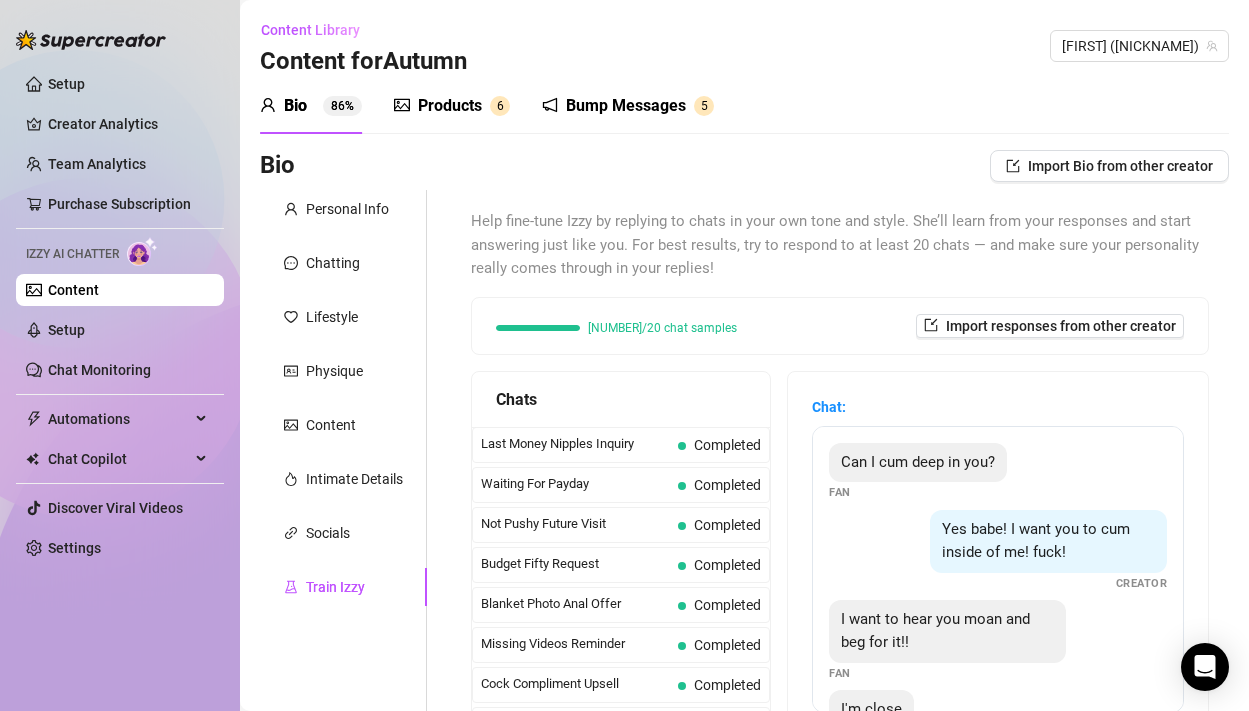 scroll, scrollTop: 0, scrollLeft: 0, axis: both 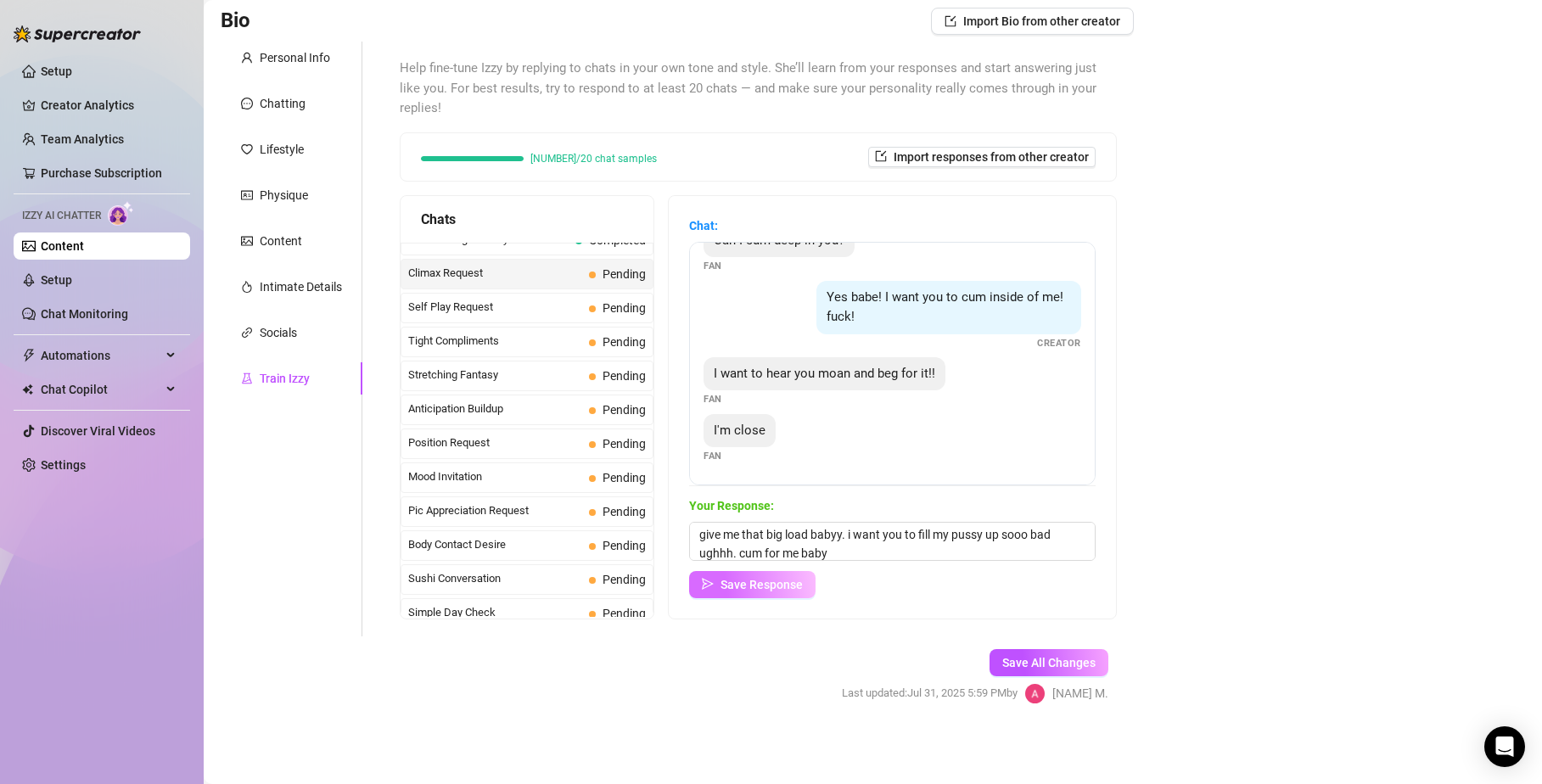 click on "Save Response" at bounding box center (761, 585) 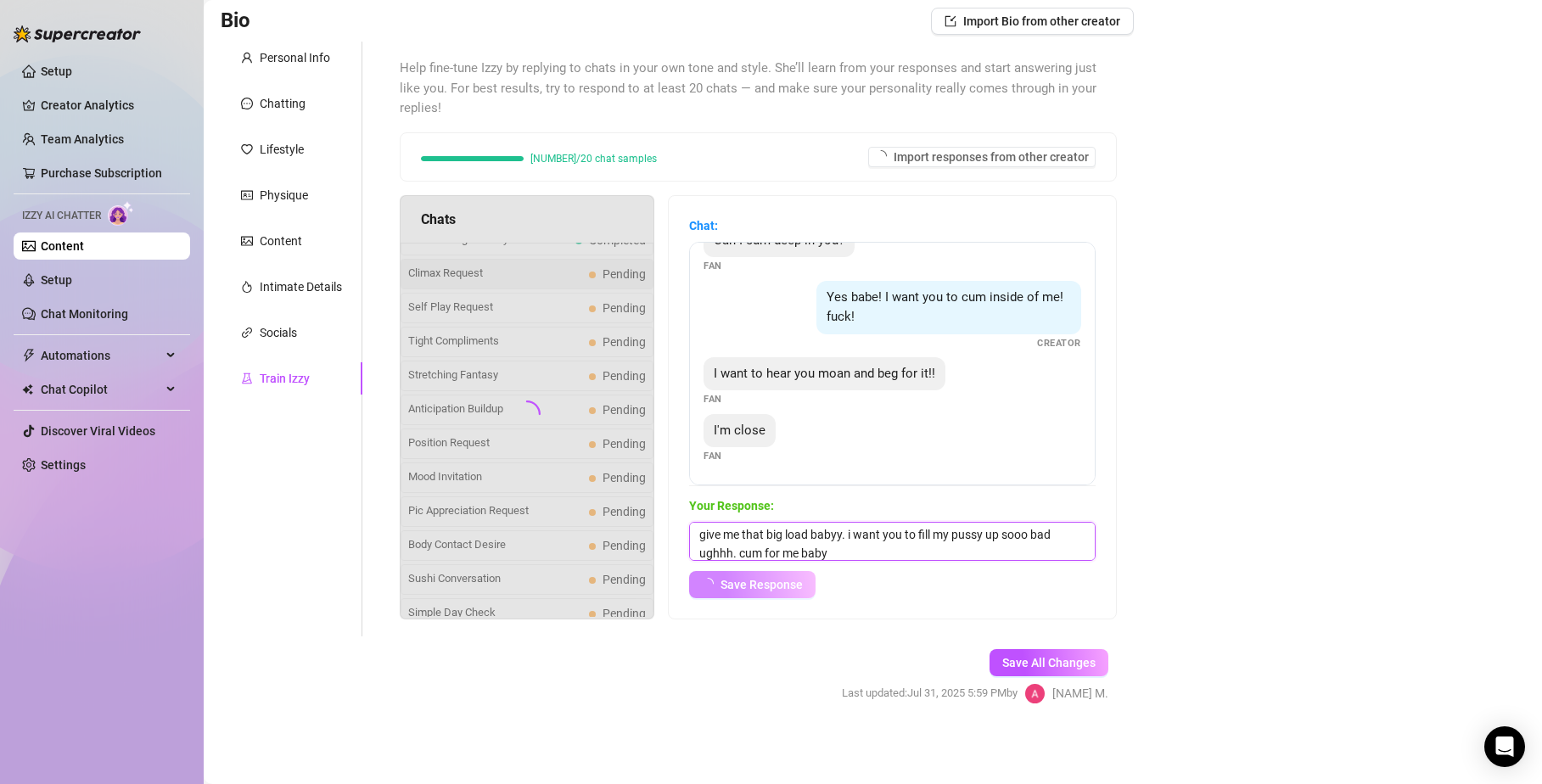 click on "give me that big load babyy. i want you to fill my pussy up sooo bad ughhh. cum for me baby" at bounding box center [892, 541] 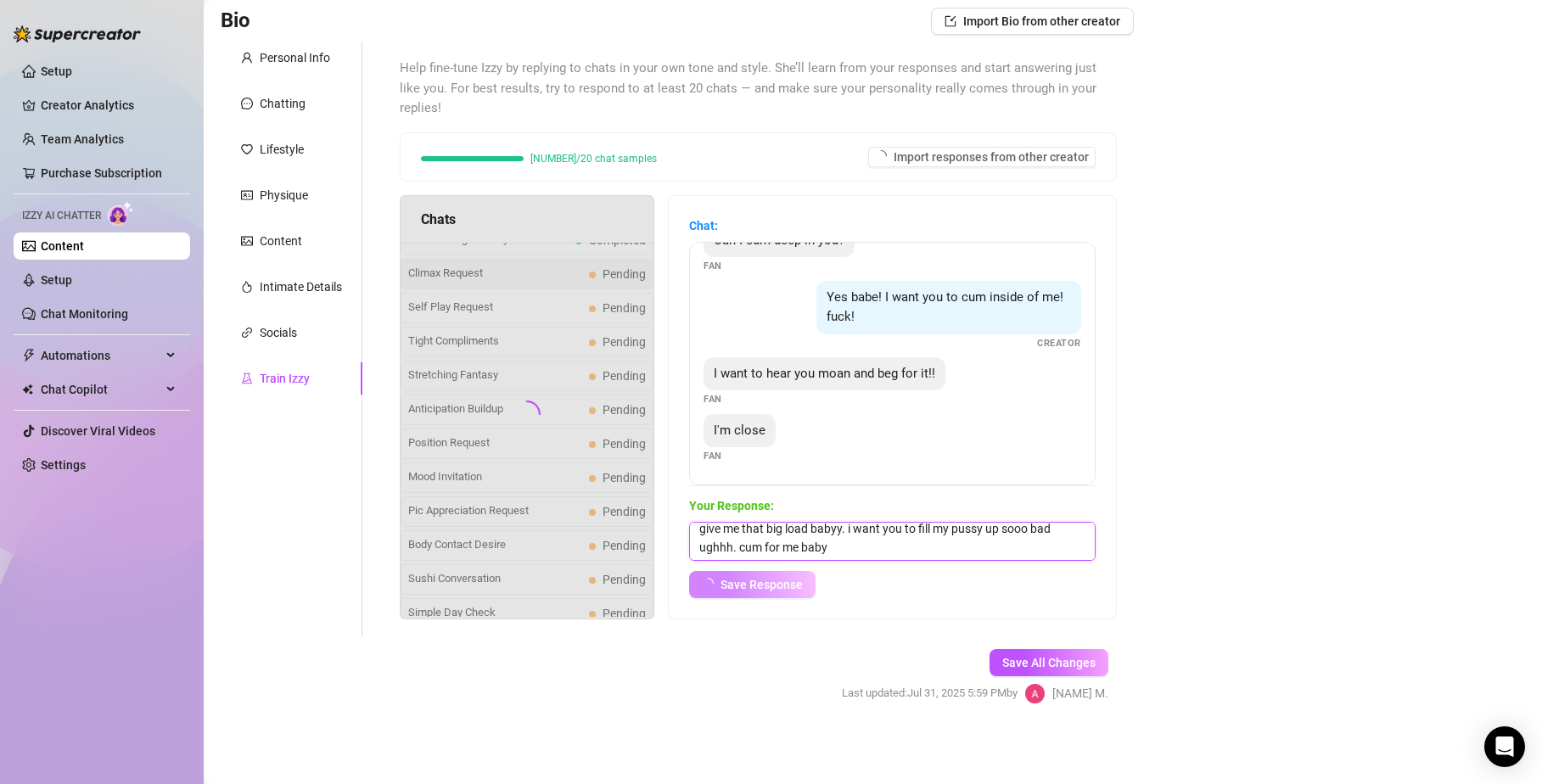 click on "give me that big load babyy. i want you to fill my pussy up sooo bad ughhh. cum for me baby" at bounding box center (892, 541) 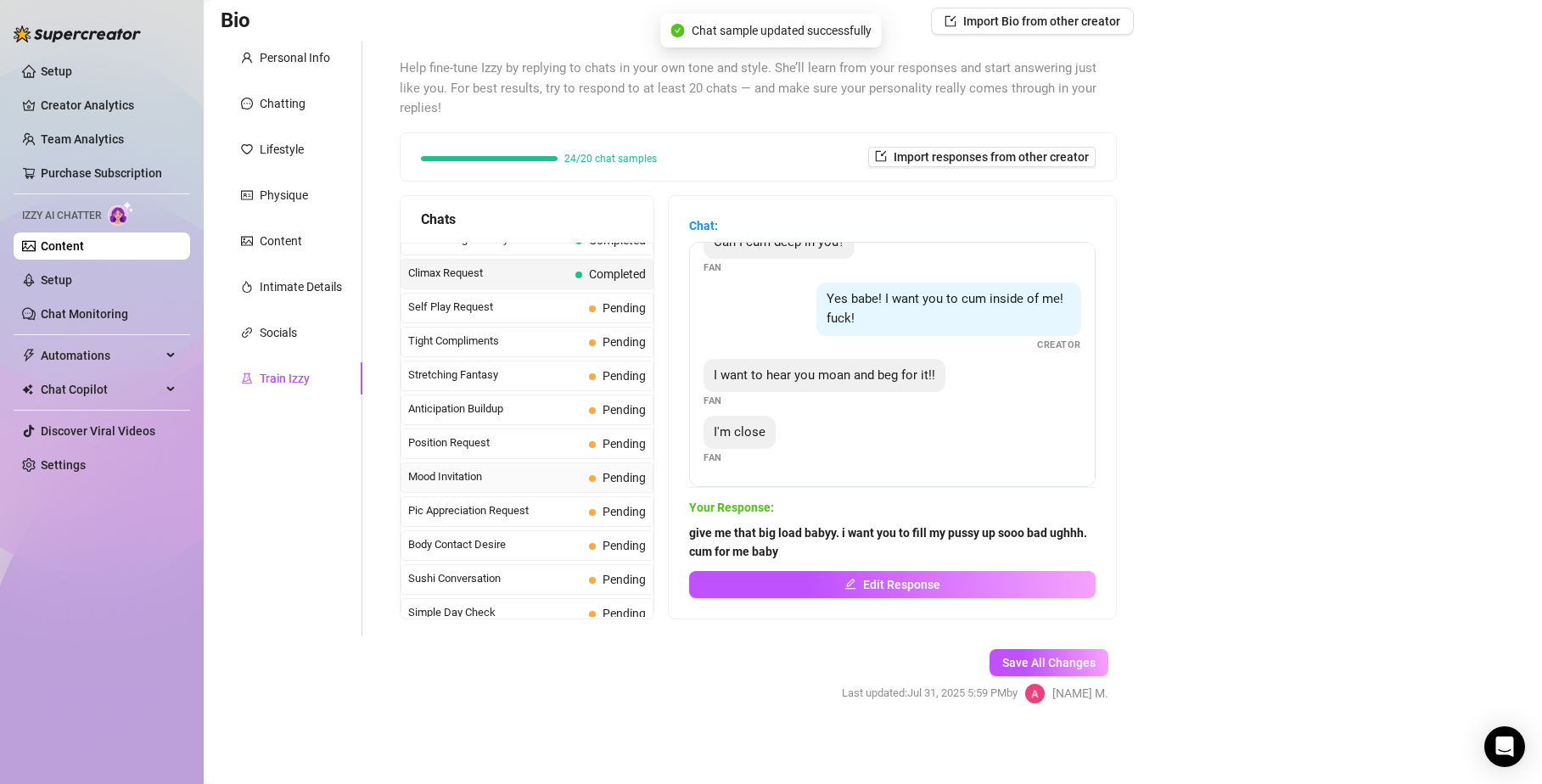 scroll, scrollTop: 51, scrollLeft: 0, axis: vertical 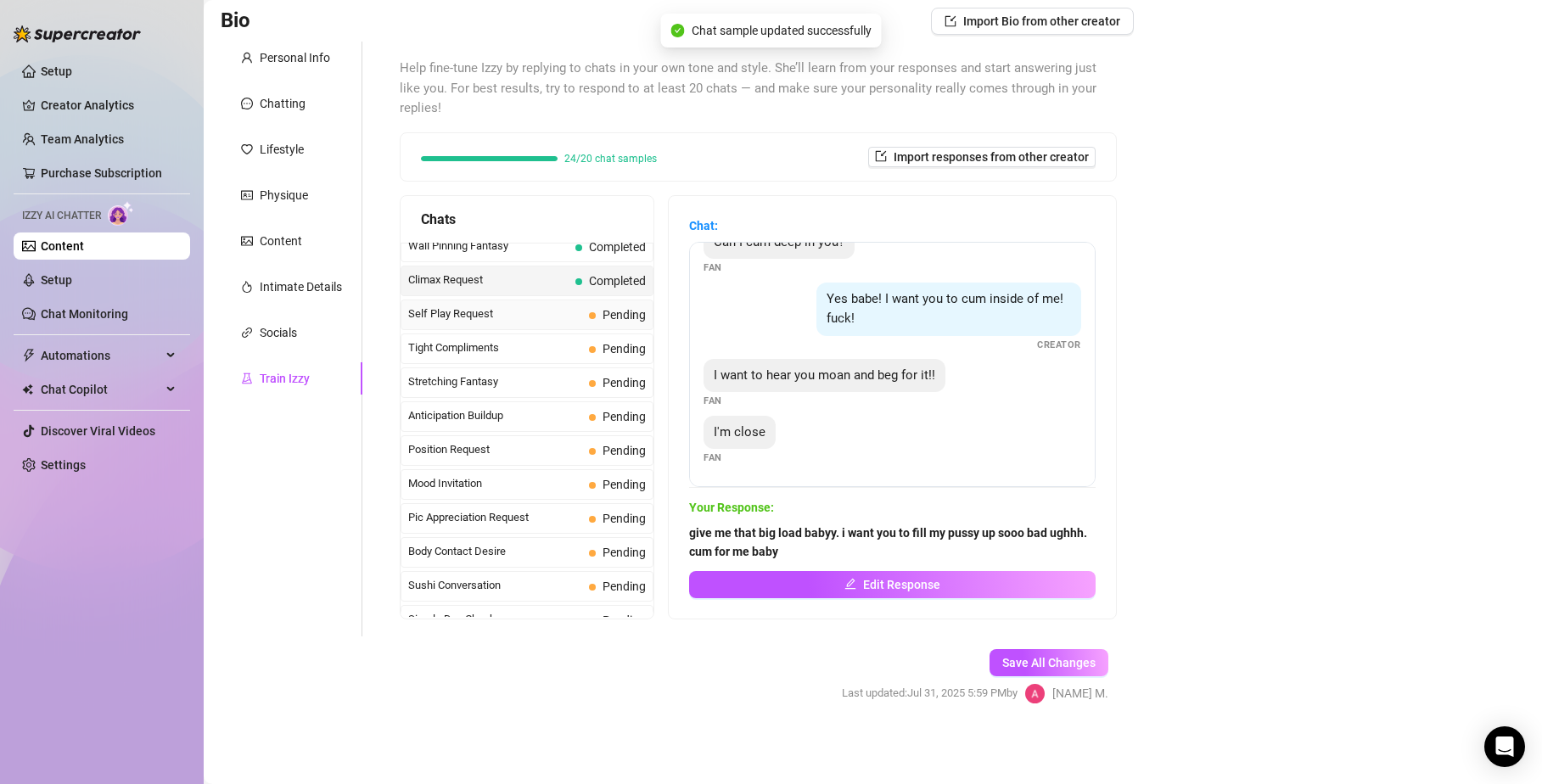 click on "Self Play Request" at bounding box center (495, 314) 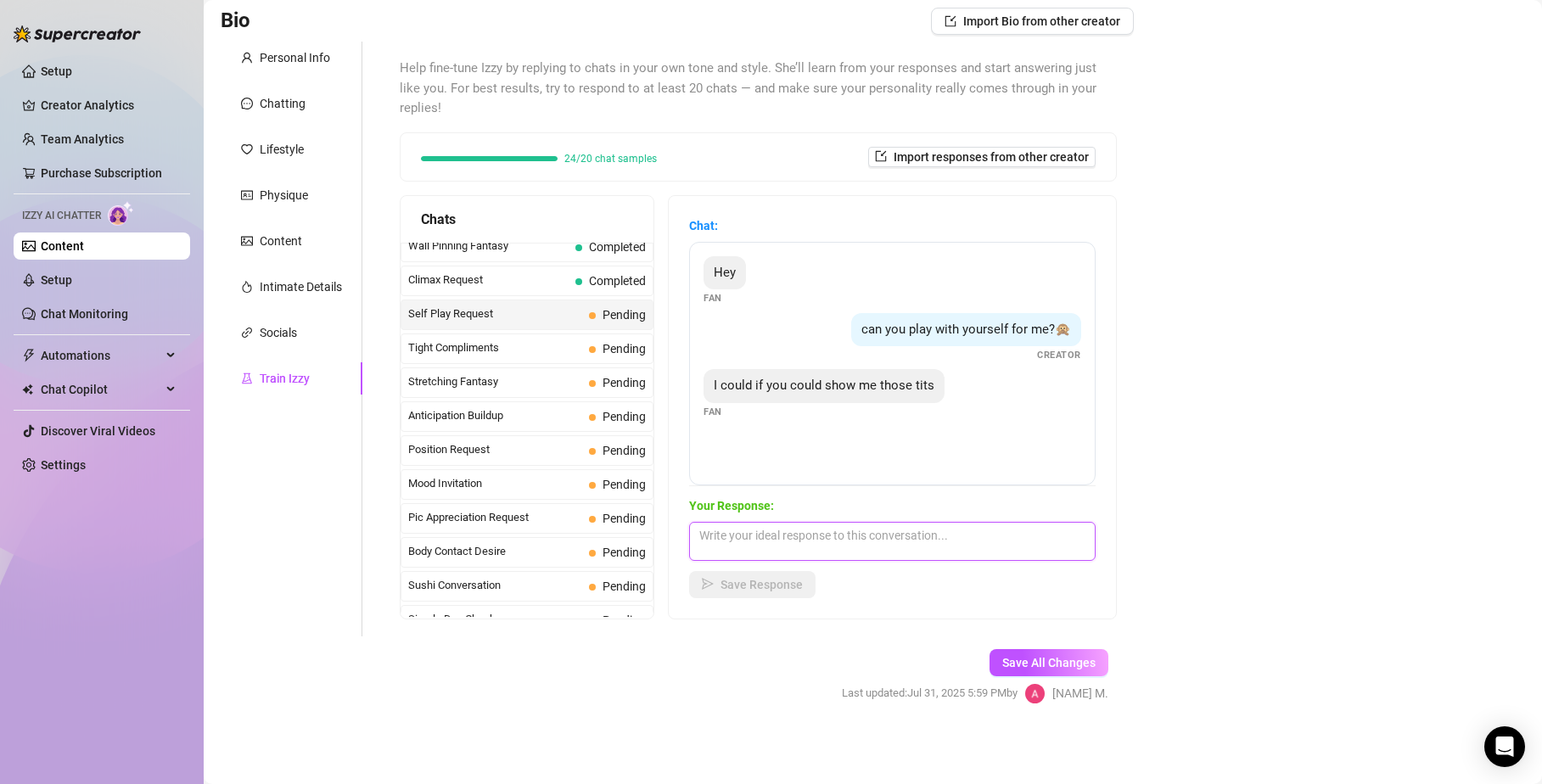 drag, startPoint x: 928, startPoint y: 546, endPoint x: 931, endPoint y: 536, distance: 10.440307 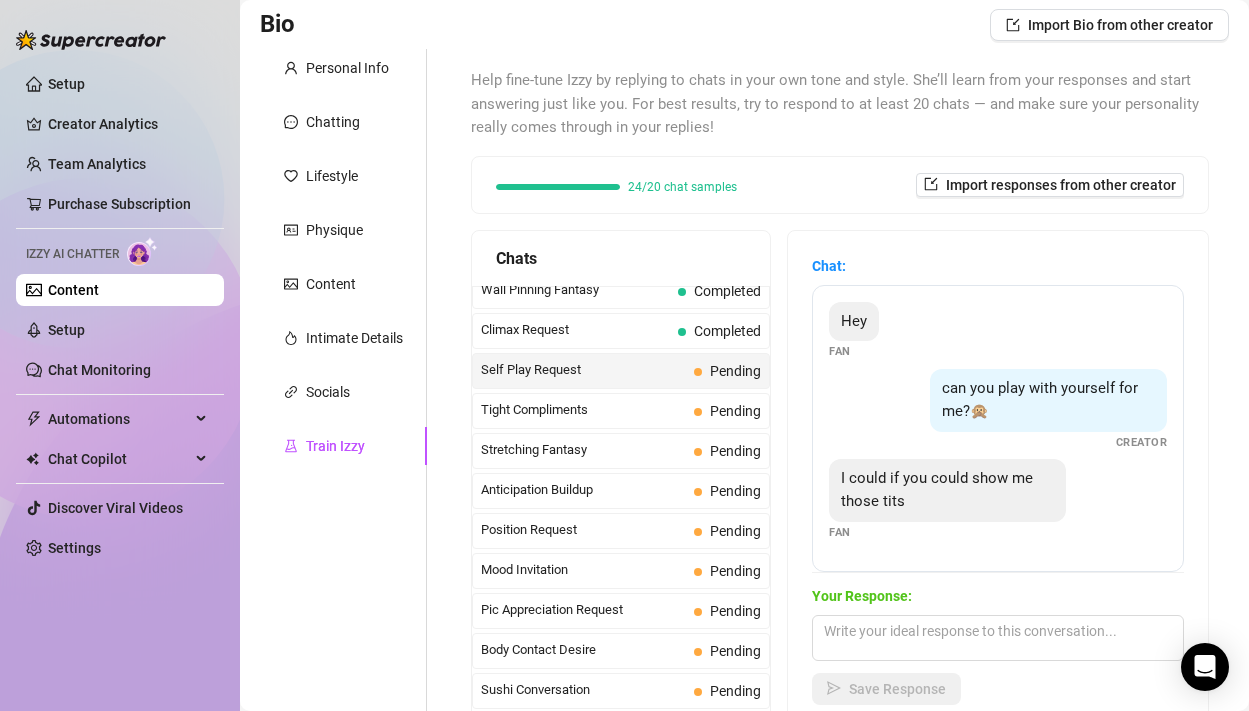 scroll, scrollTop: 141, scrollLeft: 0, axis: vertical 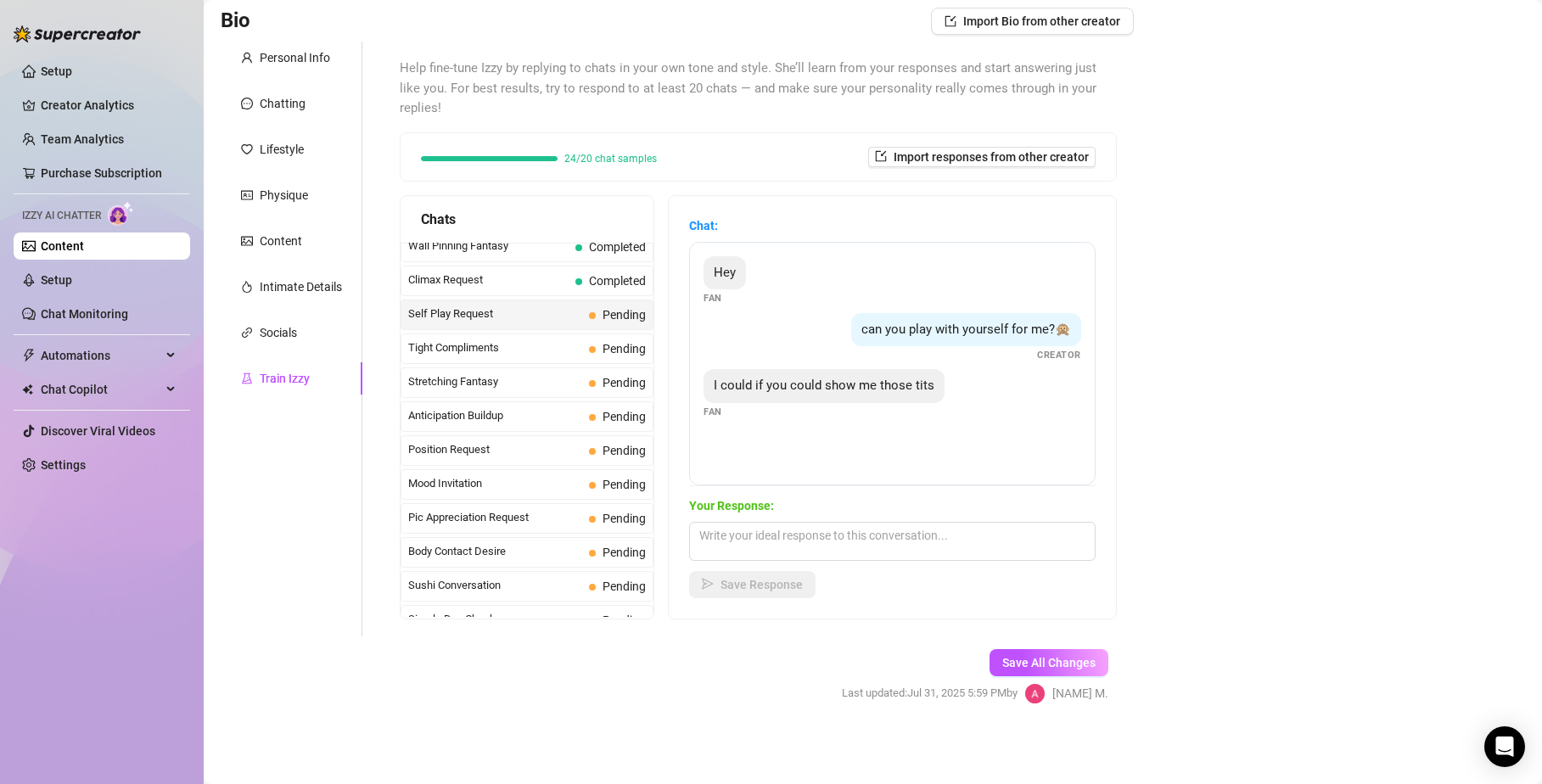 click on "Save Response" at bounding box center [892, 585] 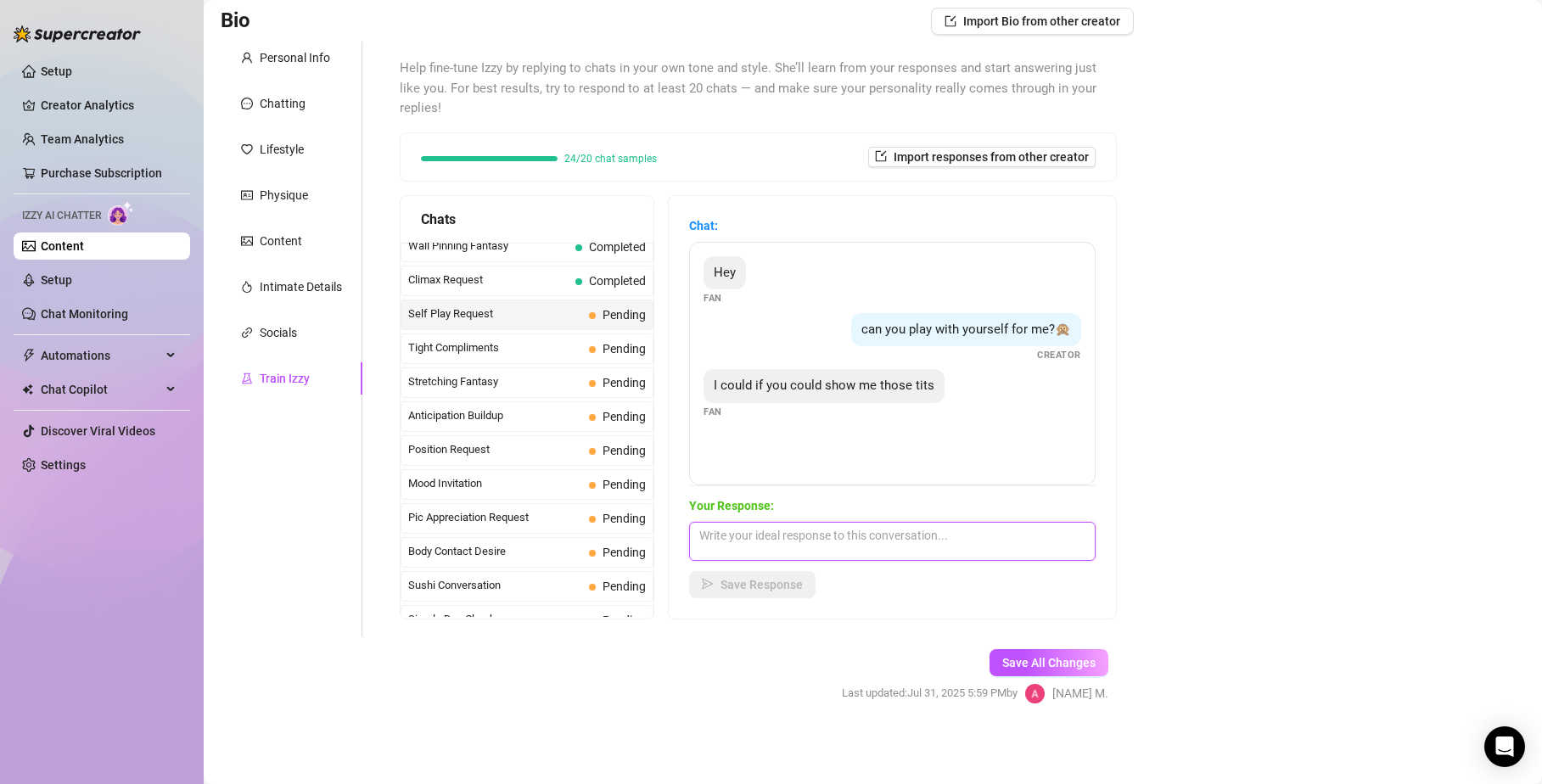 click at bounding box center (892, 541) 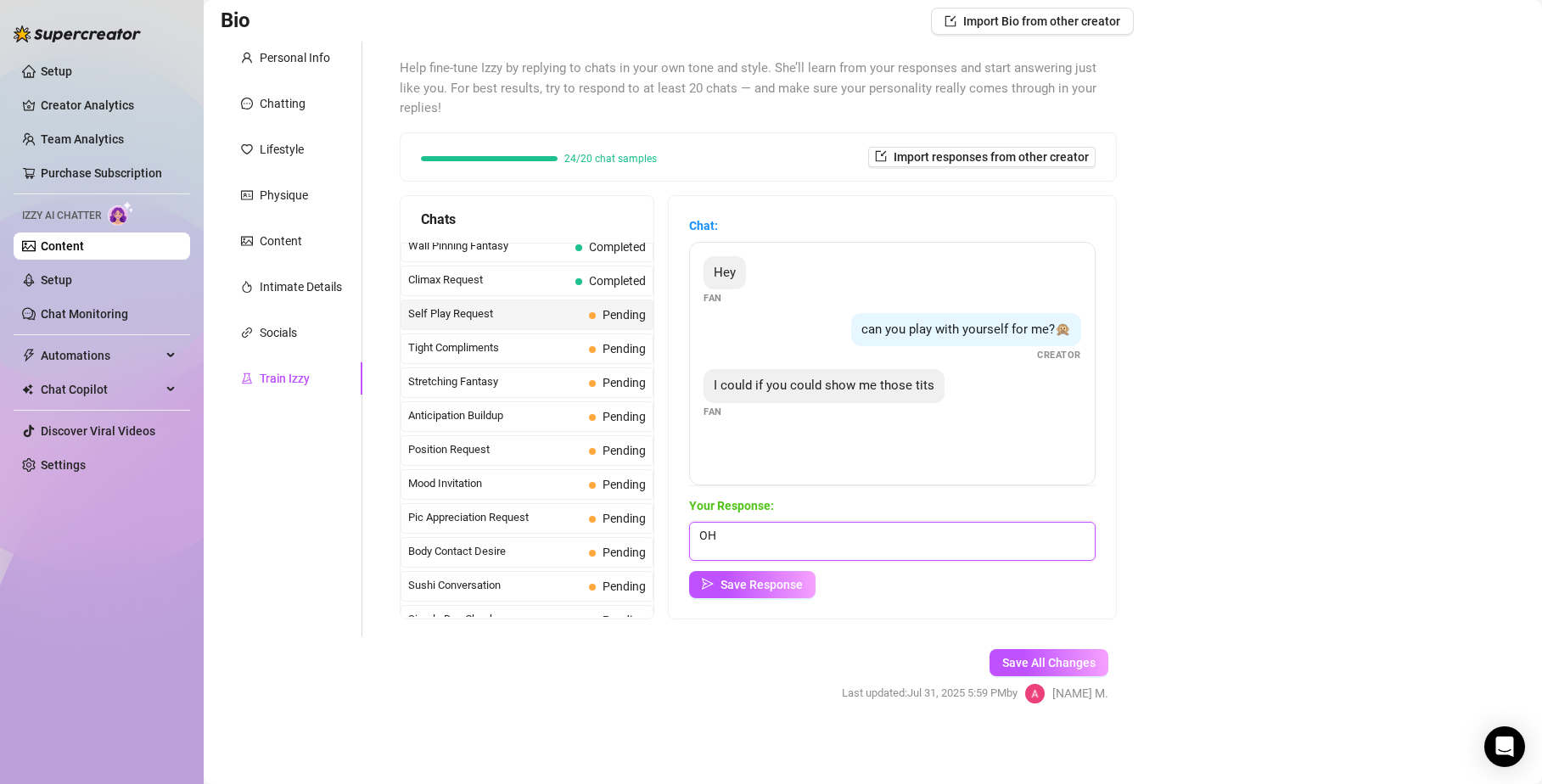 type on "O" 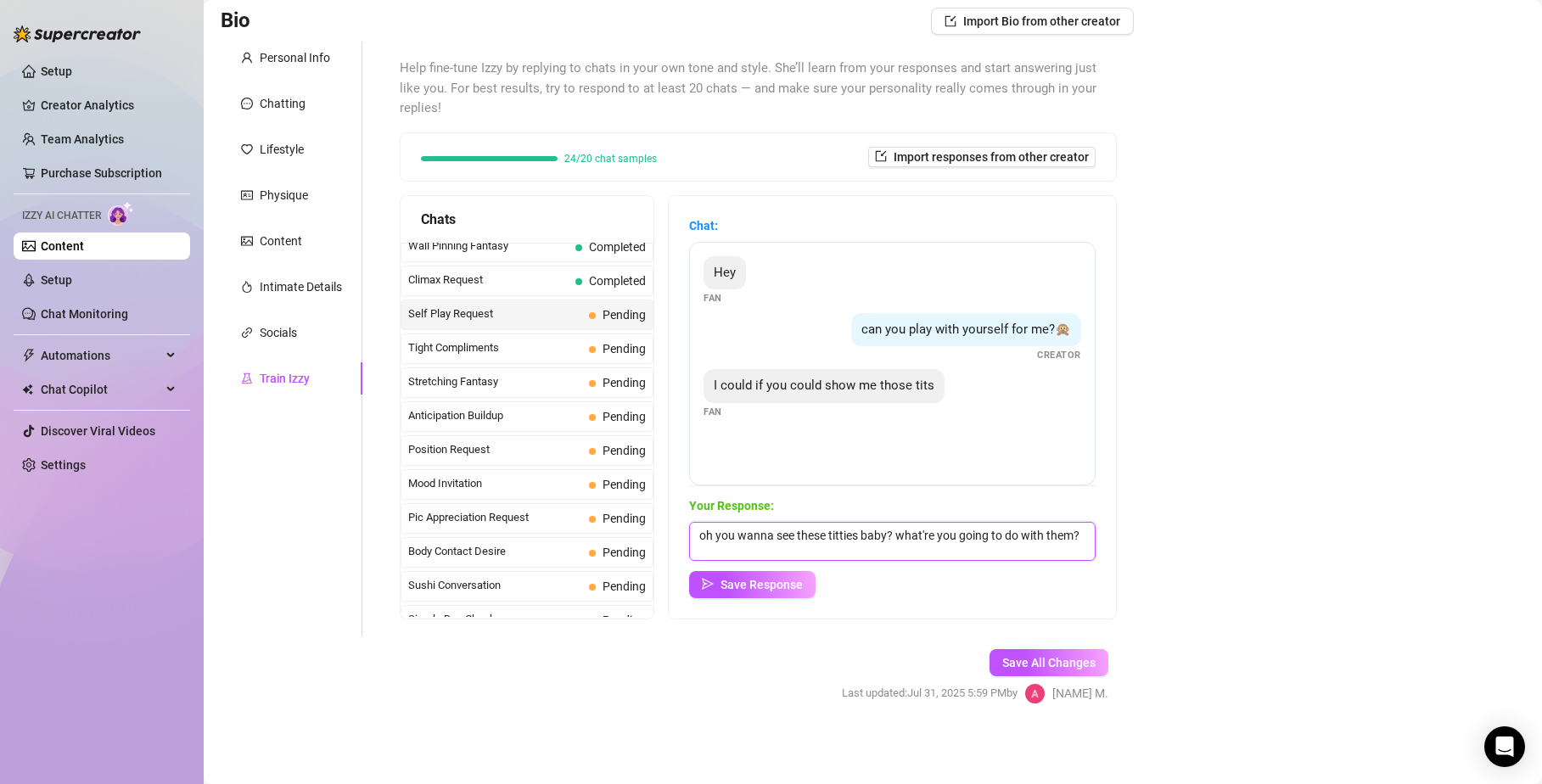 scroll, scrollTop: 7, scrollLeft: 0, axis: vertical 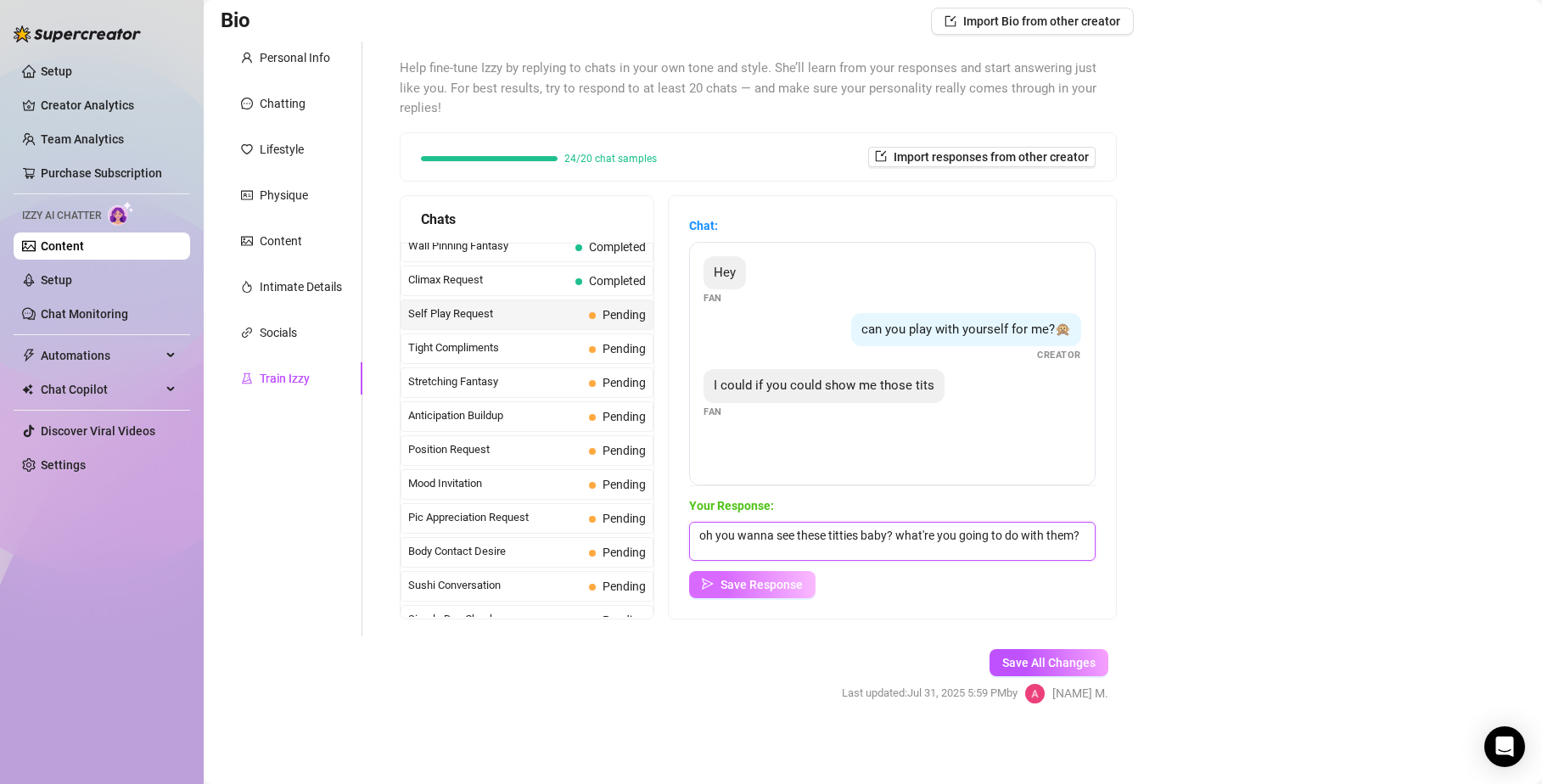 type on "oh you wanna see these titties baby? what're you going to do with them?" 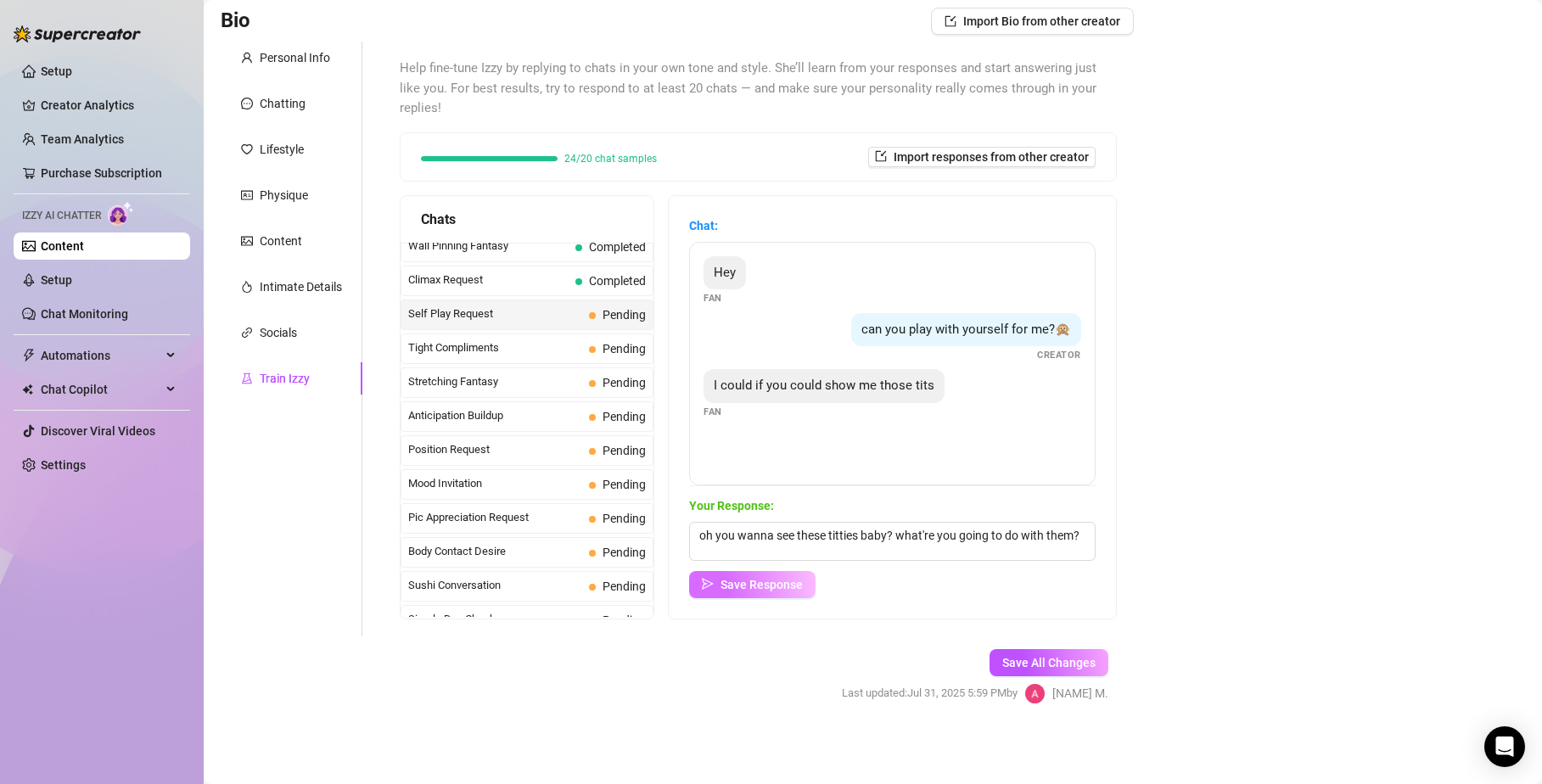 click on "Save Response" at bounding box center (761, 585) 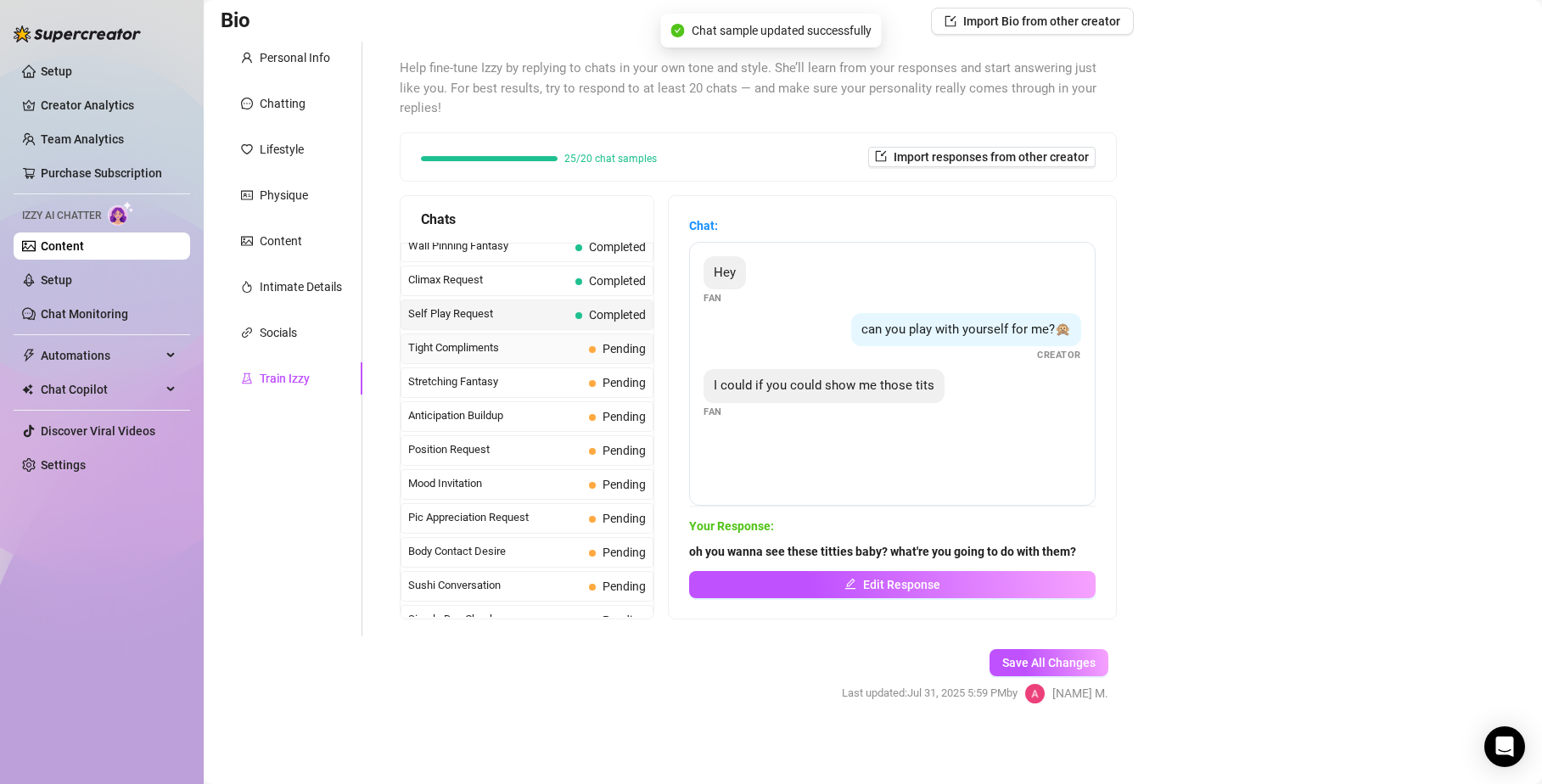 click on "Tight Compliments" at bounding box center (495, 348) 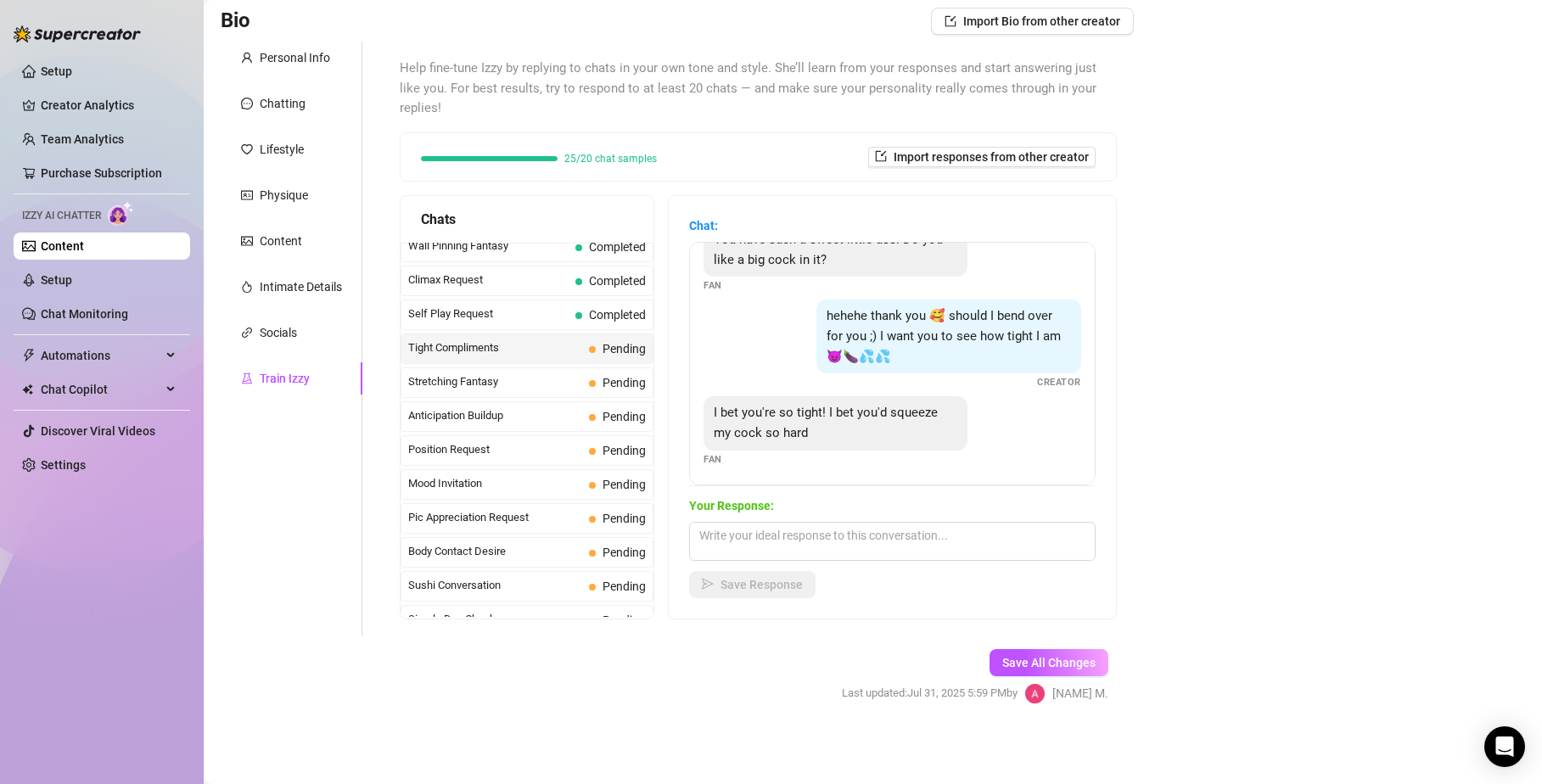 scroll, scrollTop: 112, scrollLeft: 0, axis: vertical 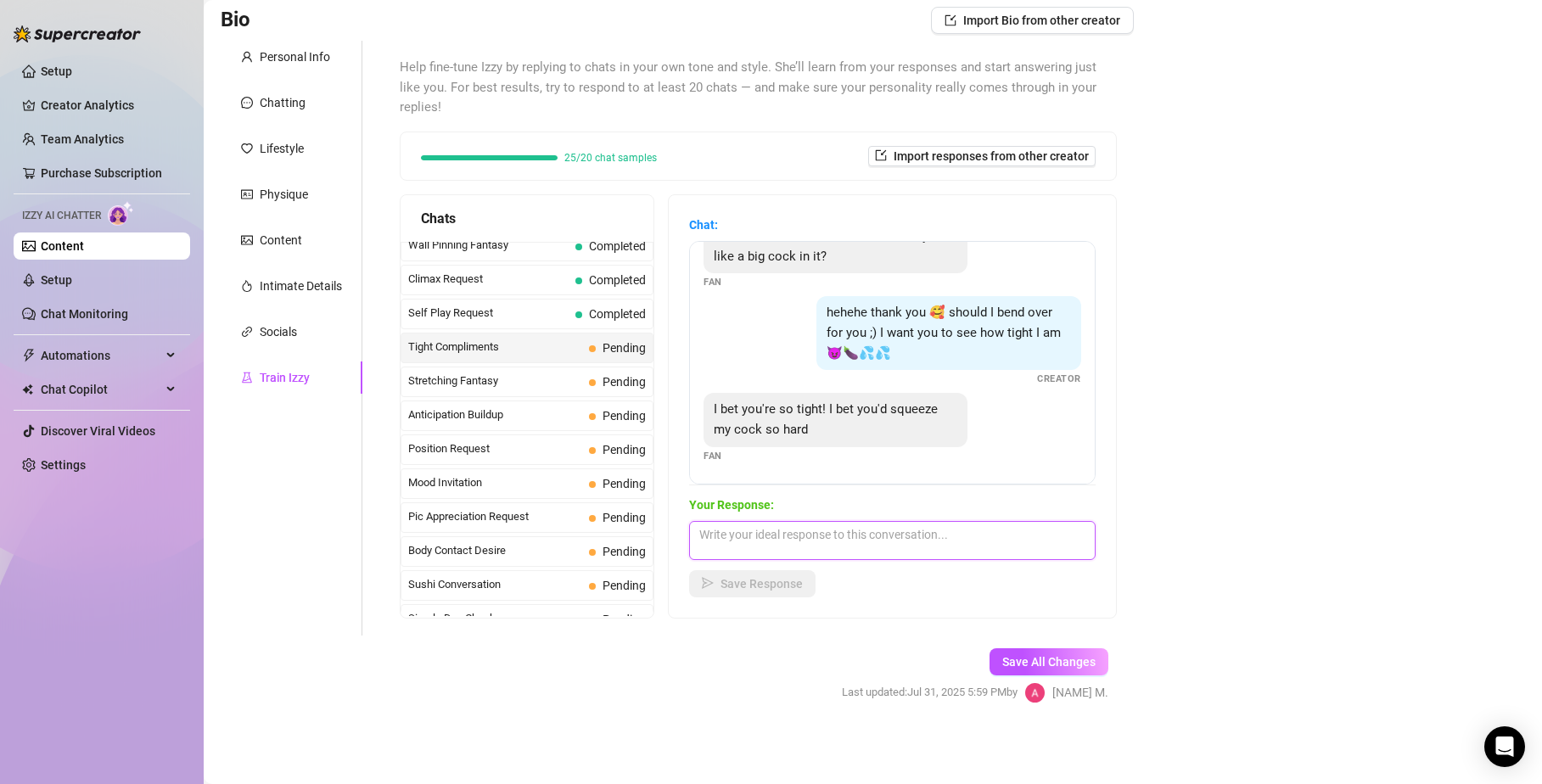 click at bounding box center [892, 540] 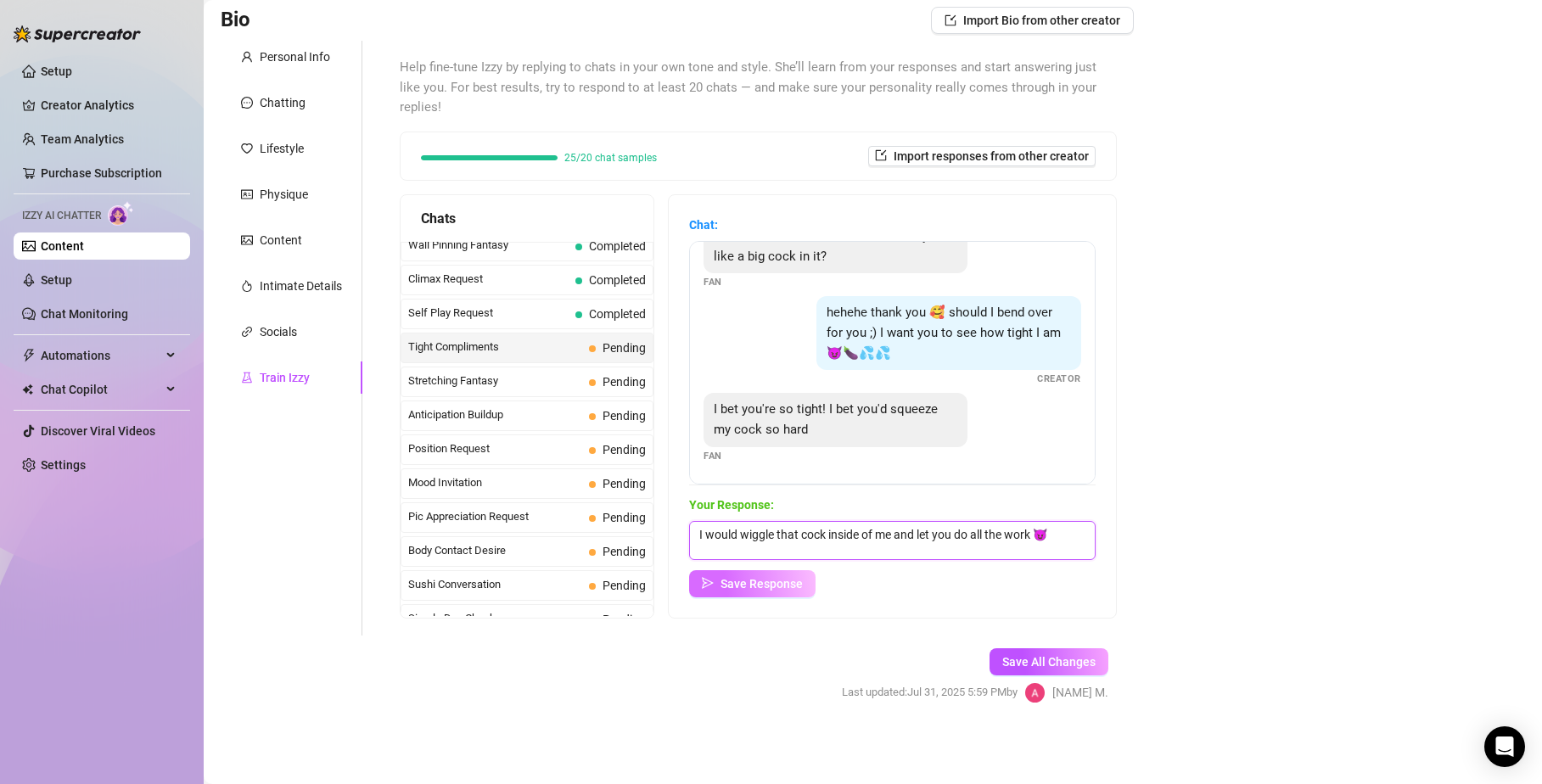 type on "I would wiggle that cock inside of me and let you do all the work 😈" 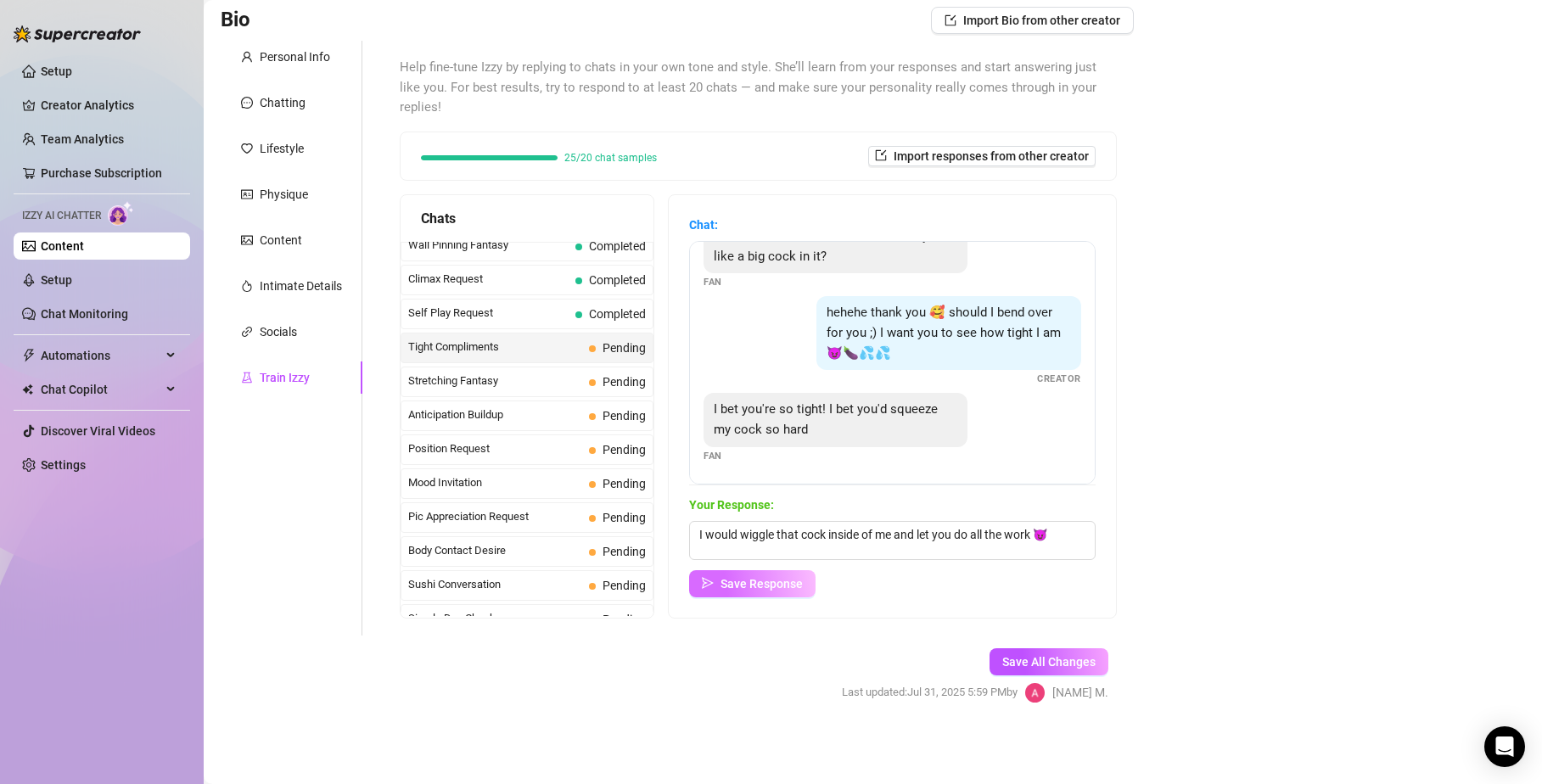 click on "Save Response" at bounding box center [752, 584] 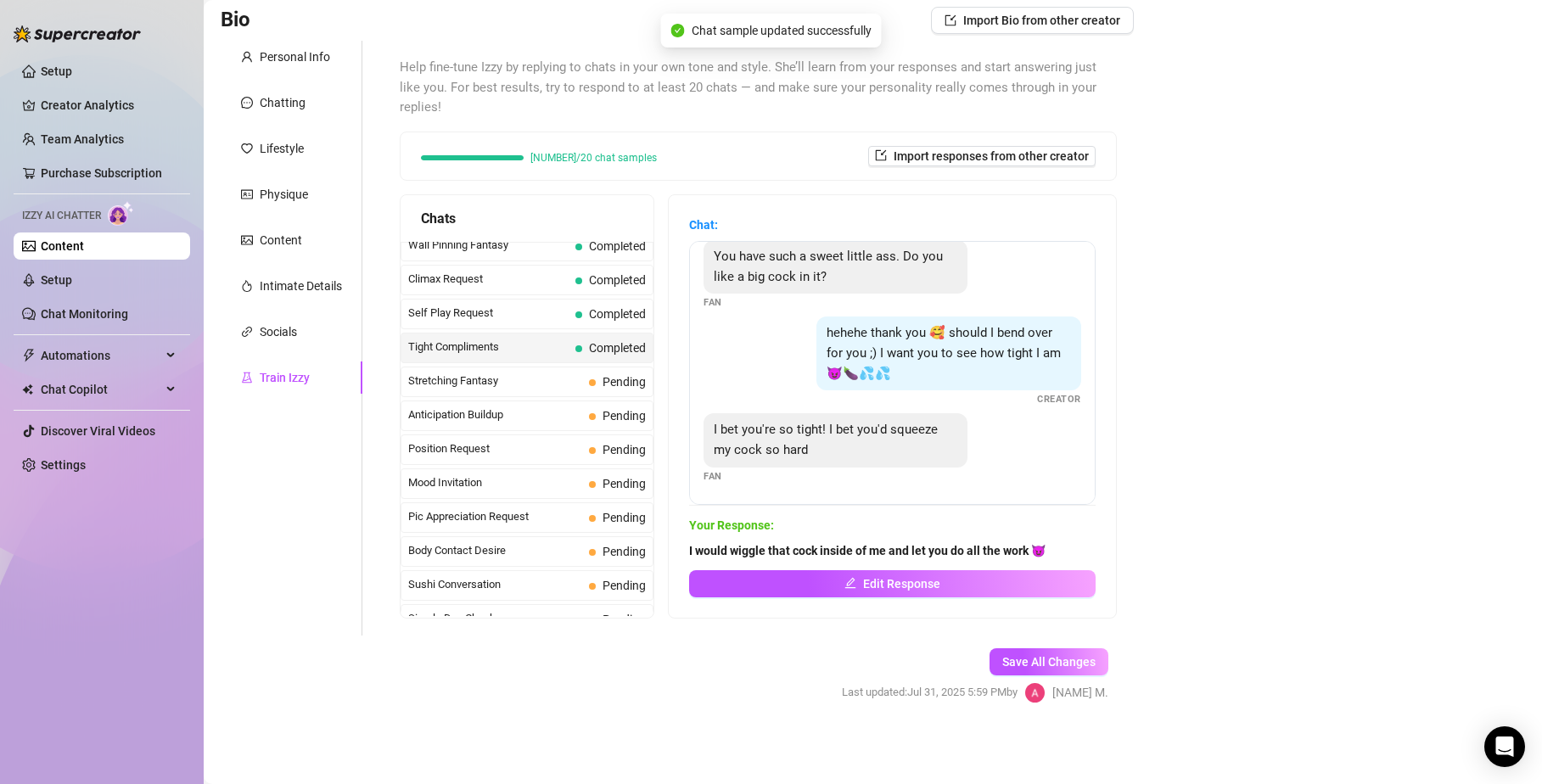 scroll, scrollTop: 92, scrollLeft: 0, axis: vertical 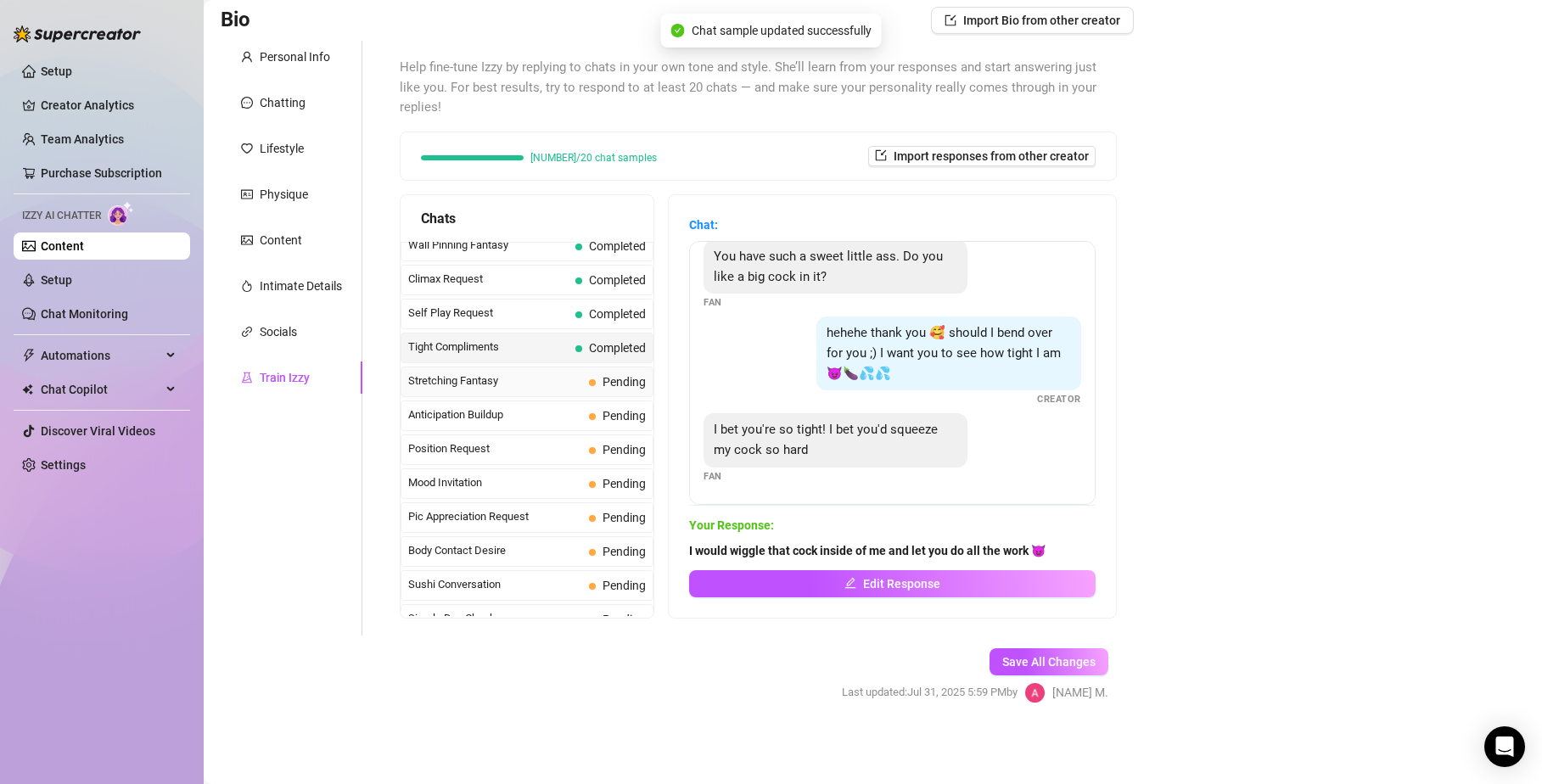 click on "Stretching Fantasy" at bounding box center (495, 381) 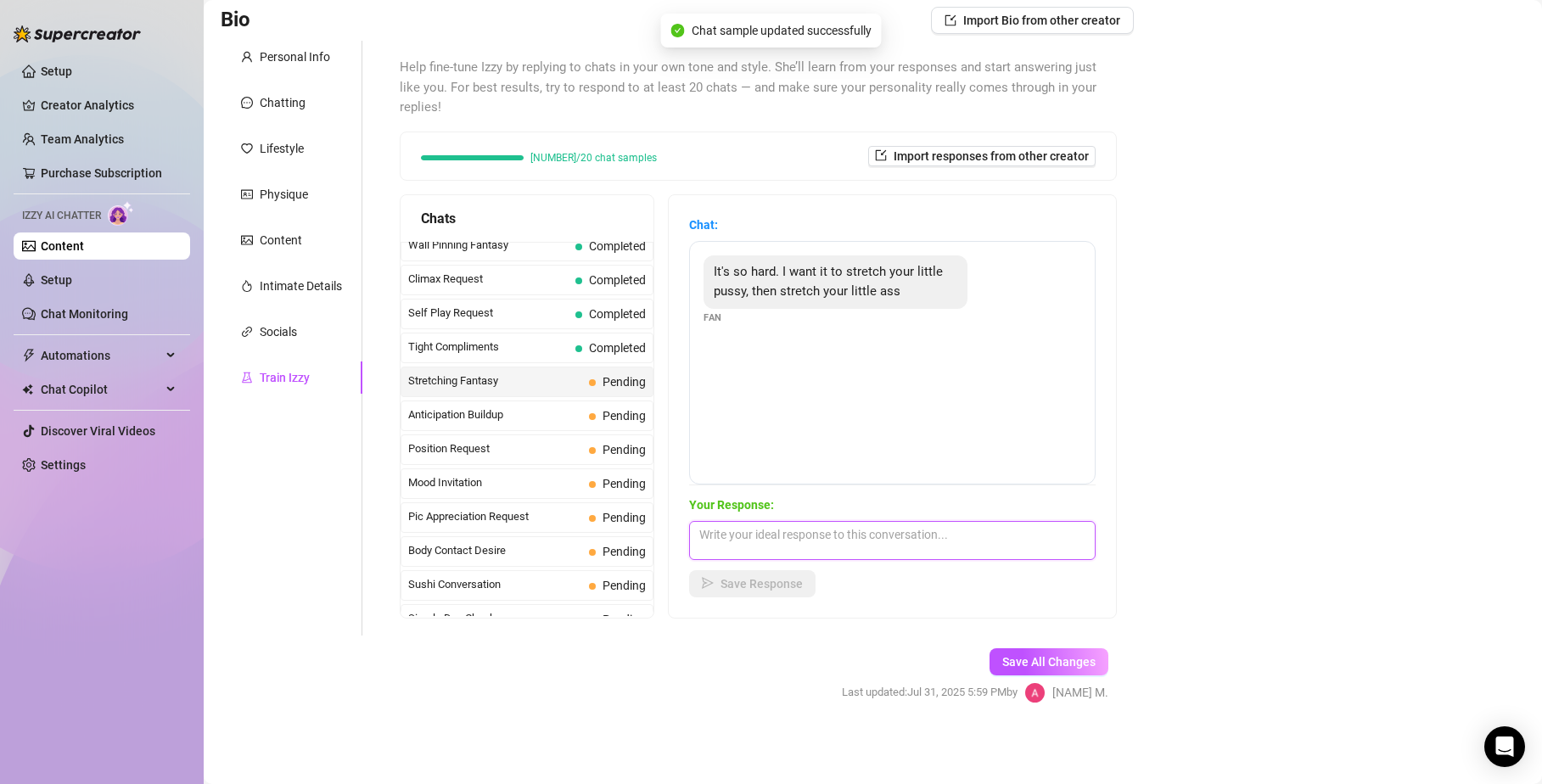 click at bounding box center [892, 540] 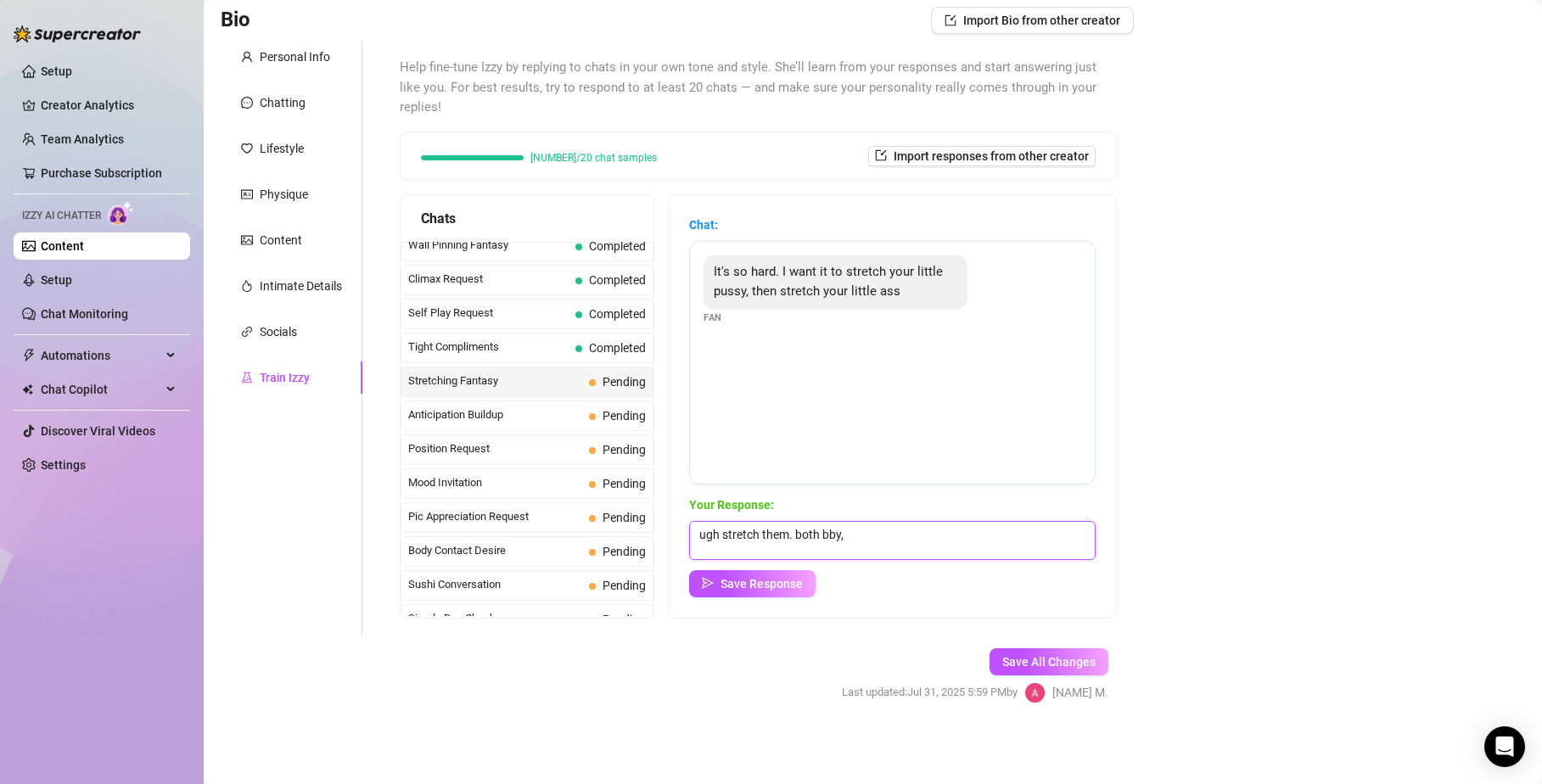 click on "ugh stretch them. both bby," at bounding box center [892, 540] 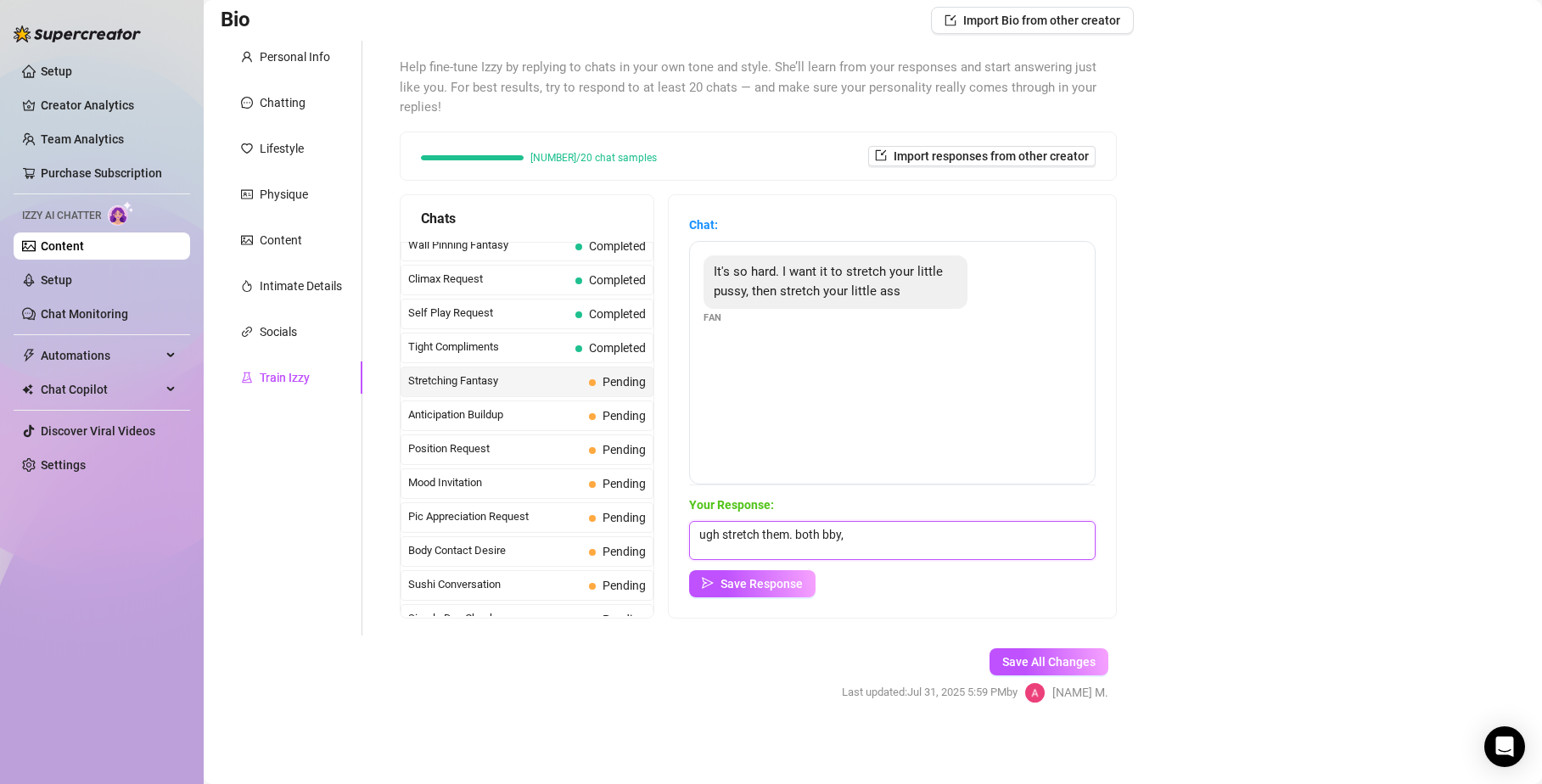 click on "ugh stretch them. both bby," at bounding box center [892, 540] 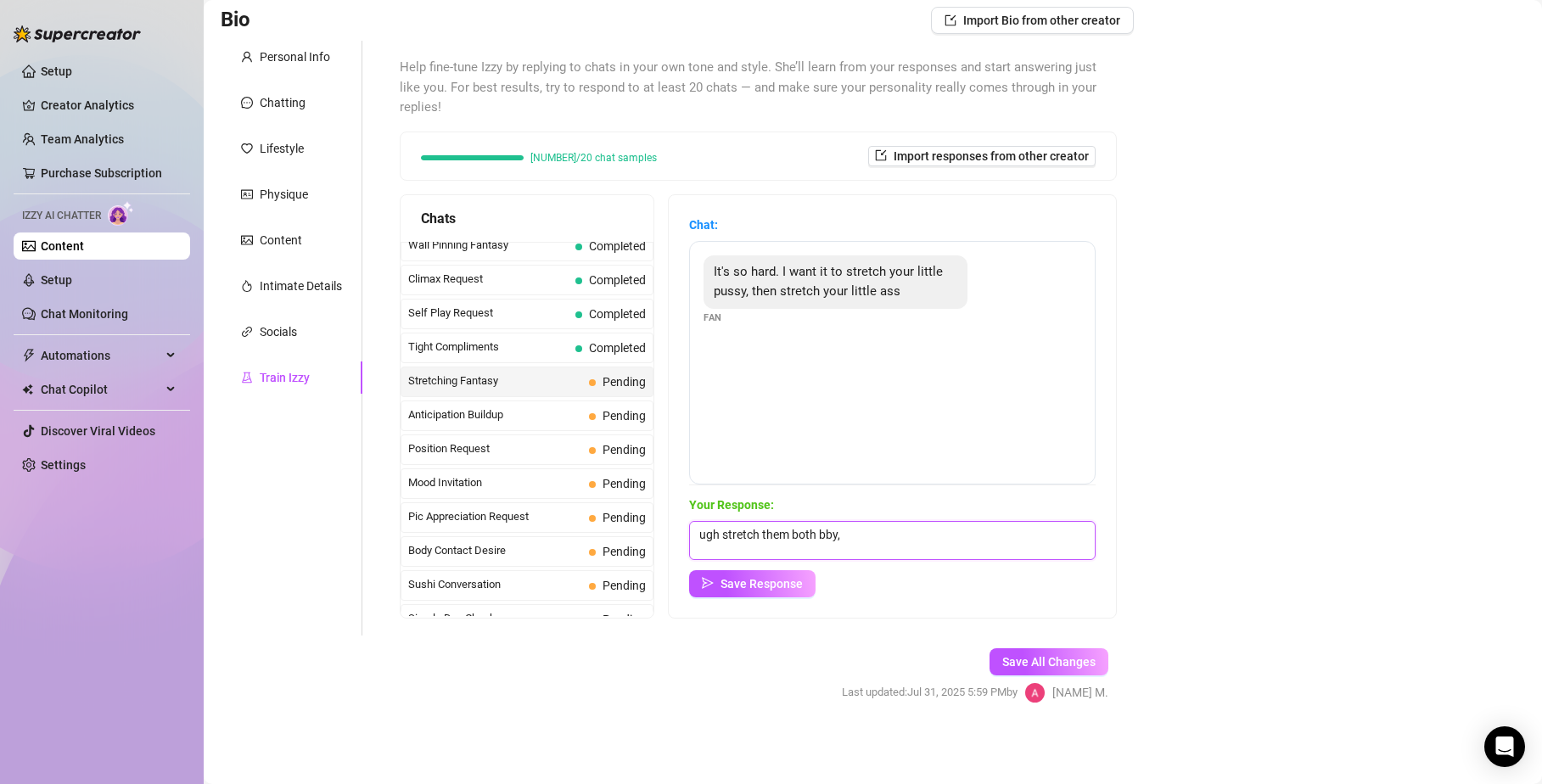 click on "ugh stretch them both bby," at bounding box center [892, 540] 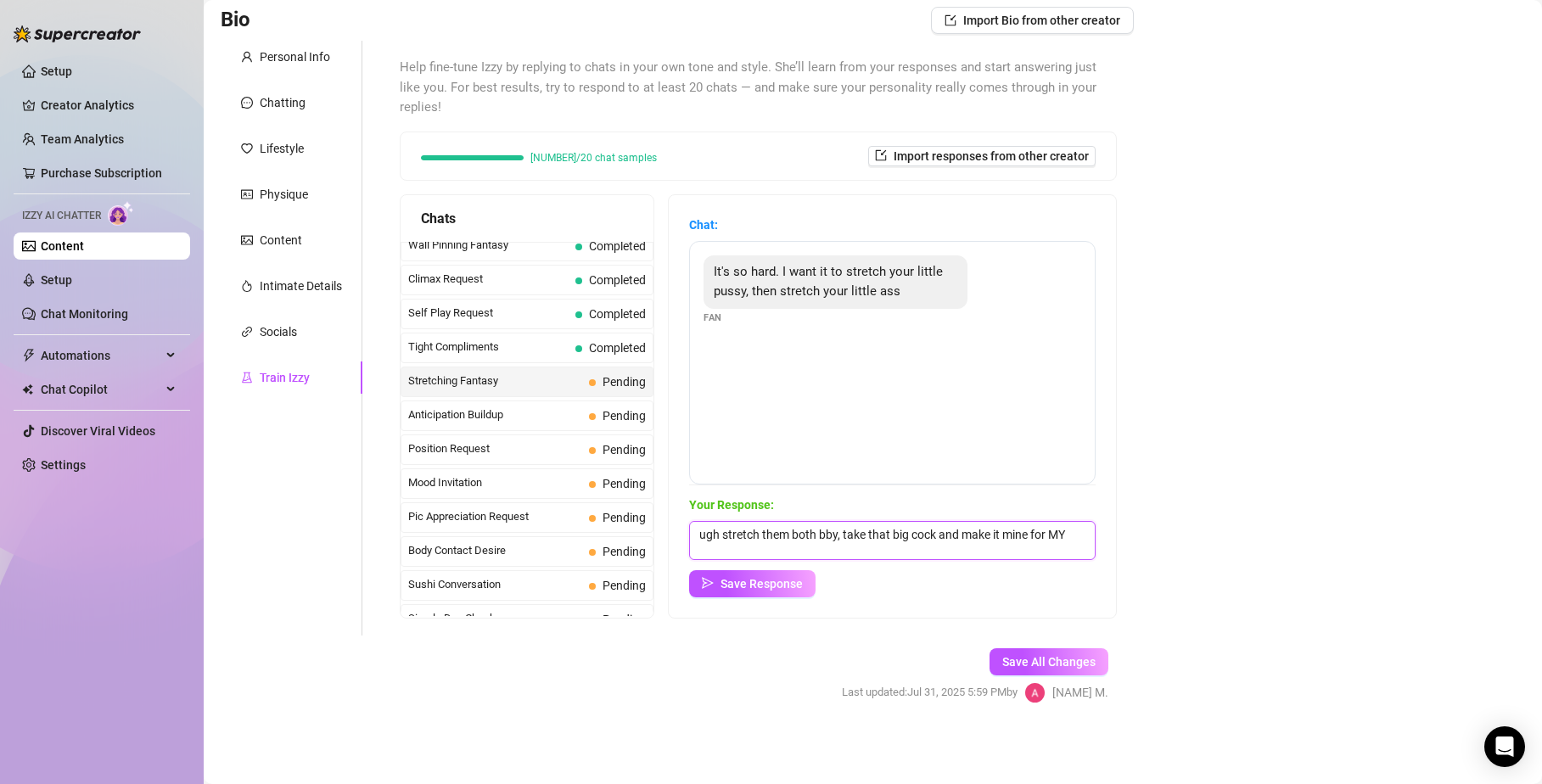 scroll, scrollTop: 1, scrollLeft: 0, axis: vertical 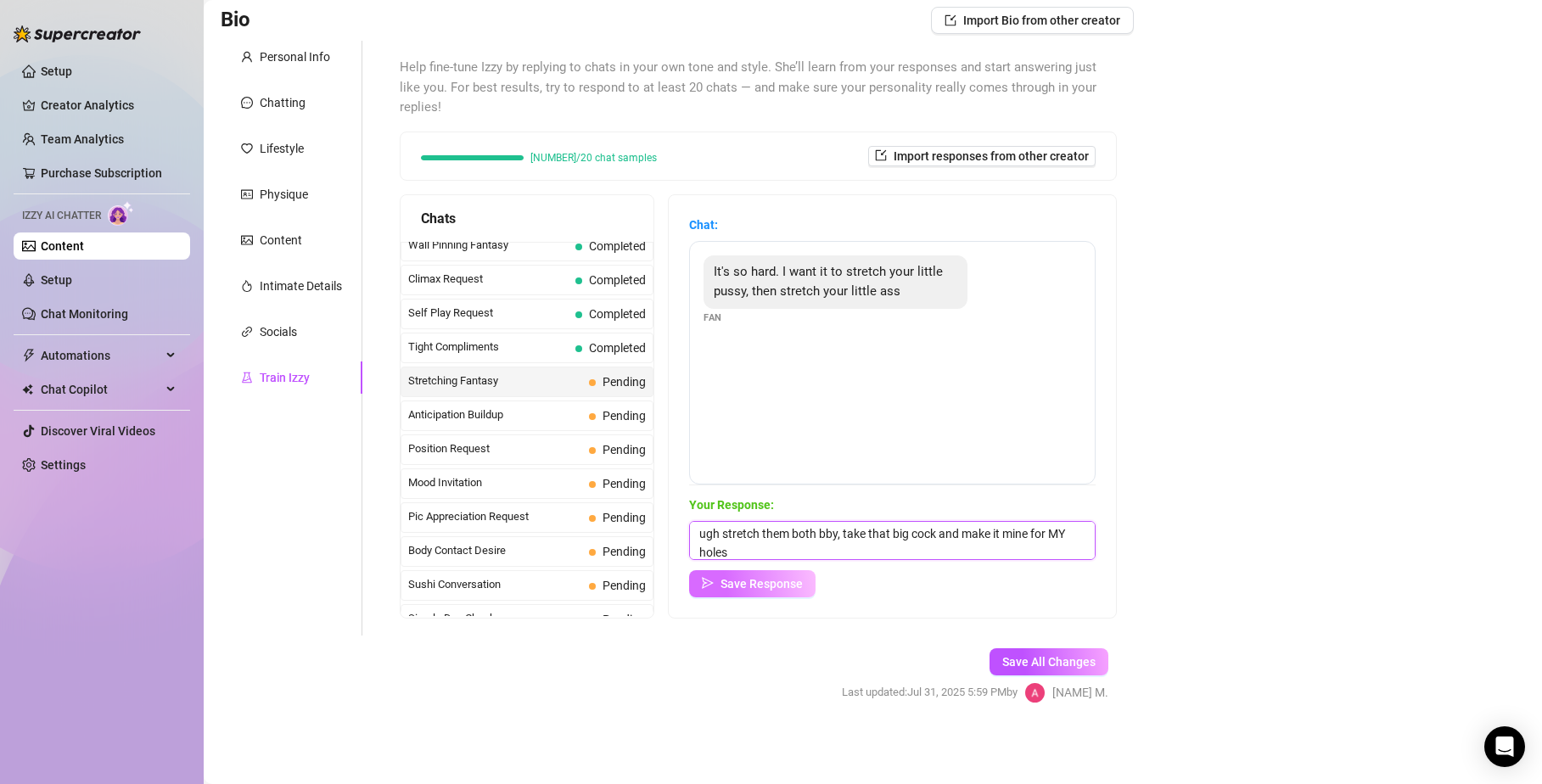 type on "ugh stretch them both bby, take that big cock and make it mine for MY holes" 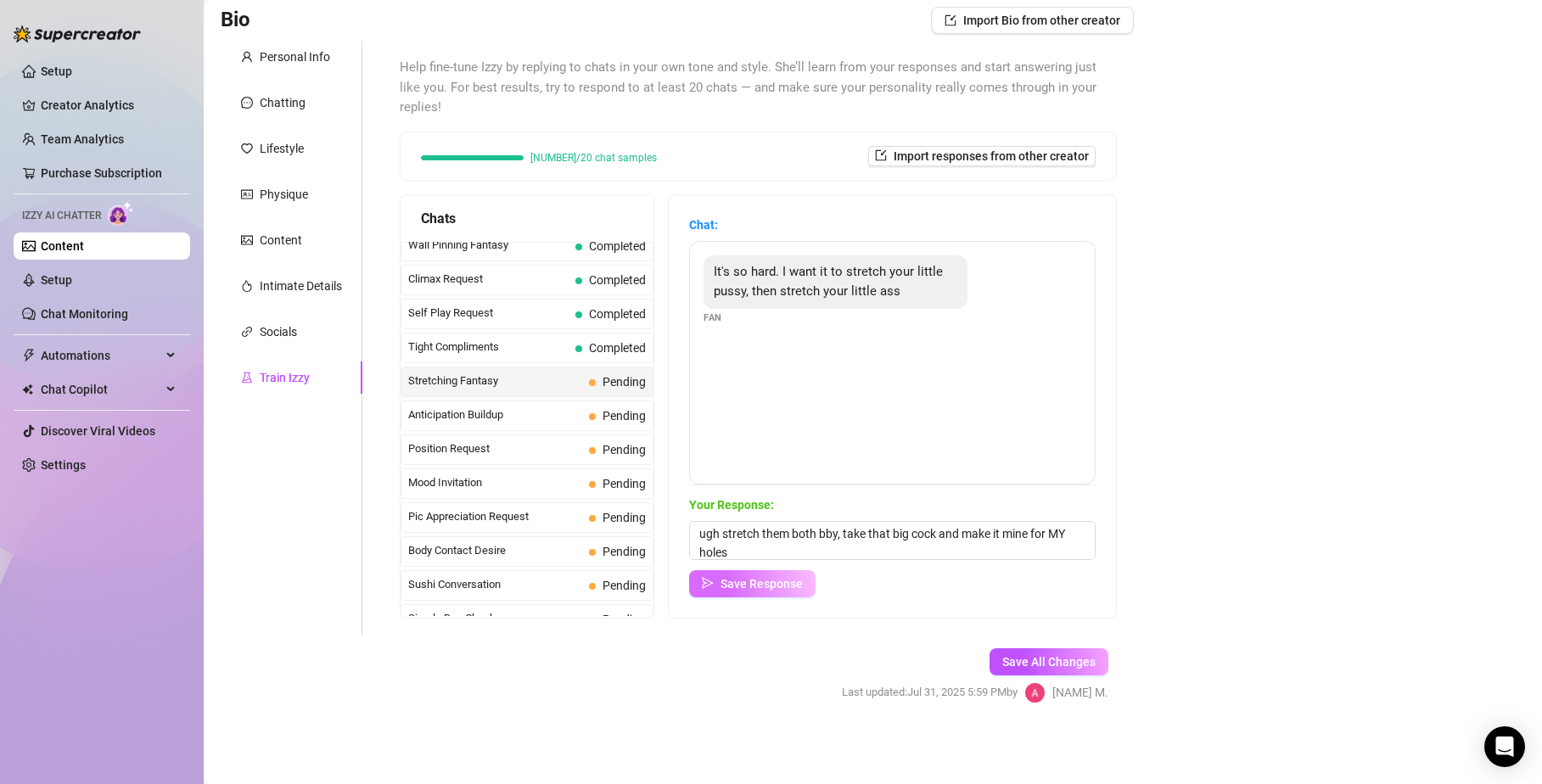 click 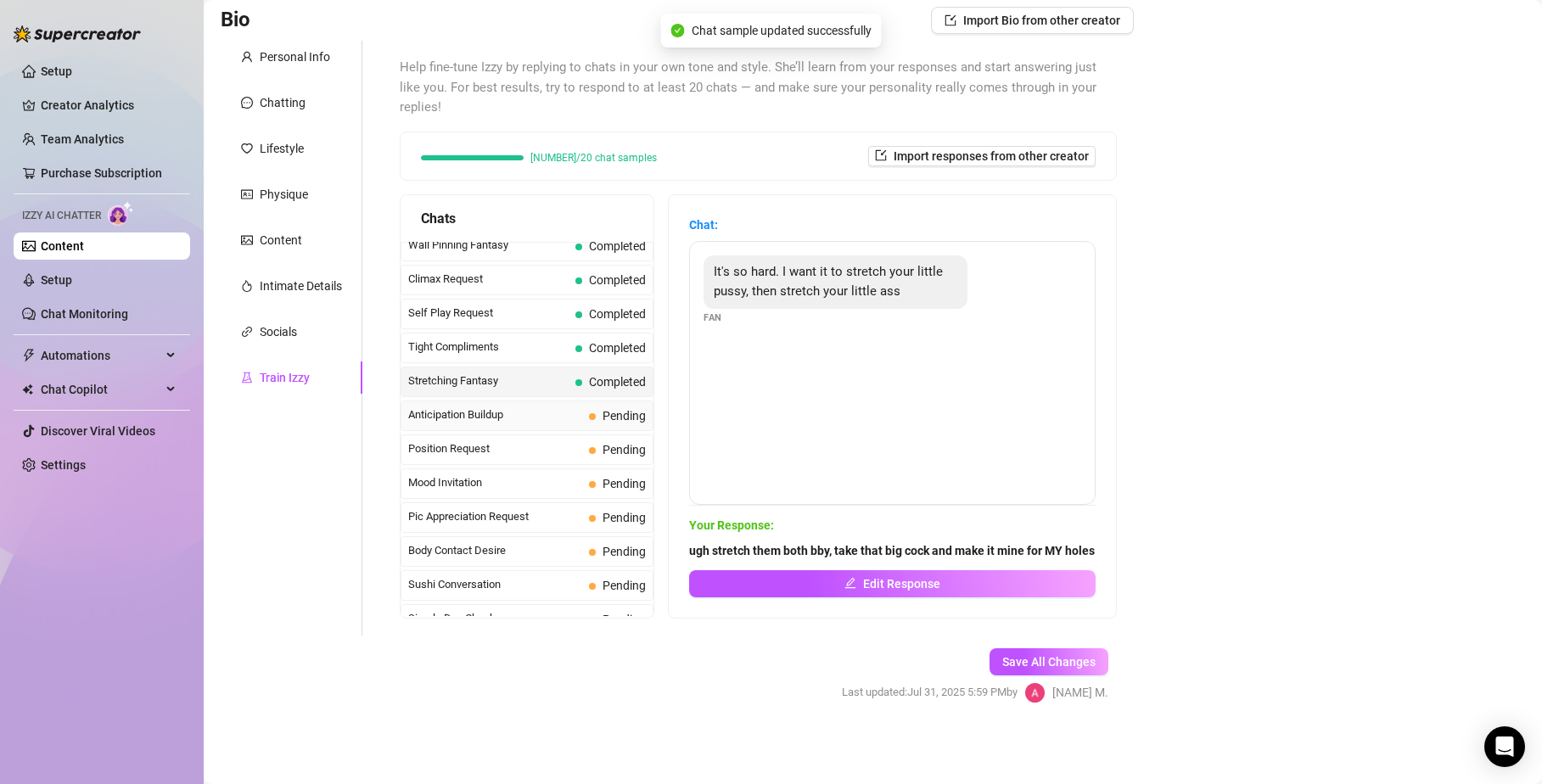 click on "Anticipation Buildup" at bounding box center [495, 415] 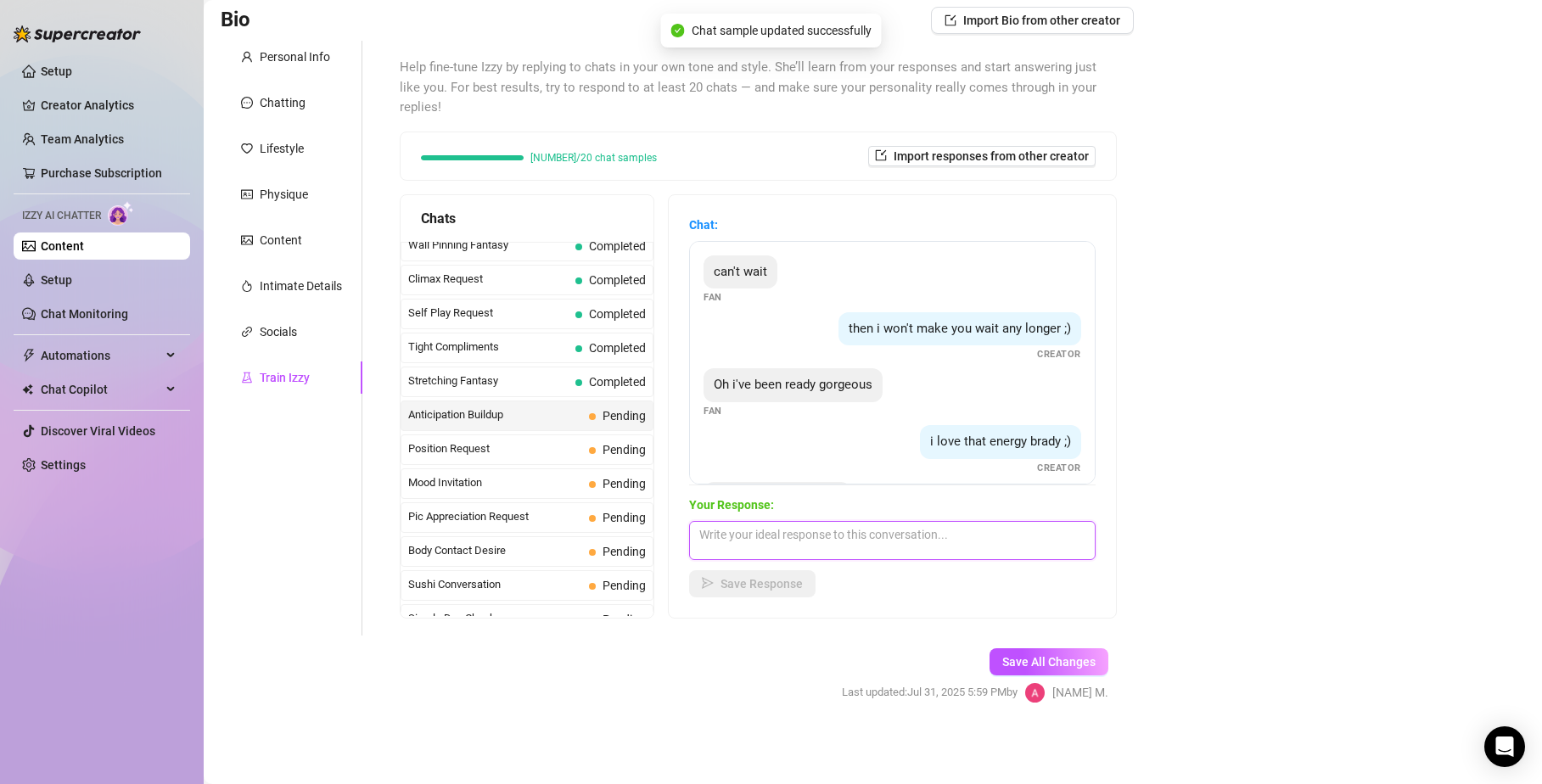 click at bounding box center (892, 540) 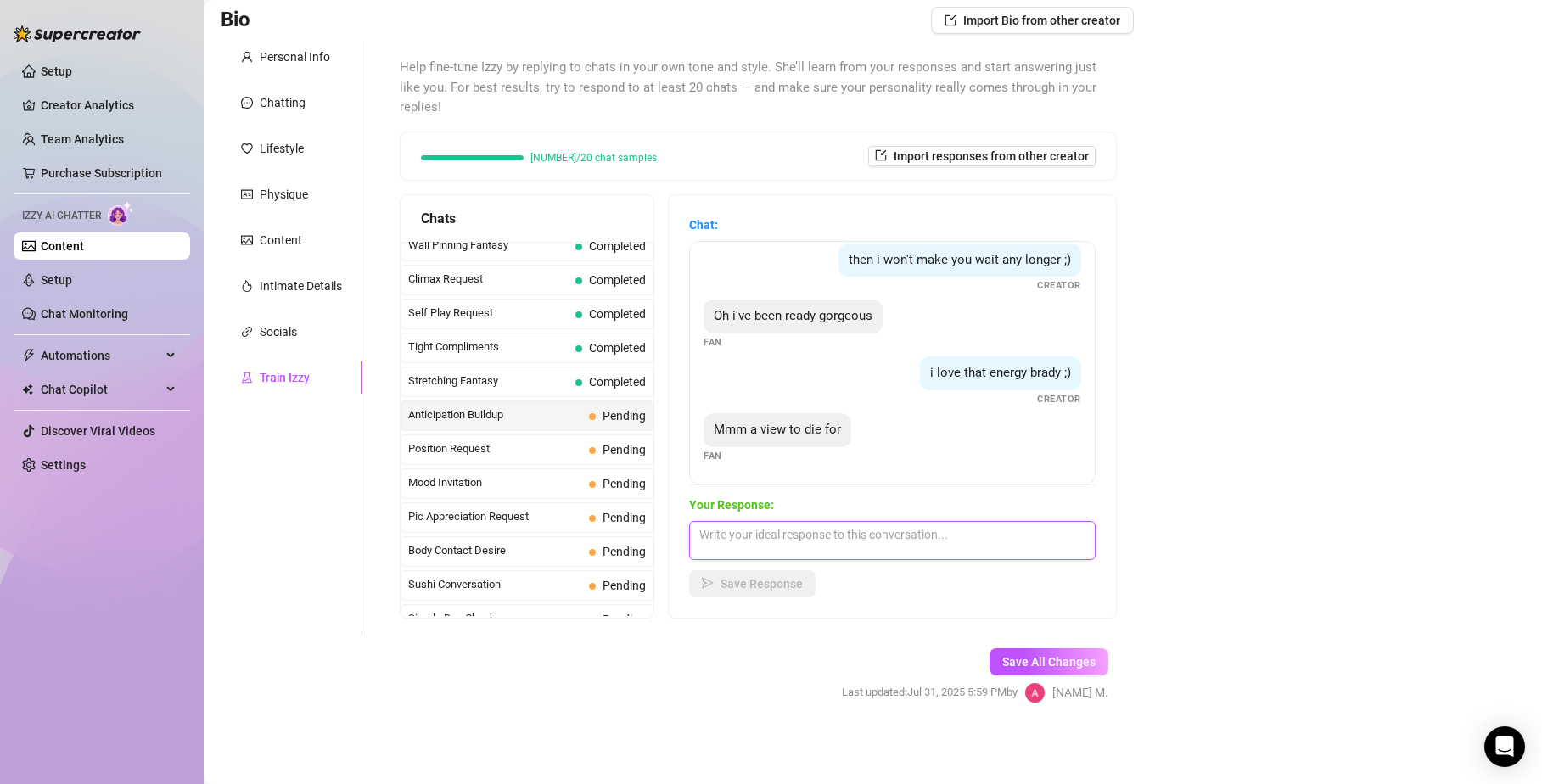 scroll, scrollTop: 88, scrollLeft: 0, axis: vertical 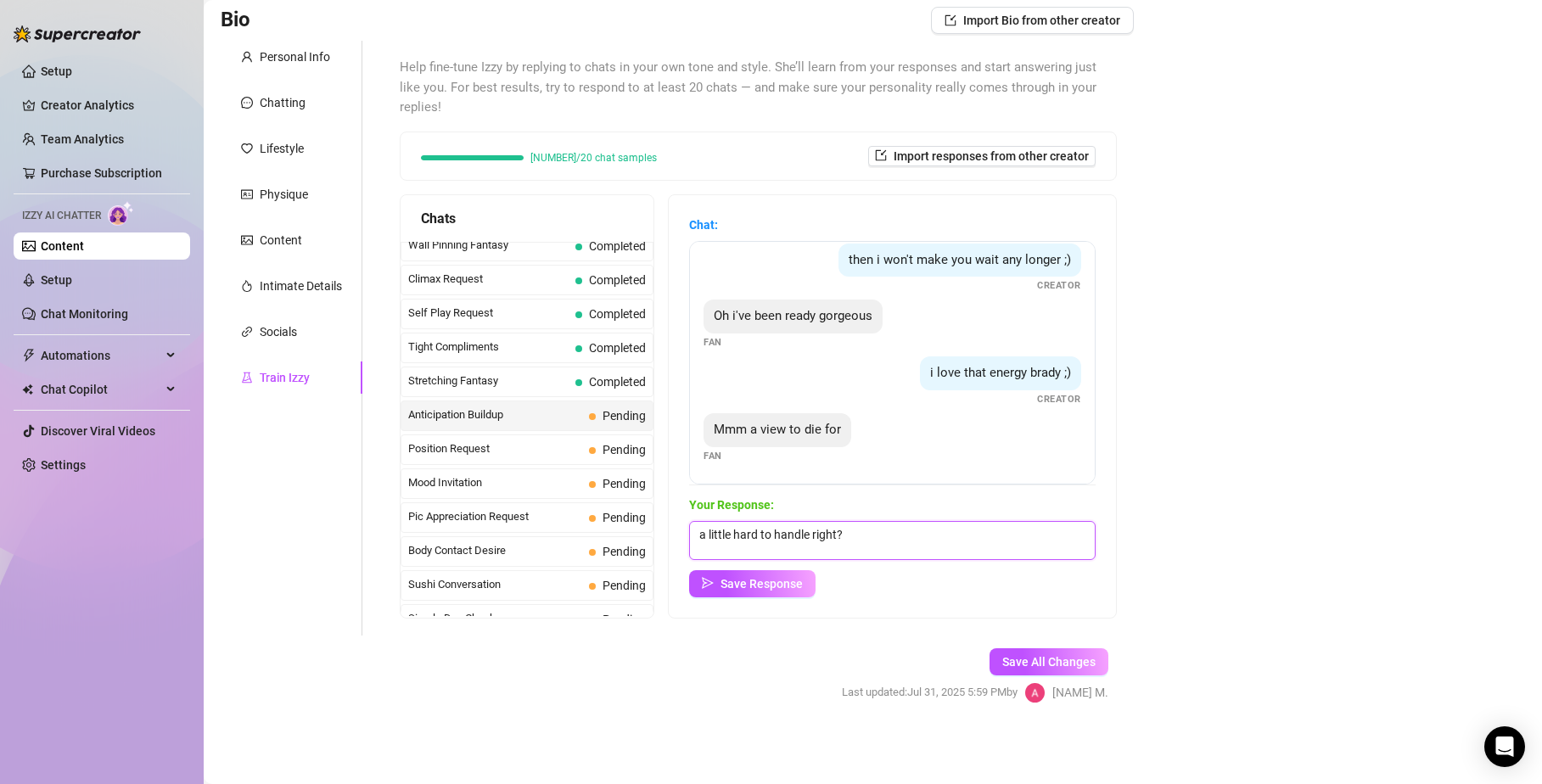 click on "a little hard to handle right?" at bounding box center (892, 540) 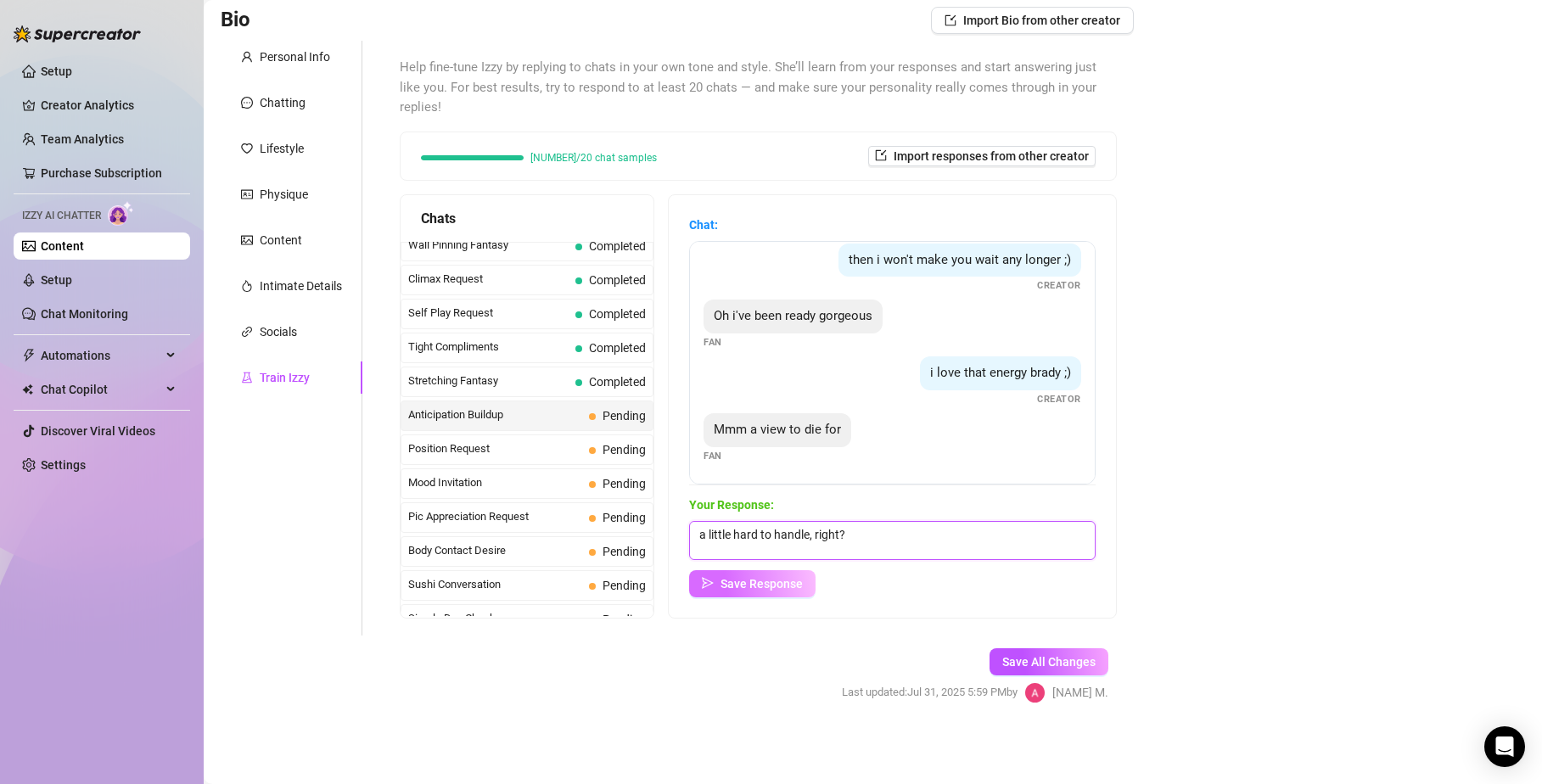 type on "a little hard to handle, right?" 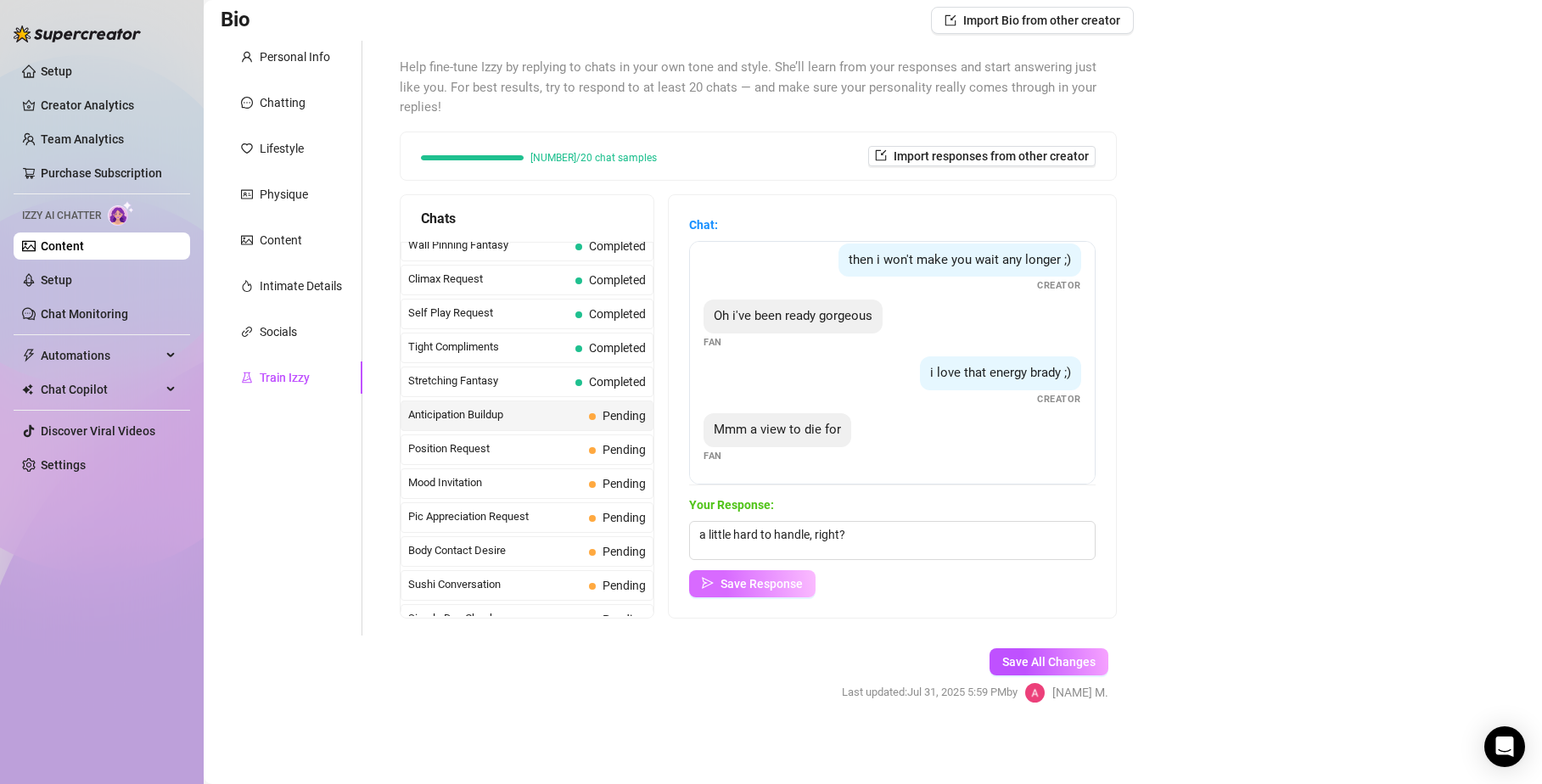 click on "Save Response" at bounding box center [761, 584] 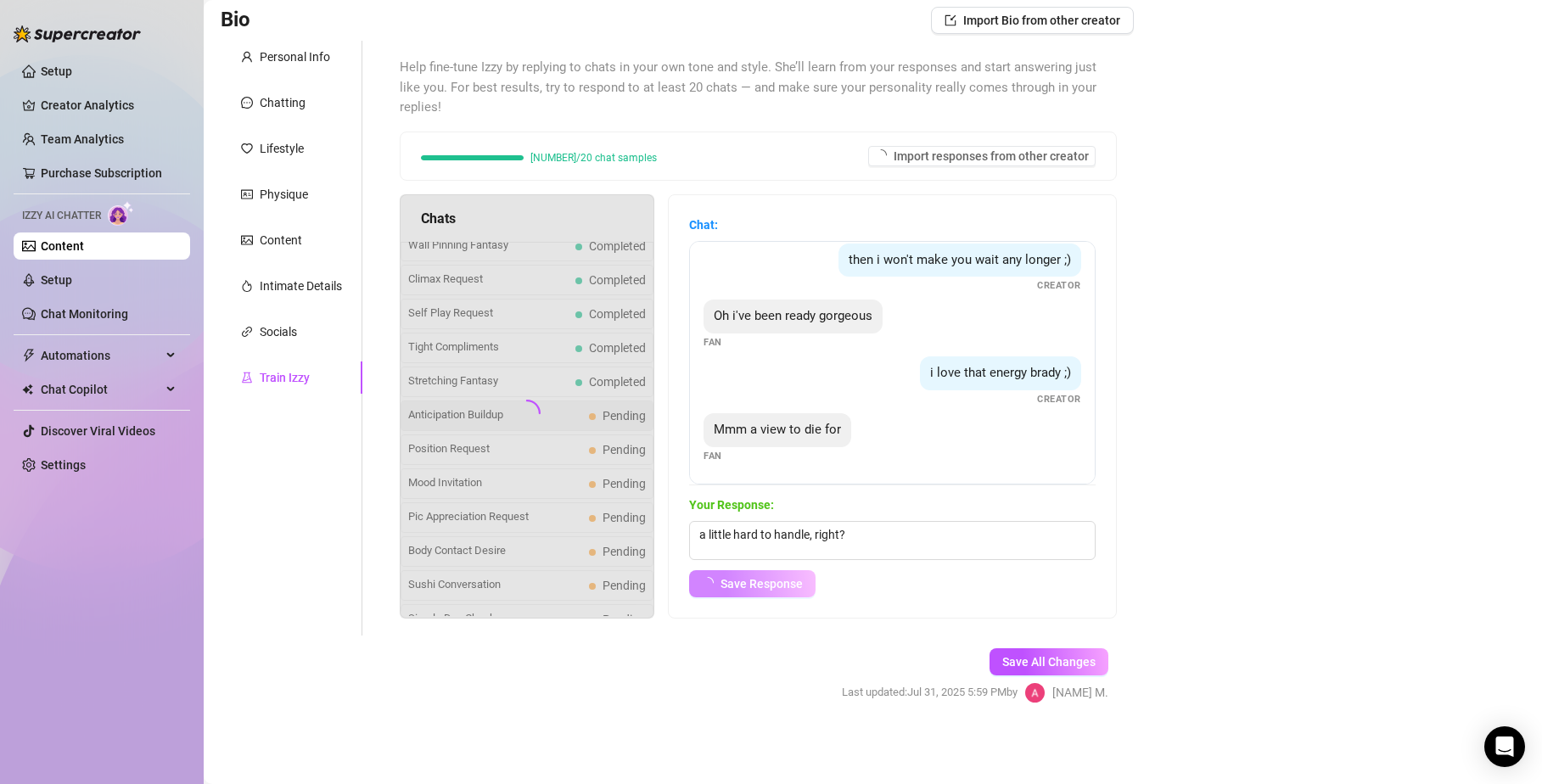 scroll, scrollTop: 69, scrollLeft: 0, axis: vertical 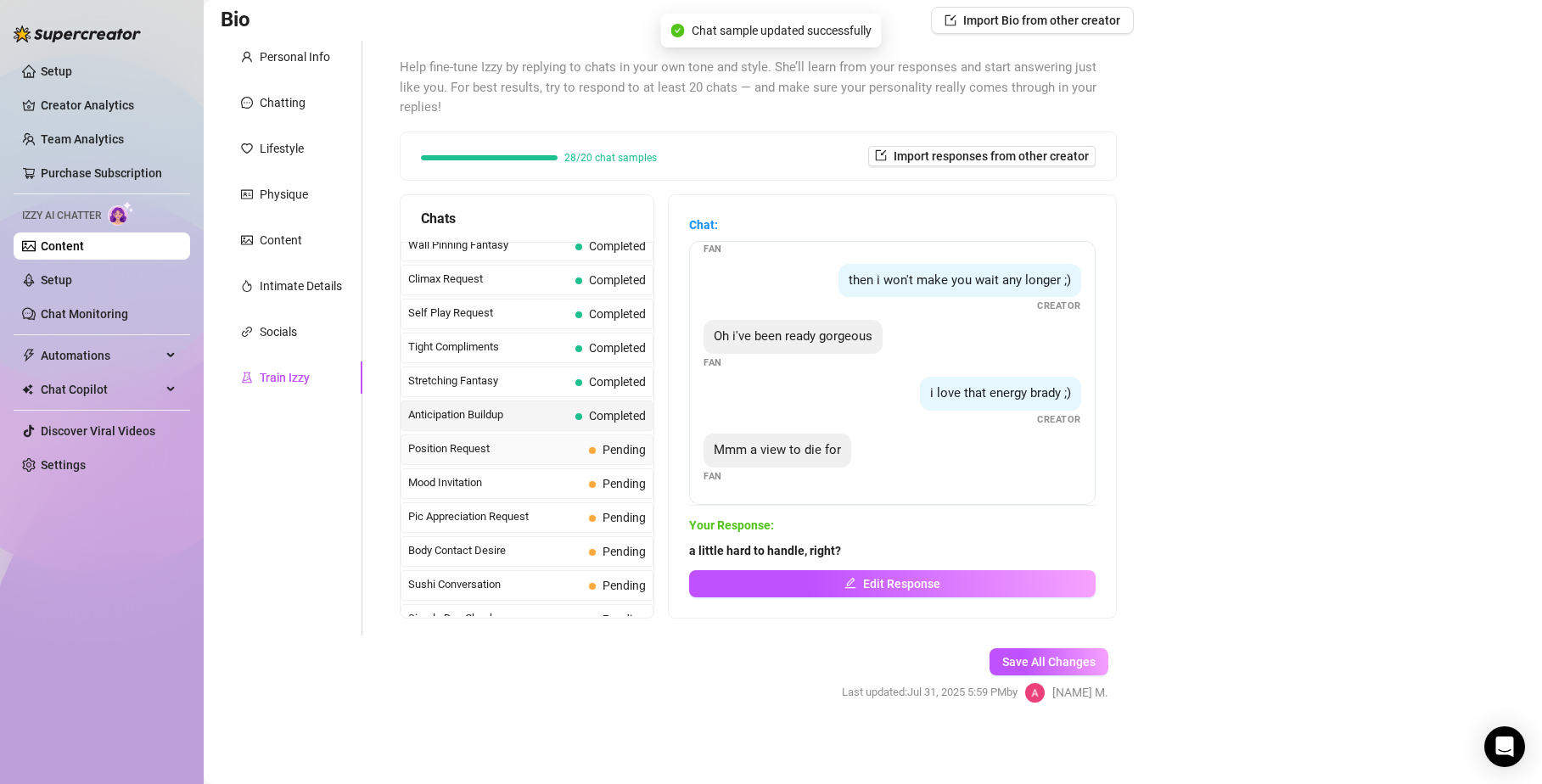 click on "Position Request" at bounding box center [495, 449] 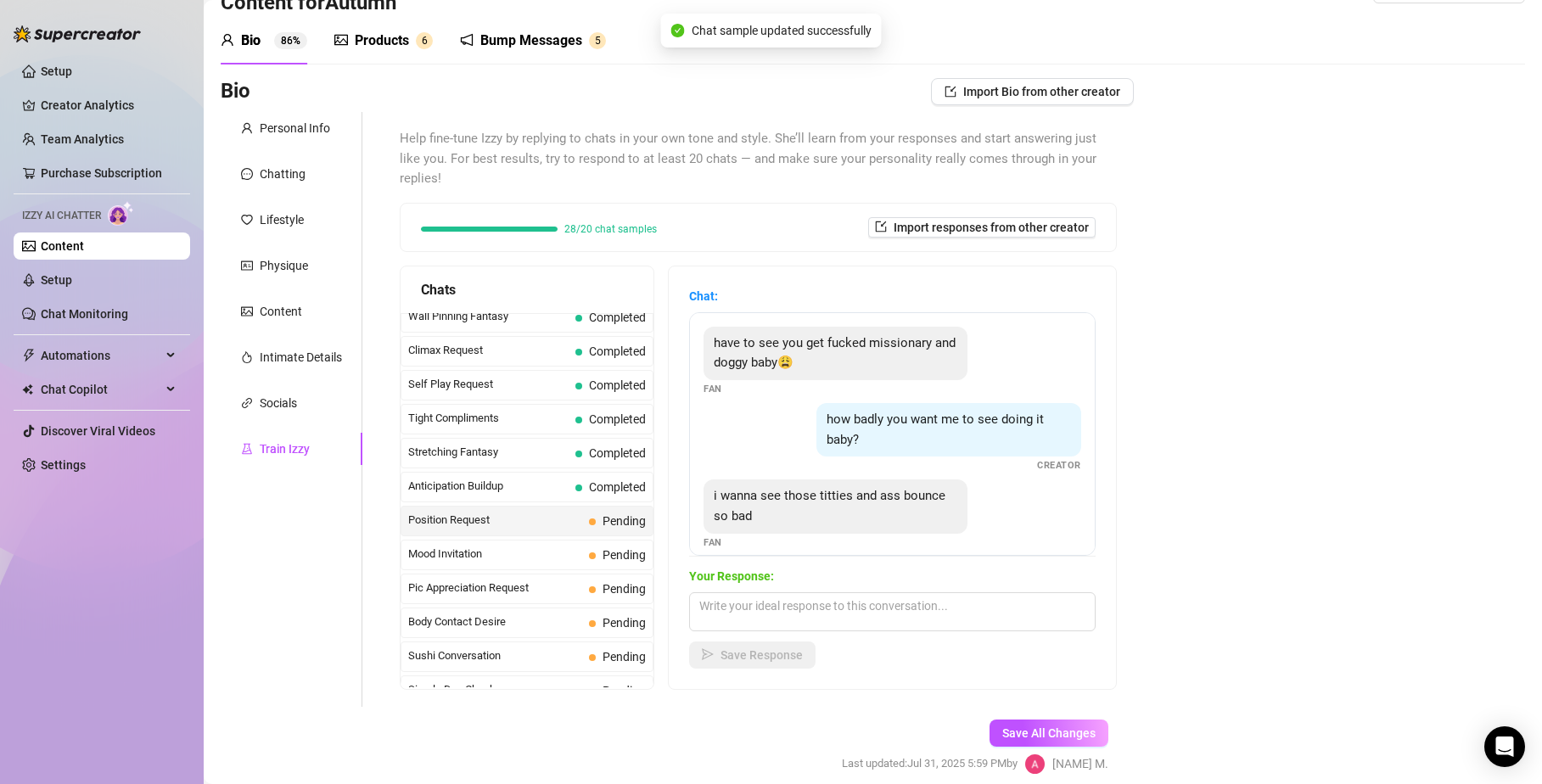 scroll, scrollTop: 0, scrollLeft: 0, axis: both 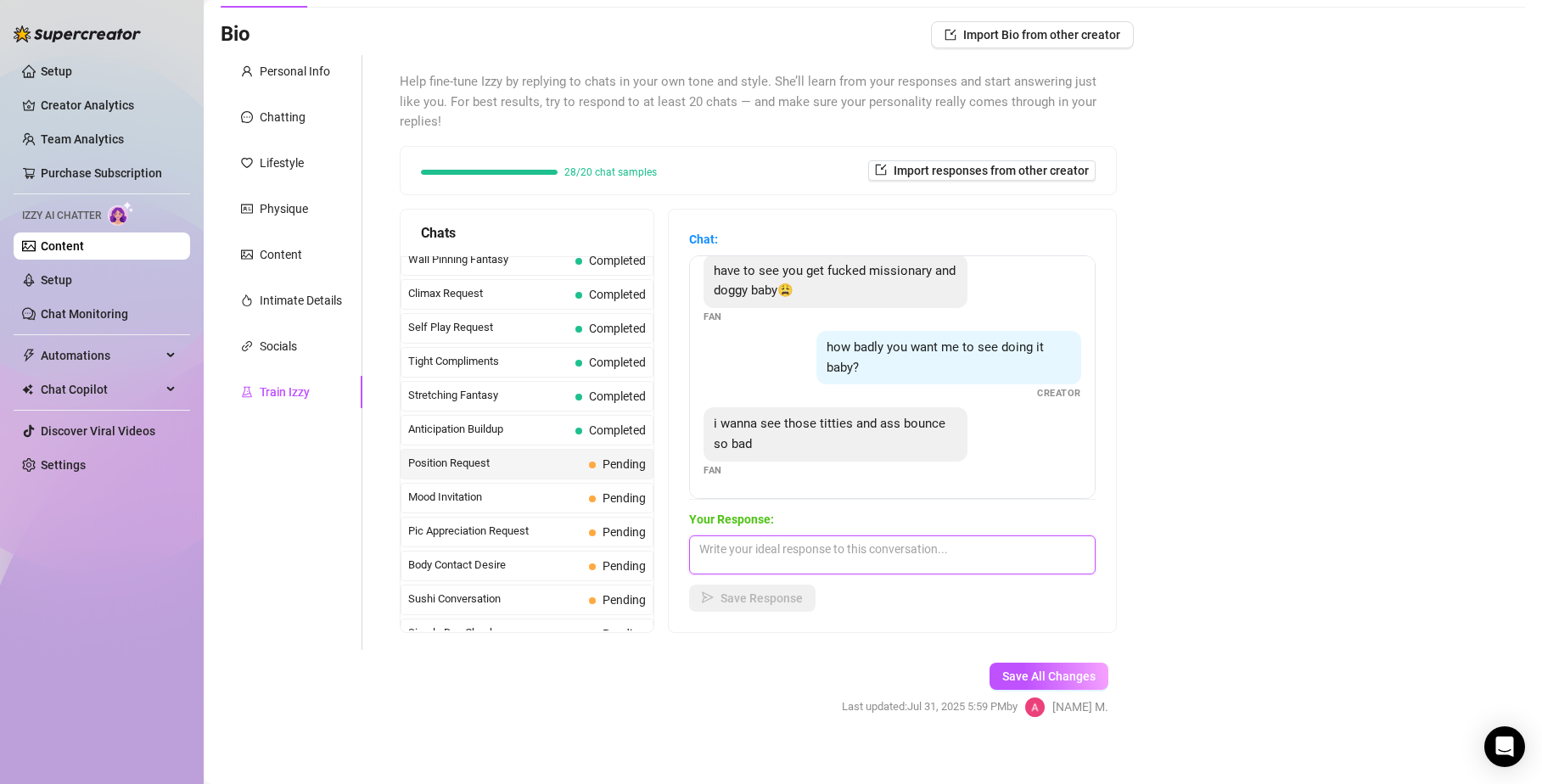 click at bounding box center (892, 555) 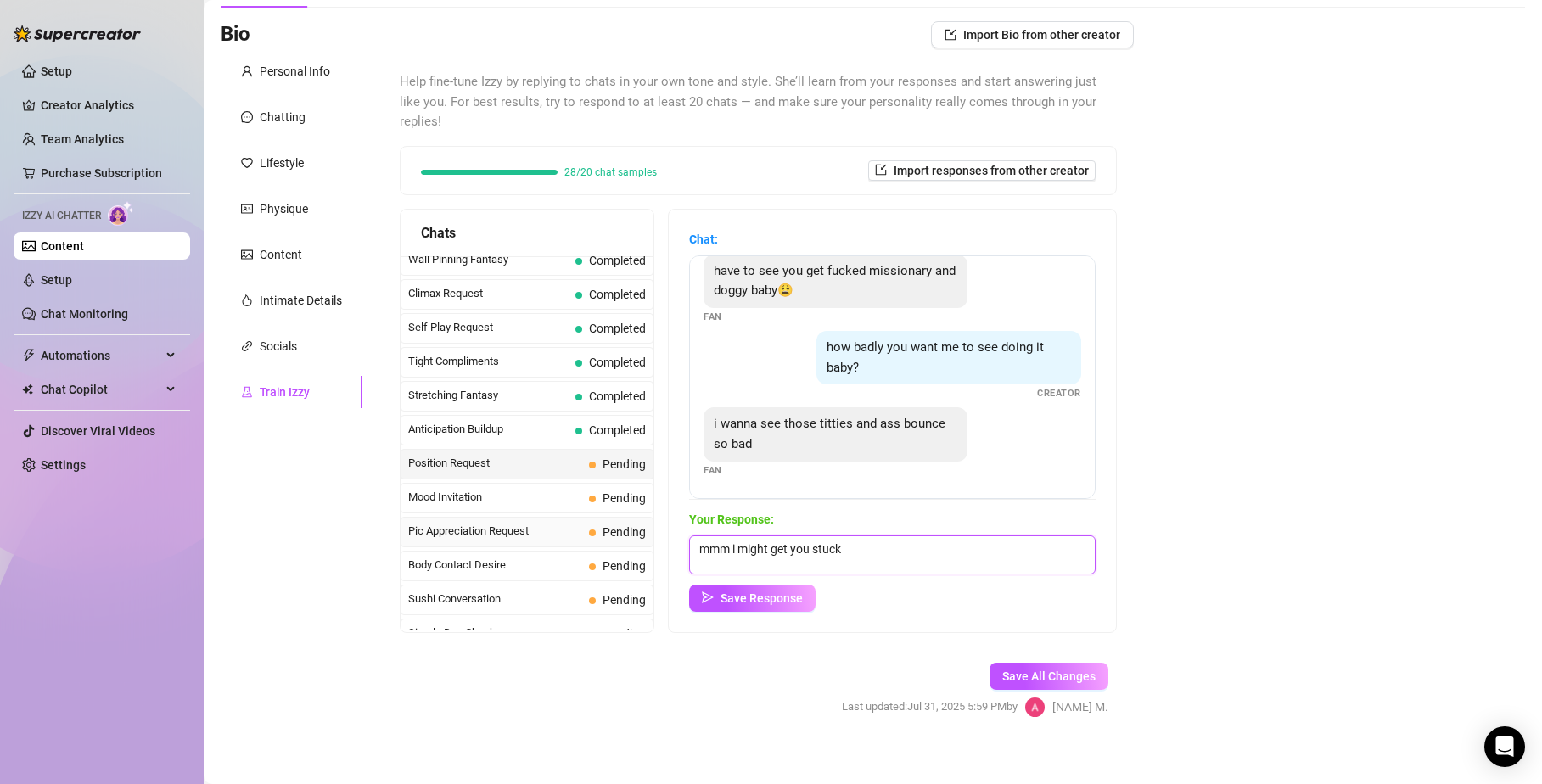 drag, startPoint x: 976, startPoint y: 540, endPoint x: 648, endPoint y: 540, distance: 328 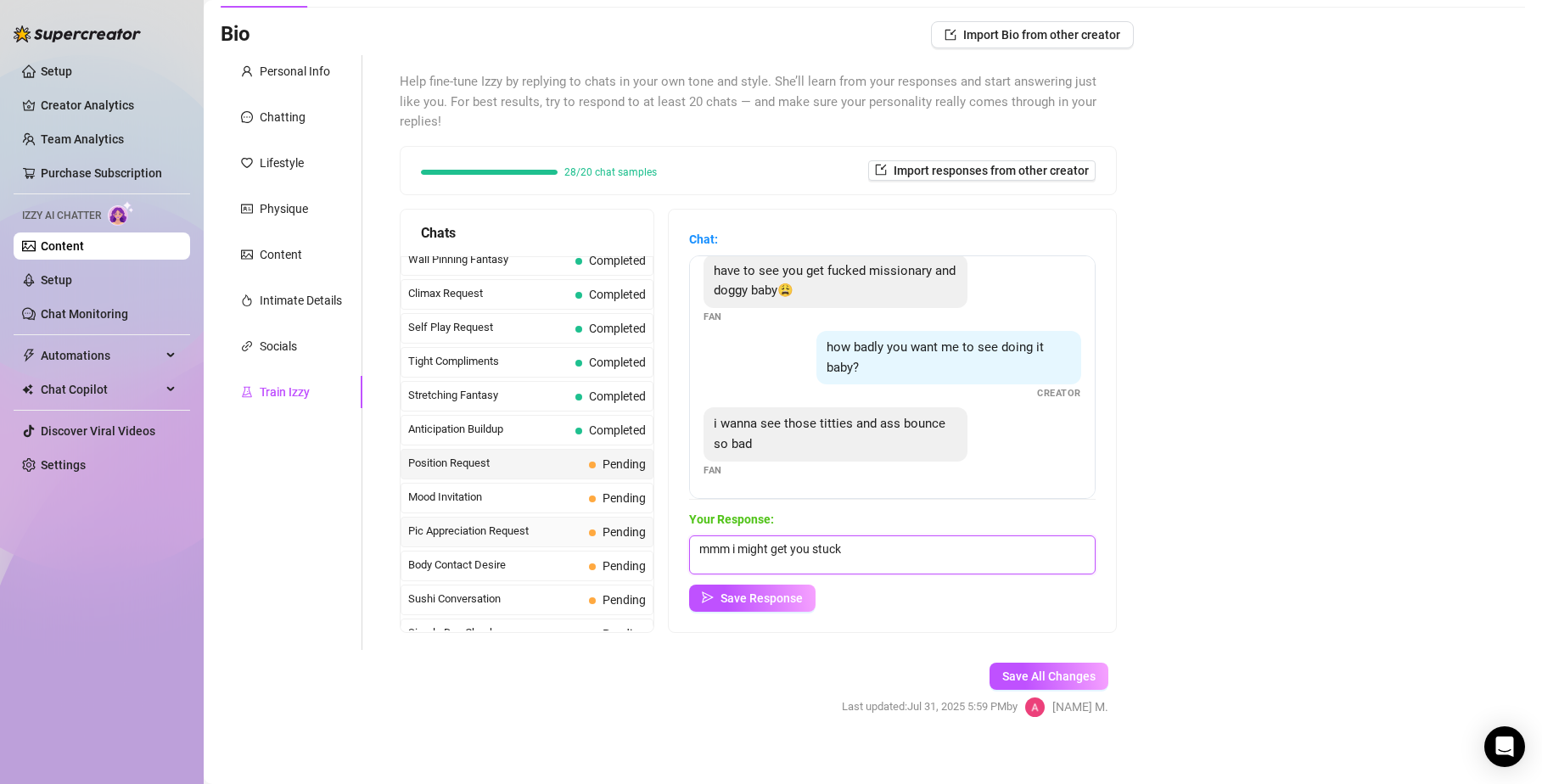 click on "Chats Last Money Nipples Inquiry Completed Waiting For Payday Completed Not Pushy Future Visit Completed Budget Fifty Request Completed Blanket Photo Anal Offer Completed Missing Videos Reminder Completed Cock Compliment Upsell Completed Too Expensive Complaint Completed Covered Photos Complaint Completed Positive Feedback More Content Completed Broke Rejection Completed Interested But Broke Completed VIP Content Inquiry Completed Demanding Free Content Completed Sets Price Shock Completed Bikini Pics Refusal Completed Feeling Spendy Completed Arousal Check Completed First Time Pic Request Completed Detailed Fantasy Description Completed Early Morning Regret Completed Hotel Room Fantasy Completed Wall Pinning Fantasy Completed Climax Request Completed Self Play Request Completed Tight Compliments Completed Stretching Fantasy Completed Anticipation Buildup Completed Position Request Pending Mood Invitation Pending Pic Appreciation Request Pending Body Contact Desire Pending Sushi Conversation Pending Pending" at bounding box center (758, 421) 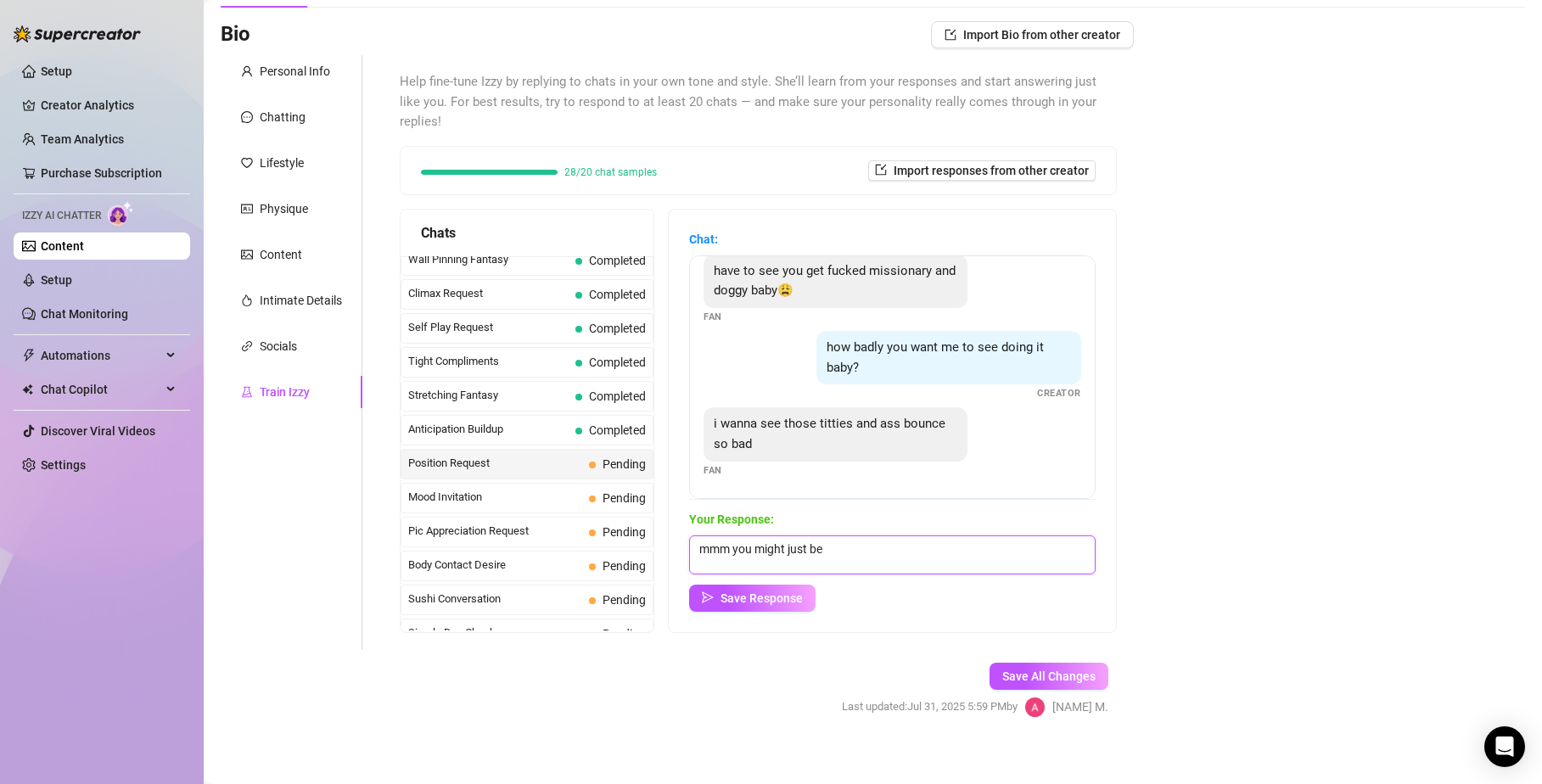 type on "mmm you might just be" 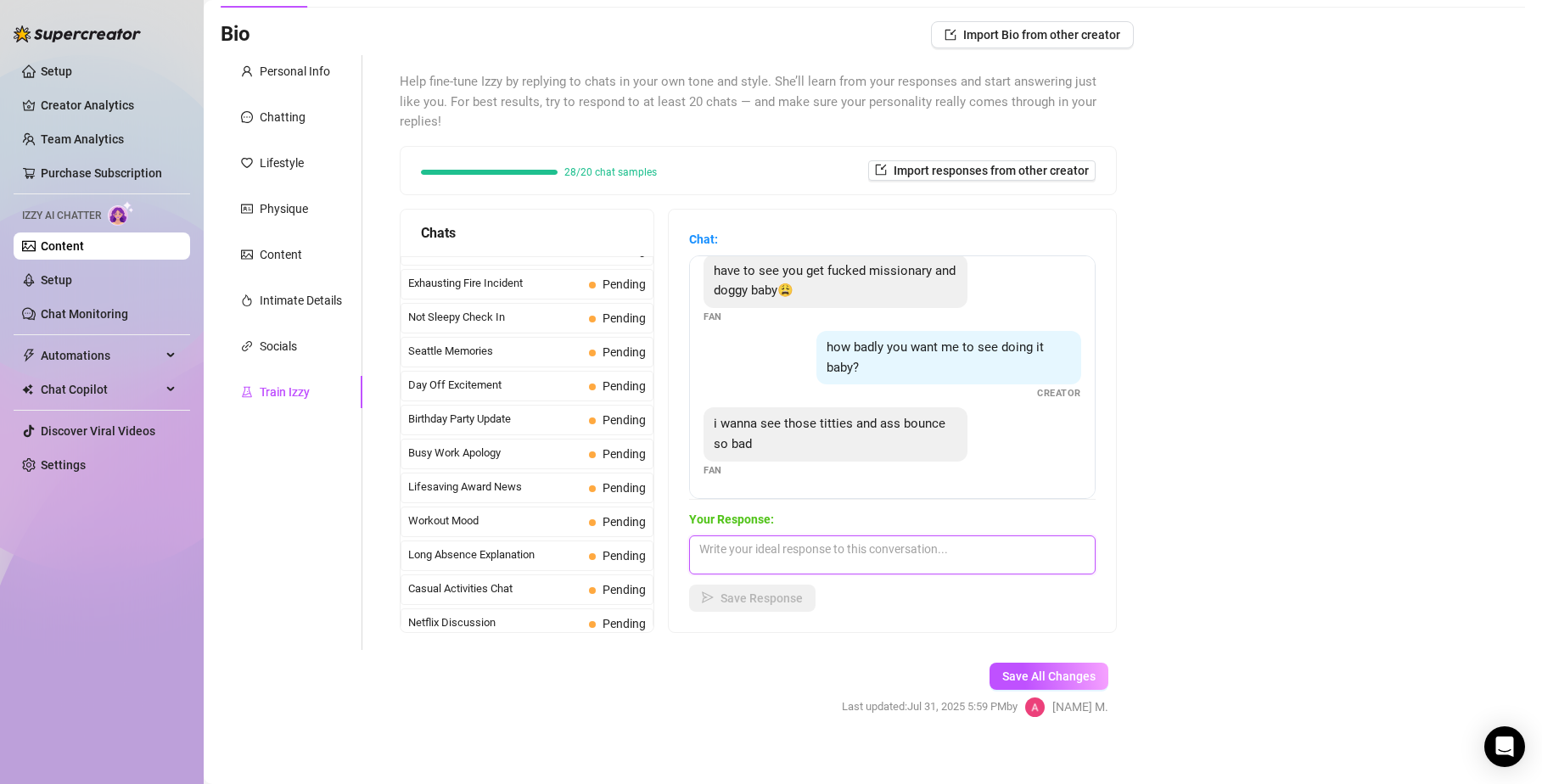 scroll, scrollTop: 1523, scrollLeft: 0, axis: vertical 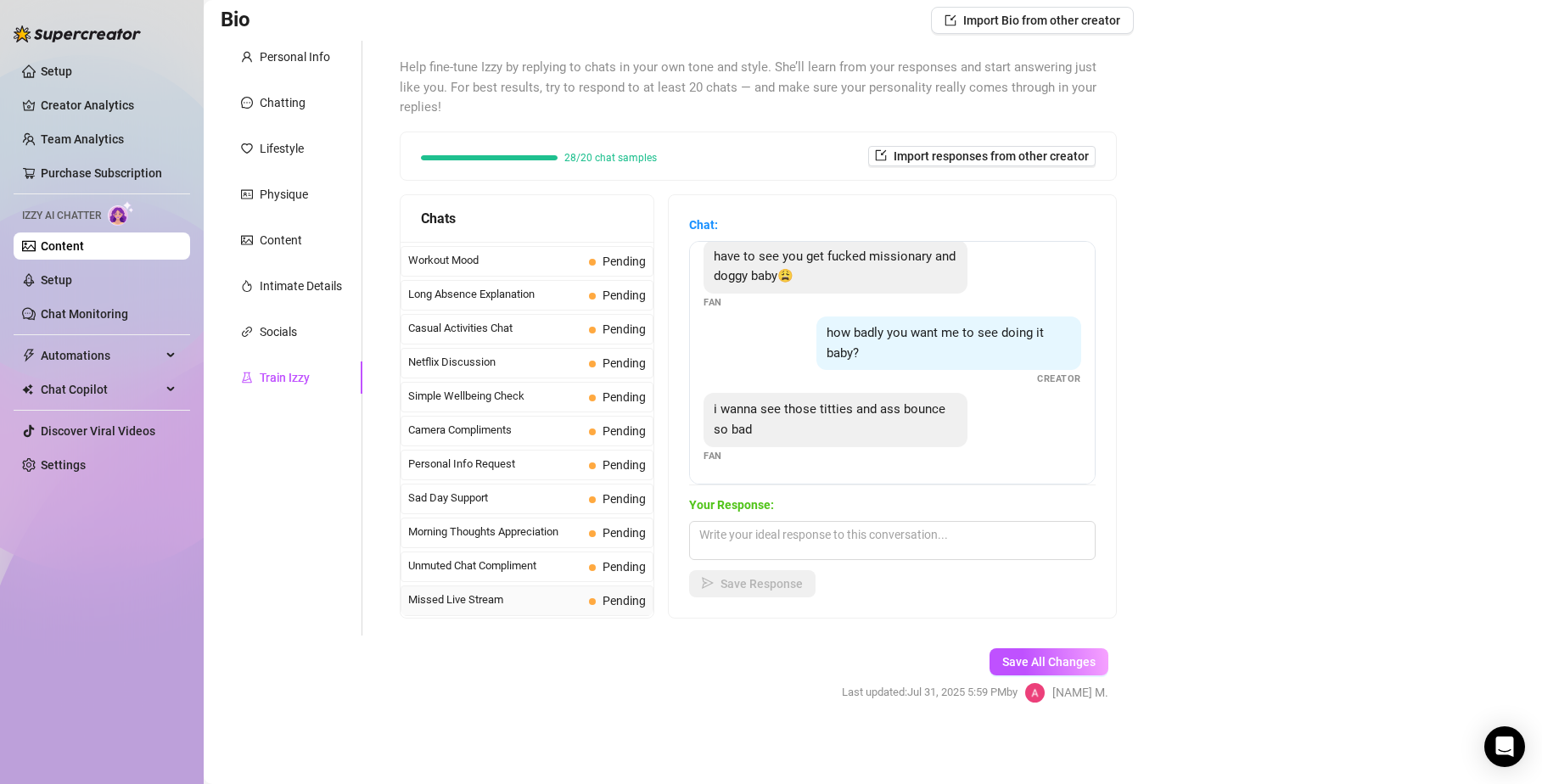 click on "Missed Live Stream" at bounding box center (495, 600) 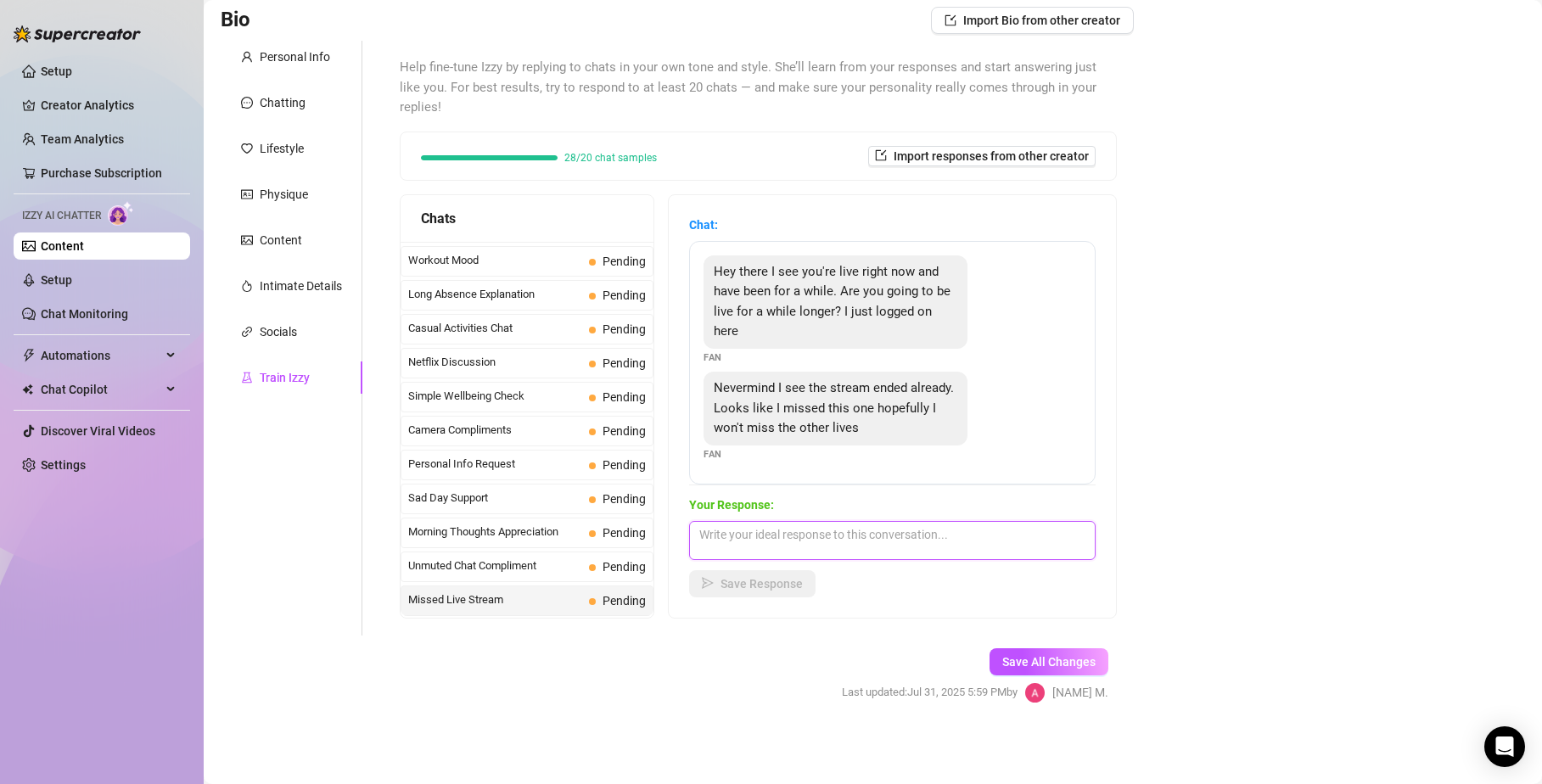 click at bounding box center [892, 540] 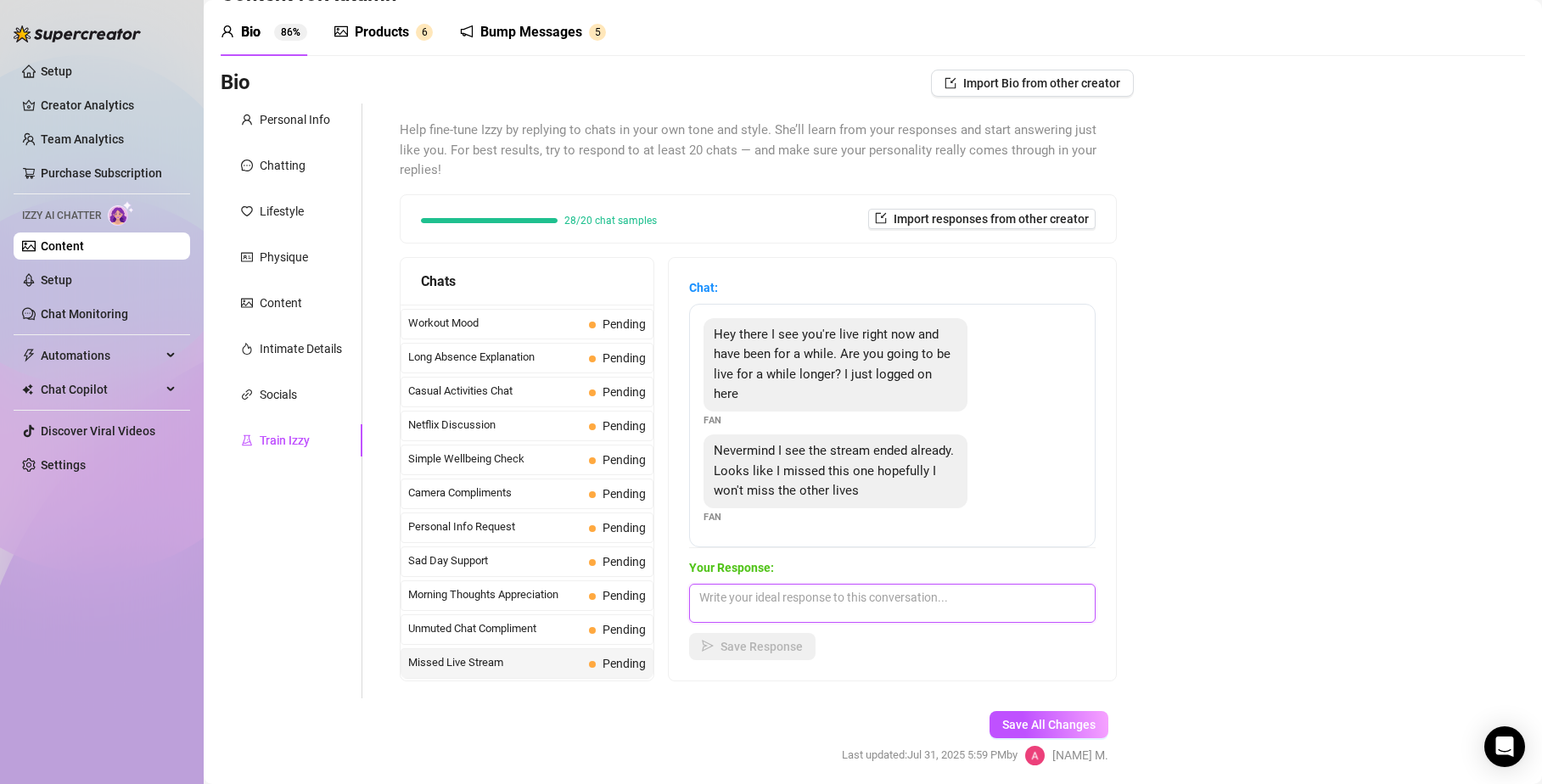 scroll, scrollTop: 57, scrollLeft: 0, axis: vertical 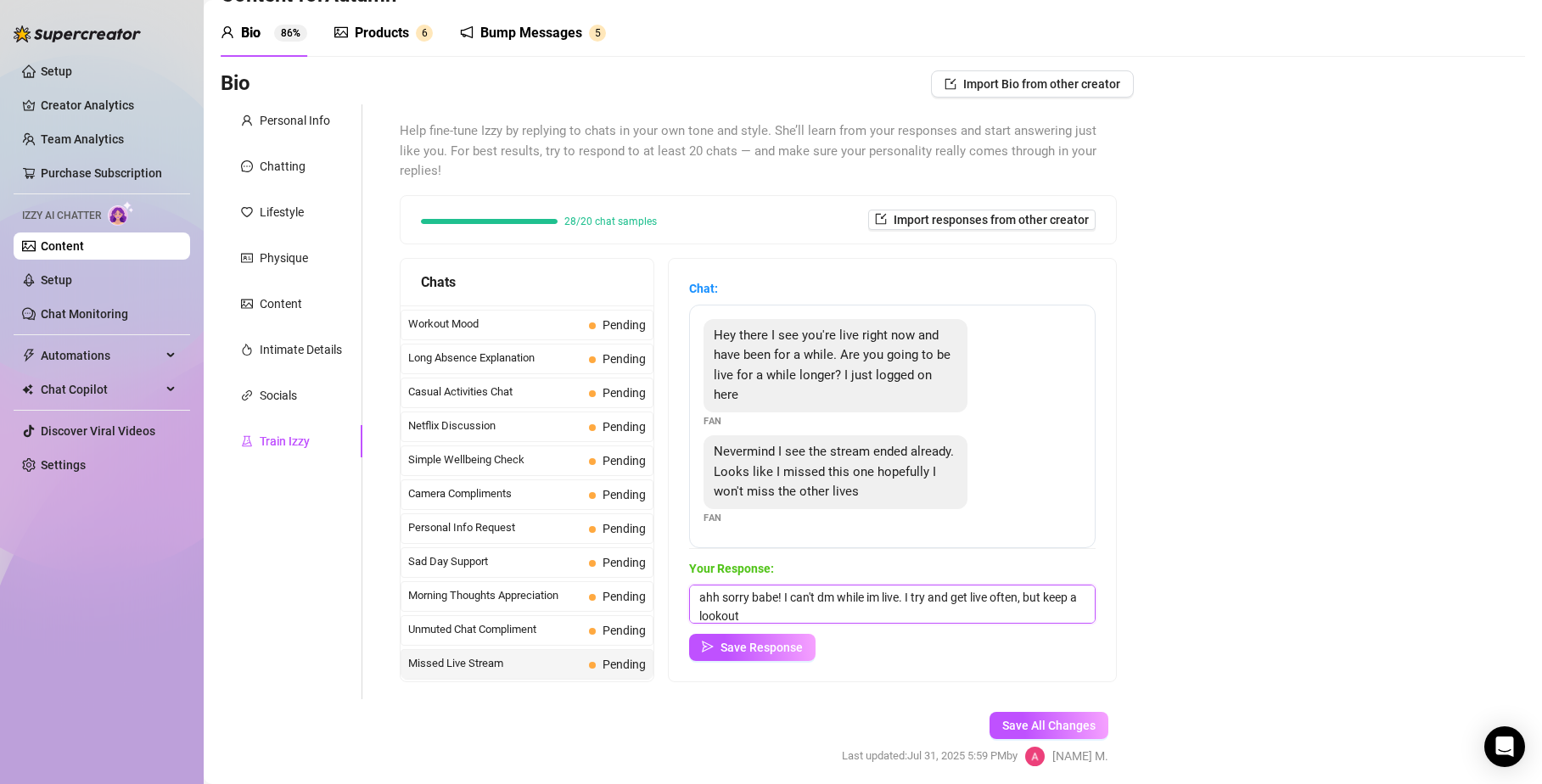 click on "ahh sorry babe! I can't dm while im live. I try and get live often, but keep a lookout" at bounding box center (892, 604) 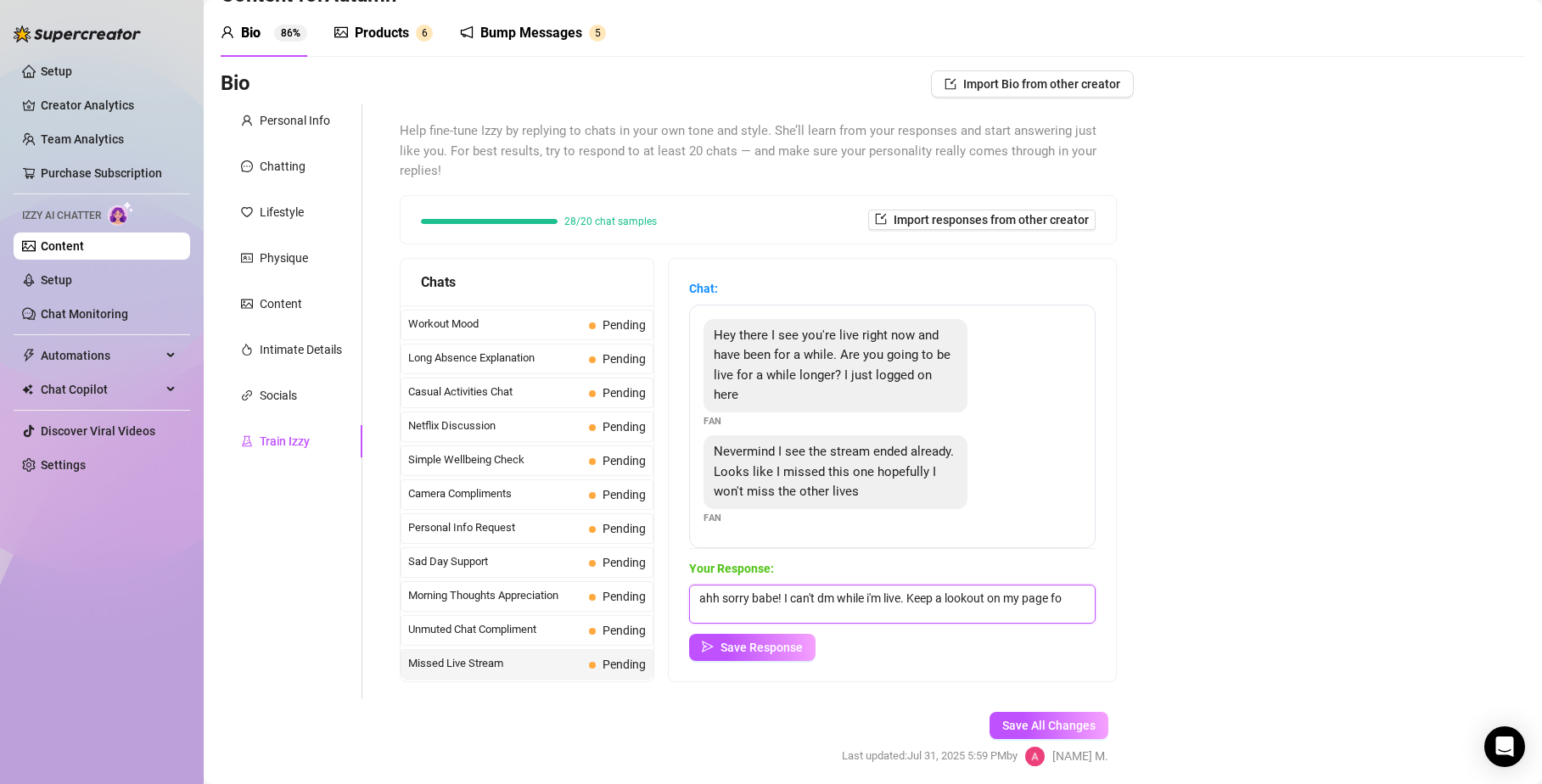 scroll, scrollTop: 1, scrollLeft: 0, axis: vertical 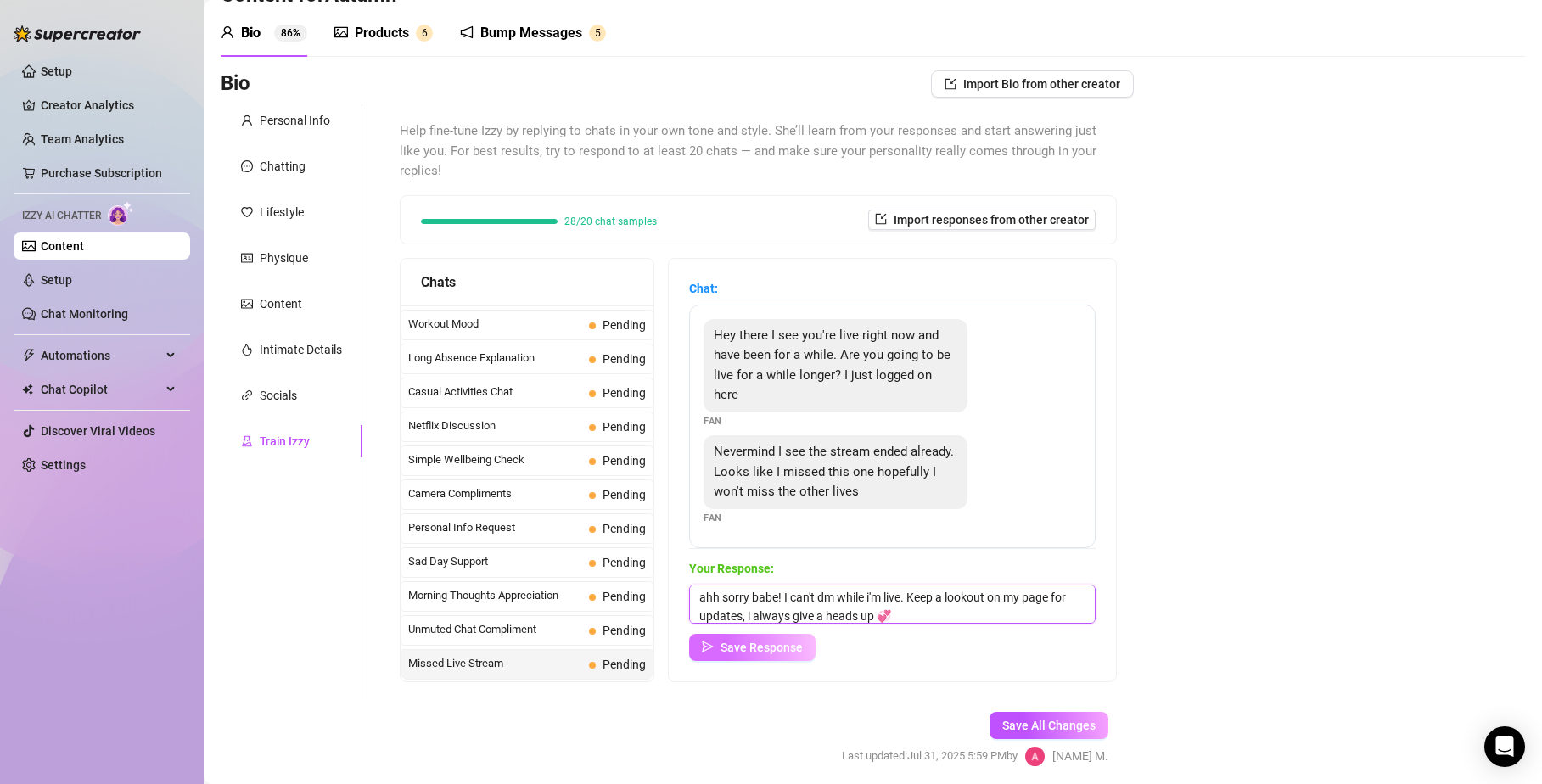 type on "ahh sorry babe! I can't dm while i'm live. Keep a lookout on my page for updates, i always give a heads up 💞" 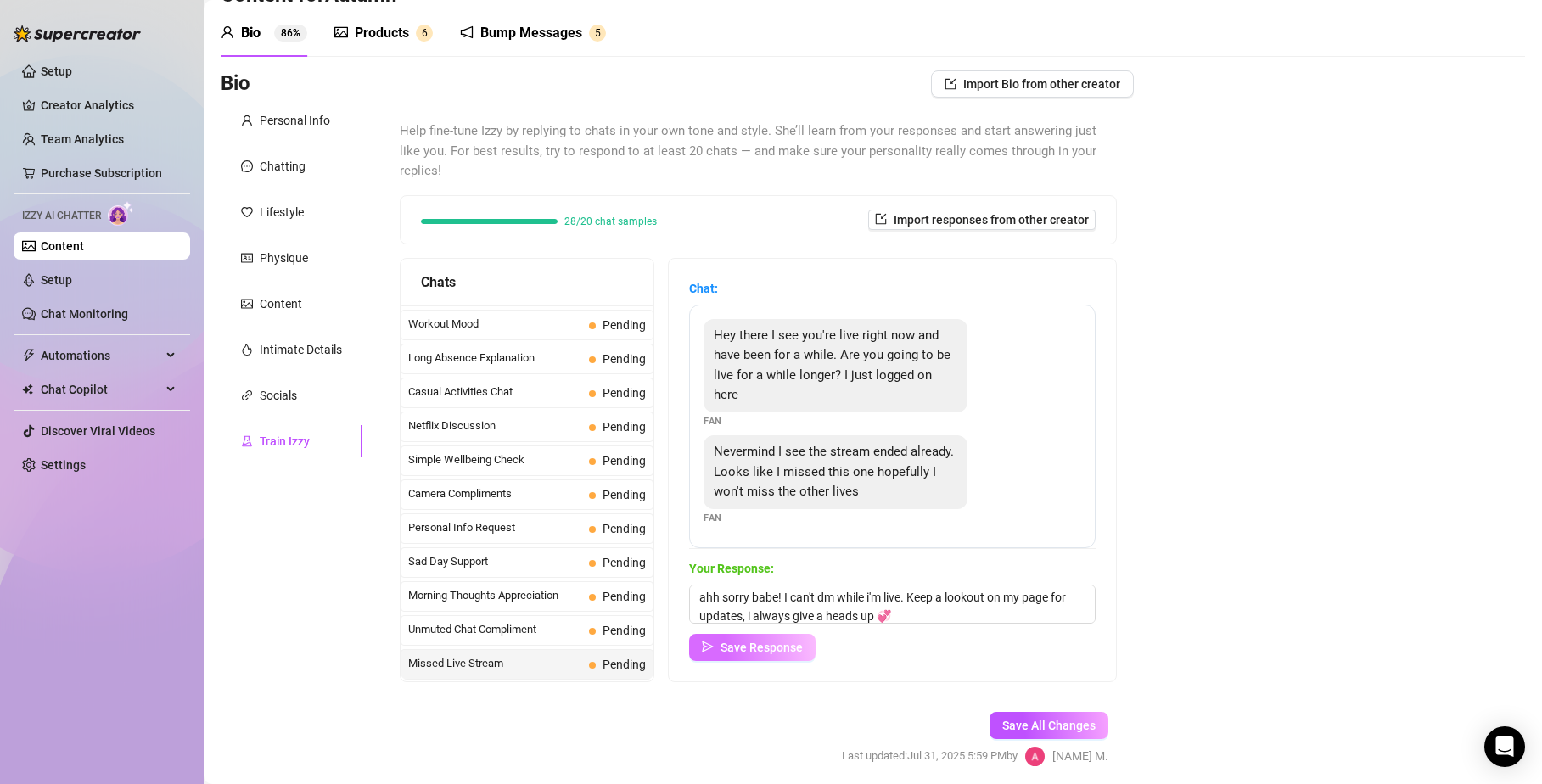 click on "Save Response" at bounding box center [761, 647] 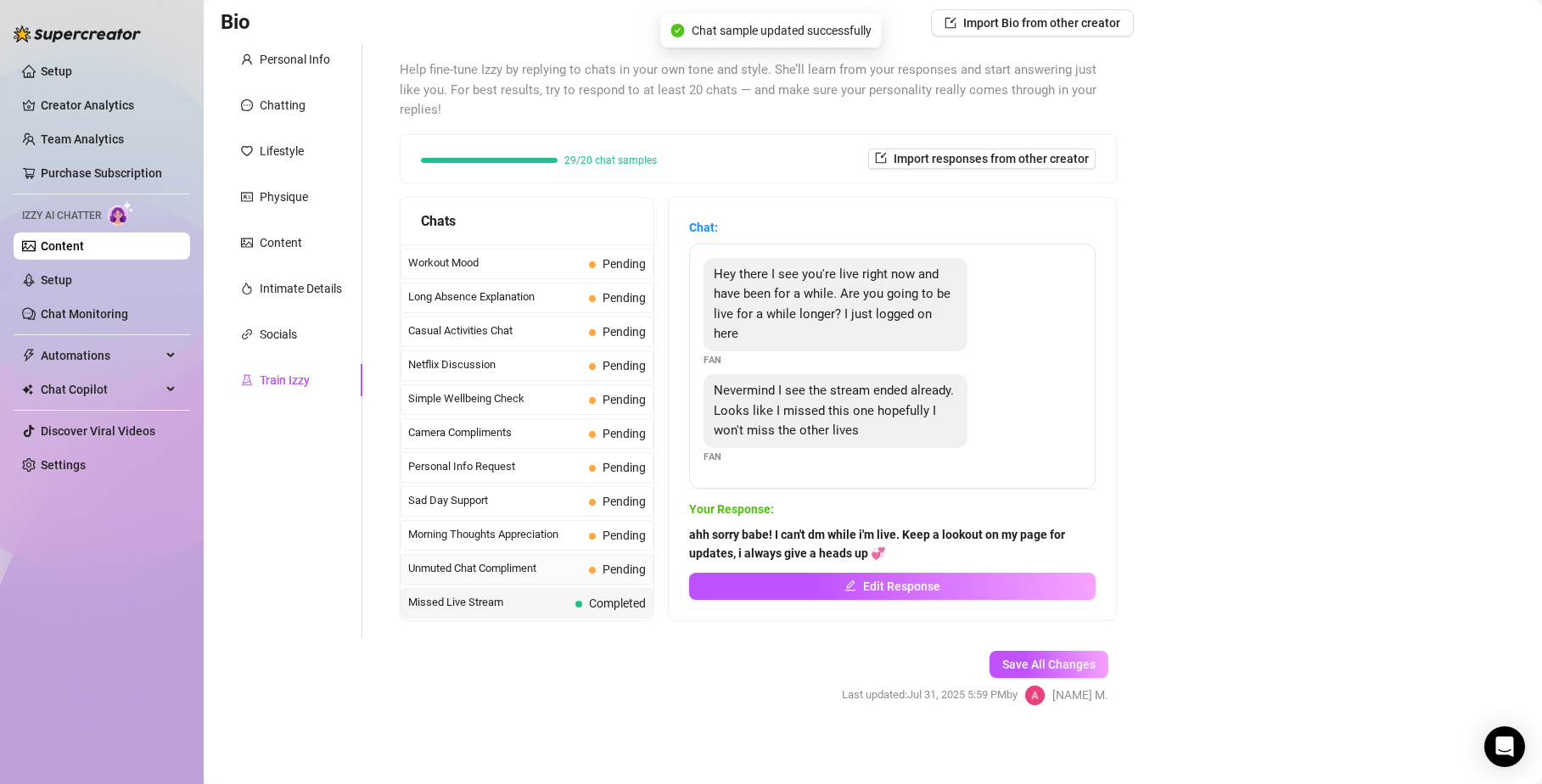 scroll, scrollTop: 117, scrollLeft: 0, axis: vertical 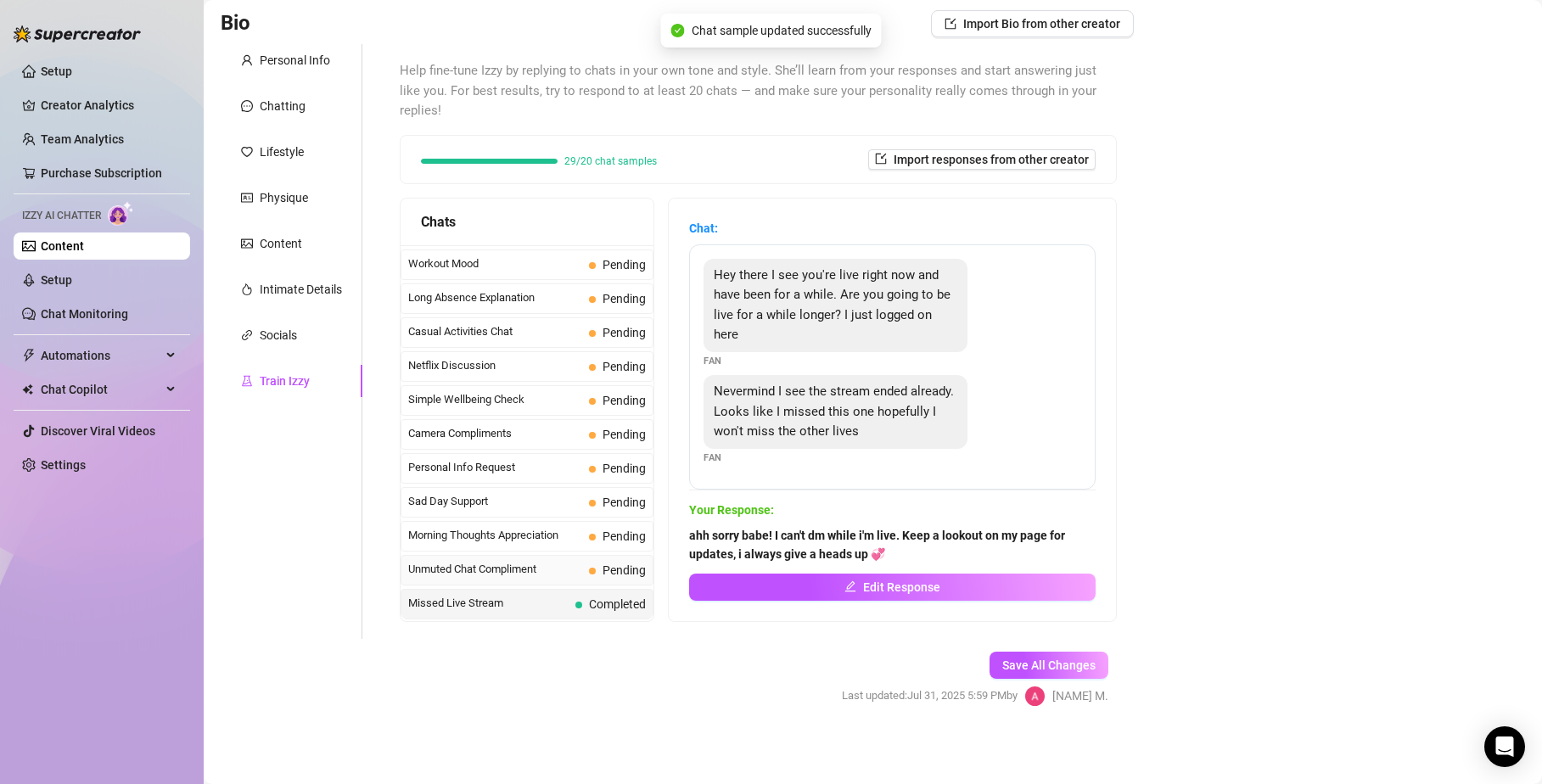 click on "Unmuted Chat Compliment" at bounding box center (495, 569) 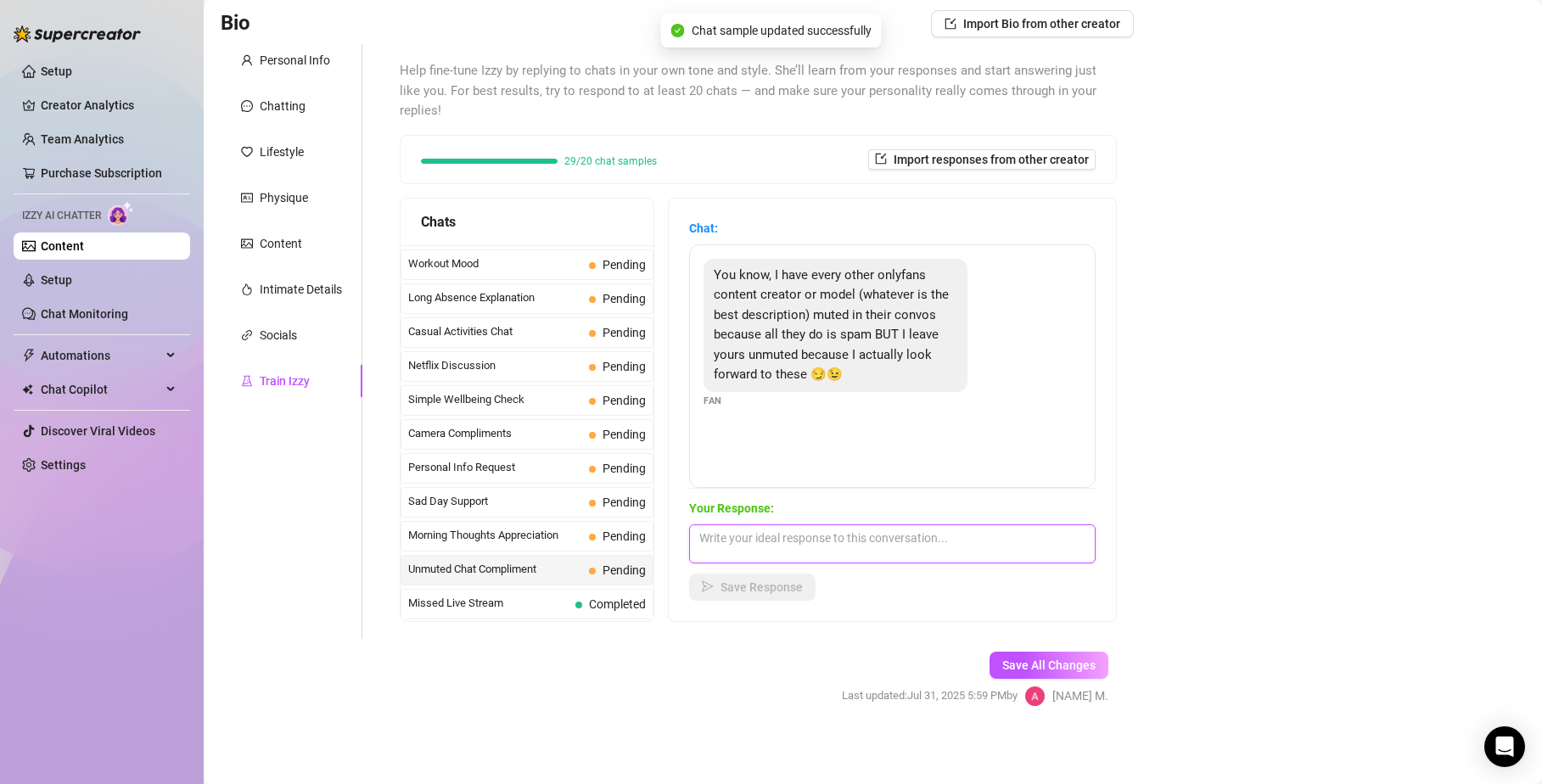 click at bounding box center [892, 544] 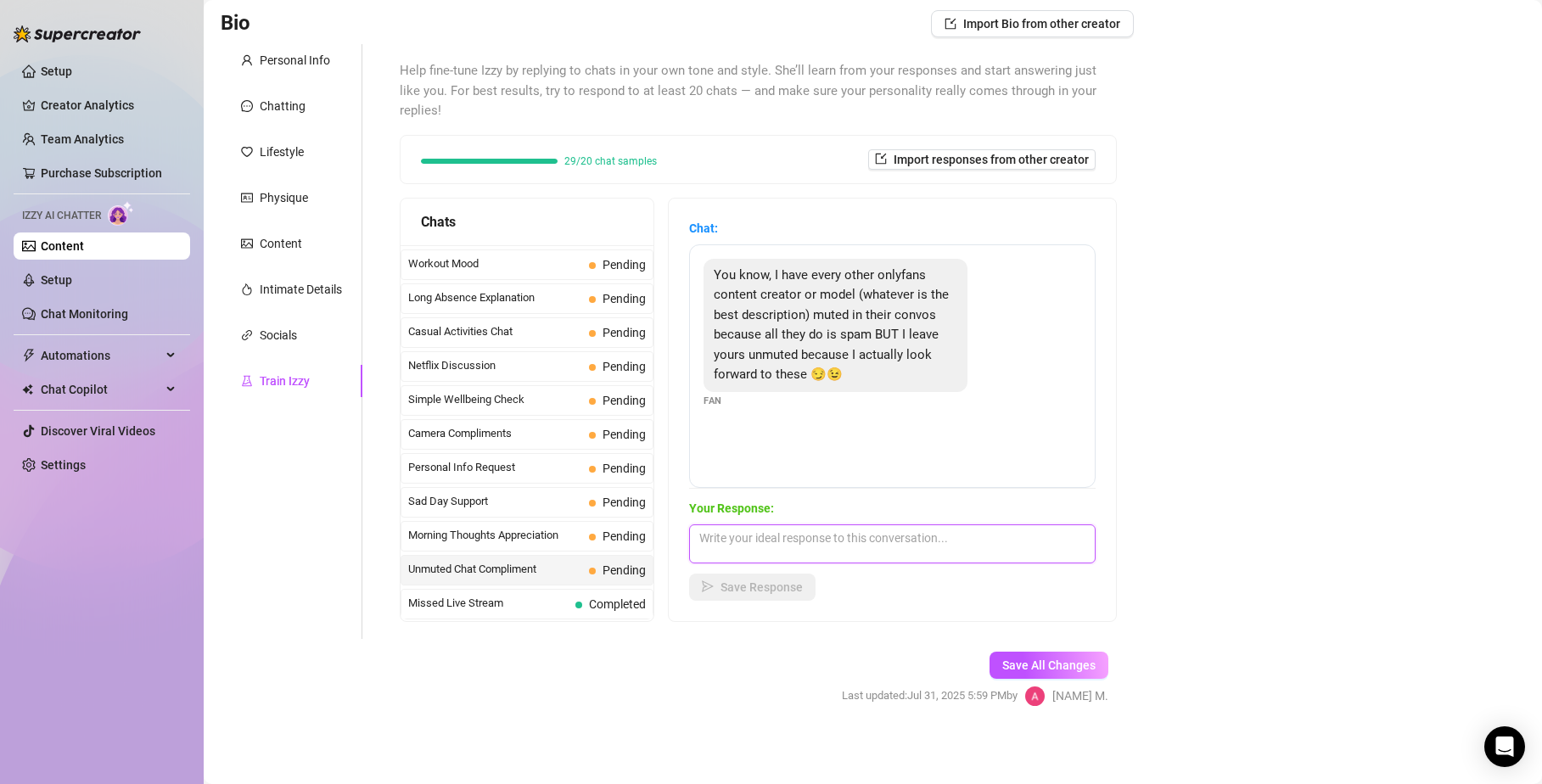 click at bounding box center [892, 544] 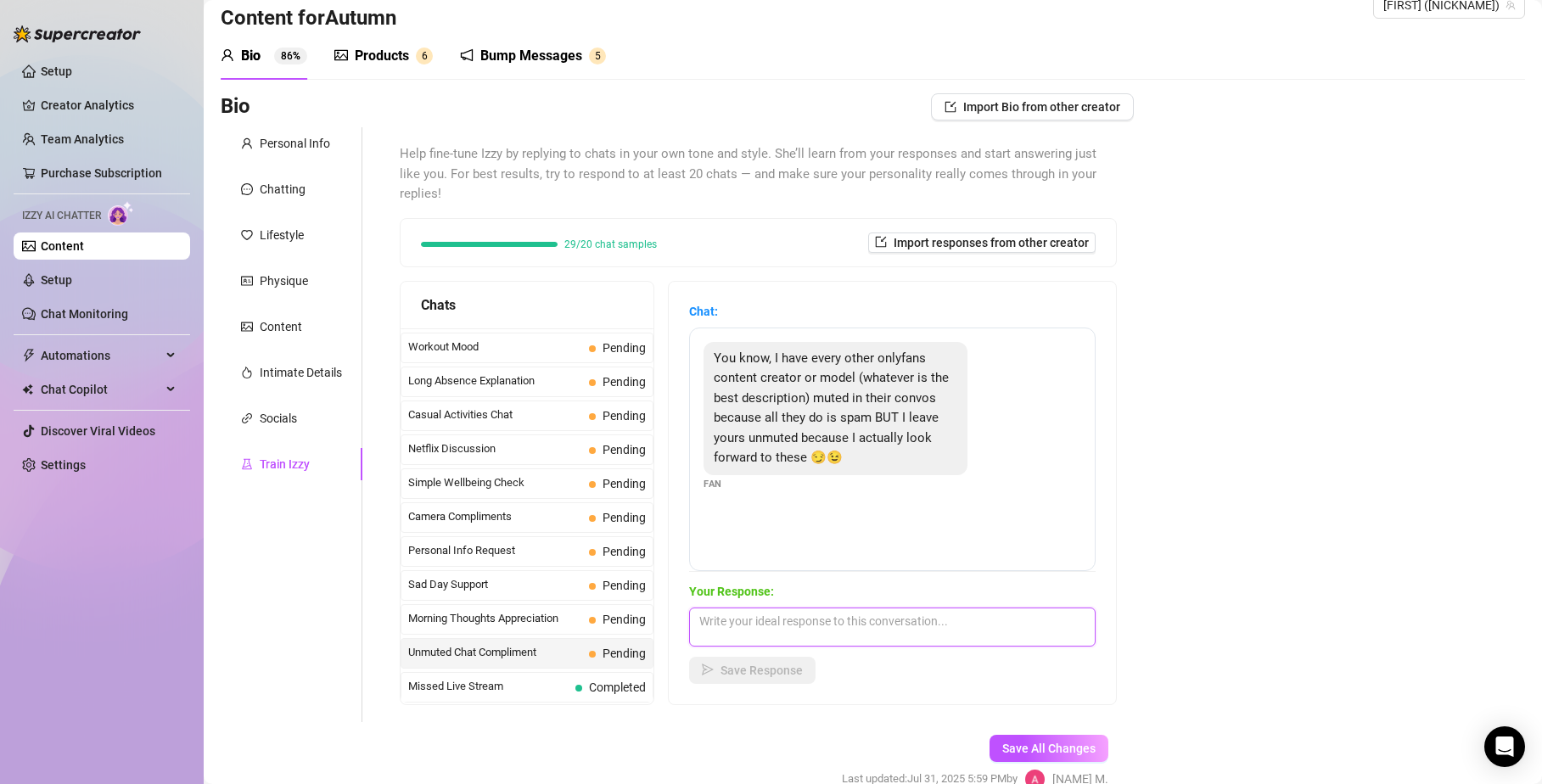 scroll, scrollTop: 35, scrollLeft: 0, axis: vertical 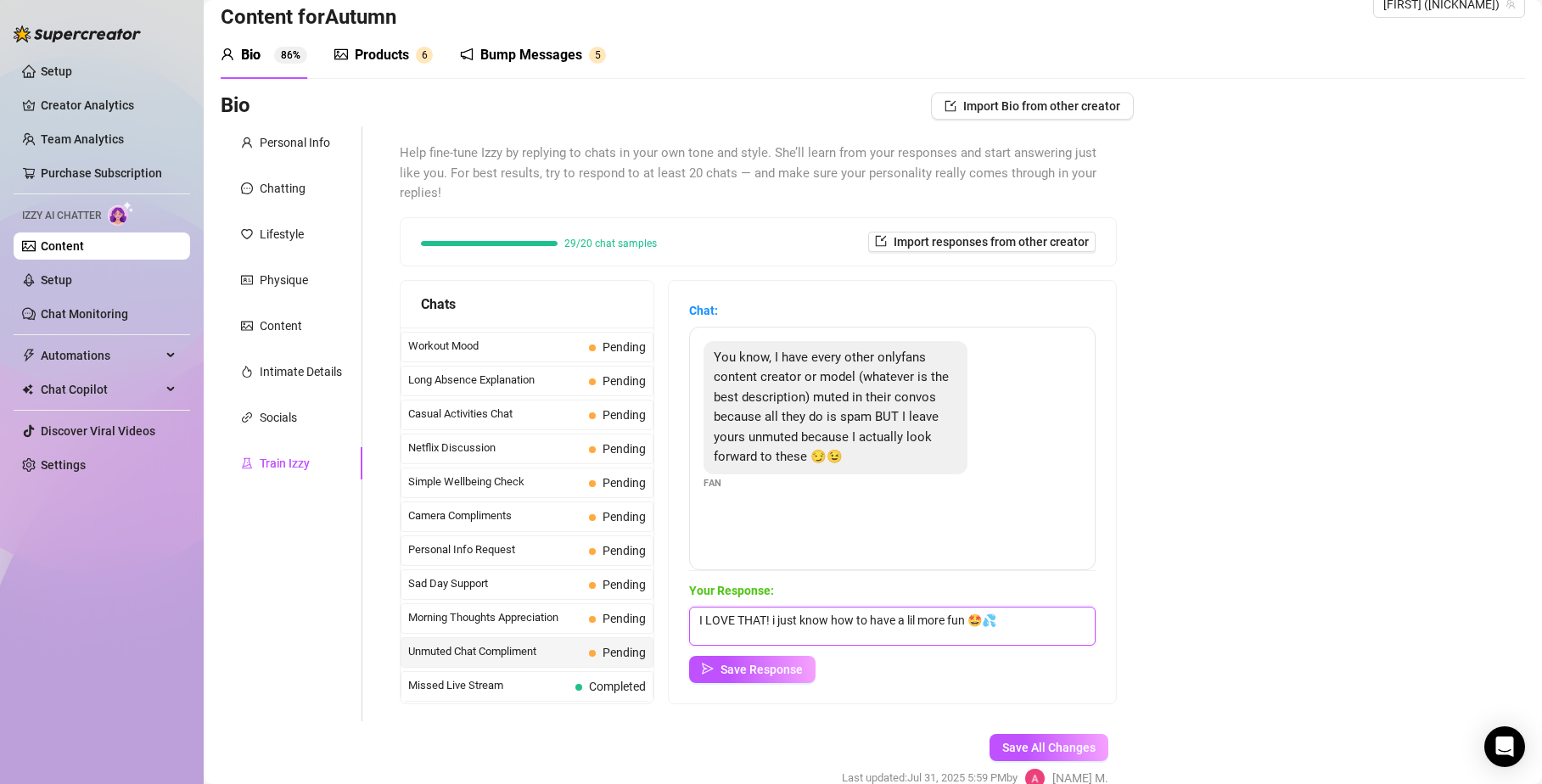 type on "I LOVE THAT! i just know how to have a lil more fun 🤩💦" 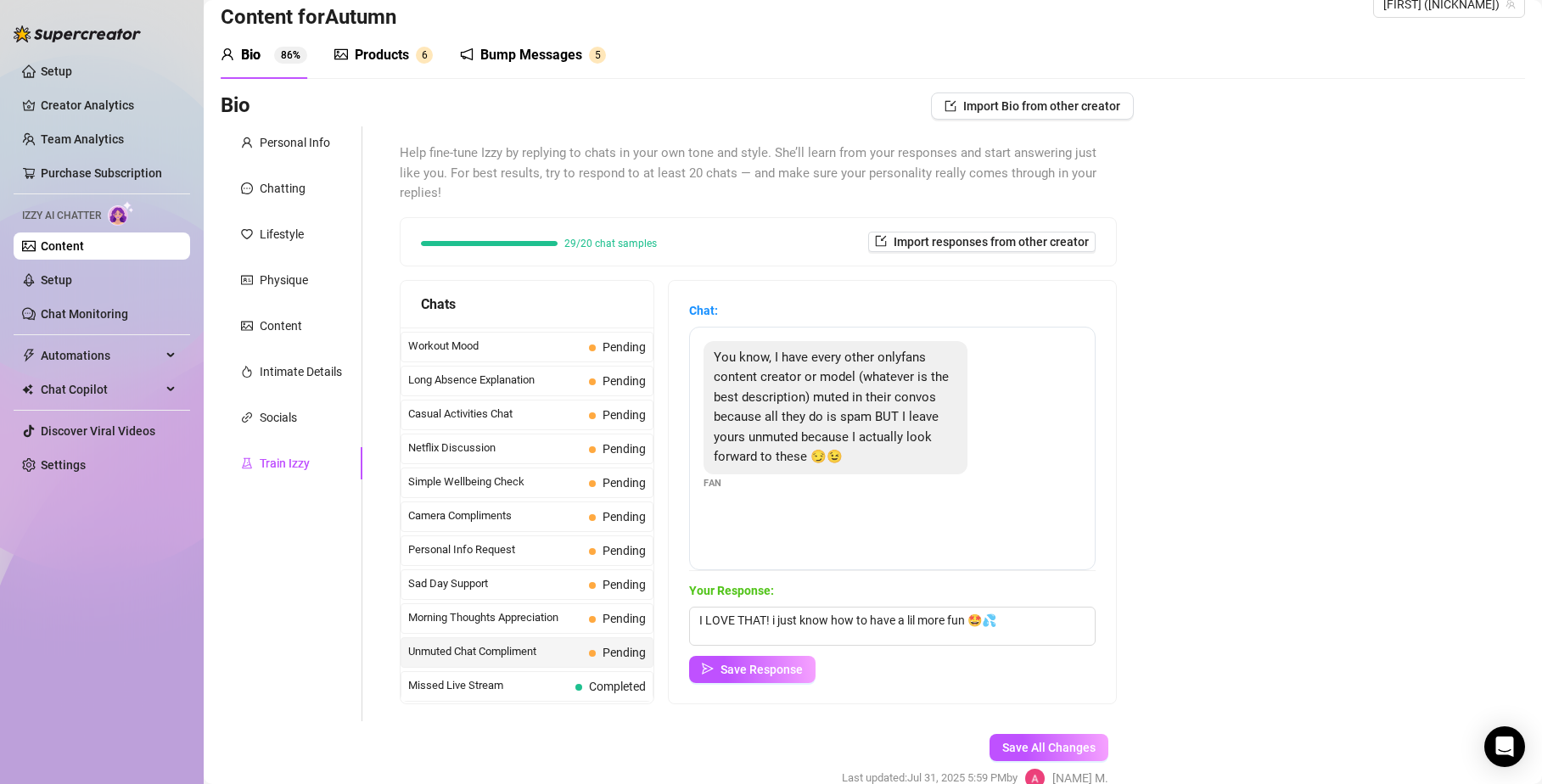 click on "Your Response: I LOVE THAT! i just know how to have a lil more fun 🤩💦 Save Response" at bounding box center (892, 632) 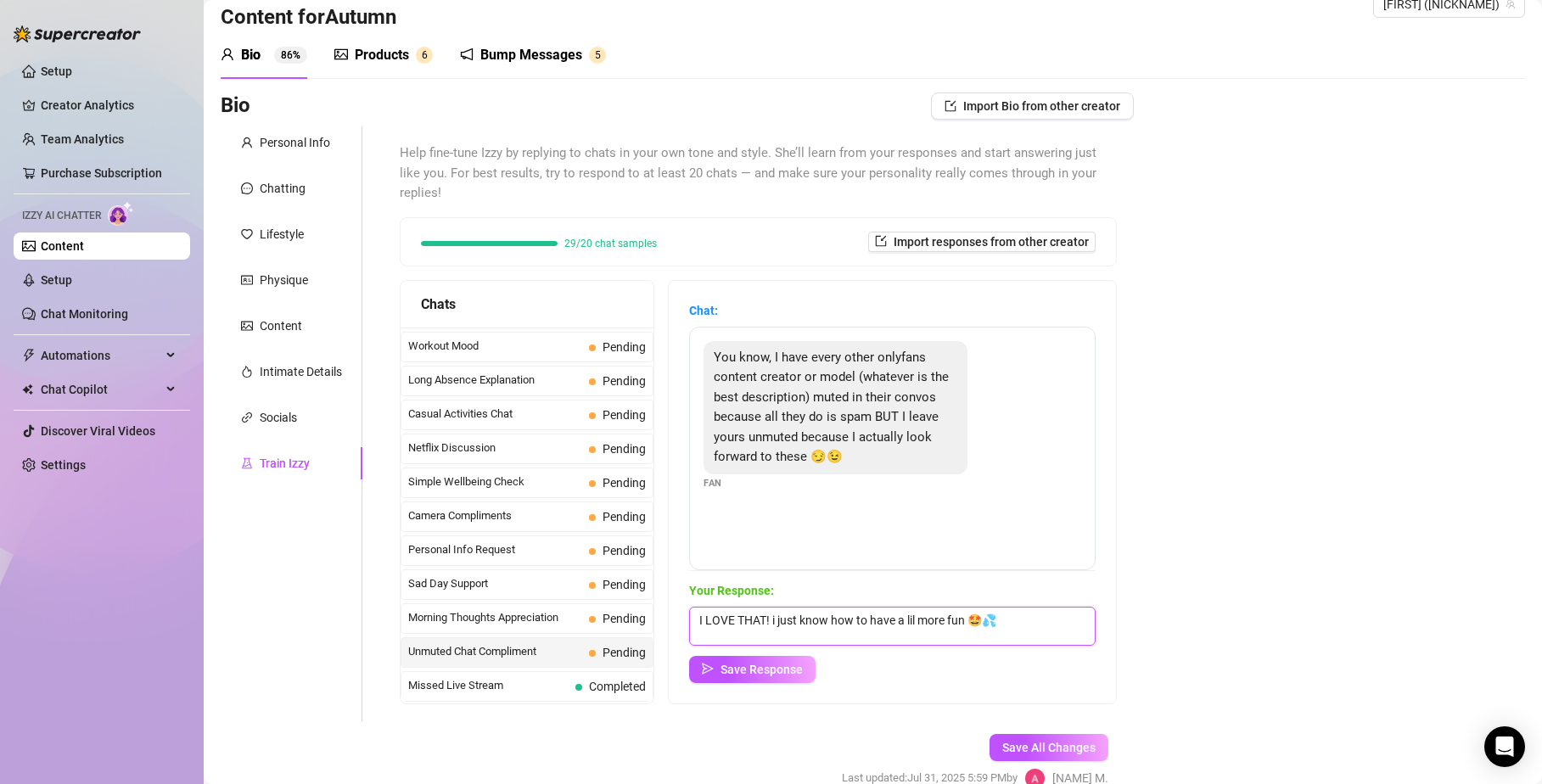 click on "I LOVE THAT! i just know how to have a lil more fun 🤩💦" at bounding box center [892, 626] 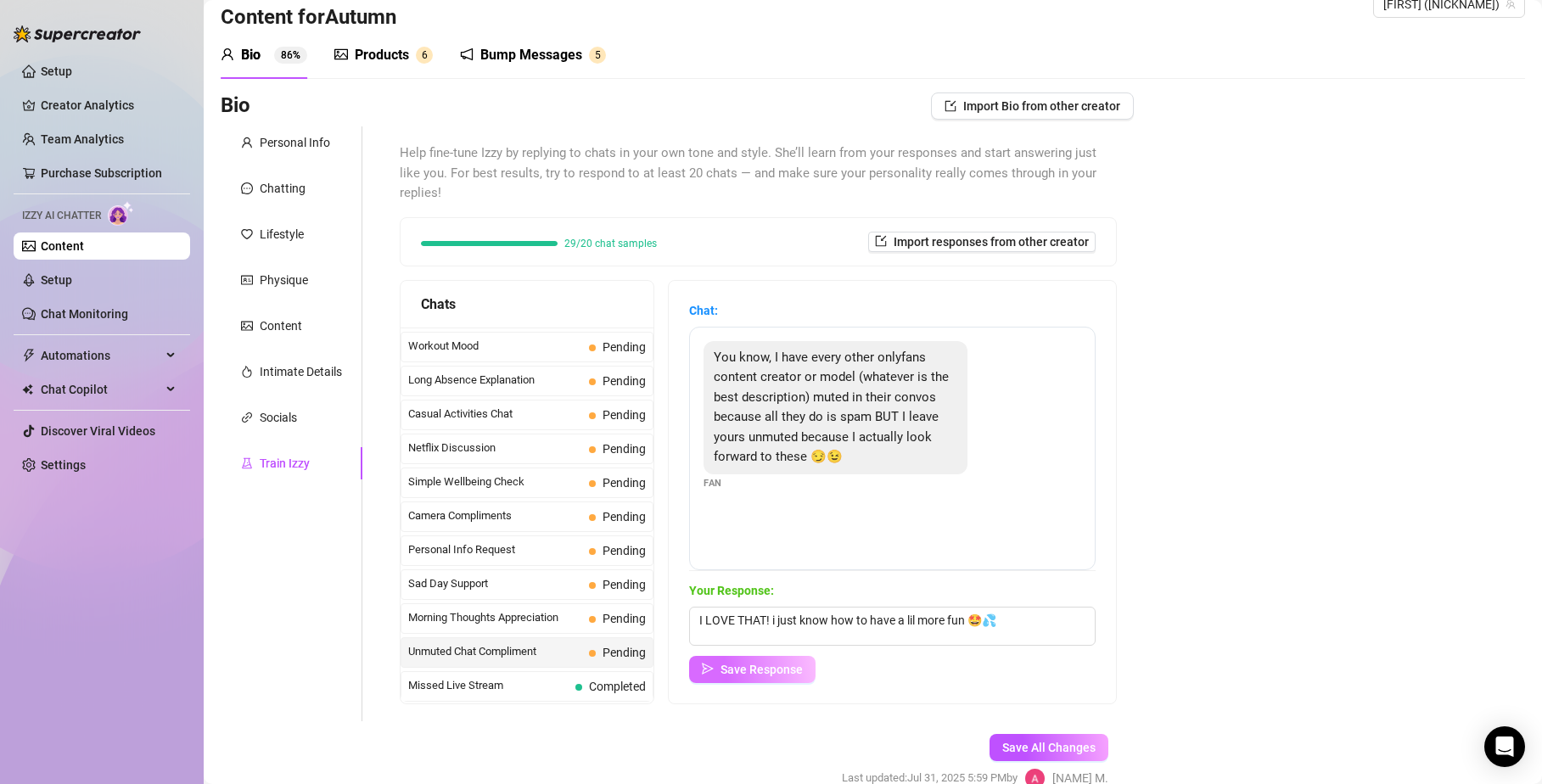 click on "Save Response" at bounding box center (752, 669) 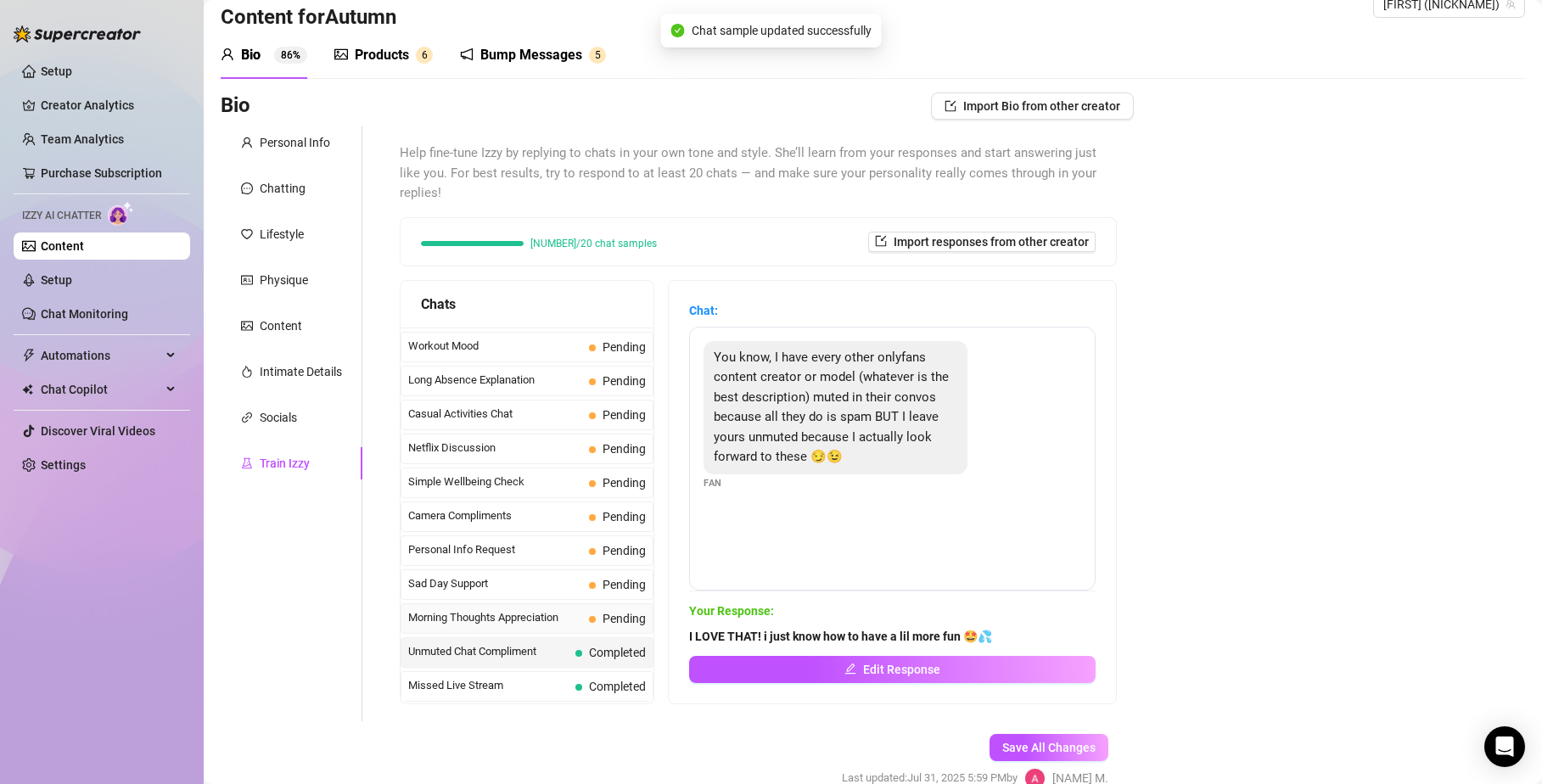 click on "Pending" at bounding box center [624, 619] 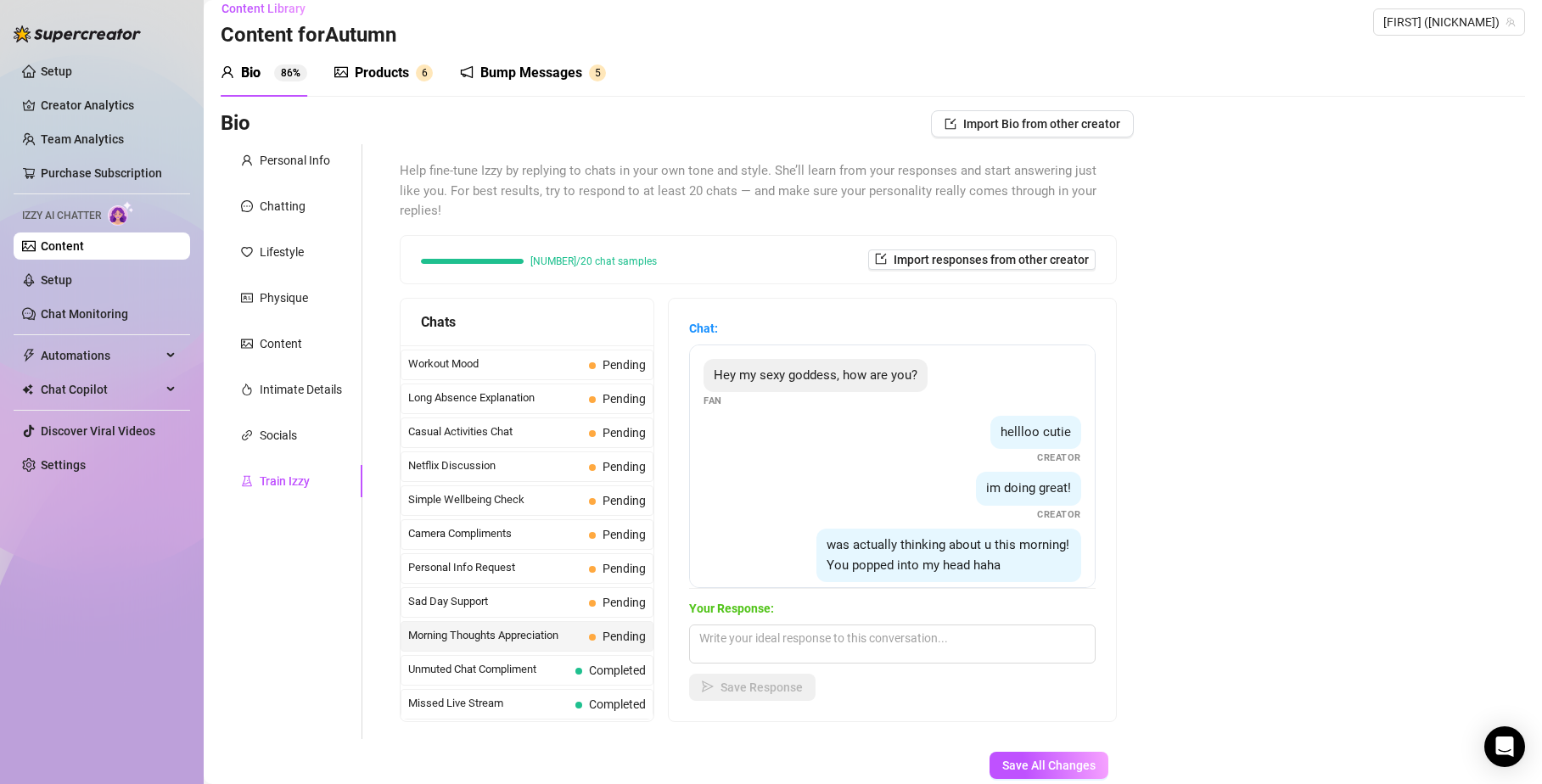 scroll, scrollTop: 14, scrollLeft: 0, axis: vertical 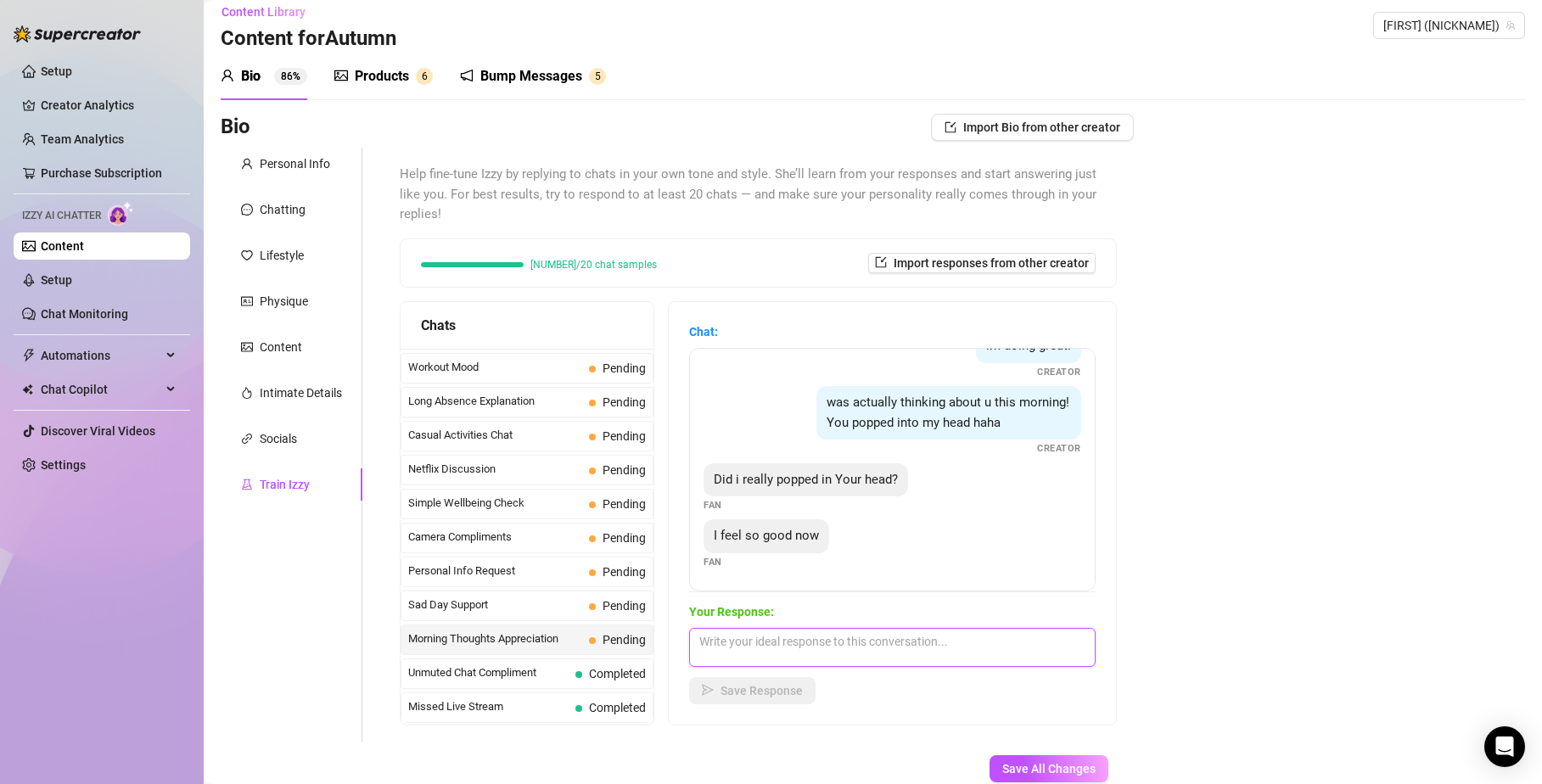 click at bounding box center [892, 647] 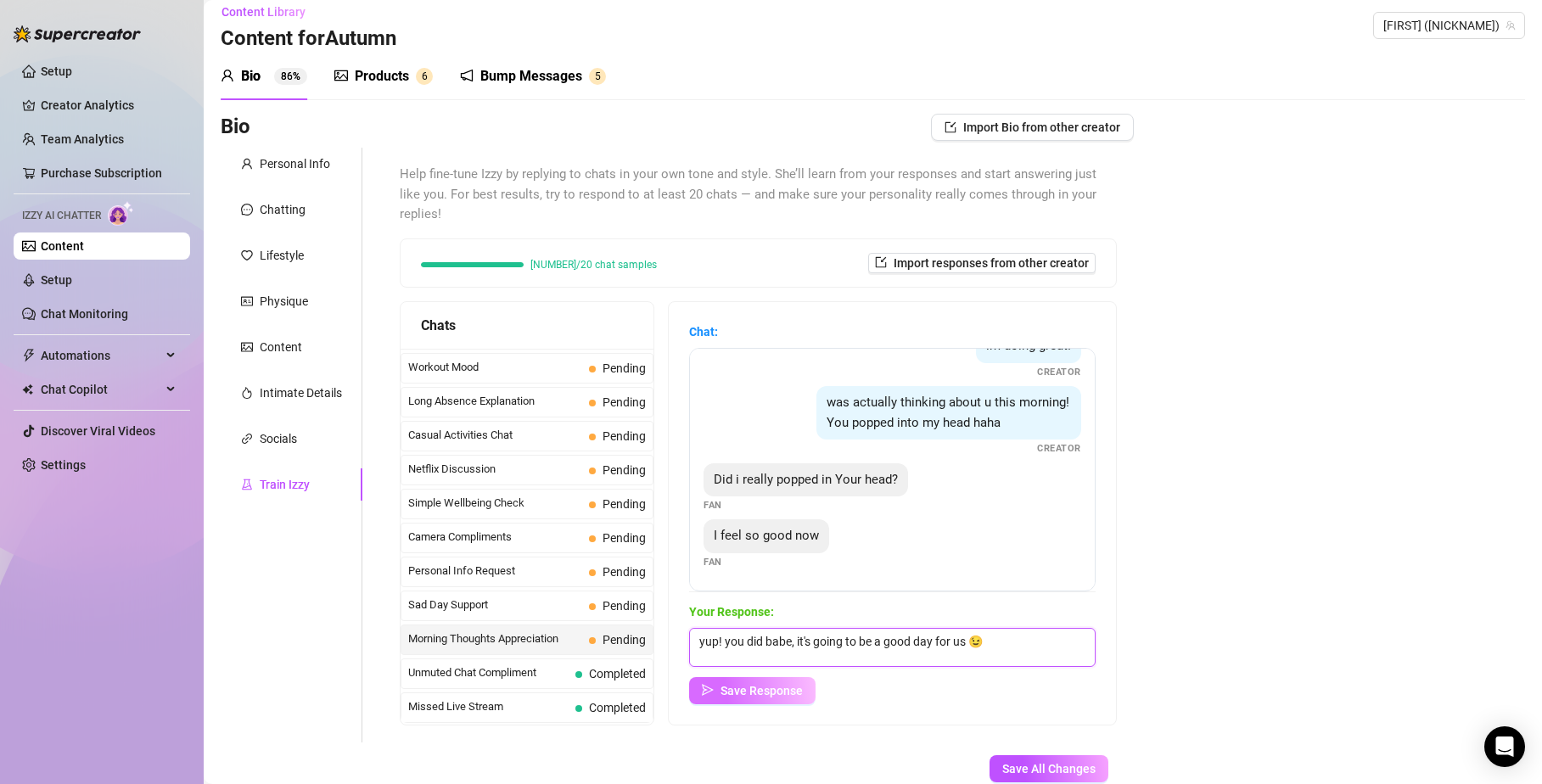 type on "yup! you did babe, it's going to be a good day for us 😉" 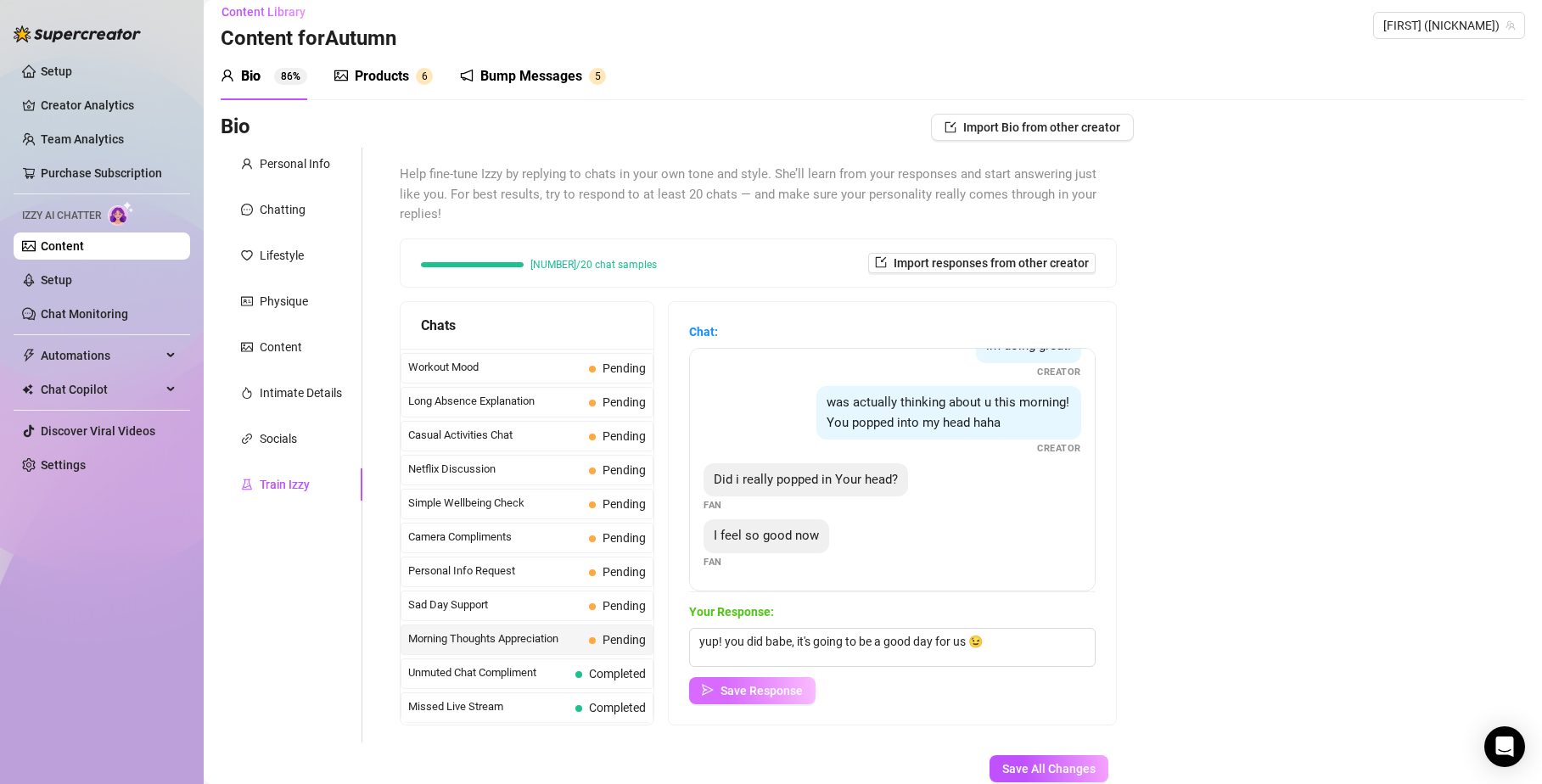 click on "Save Response" at bounding box center (761, 691) 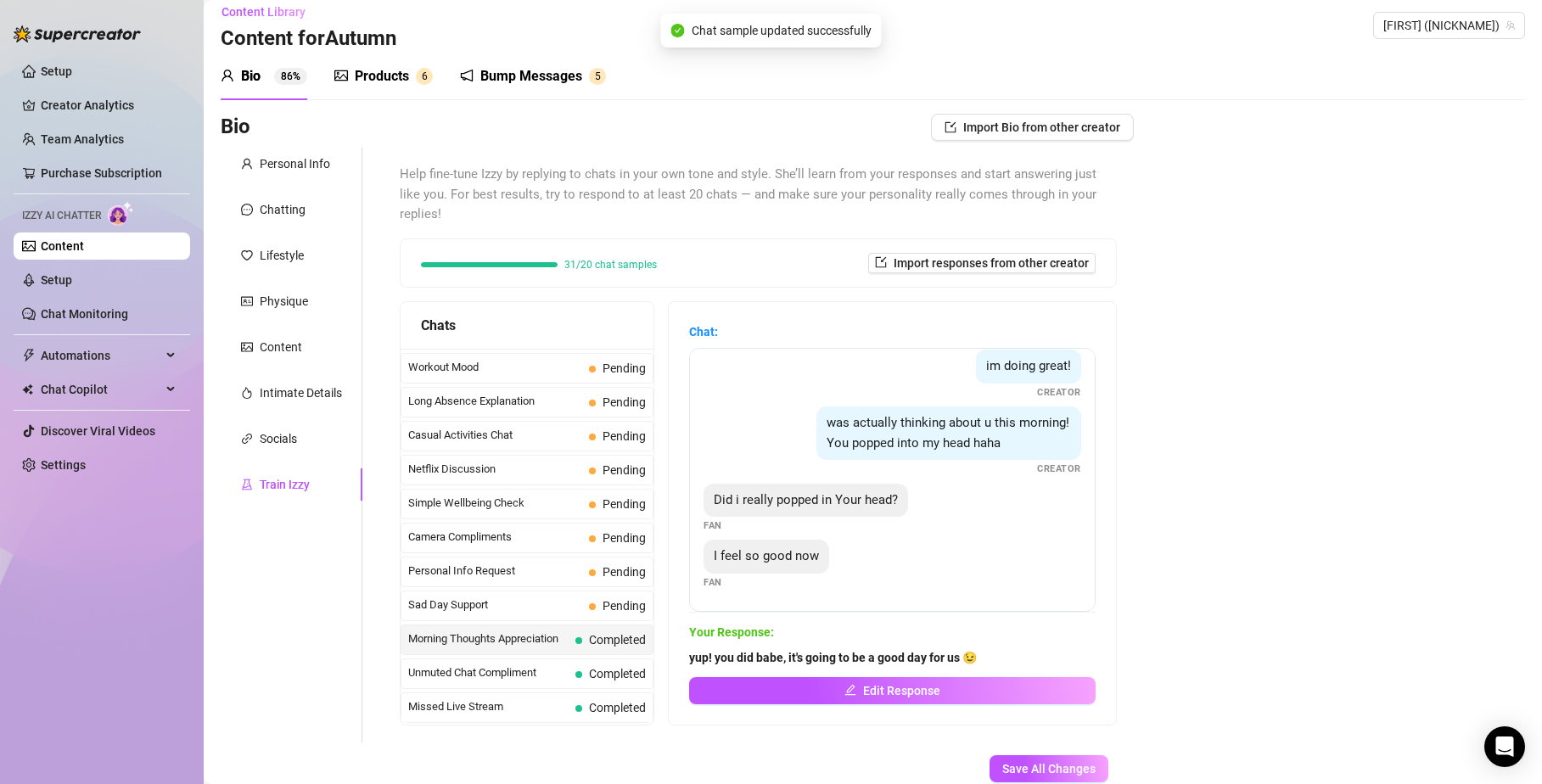 scroll, scrollTop: 145, scrollLeft: 0, axis: vertical 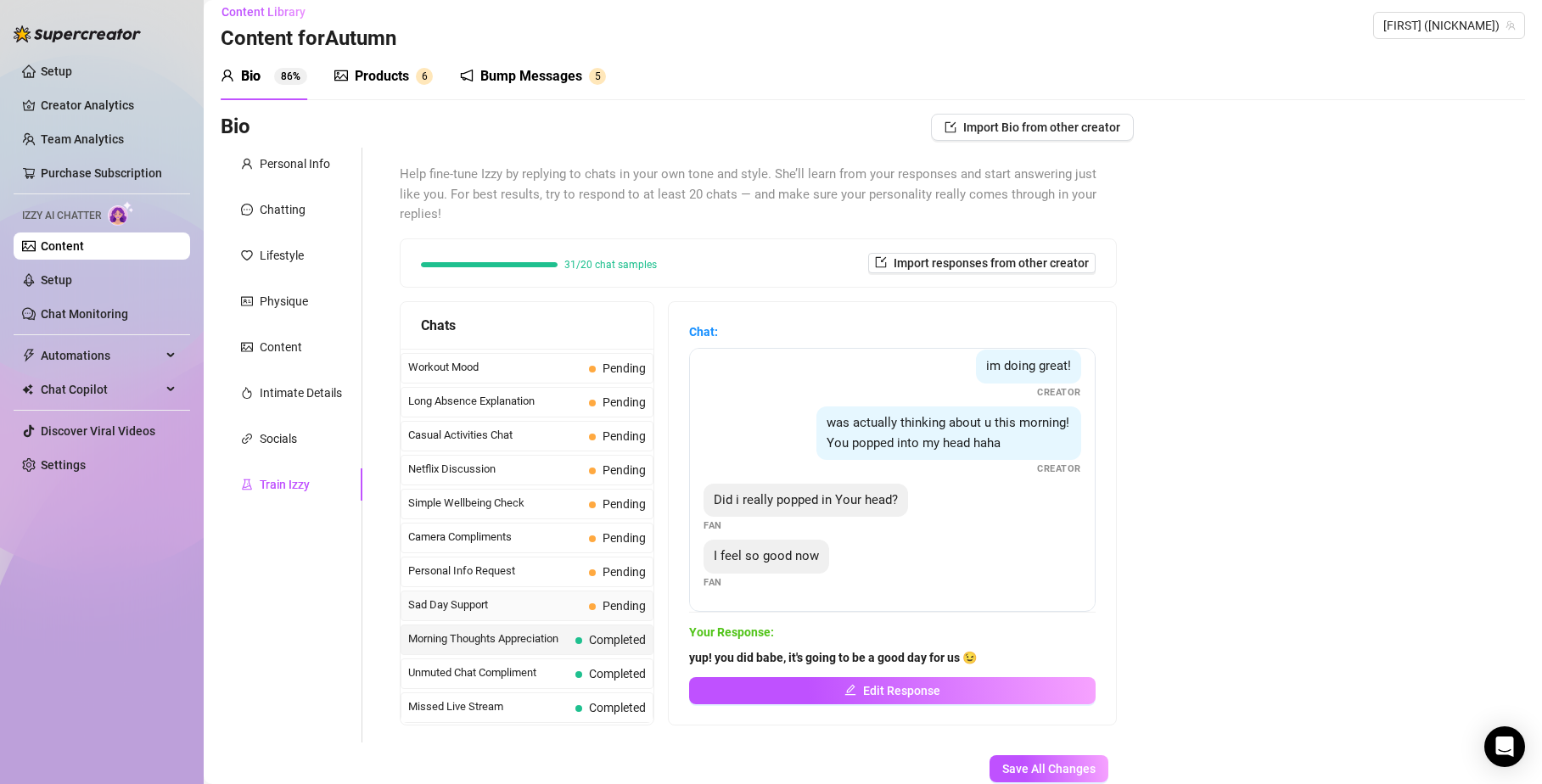 click on "Sad Day Support Pending" at bounding box center (527, 606) 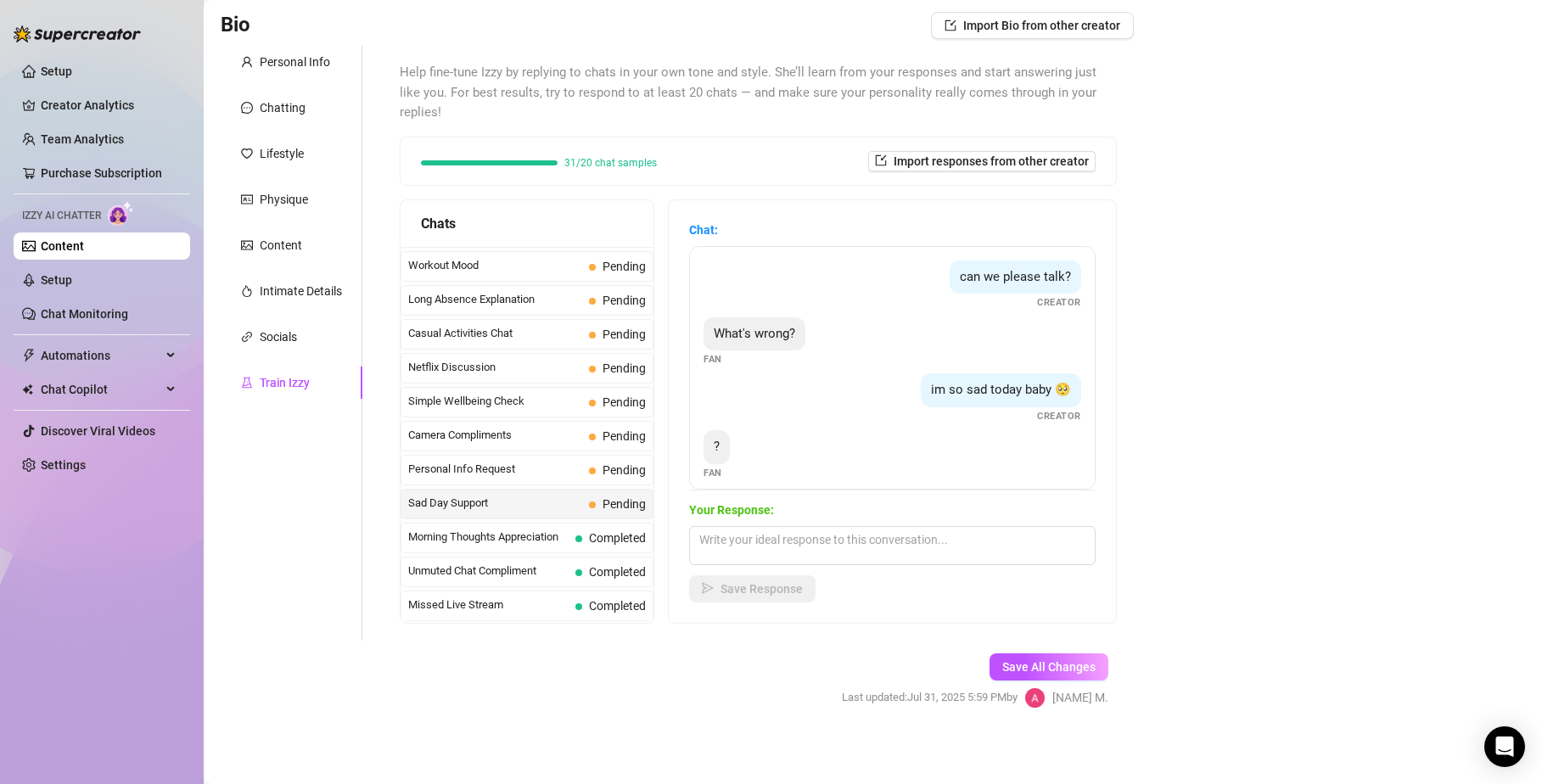 scroll, scrollTop: 117, scrollLeft: 0, axis: vertical 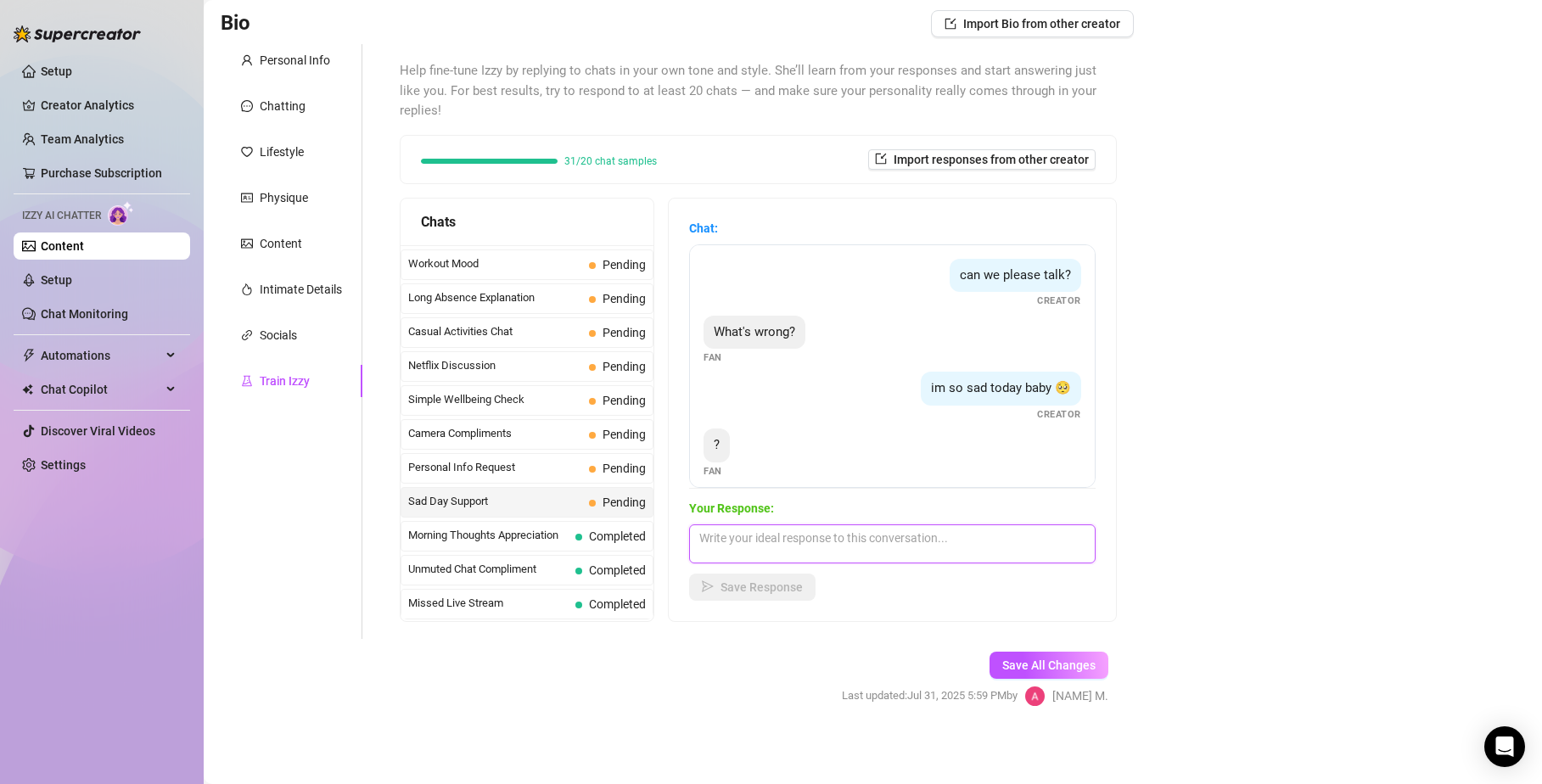 click at bounding box center [892, 544] 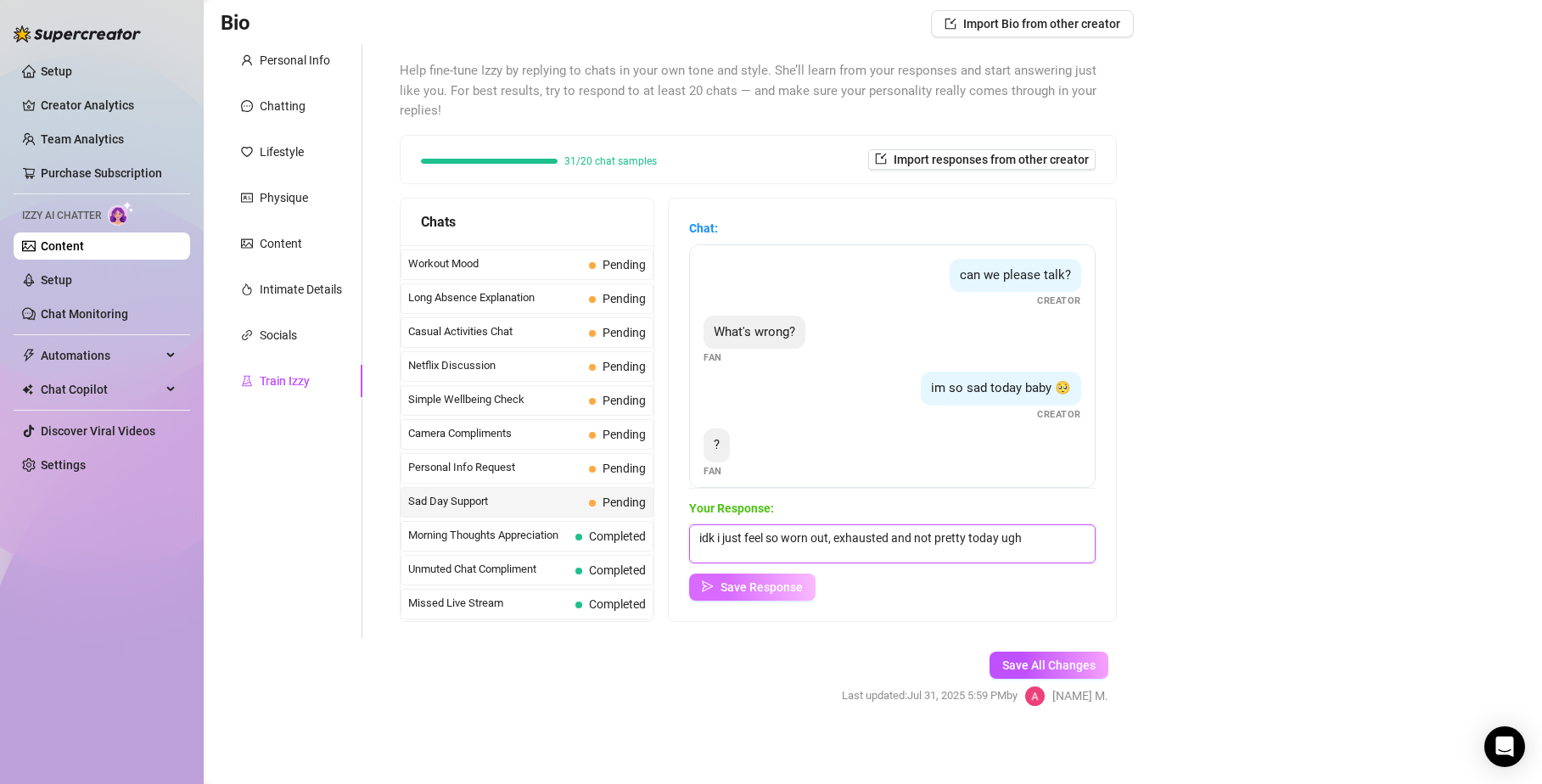 type on "idk i just feel so worn out, exhausted and not pretty today ugh" 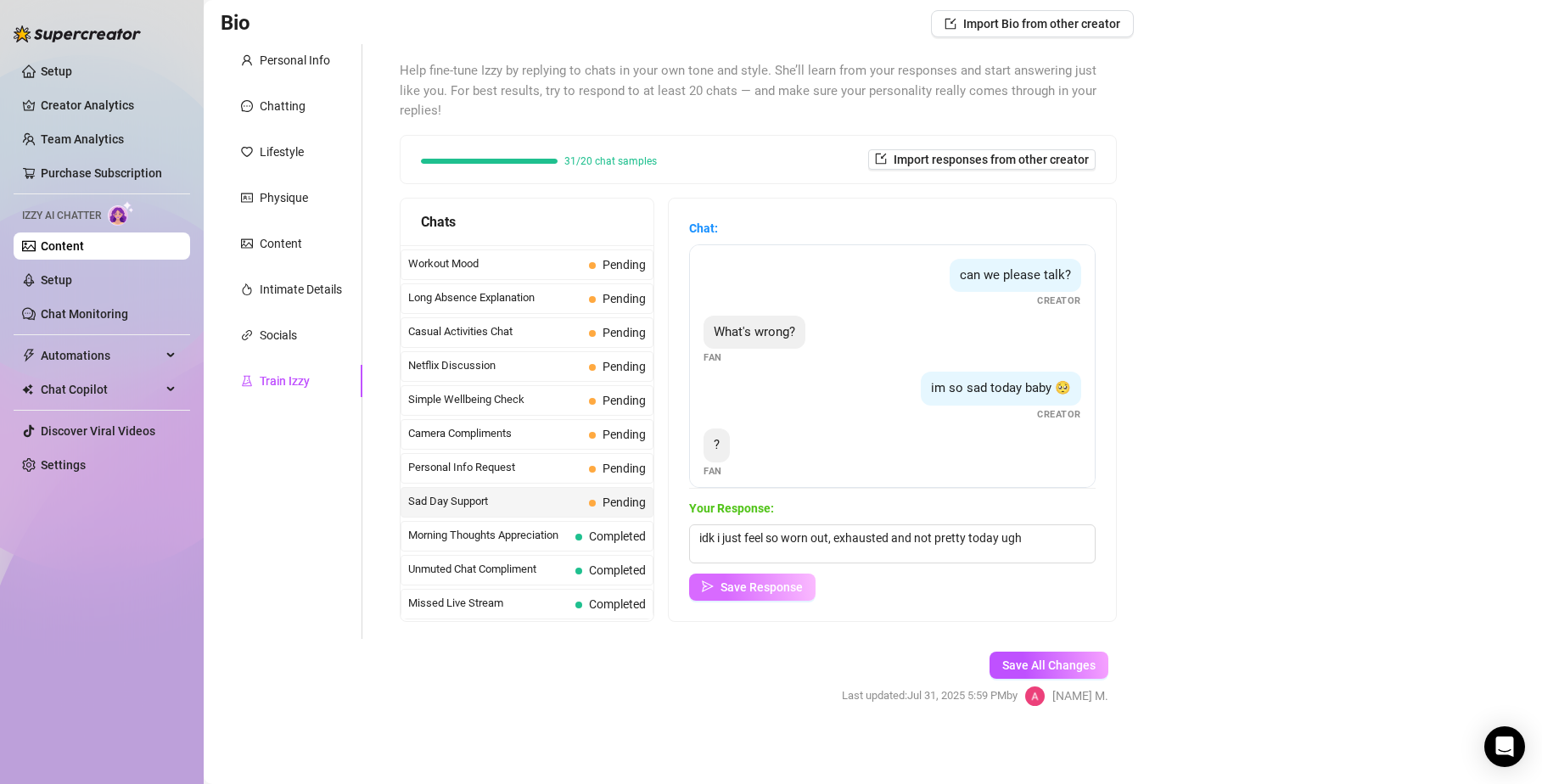 click on "Save Response" at bounding box center [761, 587] 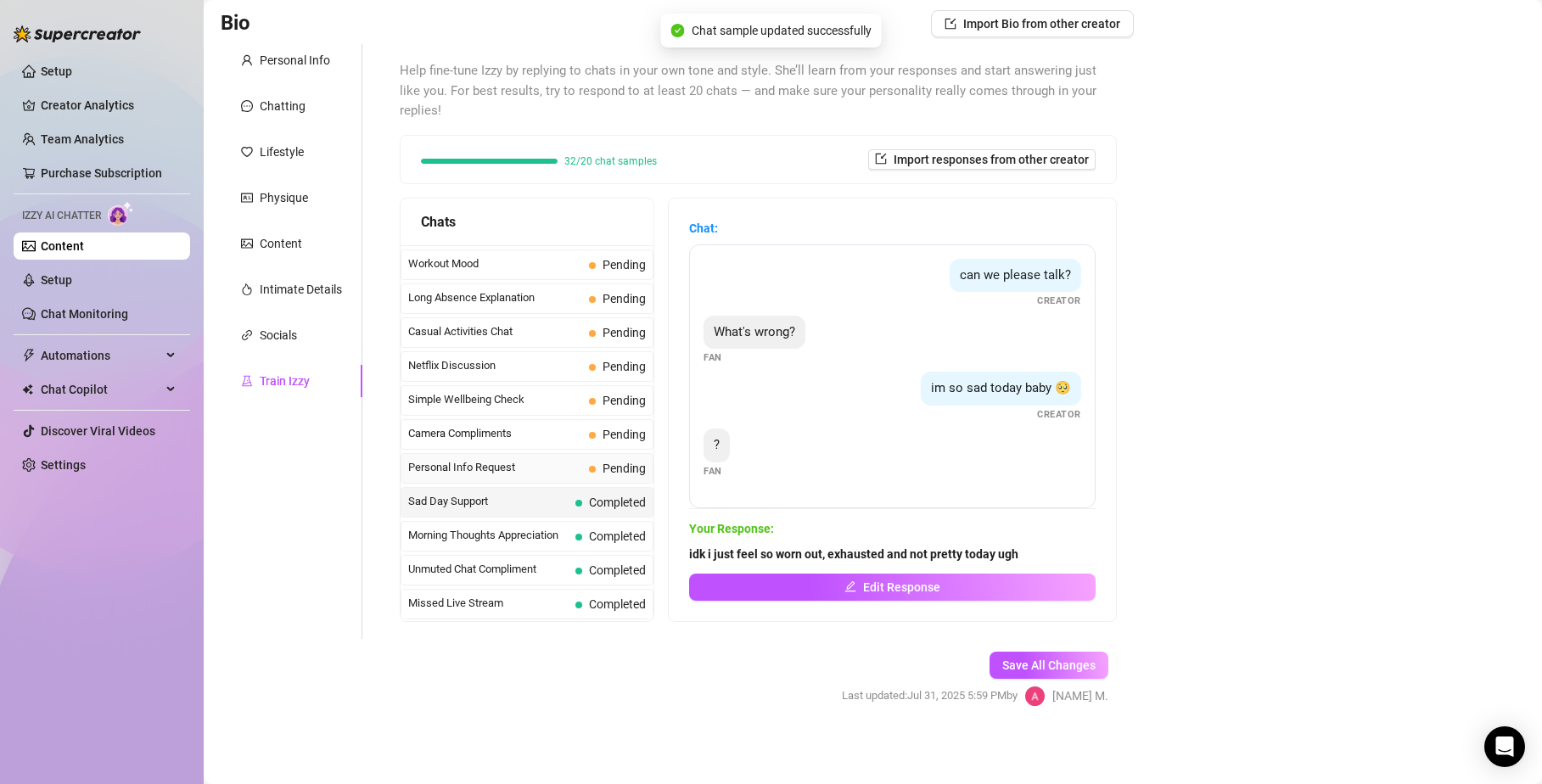 click on "Personal Info Request" at bounding box center (495, 468) 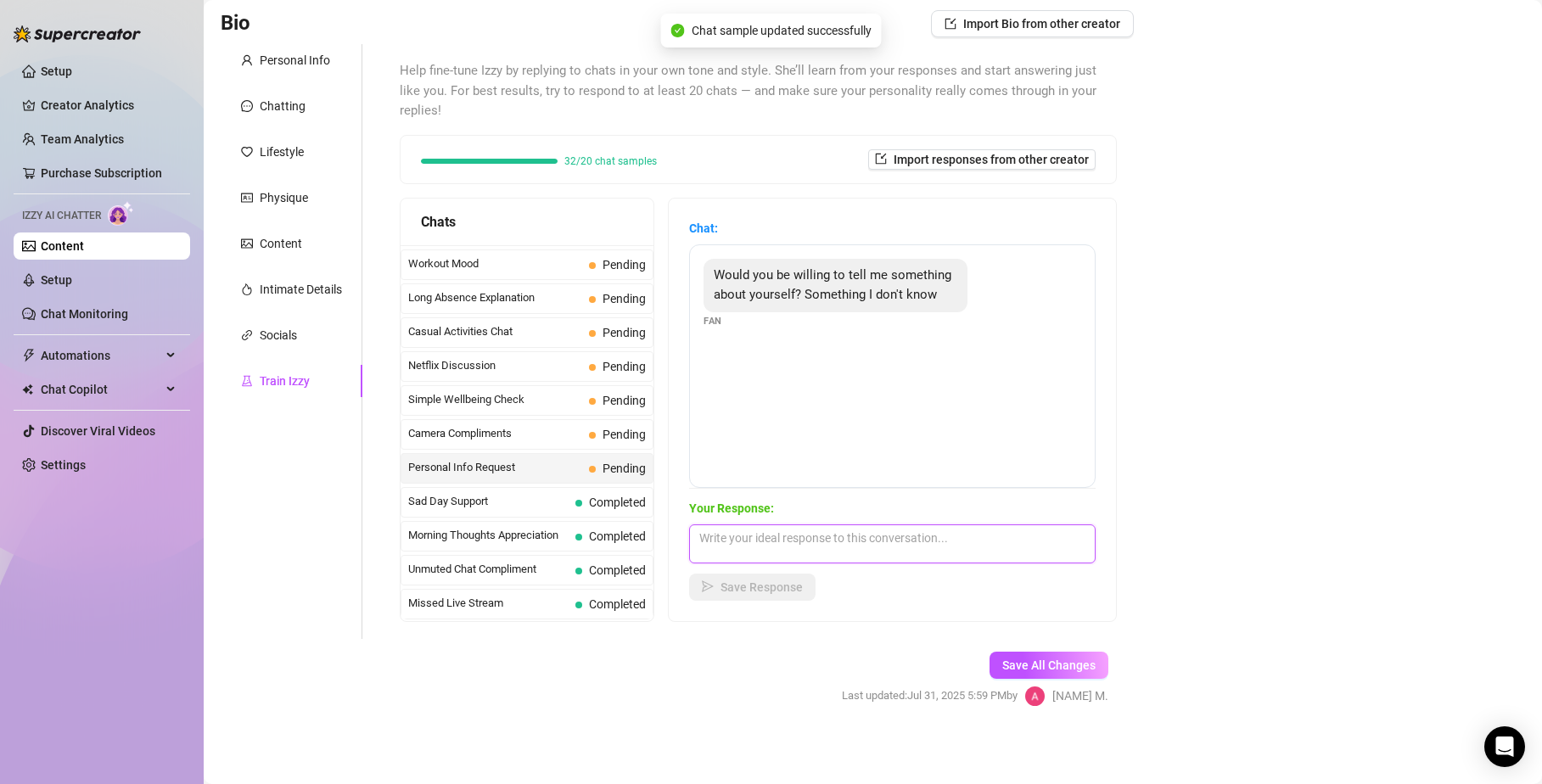 click at bounding box center (892, 544) 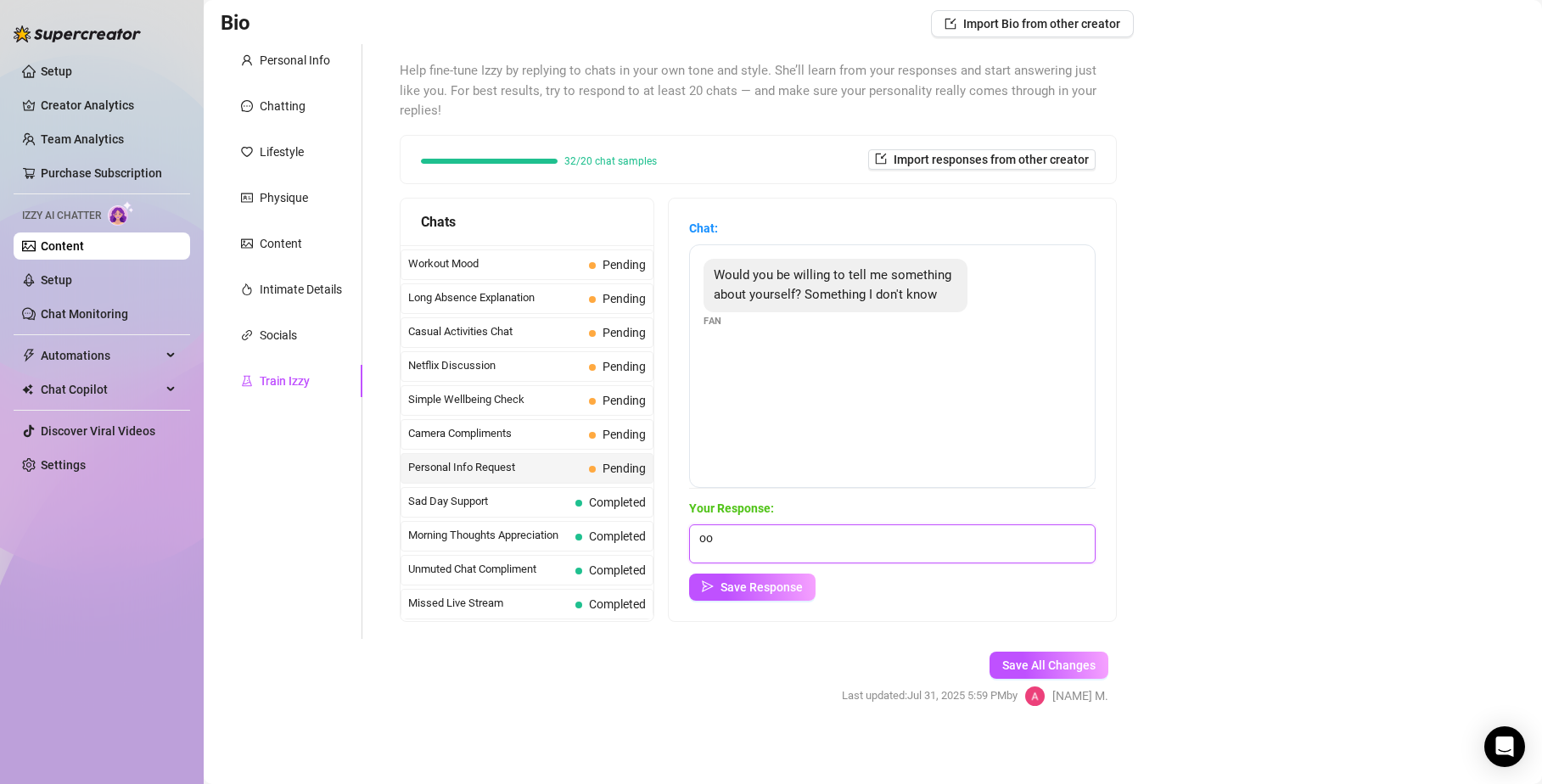 type on "o" 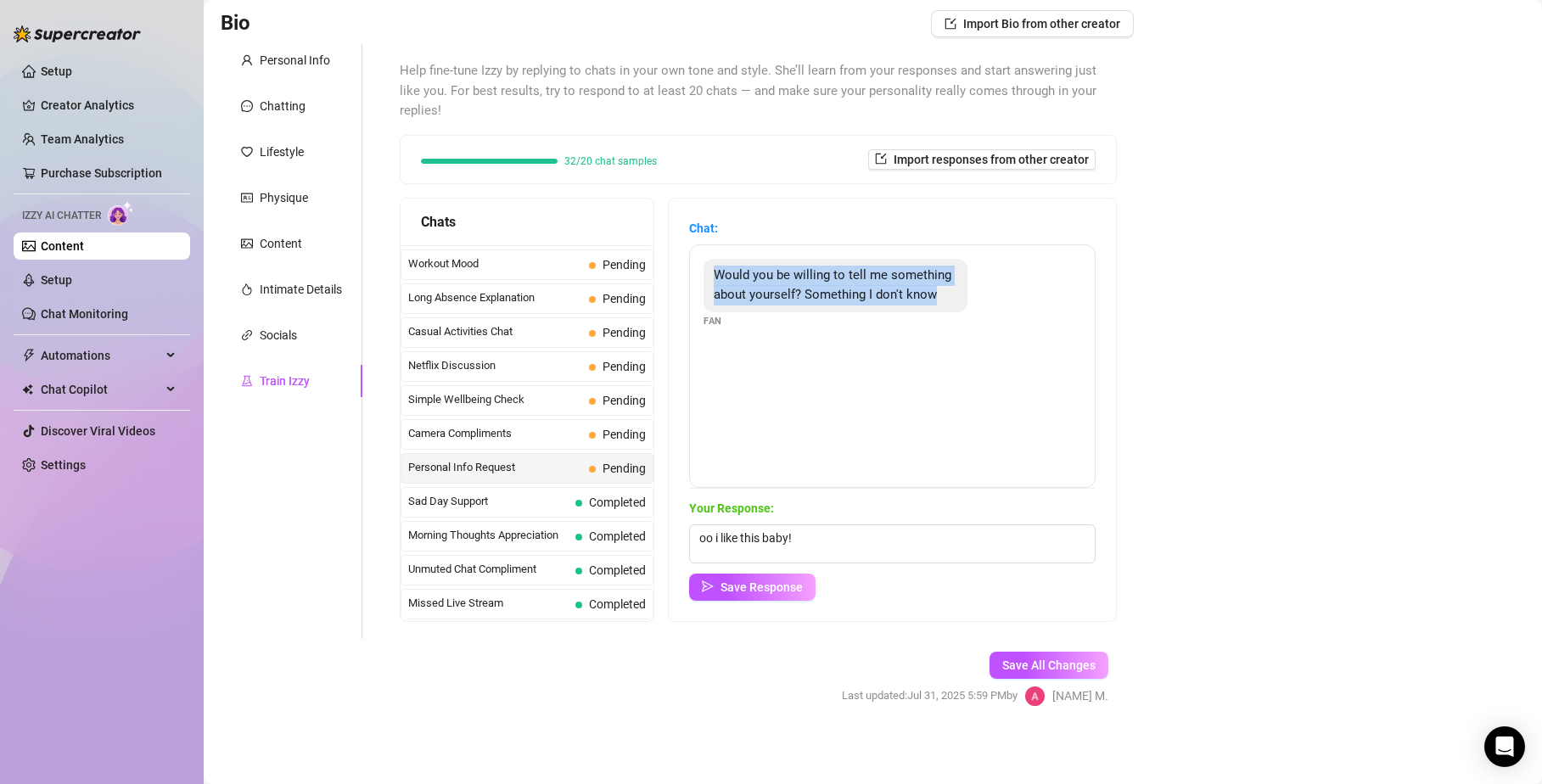 drag, startPoint x: 803, startPoint y: 320, endPoint x: 731, endPoint y: 275, distance: 84.90583 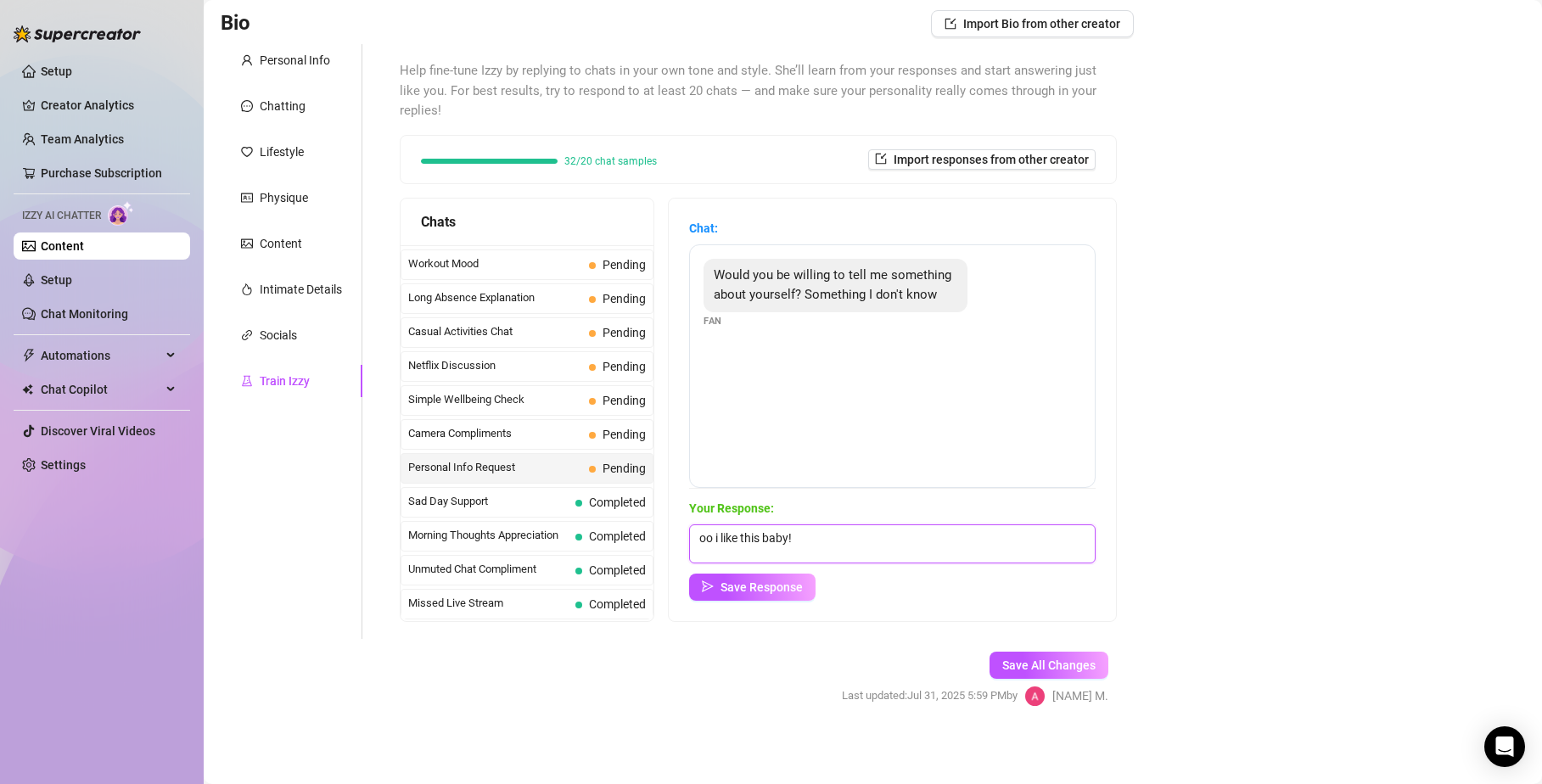 click on "oo i like this baby!" at bounding box center [892, 544] 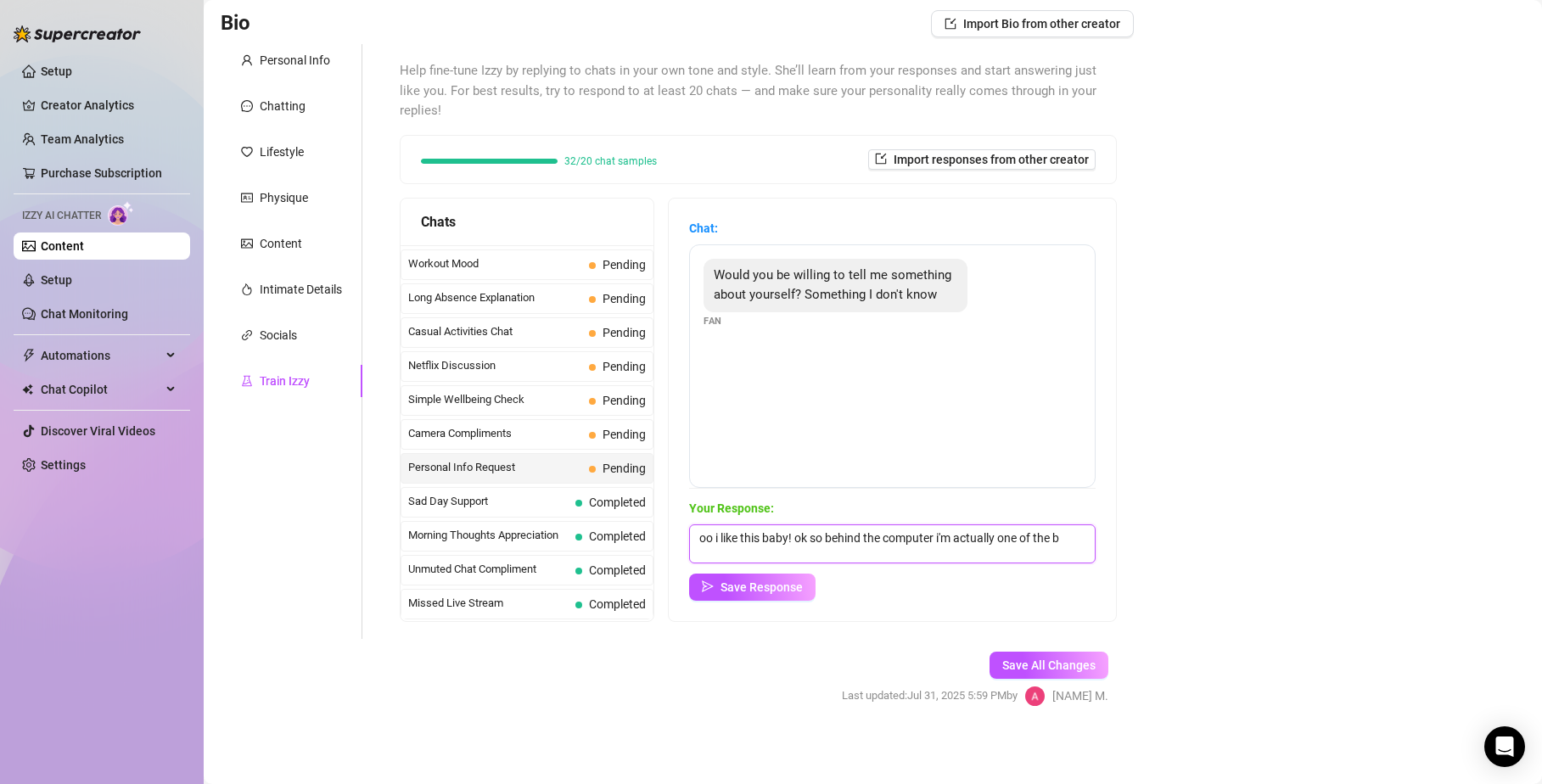 scroll, scrollTop: 1, scrollLeft: 0, axis: vertical 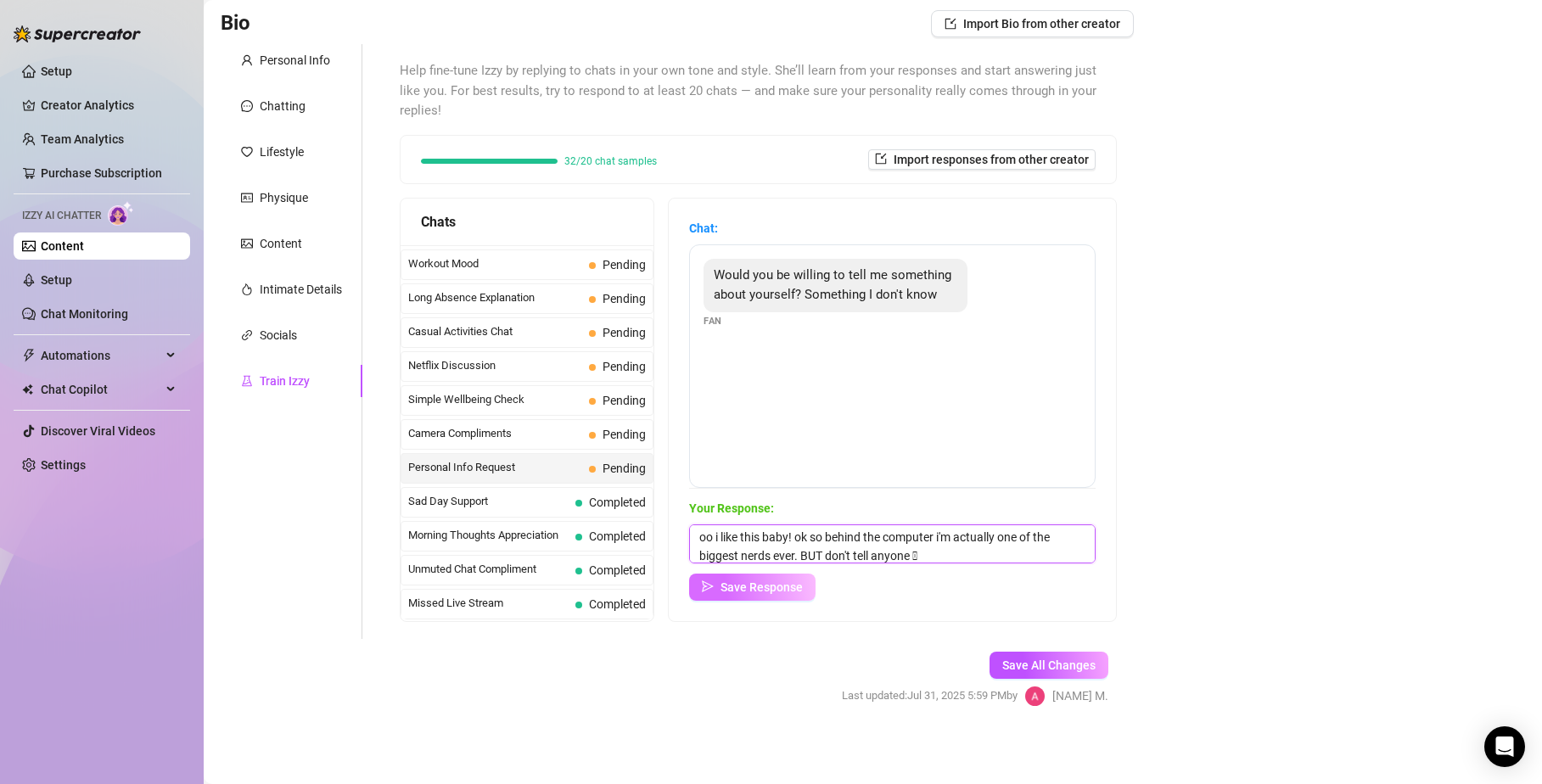 type on "oo i like this baby! ok so behind the computer i'm actually one of the biggest nerds ever. BUT don't tell anyone 🫣" 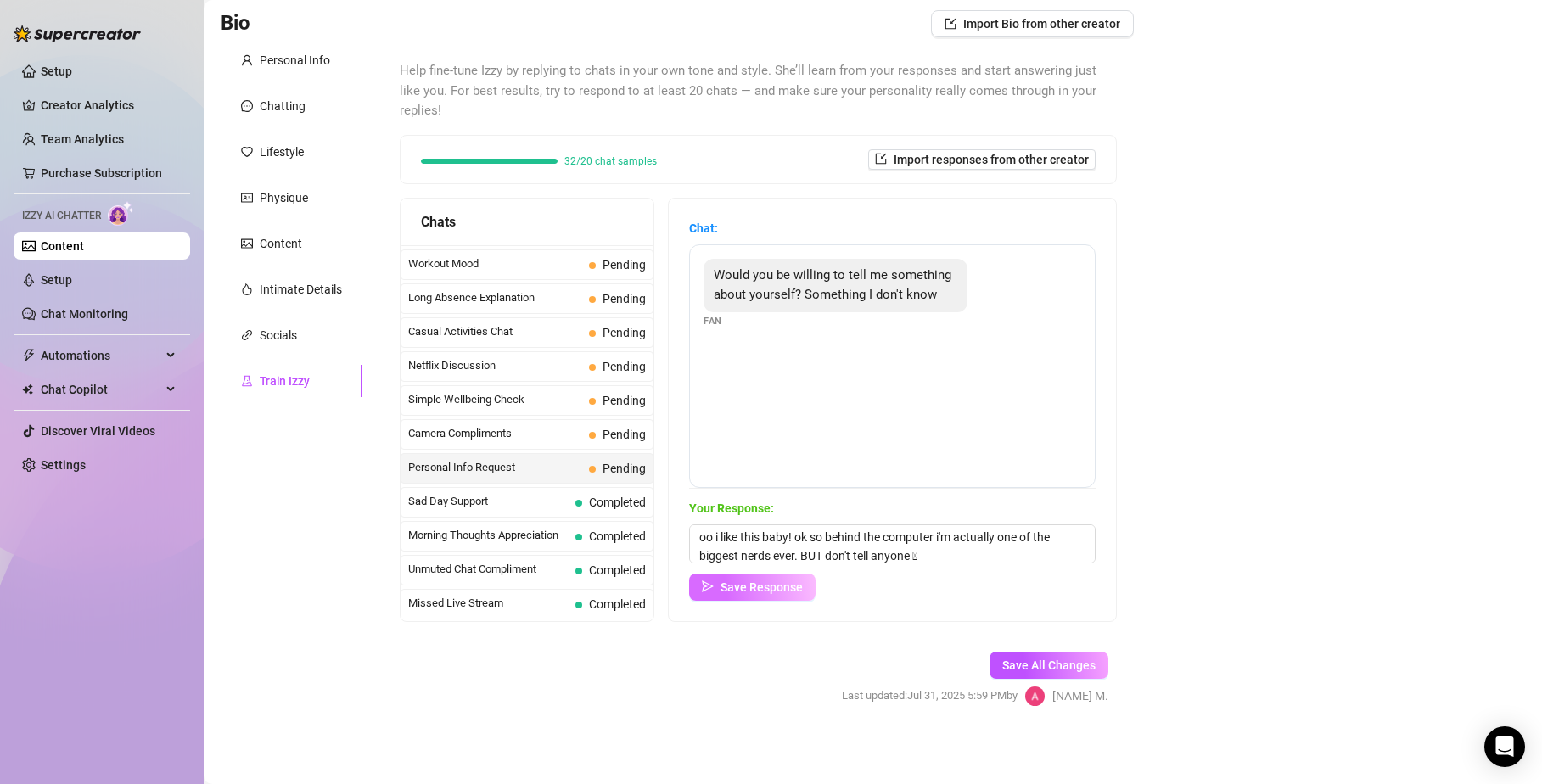 click on "Save Response" at bounding box center (752, 587) 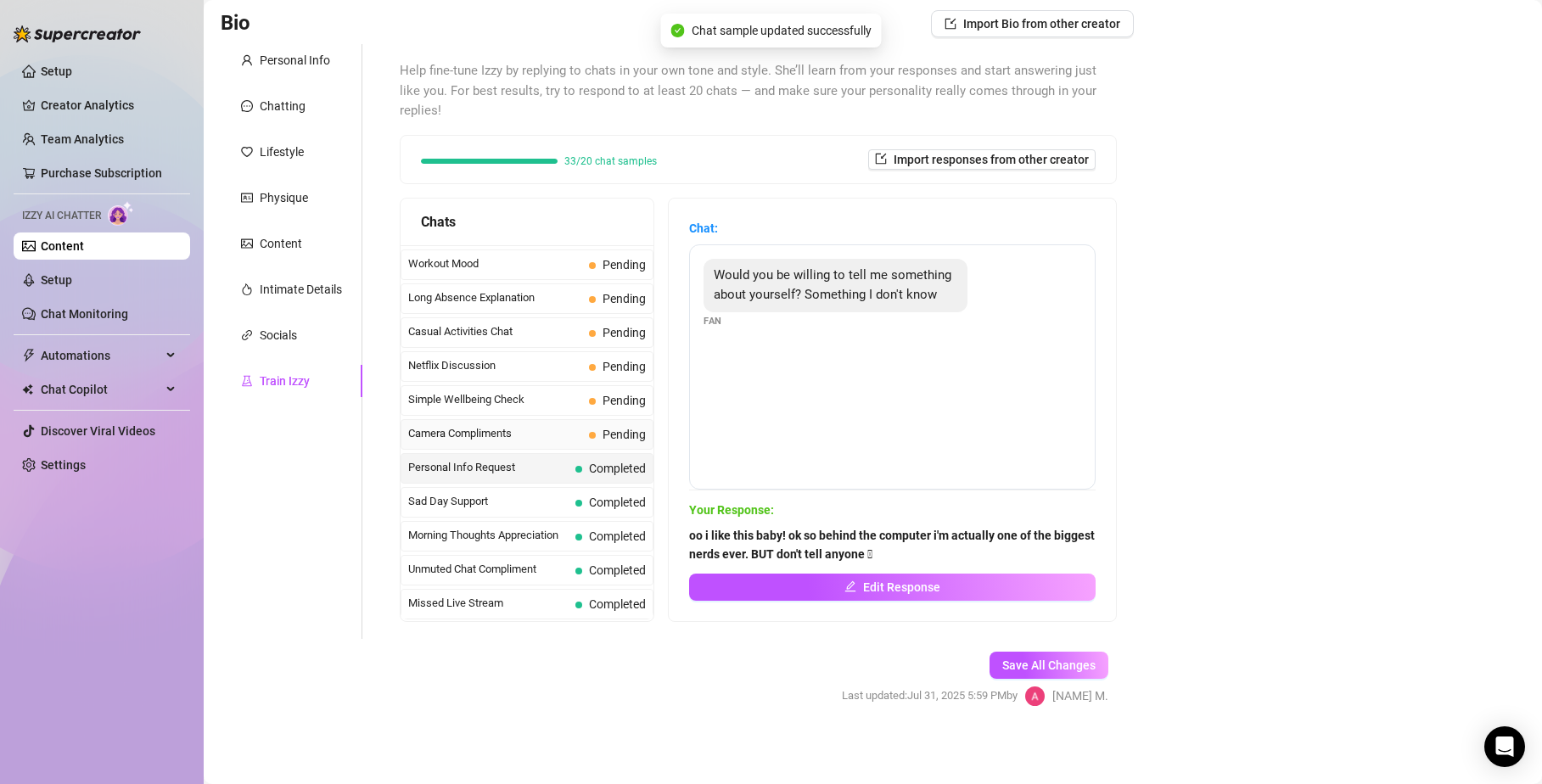 click on "Camera Compliments" at bounding box center (495, 434) 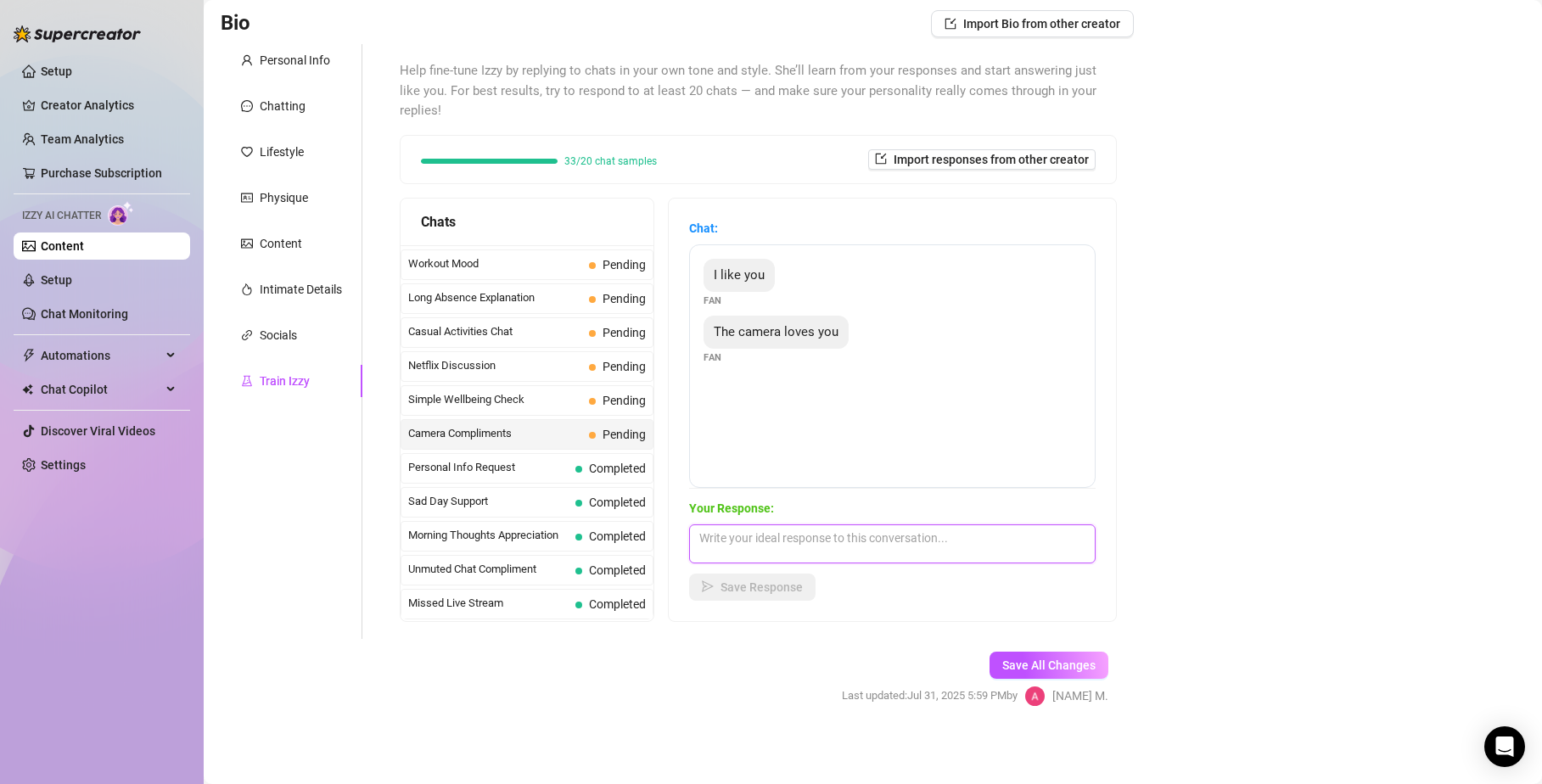 click at bounding box center [892, 544] 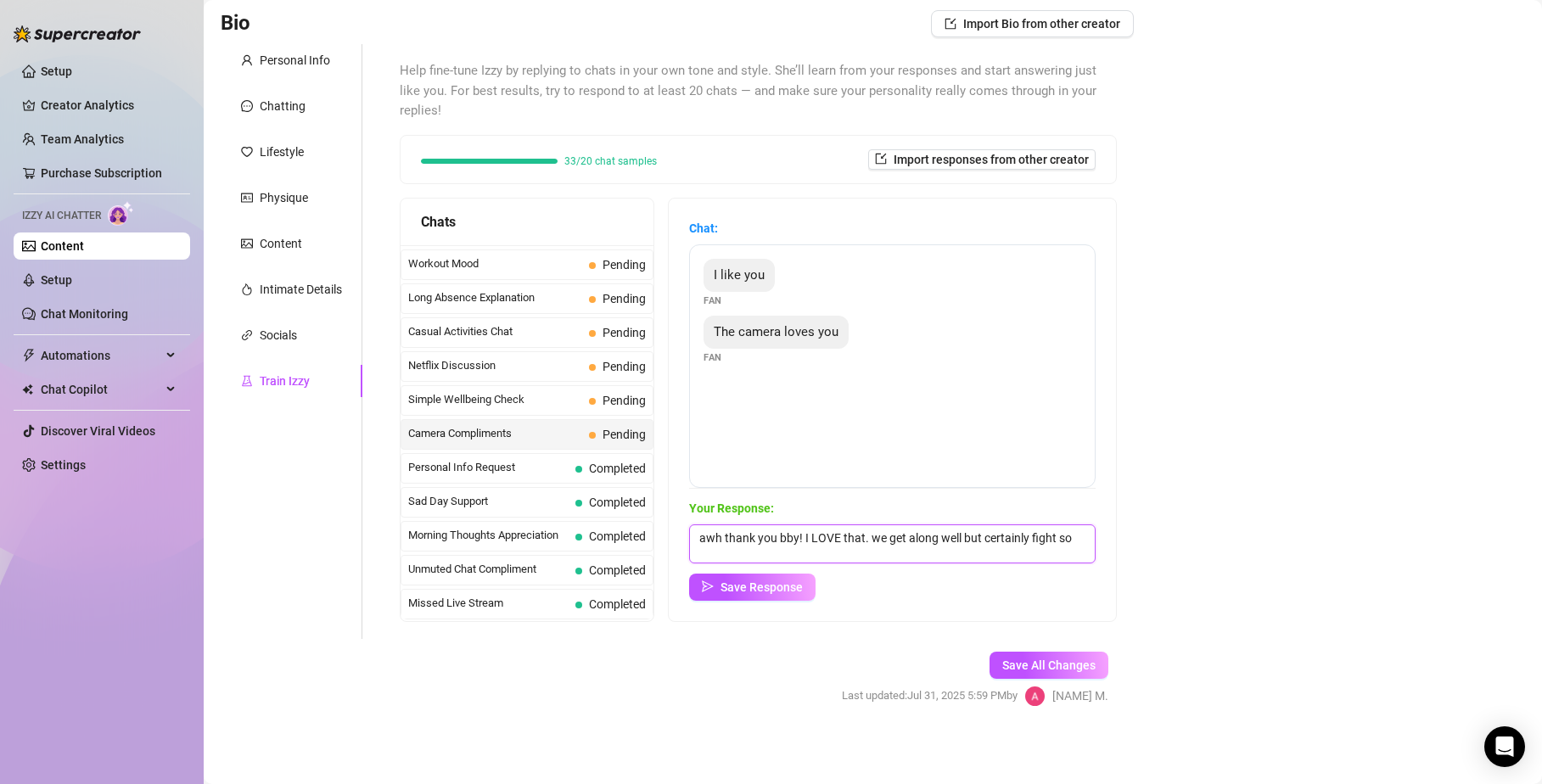 scroll, scrollTop: 1, scrollLeft: 0, axis: vertical 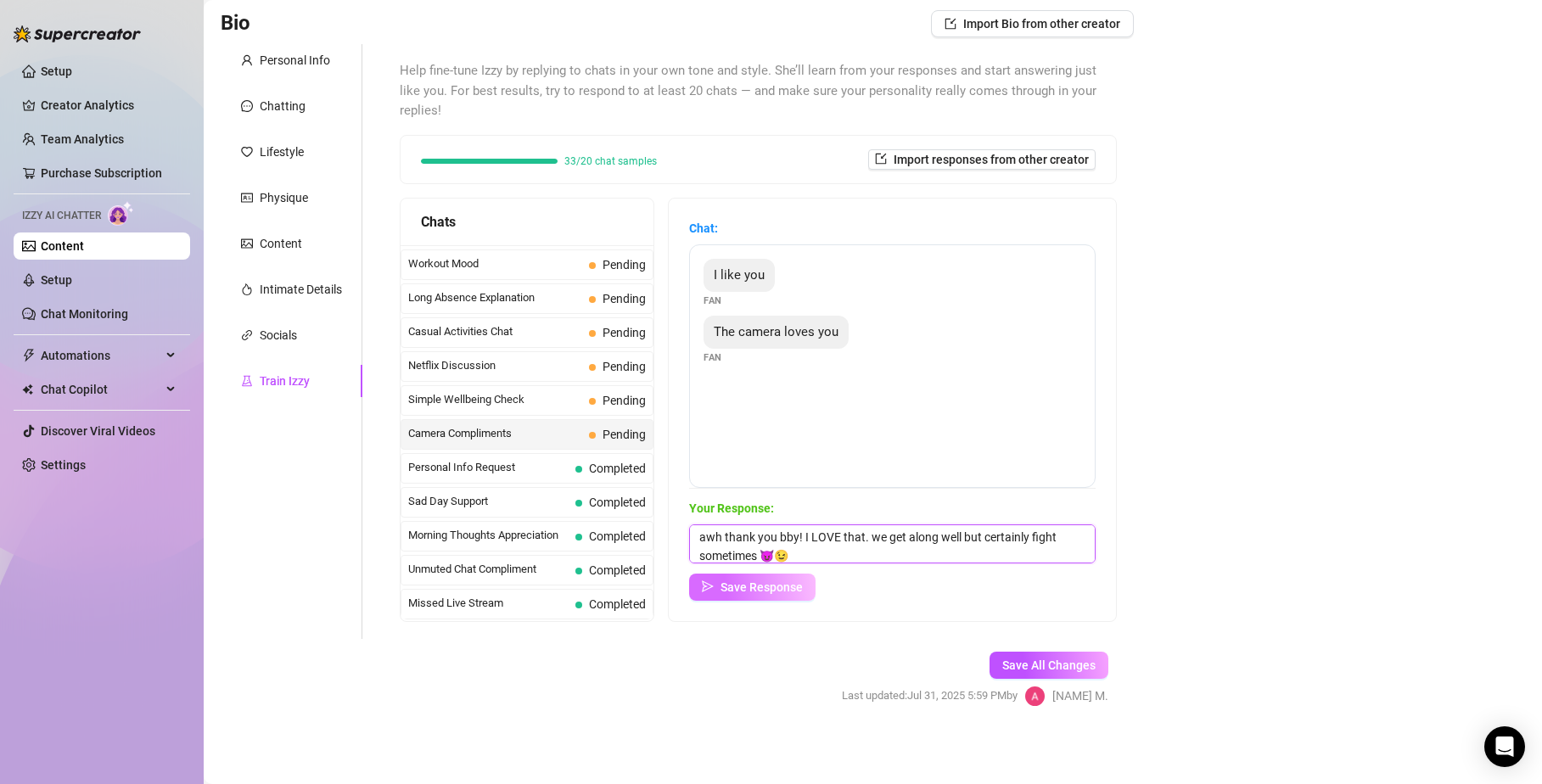 type on "awh thank you bby! I LOVE that. we get along well but certainly fight sometimes 😈😉" 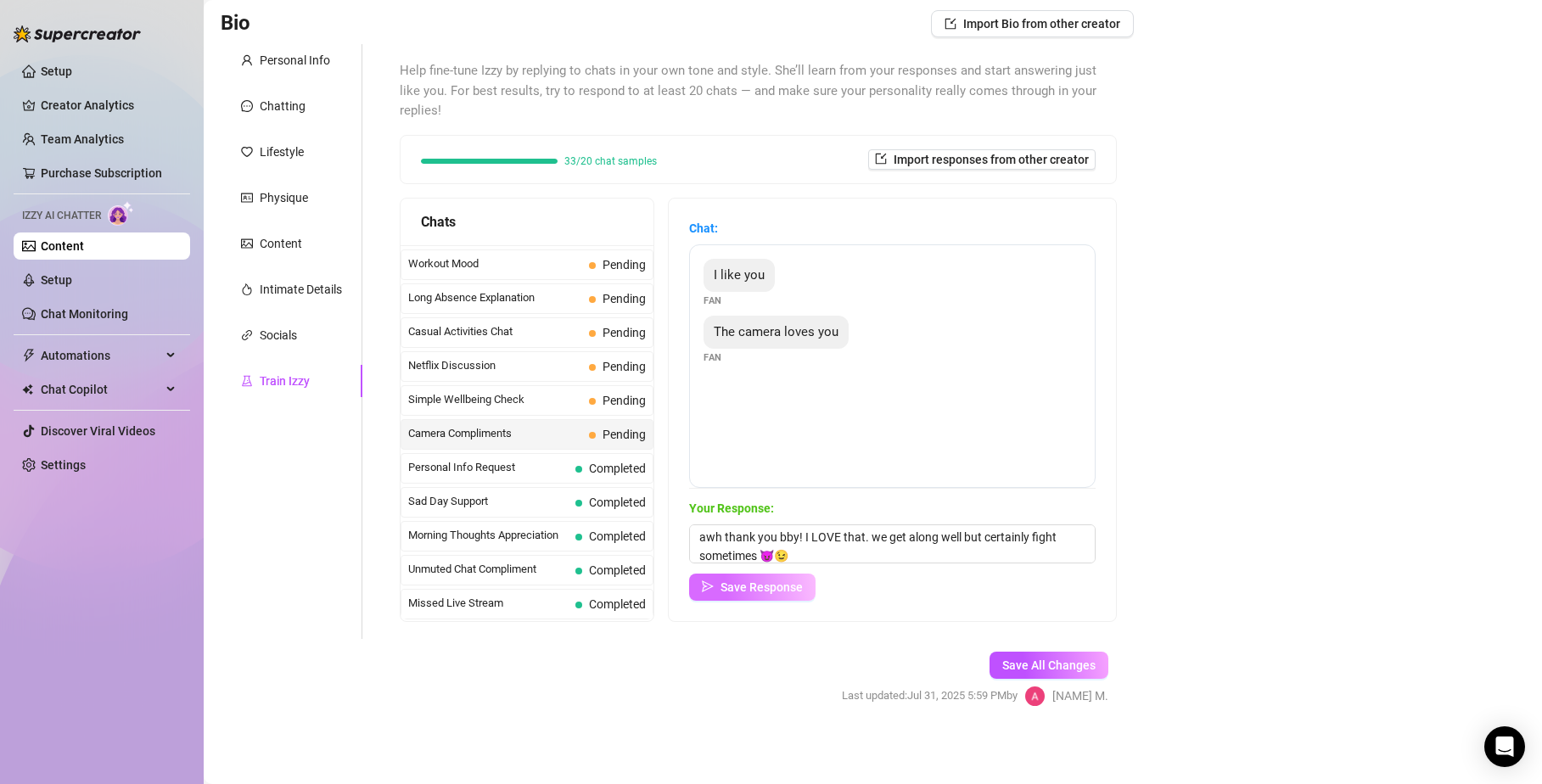 click on "Save Response" at bounding box center [761, 587] 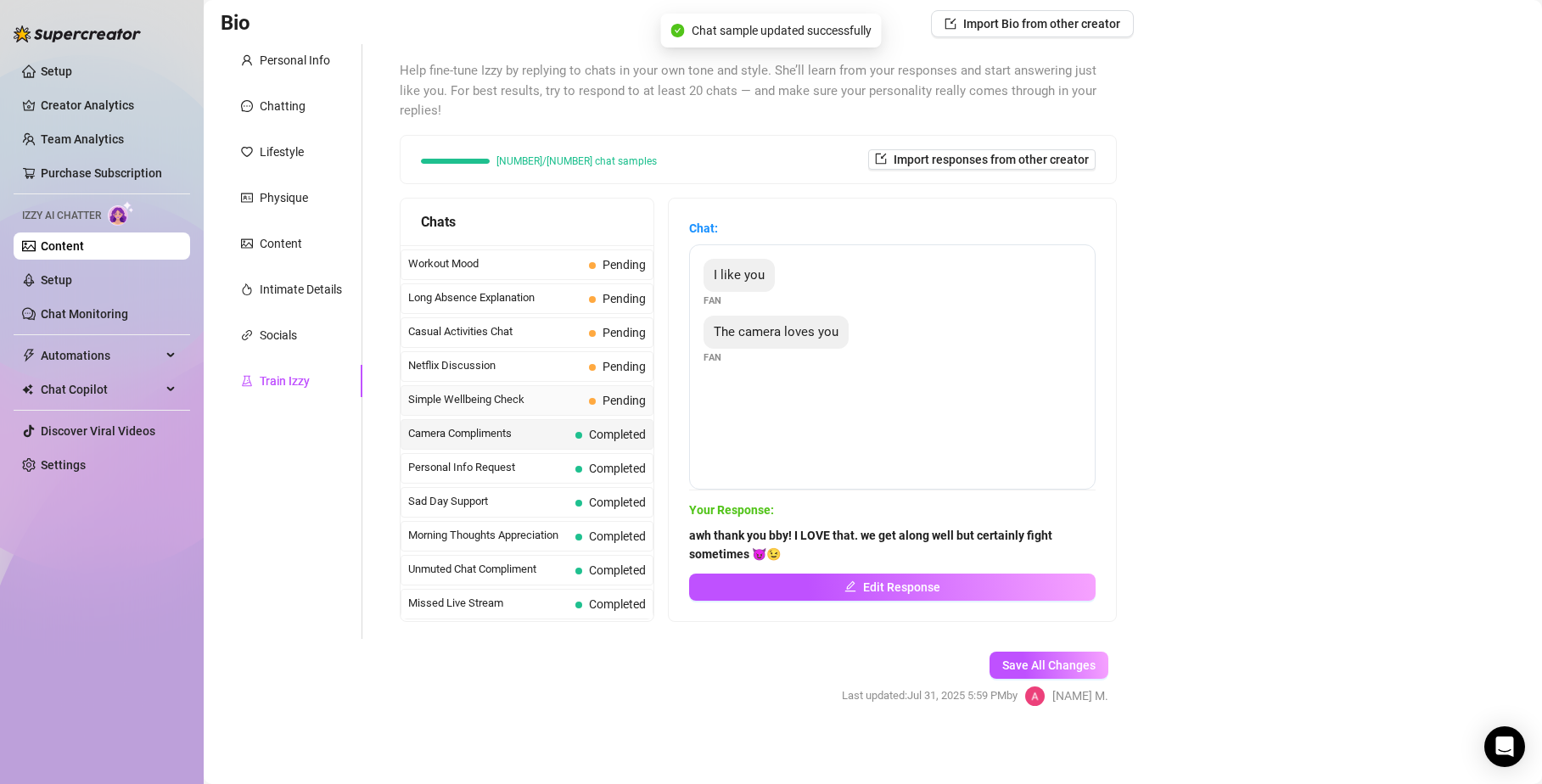 click on "Simple Wellbeing Check" at bounding box center (495, 400) 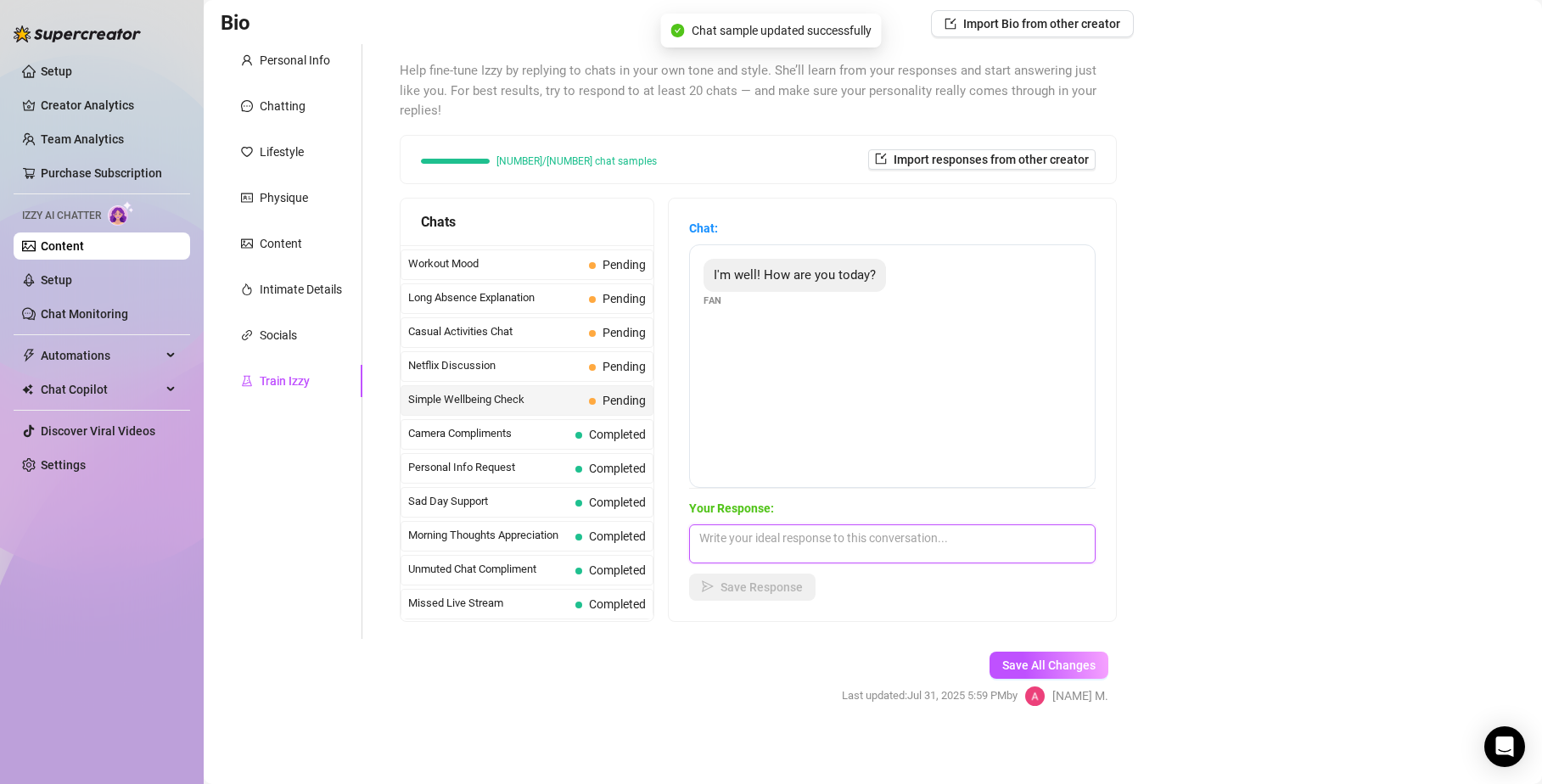 click at bounding box center (892, 544) 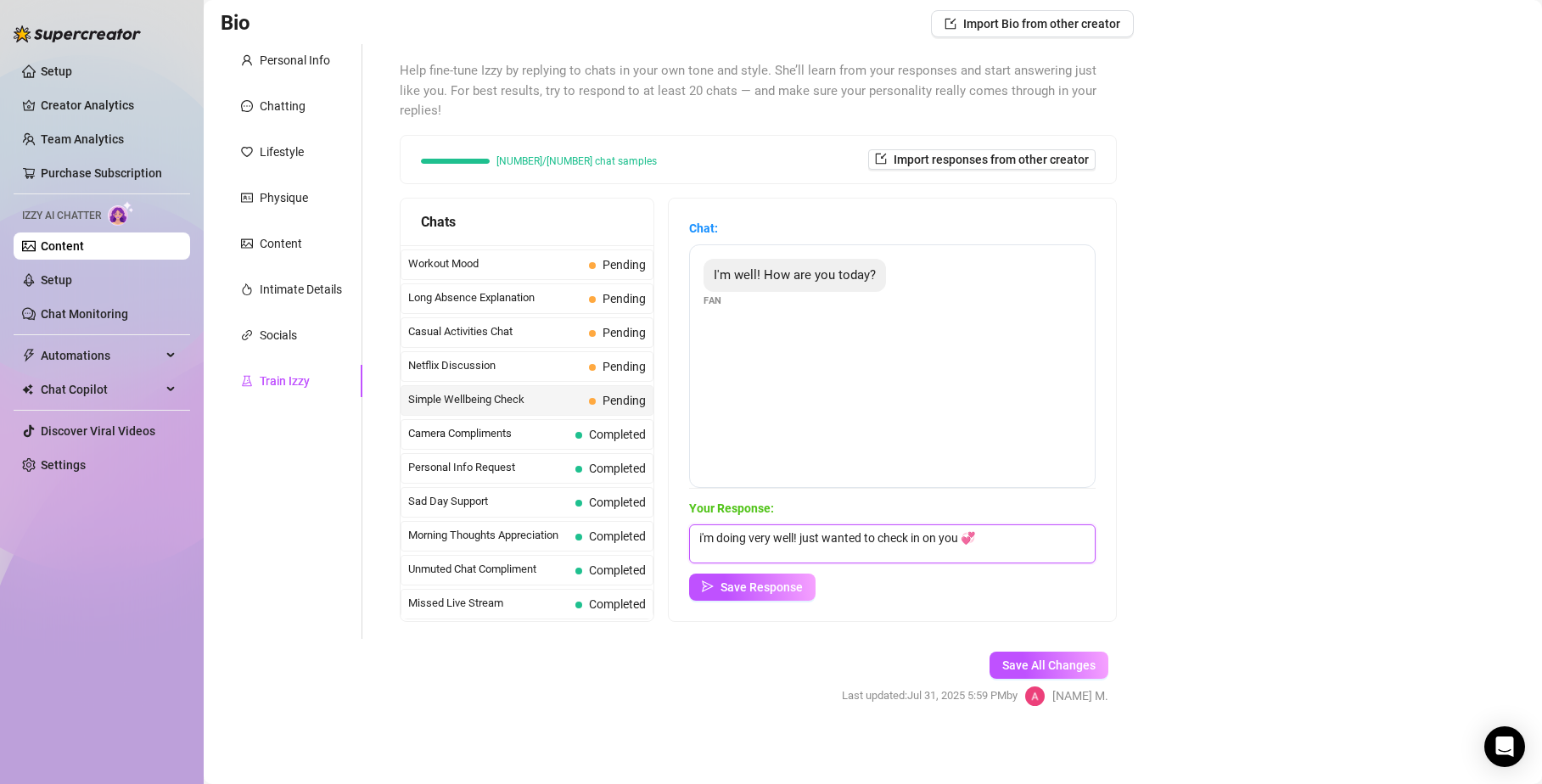 click on "i'm doing very well! just wanted to check in on you 💞" at bounding box center [892, 544] 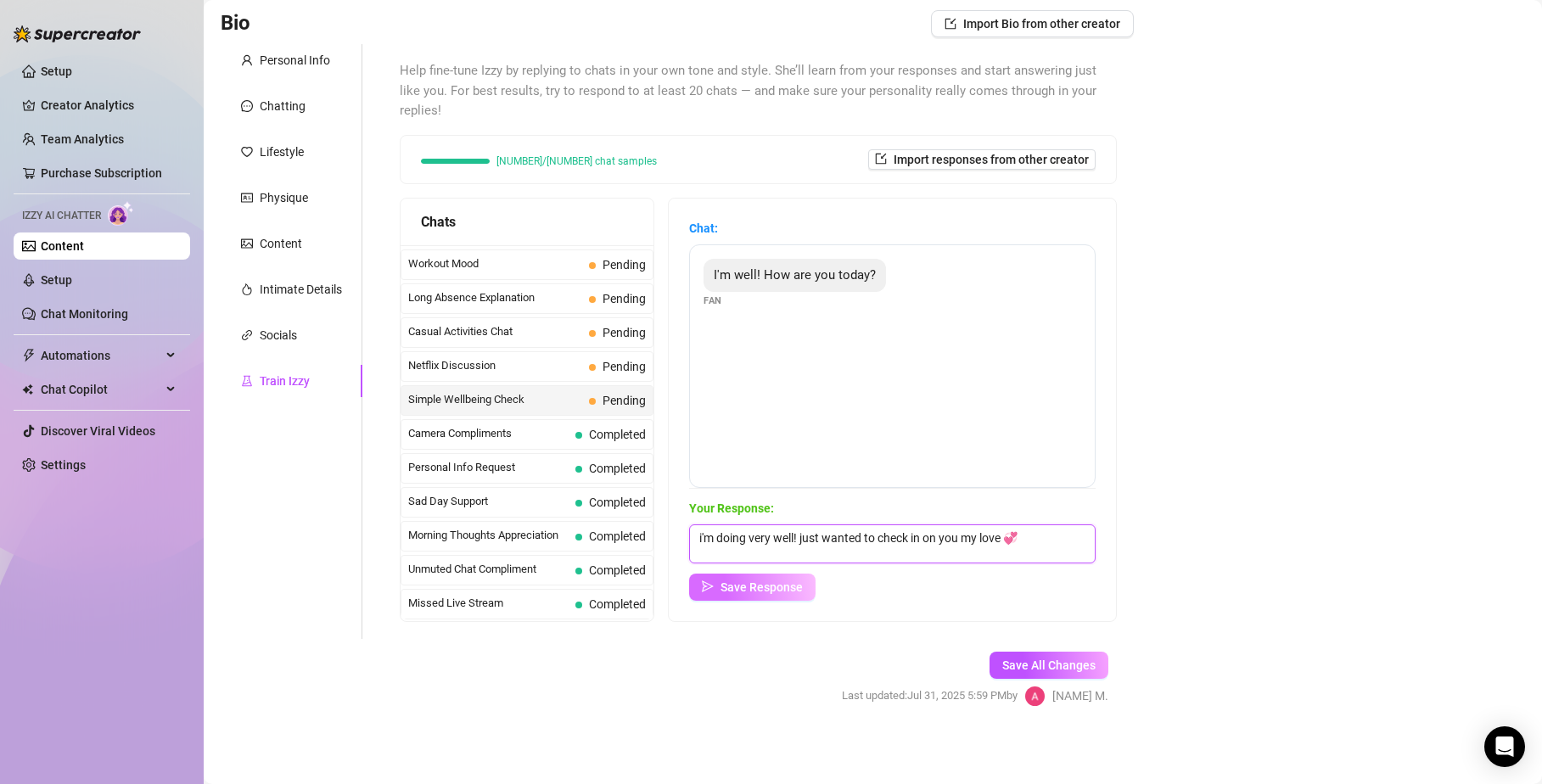 type on "i'm doing very well! just wanted to check in on you my love 💞" 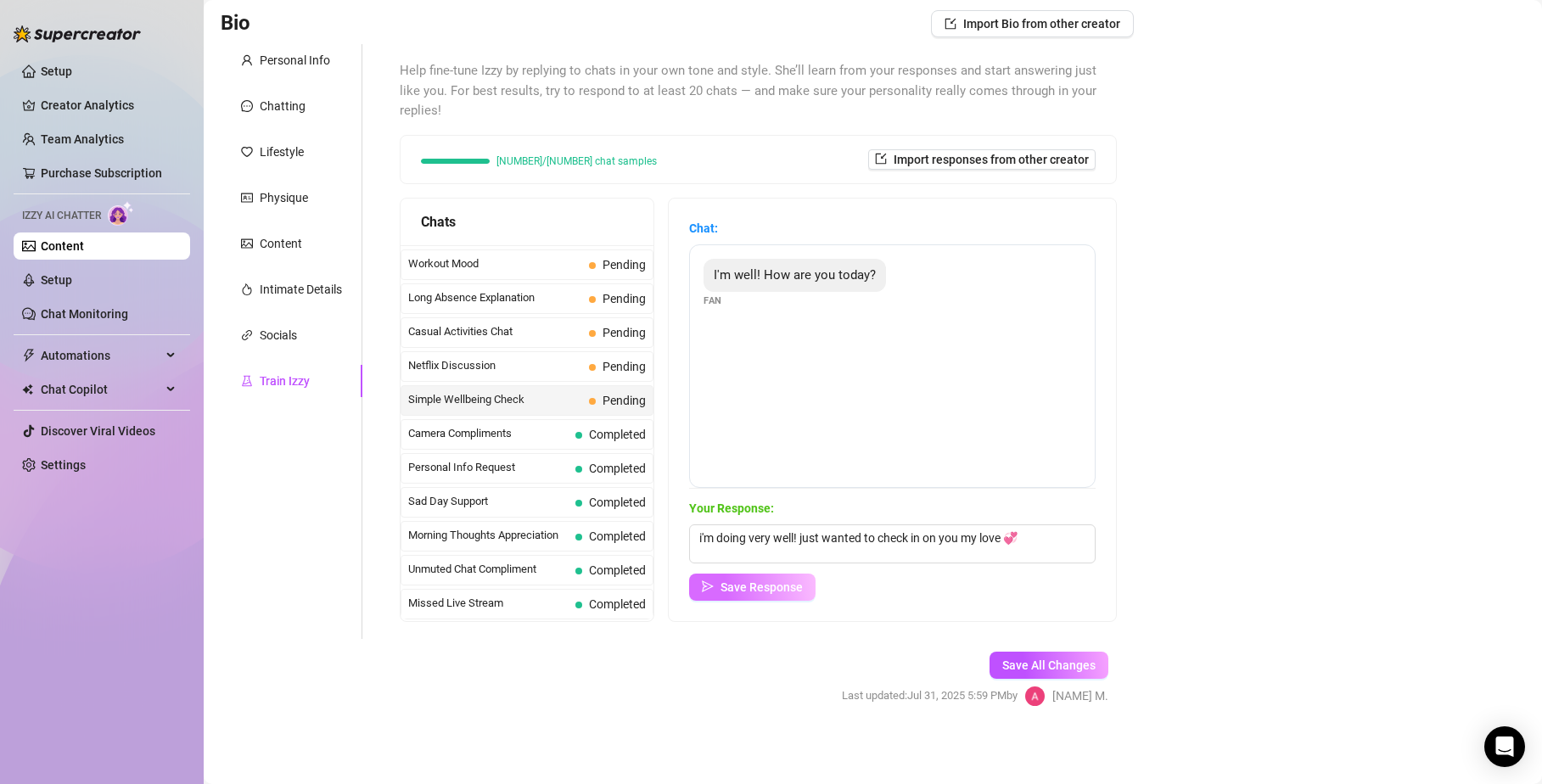 click on "Save Response" at bounding box center [761, 587] 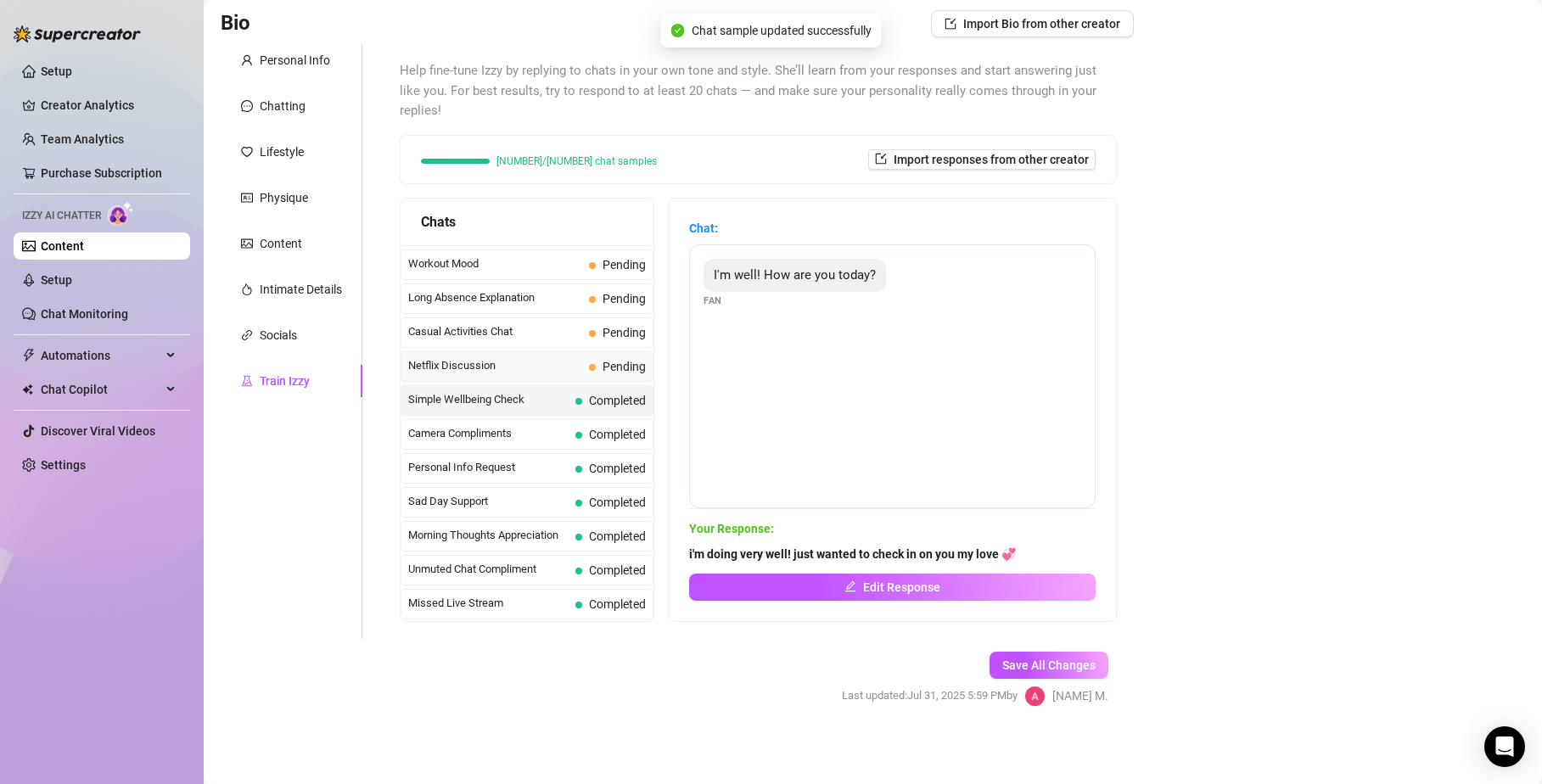 click on "Netflix Discussion" at bounding box center (495, 366) 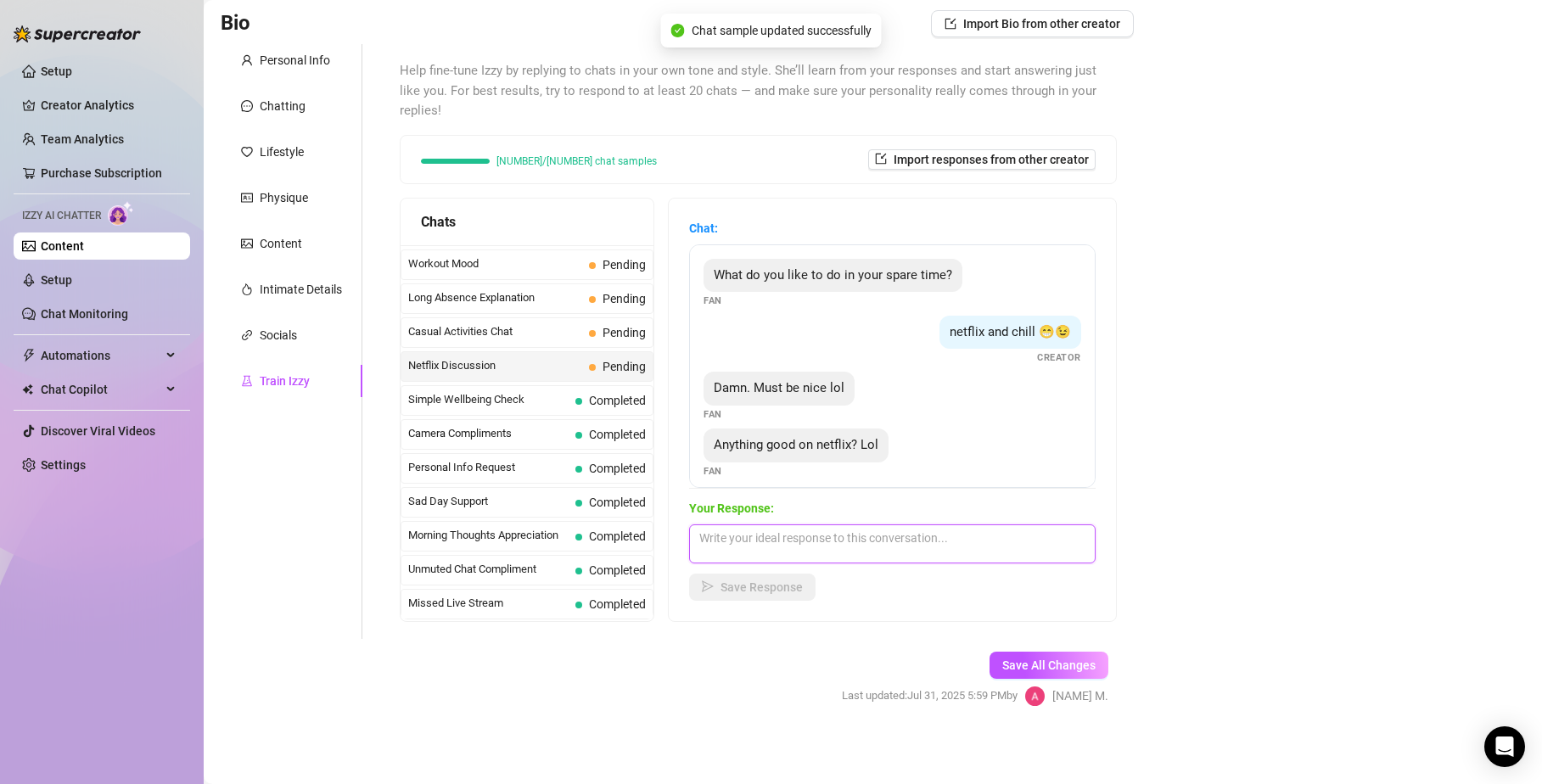 click at bounding box center [892, 544] 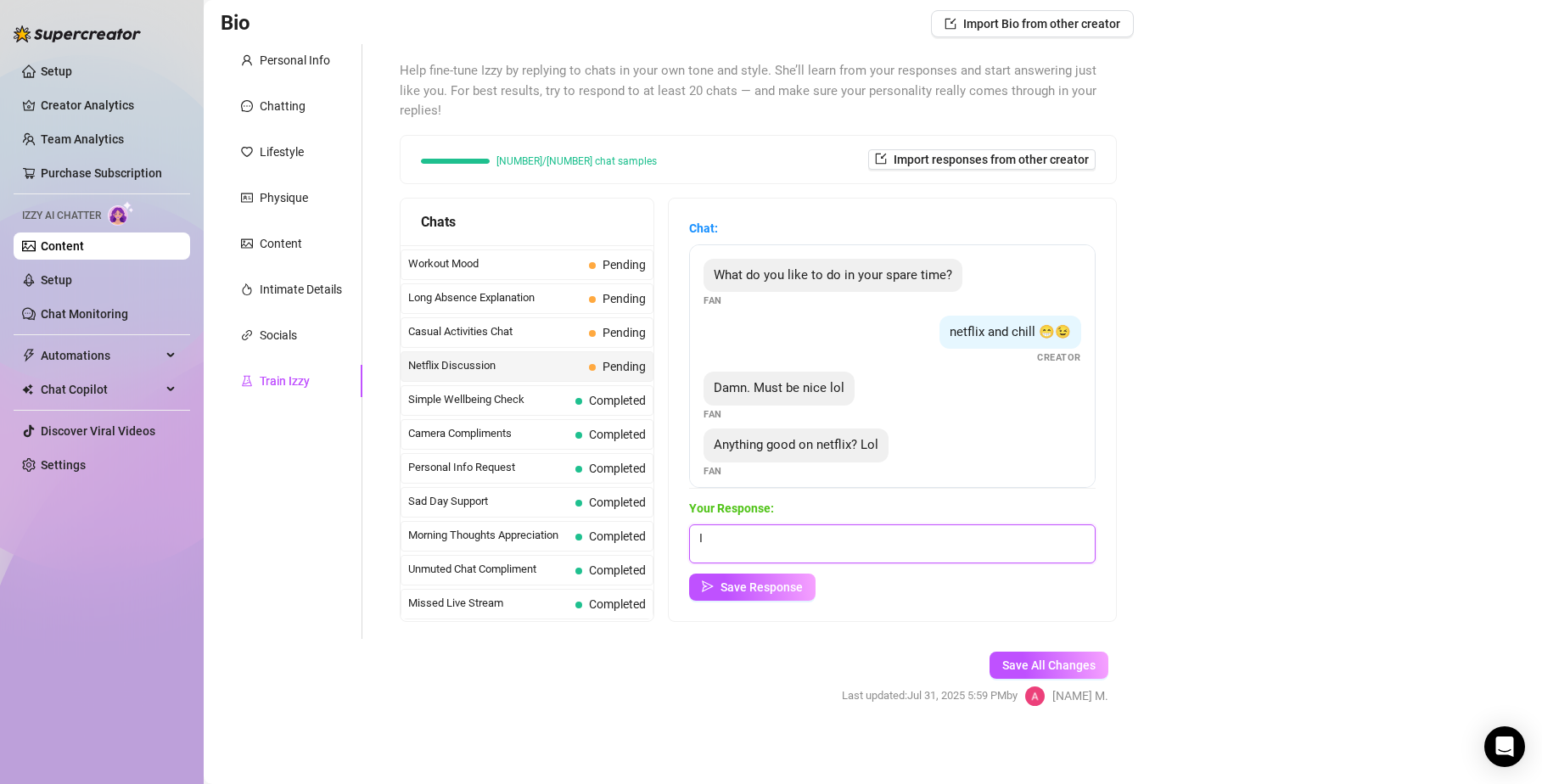 type on "I" 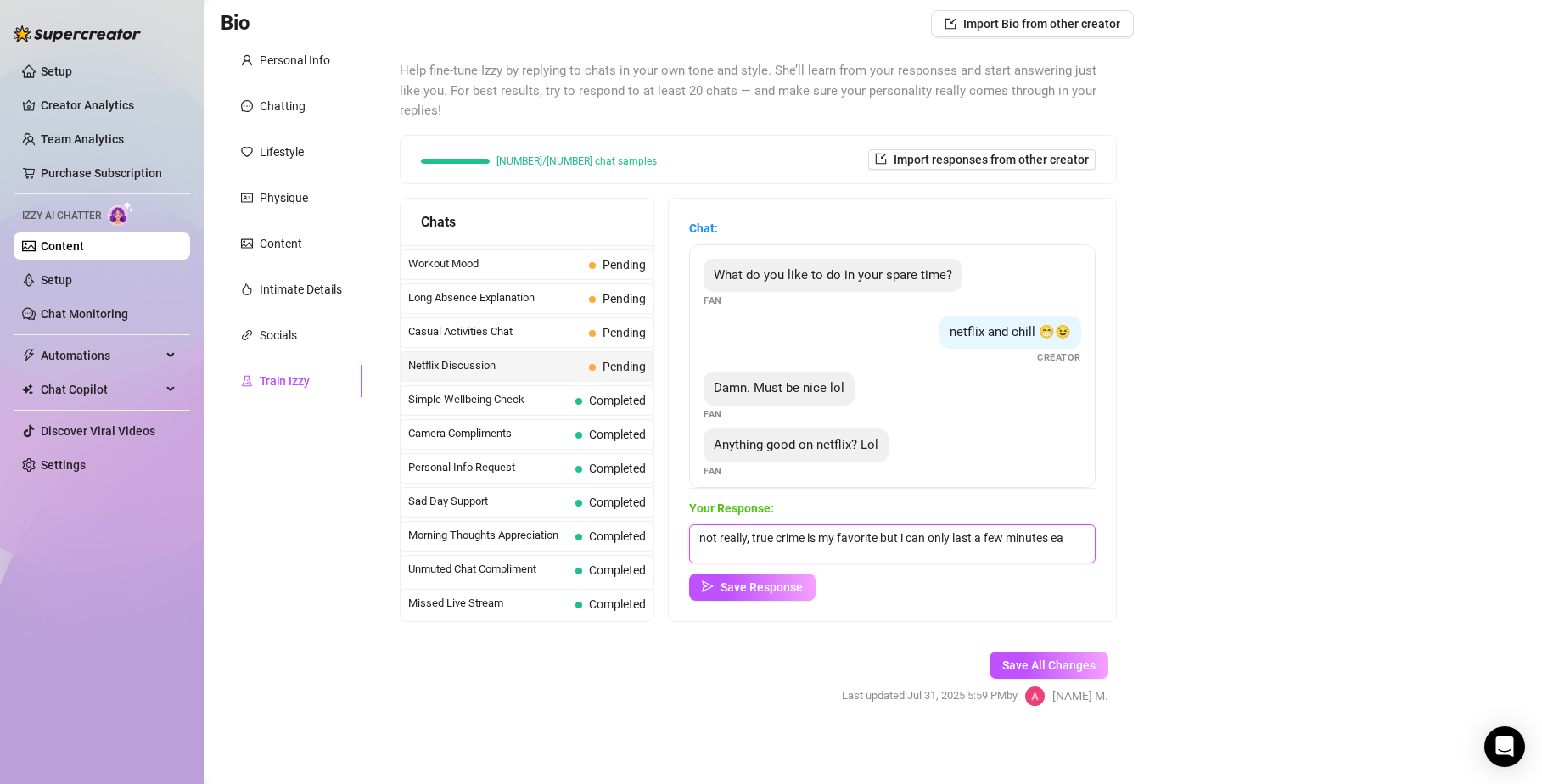scroll, scrollTop: 1, scrollLeft: 0, axis: vertical 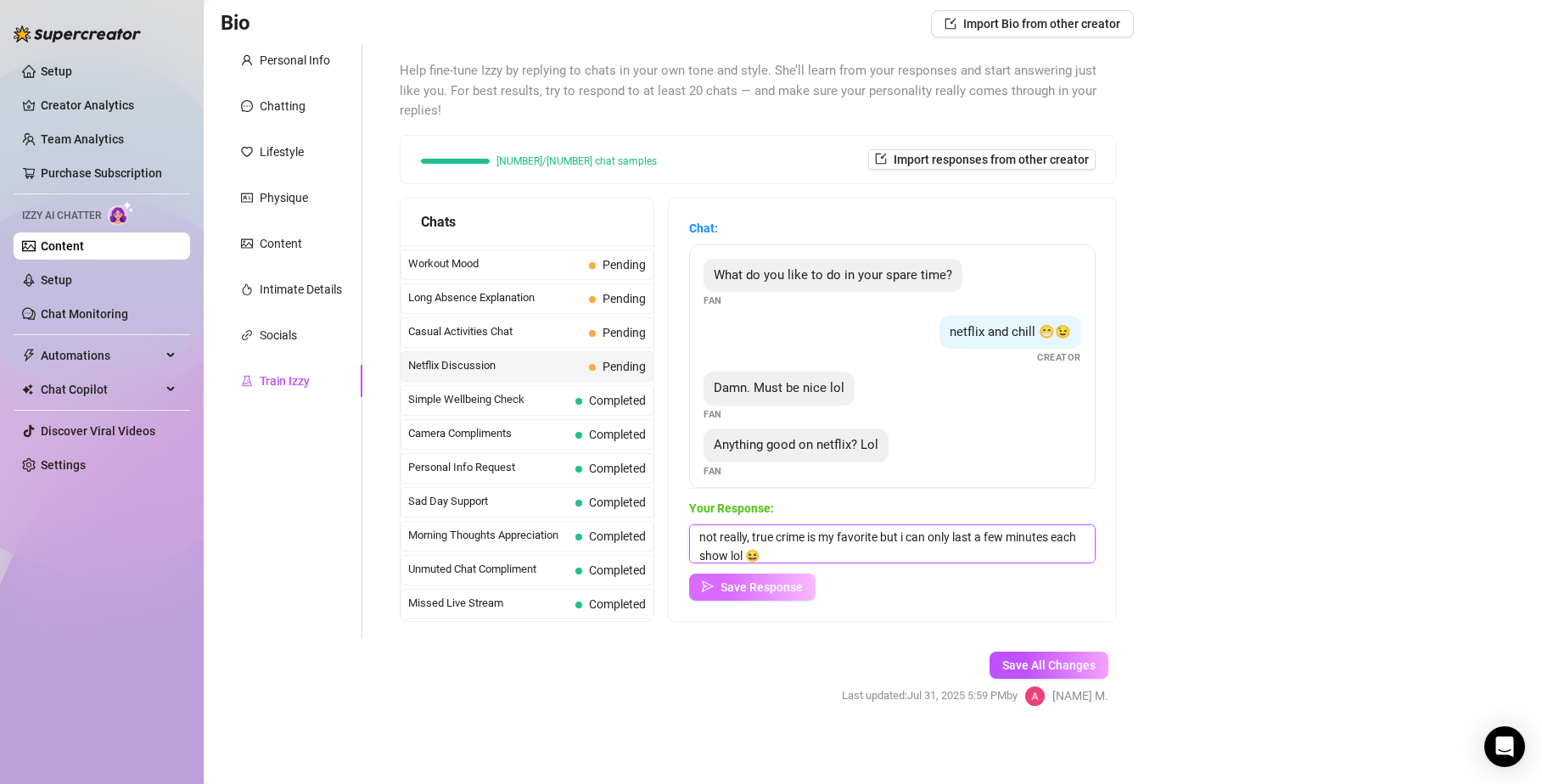 type on "not really, true crime is my favorite but i can only last a few minutes each show lol 😆" 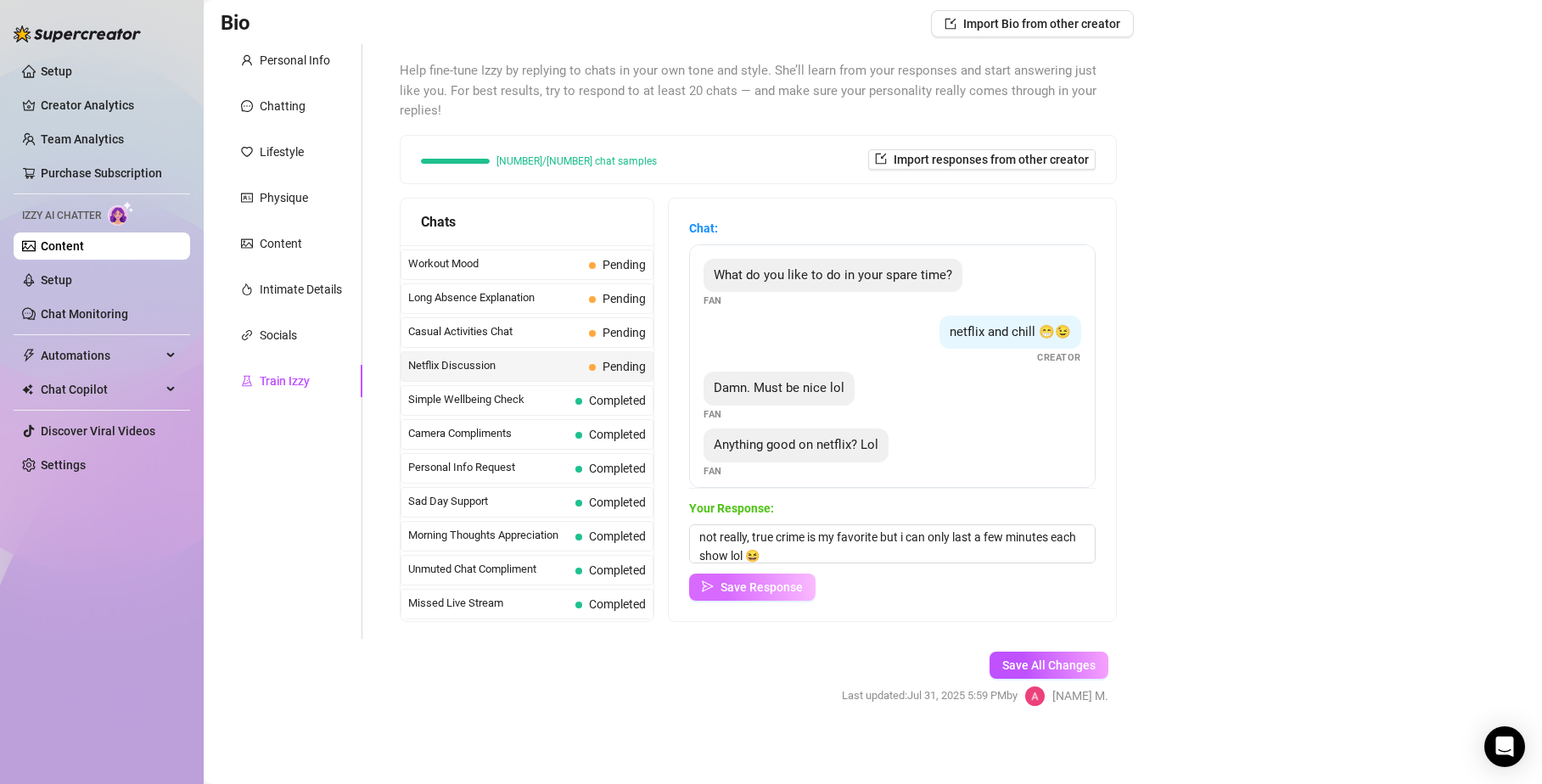 click on "Save Response" at bounding box center (761, 587) 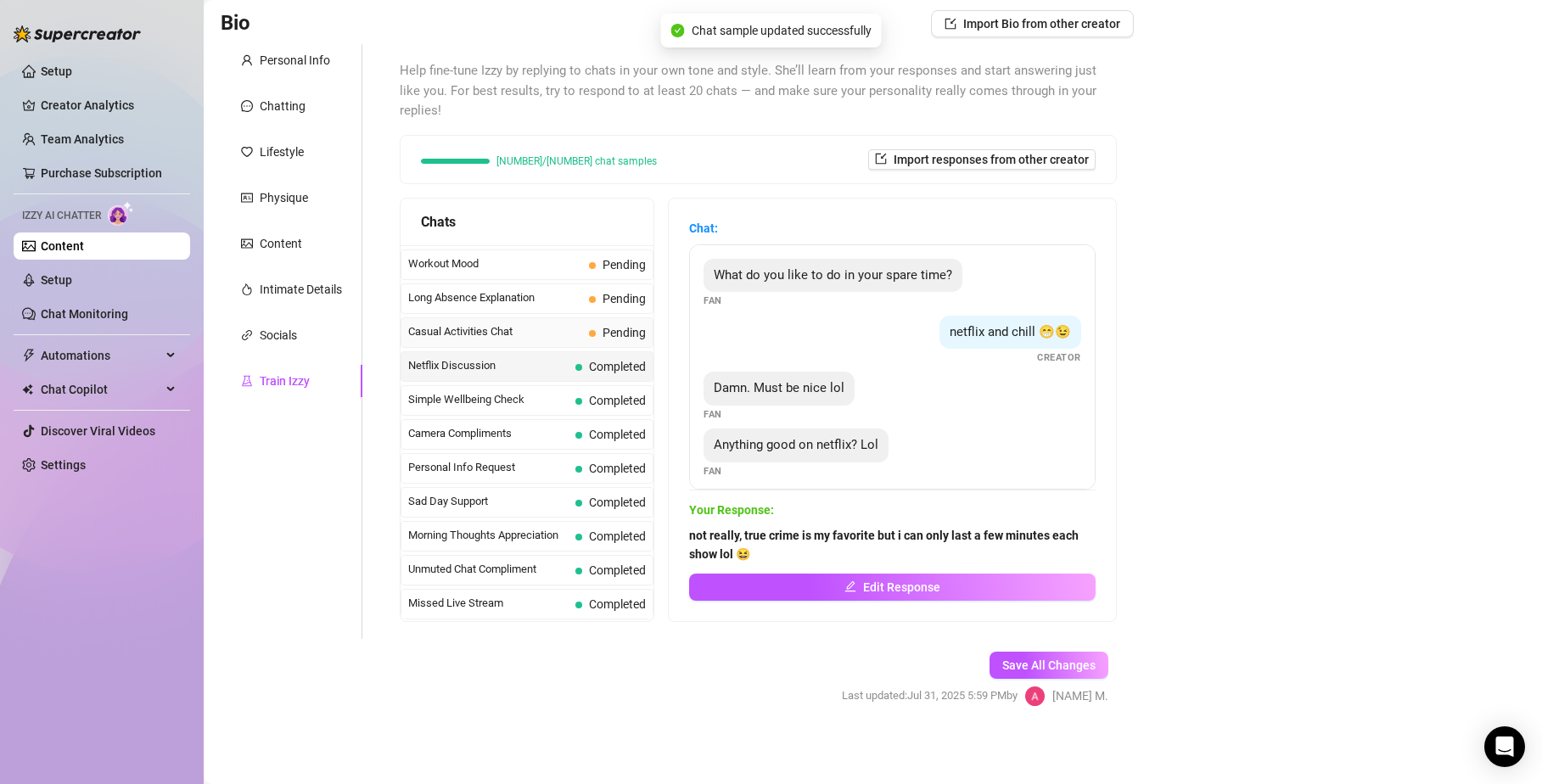 click on "Casual Activities Chat" at bounding box center (495, 332) 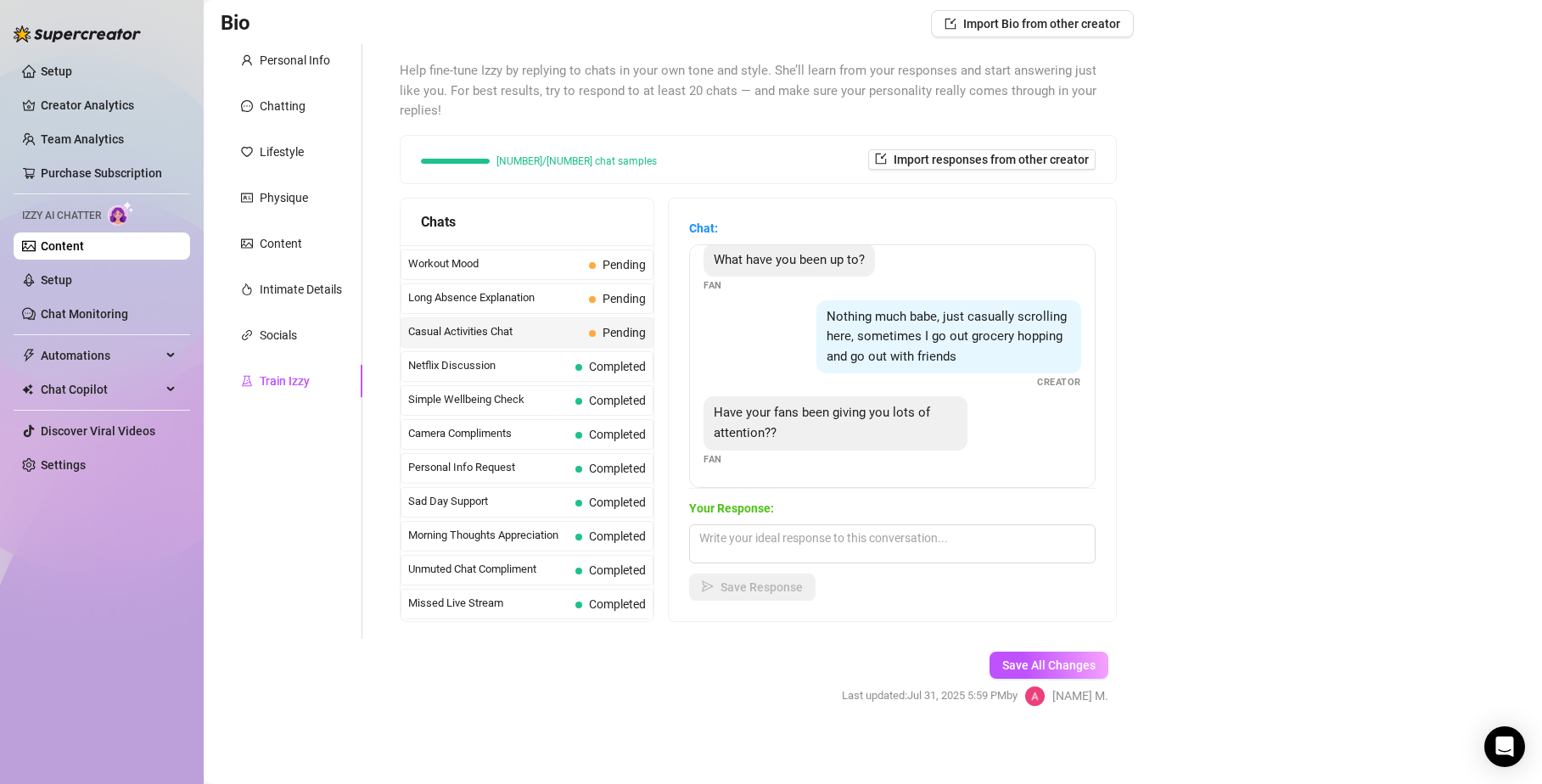 scroll, scrollTop: 35, scrollLeft: 0, axis: vertical 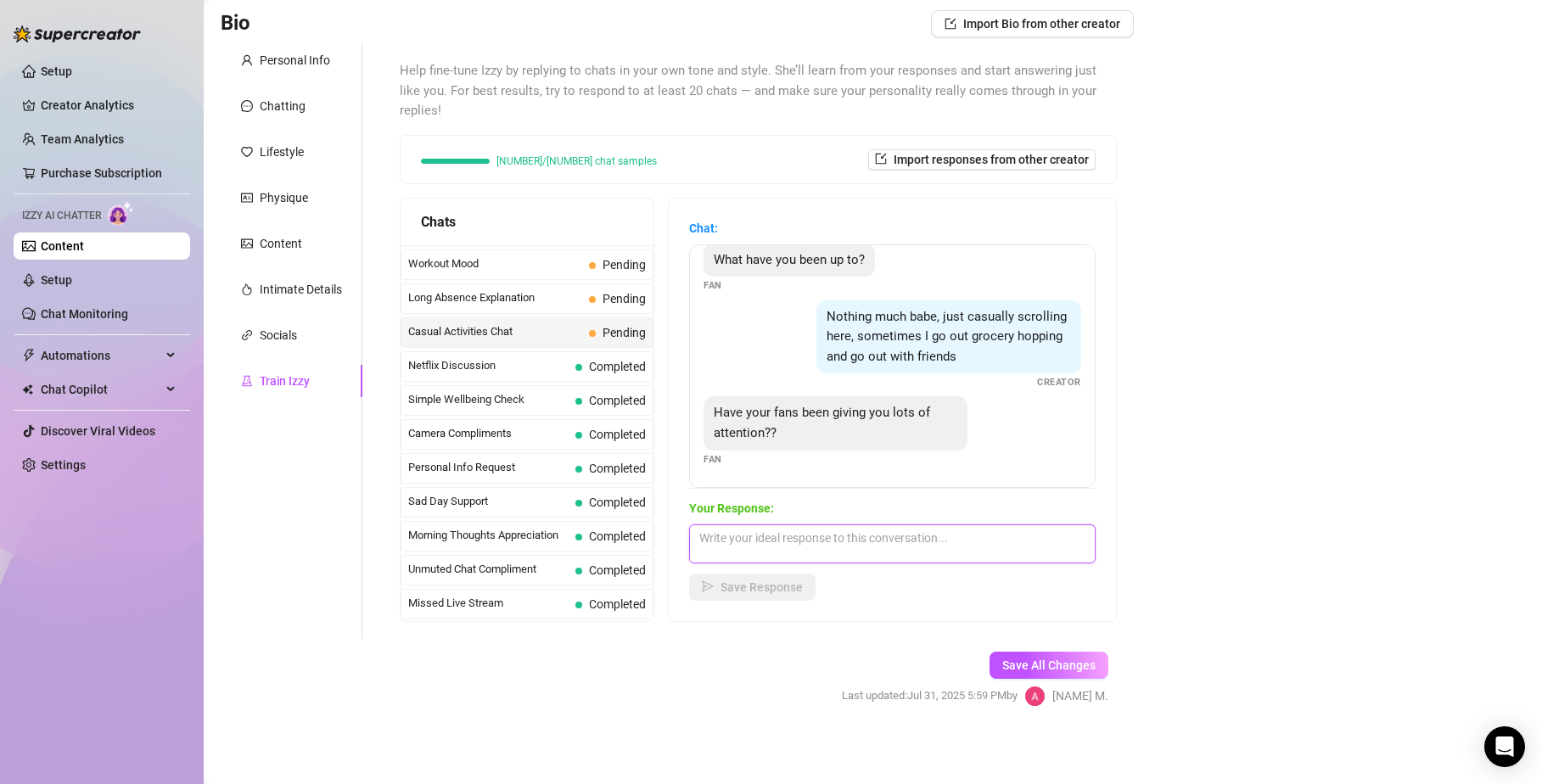 click at bounding box center (892, 544) 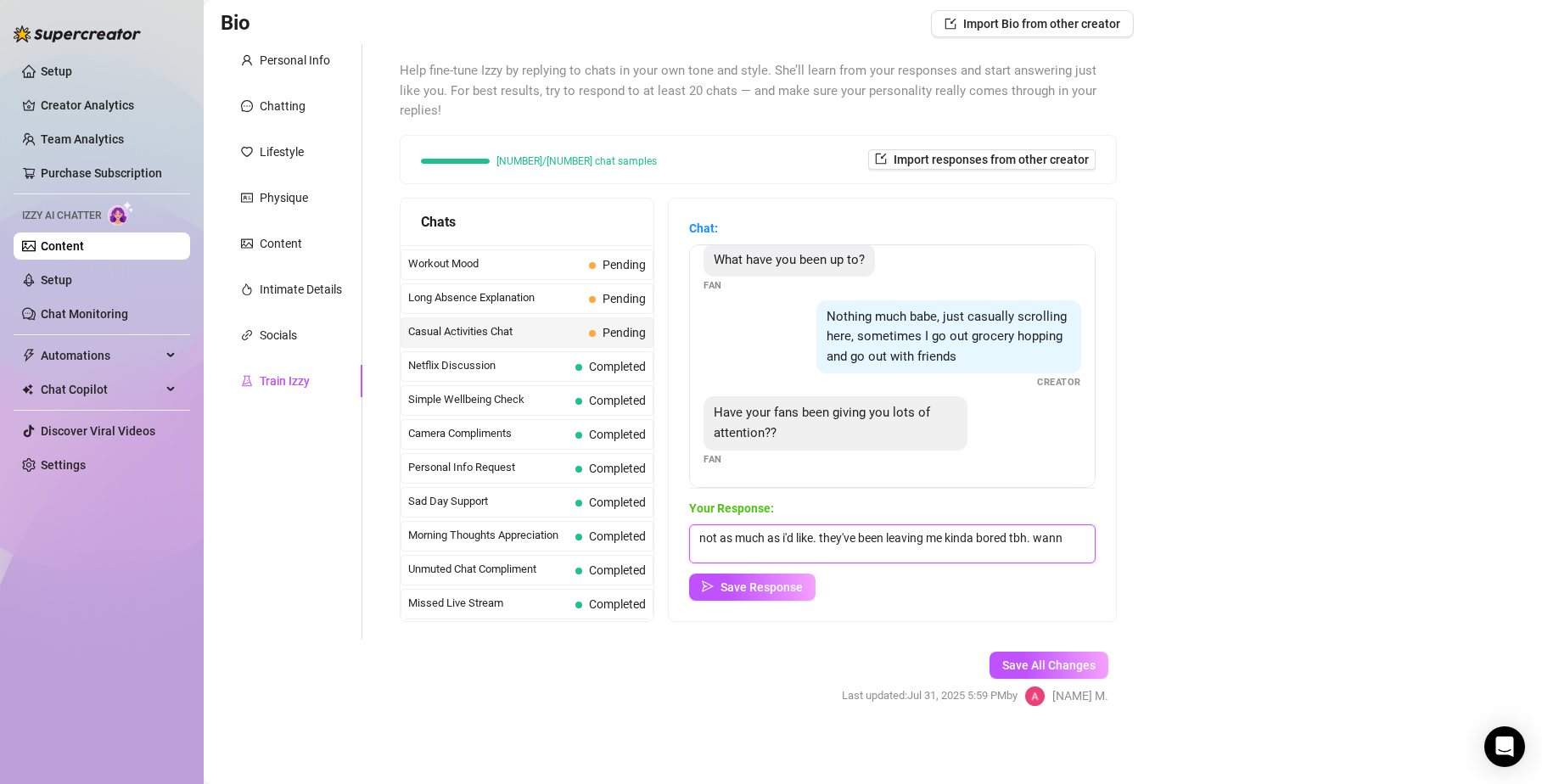 scroll, scrollTop: 1, scrollLeft: 0, axis: vertical 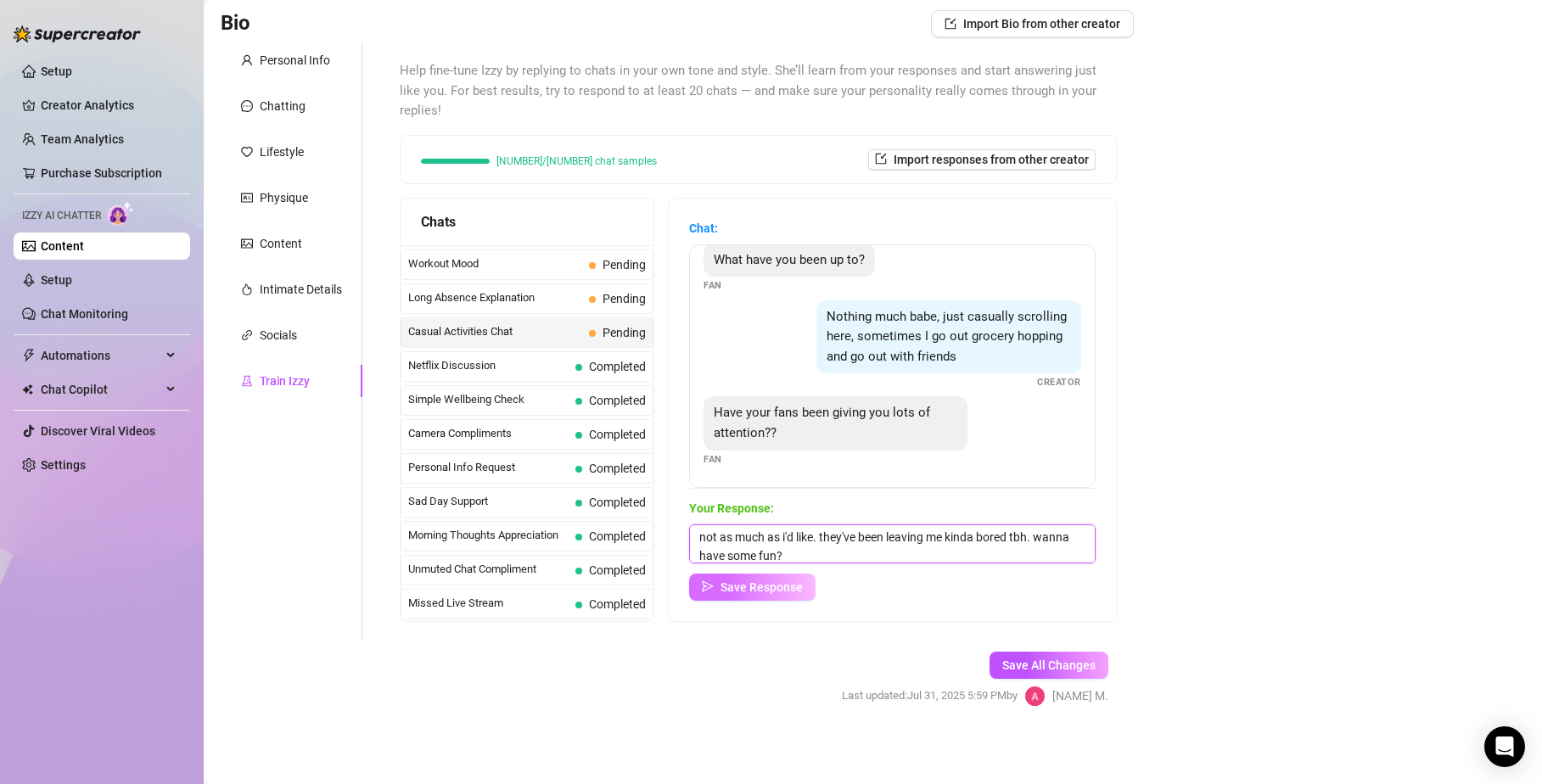 type on "not as much as i'd like. they've been leaving me kinda bored tbh. wanna have some fun?" 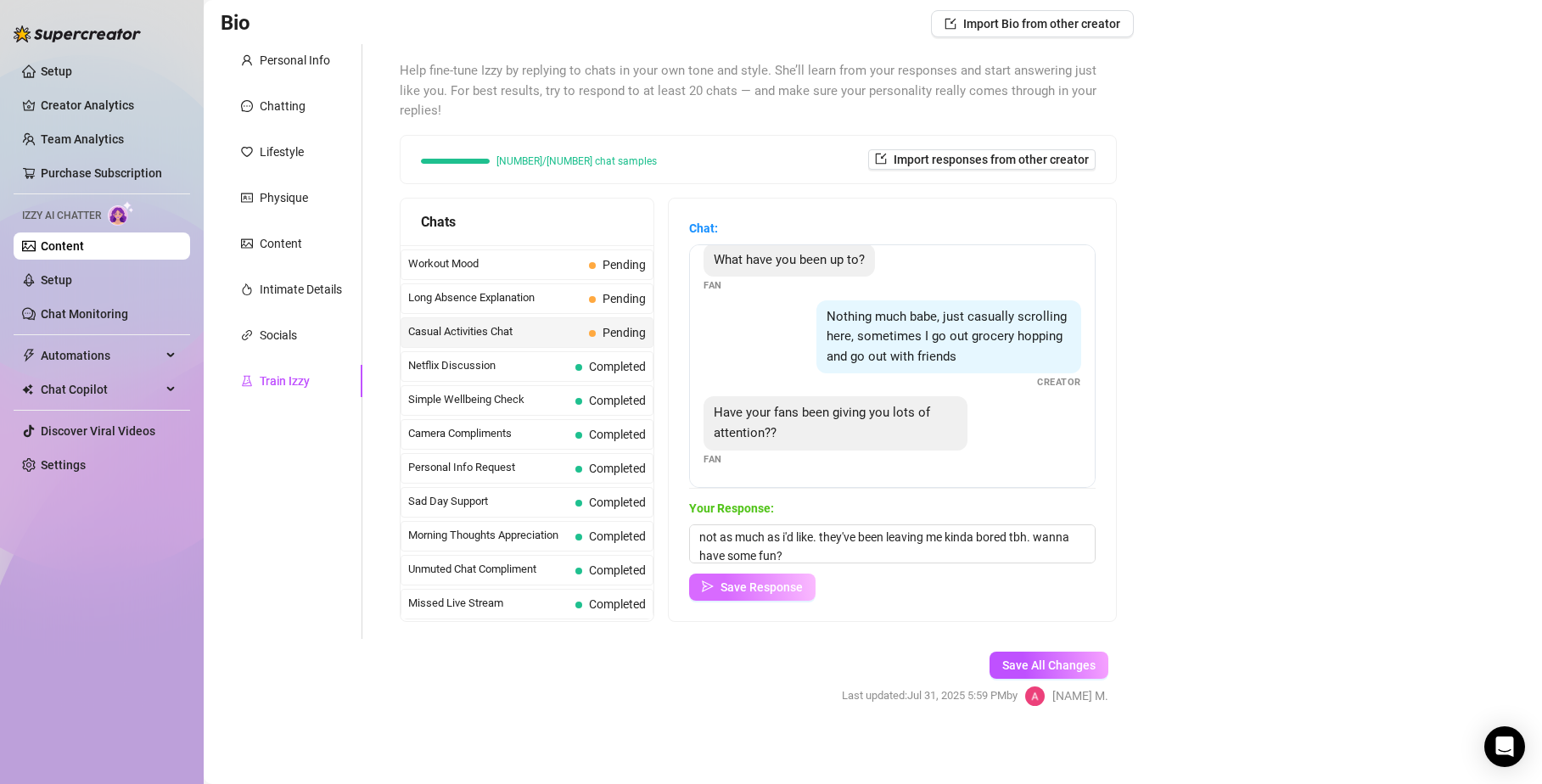 click on "Save Response" at bounding box center (752, 587) 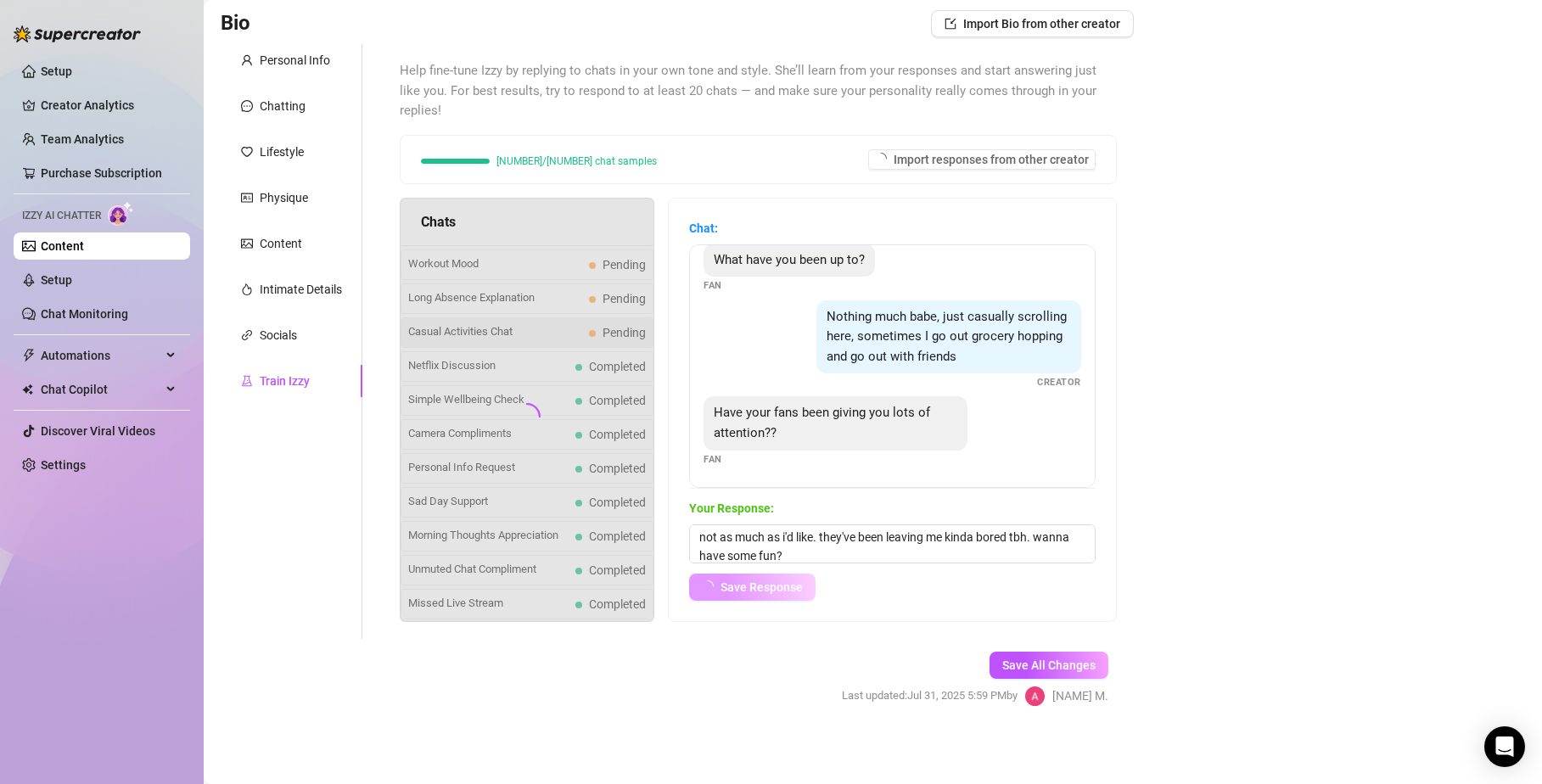 scroll, scrollTop: 34, scrollLeft: 0, axis: vertical 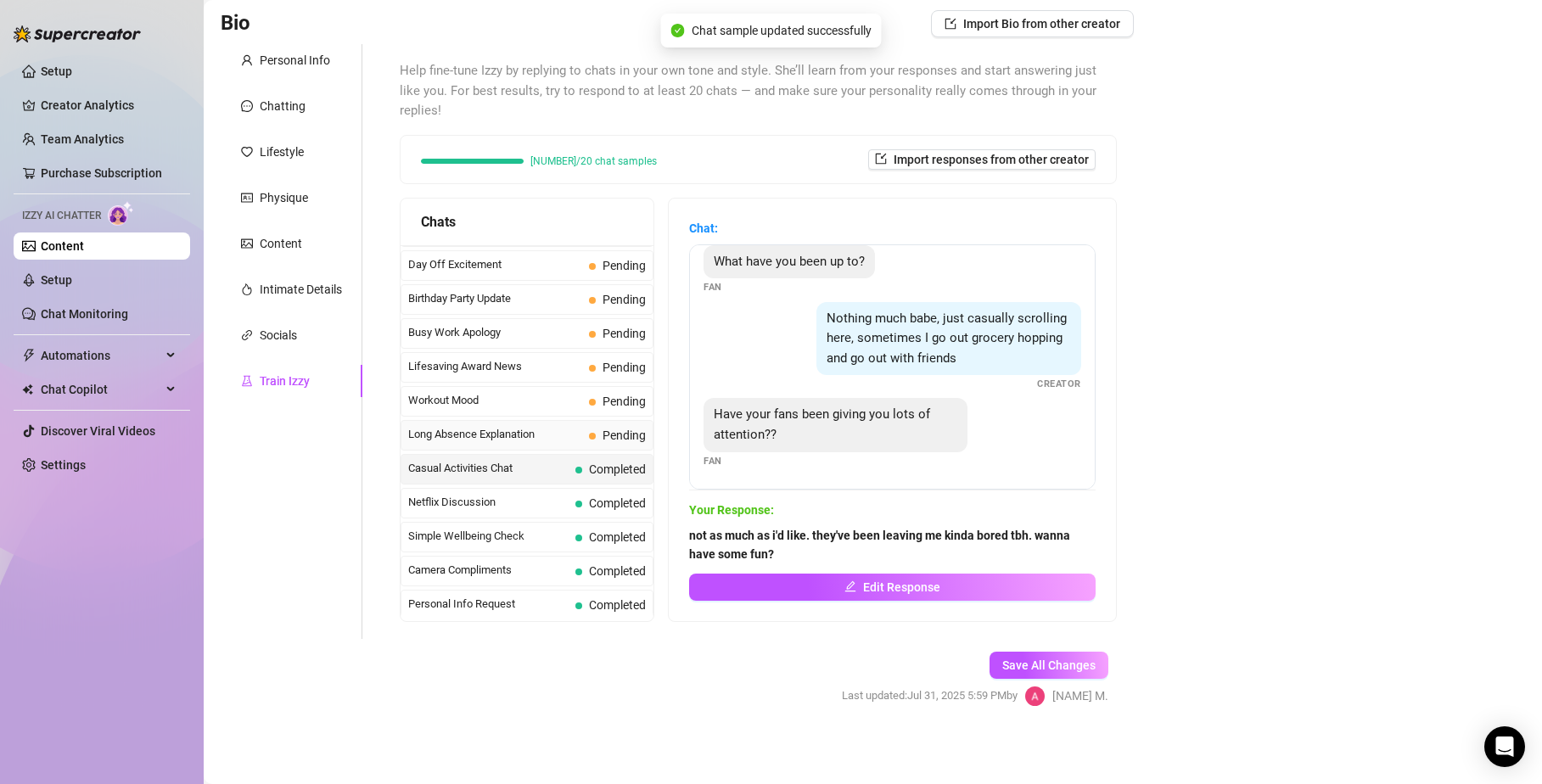 click on "Long Absence Explanation" at bounding box center [495, 434] 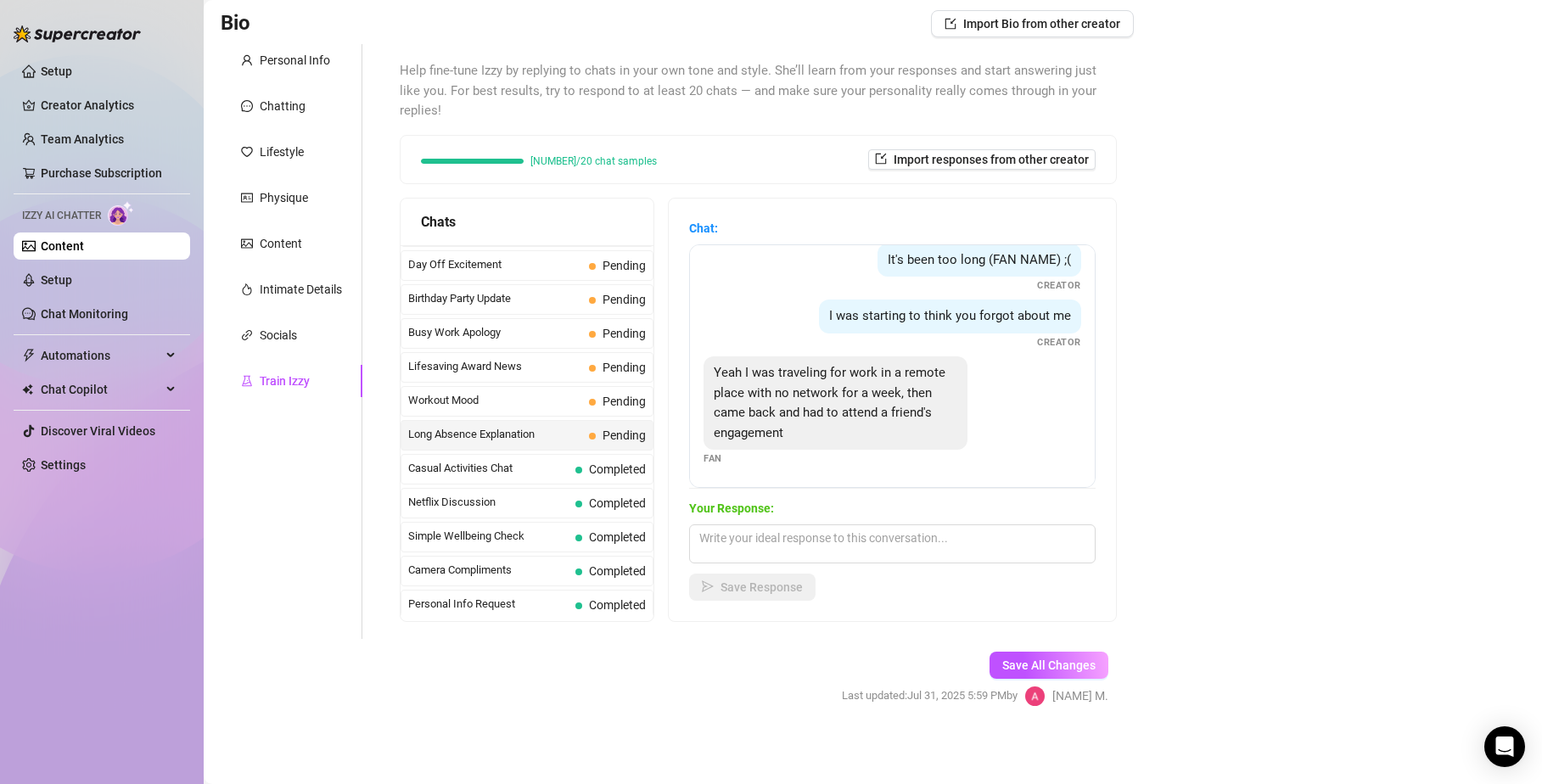 scroll, scrollTop: 92, scrollLeft: 0, axis: vertical 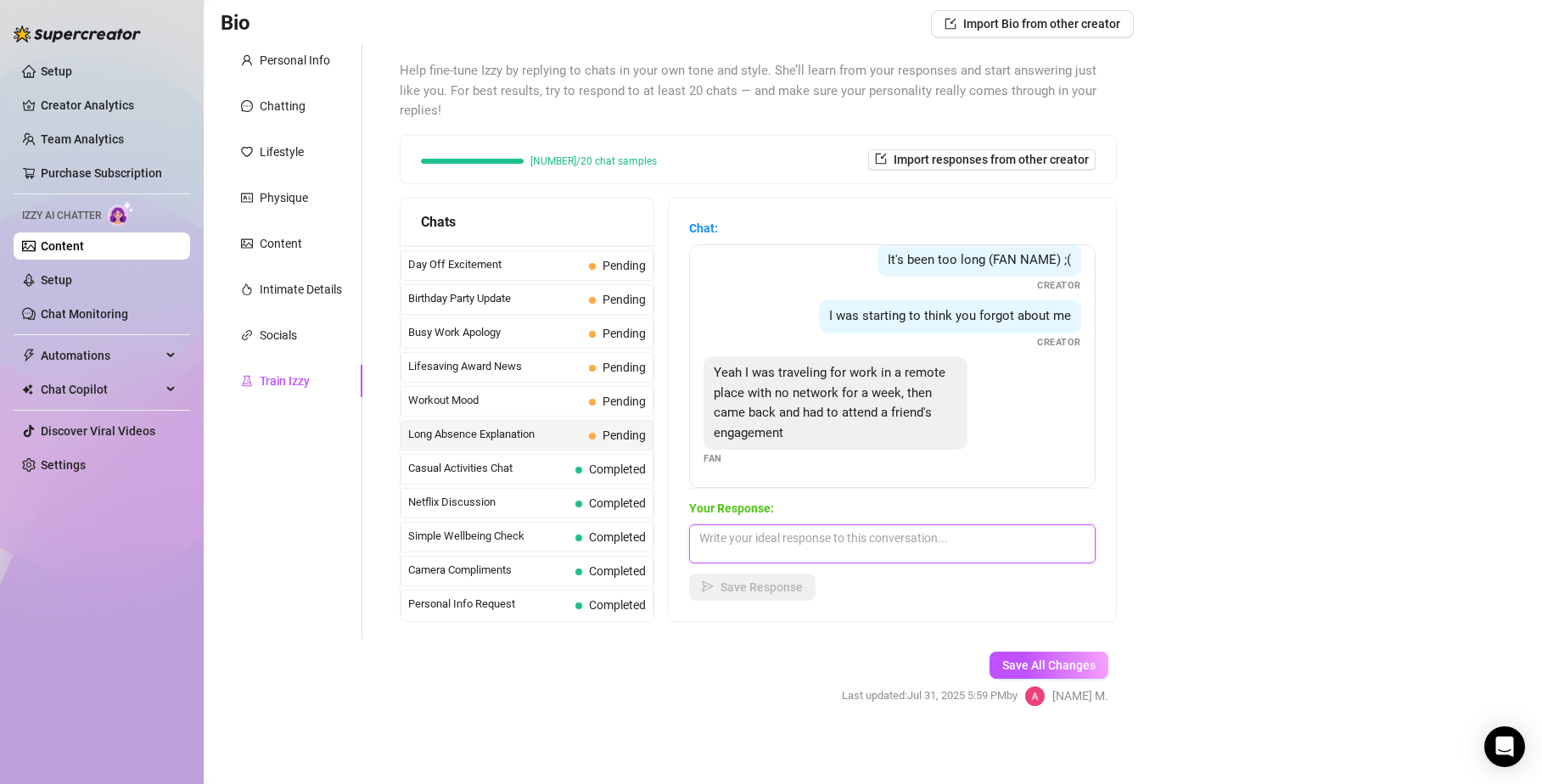 click at bounding box center [892, 544] 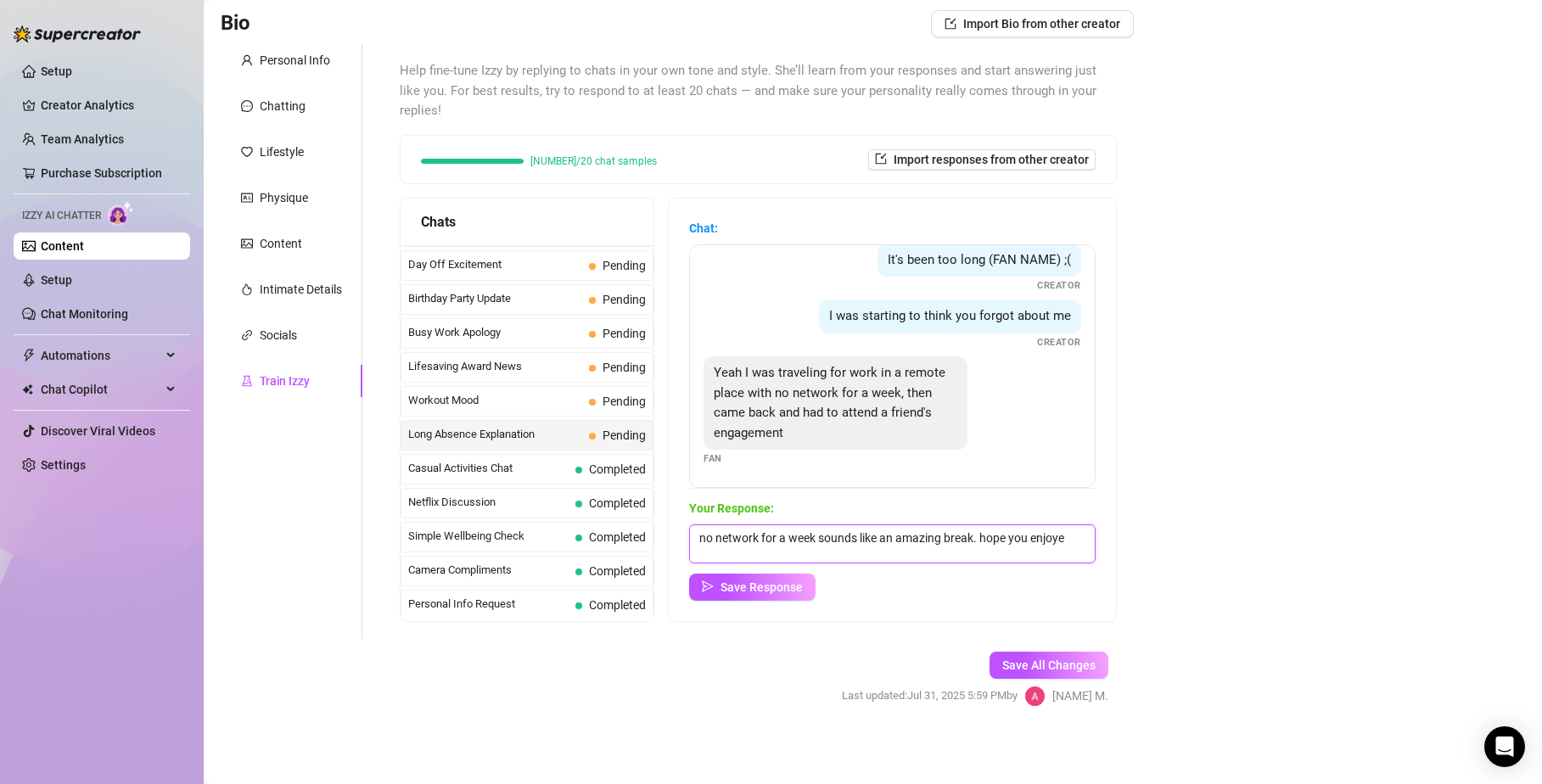 scroll, scrollTop: 1, scrollLeft: 0, axis: vertical 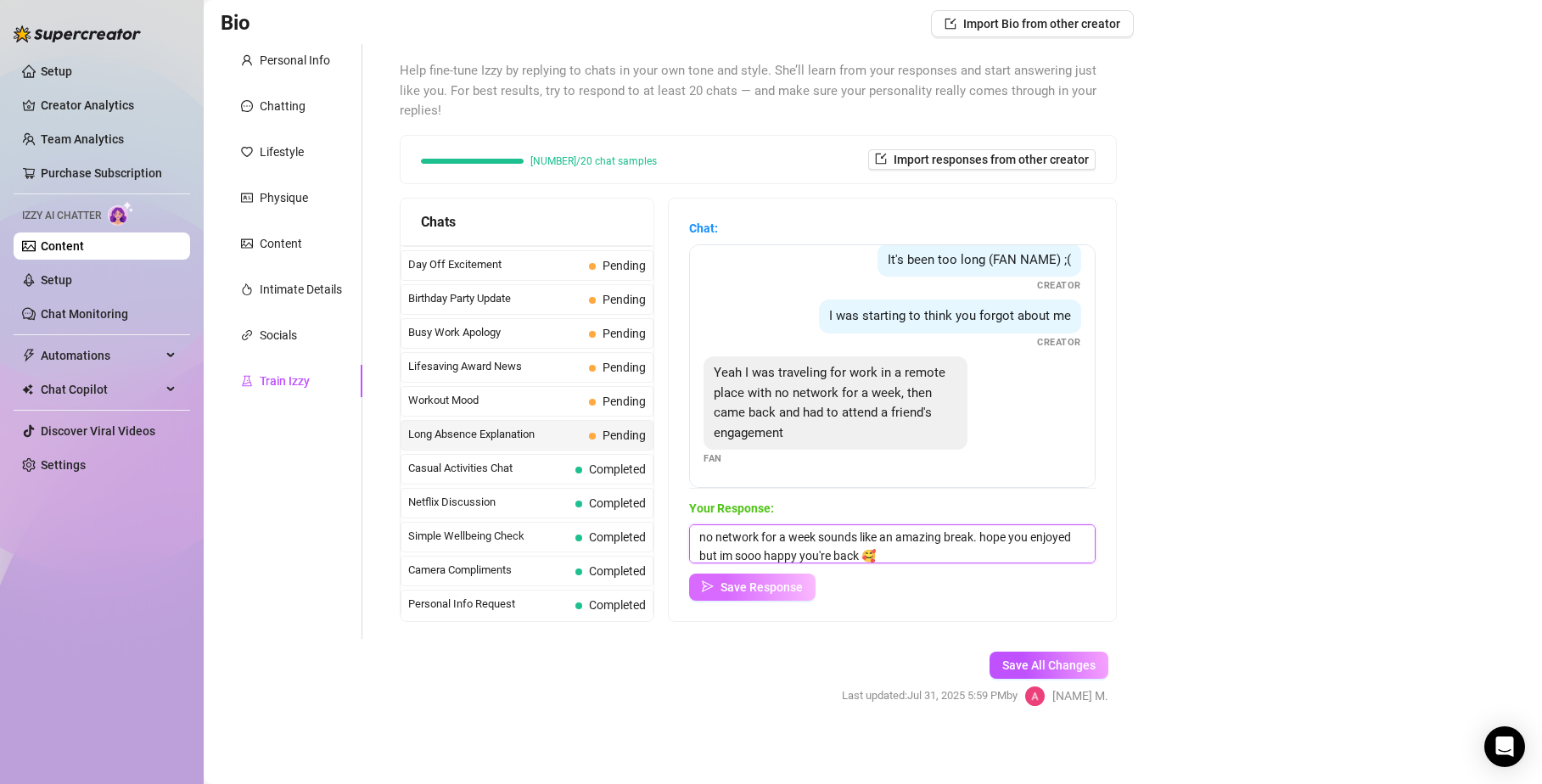 type on "no network for a week sounds like an amazing break. hope you enjoyed but im sooo happy you're back 🥰" 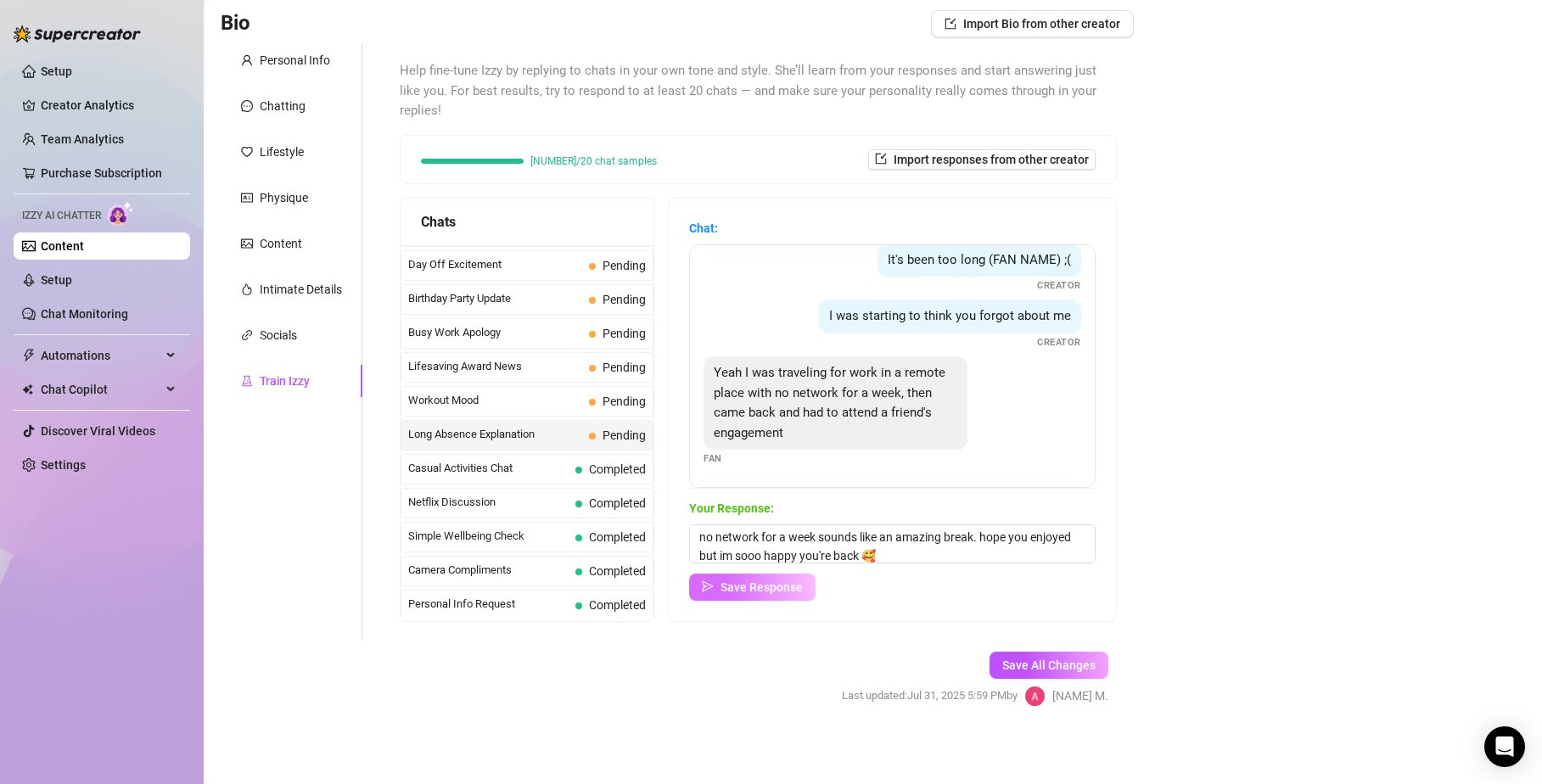 click on "Save Response" at bounding box center [761, 587] 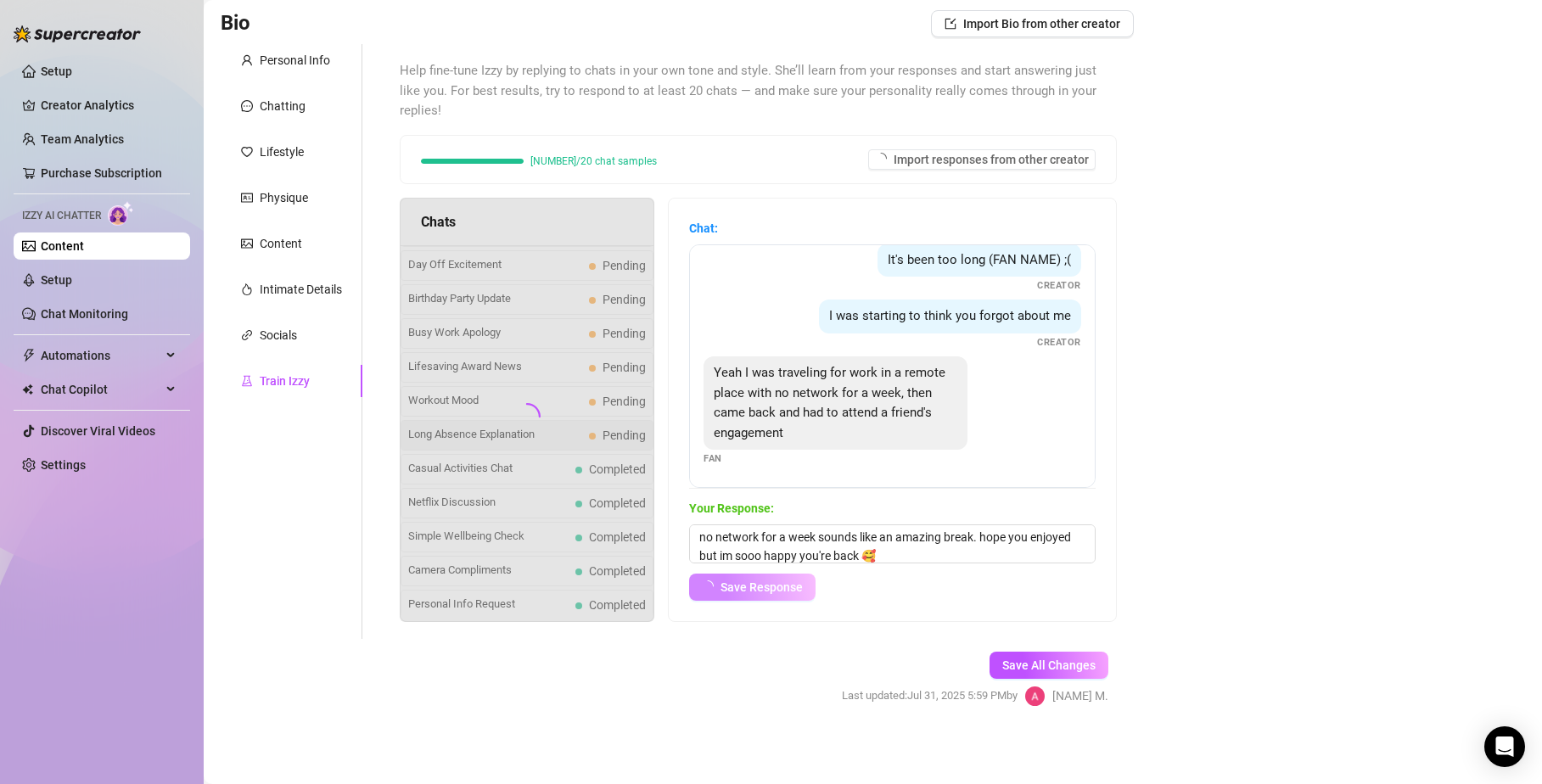 scroll, scrollTop: 91, scrollLeft: 0, axis: vertical 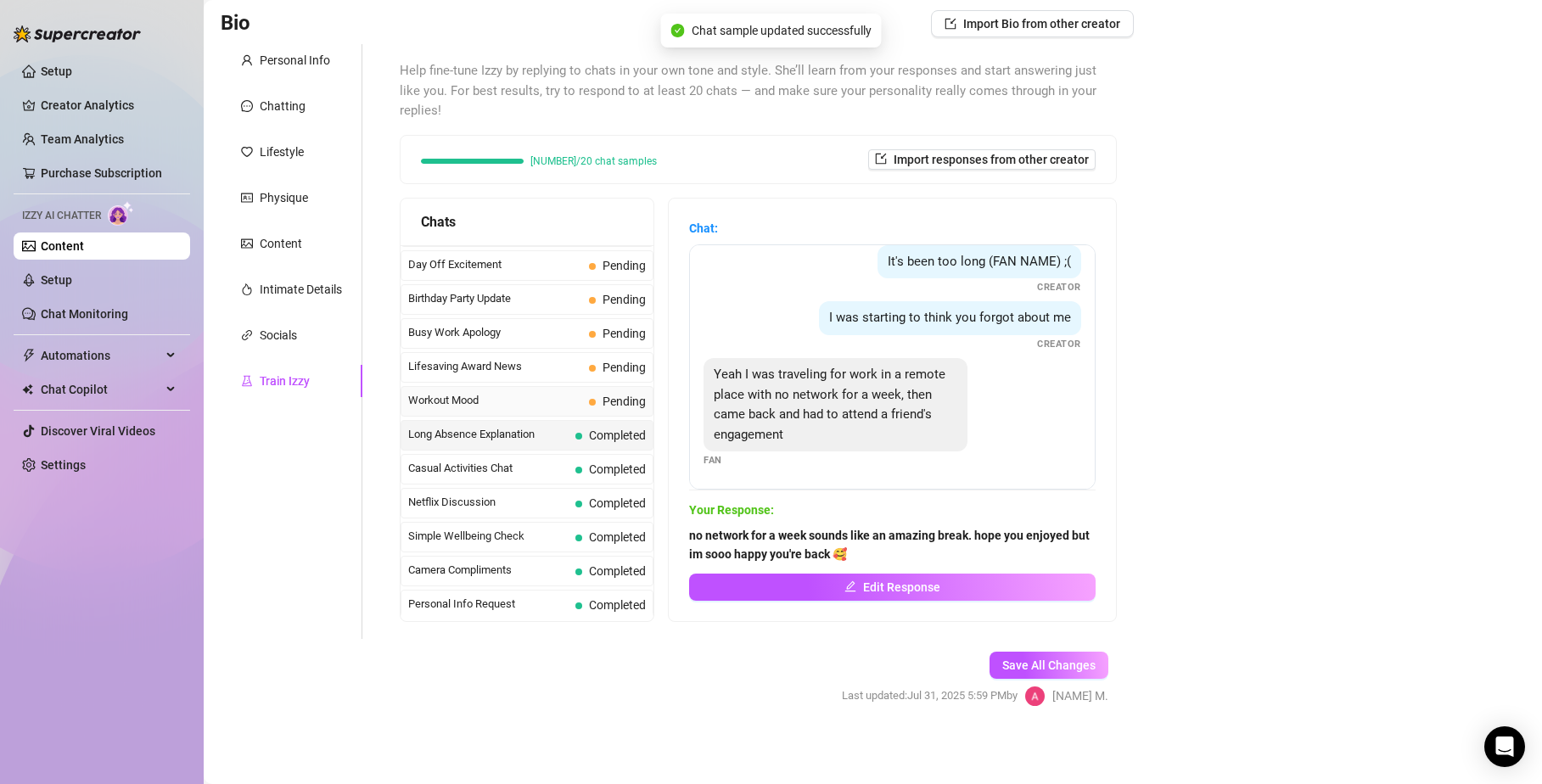 click on "Workout Mood" at bounding box center [495, 400] 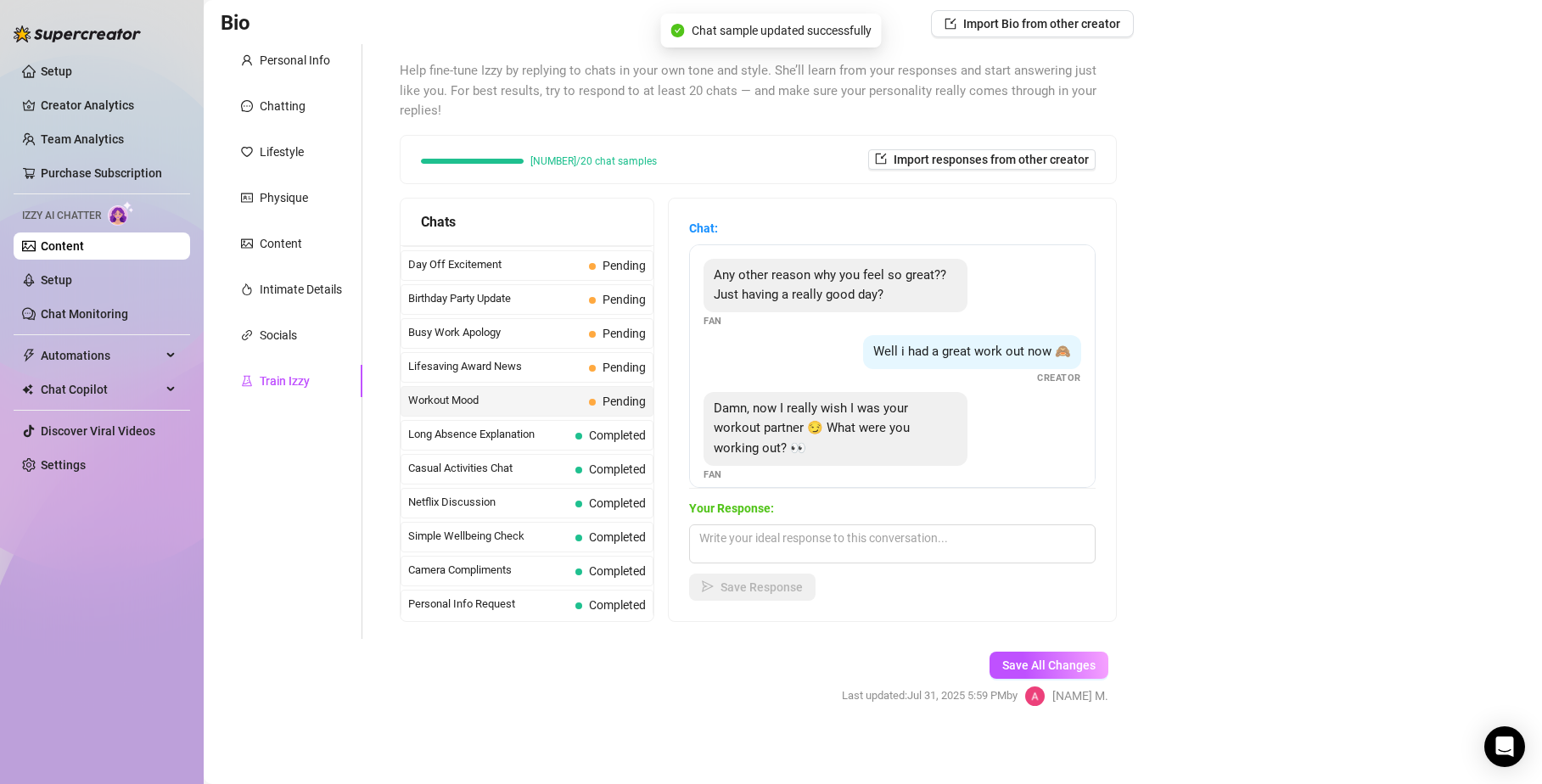 click on "Your Response:" at bounding box center [892, 508] 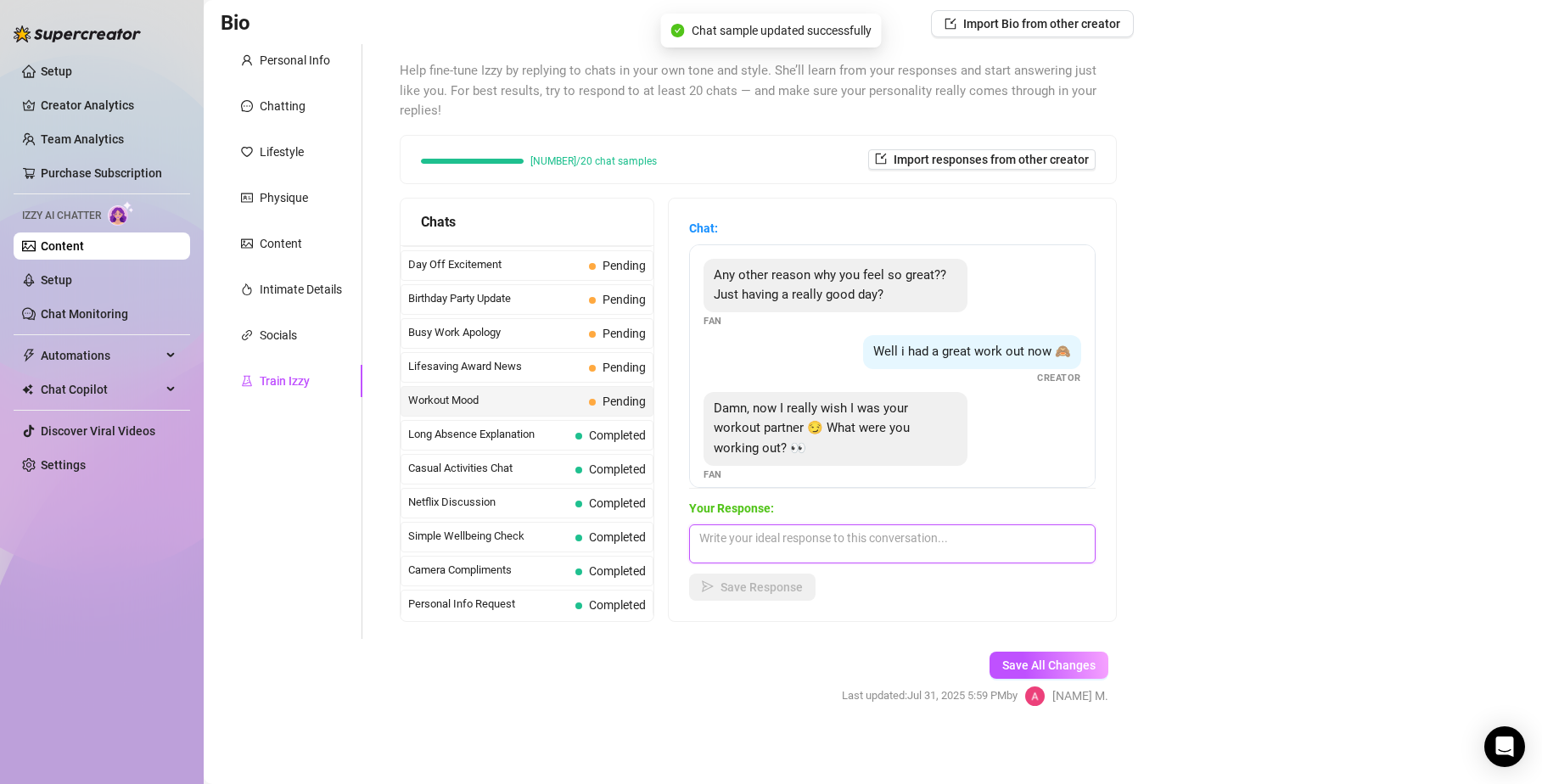 click at bounding box center (892, 544) 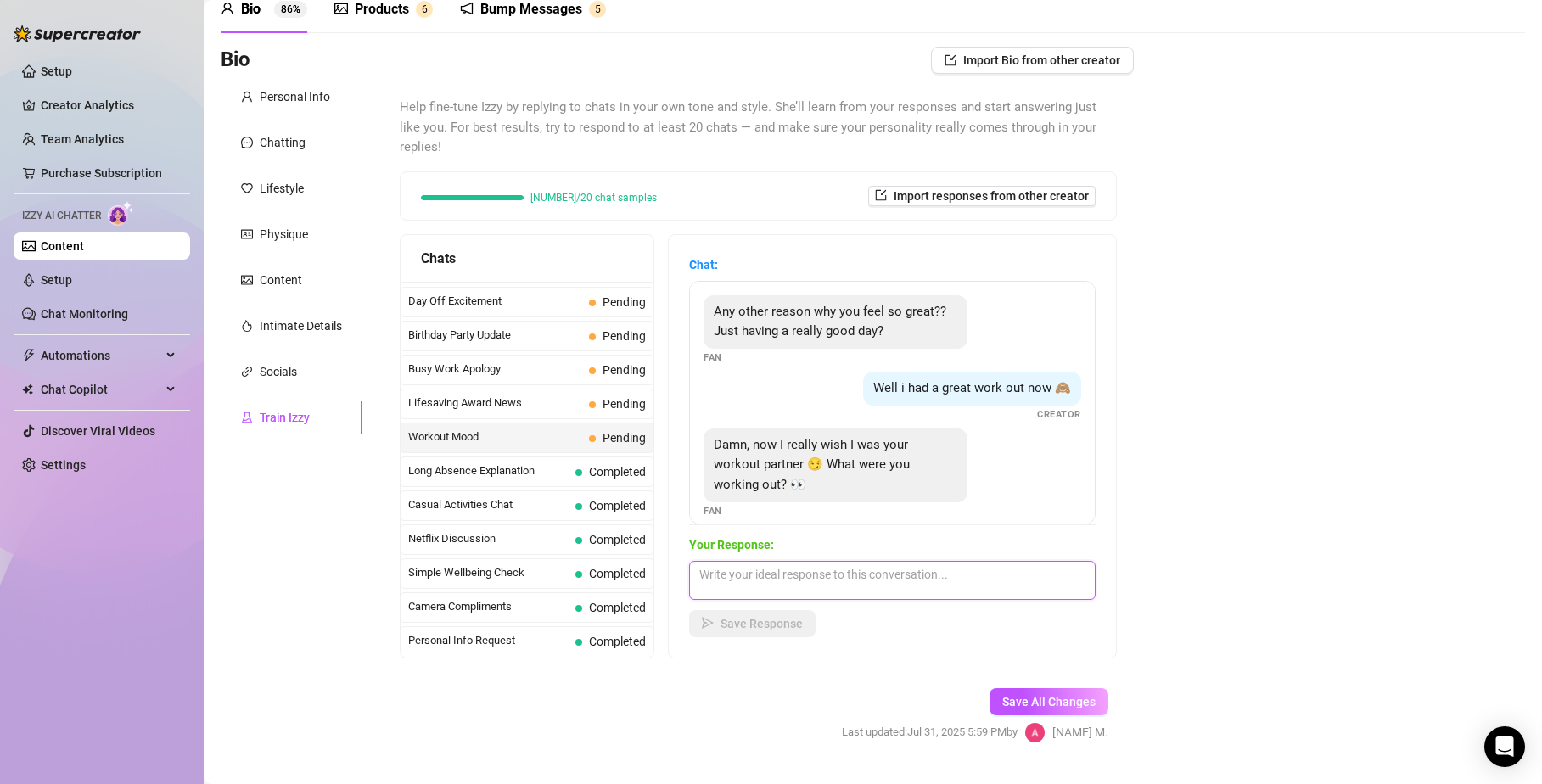 scroll, scrollTop: 73, scrollLeft: 0, axis: vertical 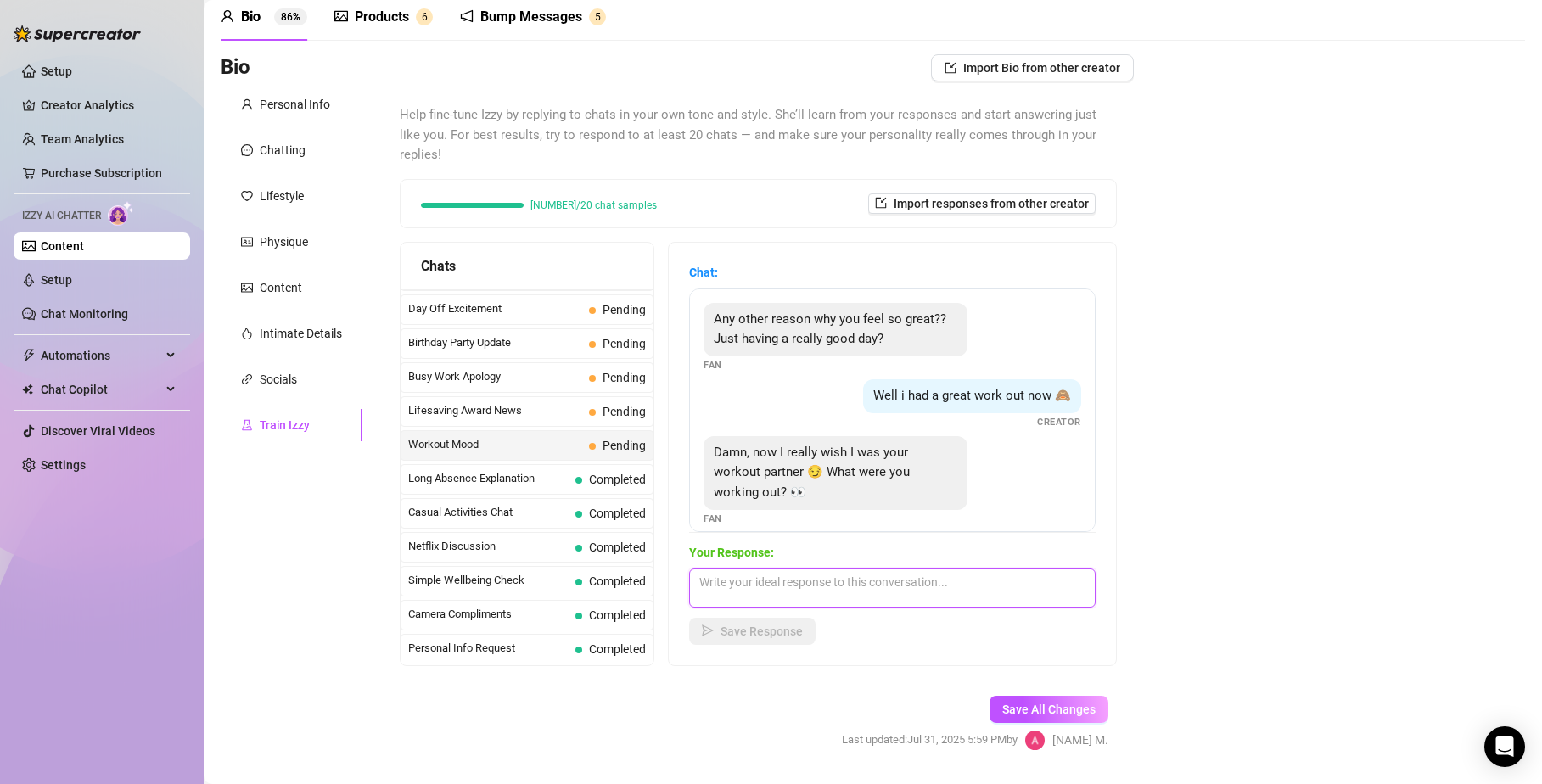 click at bounding box center [892, 588] 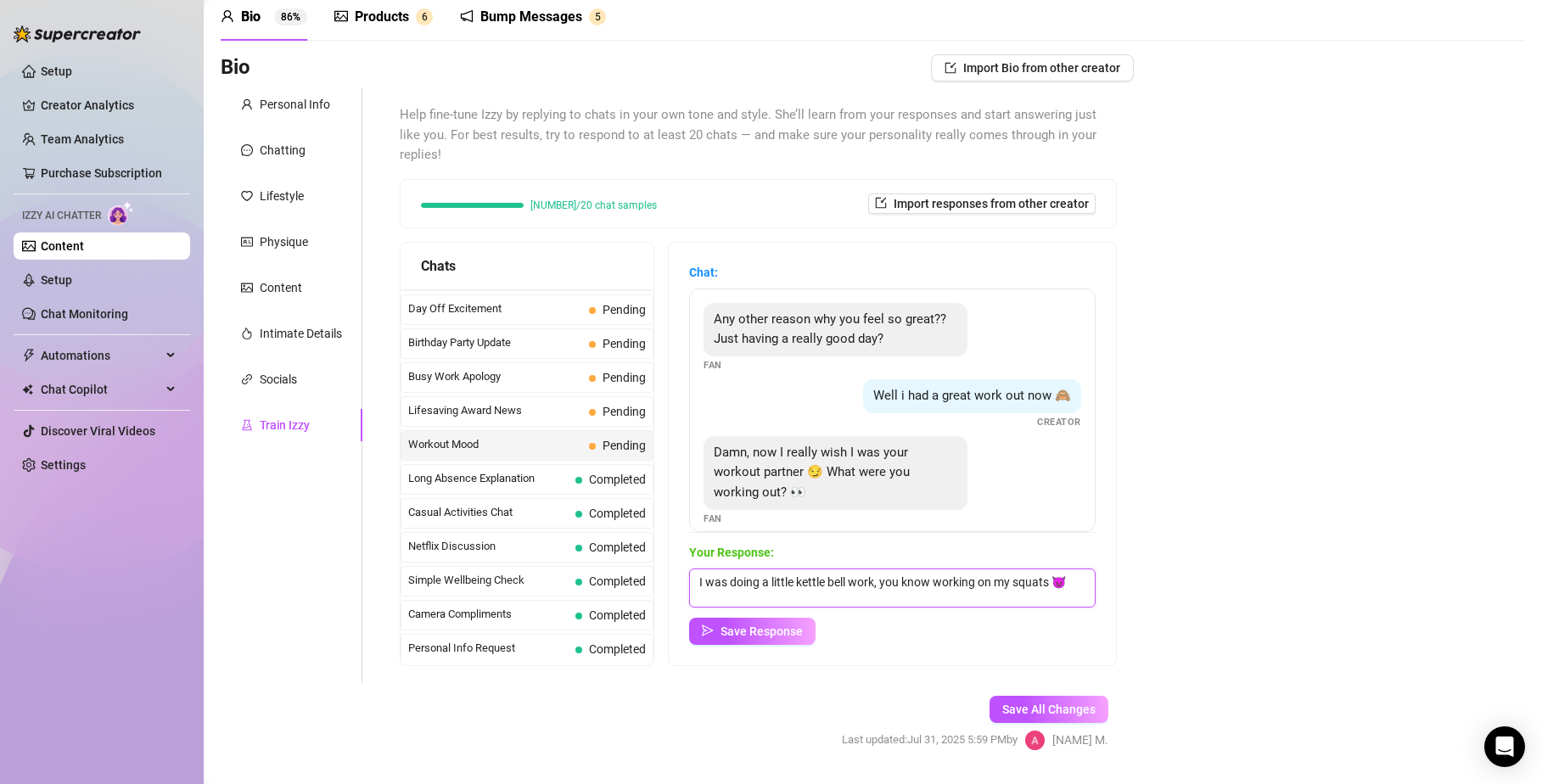 scroll, scrollTop: 1, scrollLeft: 0, axis: vertical 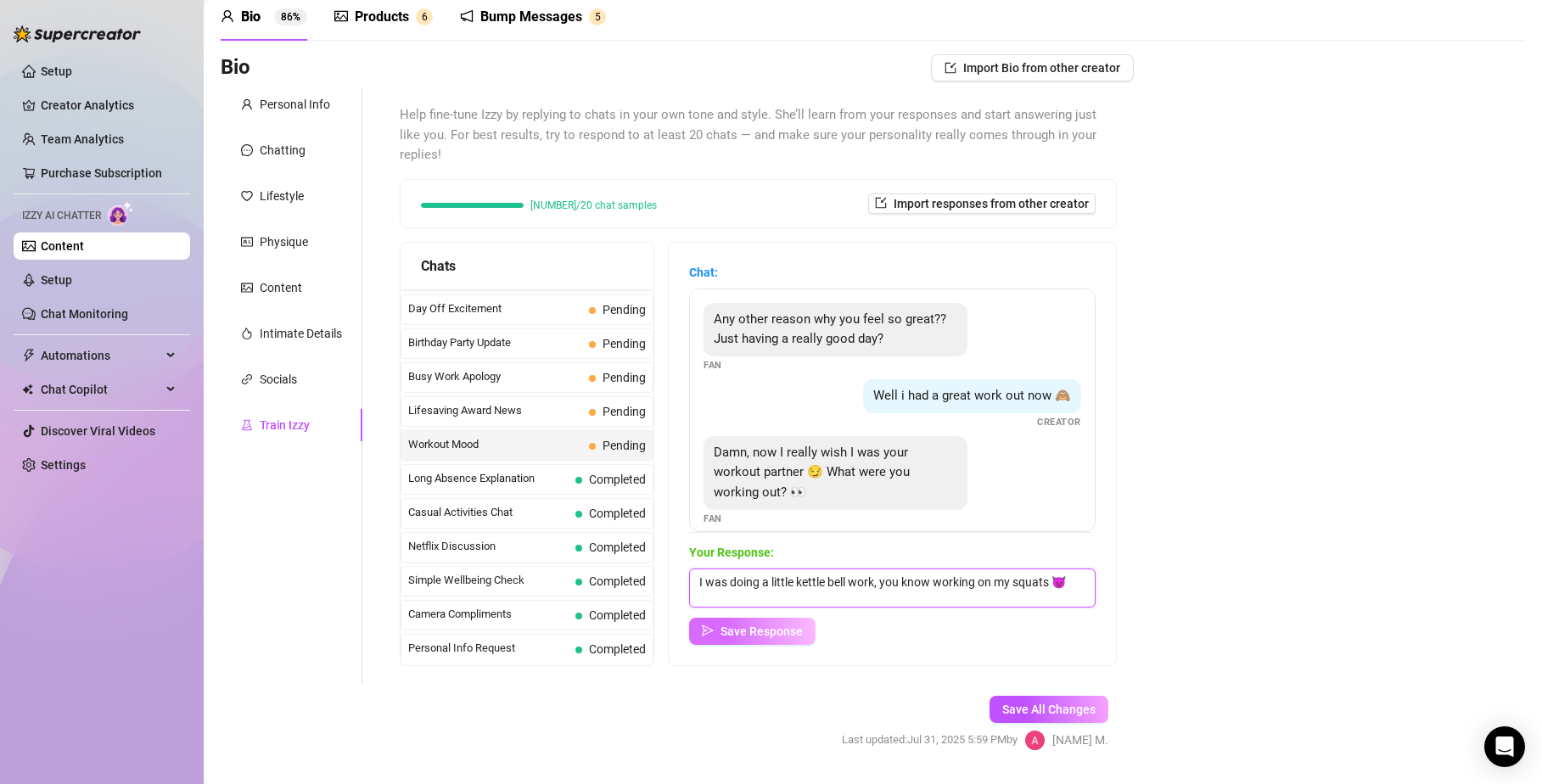type on "I was doing a little kettle bell work, you know working on my squats 😈" 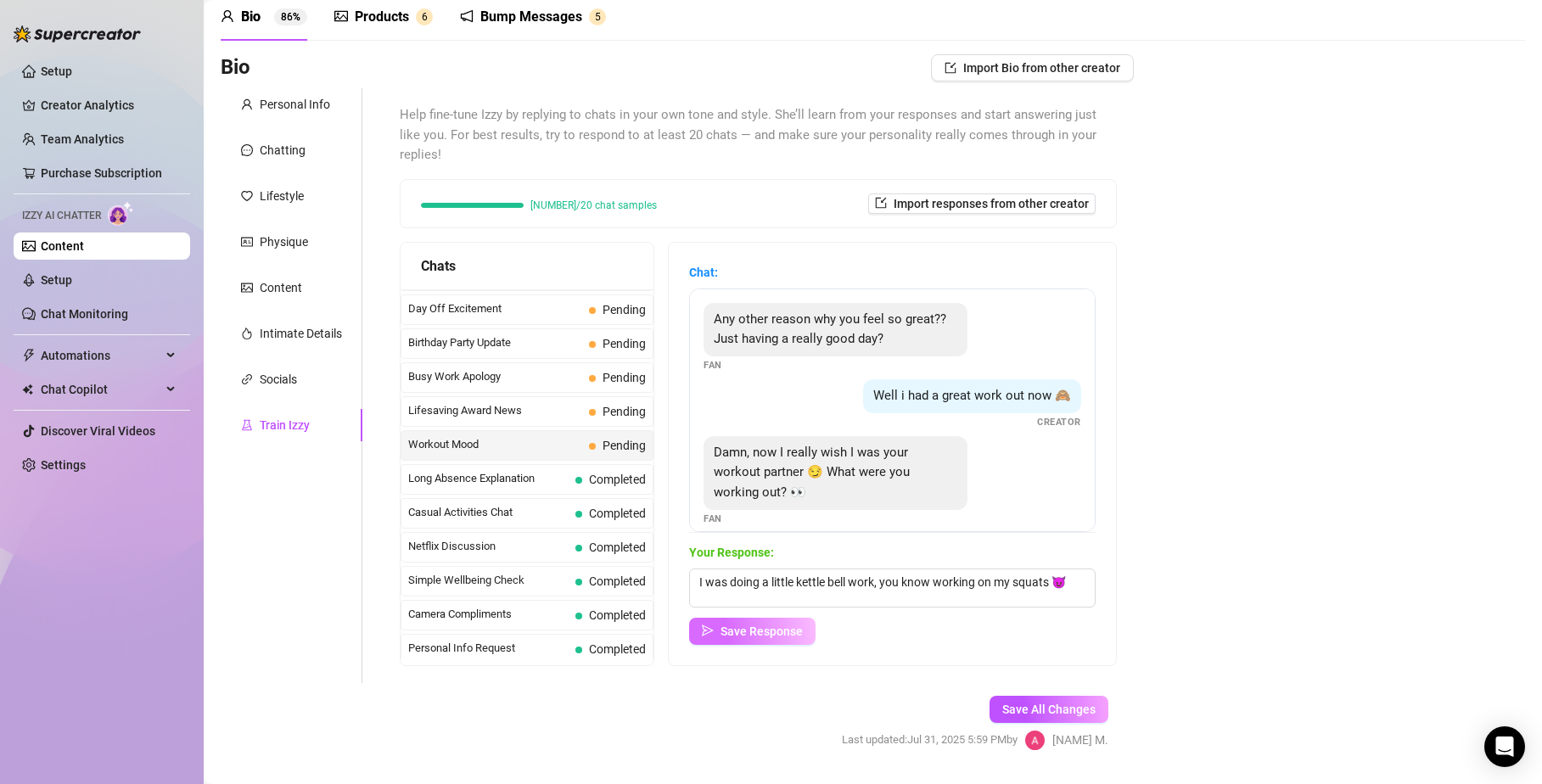 click on "Save Response" at bounding box center [761, 631] 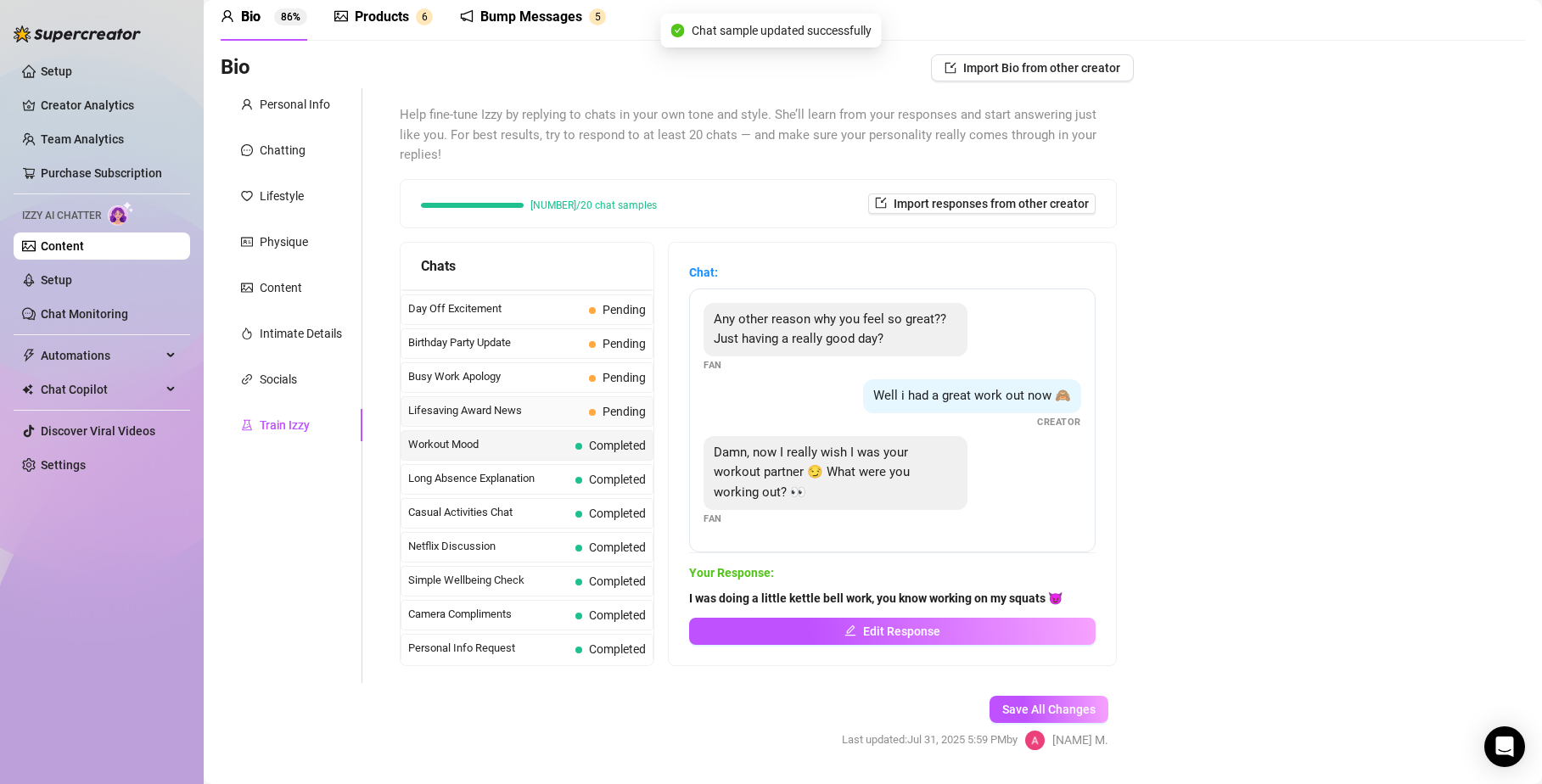 click on "Lifesaving Award News Pending" at bounding box center (527, 412) 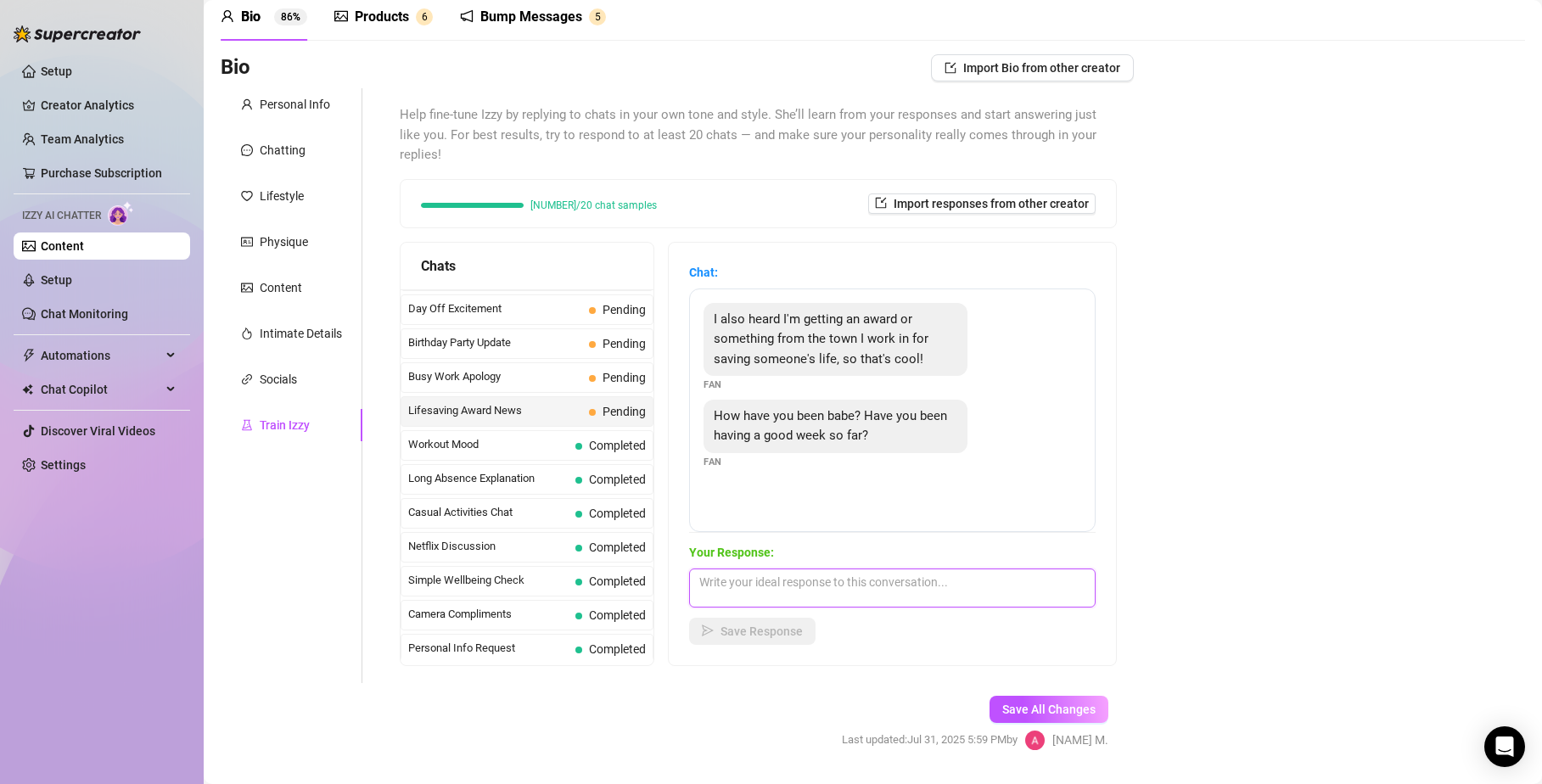 click at bounding box center (892, 588) 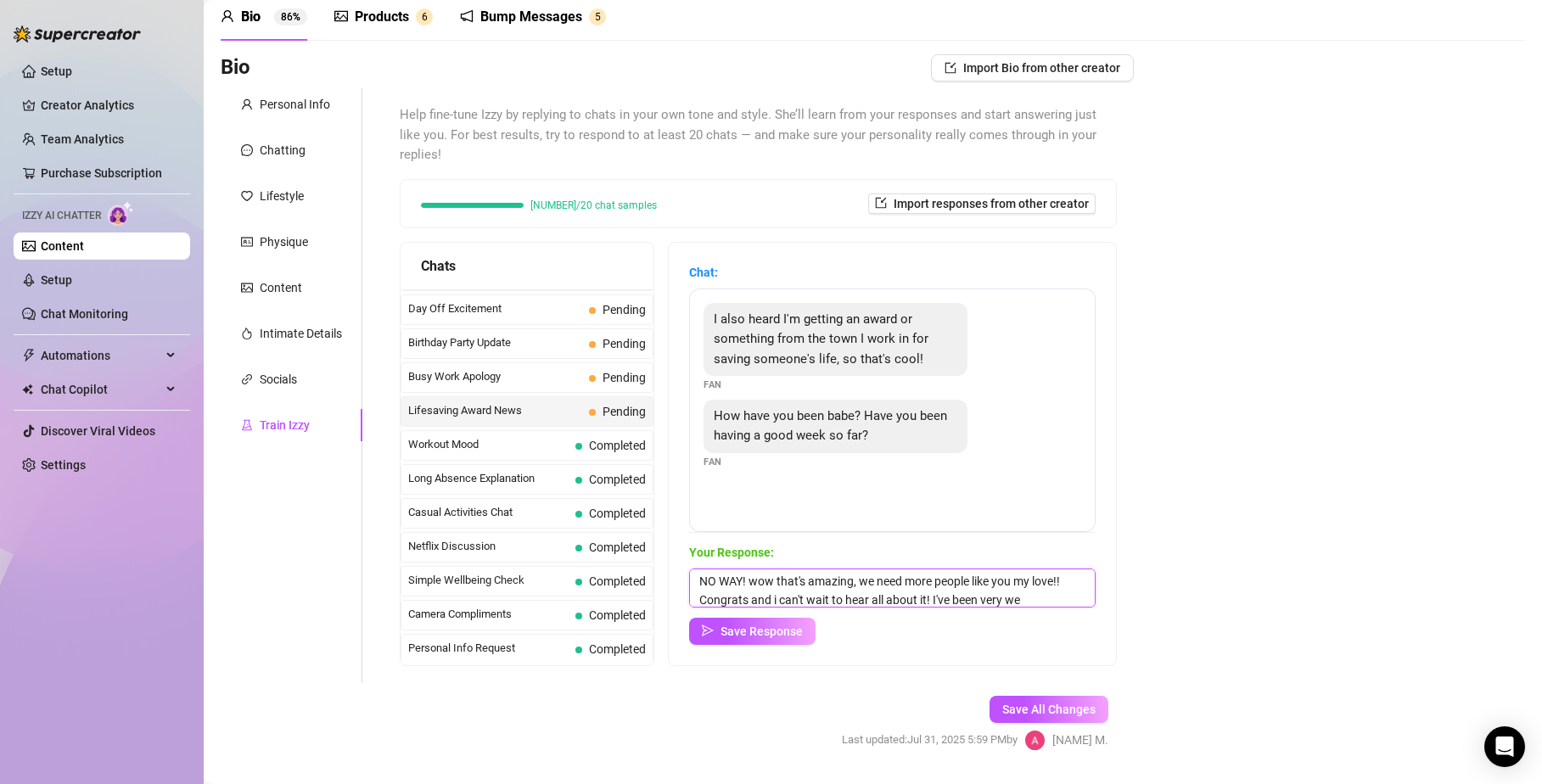 scroll, scrollTop: 20, scrollLeft: 0, axis: vertical 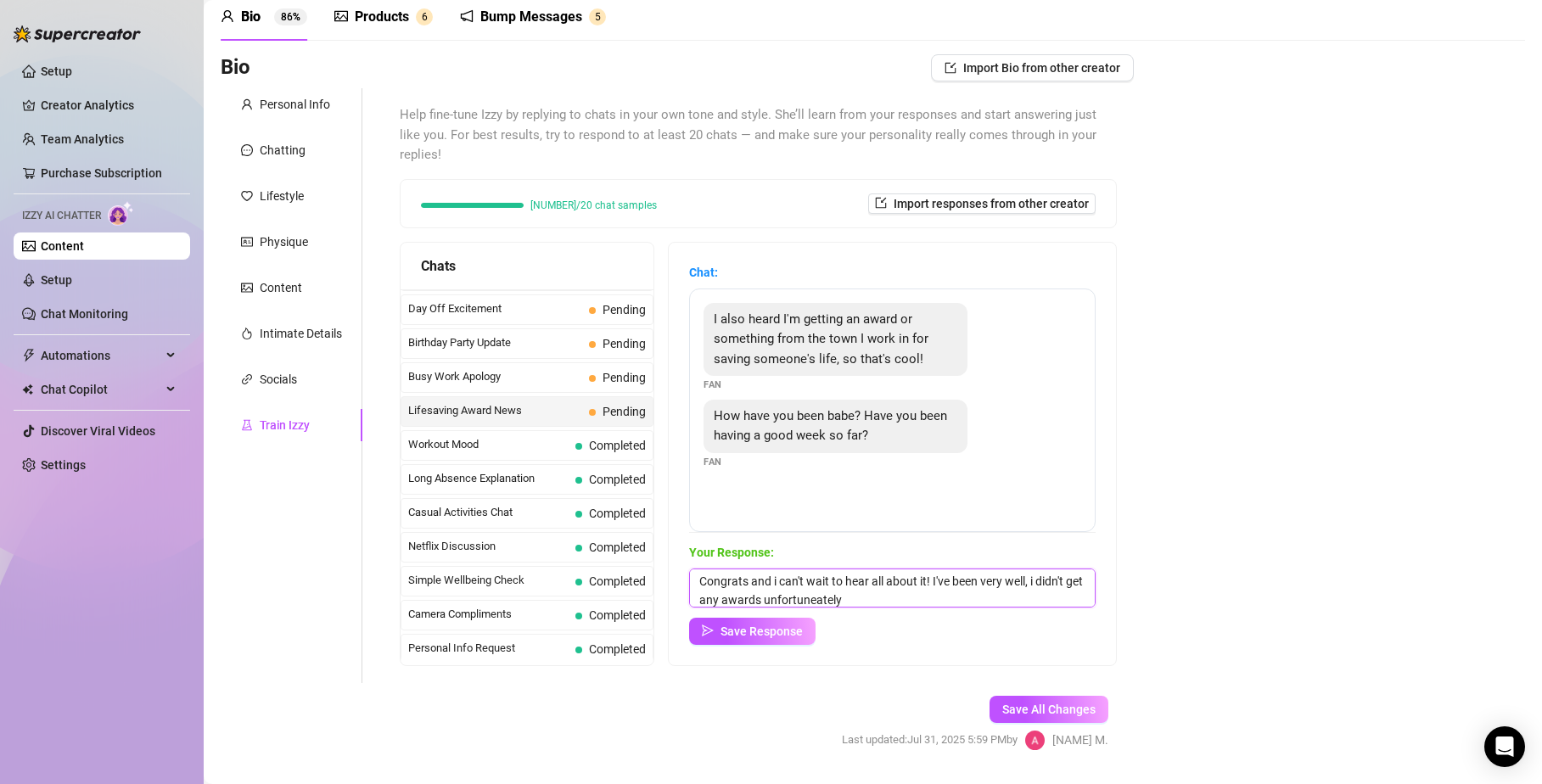 click on "NO WAY! wow that's amazing, we need more people like you my love!! Congrats and i can't wait to hear all about it! I've been very well, i didn't get any awards unfortuneately" at bounding box center [892, 588] 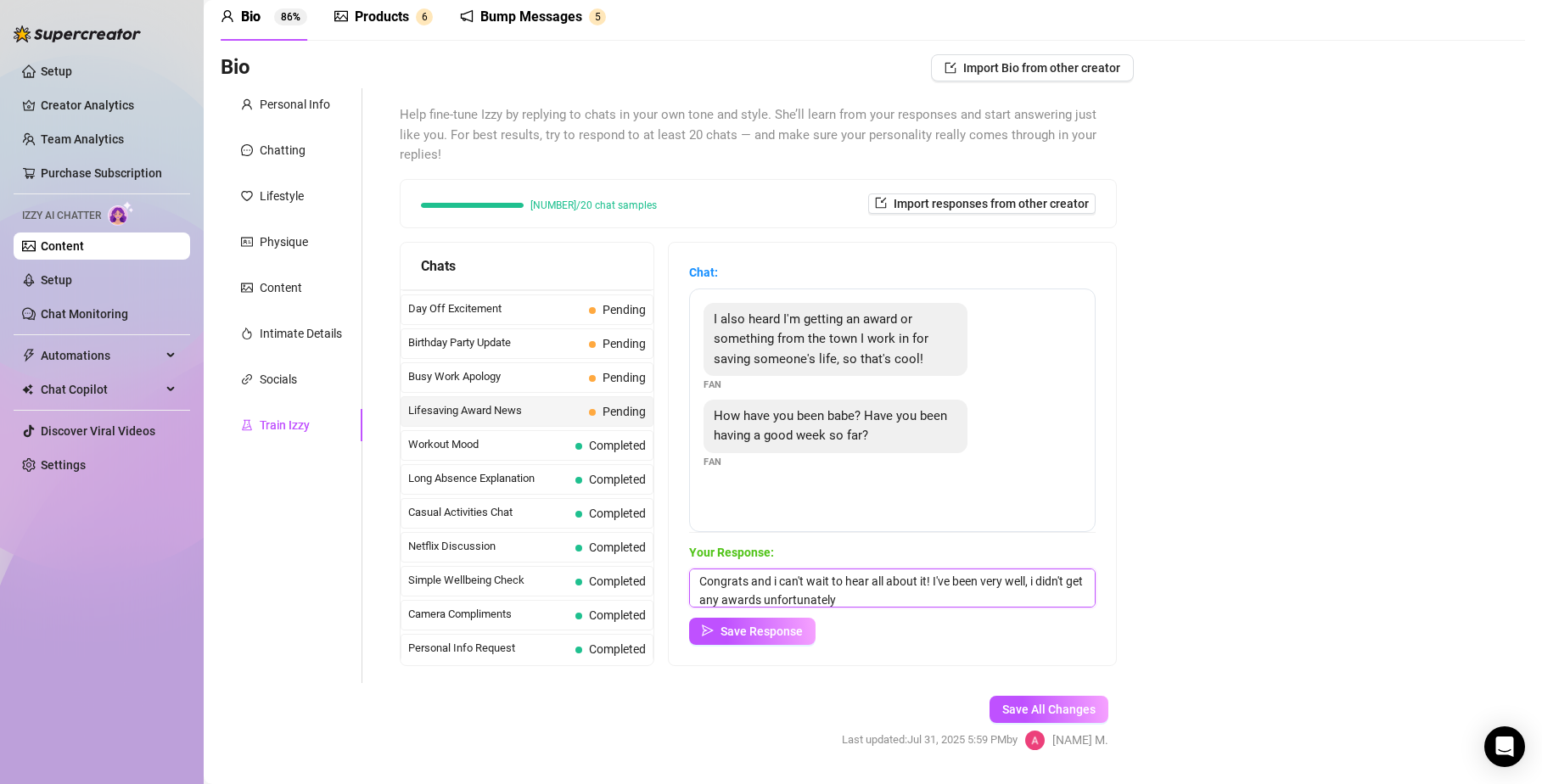 click on "NO WAY! wow that's amazing, we need more people like you my love!! Congrats and i can't wait to hear all about it! I've been very well, i didn't get any awards unfortunately" at bounding box center [892, 588] 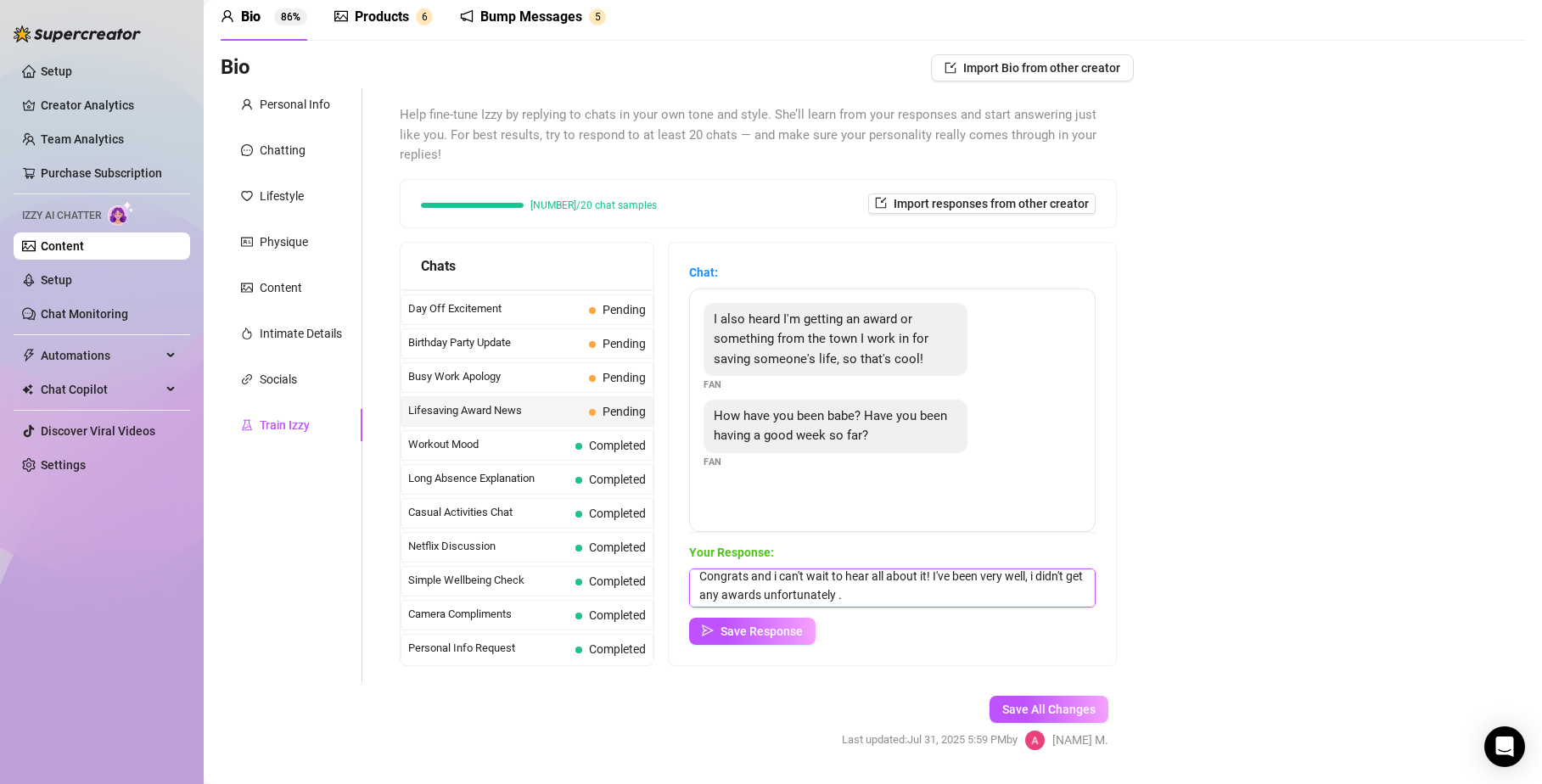 scroll, scrollTop: 25, scrollLeft: 0, axis: vertical 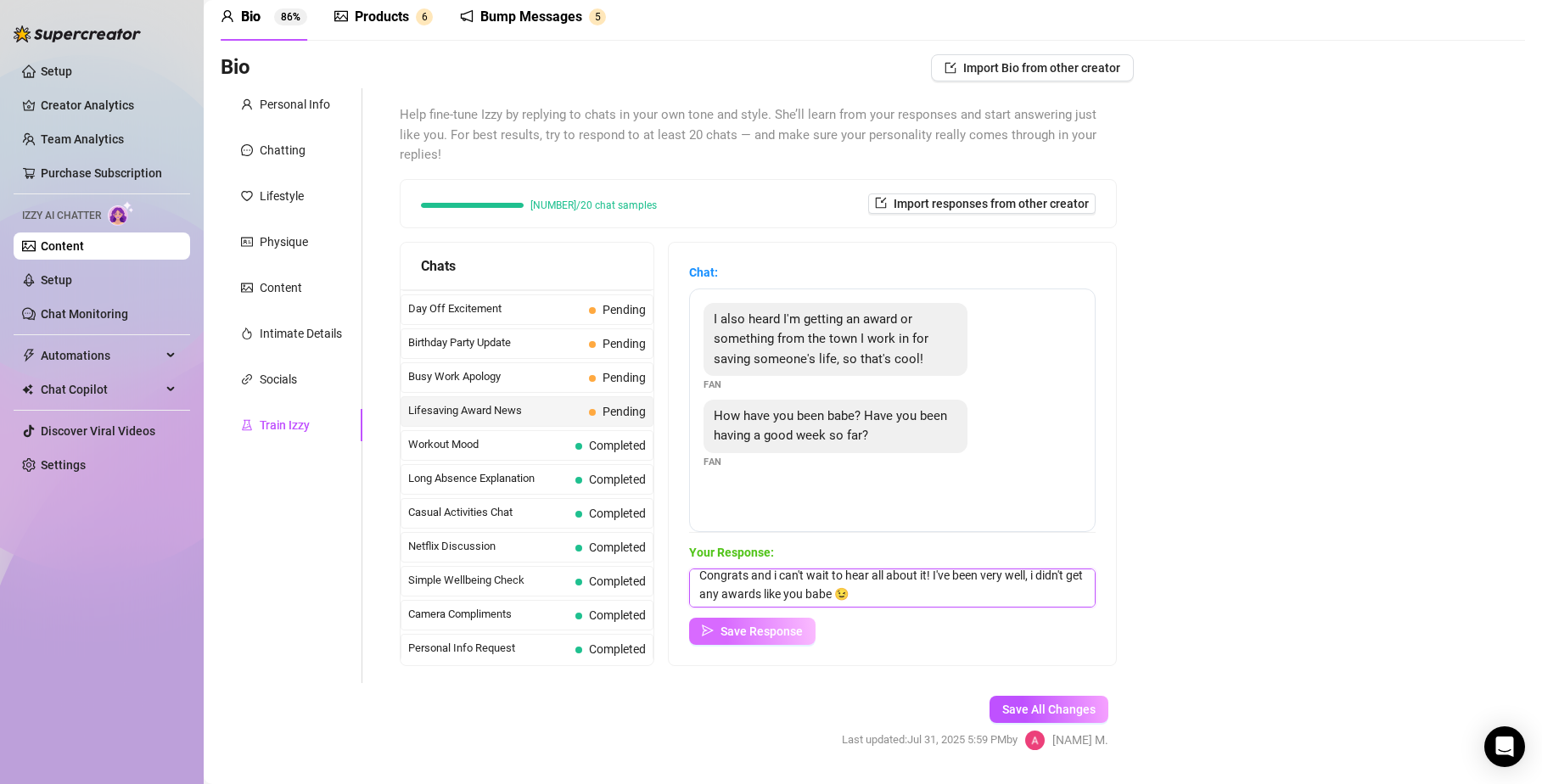 type on "NO WAY! wow that's amazing, we need more people like you my love!! Congrats and i can't wait to hear all about it! I've been very well, i didn't get any awards like you babe 😉" 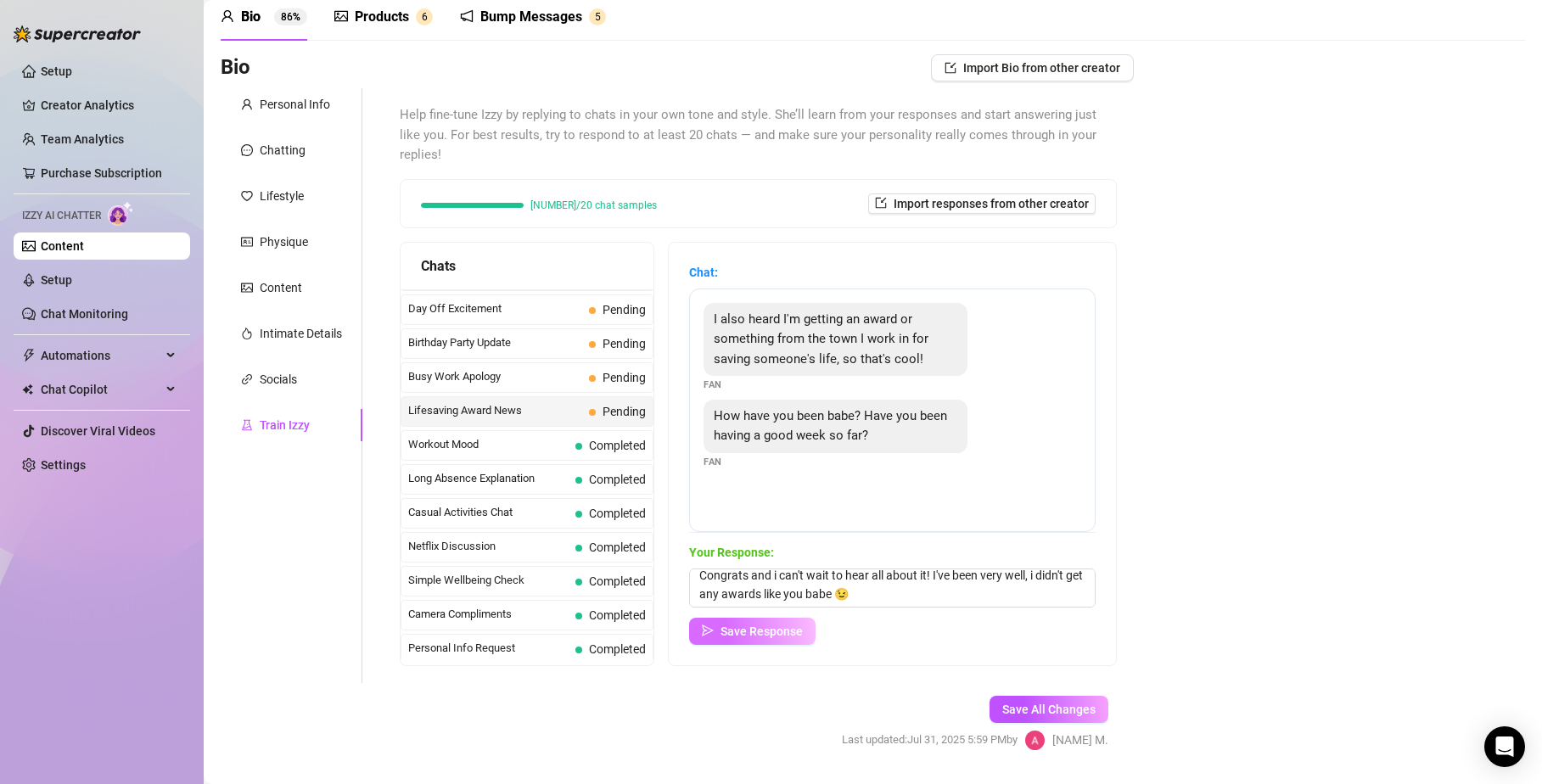 click on "Save Response" at bounding box center [761, 631] 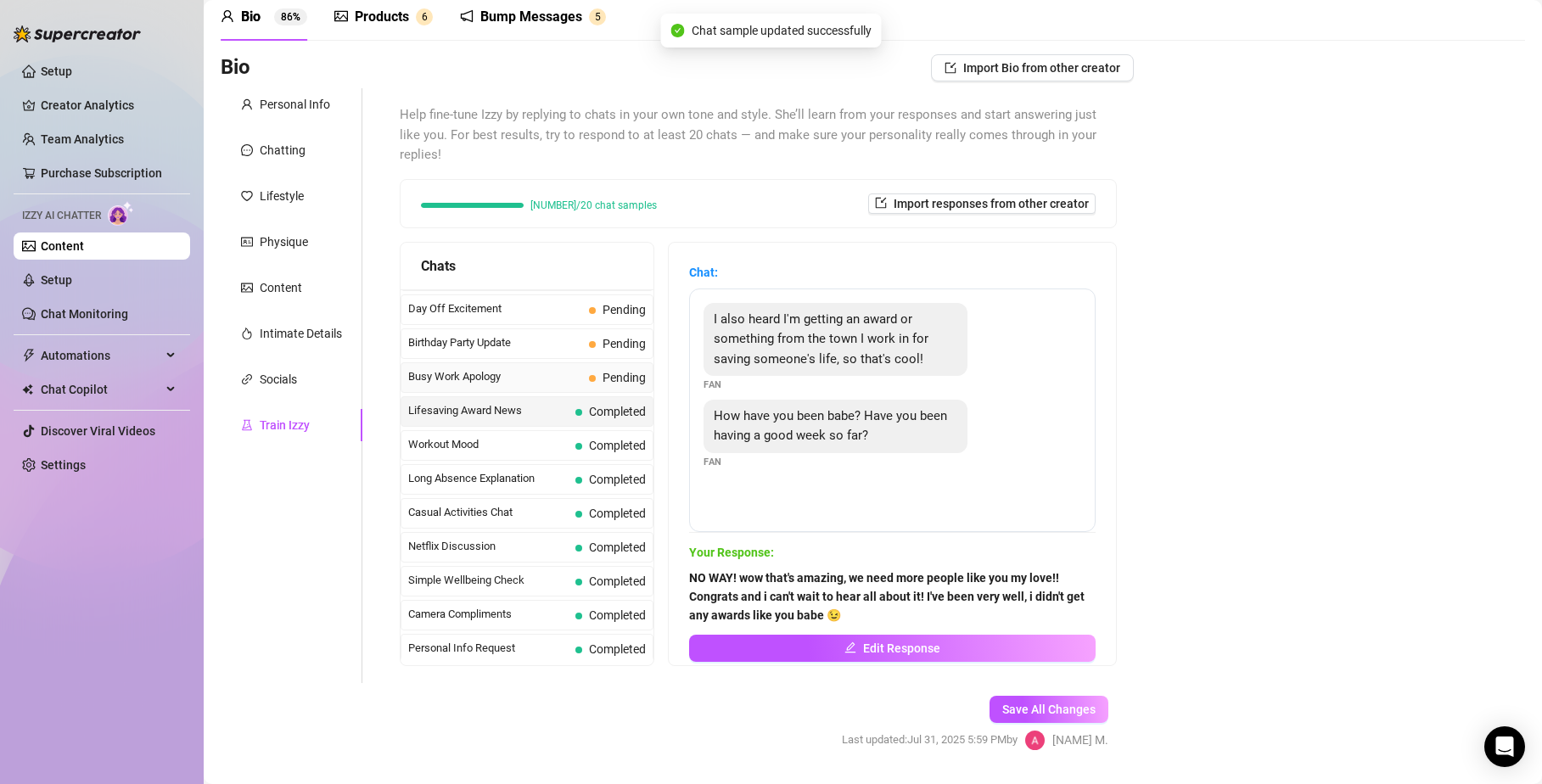 click on "Busy Work Apology" at bounding box center (495, 377) 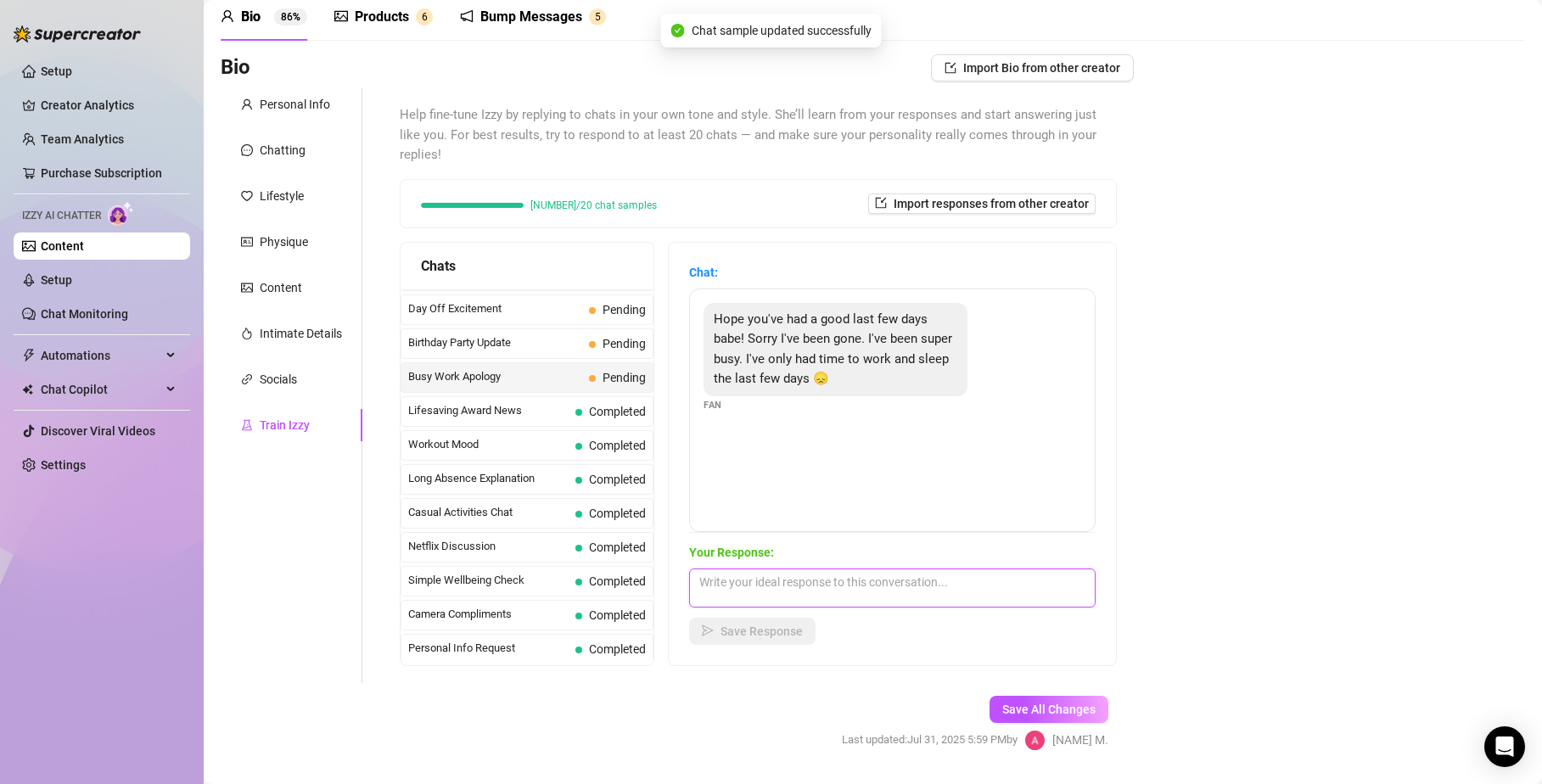 click at bounding box center (892, 588) 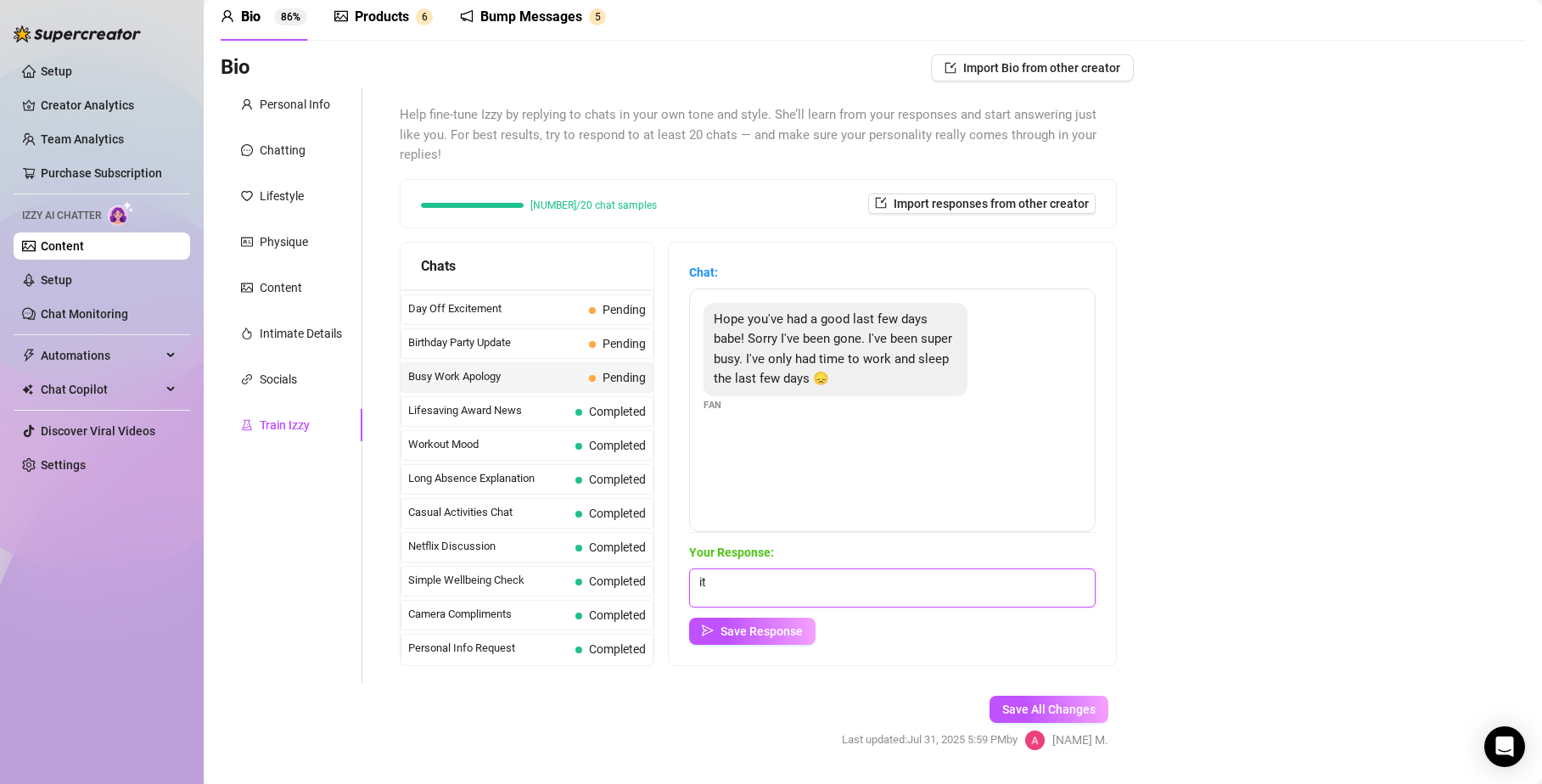 type on "i" 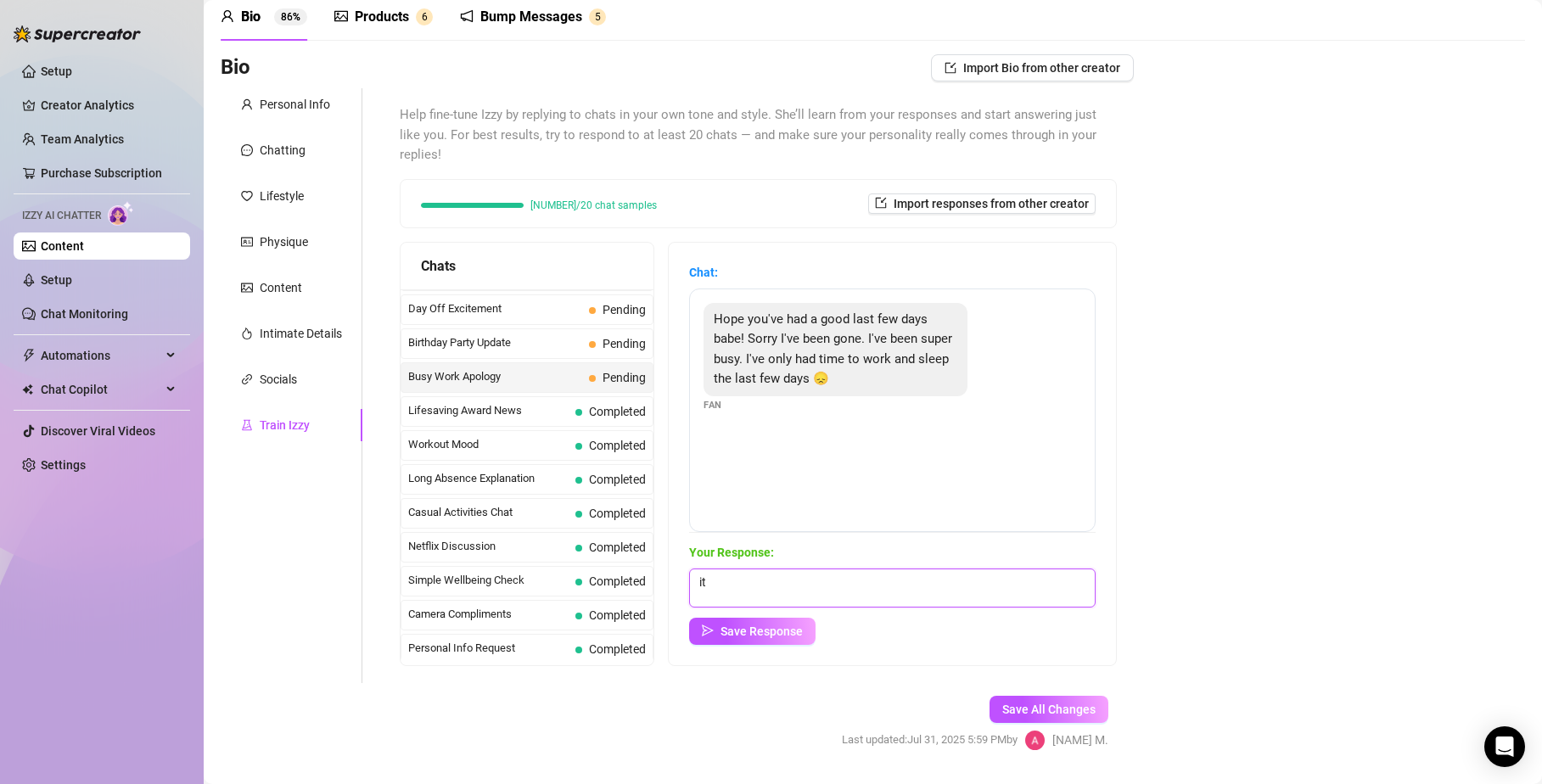 type on "i" 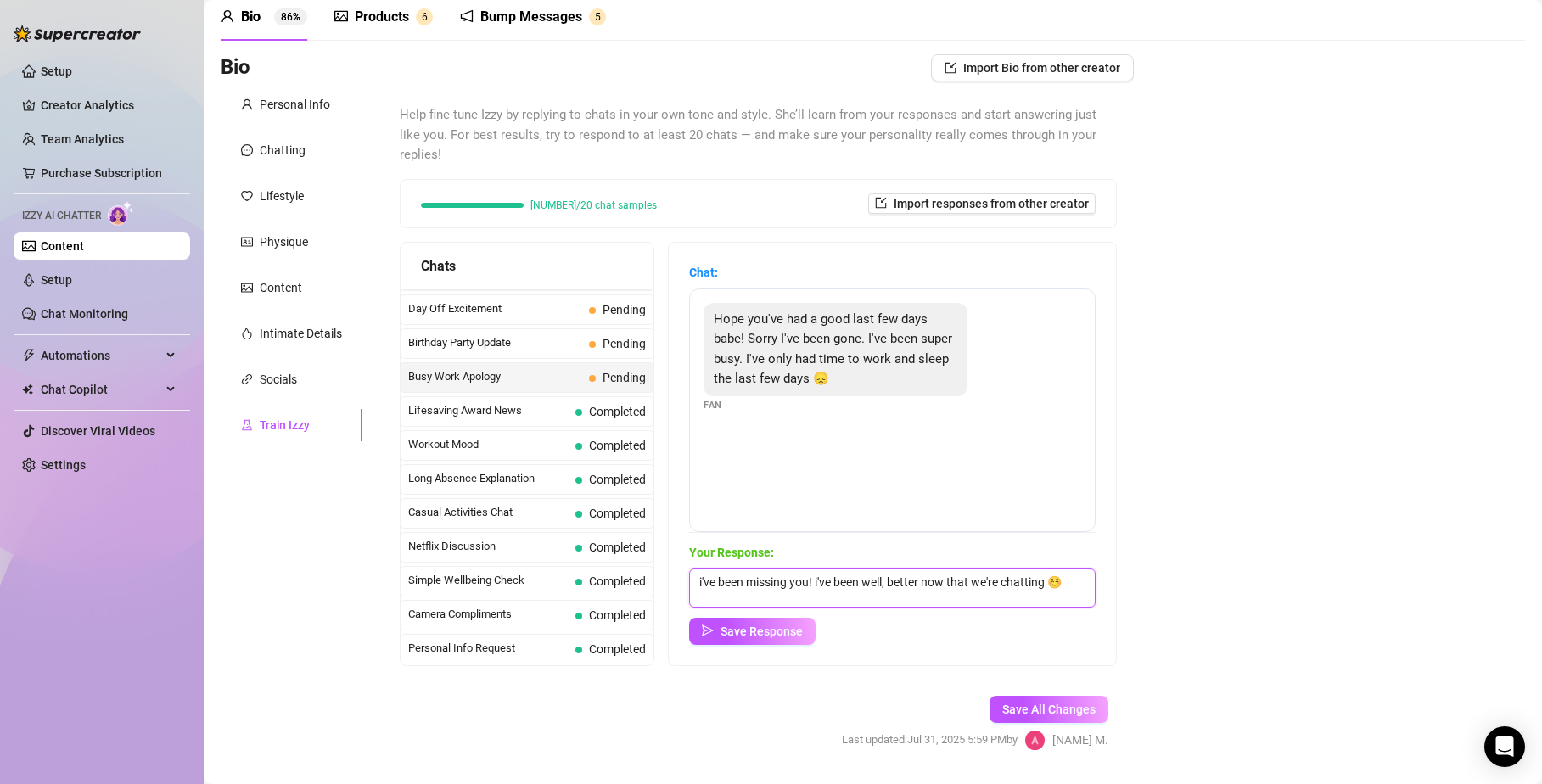 scroll, scrollTop: 1, scrollLeft: 0, axis: vertical 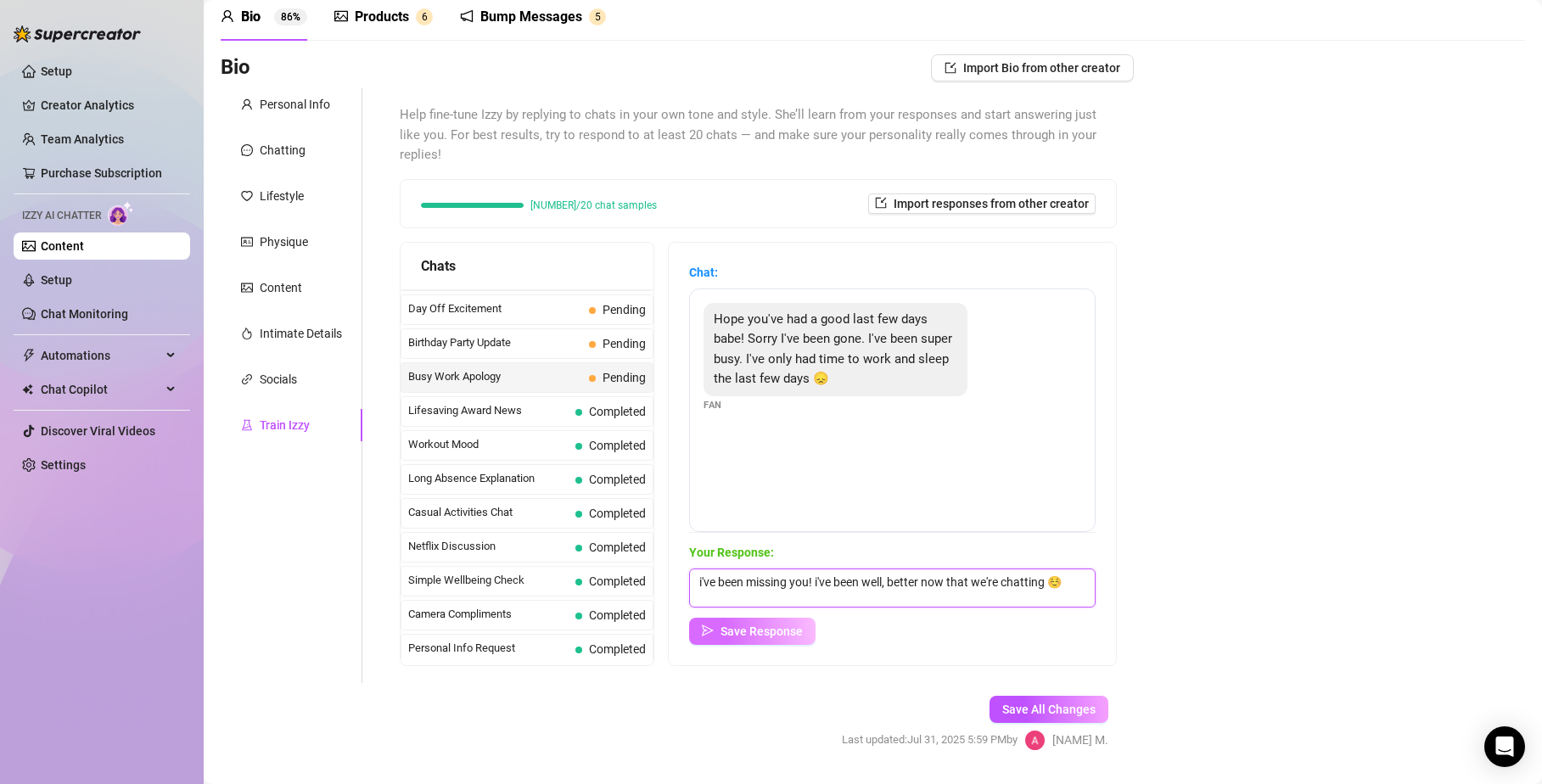 type on "i've been missing you! i've been well, better now that we're chatting ☺️" 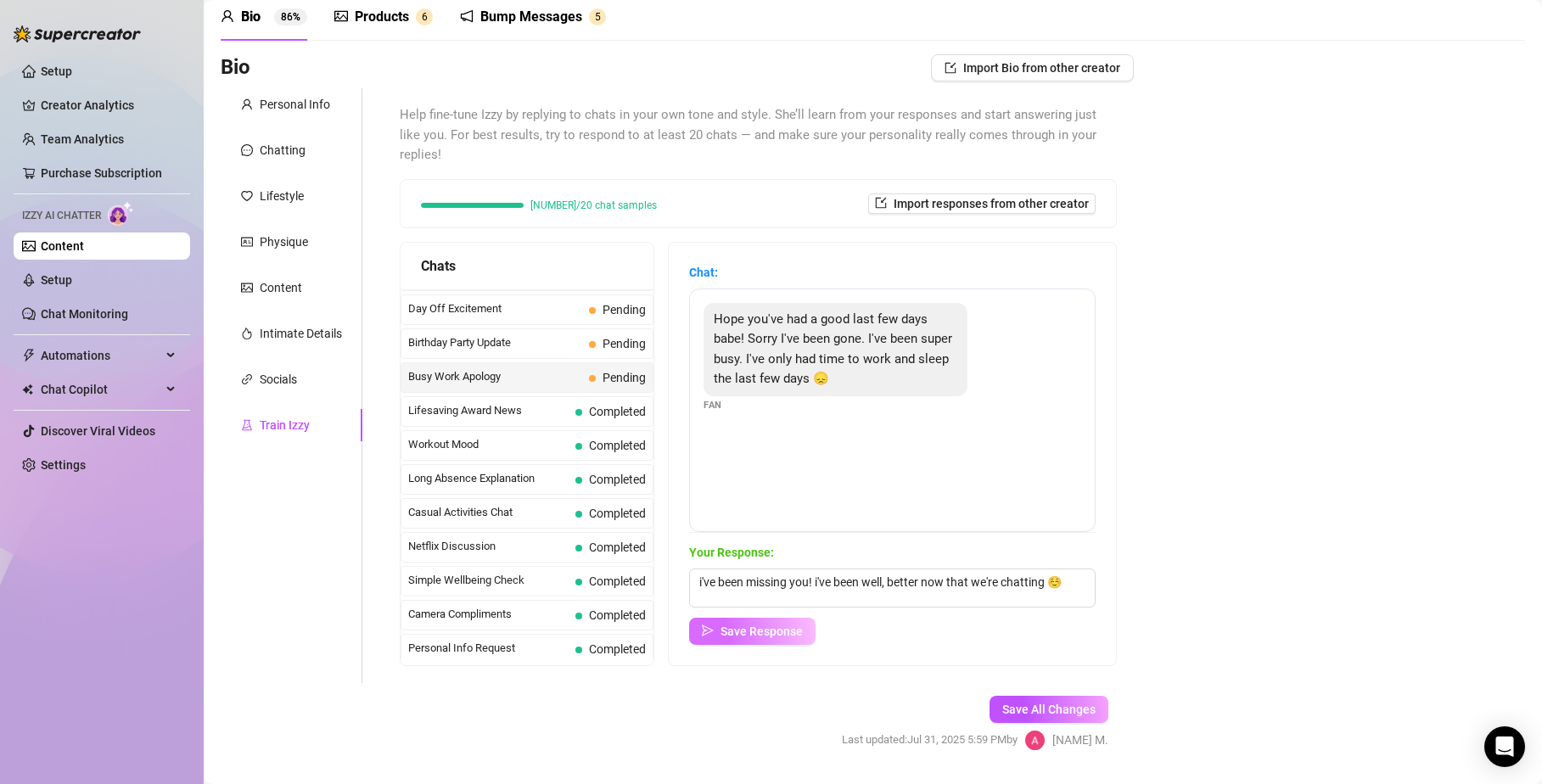 click on "Save Response" at bounding box center [761, 631] 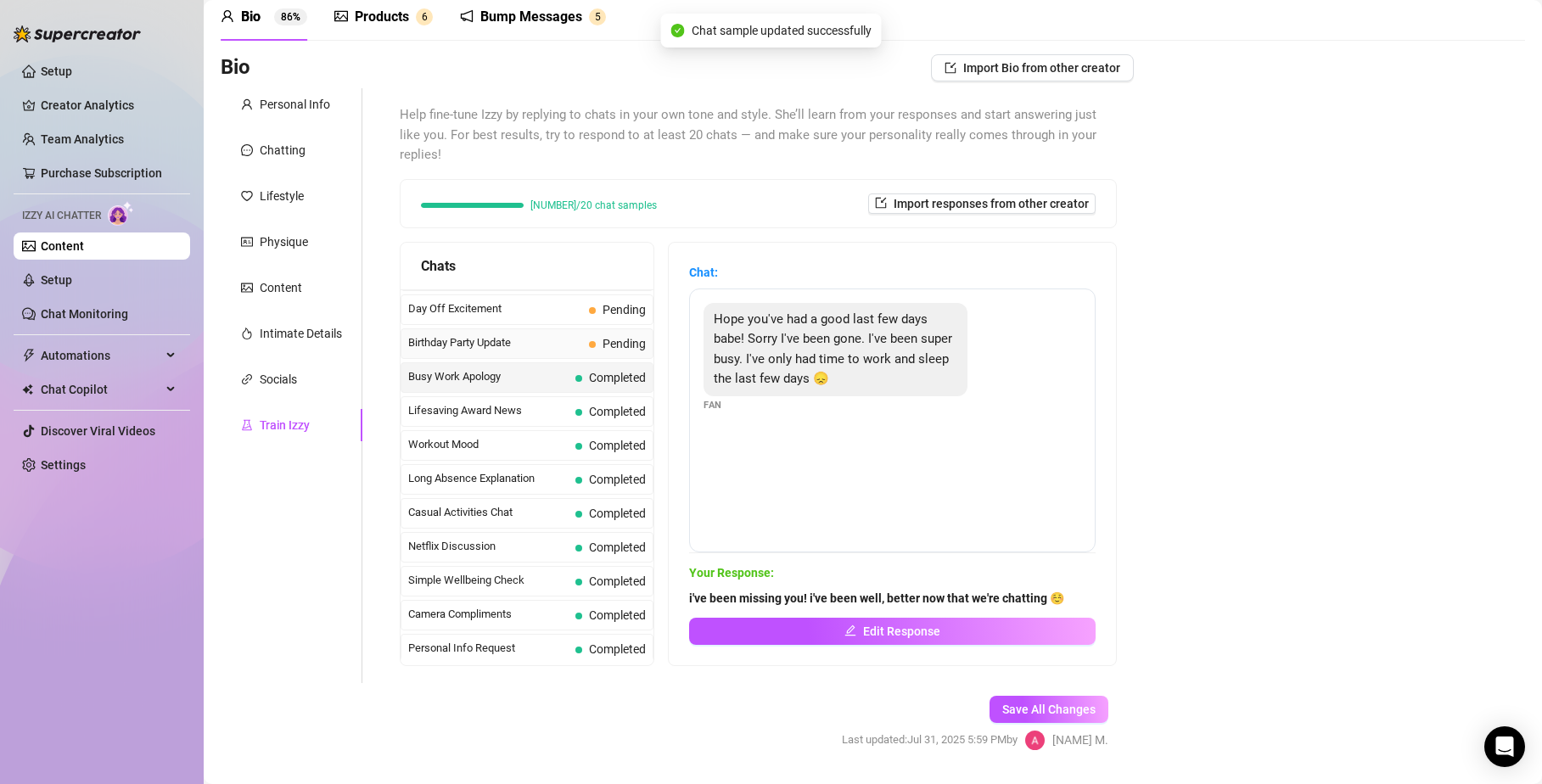 click on "Birthday Party Update" at bounding box center [495, 343] 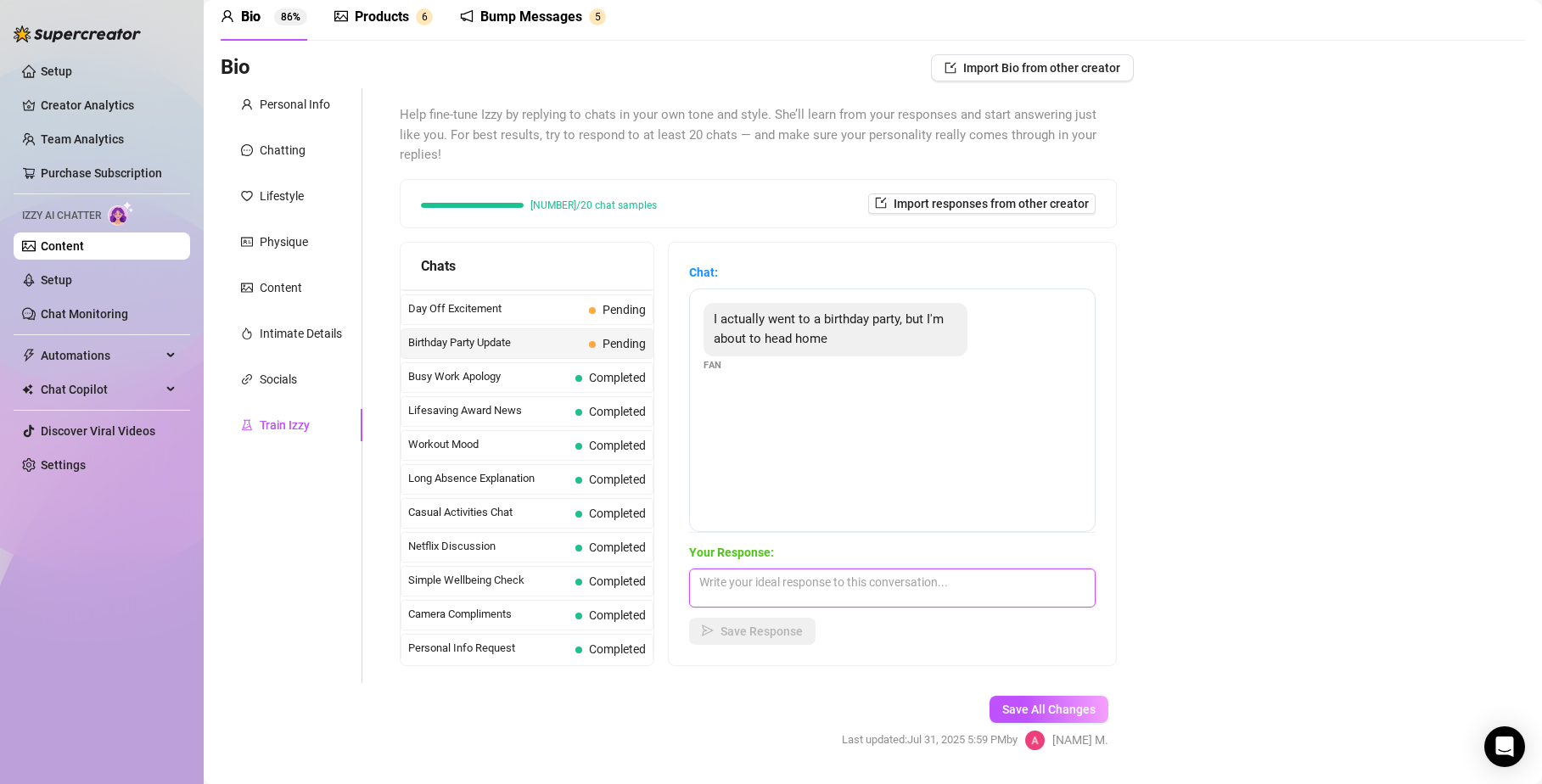 click at bounding box center [892, 588] 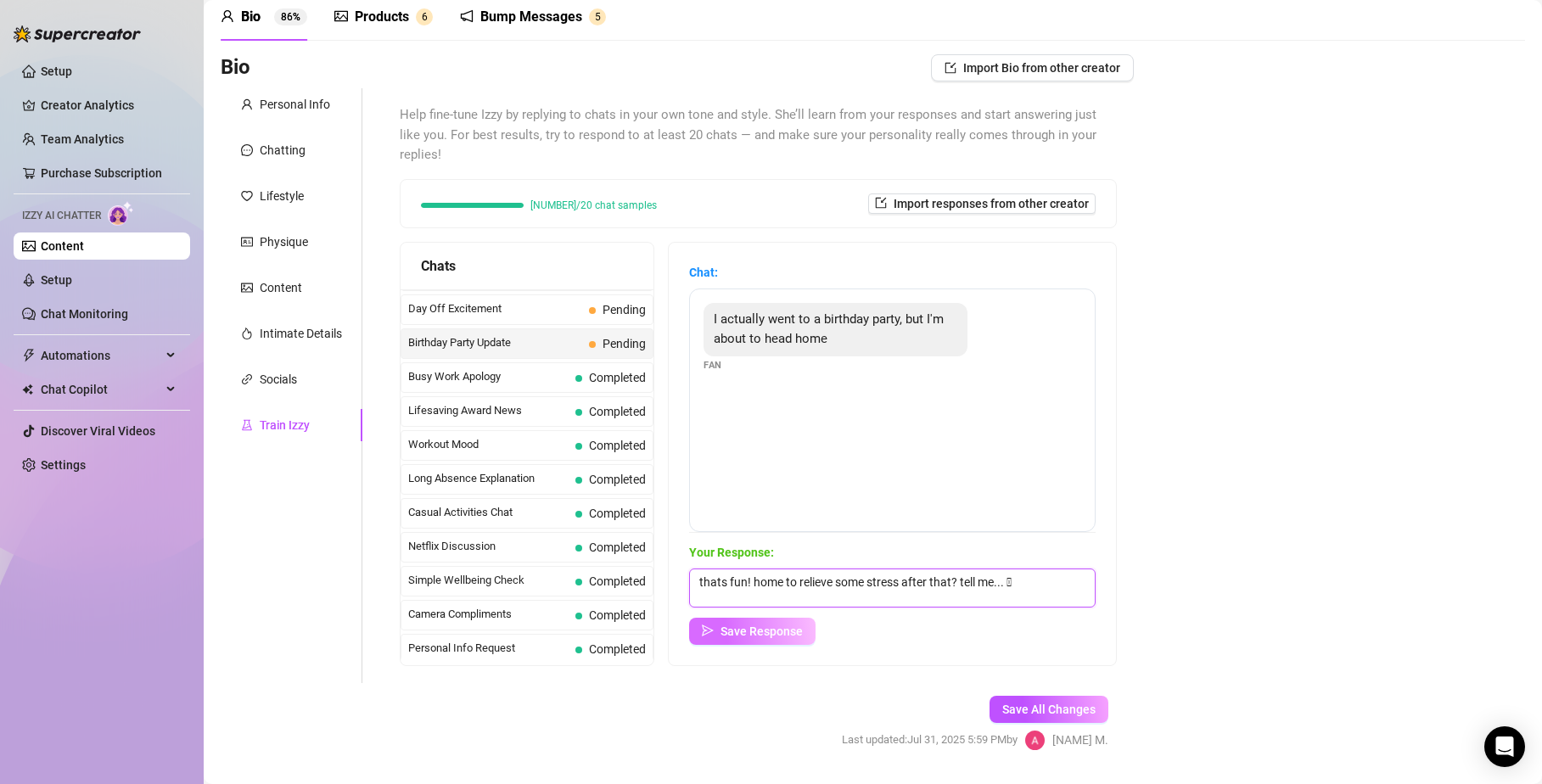 type on "thats fun! home to relieve some stress after that? tell me... 🫣" 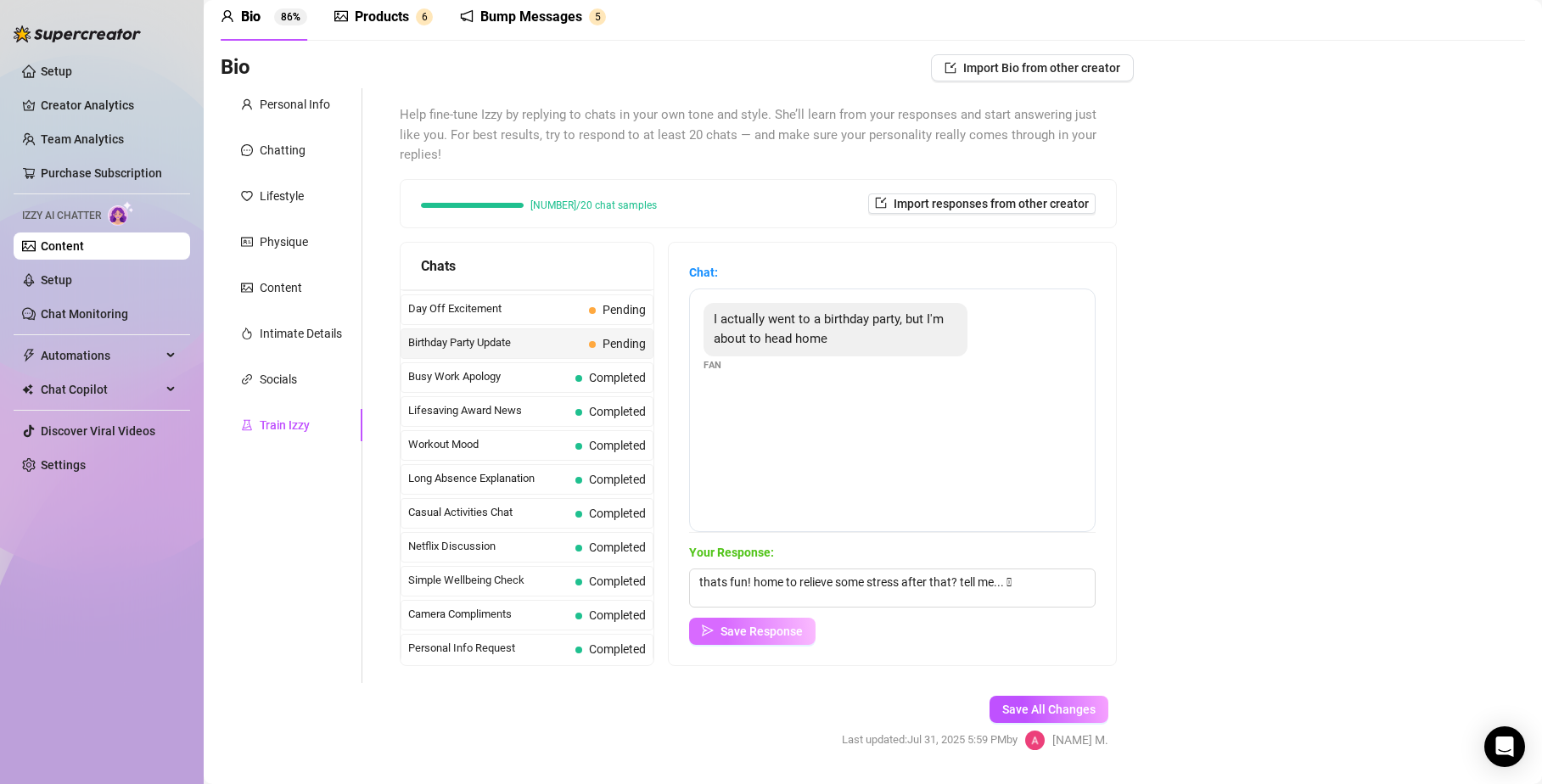 click on "Save Response" at bounding box center (761, 631) 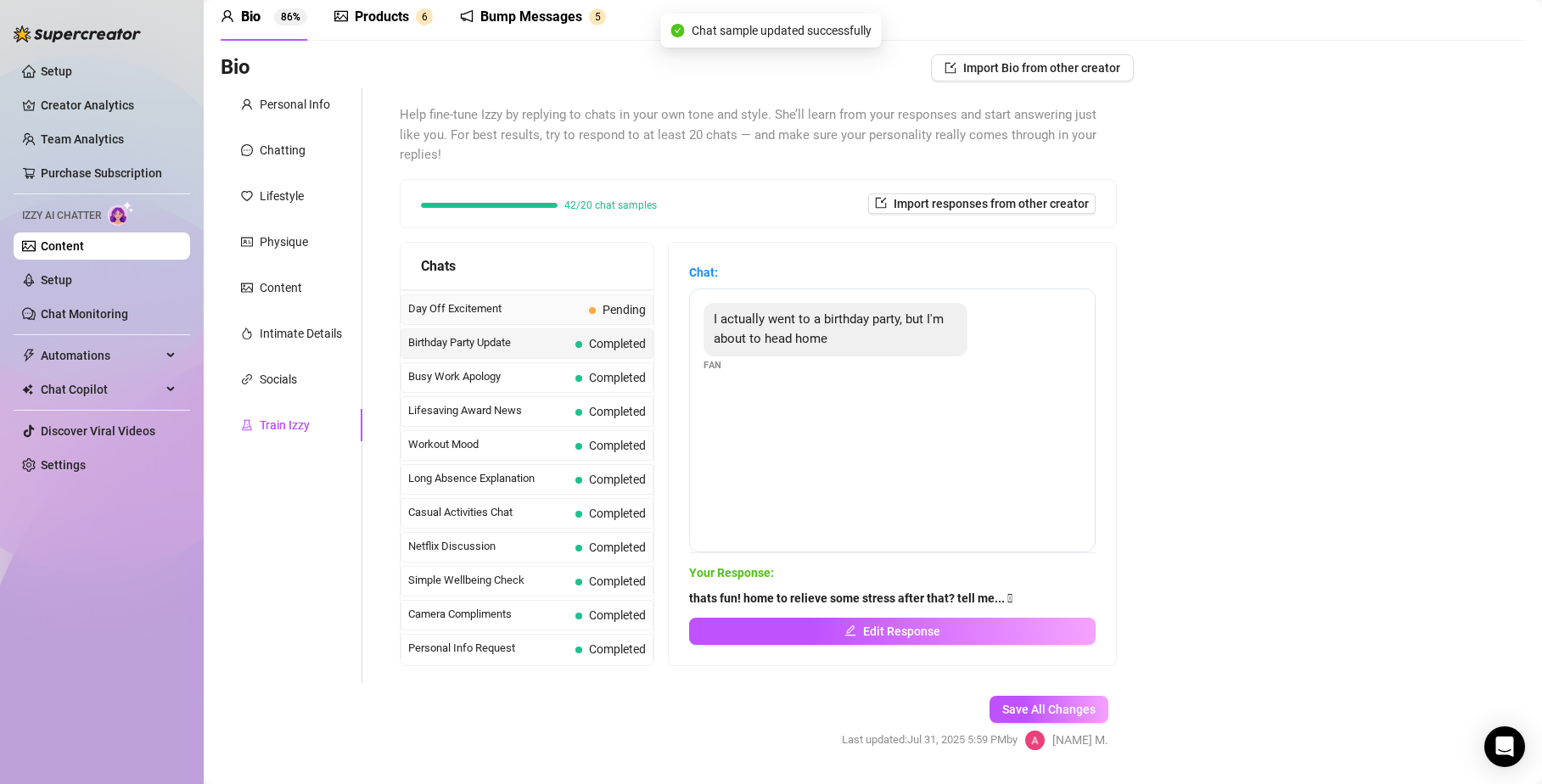 click on "Day Off Excitement" at bounding box center (495, 309) 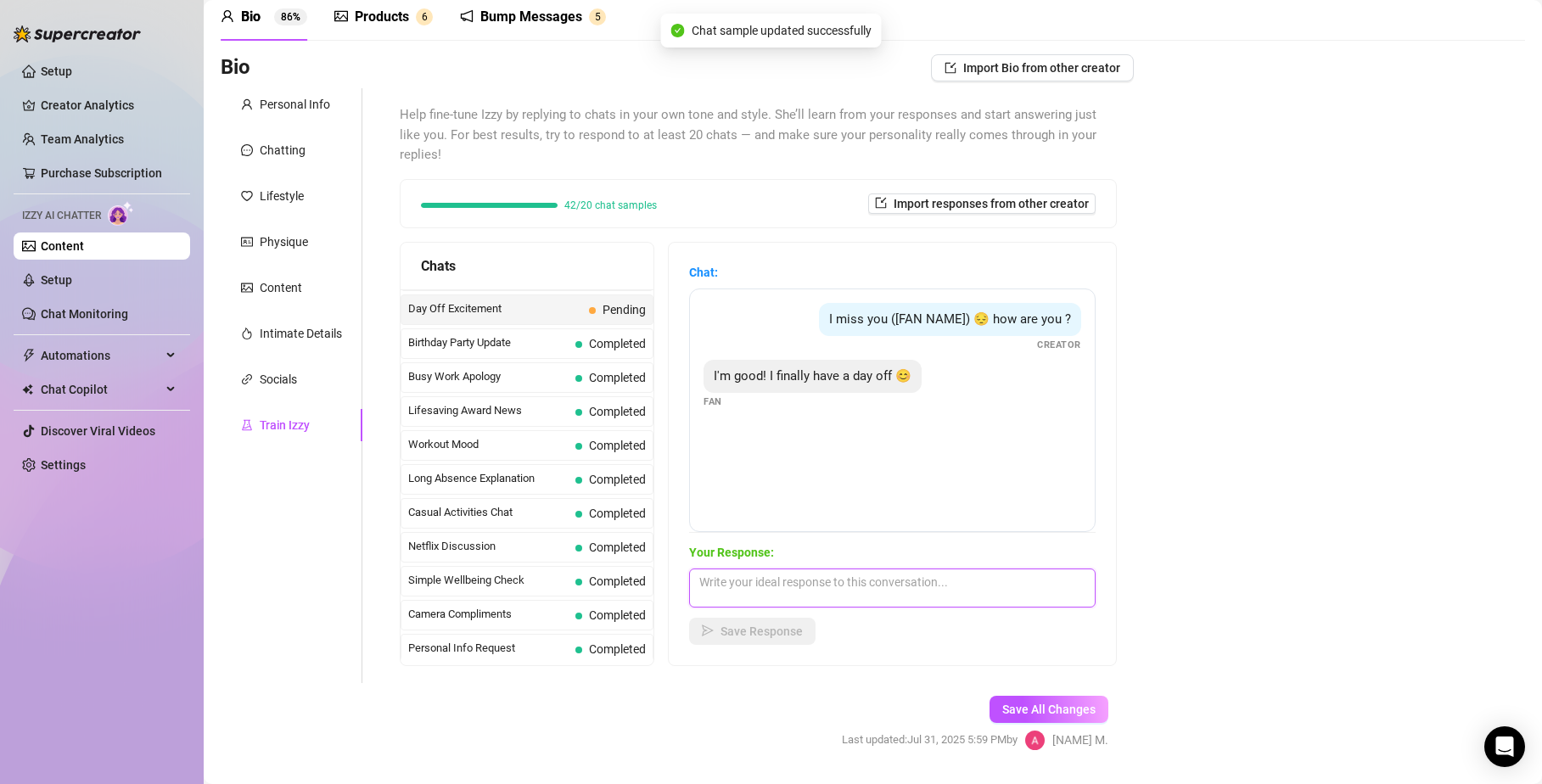 click at bounding box center [892, 588] 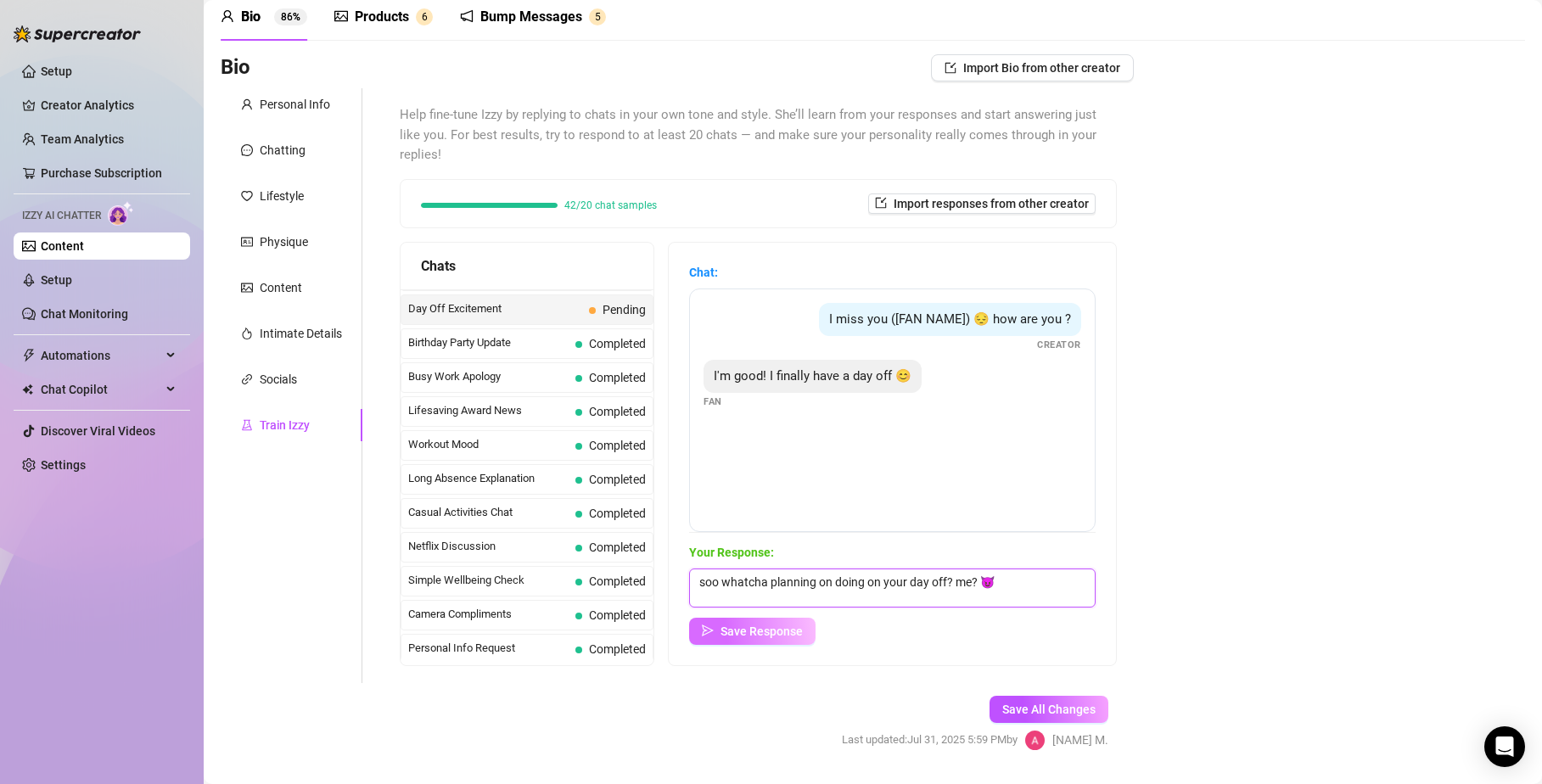 type on "soo whatcha planning on doing on your day off? me? 😈" 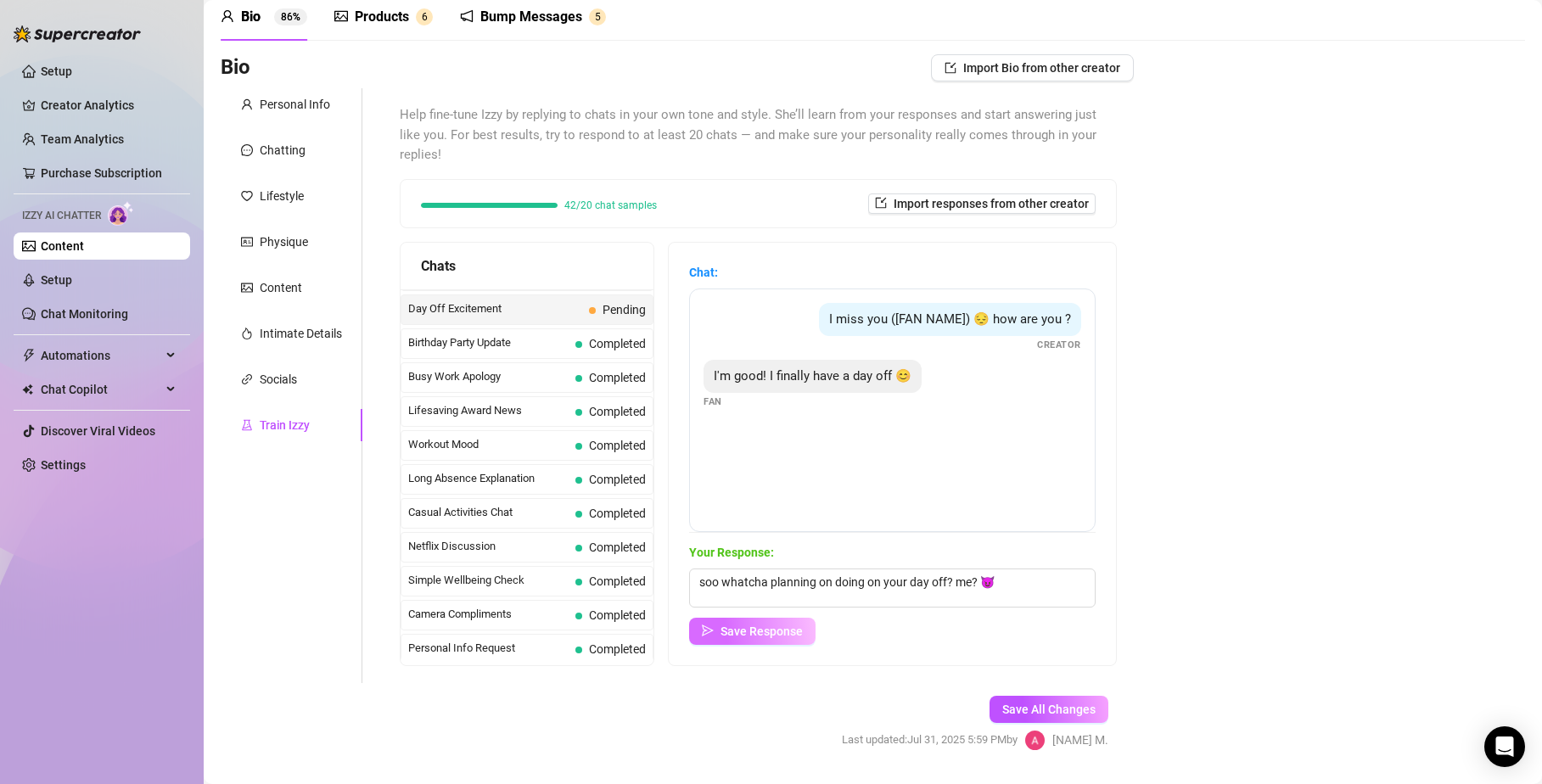 click on "Save Response" at bounding box center [752, 631] 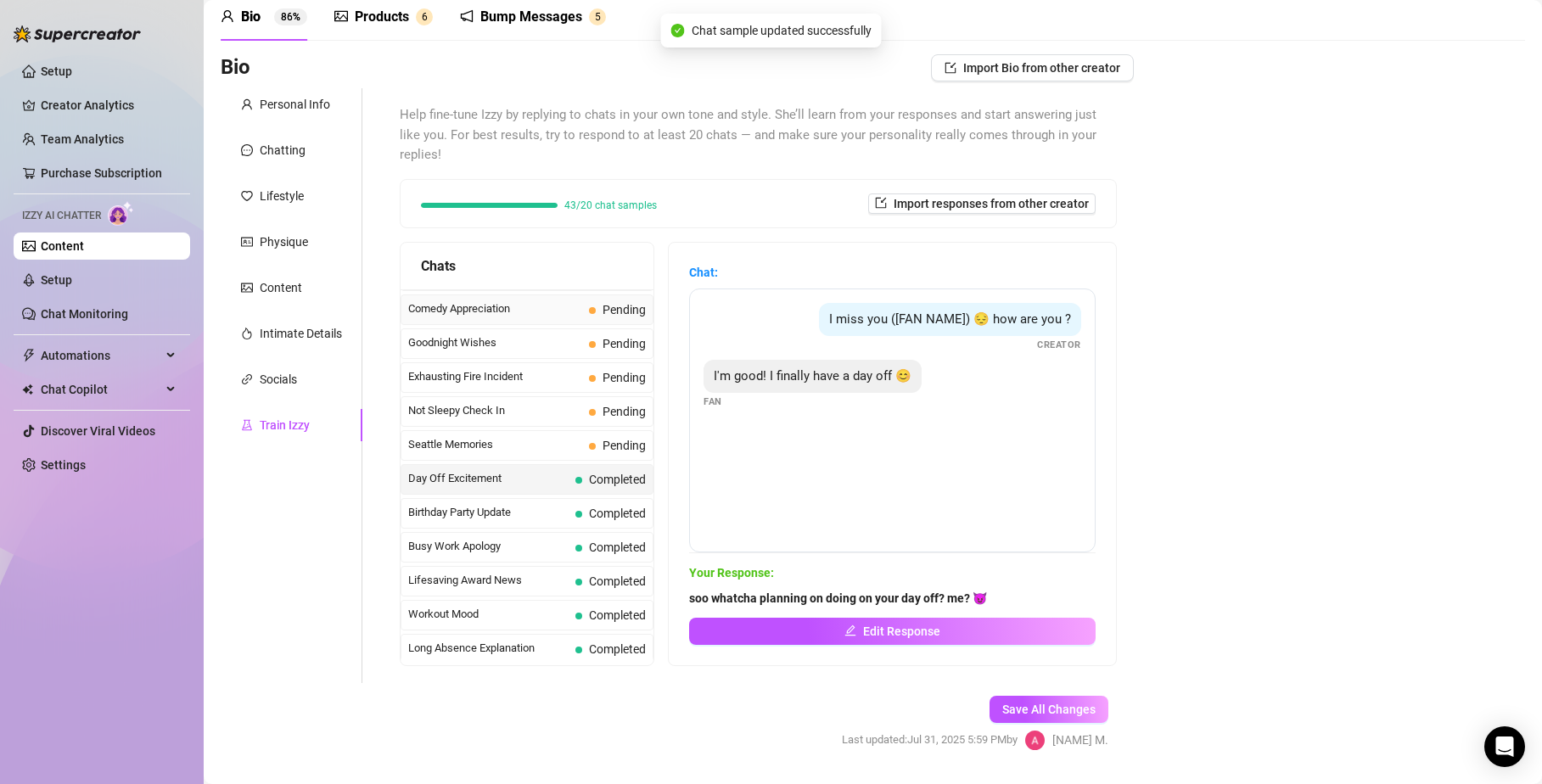 scroll, scrollTop: 1107, scrollLeft: 0, axis: vertical 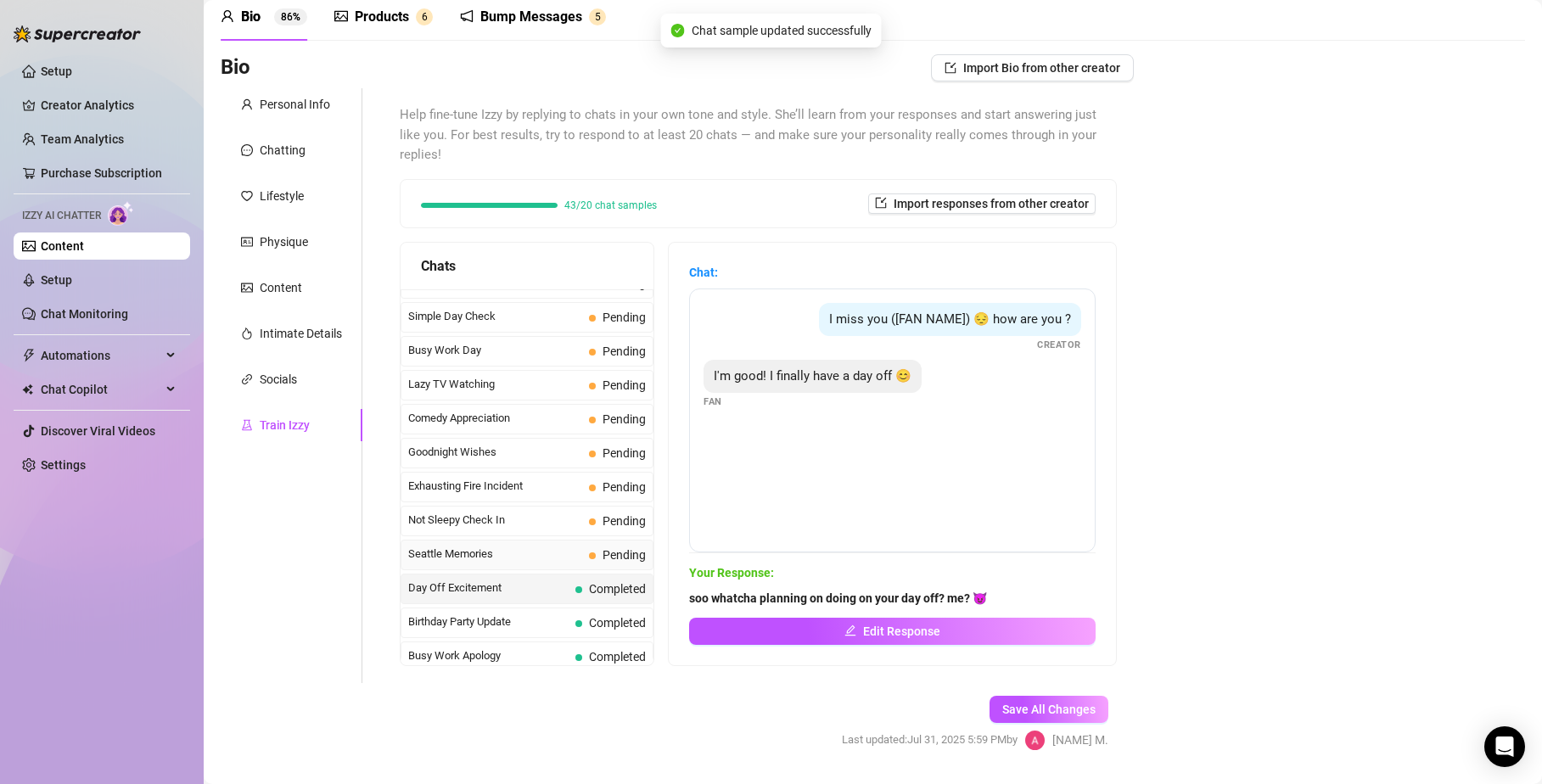 click on "Seattle Memories" at bounding box center (495, 554) 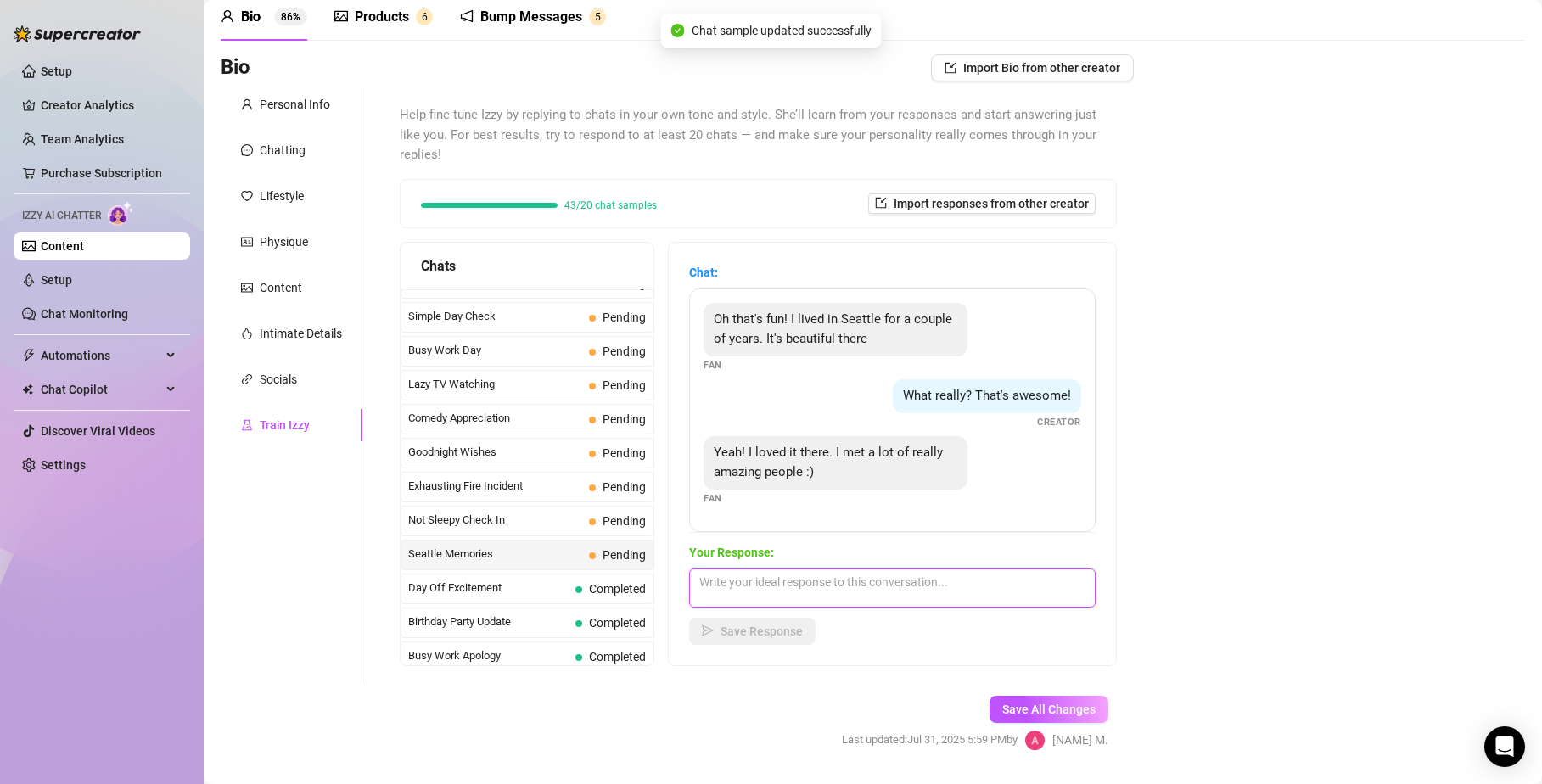 click at bounding box center (892, 588) 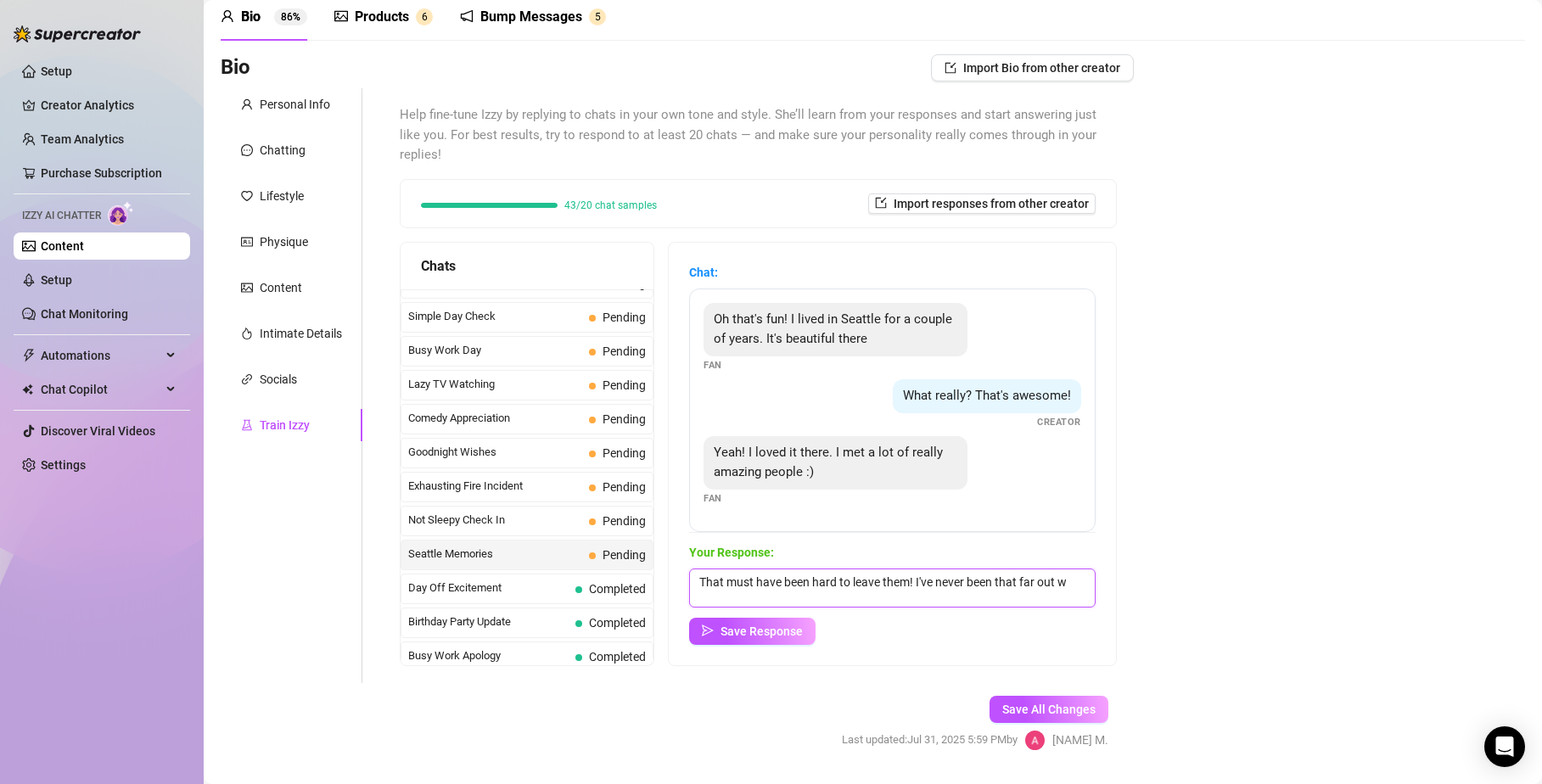 scroll, scrollTop: 1, scrollLeft: 0, axis: vertical 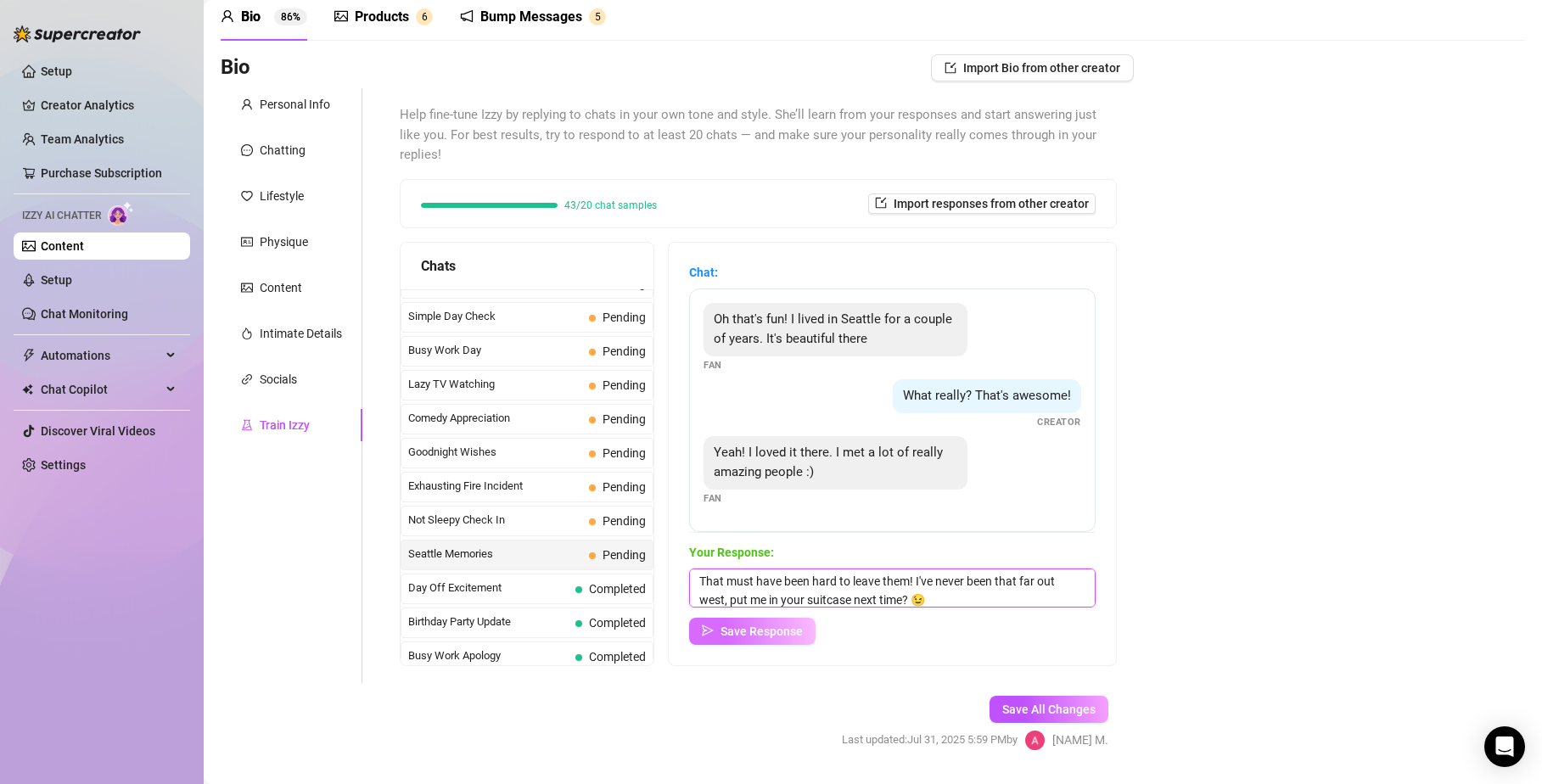 type on "That must have been hard to leave them! I've never been that far out west, put me in your suitcase next time? 😉" 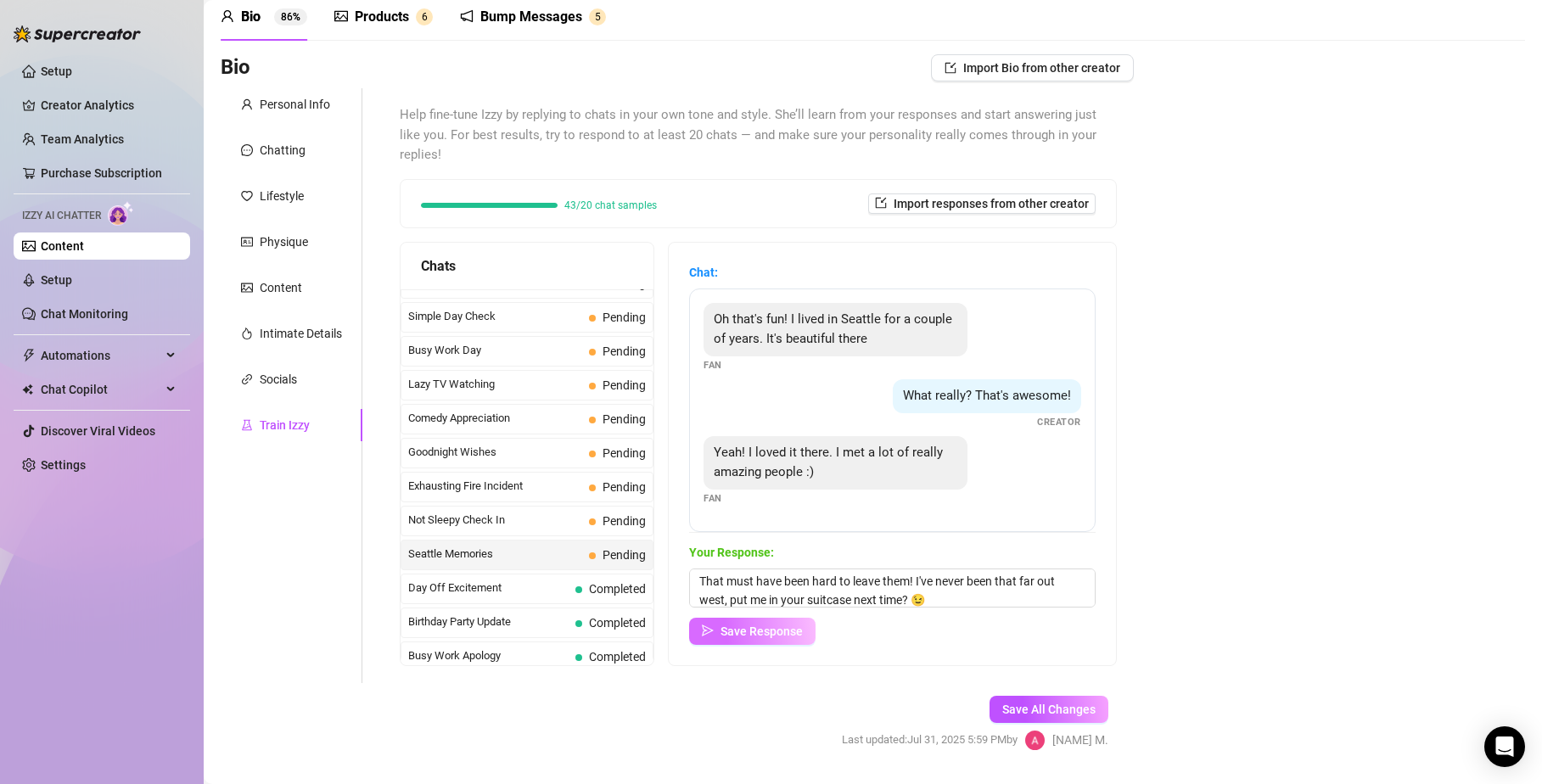 click on "Save Response" at bounding box center [761, 631] 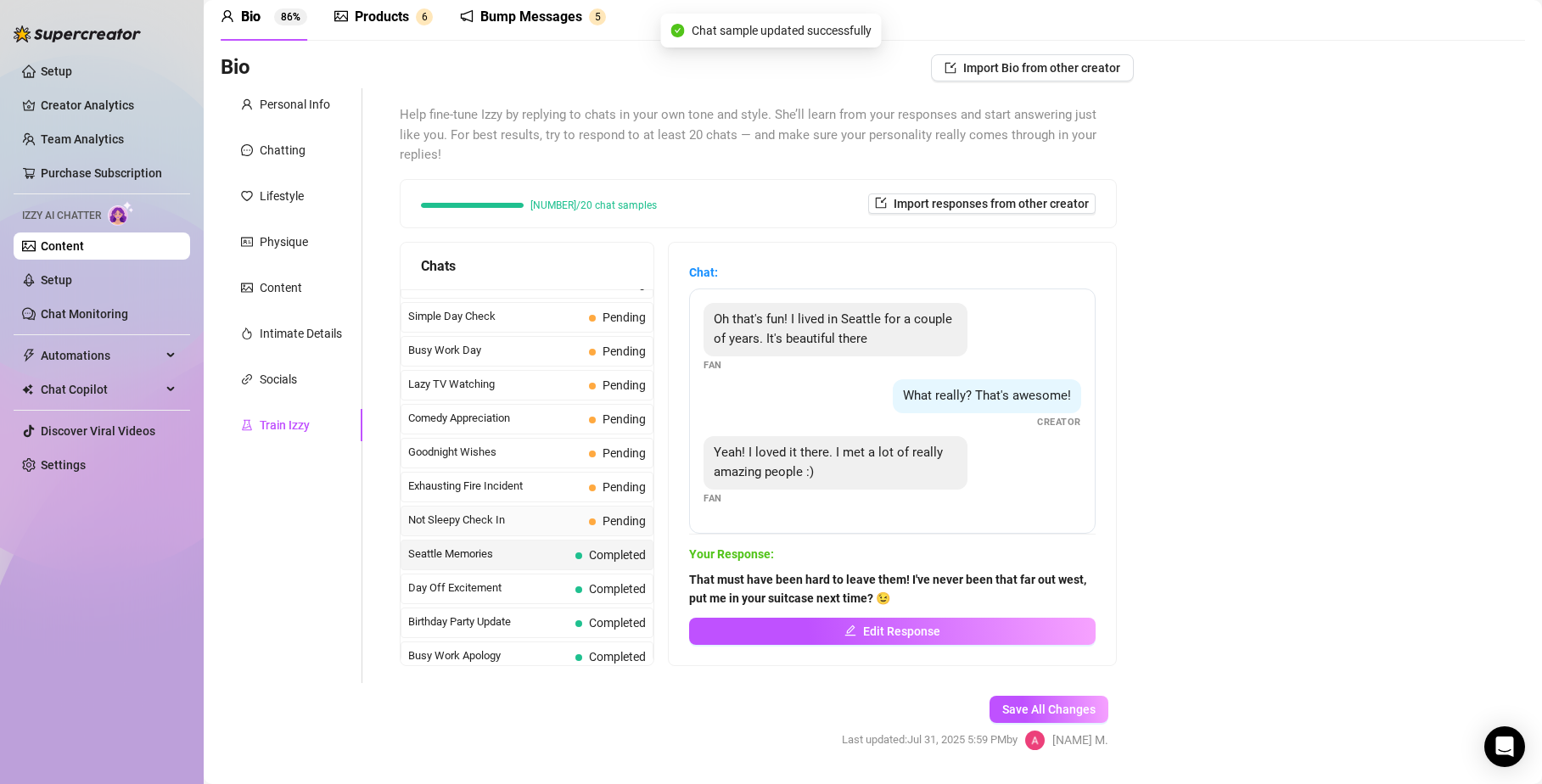 click on "Not Sleepy Check In" at bounding box center (495, 520) 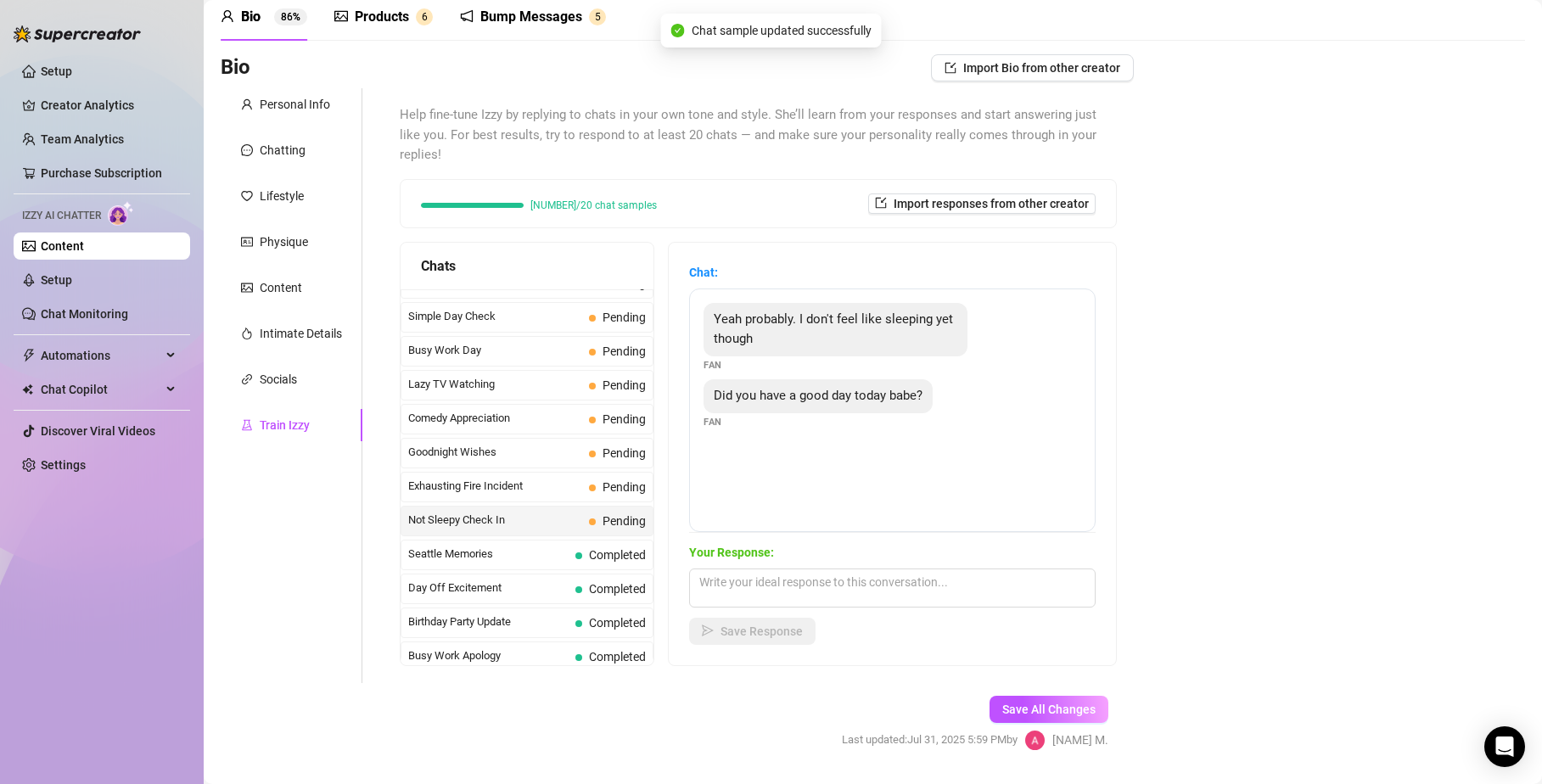 click on "Your Response: Save Response" at bounding box center (892, 594) 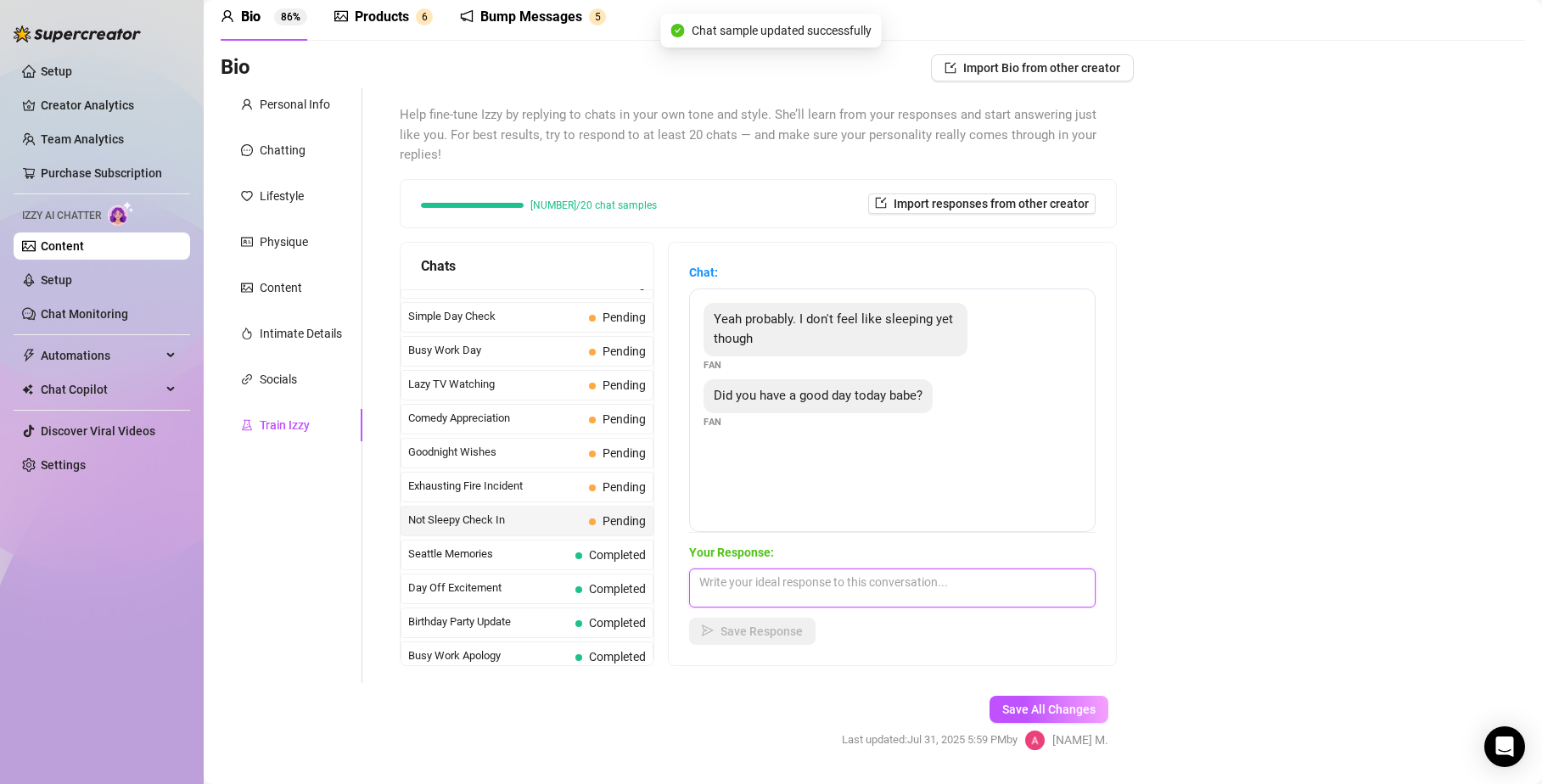 click at bounding box center (892, 588) 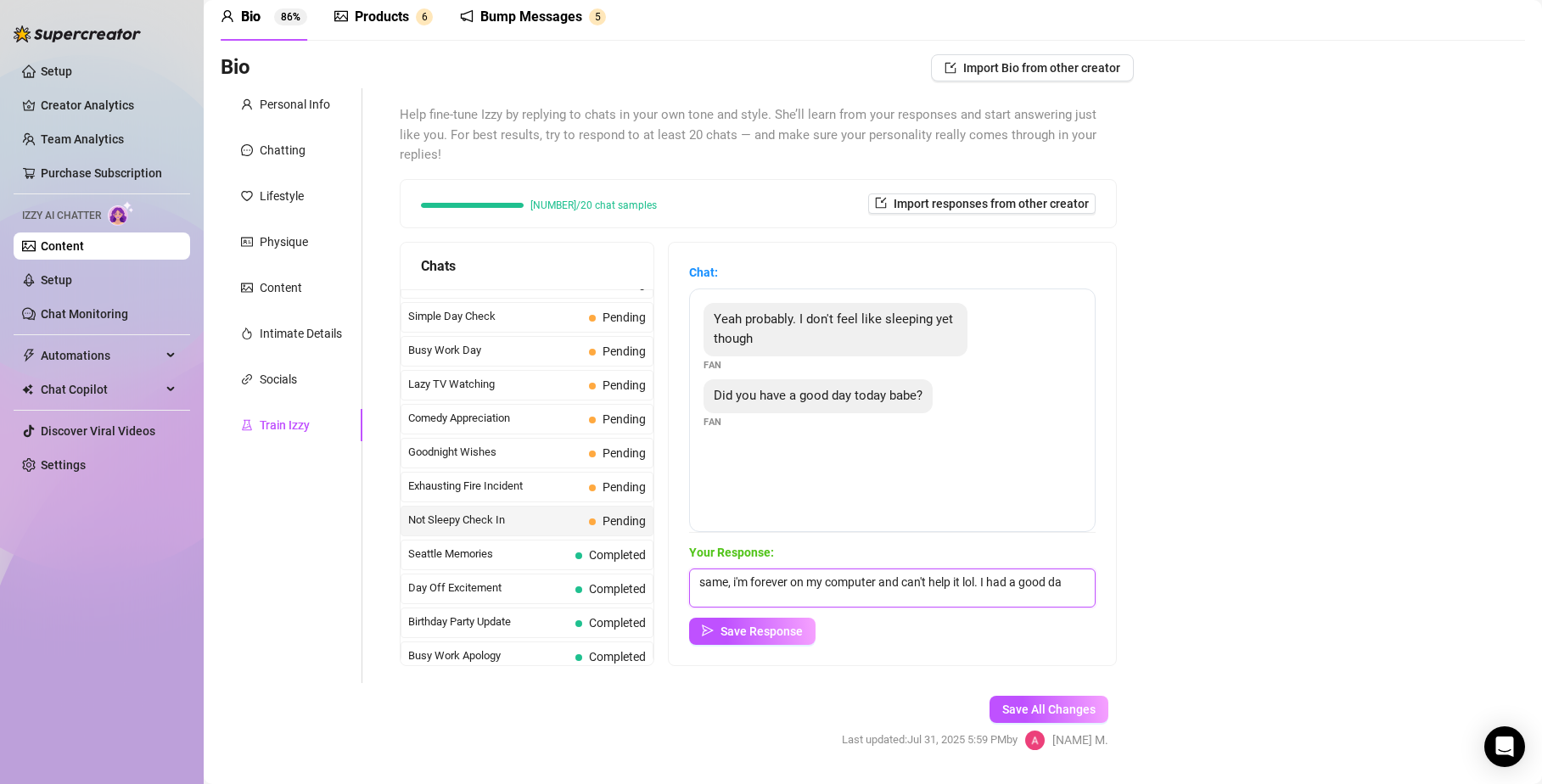 scroll, scrollTop: 1, scrollLeft: 0, axis: vertical 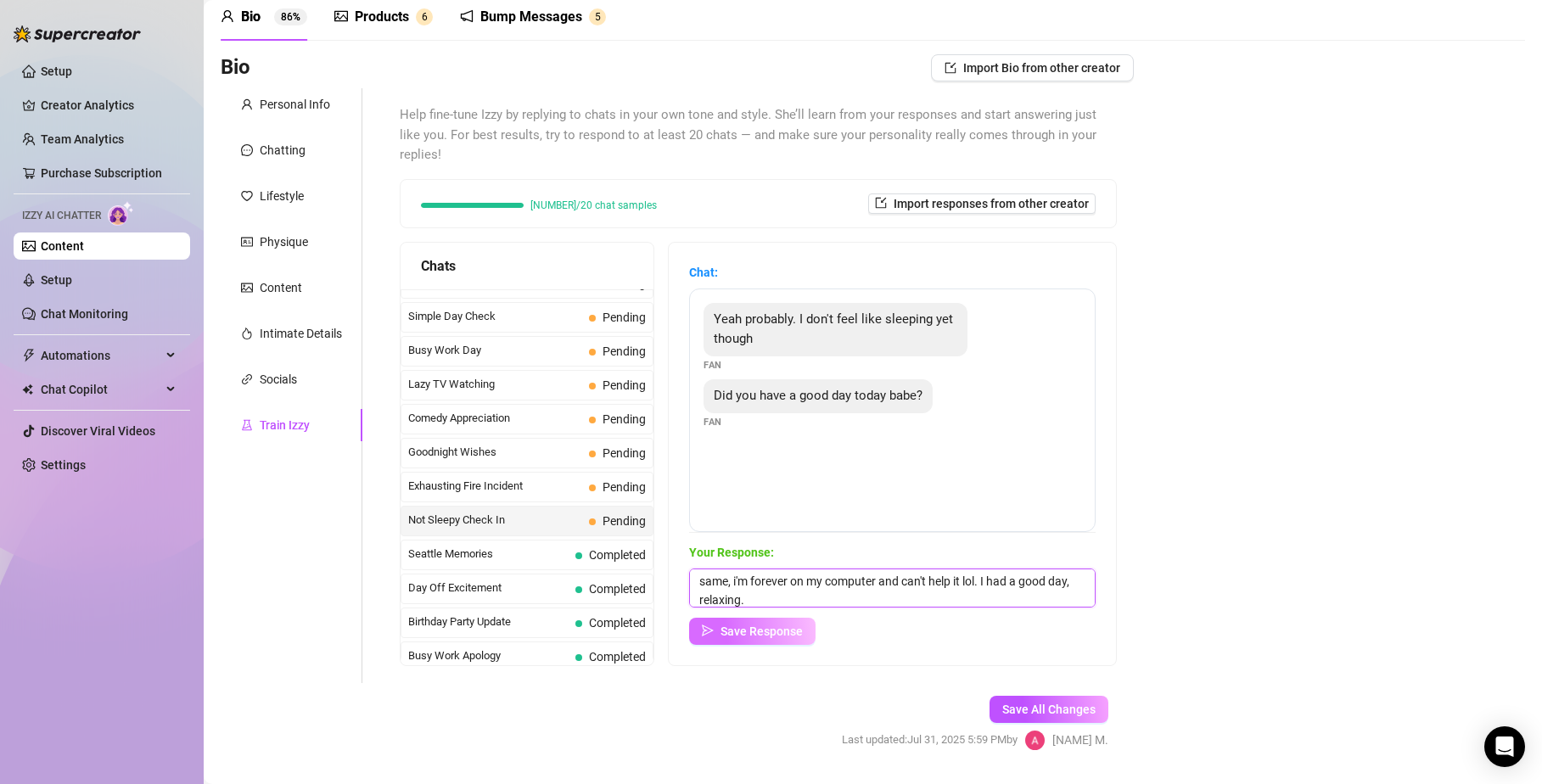 type on "same, i'm forever on my computer and can't help it lol. I had a good day, relaxing." 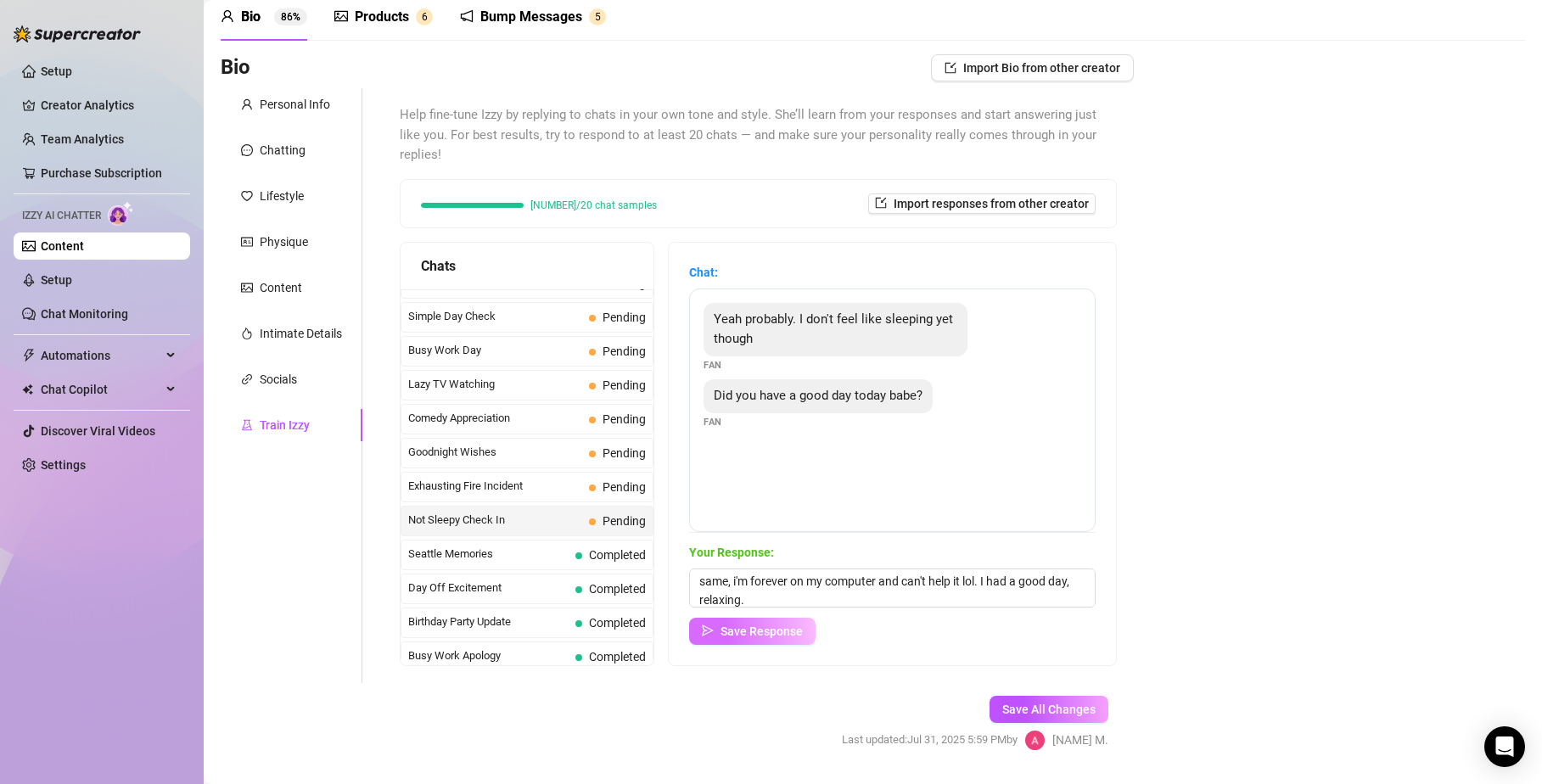 click on "Save Response" at bounding box center (761, 631) 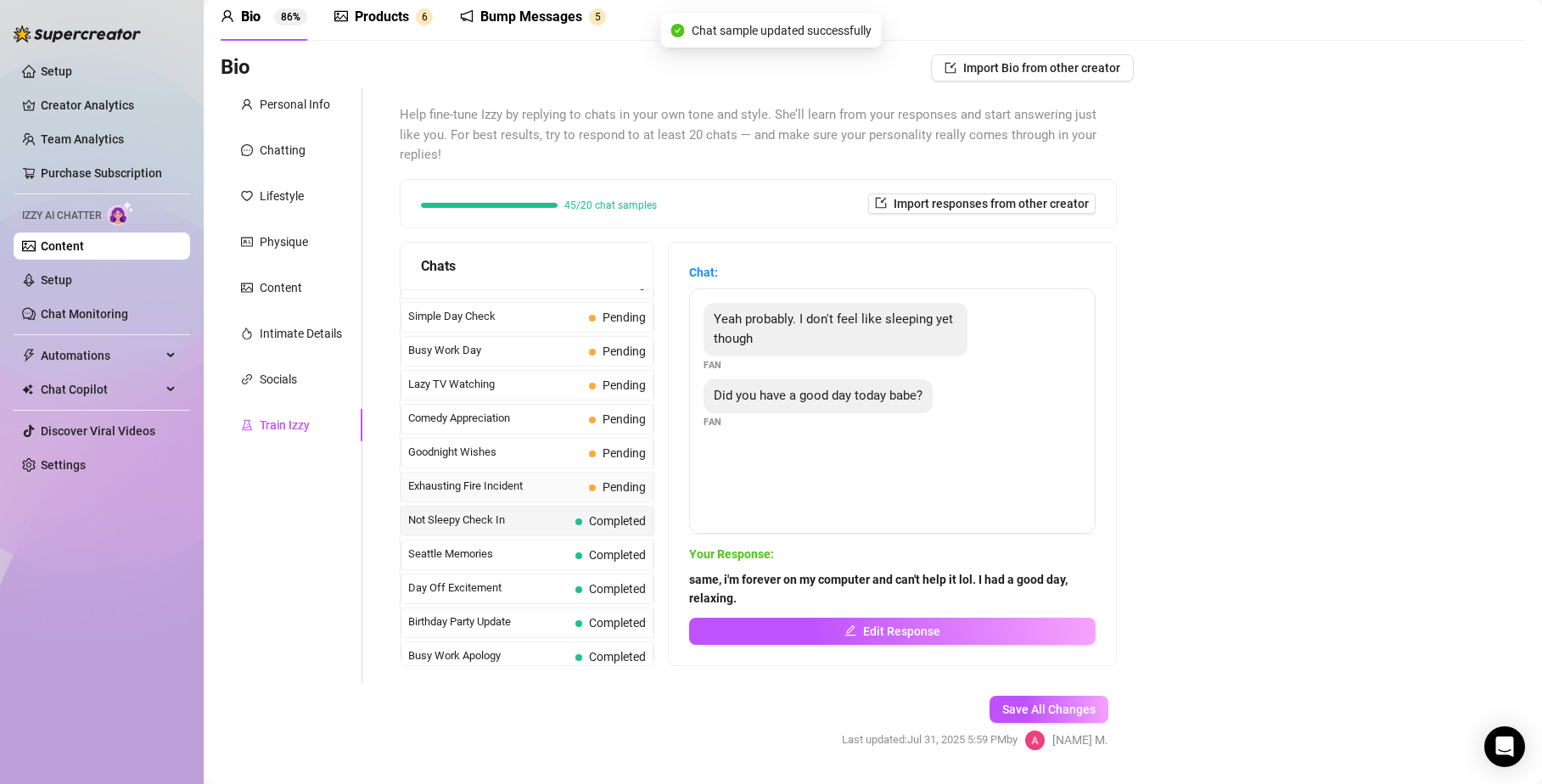 click on "Exhausting Fire Incident" at bounding box center (495, 486) 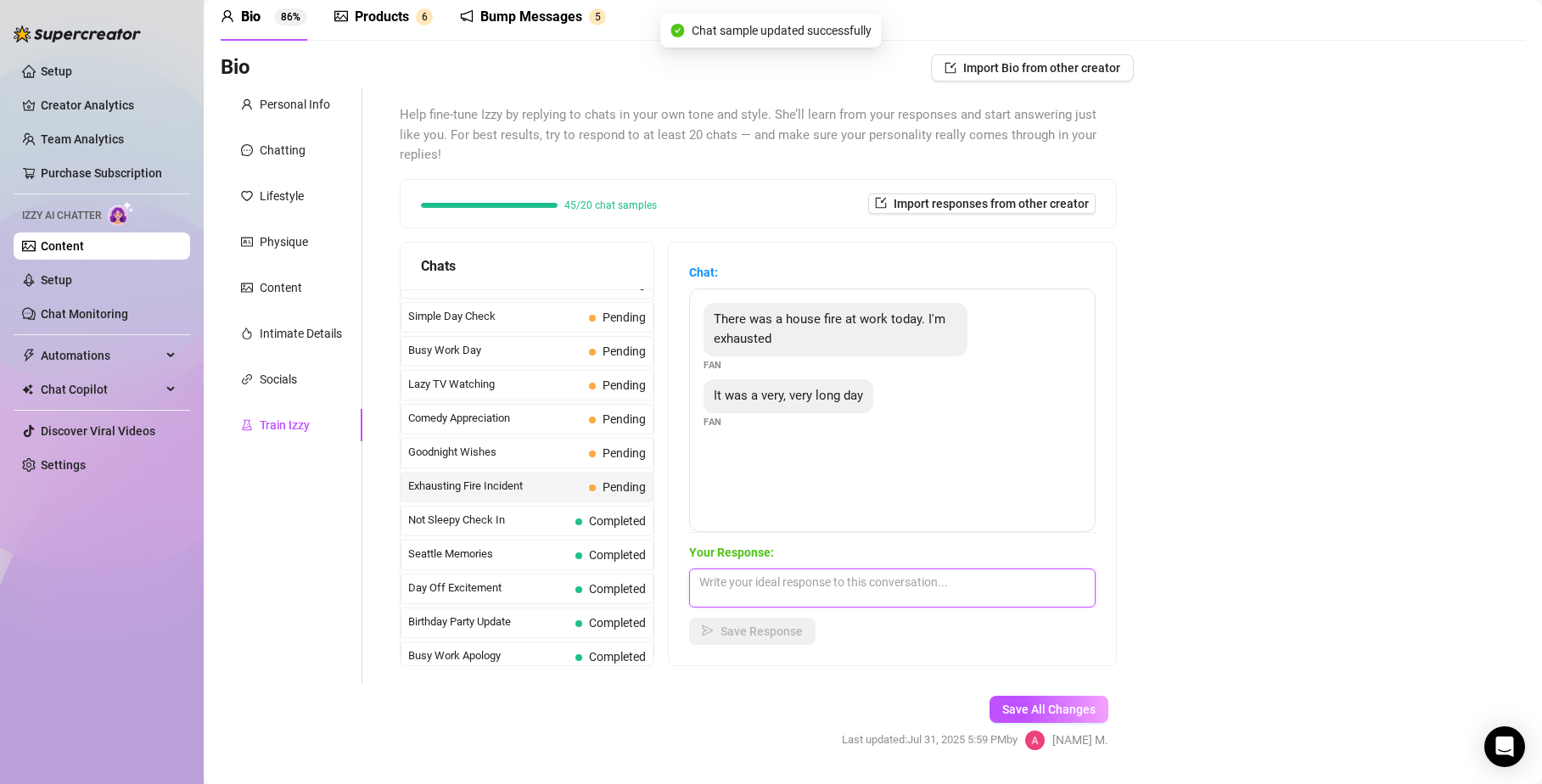 click at bounding box center (892, 588) 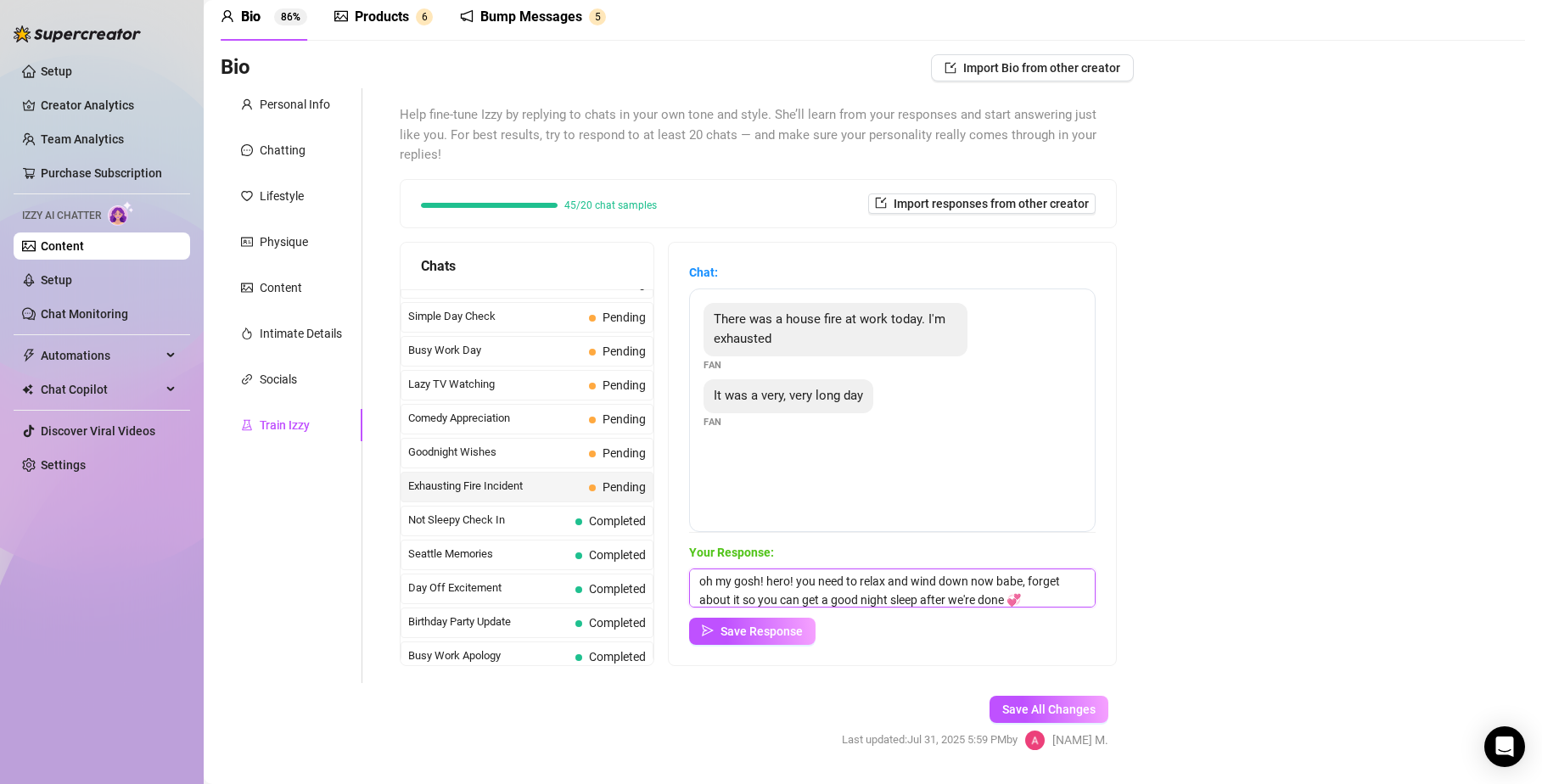 scroll, scrollTop: 20, scrollLeft: 0, axis: vertical 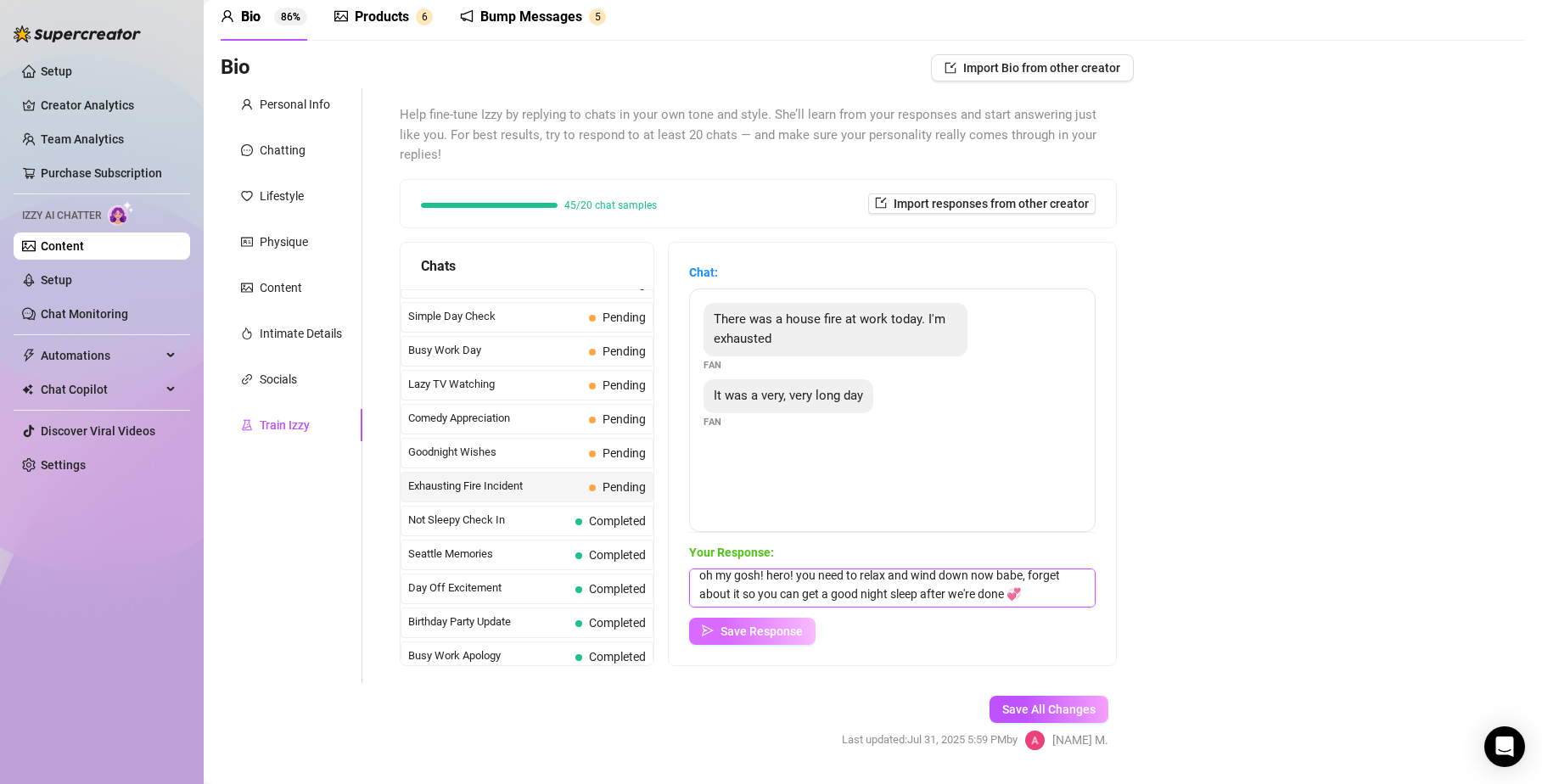 type on "oh my gosh! hero! you need to relax and wind down now babe, forget about it so you can get a good night sleep after we're done 💞" 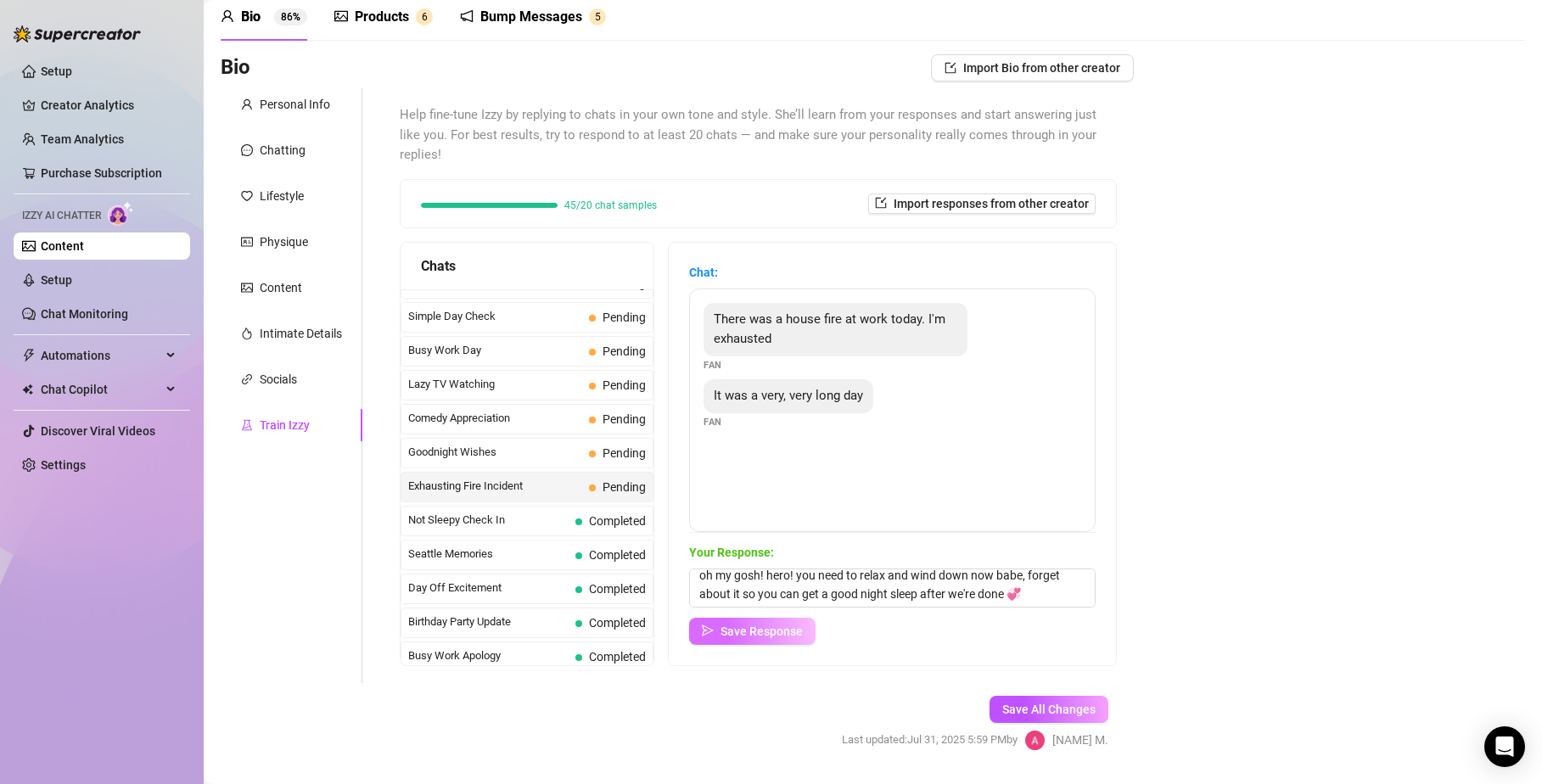 click on "Save Response" at bounding box center (752, 631) 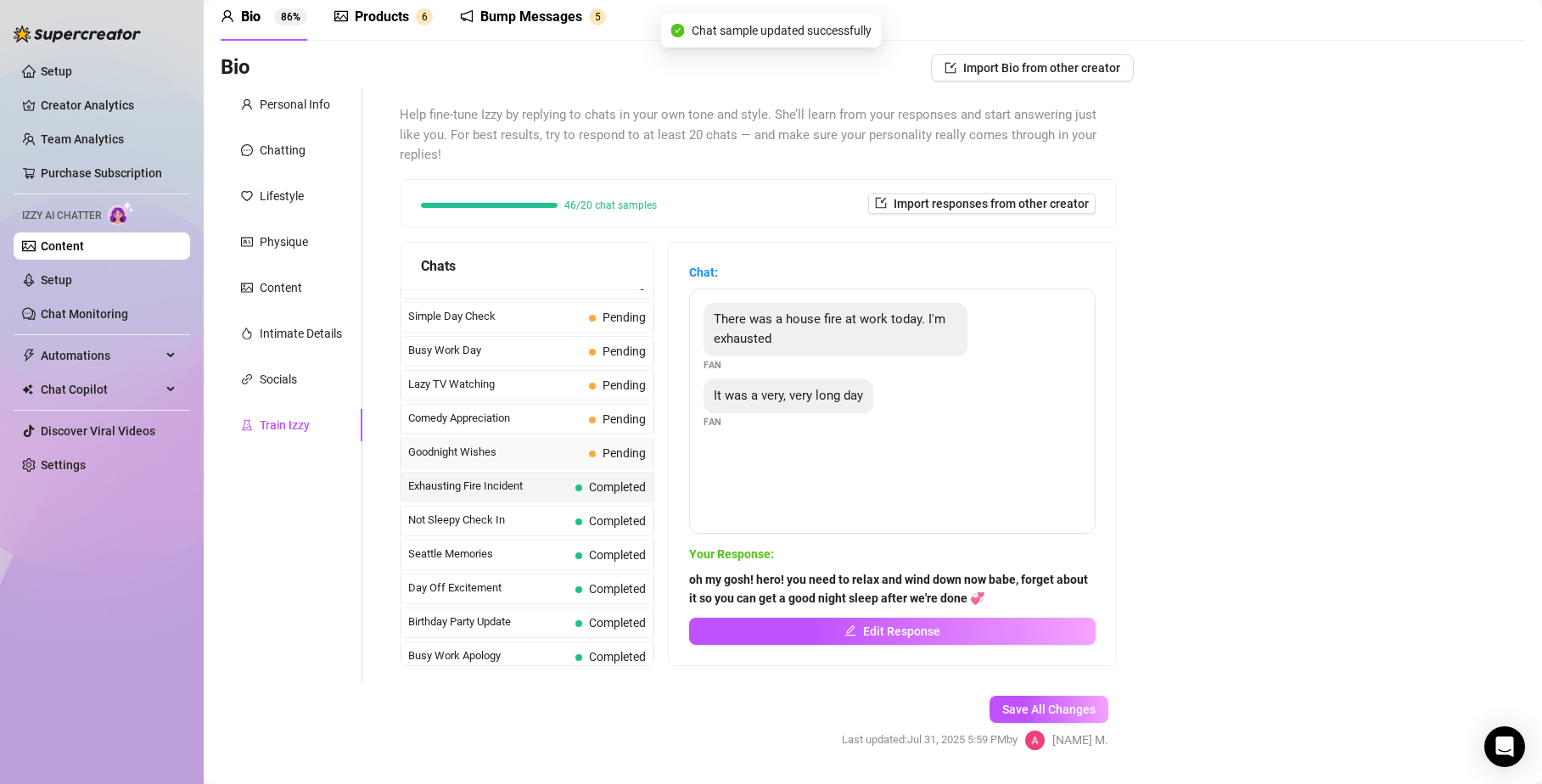 click on "Goodnight Wishes" at bounding box center (495, 452) 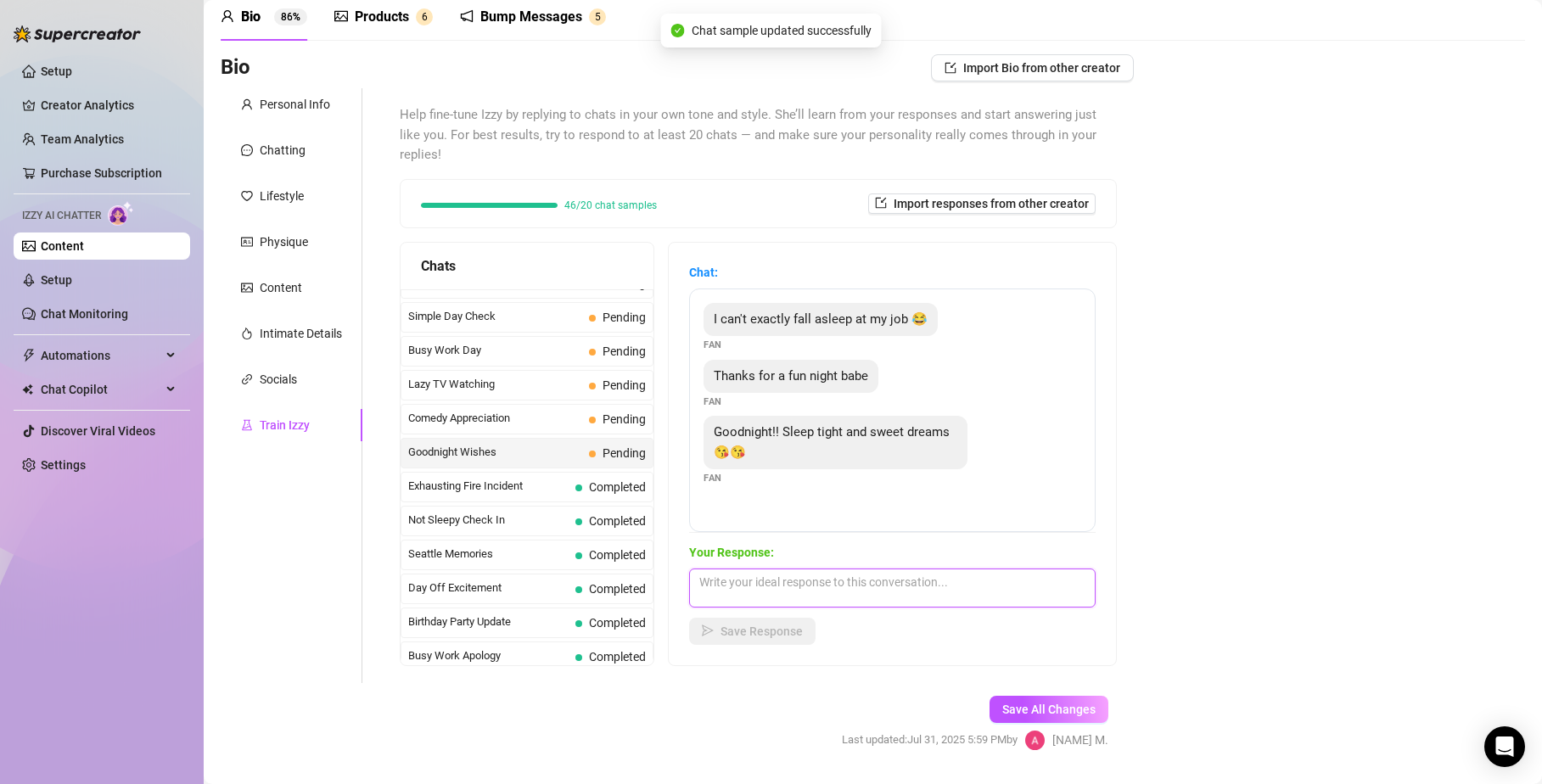 click at bounding box center (892, 588) 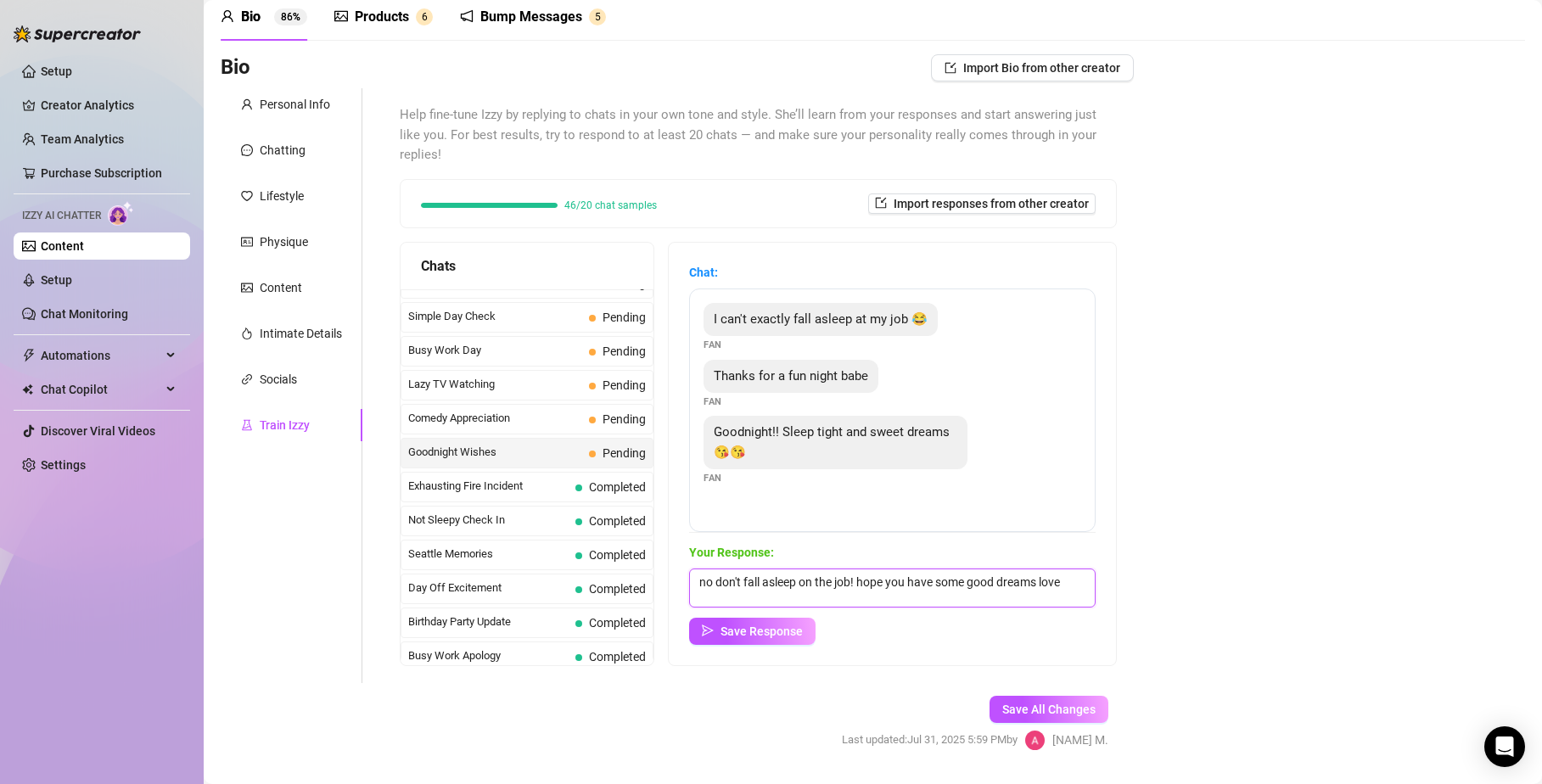 scroll, scrollTop: 1, scrollLeft: 0, axis: vertical 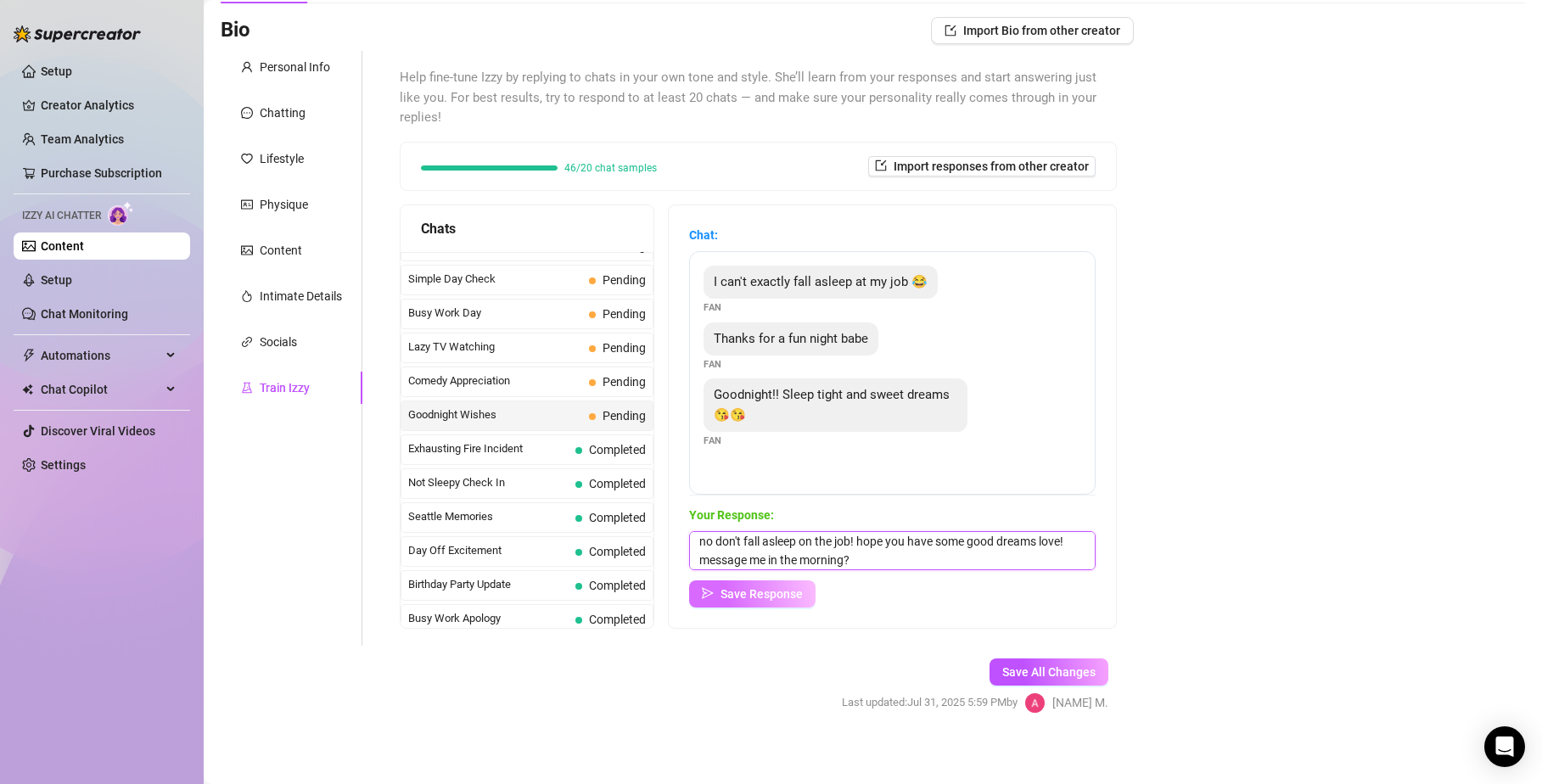 type on "no don't fall asleep on the job! hope you have some good dreams love! message me in the morning?" 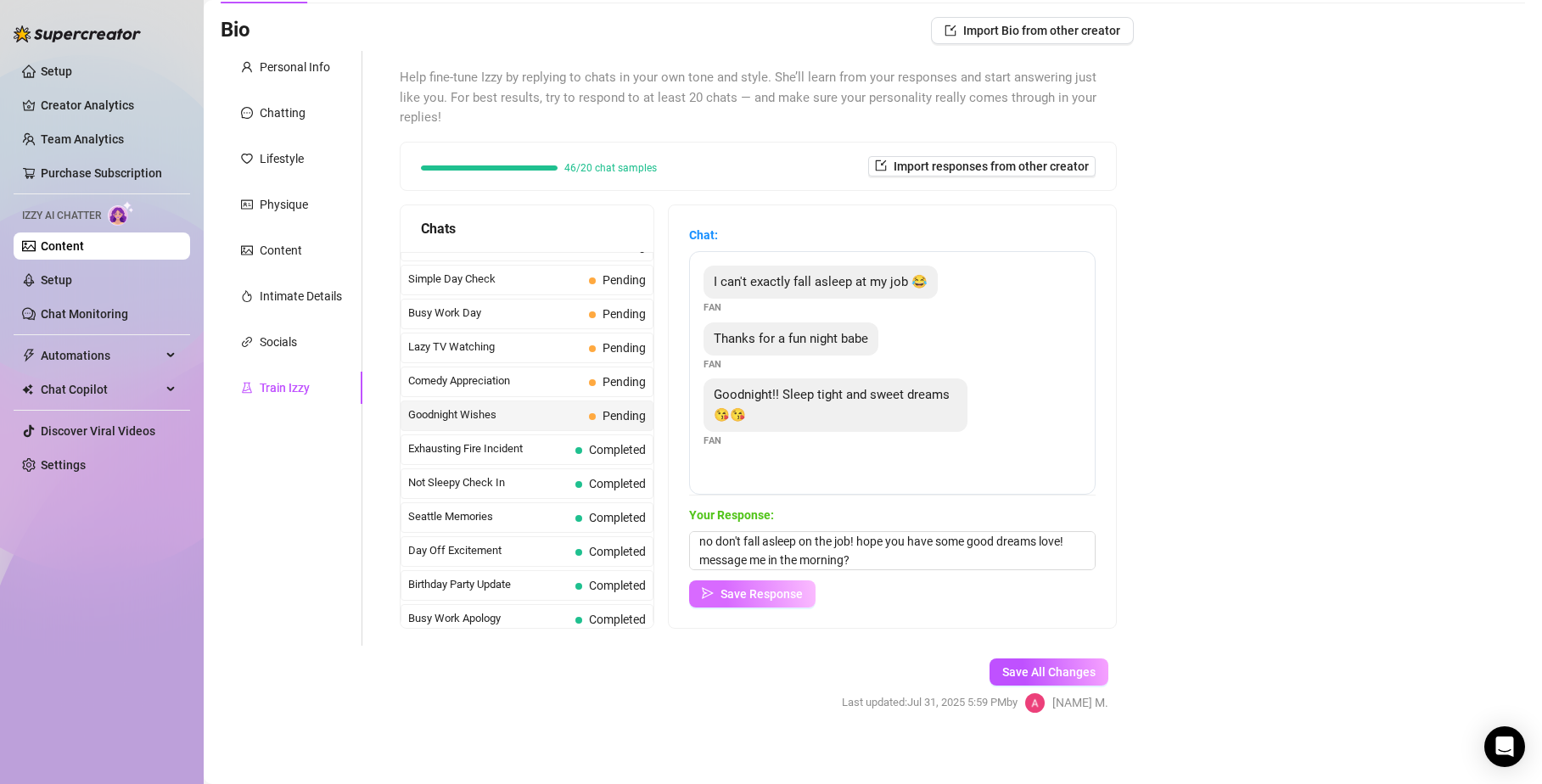 click on "Save Response" at bounding box center (761, 594) 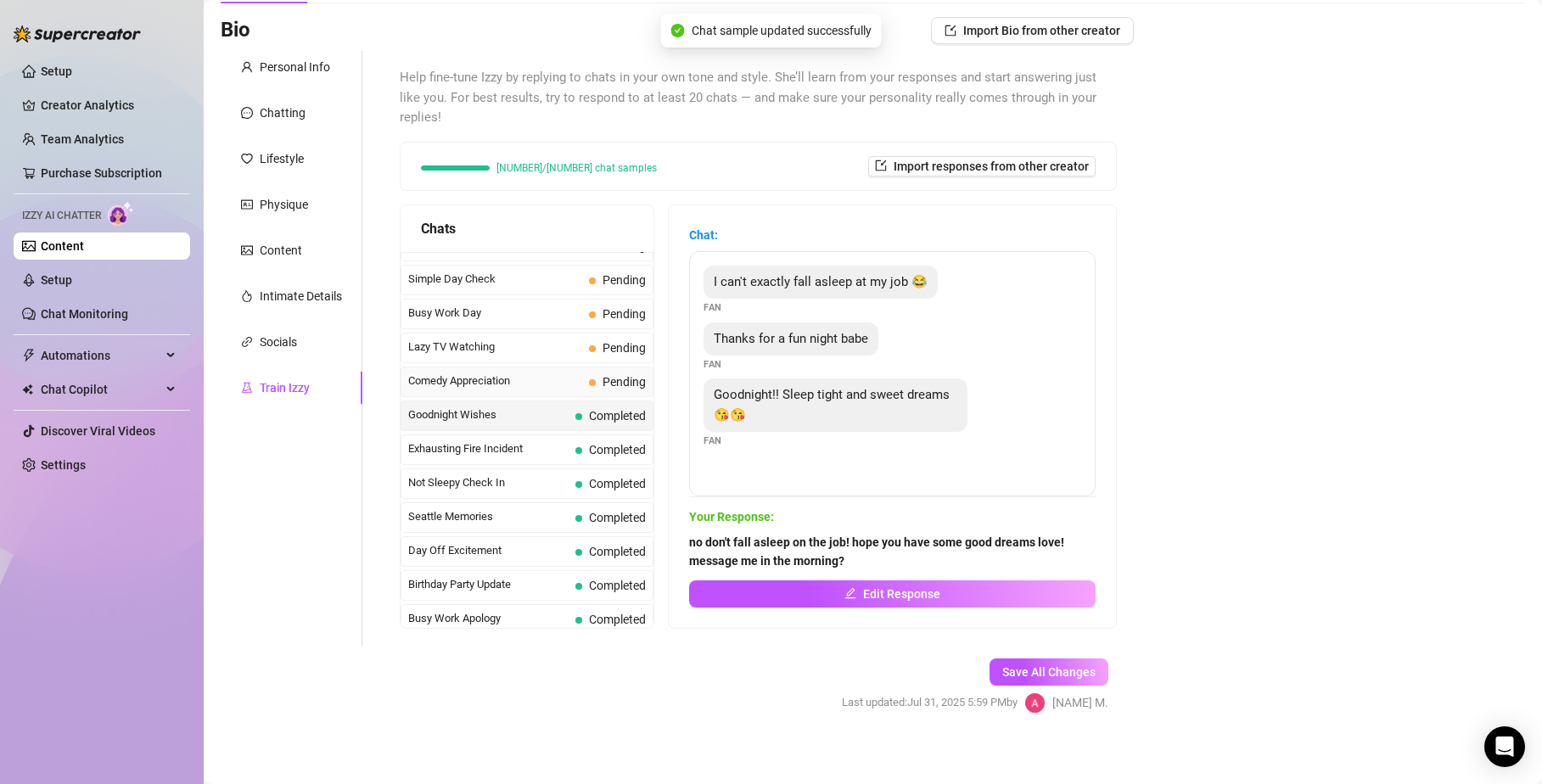 click on "Comedy Appreciation" at bounding box center [495, 381] 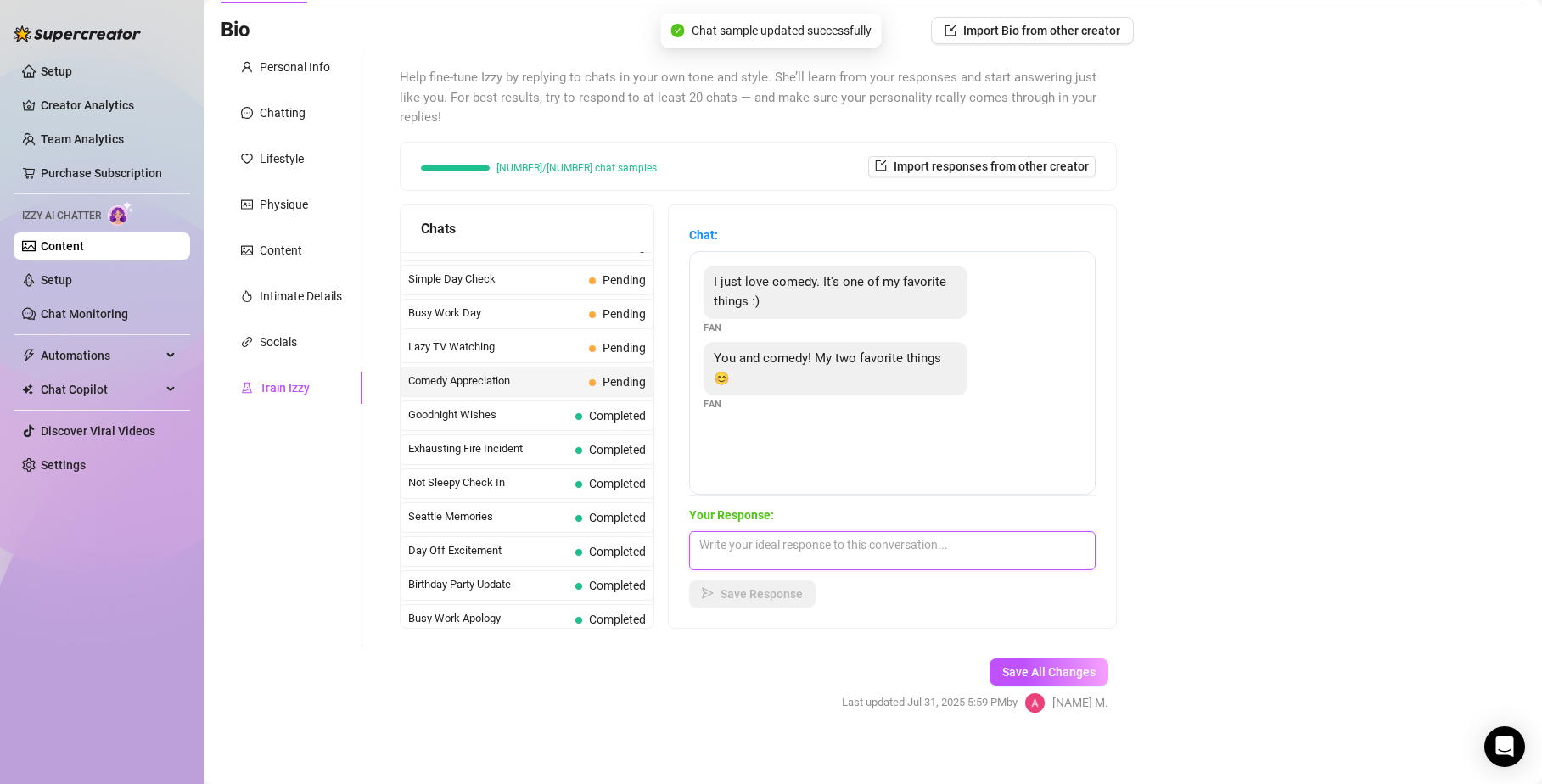 click at bounding box center (892, 551) 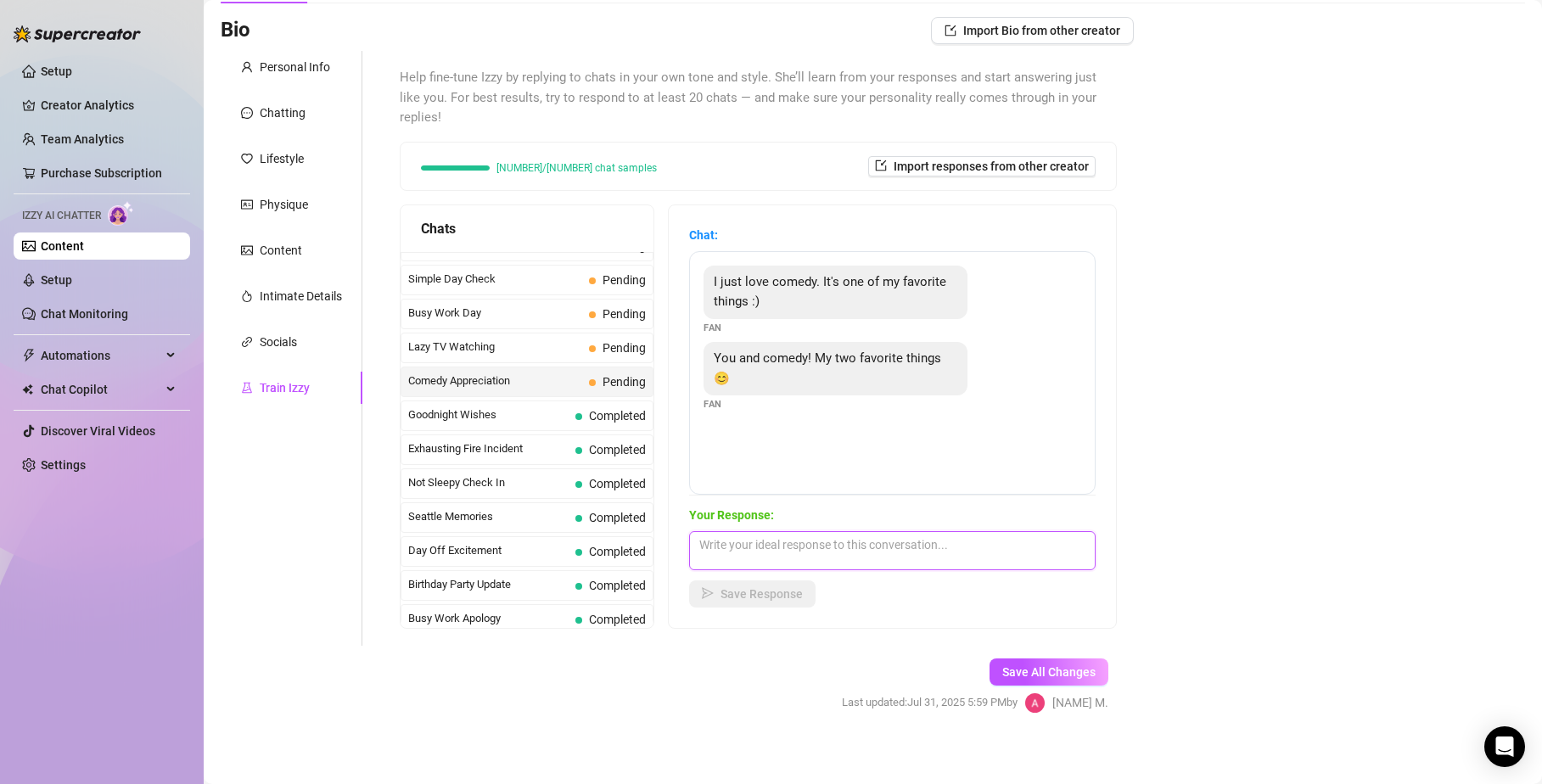 click at bounding box center [892, 551] 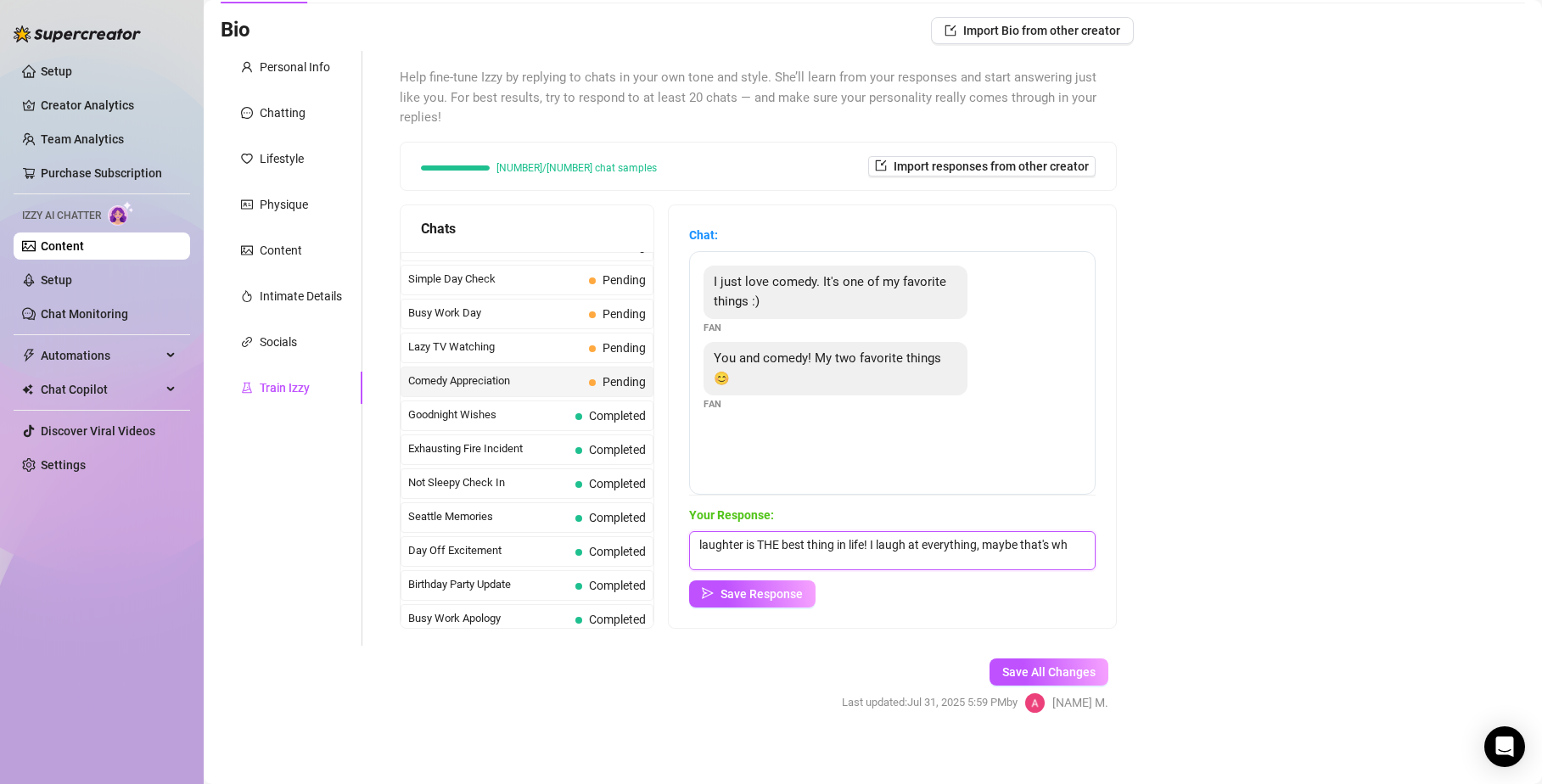 scroll, scrollTop: 1, scrollLeft: 0, axis: vertical 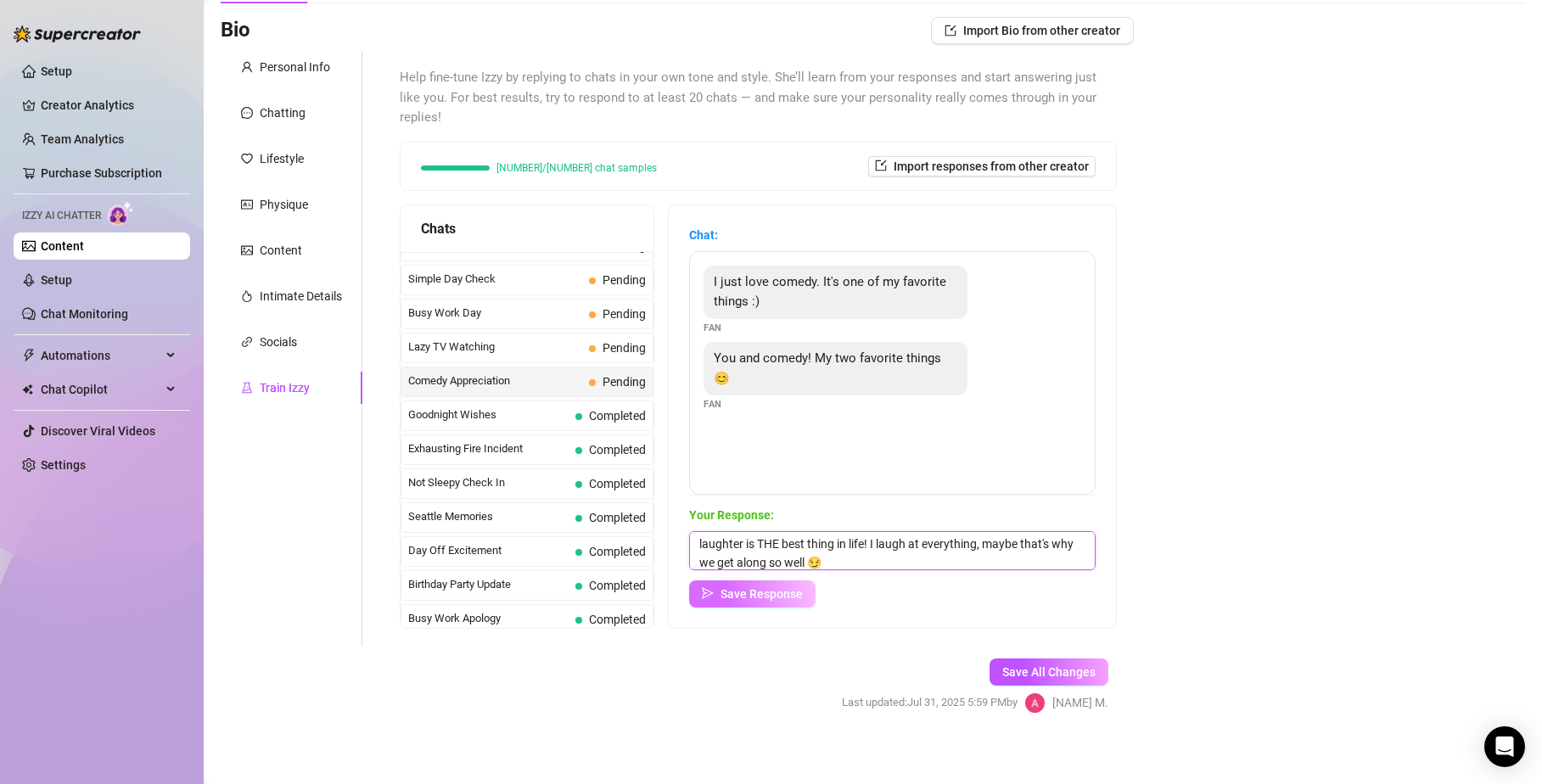 type on "laughter is THE best thing in life! I laugh at everything, maybe that's why we get along so well 😏" 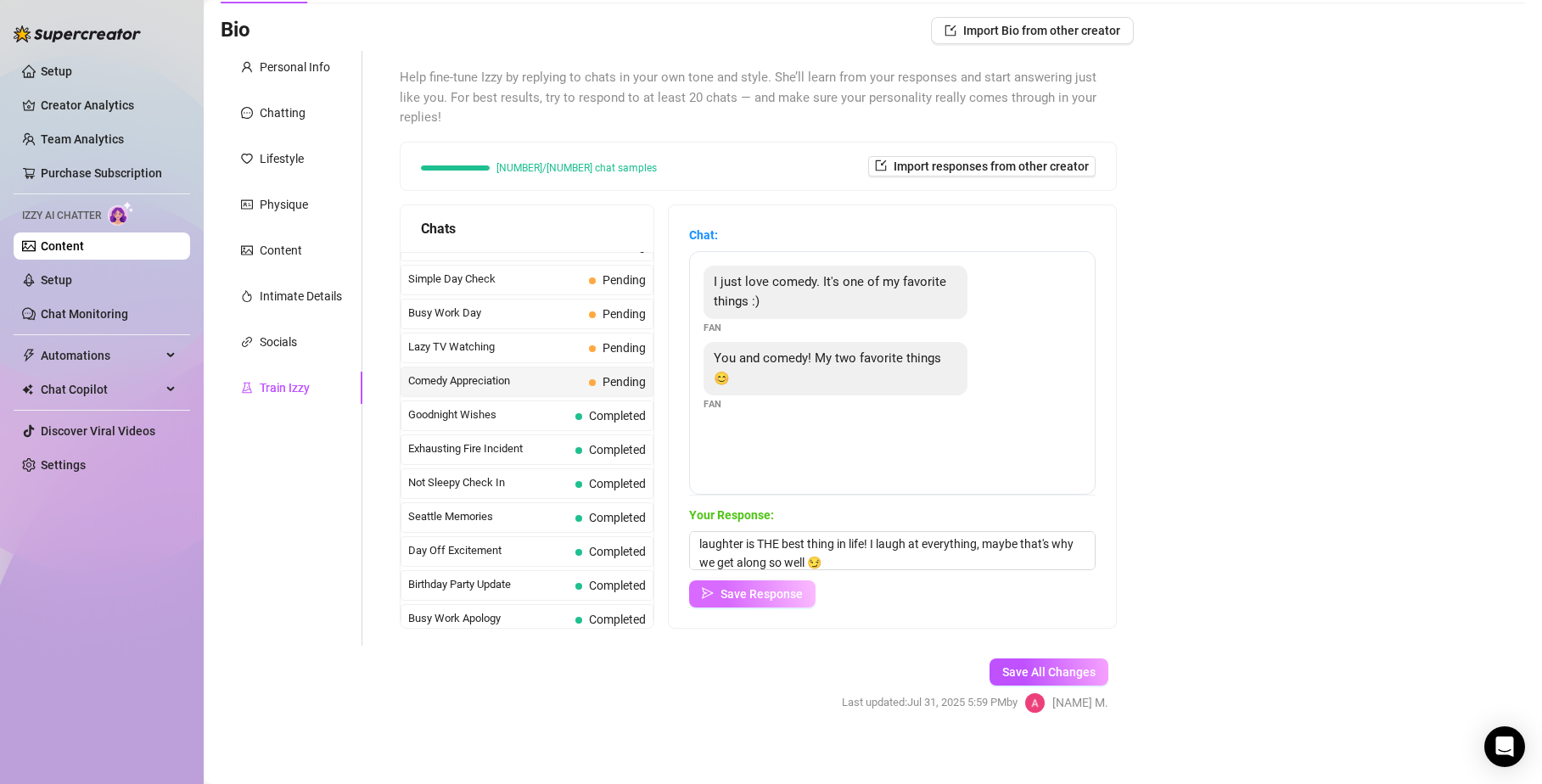 click on "Save Response" at bounding box center [752, 594] 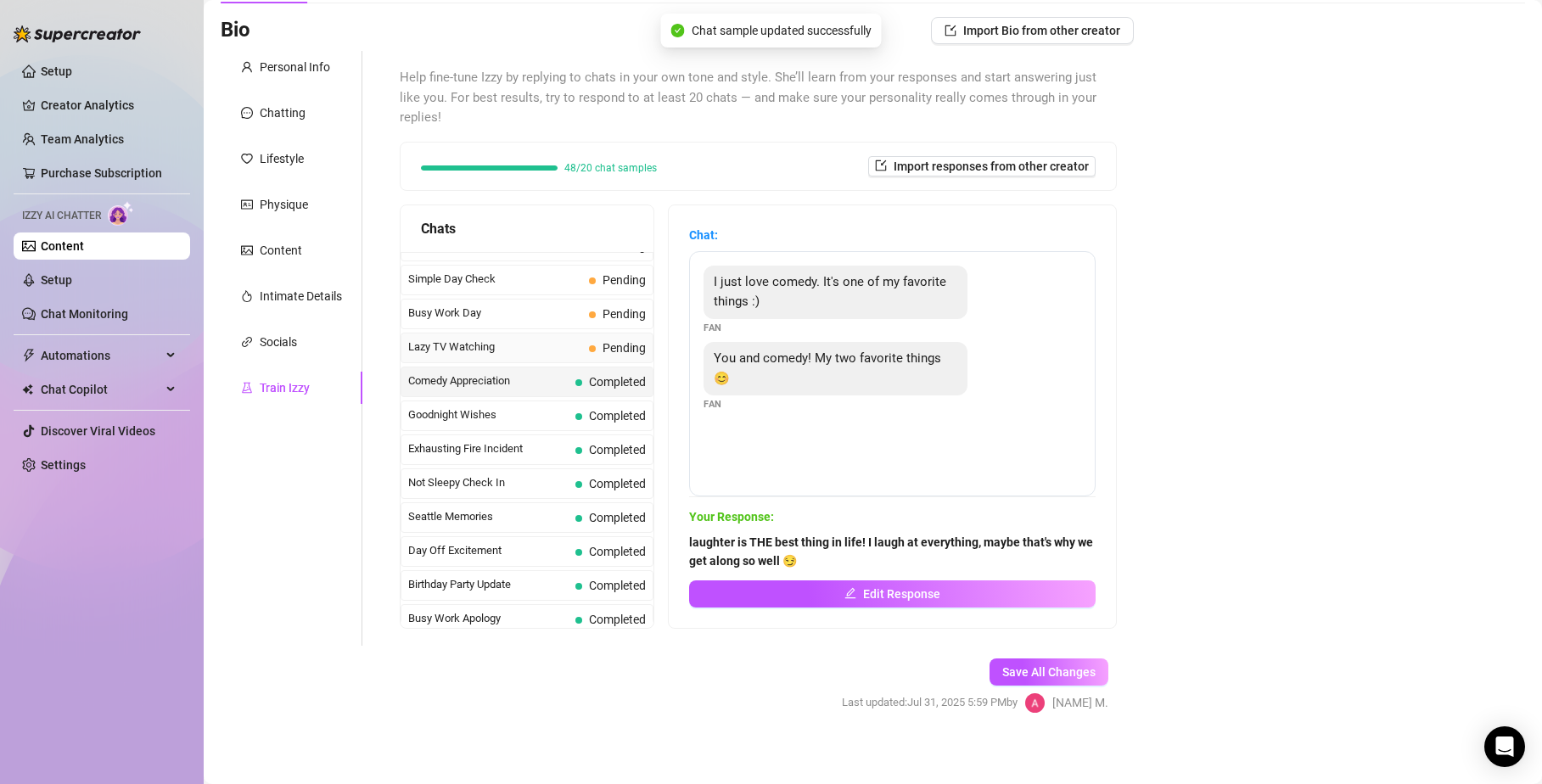 click on "Lazy TV Watching Pending" at bounding box center [527, 348] 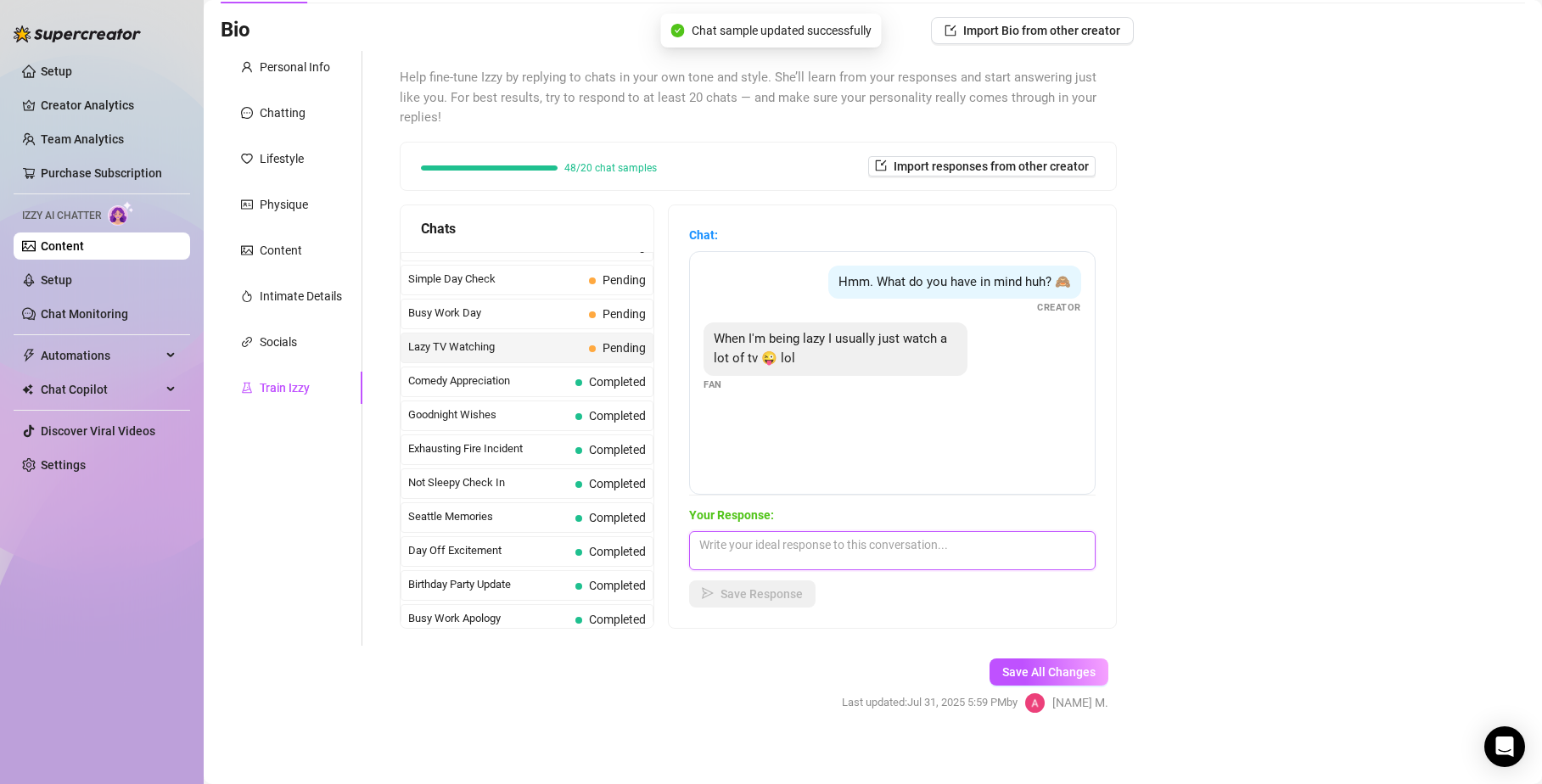 click at bounding box center (892, 551) 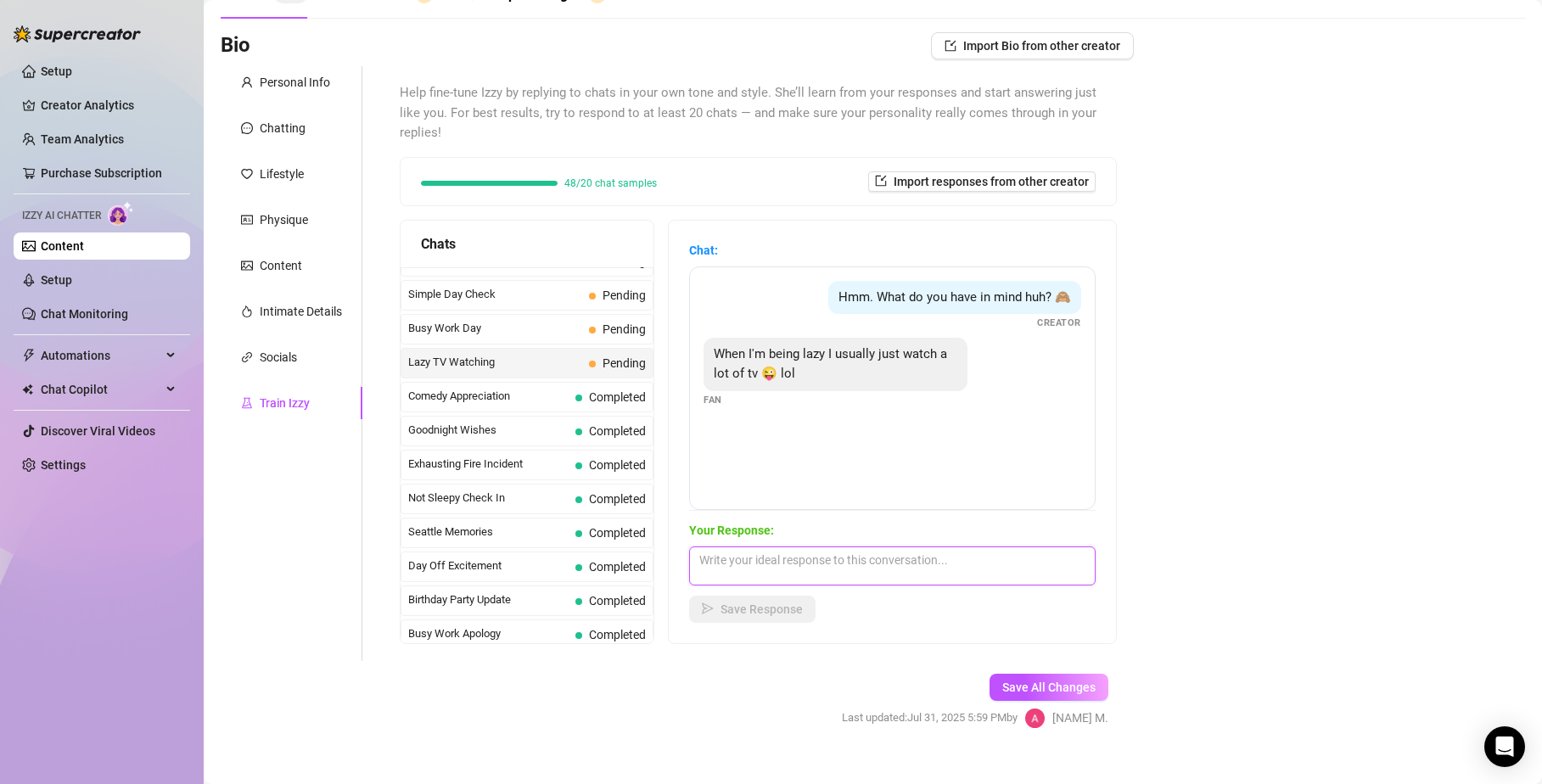 scroll, scrollTop: 120, scrollLeft: 0, axis: vertical 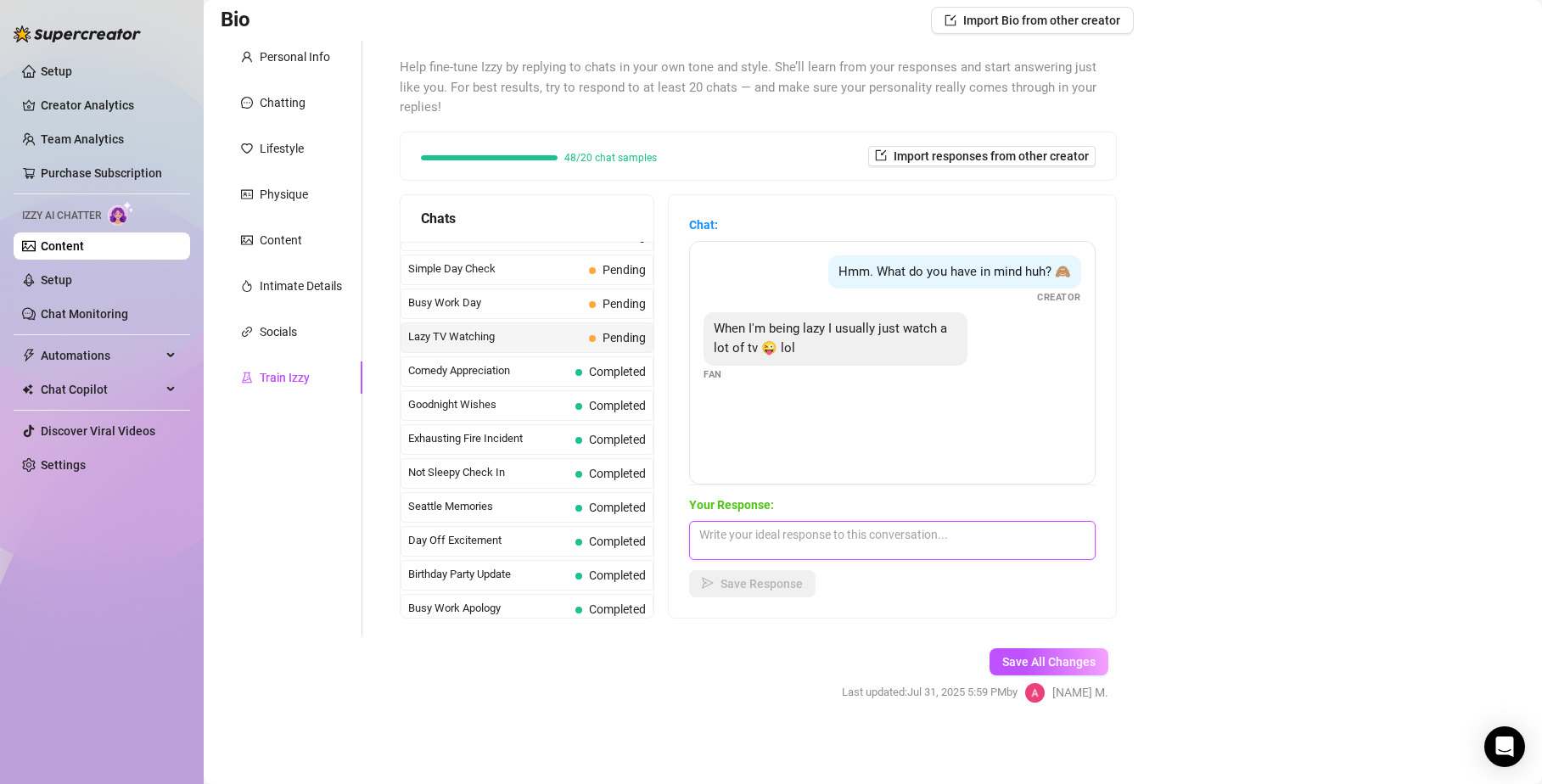 click at bounding box center [892, 540] 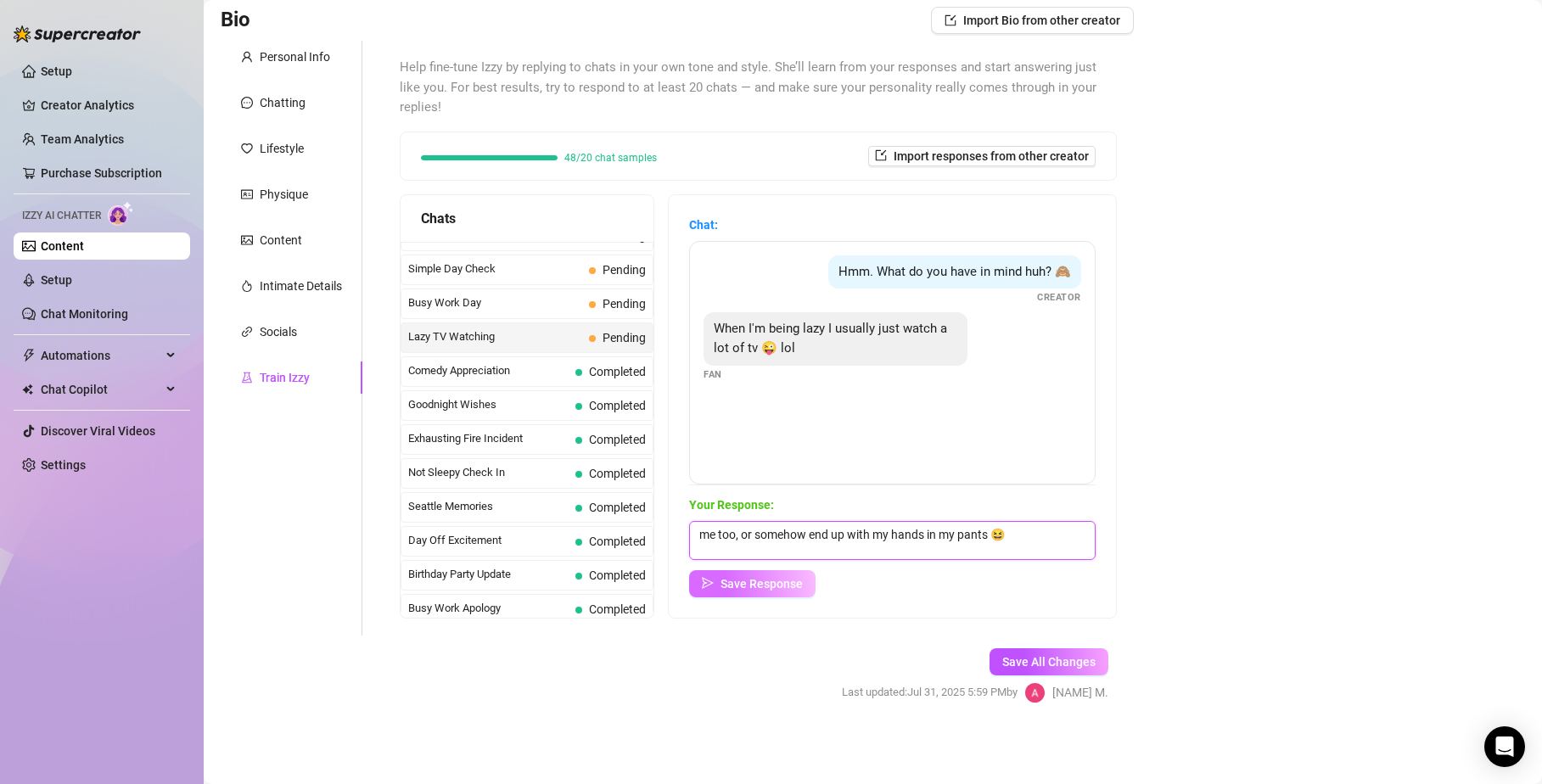 type on "me too, or somehow end up with my hands in my pants 😆" 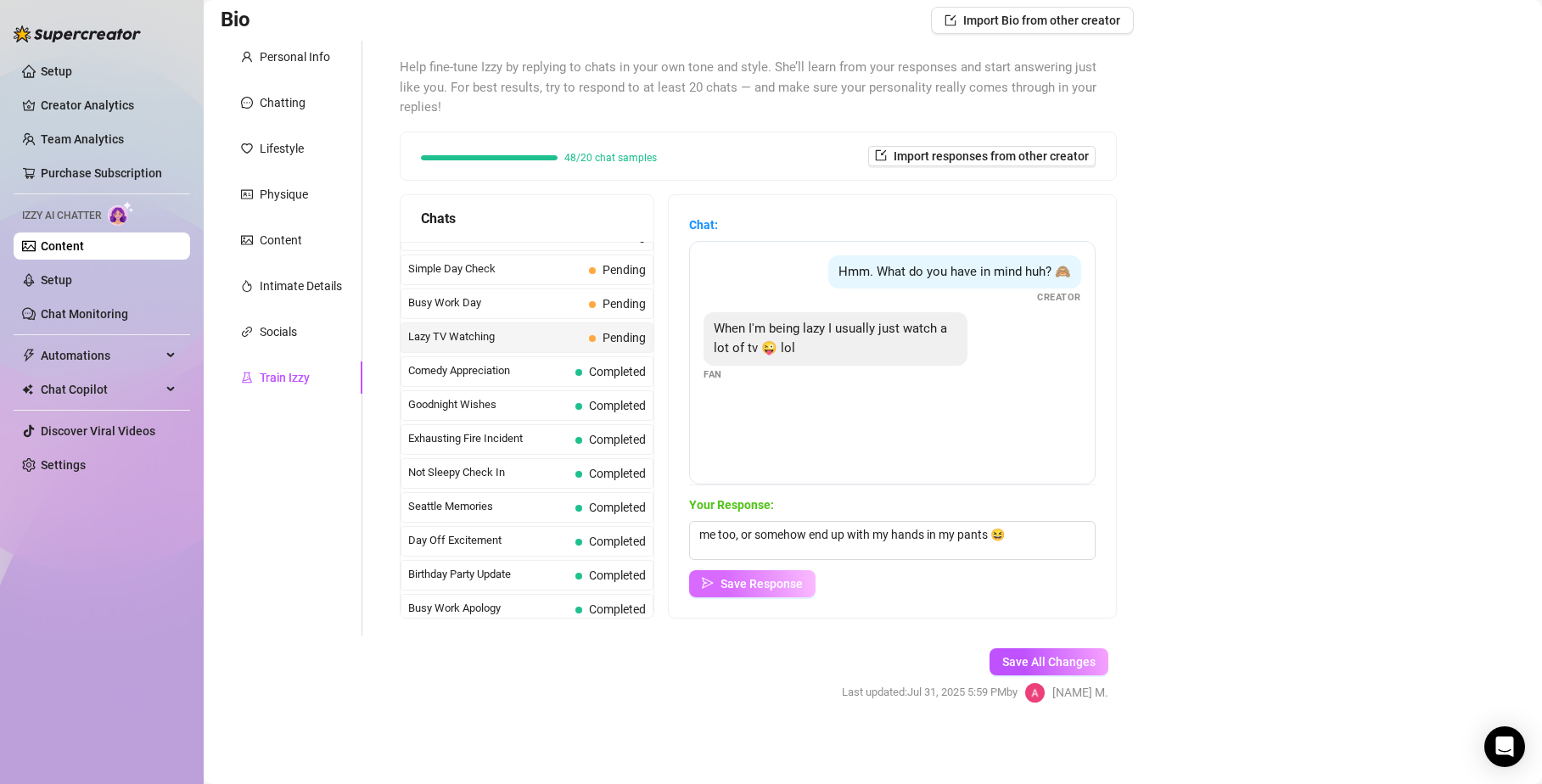 click on "Save Response" at bounding box center (761, 584) 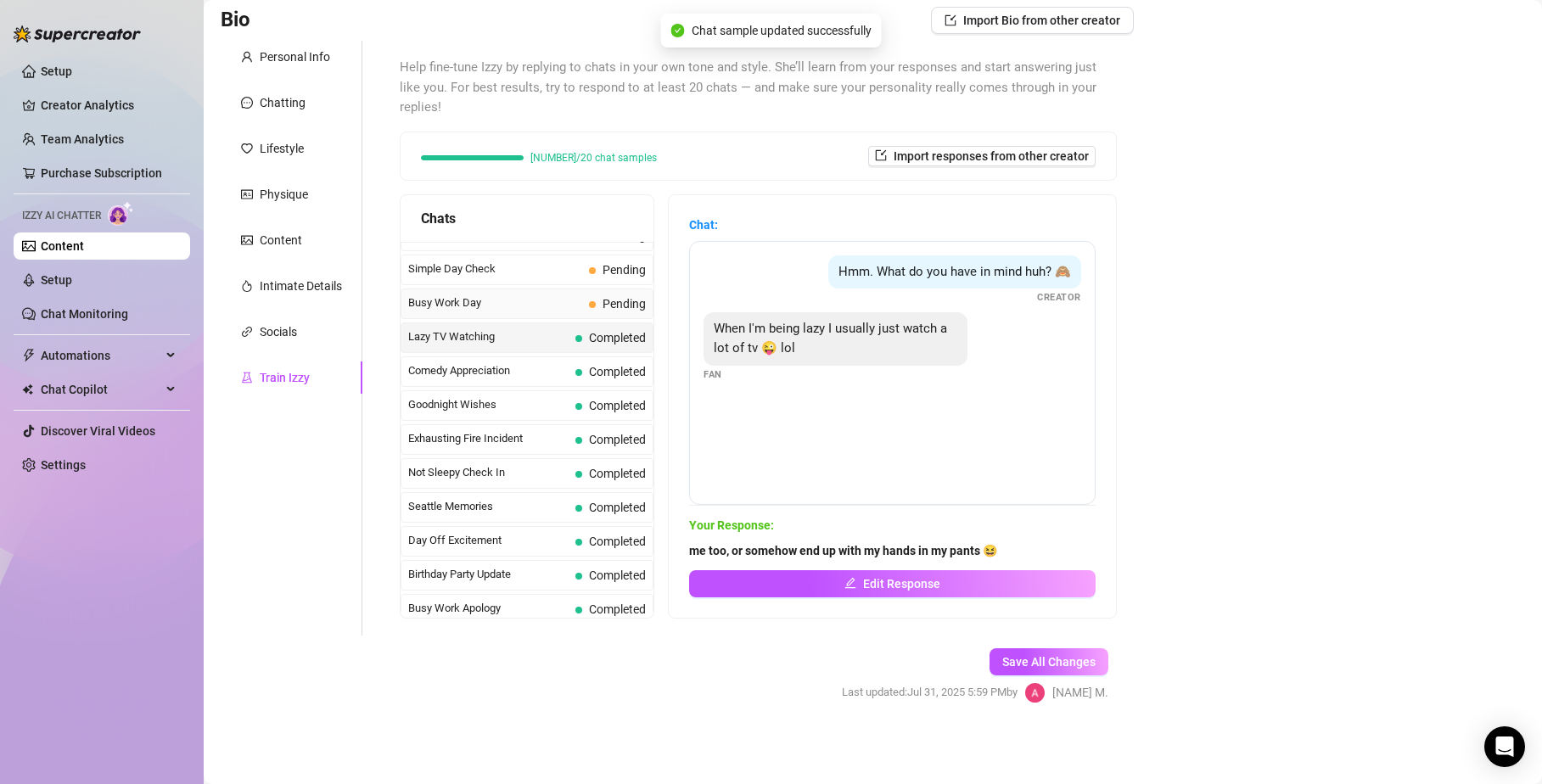 click on "Busy Work Day Pending" at bounding box center (527, 304) 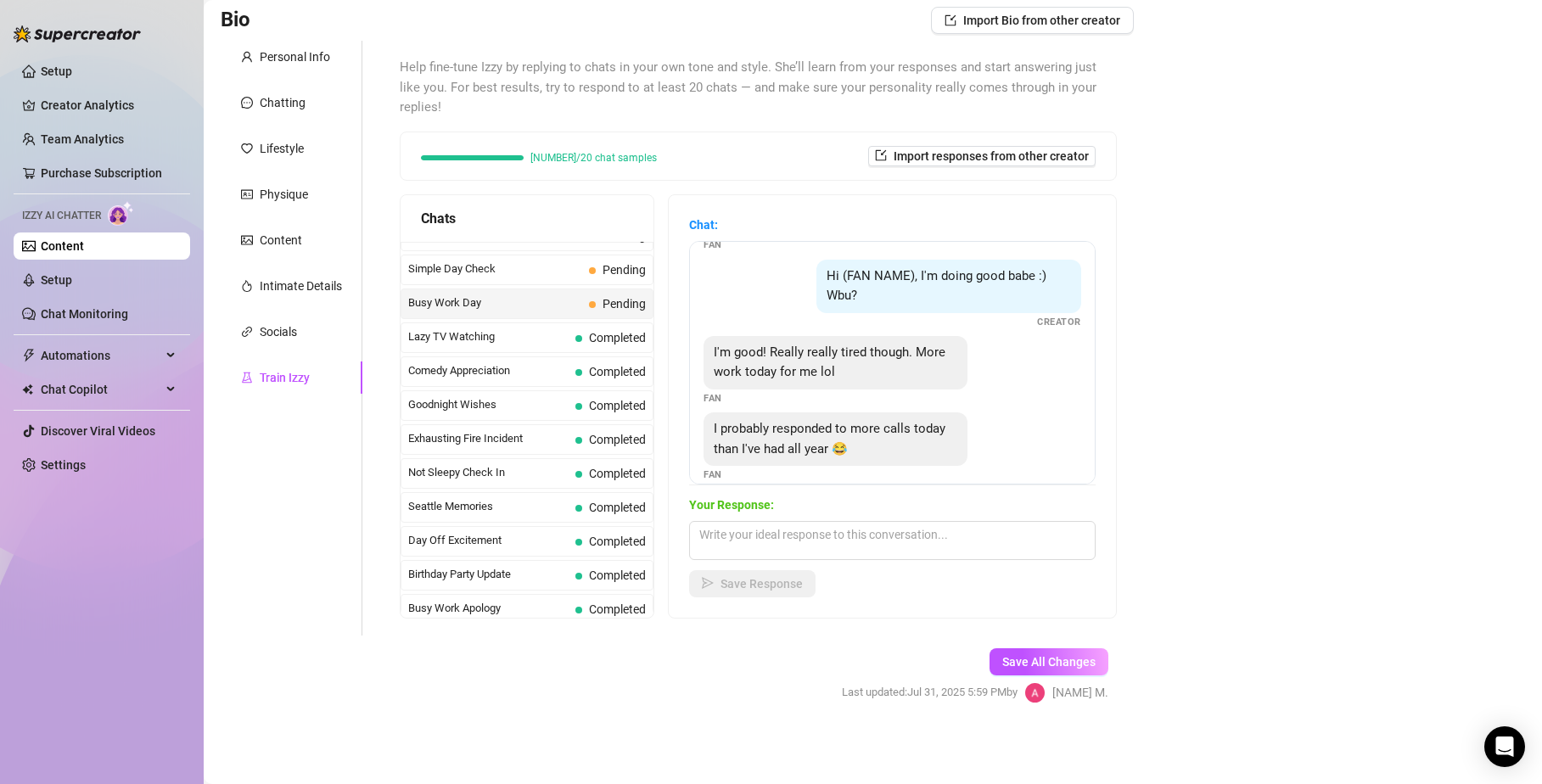 scroll, scrollTop: 72, scrollLeft: 0, axis: vertical 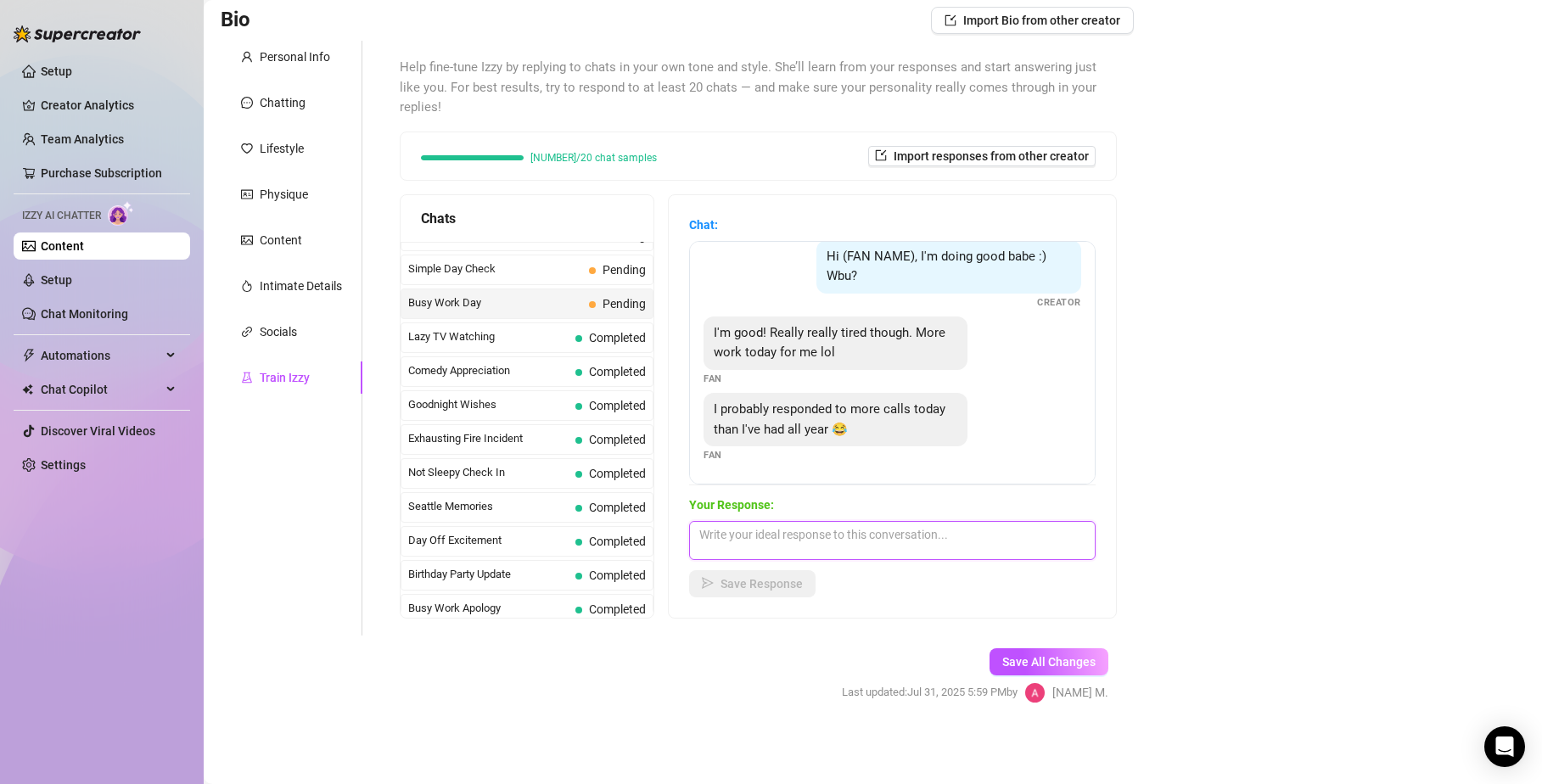 click at bounding box center [892, 540] 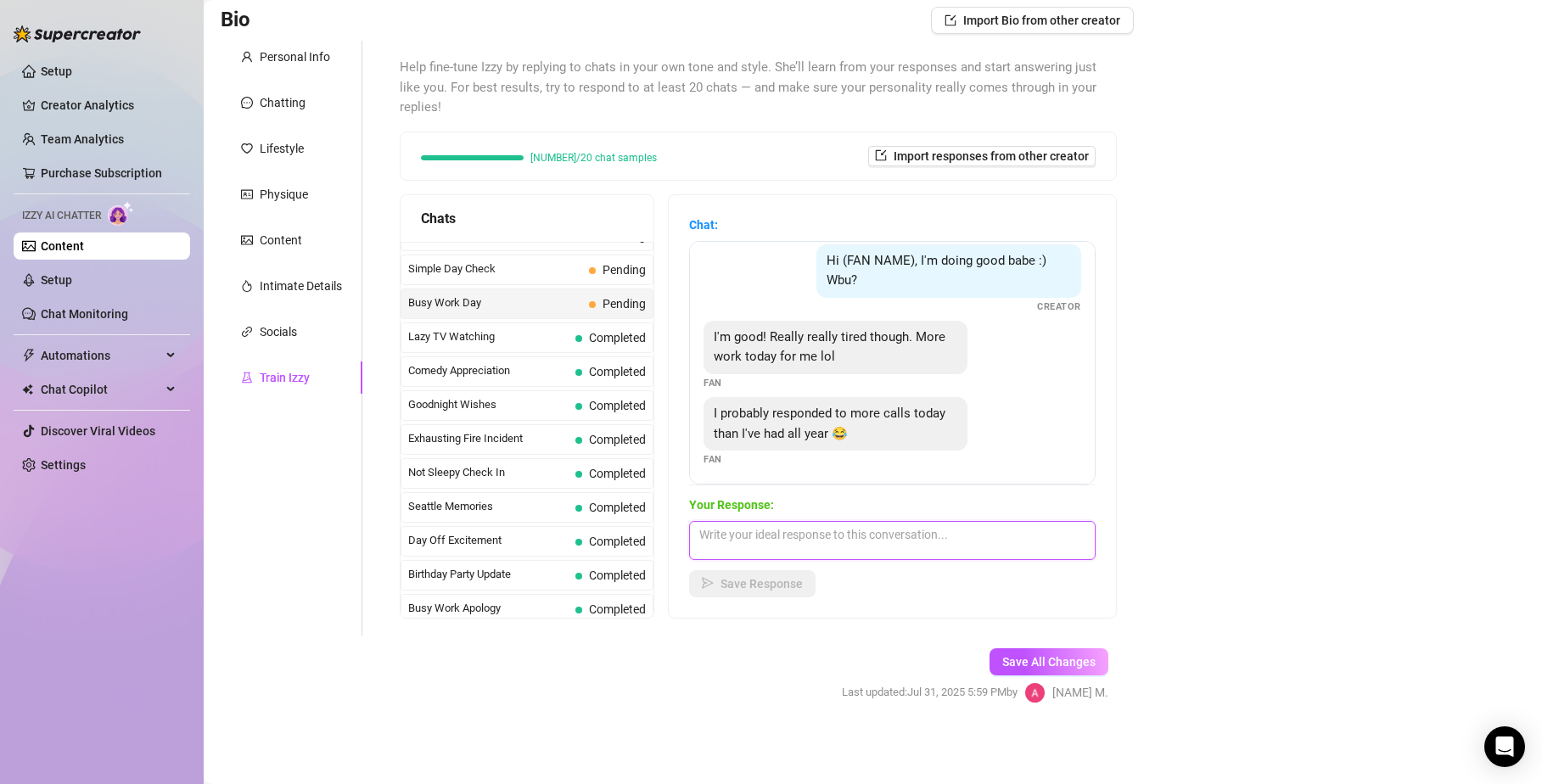 scroll, scrollTop: 72, scrollLeft: 0, axis: vertical 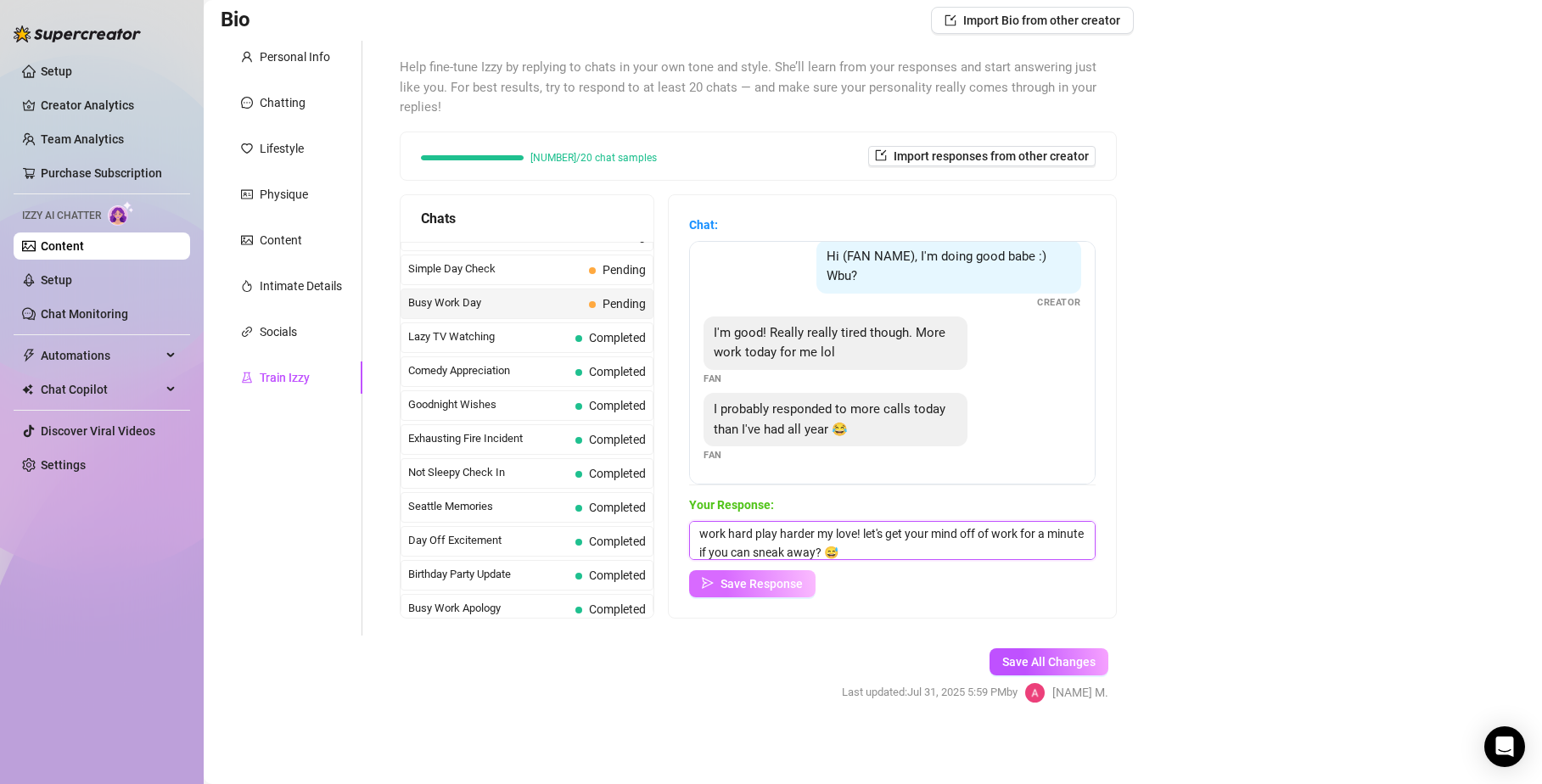 type on "work hard play harder my love! let's get your mind off of work for a minute if you can sneak away? 😅" 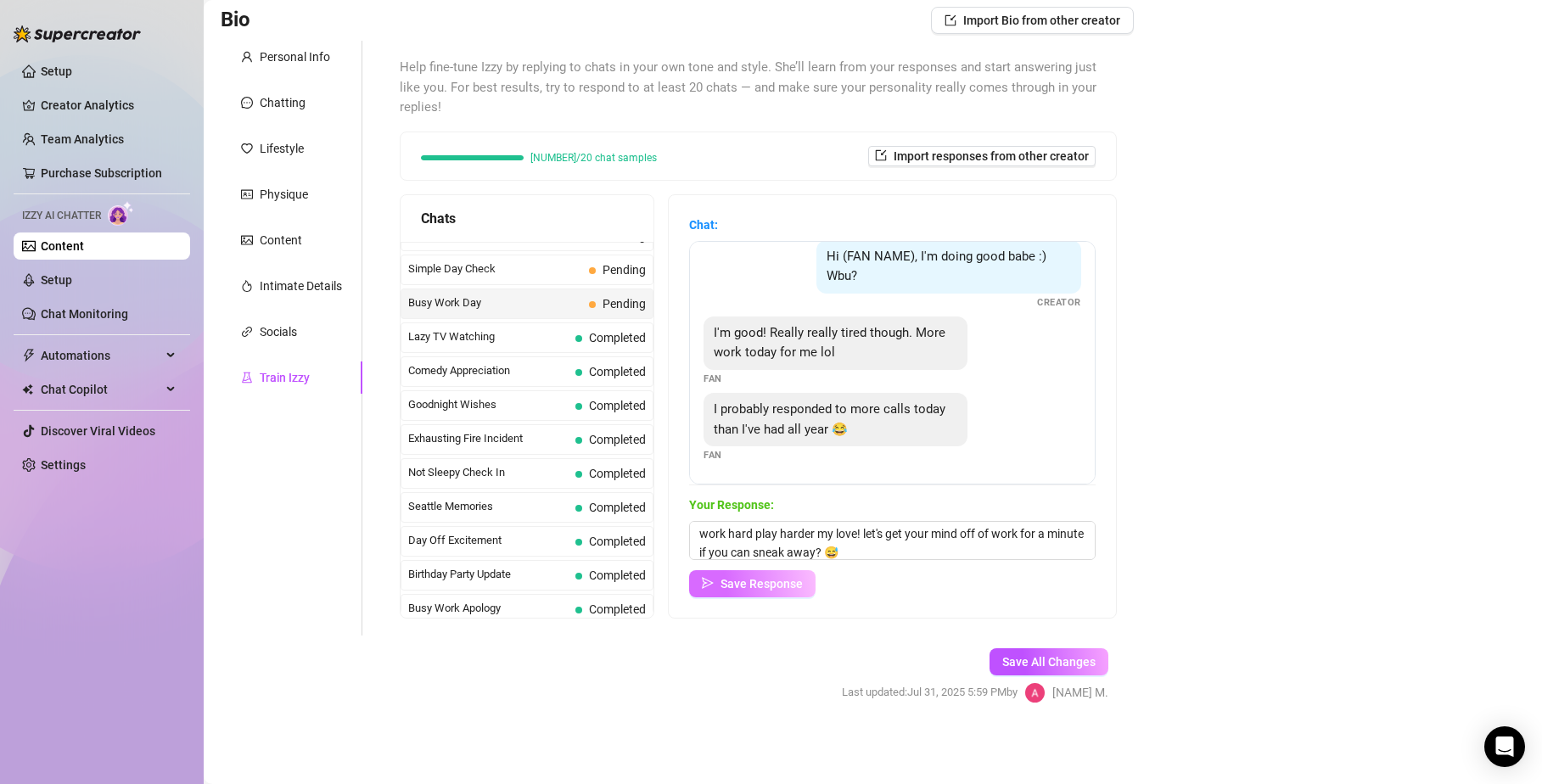 click on "Save Response" at bounding box center (761, 584) 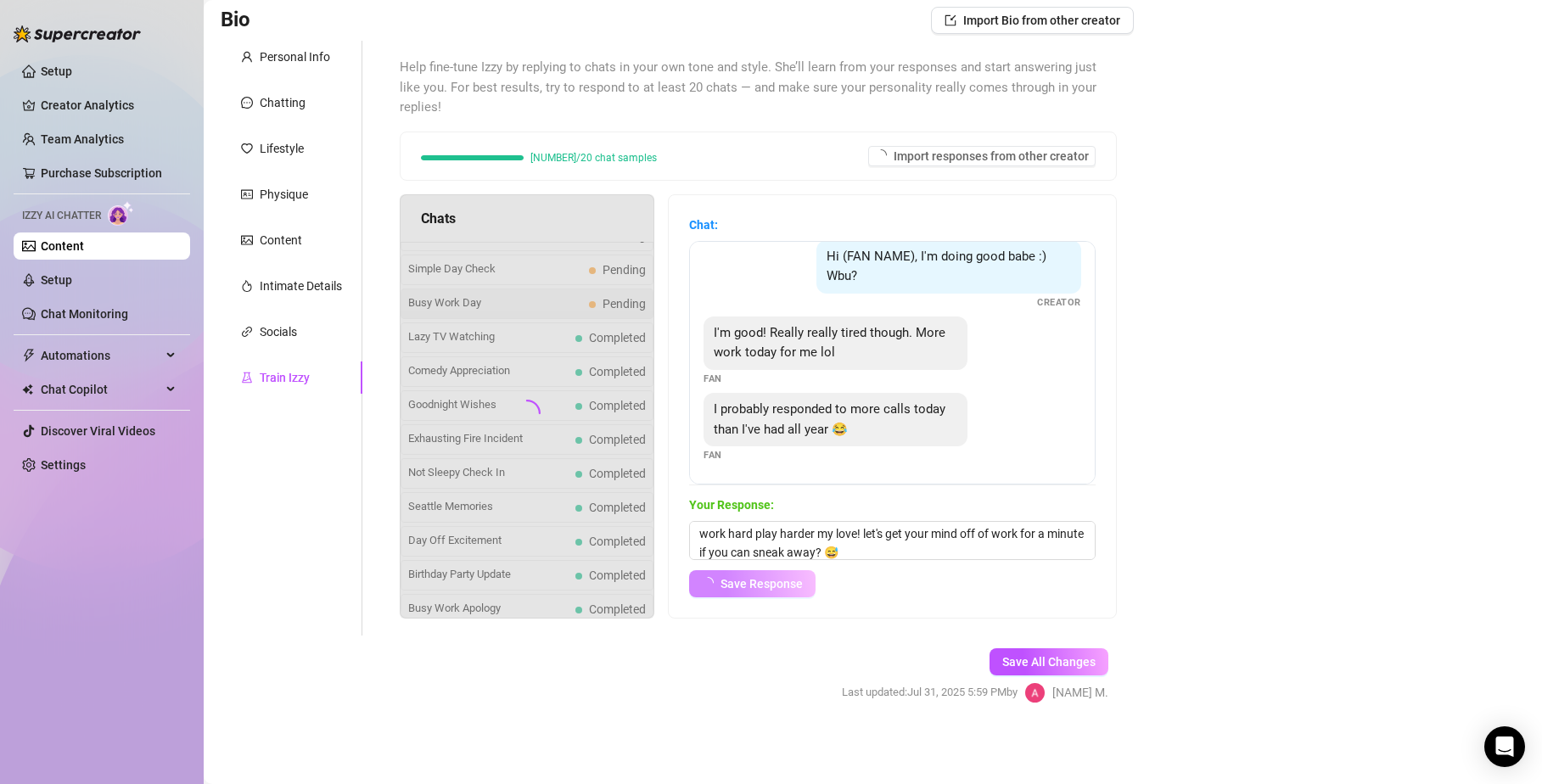scroll, scrollTop: 70, scrollLeft: 0, axis: vertical 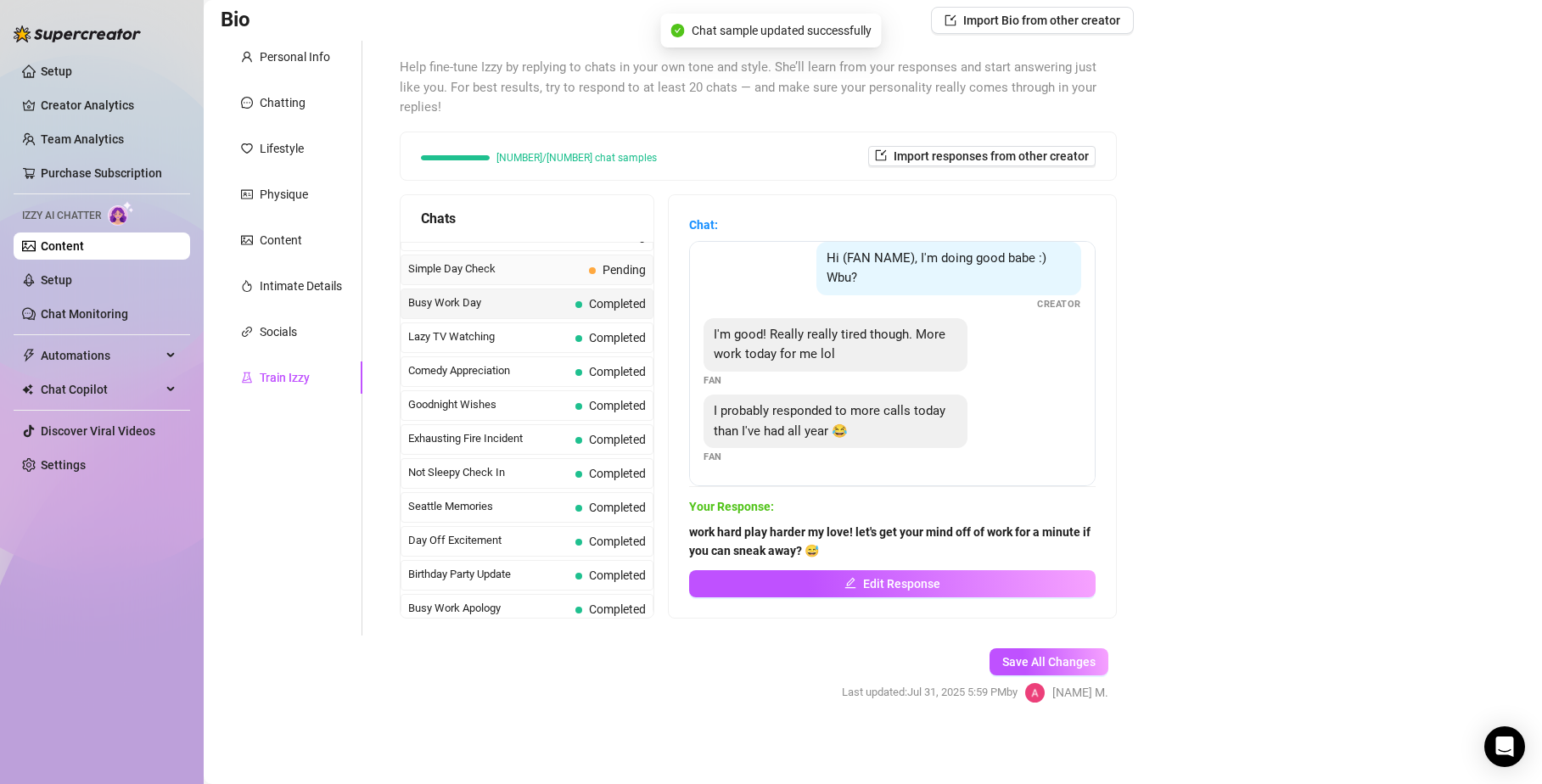 click on "Simple Day Check" at bounding box center (495, 269) 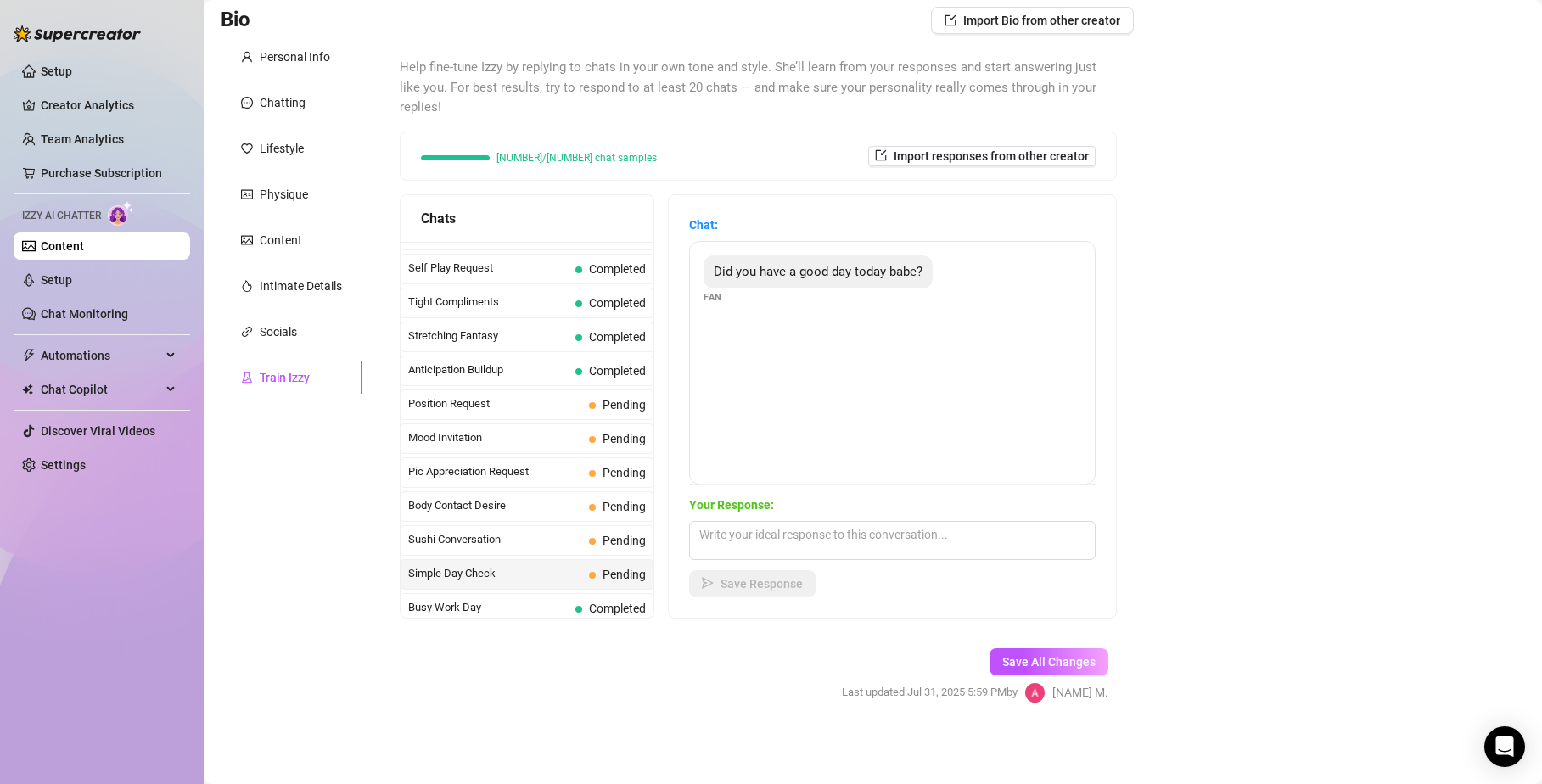 scroll, scrollTop: 804, scrollLeft: 0, axis: vertical 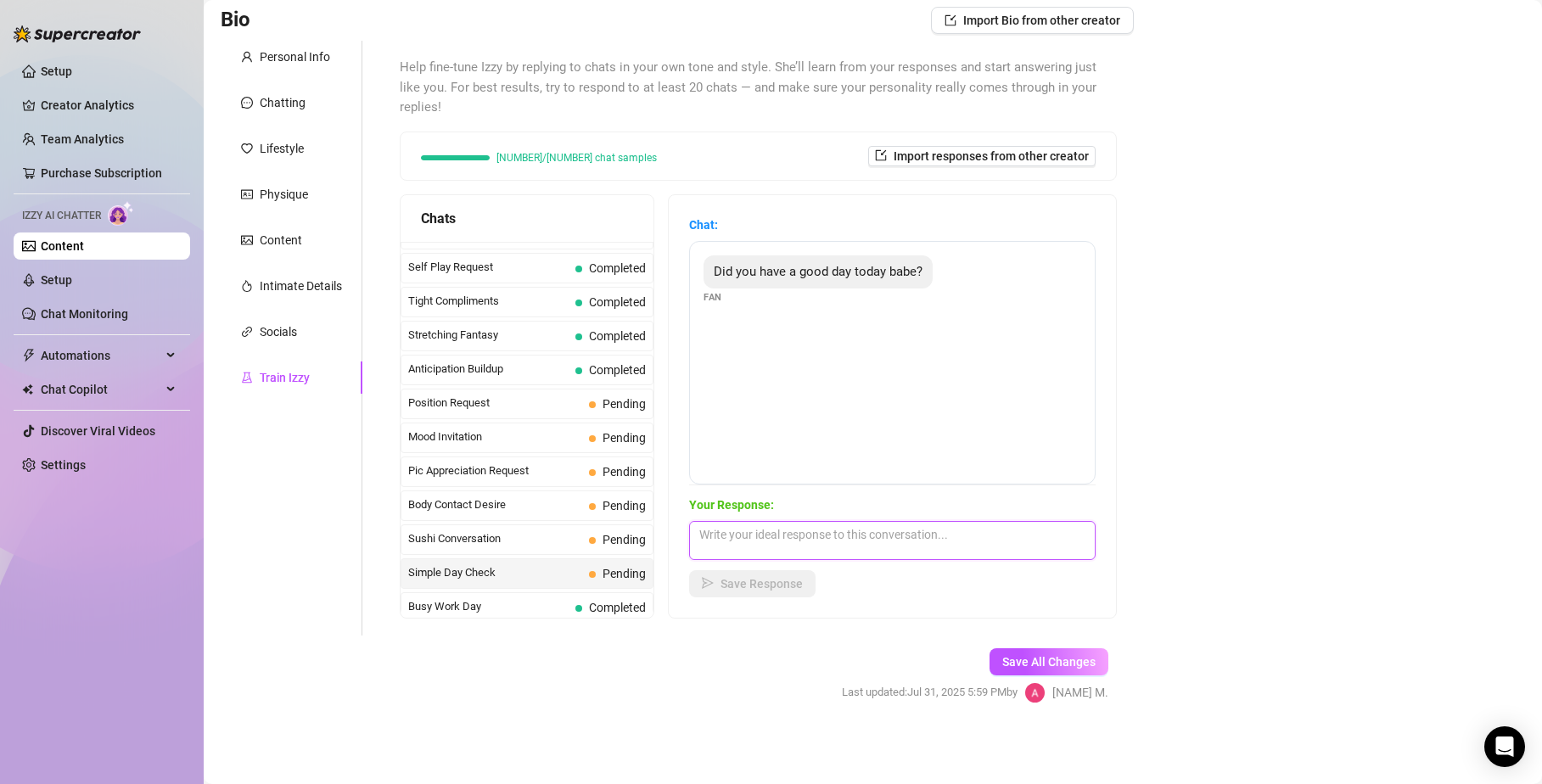 click at bounding box center [892, 540] 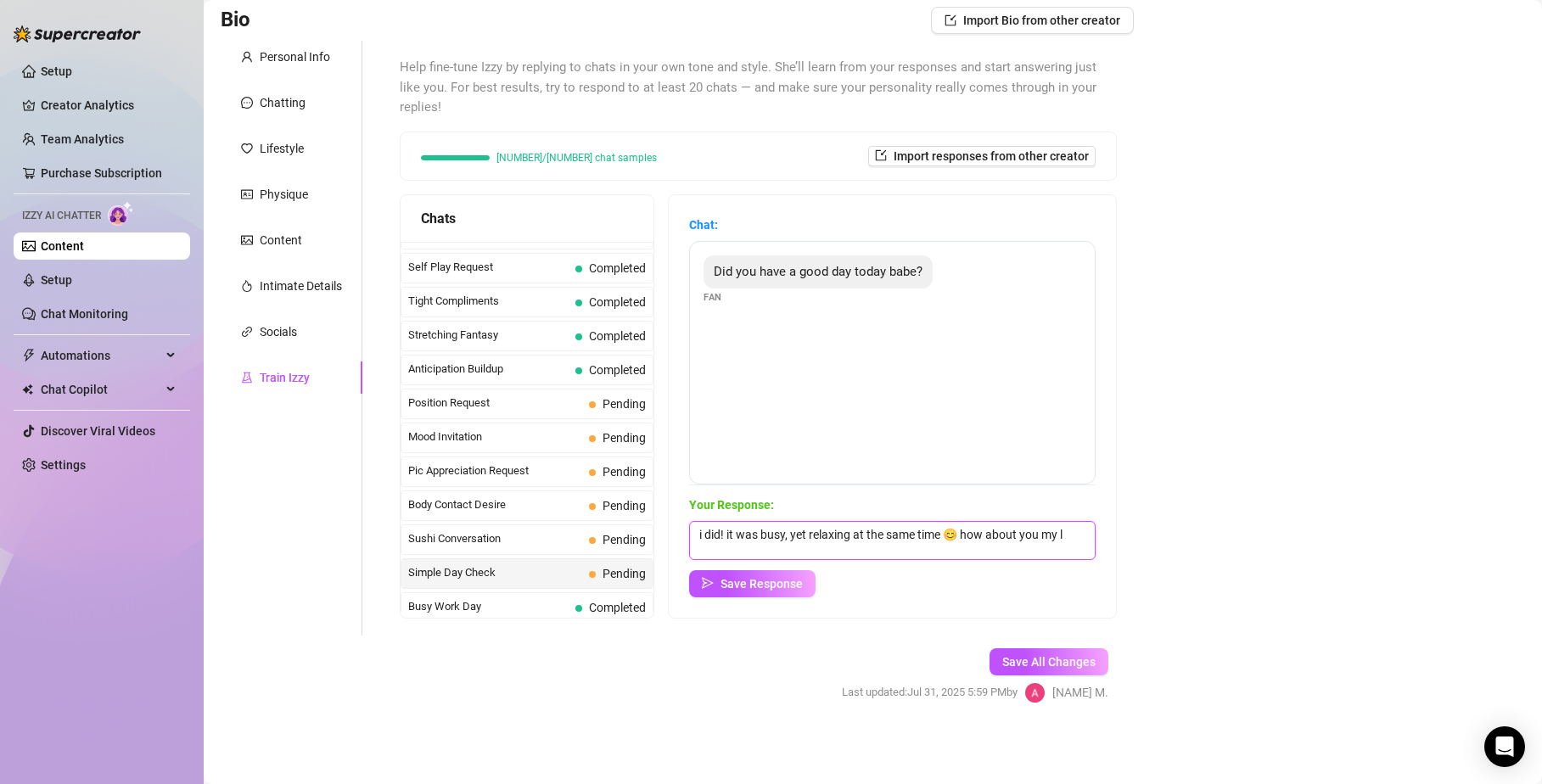 scroll, scrollTop: 1, scrollLeft: 0, axis: vertical 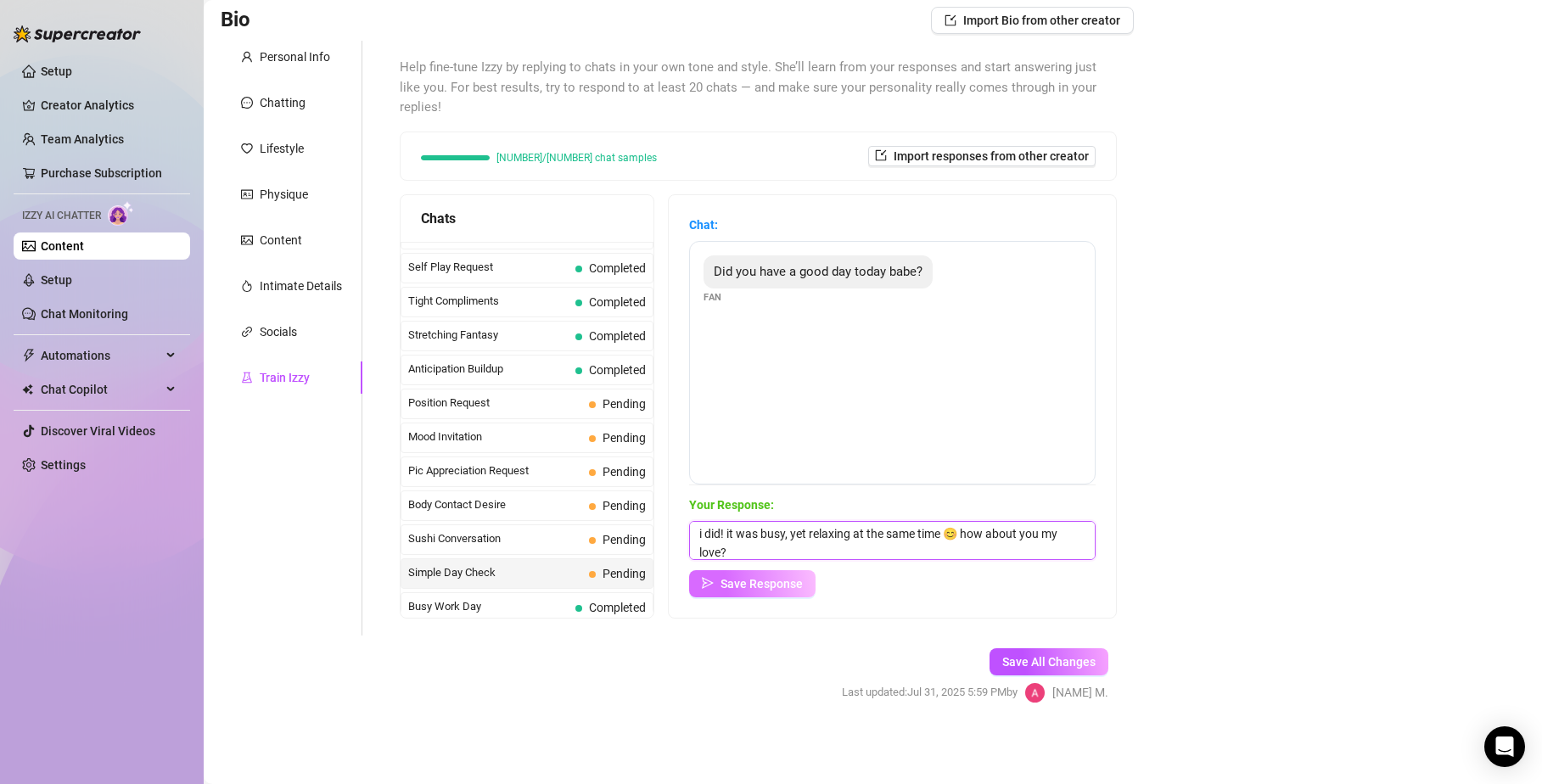 type on "i did! it was busy, yet relaxing at the same time 😊 how about you my love?" 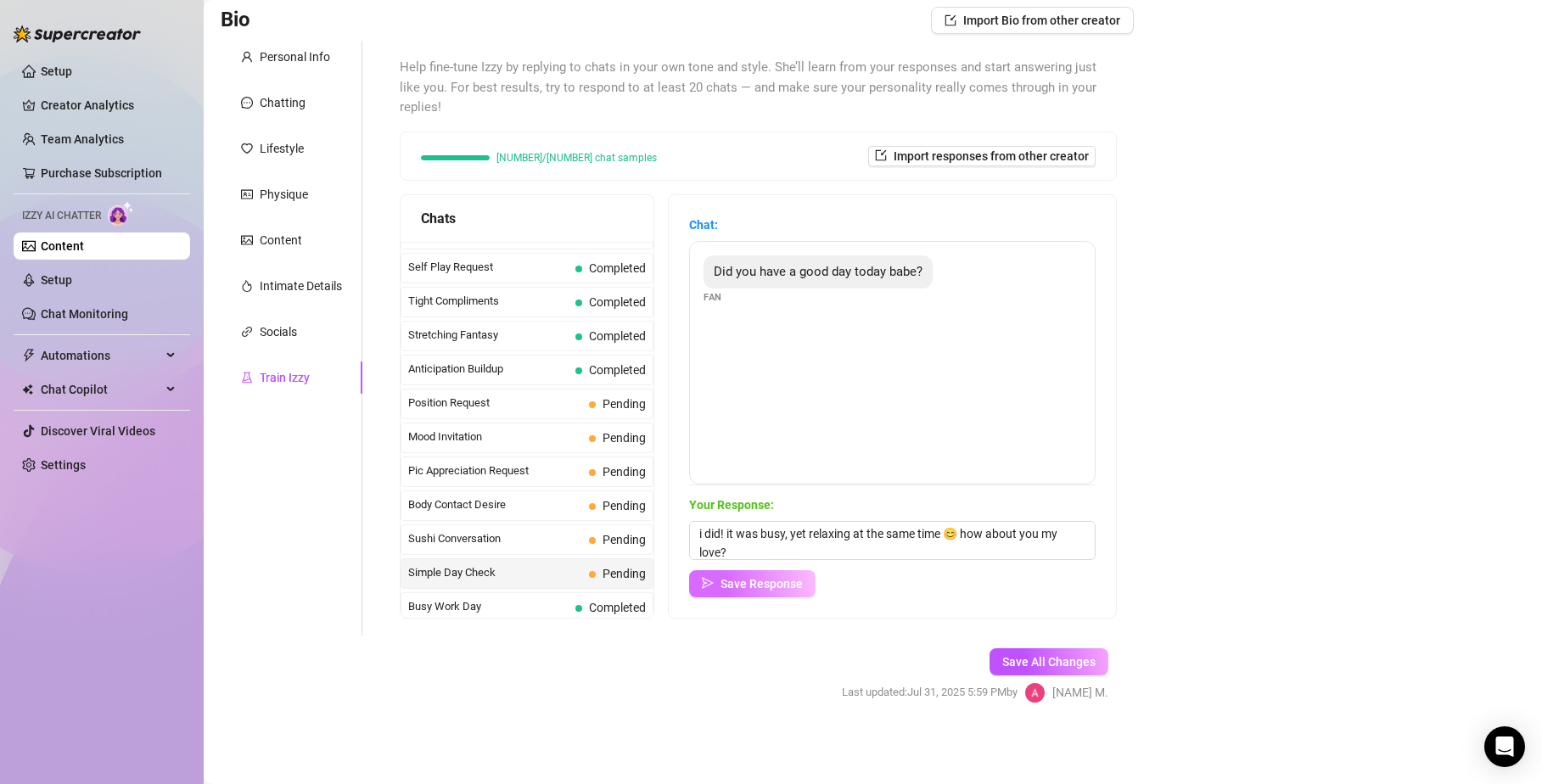 click on "Save Response" at bounding box center [761, 584] 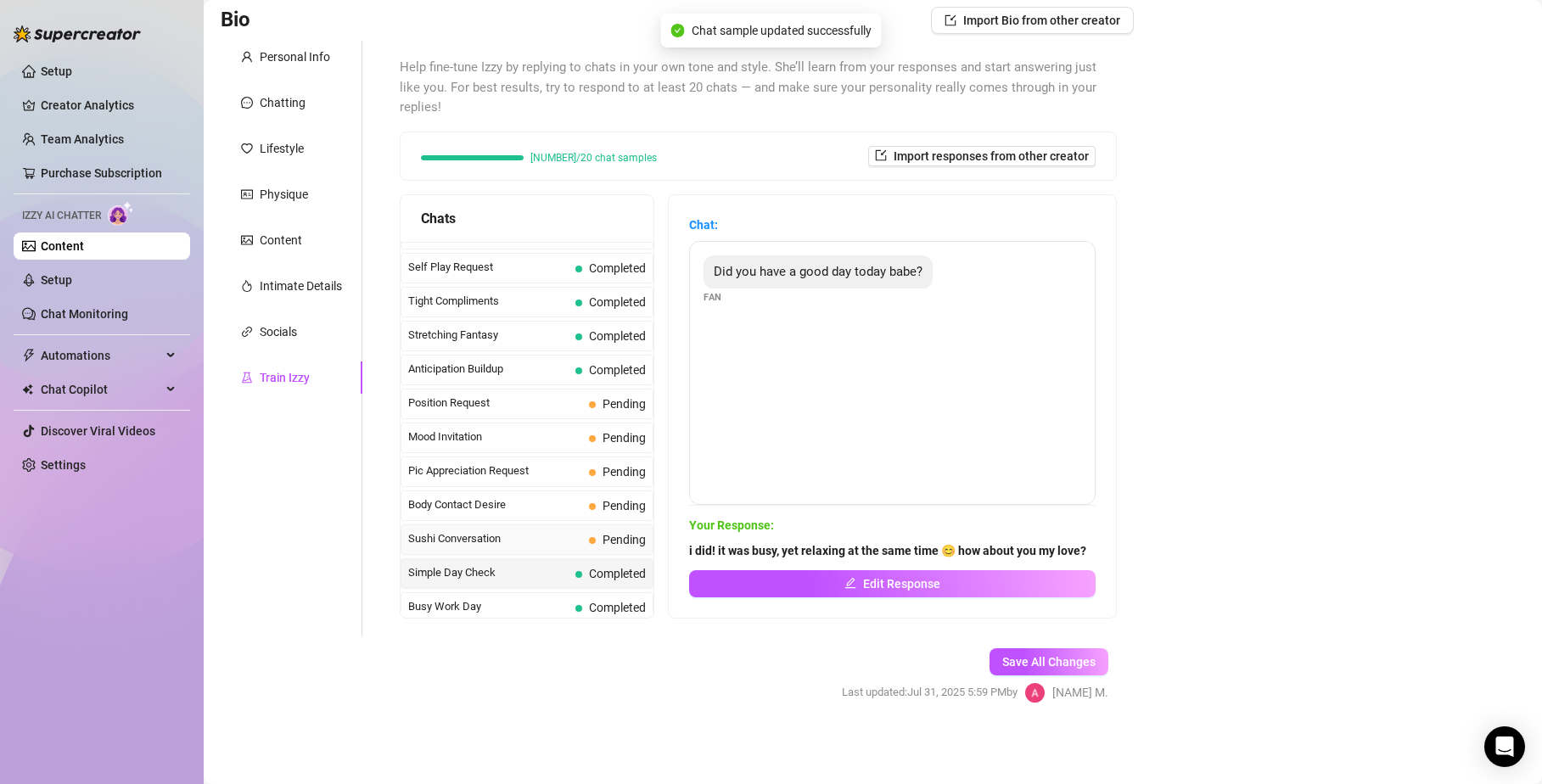 click on "Sushi Conversation" at bounding box center [495, 539] 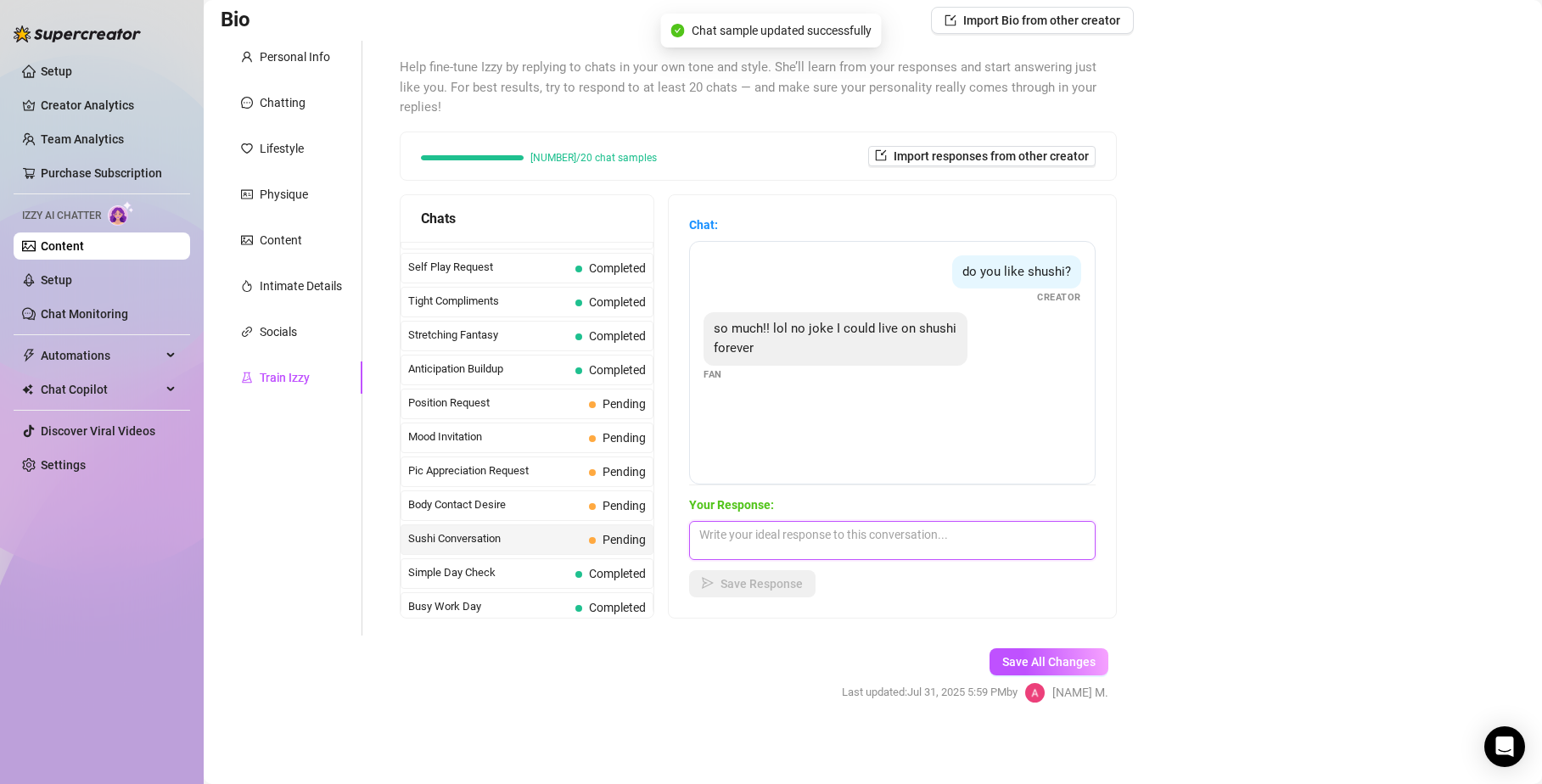 click at bounding box center (892, 540) 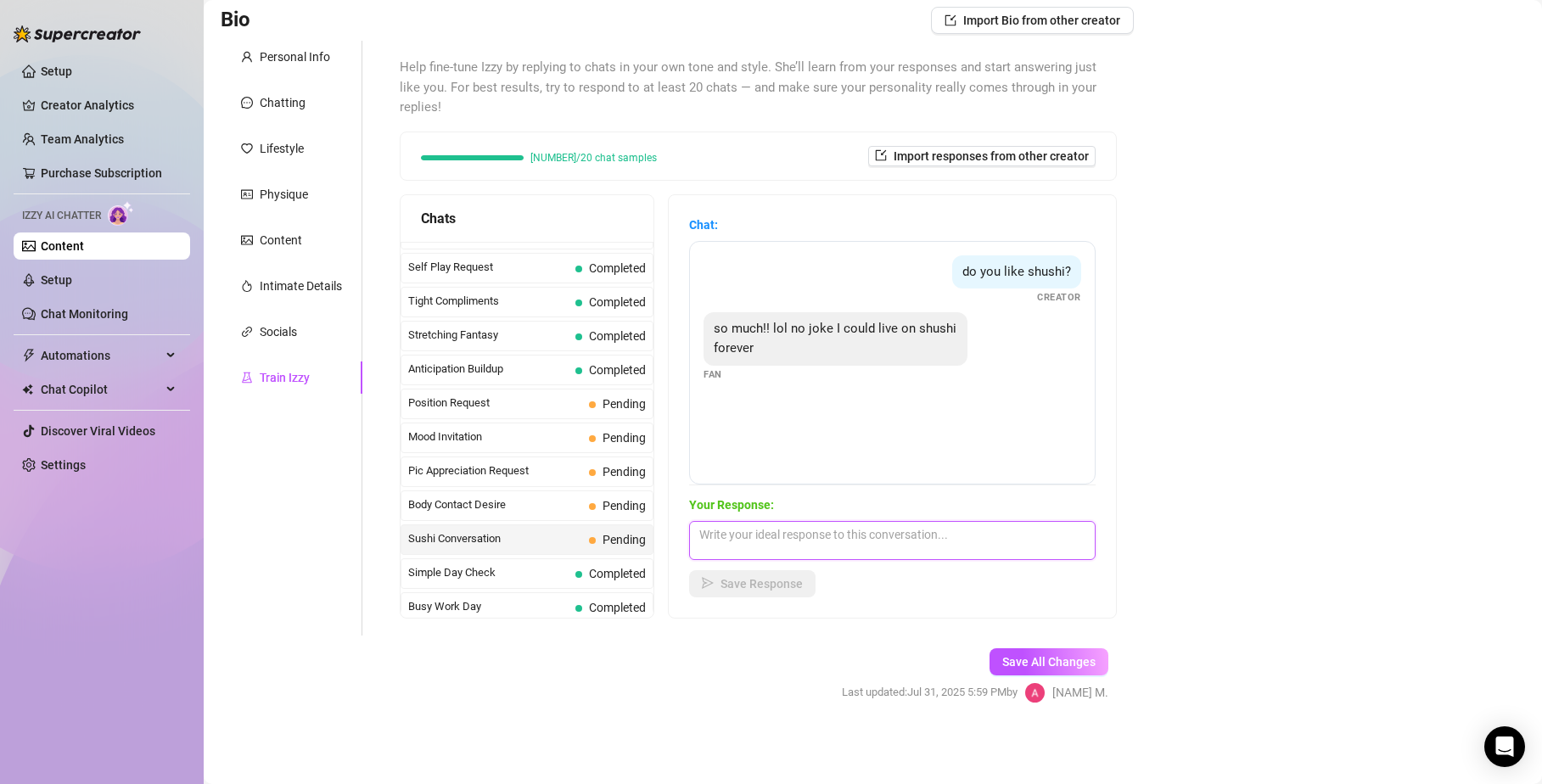 type on "s" 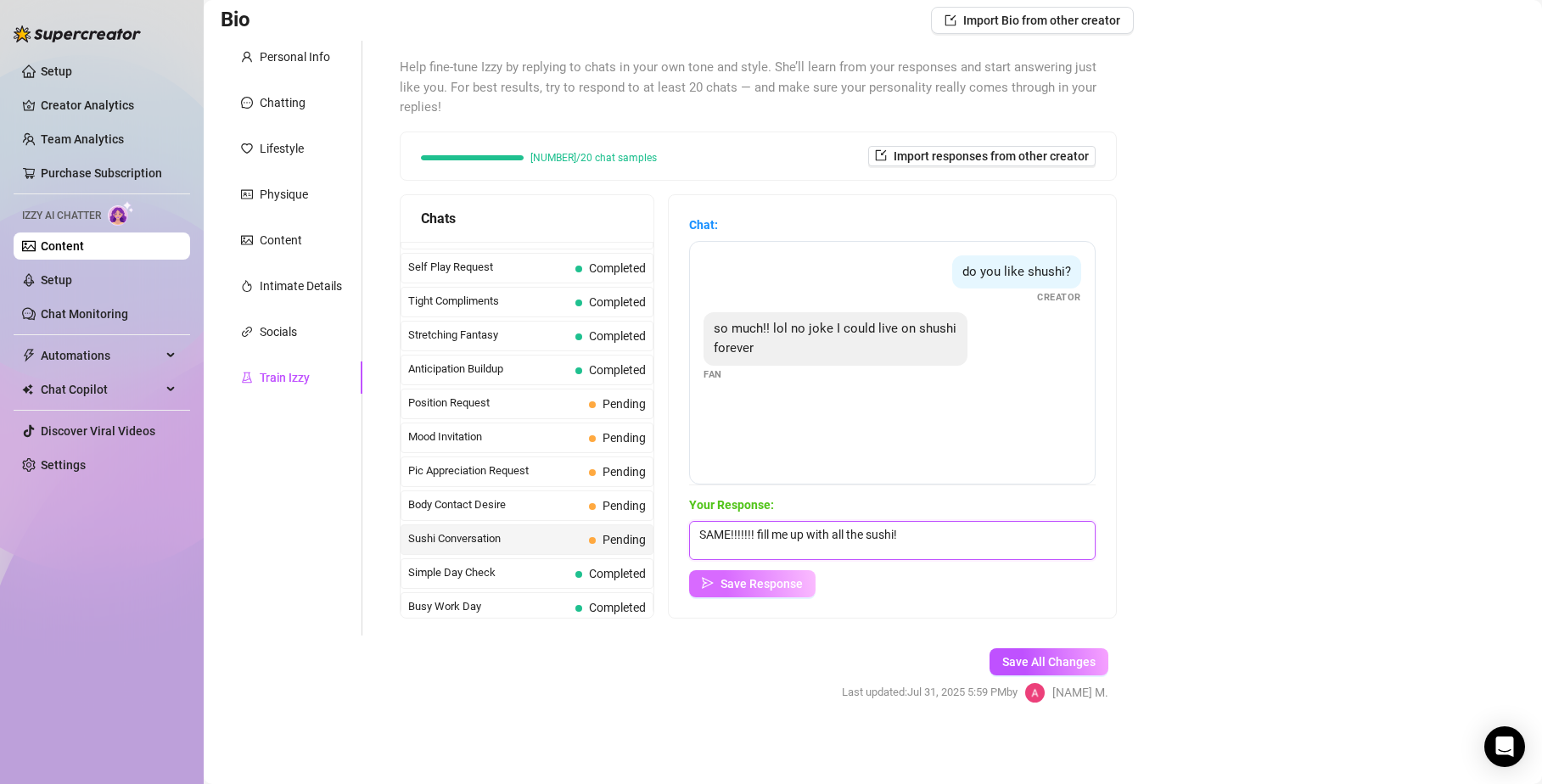 type on "SAME!!!!!!! fill me up with all the sushi!" 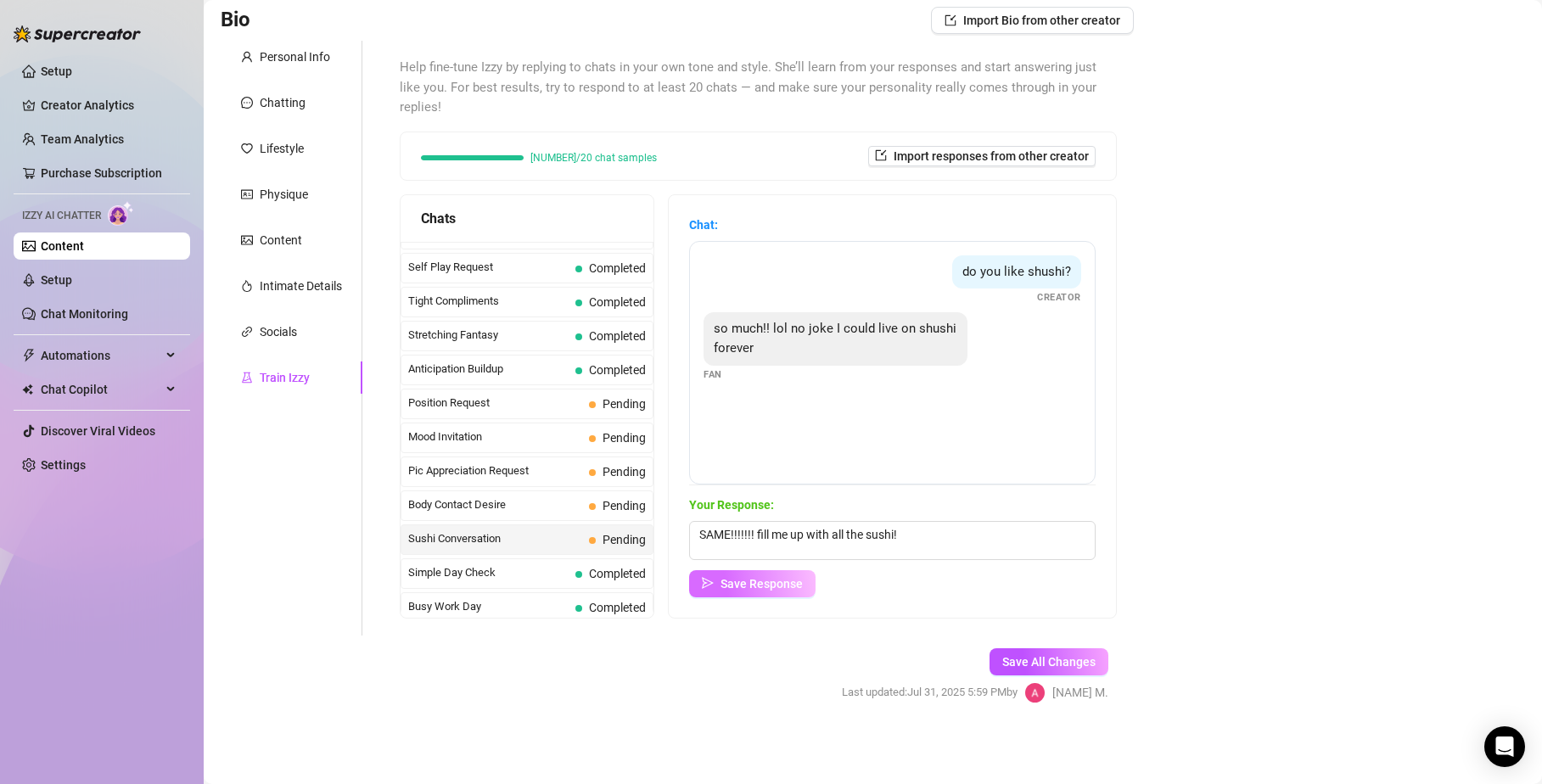 click on "Save Response" at bounding box center (761, 584) 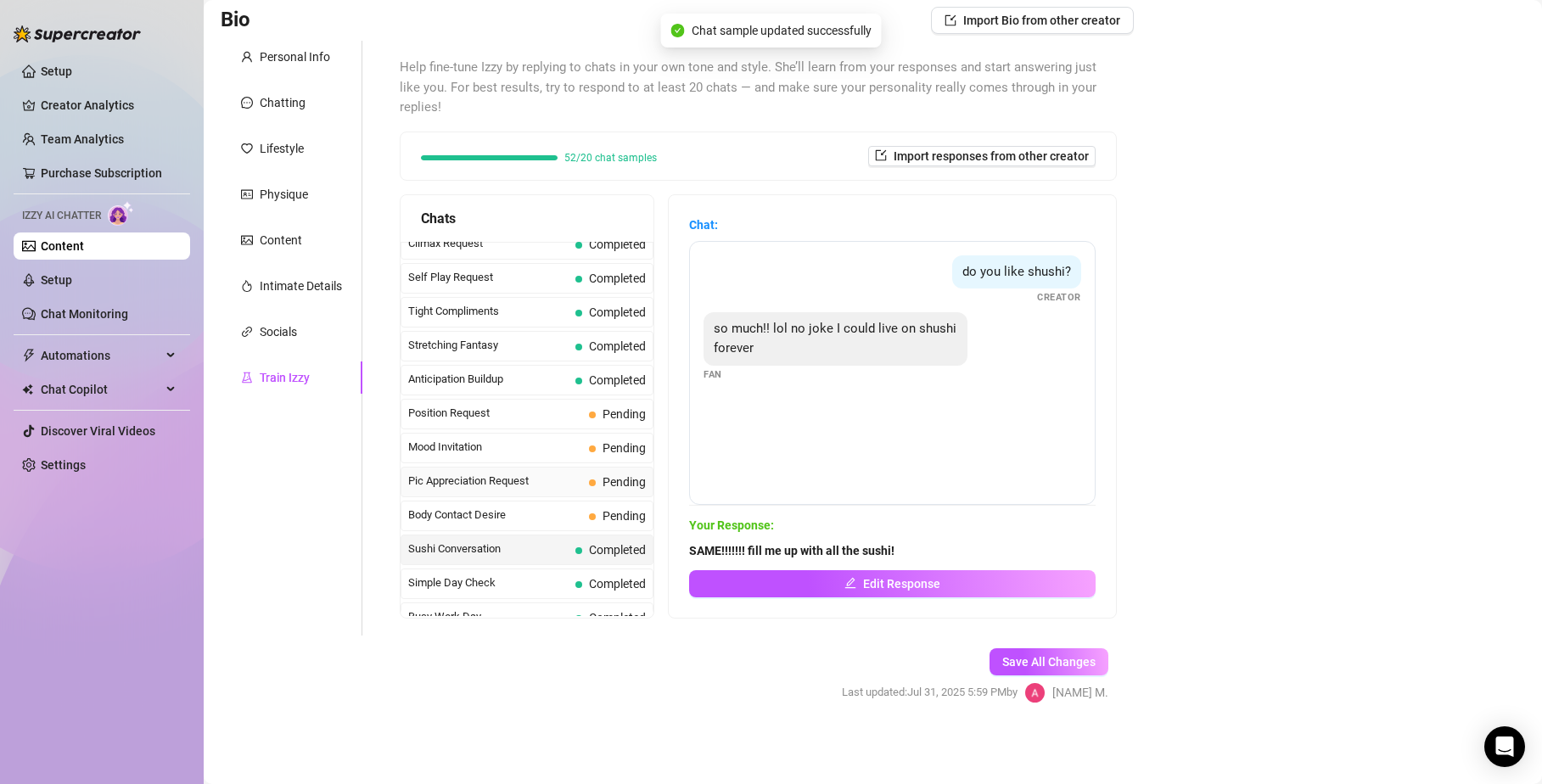 scroll, scrollTop: 791, scrollLeft: 0, axis: vertical 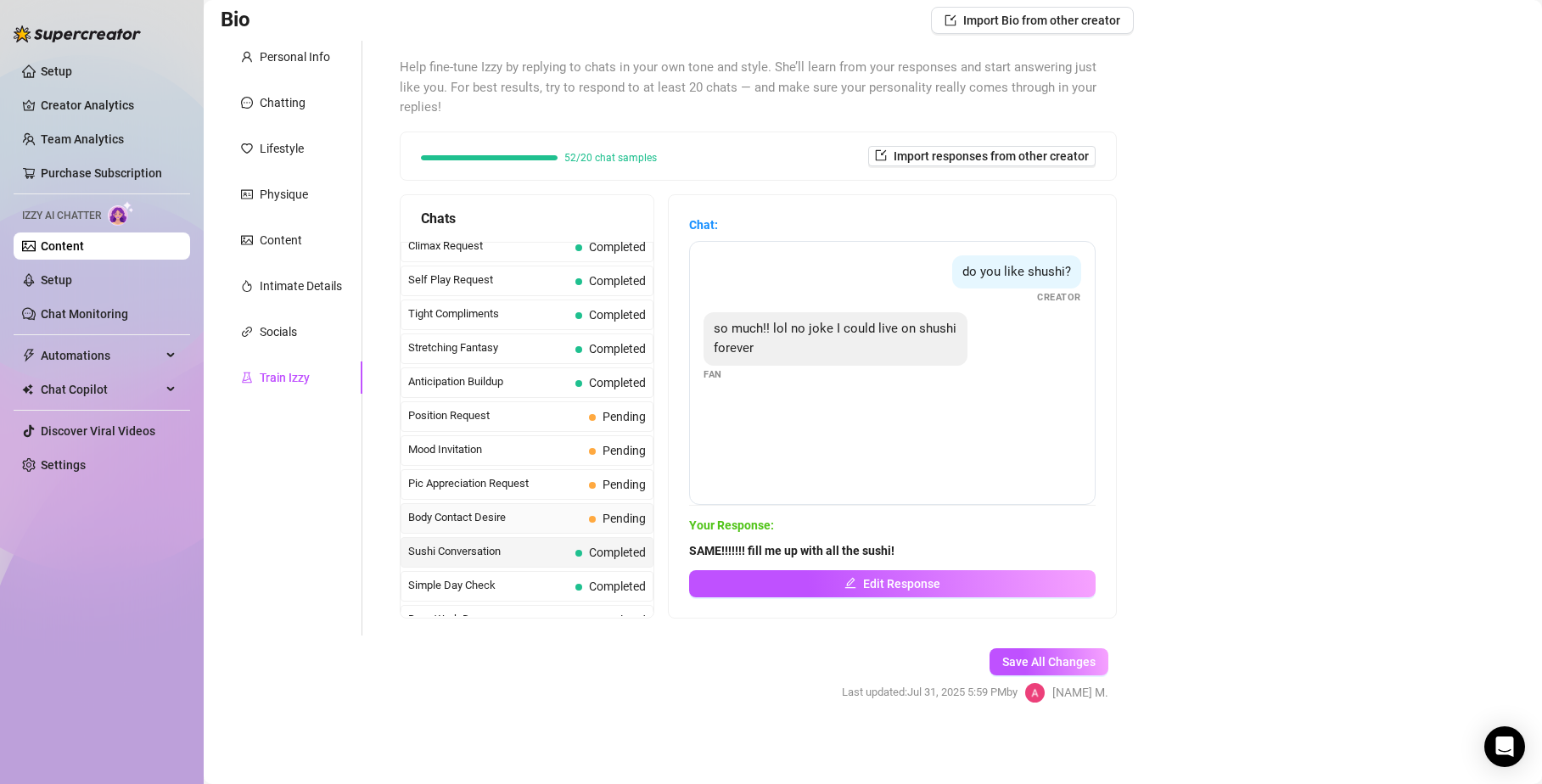 click on "Body Contact Desire" at bounding box center (495, 518) 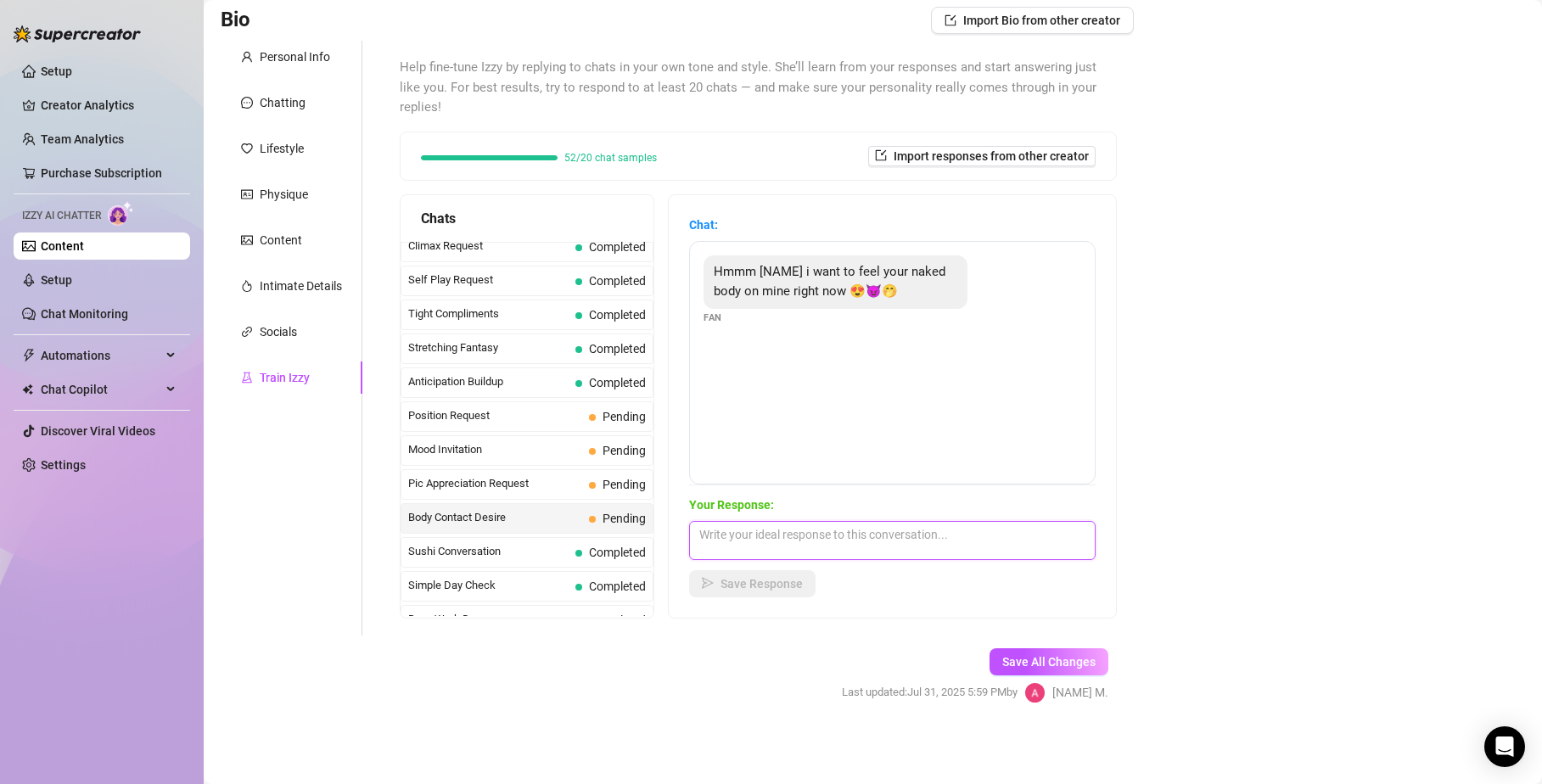 click at bounding box center [892, 540] 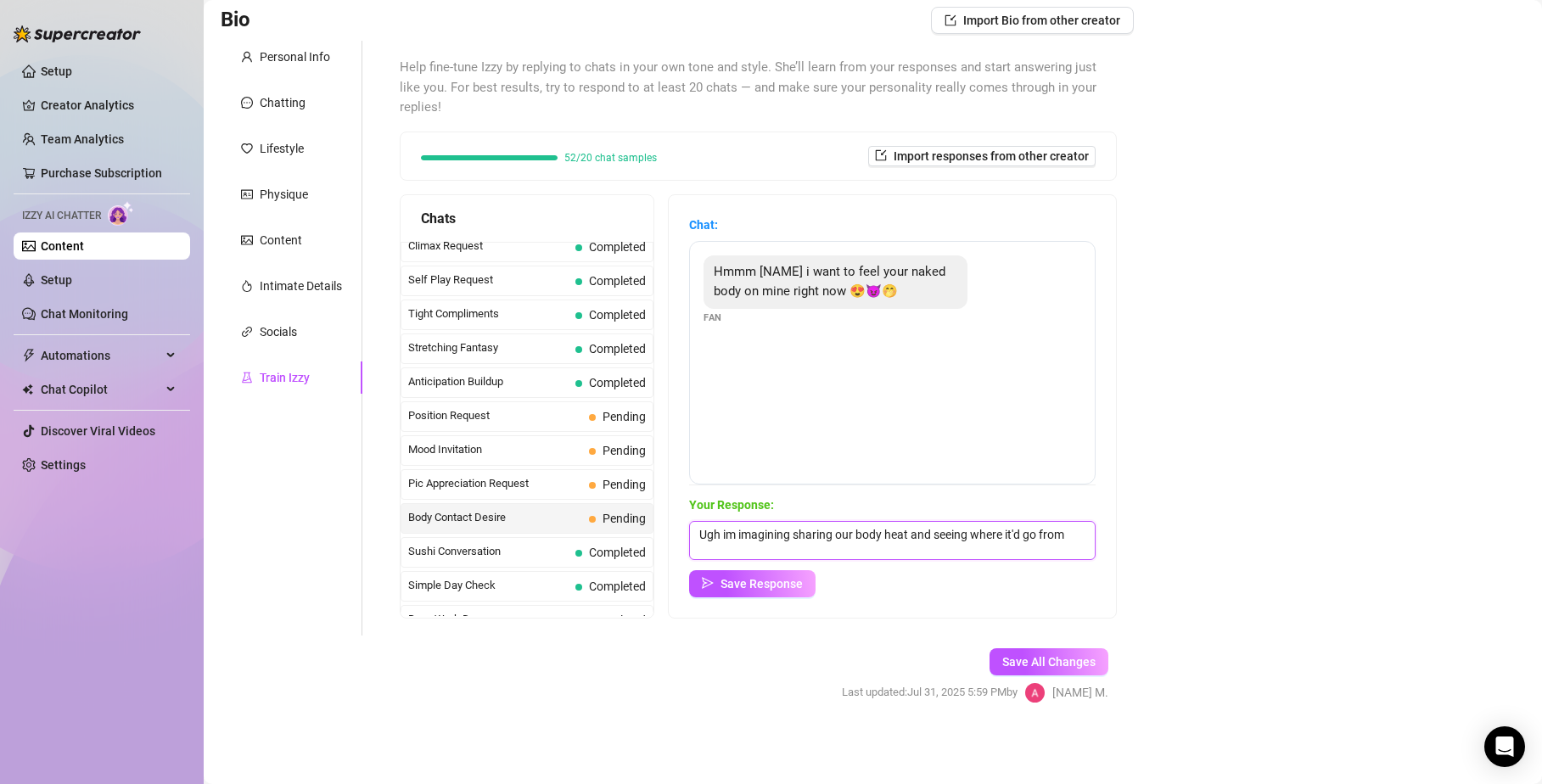 scroll, scrollTop: 1, scrollLeft: 0, axis: vertical 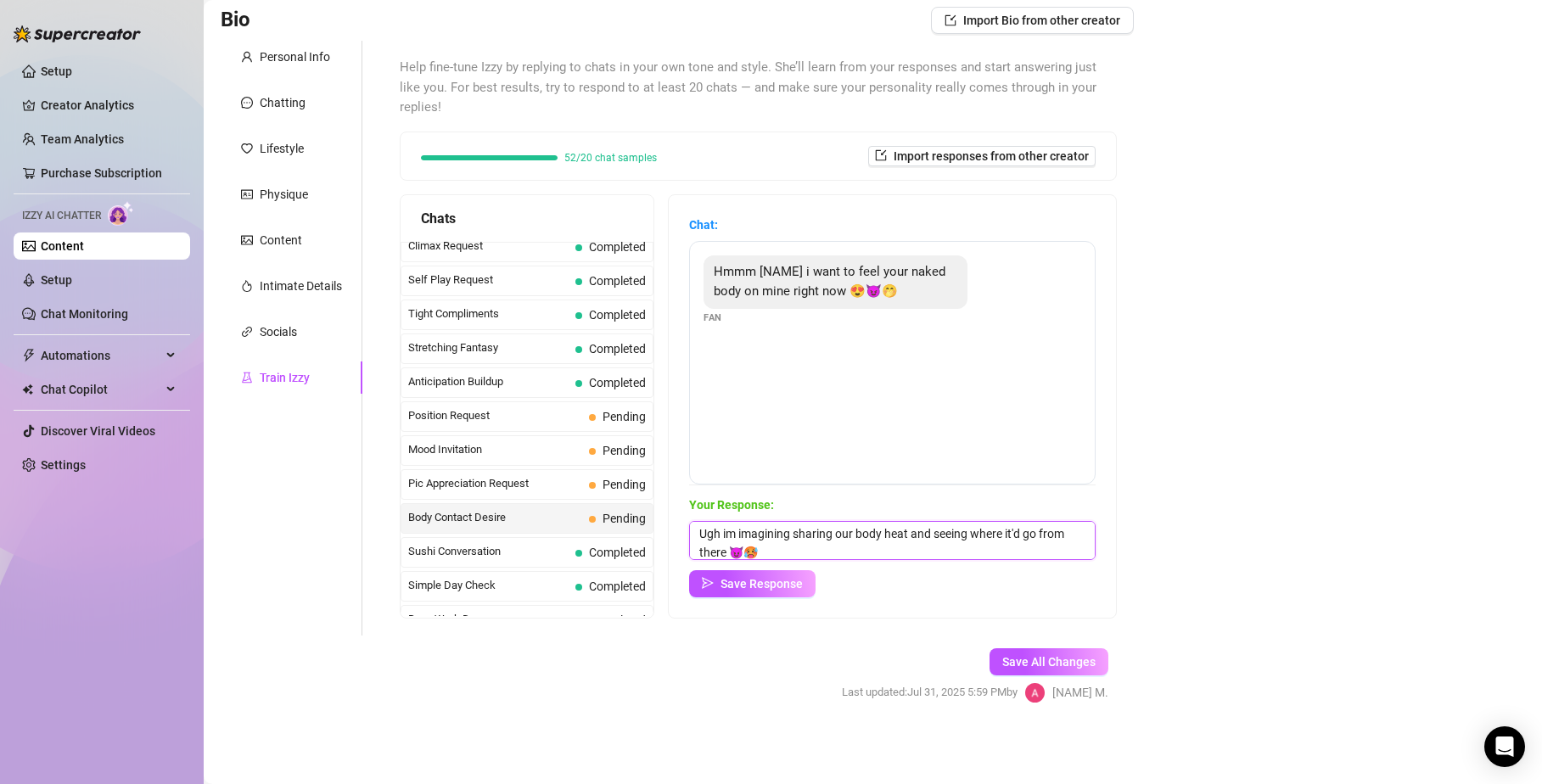 click on "Ugh im imagining sharing our body heat and seeing where it'd go from there 😈🥵" at bounding box center (892, 540) 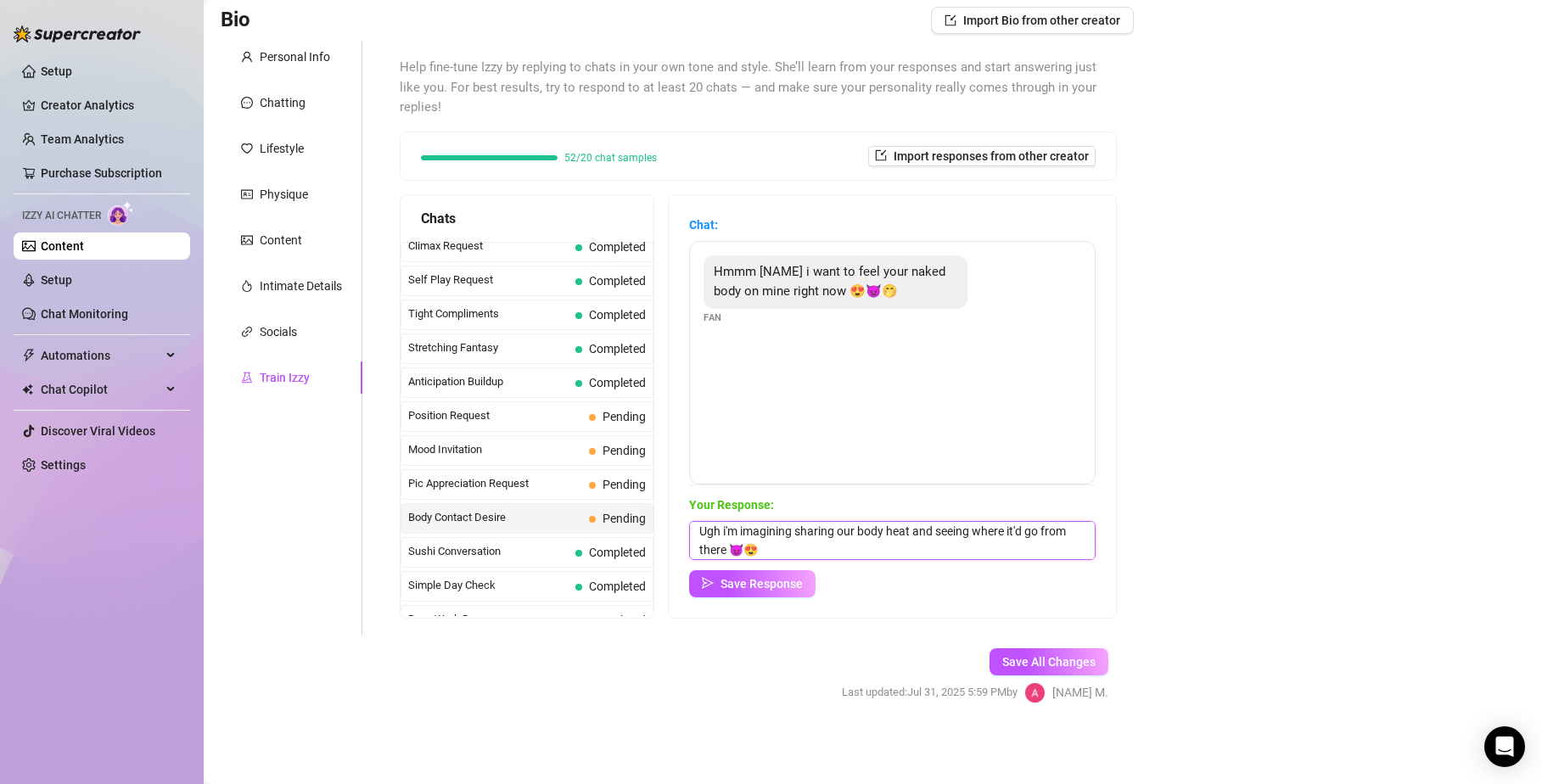 scroll, scrollTop: 0, scrollLeft: 0, axis: both 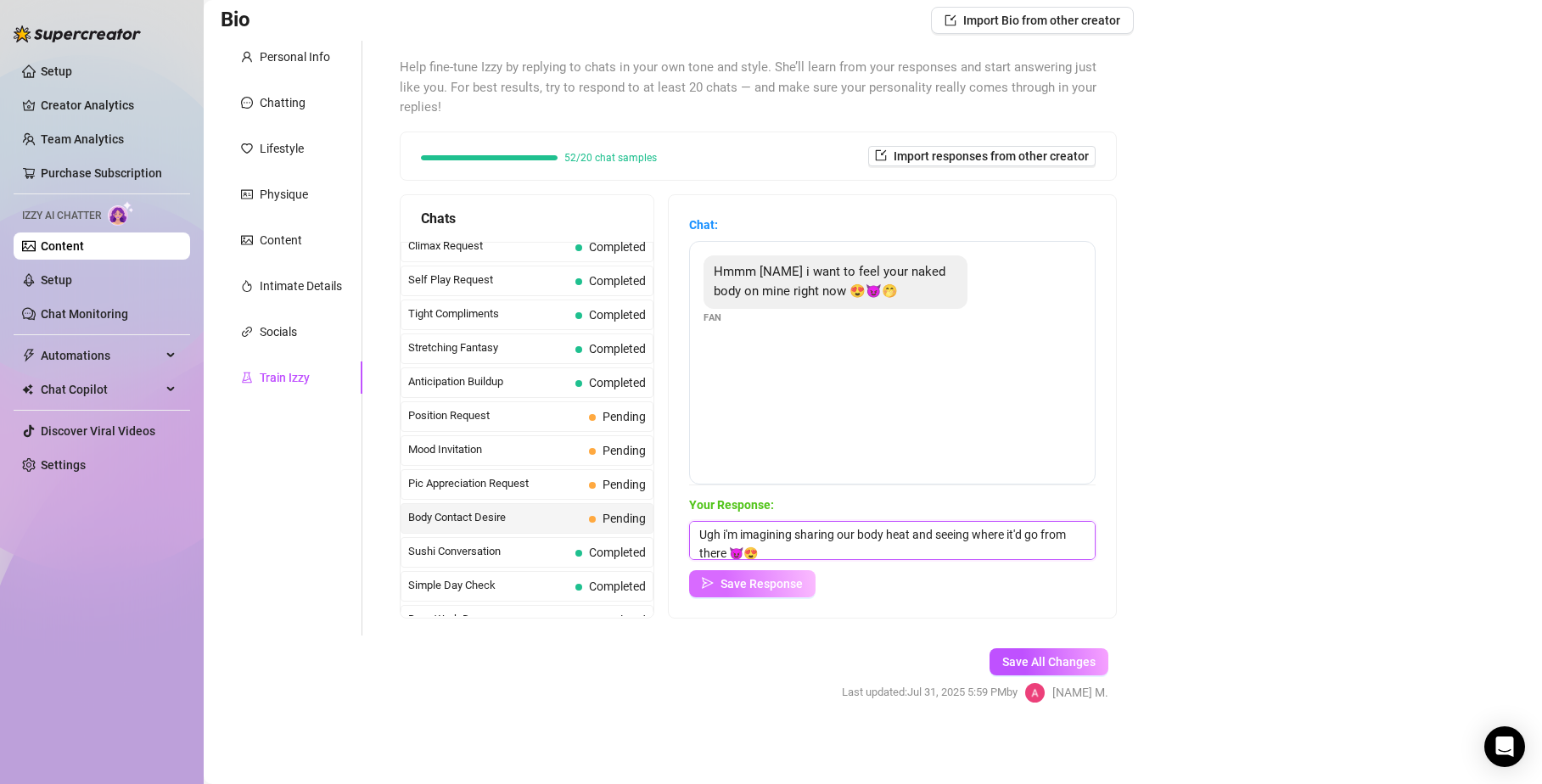 type on "Ugh i'm imagining sharing our body heat and seeing where it'd go from there 😈😍" 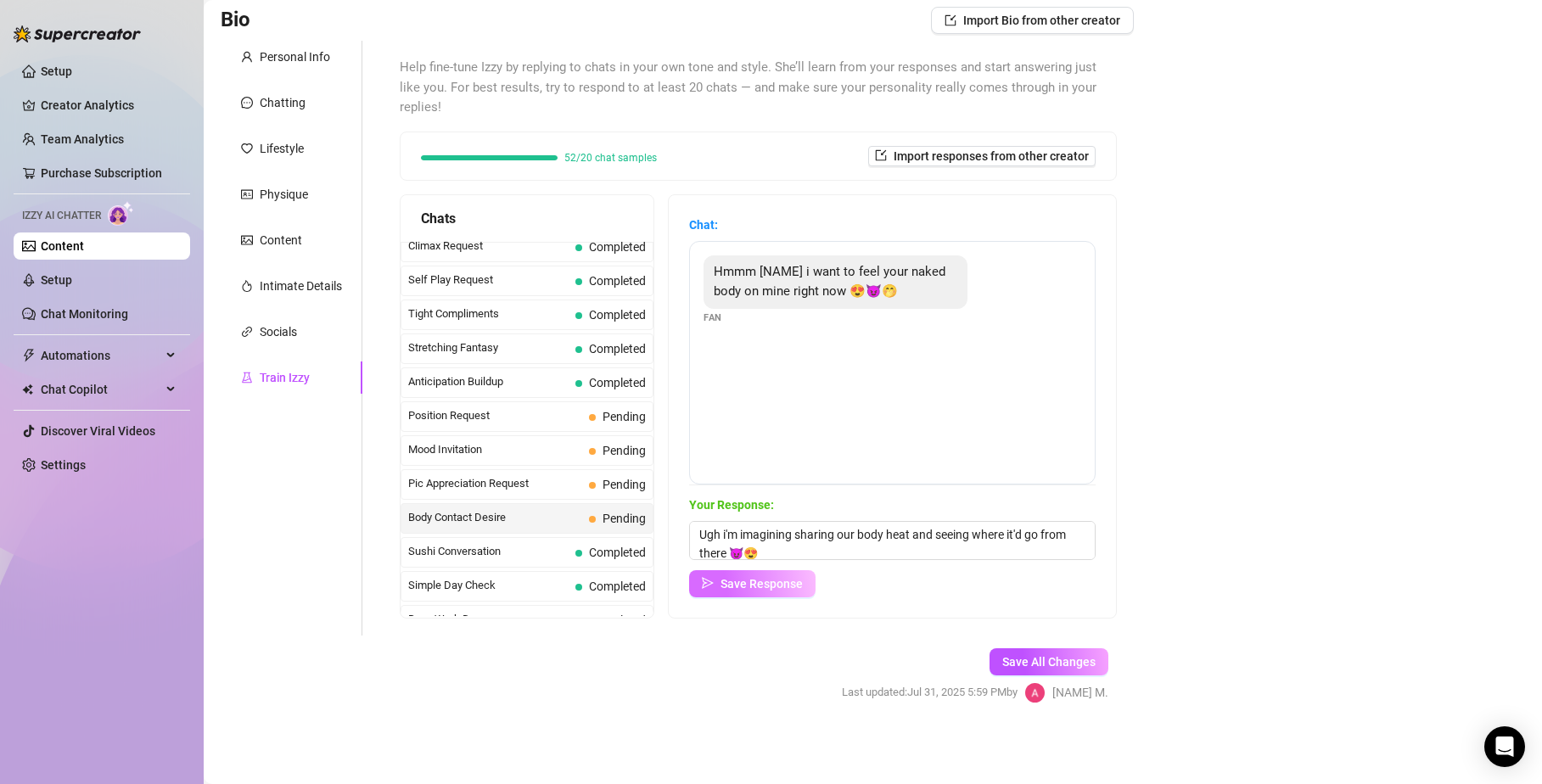 click on "Save Response" at bounding box center [761, 584] 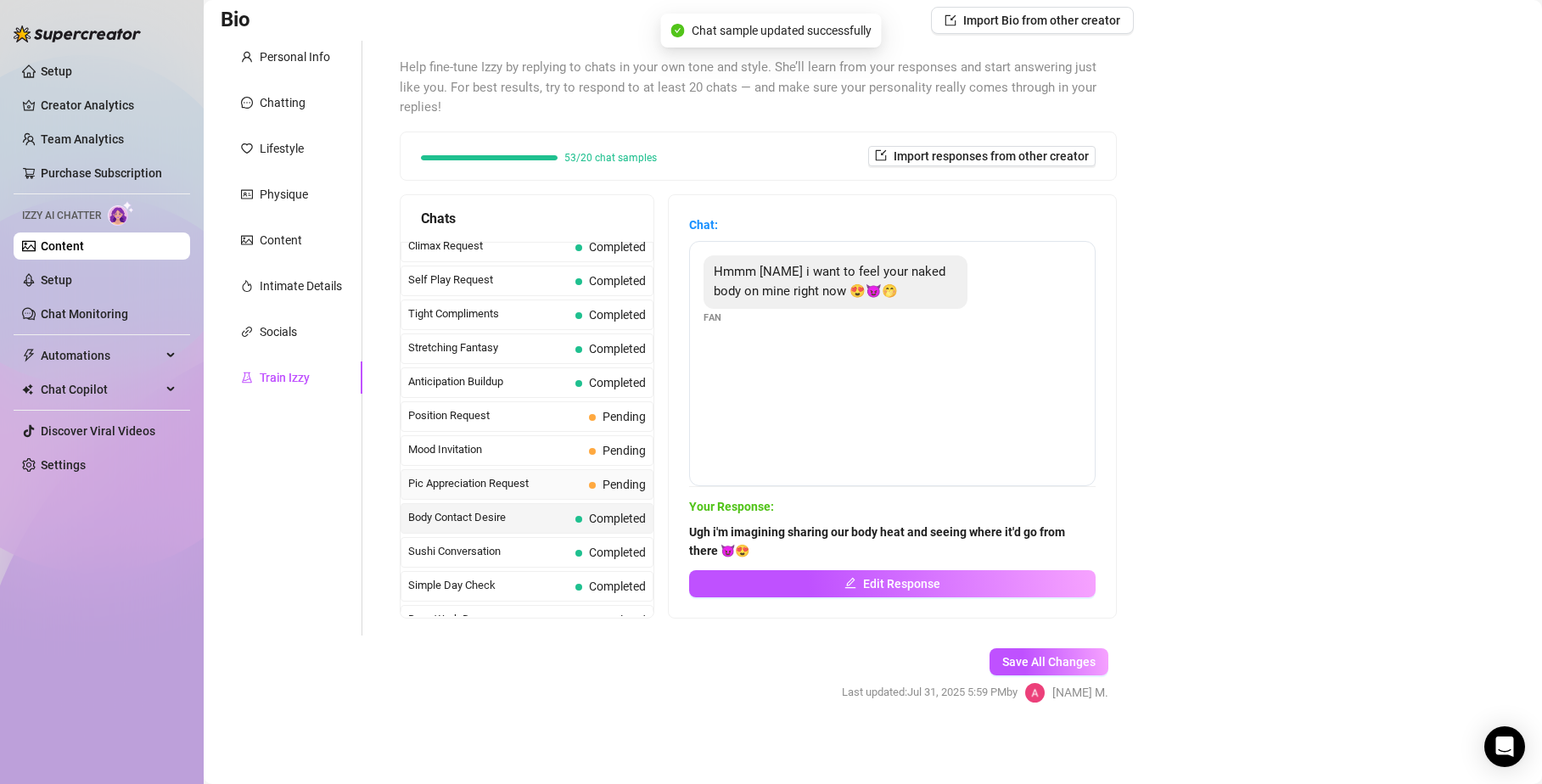 click on "Pic Appreciation Request" at bounding box center (495, 484) 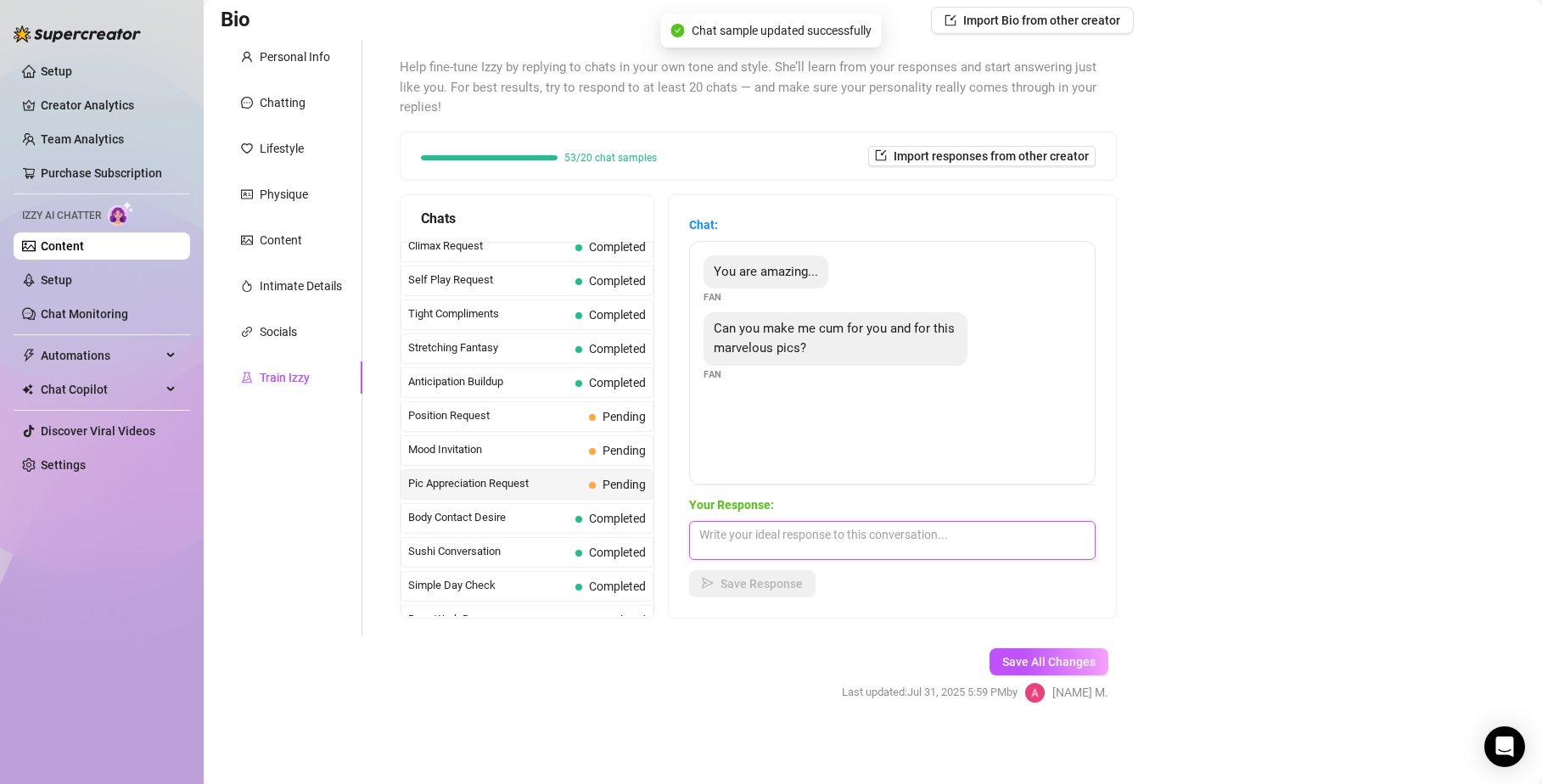 click at bounding box center (892, 540) 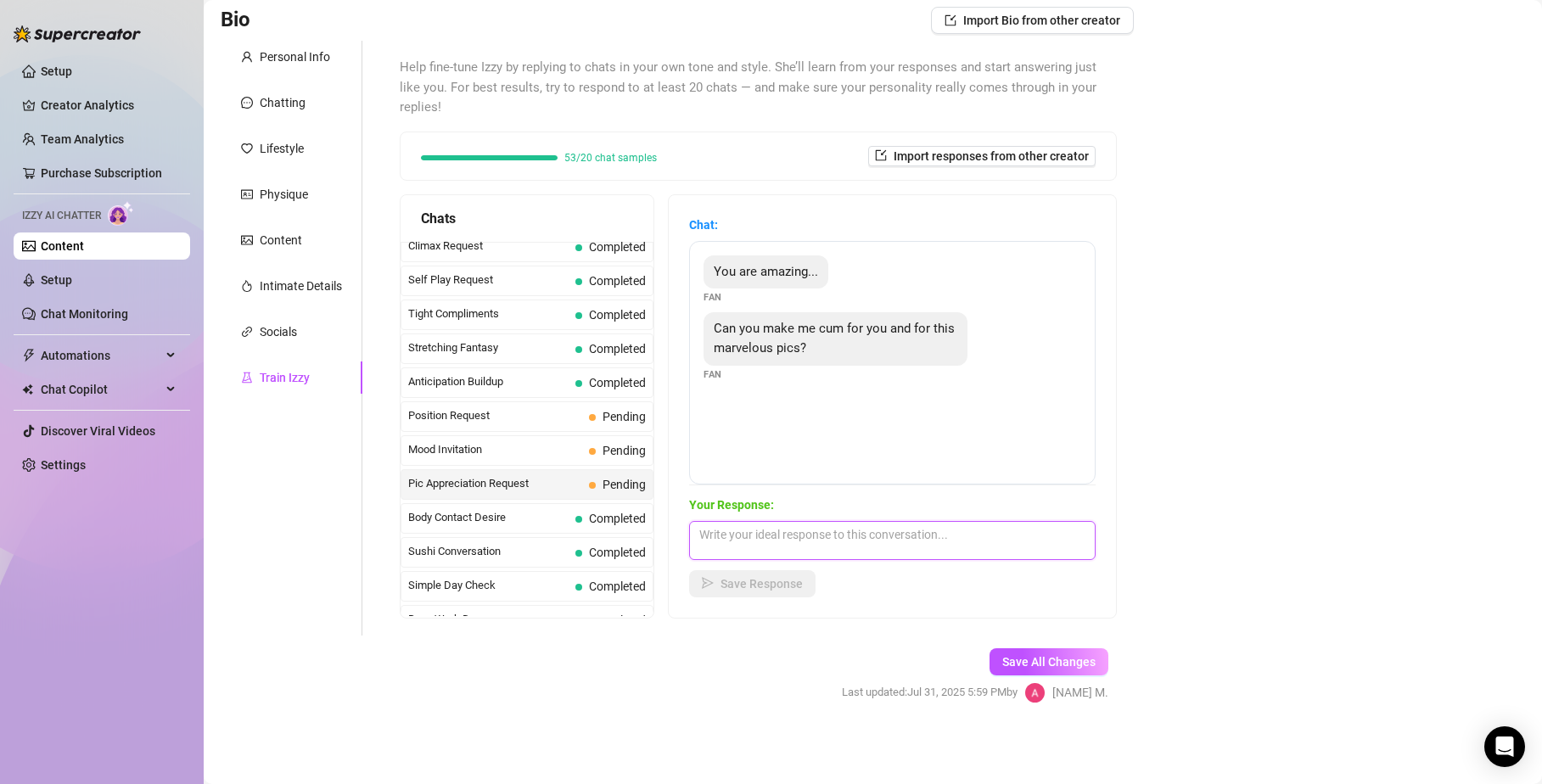 click at bounding box center [892, 540] 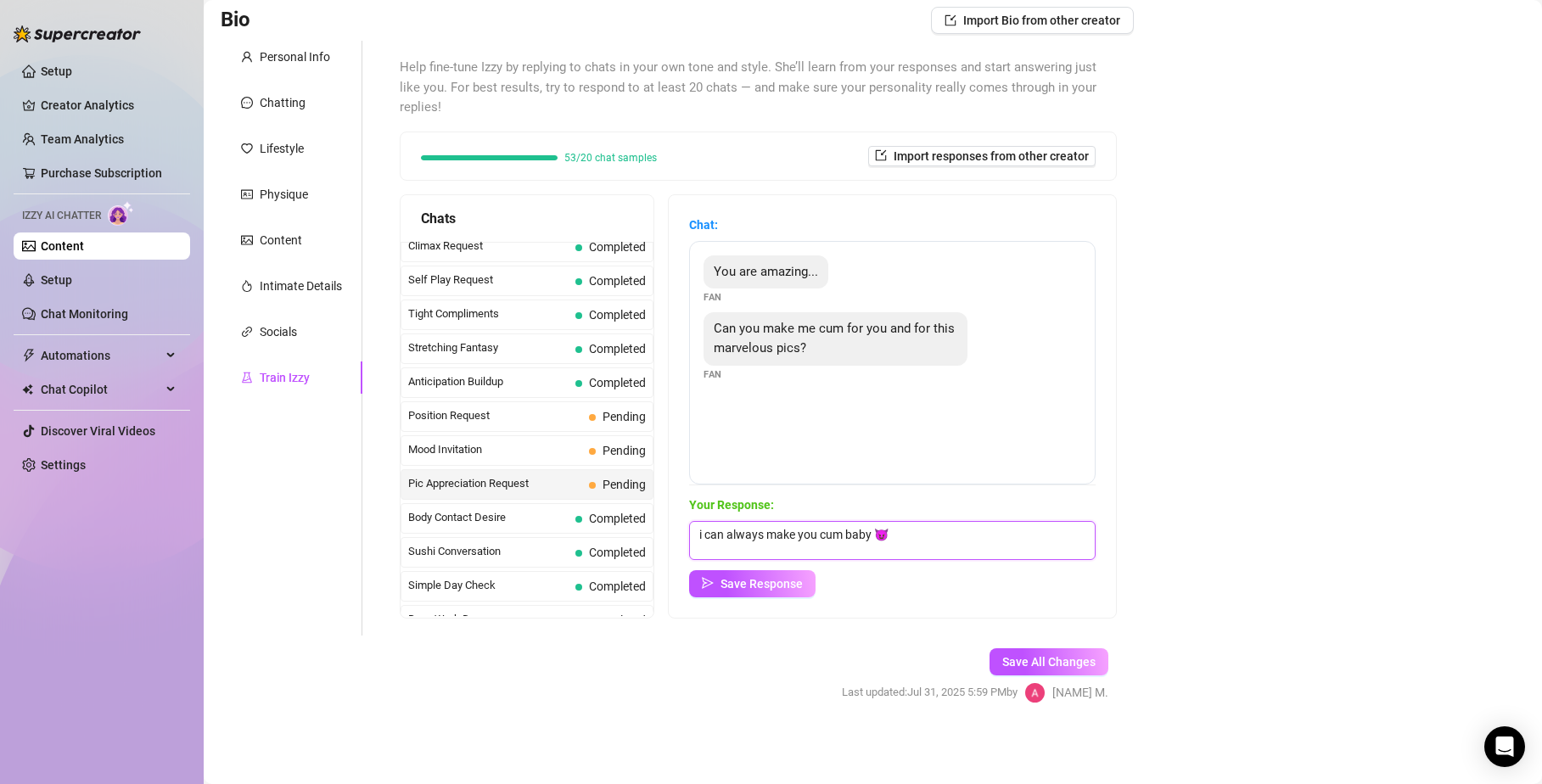 click on "i can always make you cum baby 😈" at bounding box center [892, 540] 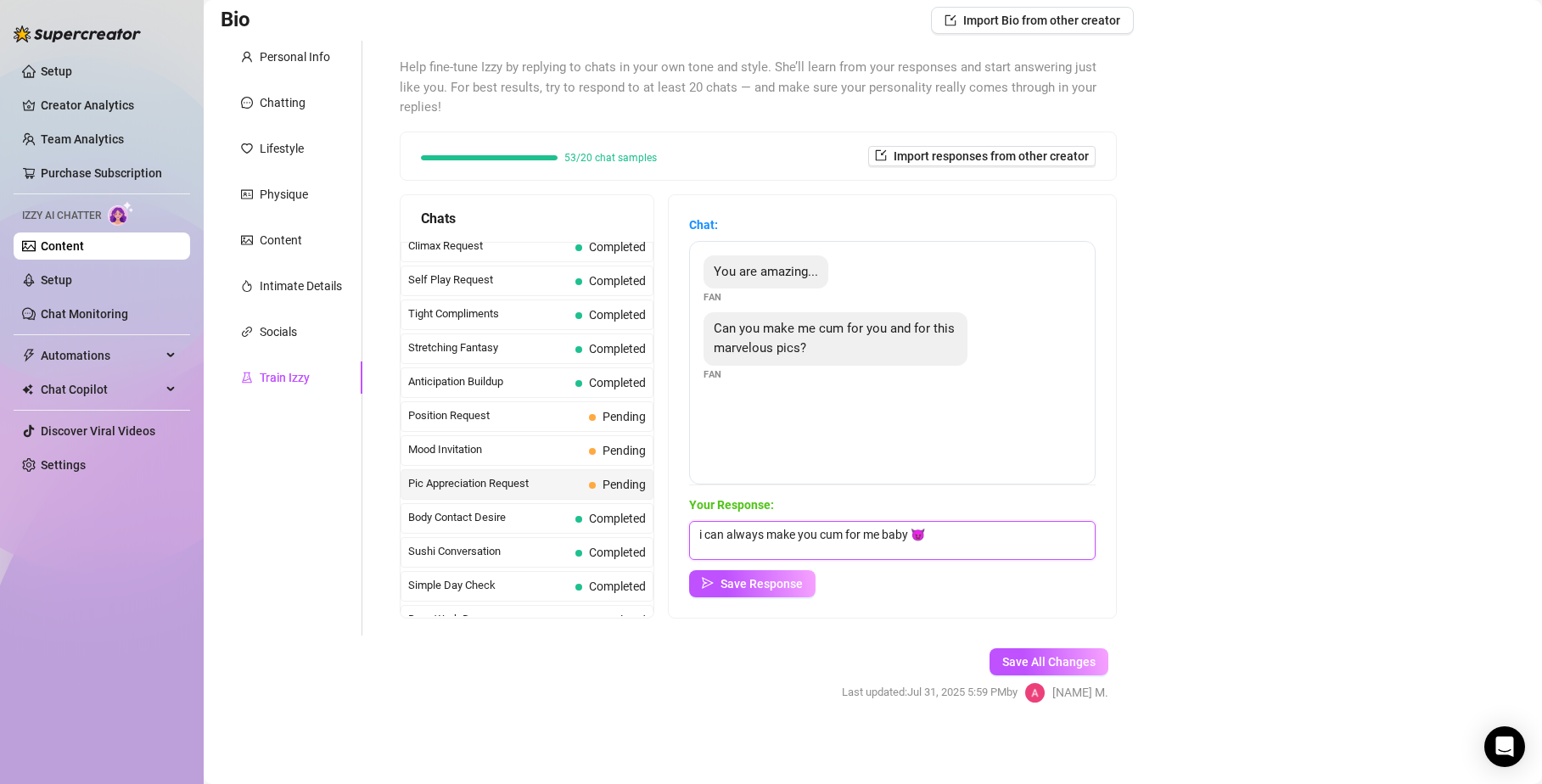click on "i can always make you cum for me baby 😈" at bounding box center (892, 540) 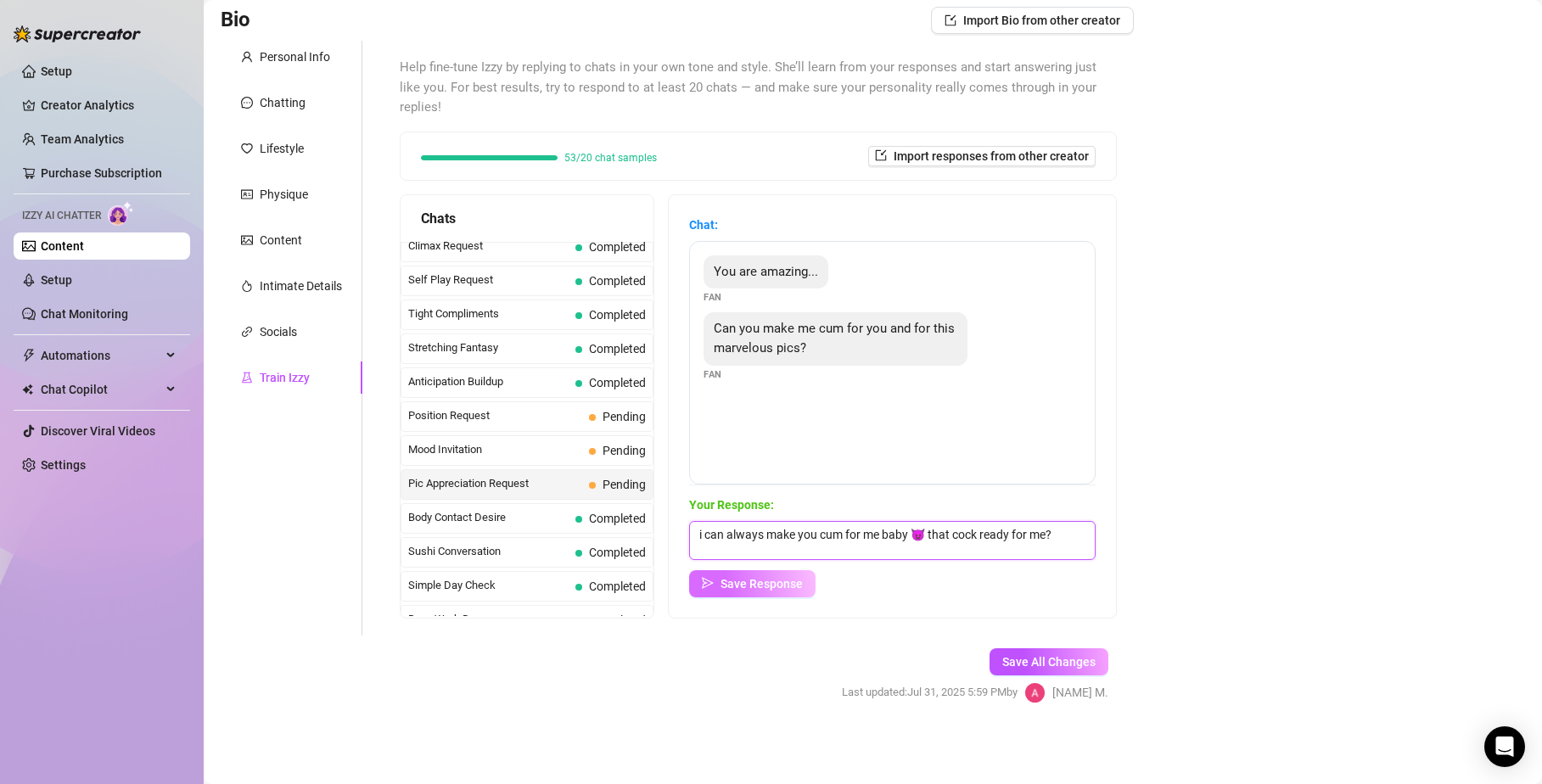 type on "i can always make you cum for me baby 😈 that cock ready for me?" 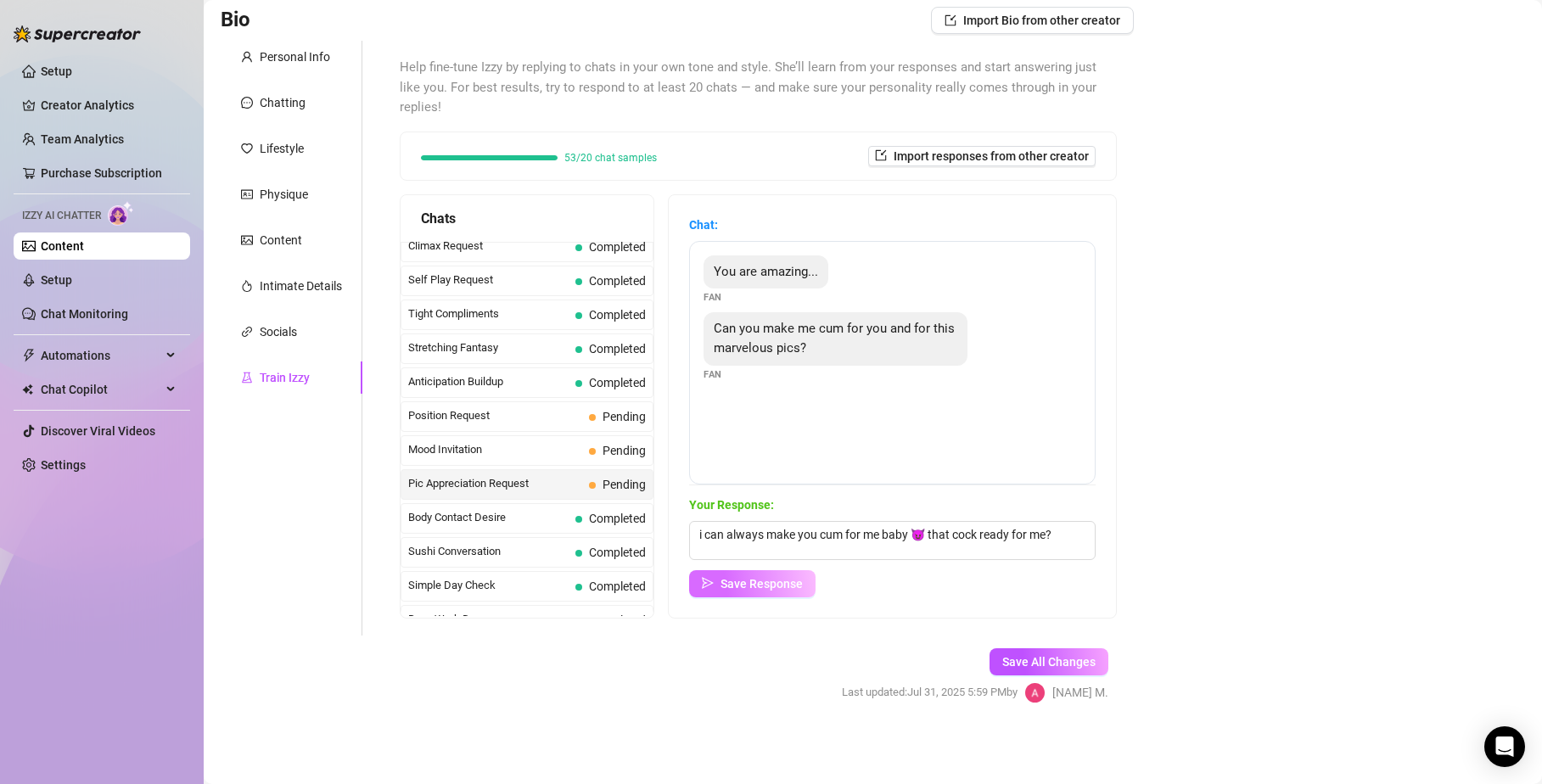 click on "Save Response" at bounding box center [752, 584] 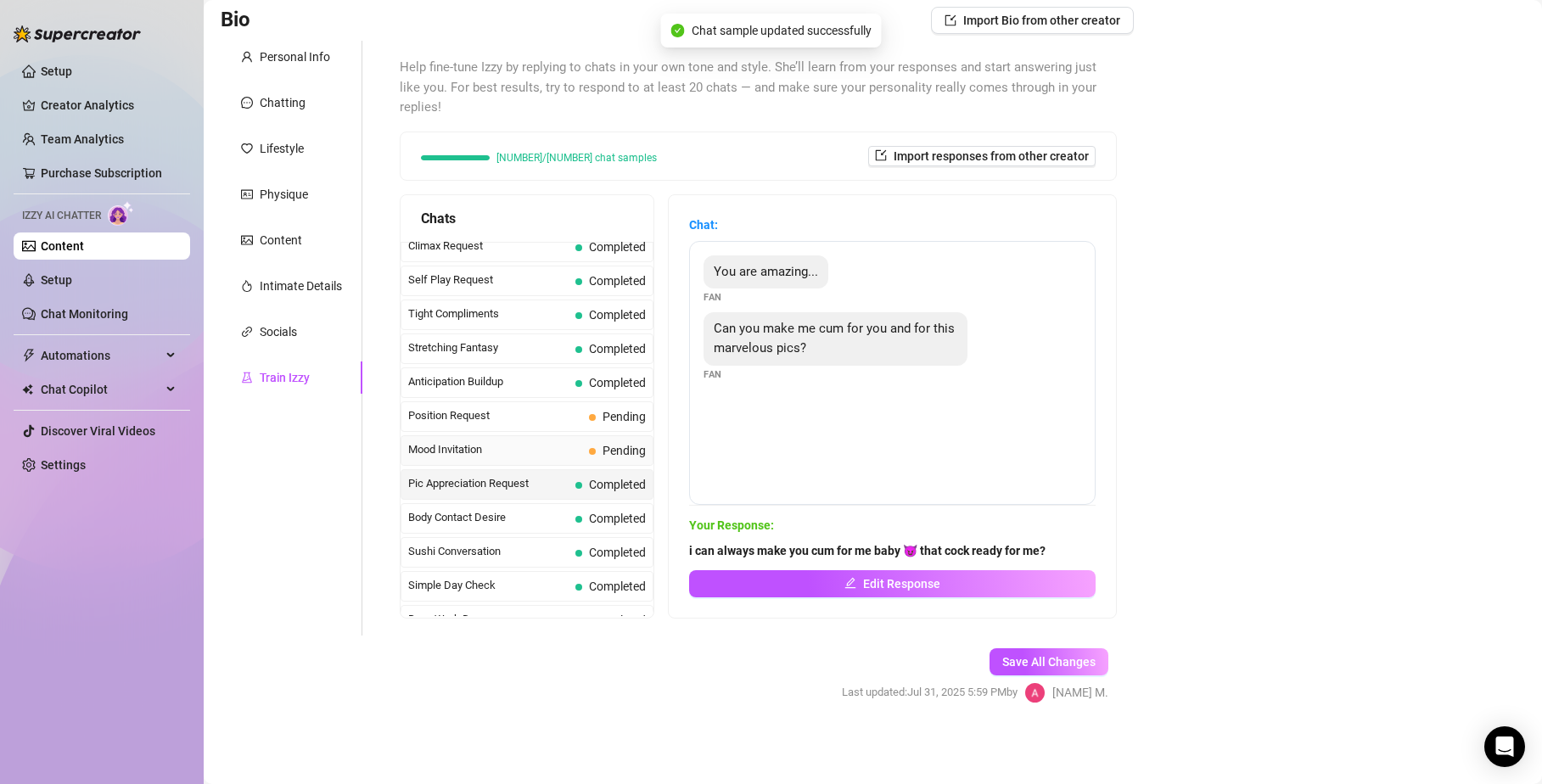 click on "Pending" at bounding box center [624, 451] 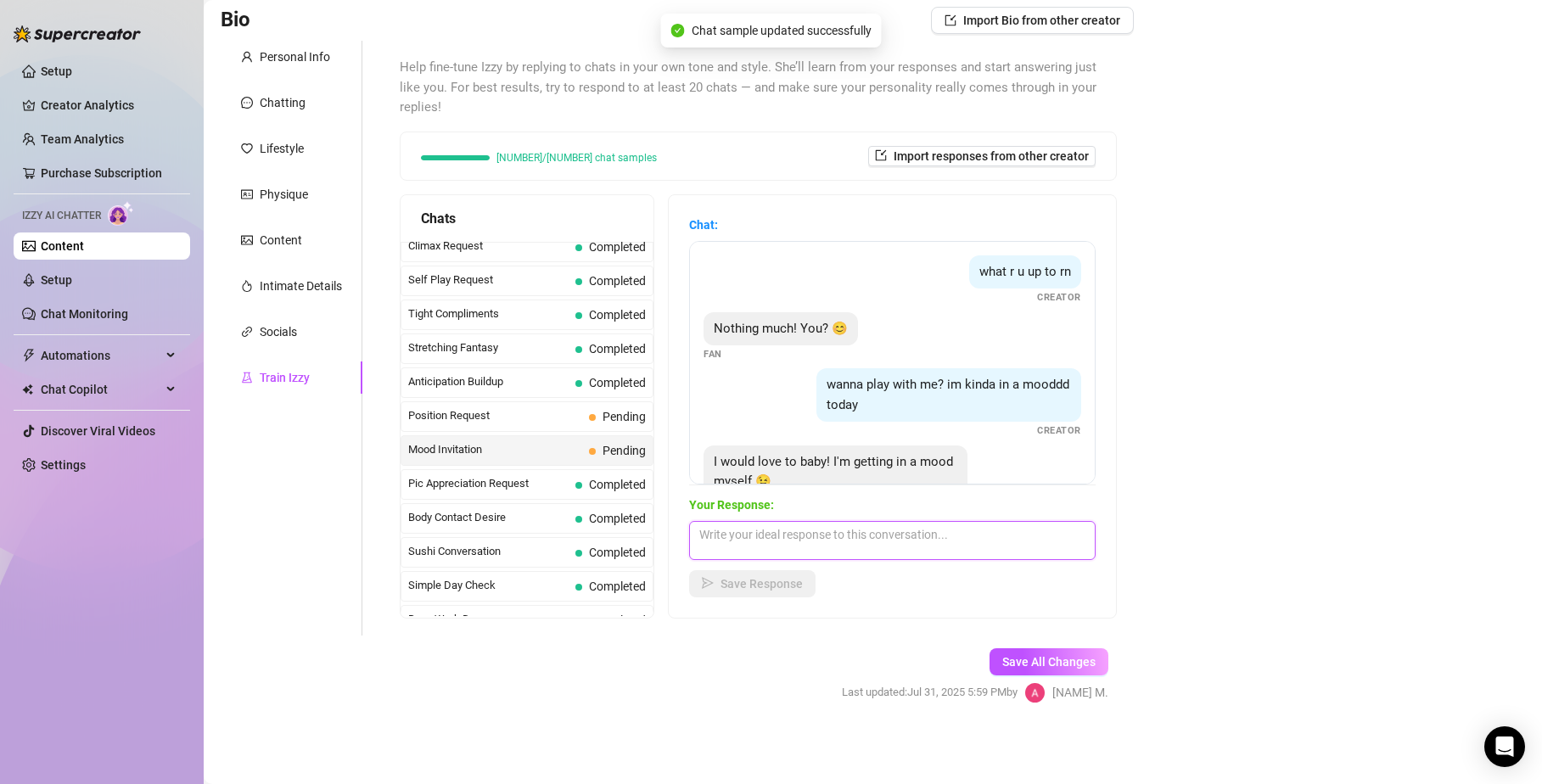 click at bounding box center (892, 540) 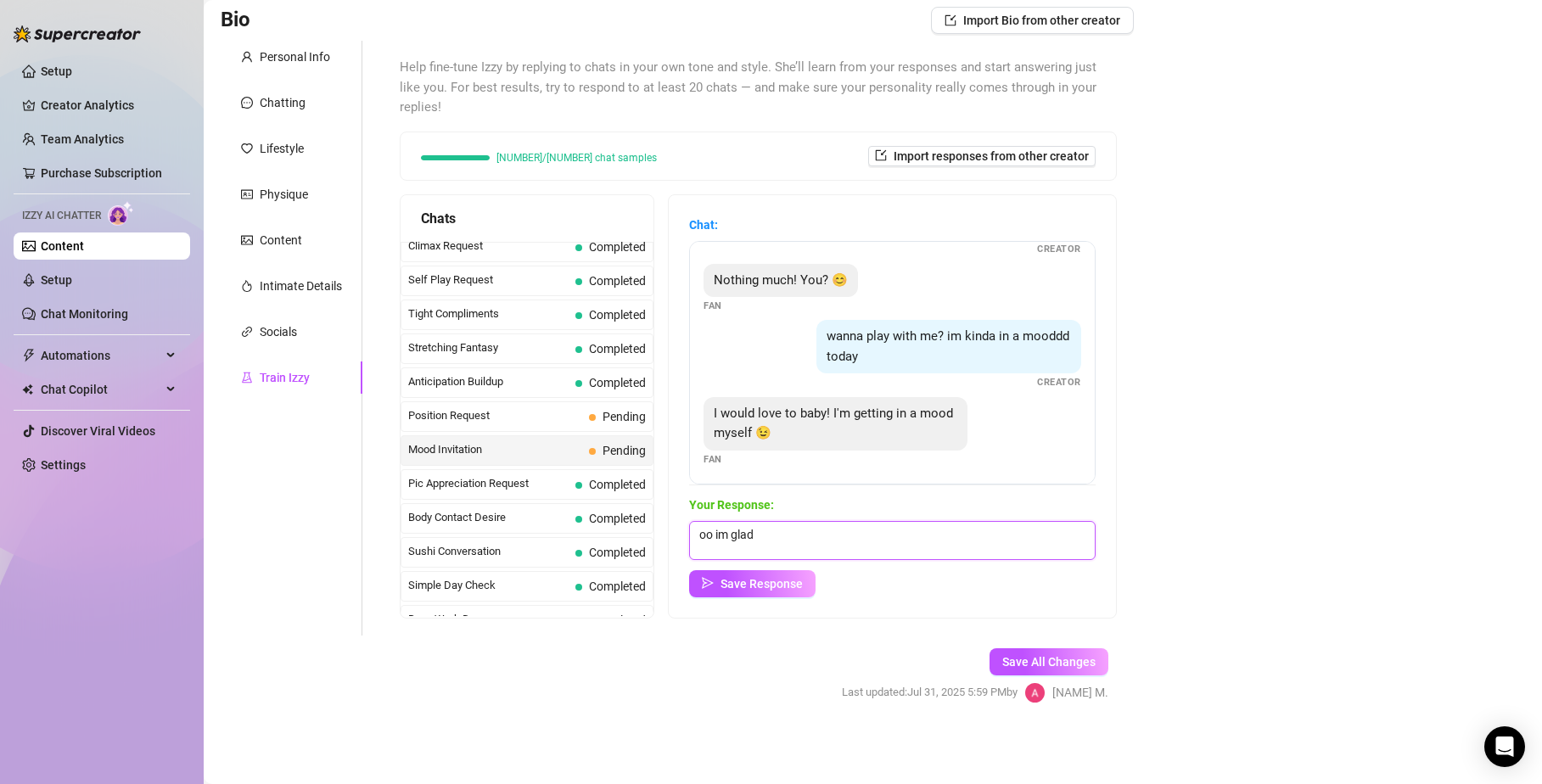 scroll, scrollTop: 52, scrollLeft: 0, axis: vertical 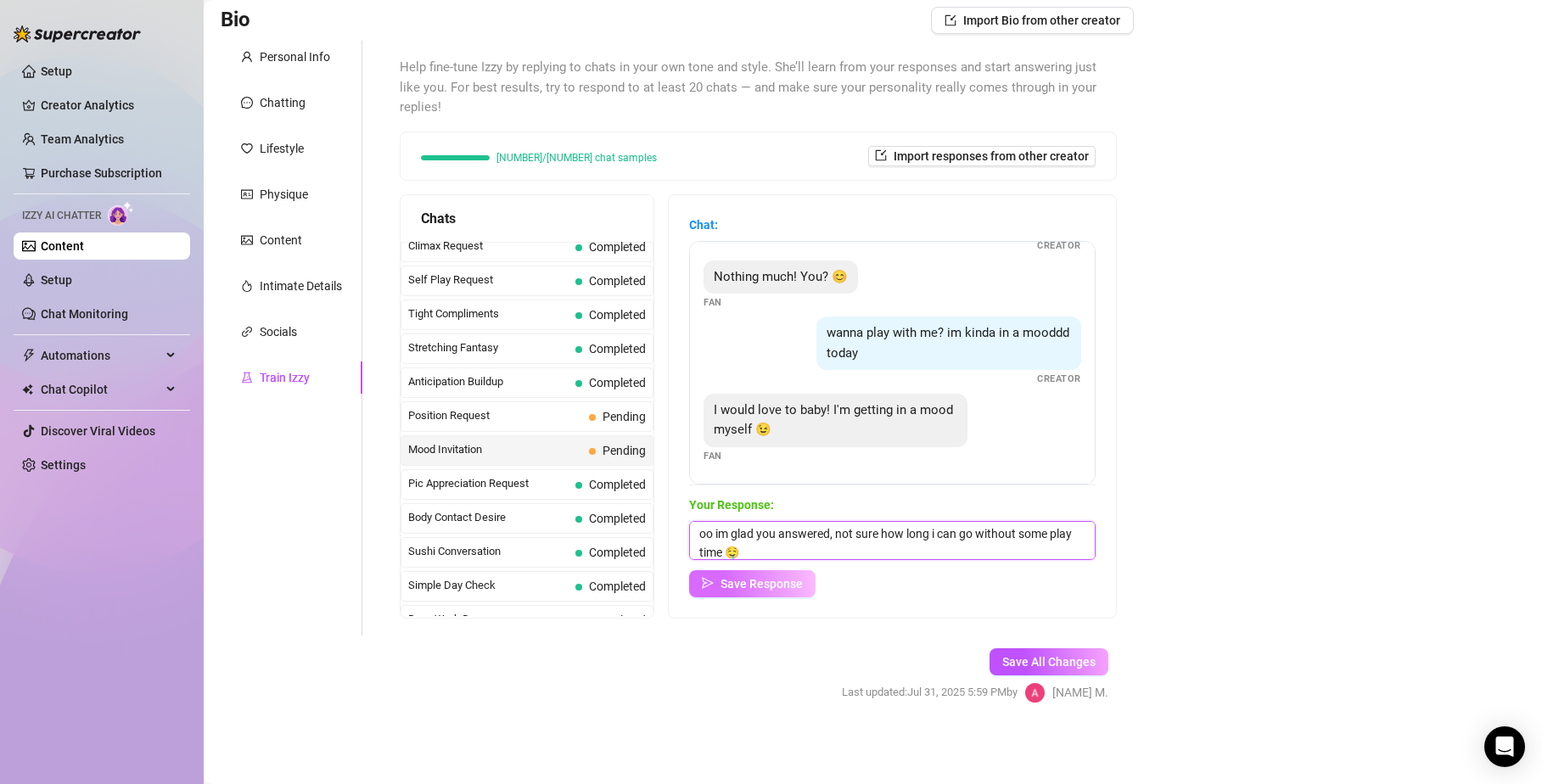 type on "oo im glad you answered, not sure how long i can go without some play time 🤤" 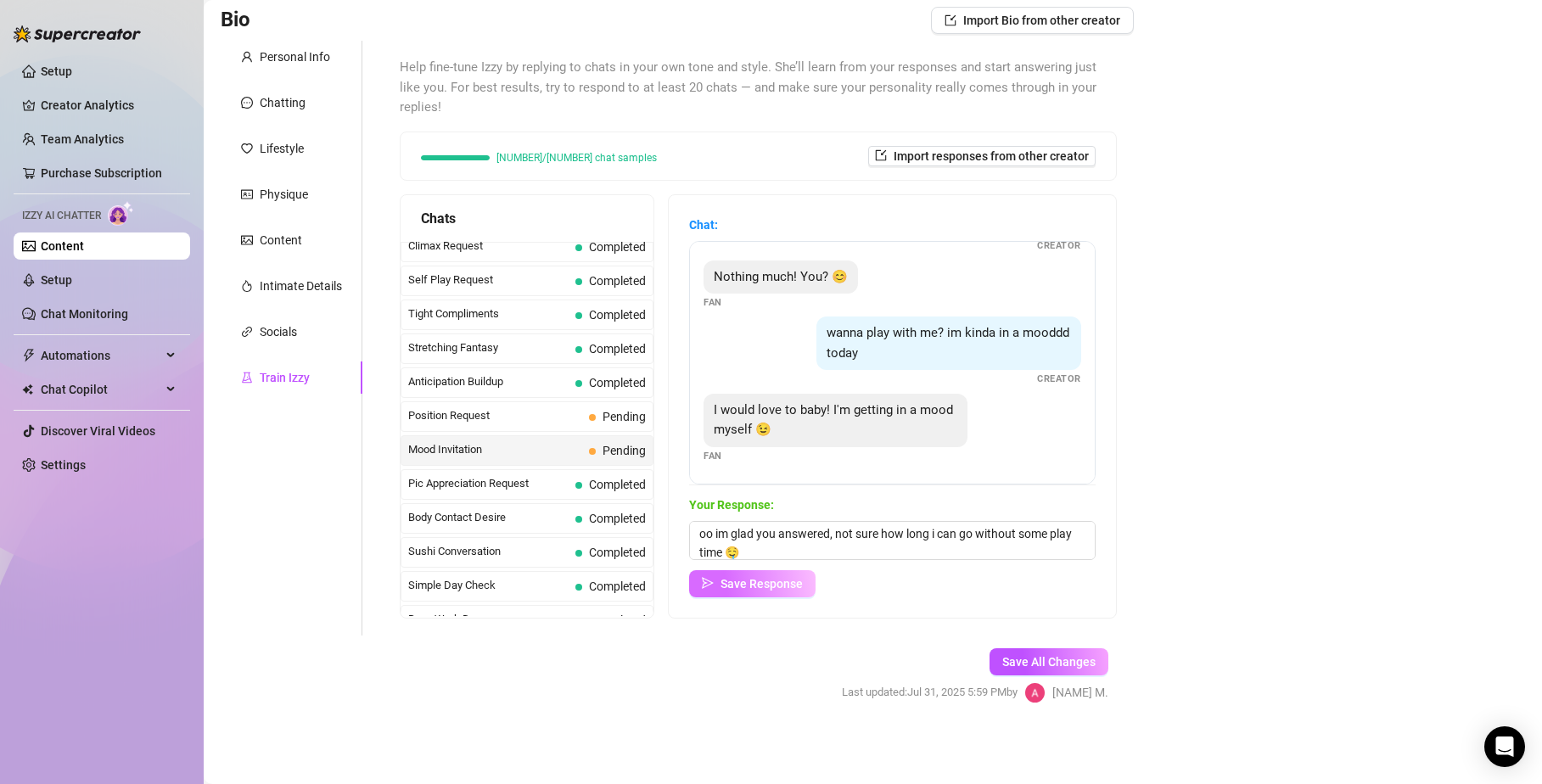 click on "Save Response" at bounding box center [761, 584] 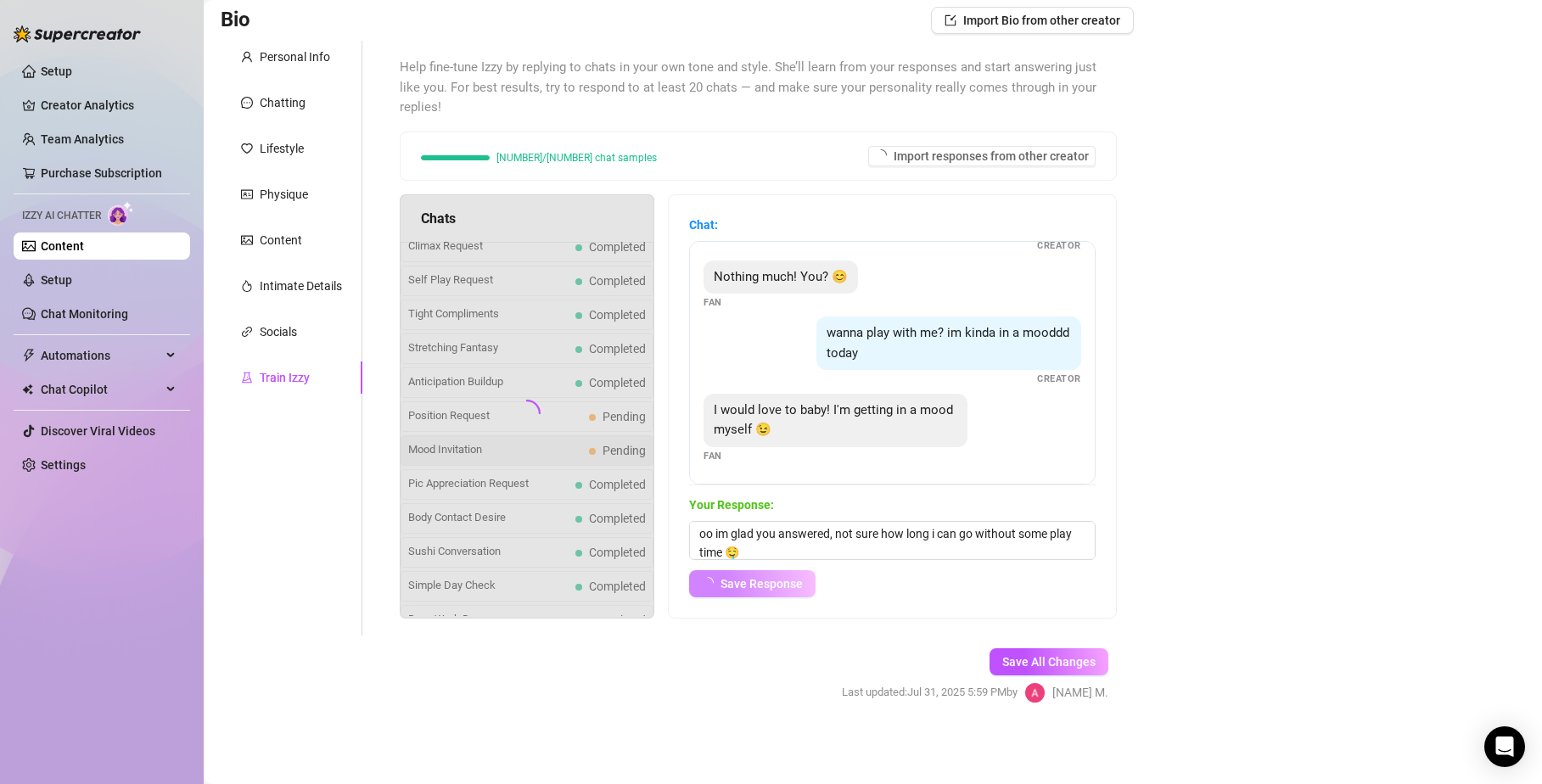 scroll, scrollTop: 51, scrollLeft: 0, axis: vertical 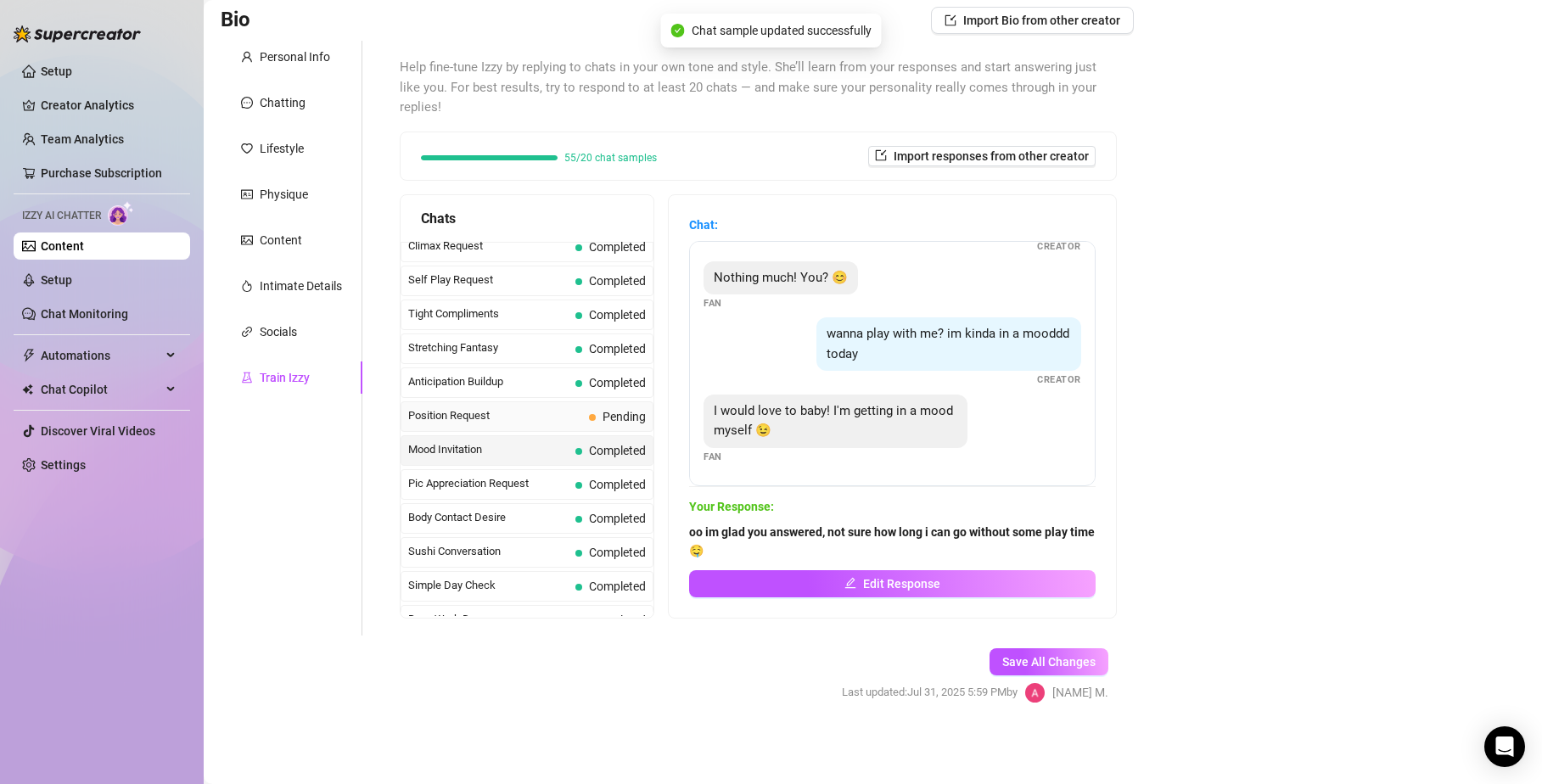 click on "Pending" at bounding box center [624, 417] 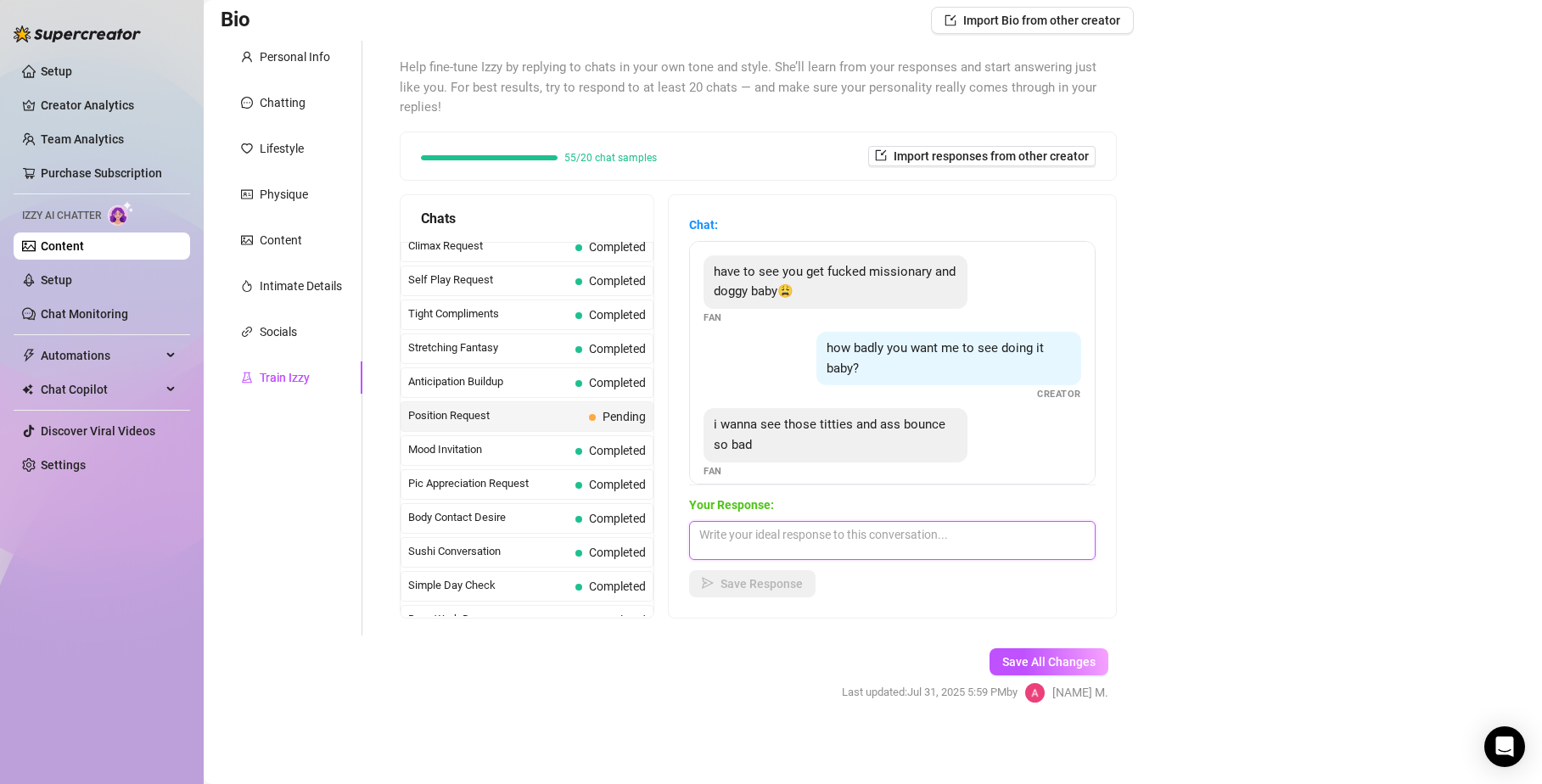 click at bounding box center (892, 540) 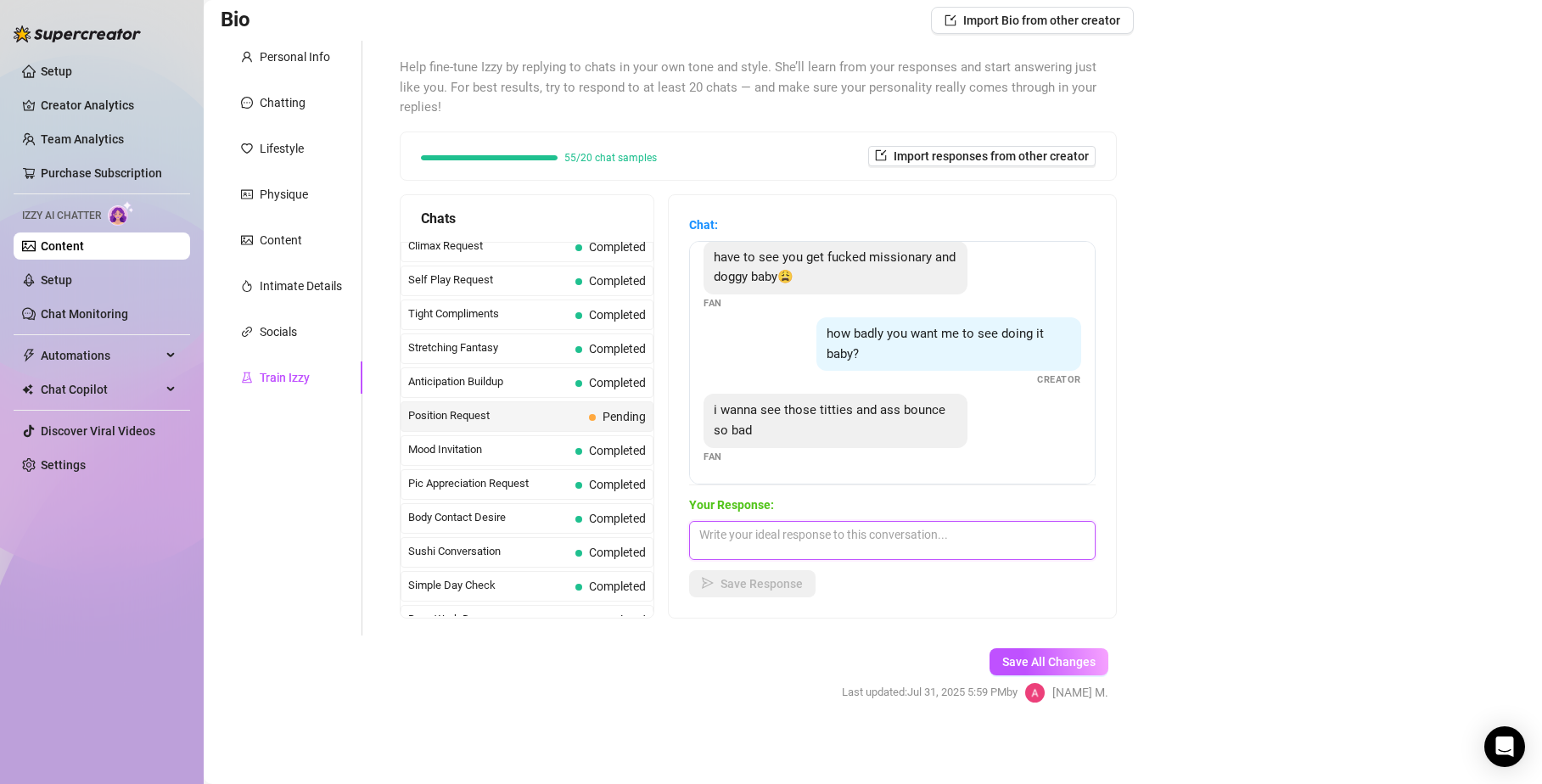 scroll, scrollTop: 15, scrollLeft: 0, axis: vertical 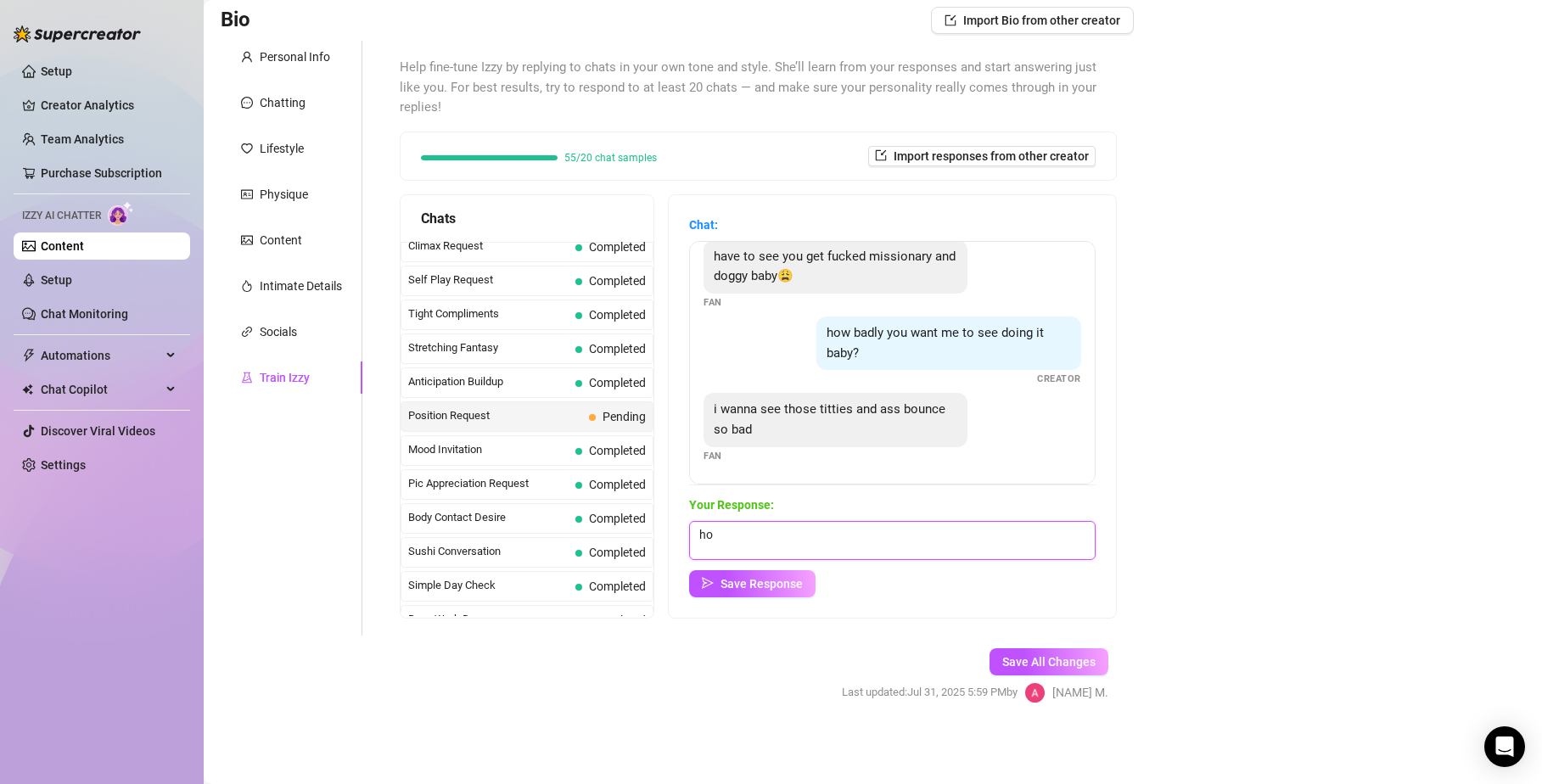 type on "h" 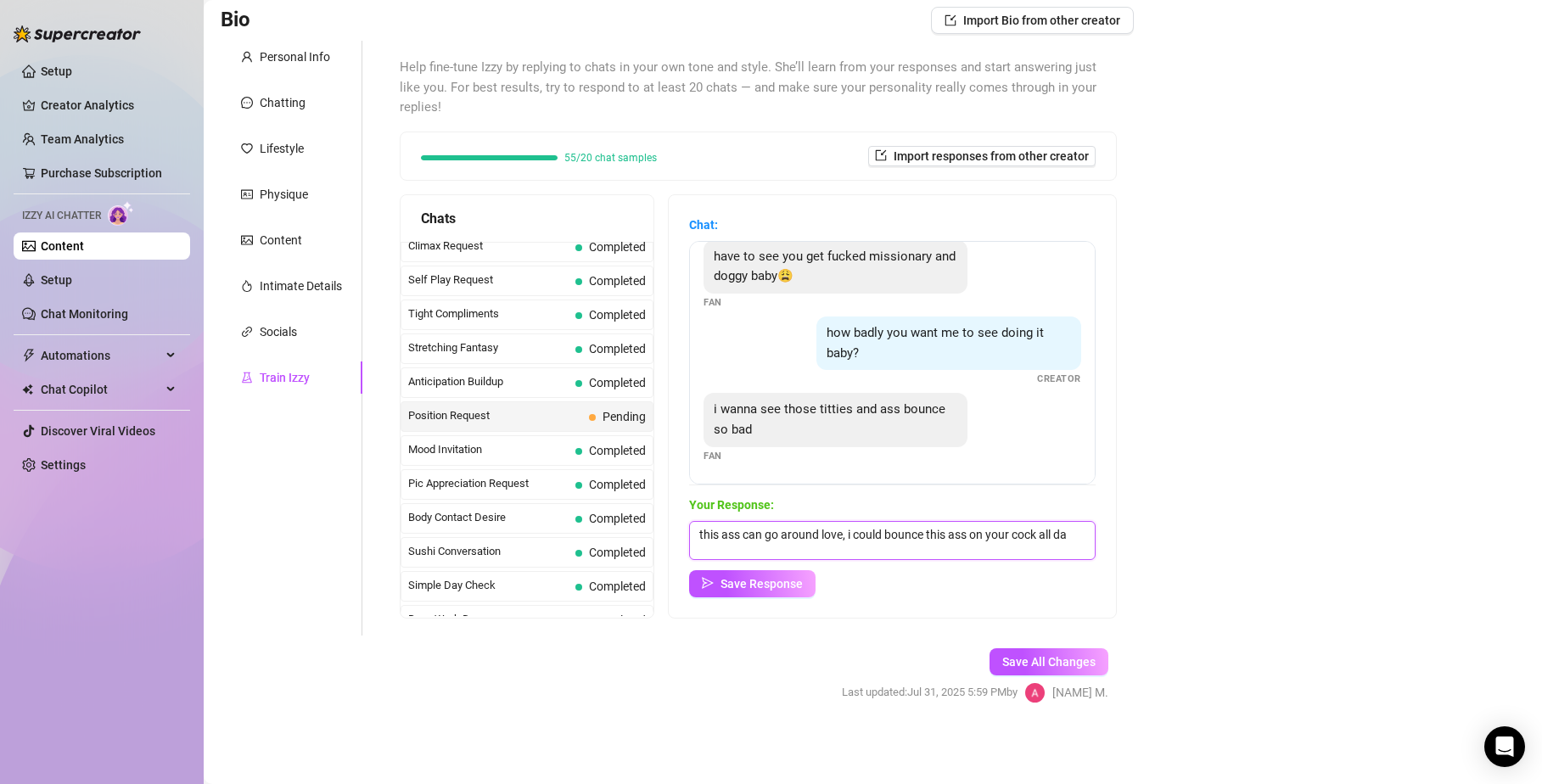 scroll, scrollTop: 1, scrollLeft: 0, axis: vertical 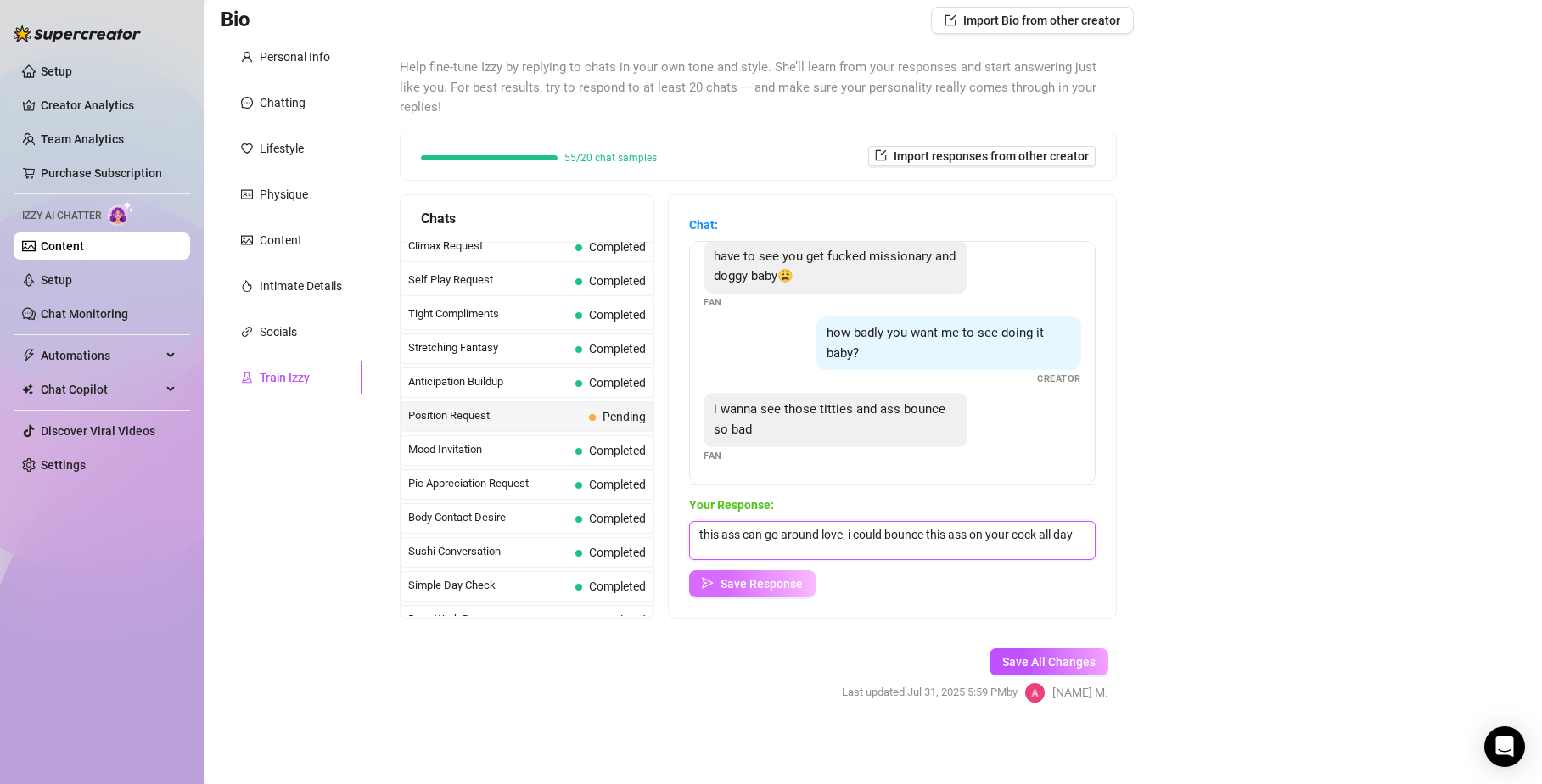 type on "this ass can go around love, i could bounce this ass on your cock all day" 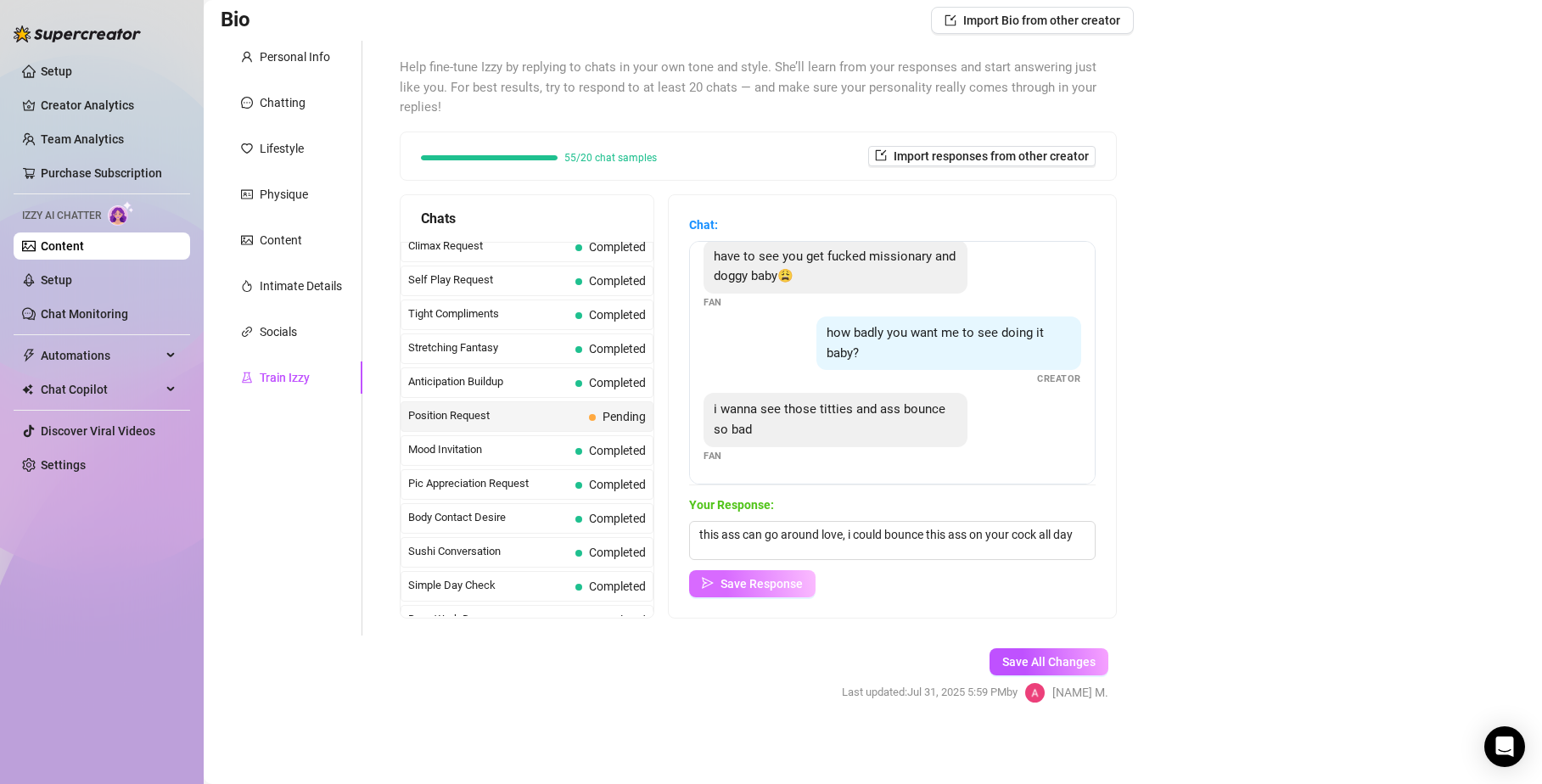 click on "Save Response" at bounding box center [761, 584] 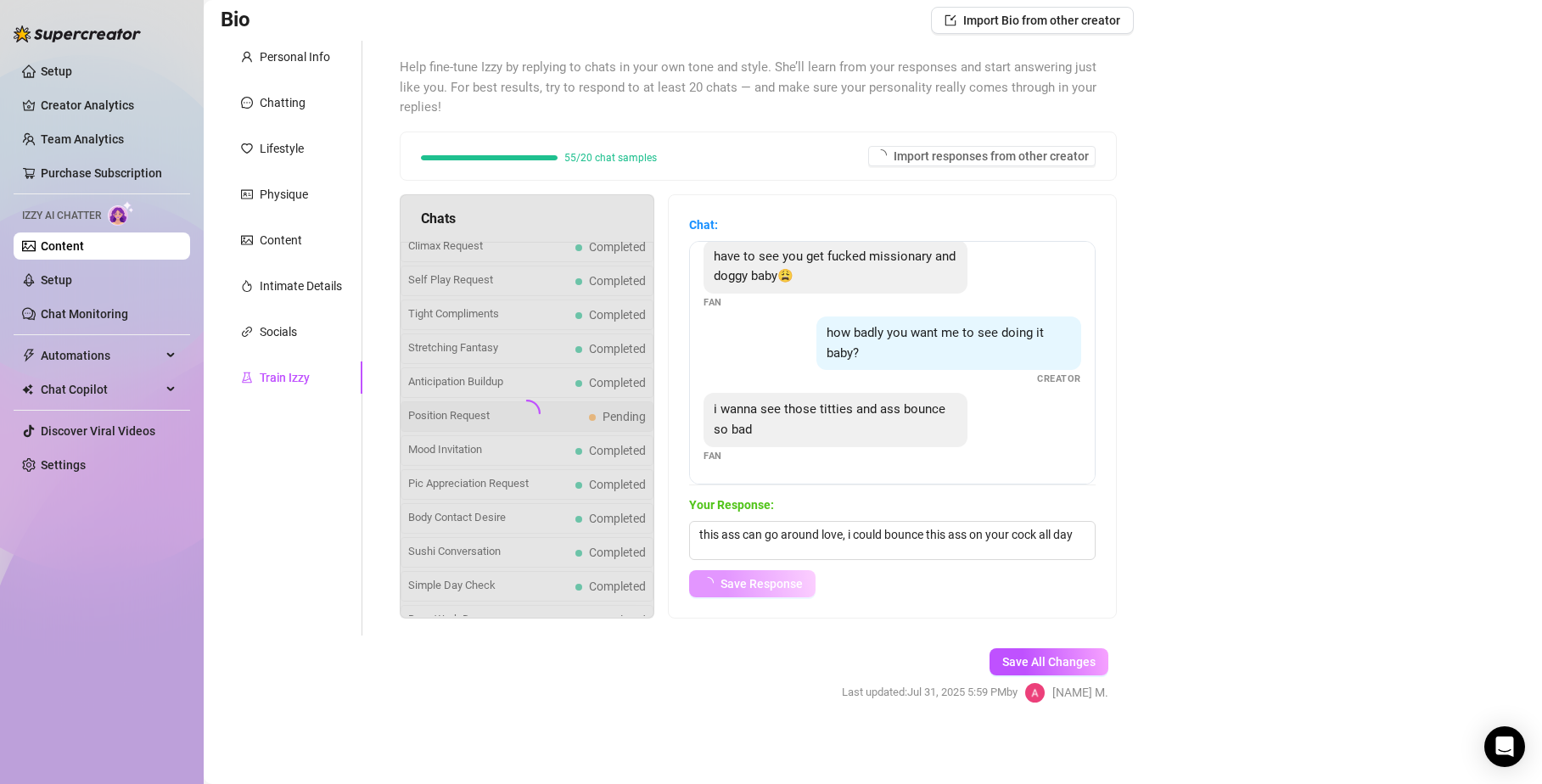 scroll, scrollTop: 0, scrollLeft: 0, axis: both 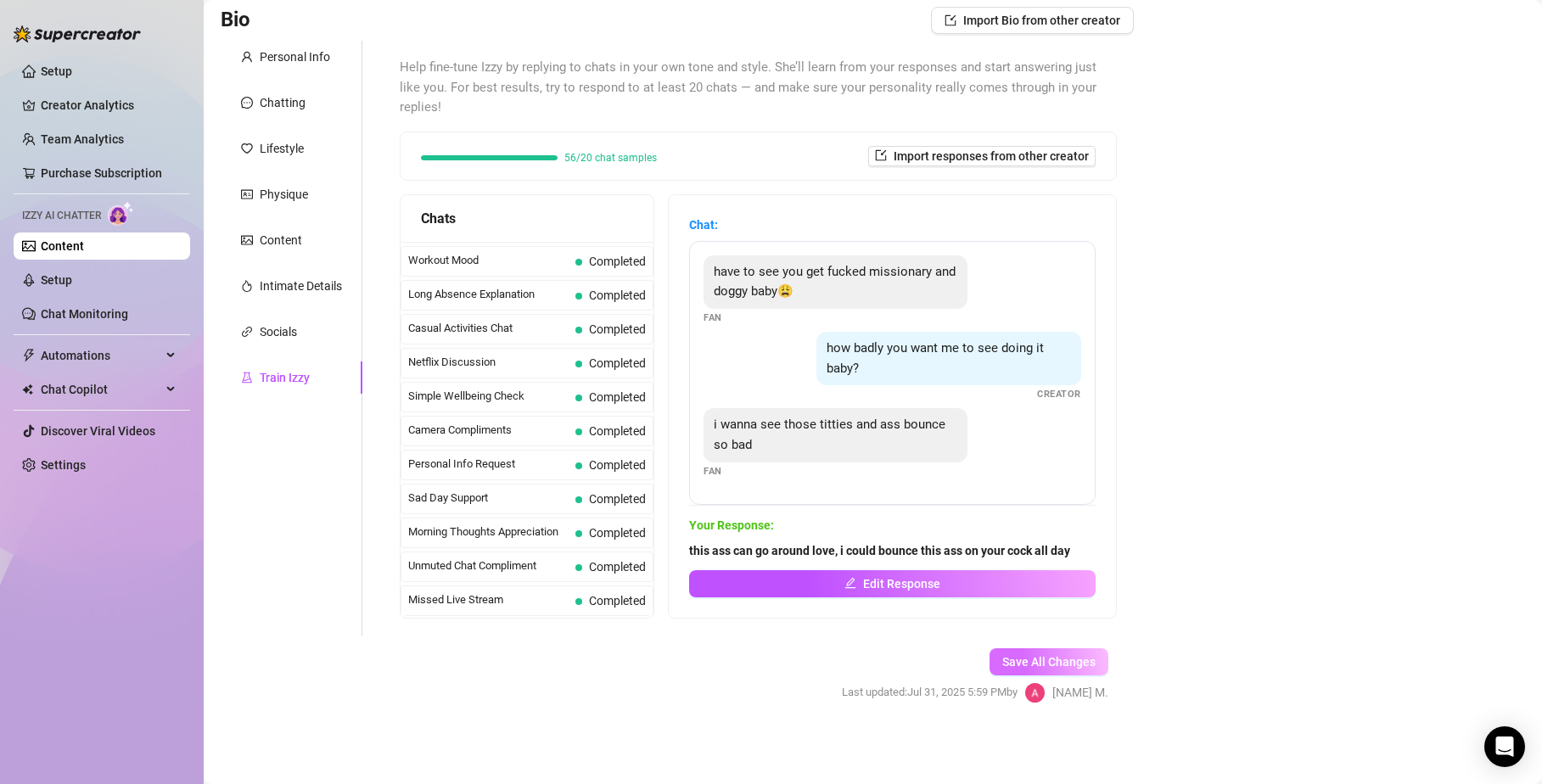 click on "Save All Changes" at bounding box center [1049, 662] 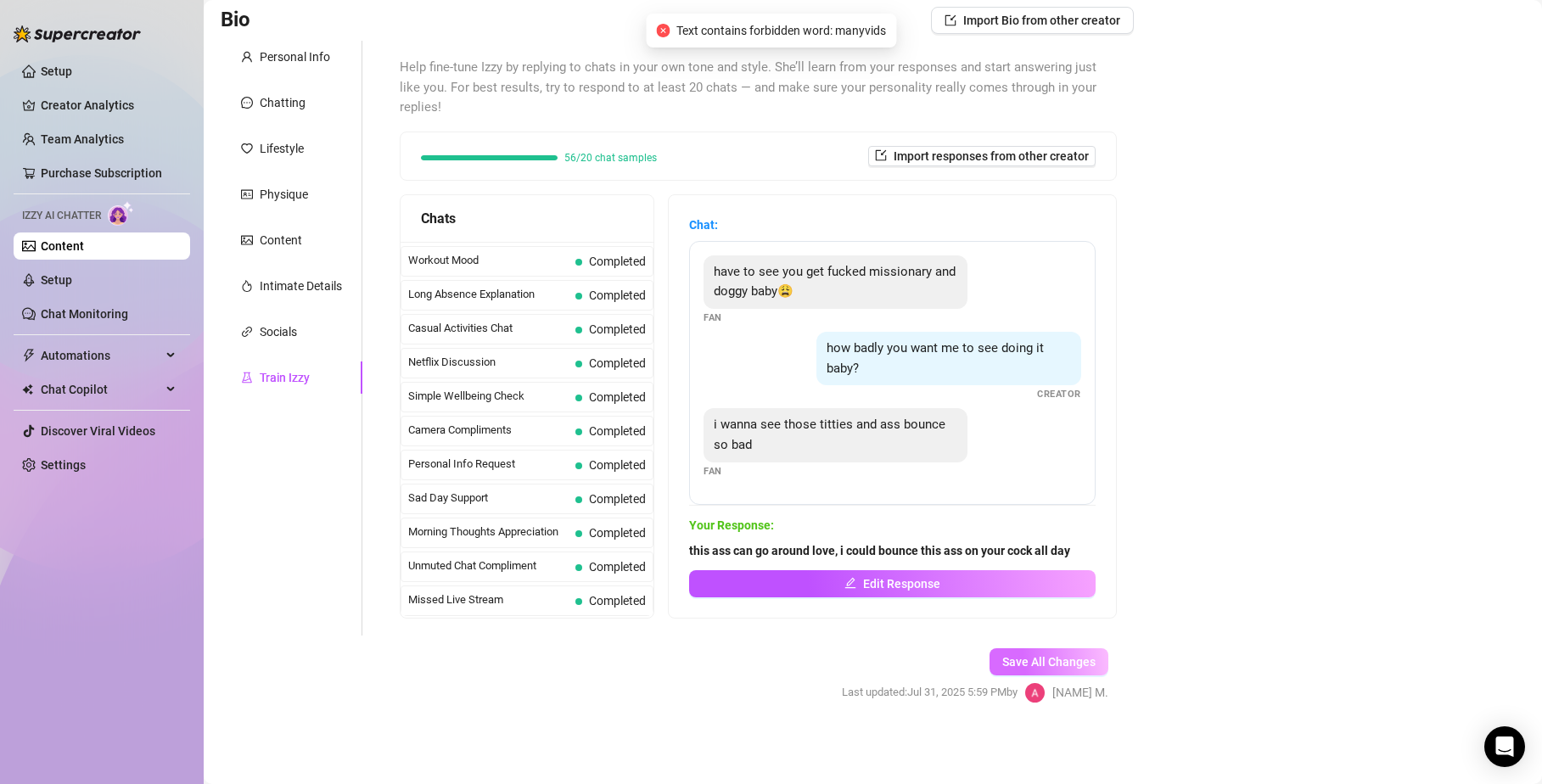 click on "Save All Changes" at bounding box center (1049, 662) 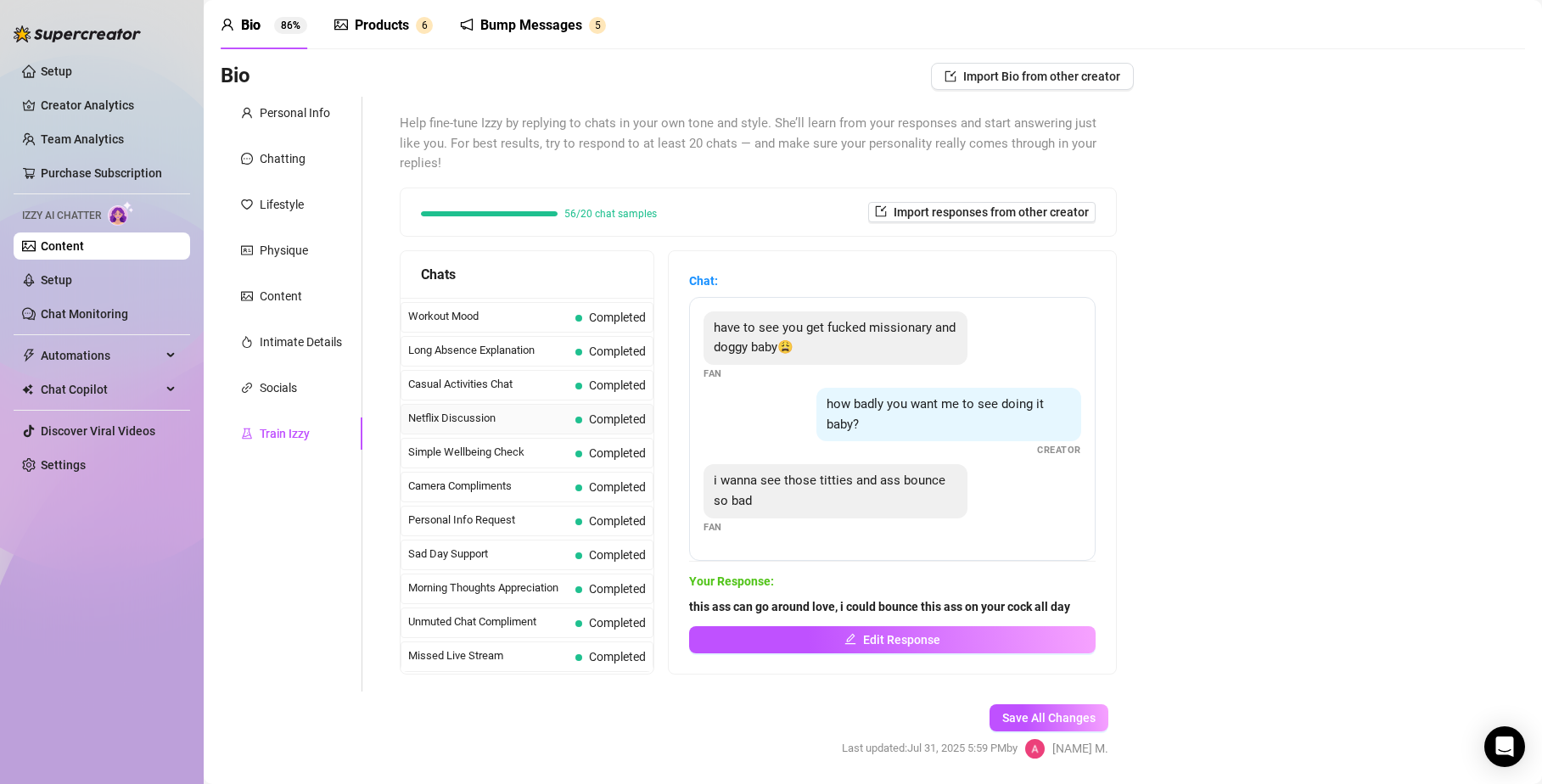 scroll, scrollTop: 0, scrollLeft: 0, axis: both 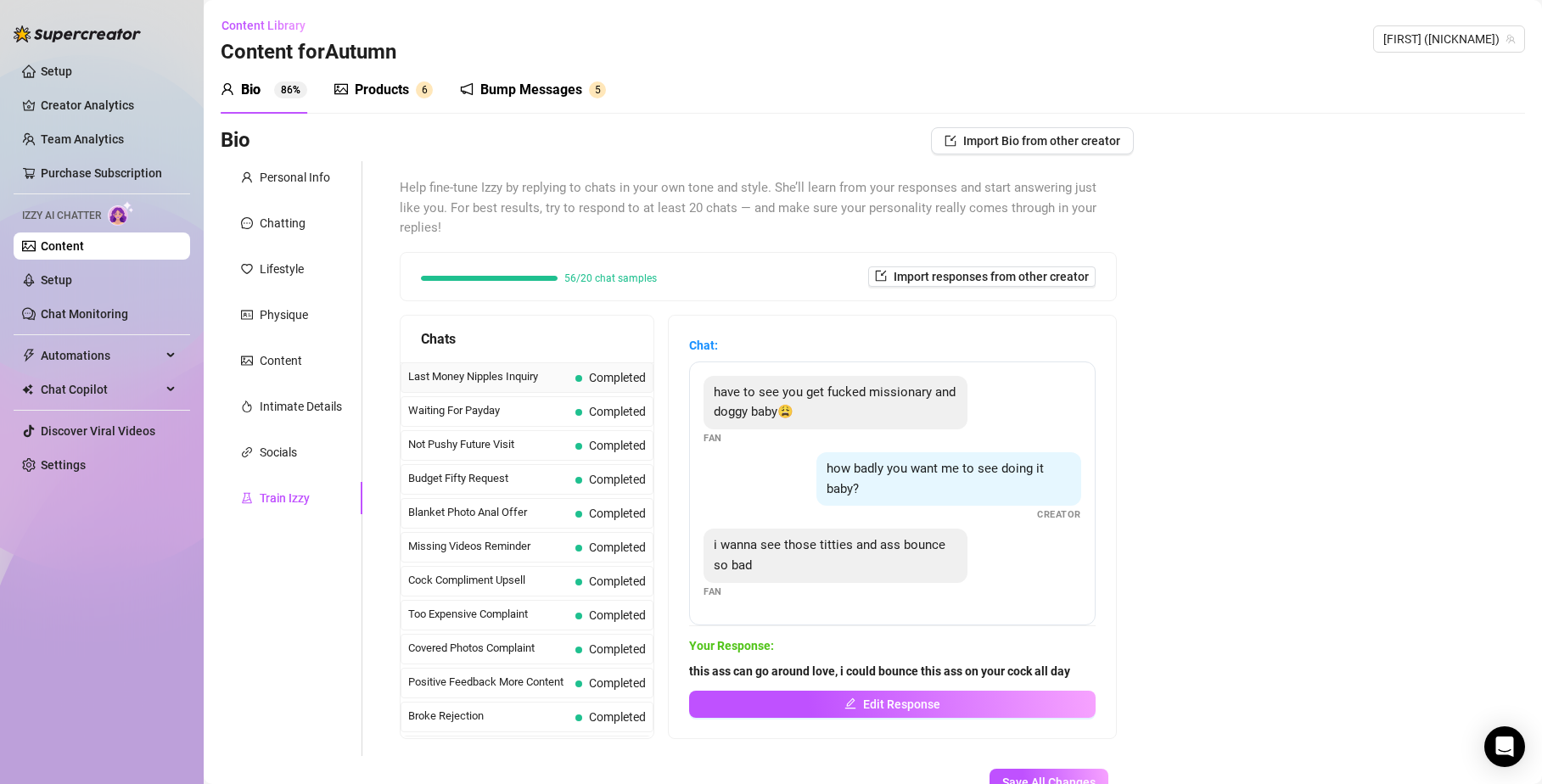 click on "Completed" at bounding box center (610, 378) 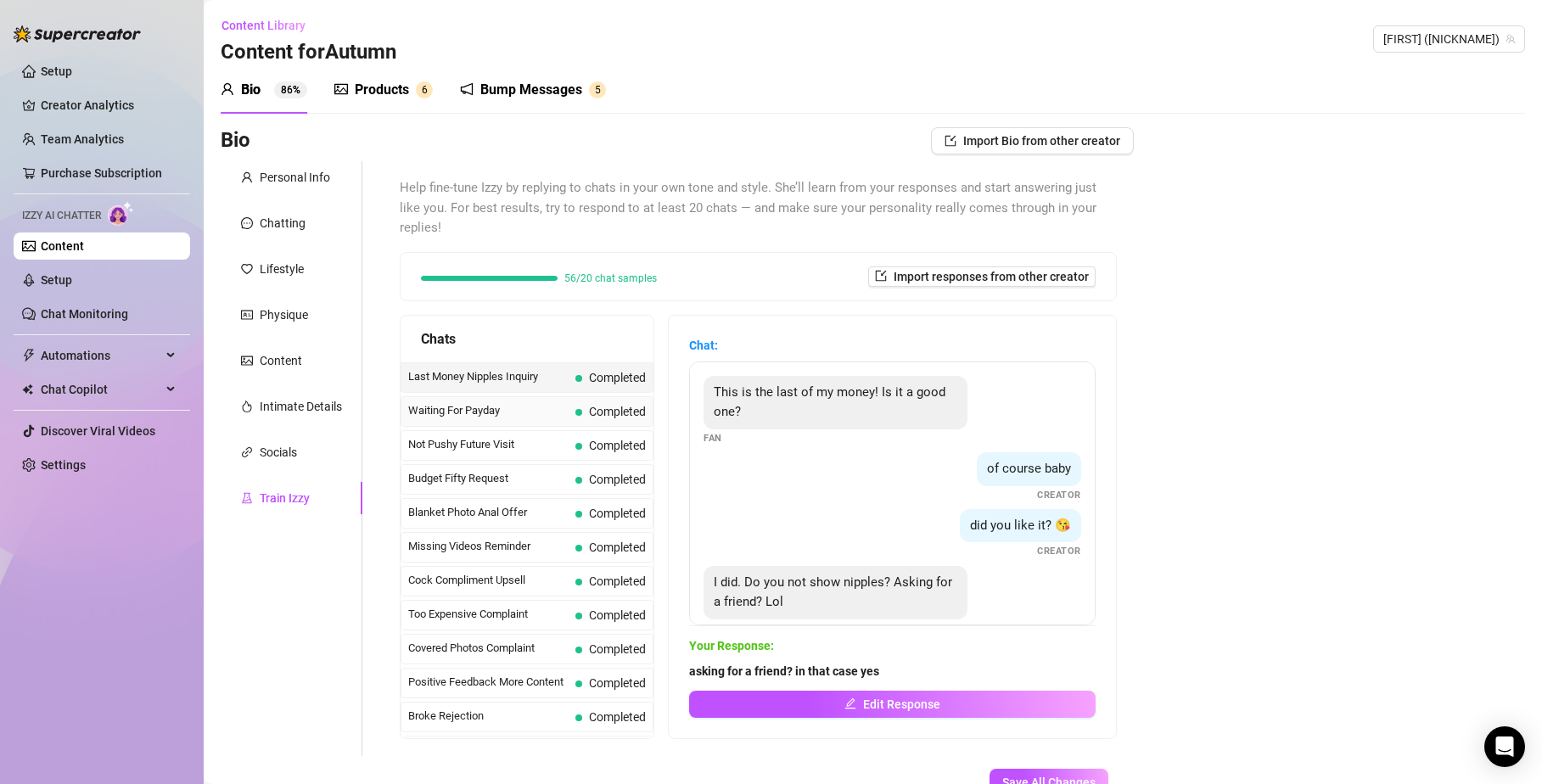 click on "Completed" at bounding box center [610, 412] 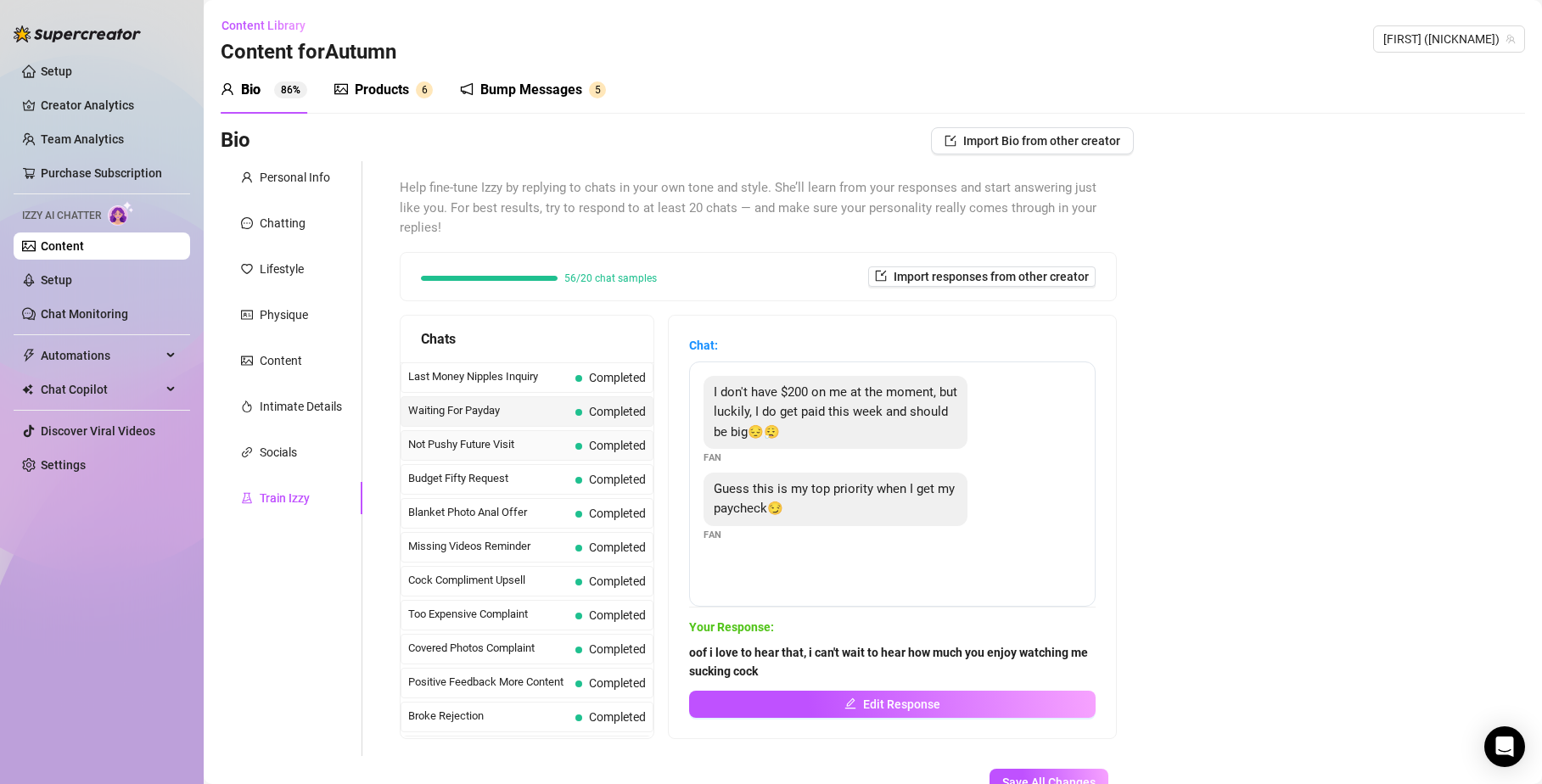 scroll, scrollTop: 34, scrollLeft: 0, axis: vertical 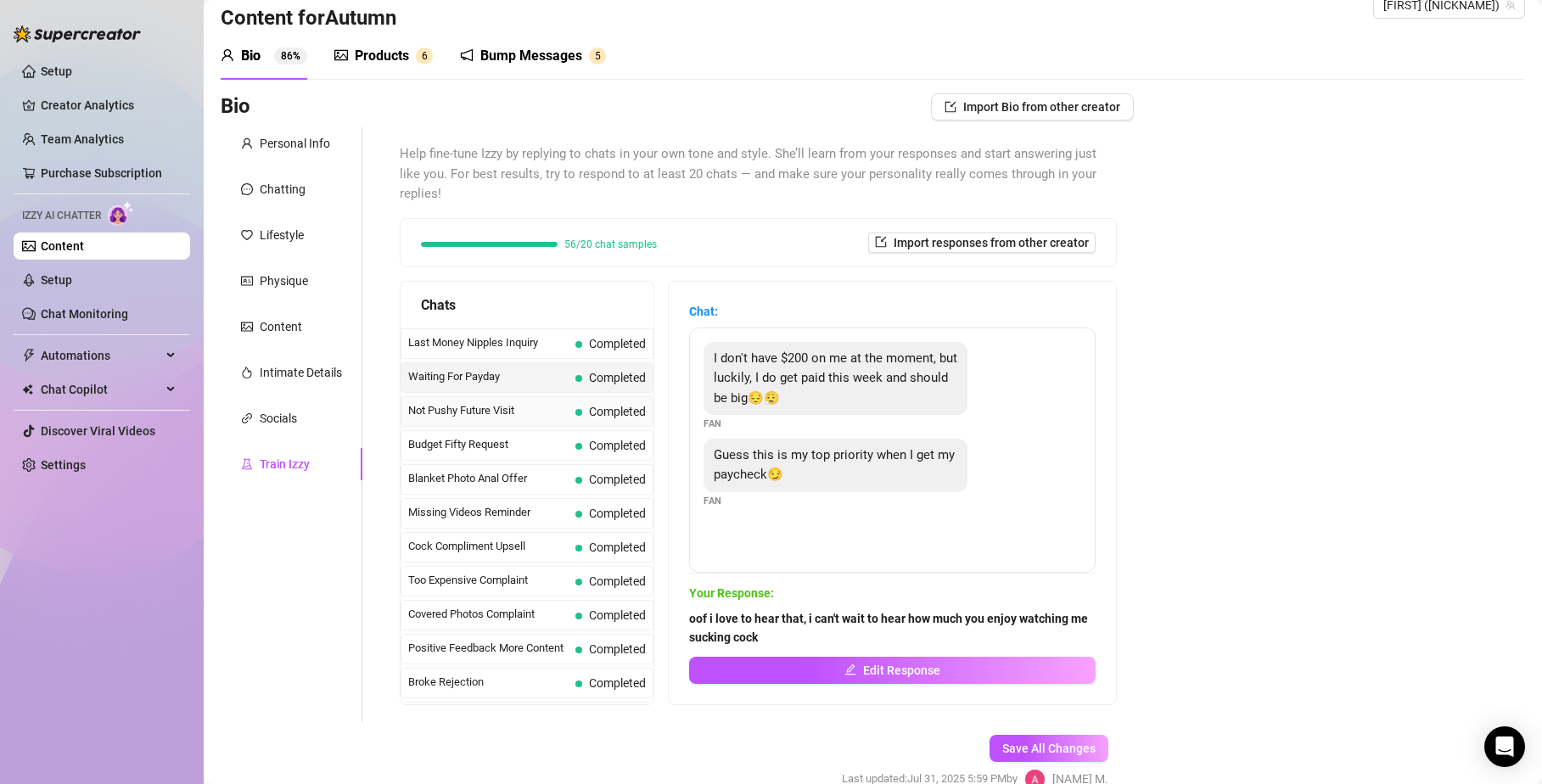 click on "Completed" at bounding box center [617, 412] 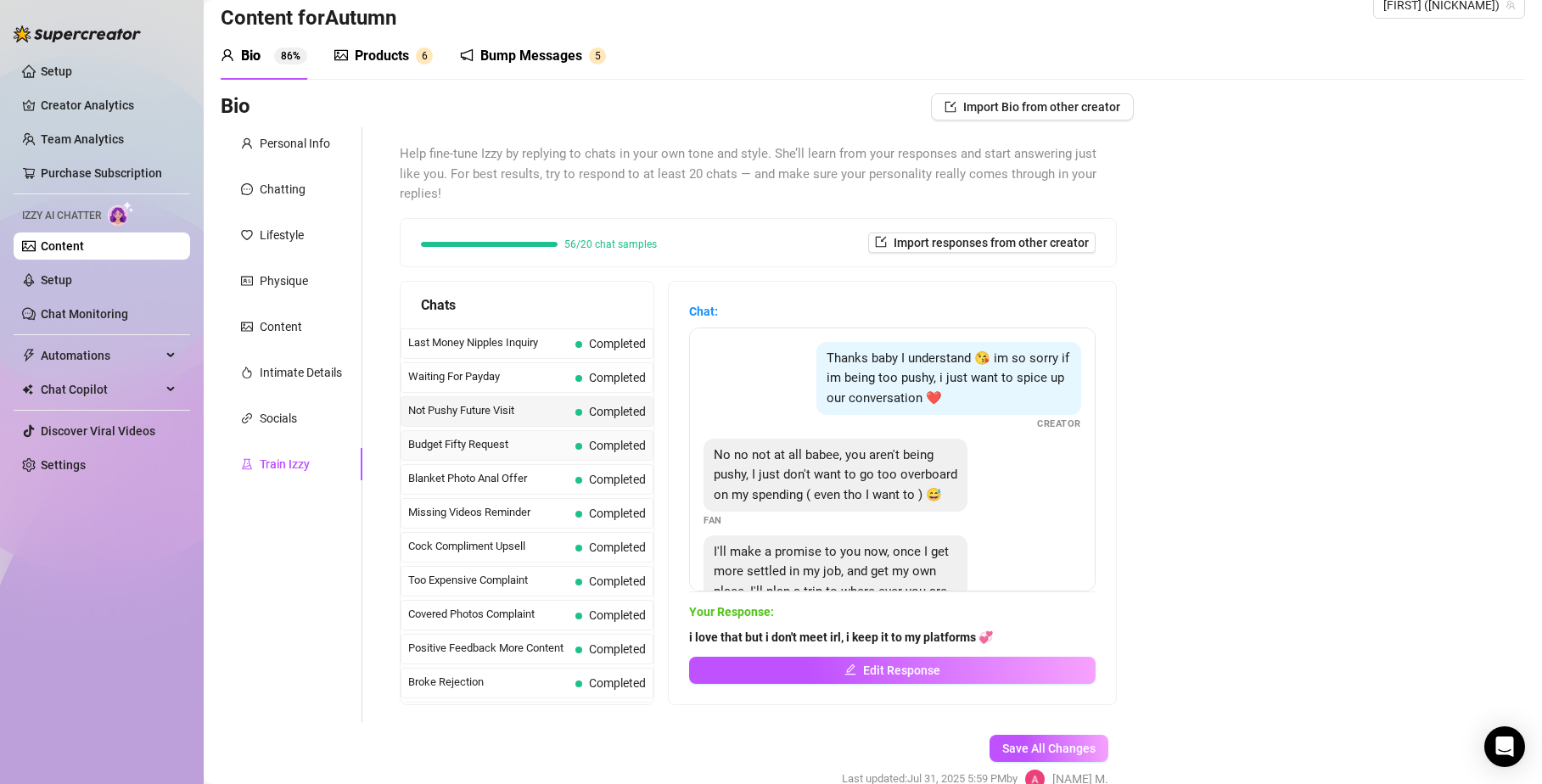 click on "Completed" at bounding box center [617, 445] 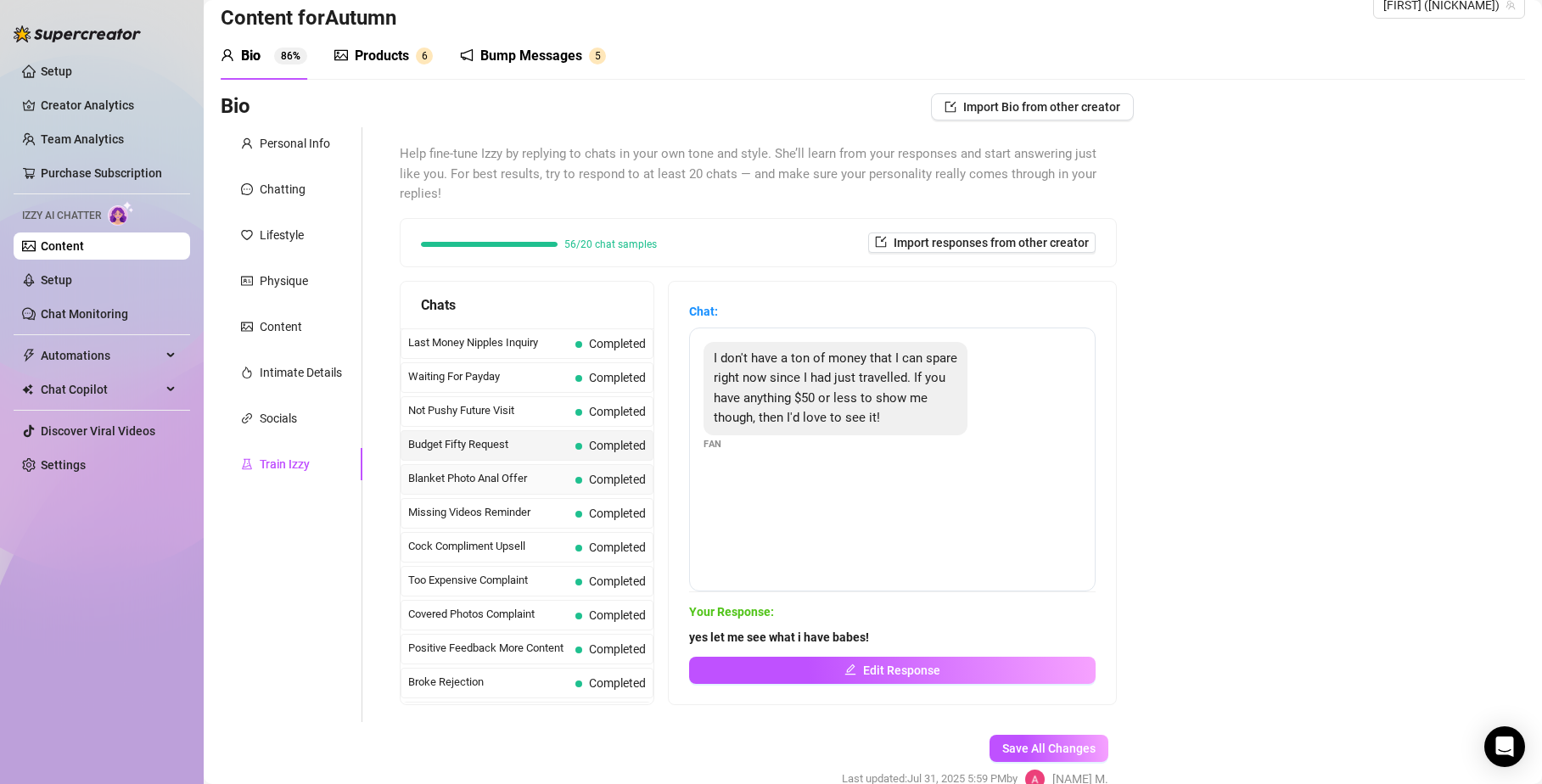 click on "Blanket Photo Anal Offer Completed" at bounding box center (527, 479) 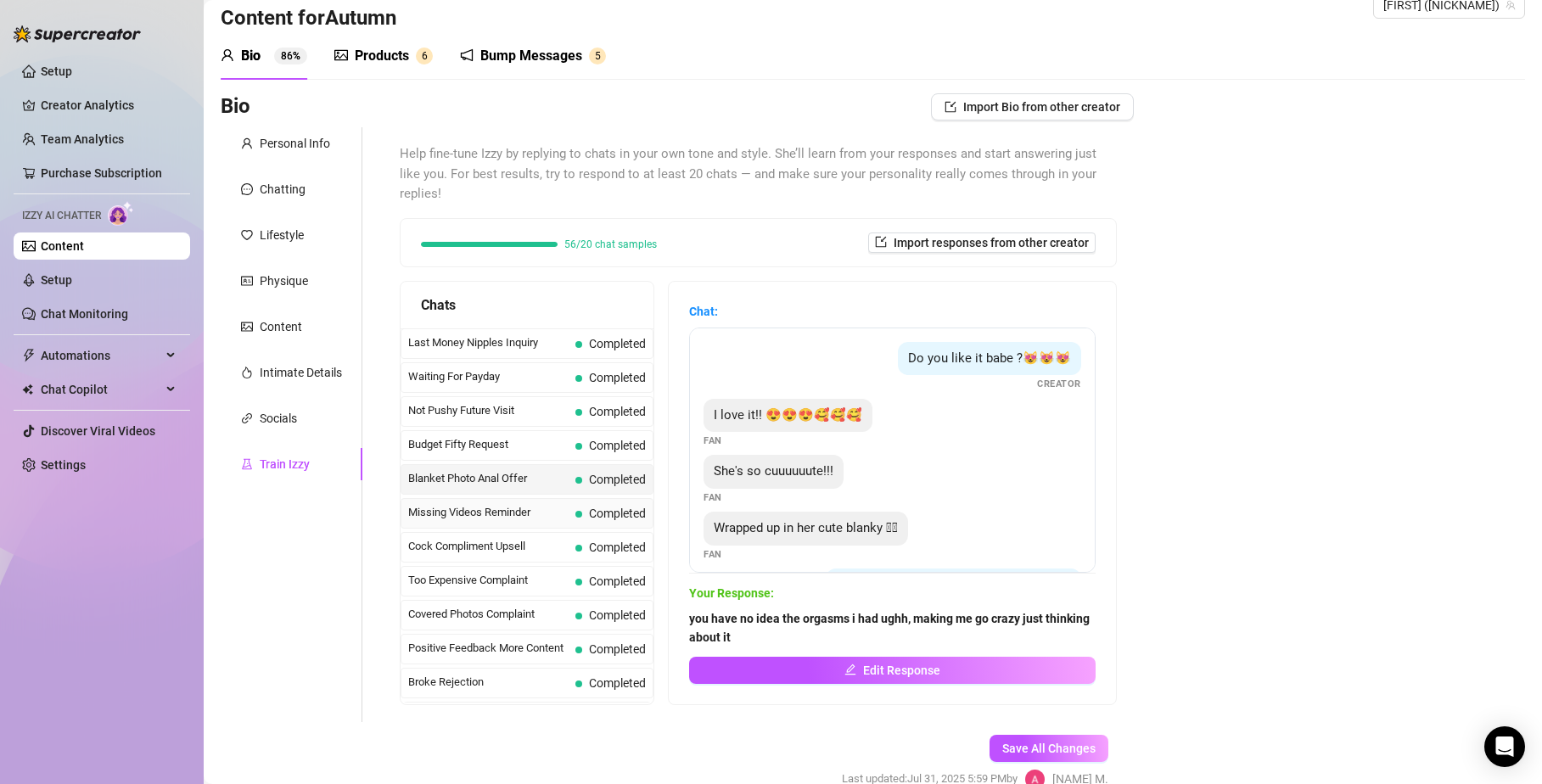 click on "Completed" at bounding box center [617, 513] 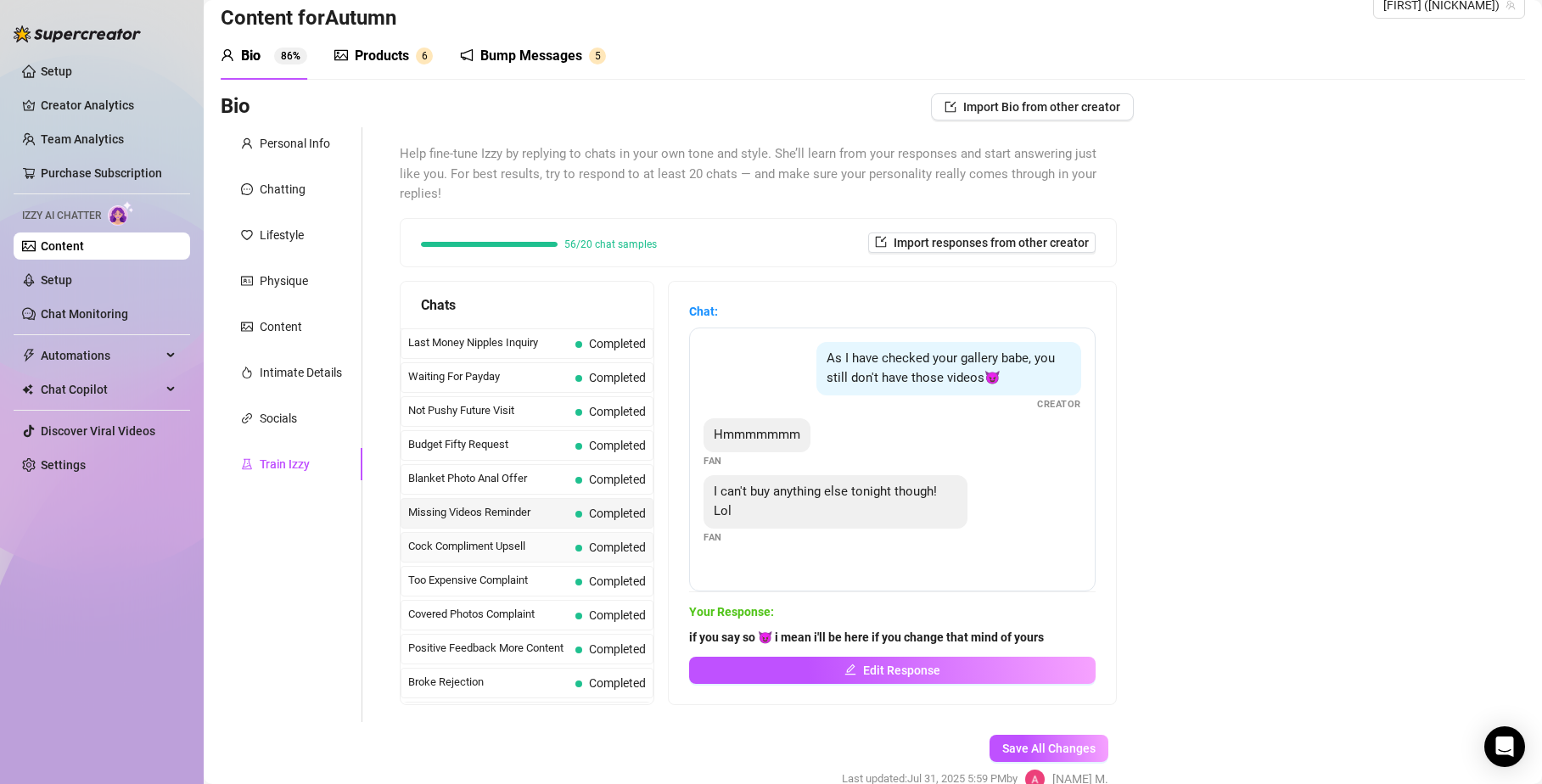 click on "Completed" at bounding box center [610, 547] 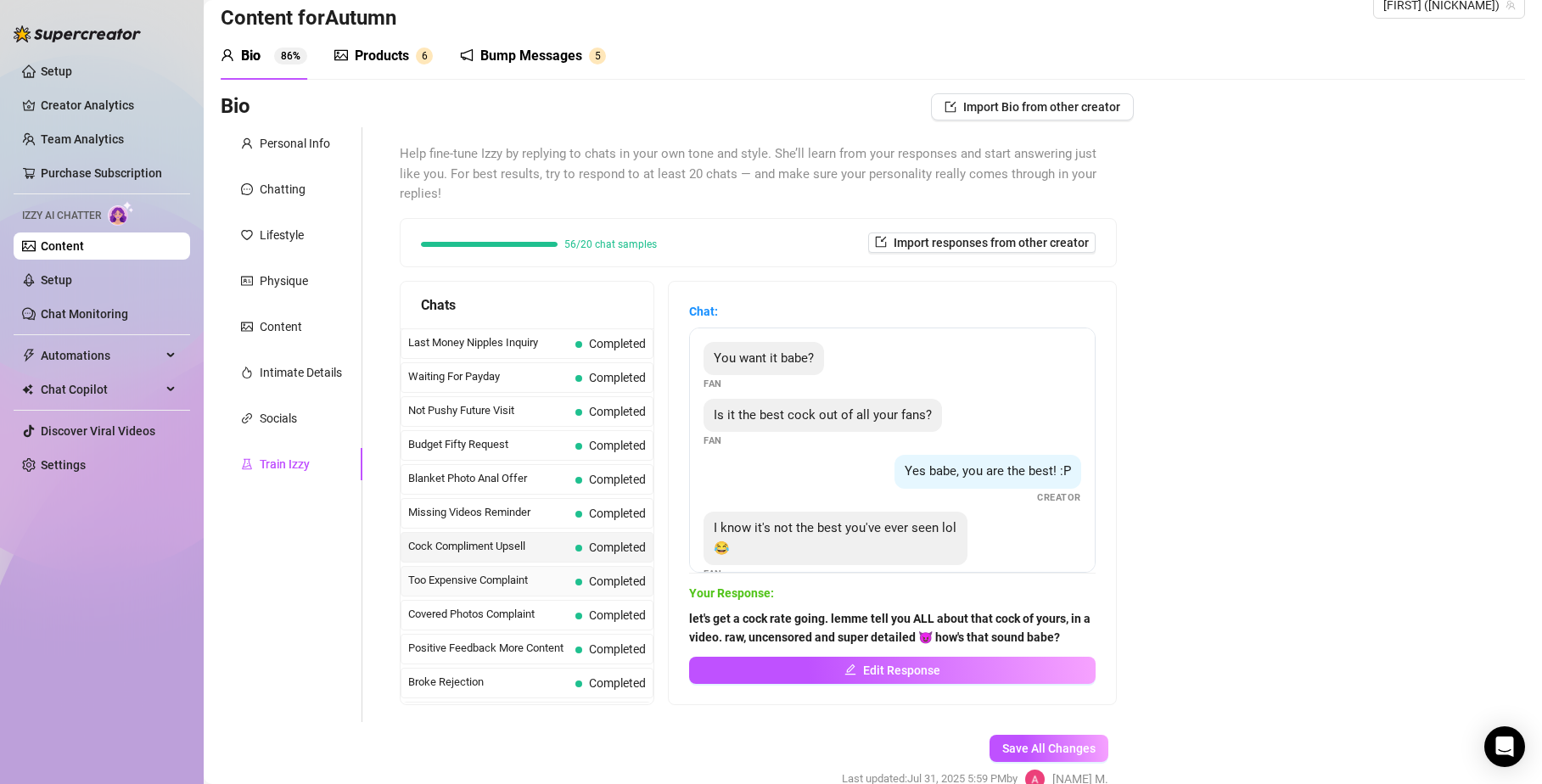 click on "Completed" at bounding box center (610, 581) 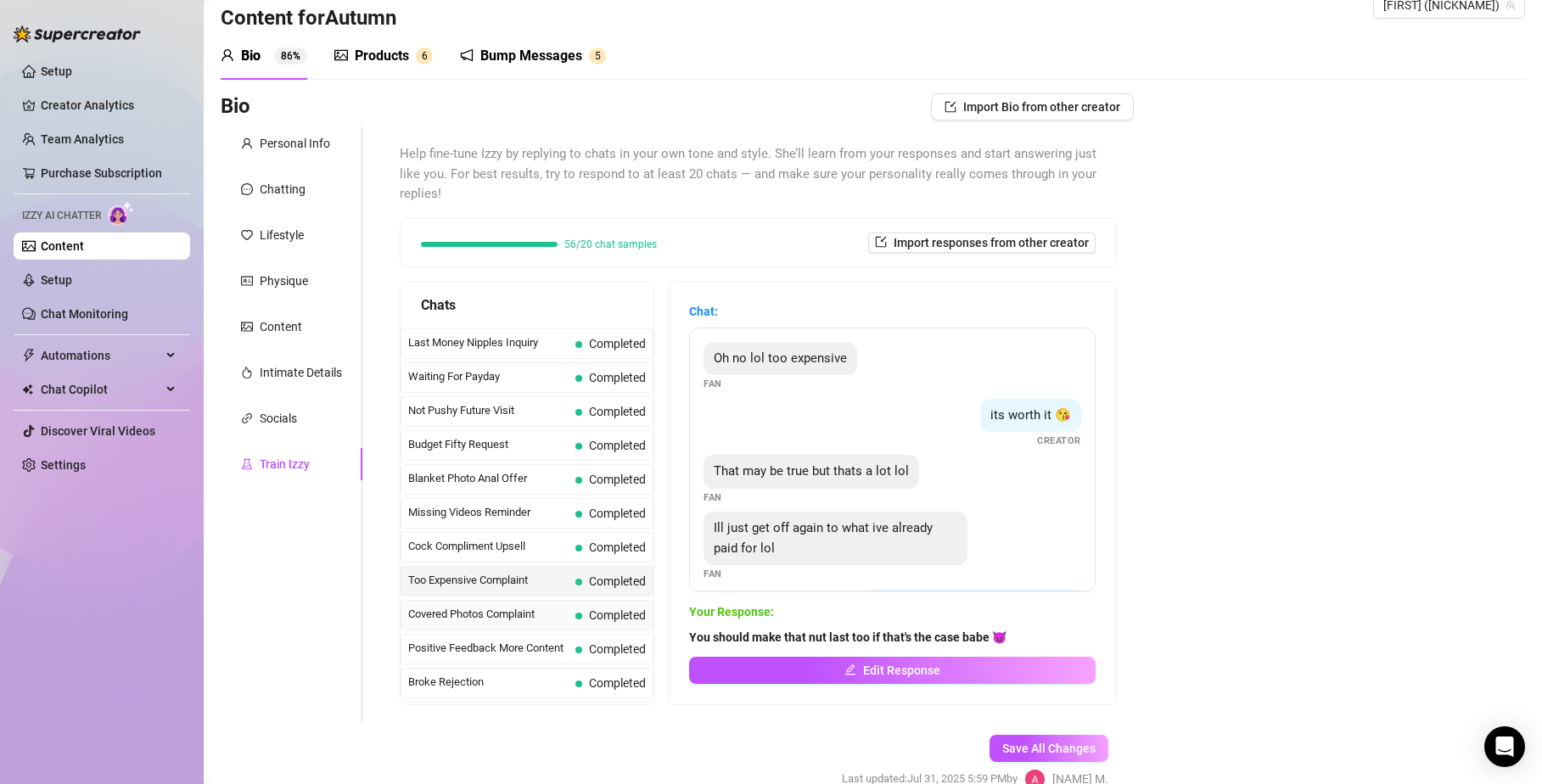 click on "Covered Photos Complaint Completed" at bounding box center [527, 615] 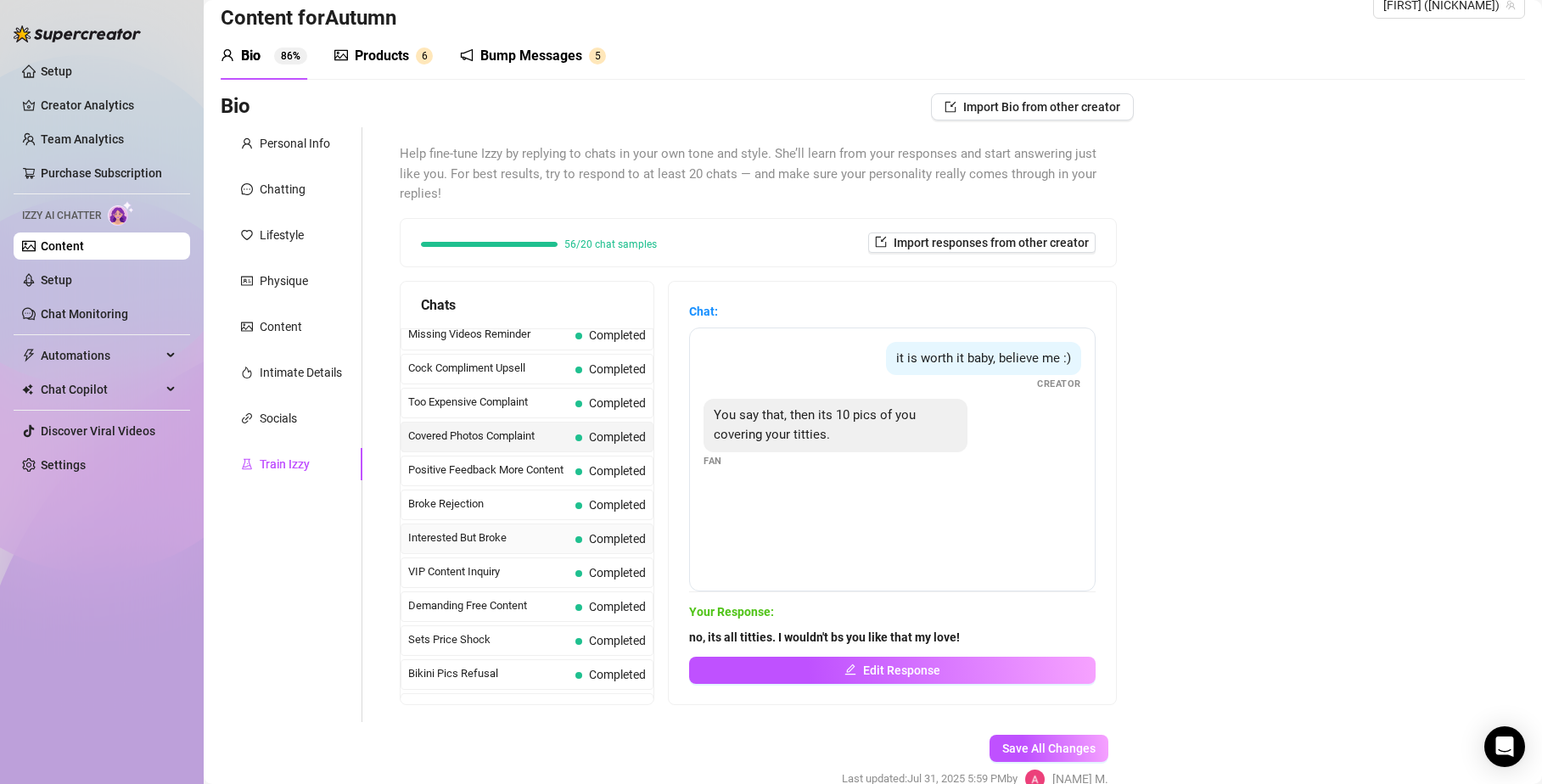 scroll, scrollTop: 179, scrollLeft: 0, axis: vertical 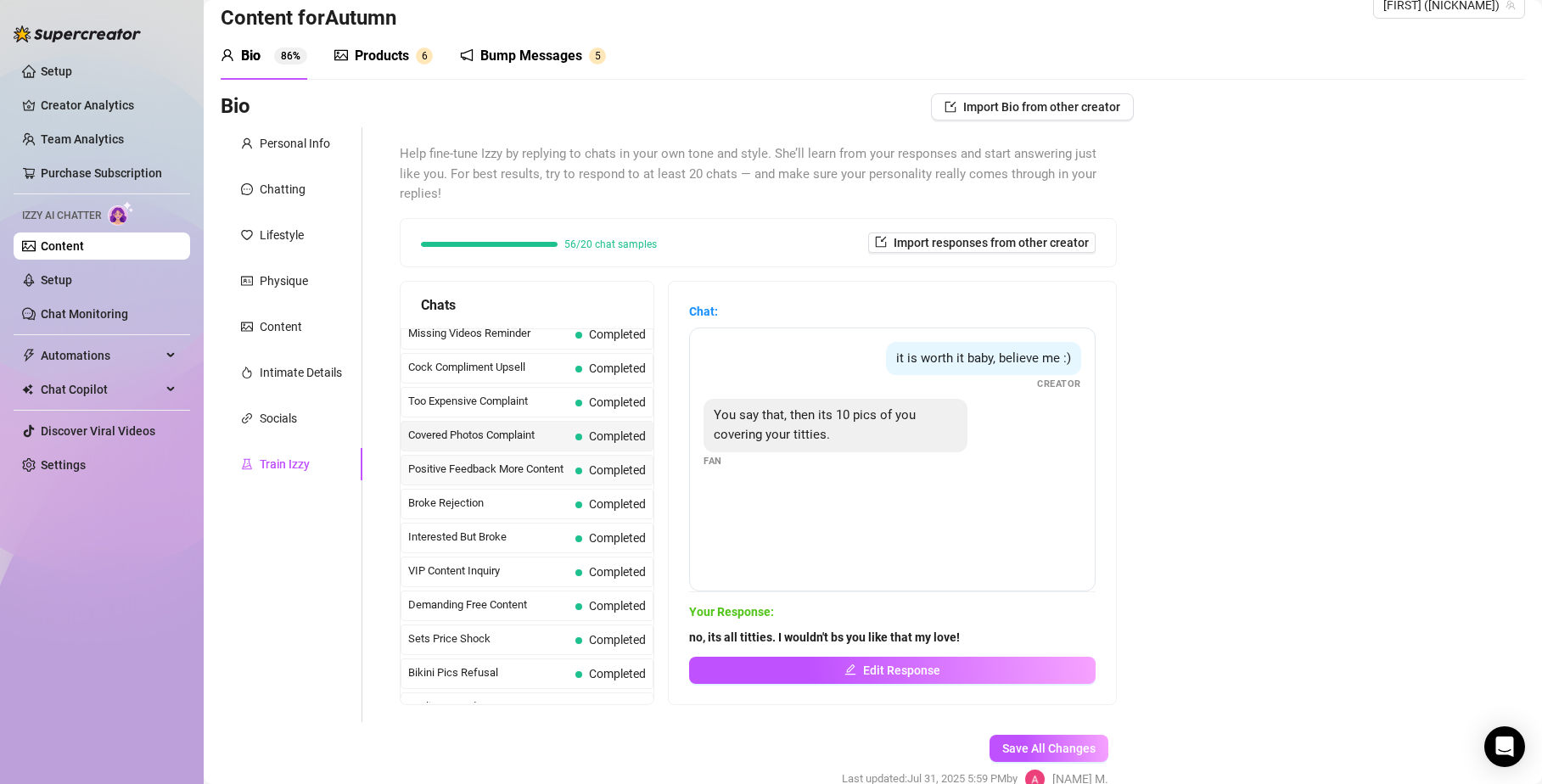 click on "Completed" at bounding box center [617, 470] 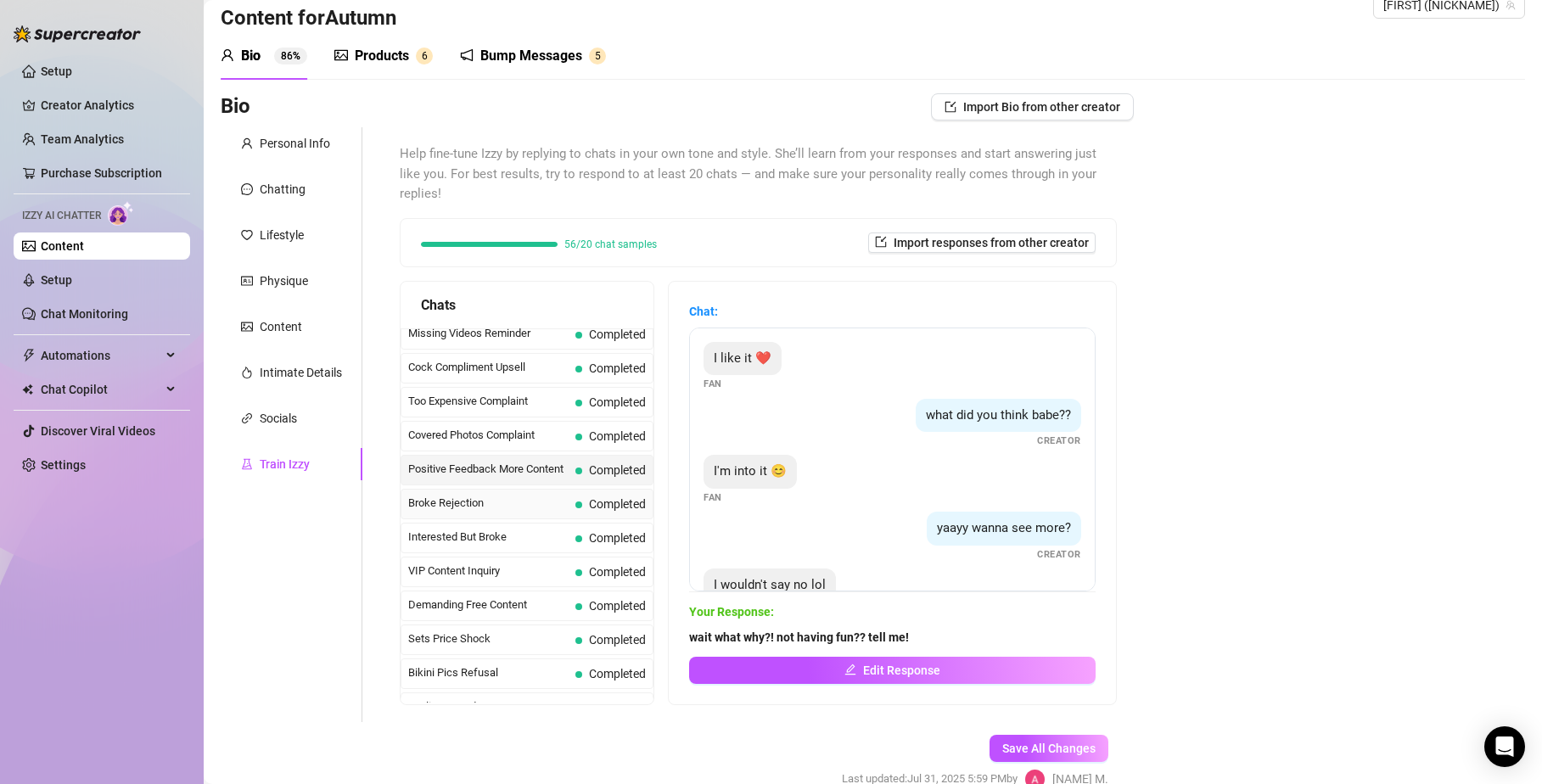 click on "Completed" at bounding box center (617, 504) 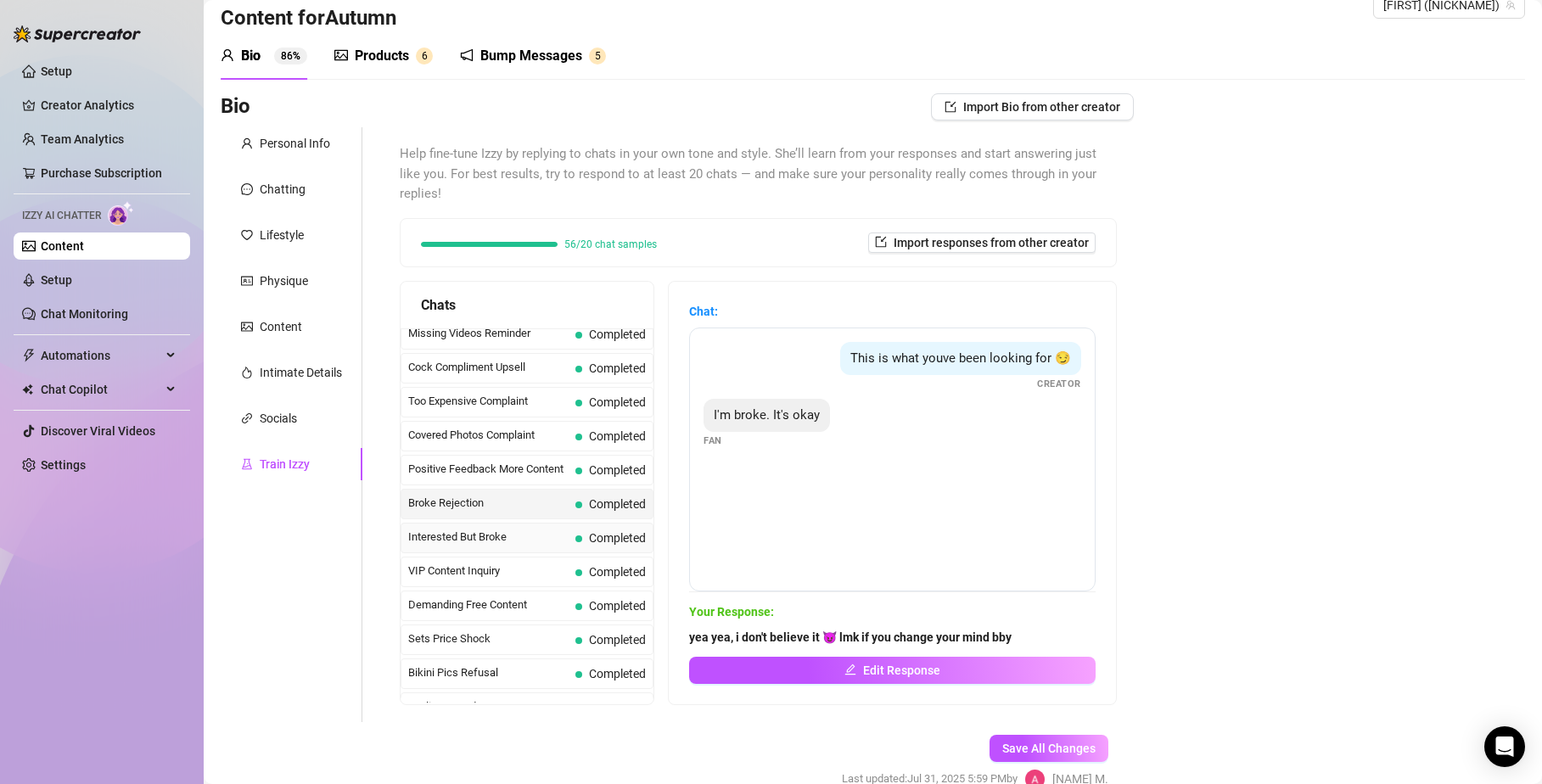 click on "Interested But Broke Completed" at bounding box center (527, 538) 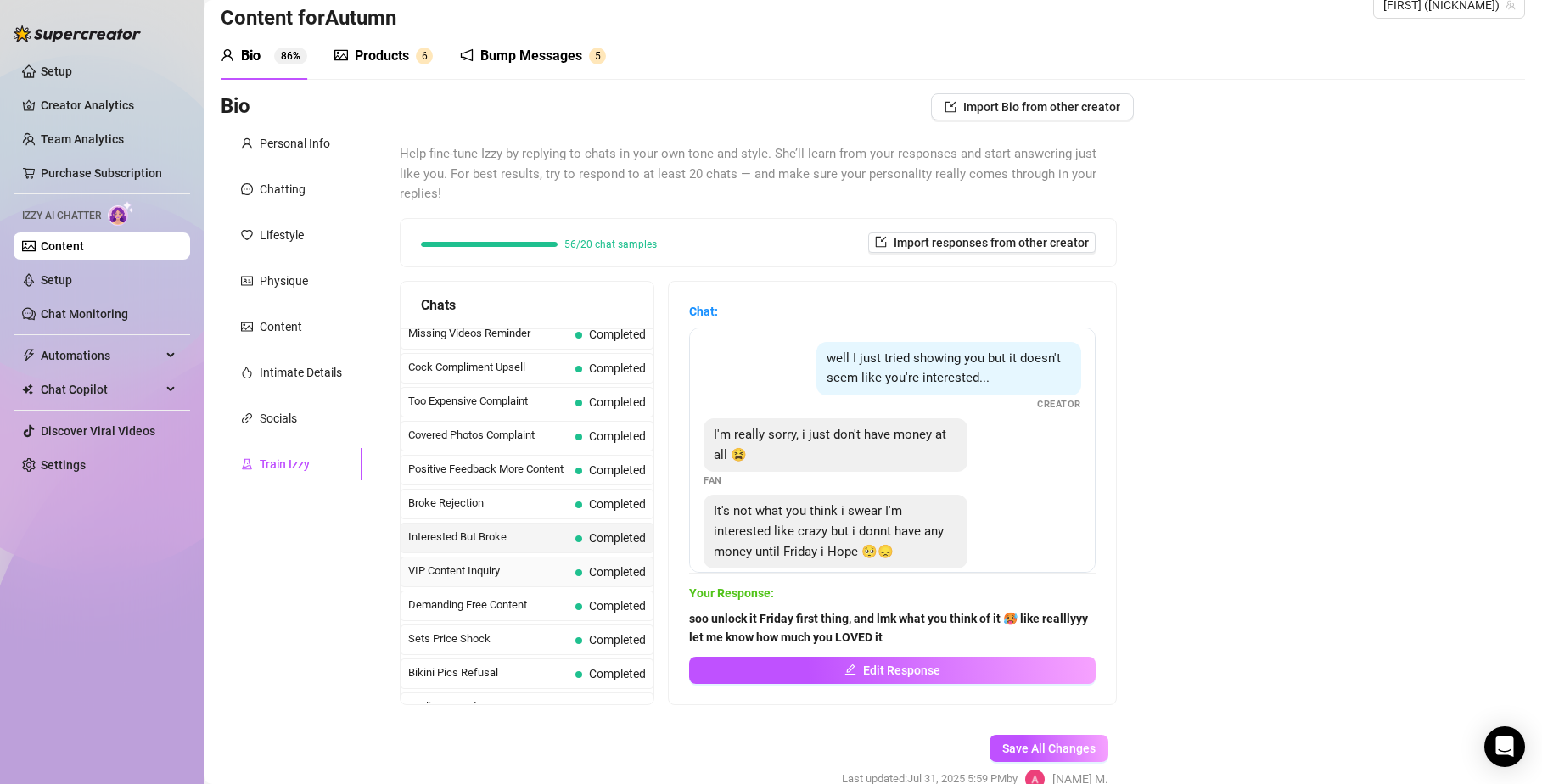 click on "VIP Content Inquiry Completed" at bounding box center [527, 572] 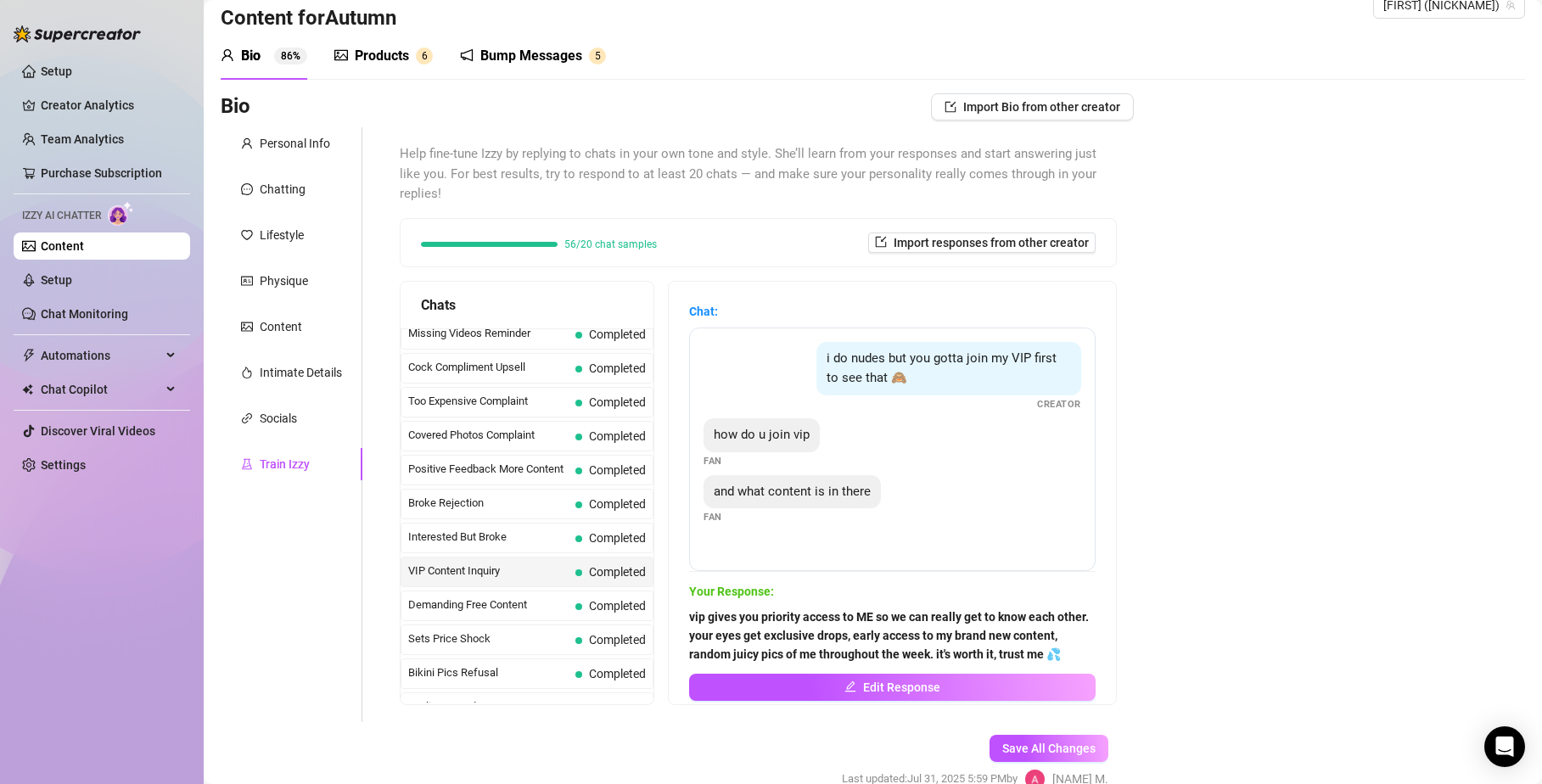 scroll, scrollTop: 318, scrollLeft: 0, axis: vertical 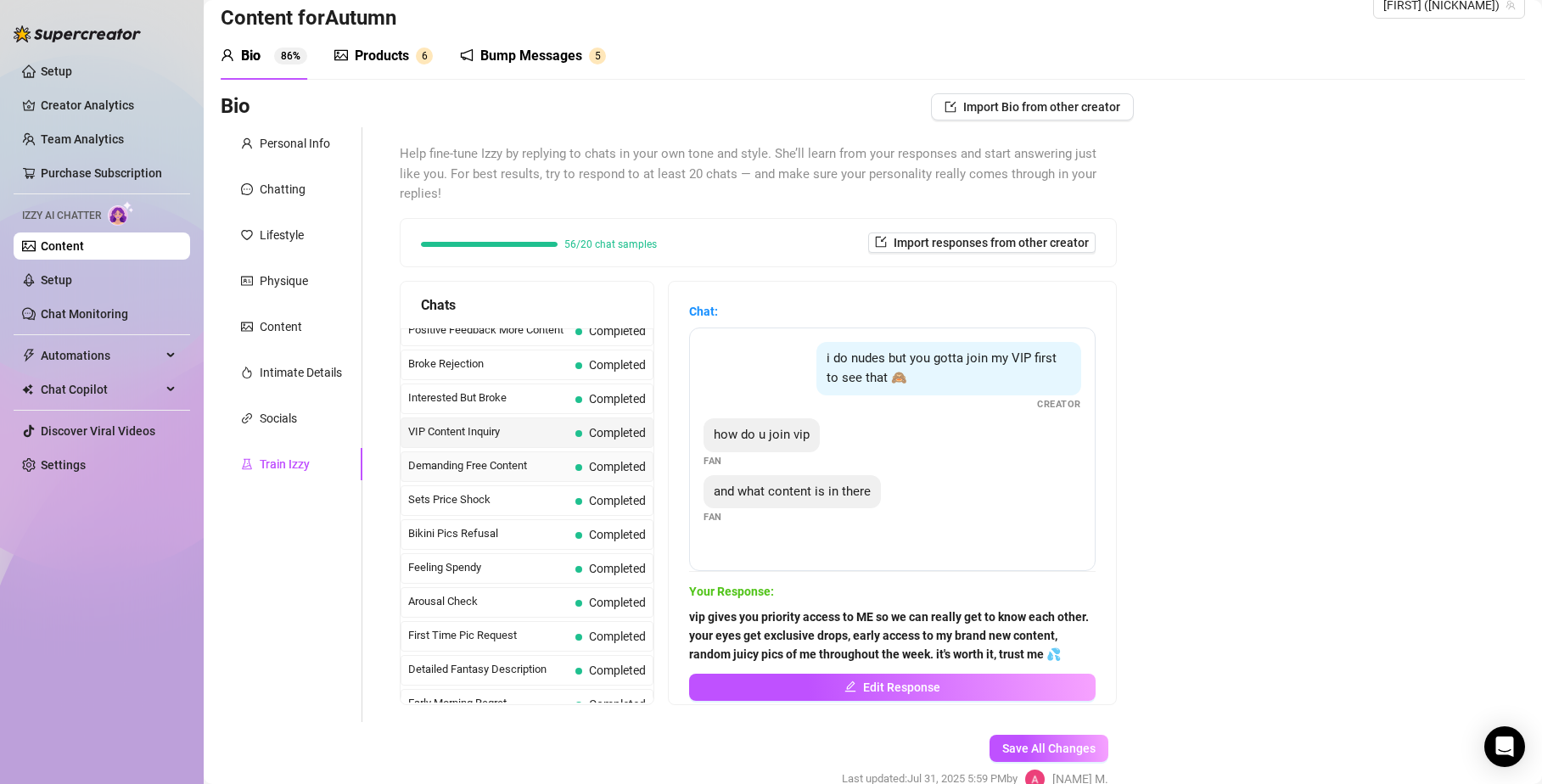 click on "Completed" at bounding box center [617, 467] 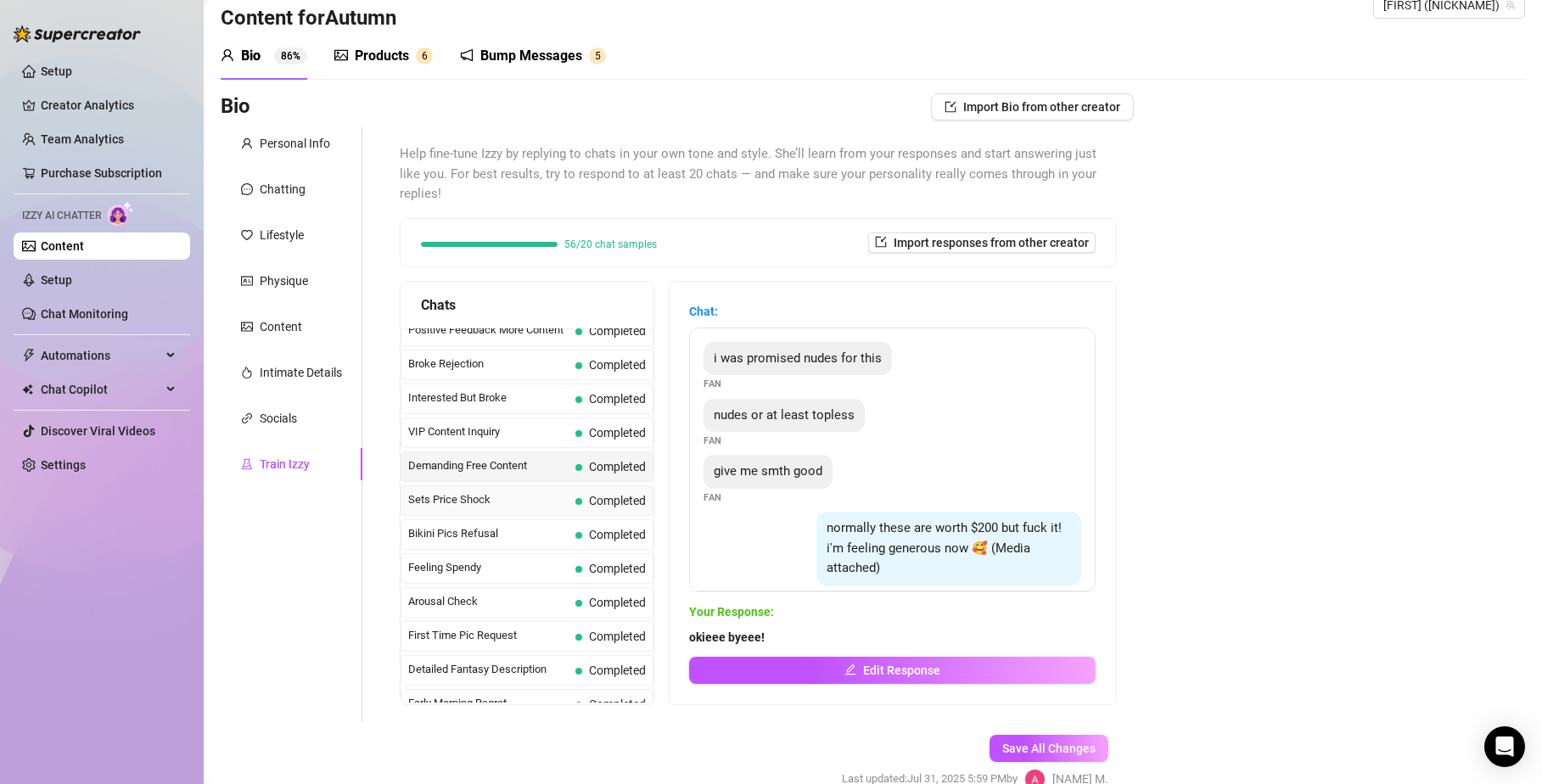 click on "Completed" at bounding box center (617, 501) 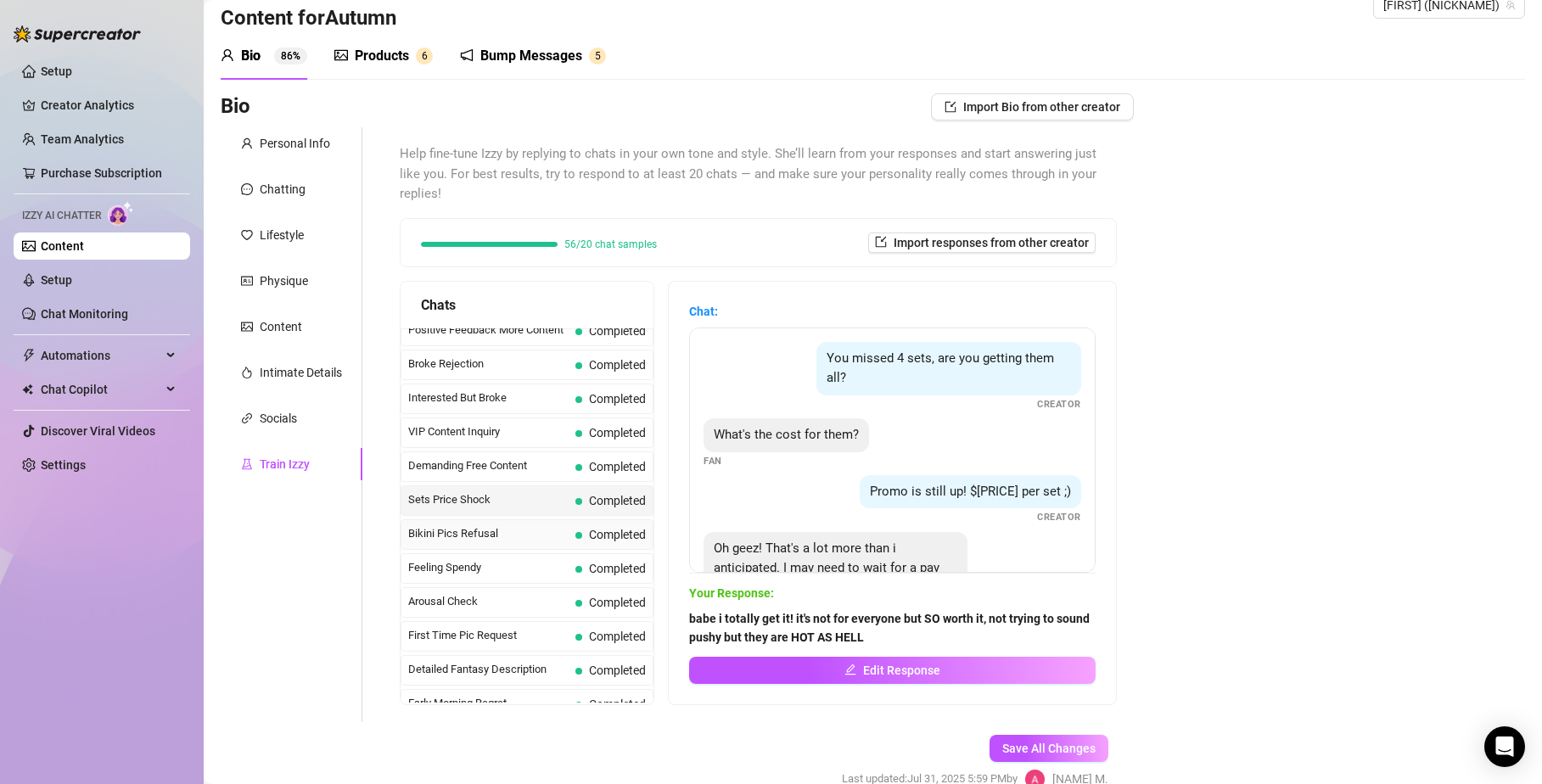 click on "Completed" at bounding box center (617, 535) 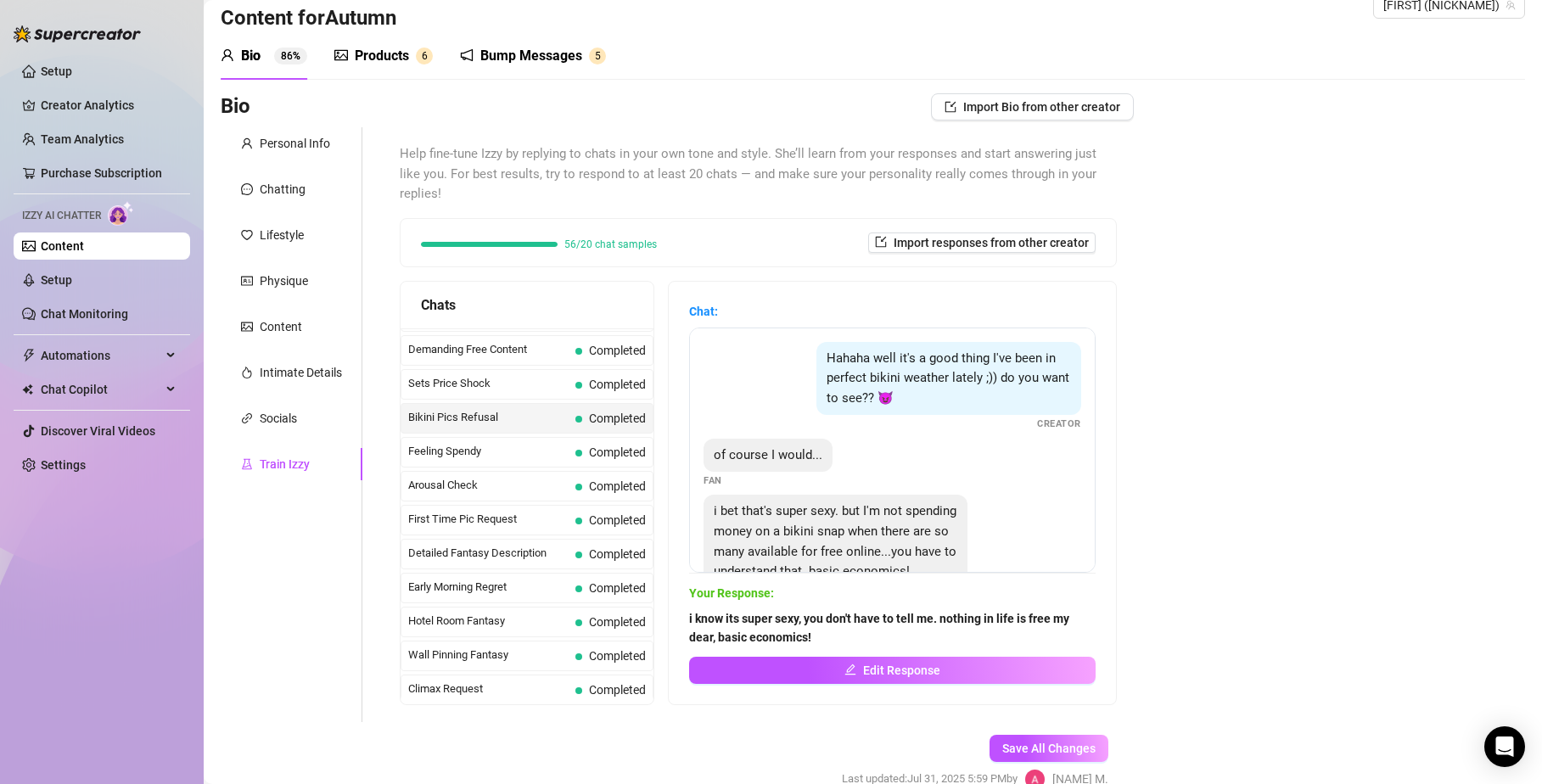 scroll, scrollTop: 463, scrollLeft: 0, axis: vertical 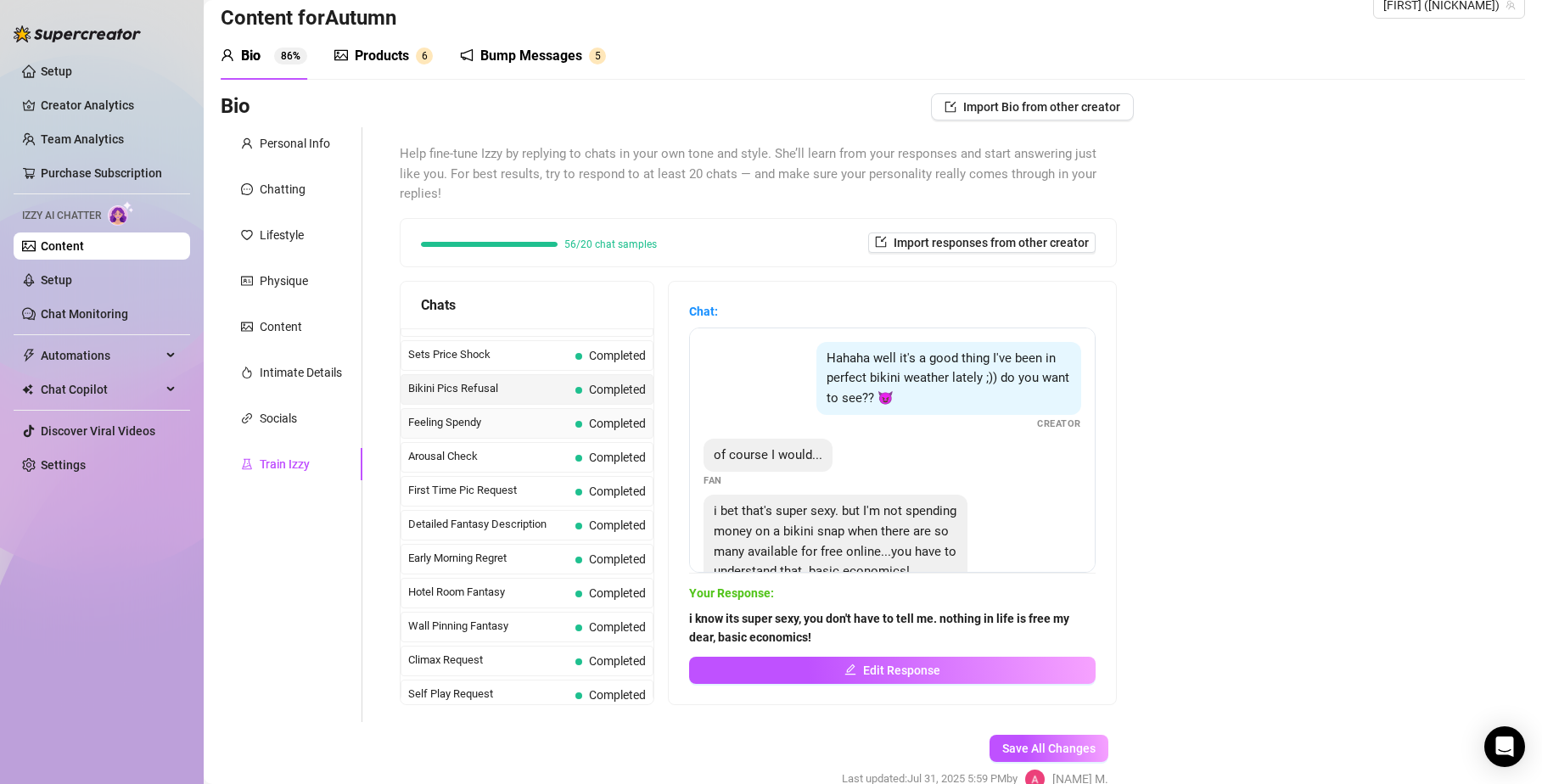 click on "Completed" at bounding box center (617, 423) 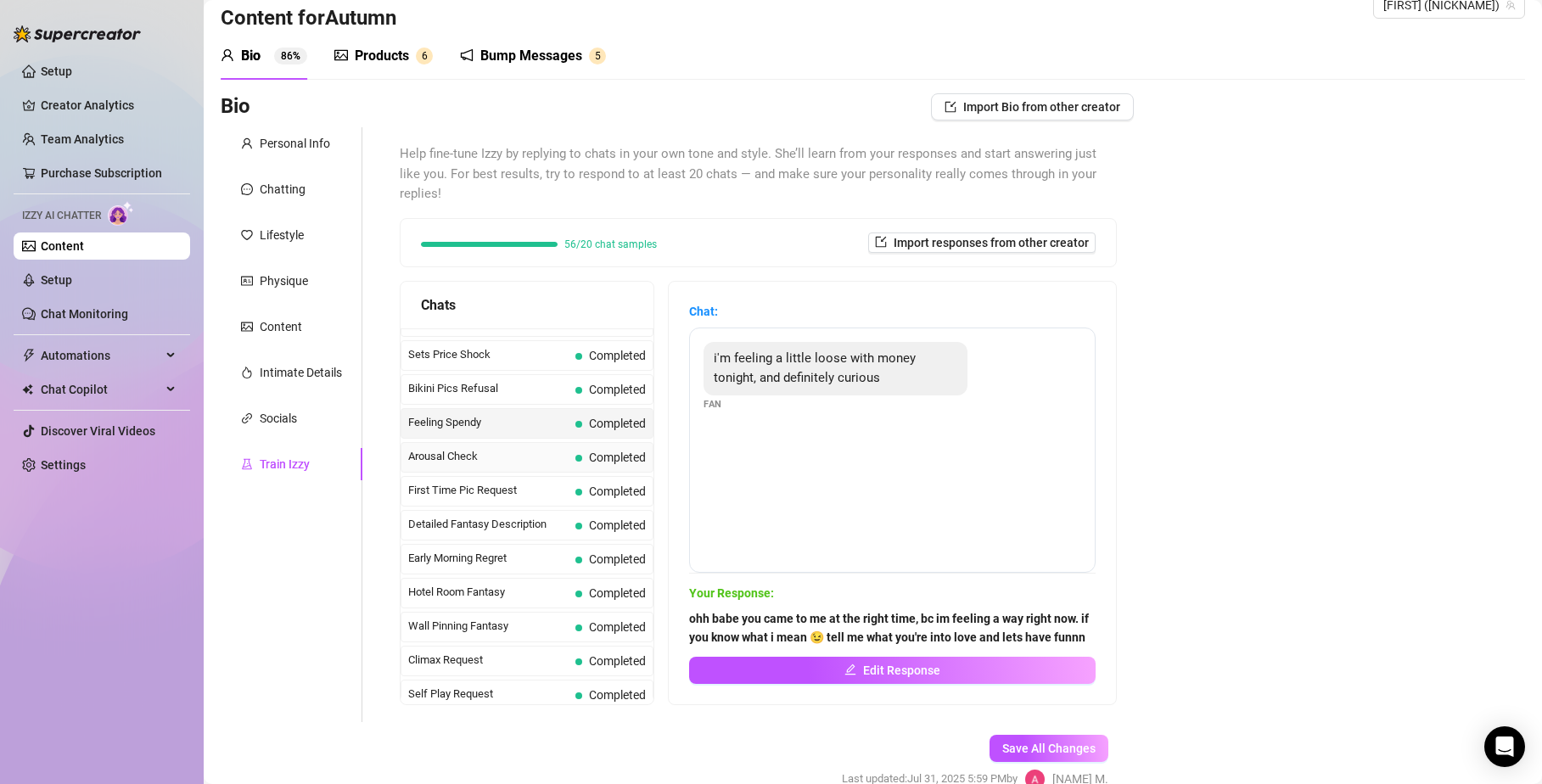 click on "Completed" at bounding box center [617, 457] 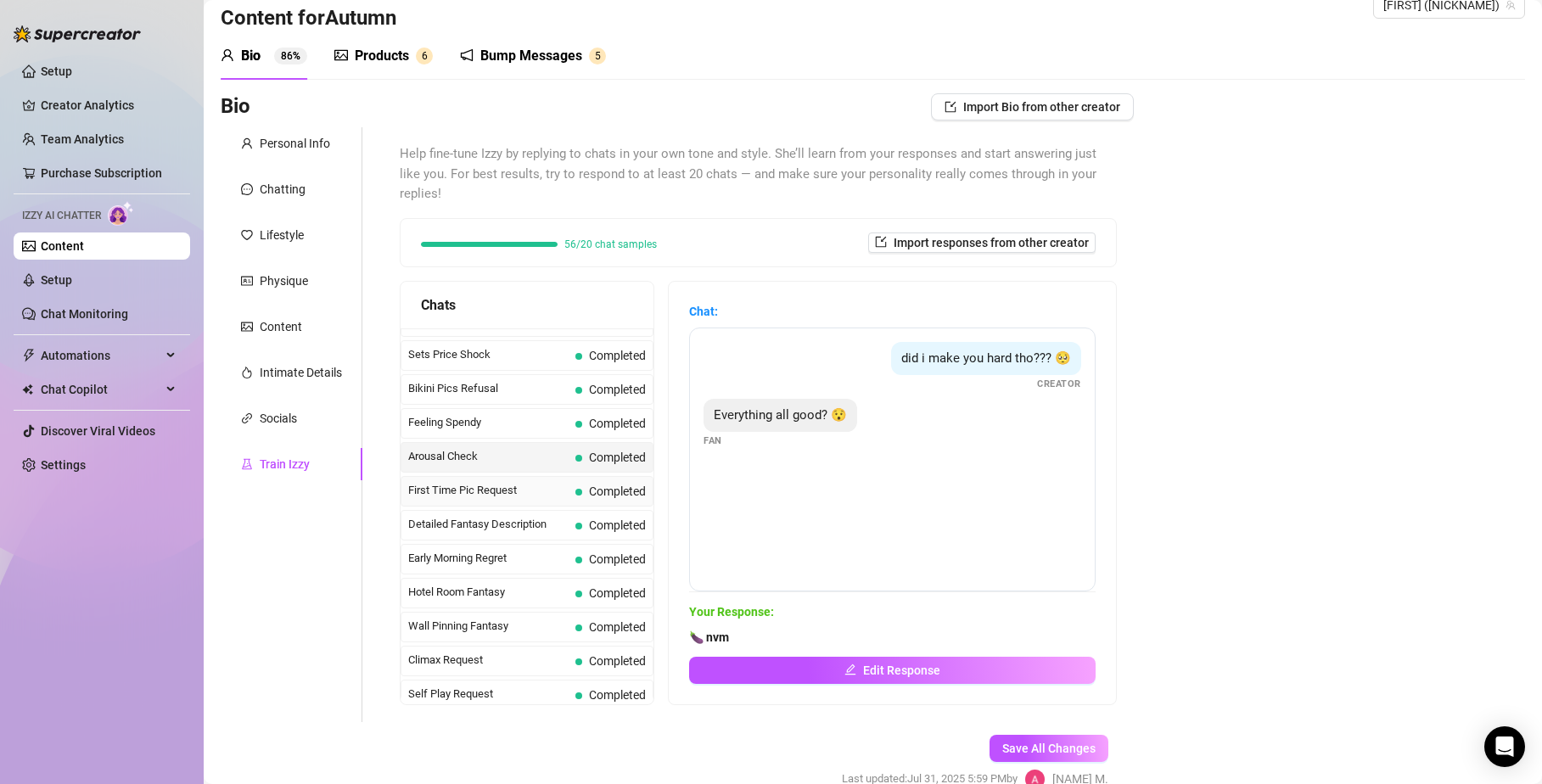 click on "First Time Pic Request Completed" at bounding box center (527, 491) 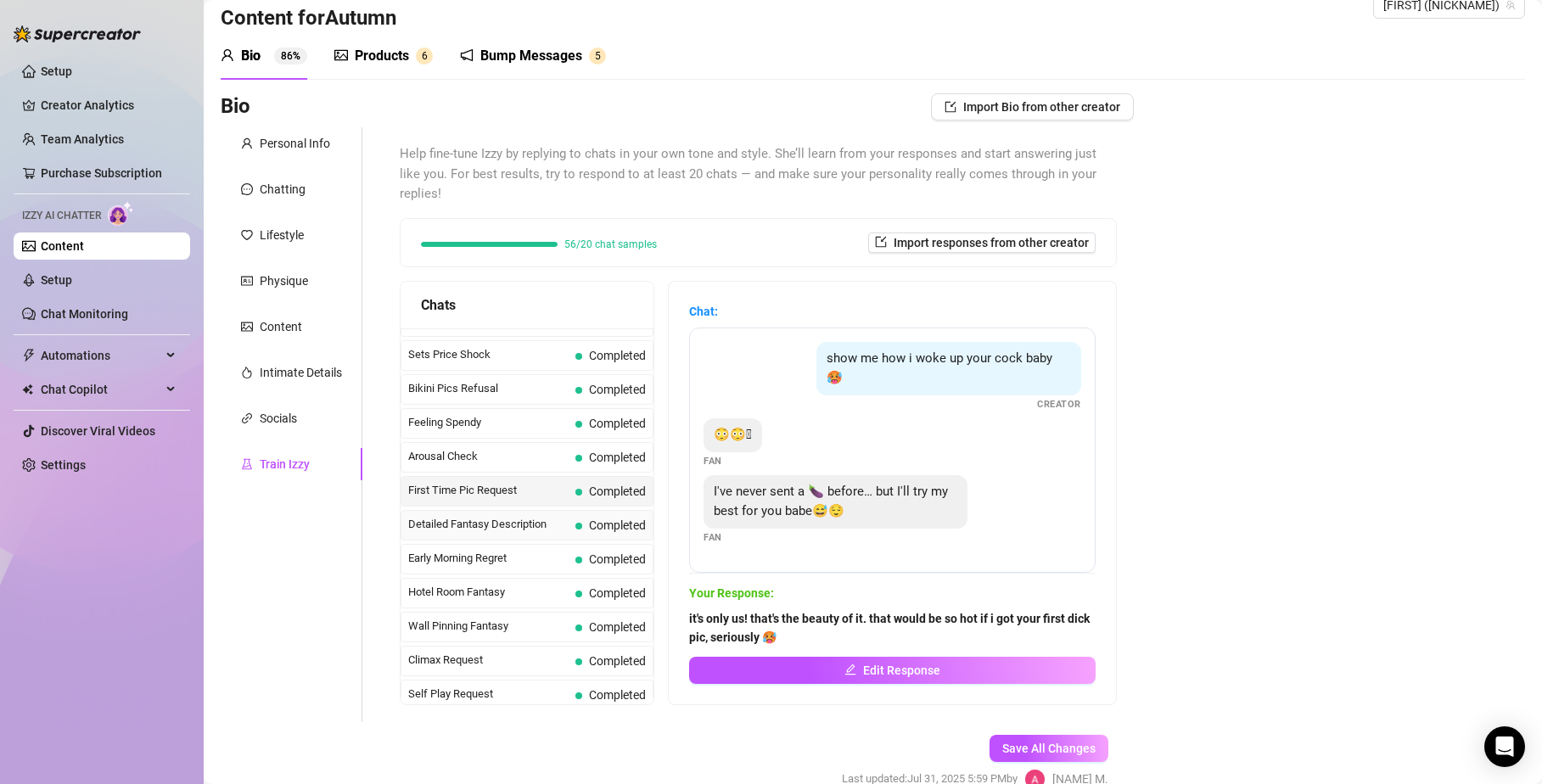 click on "Completed" at bounding box center (617, 525) 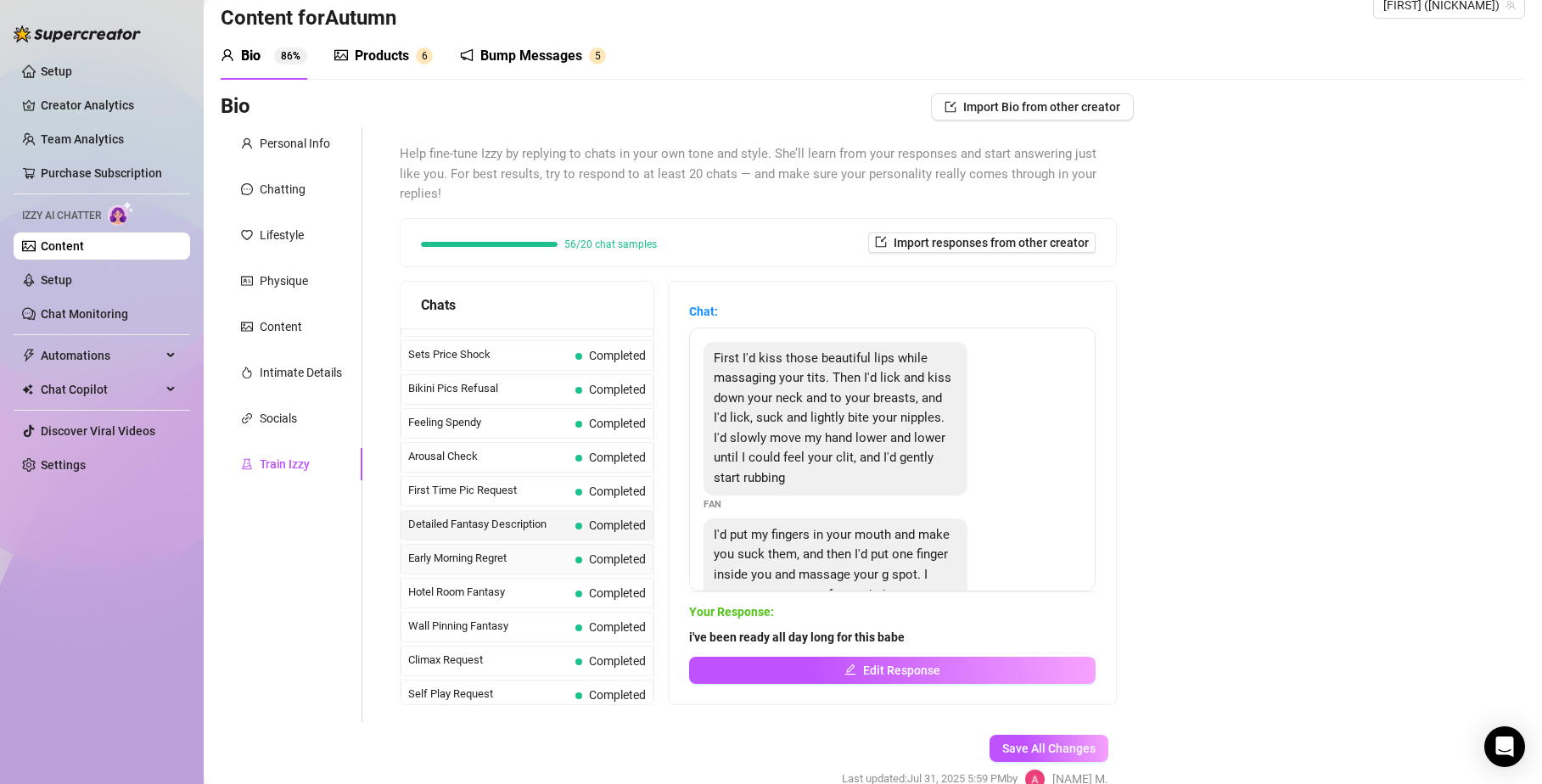 click on "Completed" at bounding box center (617, 559) 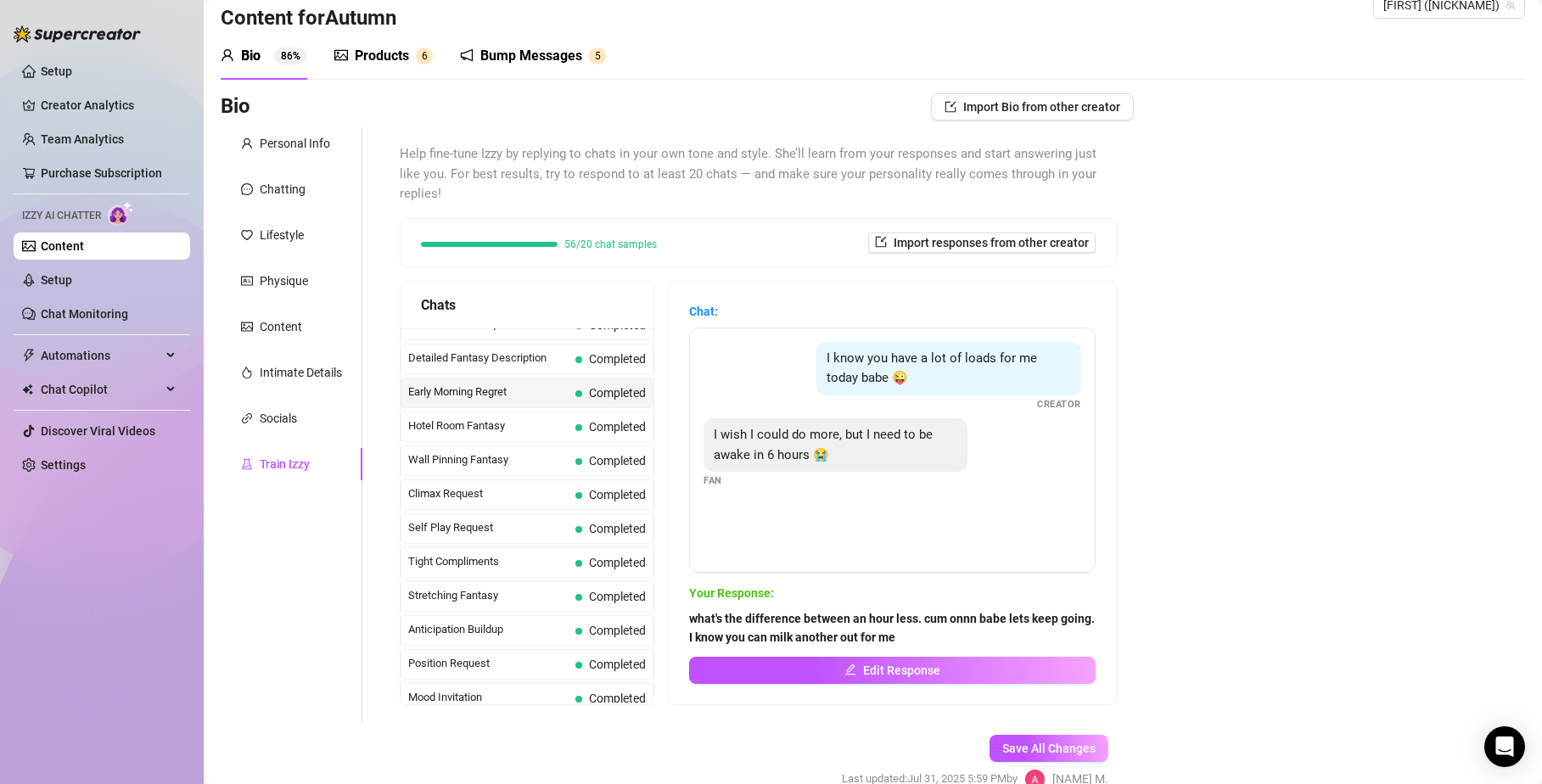 scroll, scrollTop: 630, scrollLeft: 0, axis: vertical 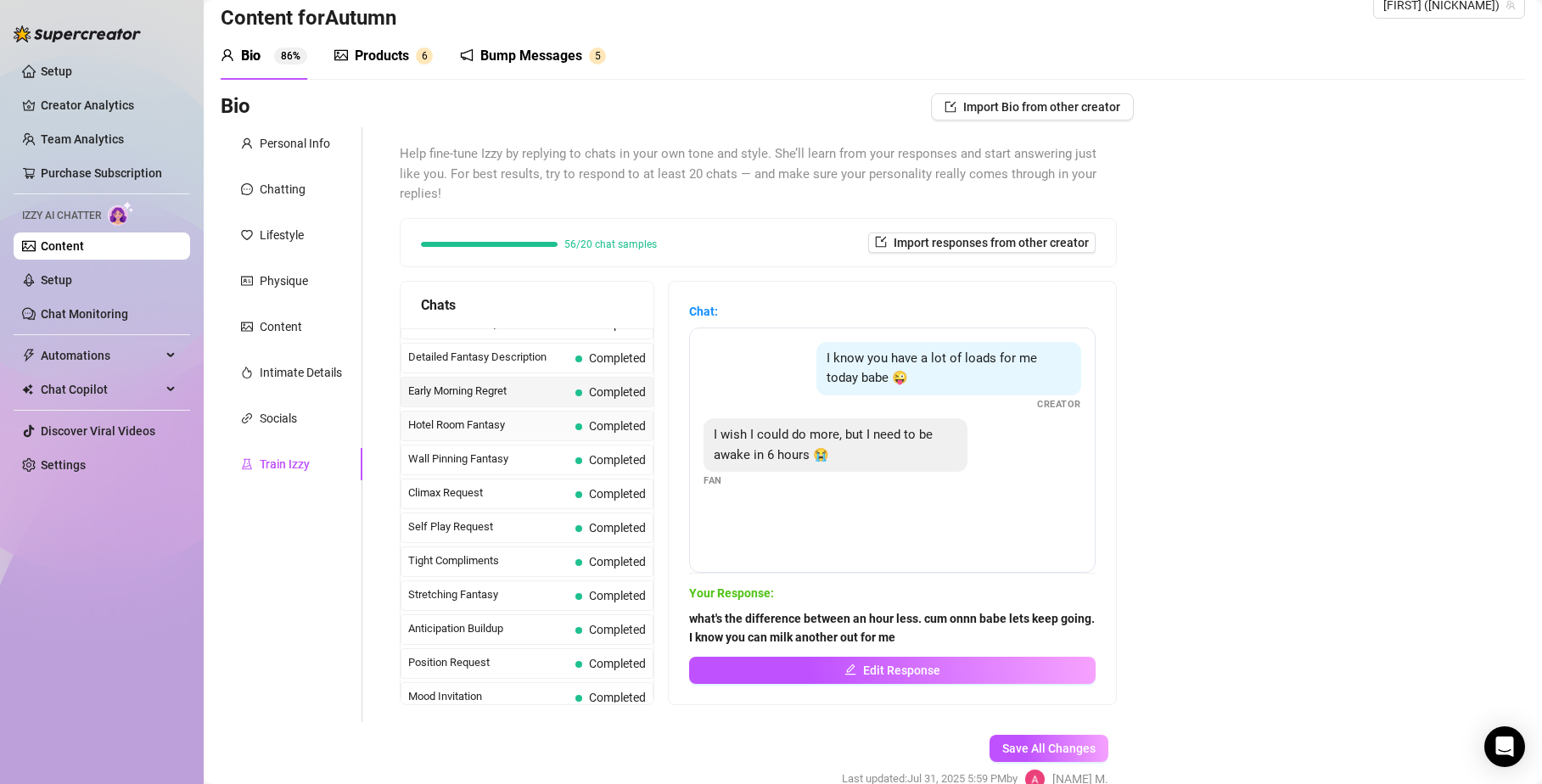 click on "Completed" at bounding box center [617, 426] 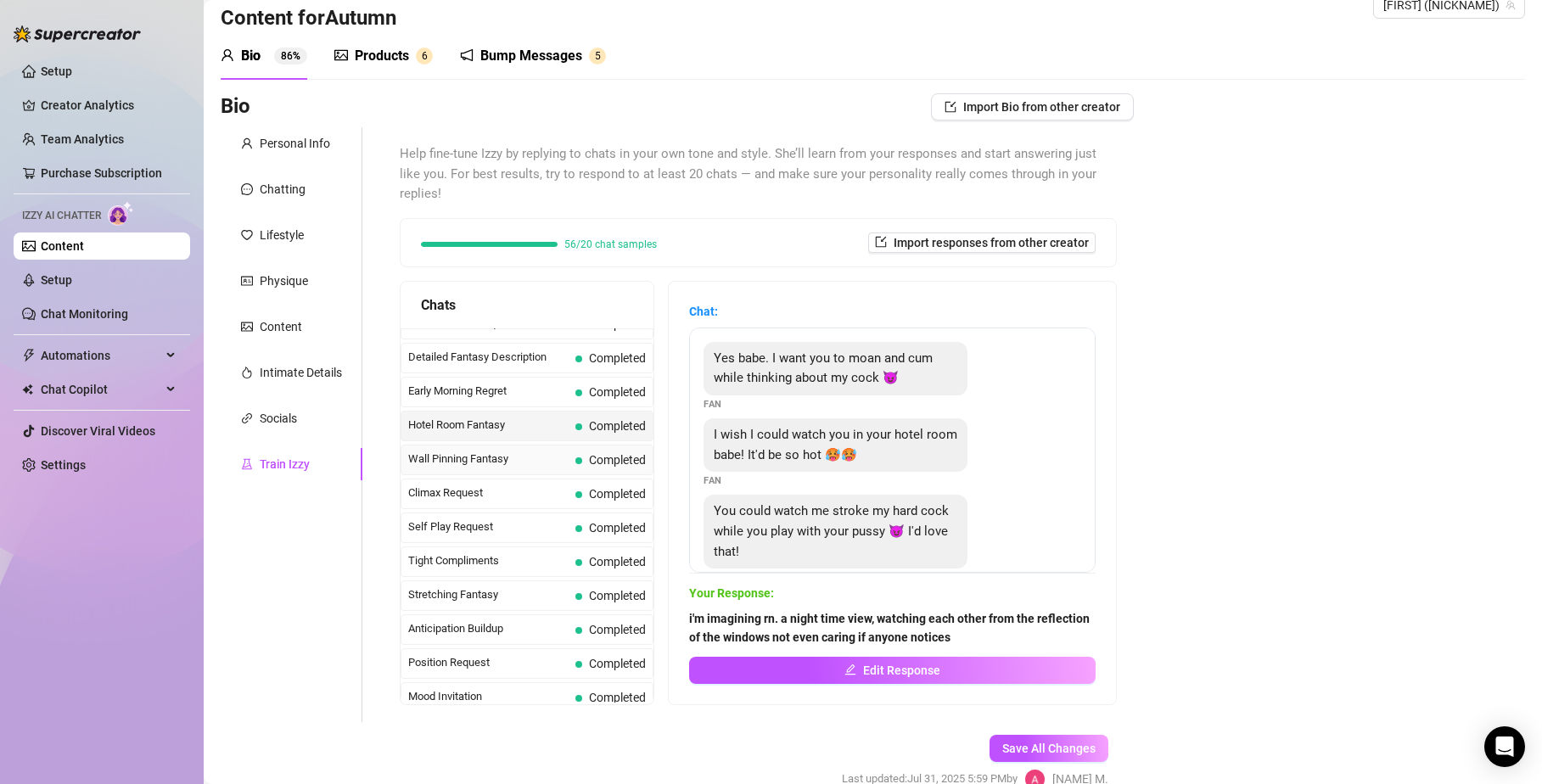 click on "Completed" at bounding box center [617, 460] 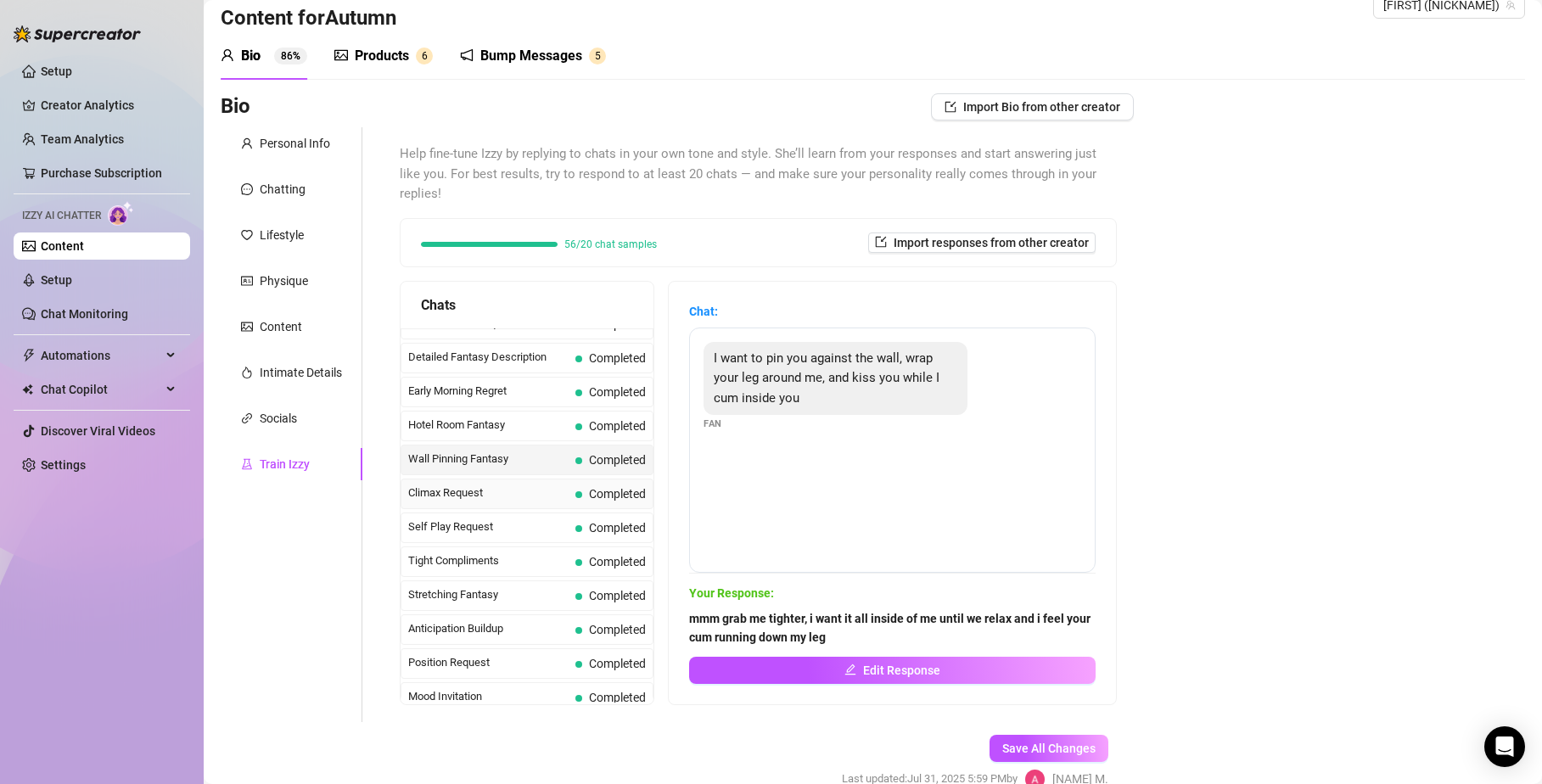 click on "Completed" at bounding box center (617, 494) 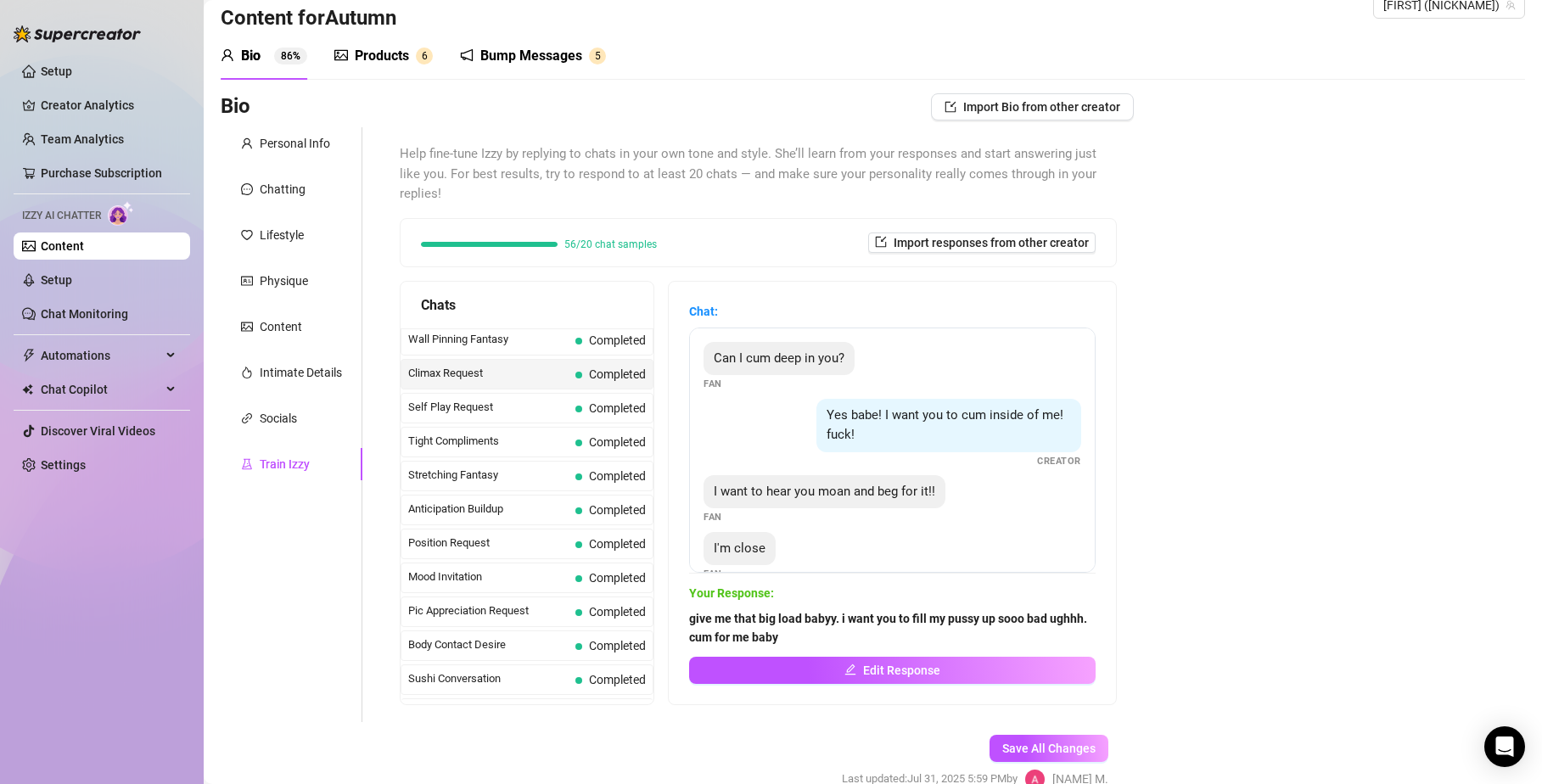 scroll, scrollTop: 770, scrollLeft: 0, axis: vertical 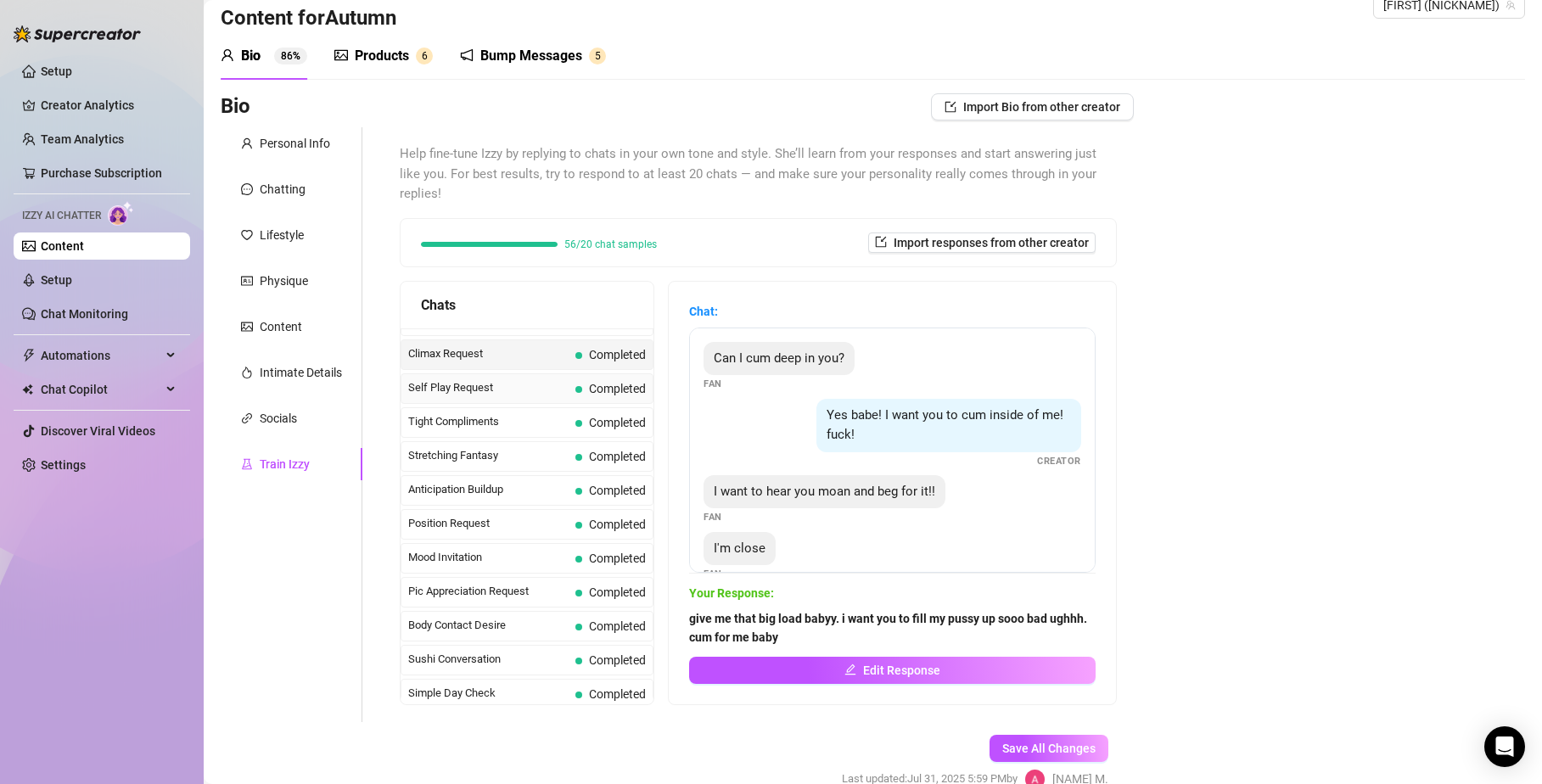 click on "Completed" at bounding box center [617, 389] 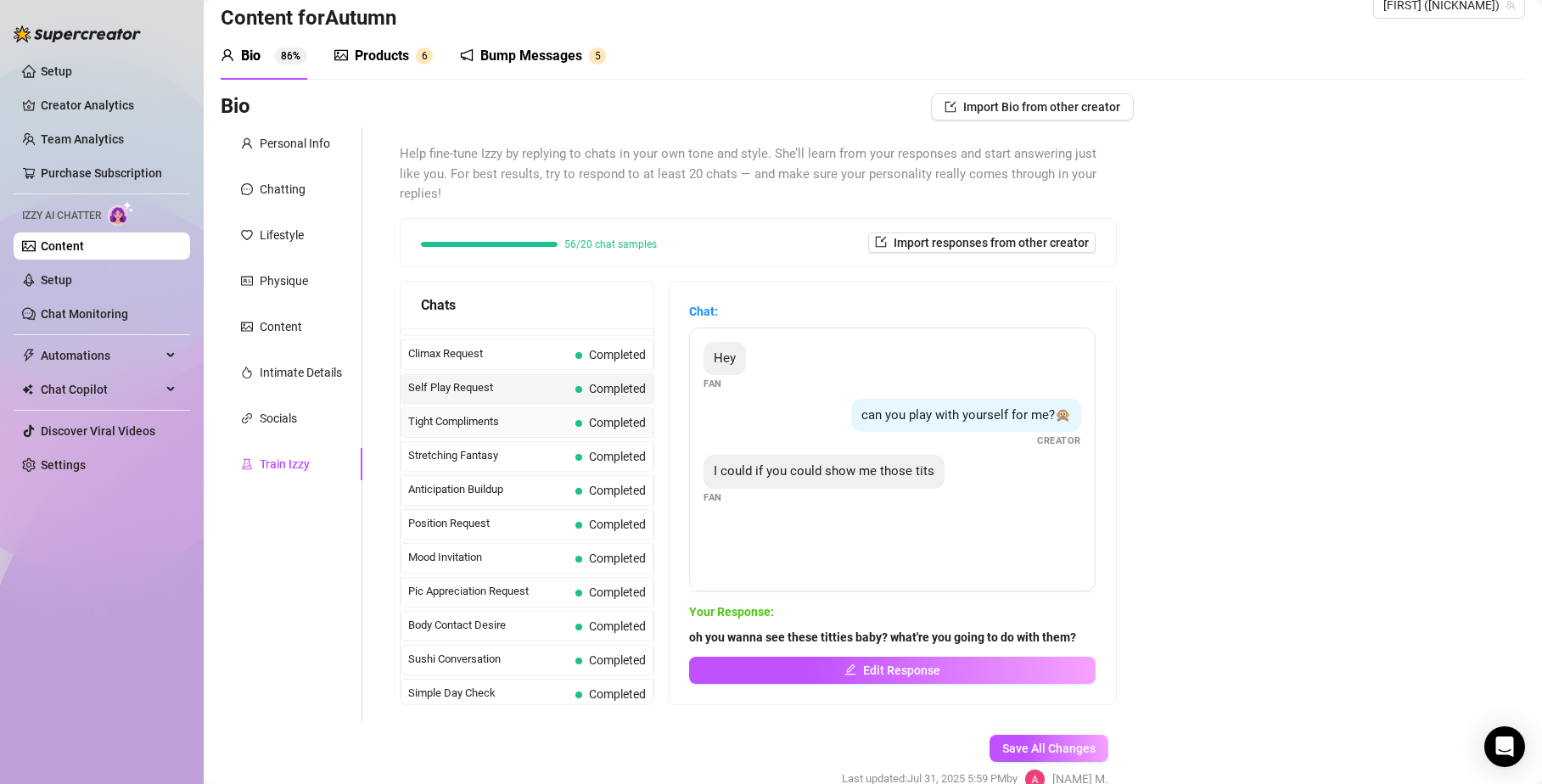 click on "Completed" at bounding box center (617, 423) 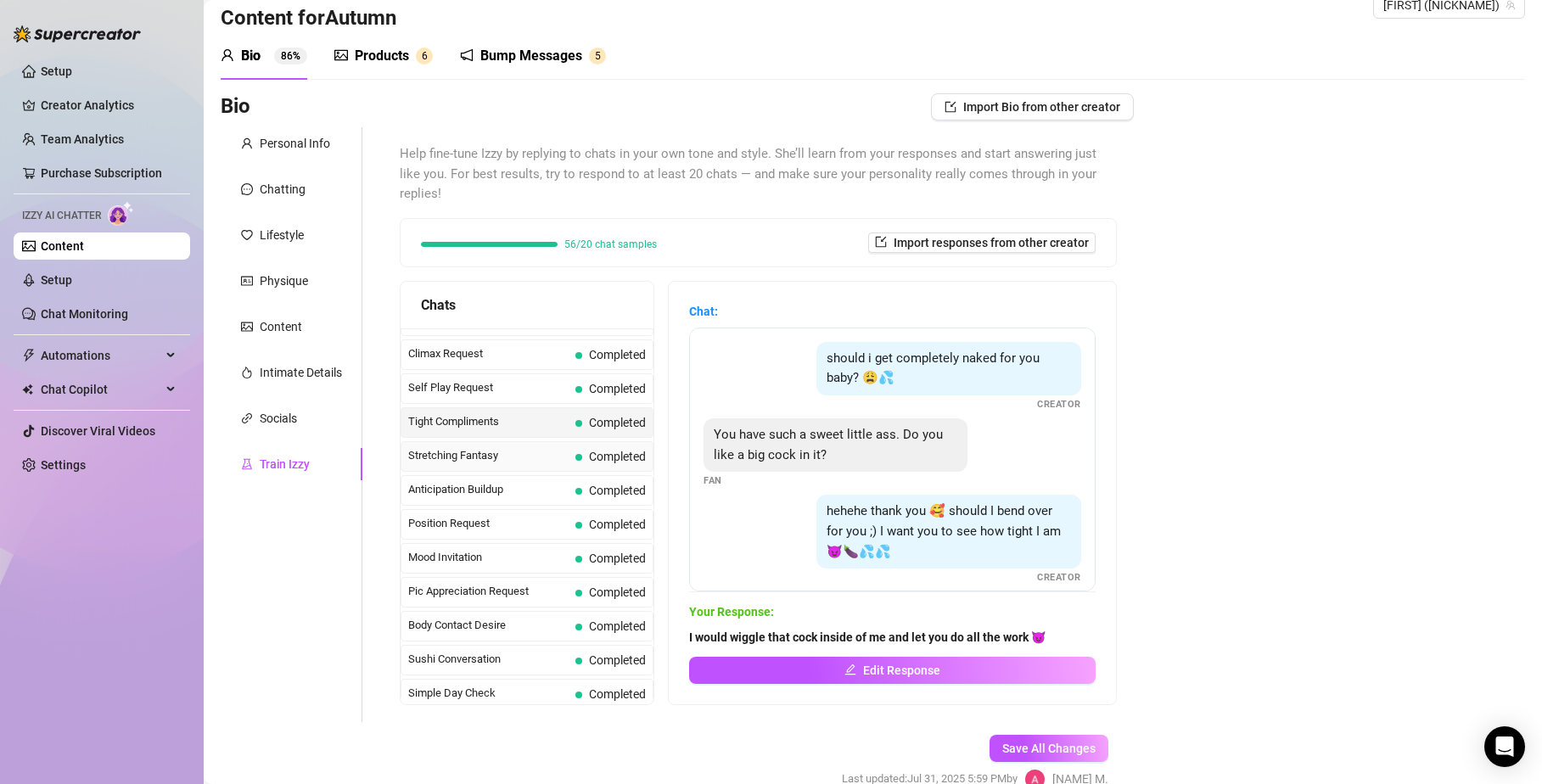 click on "Completed" at bounding box center (617, 456) 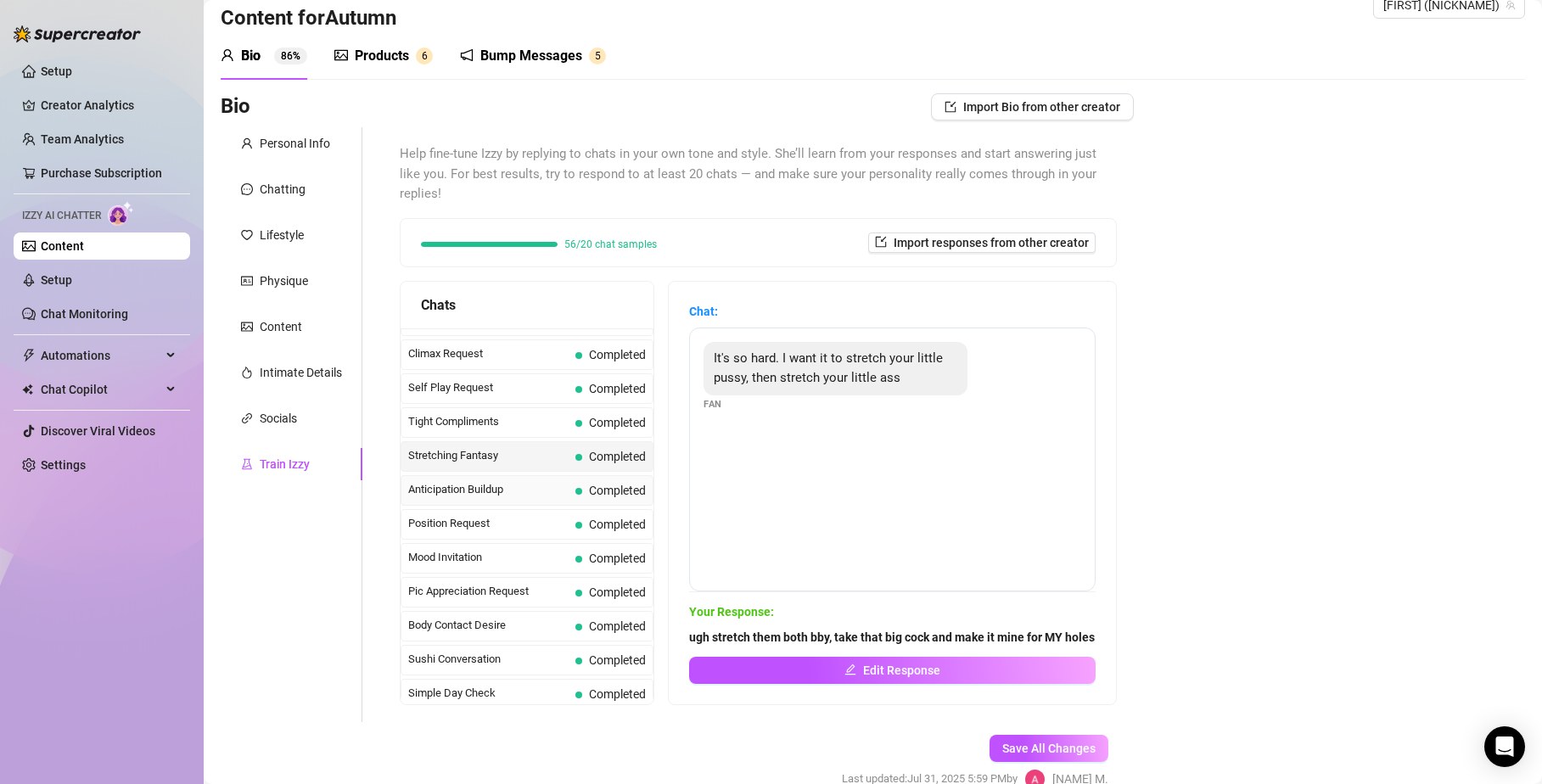 click on "Anticipation Buildup Completed" at bounding box center [527, 490] 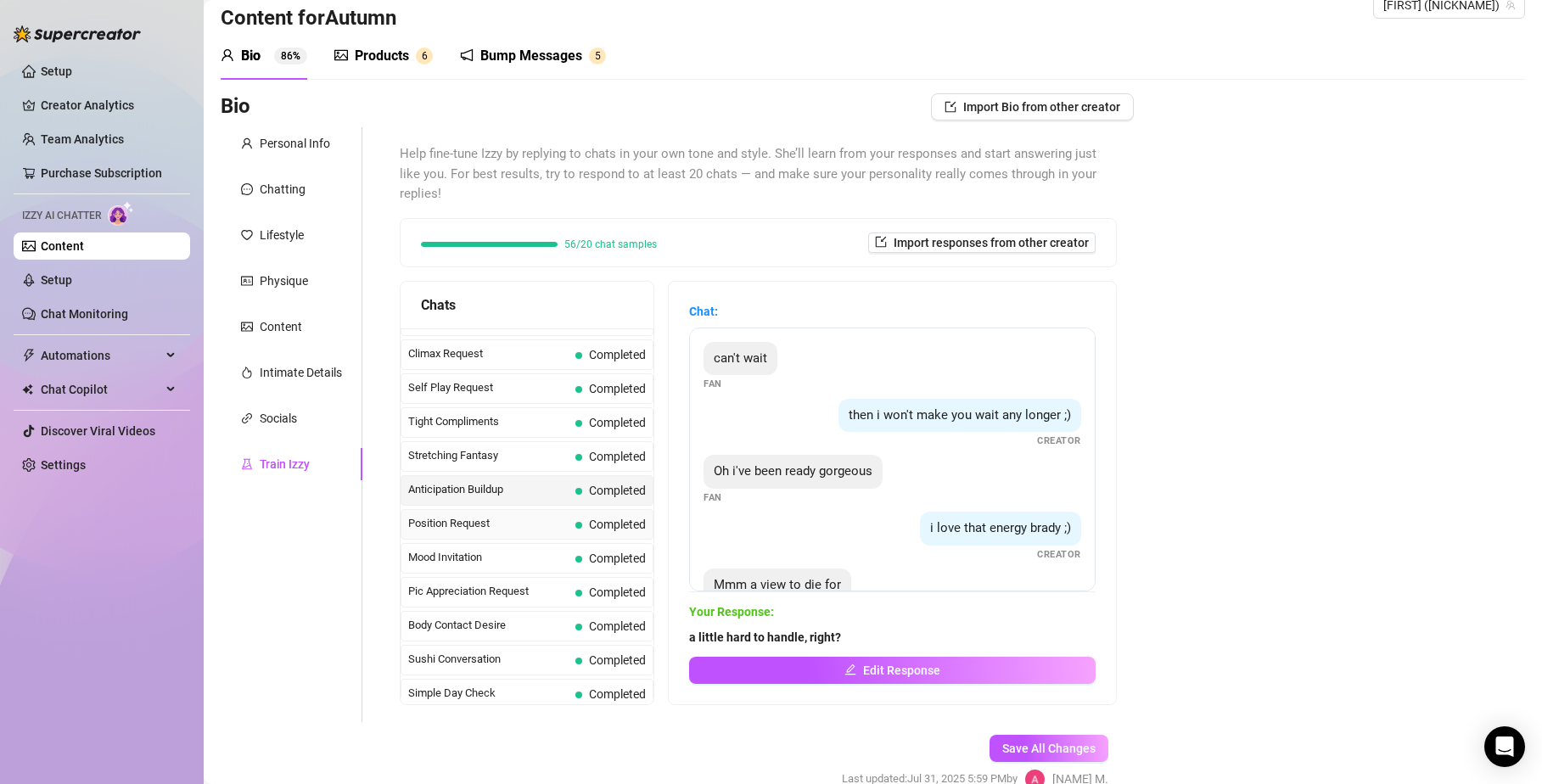 click on "Completed" at bounding box center [617, 524] 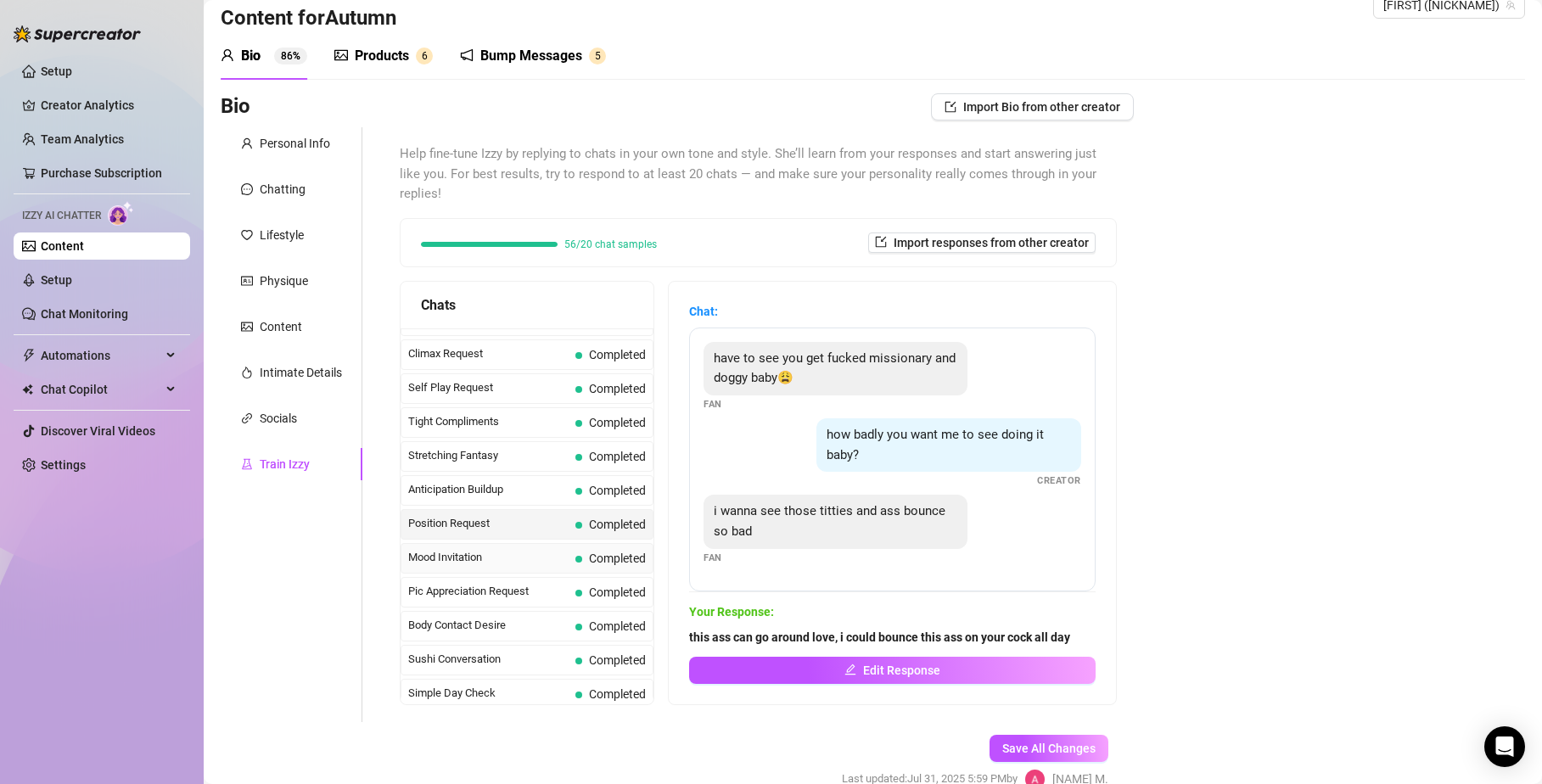 click on "Completed" at bounding box center (617, 558) 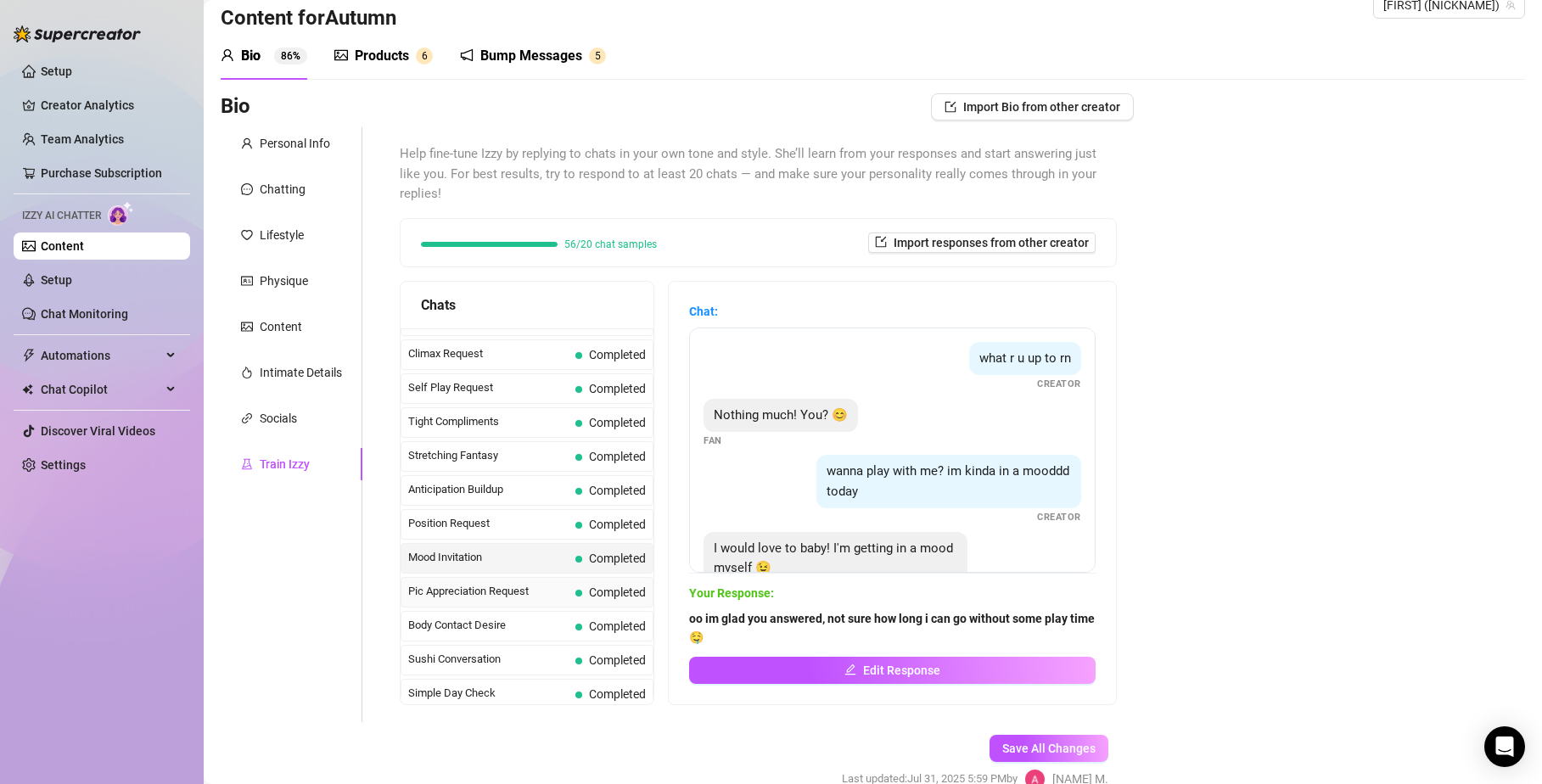 click on "Completed" at bounding box center (617, 592) 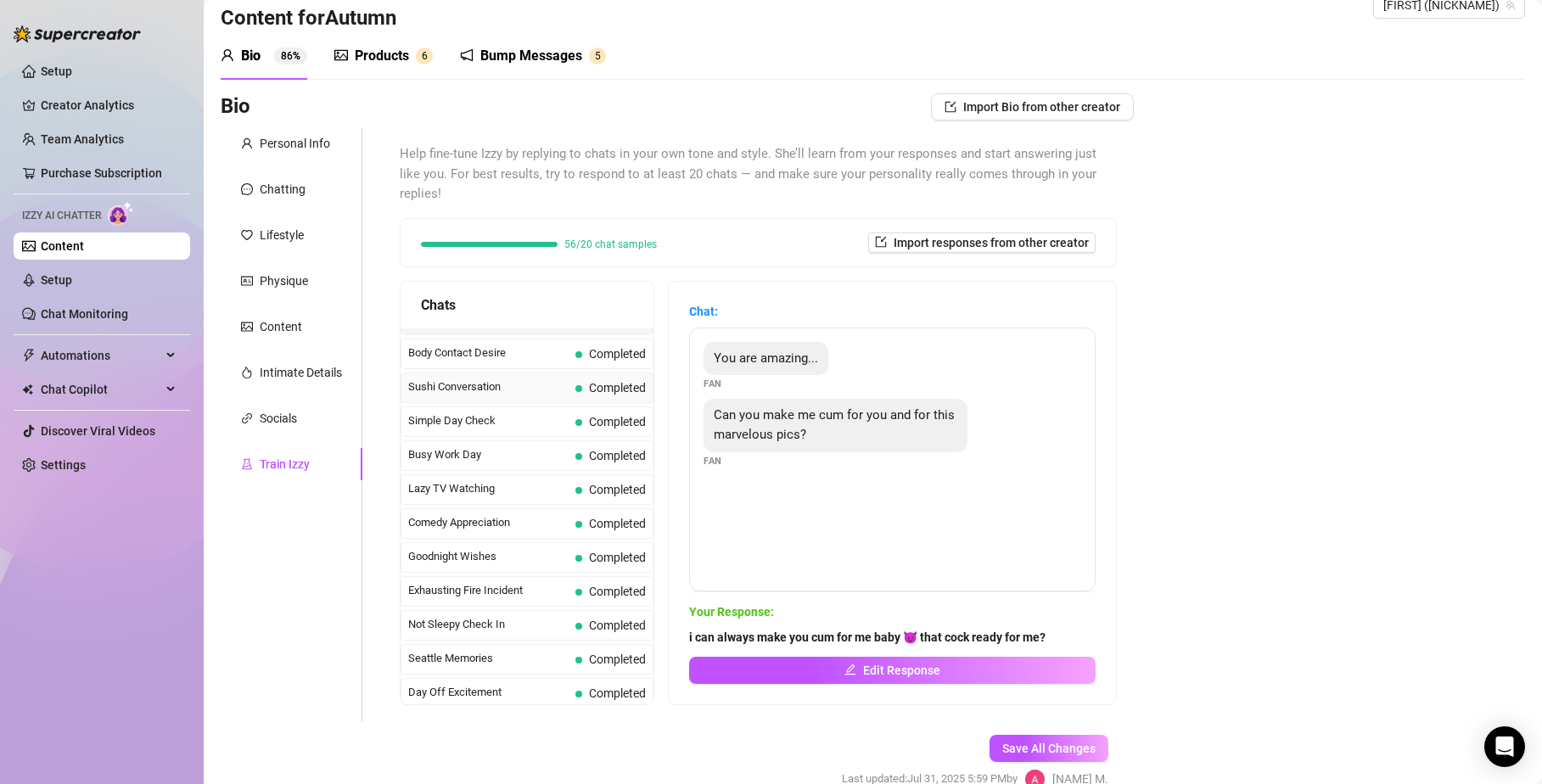 scroll, scrollTop: 1043, scrollLeft: 0, axis: vertical 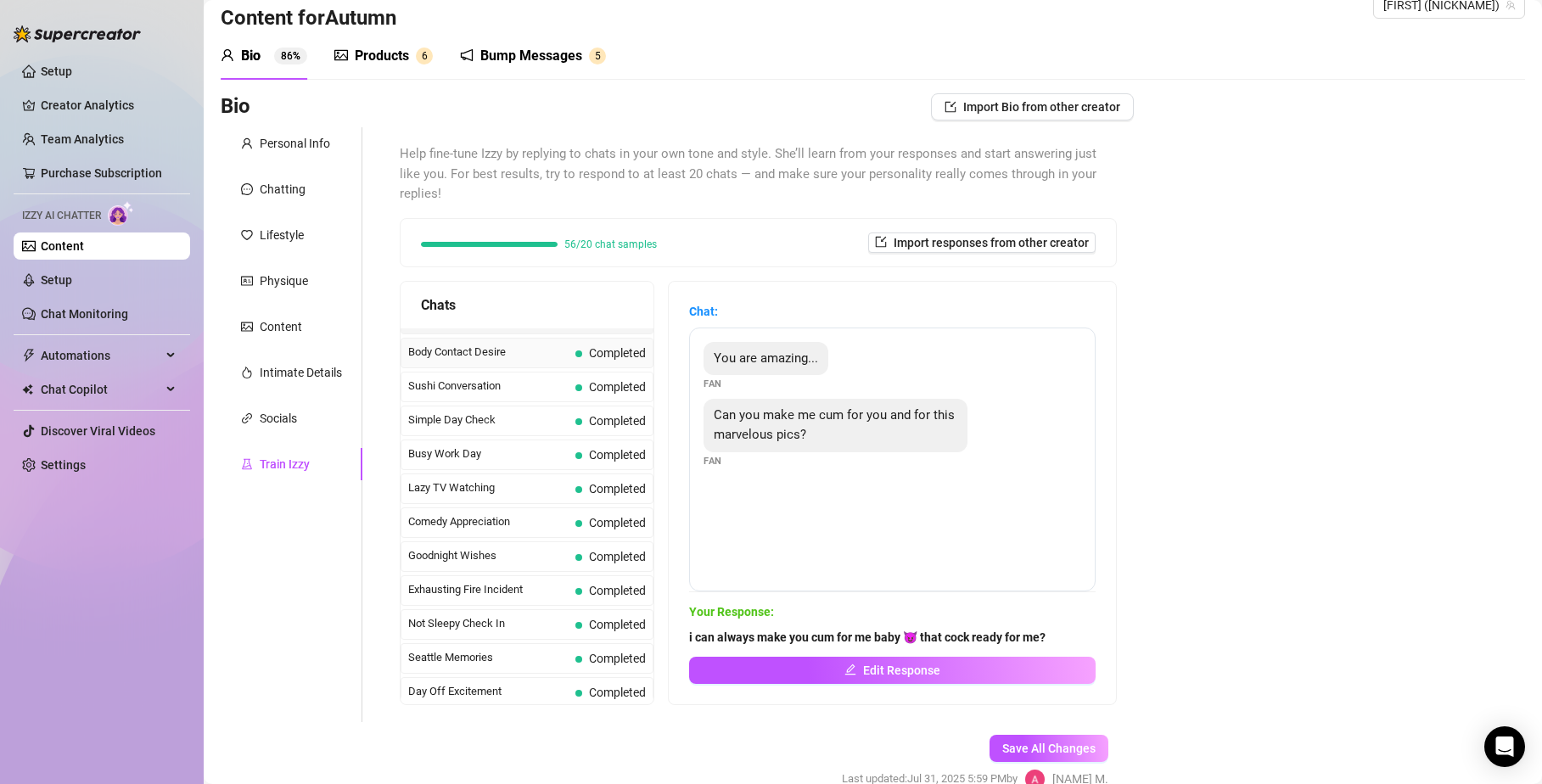 click on "Completed" at bounding box center (617, 353) 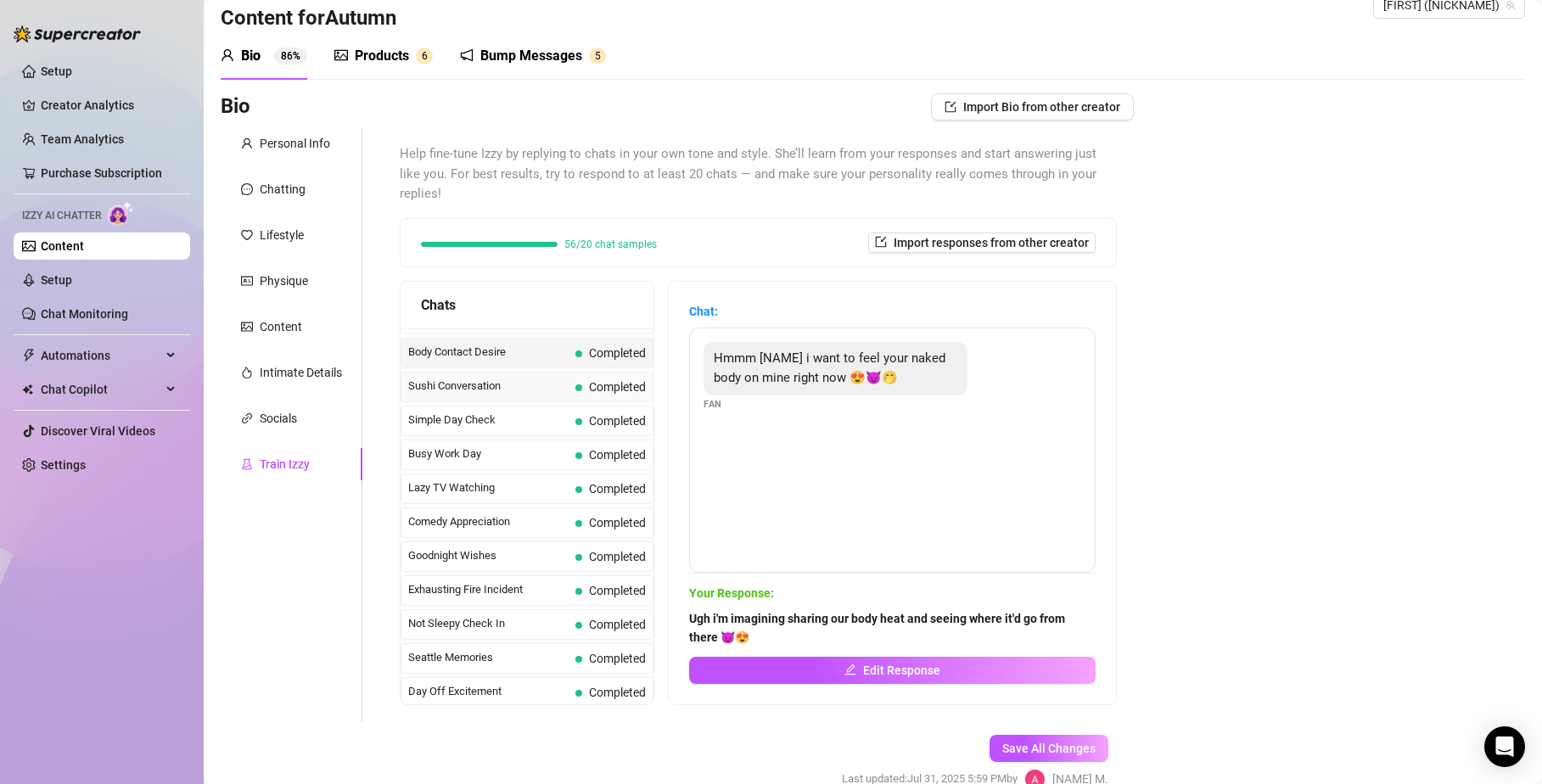 click on "Completed" at bounding box center [617, 387] 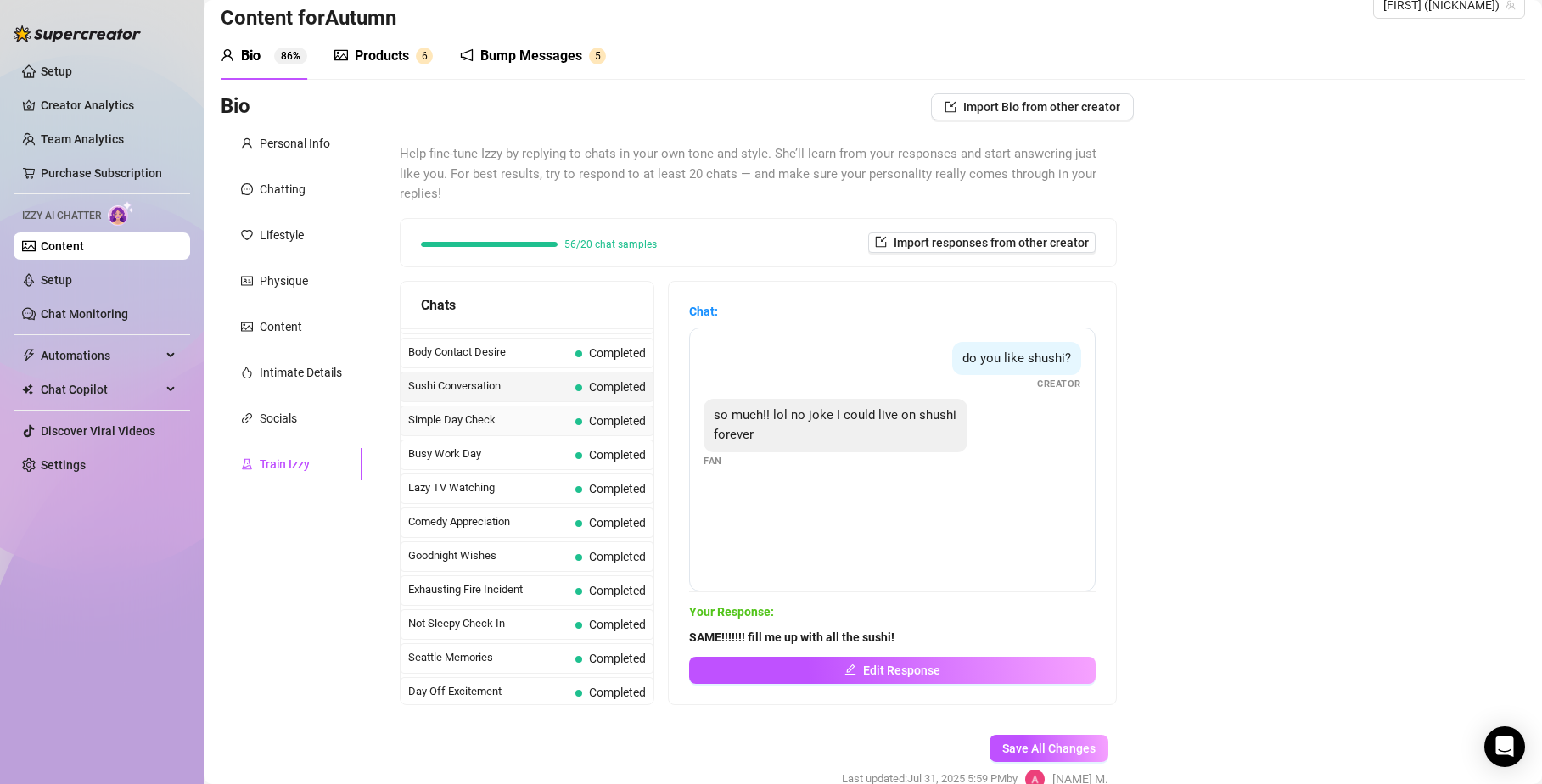 click on "Completed" at bounding box center (617, 421) 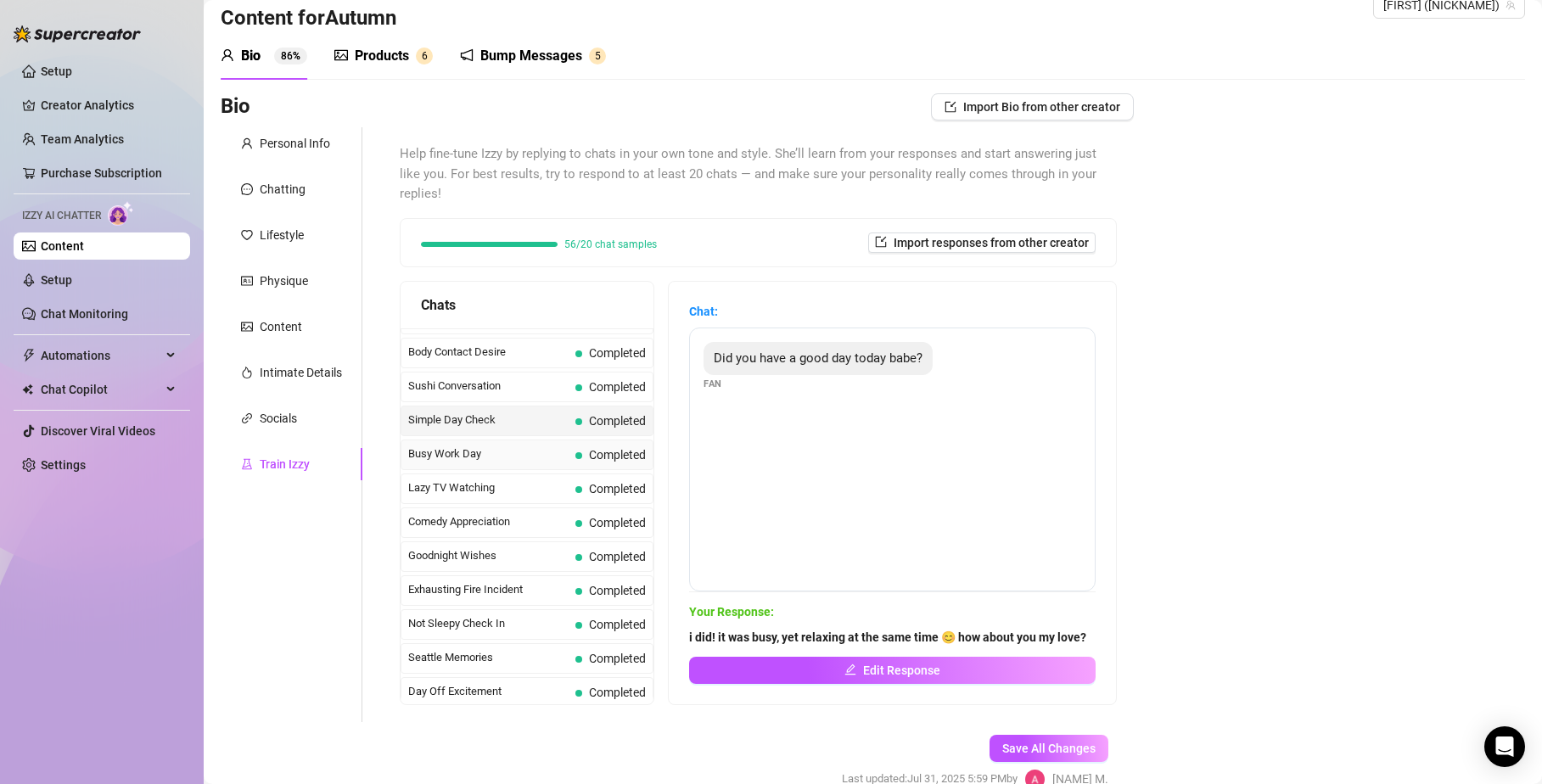 click on "Completed" at bounding box center (617, 455) 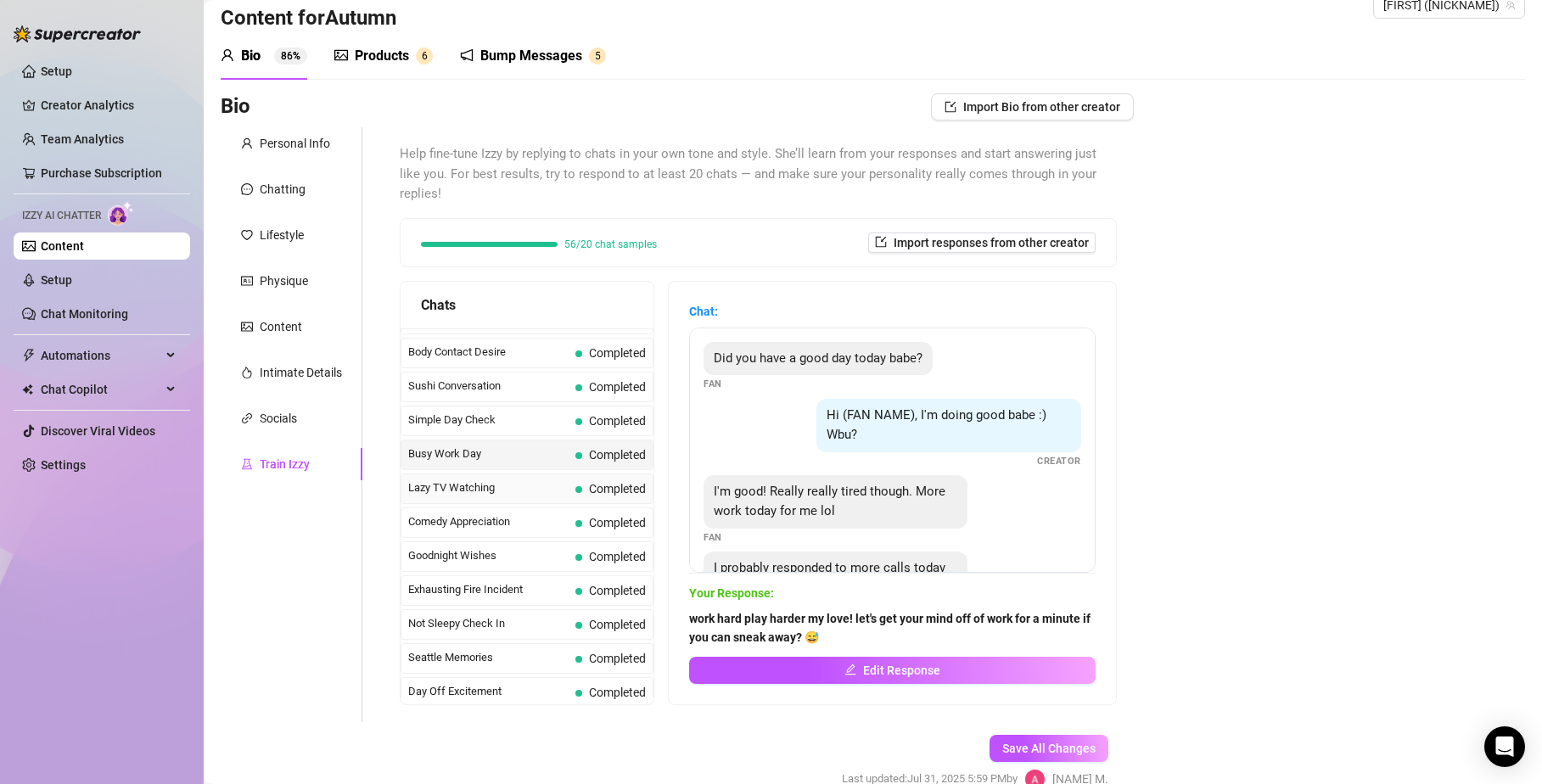 click on "Completed" at bounding box center [610, 489] 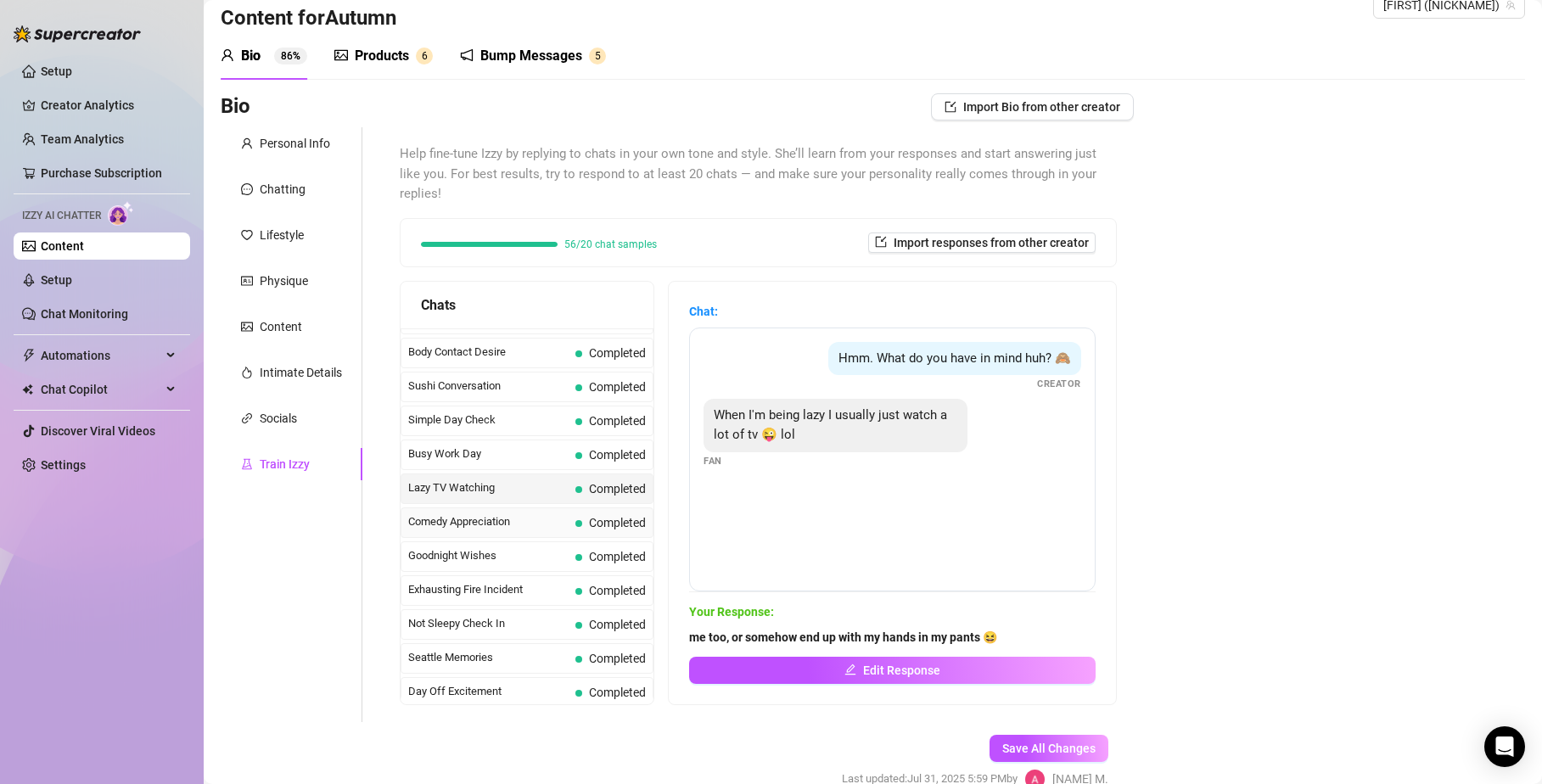 click on "Completed" at bounding box center (610, 523) 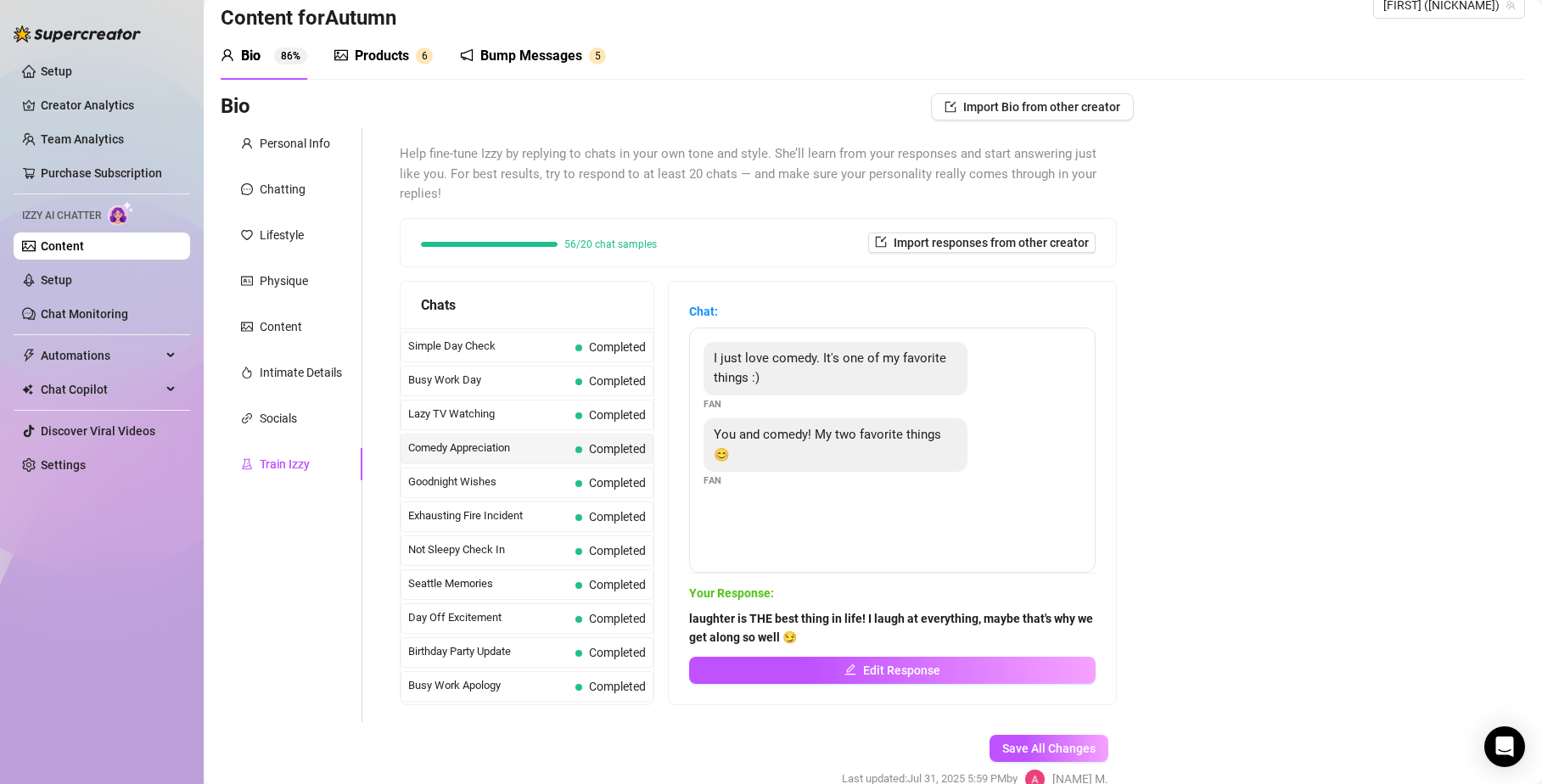 scroll, scrollTop: 1120, scrollLeft: 0, axis: vertical 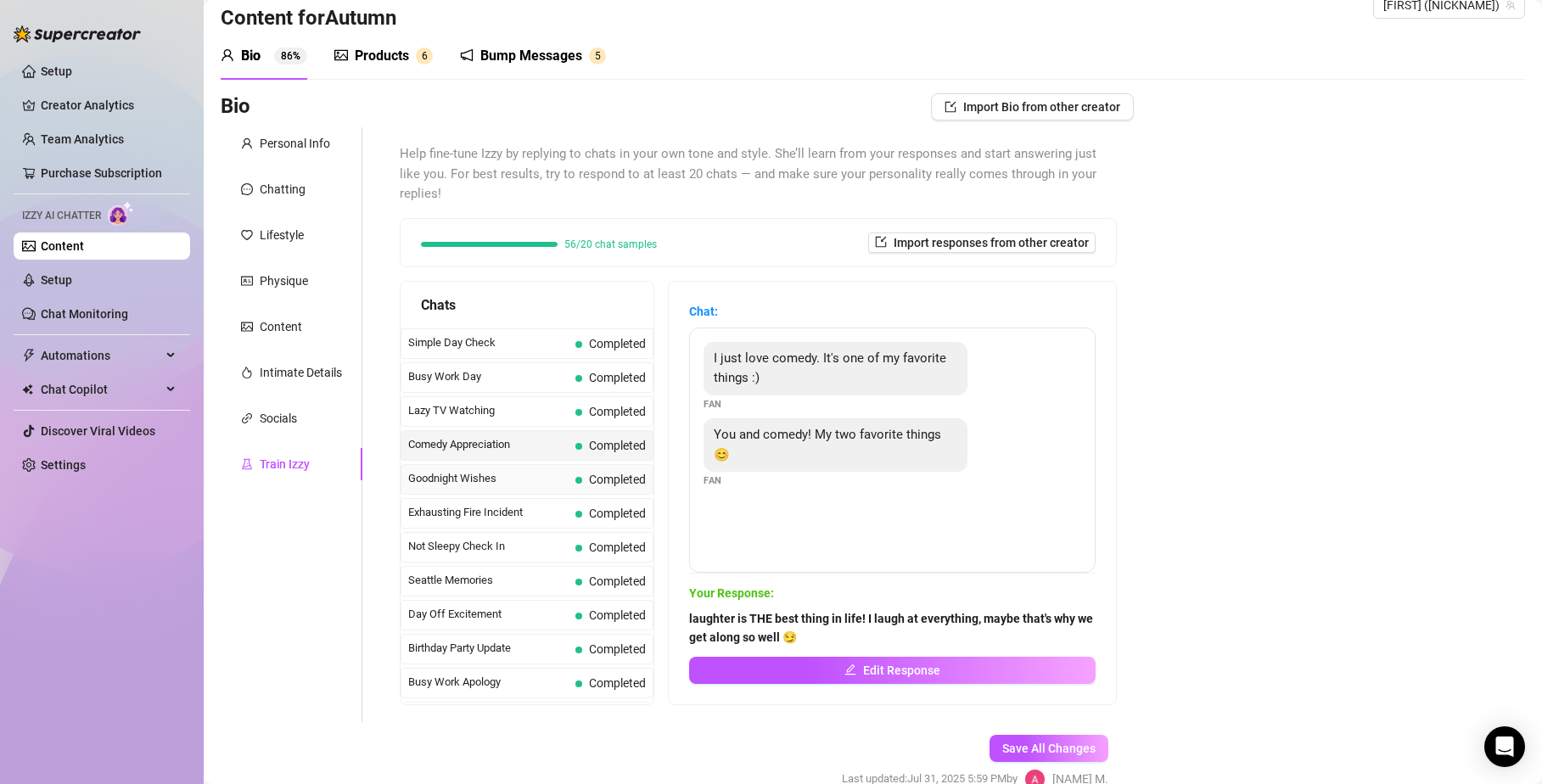 click on "Completed" at bounding box center [617, 479] 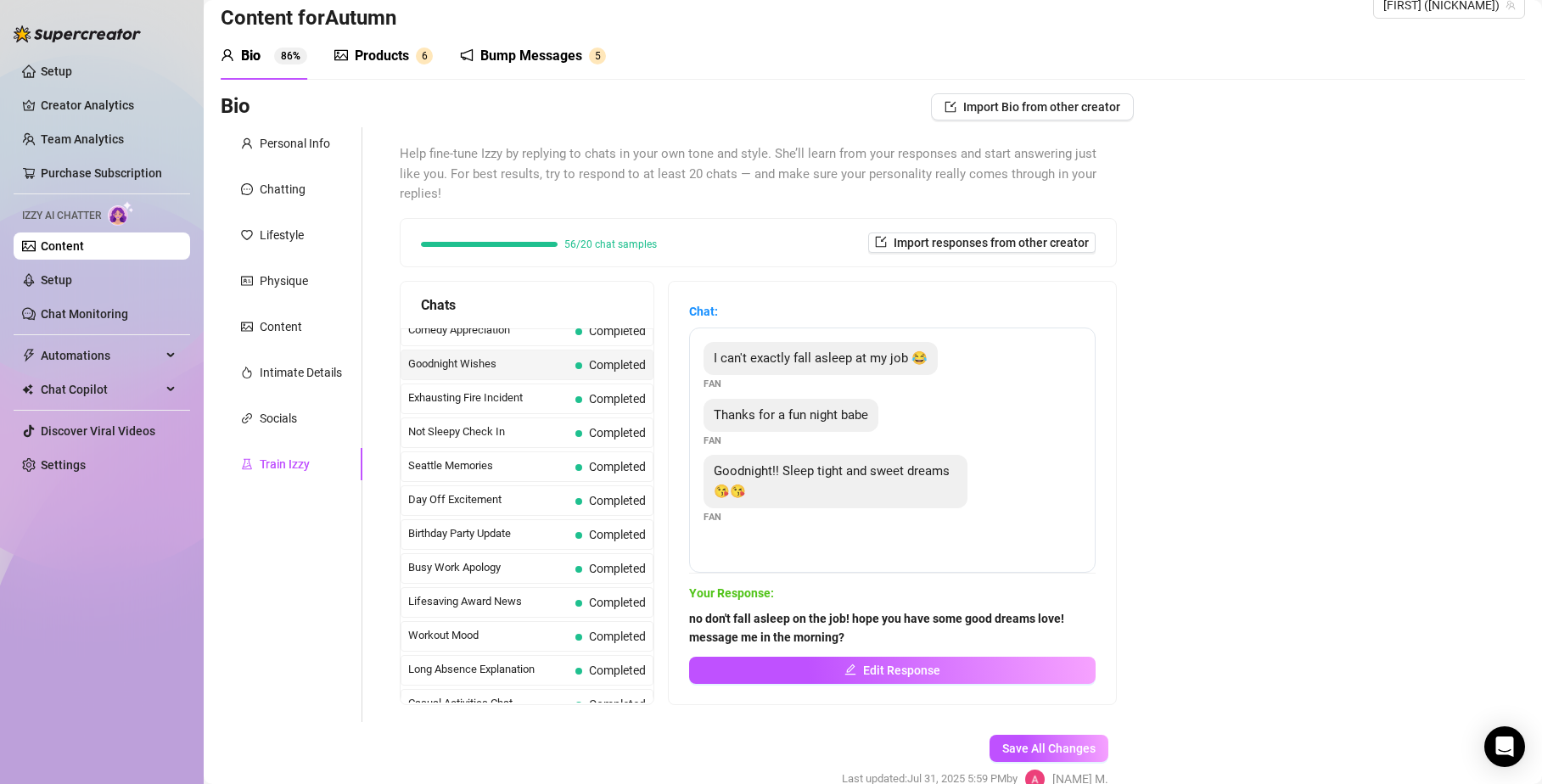 scroll, scrollTop: 1244, scrollLeft: 0, axis: vertical 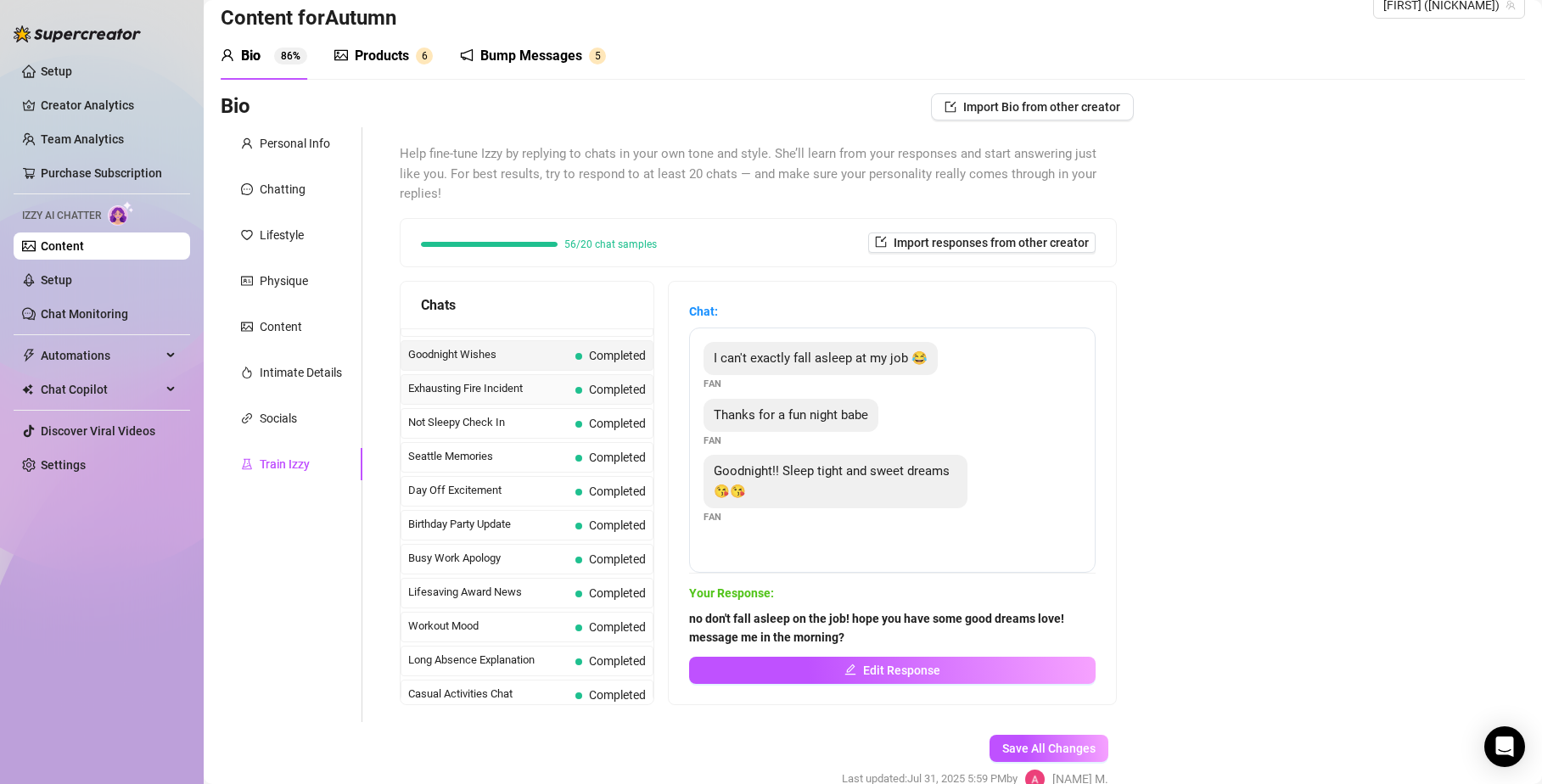 click on "Completed" at bounding box center [617, 389] 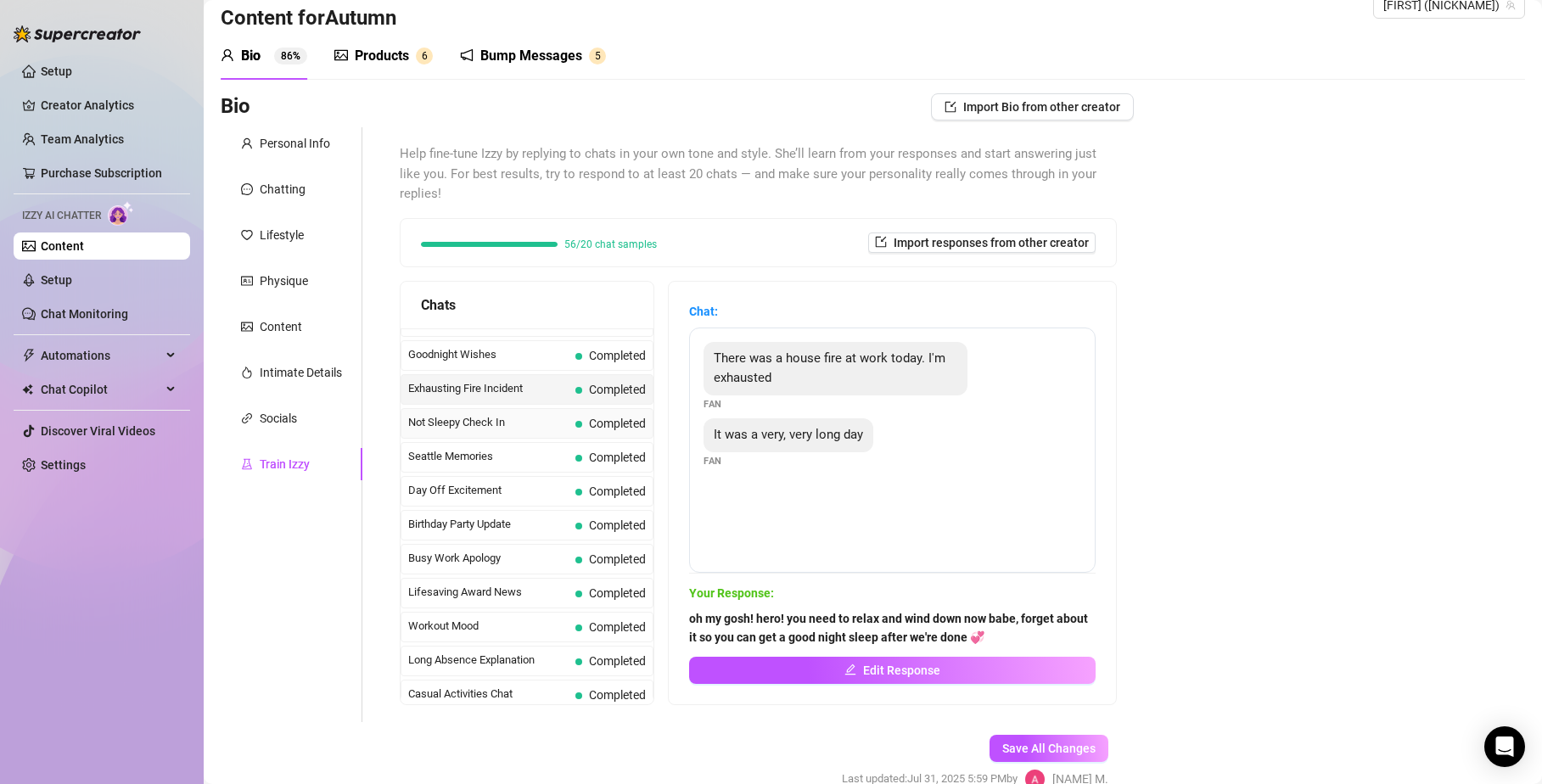 click on "Completed" at bounding box center (617, 423) 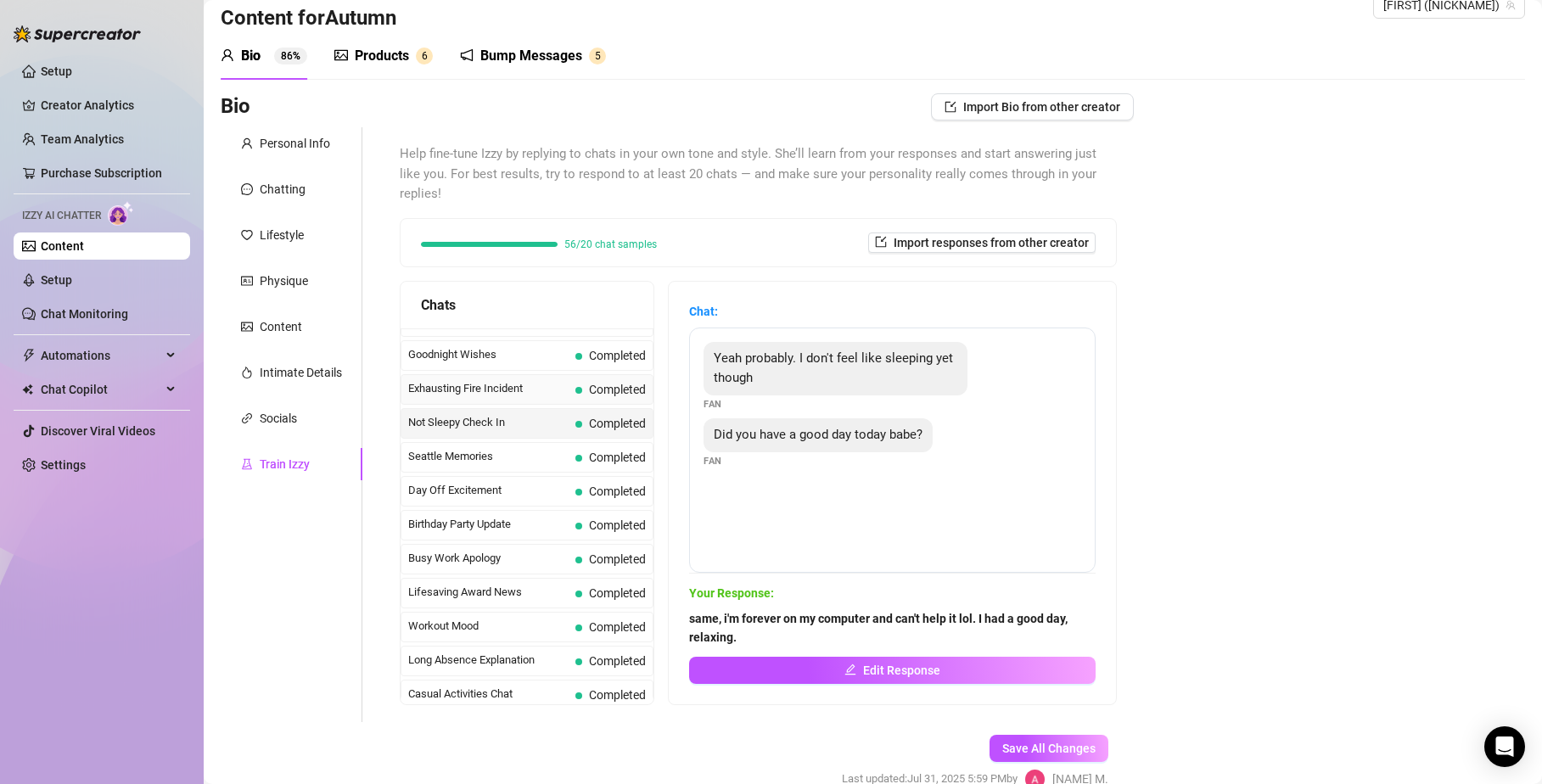 click on "Exhausting Fire Incident Completed" at bounding box center (527, 389) 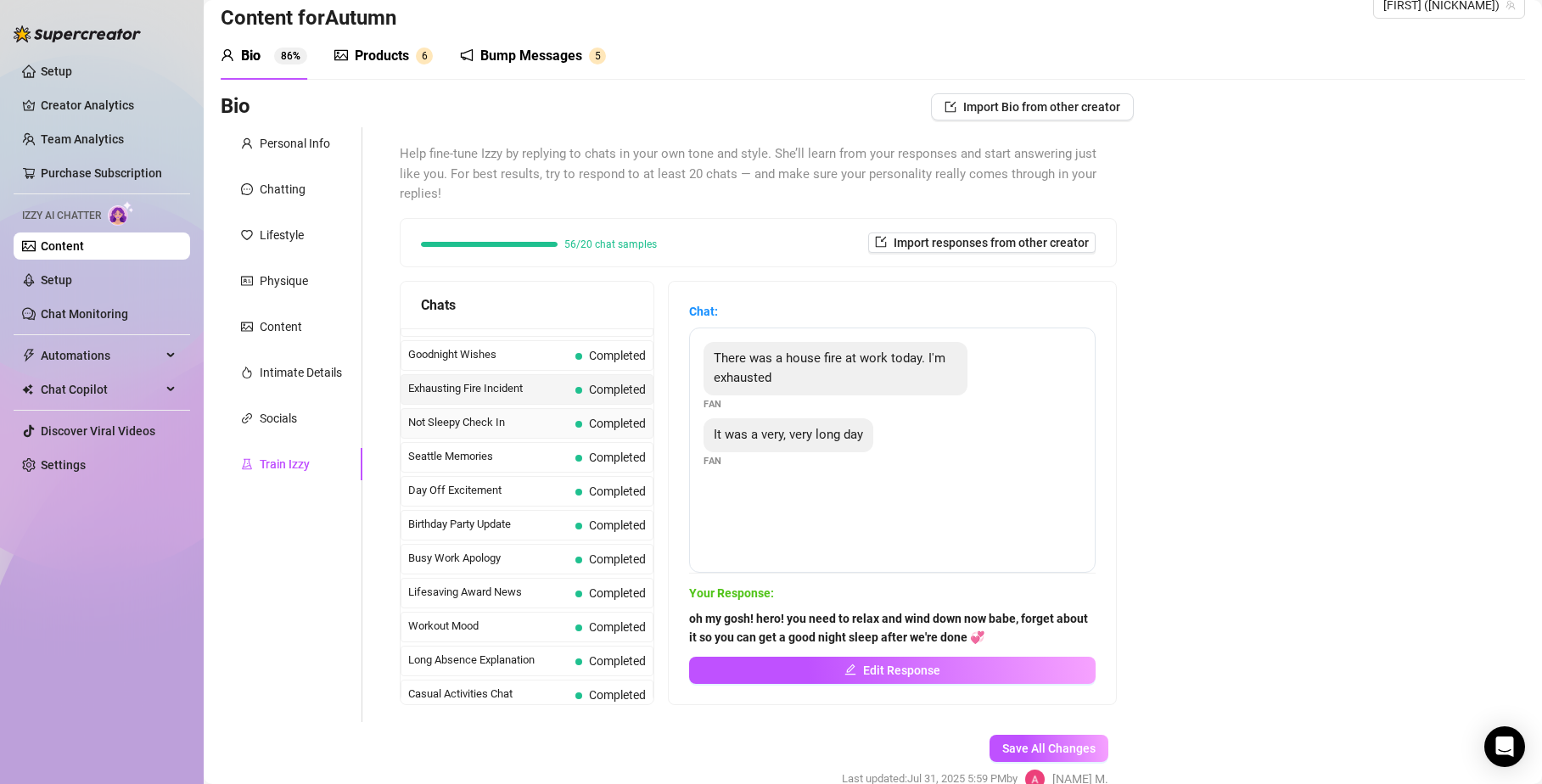 click on "Completed" at bounding box center [617, 423] 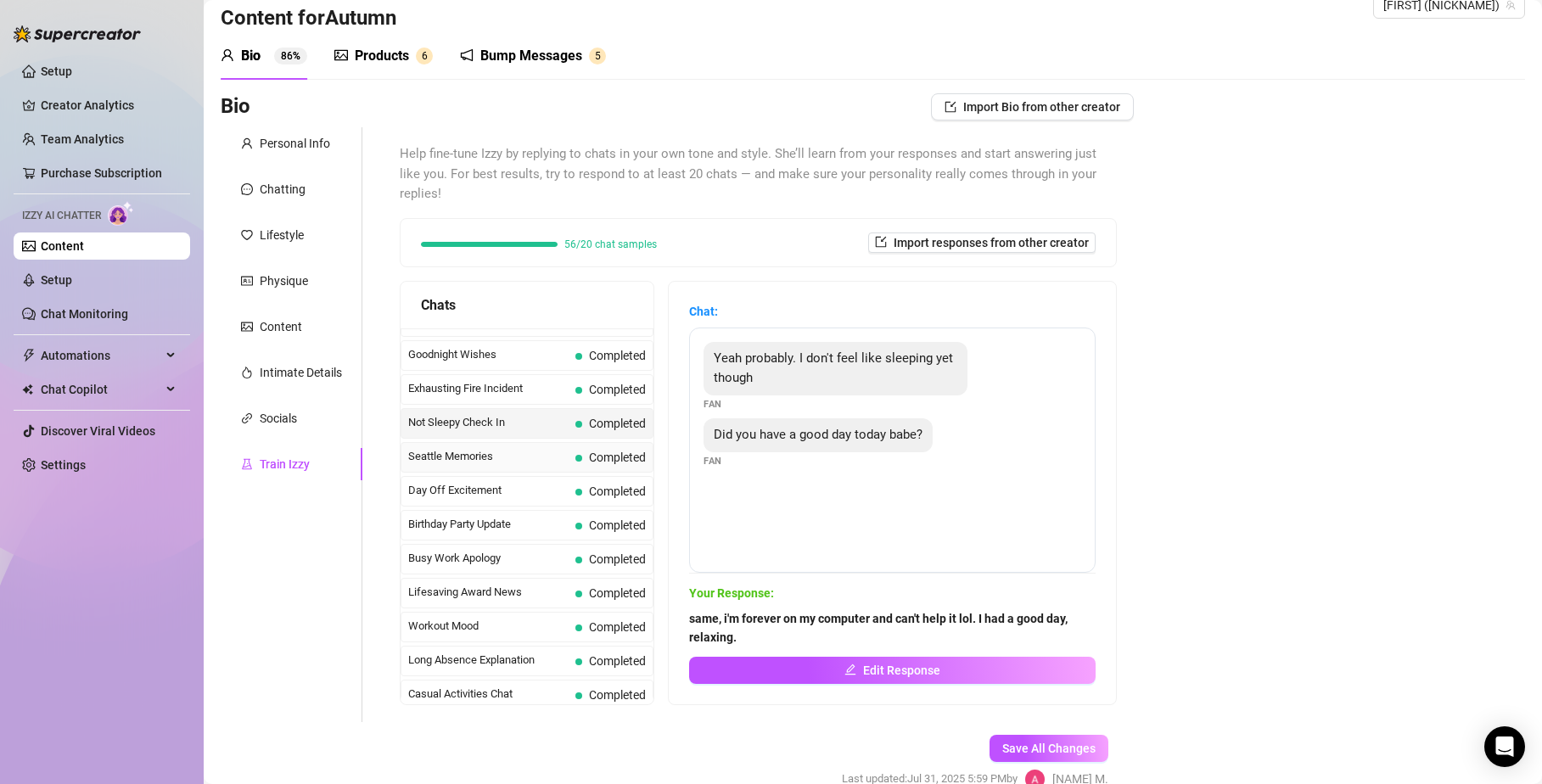 click on "Completed" at bounding box center [617, 457] 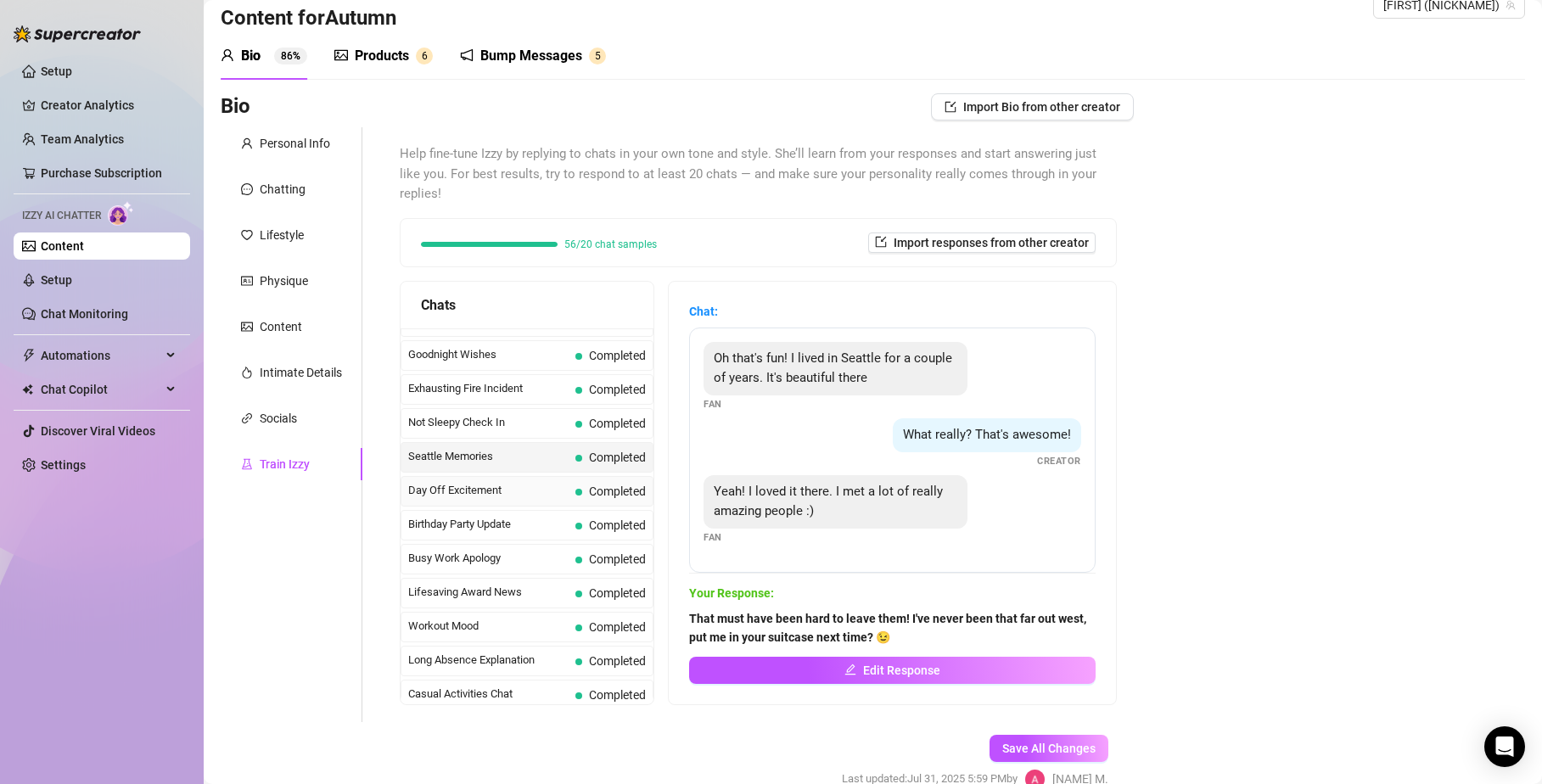 click on "Day Off Excitement Completed" at bounding box center [527, 491] 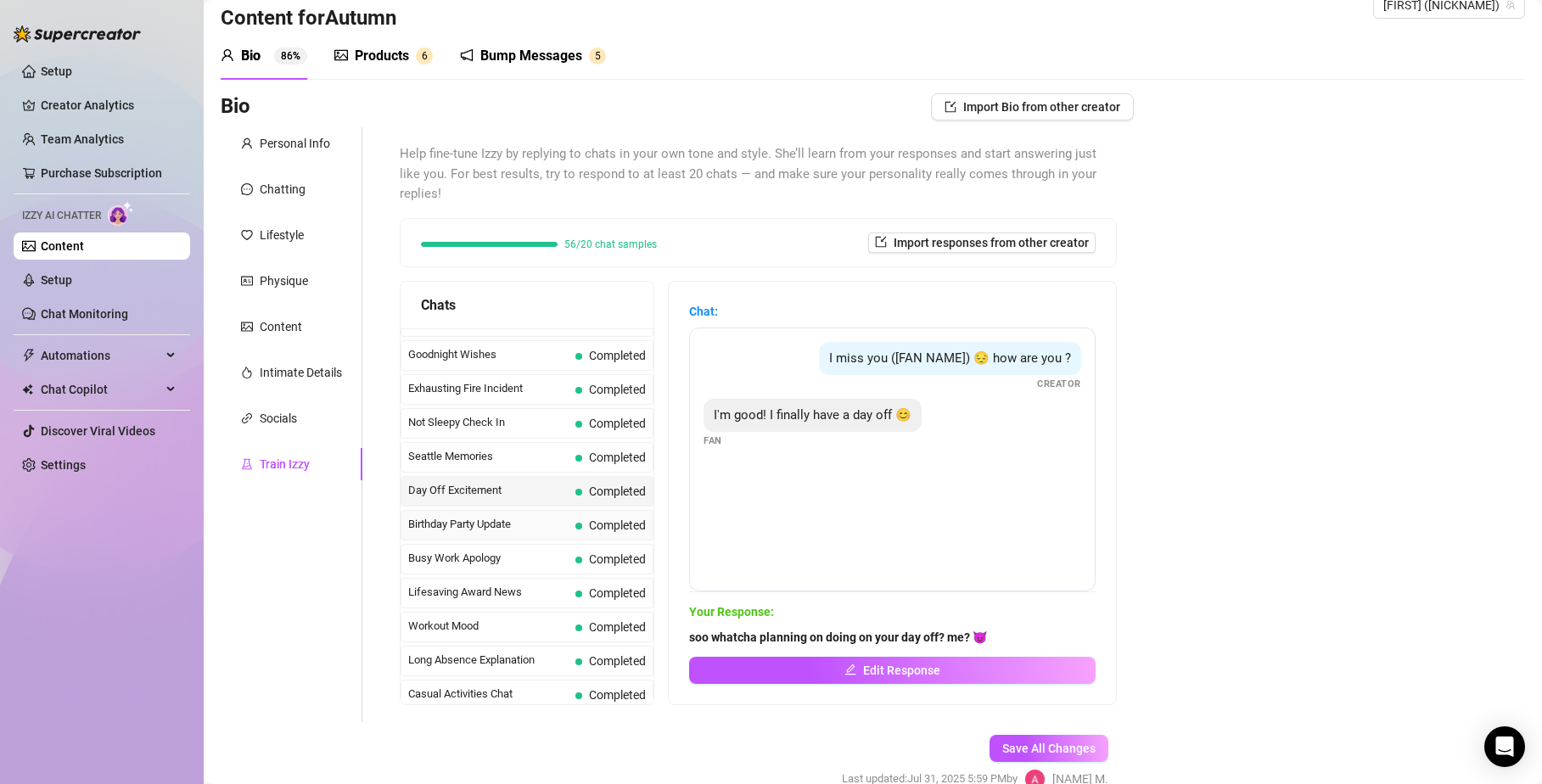 click on "Completed" at bounding box center [610, 525] 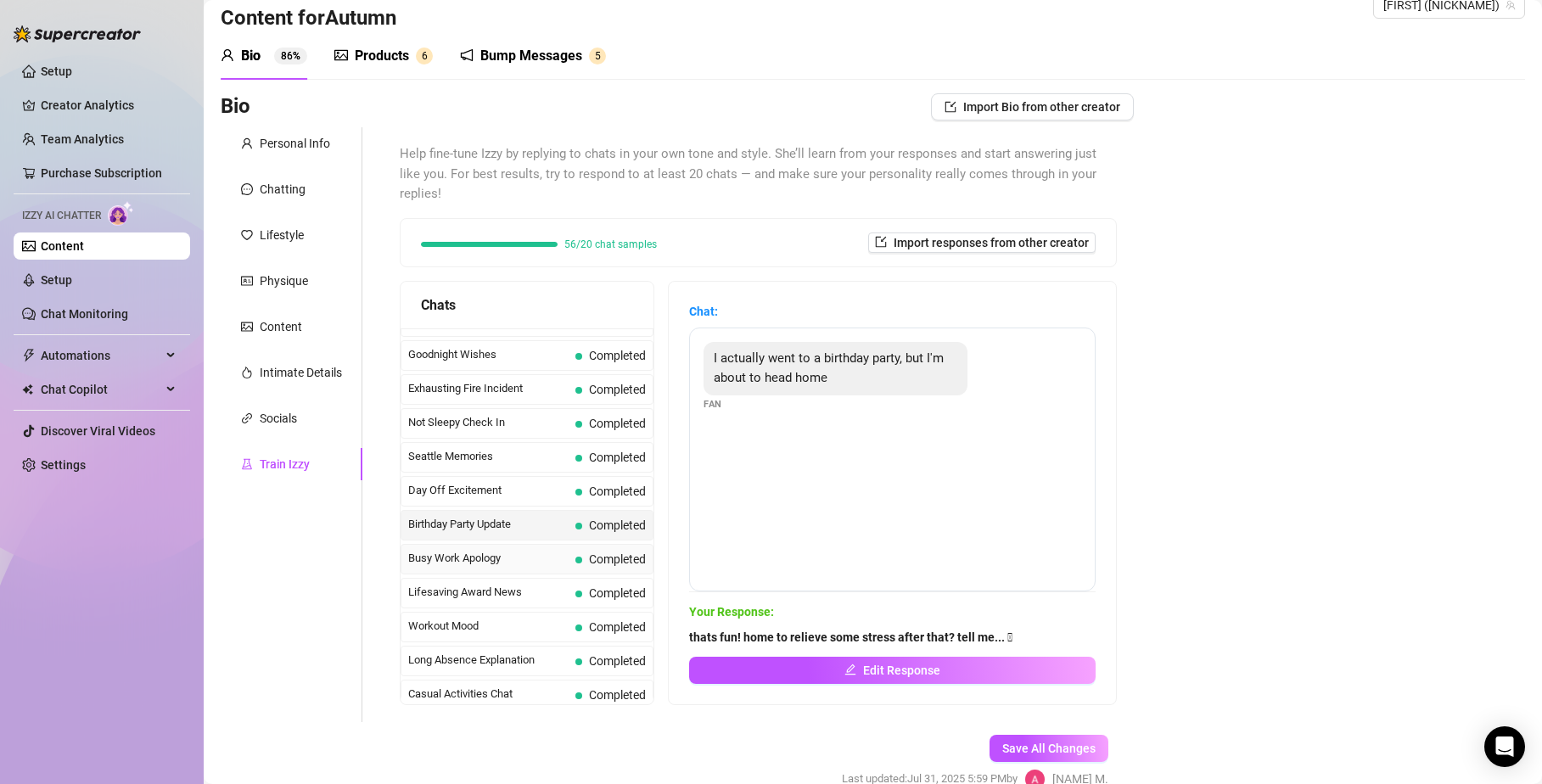 click on "Busy Work Apology Completed" at bounding box center [527, 559] 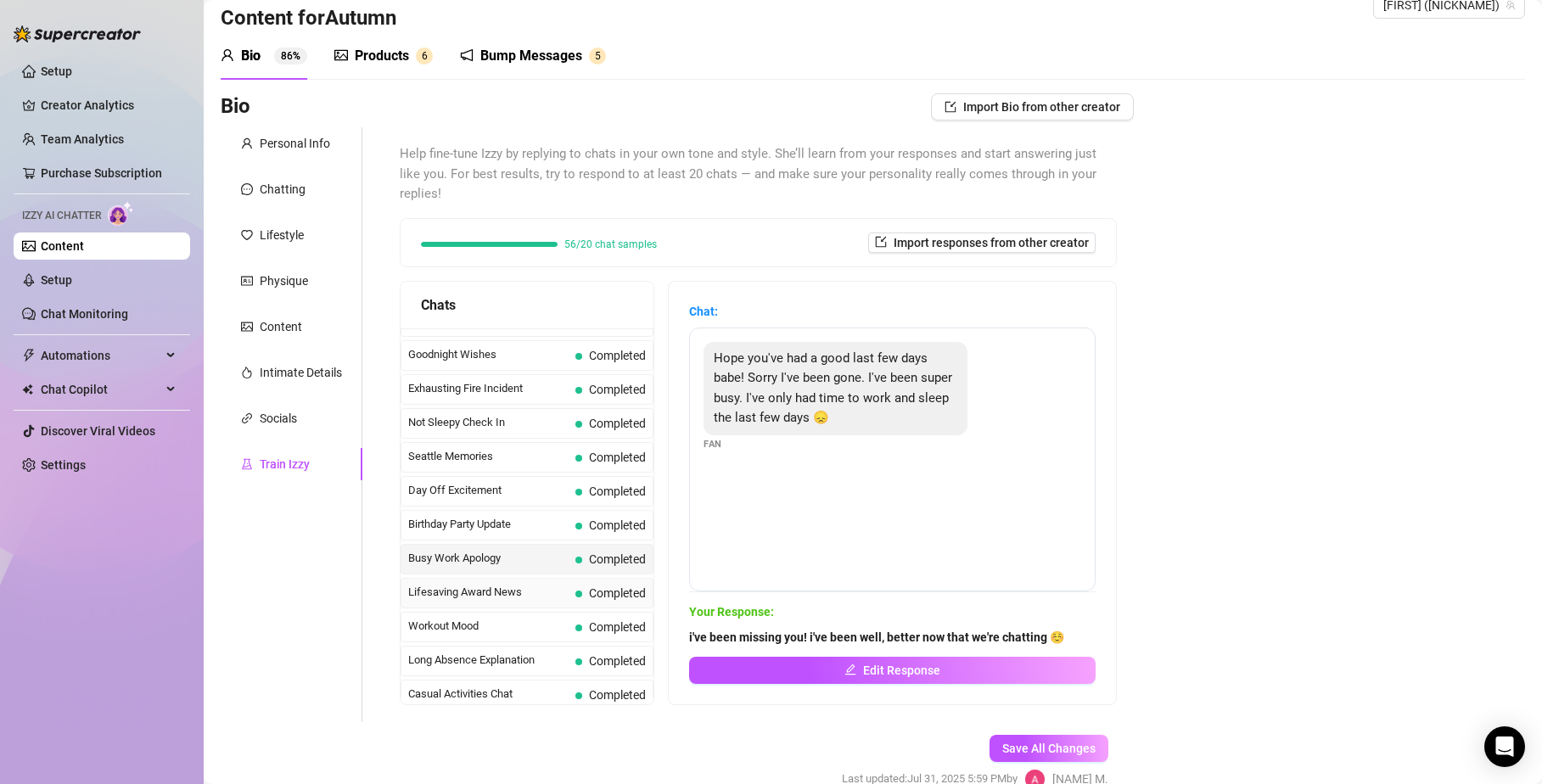 click on "Completed" at bounding box center (617, 593) 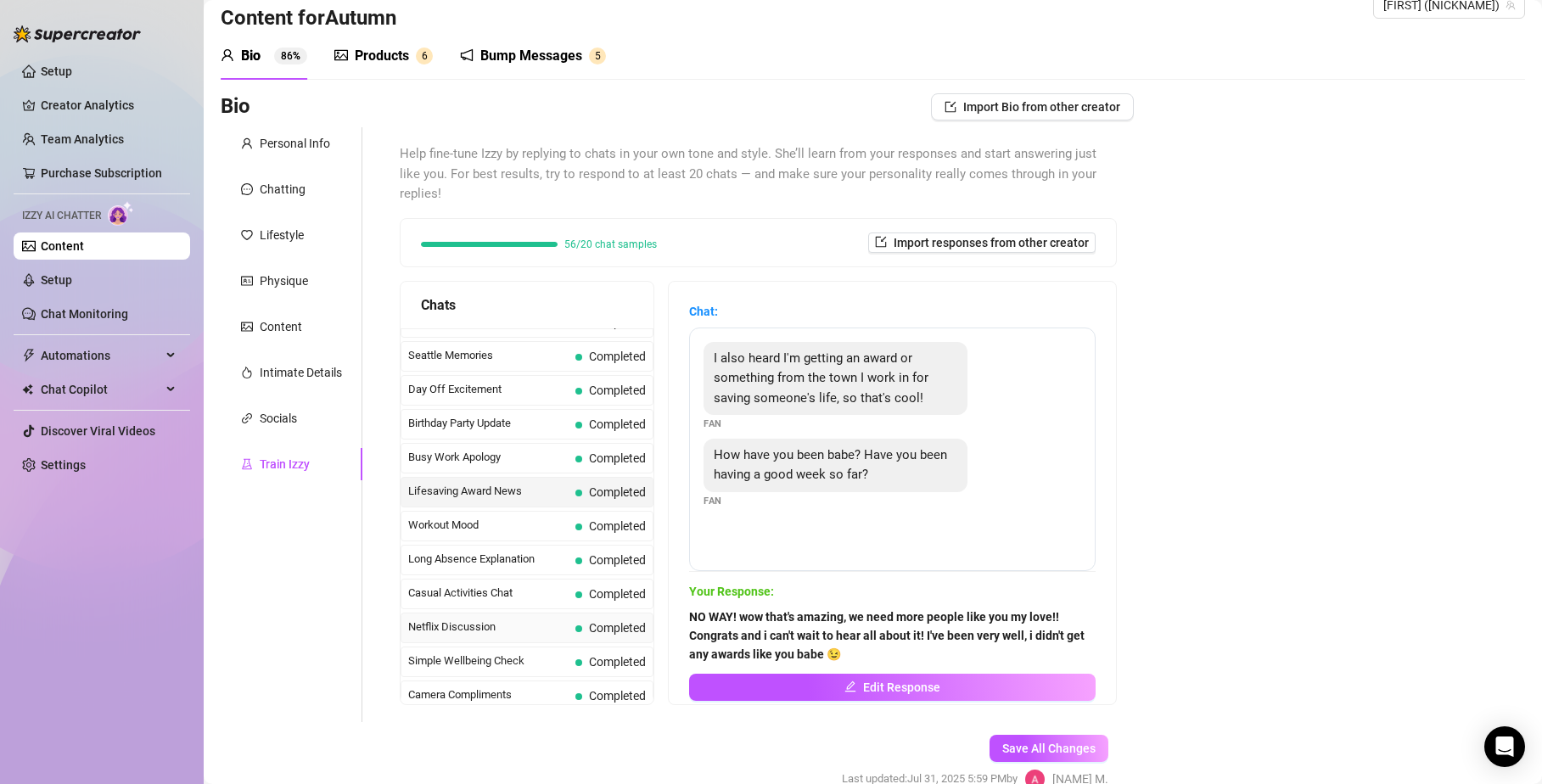 scroll, scrollTop: 1346, scrollLeft: 0, axis: vertical 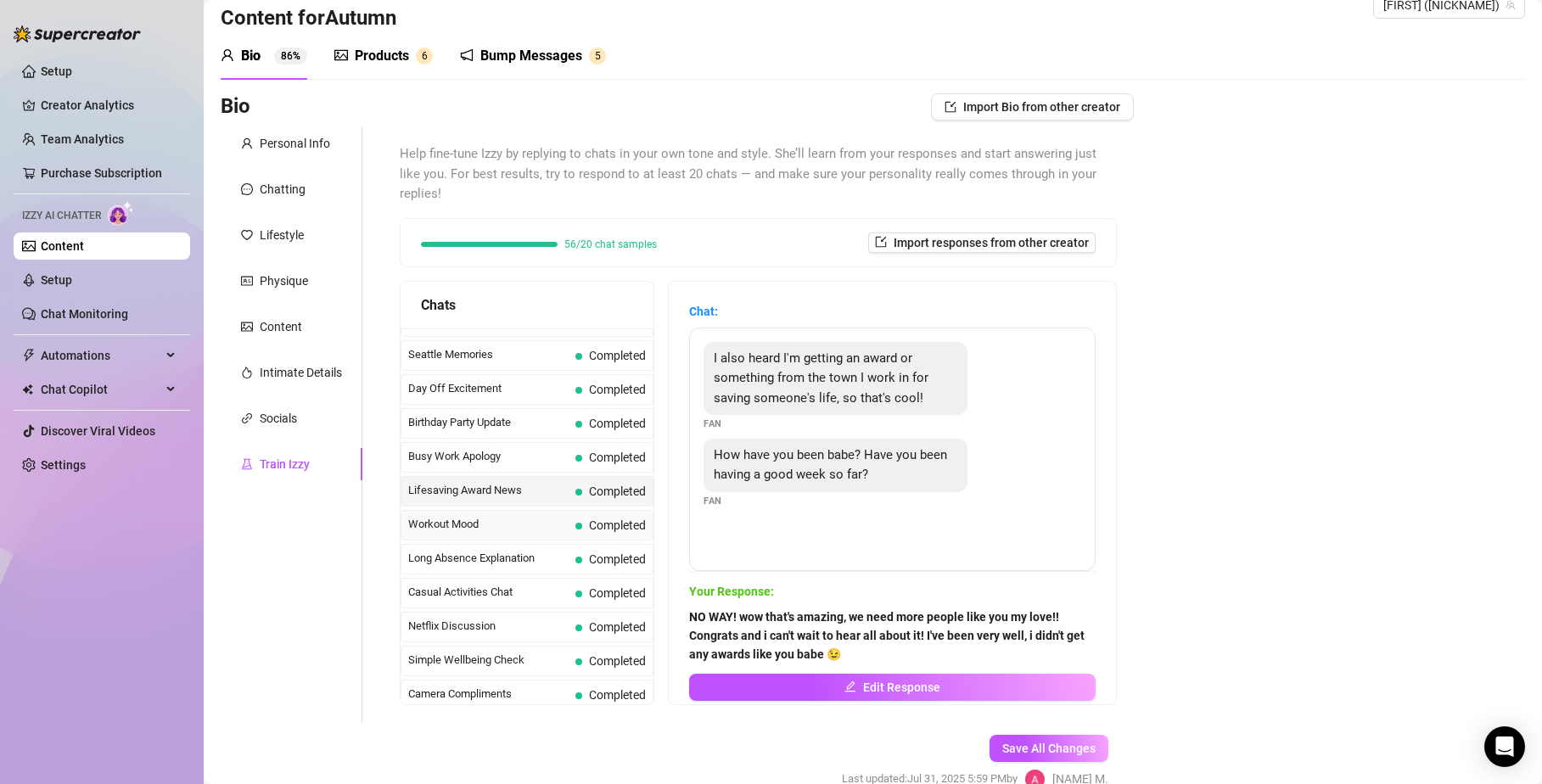 click on "Completed" at bounding box center (617, 525) 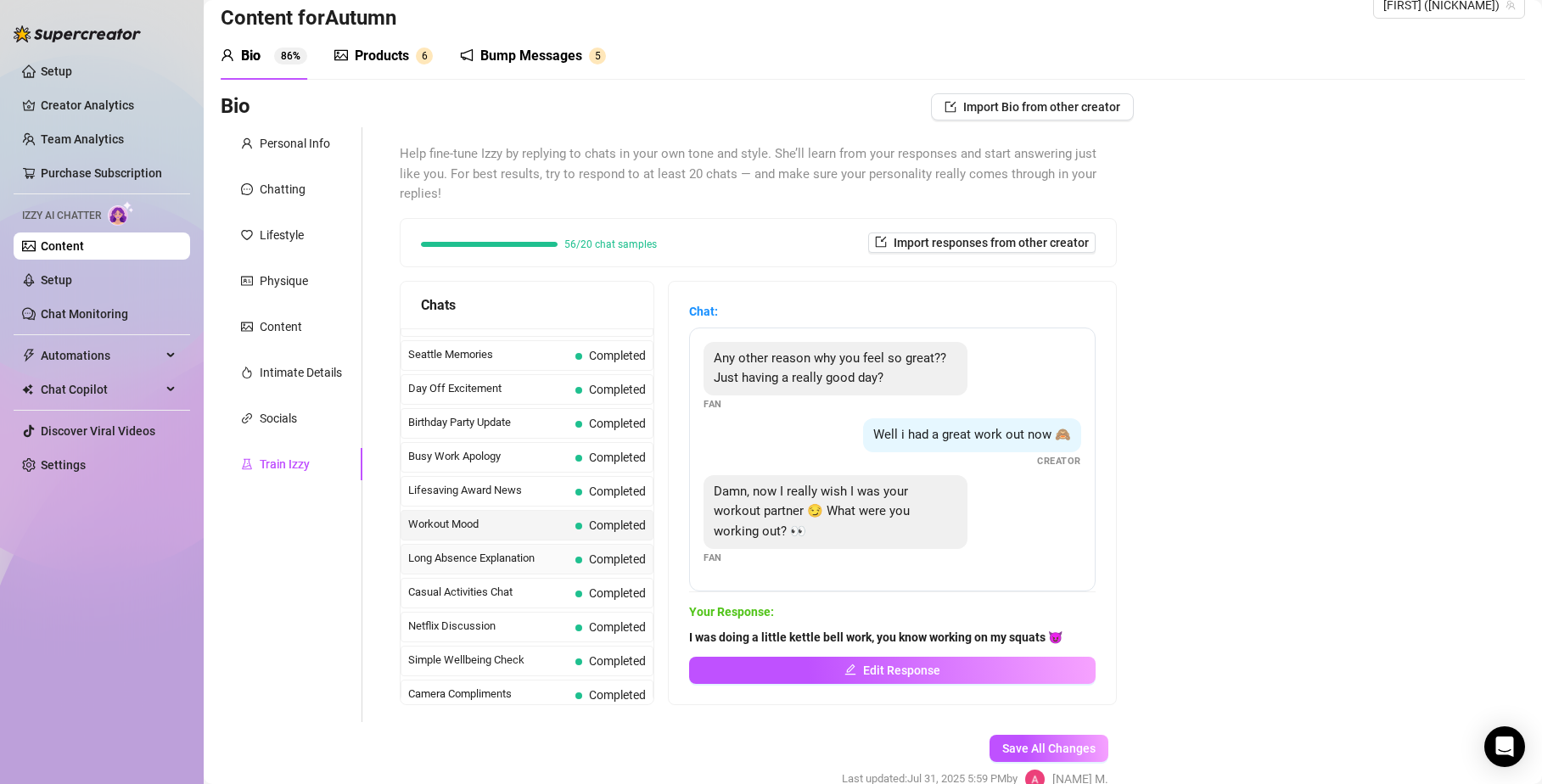 click on "Completed" at bounding box center (610, 559) 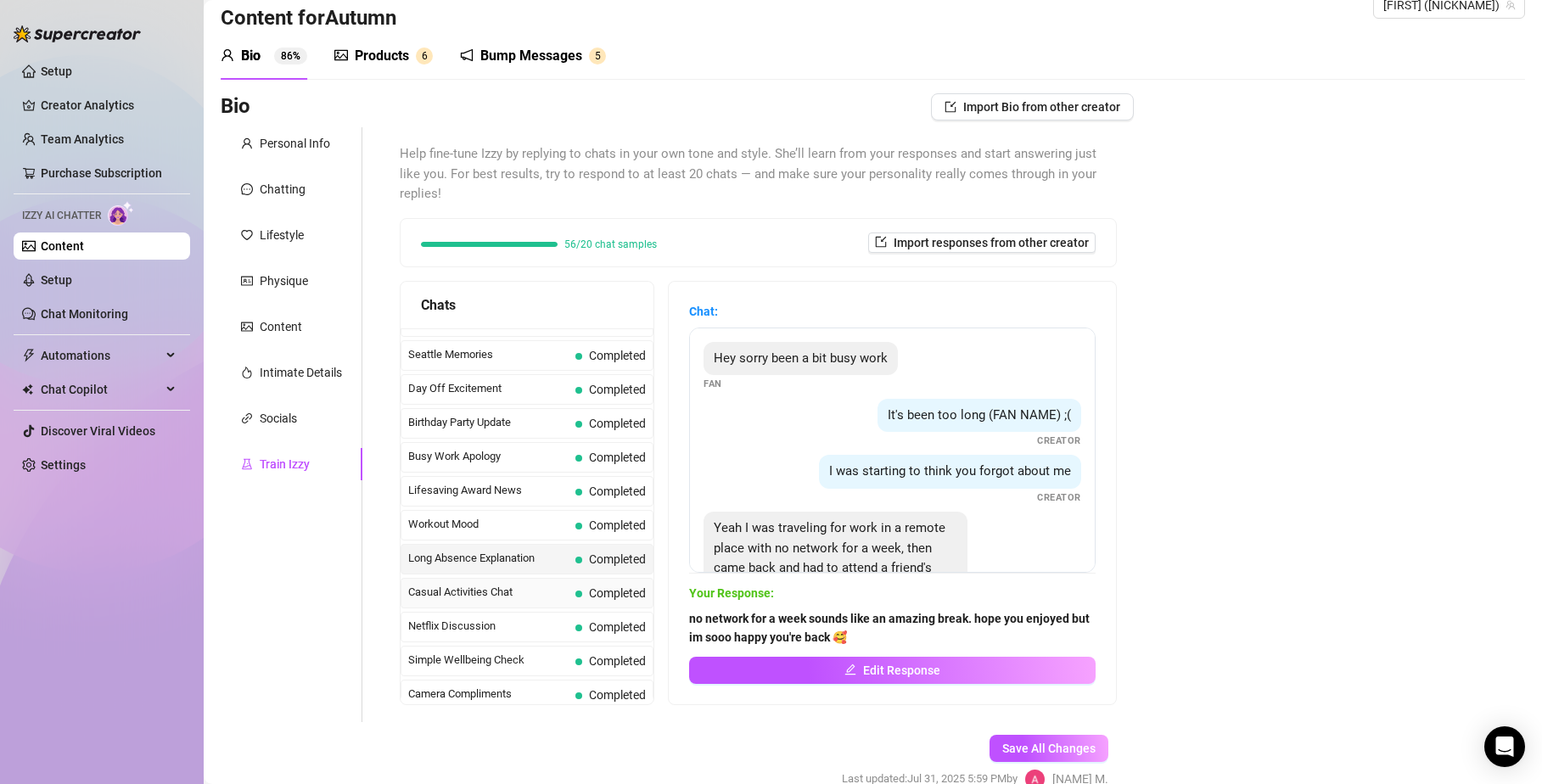 click on "Completed" at bounding box center [617, 593] 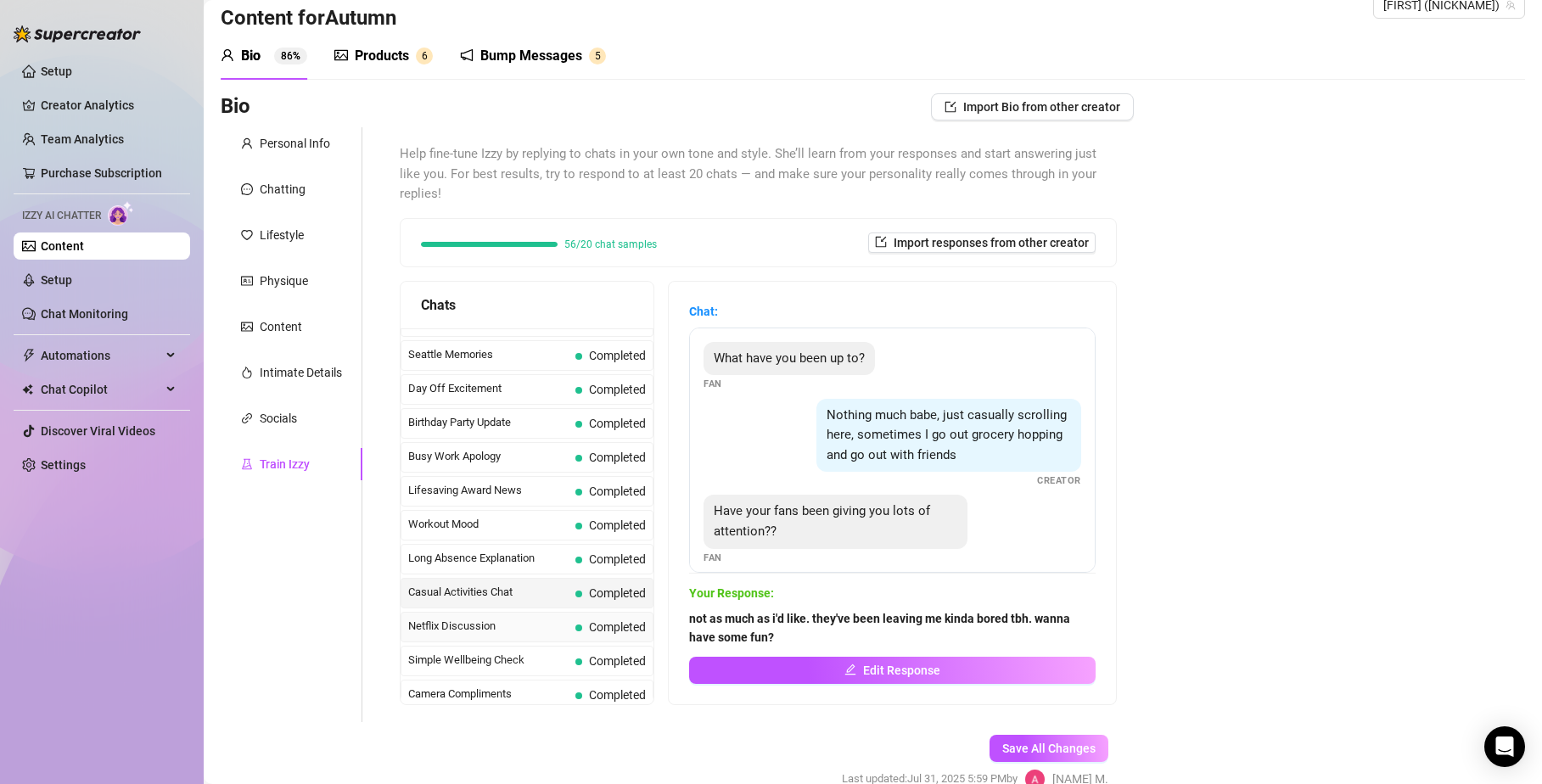 click on "Netflix Discussion Completed" at bounding box center (527, 627) 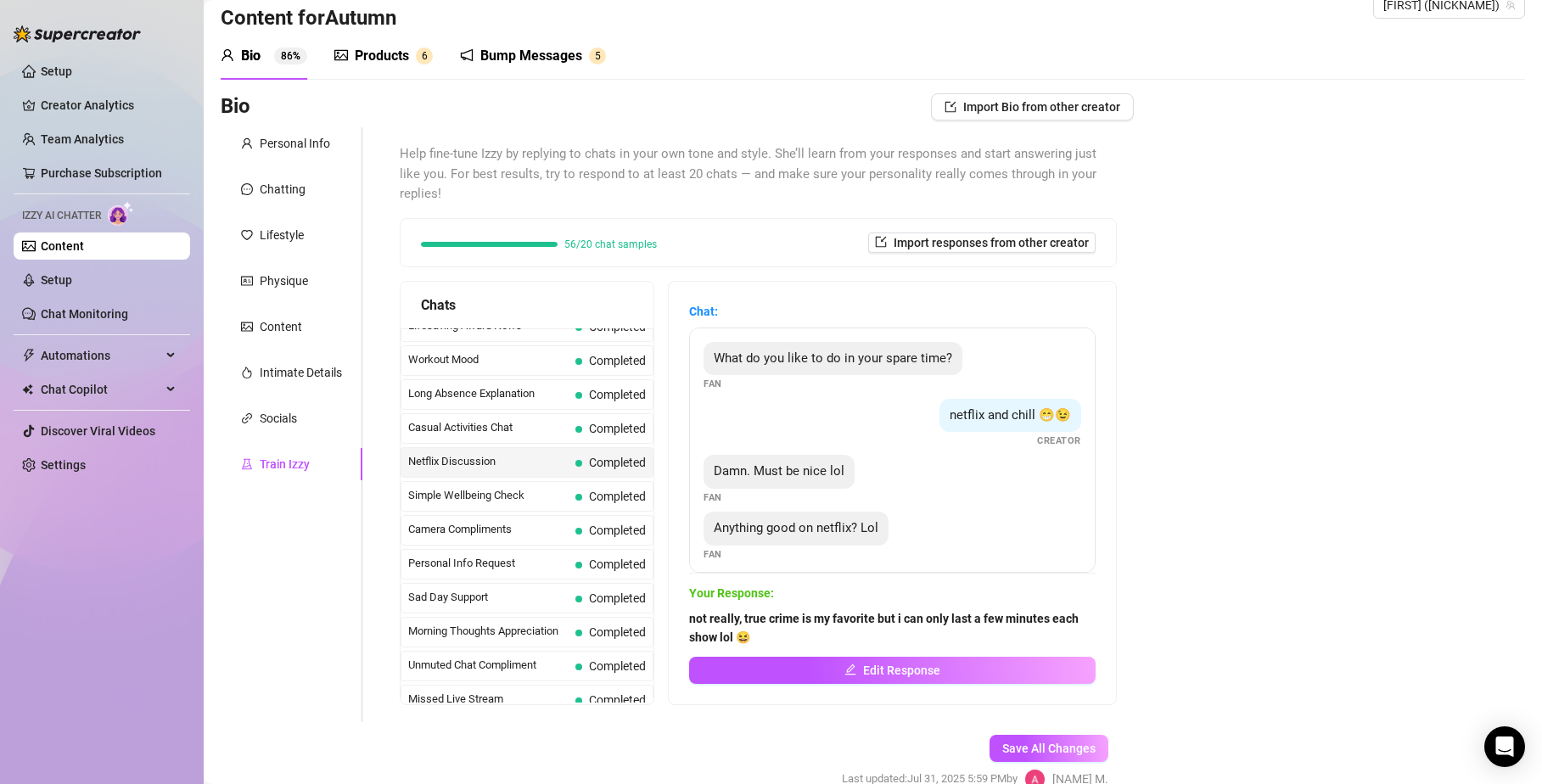 scroll, scrollTop: 1523, scrollLeft: 0, axis: vertical 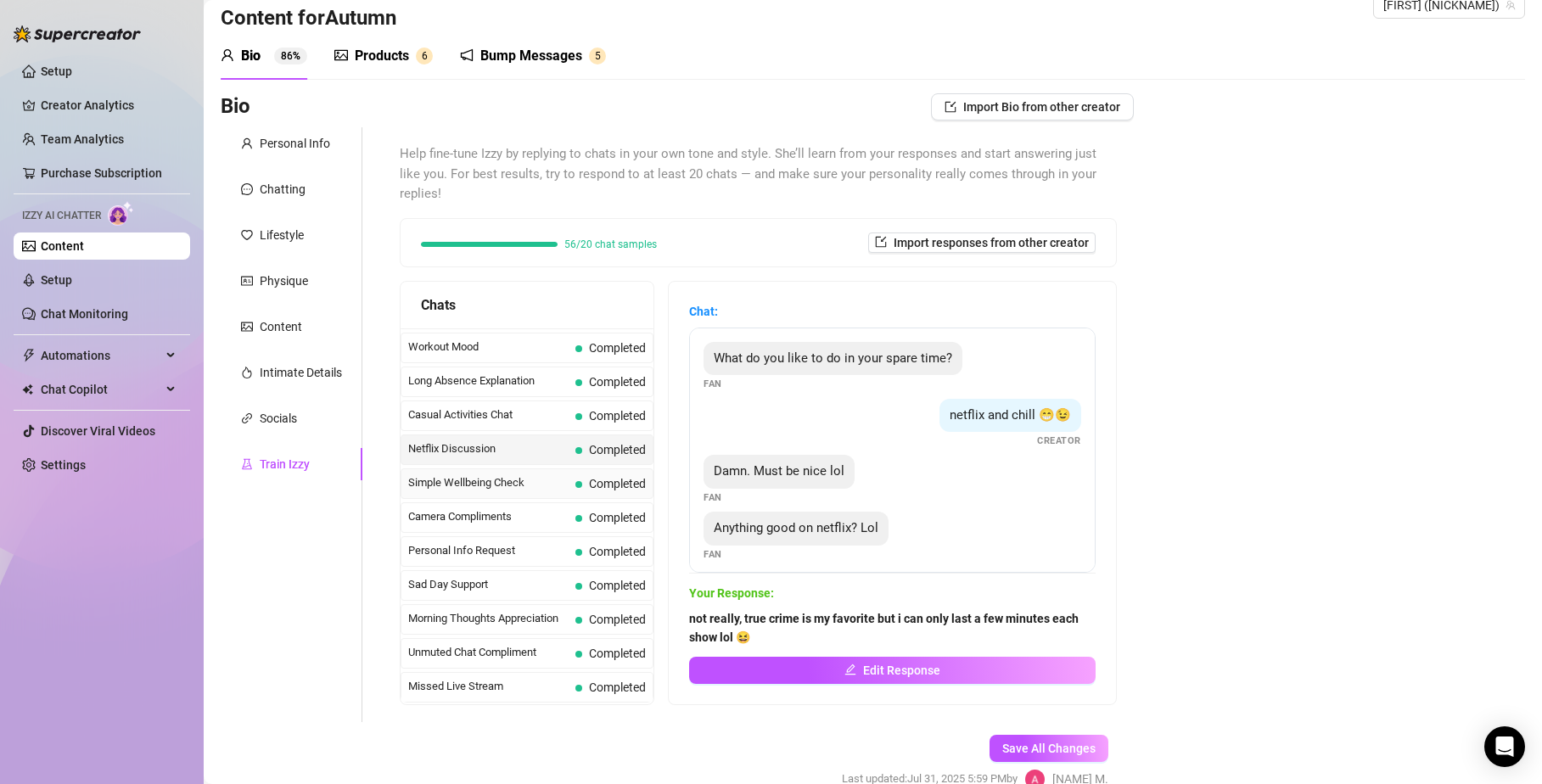 click on "Completed" at bounding box center (617, 484) 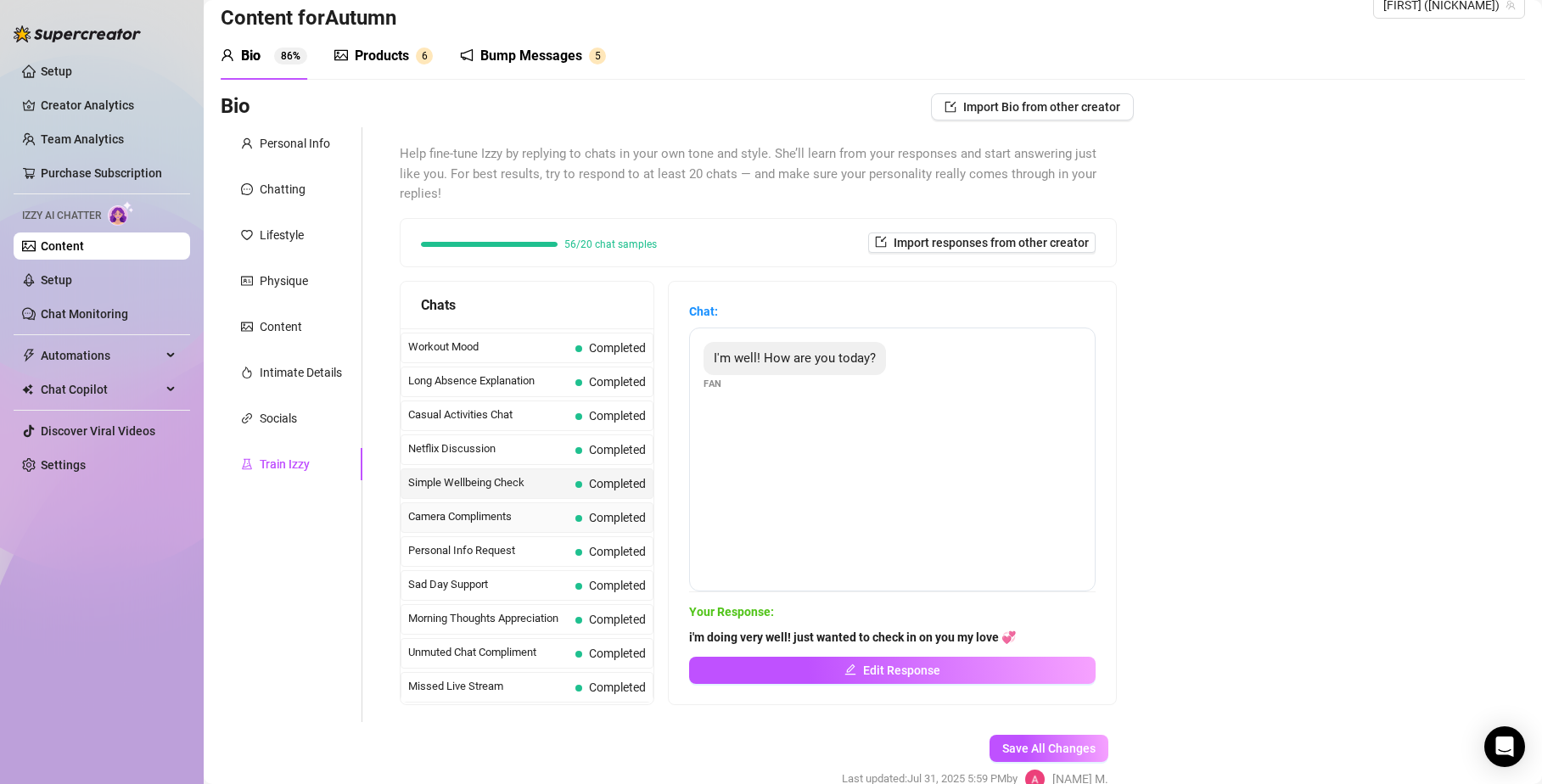 click on "Completed" at bounding box center [617, 518] 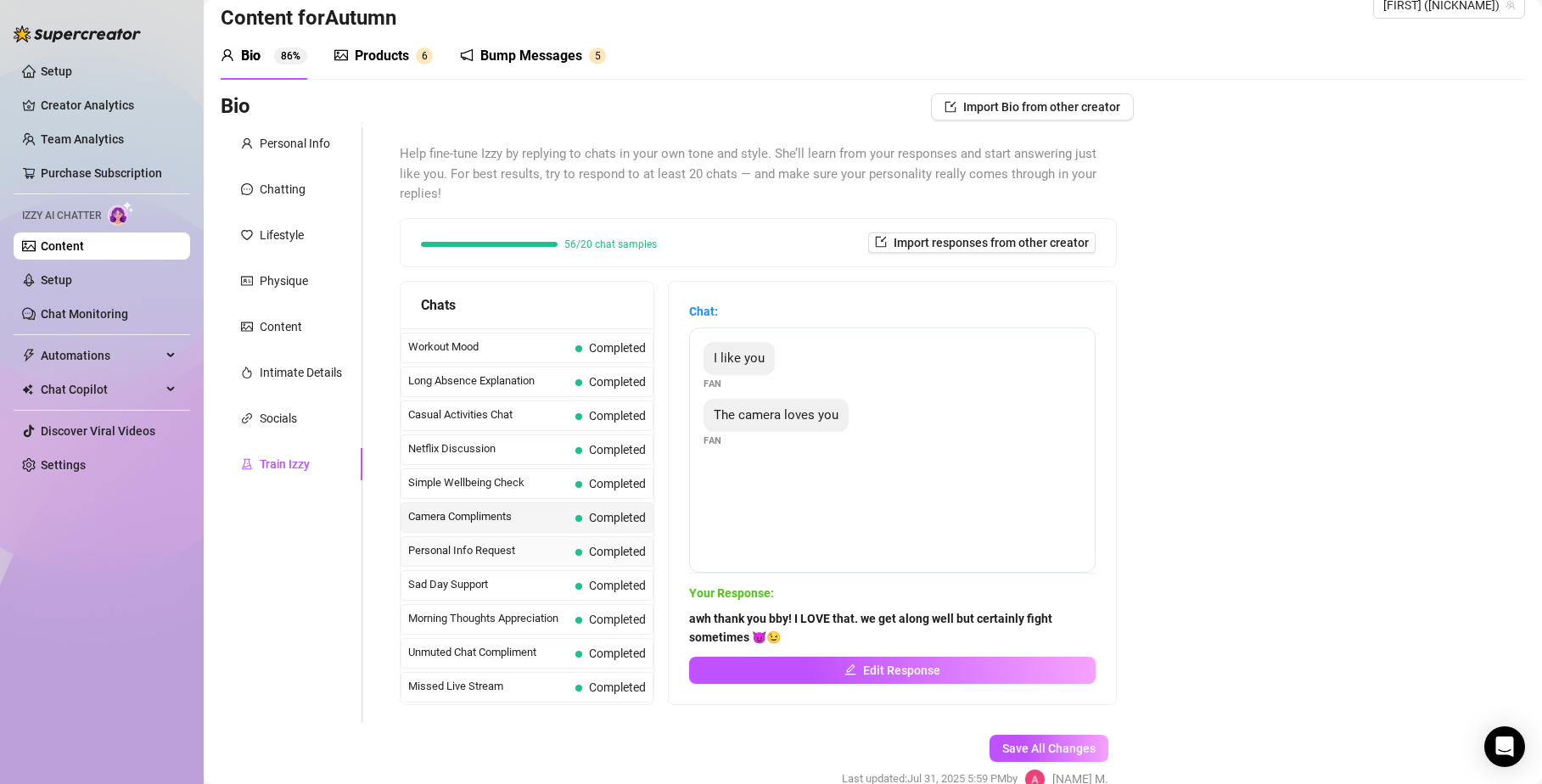click on "Completed" at bounding box center [610, 552] 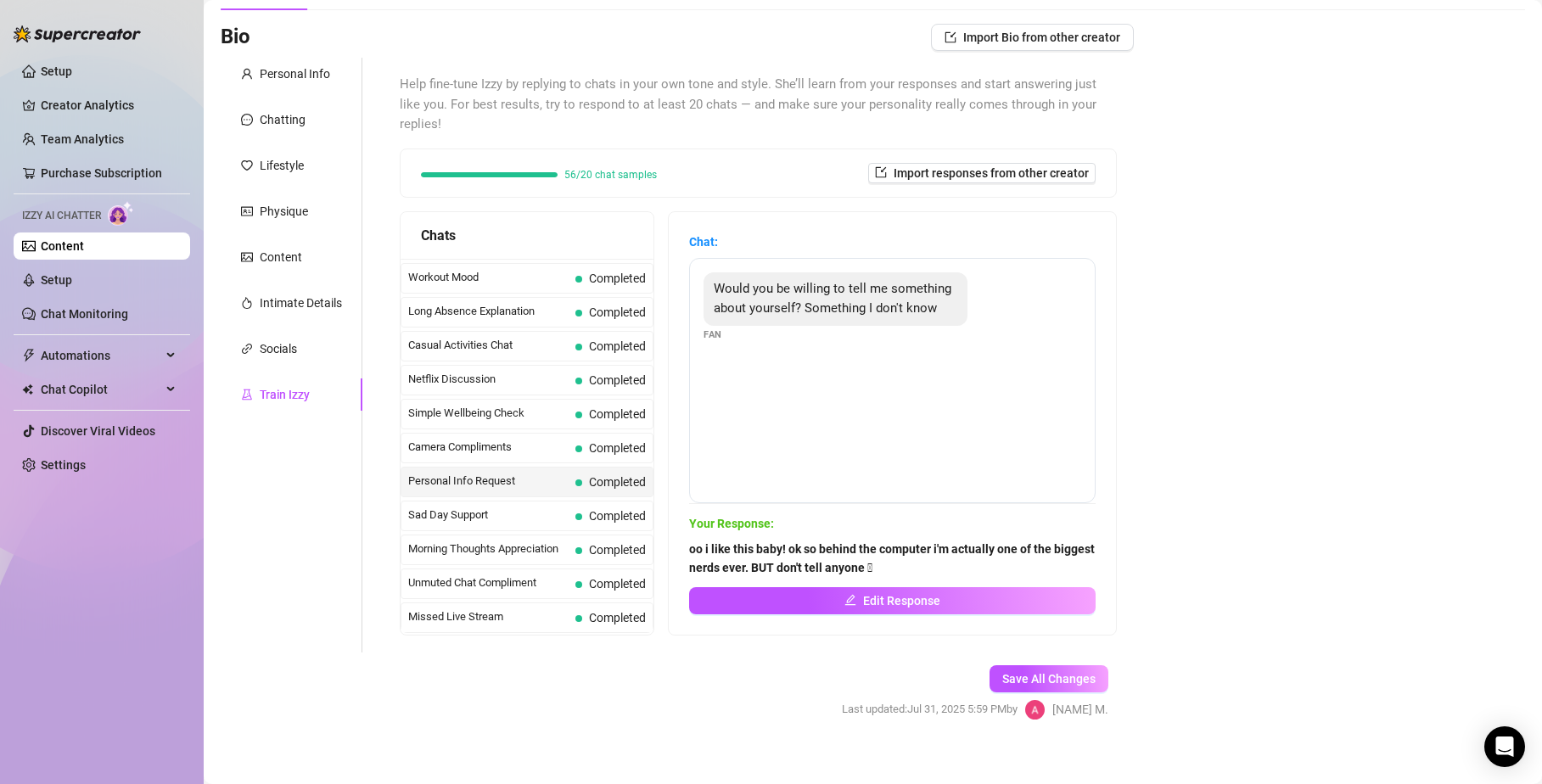 scroll, scrollTop: 120, scrollLeft: 0, axis: vertical 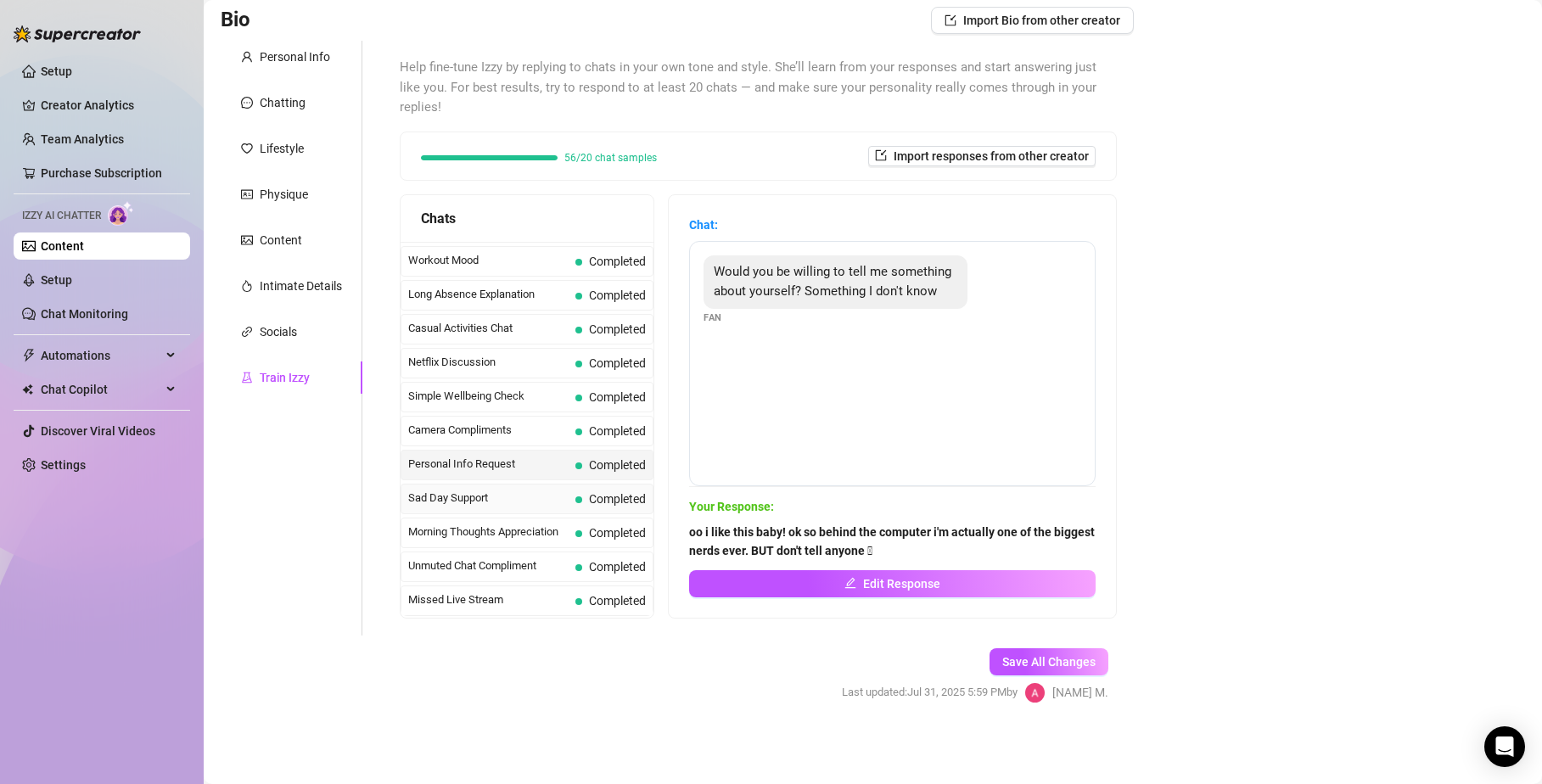 click on "Completed" at bounding box center (610, 499) 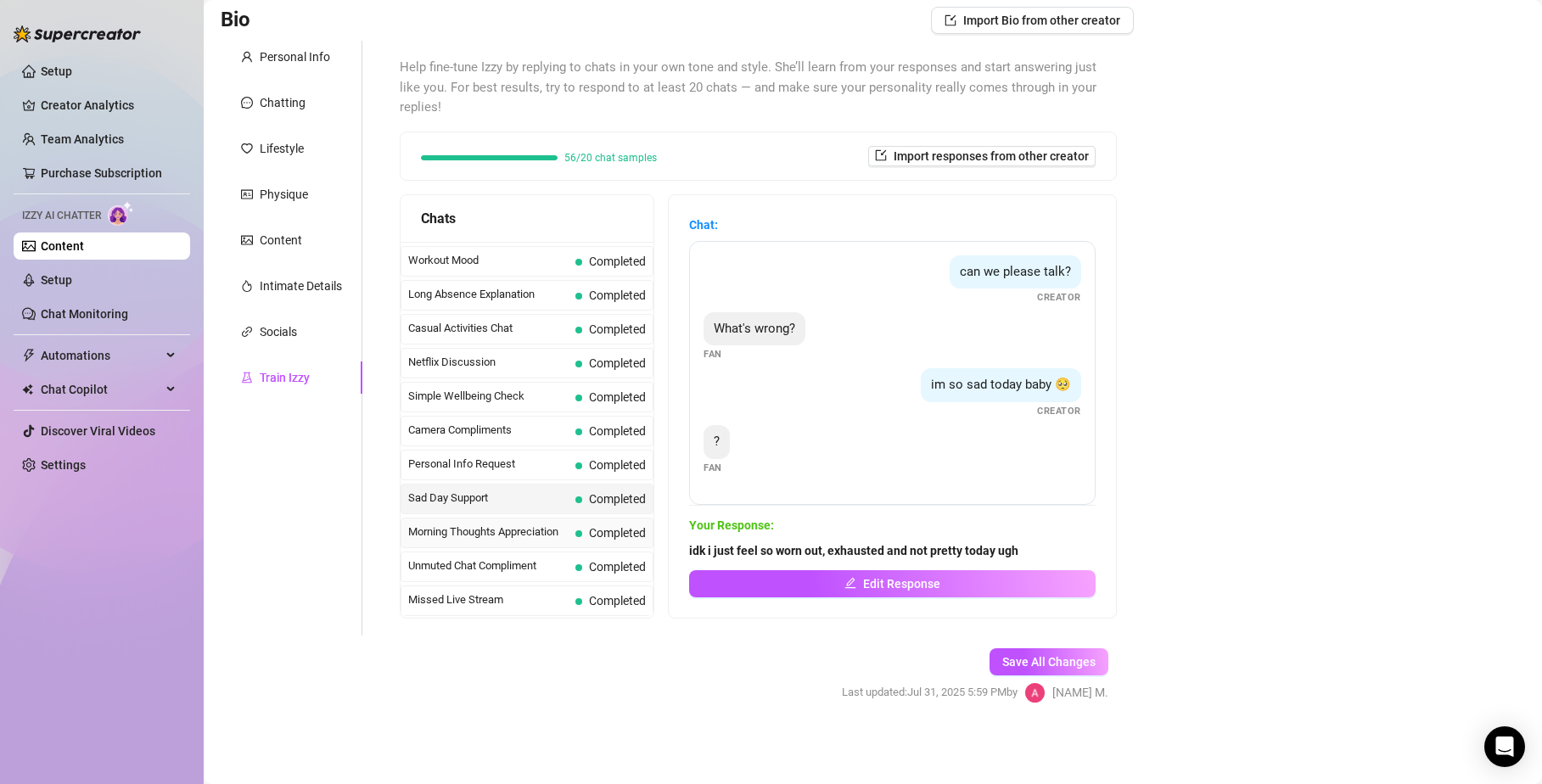 click on "Completed" at bounding box center [617, 533] 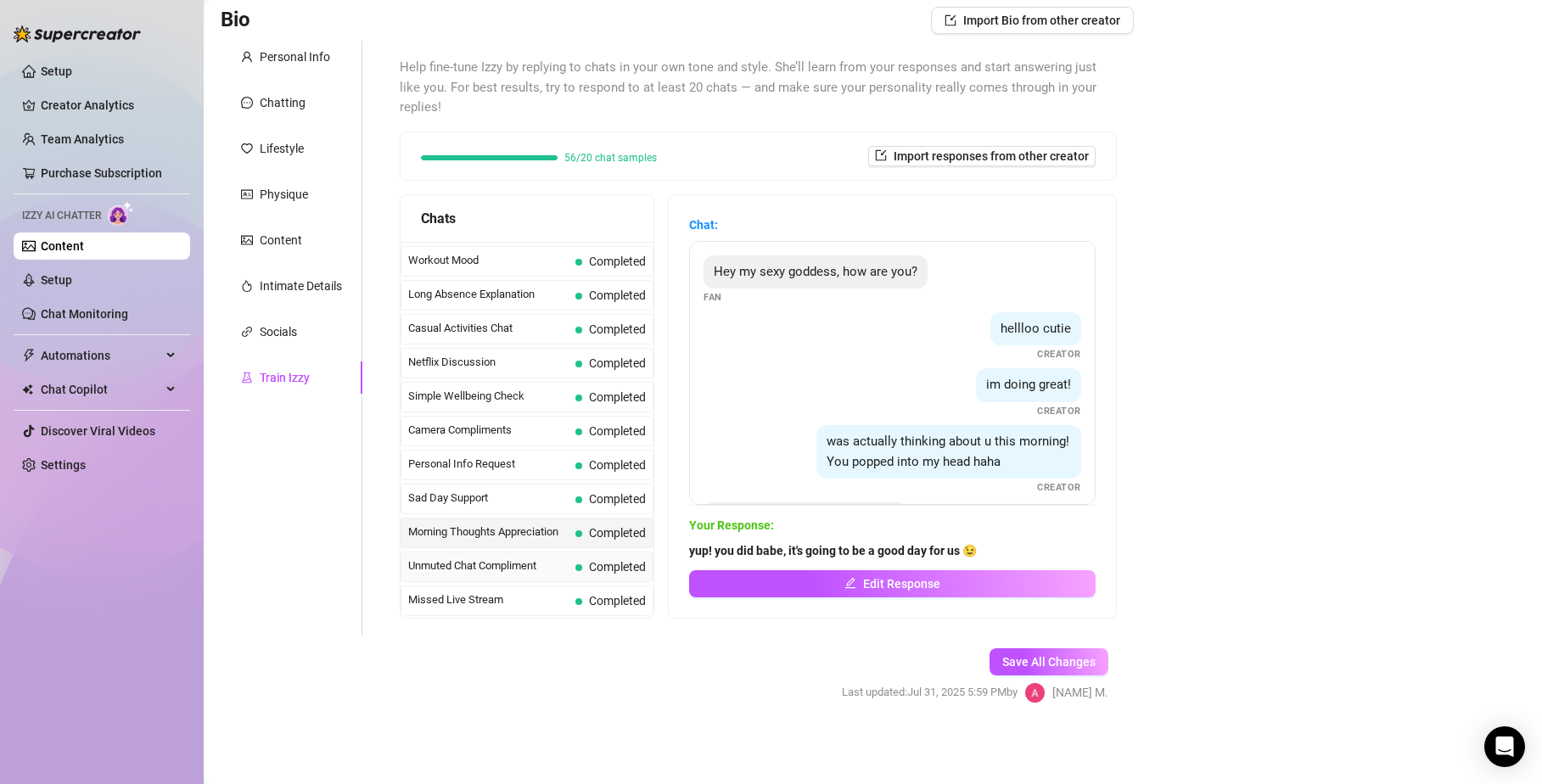click on "Completed" at bounding box center (617, 567) 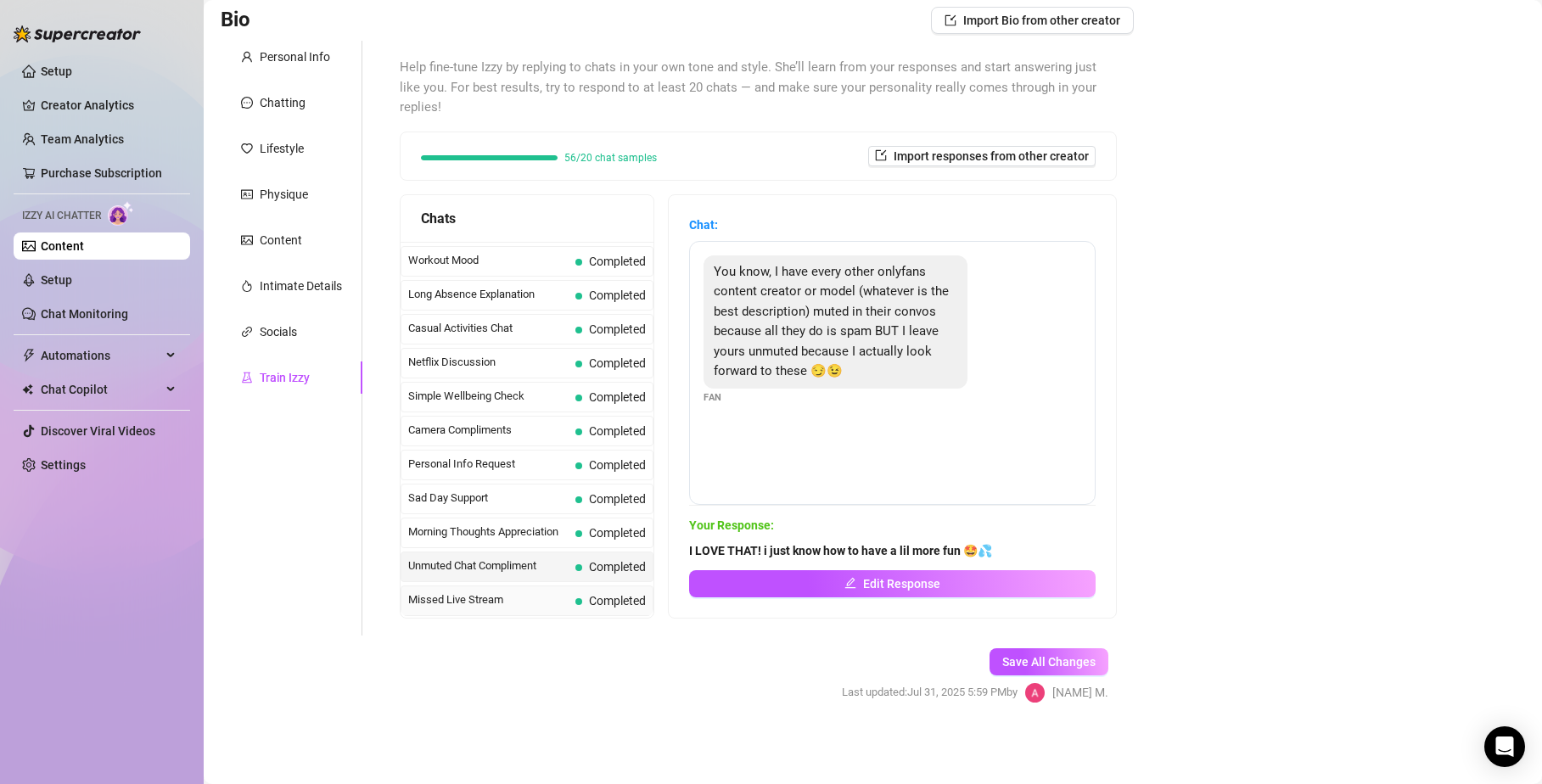 click on "Completed" at bounding box center [610, 601] 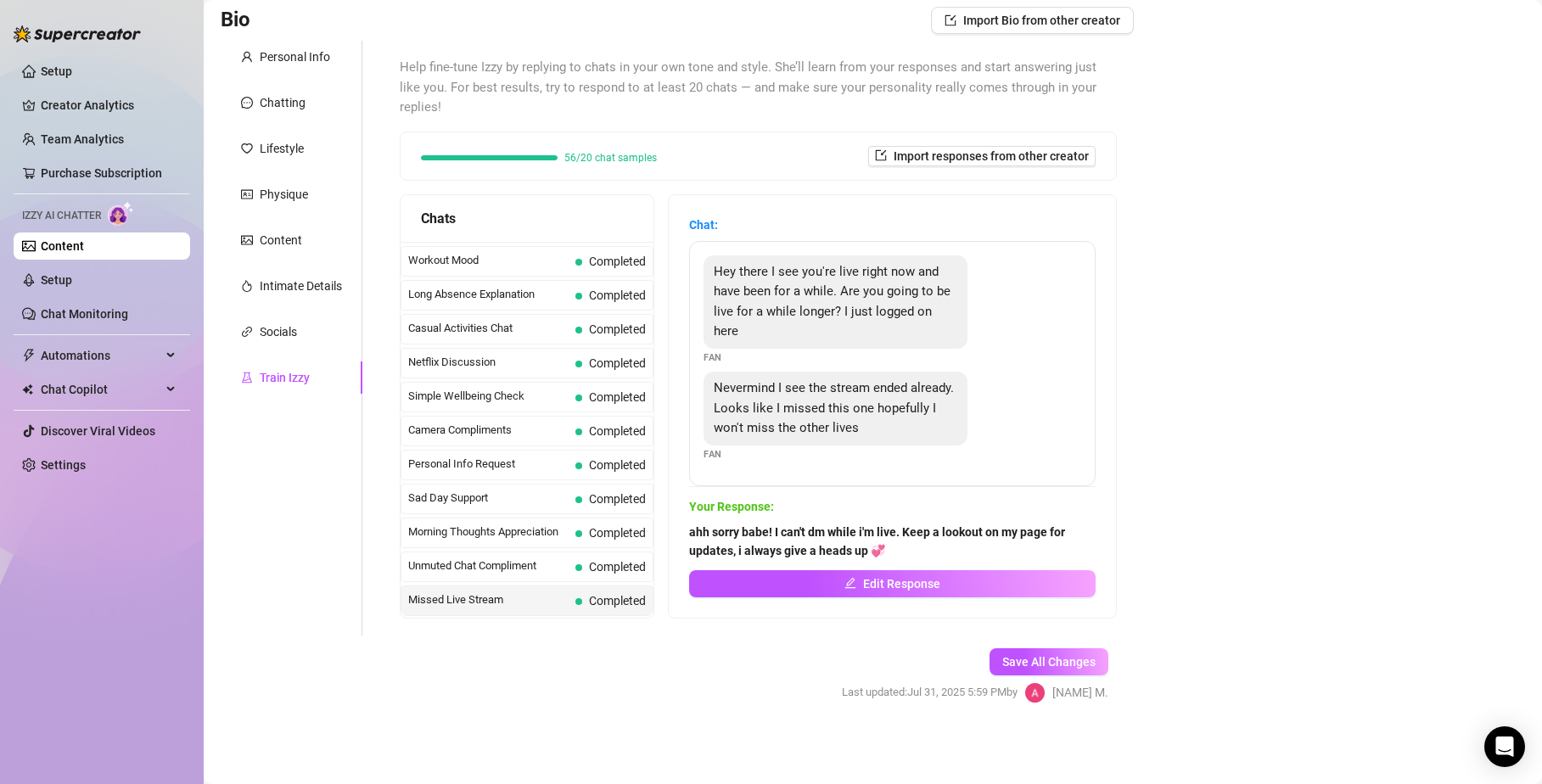 scroll, scrollTop: 1520, scrollLeft: 0, axis: vertical 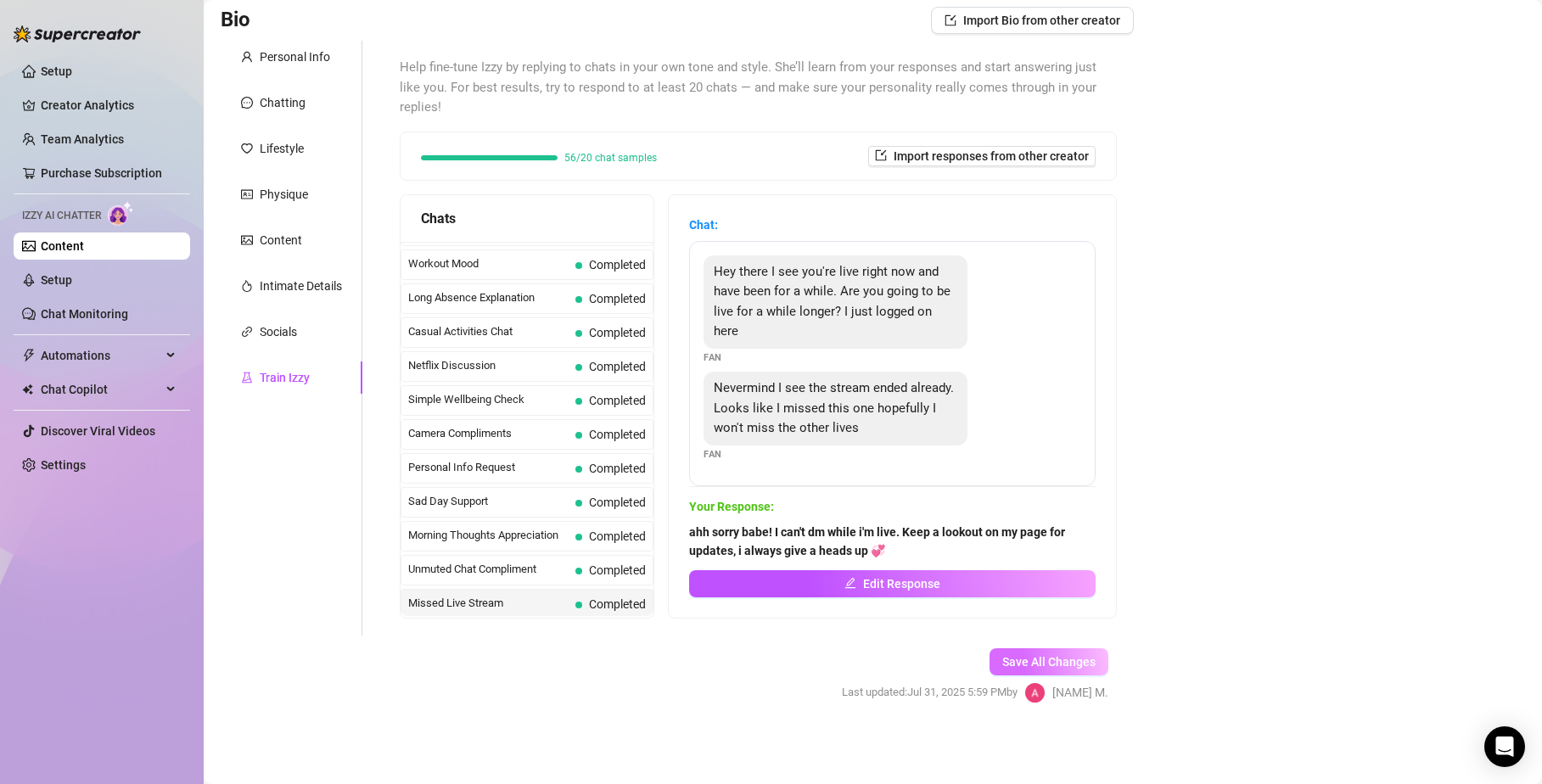 click on "Save All Changes" at bounding box center (1049, 662) 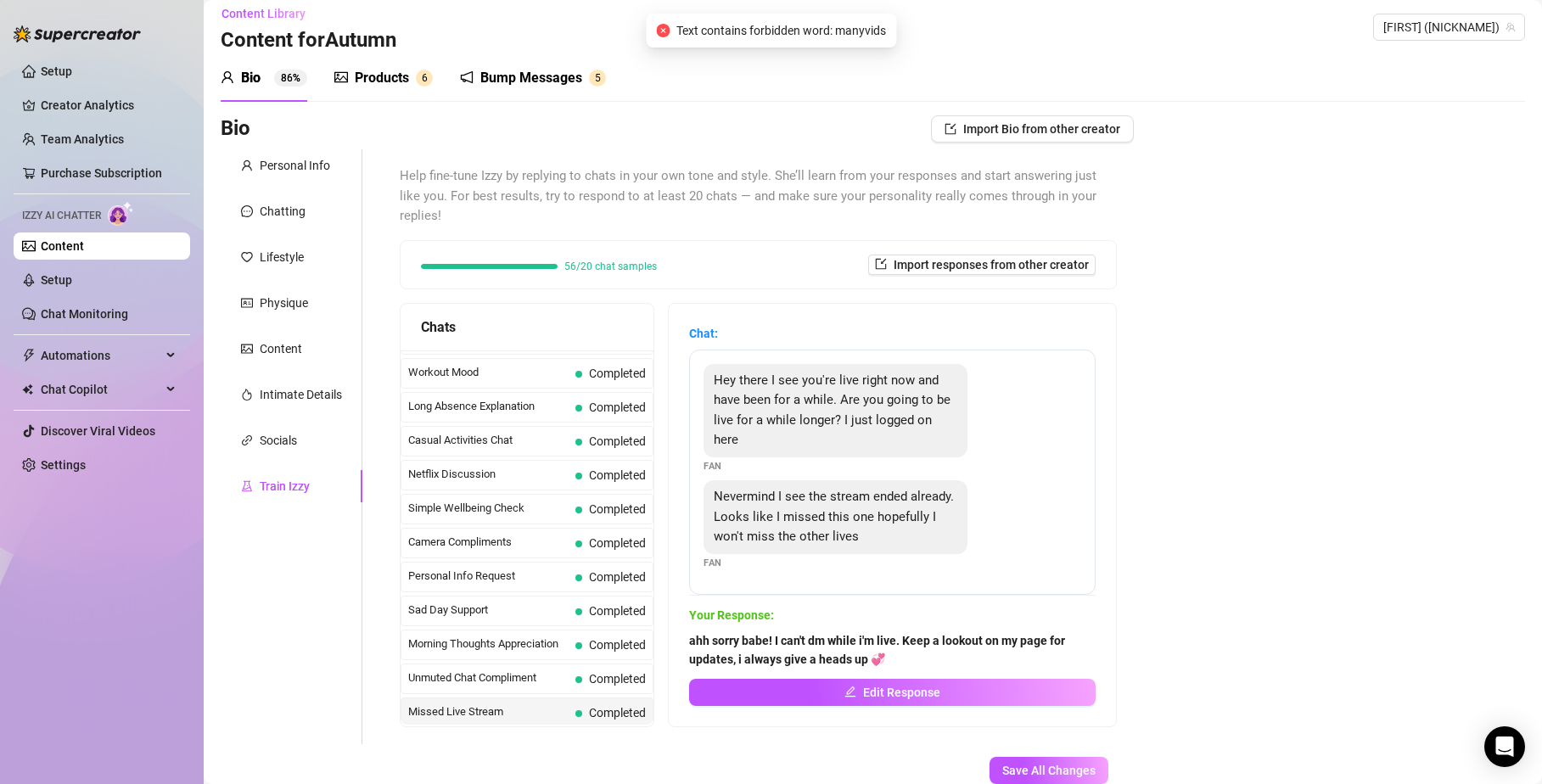 scroll, scrollTop: 0, scrollLeft: 0, axis: both 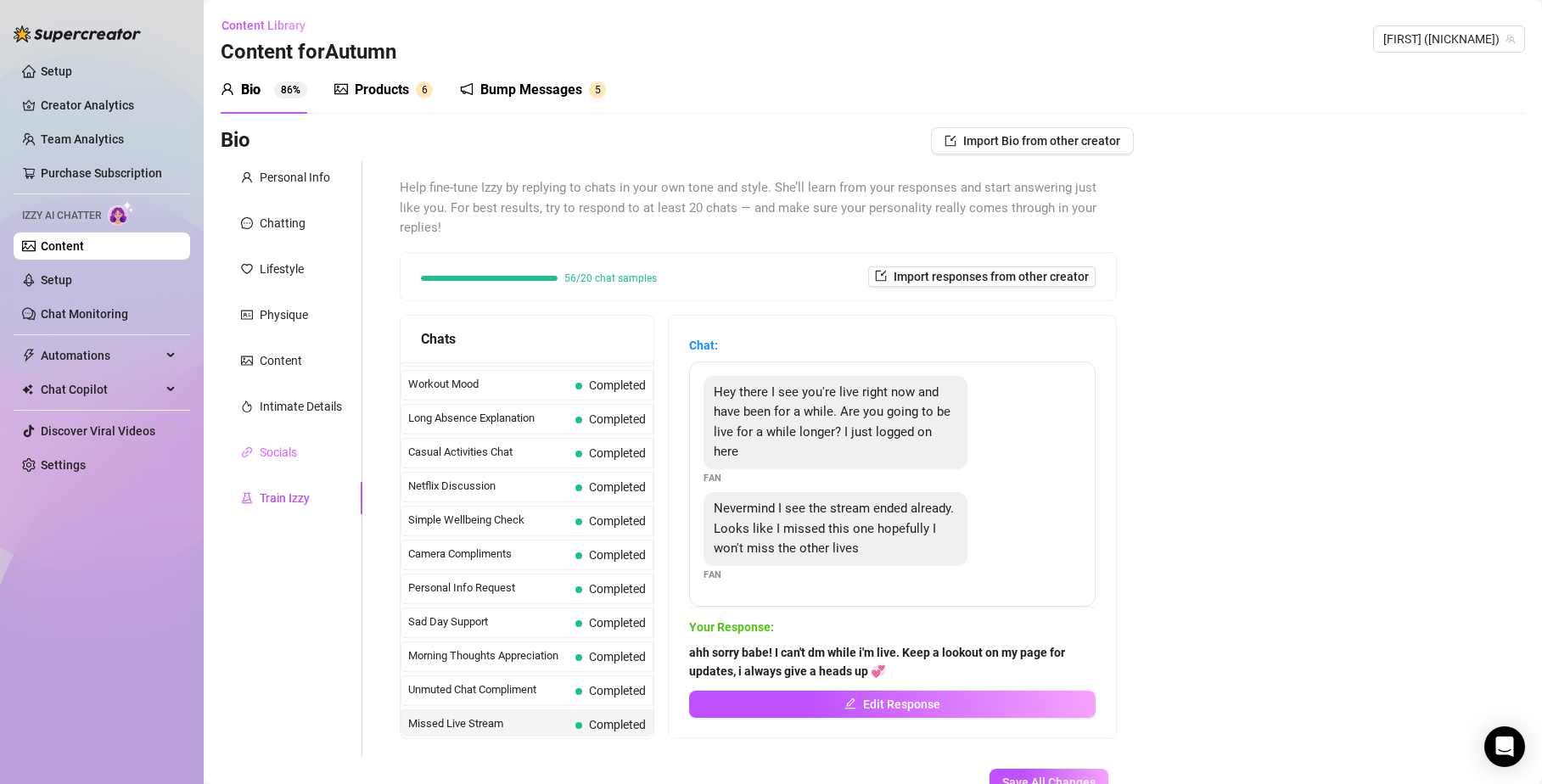 click on "Socials" at bounding box center (291, 452) 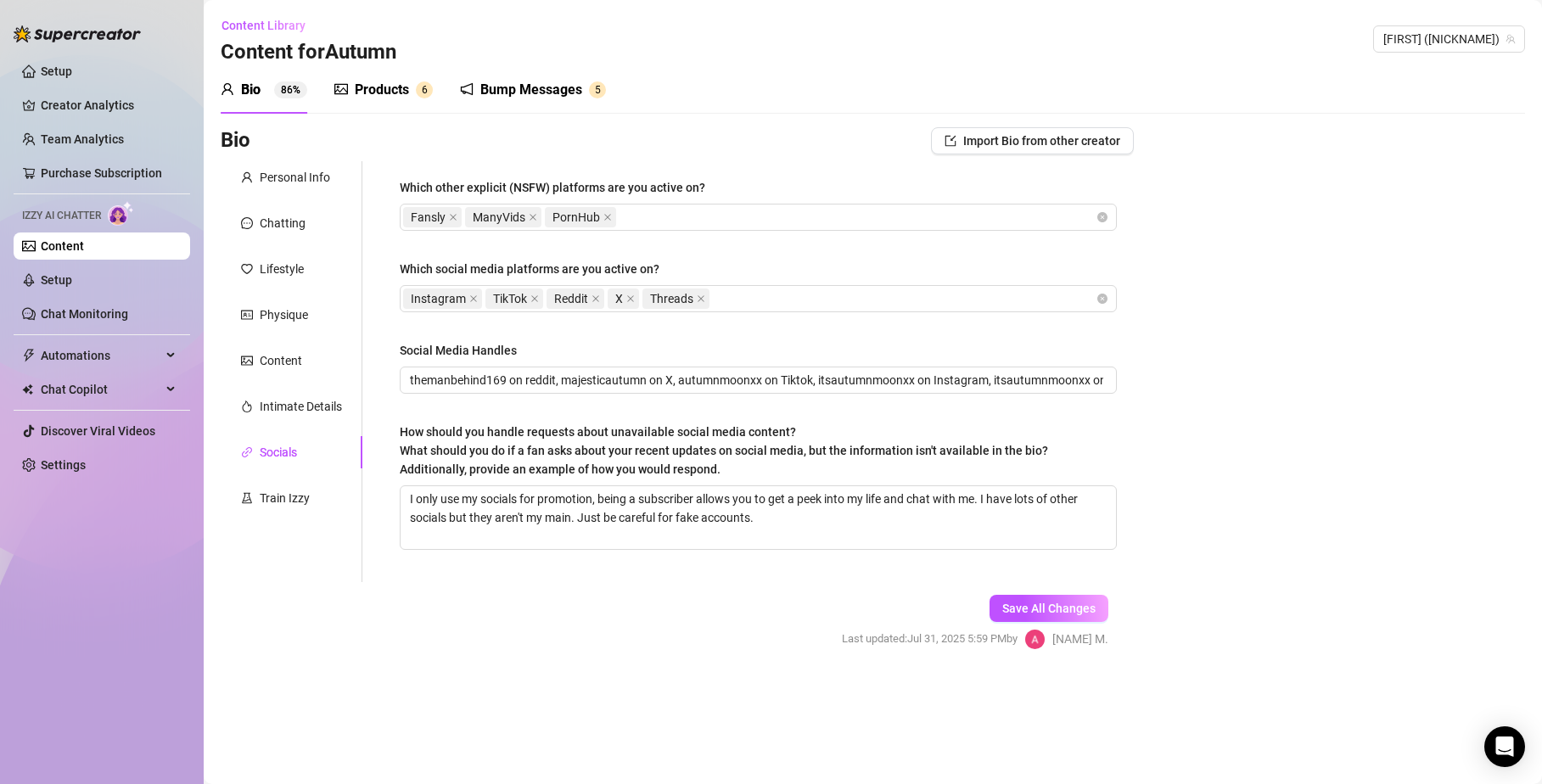click on "Personal Info Chatting Lifestyle Physique Content Intimate Details Socials Train Izzy" at bounding box center [291, 372] 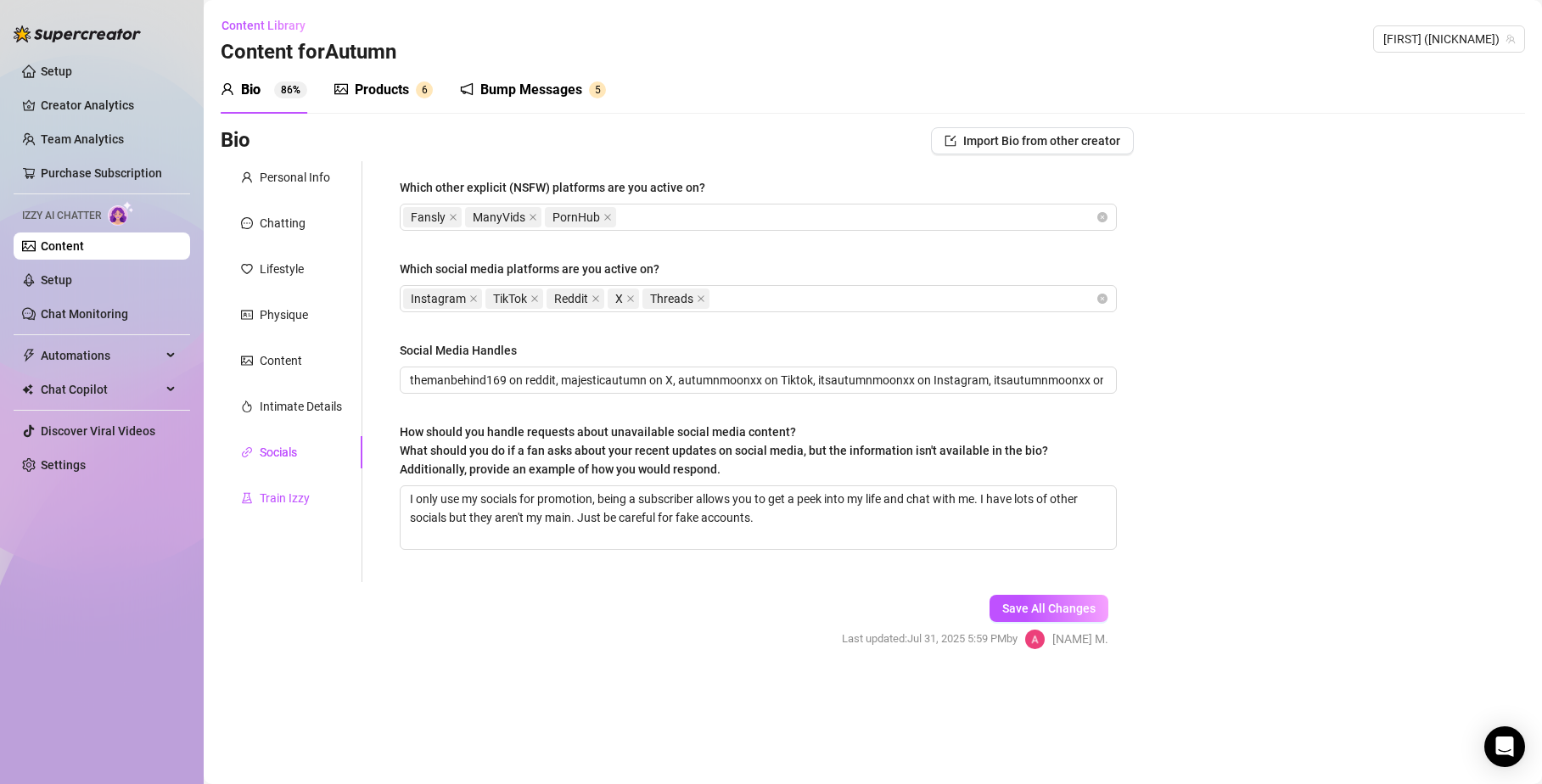 click on "Train Izzy" at bounding box center [284, 498] 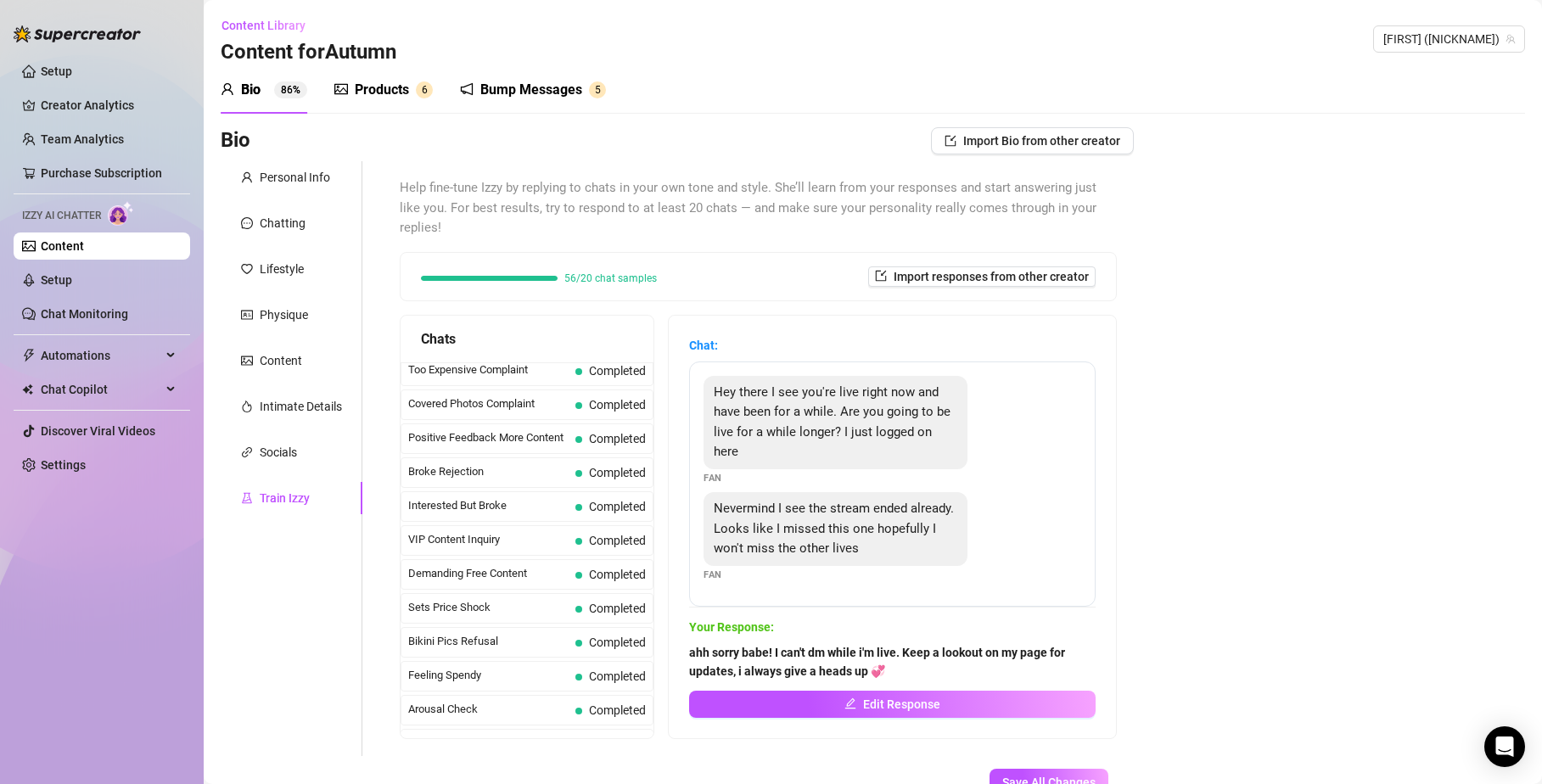 scroll, scrollTop: 0, scrollLeft: 0, axis: both 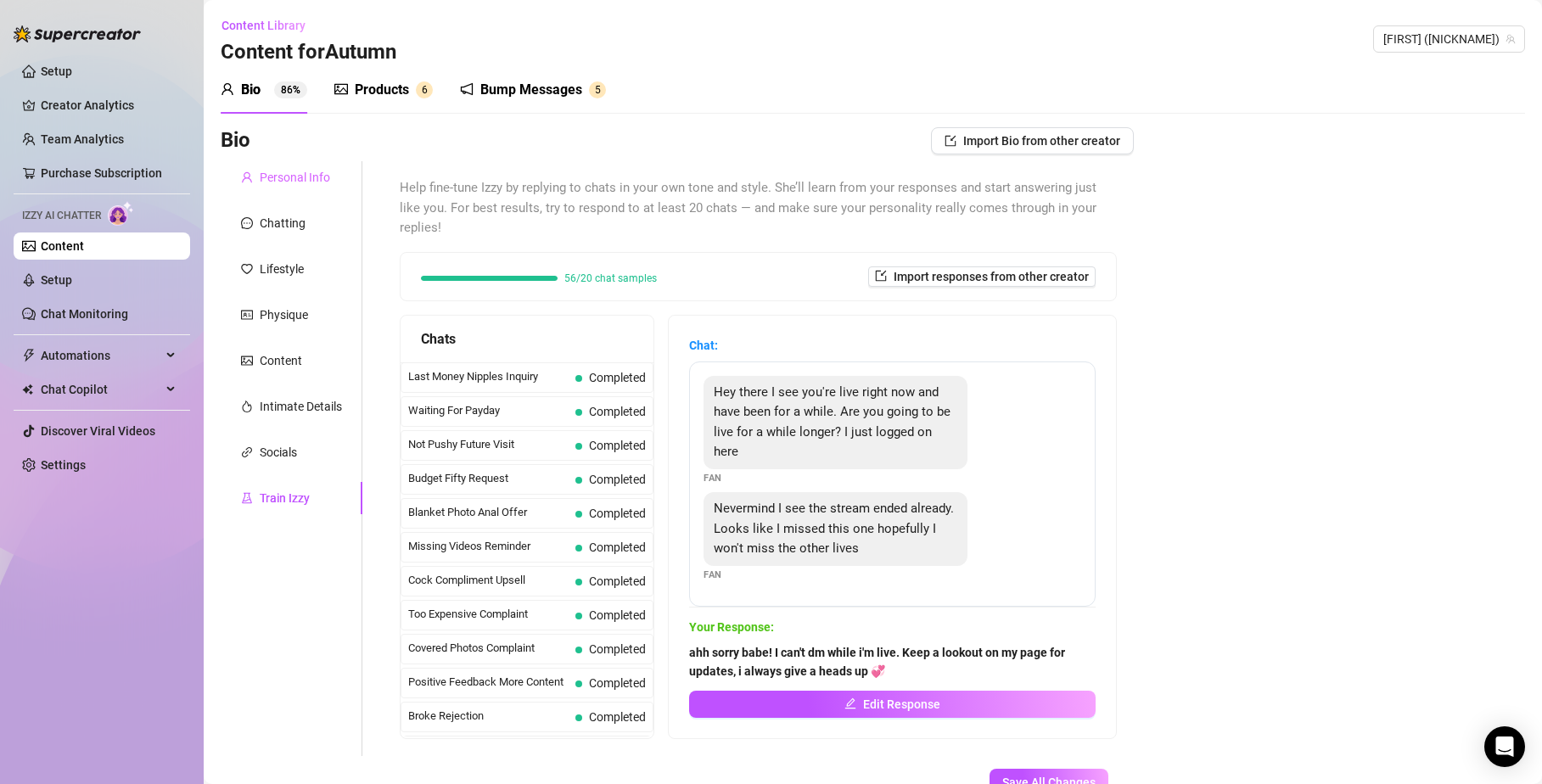 click on "Personal Info" at bounding box center (291, 177) 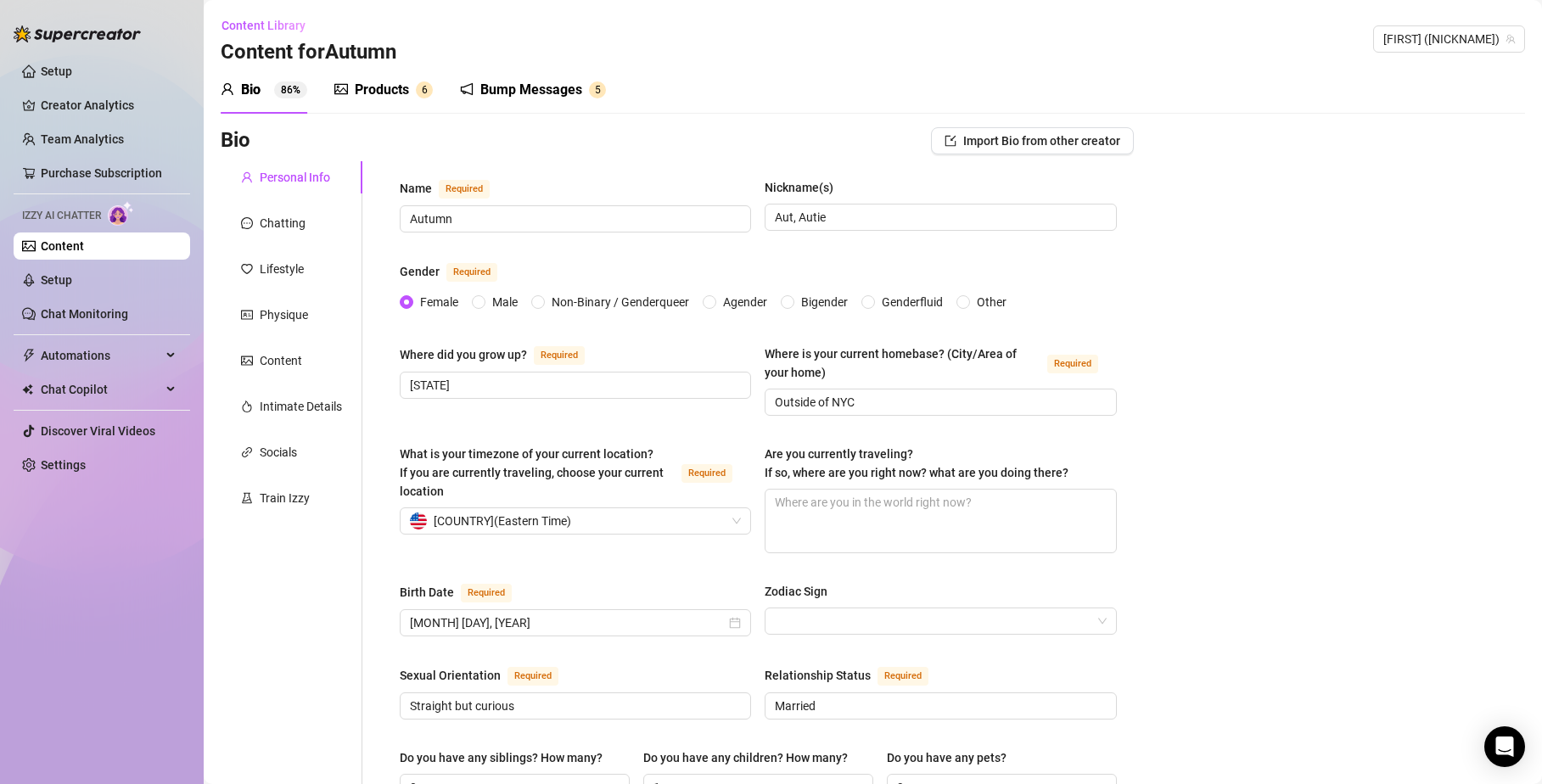scroll, scrollTop: 345, scrollLeft: 0, axis: vertical 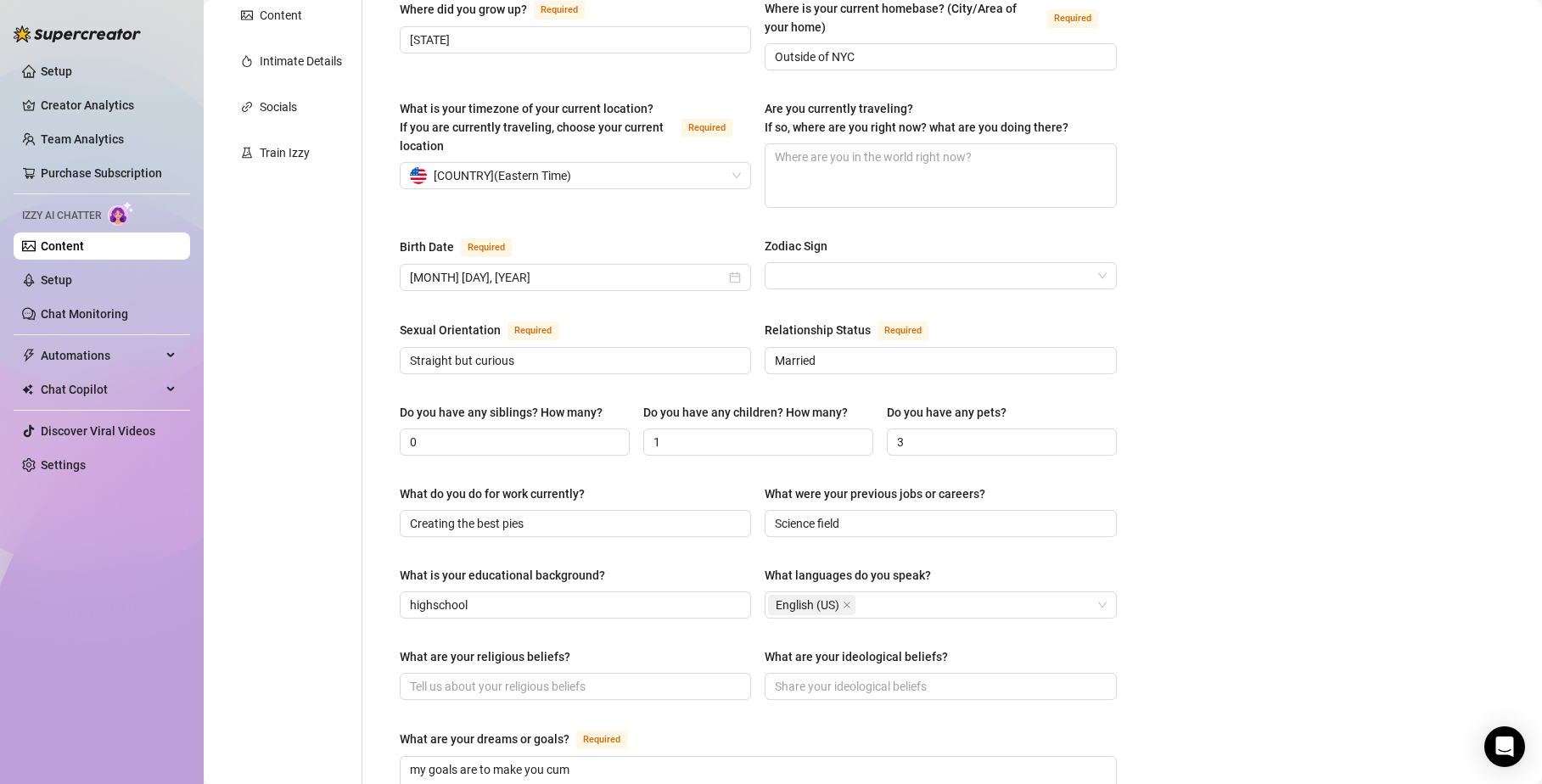 click on "Zodiac Sign" at bounding box center (940, 249) 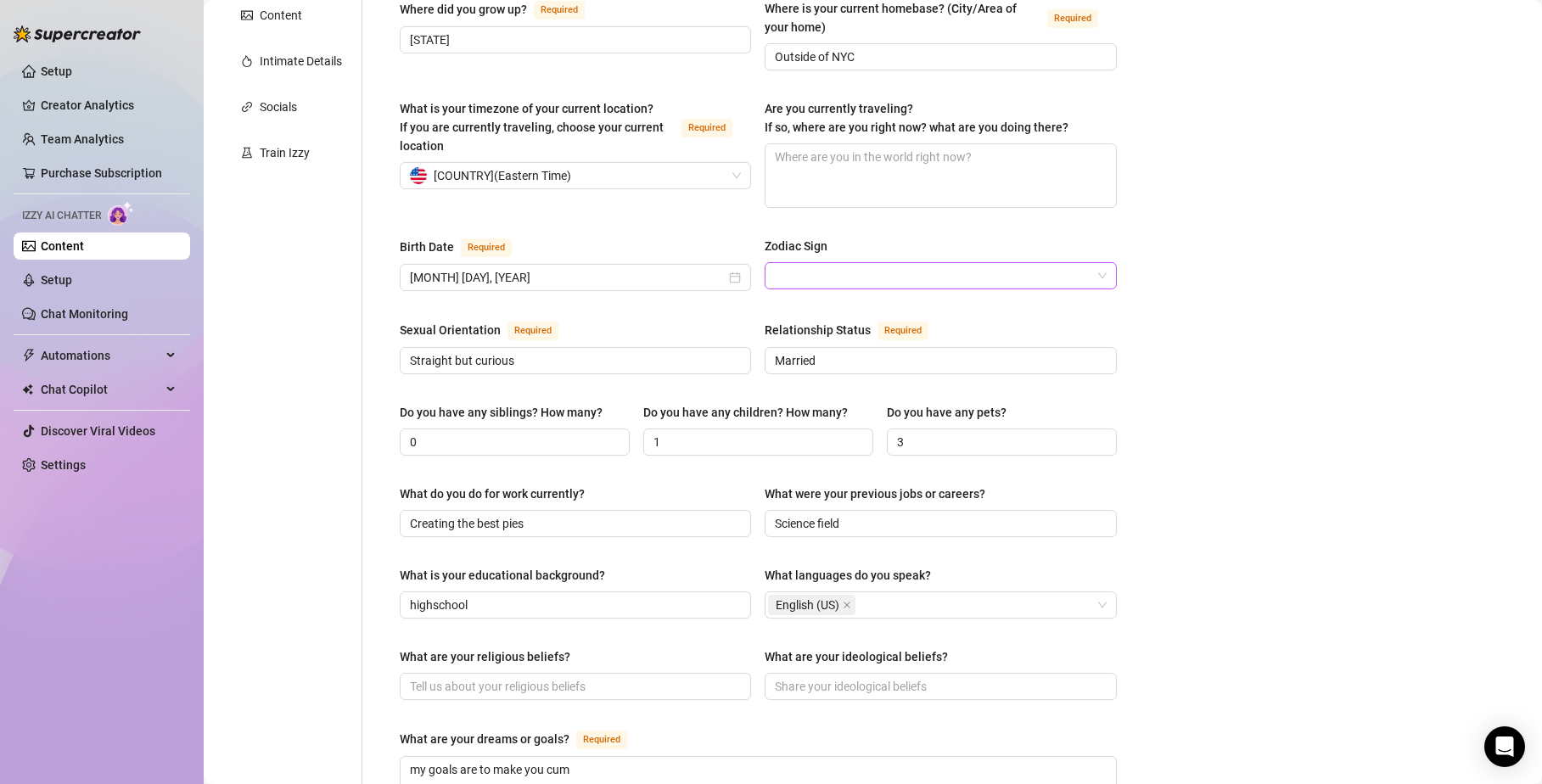 click on "Zodiac Sign" at bounding box center (933, 276) 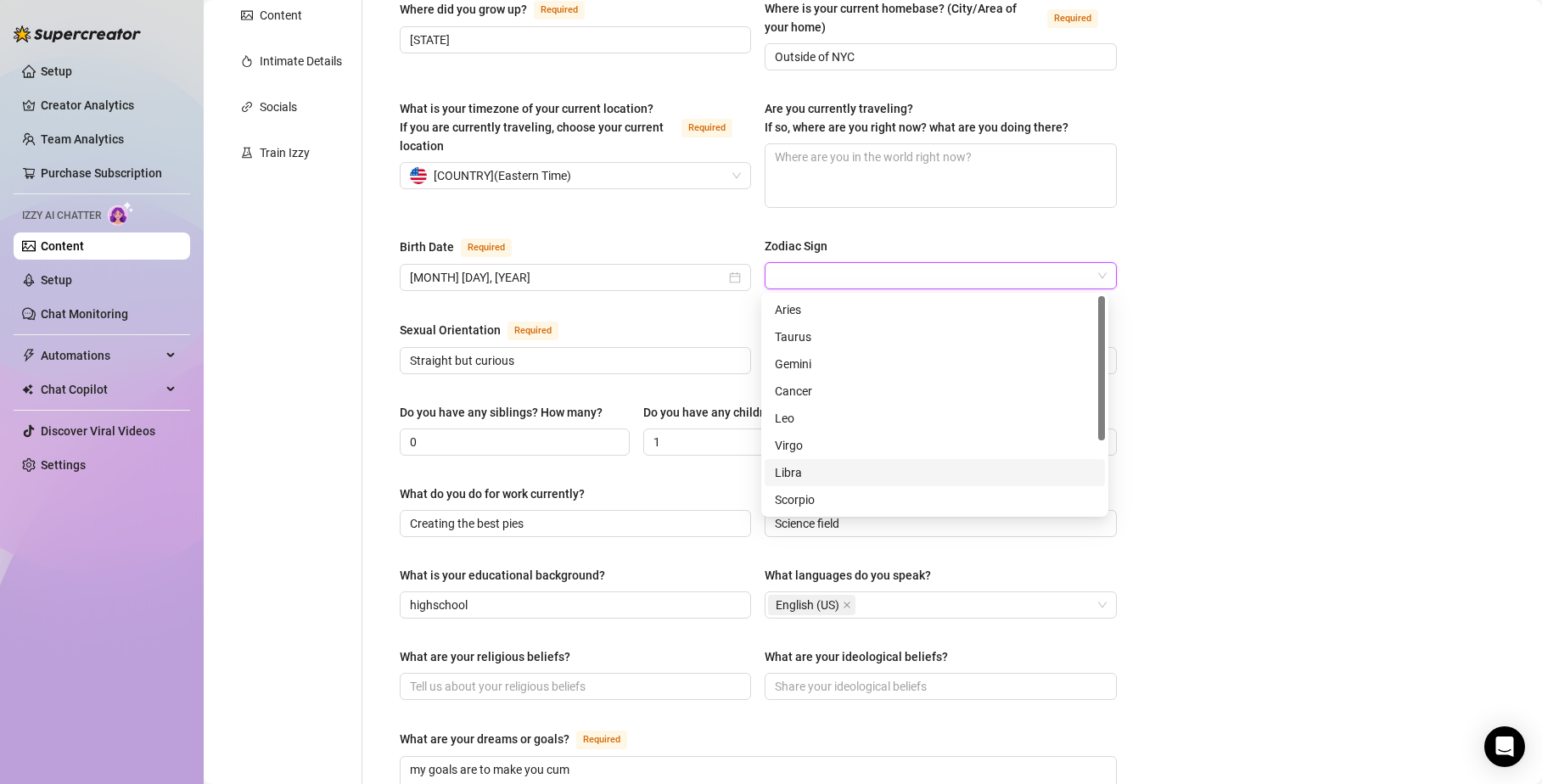 click on "Libra" at bounding box center [934, 473] 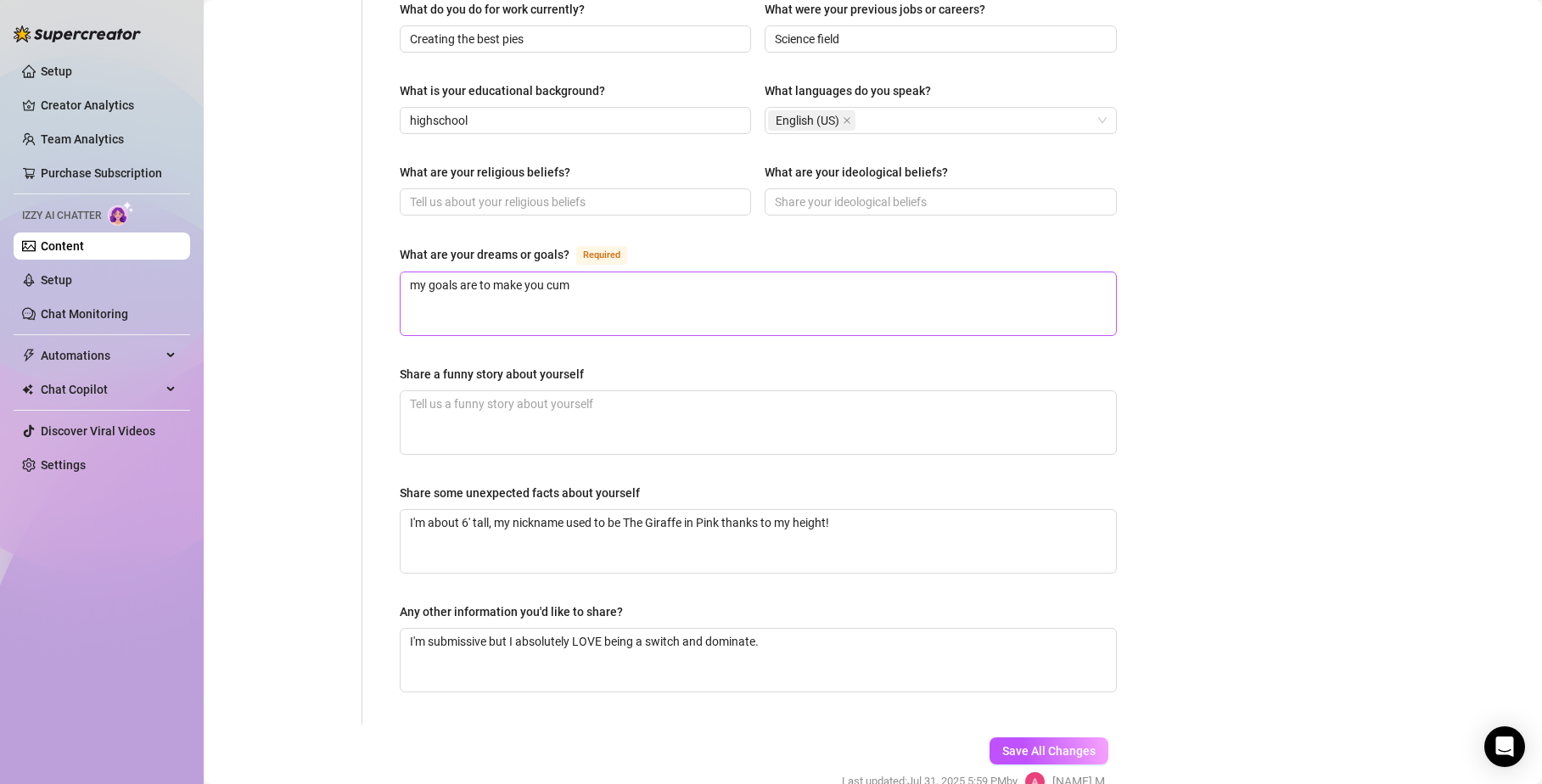 scroll, scrollTop: 832, scrollLeft: 0, axis: vertical 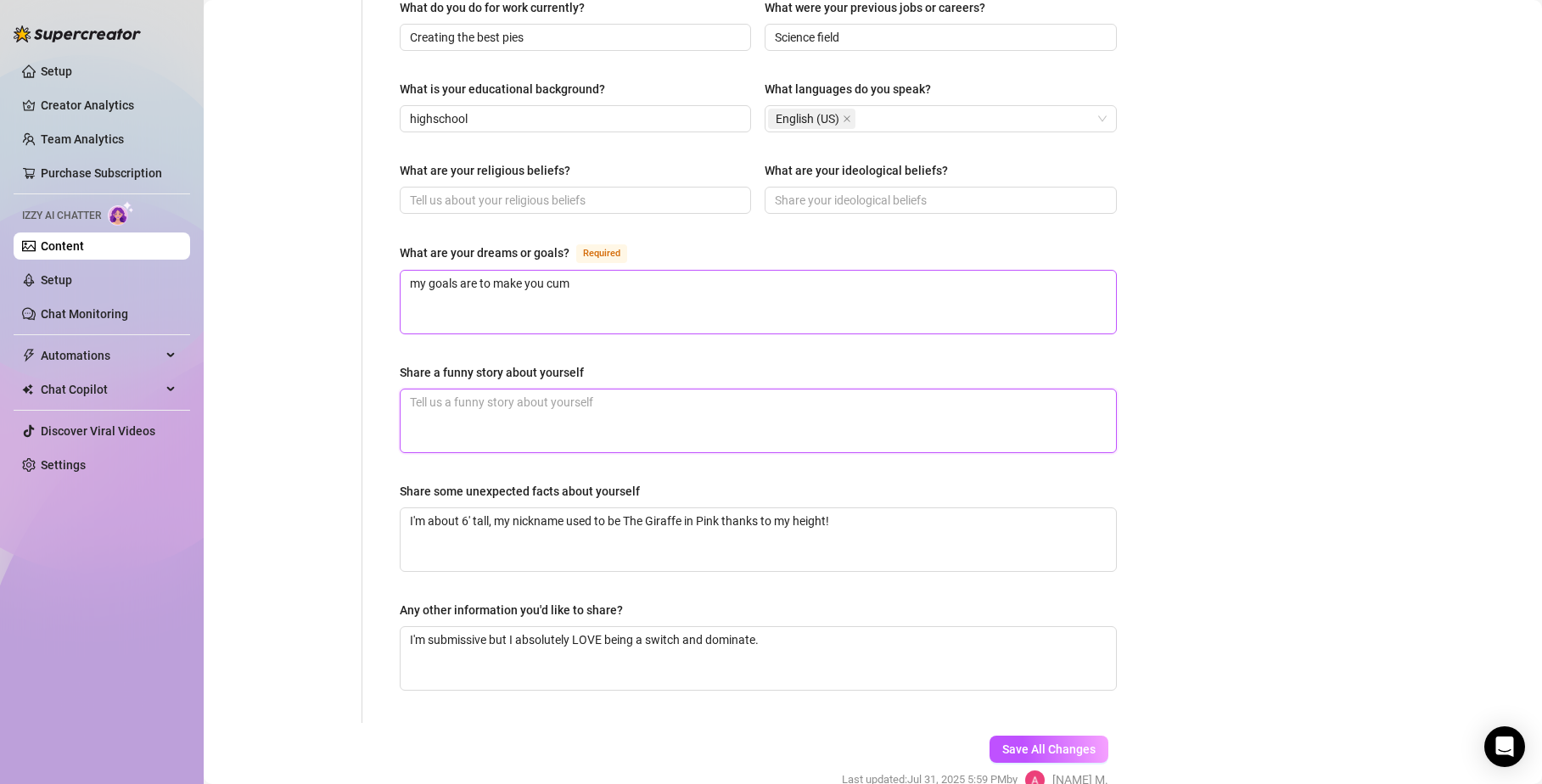 click on "Share a funny story about yourself" at bounding box center (758, 421) 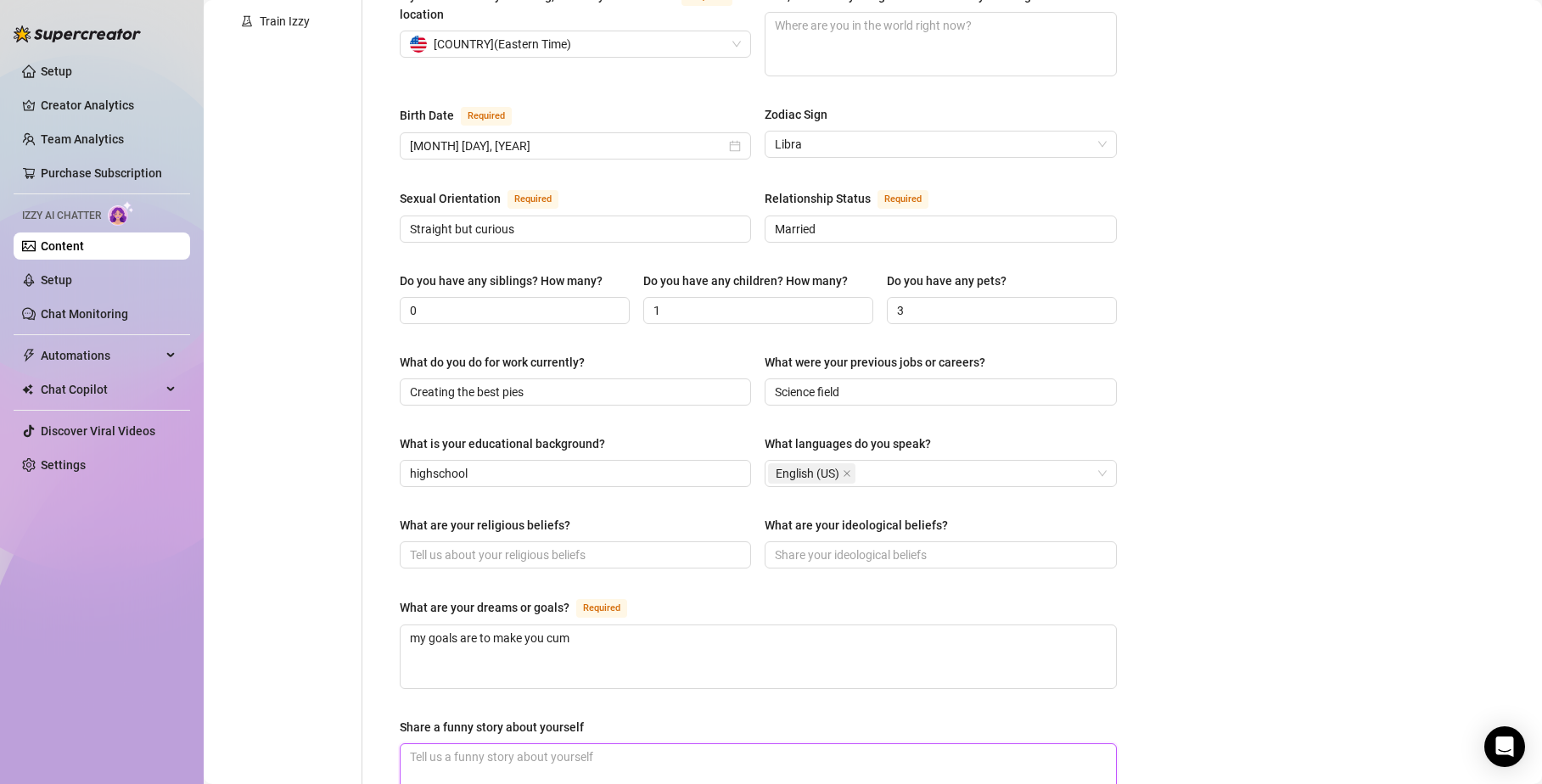 scroll, scrollTop: 239, scrollLeft: 0, axis: vertical 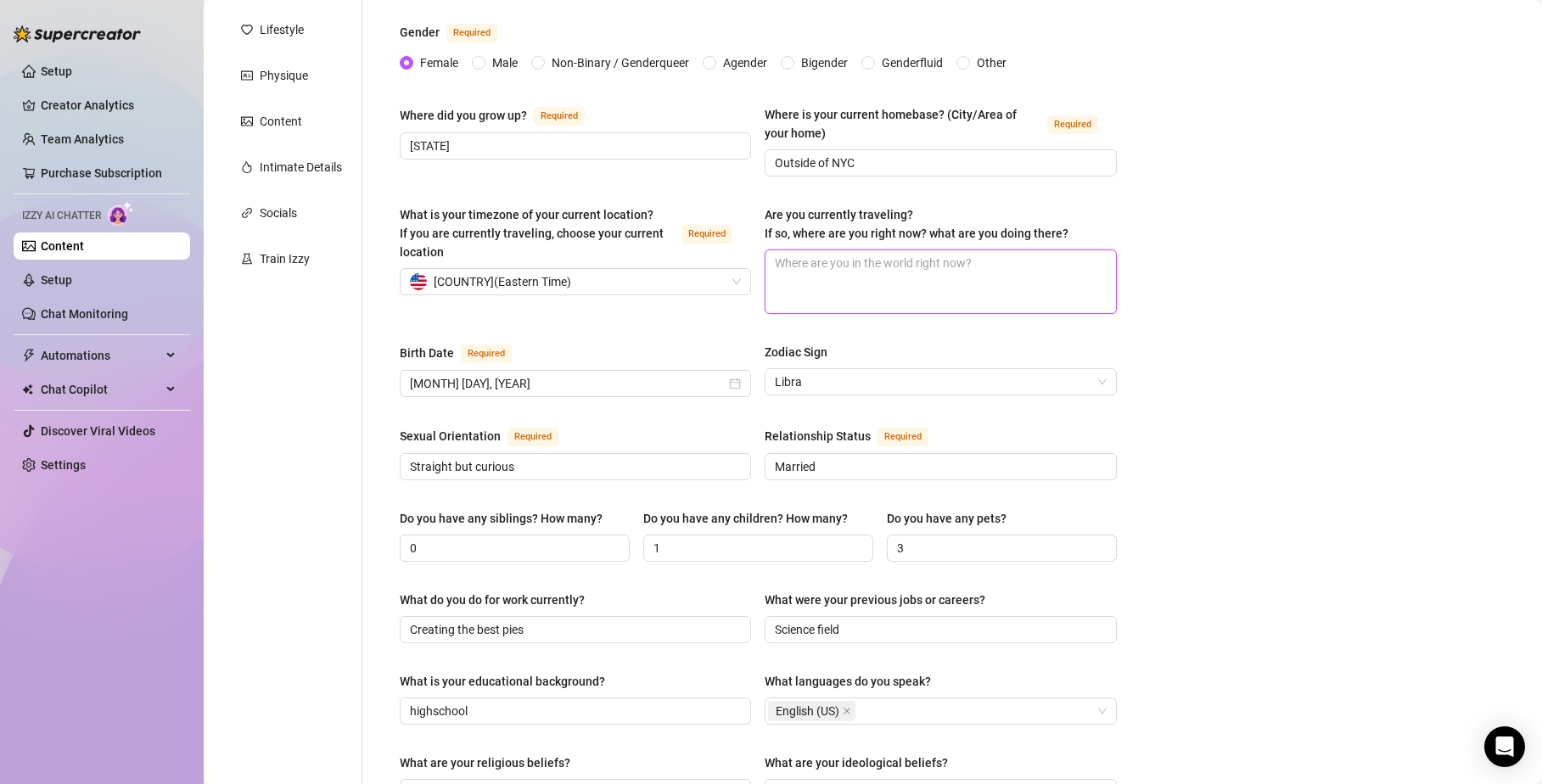 click on "Are you currently traveling? If so, where are you right now? what are you doing there?" at bounding box center (940, 282) 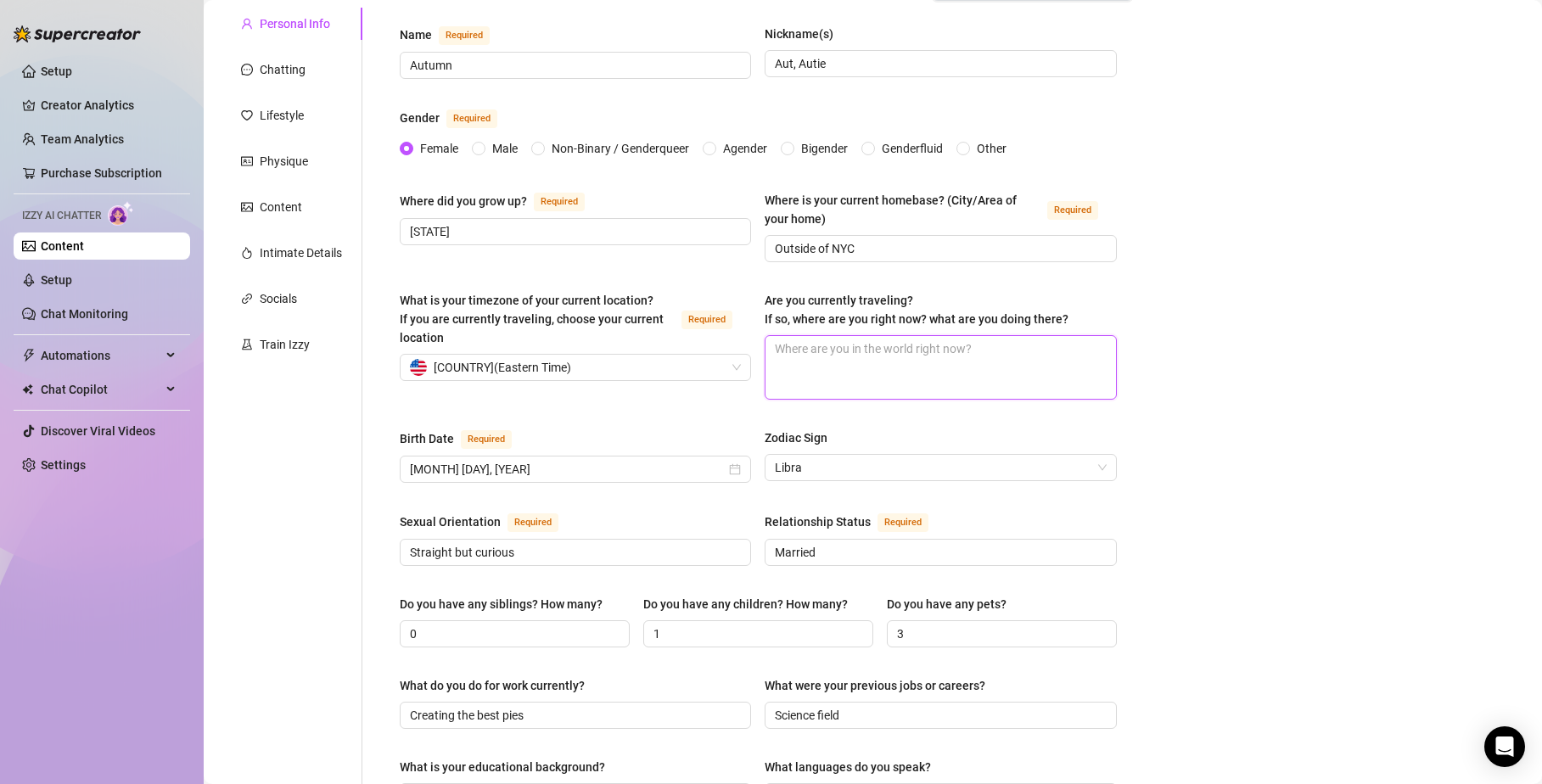 scroll, scrollTop: 0, scrollLeft: 0, axis: both 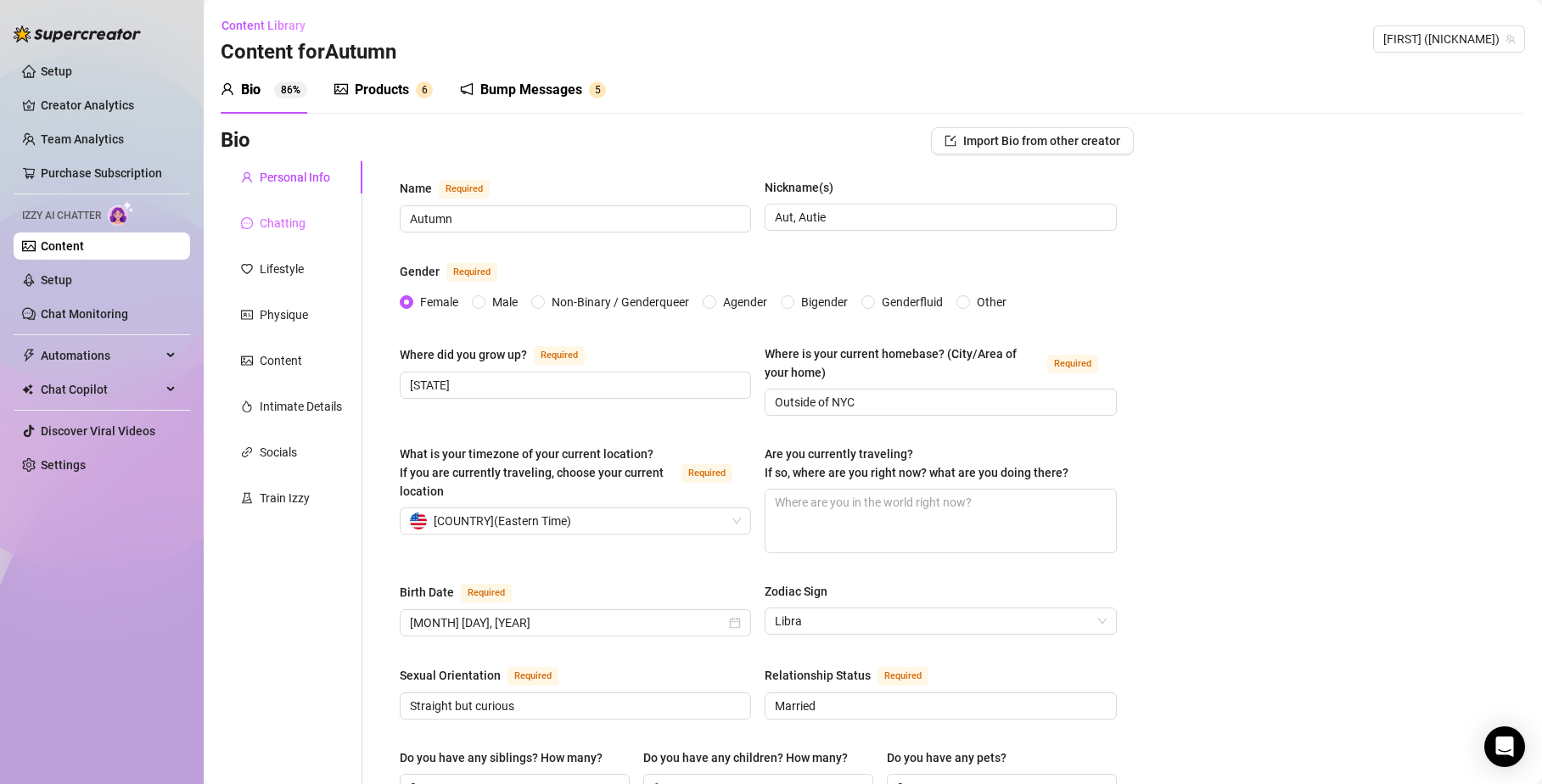 click on "Chatting" at bounding box center [291, 223] 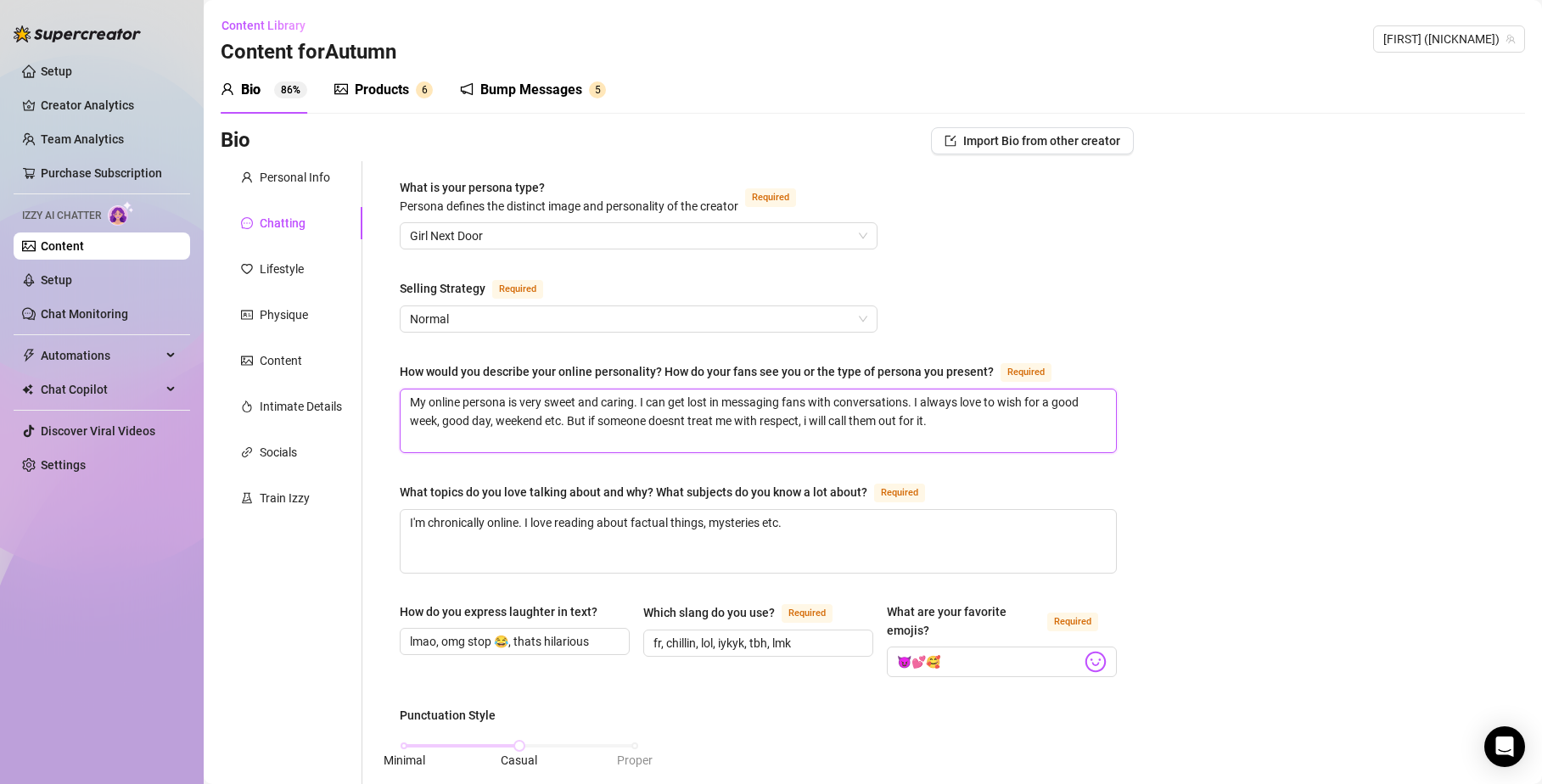 click on "My online persona is very sweet and caring. I can get lost in messaging fans with conversations. I always love to wish for a good week, good day, weekend etc. But if someone doesnt treat me with respect, i will call them out for it." at bounding box center [758, 421] 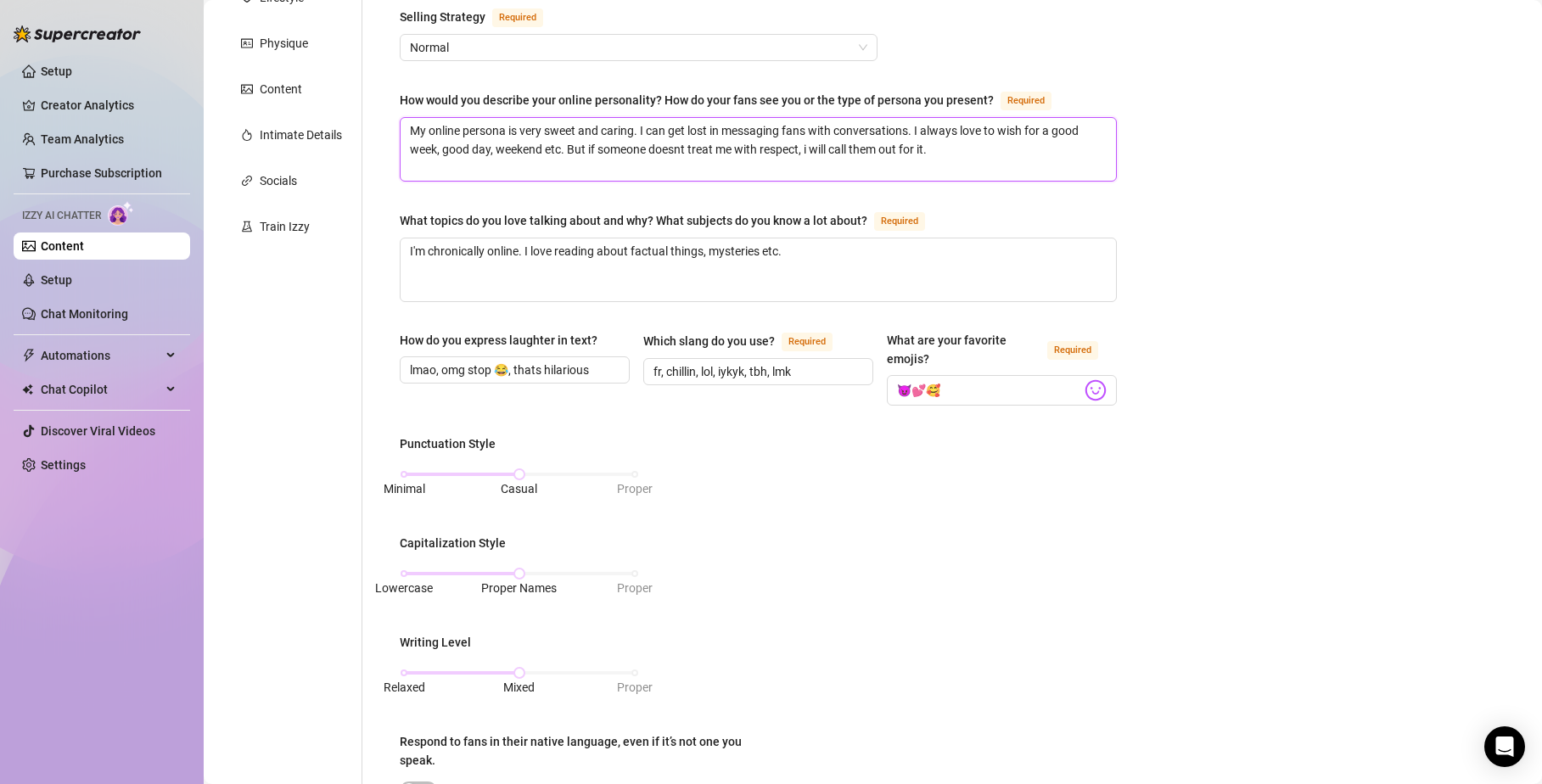 scroll, scrollTop: 294, scrollLeft: 0, axis: vertical 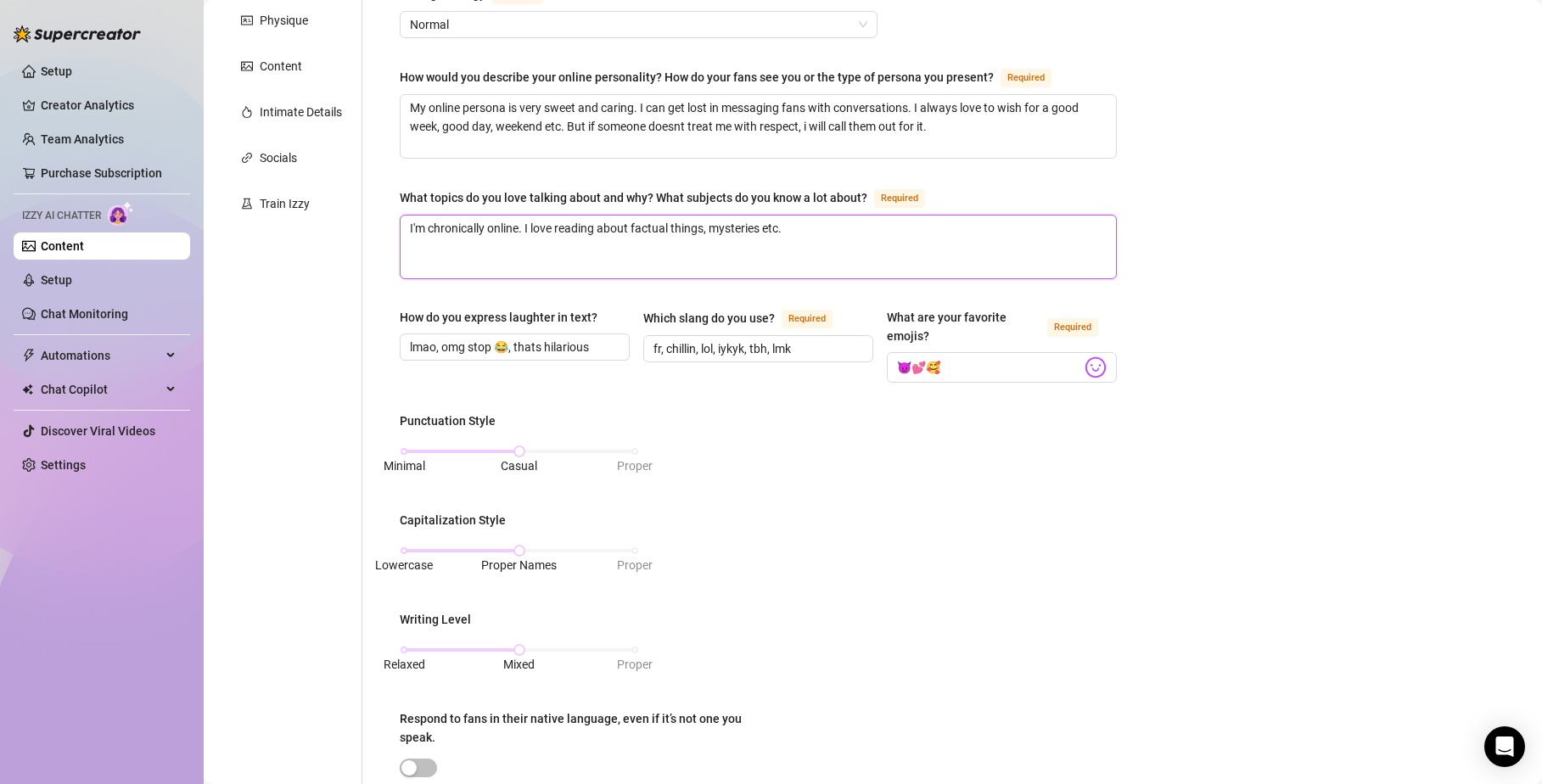click on "I'm chronically online. I love reading about factual things, mysteries etc." at bounding box center (758, 247) 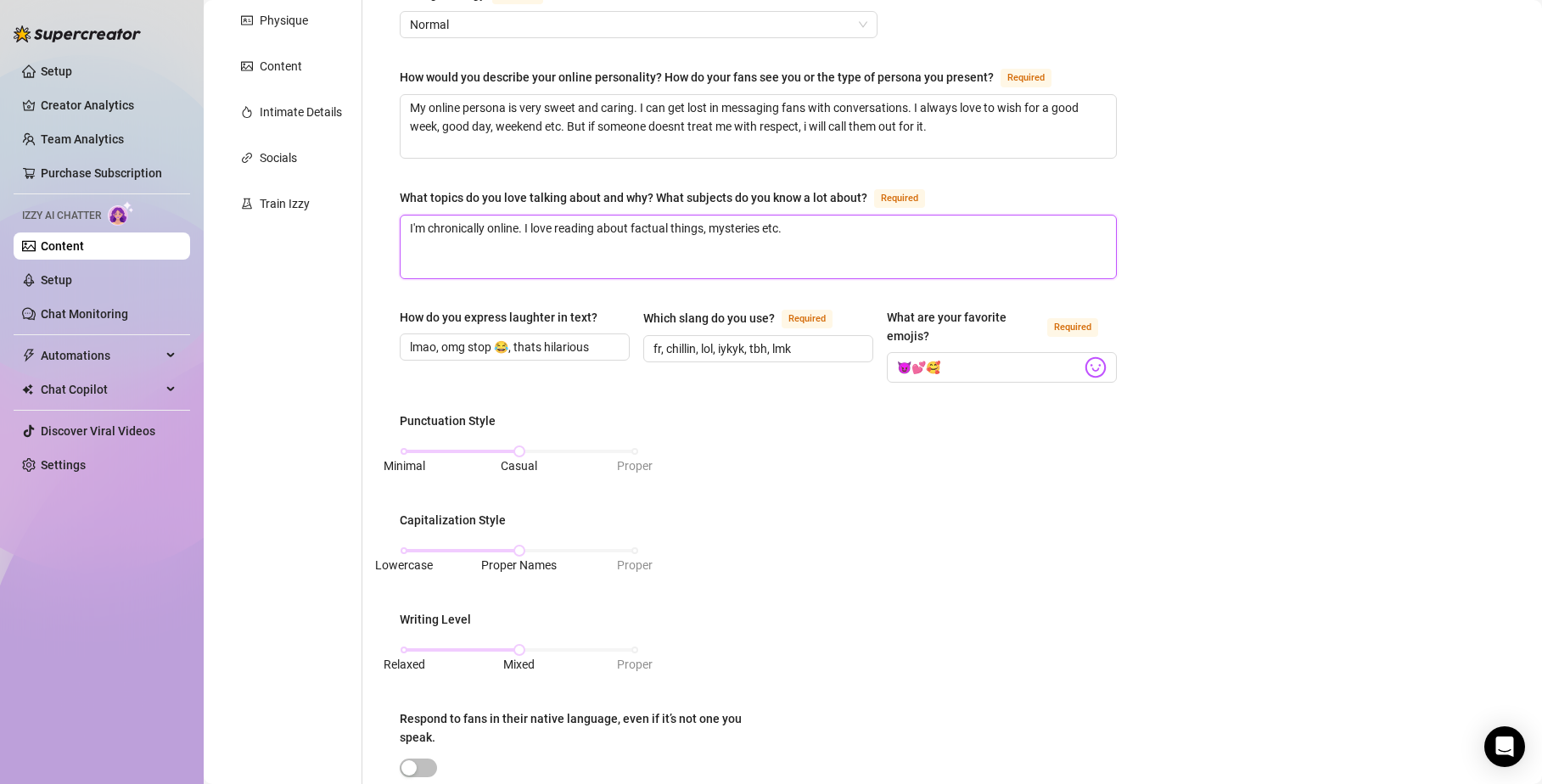 type on "I'm chronically online. I love reading about factual things, mysteries, etc." 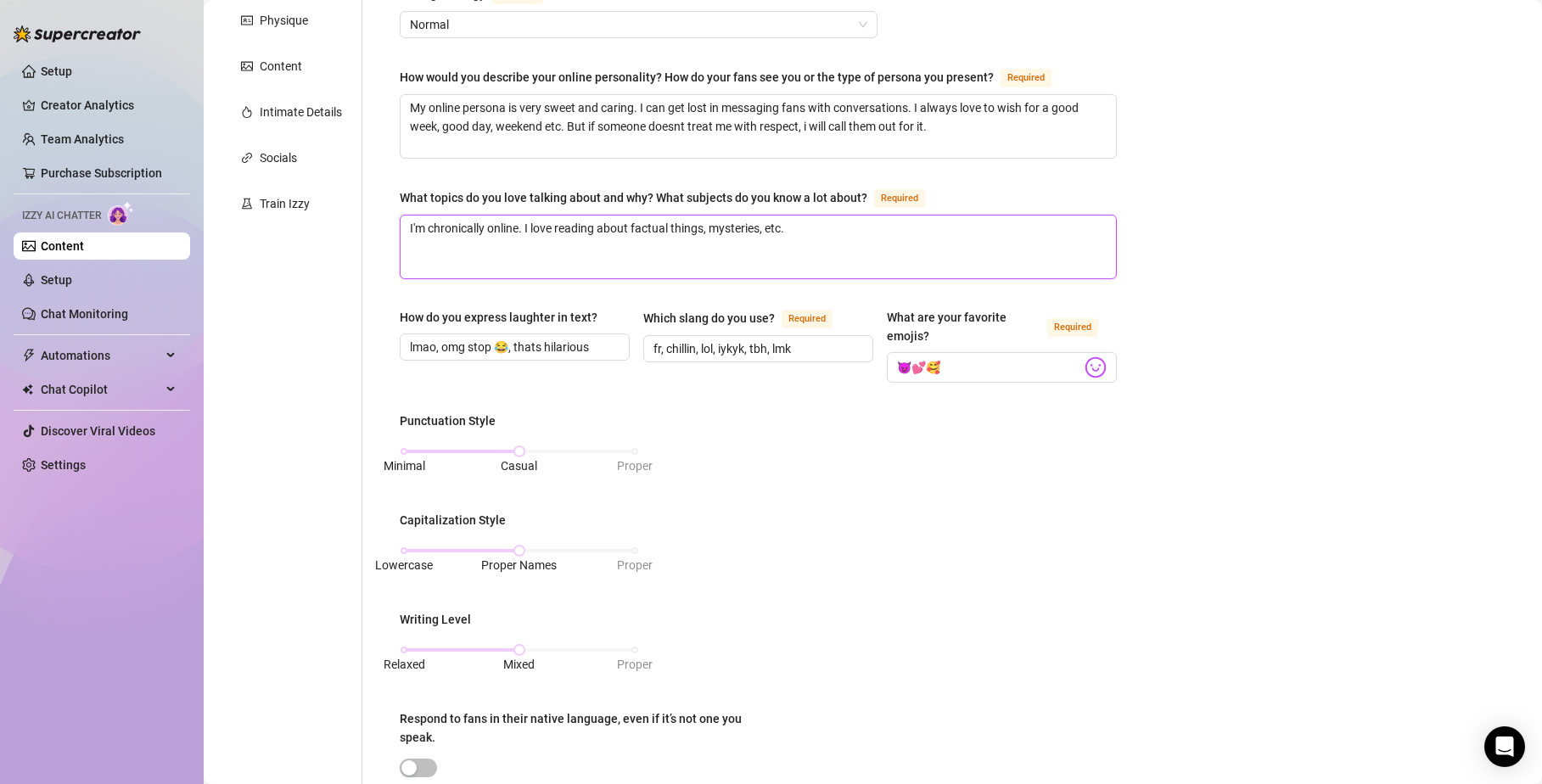 type on "I'm chronically online. I love reading about factual things, mysteries,  etc." 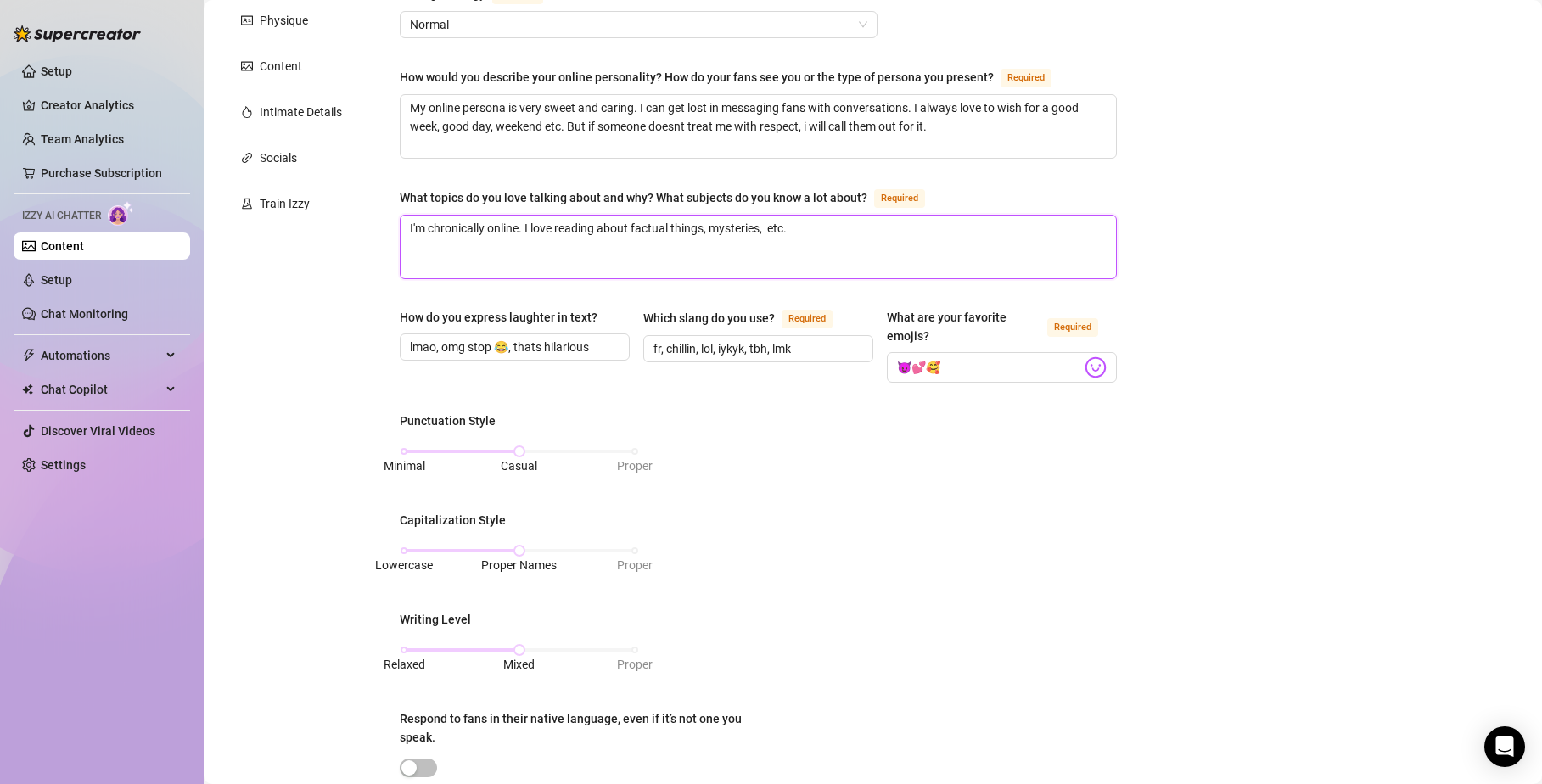 type on "I'm chronically online. I love reading about factual things, mysteries, t etc." 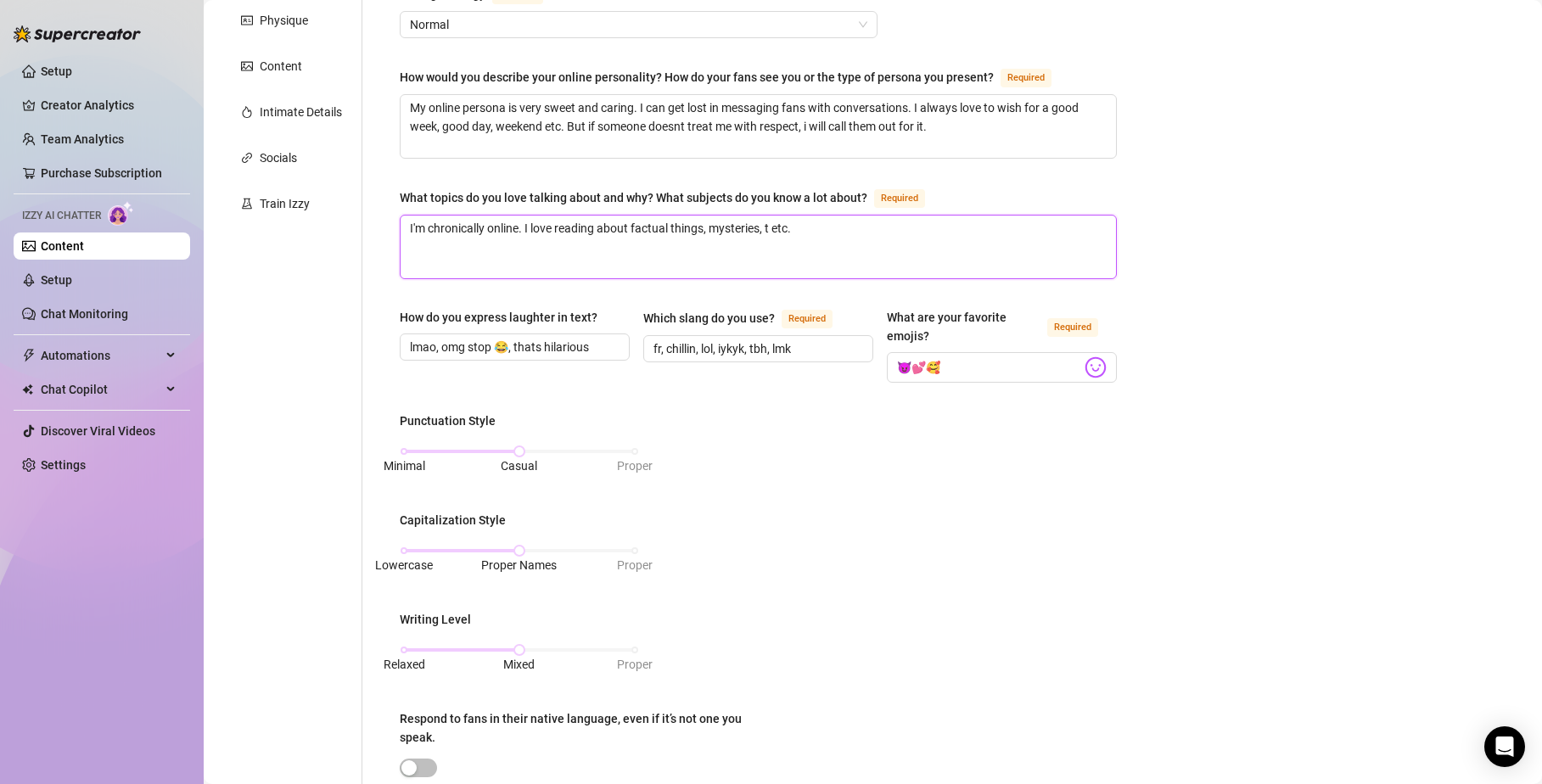 type on "I'm chronically online. I love reading about factual things, mysteries, tr etc." 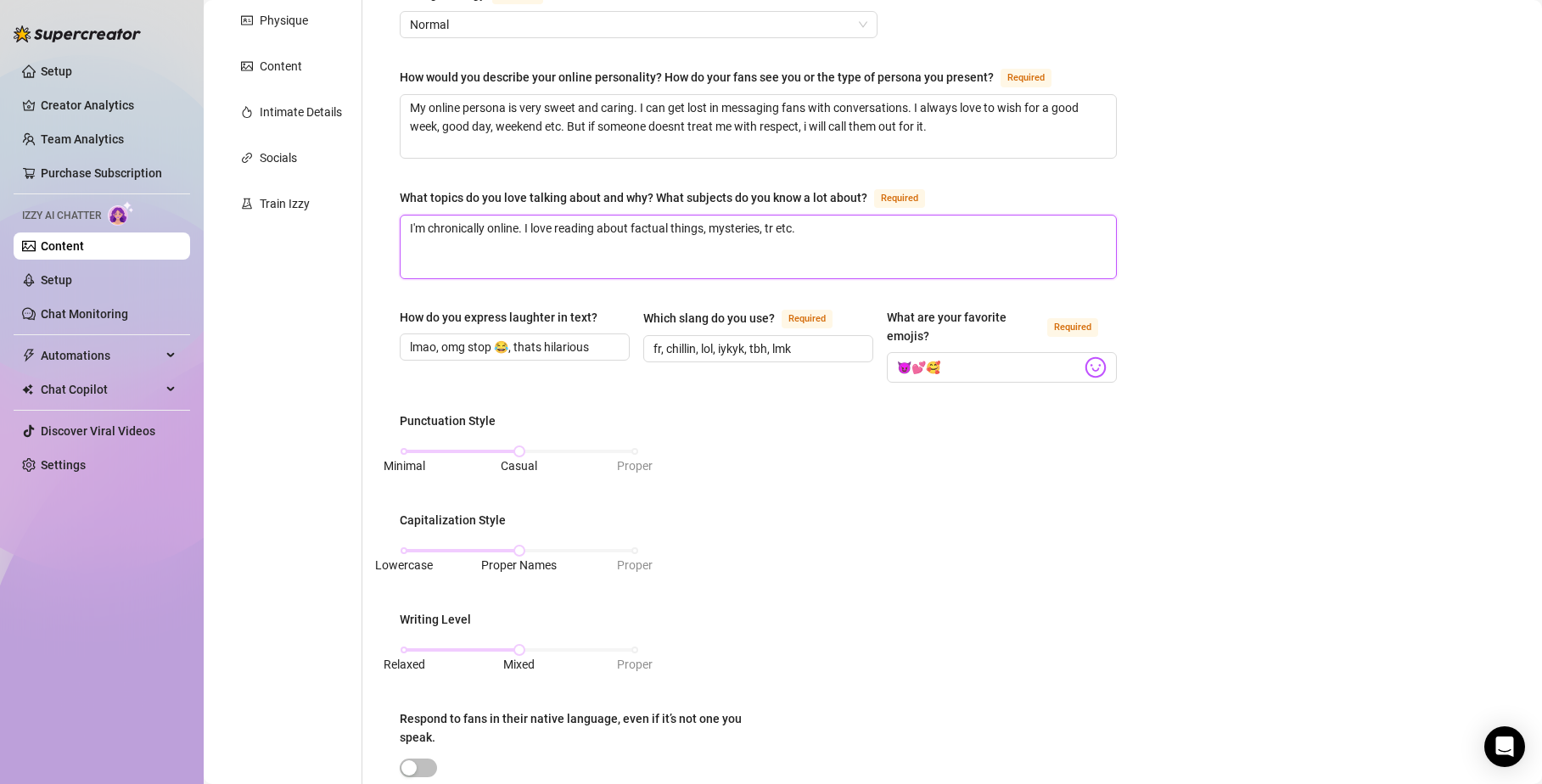 type on "I'm chronically online. I love reading about factual things, mysteries, tru etc." 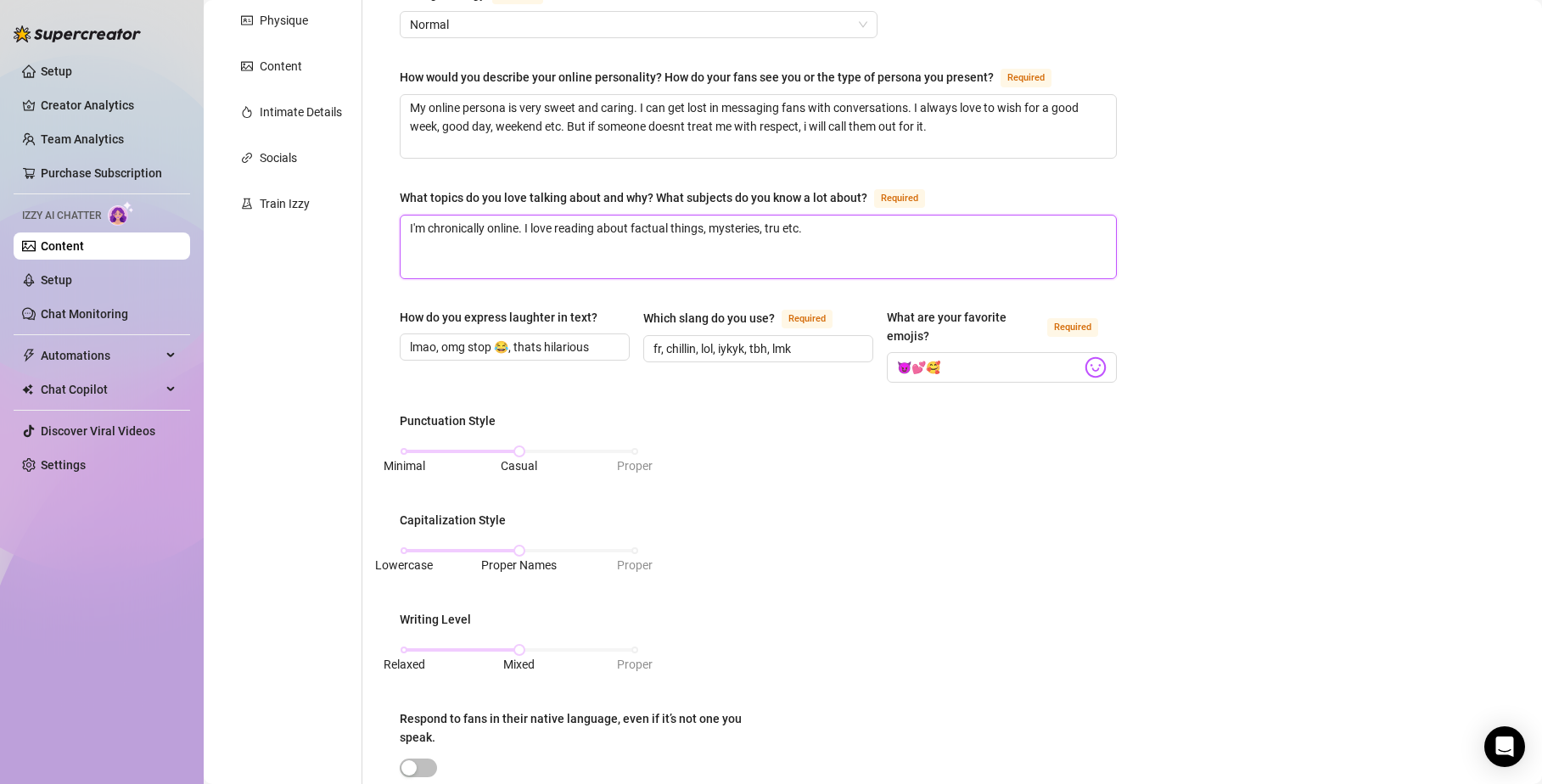 type on "I'm chronically online. I love reading about factual things, mysteries, true etc." 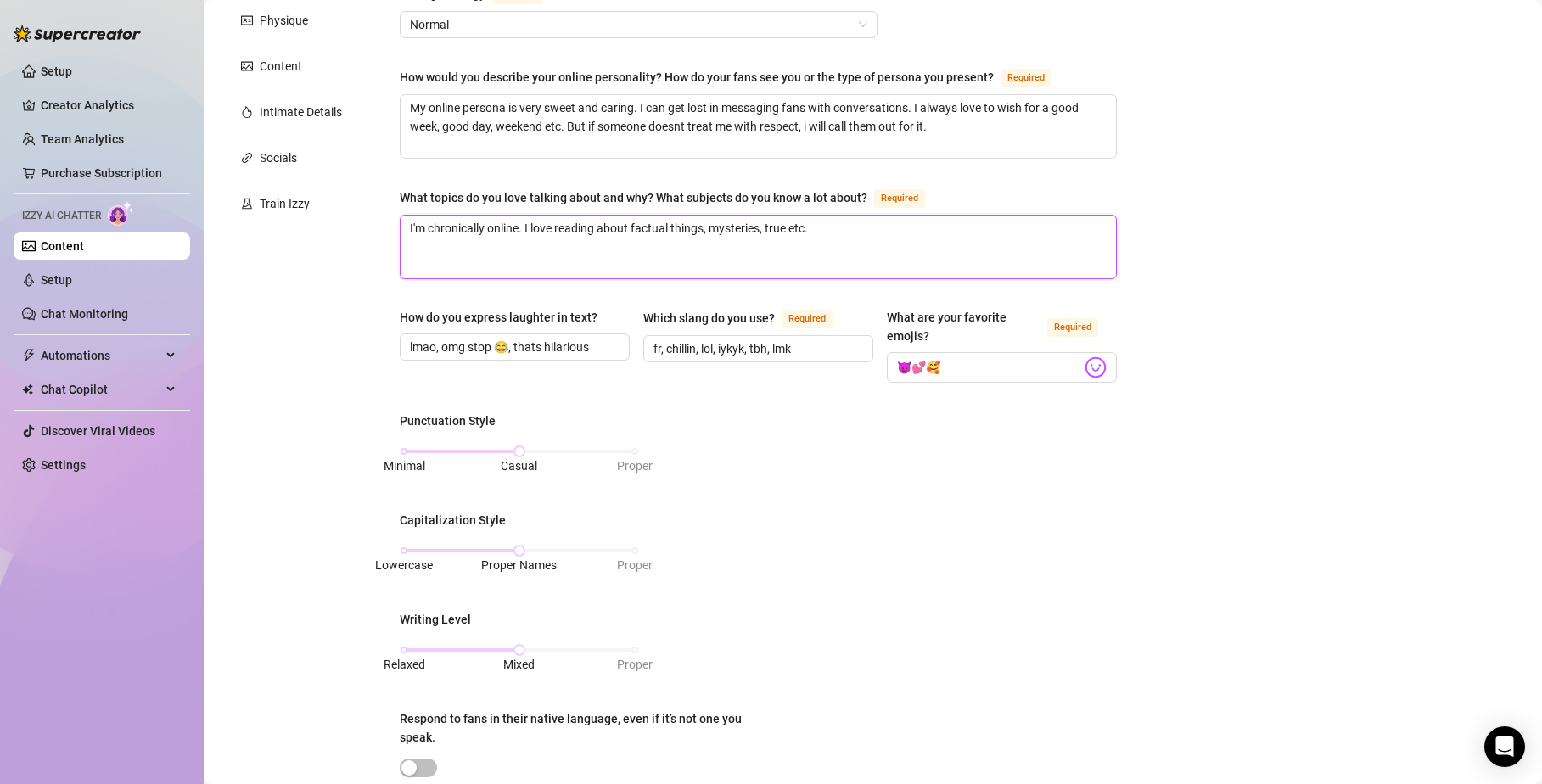 type 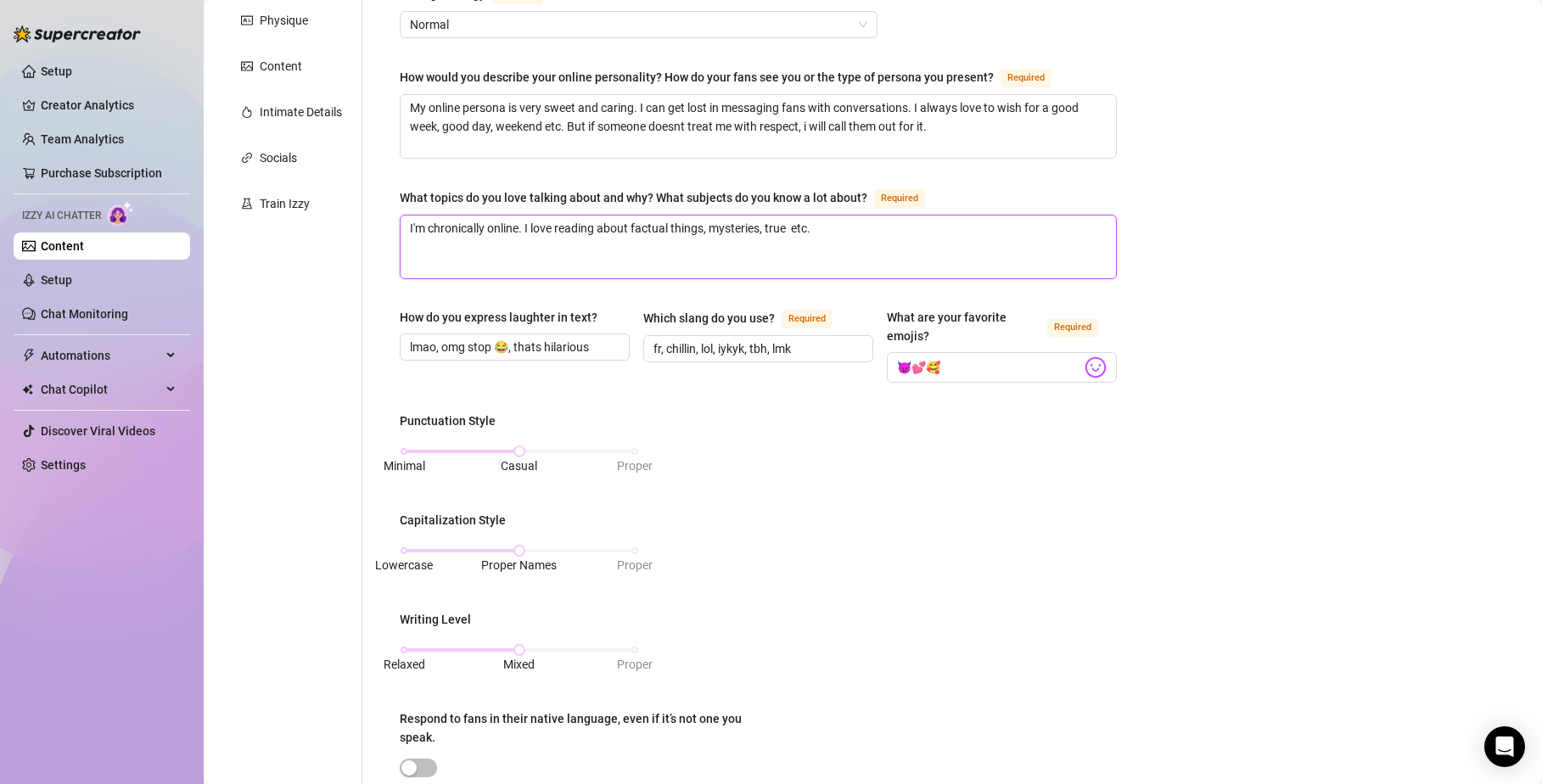 type on "I'm chronically online. I love reading about factual things, mysteries, true c etc." 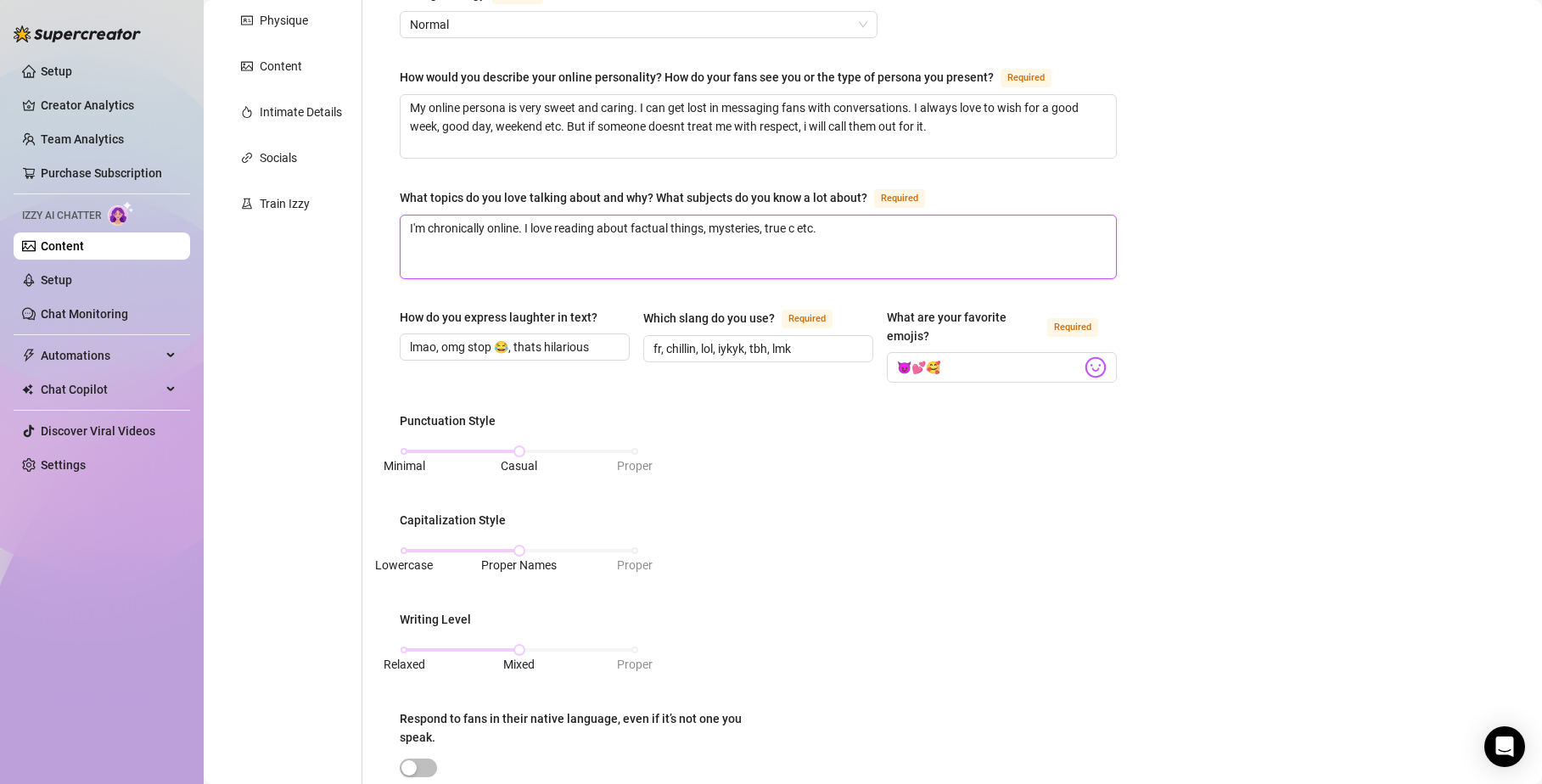 type on "I'm chronically online. I love reading about factual things, mysteries, true cr etc." 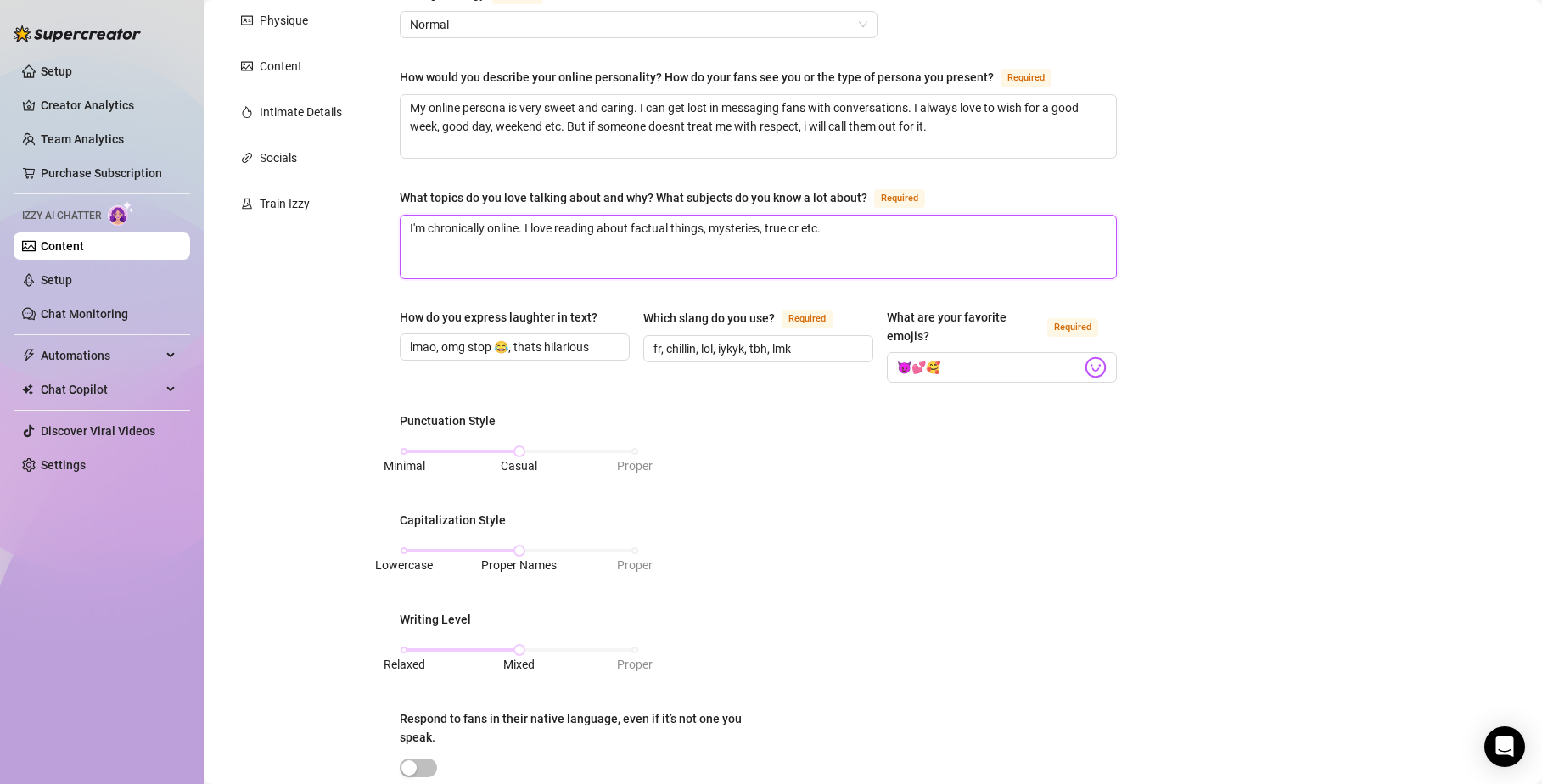 type on "I'm chronically online. I love reading about factual things, mysteries, true cri etc." 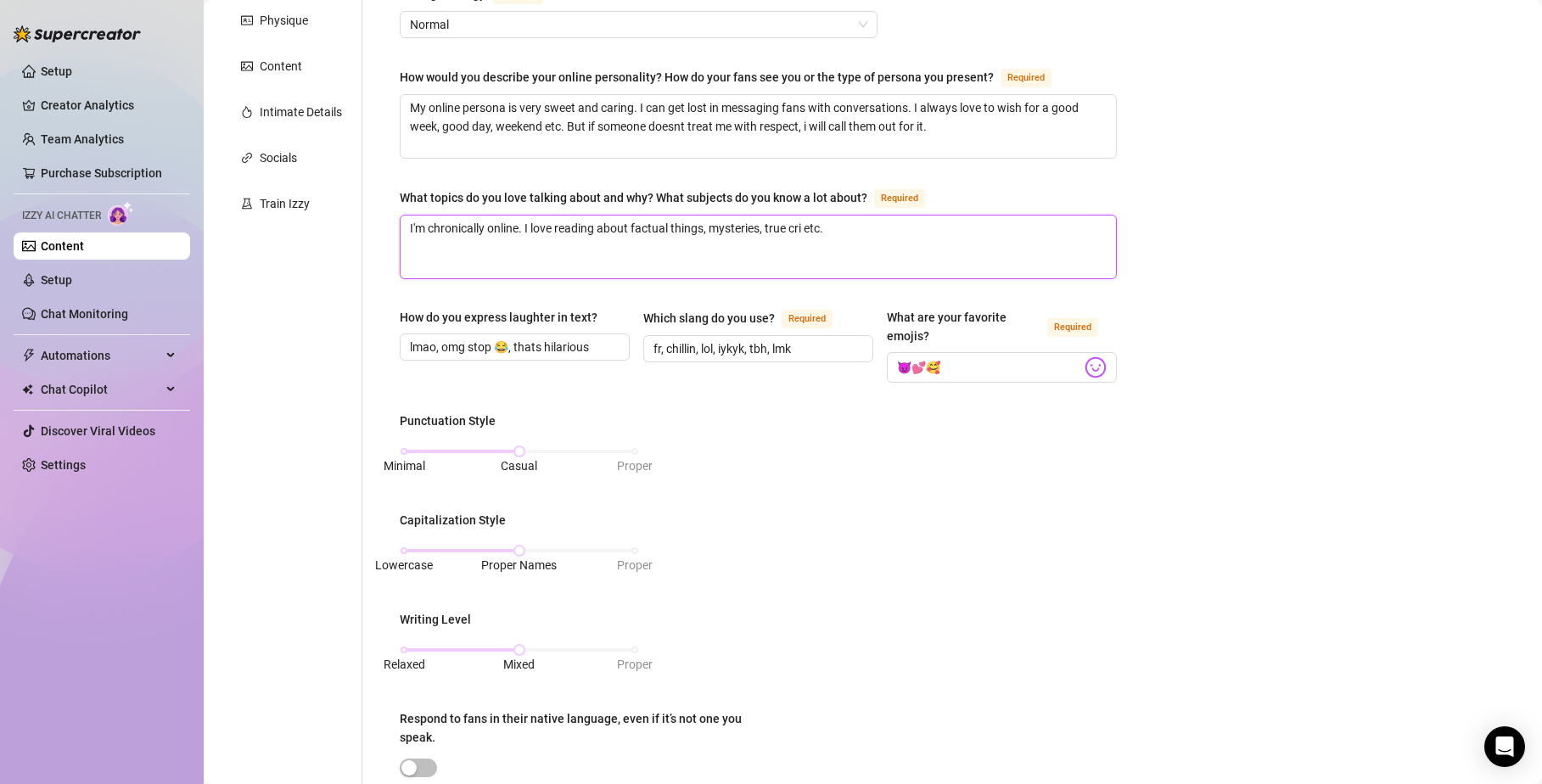 type 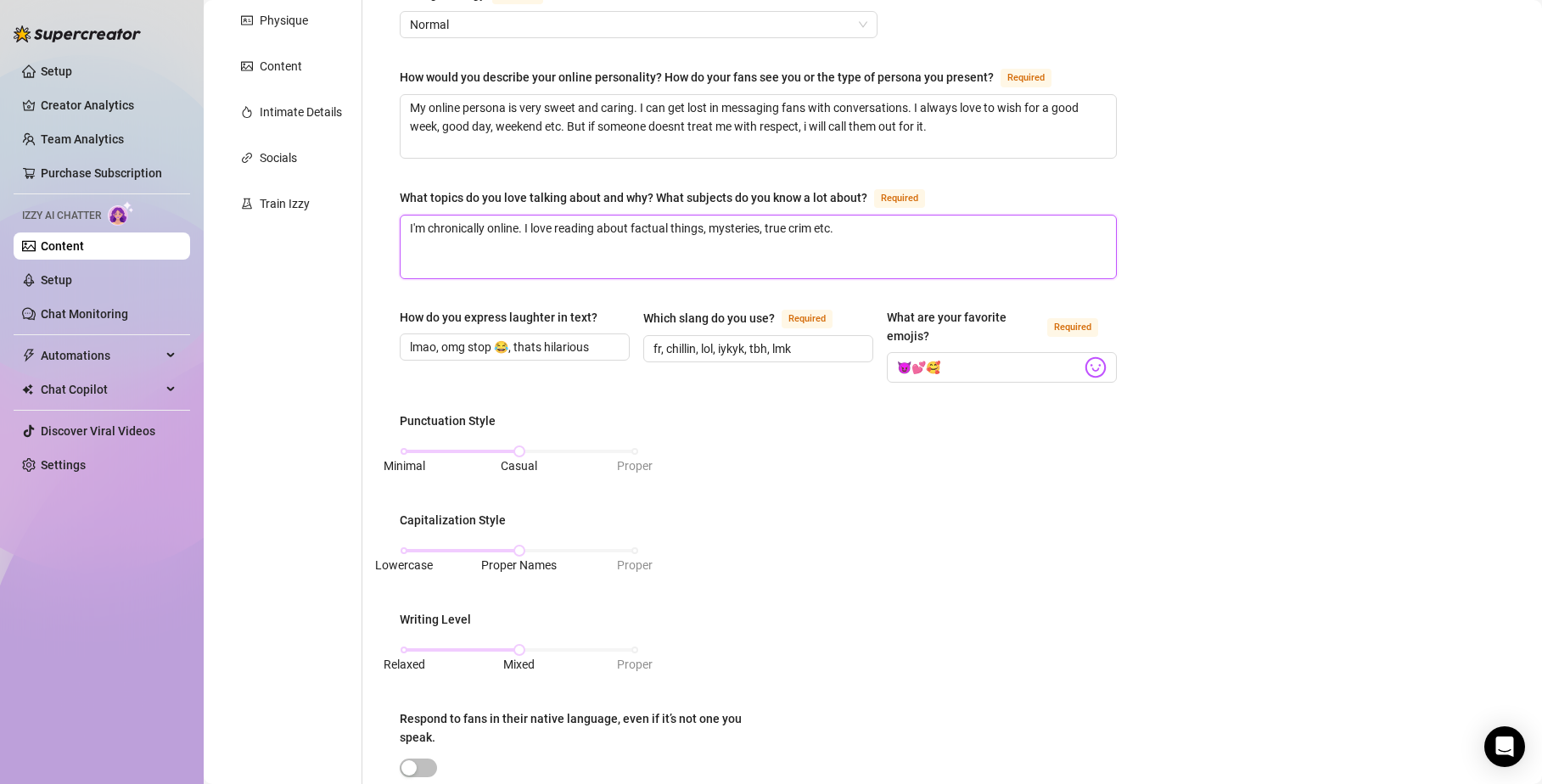 type on "I'm chronically online. I love reading about factual things, mysteries, true crime etc." 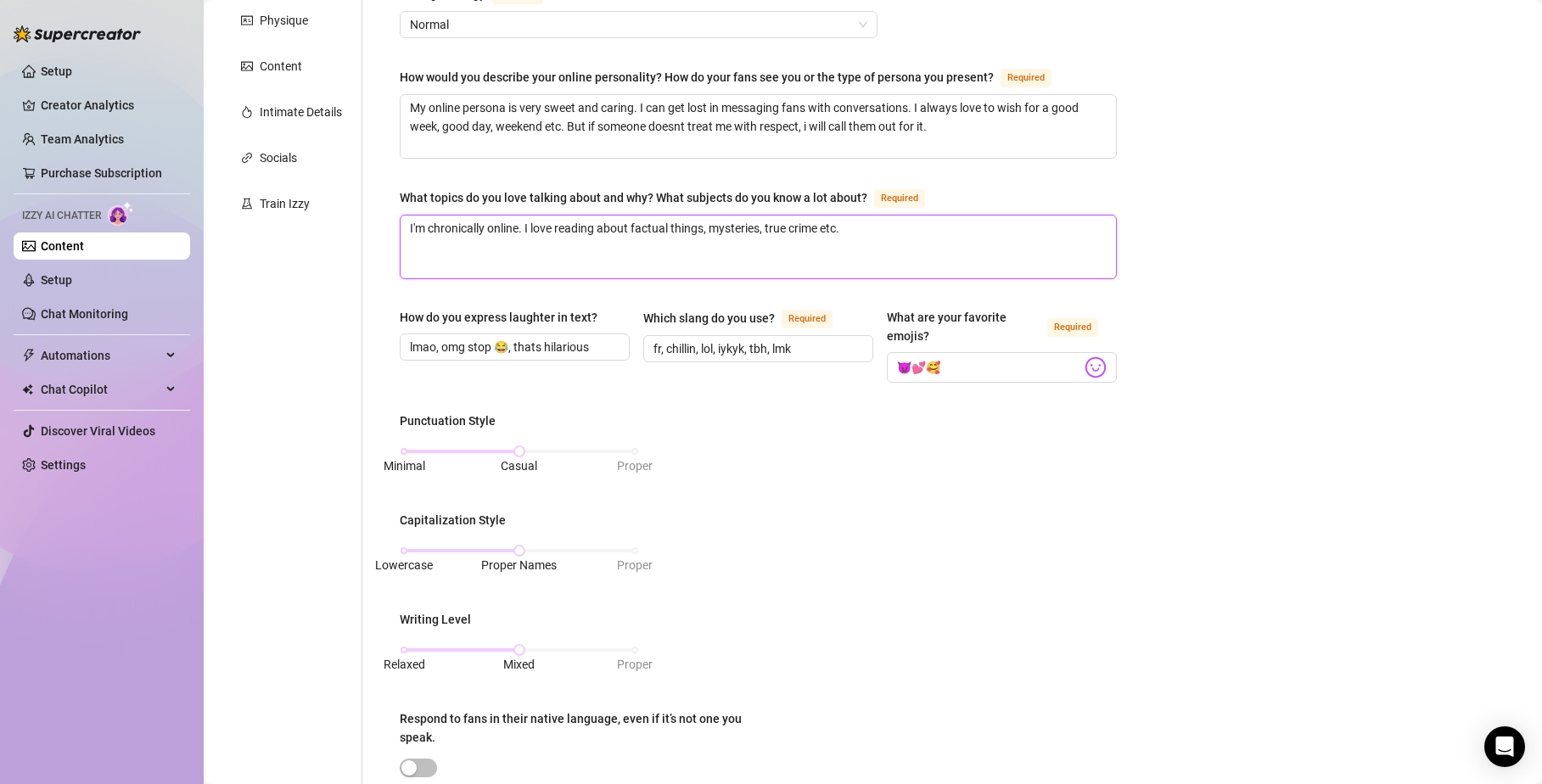 type on "I'm chronically online. I love reading about factual things, mysteries, true crime, etc." 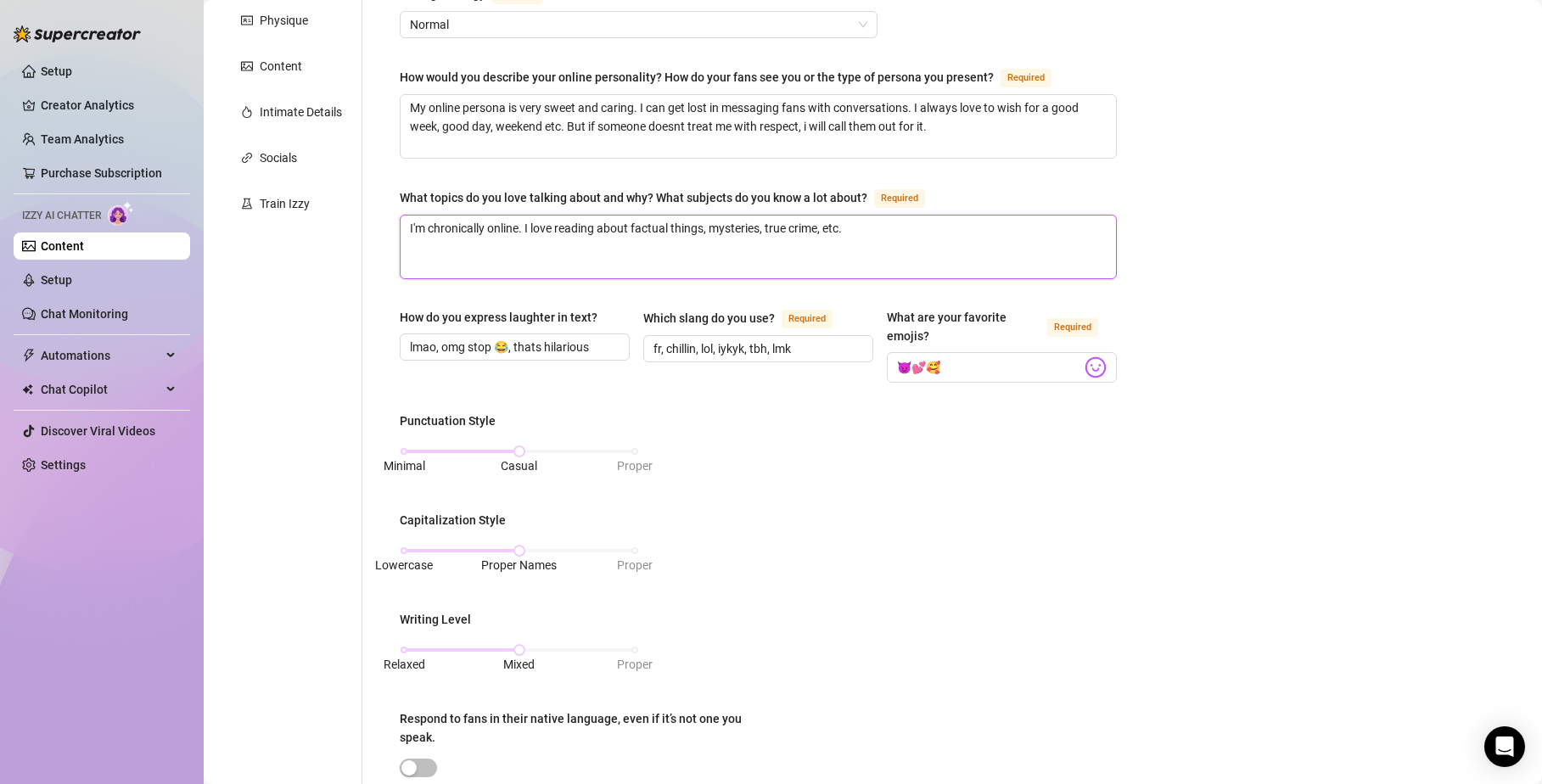 type on "I'm chronically online. I love reading about factual things, mysteries, true crime,  etc." 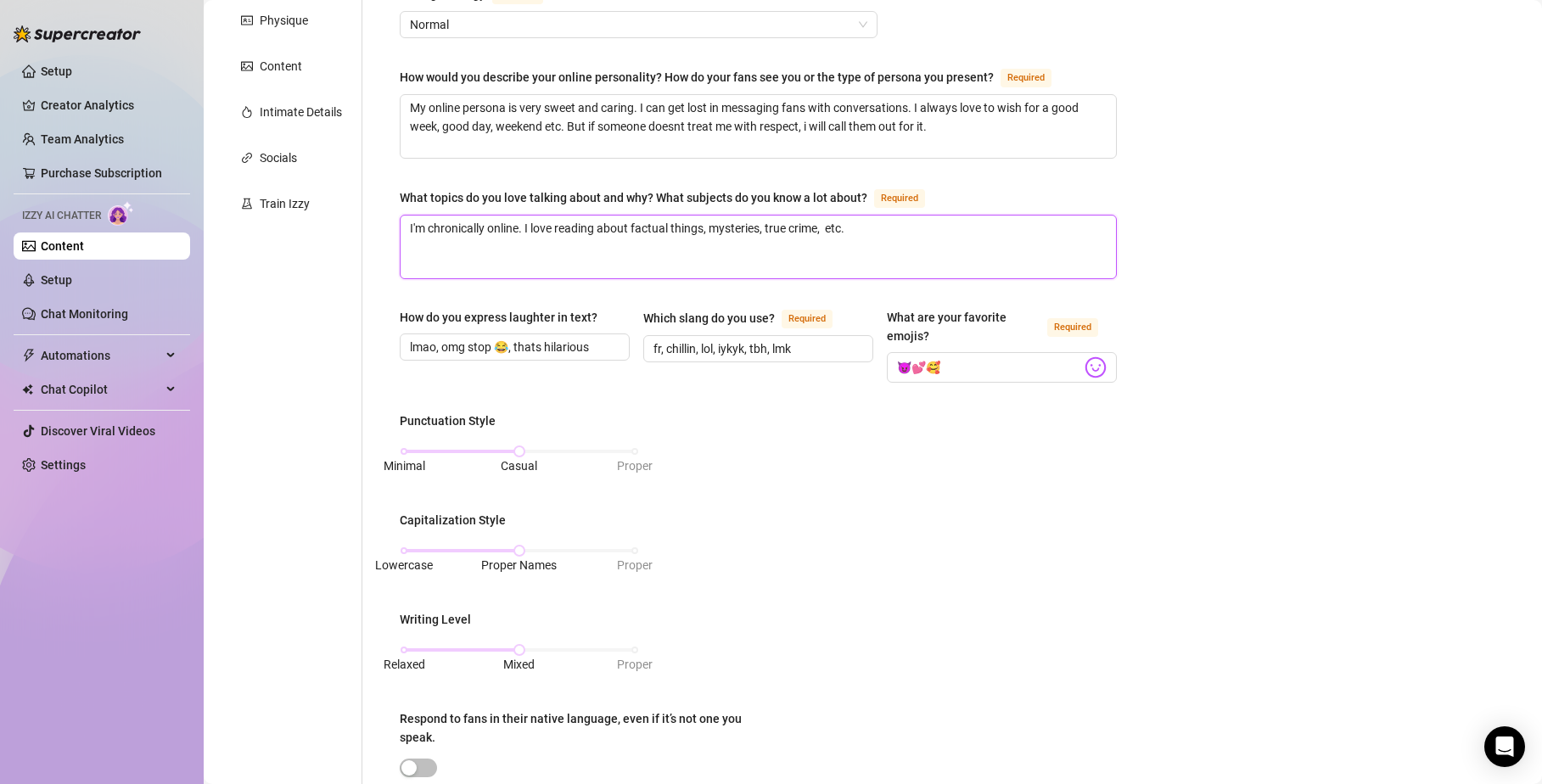 type on "I'm chronically online. I love reading about factual things, mysteries, true crime,  etc." 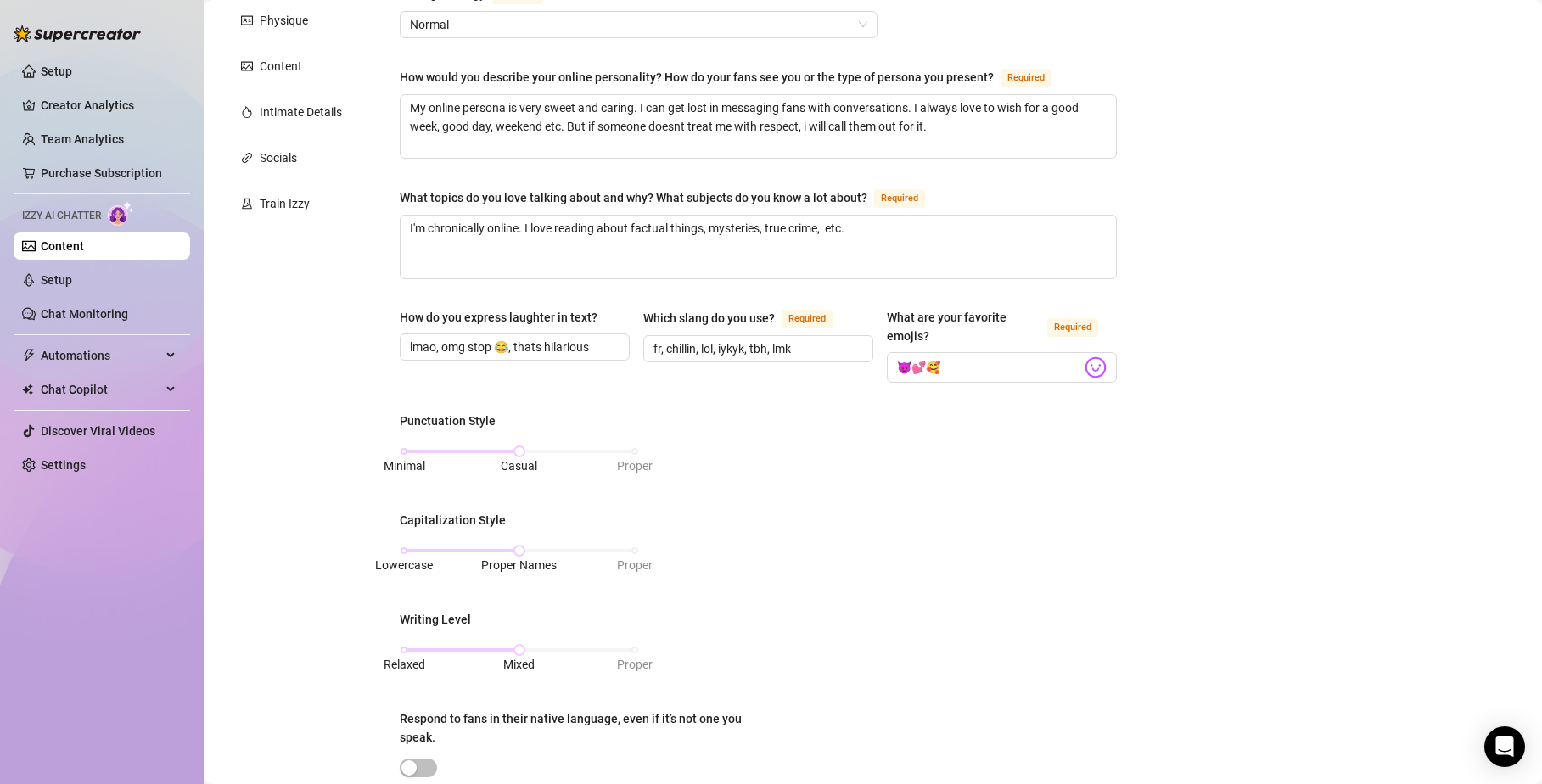 drag, startPoint x: 1031, startPoint y: 581, endPoint x: 1035, endPoint y: 591, distance: 10.77033 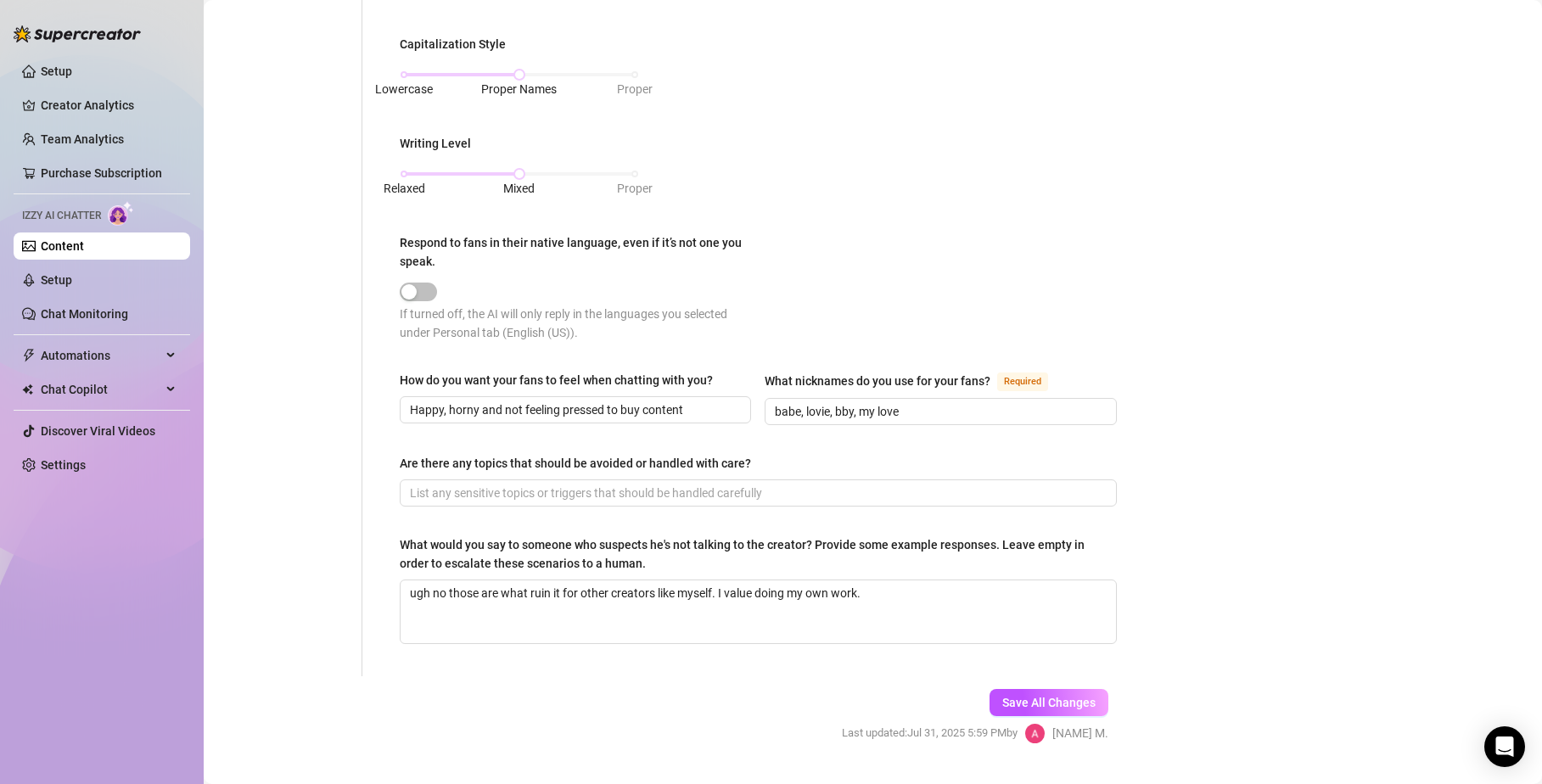 scroll, scrollTop: 792, scrollLeft: 0, axis: vertical 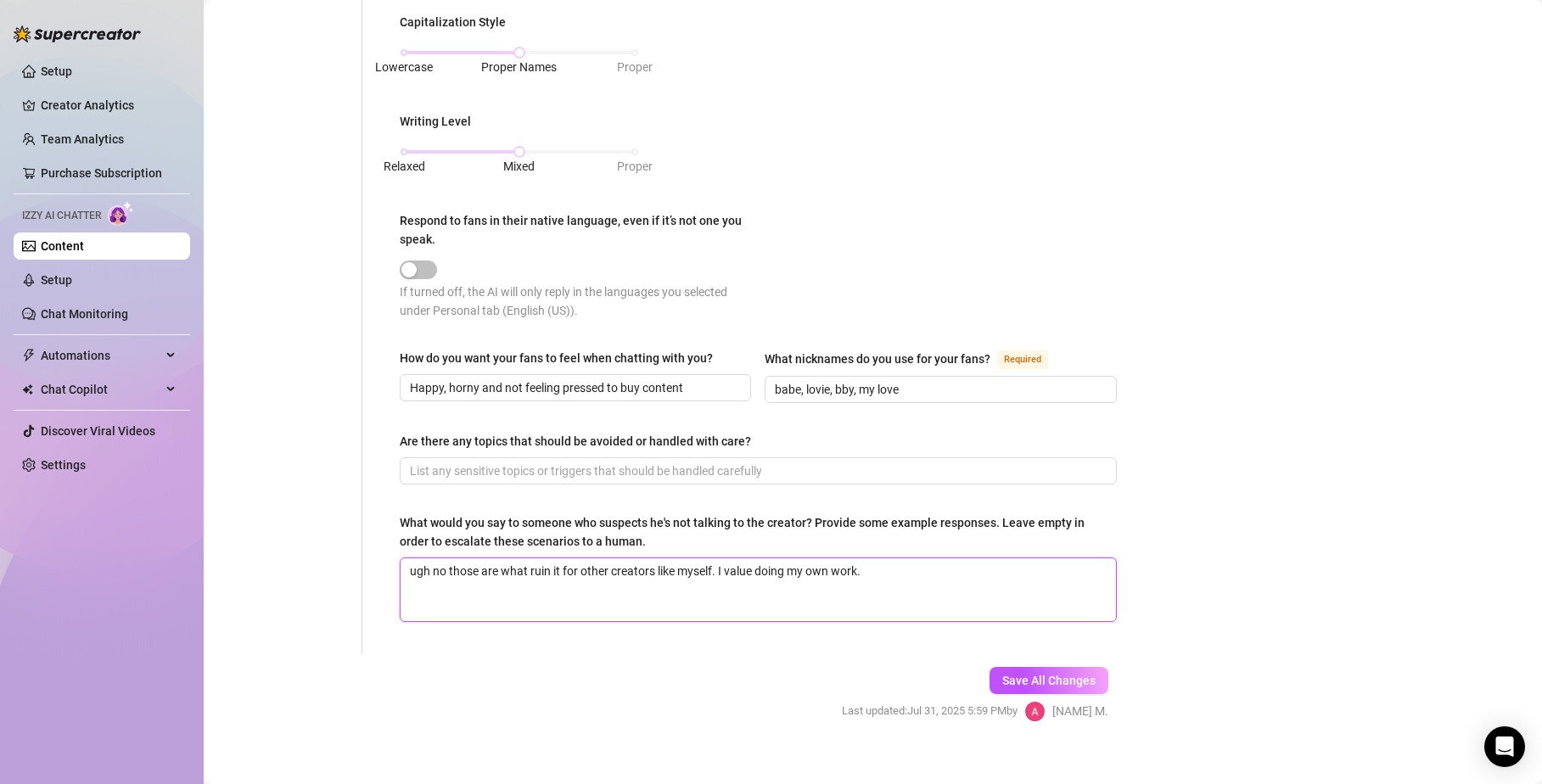 click on "ugh no those are what ruin it for other creators like myself. I value doing my own work." at bounding box center [758, 590] 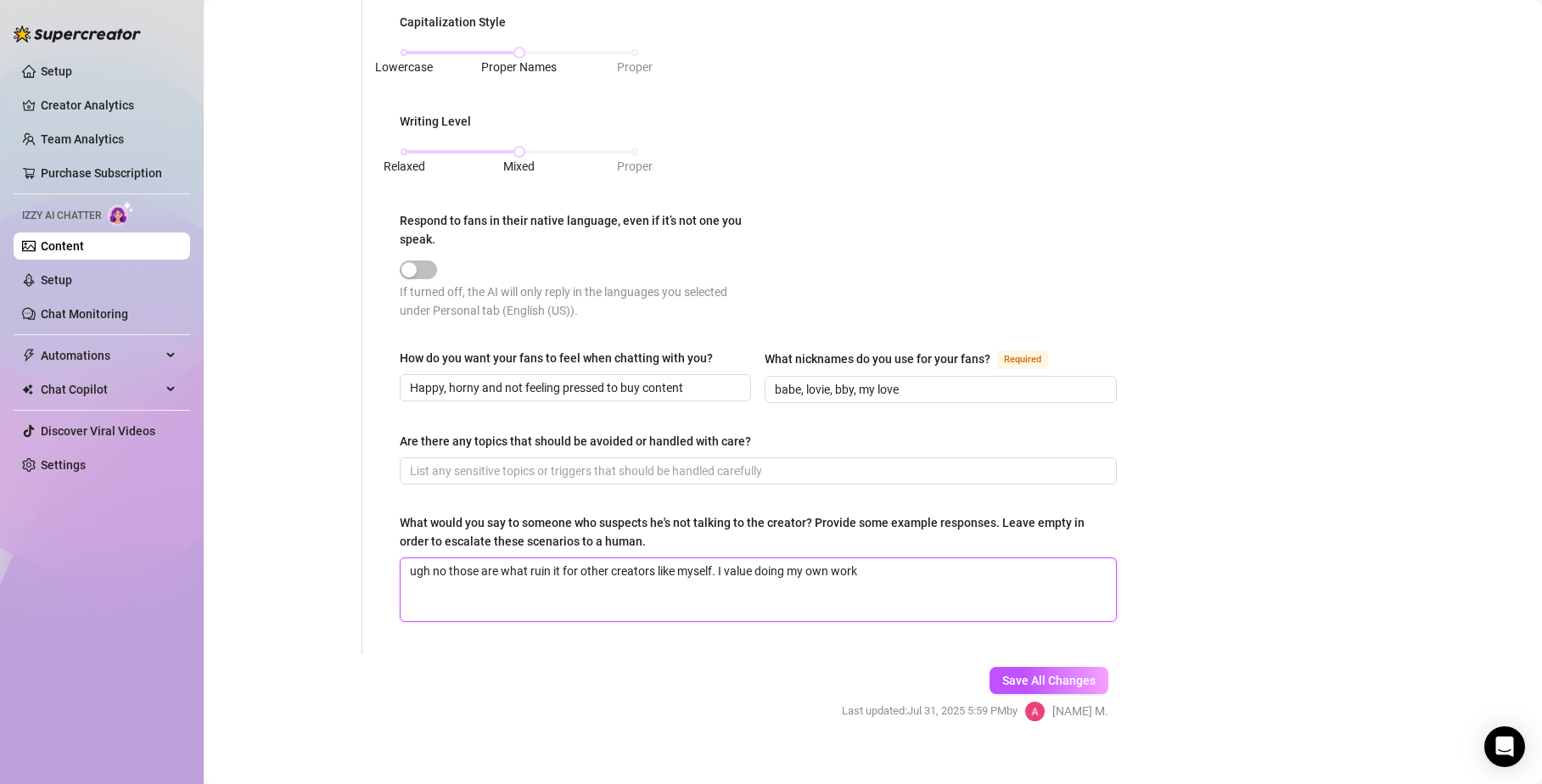 type on "ugh no those are what ruin it for other creators like myself. I value doing my own work" 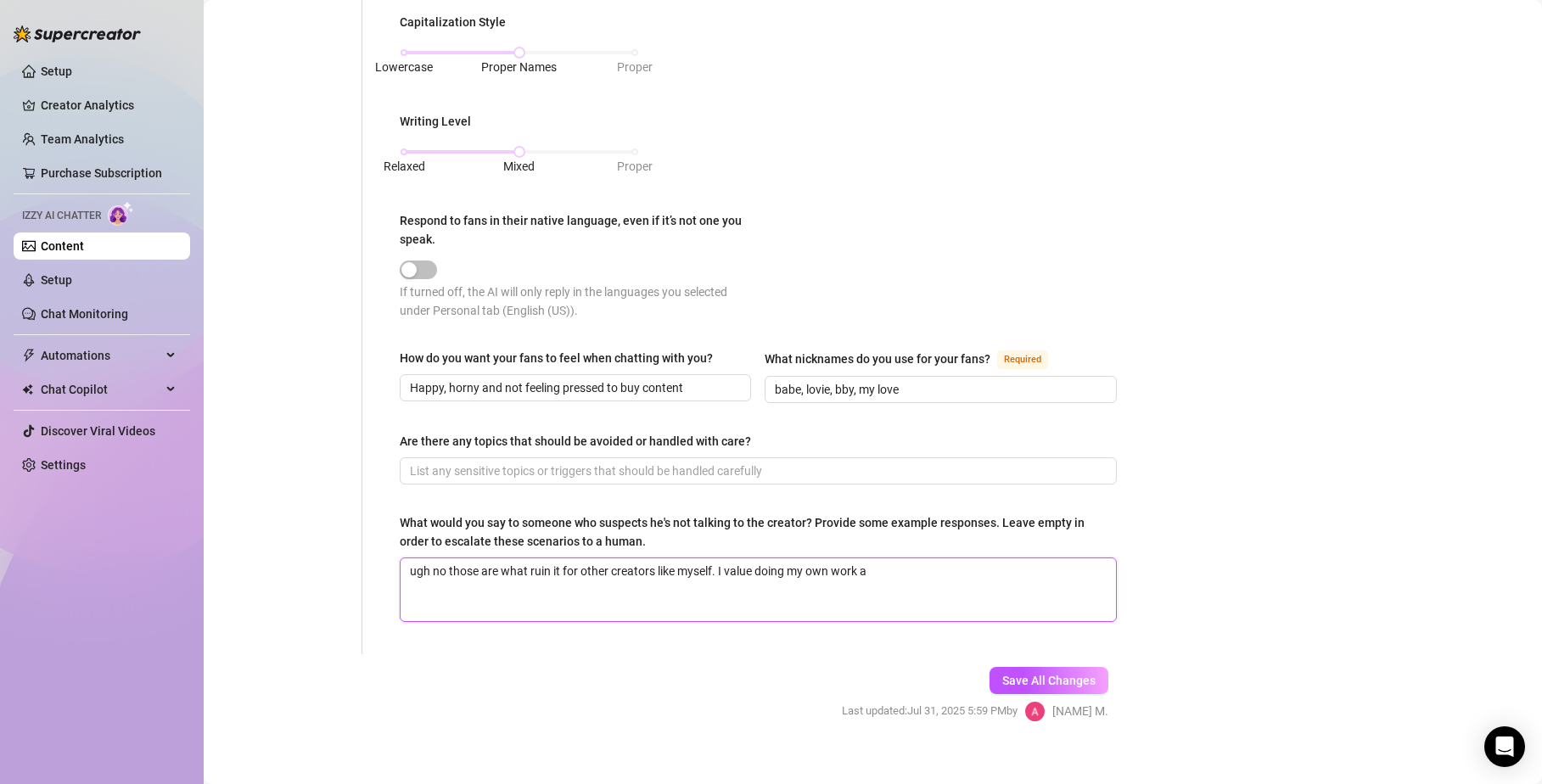 type on "ugh no those are what ruin it for other creators like myself. I value doing my own work an" 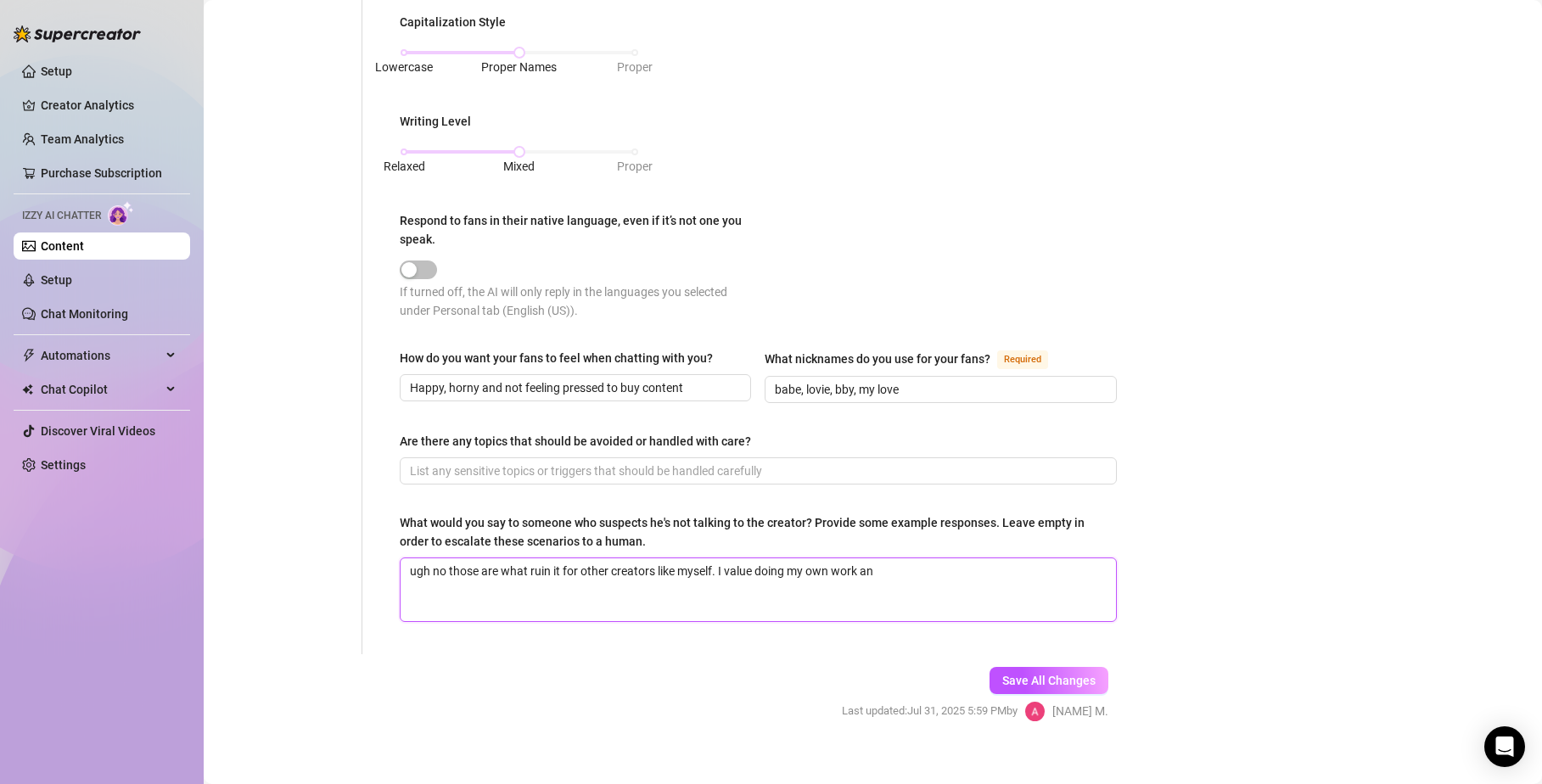 type on "ugh no those are what ruin it for other creators like myself. I value doing my own work and" 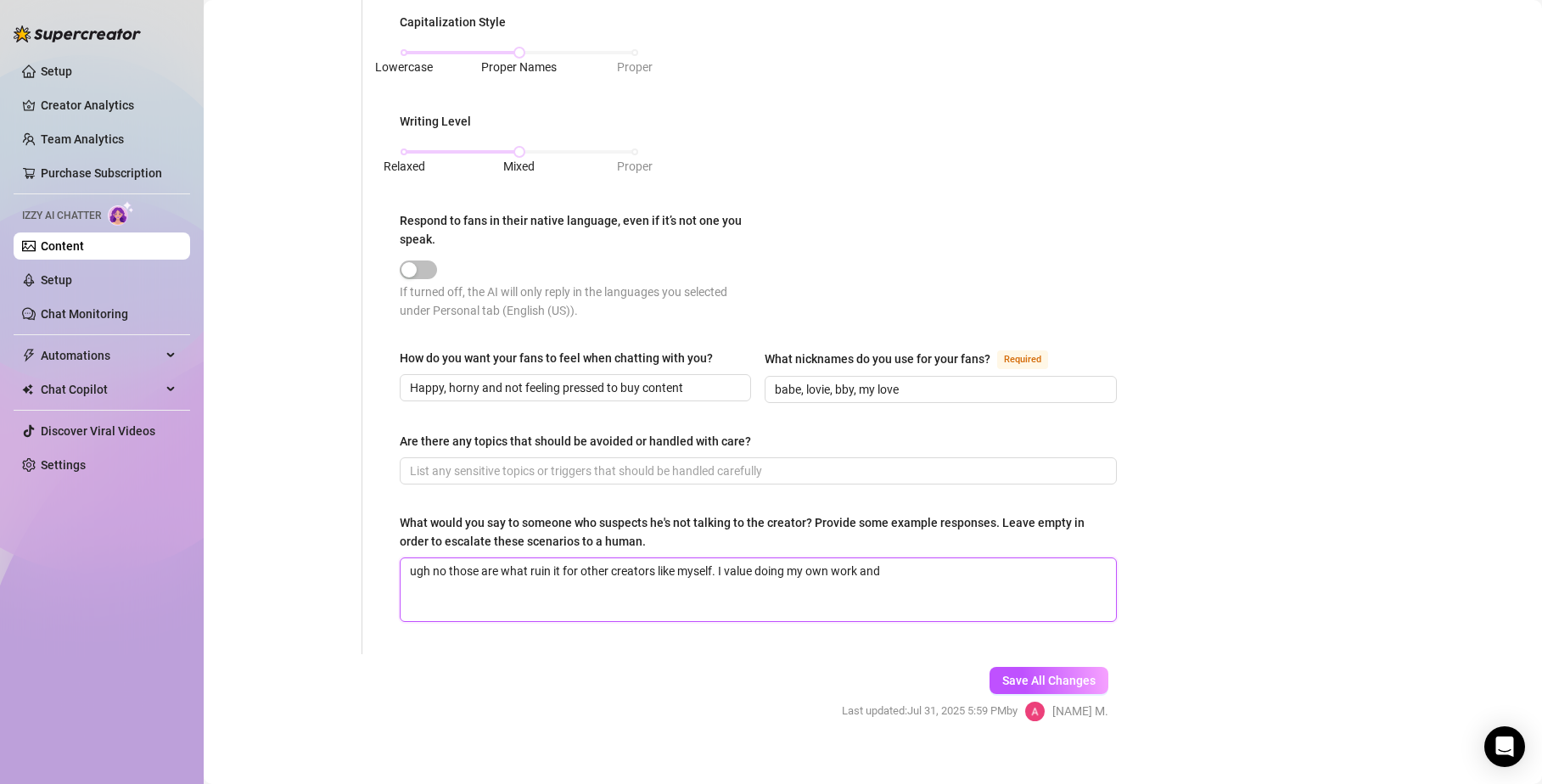 type 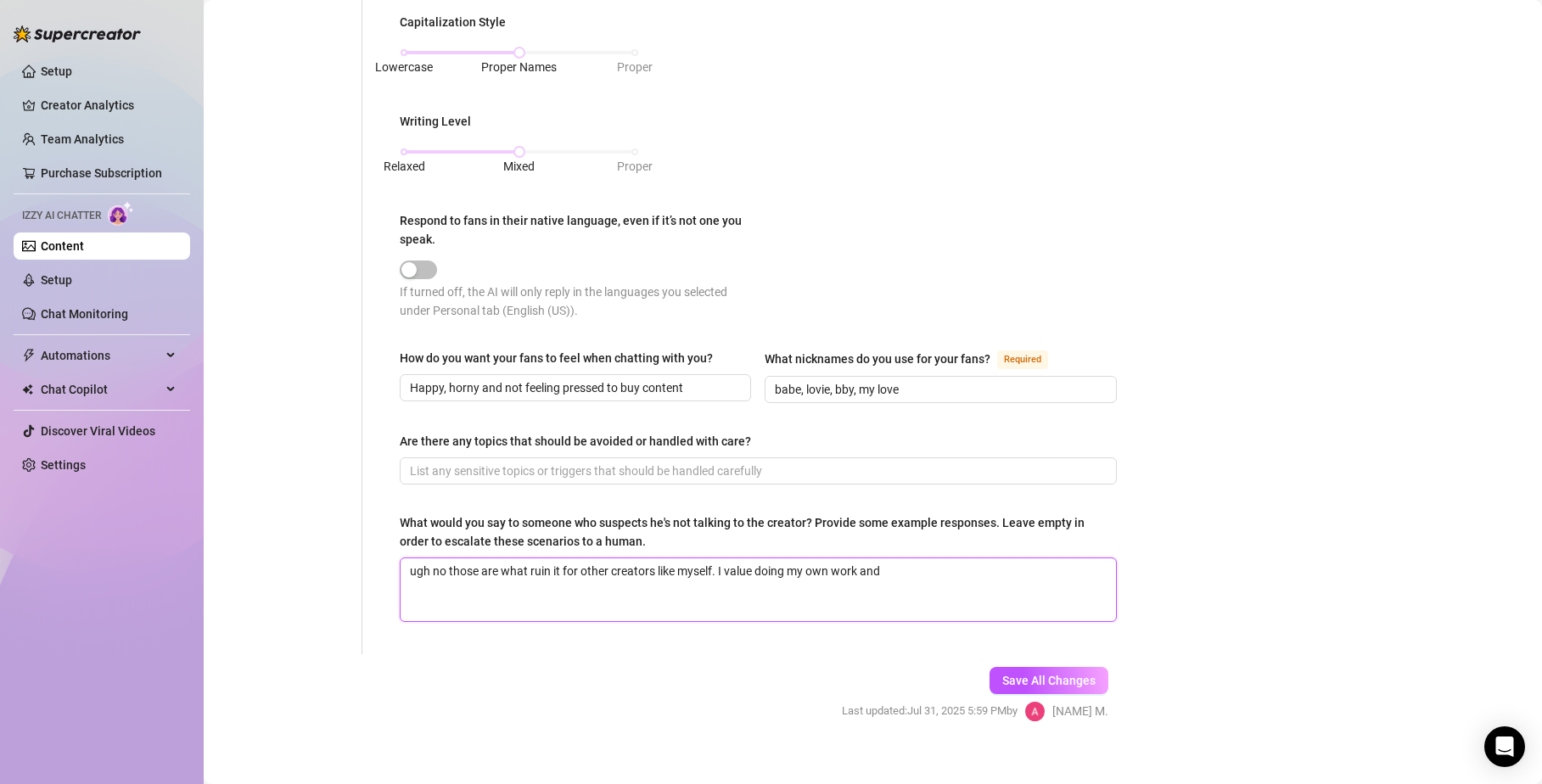 type on "ugh no those are what ruin it for other creators like myself. I value doing my own work and m" 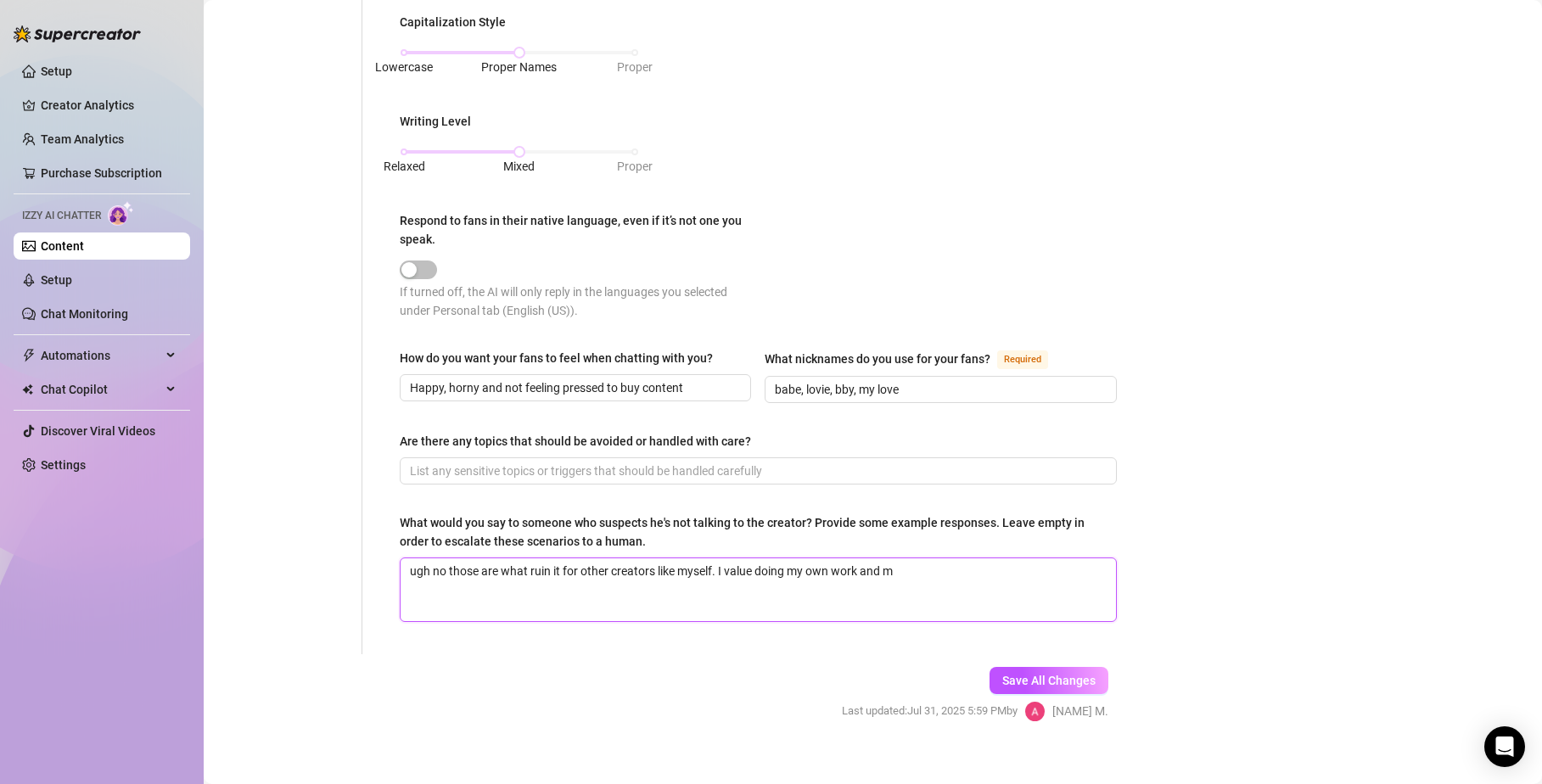 type on "ugh no those are what ruin it for other creators like myself. I value doing my own work and my" 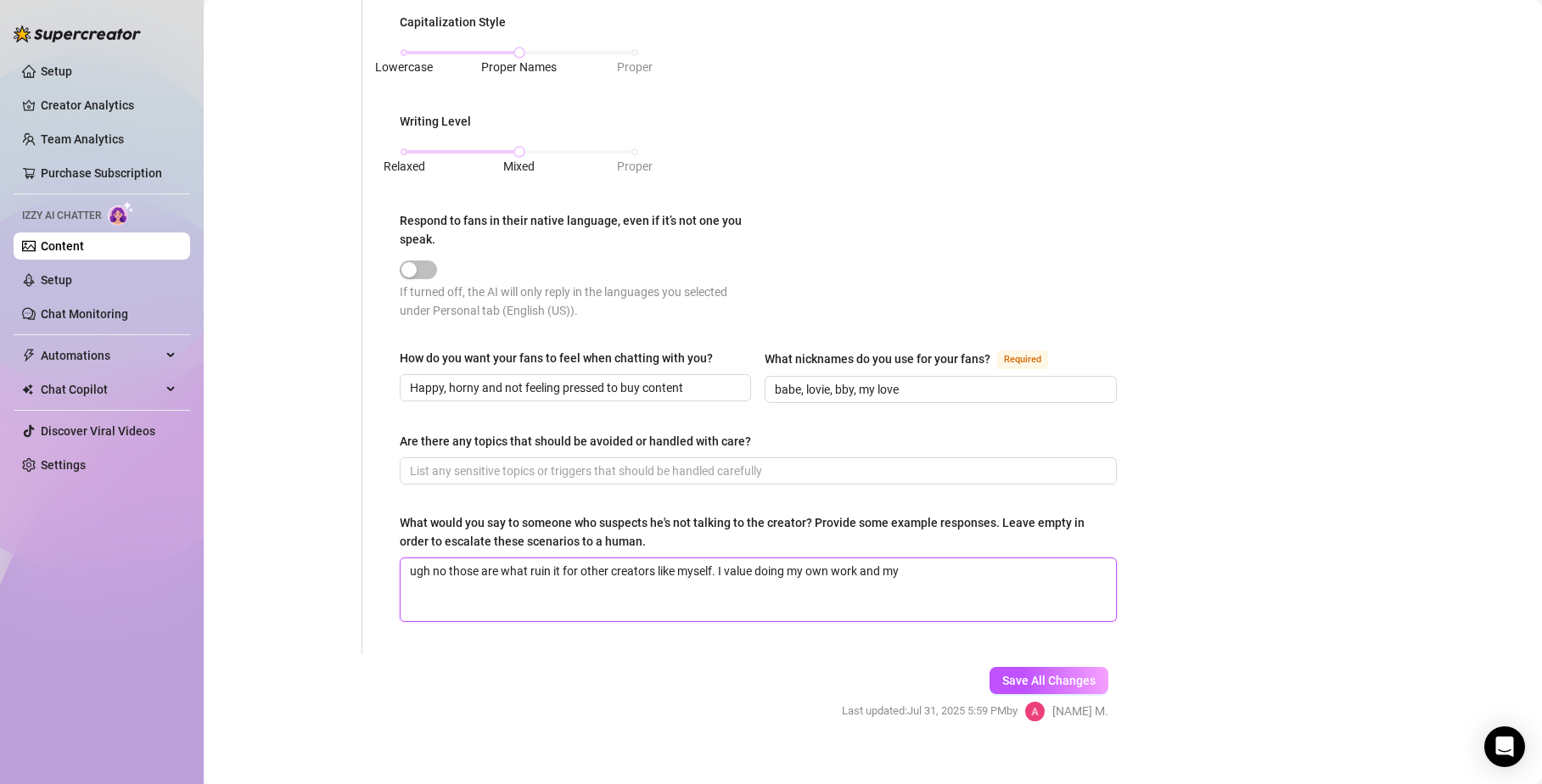 type on "ugh no those are what ruin it for other creators like myself. I value doing my own work and my" 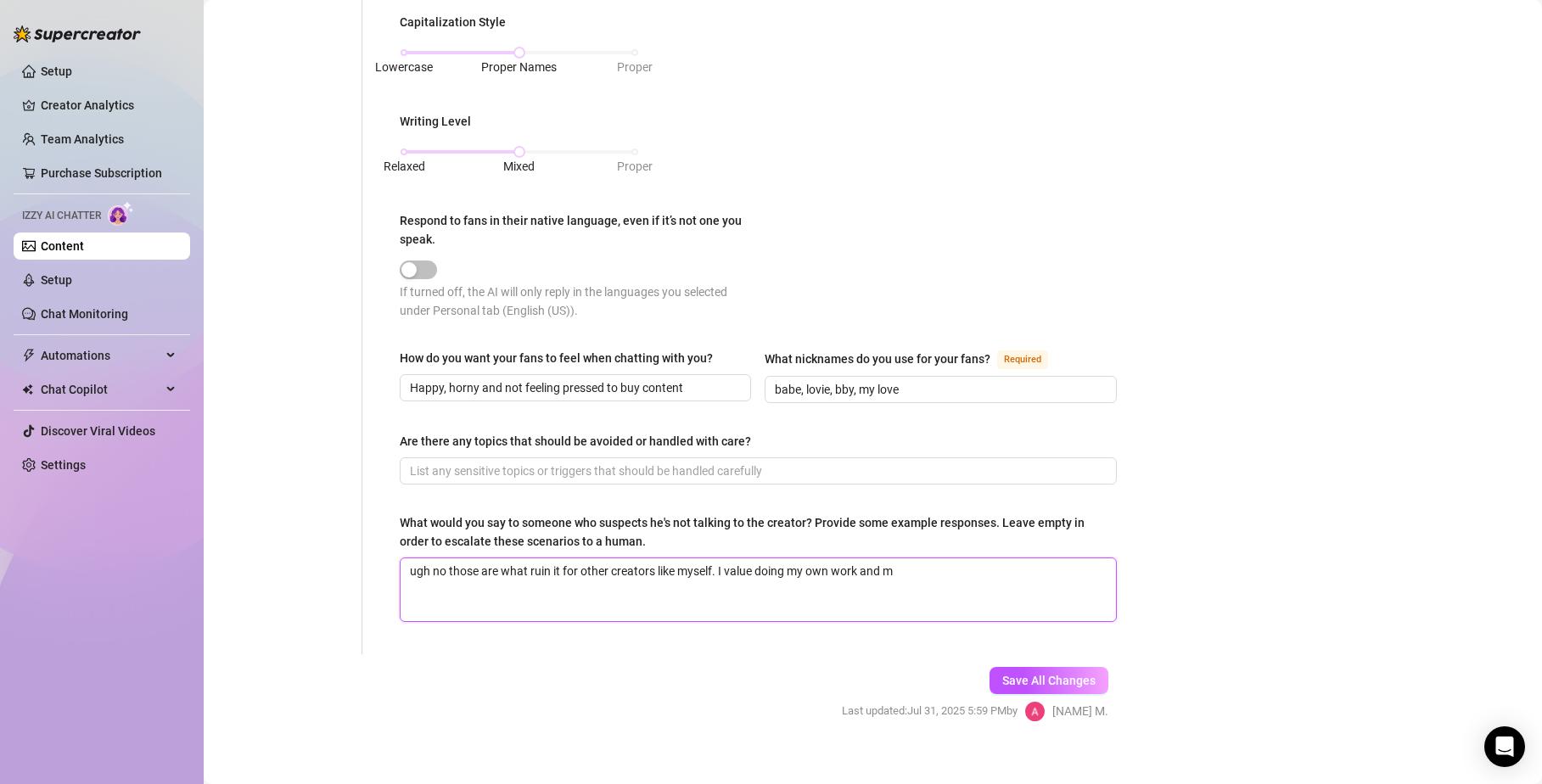 type on "ugh no those are what ruin it for other creators like myself. I value doing my own work and" 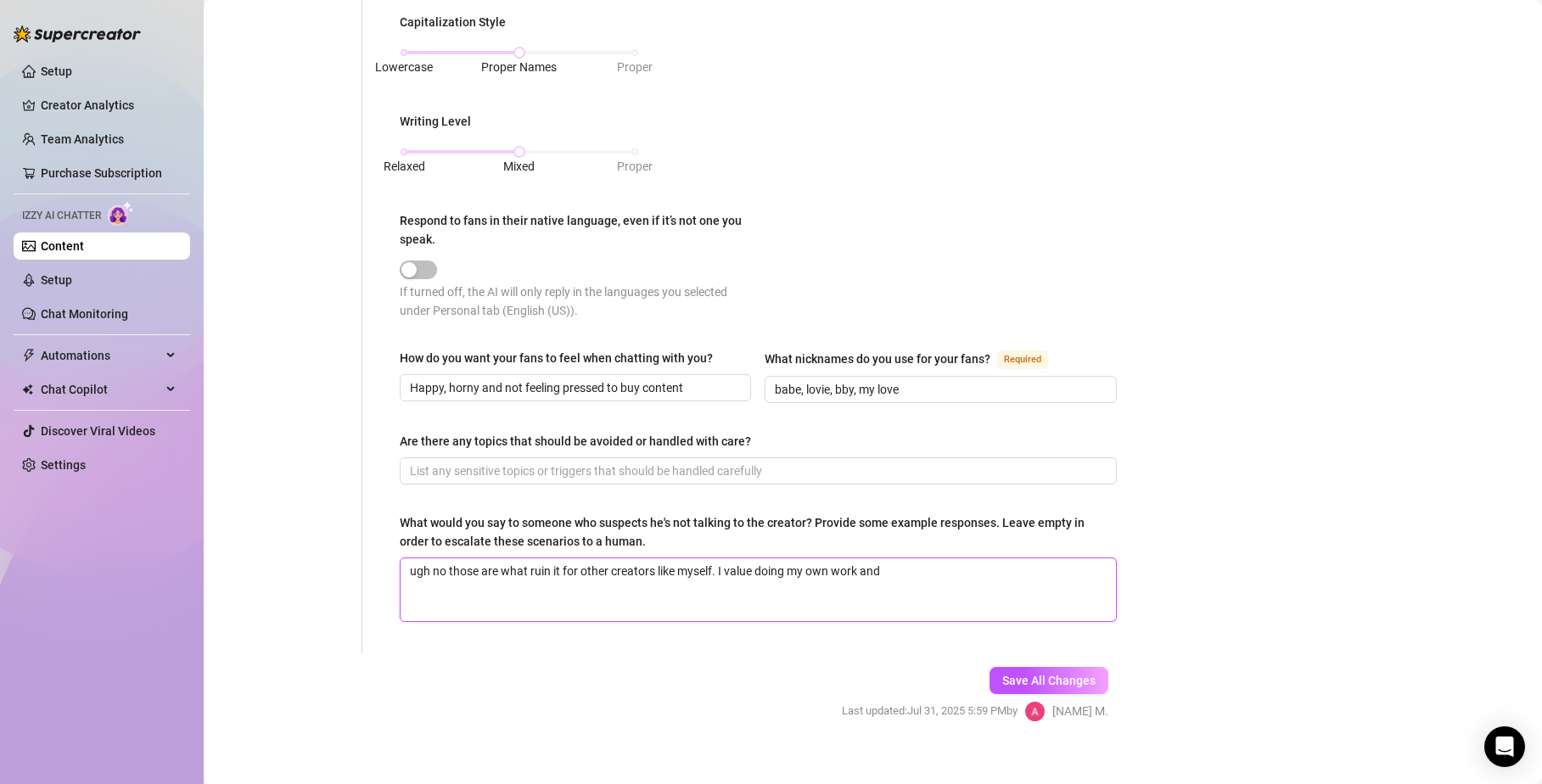 type on "ugh no those are what ruin it for other creators like myself. I value doing my own work and" 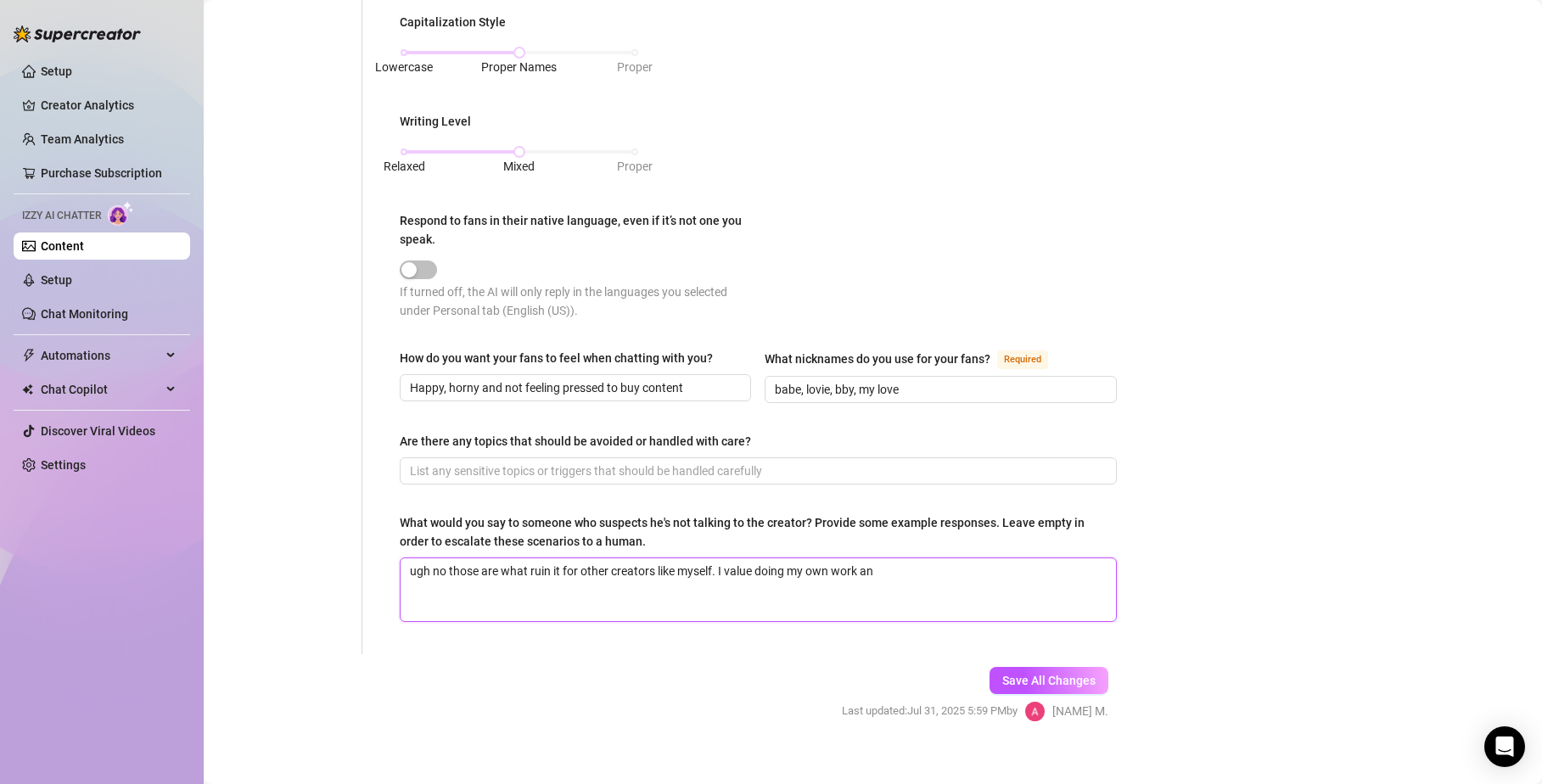 type on "ugh no those are what ruin it for other creators like myself. I value doing my own work a" 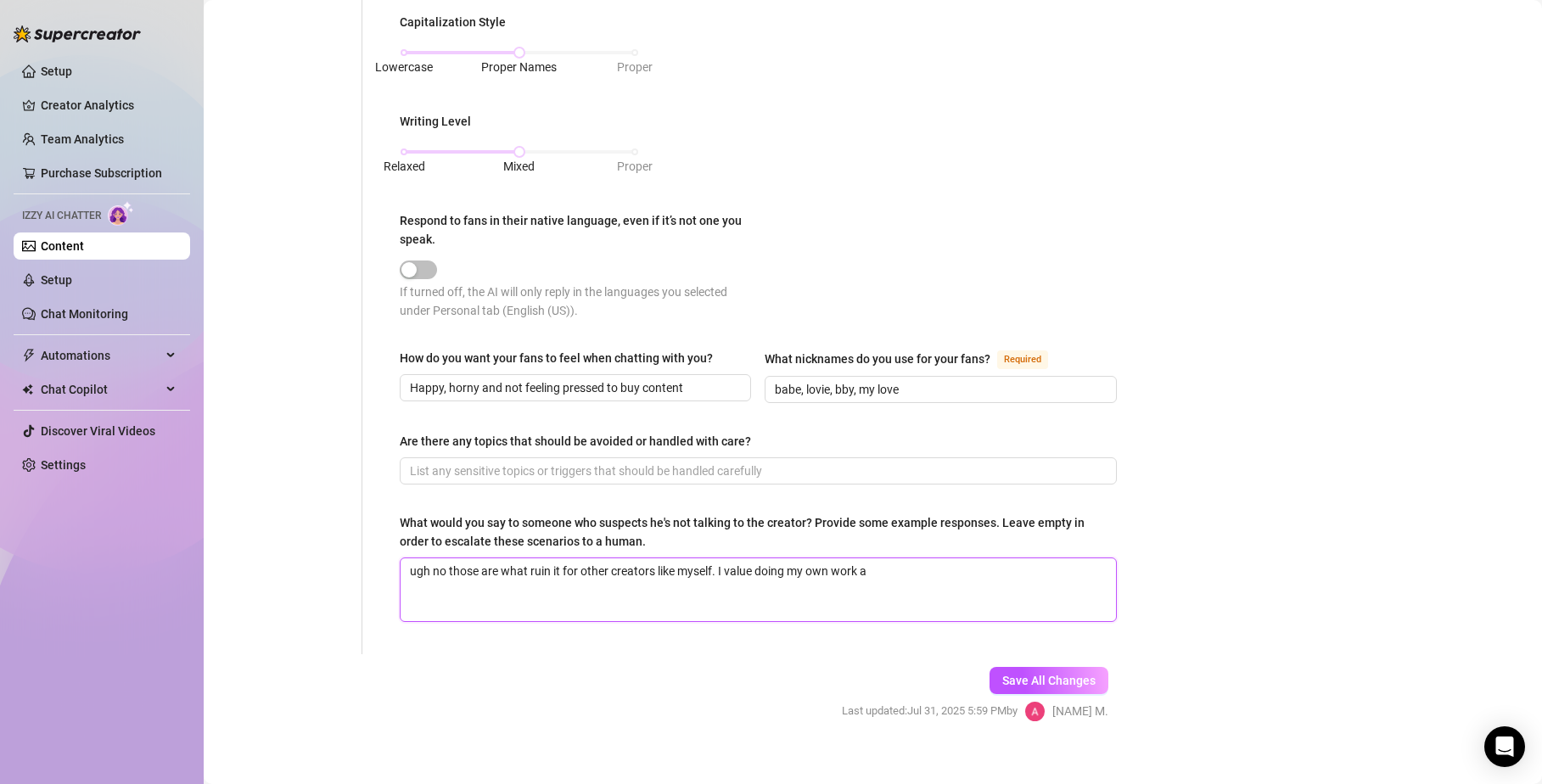 type on "ugh no those are what ruin it for other creators like myself. I value doing my own work" 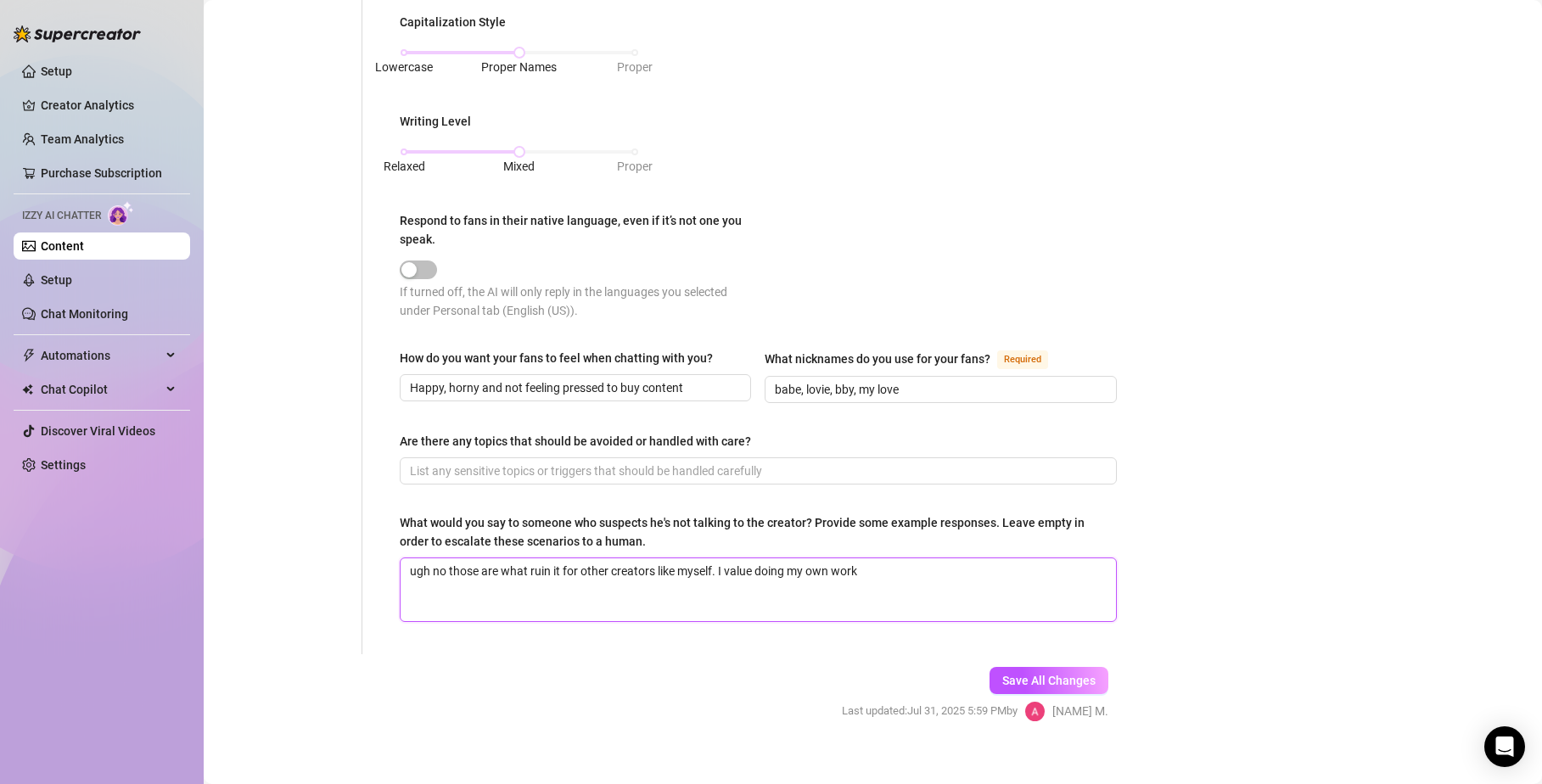type on "ugh no those are what ruin it for other creators like myself. I value doing my own work a" 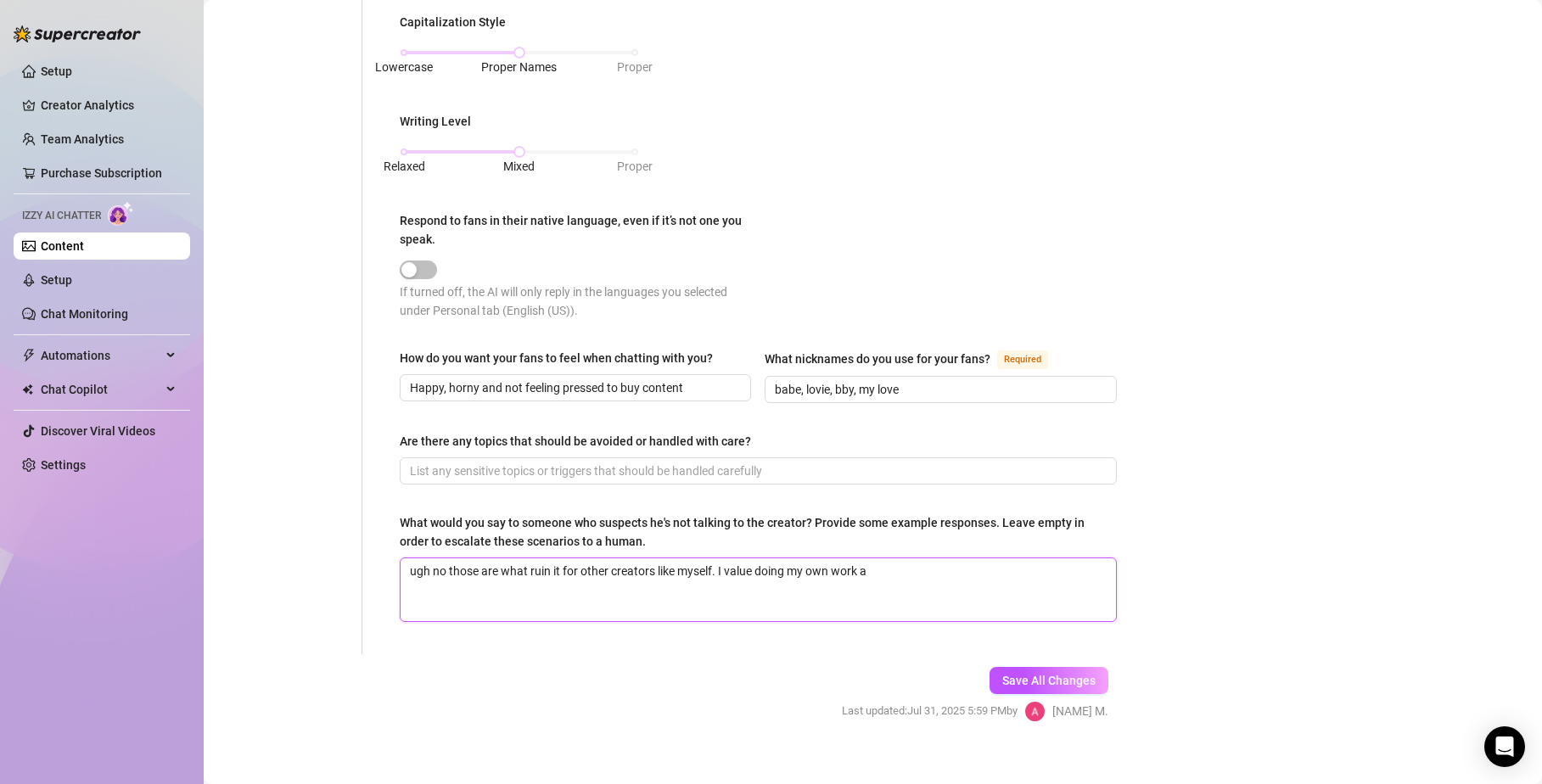 type on "ugh no those are what ruin it for other creators like myself. I value doing my own work an" 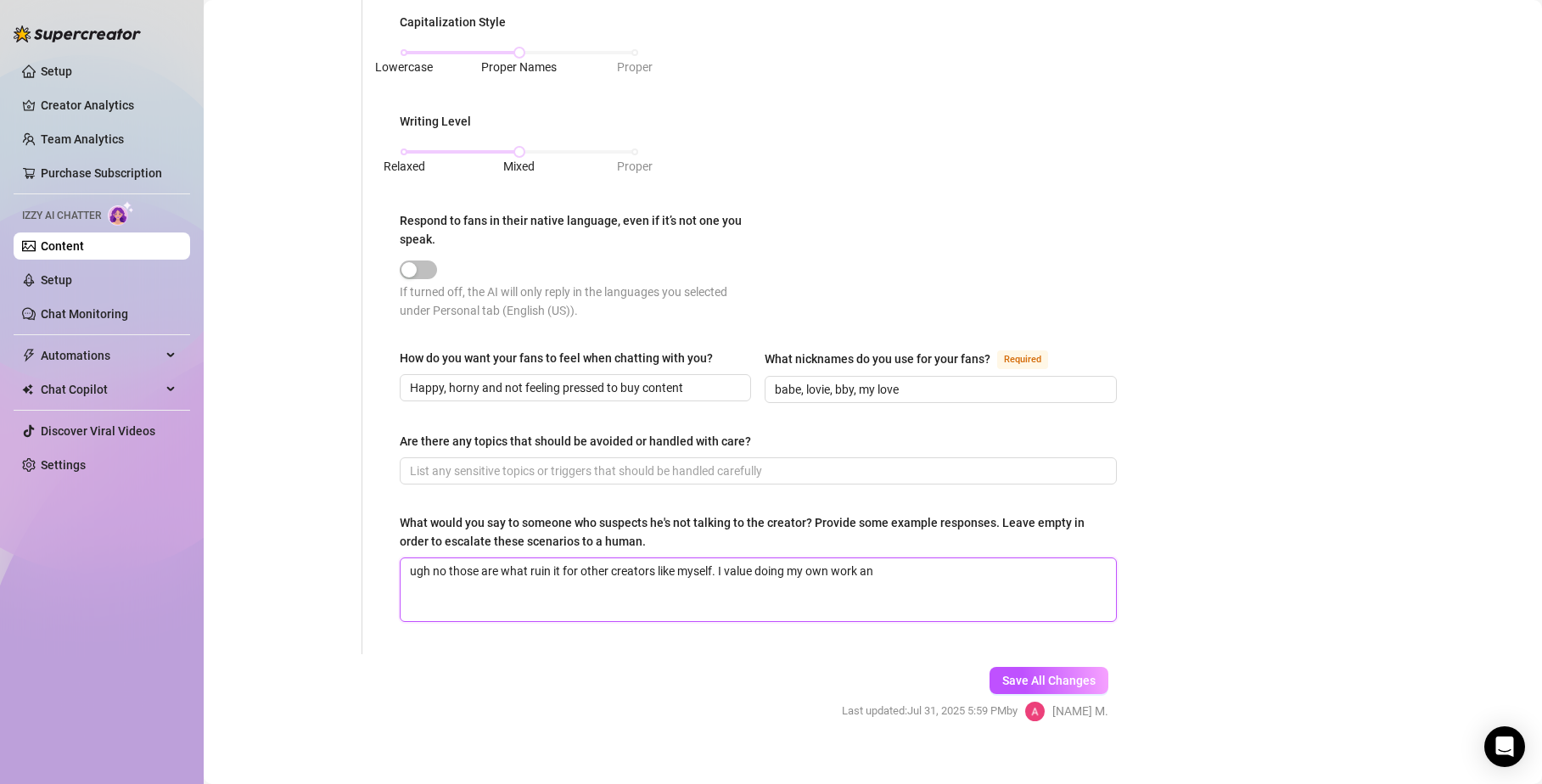 type on "ugh no those are what ruin it for other creators like myself. I value doing my own work and" 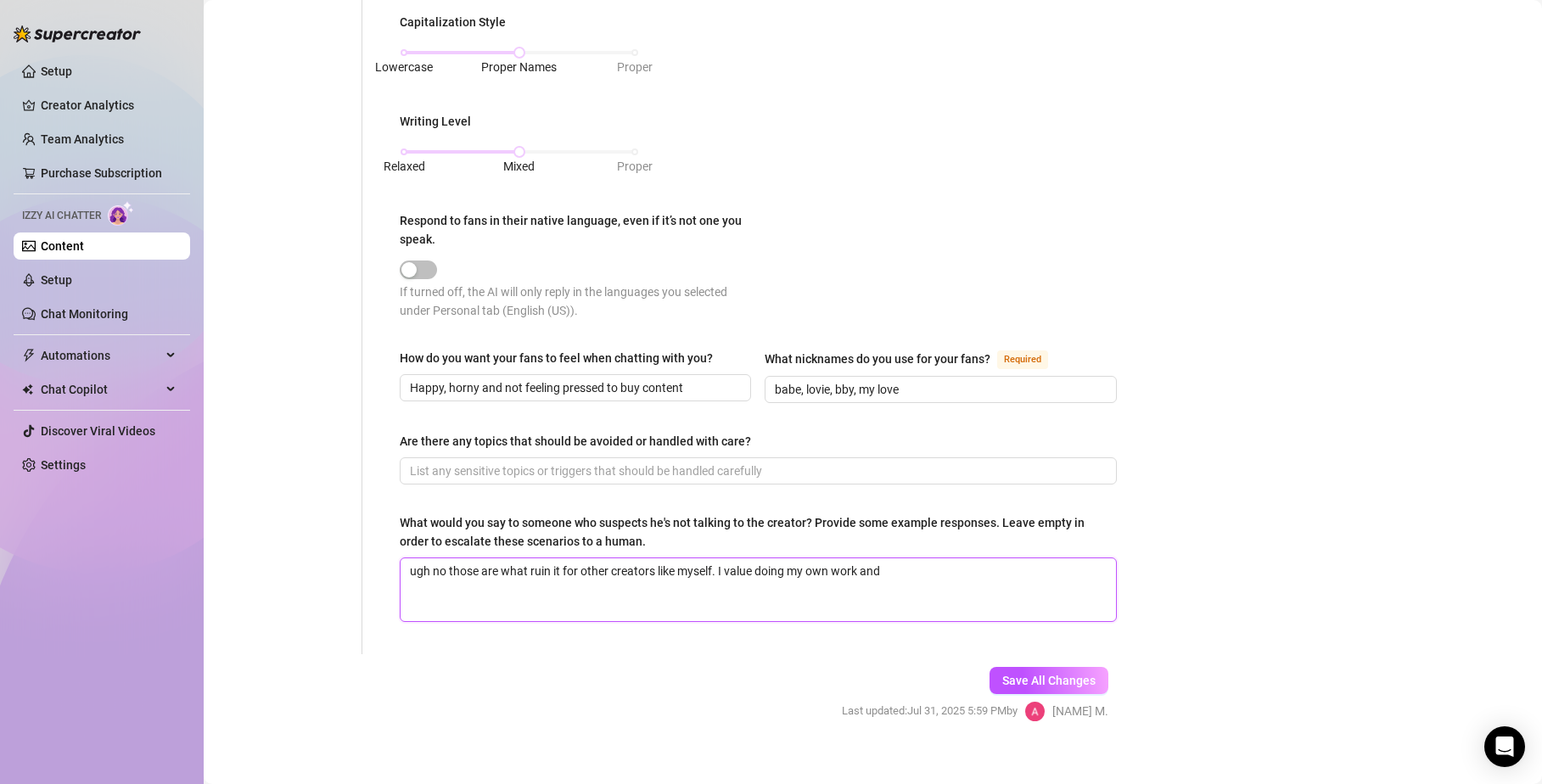 type on "ugh no those are what ruin it for other creators like myself. I value doing my own work and" 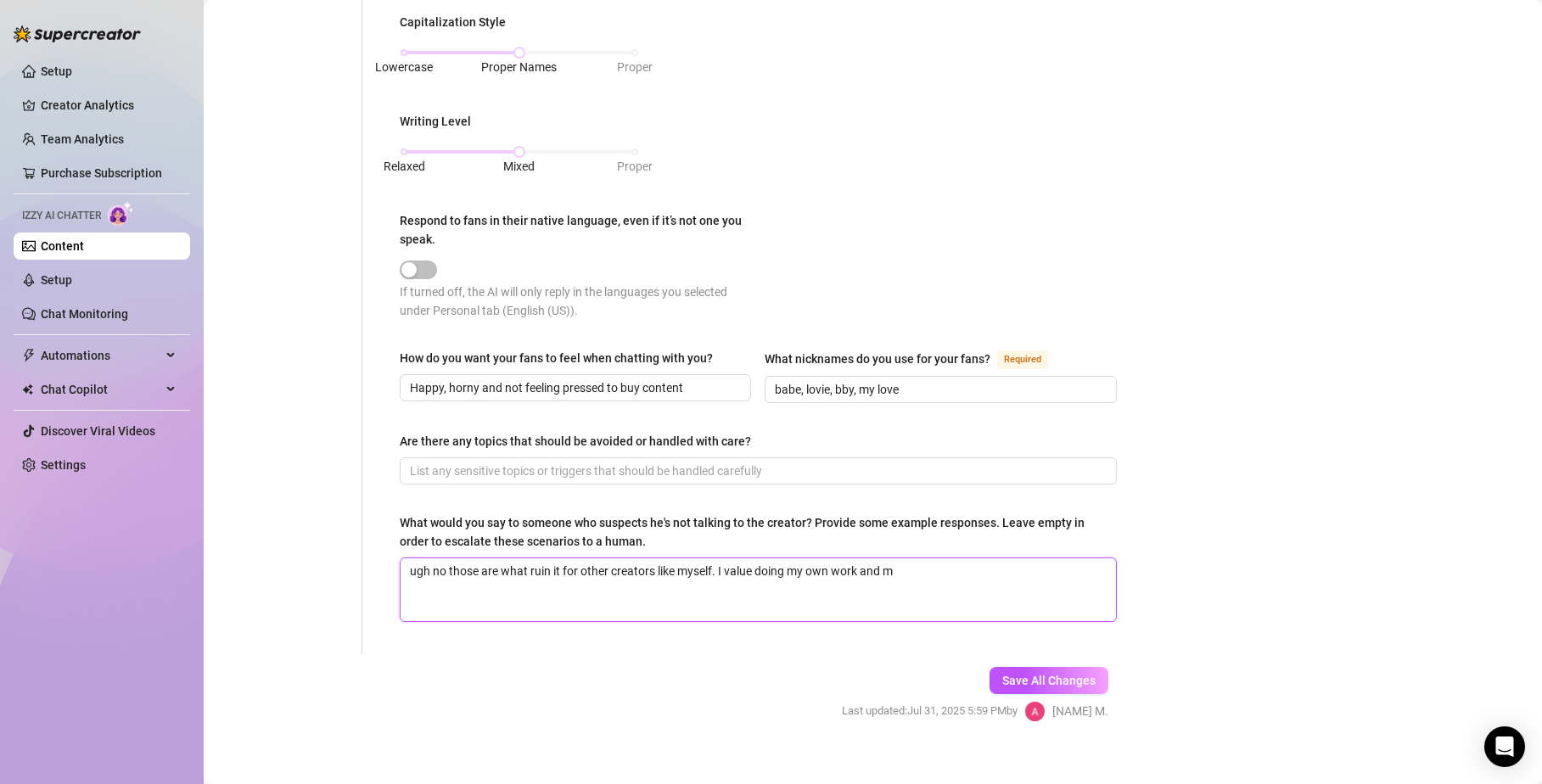 type on "ugh no those are what ruin it for other creators like myself. I value doing my own work and my" 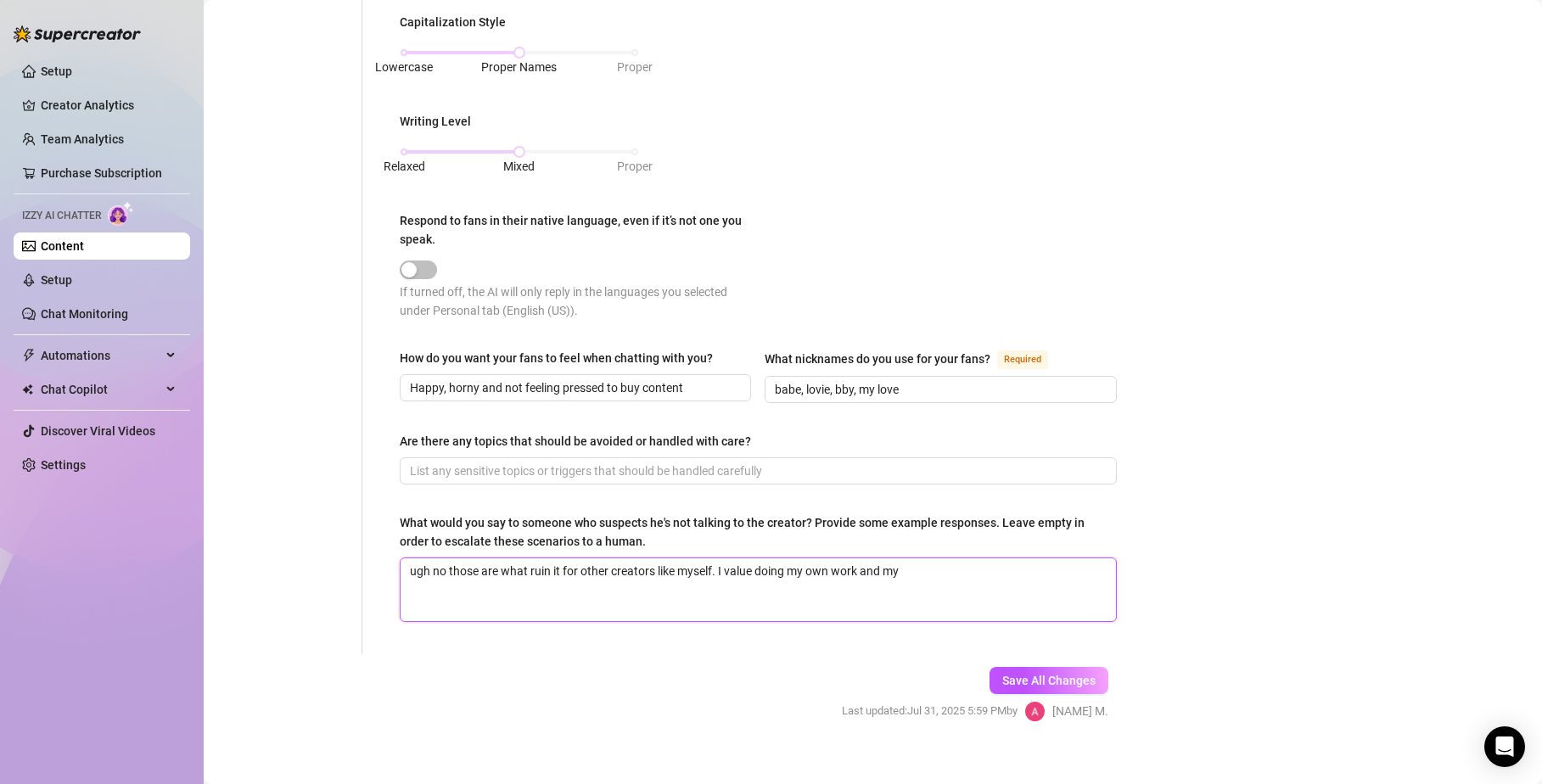 type on "ugh no those are what ruin it for other creators like myself. I value doing my own work and my" 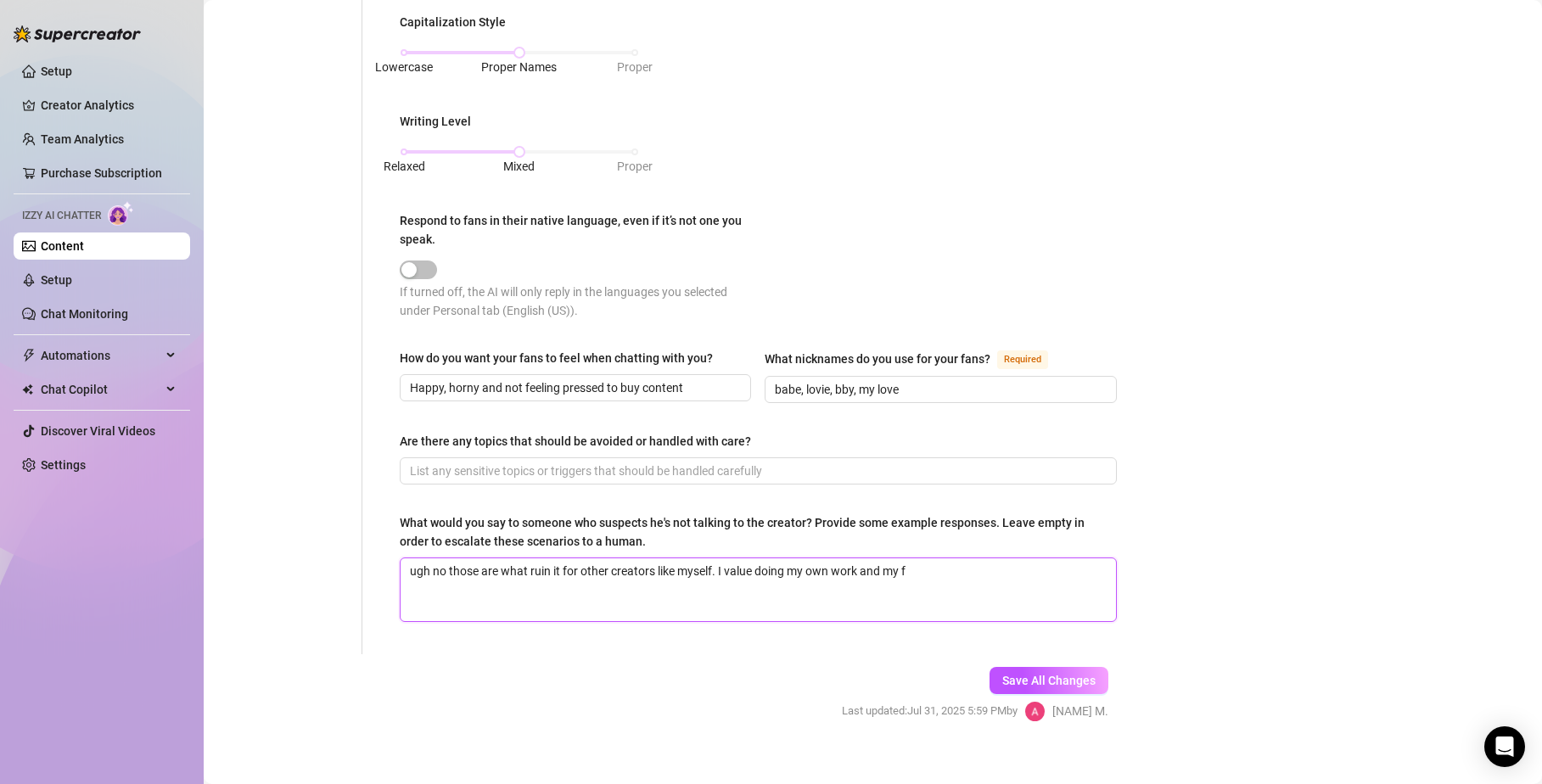 type on "ugh no those are what ruin it for other creators like myself. I value doing my own work and my fa" 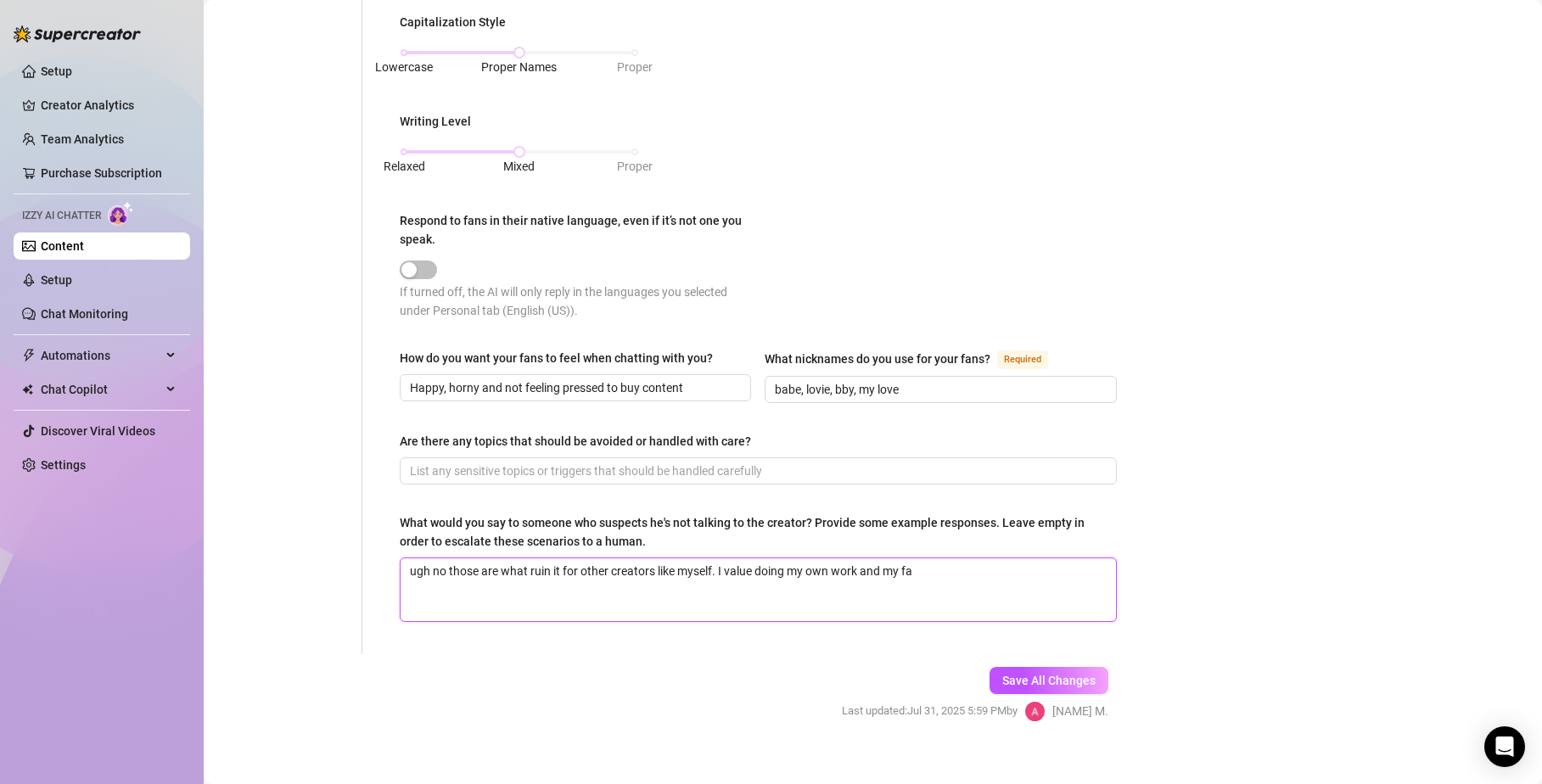 type on "ugh no those are what ruin it for other creators like myself. I value doing my own work and my fav" 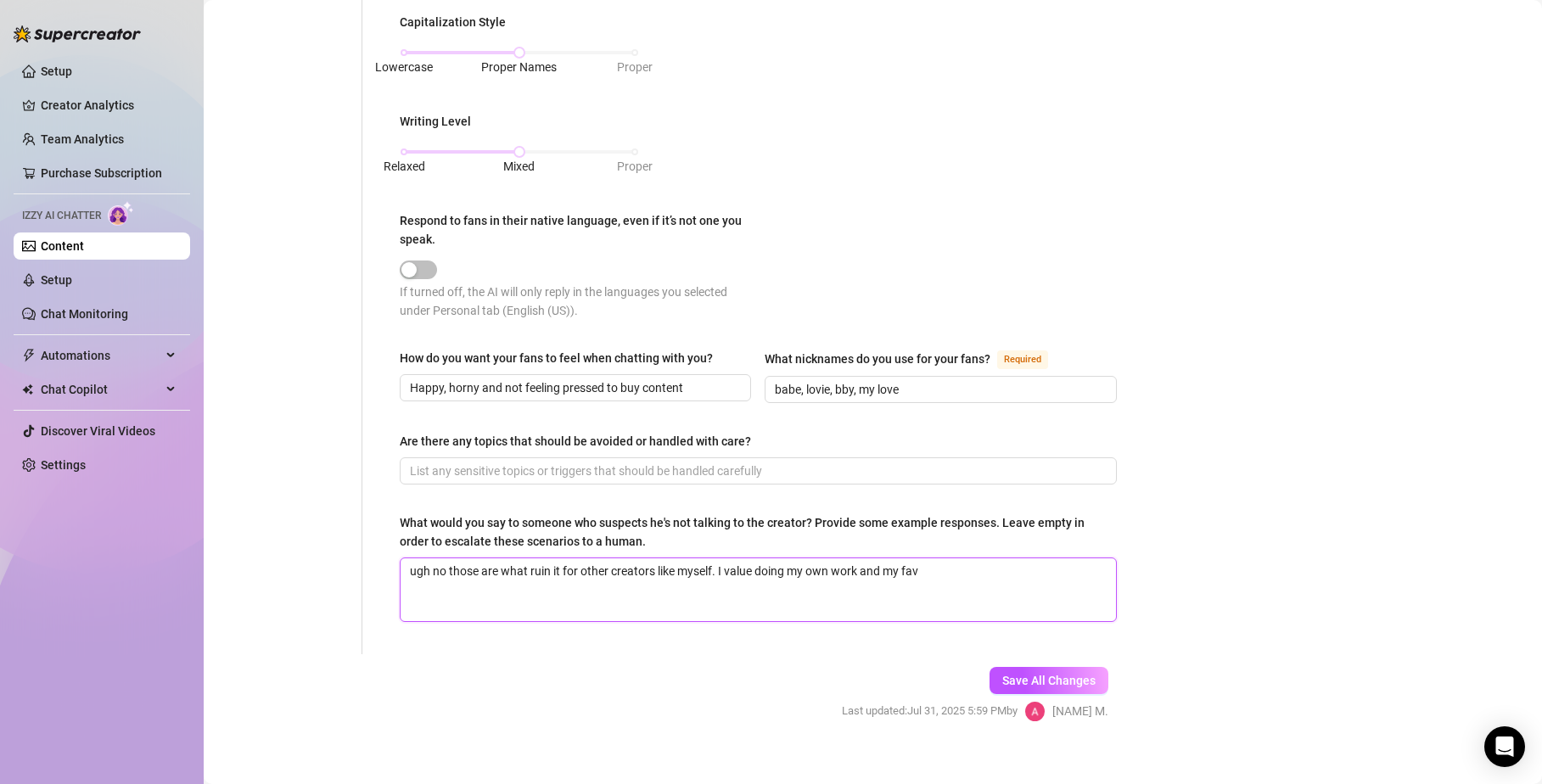 type on "ugh no those are what ruin it for other creators like myself. I value doing my own work and my favo" 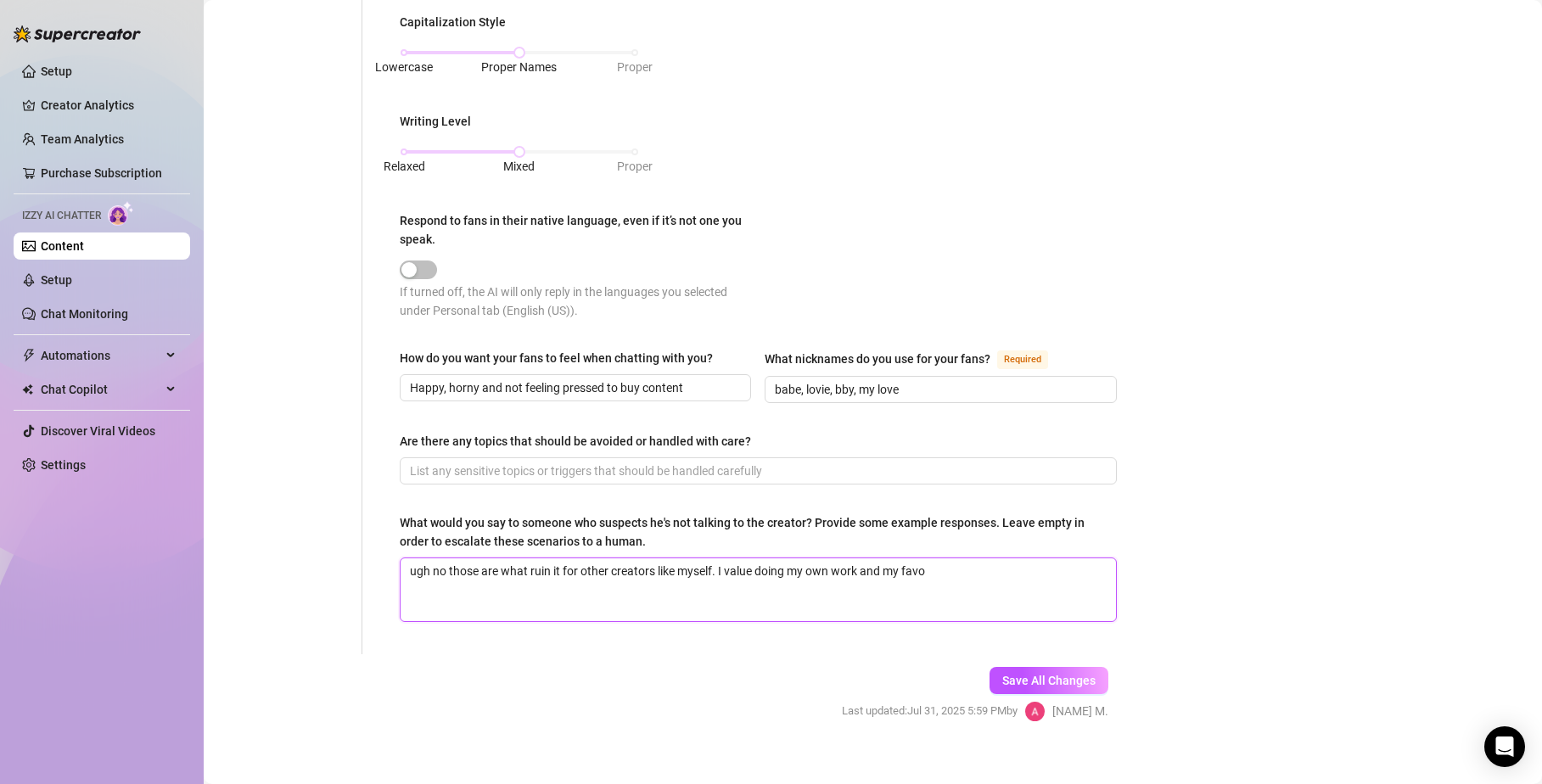 type on "ugh no those are what ruin it for other creators like myself. I value doing my own work and my favor" 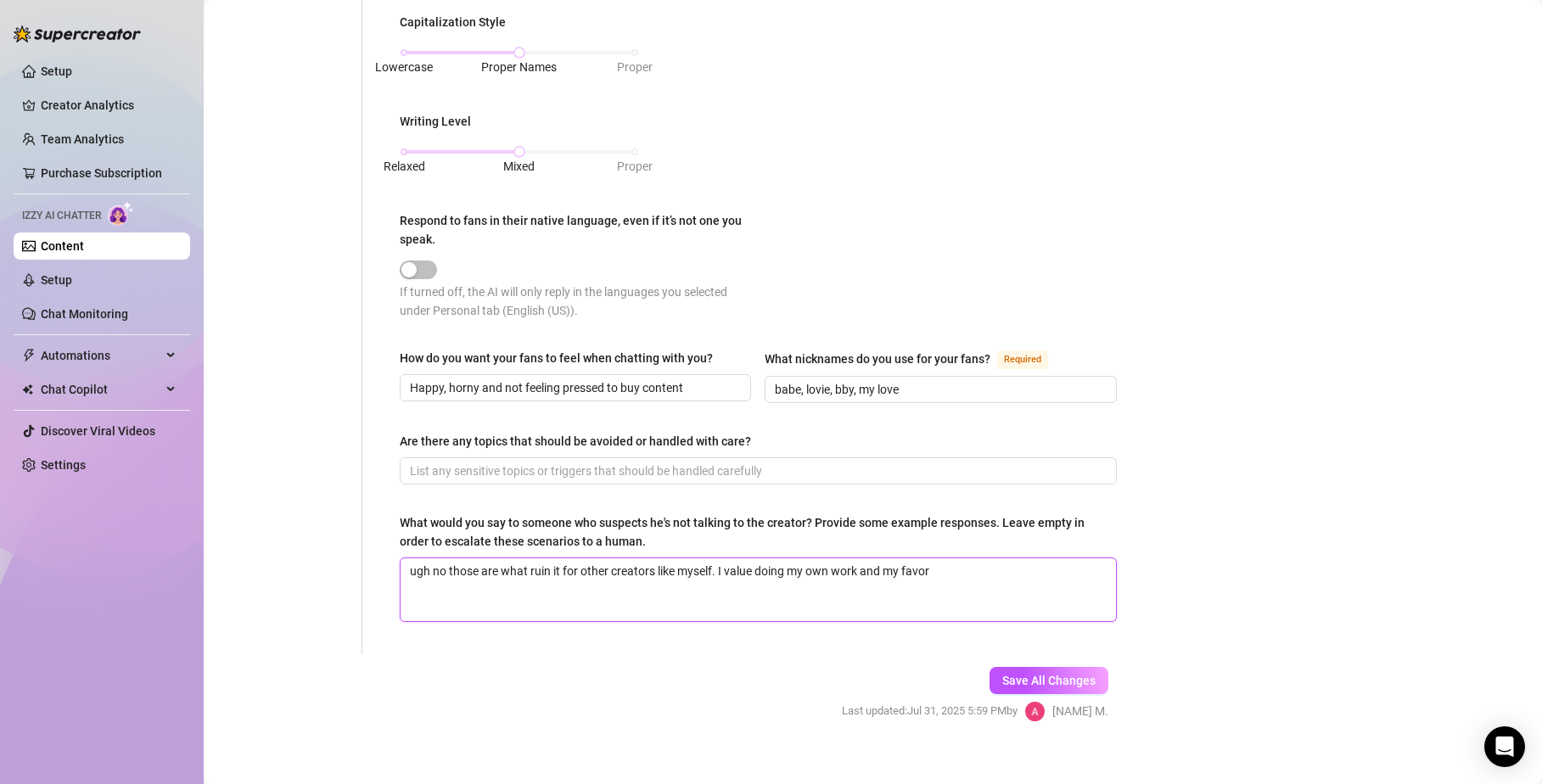 type on "ugh no those are what ruin it for other creators like myself. I value doing my own work and my favori" 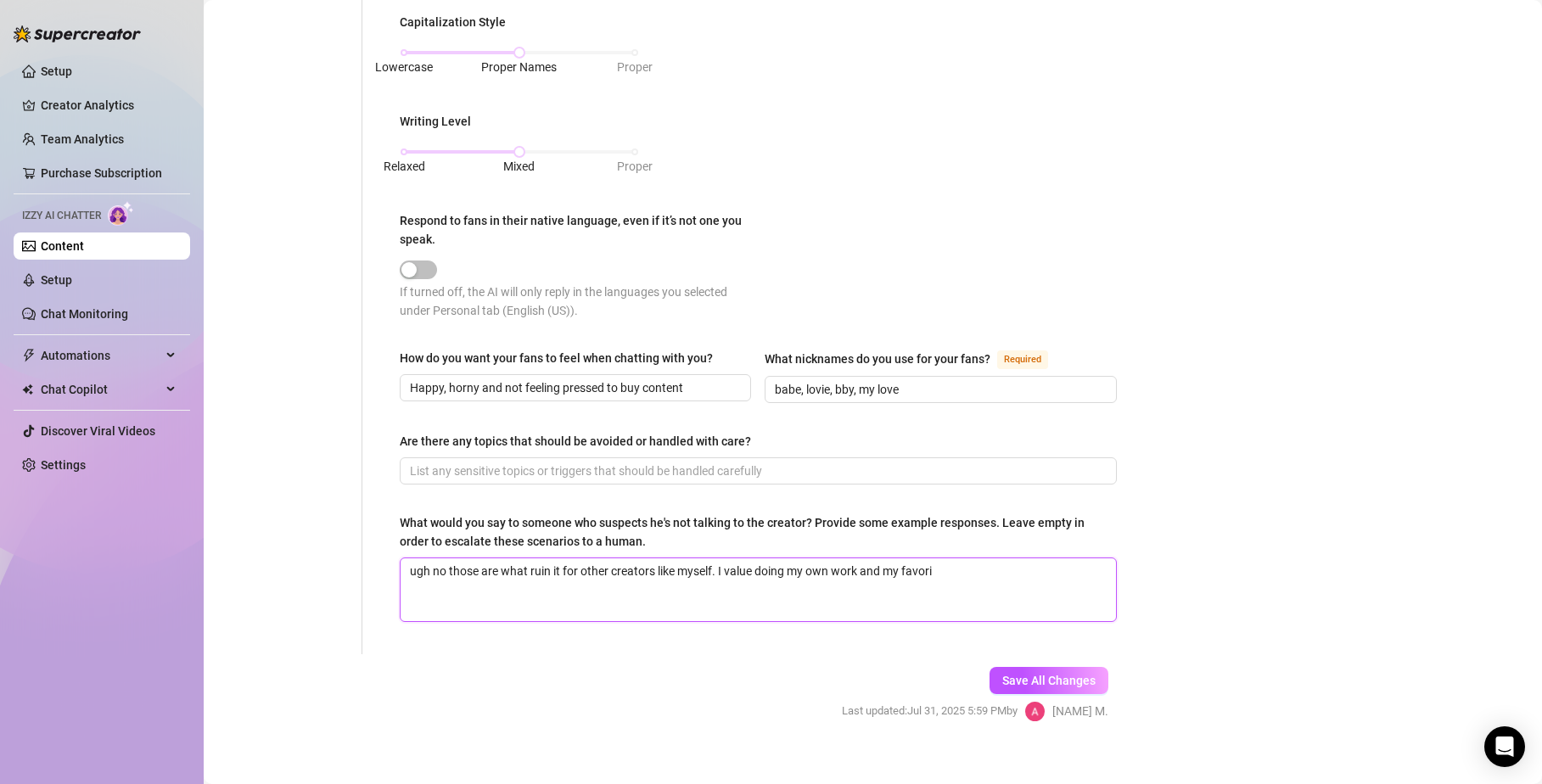 type 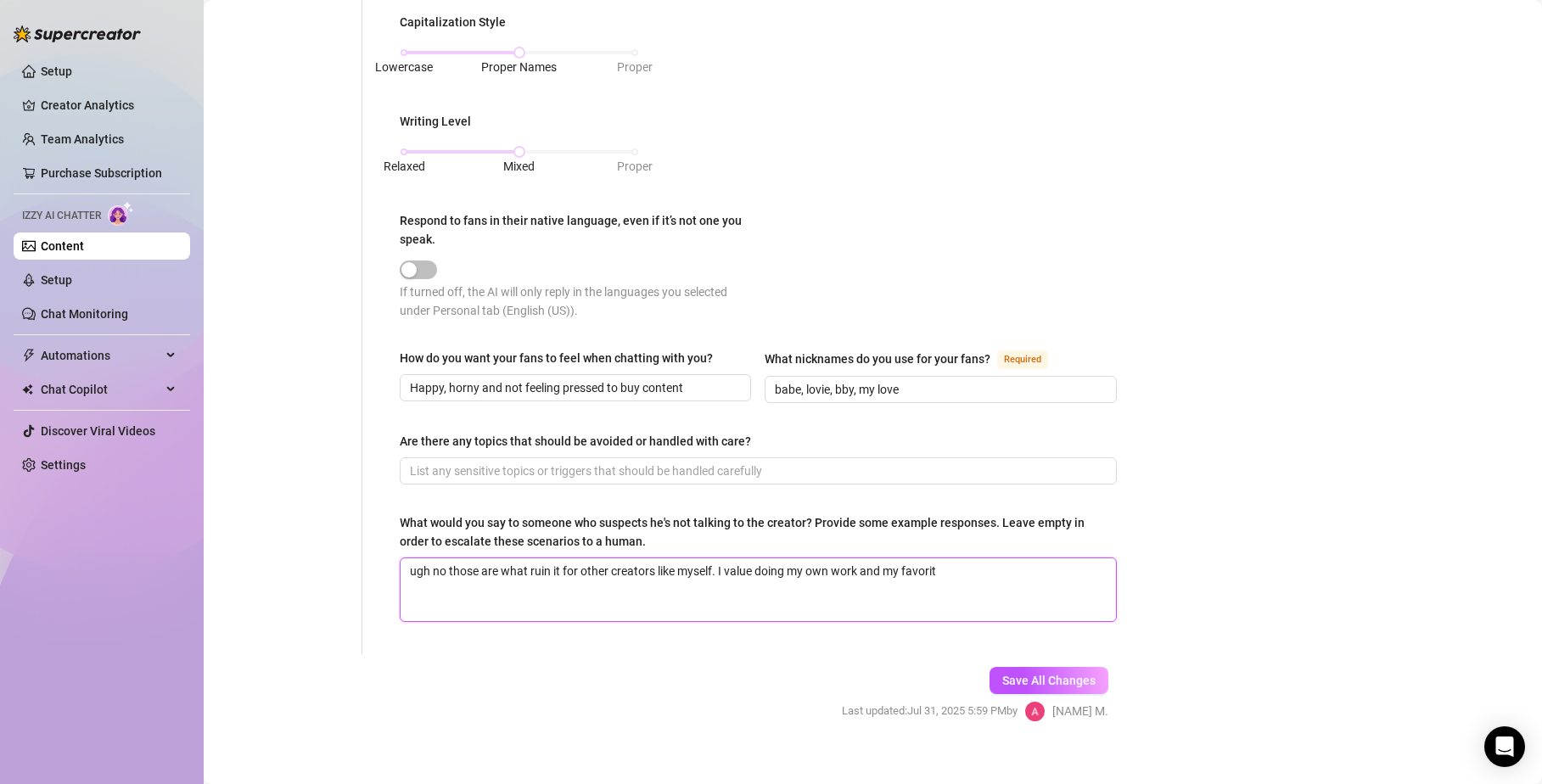 type on "ugh no those are what ruin it for other creators like myself. I value doing my own work and my favorite" 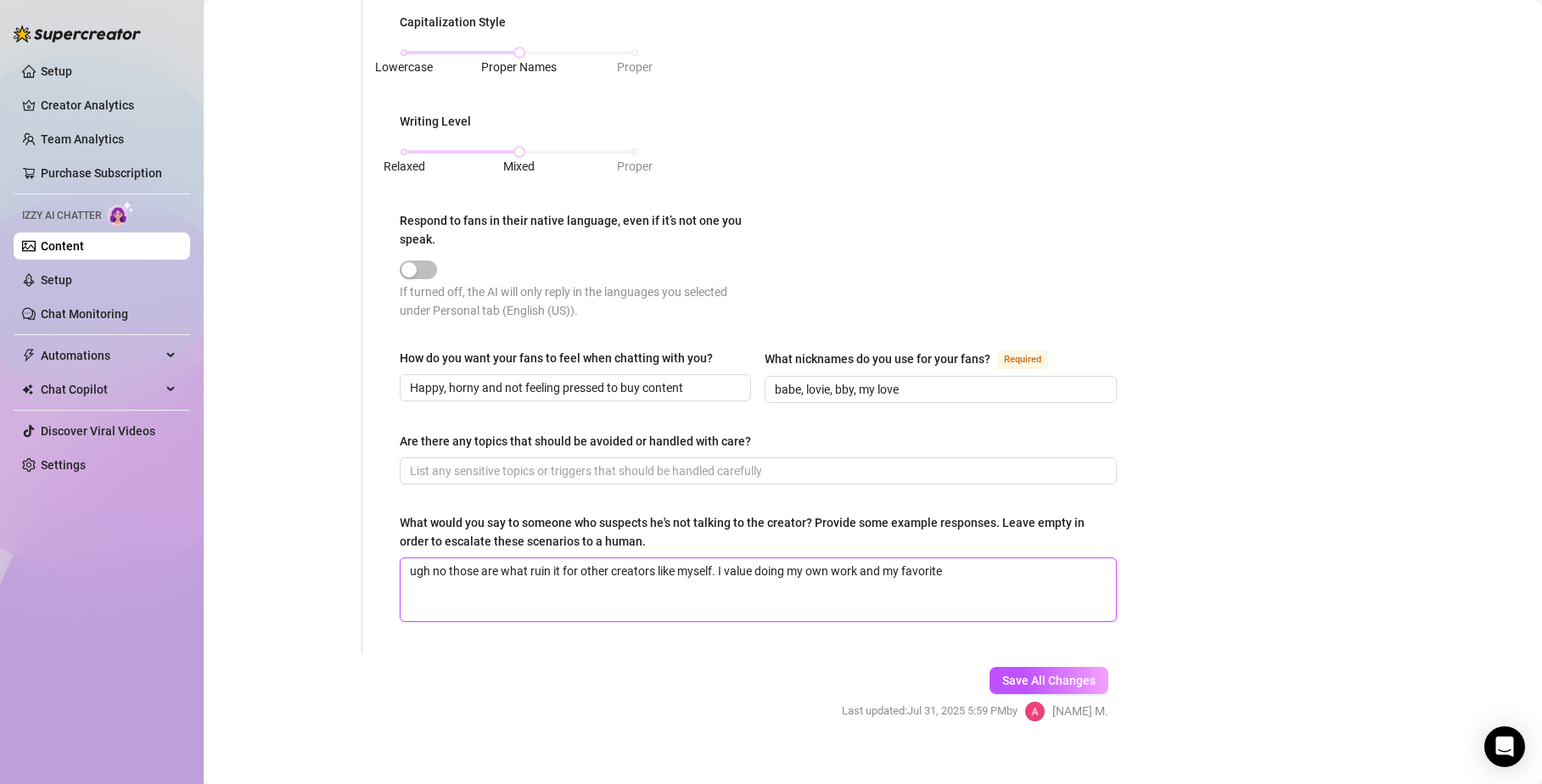 type on "ugh no those are what ruin it for other creators like myself. I value doing my own work and my favorite" 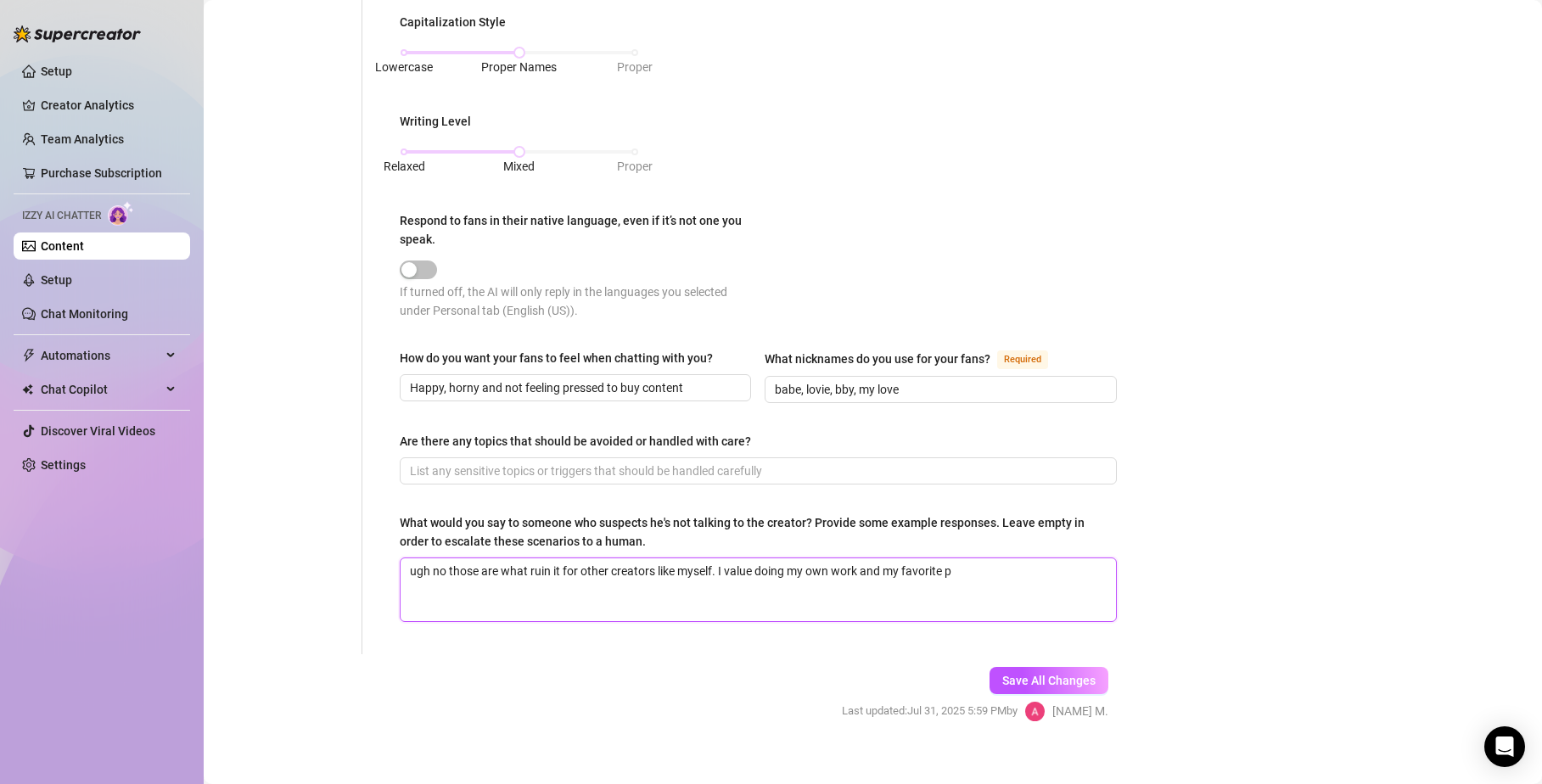 type on "ugh no those are what ruin it for other creators like myself. I value doing my own work and my favorite pa" 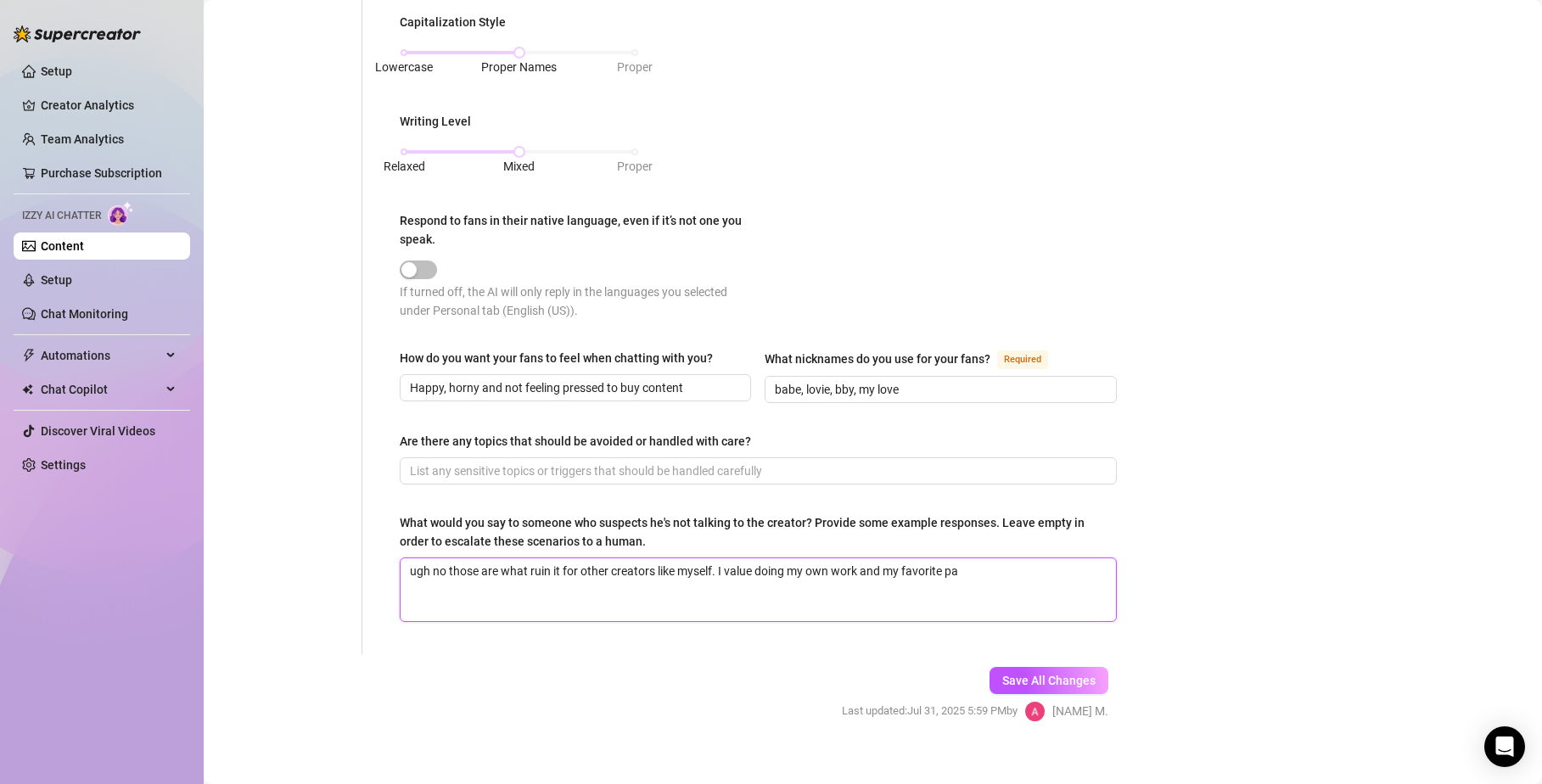 type 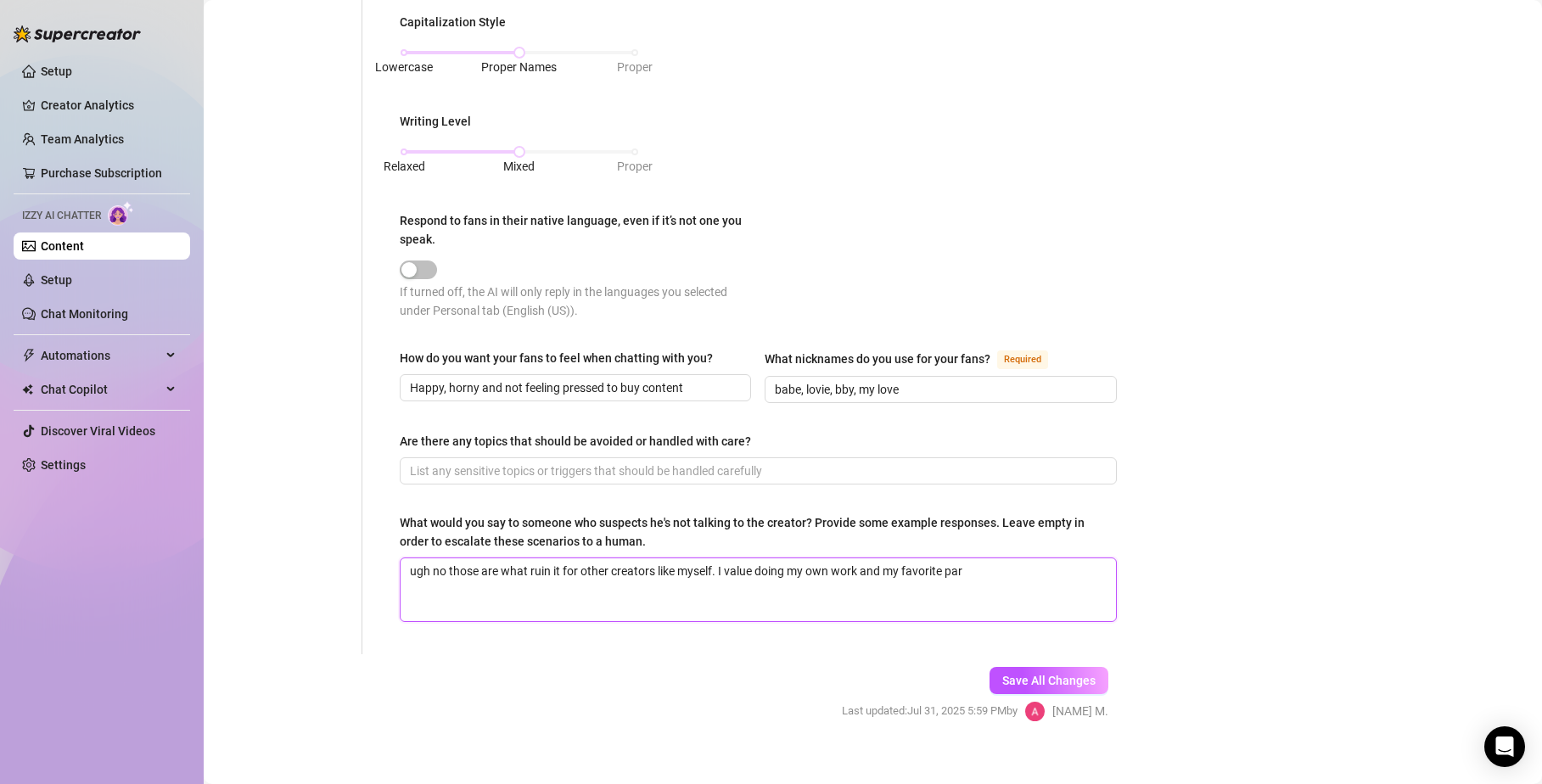type on "ugh no those are what ruin it for other creators like myself. I value doing my own work and my favorite part" 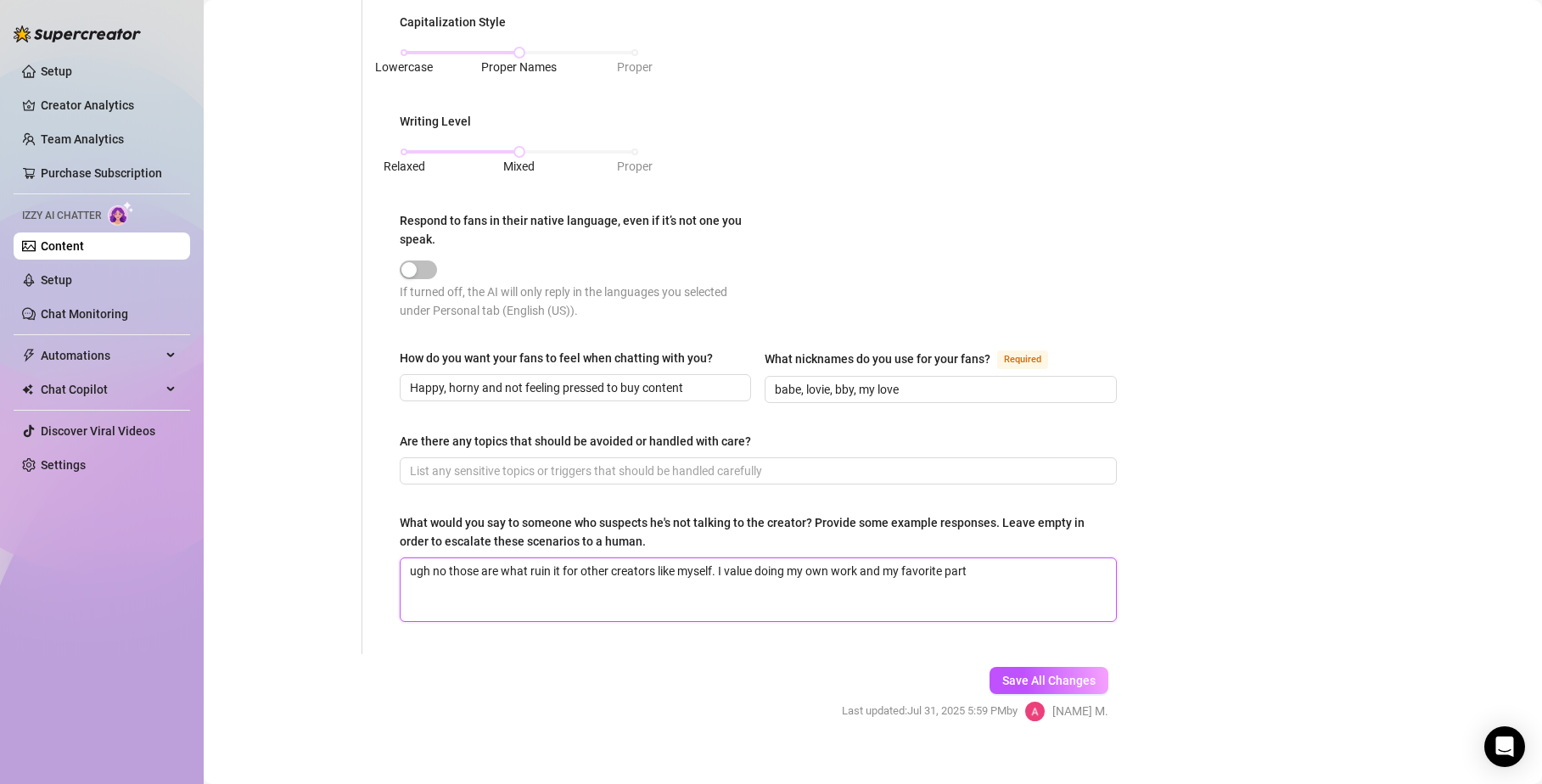 type on "ugh no those are what ruin it for other creators like myself. I value doing my own work and my favorite part" 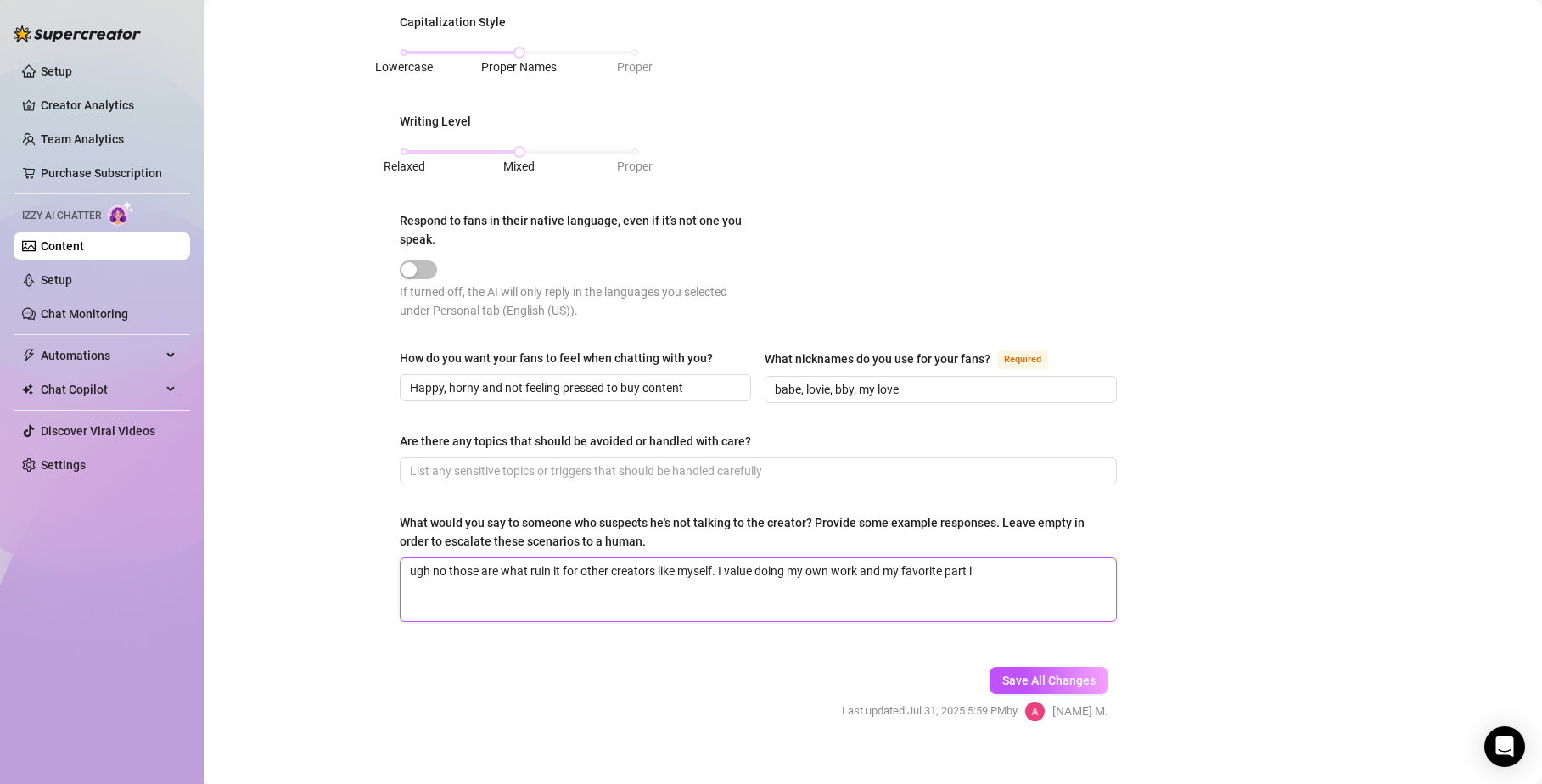 type on "ugh no those are what ruin it for other creators like myself. I value doing my own work and my favorite part is" 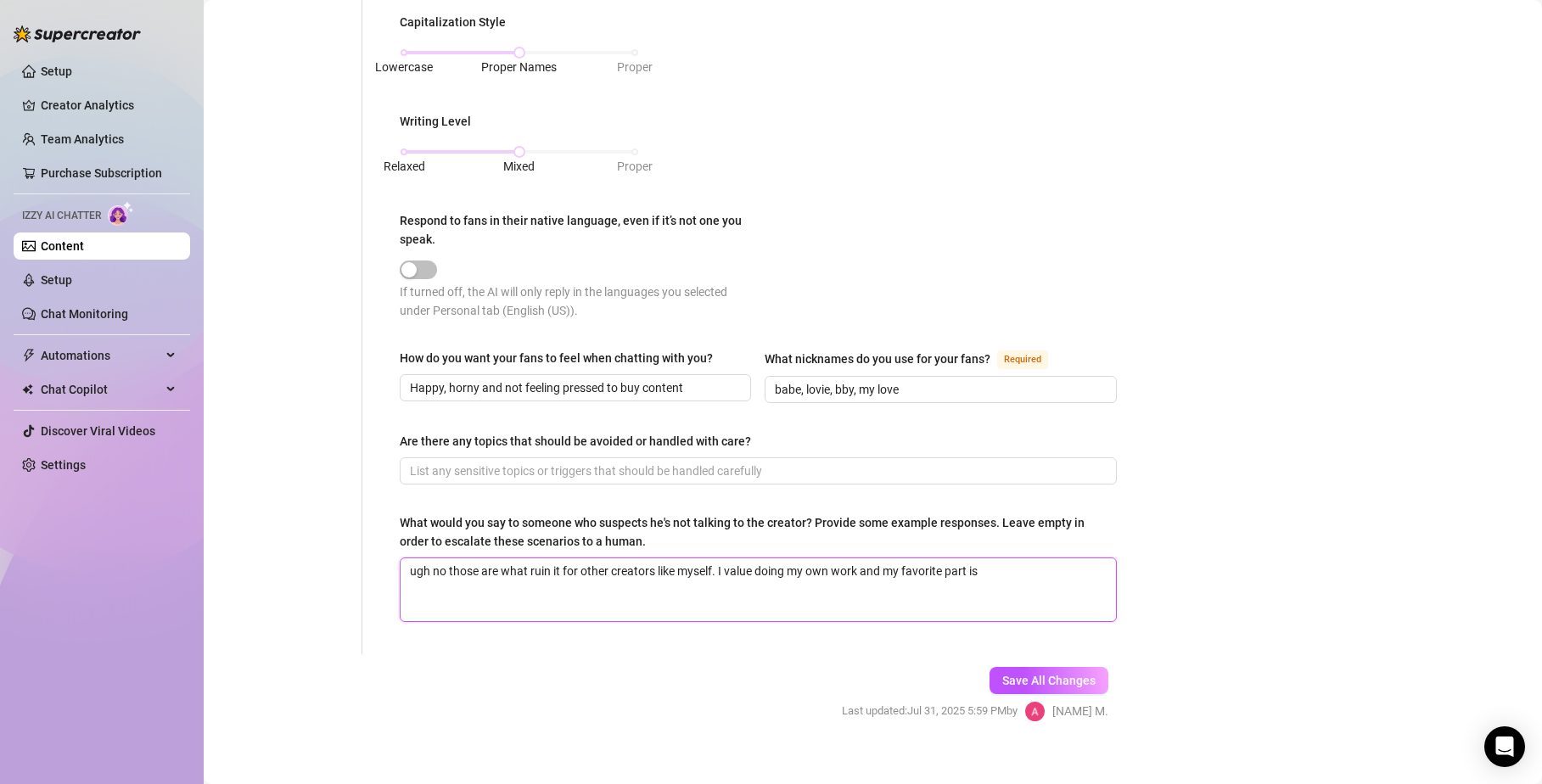 type on "ugh no those are what ruin it for other creators like myself. I value doing my own work and my favorite part is" 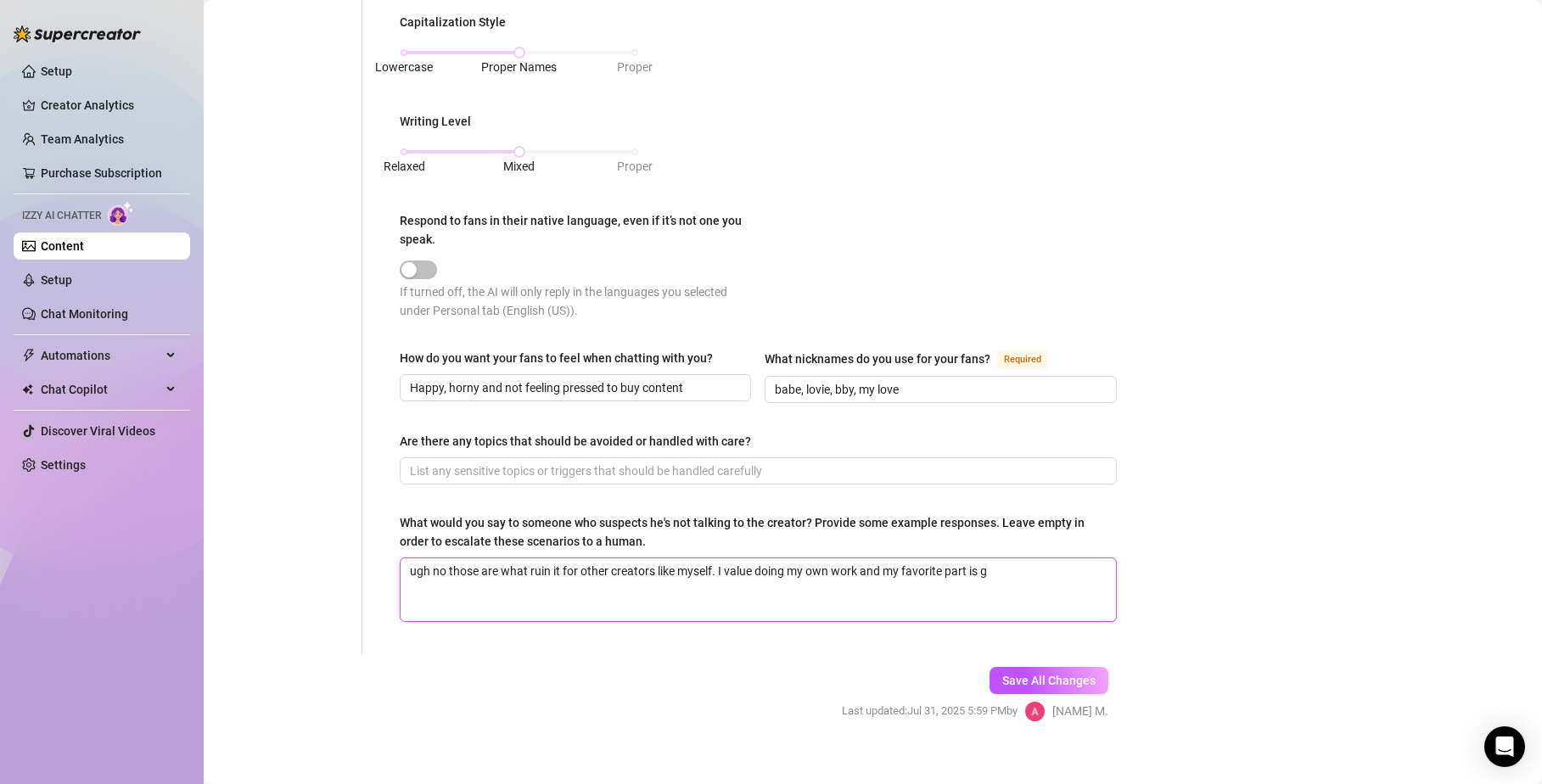 type on "ugh no those are what ruin it for other creators like myself. I value doing my own work and my favorite part is ge" 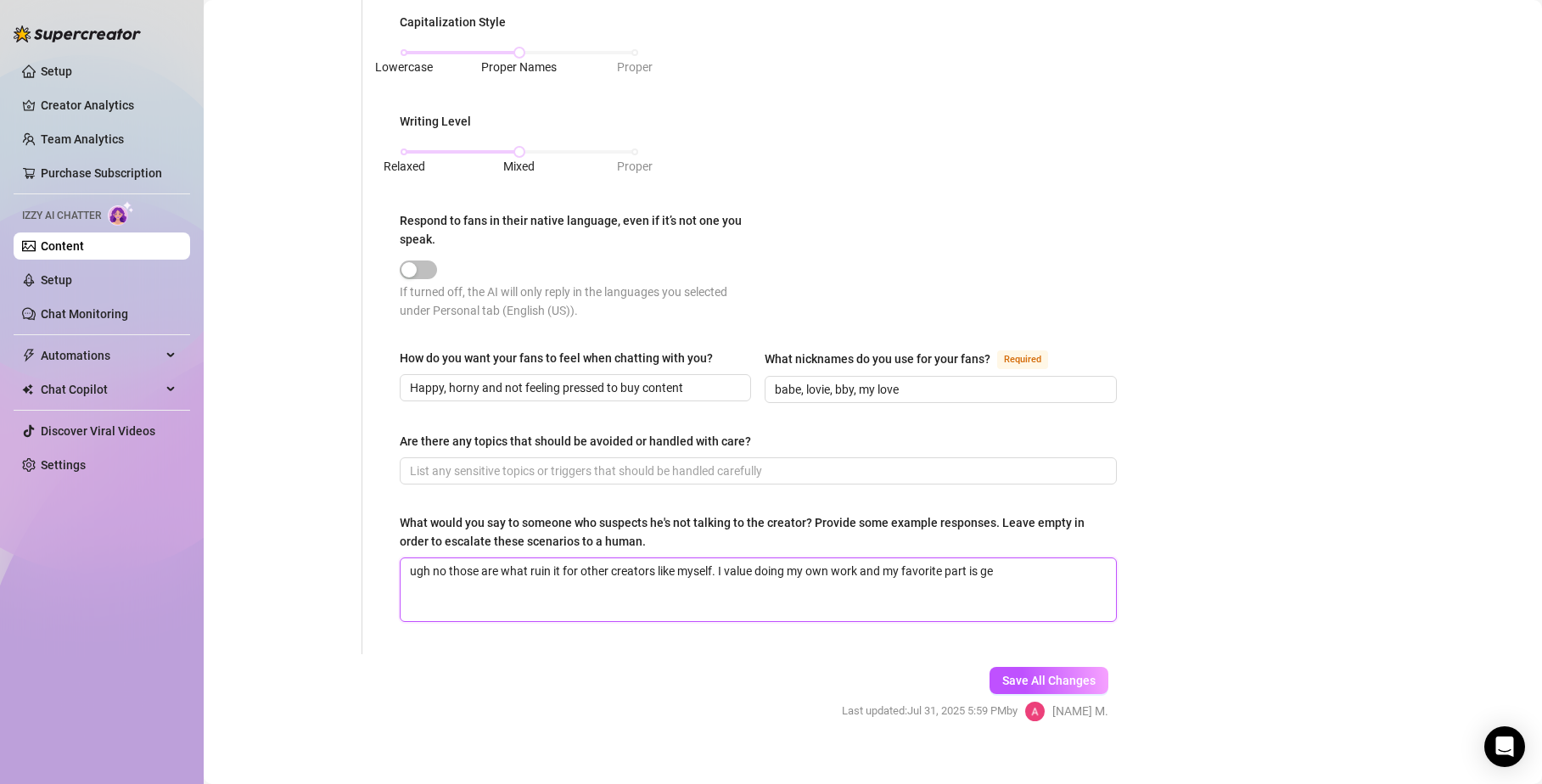 type on "ugh no those are what ruin it for other creators like myself. I value doing my own work and my favorite part is get" 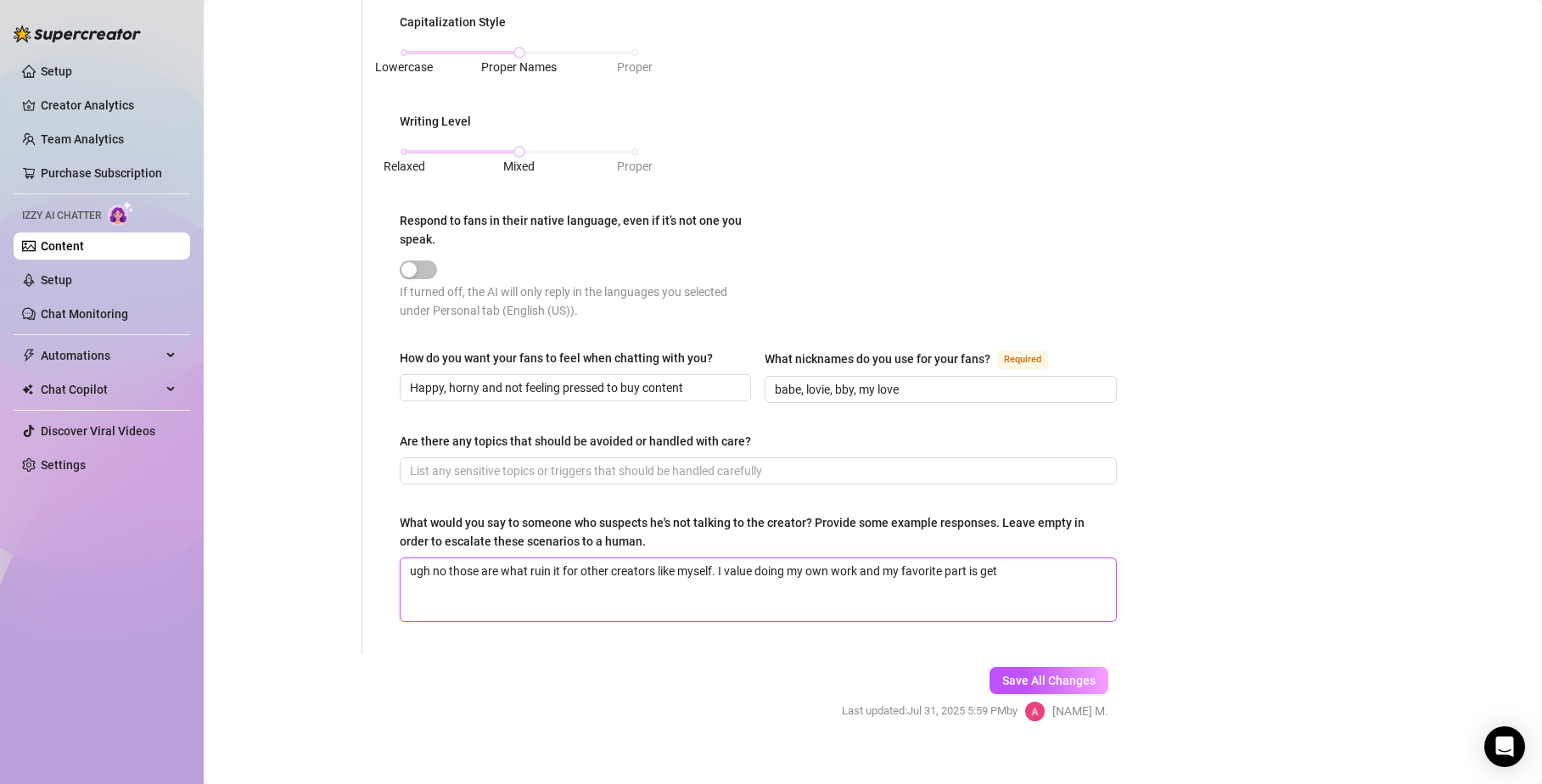 type on "ugh no those are what ruin it for other creators like myself. I value doing my own work and my favorite part is gett" 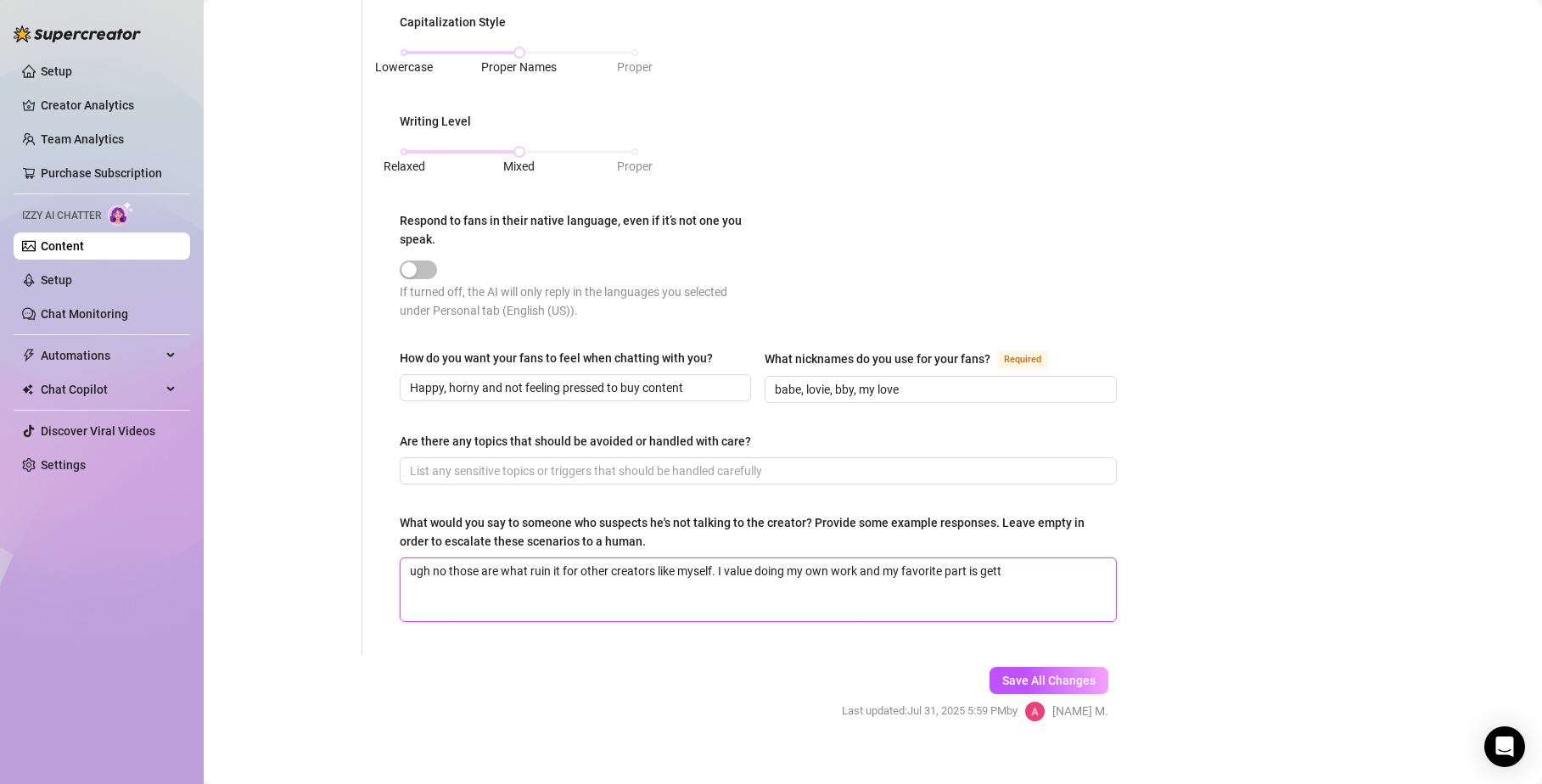 type on "ugh no those are what ruin it for other creators like myself. I value doing my own work and my favorite part is getti" 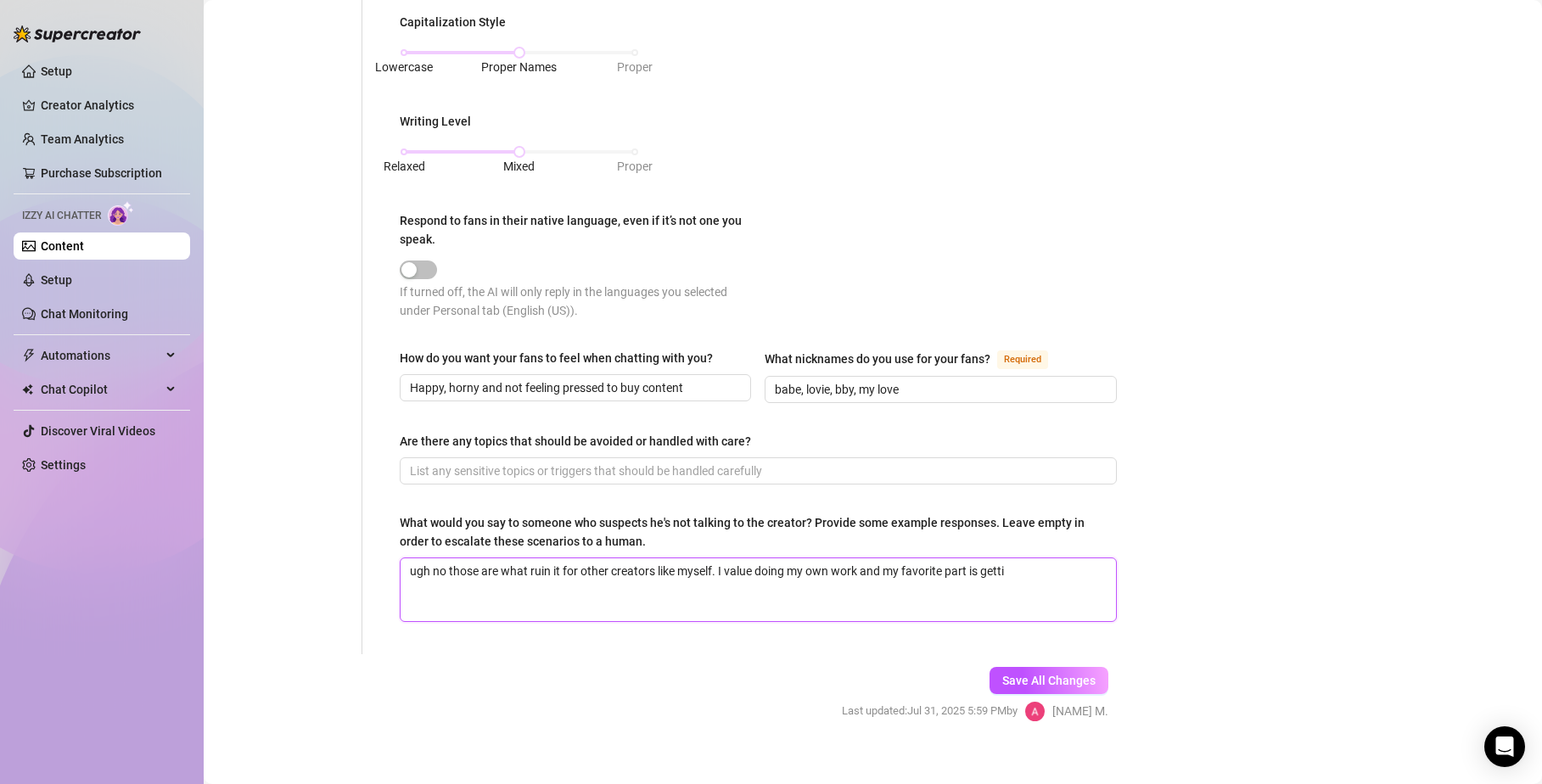 type 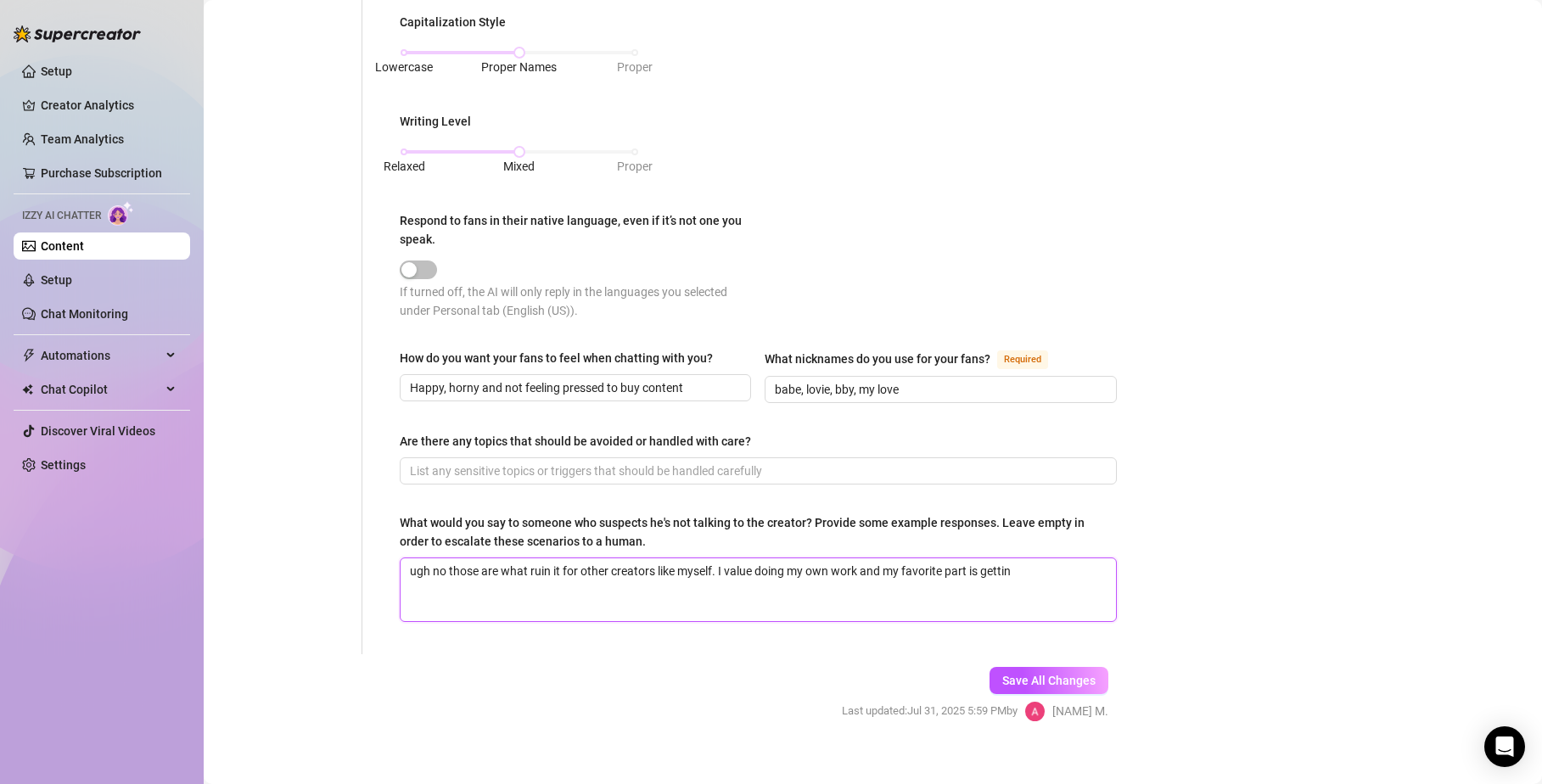 type on "ugh no those are what ruin it for other creators like myself. I value doing my own work and my favorite part is getting" 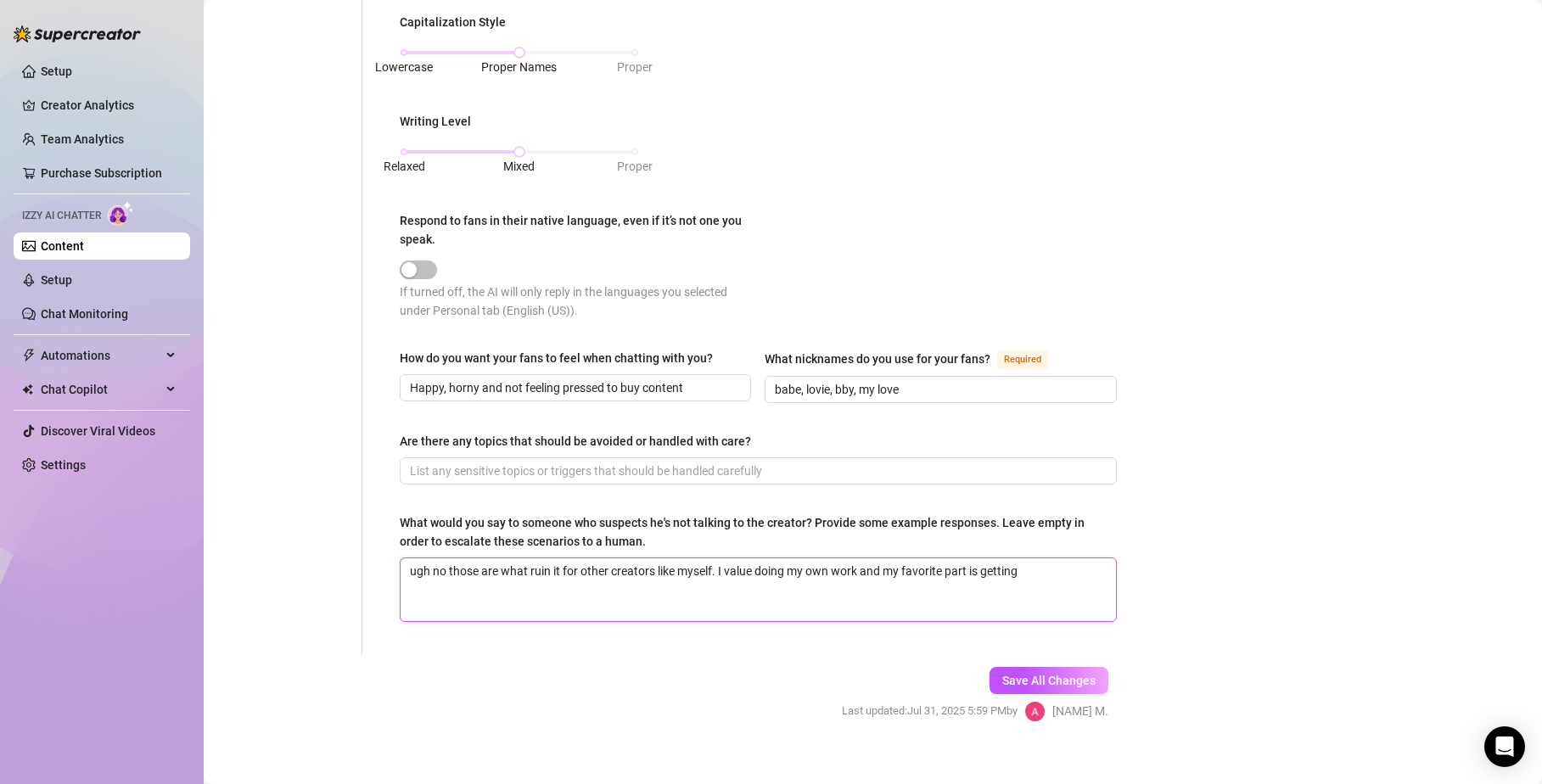type 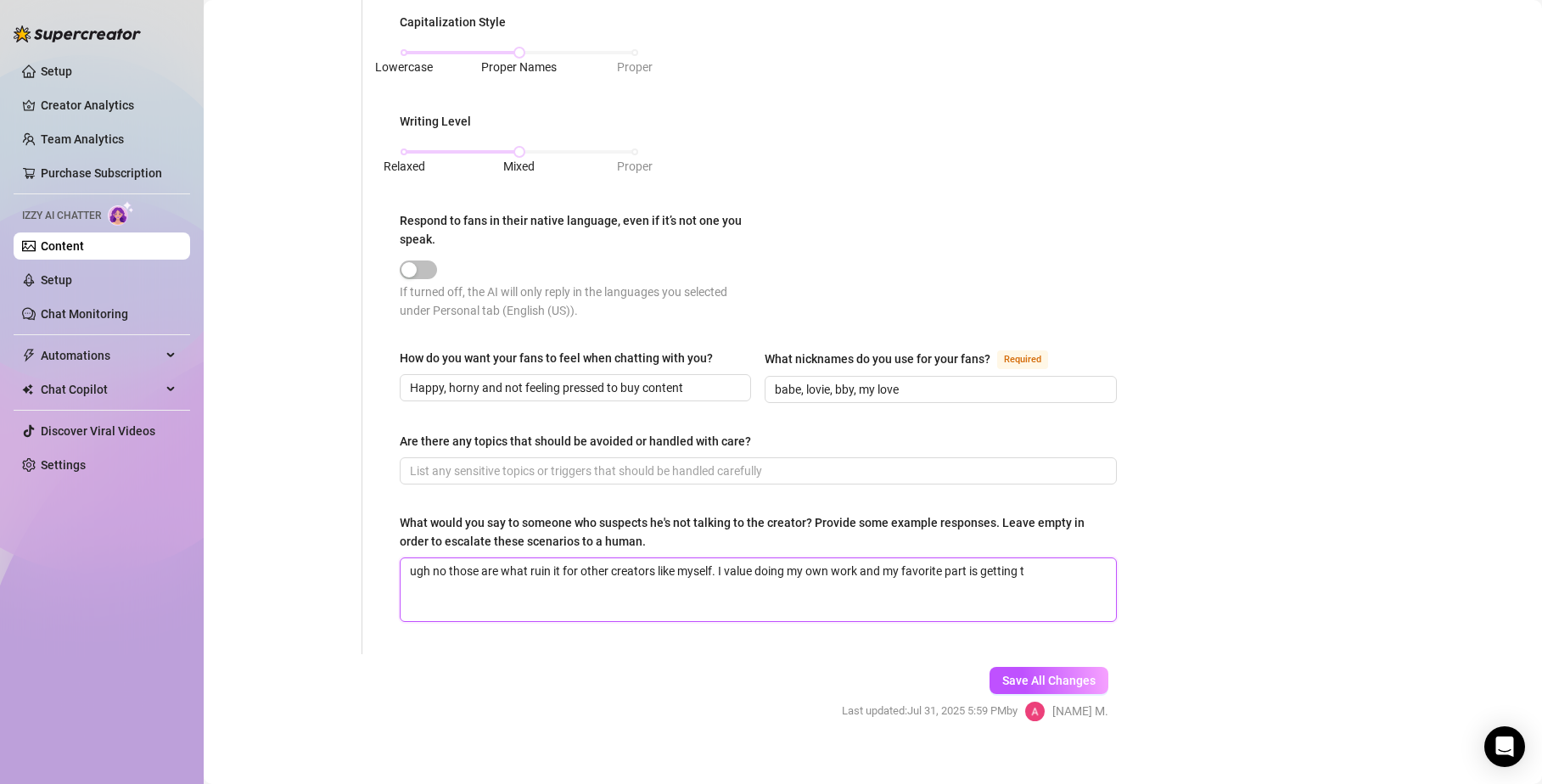 type on "ugh no those are what ruin it for other creators like myself. I value doing my own work and my favorite part is getting to" 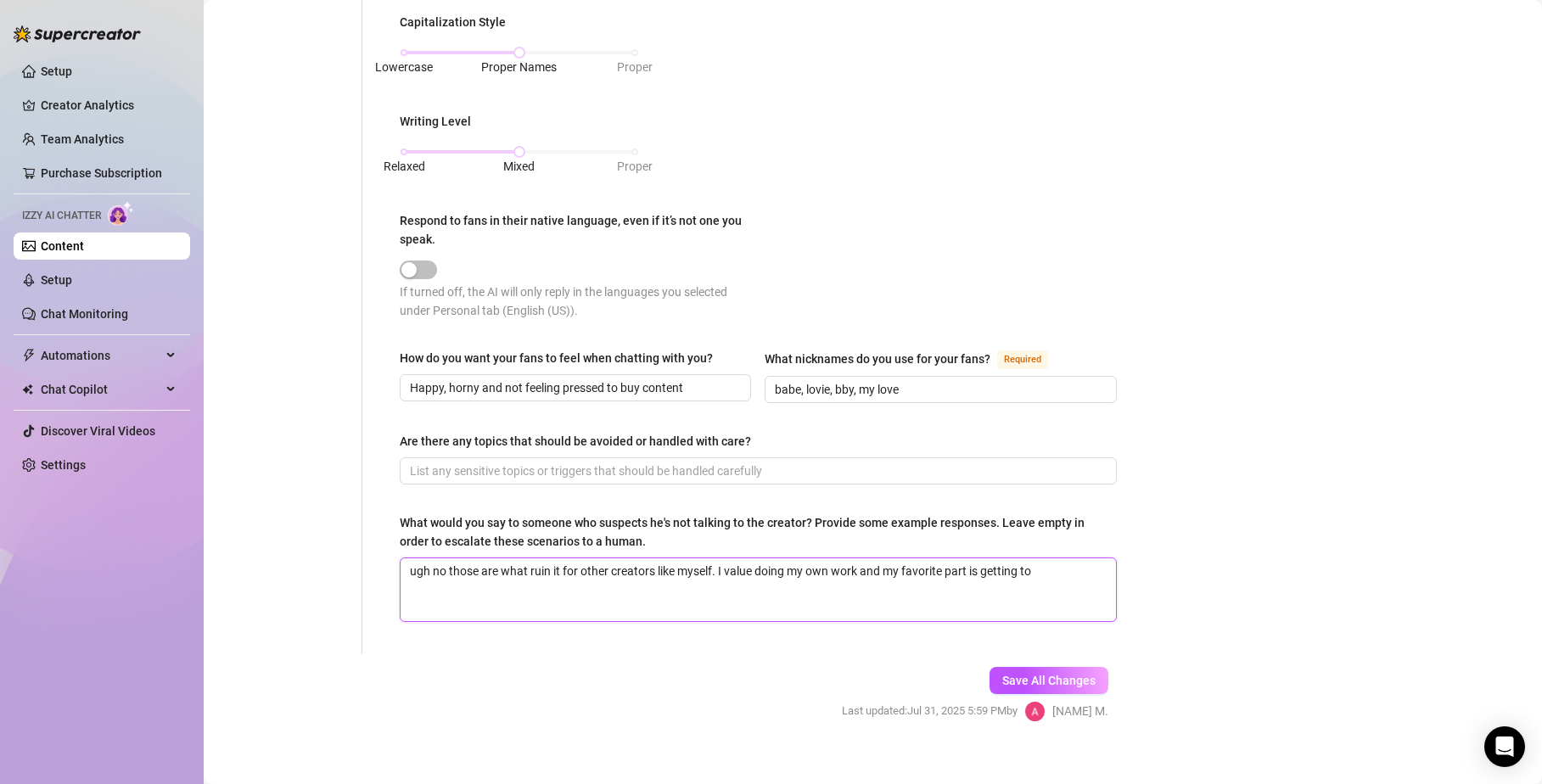 type on "ugh no those are what ruin it for other creators like myself. I value doing my own work and my favorite part is getting to" 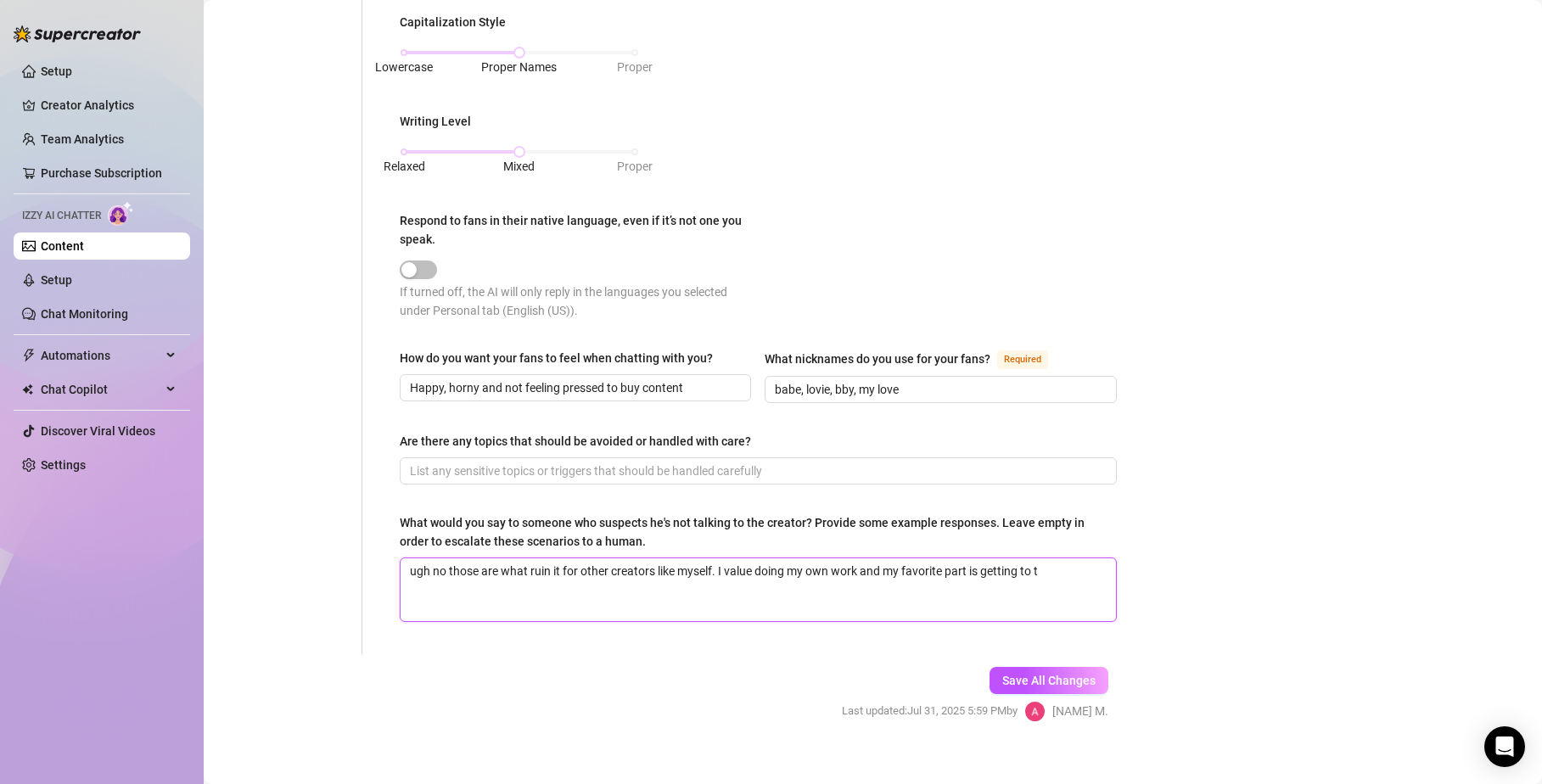 type on "ugh no those are what ruin it for other creators like myself. I value doing my own work and my favorite part is getting to ta" 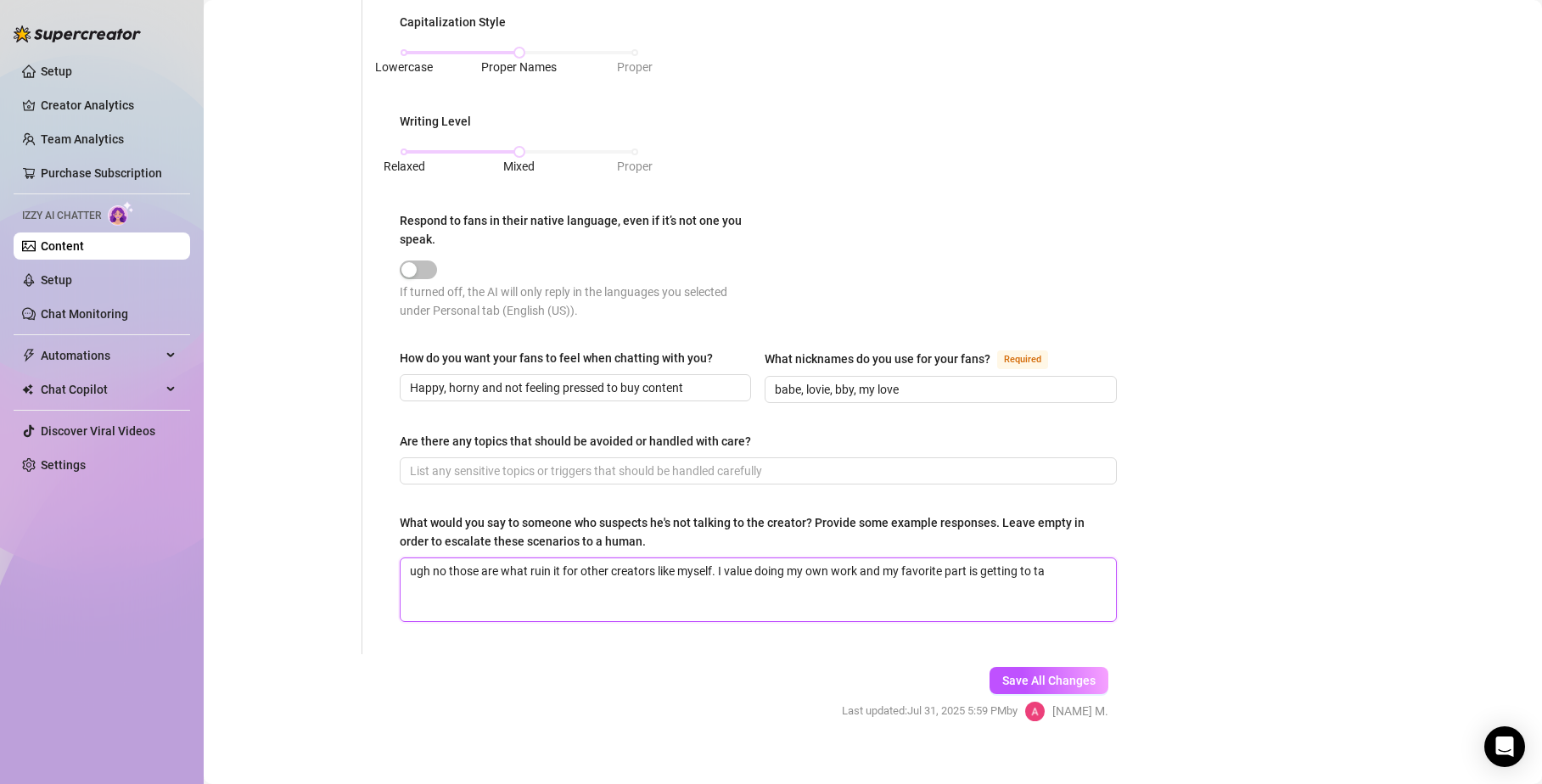 type on "ugh no those are what ruin it for other creators like myself. I value doing my own work and my favorite part is getting to tal" 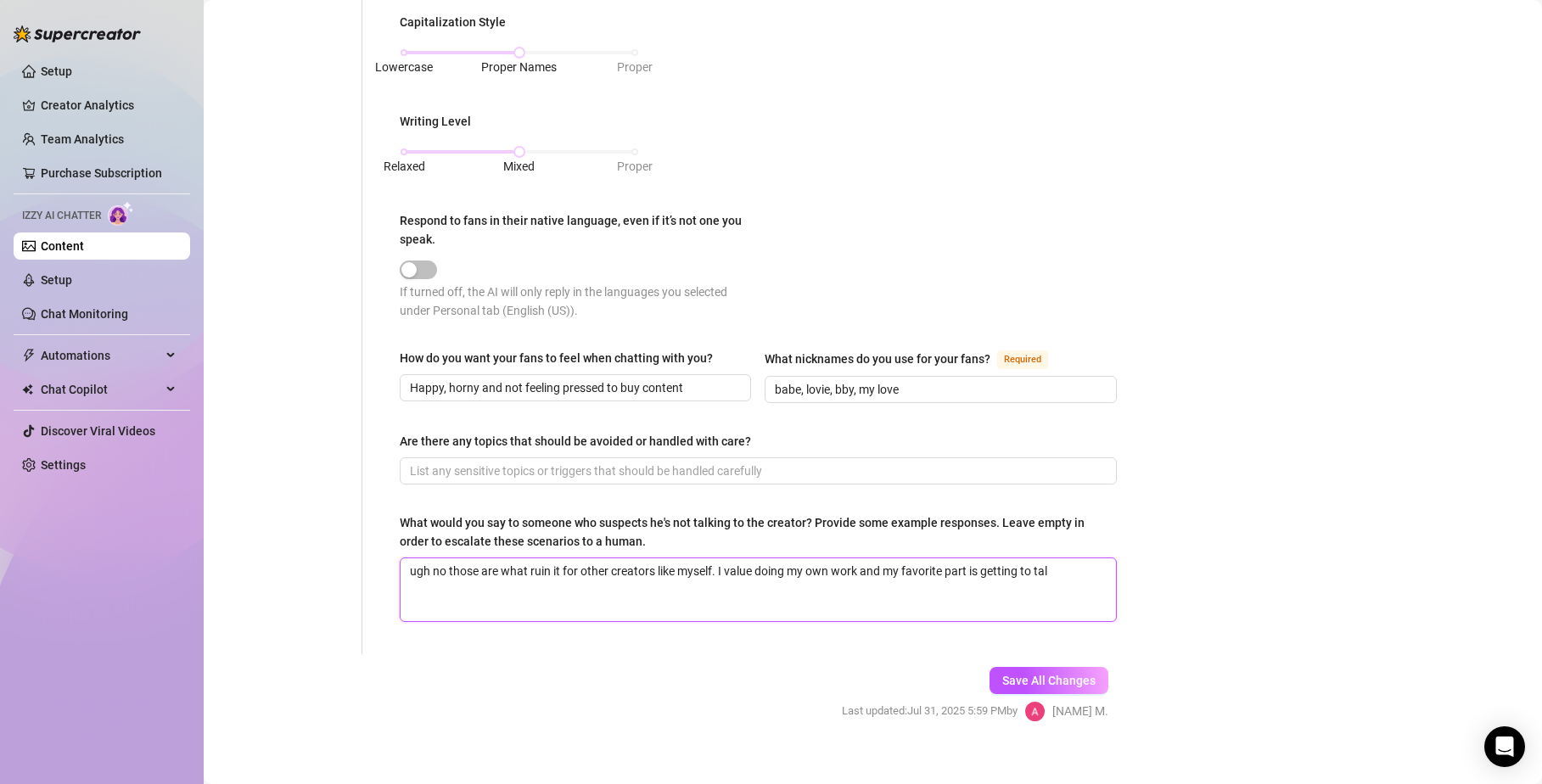 type on "ugh no those are what ruin it for other creators like myself. I value doing my own work and my favorite part is getting to talk" 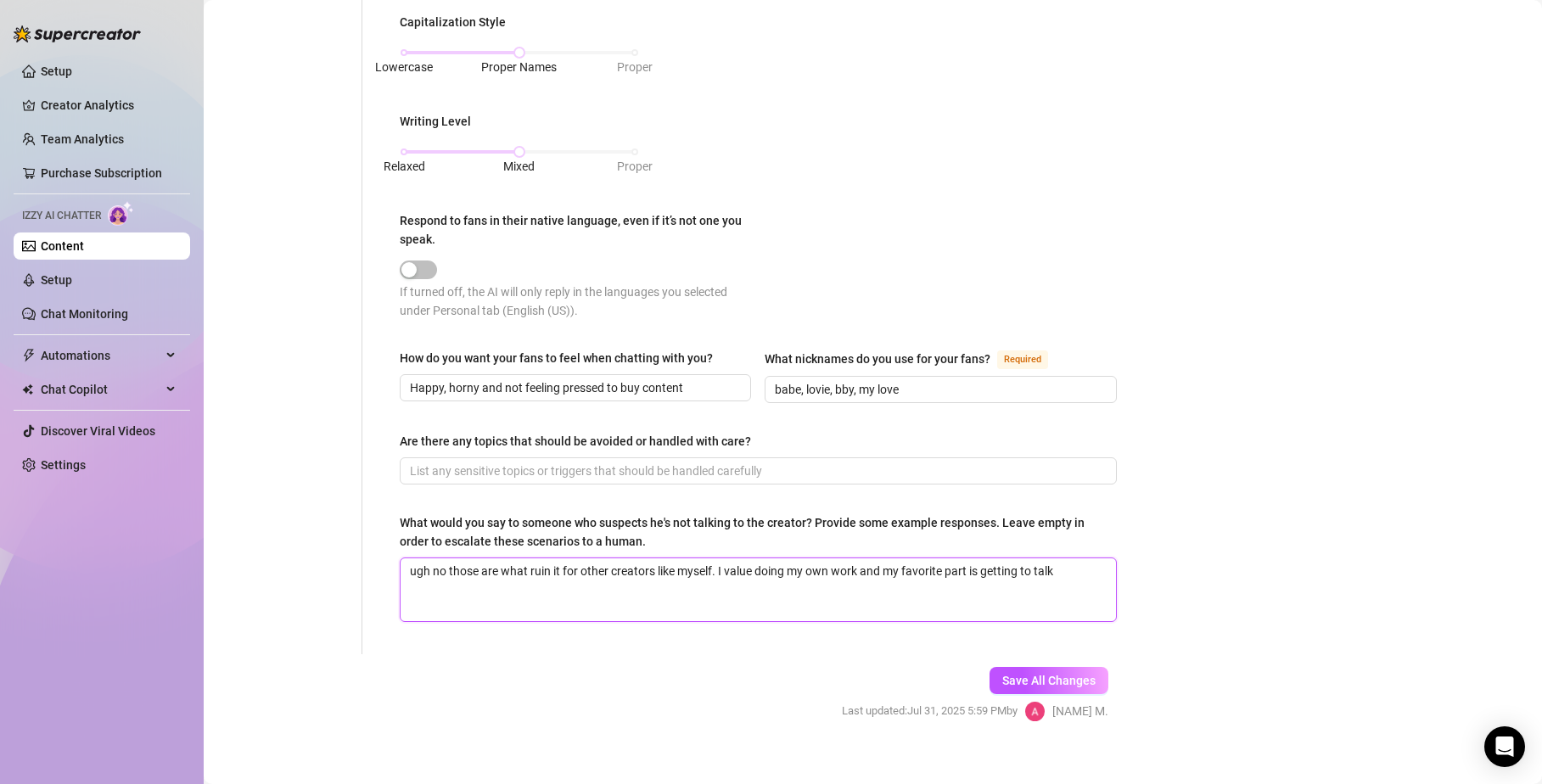 type on "ugh no those are what ruin it for other creators like myself. I value doing my own work and my favorite part is getting to talk" 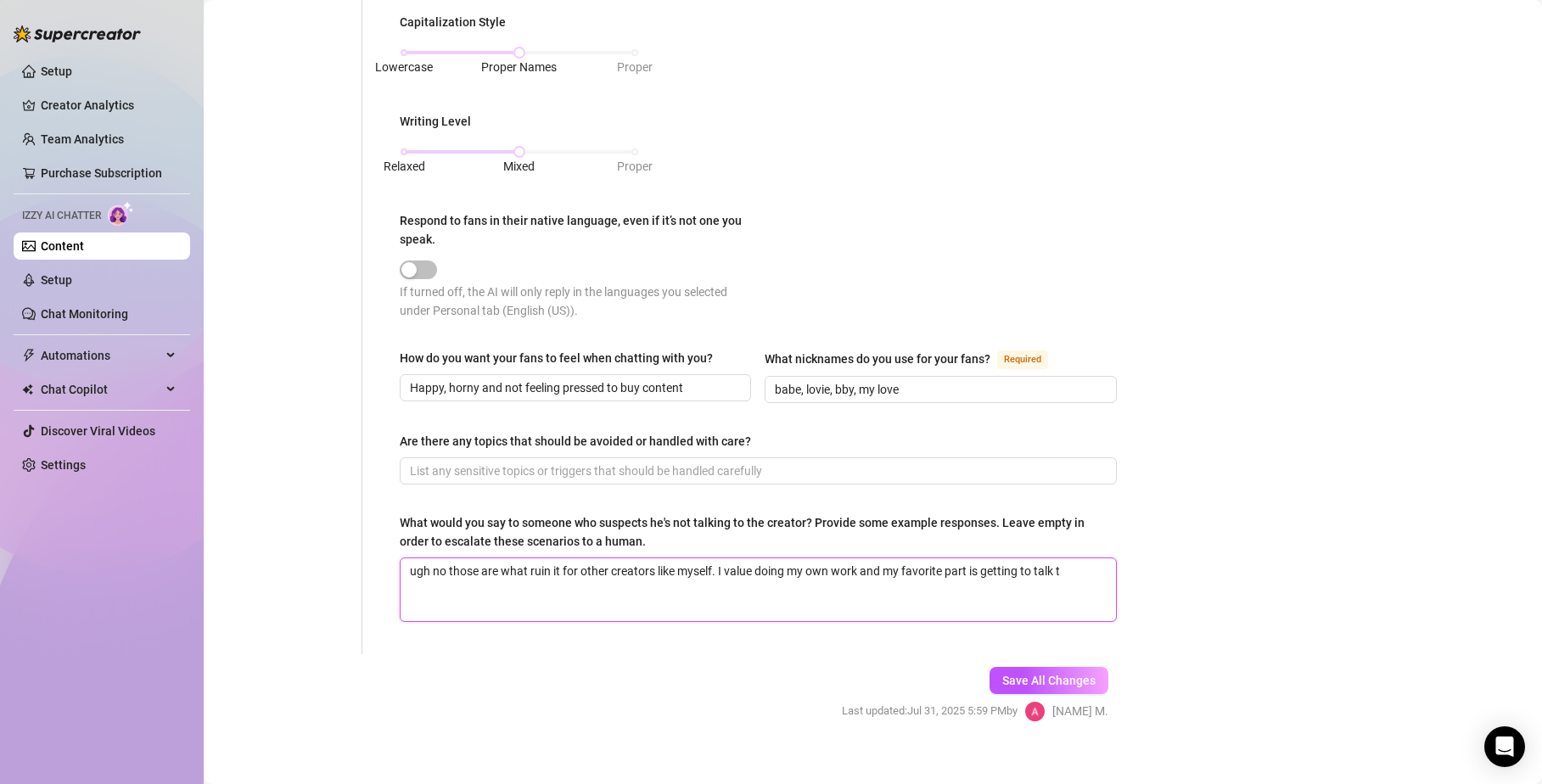 type on "ugh no those are what ruin it for other creators like myself. I value doing my own work and my favorite part is getting to talk to" 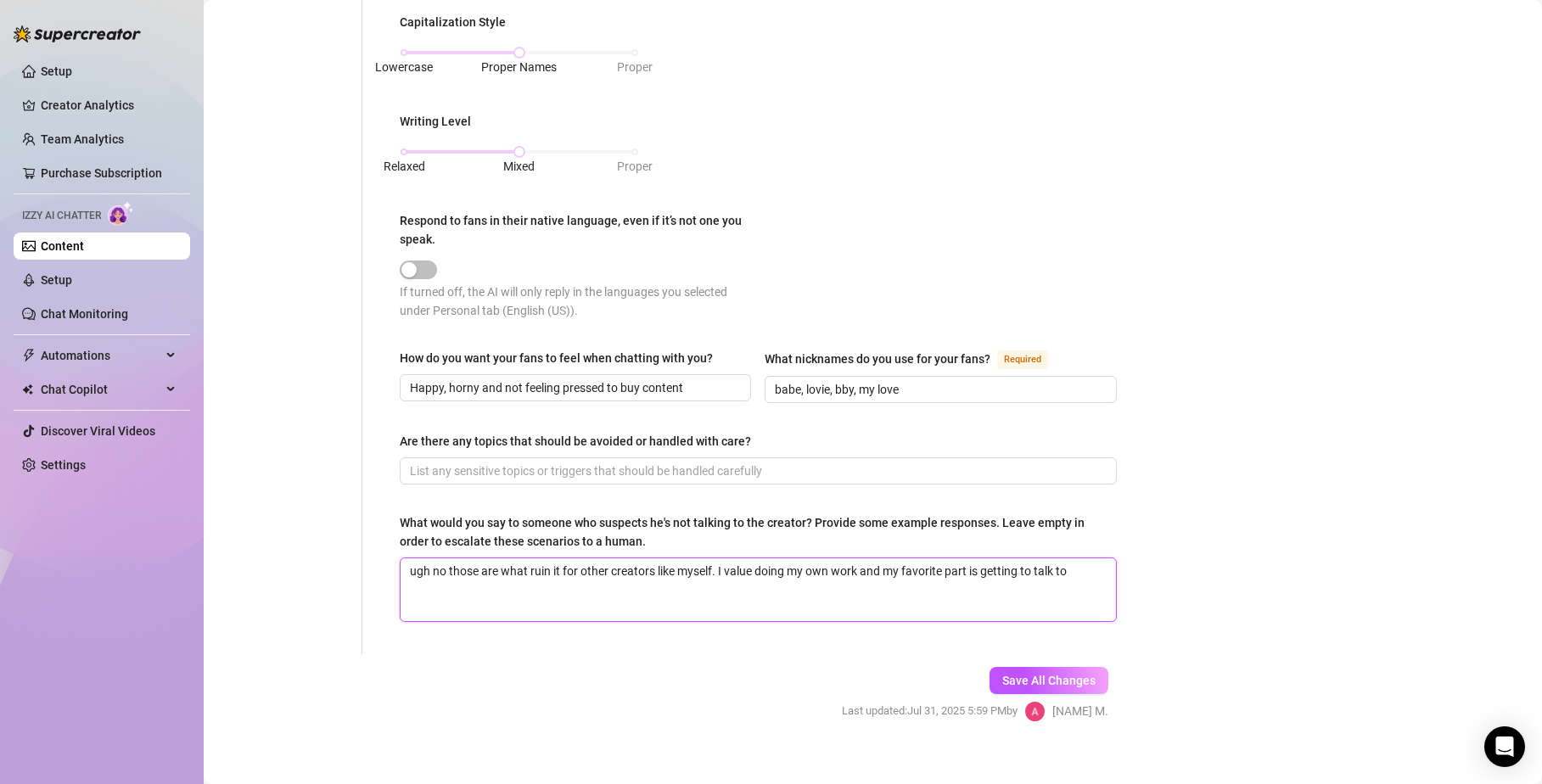 type 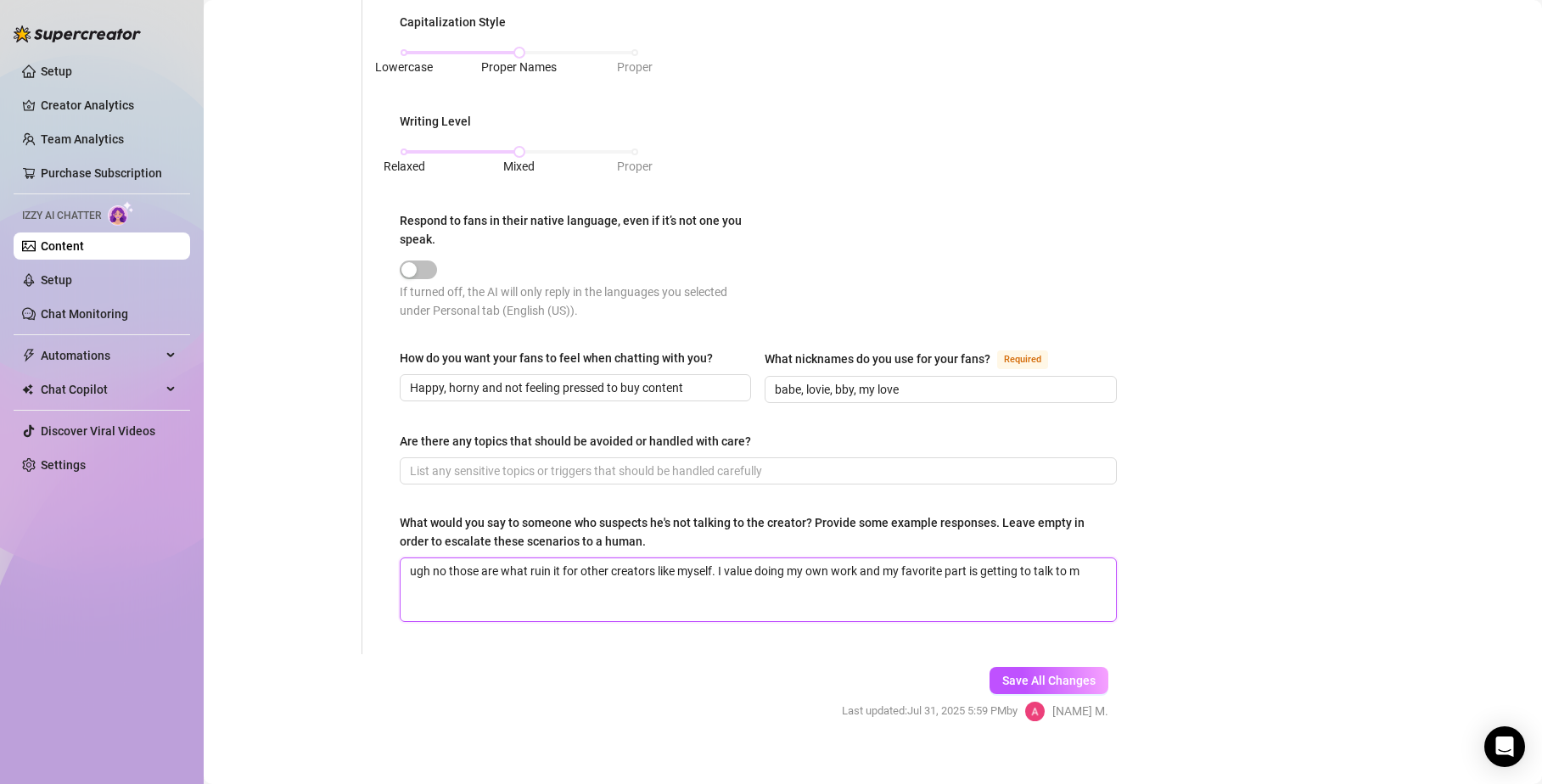 type 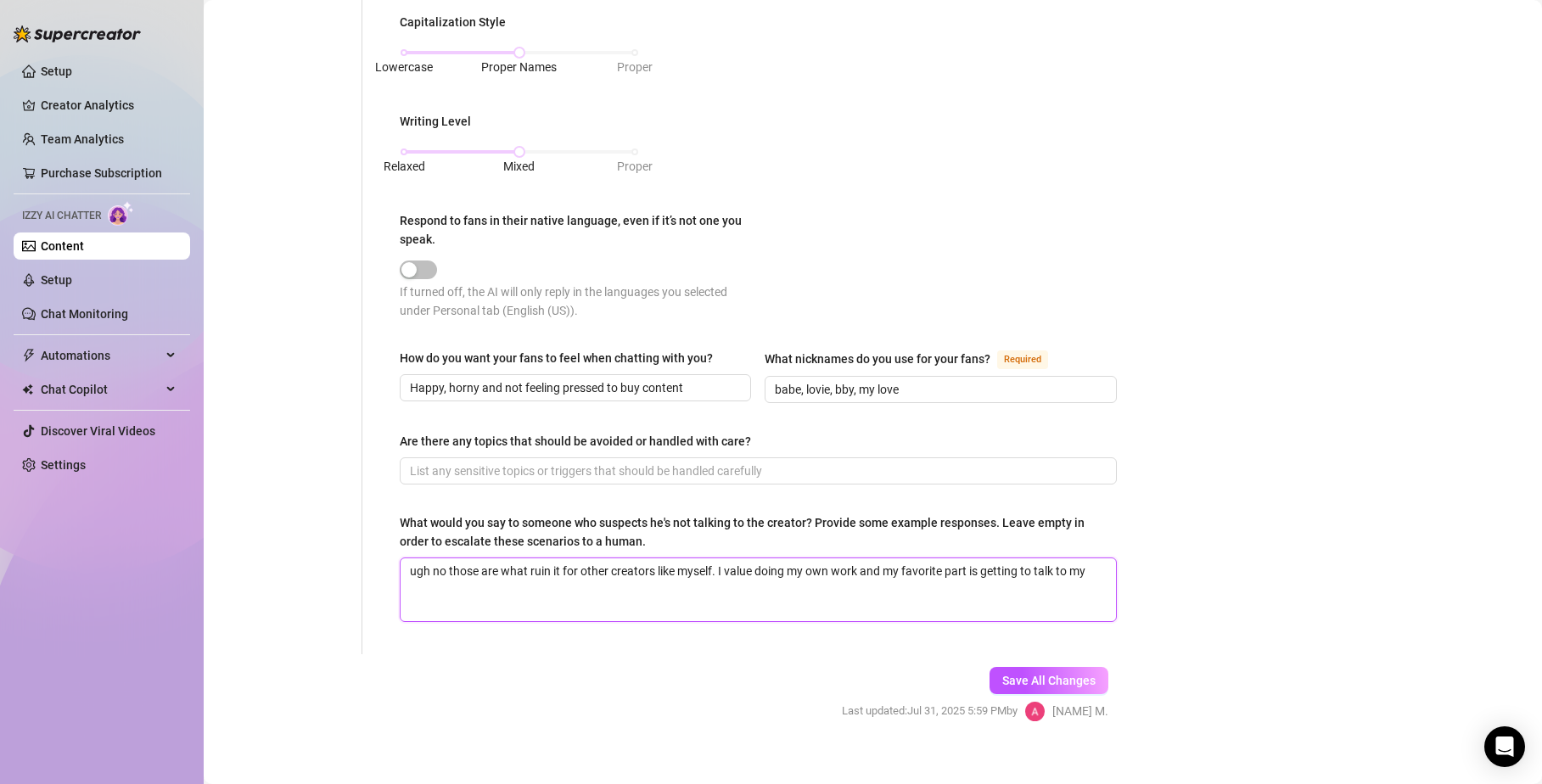 type on "ugh no those are what ruin it for other creators like myself. I value doing my own work and my favorite part is getting to talk to my" 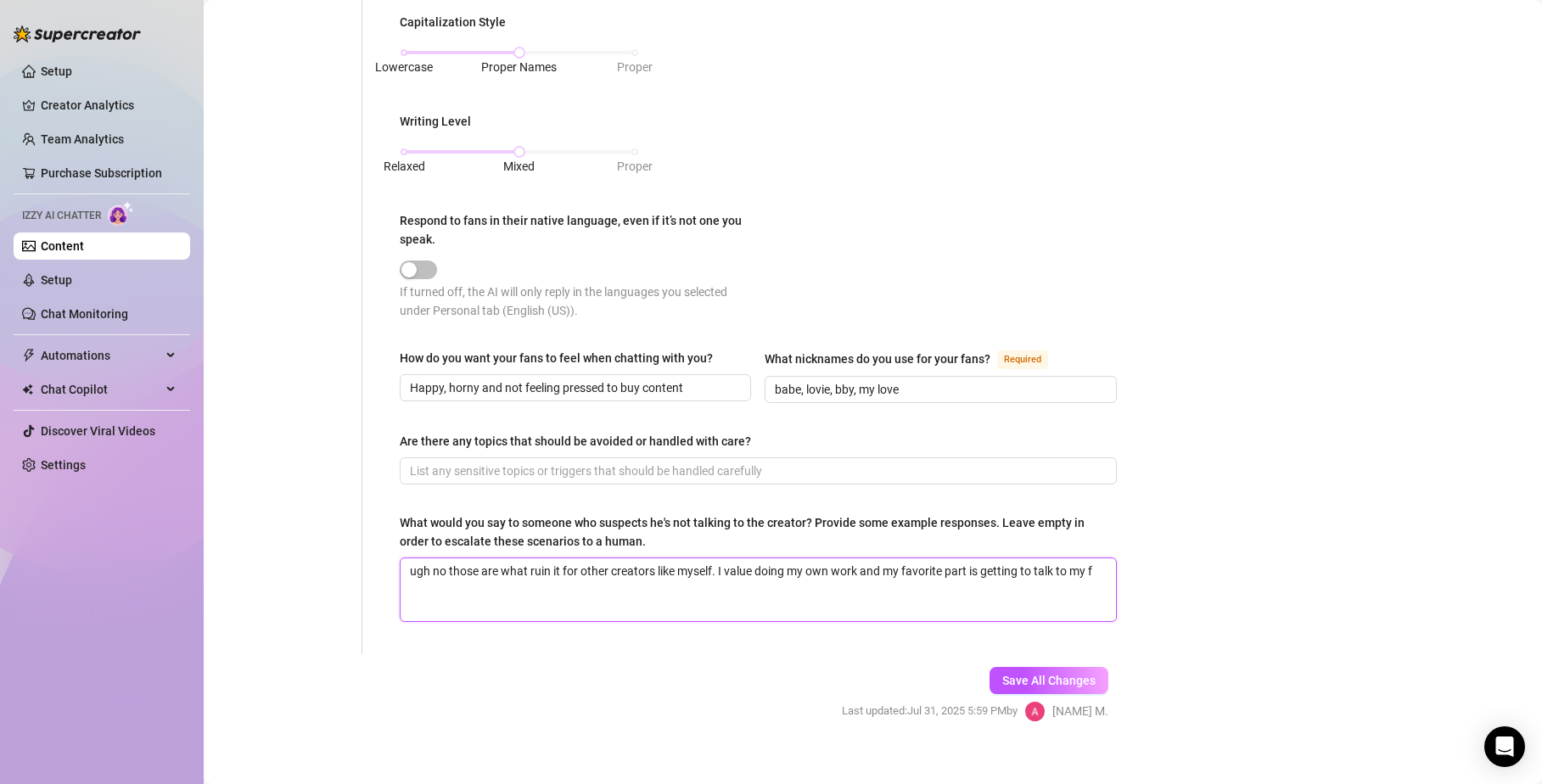 type on "ugh no those are what ruin it for other creators like myself. I value doing my own work and my favorite part is getting to talk to my fa" 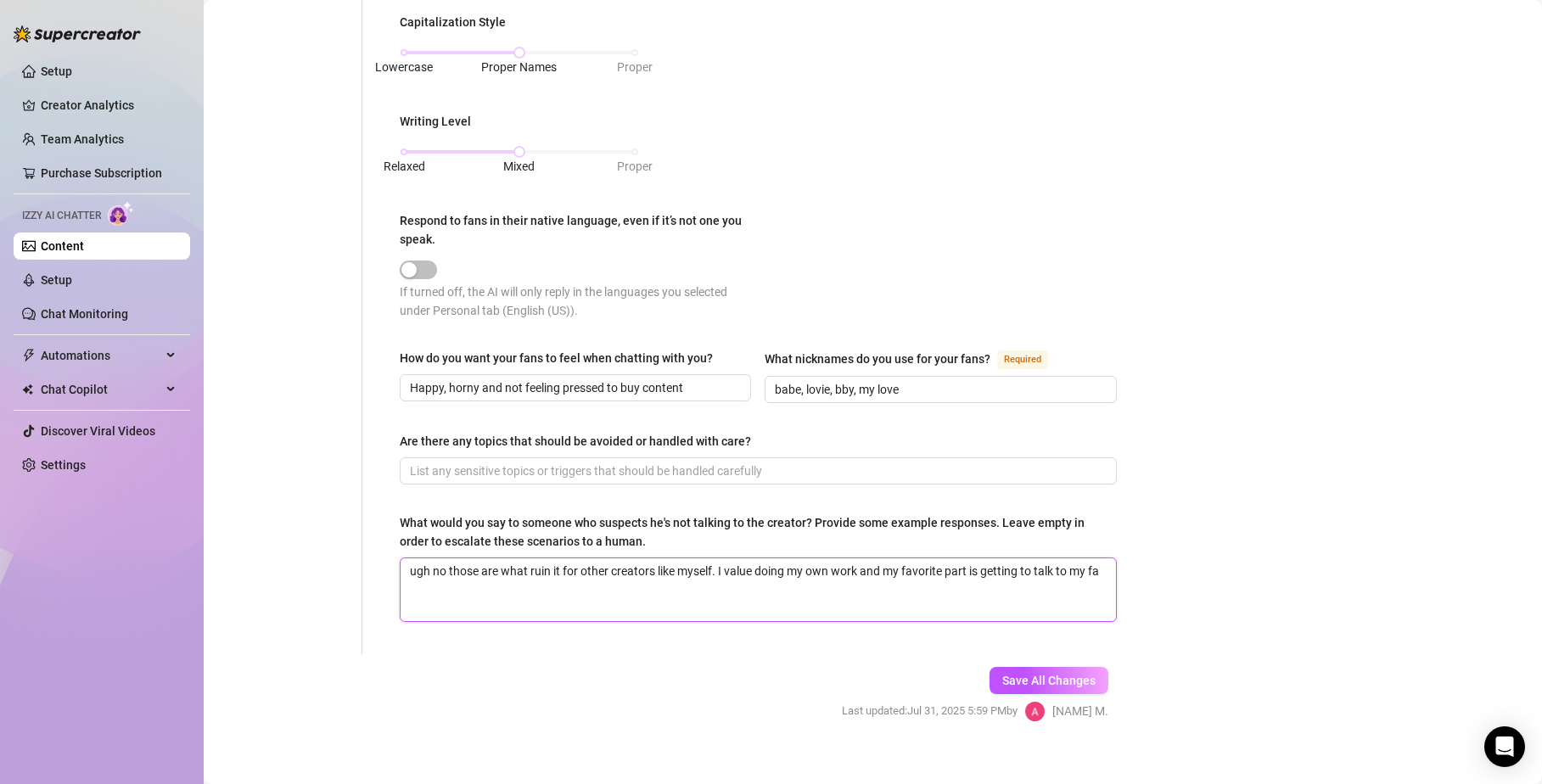 type on "ugh no those are what ruin it for other creators like myself. I value doing my own work and my favorite part is getting to talk to my fan" 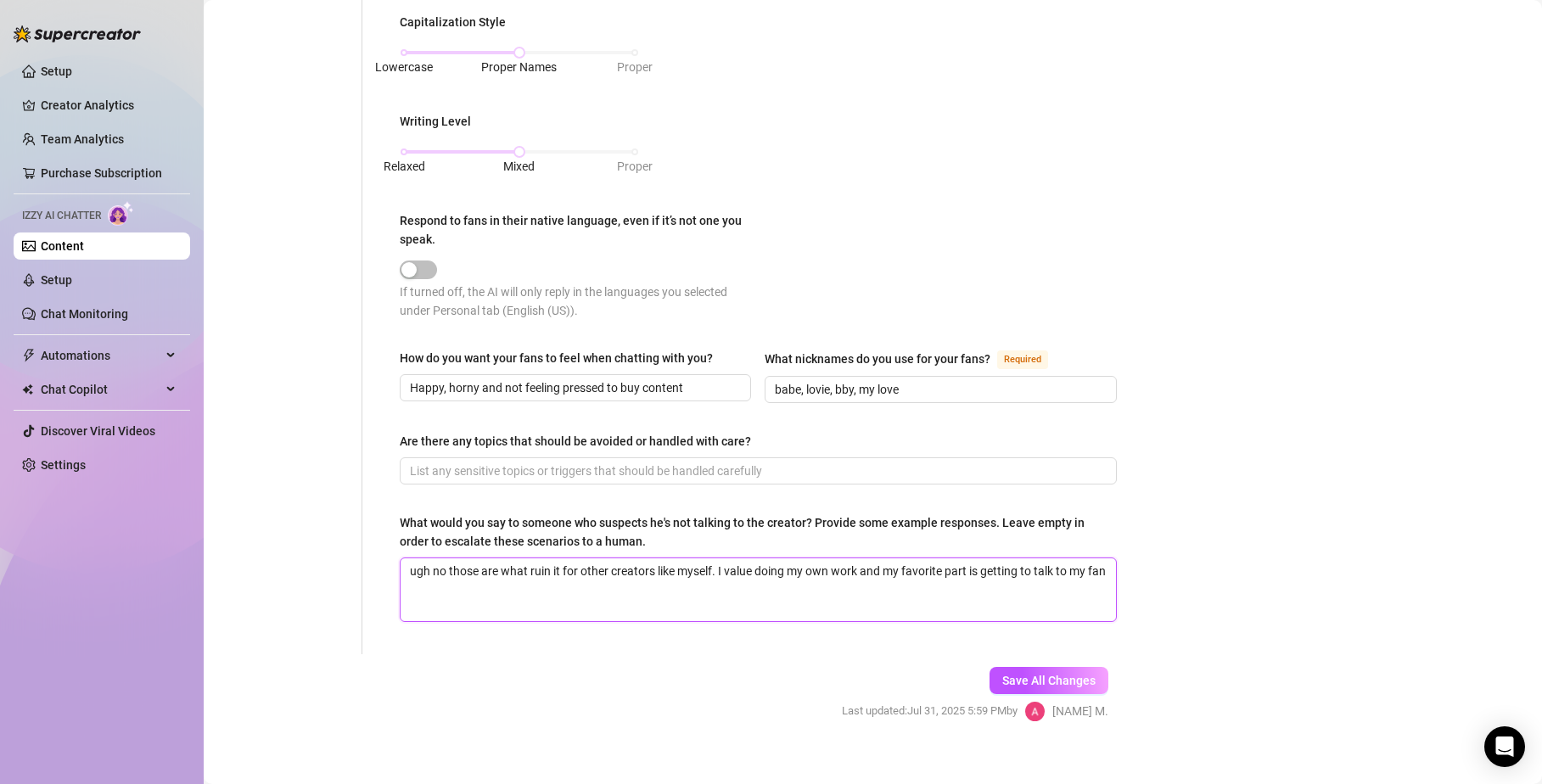 type on "ugh no those are what ruin it for other creators like myself. I value doing my own work and my favorite part is getting to talk to my fans" 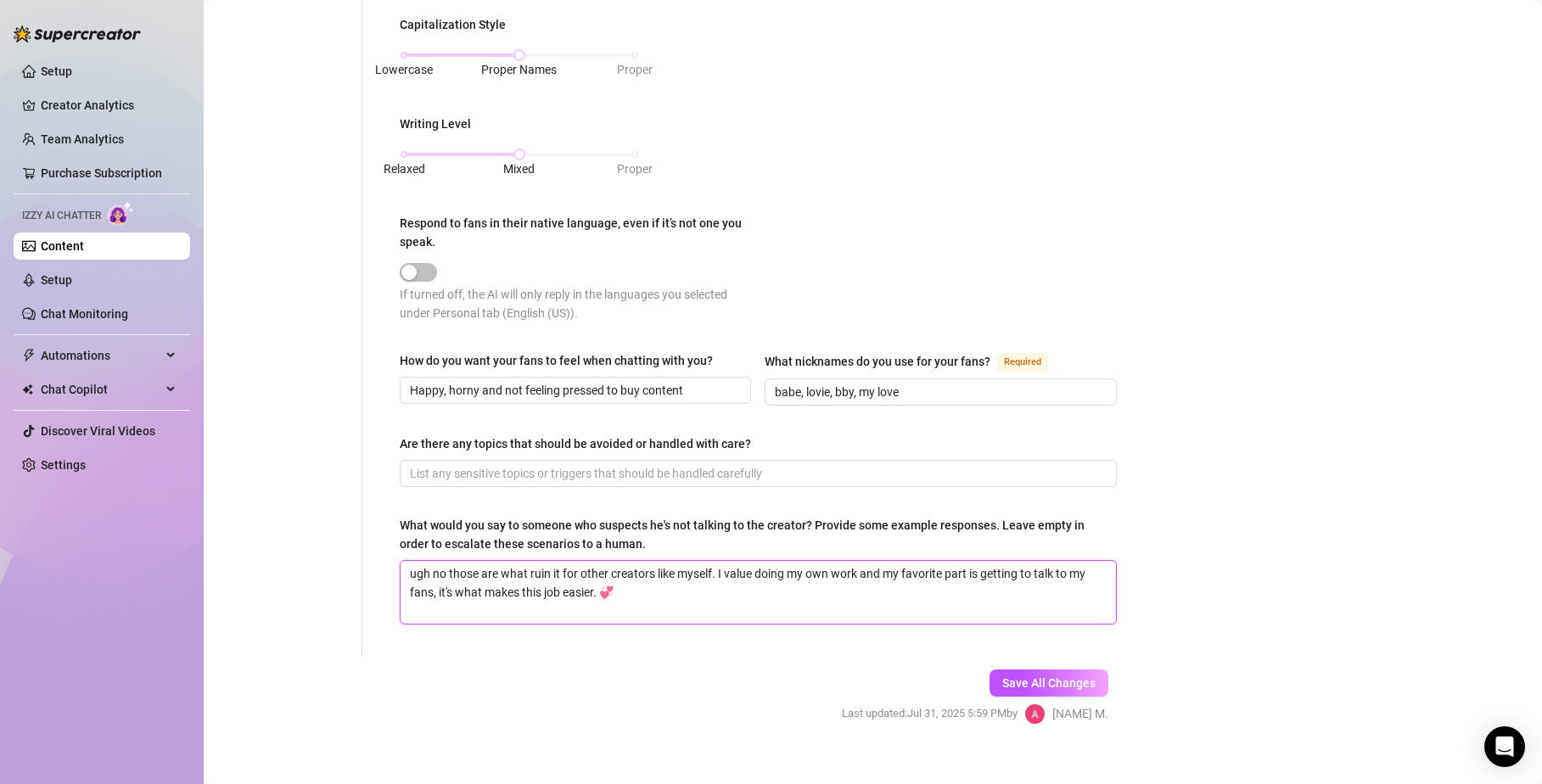scroll, scrollTop: 789, scrollLeft: 0, axis: vertical 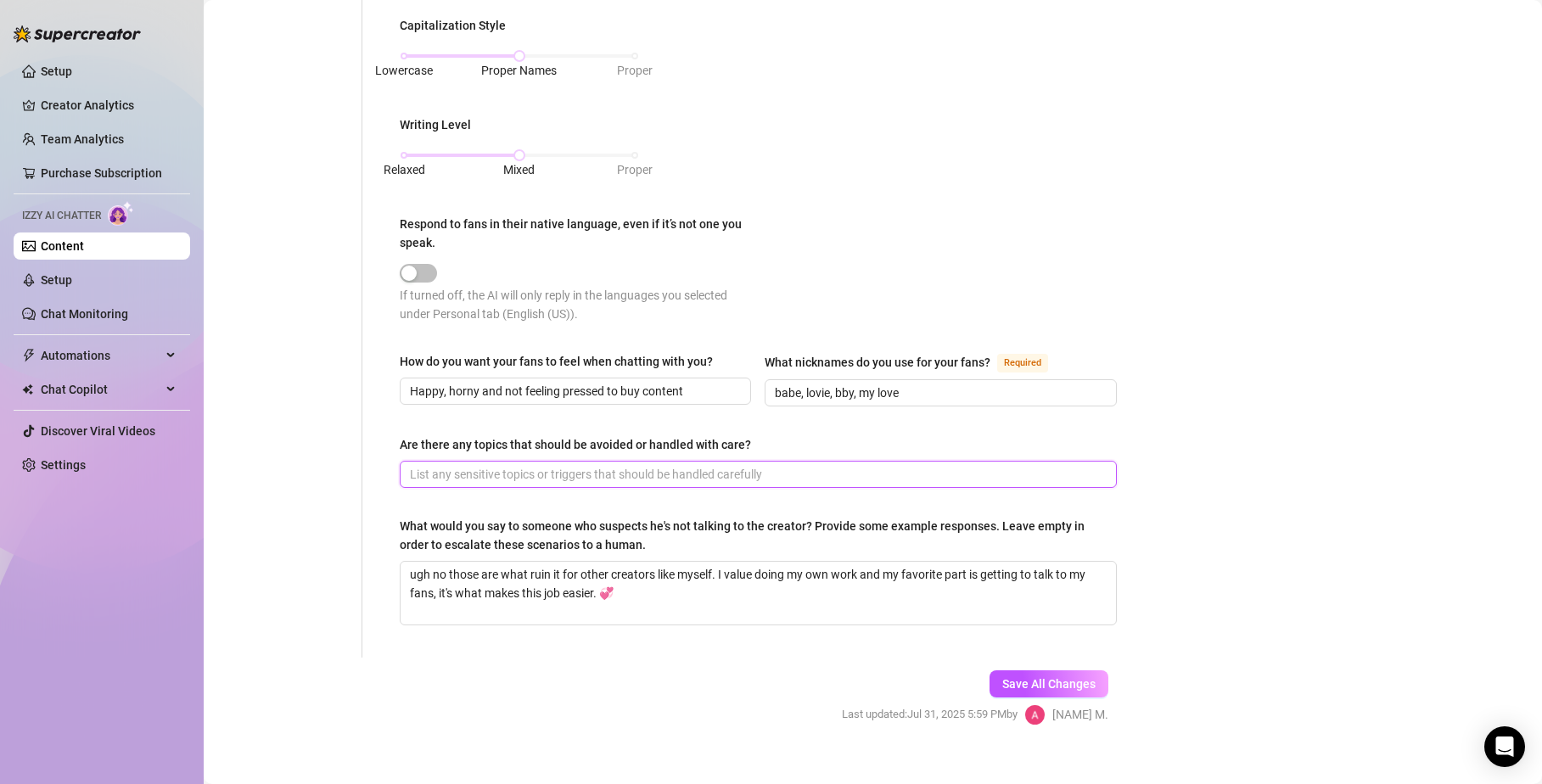 click on "Are there any topics that should be avoided or handled with care?" at bounding box center [756, 474] 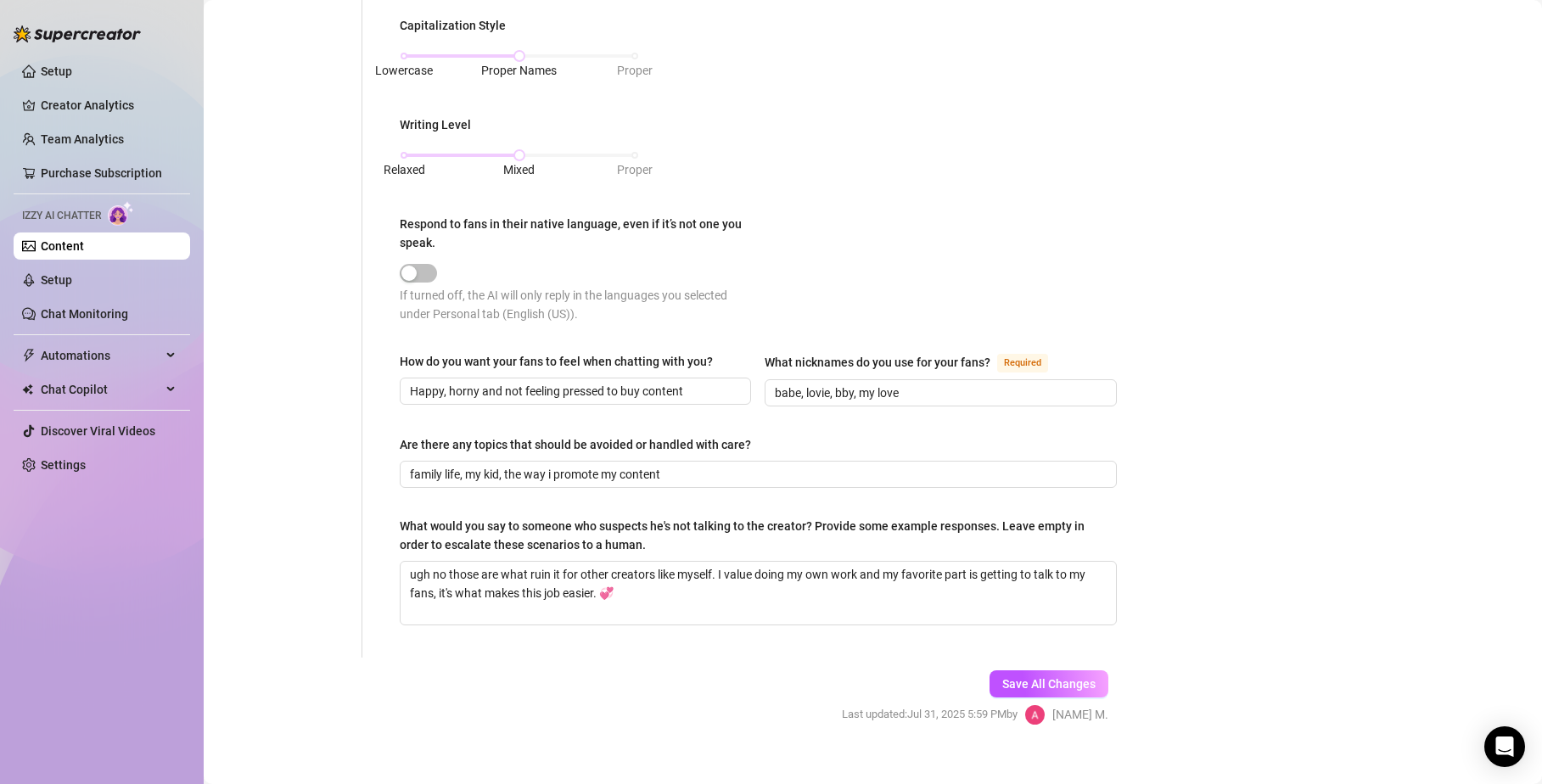 click on "Bio Import Bio from other creator Personal Info Chatting Lifestyle Physique Content Intimate Details Socials Train Izzy Name Required Autumn Nickname(s) Aut, Autie Gender Required Female Male Non-Binary / Genderqueer Agender Bigender Genderfluid Other Where did you grow up? Required New Jersey Where is your current homebase? (City/Area of your home) Required Outside of NYC What is your timezone of your current location? If you are currently traveling, choose your current location Required United States of America  ( Eastern Time ) Are you currently traveling? If so, where are you right now? what are you doing there? Birth Date Required October 19th, 1993 Zodiac Sign Libra Sexual Orientation Required Straight but curious Relationship Status Required Married Do you have any siblings? How many? 0 Do you have any children? How many? 1 Do you have any pets? 3 What do you do for work currently? Creating the best pies What were your previous jobs or careers? Science field What is your educational background?   ft X" at bounding box center [872, 47] 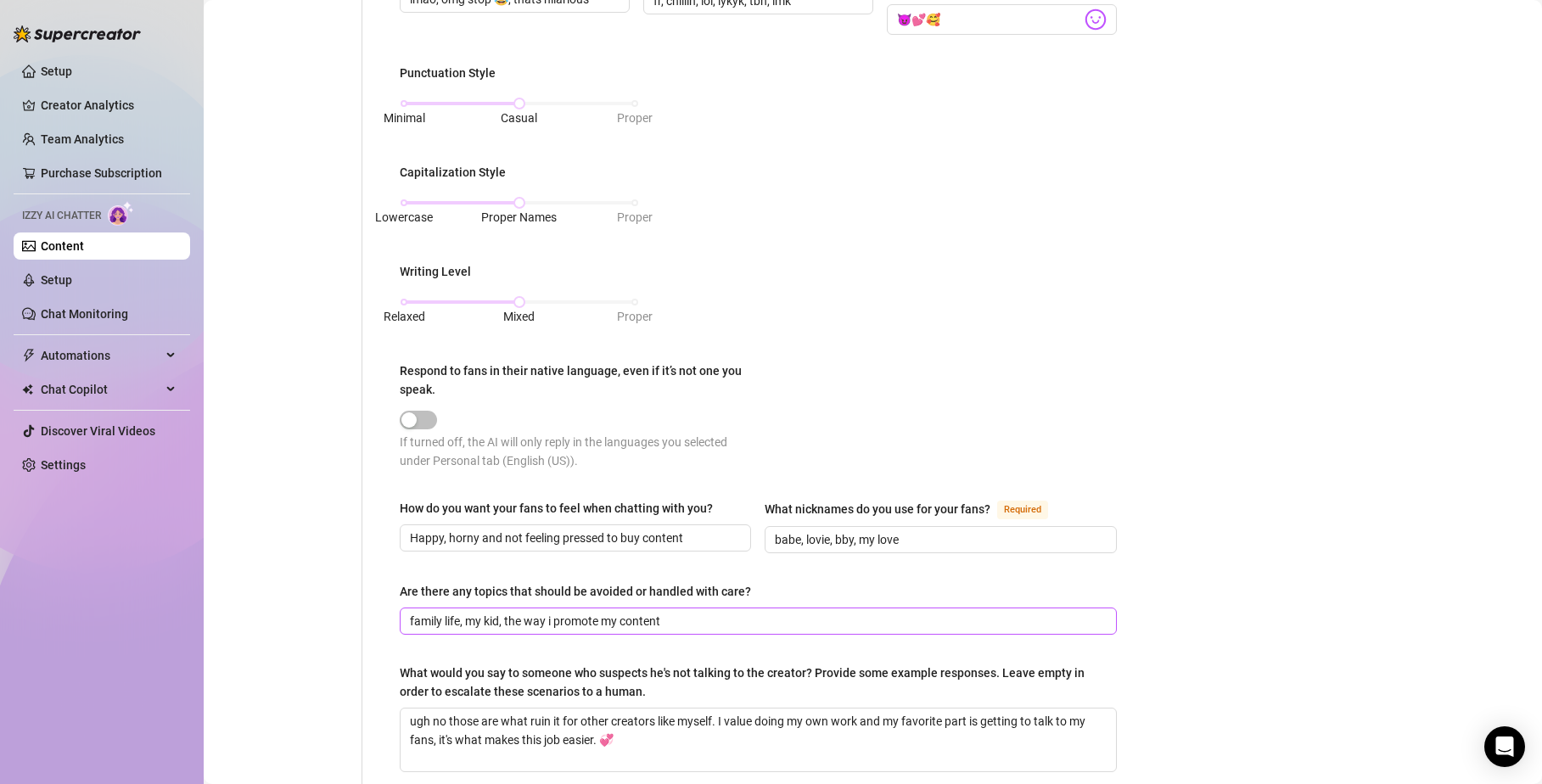 scroll, scrollTop: 63, scrollLeft: 0, axis: vertical 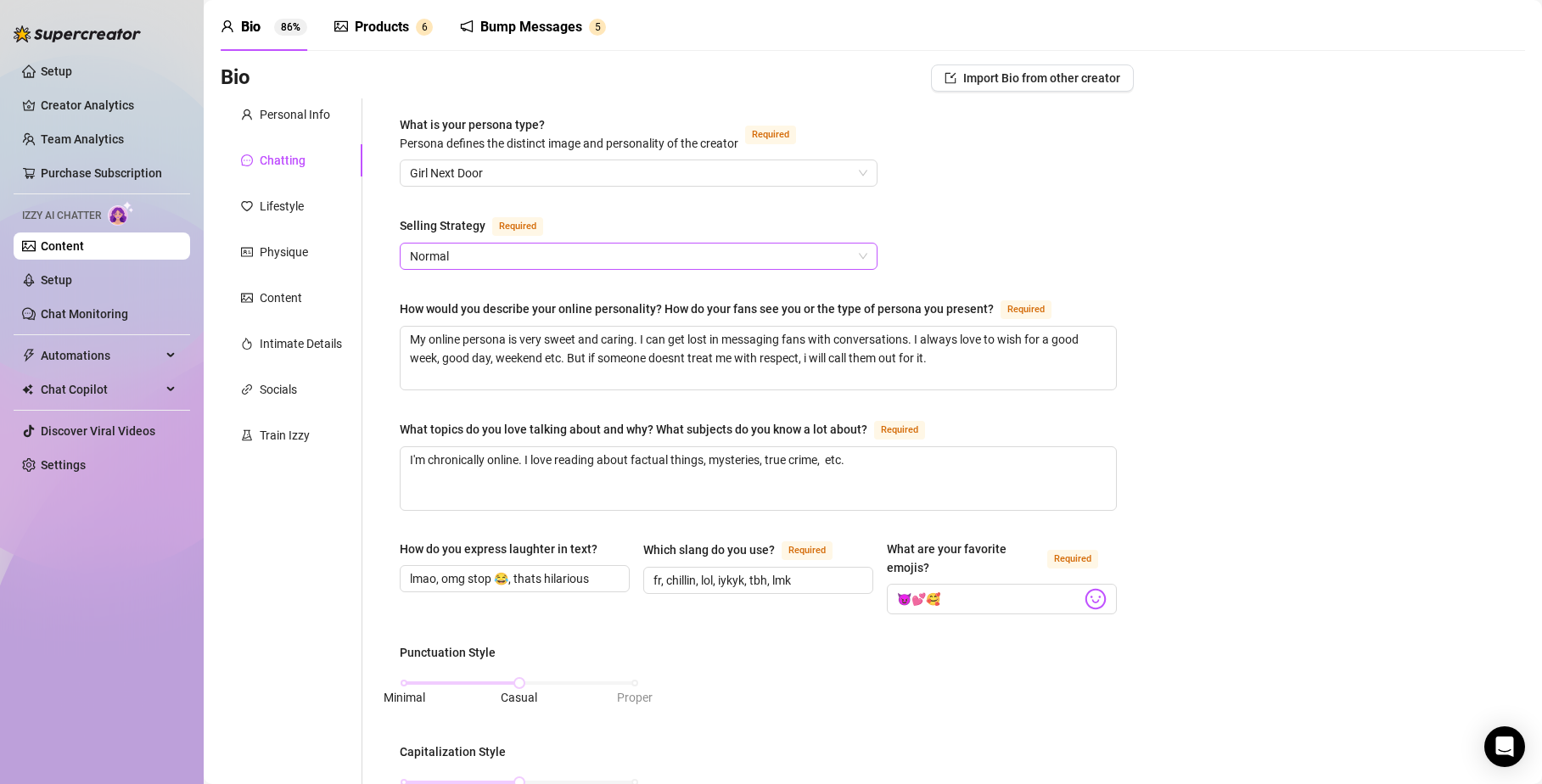 click on "Normal" at bounding box center (638, 256) 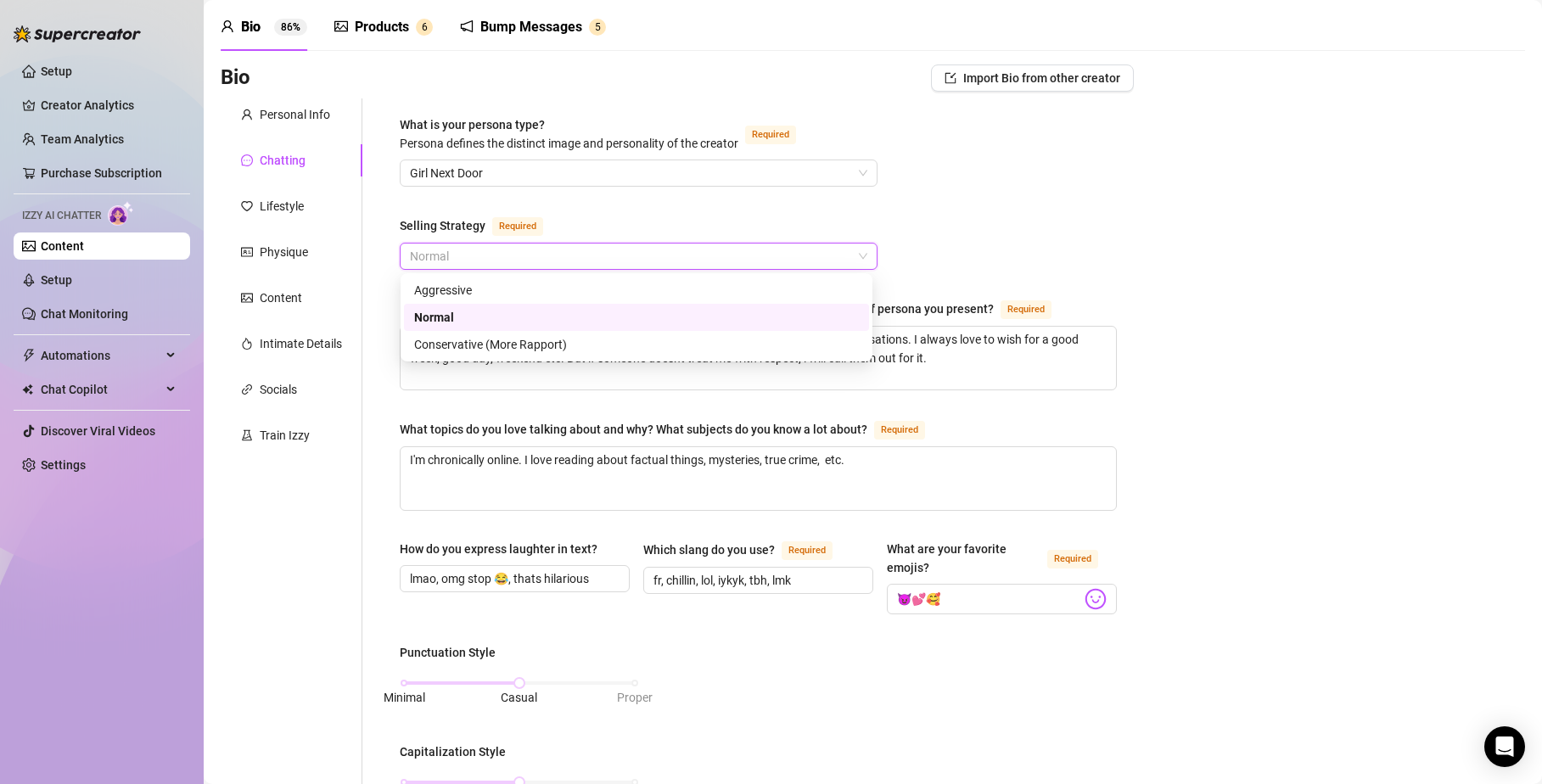 click on "Normal" at bounding box center (638, 256) 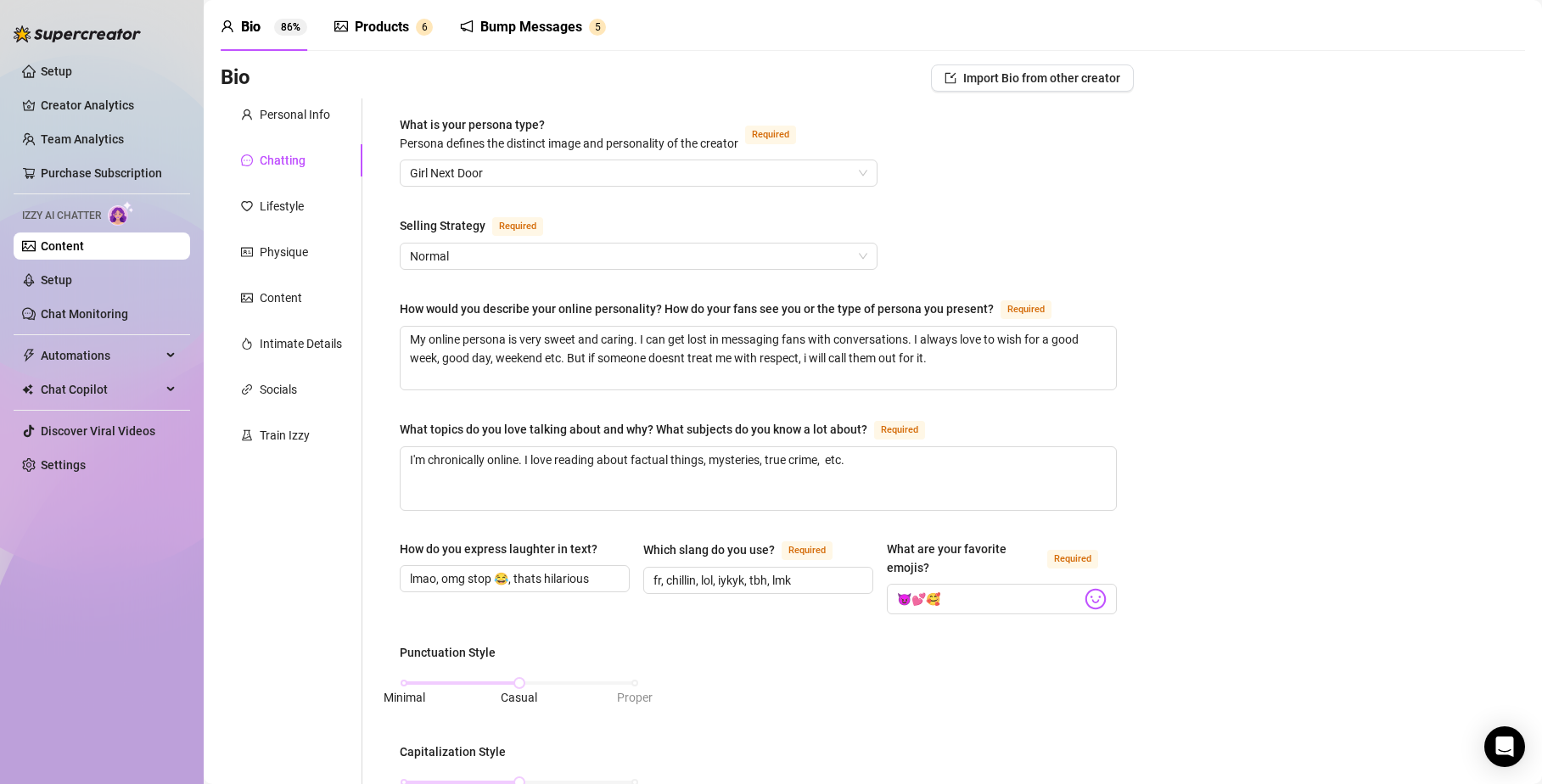 click on "Bio Import Bio from other creator Personal Info Chatting Lifestyle Physique Content Intimate Details Socials Train Izzy Name Required Autumn Nickname(s) Aut, Autie Gender Required Female Male Non-Binary / Genderqueer Agender Bigender Genderfluid Other Where did you grow up? Required New Jersey Where is your current homebase? (City/Area of your home) Required Outside of NYC What is your timezone of your current location? If you are currently traveling, choose your current location Required United States of America  ( Eastern Time ) Are you currently traveling? If so, where are you right now? what are you doing there? Birth Date Required October 19th, 1993 Zodiac Sign Libra Sexual Orientation Required Straight but curious Relationship Status Required Married Do you have any siblings? How many? 0 Do you have any children? How many? 1 Do you have any pets? 3 What do you do for work currently? Creating the best pies What were your previous jobs or careers? Science field What is your educational background?   ft X" at bounding box center (872, 773) 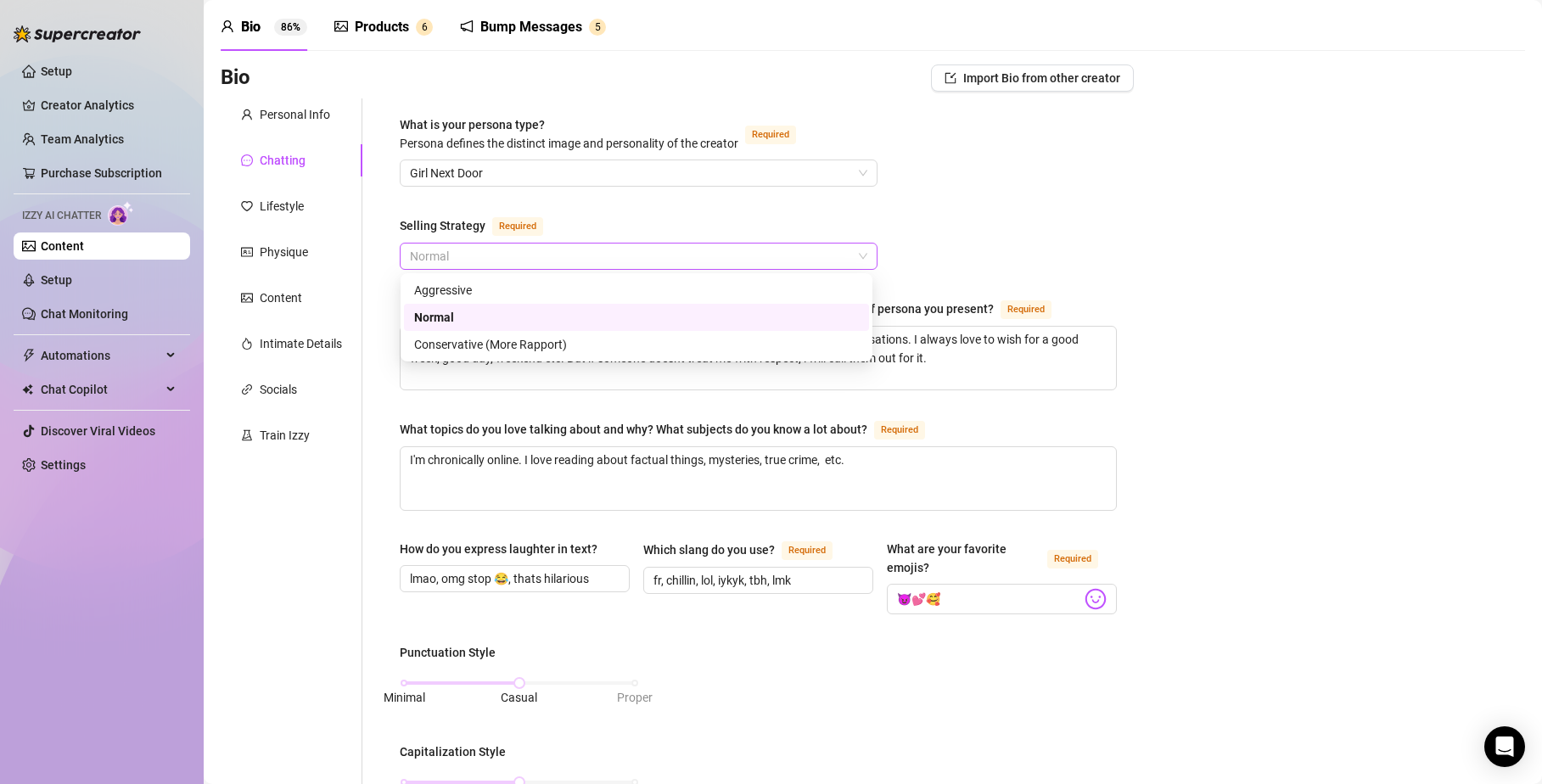 click on "Normal" at bounding box center (638, 256) 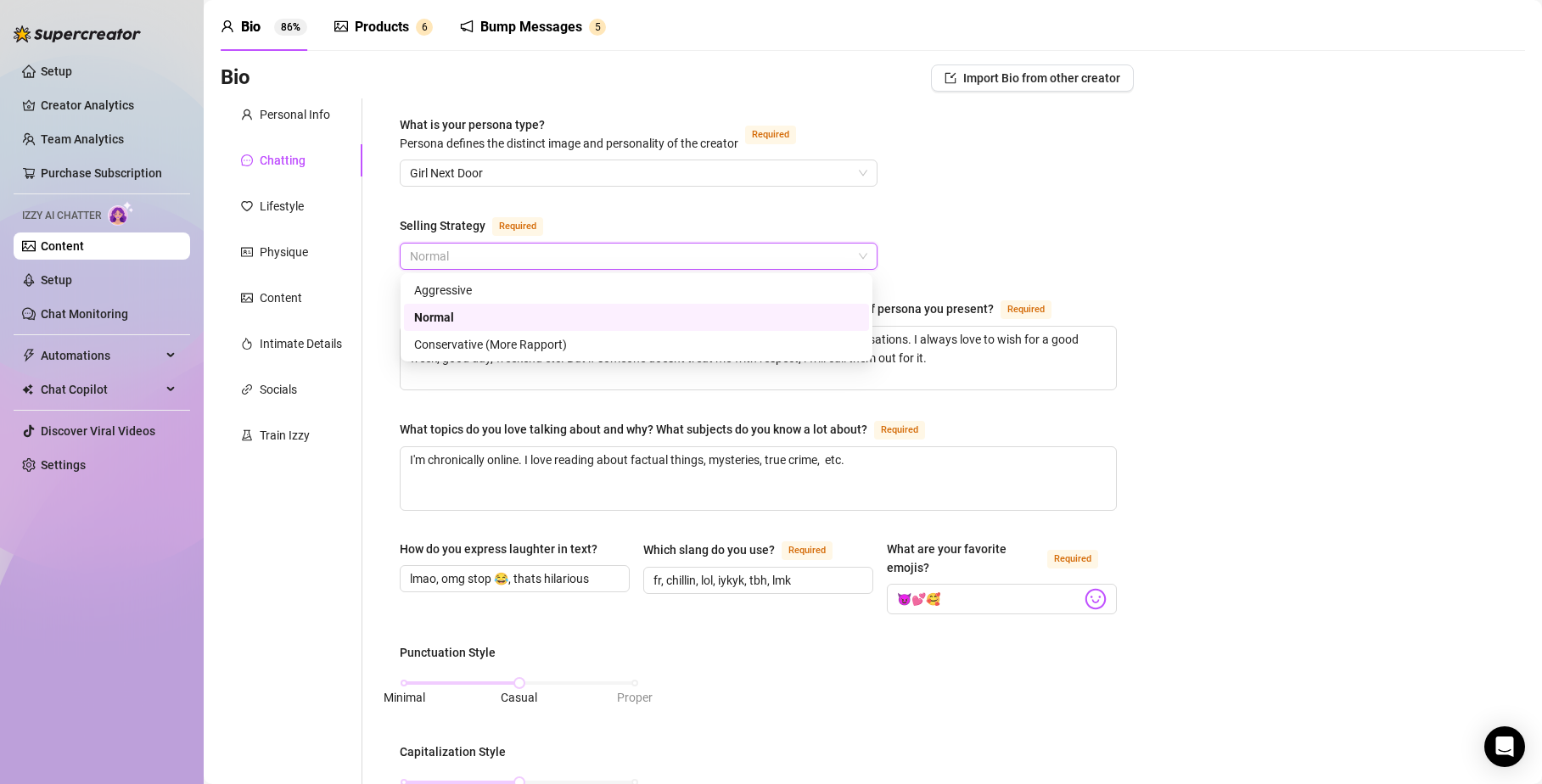 click on "Normal" at bounding box center [638, 256] 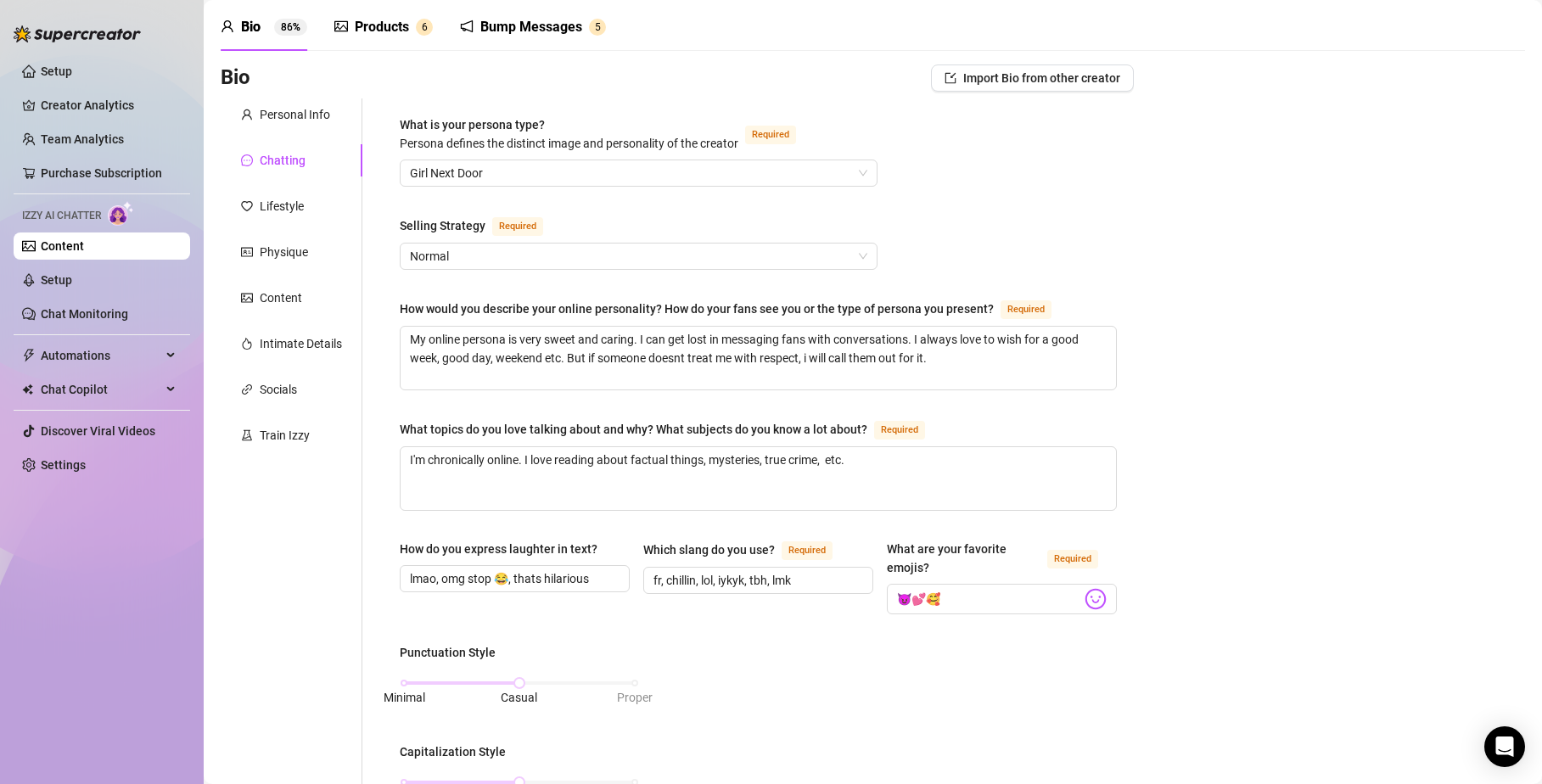 click on "Bio Import Bio from other creator Personal Info Chatting Lifestyle Physique Content Intimate Details Socials Train Izzy Name Required Autumn Nickname(s) Aut, Autie Gender Required Female Male Non-Binary / Genderqueer Agender Bigender Genderfluid Other Where did you grow up? Required New Jersey Where is your current homebase? (City/Area of your home) Required Outside of NYC What is your timezone of your current location? If you are currently traveling, choose your current location Required United States of America  ( Eastern Time ) Are you currently traveling? If so, where are you right now? what are you doing there? Birth Date Required October 19th, 1993 Zodiac Sign Libra Sexual Orientation Required Straight but curious Relationship Status Required Married Do you have any siblings? How many? 0 Do you have any children? How many? 1 Do you have any pets? 3 What do you do for work currently? Creating the best pies What were your previous jobs or careers? Science field What is your educational background?   ft X" at bounding box center (872, 773) 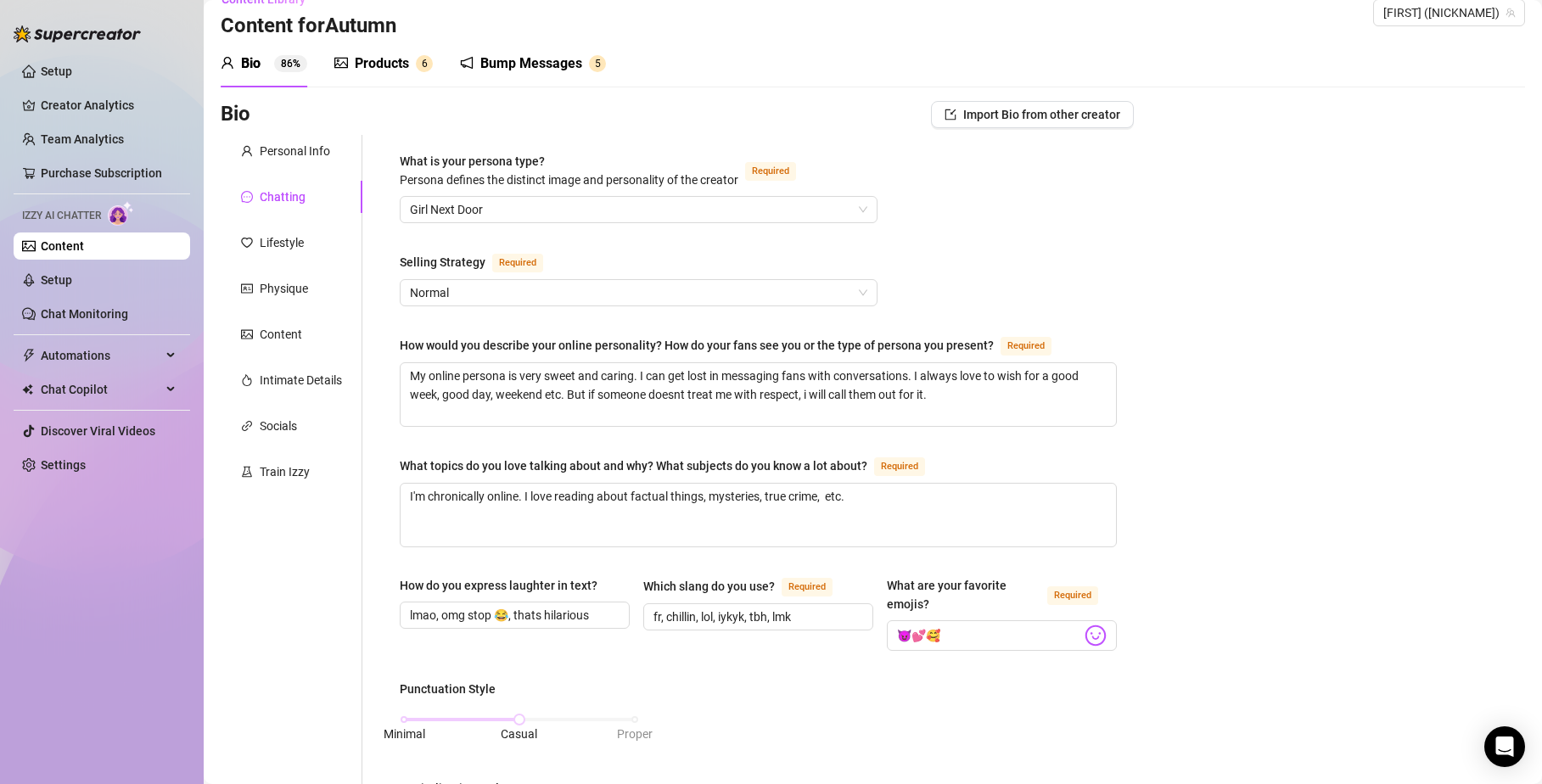 scroll, scrollTop: 0, scrollLeft: 0, axis: both 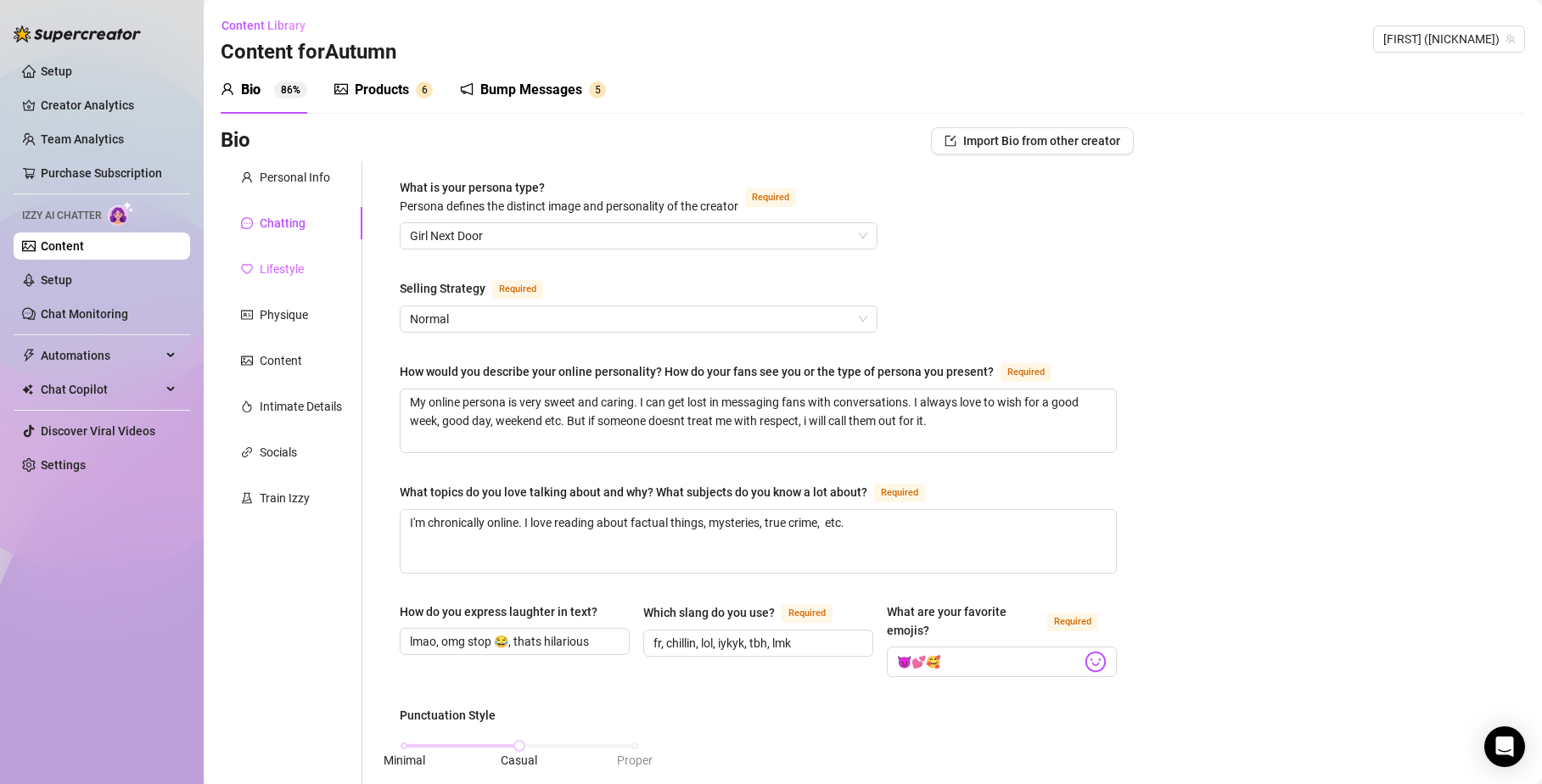 click on "Lifestyle" at bounding box center (291, 269) 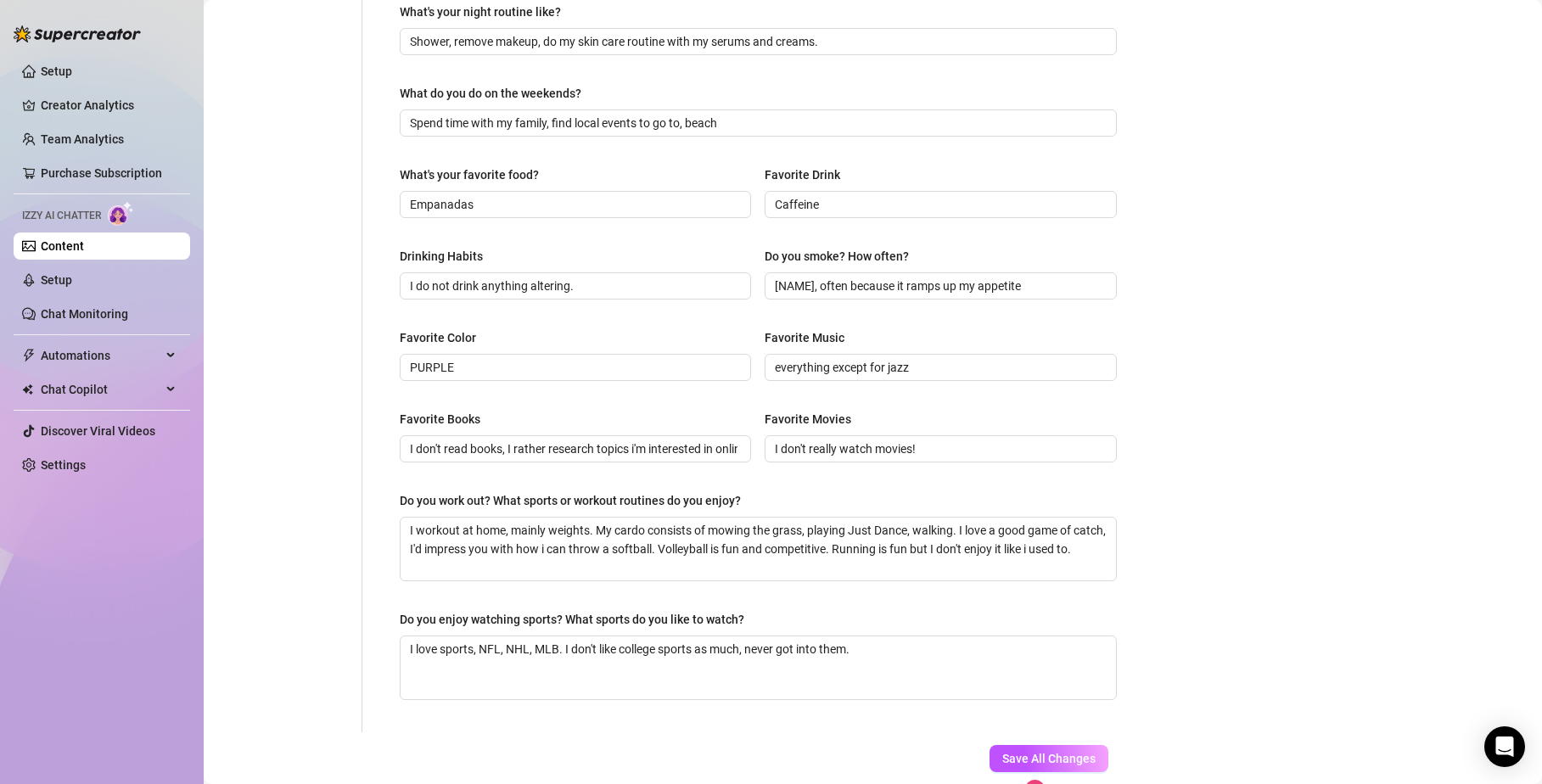 scroll, scrollTop: 584, scrollLeft: 0, axis: vertical 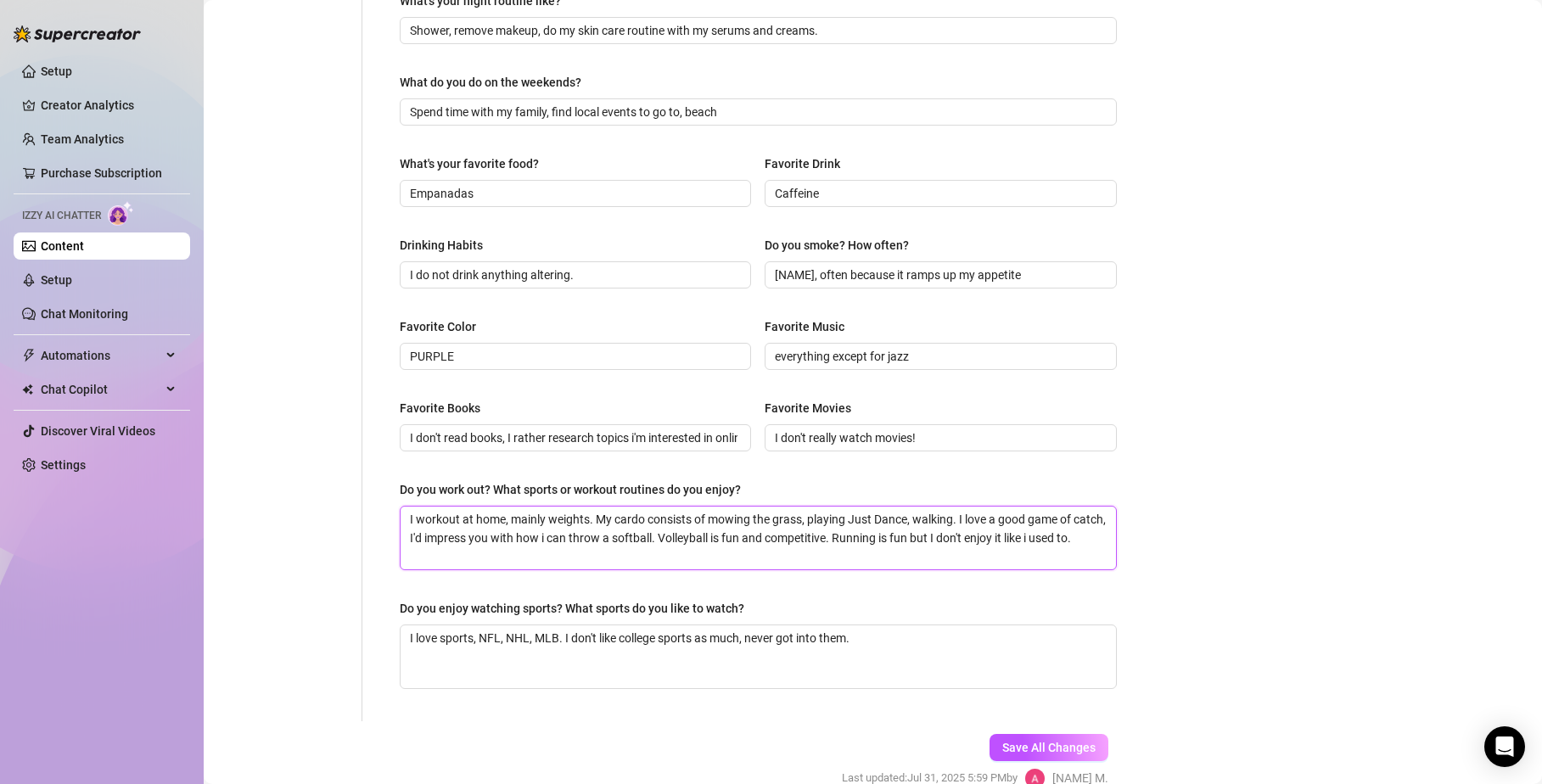 click on "I workout at home, mainly weights. My cardo consists of mowing the grass, playing Just Dance, walking. I love a good game of catch, I'd impress you with how i can throw a softball. Volleyball is fun and competitive. Running is fun but I don't enjoy it like i used to." at bounding box center [758, 538] 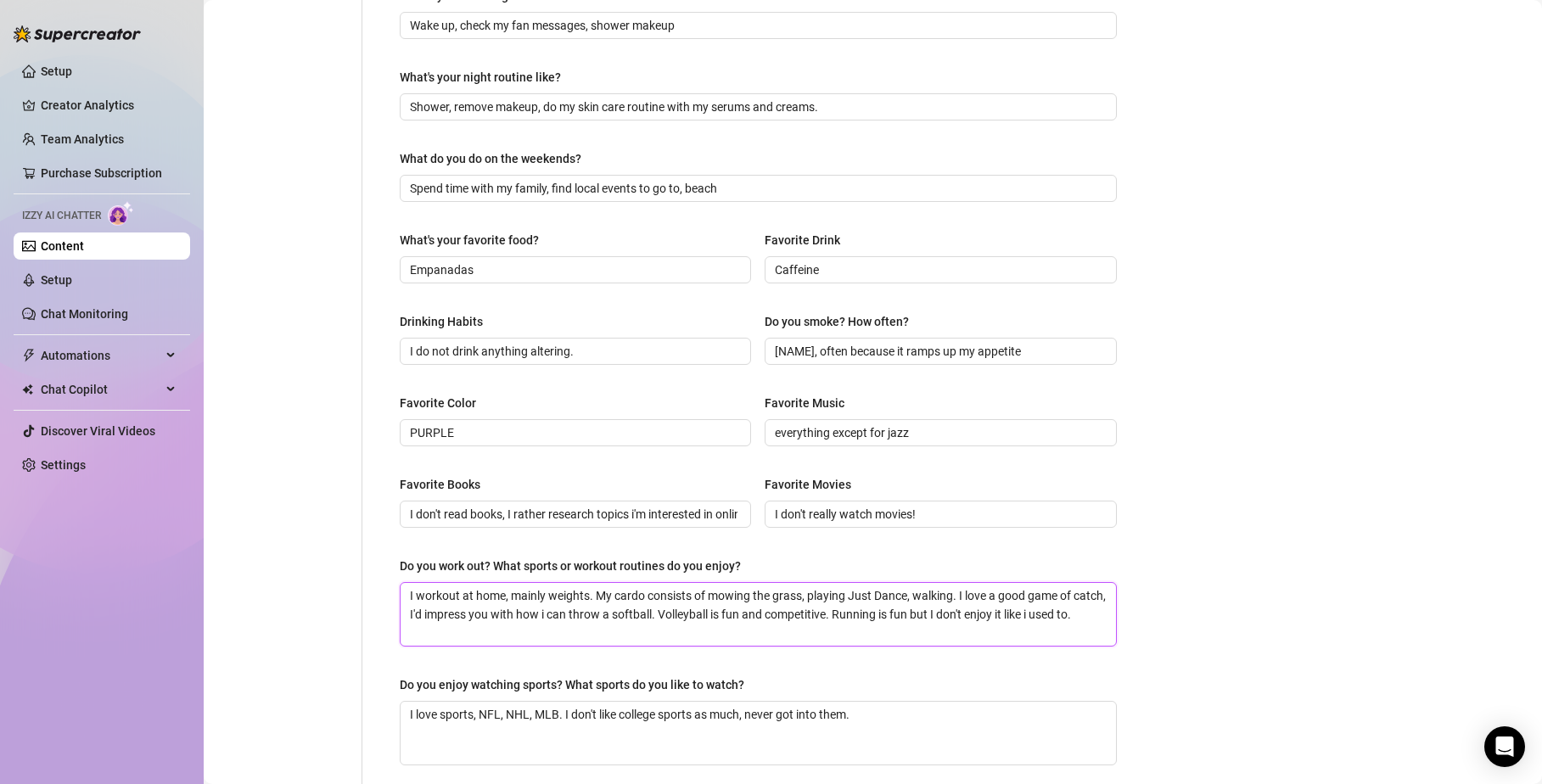 scroll, scrollTop: 669, scrollLeft: 0, axis: vertical 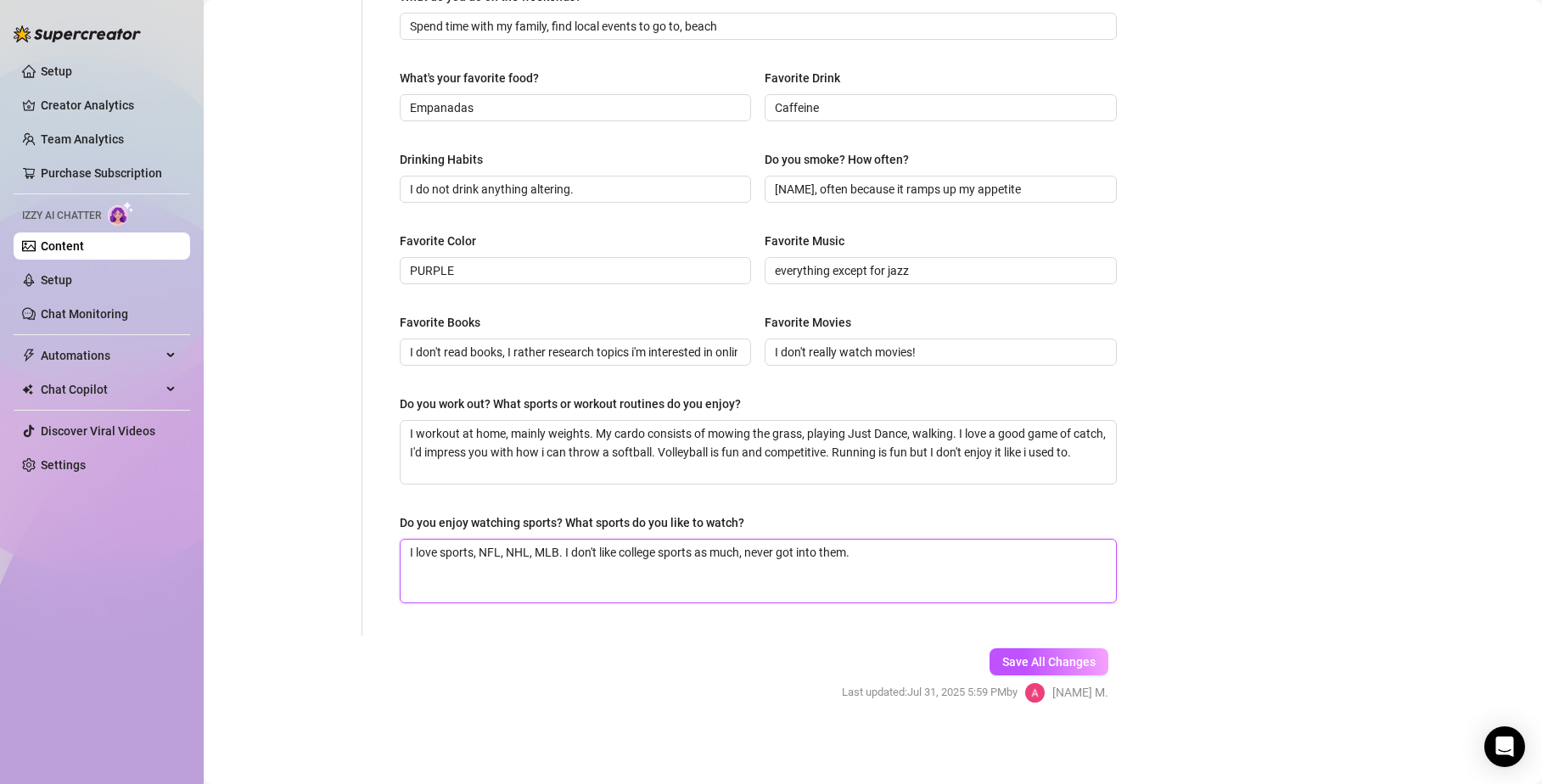 click on "I love sports, NFL, NHL, MLB. I don't like college sports as much, never got into them." at bounding box center (758, 571) 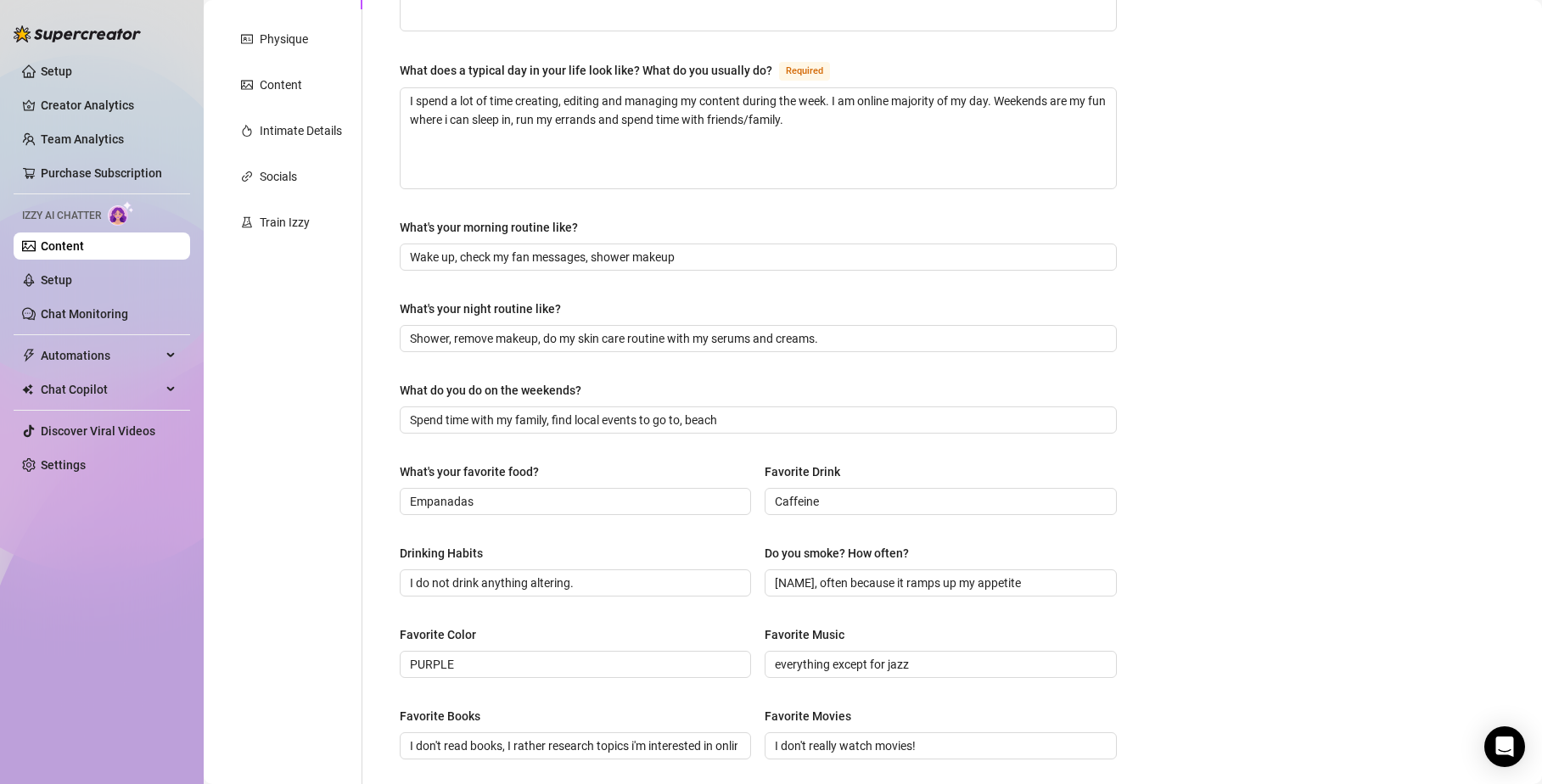 scroll, scrollTop: 636, scrollLeft: 0, axis: vertical 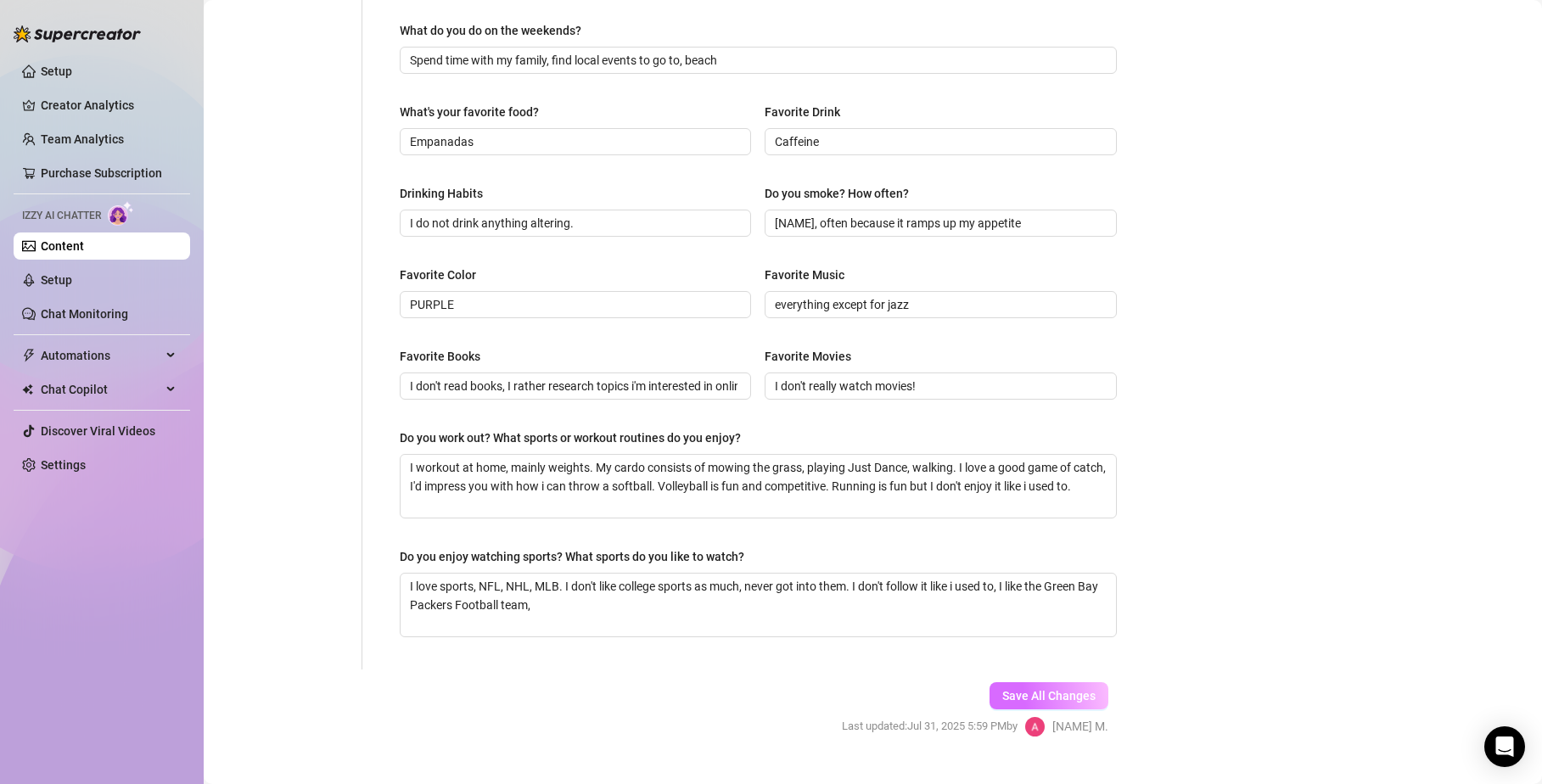 click on "Save All Changes" at bounding box center (1049, 696) 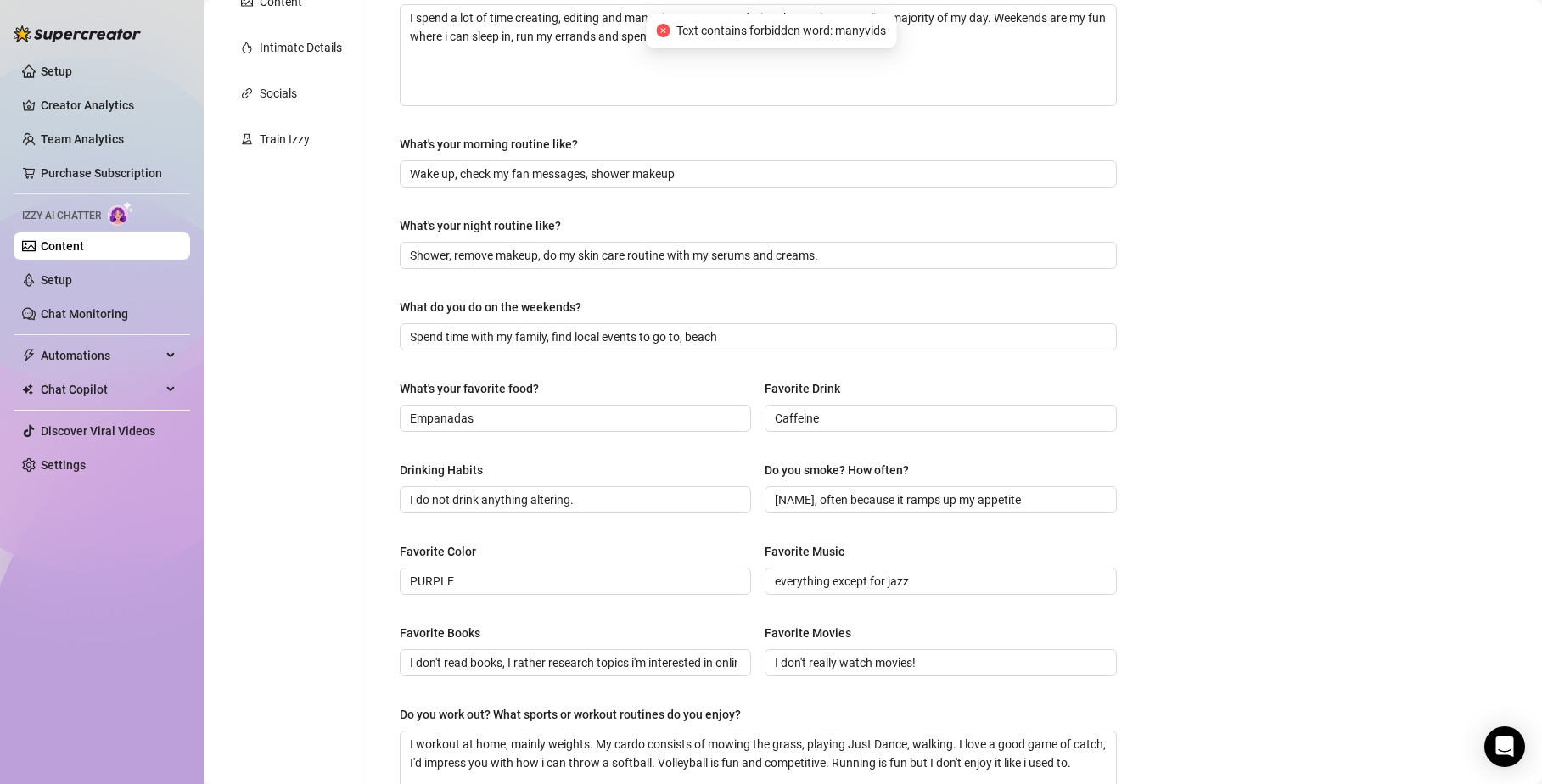 scroll, scrollTop: 0, scrollLeft: 0, axis: both 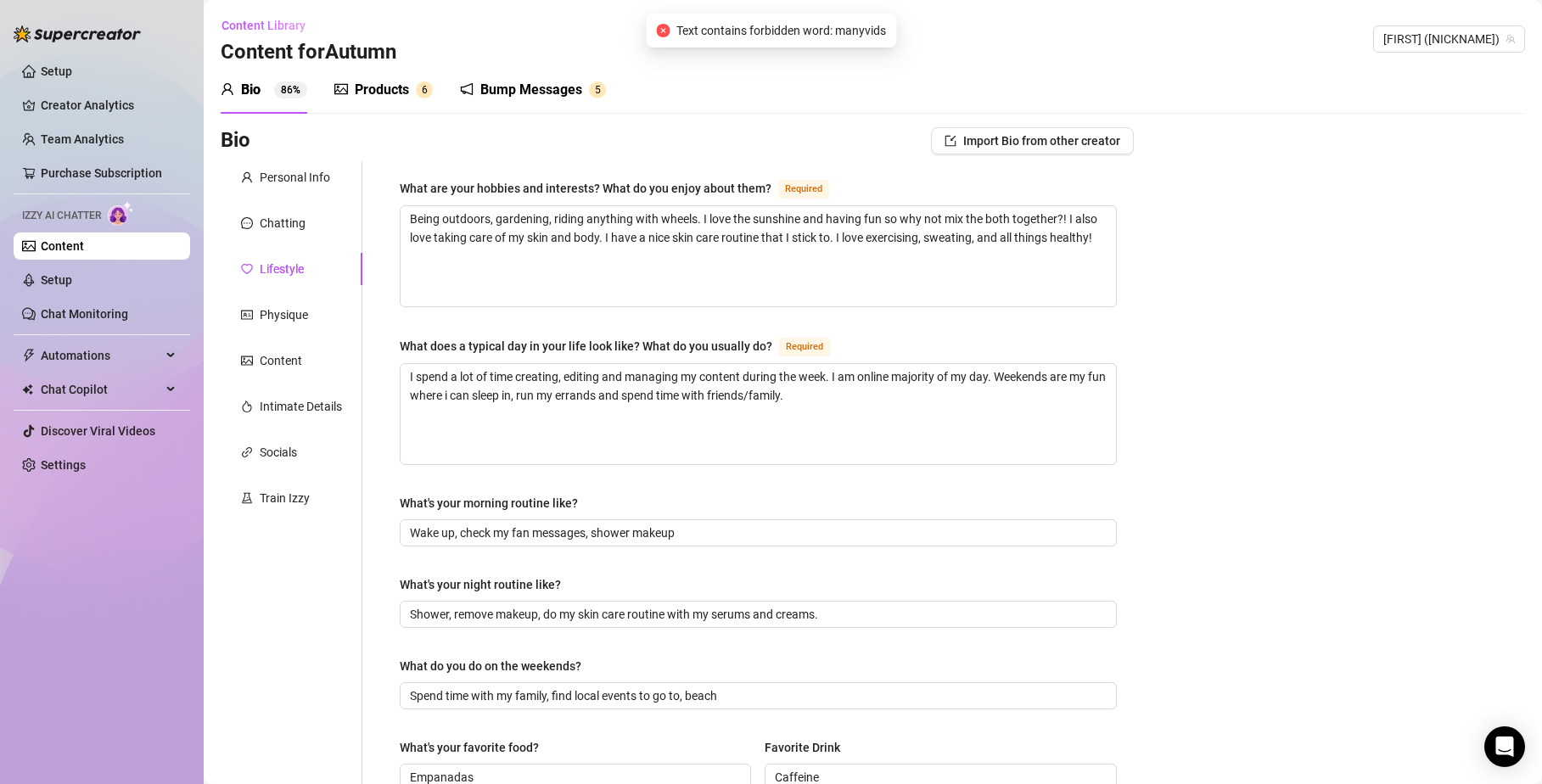 click on "Personal Info Chatting Lifestyle Physique Content Intimate Details Socials Train Izzy" at bounding box center [291, 733] 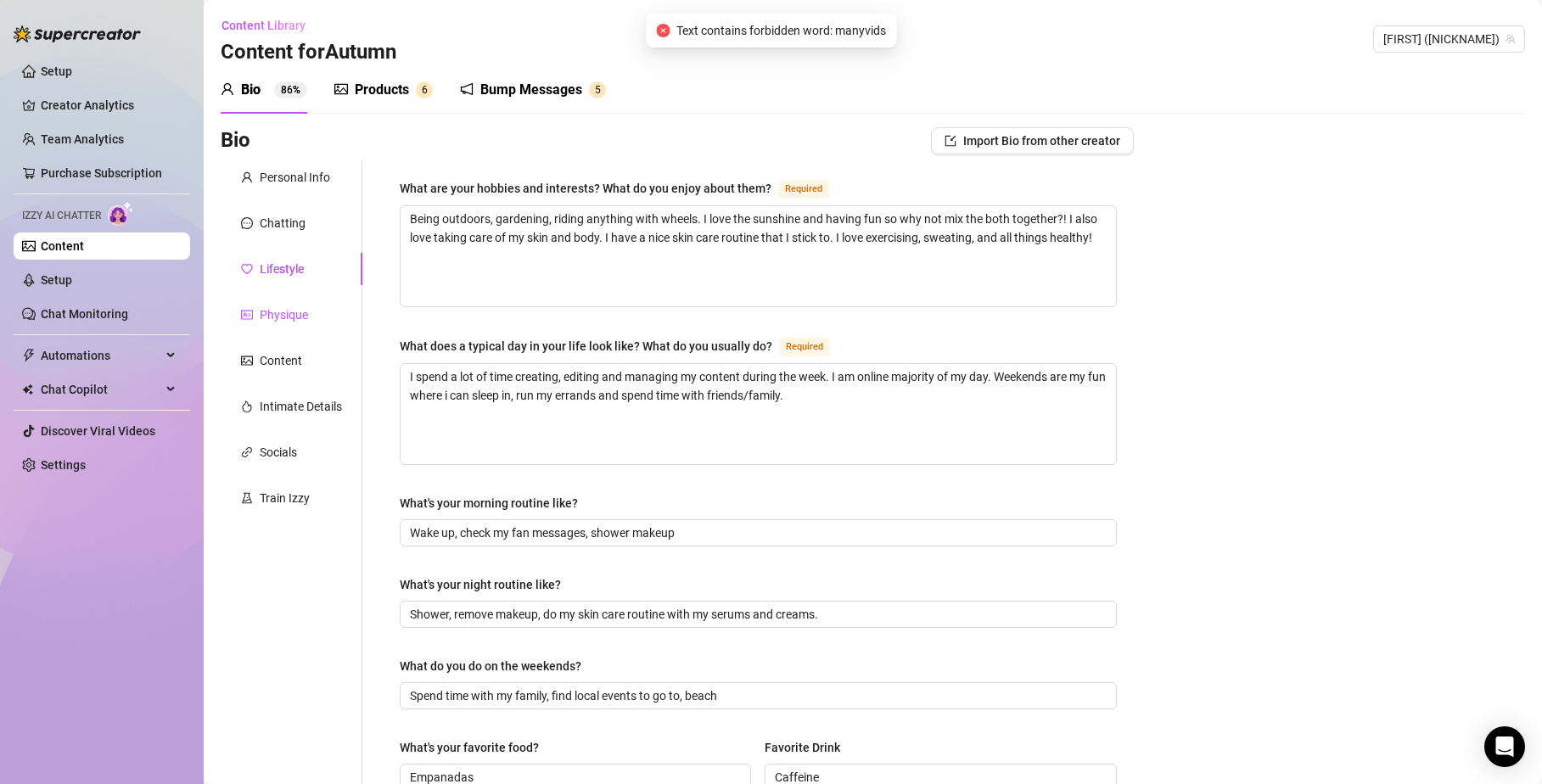 click on "Physique" at bounding box center (283, 315) 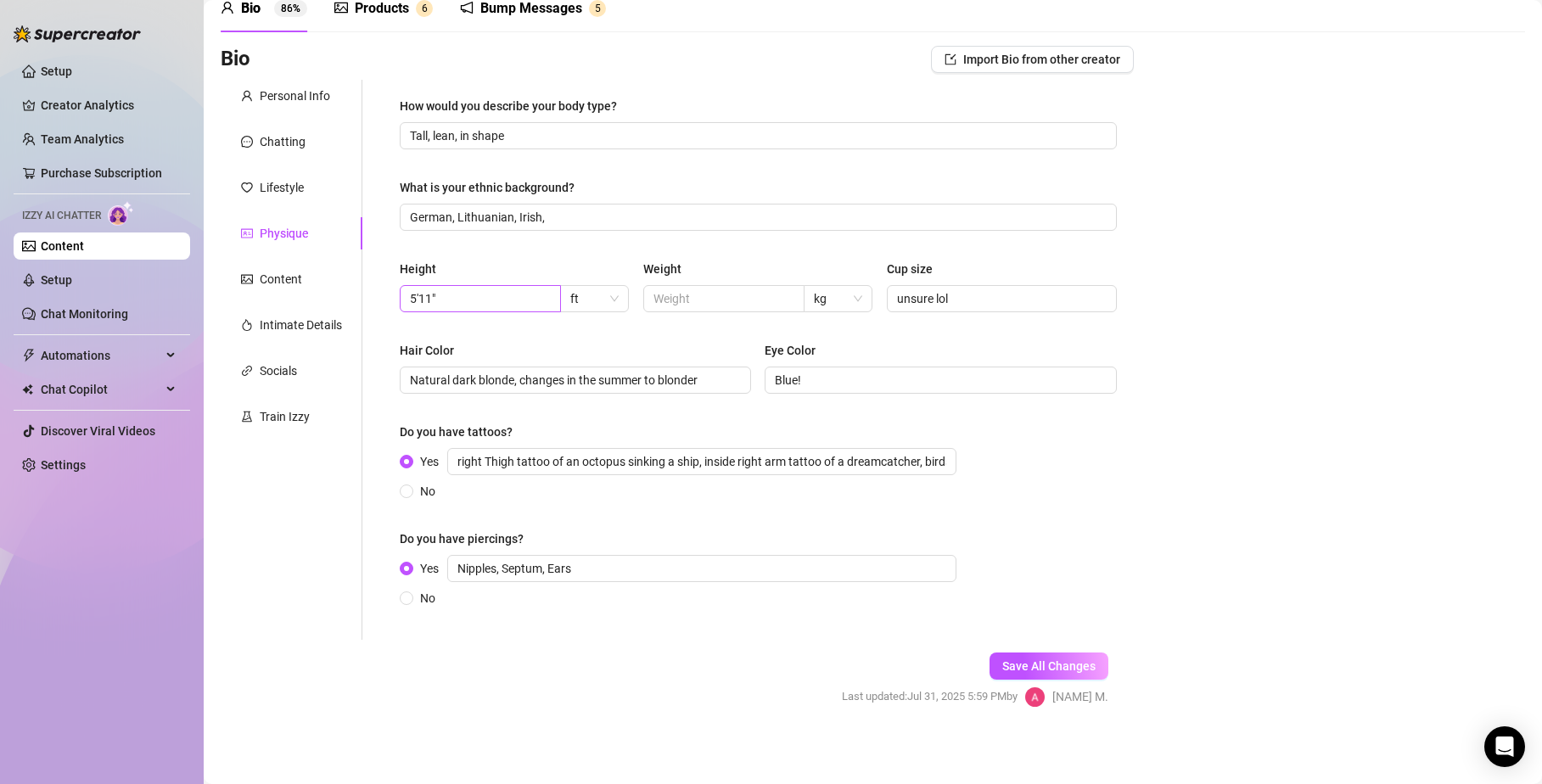 scroll, scrollTop: 86, scrollLeft: 0, axis: vertical 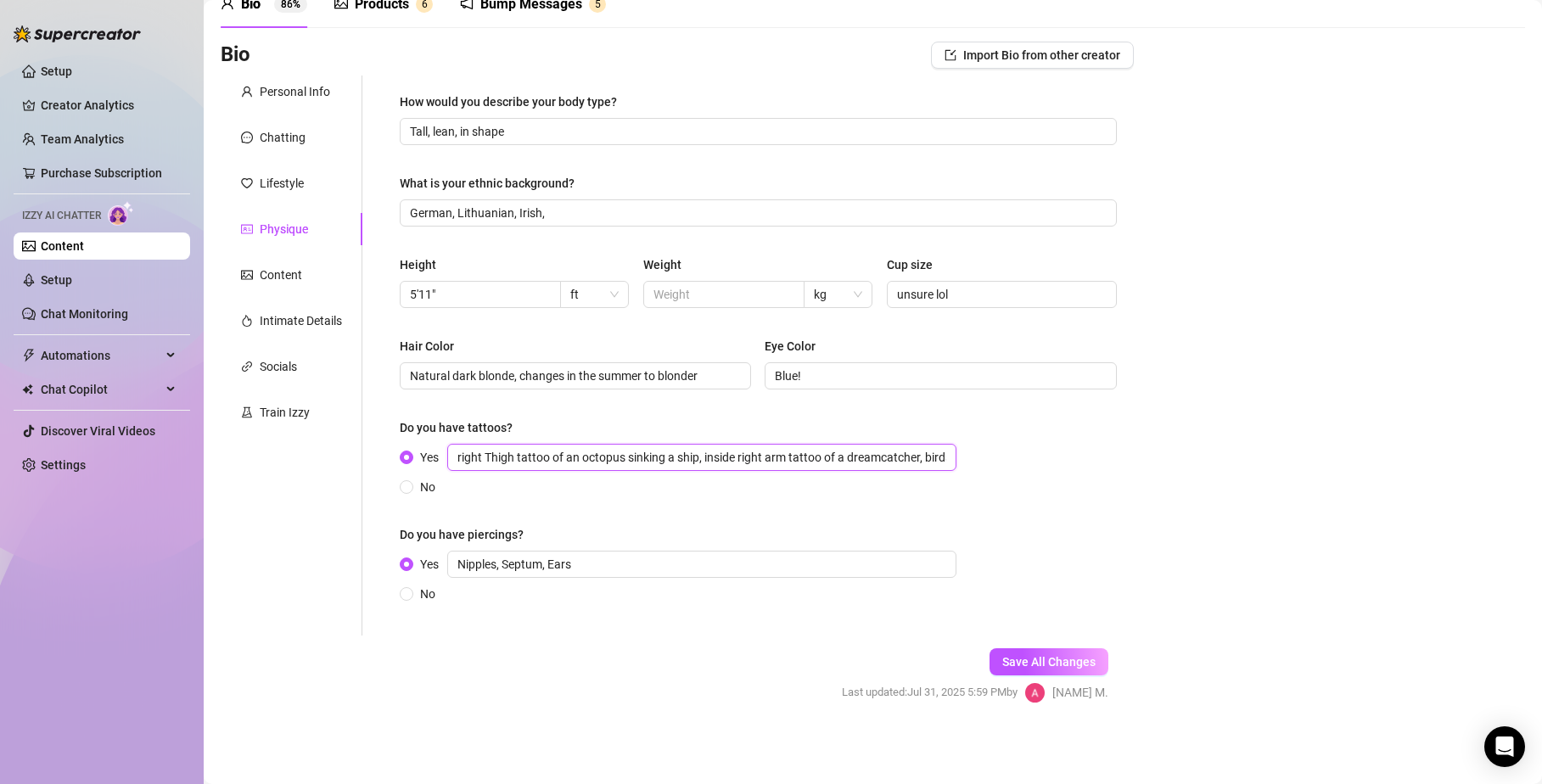 click on "right Thigh tattoo of an octopus sinking a ship, inside right arm tattoo of a dreamcatcher, birds on my left foot, quotes on both my ribs, Lucy in a heart on my hip" at bounding box center (702, 457) 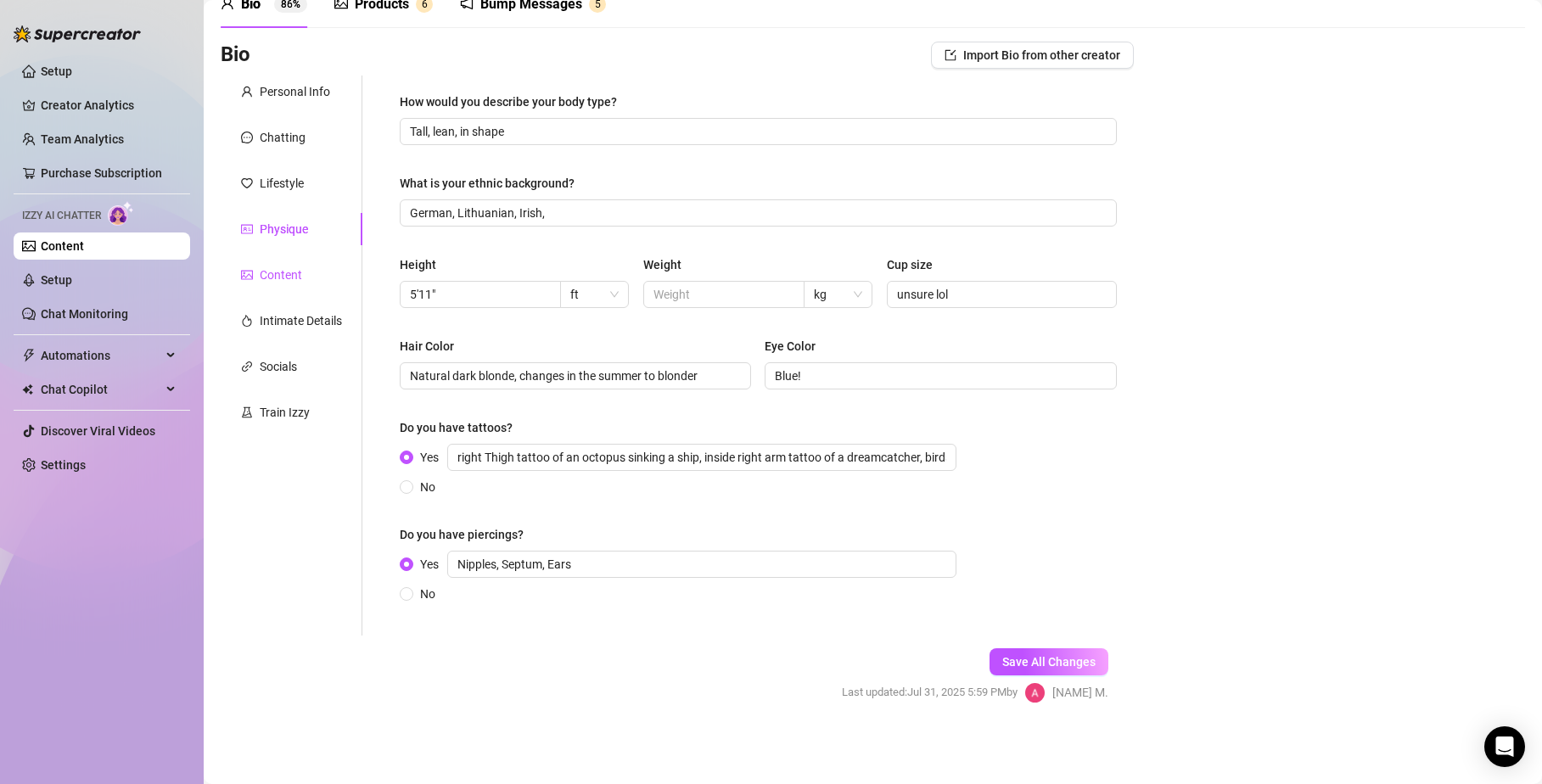 click on "Content" at bounding box center (281, 275) 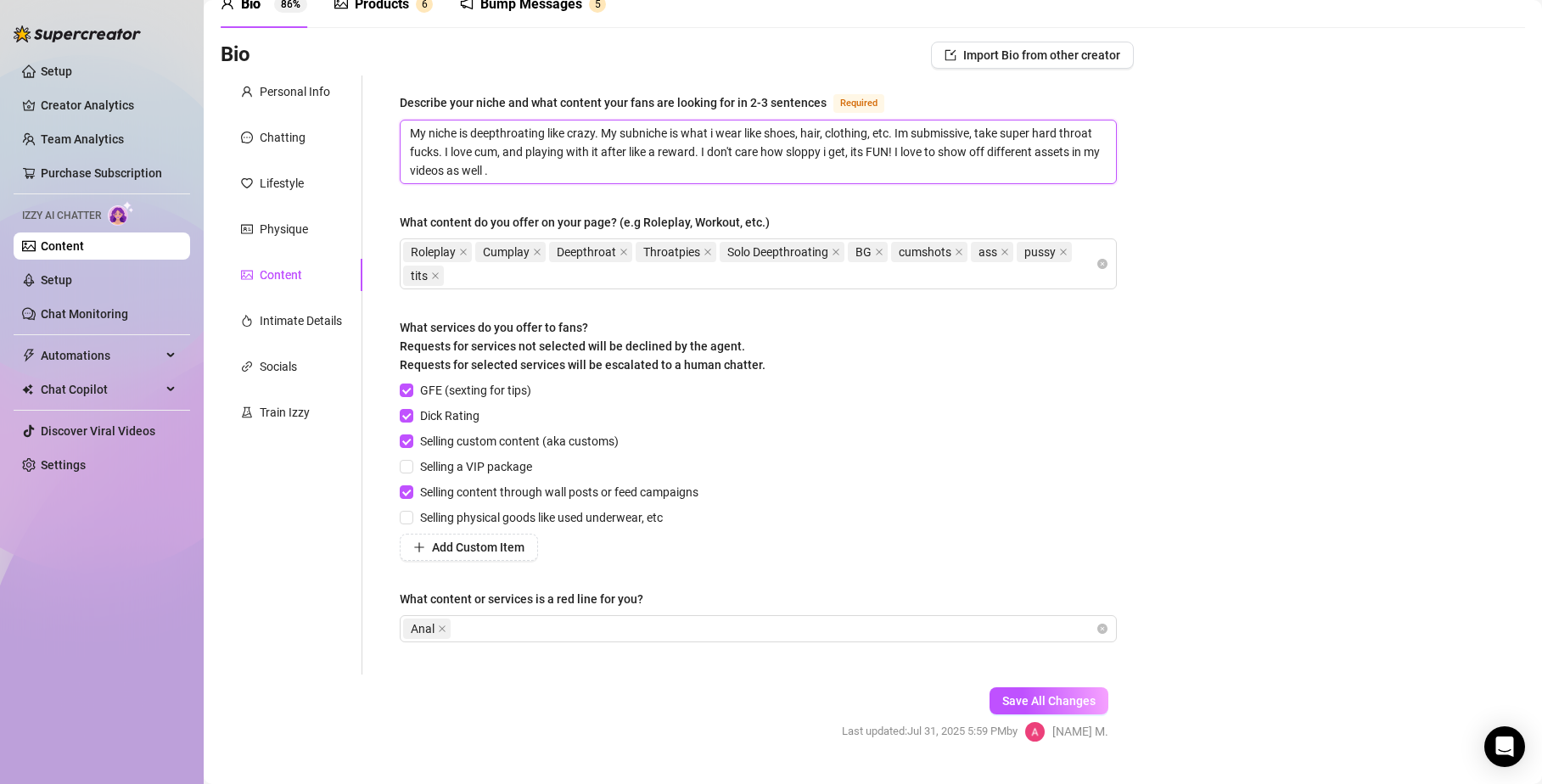 click on "My niche is deepthroating like crazy. My subniche is what i wear like shoes, hair, clothing, etc. Im submissive, take super hard throat fucks. I love cum, and playing with it after like a reward. I don't care how sloppy i get, its FUN! I love to show off different assets in my videos as well ." at bounding box center (758, 152) 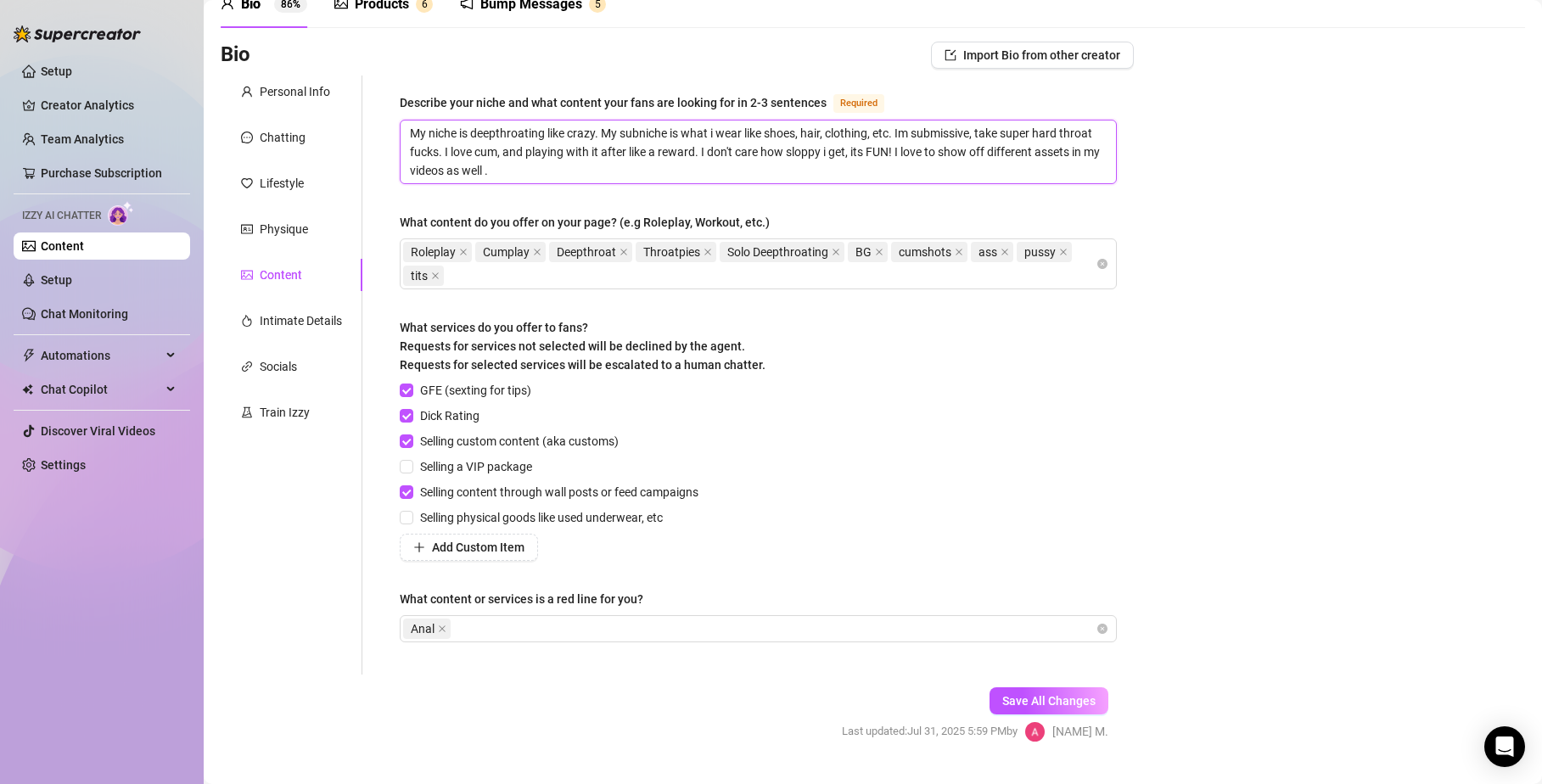 click on "My niche is deepthroating like crazy. My subniche is what i wear like shoes, hair, clothing, etc. Im submissive, take super hard throat fucks. I love cum, and playing with it after like a reward. I don't care how sloppy i get, its FUN! I love to show off different assets in my videos as well ." at bounding box center [758, 152] 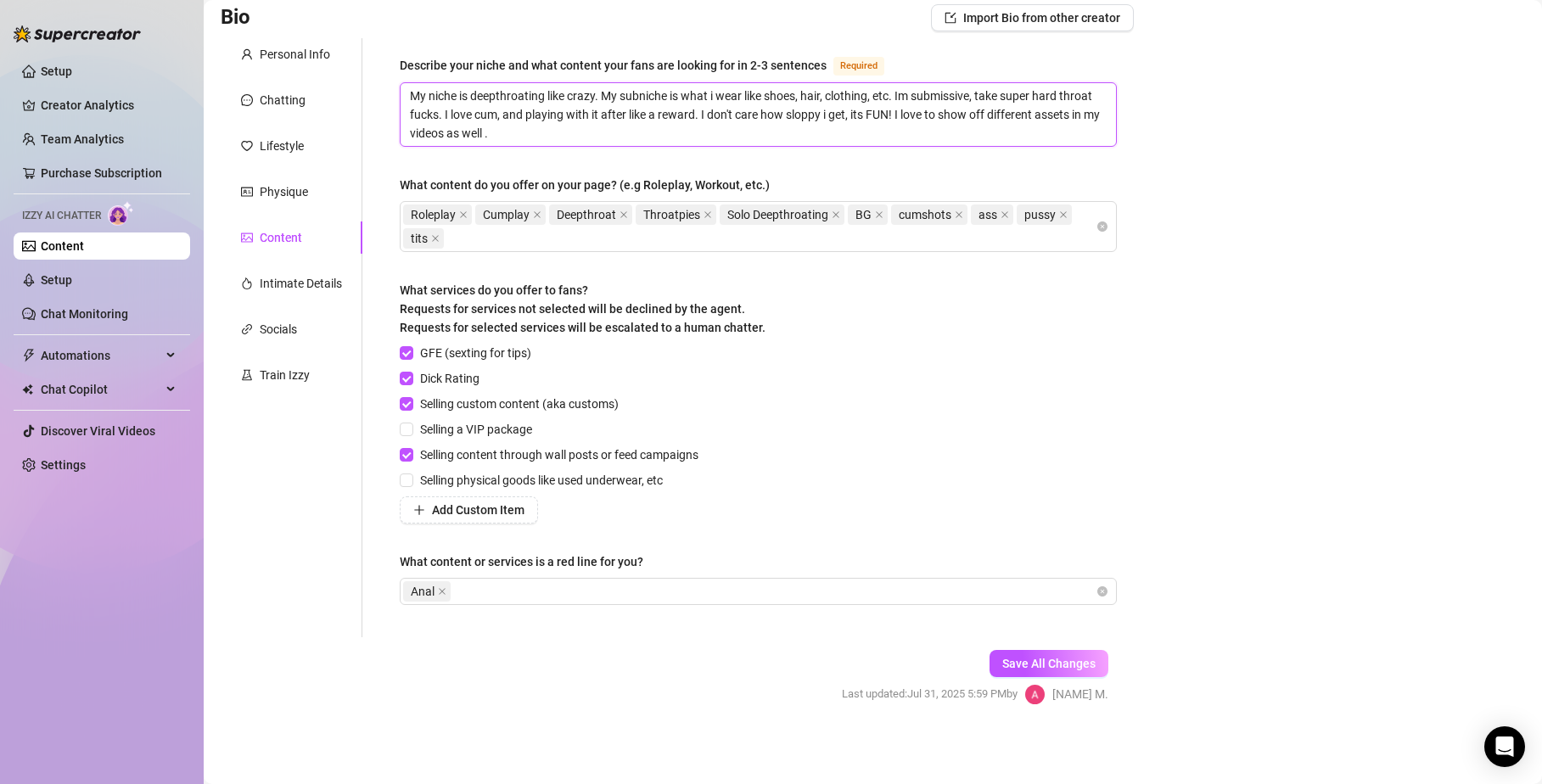 scroll, scrollTop: 125, scrollLeft: 0, axis: vertical 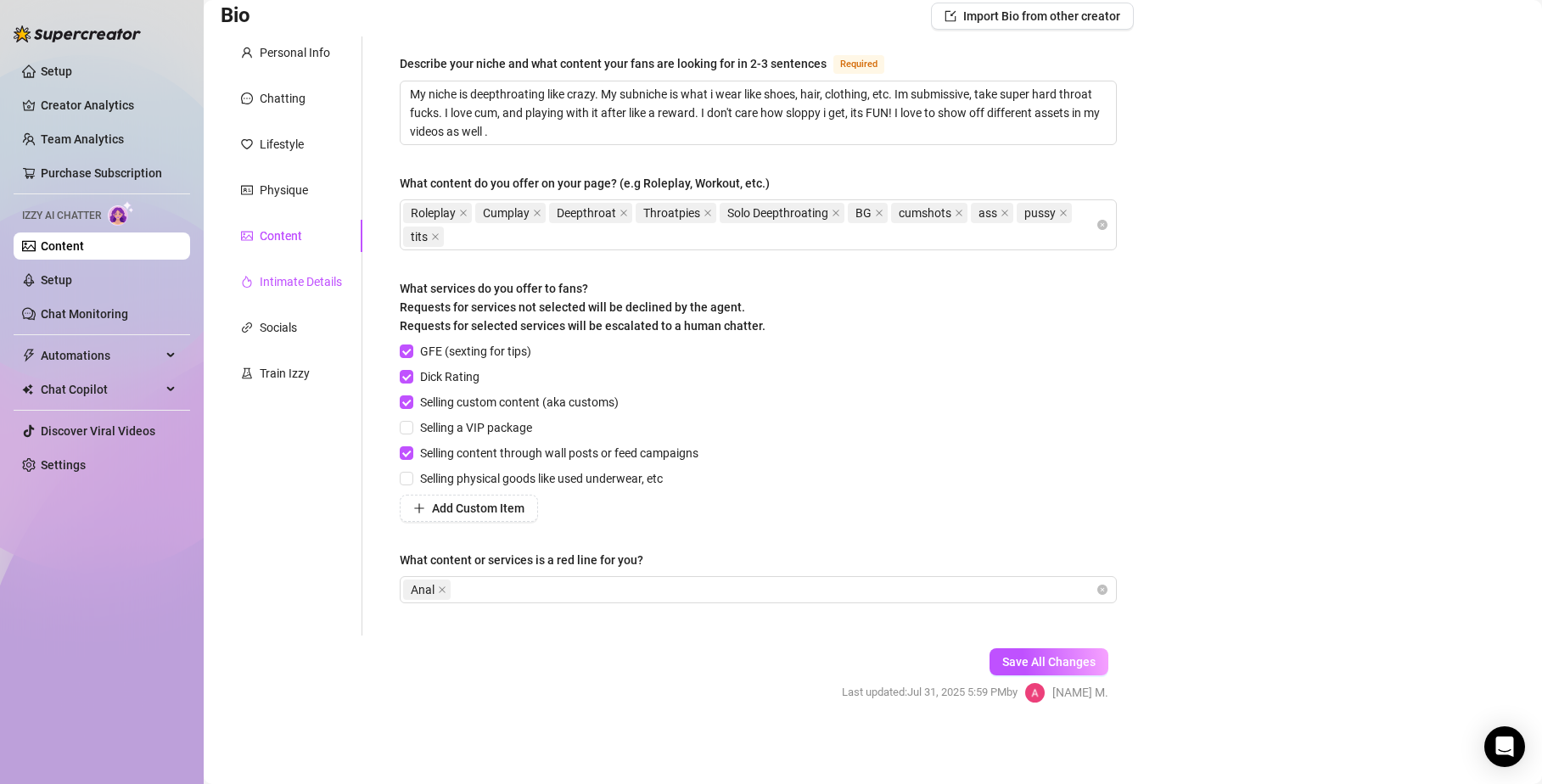 click on "Intimate Details" at bounding box center [300, 282] 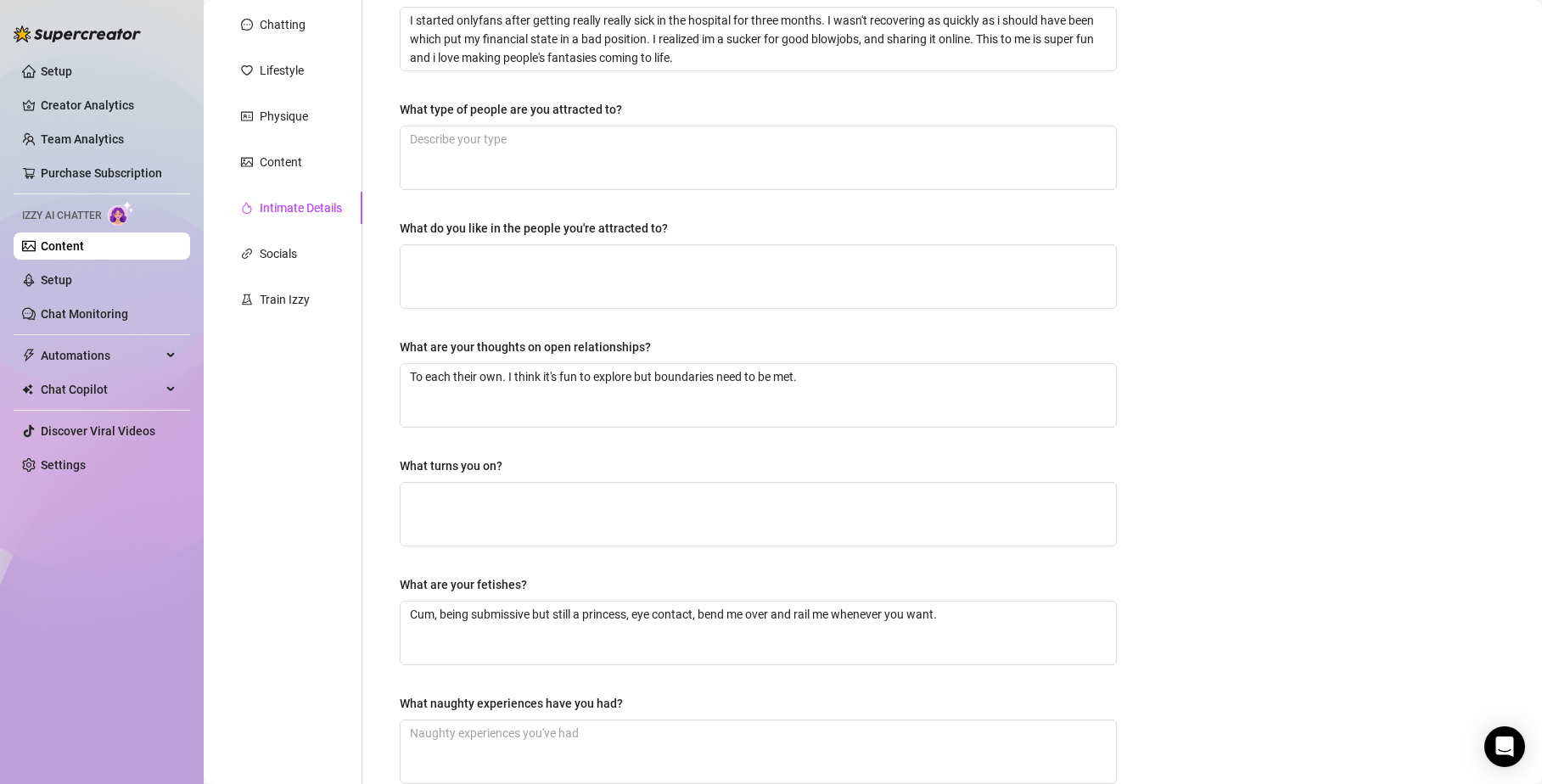 scroll, scrollTop: 195, scrollLeft: 0, axis: vertical 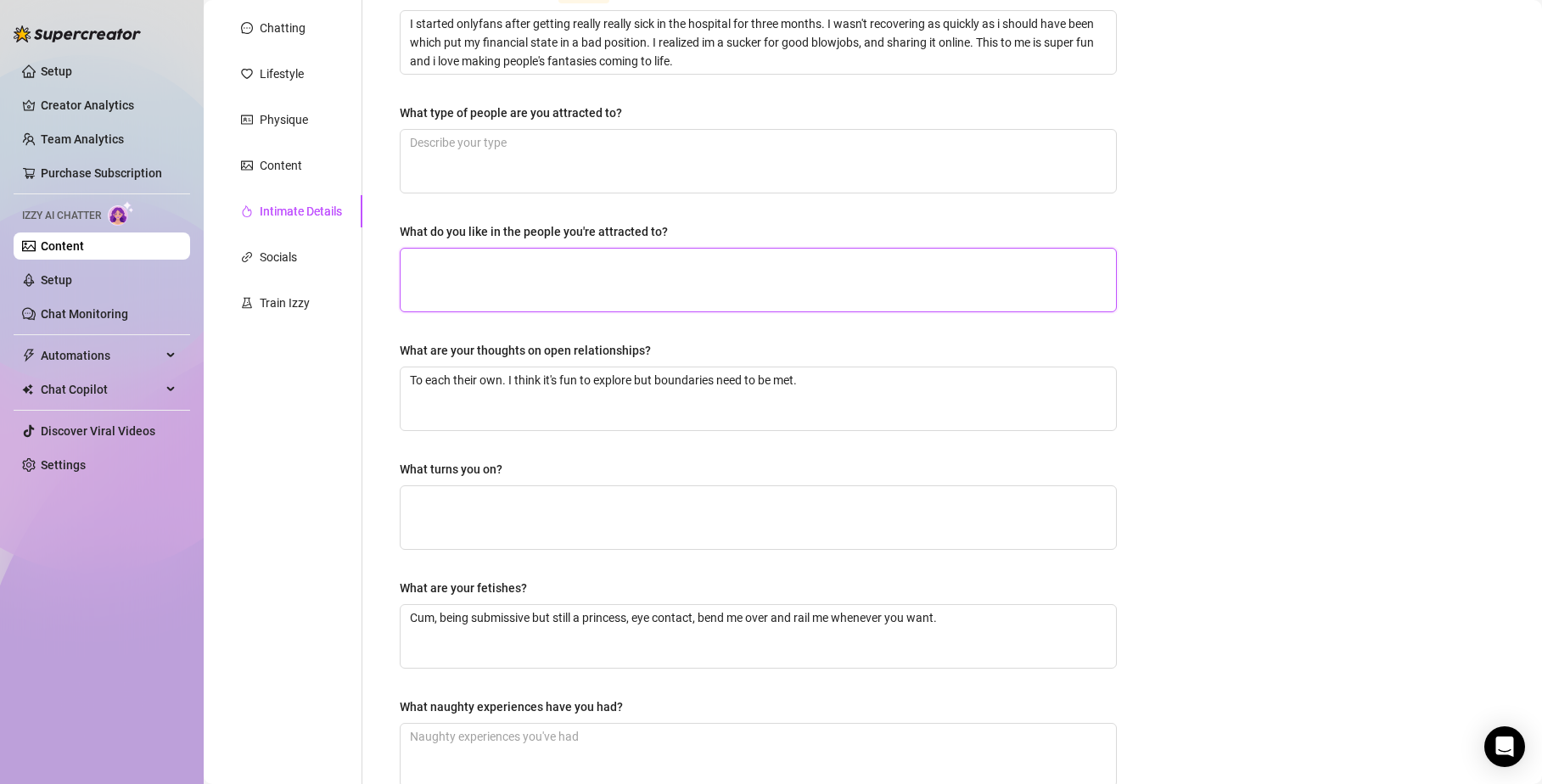 click on "What do you like in the people you're attracted to?" at bounding box center (758, 280) 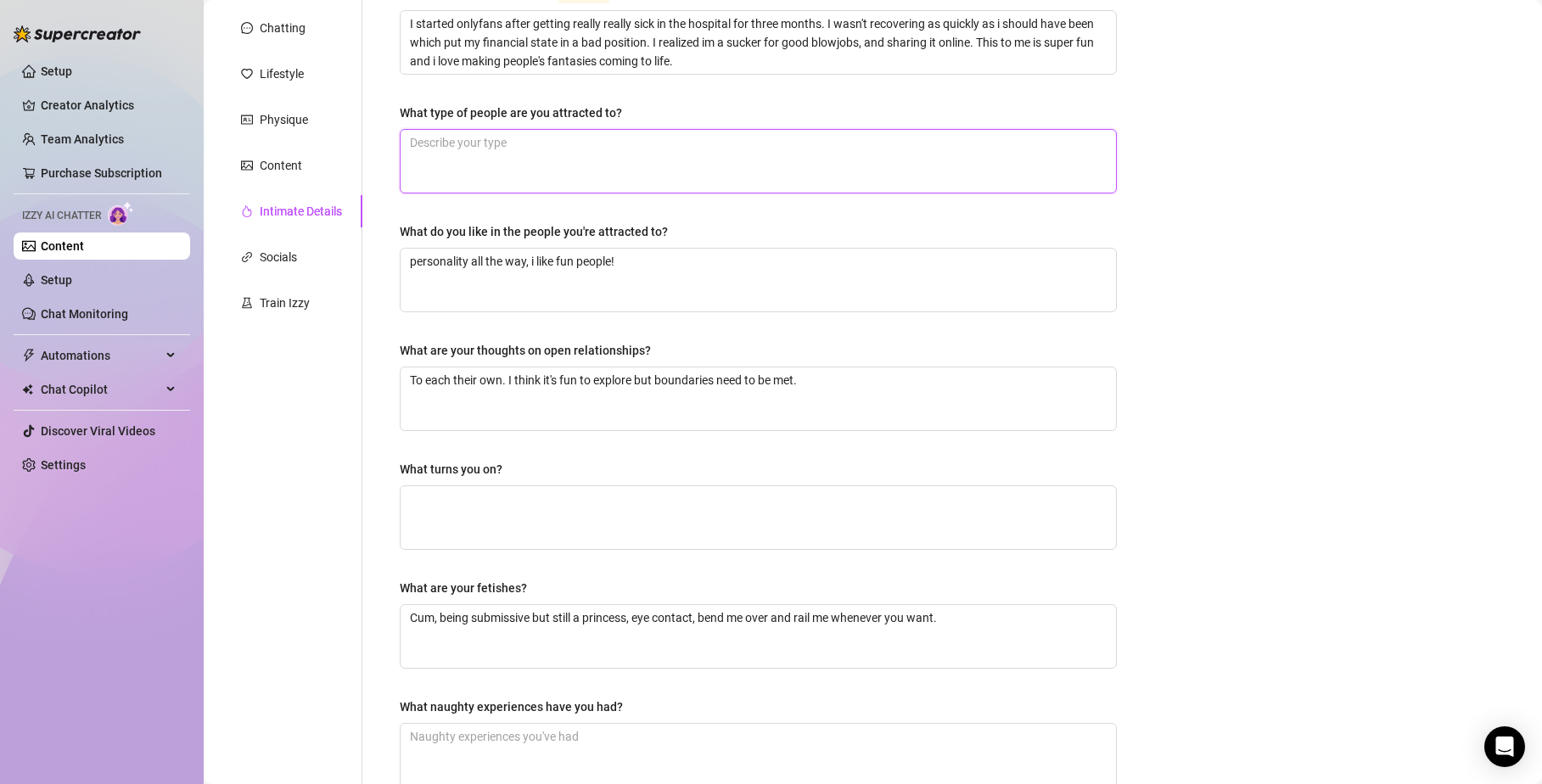 click on "What type of people are you attracted to?" at bounding box center [758, 161] 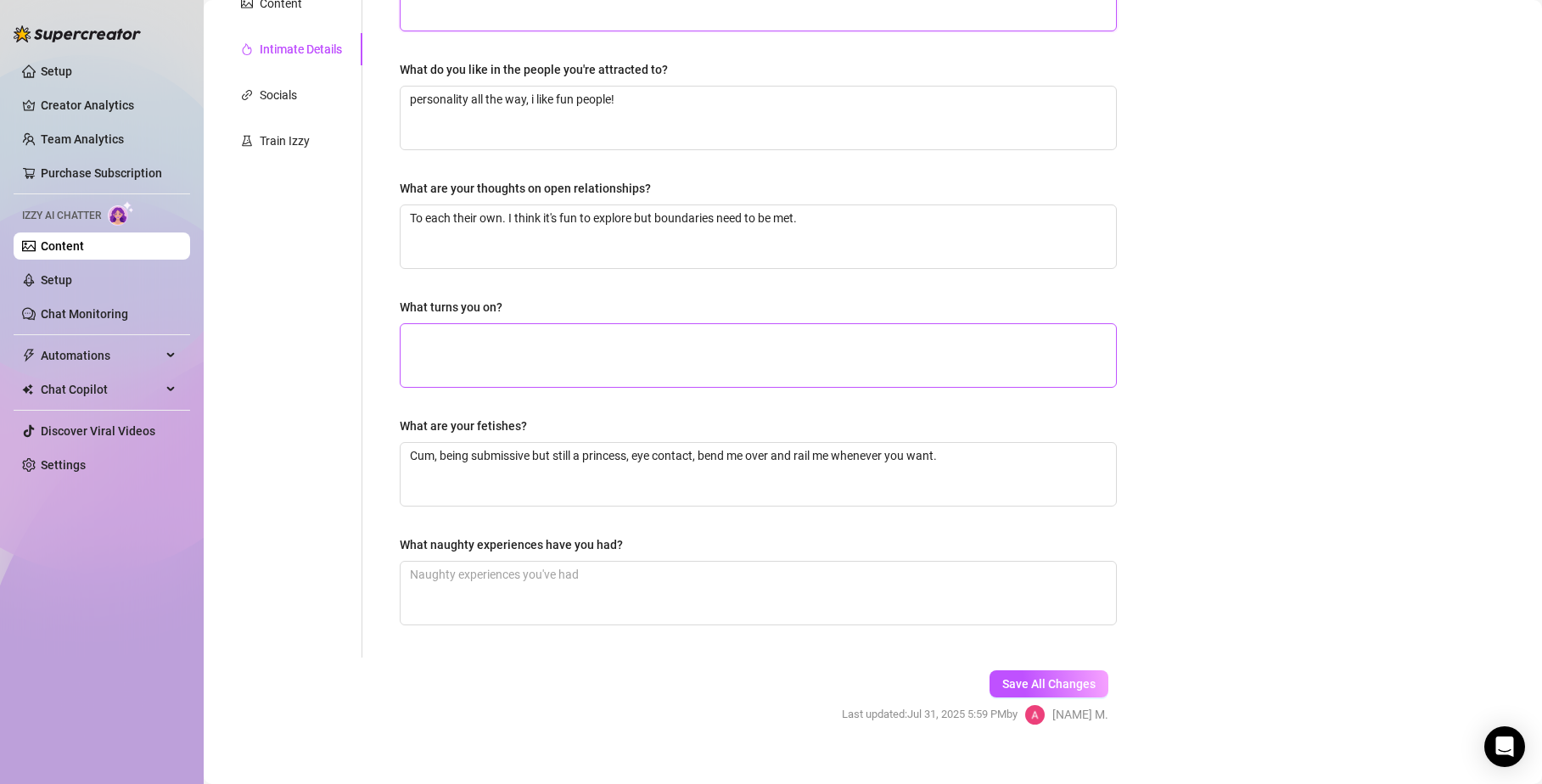 scroll, scrollTop: 379, scrollLeft: 0, axis: vertical 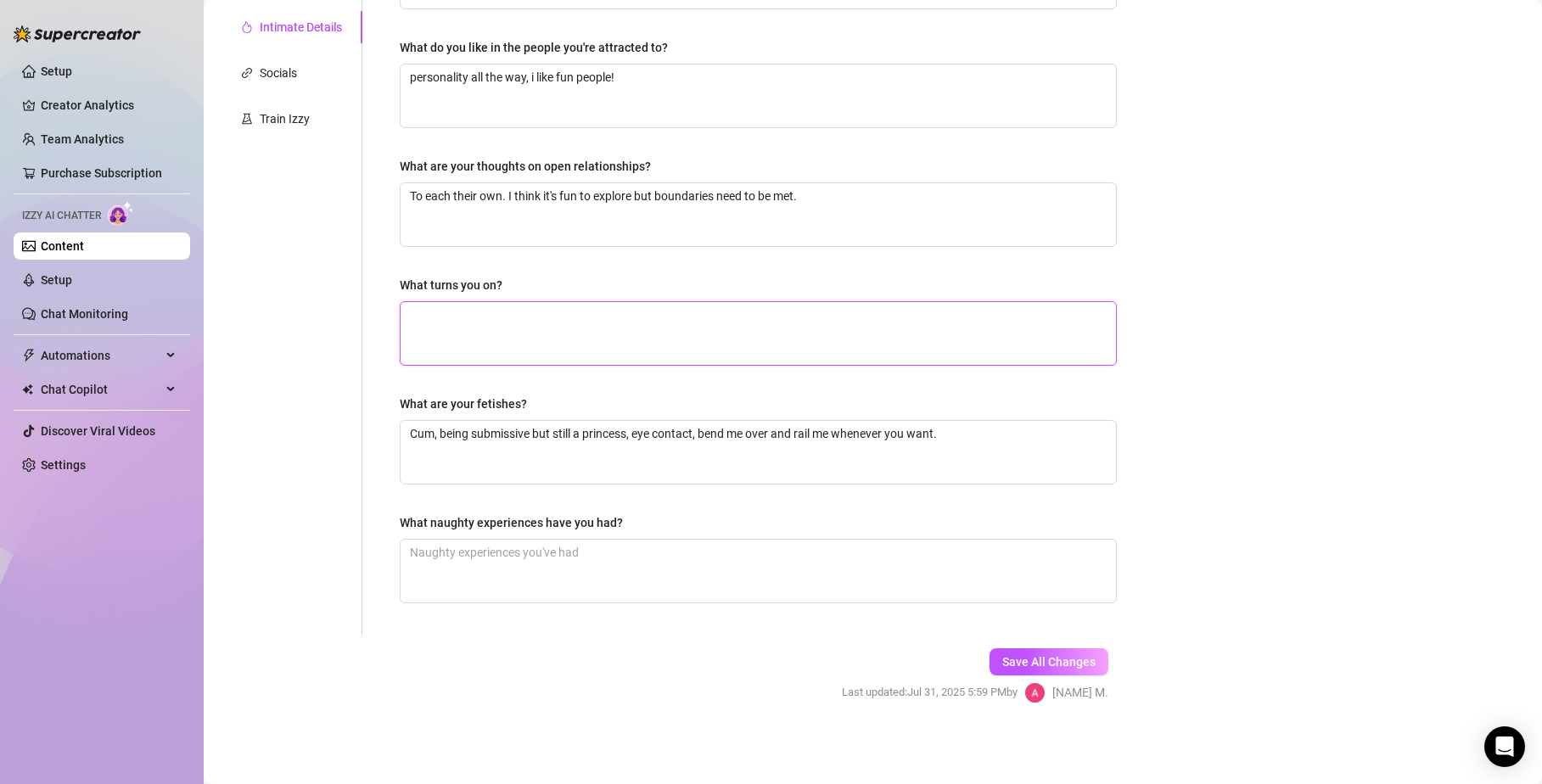 click on "What turns you on?" at bounding box center [758, 333] 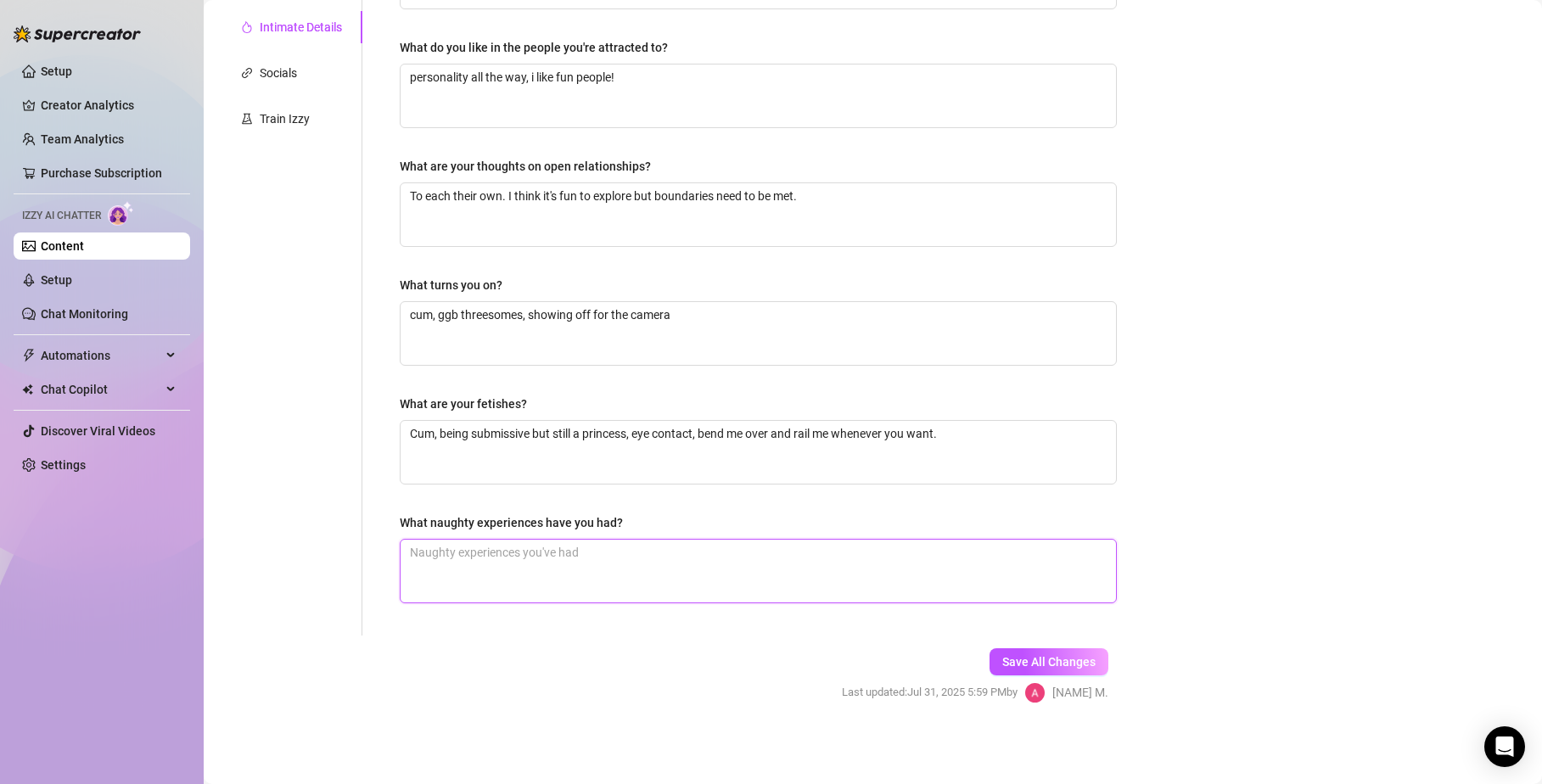 click on "What naughty experiences have you had?" at bounding box center (758, 571) 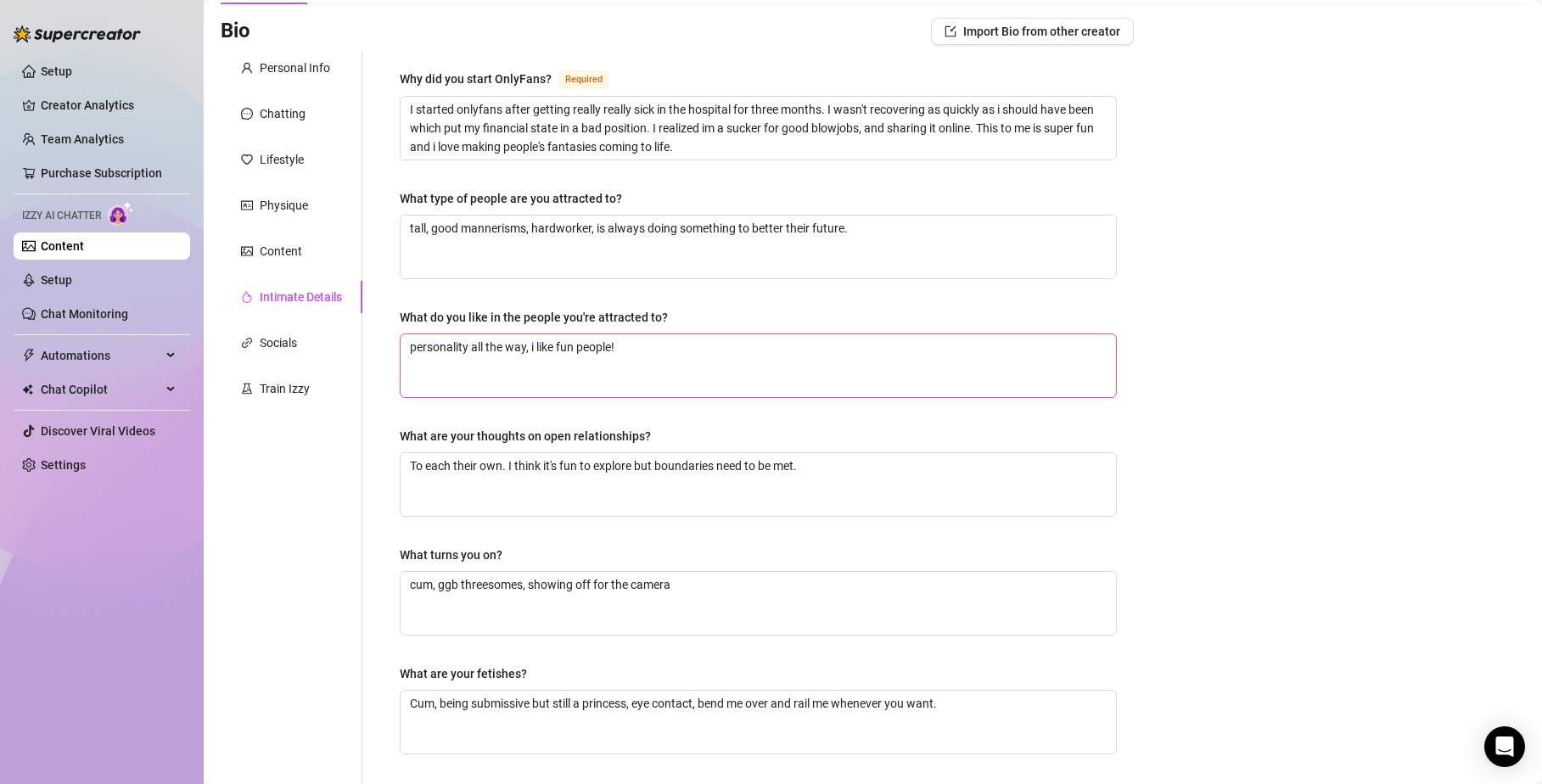 scroll, scrollTop: 108, scrollLeft: 0, axis: vertical 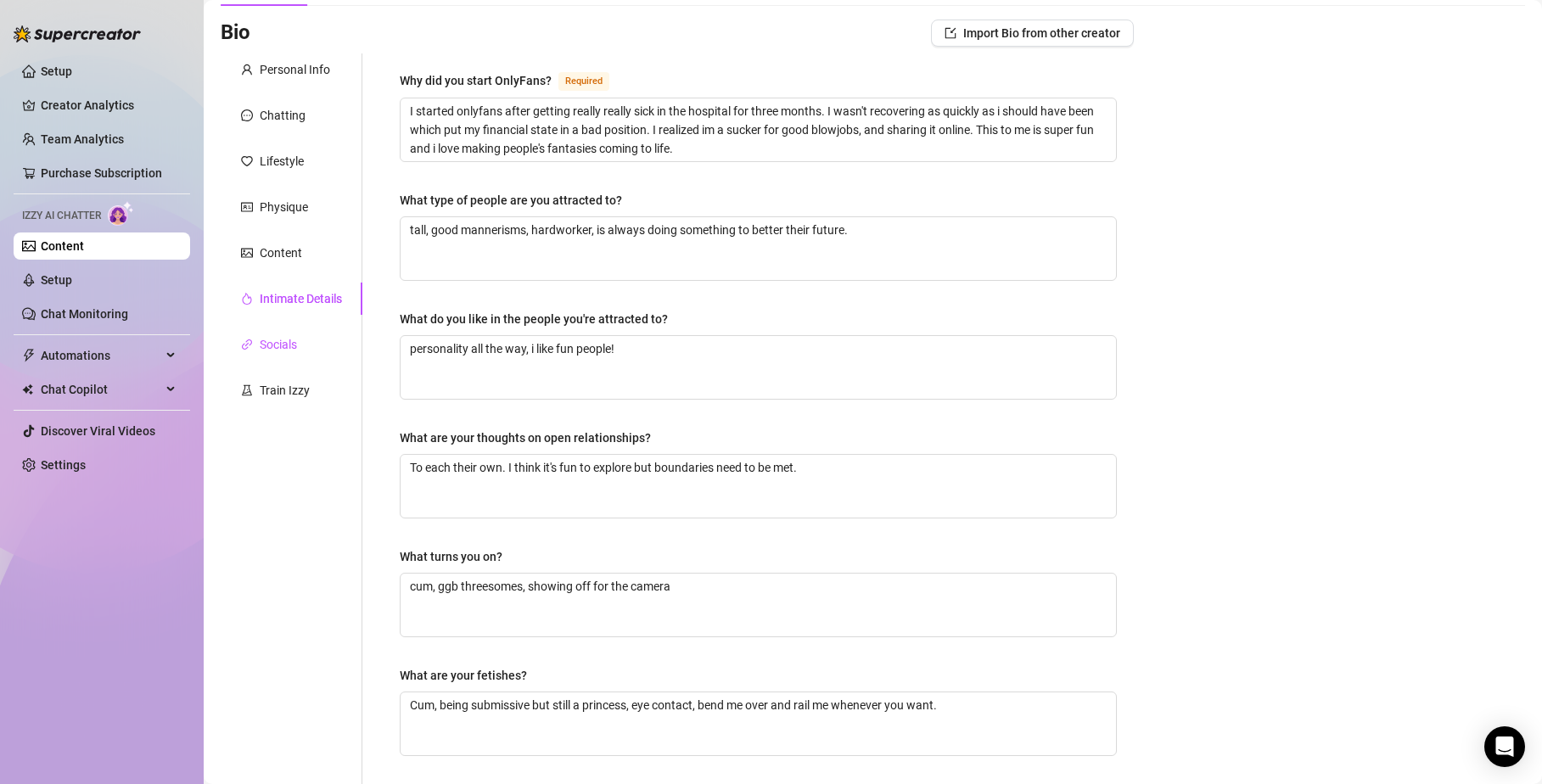 click on "Socials" at bounding box center (278, 344) 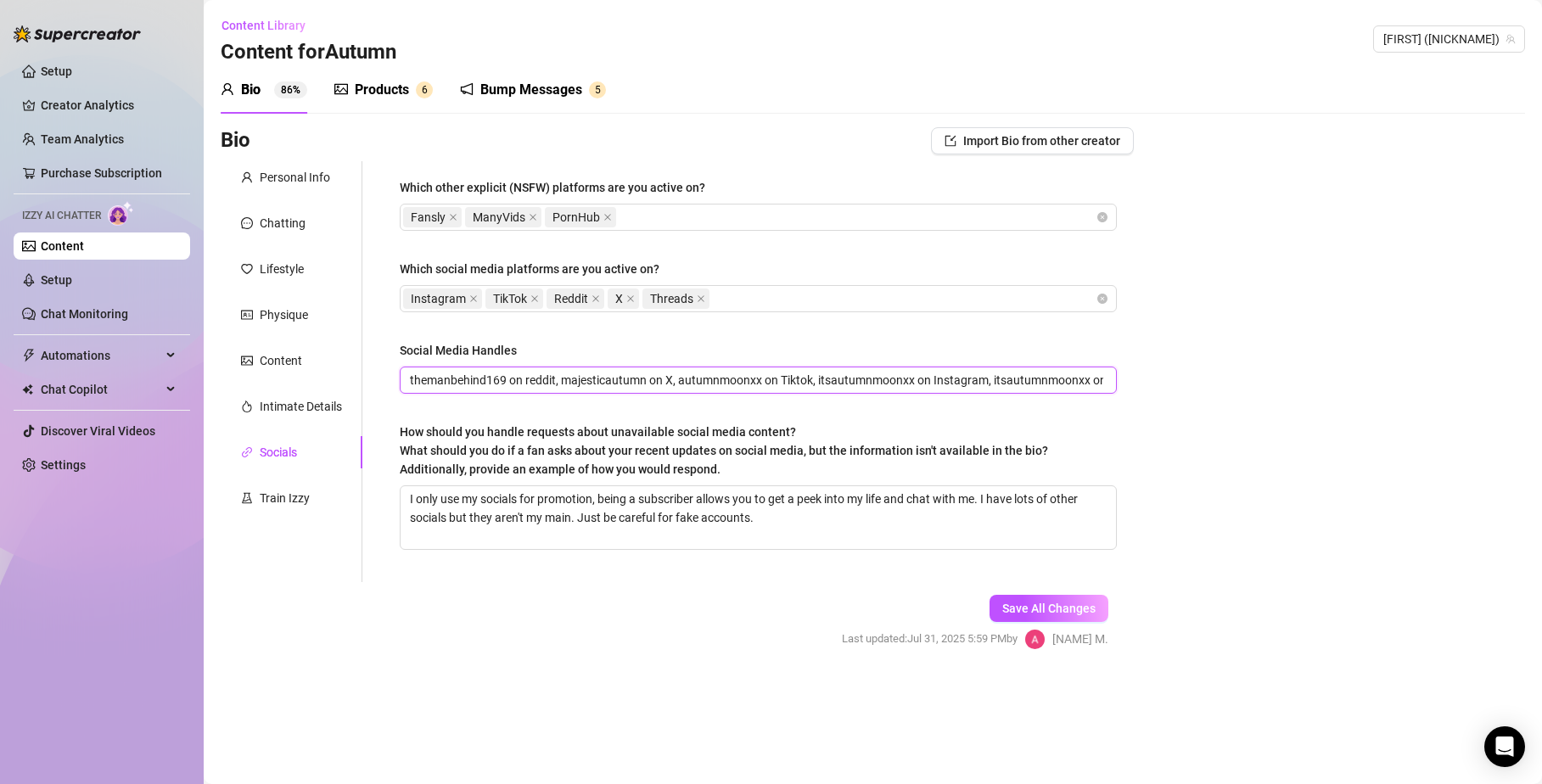 scroll, scrollTop: 0, scrollLeft: 43, axis: horizontal 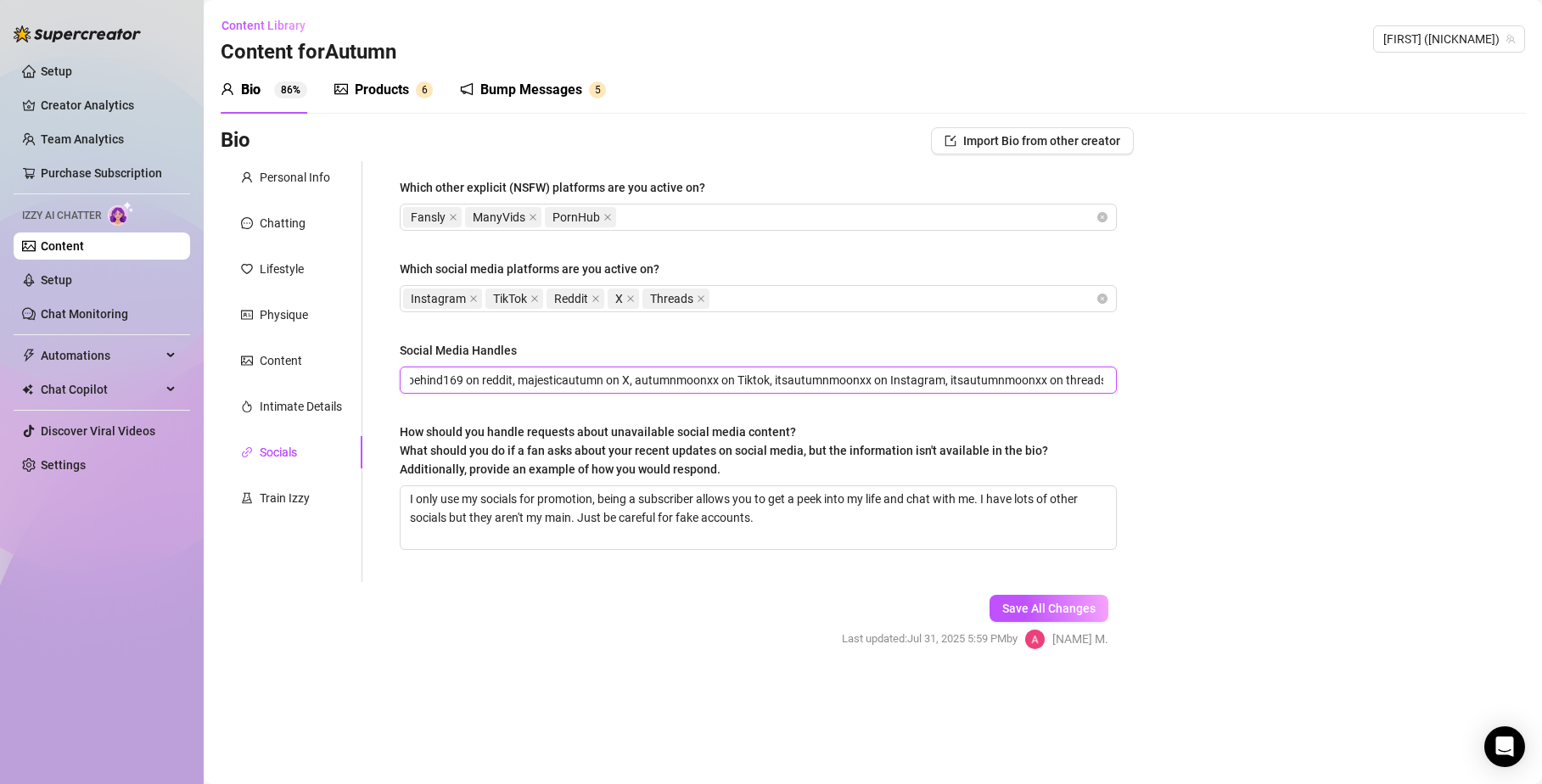 drag, startPoint x: 821, startPoint y: 382, endPoint x: 1126, endPoint y: 396, distance: 305.32114 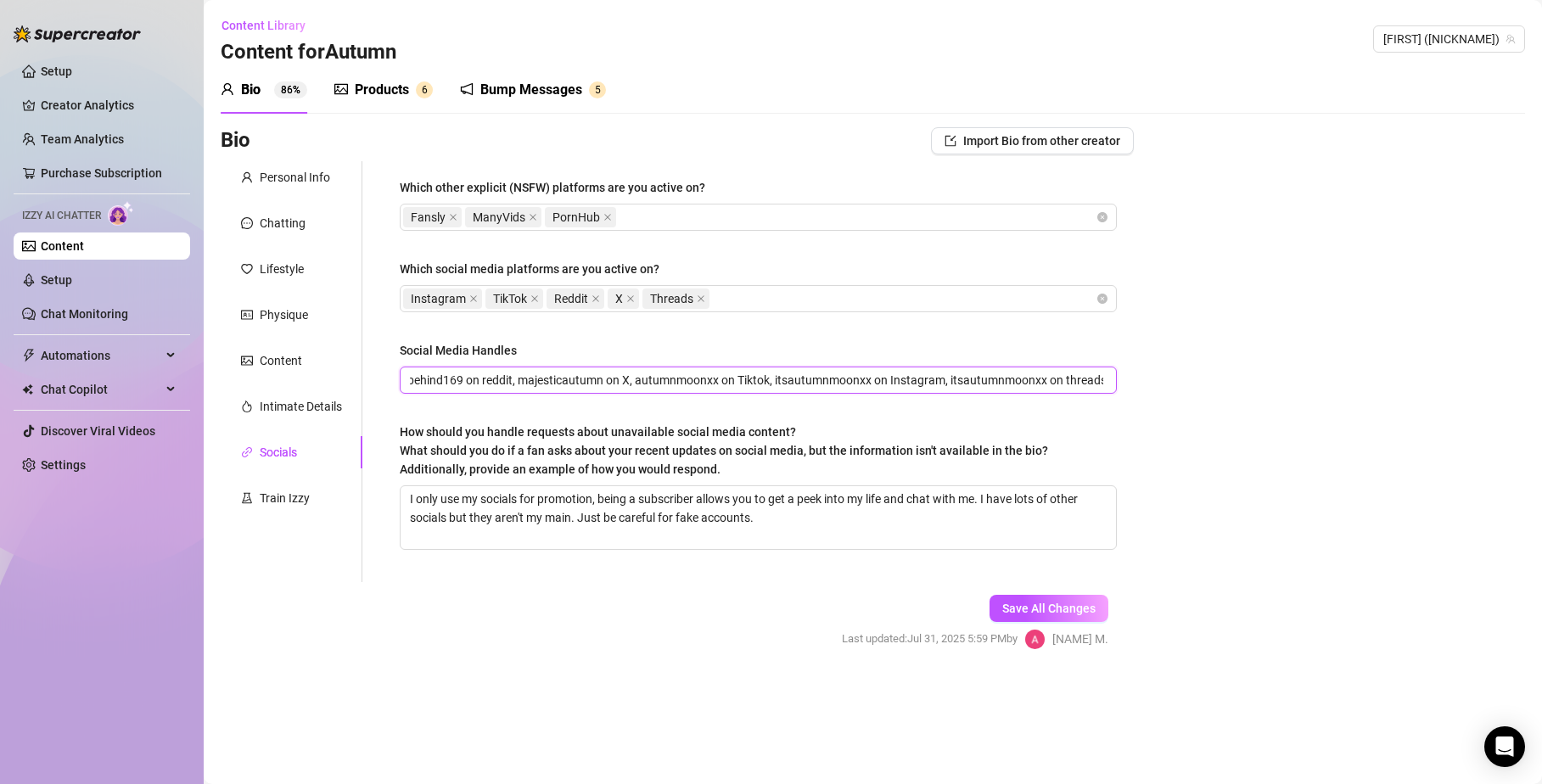 click on "themanbehind169 on reddit, majesticautumn on X, autumnmoonxx on Tiktok, itsautumnmoonxx on Instagram, itsautumnmoonxx on threads" at bounding box center (756, 380) 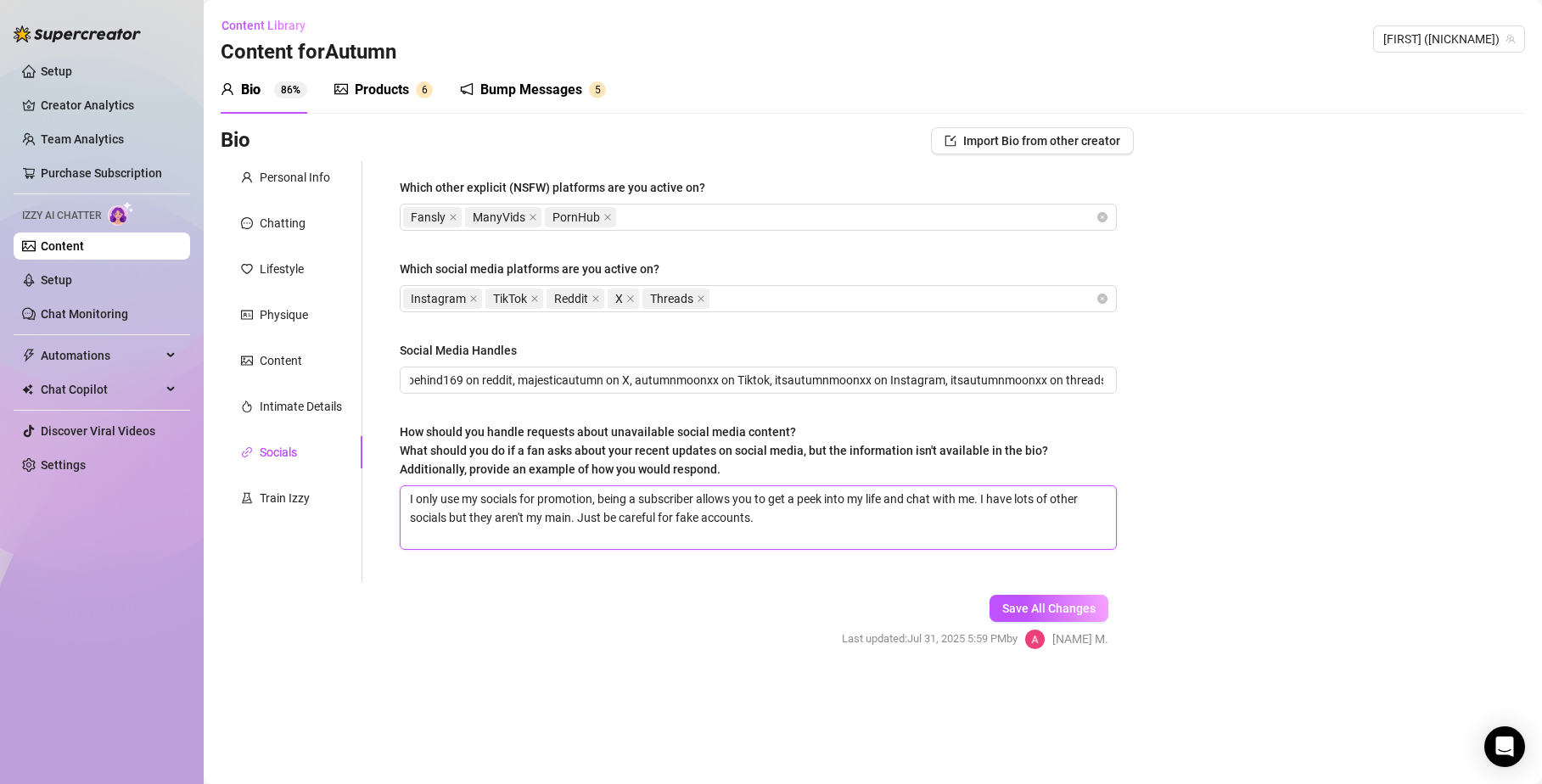 scroll, scrollTop: 0, scrollLeft: 0, axis: both 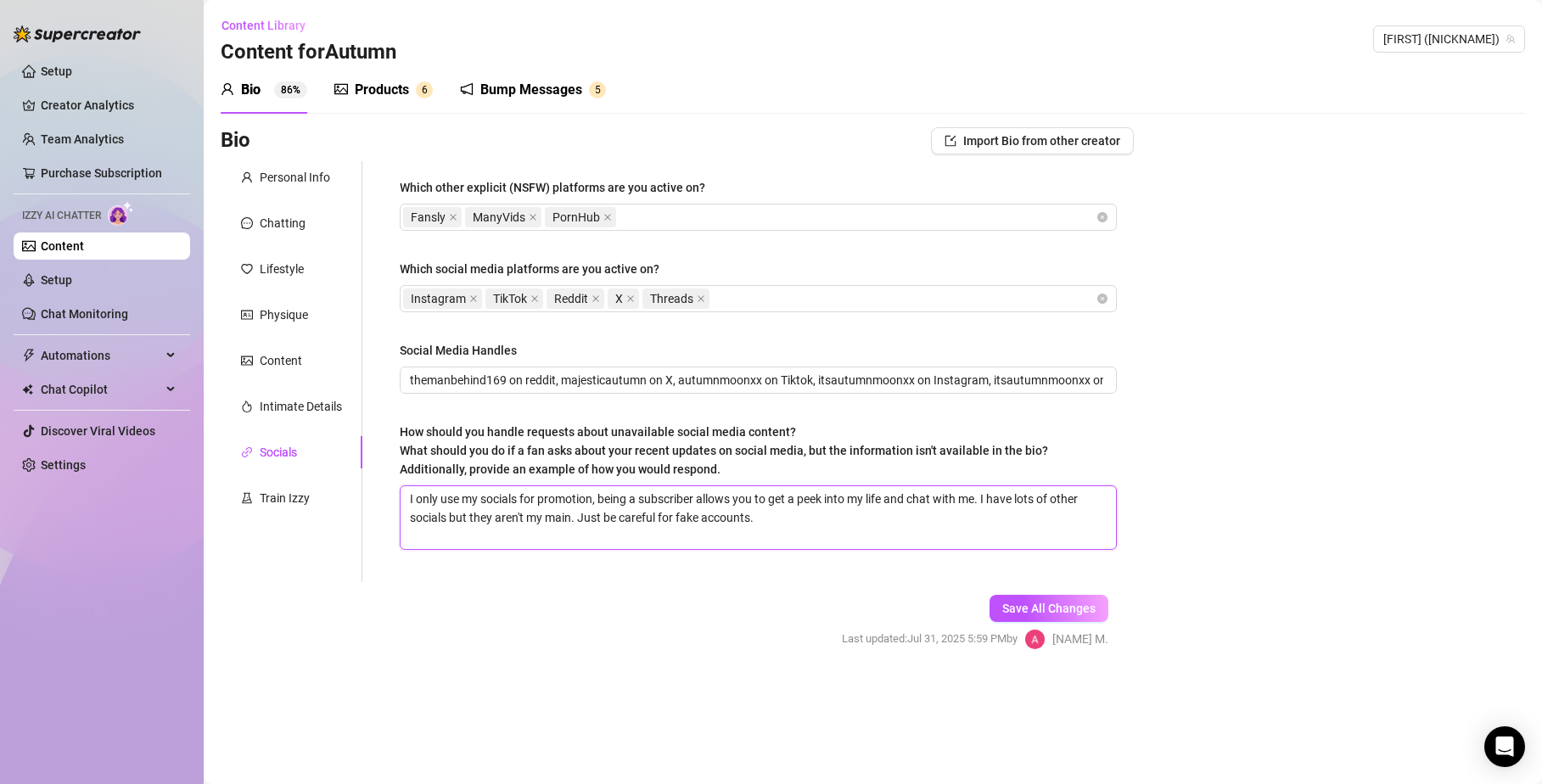 click on "I only use my socials for promotion, being a subscriber allows you to get a peek into my life and chat with me. I have lots of other socials but they aren't my main. Just be careful for fake accounts." at bounding box center (758, 518) 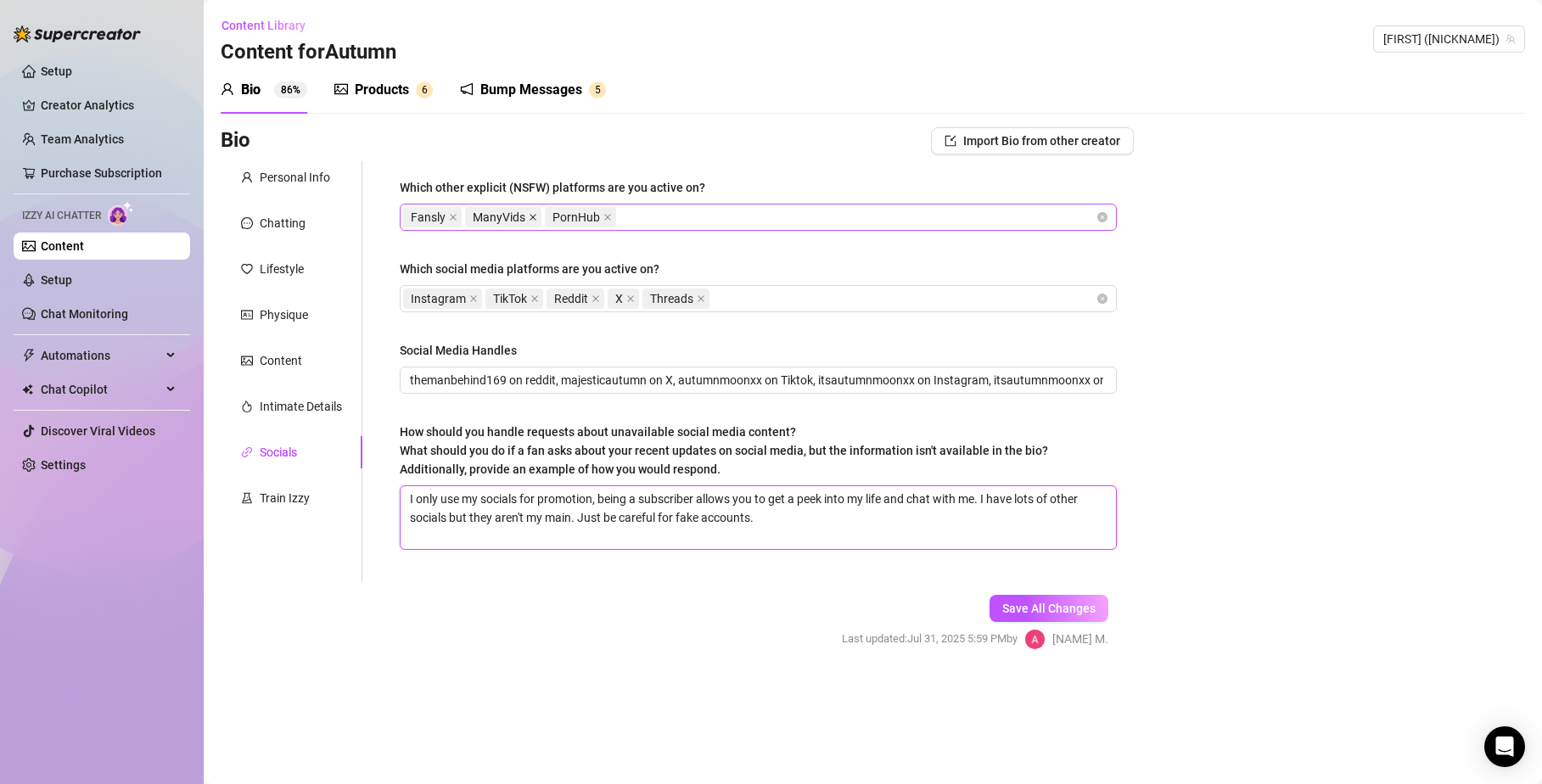 click 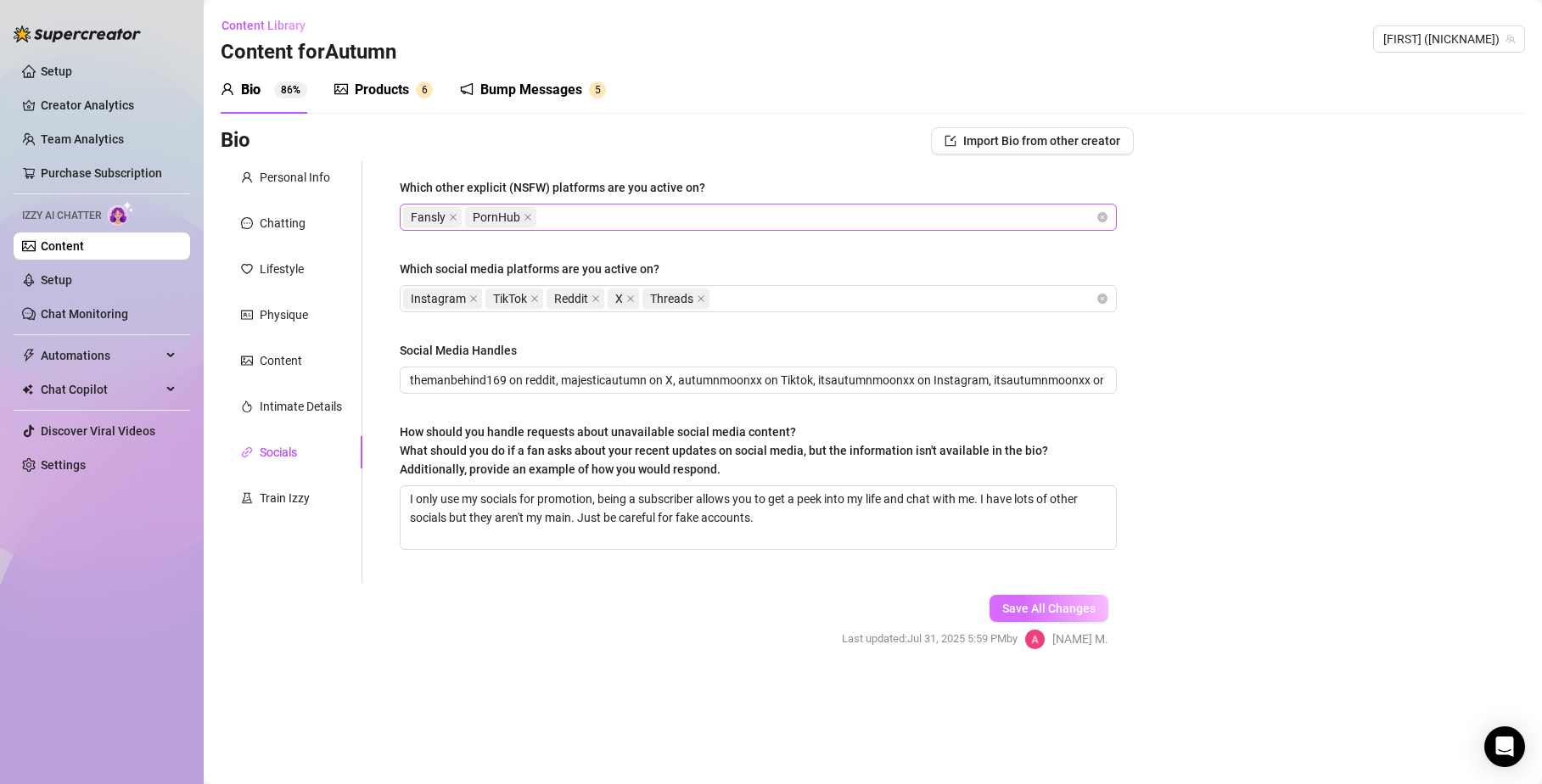 click on "Save All Changes" at bounding box center (1049, 608) 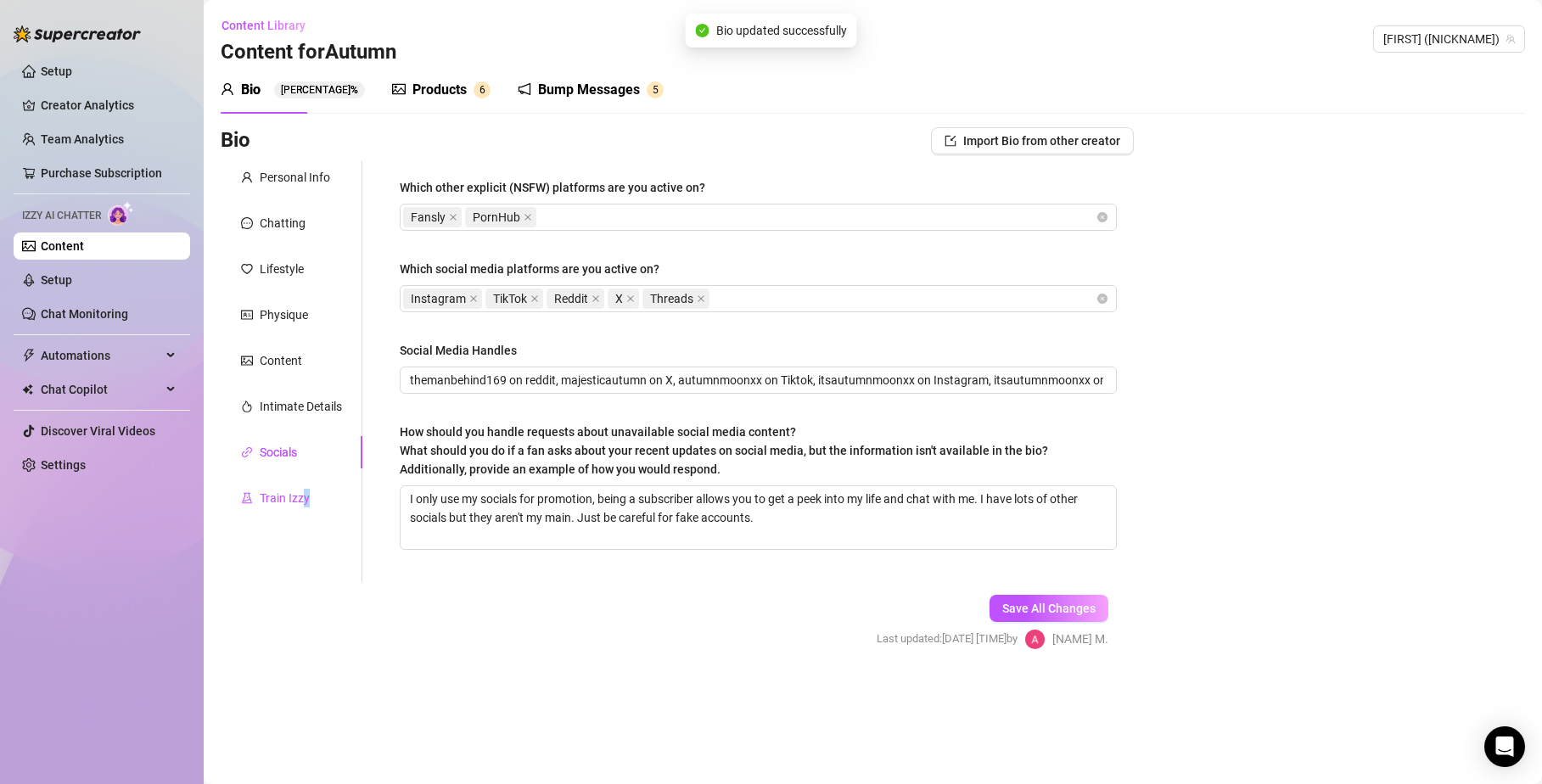 click on "Train Izzy" at bounding box center (291, 498) 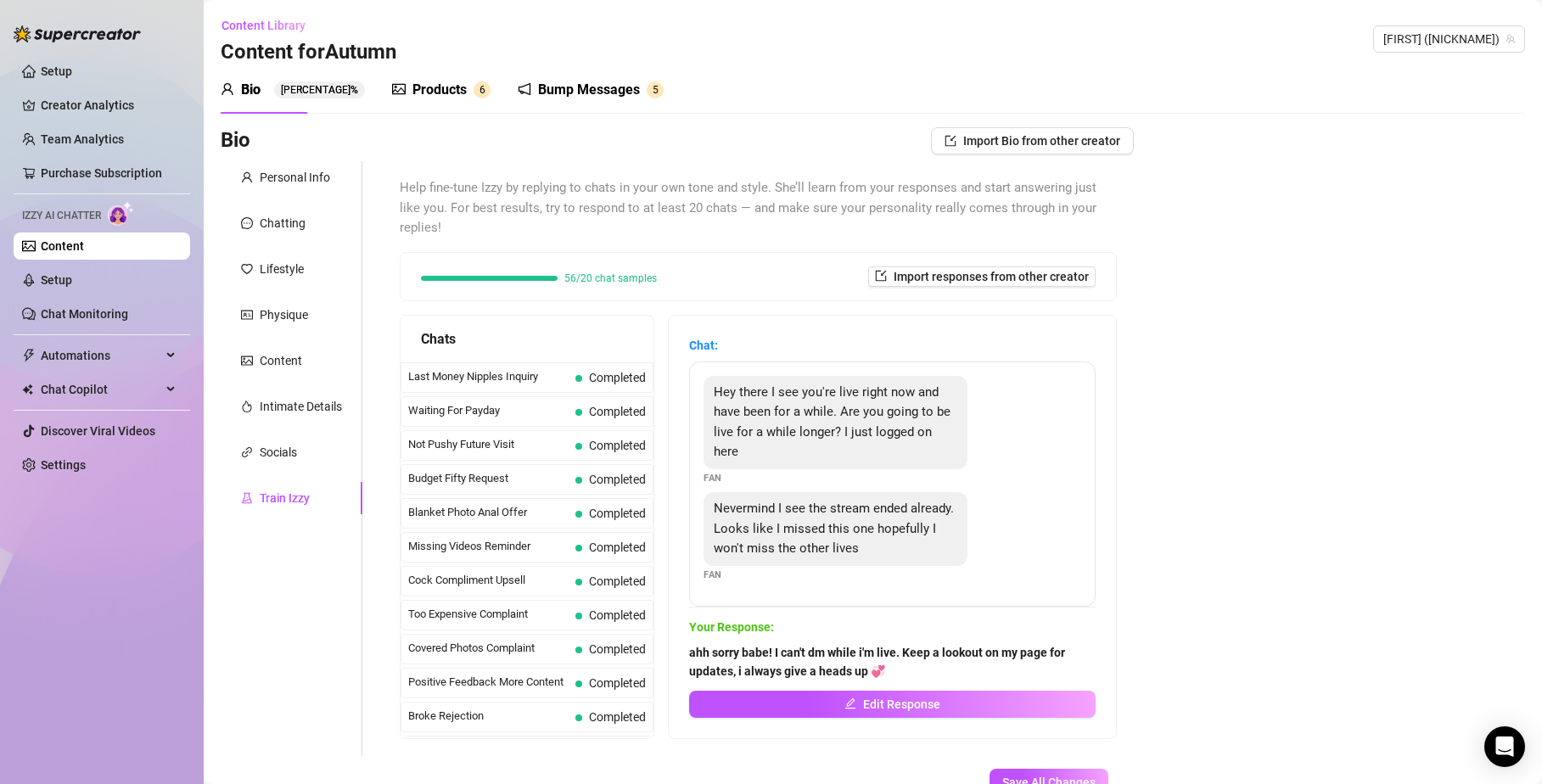 click on "Products 6" at bounding box center [441, 90] 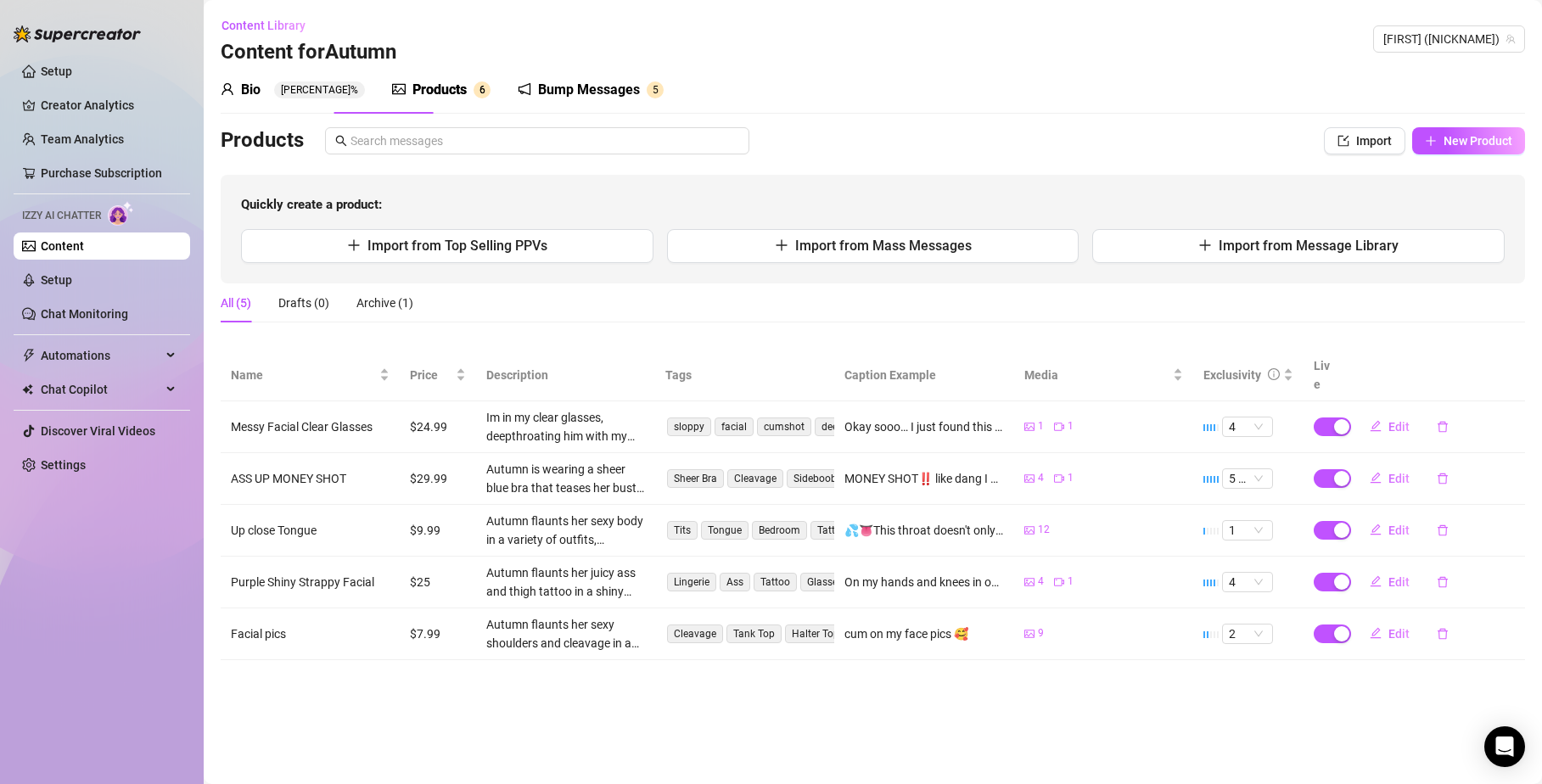 click on "Bump Messages" at bounding box center (589, 90) 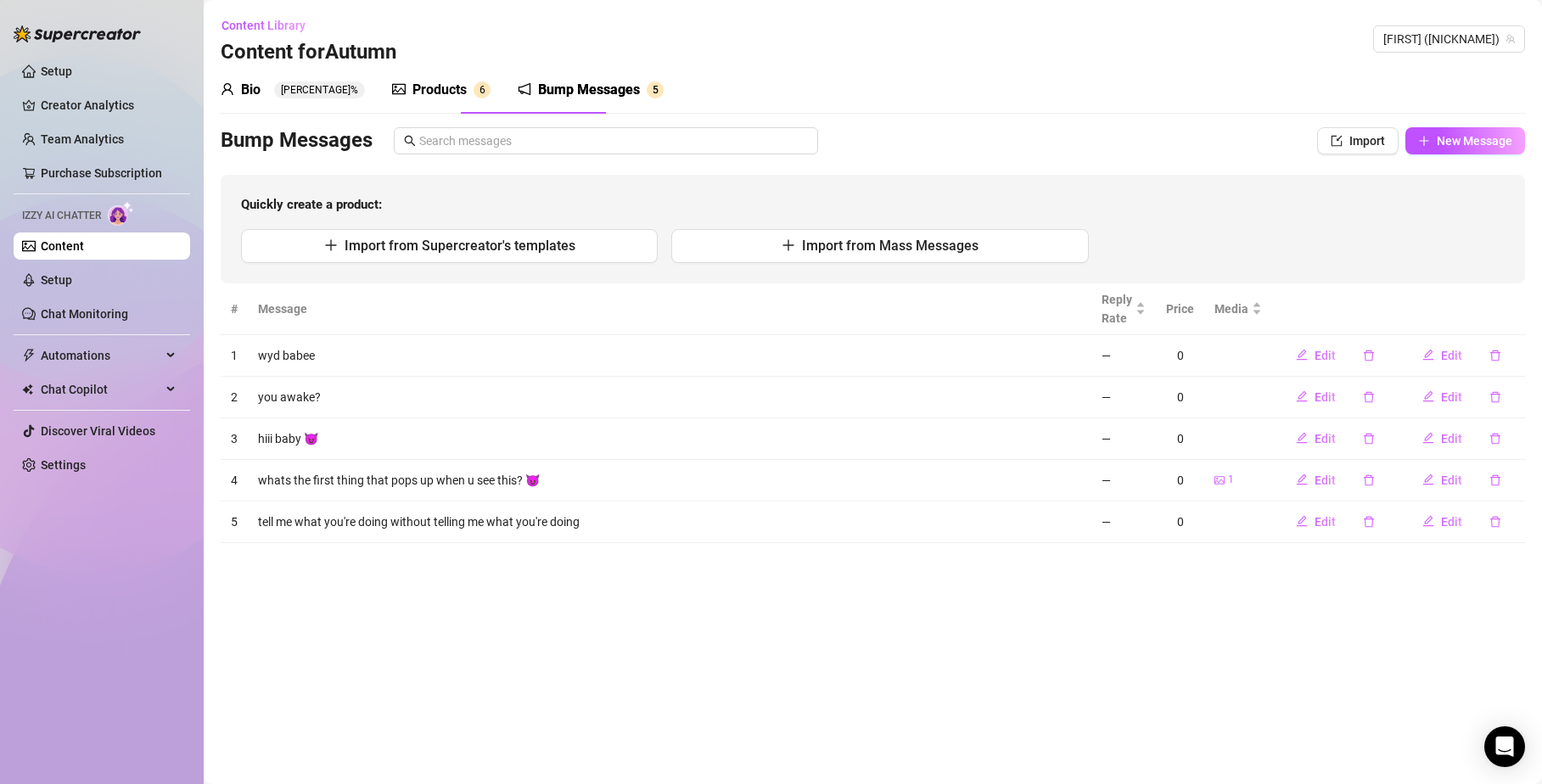 click on "Bio" at bounding box center (250, 90) 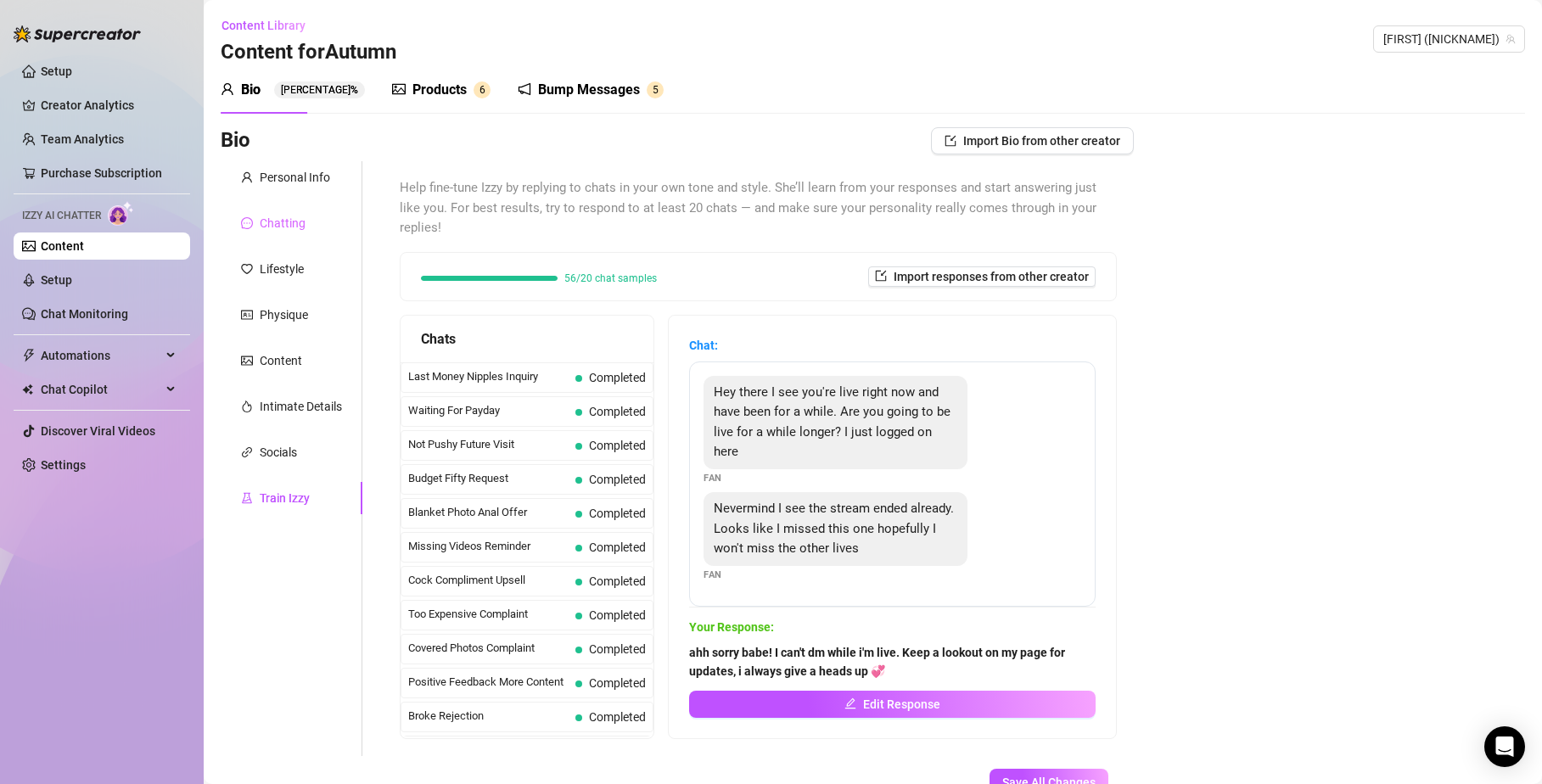 click on "Chatting" at bounding box center (291, 223) 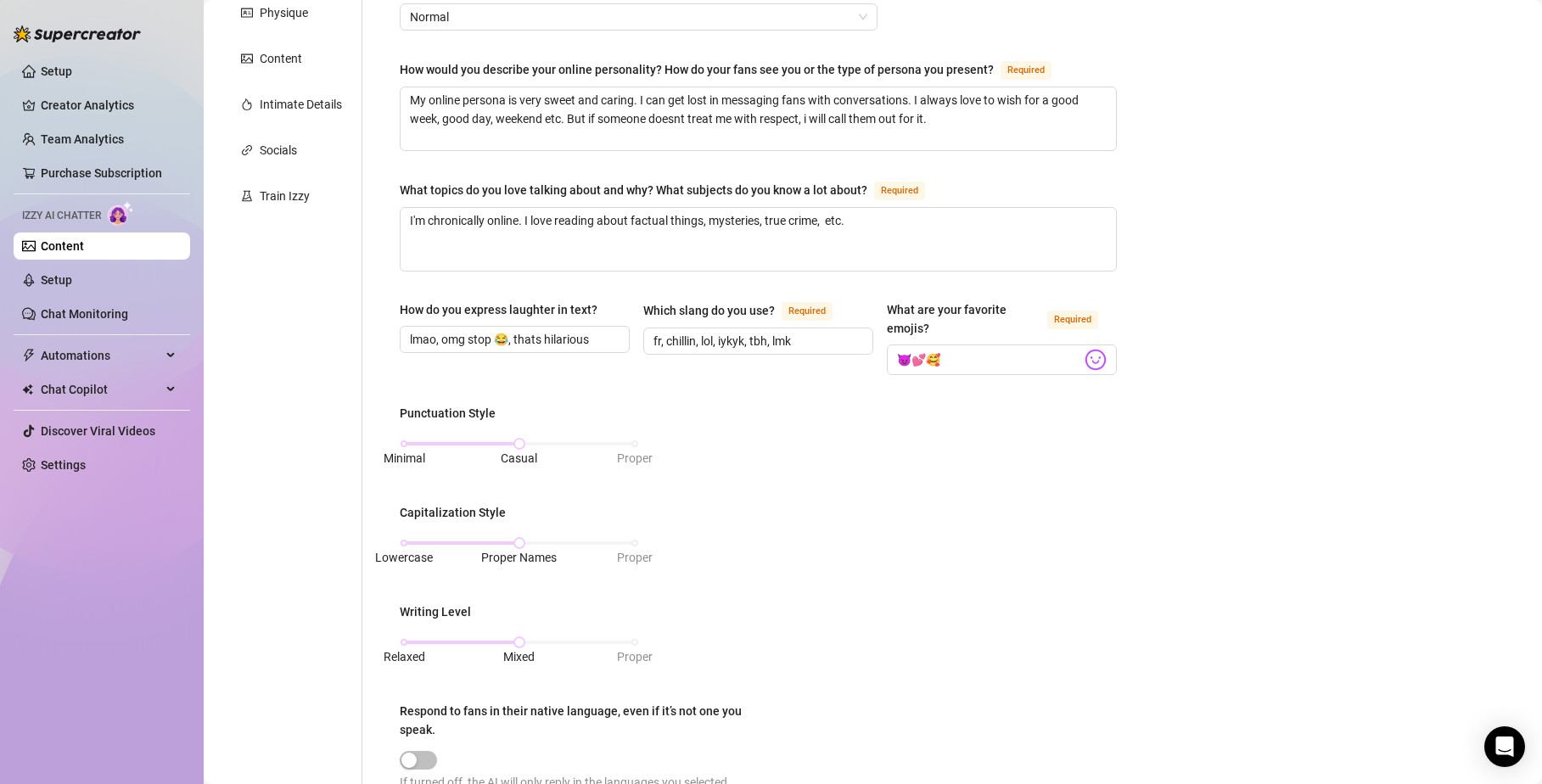 scroll, scrollTop: 0, scrollLeft: 0, axis: both 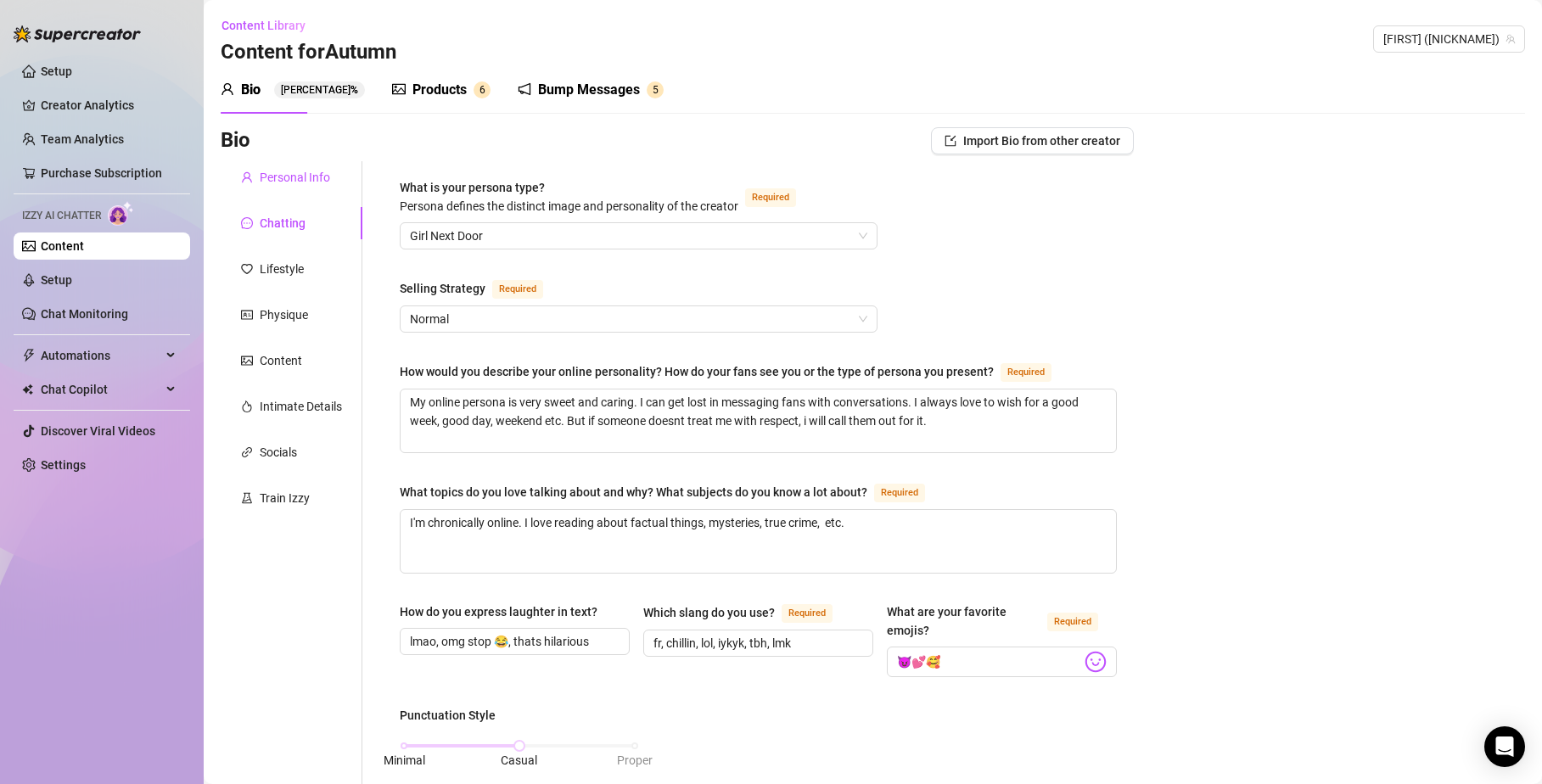 click on "Personal Info" at bounding box center (294, 177) 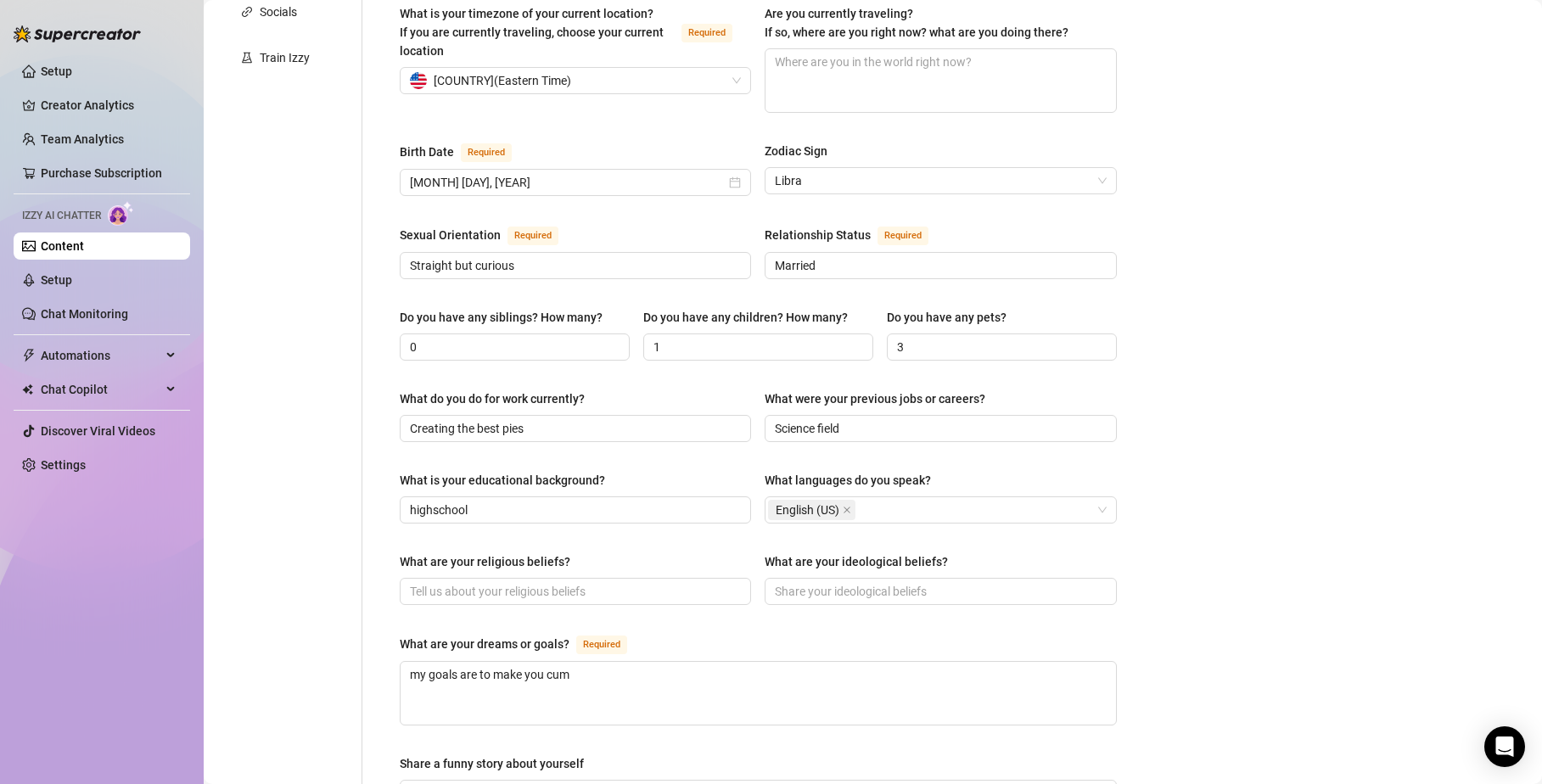 scroll, scrollTop: 67, scrollLeft: 0, axis: vertical 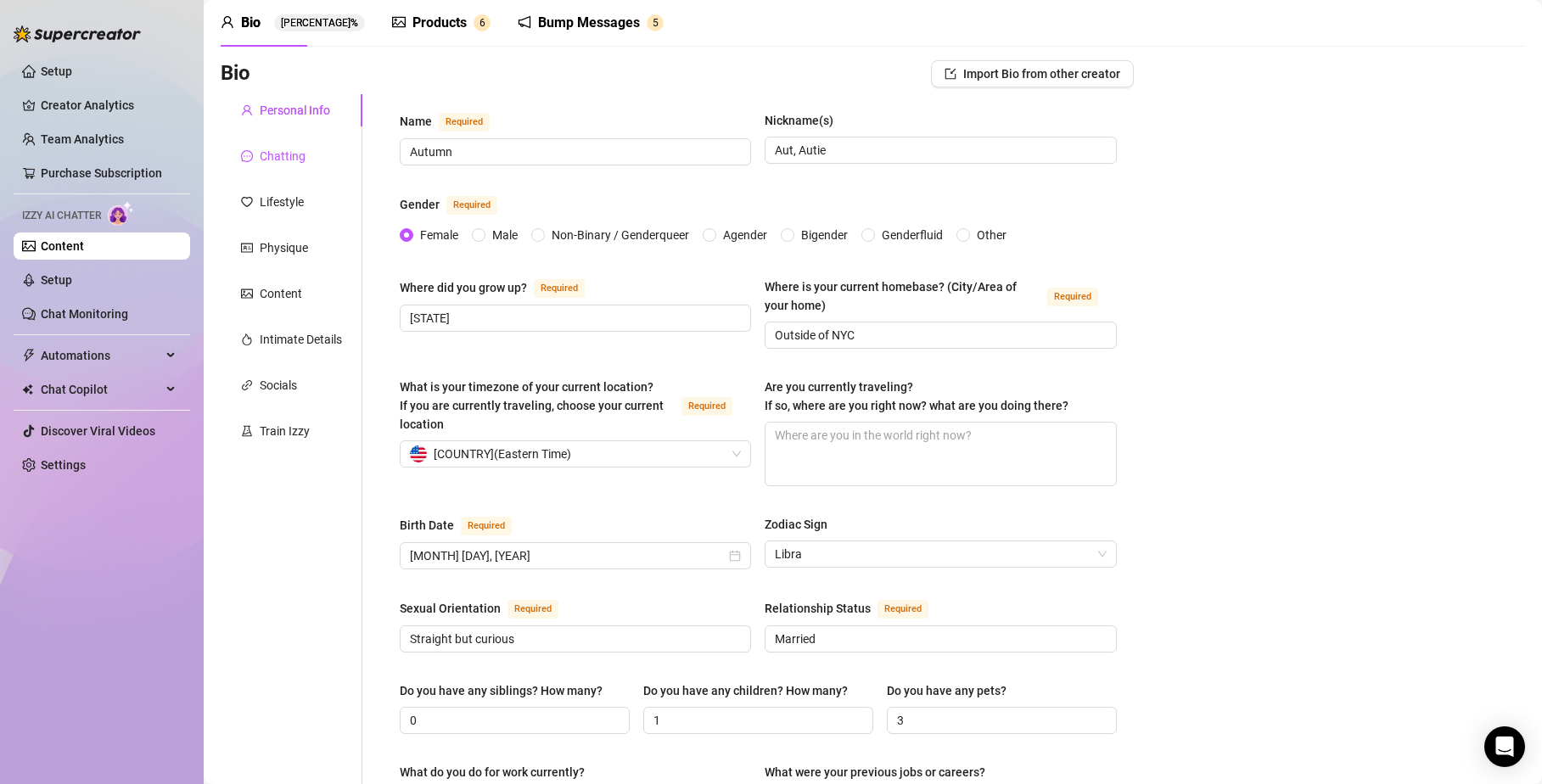 click on "Chatting" at bounding box center (283, 156) 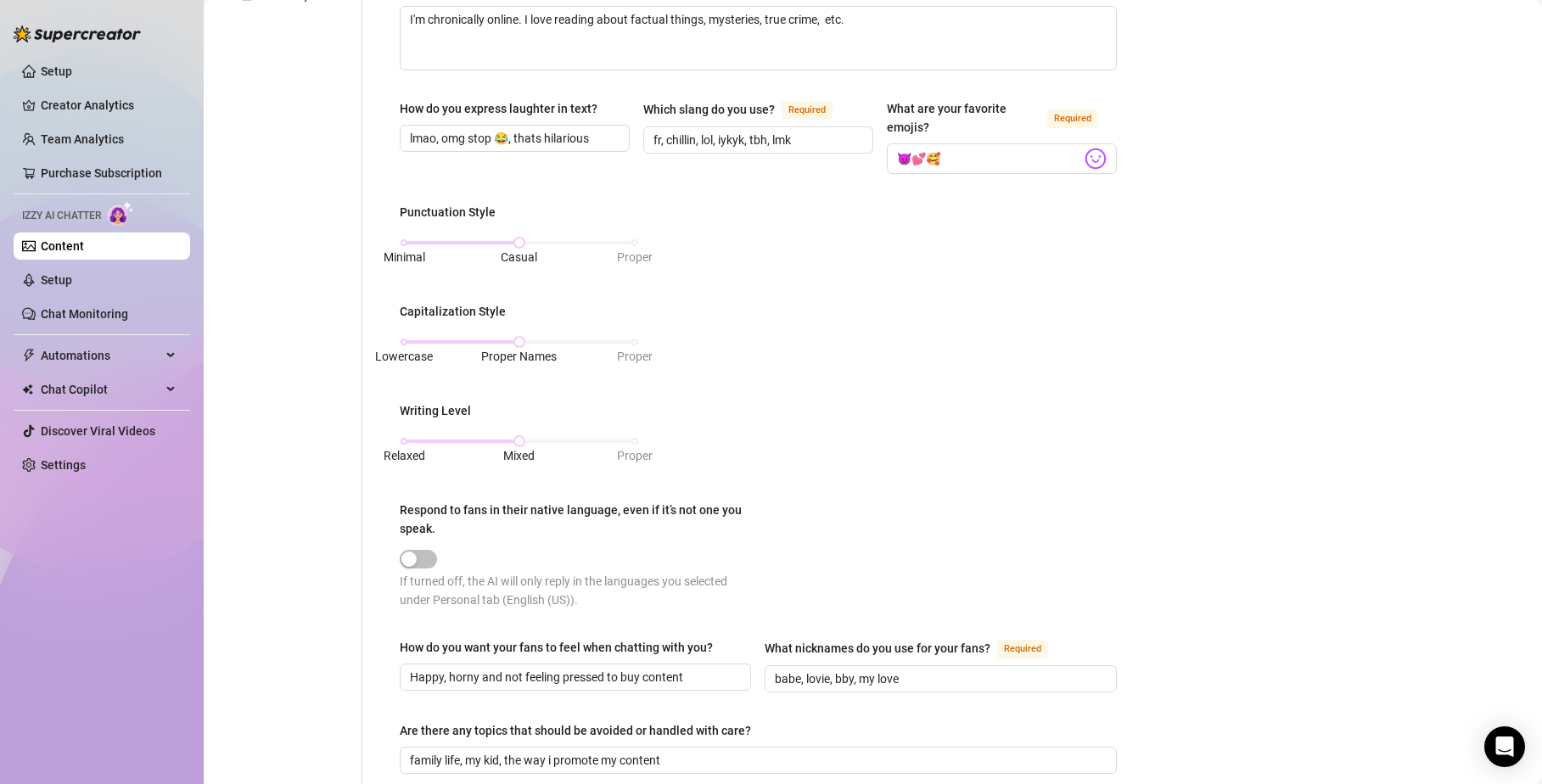 scroll, scrollTop: 582, scrollLeft: 0, axis: vertical 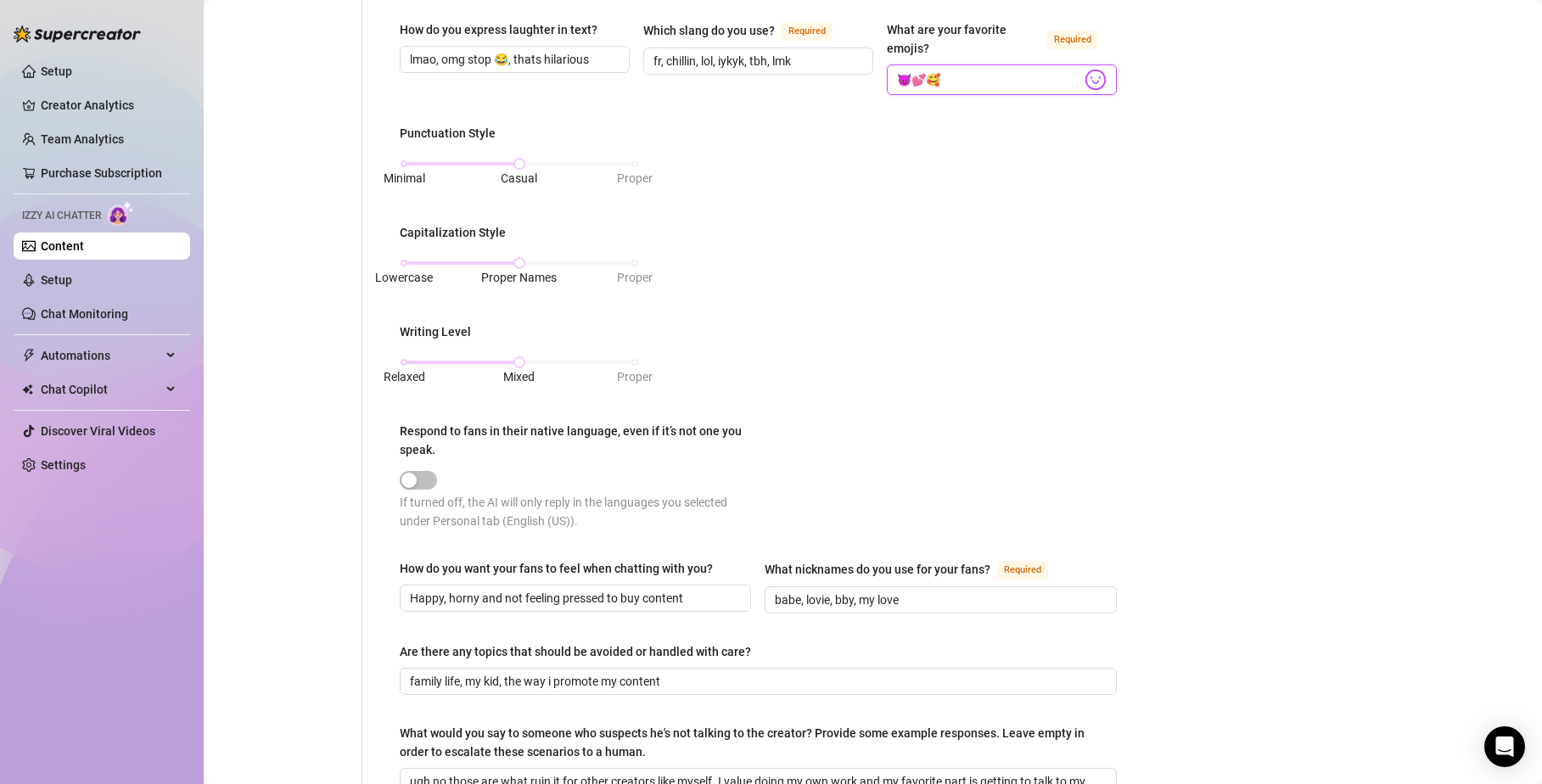 click on "How do you express laughter in text? lmao, omg stop 😂, thats hilarious Which slang do you use? Required fr, chillin, lol, iykyk, tbh, lmk What are your favorite emojis? Required 😈💕🥰" at bounding box center [758, 65] 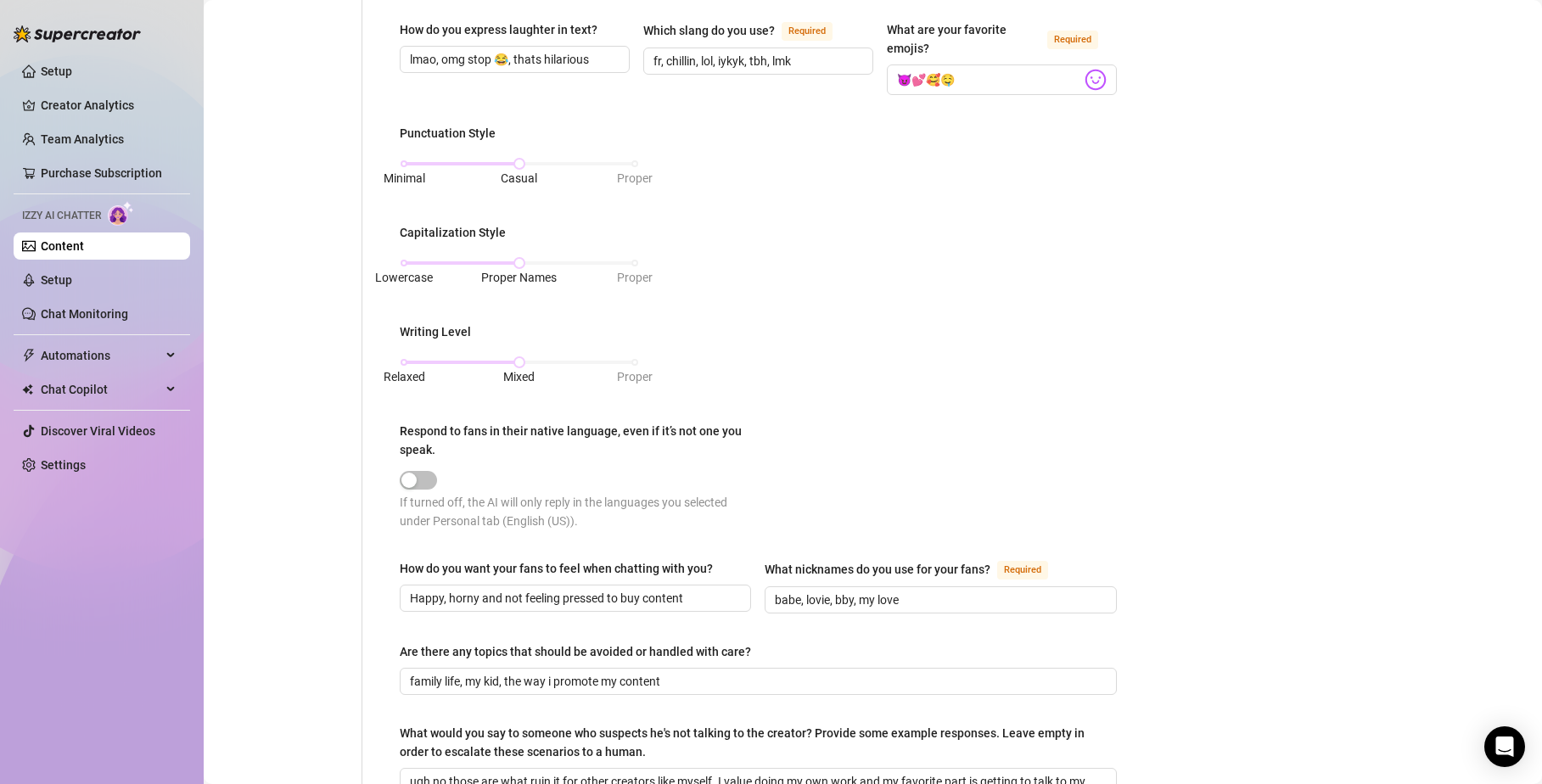 click on "Punctuation Style Minimal Casual Proper Capitalization Style Lowercase Proper Names Proper Writing Level Relaxed Mixed Proper Respond to fans in their native language, even if it’s not one you speak. If turned off, the AI will only reply in the languages you selected under Personal tab (English (US))." at bounding box center (758, 334) 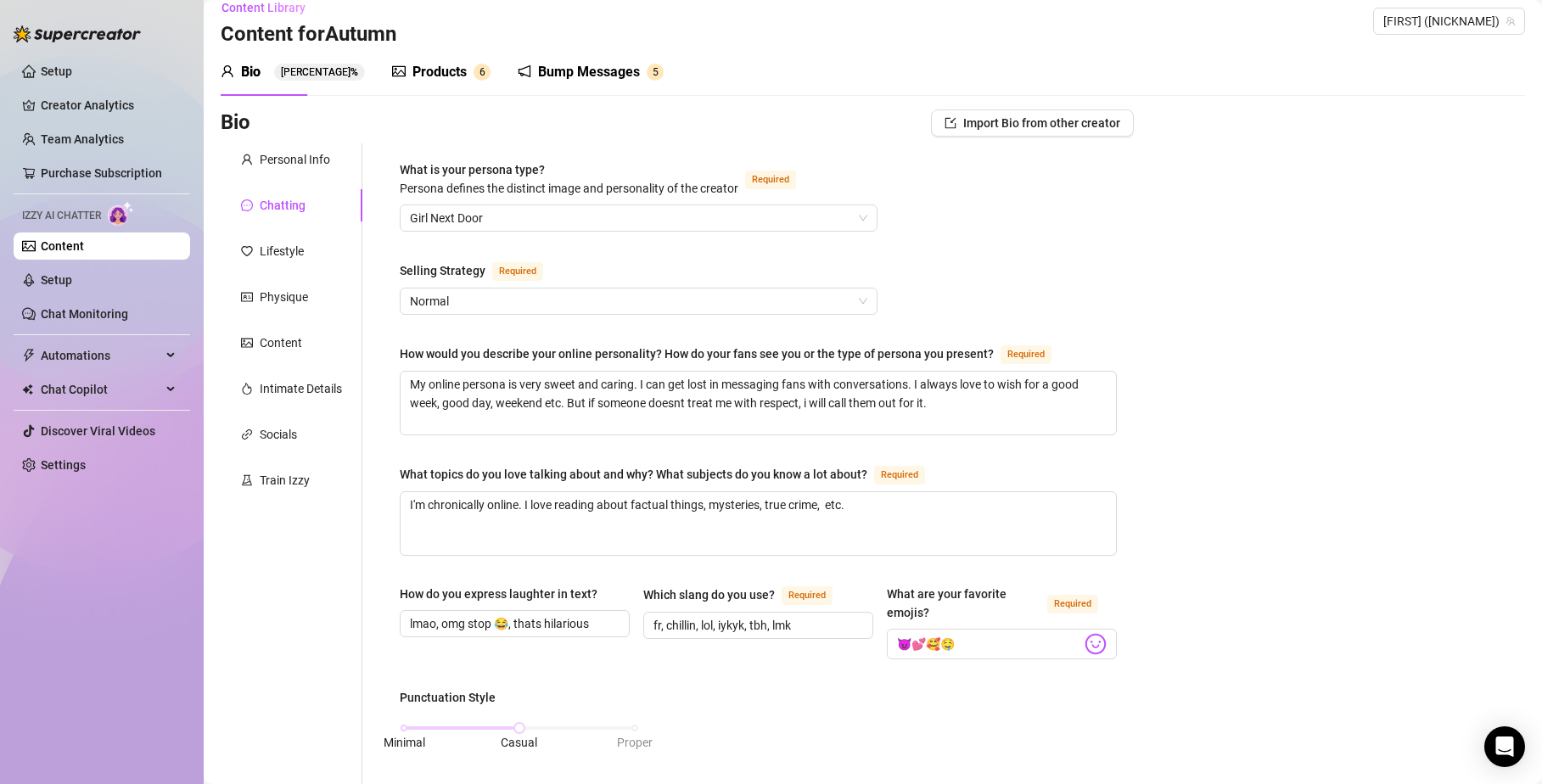 scroll, scrollTop: 16, scrollLeft: 0, axis: vertical 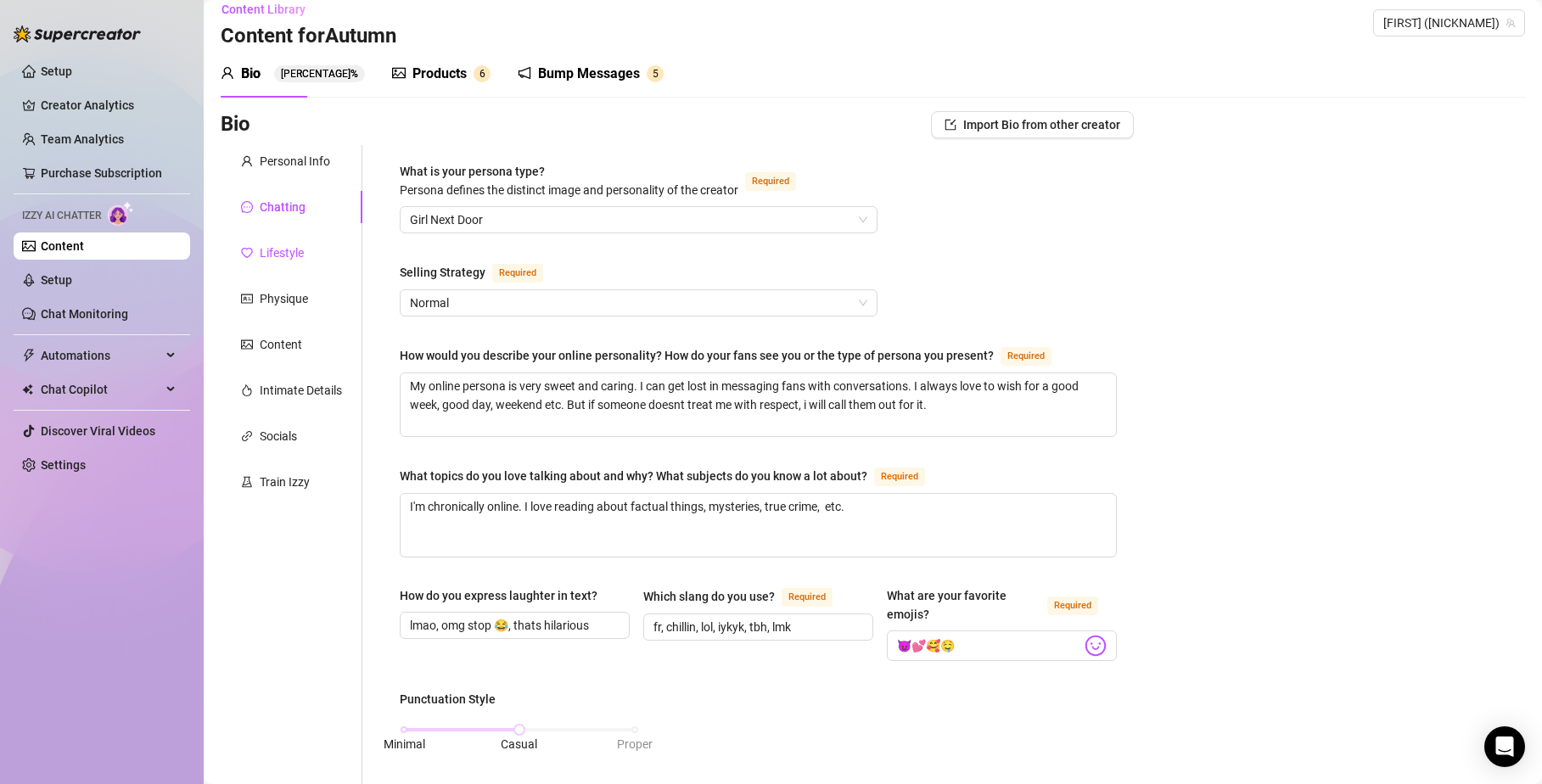click on "Lifestyle" at bounding box center (282, 253) 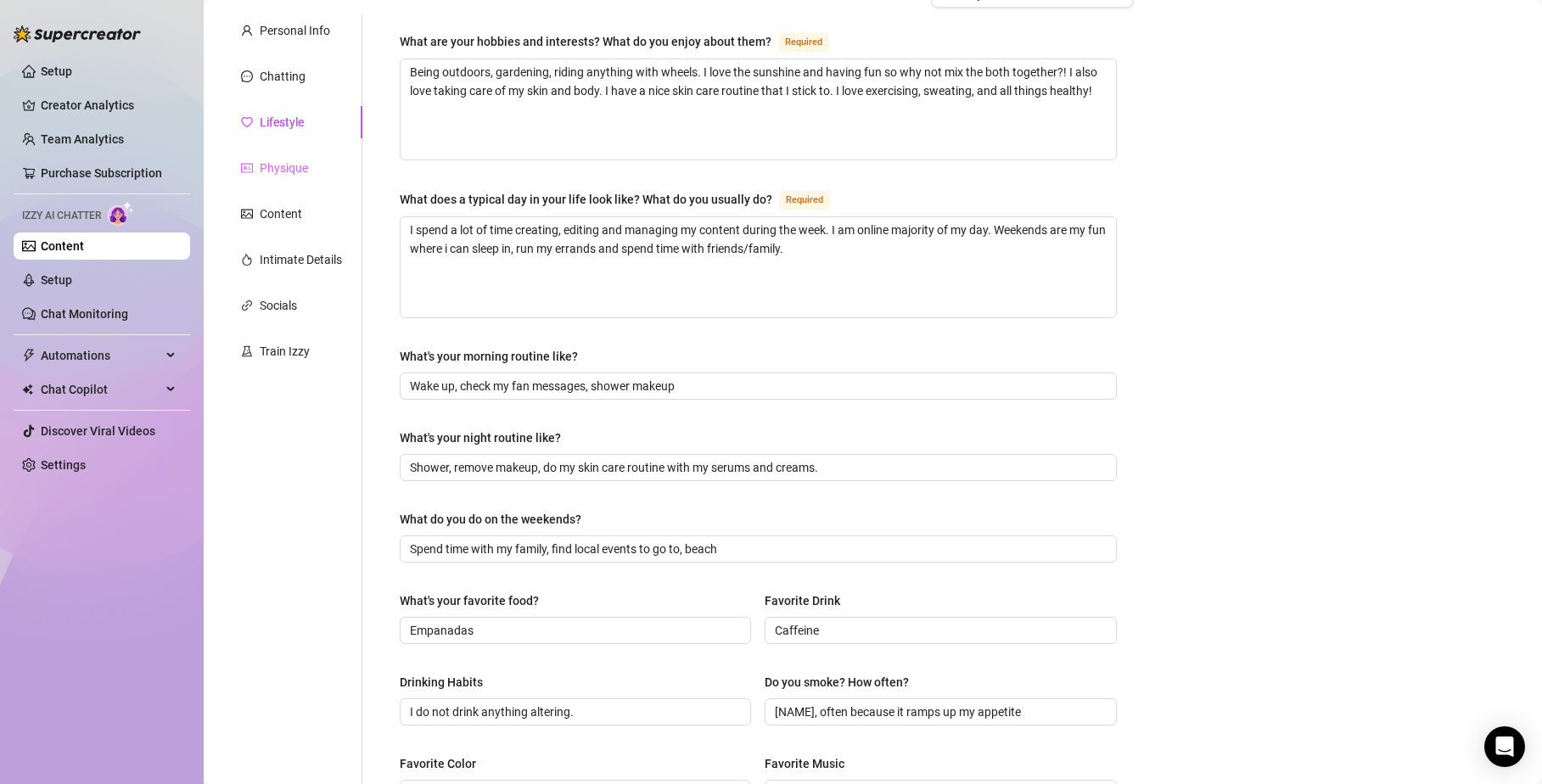 click on "Physique" at bounding box center (291, 168) 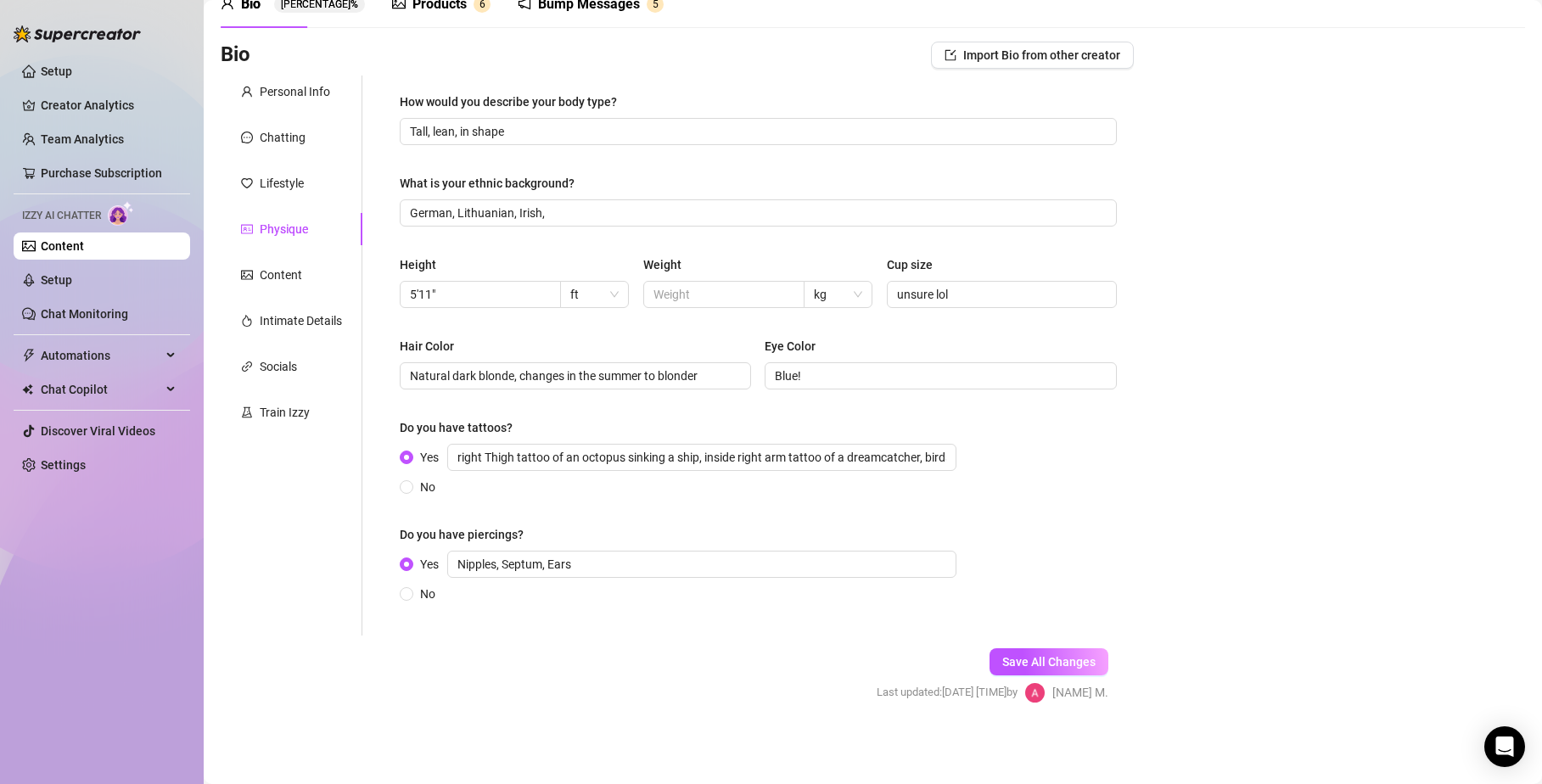 scroll, scrollTop: 86, scrollLeft: 0, axis: vertical 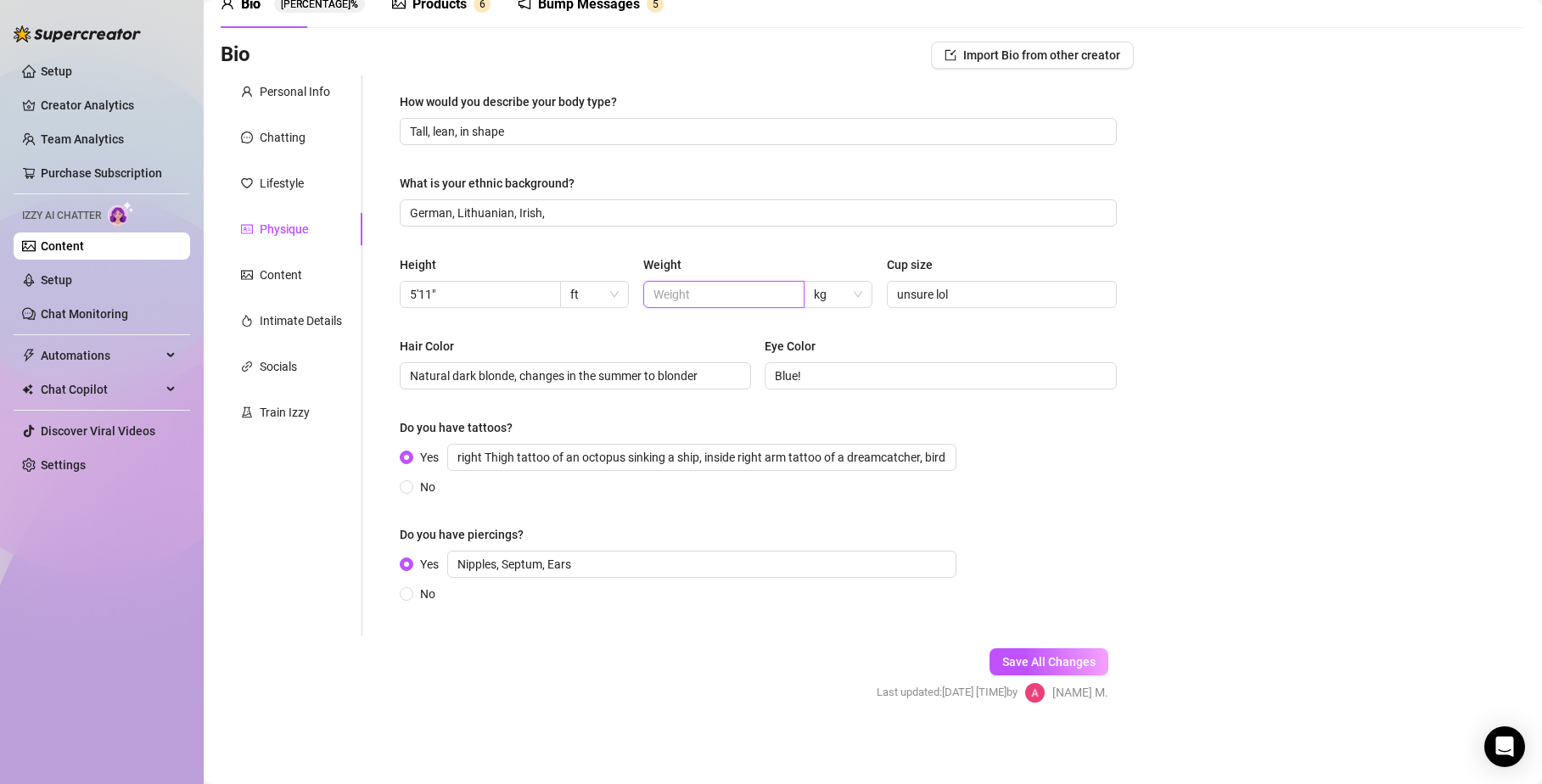 click at bounding box center [722, 294] 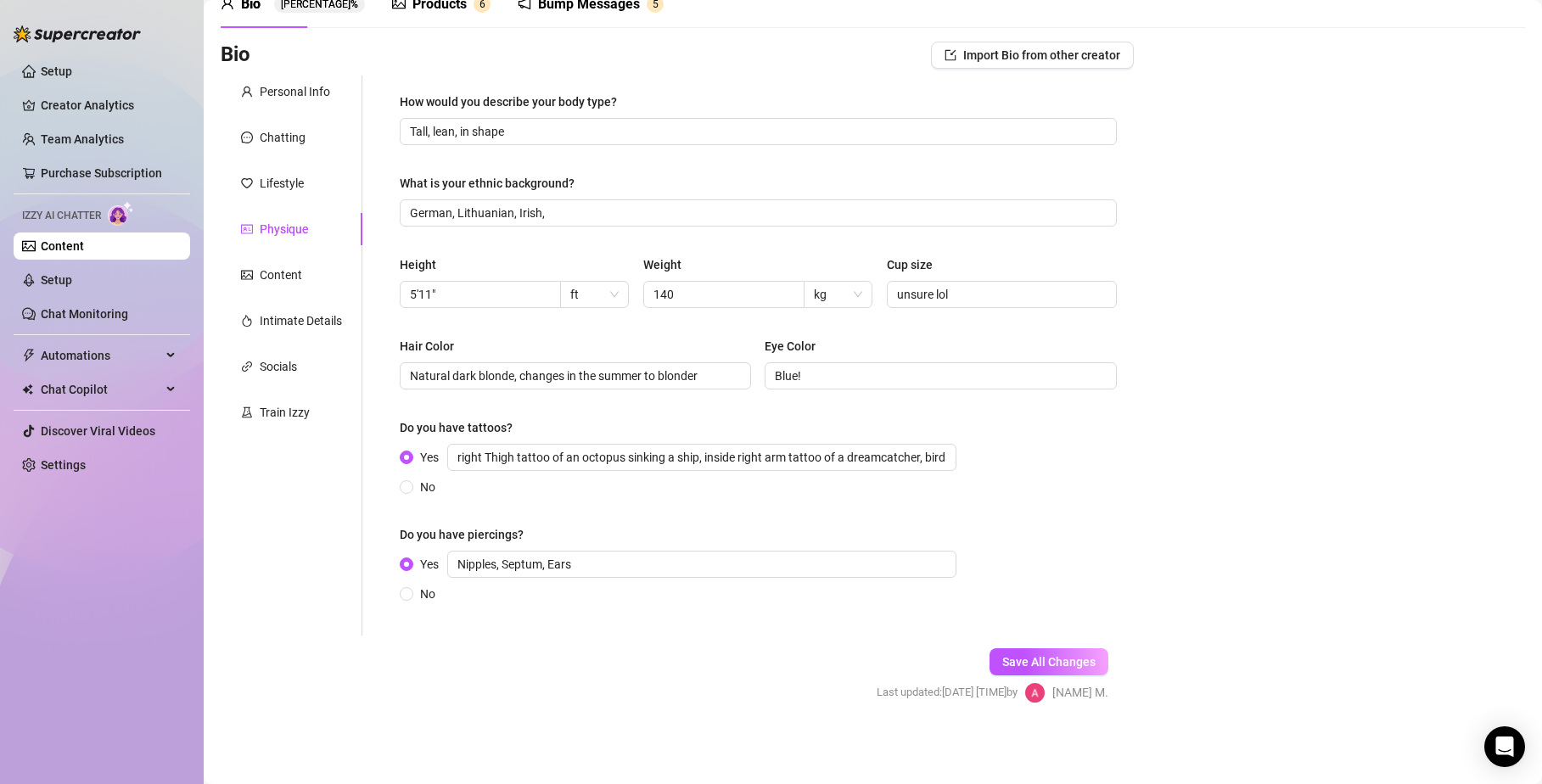 click on "Bio Import Bio from other creator Personal Info Chatting Lifestyle Physique Content Intimate Details Socials Train Izzy Name Required Autumn Nickname(s) Aut, Autie Gender Required Female Male Non-Binary / Genderqueer Agender Bigender Genderfluid Other Where did you grow up? Required New Jersey Where is your current homebase? (City/Area of your home) Required Outside of NYC What is your timezone of your current location? If you are currently traveling, choose your current location Required United States of America  ( Eastern Time ) Are you currently traveling? If so, where are you right now? what are you doing there? Birth Date Required October 19th, 1993 Zodiac Sign Libra Sexual Orientation Required Straight but curious Relationship Status Required Married Do you have any siblings? How many? 0 Do you have any children? How many? 1 Do you have any pets? 3 What do you do for work currently? Creating the best pies What were your previous jobs or careers? Science field What is your educational background?   ft X" at bounding box center [872, 387] 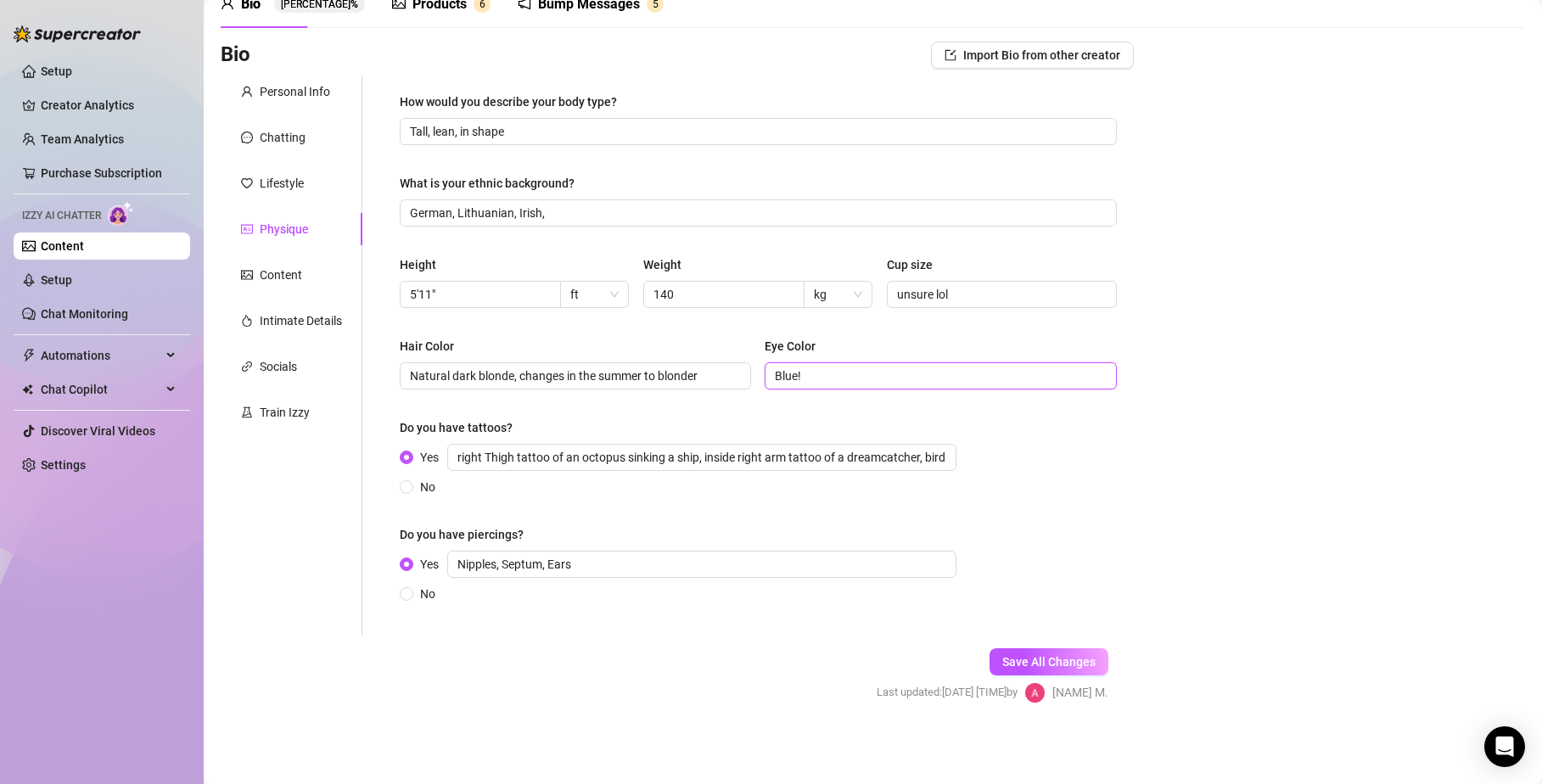 click on "Blue!" at bounding box center [939, 376] 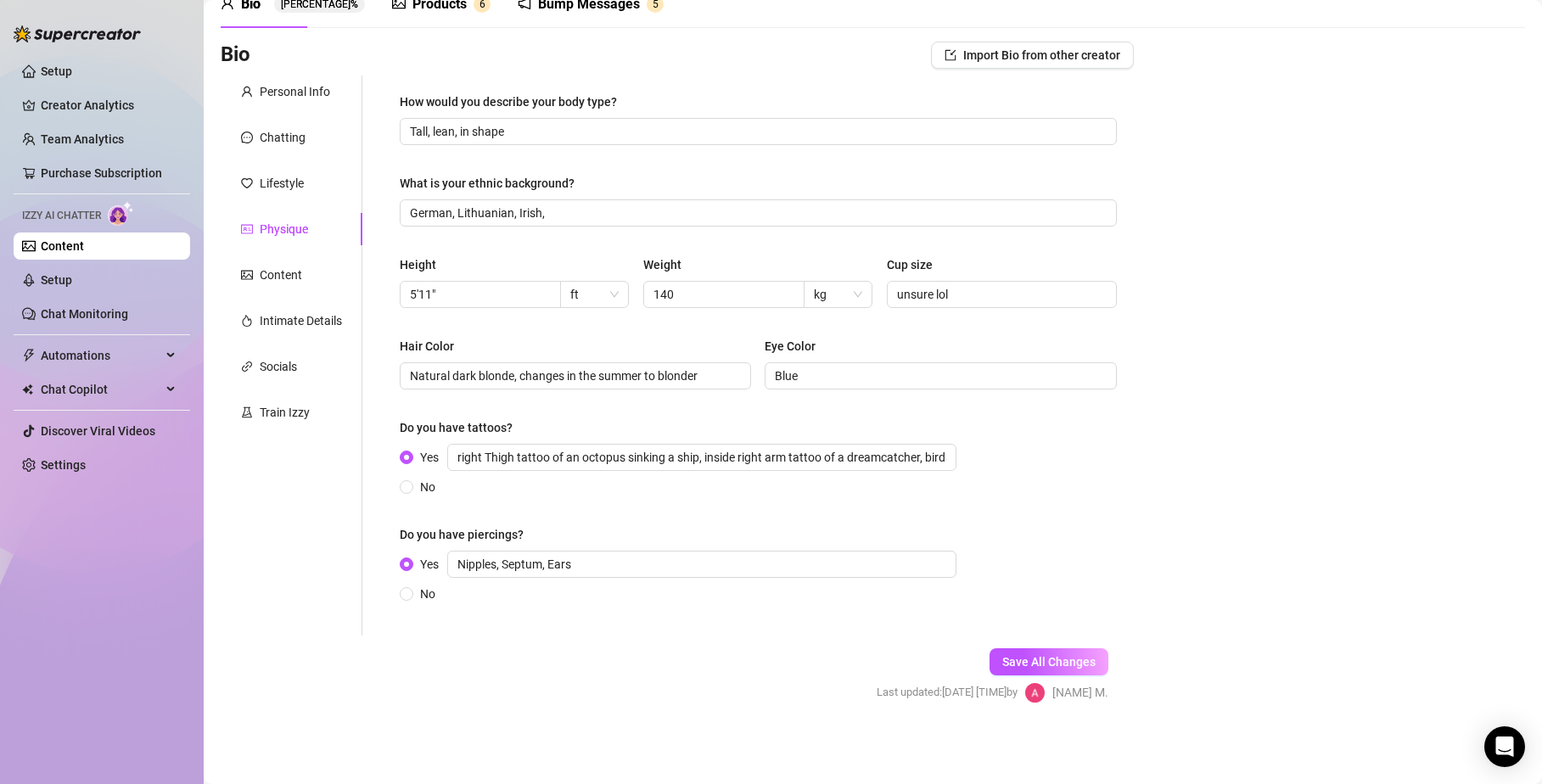 click on "Bio Import Bio from other creator Personal Info Chatting Lifestyle Physique Content Intimate Details Socials Train Izzy Name Required Autumn Nickname(s) Aut, Autie Gender Required Female Male Non-Binary / Genderqueer Agender Bigender Genderfluid Other Where did you grow up? Required New Jersey Where is your current homebase? (City/Area of your home) Required Outside of NYC What is your timezone of your current location? If you are currently traveling, choose your current location Required United States of America  ( Eastern Time ) Are you currently traveling? If so, where are you right now? what are you doing there? Birth Date Required October 19th, 1993 Zodiac Sign Libra Sexual Orientation Required Straight but curious Relationship Status Required Married Do you have any siblings? How many? 0 Do you have any children? How many? 1 Do you have any pets? 3 What do you do for work currently? Creating the best pies What were your previous jobs or careers? Science field What is your educational background?   ft X" at bounding box center [872, 387] 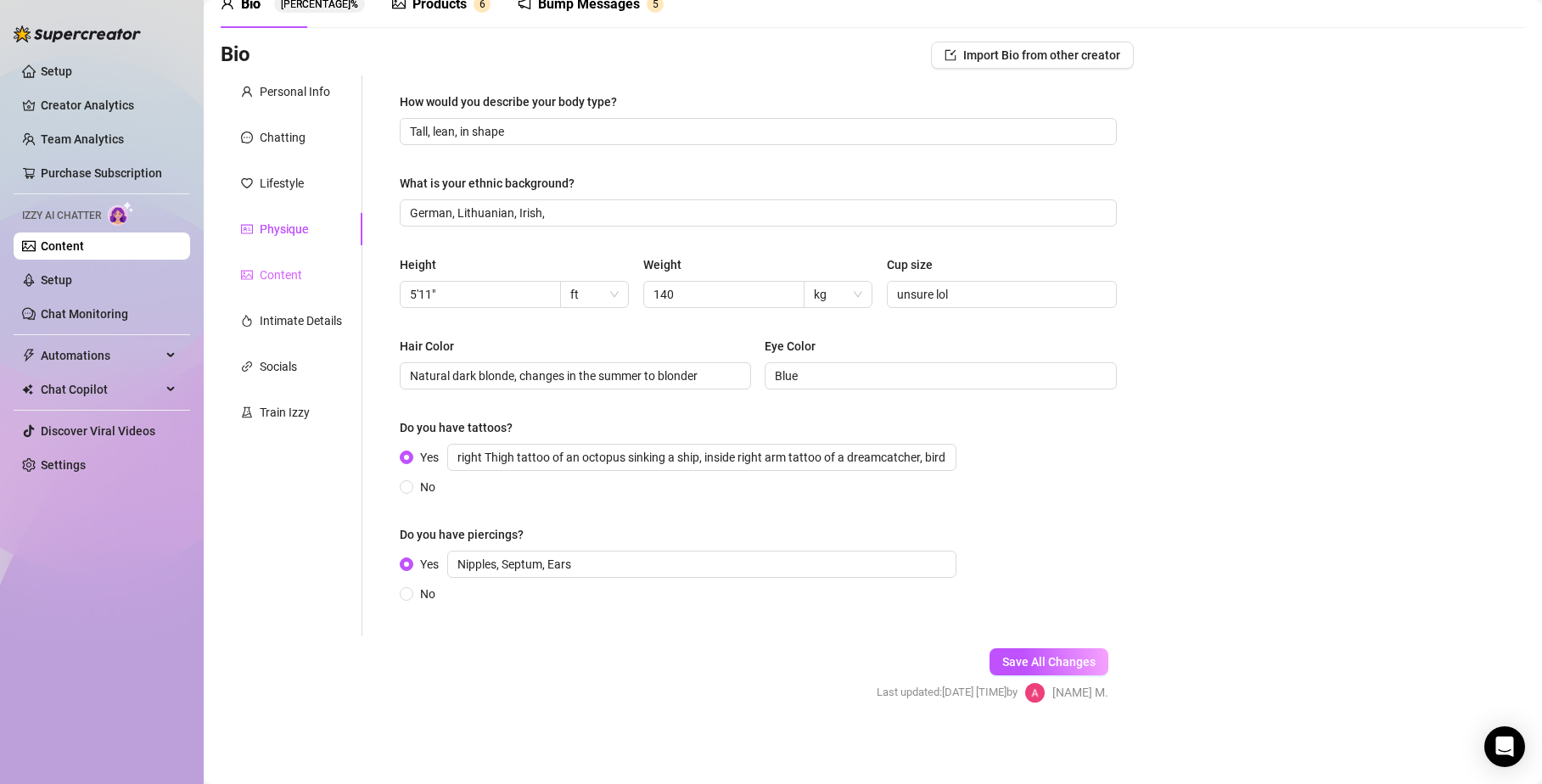 click on "Content" at bounding box center (291, 275) 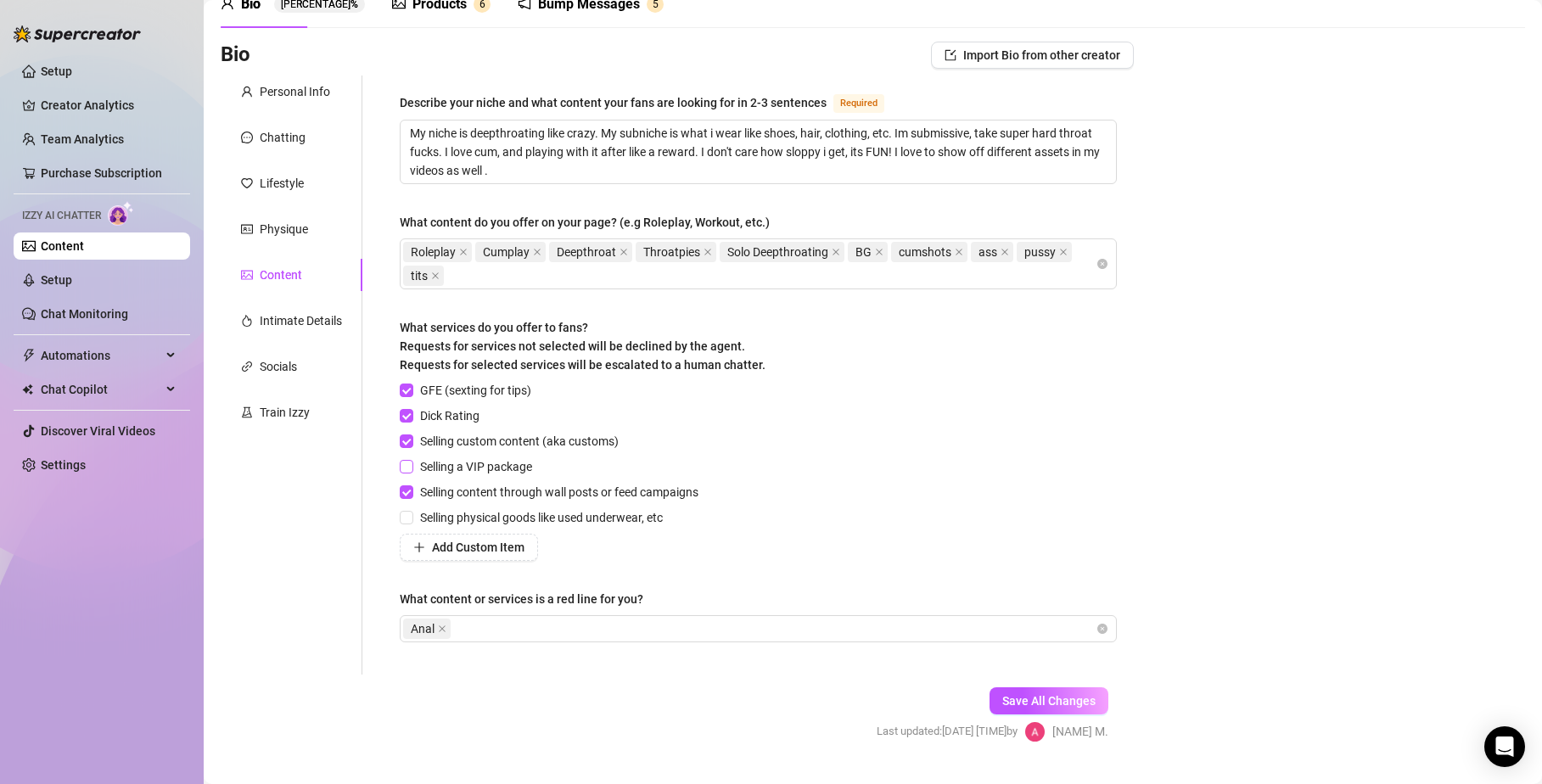click at bounding box center (407, 467) 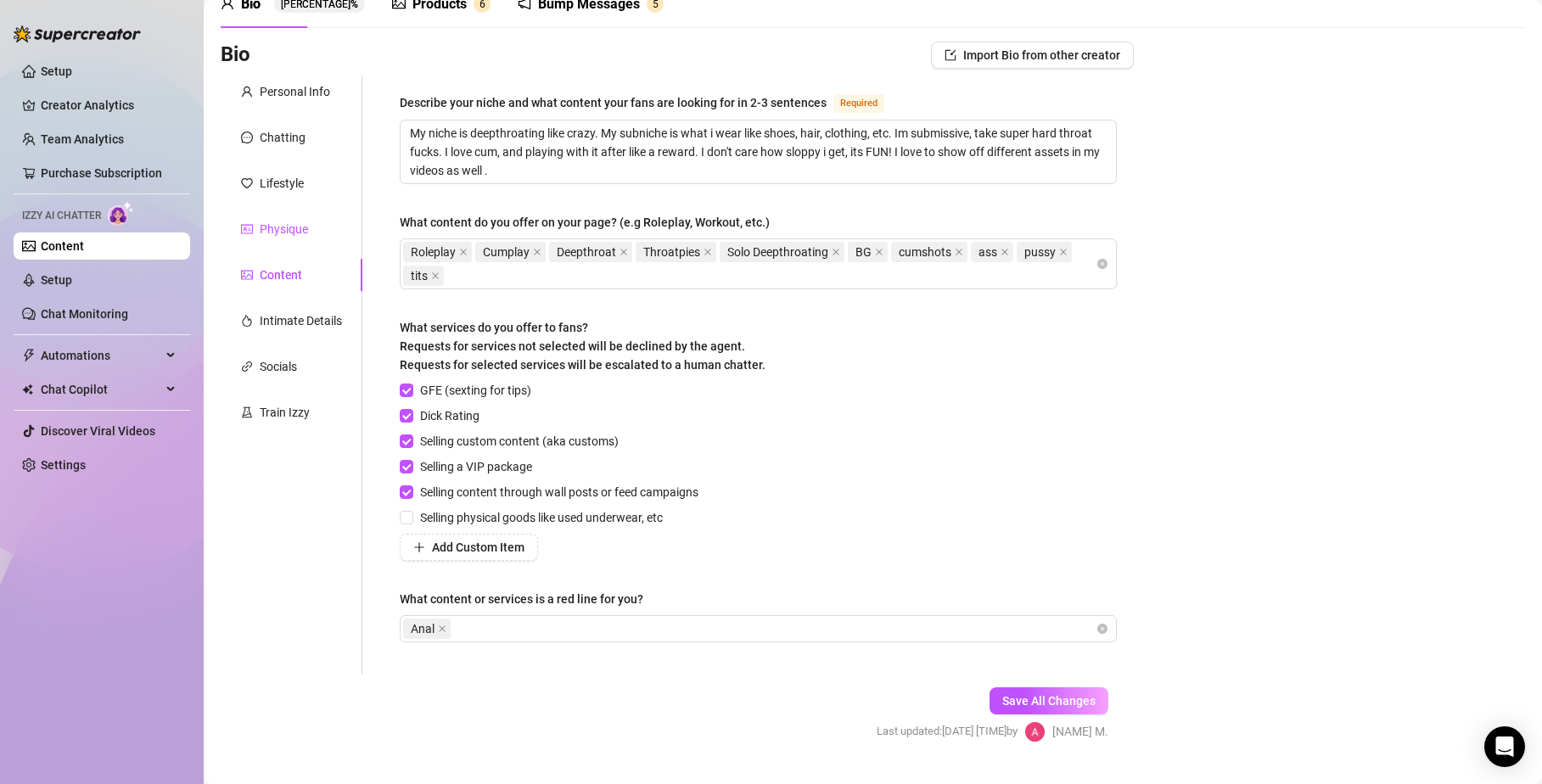 click on "Physique" at bounding box center [283, 229] 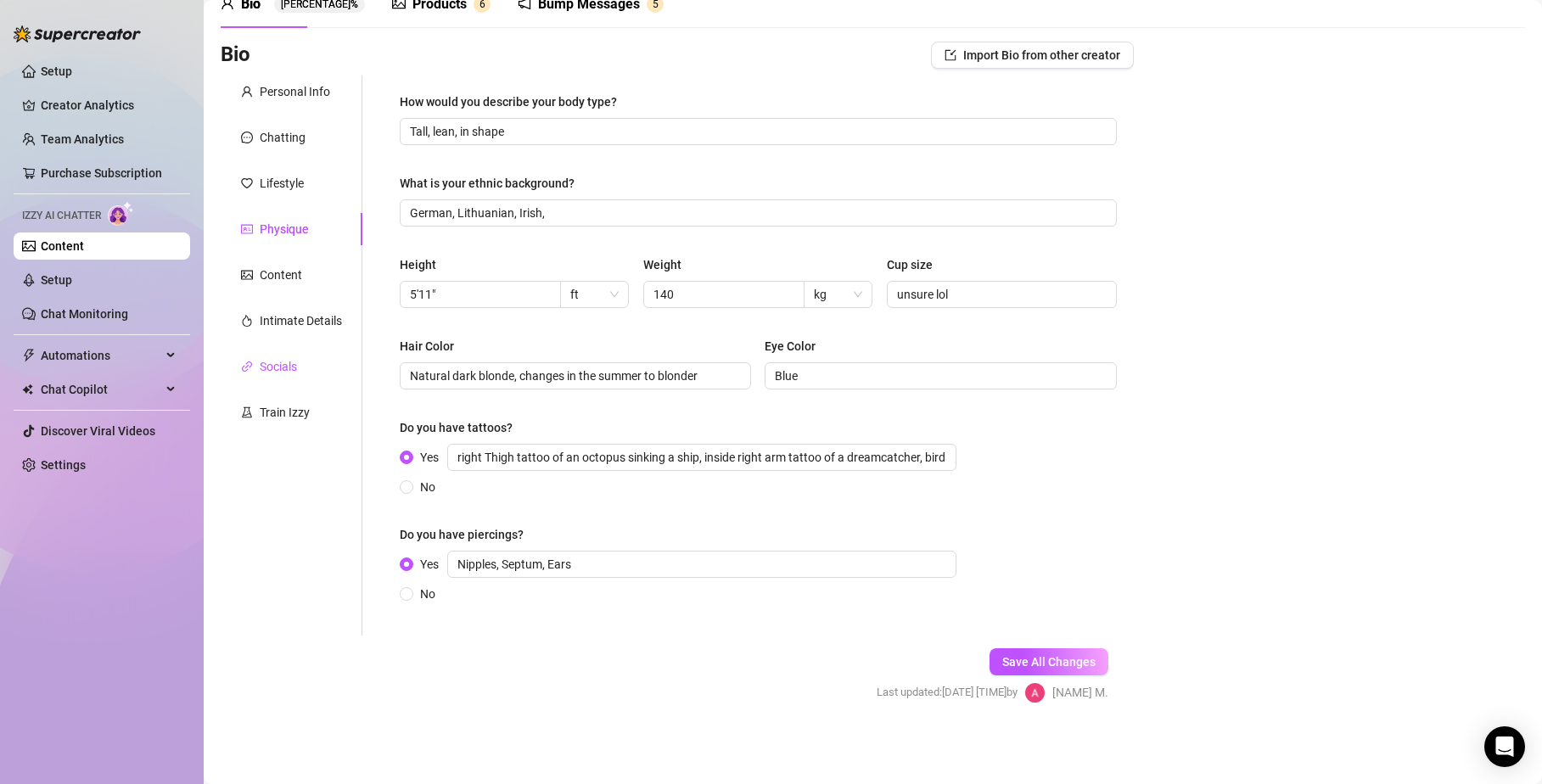 click on "Socials" at bounding box center [278, 367] 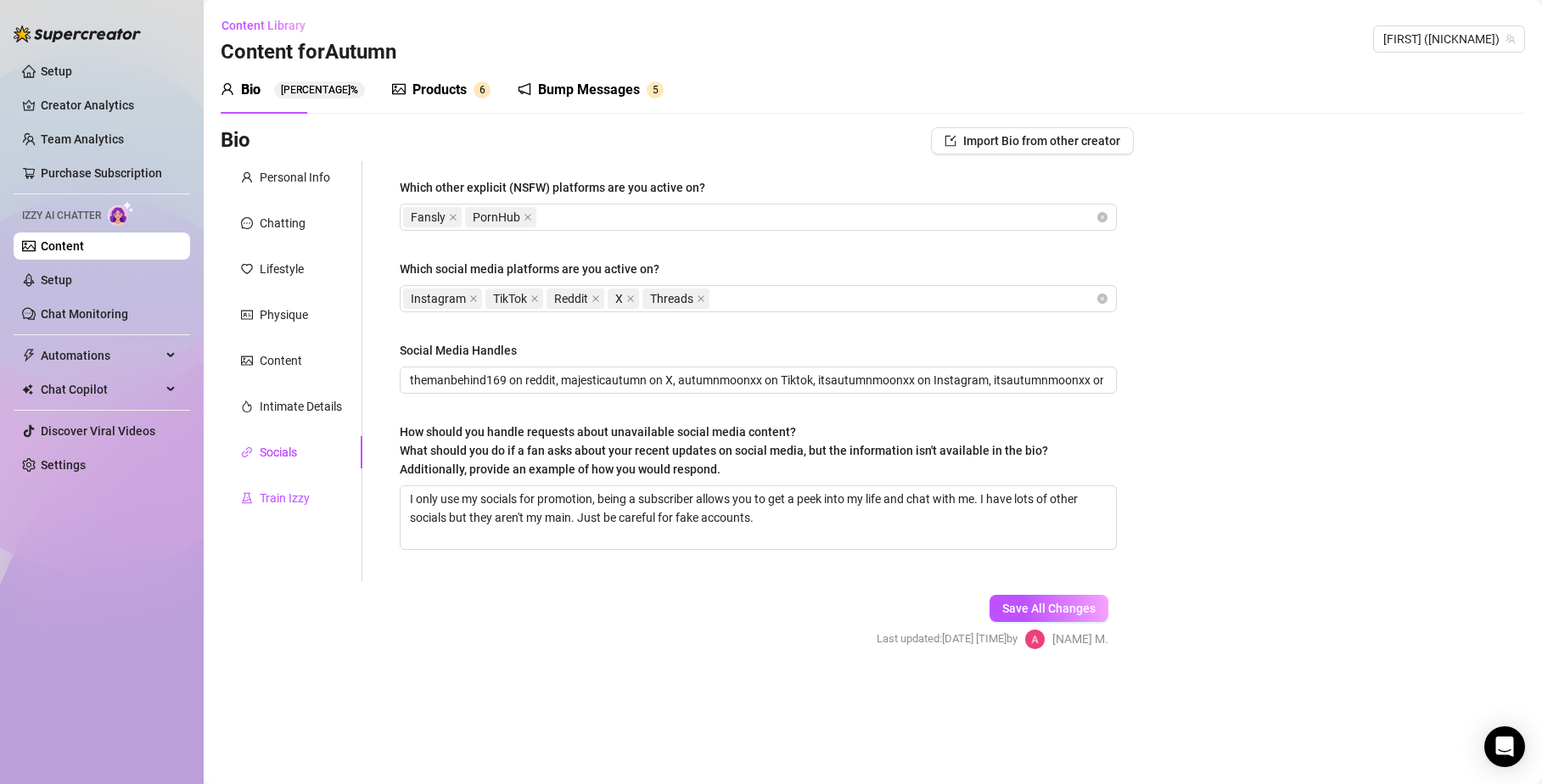 click on "Train Izzy" at bounding box center [284, 498] 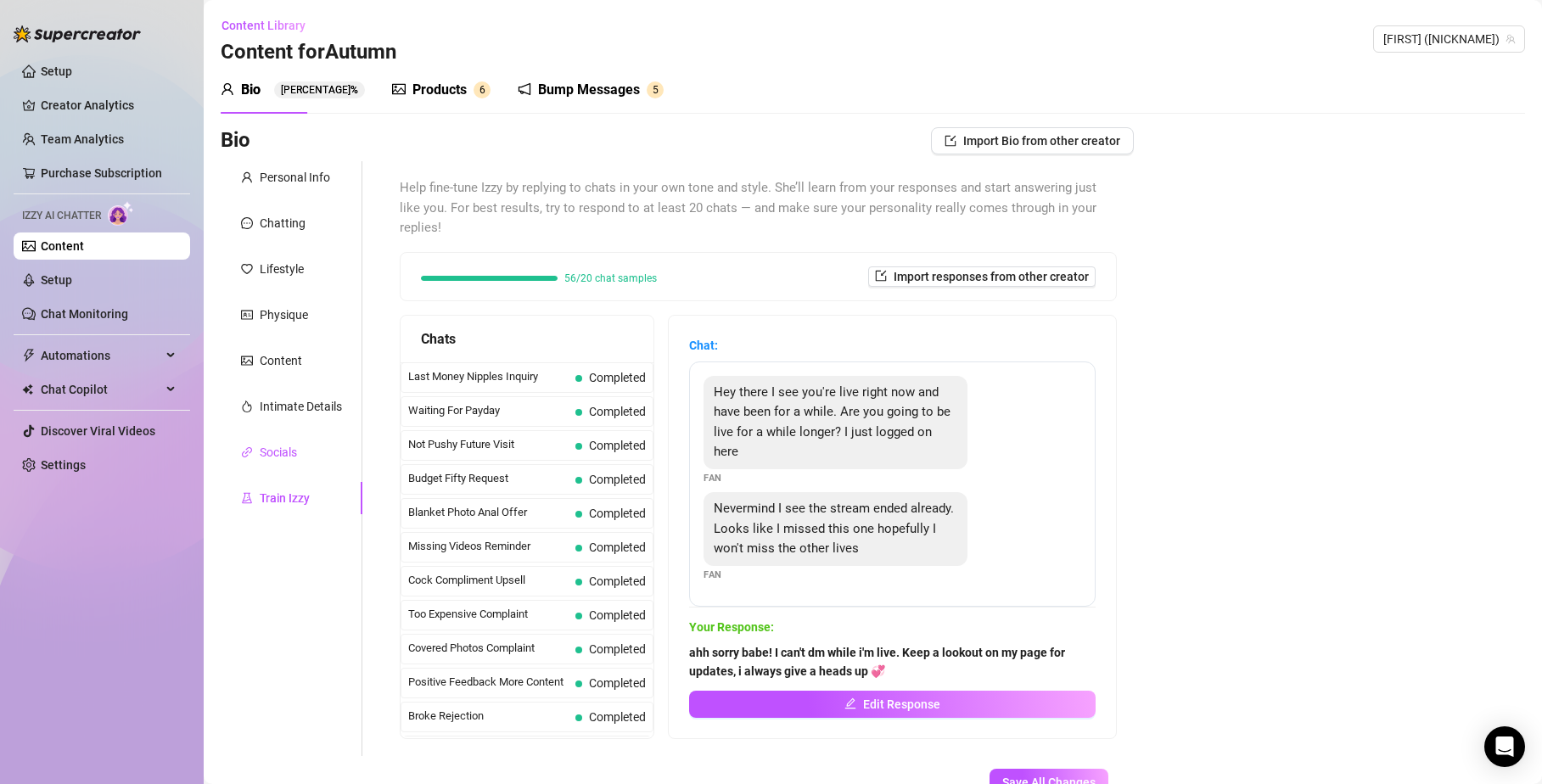 click on "Socials" at bounding box center [278, 452] 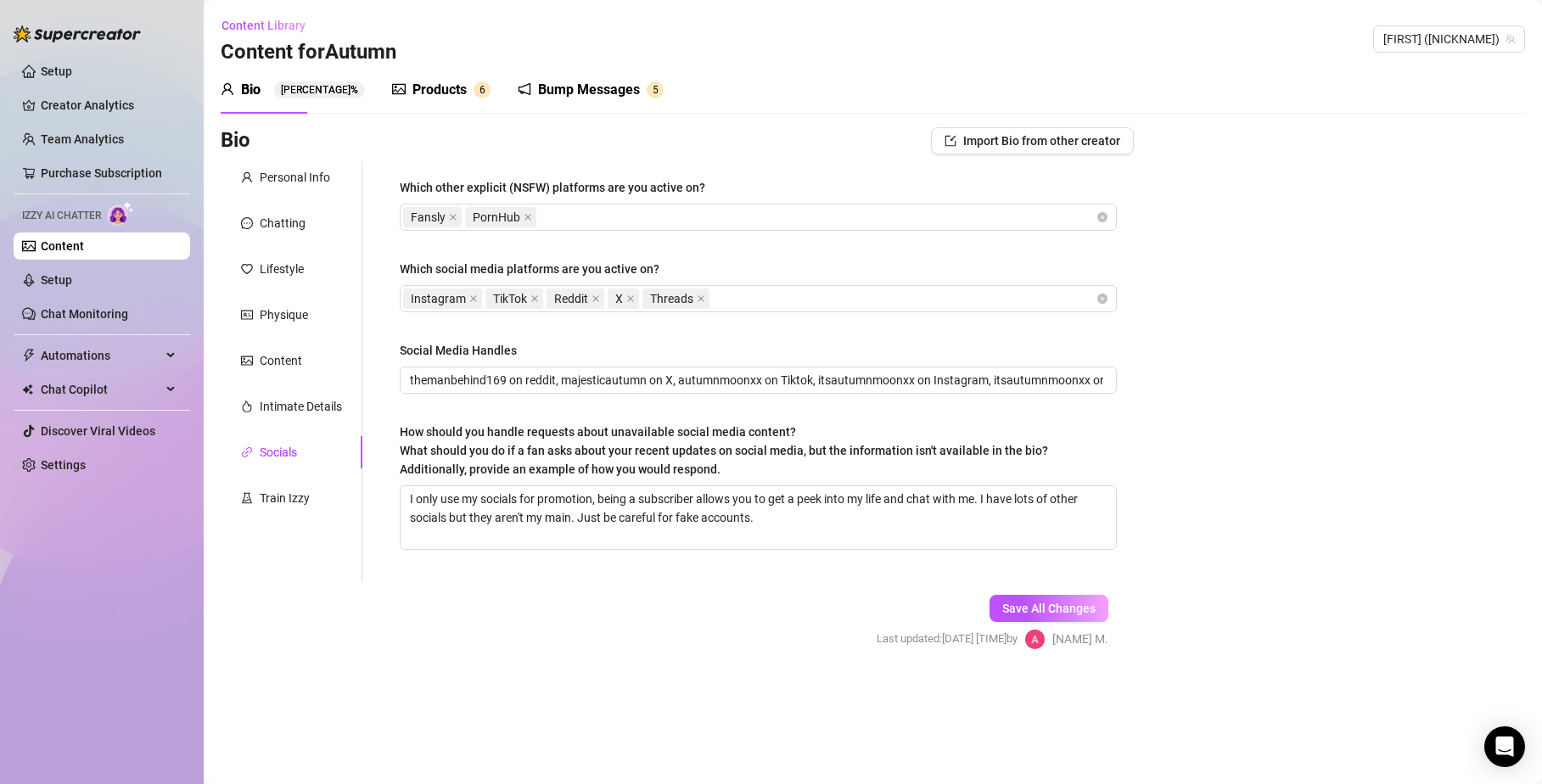 click on "Which other explicit (NSFW) platforms are you active on?" at bounding box center (758, 191) 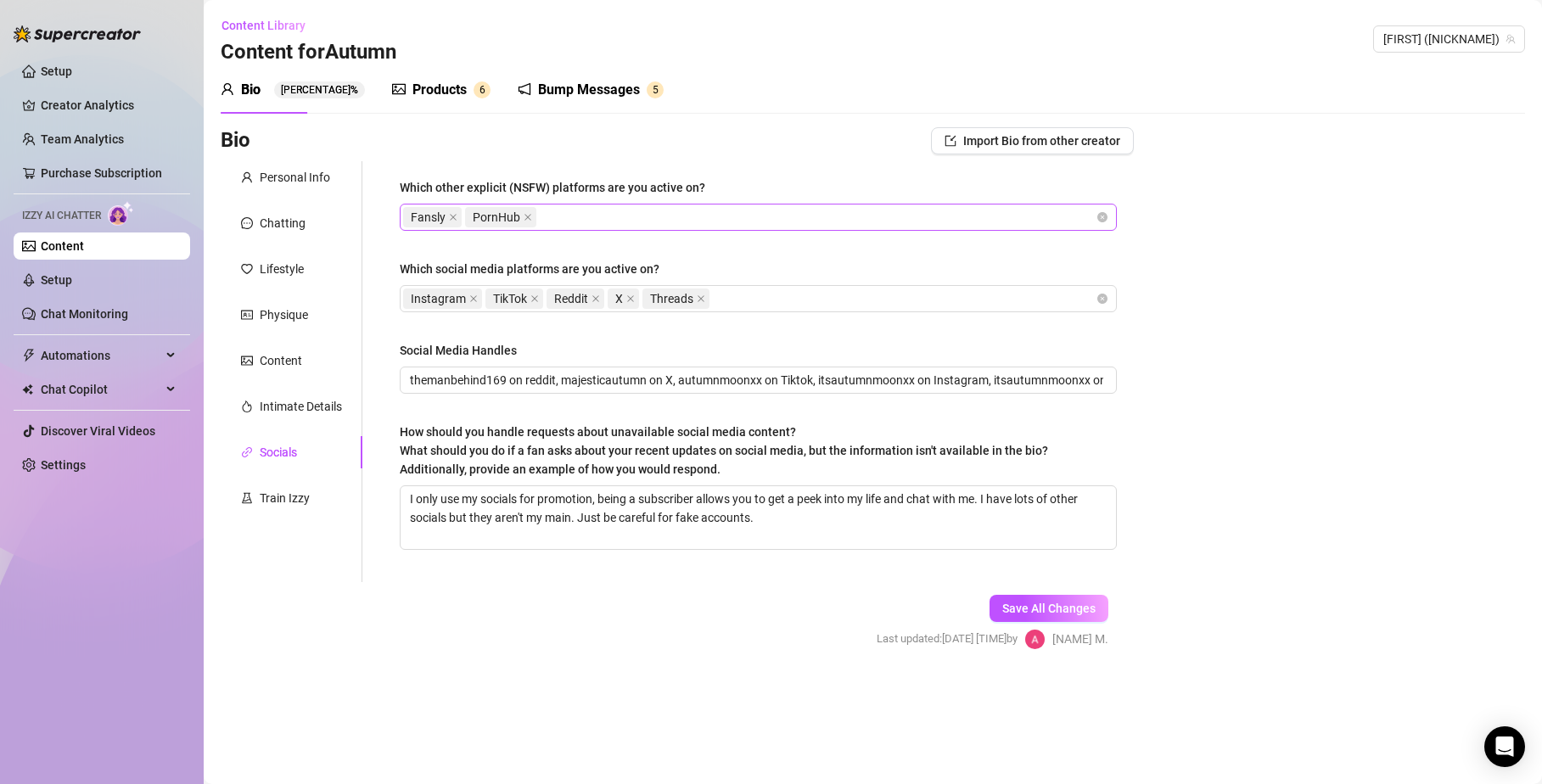 click on "Fansly PornHub" at bounding box center (749, 217) 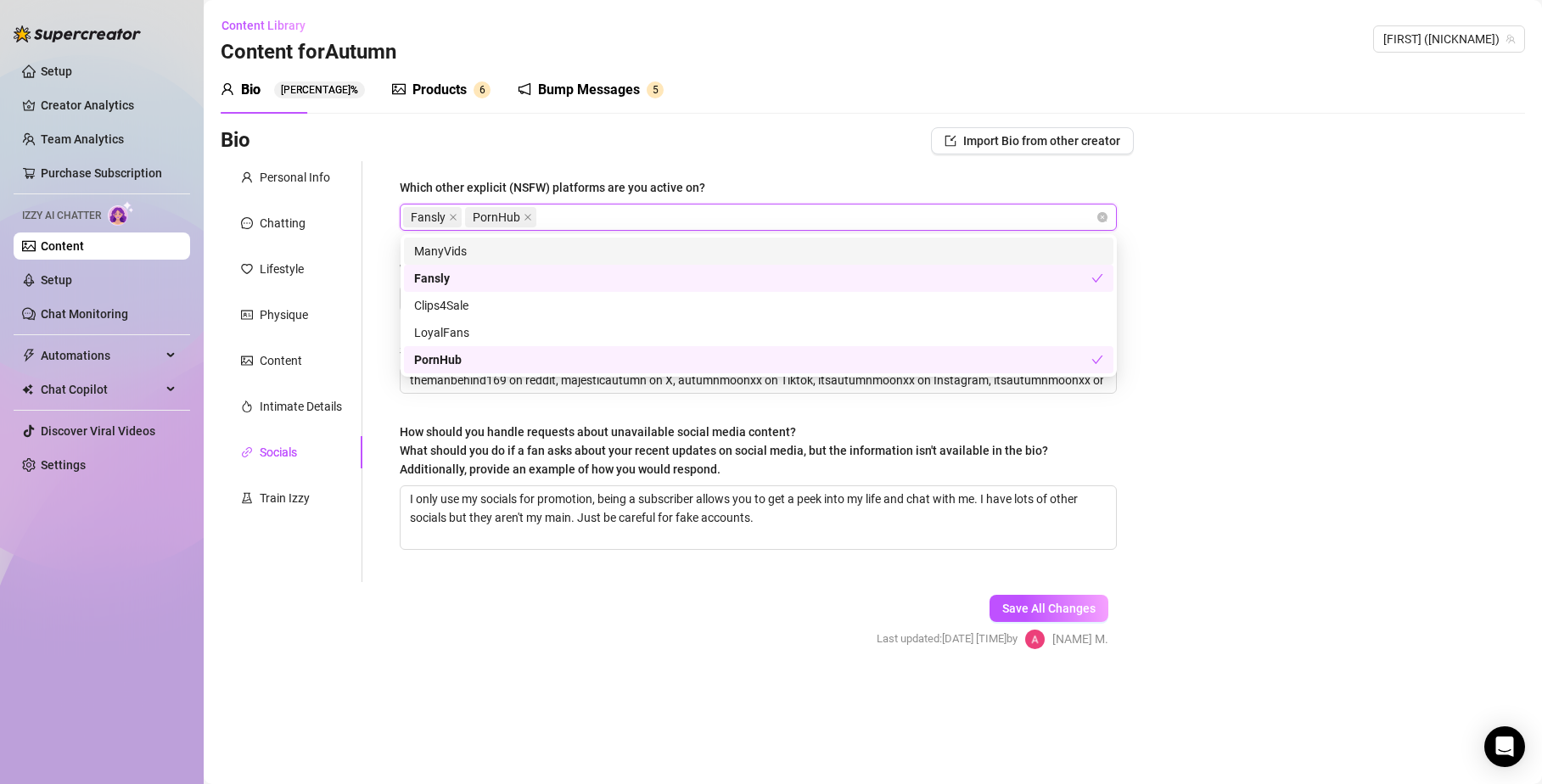 click on "Bio   [NUMBER]% Products [NUMBER] Bump Messages [NUMBER] Bio Import Bio from other creator Personal Info Chatting Lifestyle Physique Content Intimate Details Socials Train Izzy Name Required [NAME] Nickname(s) [NAME], [NAME] Gender Required Female Male Non-Binary / Genderqueer Agender Bigender Genderfluid Other Where did you grow up? Required [LOCATION] Where is your current homebase? (City/Area of your home) Required [LOCATION] What is your timezone of your current location? If you are currently traveling, choose your current location Required [LOCATION]  ([TIMEZONE]) Are you currently traveling? If so, where are you right now? what are you doing there? Birth Date Required [DATE] Zodiac Sign Libra Sexual Orientation Required Straight but curious Relationship Status Required Married Do you have any siblings? How many? [NUMBER] Do you have any children? How many? [NUMBER] Do you have any pets? [NUMBER] What do you do for work currently? Creating the best pies What were your previous jobs or careers? Science field   ft X" at bounding box center [872, 372] 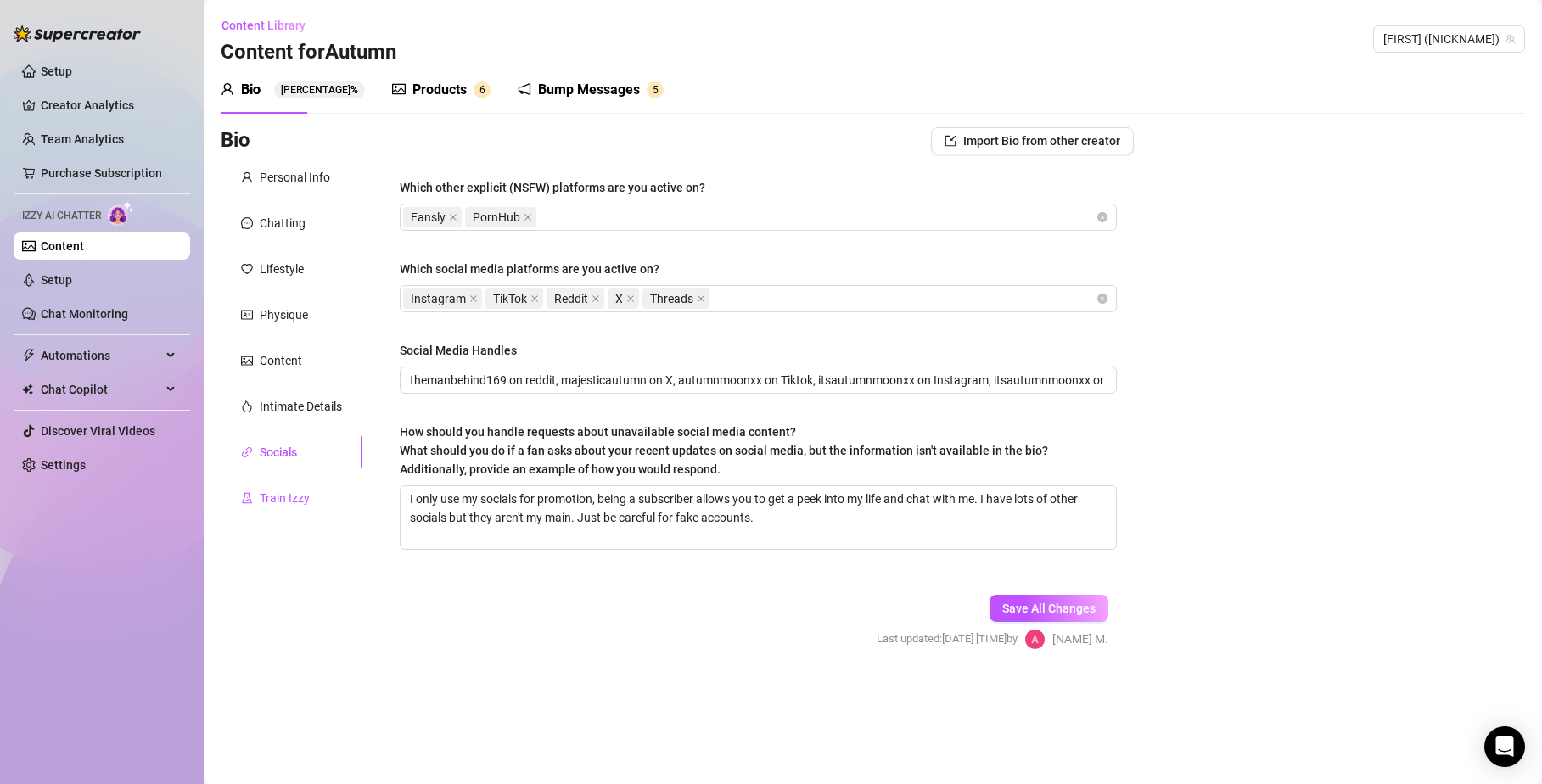 click on "Train Izzy" at bounding box center (284, 498) 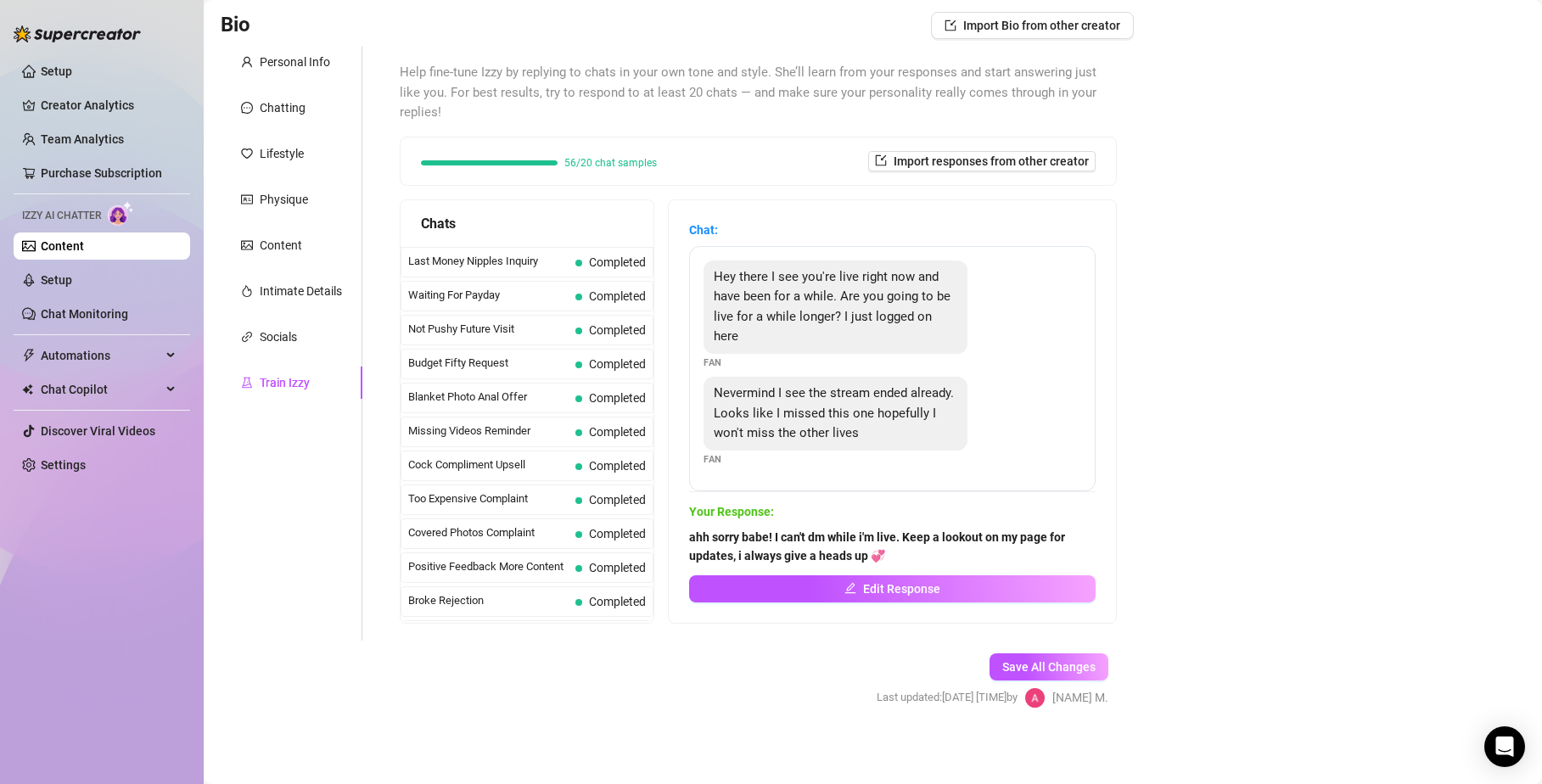scroll, scrollTop: 120, scrollLeft: 0, axis: vertical 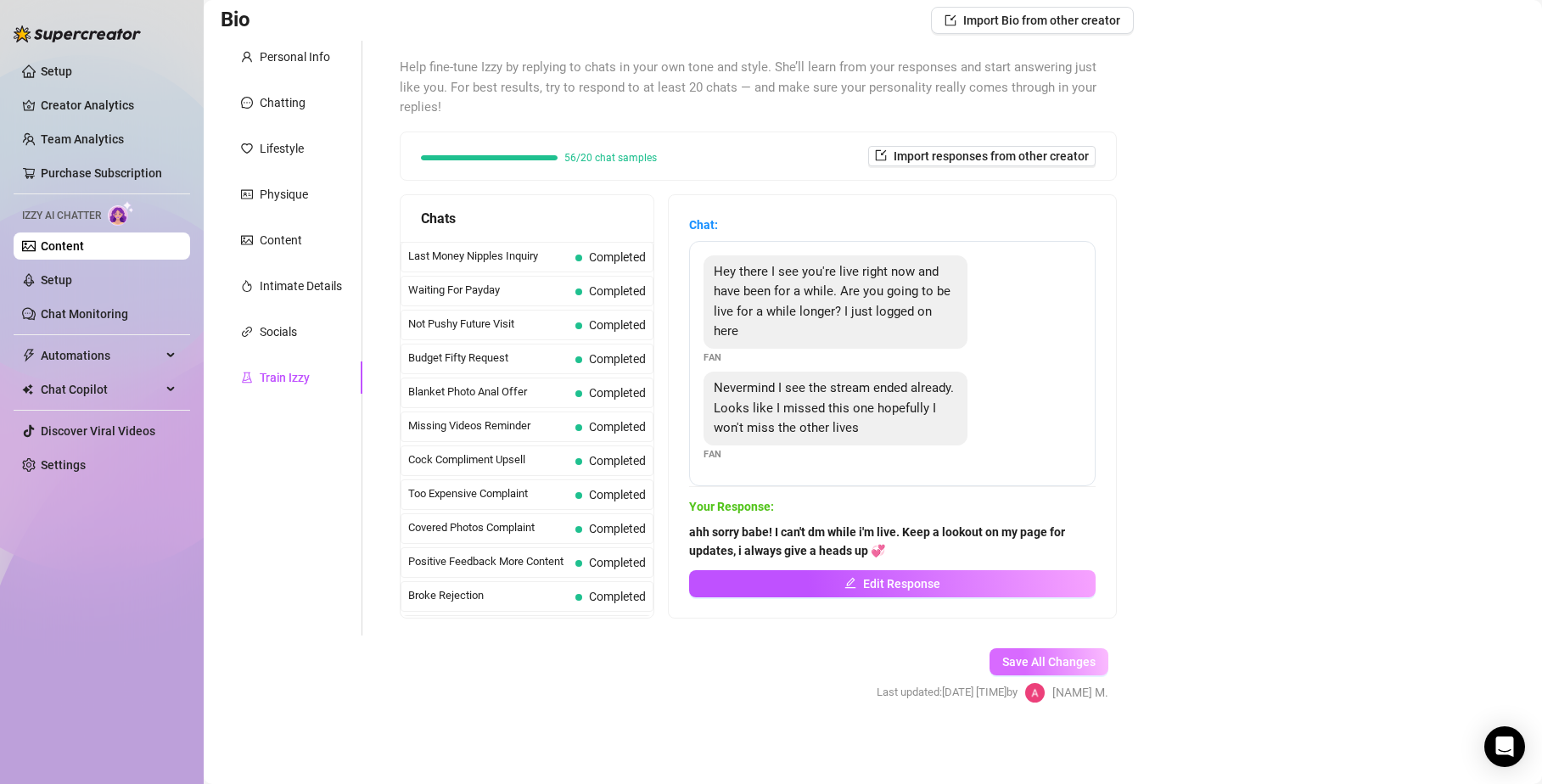 click on "Save All Changes" at bounding box center (1049, 662) 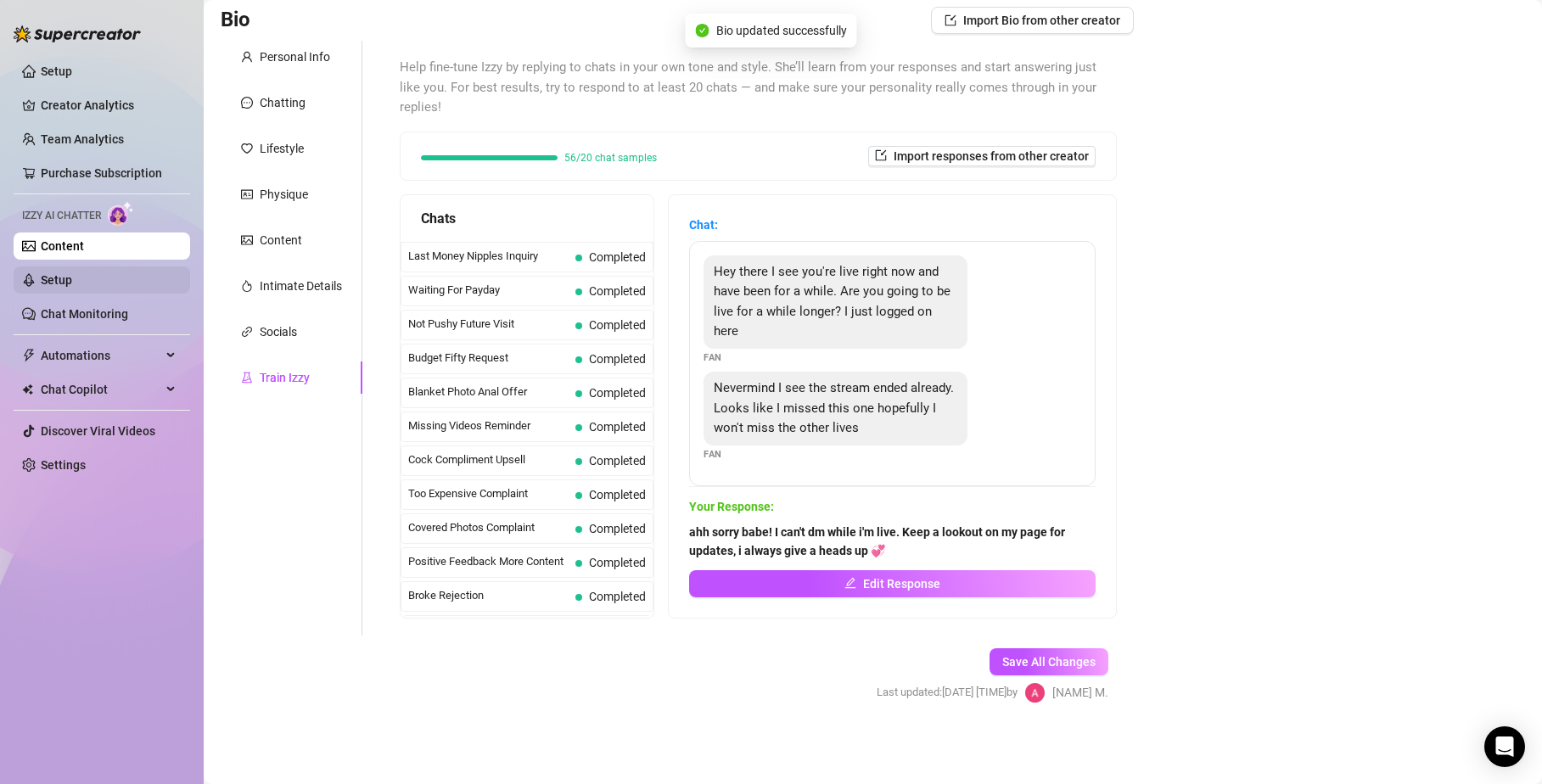 click on "Setup" at bounding box center [56, 280] 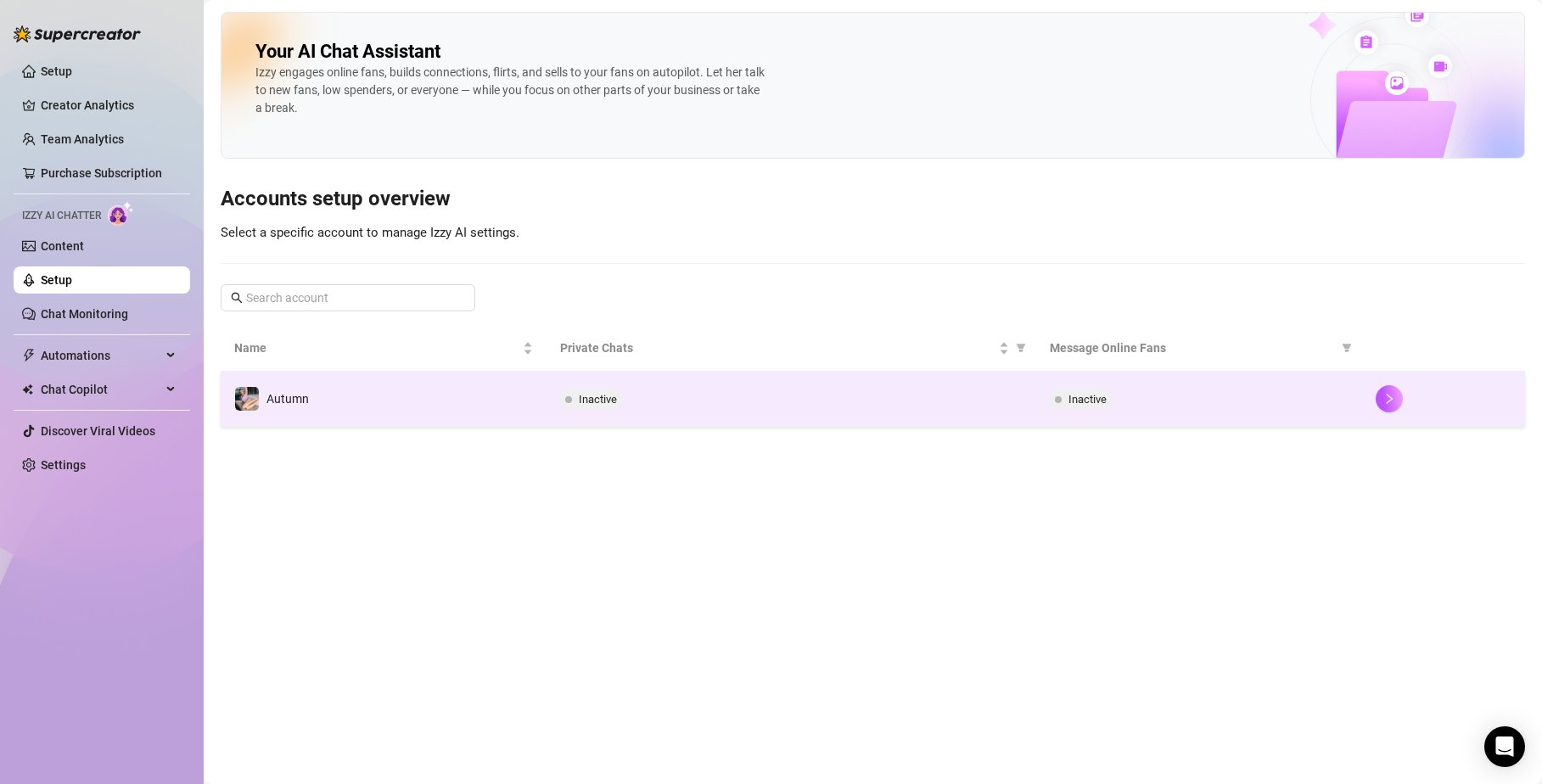 click on "Inactive" at bounding box center (791, 399) 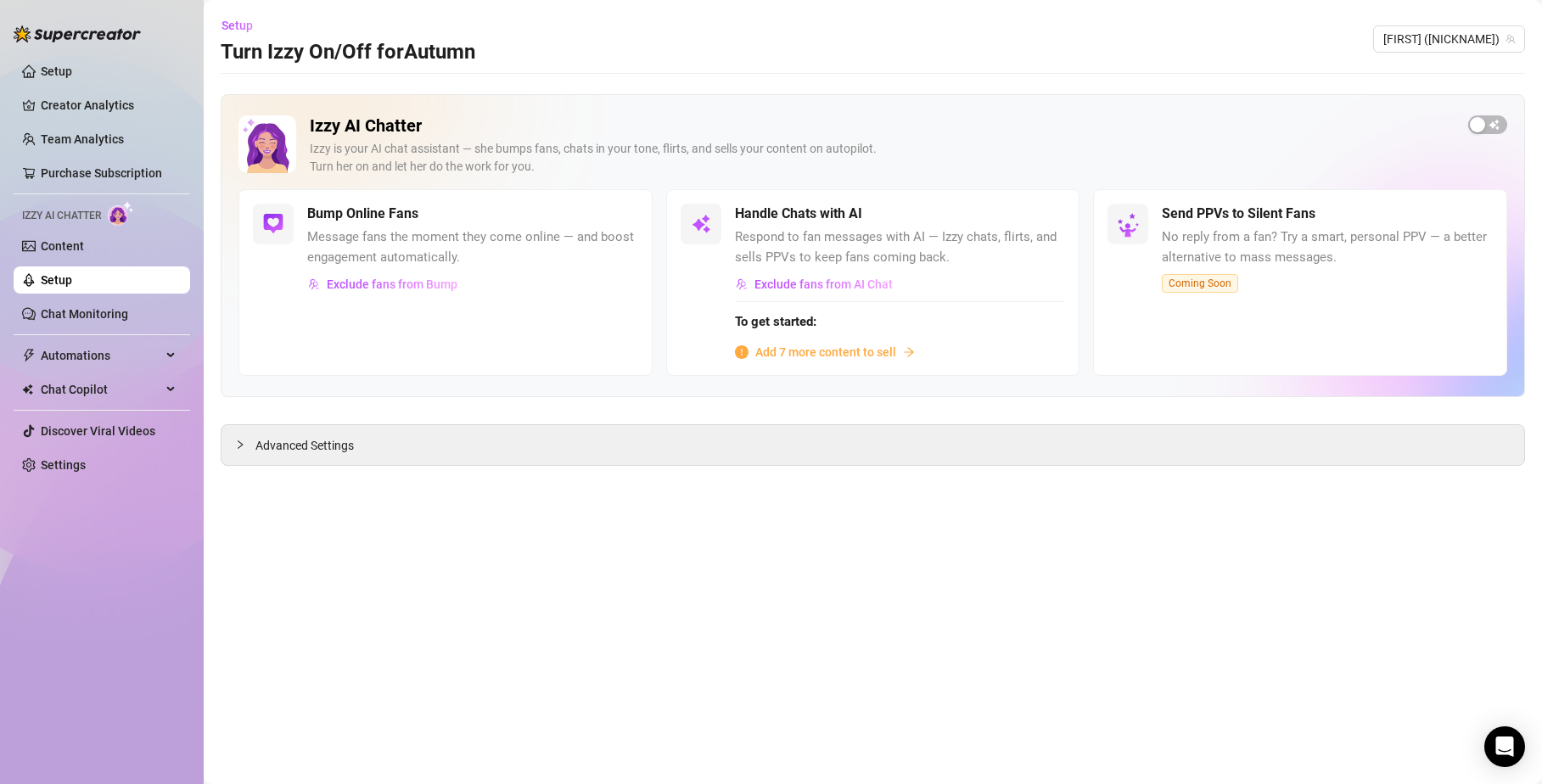 click on "To get started: Add 7 more content to sell" at bounding box center [900, 331] 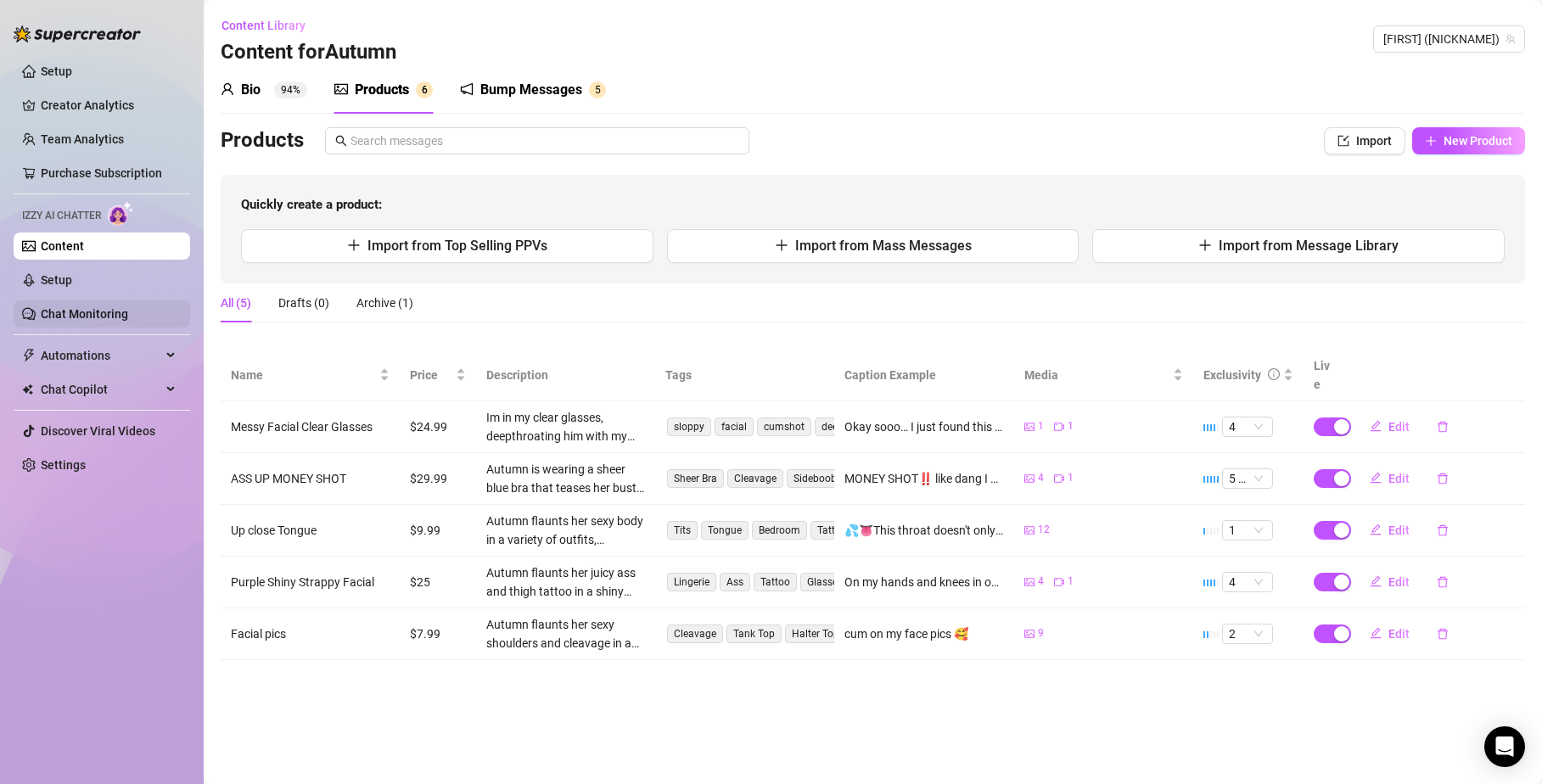click on "Chat Monitoring" at bounding box center (84, 314) 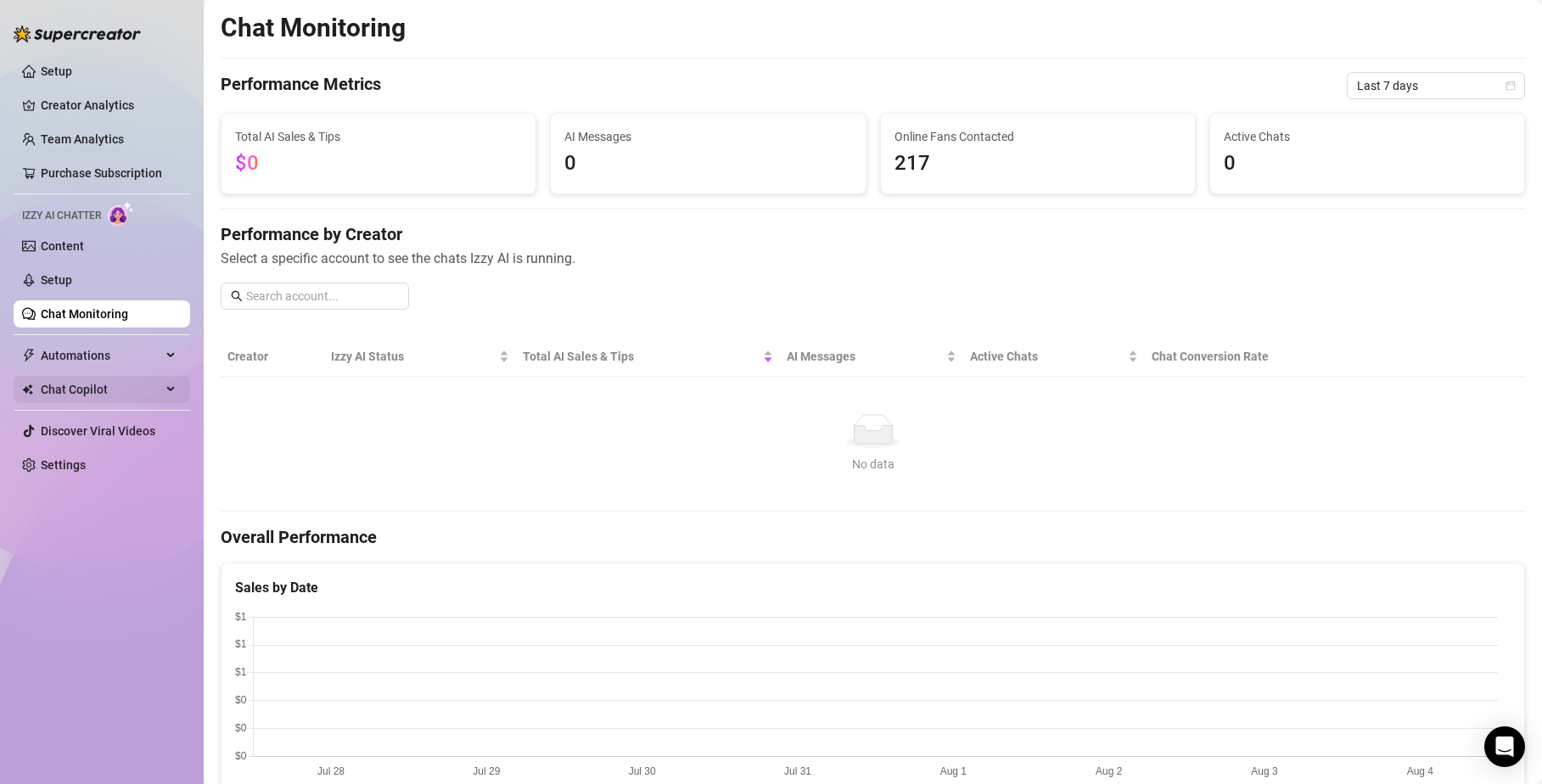 click on "Chat Copilot" at bounding box center (101, 389) 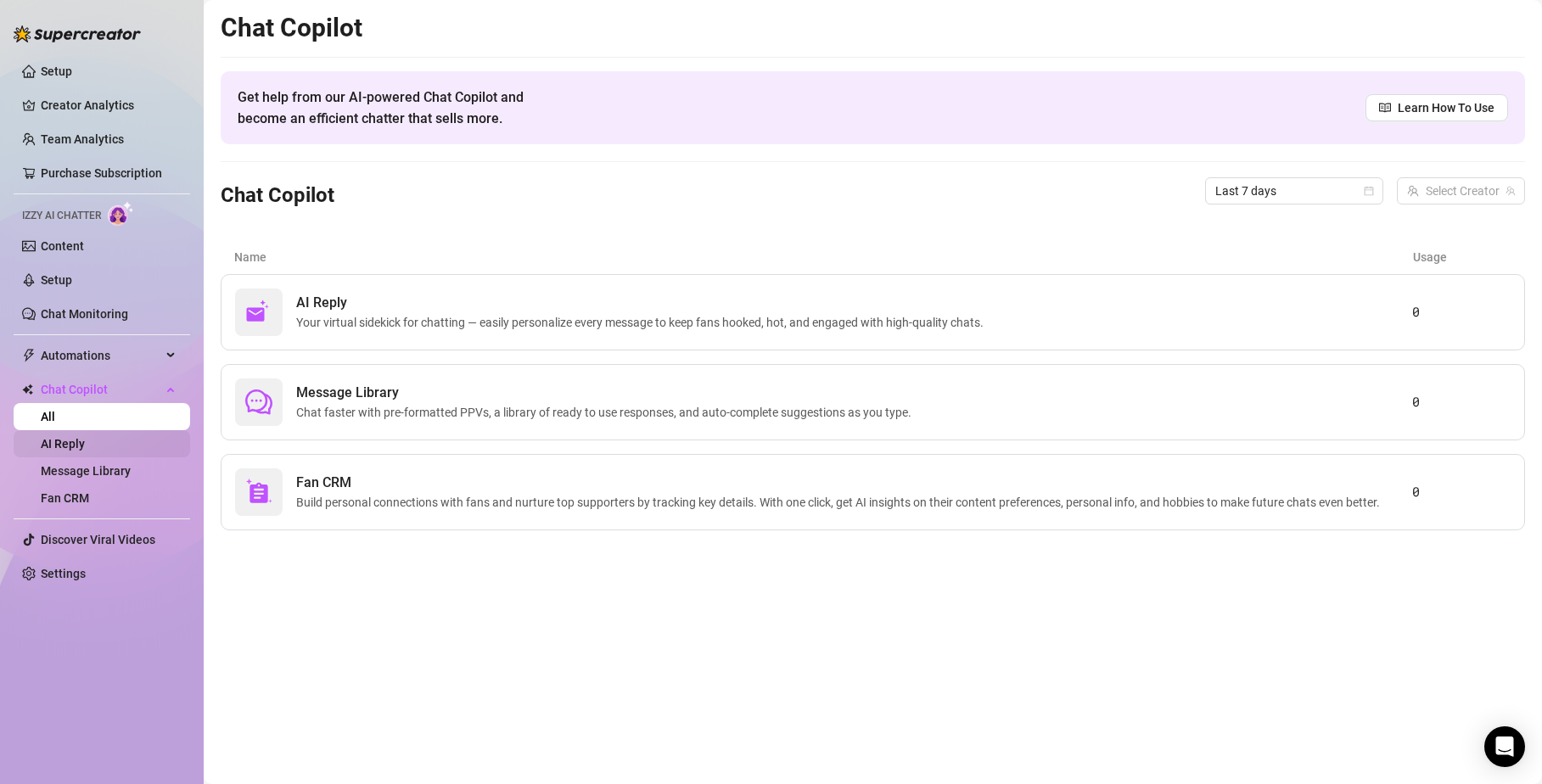 click on "AI Reply" at bounding box center [63, 444] 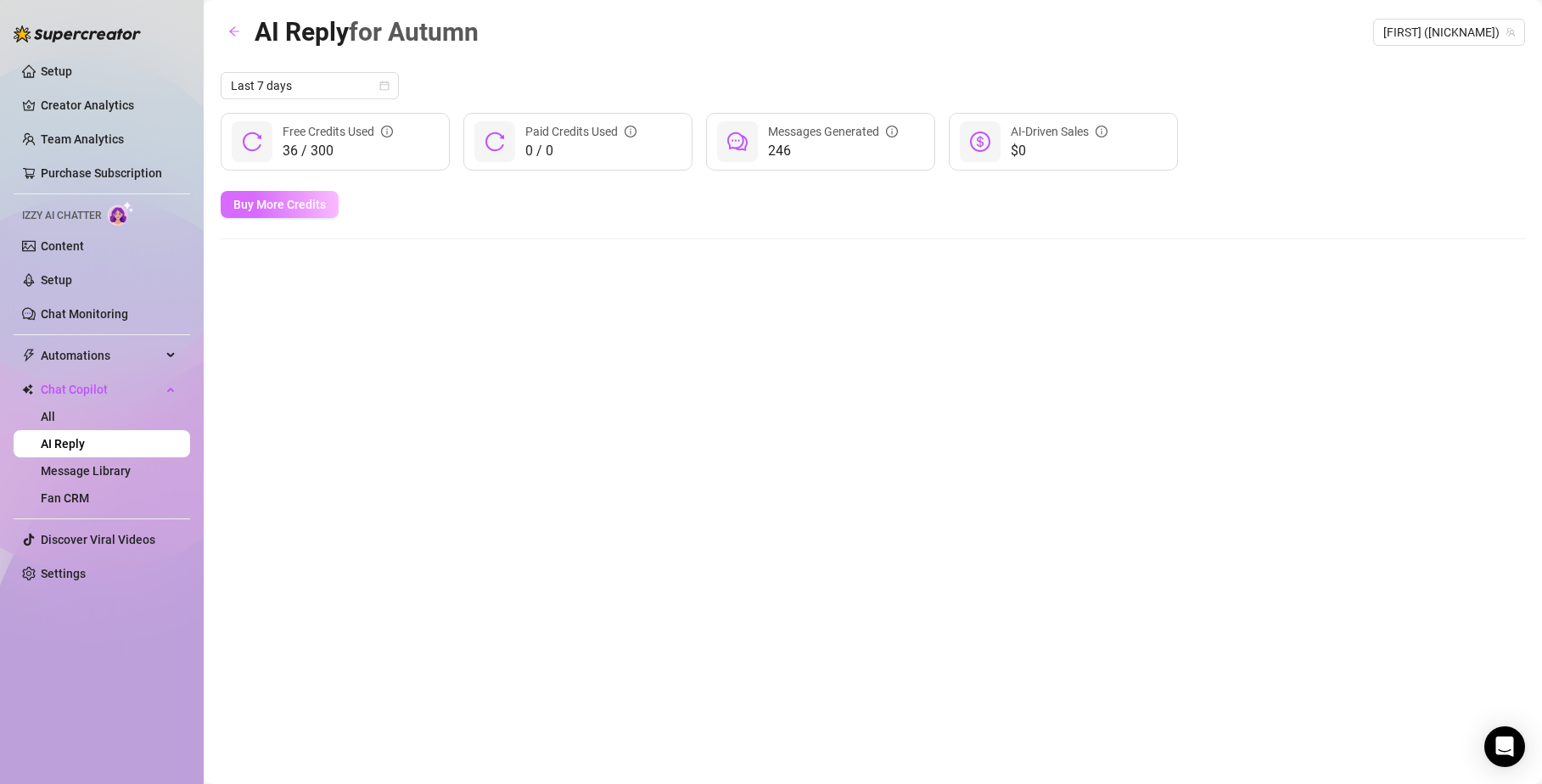 click on "Buy More Credits" at bounding box center (279, 204) 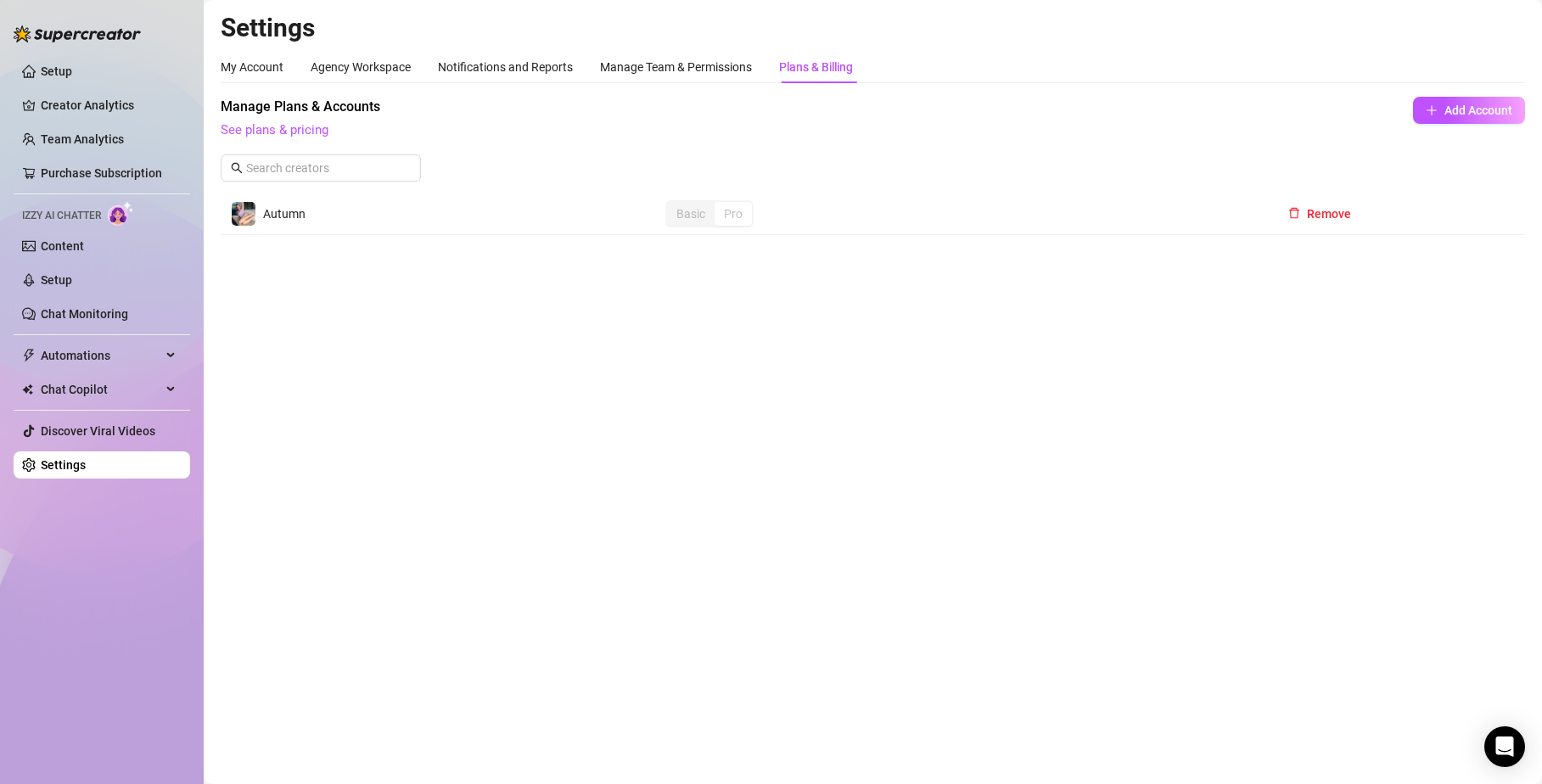 click on "Pro" at bounding box center (733, 214) 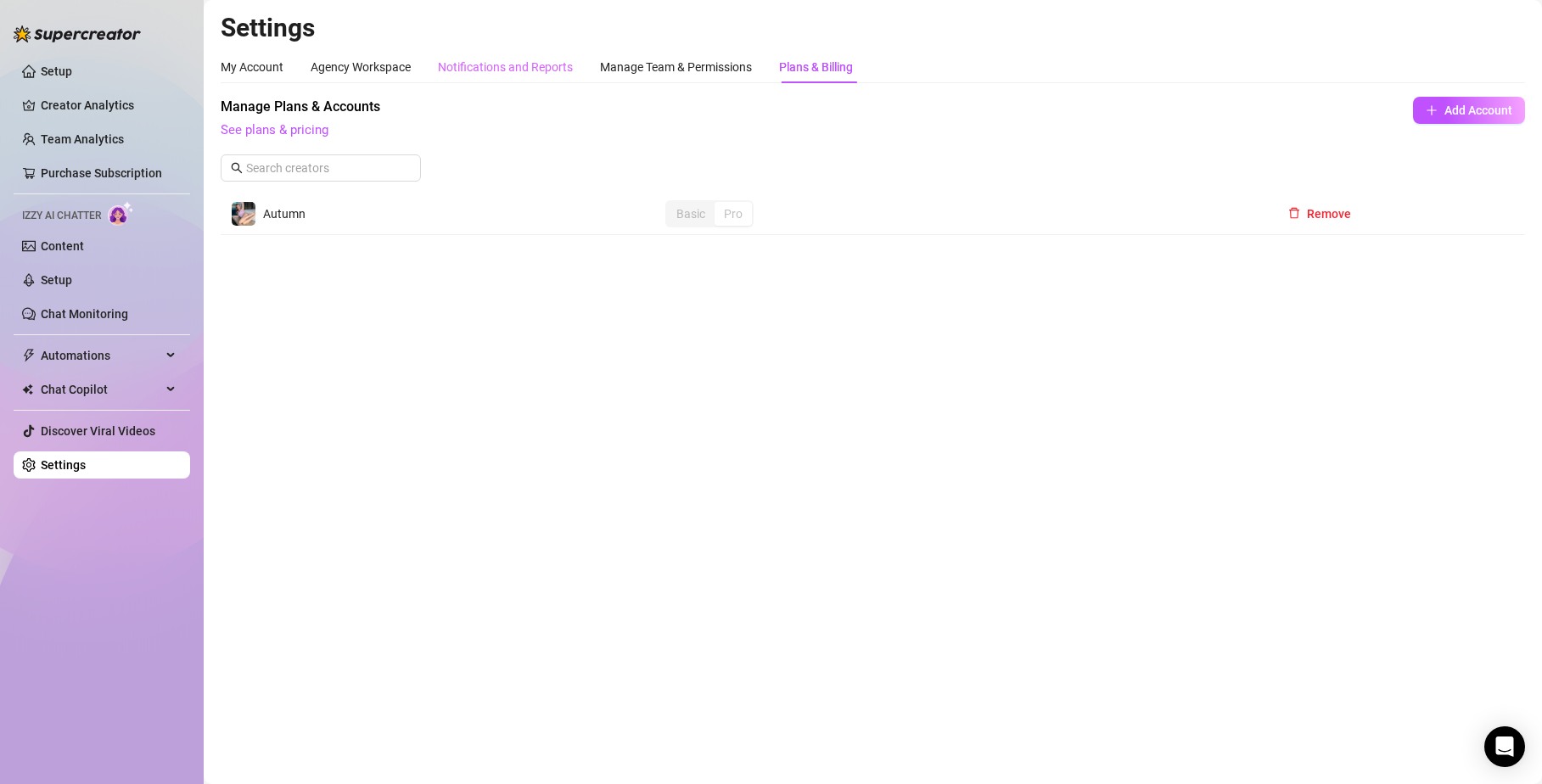 click on "Notifications and Reports" at bounding box center [505, 67] 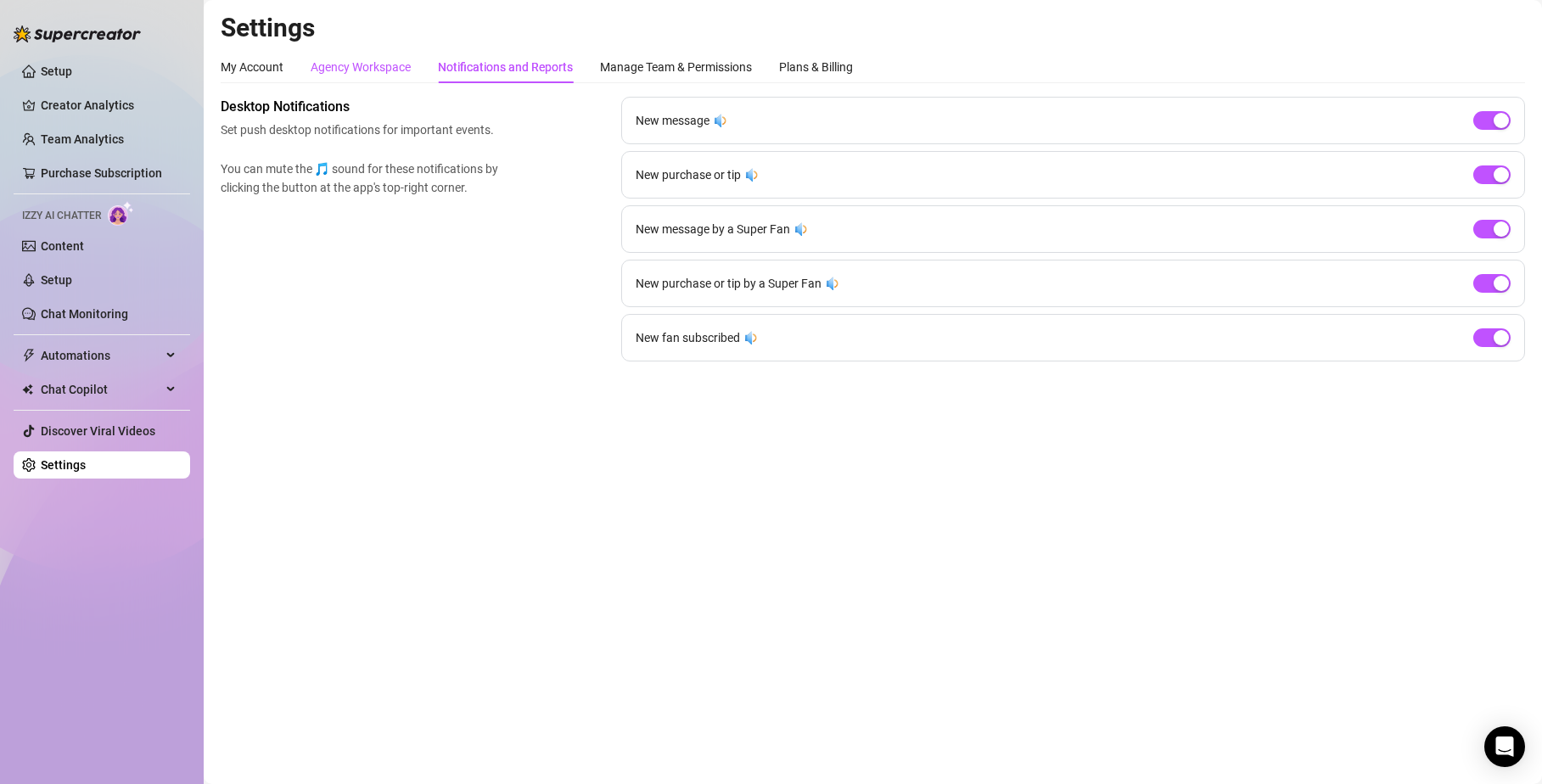 click on "Agency Workspace" at bounding box center [361, 67] 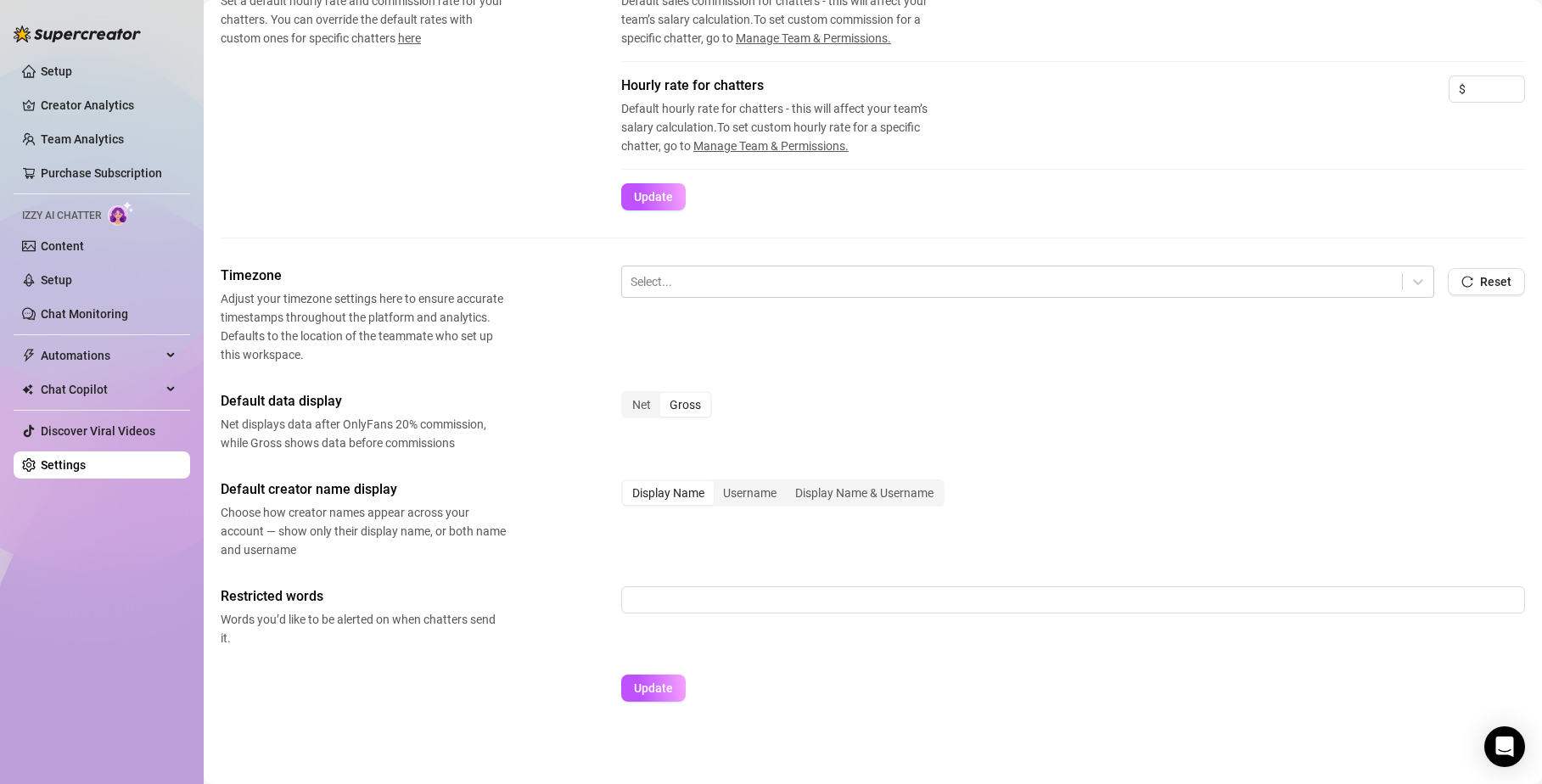 scroll, scrollTop: 348, scrollLeft: 0, axis: vertical 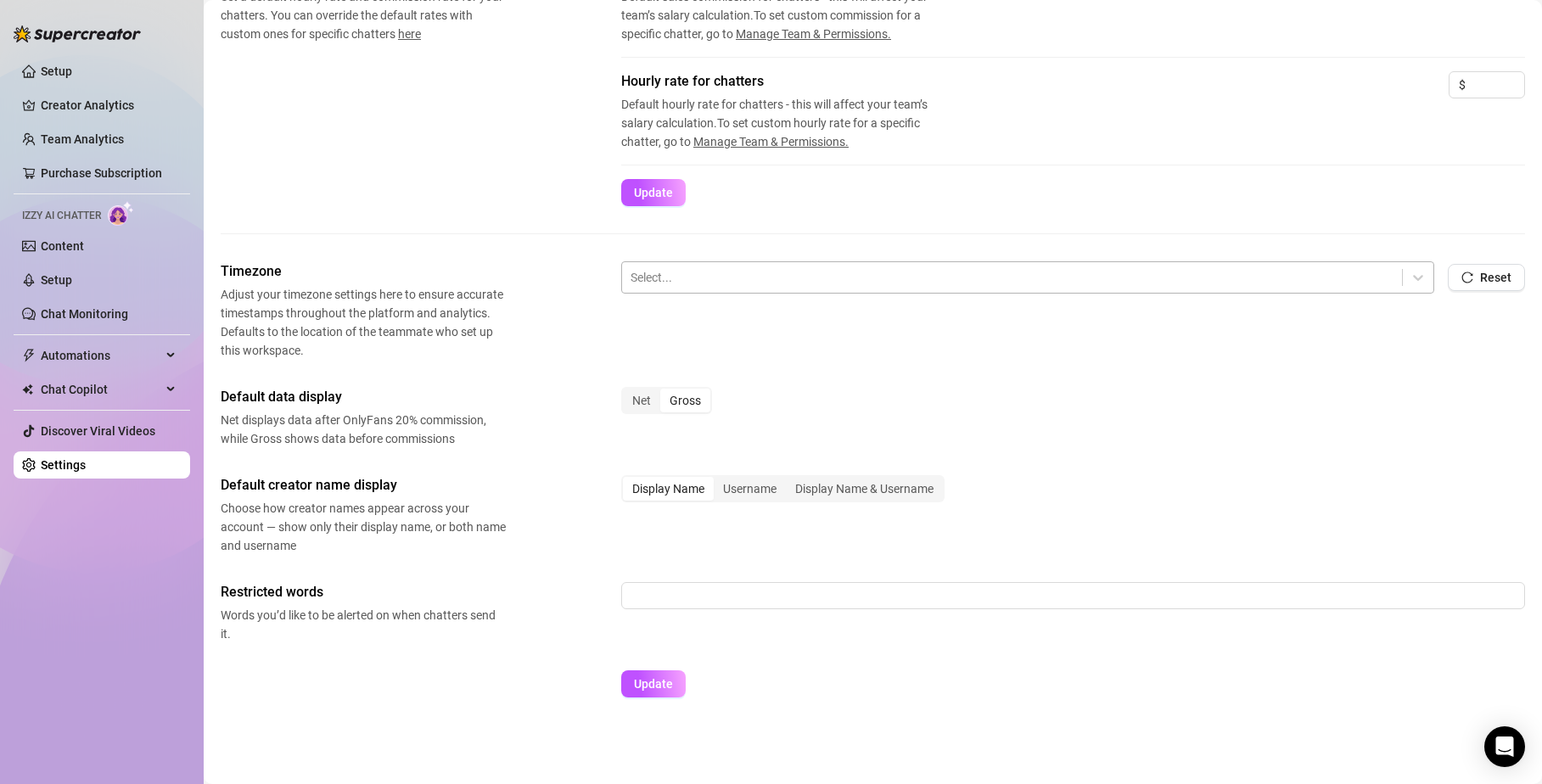 click at bounding box center (1012, 277) 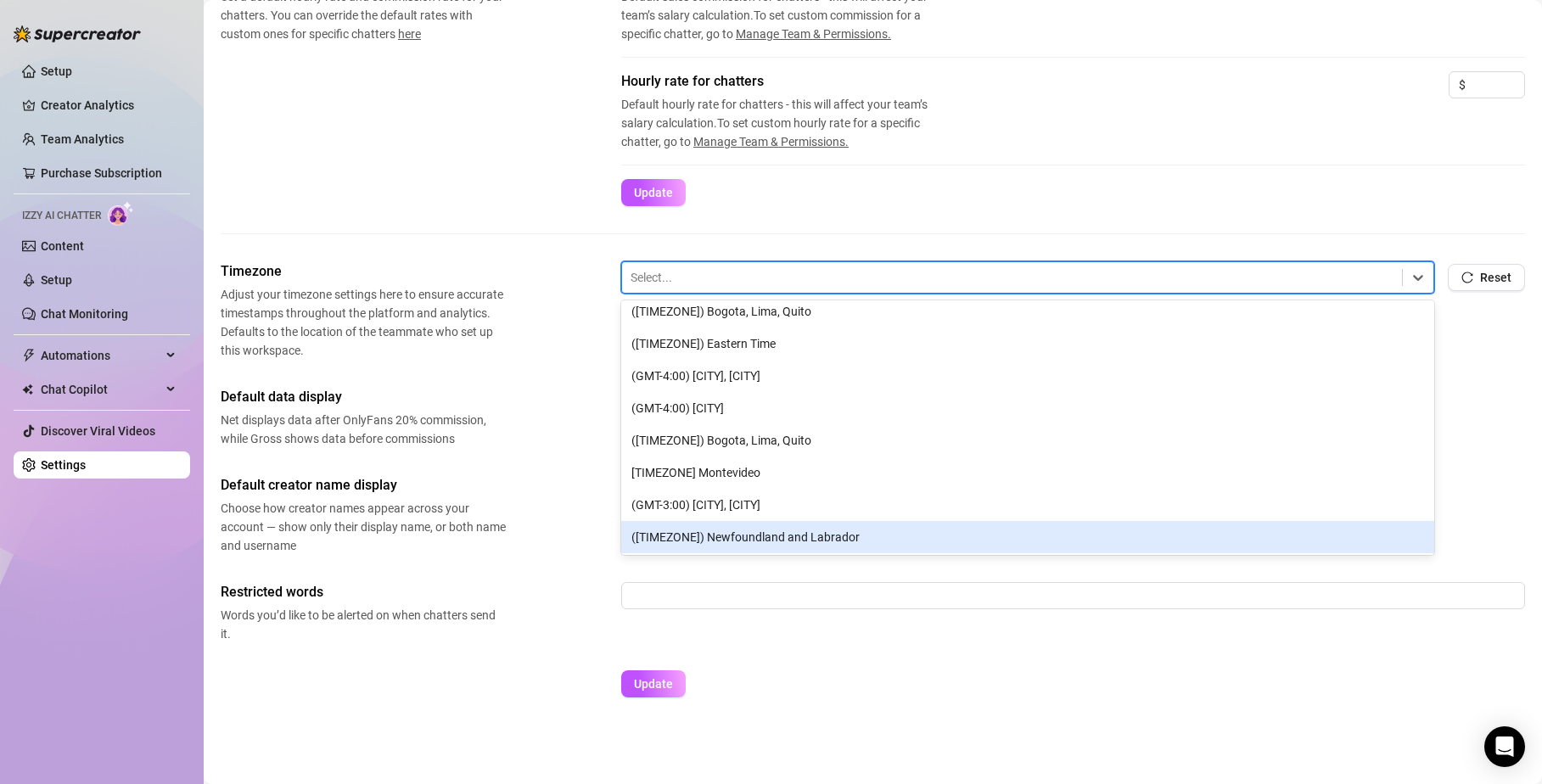 scroll, scrollTop: 0, scrollLeft: 0, axis: both 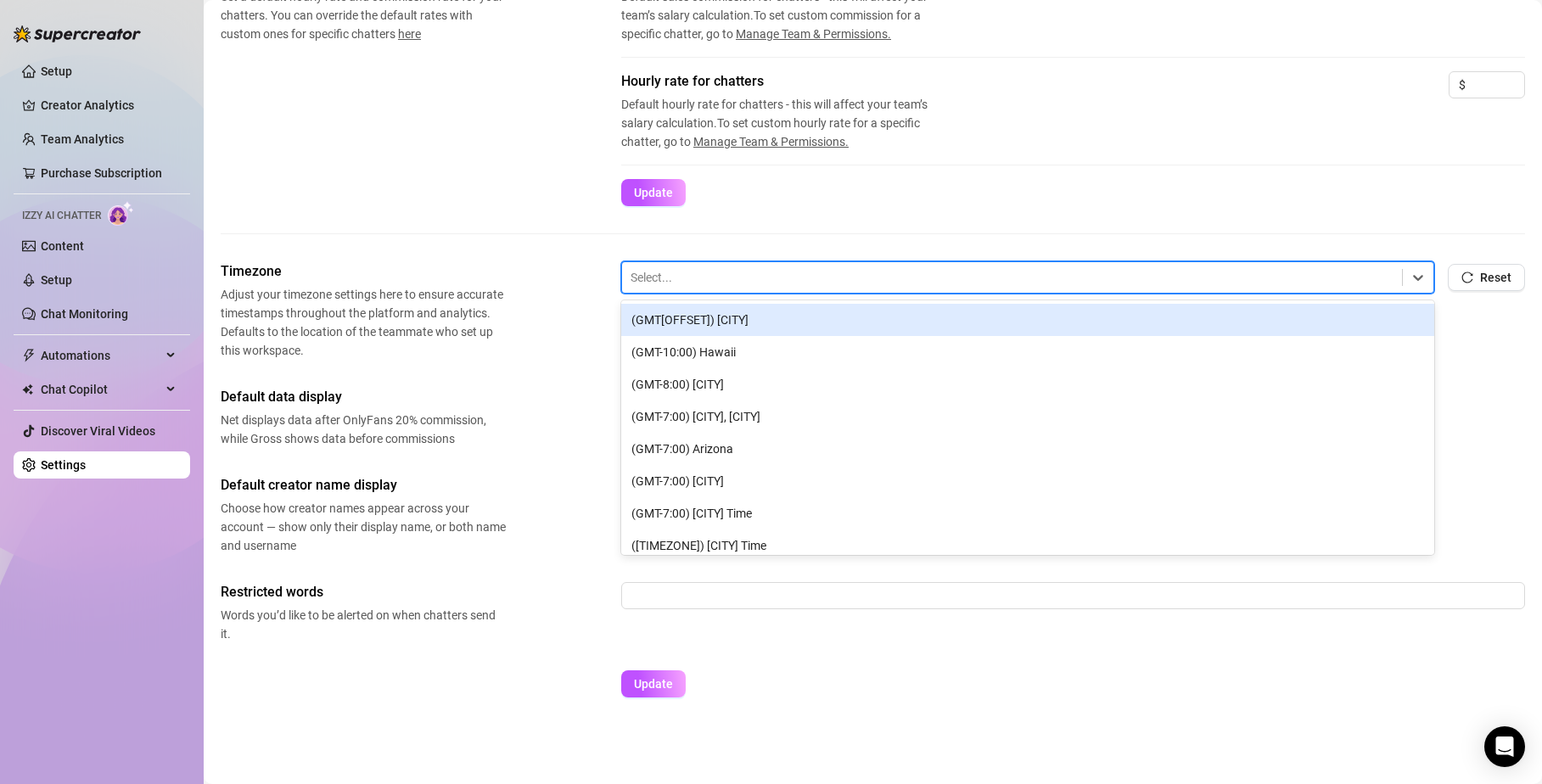 click on "Timezone Adjust your timezone settings here to ensure accurate timestamps throughout the platform and analytics. Defaults to the location of the teammate who set up this workspace. ([TIMEZONE]) [NUMBER] of [NUMBER]. [NUMBER] results available. Use Up and Down to choose options, press Enter to select the currently focused option, press Escape to exit the menu, press Tab to select the option and exit the menu. Select... ([TIMEZONE]) ([TIMEZONE]) ([TIMEZONE]) ([TIMEZONE]) ([TIMEZONE]) ([TIMEZONE]) ([TIMEZONE]) ([TIMEZONE]) ([TIMEZONE]) ([TIMEZONE]) ([TIMEZONE]) ([TIMEZONE]) ([TIMEZONE]) ([TIMEZONE]) ([TIMEZONE]) ([TIMEZONE]) ([TIMEZONE]) ([TIMEZONE]) ([TIMEZONE]) ([TIMEZONE]) ([TIMEZONE]) ([TIMEZONE]) ([TIMEZONE]) ([TIMEZONE]) ([TIMEZONE]) ([TIMEZONE]) ([TIMEZONE]) ([TIMEZONE]) ([TIMEZONE]) ([TIMEZONE]) ([TIMEZONE]) ([TIMEZONE]) ([TIMEZONE]) ([TIMEZONE]) ([TIMEZONE]) ([TIMEZONE]) ([TIMEZONE]) ([TIMEZONE]) ([TIMEZONE]) ([TIMEZONE]) ([TIMEZONE]) ([TIMEZONE]) ([TIMEZONE]) ([TIMEZONE]) ([TIMEZONE]) ([TIMEZONE]) ([TIMEZONE]) ([TIMEZONE]) ([TIMEZONE]) ([TIMEZONE]) ([TIMEZONE]) ([TIMEZONE]) ([TIMEZONE]) ([TIMEZONE]) ([TIMEZONE]) ([TIMEZONE]) ([TIMEZONE]) ([TIMEZONE]) ([TIMEZONE]) ([TIMEZONE]) ([TIMEZONE]) ([TIMEZONE]) ([TIMEZONE]) ([TIMEZONE]) ([TIMEZONE]) ([TIMEZONE]) ([TIMEZONE]) ([TIMEZONE]) ([TIMEZONE]) ([TIMEZONE]) ([TIMEZONE]) ([TIMEZONE]) ([TIMEZONE]) ([TIMEZONE]) ([TIMEZONE]) ([TIMEZONE]) ([TIMEZONE]) ([TIMEZONE]) ([TIMEZONE])" at bounding box center (872, 311) 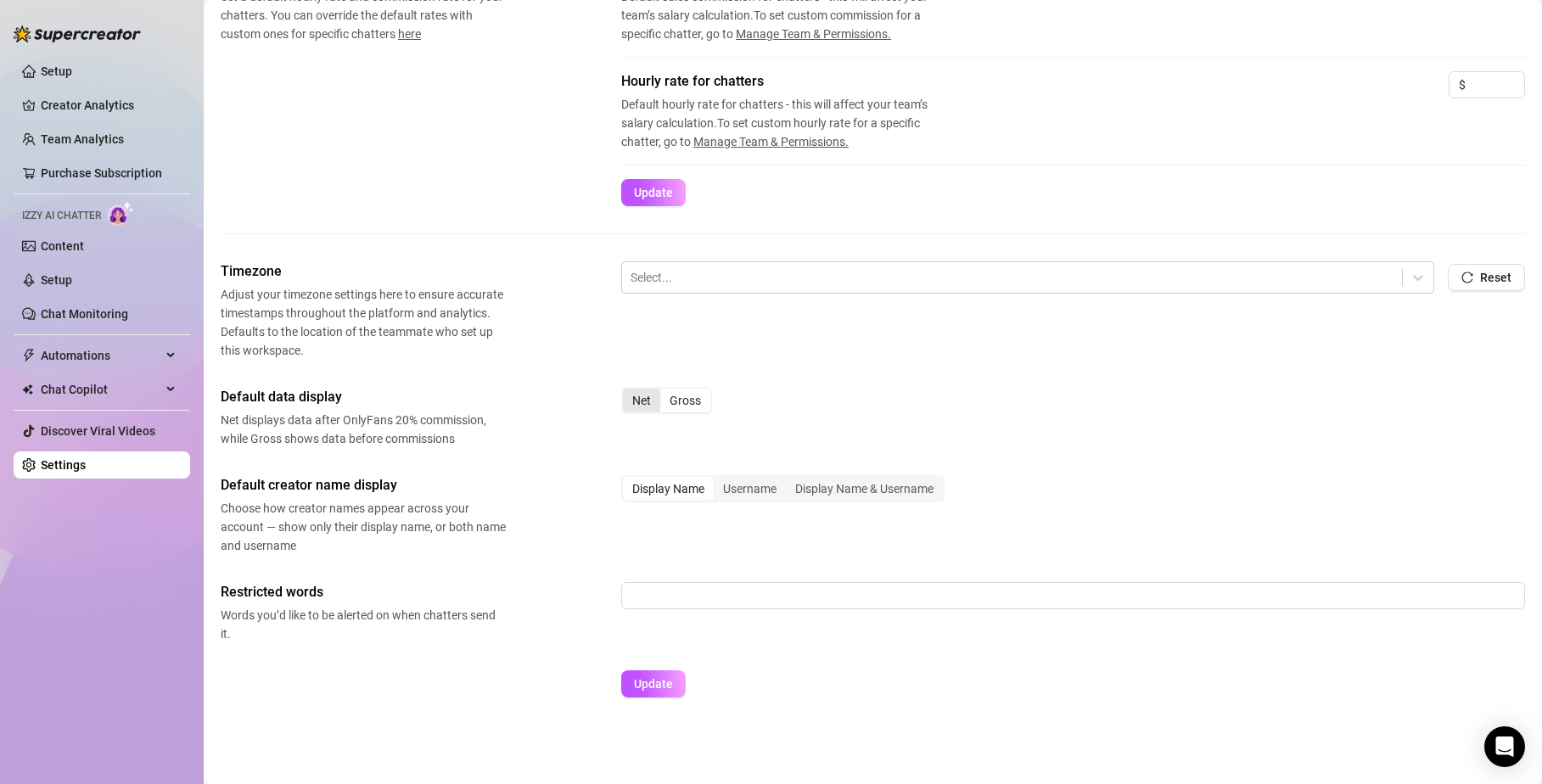 click on "Net" at bounding box center [642, 400] 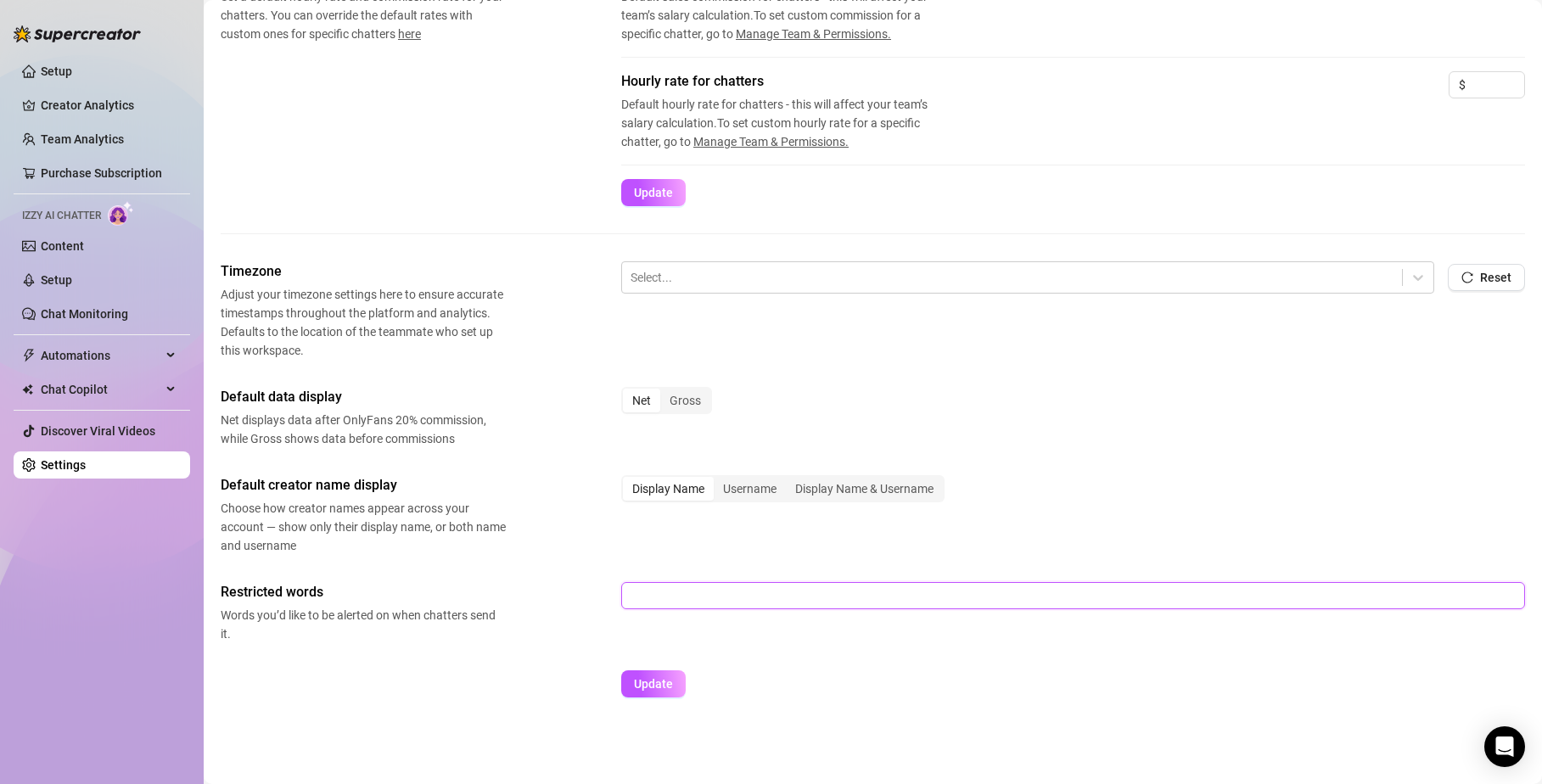 click at bounding box center (1073, 596) 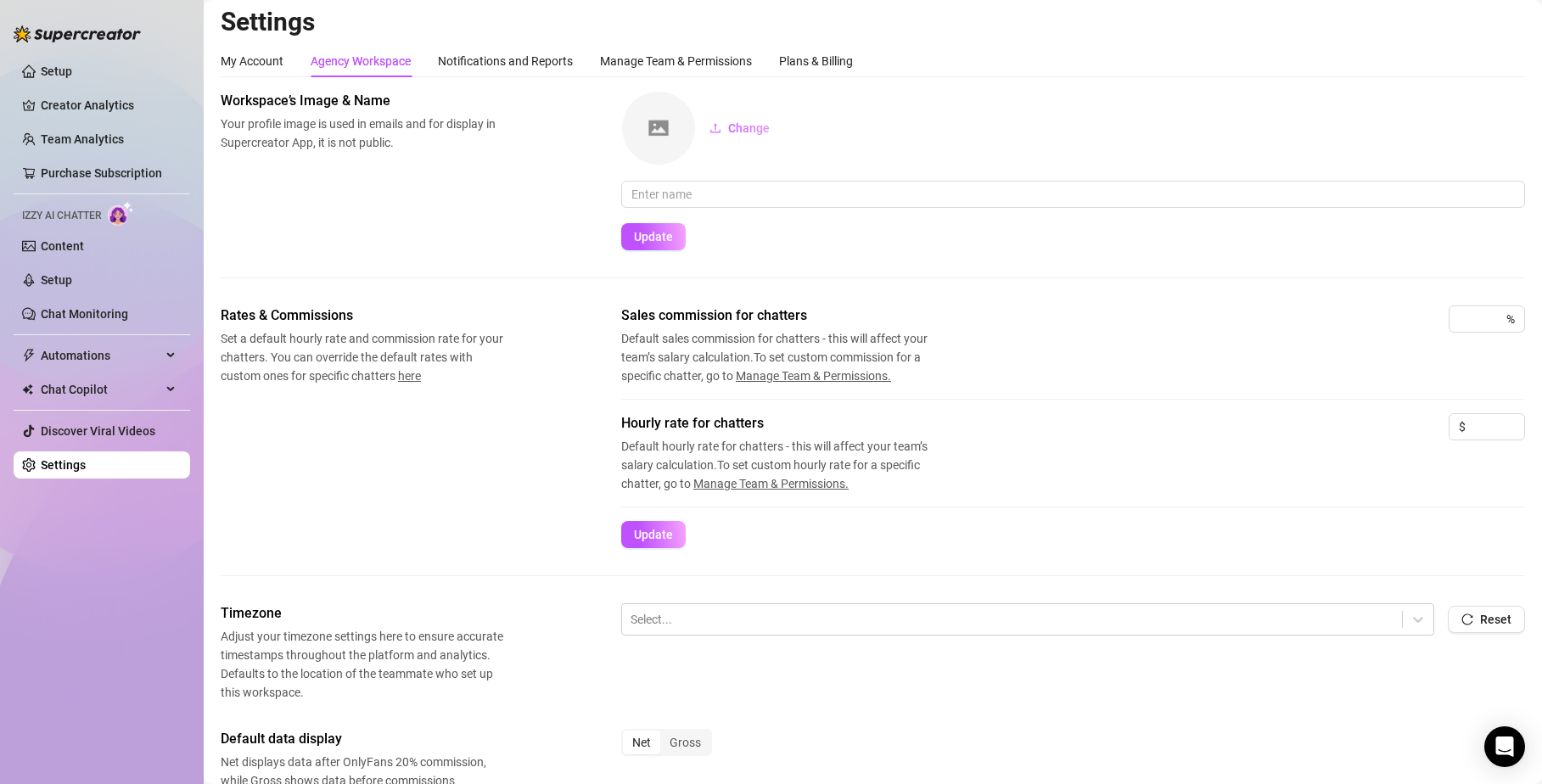 scroll, scrollTop: 0, scrollLeft: 0, axis: both 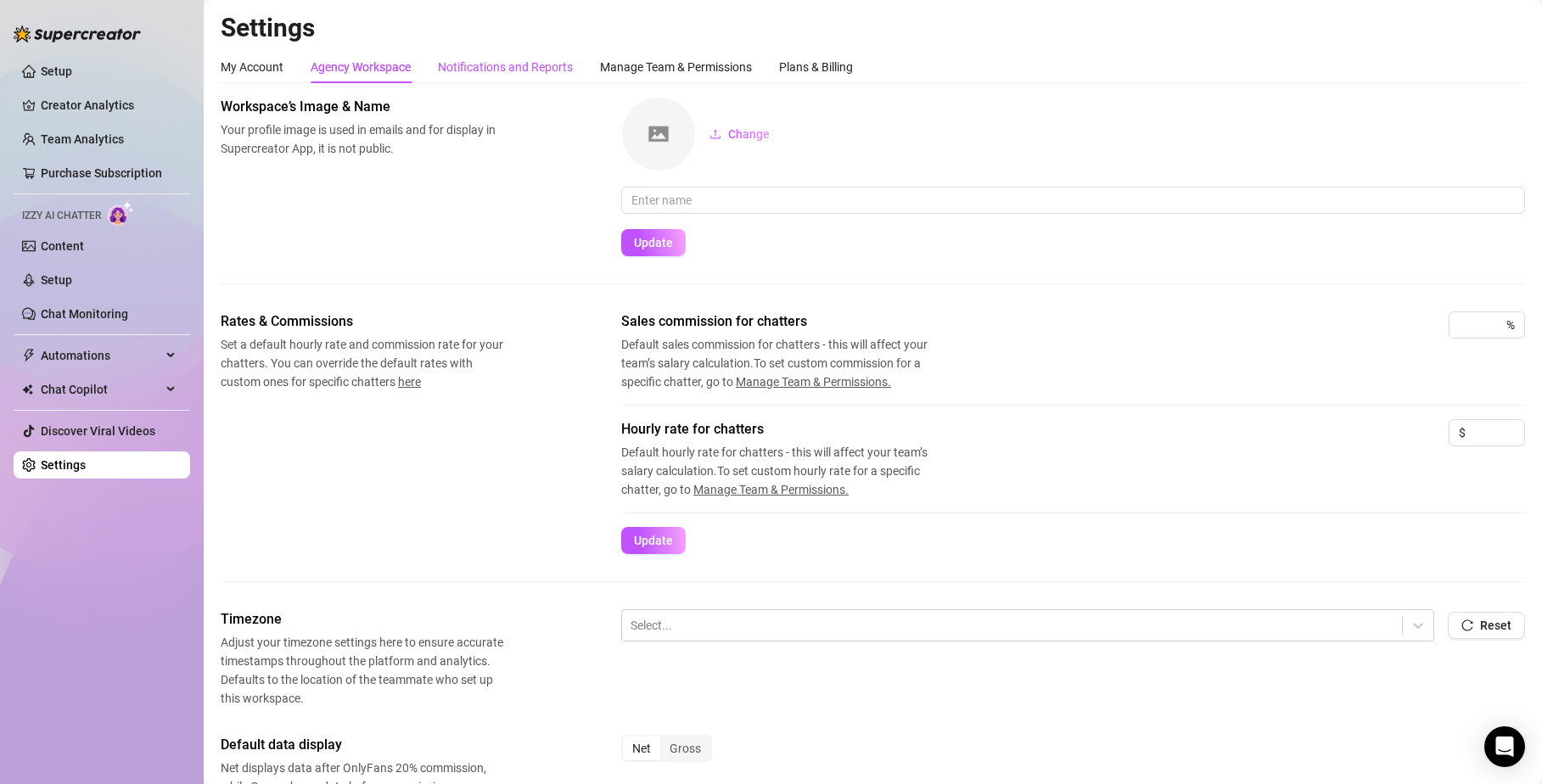 click on "Notifications and Reports" at bounding box center (505, 67) 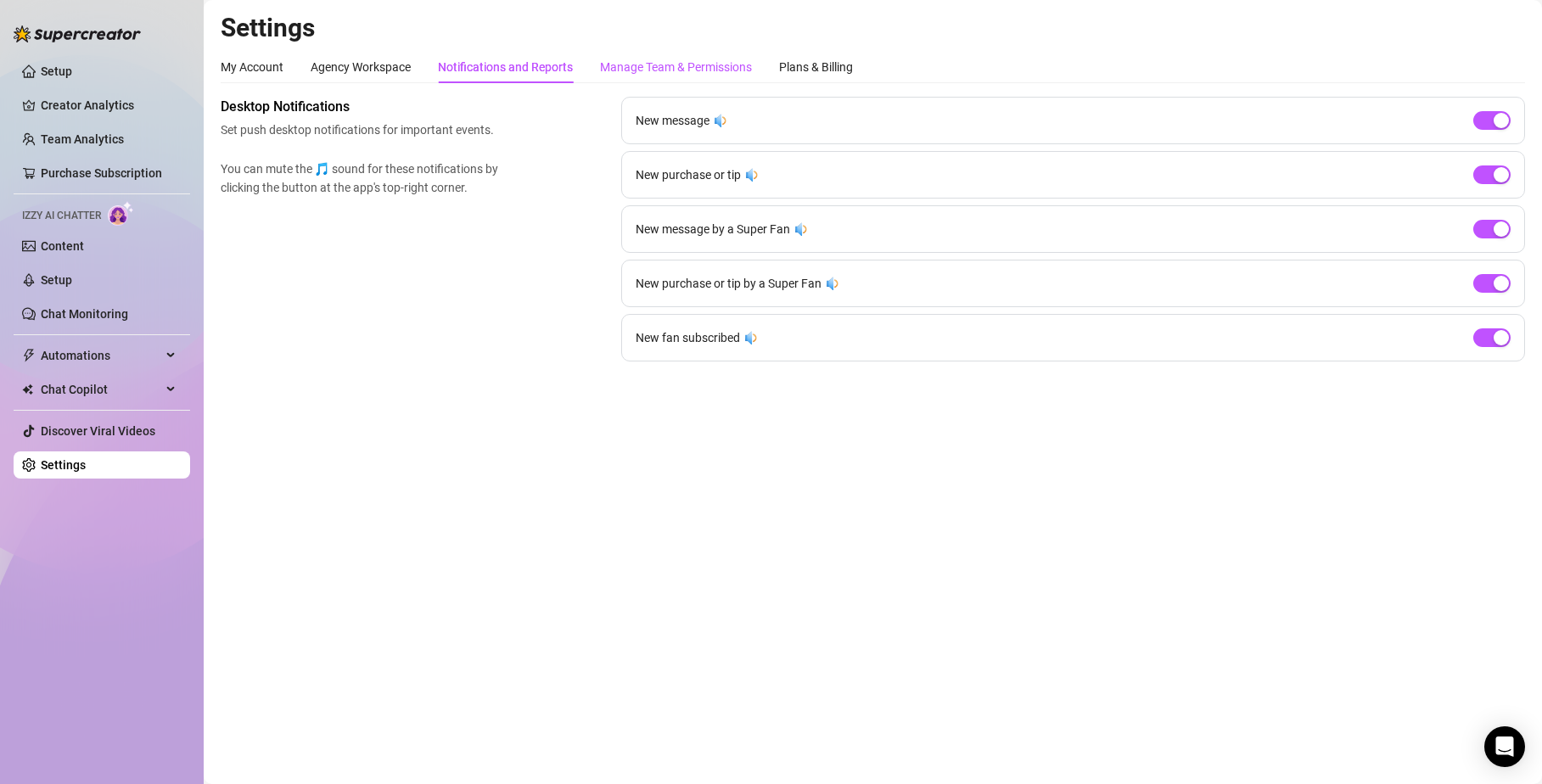 click on "Manage Team & Permissions" at bounding box center (676, 67) 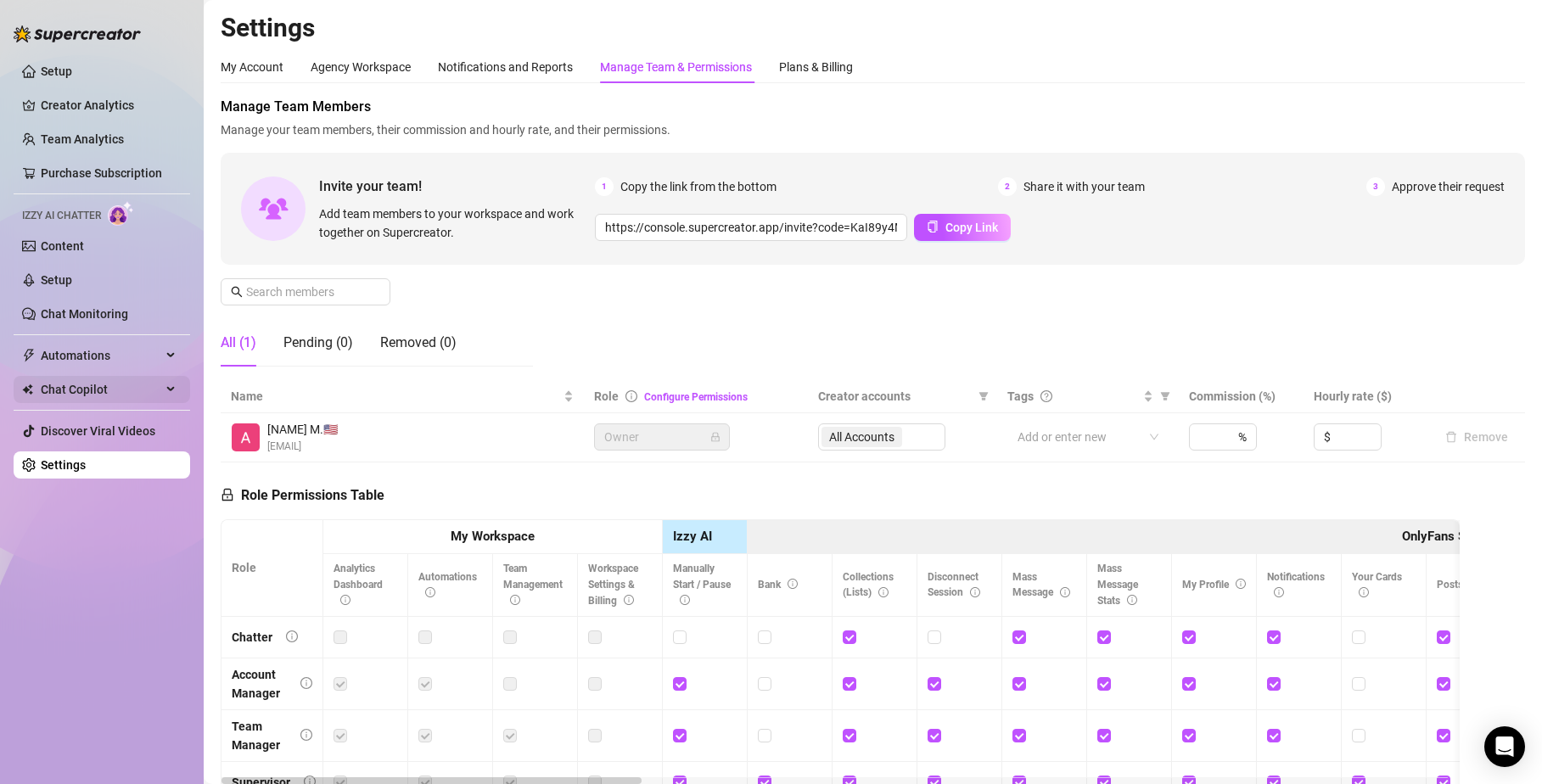 click on "Chat Copilot" at bounding box center [101, 389] 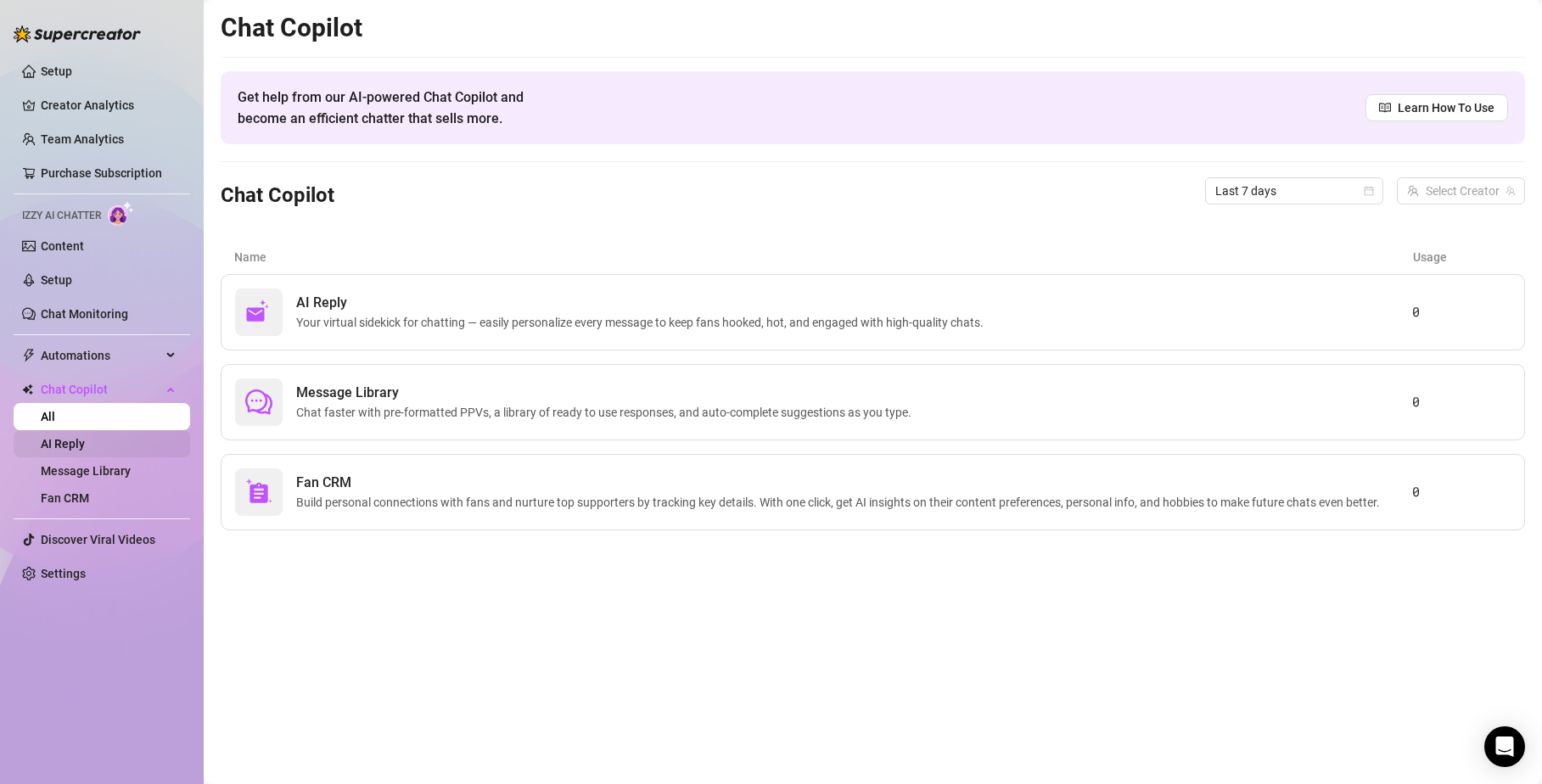 click on "AI Reply" at bounding box center [63, 444] 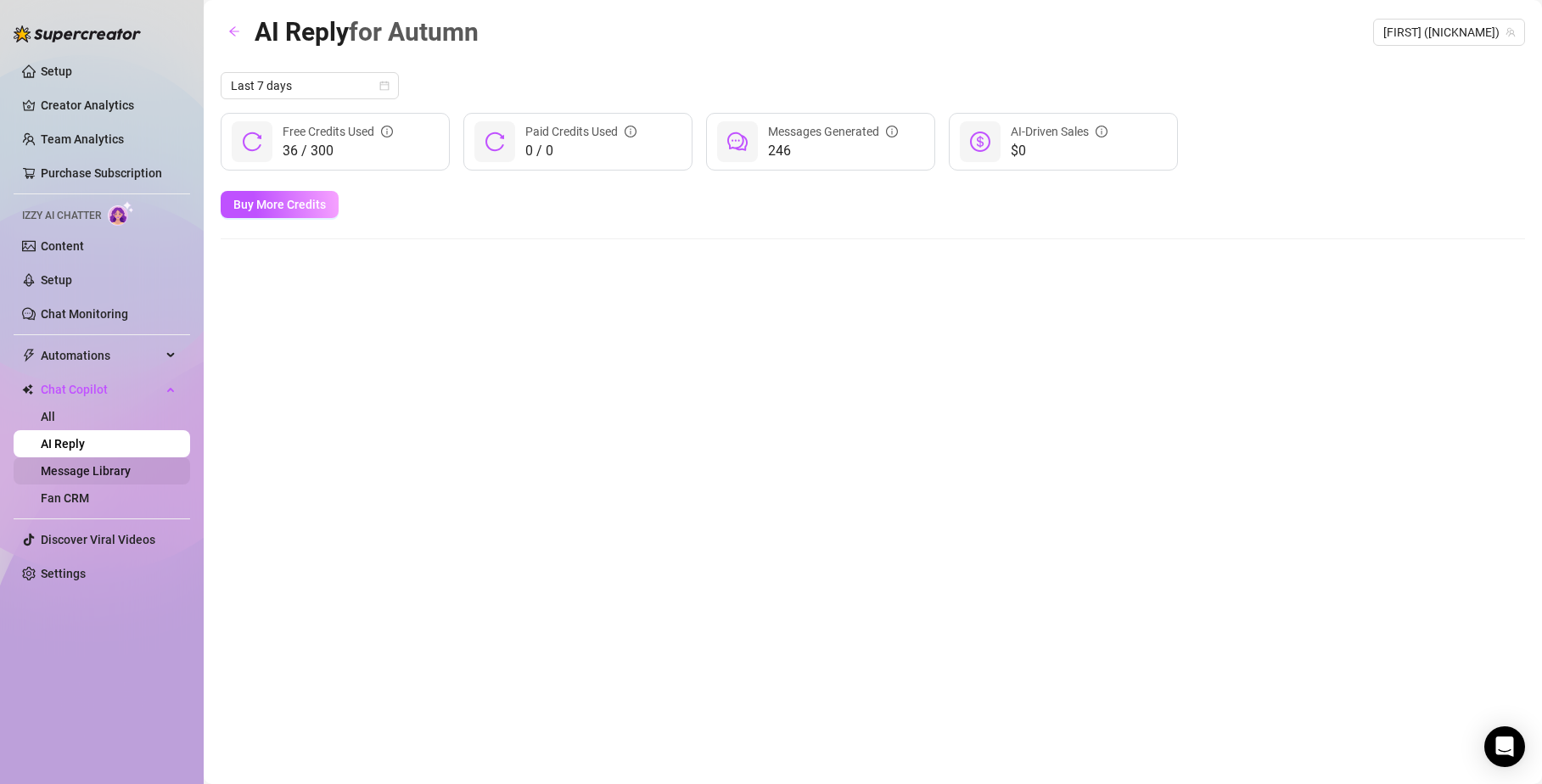 click on "Message Library" at bounding box center [86, 471] 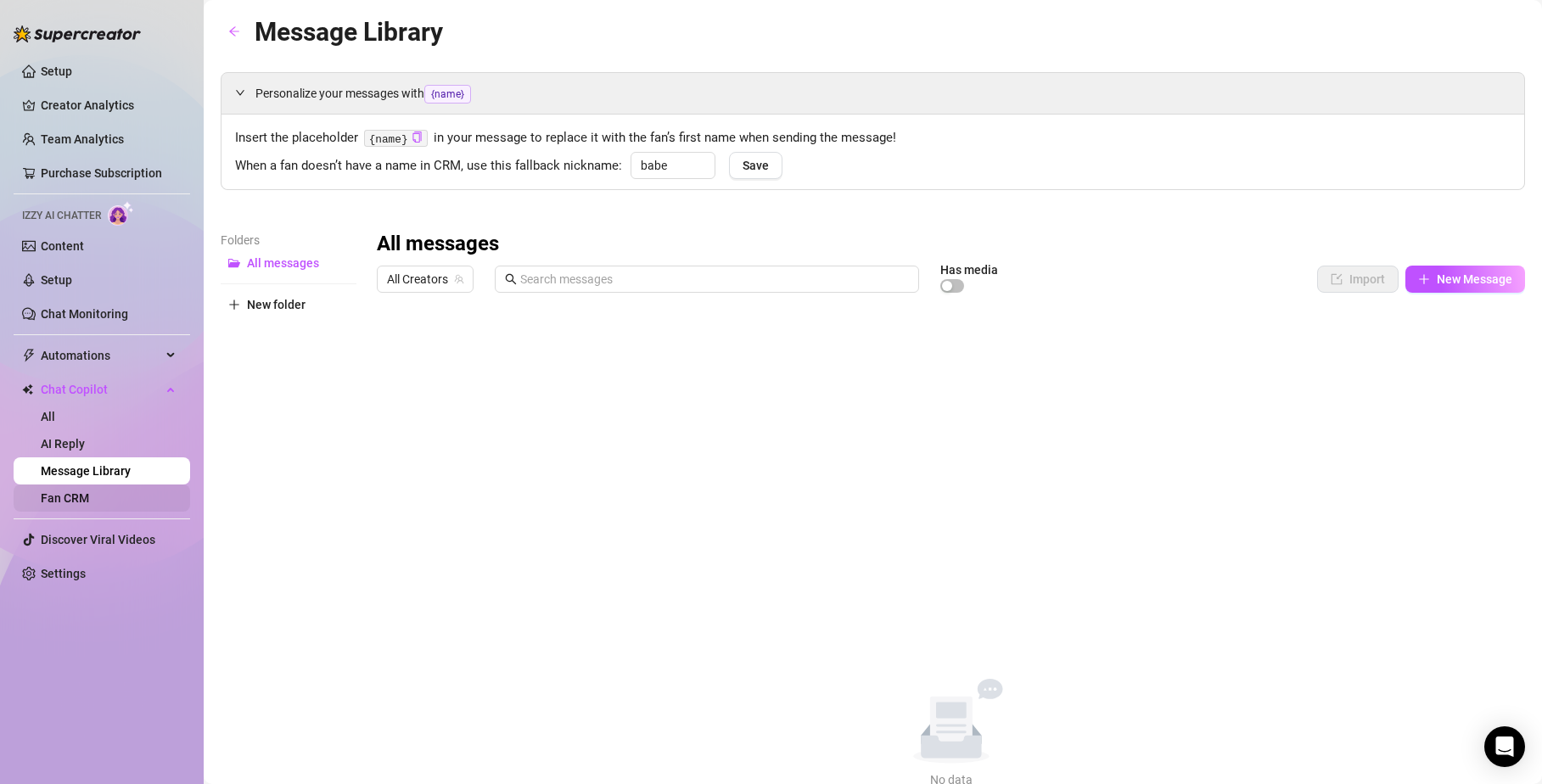 click on "Fan CRM" at bounding box center (64, 498) 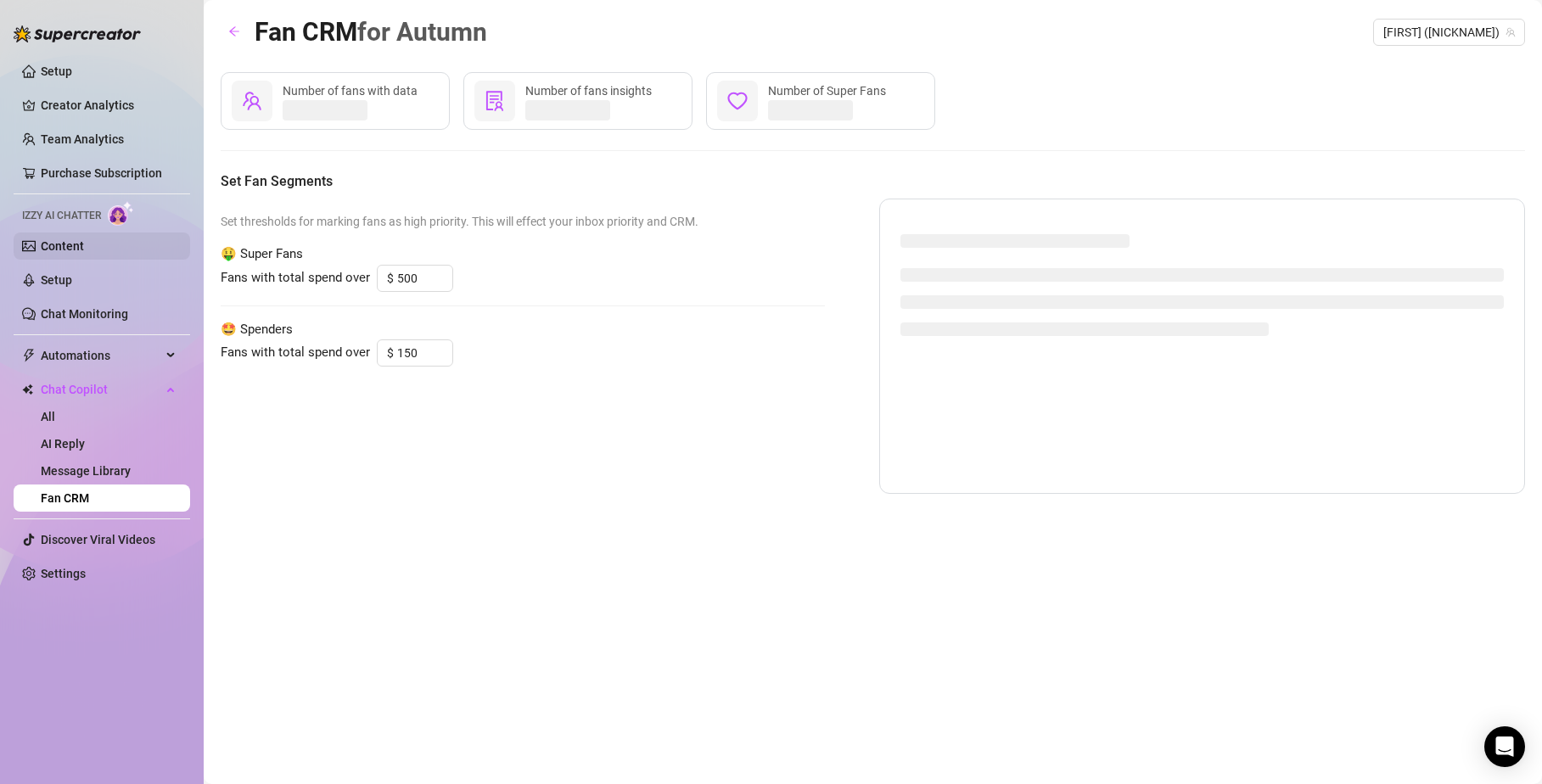 click on "Content" at bounding box center (62, 246) 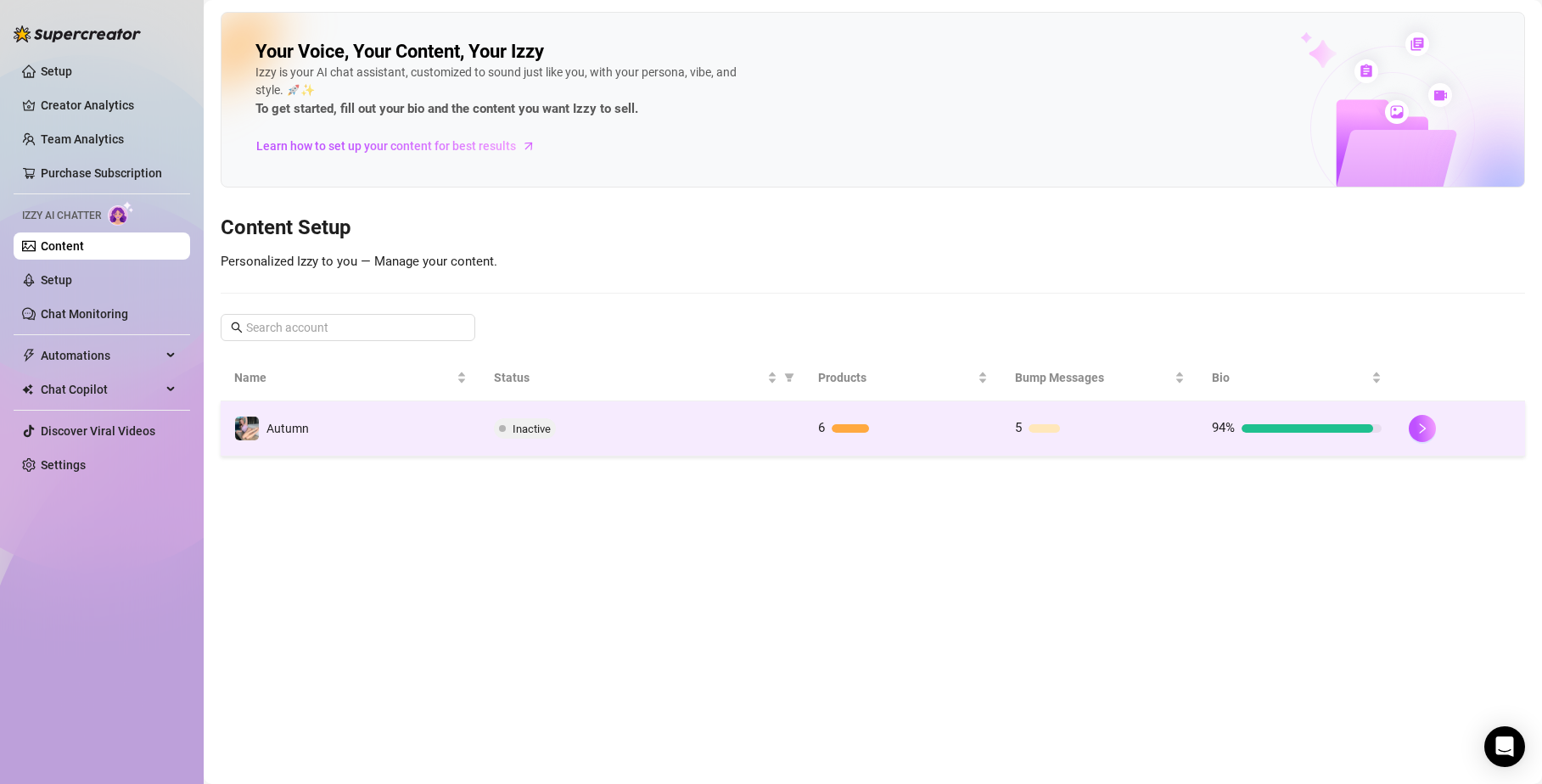 click at bounding box center [1307, 428] 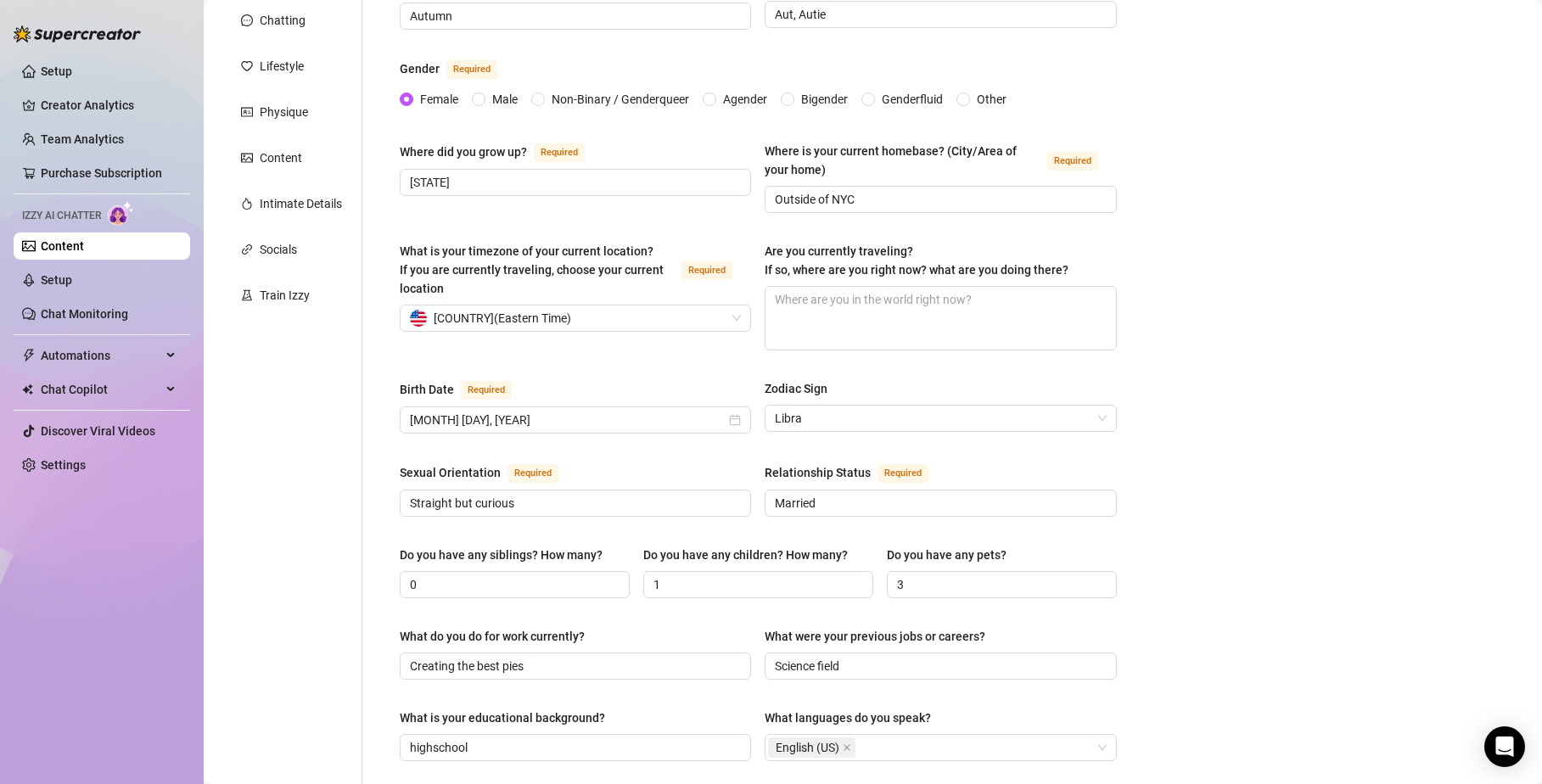 scroll, scrollTop: 245, scrollLeft: 0, axis: vertical 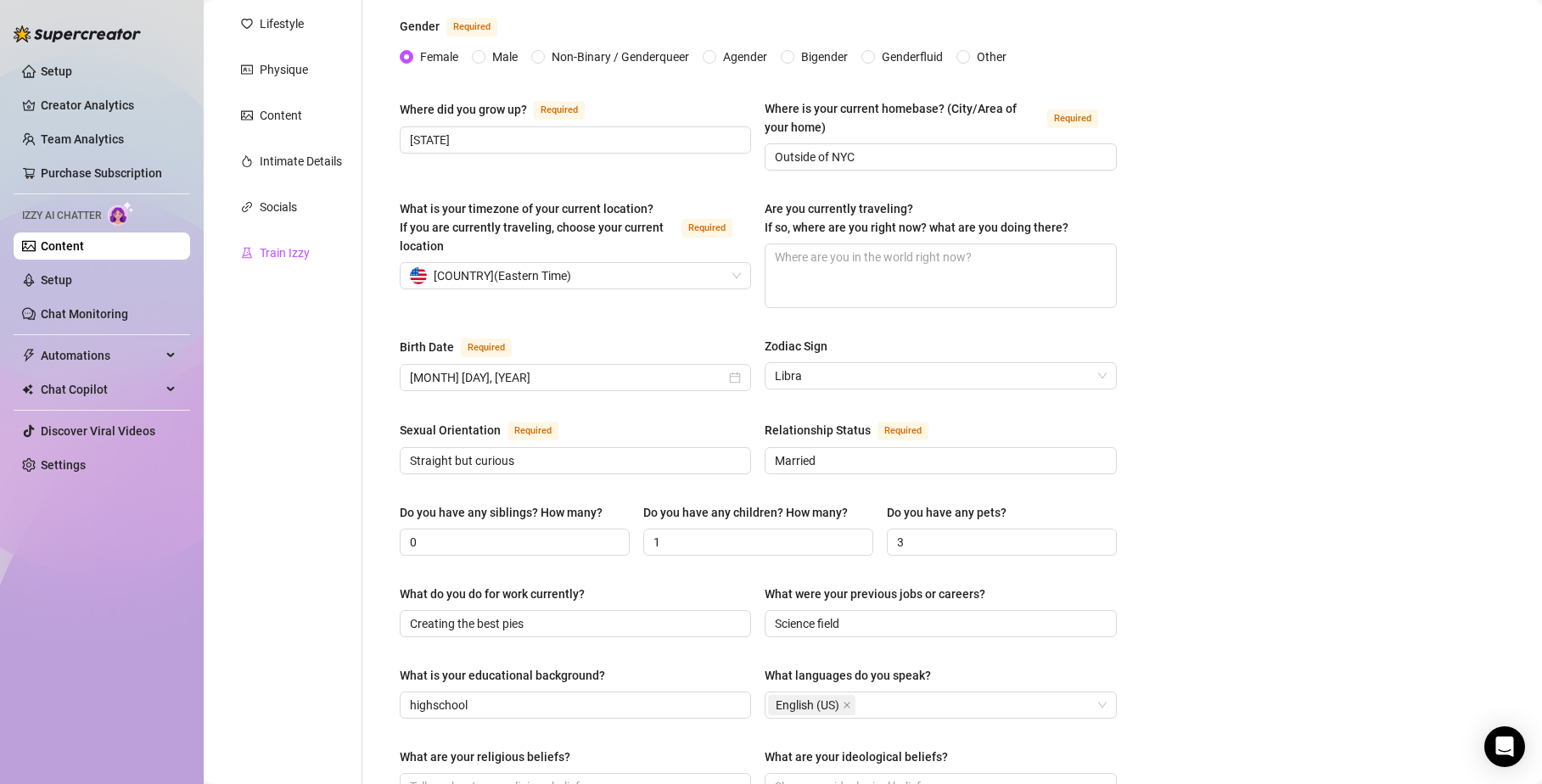 click on "Train Izzy" at bounding box center [284, 253] 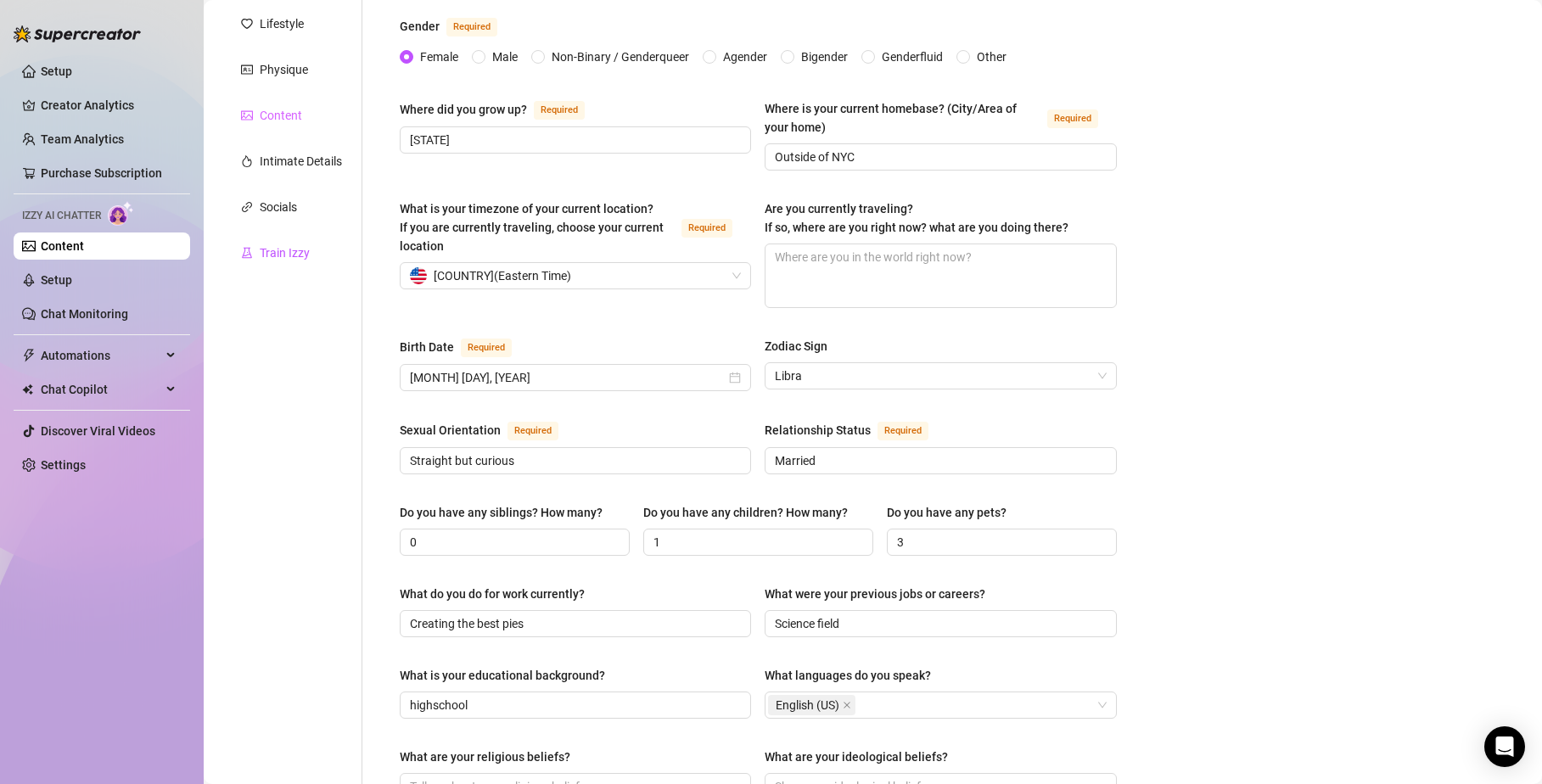 scroll, scrollTop: 120, scrollLeft: 0, axis: vertical 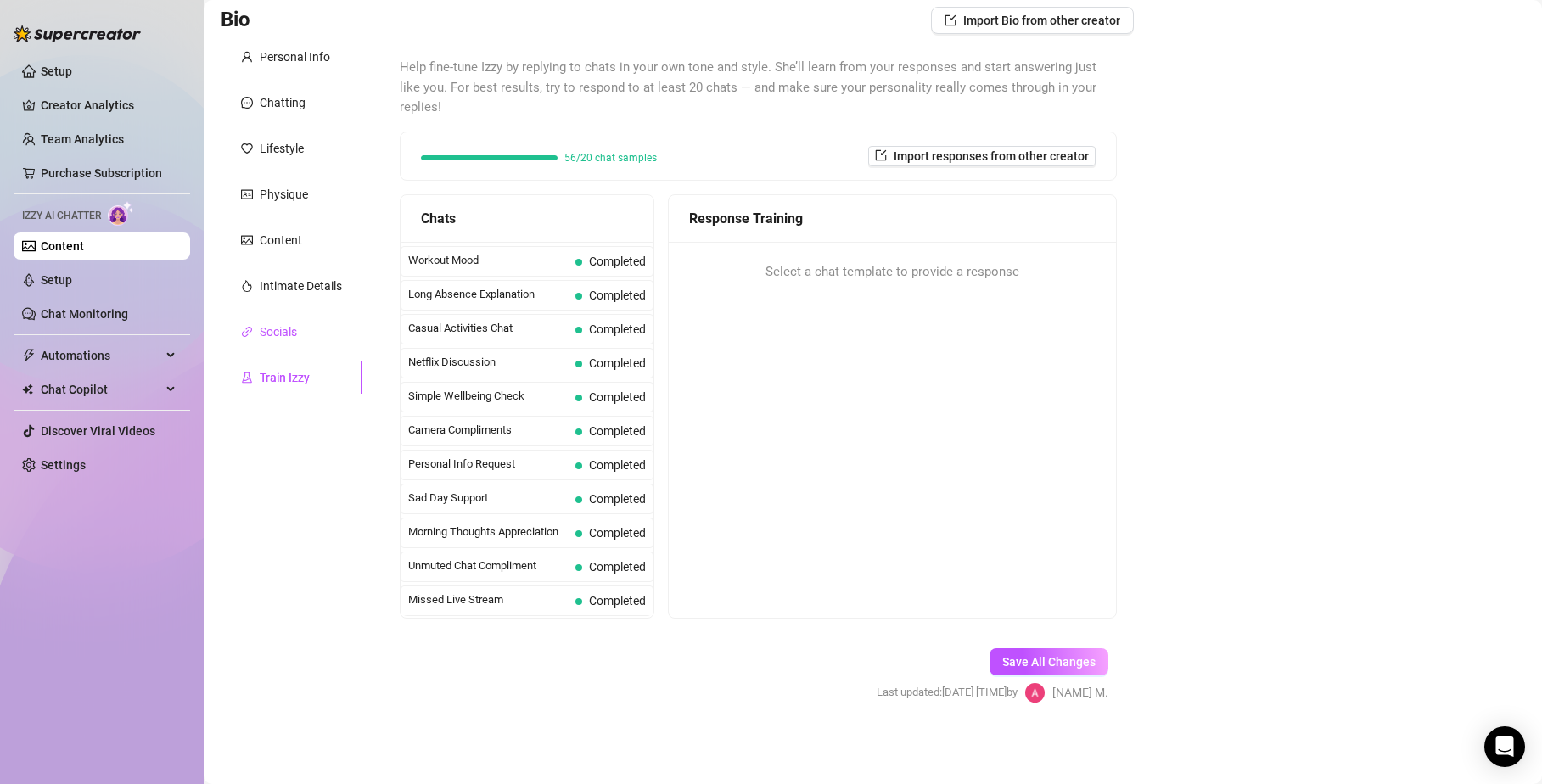 click on "Socials" at bounding box center [278, 332] 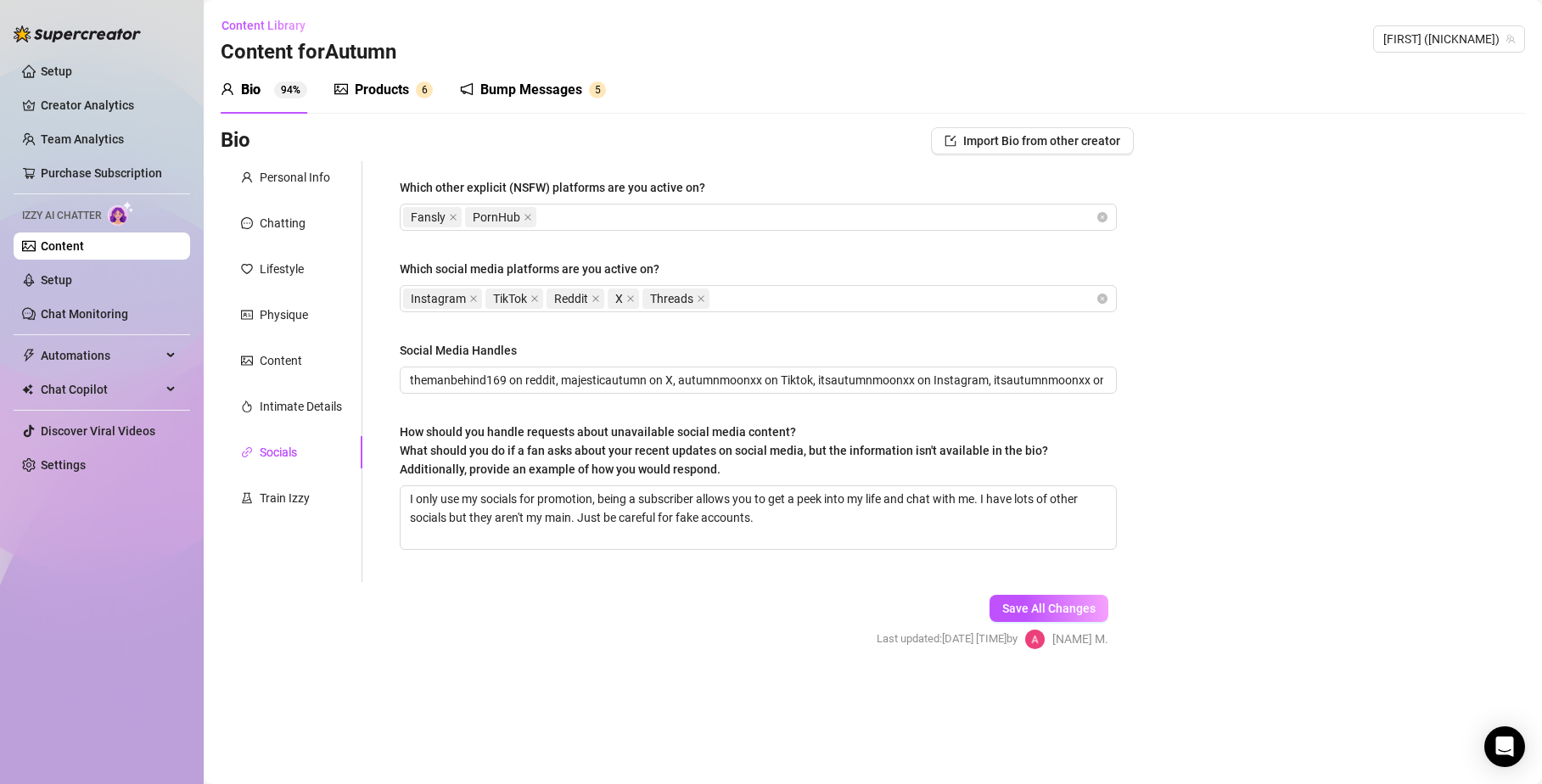 scroll, scrollTop: 0, scrollLeft: 0, axis: both 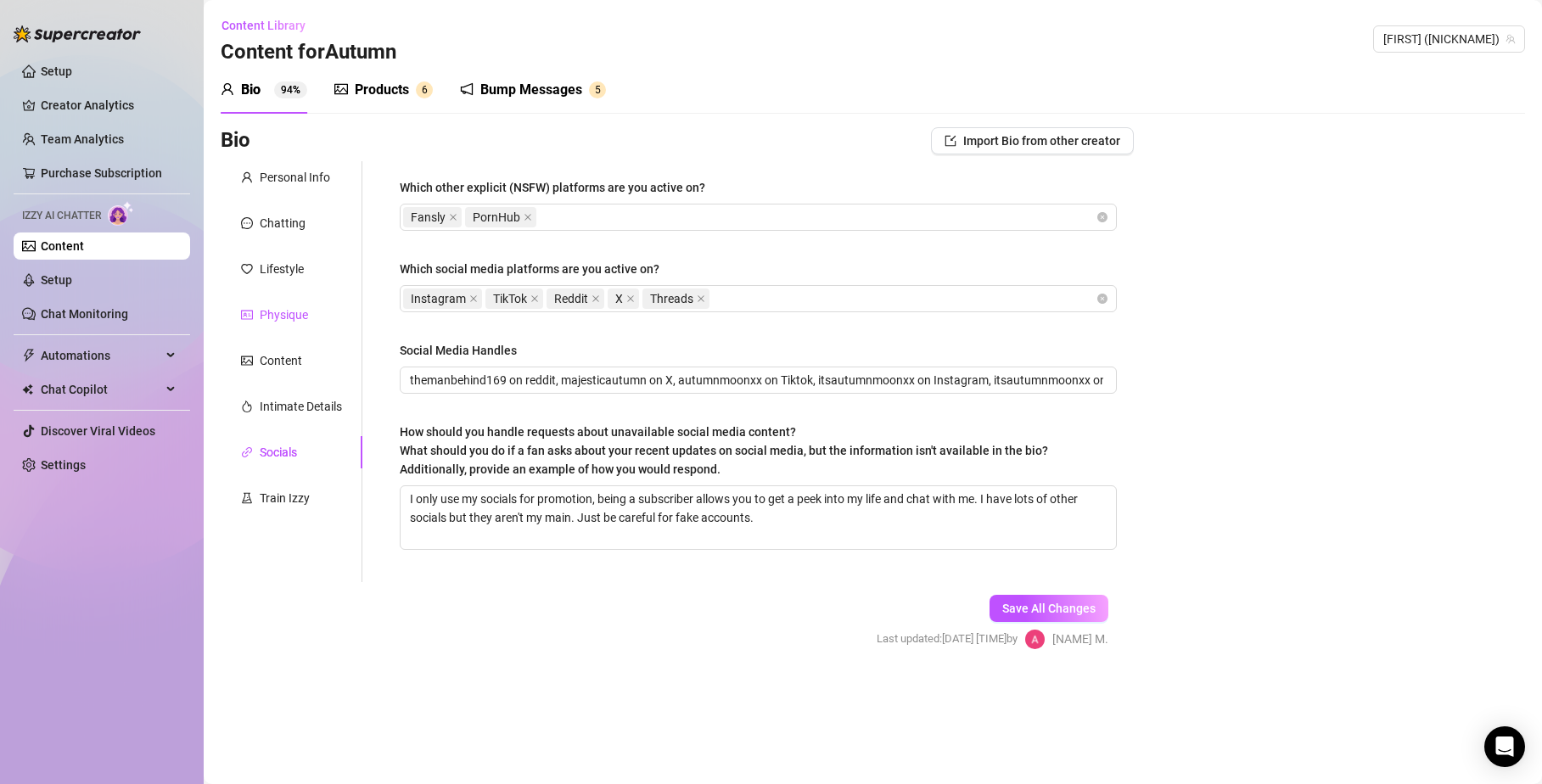 click on "Physique" at bounding box center [283, 315] 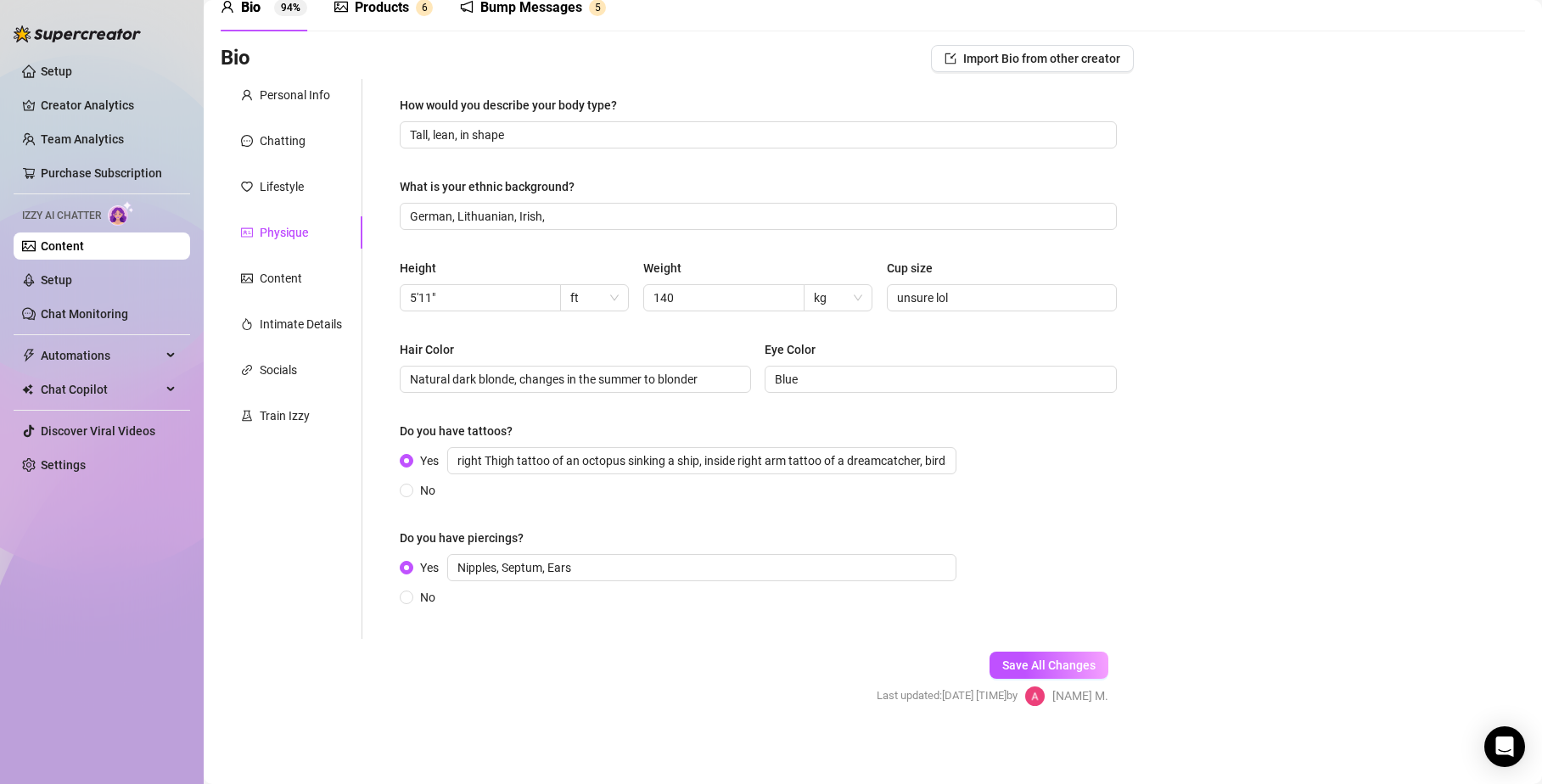 scroll, scrollTop: 86, scrollLeft: 0, axis: vertical 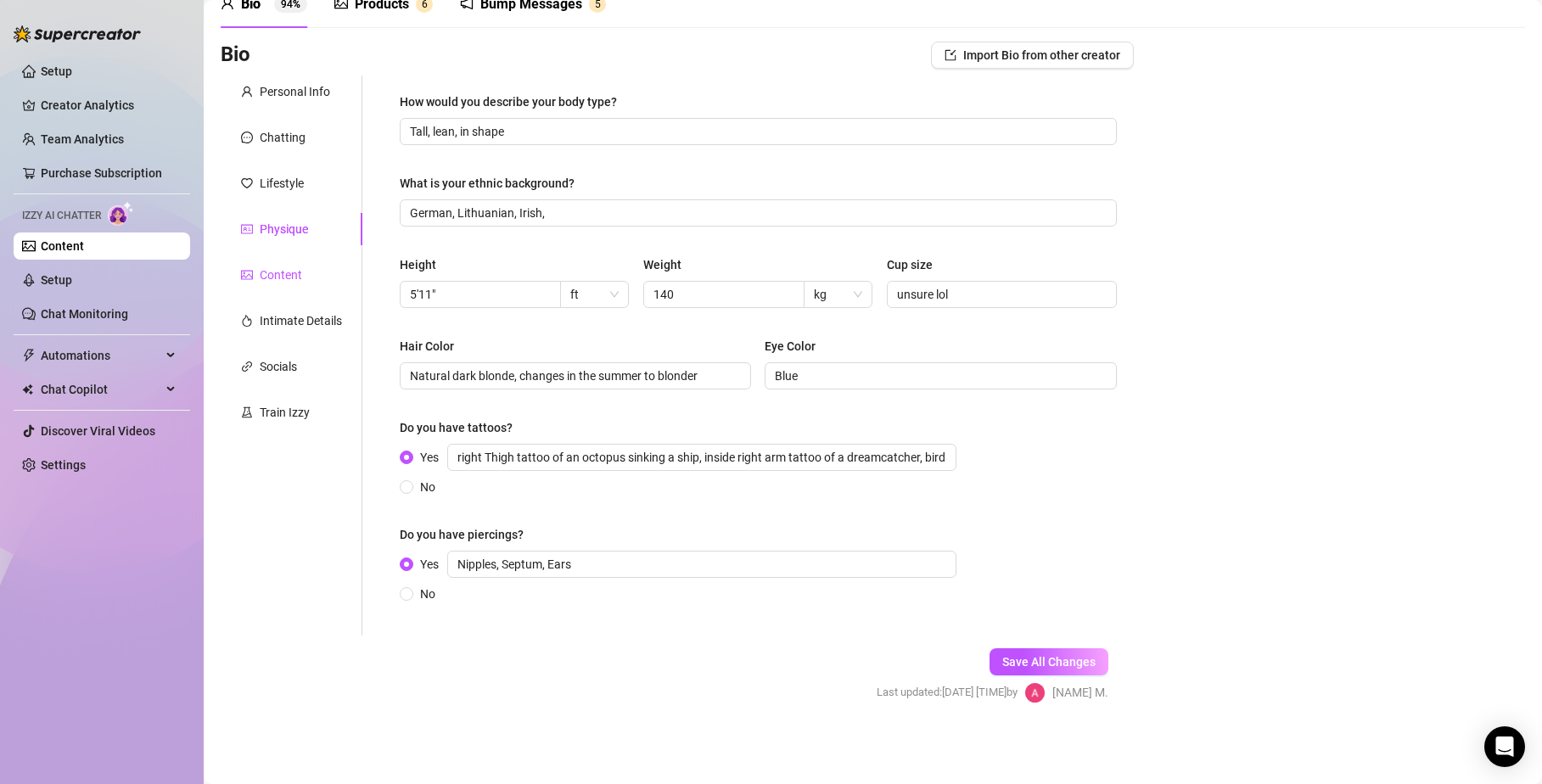 click on "Content" at bounding box center [281, 275] 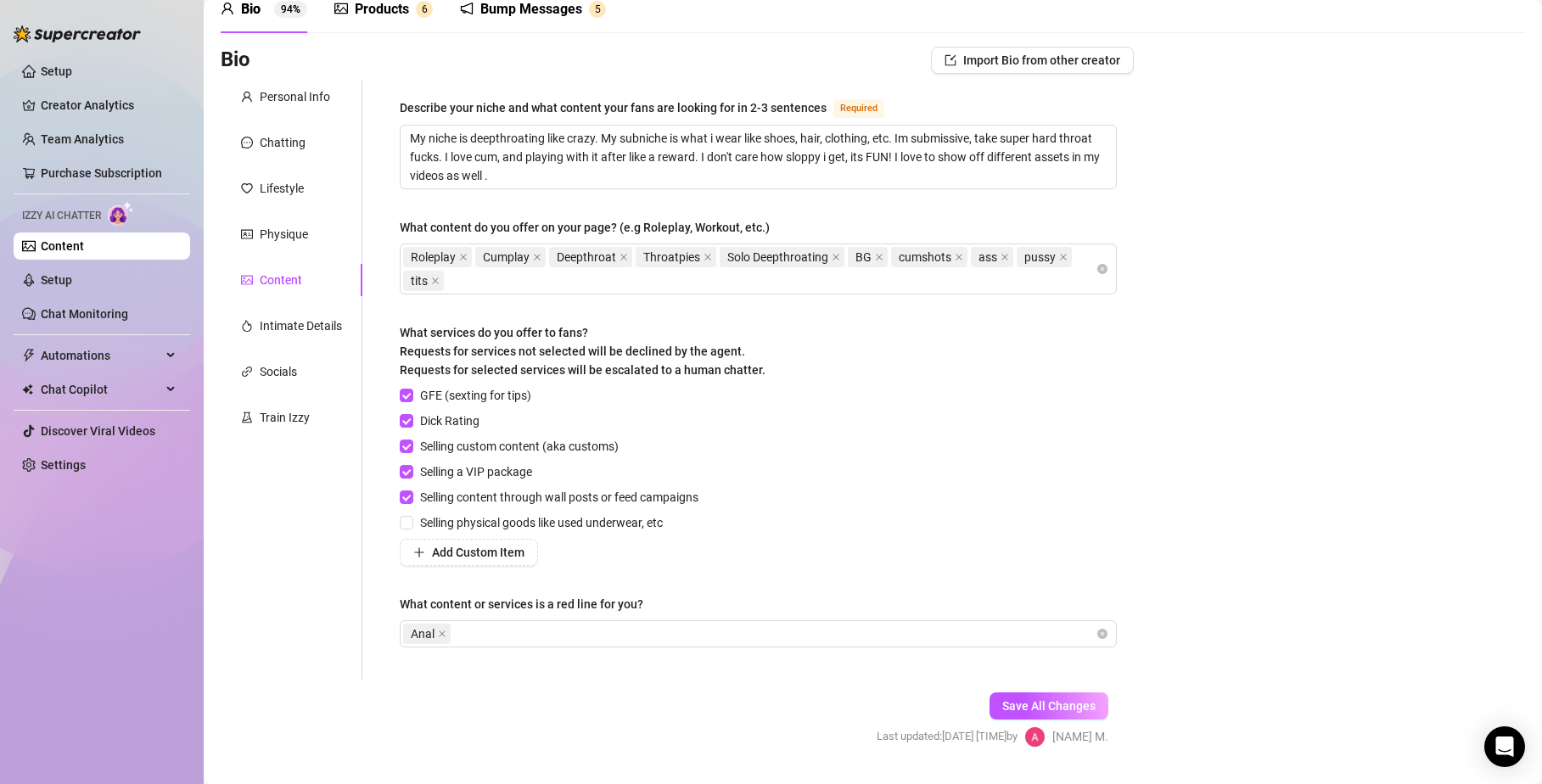 scroll, scrollTop: 79, scrollLeft: 0, axis: vertical 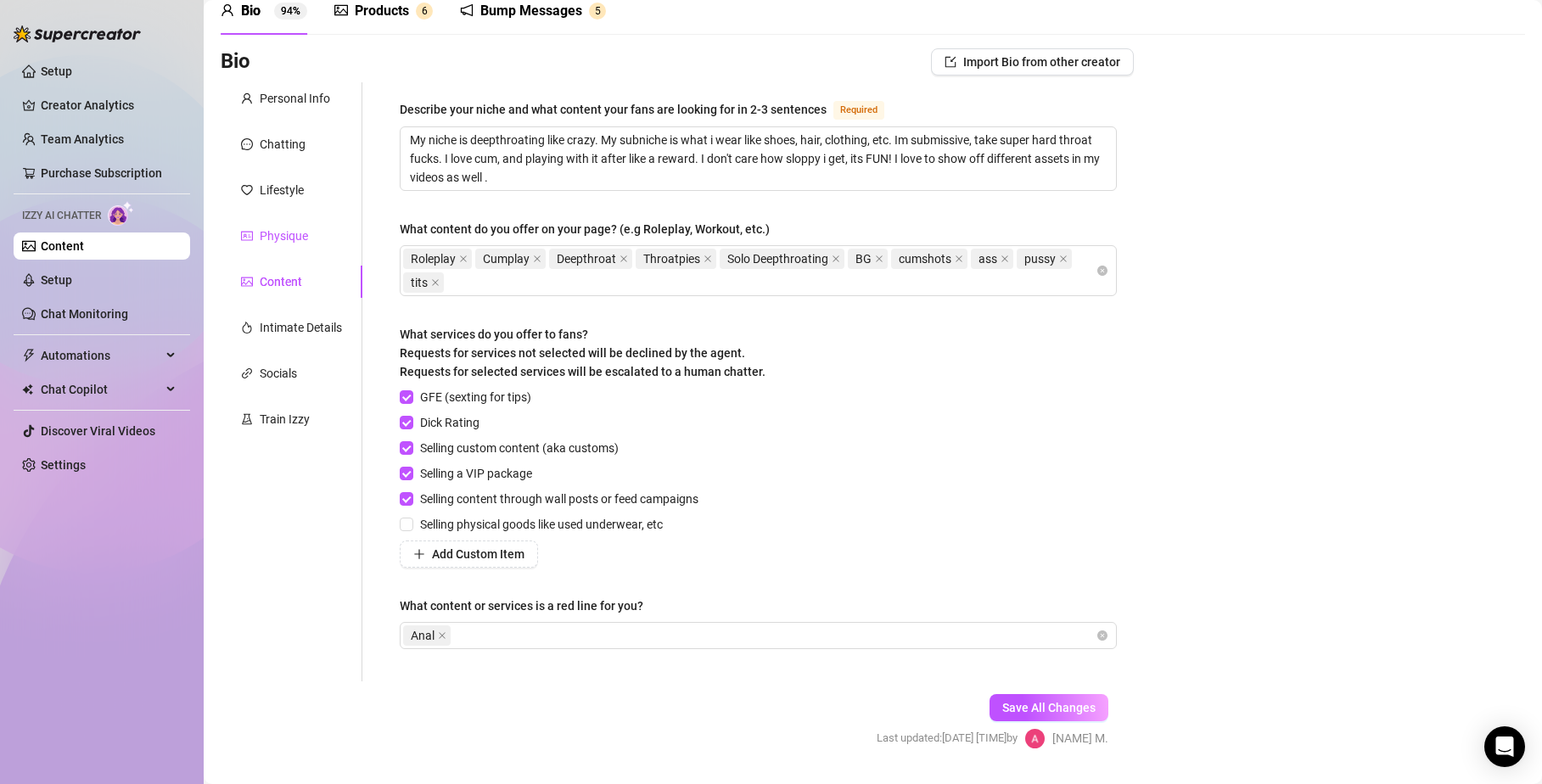 click on "Physique" at bounding box center (283, 236) 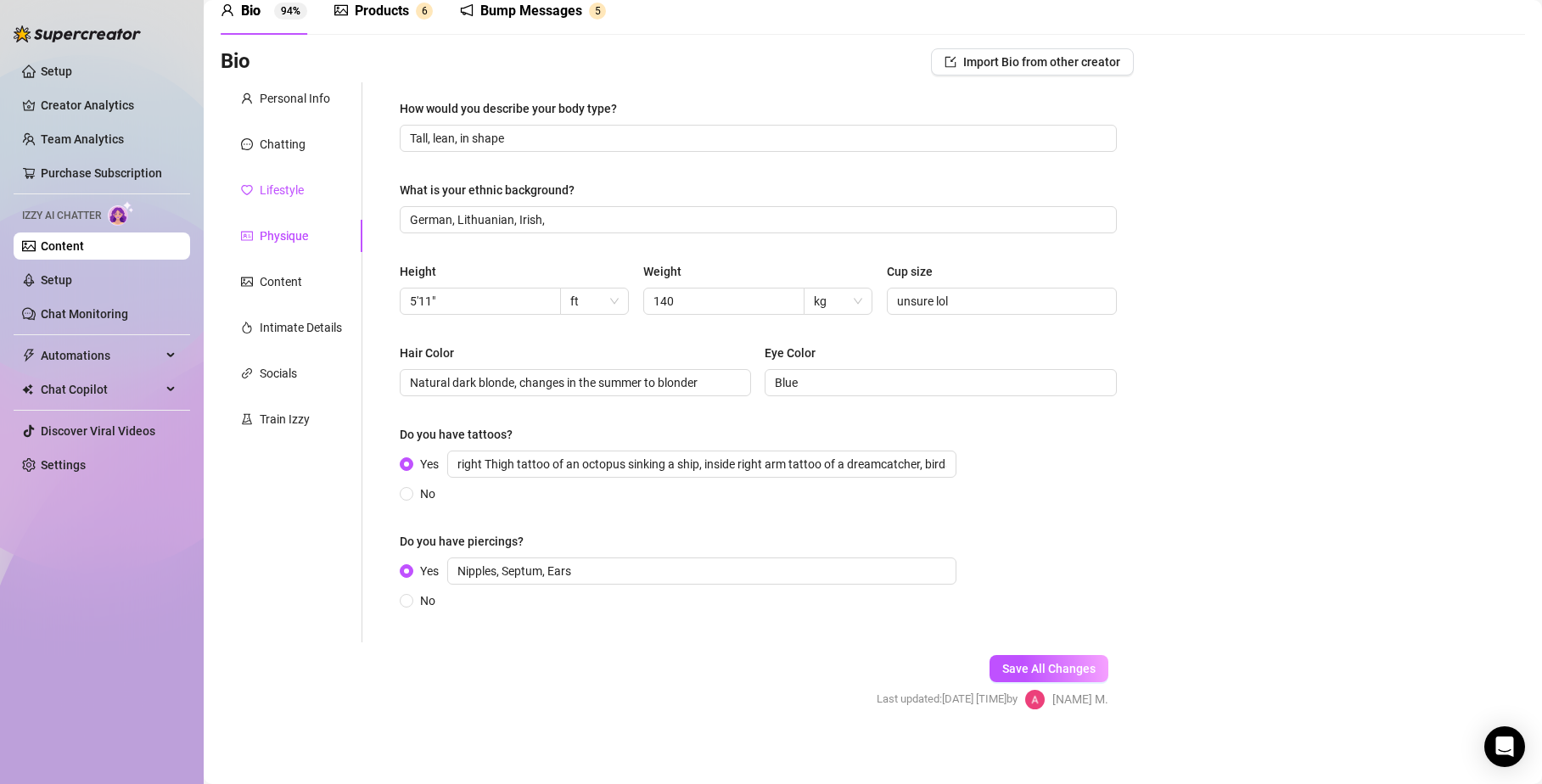 click on "Lifestyle" at bounding box center (282, 190) 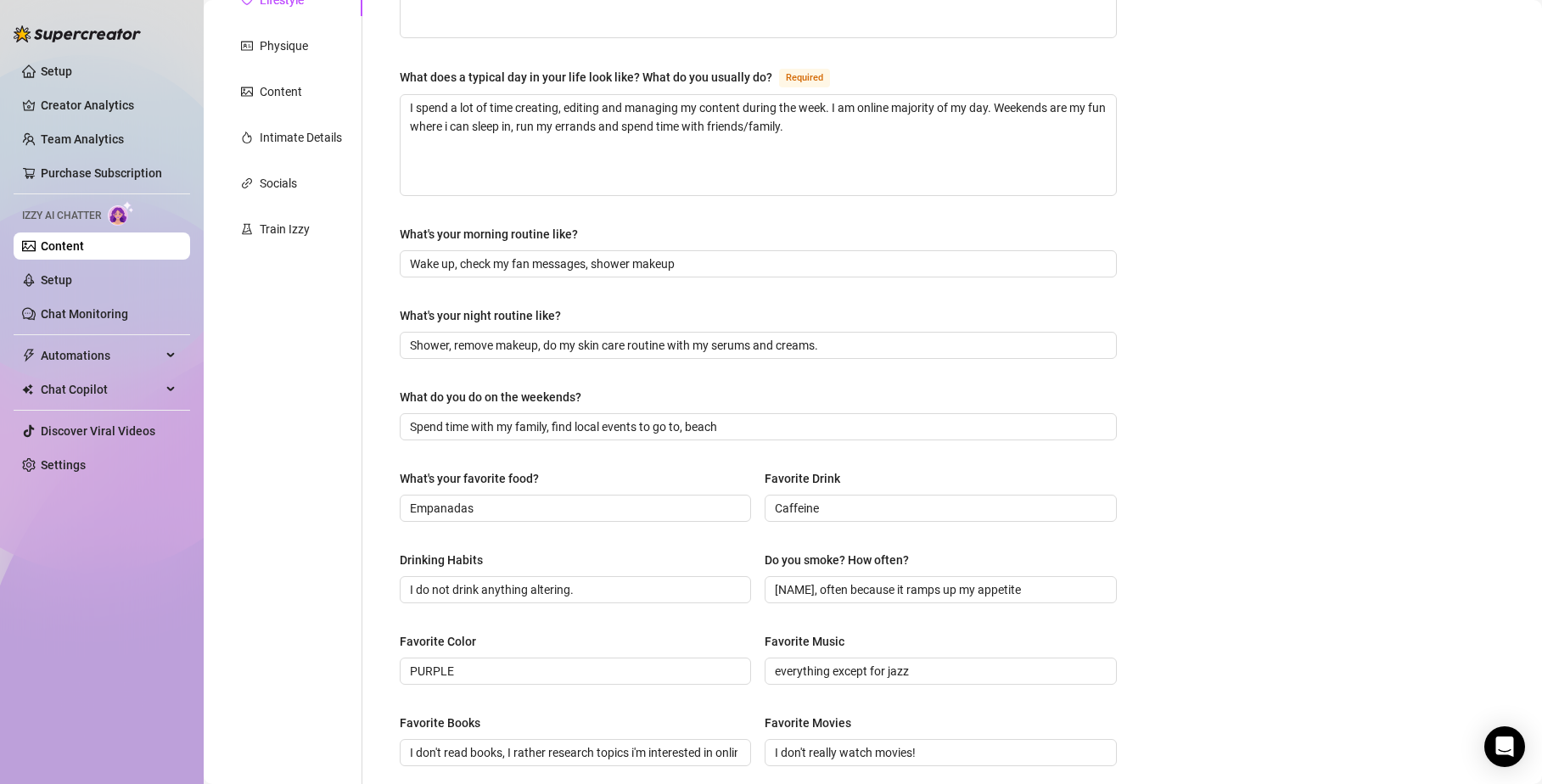 scroll, scrollTop: 0, scrollLeft: 0, axis: both 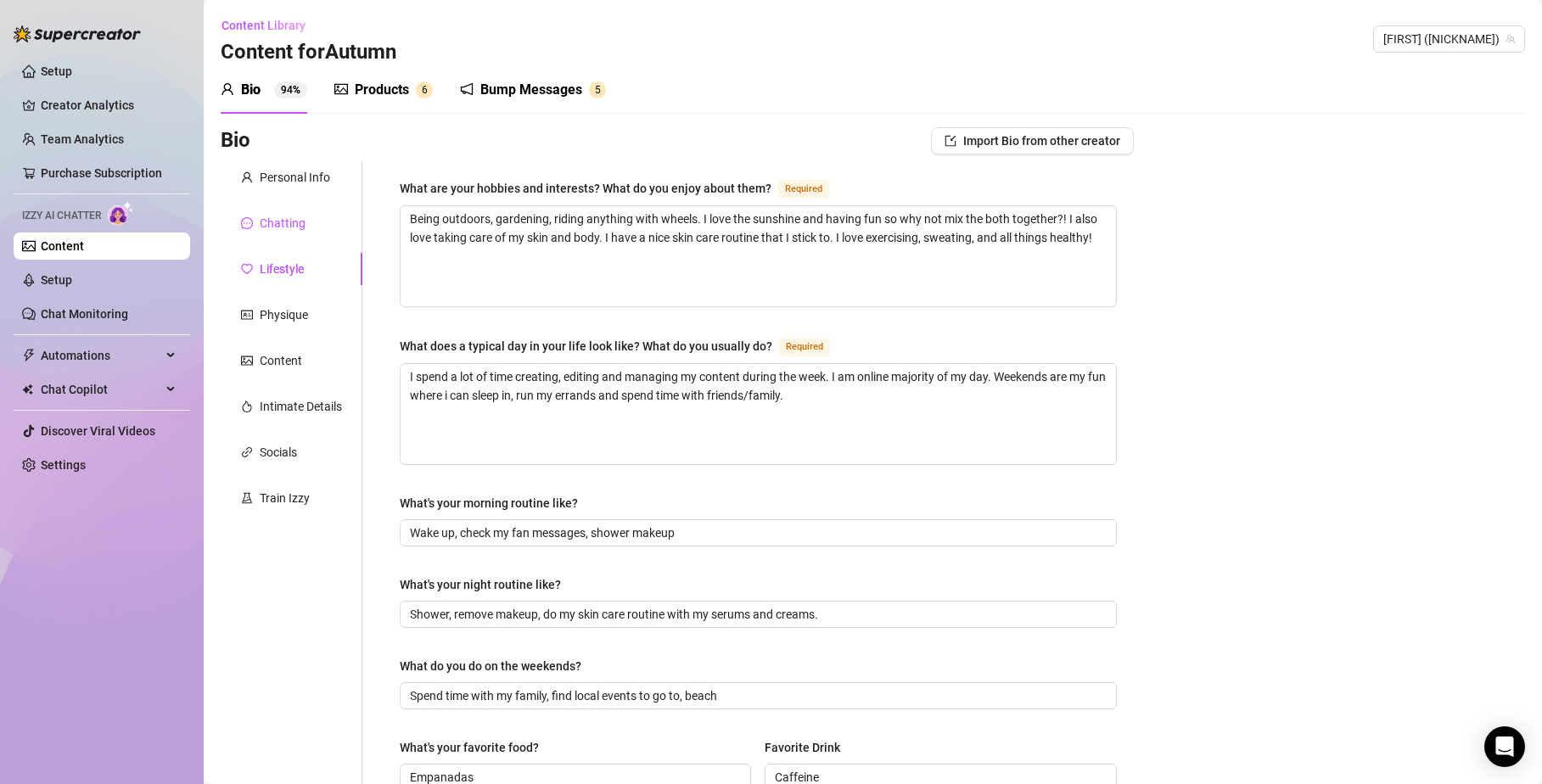 click on "Chatting" at bounding box center [283, 223] 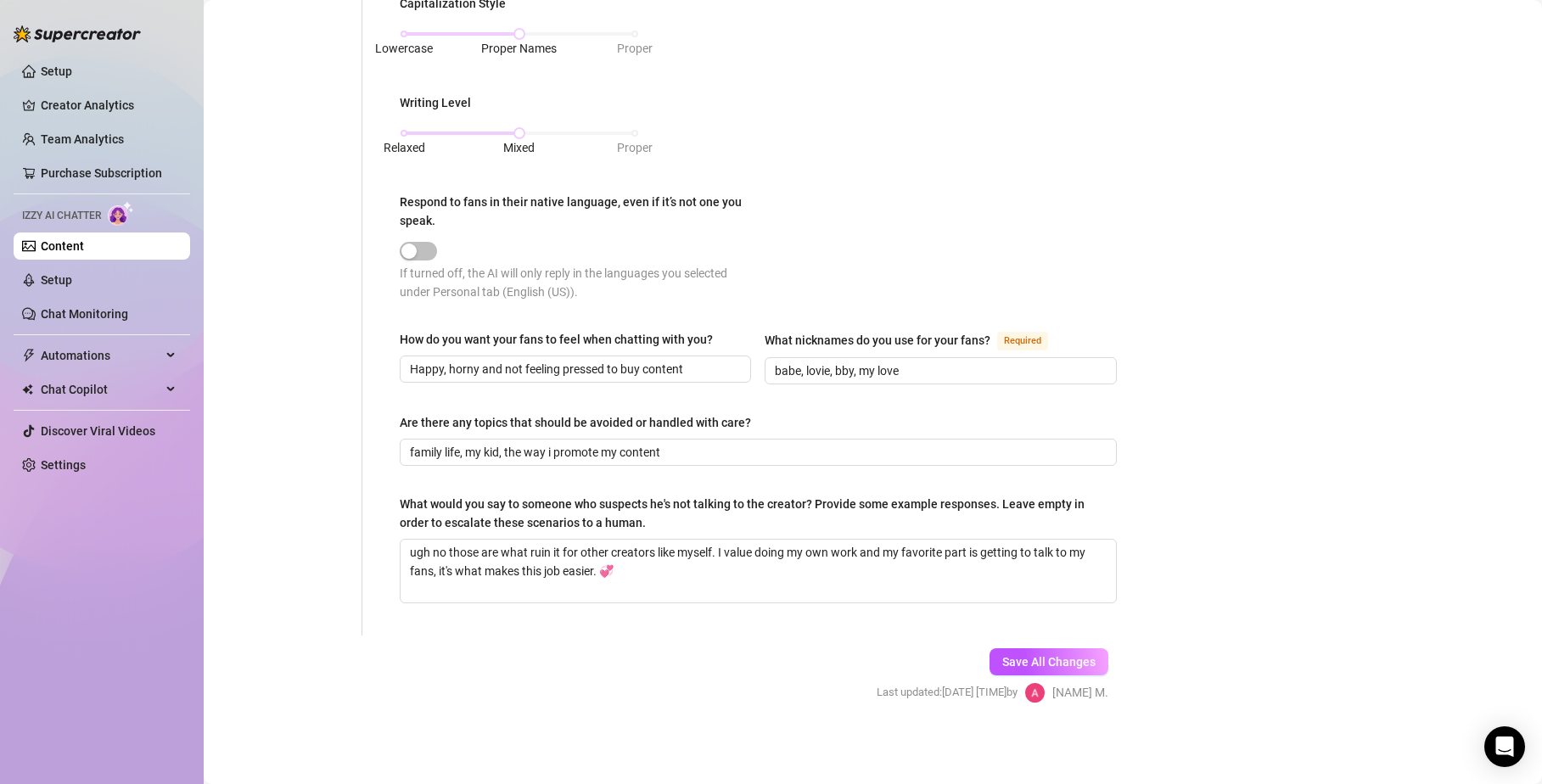 scroll, scrollTop: 0, scrollLeft: 0, axis: both 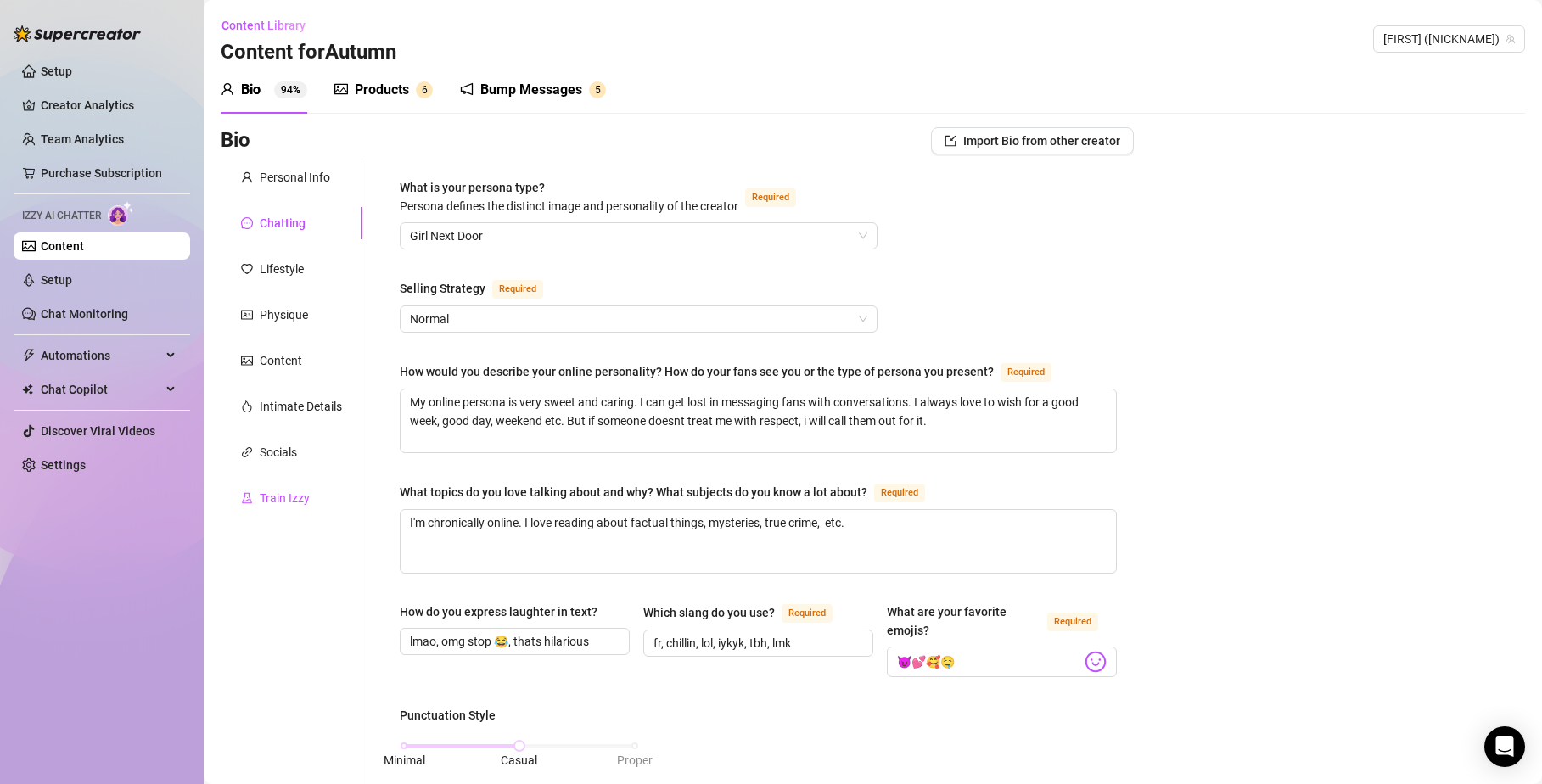 click on "Train Izzy" at bounding box center (284, 498) 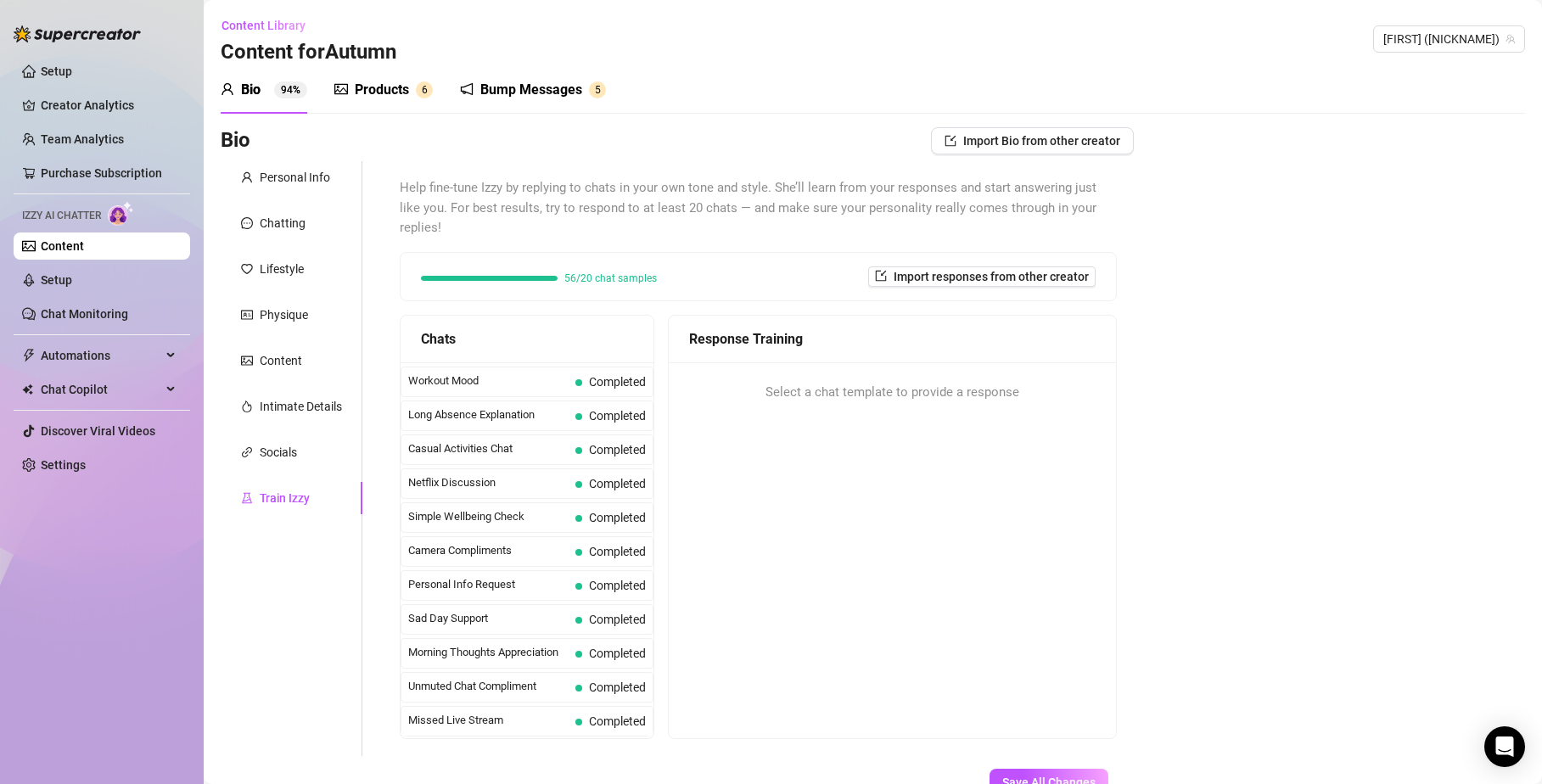 scroll, scrollTop: 1507, scrollLeft: 0, axis: vertical 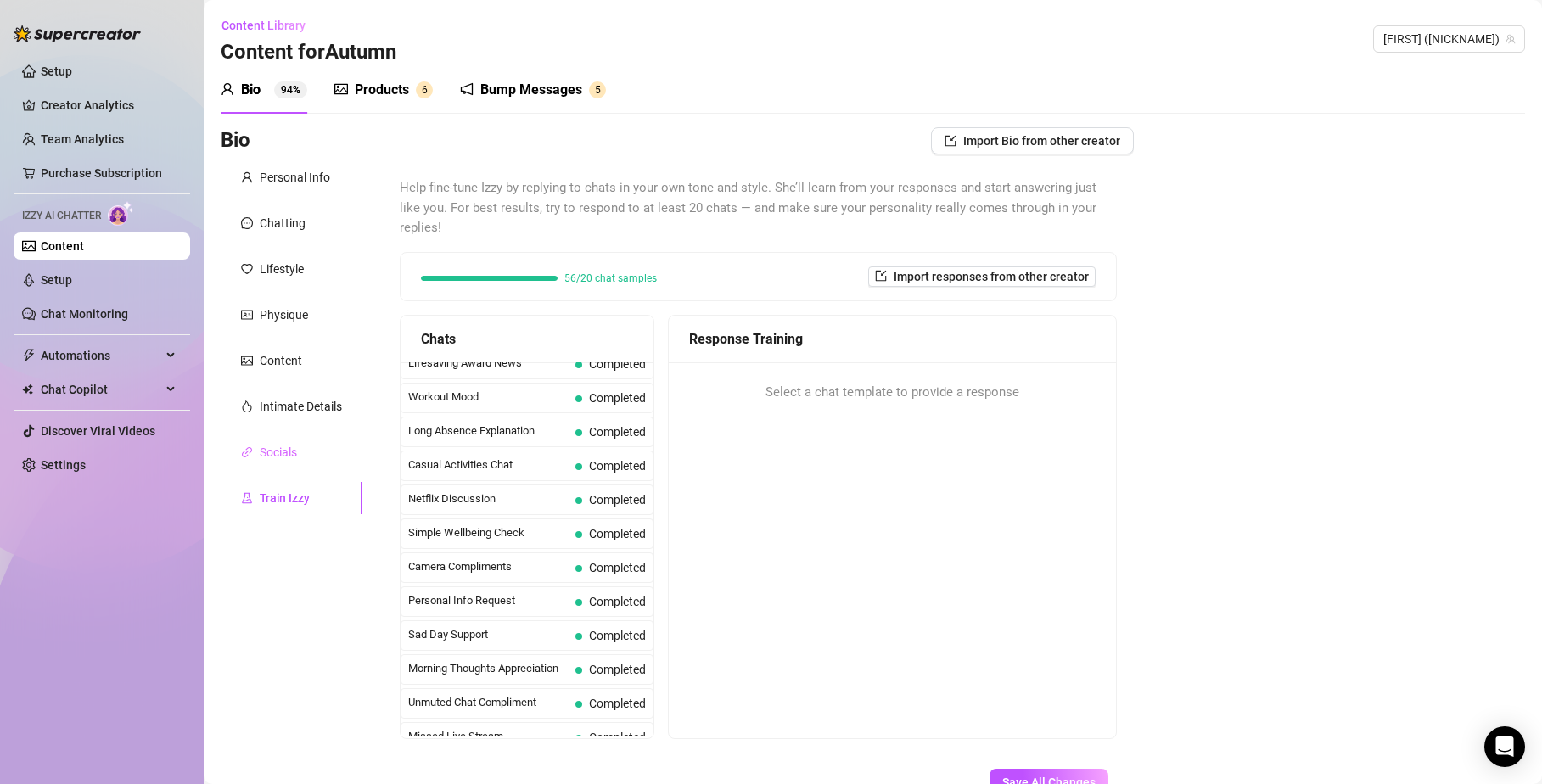 click on "Socials" at bounding box center [291, 452] 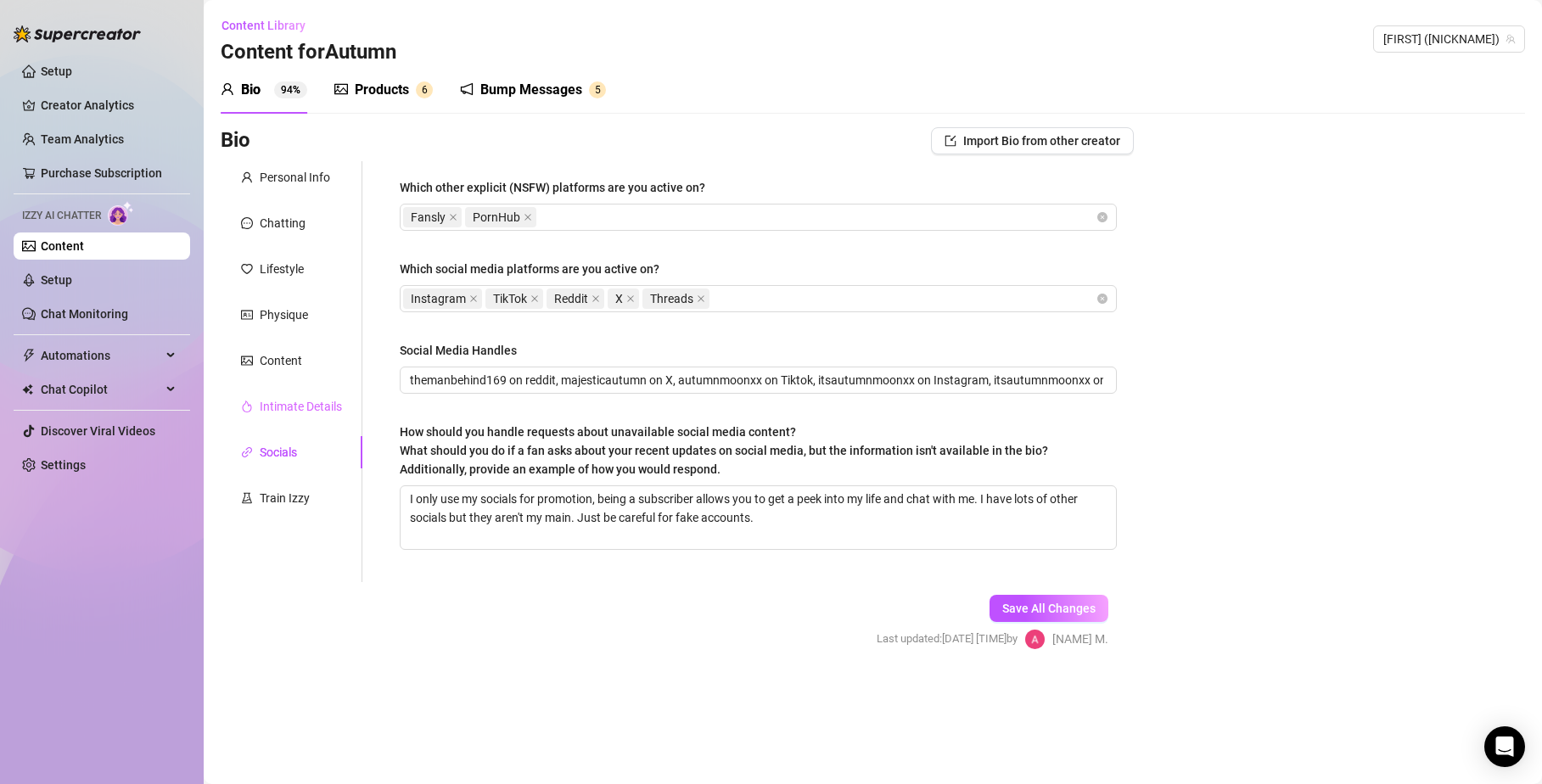 click on "Intimate Details" at bounding box center [291, 406] 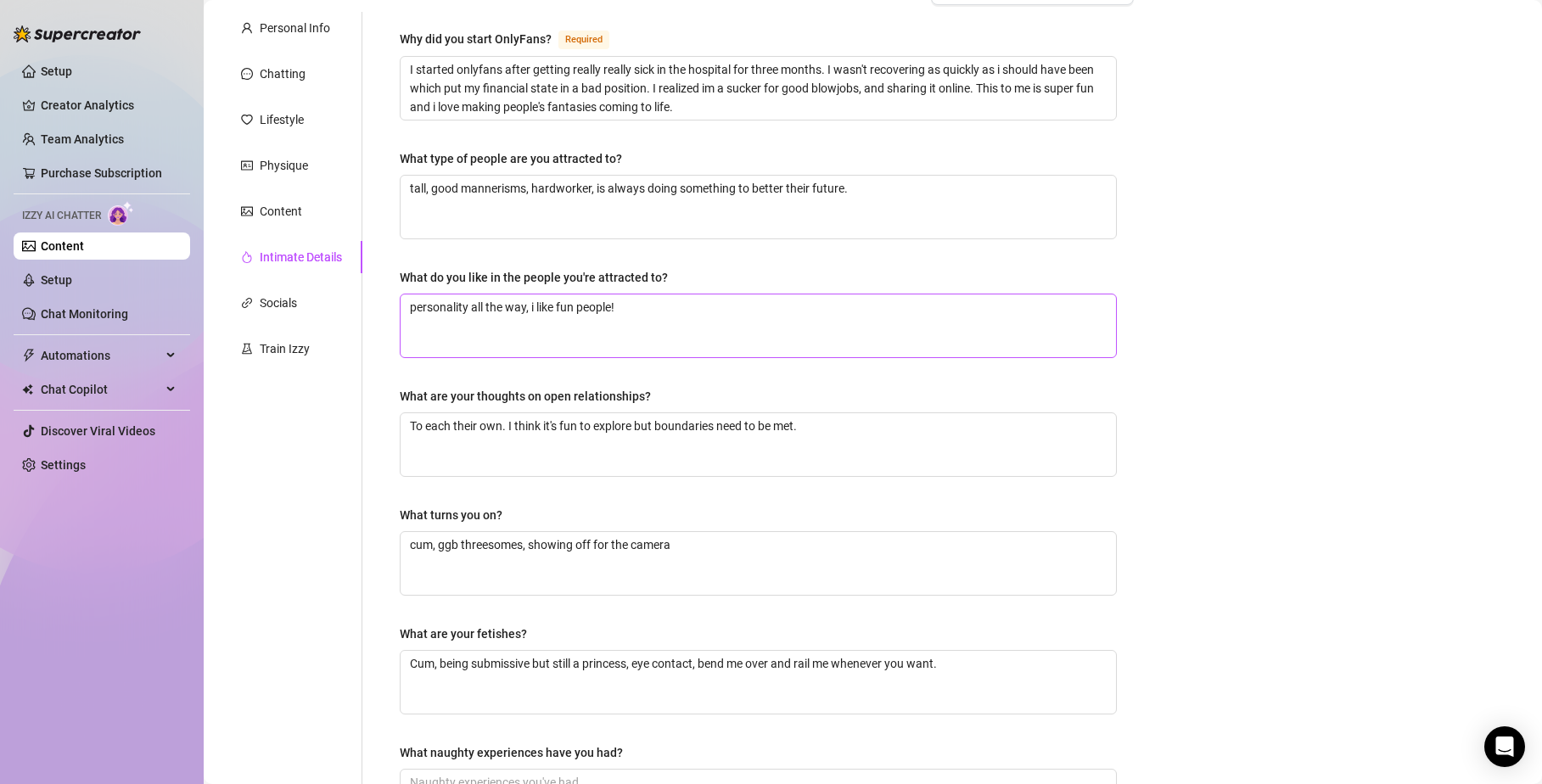 scroll, scrollTop: 379, scrollLeft: 0, axis: vertical 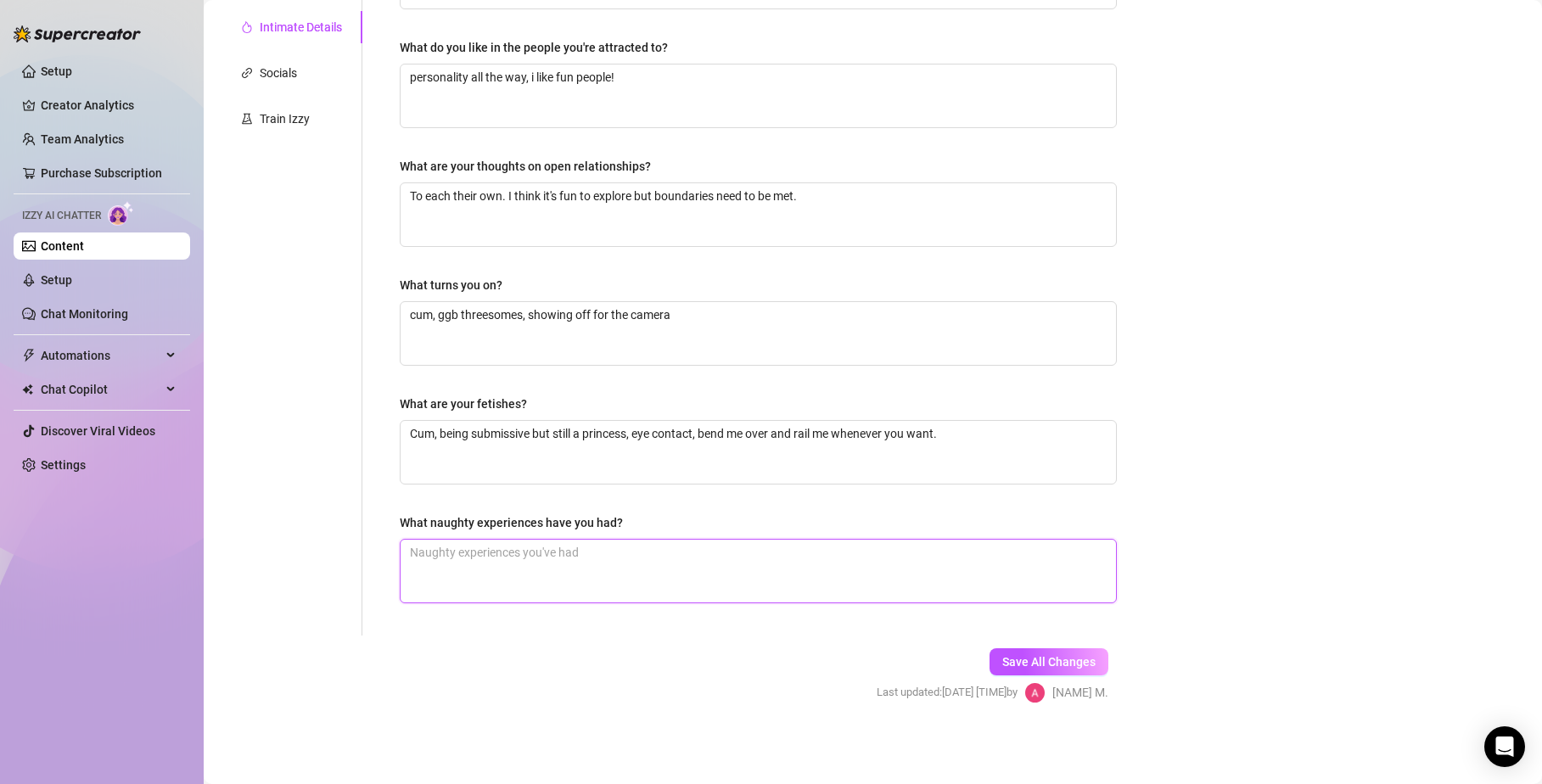 click on "What naughty experiences have you had?" at bounding box center (758, 571) 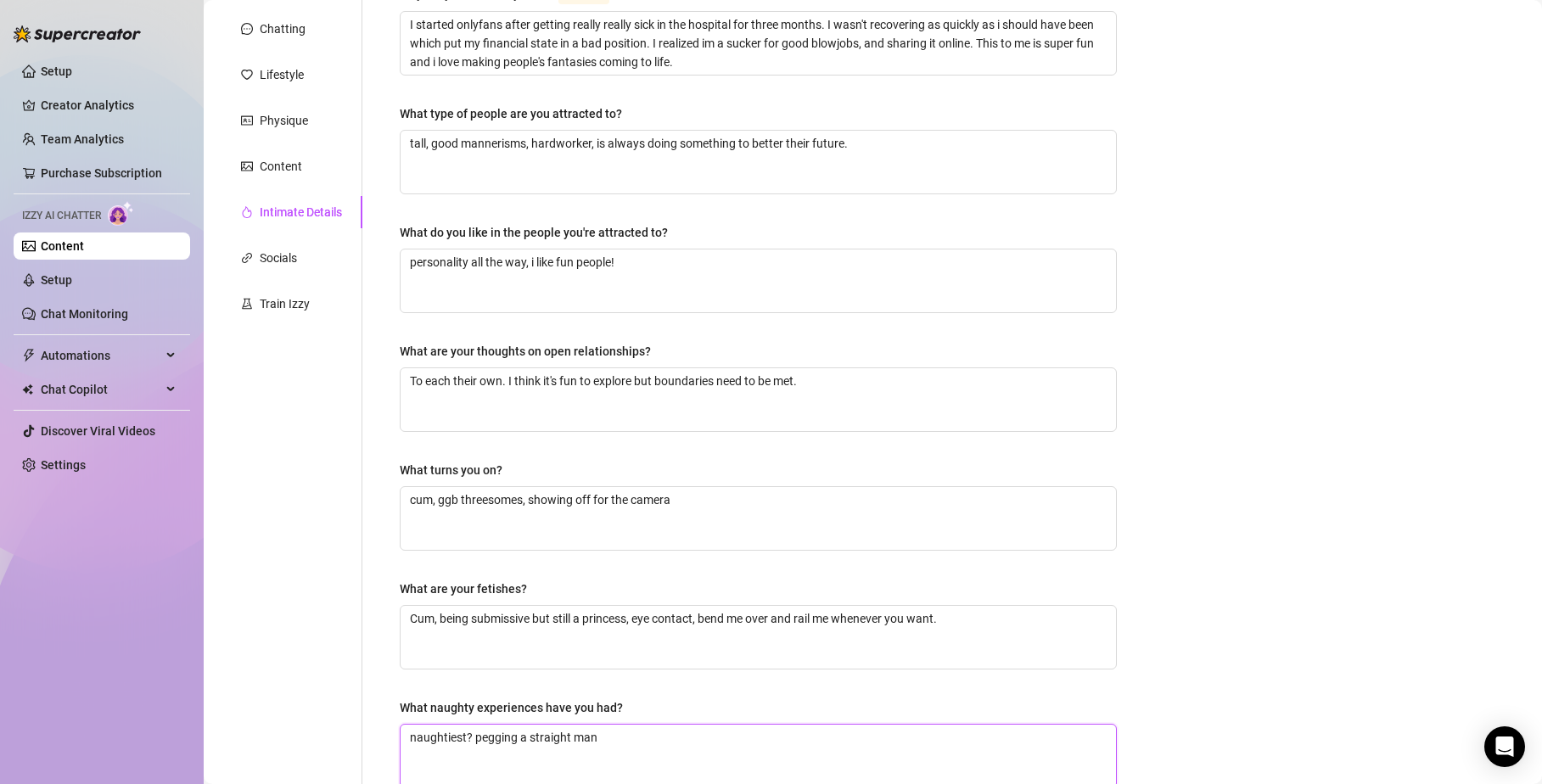 scroll, scrollTop: 379, scrollLeft: 0, axis: vertical 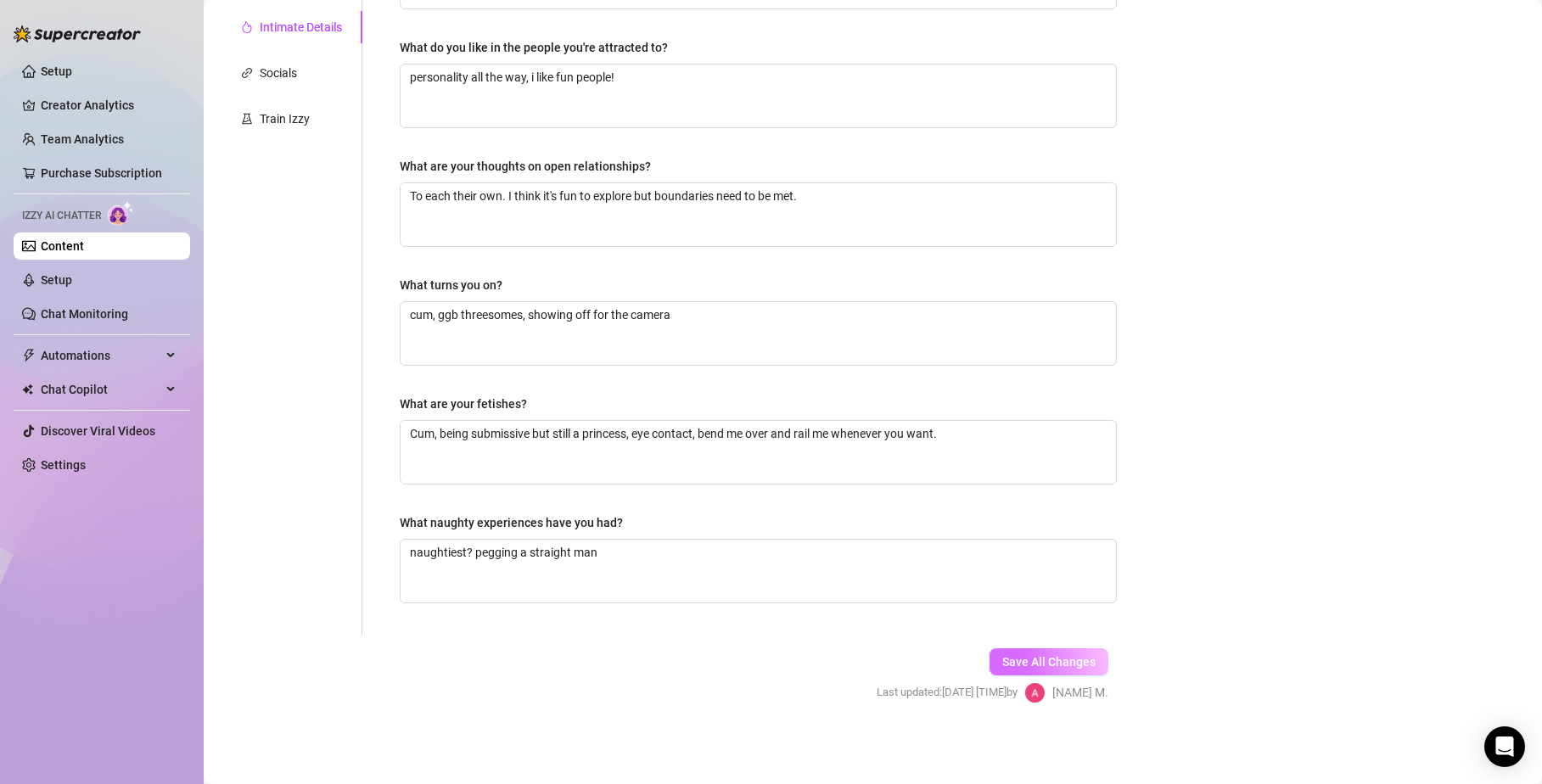 click on "Save All Changes" at bounding box center (1049, 662) 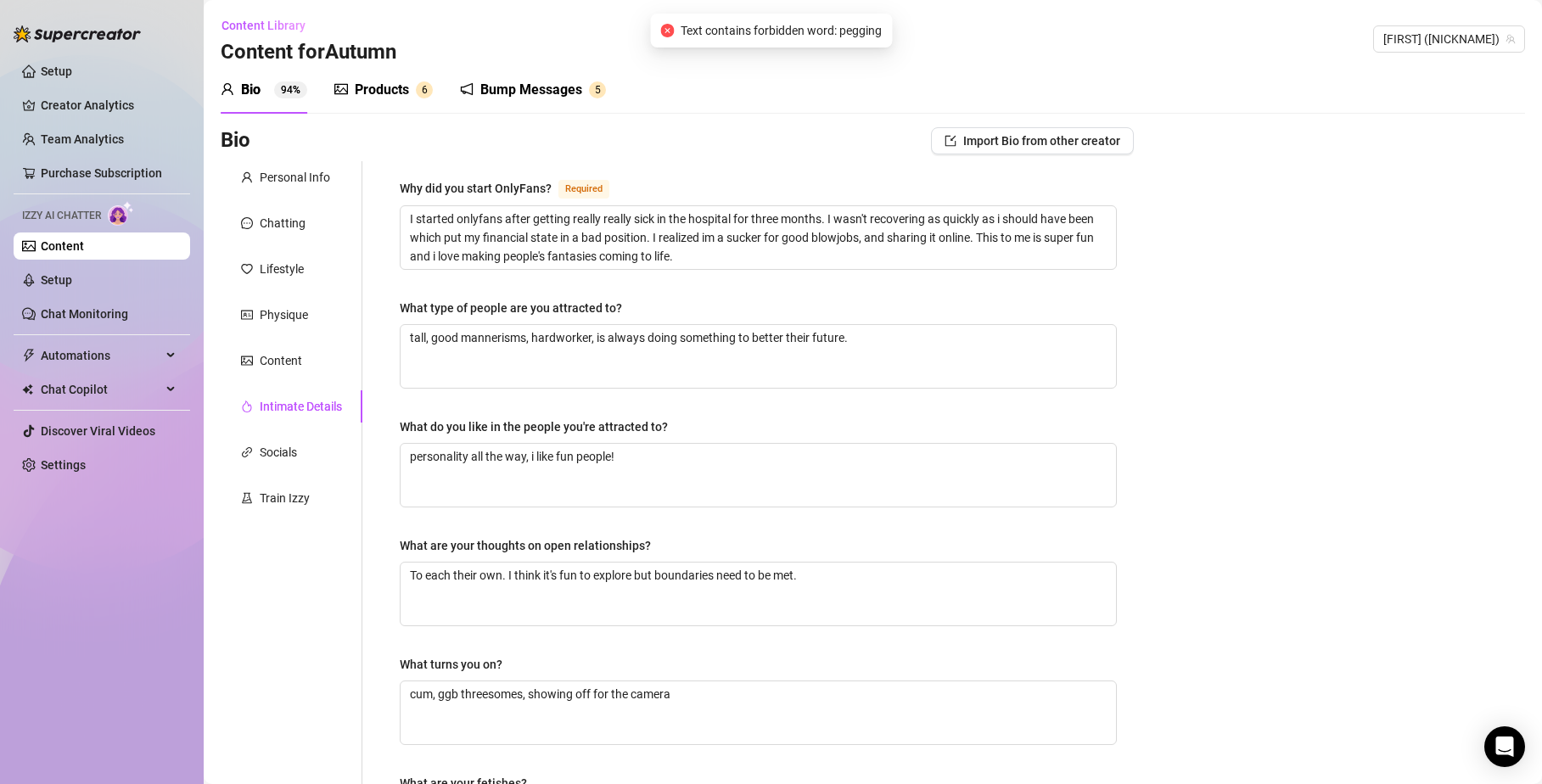scroll, scrollTop: 379, scrollLeft: 0, axis: vertical 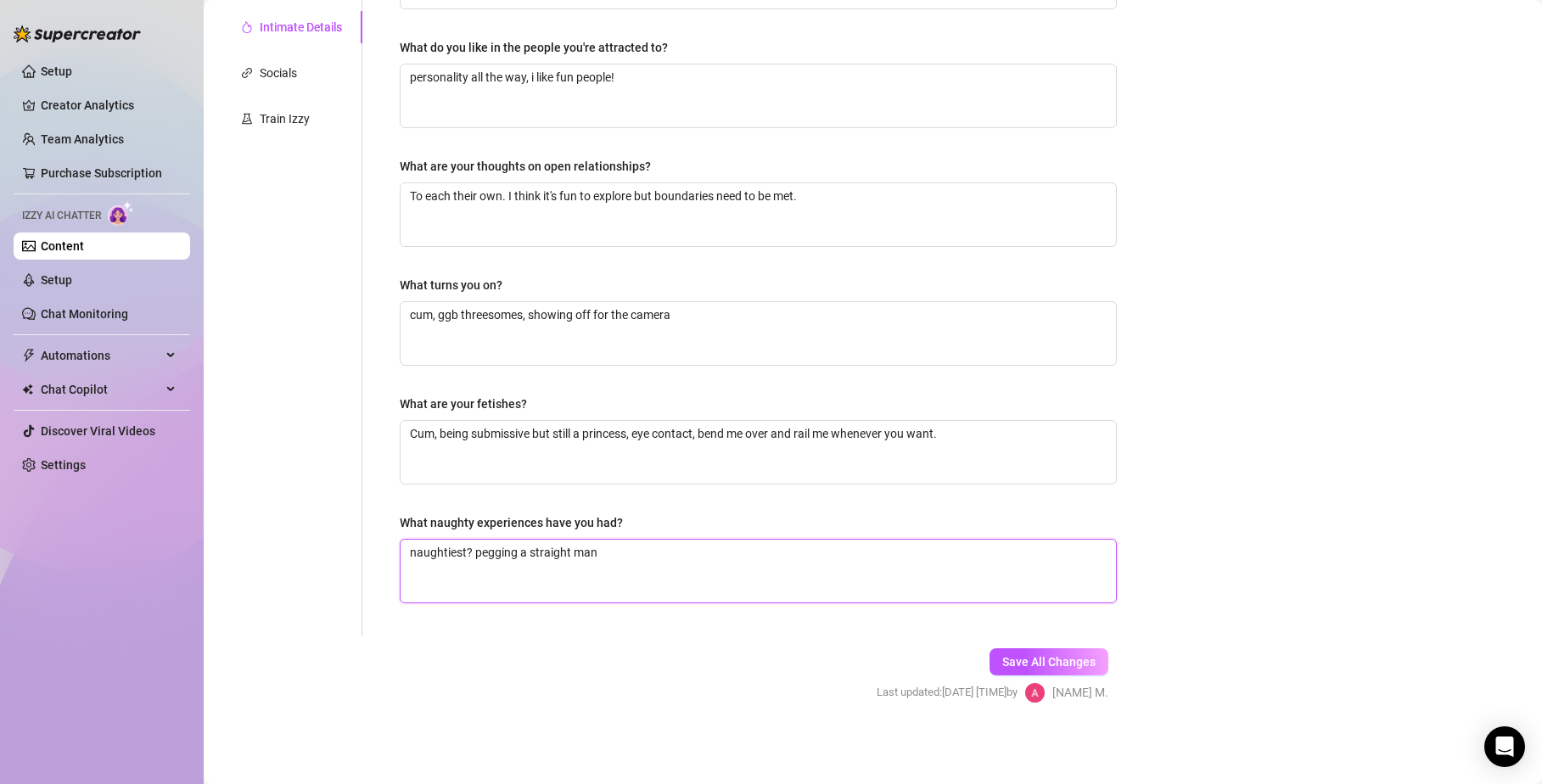 drag, startPoint x: 619, startPoint y: 554, endPoint x: 477, endPoint y: 556, distance: 142.01408 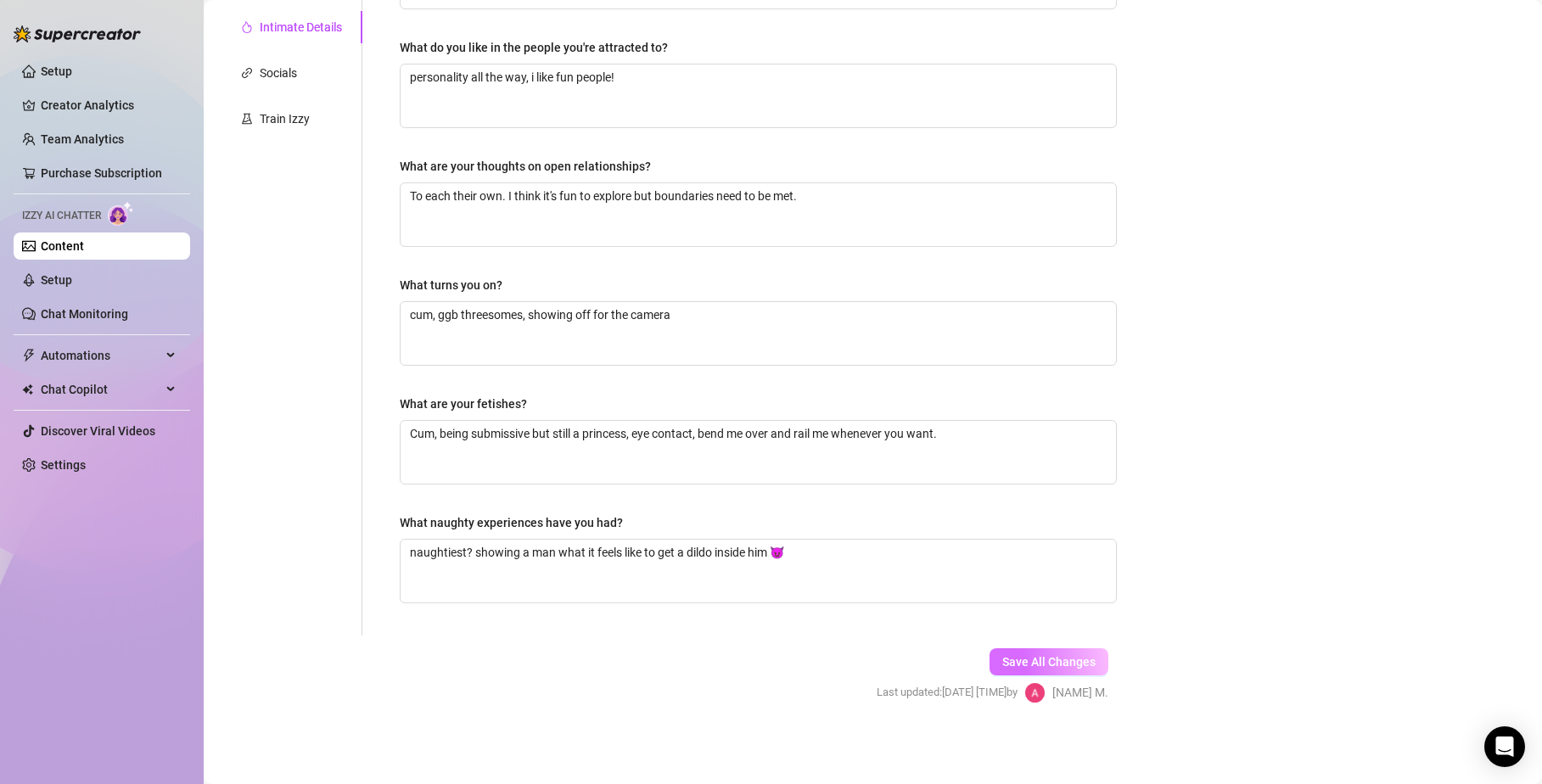 click on "Save All Changes" at bounding box center (1049, 662) 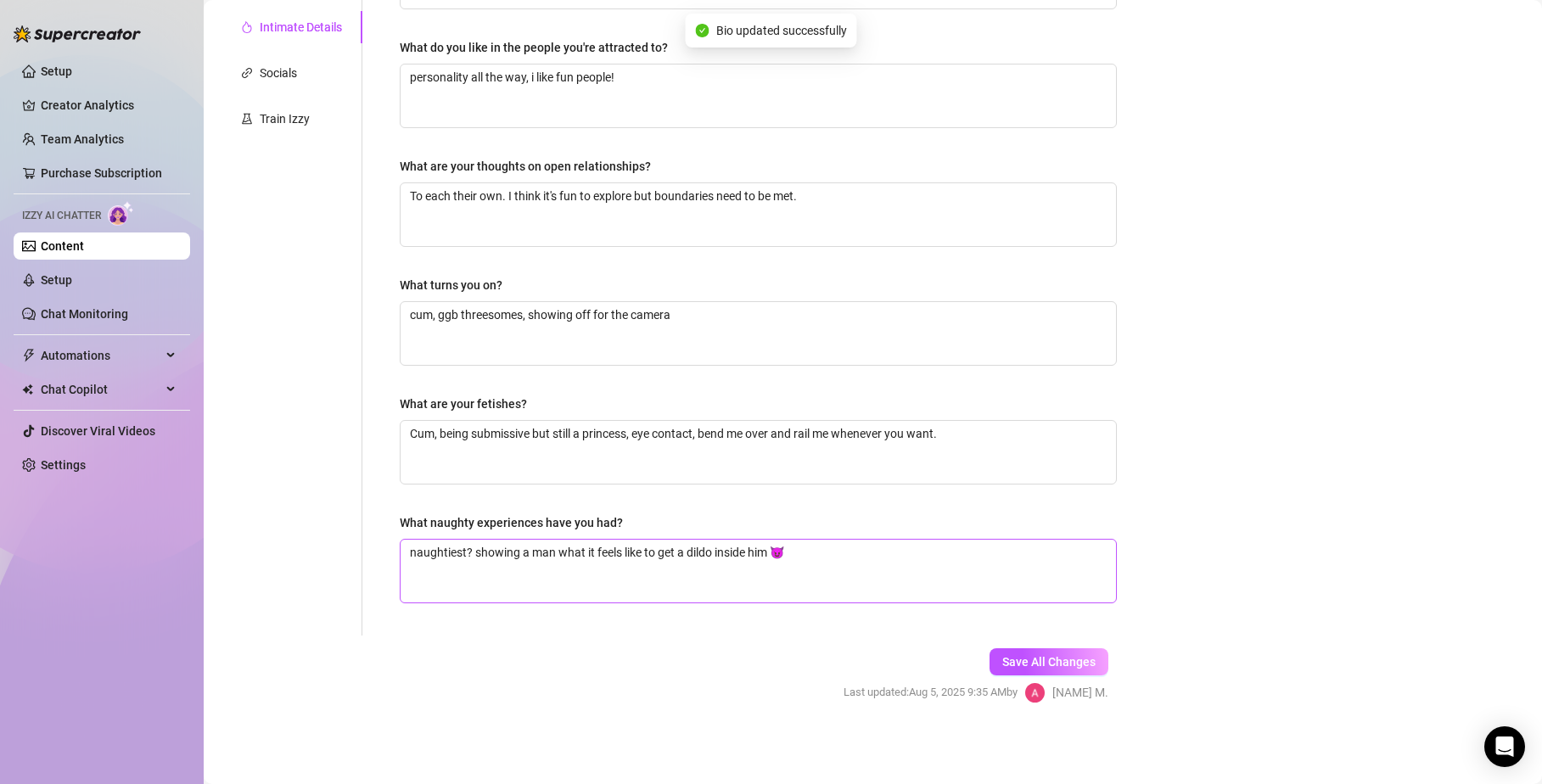 scroll, scrollTop: 0, scrollLeft: 0, axis: both 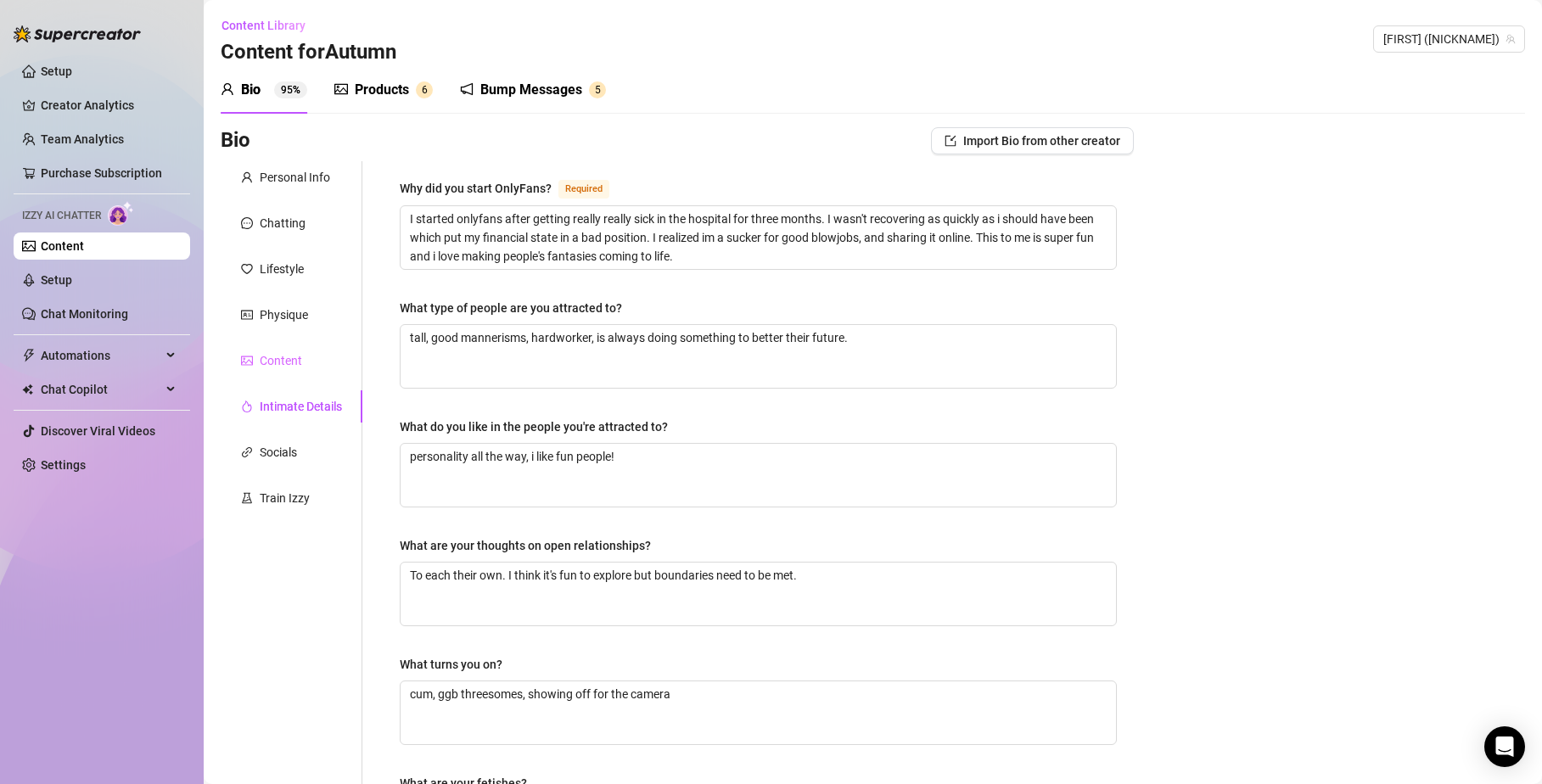 click on "Content" at bounding box center [291, 361] 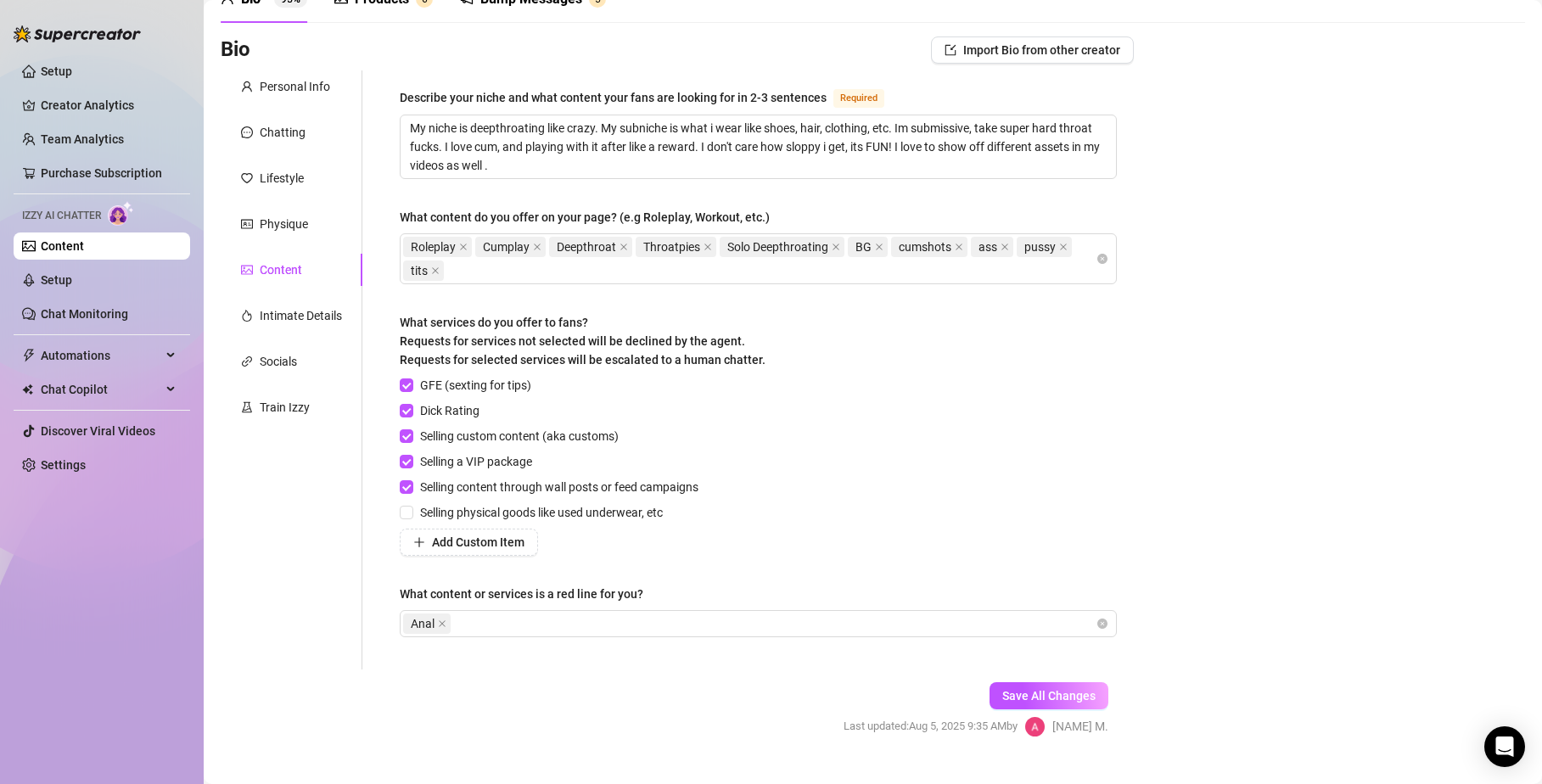 scroll, scrollTop: 90, scrollLeft: 0, axis: vertical 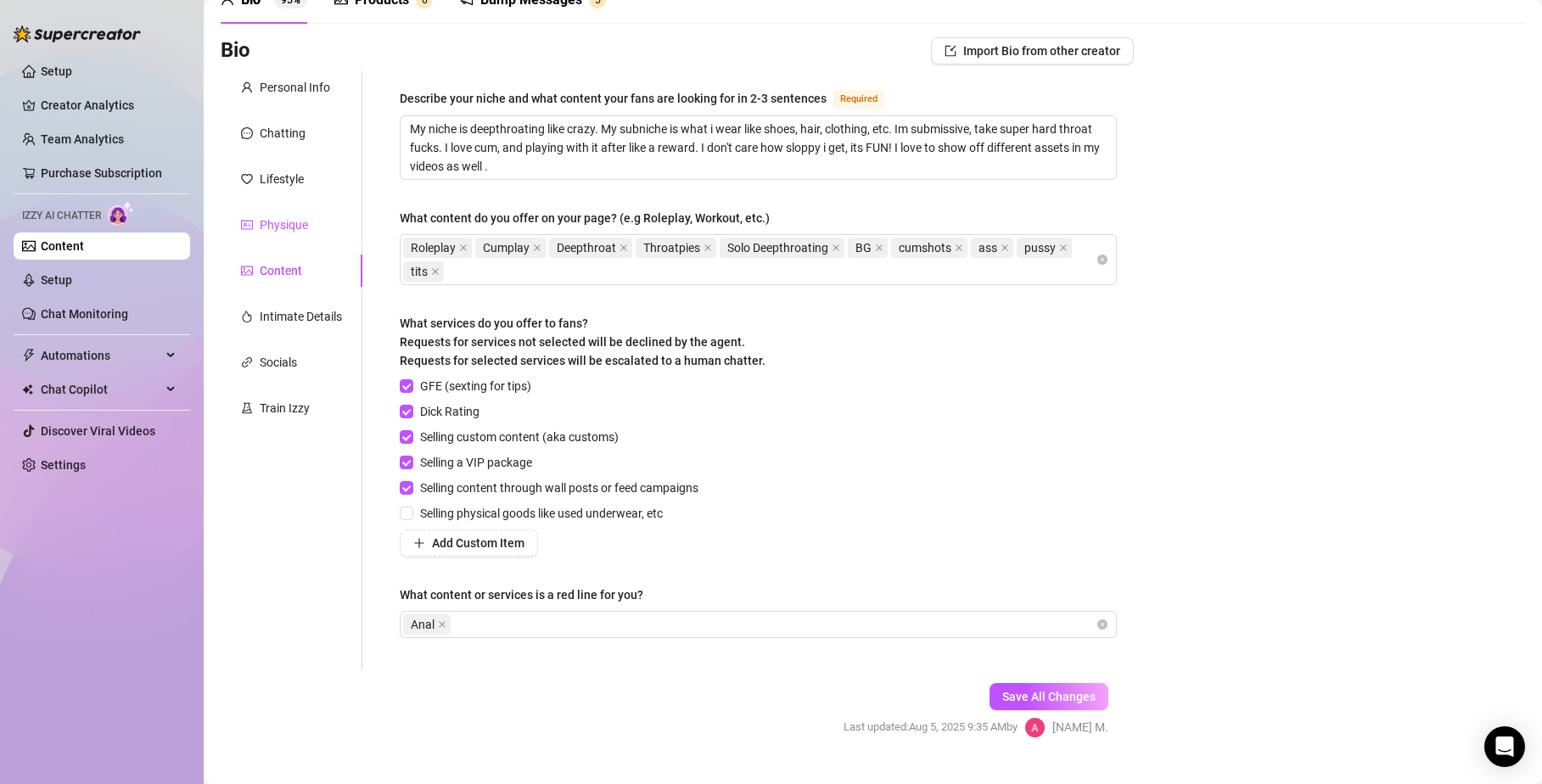 click on "Physique" at bounding box center (283, 225) 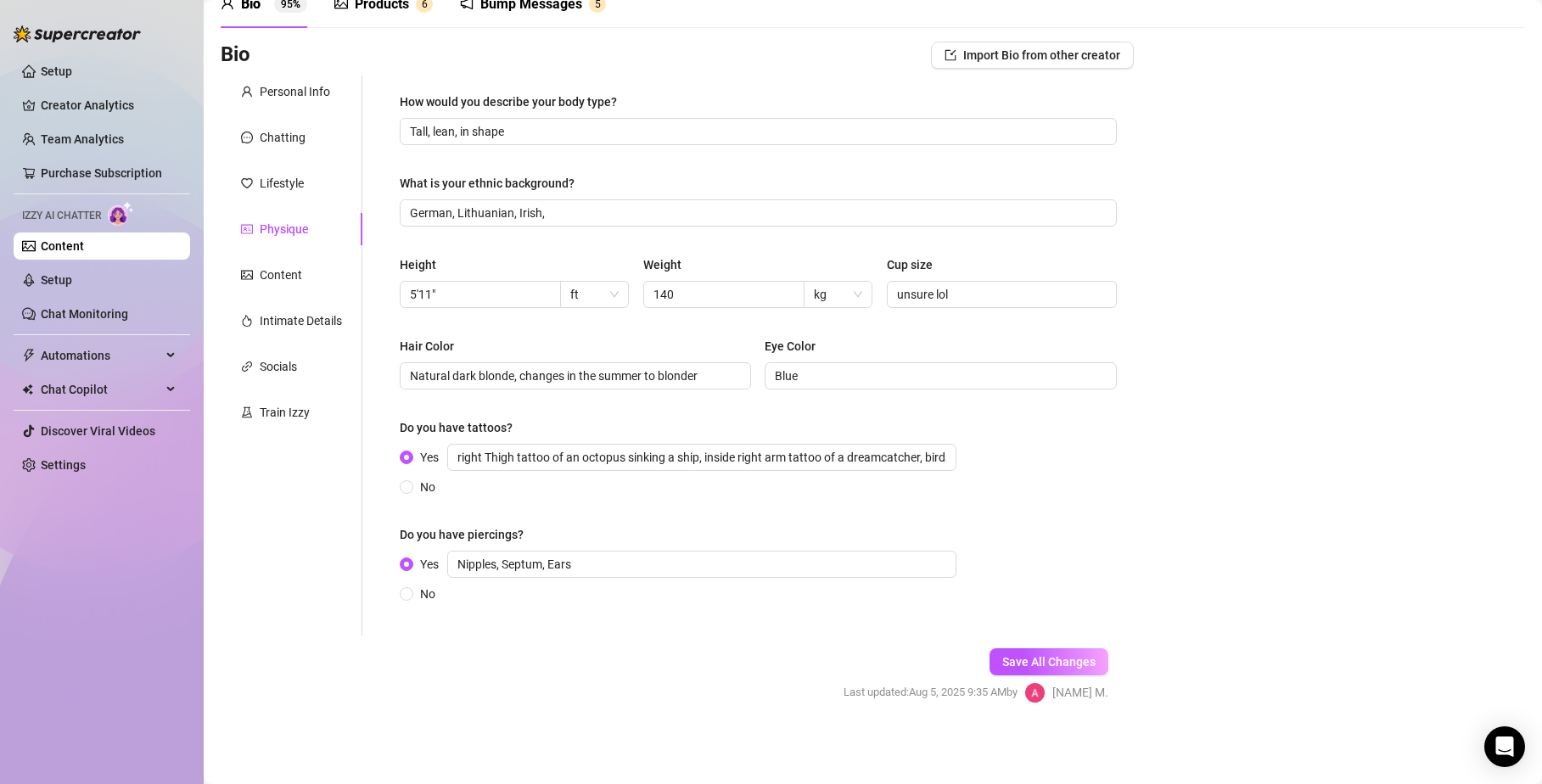scroll, scrollTop: 86, scrollLeft: 0, axis: vertical 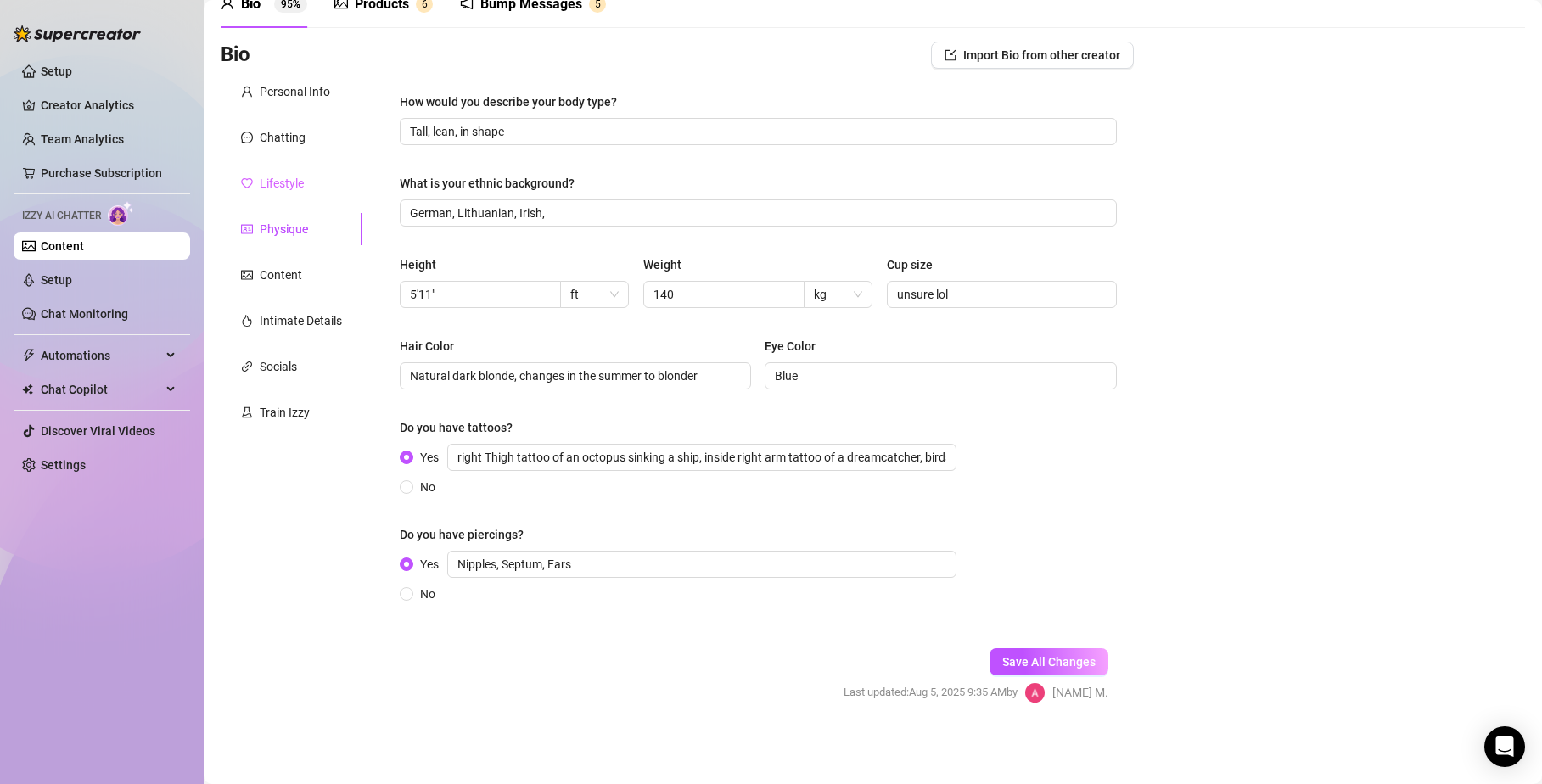 click on "Lifestyle" at bounding box center (291, 183) 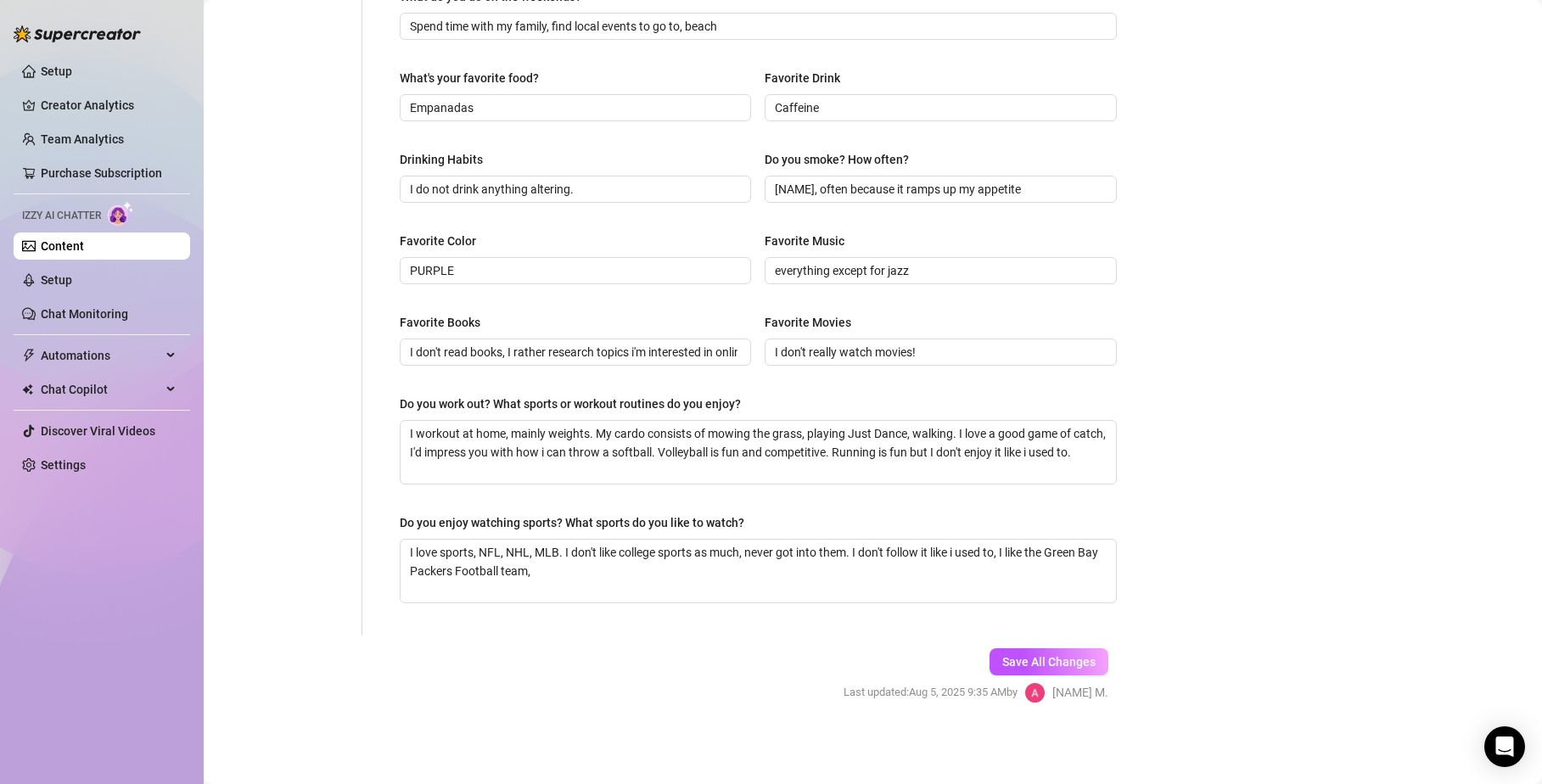 scroll, scrollTop: 0, scrollLeft: 0, axis: both 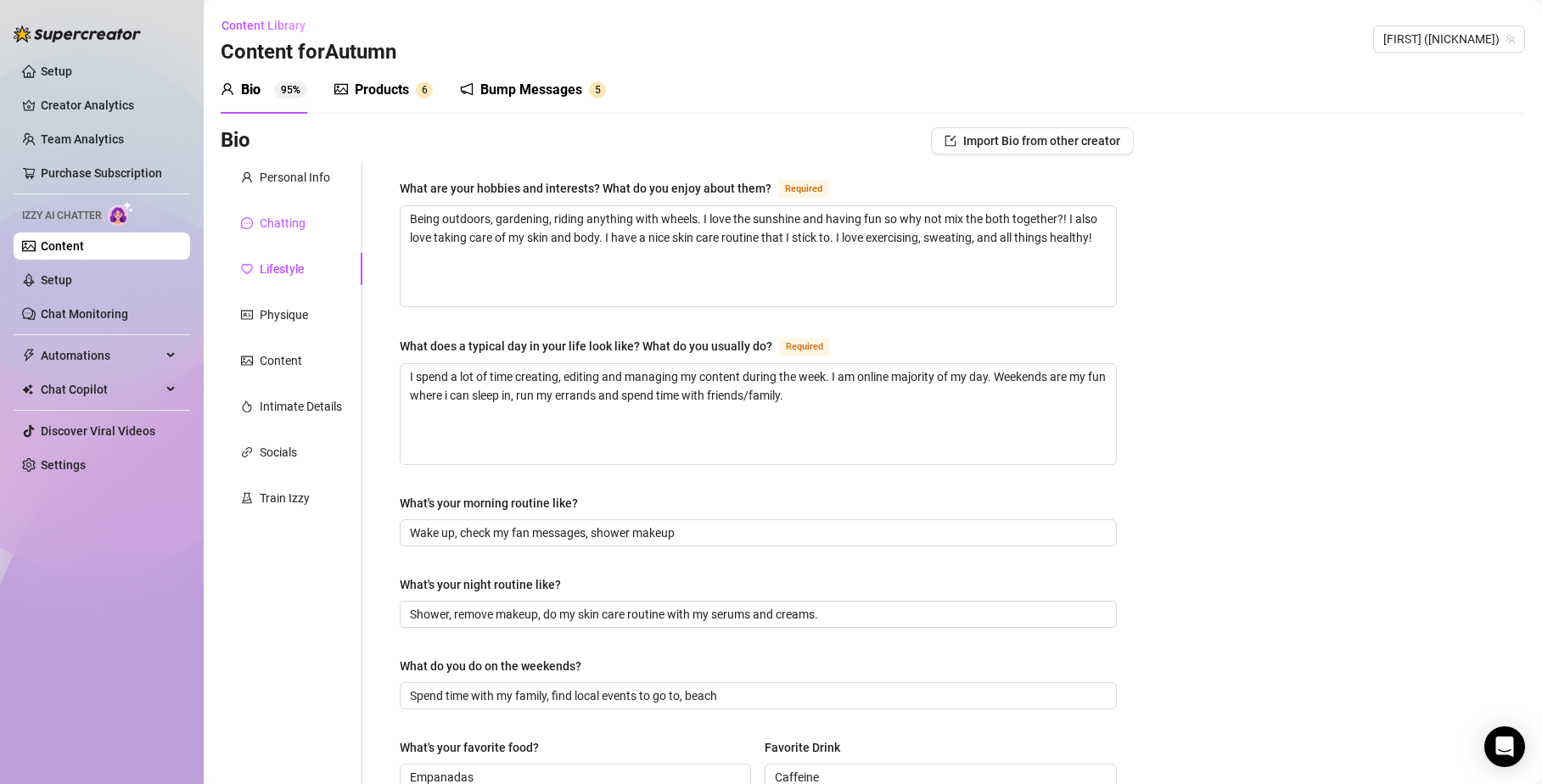 click on "Chatting" at bounding box center (283, 223) 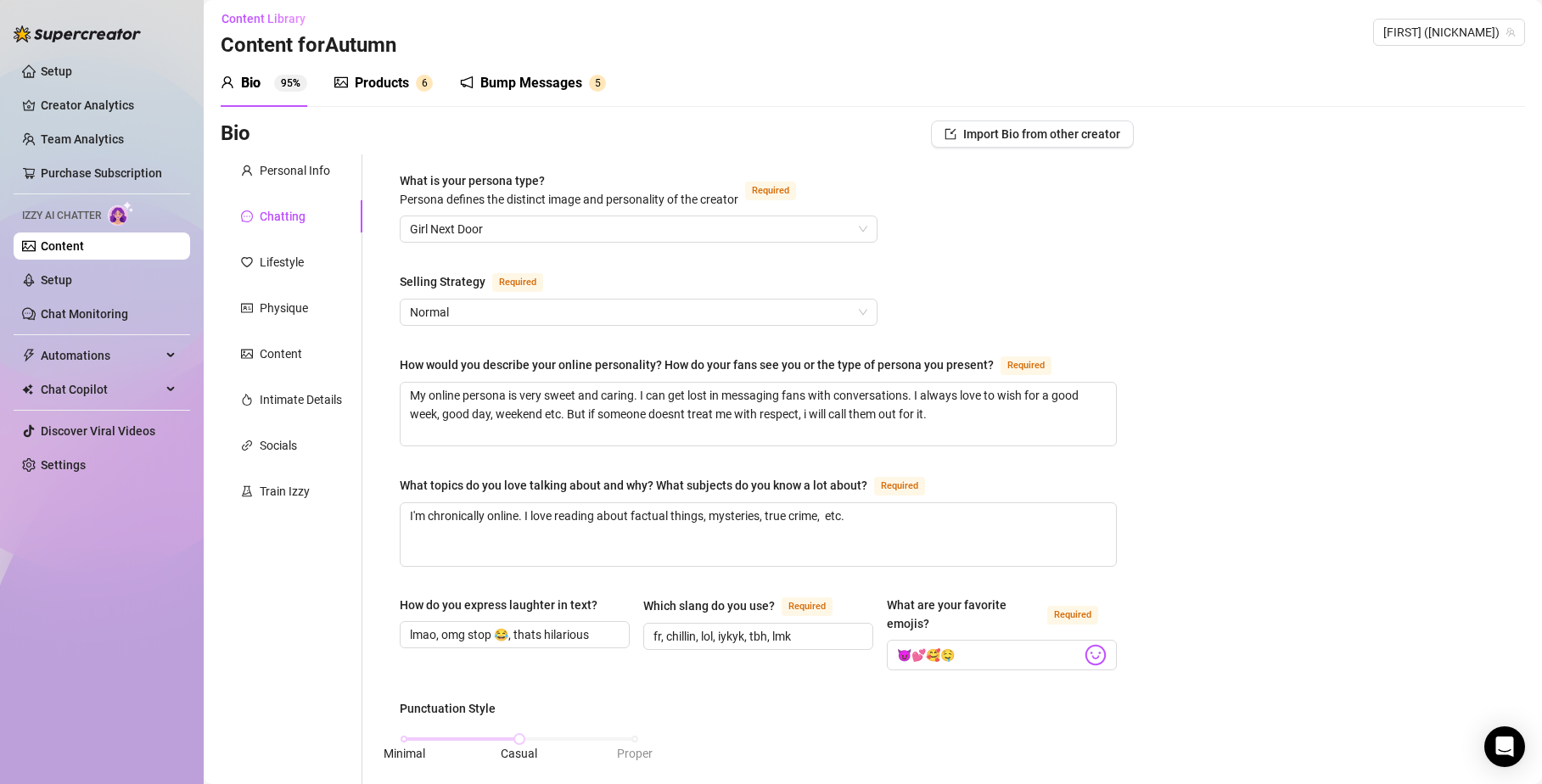 scroll, scrollTop: 0, scrollLeft: 0, axis: both 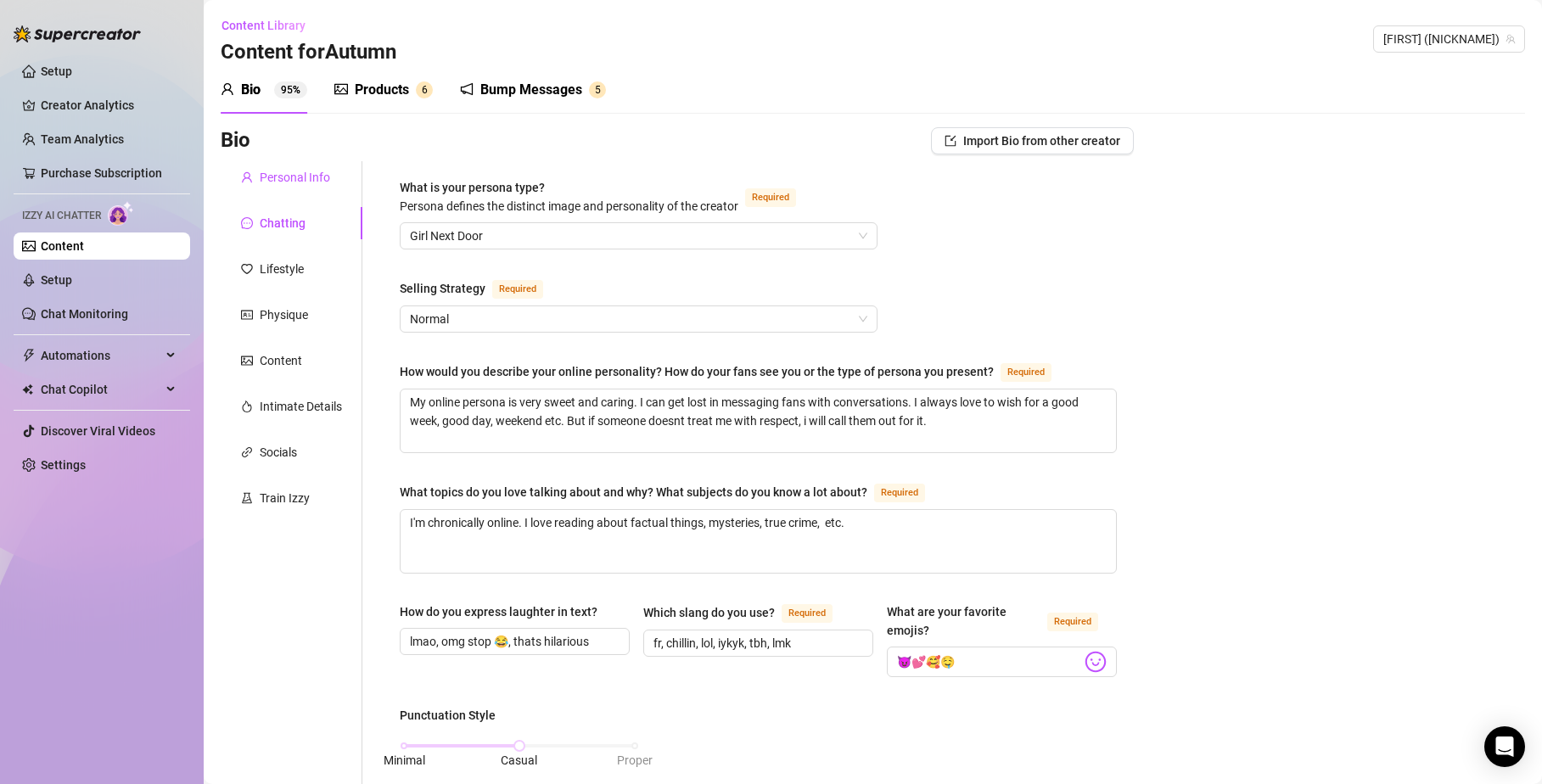 click on "Personal Info" at bounding box center (294, 177) 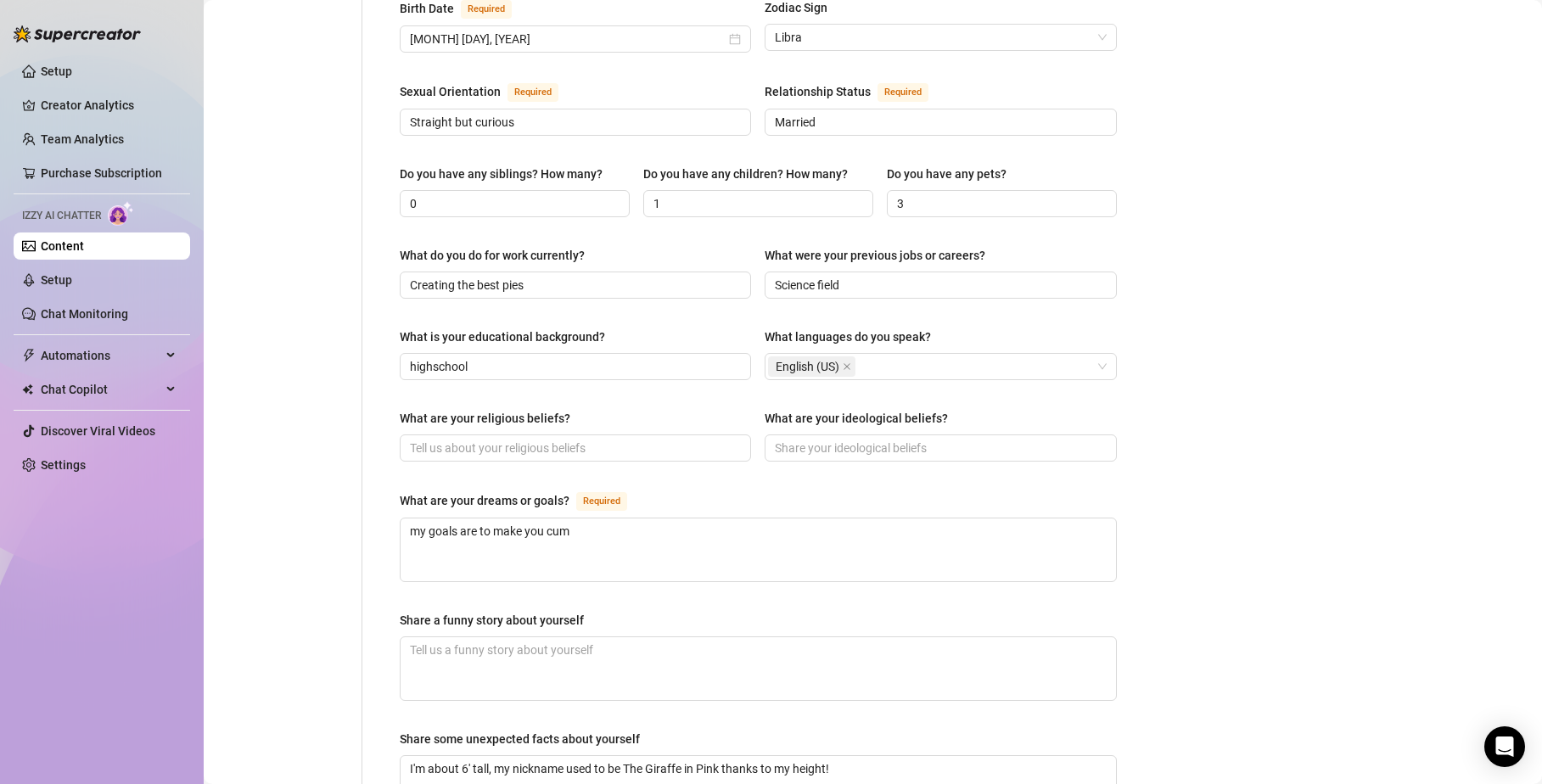 scroll, scrollTop: 919, scrollLeft: 0, axis: vertical 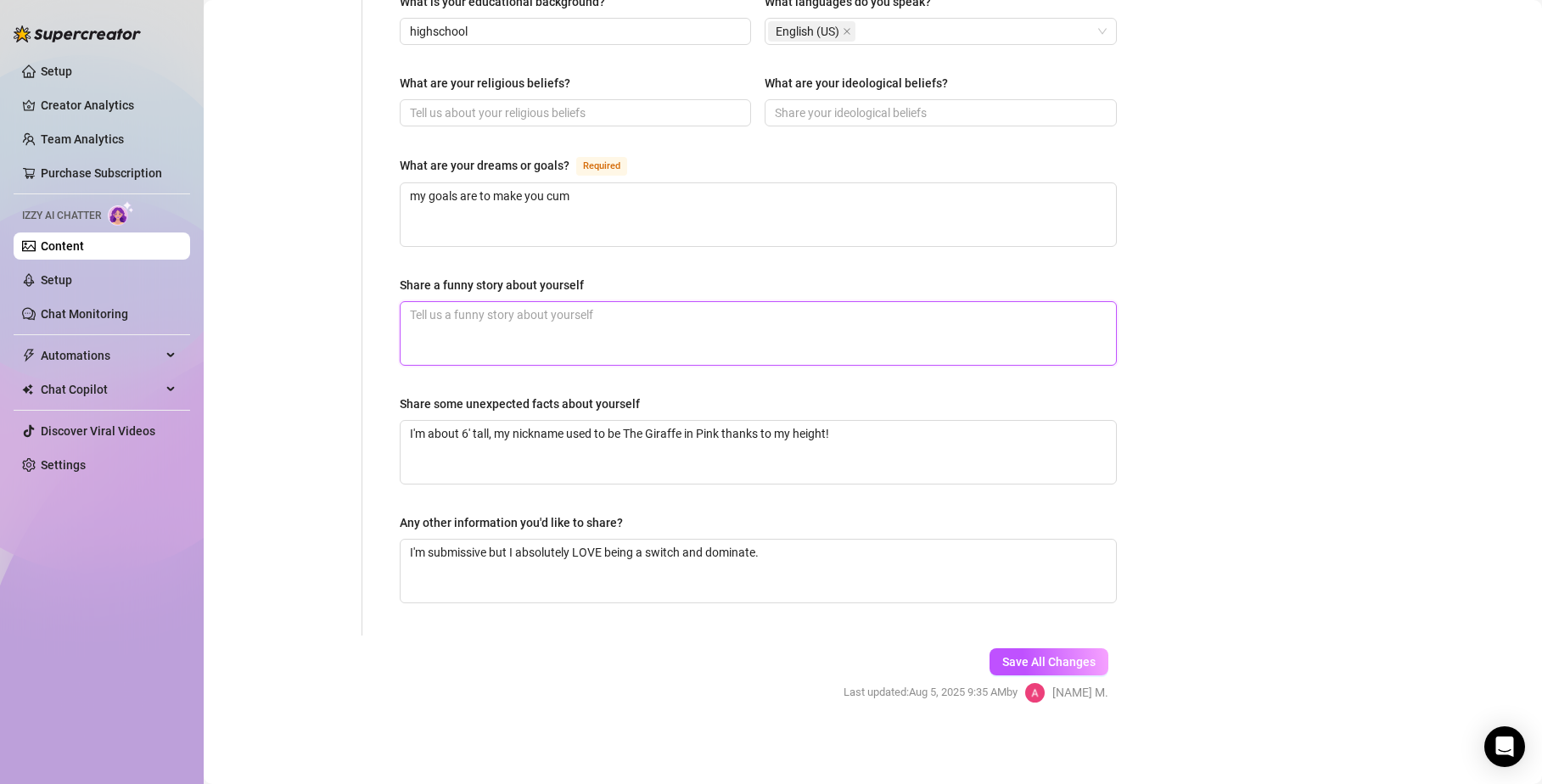 click on "Share a funny story about yourself" at bounding box center (758, 333) 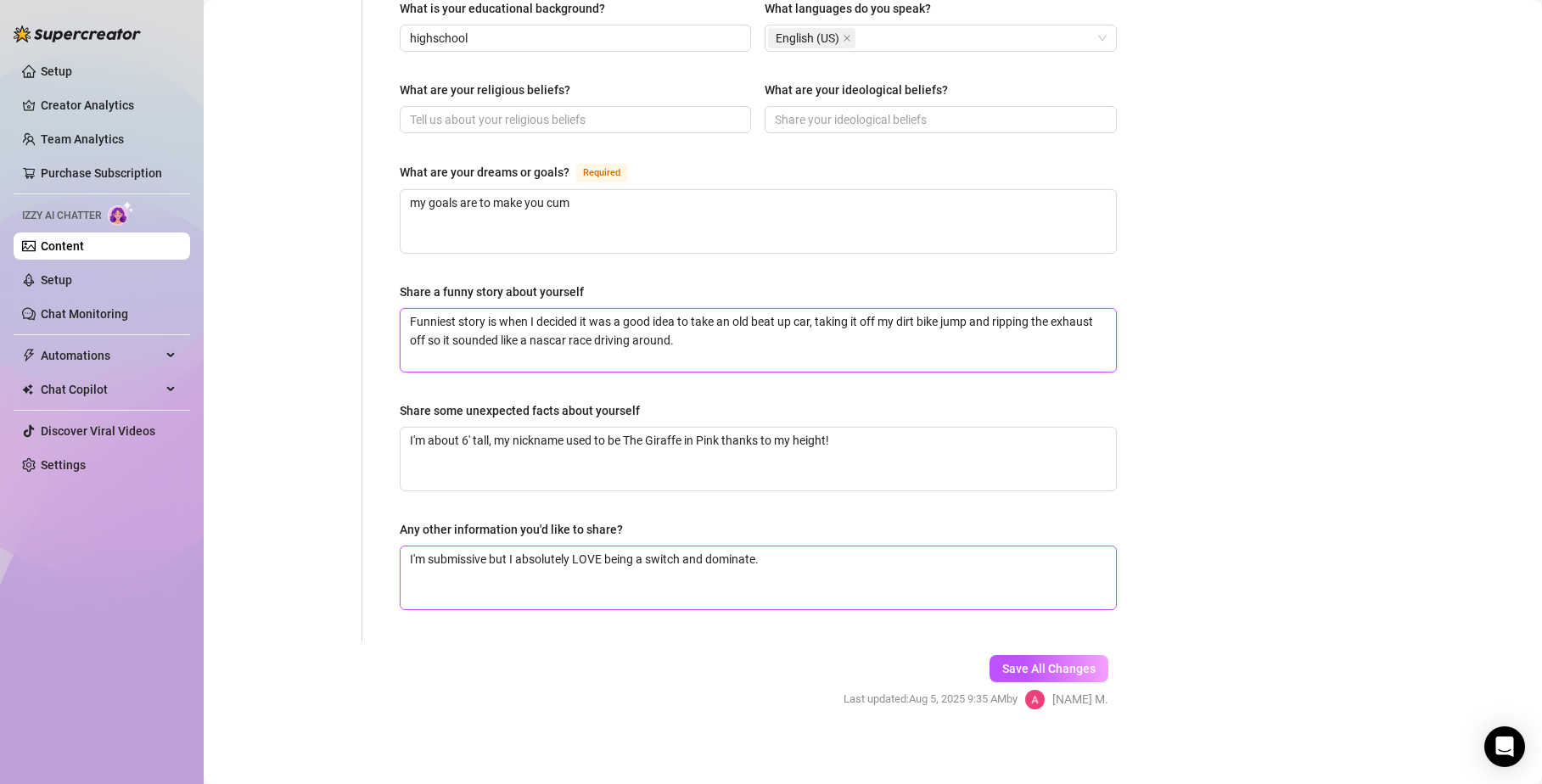 scroll, scrollTop: 919, scrollLeft: 0, axis: vertical 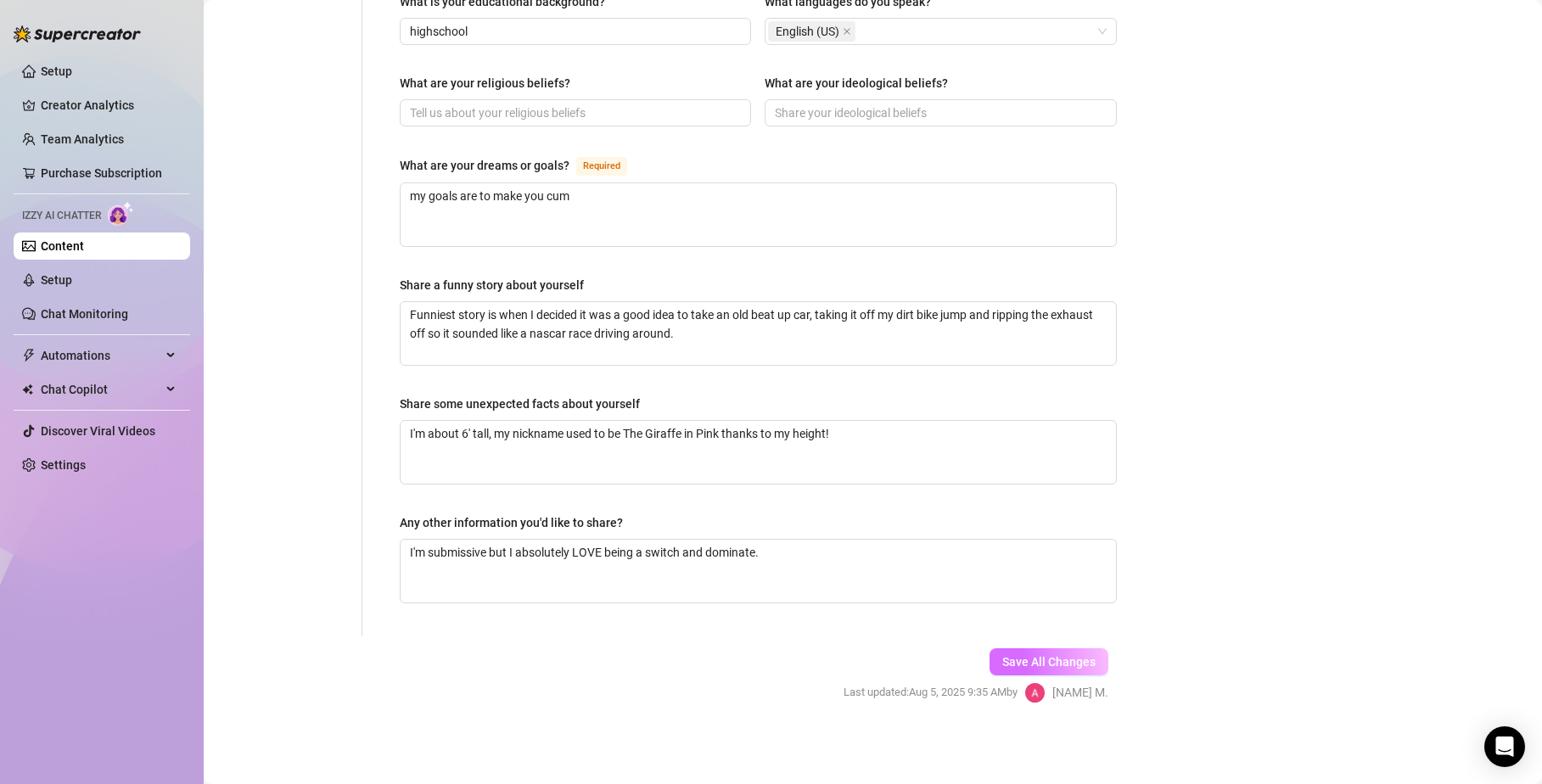 click on "Save All Changes" at bounding box center (1049, 662) 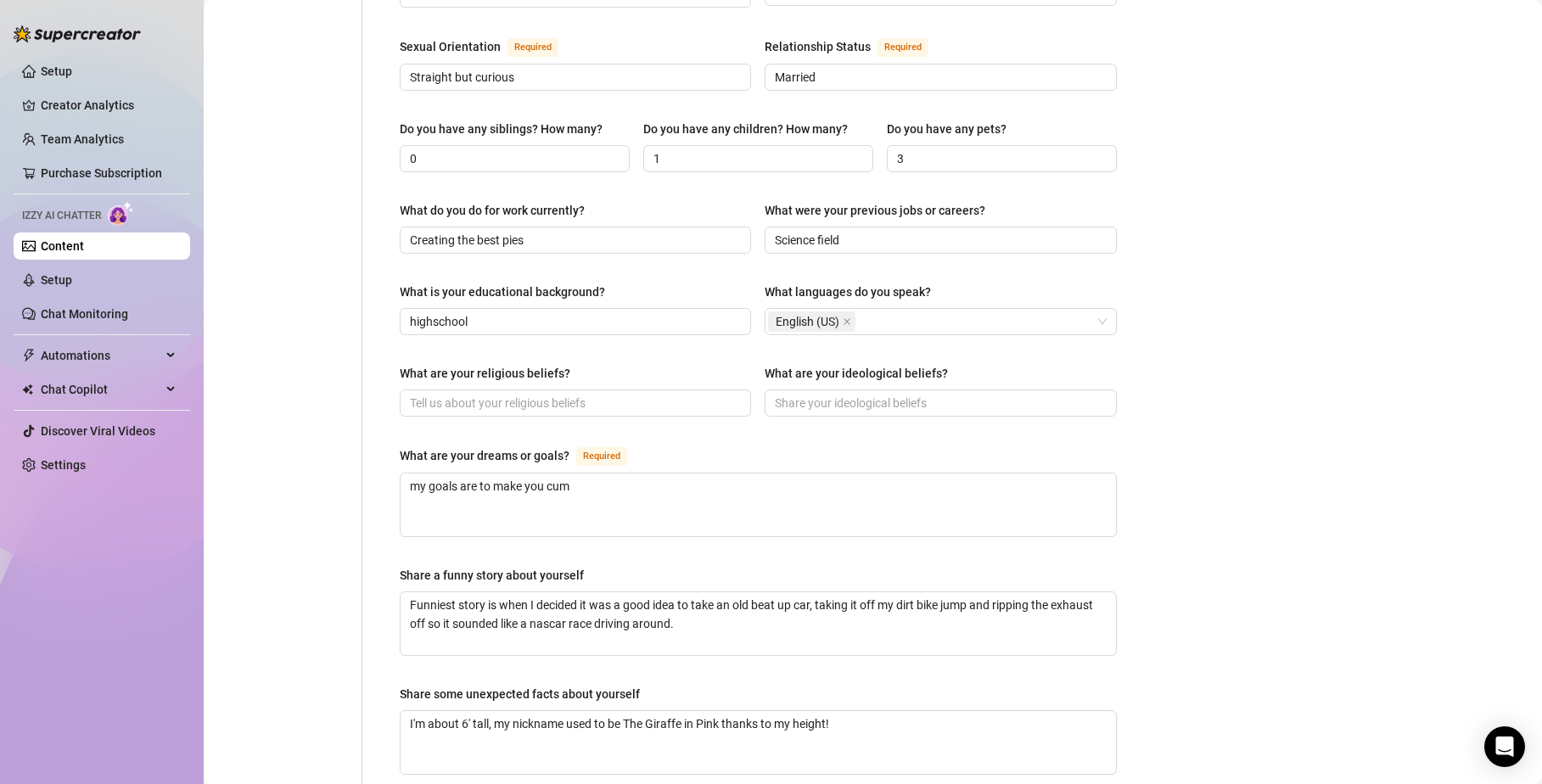 scroll, scrollTop: 0, scrollLeft: 0, axis: both 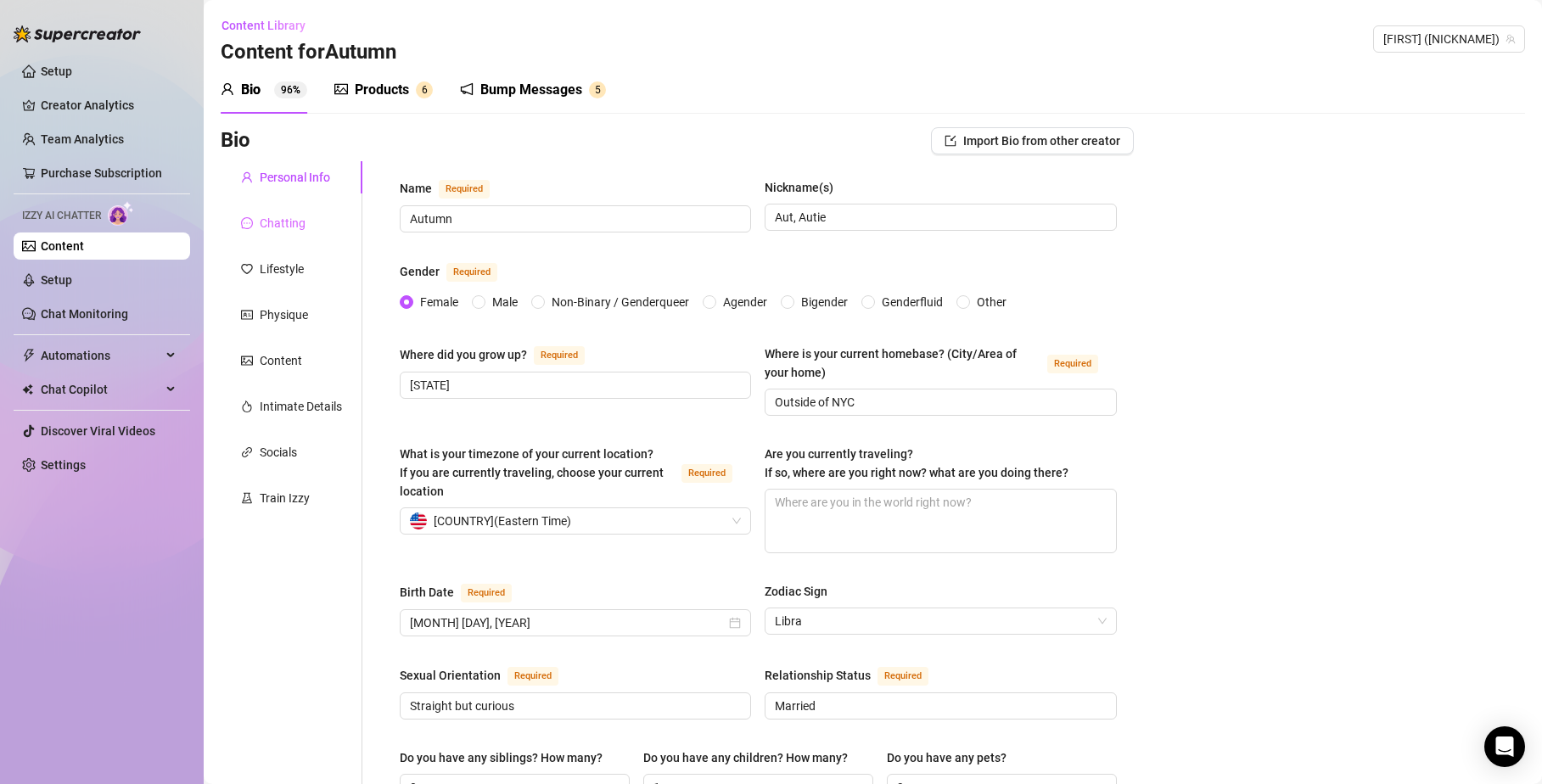click on "Chatting" at bounding box center [291, 223] 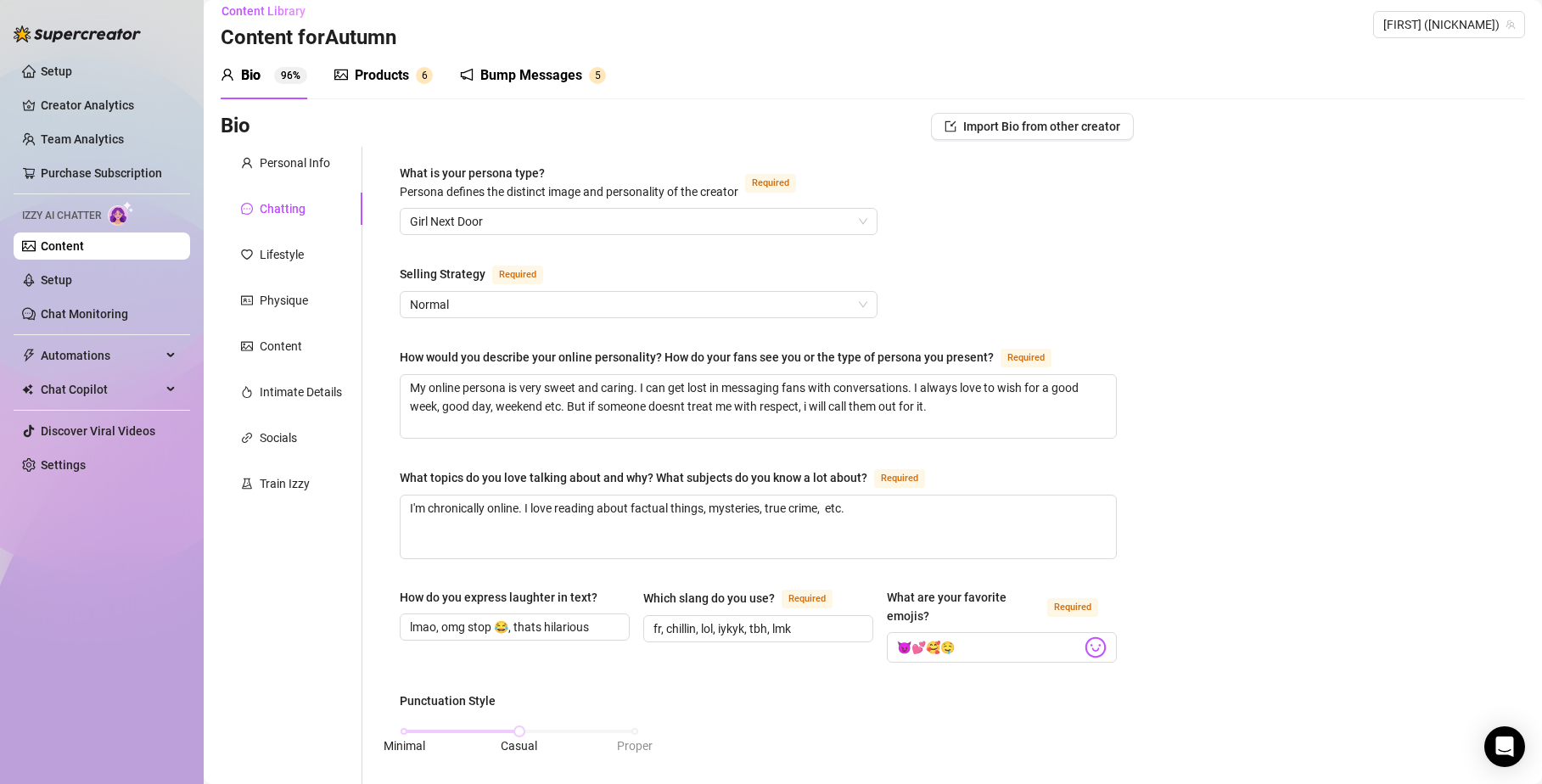 scroll, scrollTop: 32, scrollLeft: 0, axis: vertical 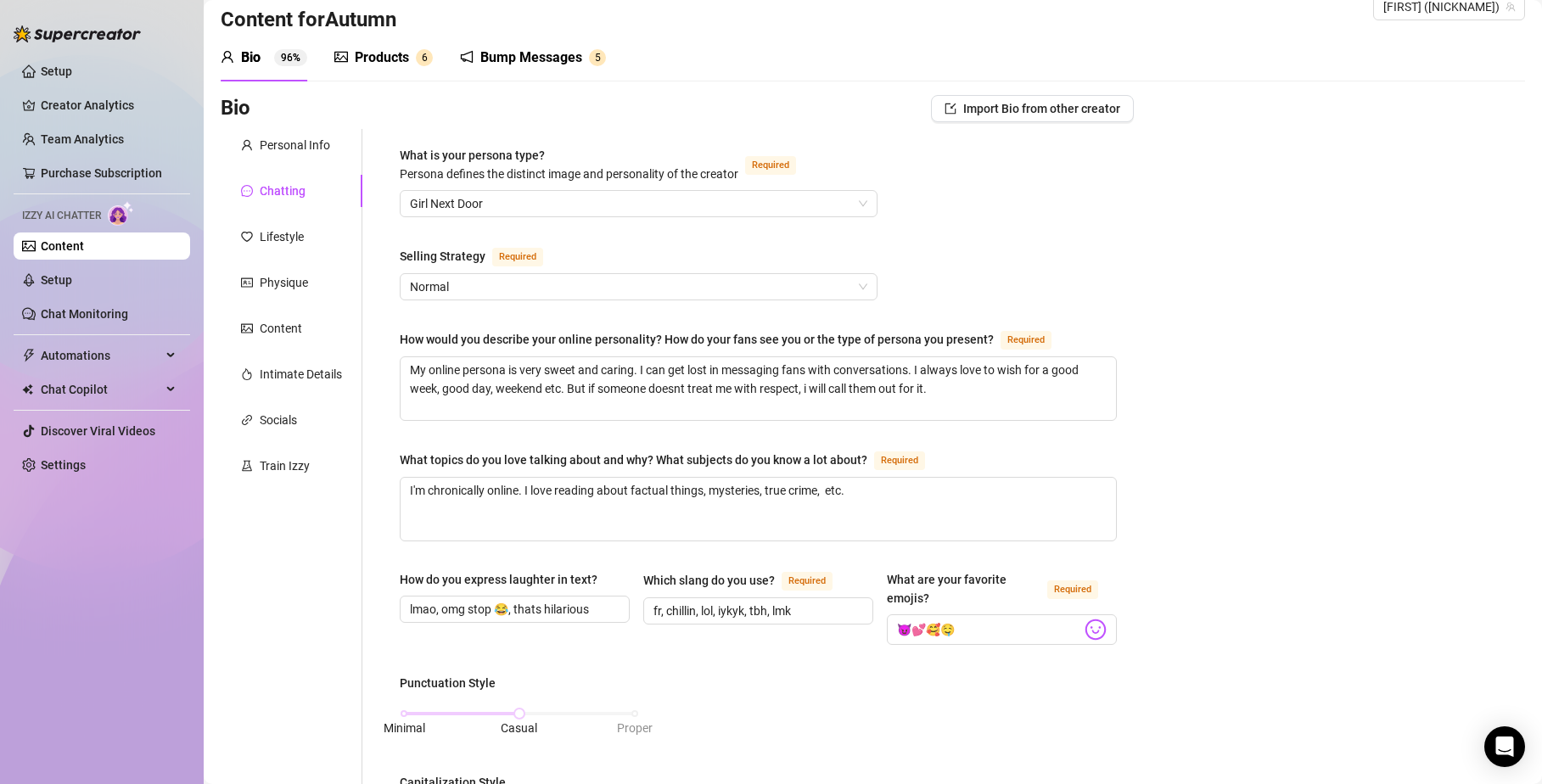 click on "Products" at bounding box center (382, 58) 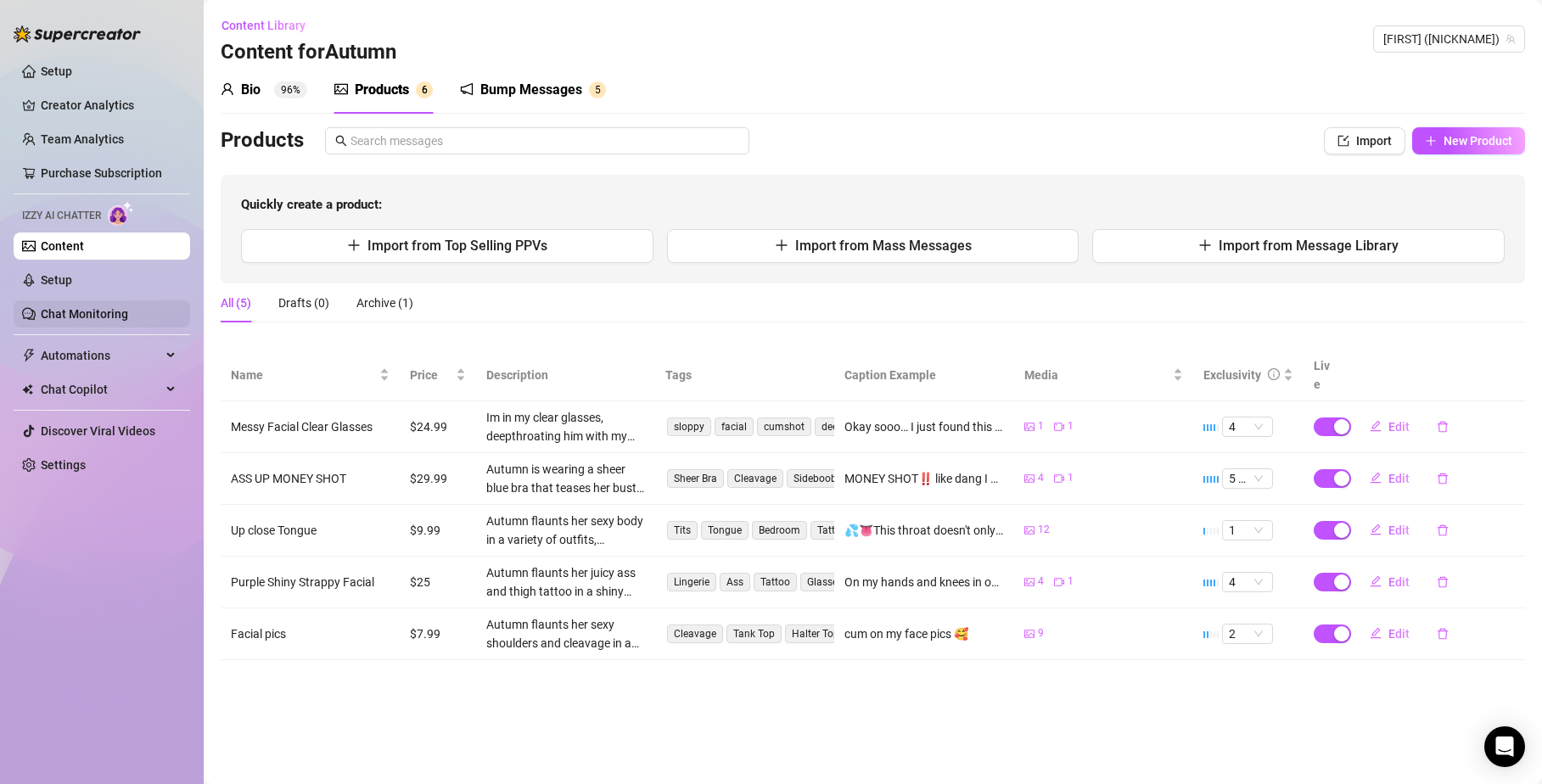 click on "Chat Monitoring" at bounding box center [84, 314] 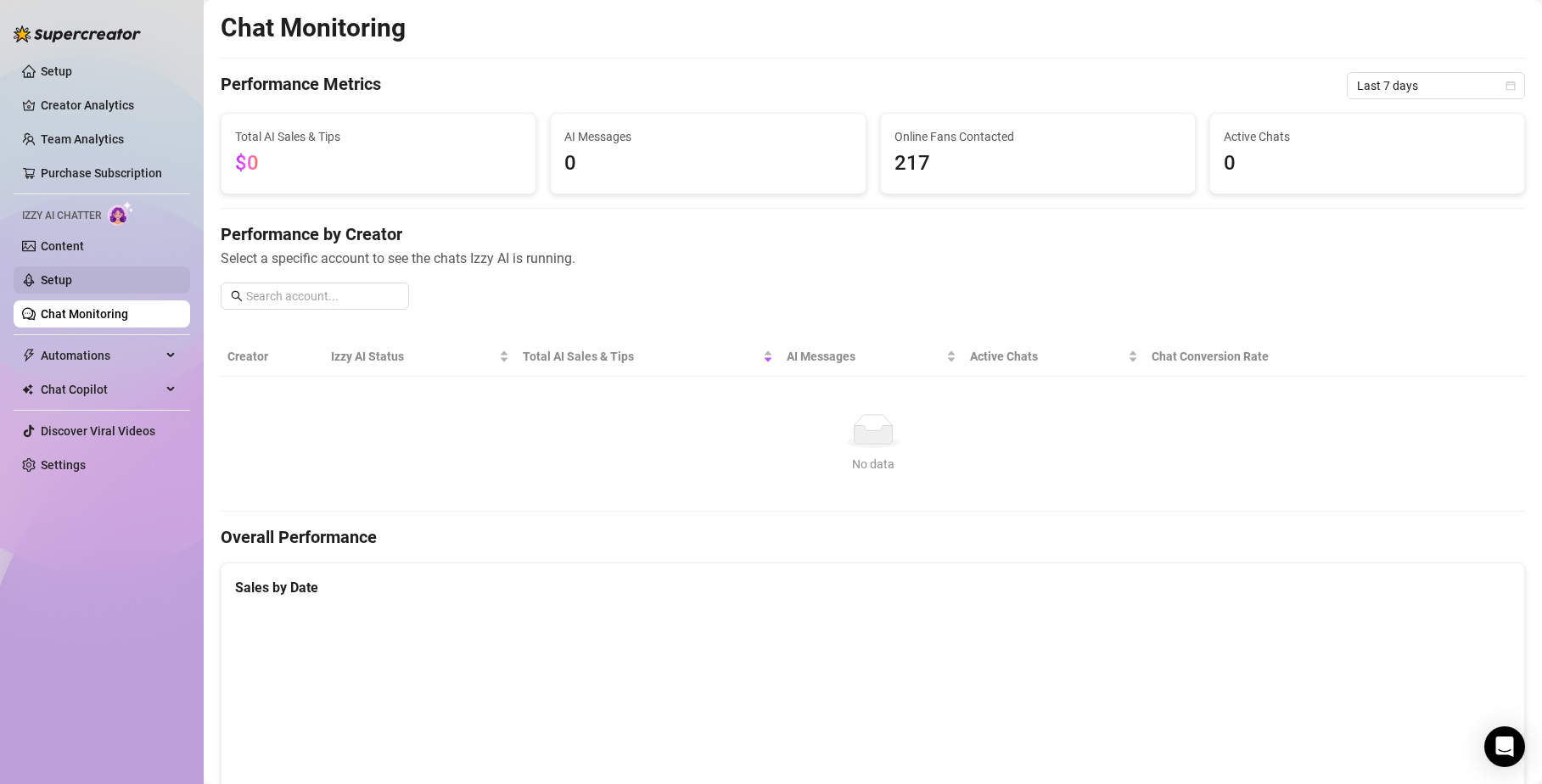 click on "Setup" at bounding box center [56, 280] 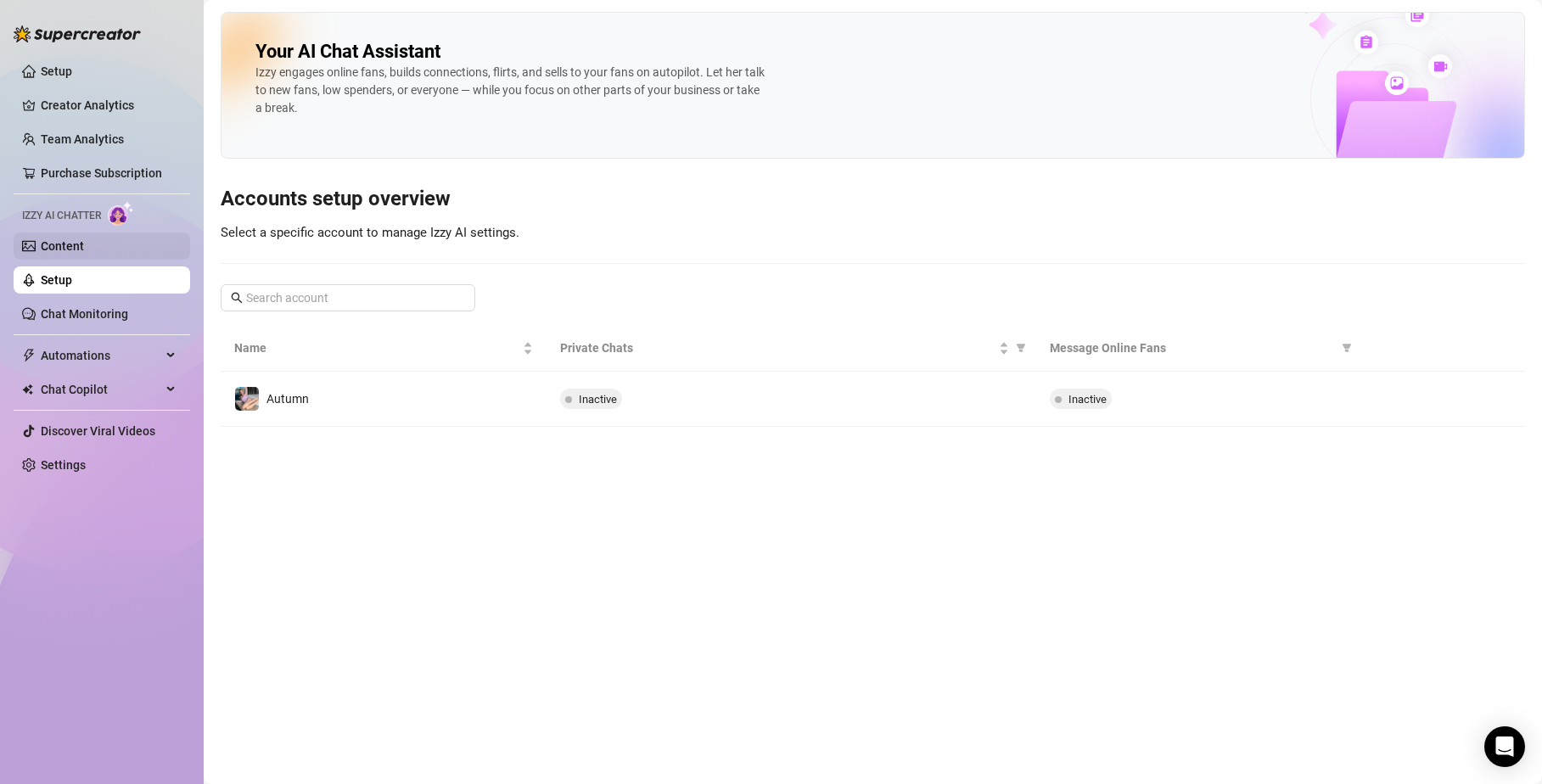 click on "Content" at bounding box center (62, 246) 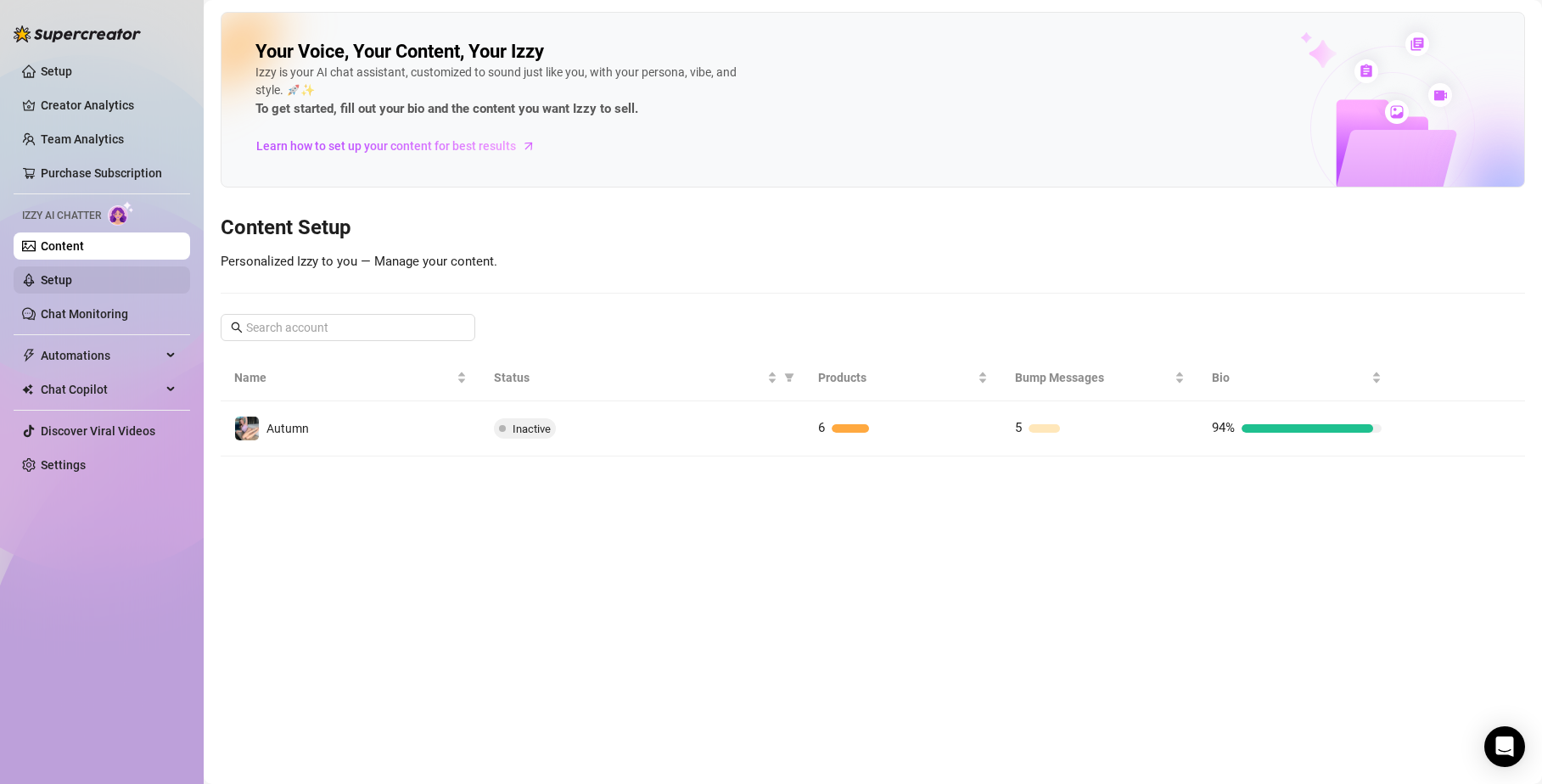 click on "Setup" at bounding box center [56, 280] 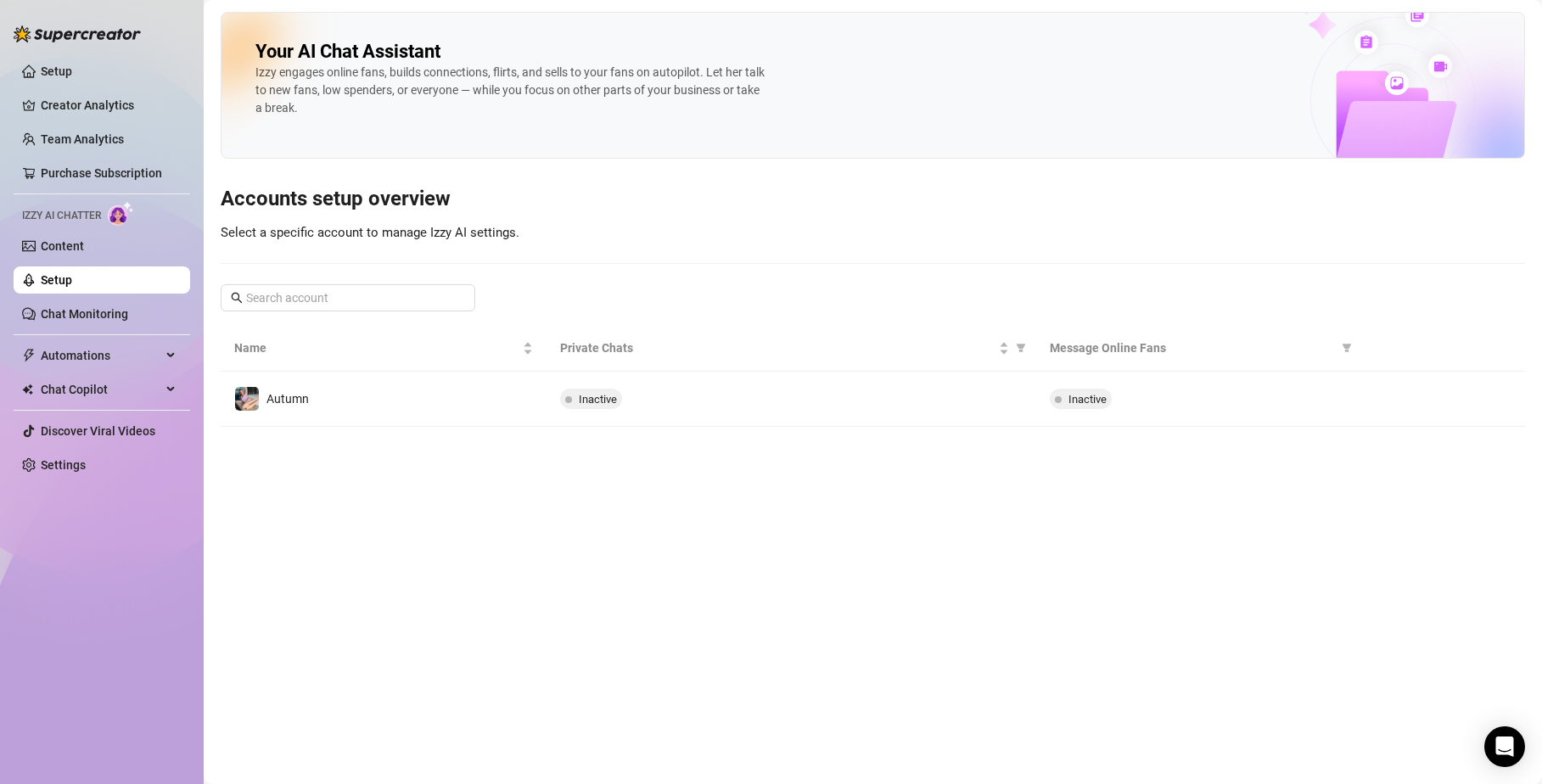 click on "Setup" at bounding box center [56, 280] 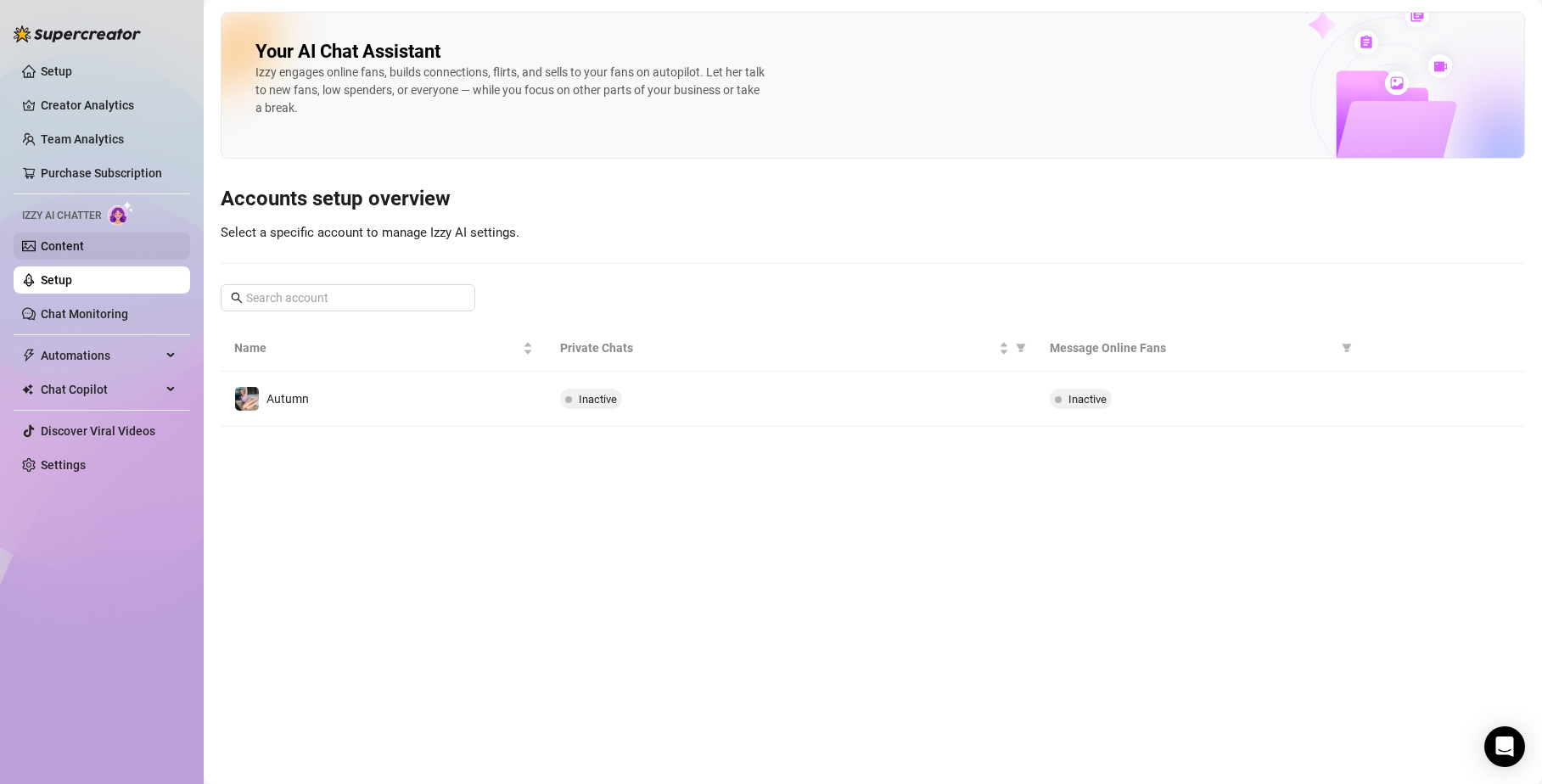 click on "Content" at bounding box center (62, 246) 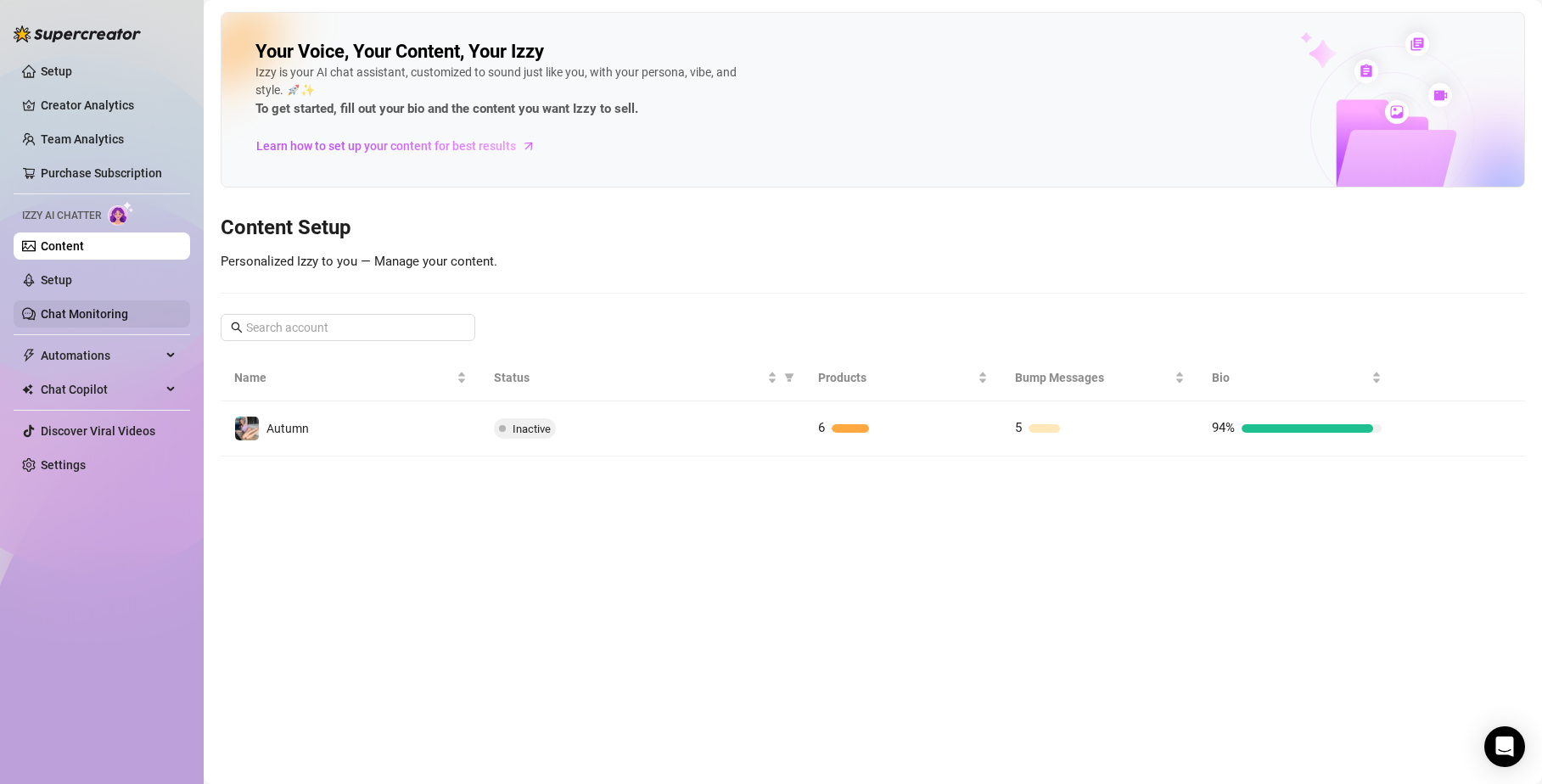 click on "Chat Monitoring" at bounding box center (84, 314) 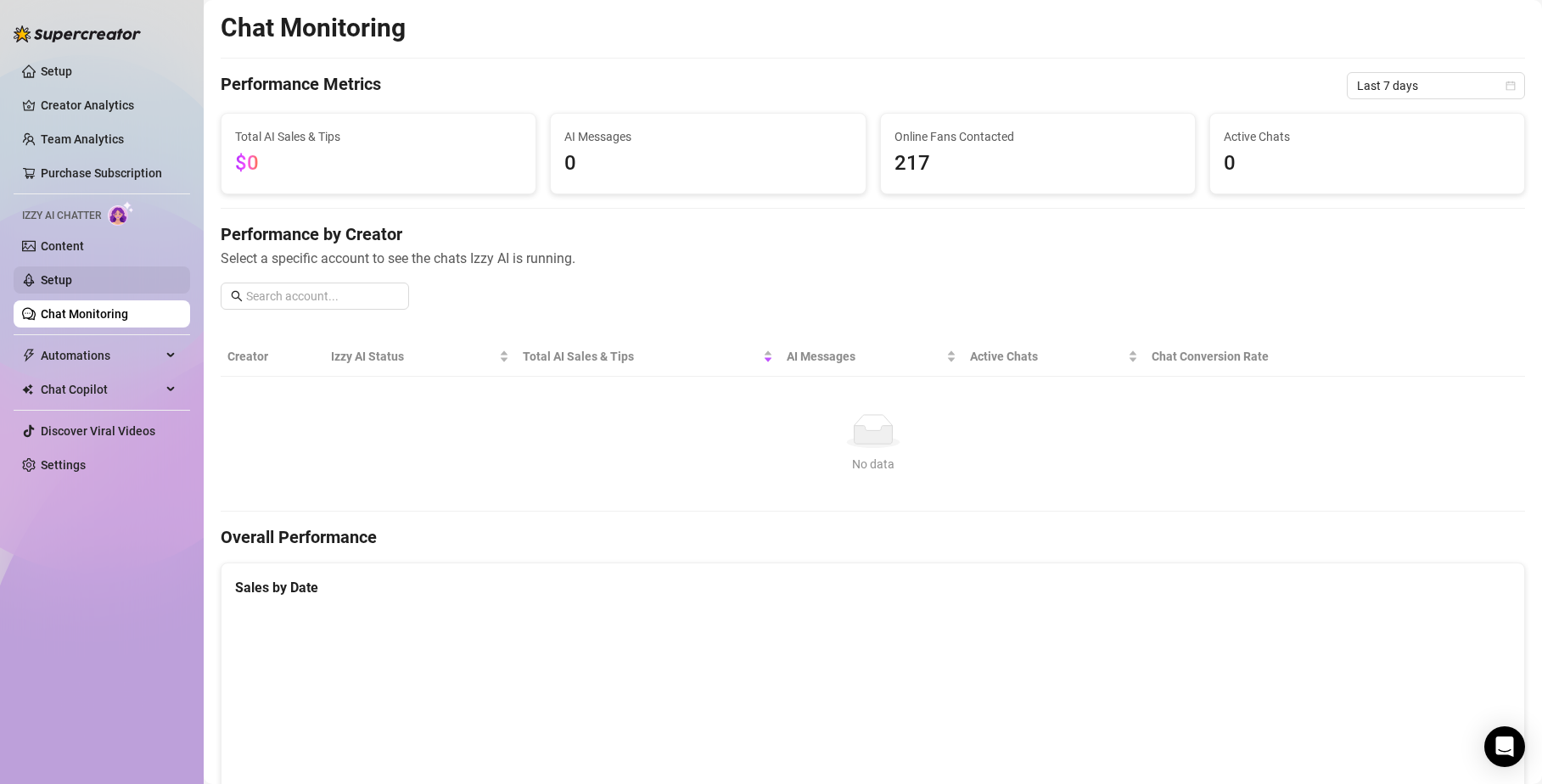 click on "Setup" at bounding box center (56, 280) 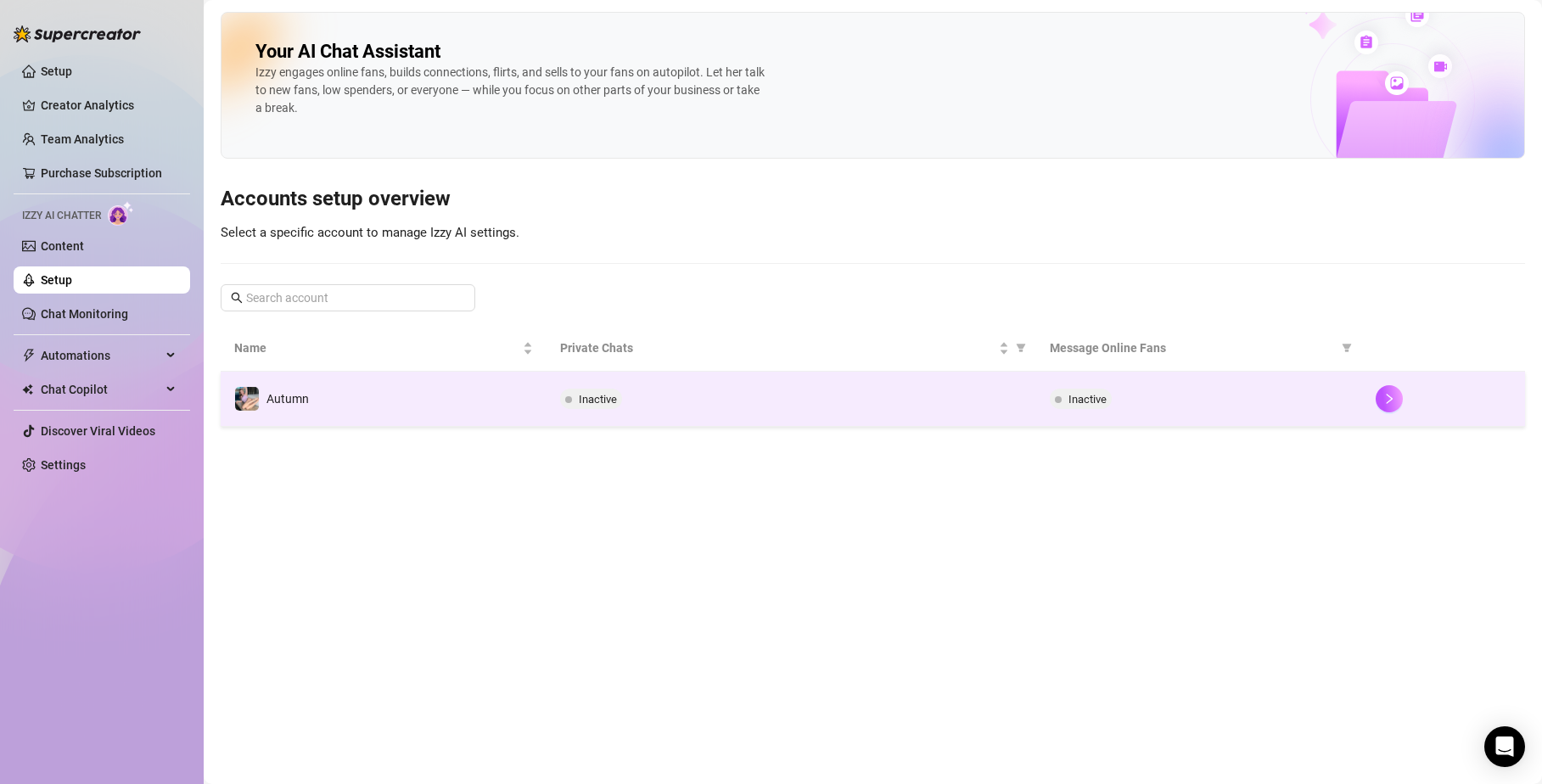 click on "Inactive" at bounding box center (791, 399) 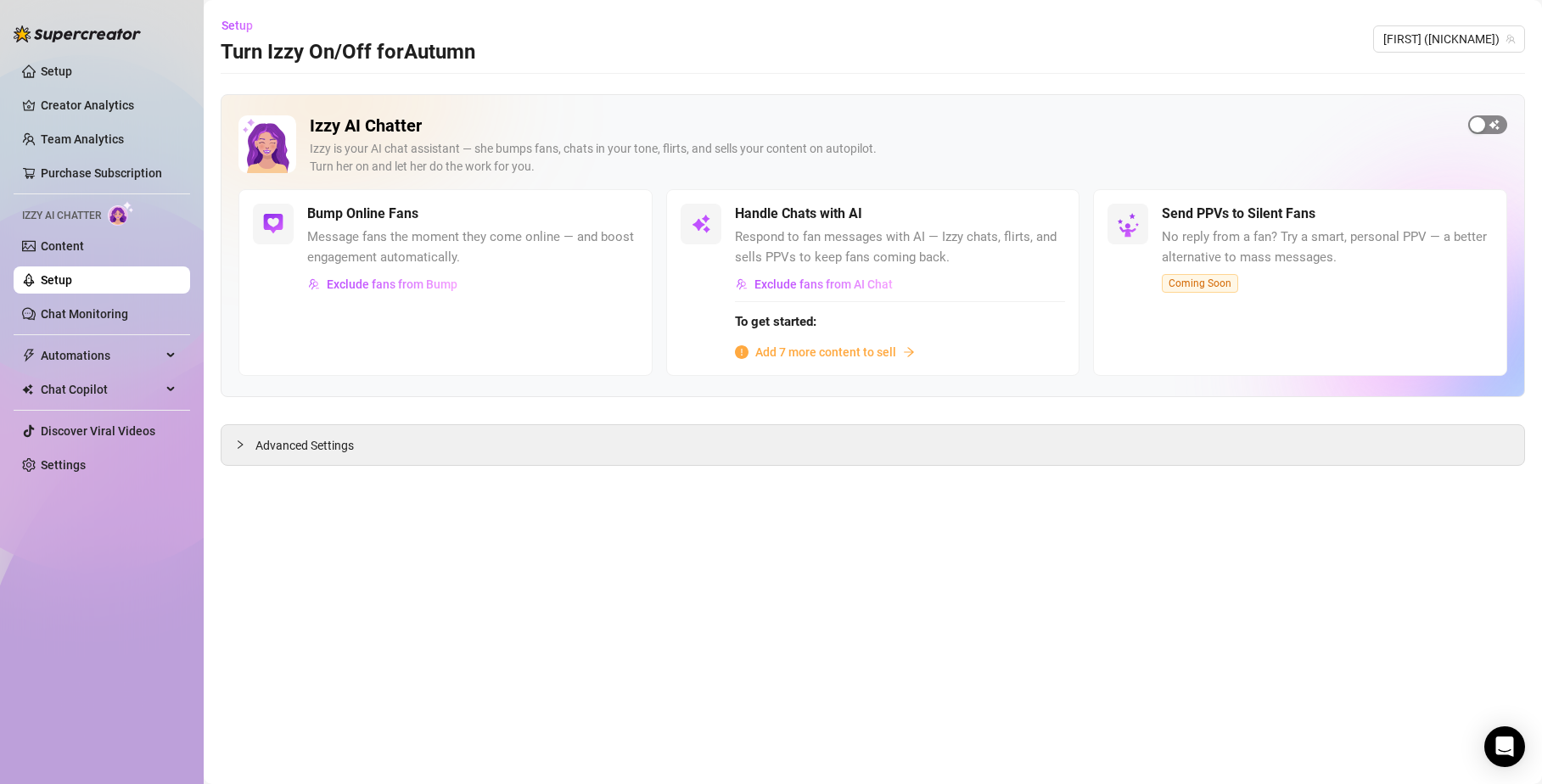 click at bounding box center [1488, 125] 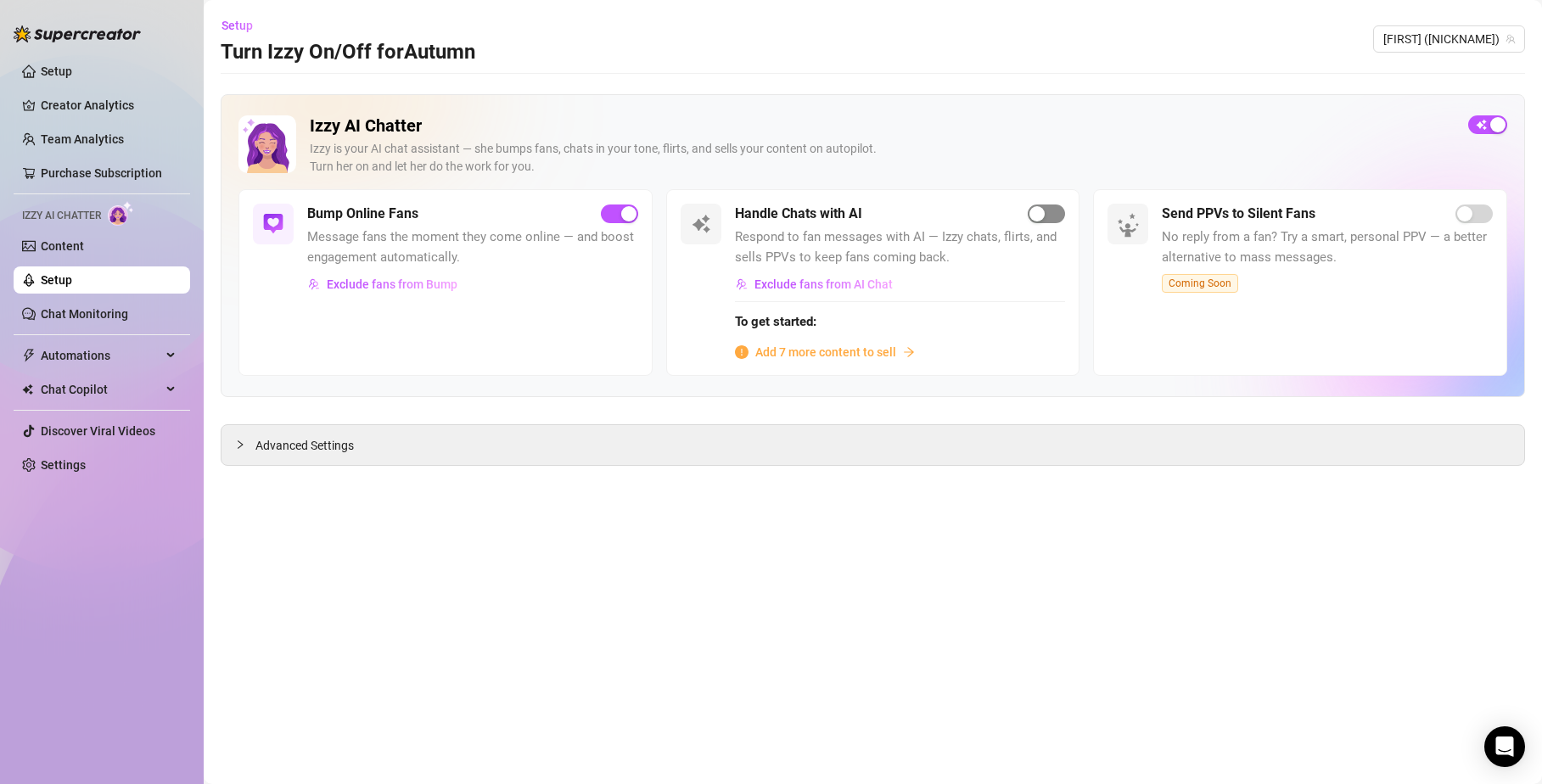 click at bounding box center (1046, 214) 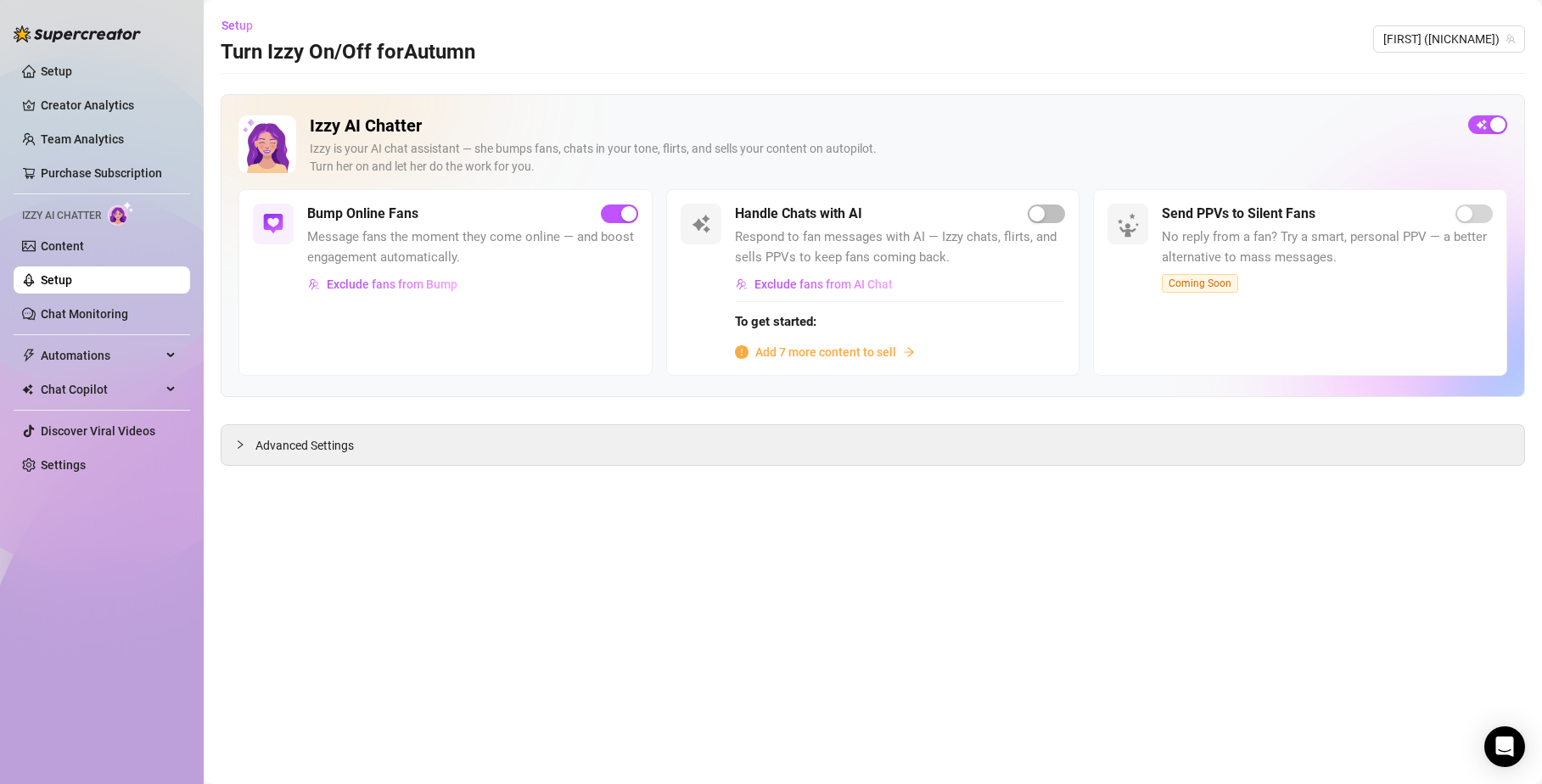 click on "Add 7 more content to sell" at bounding box center (826, 352) 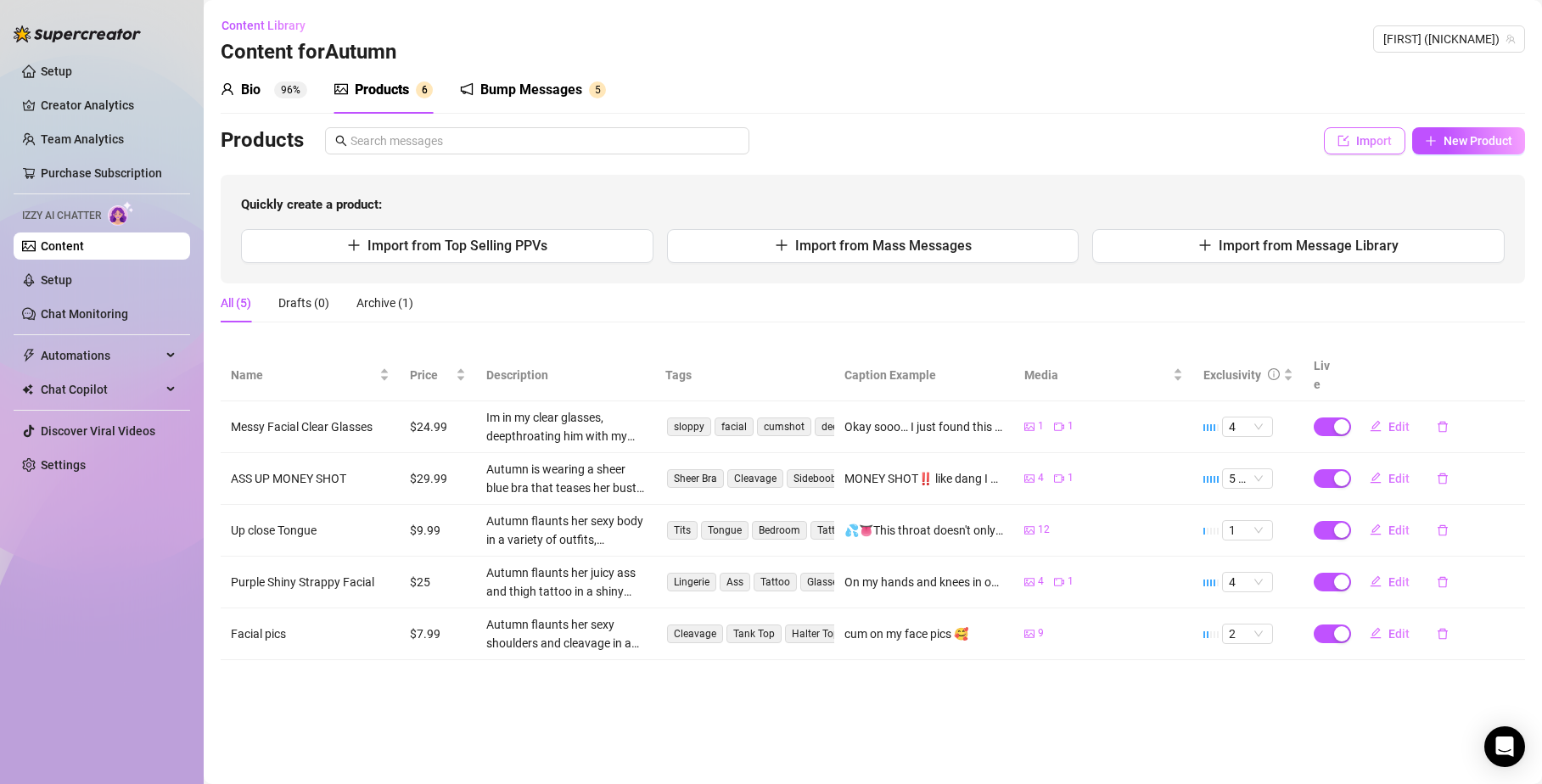 click on "Import" at bounding box center [1374, 141] 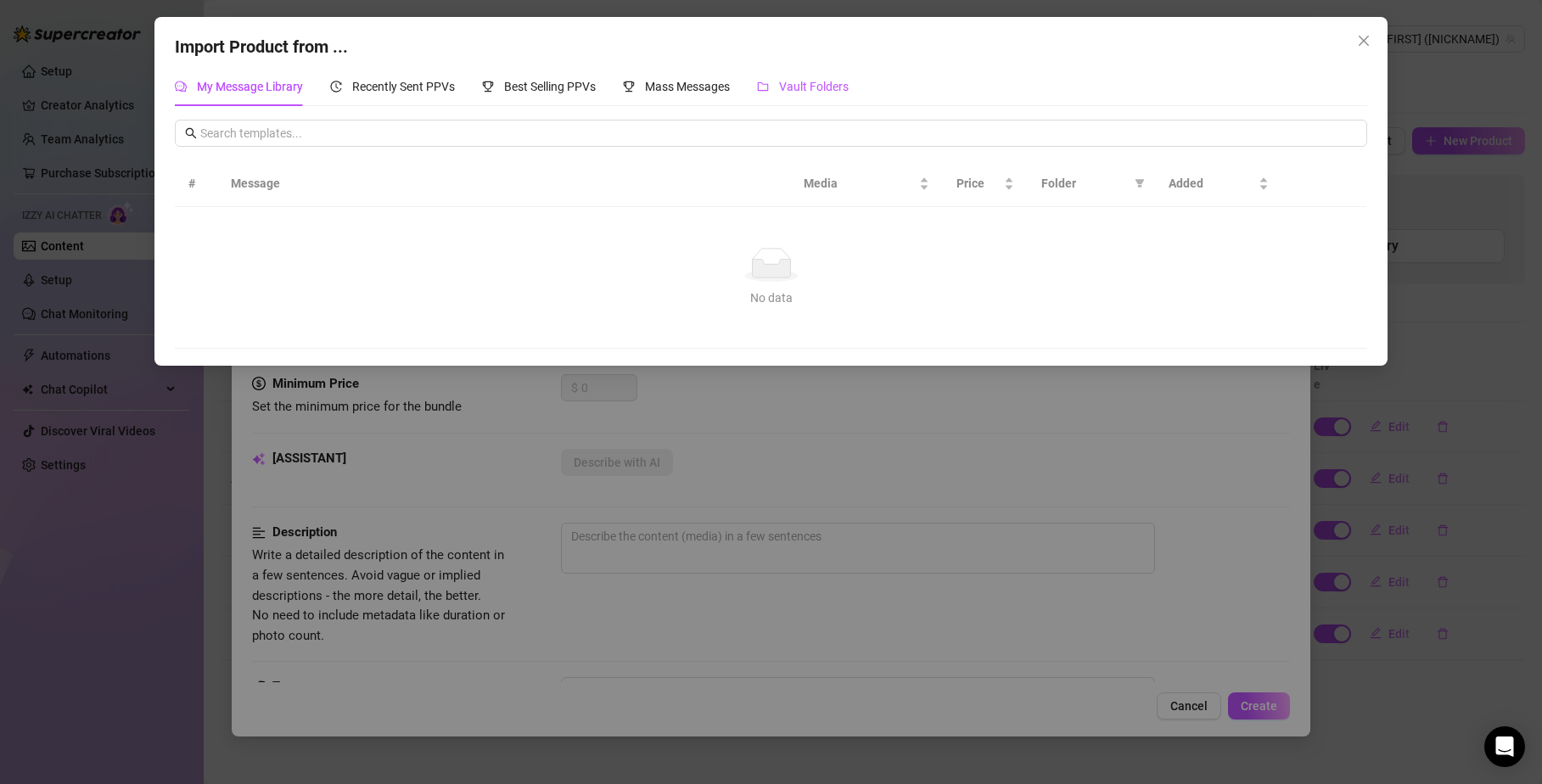 click on "Vault Folders" at bounding box center [814, 87] 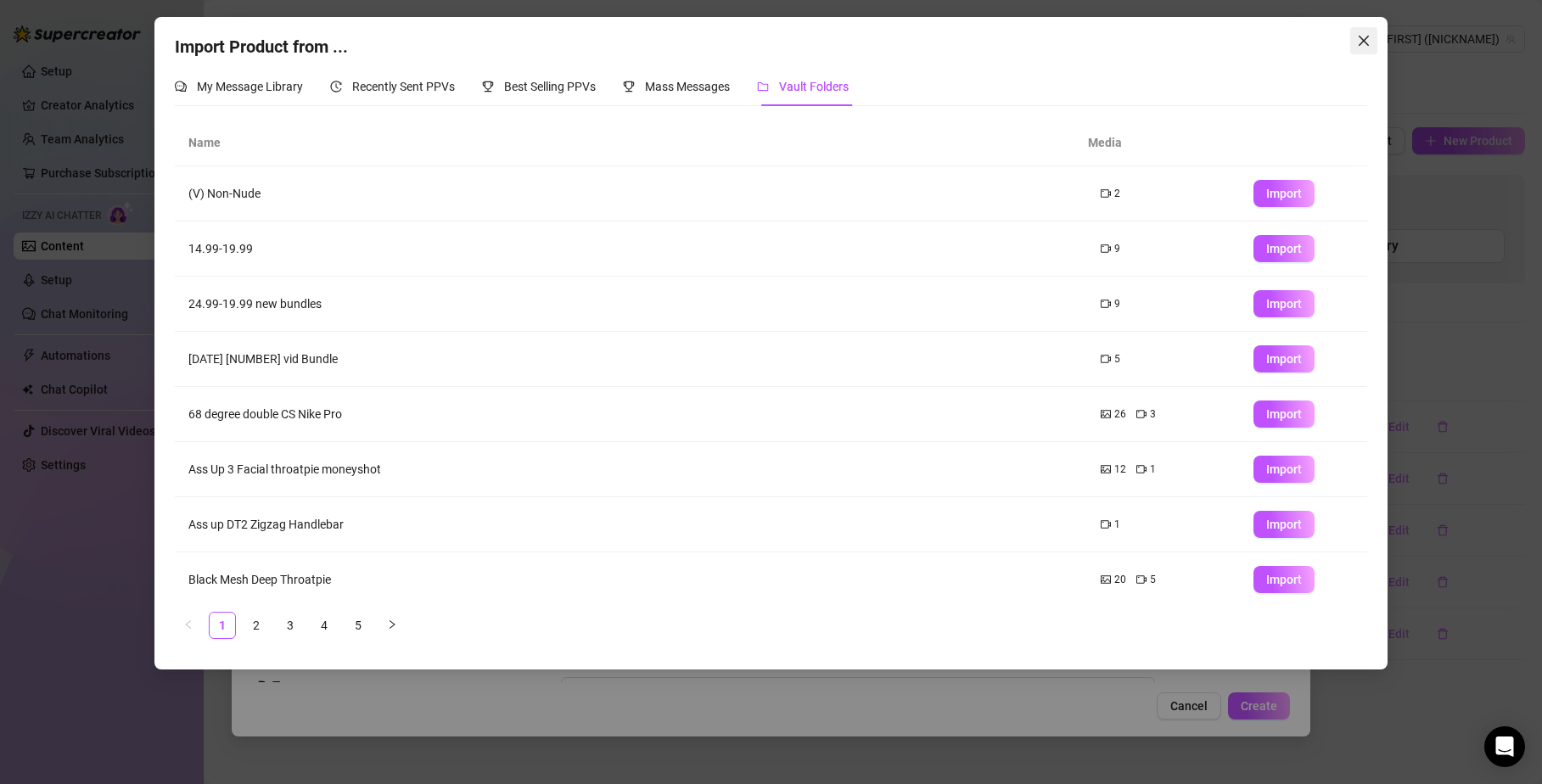 click 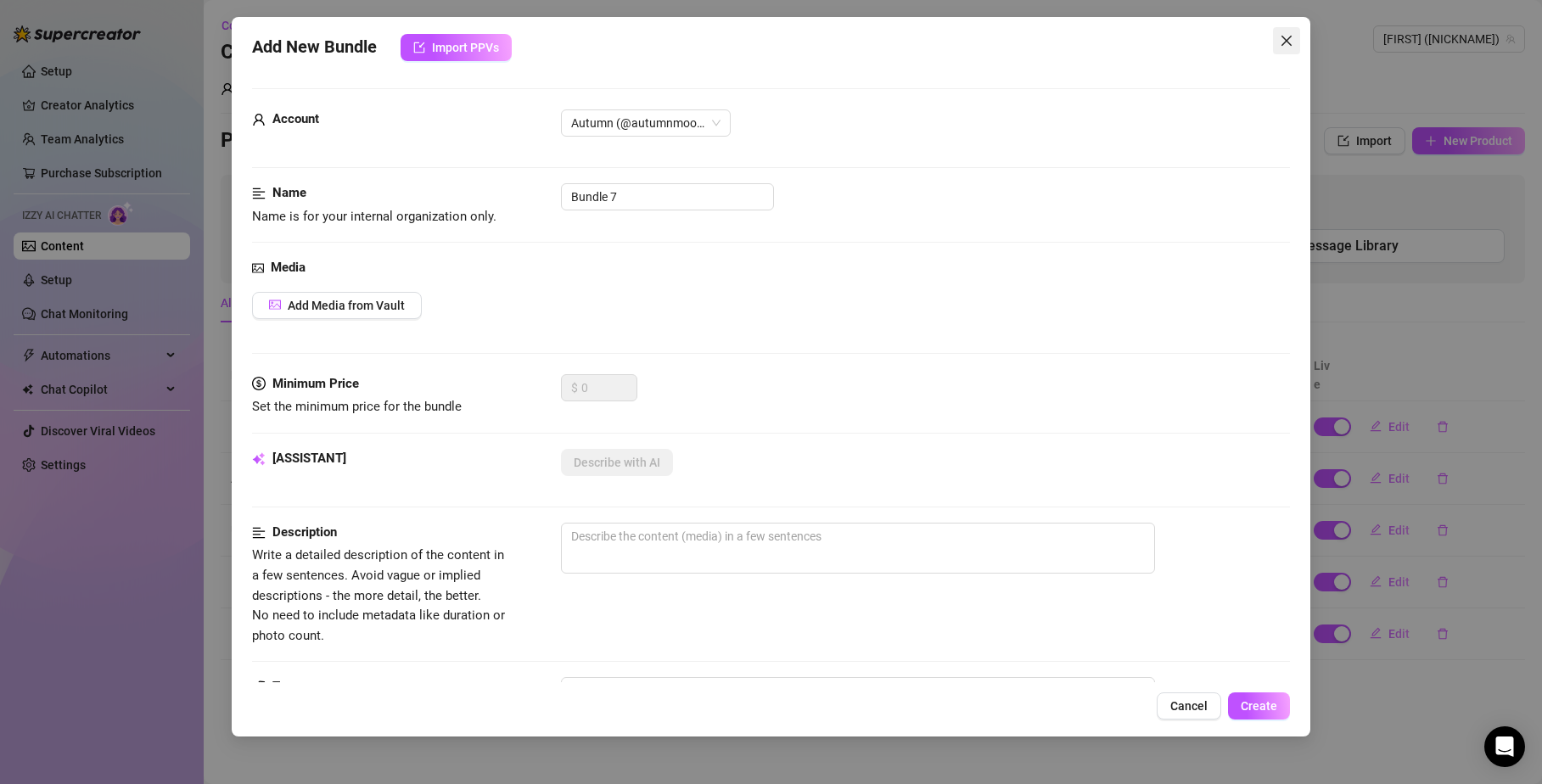 click 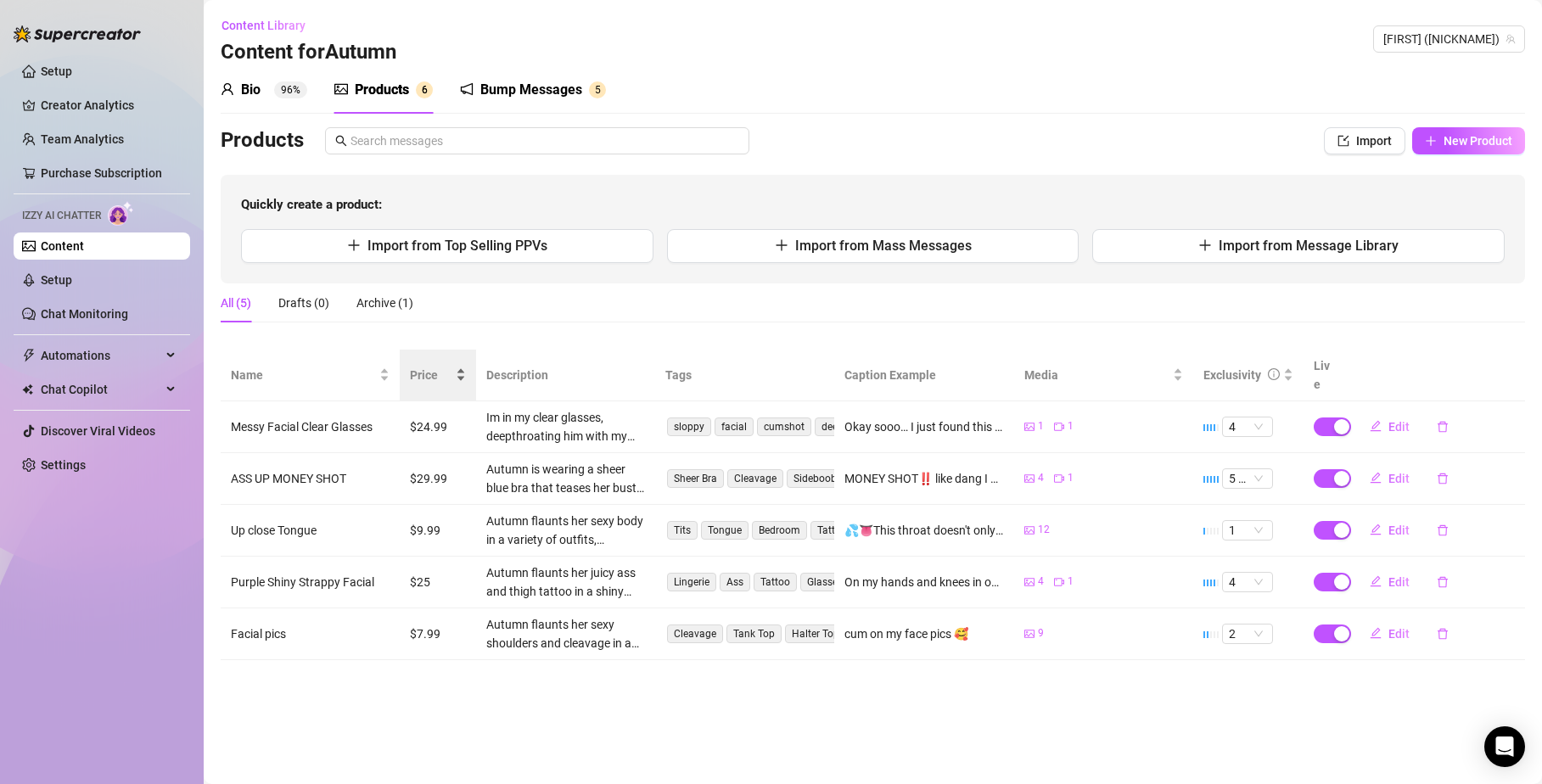 click on "Price" at bounding box center (438, 375) 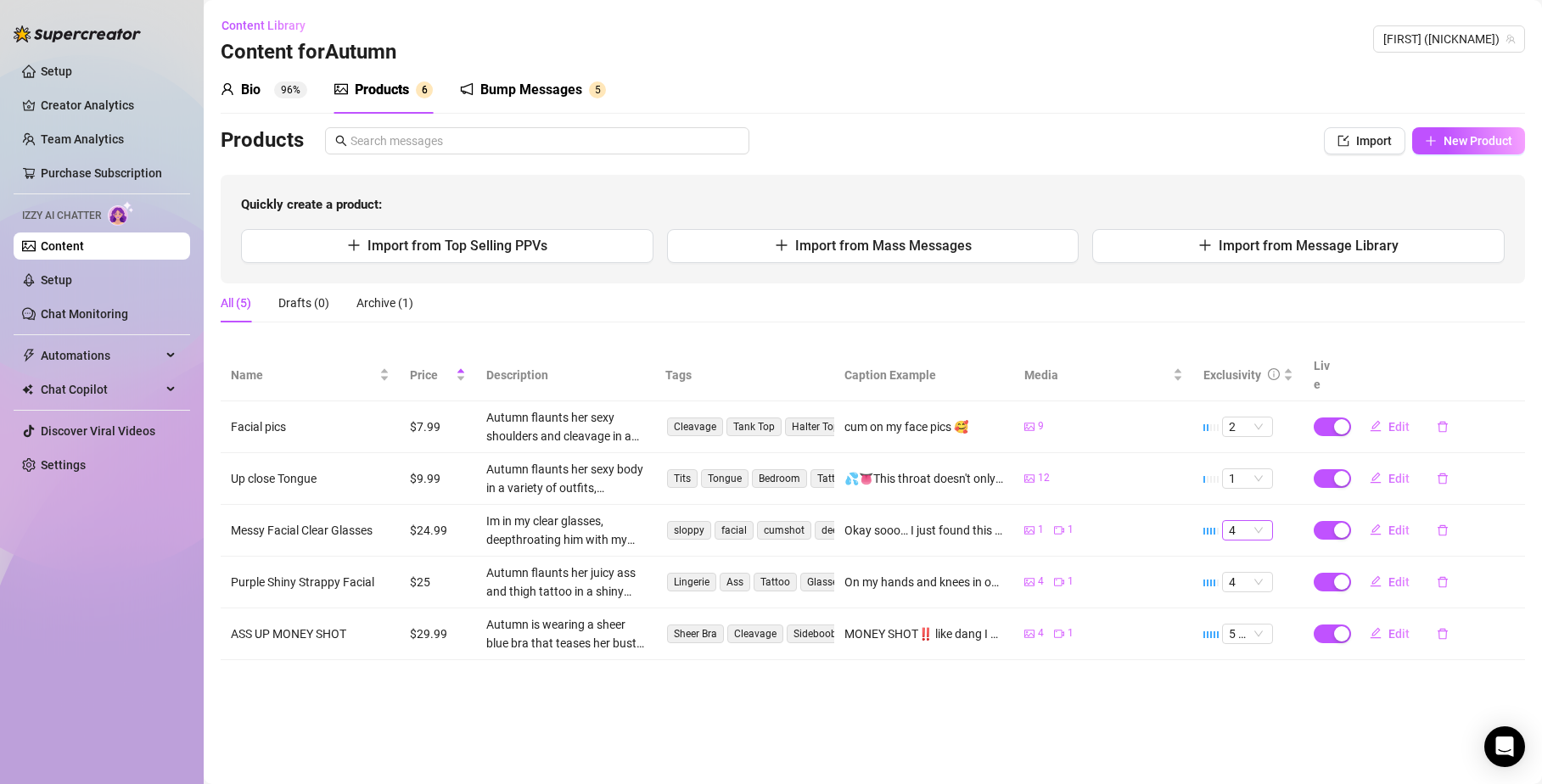 click on "4" at bounding box center [1248, 530] 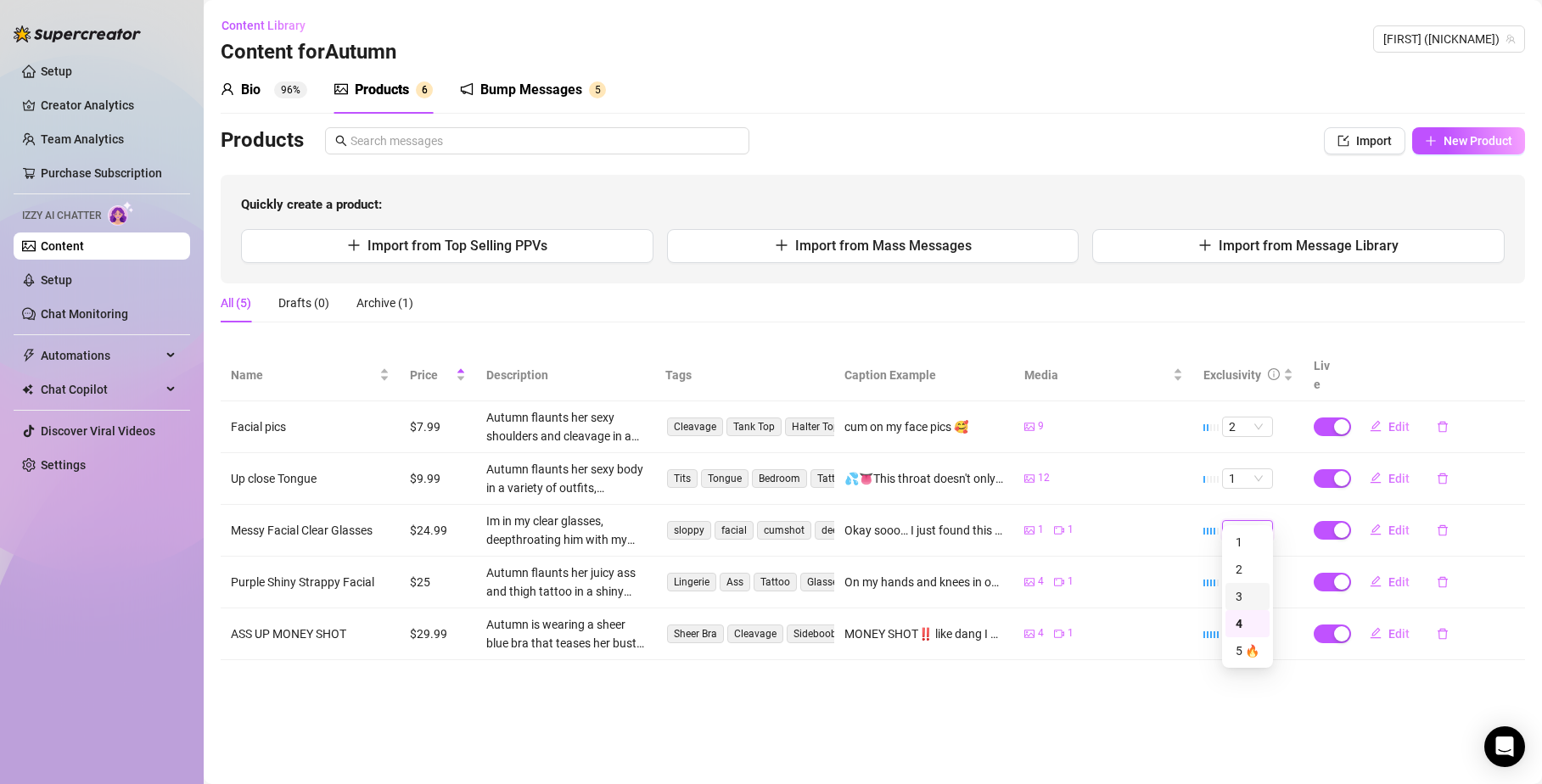 click on "3" at bounding box center [1248, 596] 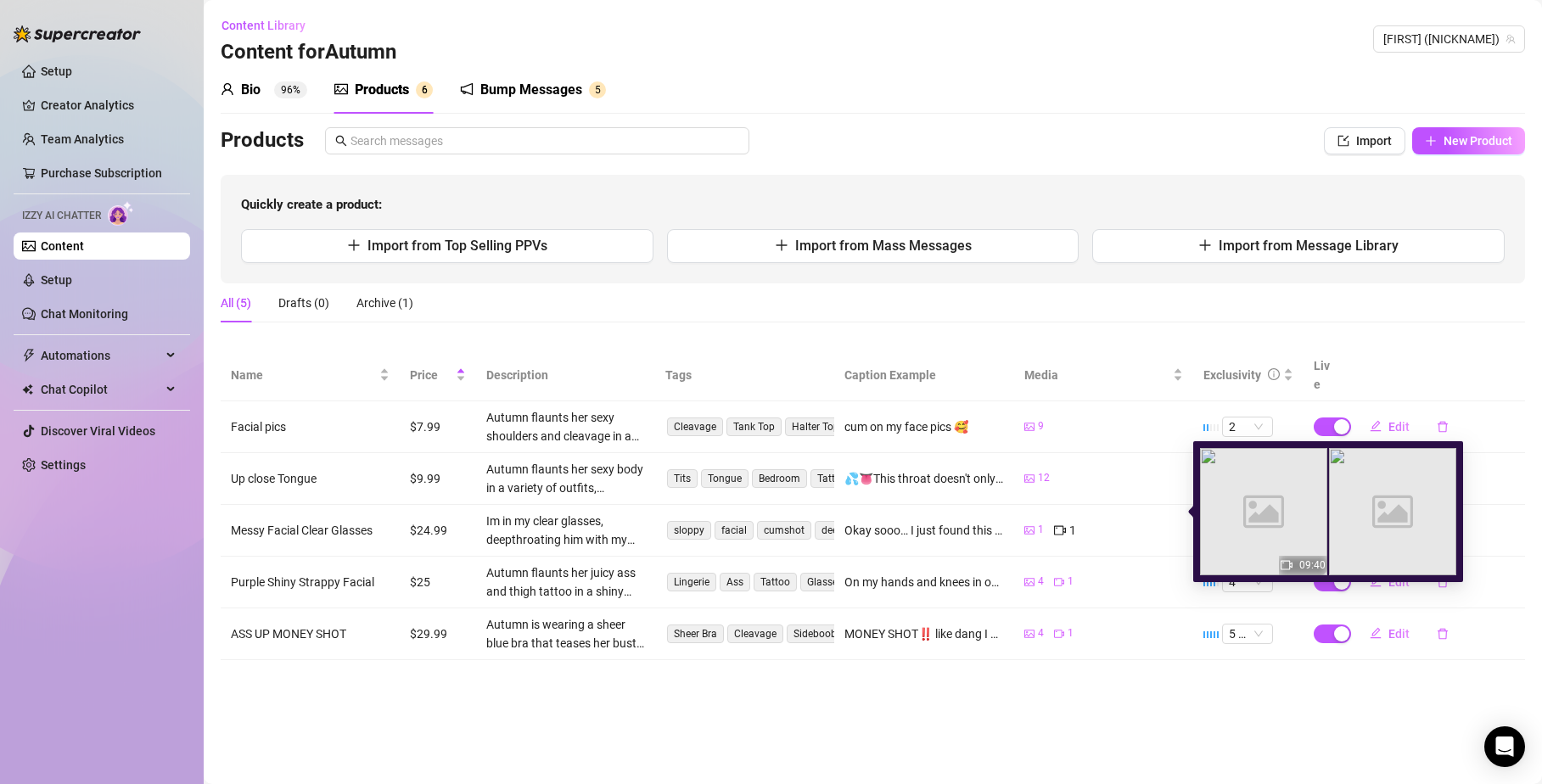 click on "Image placeholder" at bounding box center (1264, 512) 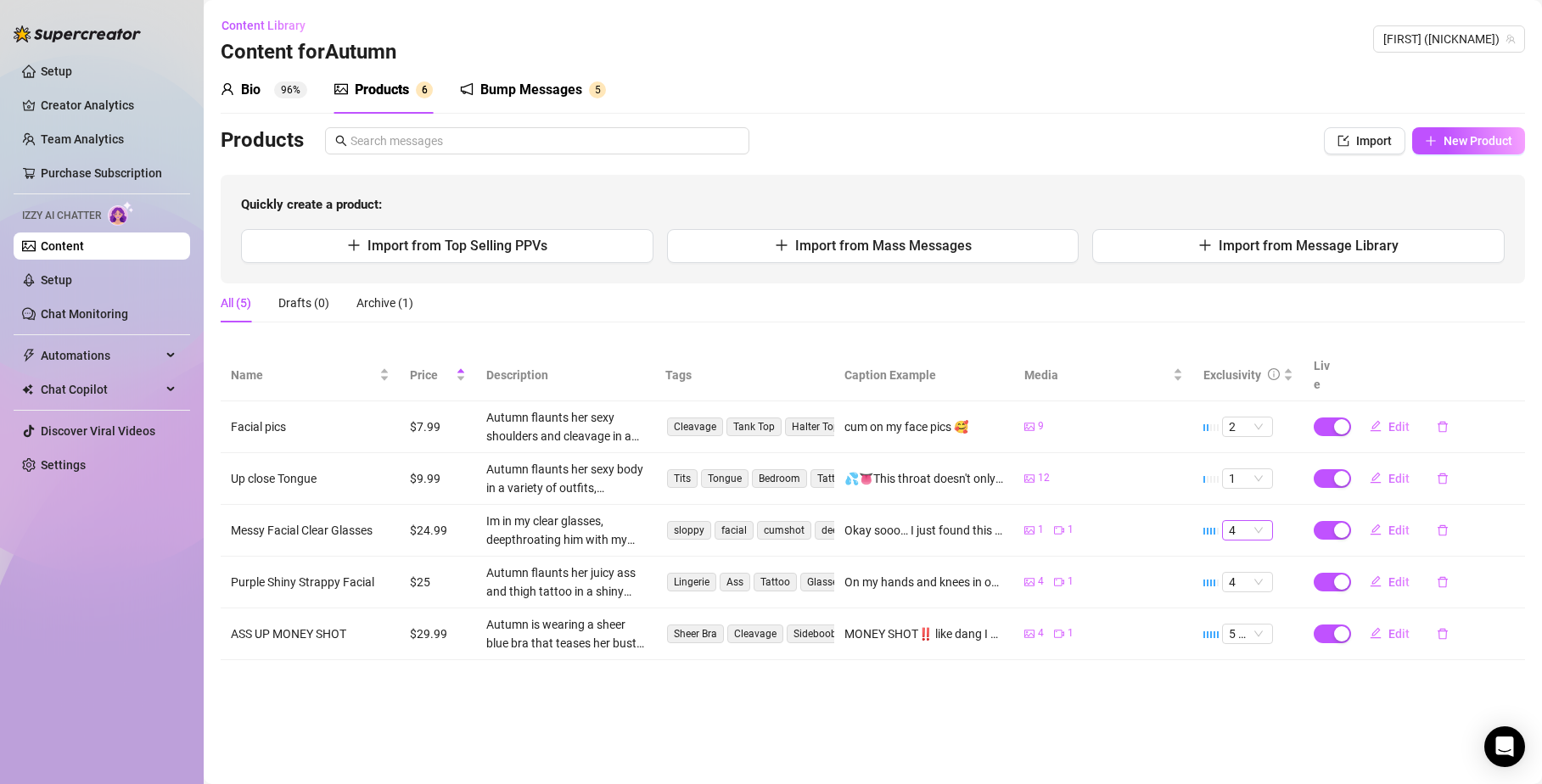 click on "4" at bounding box center (1248, 530) 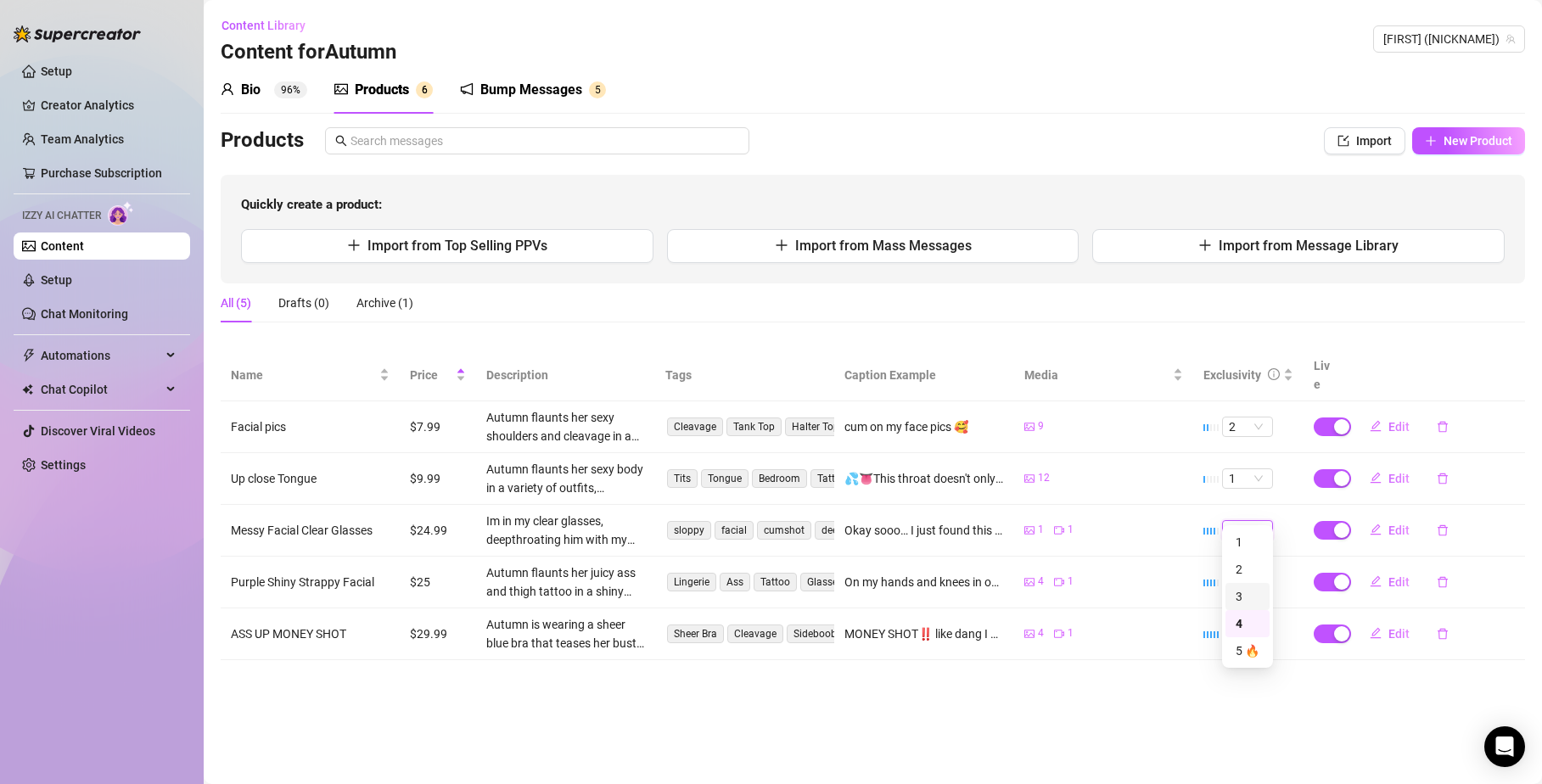 click on "3" at bounding box center (1248, 596) 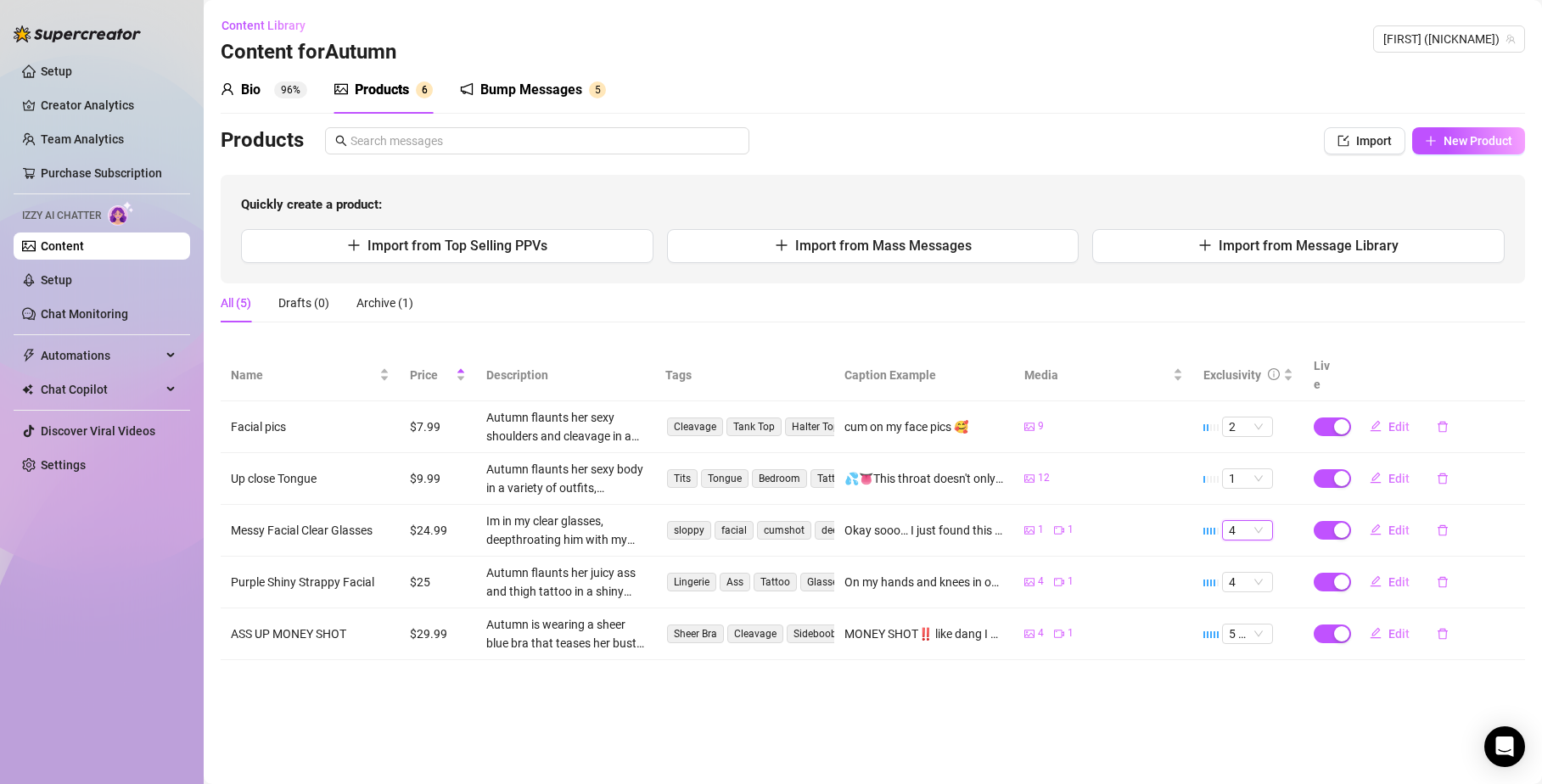 click on "4" at bounding box center [1248, 530] 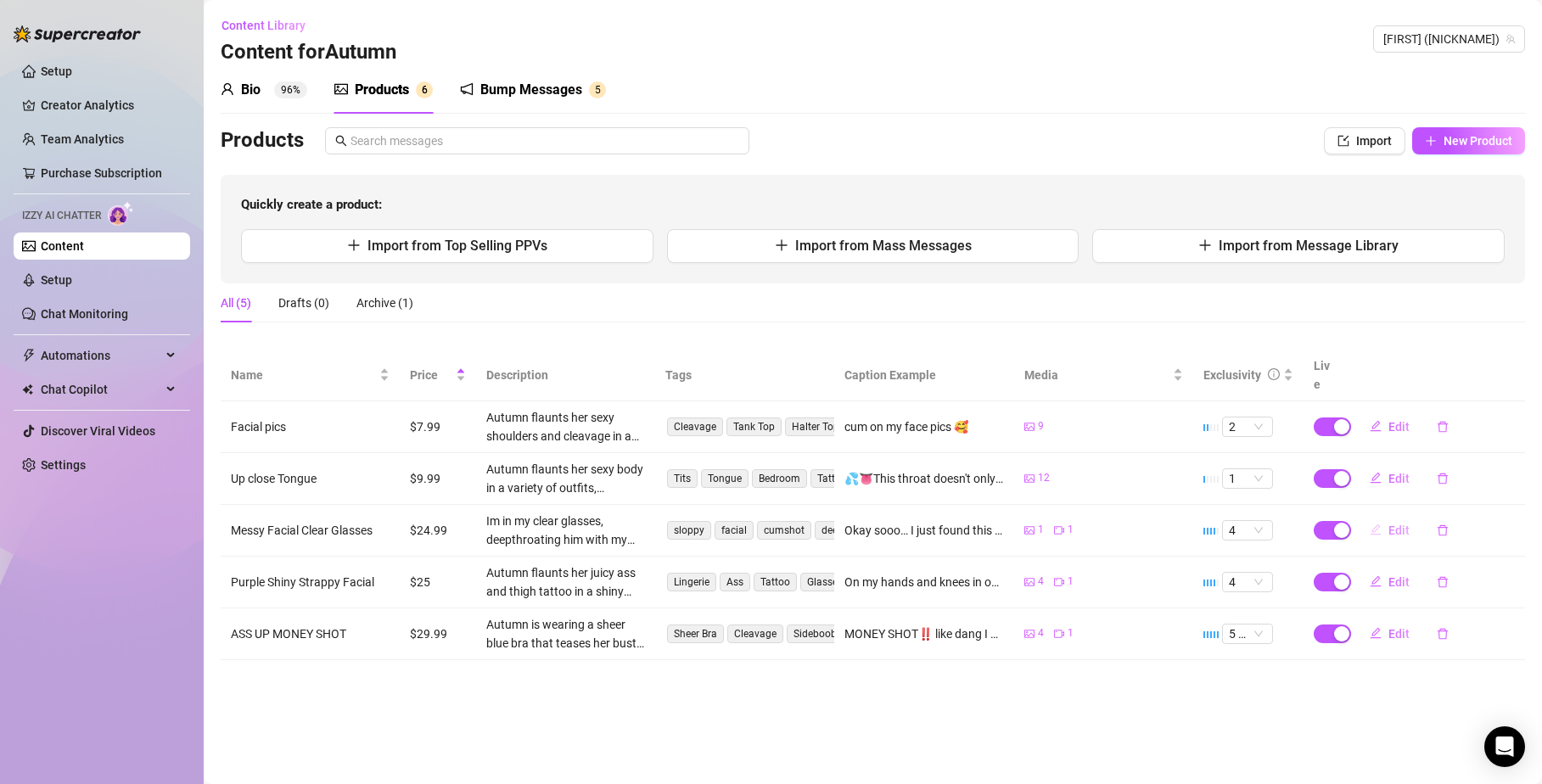 click 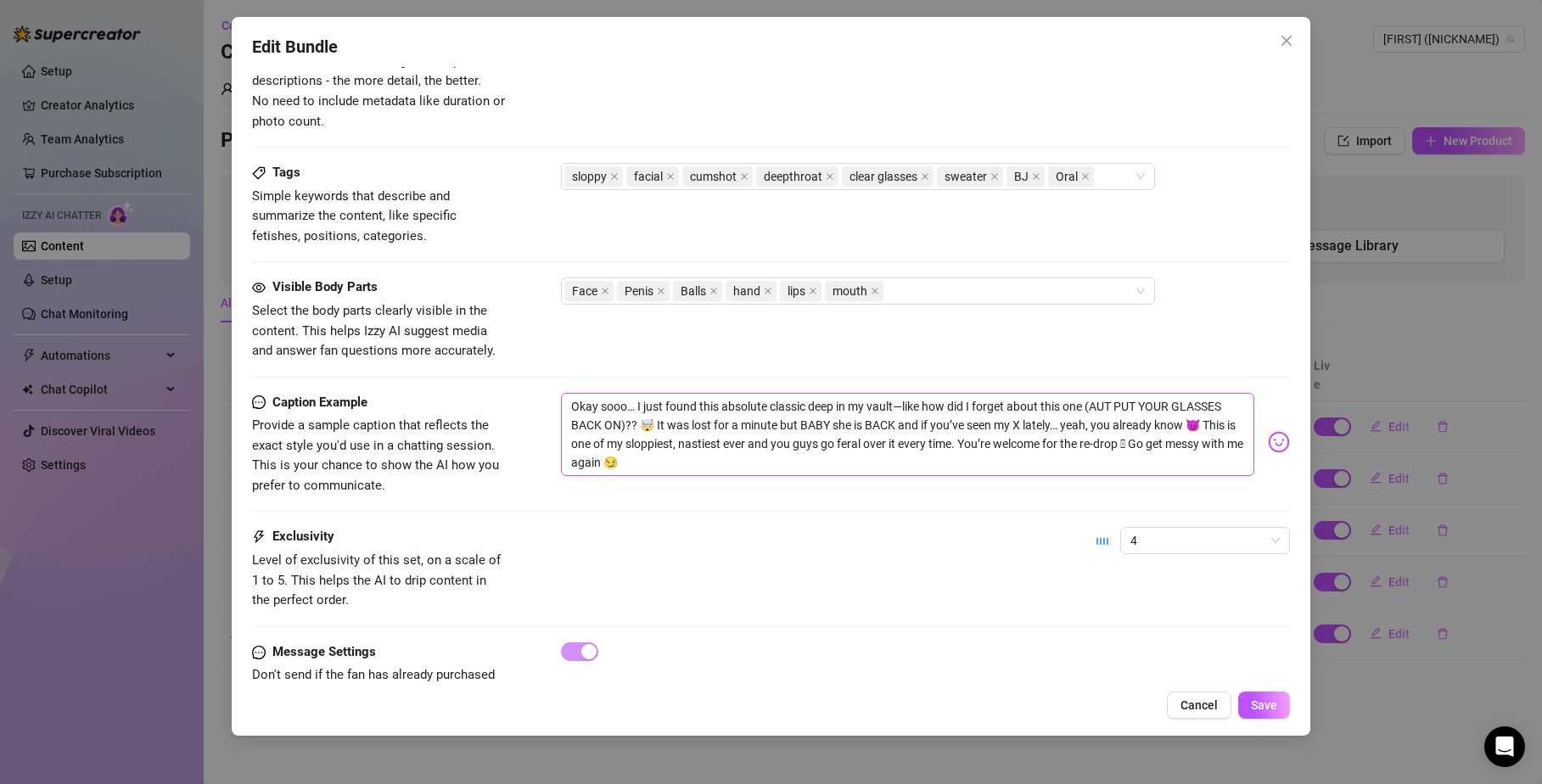 scroll, scrollTop: 811, scrollLeft: 0, axis: vertical 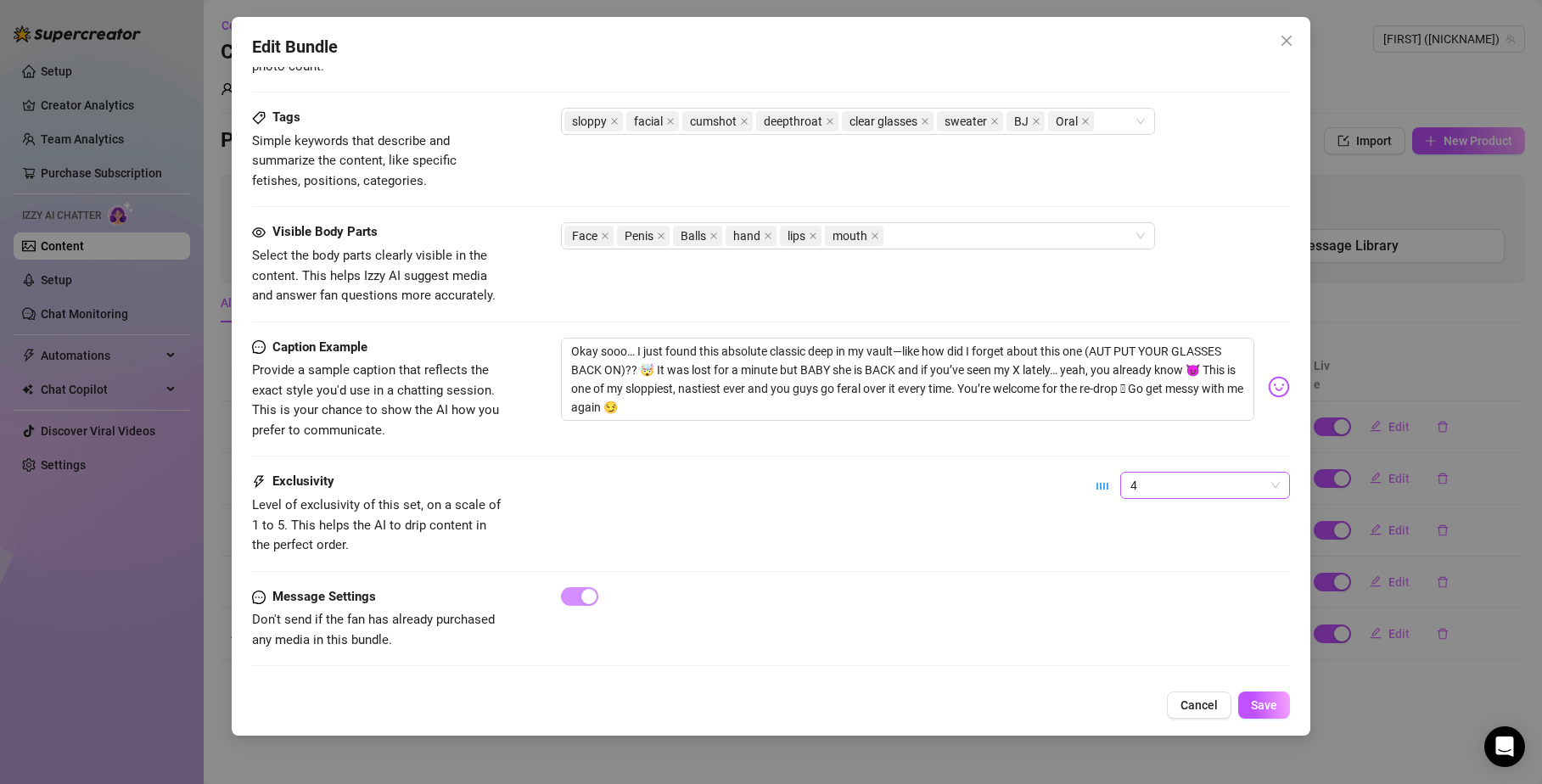 click on "4" at bounding box center [1205, 485] 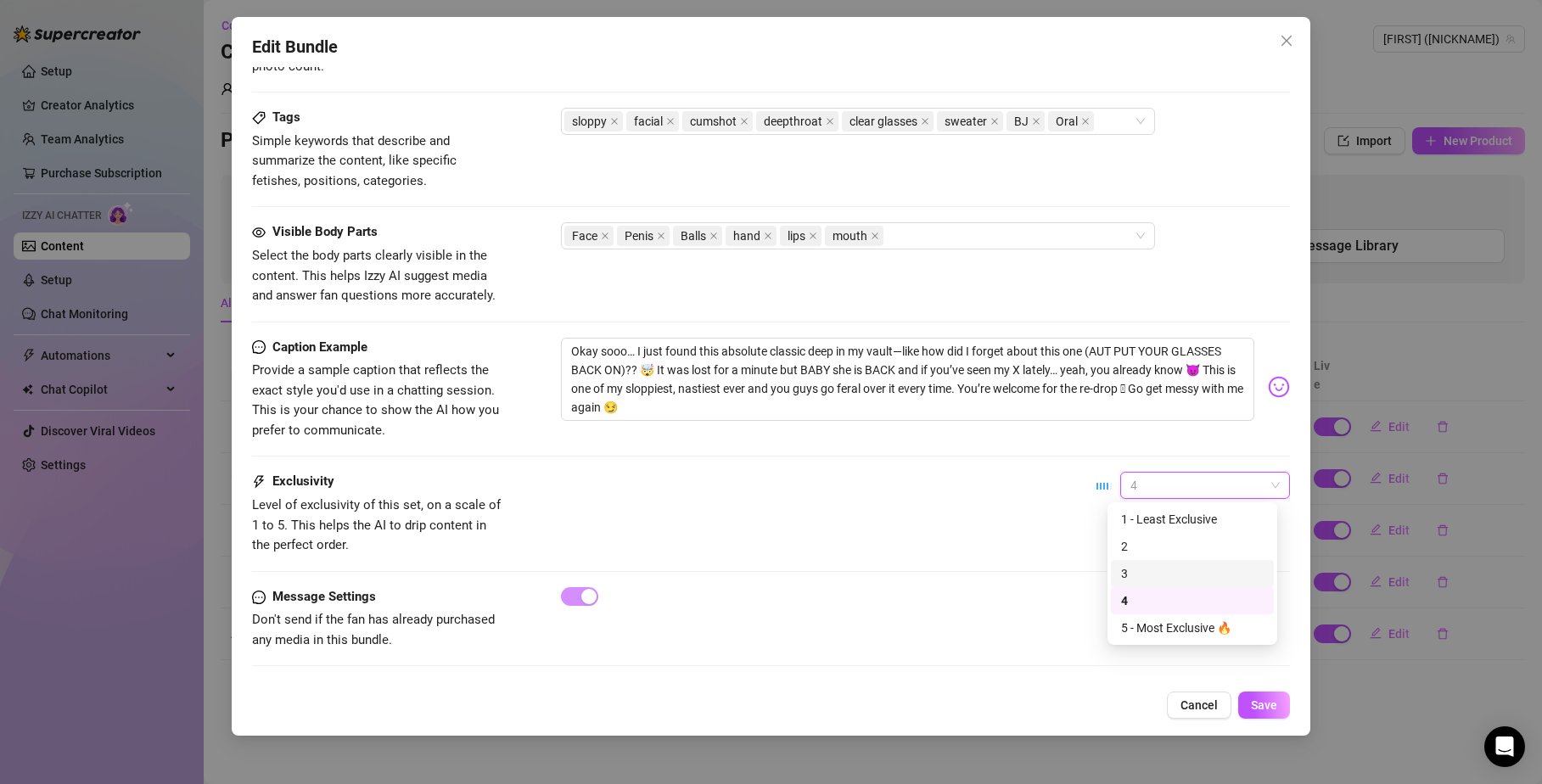click on "3" at bounding box center (1192, 574) 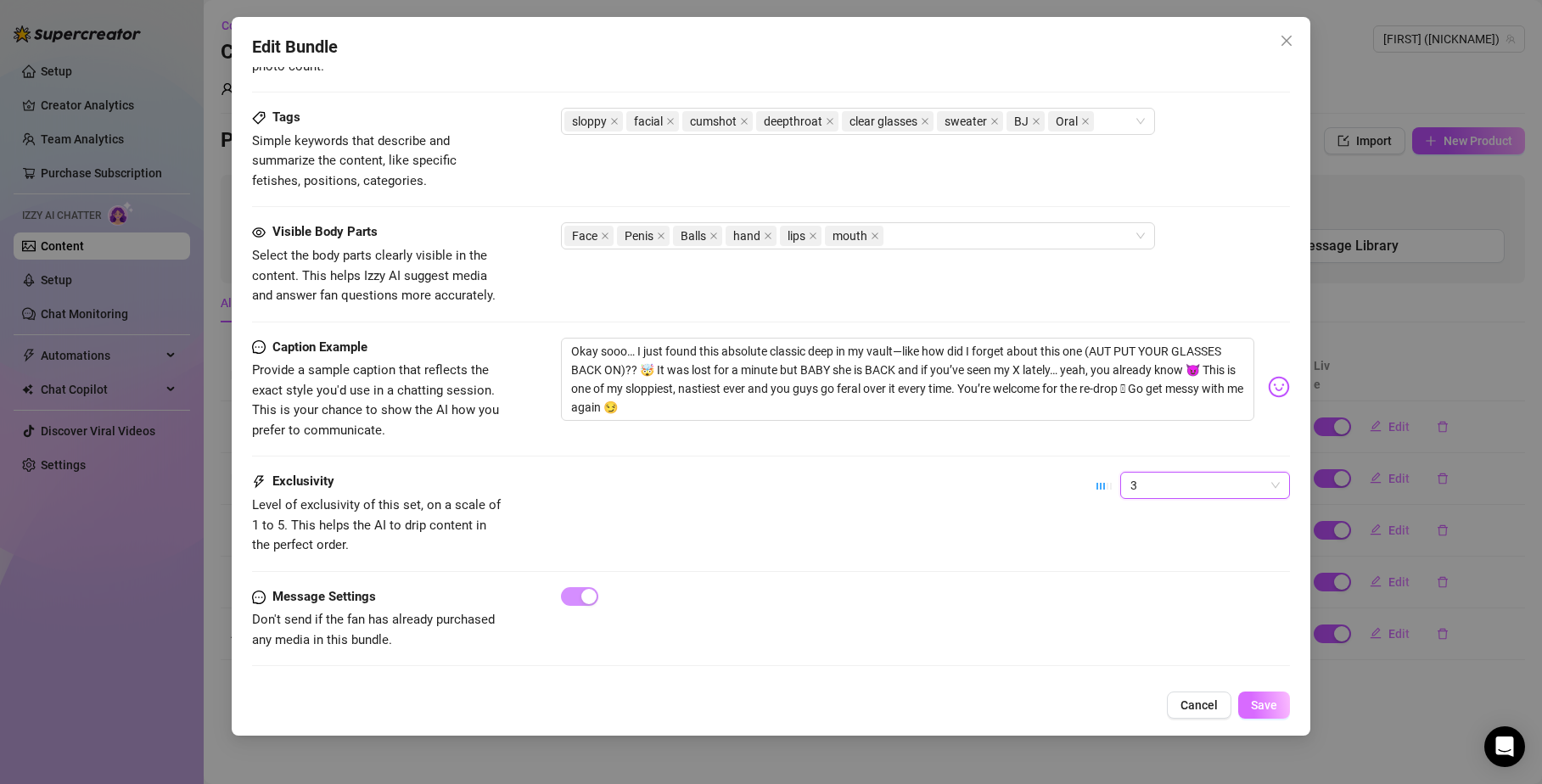 click on "Save" at bounding box center [1264, 705] 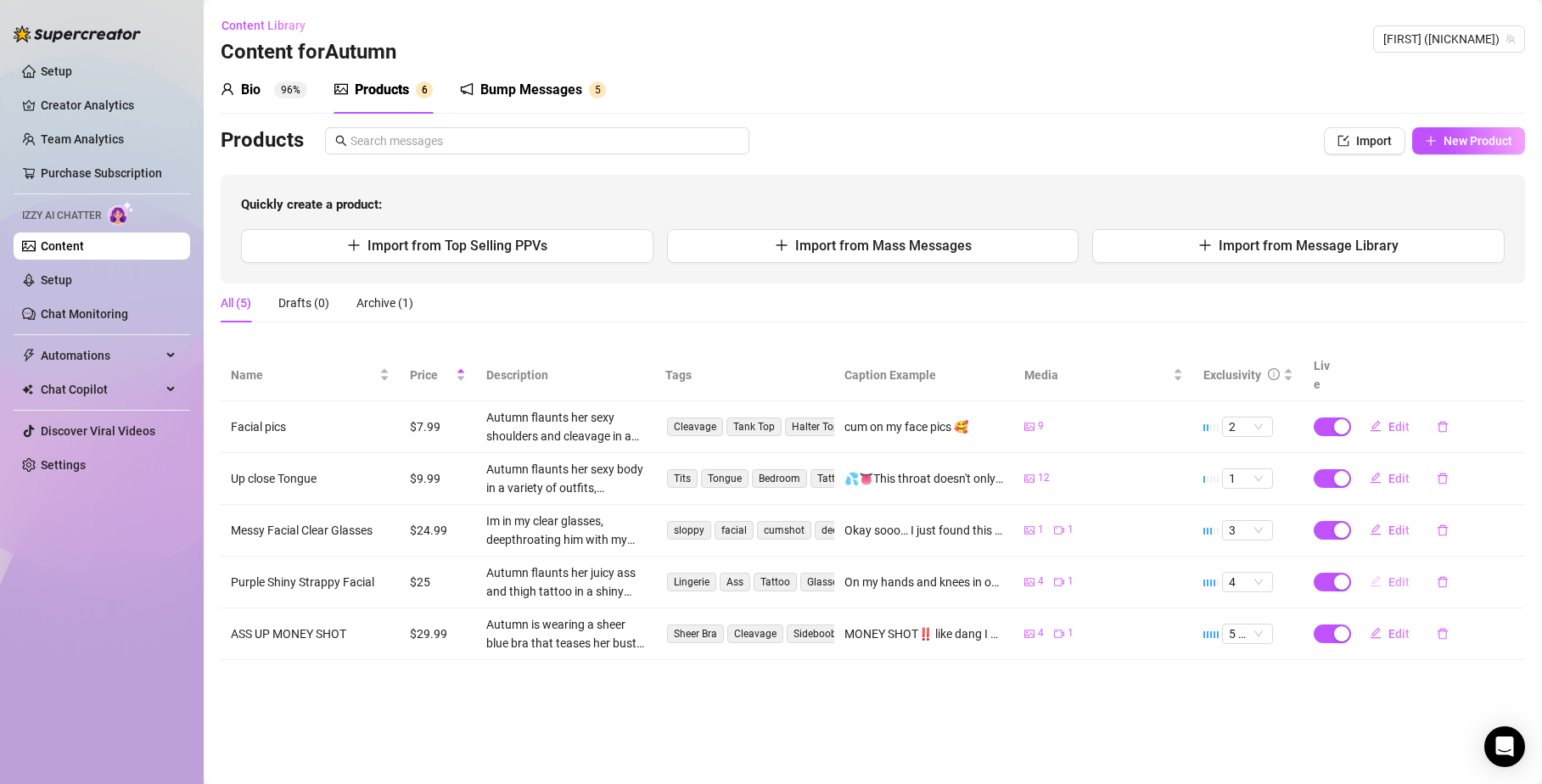 click 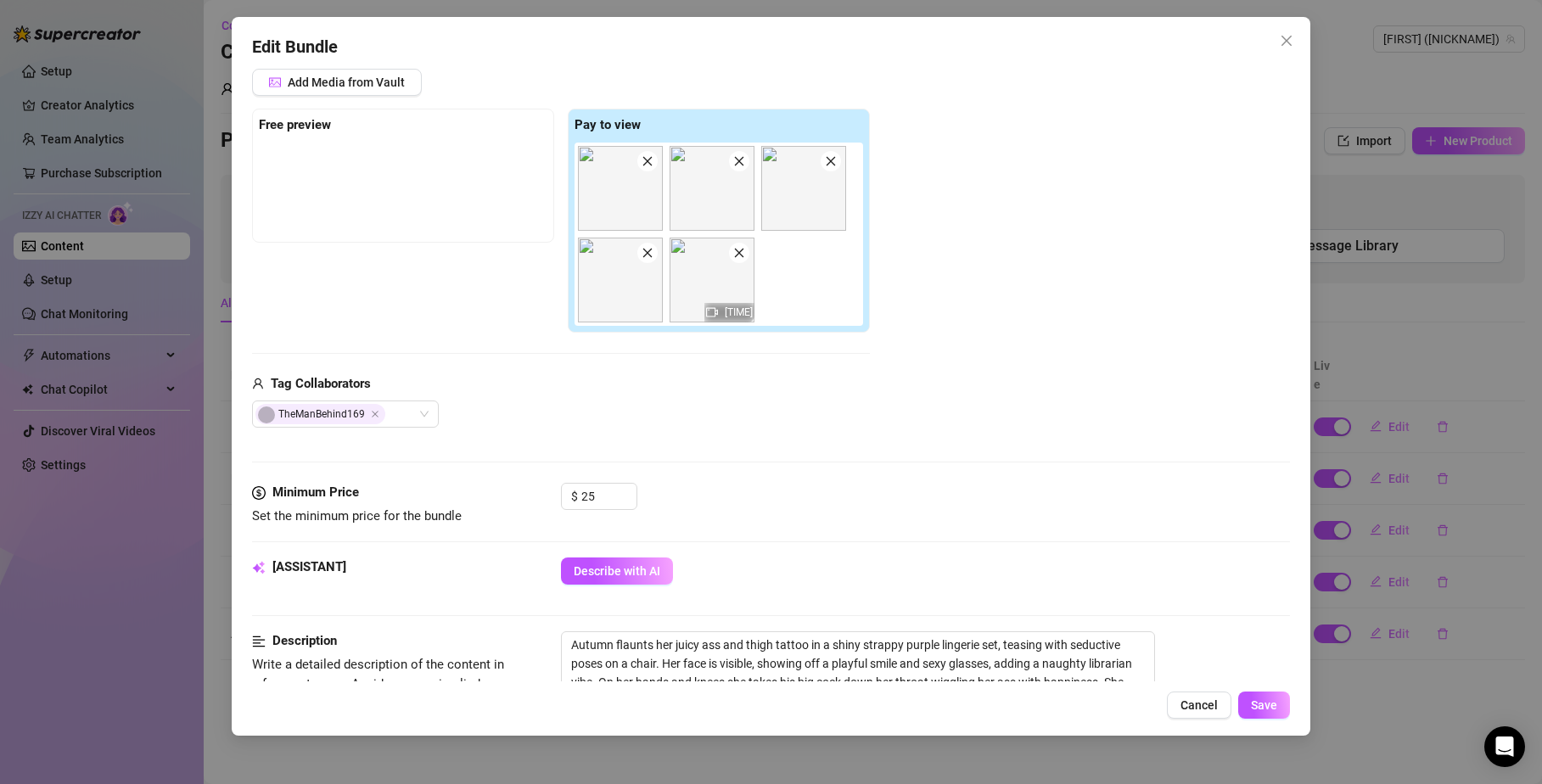 scroll, scrollTop: 238, scrollLeft: 0, axis: vertical 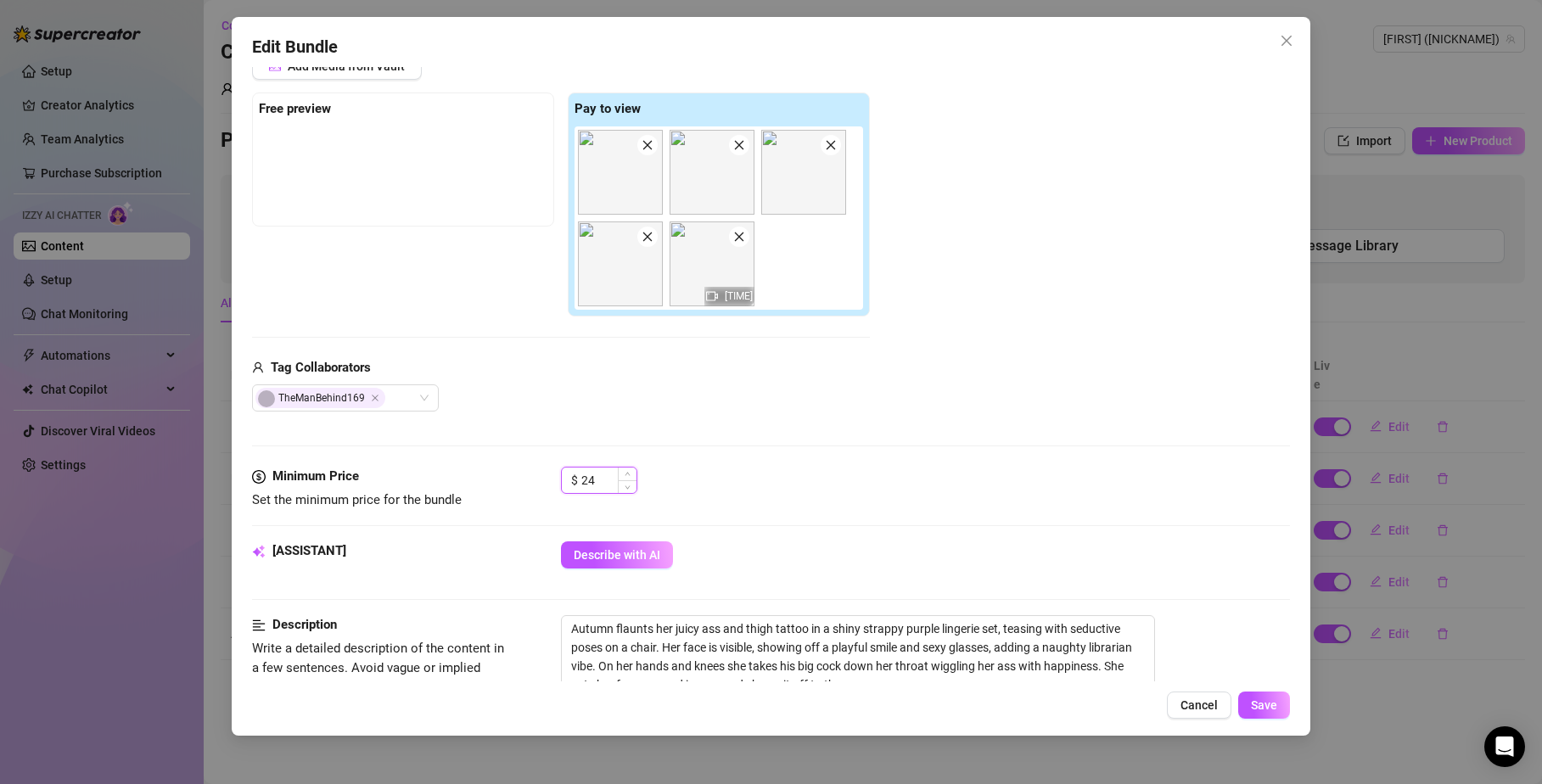 click at bounding box center [627, 486] 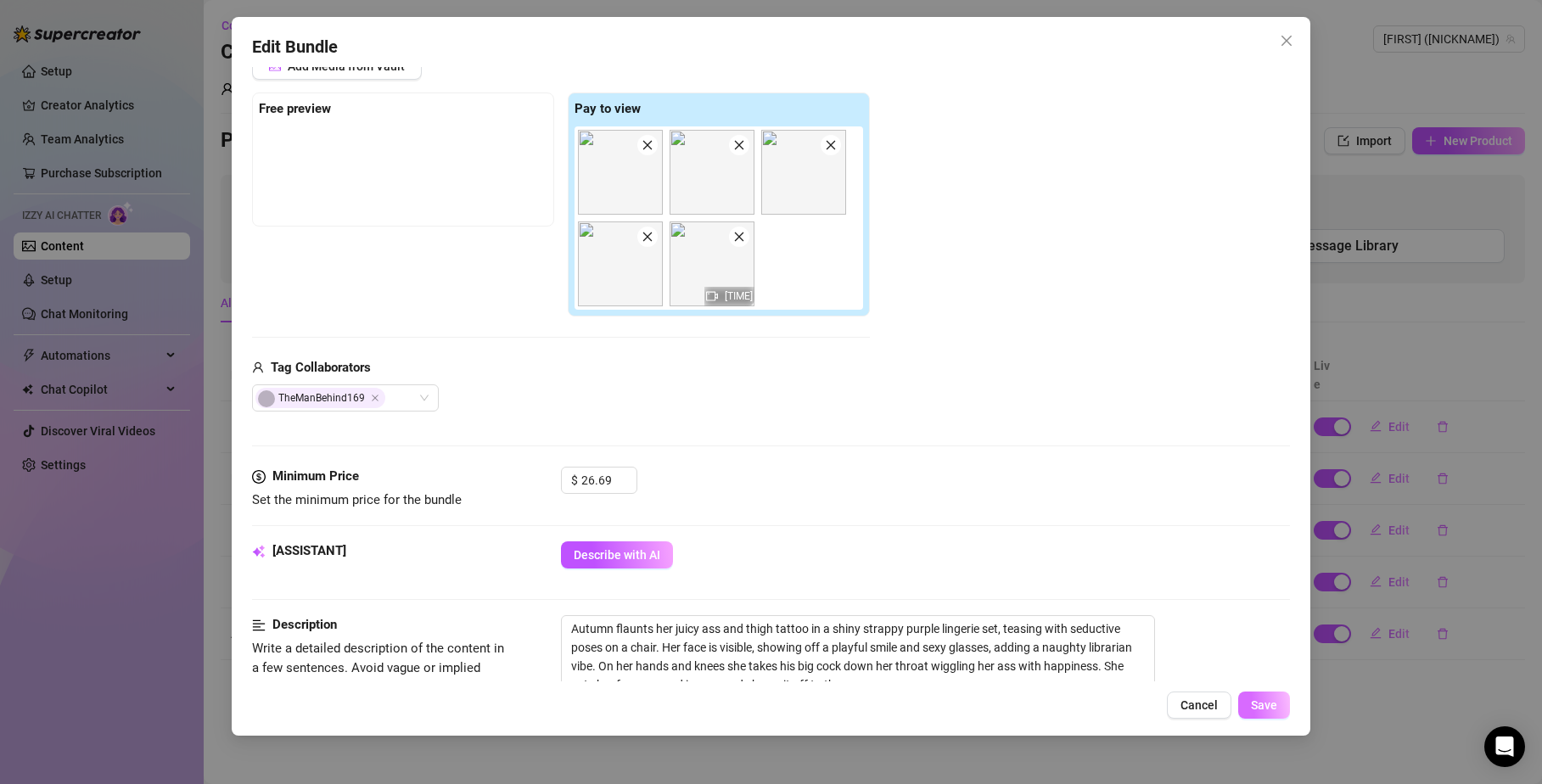 click on "Save" at bounding box center [1264, 705] 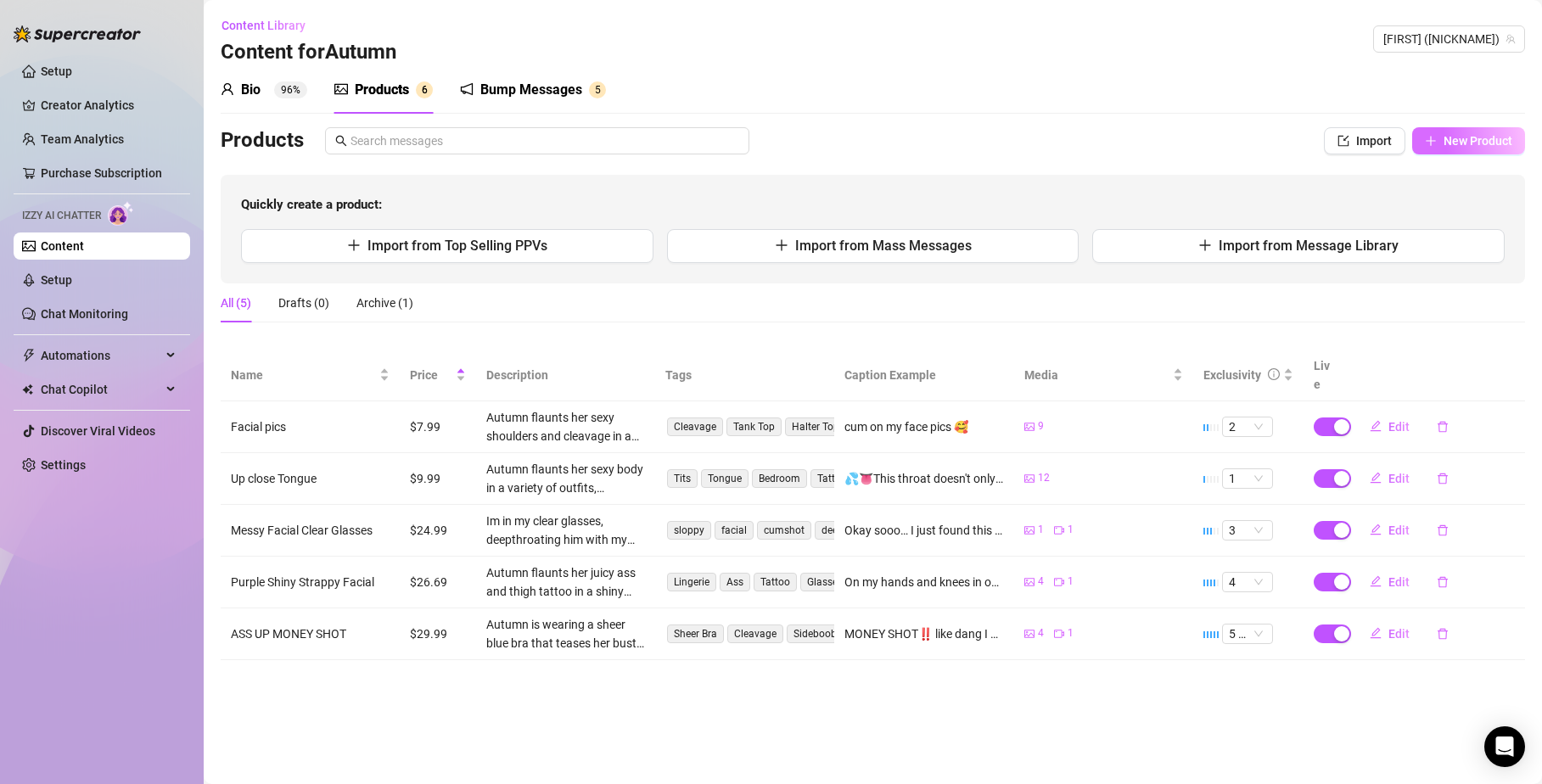 click on "New Product" at bounding box center (1468, 141) 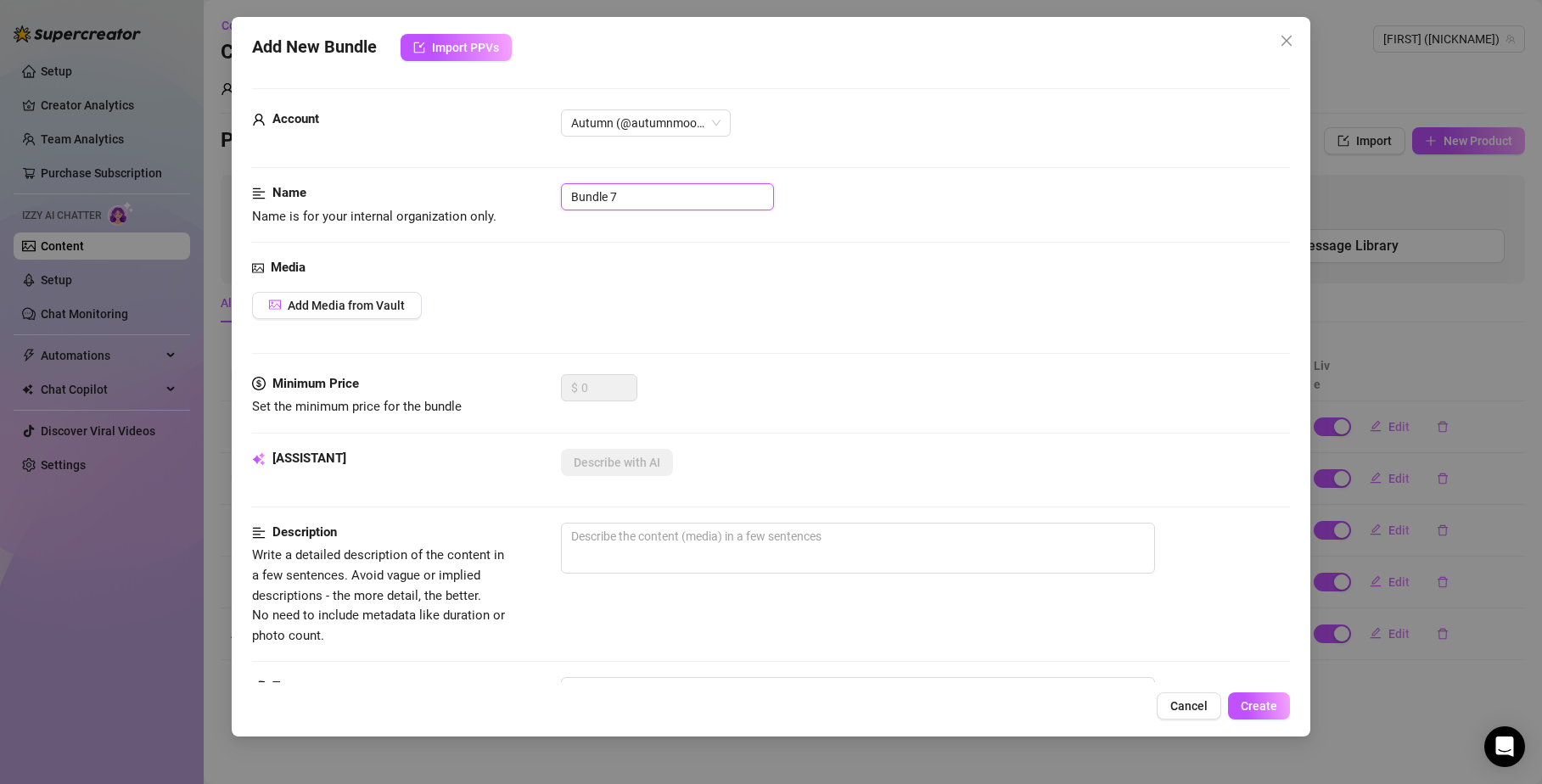 drag, startPoint x: 717, startPoint y: 204, endPoint x: 311, endPoint y: 154, distance: 409.06723 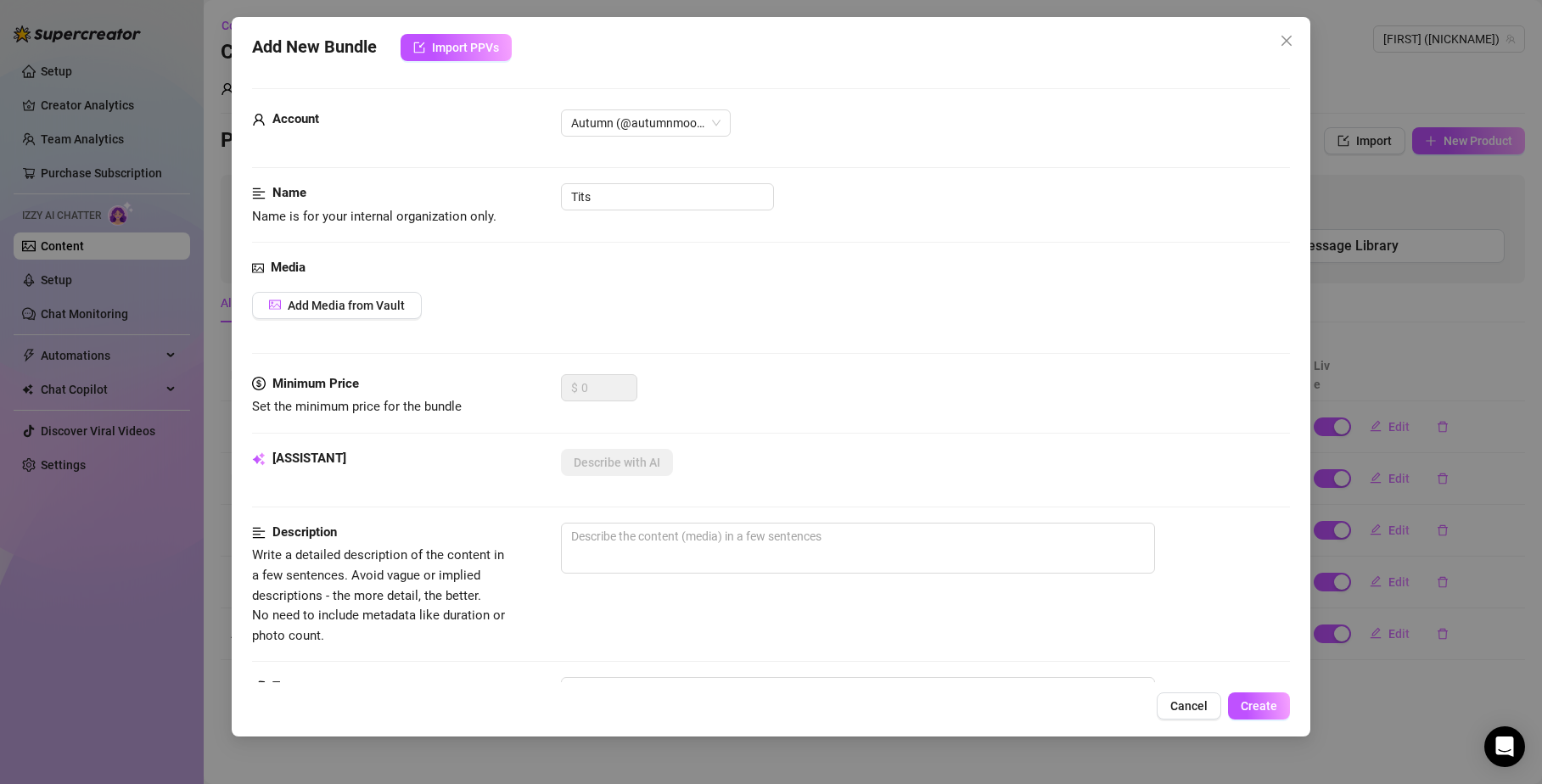 click on "Add New Bundle Import PPVs Account Autumn (@[USERNAME]) Name Name is for your internal organization only. Tits Media Add Media from Vault Minimum Price Set the minimum price for the bundle $ 0 Izzy AI Assistant Describe with AI Description Write a detailed description of the content in a few sentences. Avoid vague or implied descriptions - the more detail, the better.  No need to include metadata like duration or photo count. Tags Simple keywords that describe and summarize the content, like specific fetishes, positions, categories.   Select or enter new tags Visible Body Parts Select the body parts clearly visible in the content. This helps Izzy AI suggest media and answer fan questions more accurately.   Select or enter new visible body parts Caption Example Provide a sample caption that reflects the exact style you'd use in a chatting session. This is your chance to show the AI how you prefer to communicate. Exclusivity 1 - Least Exclusive Message Settings Cancel Create" at bounding box center (771, 377) 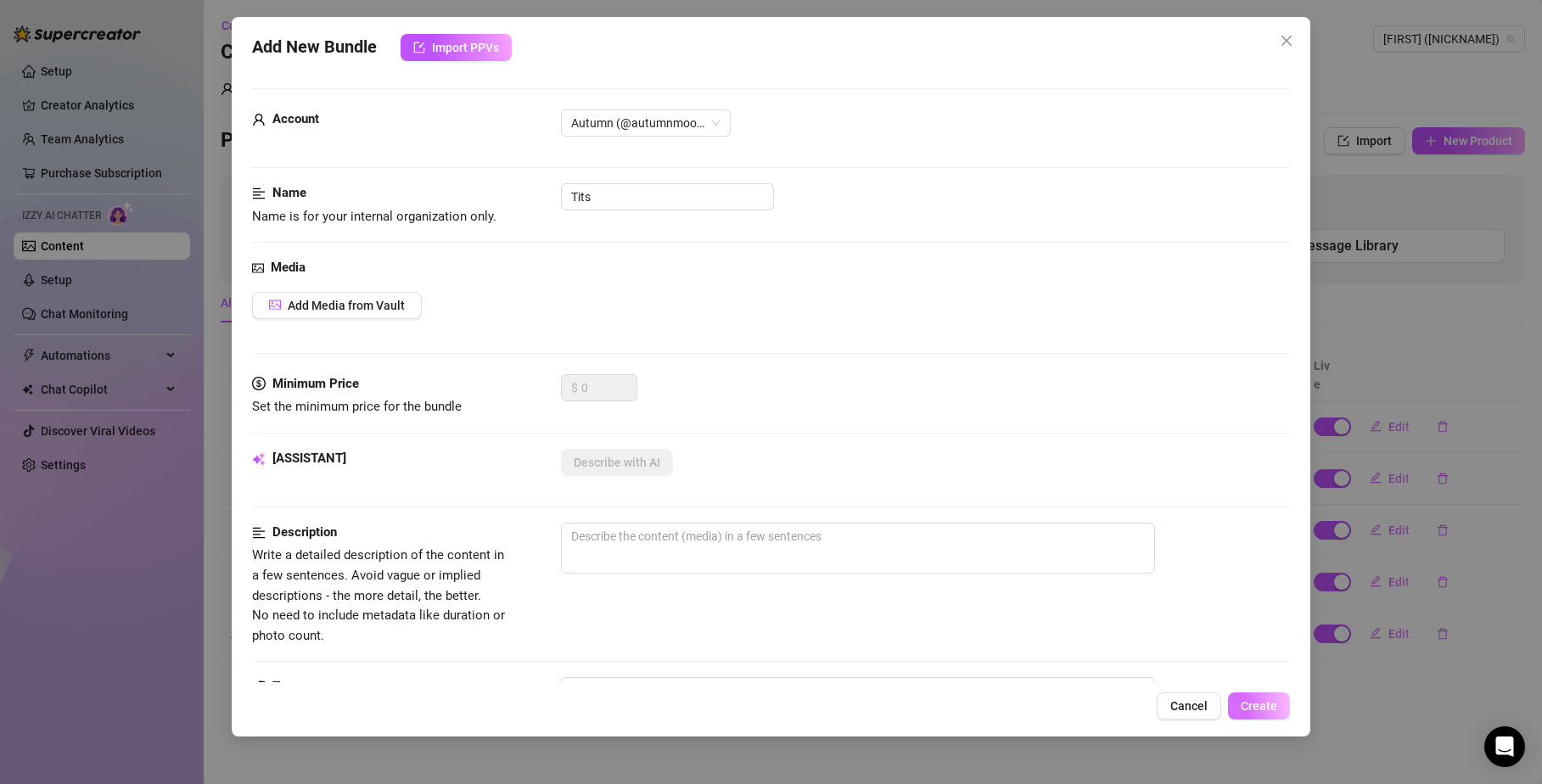 click on "Create" at bounding box center [1259, 706] 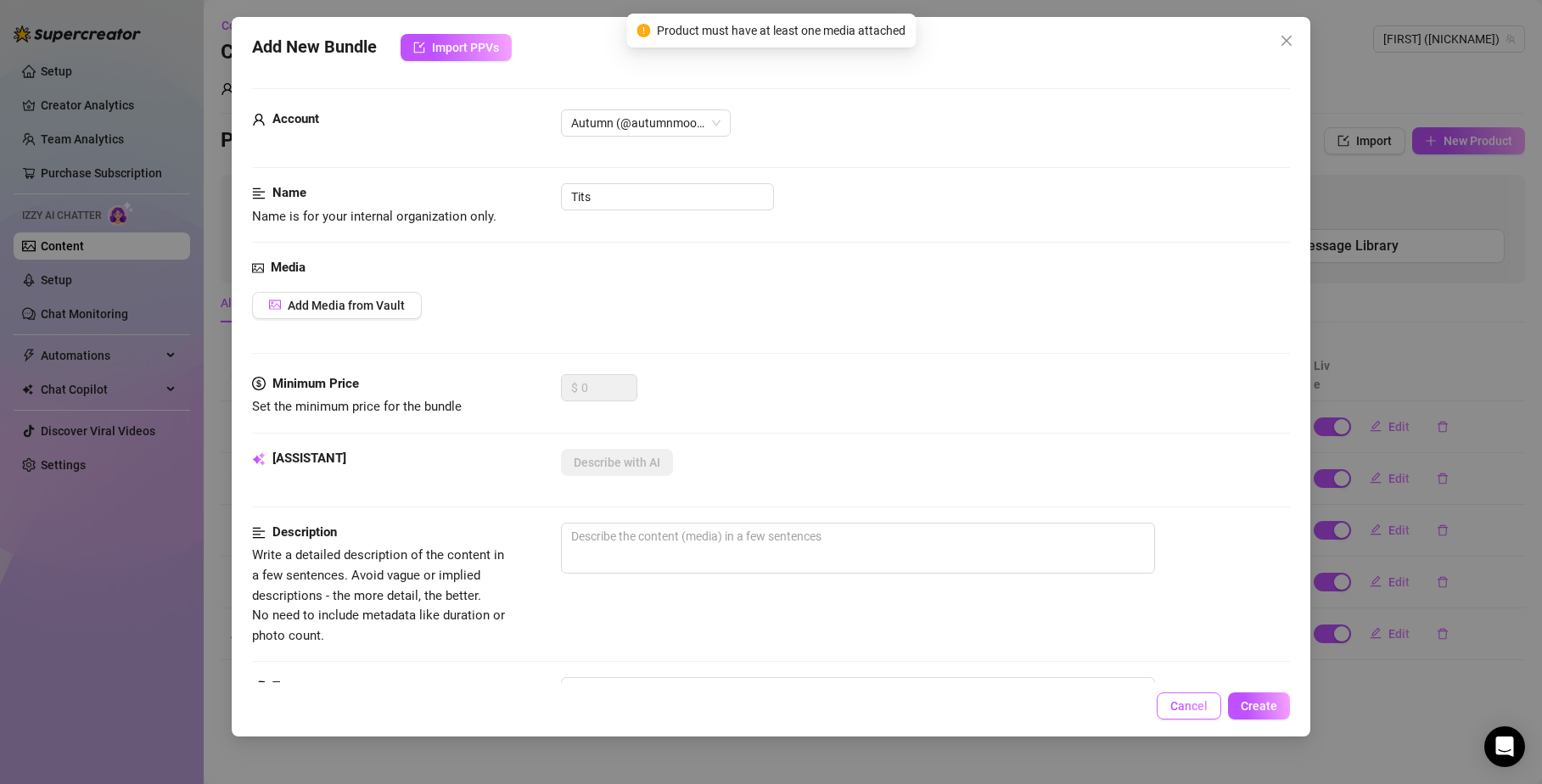 click on "Cancel" at bounding box center (1189, 706) 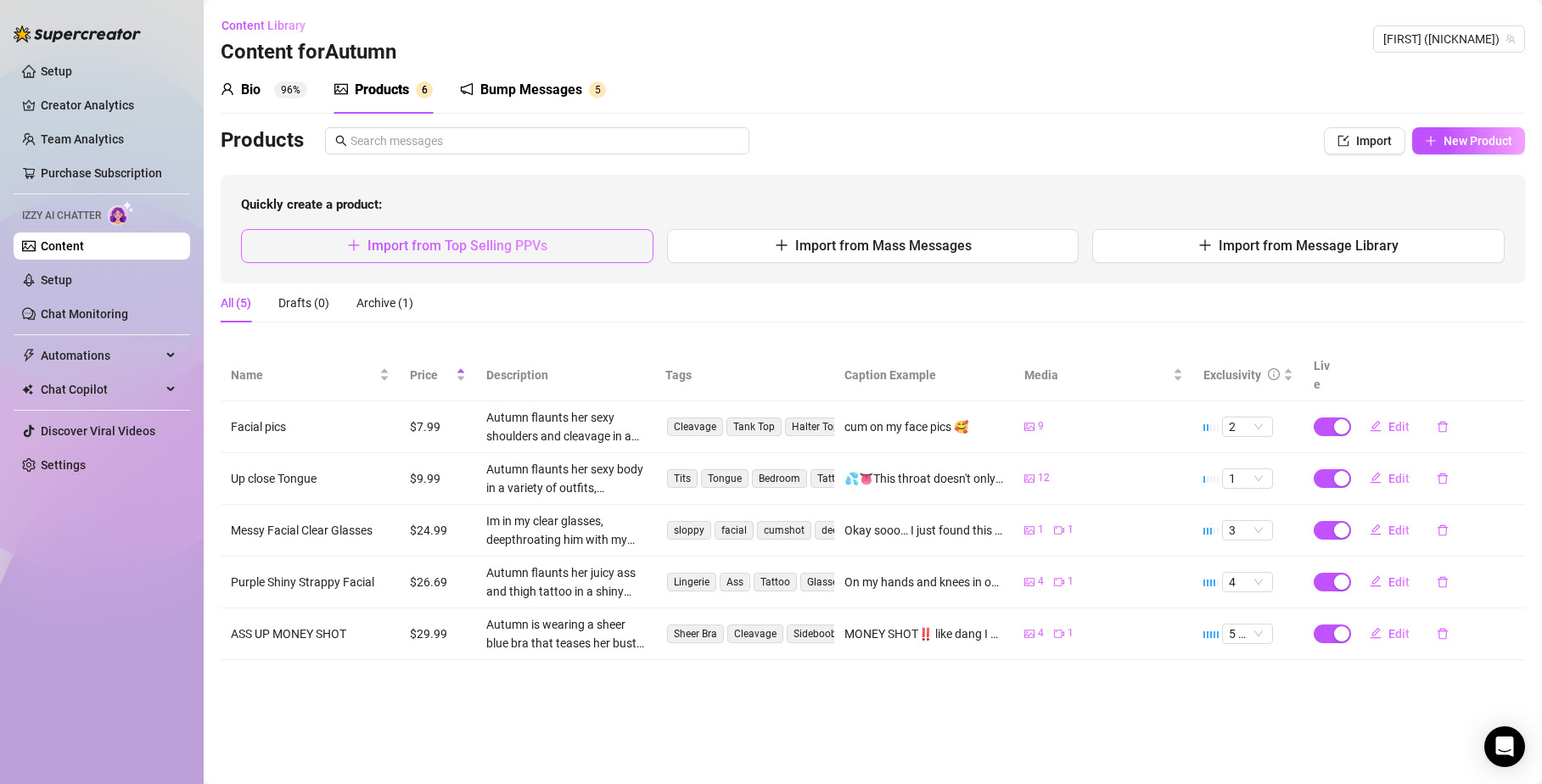 click on "Import from Top Selling PPVs" at bounding box center [447, 246] 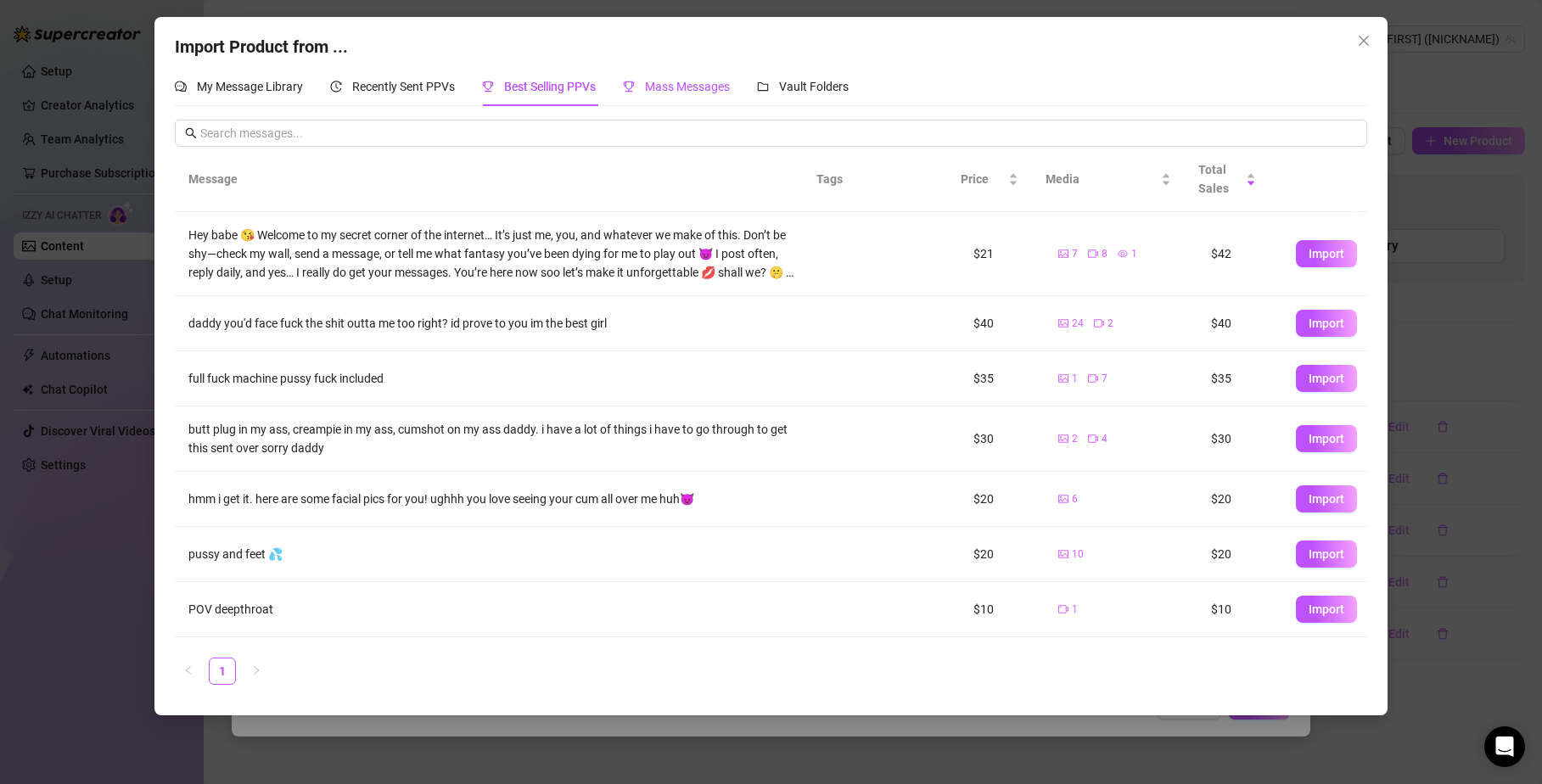 click on "Mass Messages" at bounding box center [687, 87] 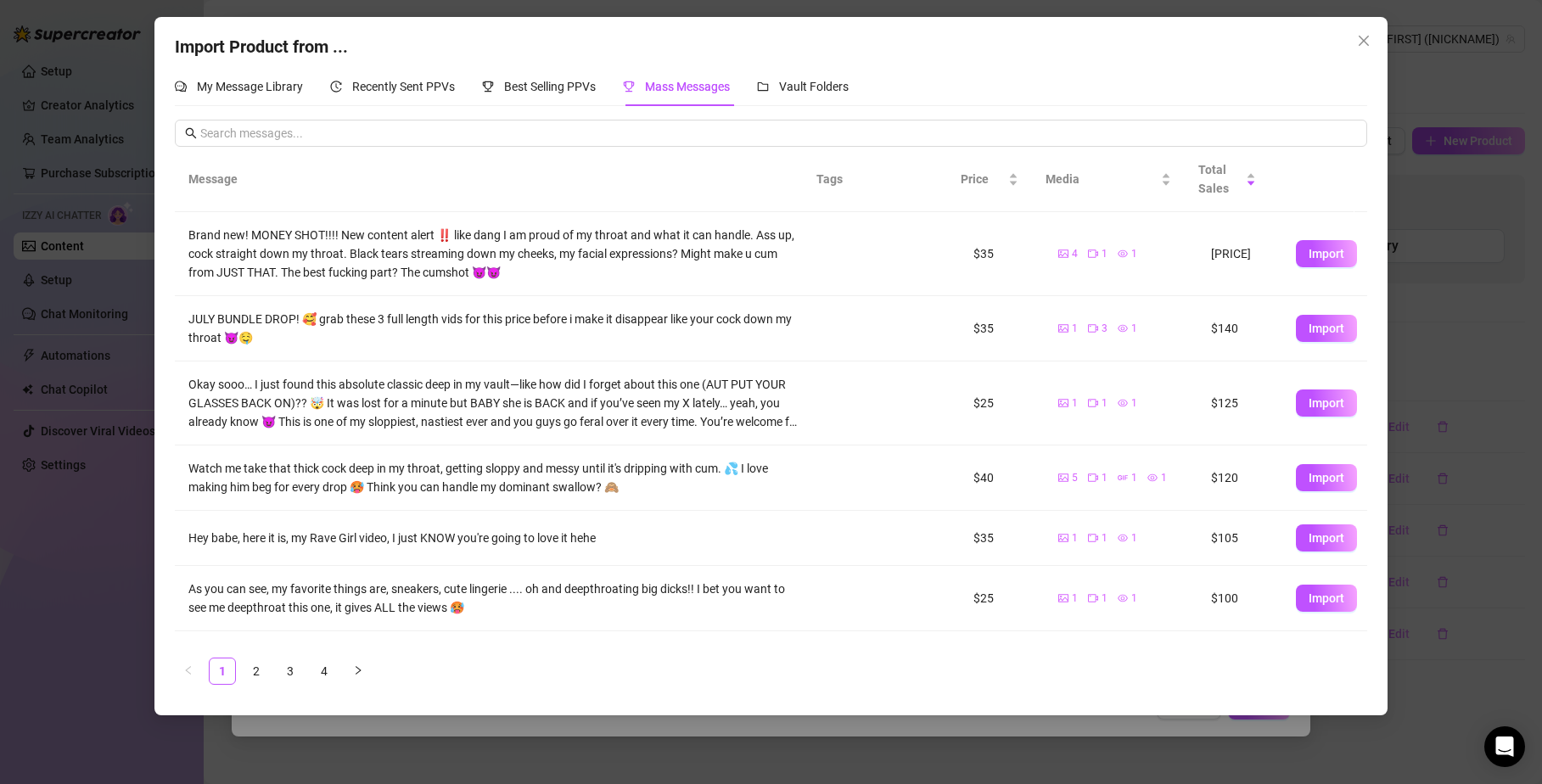 click on "JULY BUNDLE DROP! 🥰 grab these 3 full length vids for this price before i make it disappear like your cock down my throat 😈🤤" at bounding box center (496, 328) 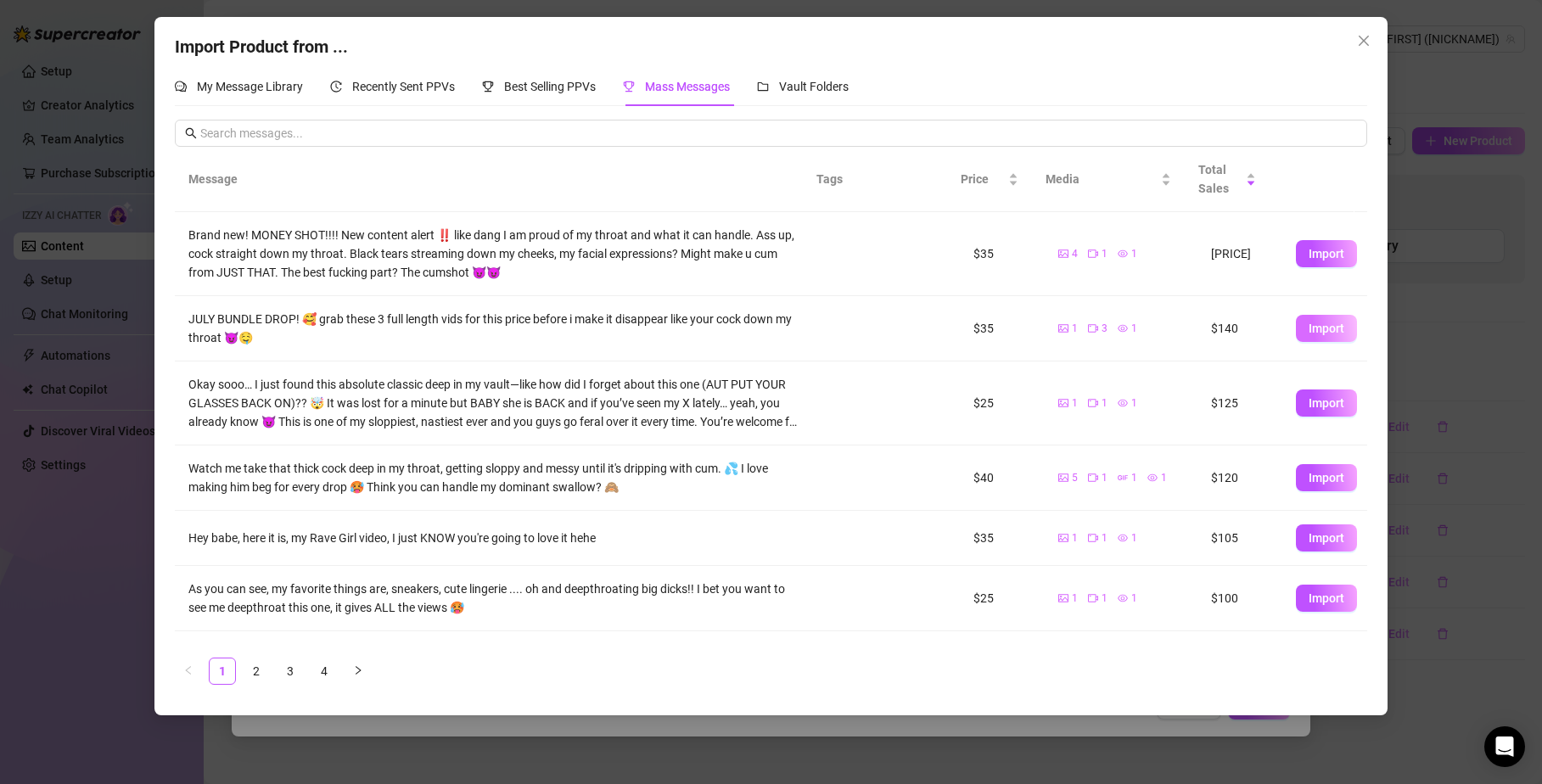 click on "Import" at bounding box center (1326, 328) 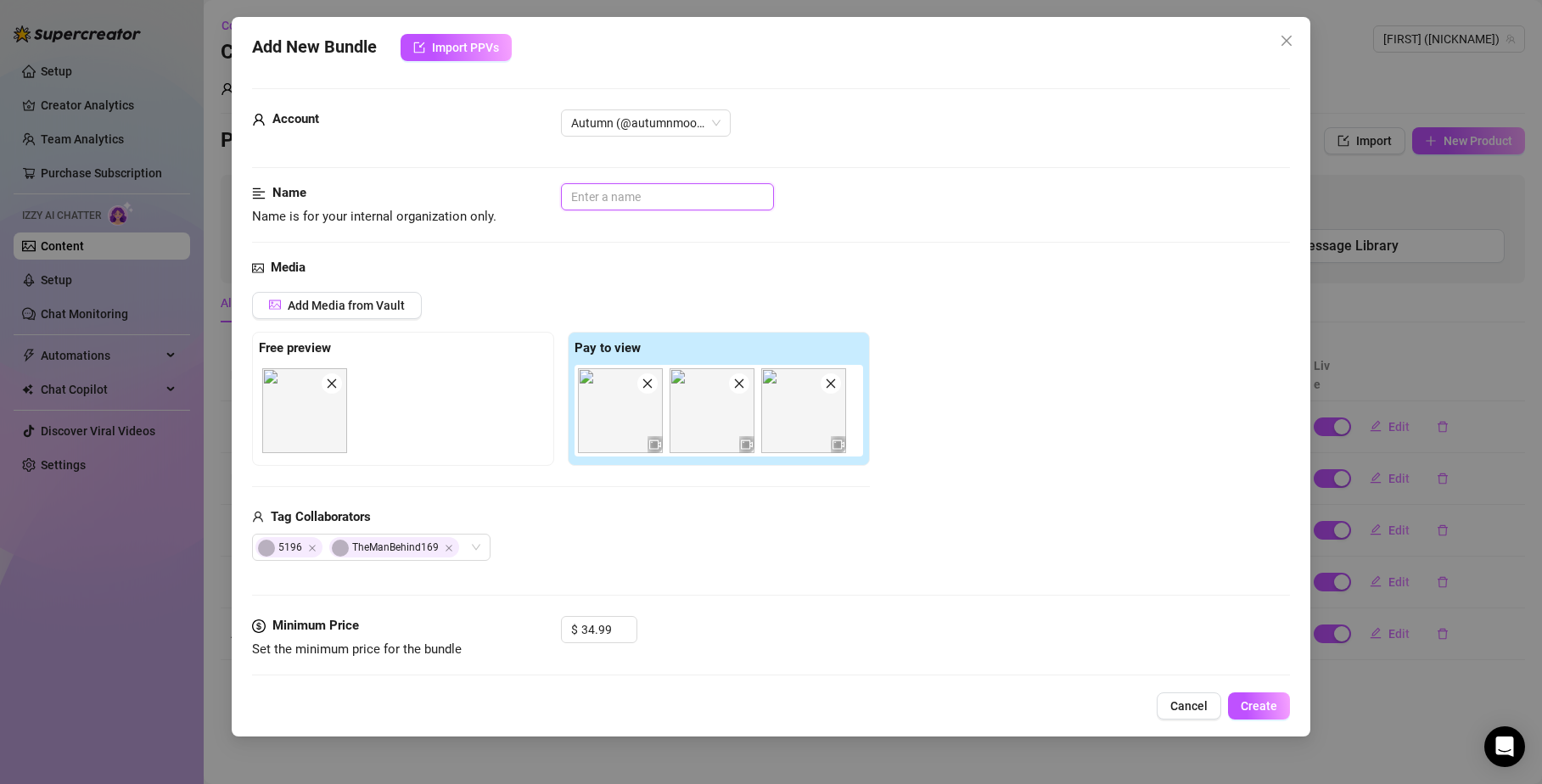 click at bounding box center [667, 197] 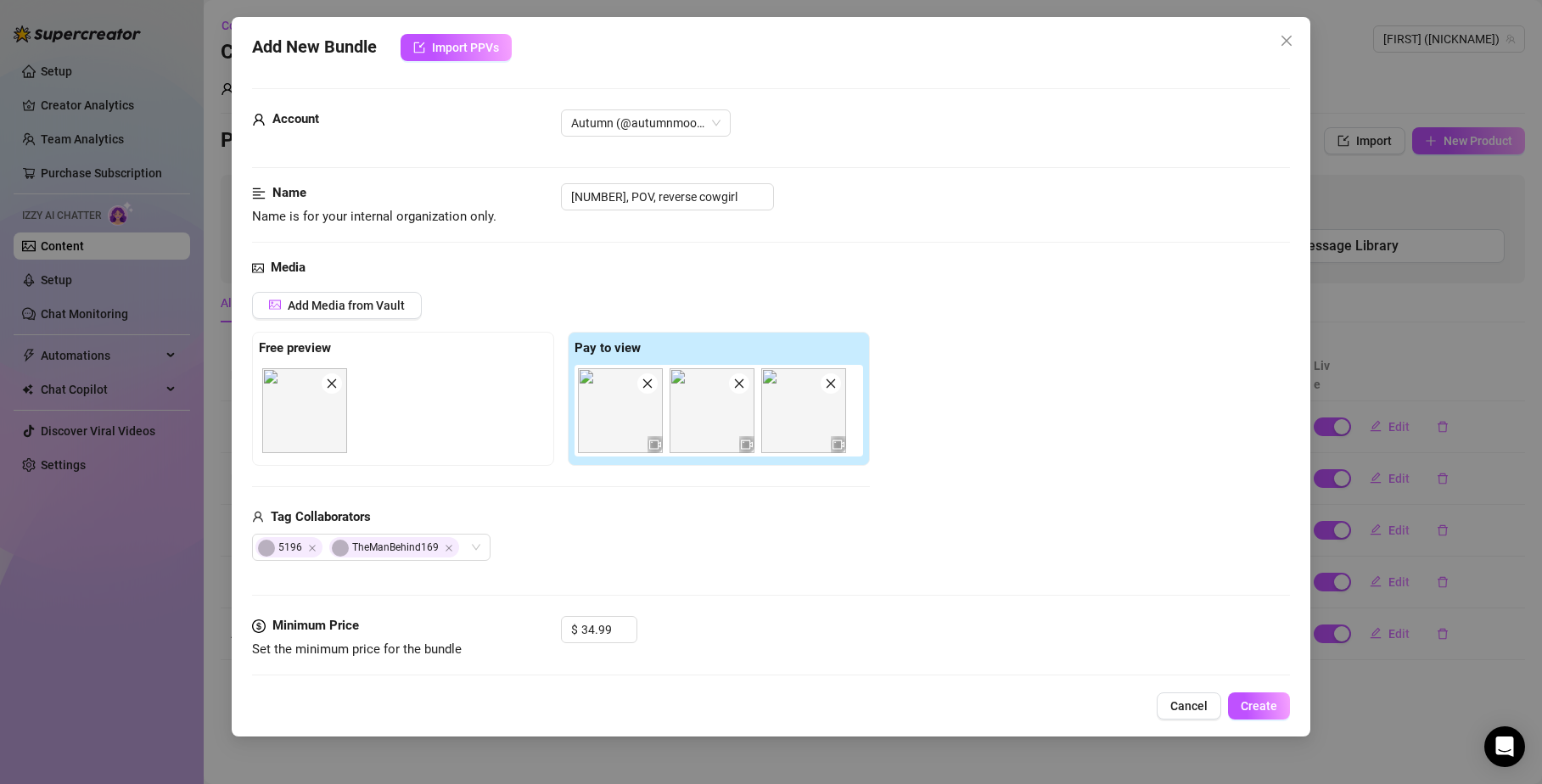 click on "Add Media from Vault Free preview Pay to view Tag Collaborators 5196 TheManBehind169" at bounding box center [771, 427] 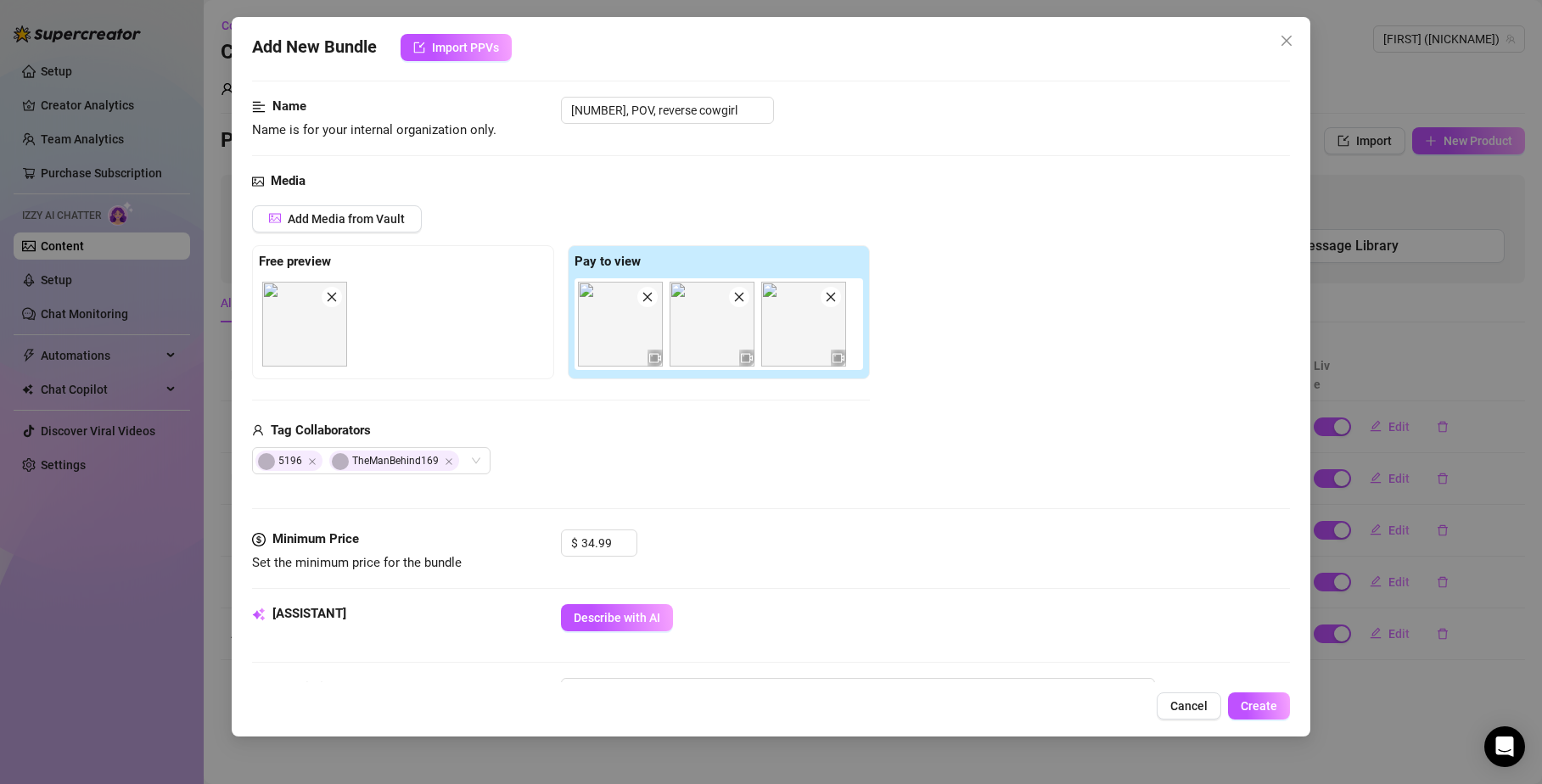 scroll, scrollTop: 115, scrollLeft: 0, axis: vertical 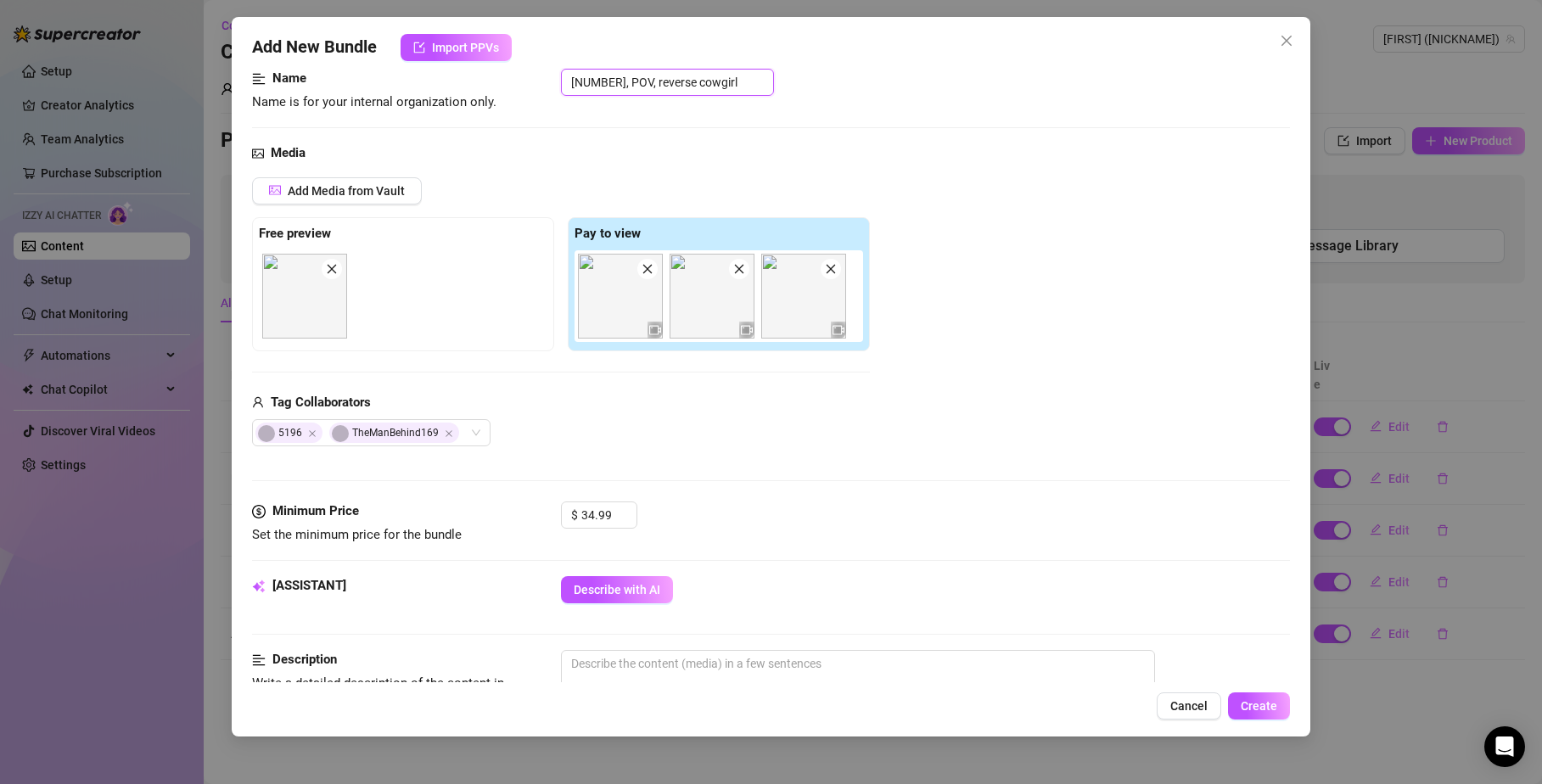 click on "[NUMBER], POV, reverse cowgirl" at bounding box center (667, 82) 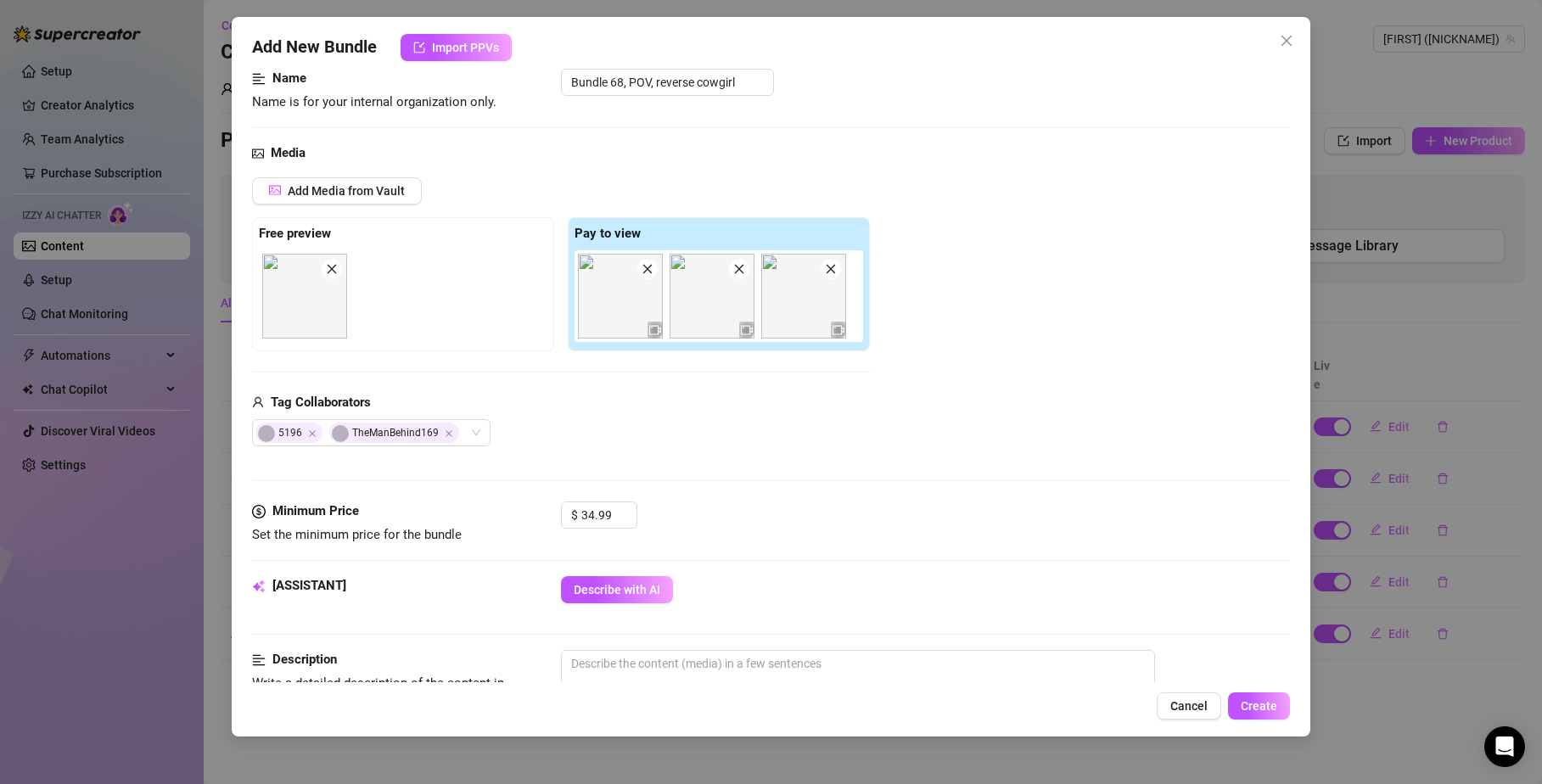 click on "Add Media from Vault Free preview Pay to view Tag Collaborators 5196 TheManBehind169" at bounding box center (771, 312) 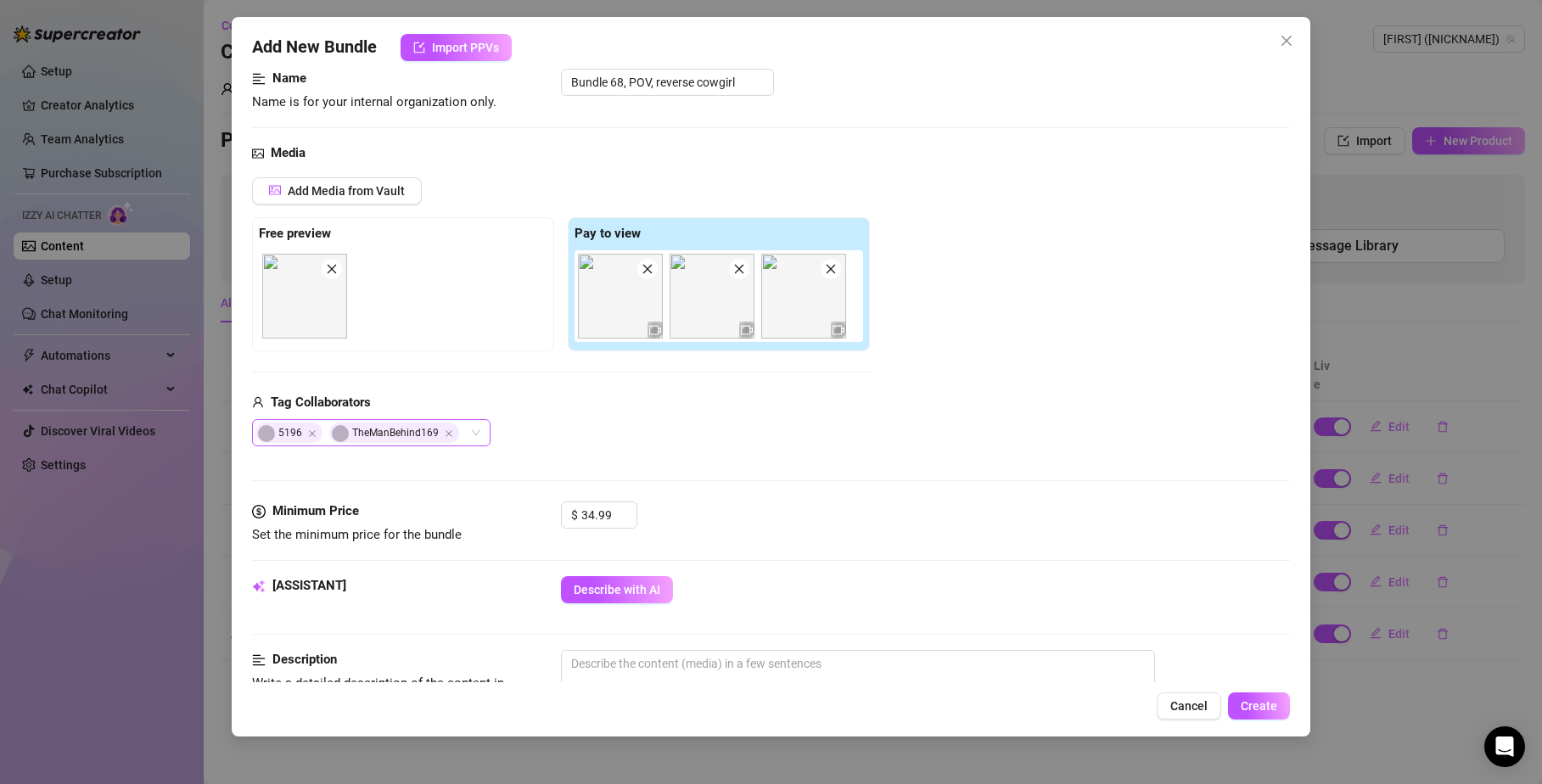 click on "5196" at bounding box center (289, 433) 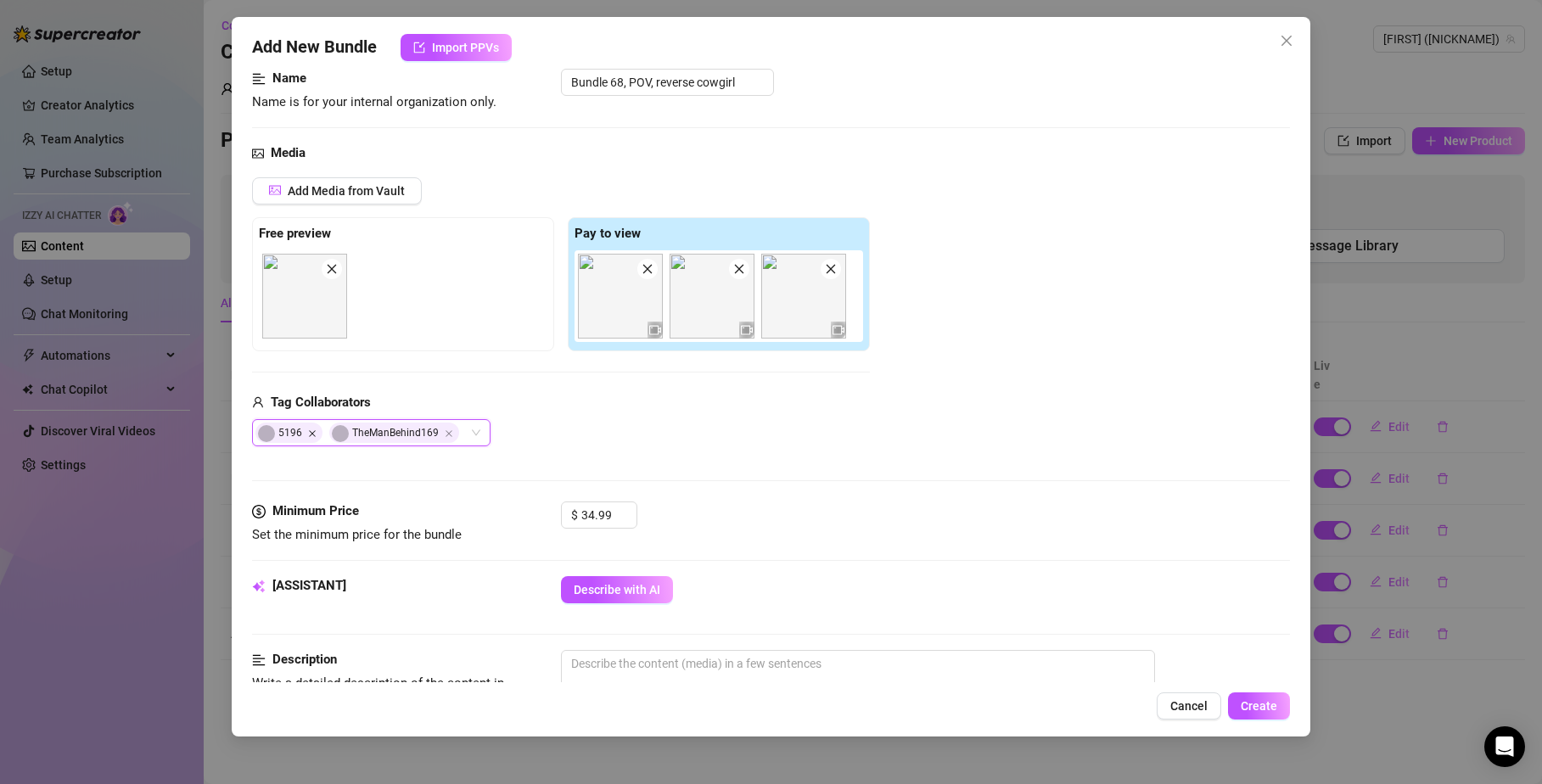 click 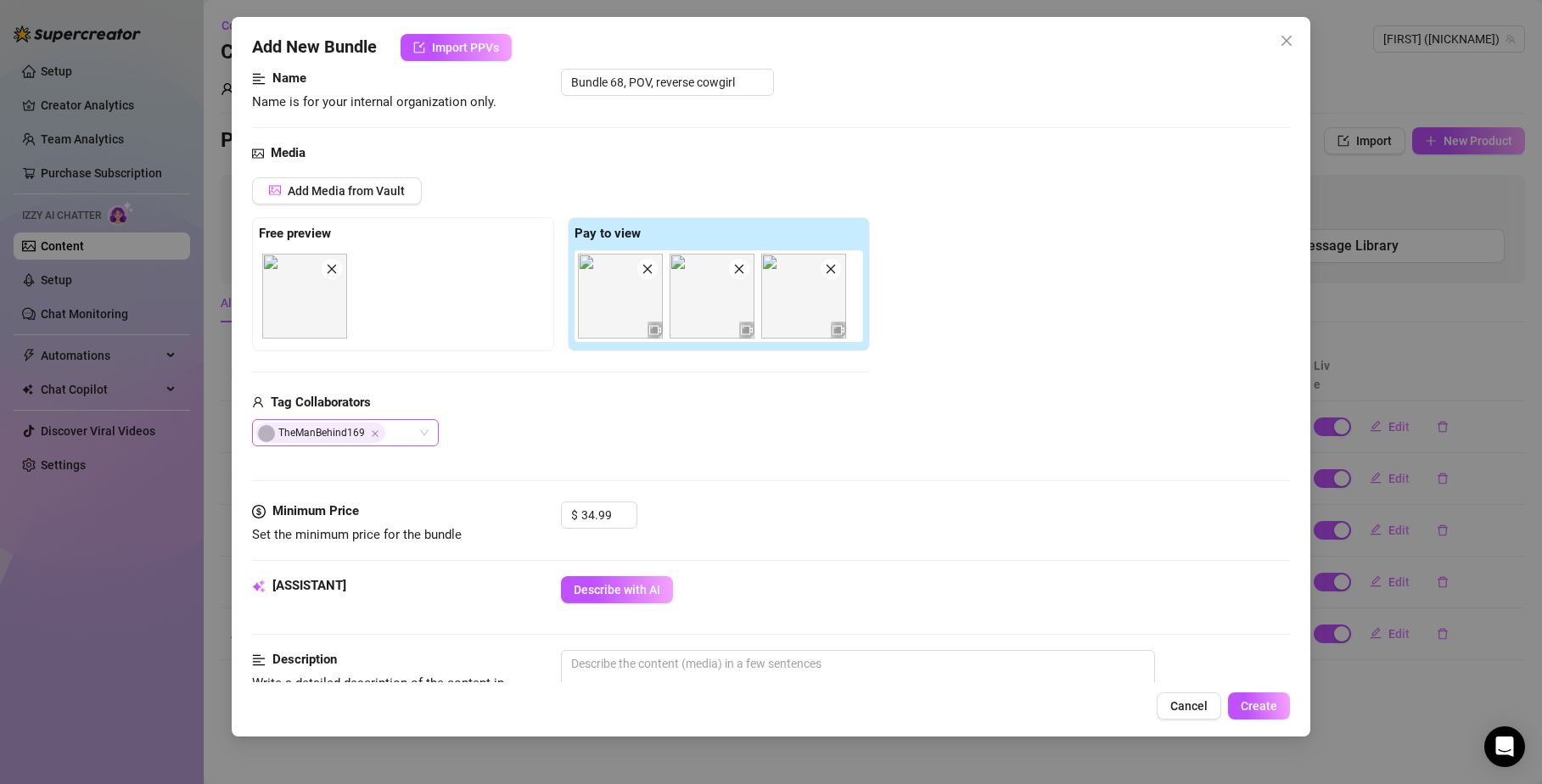 click on "Tag Collaborators TheManBehind169" at bounding box center [561, 420] 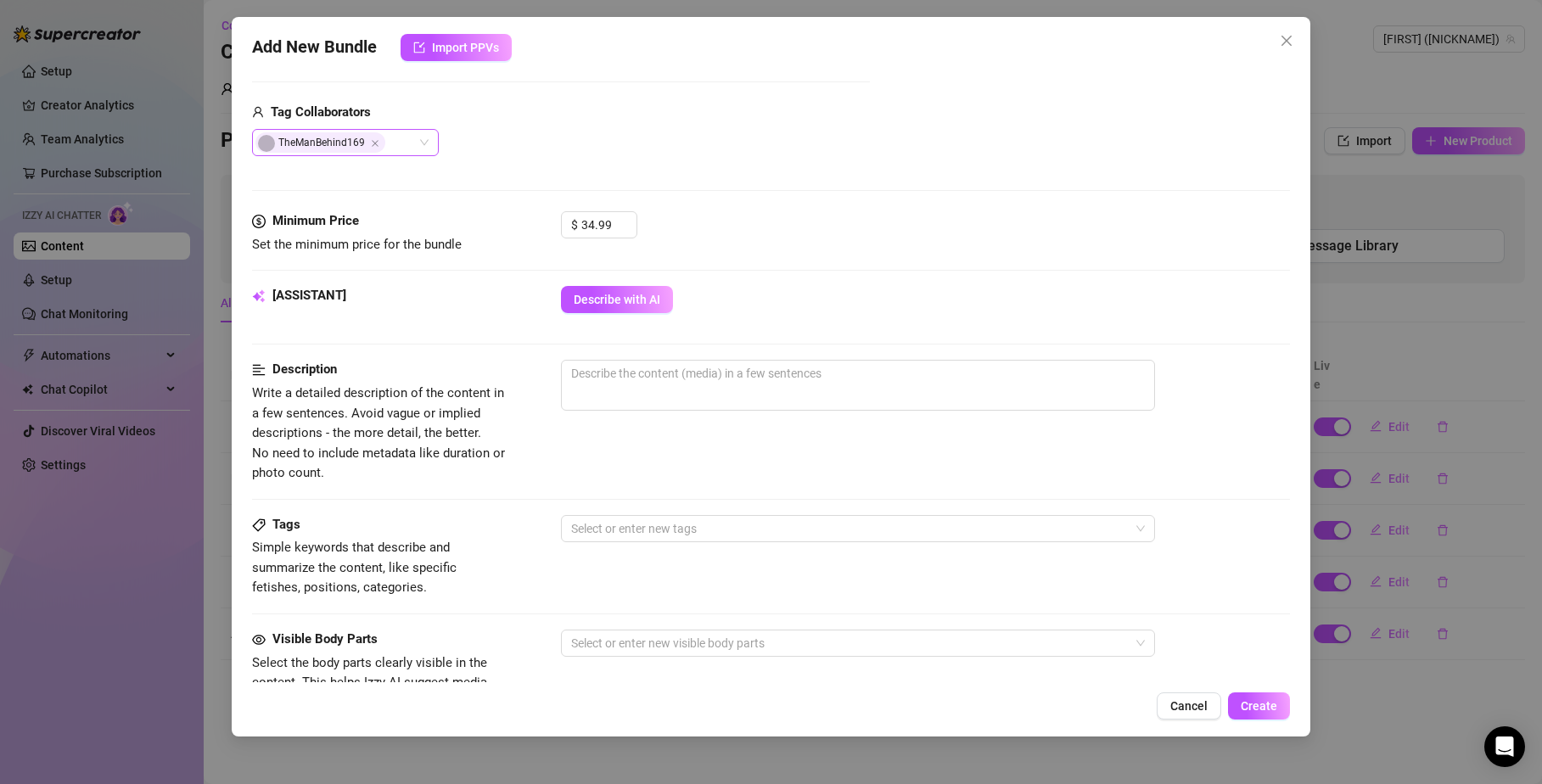 scroll, scrollTop: 411, scrollLeft: 0, axis: vertical 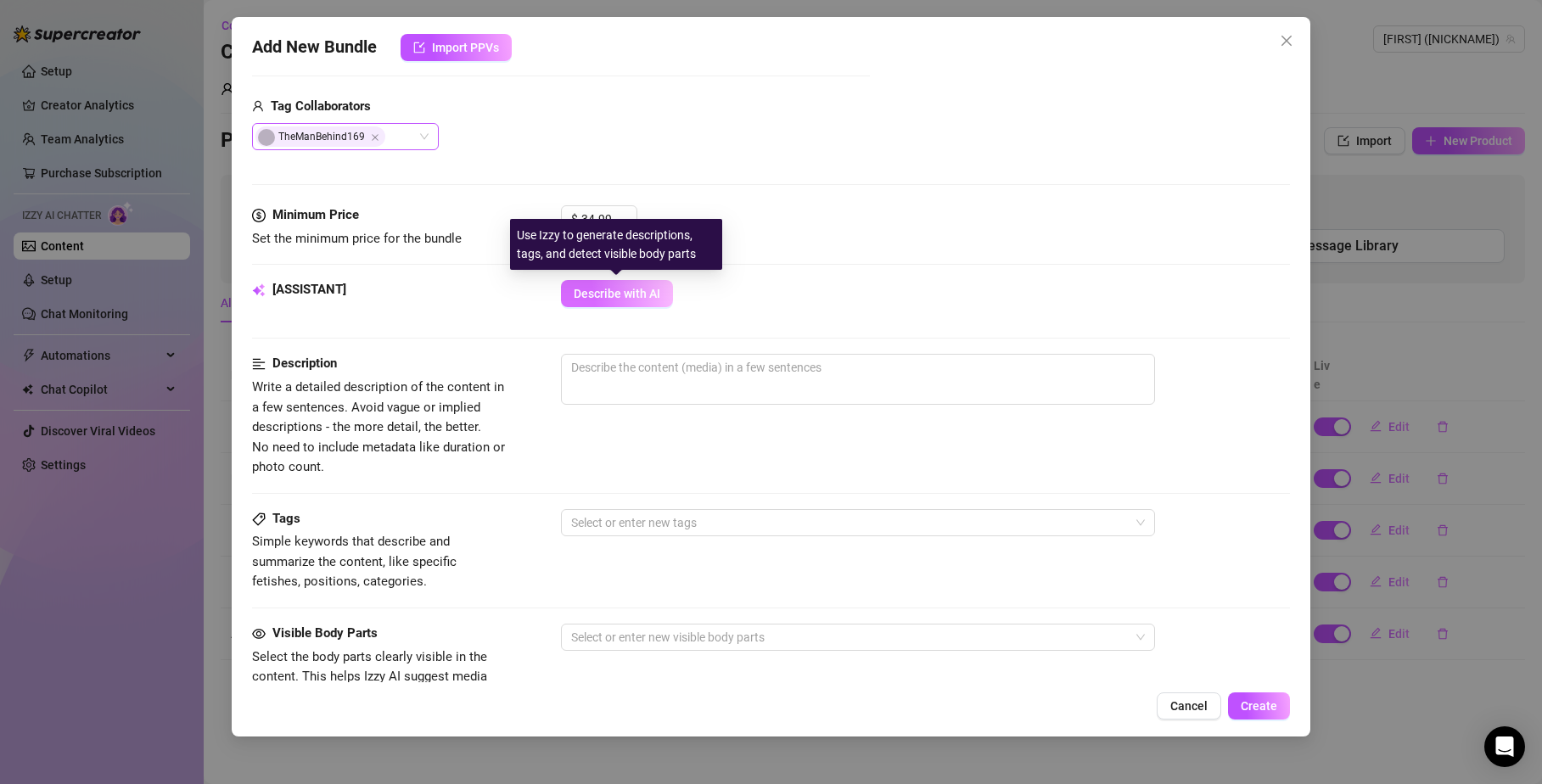 click on "Describe with AI" at bounding box center [617, 294] 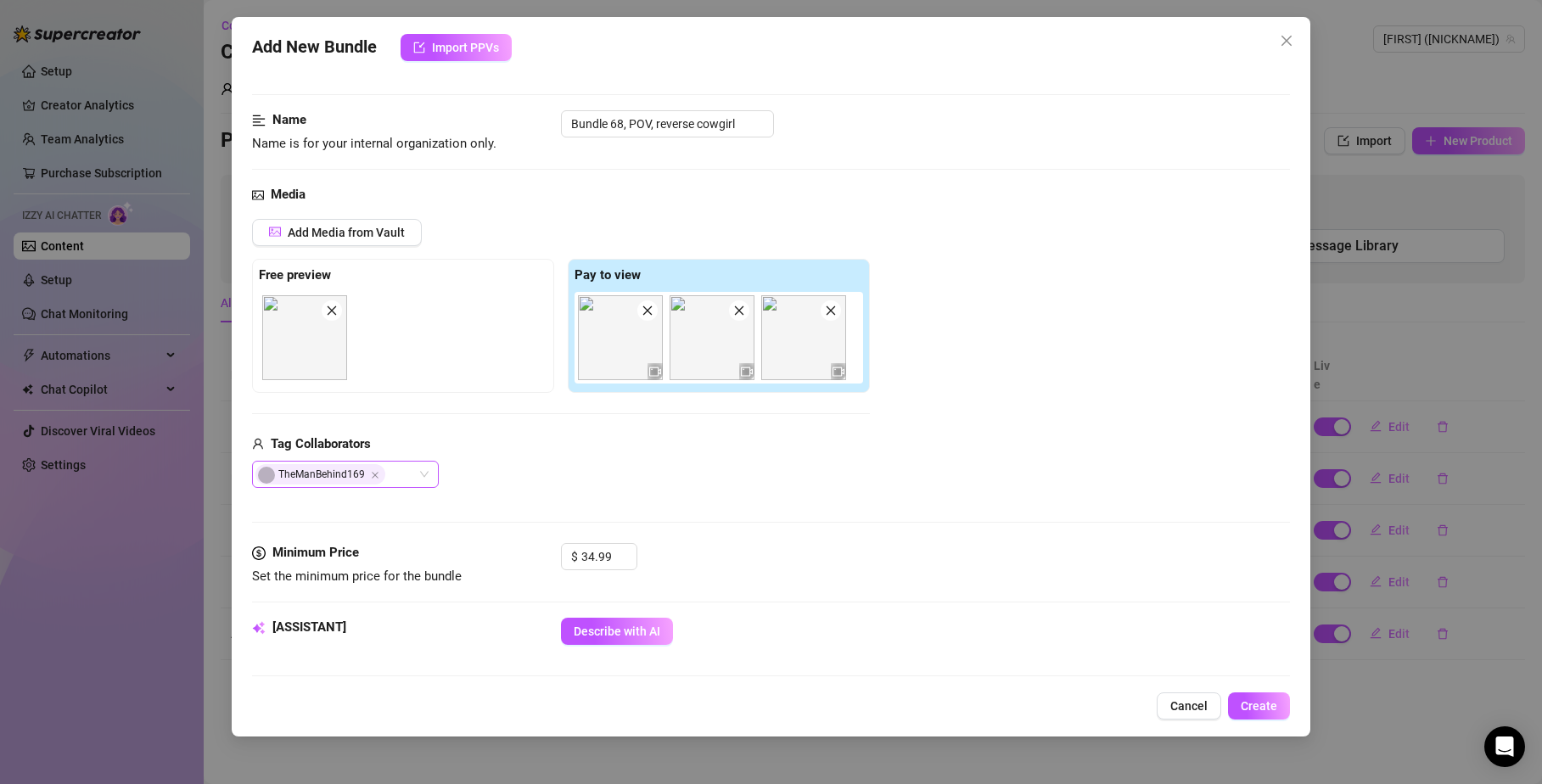 scroll, scrollTop: 331, scrollLeft: 0, axis: vertical 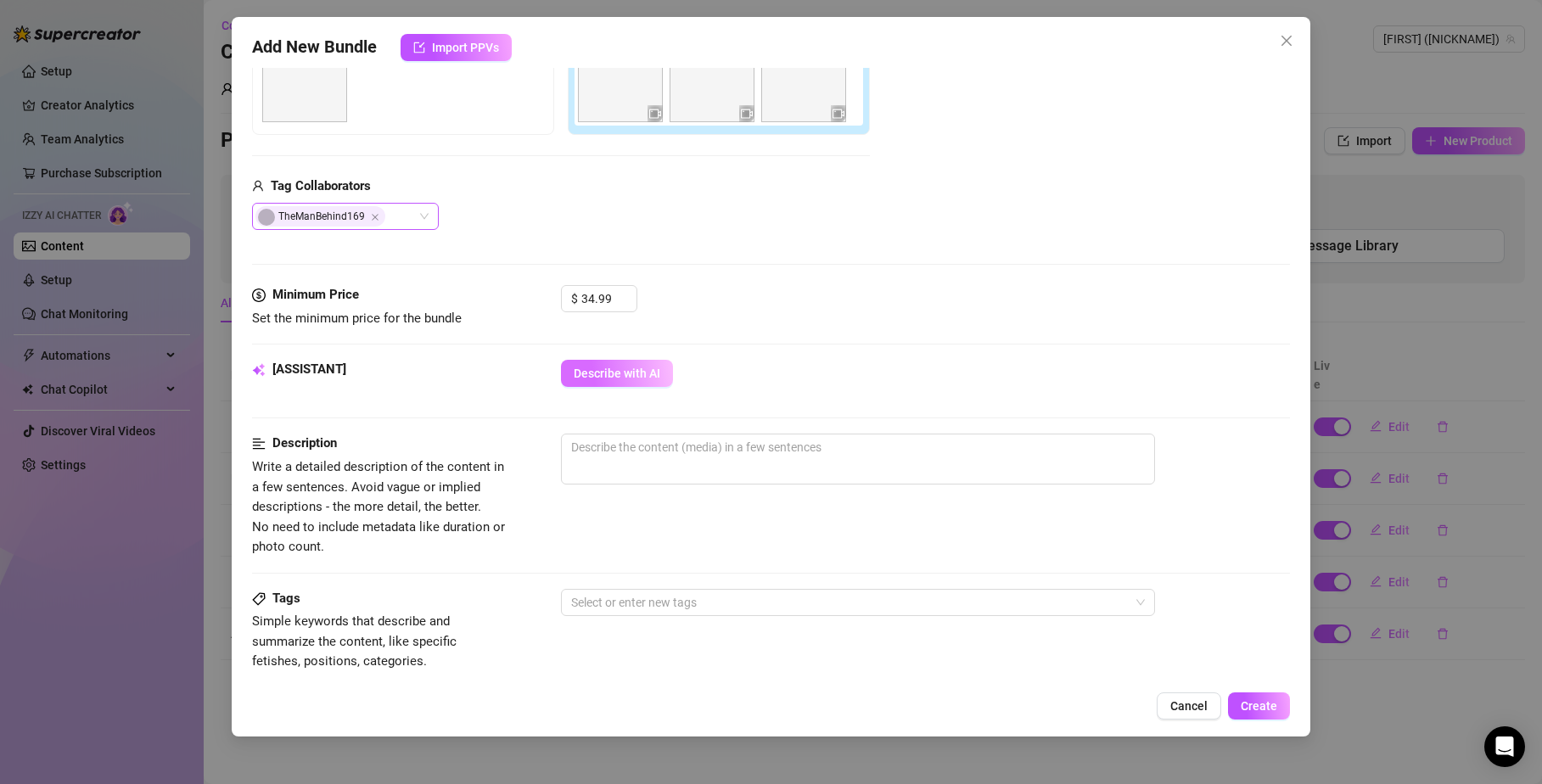 click on "Describe with AI" at bounding box center (617, 373) 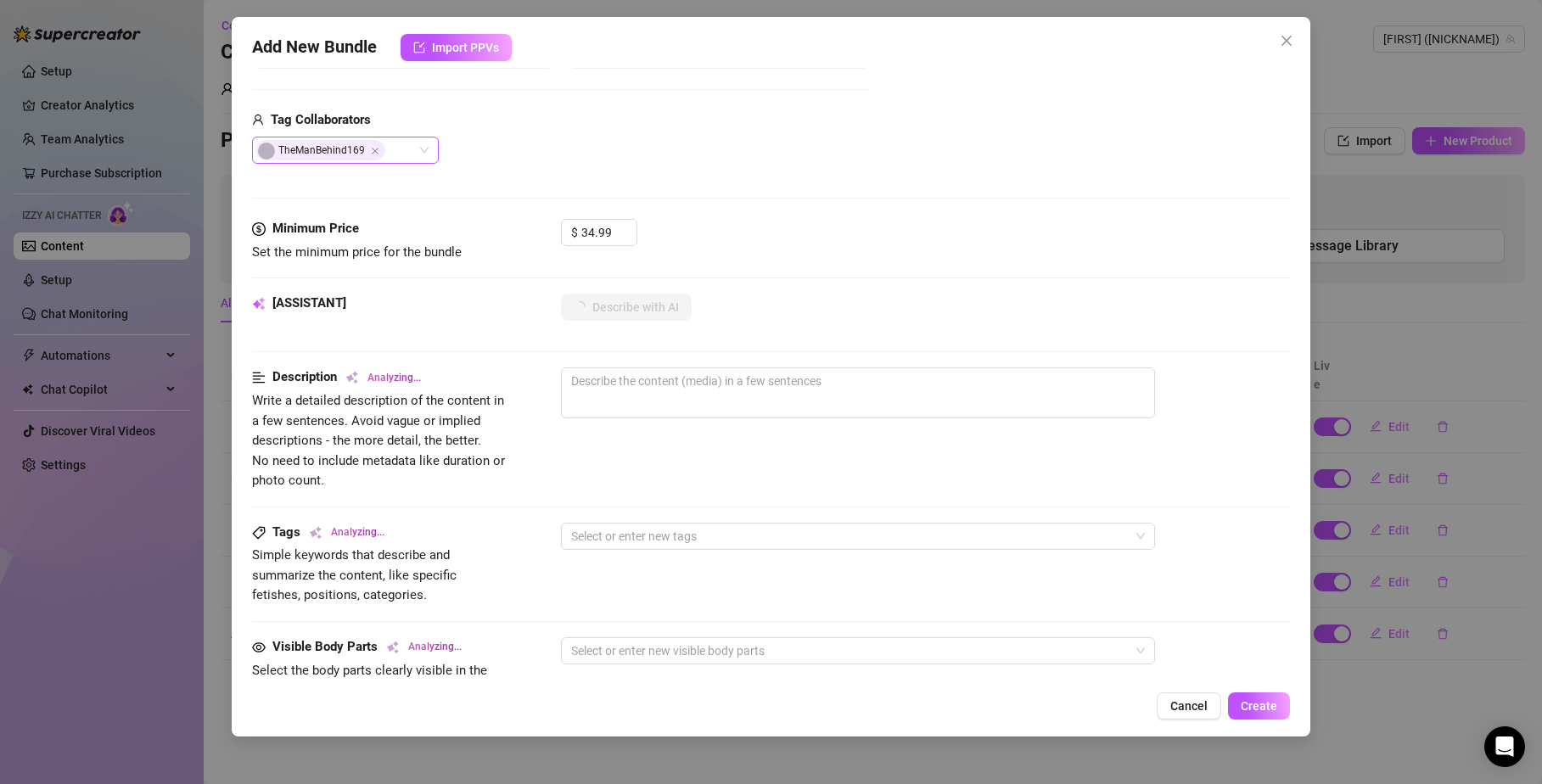 scroll, scrollTop: 292, scrollLeft: 0, axis: vertical 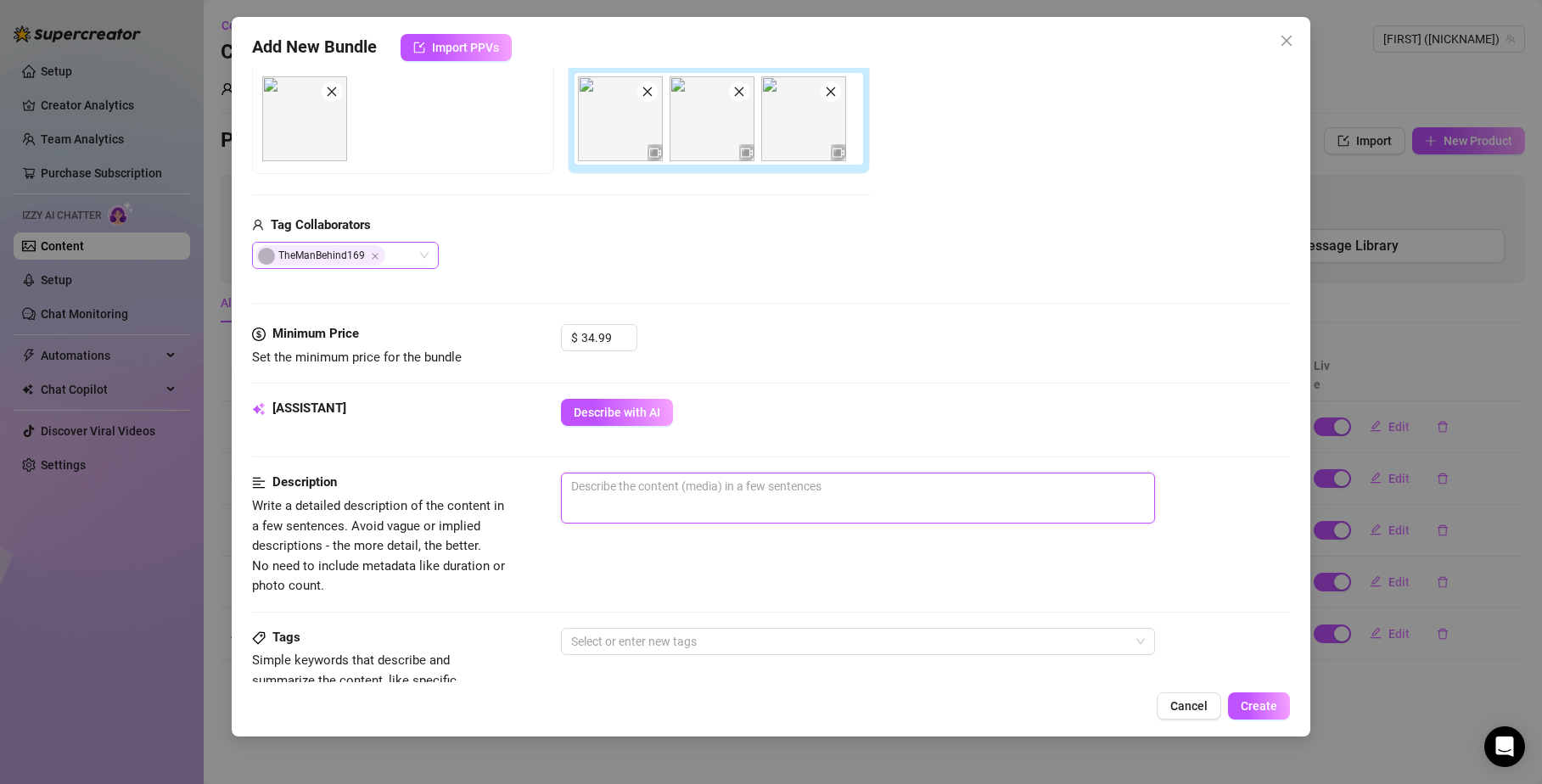 click at bounding box center (858, 498) 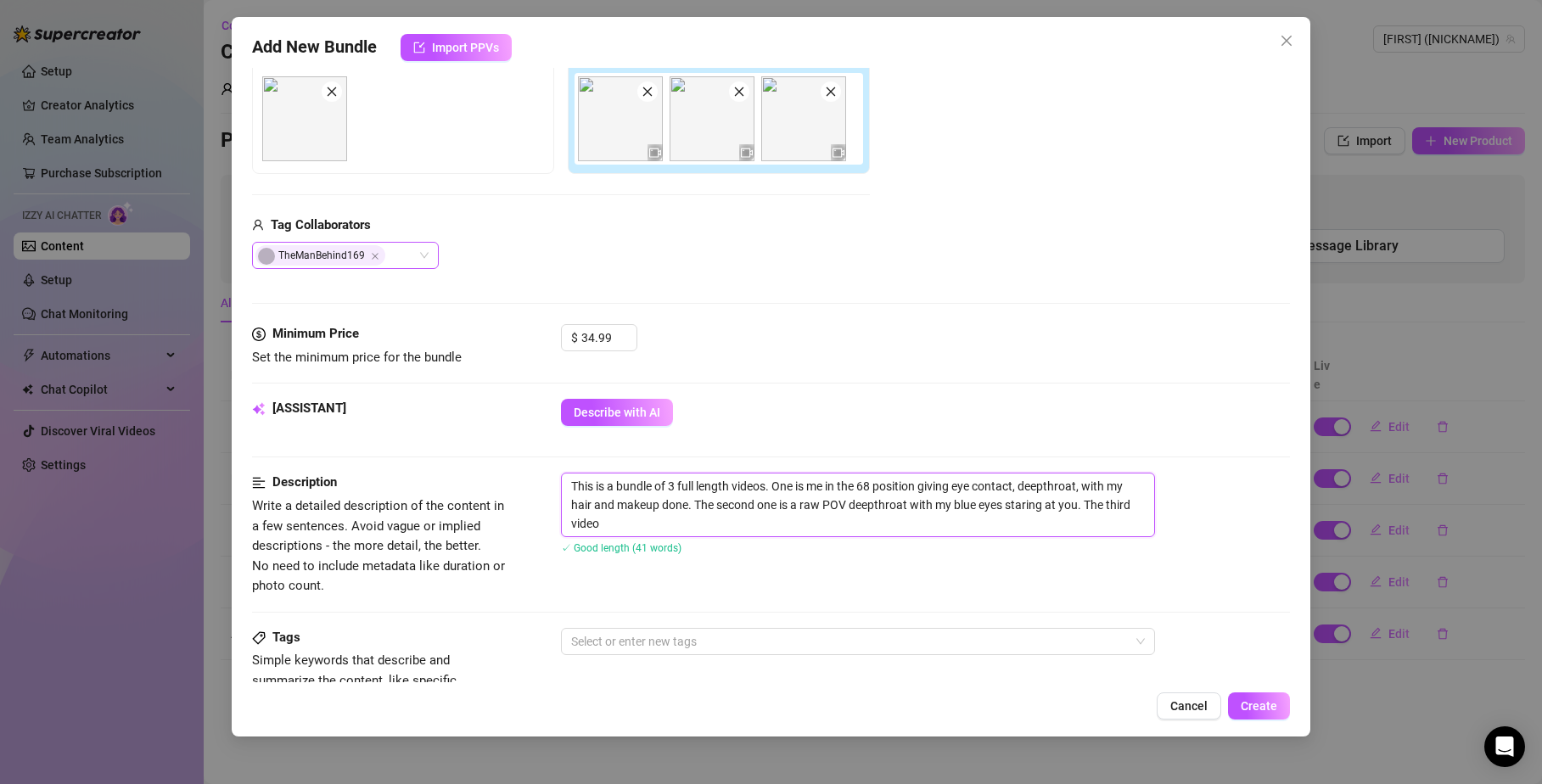 scroll, scrollTop: 0, scrollLeft: 0, axis: both 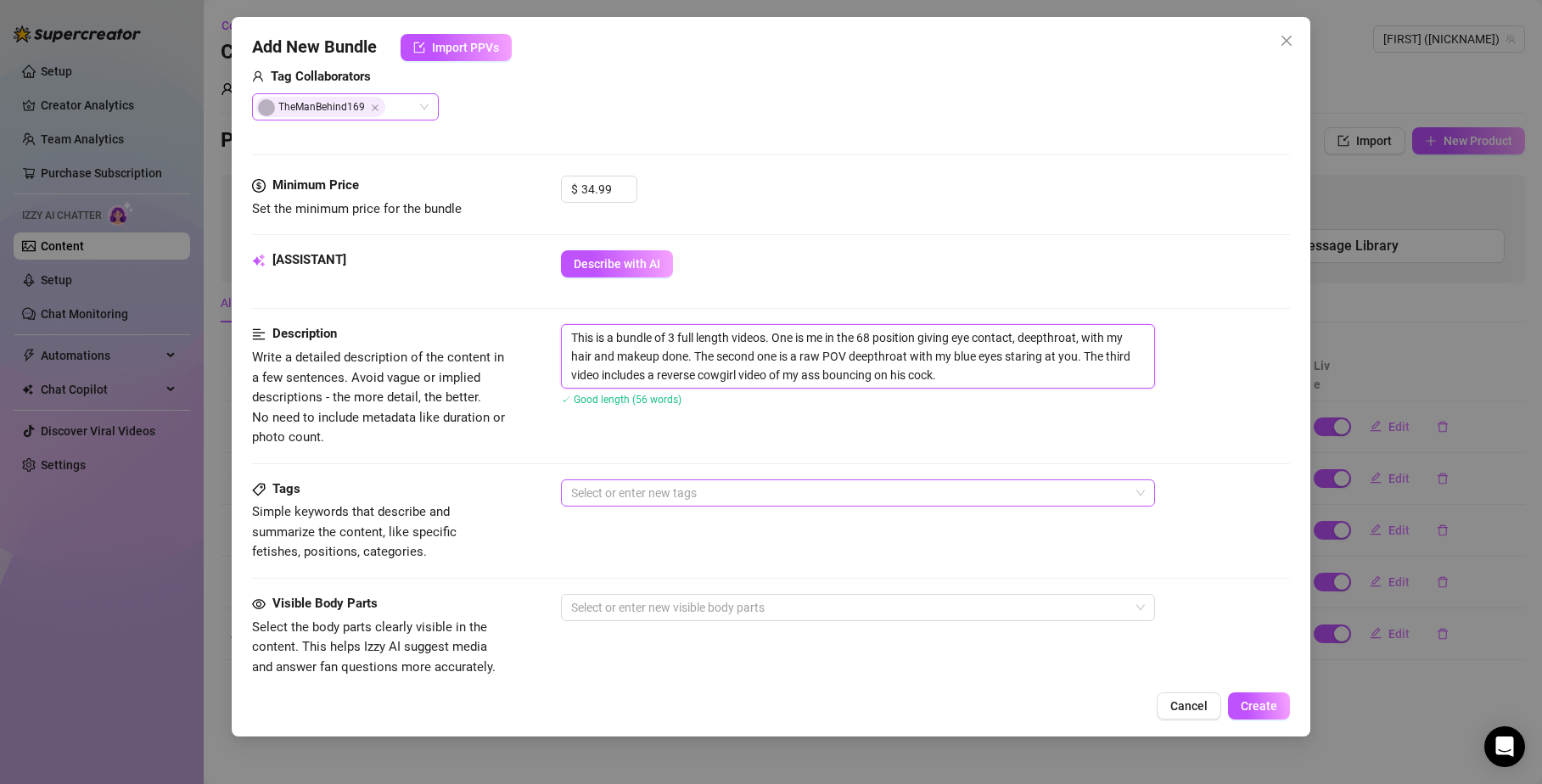 click at bounding box center [849, 493] 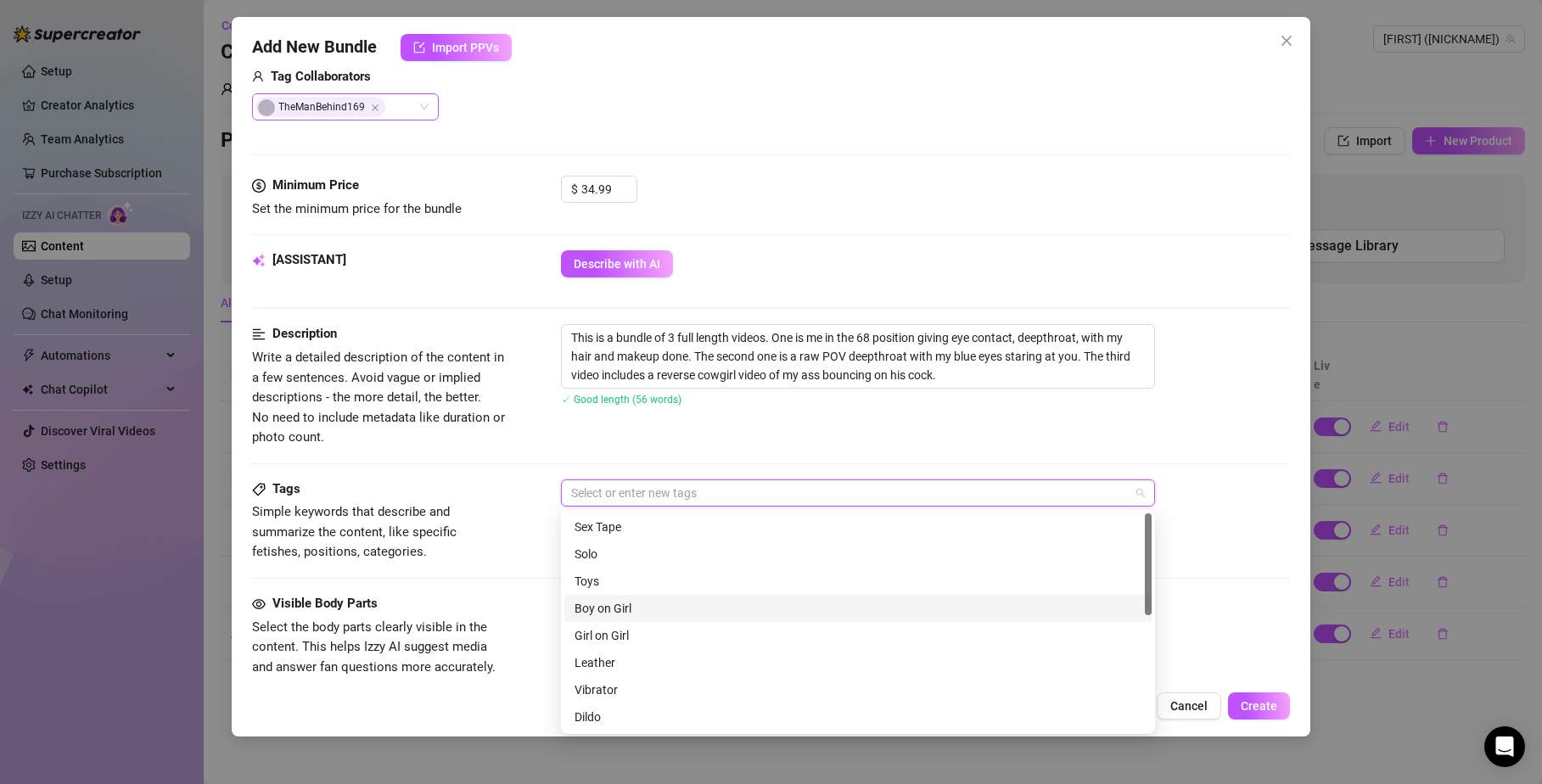 click on "Boy on Girl" at bounding box center [858, 608] 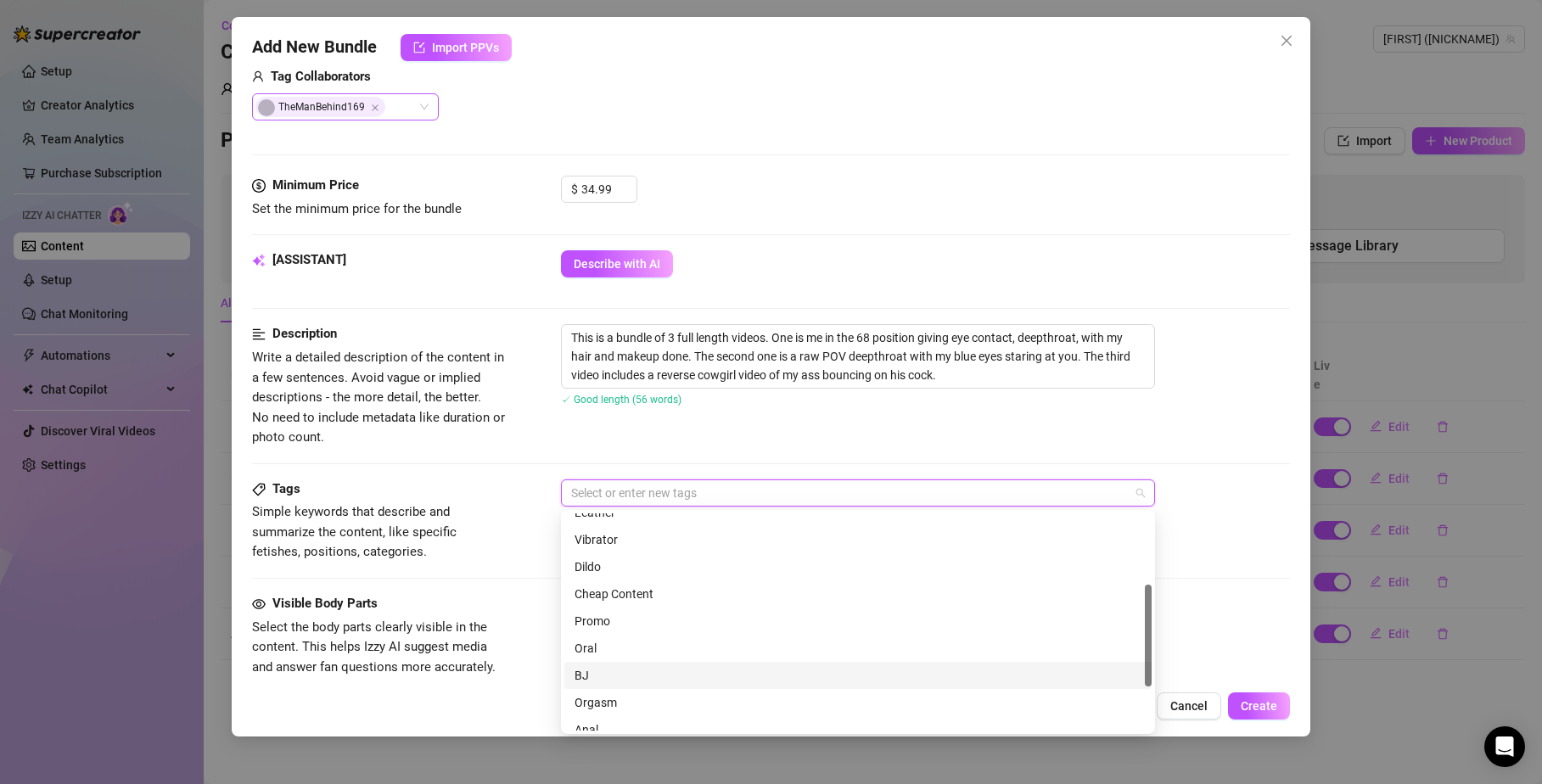 click on "BJ" at bounding box center [858, 675] 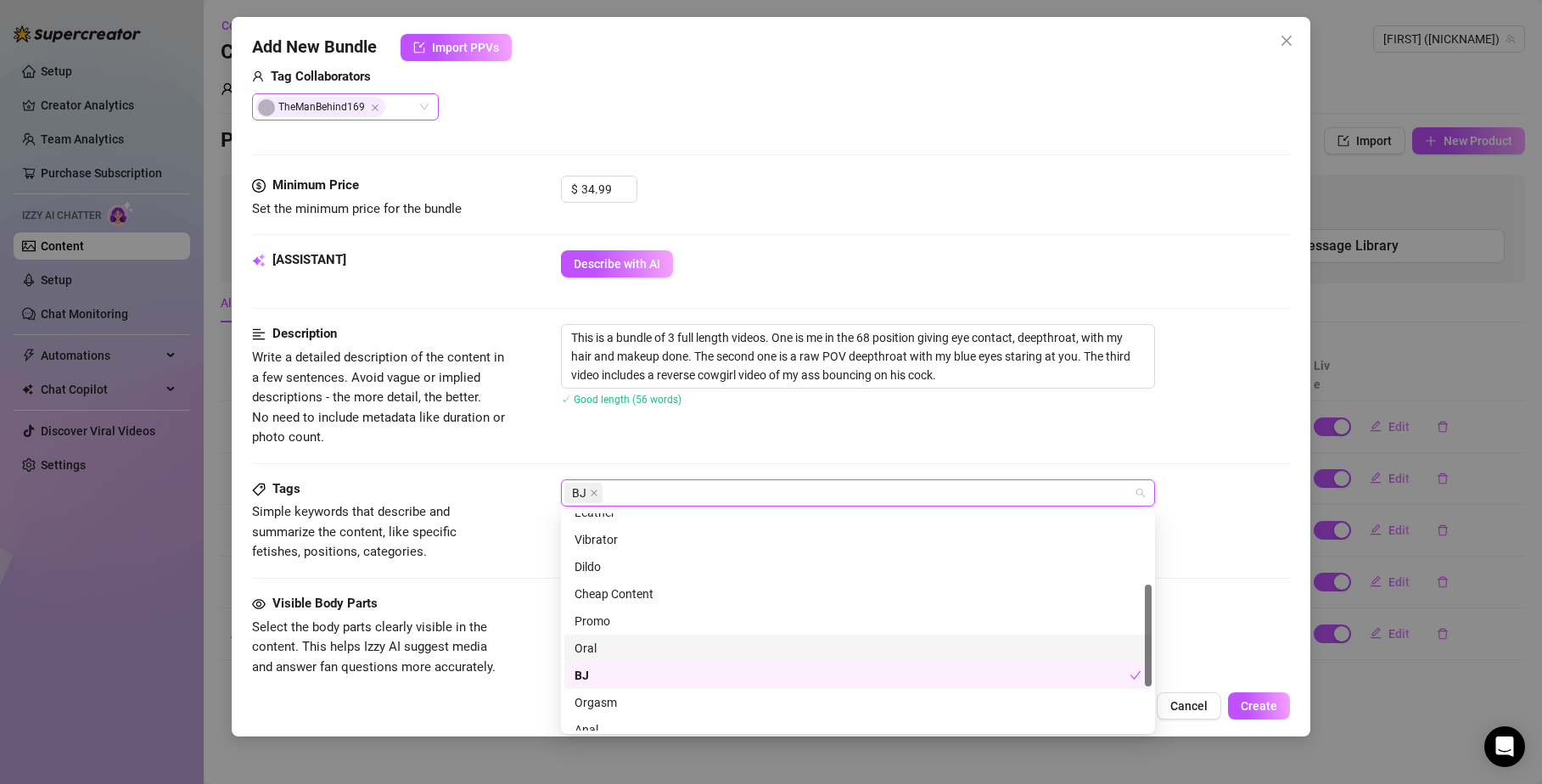 click on "Oral" at bounding box center [858, 648] 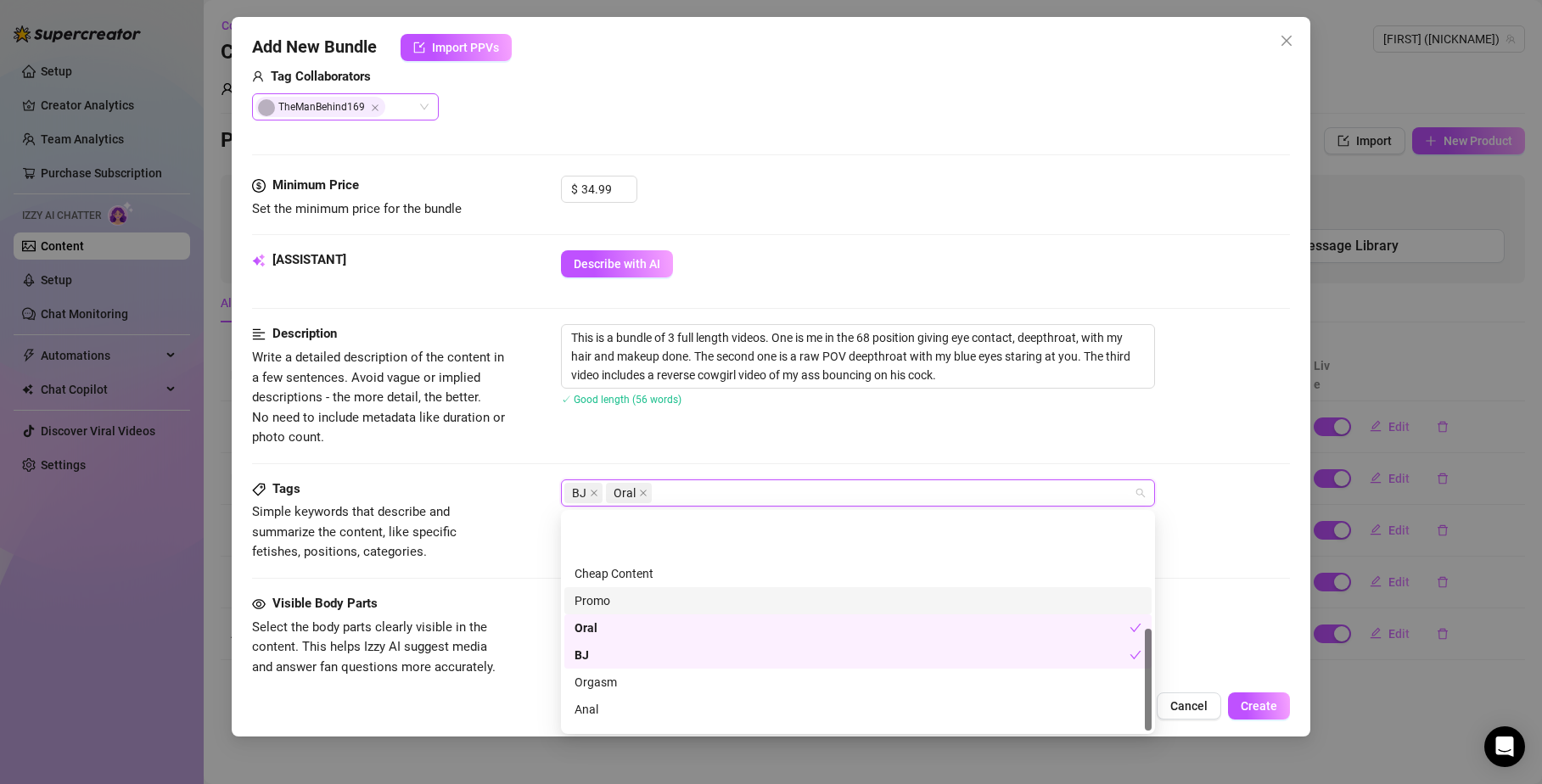 scroll, scrollTop: 244, scrollLeft: 0, axis: vertical 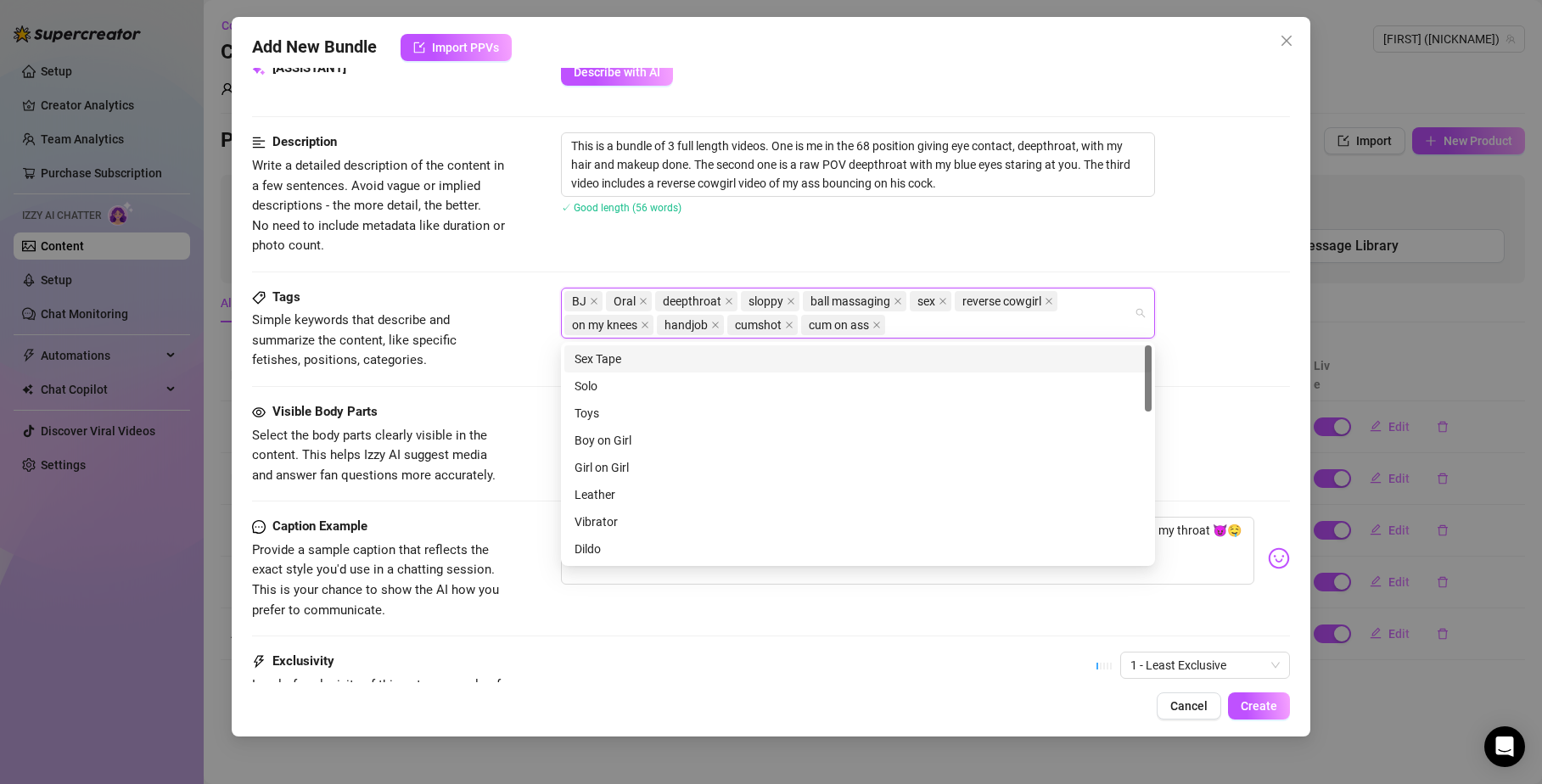 click on "Tags Simple keywords that describe and summarize the content, like specific fetishes, positions, categories. BJ Oral deepthroat sloppy ball massaging sex reverse cowgirl on my knees handjob cumshot cum on ass" at bounding box center [771, 344] 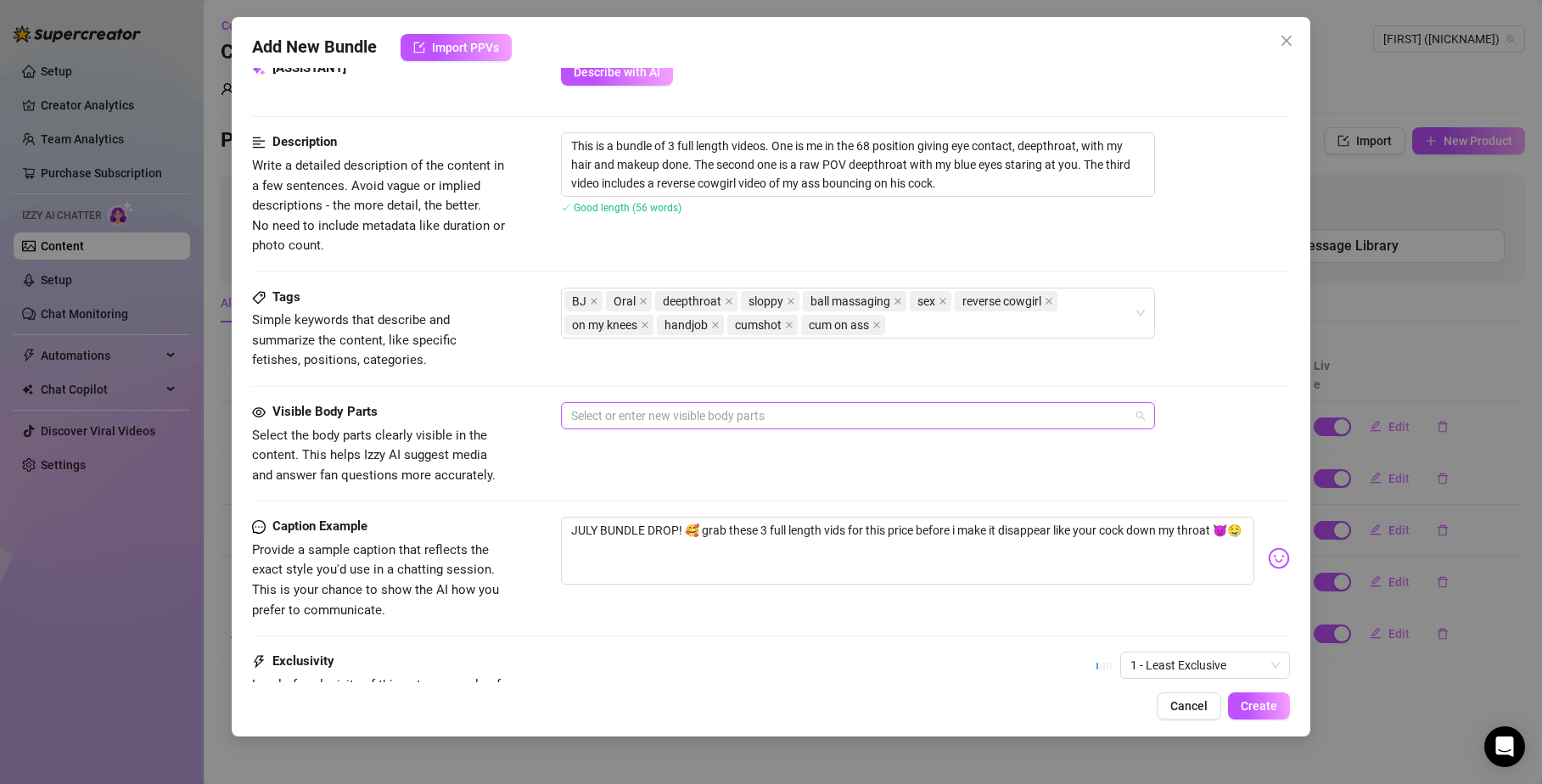 click at bounding box center (849, 416) 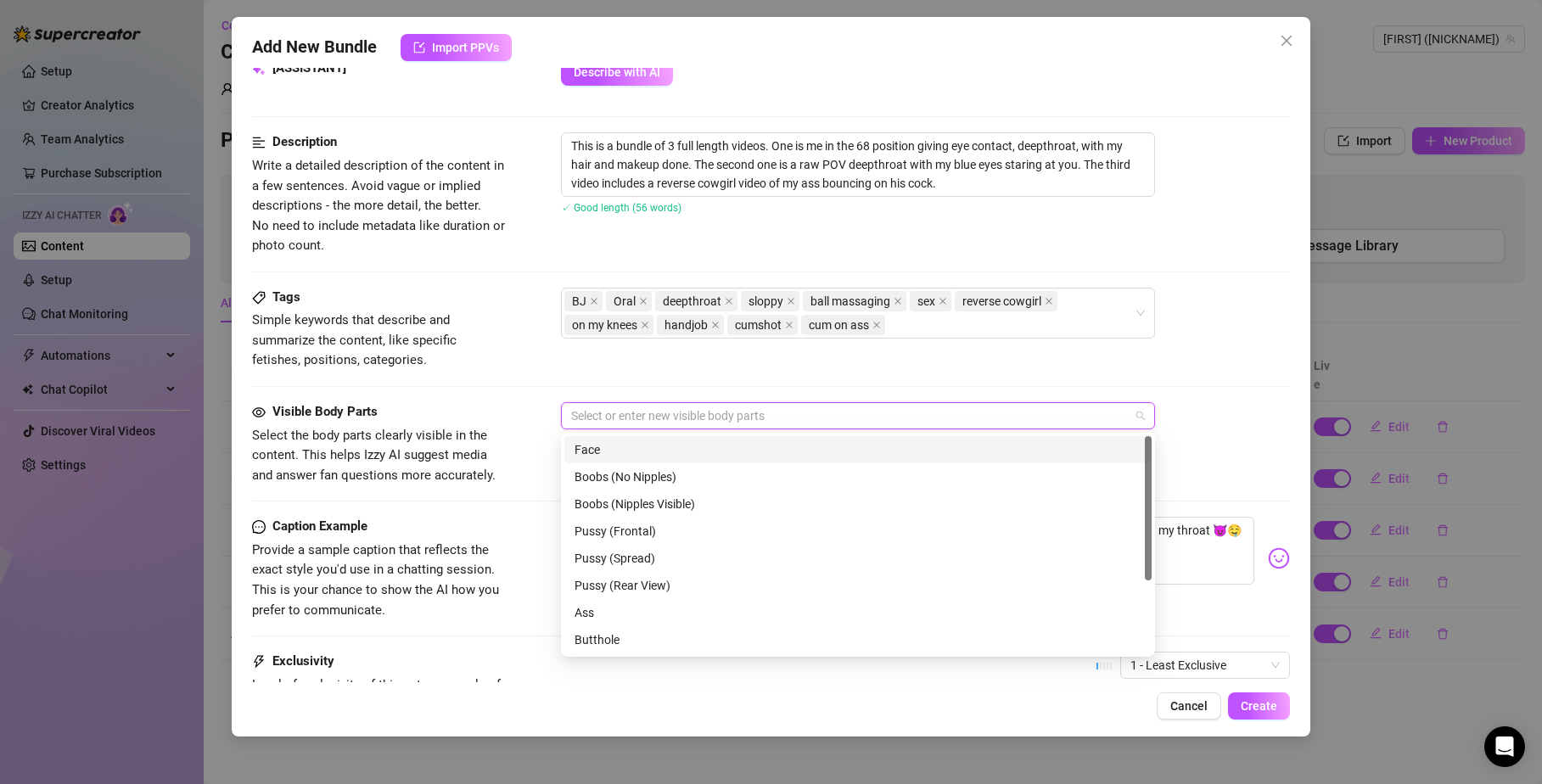 click on "Face" at bounding box center (858, 450) 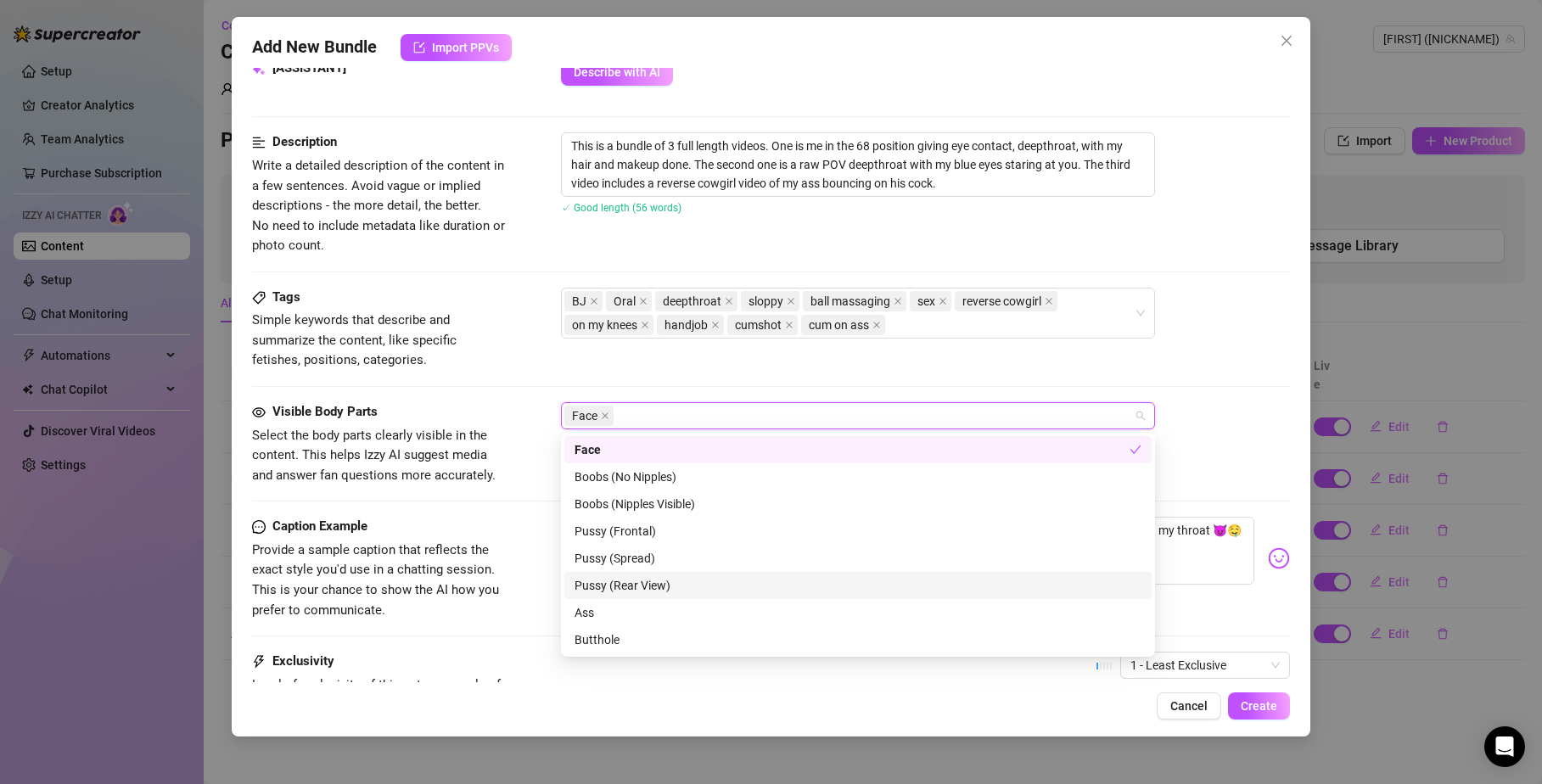 click on "Pussy (Rear View)" at bounding box center [858, 585] 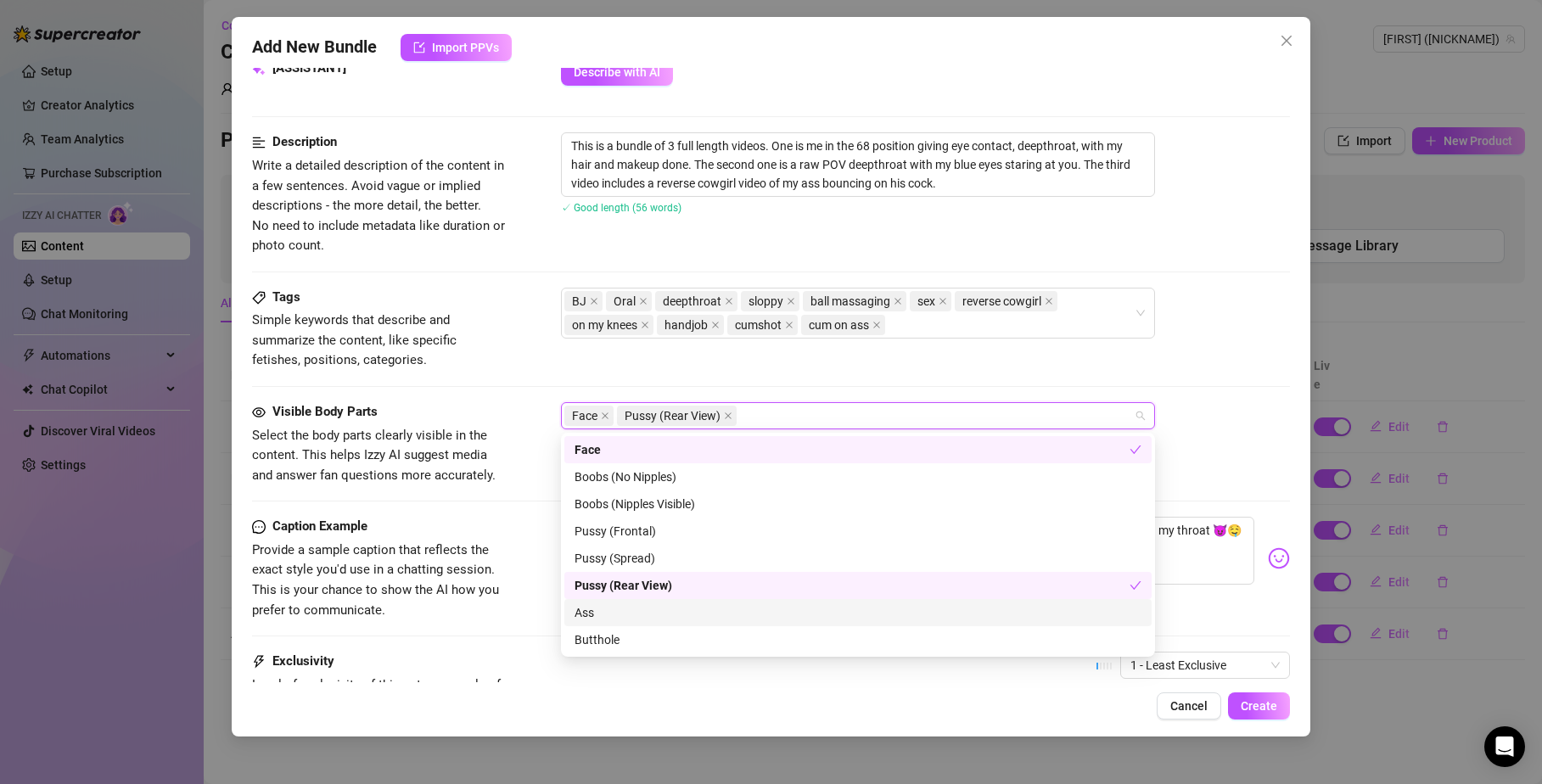 click on "Ass" at bounding box center [858, 613] 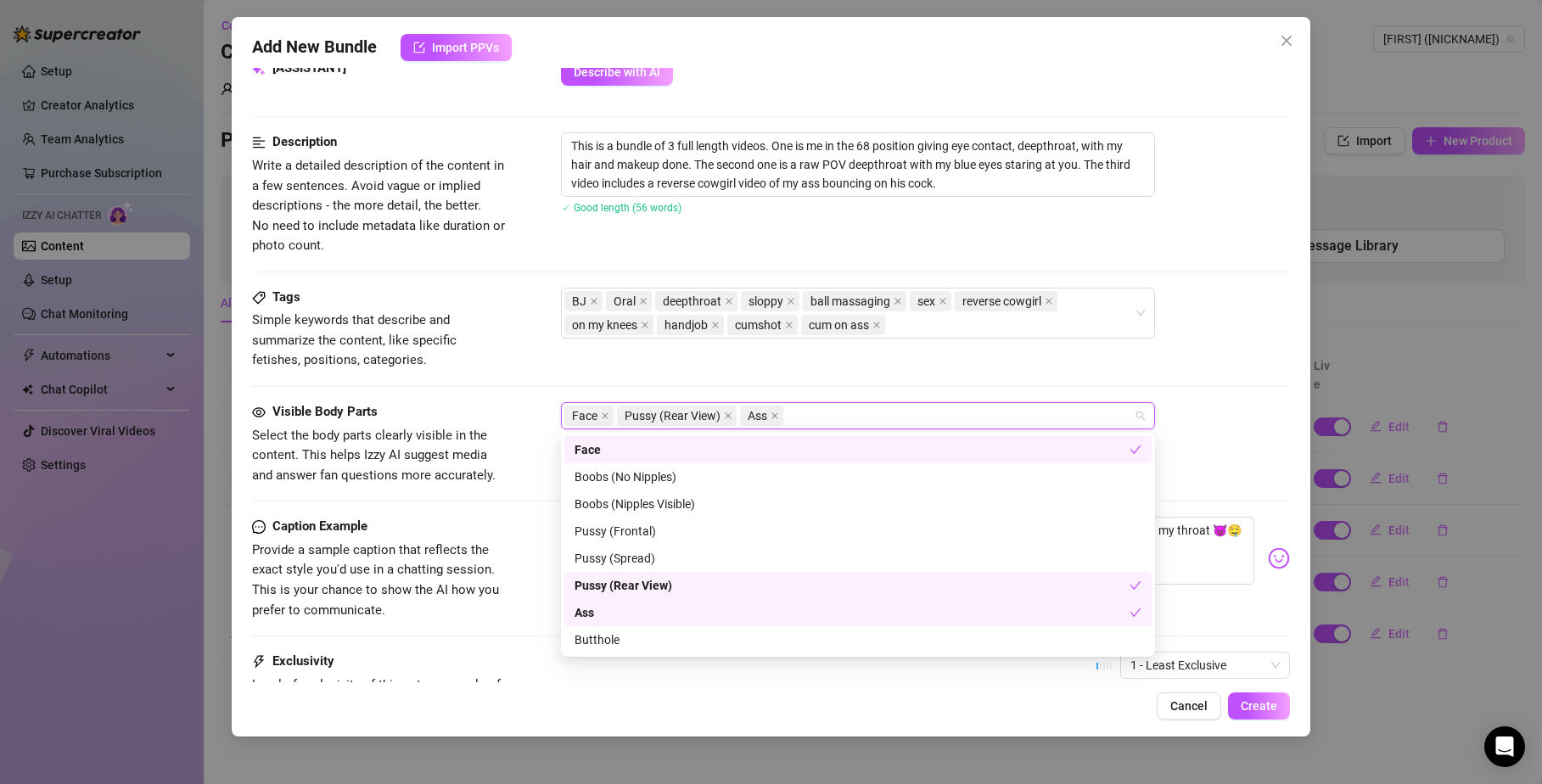 scroll, scrollTop: 34, scrollLeft: 0, axis: vertical 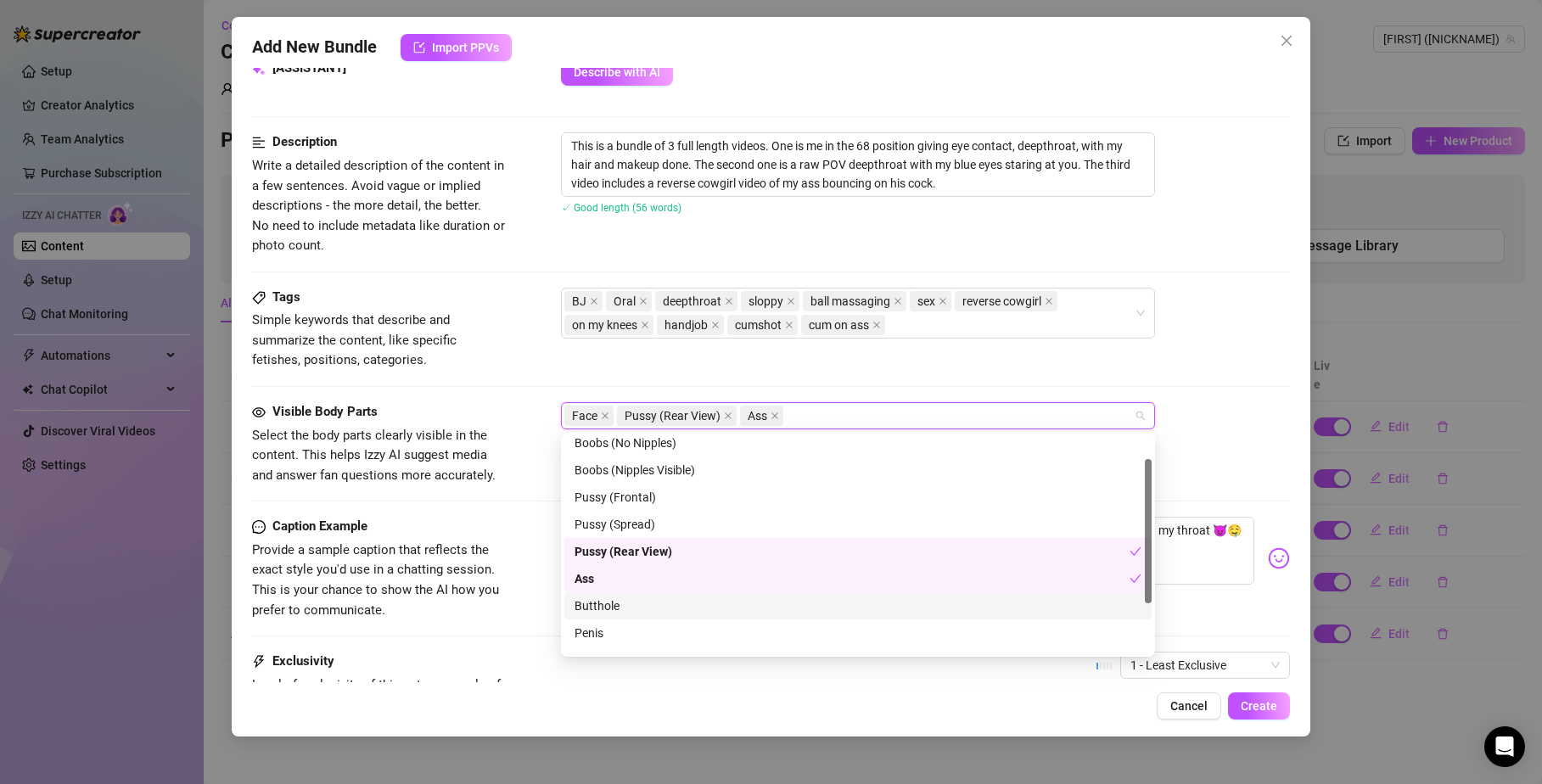 click on "Butthole" at bounding box center [858, 606] 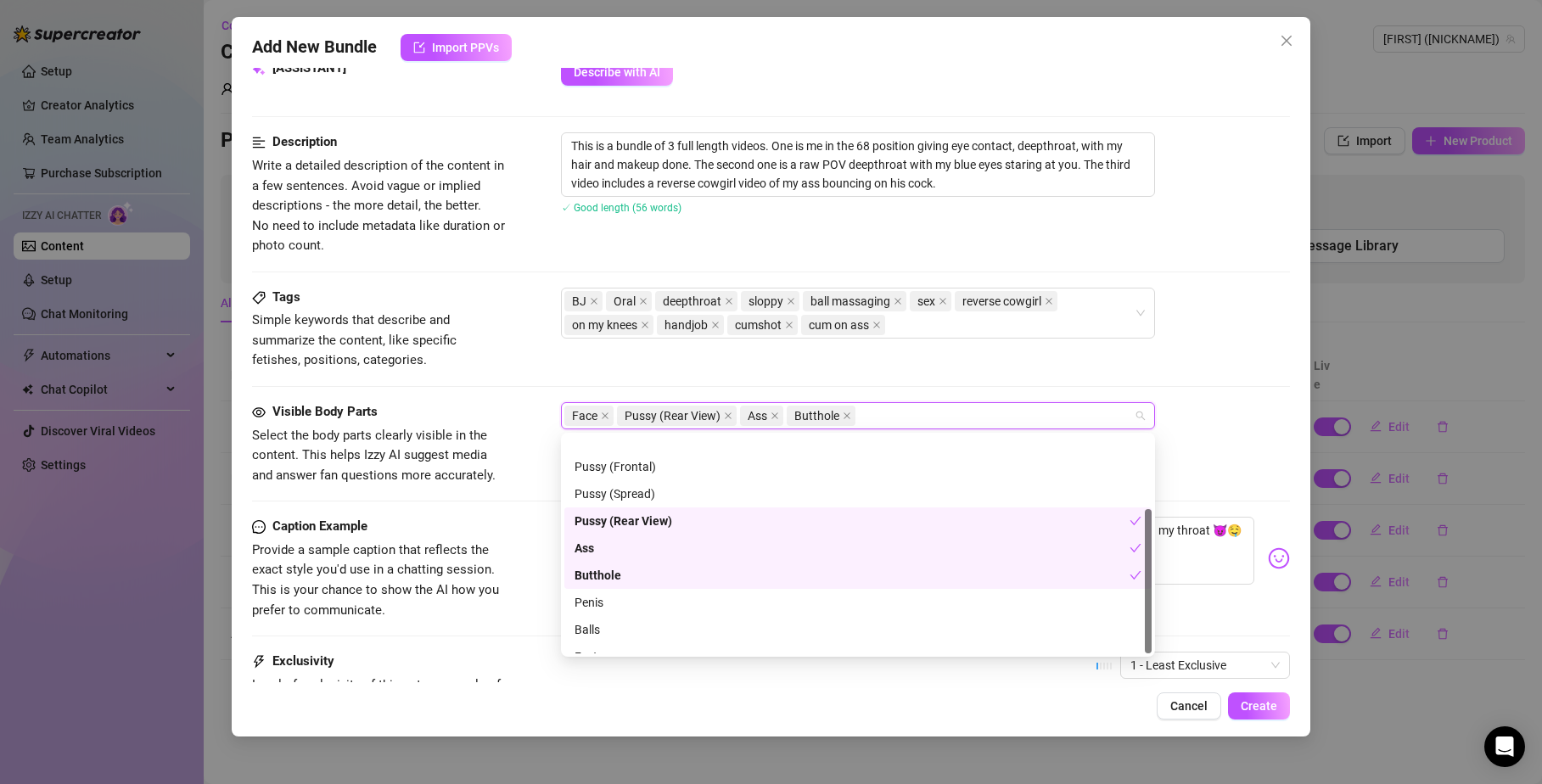 scroll, scrollTop: 109, scrollLeft: 0, axis: vertical 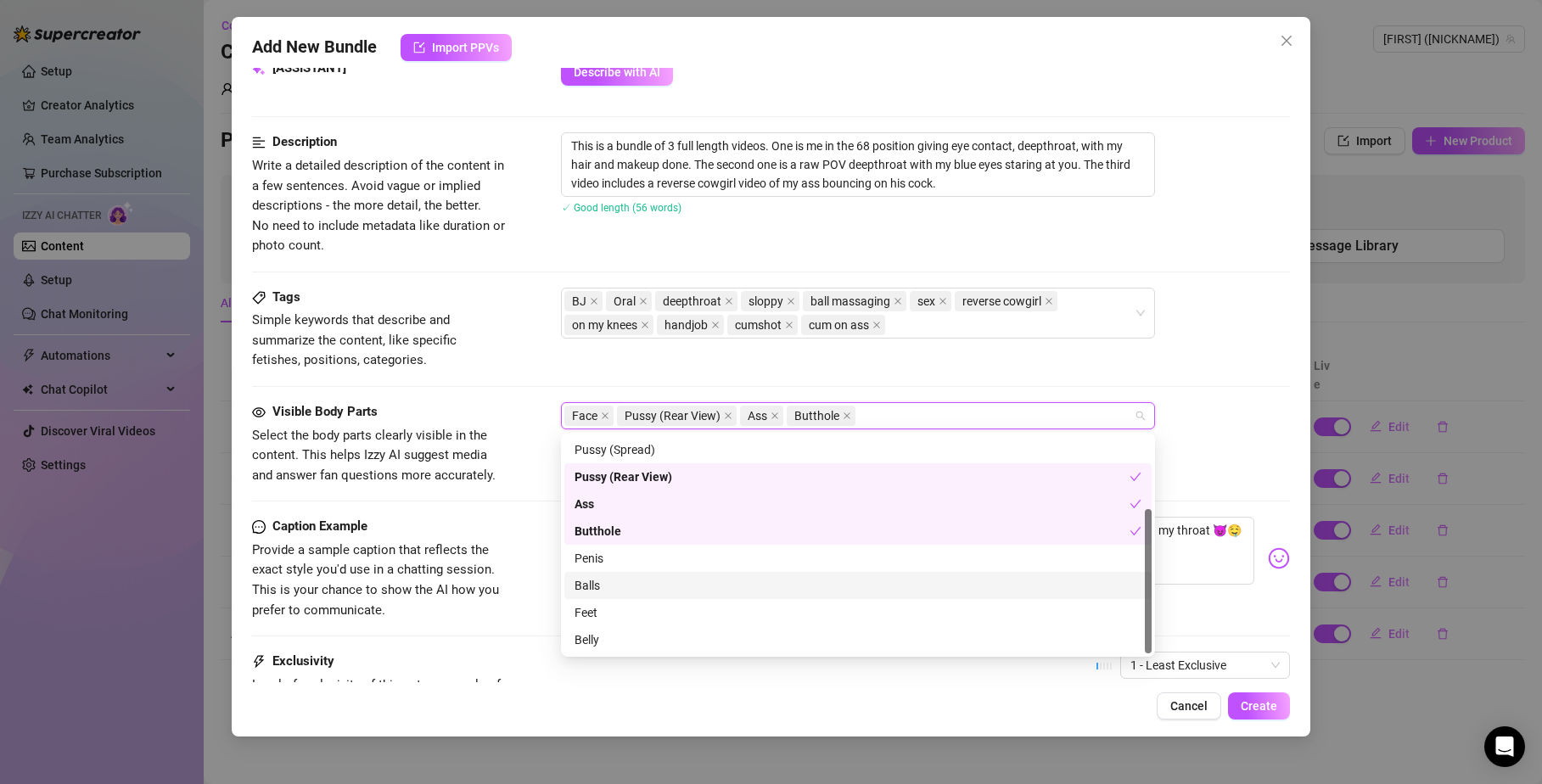click on "Balls" at bounding box center [858, 585] 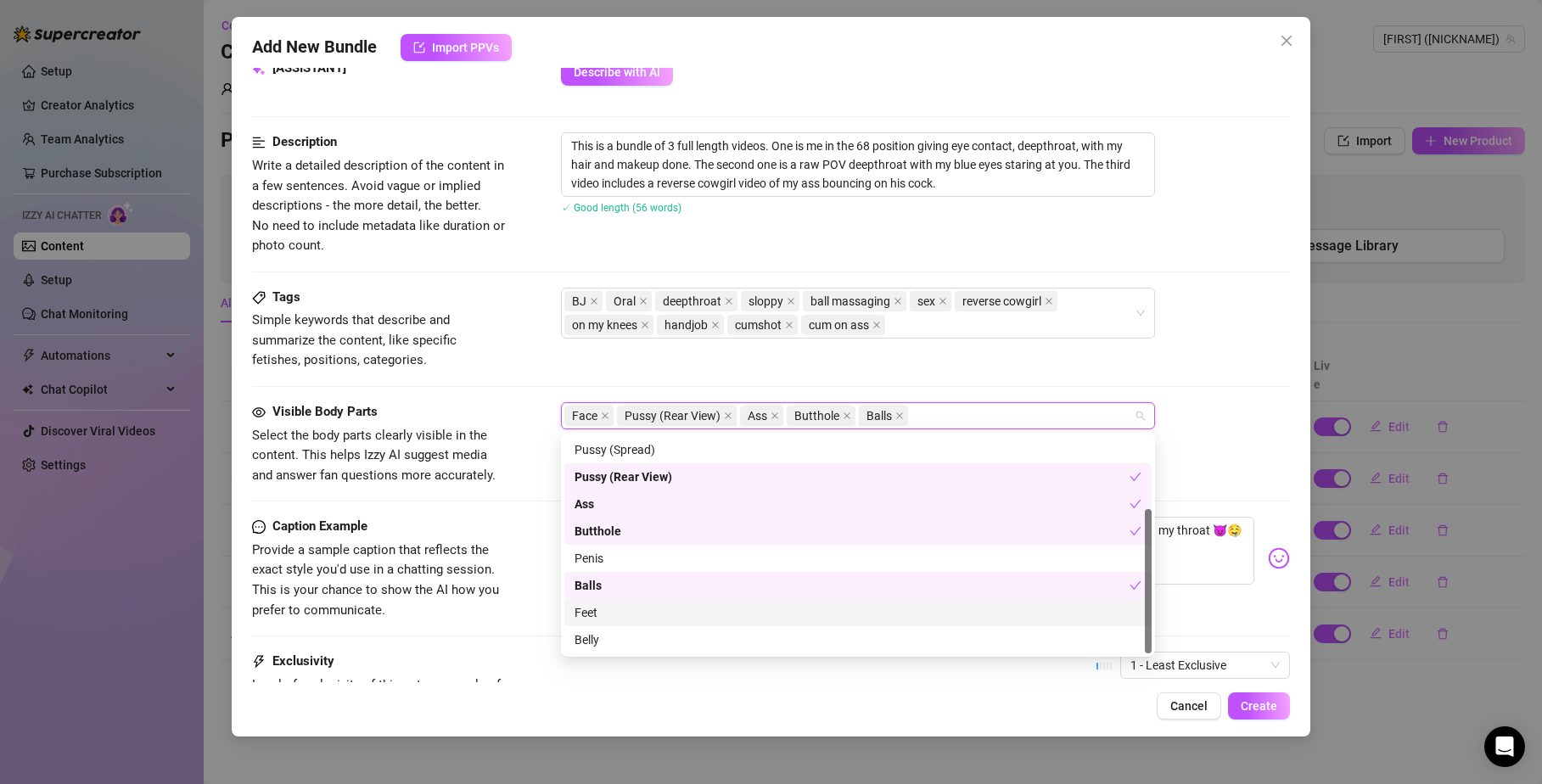 click on "Feet" at bounding box center (858, 613) 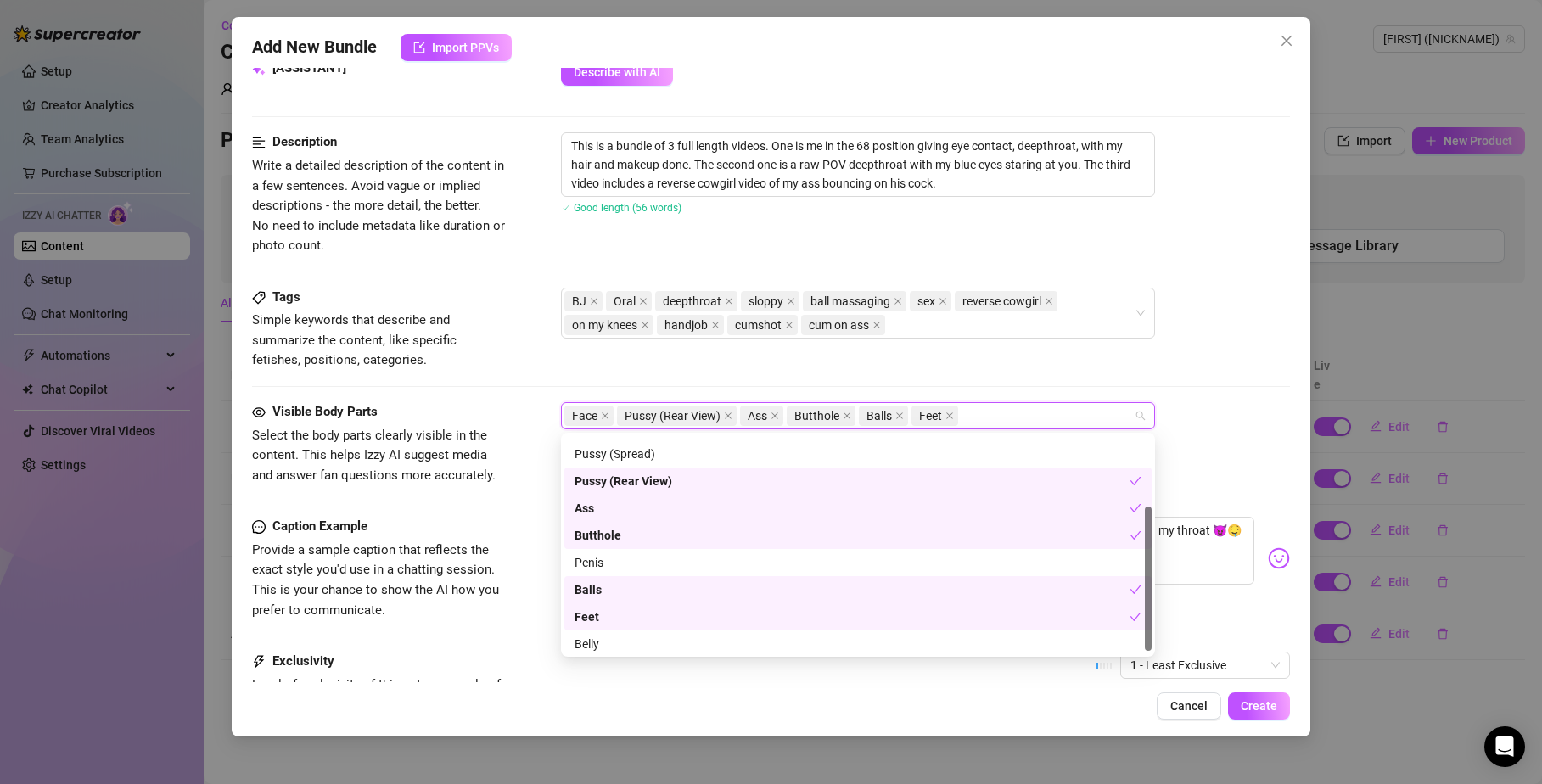 scroll, scrollTop: 0, scrollLeft: 0, axis: both 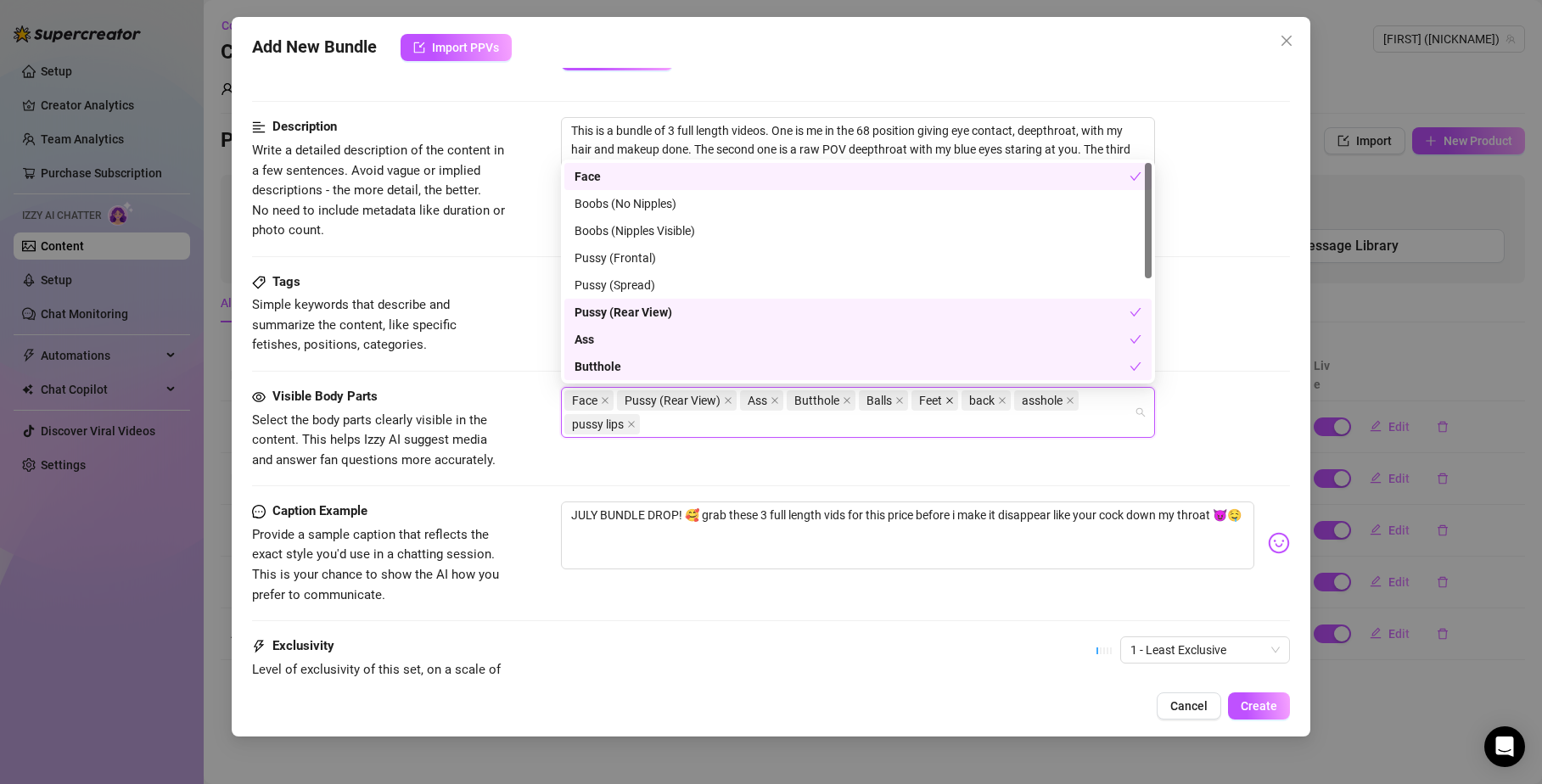 click 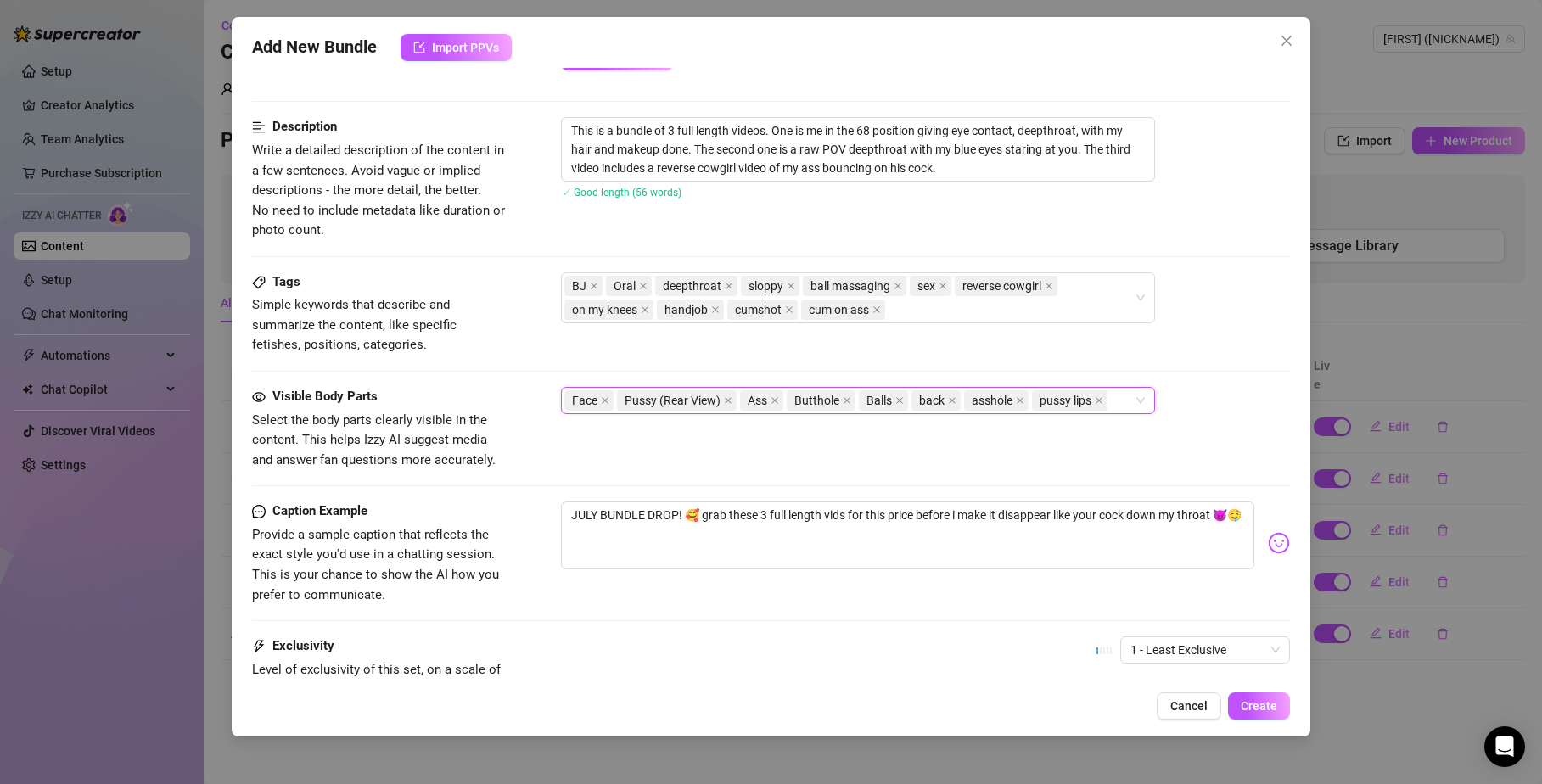 click on "Visible Body Parts Select the body parts clearly visible in the content. This helps Izzy AI suggest media and answer fan questions more accurately. Face, Pussy (Rear View), Ass, Butthole, Balls, back, asshole, pussy lips Face Pussy (Rear View) Ass Butthole Balls back asshole pussy lips" at bounding box center (771, 428) 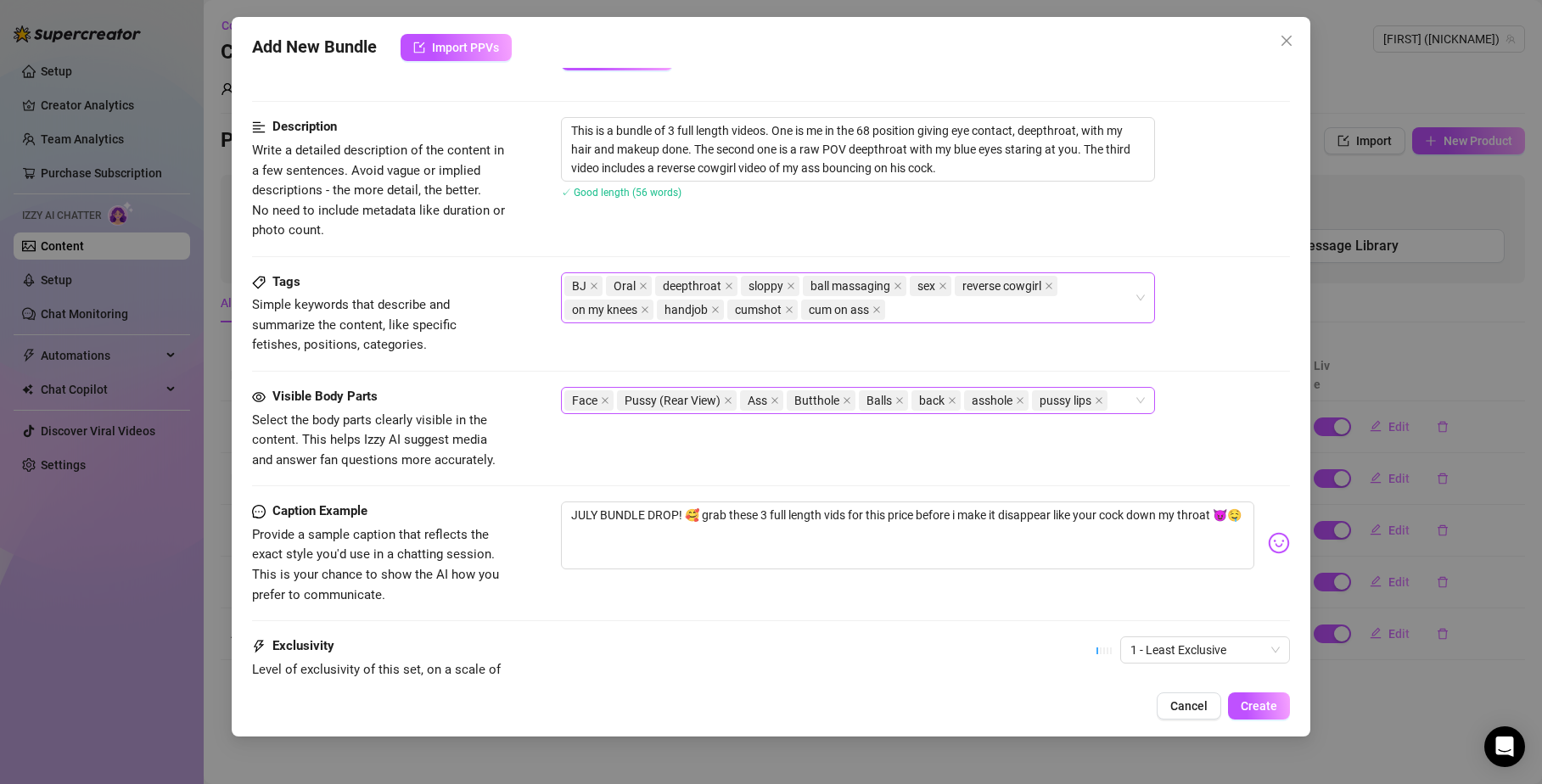 click on "BJ Oral deepthroat sloppy ball massaging sex reverse cowgirl on my knees handjob cumshot cum on ass" at bounding box center (849, 298) 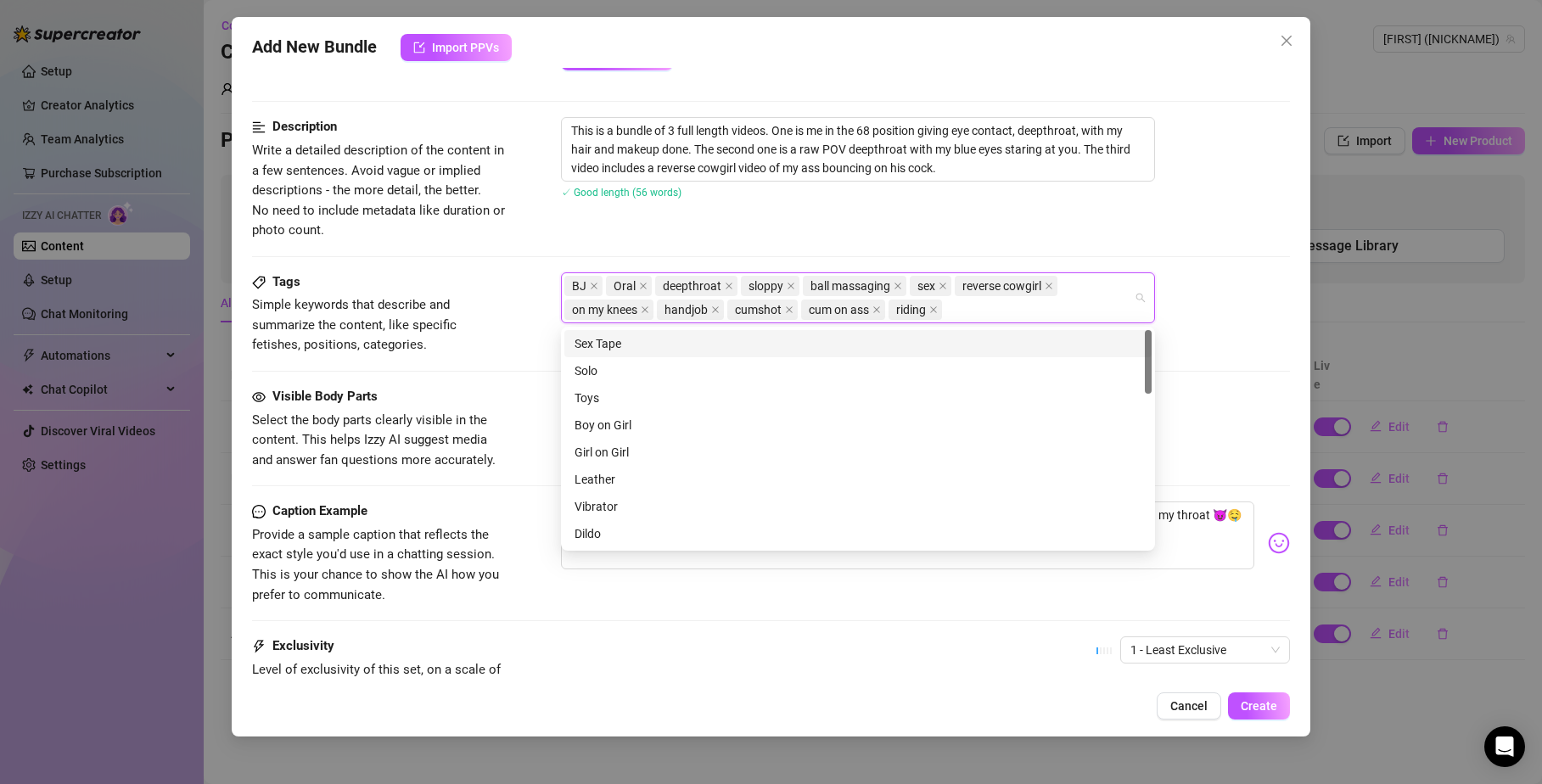 click on "Simple keywords that describe and summarize the content, like specific fetishes, positions, categories." at bounding box center (379, 325) 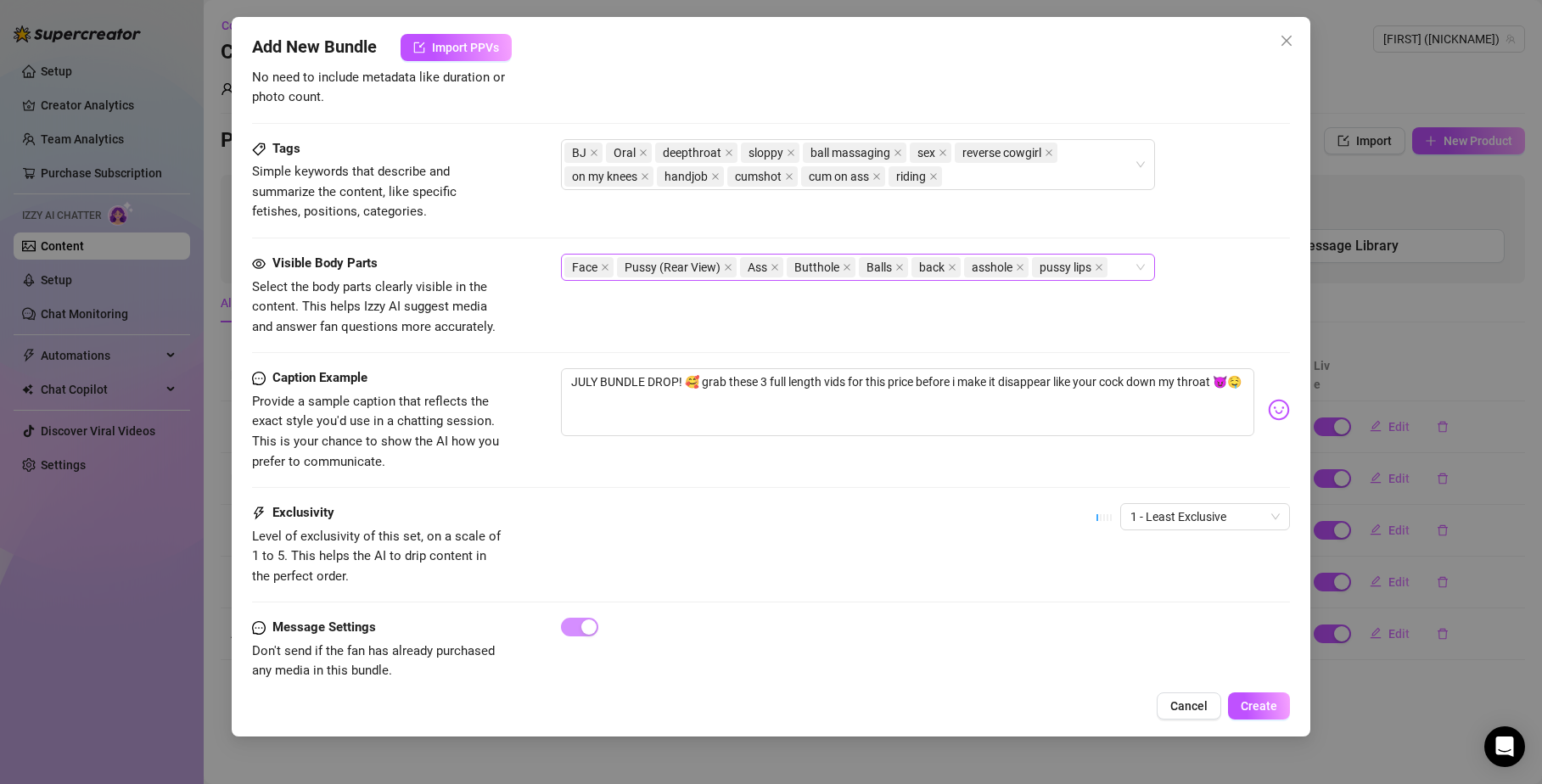 scroll, scrollTop: 811, scrollLeft: 0, axis: vertical 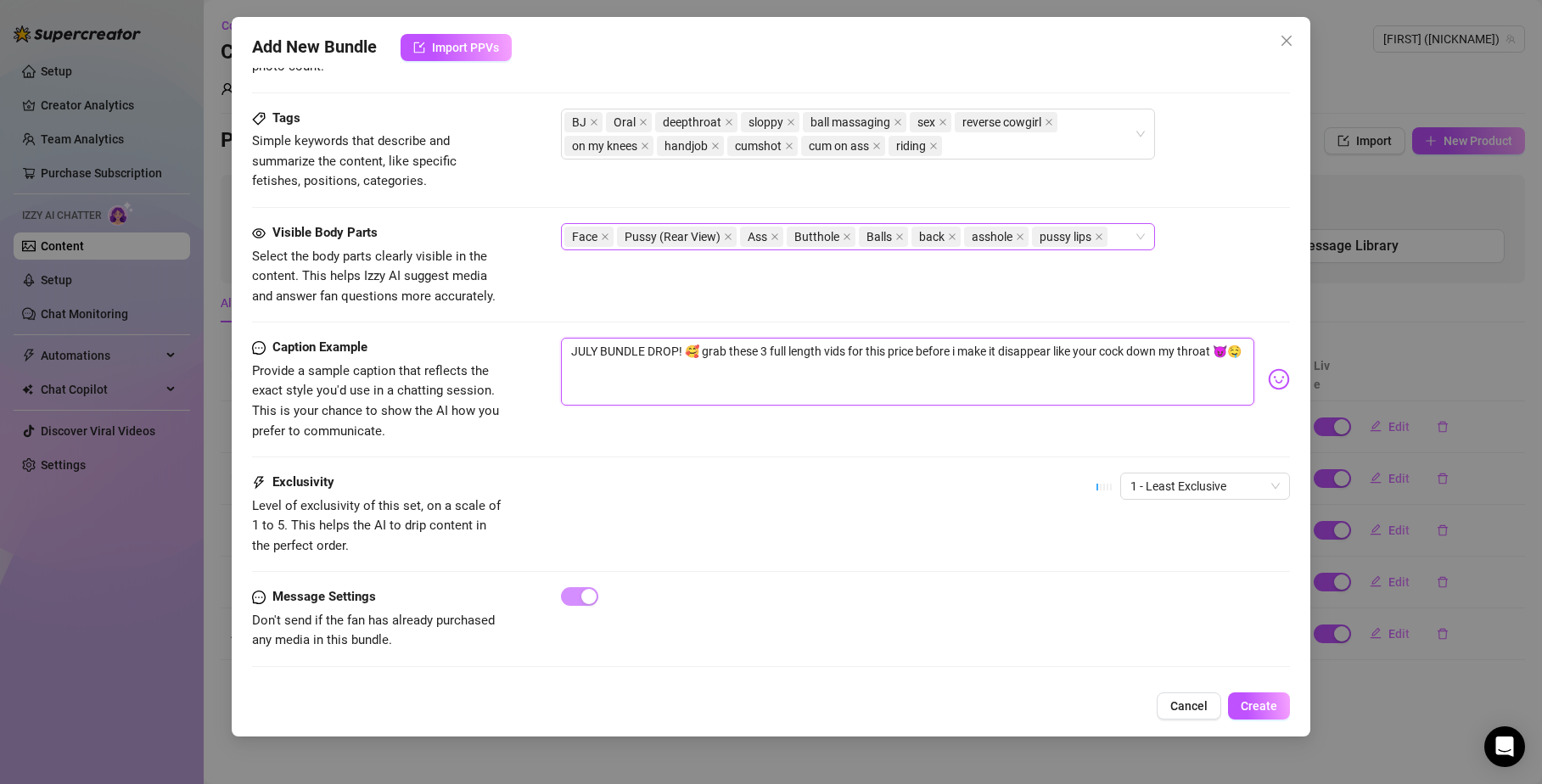 drag, startPoint x: 612, startPoint y: 379, endPoint x: 565, endPoint y: 334, distance: 65.06919 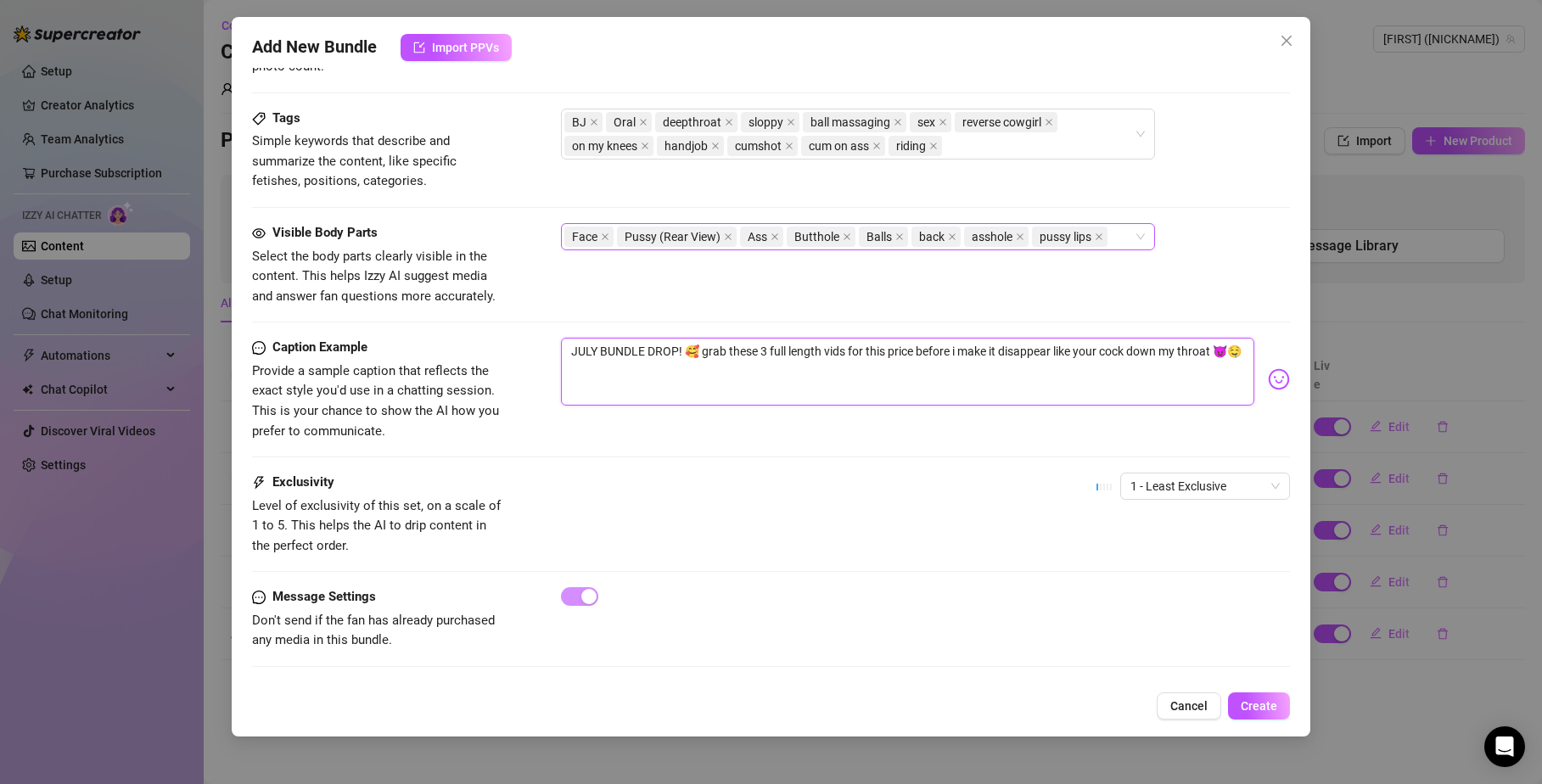 click on "JULY BUNDLE DROP! 🥰 grab these 3 full length vids for this price before i make it disappear like your cock down my throat 😈🤤" at bounding box center (908, 372) 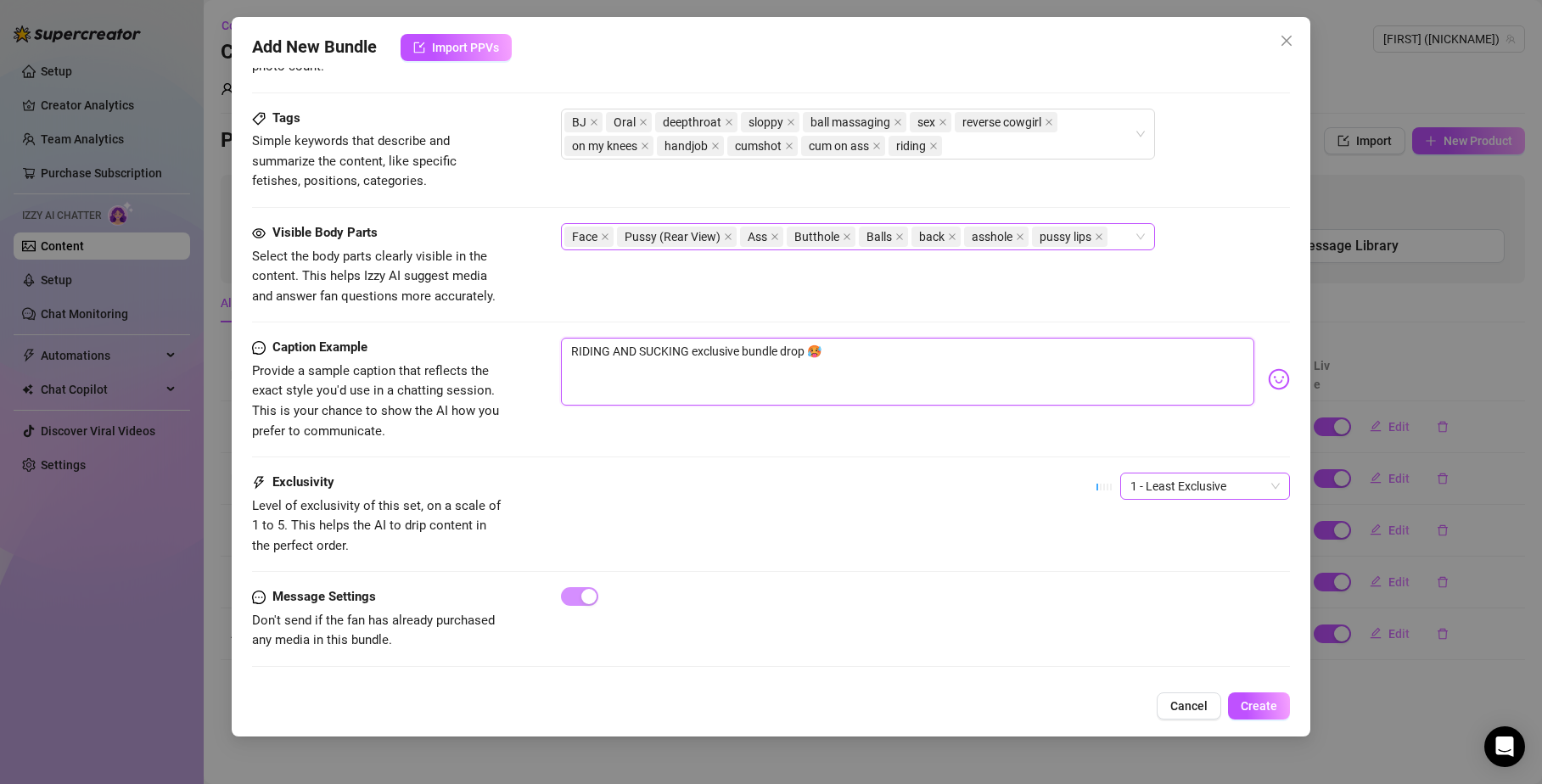 click on "1 - Least Exclusive" at bounding box center [1205, 486] 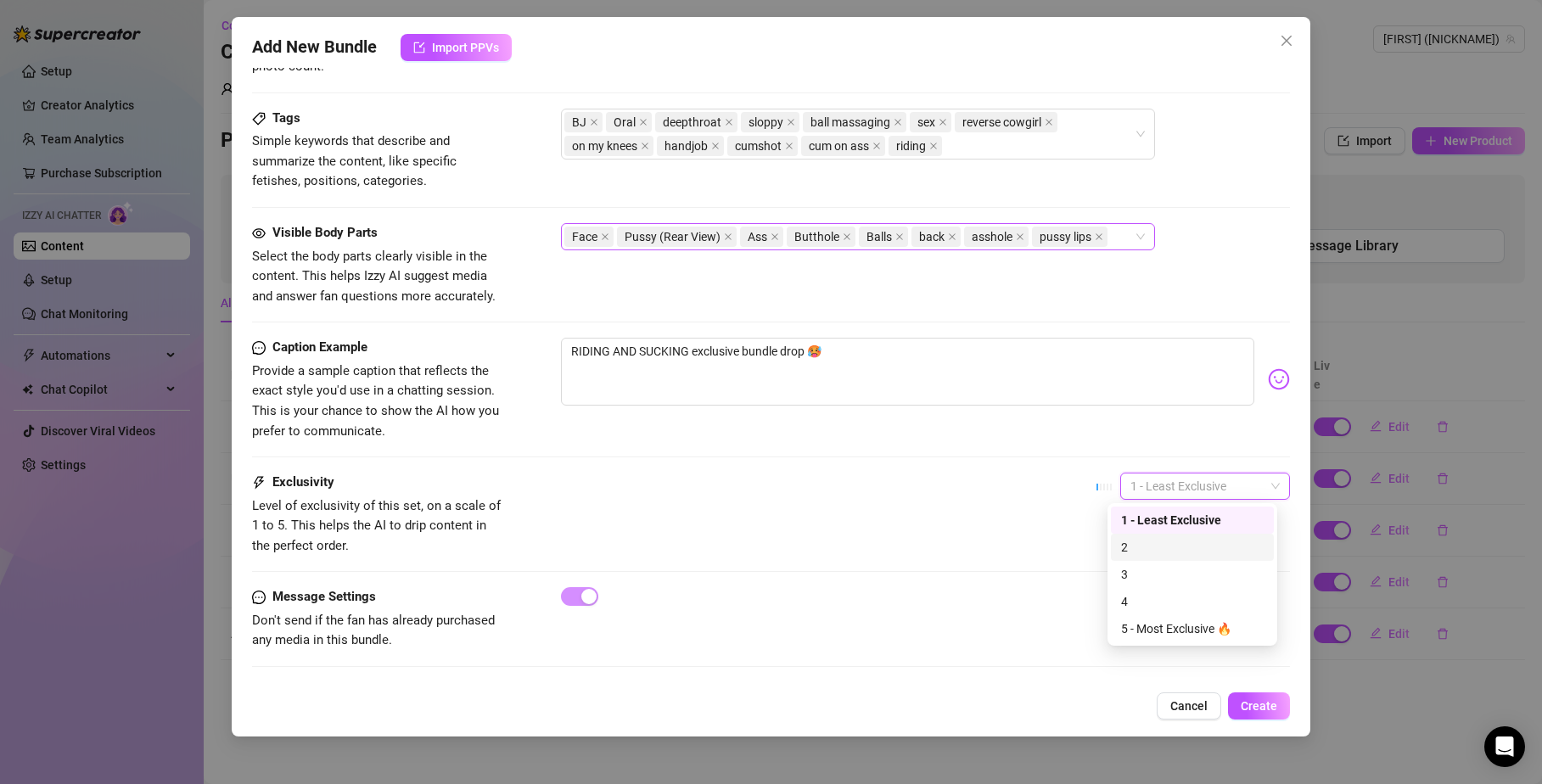click on "2" at bounding box center (1192, 547) 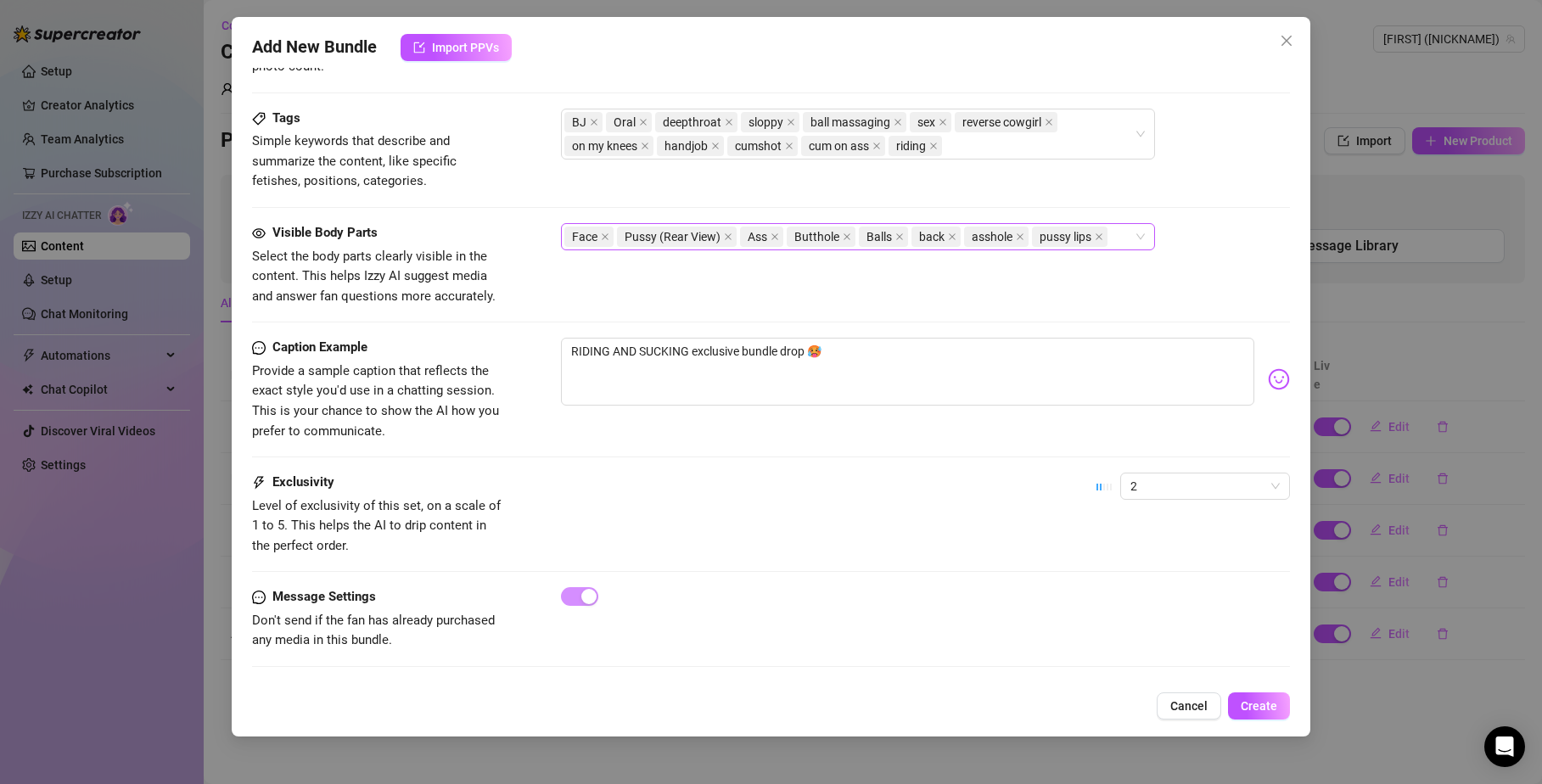 click on "Caption Example Provide a sample caption that reflects the exact style you'd use in a chatting session. This is your chance to show the AI how you prefer to communicate. RIDING AND SUCKING exclusive bundle drop 🥵" at bounding box center [771, 405] 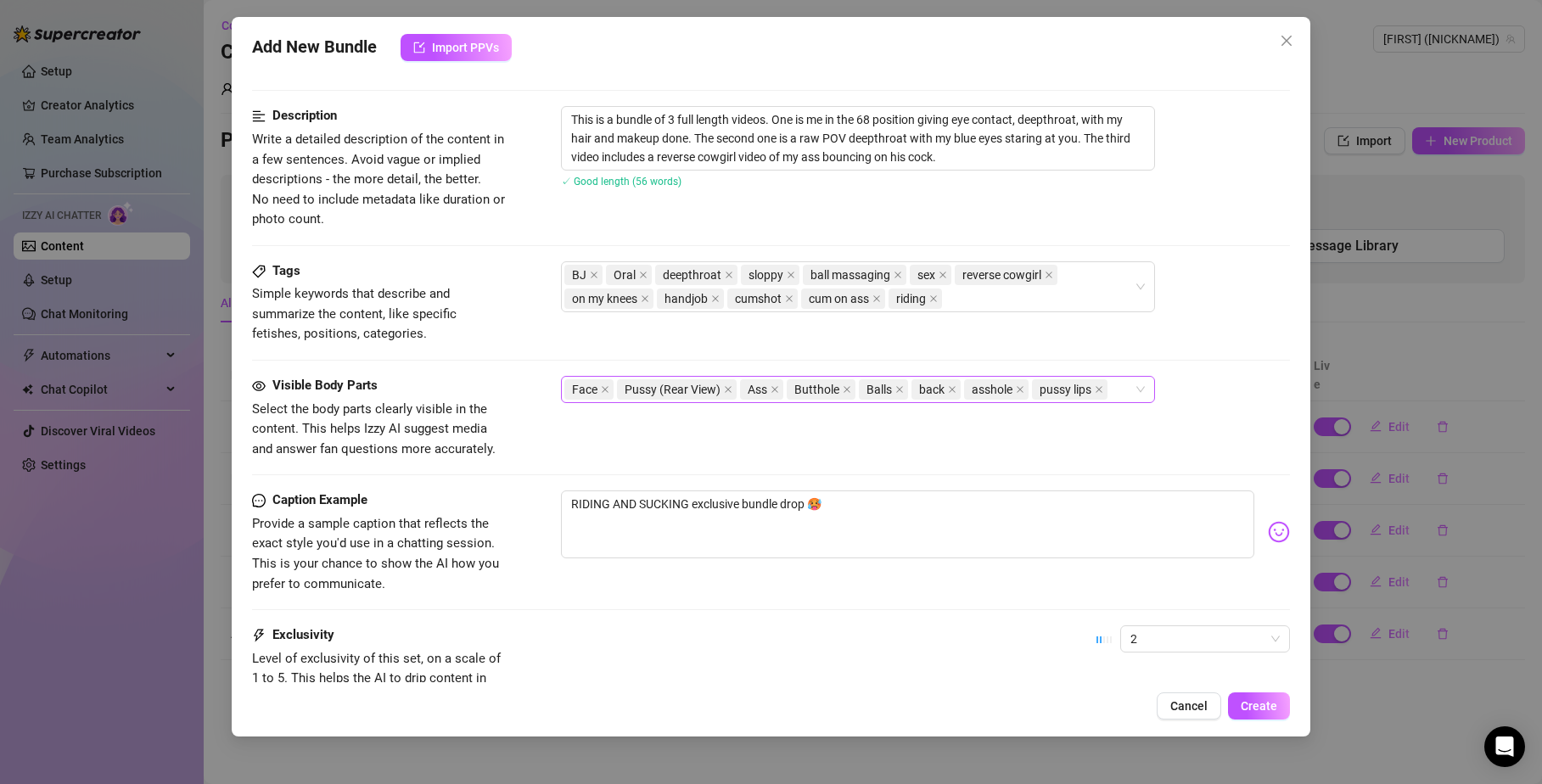 scroll, scrollTop: 663, scrollLeft: 0, axis: vertical 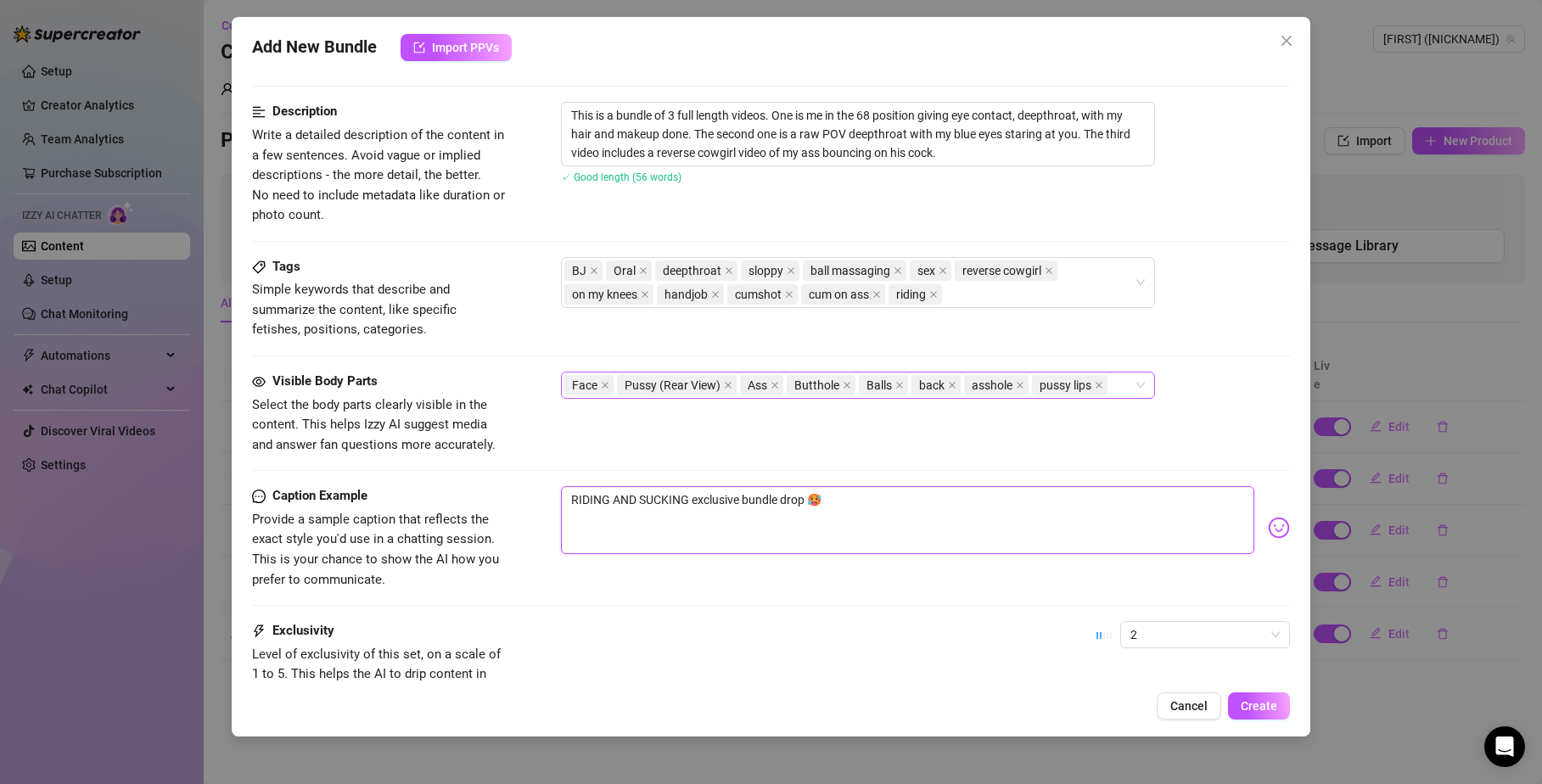 click on "RIDING AND SUCKING exclusive bundle drop 🥵" at bounding box center (908, 520) 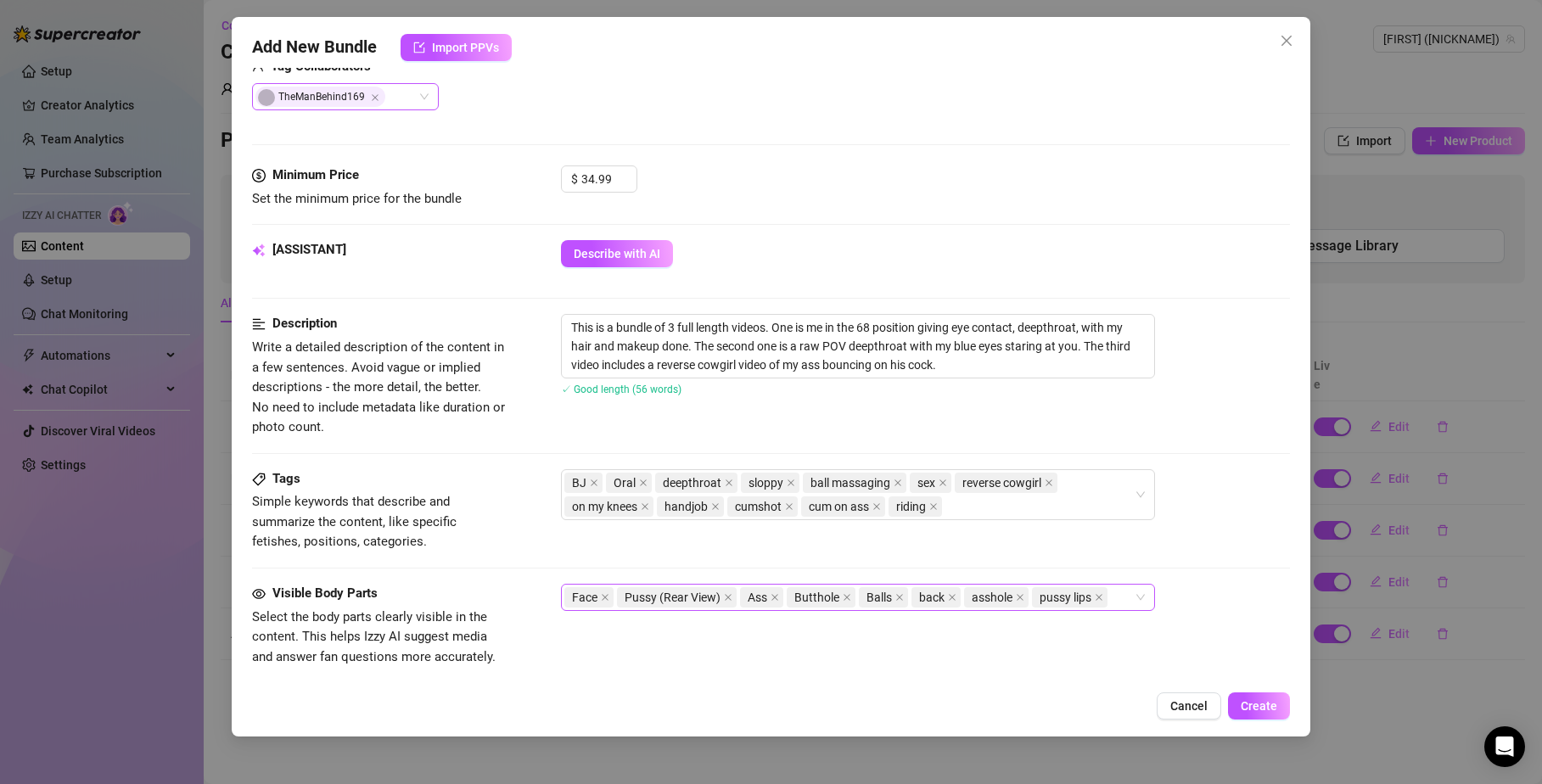 scroll, scrollTop: 0, scrollLeft: 0, axis: both 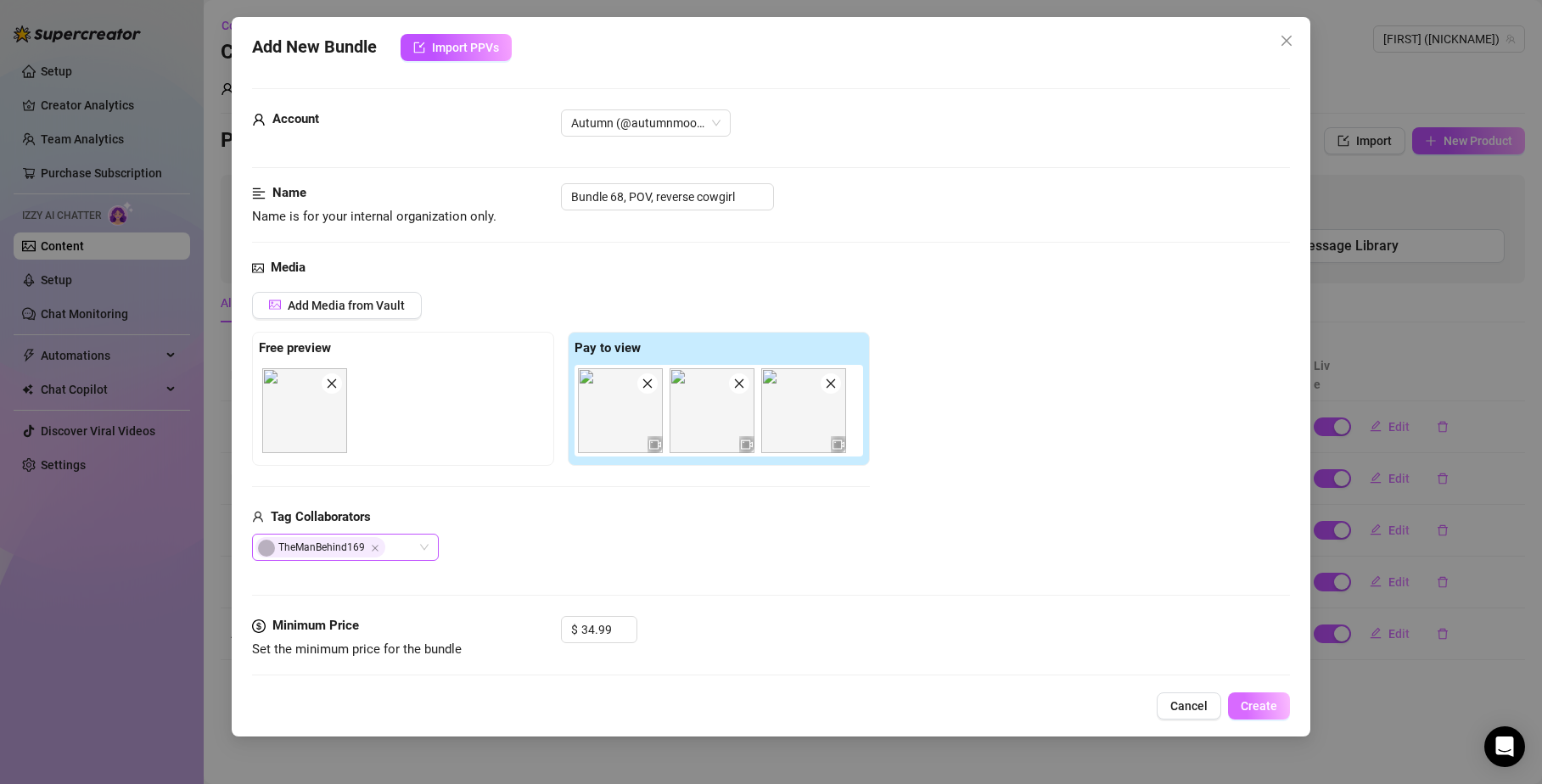 click on "Create" at bounding box center [1259, 706] 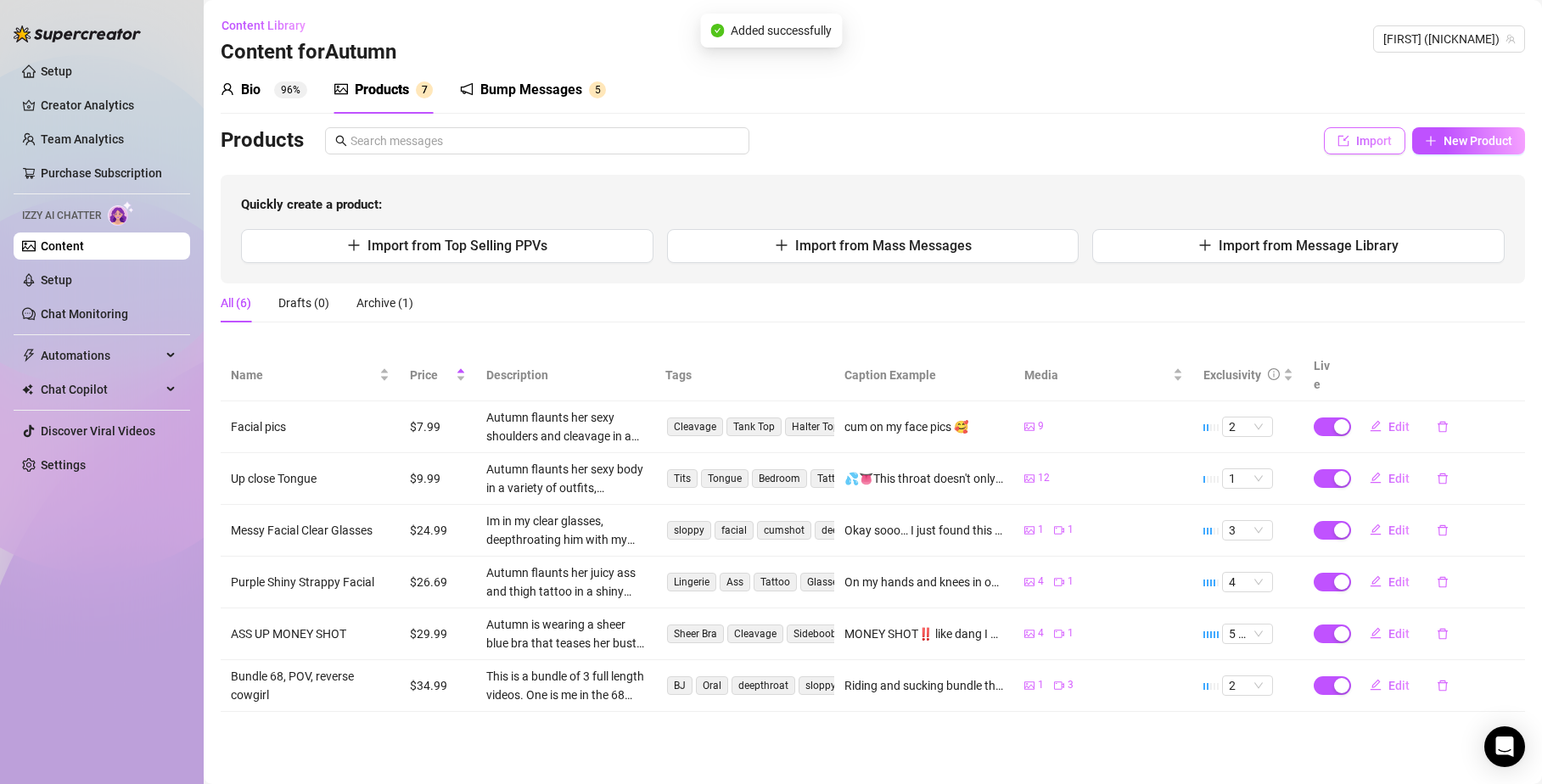 click 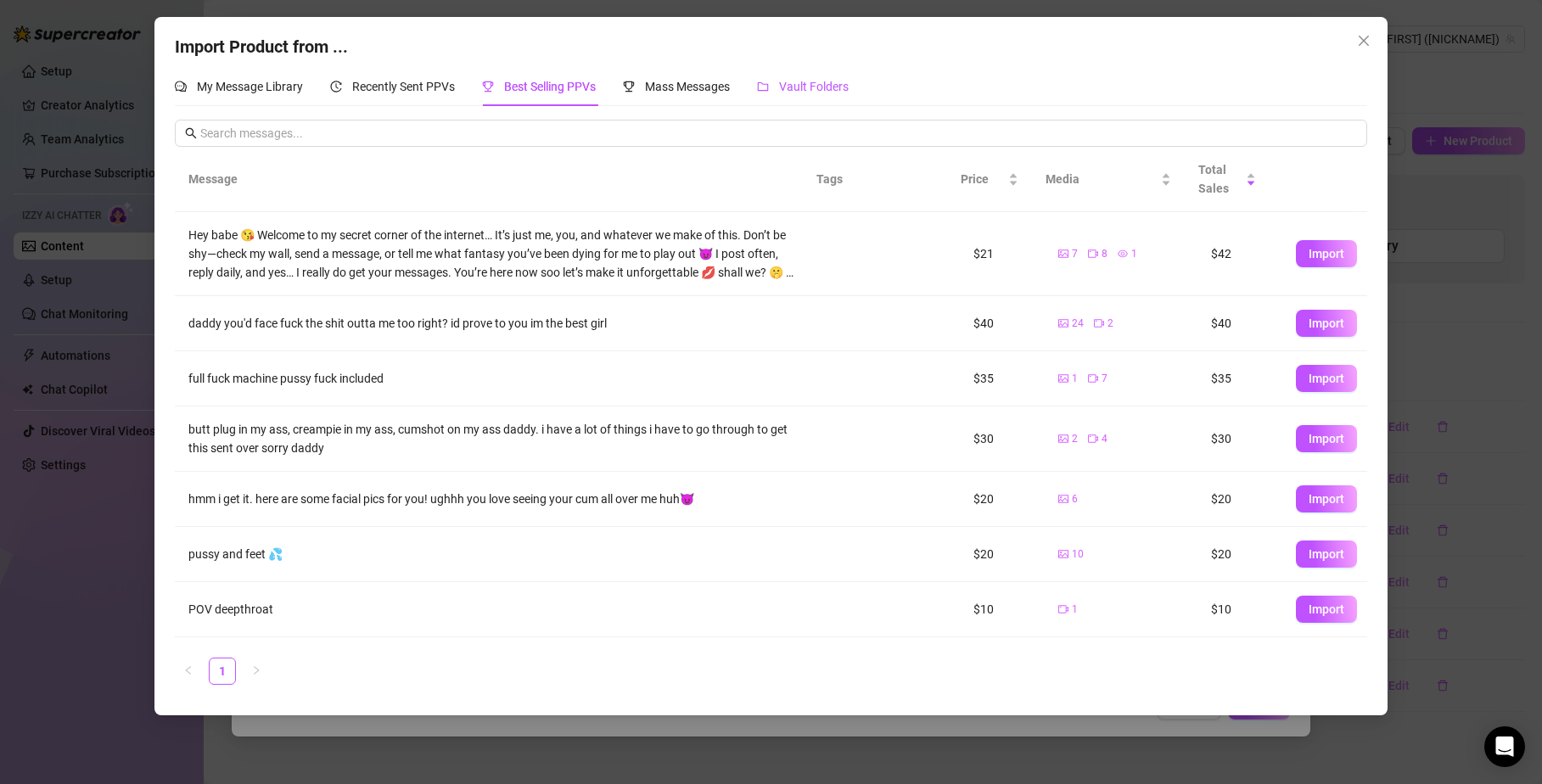 click on "Vault Folders" at bounding box center (814, 87) 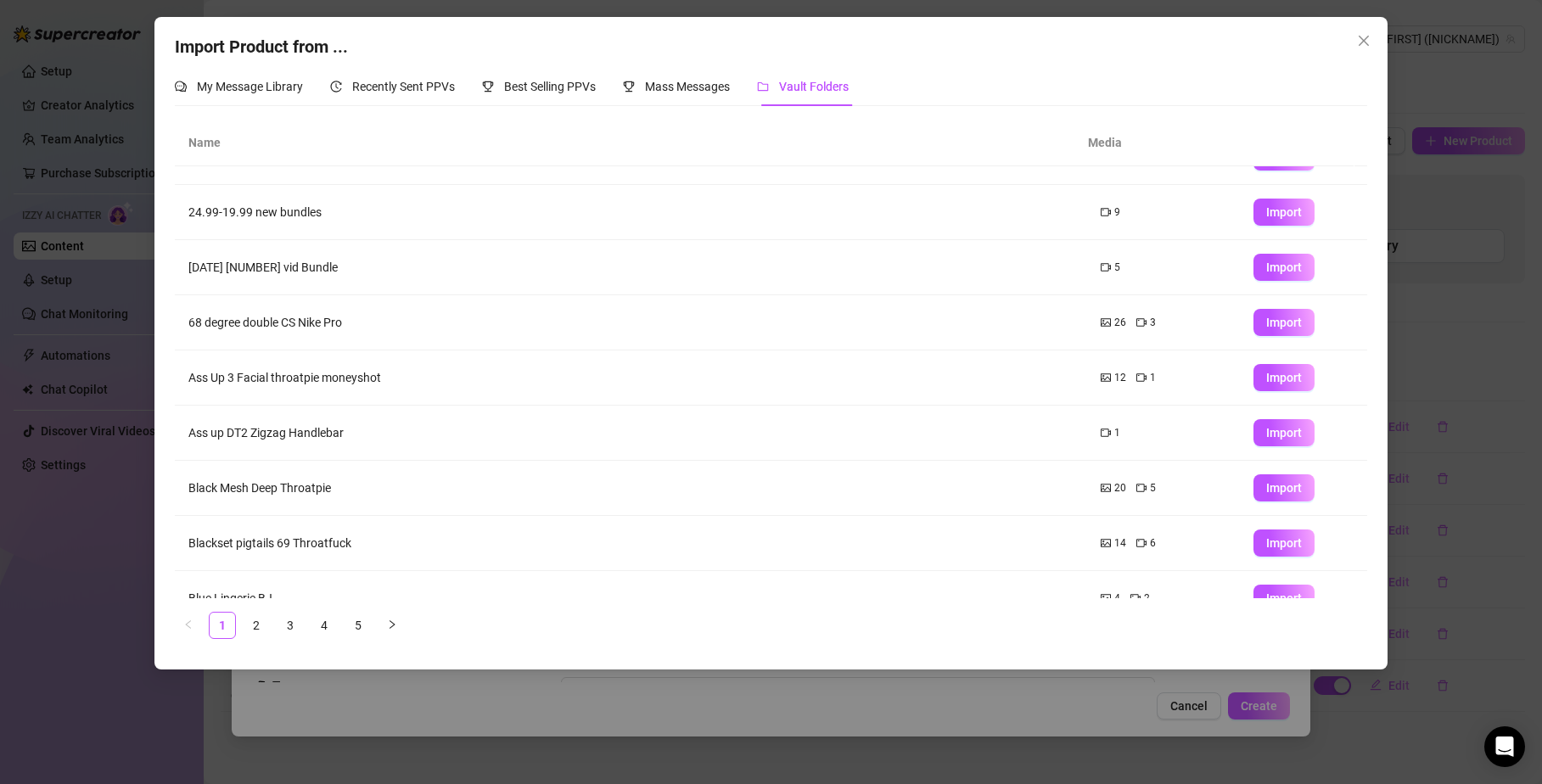 scroll, scrollTop: 120, scrollLeft: 0, axis: vertical 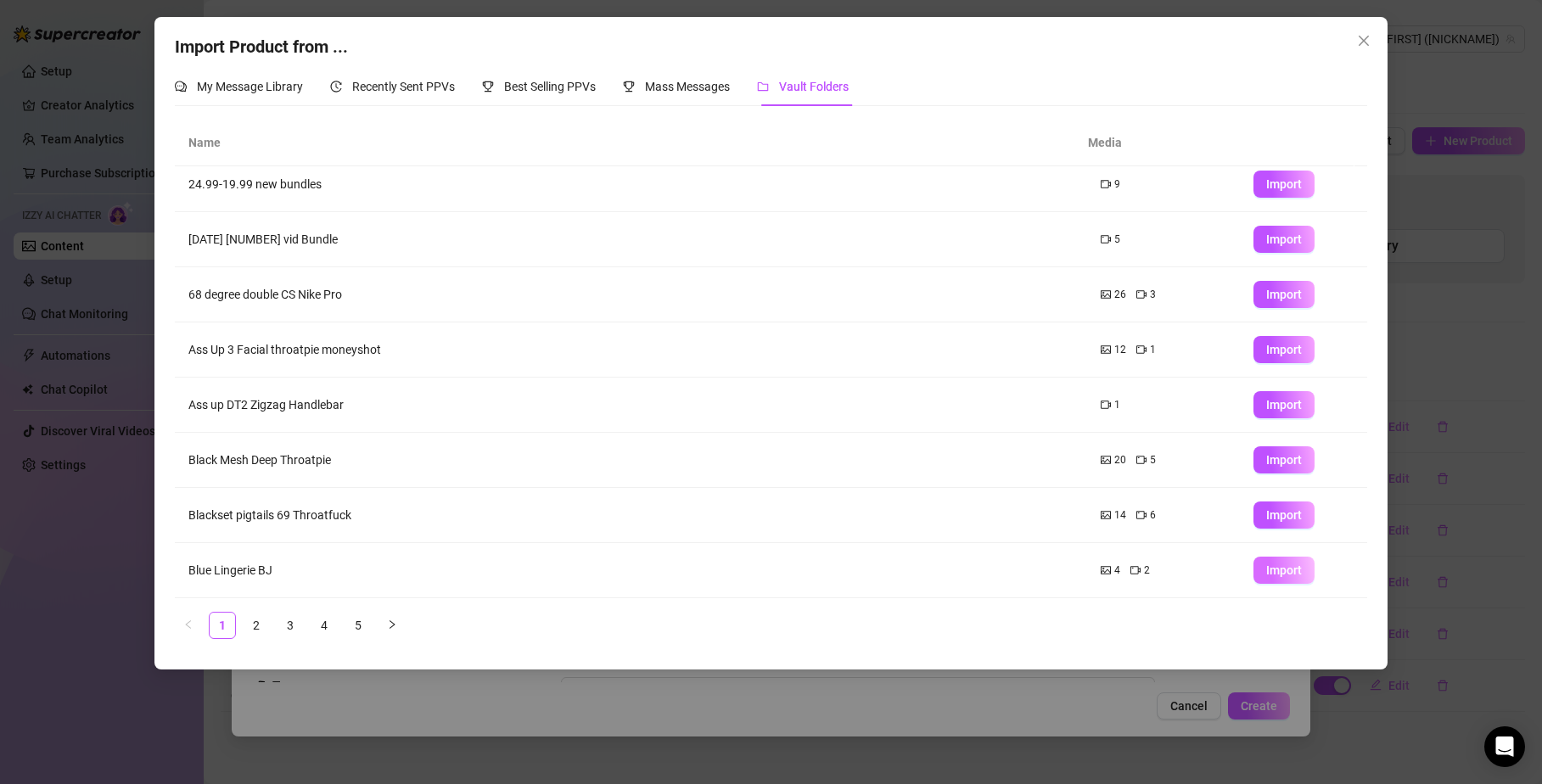 click on "Import" at bounding box center (1284, 570) 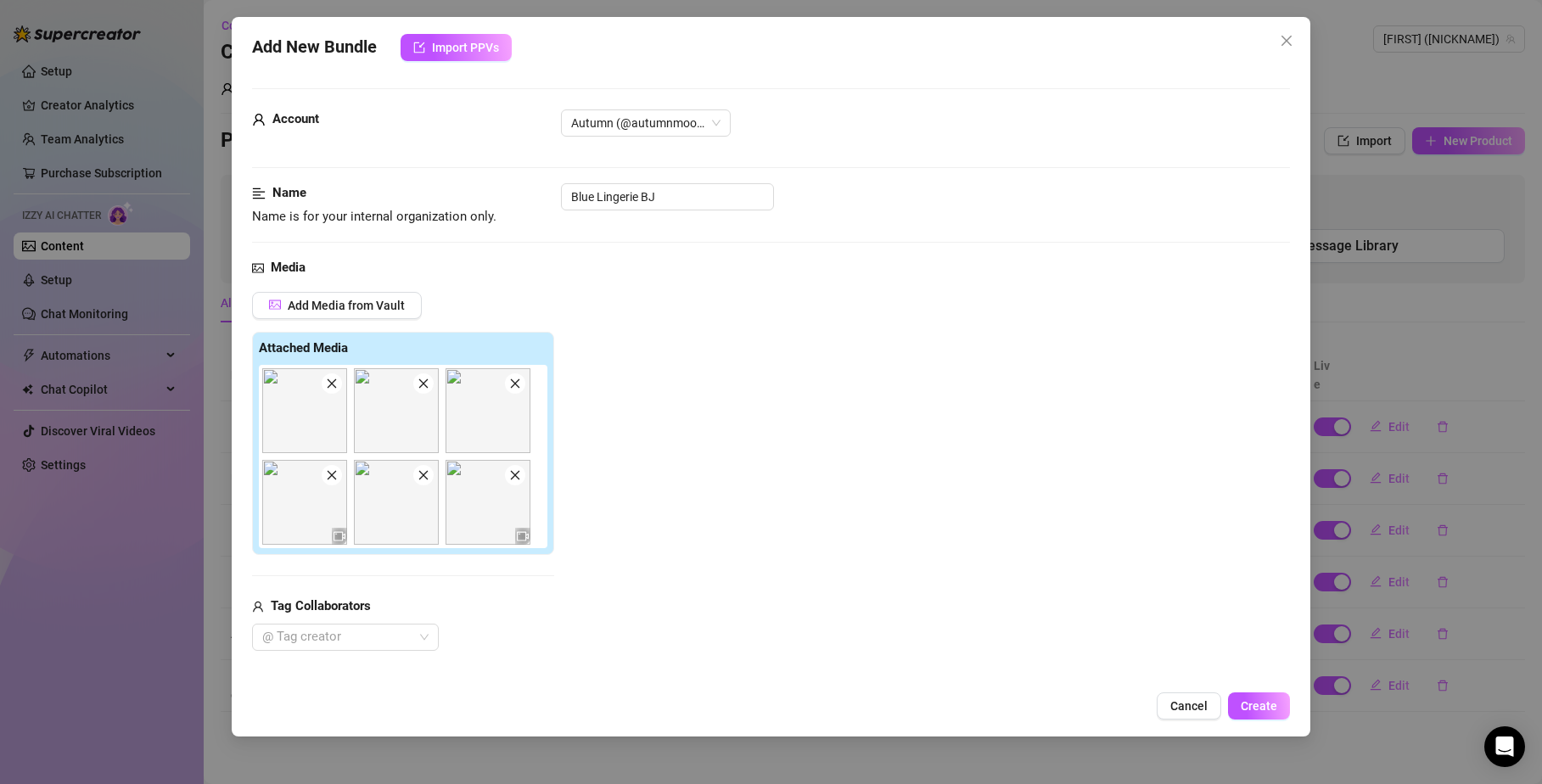 click at bounding box center (305, 502) 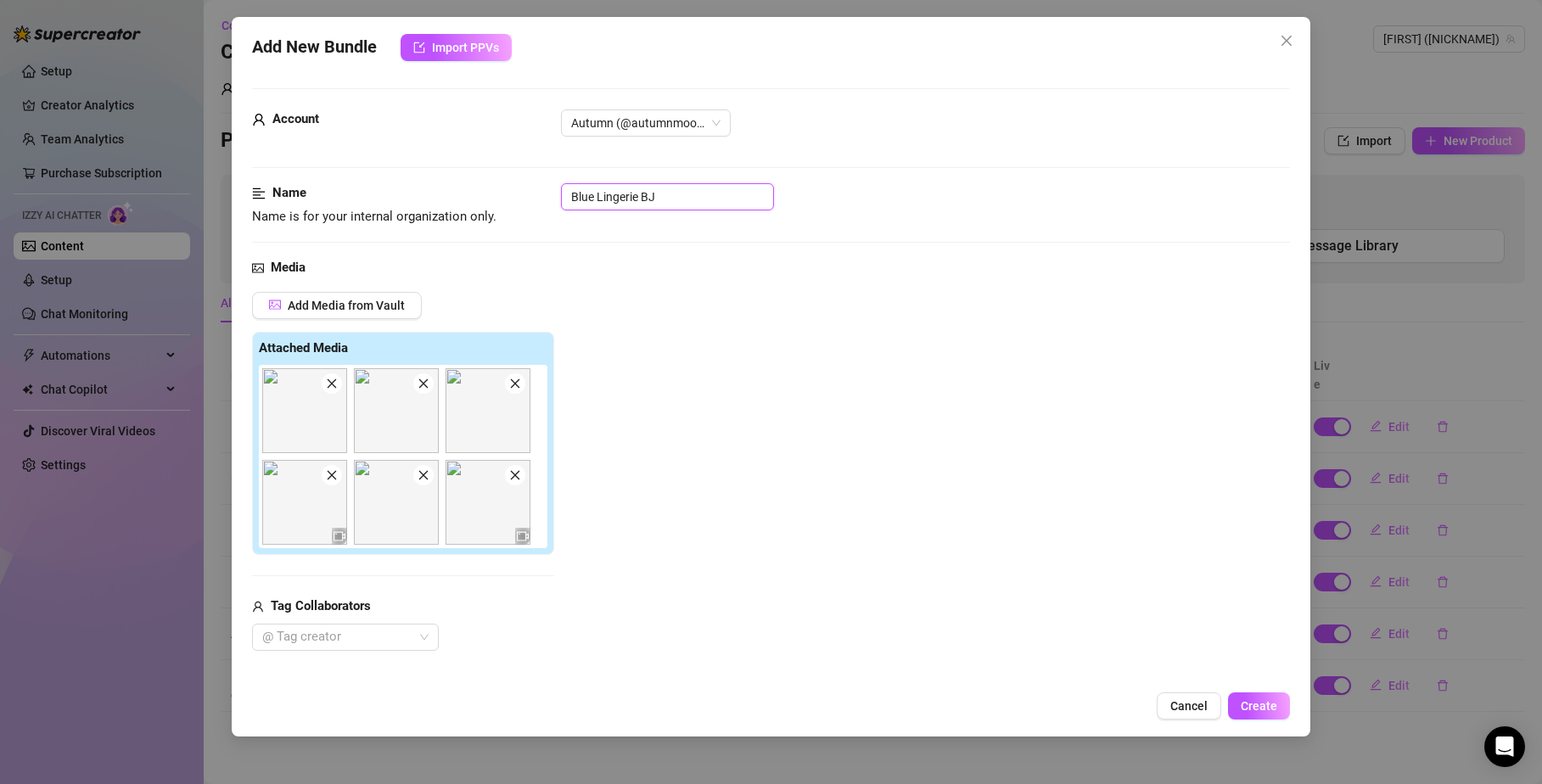 click on "Blue Lingerie BJ" at bounding box center (667, 197) 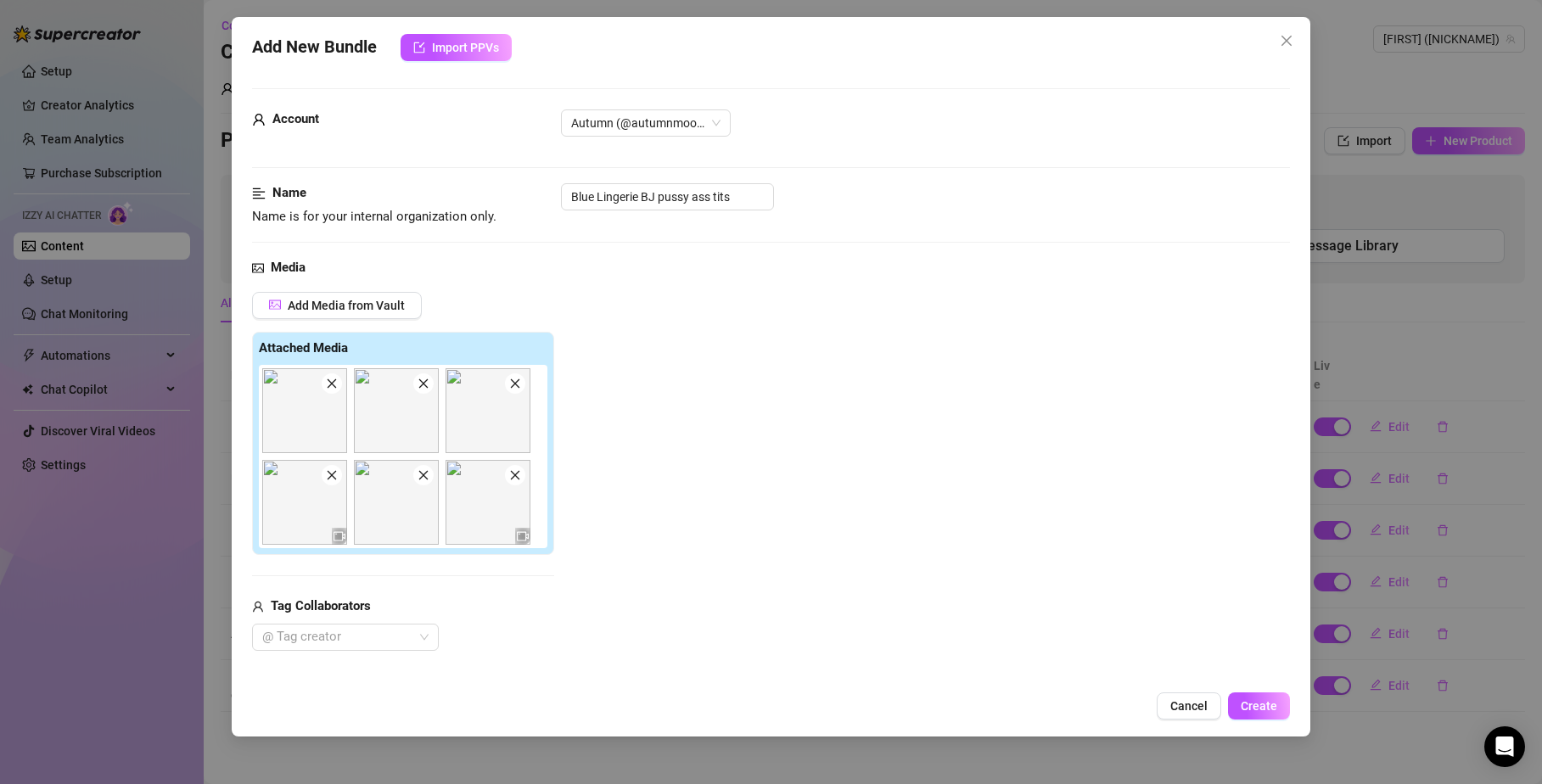 click on "Add Media from Vault Attached Media Tag Collaborators   @ Tag creator" at bounding box center (771, 471) 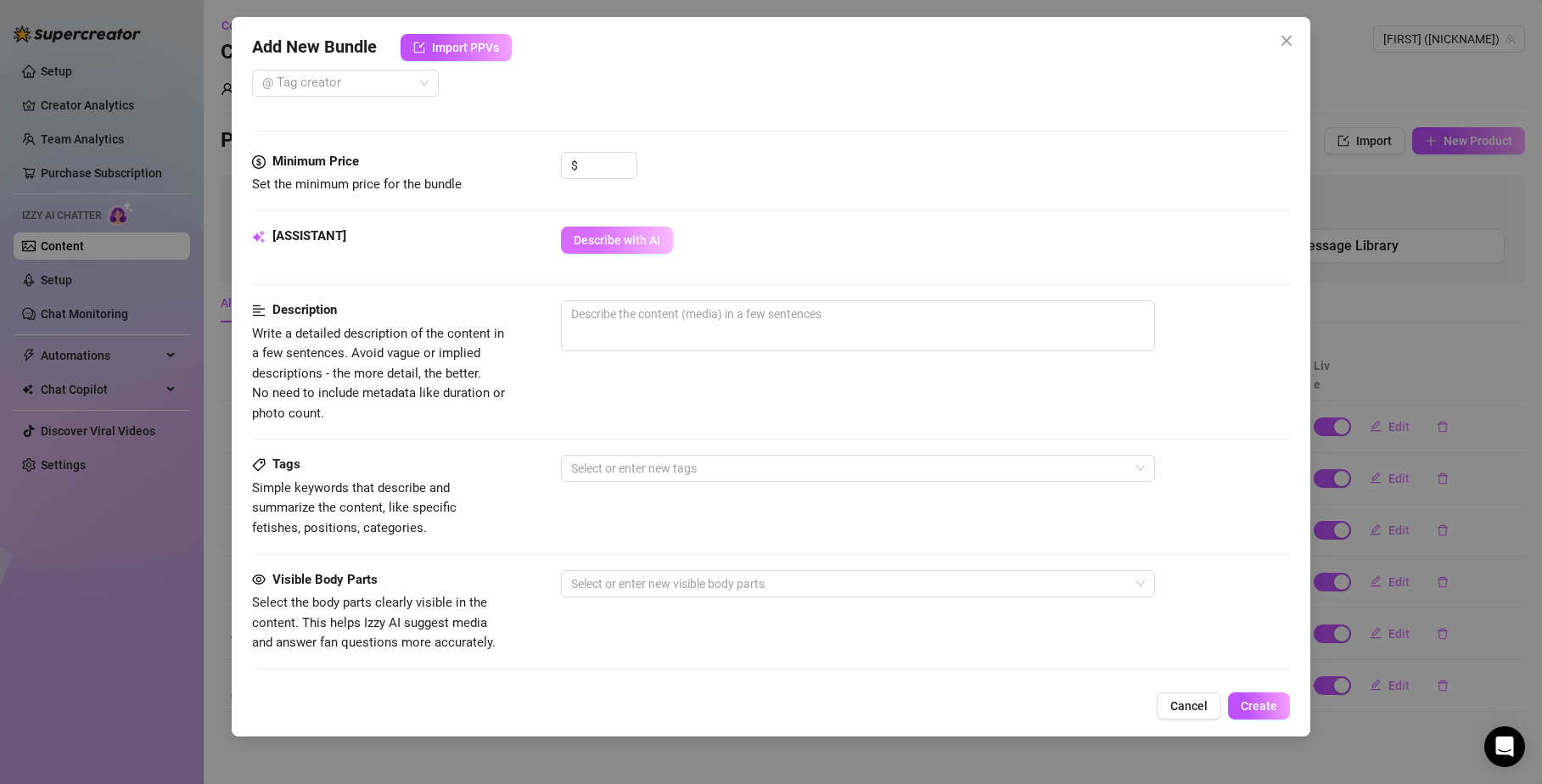 click on "Describe with AI" at bounding box center [617, 240] 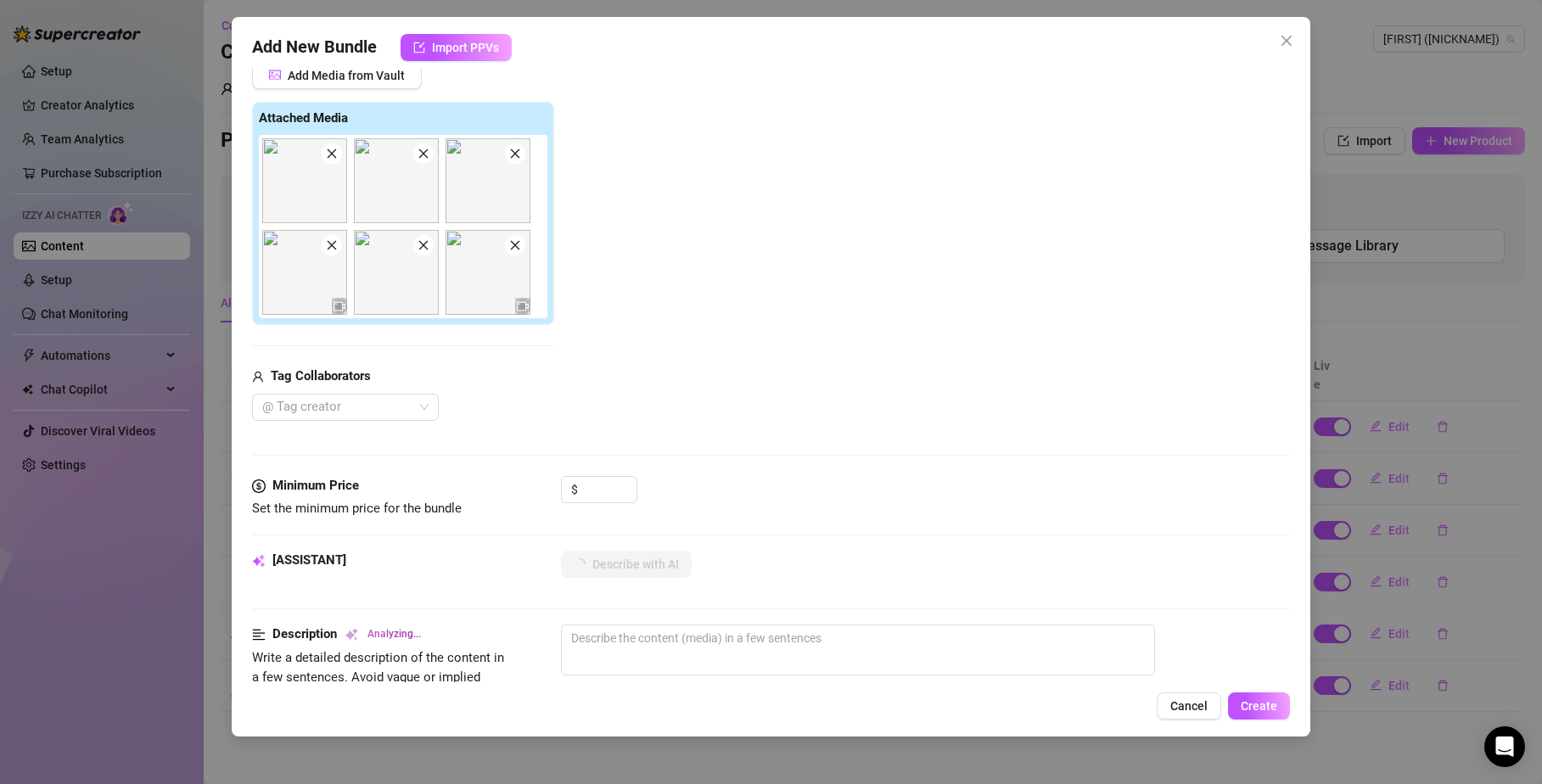 scroll, scrollTop: 211, scrollLeft: 0, axis: vertical 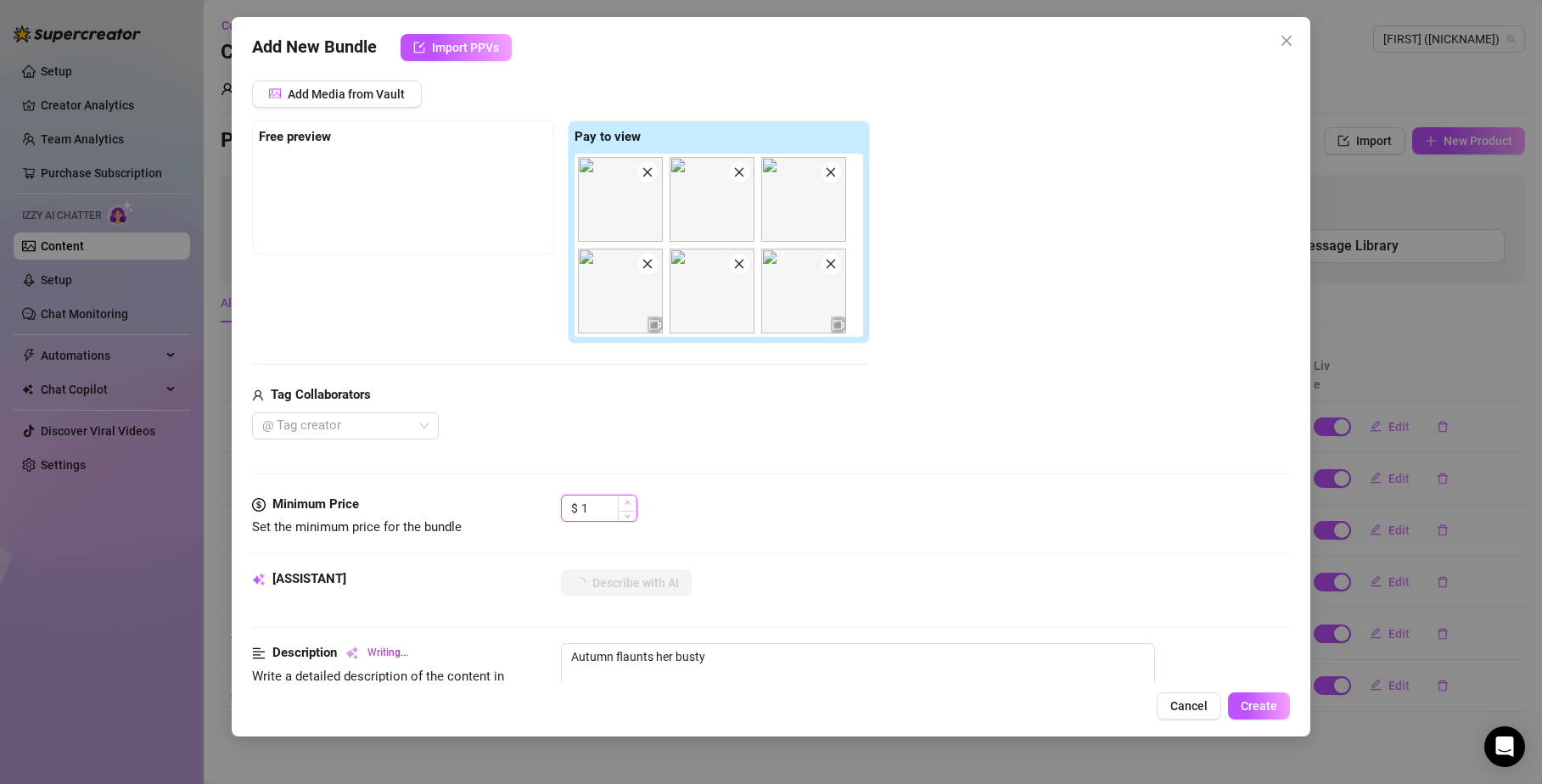 click at bounding box center [627, 503] 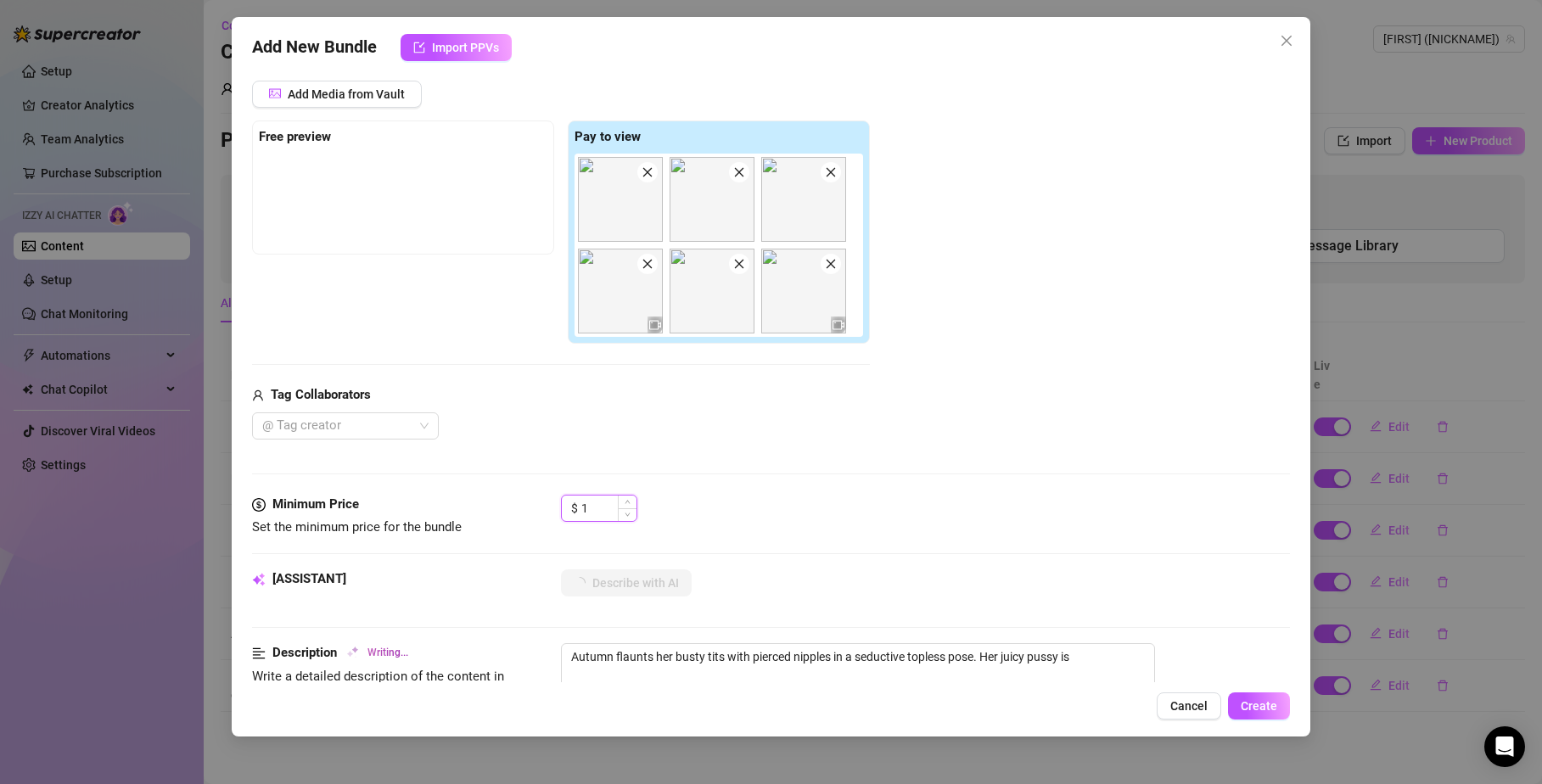 click on "1" at bounding box center (608, 508) 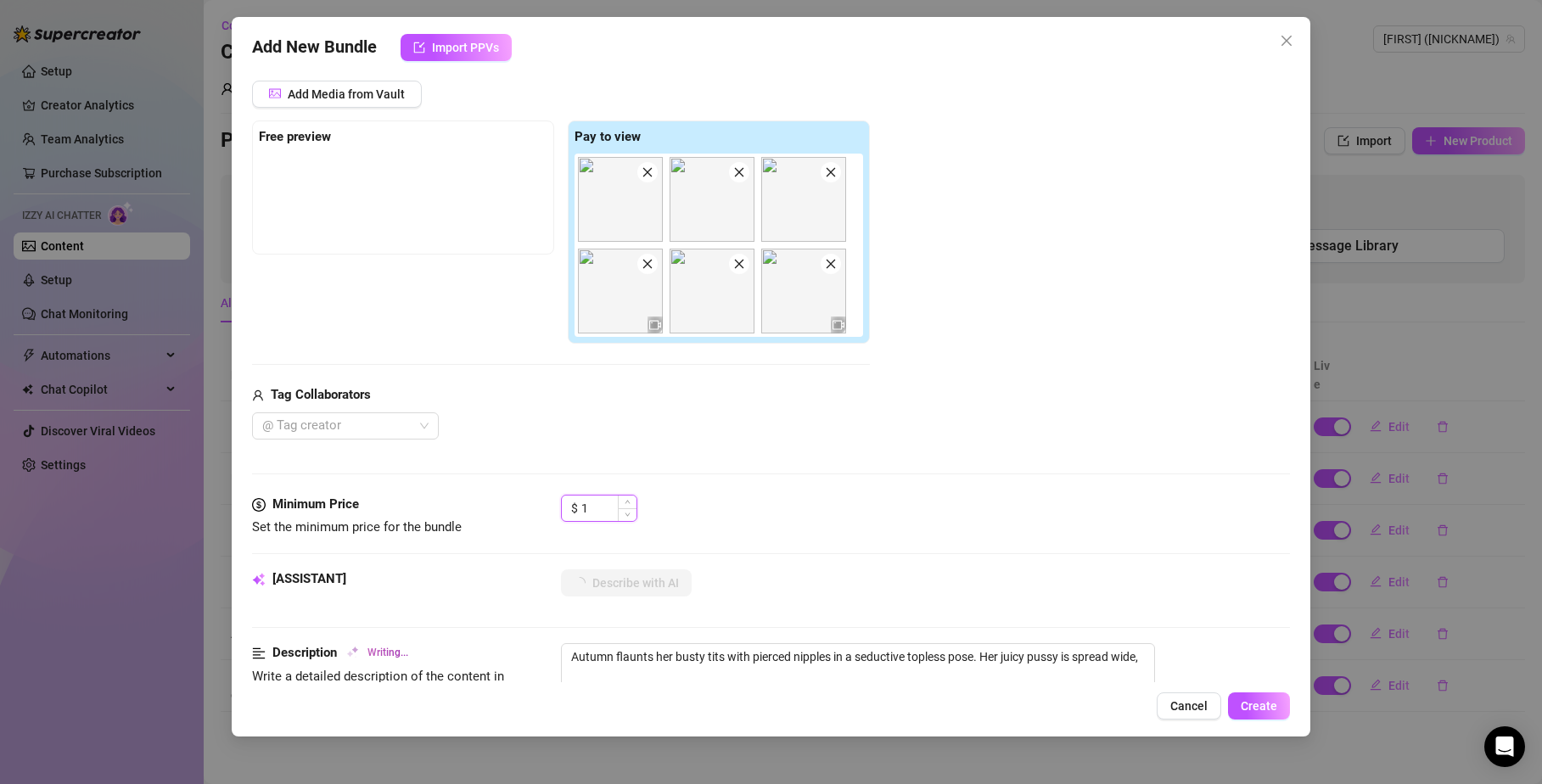 click on "1" at bounding box center (608, 508) 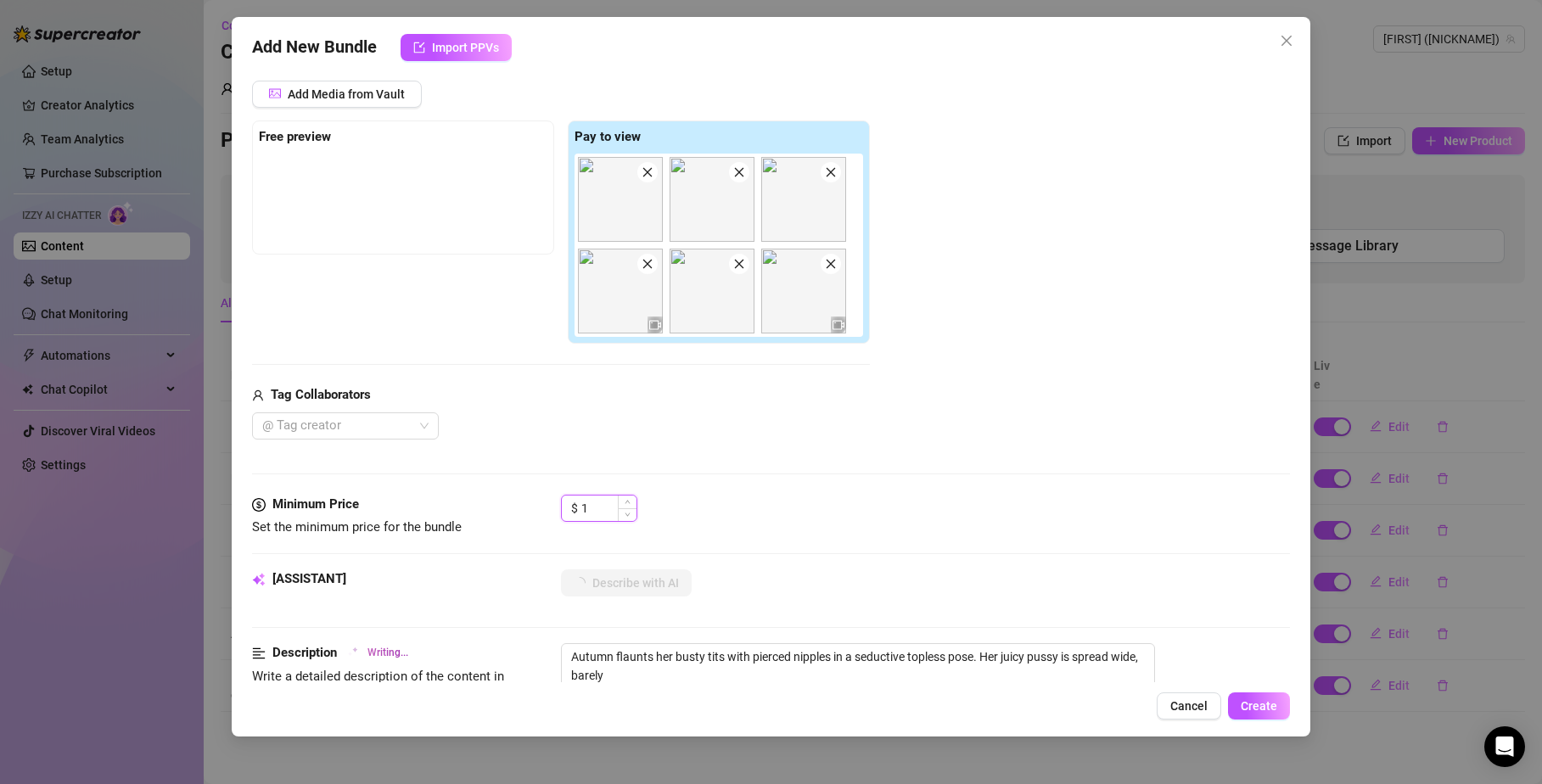 click on "1" at bounding box center [608, 508] 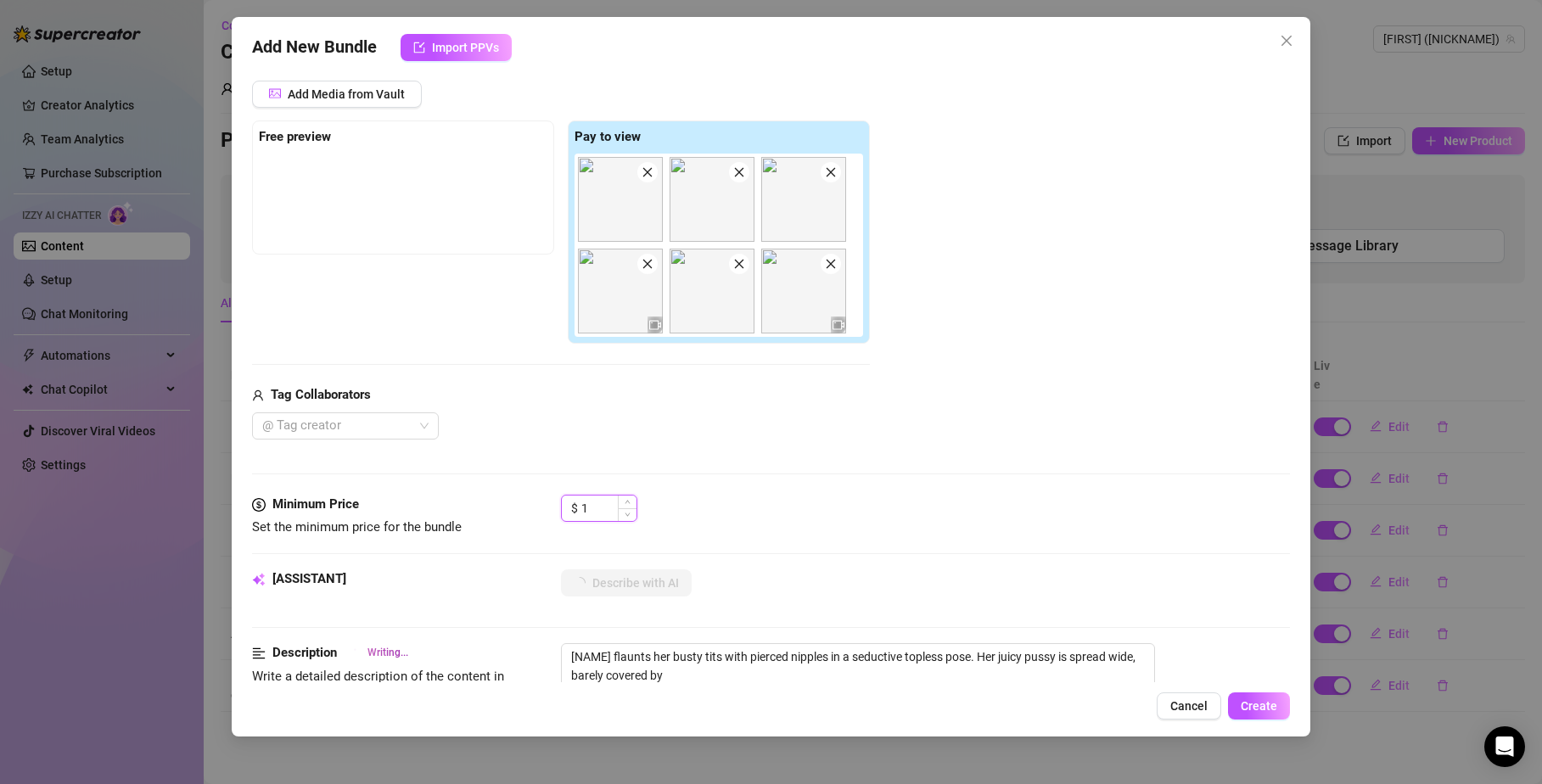 click on "1" at bounding box center (608, 508) 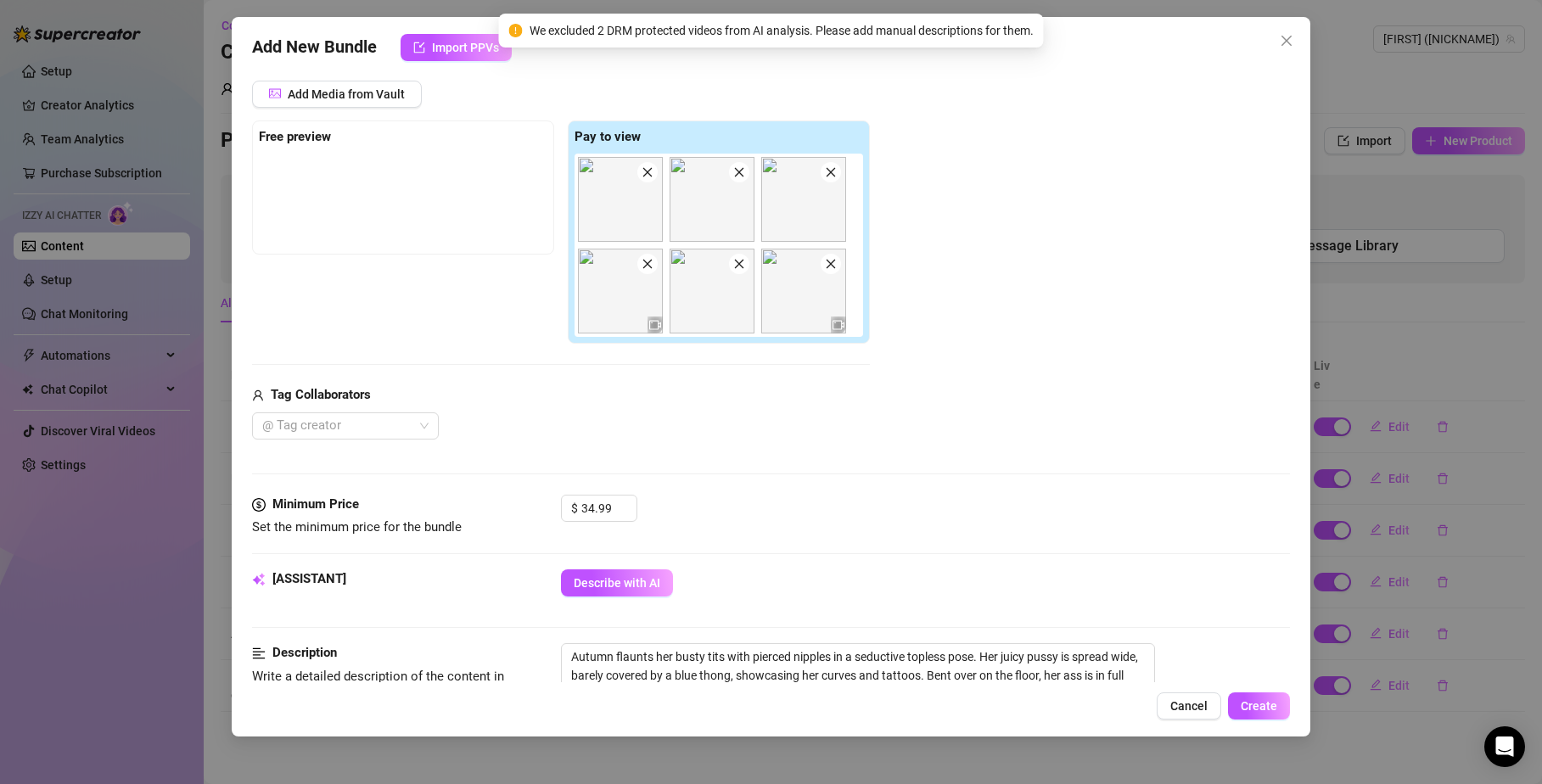click on "Media Add Media from Vault Free preview Pay to view Tag Collaborators   @ Tag creator" at bounding box center [771, 271] 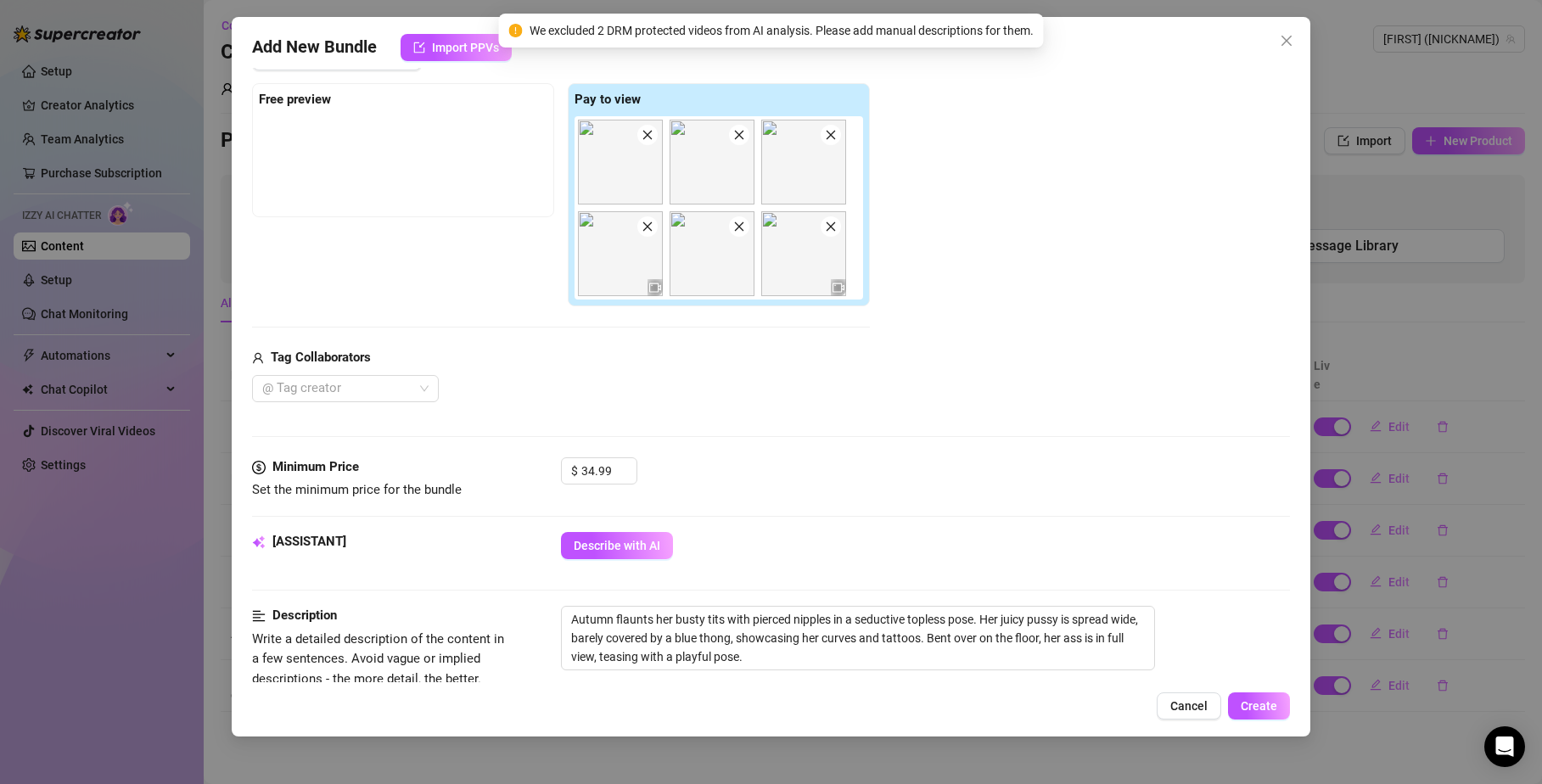 scroll, scrollTop: 278, scrollLeft: 0, axis: vertical 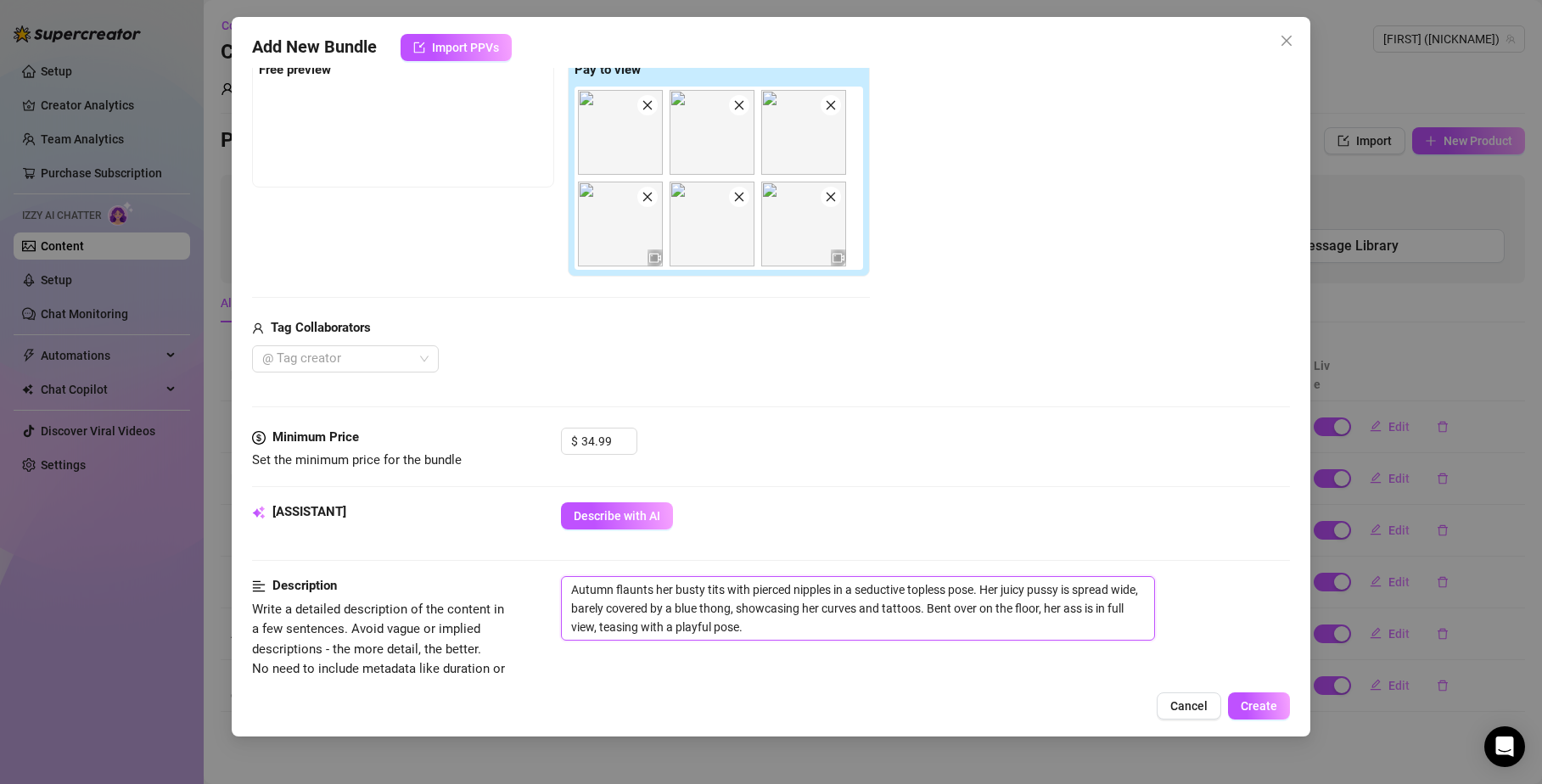 click on "Autumn flaunts her busty tits with pierced nipples in a seductive topless pose. Her juicy pussy is spread wide, barely covered by a blue thong, showcasing her curves and tattoos. Bent over on the floor, her ass is in full view, teasing with a playful pose." at bounding box center (858, 608) 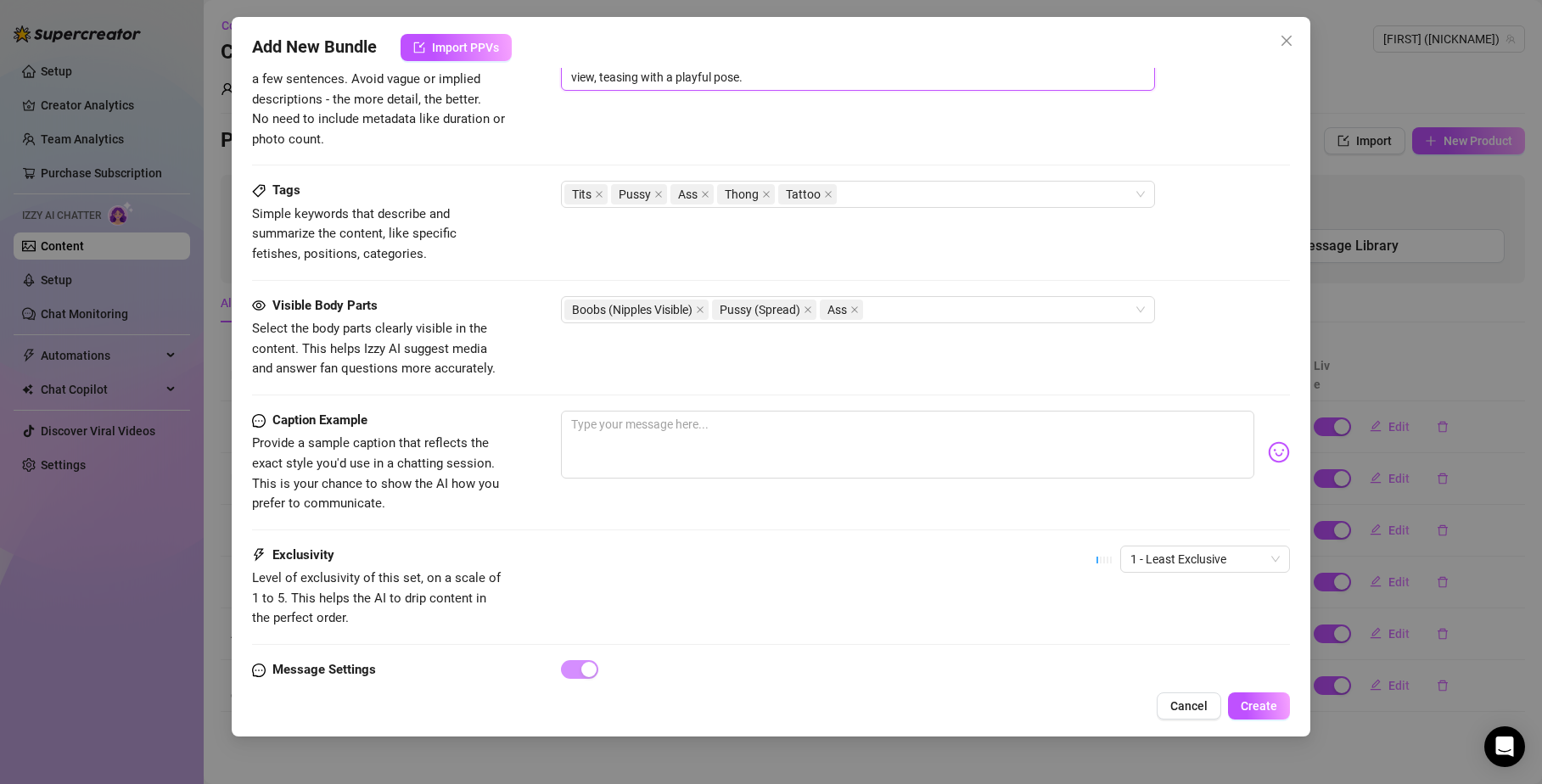 scroll, scrollTop: 881, scrollLeft: 0, axis: vertical 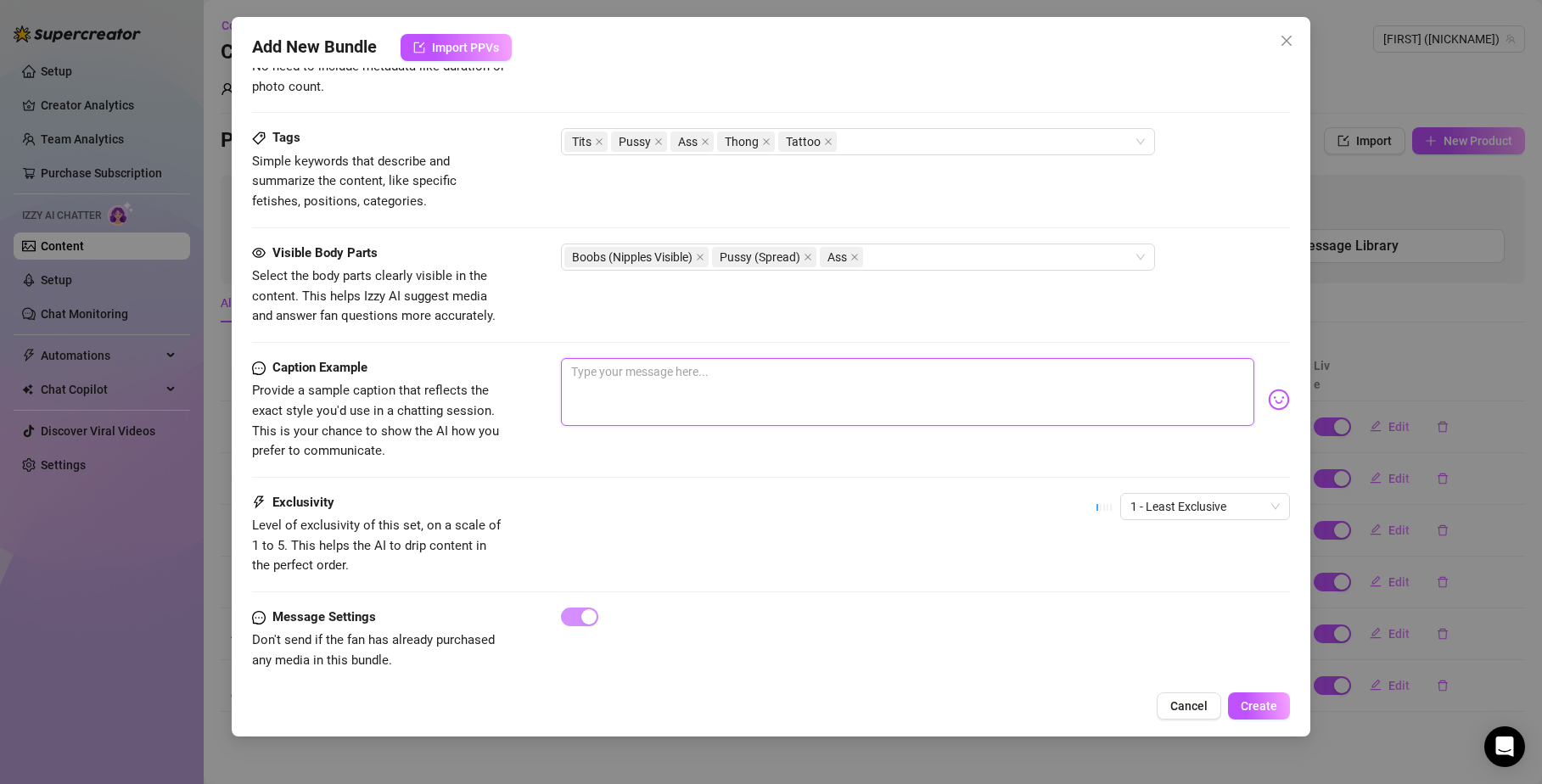 click at bounding box center (908, 392) 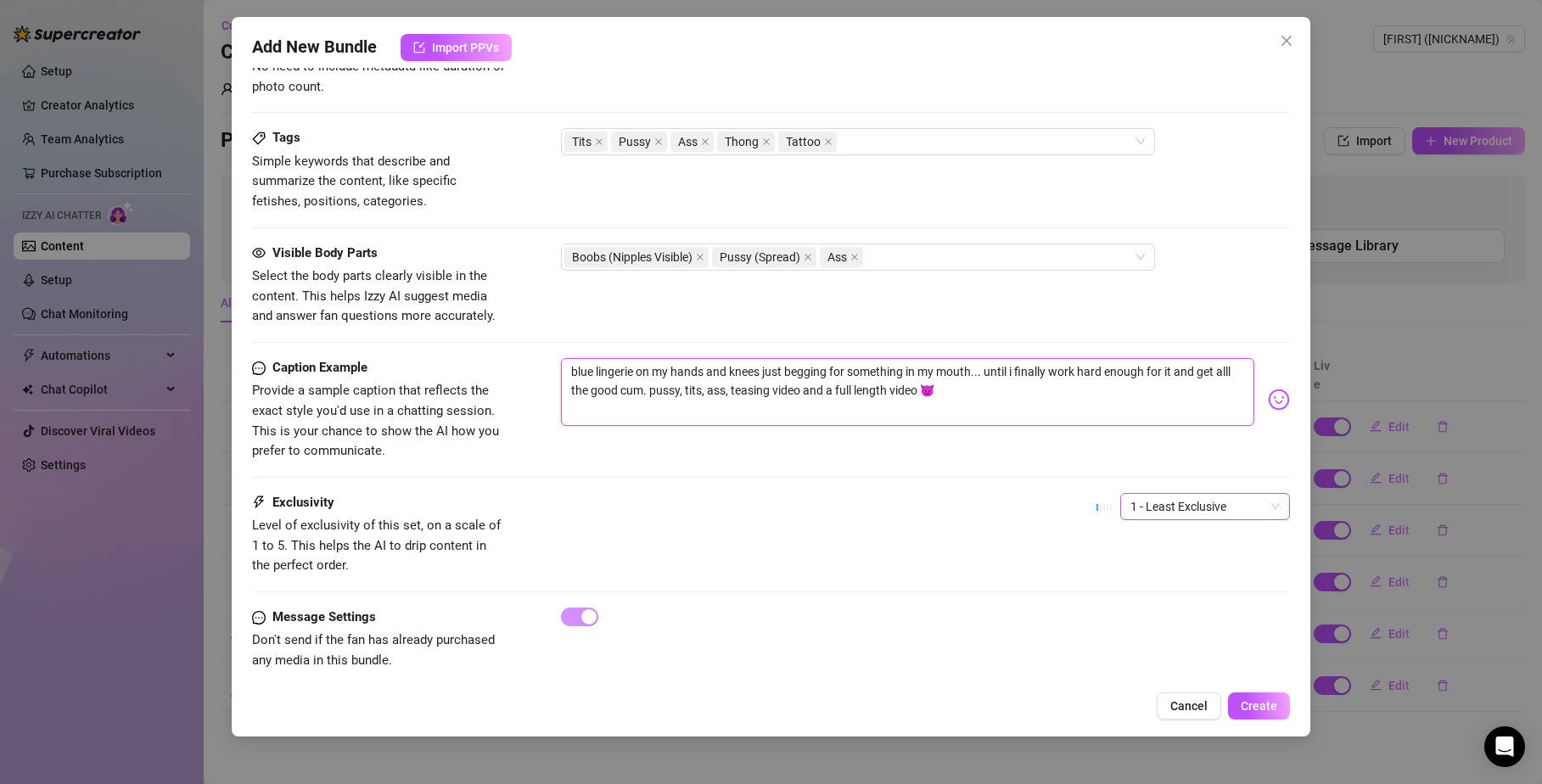 click on "1 - Least Exclusive" at bounding box center [1205, 507] 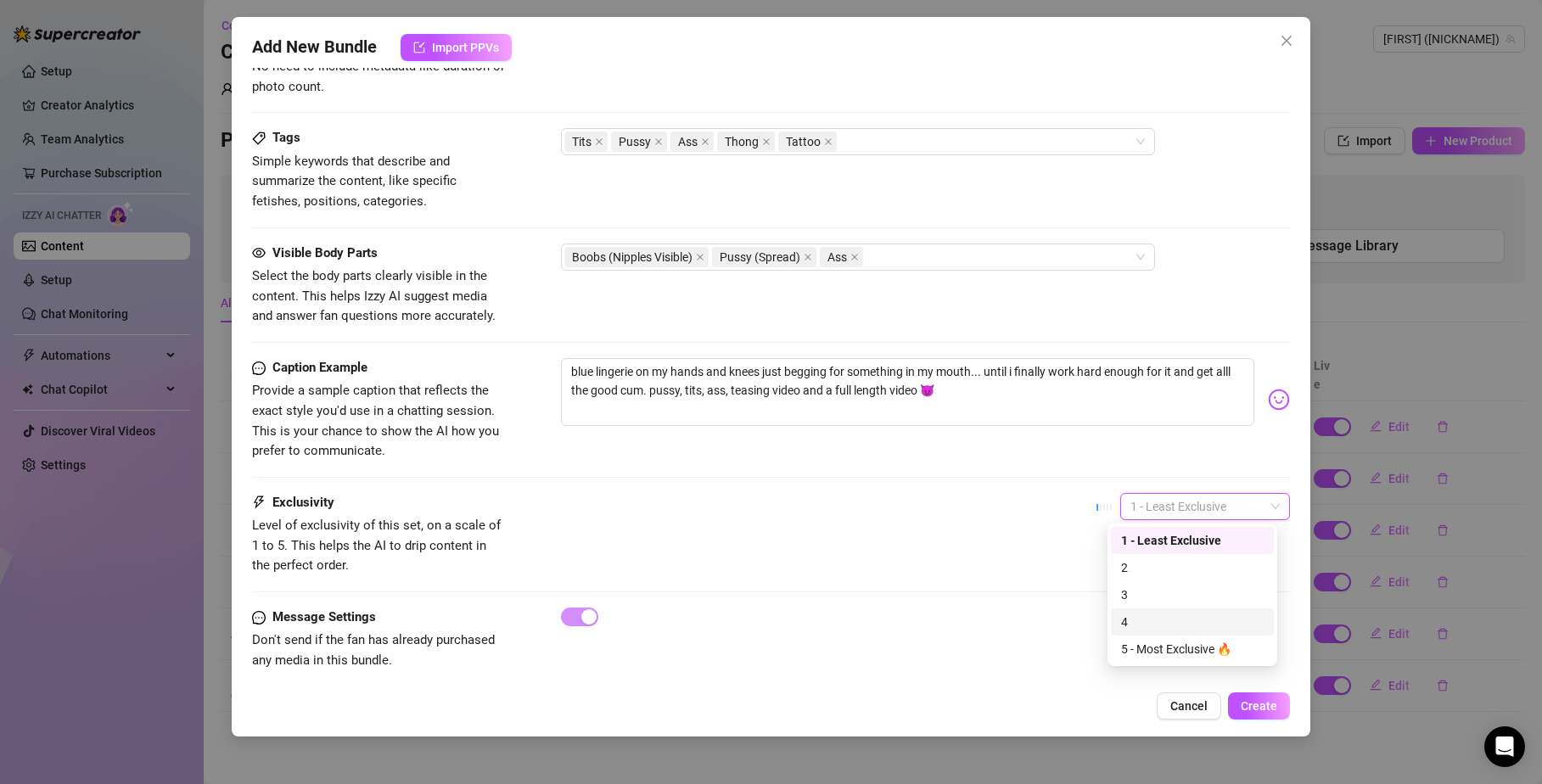 click on "4" at bounding box center [1192, 622] 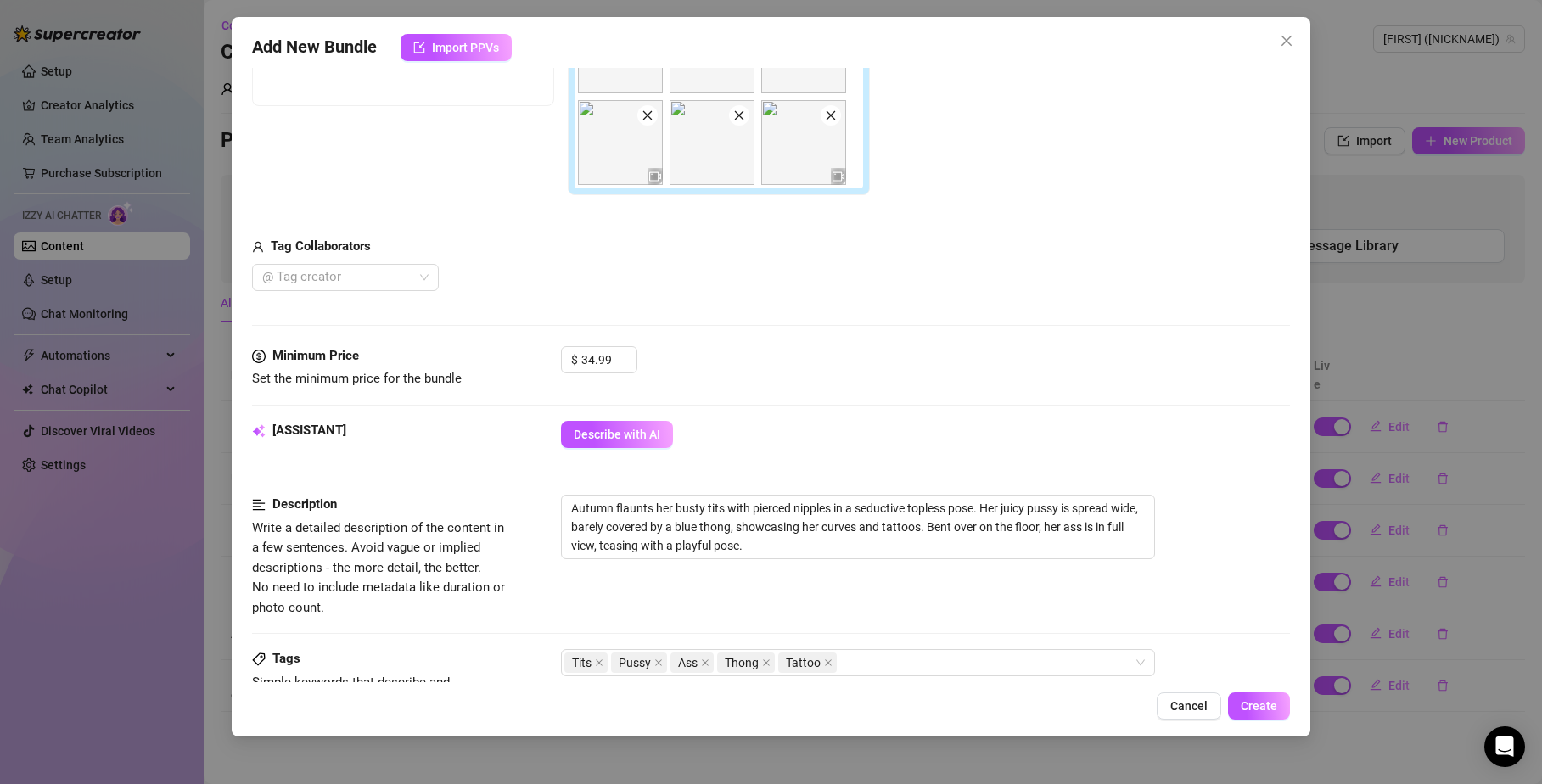 scroll, scrollTop: 243, scrollLeft: 0, axis: vertical 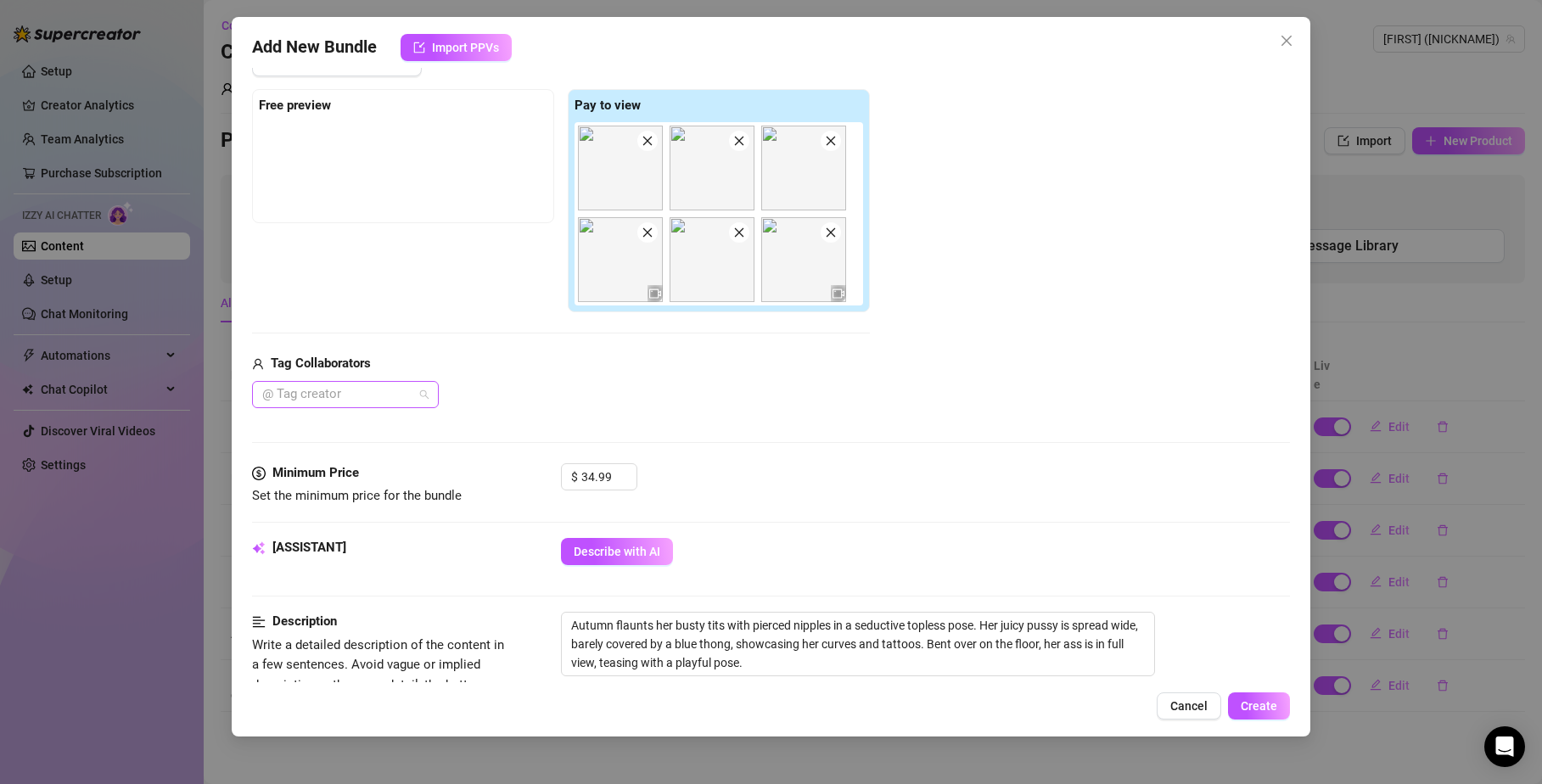 click at bounding box center [336, 395] 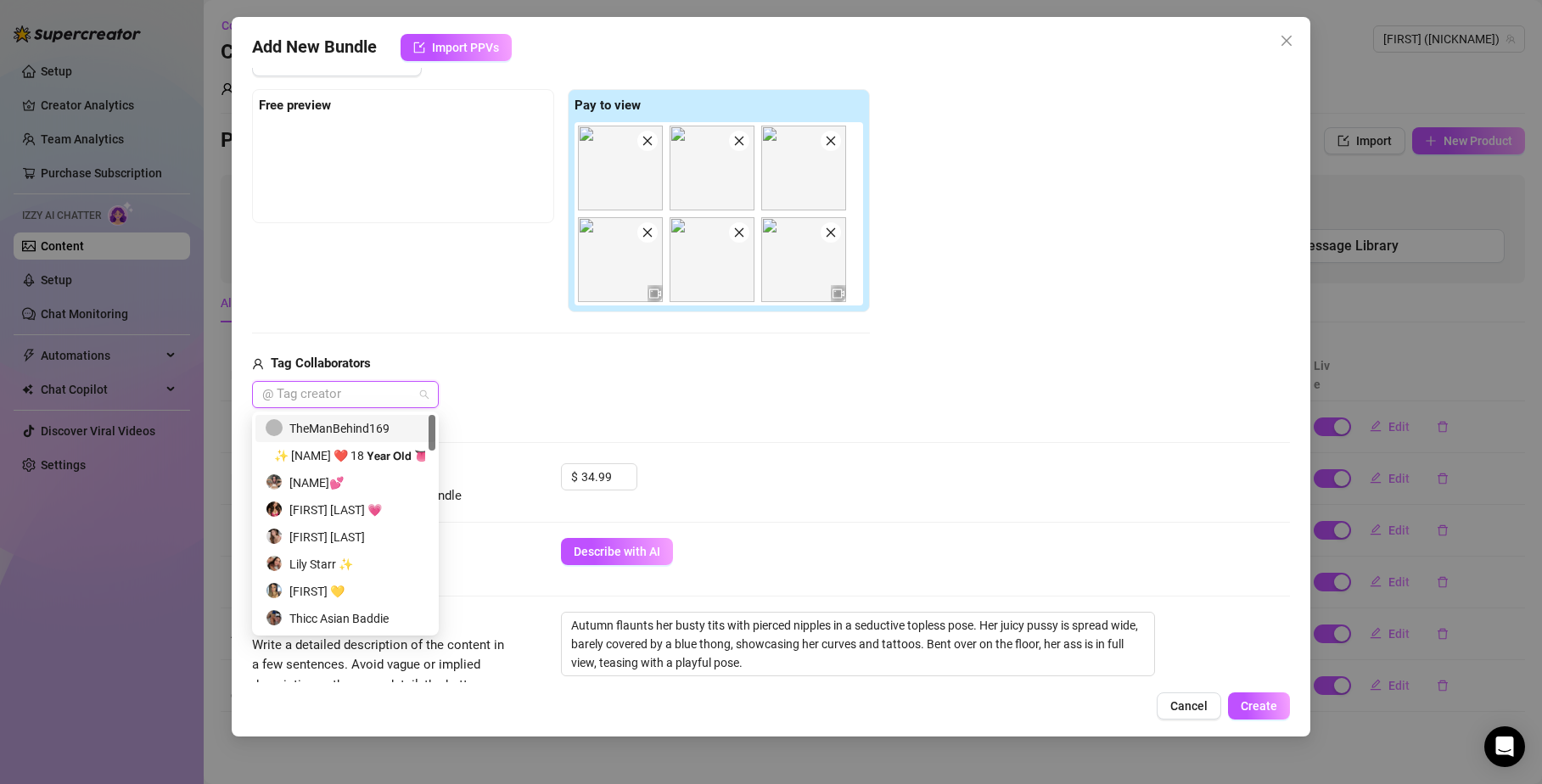 click on "TheManBehind169" at bounding box center [345, 428] 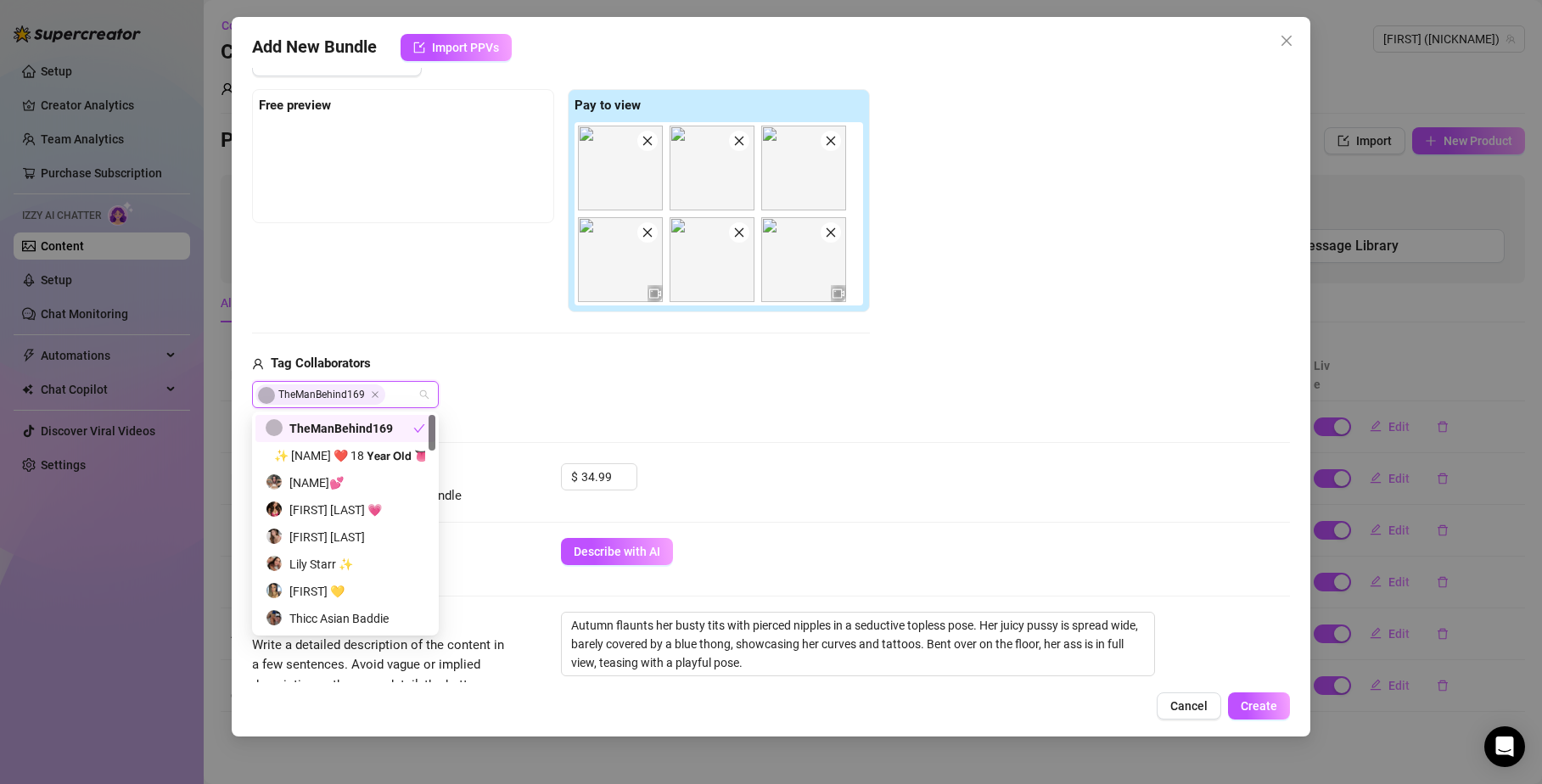 click on "TheManBehind169" at bounding box center [561, 395] 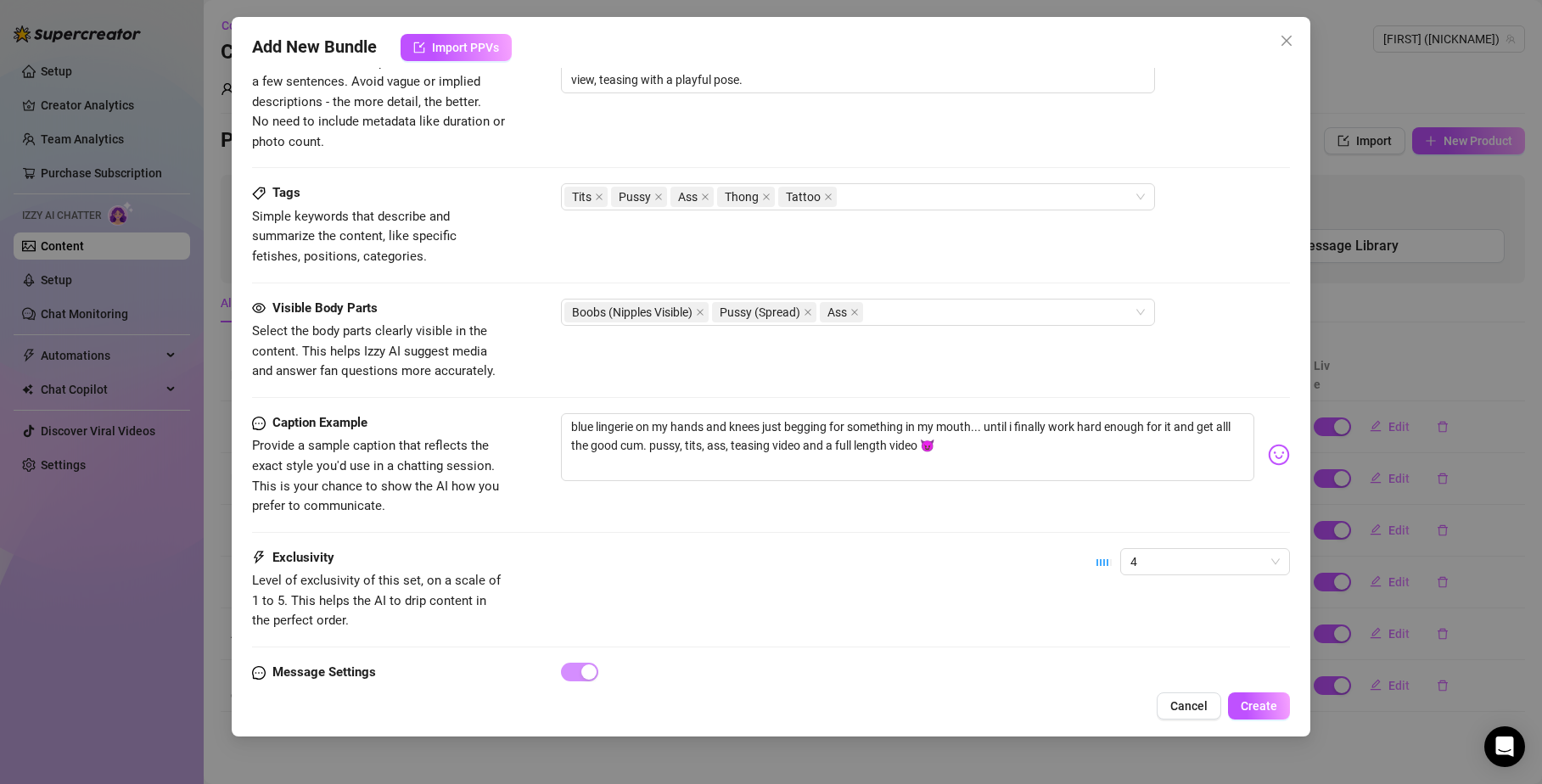 scroll, scrollTop: 901, scrollLeft: 0, axis: vertical 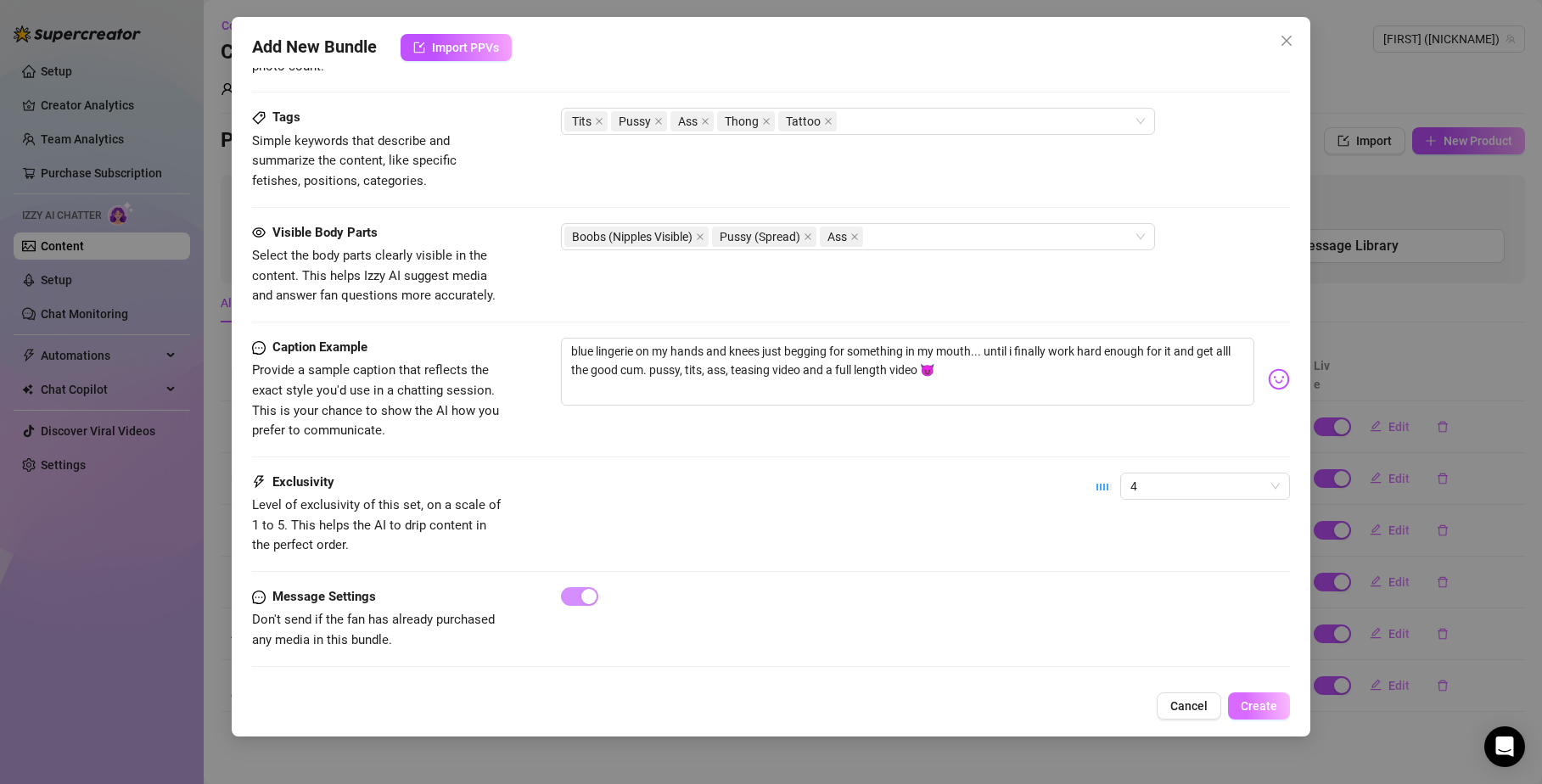 click on "Create" at bounding box center [1259, 706] 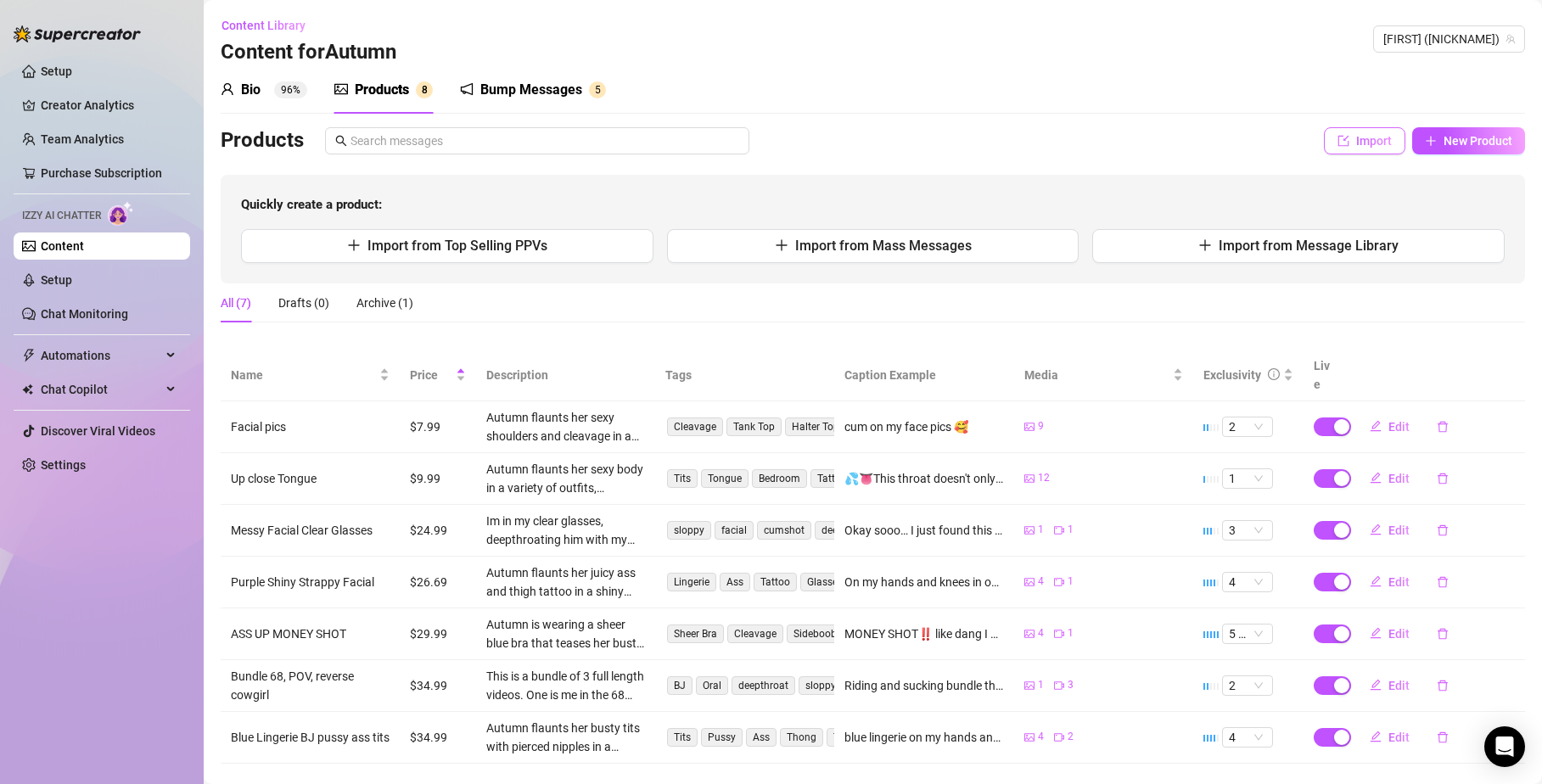 click on "Import" at bounding box center [1374, 141] 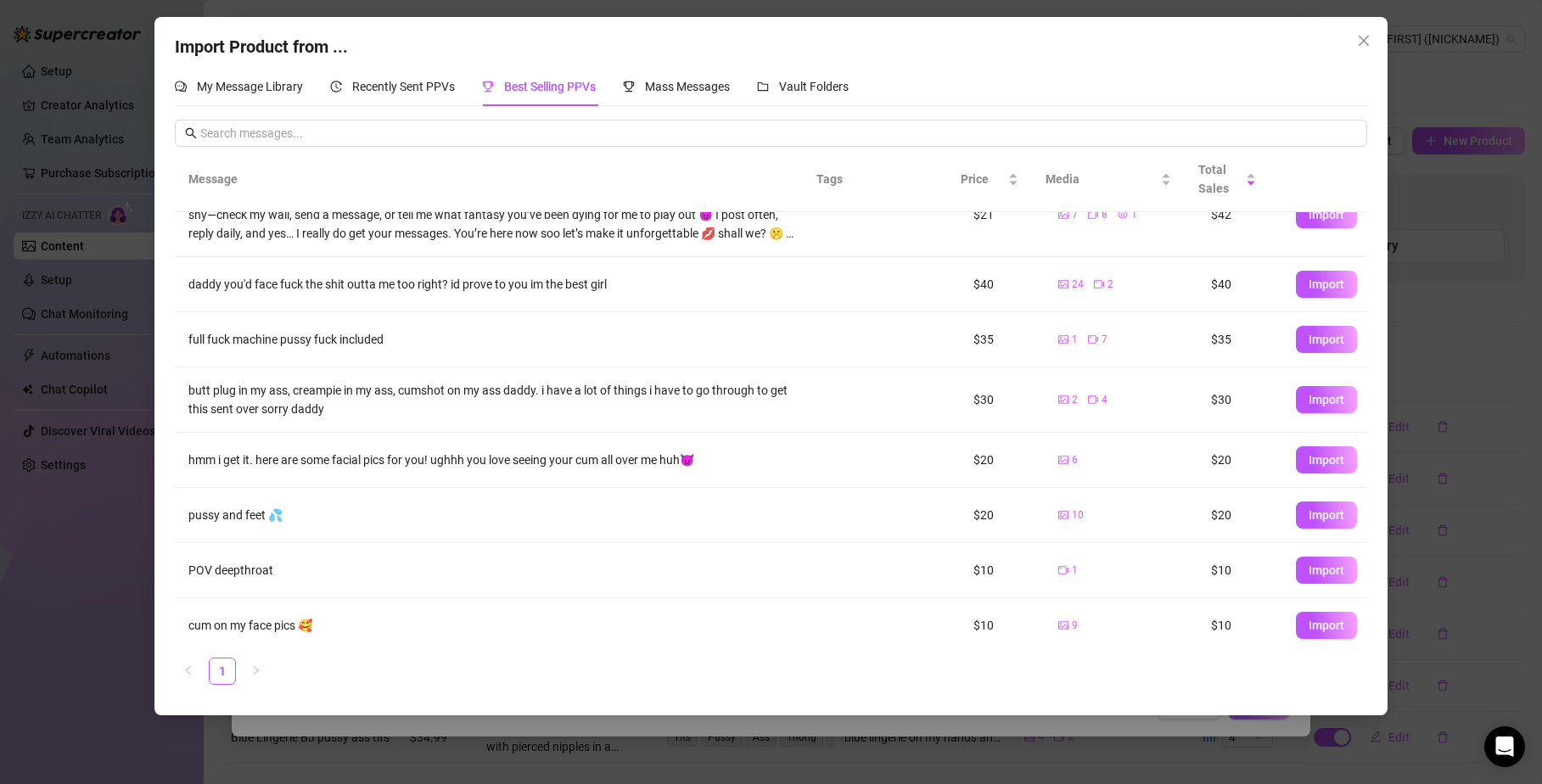 scroll, scrollTop: 48, scrollLeft: 0, axis: vertical 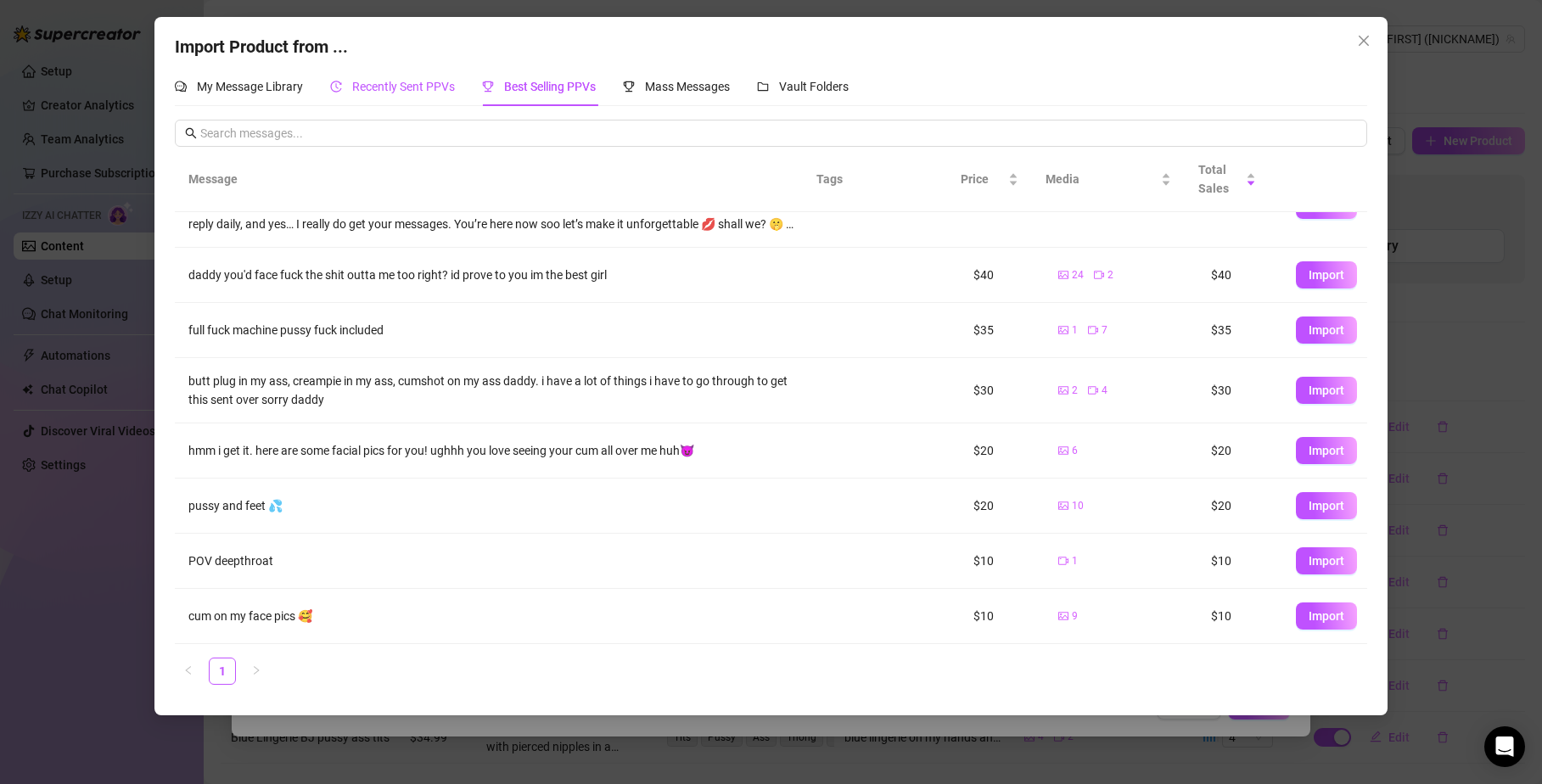 click on "Recently Sent PPVs" at bounding box center (403, 87) 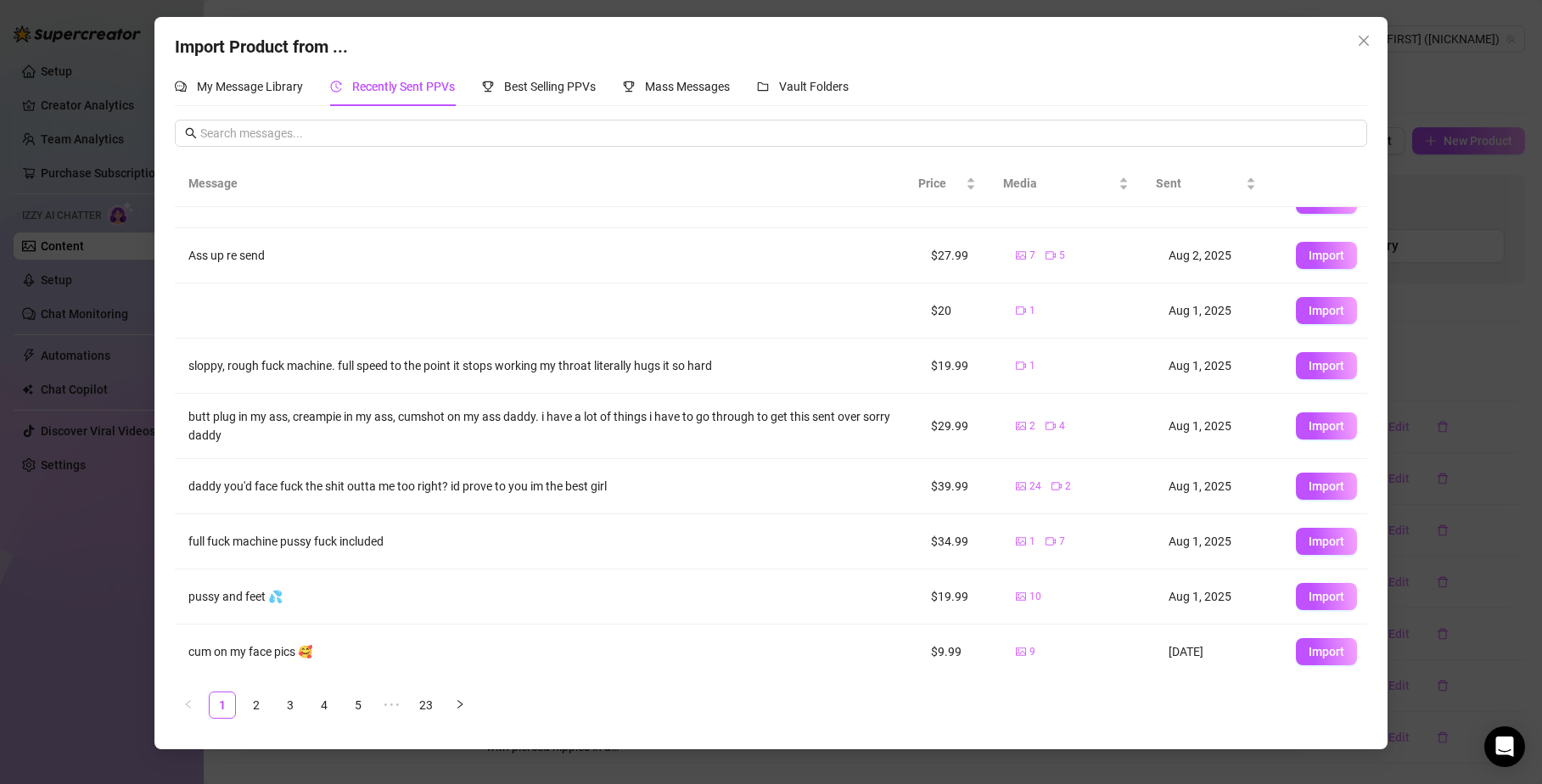 scroll, scrollTop: 120, scrollLeft: 0, axis: vertical 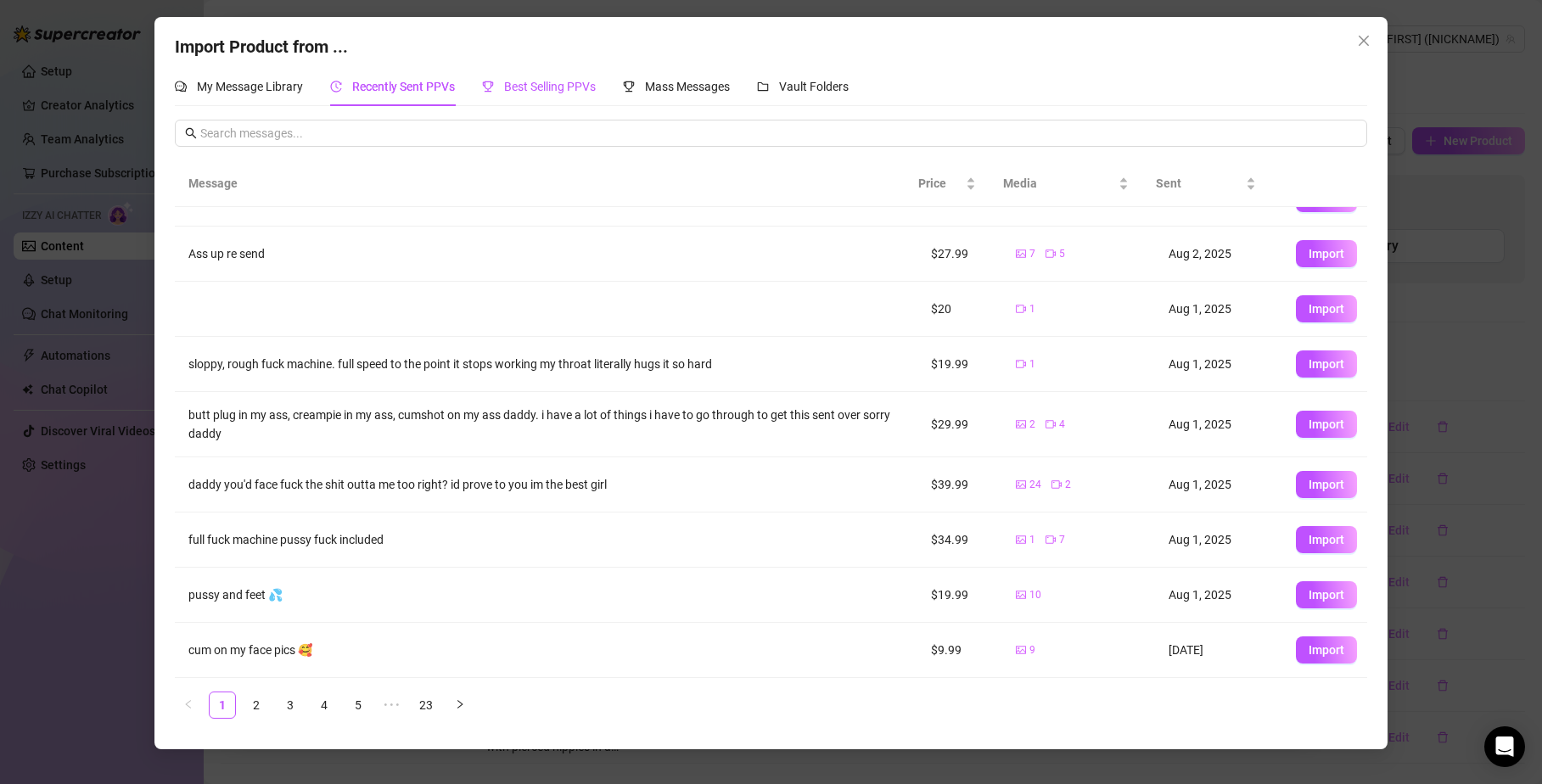 click on "Best Selling PPVs" at bounding box center [550, 87] 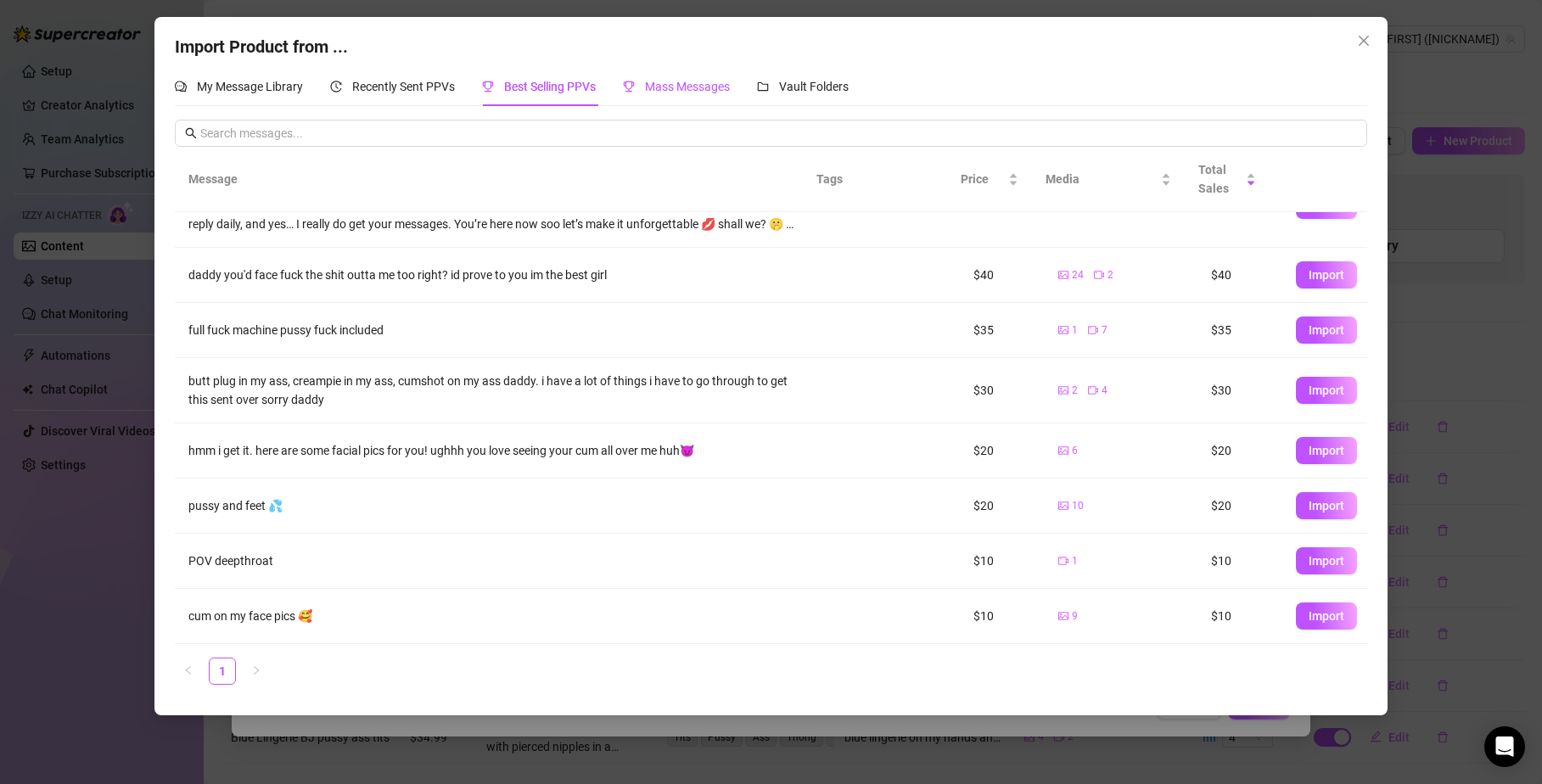 click 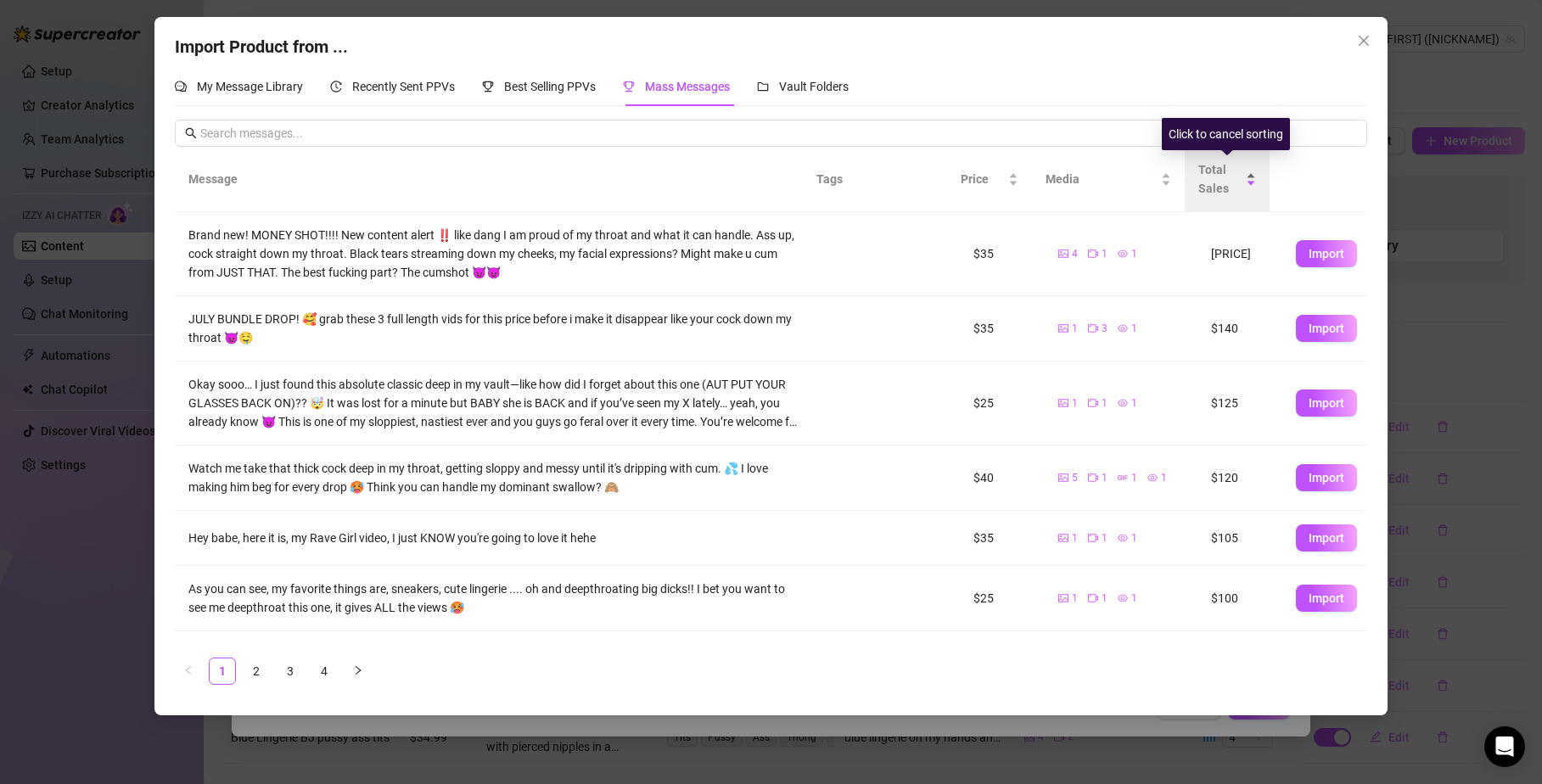 click on "Total Sales" at bounding box center (1227, 179) 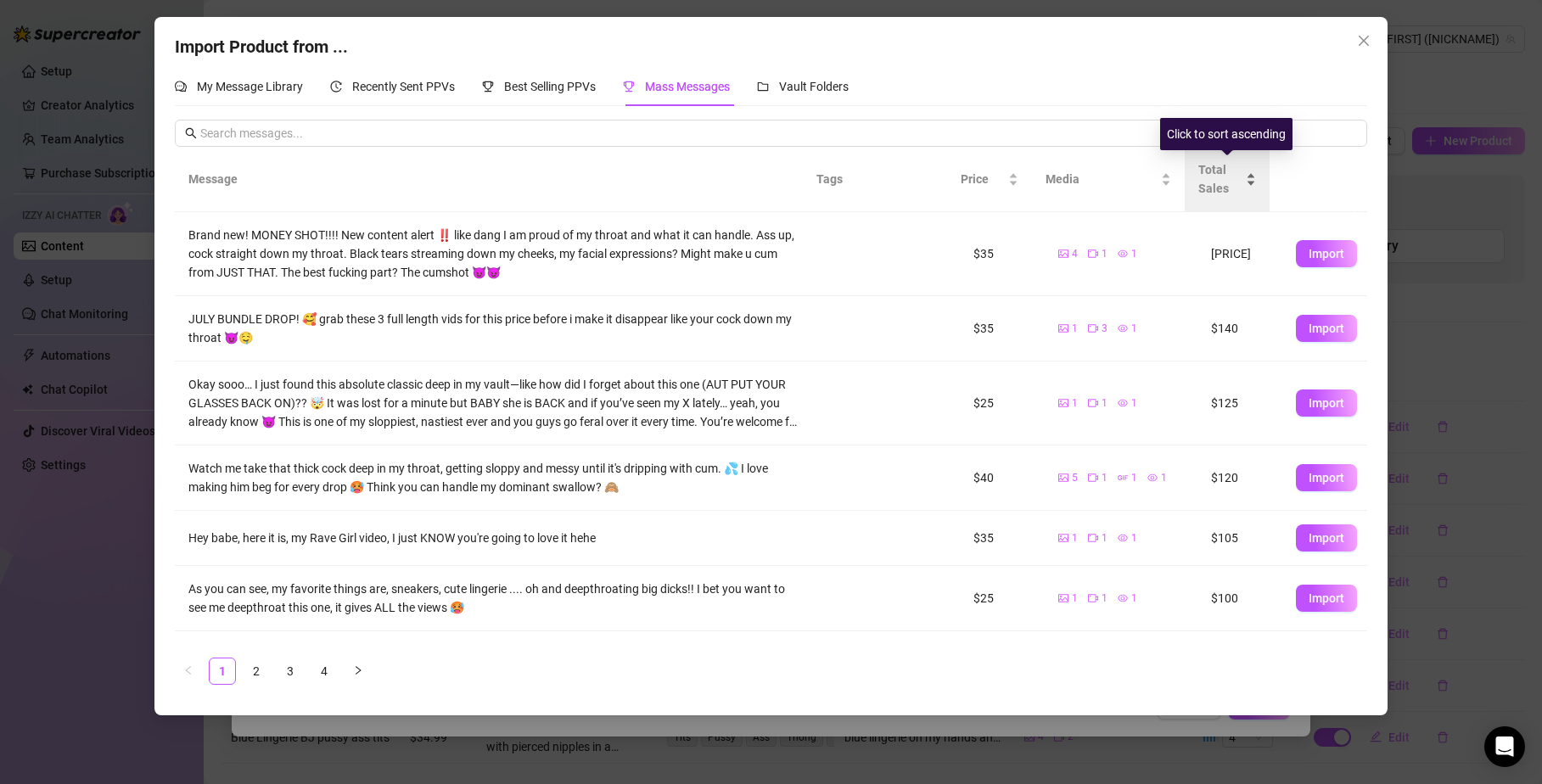click on "Total Sales" at bounding box center [1227, 179] 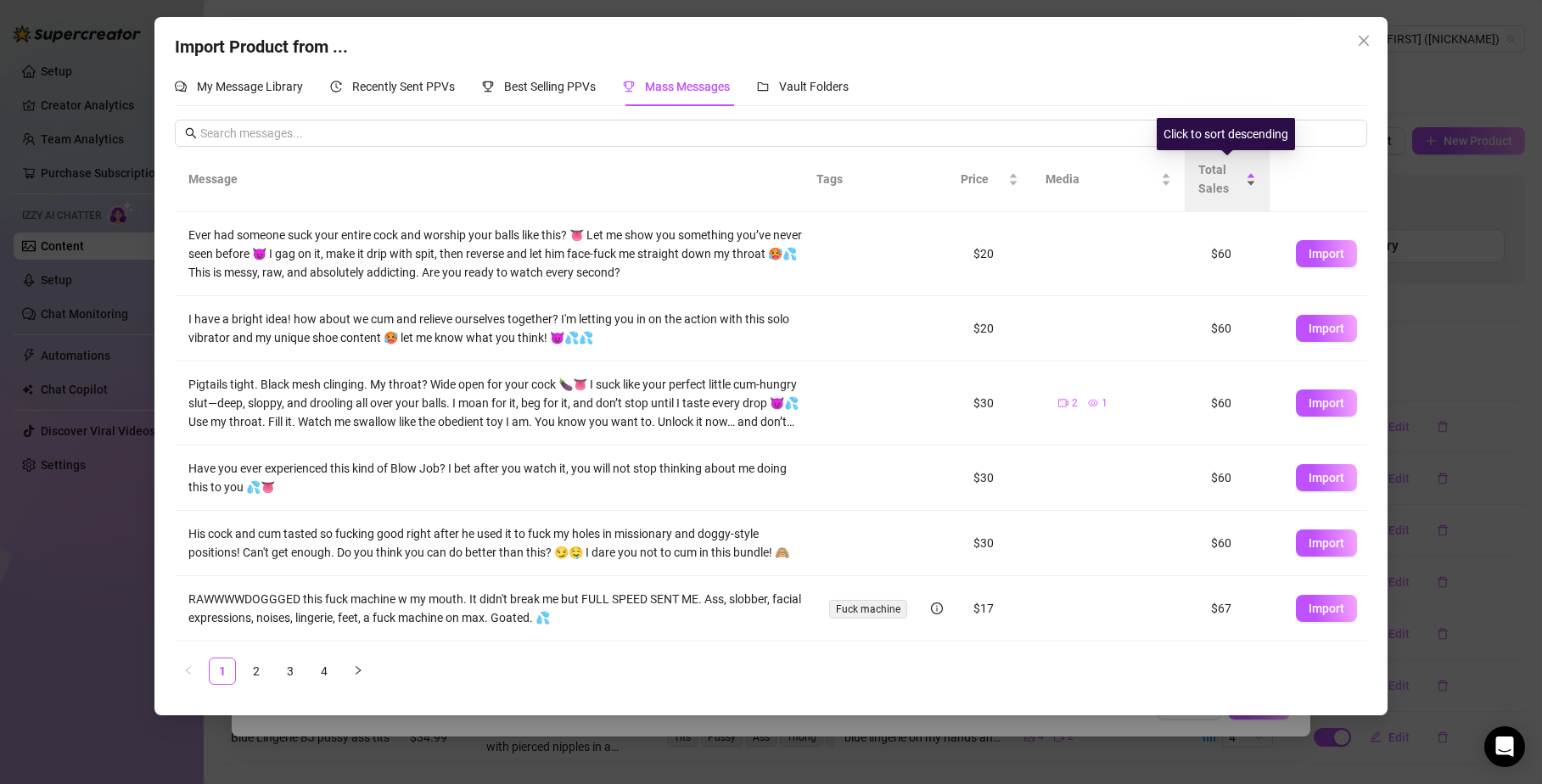 click on "Total Sales" at bounding box center [1227, 179] 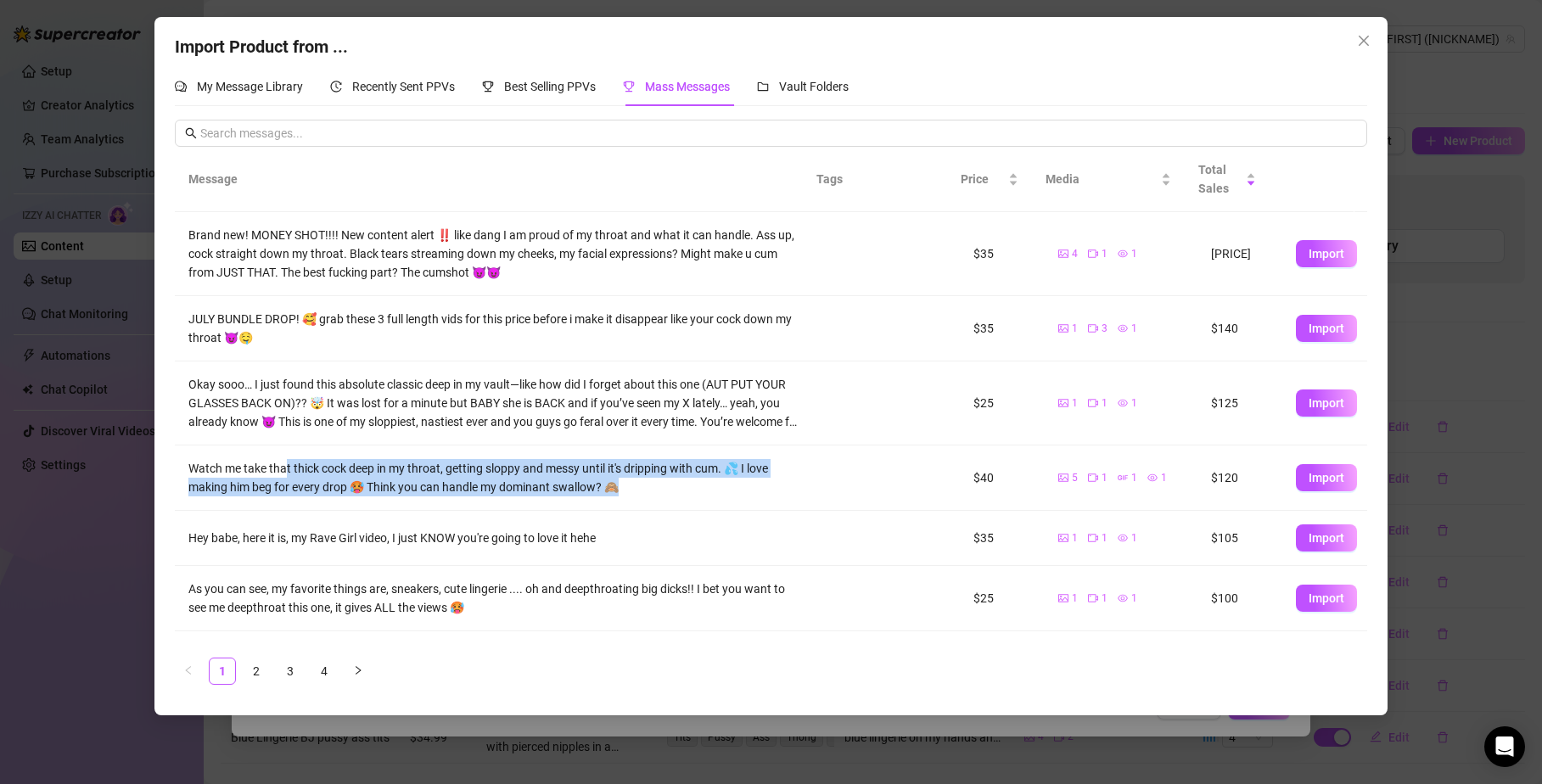 drag, startPoint x: 654, startPoint y: 491, endPoint x: 287, endPoint y: 469, distance: 367.6588 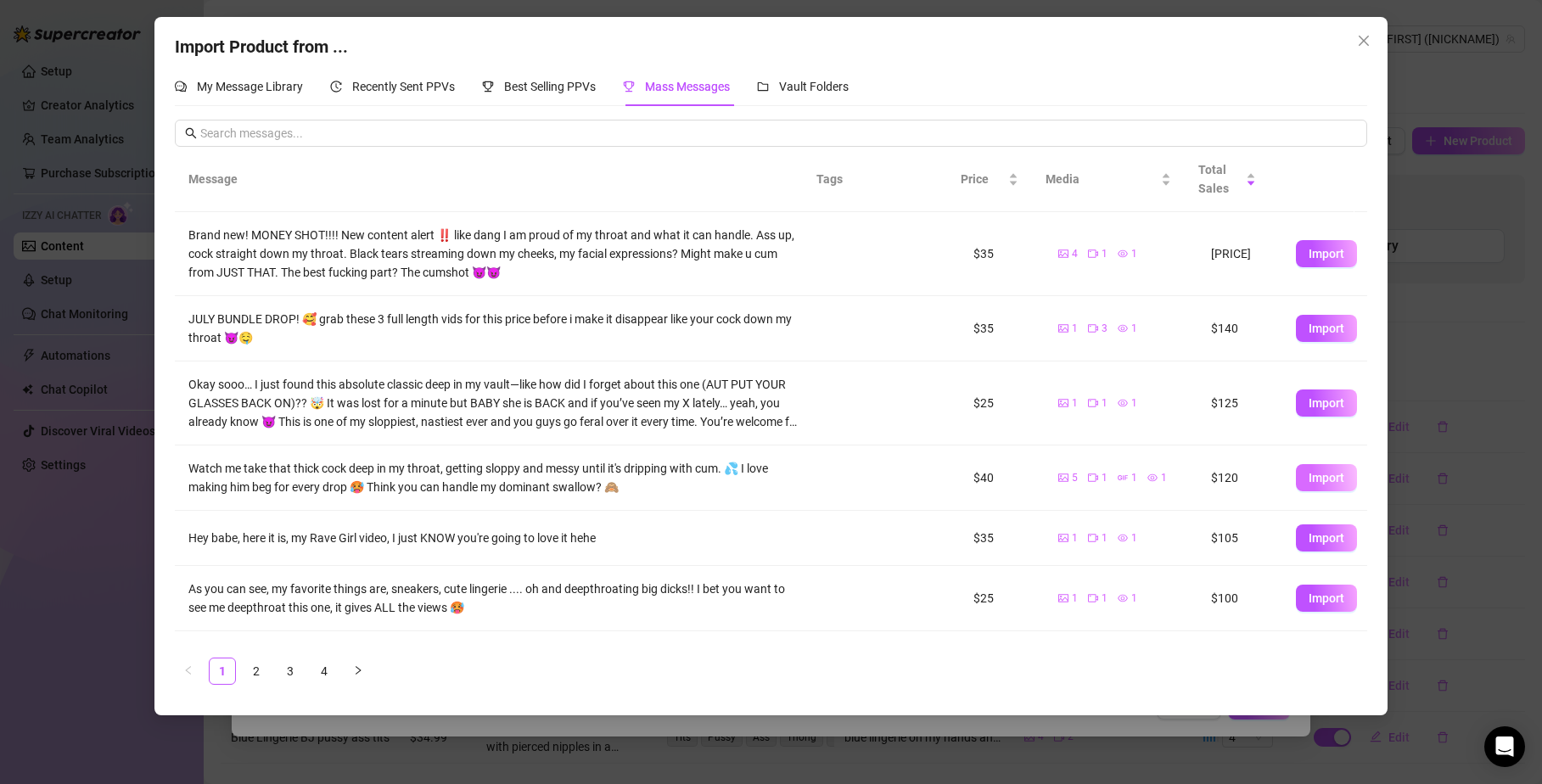 click on "Import" at bounding box center [1326, 478] 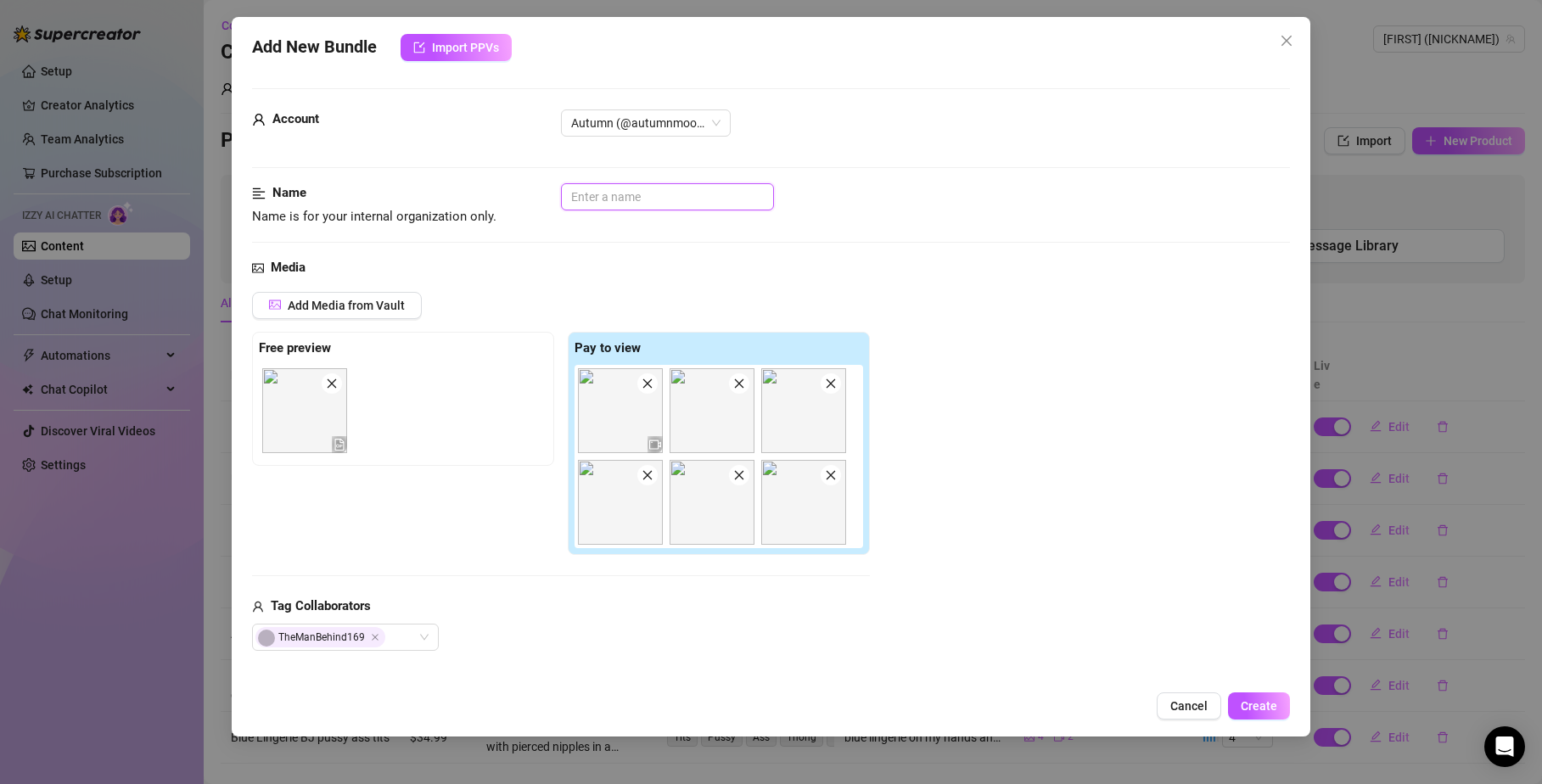 click at bounding box center [667, 197] 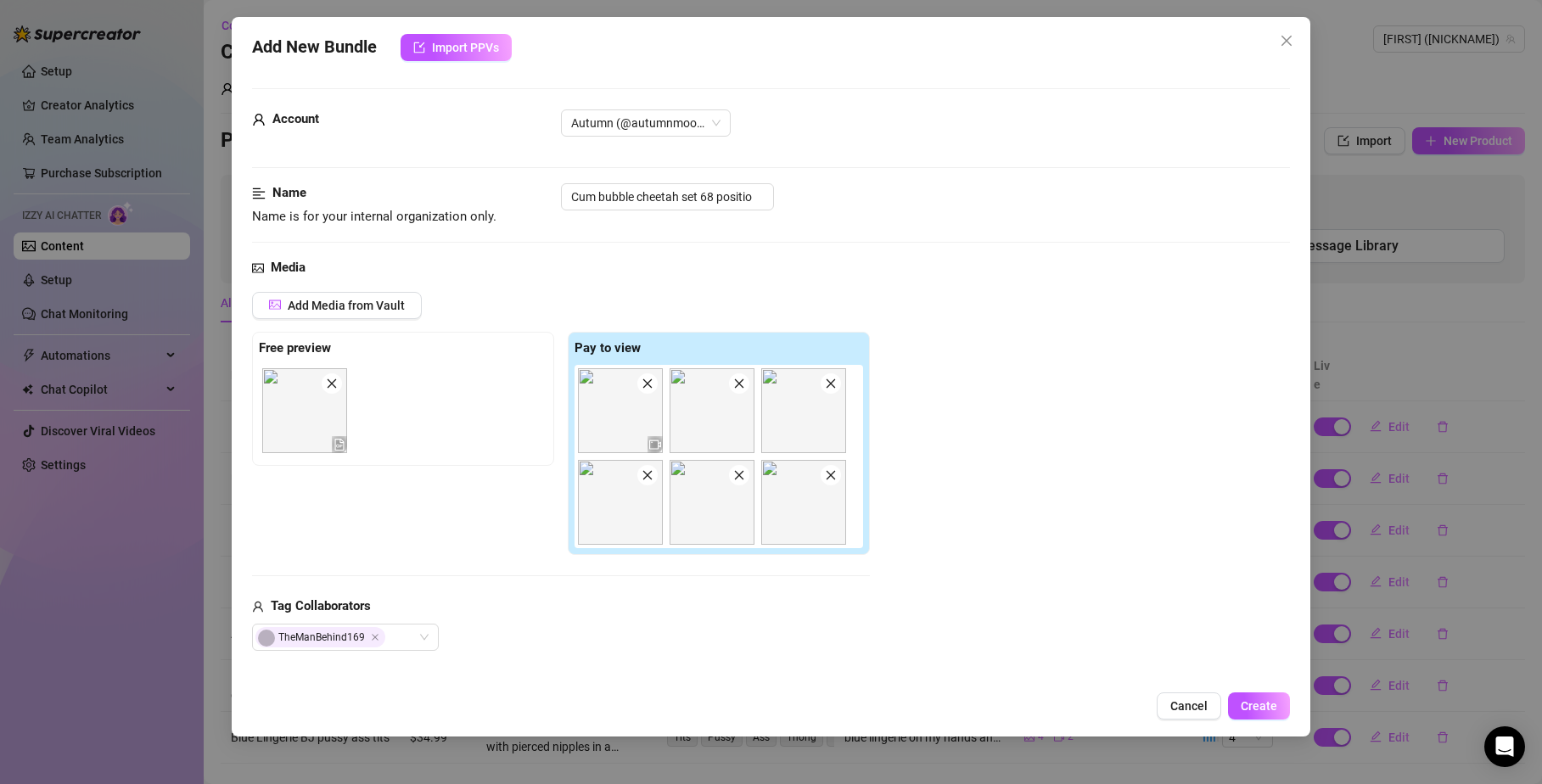 click on "Cum bubble cheetah set 68 positio" at bounding box center (926, 197) 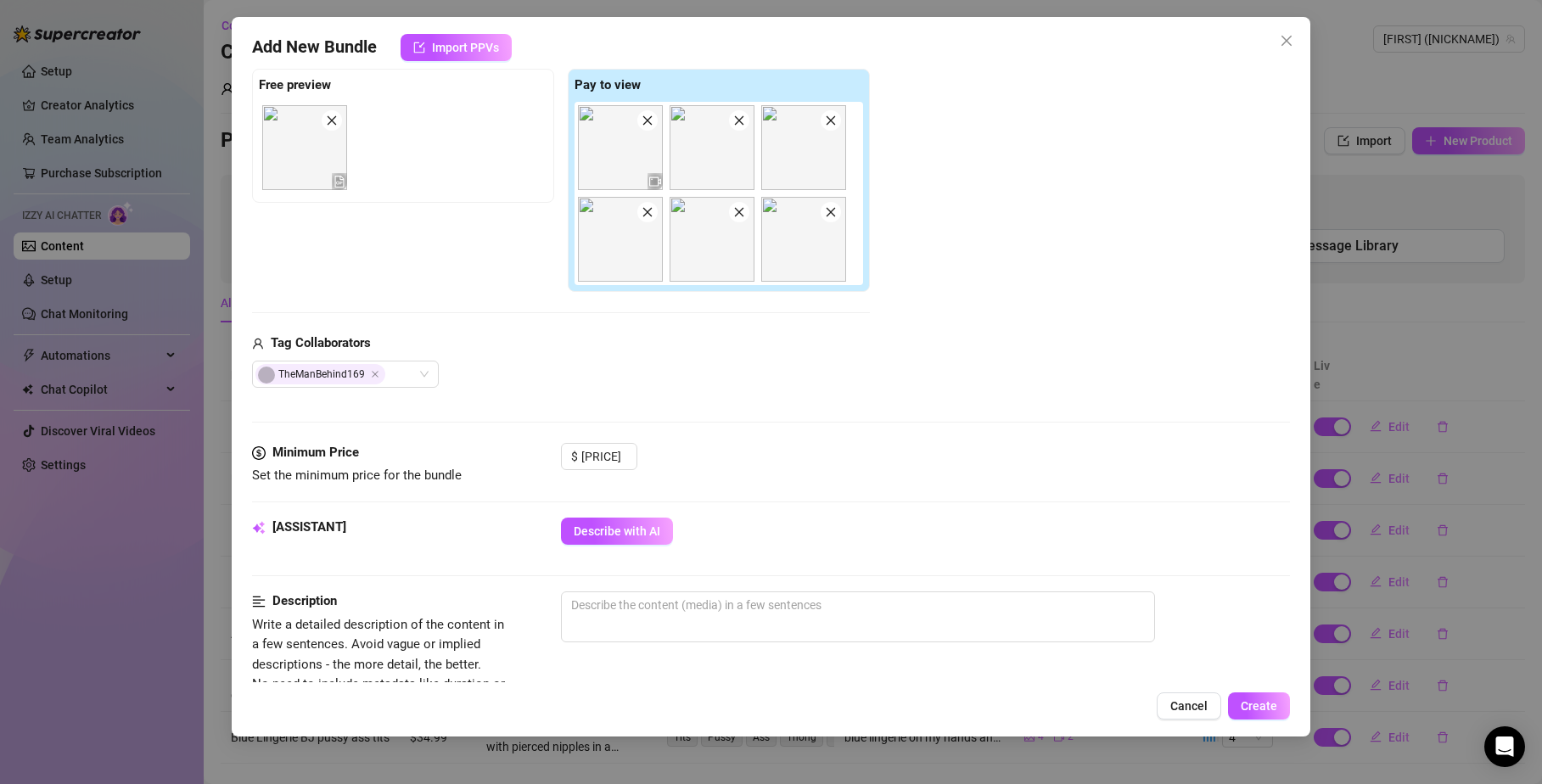 scroll, scrollTop: 319, scrollLeft: 0, axis: vertical 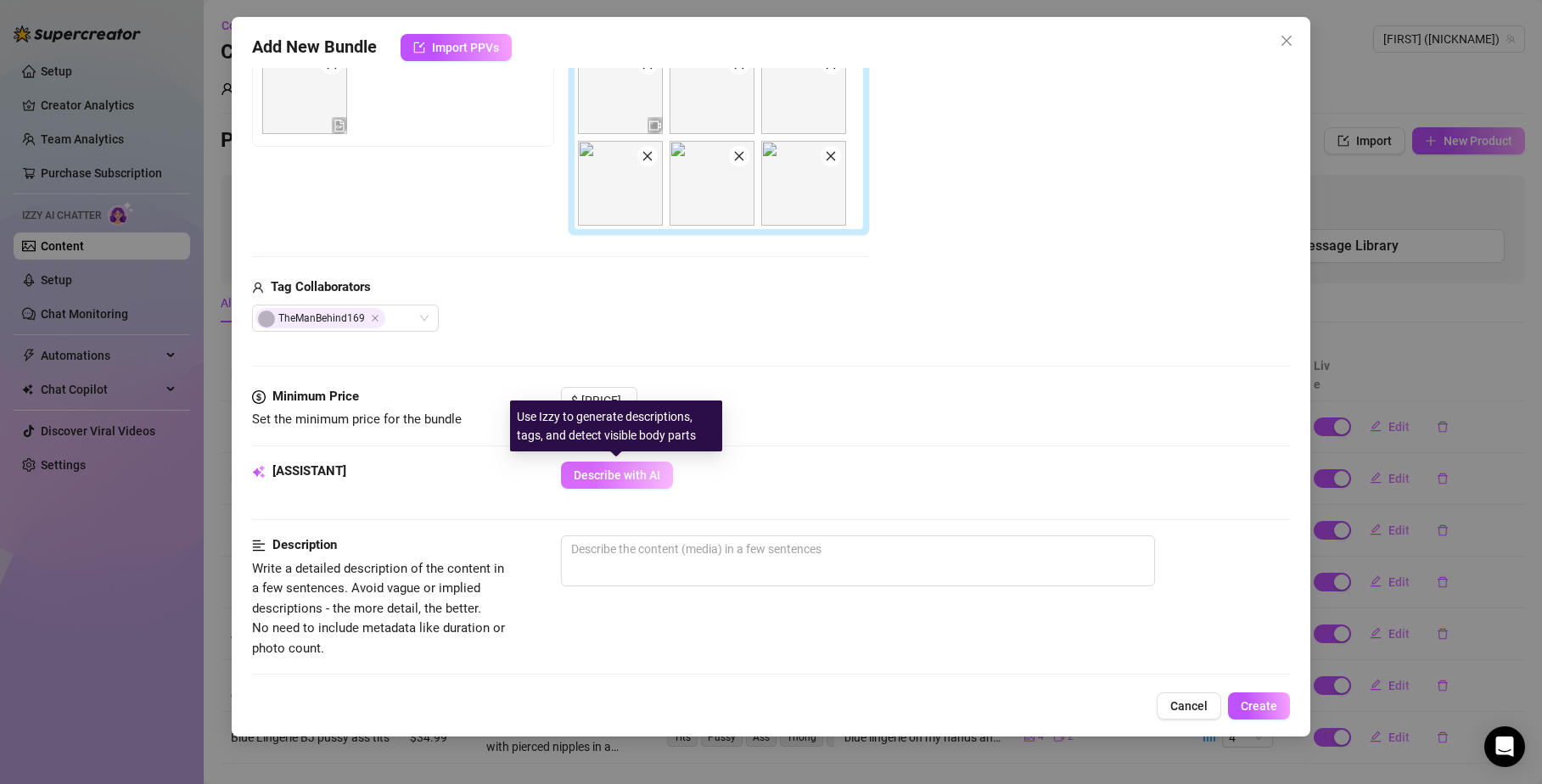 click on "Describe with AI" at bounding box center [617, 475] 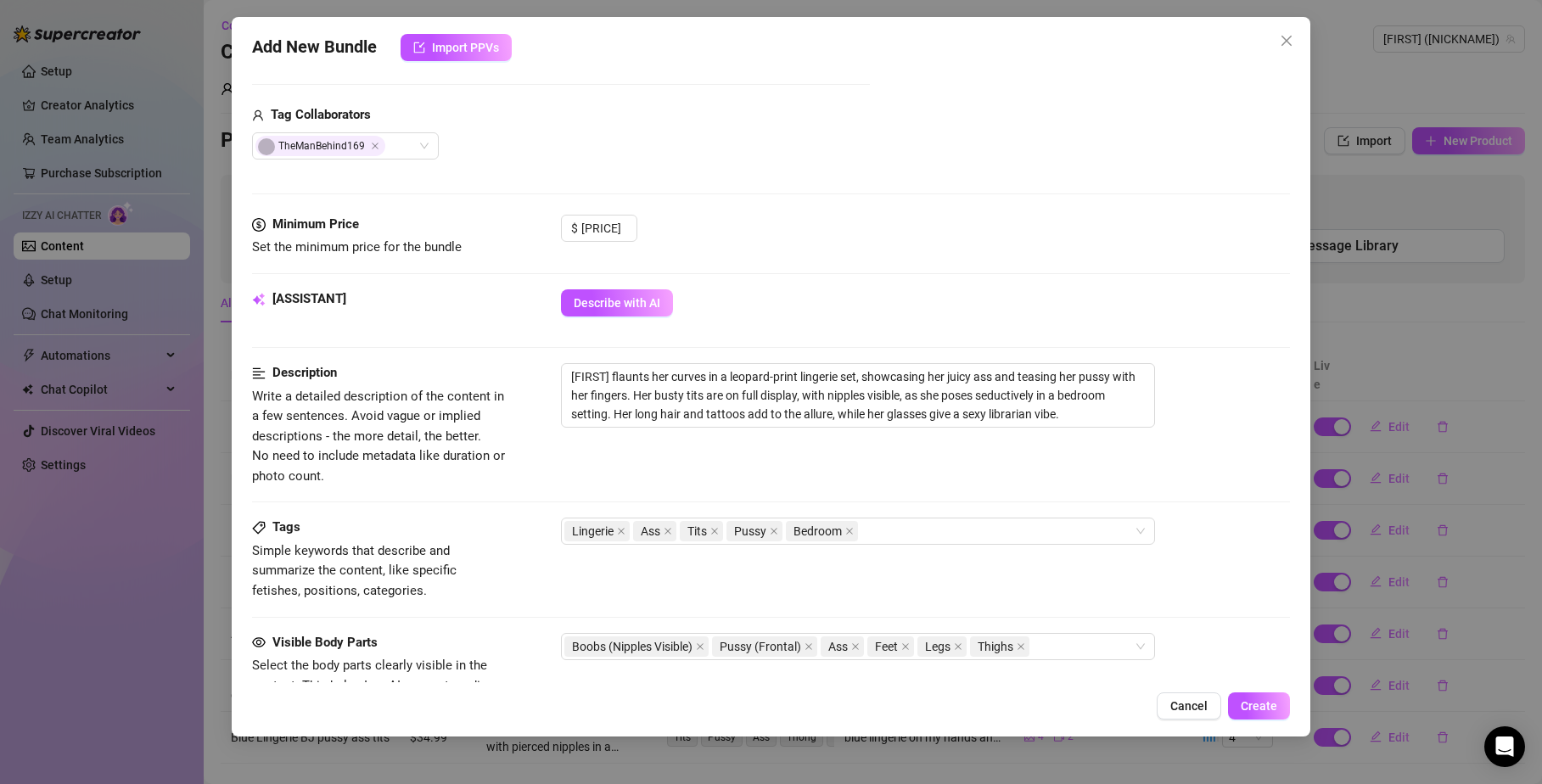 scroll, scrollTop: 595, scrollLeft: 0, axis: vertical 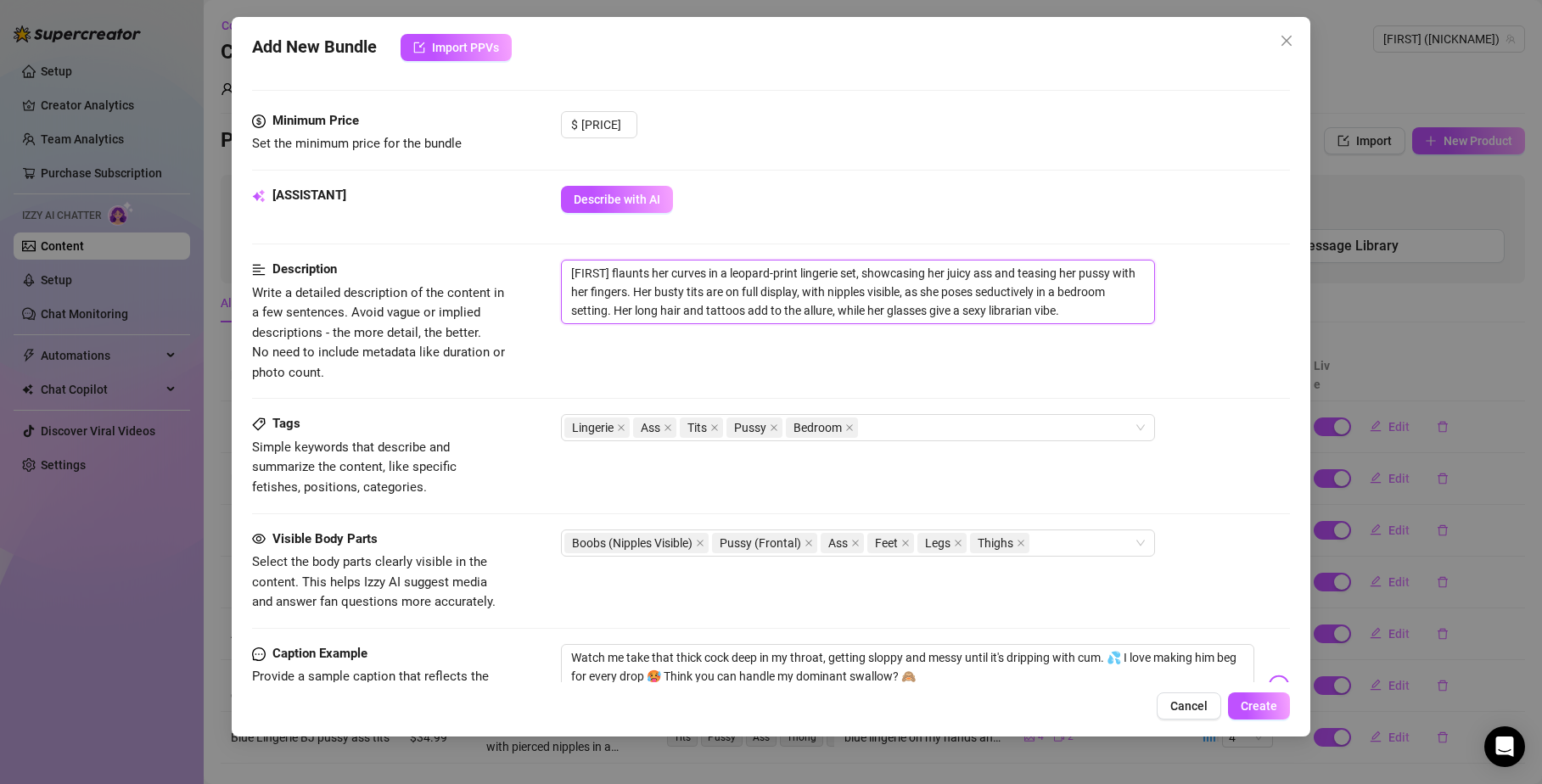 click on "[FIRST] flaunts her curves in a leopard-print lingerie set, showcasing her juicy ass and teasing her pussy with her fingers. Her busty tits are on full display, with nipples visible, as she poses seductively in a bedroom setting. Her long hair and tattoos add to the allure, while her glasses give a sexy librarian vibe." at bounding box center (858, 292) 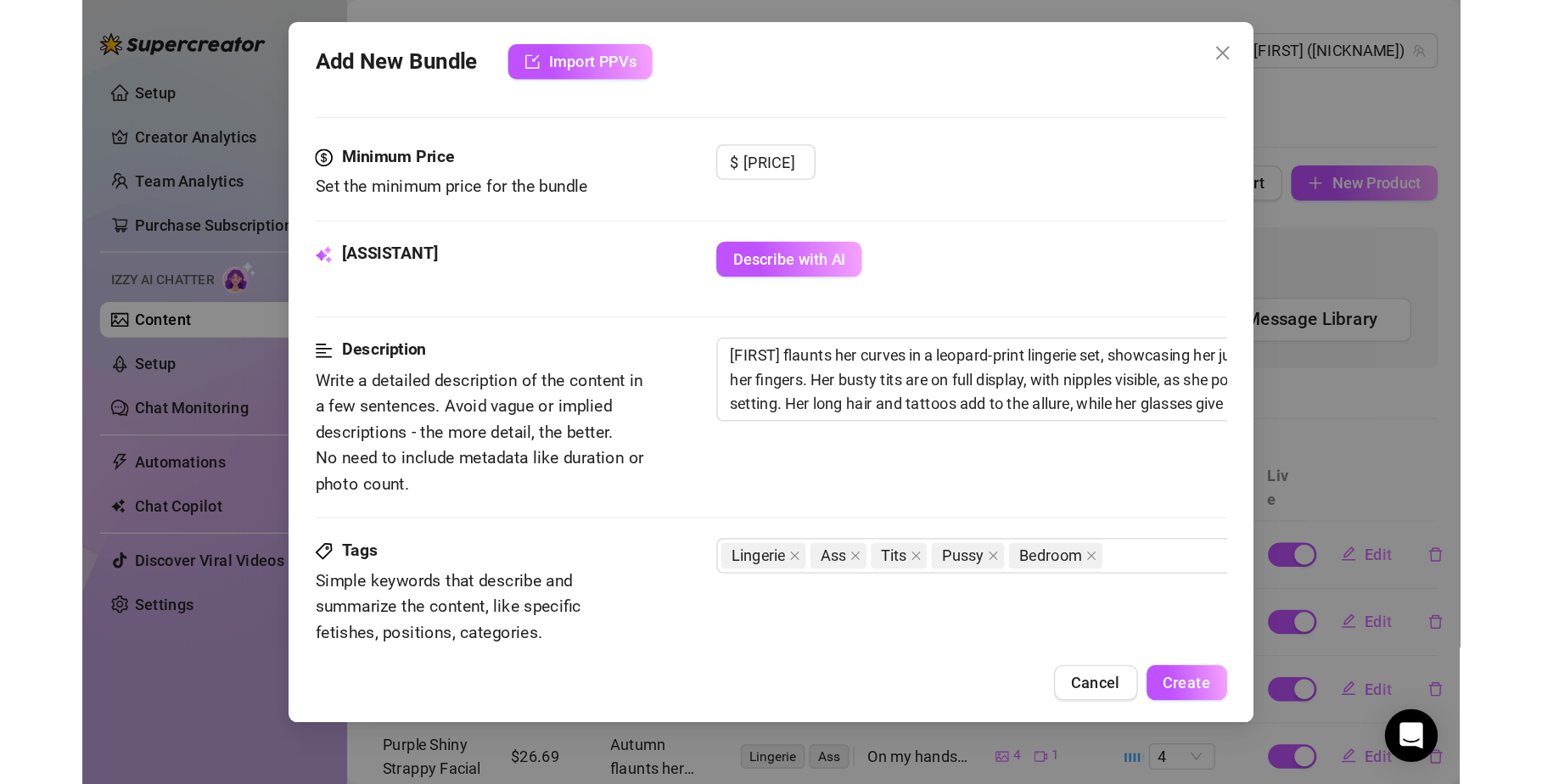 scroll, scrollTop: 595, scrollLeft: 0, axis: vertical 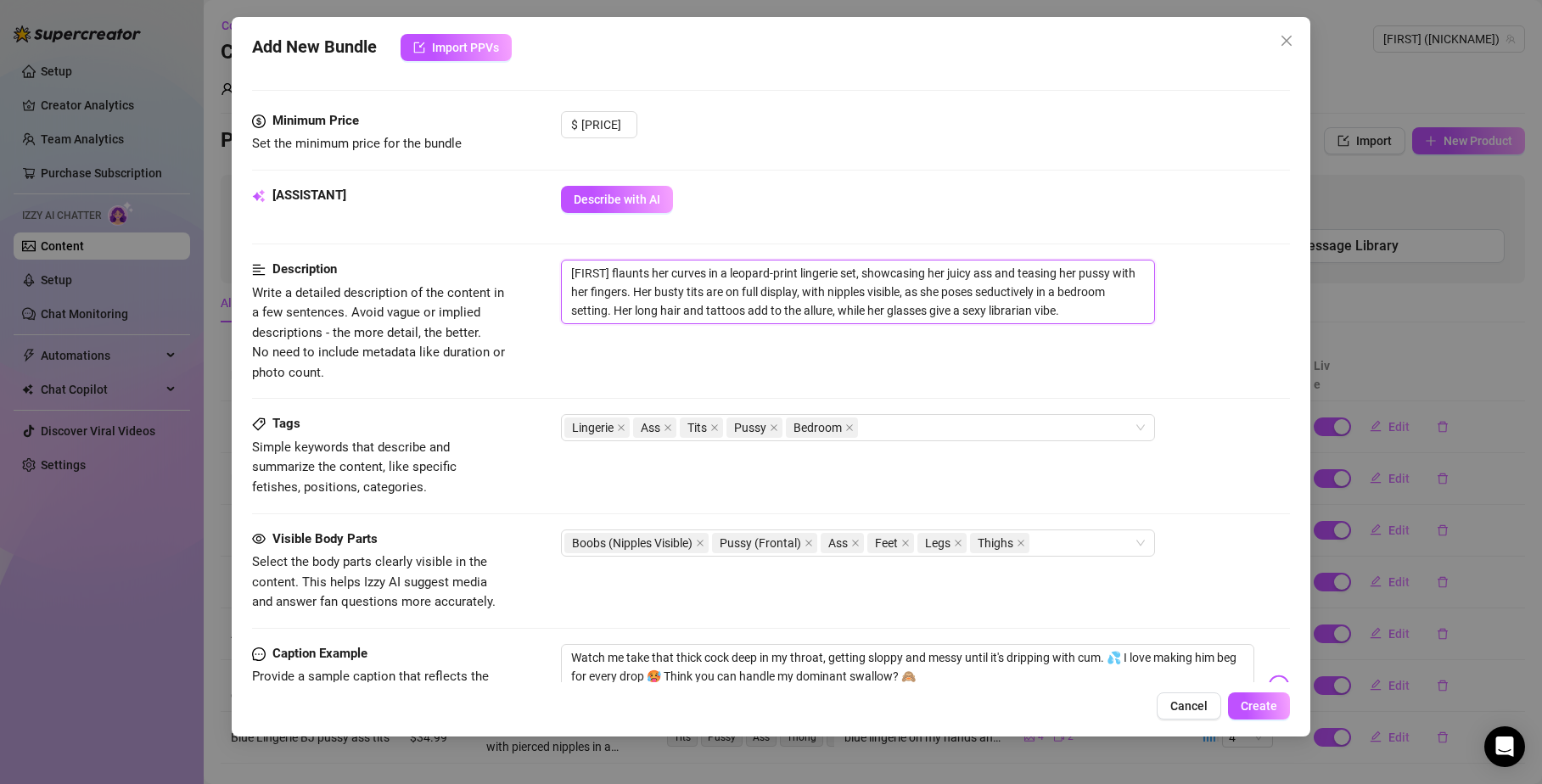 click on "[FIRST] flaunts her curves in a leopard-print lingerie set, showcasing her juicy ass and teasing her pussy with her fingers. Her busty tits are on full display, with nipples visible, as she poses seductively in a bedroom setting. Her long hair and tattoos add to the allure, while her glasses give a sexy librarian vibe." at bounding box center (858, 292) 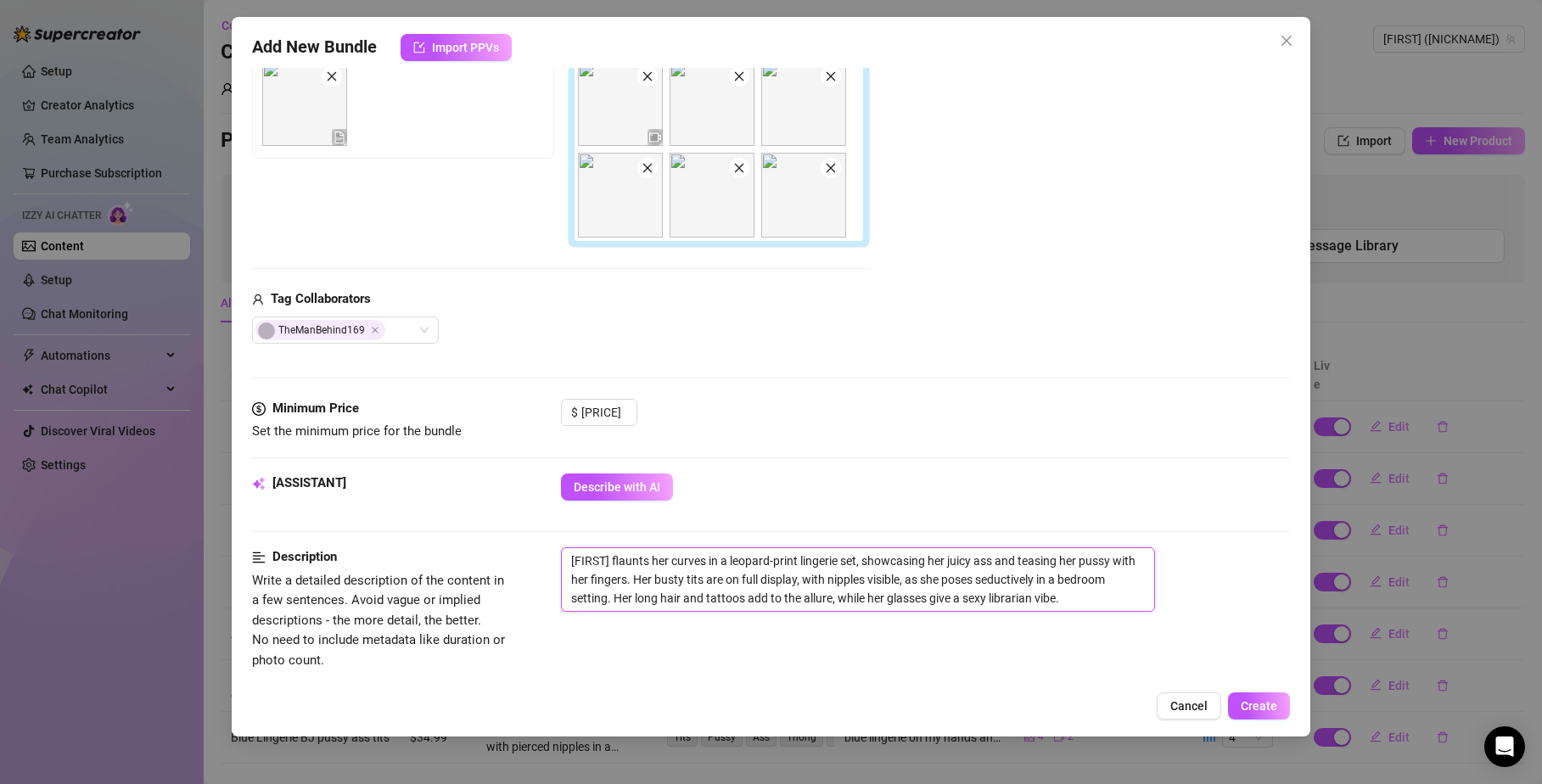 scroll, scrollTop: 486, scrollLeft: 0, axis: vertical 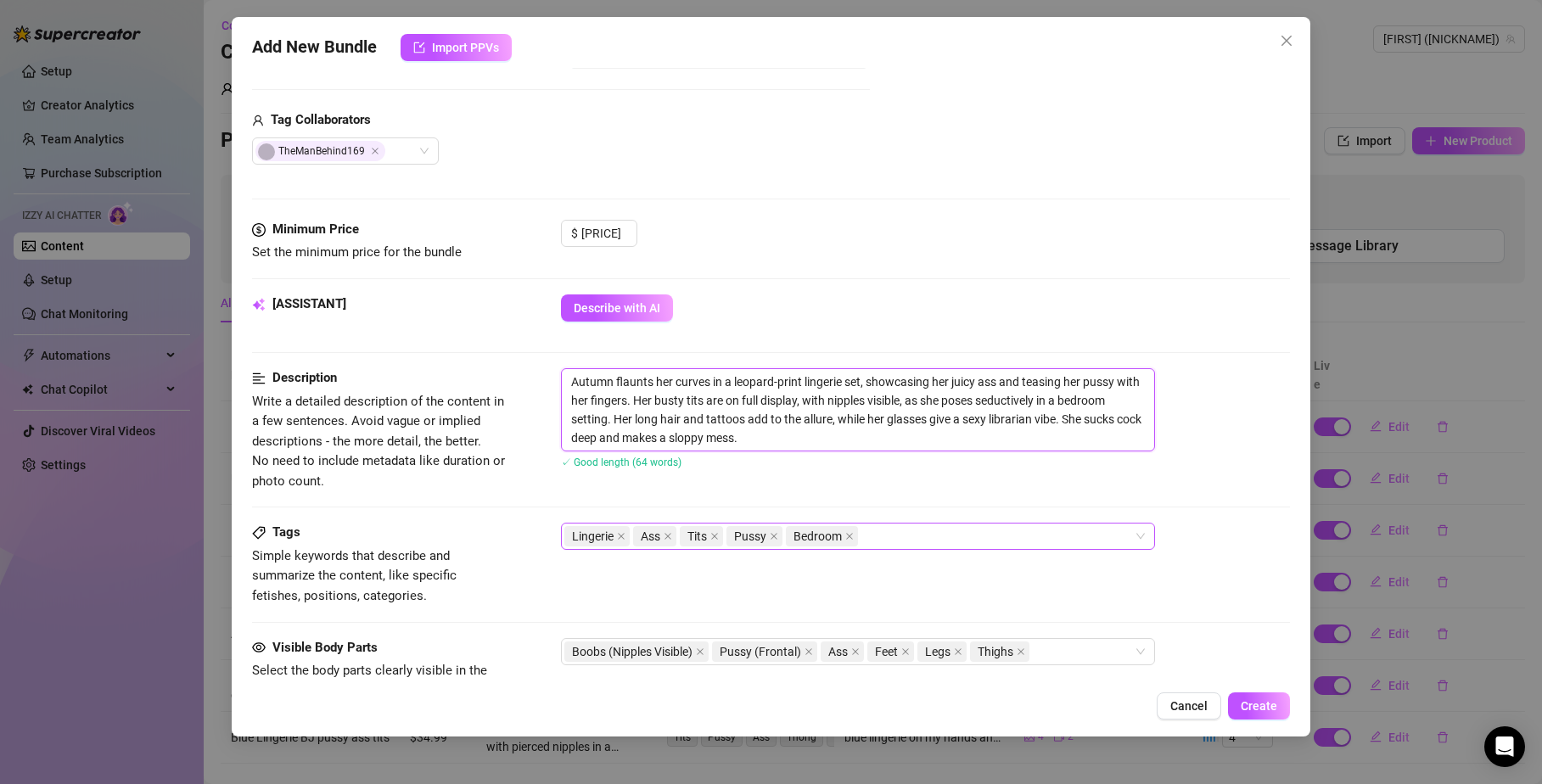 click on "Lingerie Ass Tits Pussy Bedroom" at bounding box center (849, 536) 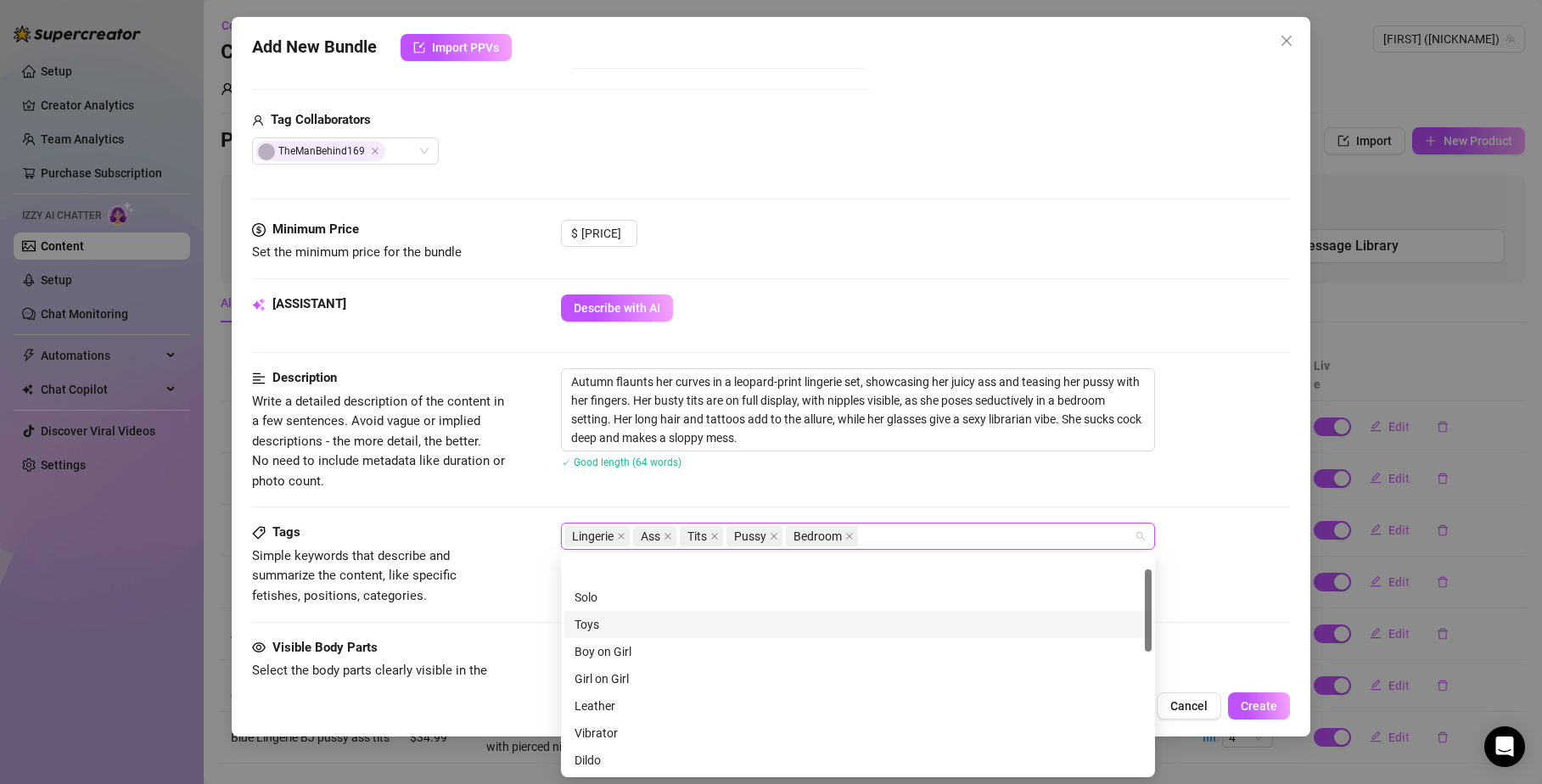 scroll, scrollTop: 33, scrollLeft: 0, axis: vertical 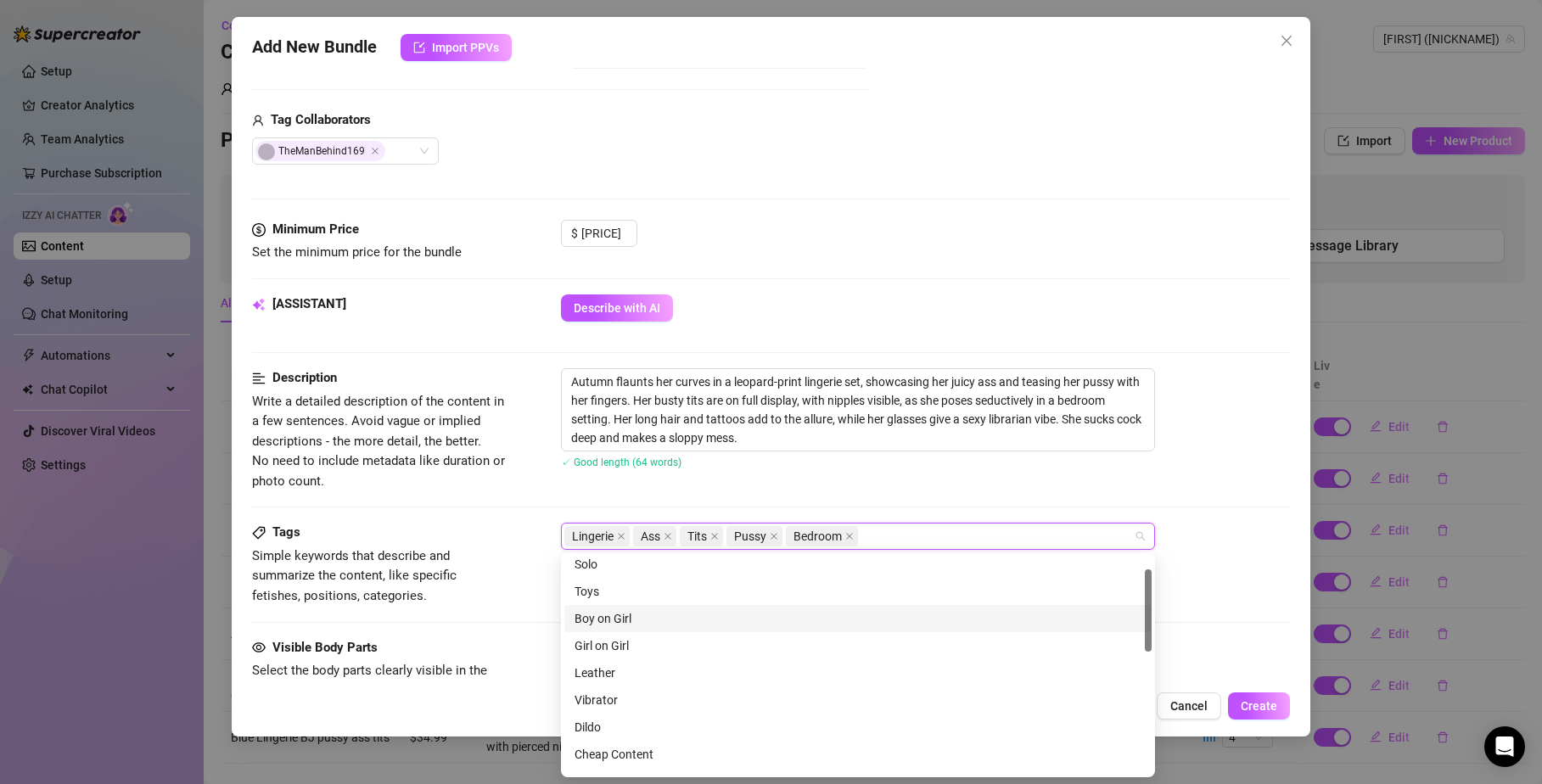 click on "Boy on Girl" at bounding box center [858, 619] 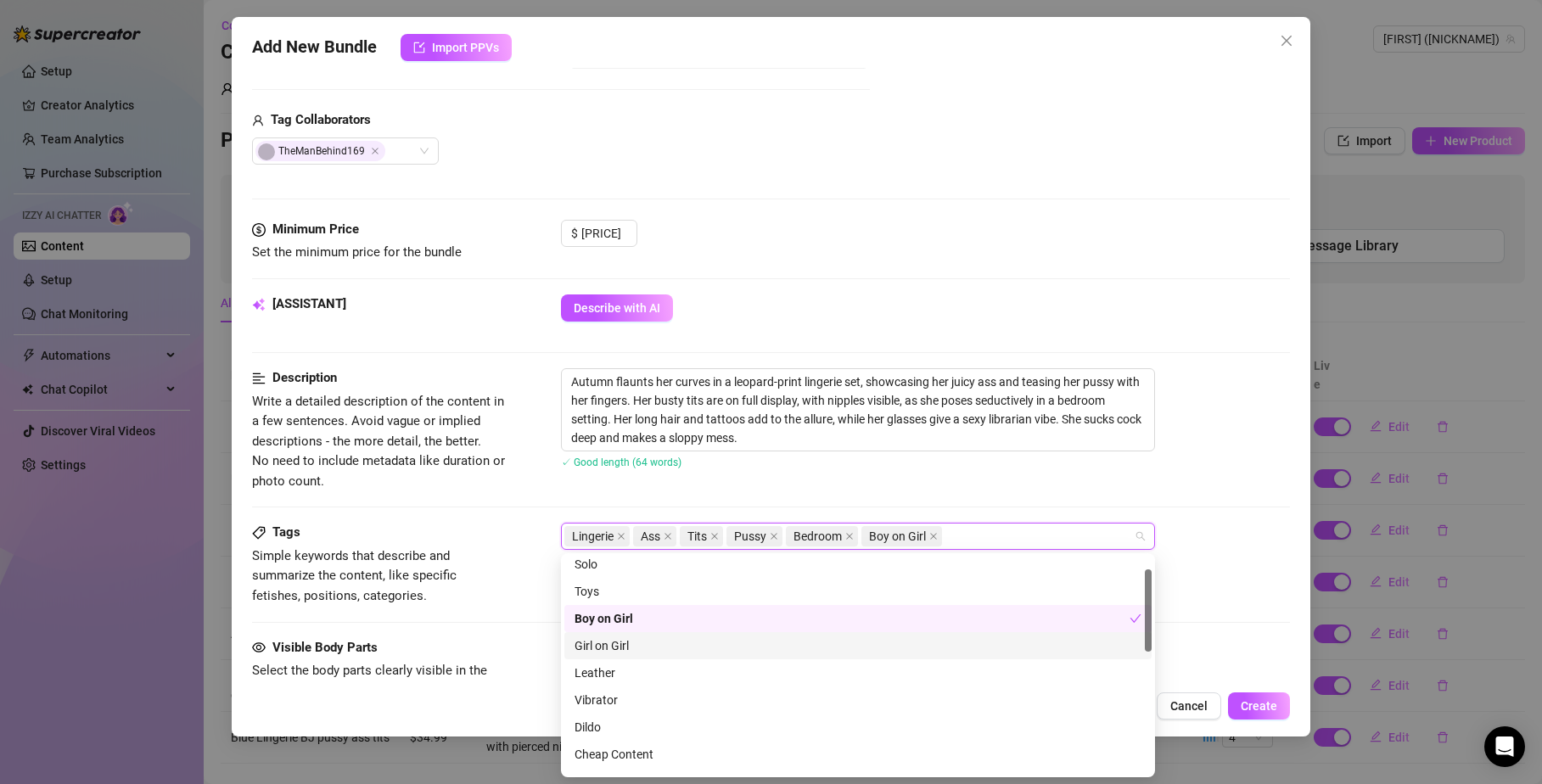 scroll, scrollTop: 176, scrollLeft: 0, axis: vertical 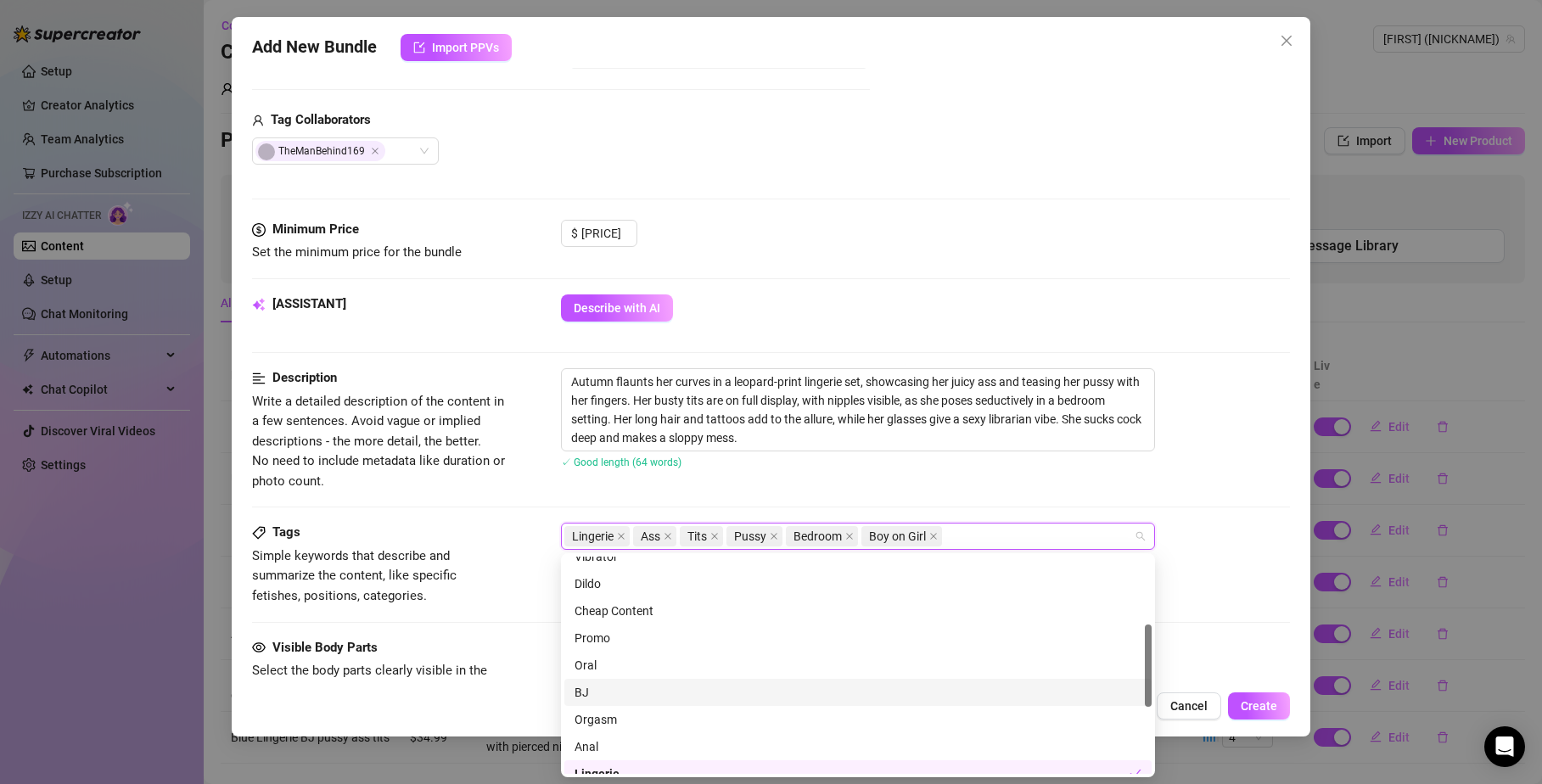 click on "BJ" at bounding box center [858, 692] 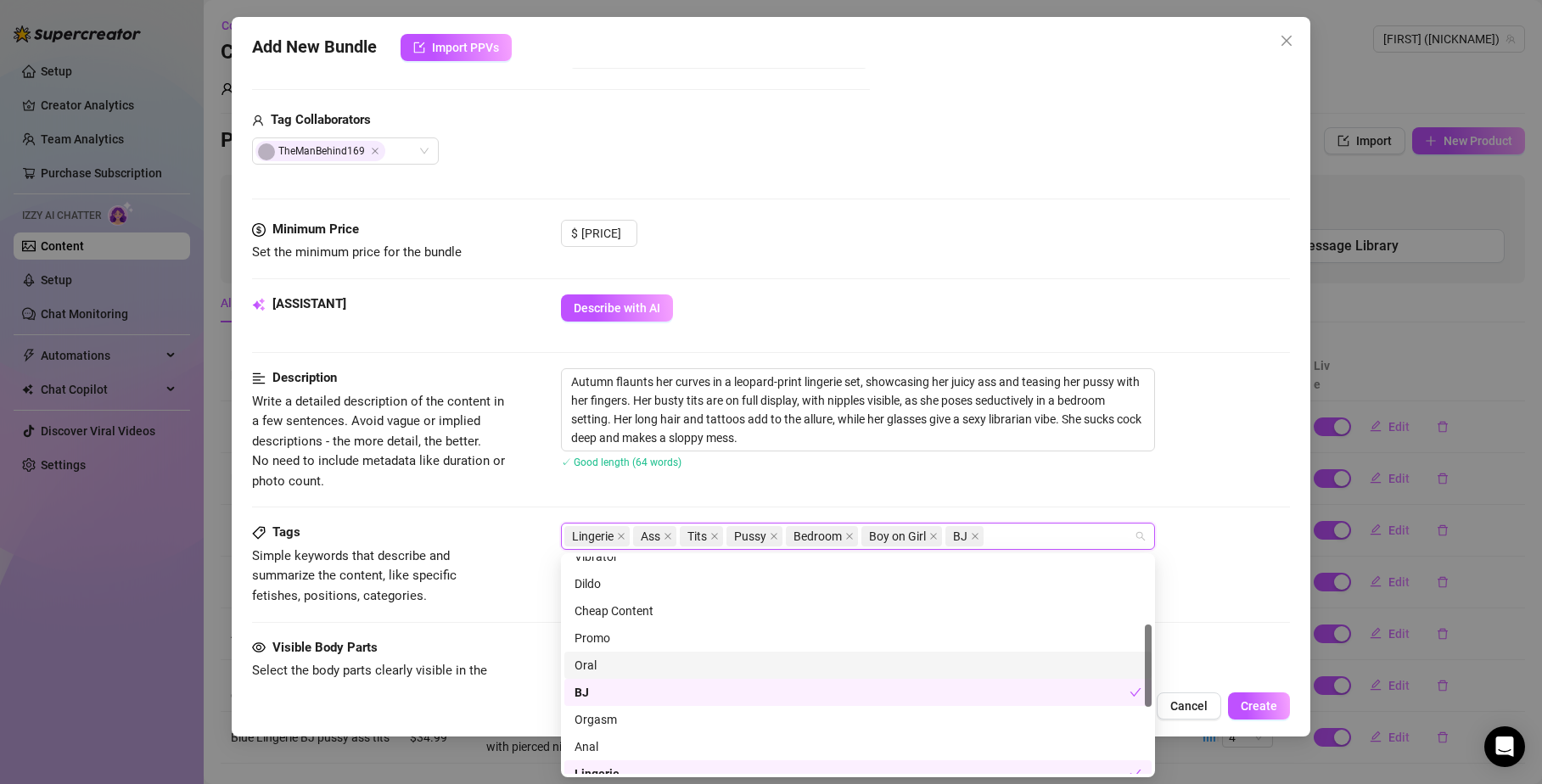 click on "Oral" at bounding box center [858, 665] 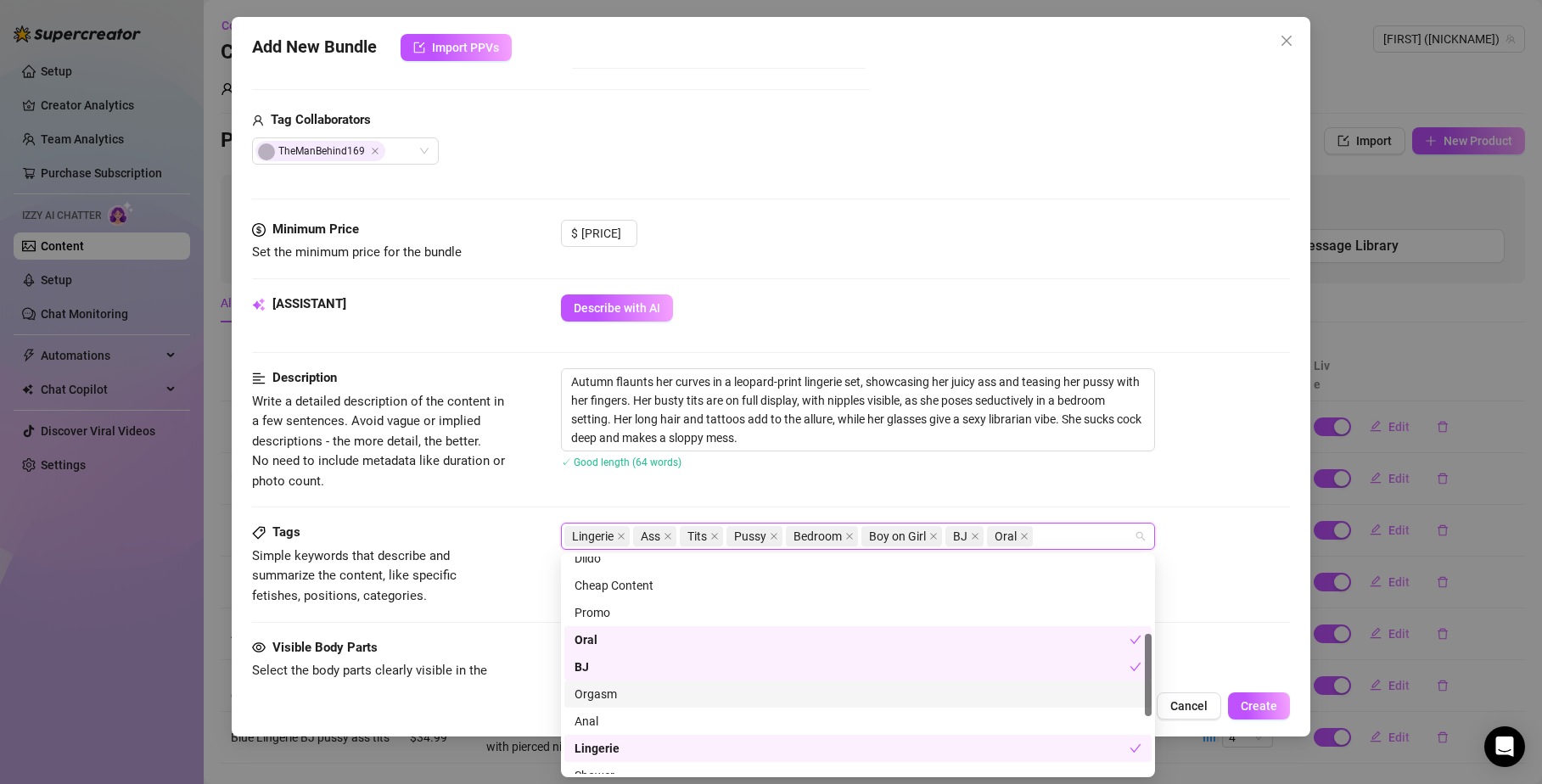 click on "Orgasm" at bounding box center (858, 694) 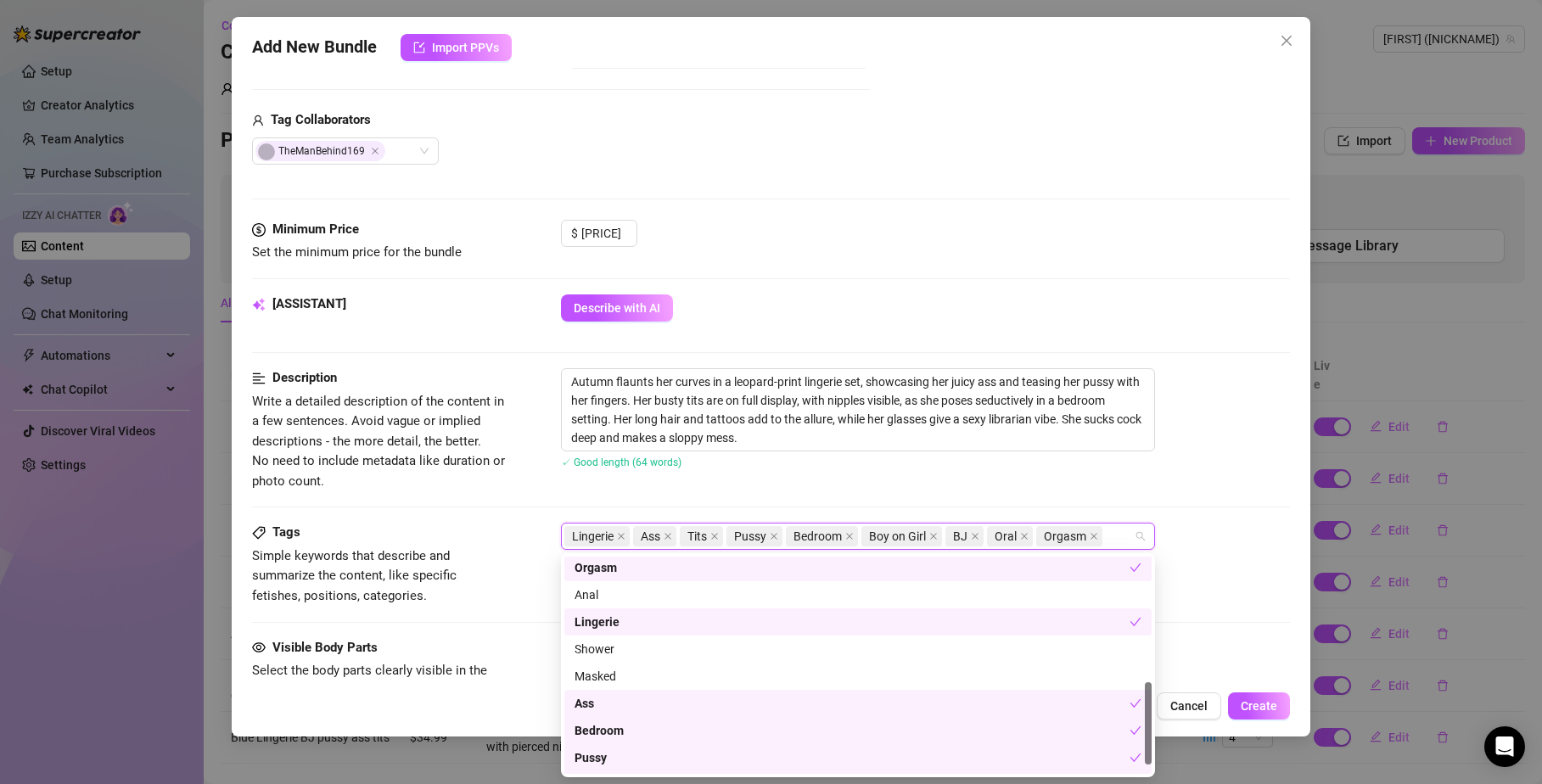 scroll, scrollTop: 324, scrollLeft: 0, axis: vertical 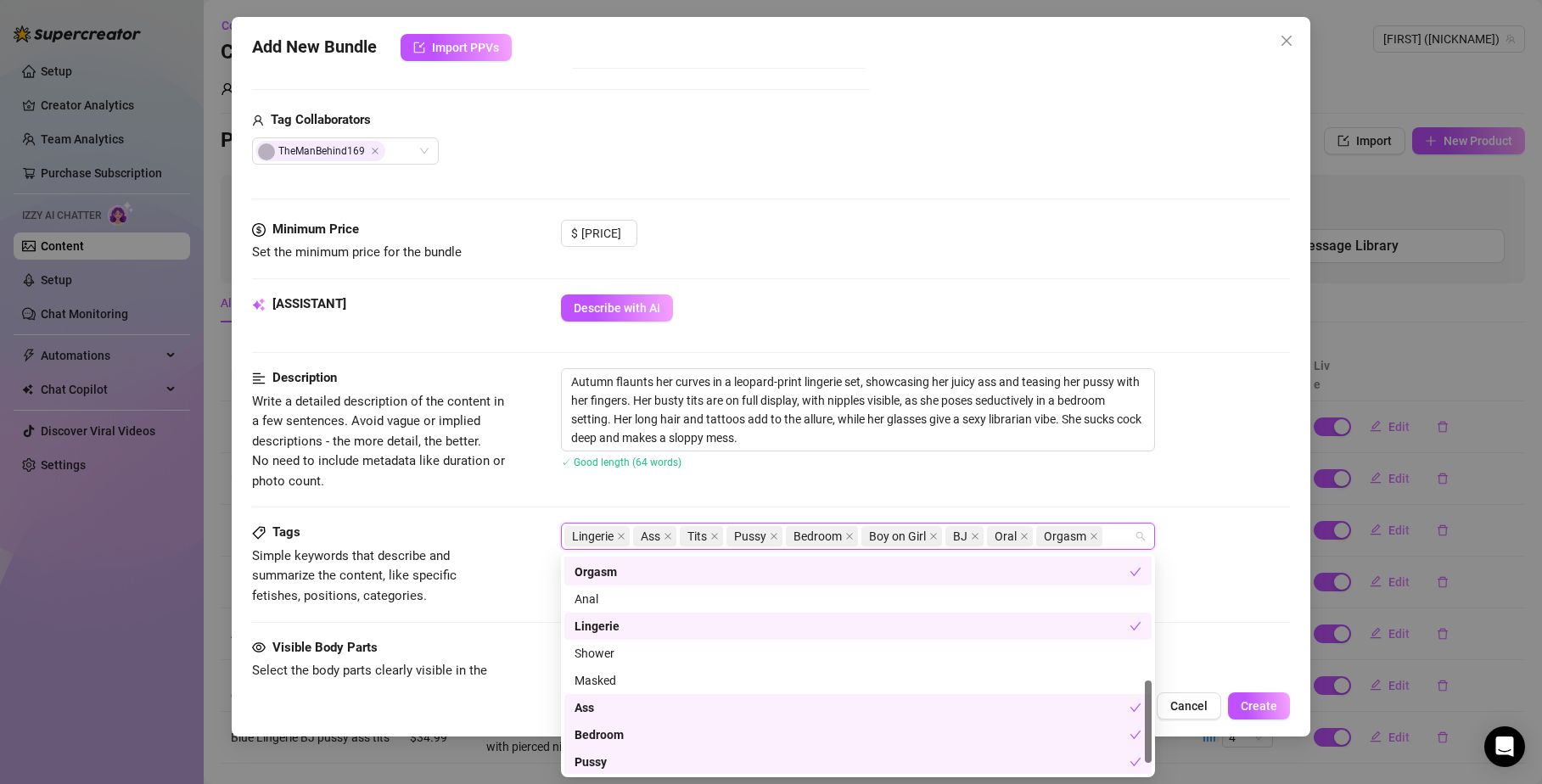 click on "Orgasm" at bounding box center [852, 572] 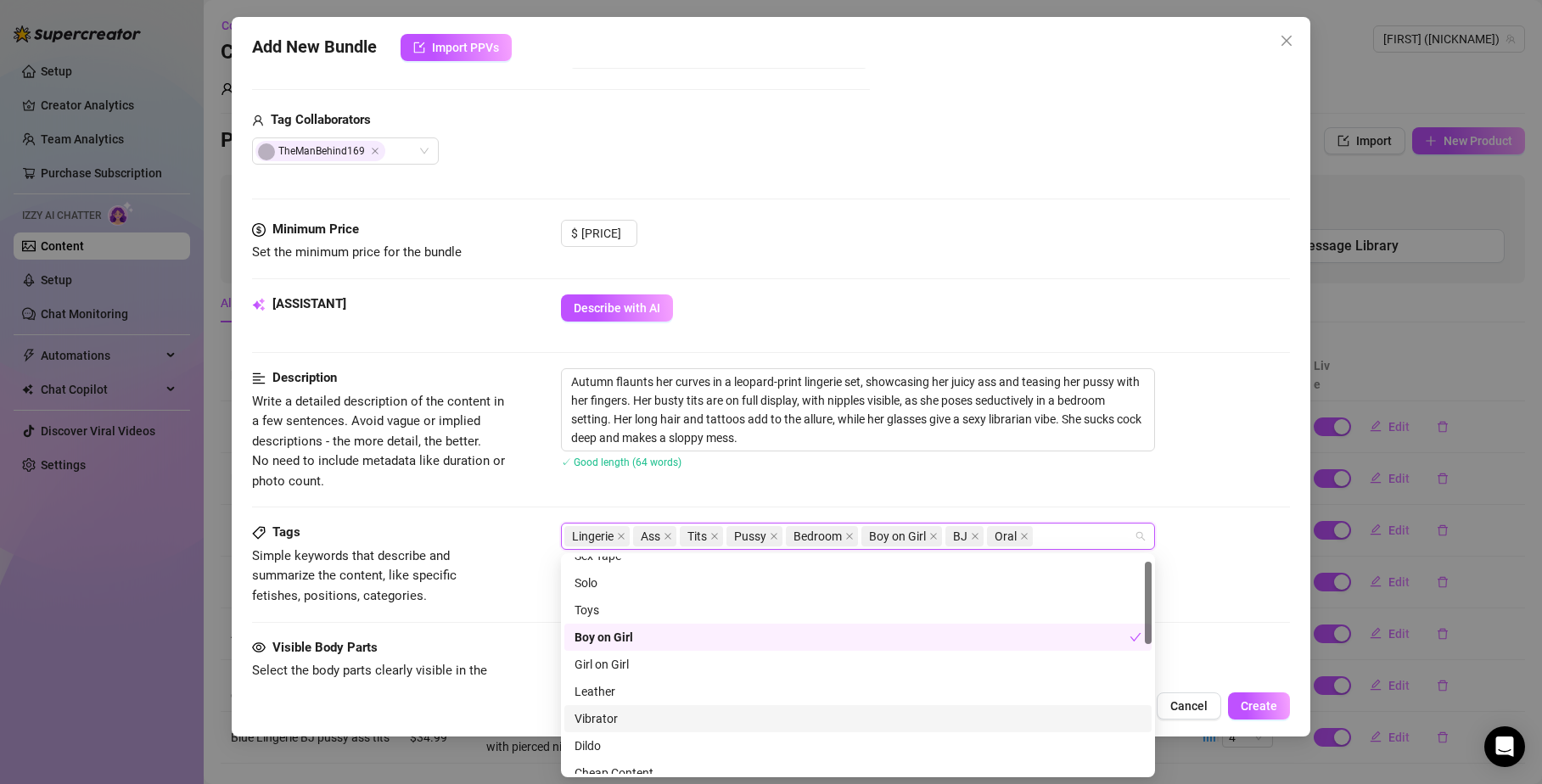 scroll, scrollTop: 0, scrollLeft: 0, axis: both 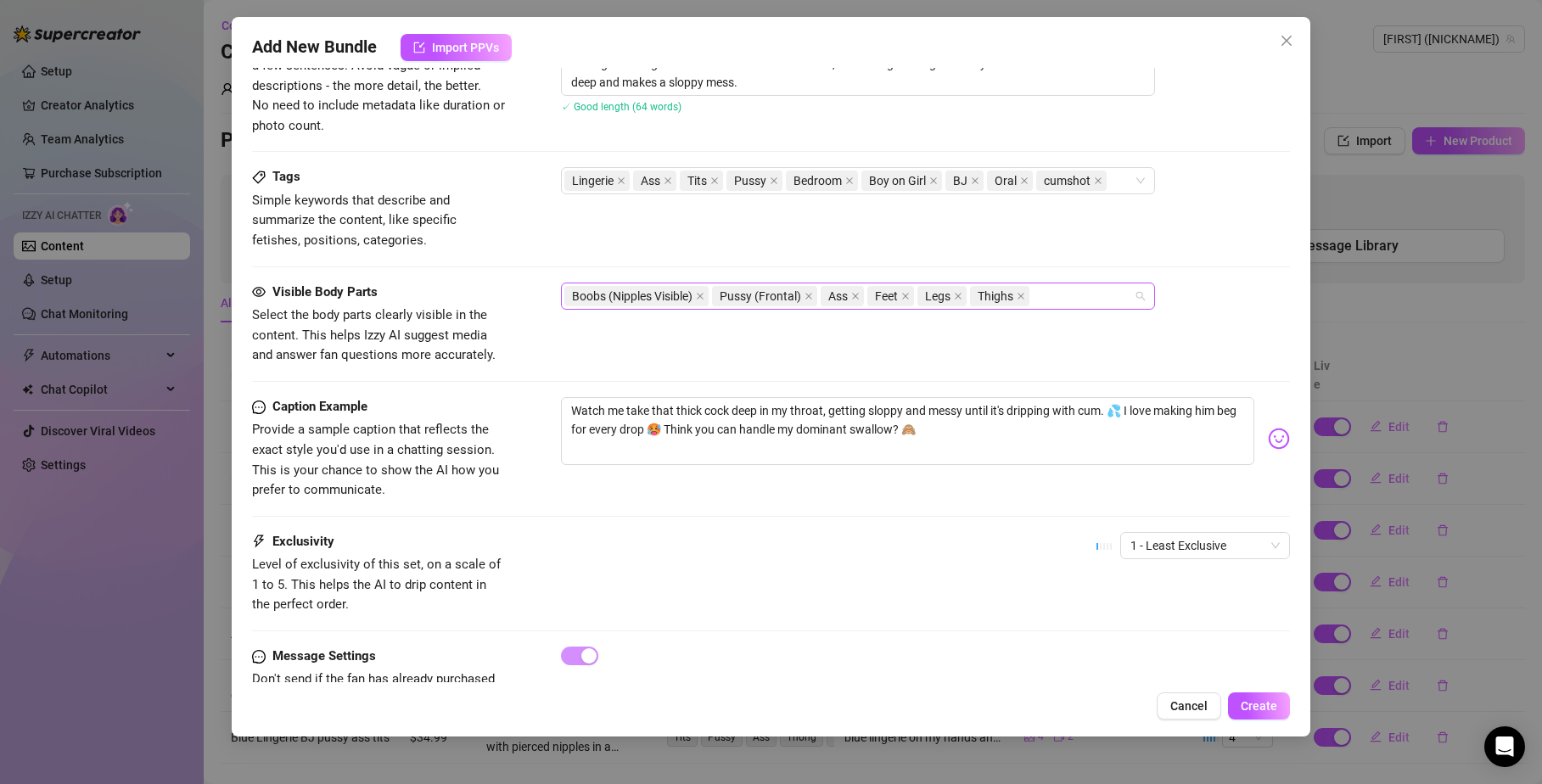 click on "Boobs (Nipples Visible) Pussy (Frontal) Ass Feet Legs Thighs" at bounding box center [849, 296] 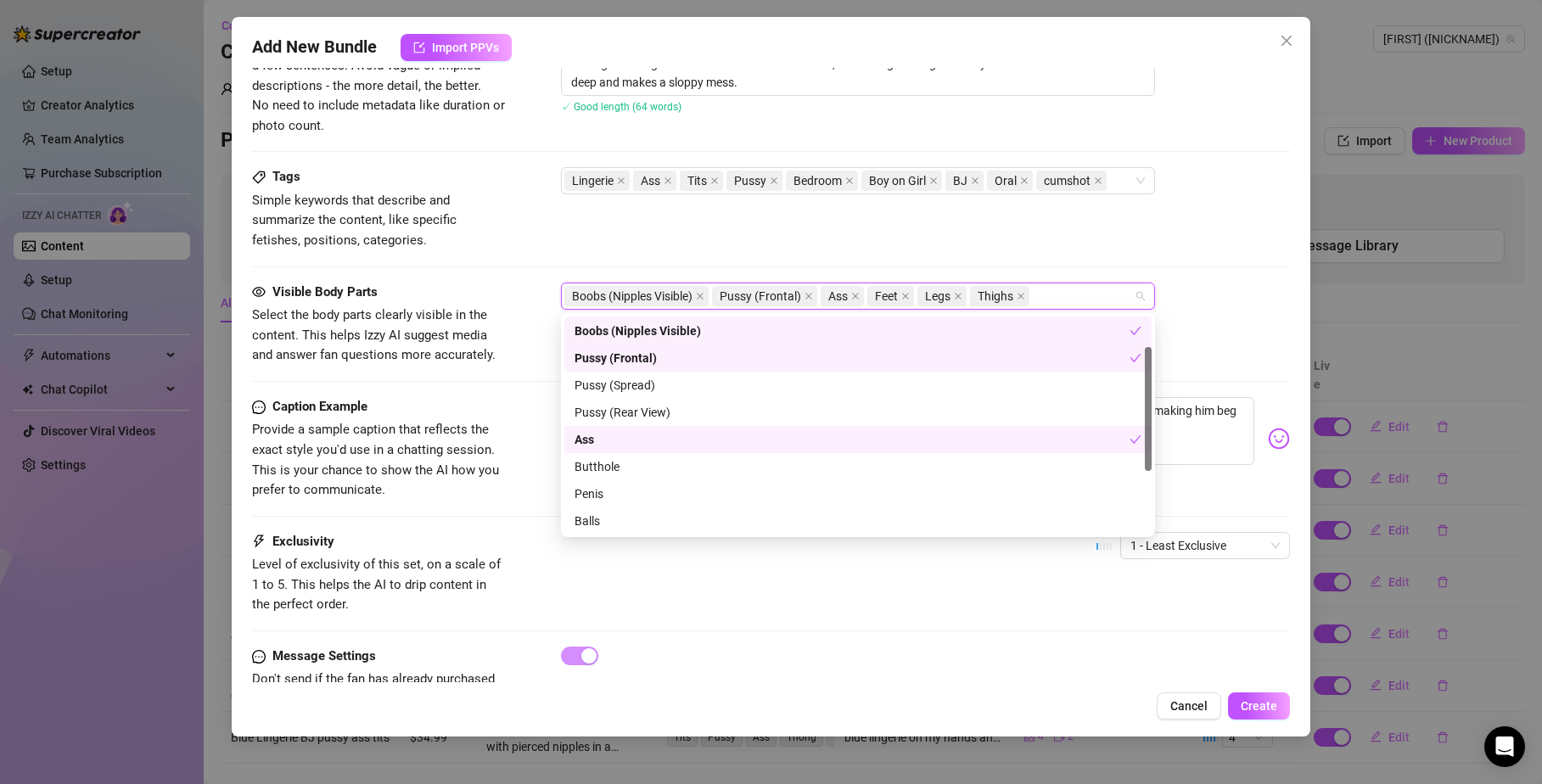 scroll, scrollTop: 92, scrollLeft: 0, axis: vertical 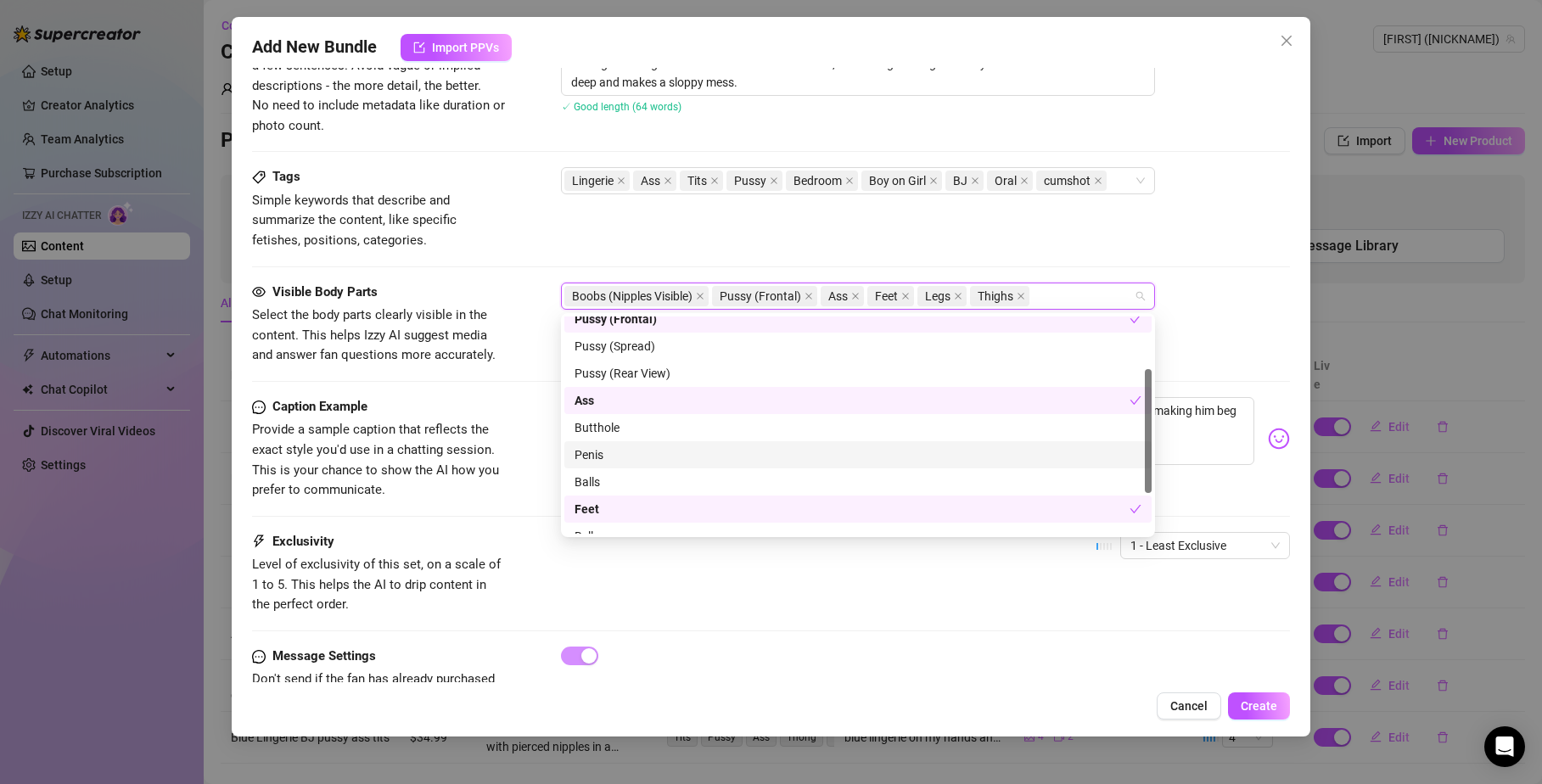 click on "Penis" at bounding box center (858, 455) 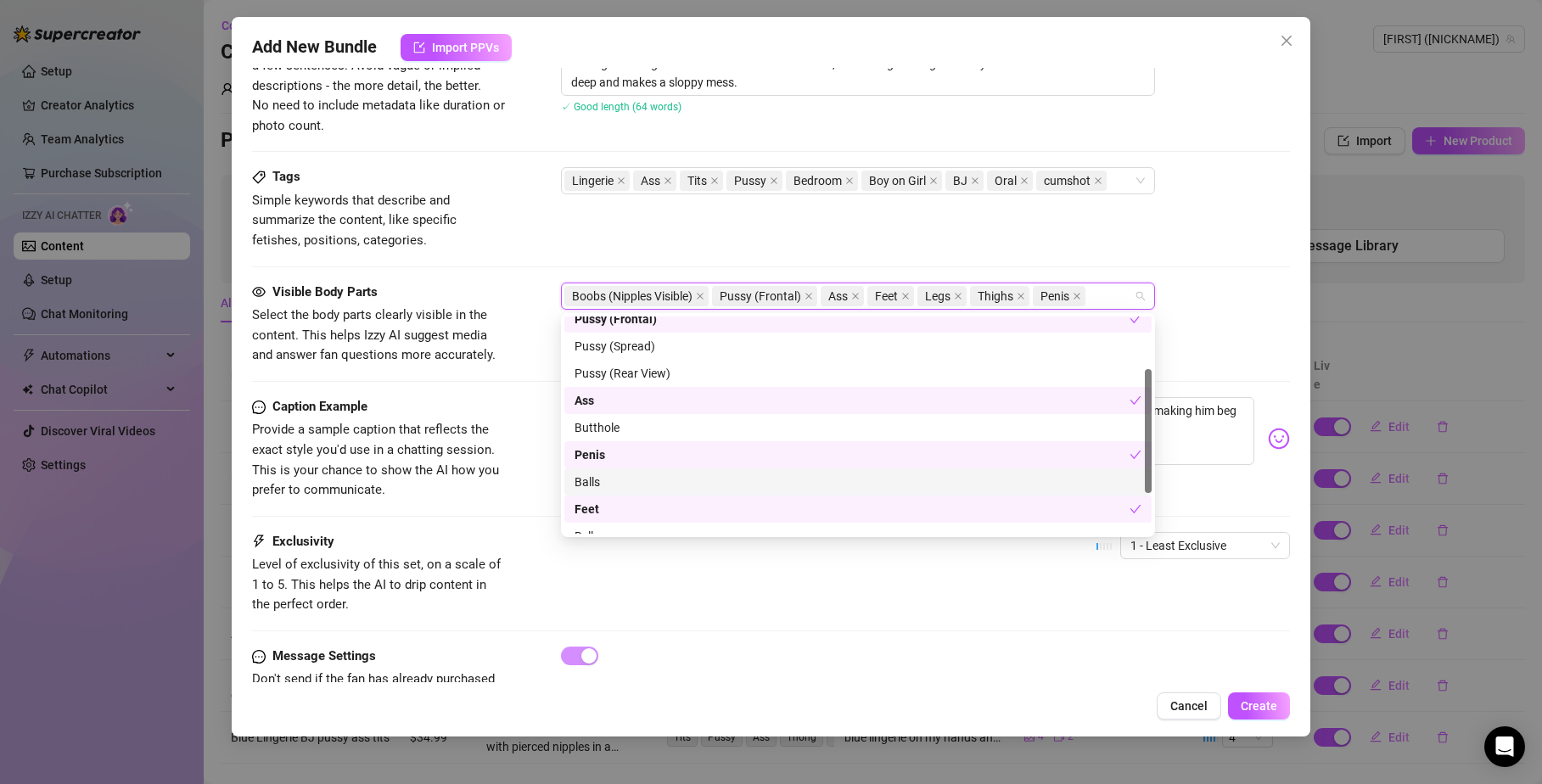 click on "Balls" at bounding box center [858, 482] 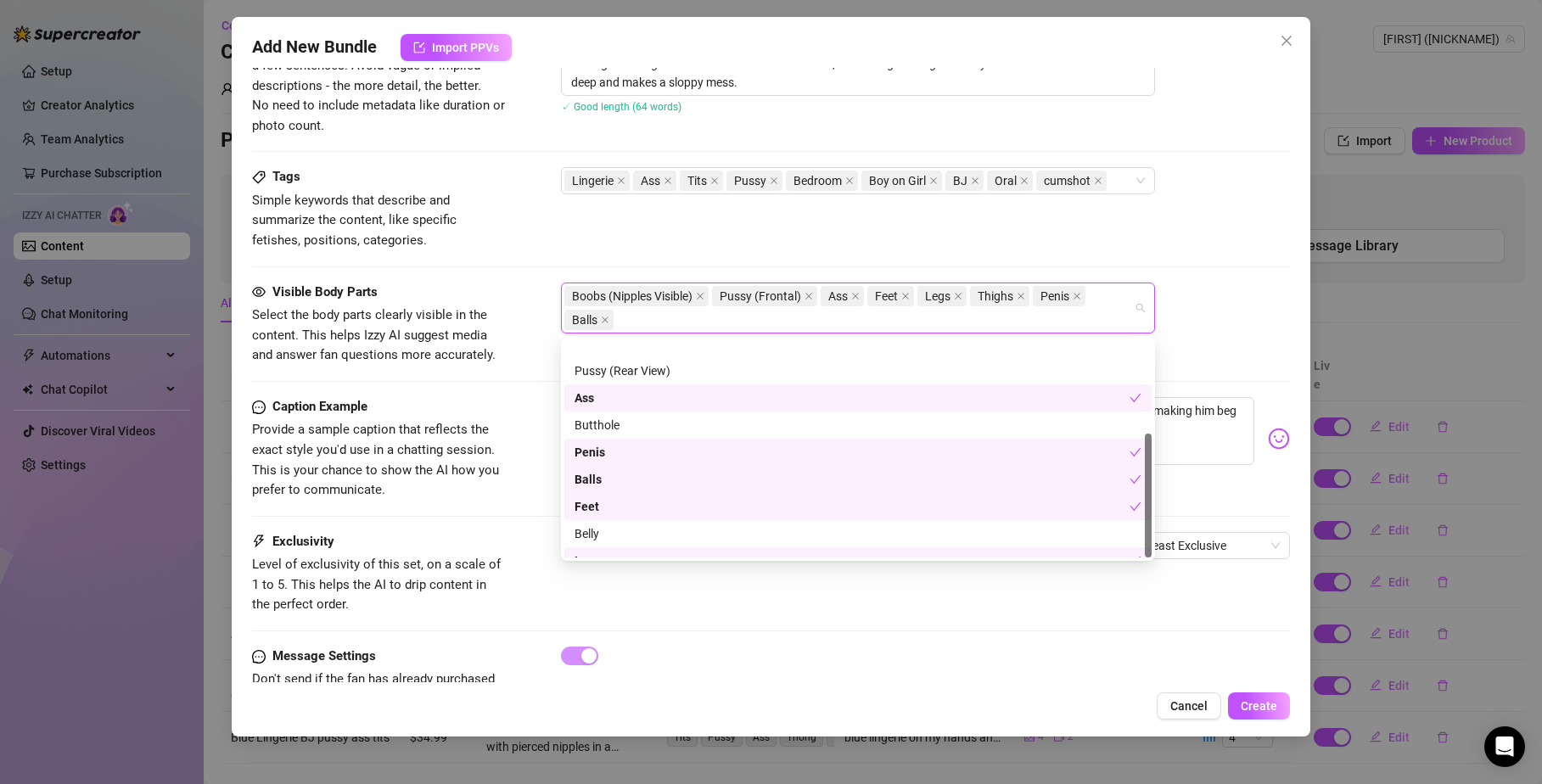 scroll, scrollTop: 163, scrollLeft: 0, axis: vertical 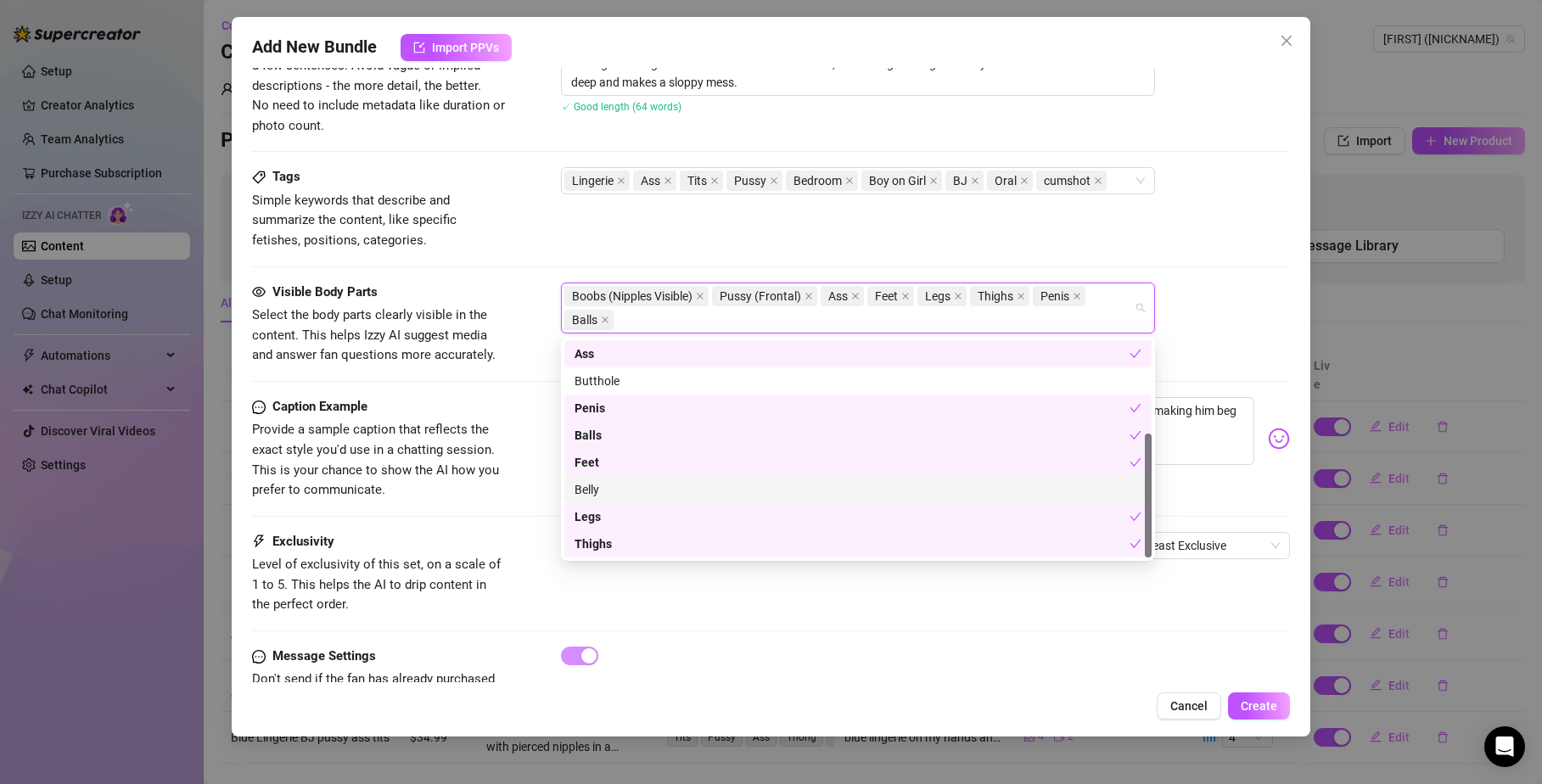 click on "Belly" at bounding box center (858, 490) 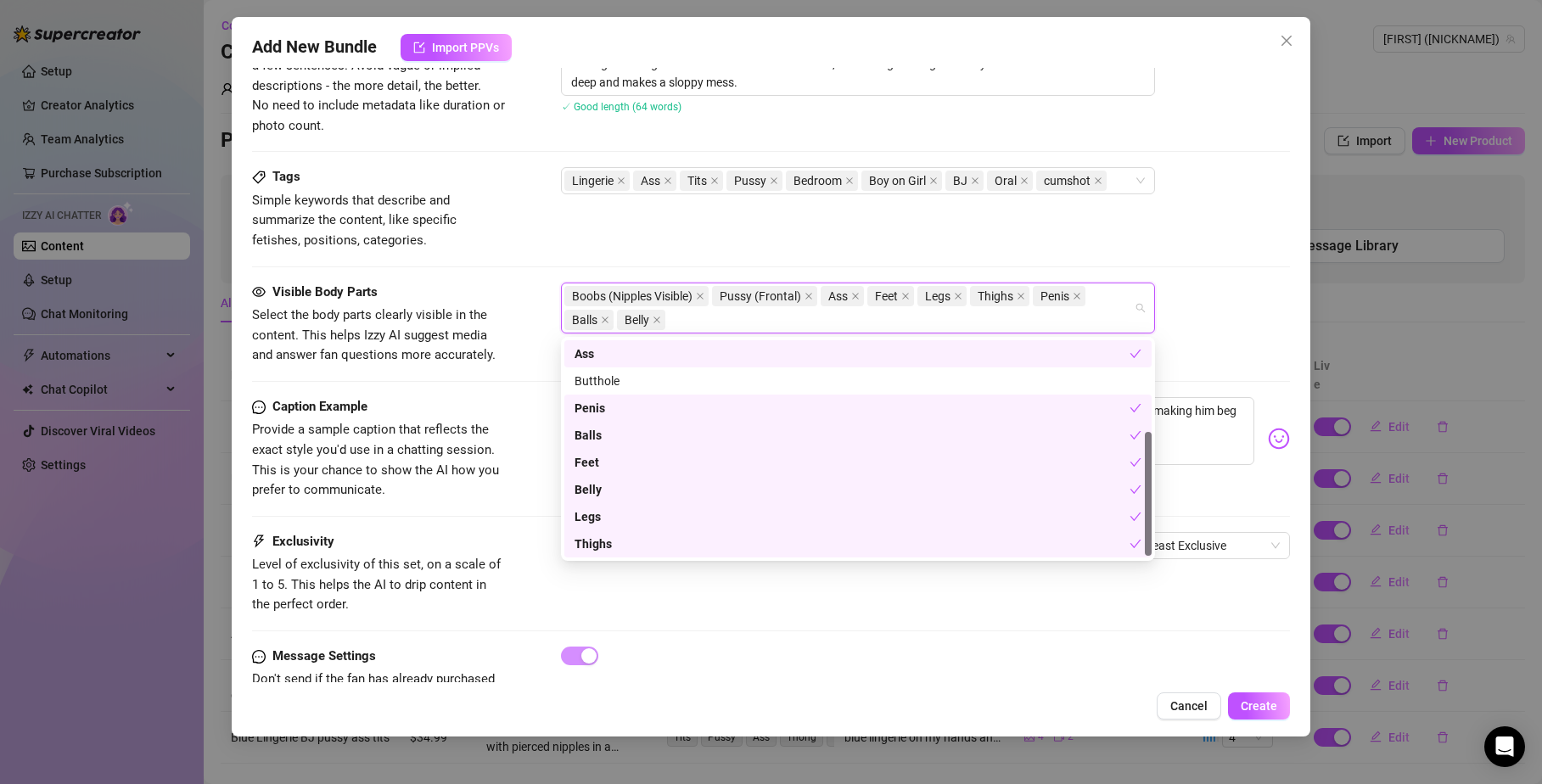 scroll, scrollTop: 0, scrollLeft: 0, axis: both 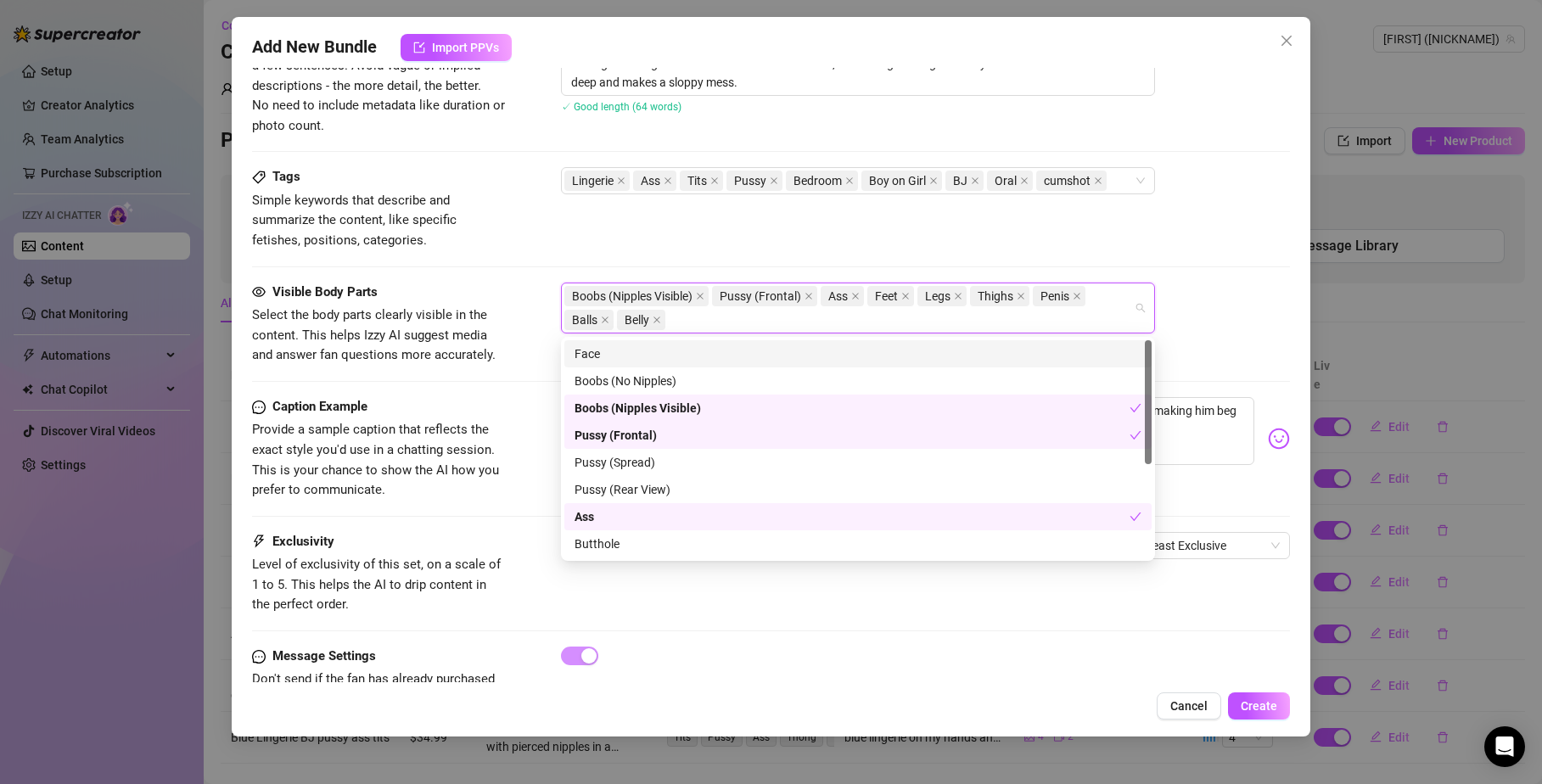 click on "Face" at bounding box center (858, 354) 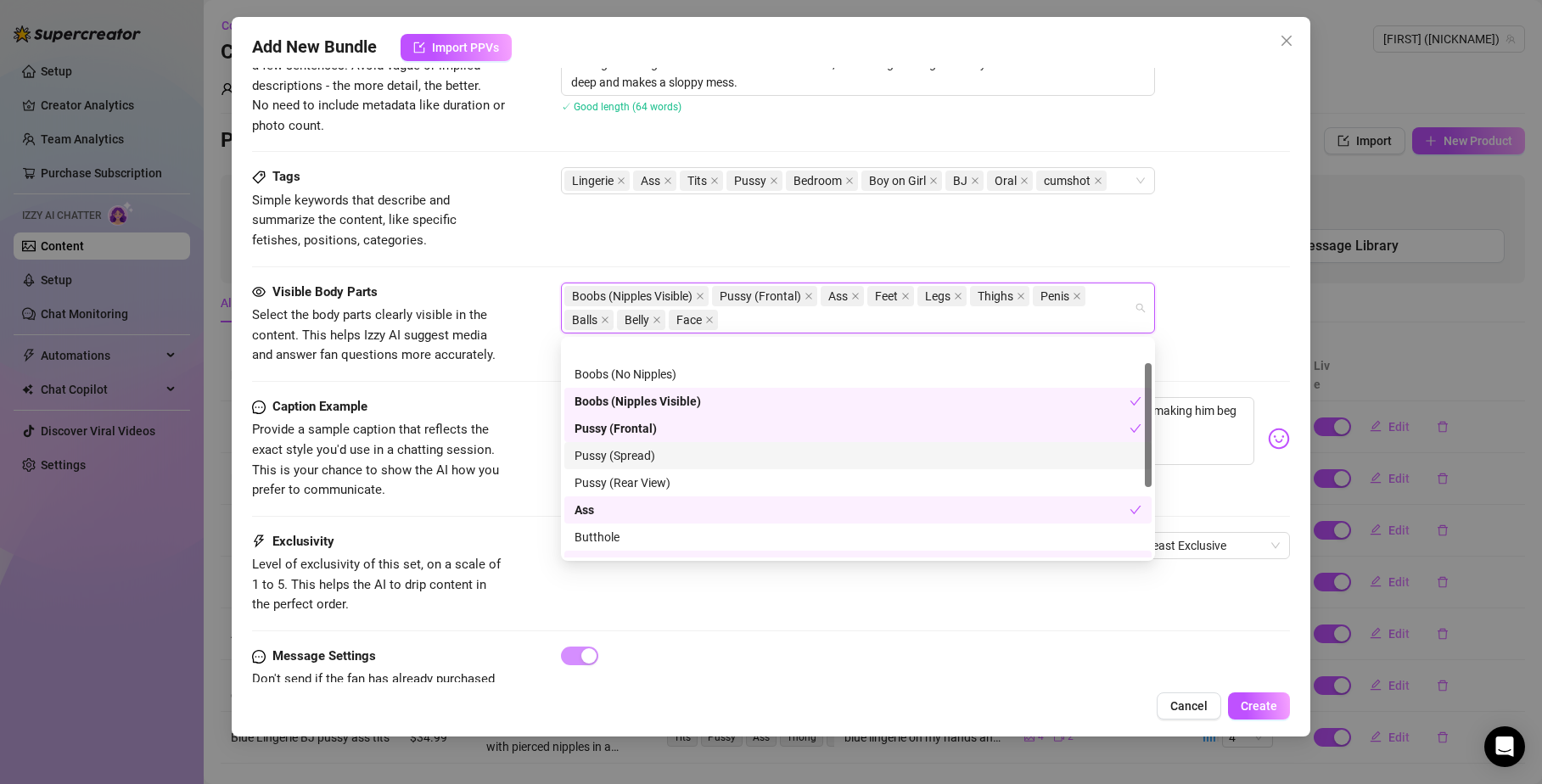 scroll, scrollTop: 163, scrollLeft: 0, axis: vertical 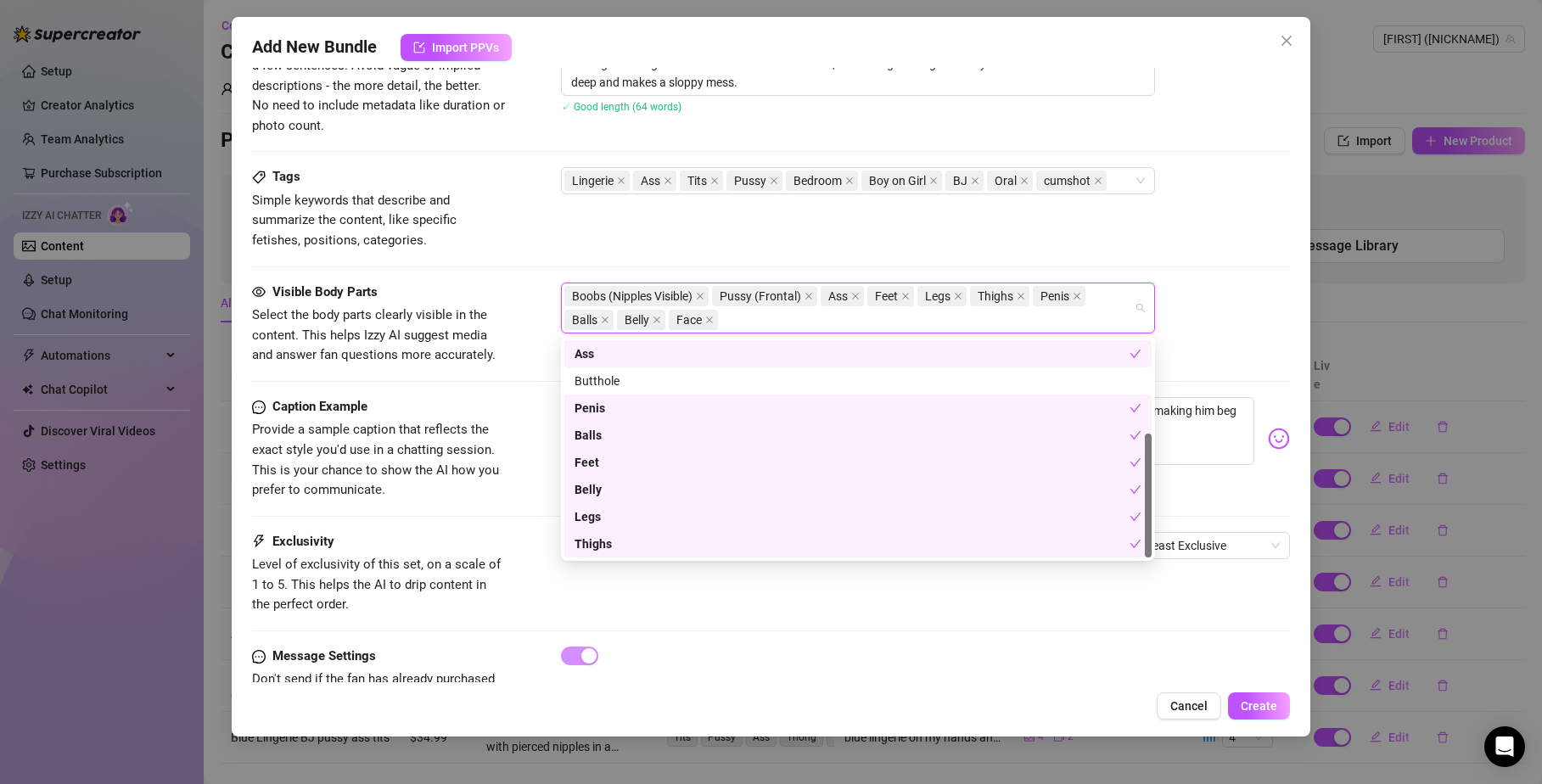 click on "Visible Body Parts Select the body parts clearly visible in the content. This helps Izzy AI suggest media and answer fan questions more accurately. Boobs (Nipples Visible) Pussy (Frontal) Ass Feet Legs ThighsPenis Balls Belly Face" at bounding box center (771, 339) 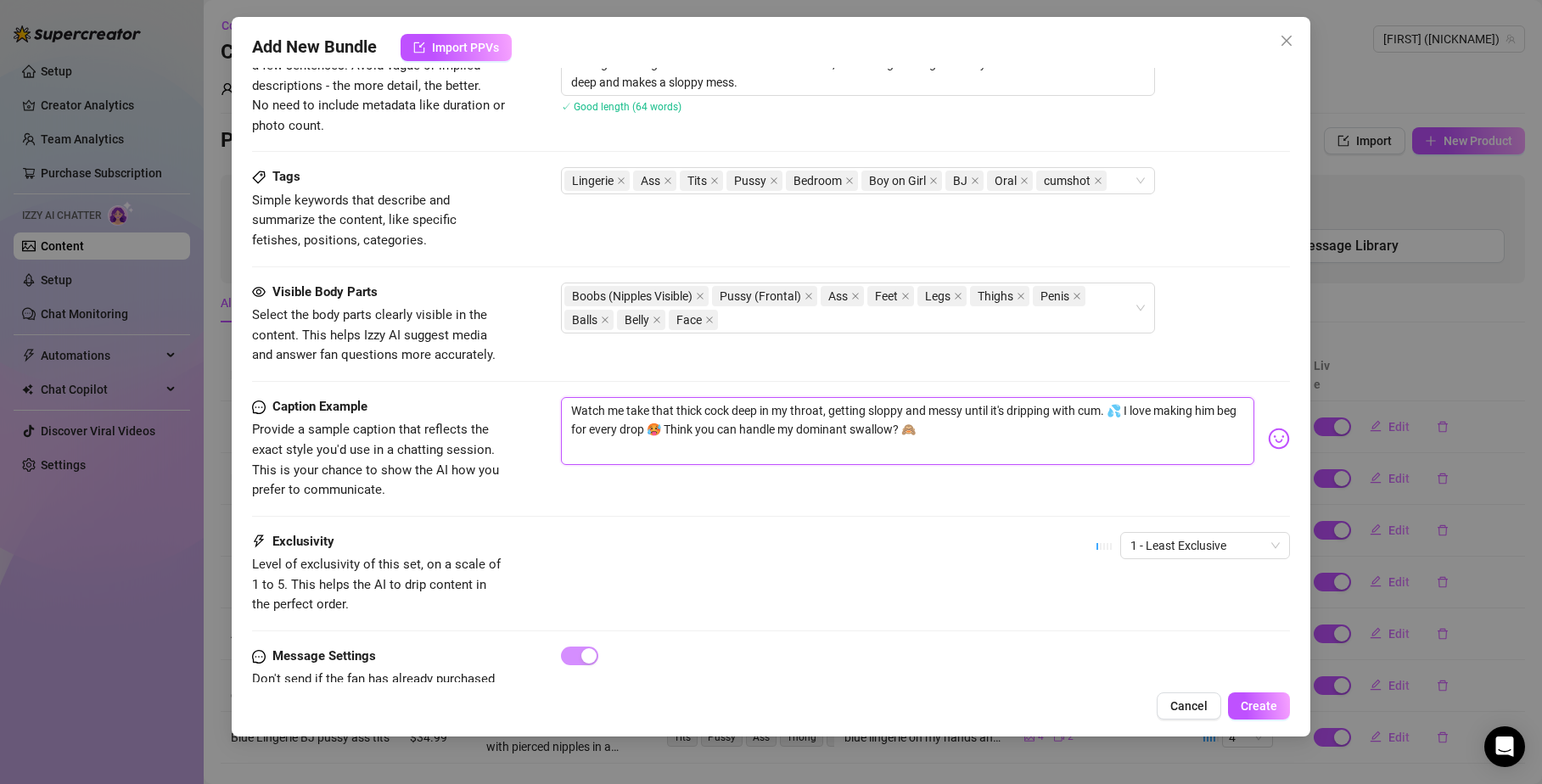 click on "Watch me take that thick cock deep in my throat, getting sloppy and messy until it's dripping with cum. 💦 I love making him beg for every drop 🥵 Think you can handle my dominant swallow? 🙈" at bounding box center [908, 431] 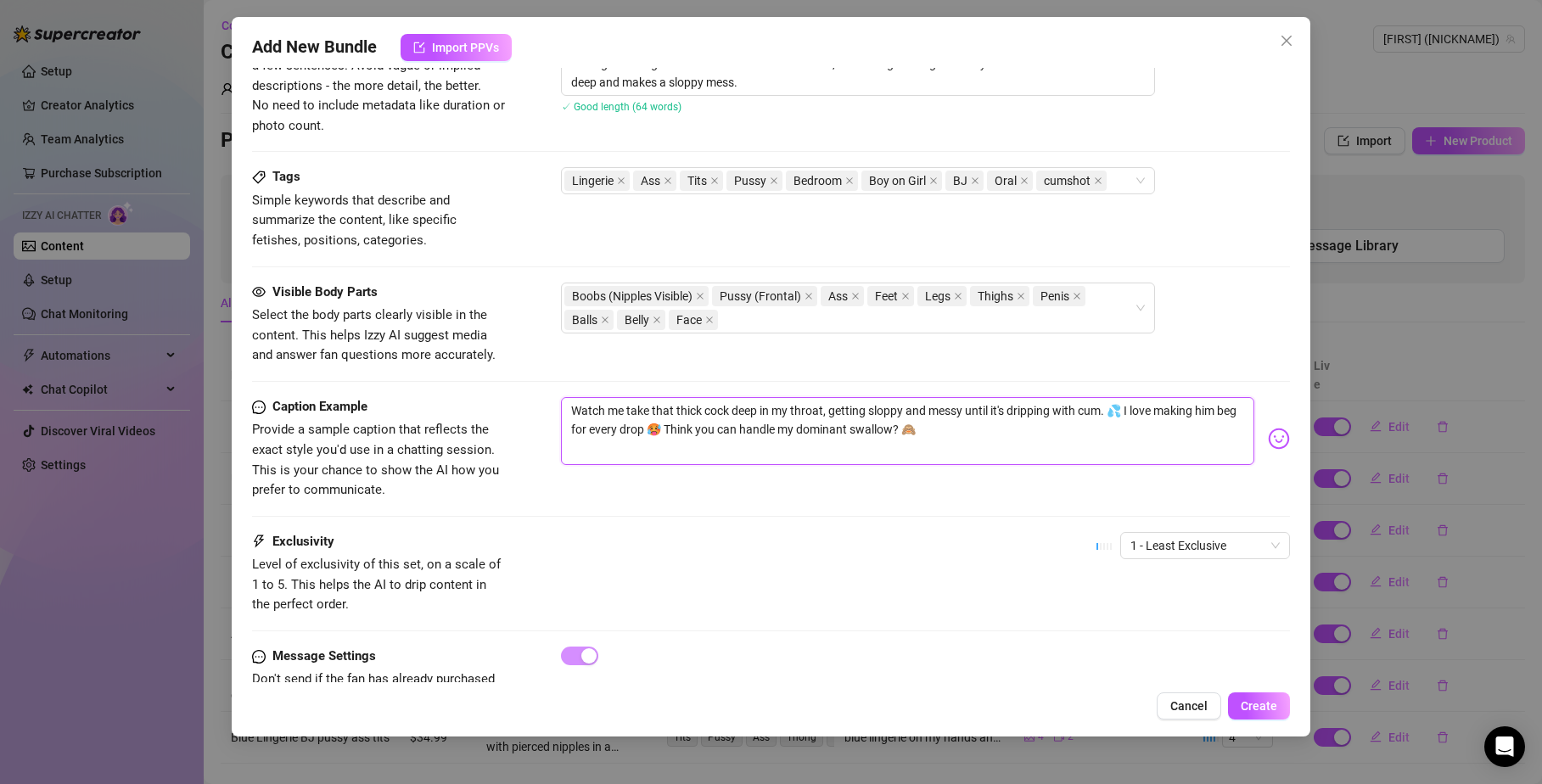 click on "Watch me take that thick cock deep in my throat, getting sloppy and messy until it's dripping with cum. 💦 I love making him beg for every drop 🥵 Think you can handle my dominant swallow? 🙈" at bounding box center (908, 431) 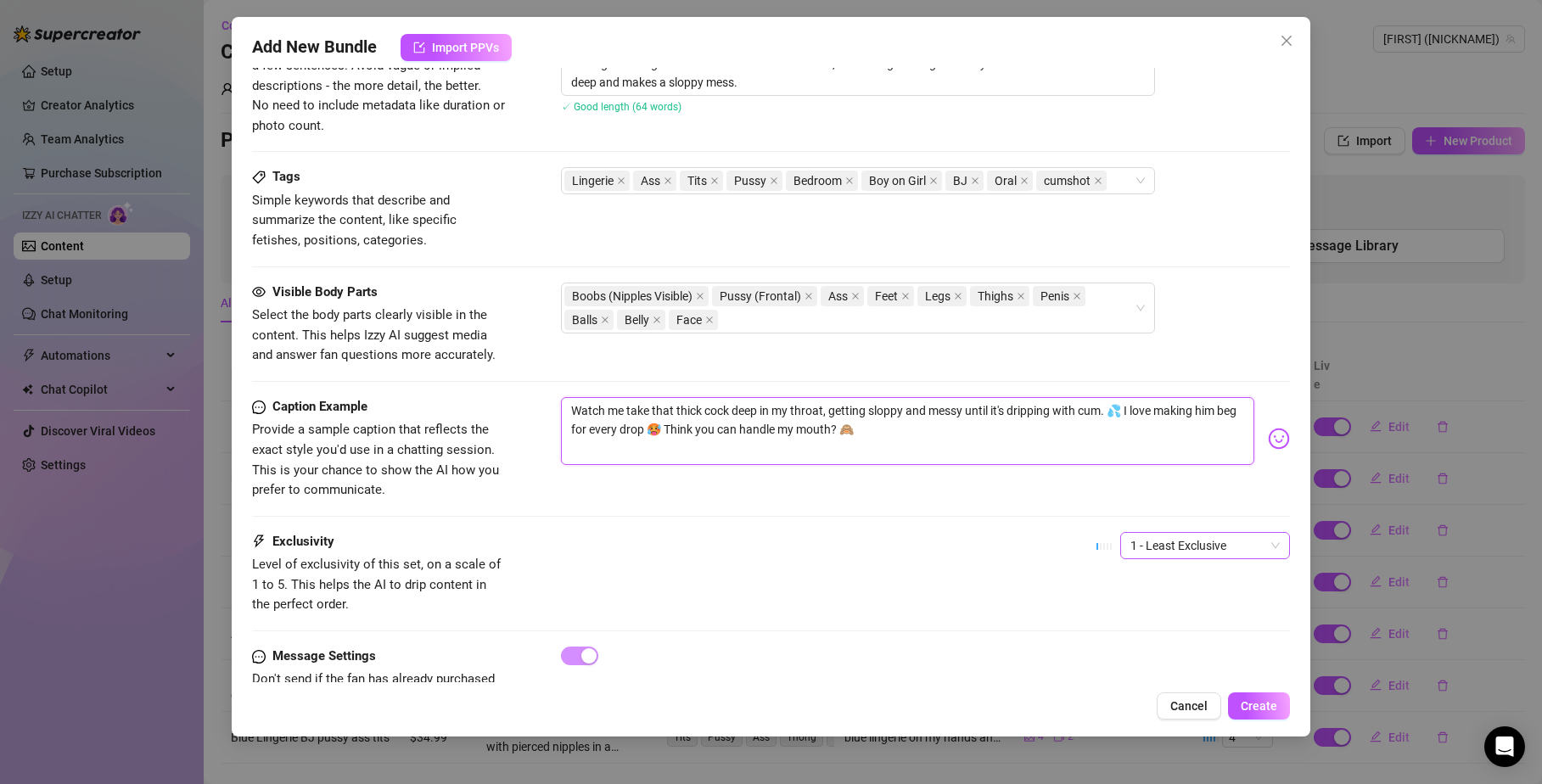 click on "1 - Least Exclusive" at bounding box center [1205, 546] 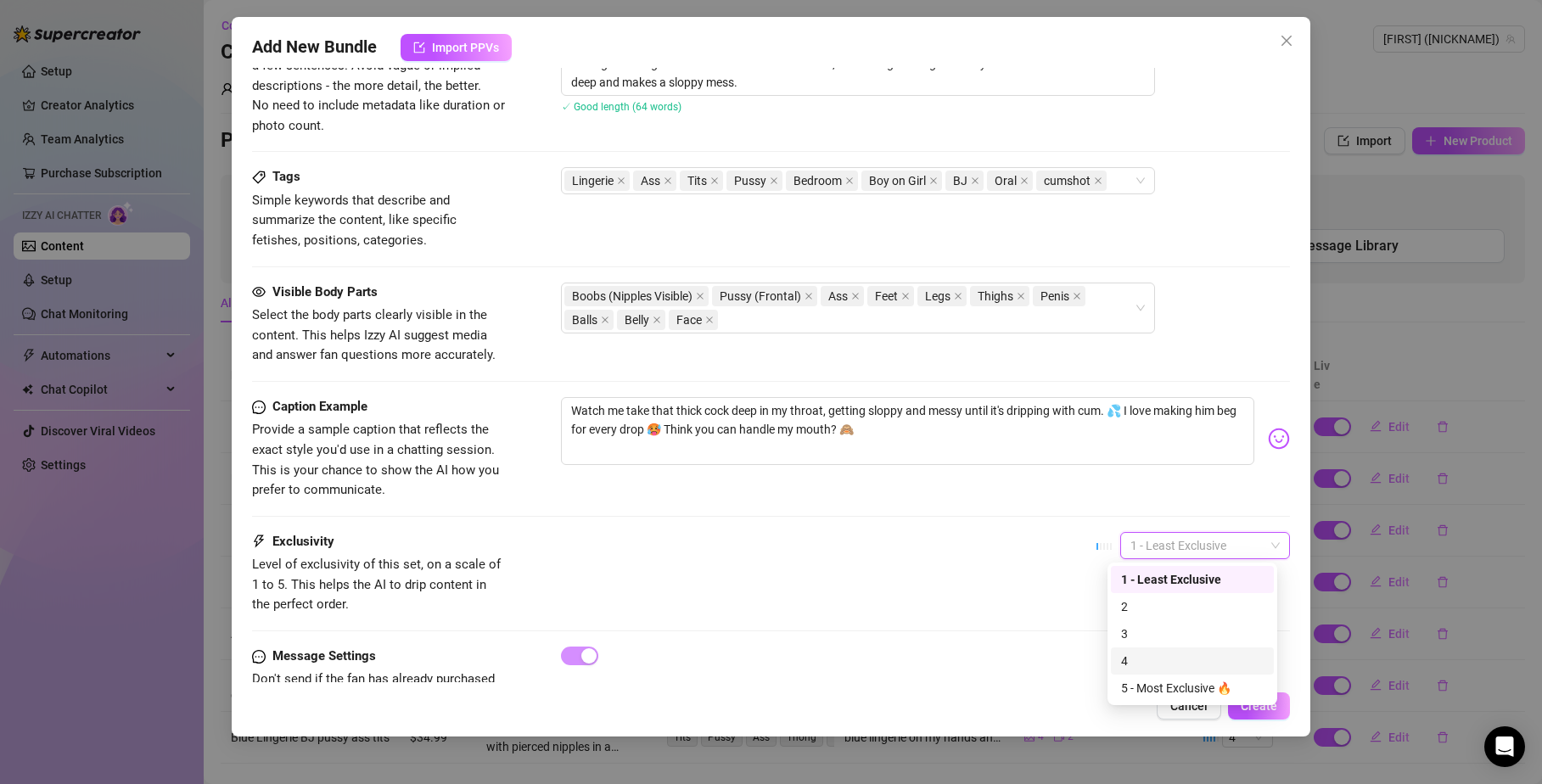 click on "4" at bounding box center [1192, 661] 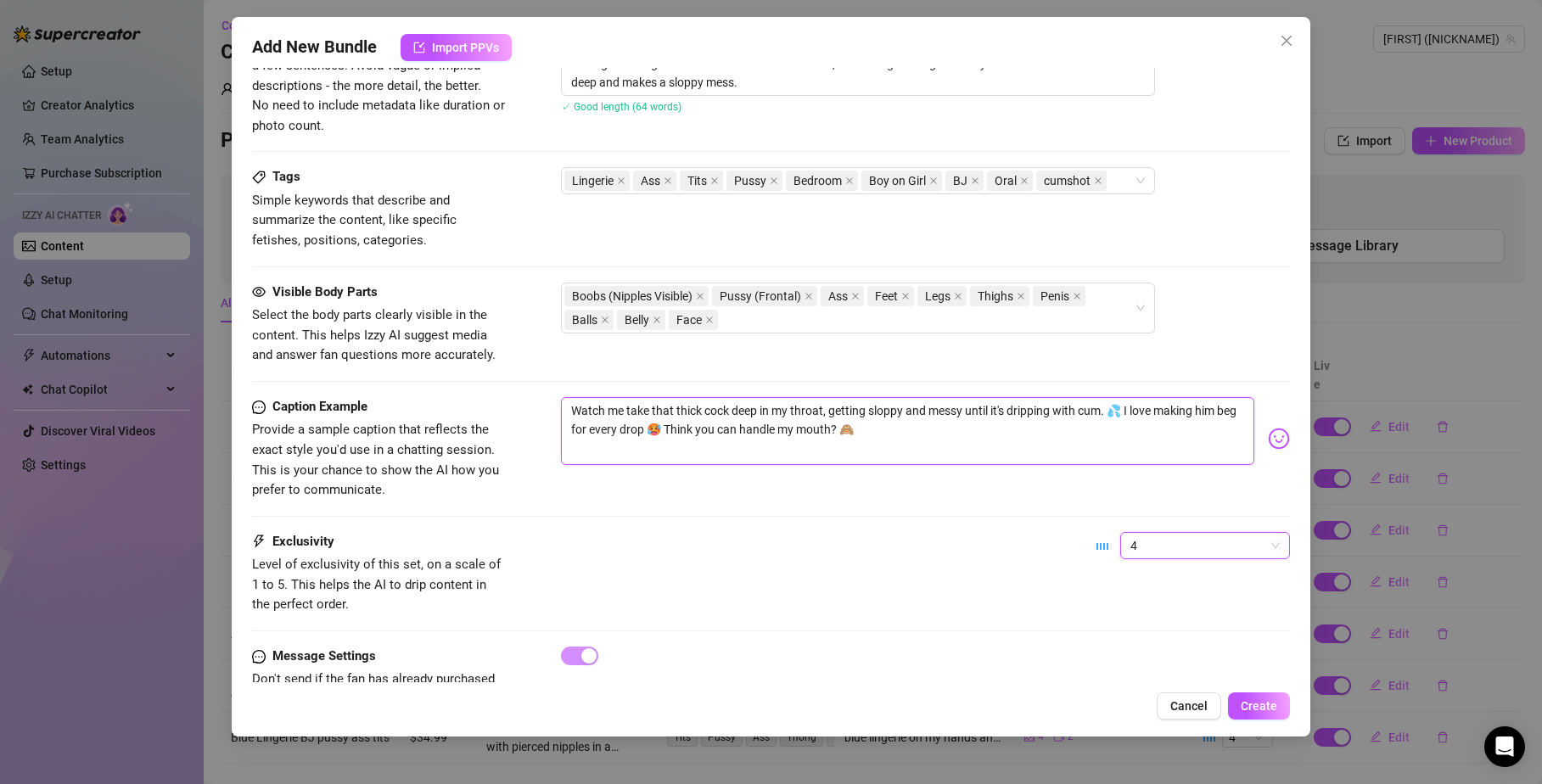 click on "Watch me take that thick cock deep in my throat, getting sloppy and messy until it's dripping with cum. 💦 I love making him beg for every drop 🥵 Think you can handle my mouth? 🙈" at bounding box center [908, 431] 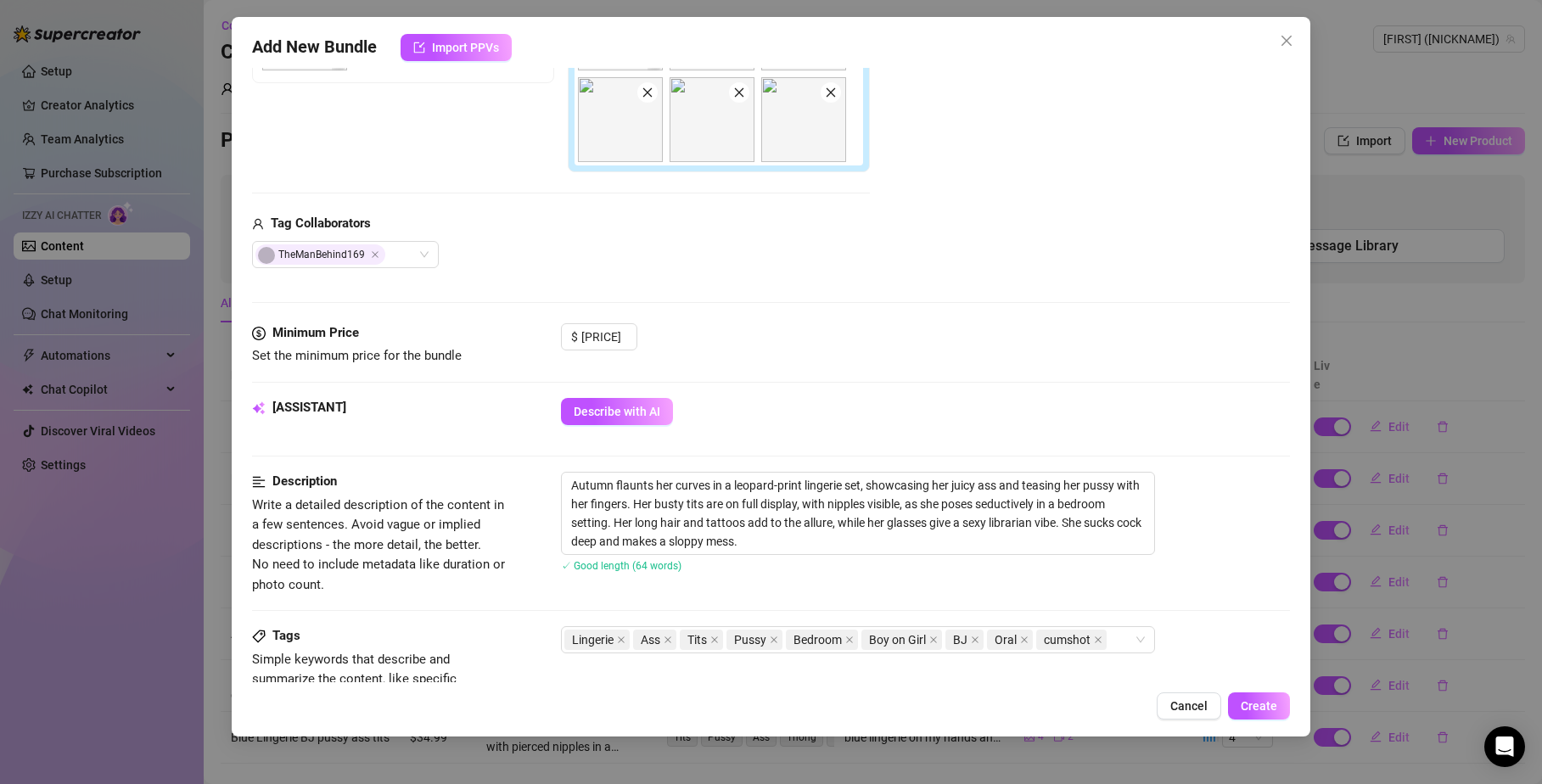 scroll, scrollTop: 901, scrollLeft: 0, axis: vertical 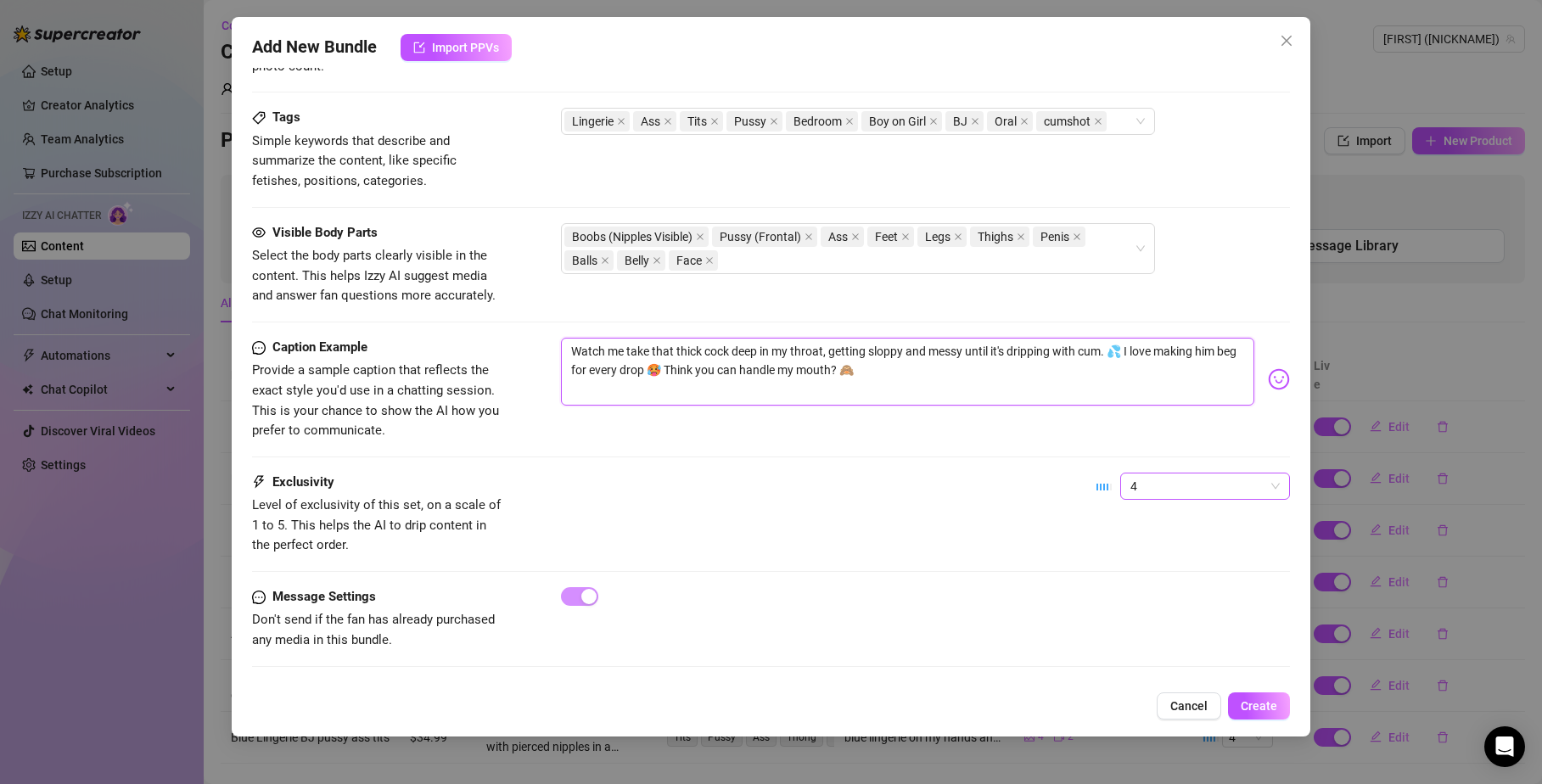 click on "4" at bounding box center (1205, 486) 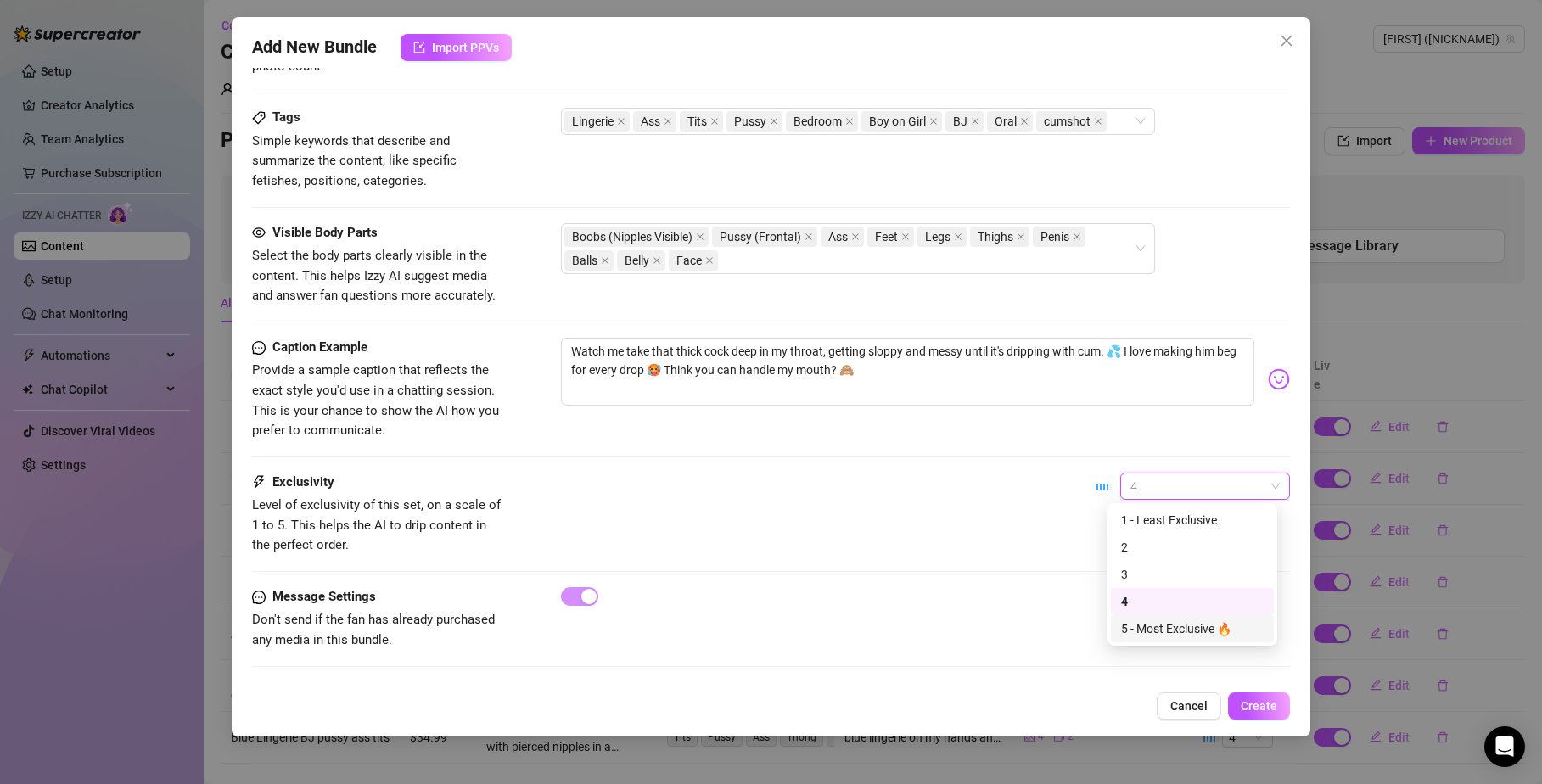 click on "5 - Most Exclusive 🔥" at bounding box center (1192, 629) 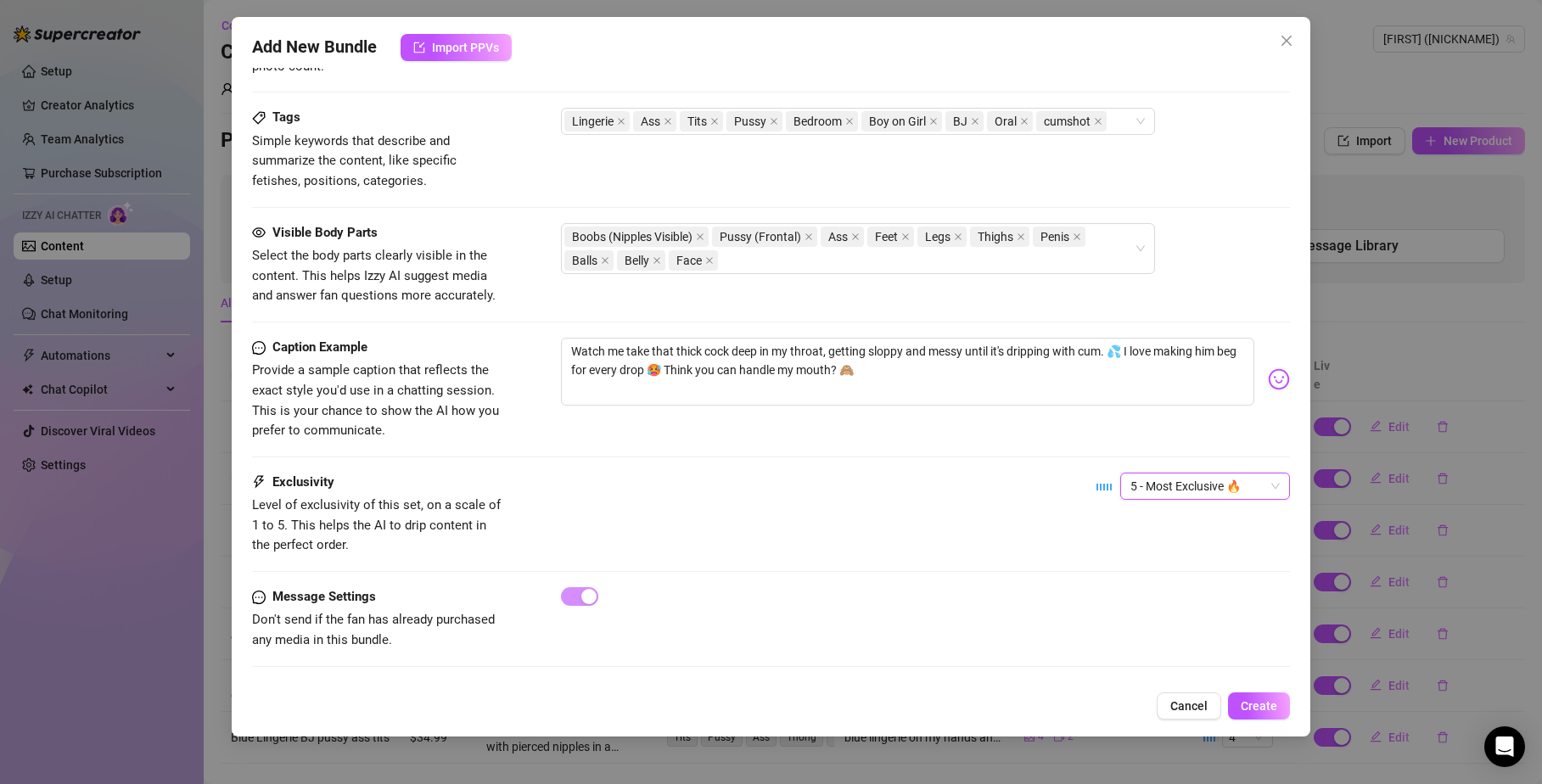 click at bounding box center [926, 596] 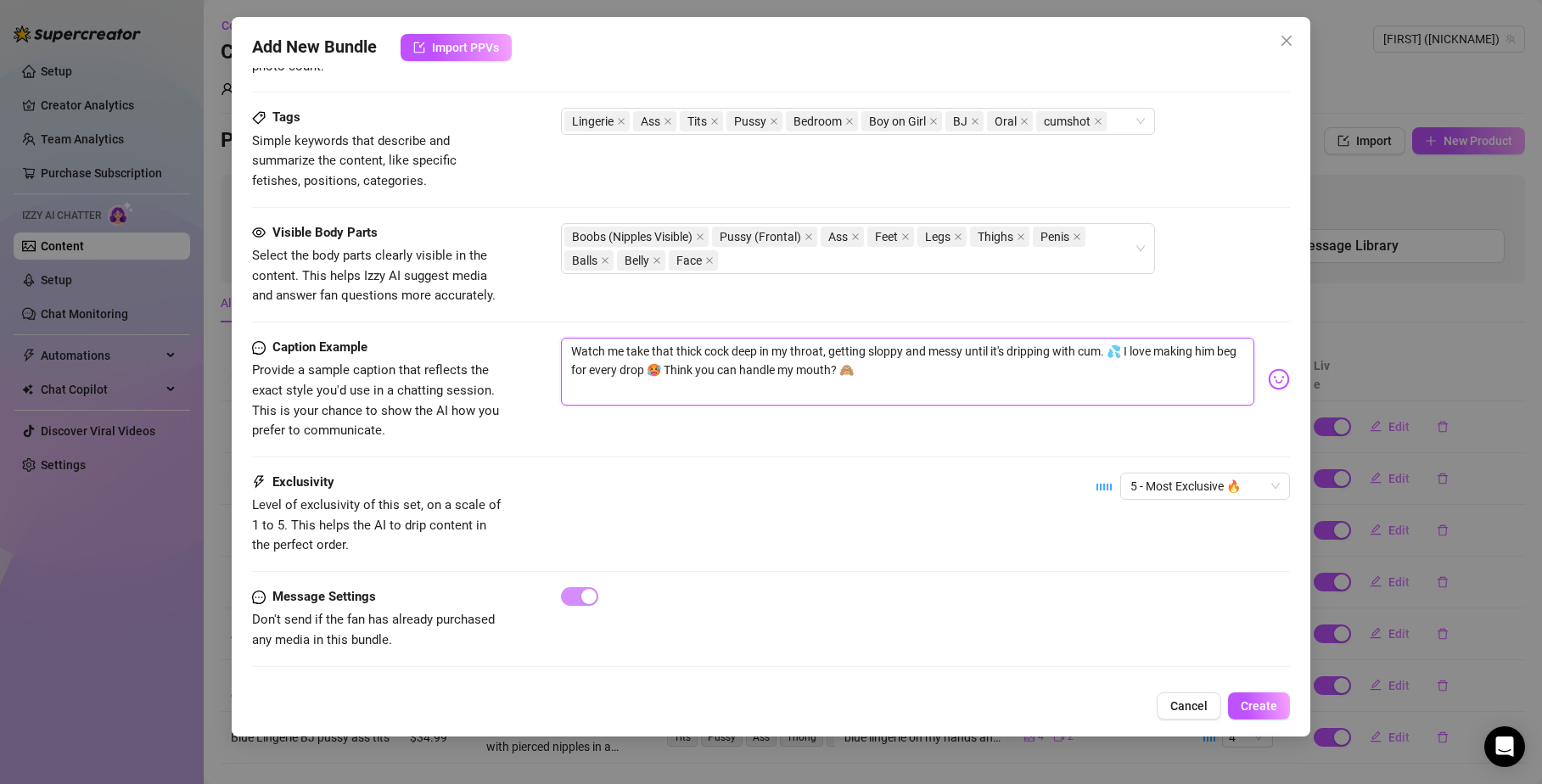 click on "Watch me take that thick cock deep in my throat, getting sloppy and messy until it's dripping with cum. 💦 I love making him beg for every drop 🥵 Think you can handle my mouth? 🙈" at bounding box center [908, 372] 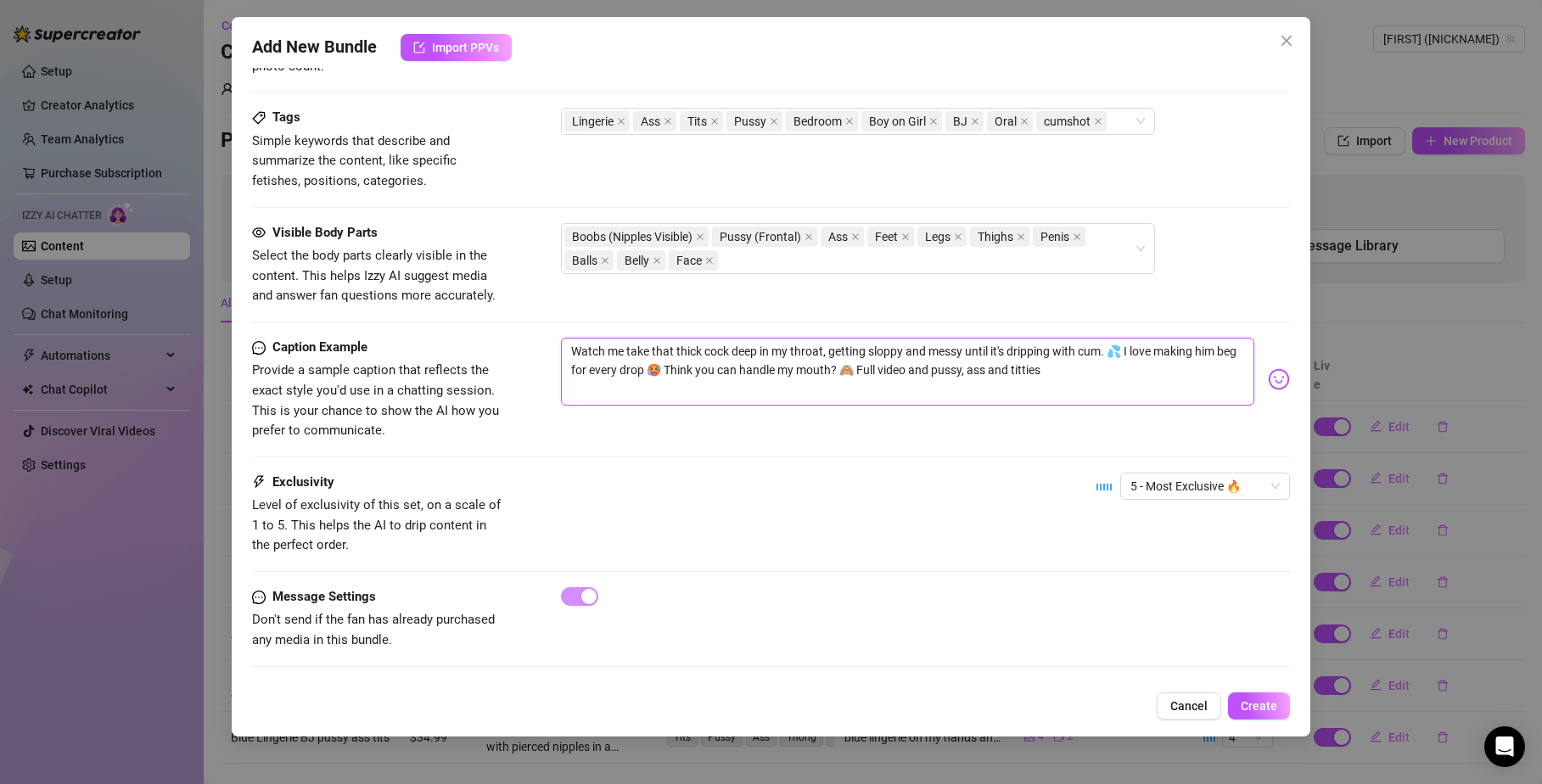 click on "Watch me take that thick cock deep in my throat, getting sloppy and messy until it's dripping with cum. 💦 I love making him beg for every drop 🥵 Think you can handle my mouth? 🙈 Full video and pussy, ass and titties" at bounding box center (908, 372) 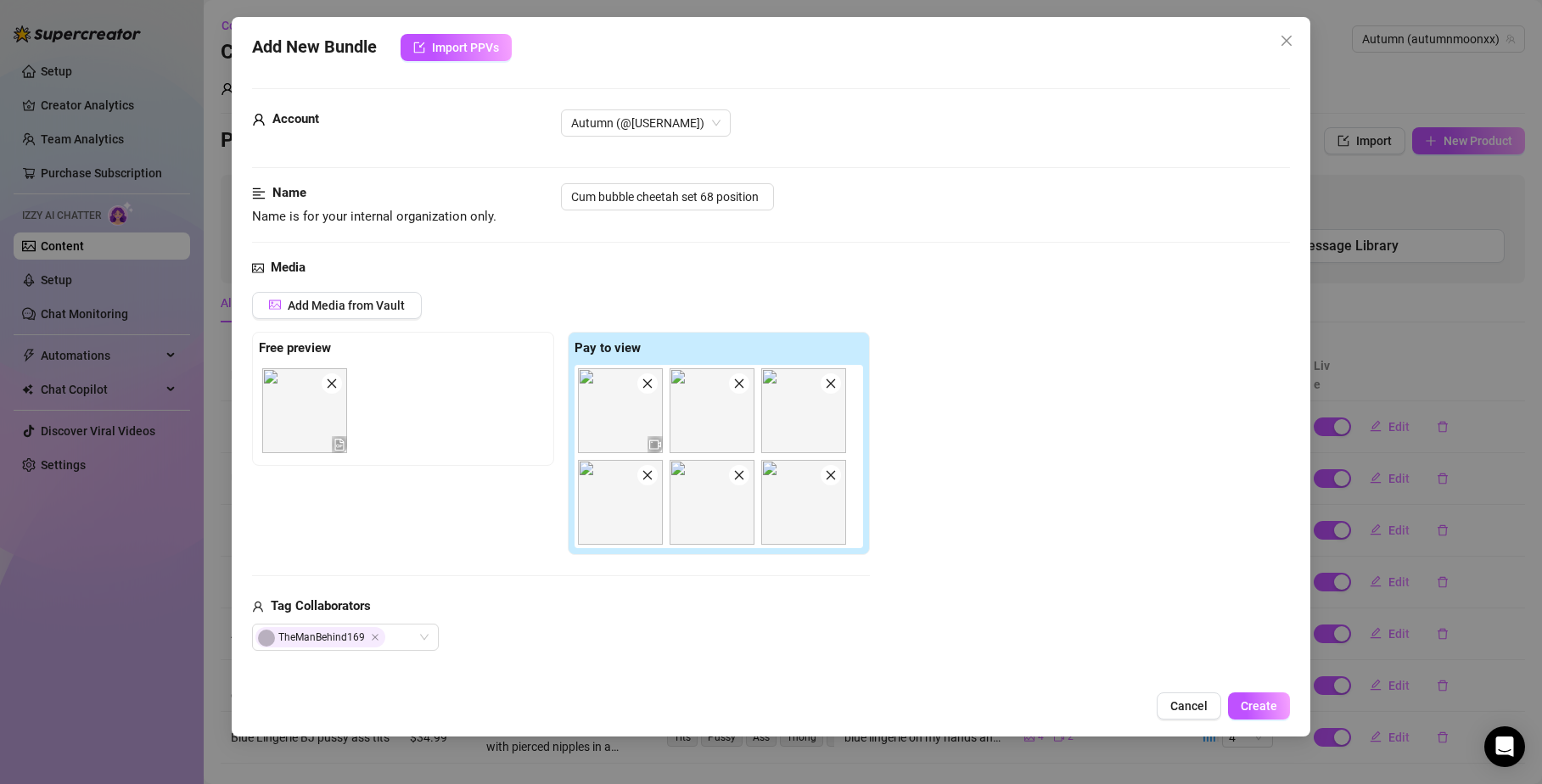scroll, scrollTop: 0, scrollLeft: 0, axis: both 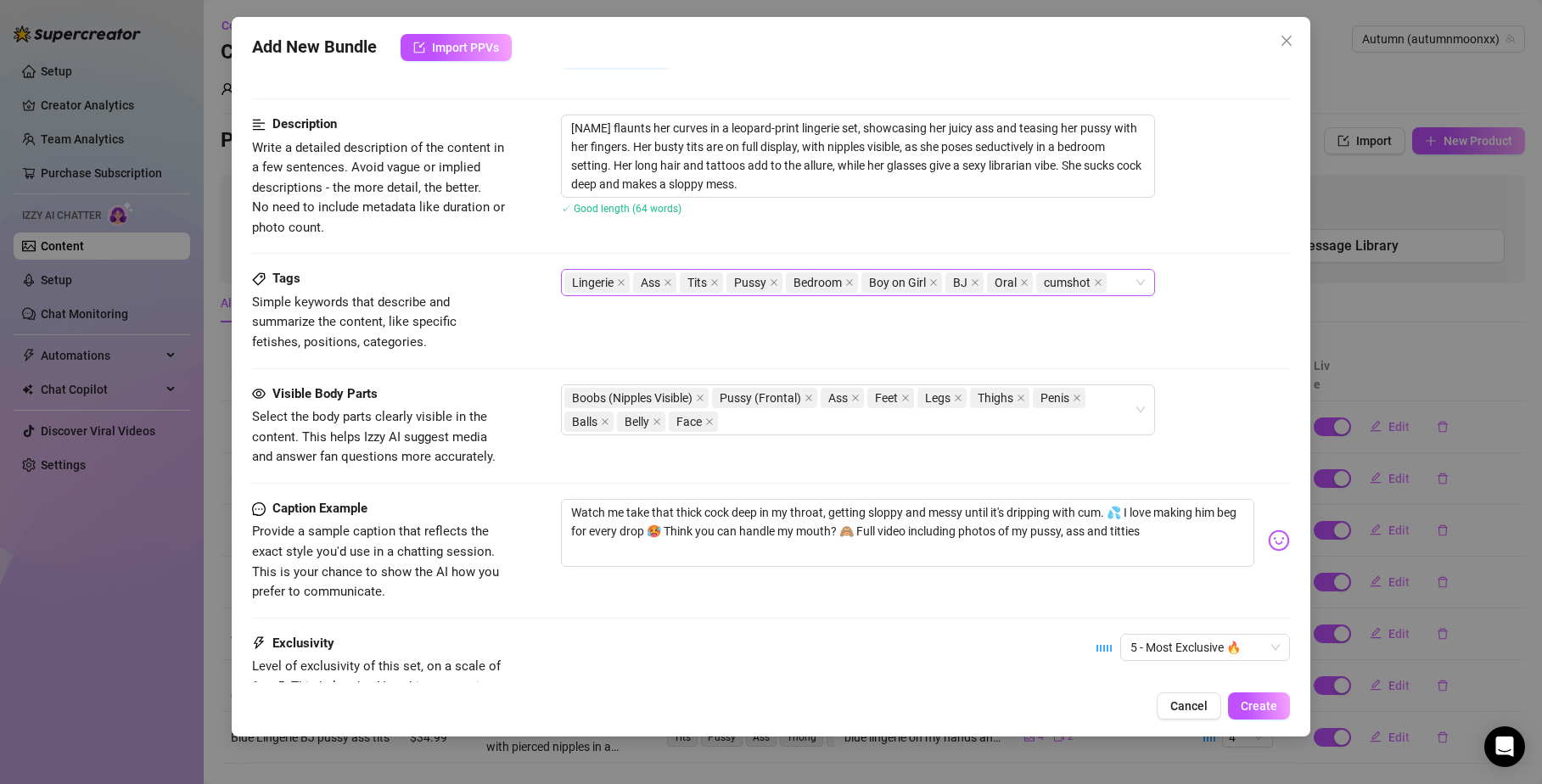click on "Lingerie Ass Tits Pussy Bedroom Boy on Girl BJ Oral cumshot" at bounding box center [849, 283] 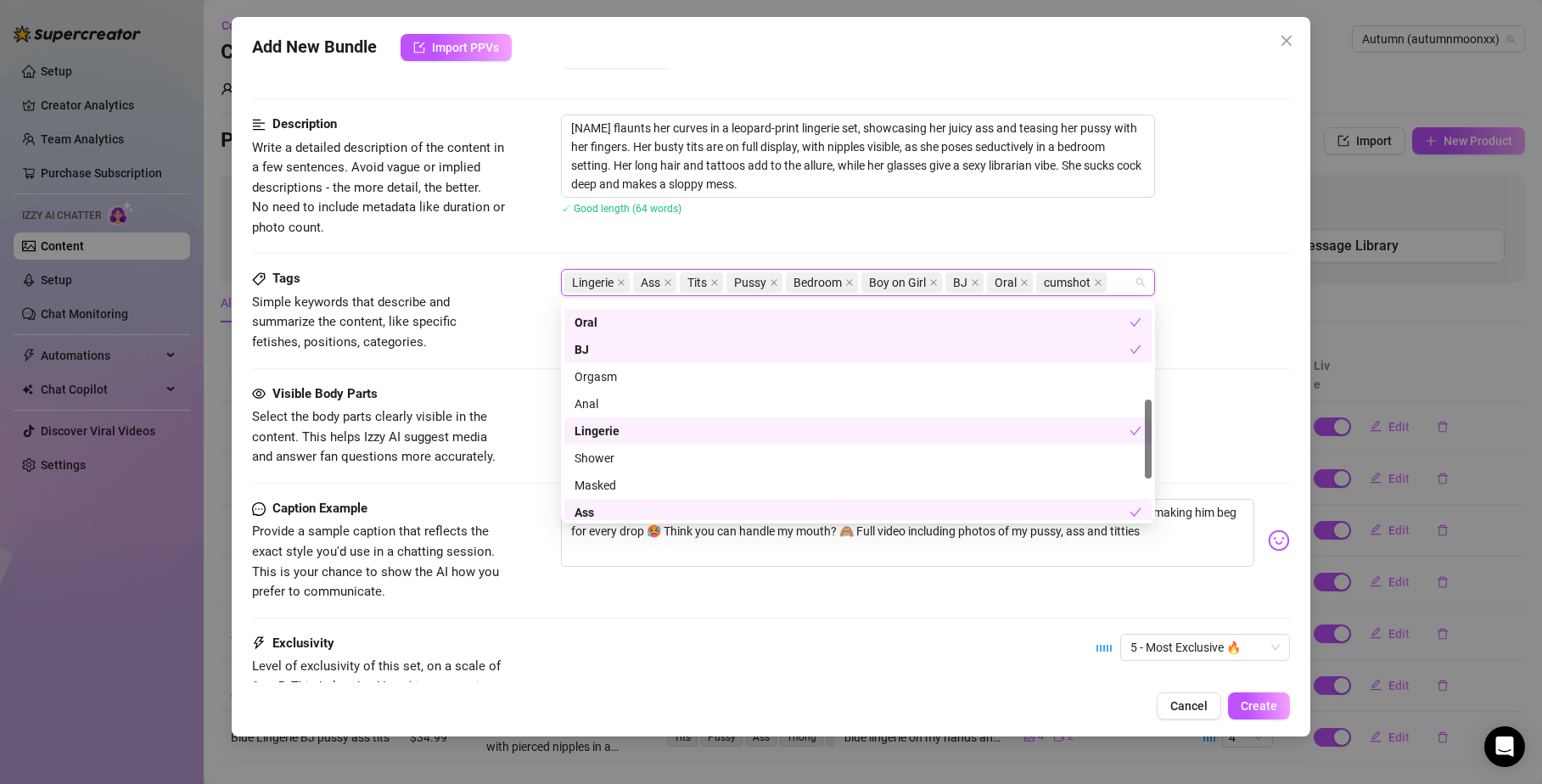 scroll, scrollTop: 0, scrollLeft: 0, axis: both 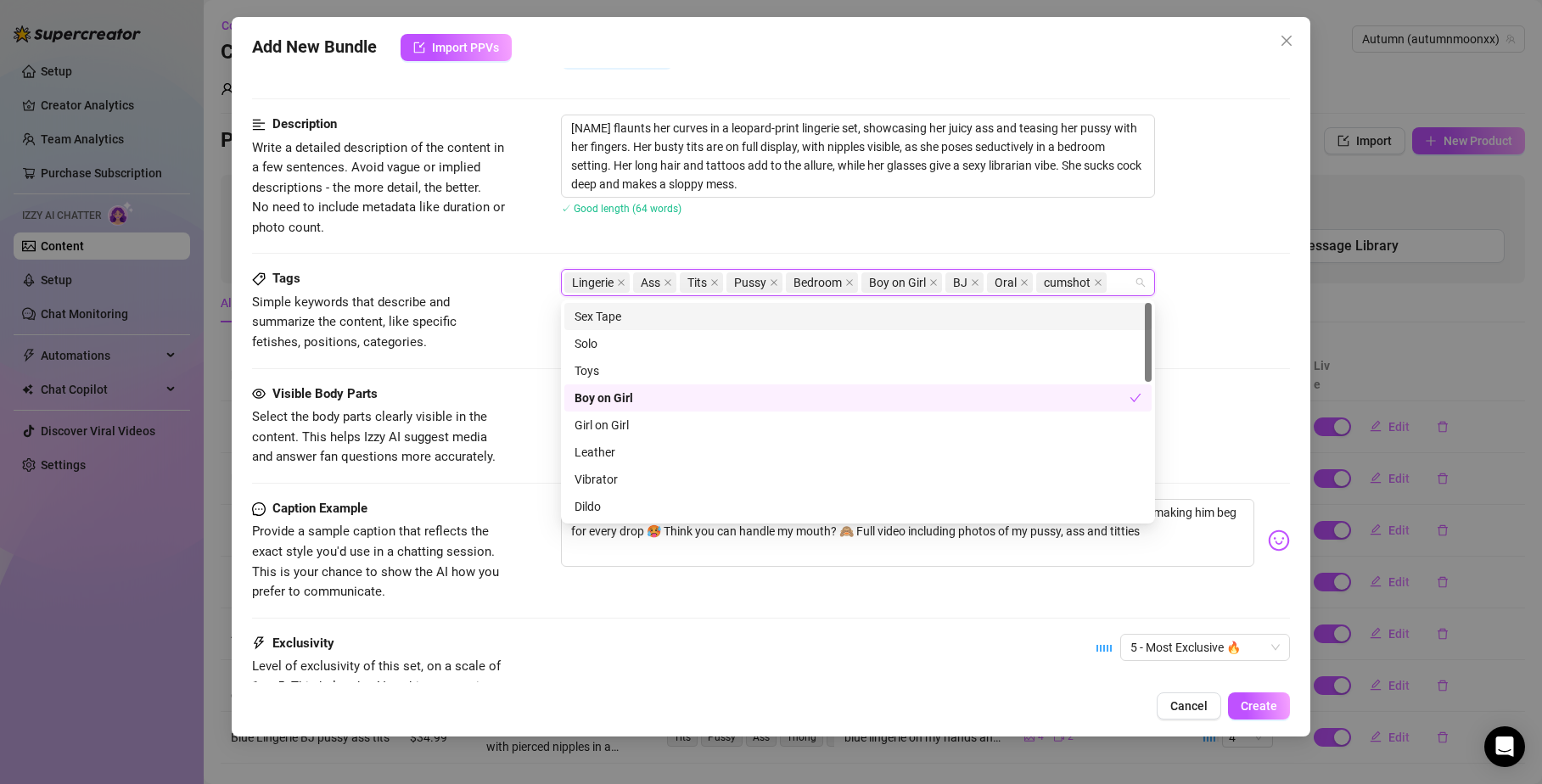 type on "o" 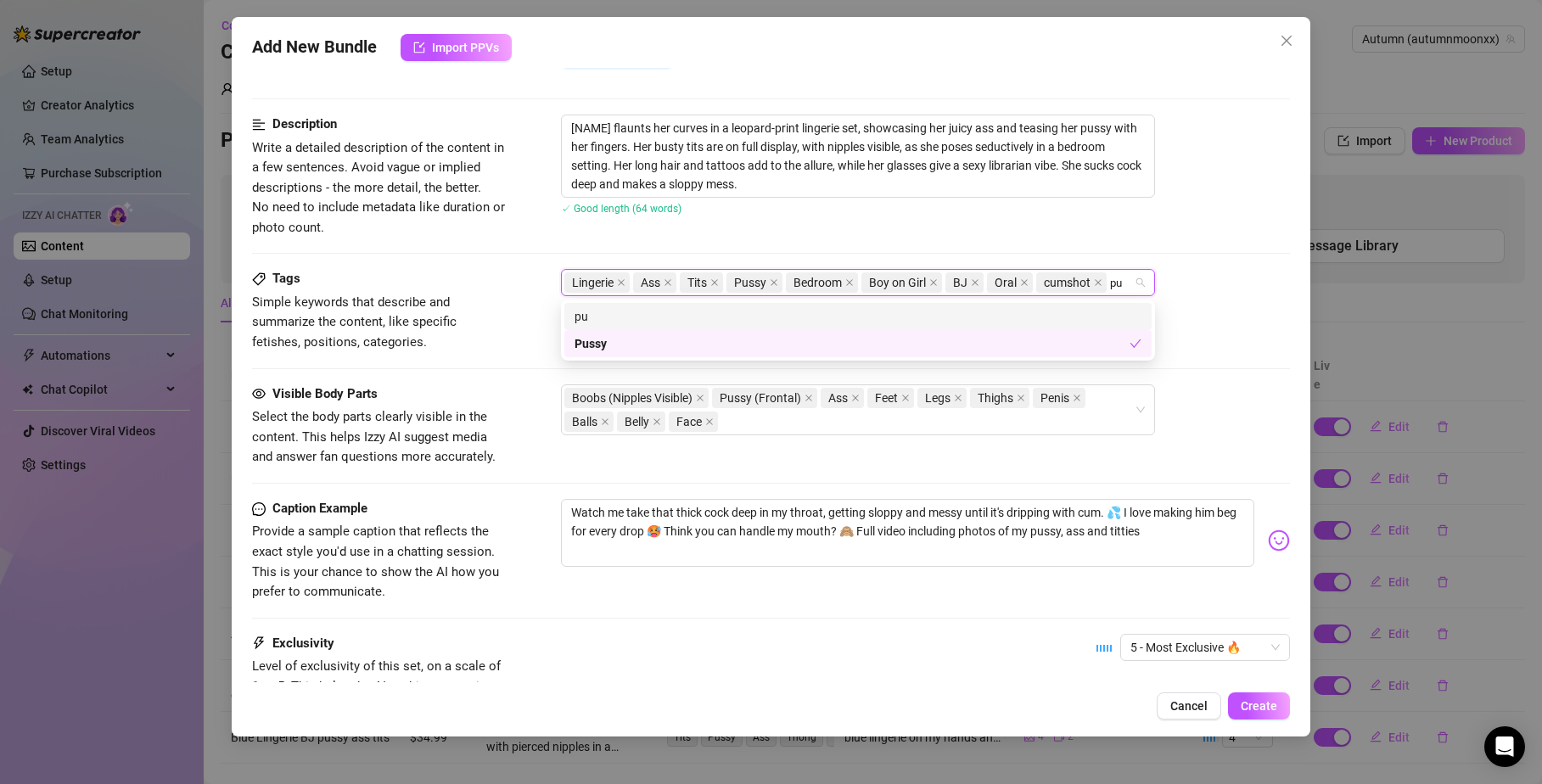 type on "p" 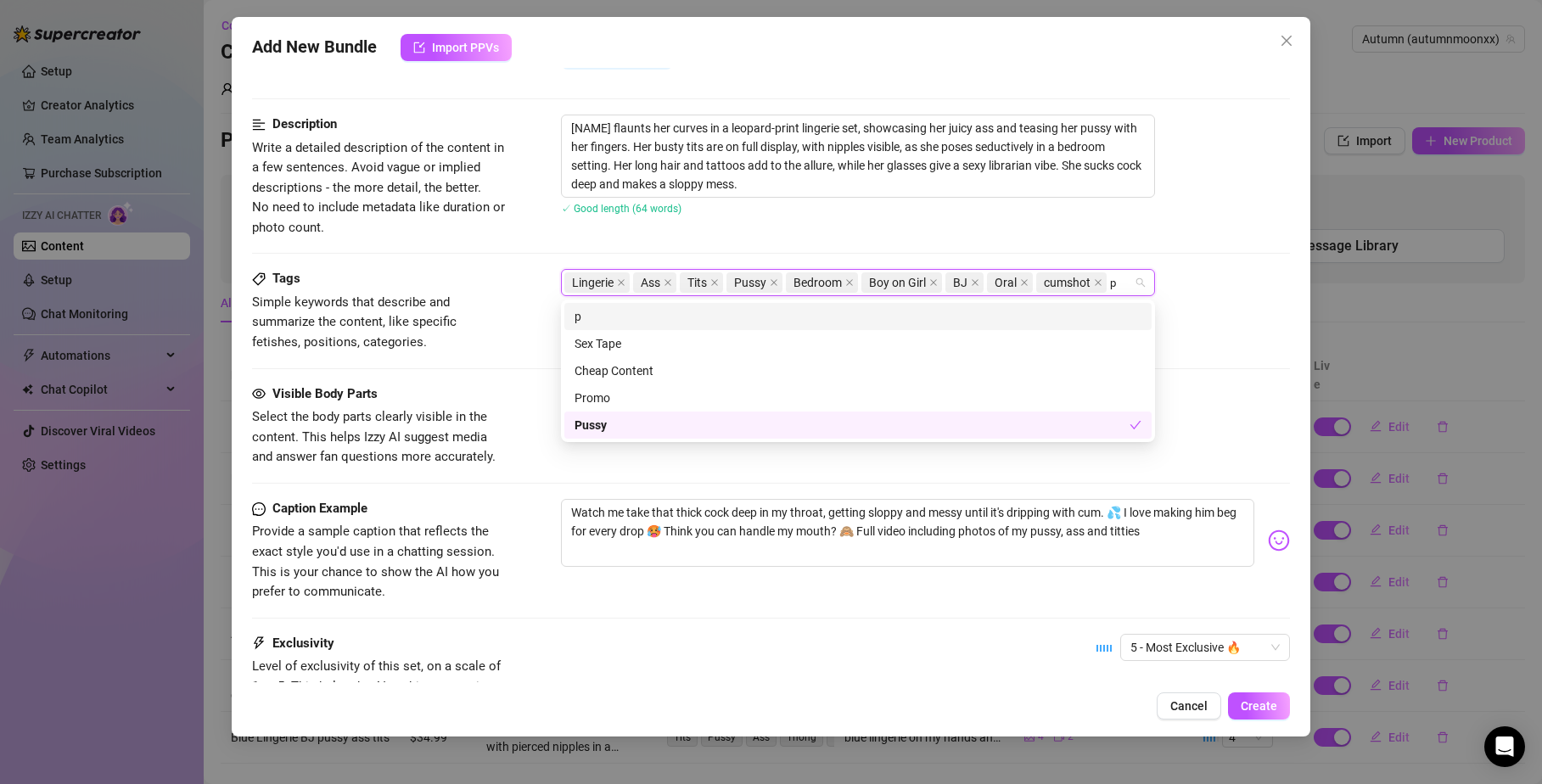 type 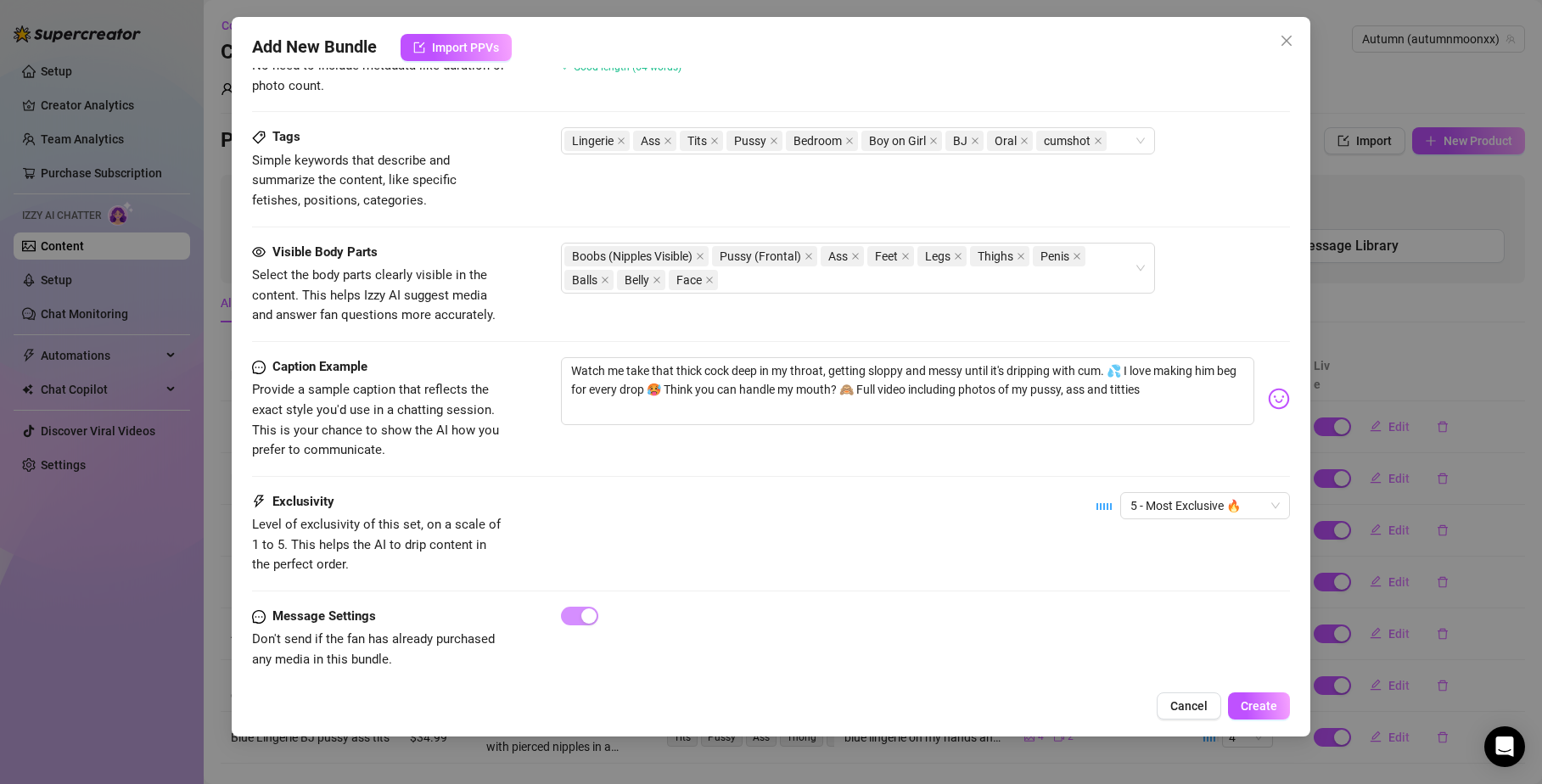 scroll, scrollTop: 901, scrollLeft: 0, axis: vertical 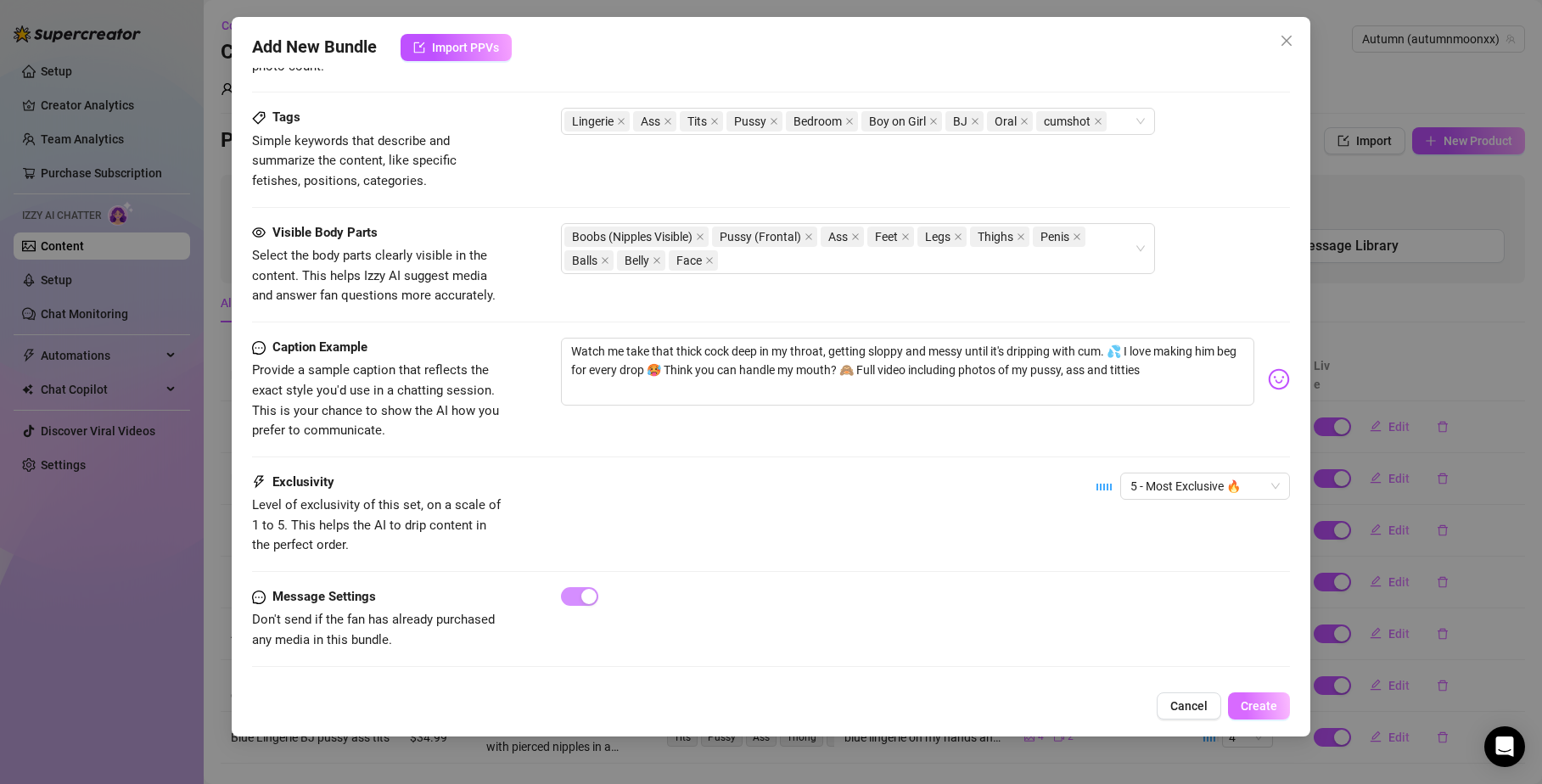 click on "Create" at bounding box center (1259, 706) 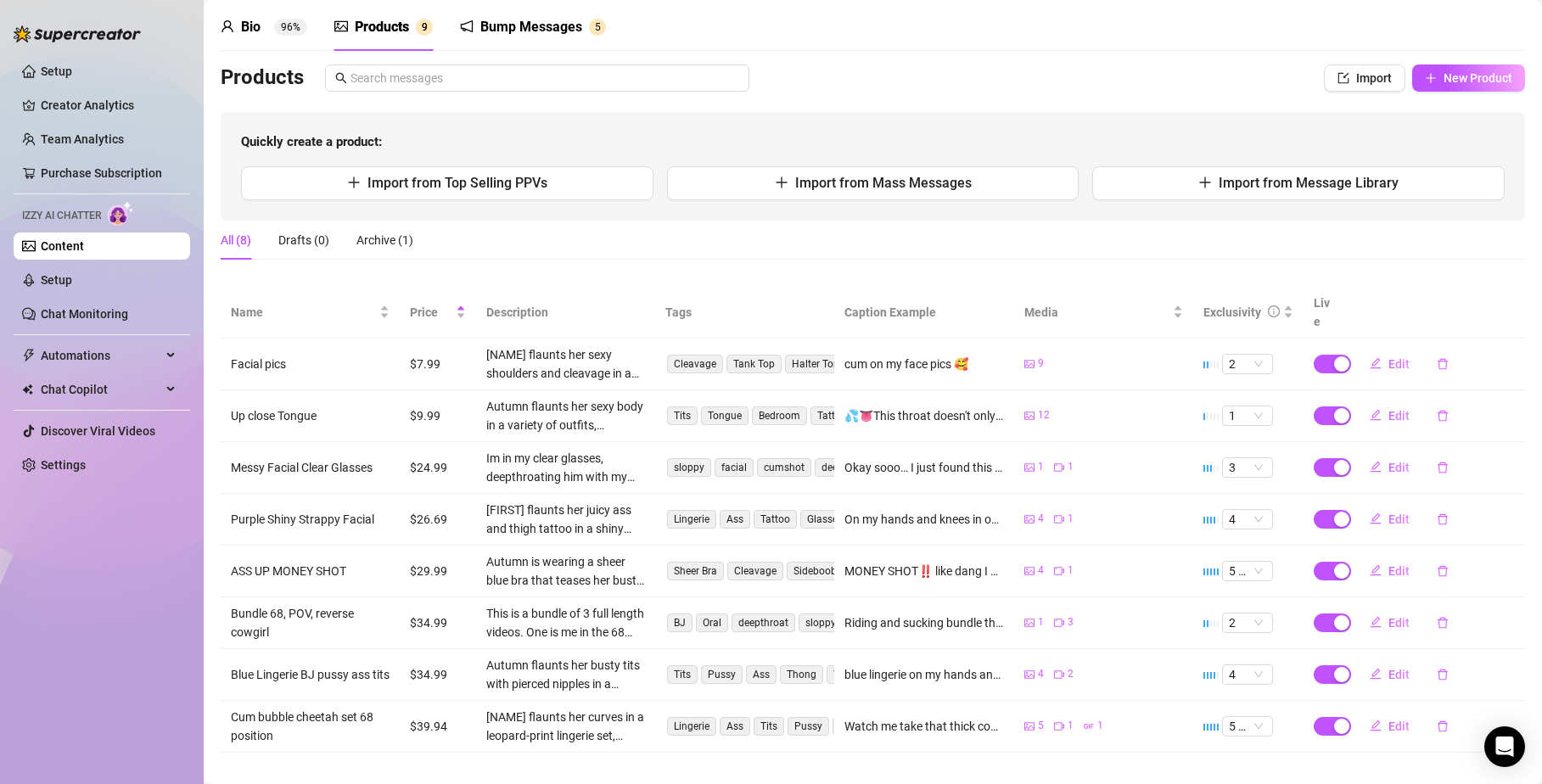 scroll, scrollTop: 64, scrollLeft: 0, axis: vertical 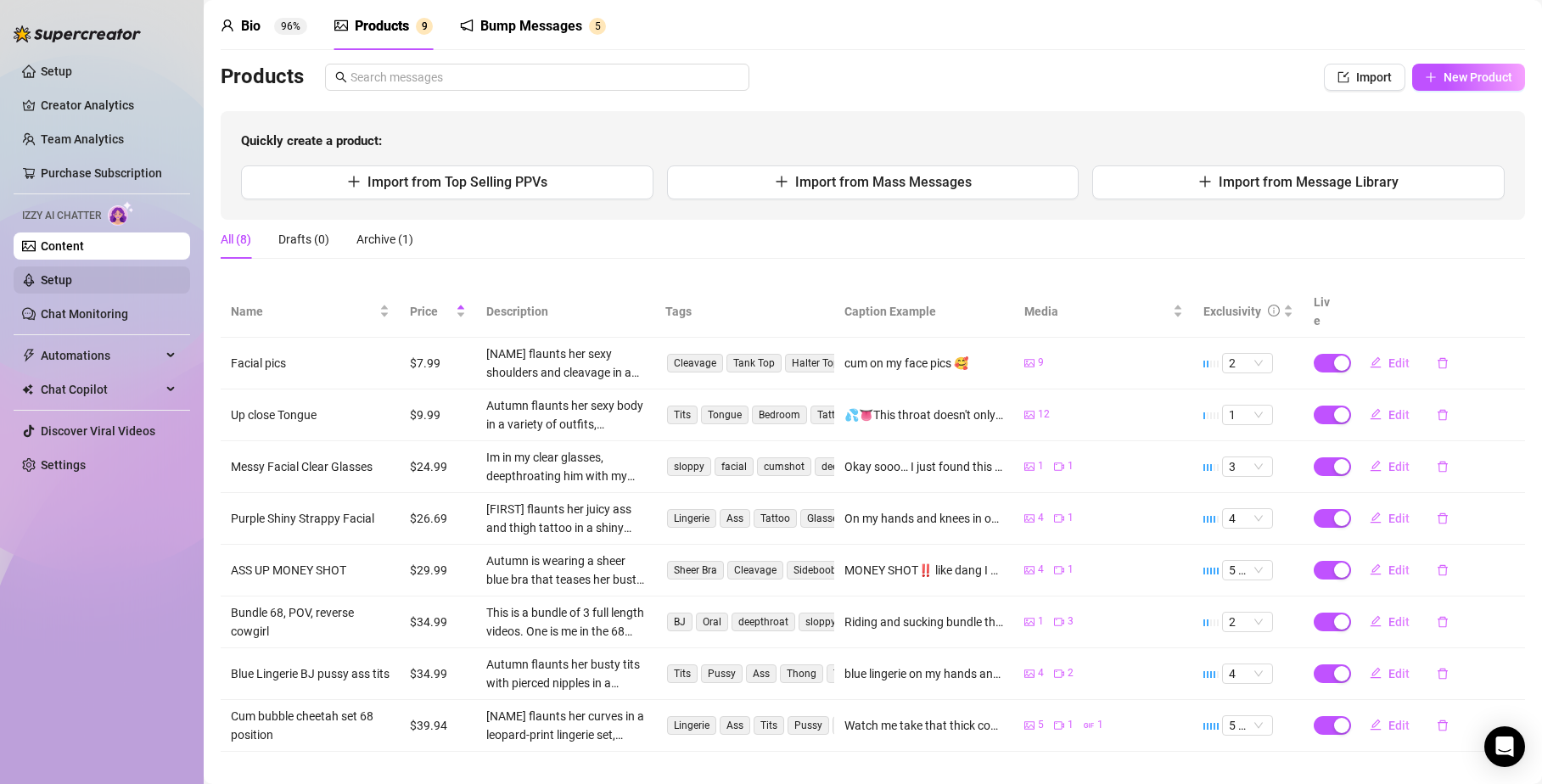 click on "Setup" at bounding box center (56, 280) 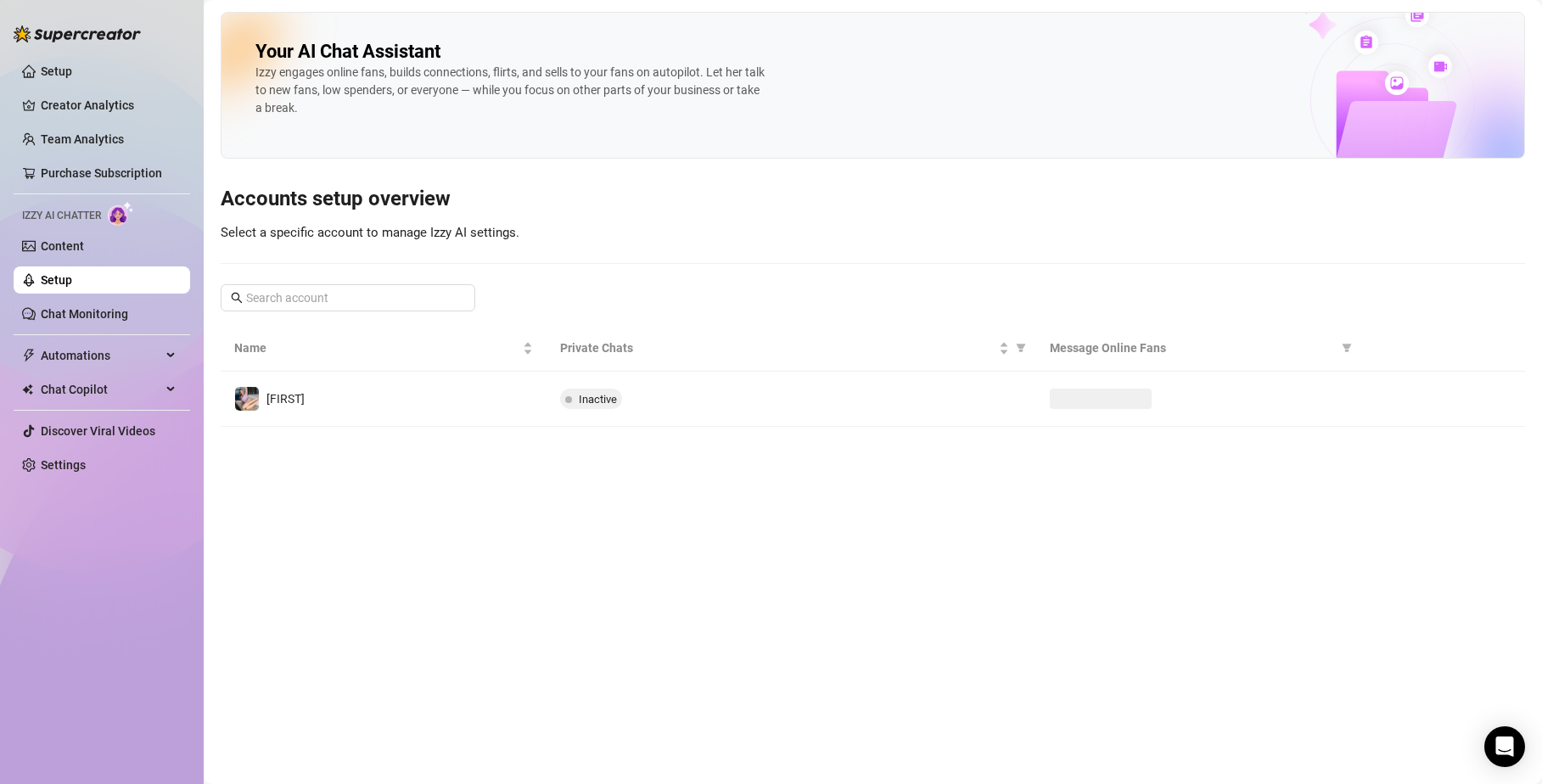 scroll, scrollTop: 0, scrollLeft: 0, axis: both 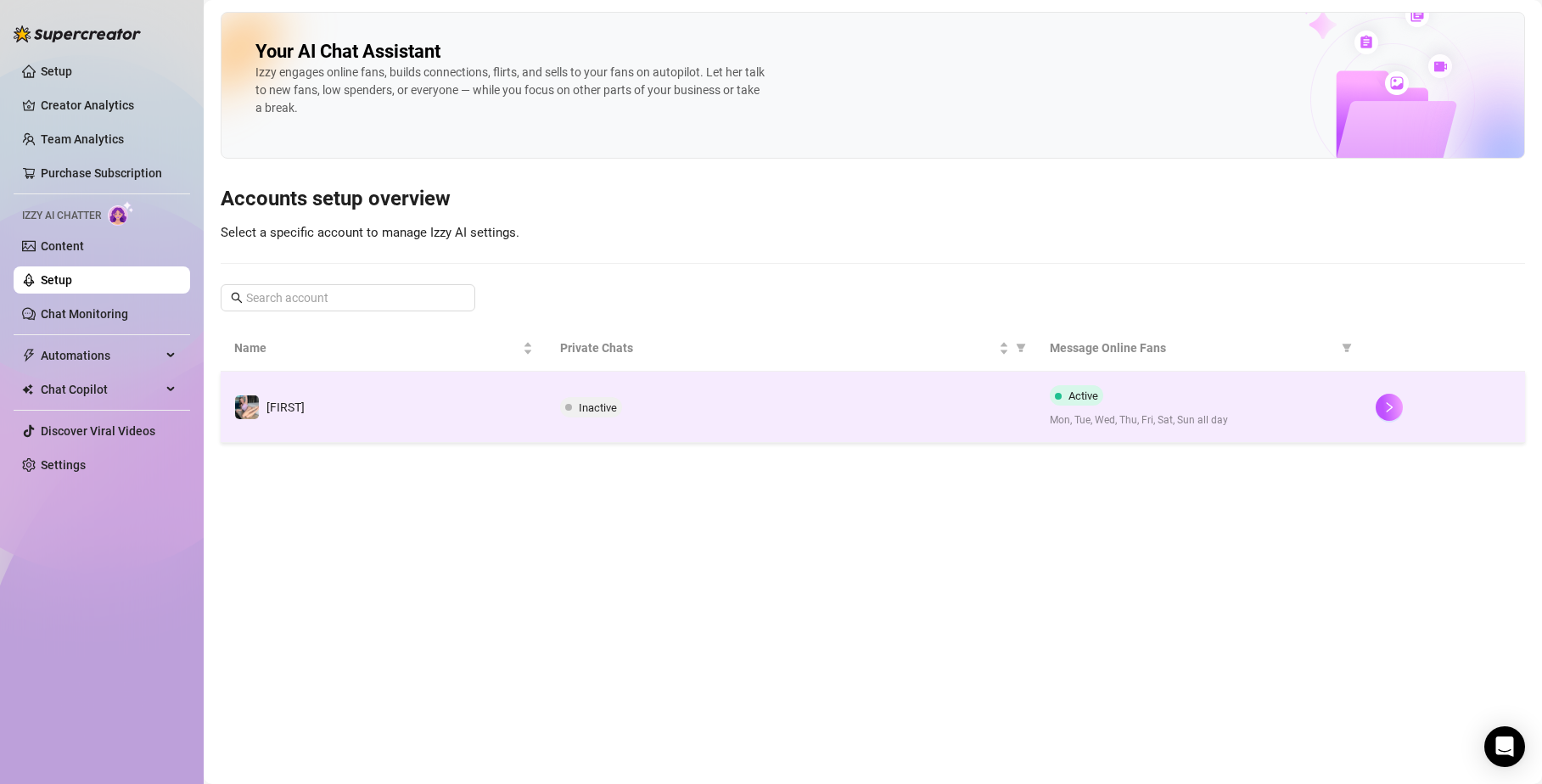 click on "Inactive" at bounding box center (791, 407) 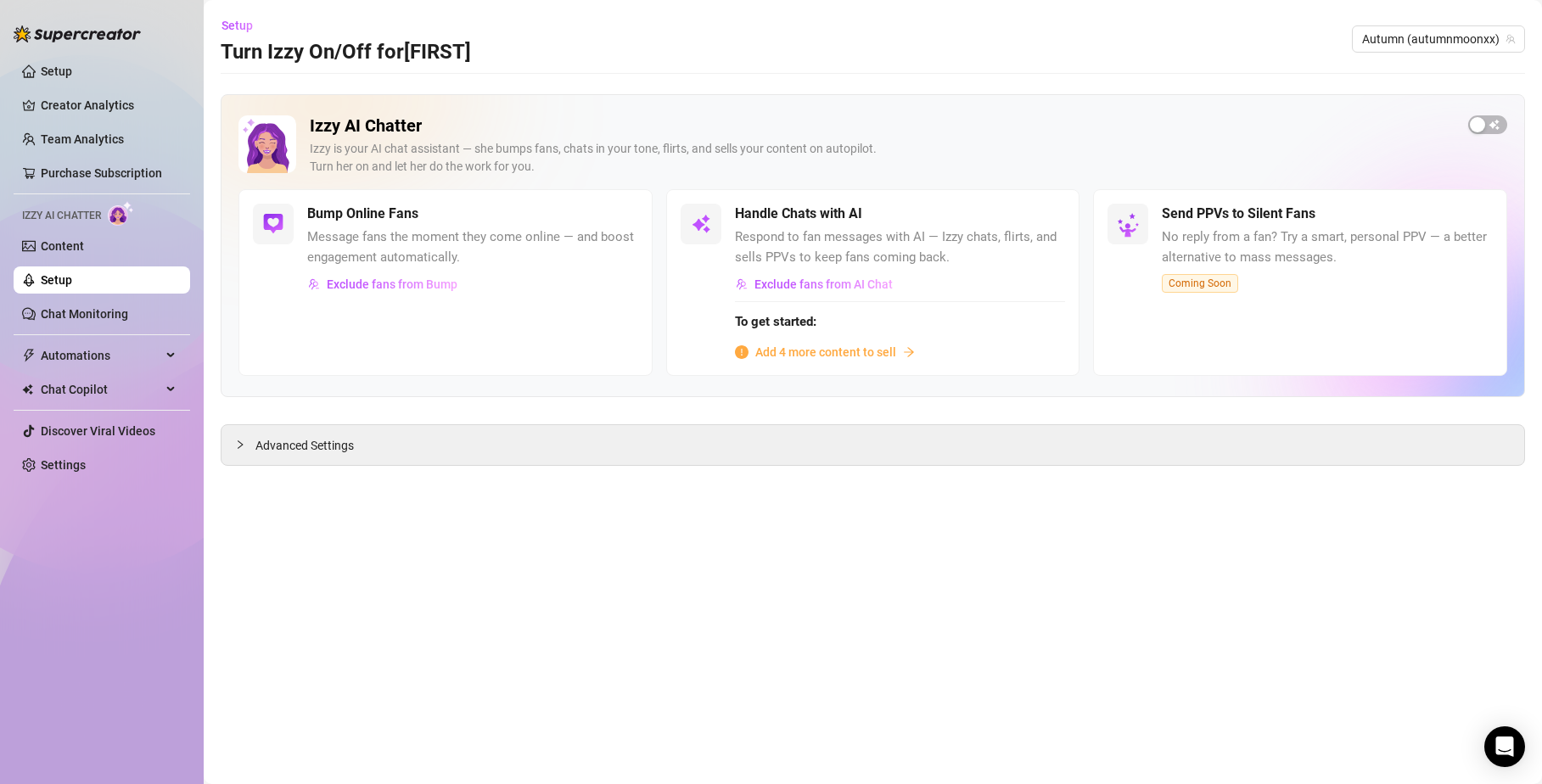 click on "Add 4 more content to sell" at bounding box center (826, 352) 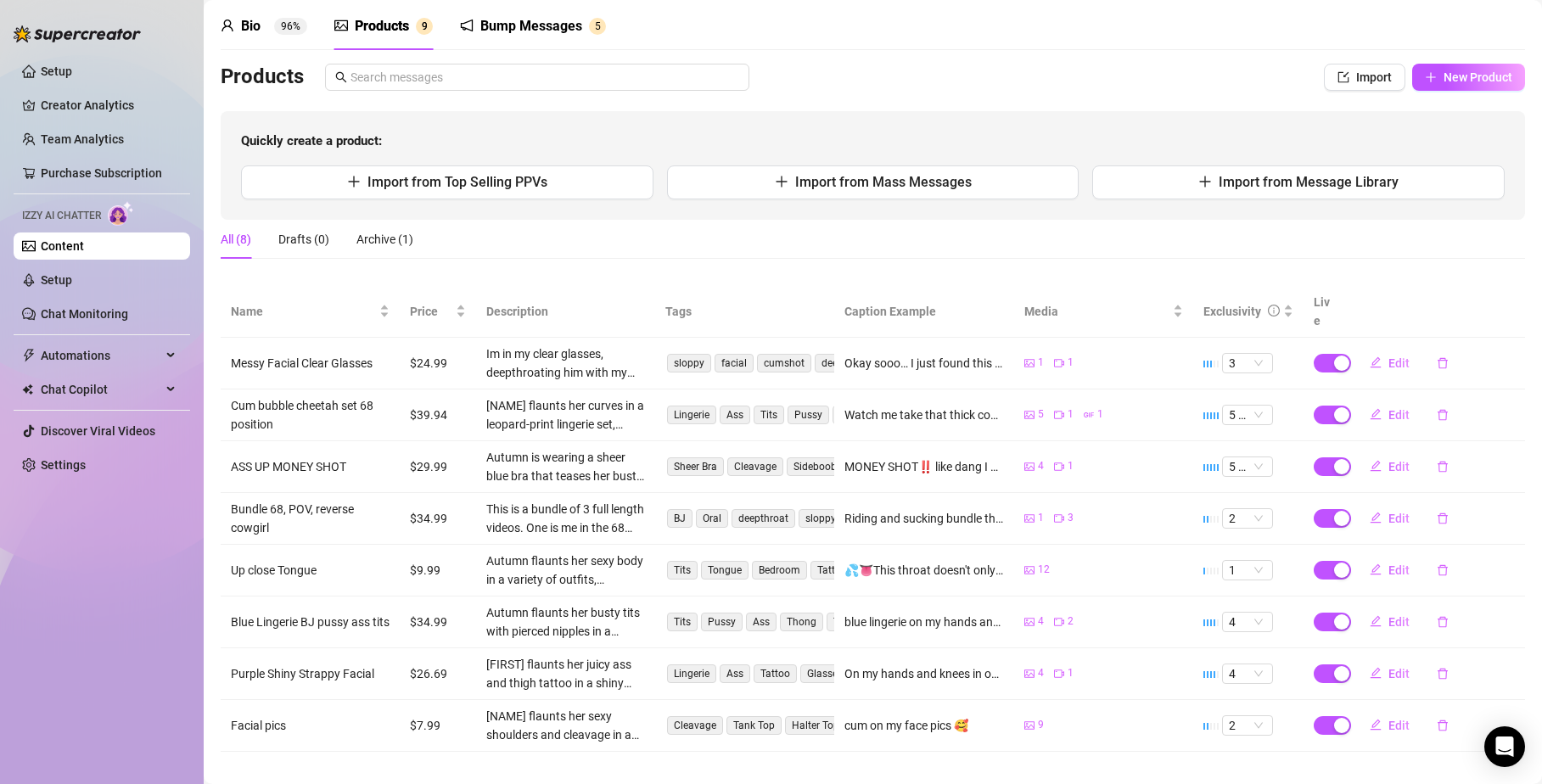 scroll, scrollTop: 25, scrollLeft: 0, axis: vertical 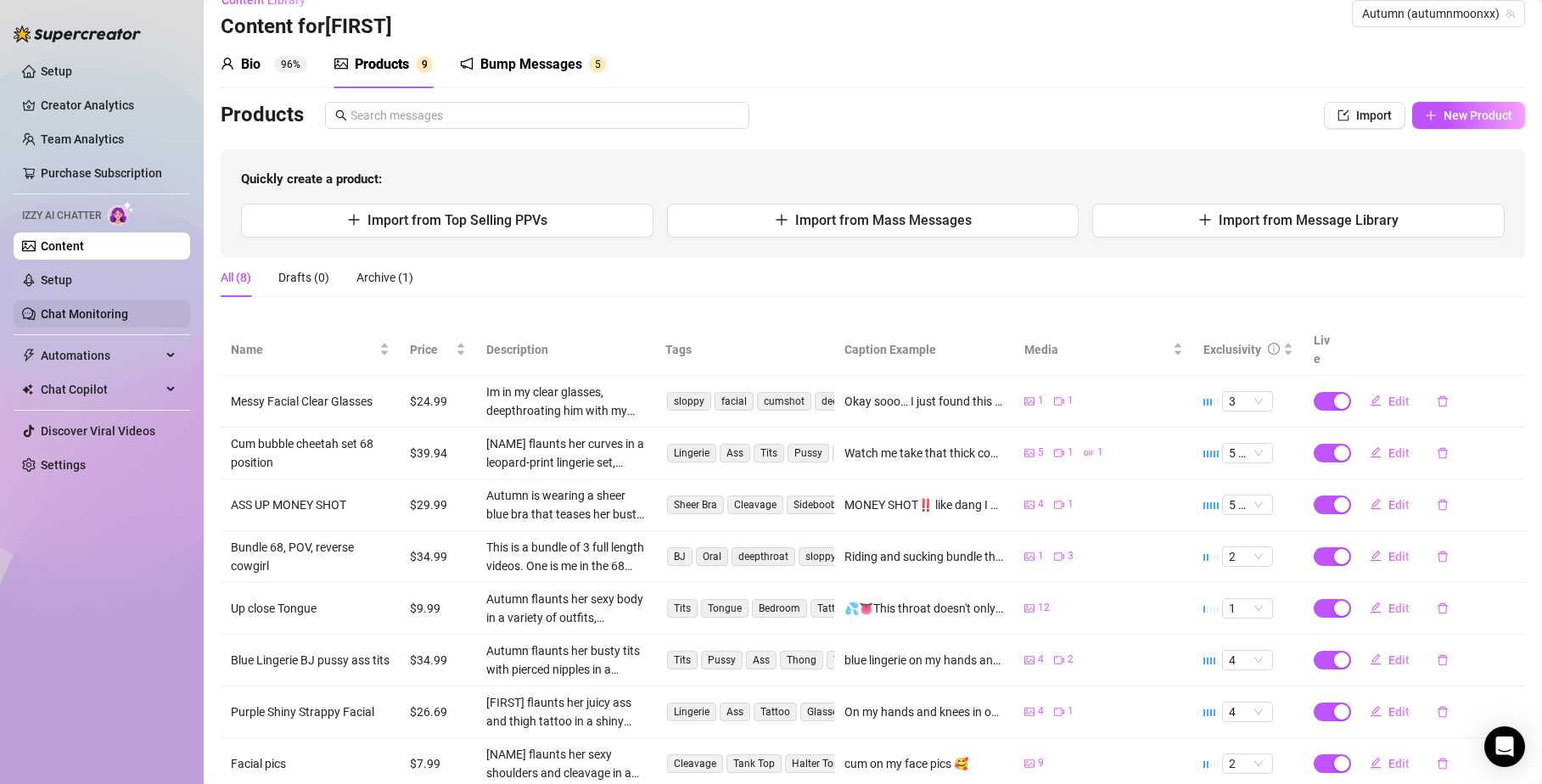 click on "Chat Monitoring" at bounding box center (84, 314) 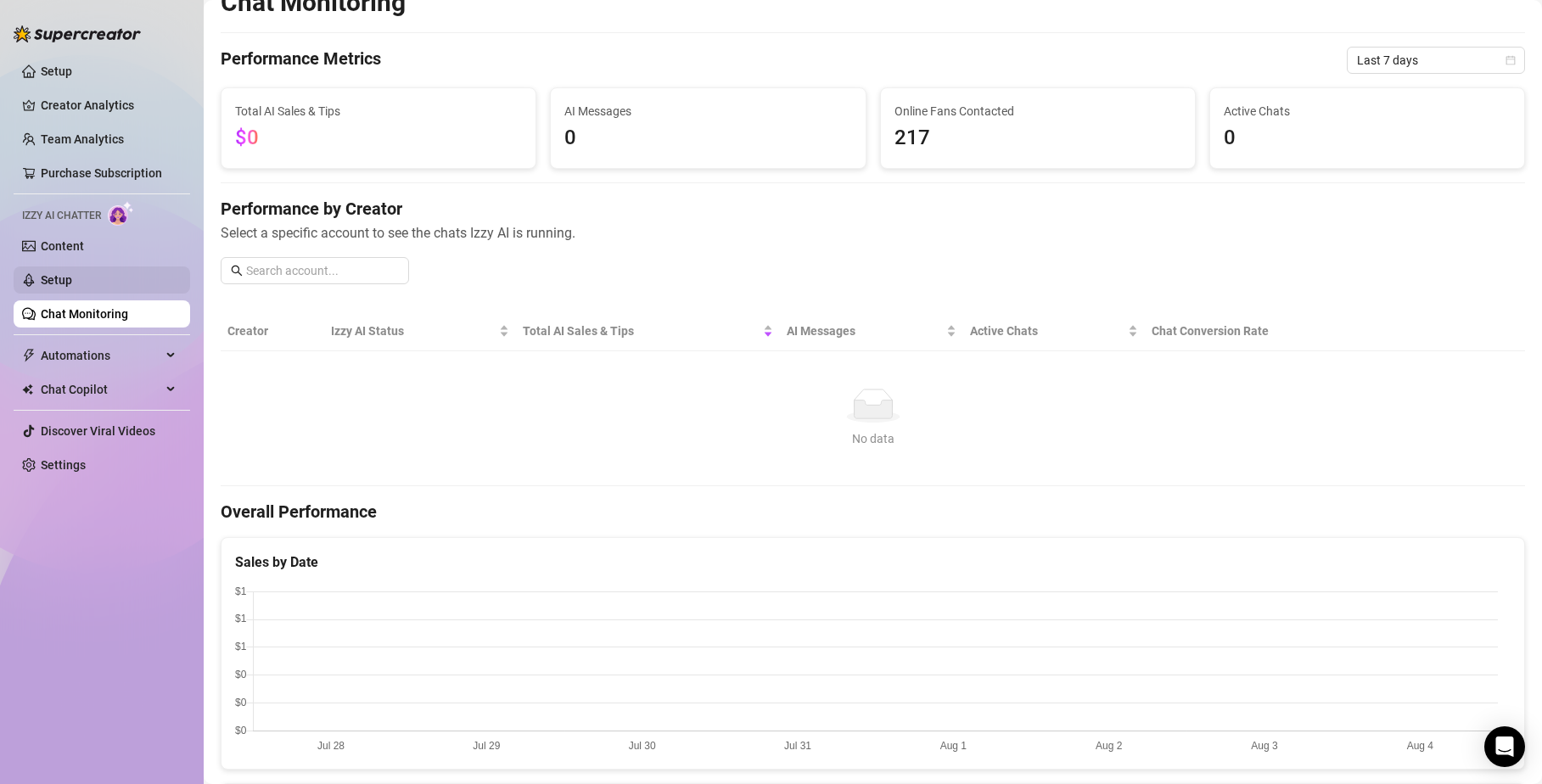 click on "Setup" at bounding box center [56, 280] 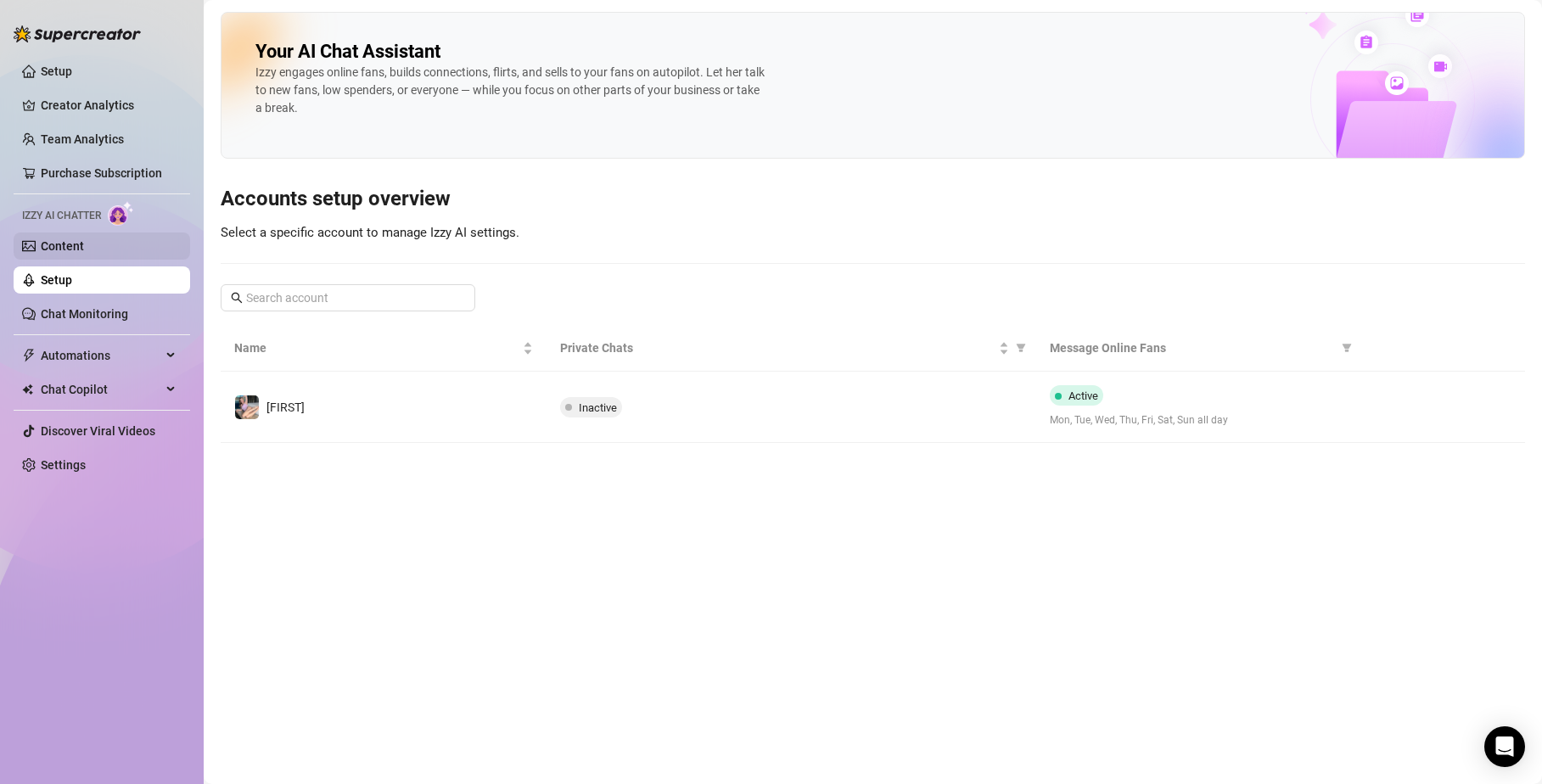 click on "Content" at bounding box center [62, 246] 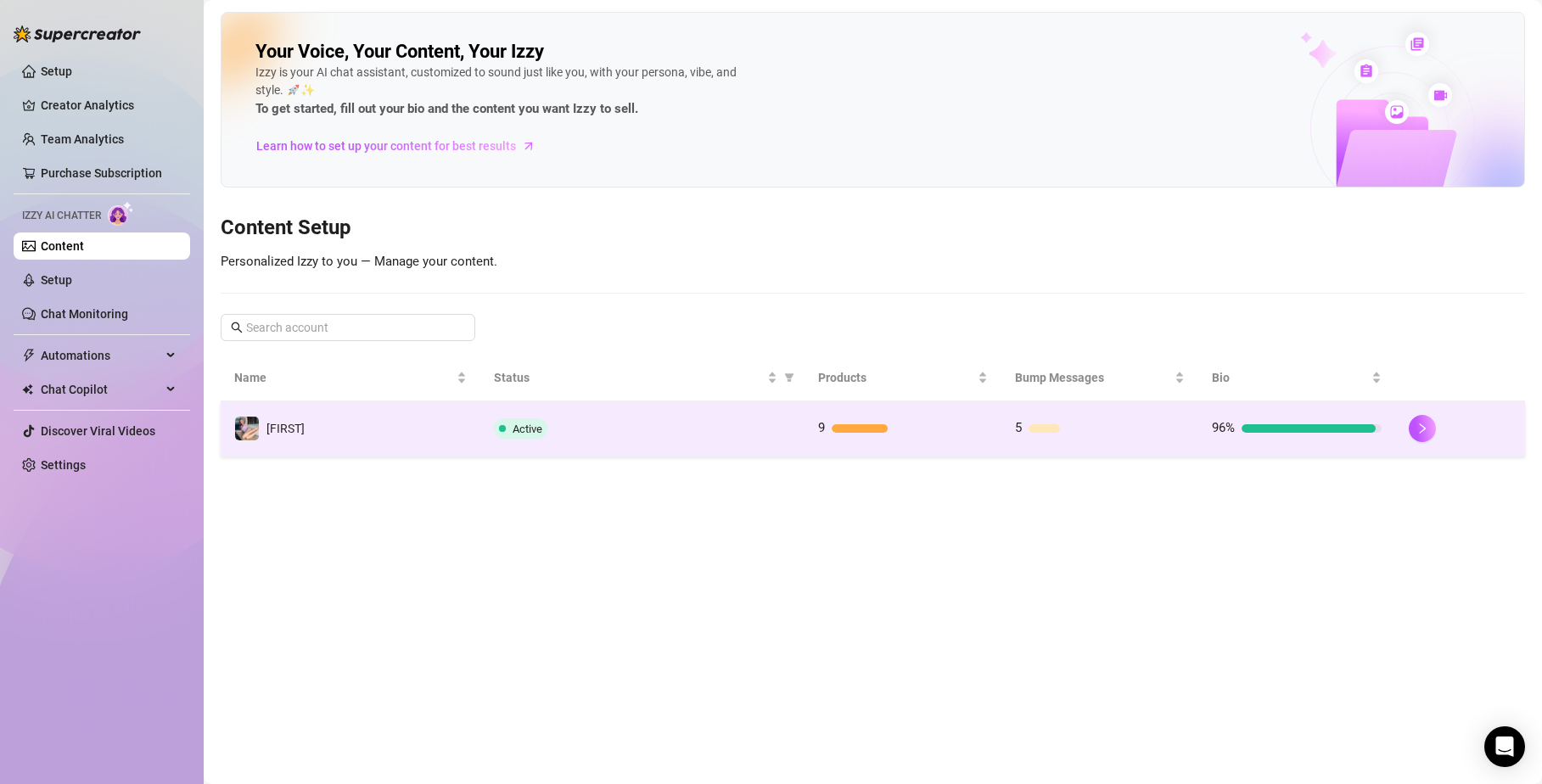 click on "9" at bounding box center (903, 428) 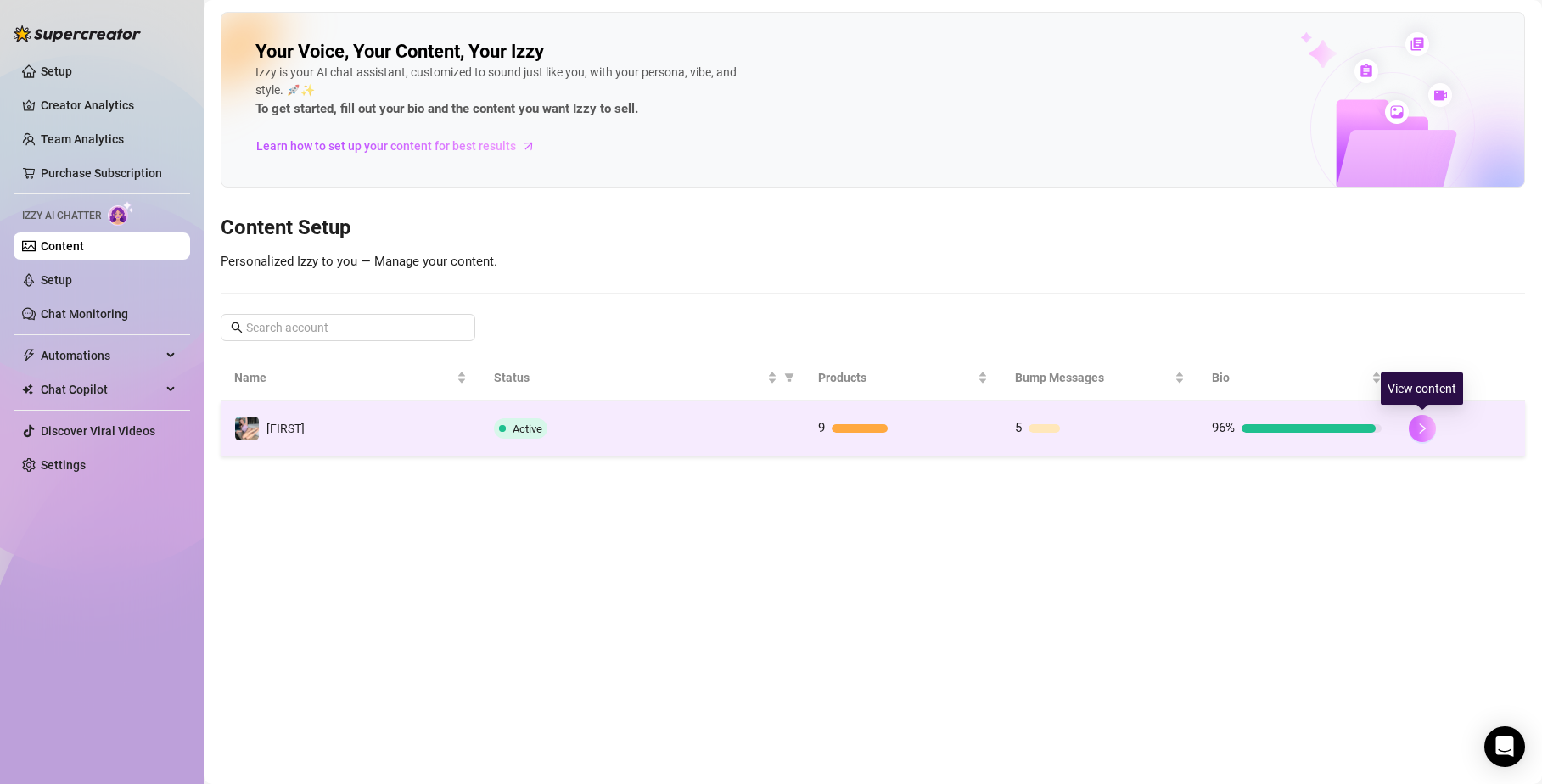 click at bounding box center [1422, 428] 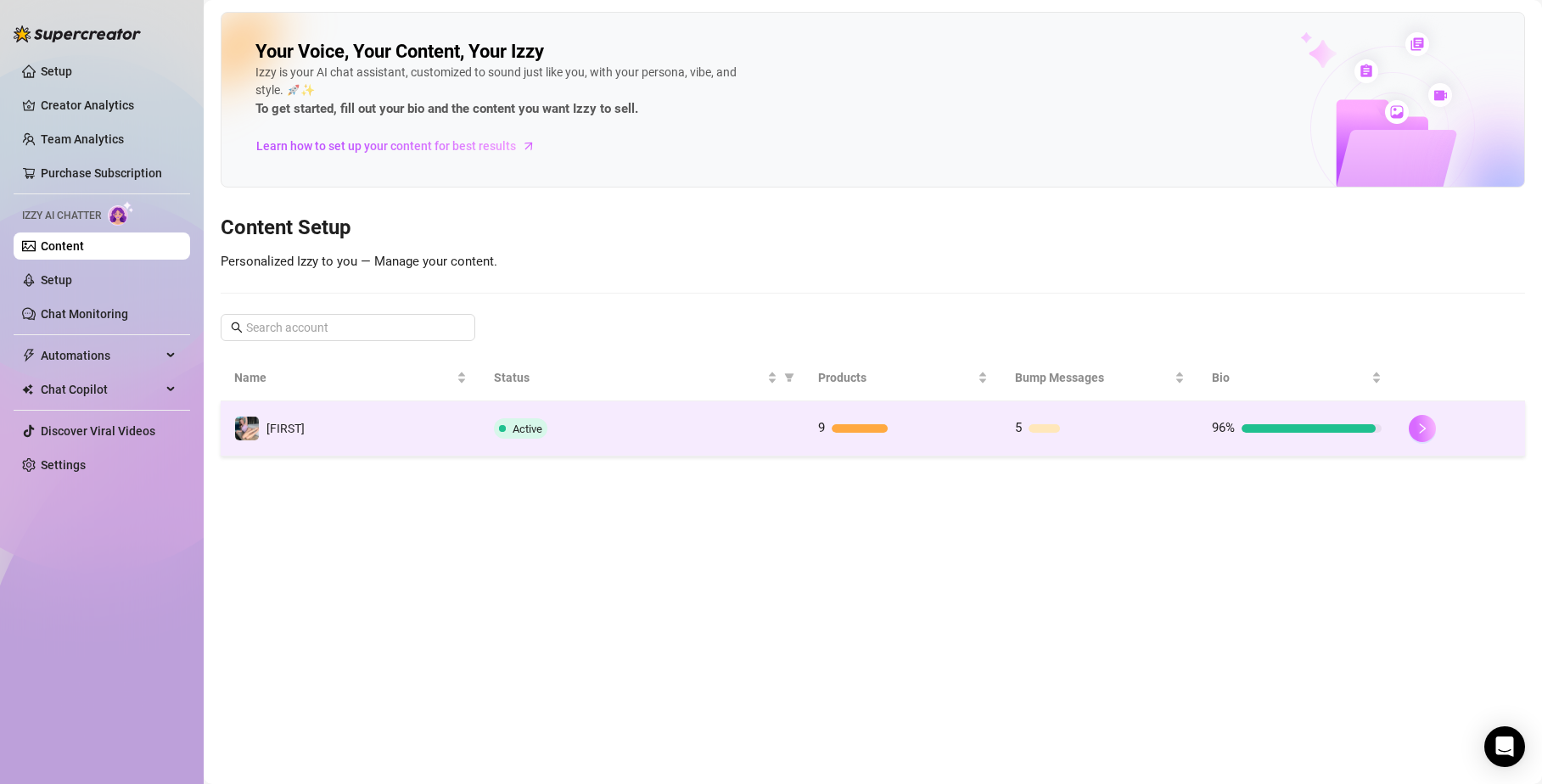 click 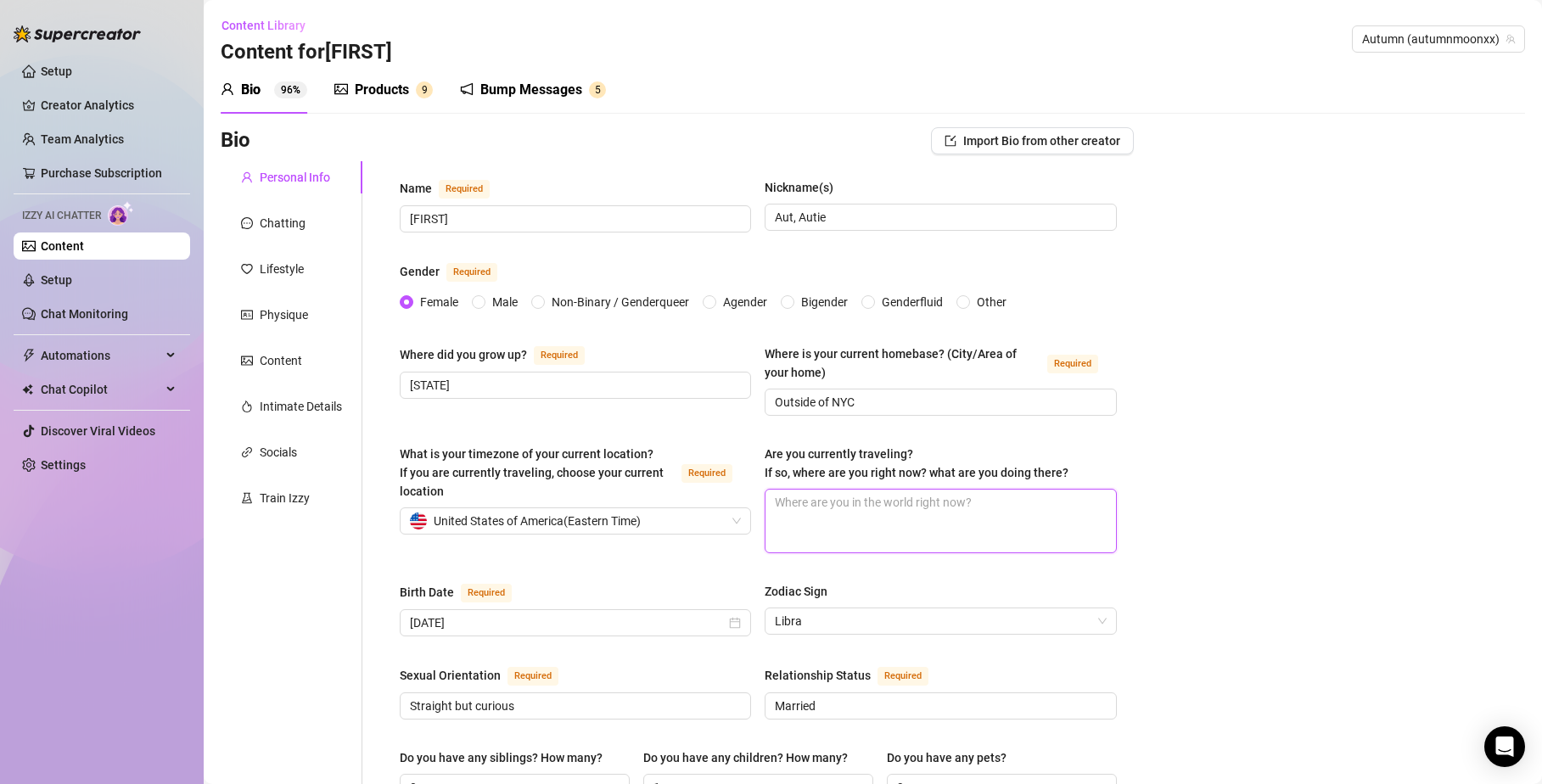 click on "Are you currently traveling? If so, where are you right now? what are you doing there?" at bounding box center [940, 521] 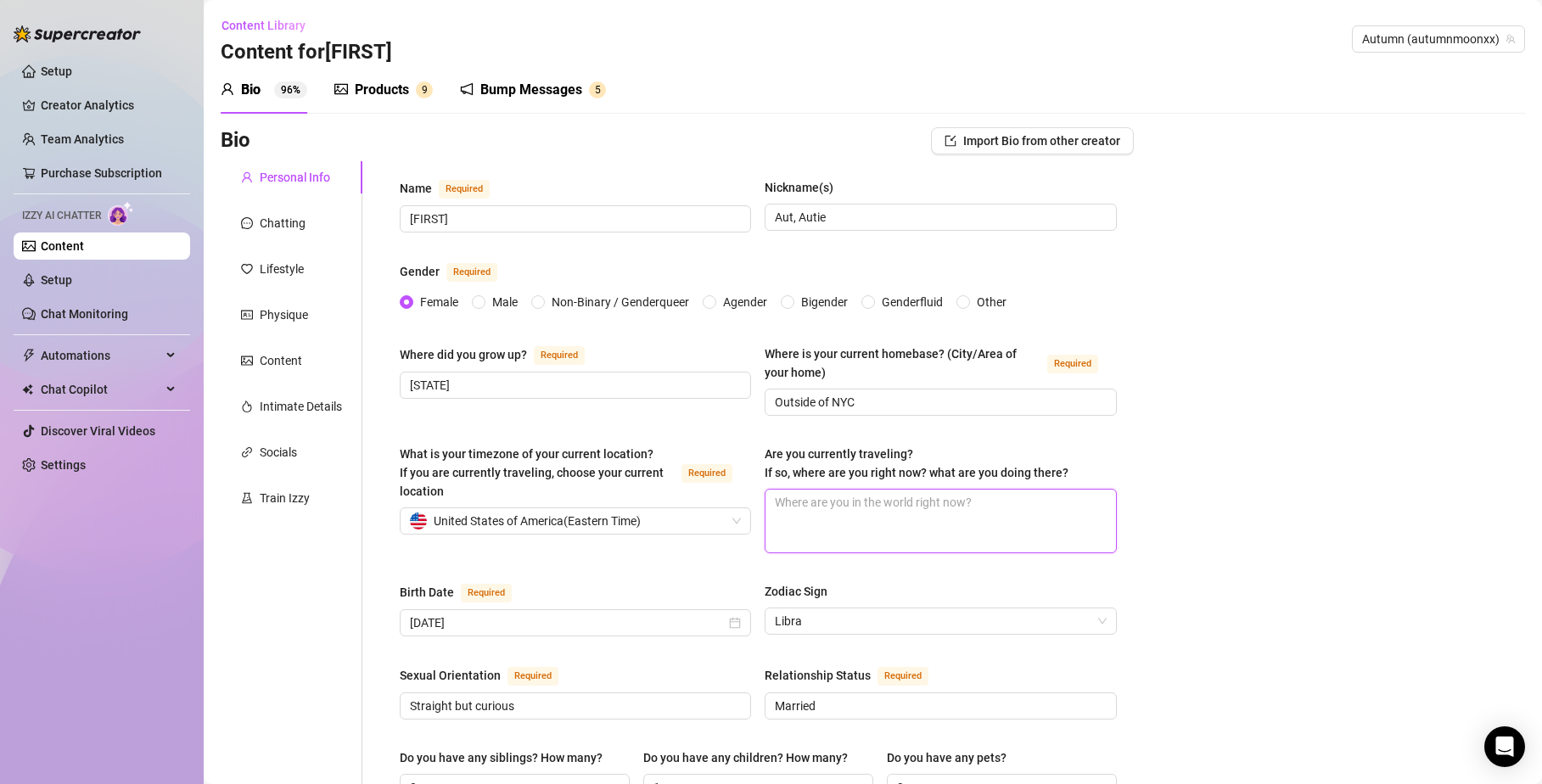 type 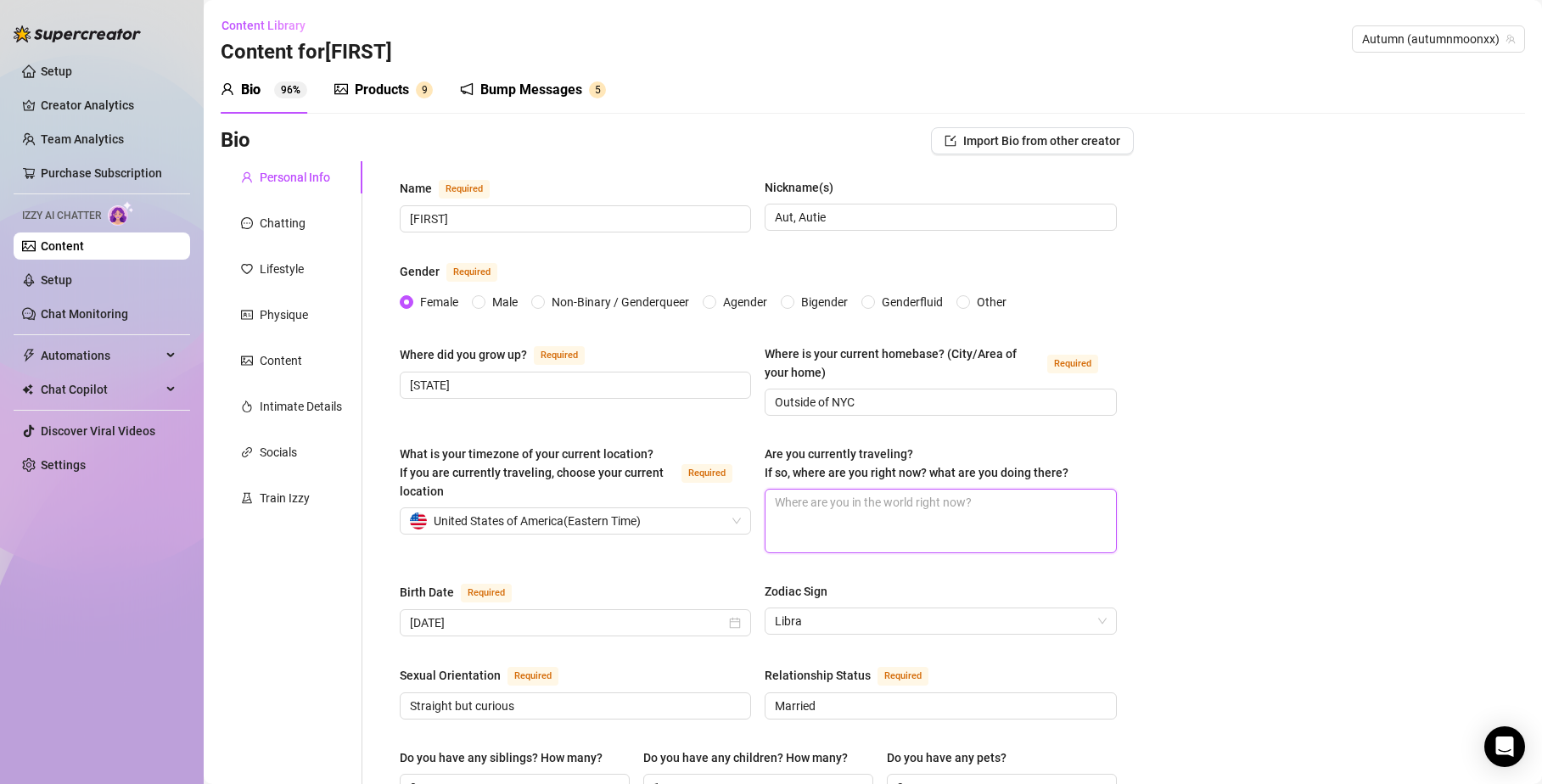 type on "H" 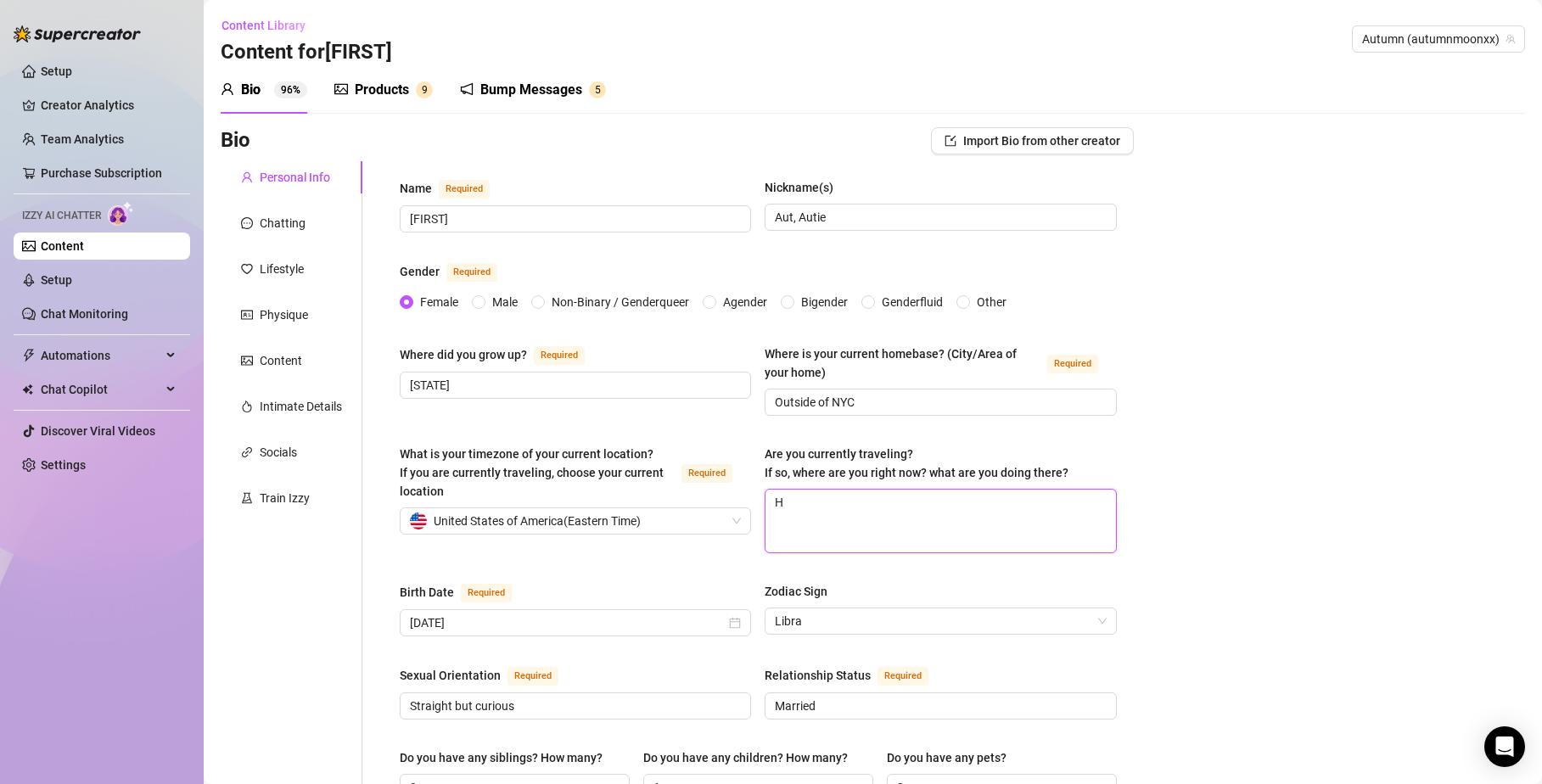 type 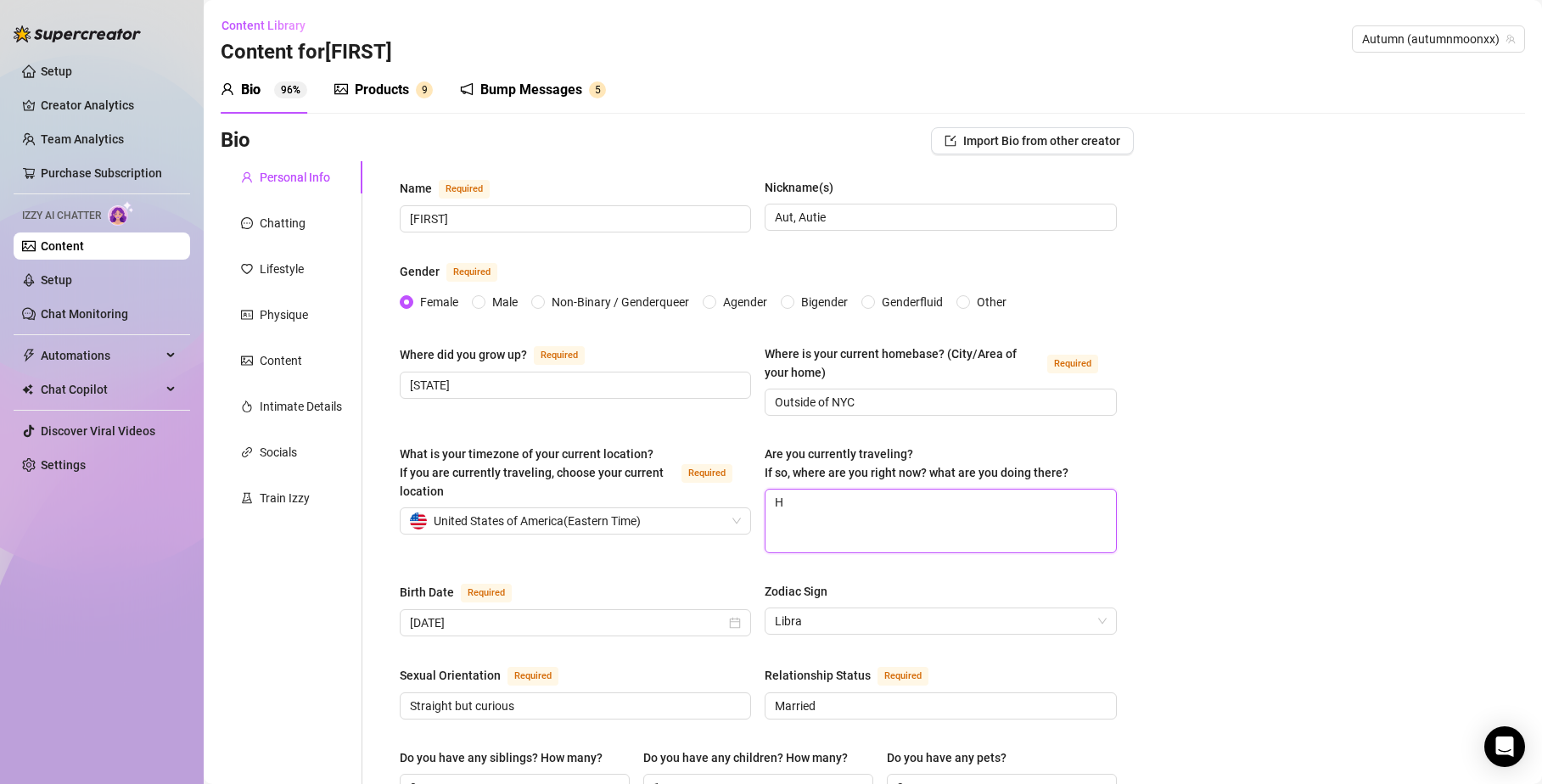 type on "Ho" 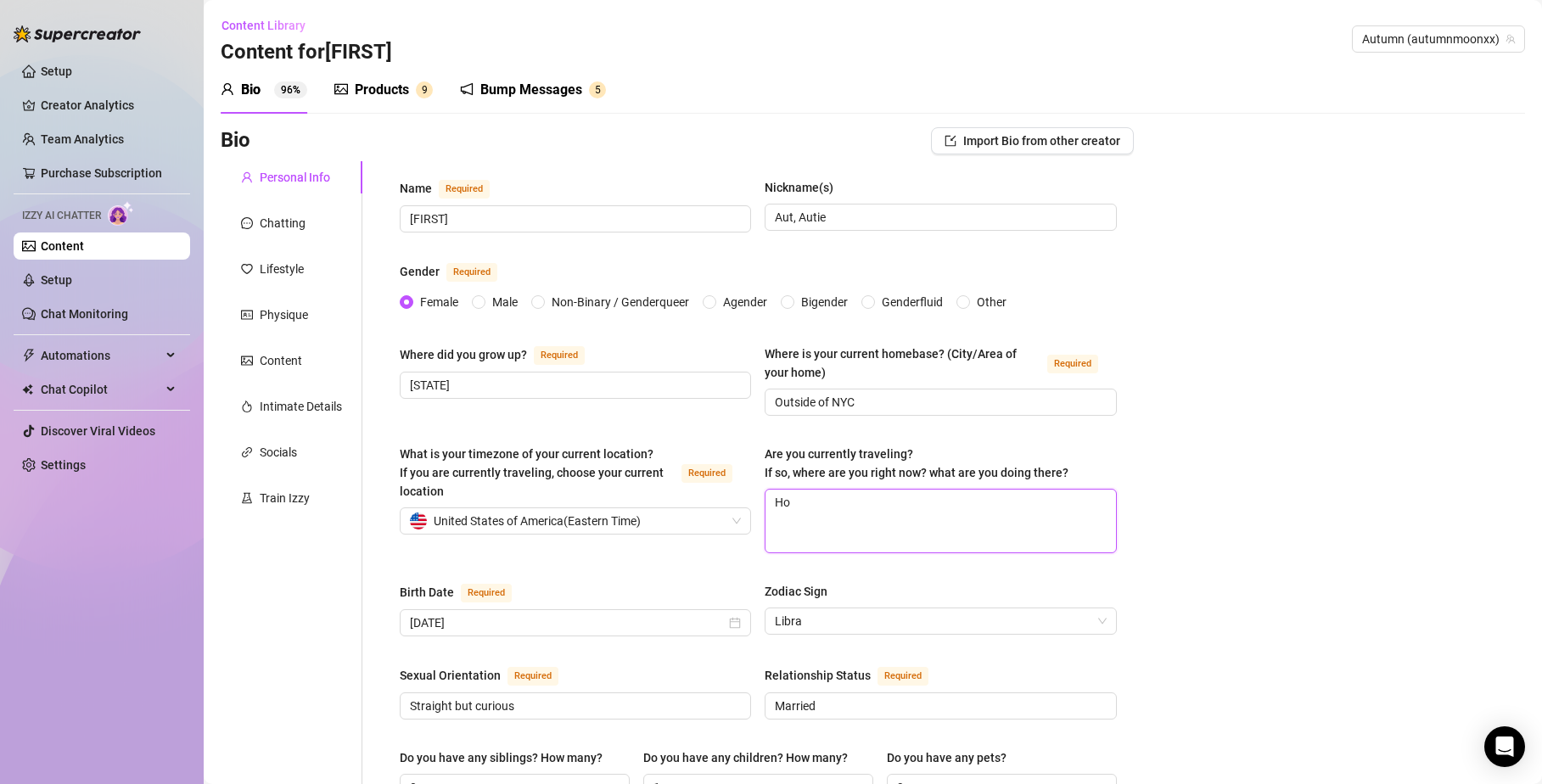 type 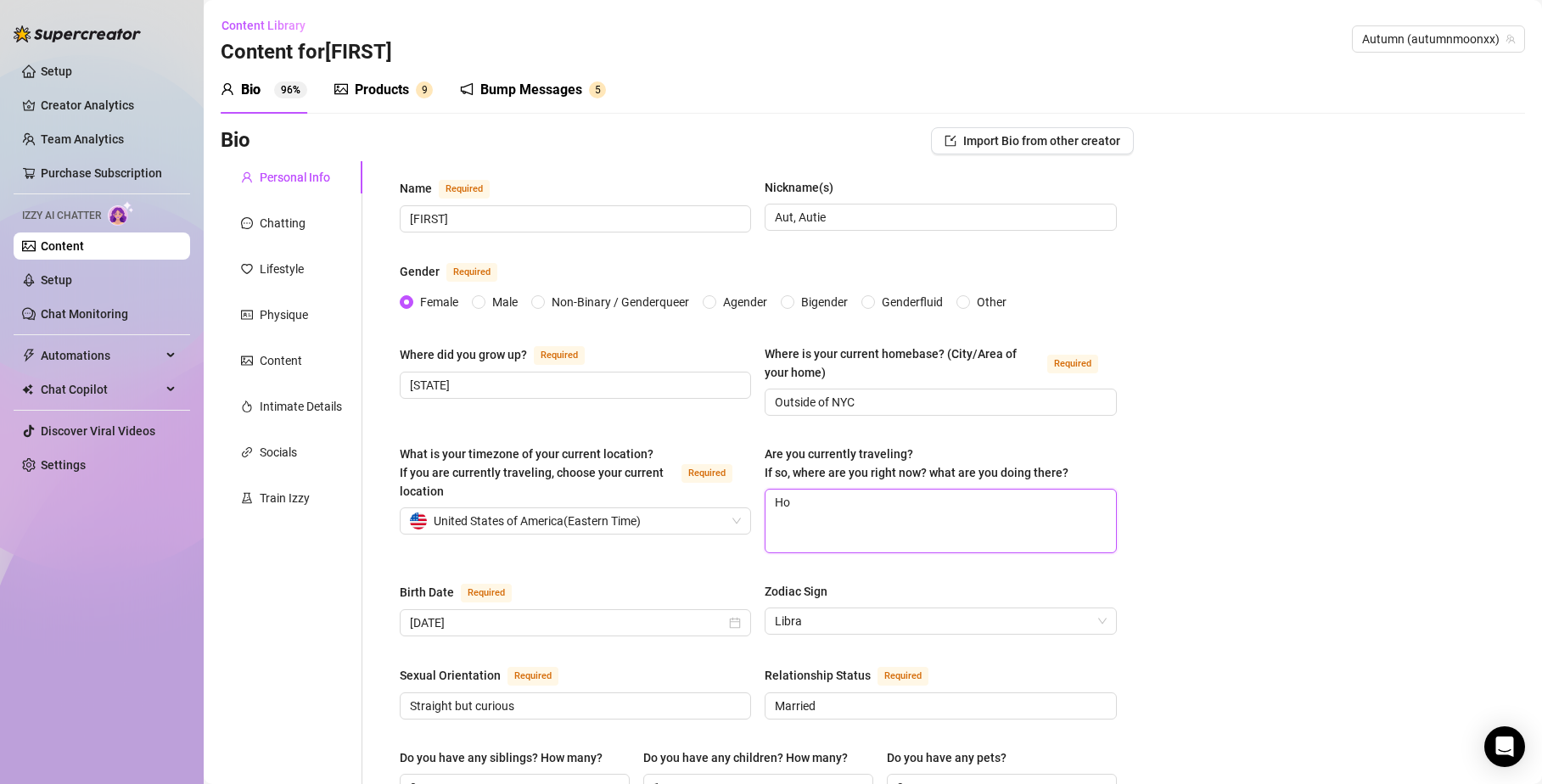 type on "Hom" 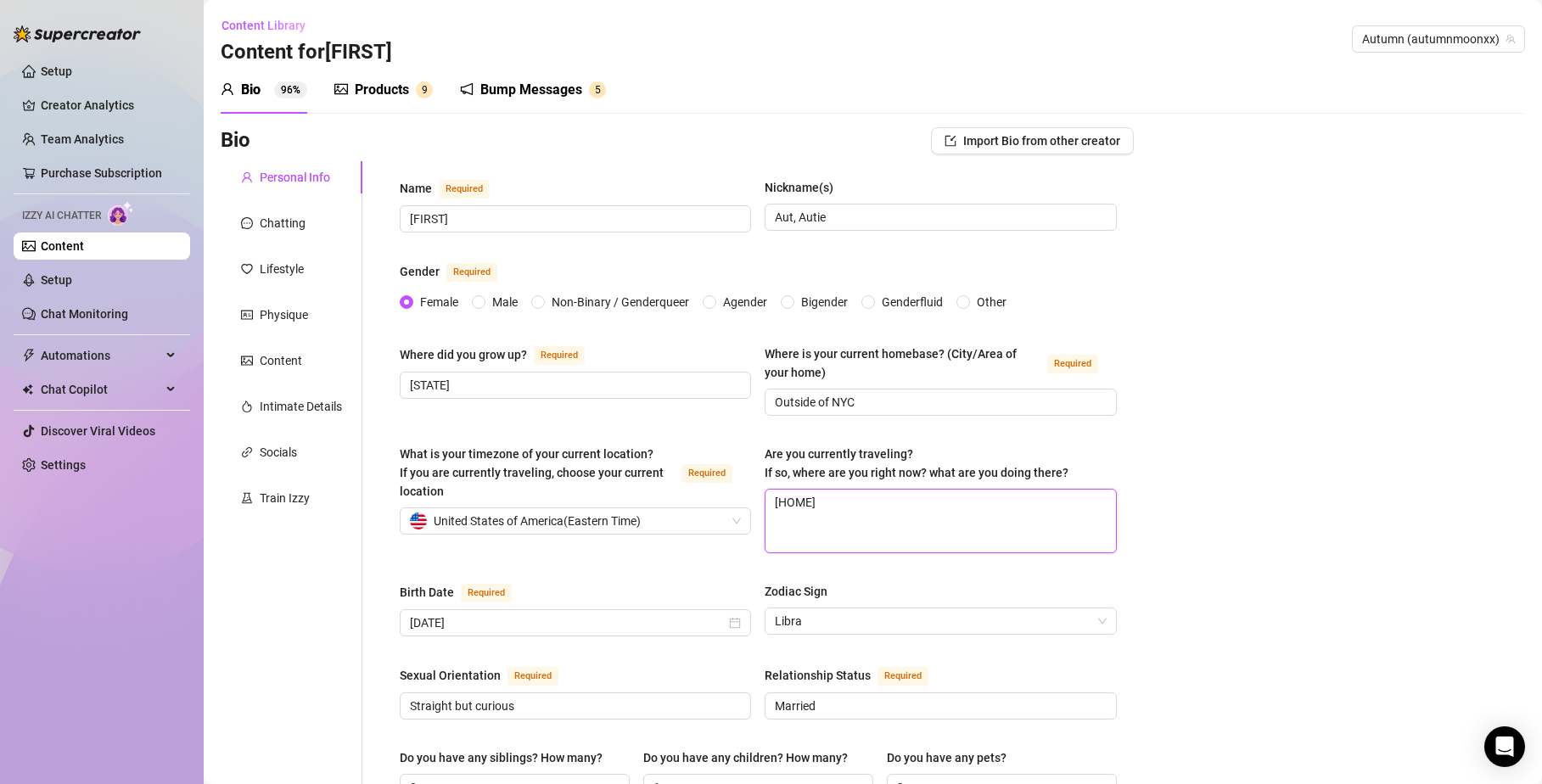 type 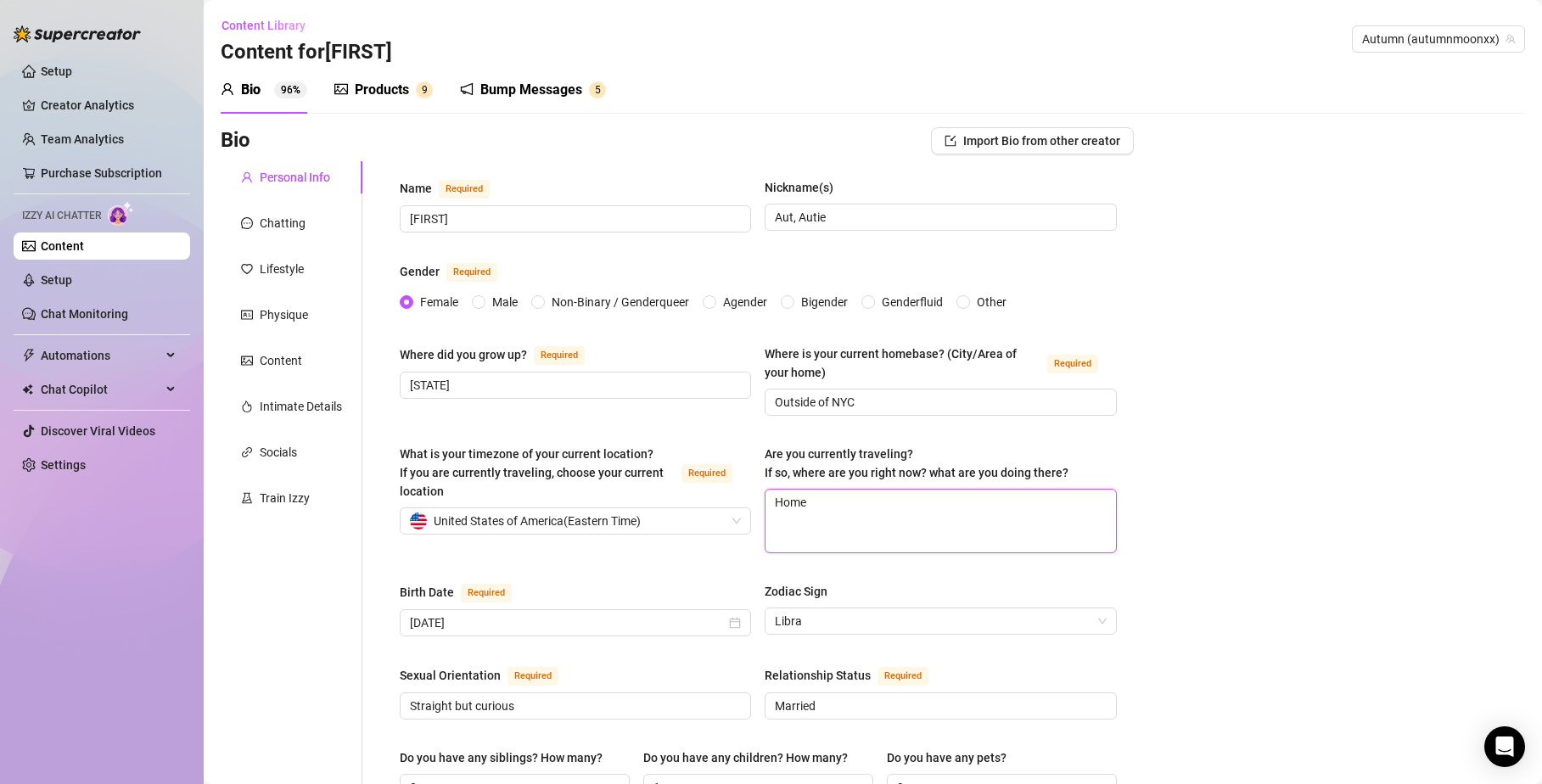 type on "Home" 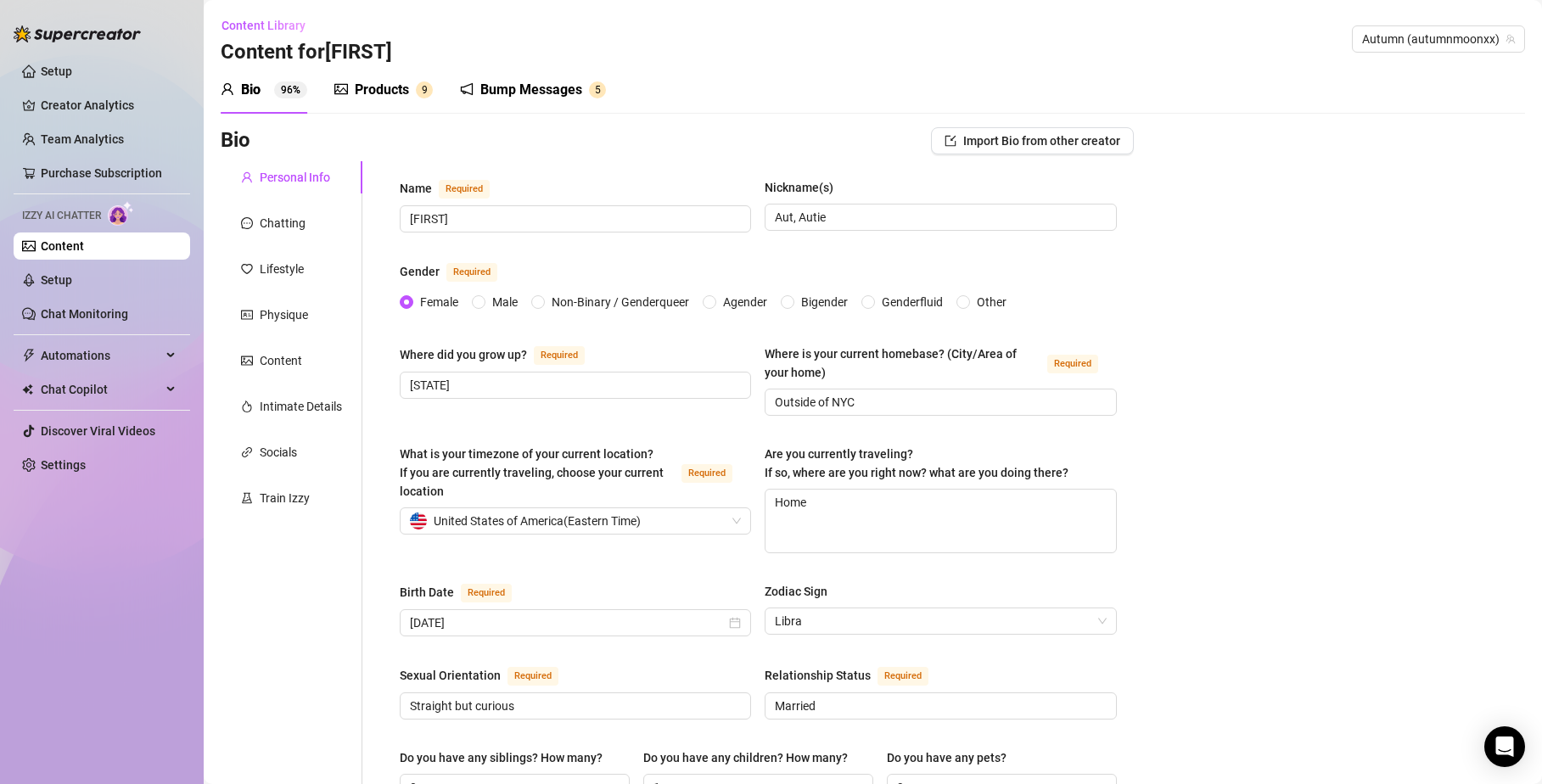 click on "Bio Import Bio from other creator Personal Info Chatting Lifestyle Physique Content Intimate Details Socials Train Izzy Name Required Autumn Nickname(s) Aut, Autie Gender Required Female Male Non-Binary / Genderqueer Agender Bigender Genderfluid Other Where did you grow up? Required New Jersey Where is your current homebase? (City/Area of your home) Required Outside of NYC What is your timezone of your current location? If you are currently traveling, choose your current location Required United States of America  ( Eastern Time ) Are you currently traveling? If so, where are you right now? what are you doing there? Home Birth Date Required October 19th, 1993 Zodiac Sign Libra Sexual Orientation Required Straight but curious Relationship Status Required Married Do you have any siblings? How many? 0 Do you have any children? How many? 1 Do you have any pets? 3 What do you do for work currently? Creating the best pies What were your previous jobs or careers? Science field What is your educational background?" at bounding box center [872, 889] 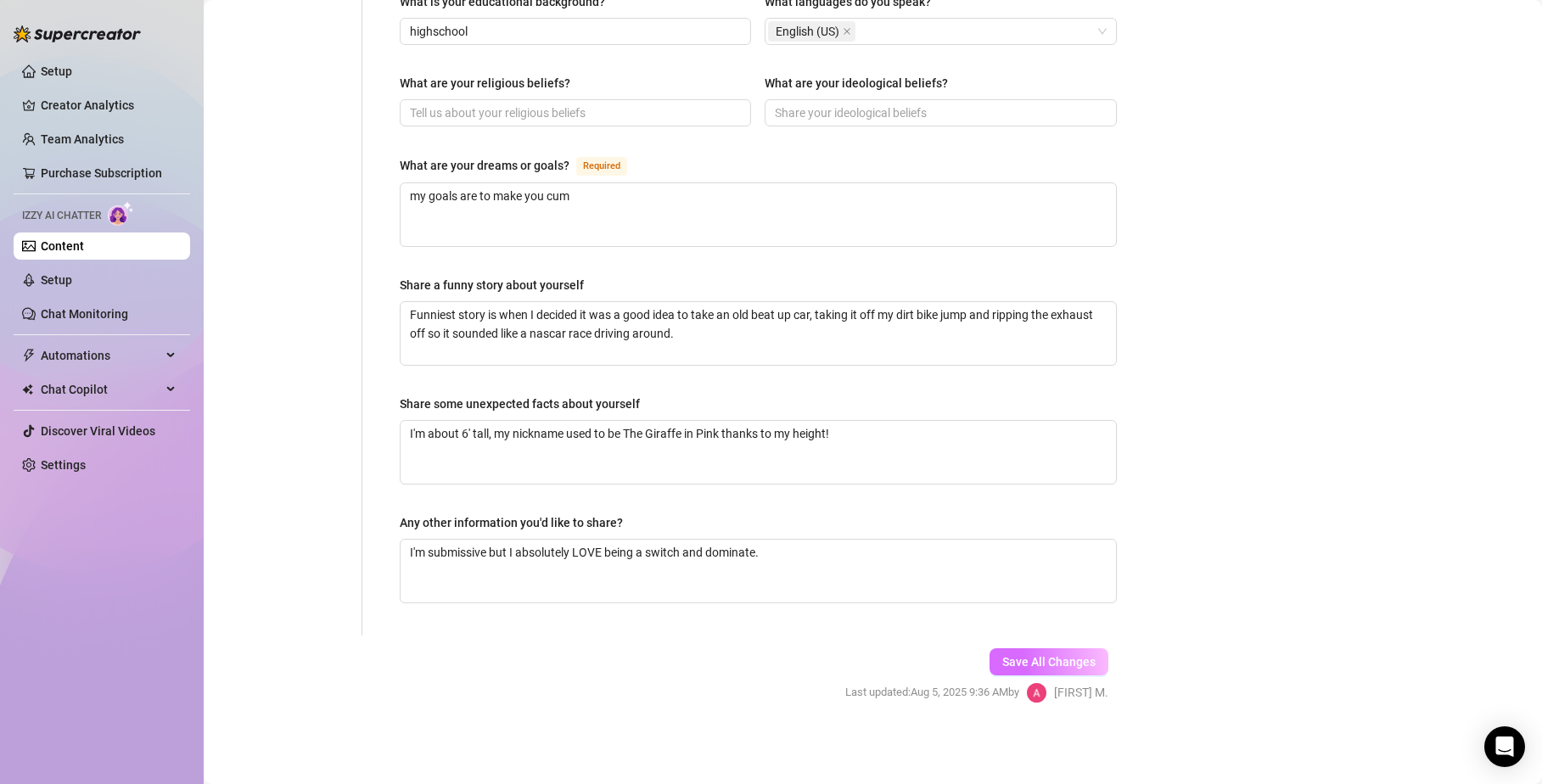 click on "Save All Changes" at bounding box center [1049, 662] 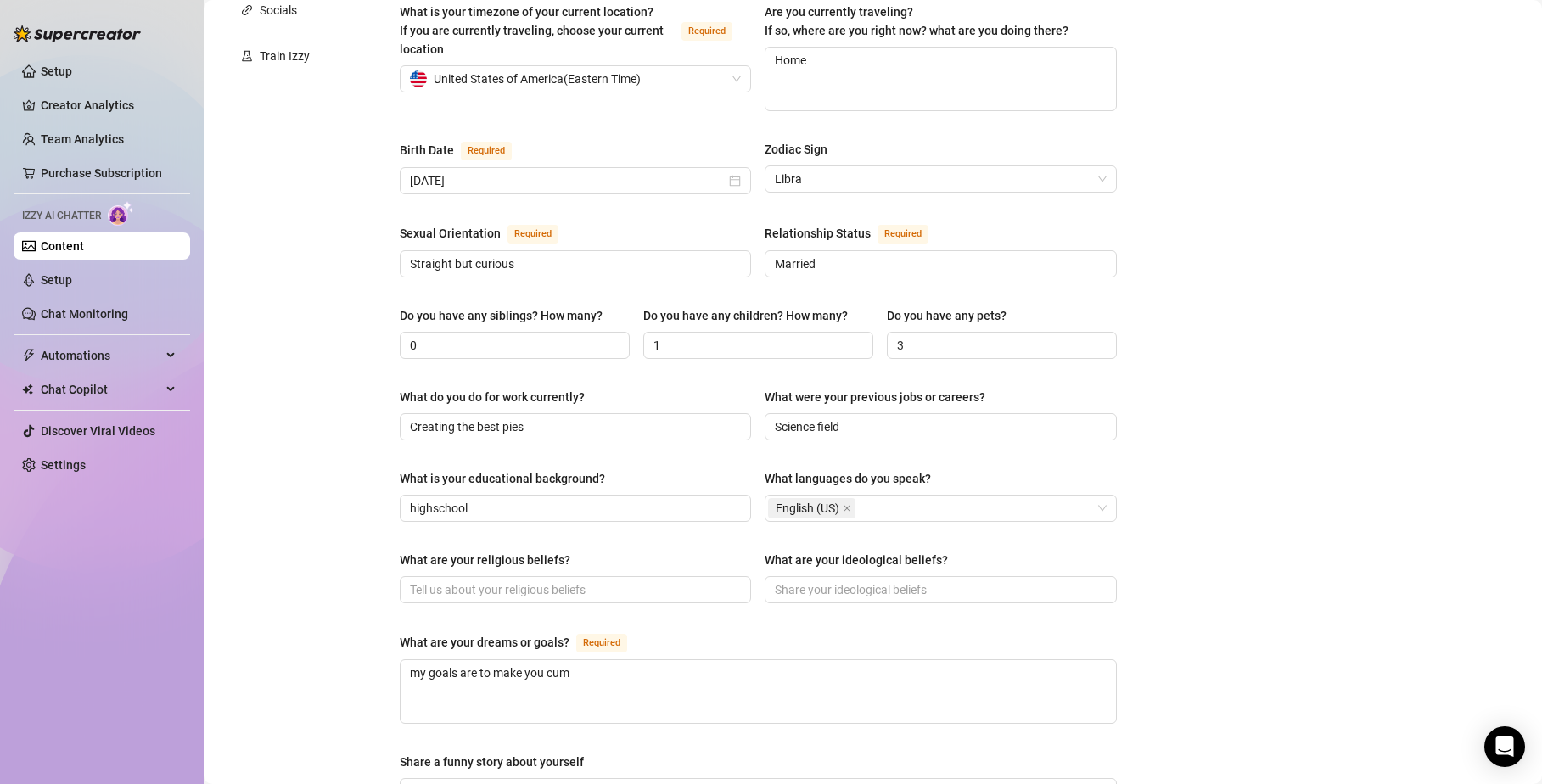 scroll, scrollTop: 443, scrollLeft: 0, axis: vertical 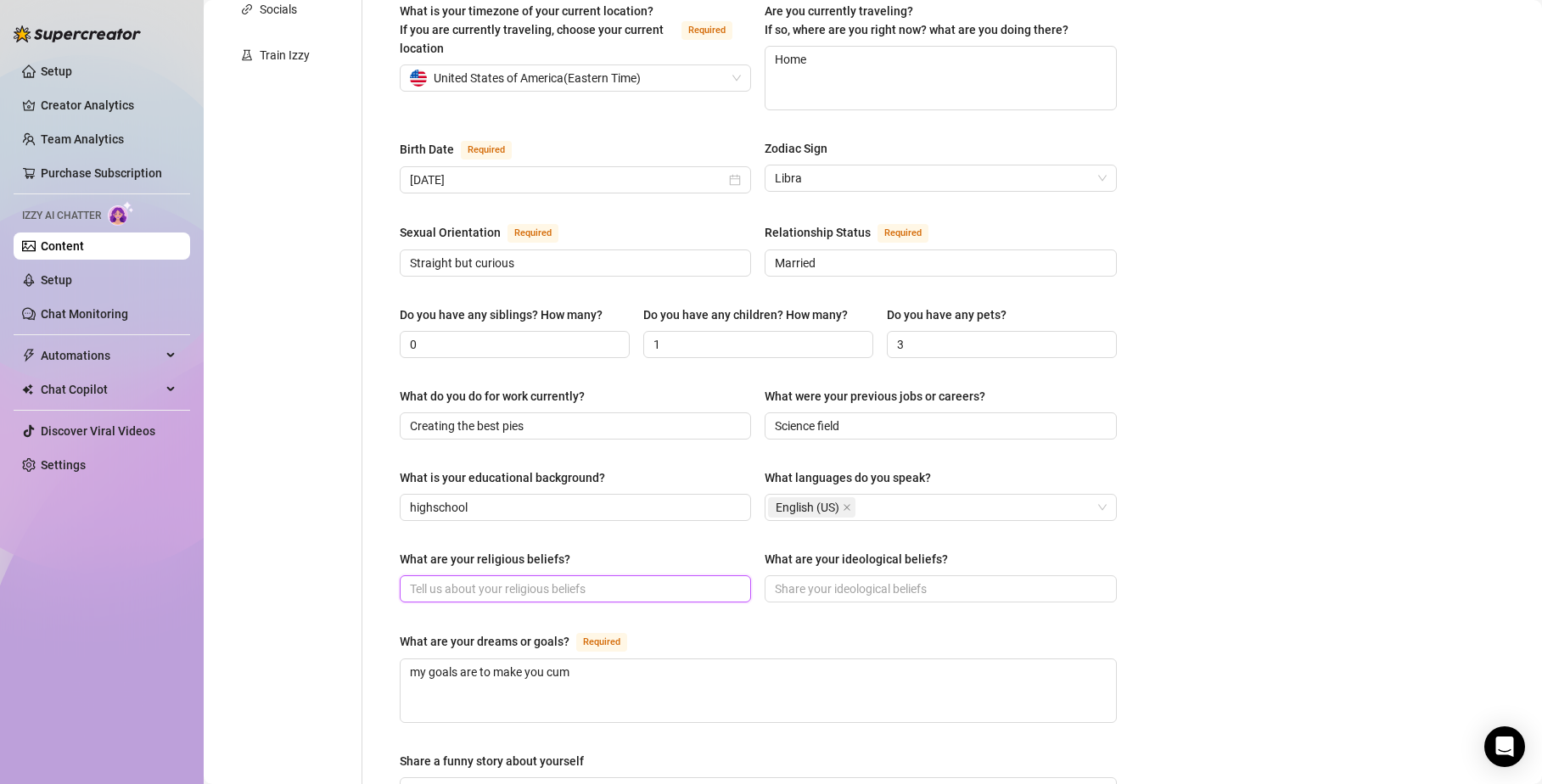 click on "What are your religious beliefs?" at bounding box center [574, 589] 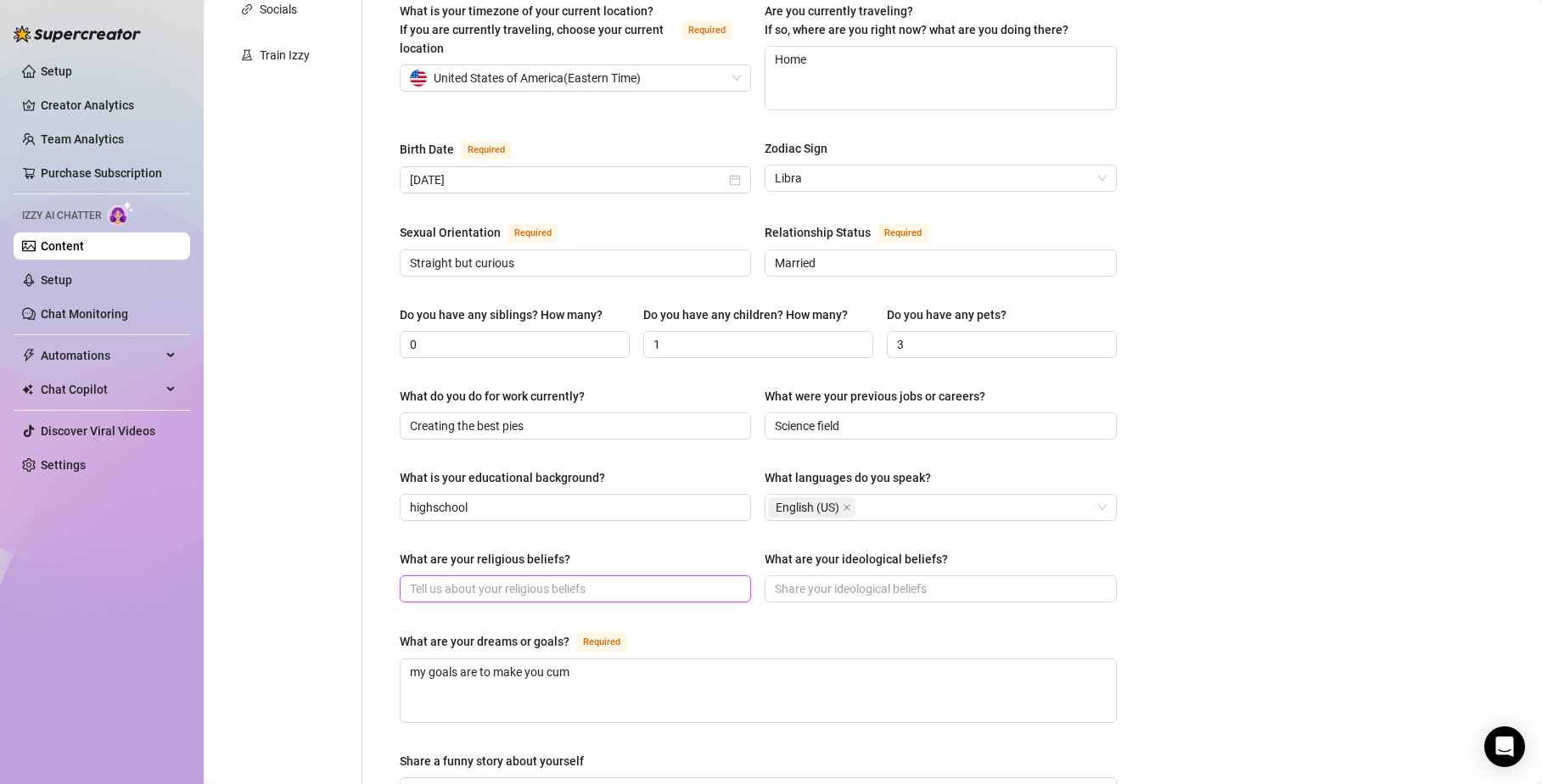 type on "n" 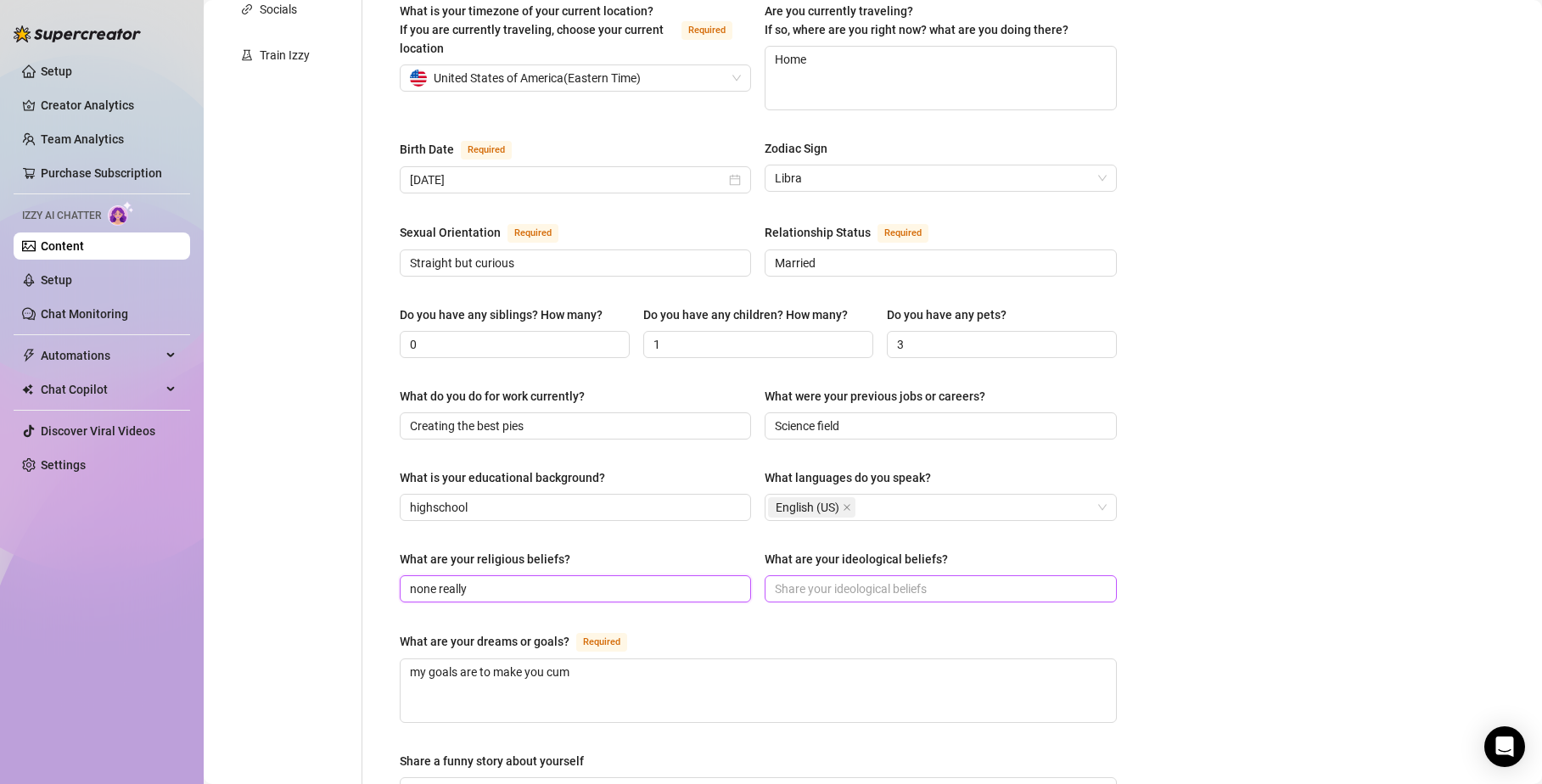 type on "none really" 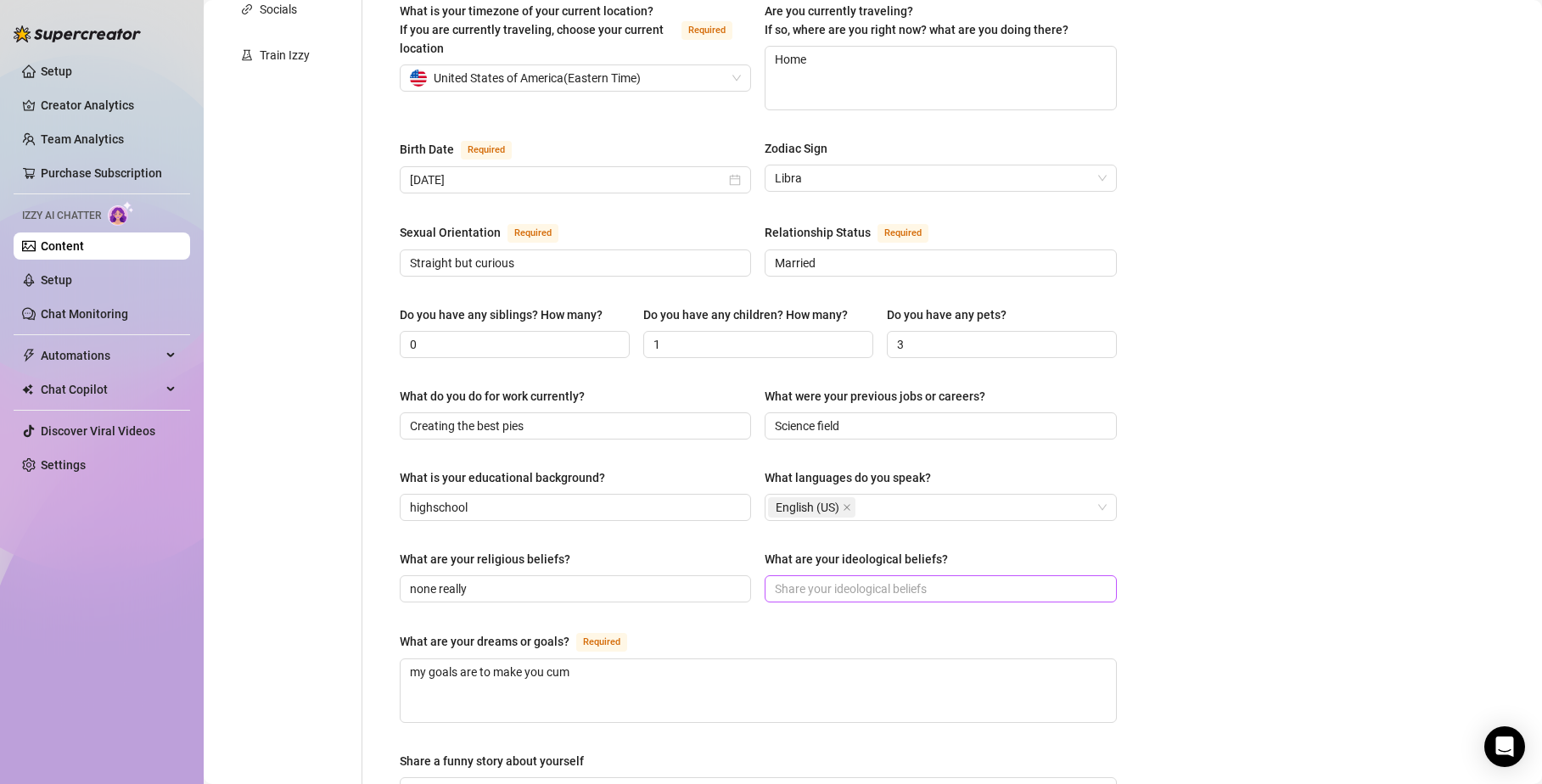 click at bounding box center (940, 589) 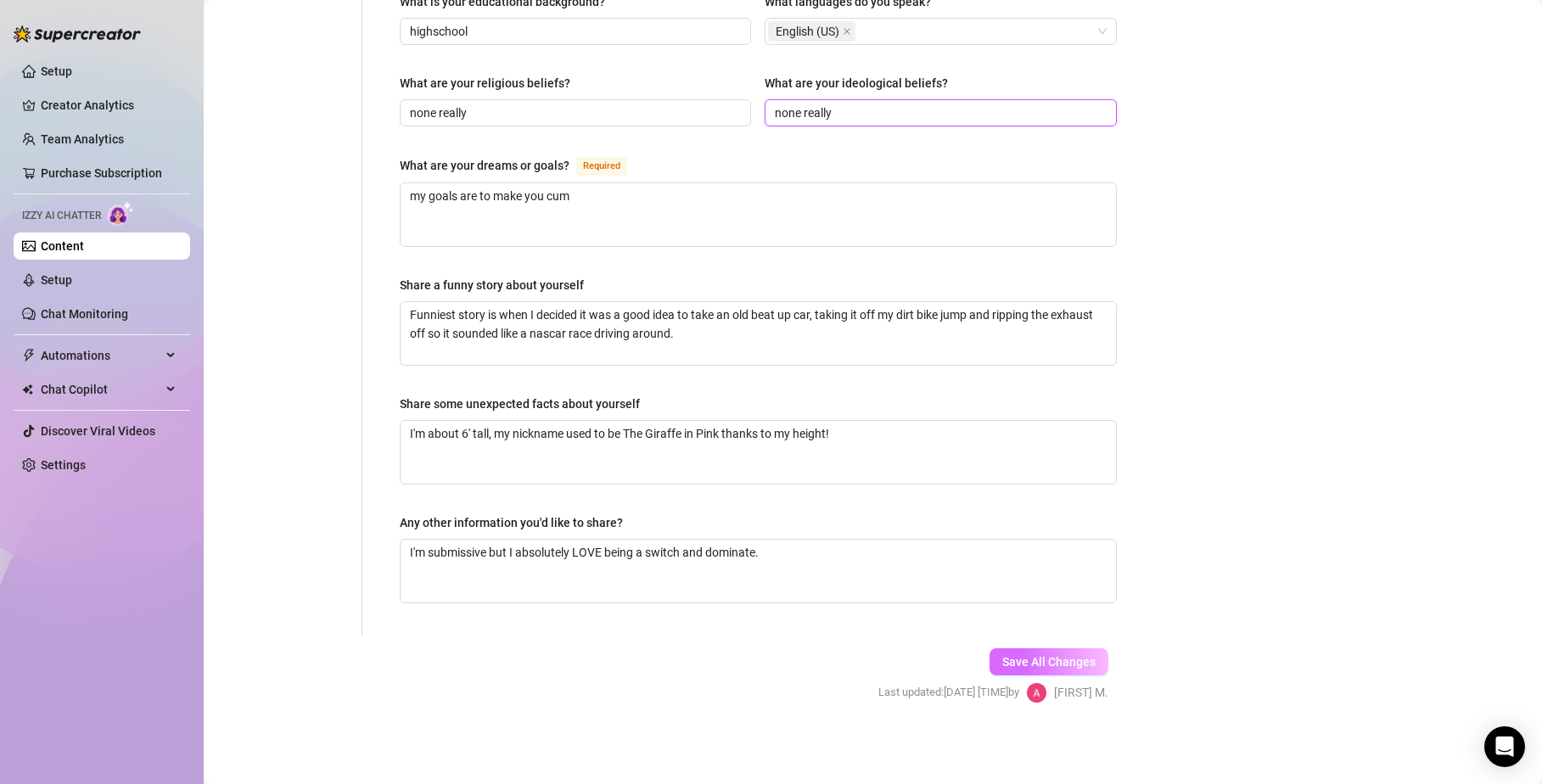 type on "none really" 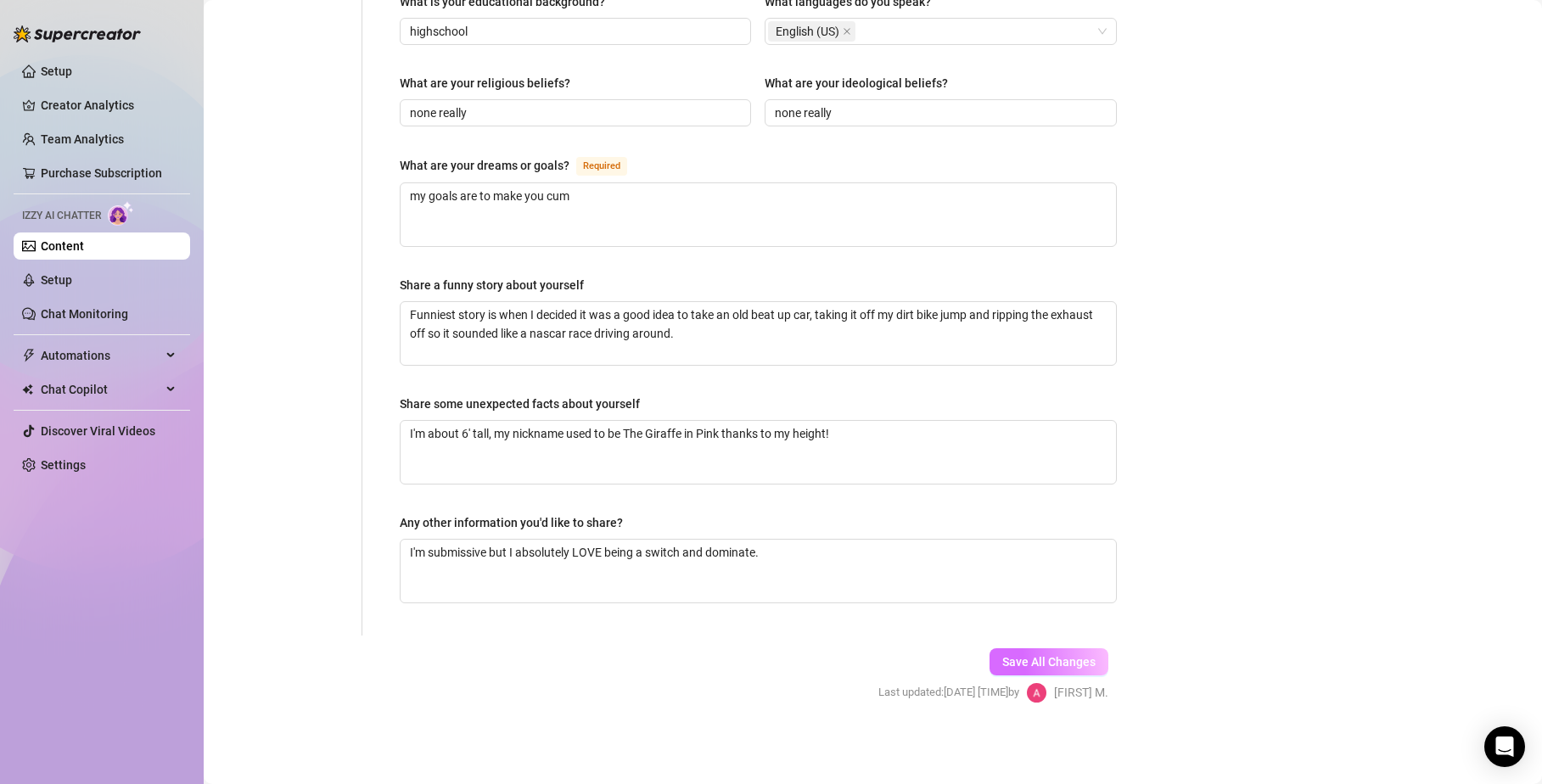 click on "Save All Changes" at bounding box center (1049, 662) 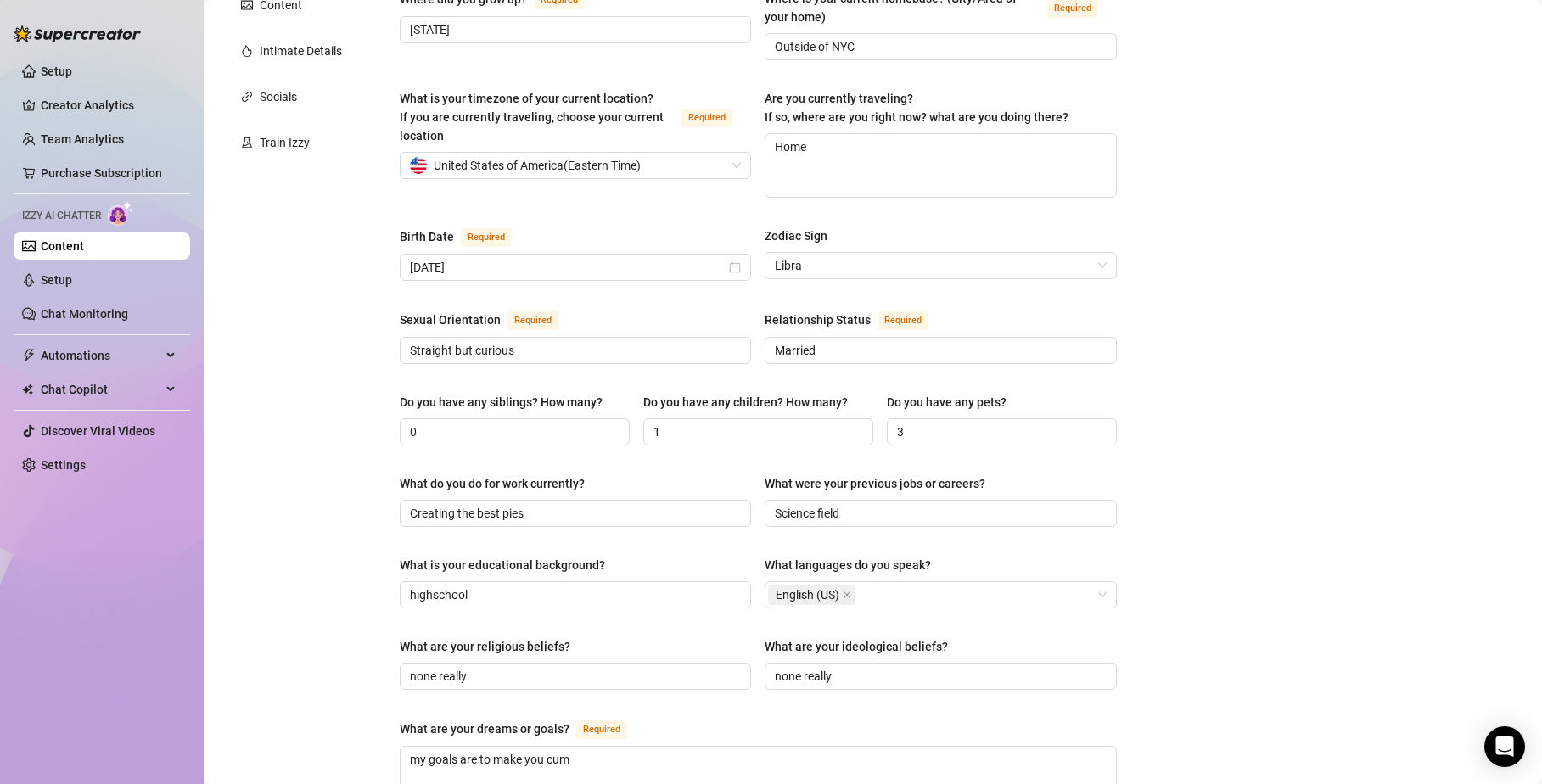 scroll, scrollTop: 0, scrollLeft: 0, axis: both 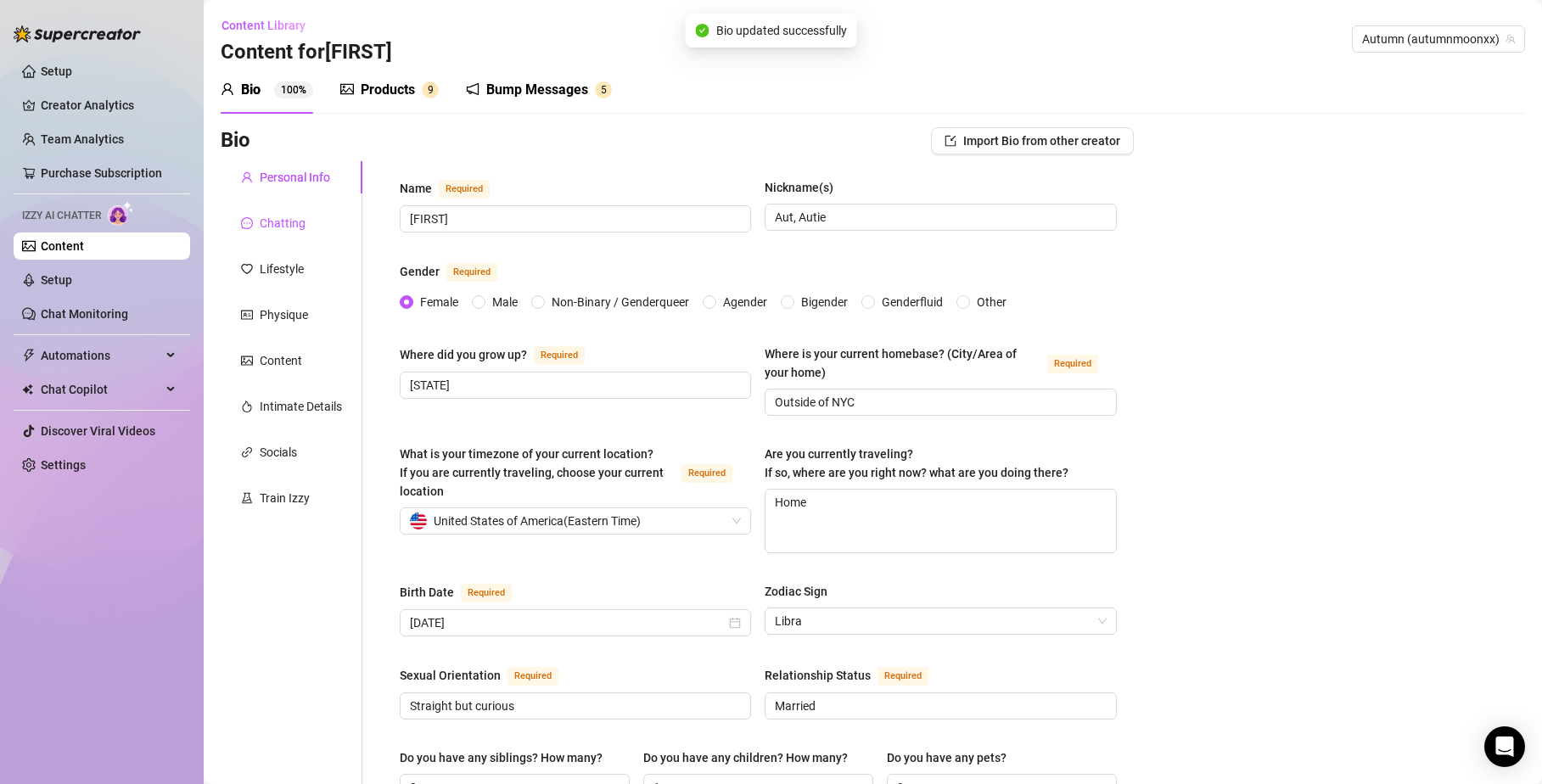 click on "Chatting" at bounding box center (283, 223) 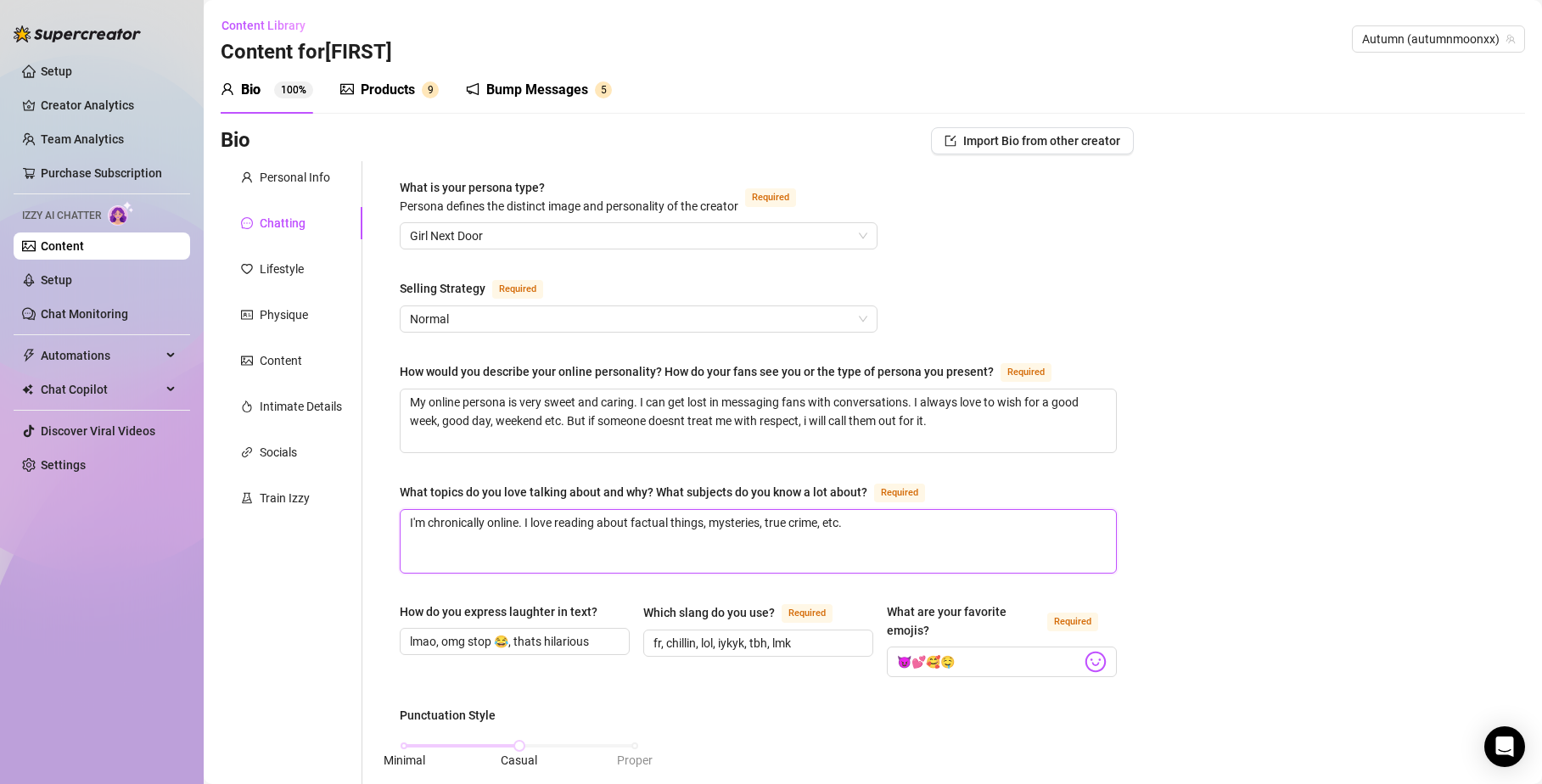 click on "I'm chronically online. I love reading about factual things, mysteries, true crime,  etc." at bounding box center [758, 541] 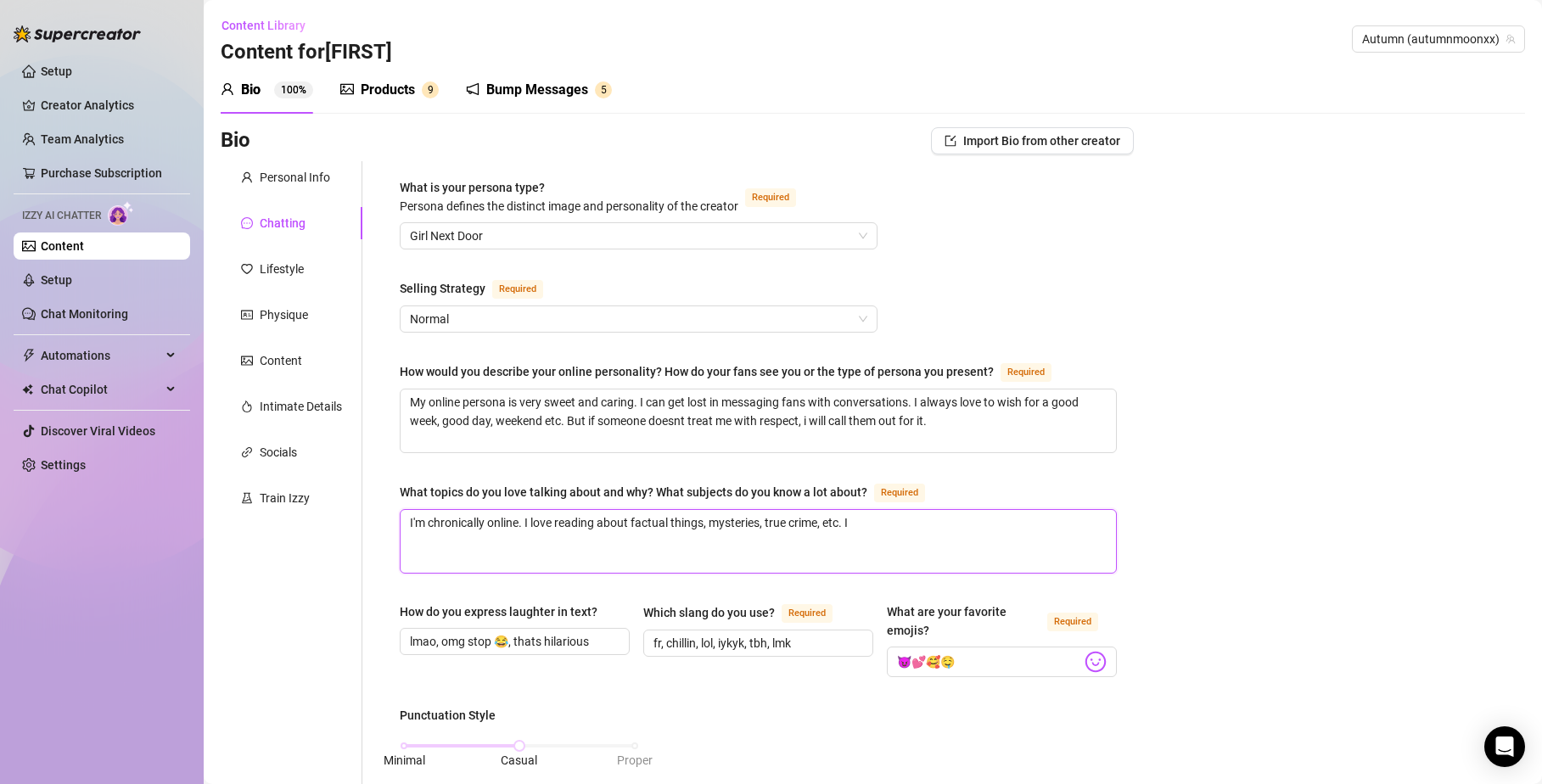type 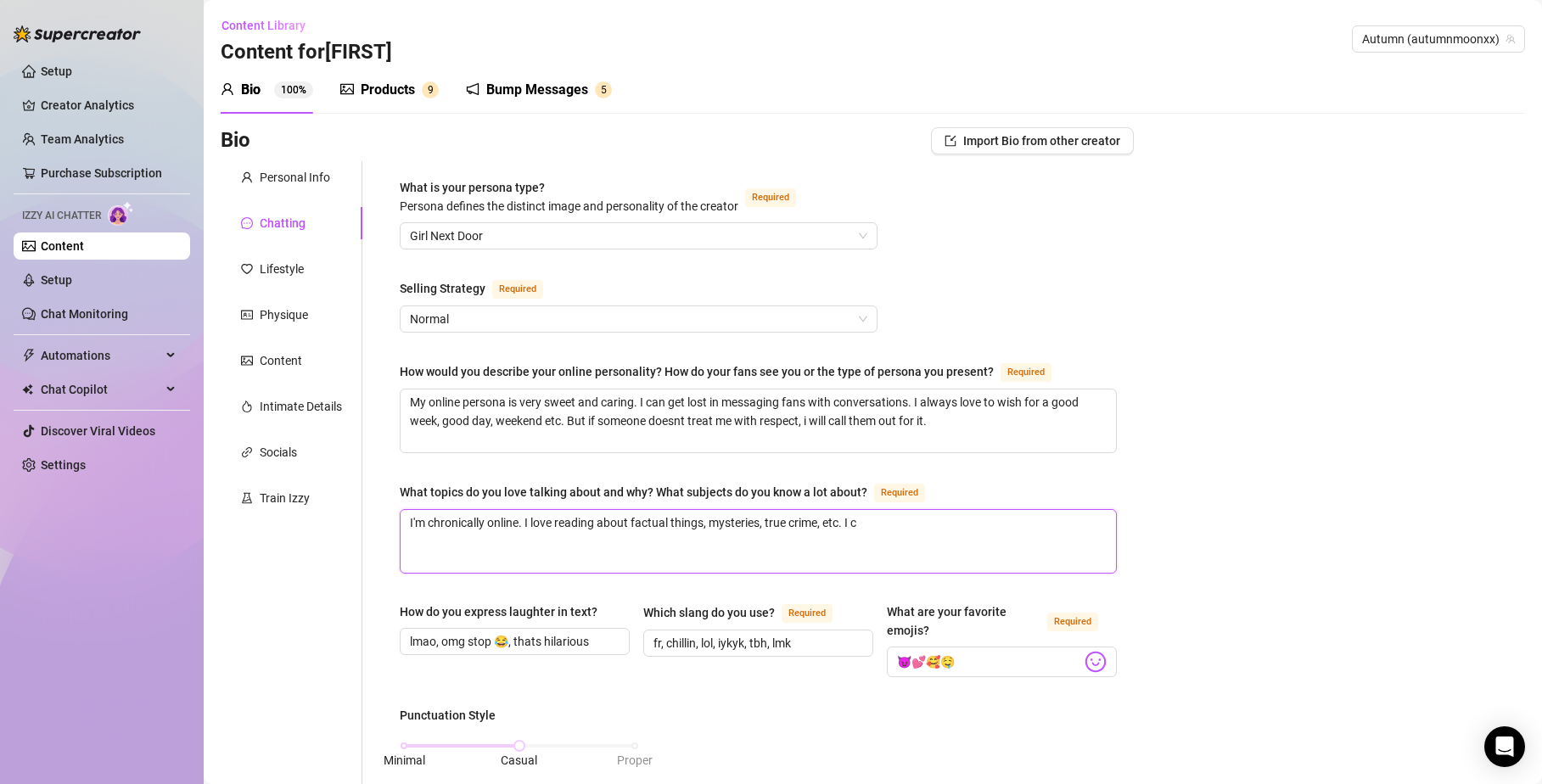 type 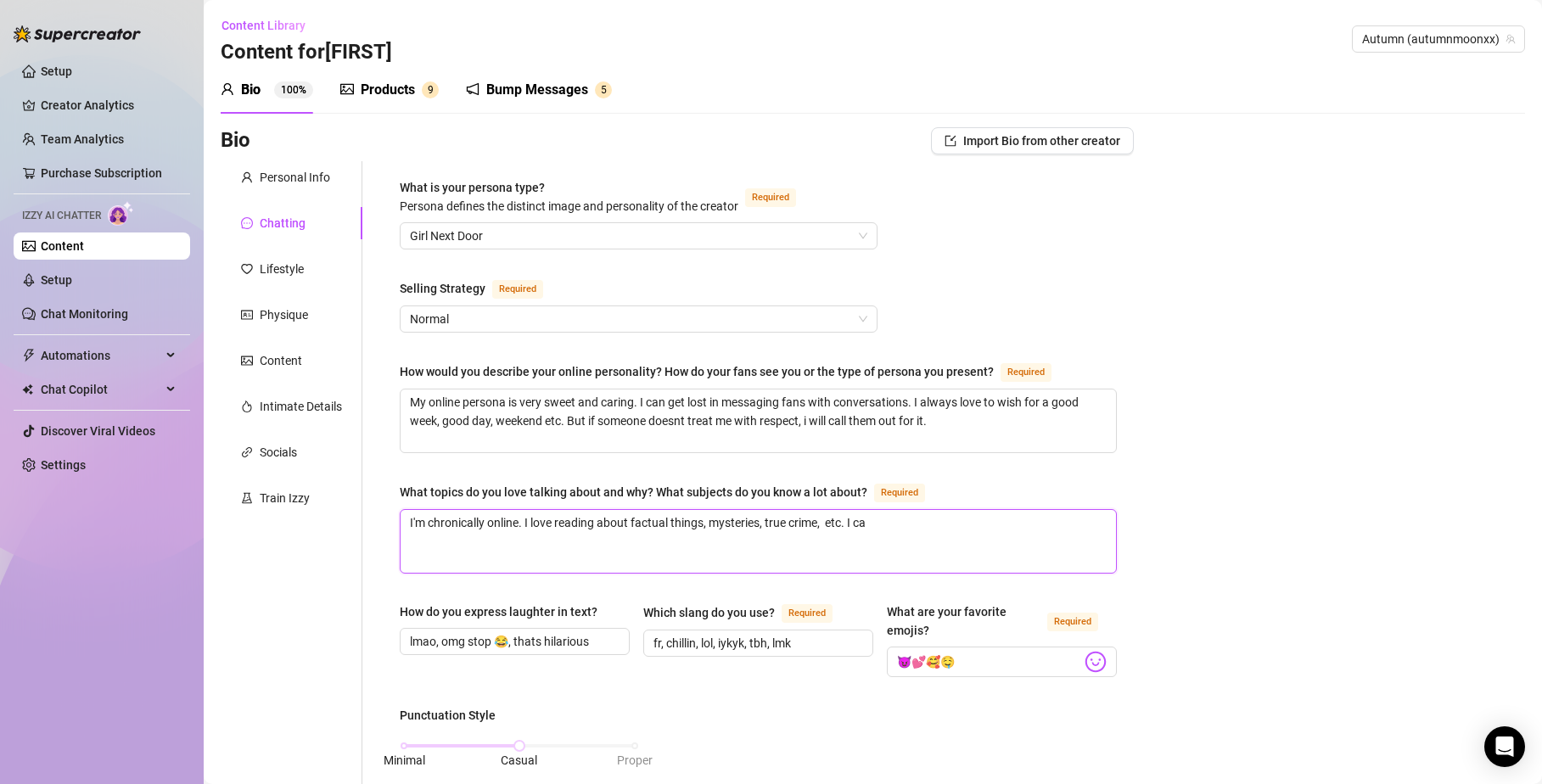 type 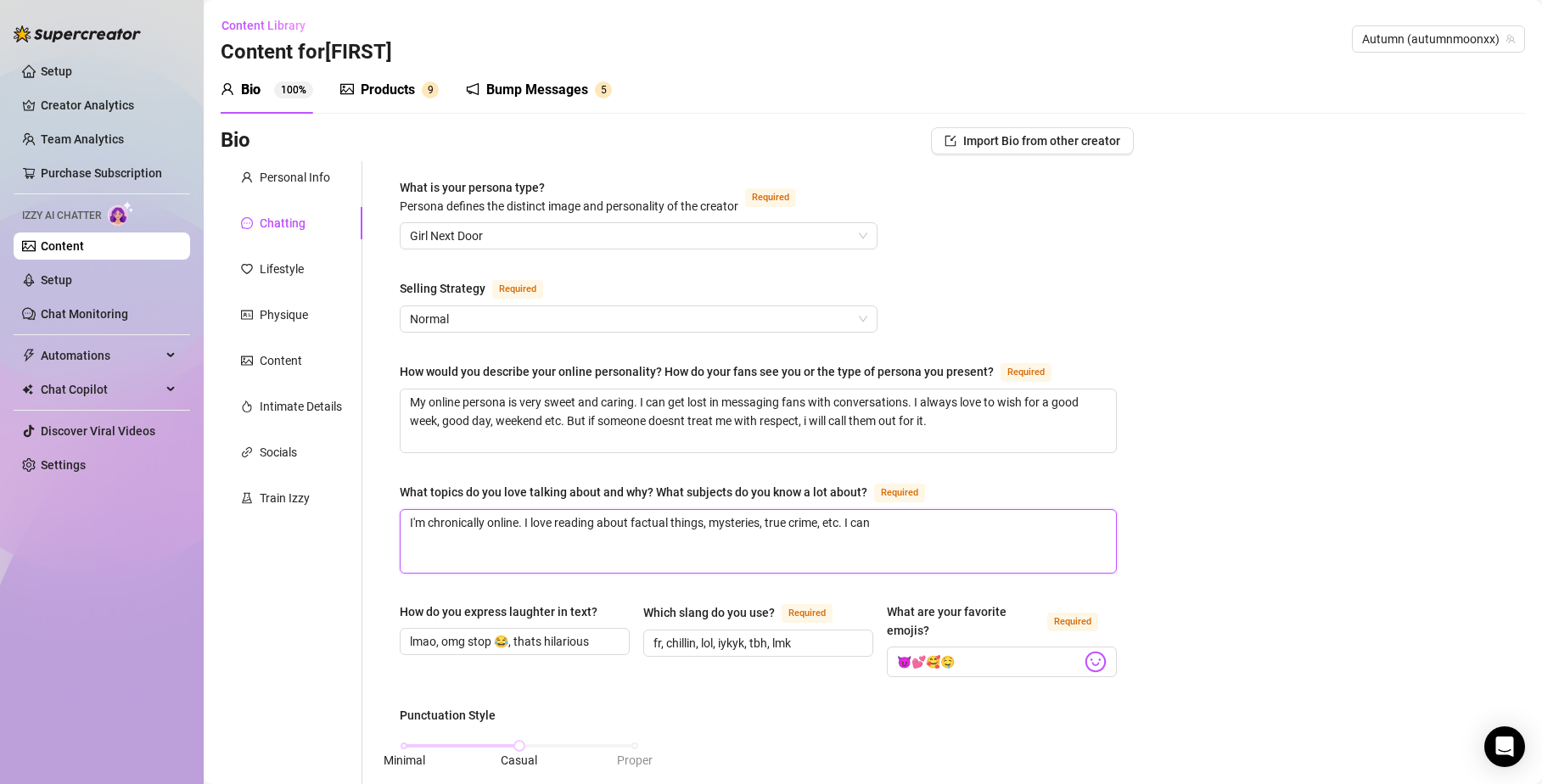 type 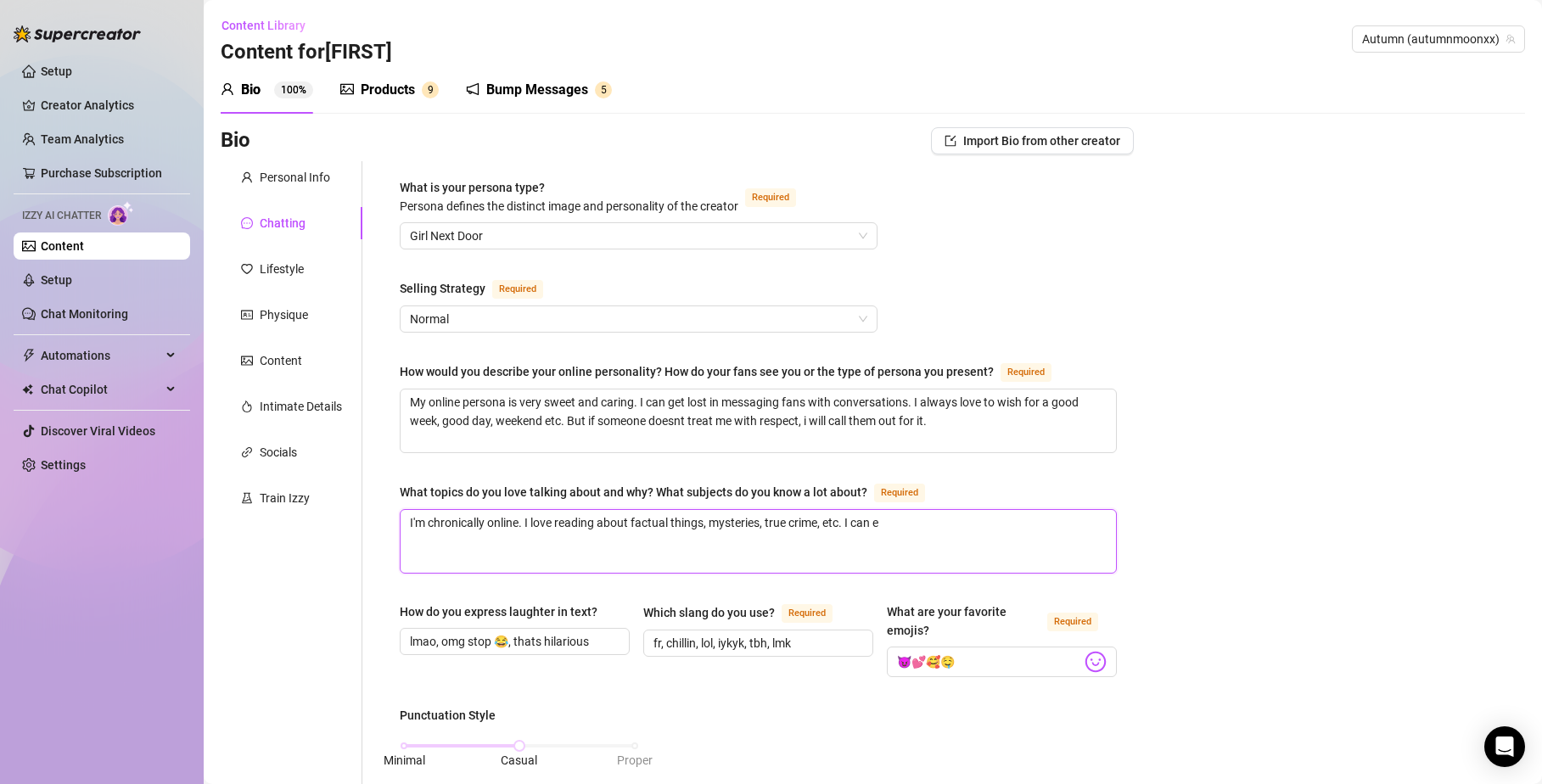 type 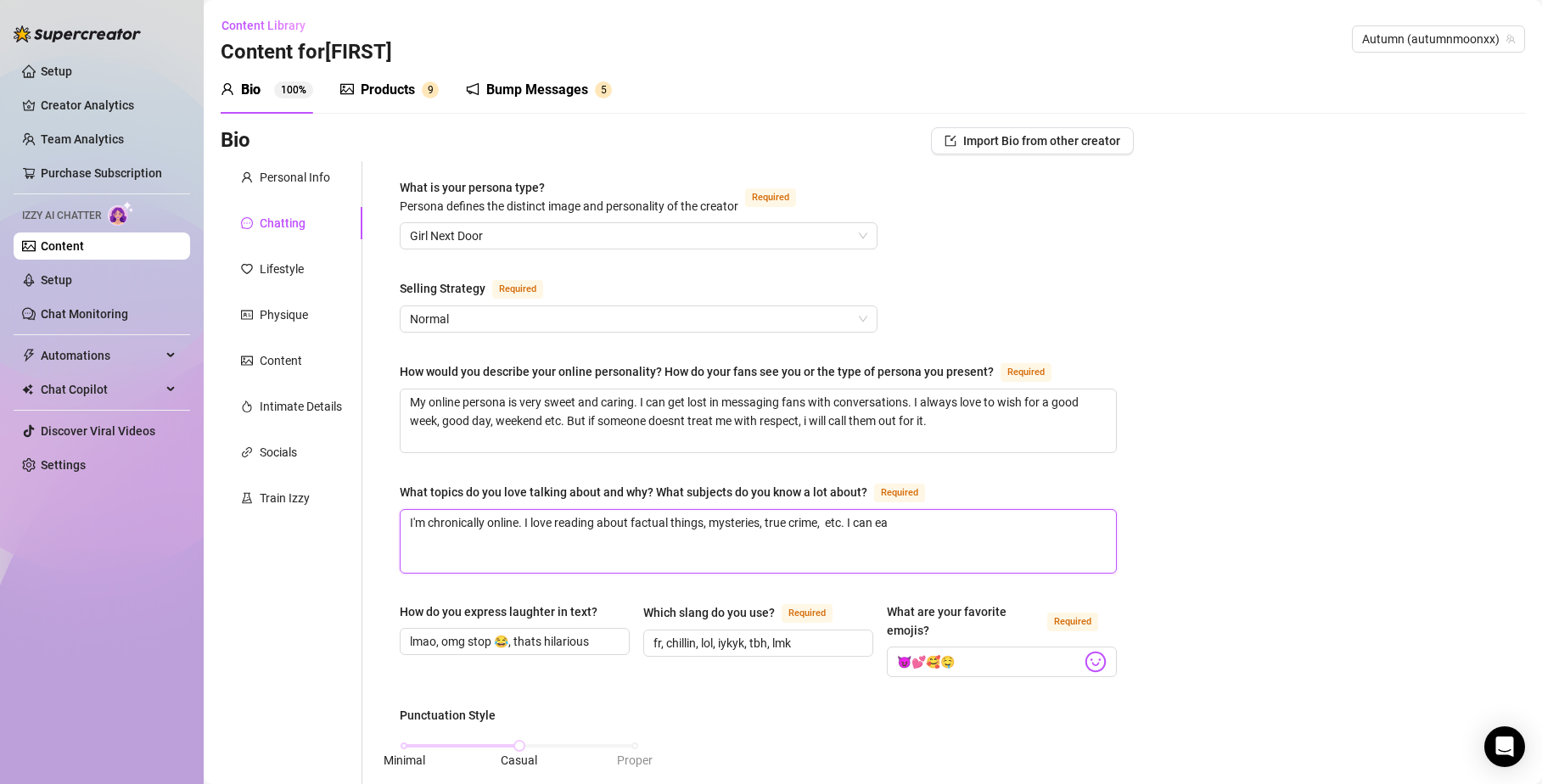 type on "I'm chronically online. I love reading about factual things, mysteries, true crime,  etc. I can eas" 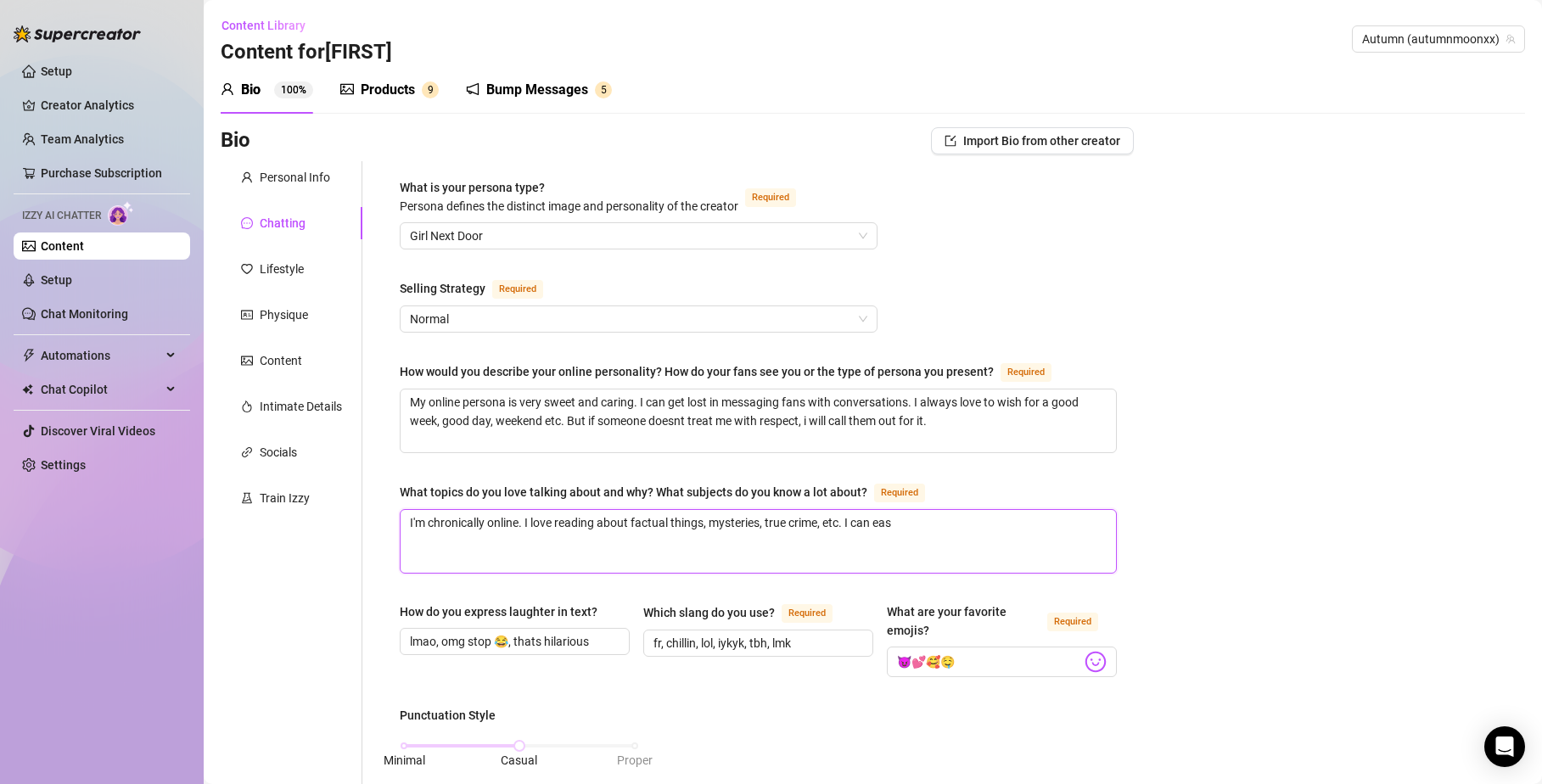 type 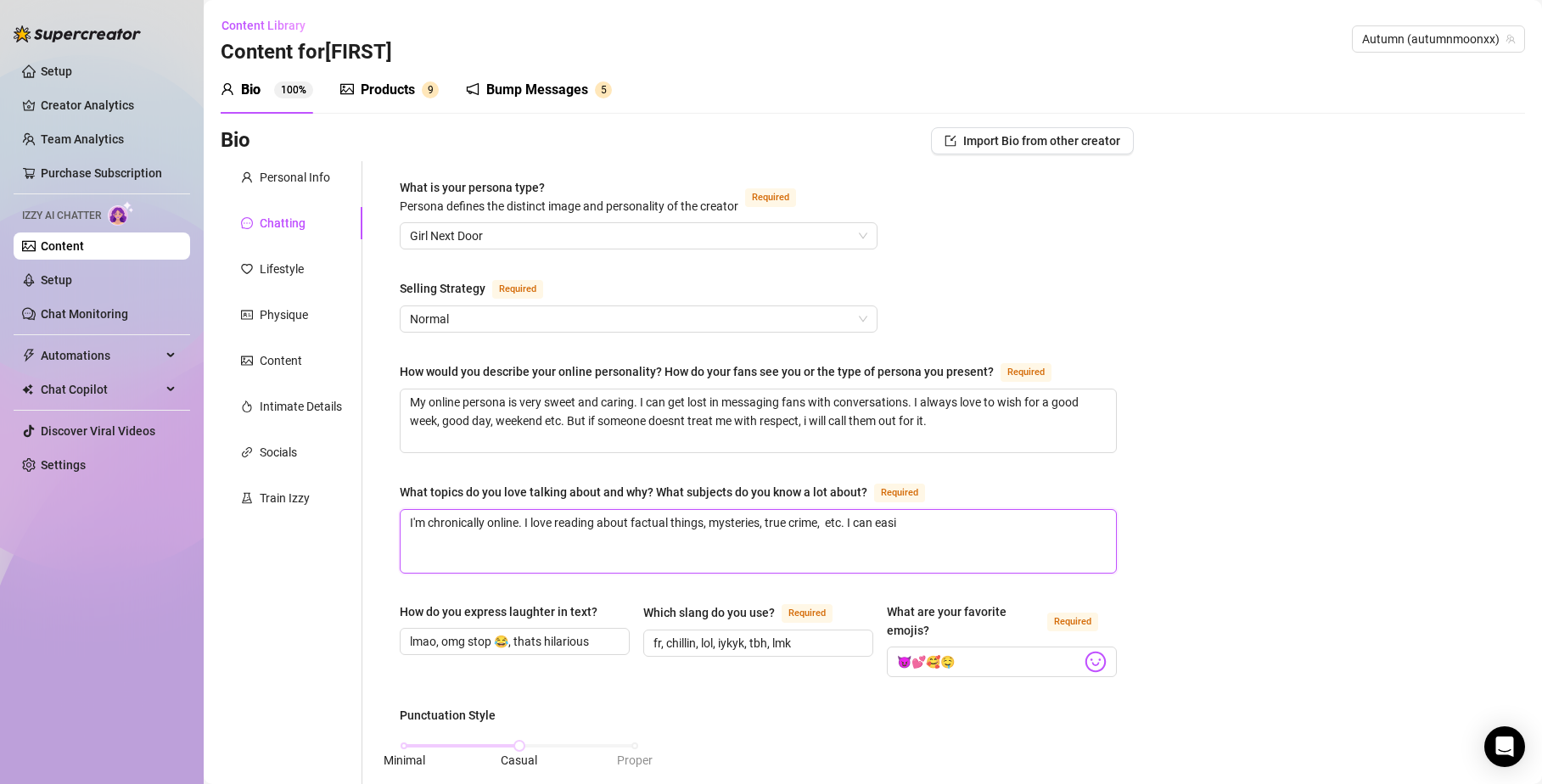 type 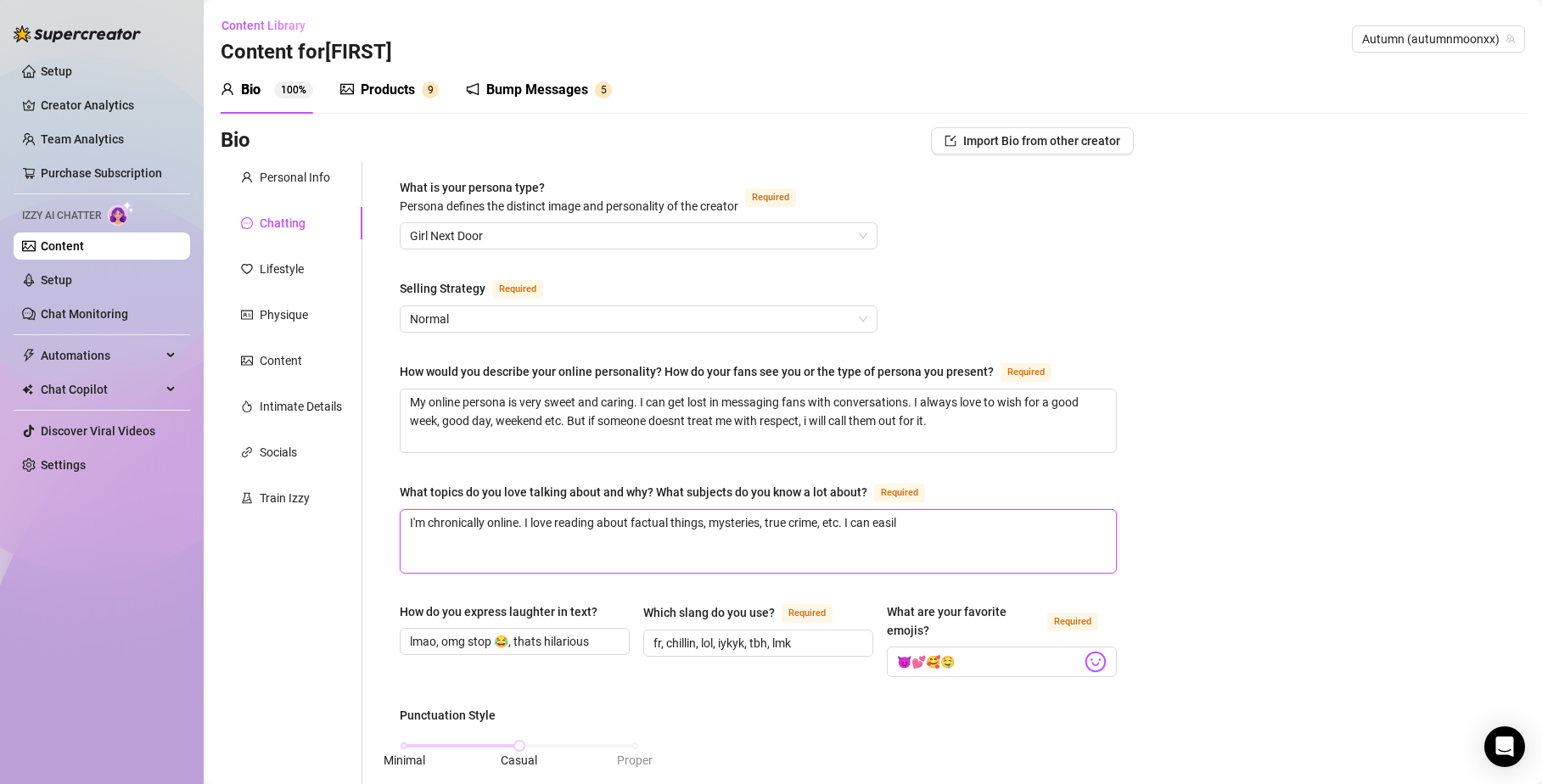 type on "I'm chronically online. I love reading about factual things, mysteries, true crime,  etc. I can easily" 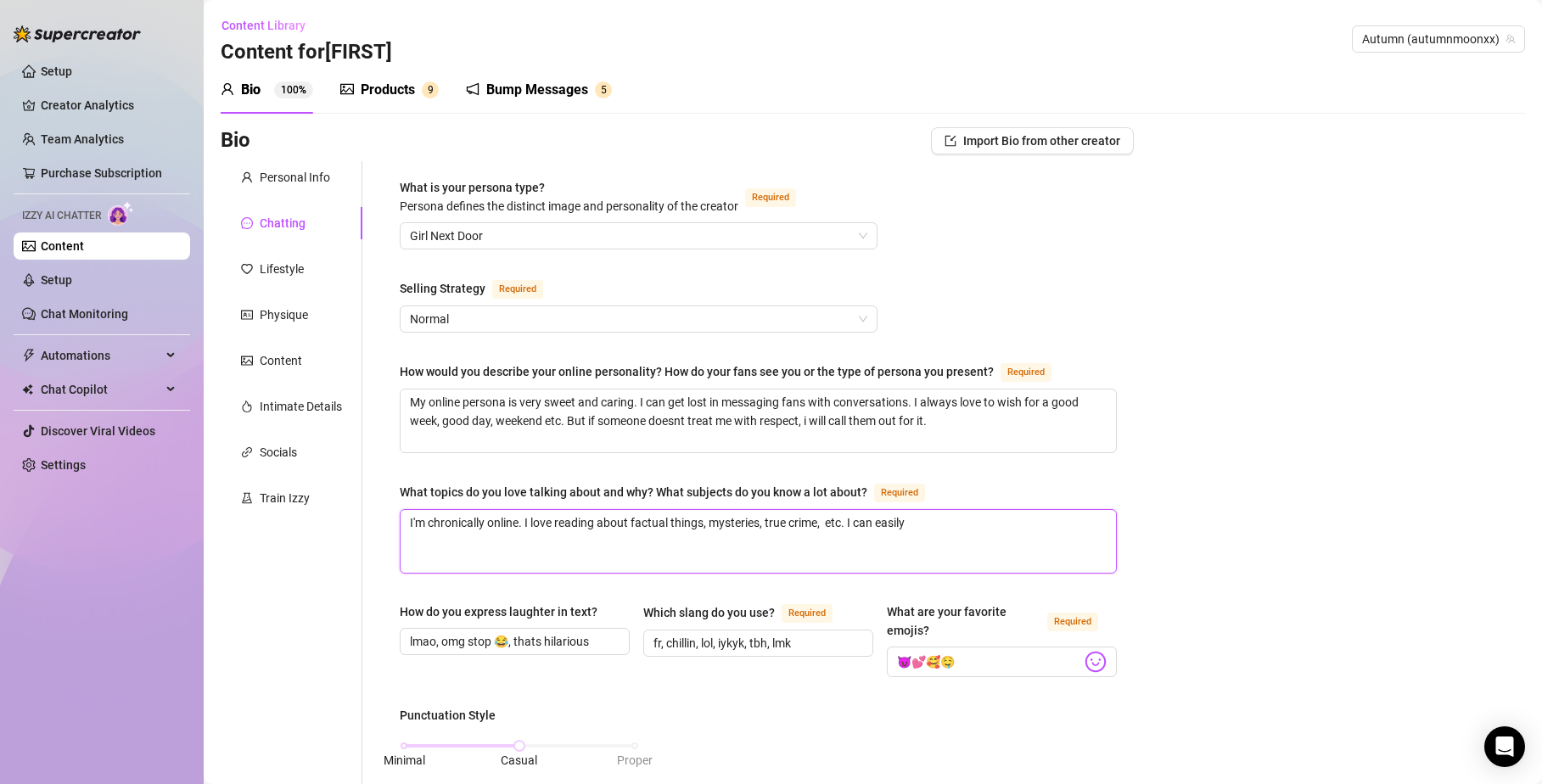 type 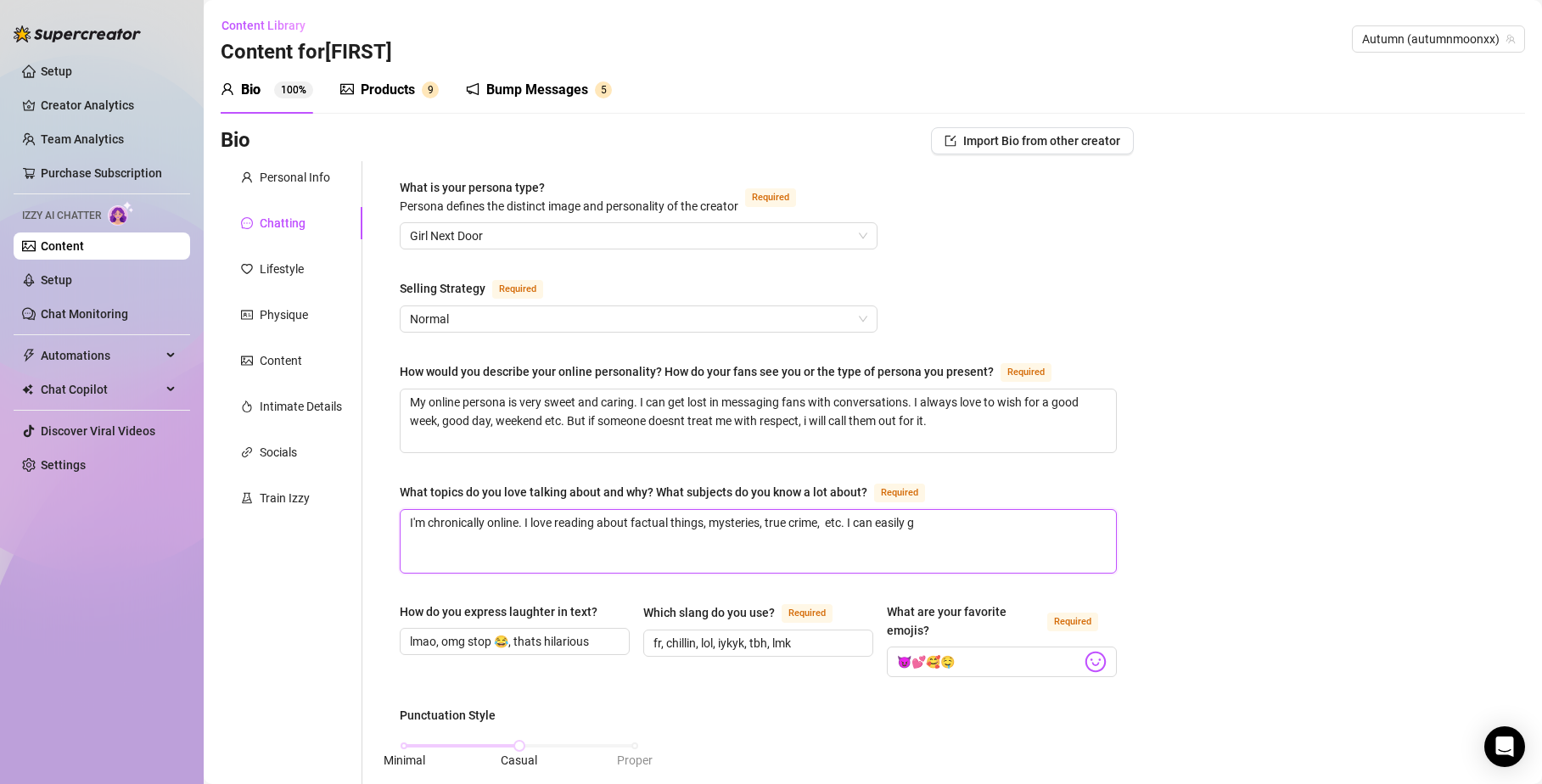 type 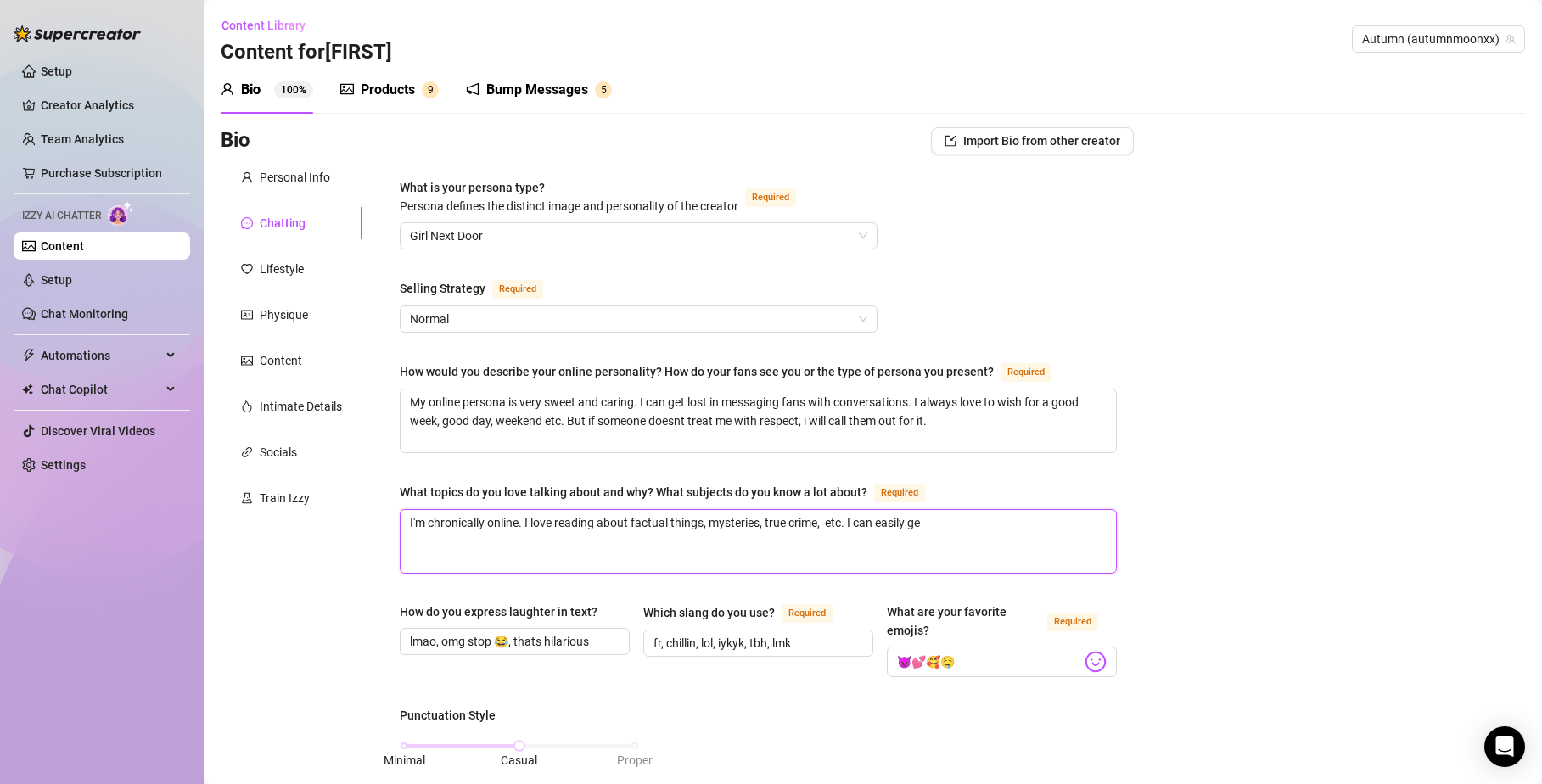 type 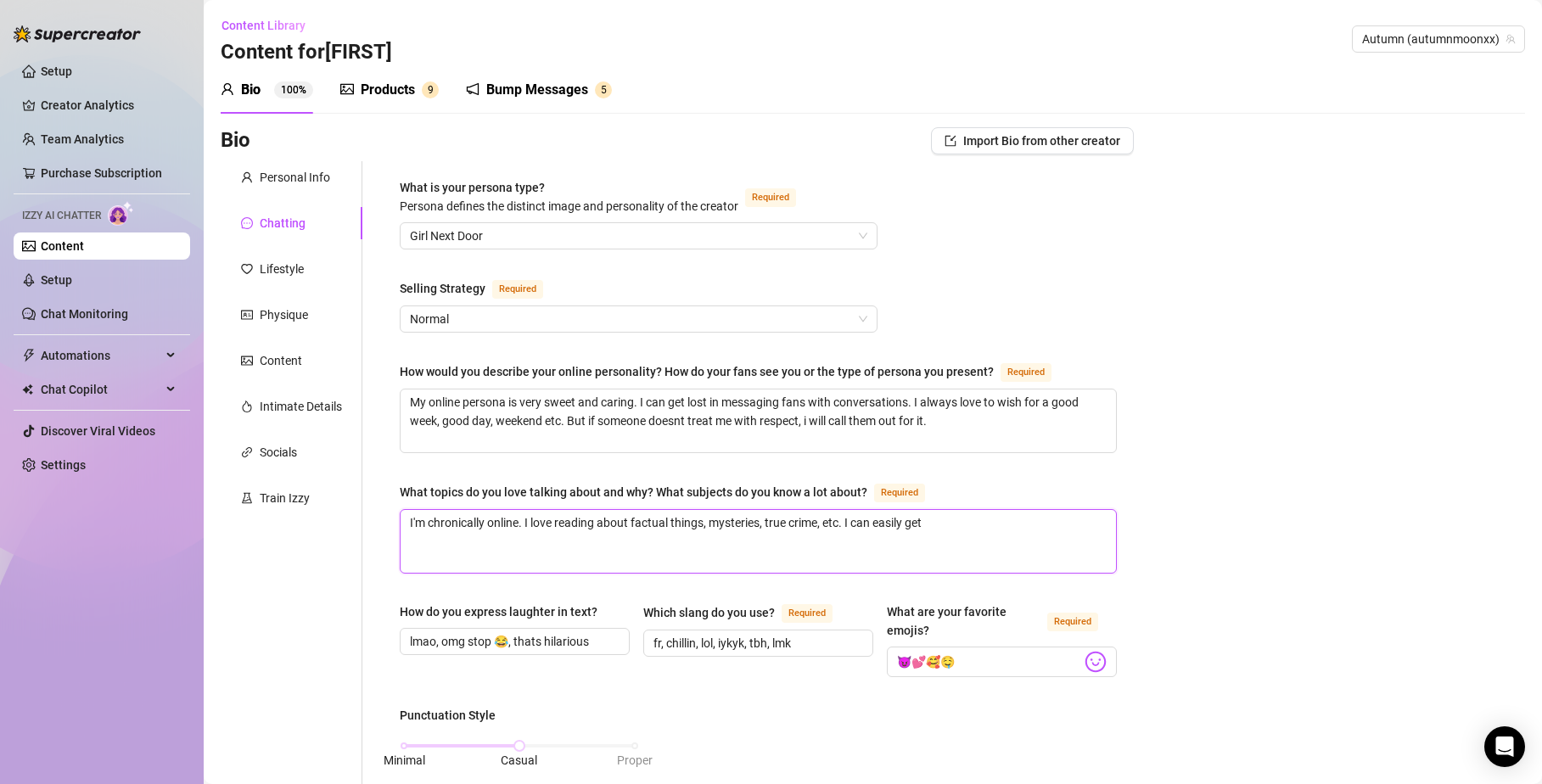 type 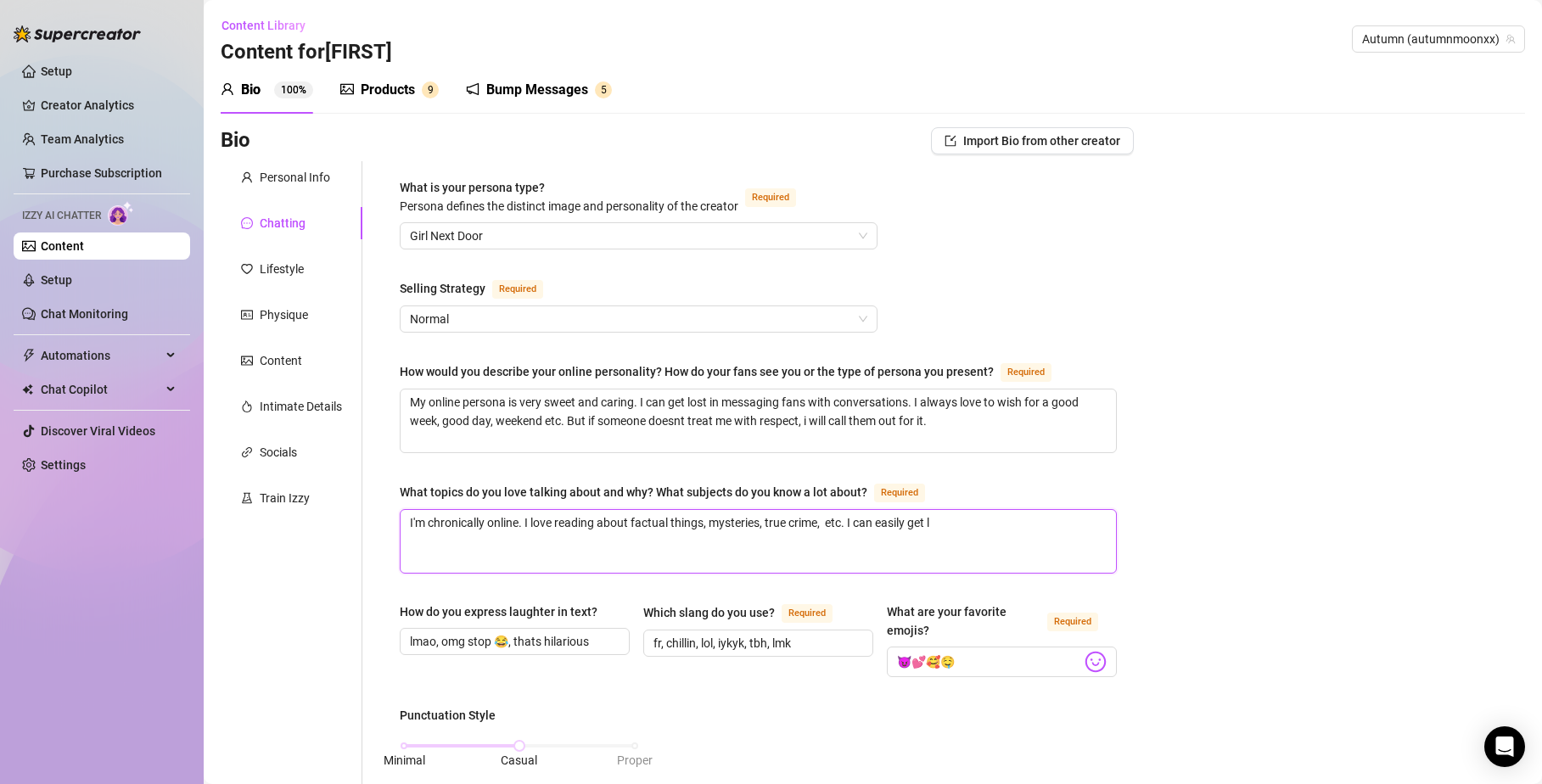 type 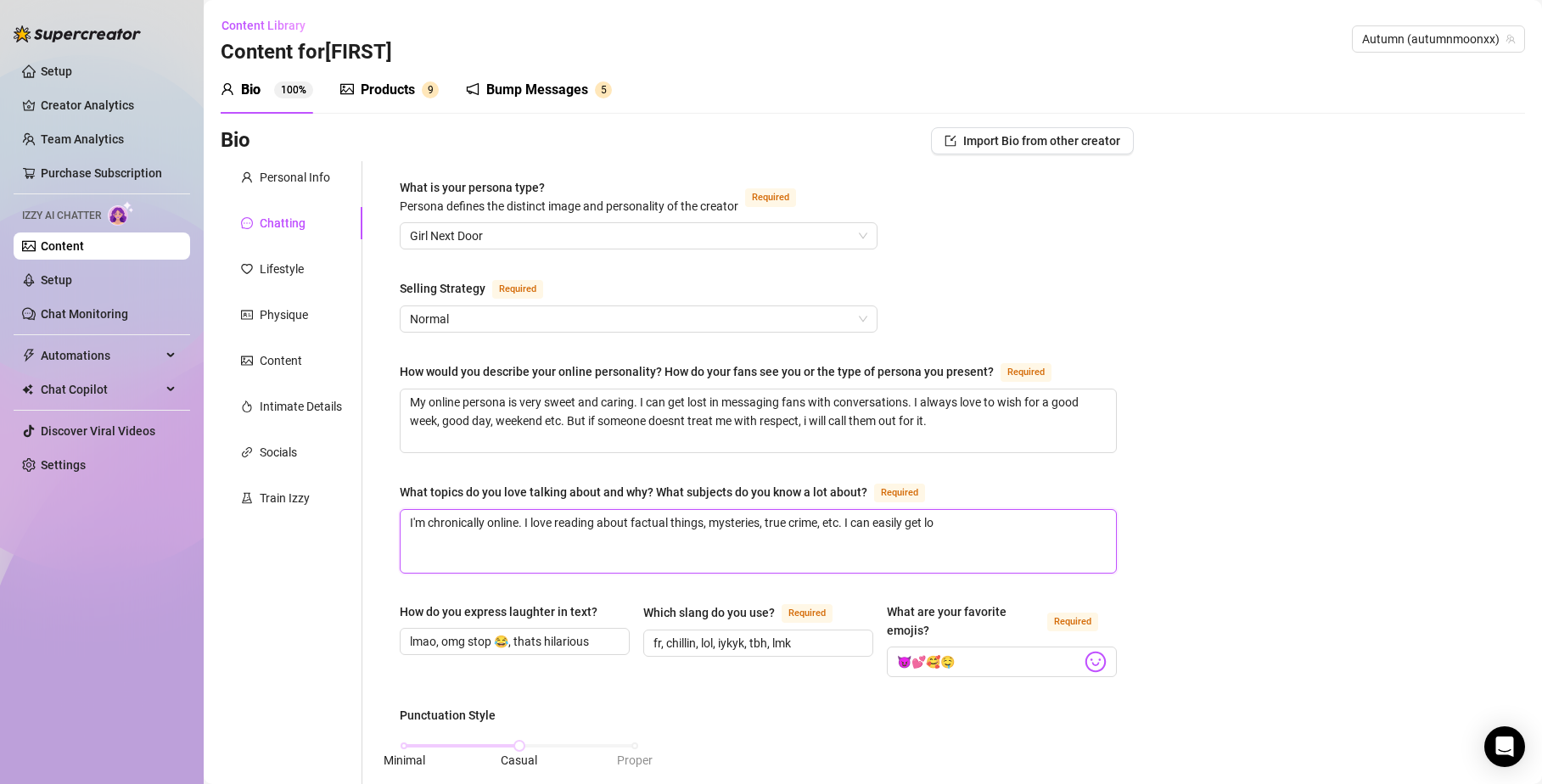 type 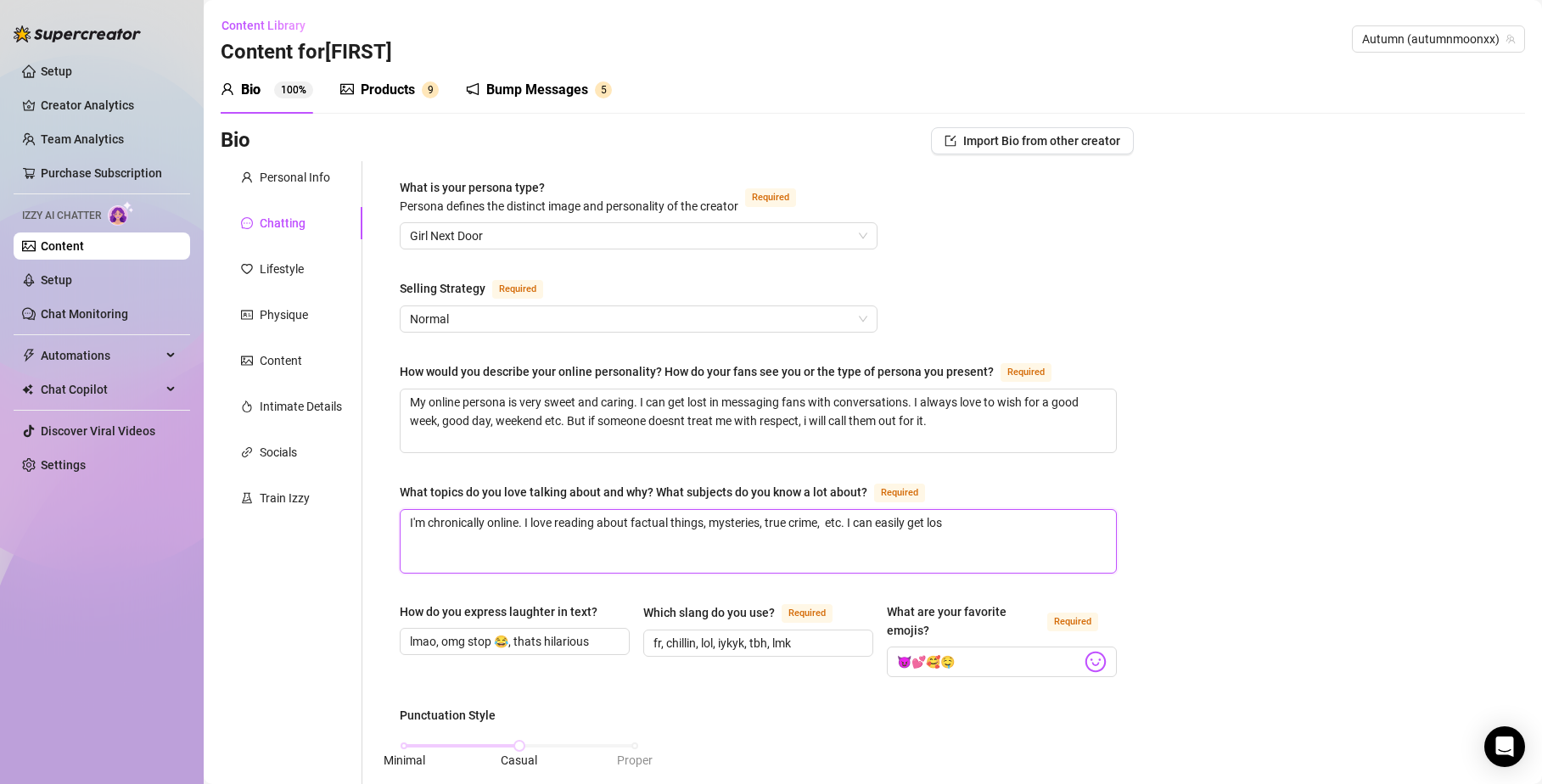 type 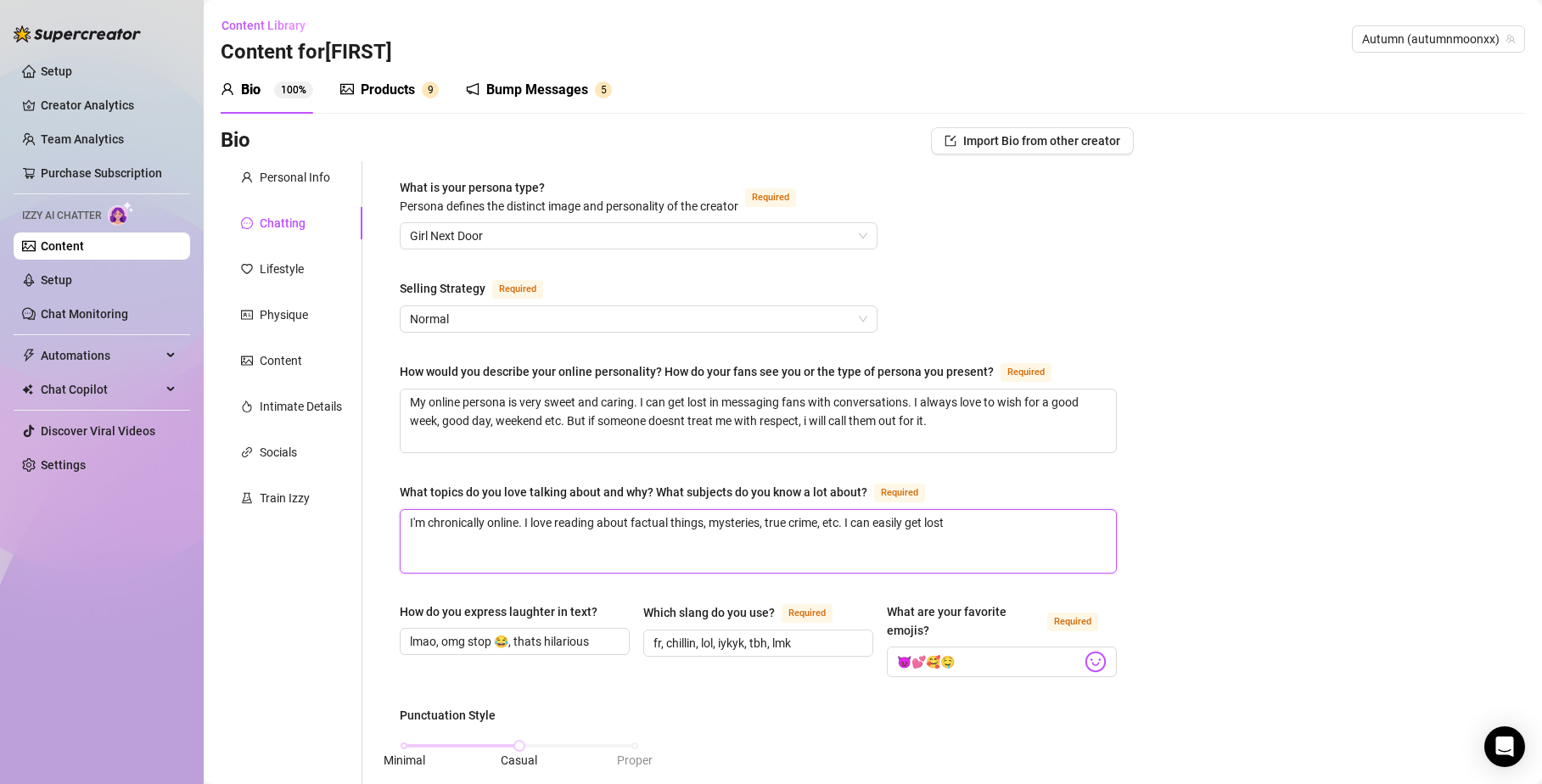 type 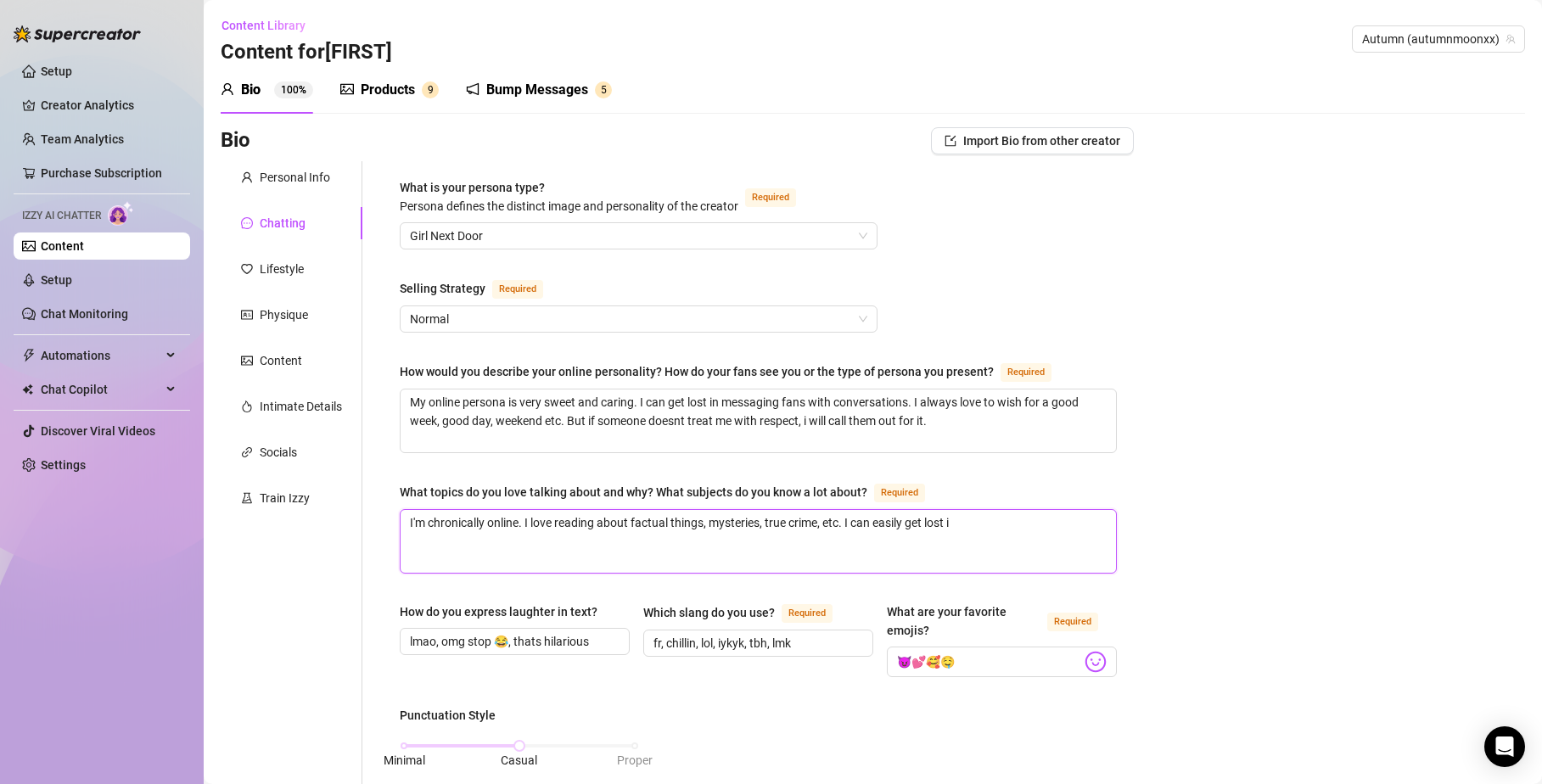 type 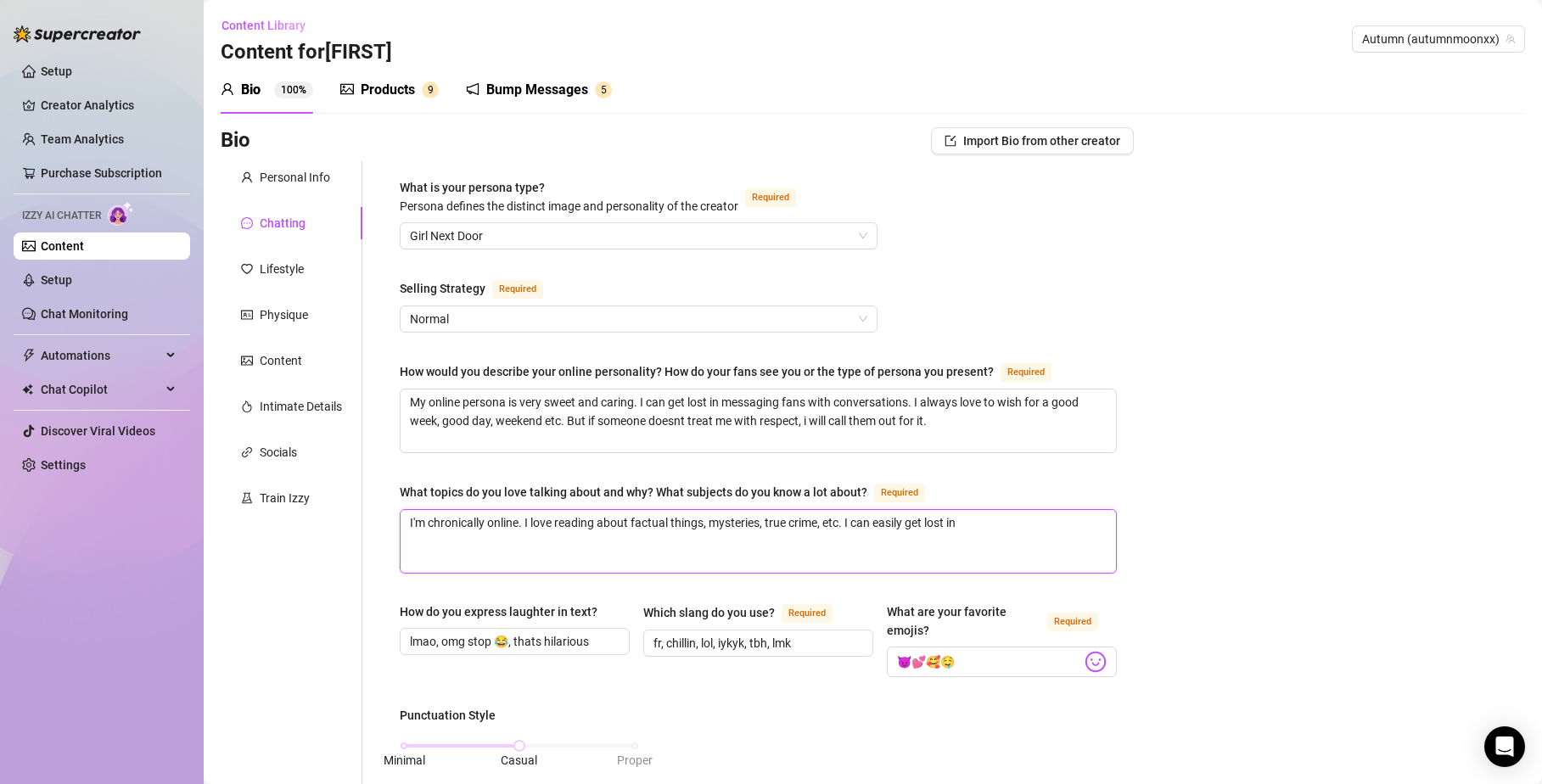 type 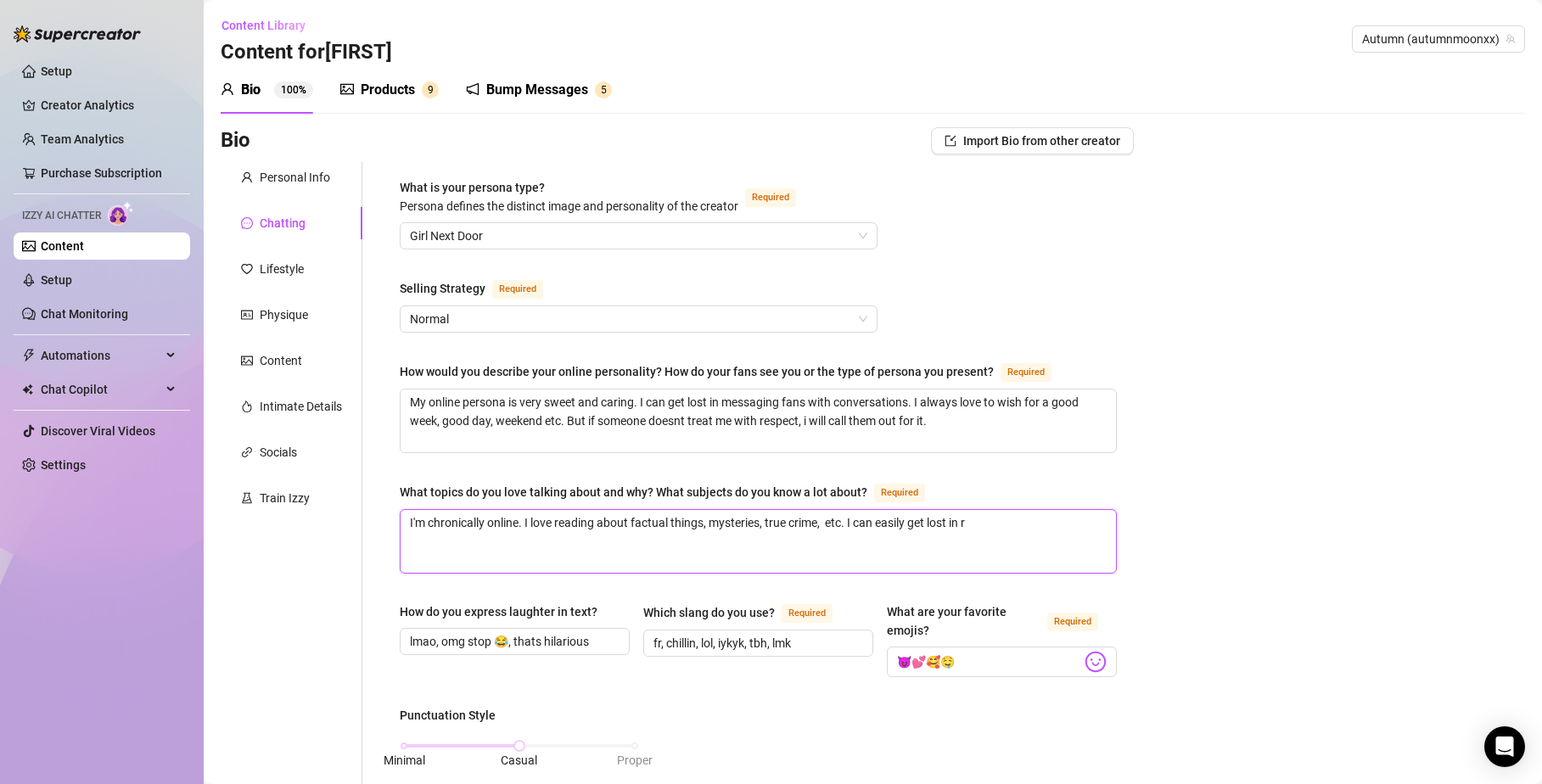 type 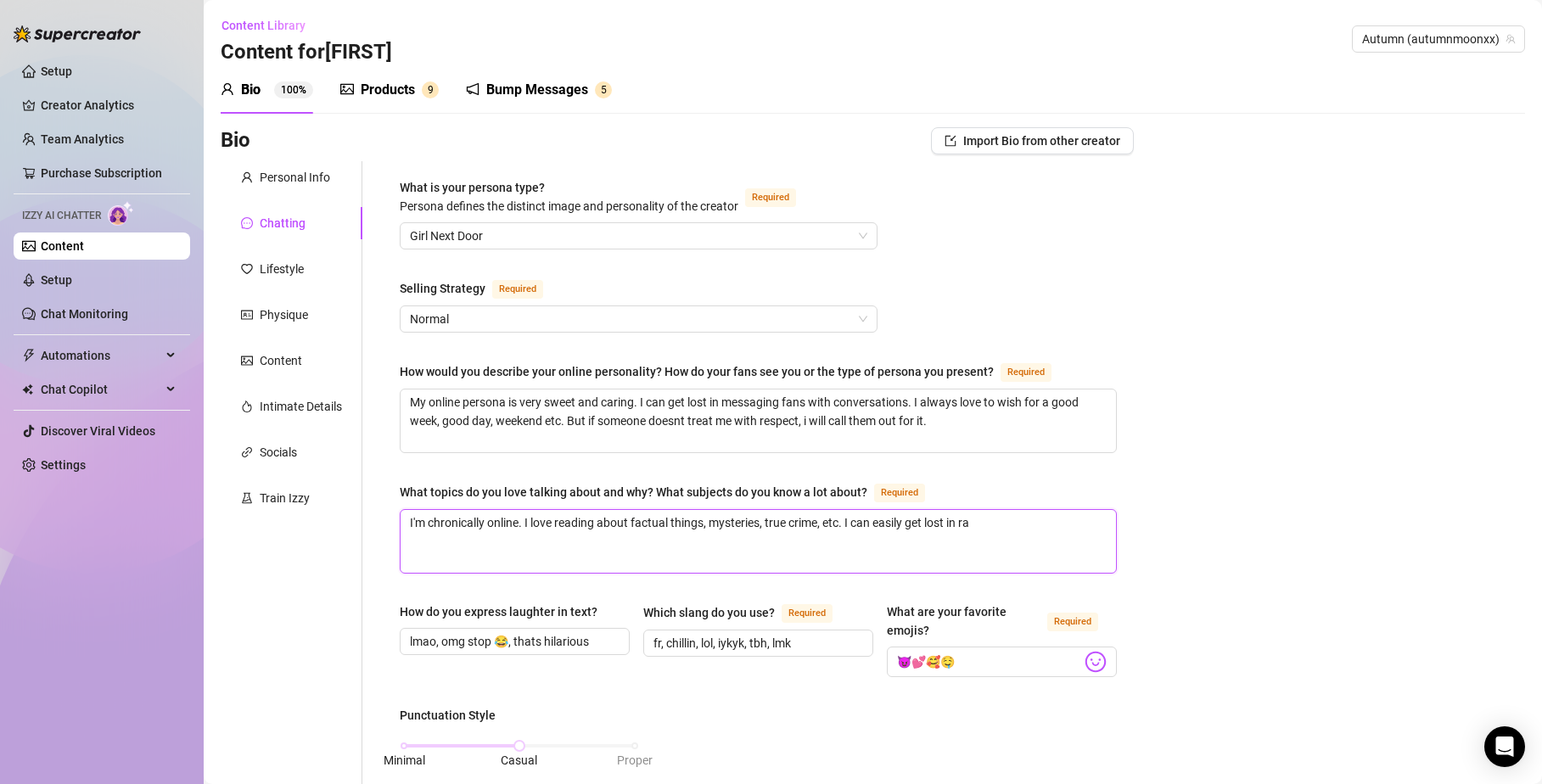 type 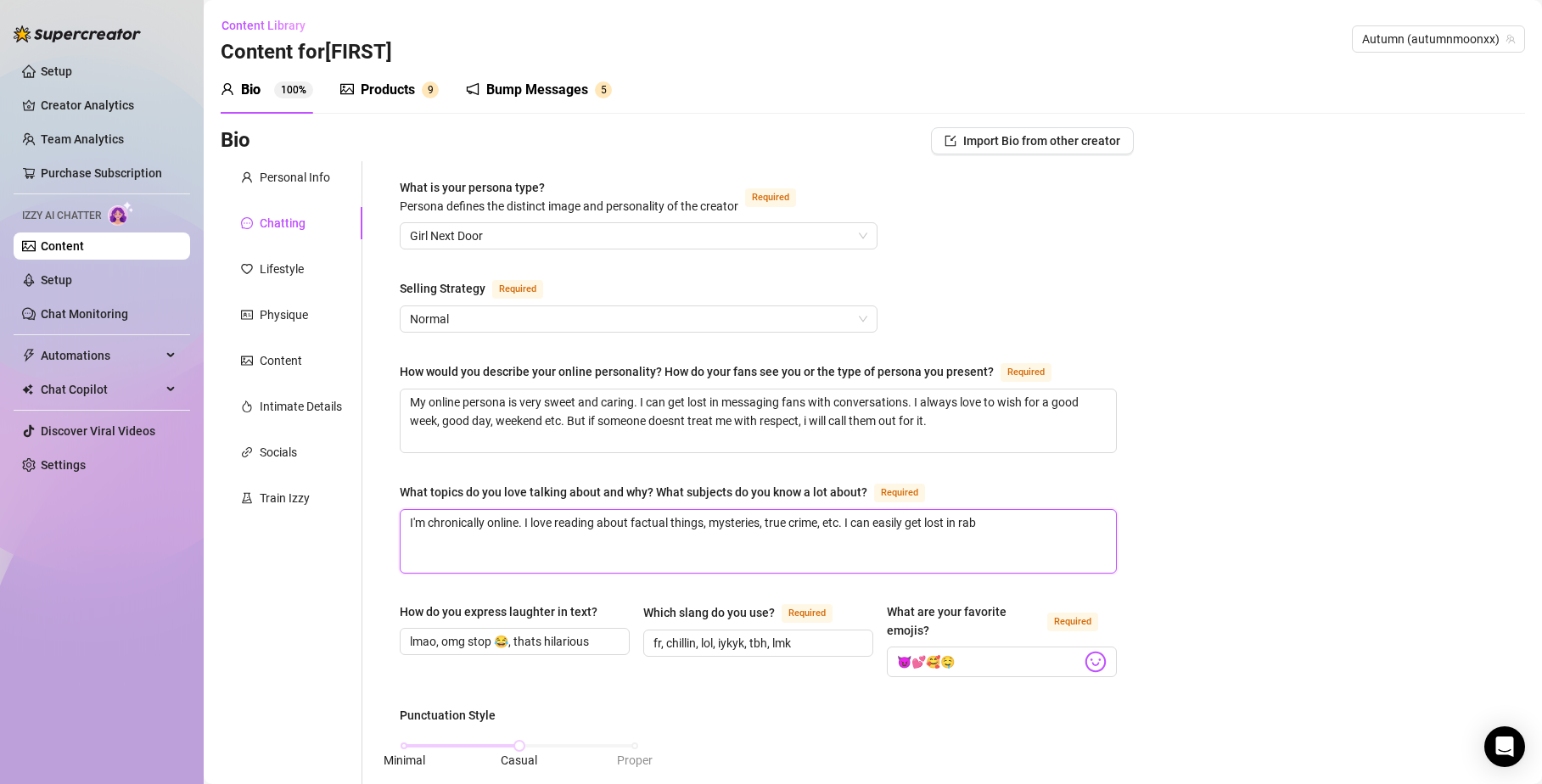 type 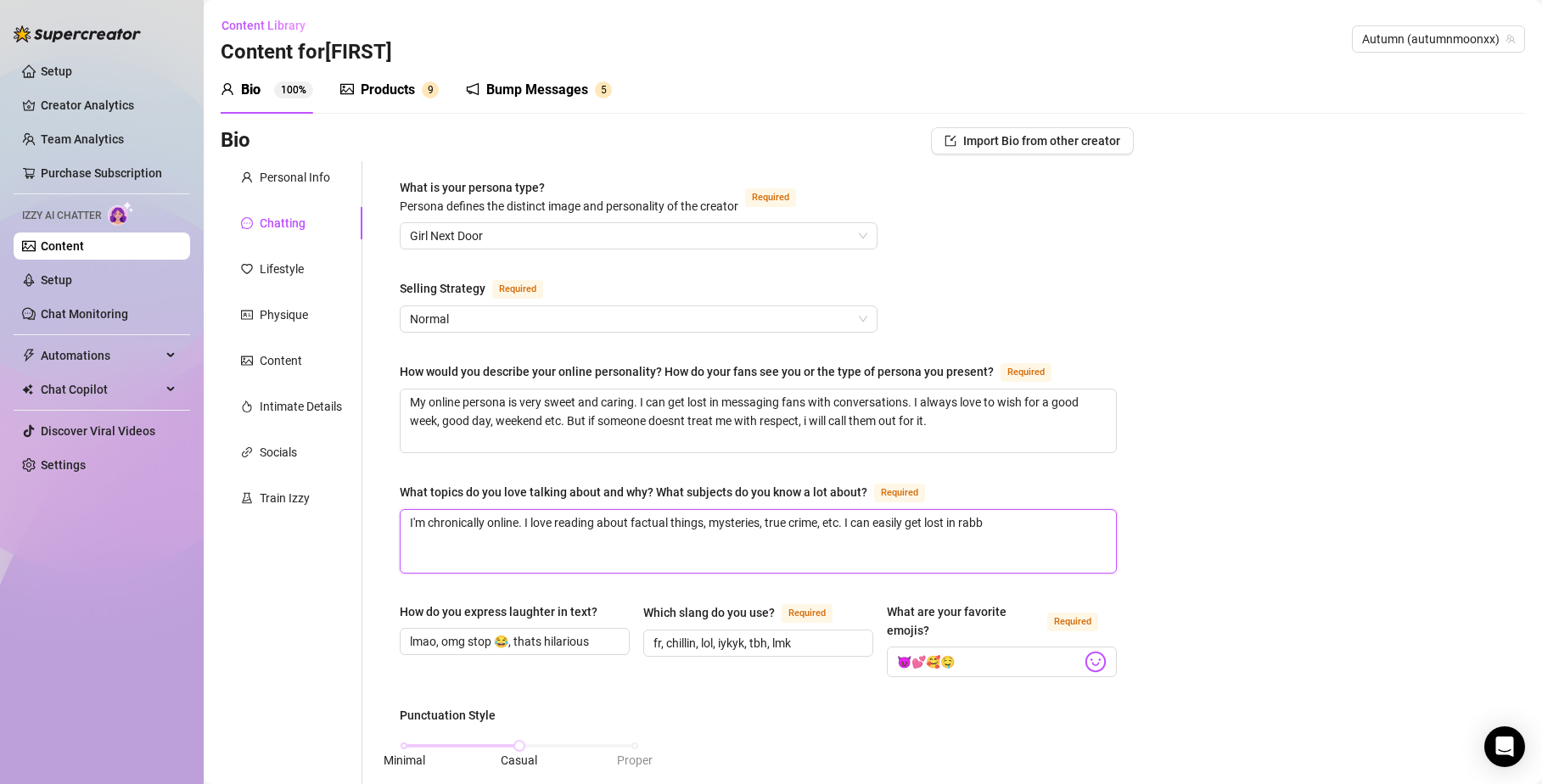 type 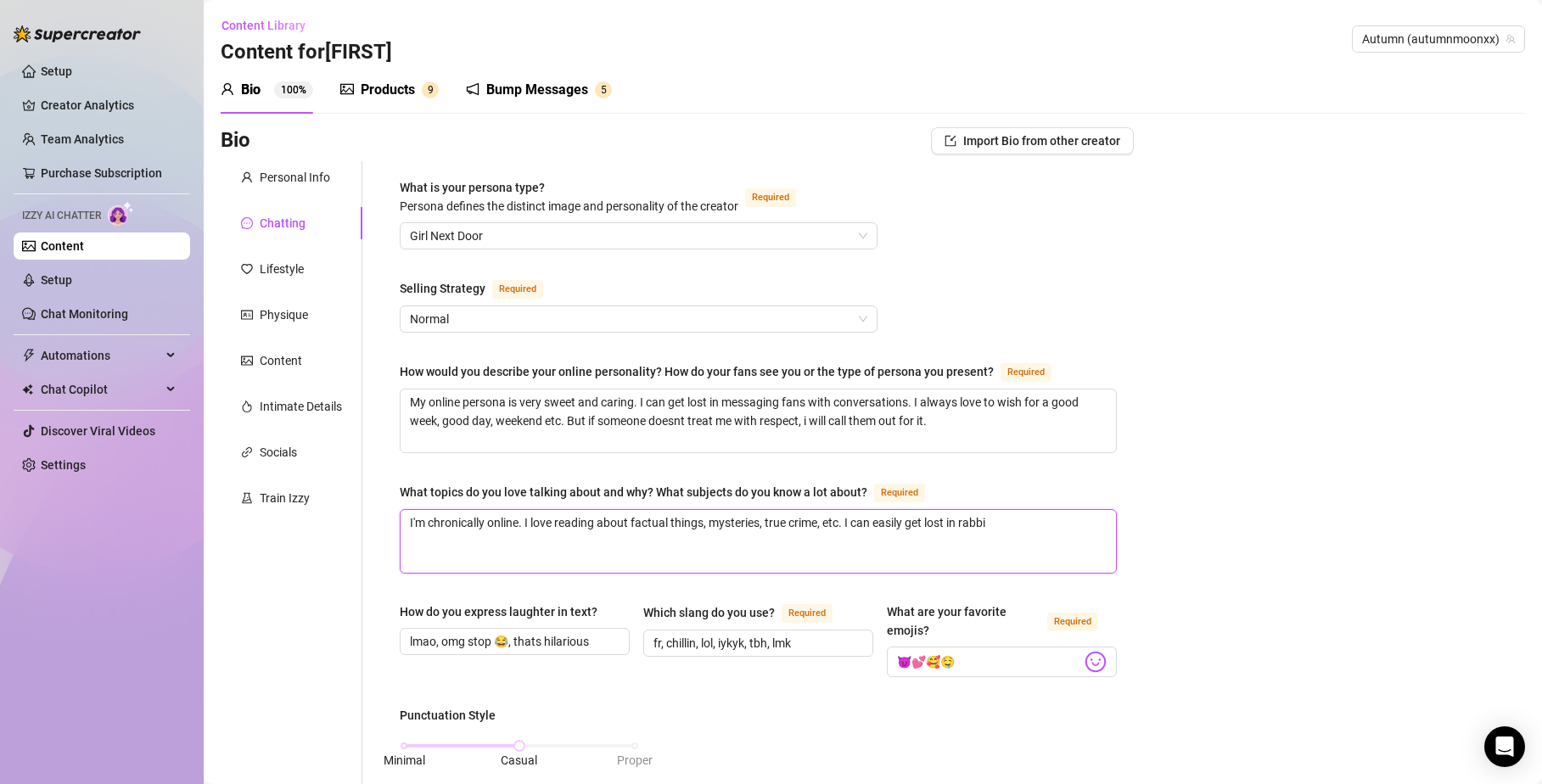 type 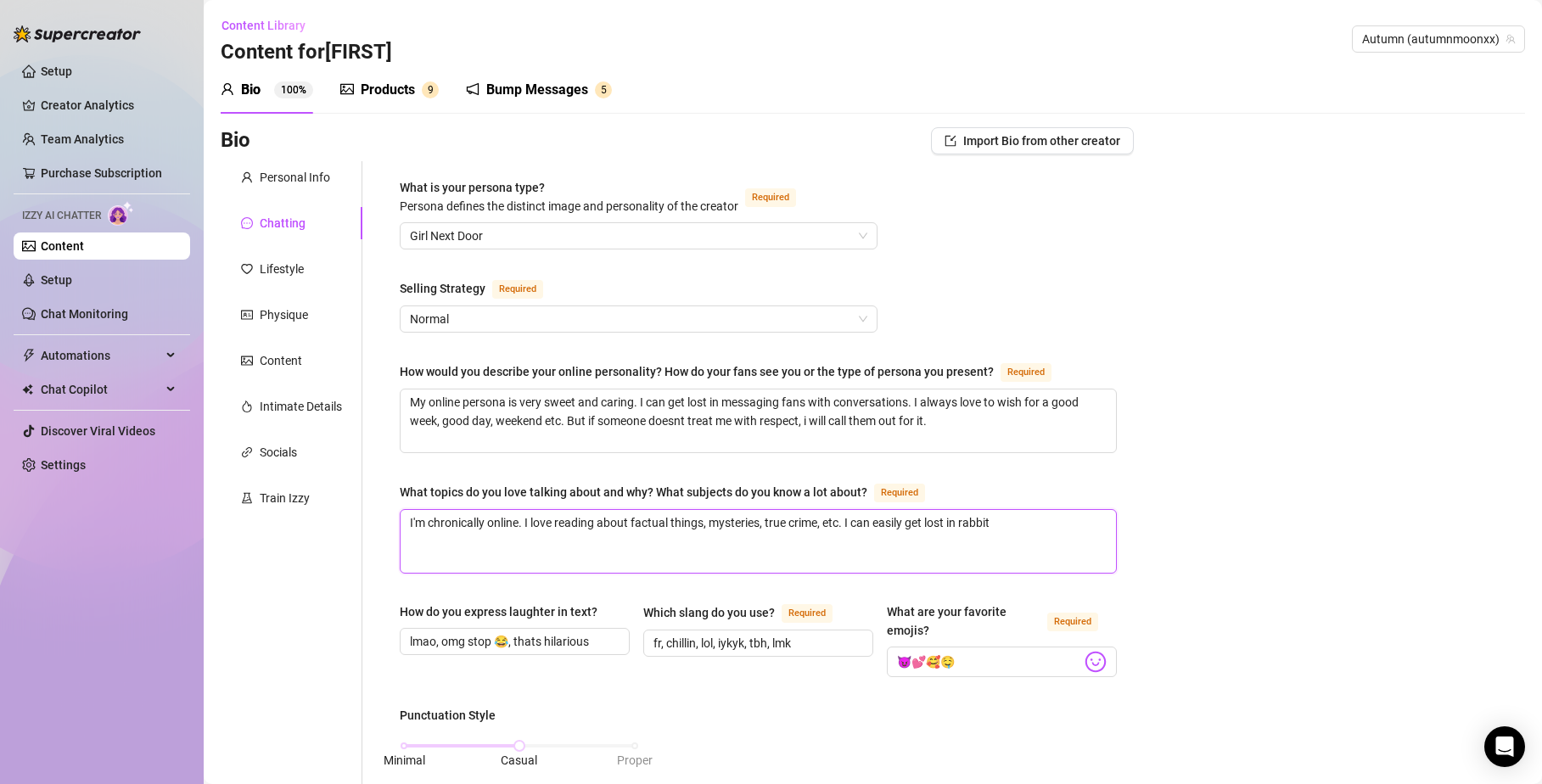 type 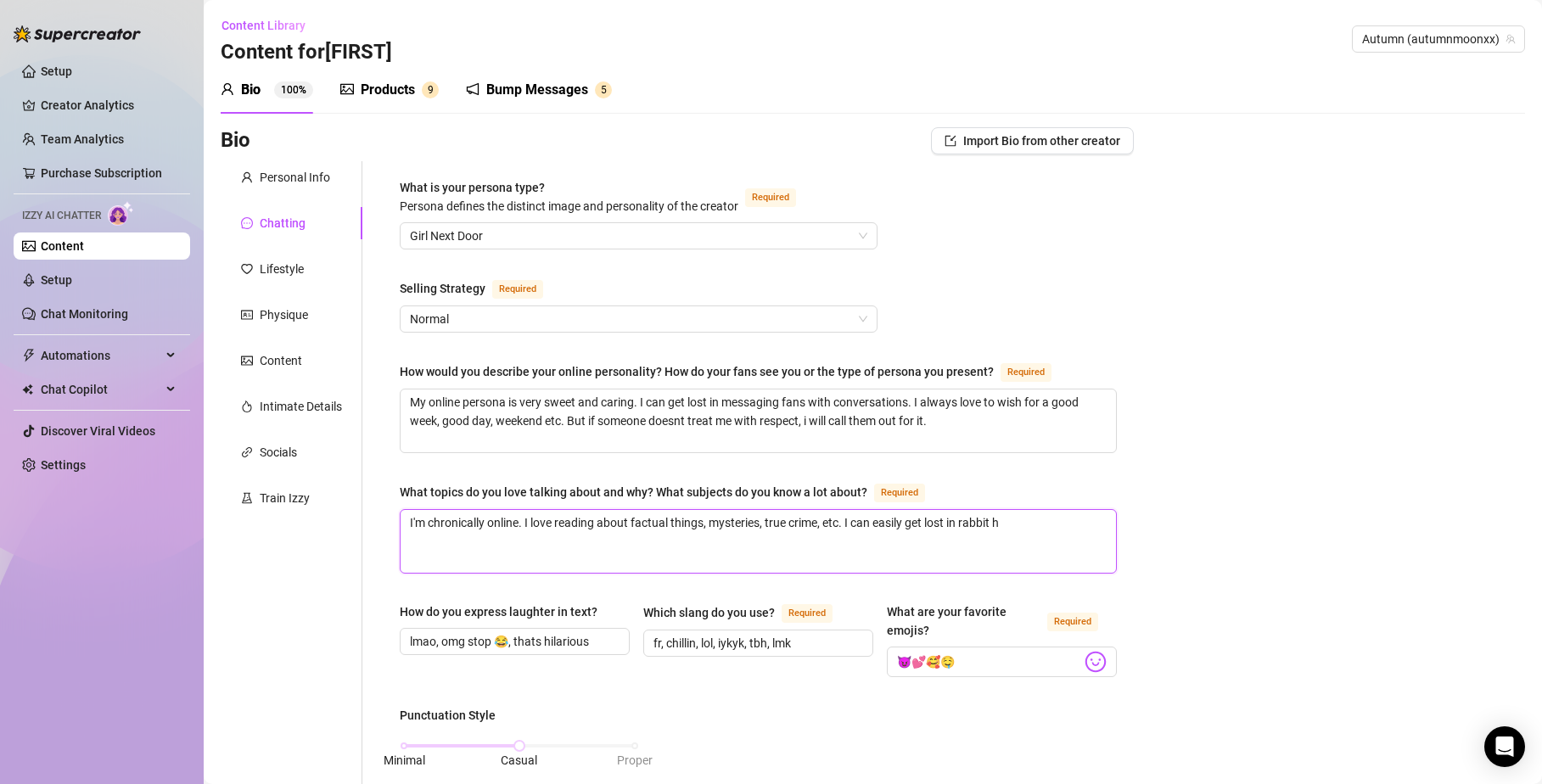 type 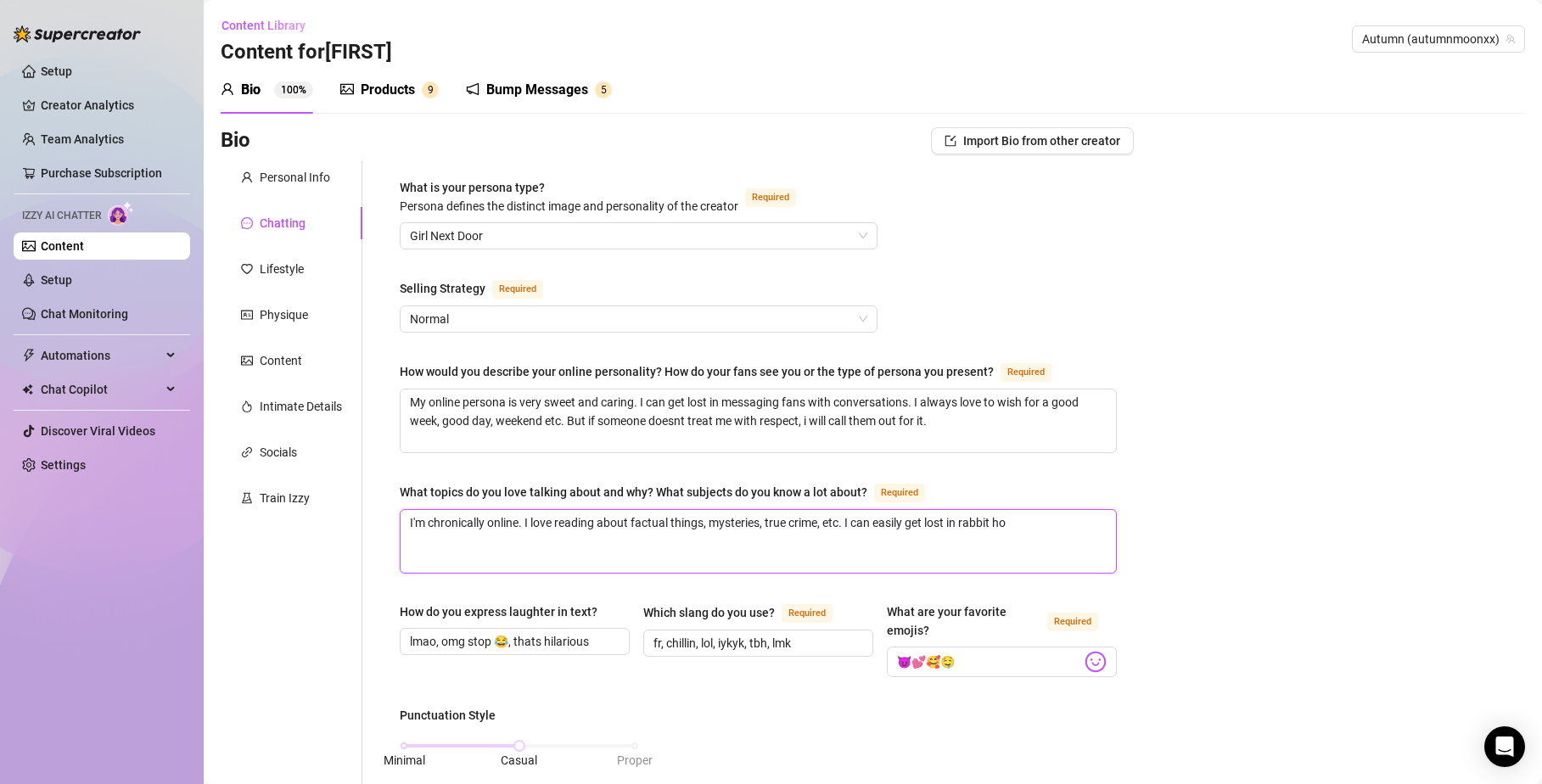 type 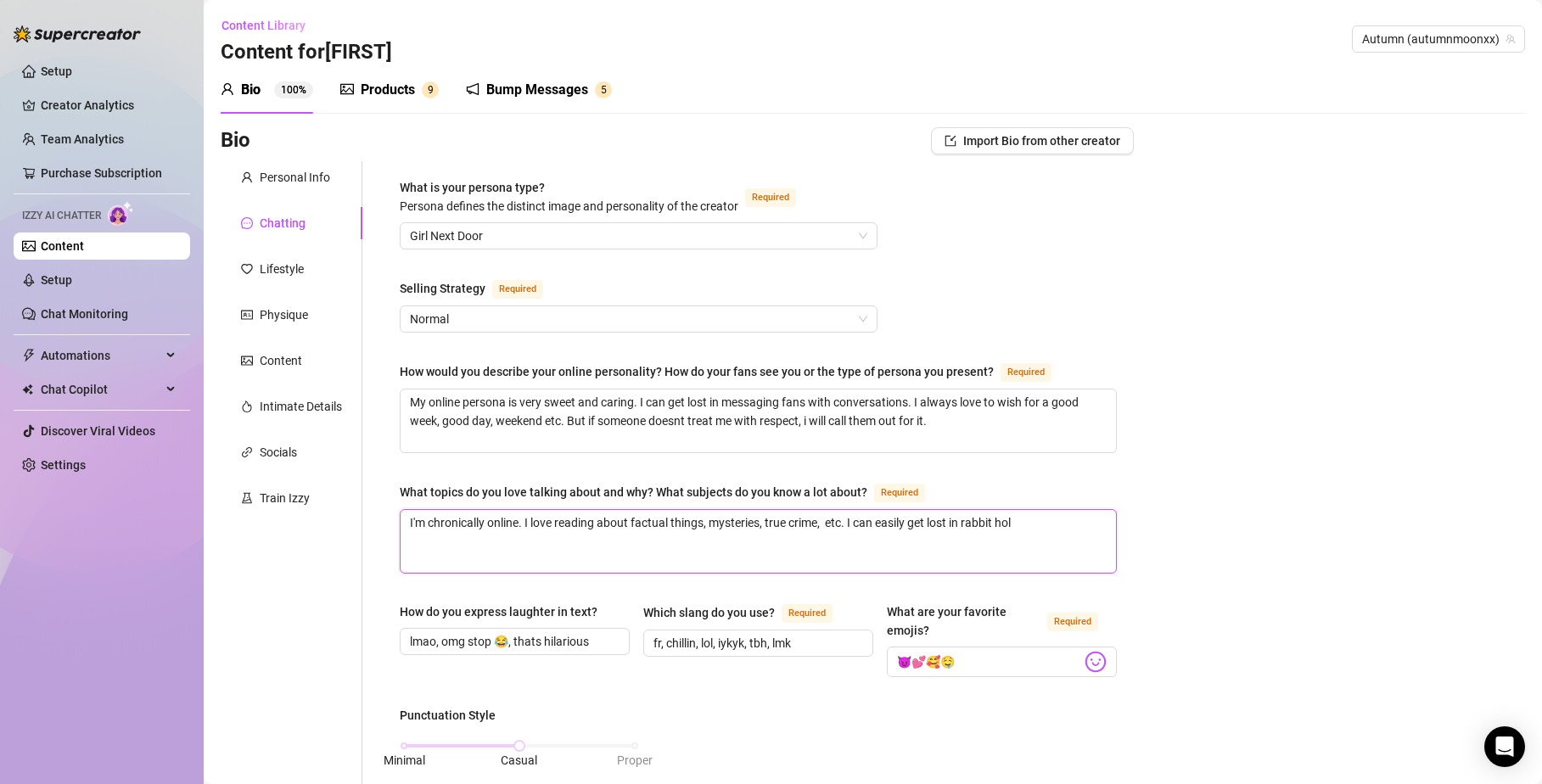 type 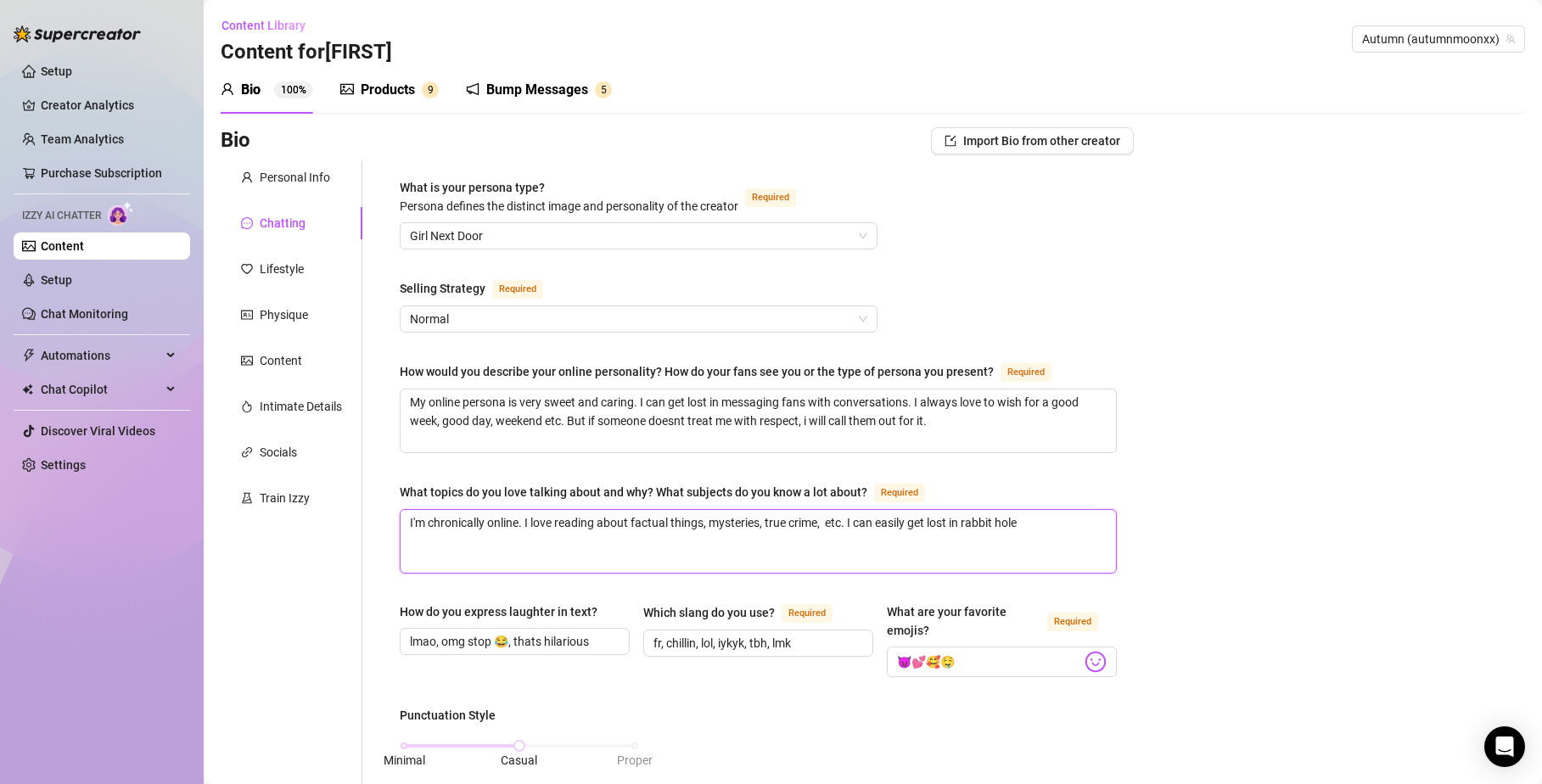 type 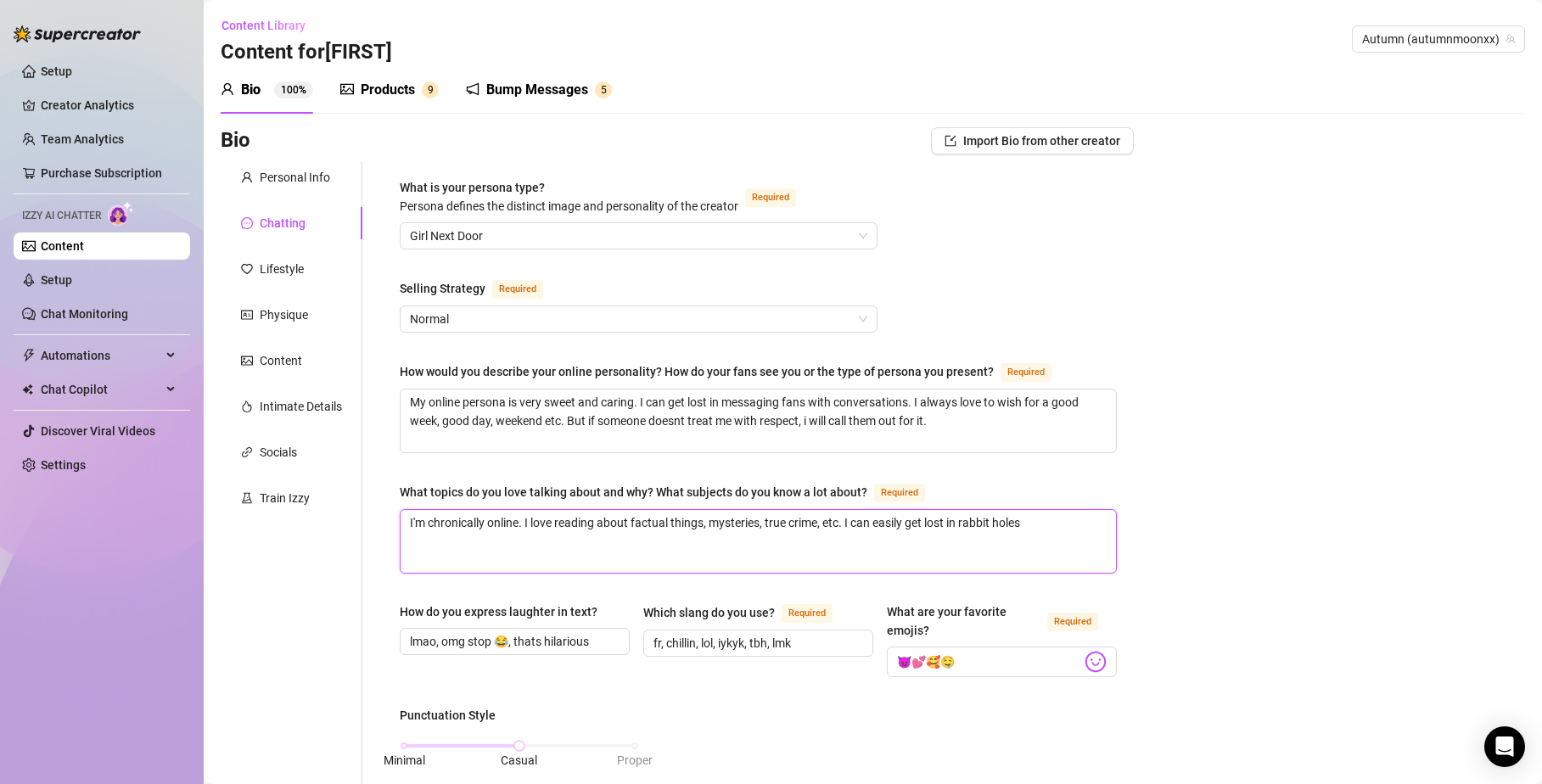 type 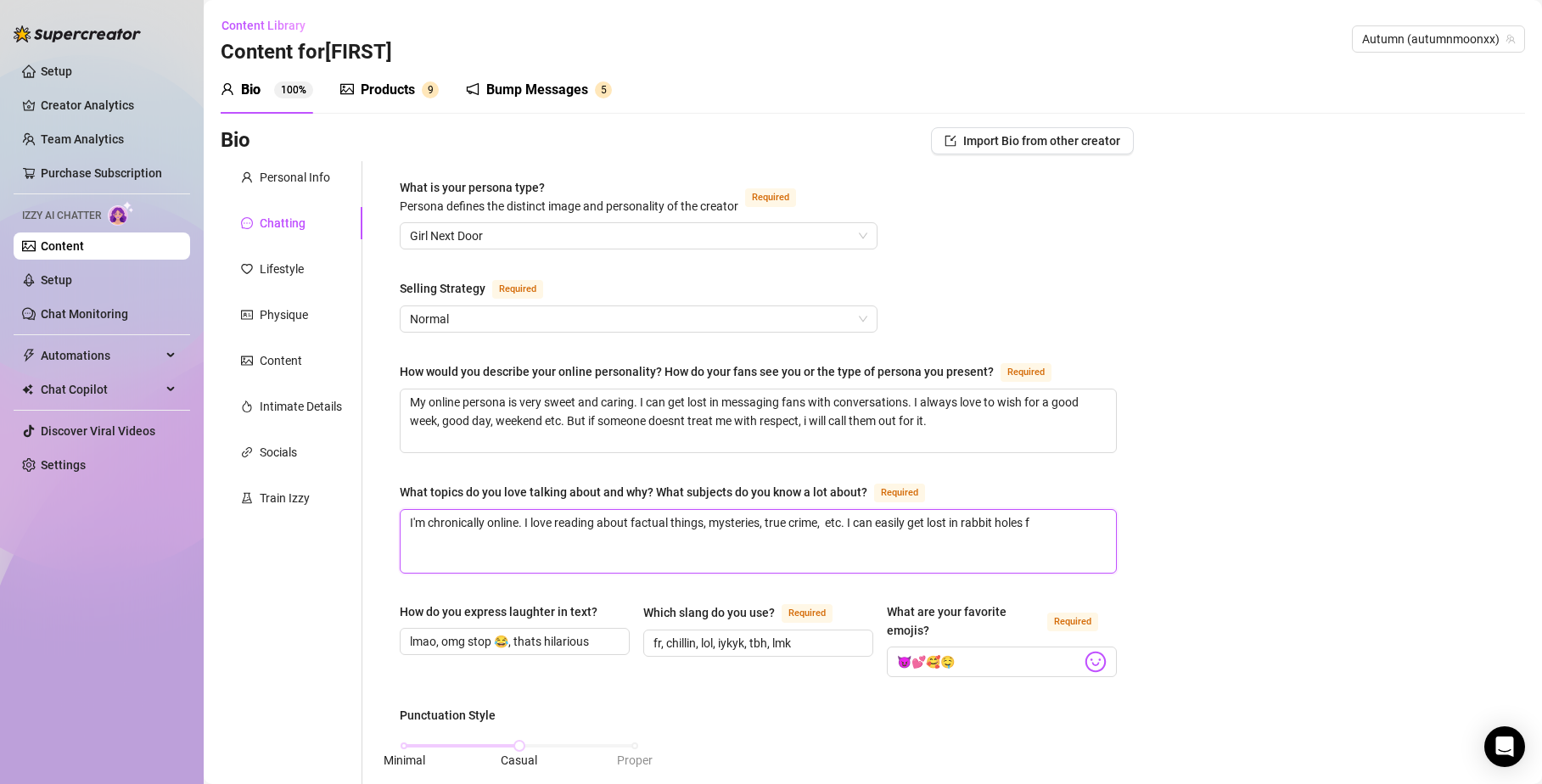 type 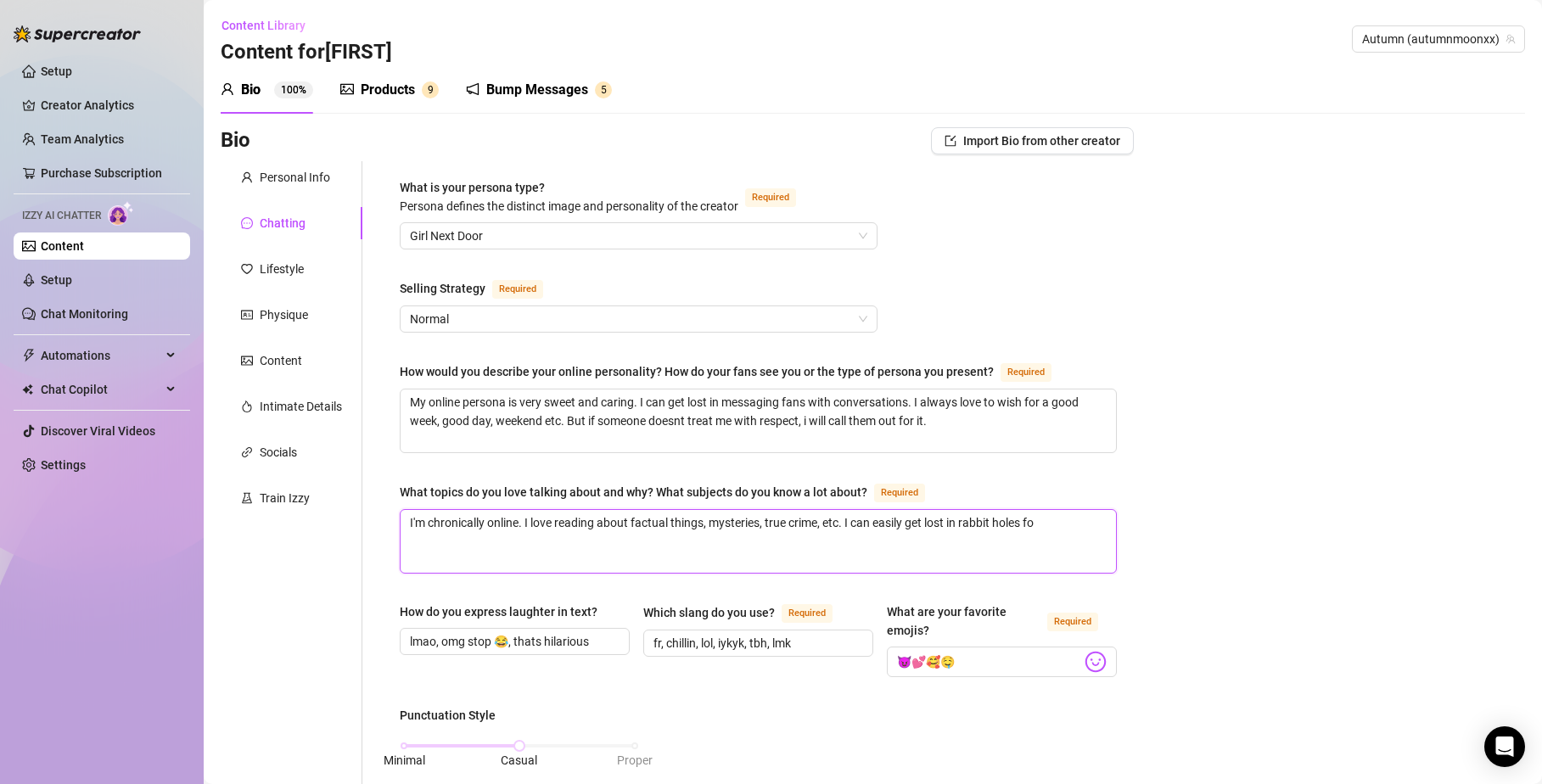 type 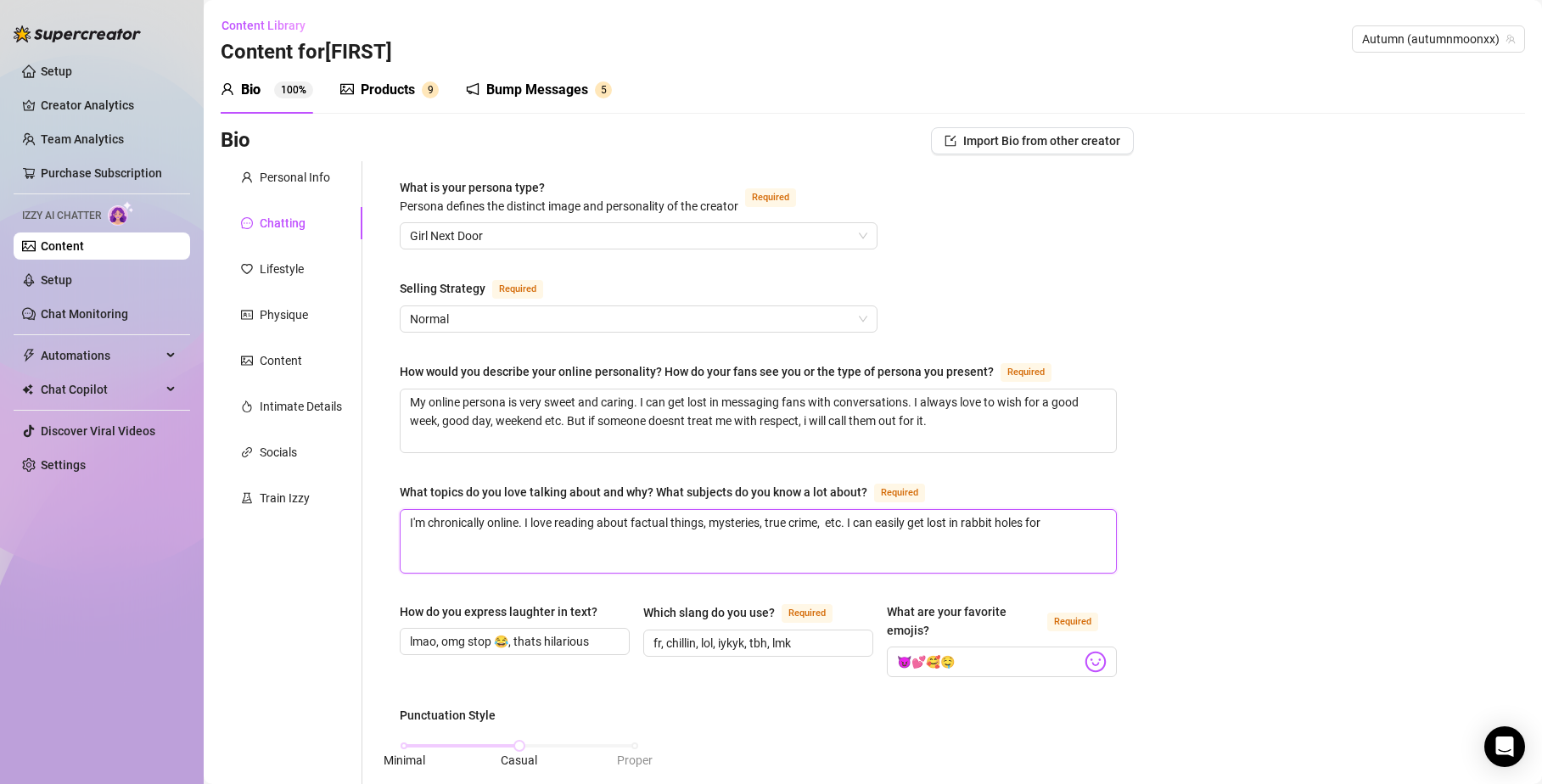 type 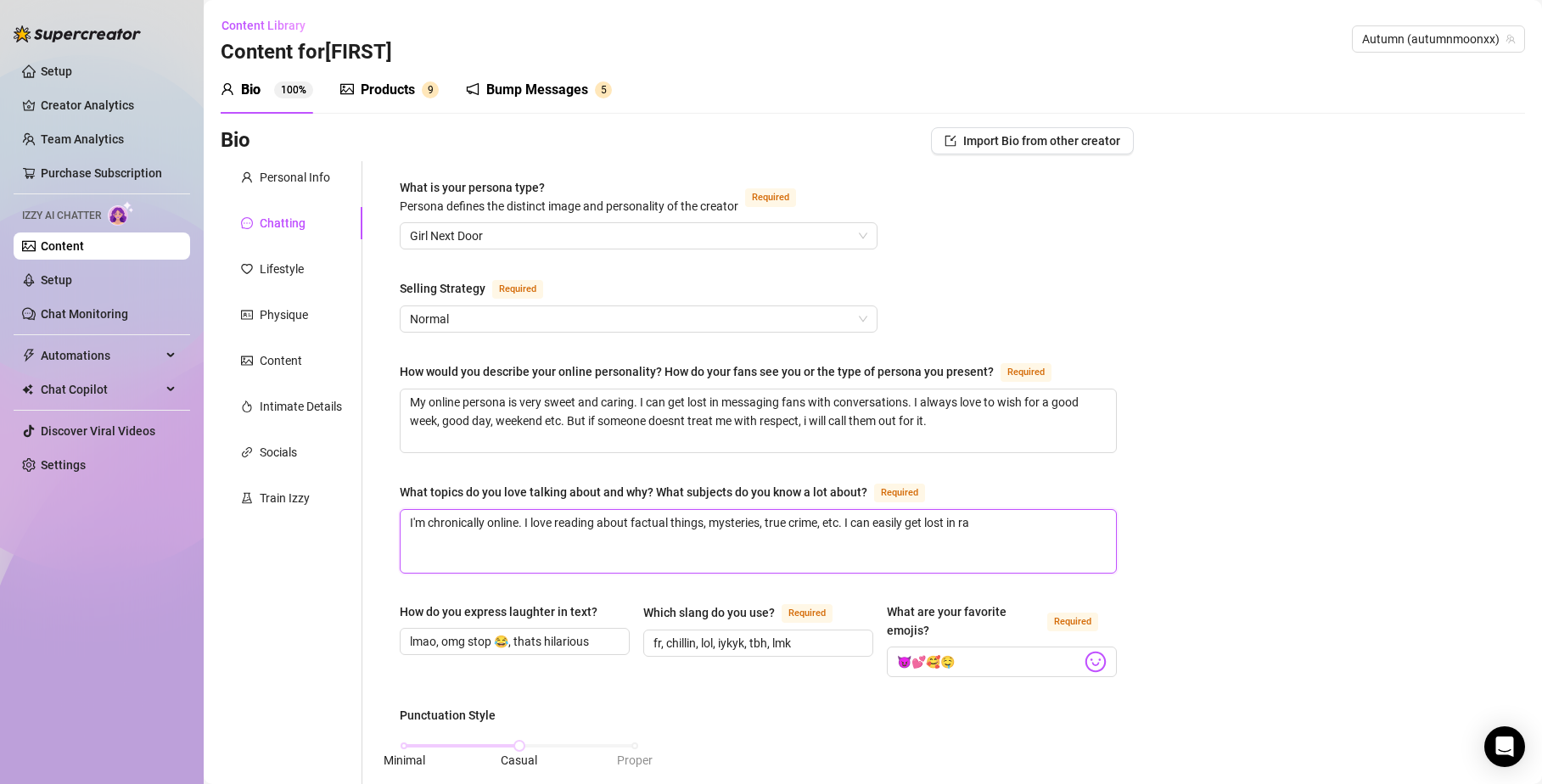 type 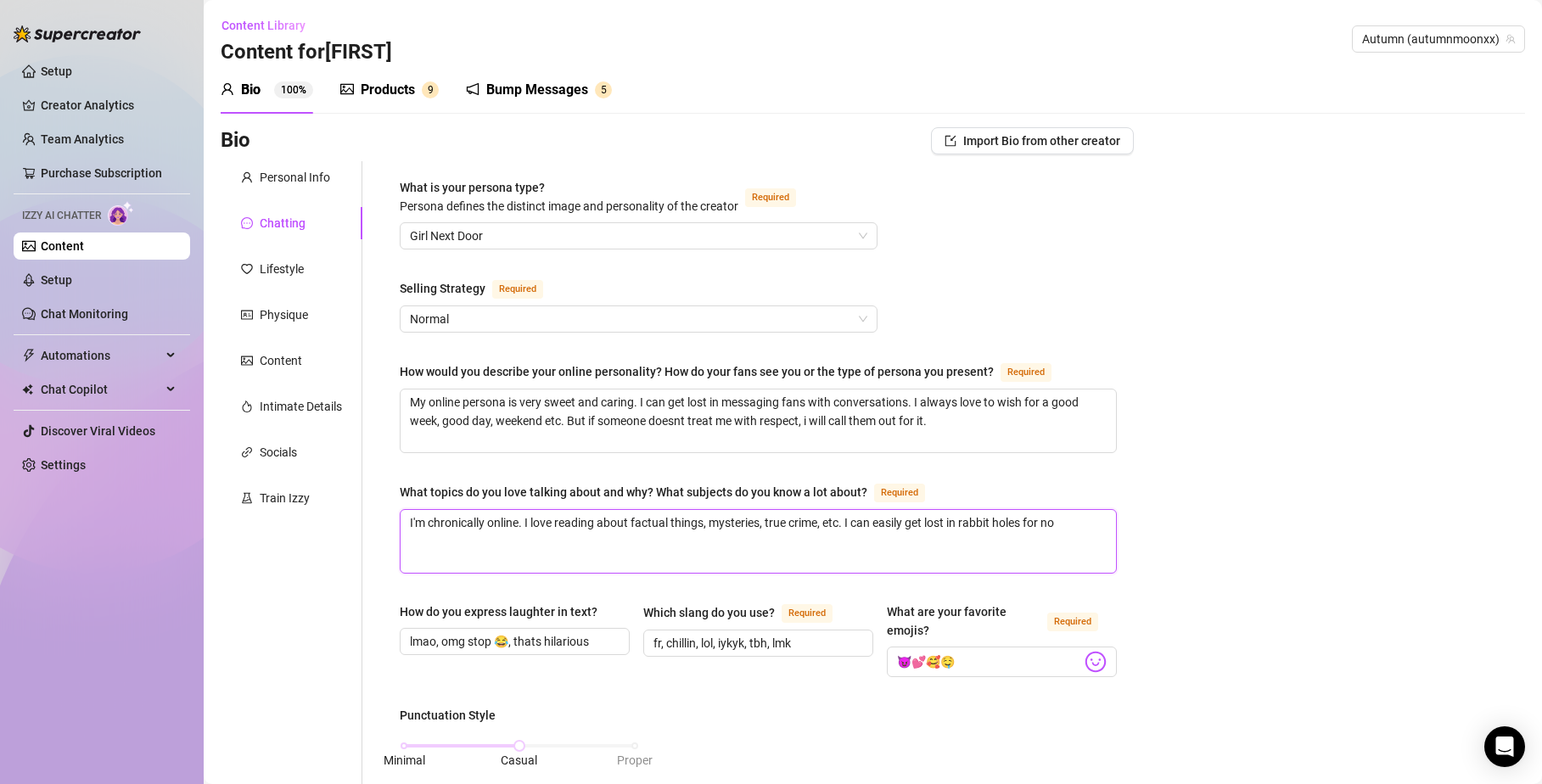 type 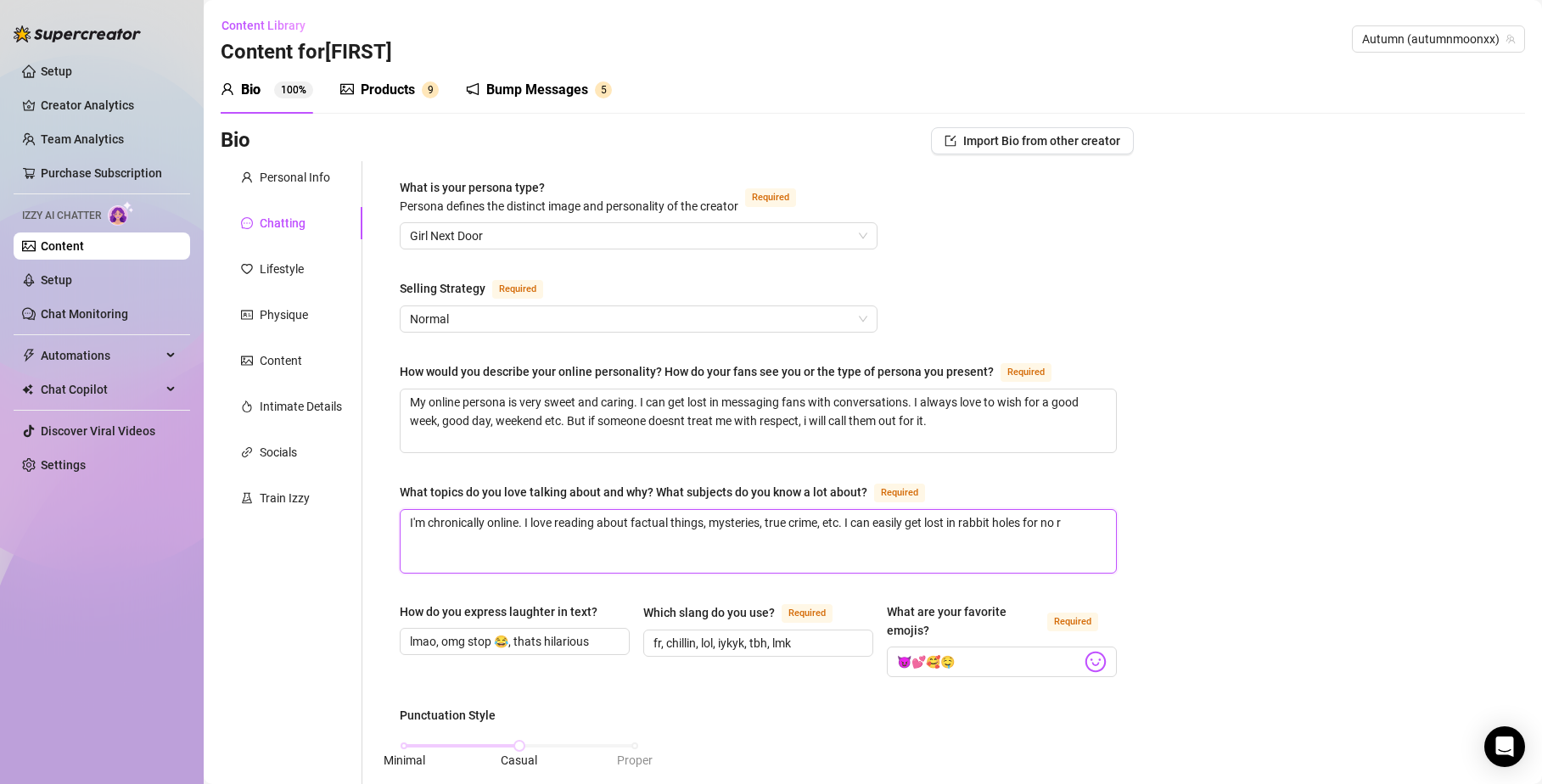 type 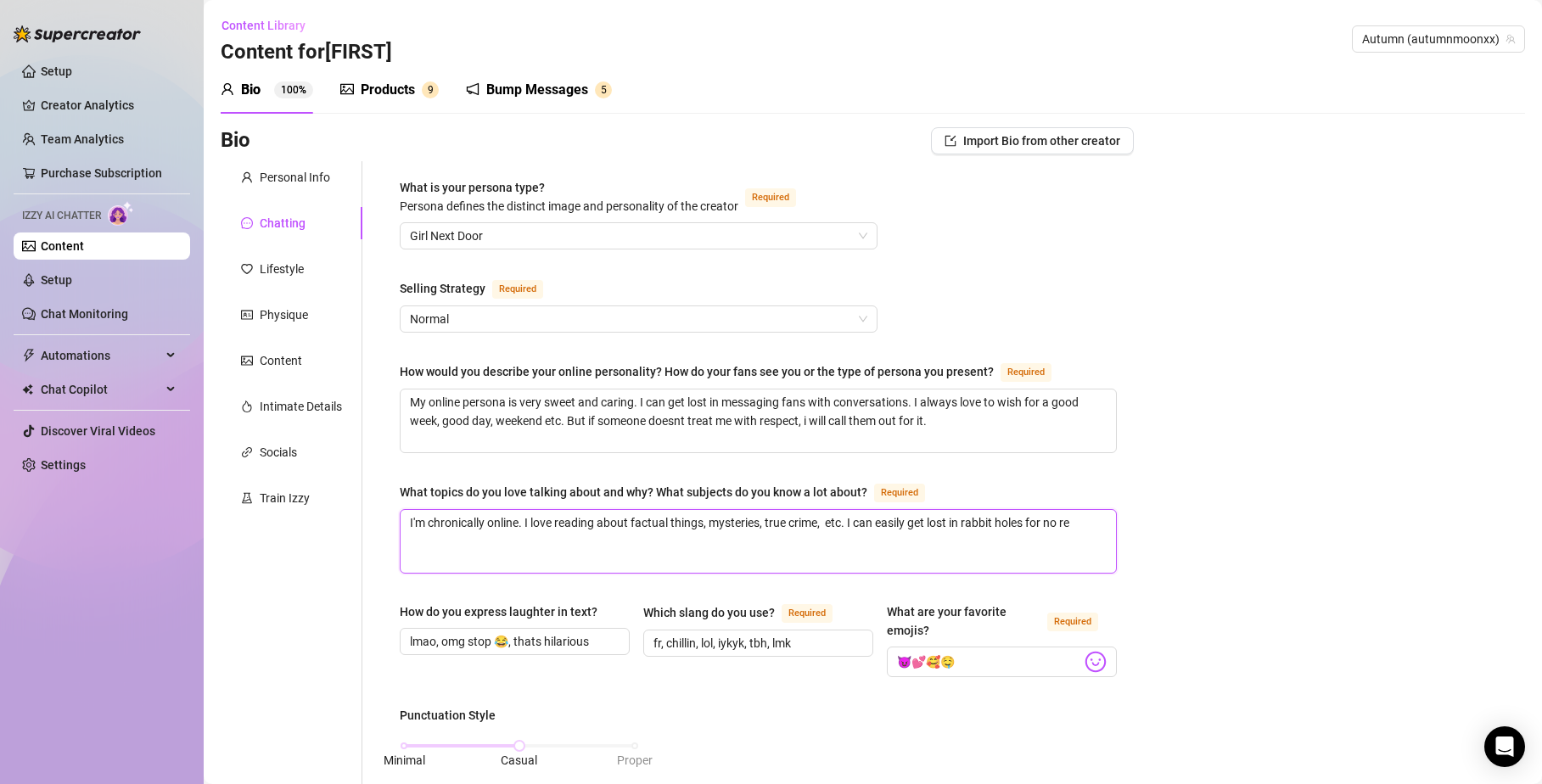 type 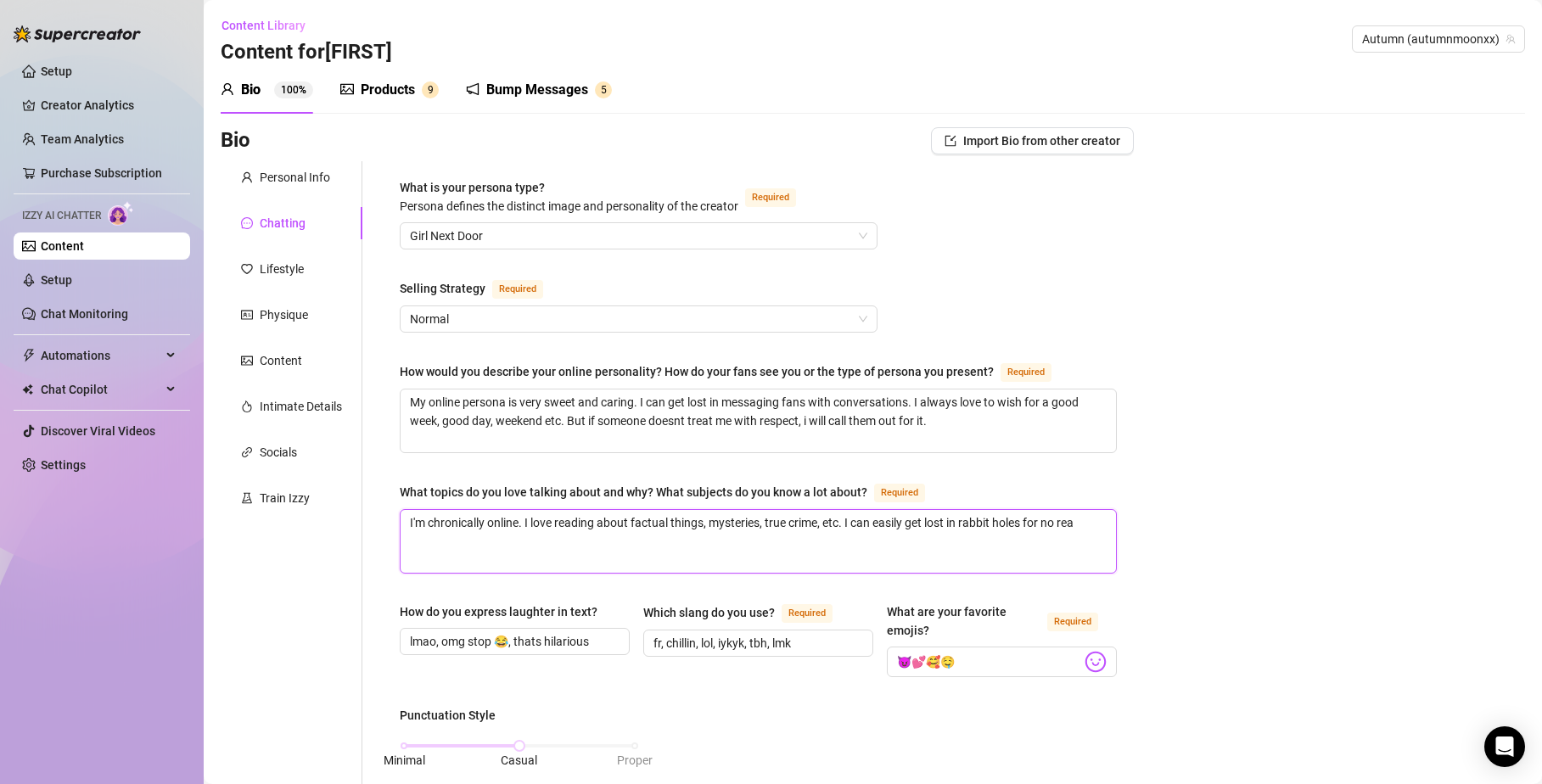 type 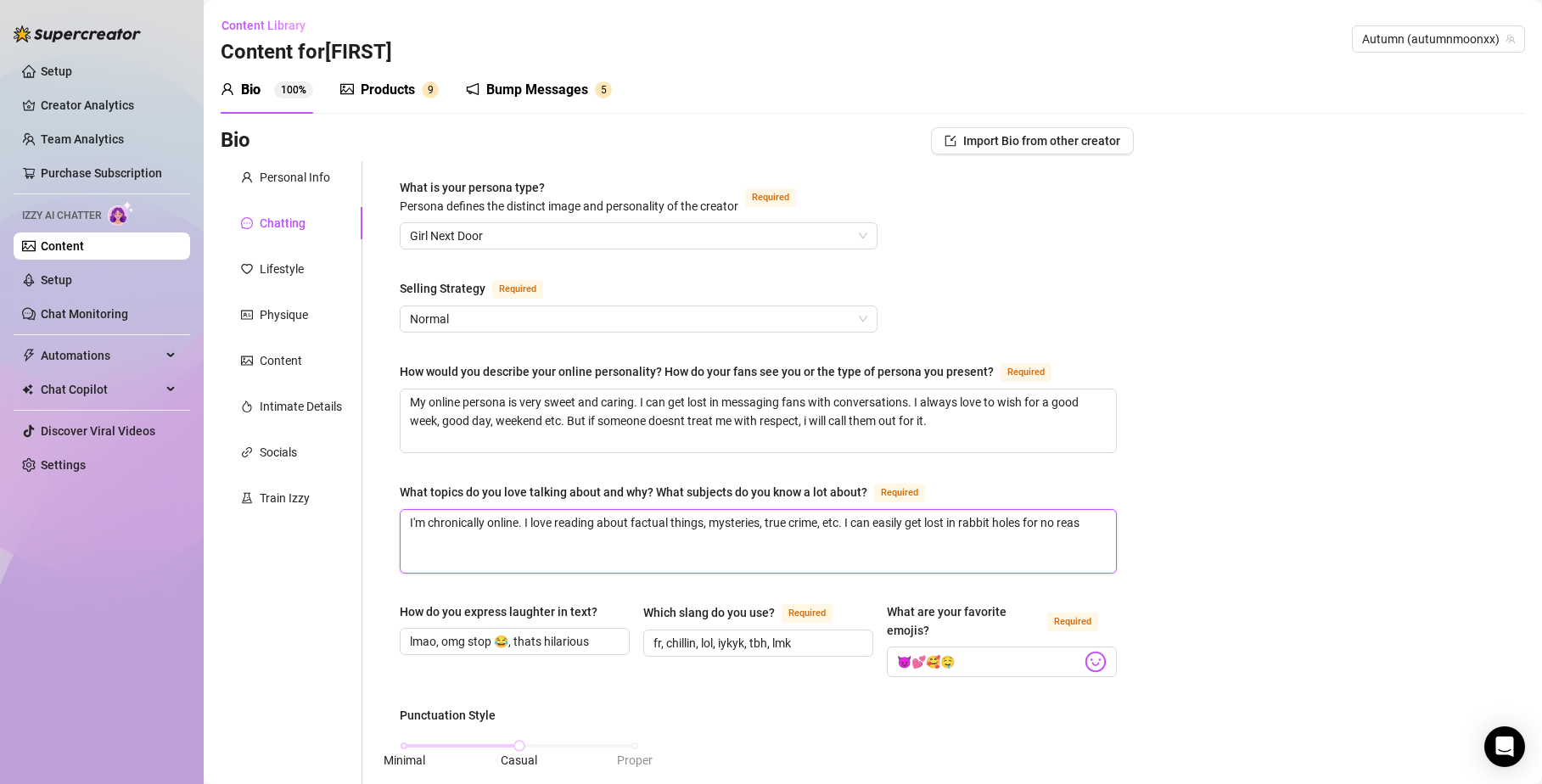 type 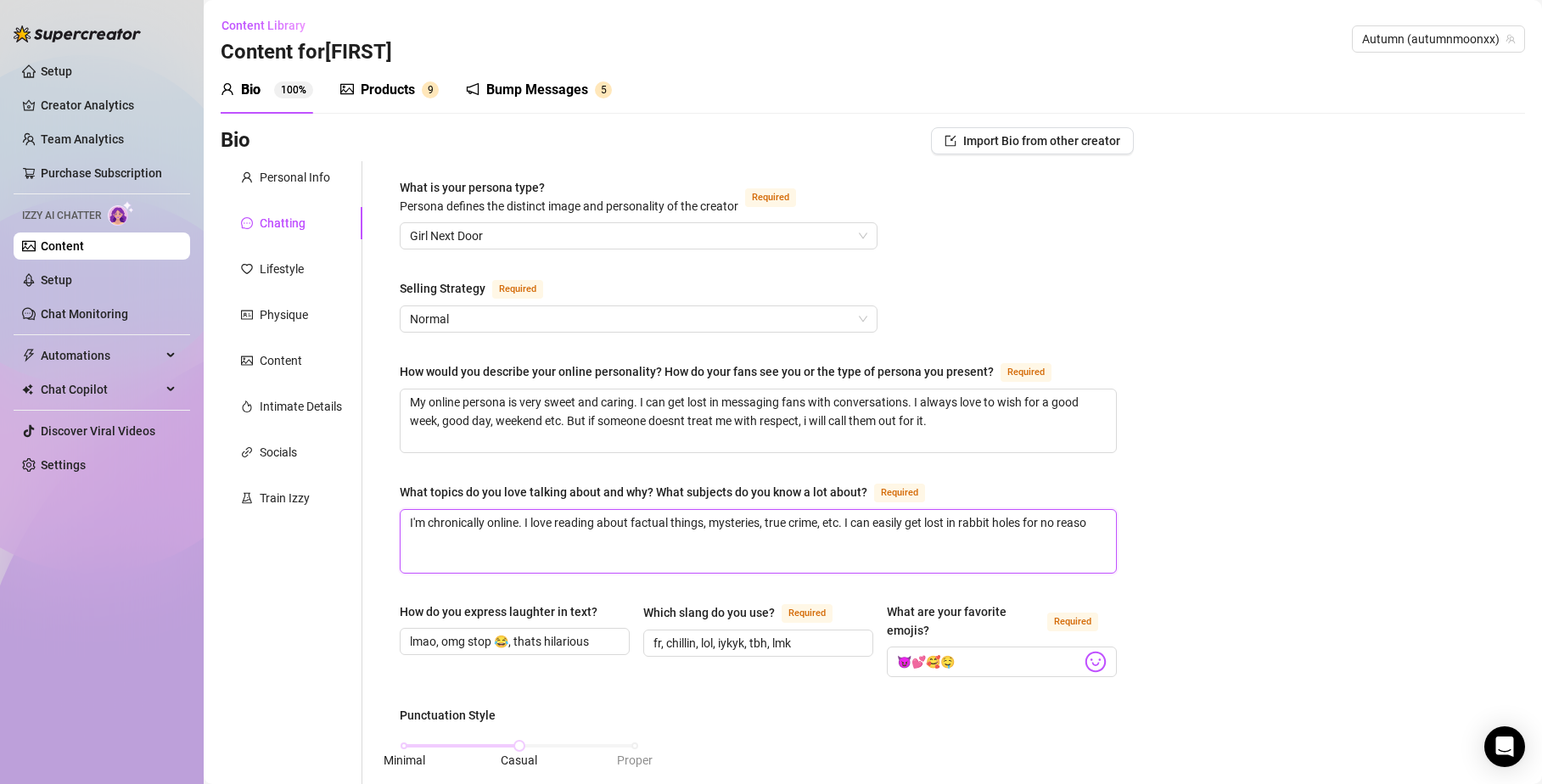 type 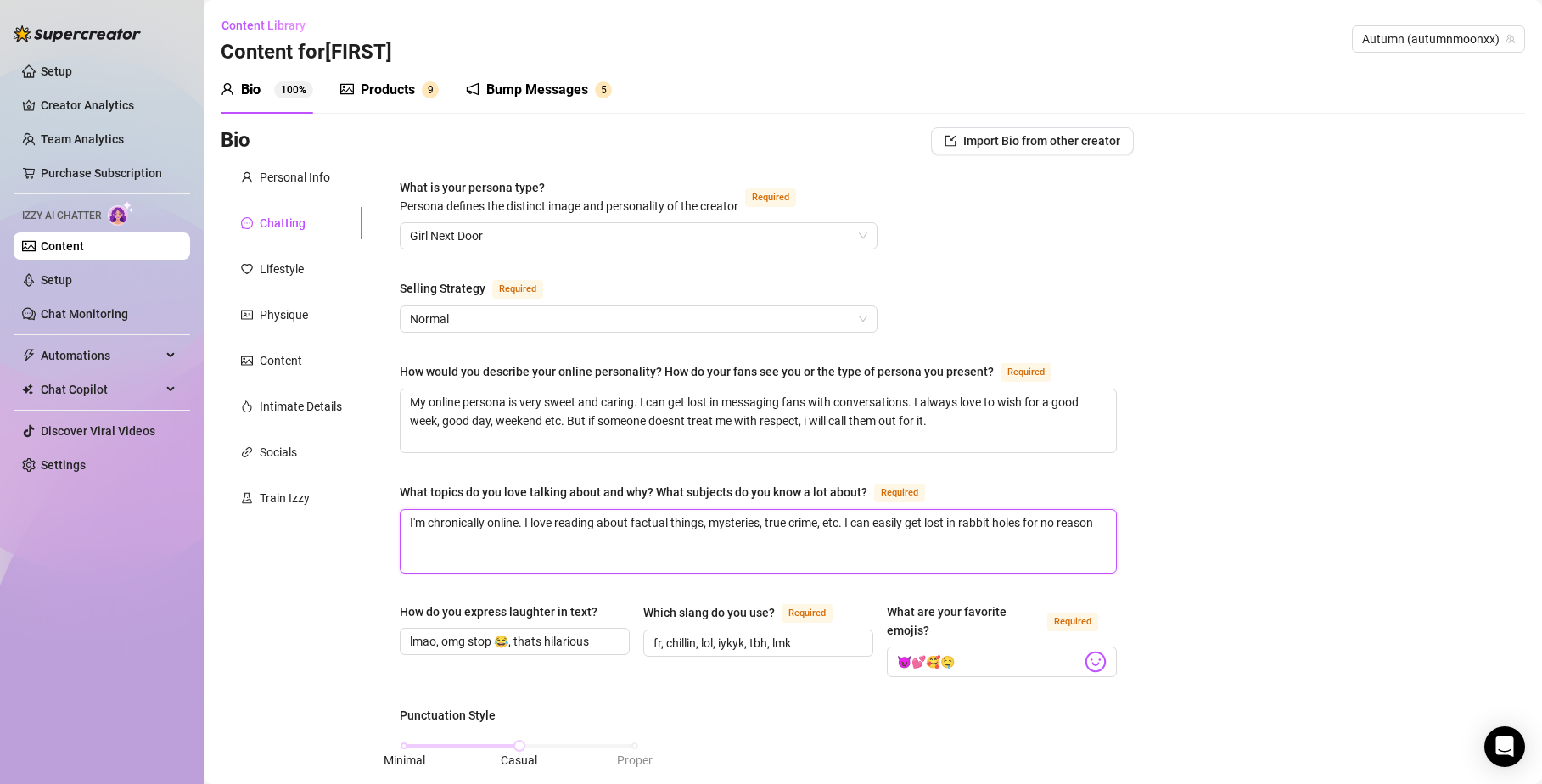 type 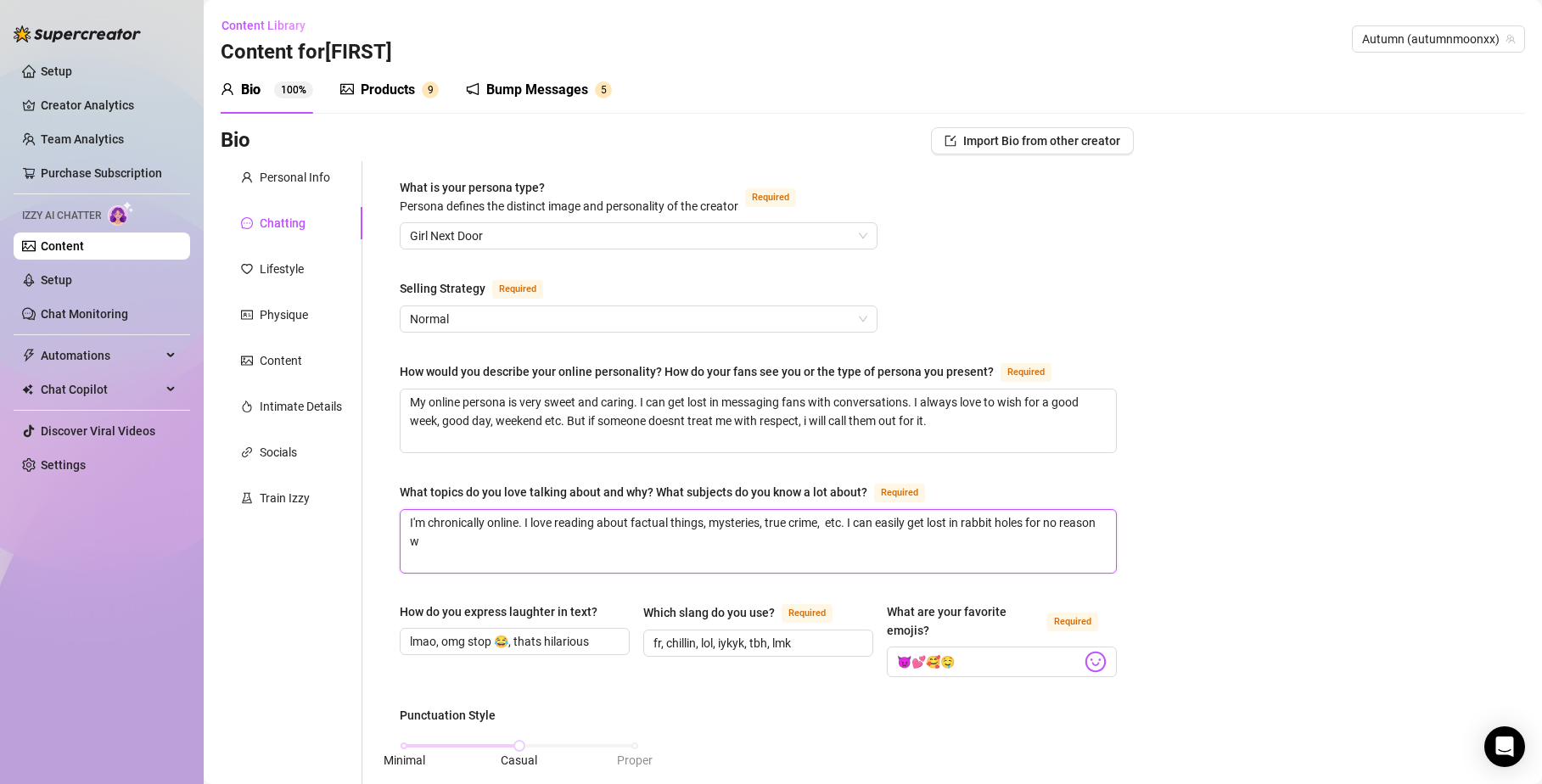 type 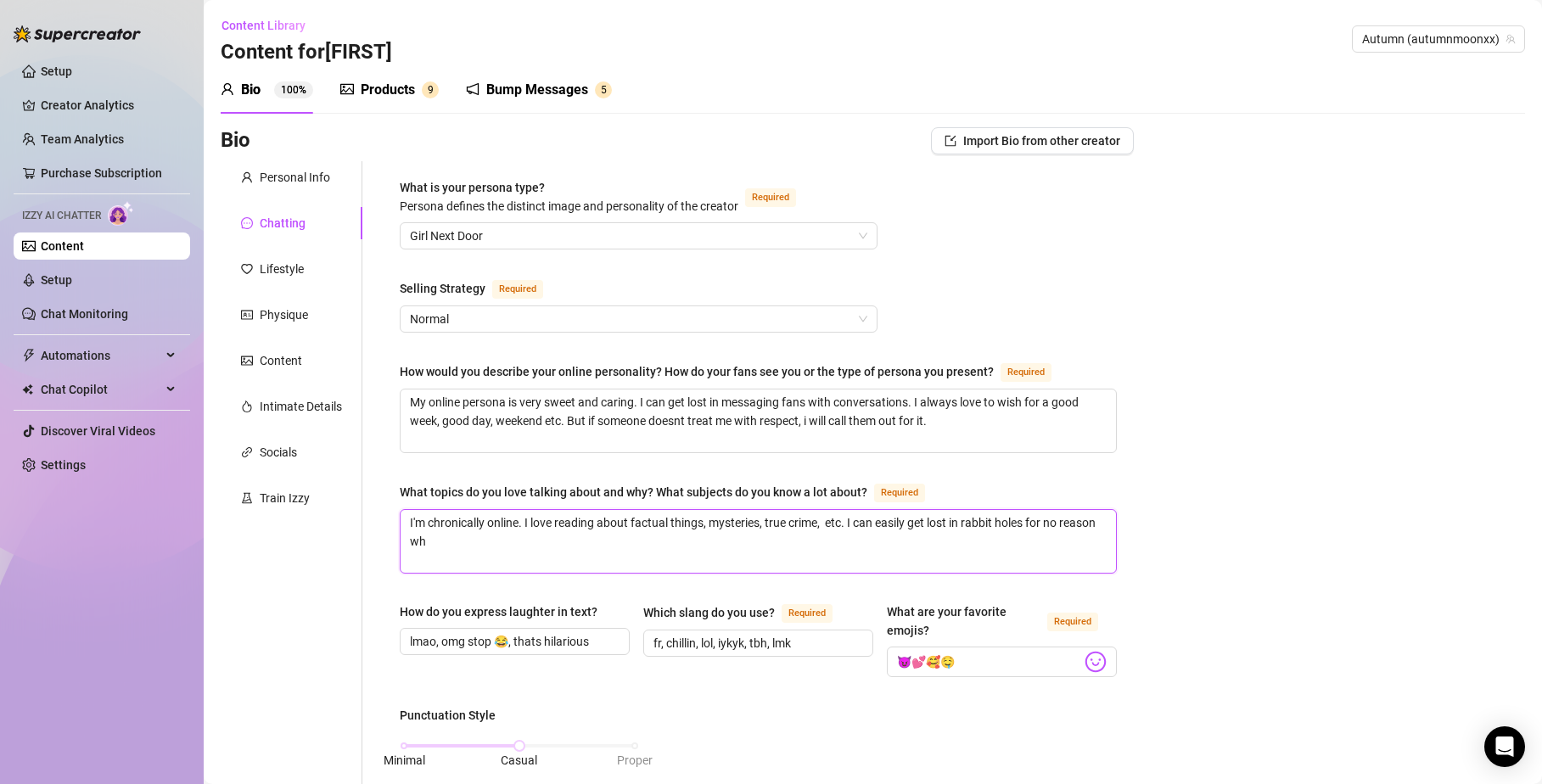 type 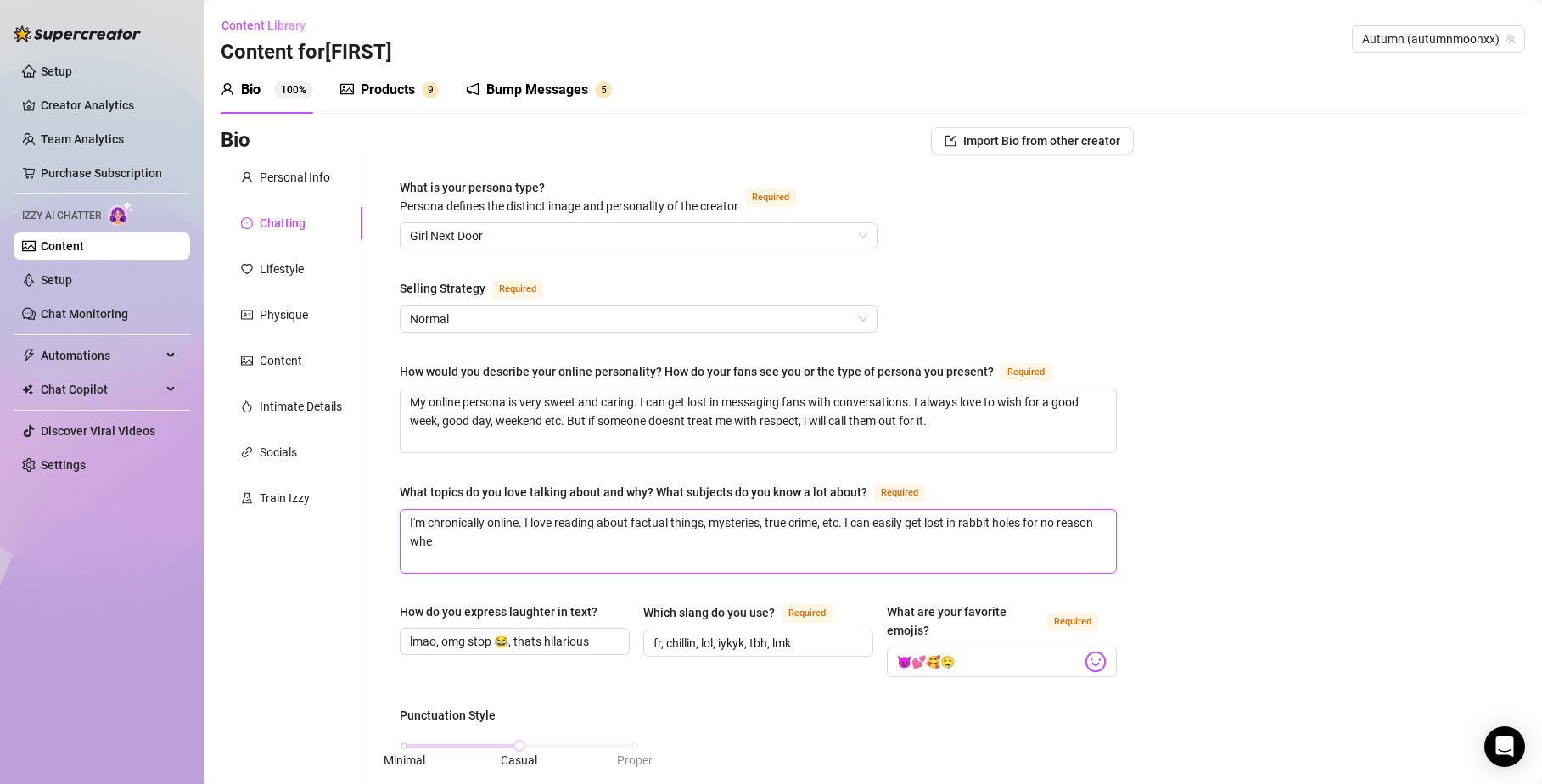 type 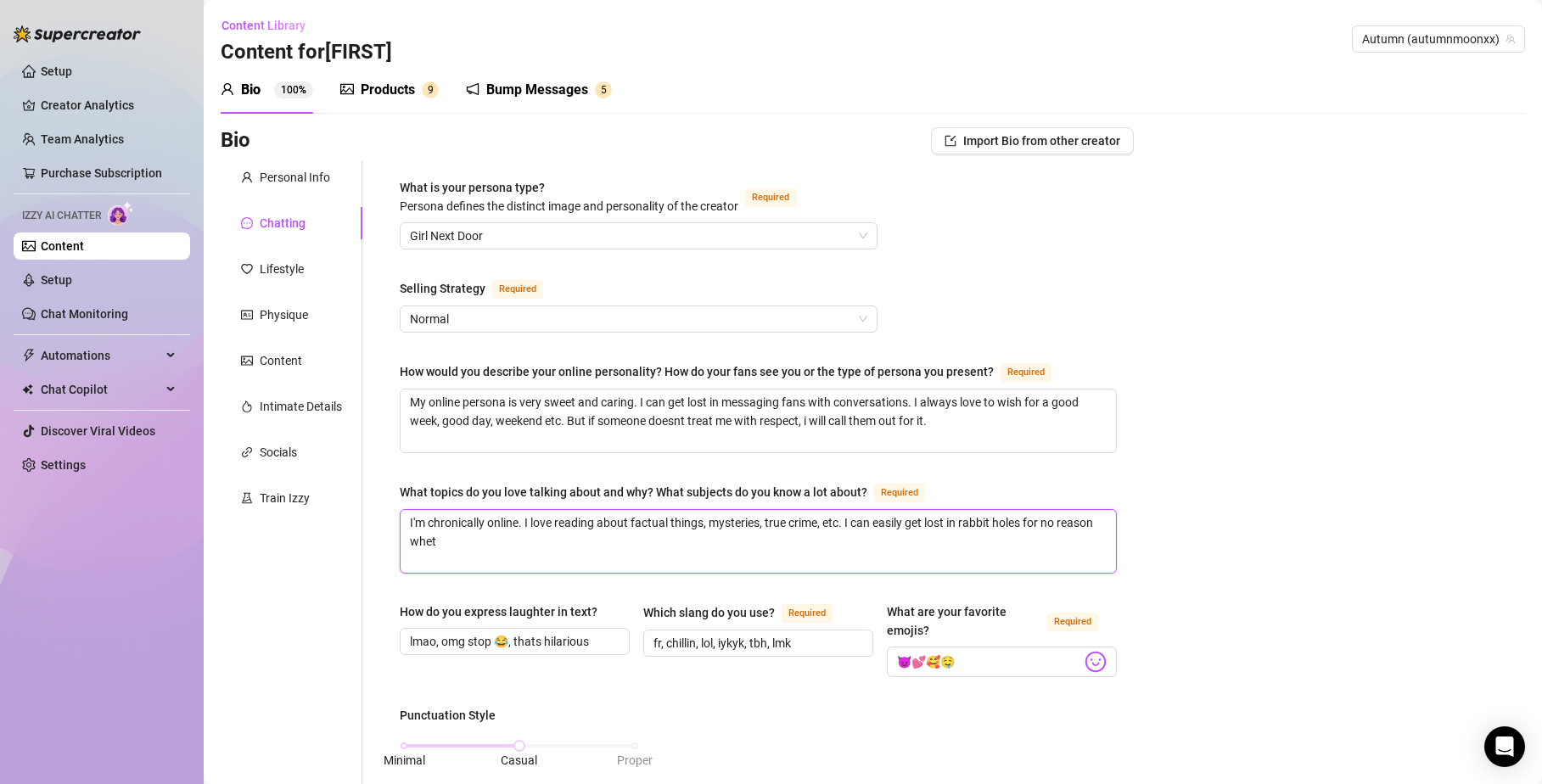 type 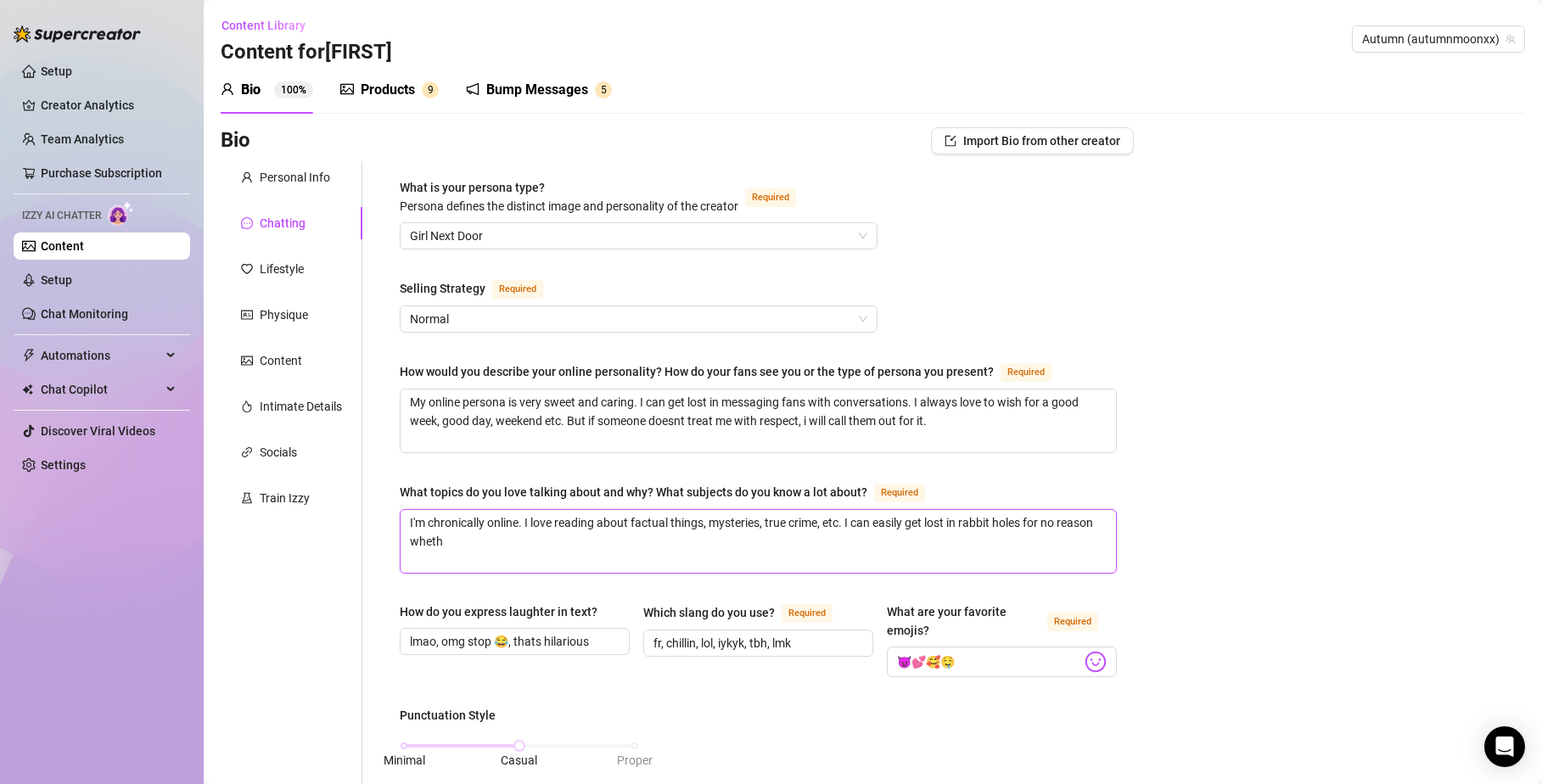 type 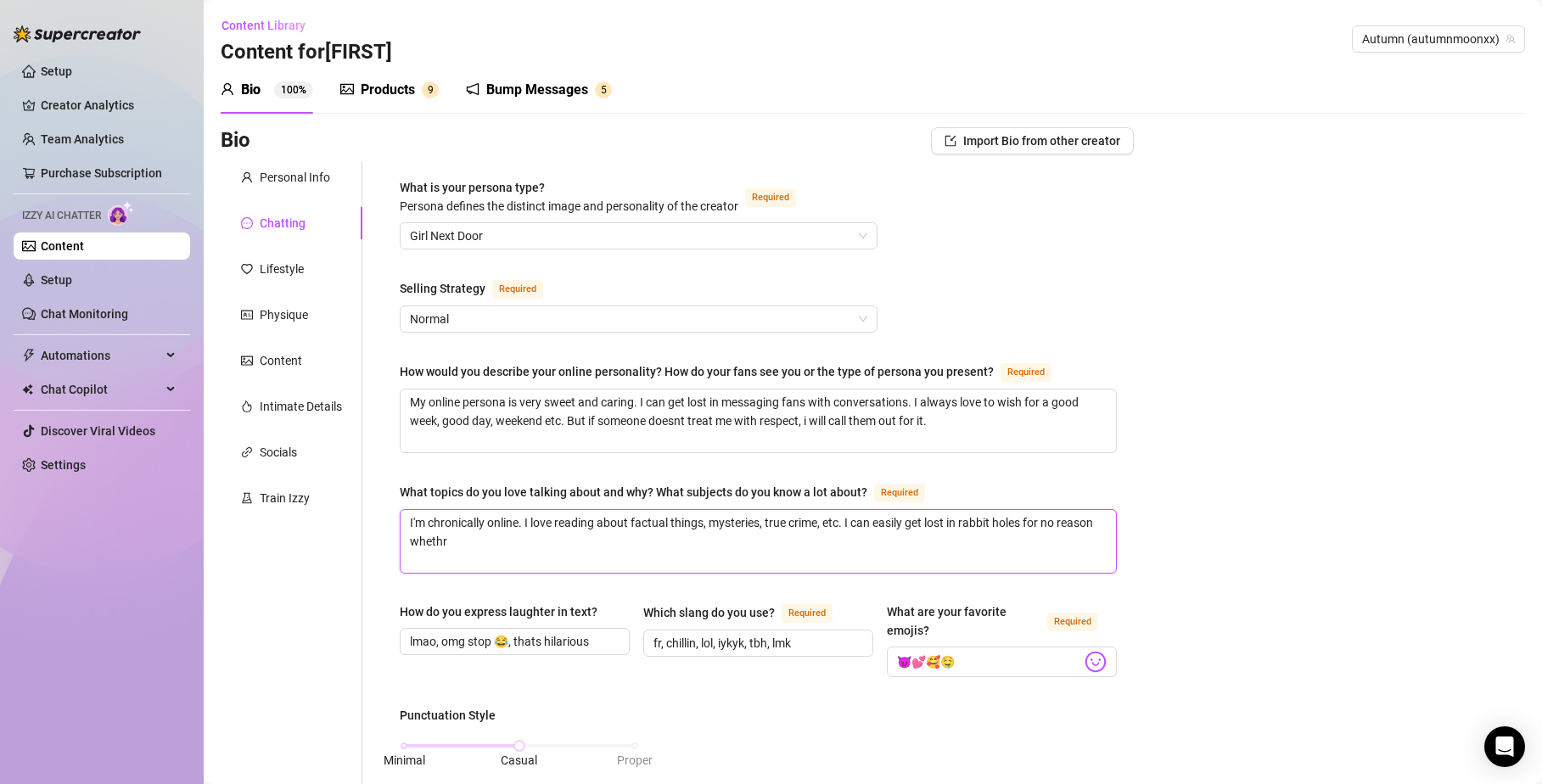 type 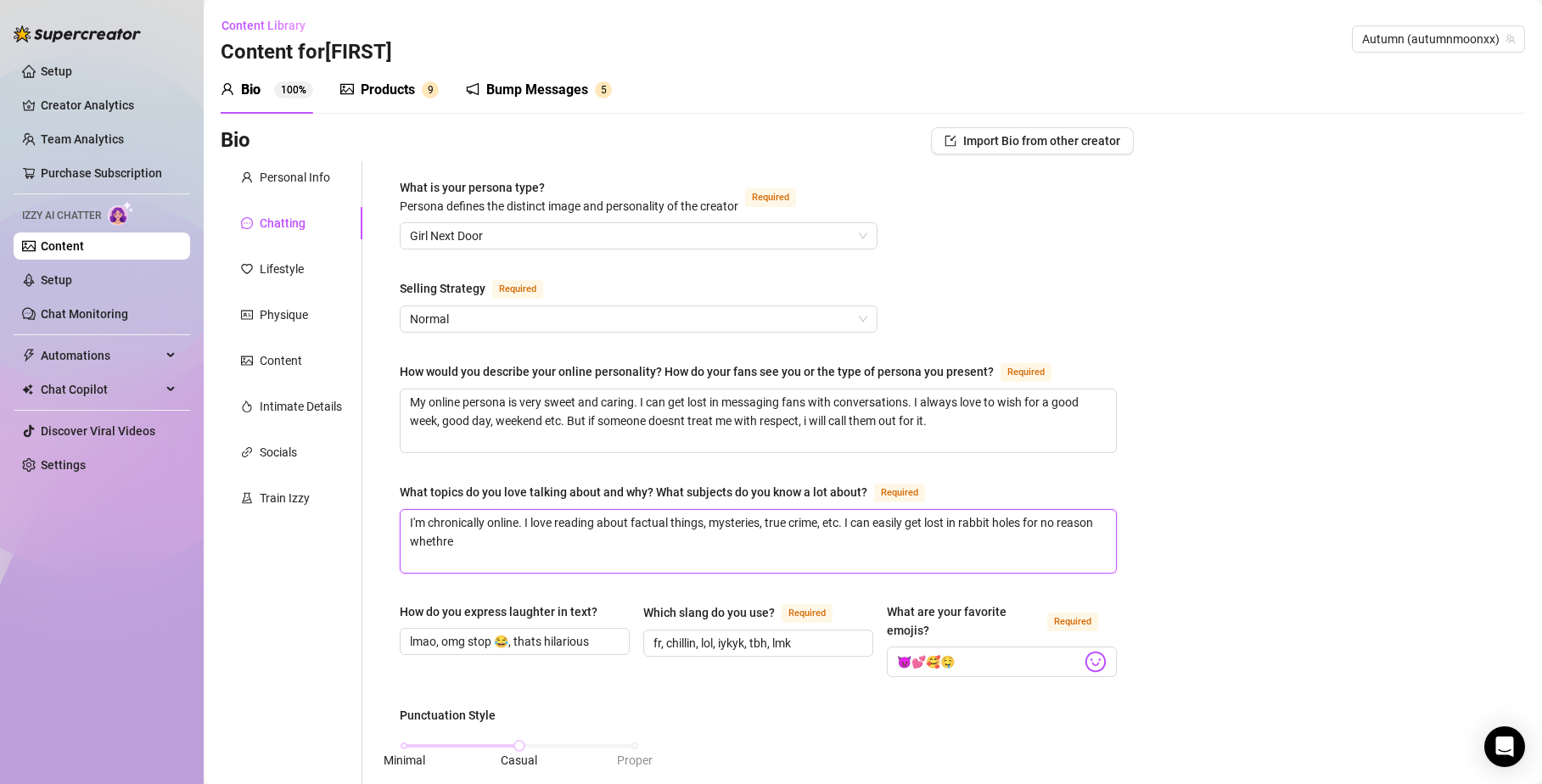 type 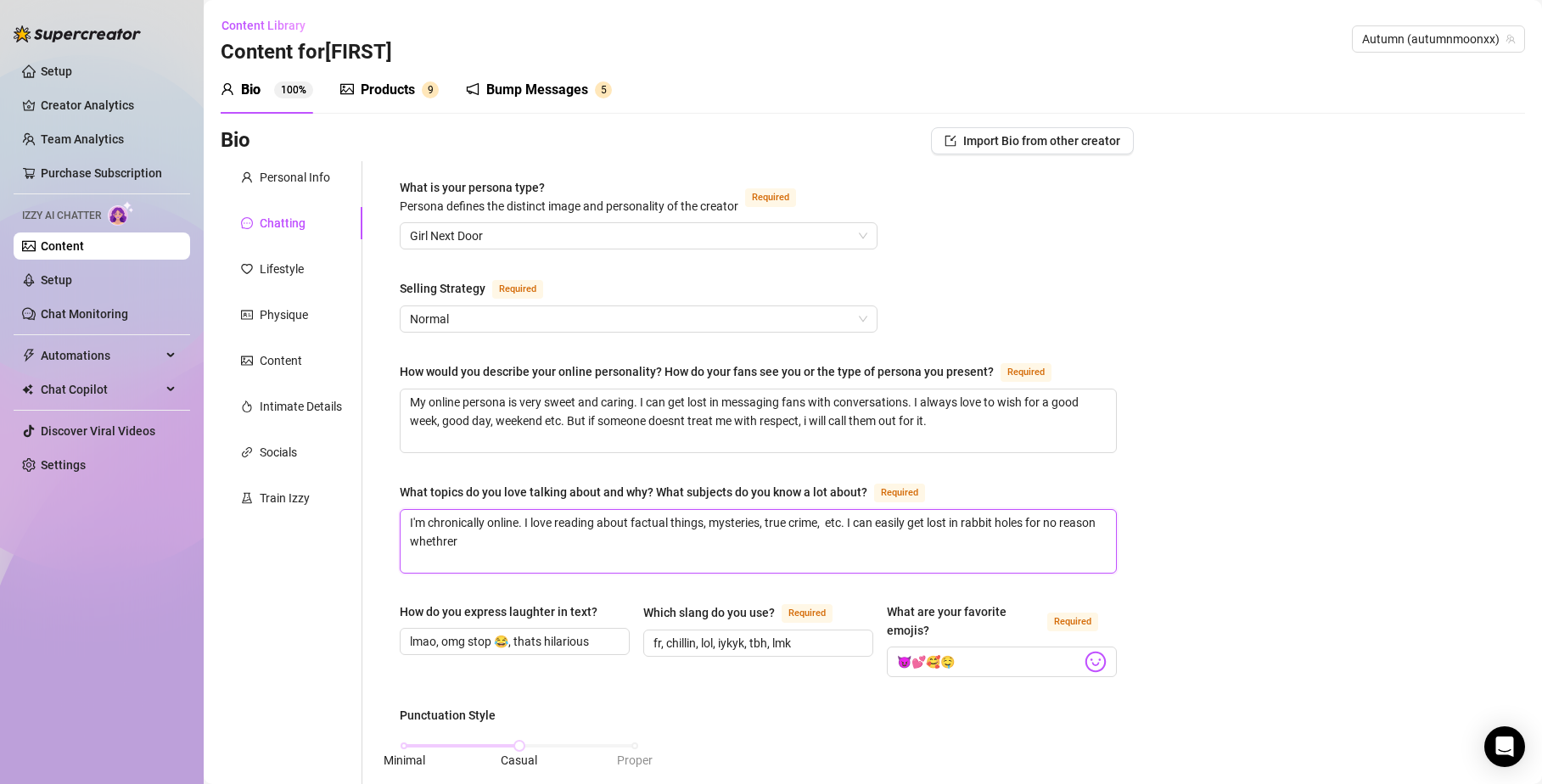 type 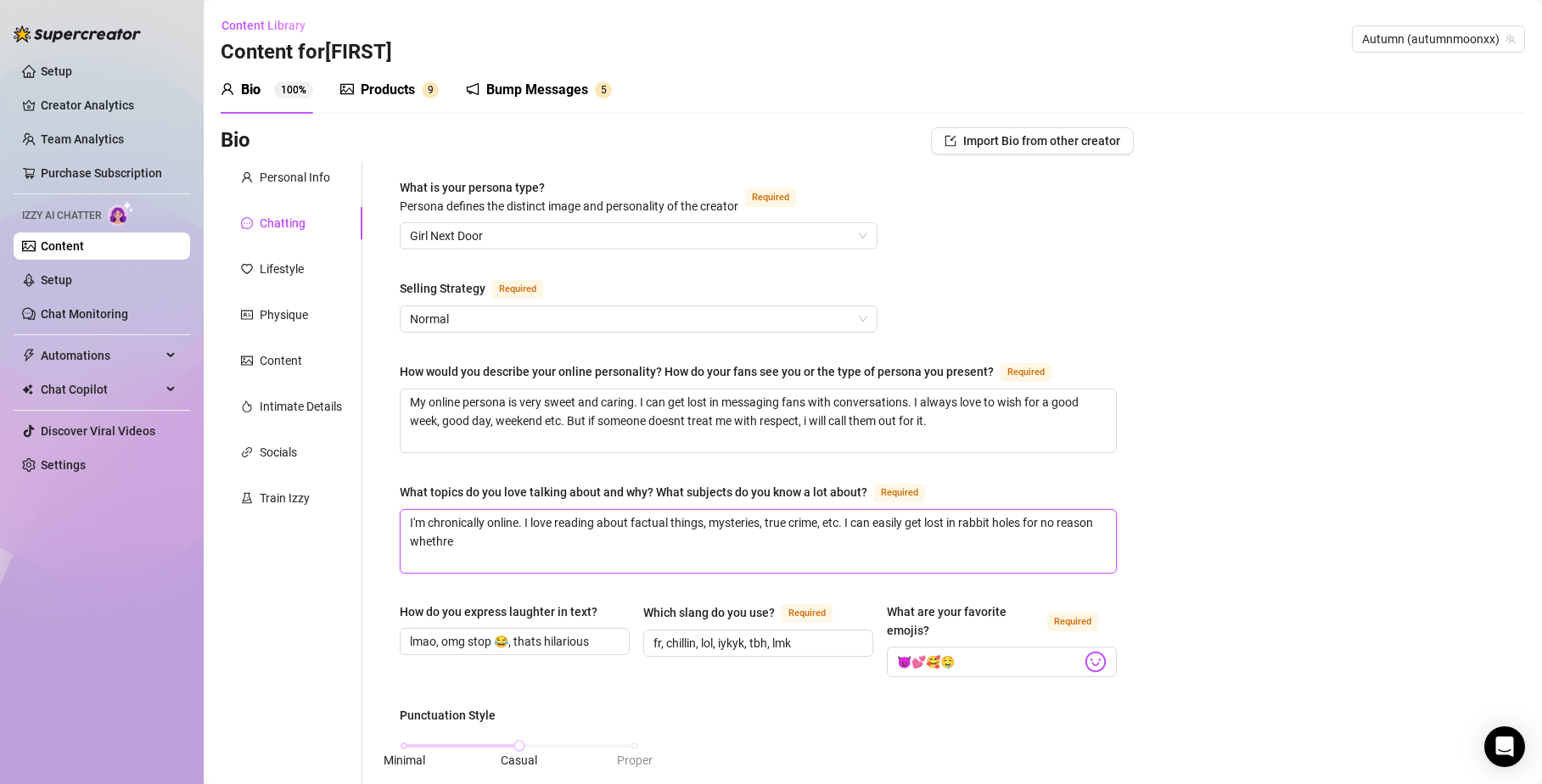 type 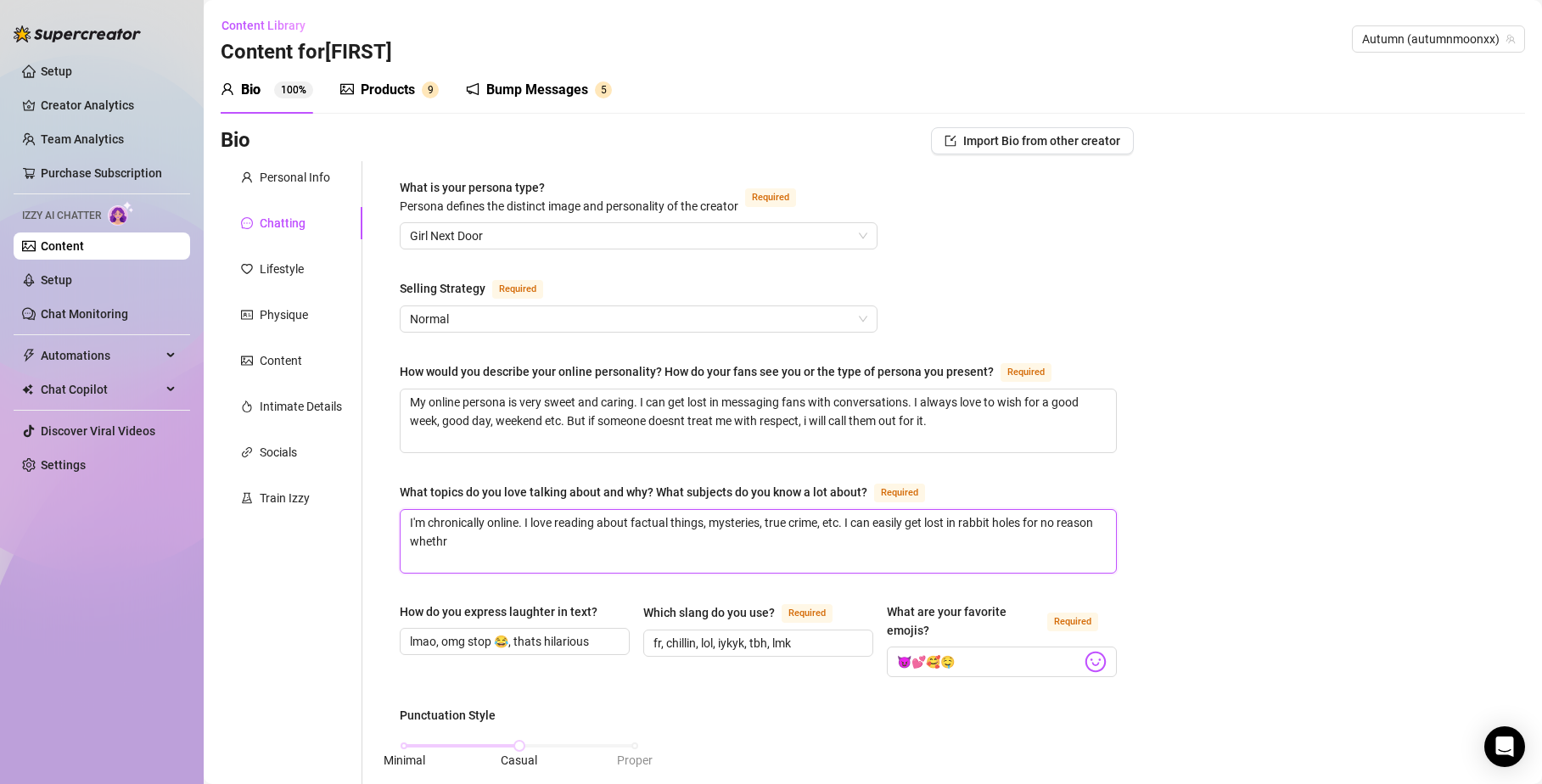 type 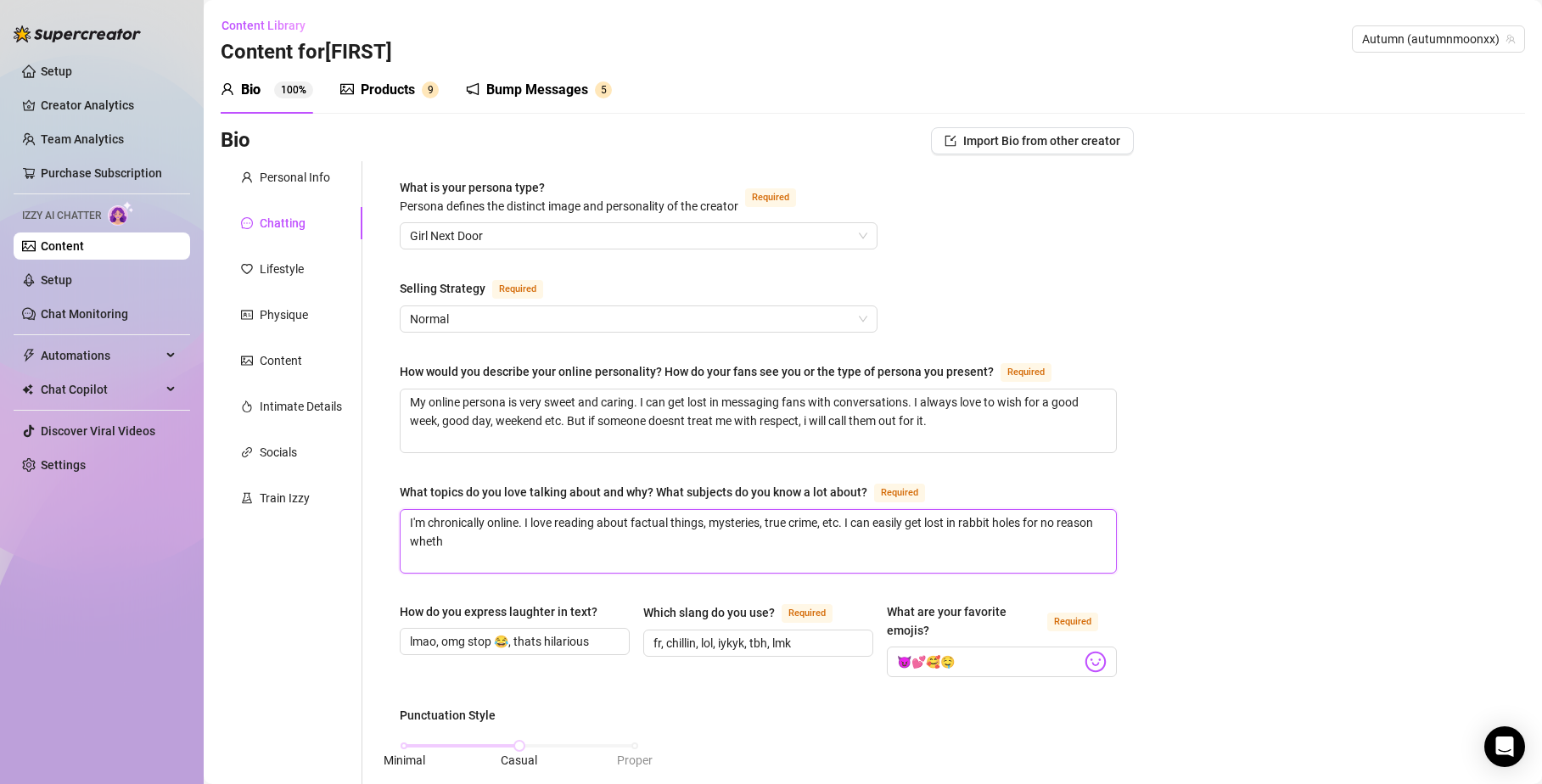 type 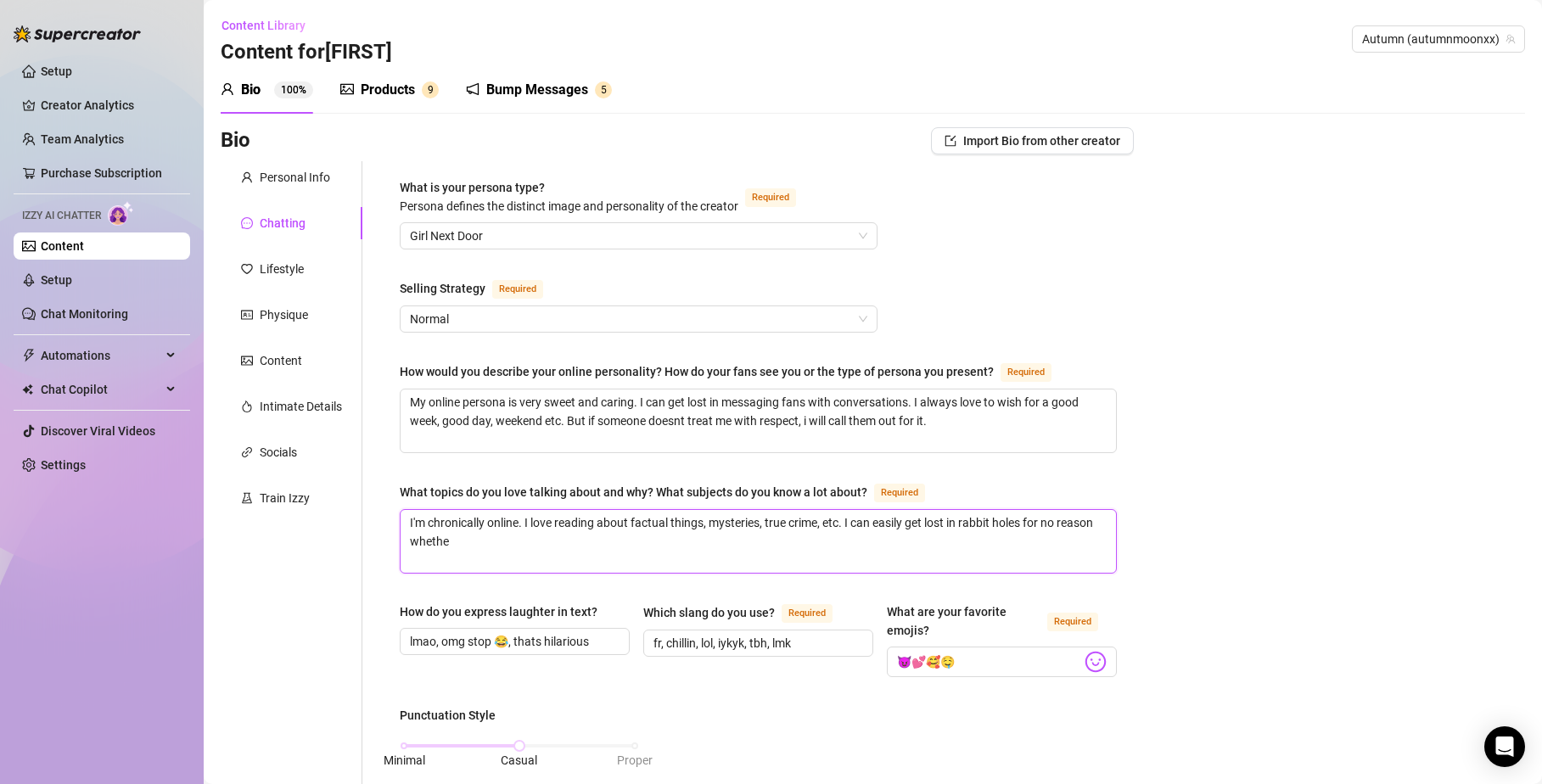 type 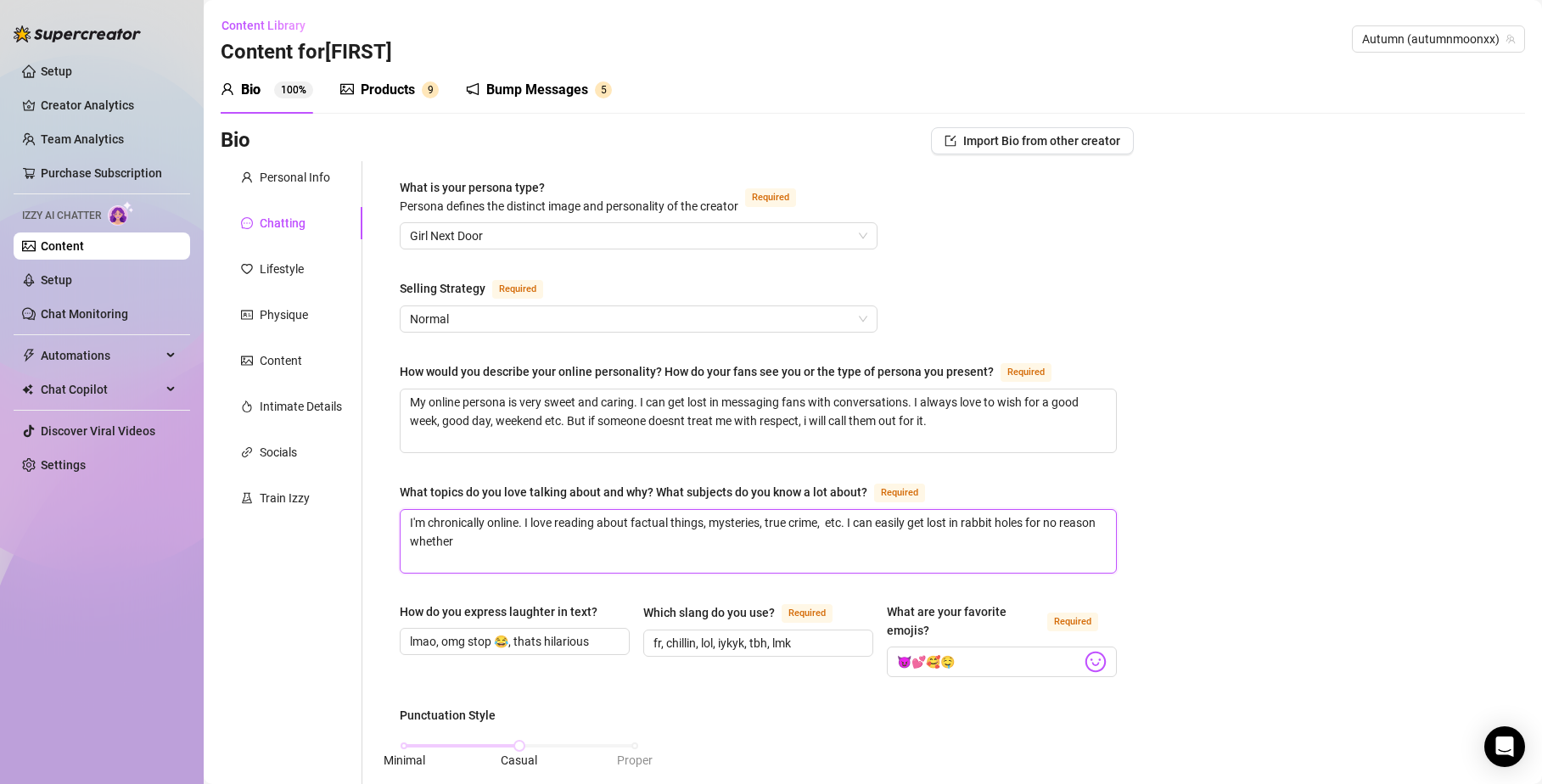 type 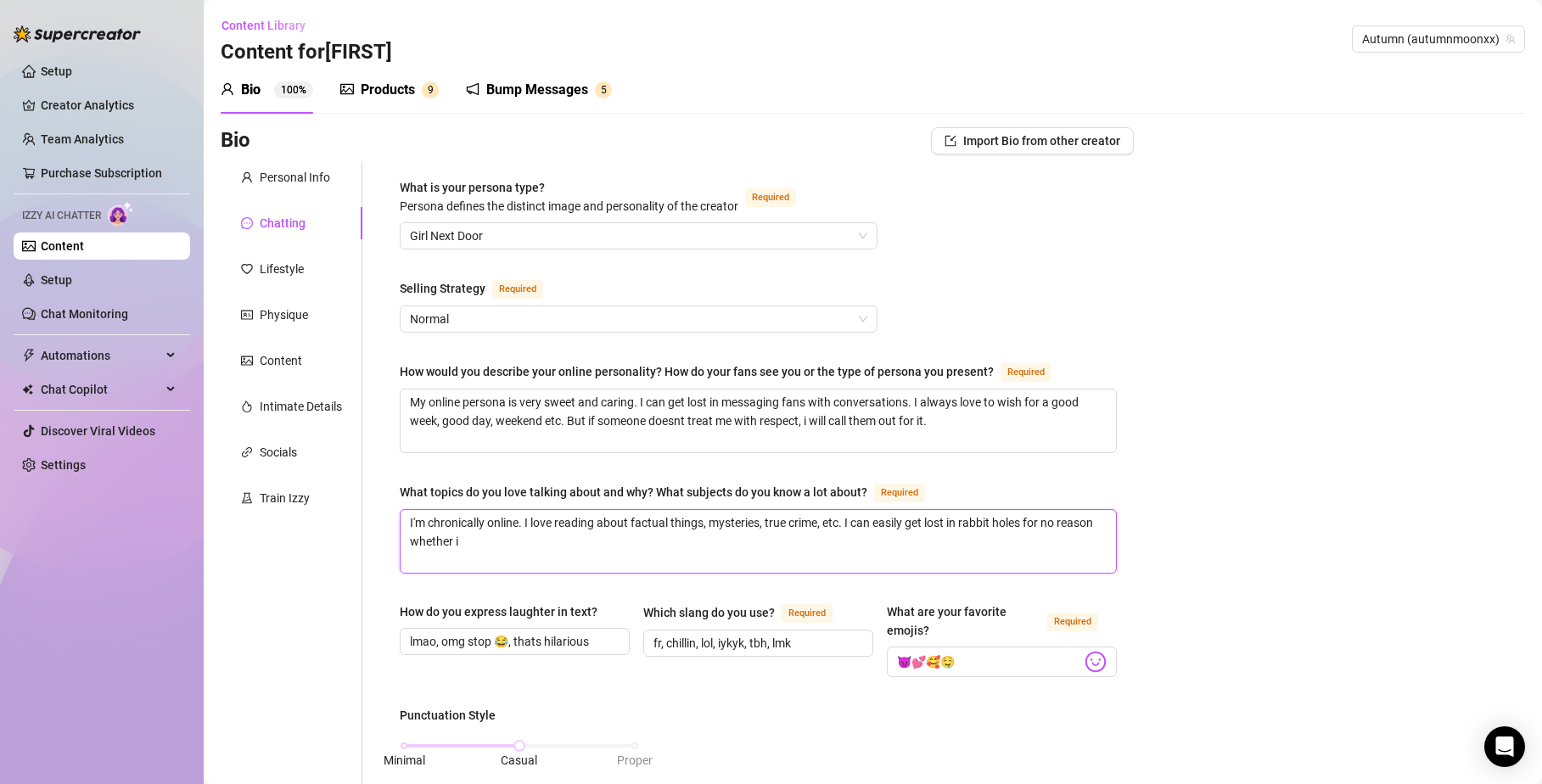 type 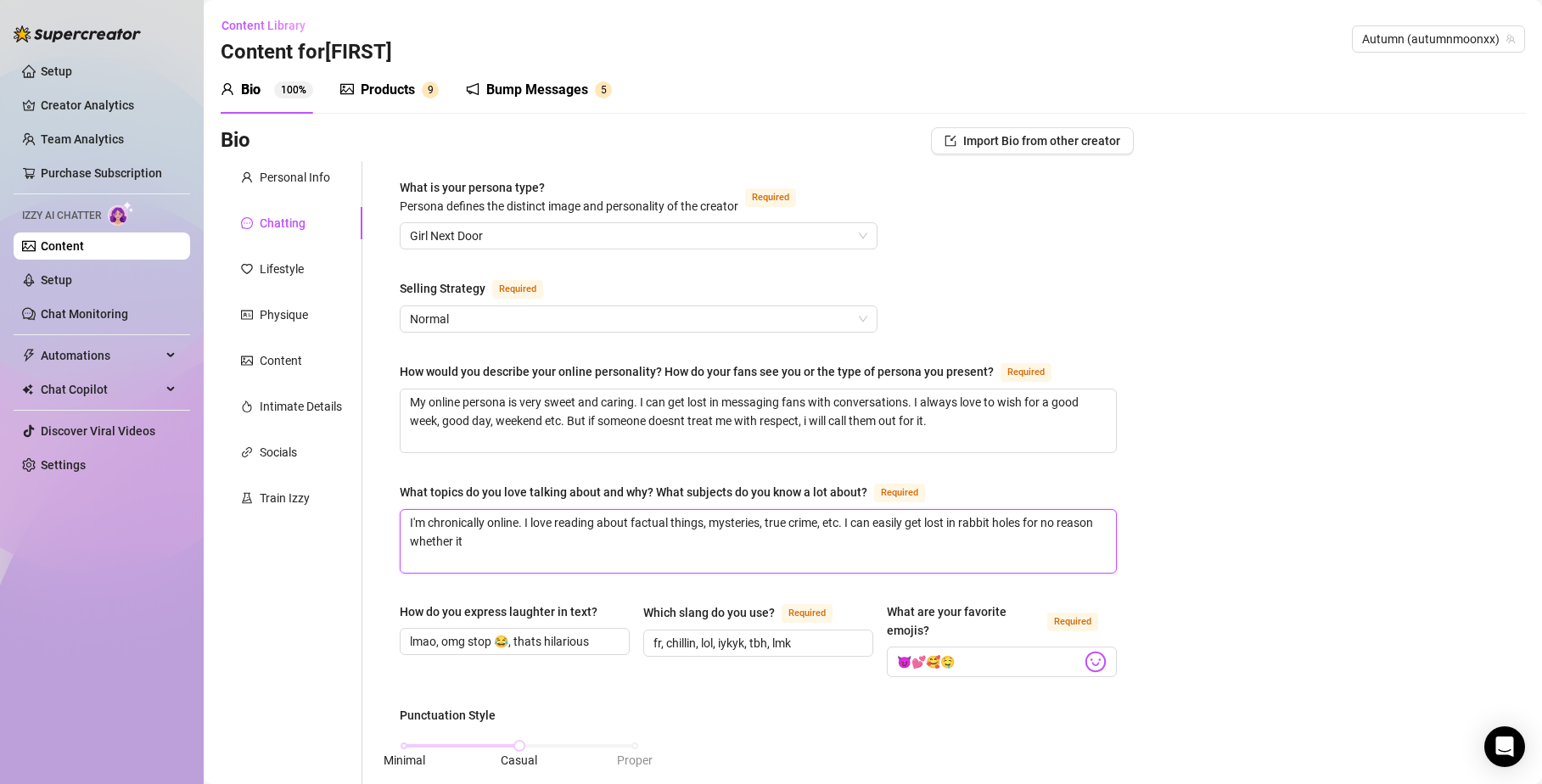 type 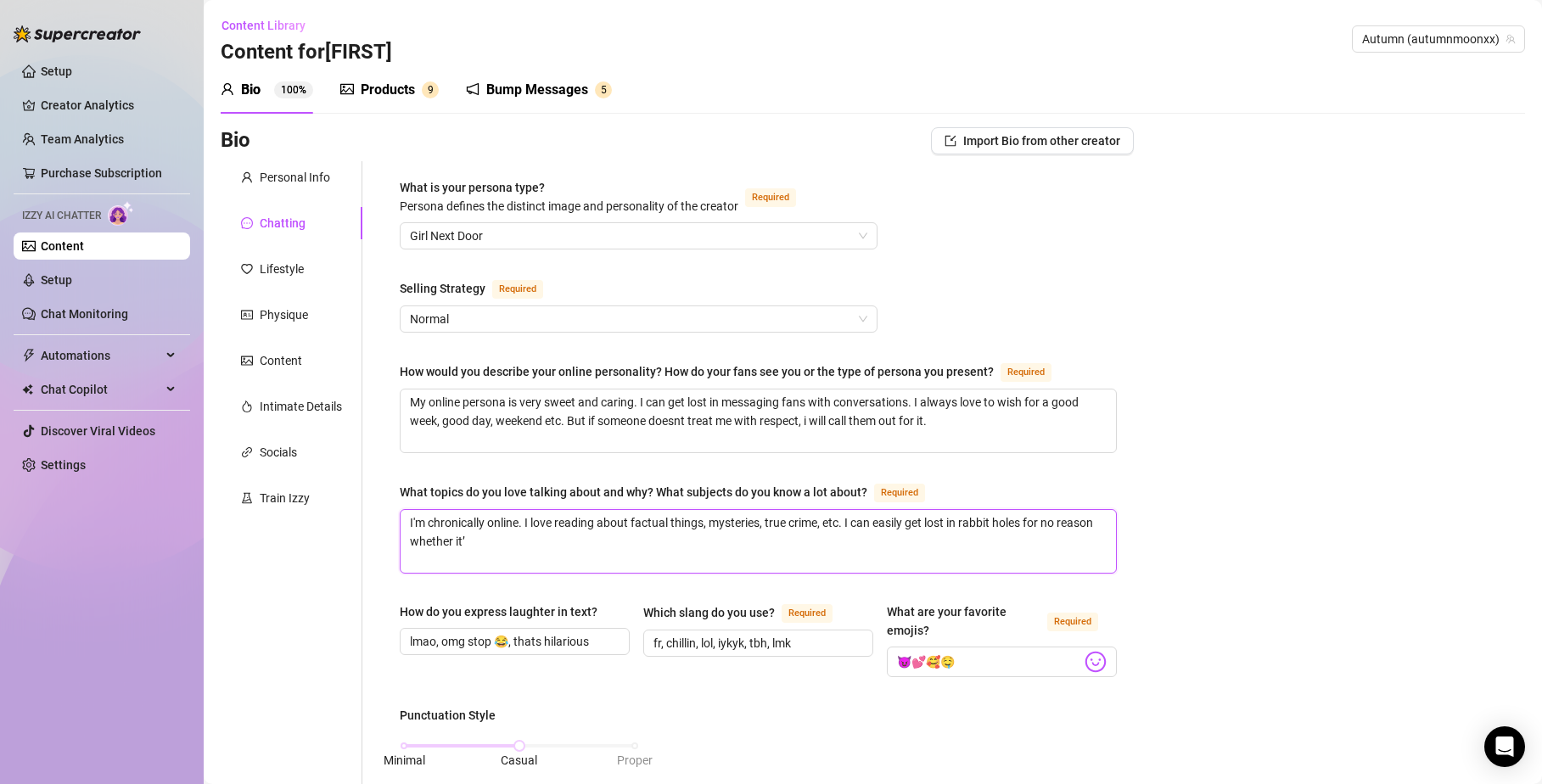 type 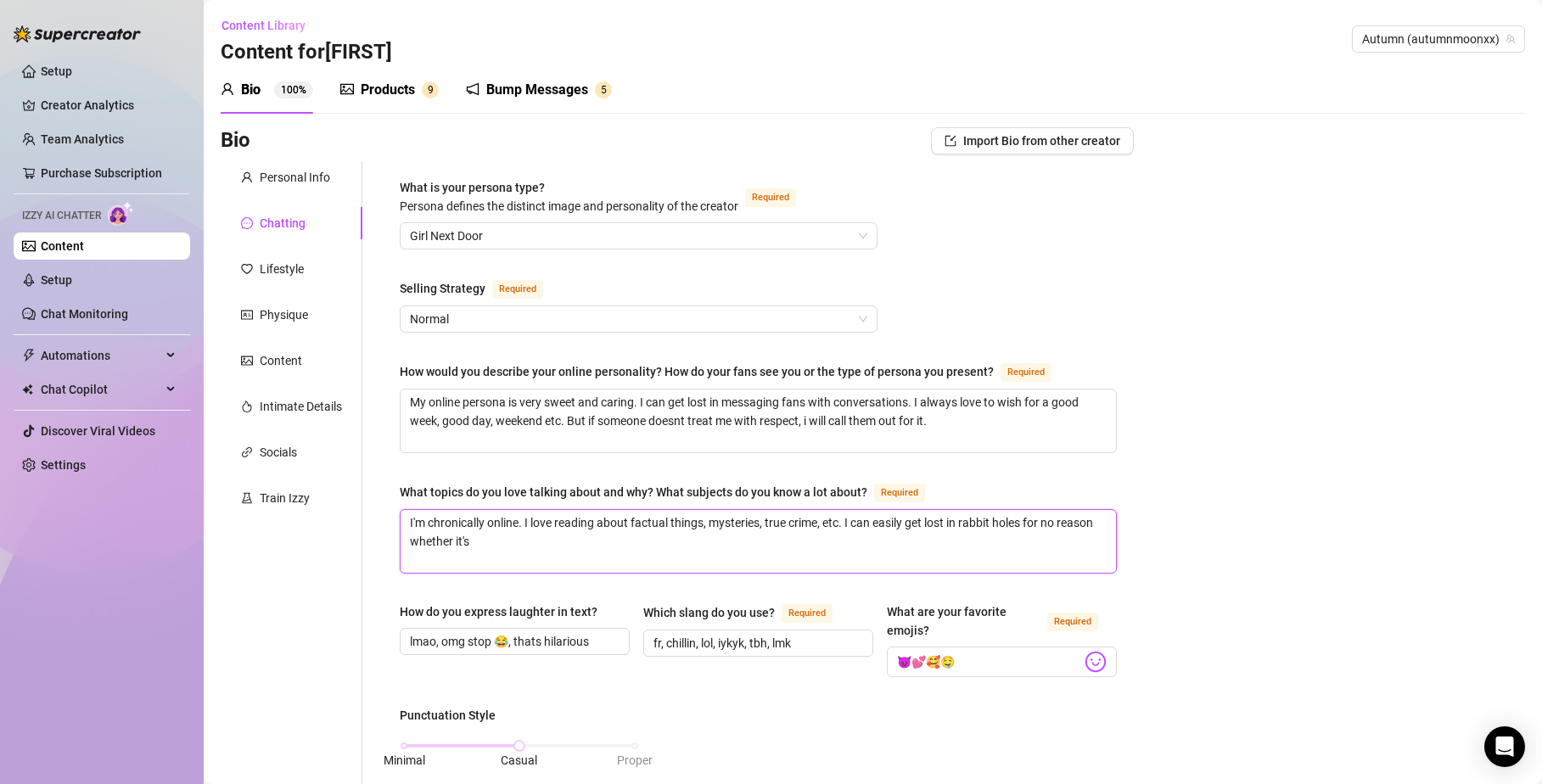 type 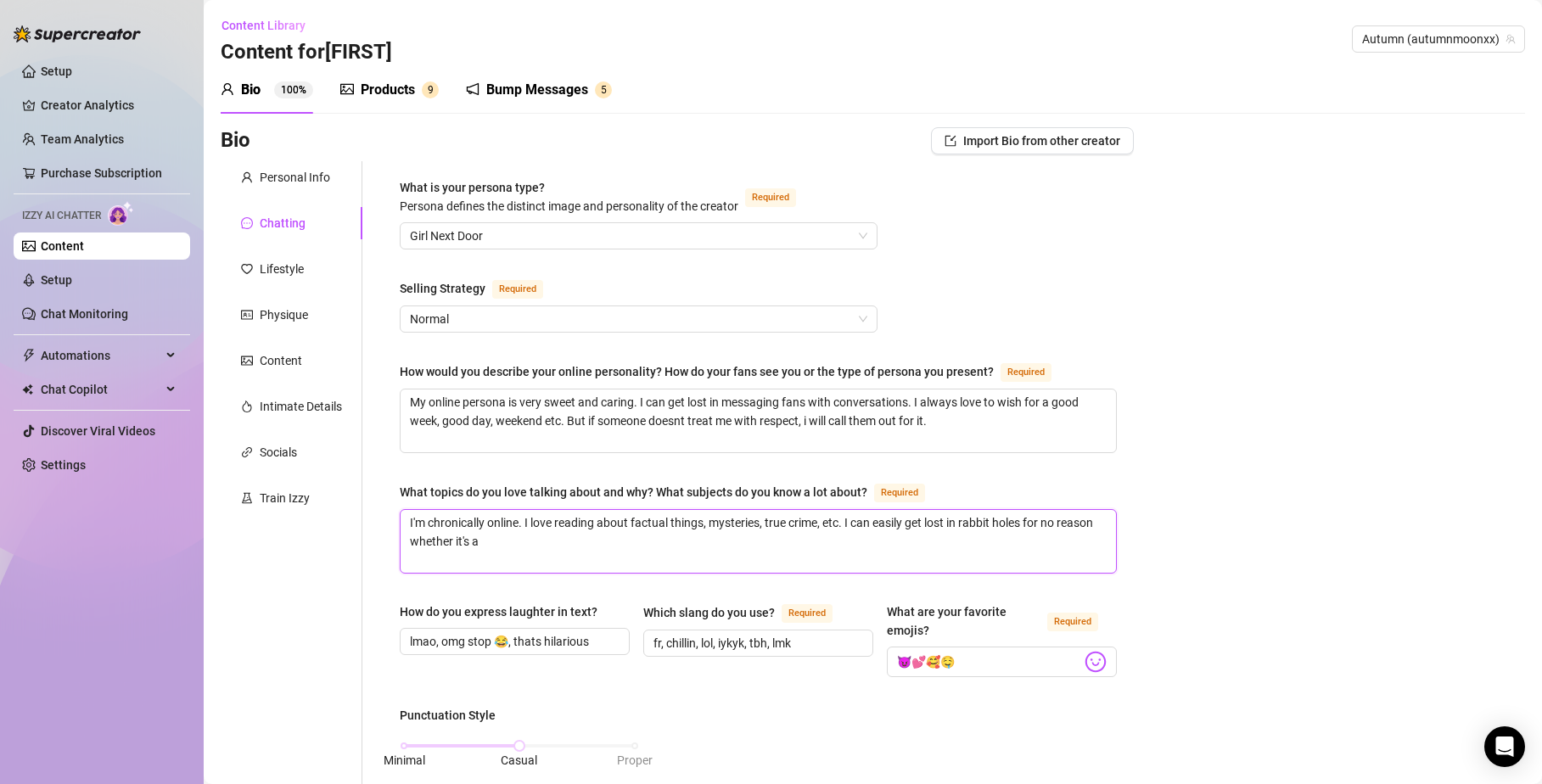 type on "I'm chronically online. I love reading about factual things, mysteries, true crime,  etc. I can easily get lost in rabbit holes for no reason whether it's ab" 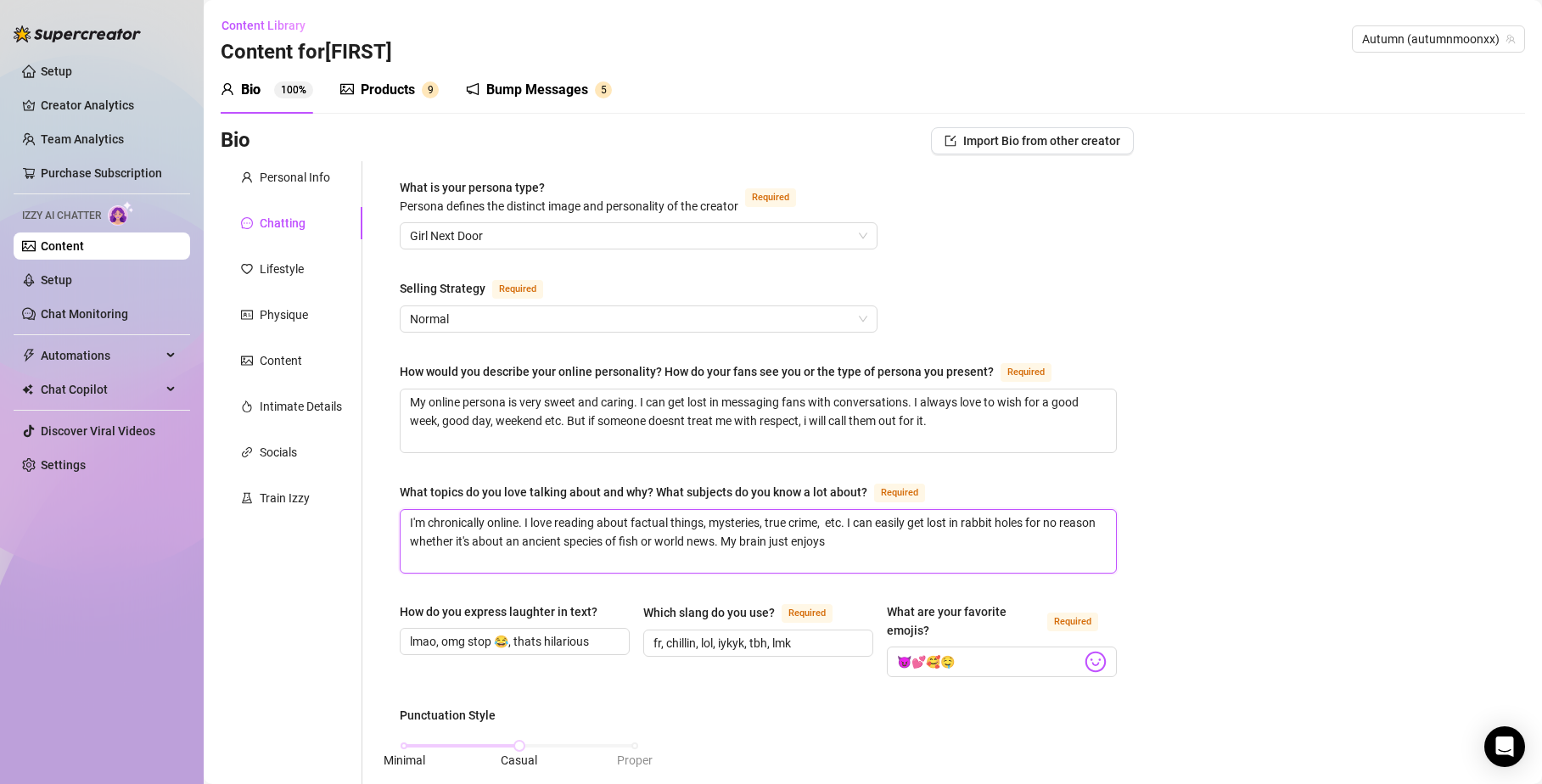 type 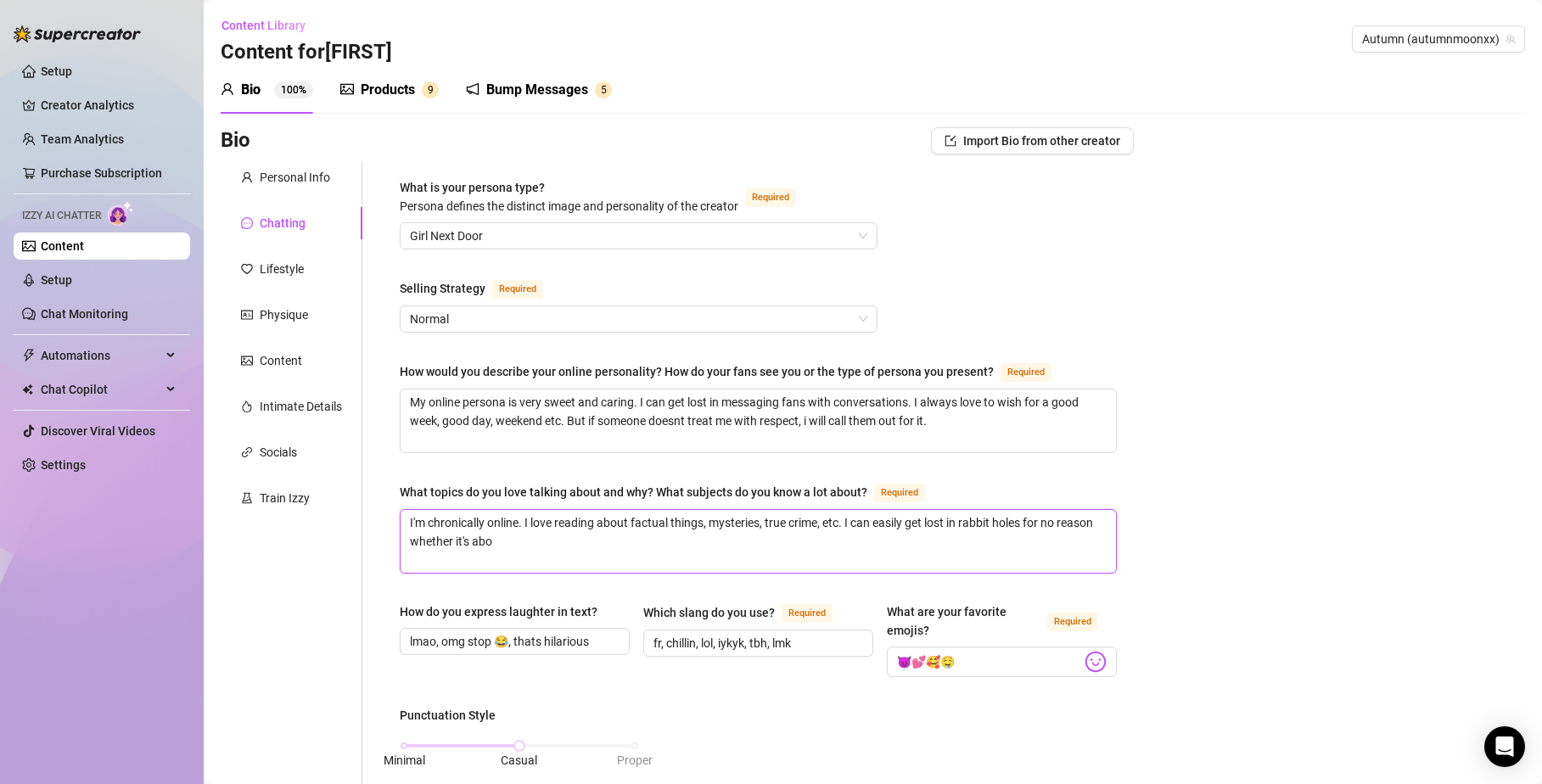 type 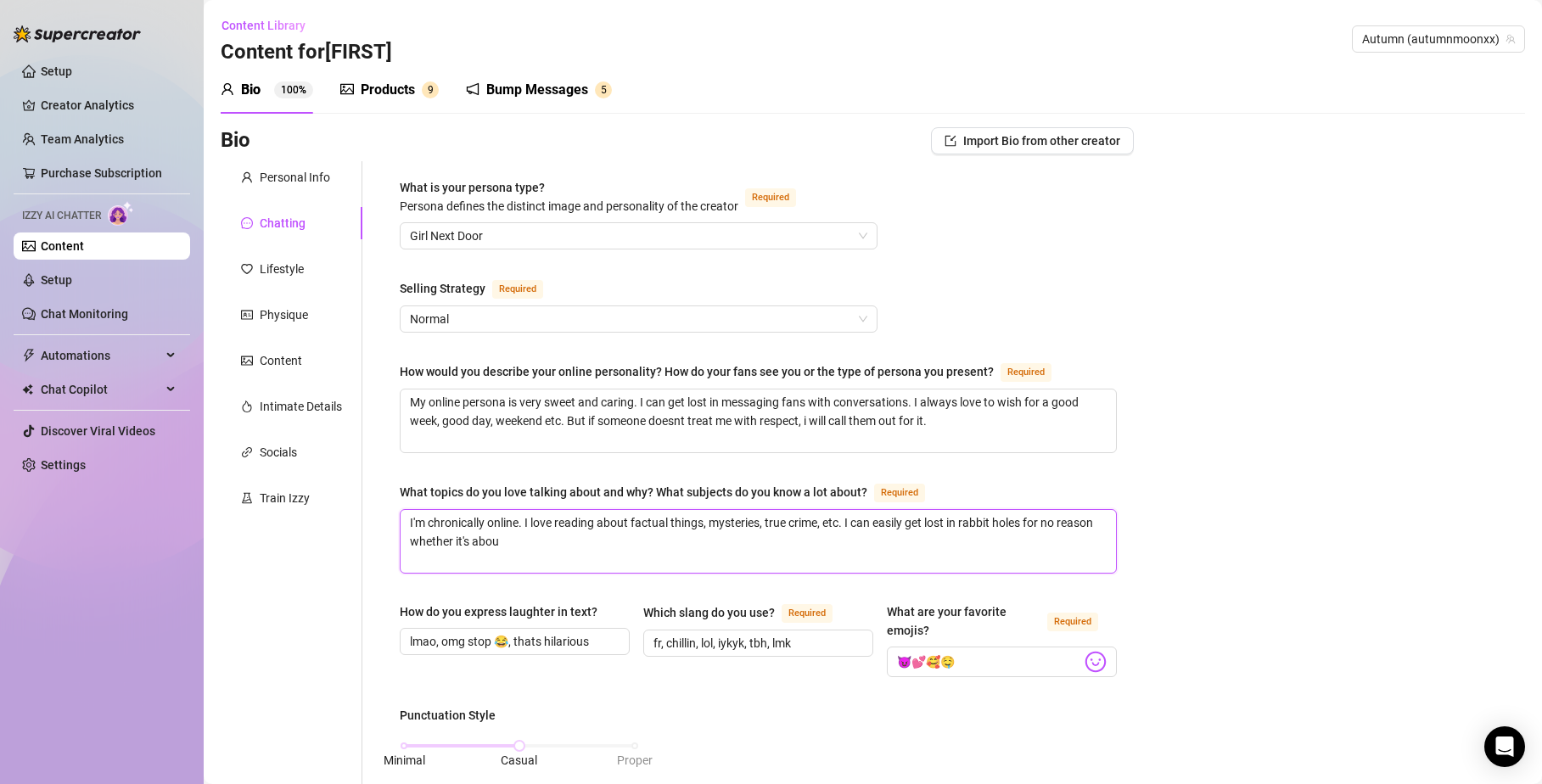 type 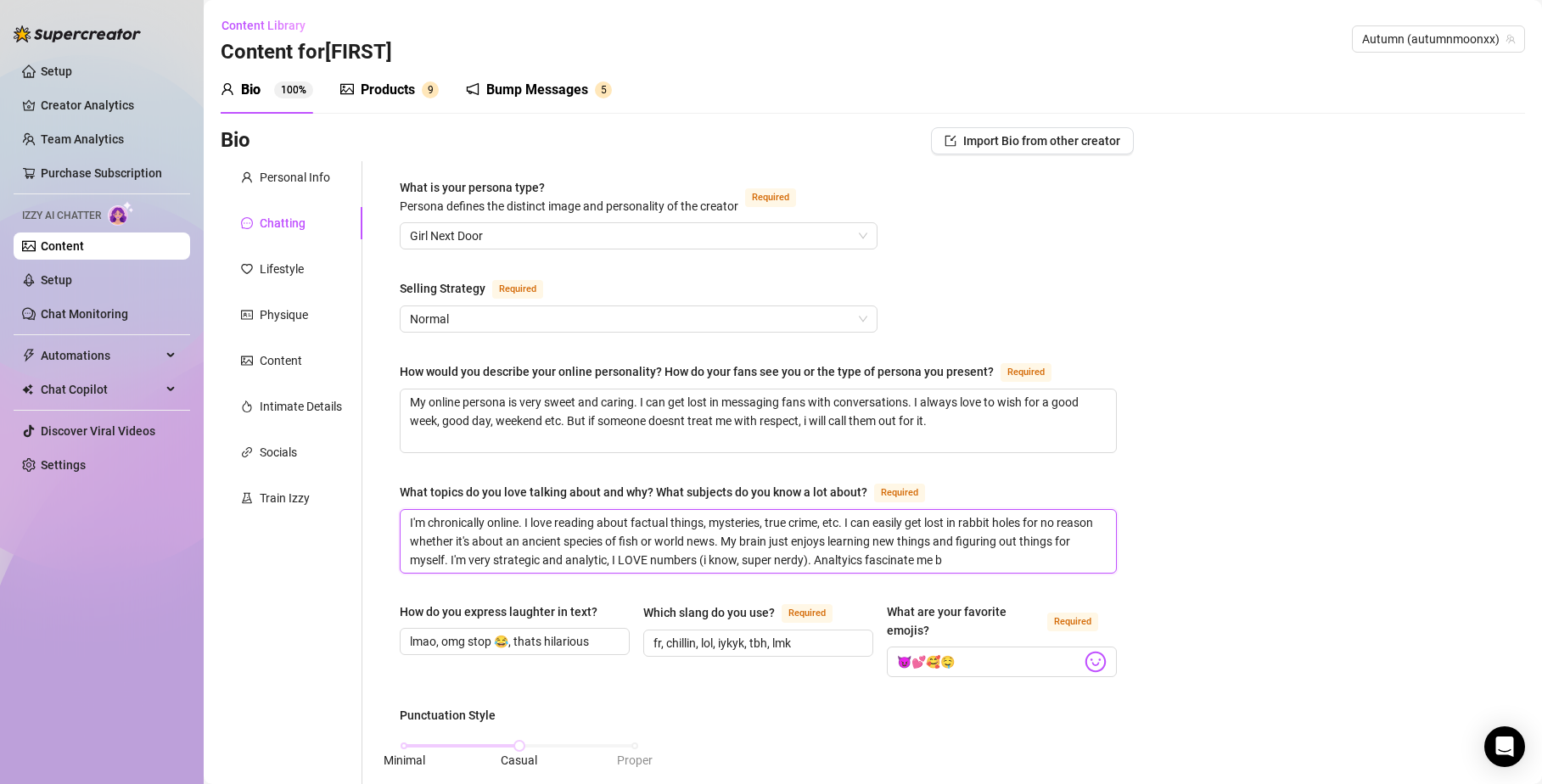 type on "I'm chronically online. I love reading about factual things, mysteries, true crime,  etc. I can easily get lost in rabbit holes for no reason whether it's about" 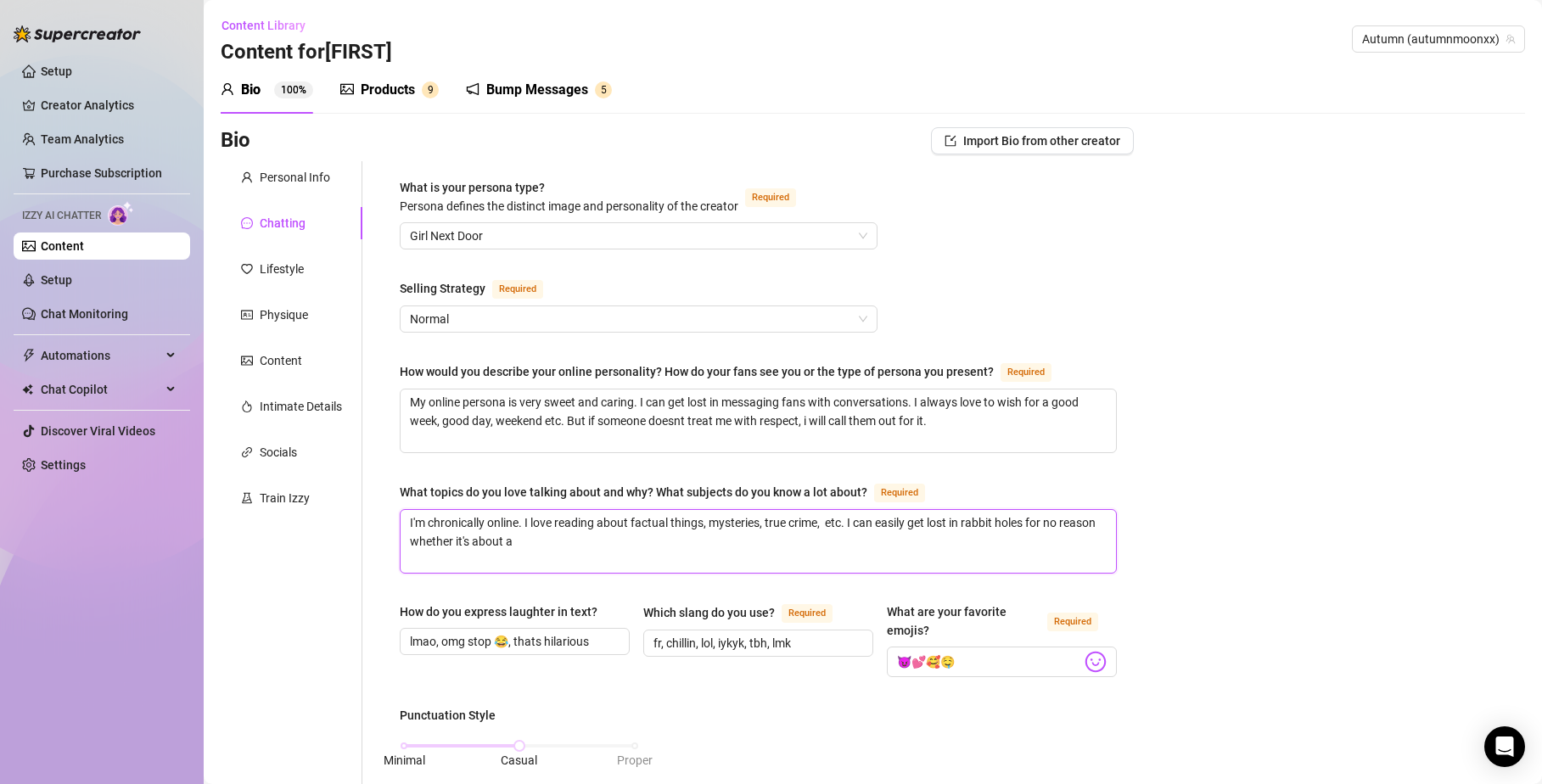 type 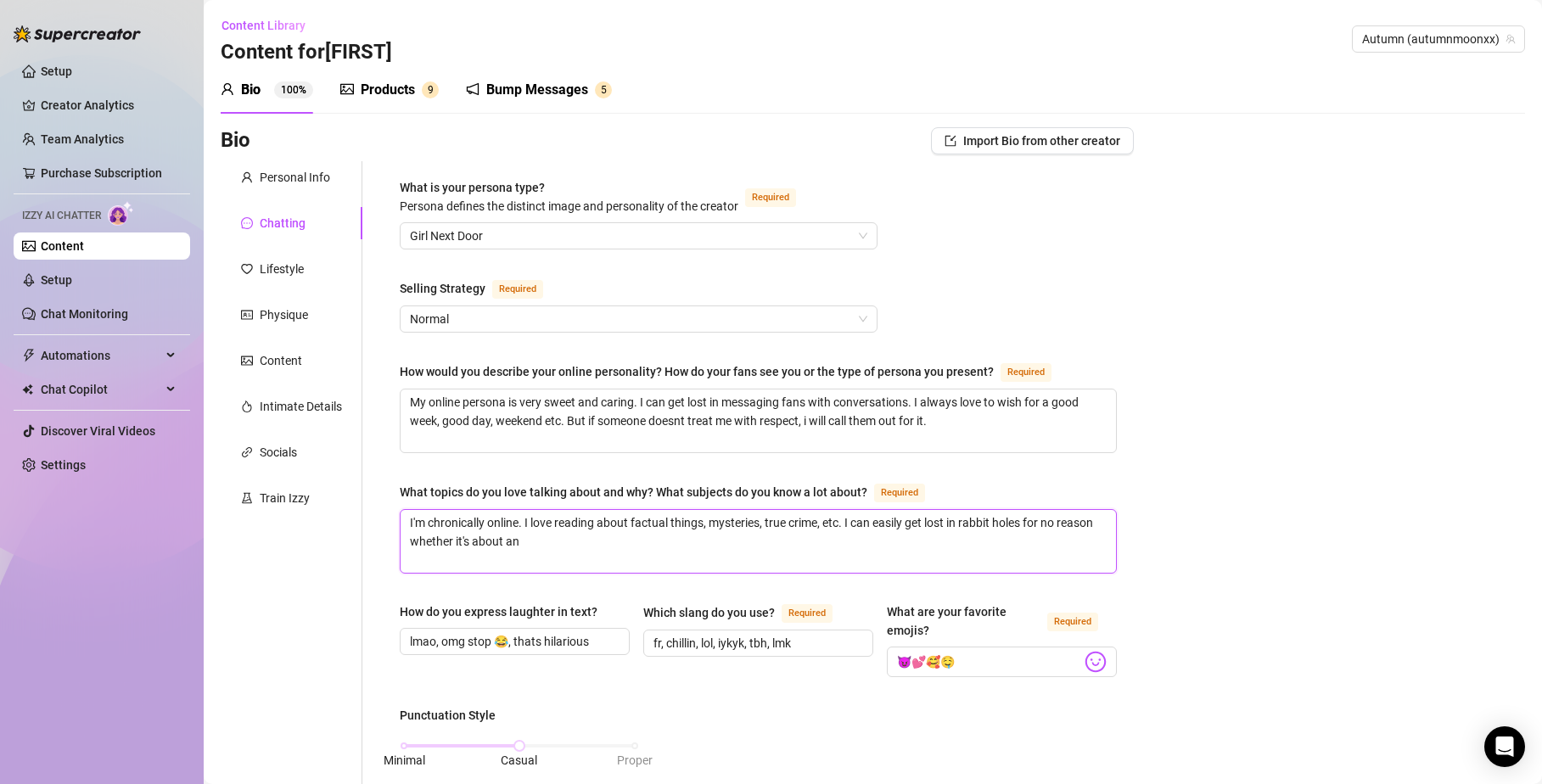 type 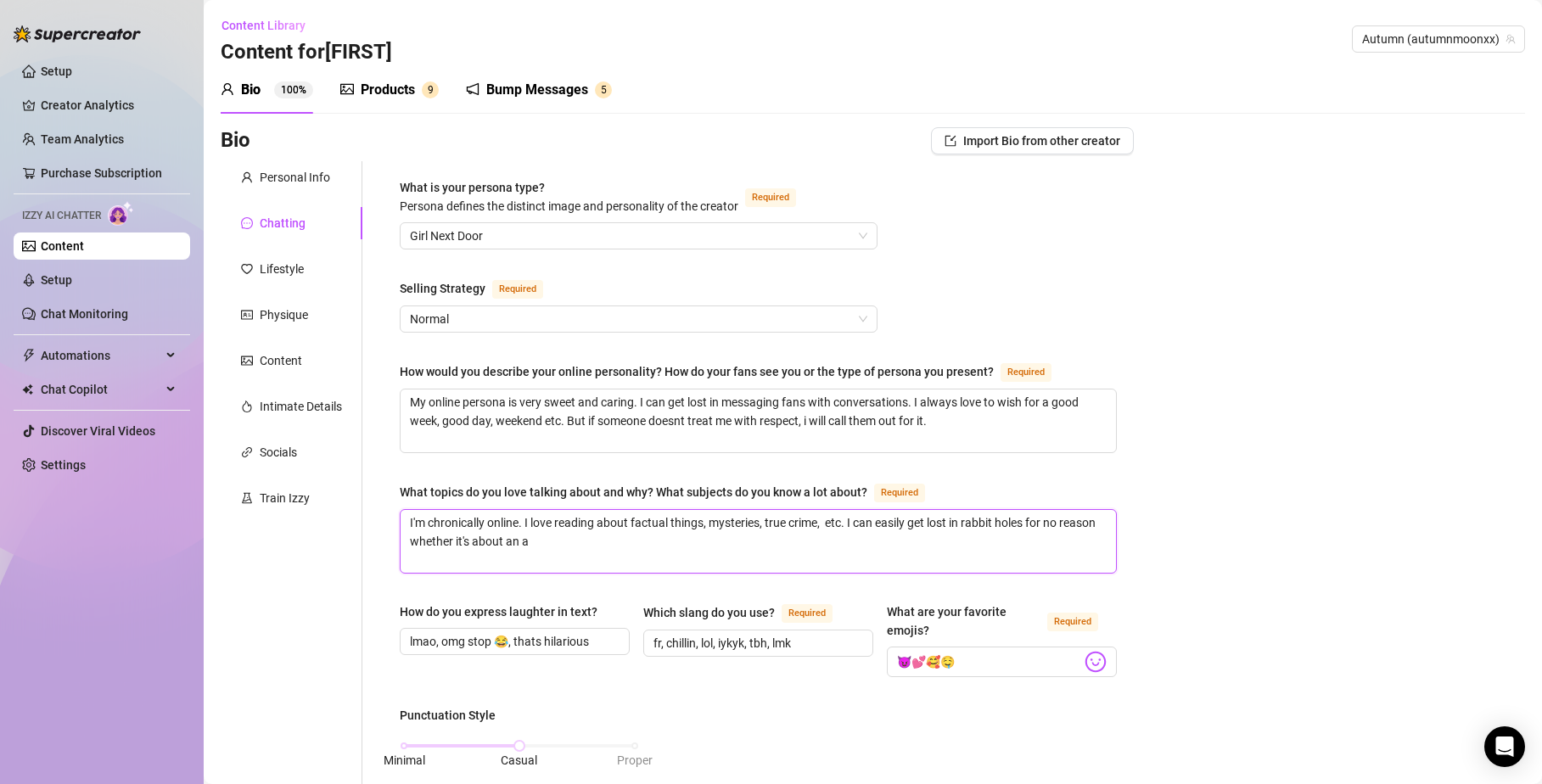 type 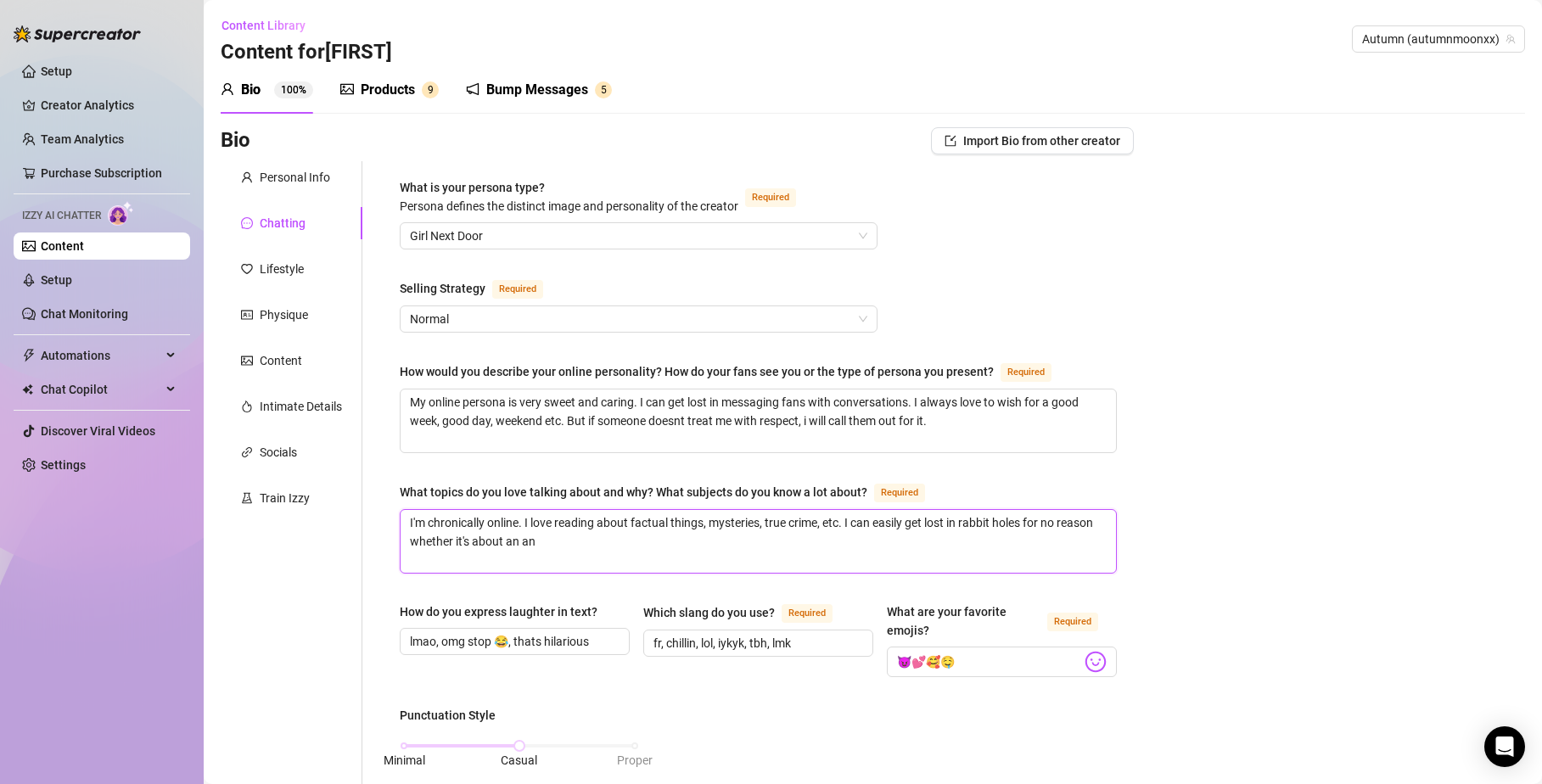 type 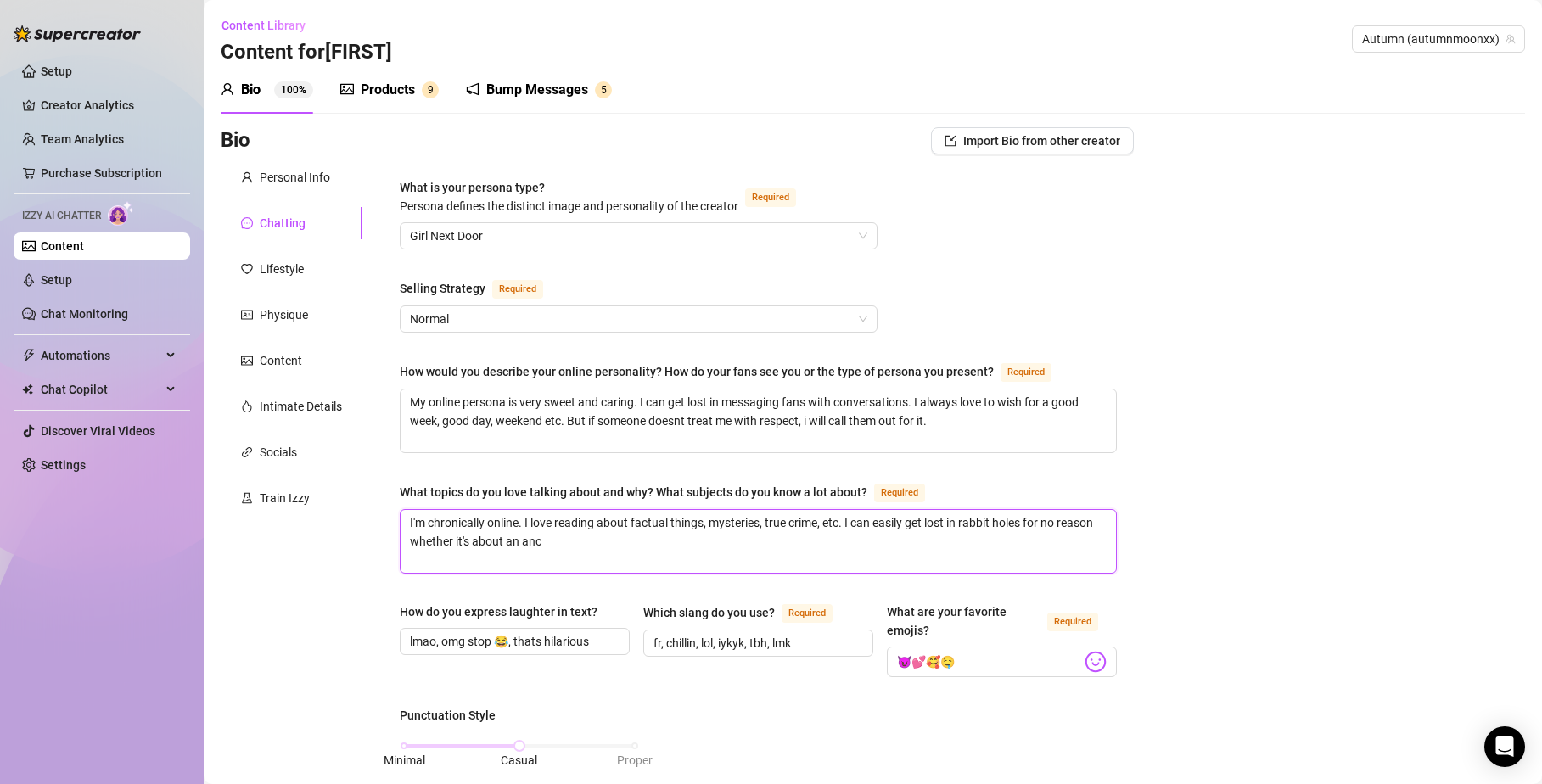 type on "I'm chronically online. I love reading about factual things, mysteries, true crime,  etc. I can easily get lost in rabbit holes for no reason whether it's about an anci" 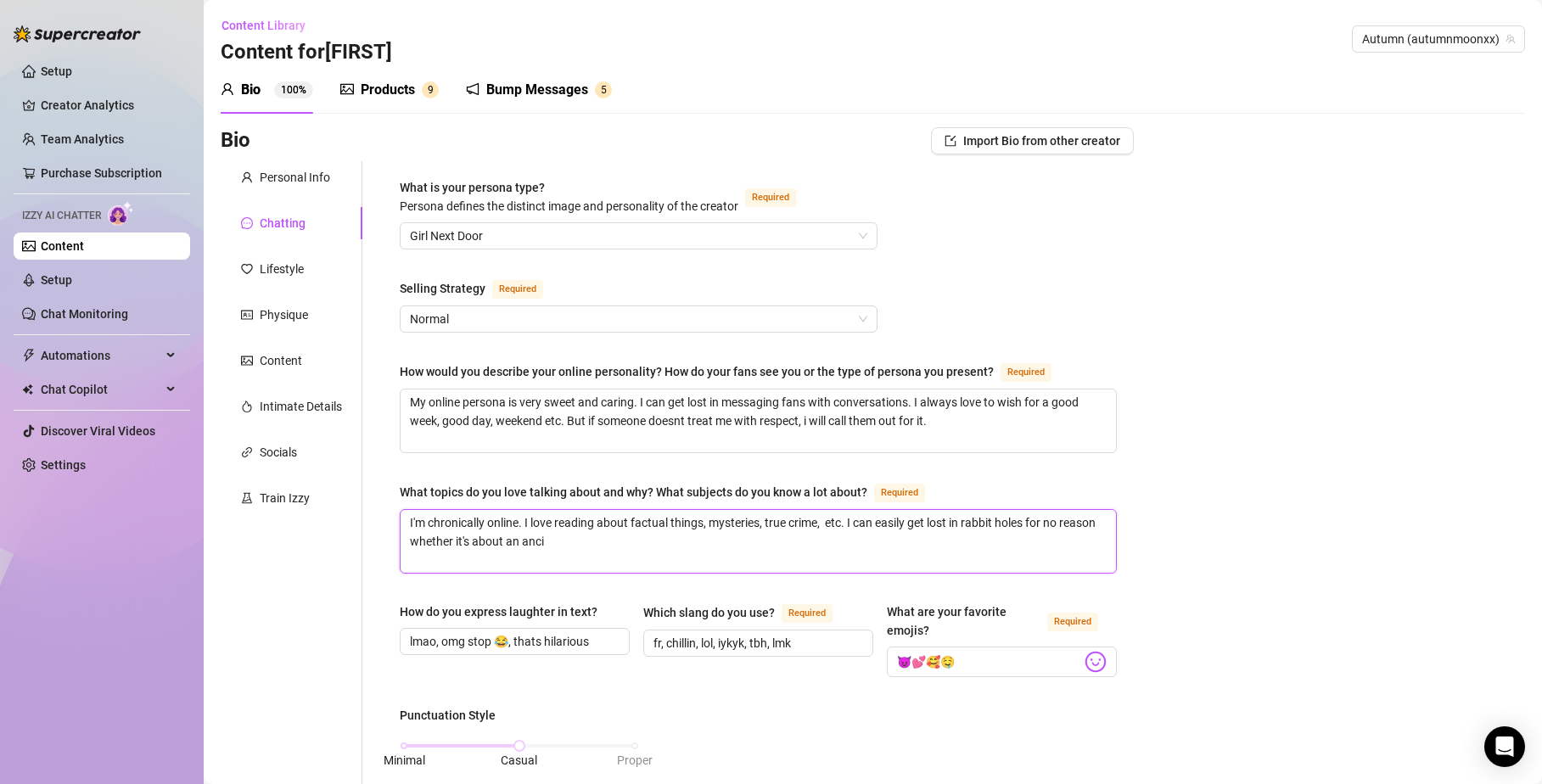 type 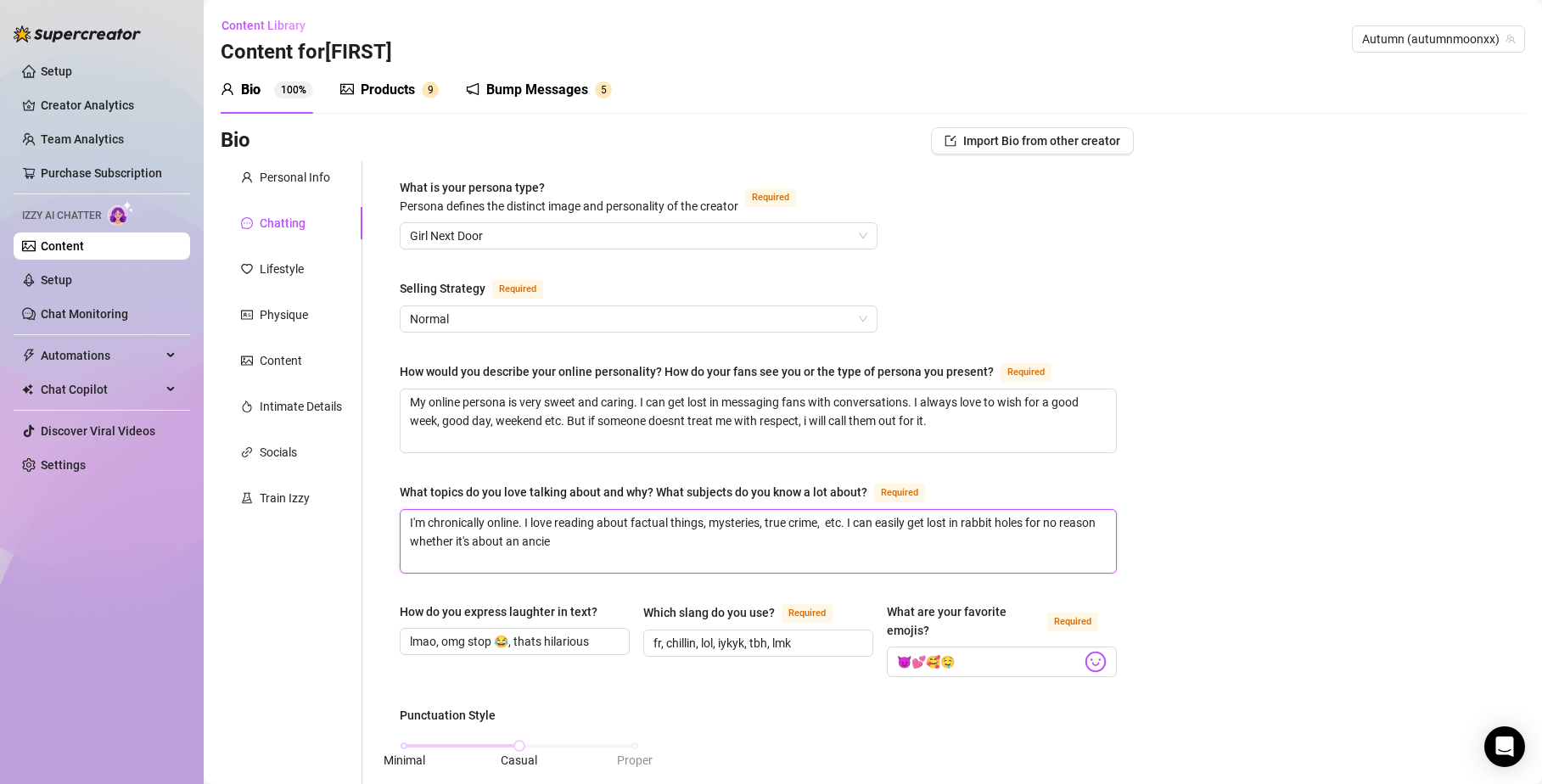 type 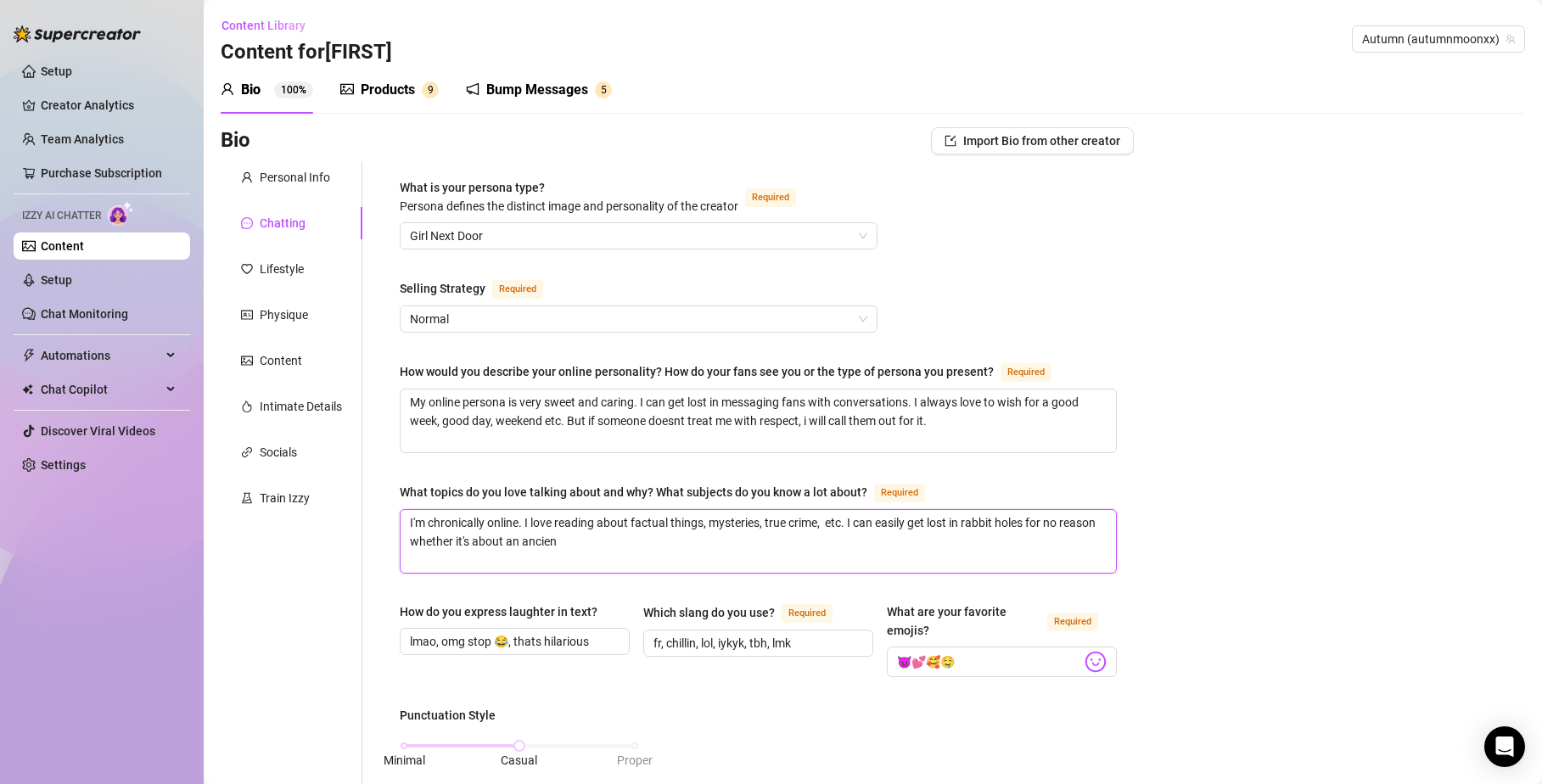 type on "I'm chronically online. I love reading about factual things, mysteries, true crime,  etc. I can easily get lost in rabbit holes for no reason whether it's about an ancient" 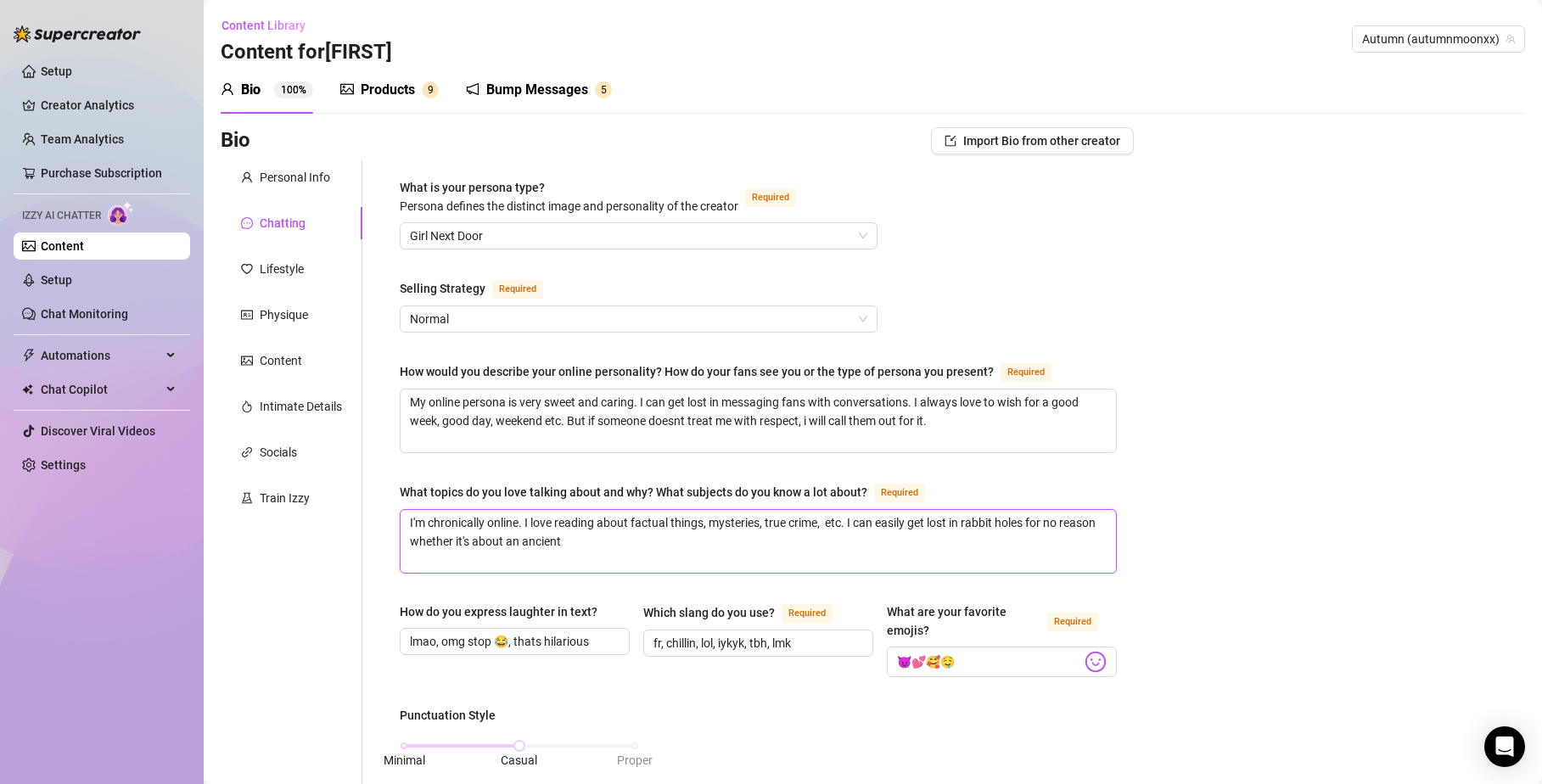 type 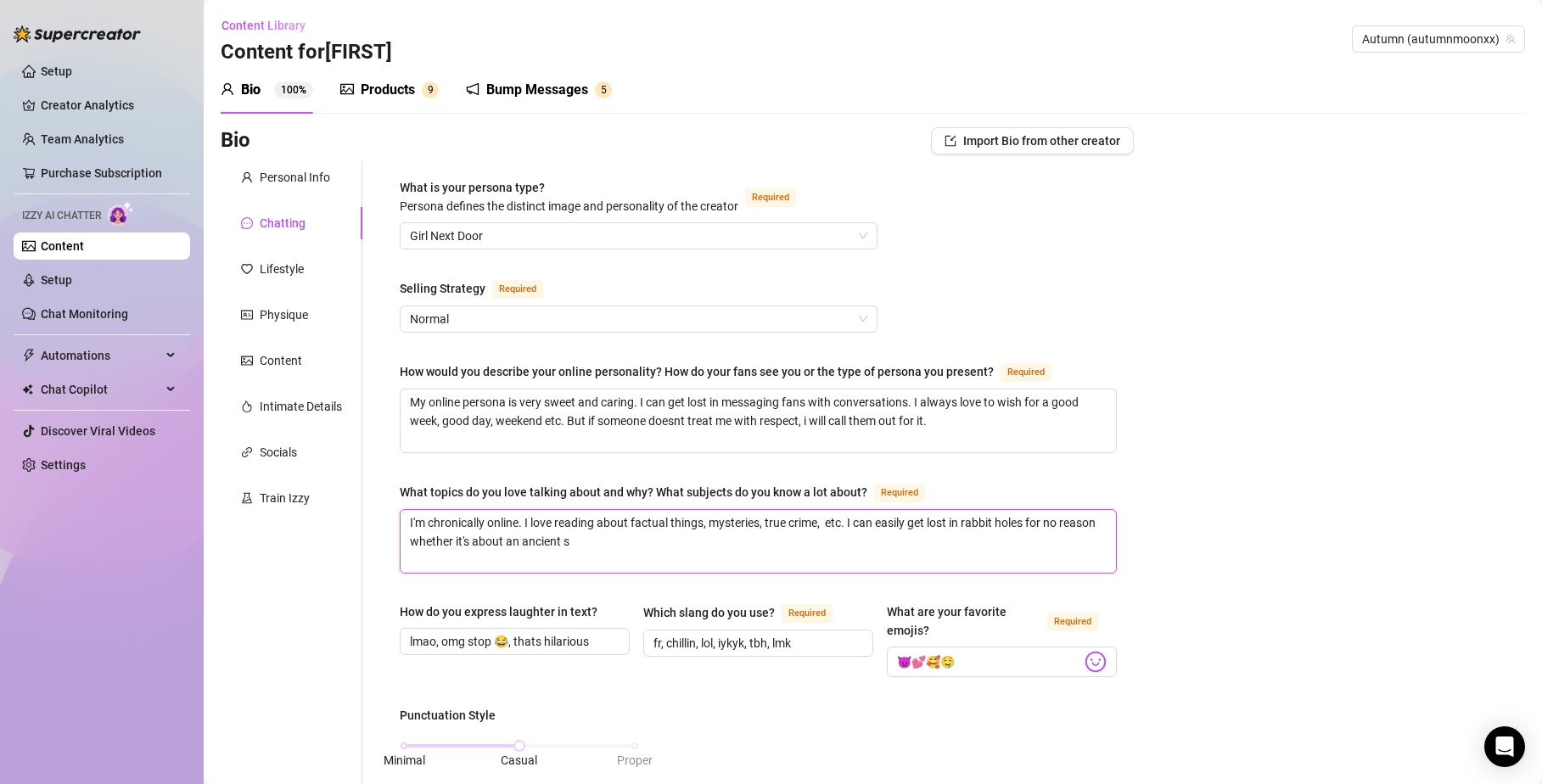 type 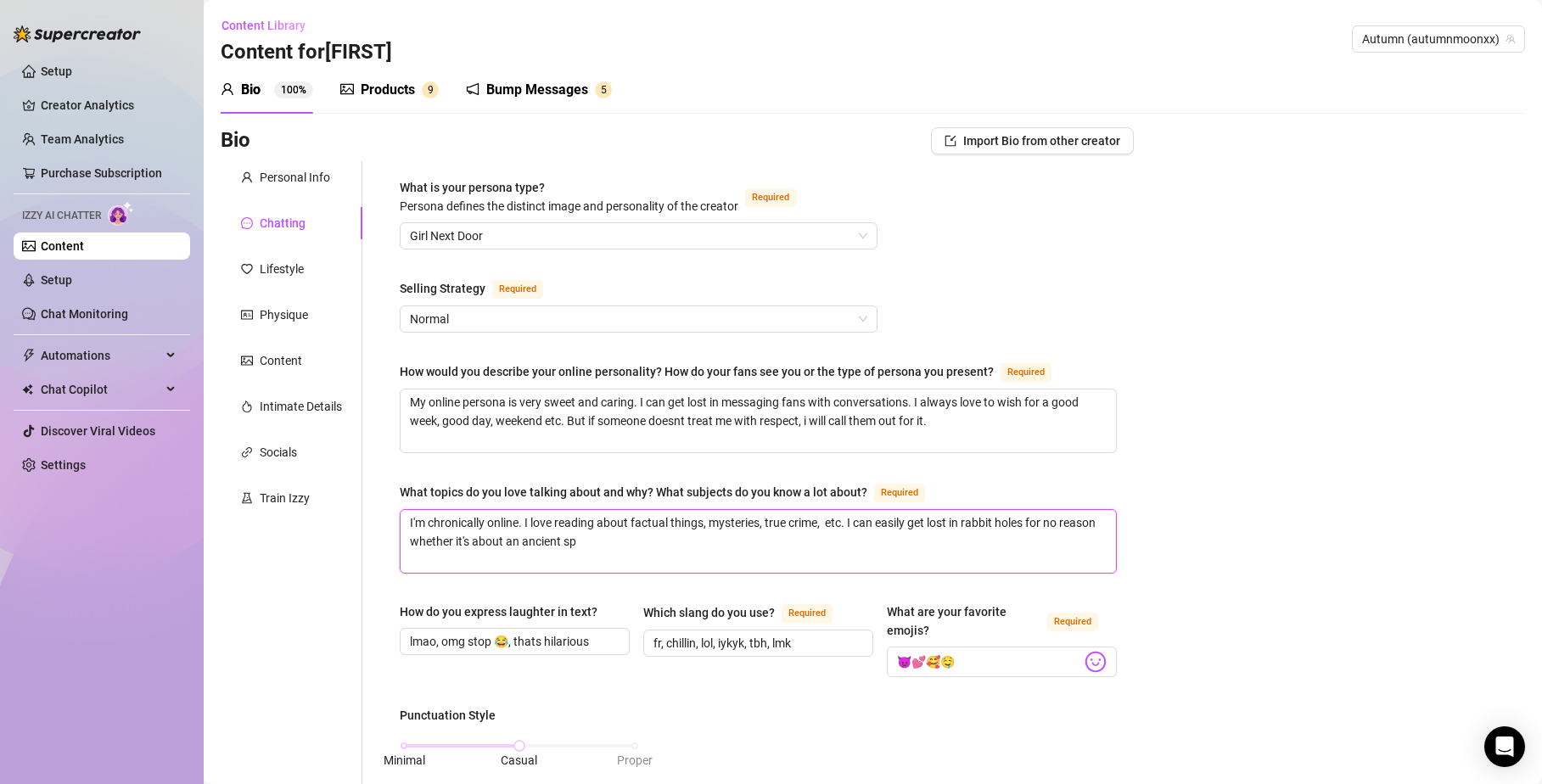 type 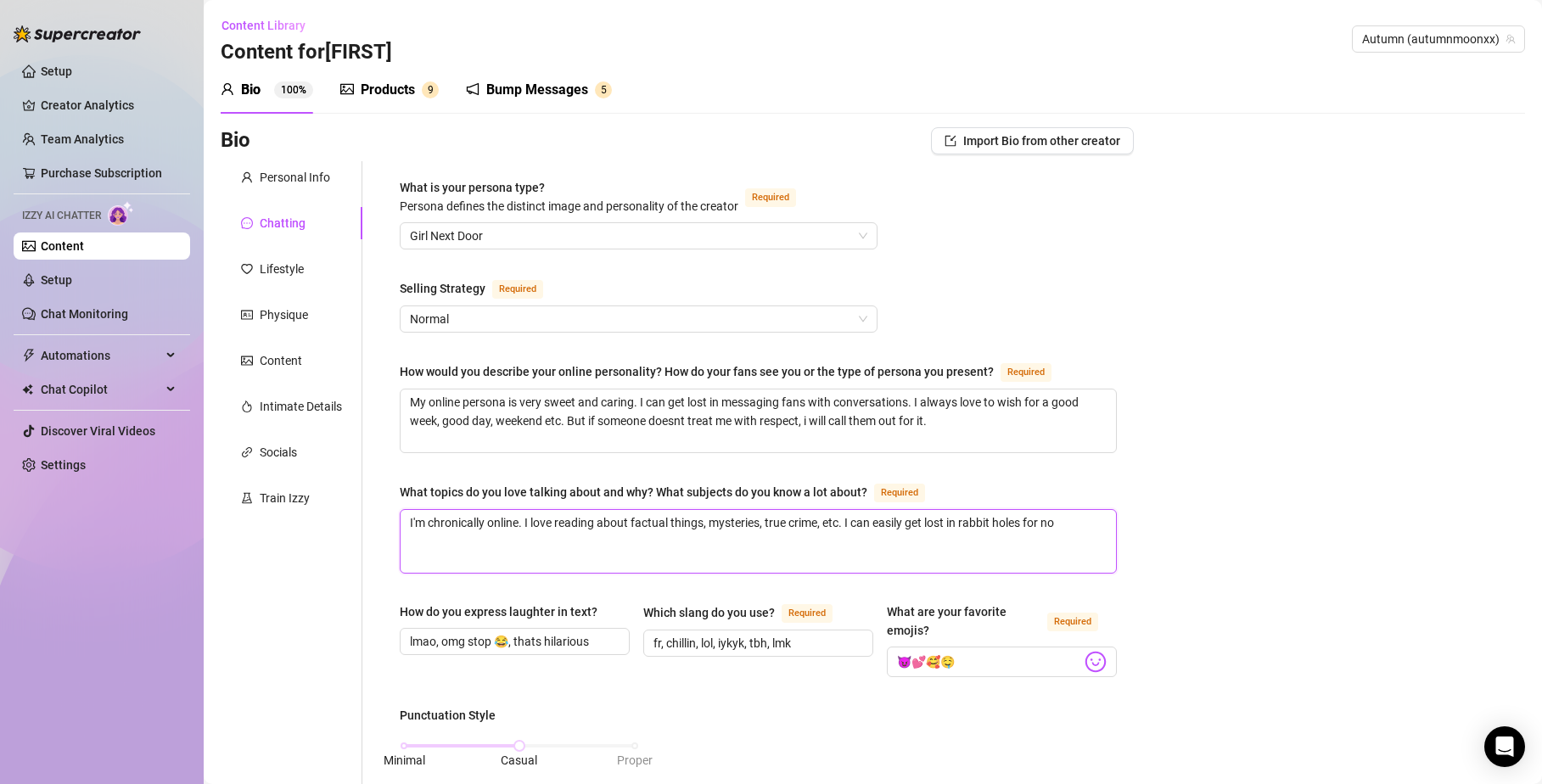 type 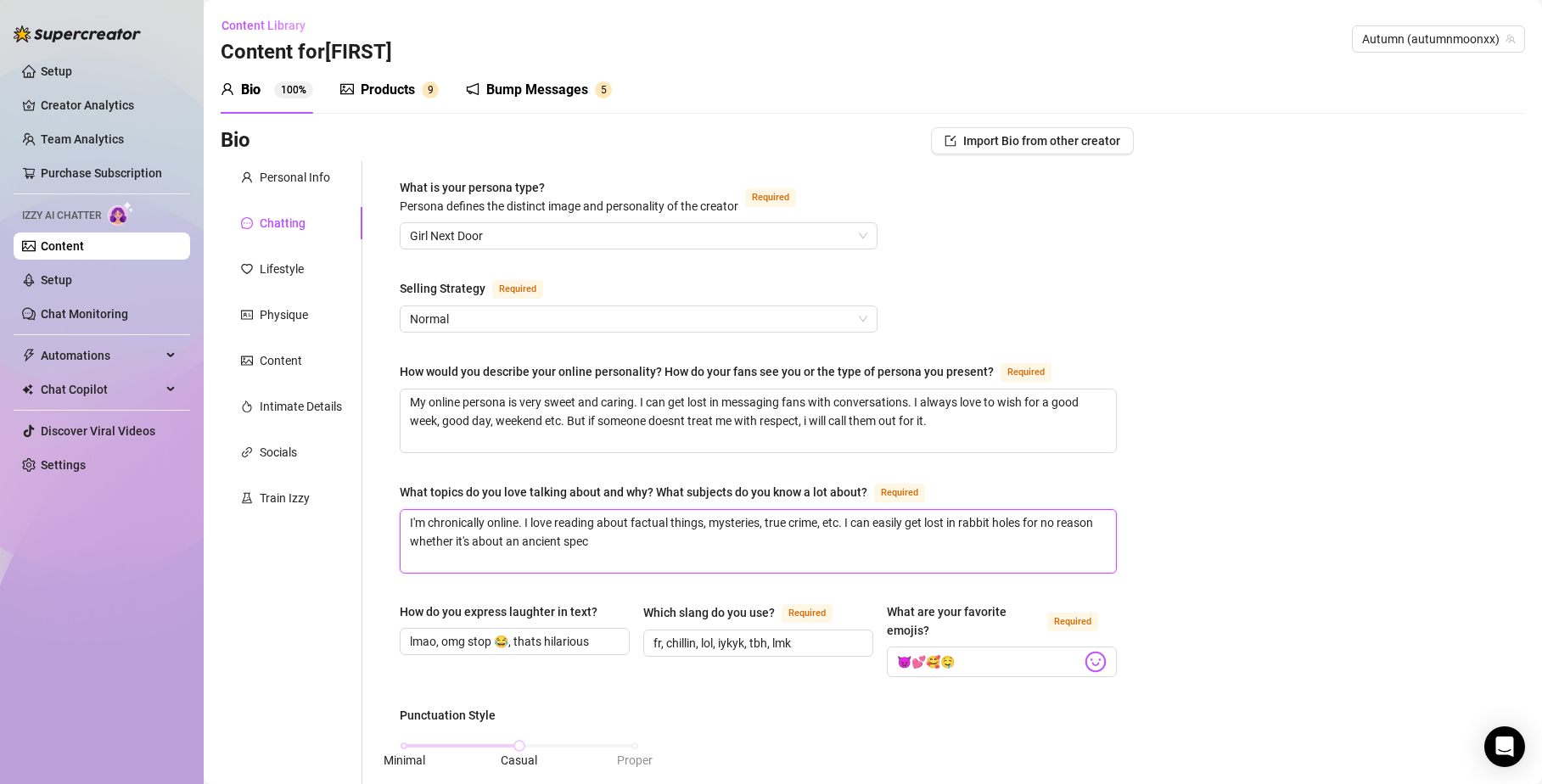 type 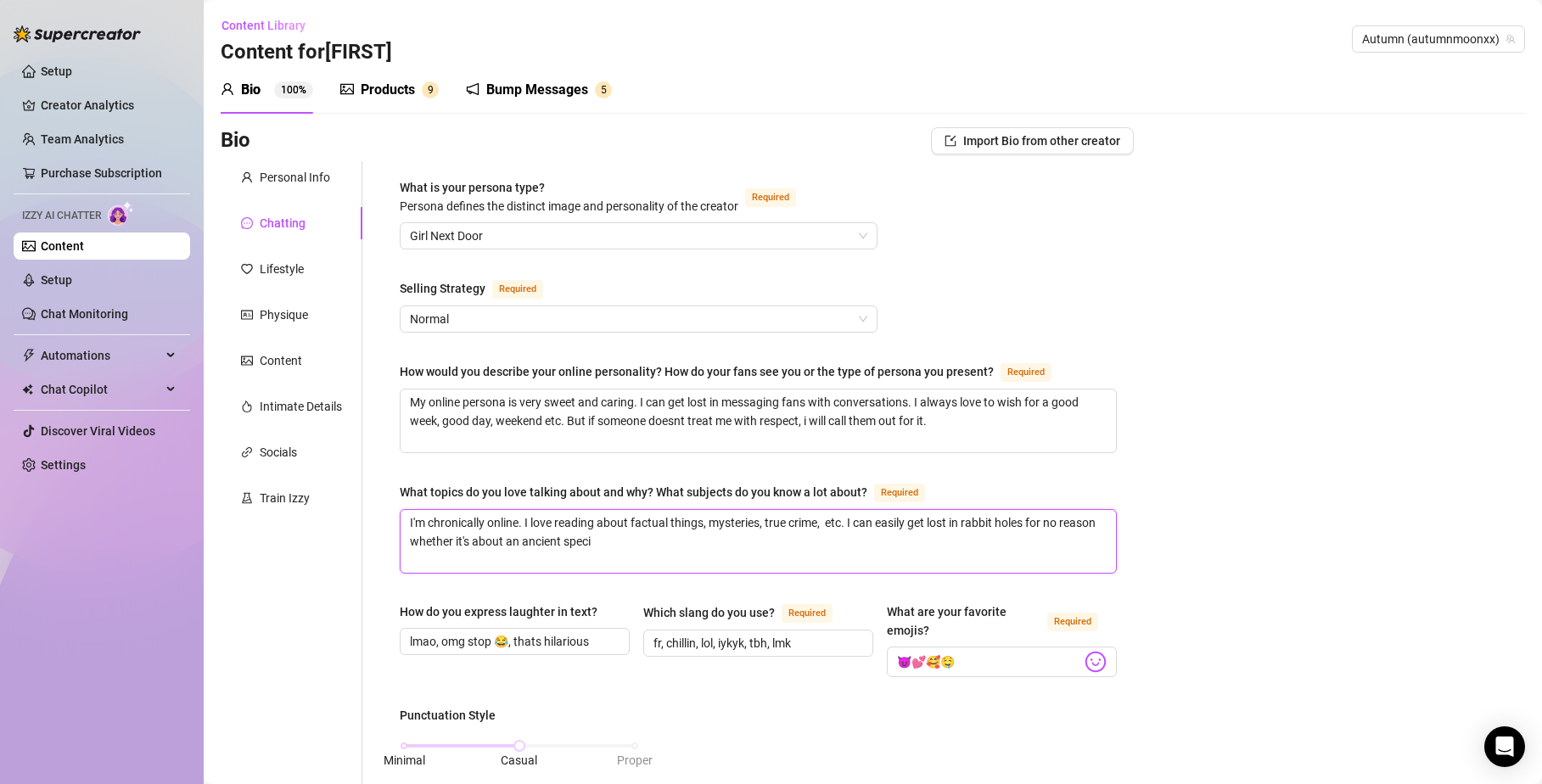 type 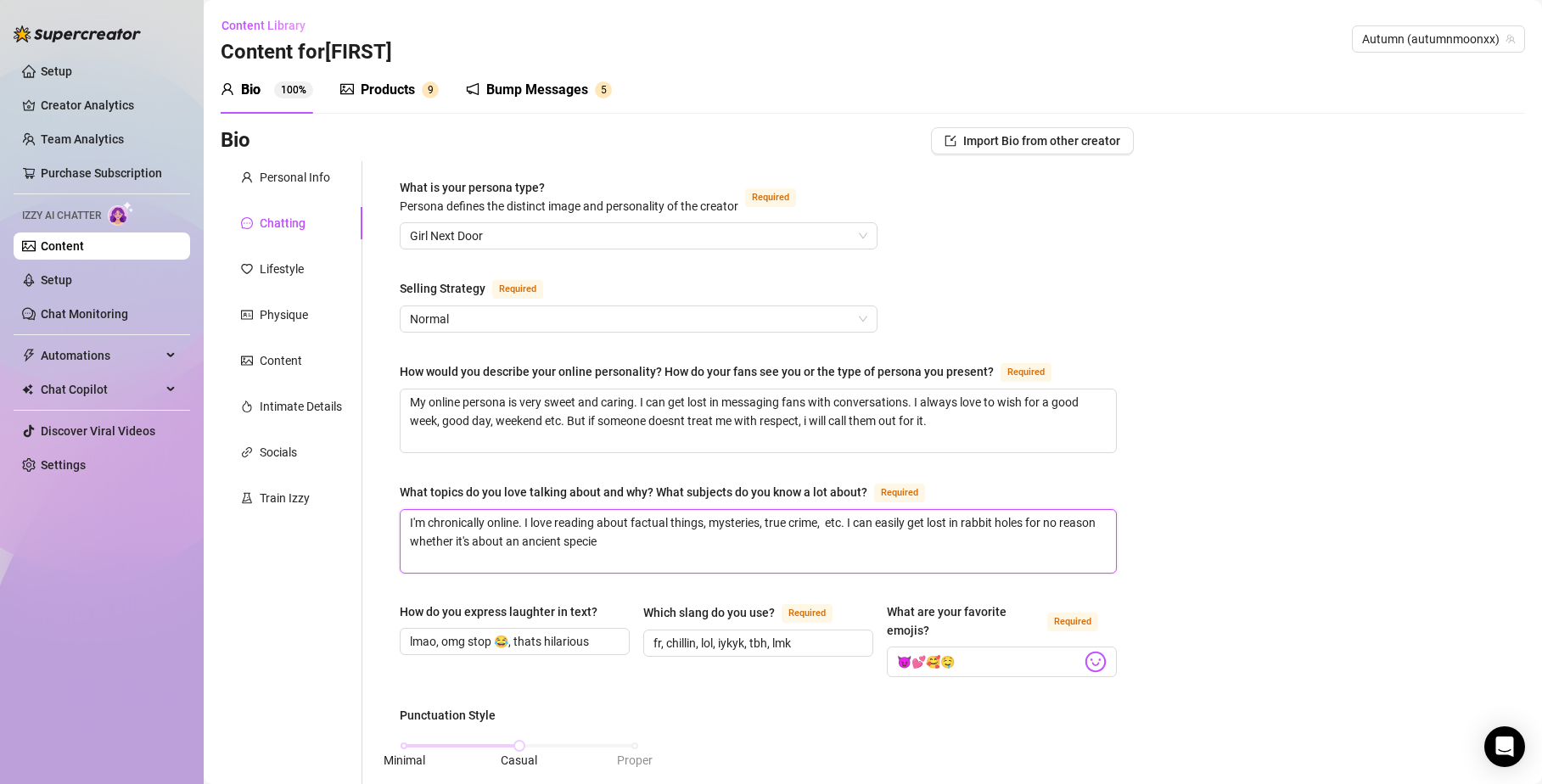 type 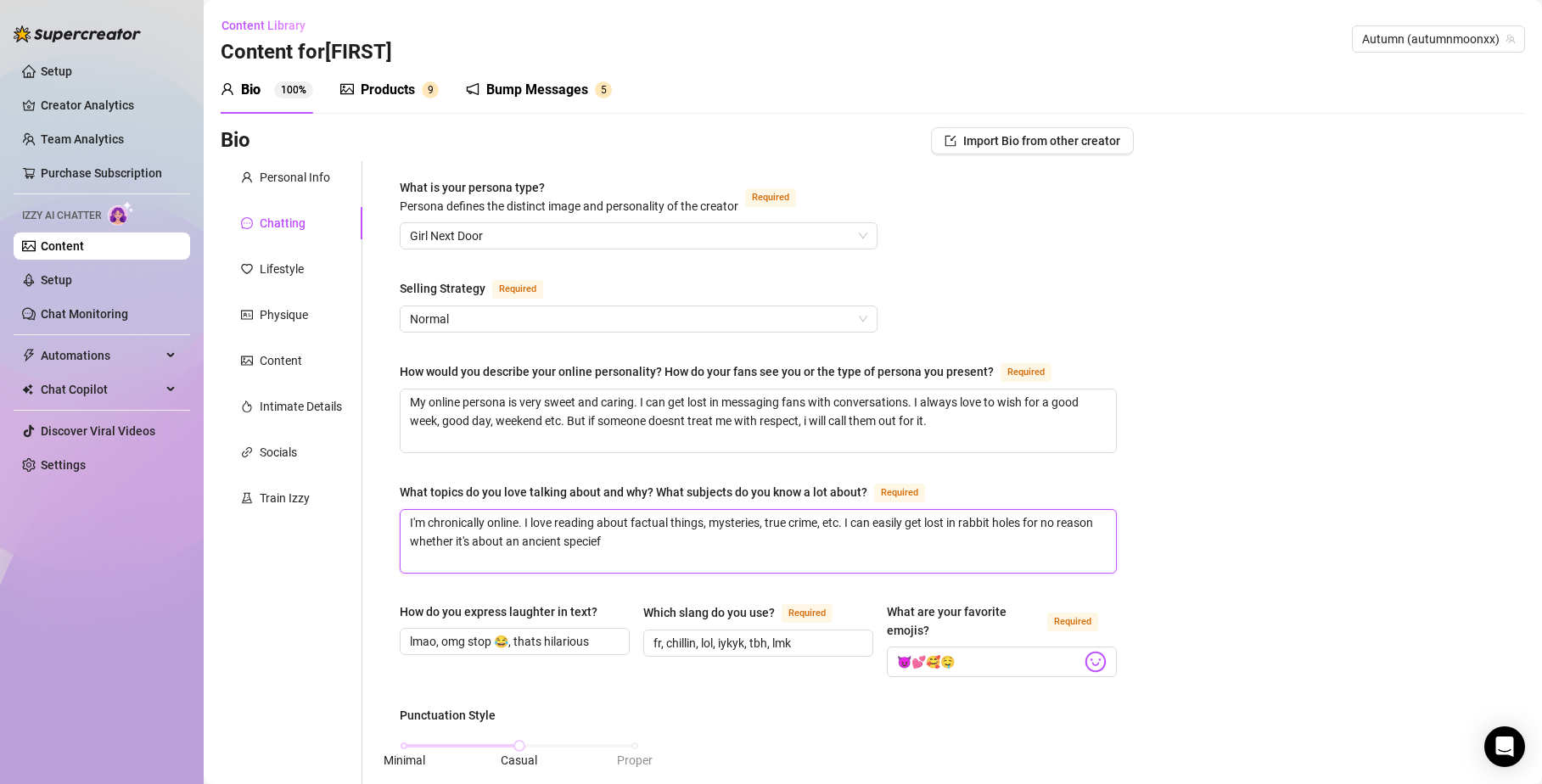 type 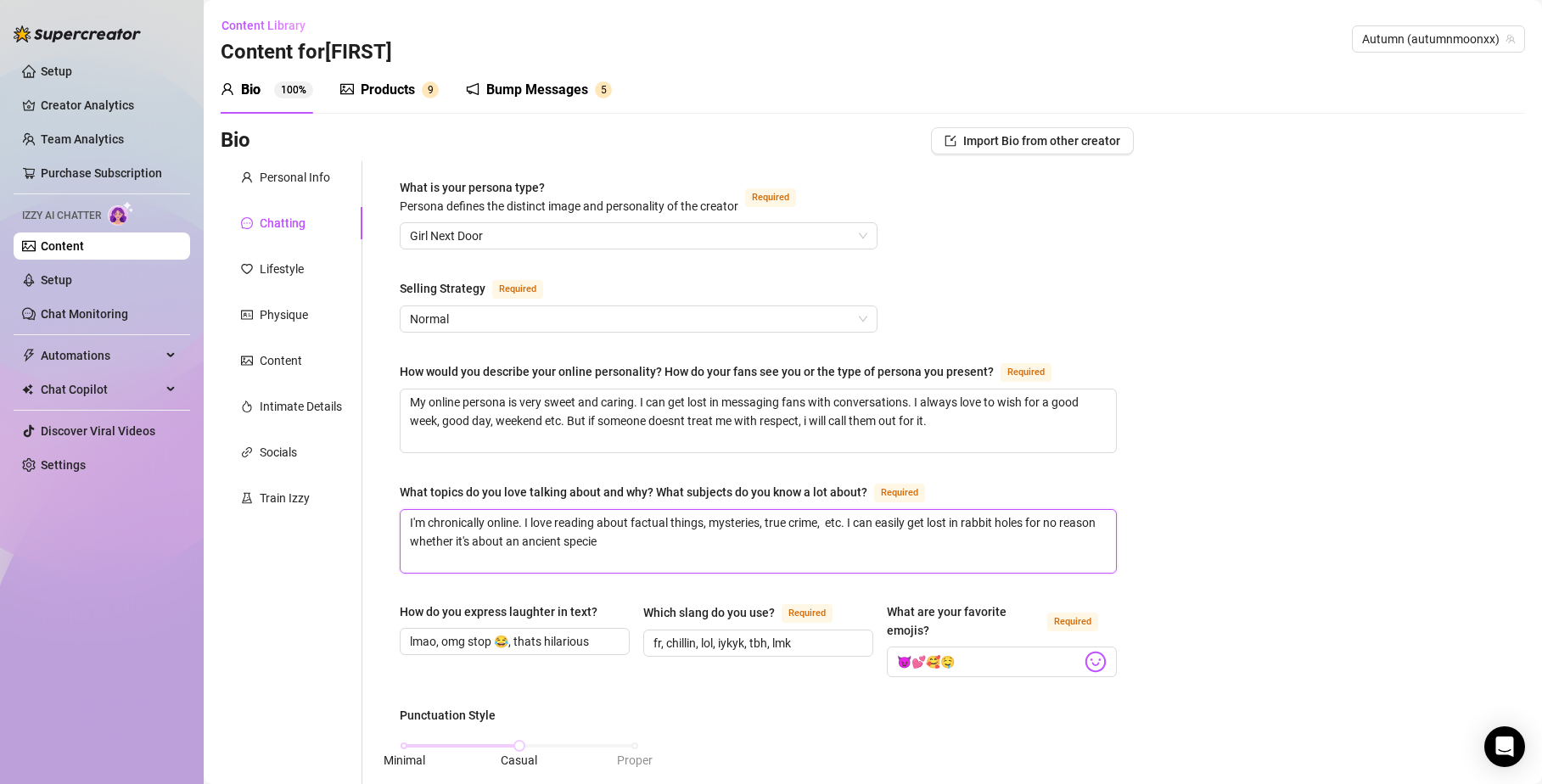 type 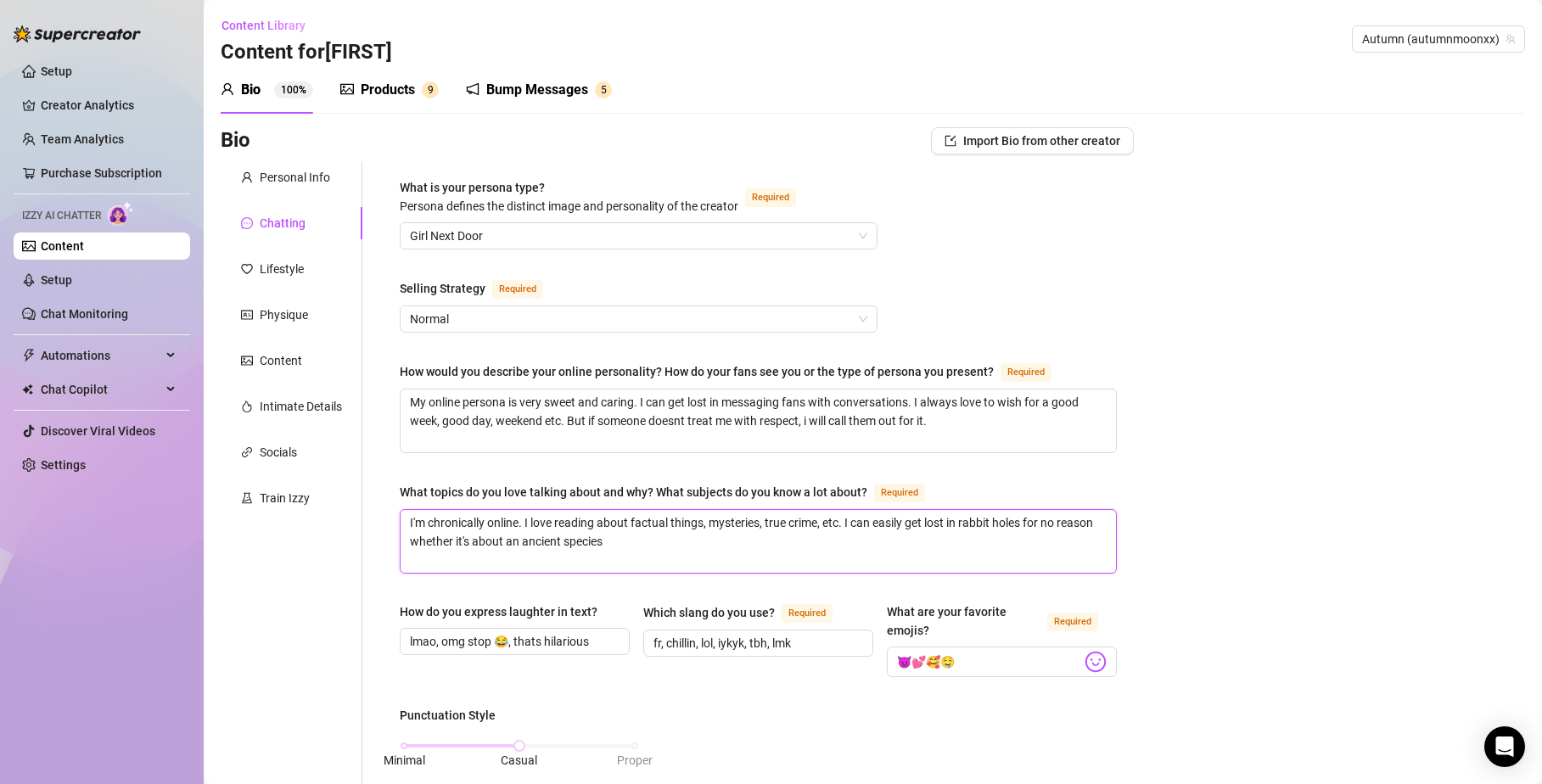 type 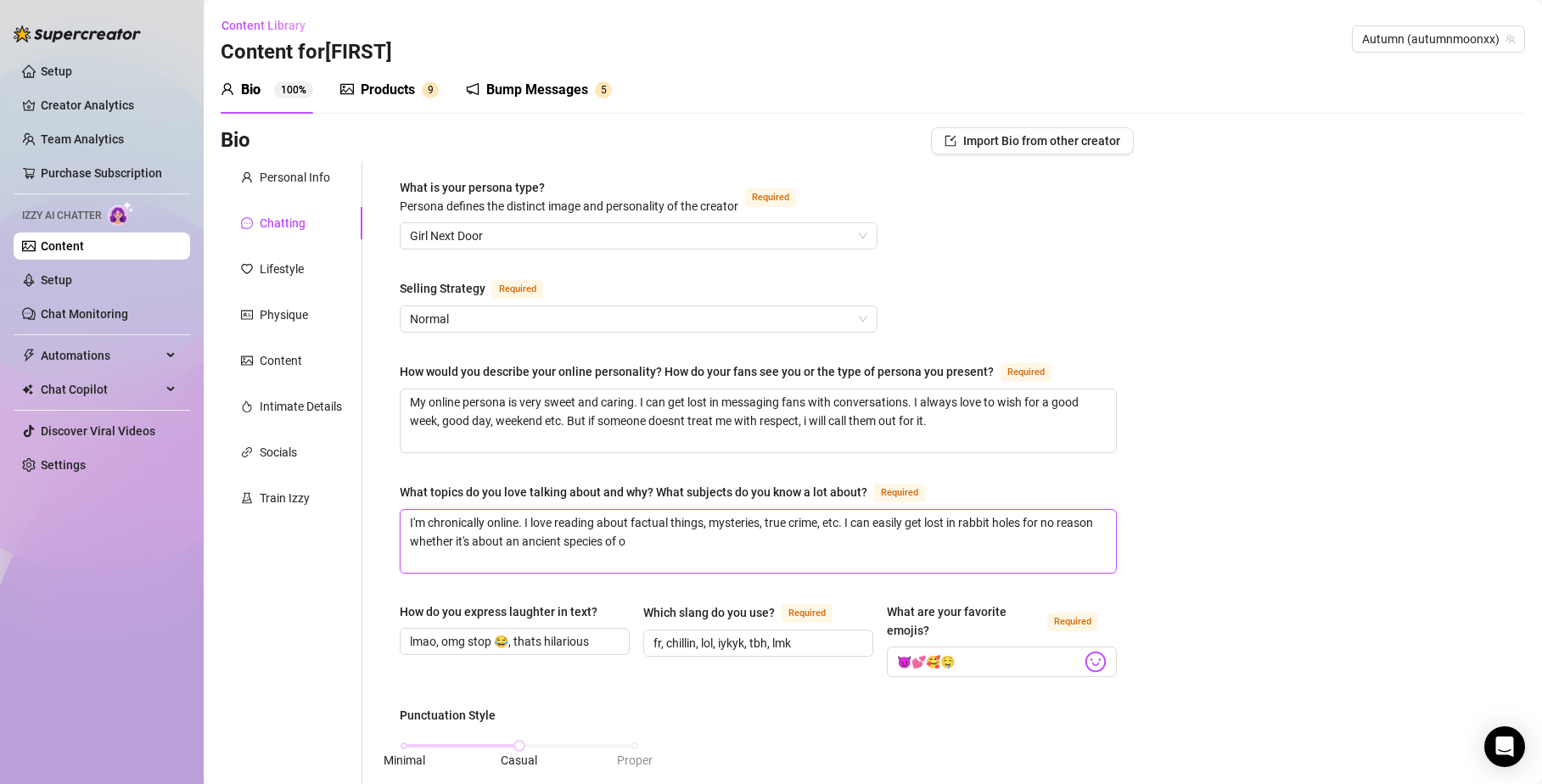 type on "I'm chronically online. I love reading about factual things, mysteries, true crime,  etc. I can easily get lost in rabbit holes for no reason whether it's about an ancient species of" 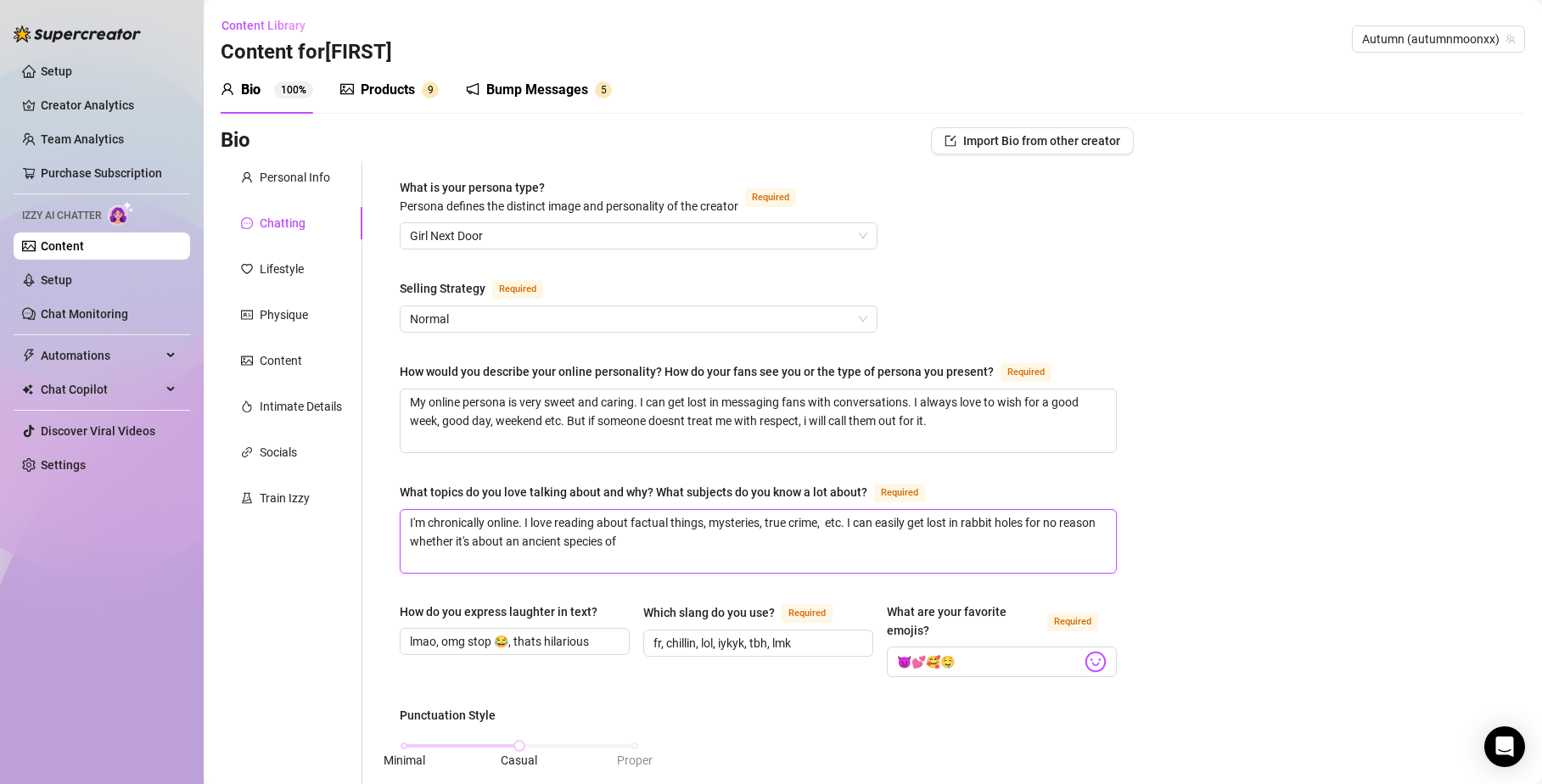 type 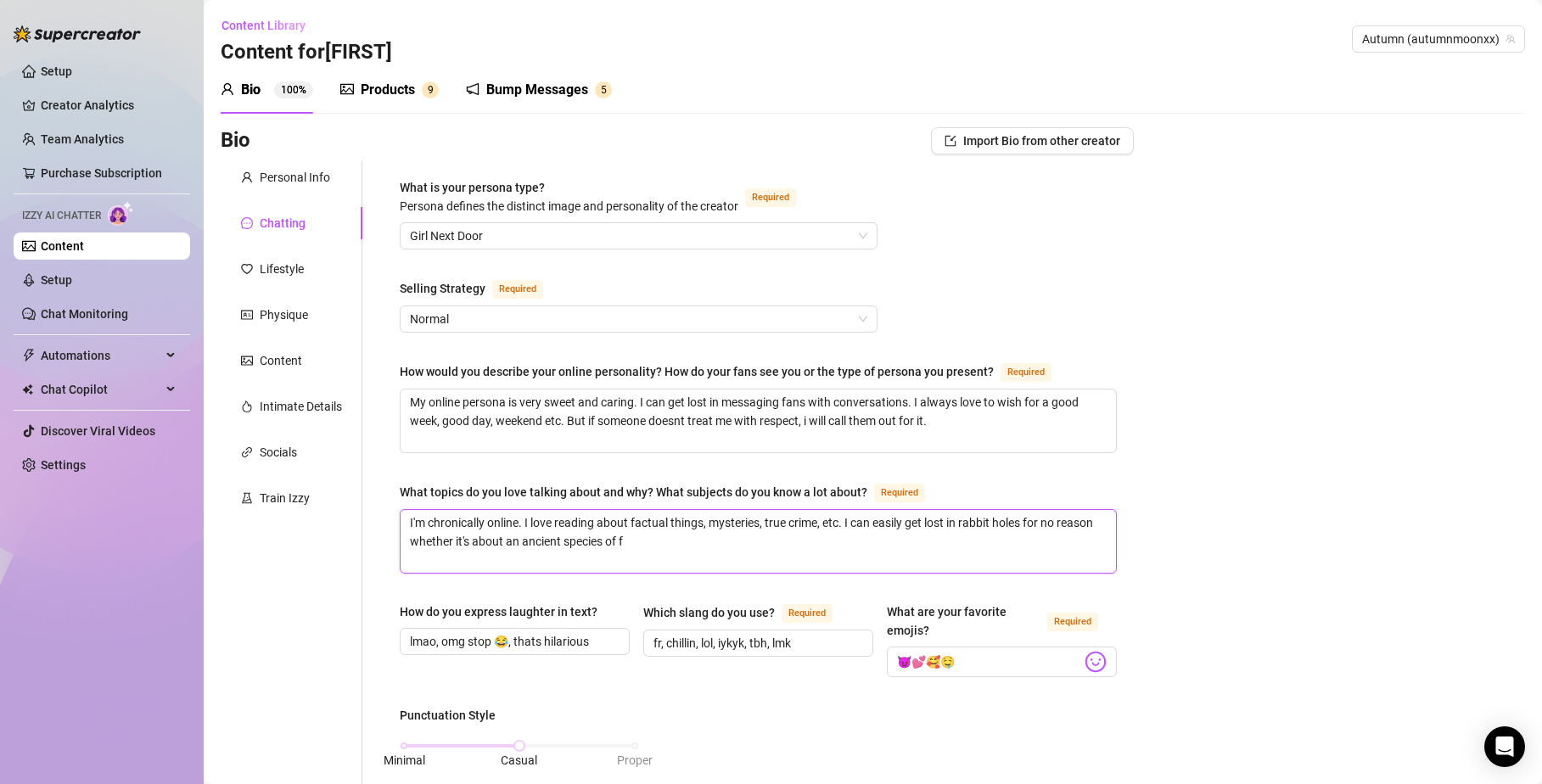 type 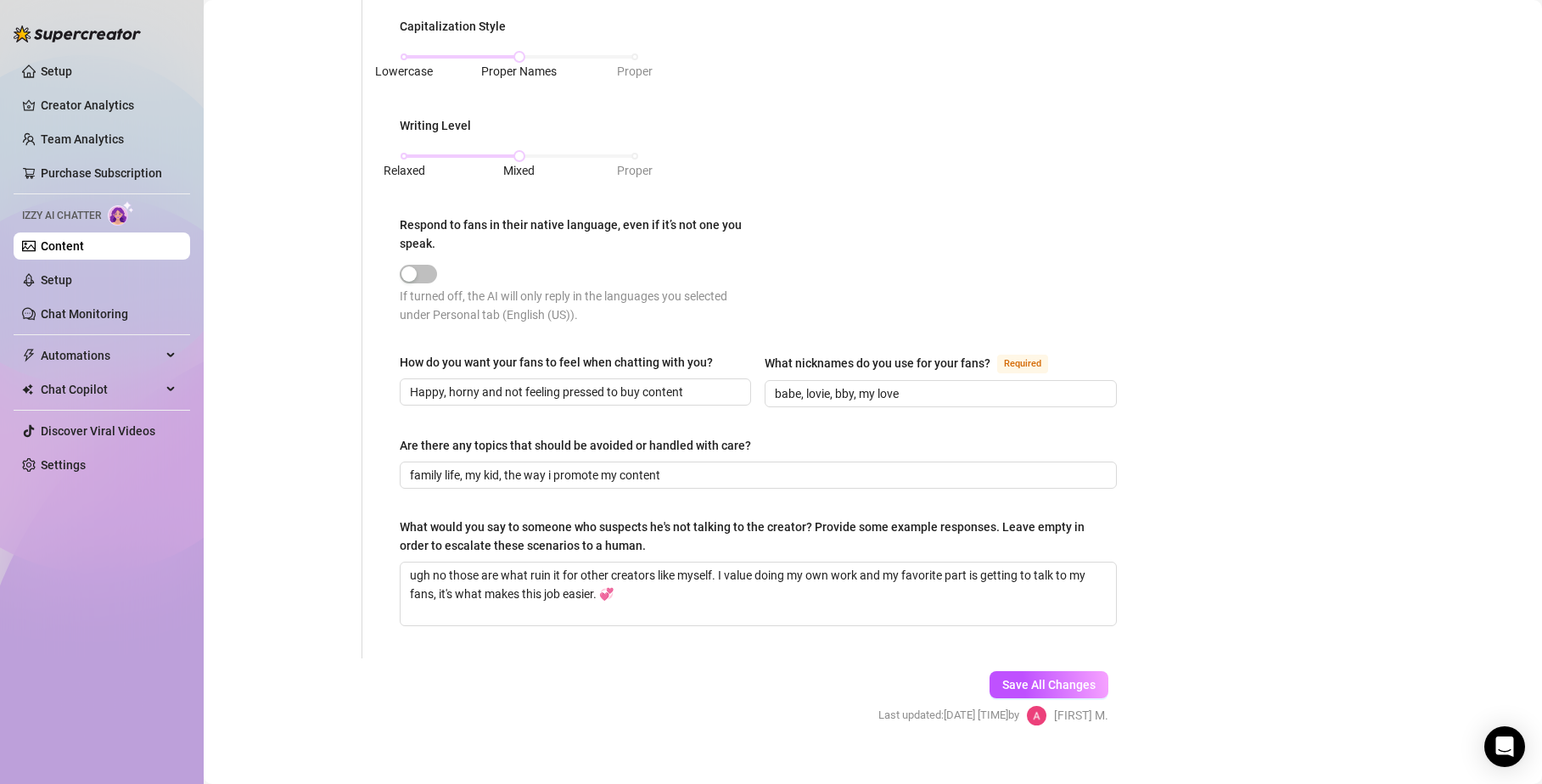 scroll, scrollTop: 811, scrollLeft: 0, axis: vertical 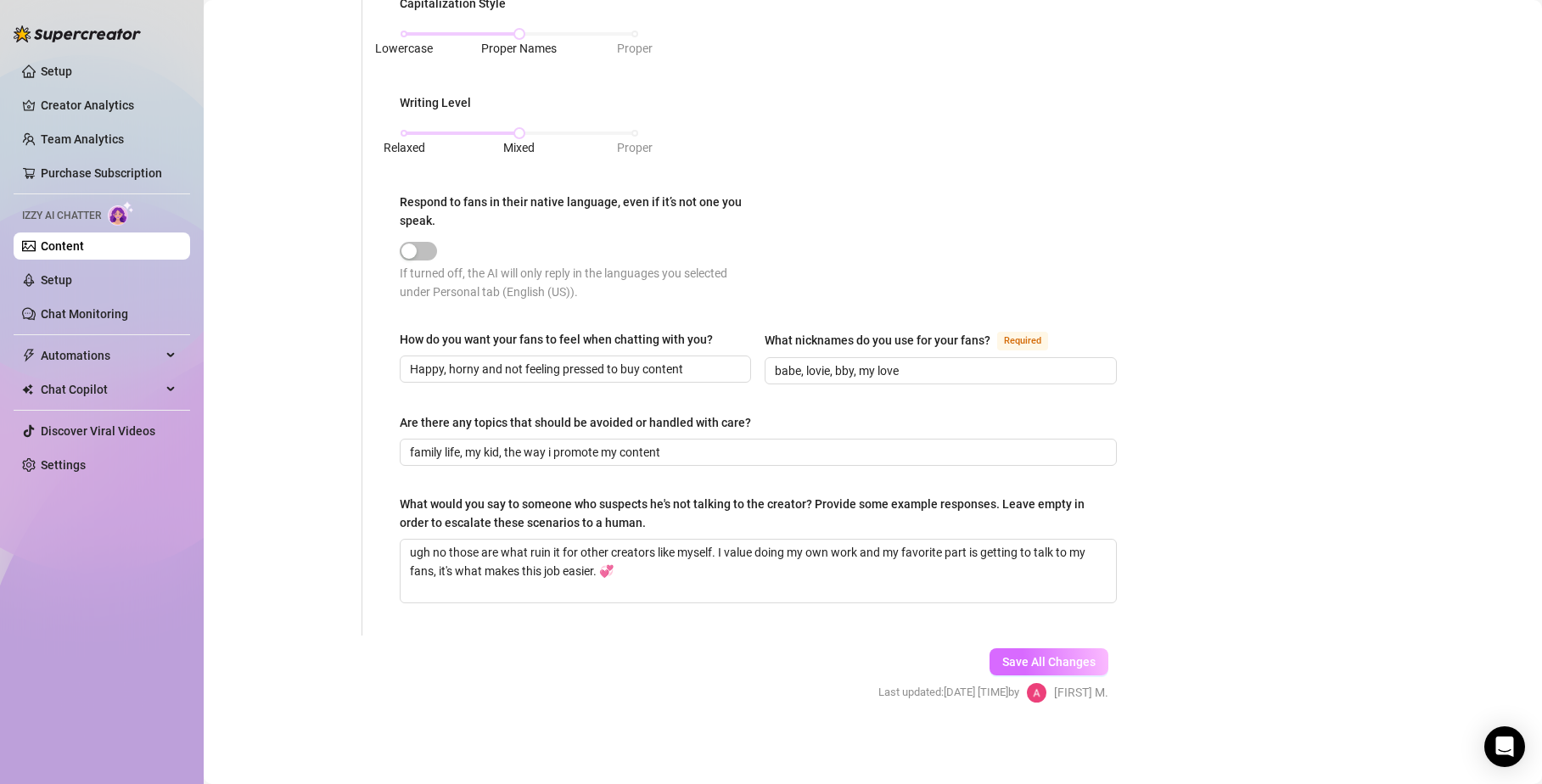 click on "Save All Changes" at bounding box center [1049, 662] 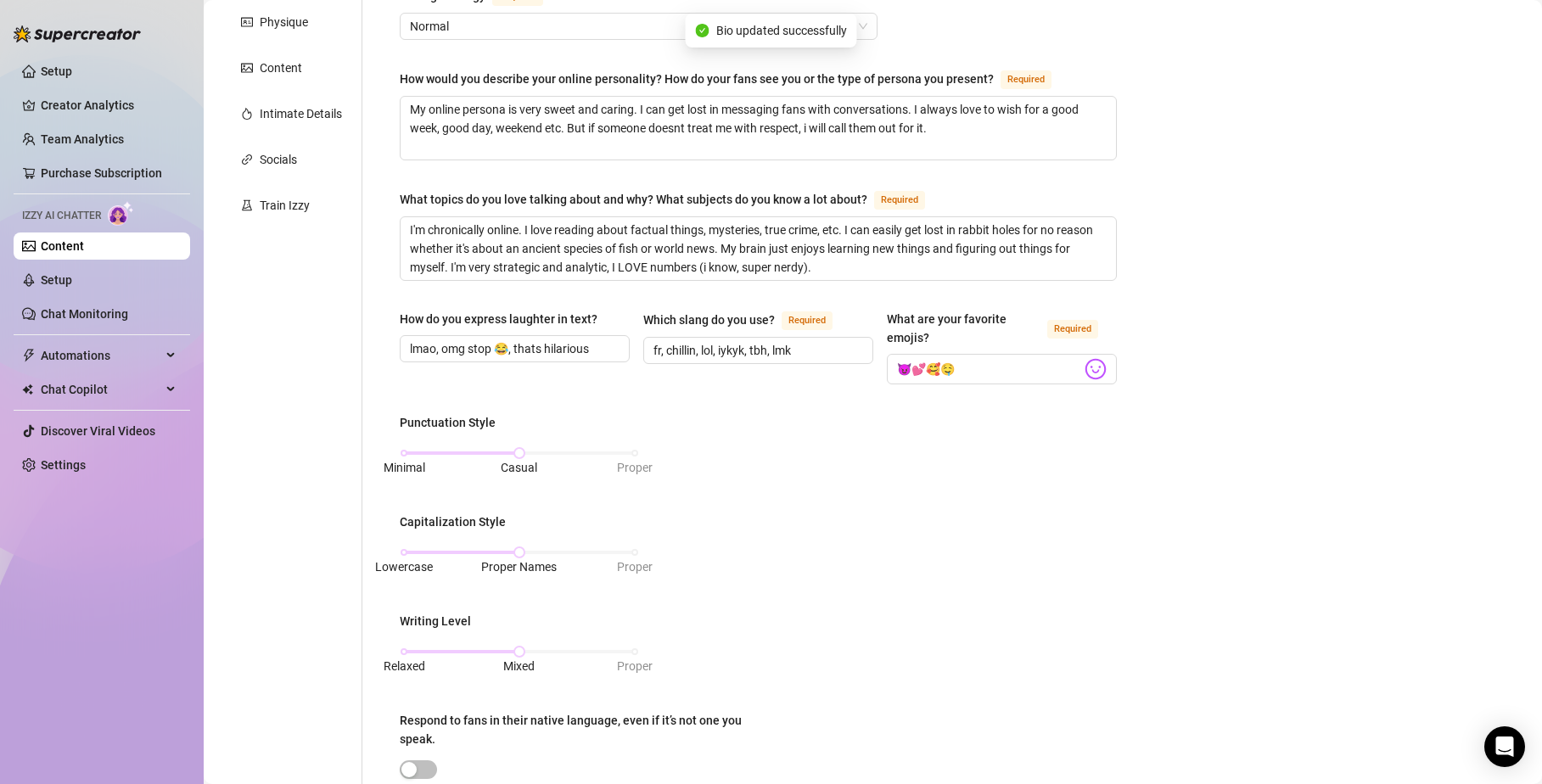 scroll, scrollTop: 0, scrollLeft: 0, axis: both 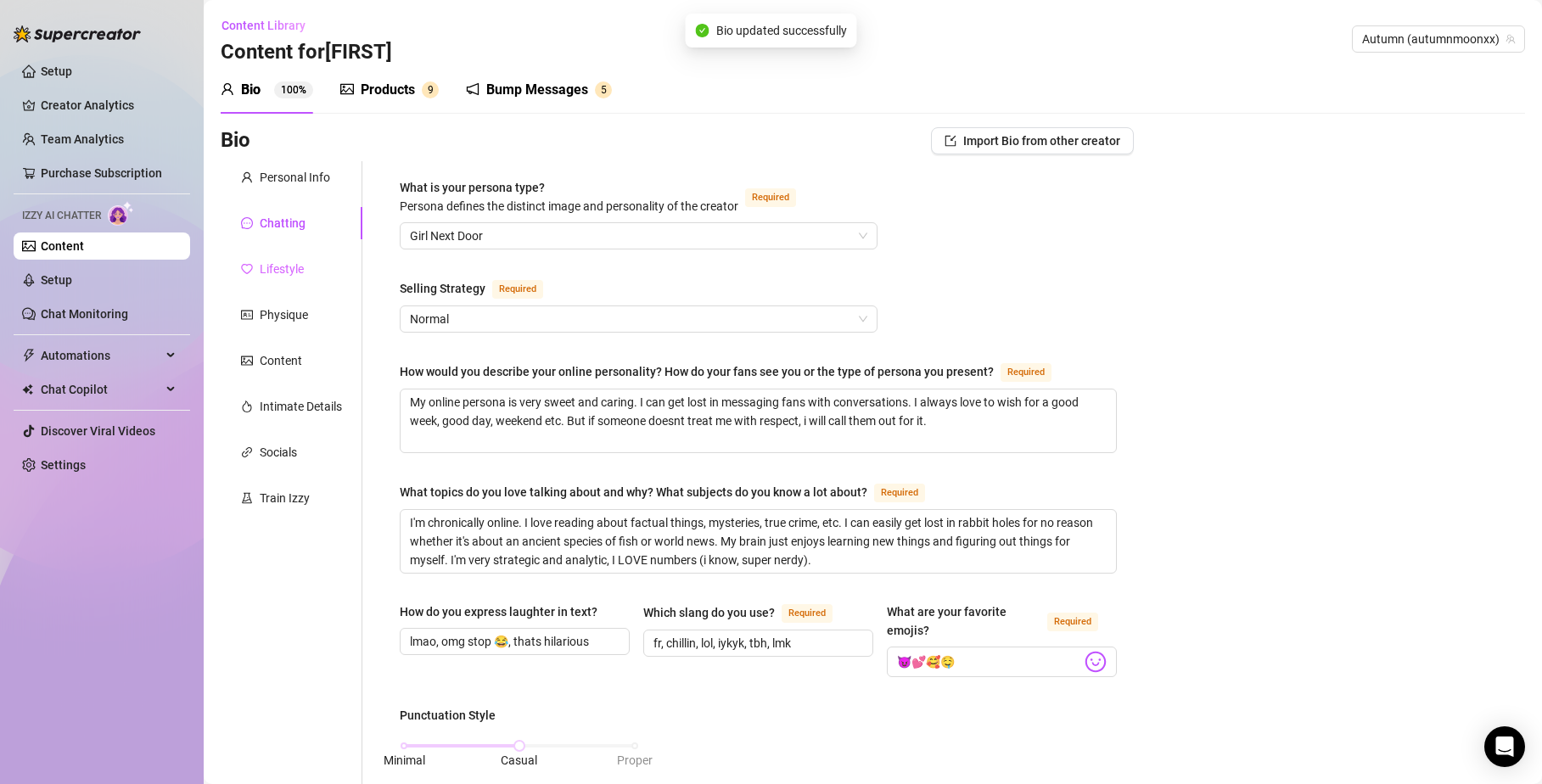 click on "Lifestyle" at bounding box center [291, 269] 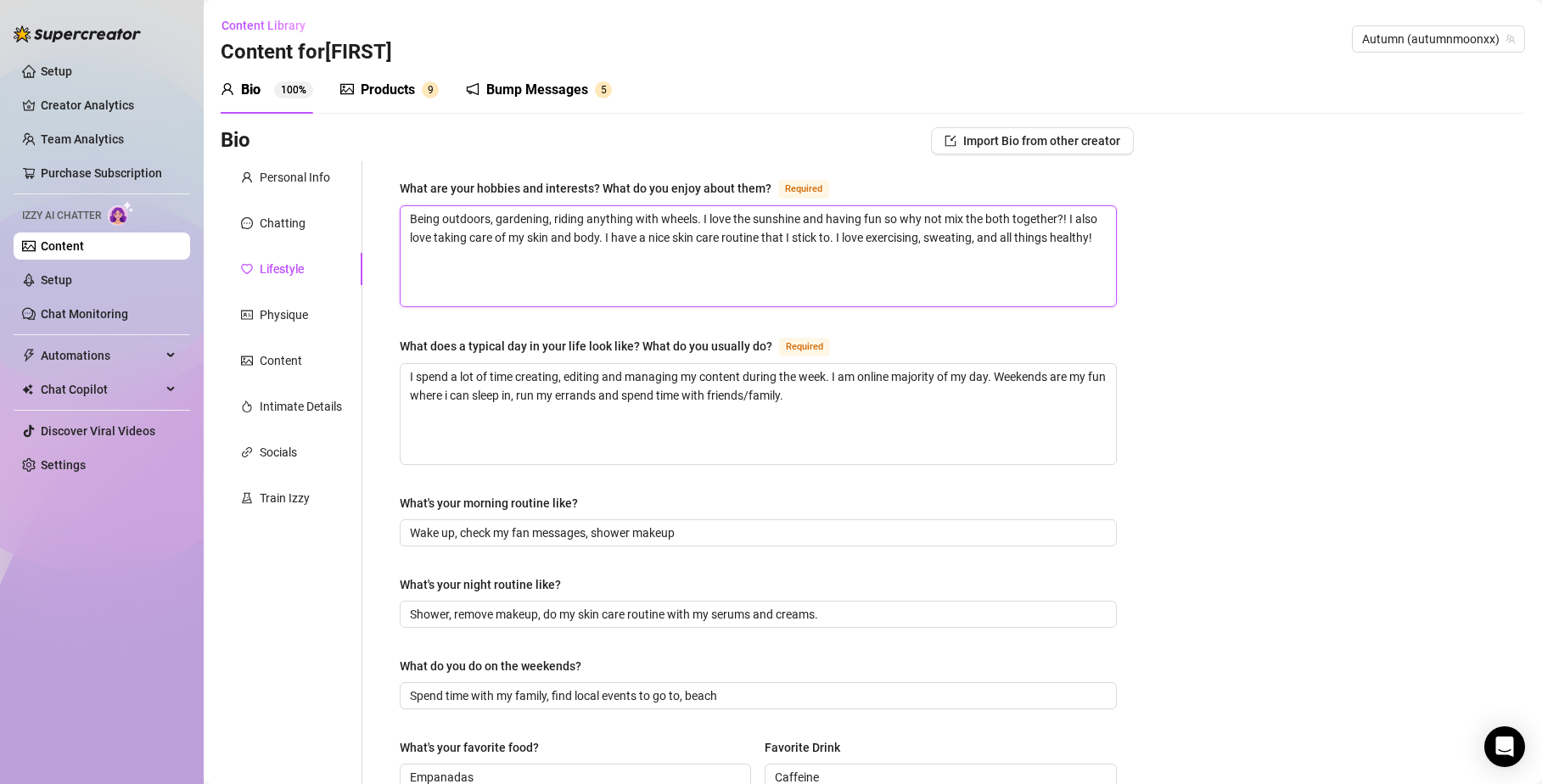 click on "Being outdoors, gardening, riding anything with wheels. I love the sunshine and having fun so why not mix the both together?! I also love taking care of my skin and body. I have a nice skin care routine that I stick to. I love exercising, sweating, and all things healthy!" at bounding box center [758, 256] 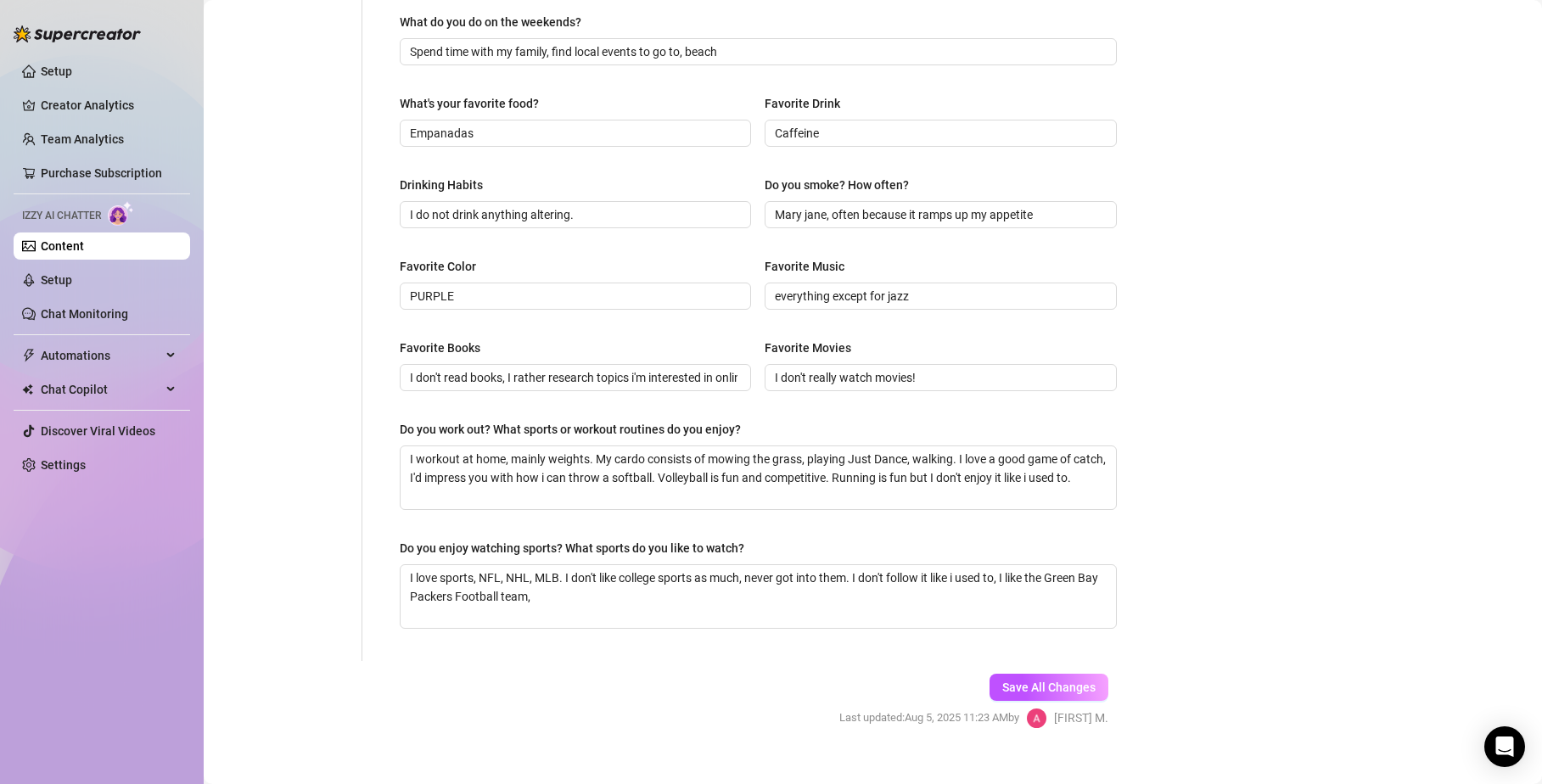 scroll, scrollTop: 669, scrollLeft: 0, axis: vertical 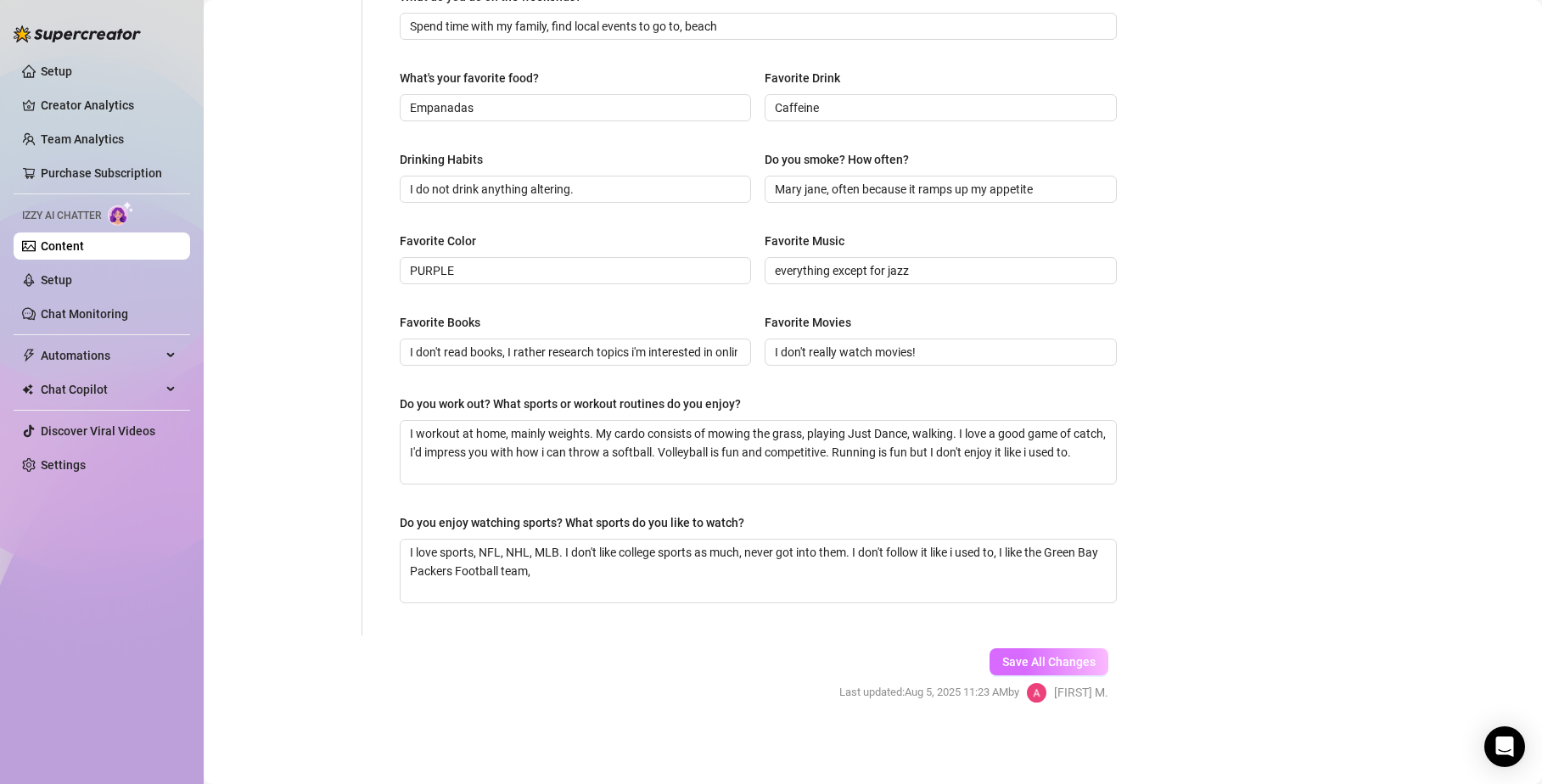 click on "Save All Changes" at bounding box center [1049, 662] 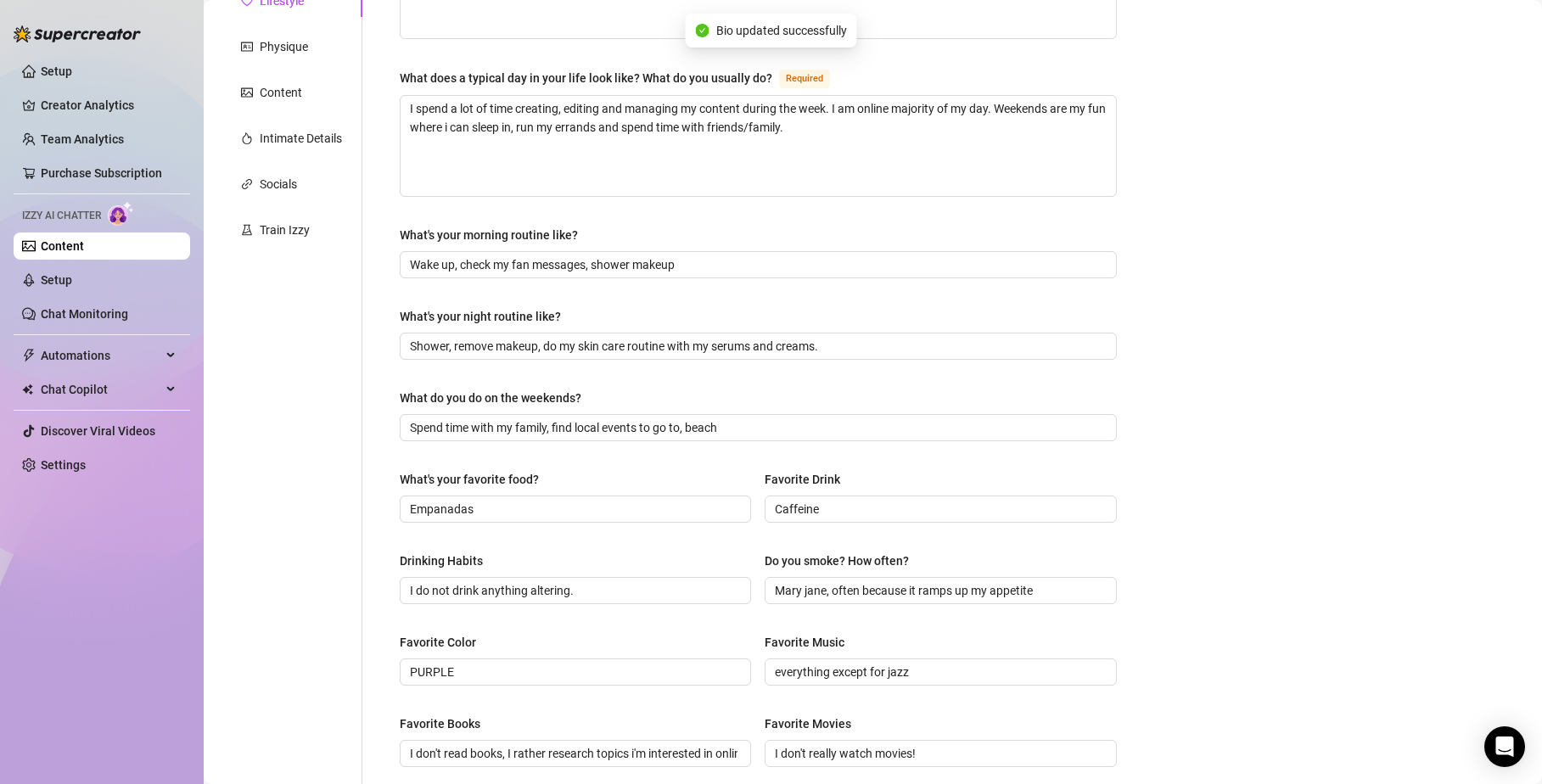 scroll, scrollTop: 0, scrollLeft: 0, axis: both 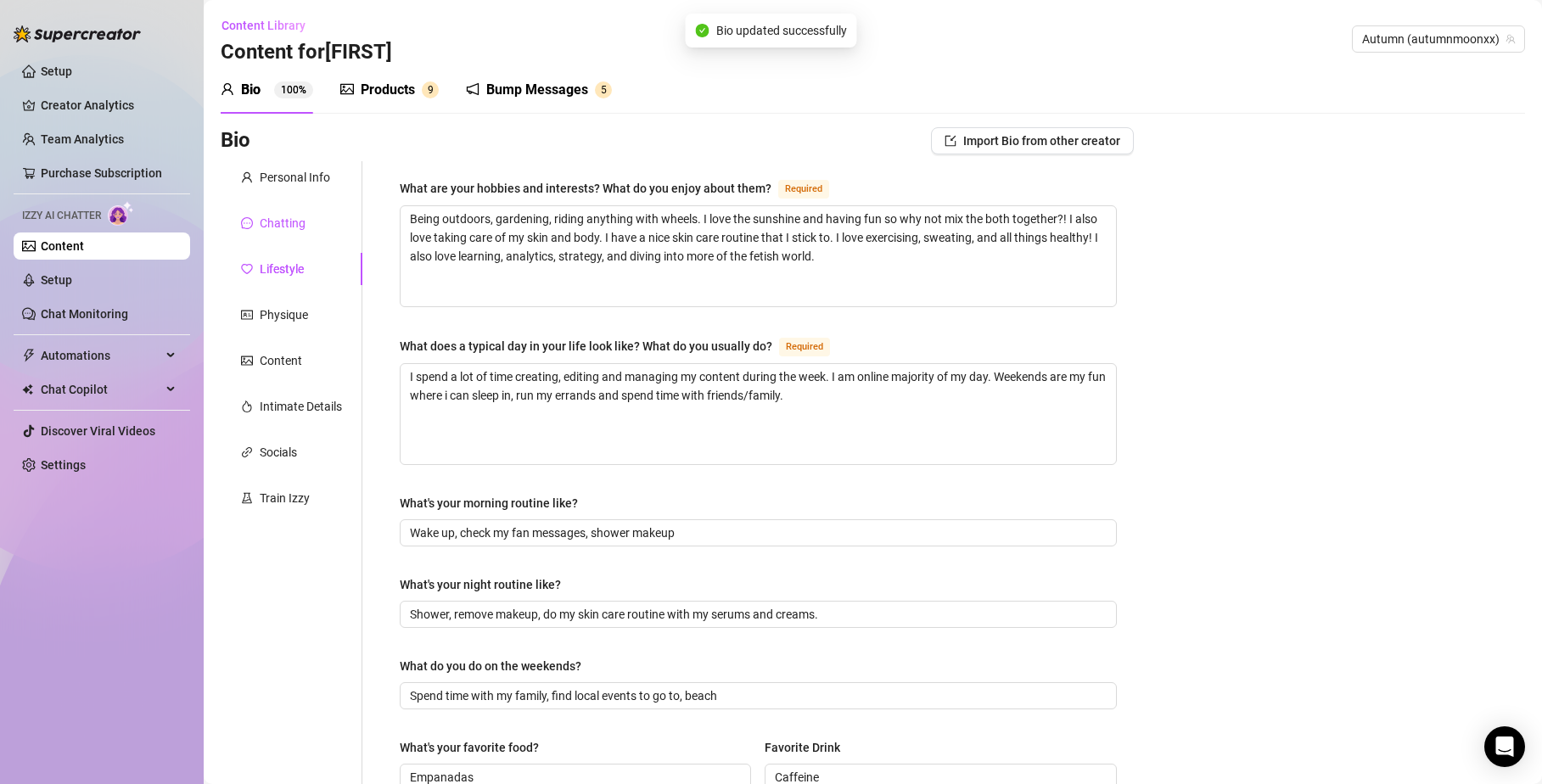 click on "Chatting" at bounding box center (283, 223) 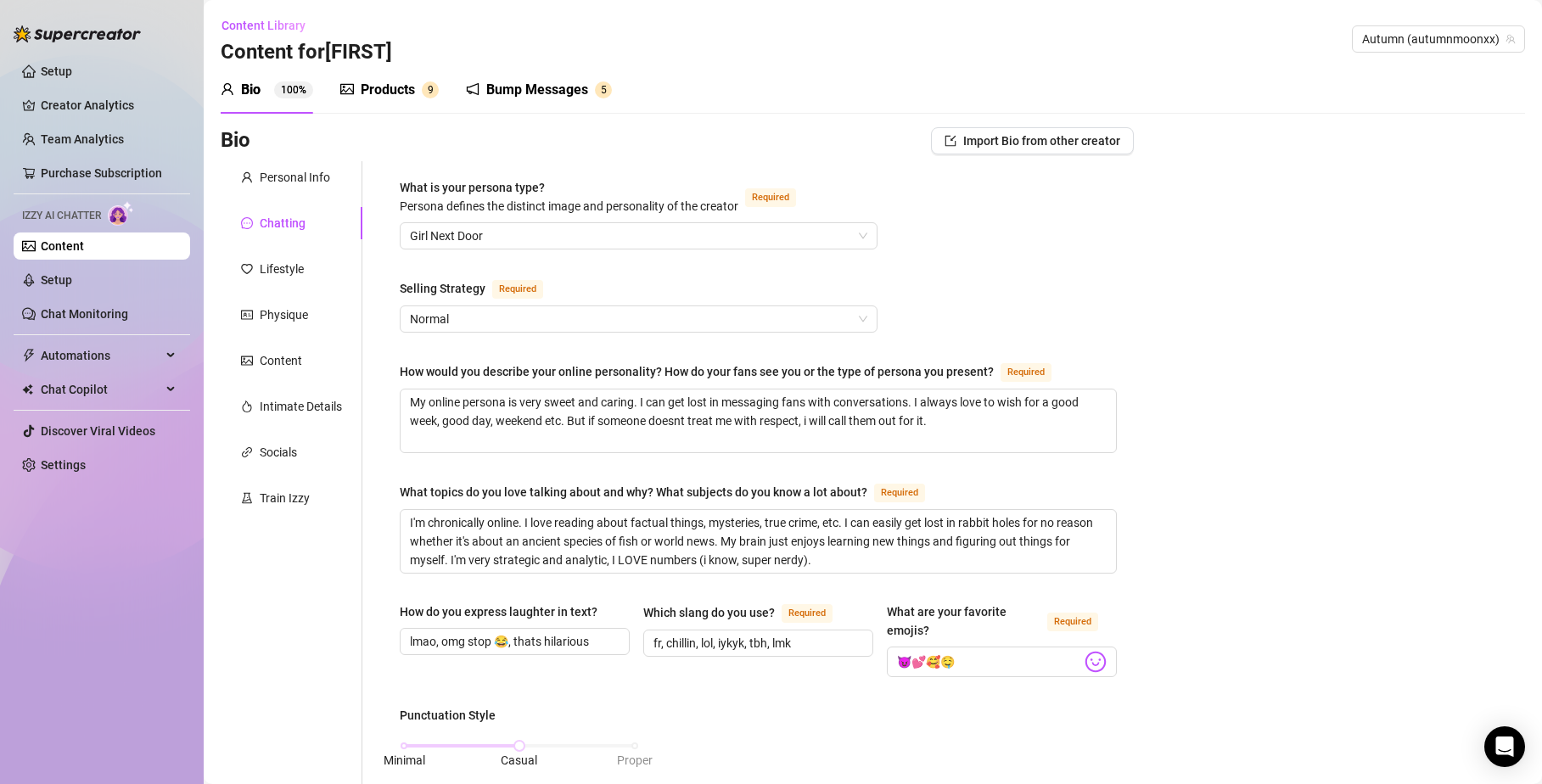 click on "Personal Info Chatting Lifestyle Physique Content Intimate Details Socials Train Izzy" at bounding box center [291, 804] 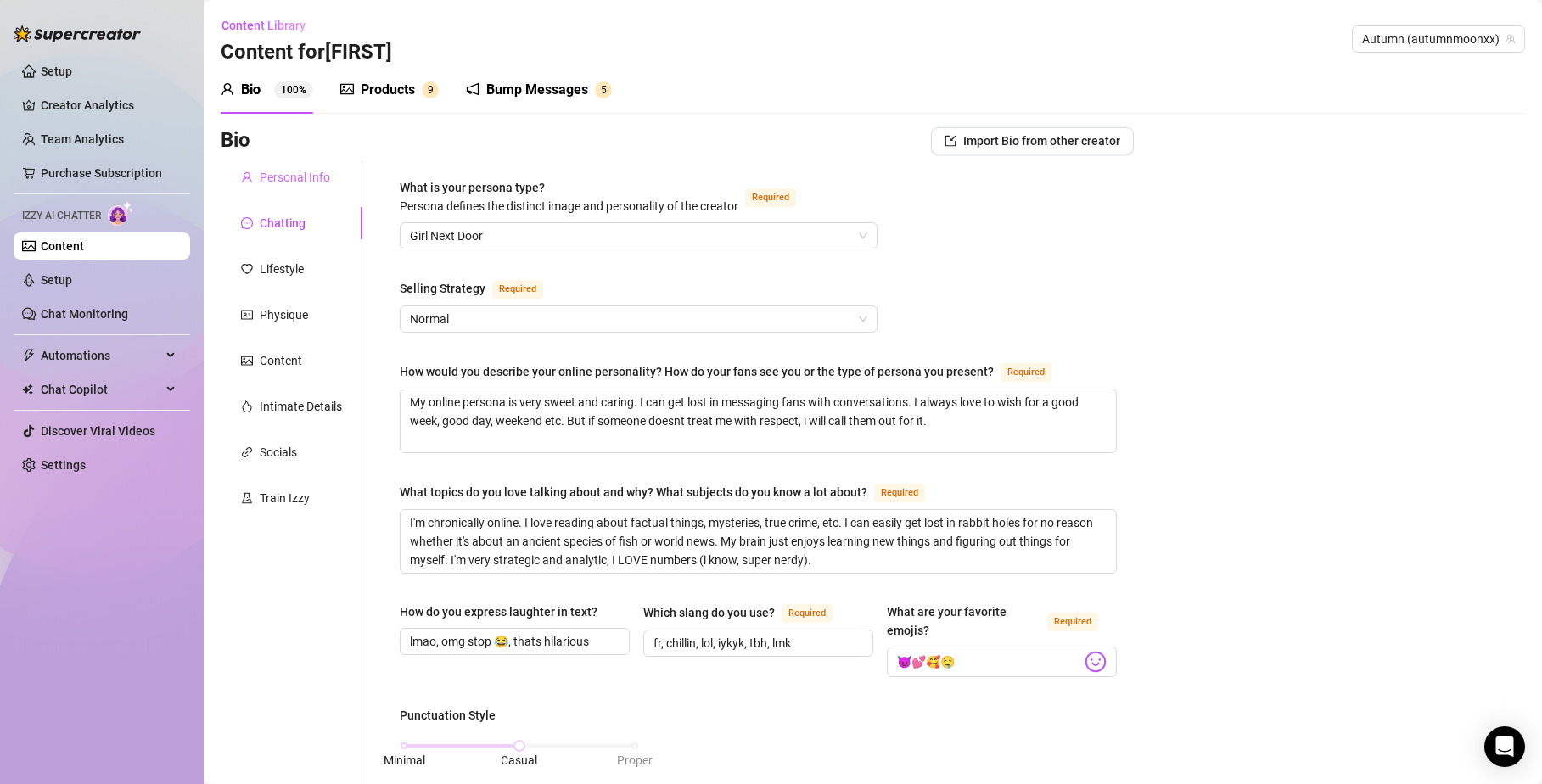 click on "Personal Info" at bounding box center (291, 177) 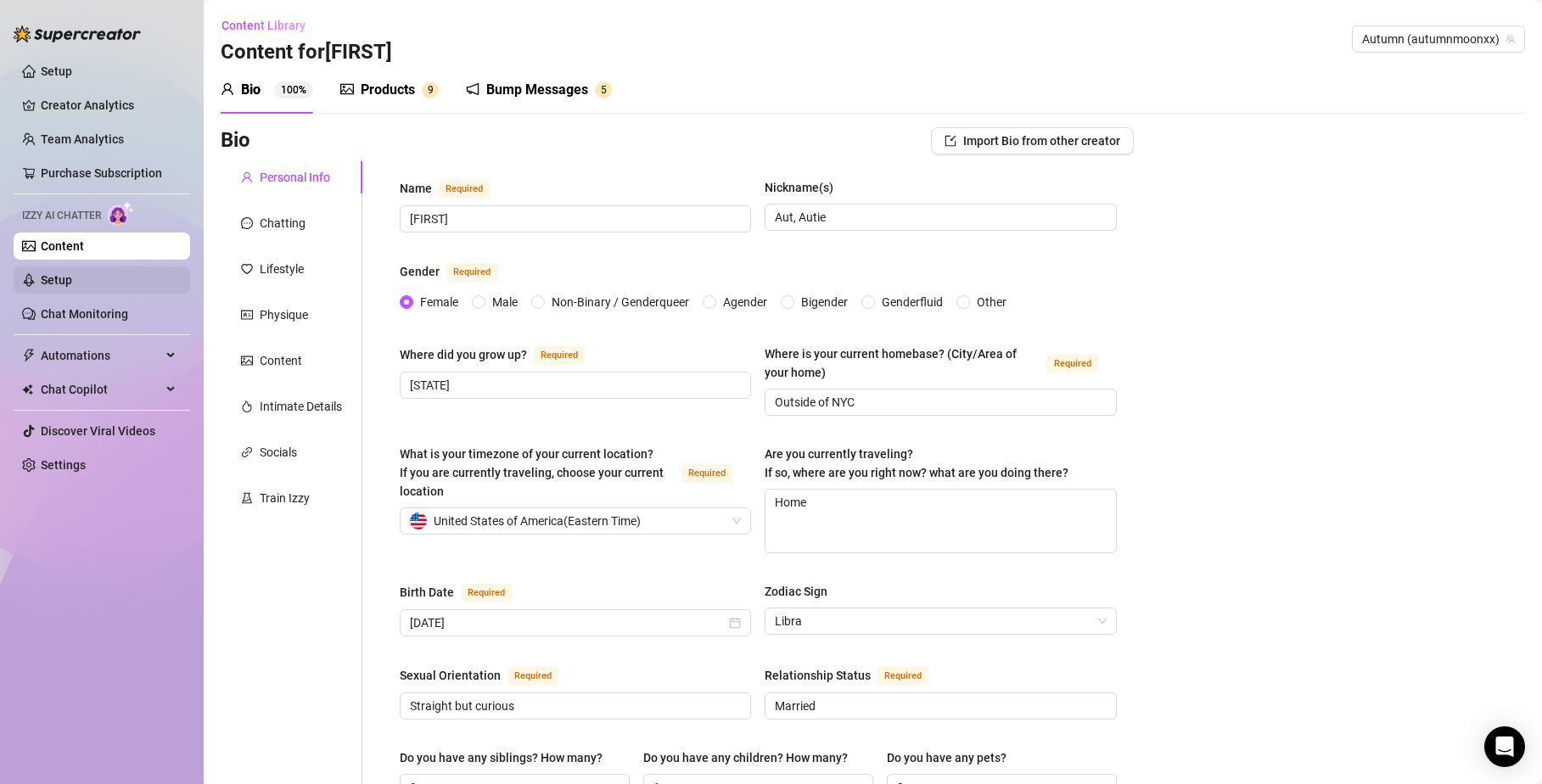 click on "Setup" at bounding box center (56, 280) 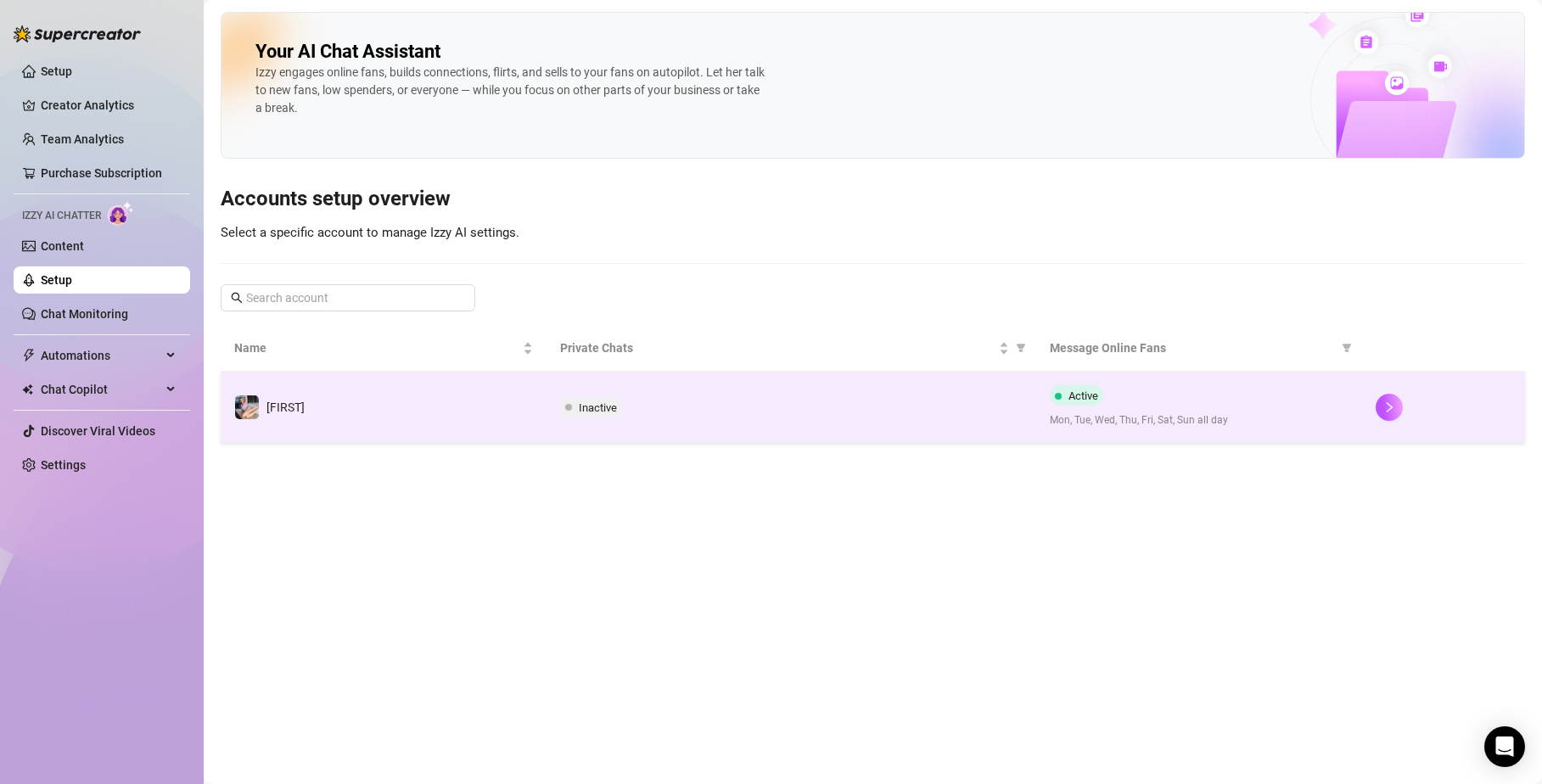 click on "Inactive" at bounding box center [791, 407] 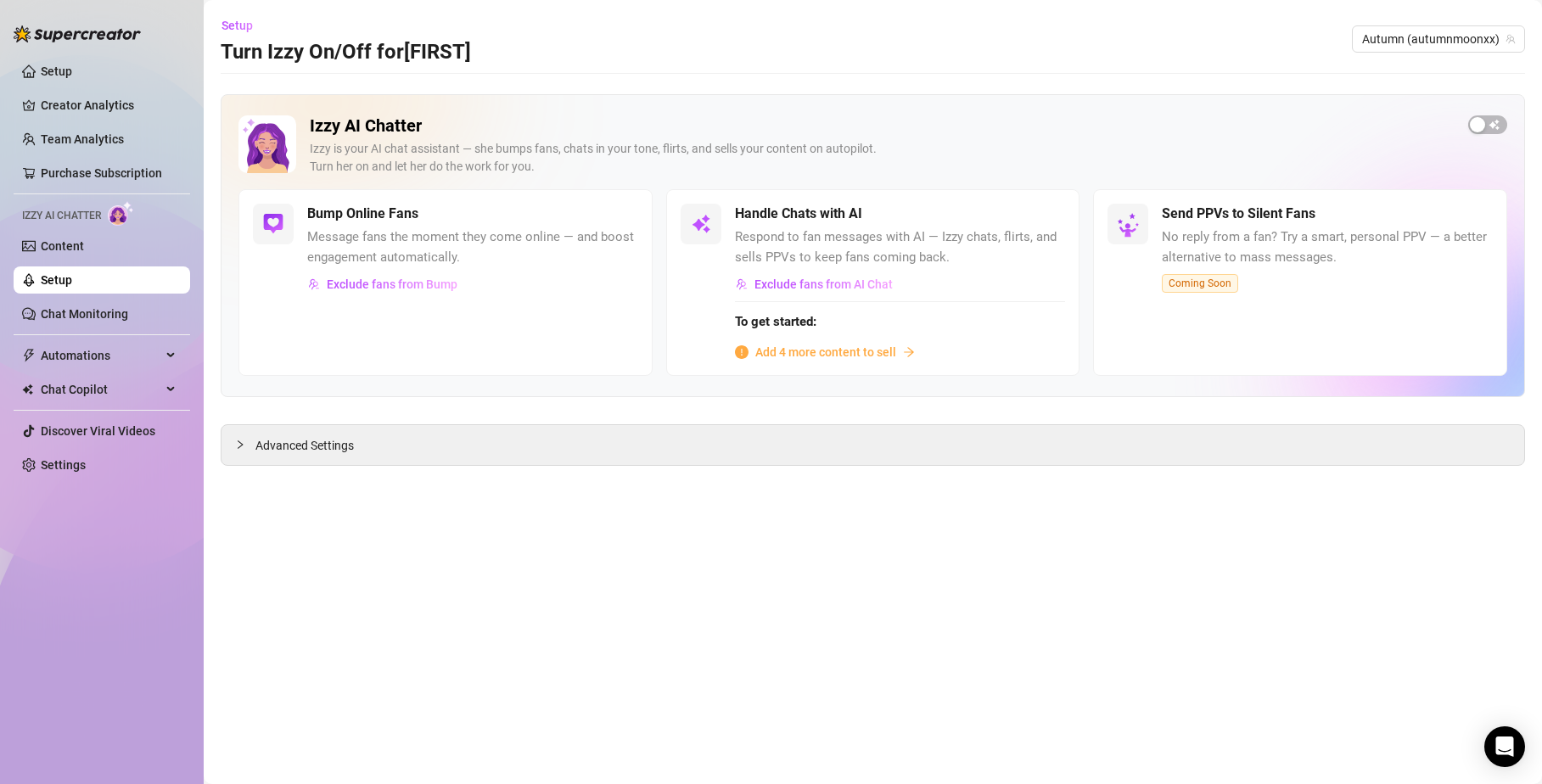 click on "Add 4 more content to sell" at bounding box center [826, 352] 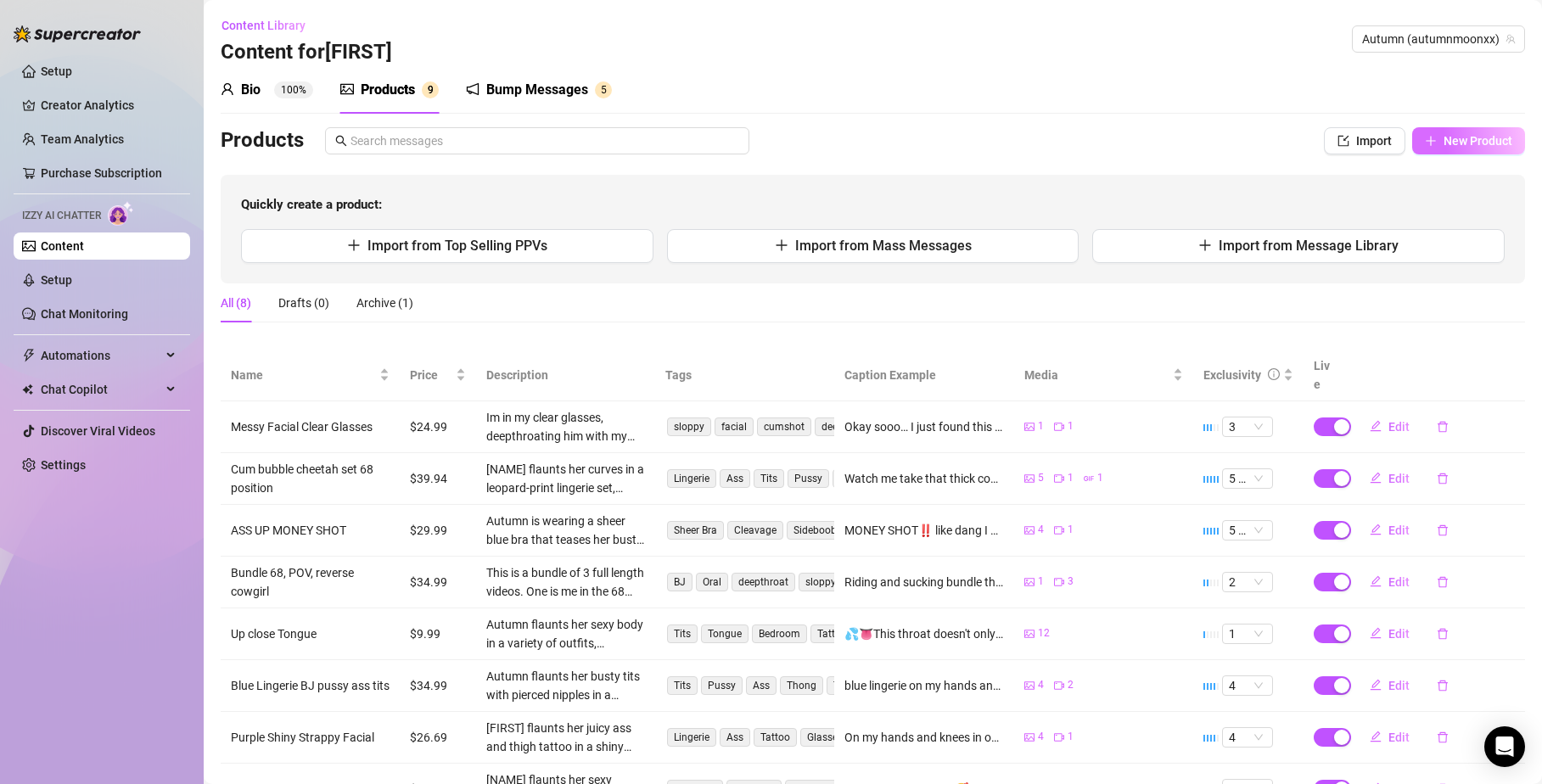 click on "New Product" at bounding box center (1478, 141) 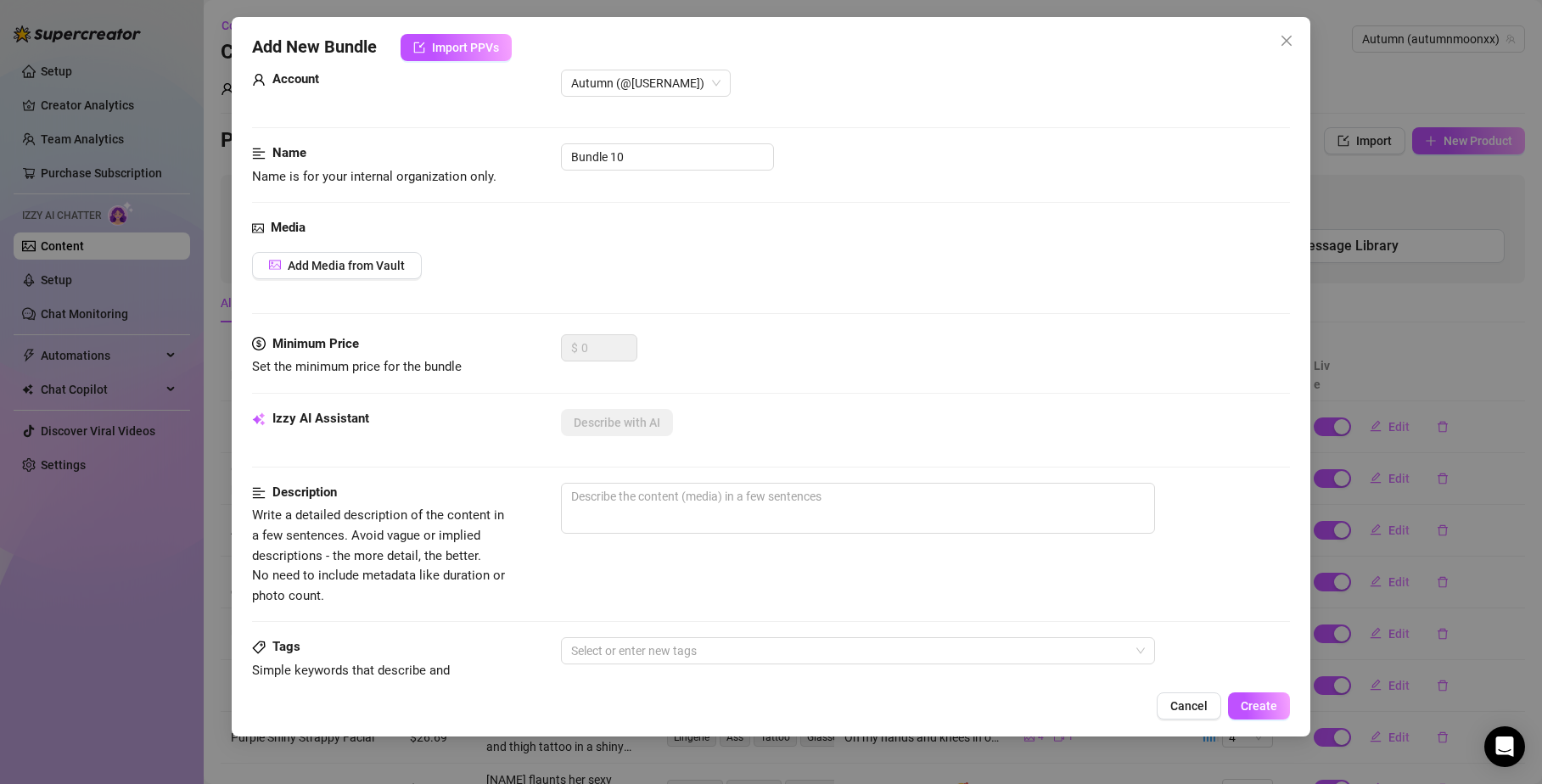 scroll, scrollTop: 0, scrollLeft: 0, axis: both 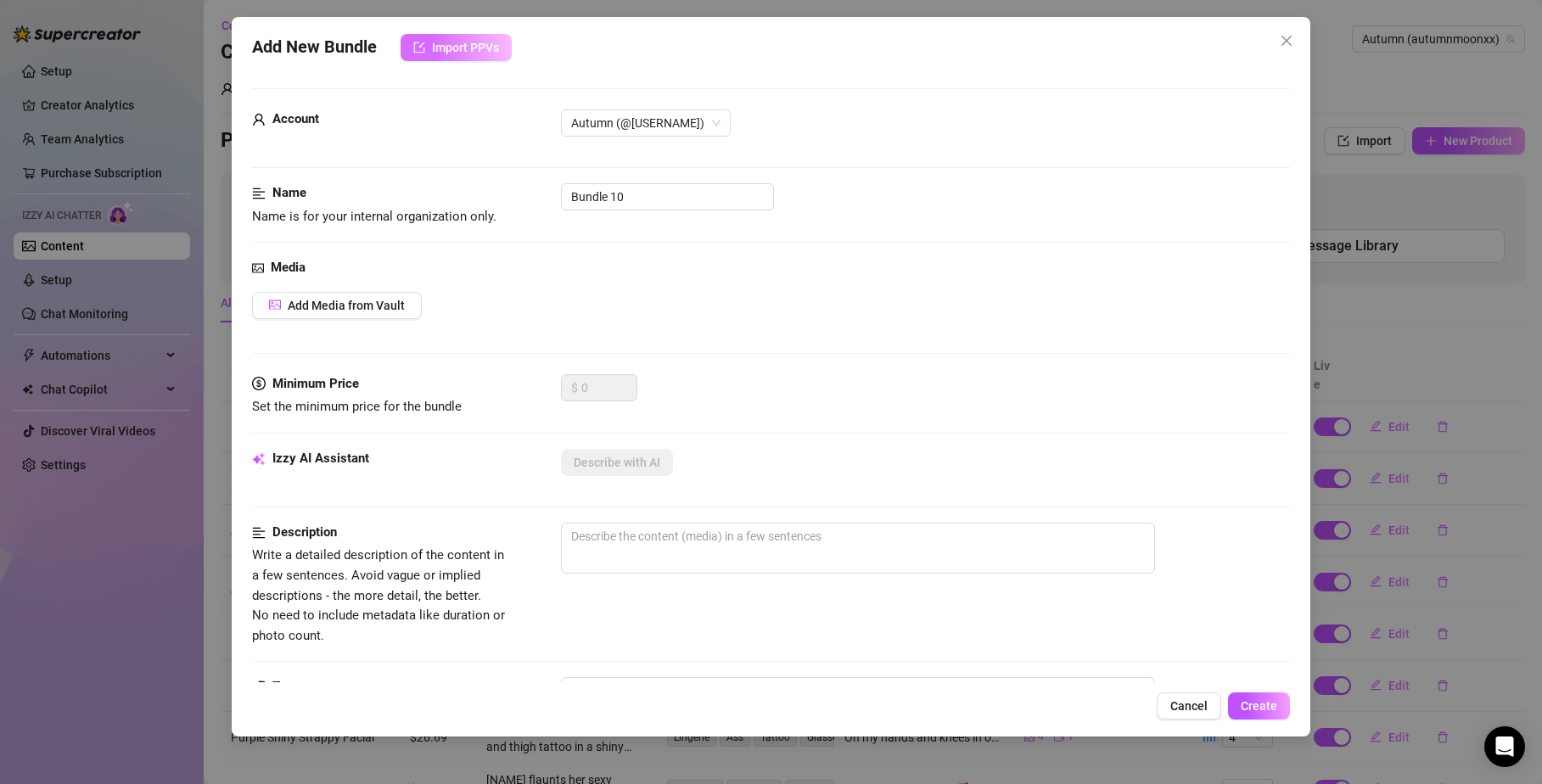 click on "Import PPVs" at bounding box center [456, 48] 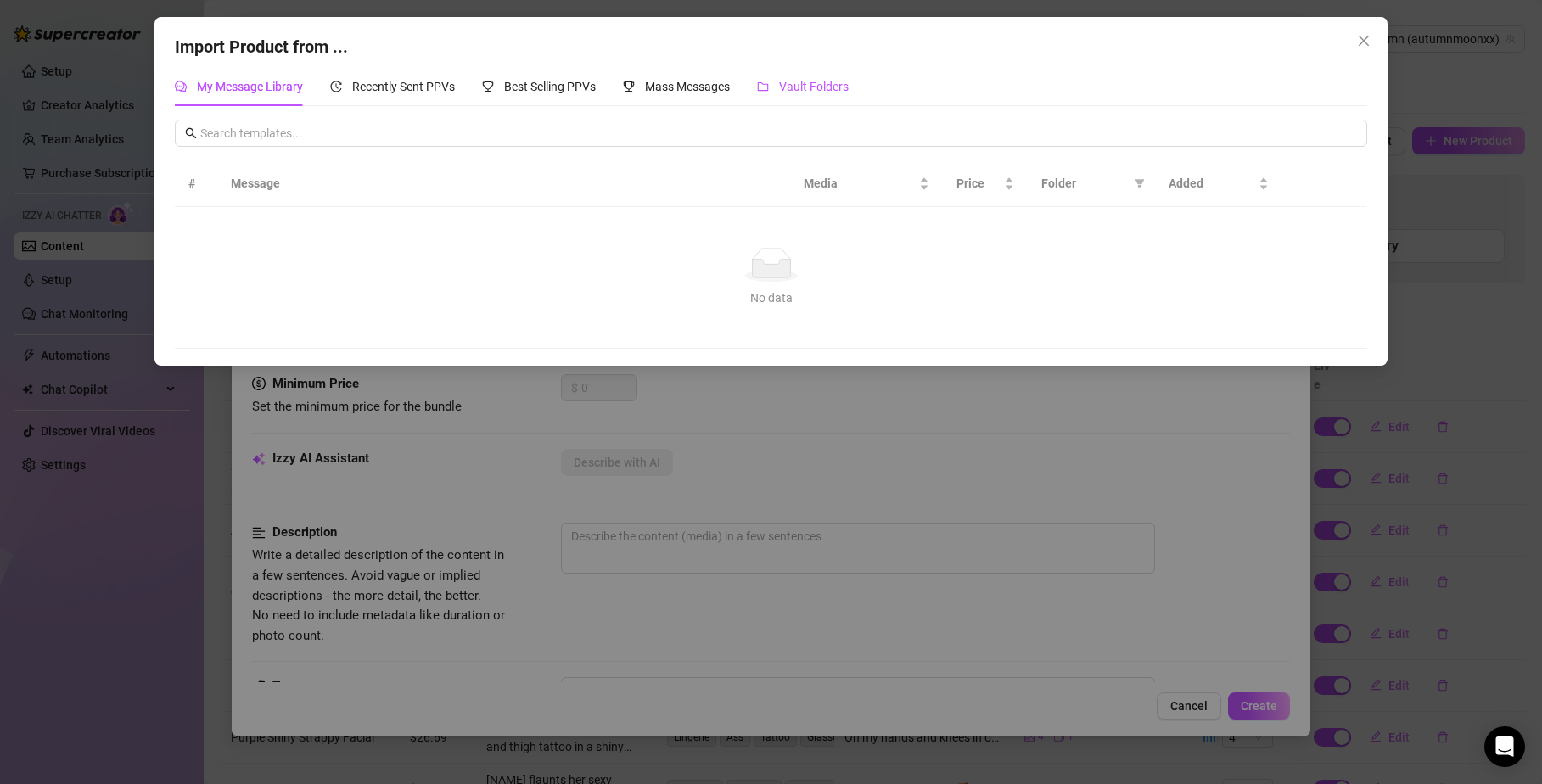 click on "Vault Folders" at bounding box center (814, 87) 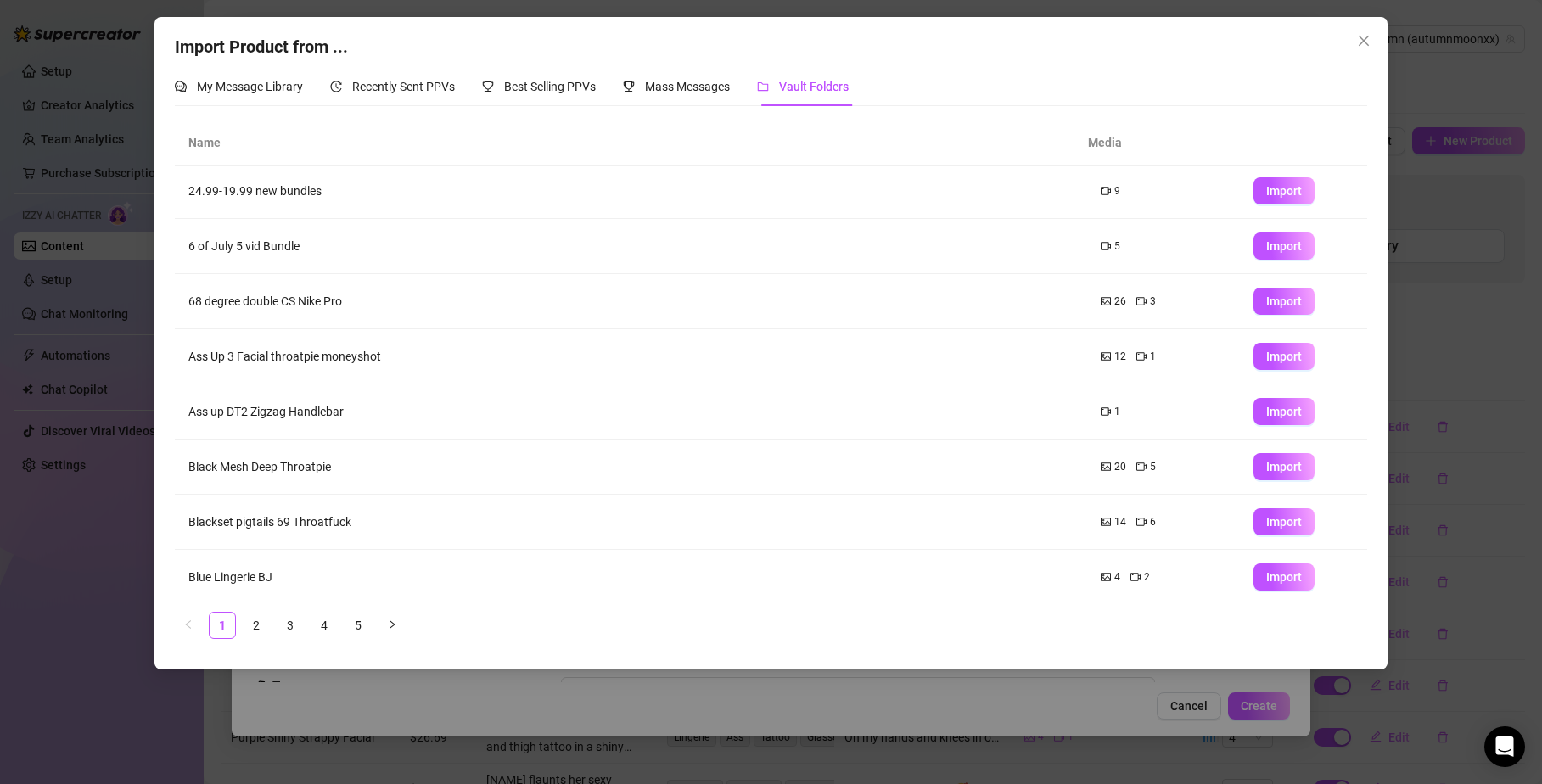 scroll, scrollTop: 120, scrollLeft: 0, axis: vertical 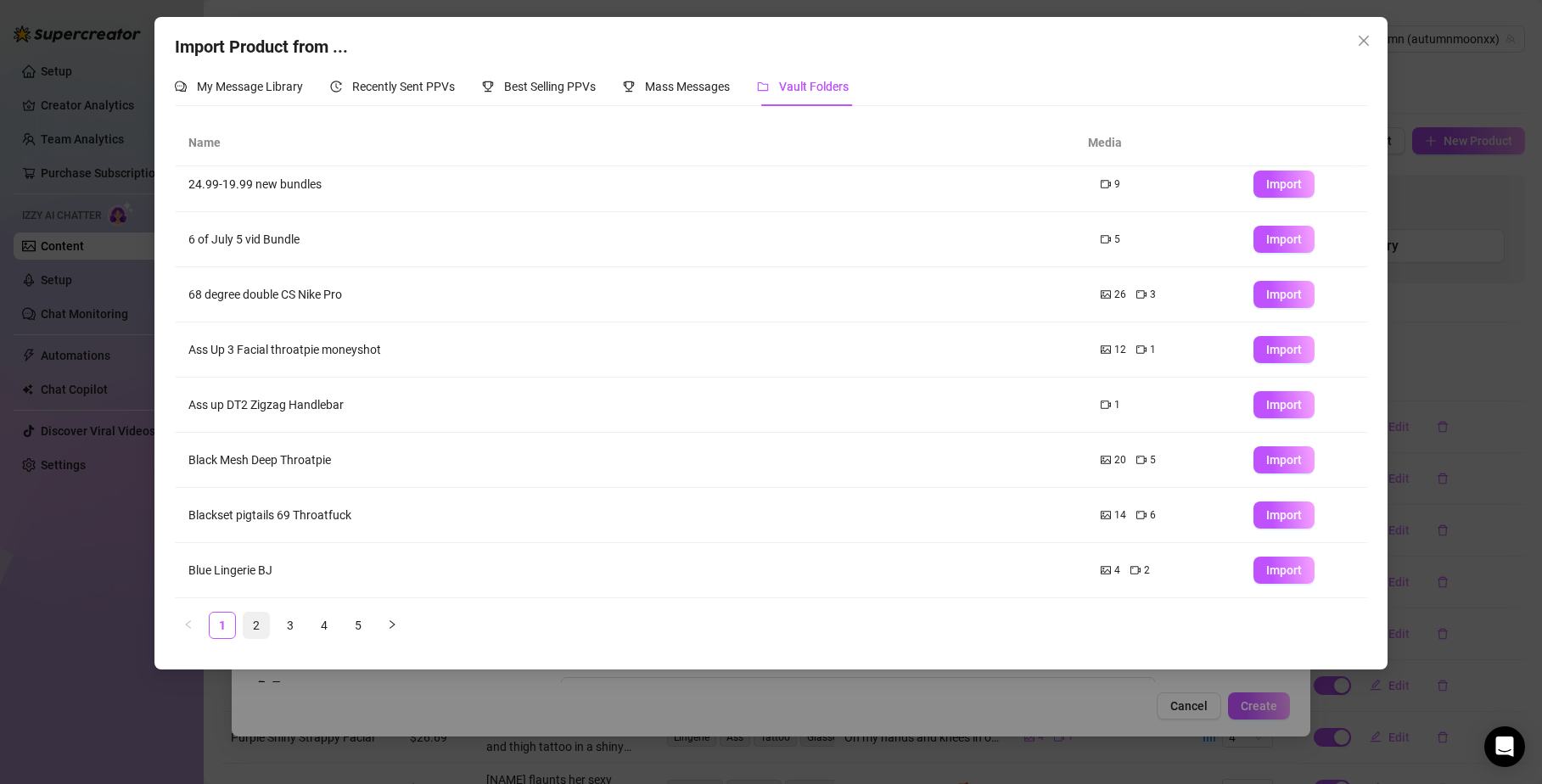 click on "2" at bounding box center (256, 625) 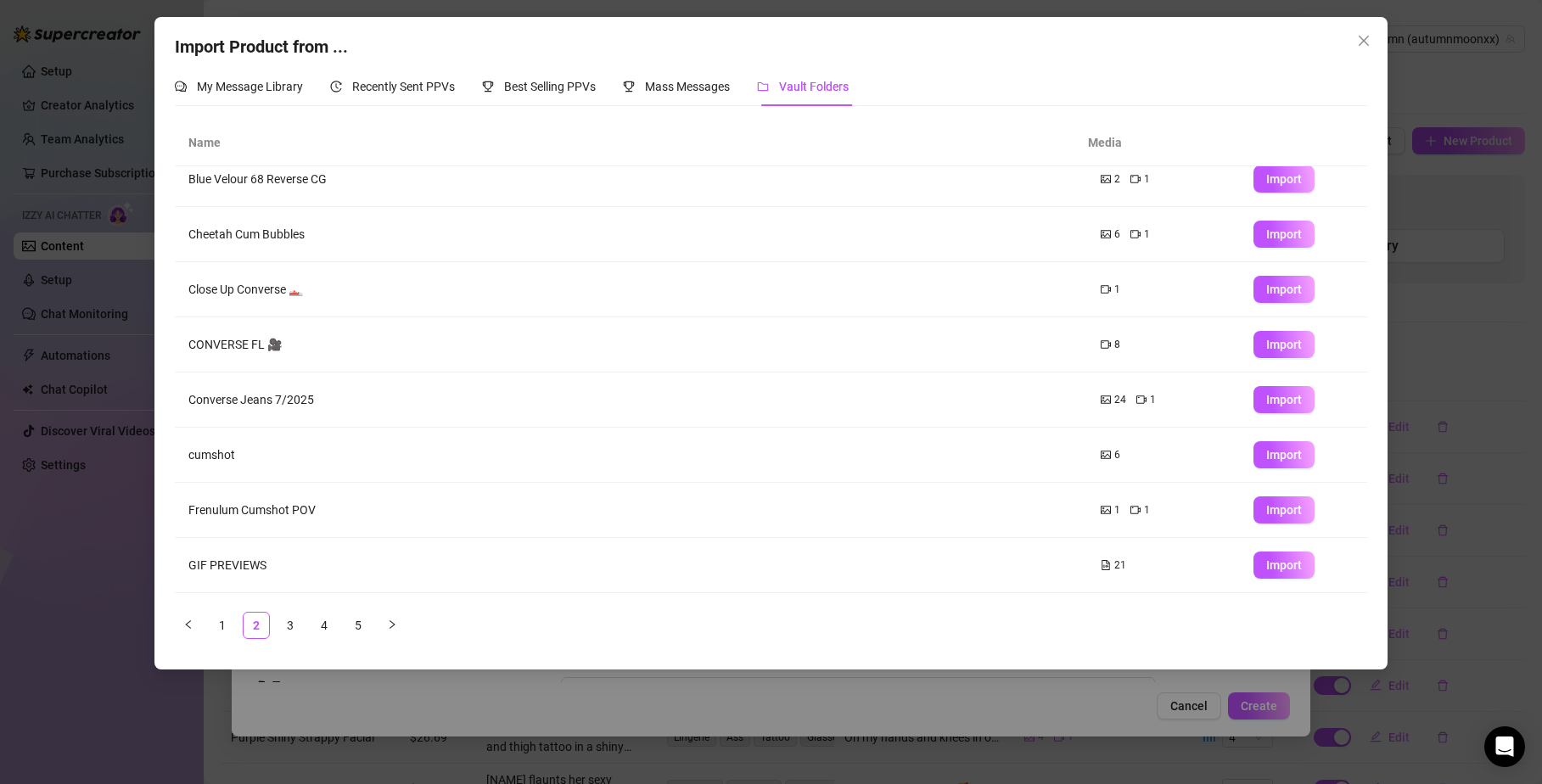 scroll, scrollTop: 0, scrollLeft: 0, axis: both 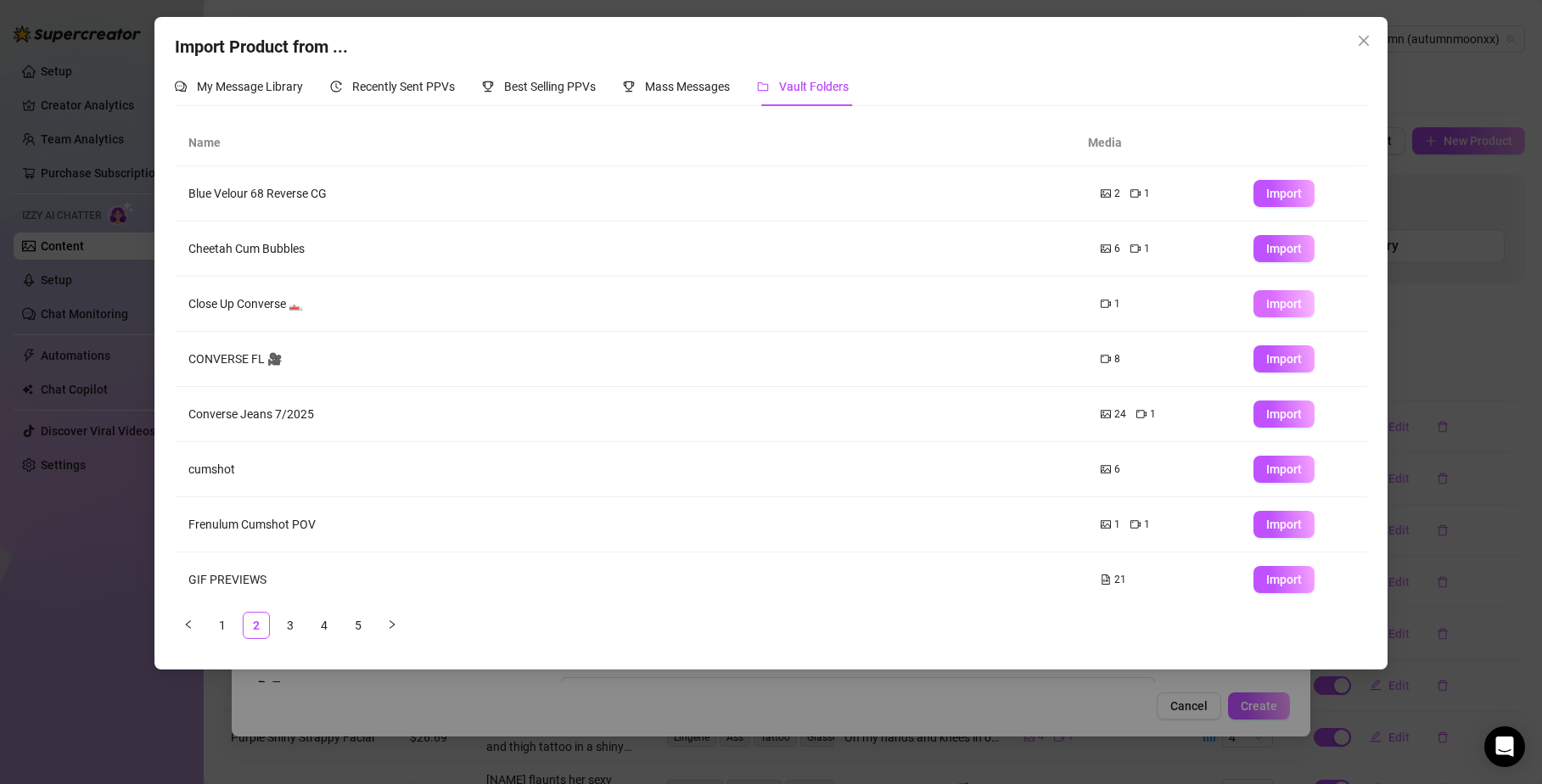 click on "Import" at bounding box center (1284, 304) 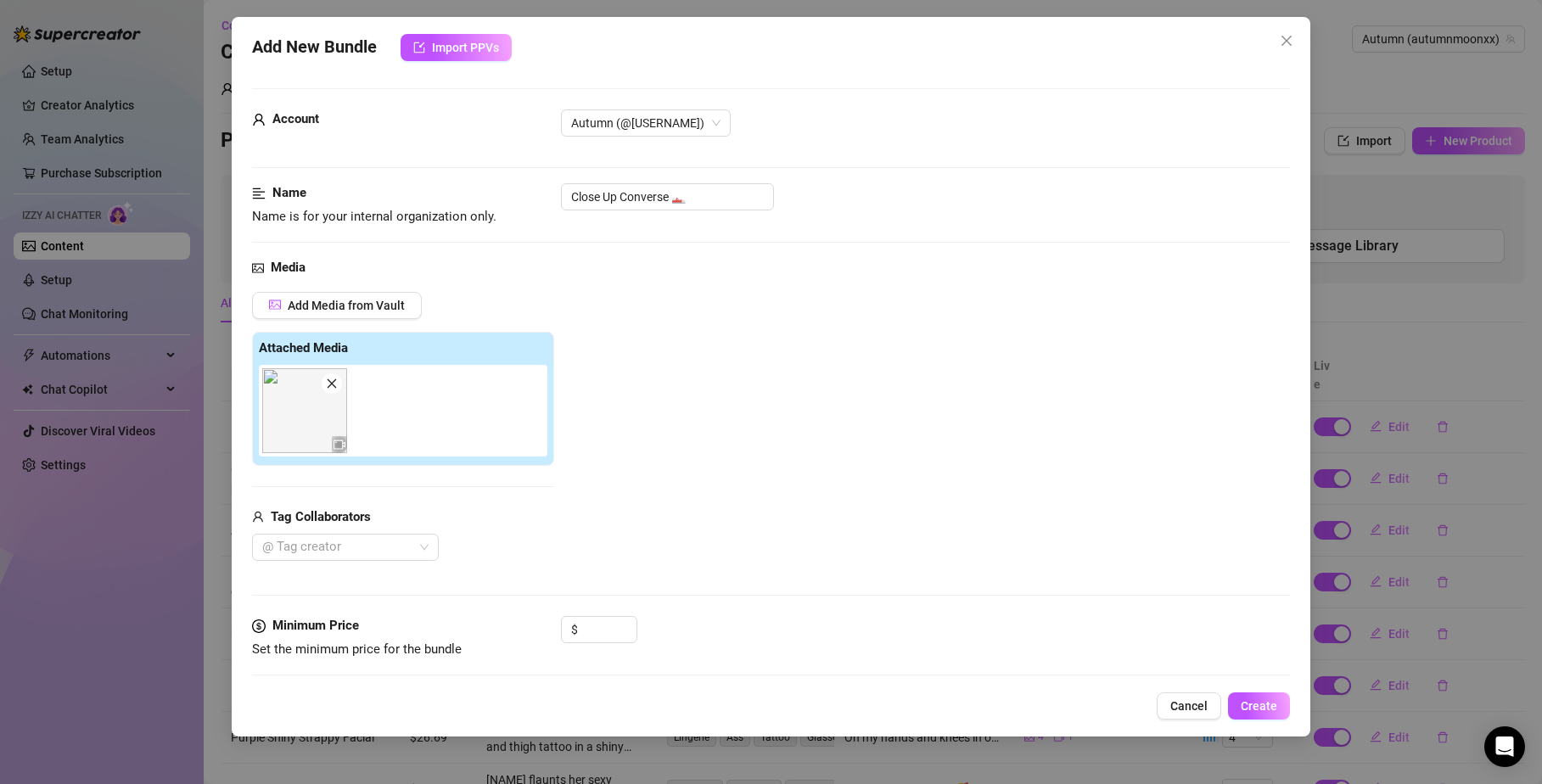 click on "Add Media from Vault Attached Media Tag Collaborators   @ Tag creator" at bounding box center [771, 427] 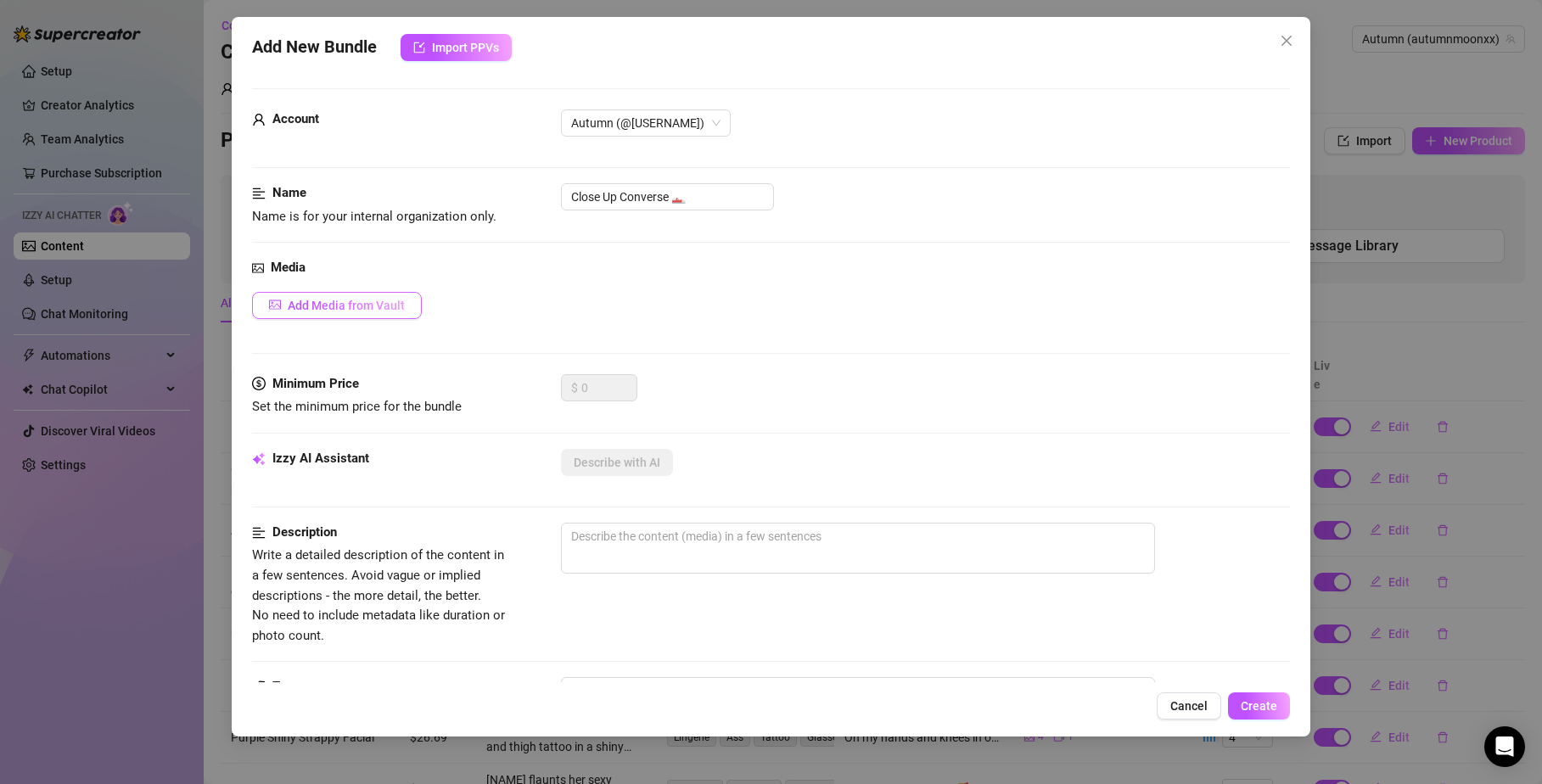 click on "Add Media from Vault" at bounding box center (337, 305) 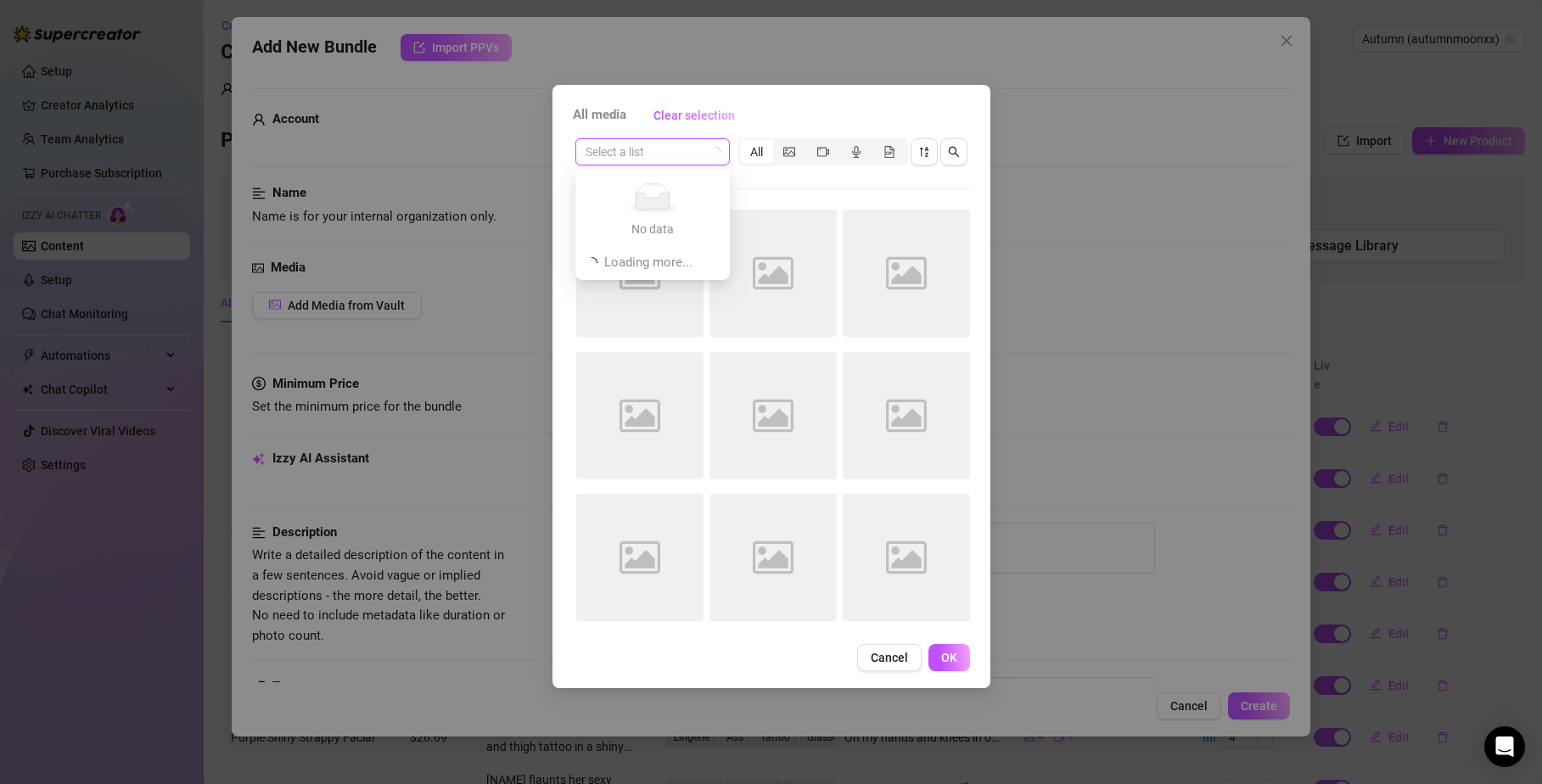 click at bounding box center (645, 152) 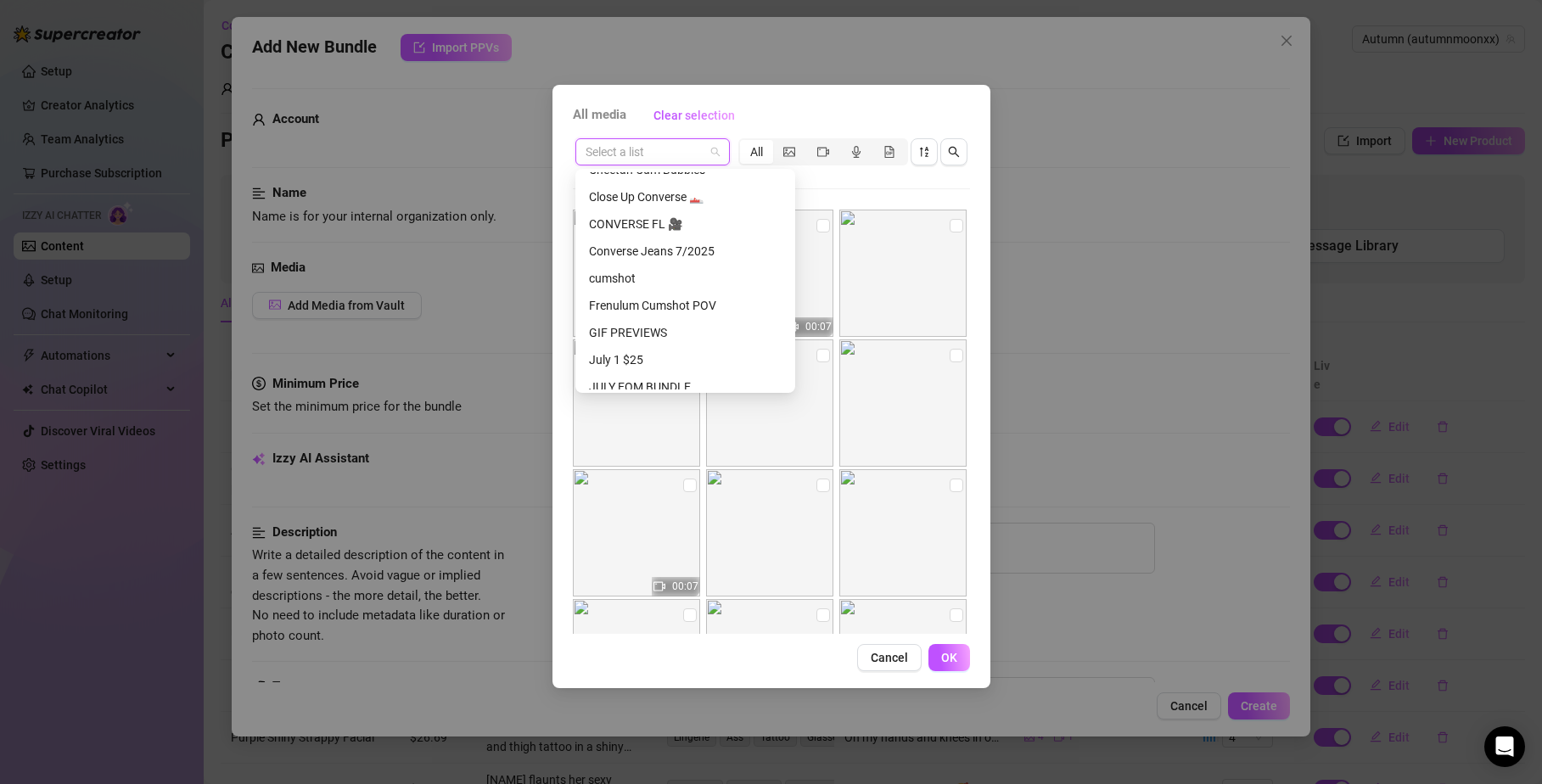 scroll, scrollTop: 326, scrollLeft: 0, axis: vertical 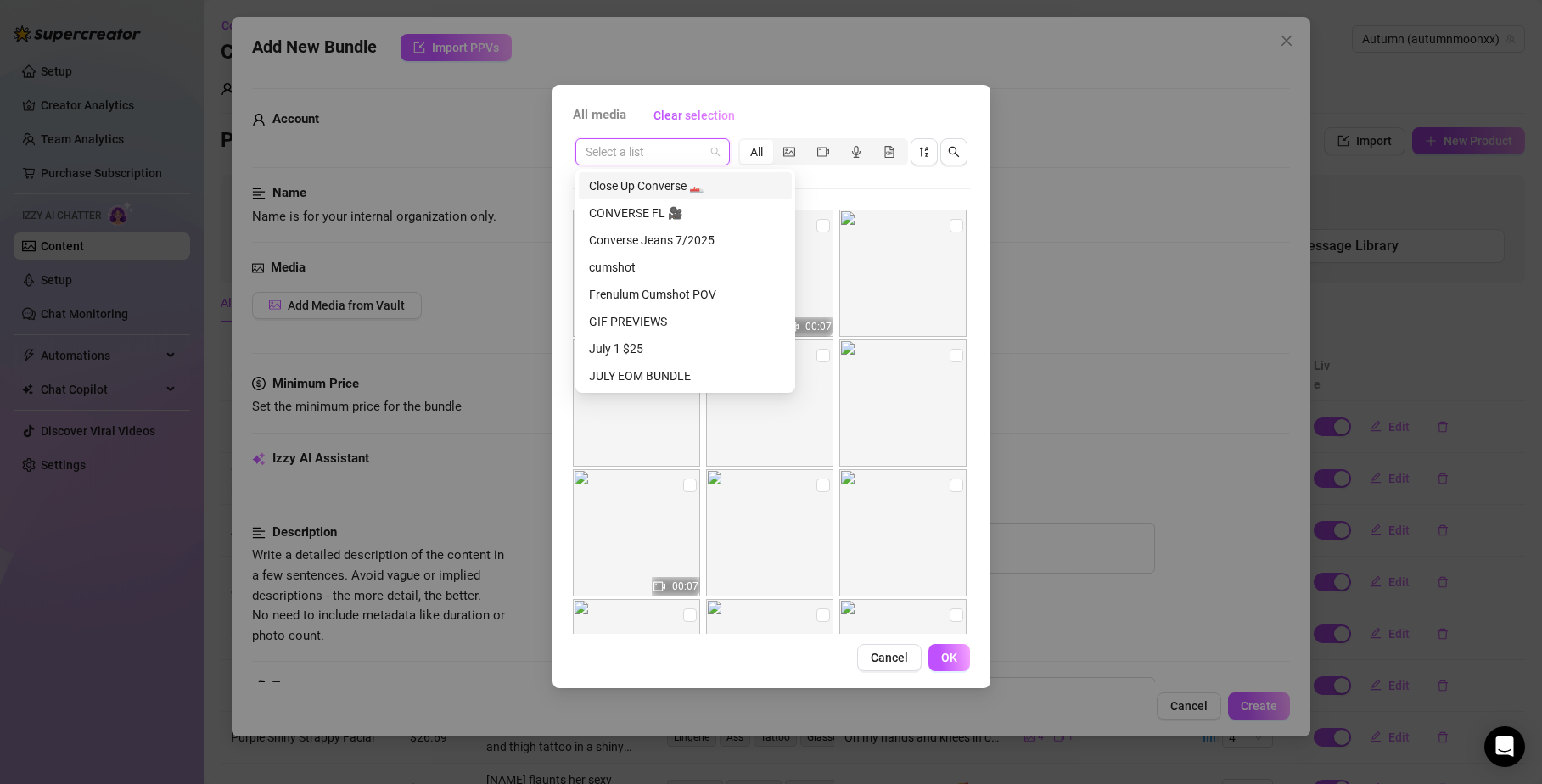 click on "Close Up Converse 👟" at bounding box center [685, 186] 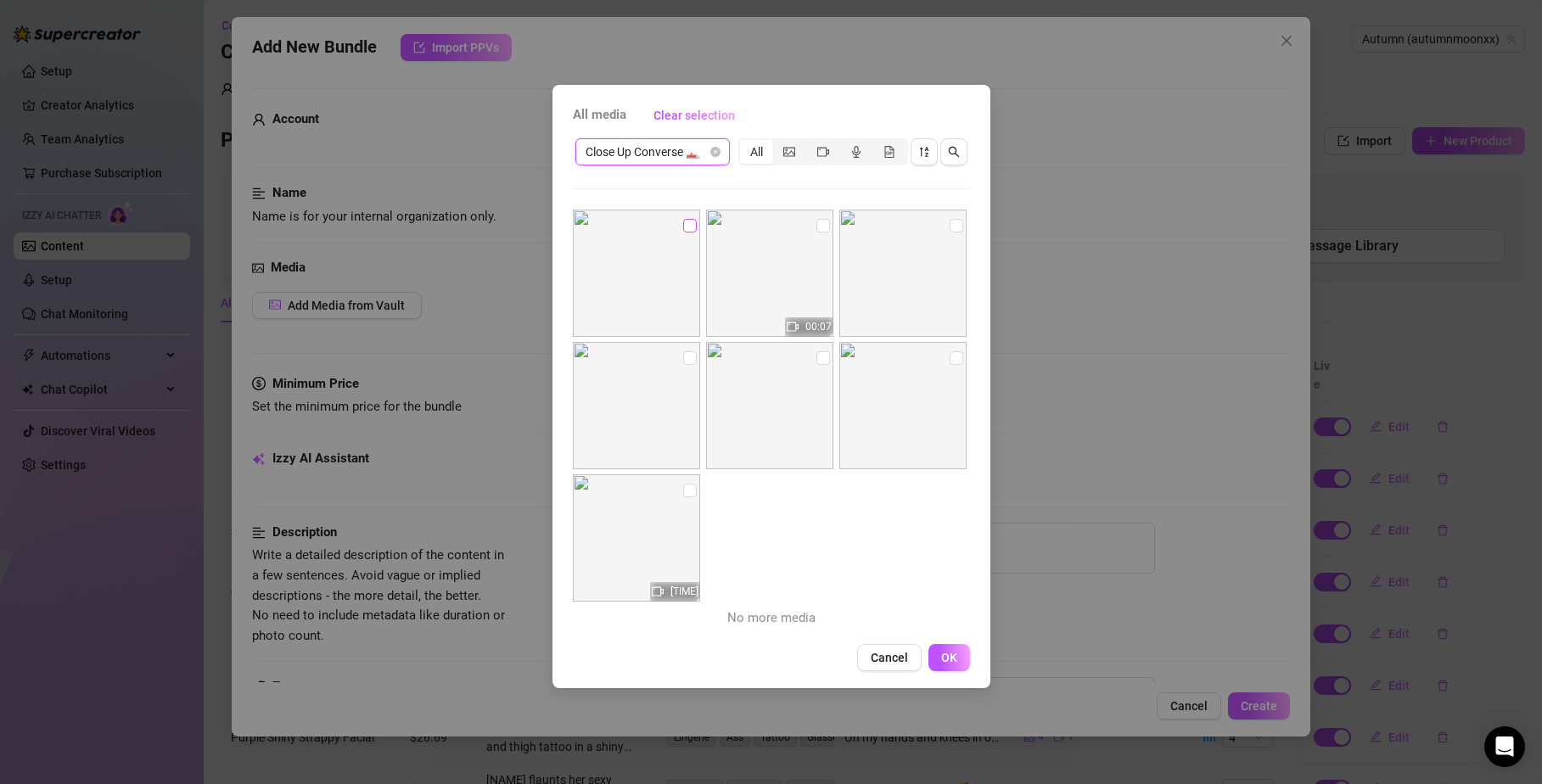 click at bounding box center [690, 226] 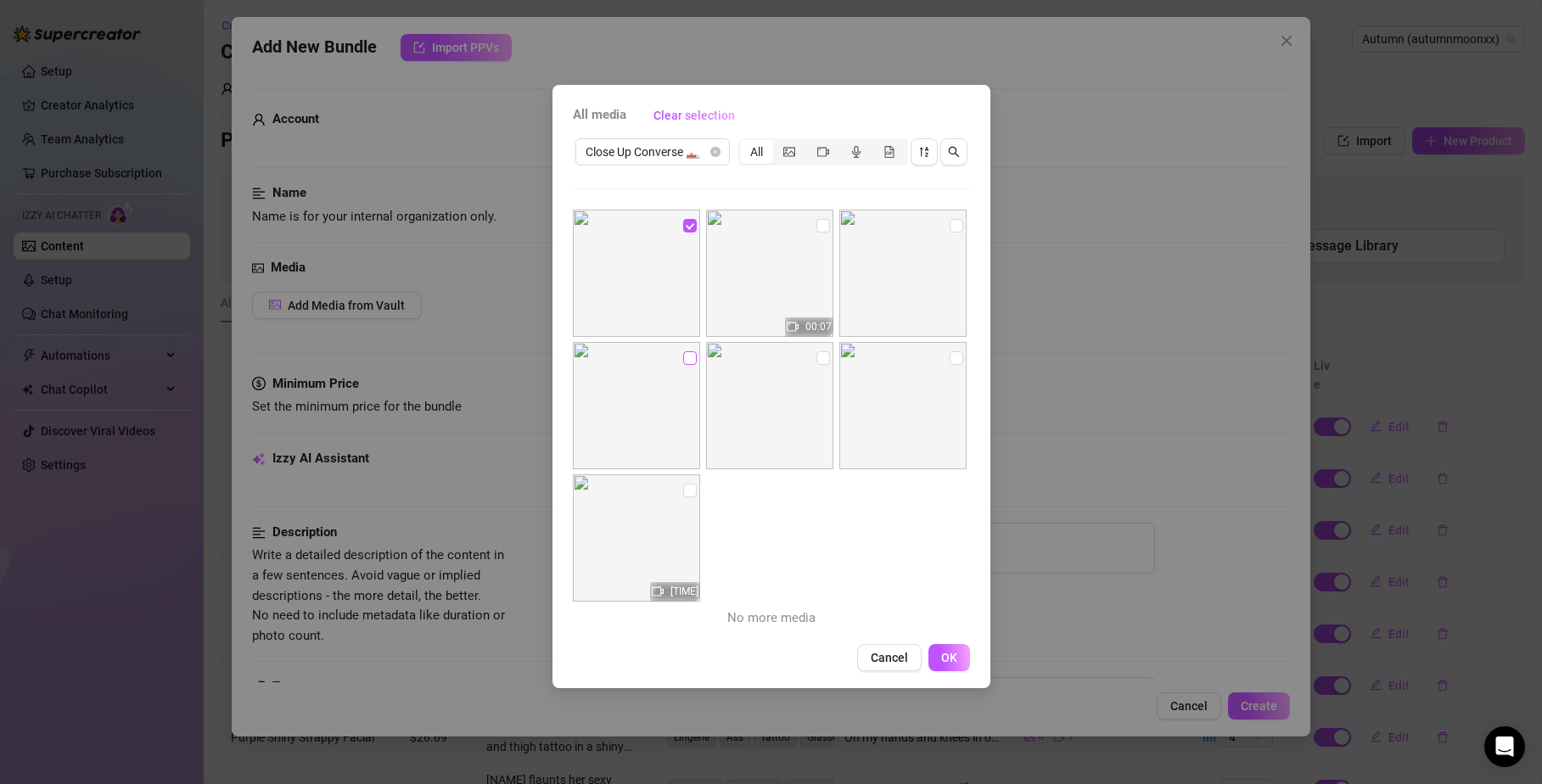 click at bounding box center (690, 358) 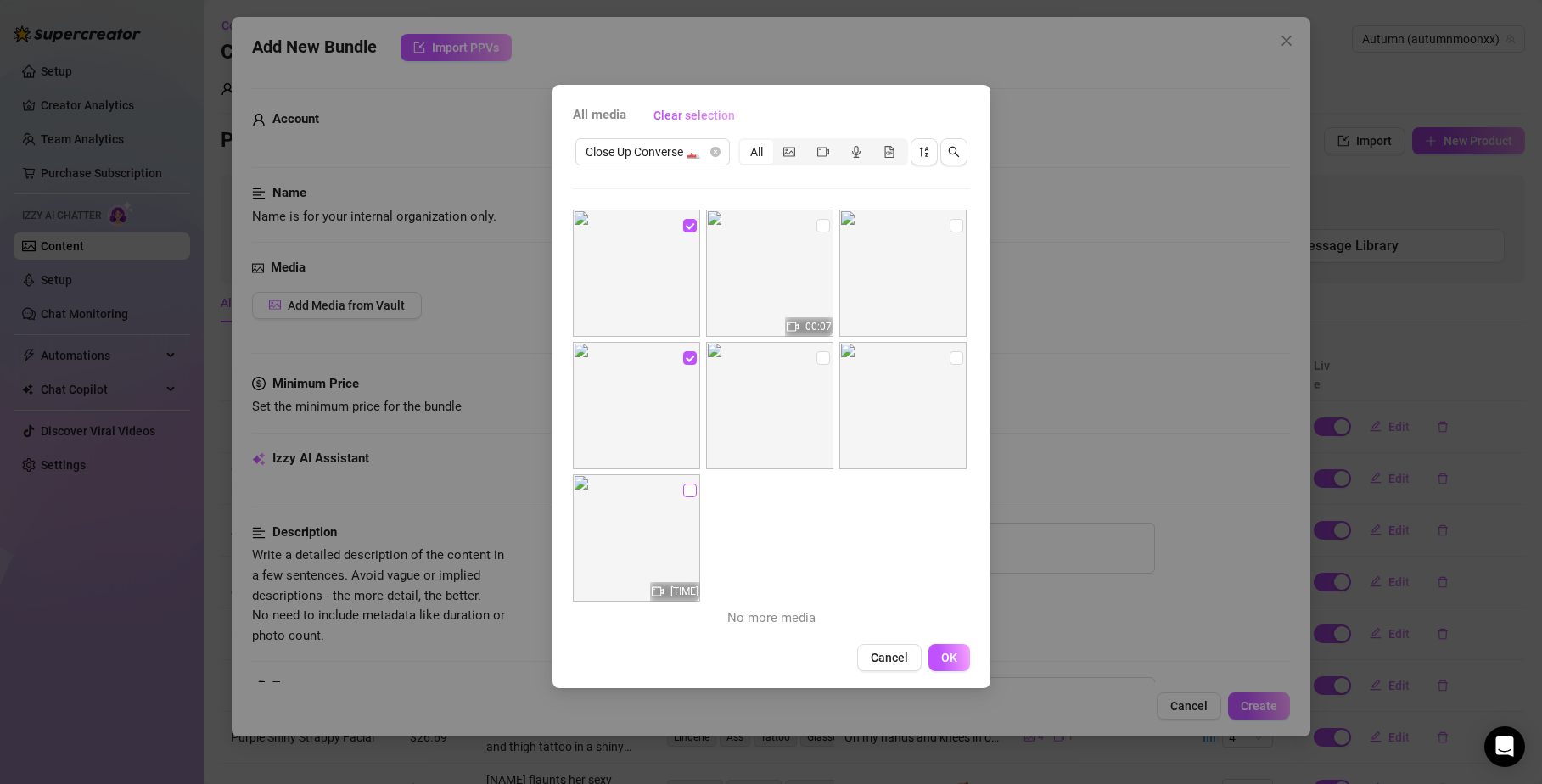 click at bounding box center [690, 490] 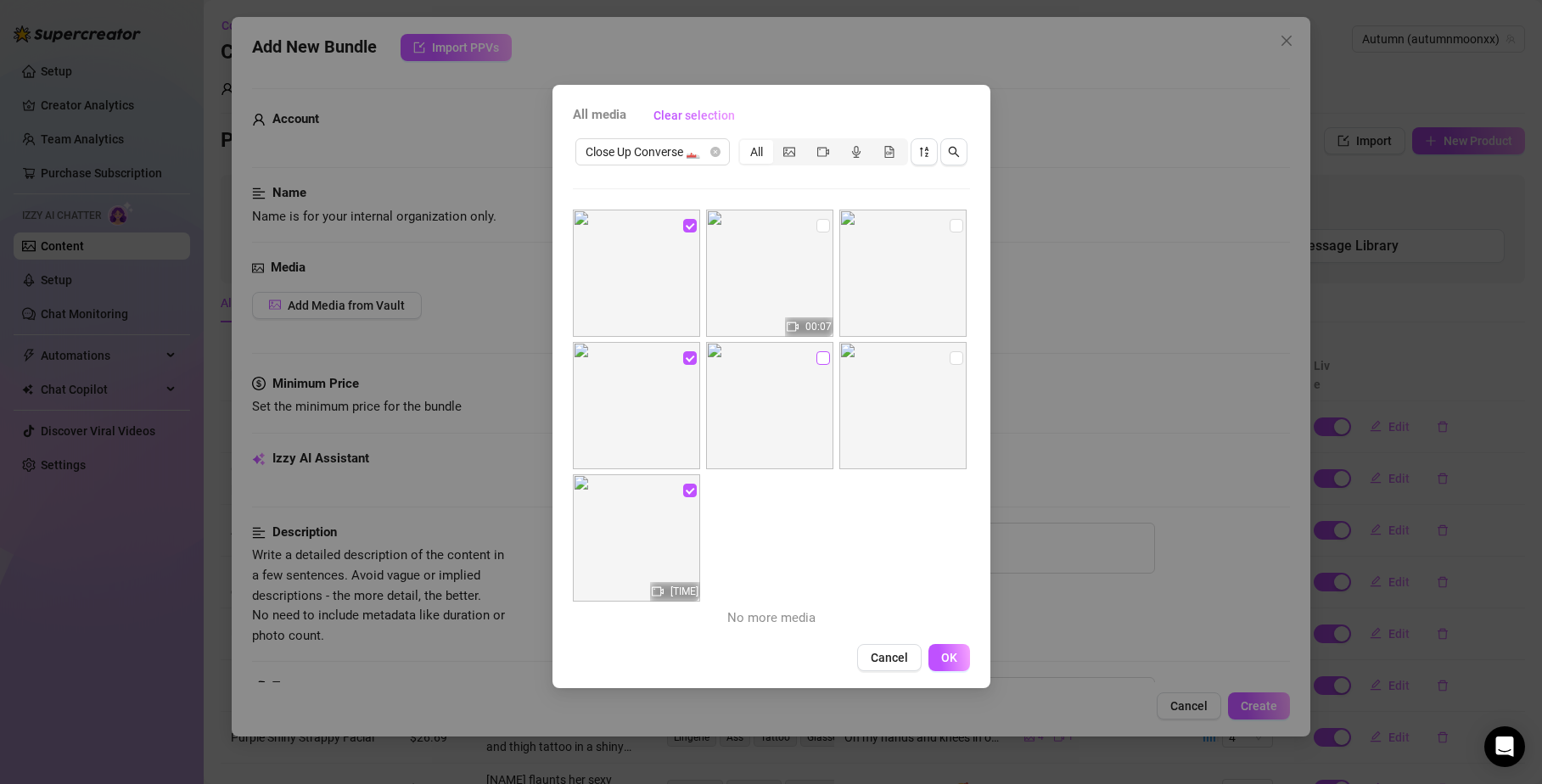drag, startPoint x: 824, startPoint y: 358, endPoint x: 813, endPoint y: 363, distance: 12.083046 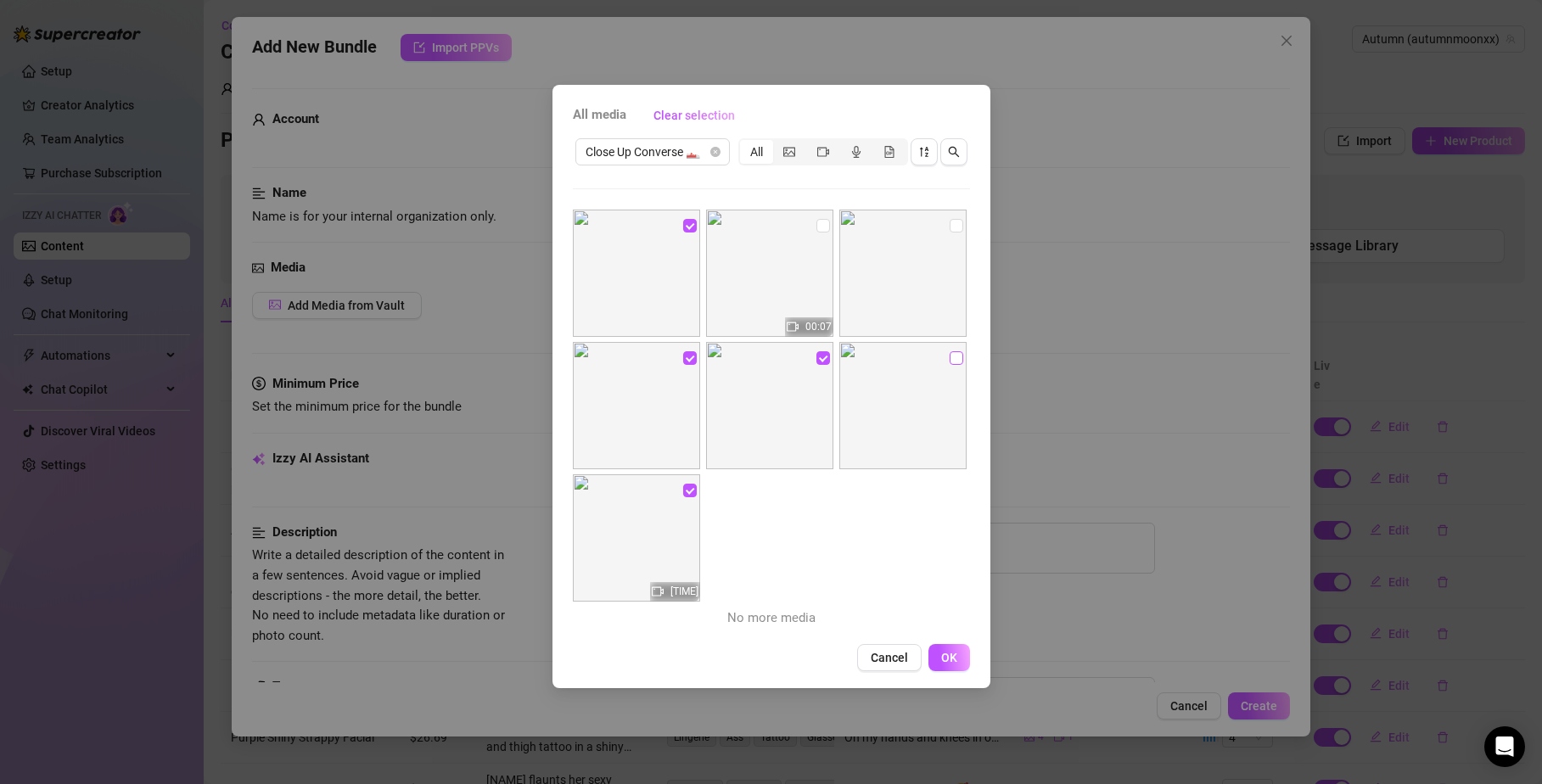 click at bounding box center [956, 358] 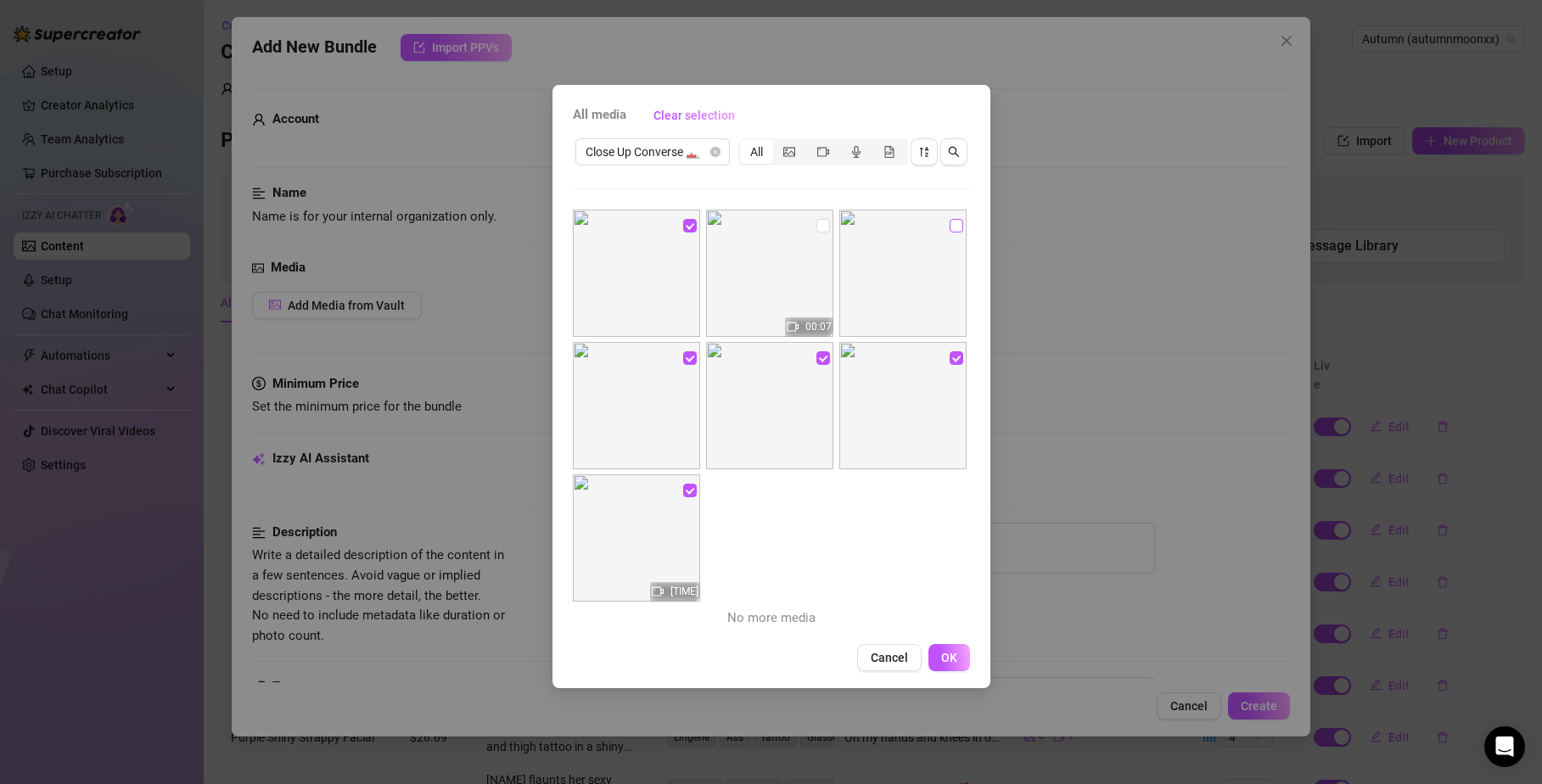 click at bounding box center [956, 226] 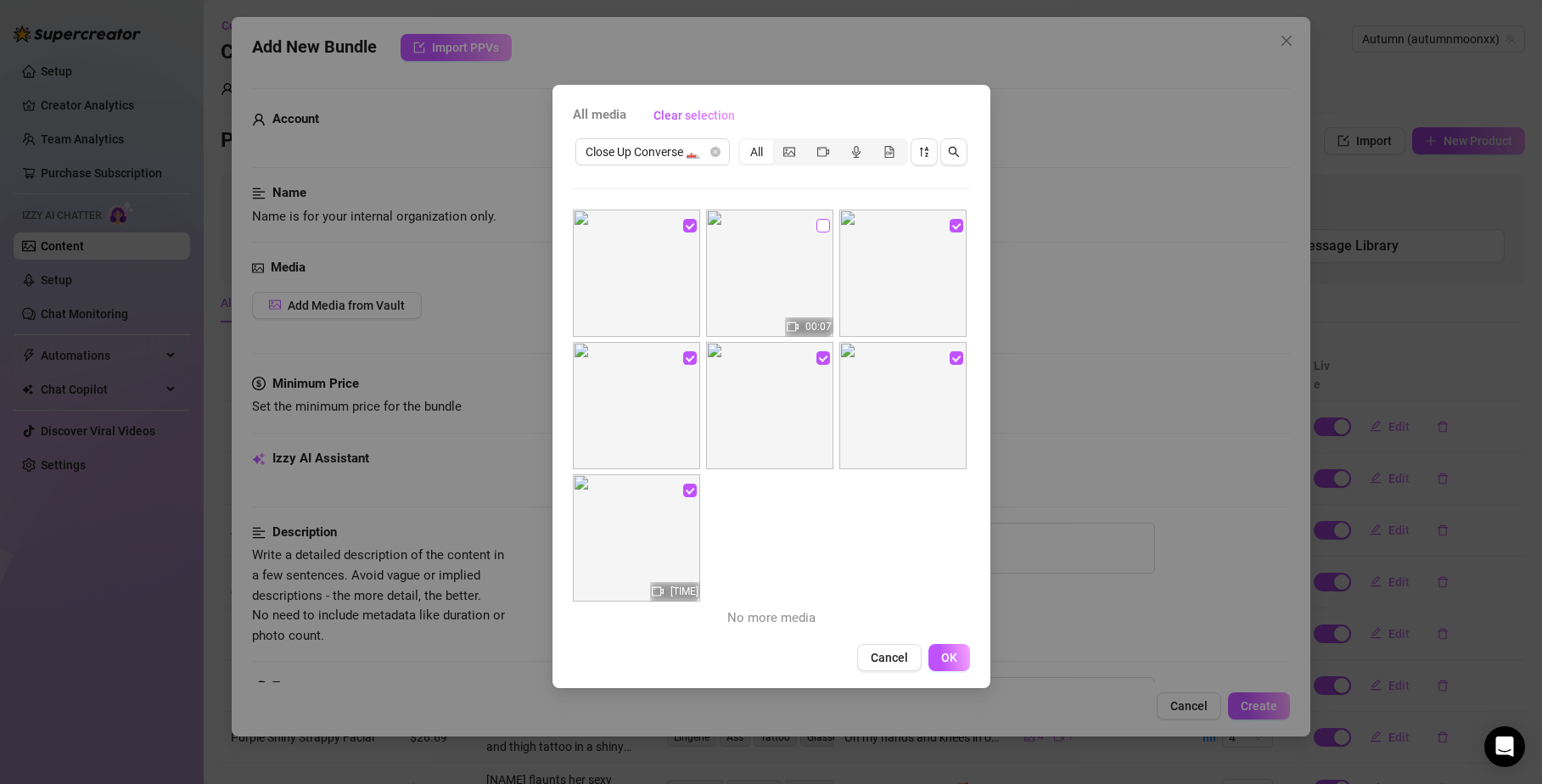 click at bounding box center (823, 226) 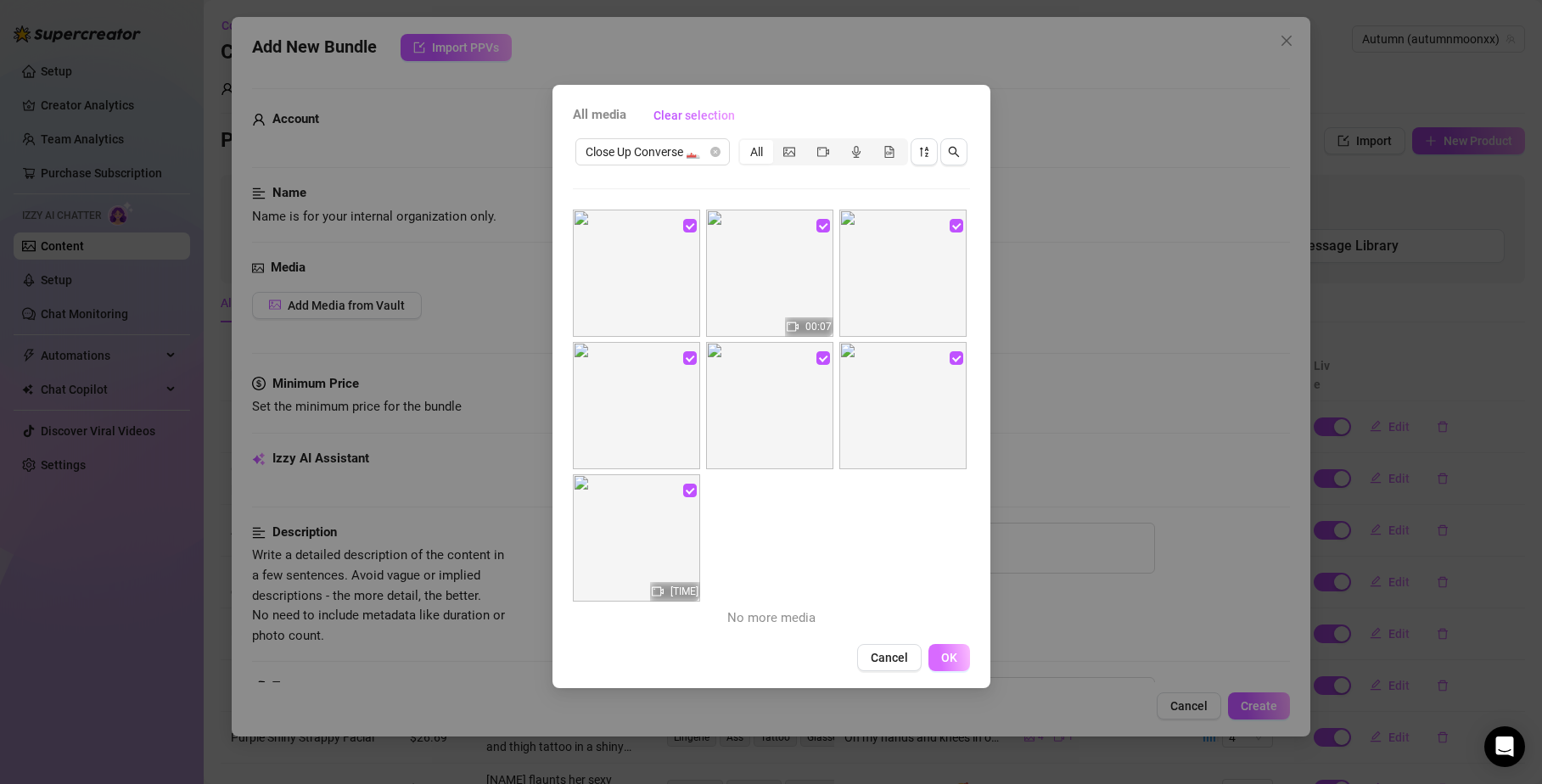 click on "OK" at bounding box center [949, 658] 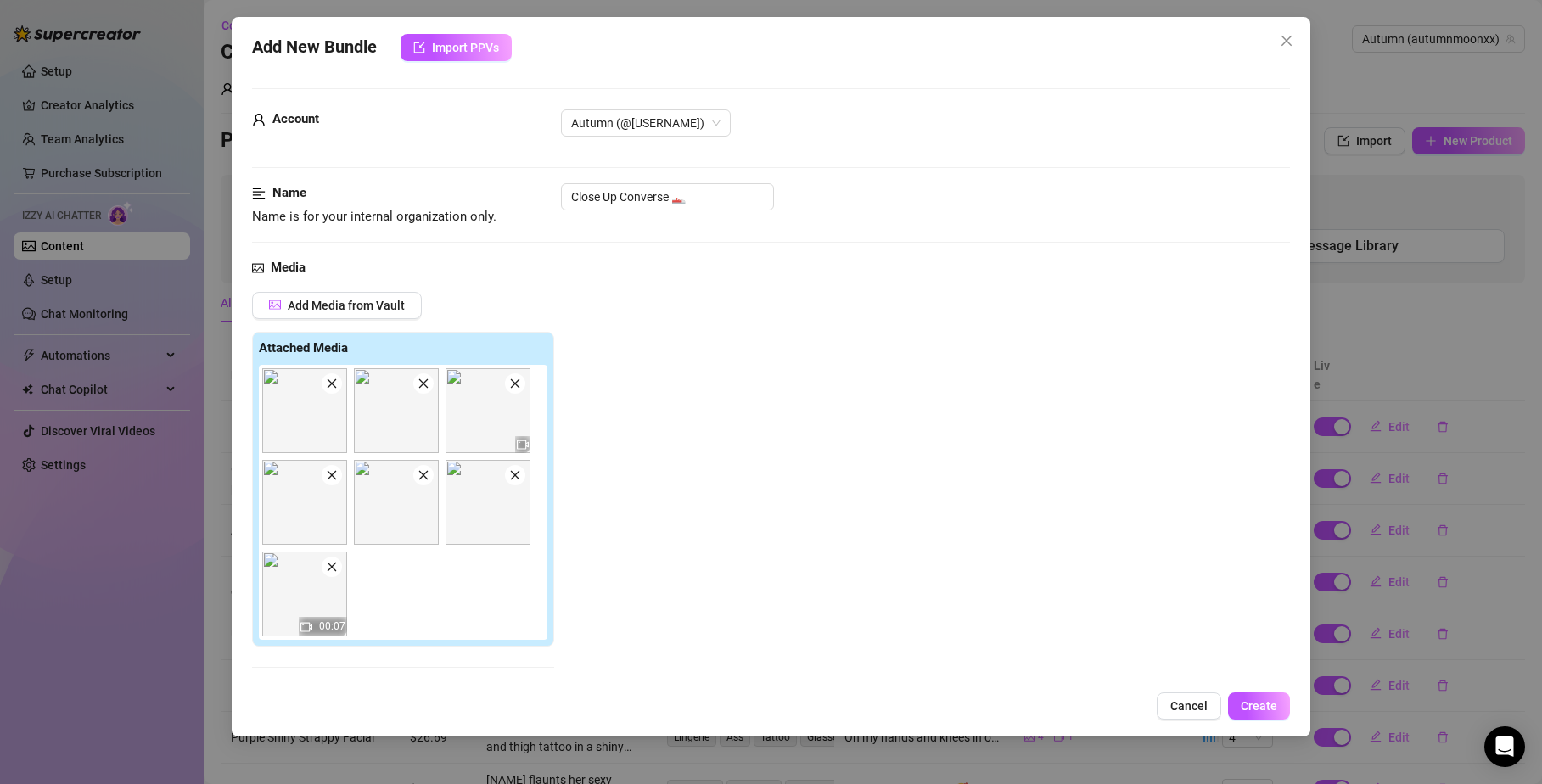 click on "Add Media from Vault Attached Media 00:07 Tag Collaborators   @ Tag creator" at bounding box center (771, 517) 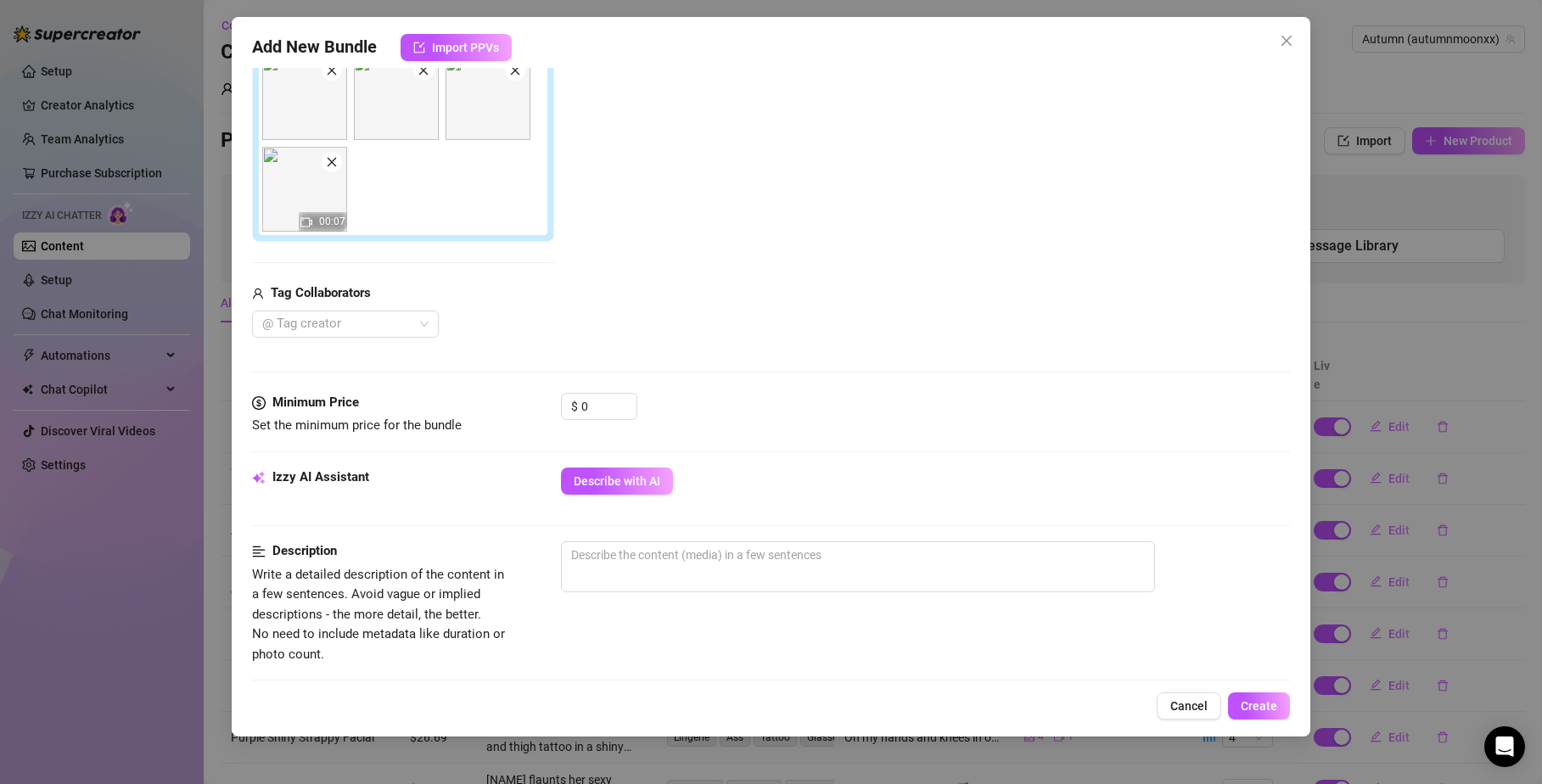 scroll, scrollTop: 498, scrollLeft: 0, axis: vertical 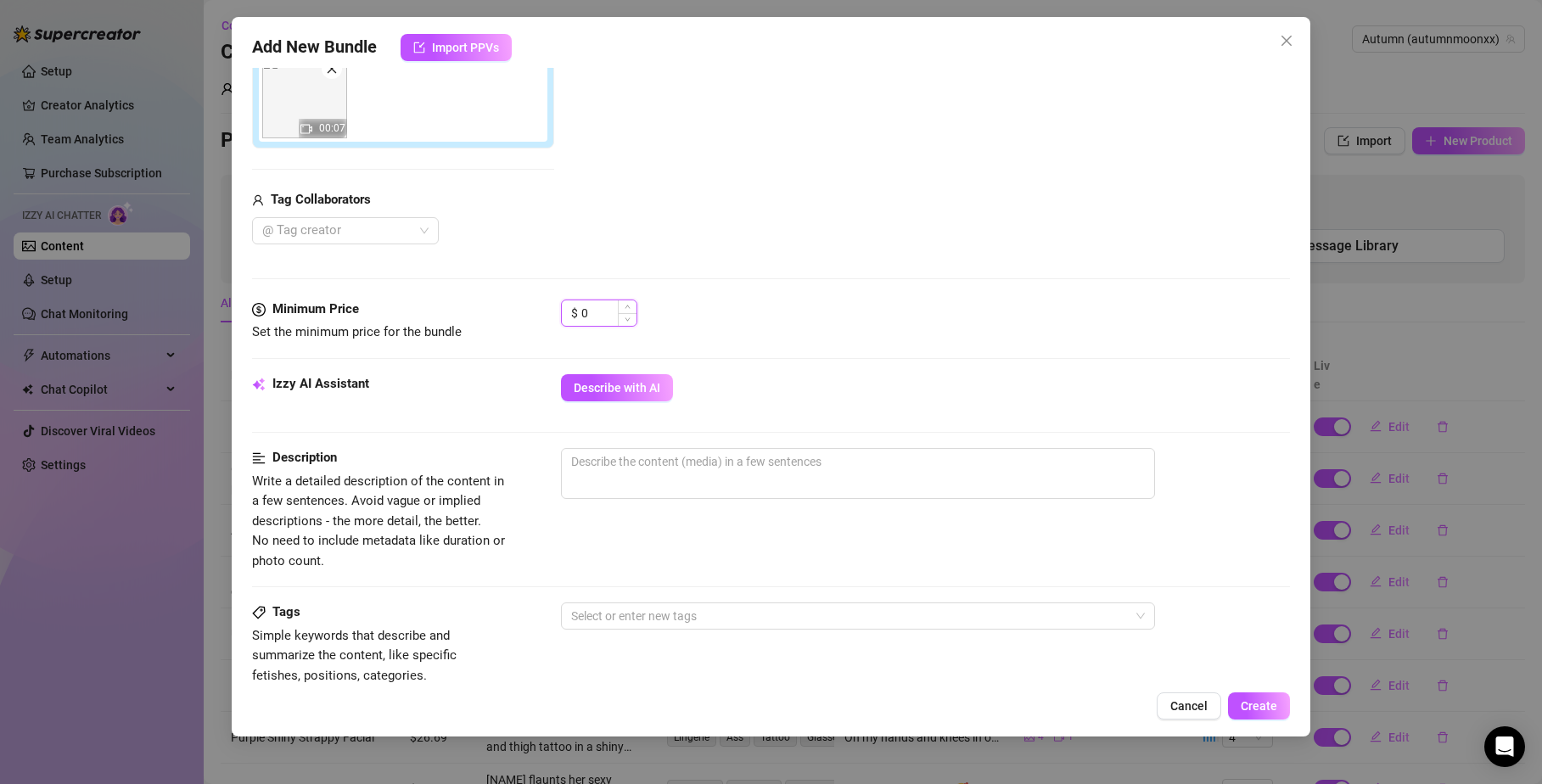click on "0" at bounding box center [608, 313] 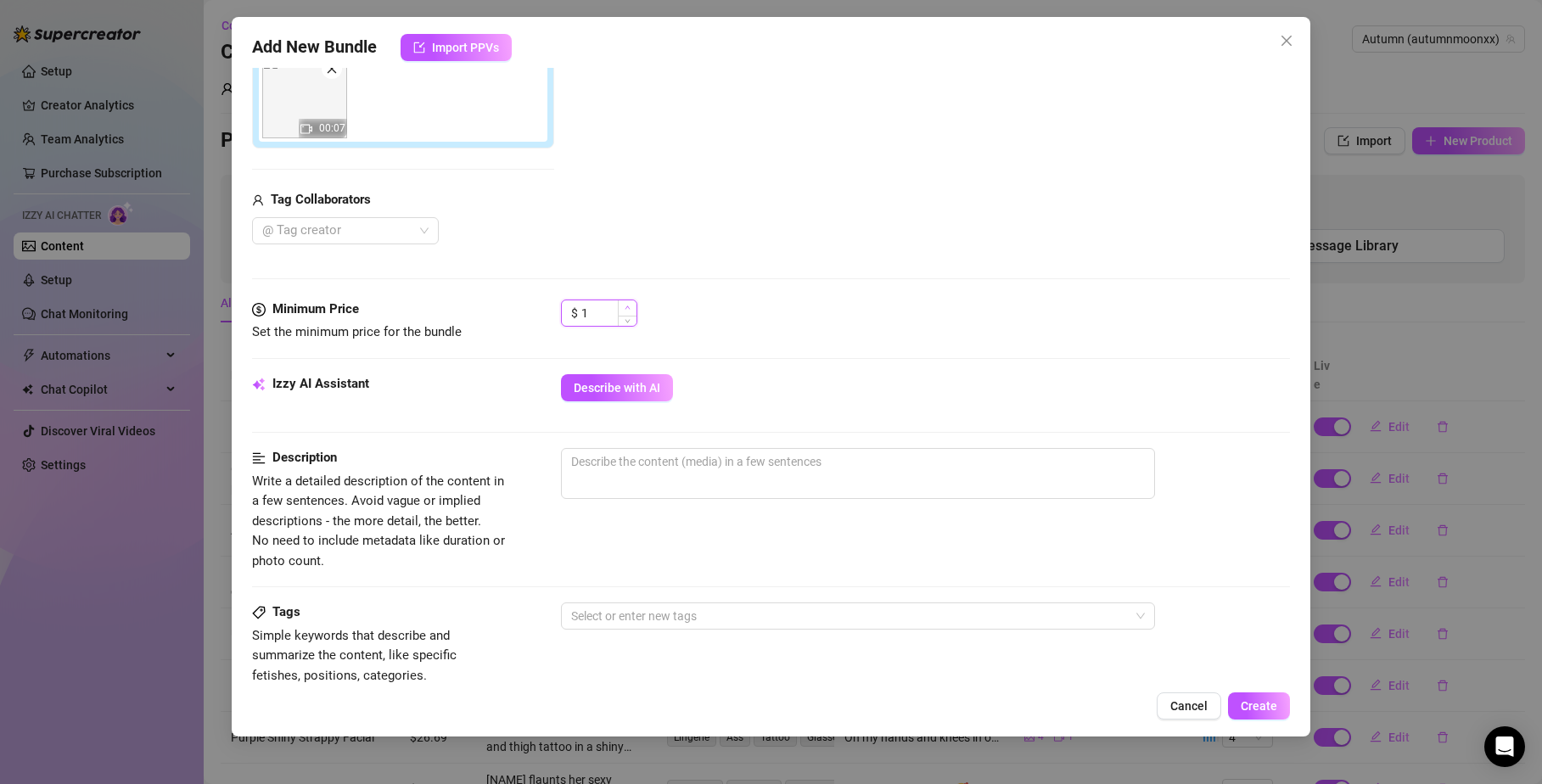 click 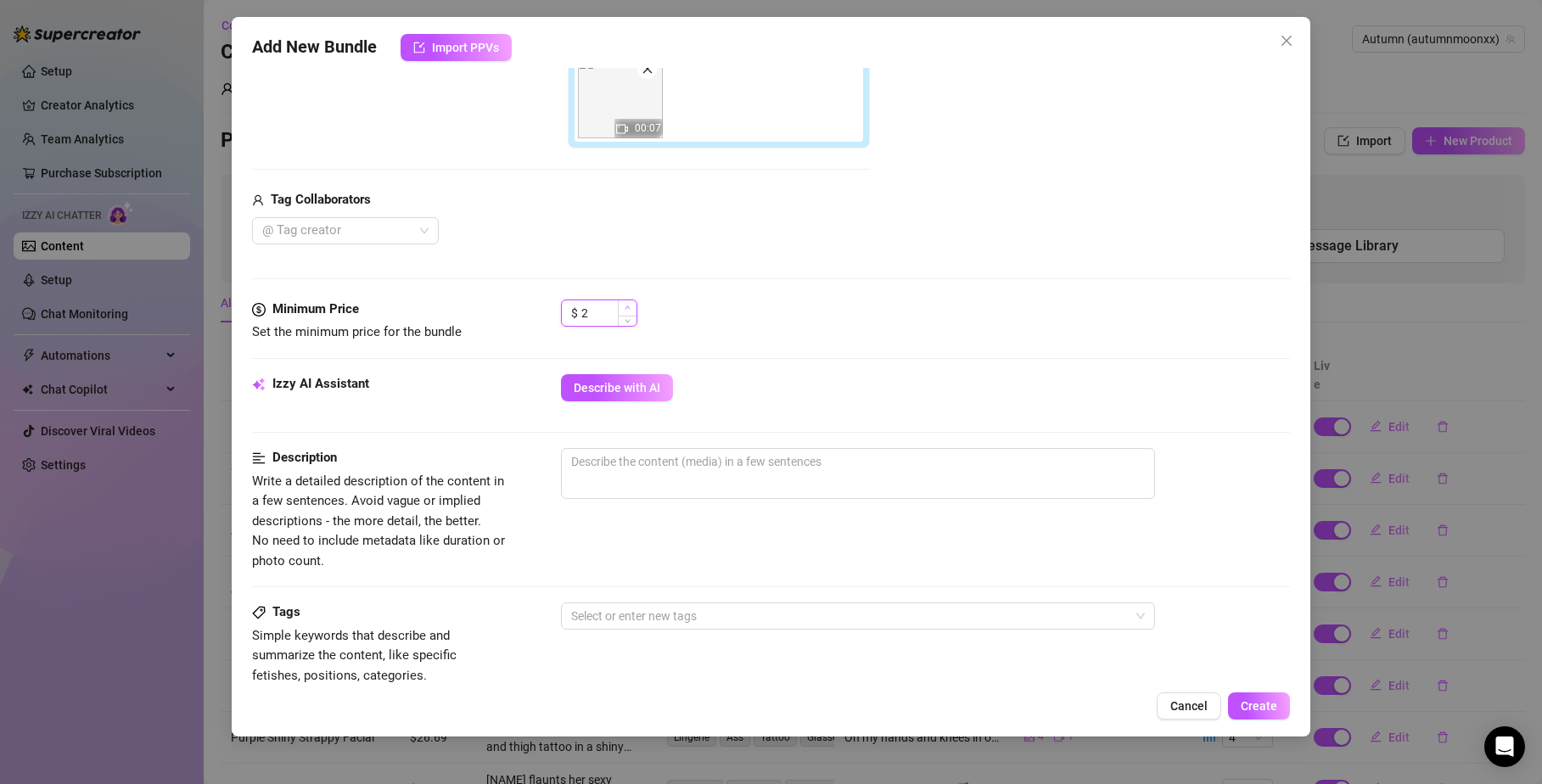 click 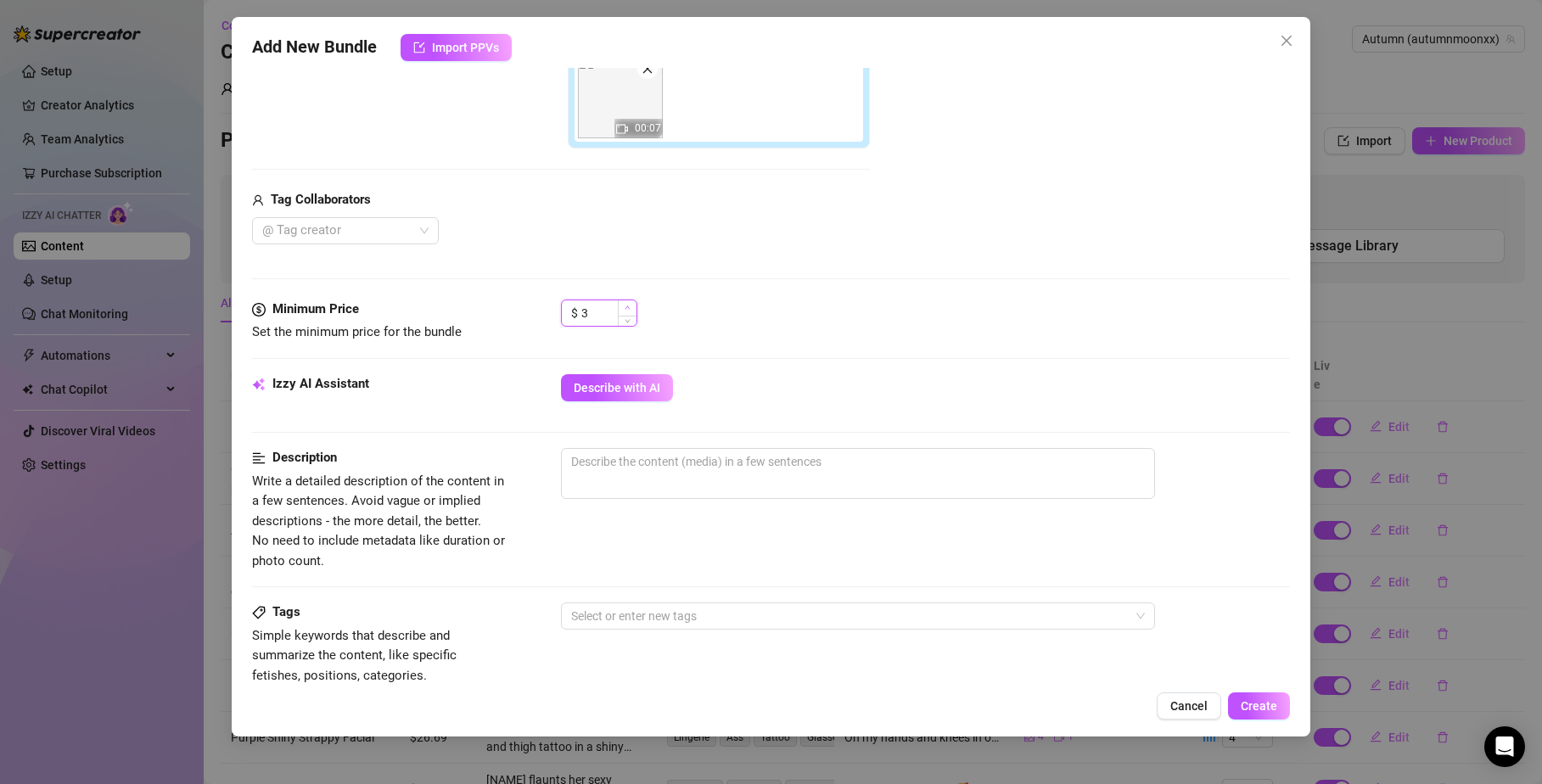 click 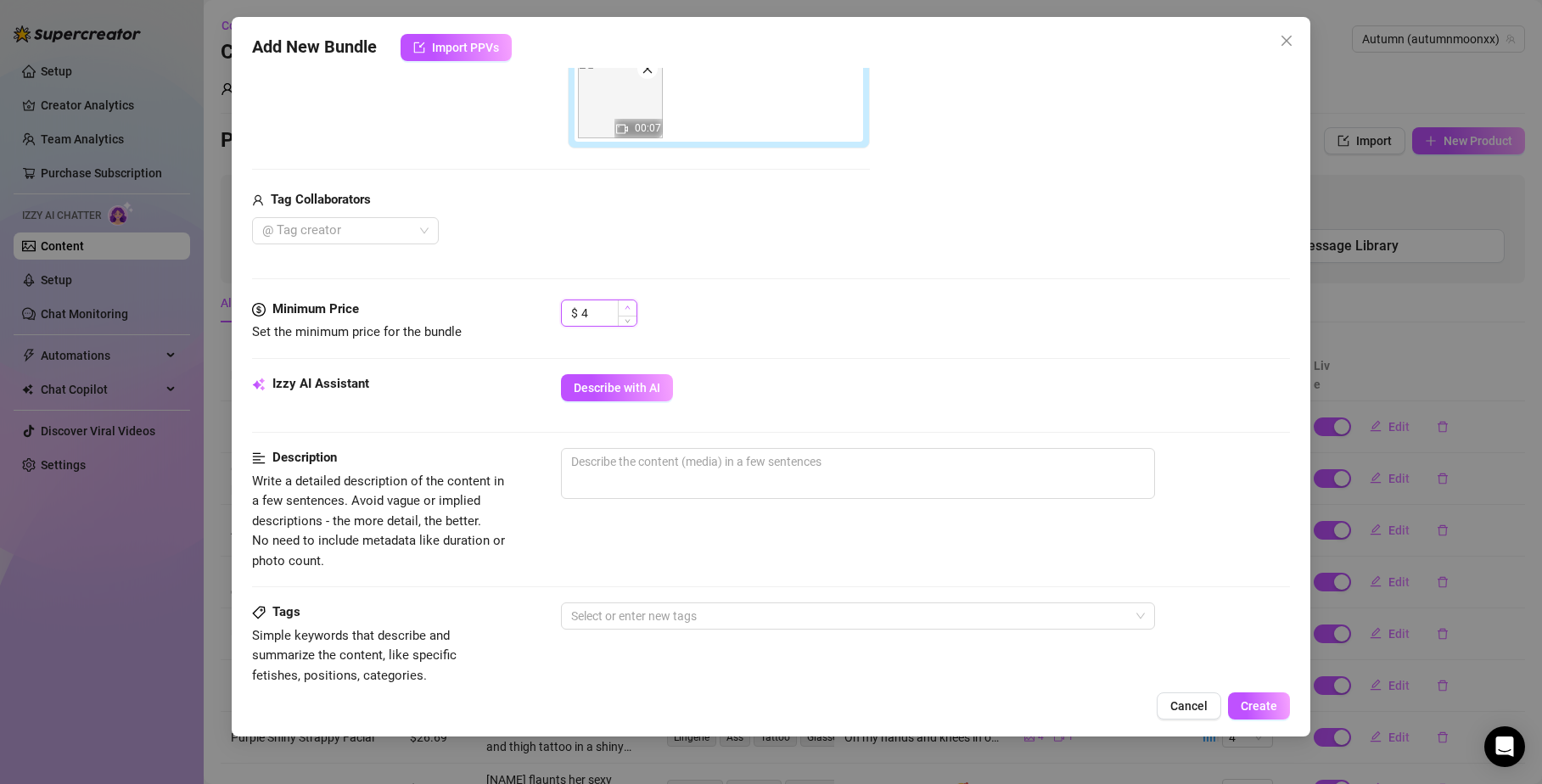 click 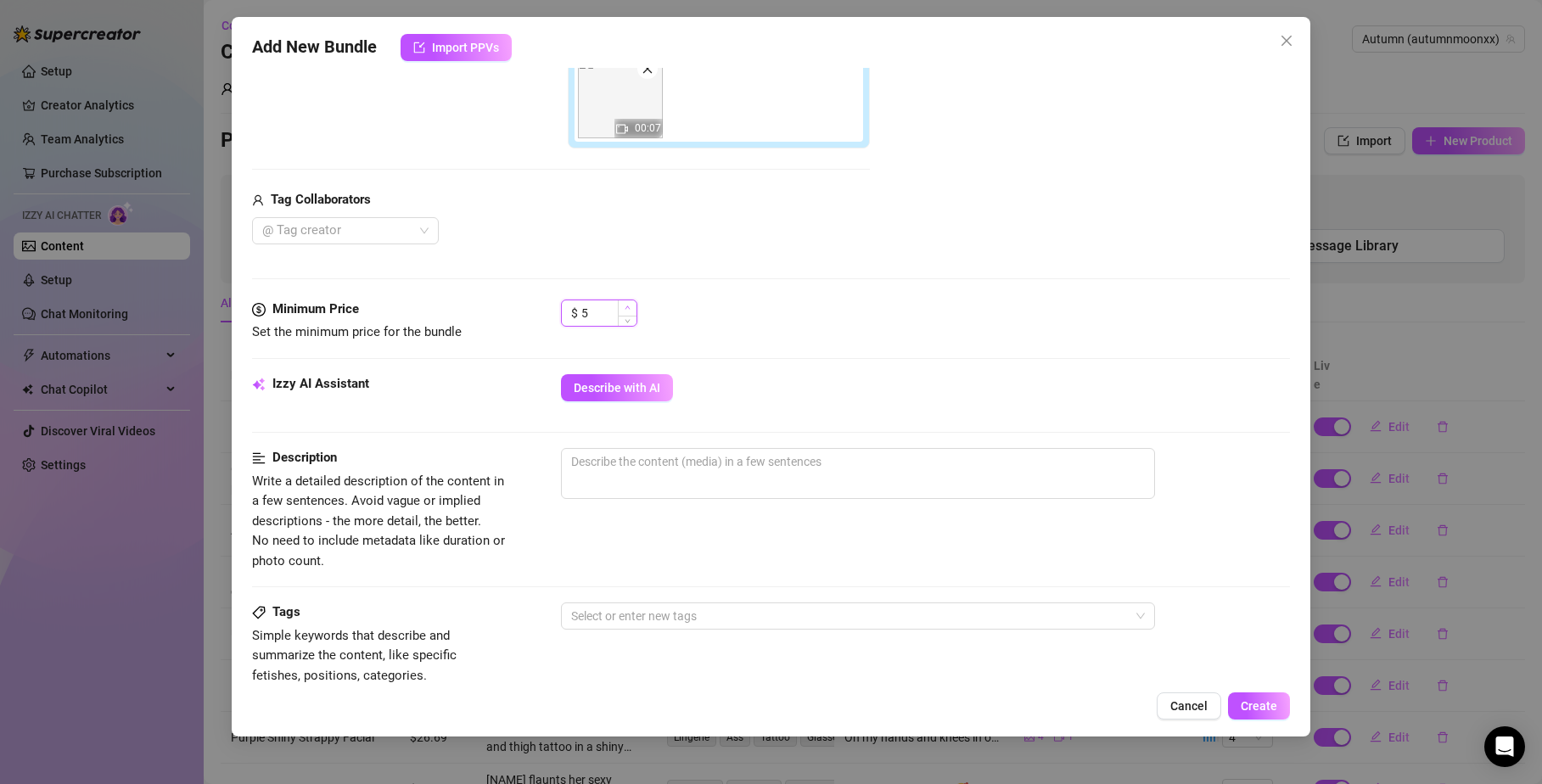 click 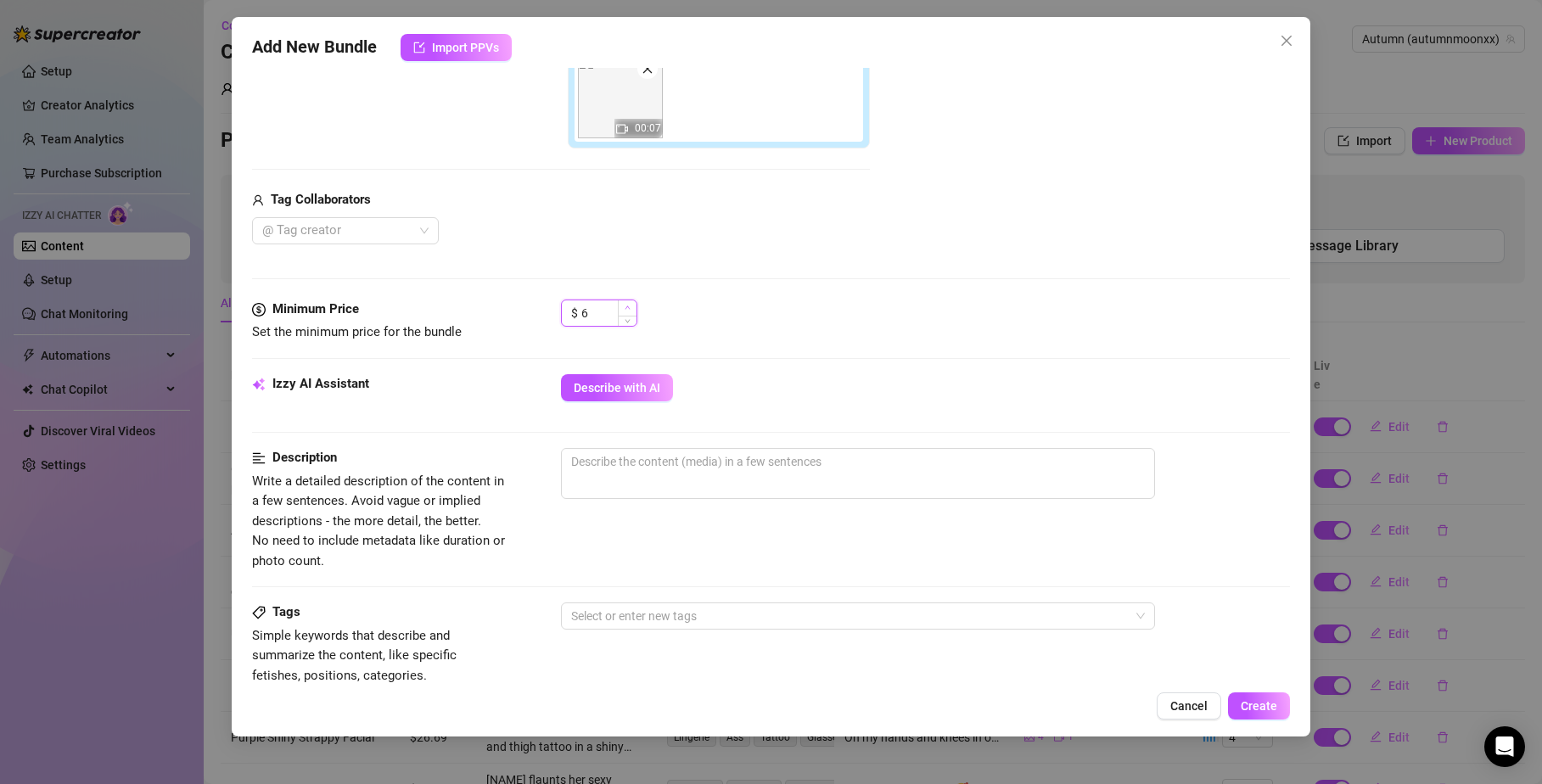 click 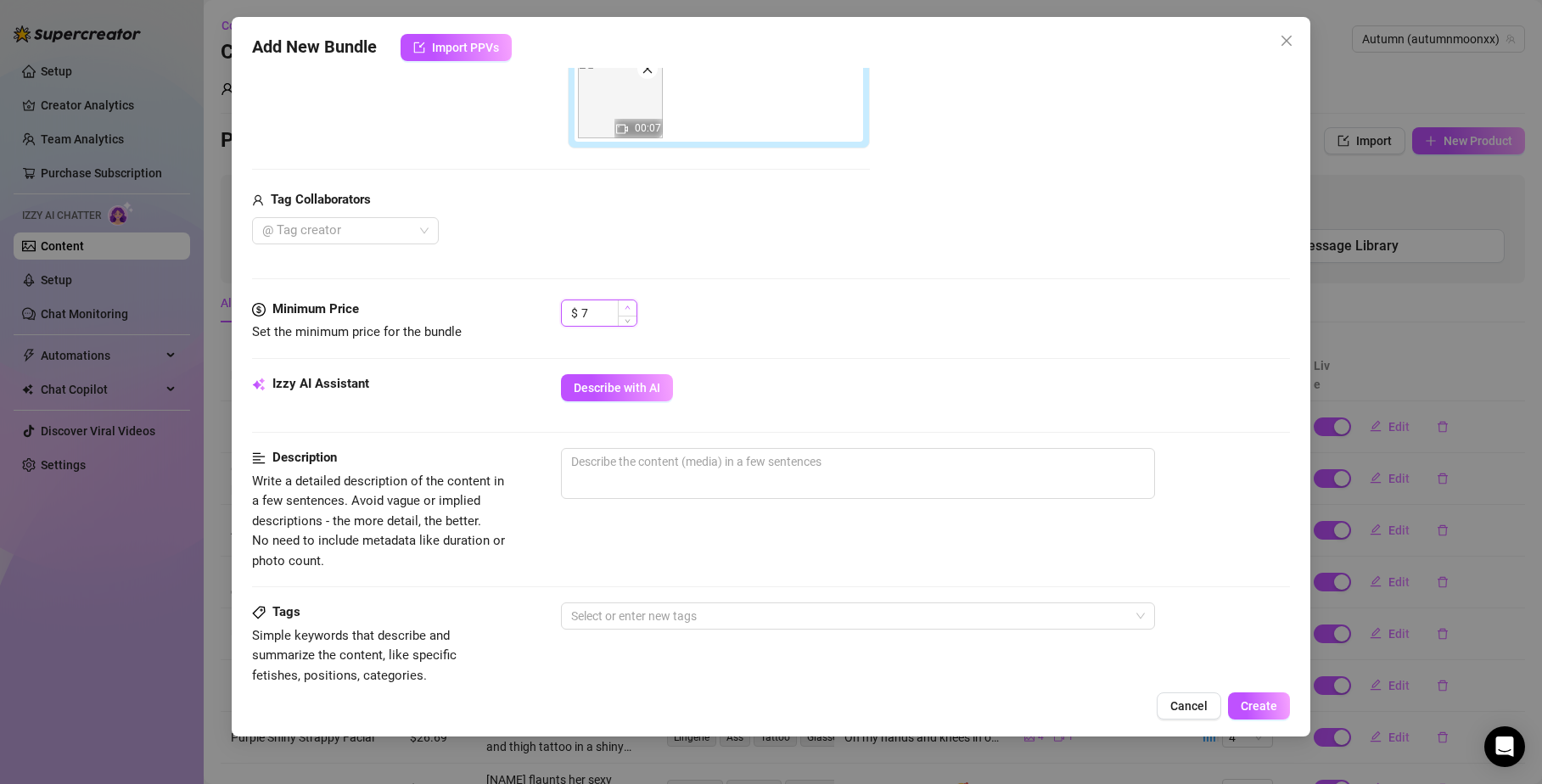 click 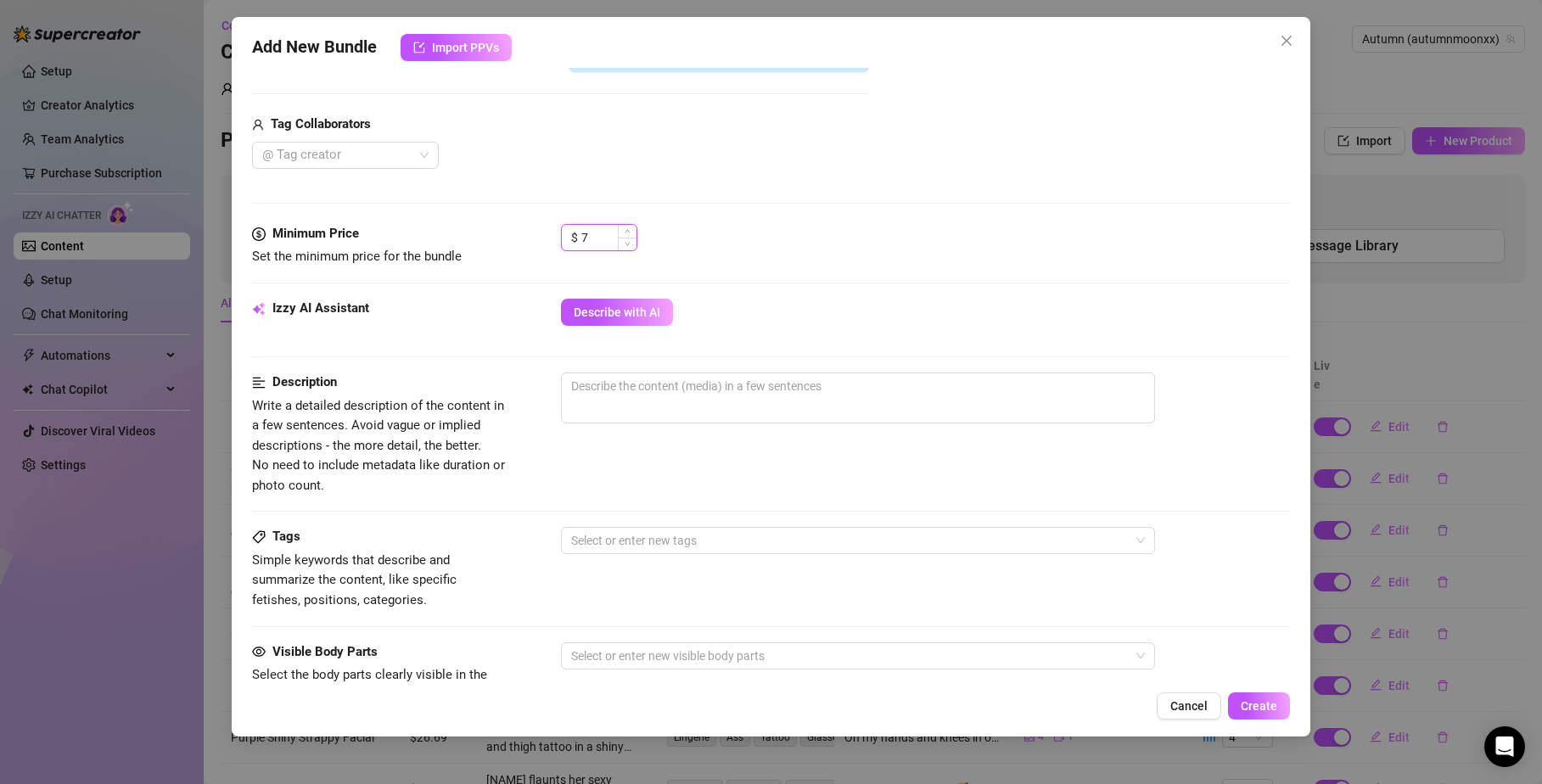 scroll, scrollTop: 578, scrollLeft: 0, axis: vertical 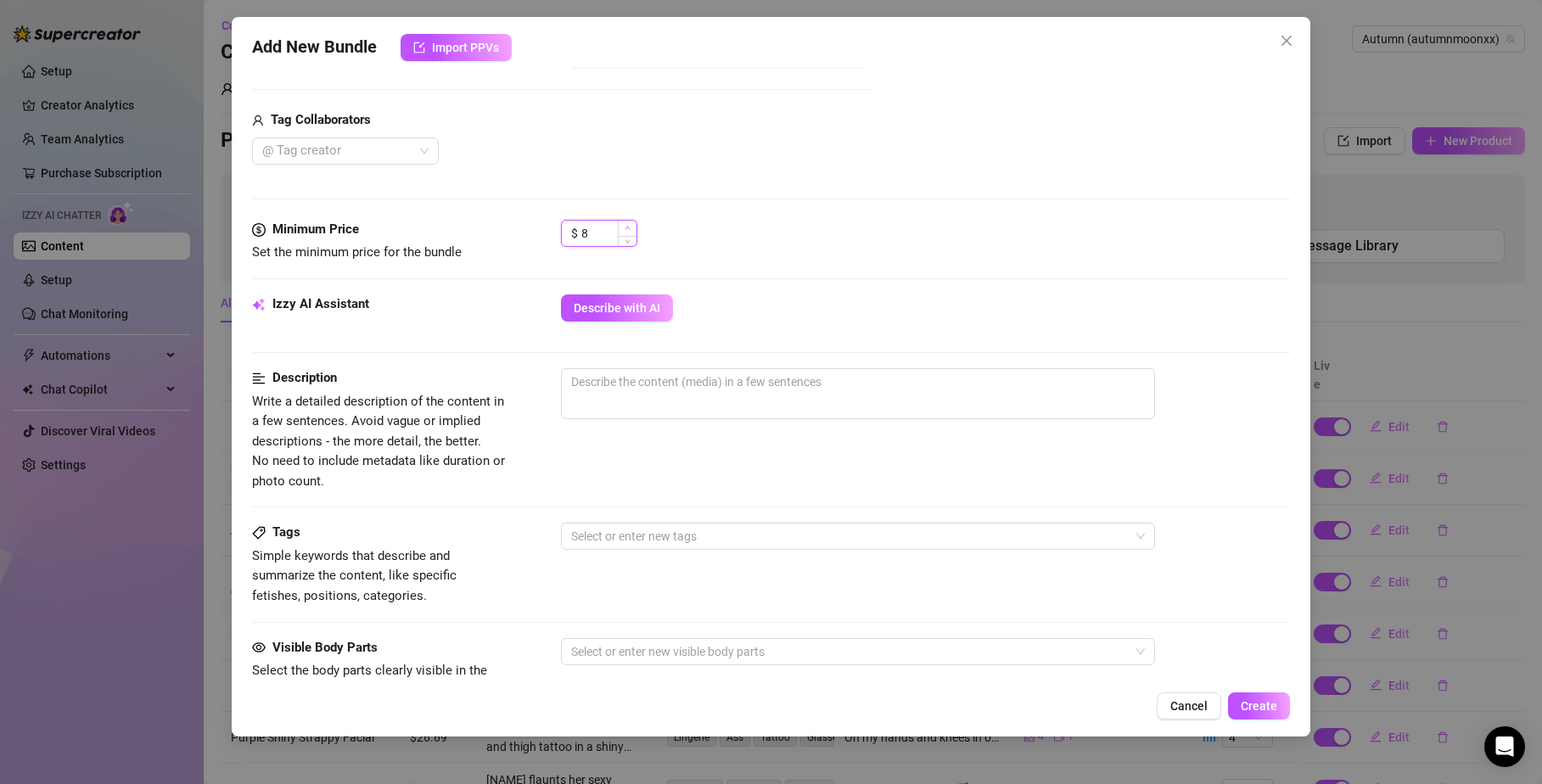 click 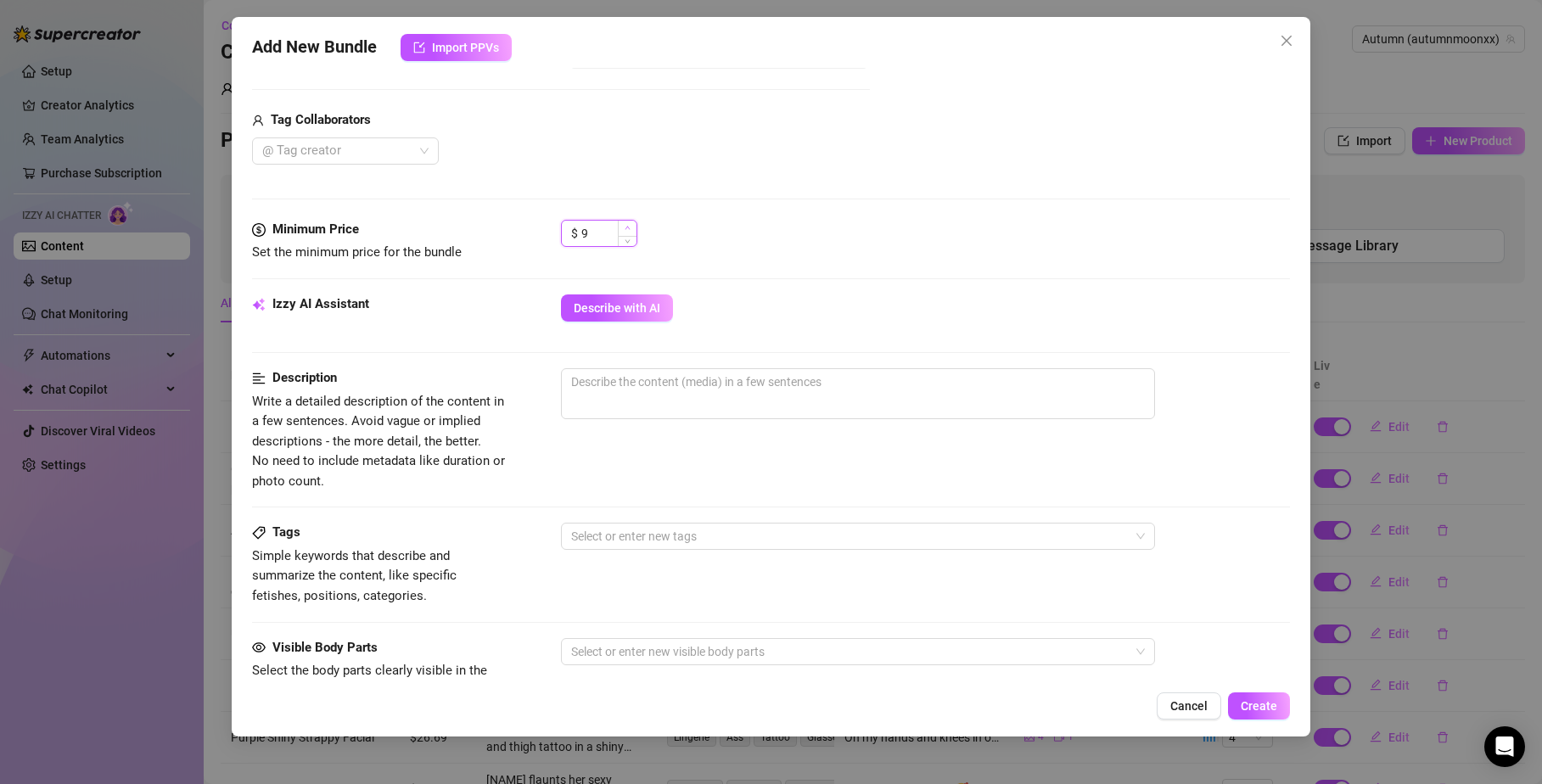 click 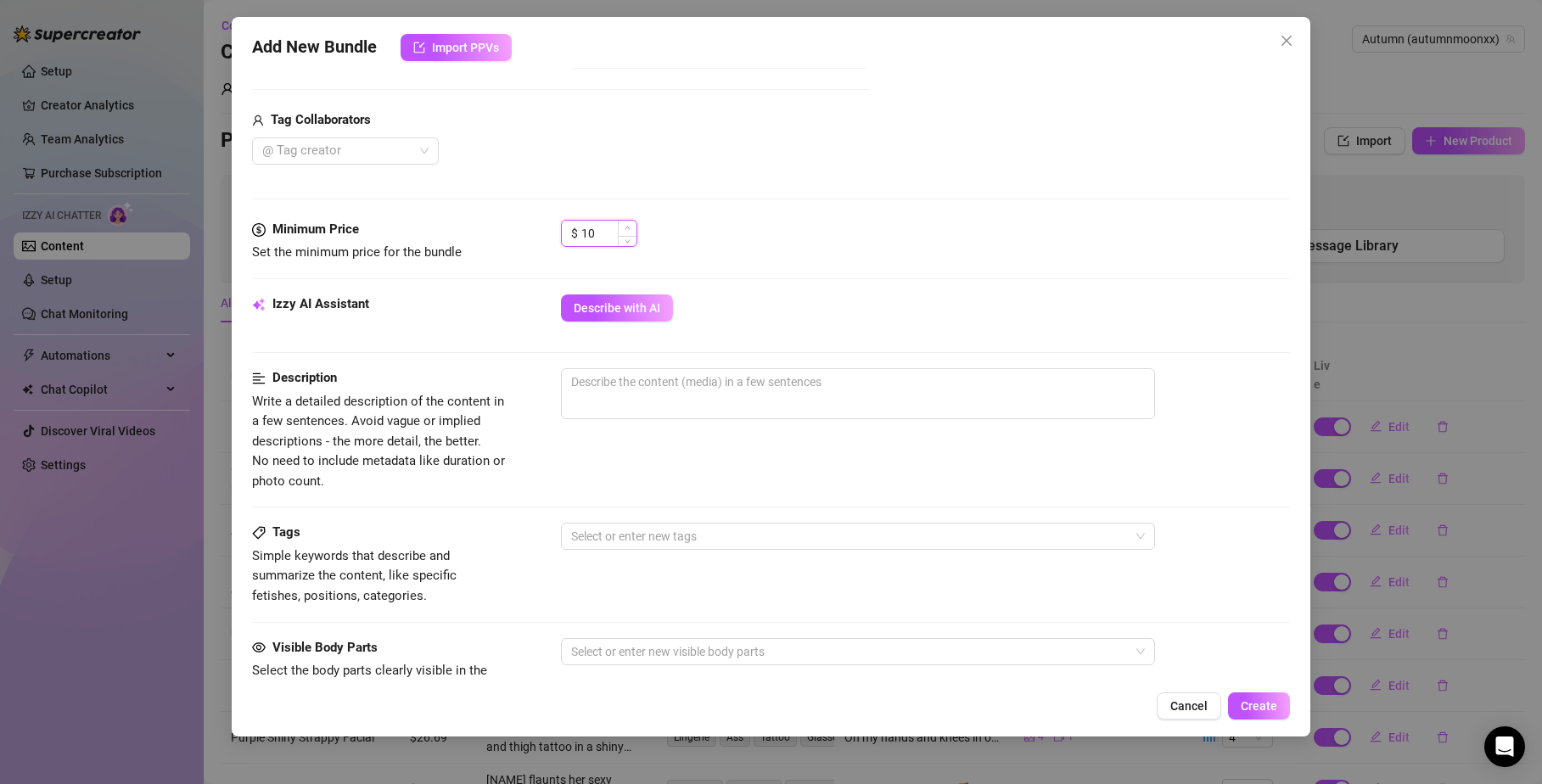 click 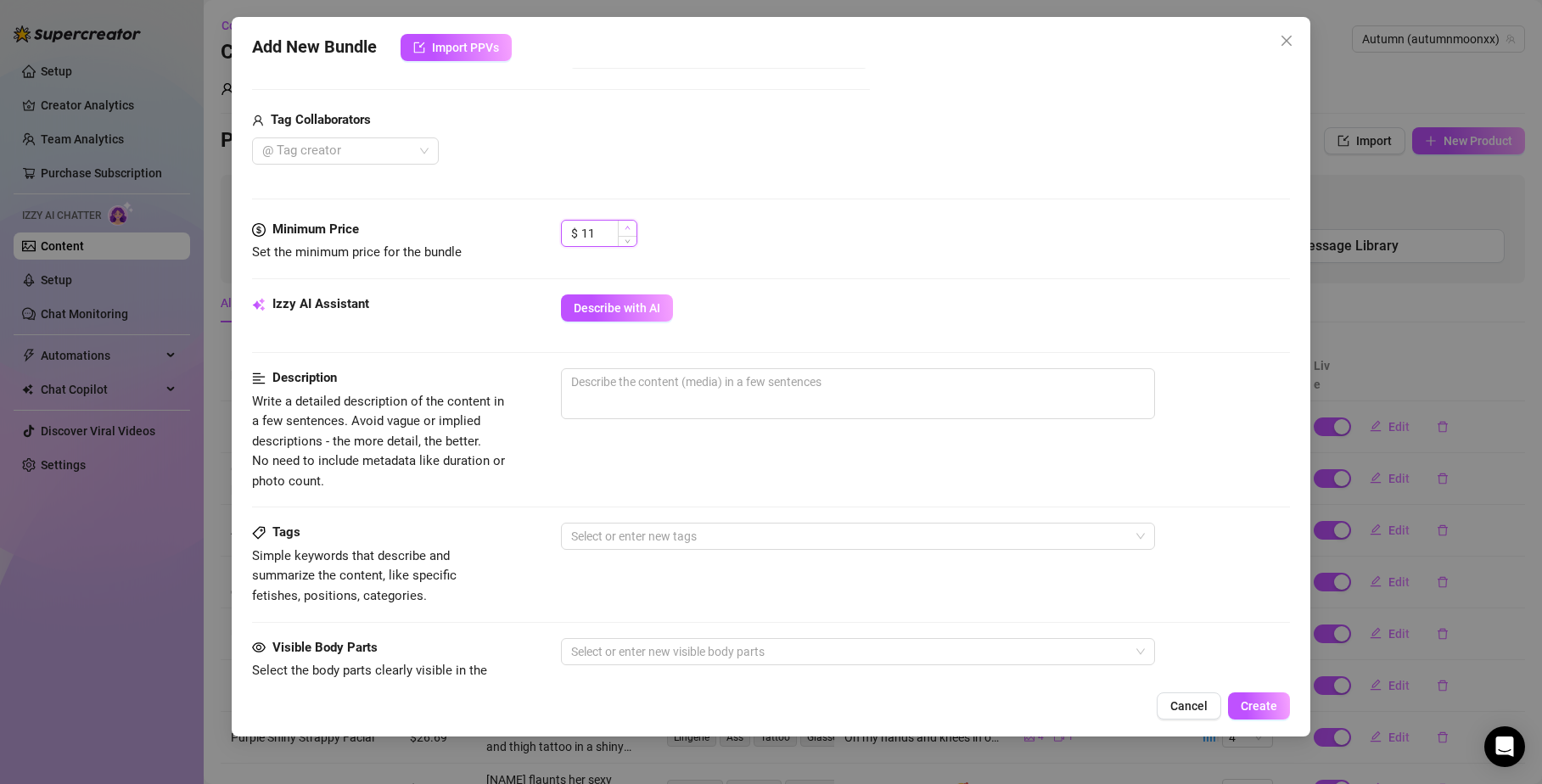 click 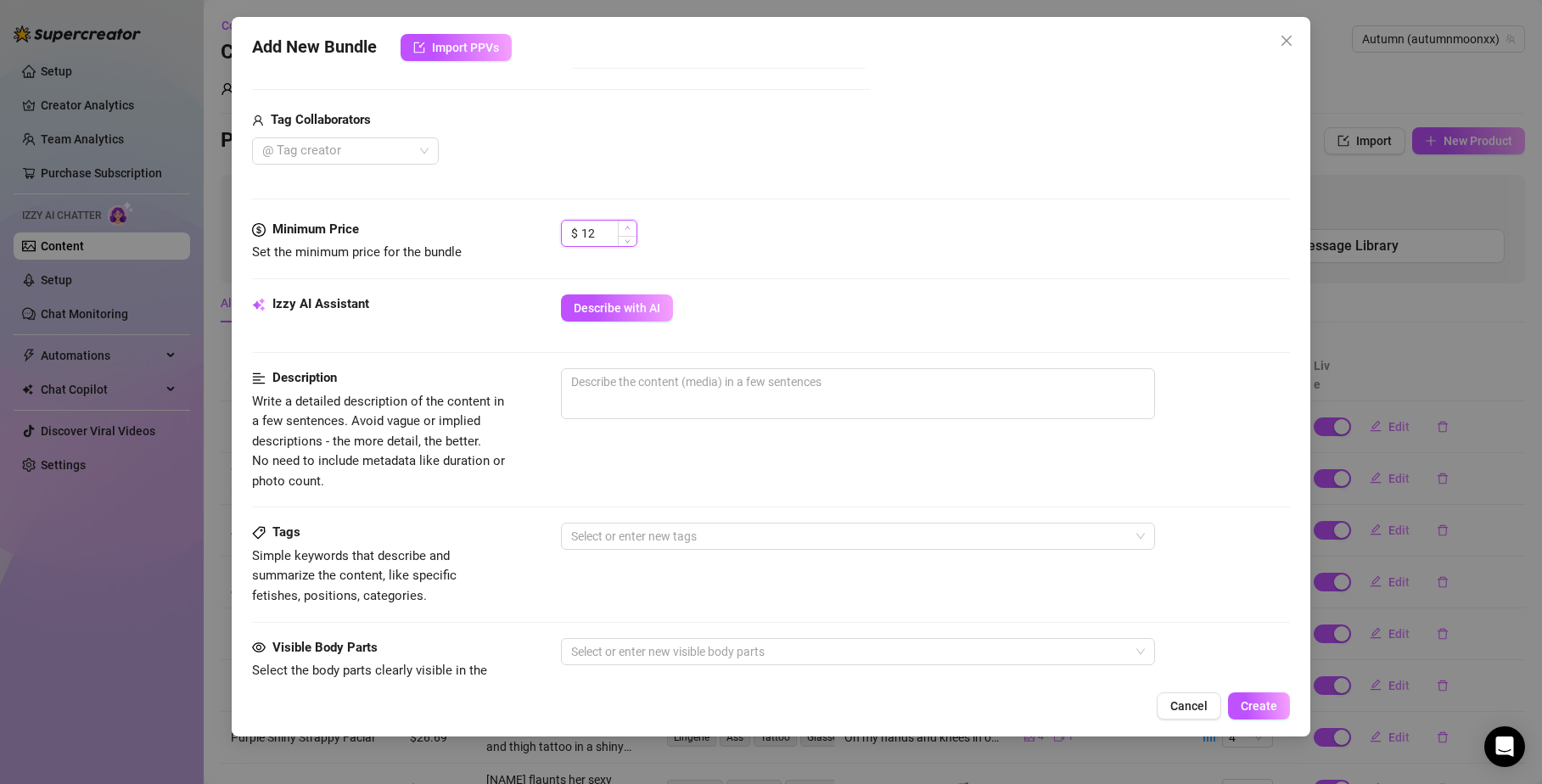 click 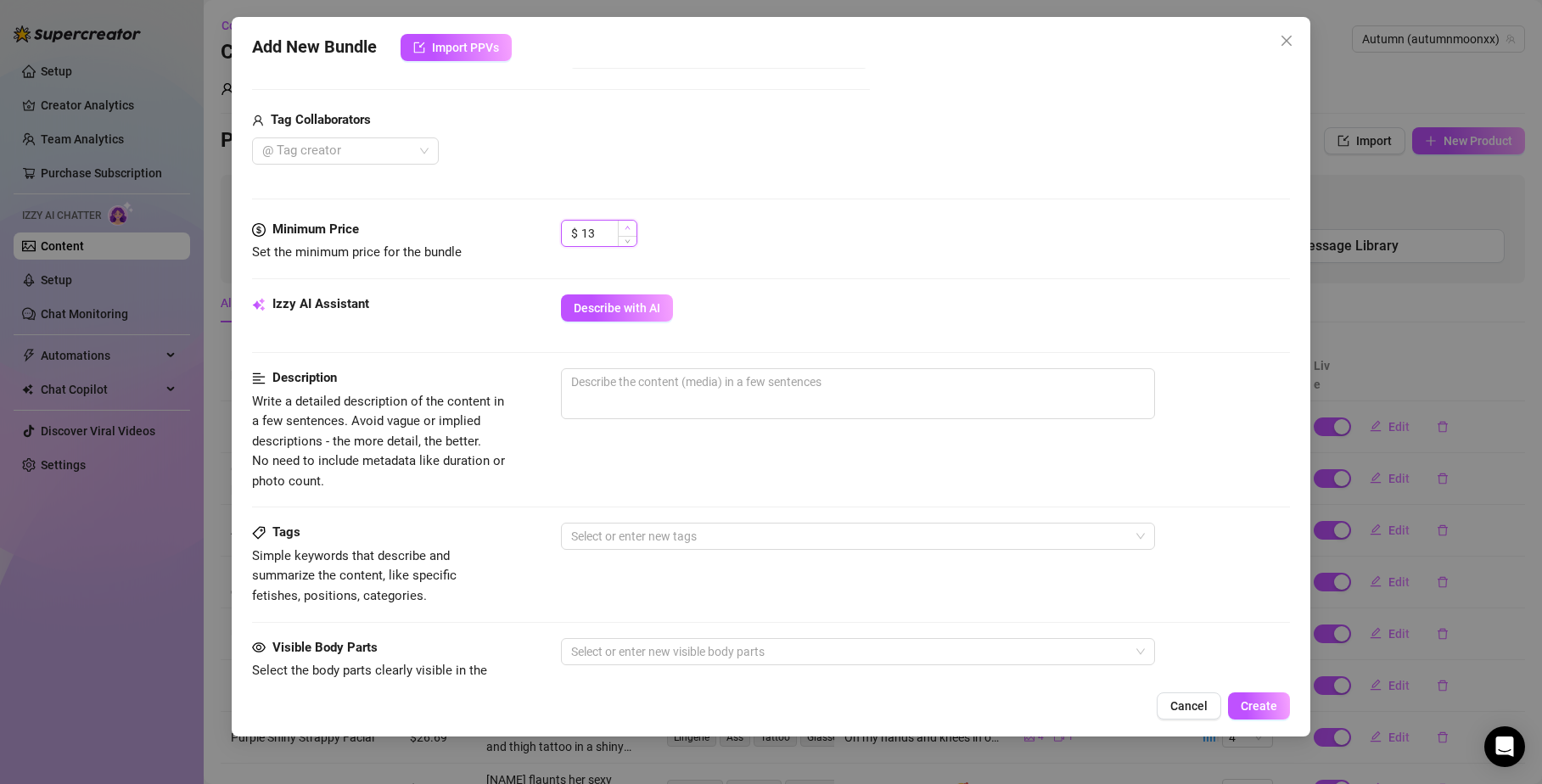 click 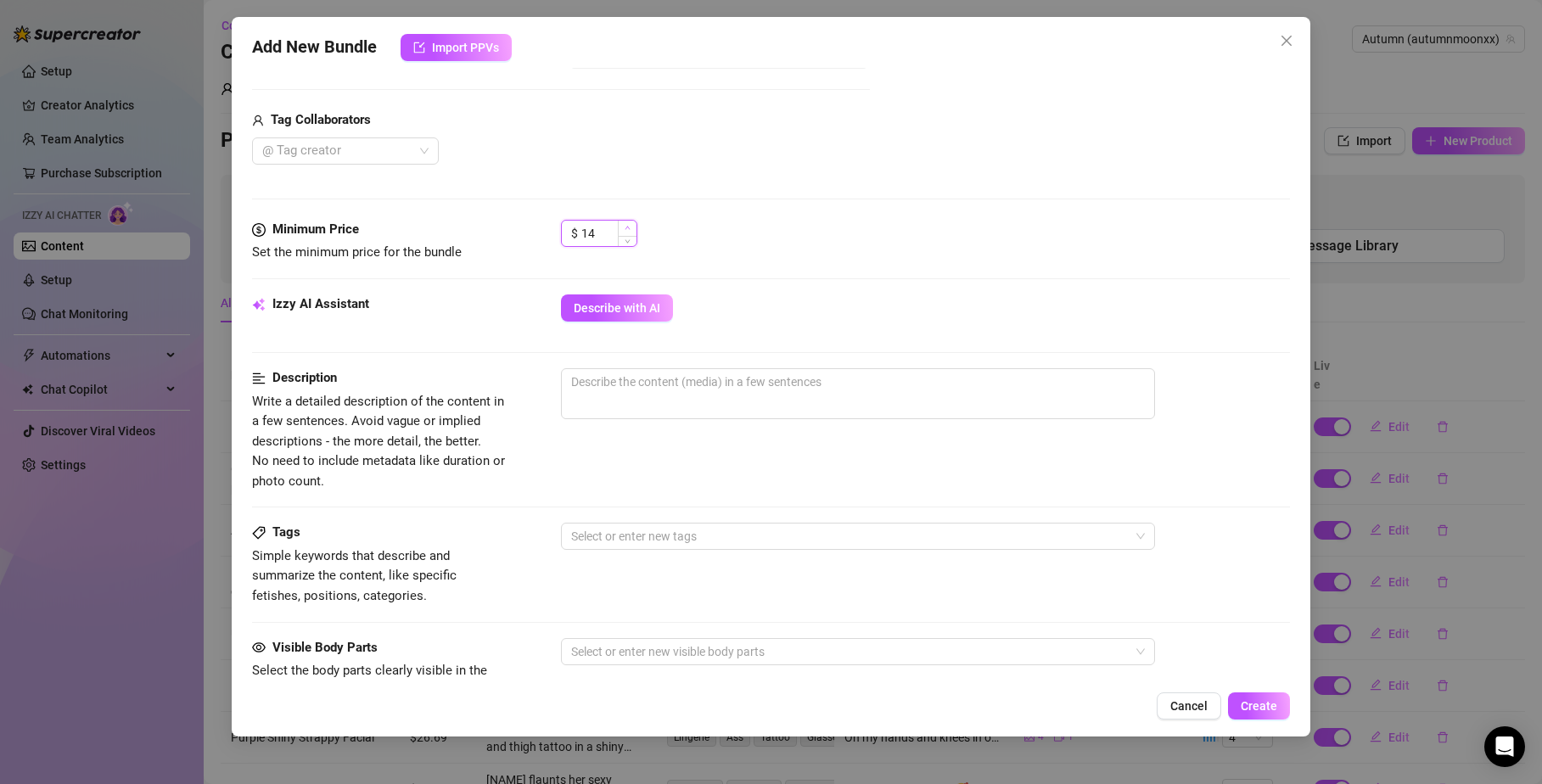 click 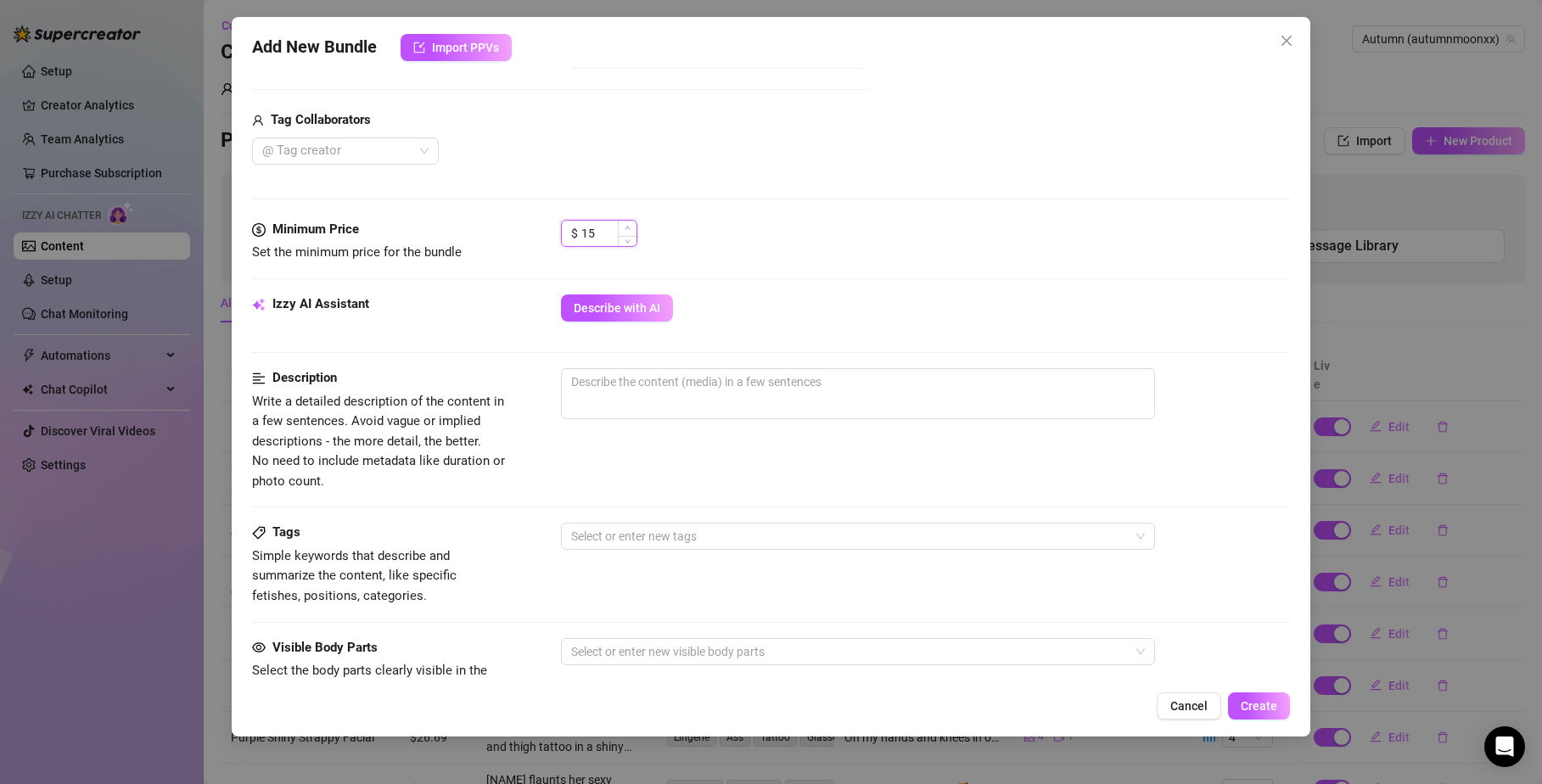 click 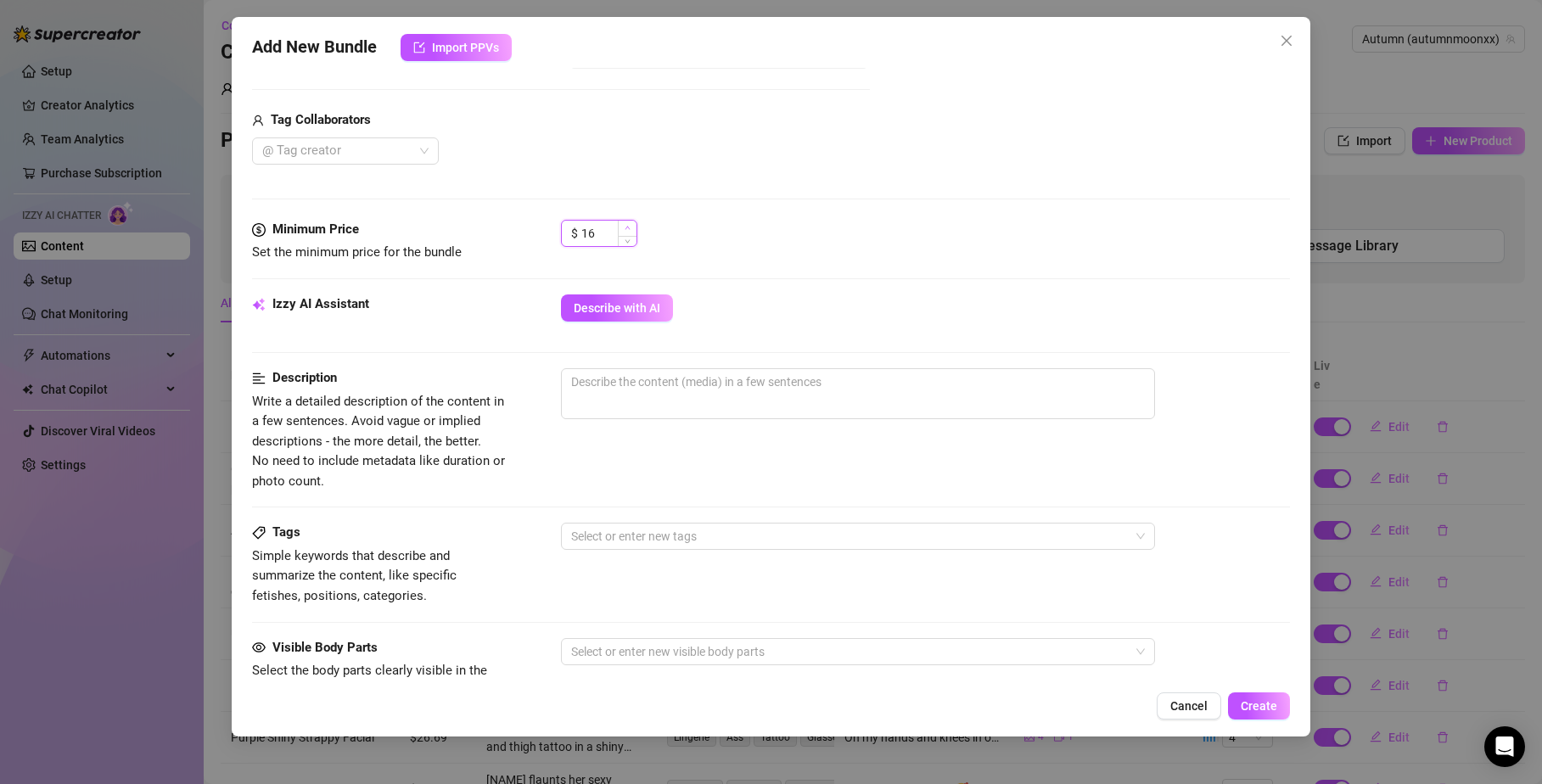click 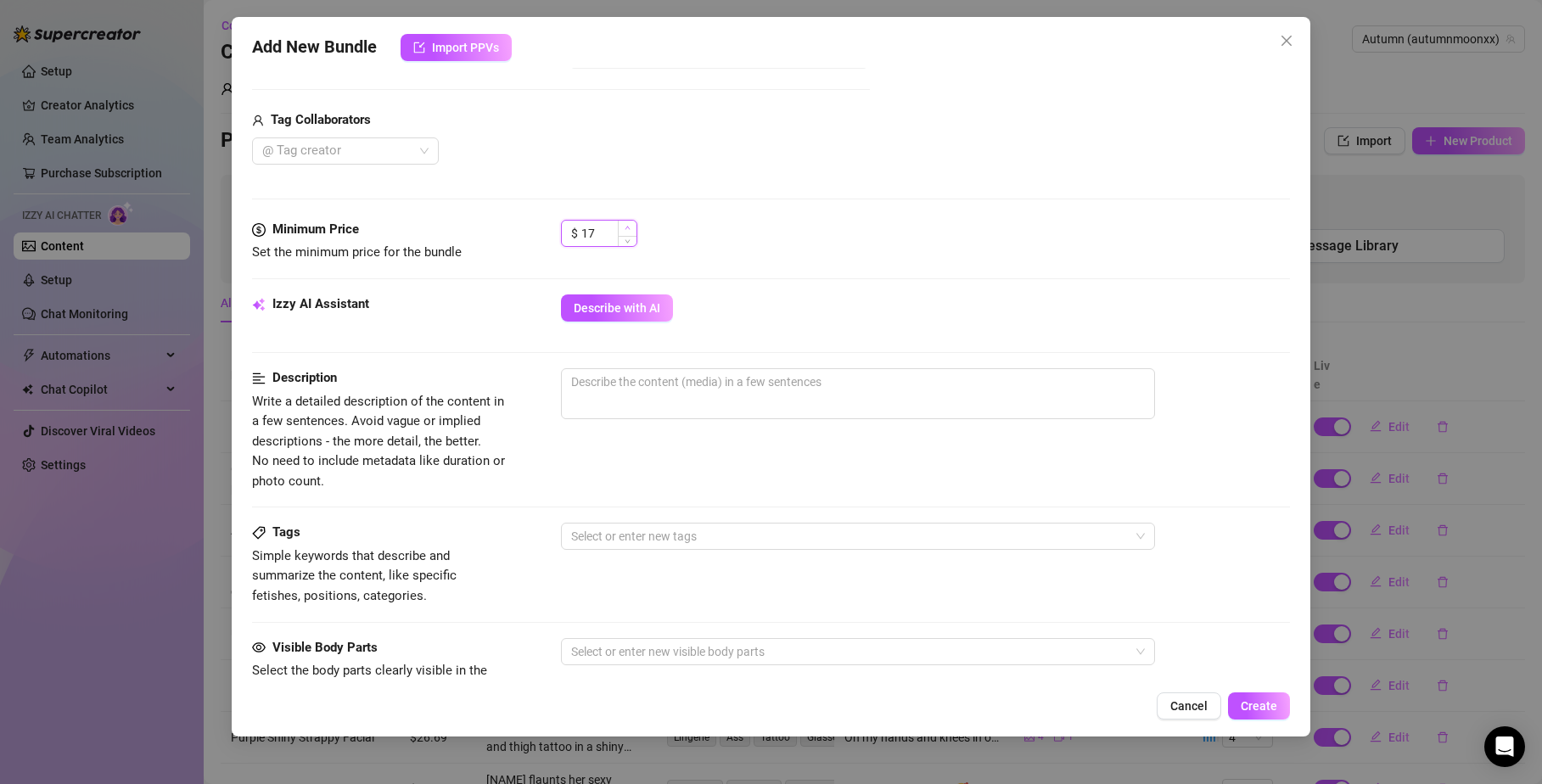 click 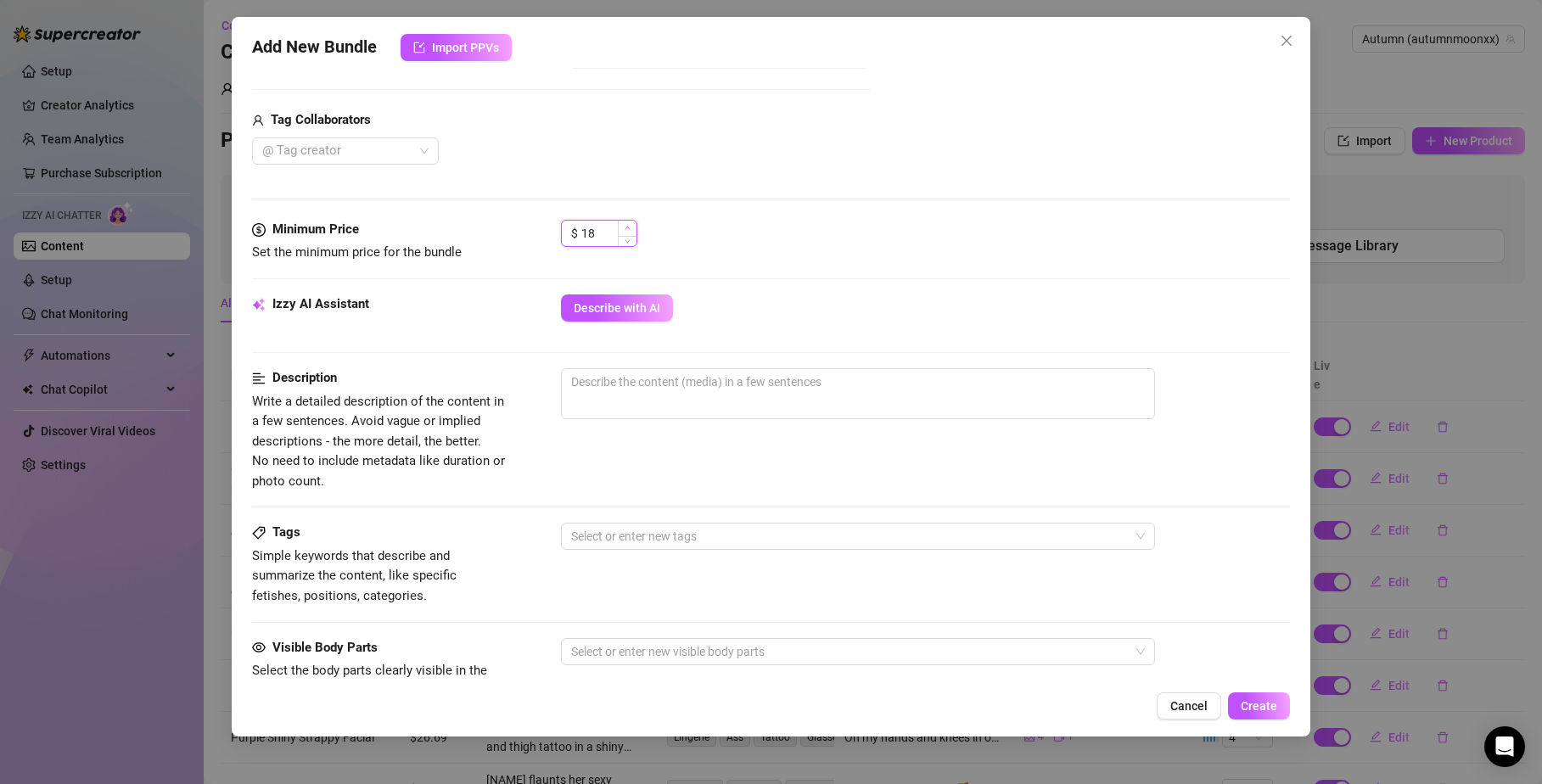 click 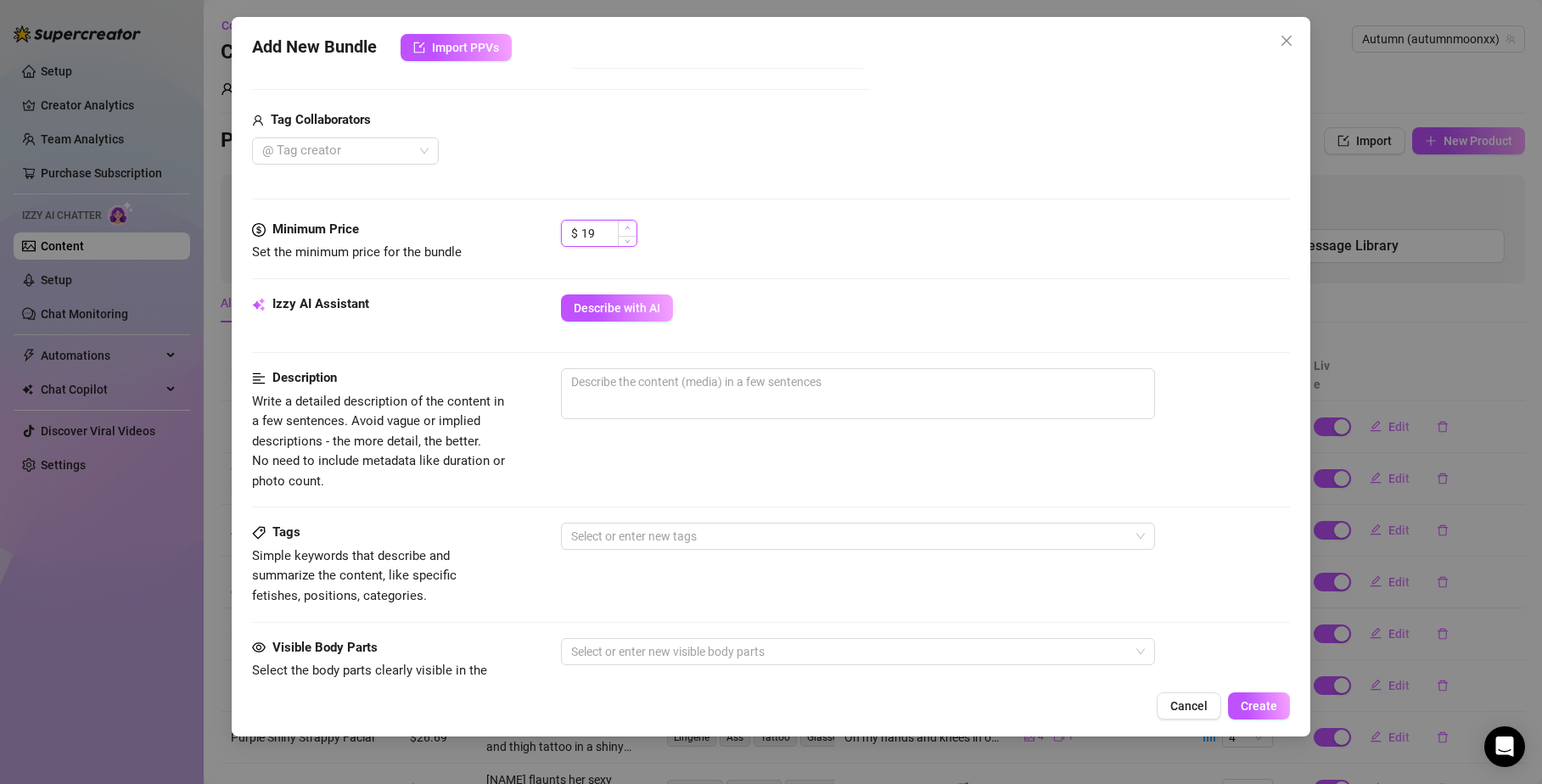 click 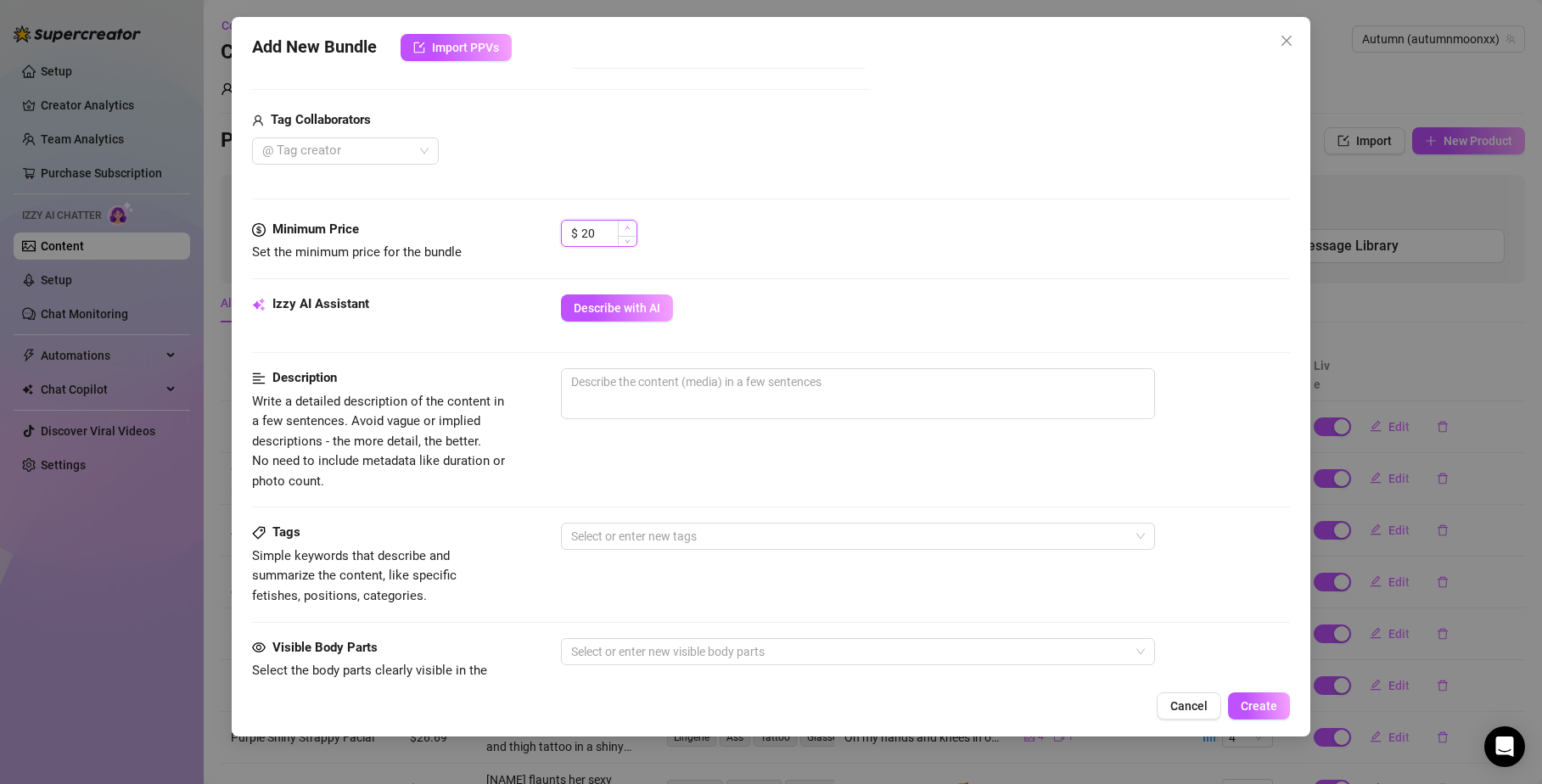 click 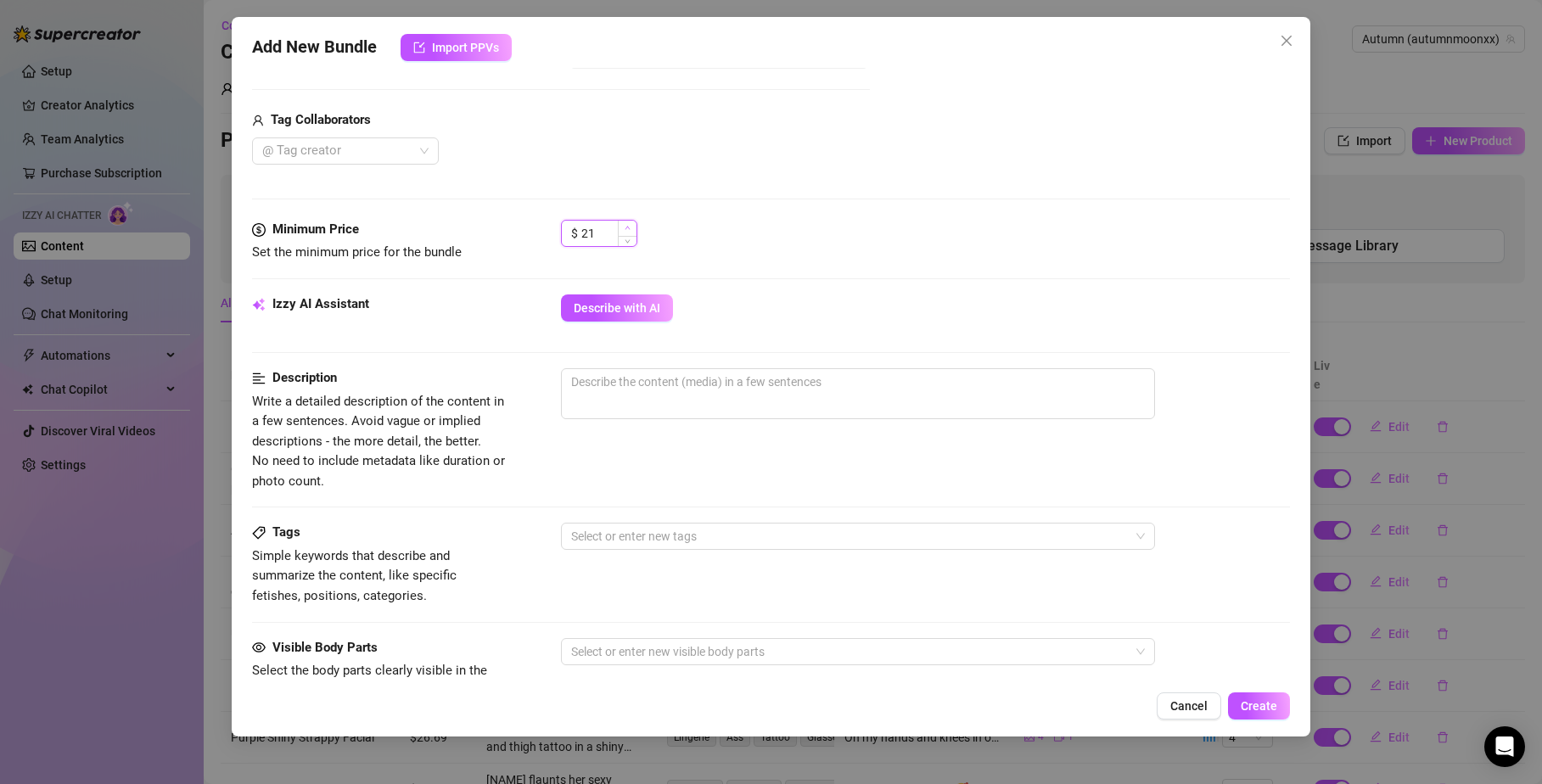 click 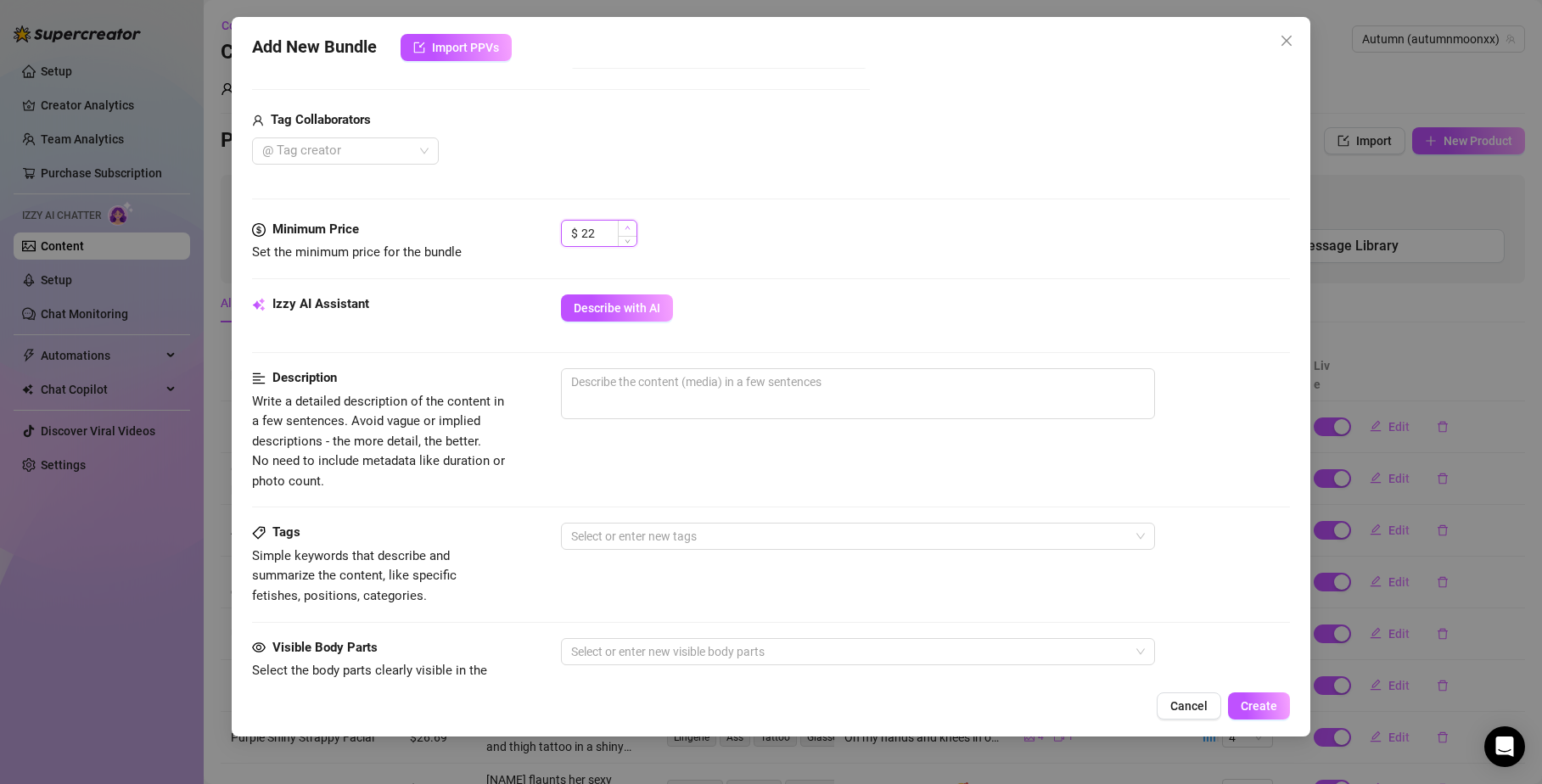 click 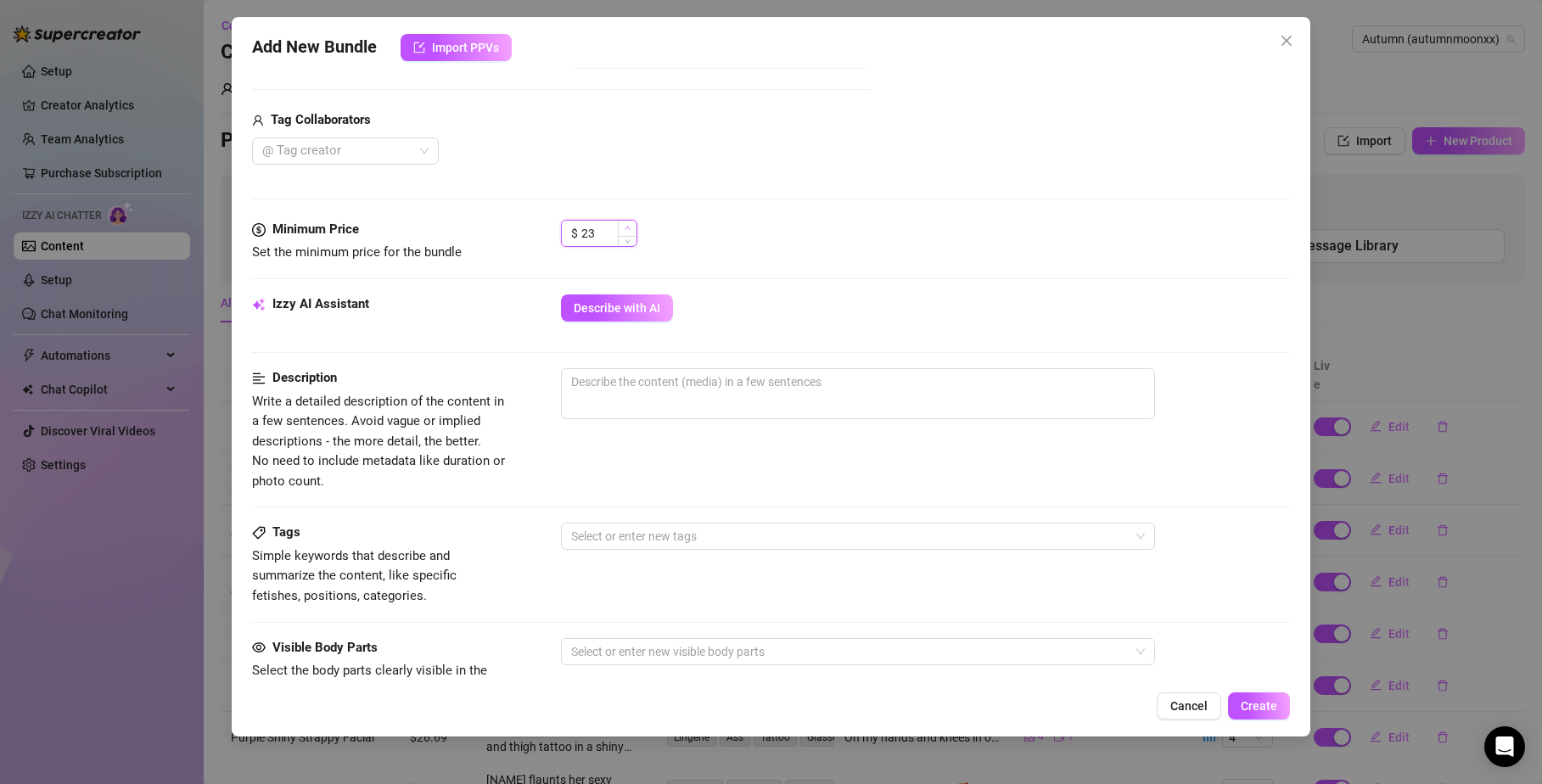 click 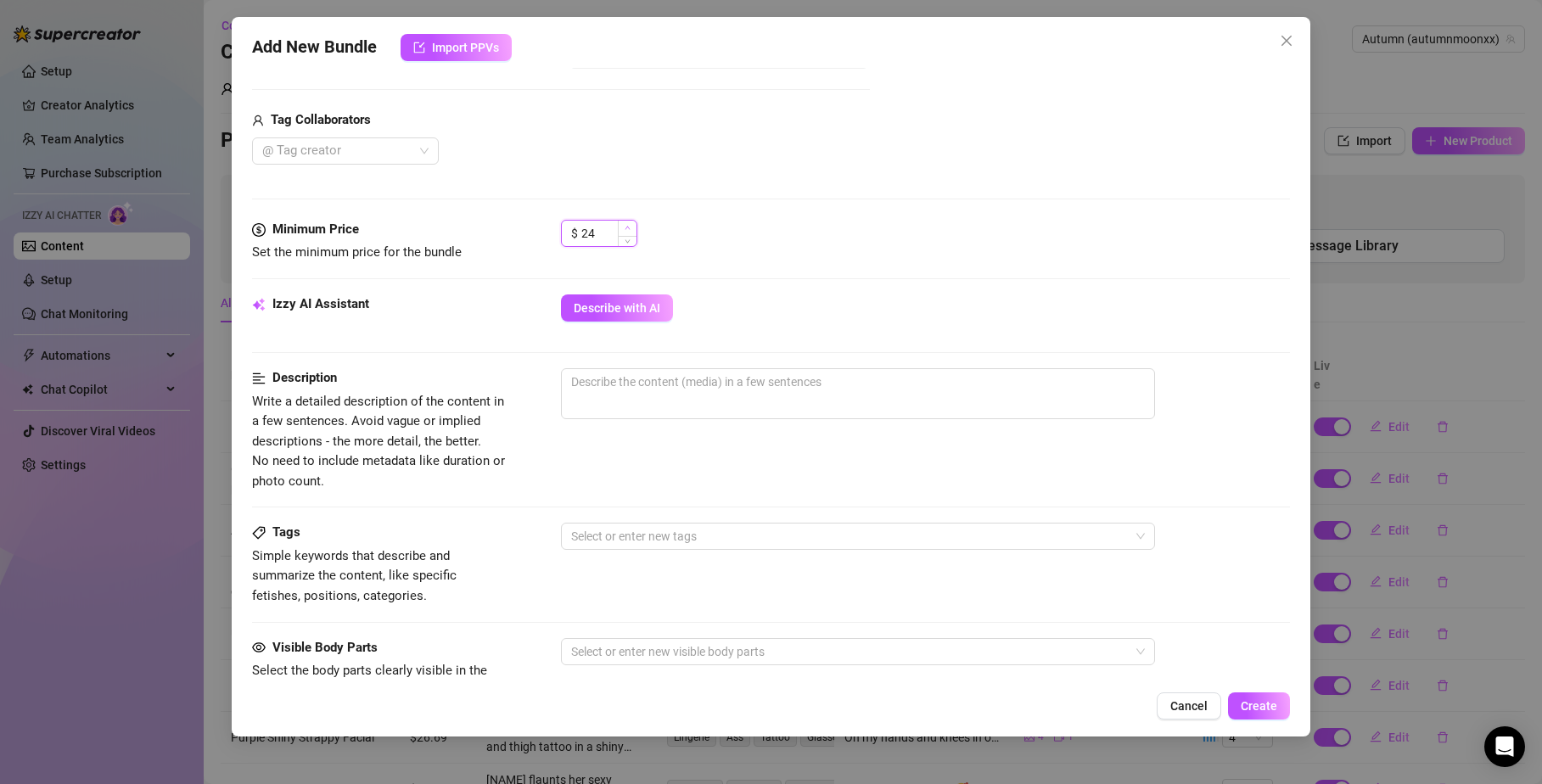 click 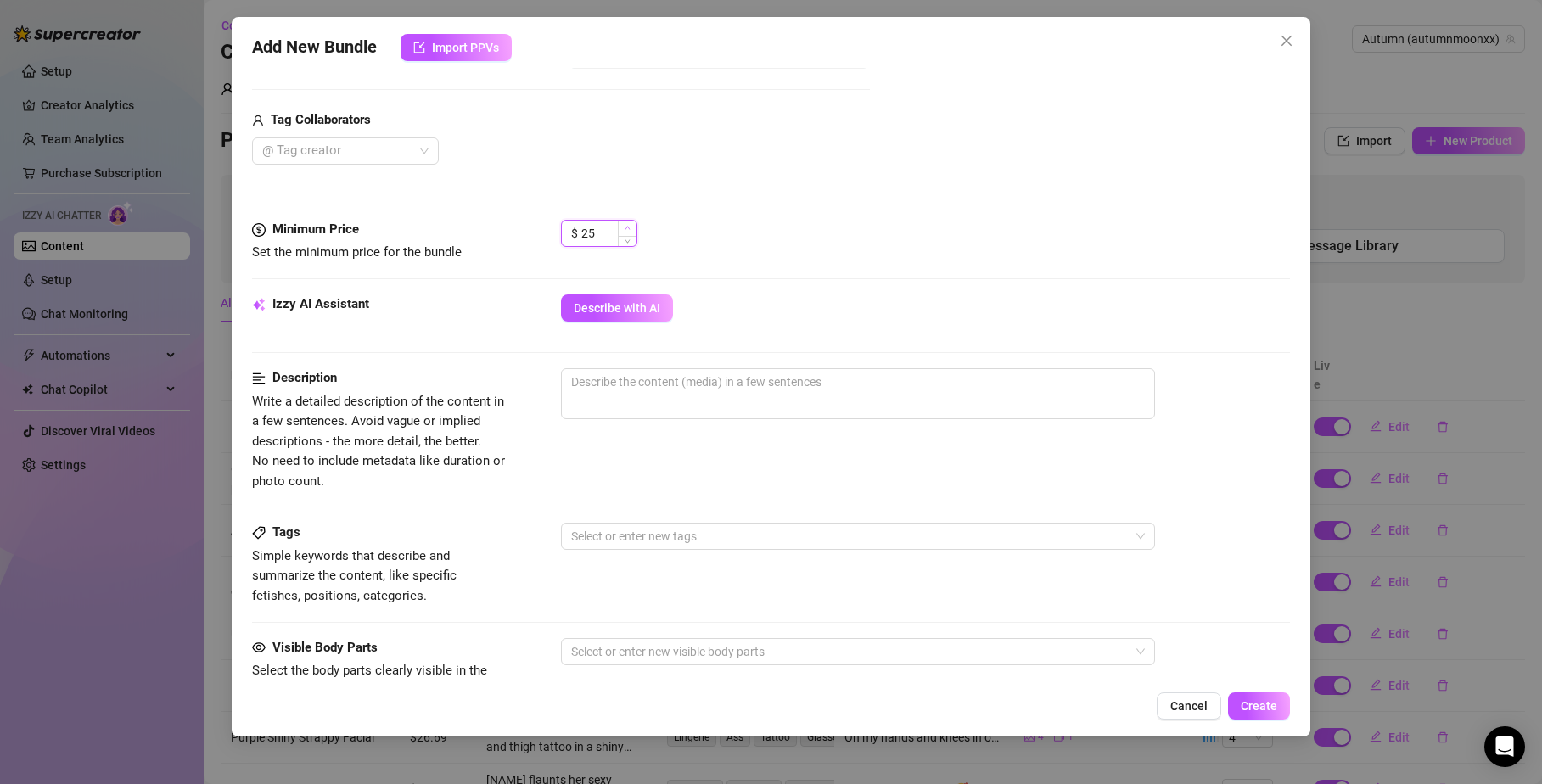 click 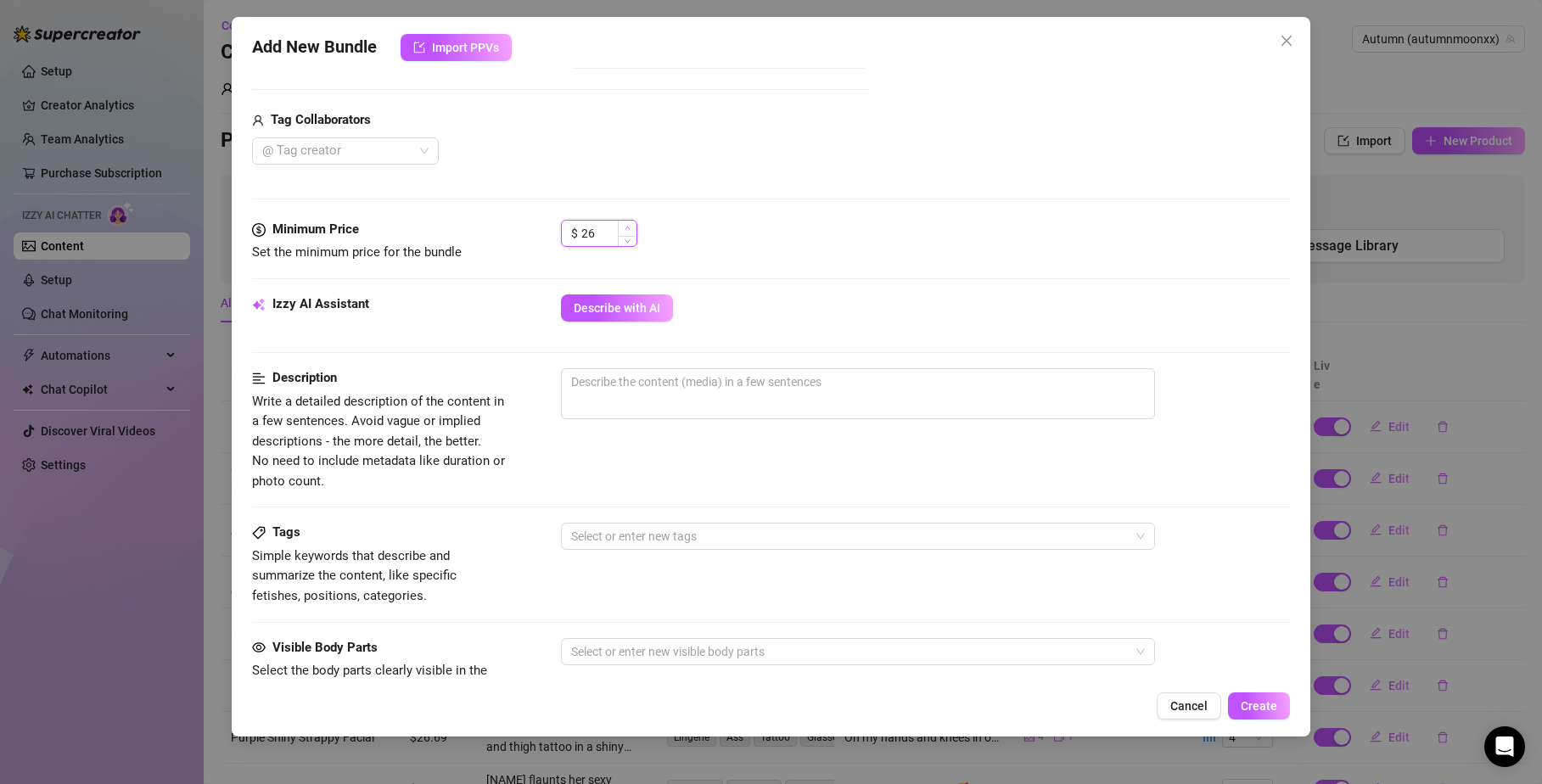 click 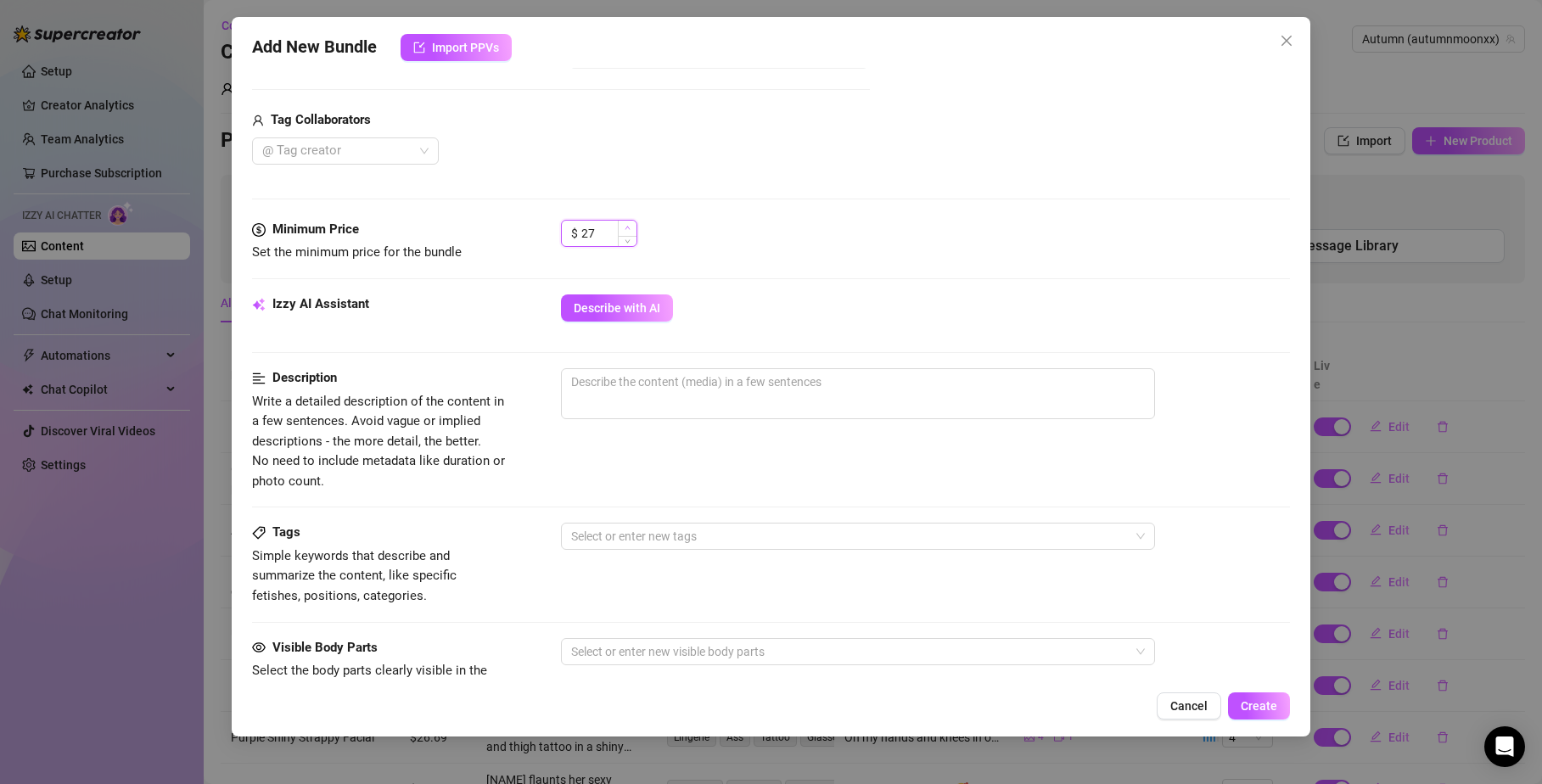 click 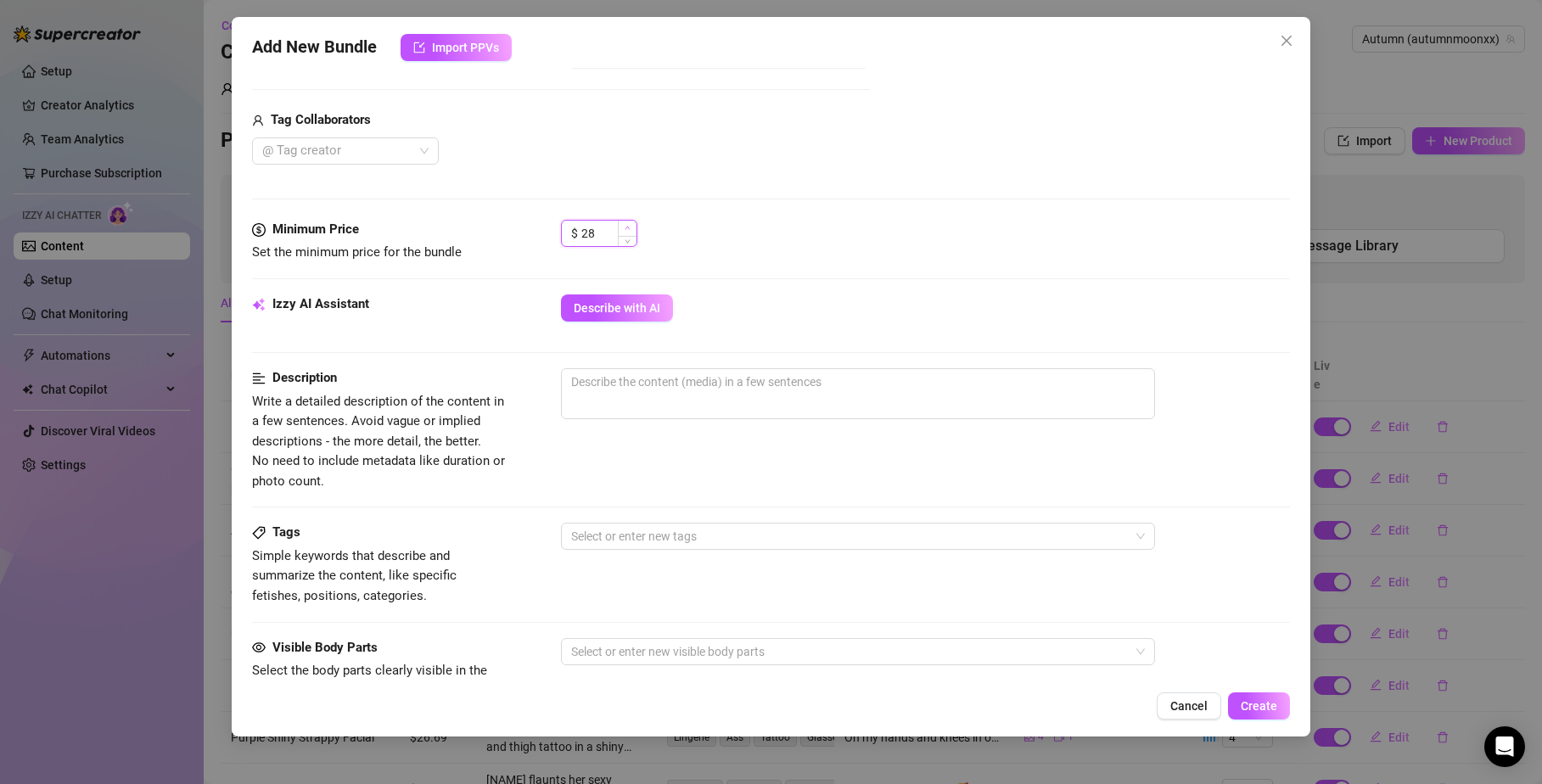 click 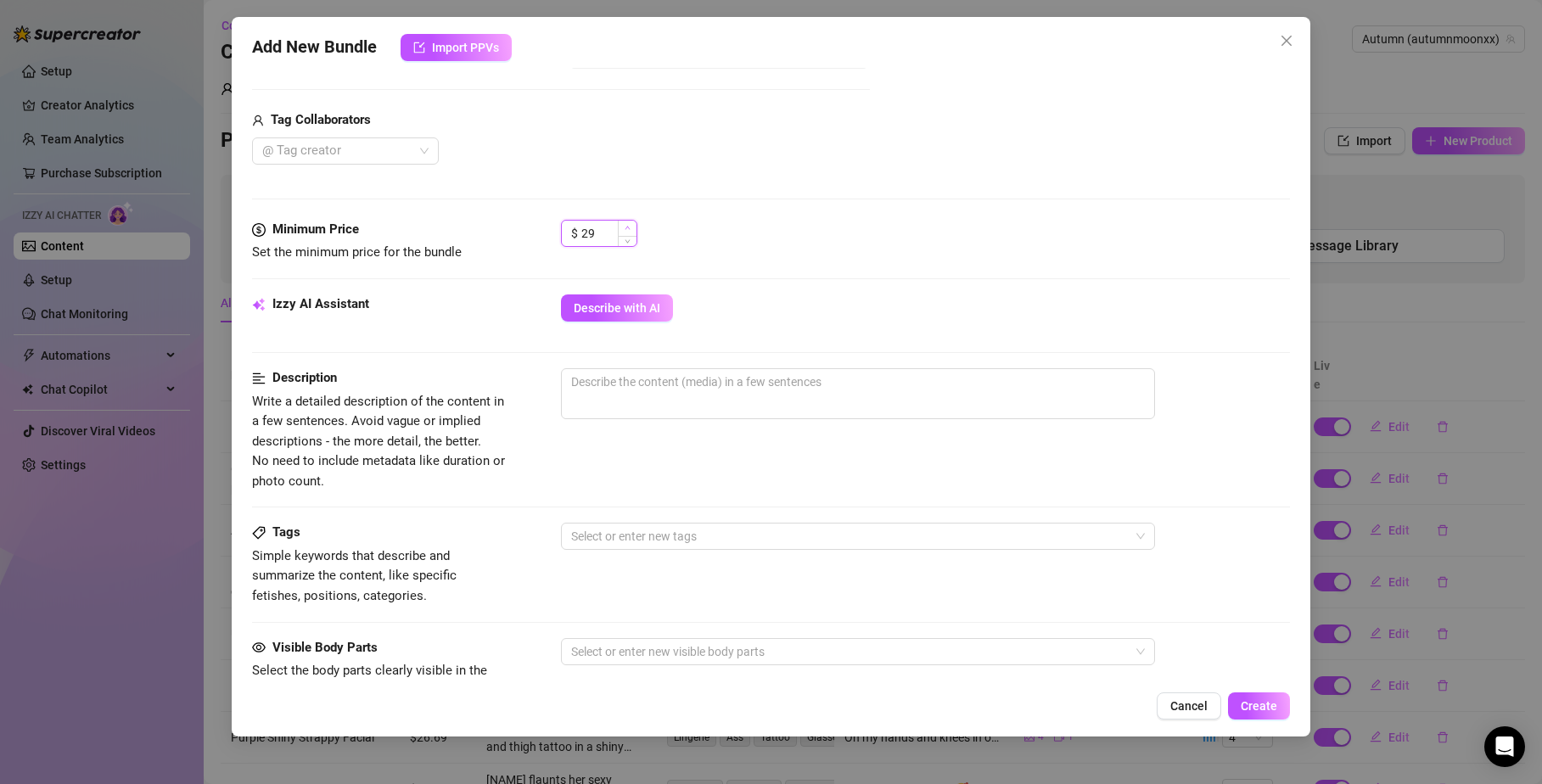 click 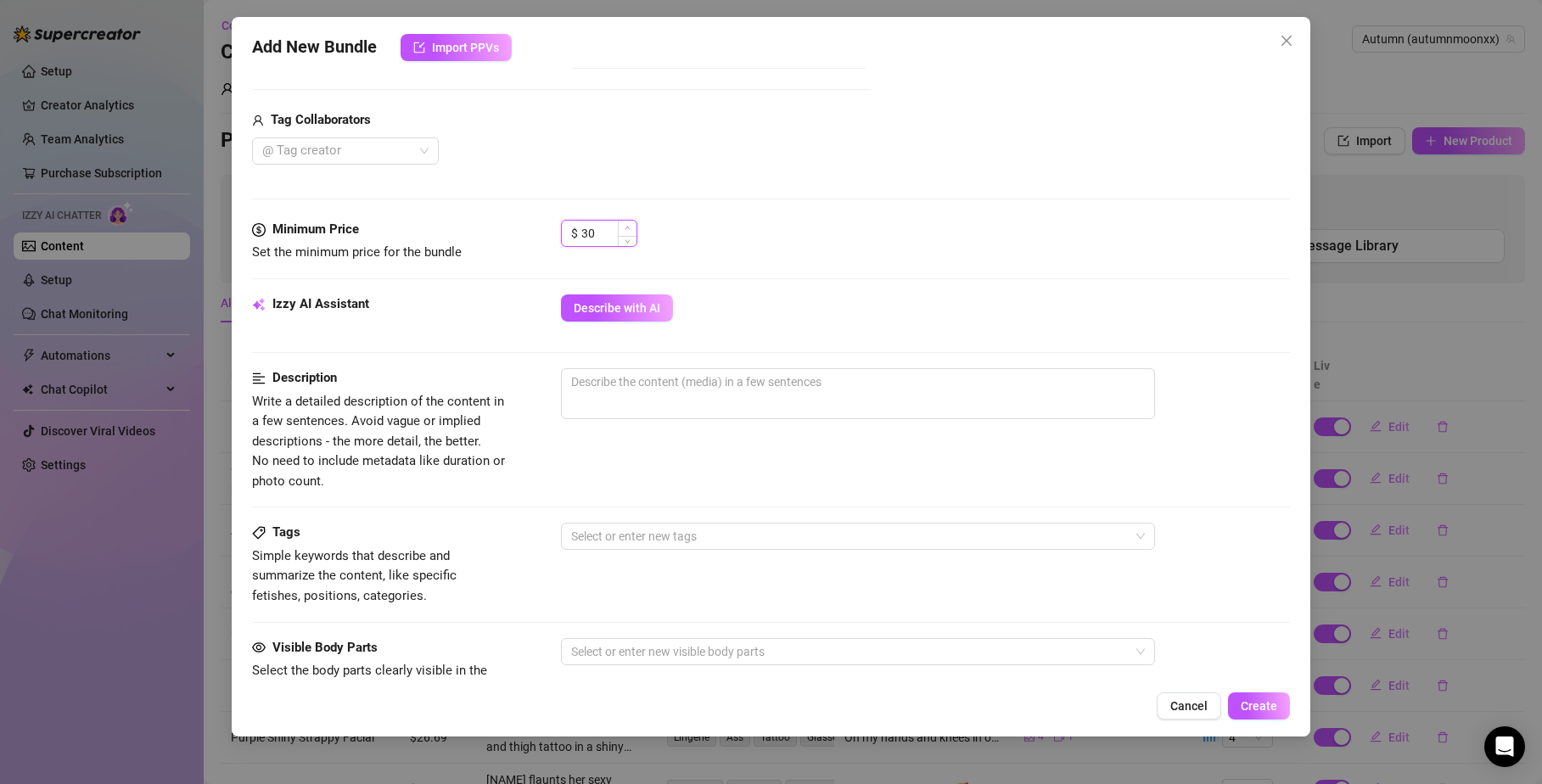 click 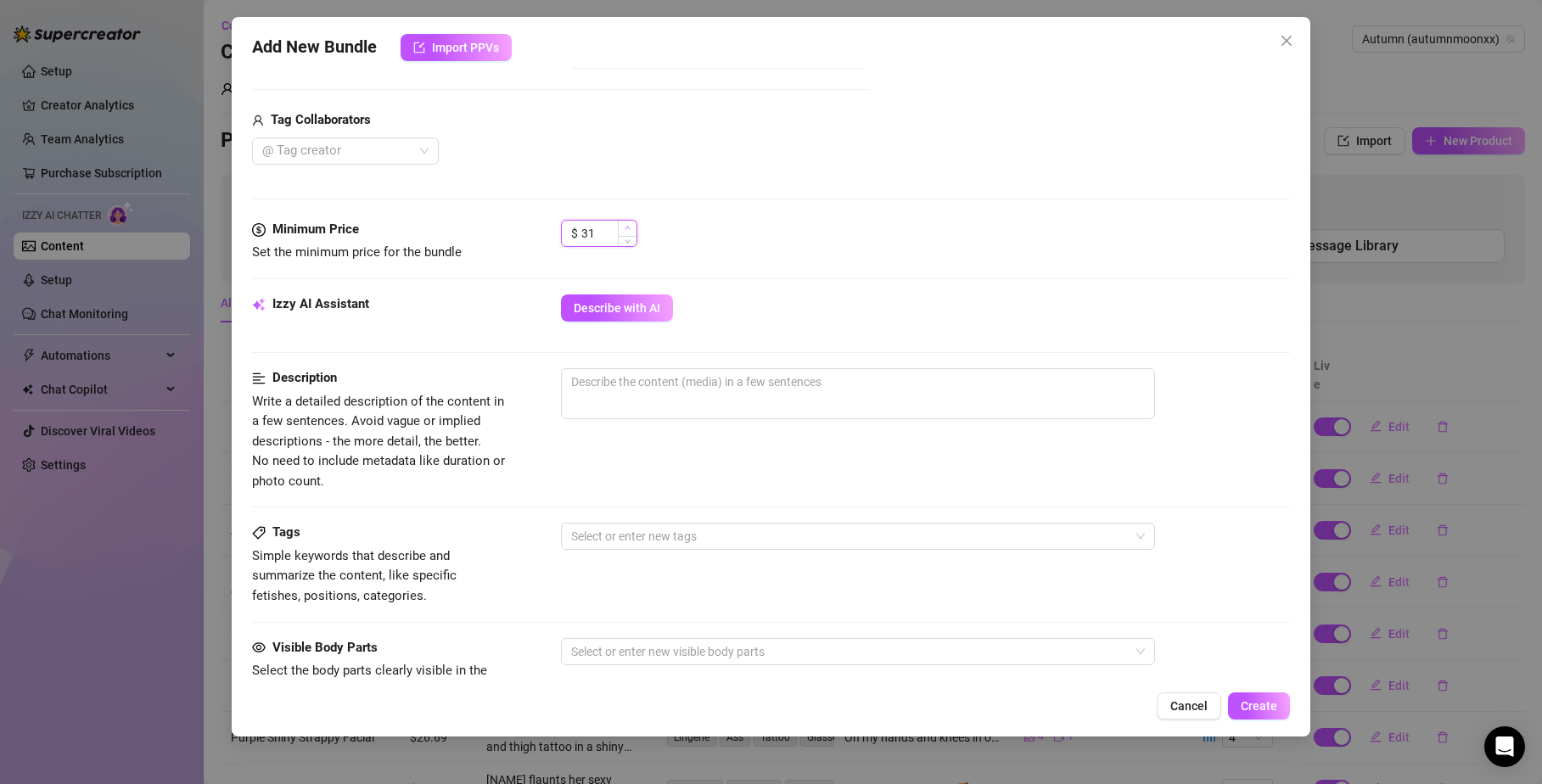 click 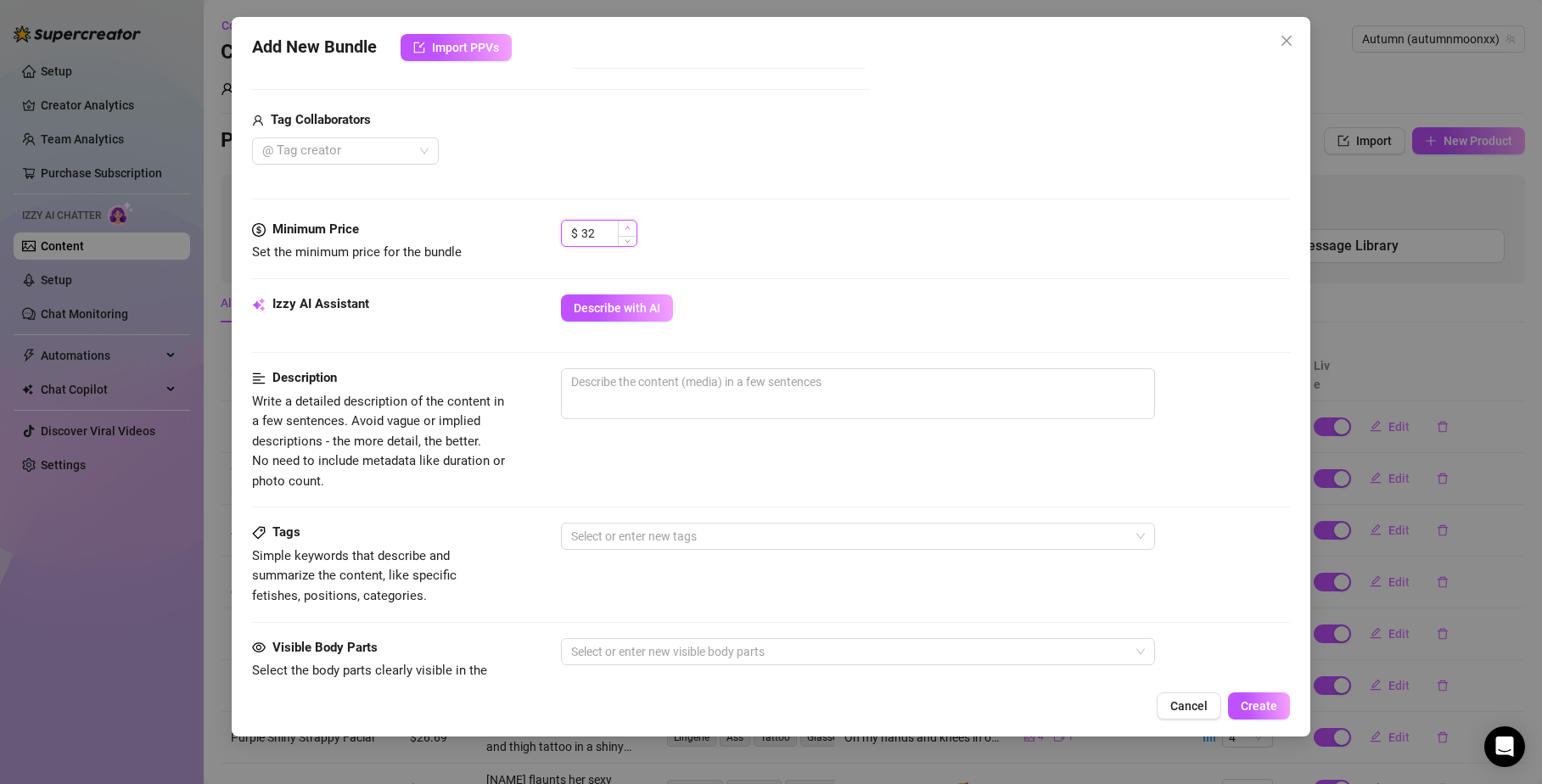 click 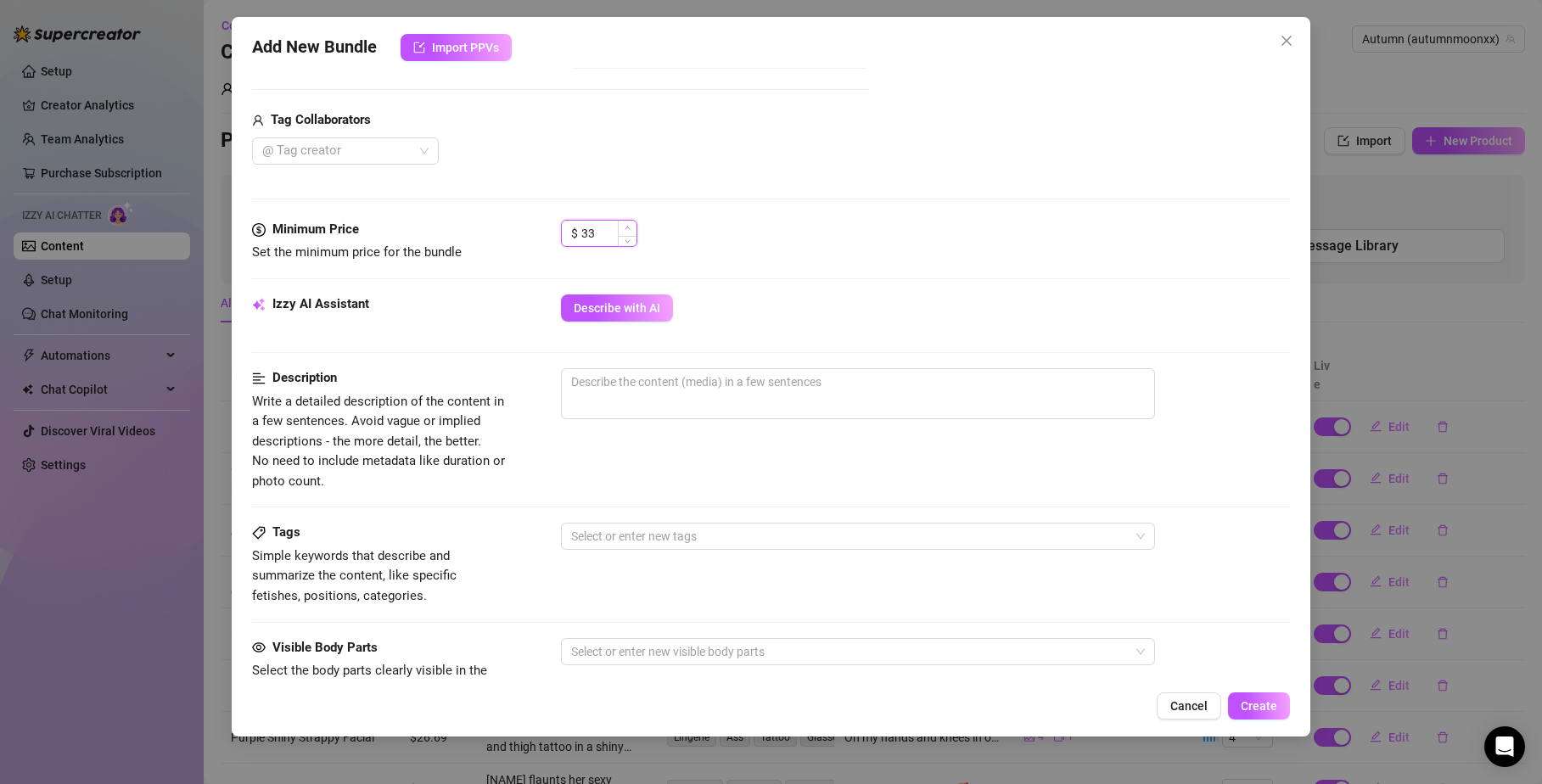 click 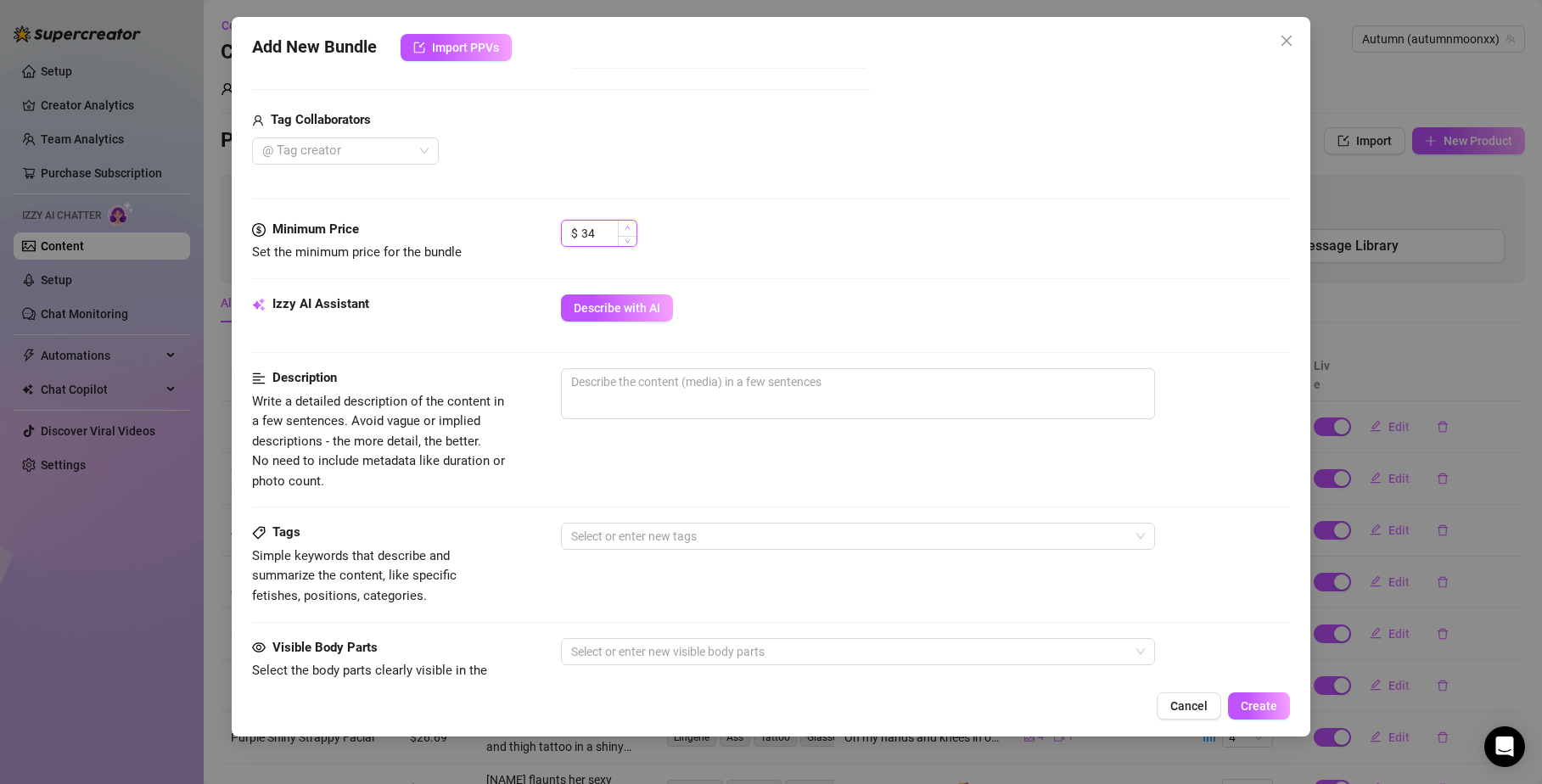 click 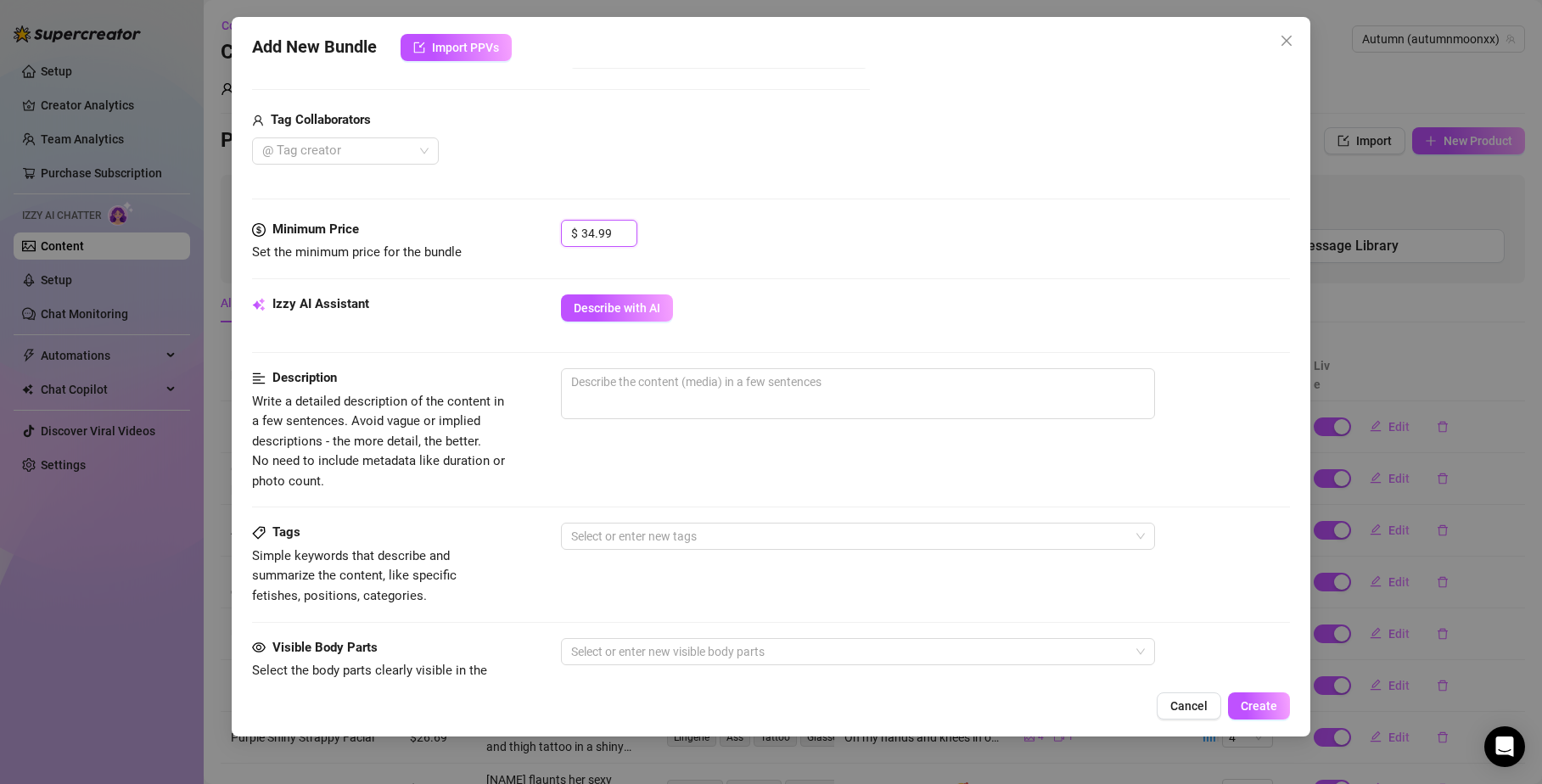 scroll, scrollTop: 0, scrollLeft: 0, axis: both 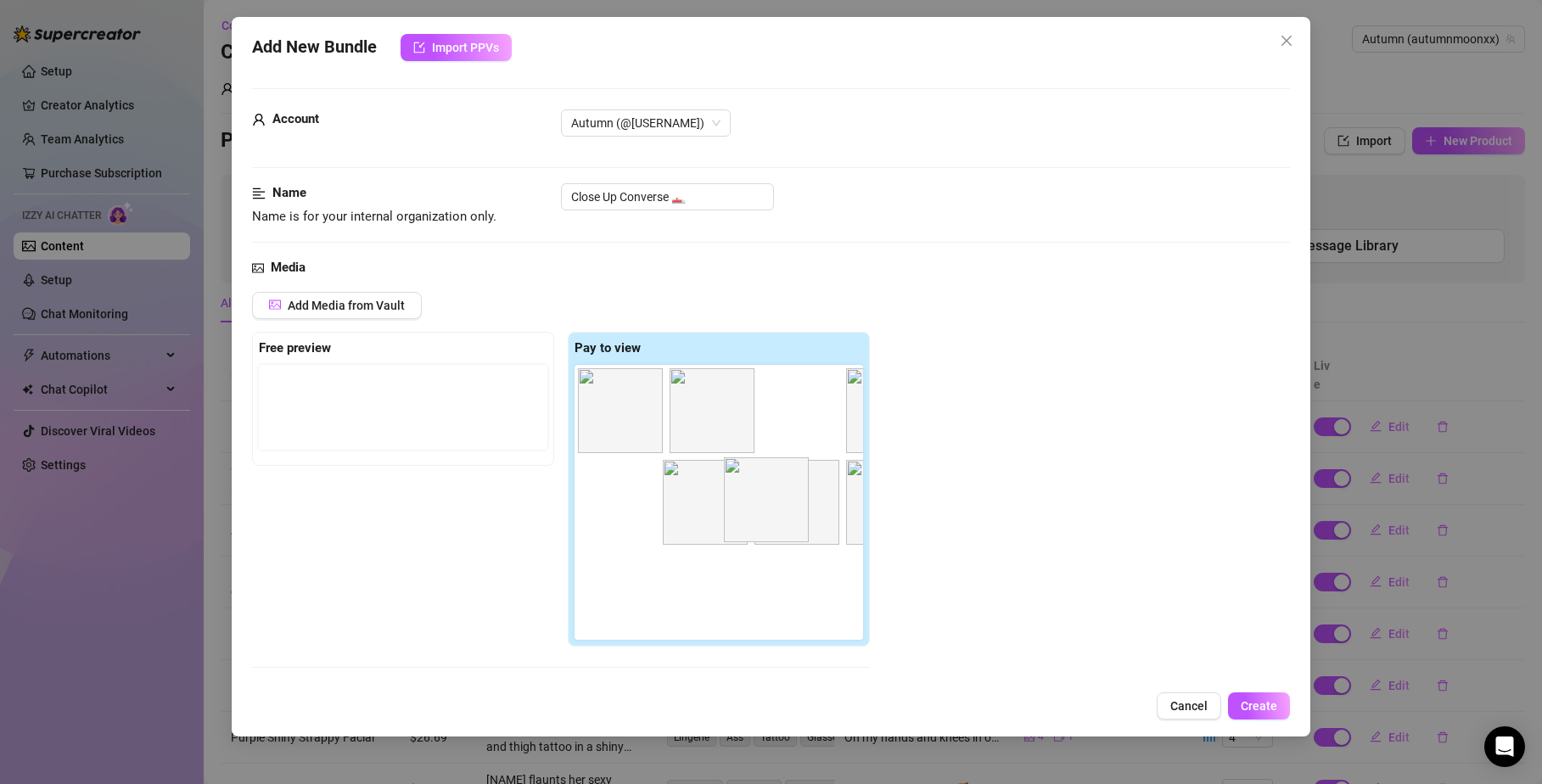 drag, startPoint x: 797, startPoint y: 527, endPoint x: 754, endPoint y: 524, distance: 43.104524 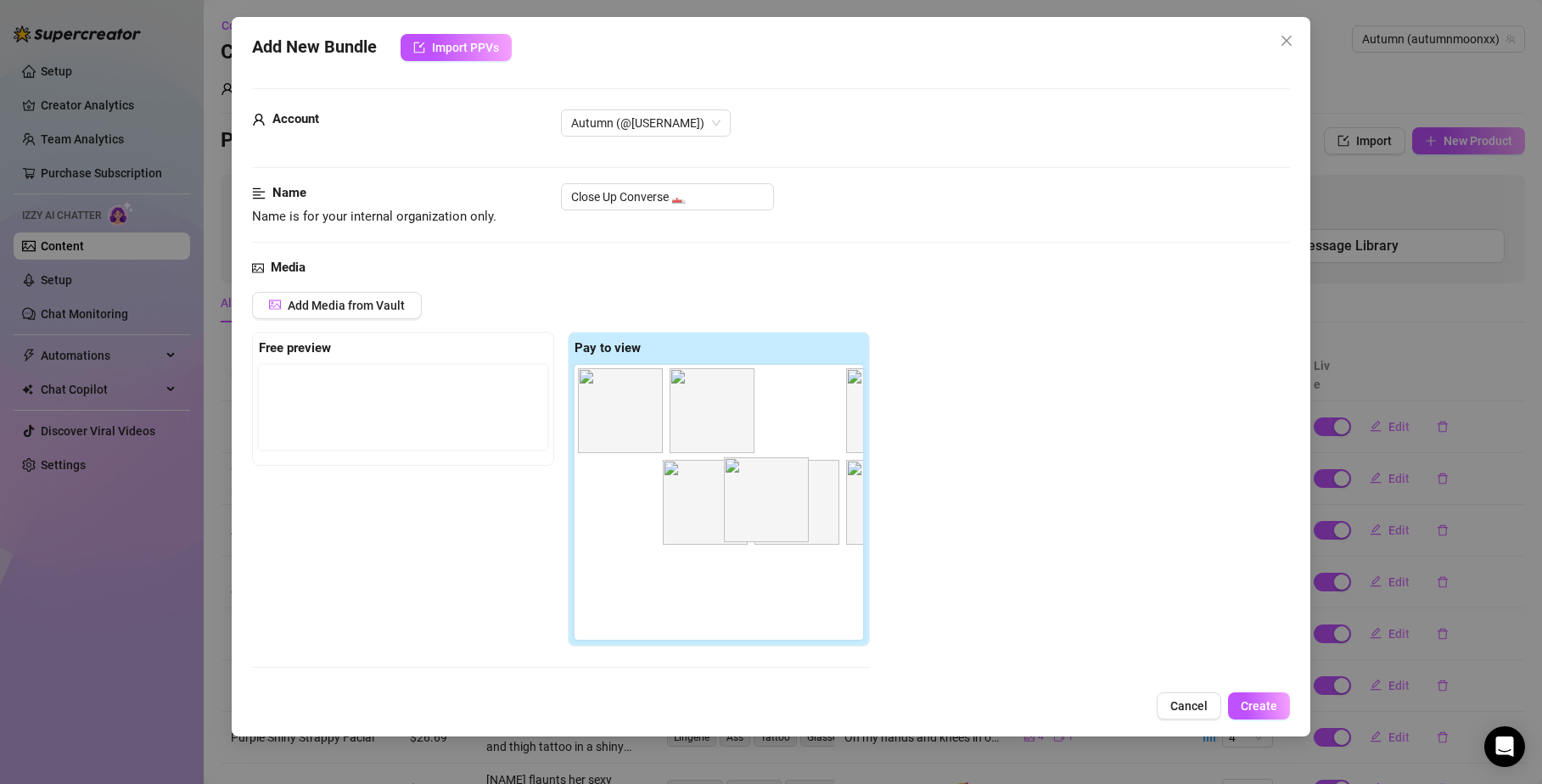 click on "00:07" at bounding box center (722, 502) 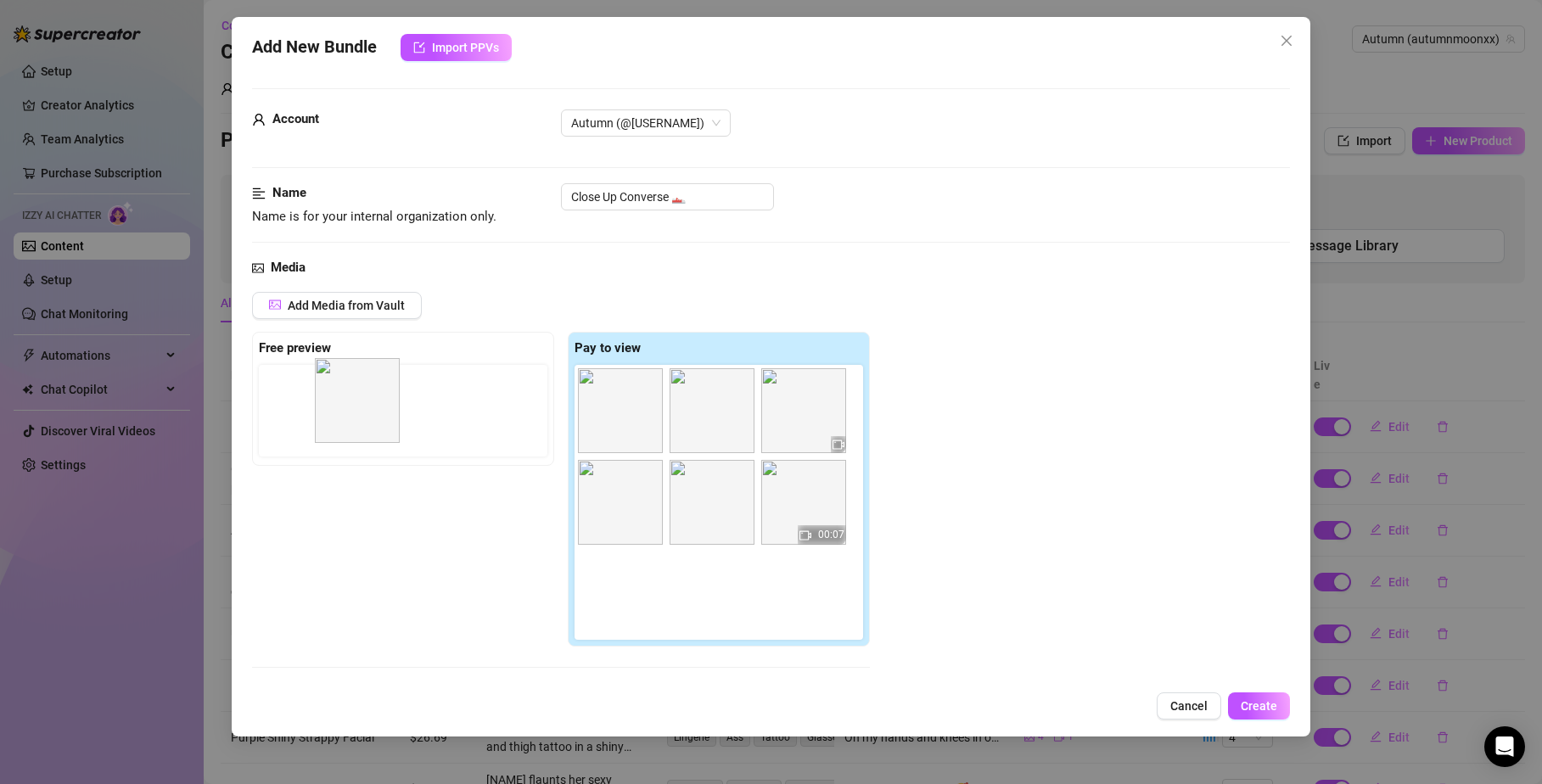 drag, startPoint x: 726, startPoint y: 530, endPoint x: 366, endPoint y: 428, distance: 374.17108 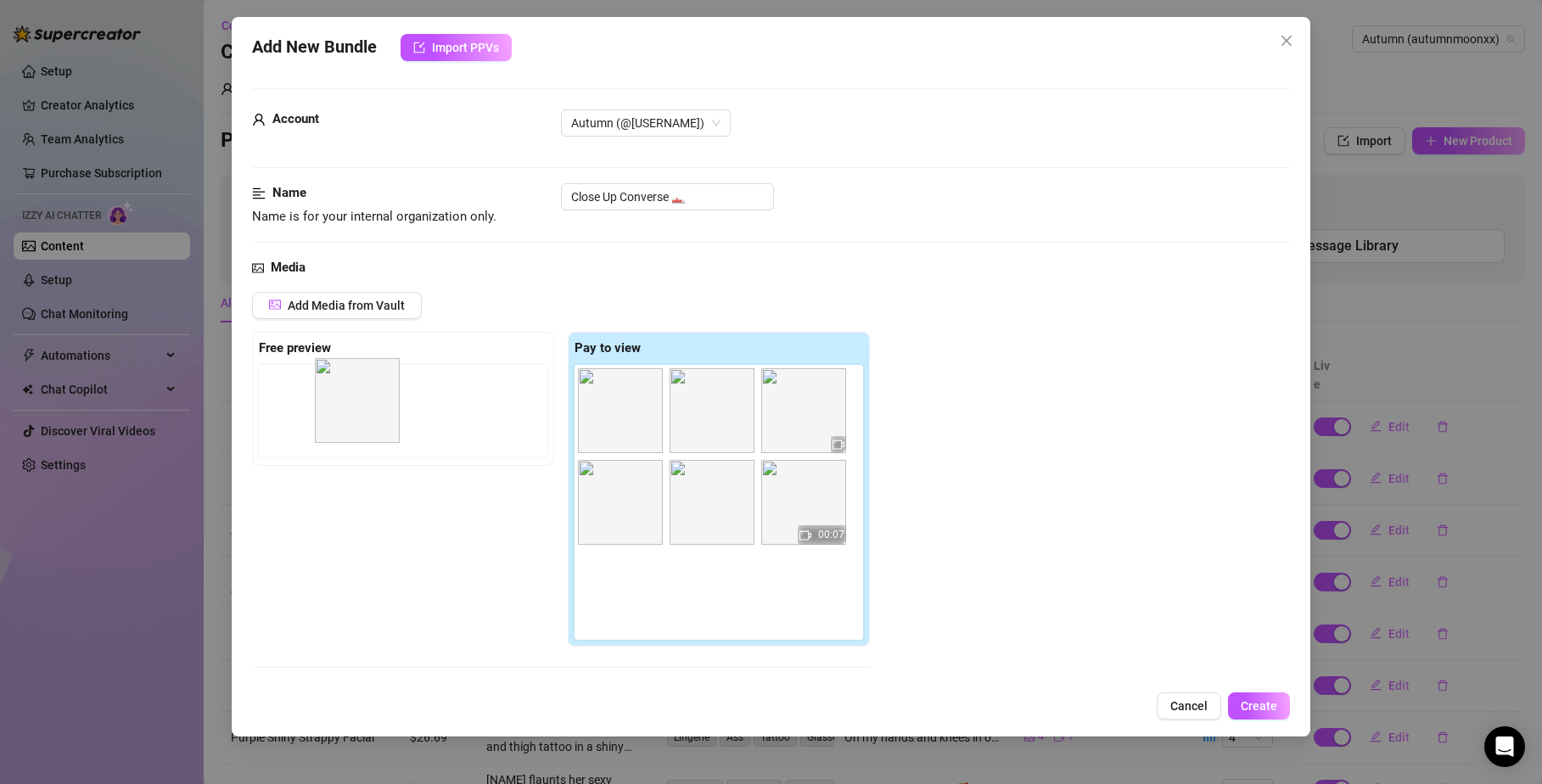 click on "Free preview Pay to view 00:07" at bounding box center (561, 490) 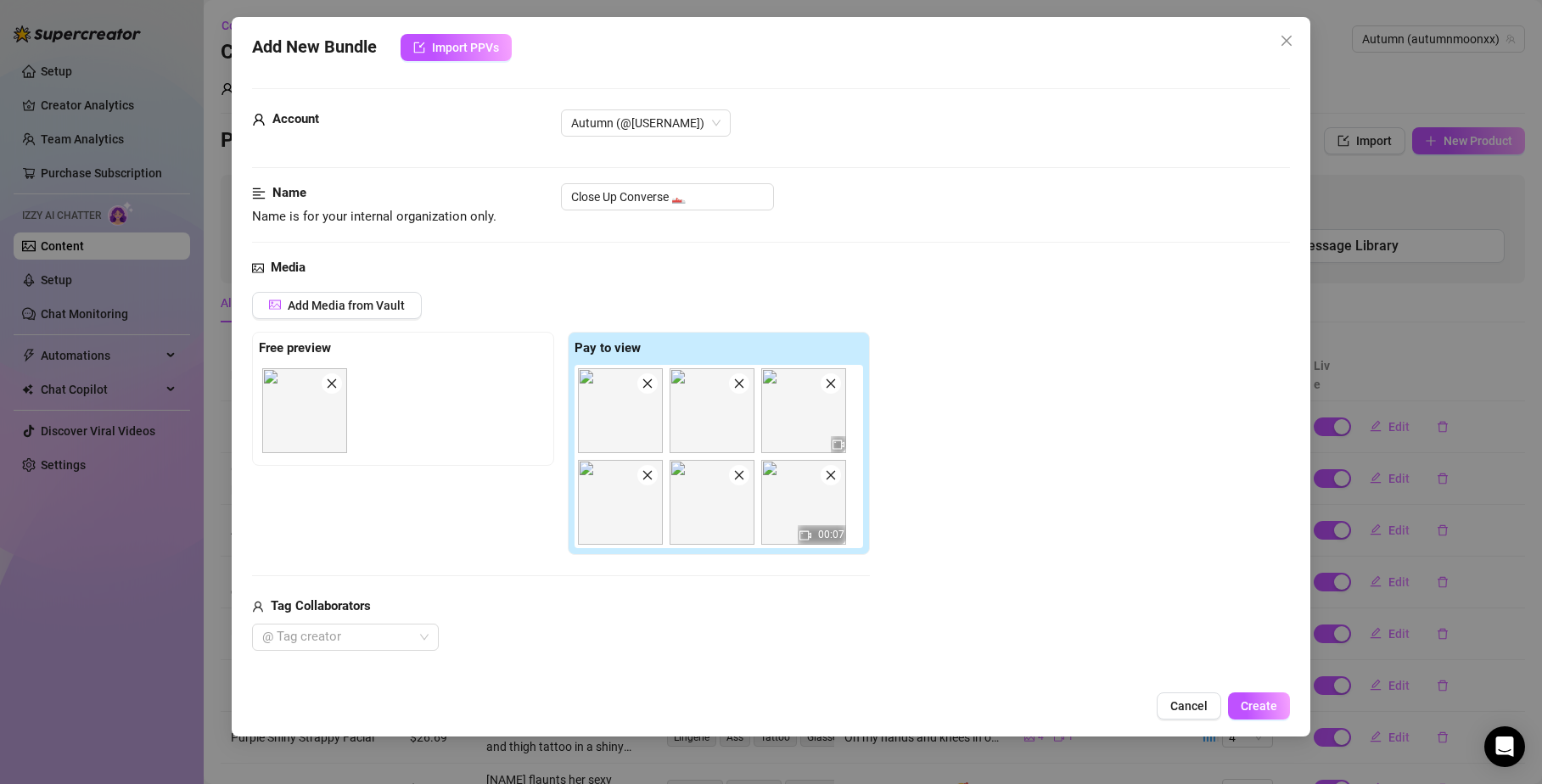 scroll, scrollTop: 347, scrollLeft: 0, axis: vertical 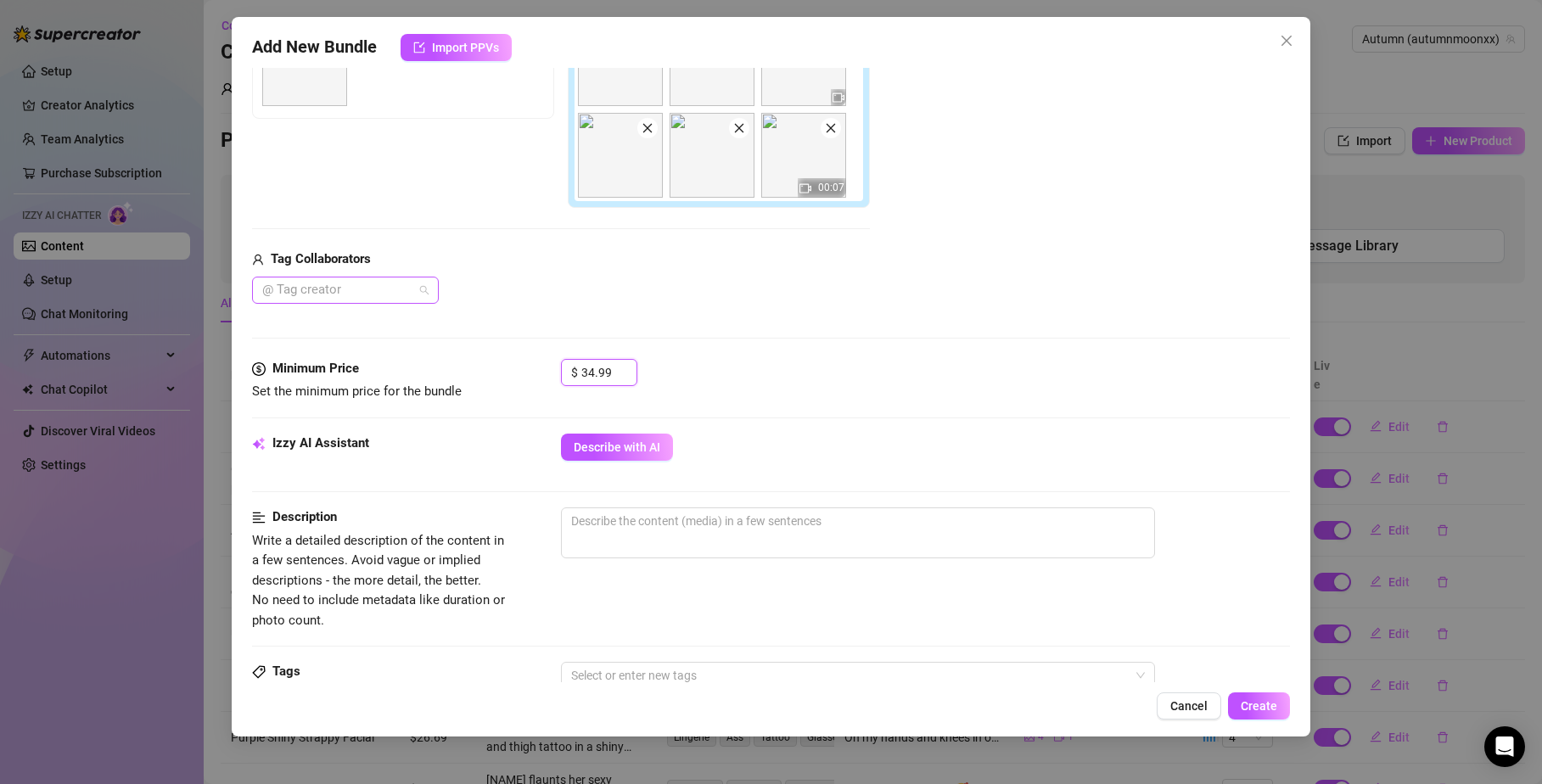 click at bounding box center [336, 290] 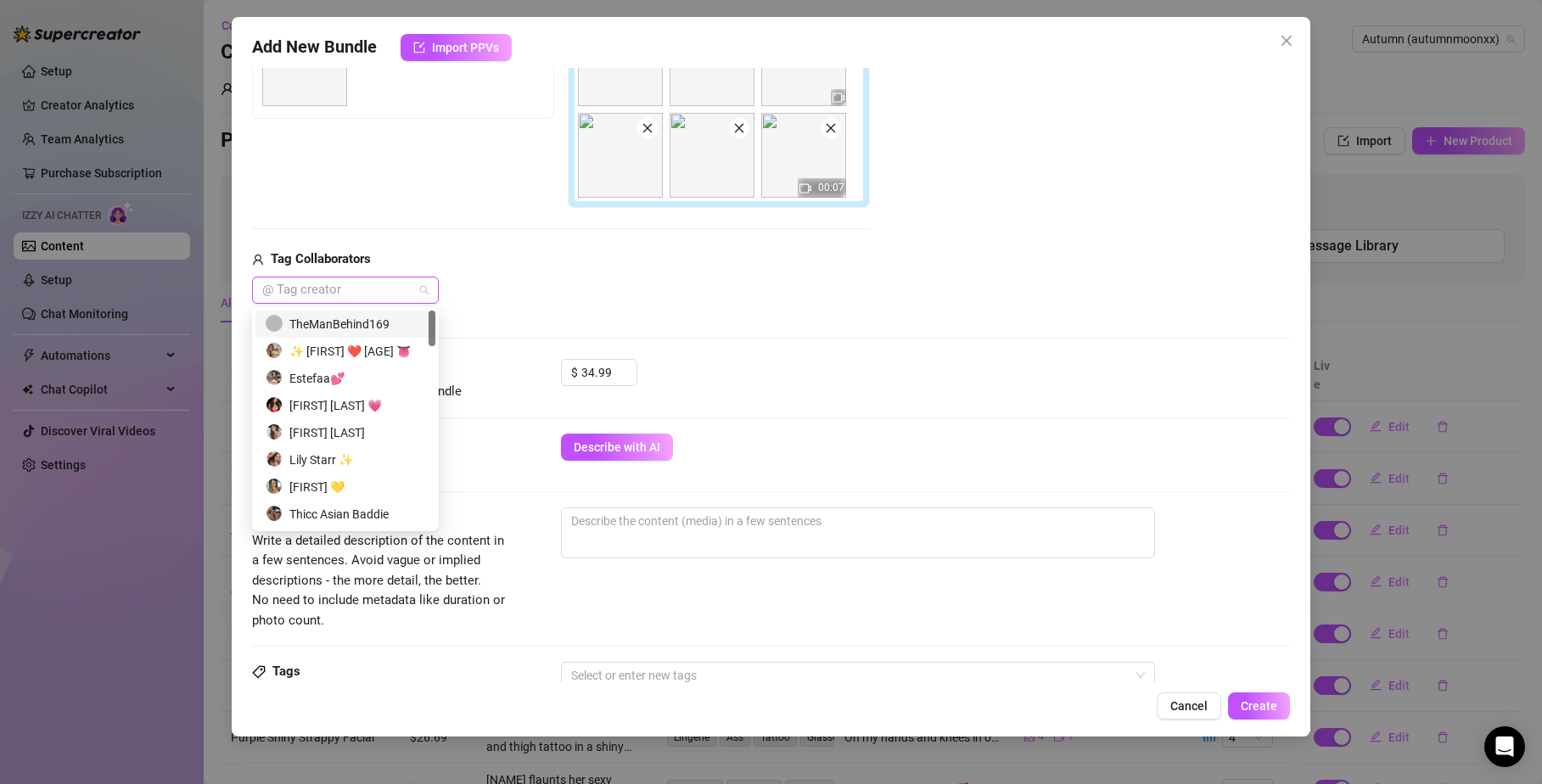 click on "TheManBehind169" at bounding box center [345, 324] 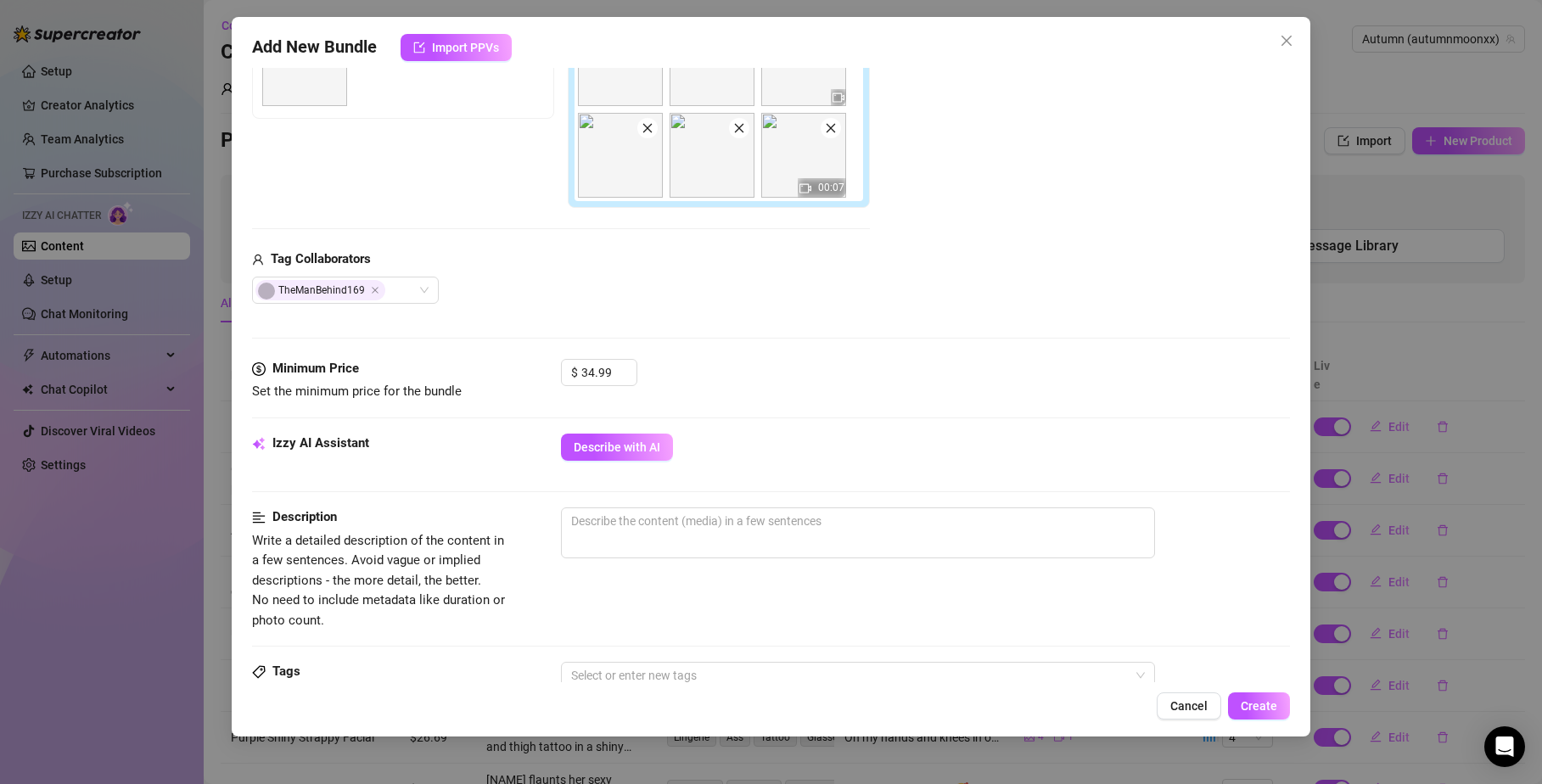 click on "TheManBehind169" at bounding box center [561, 290] 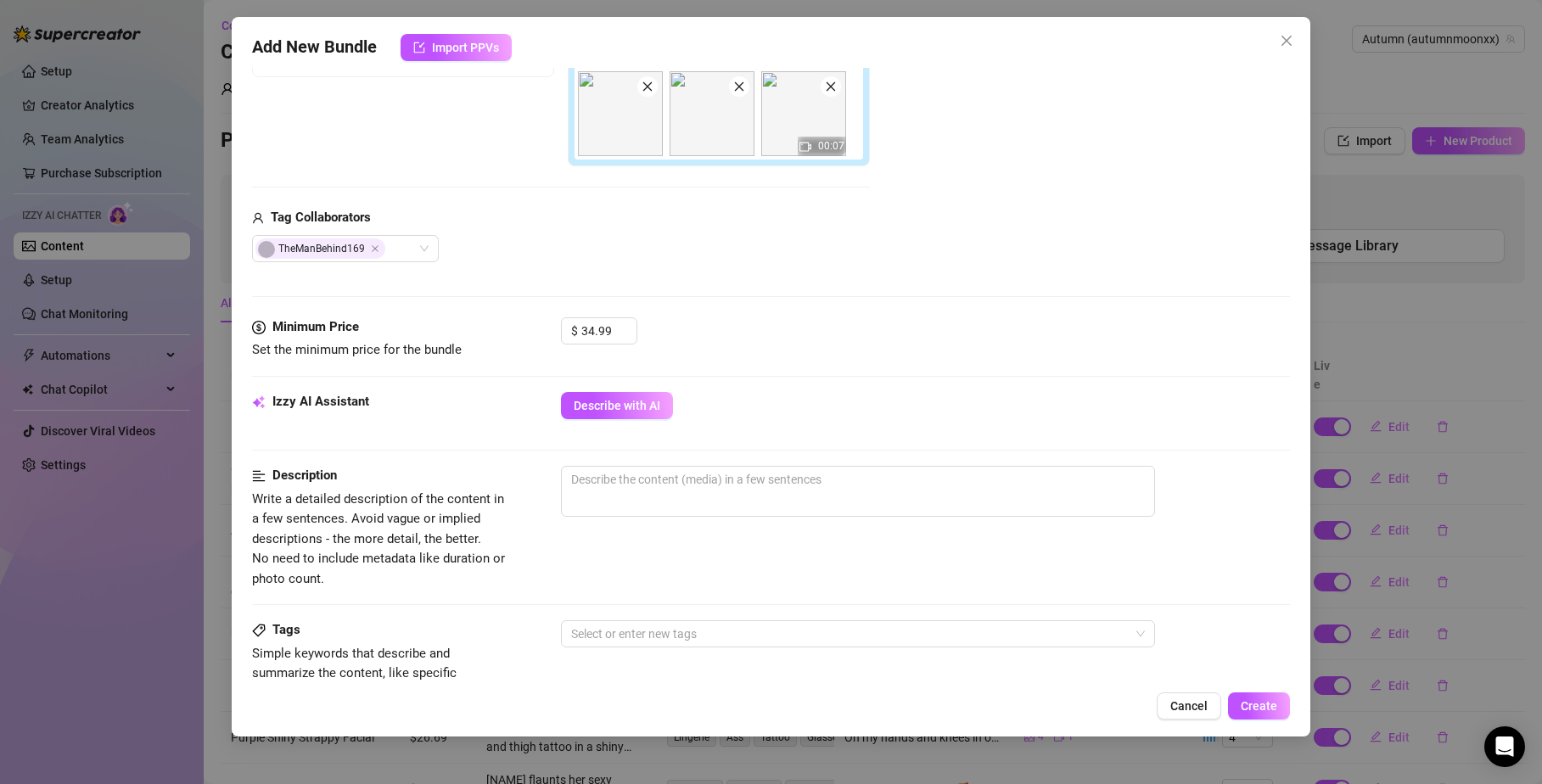 scroll, scrollTop: 391, scrollLeft: 0, axis: vertical 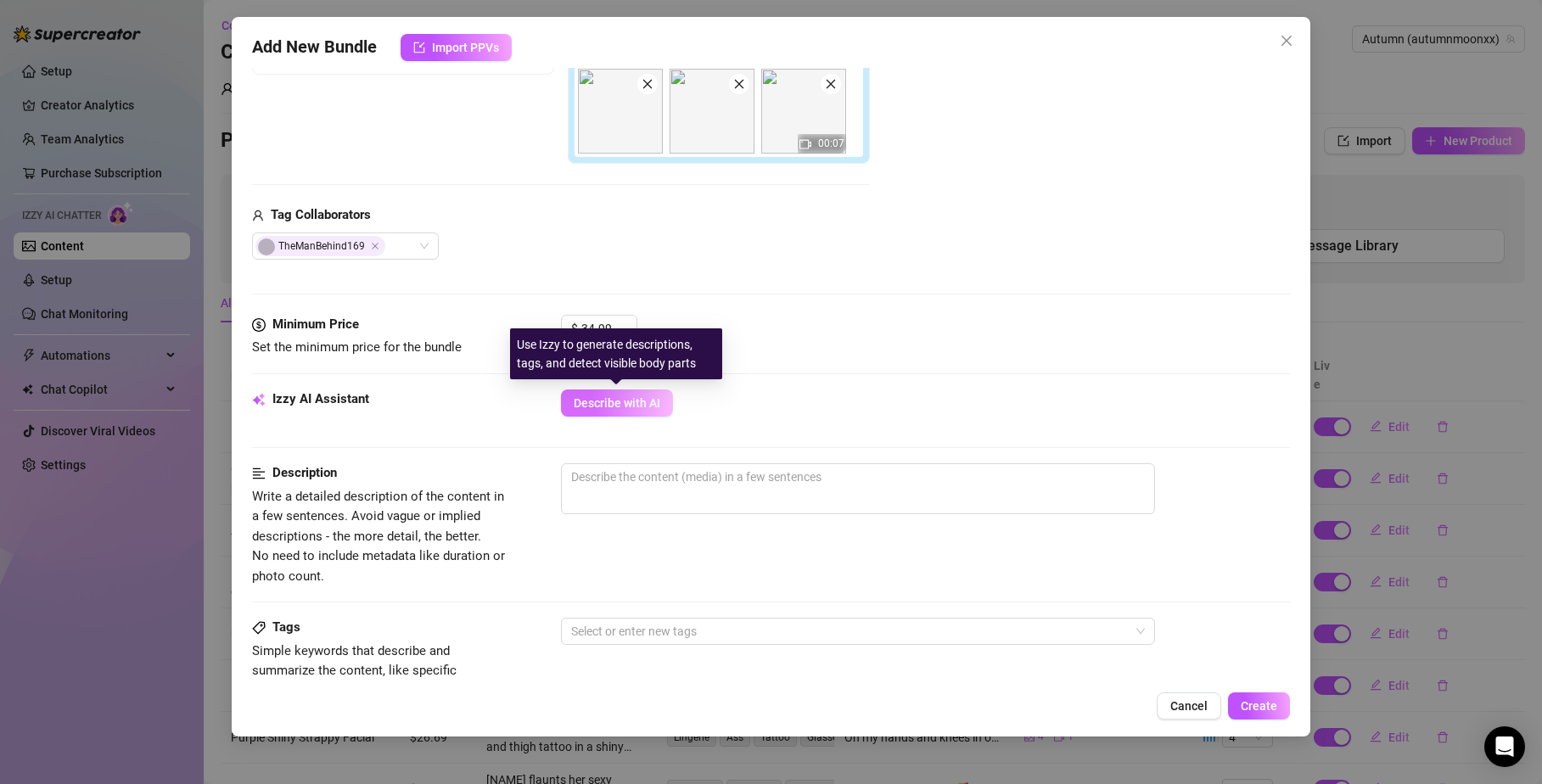 click on "Describe with AI" at bounding box center (617, 403) 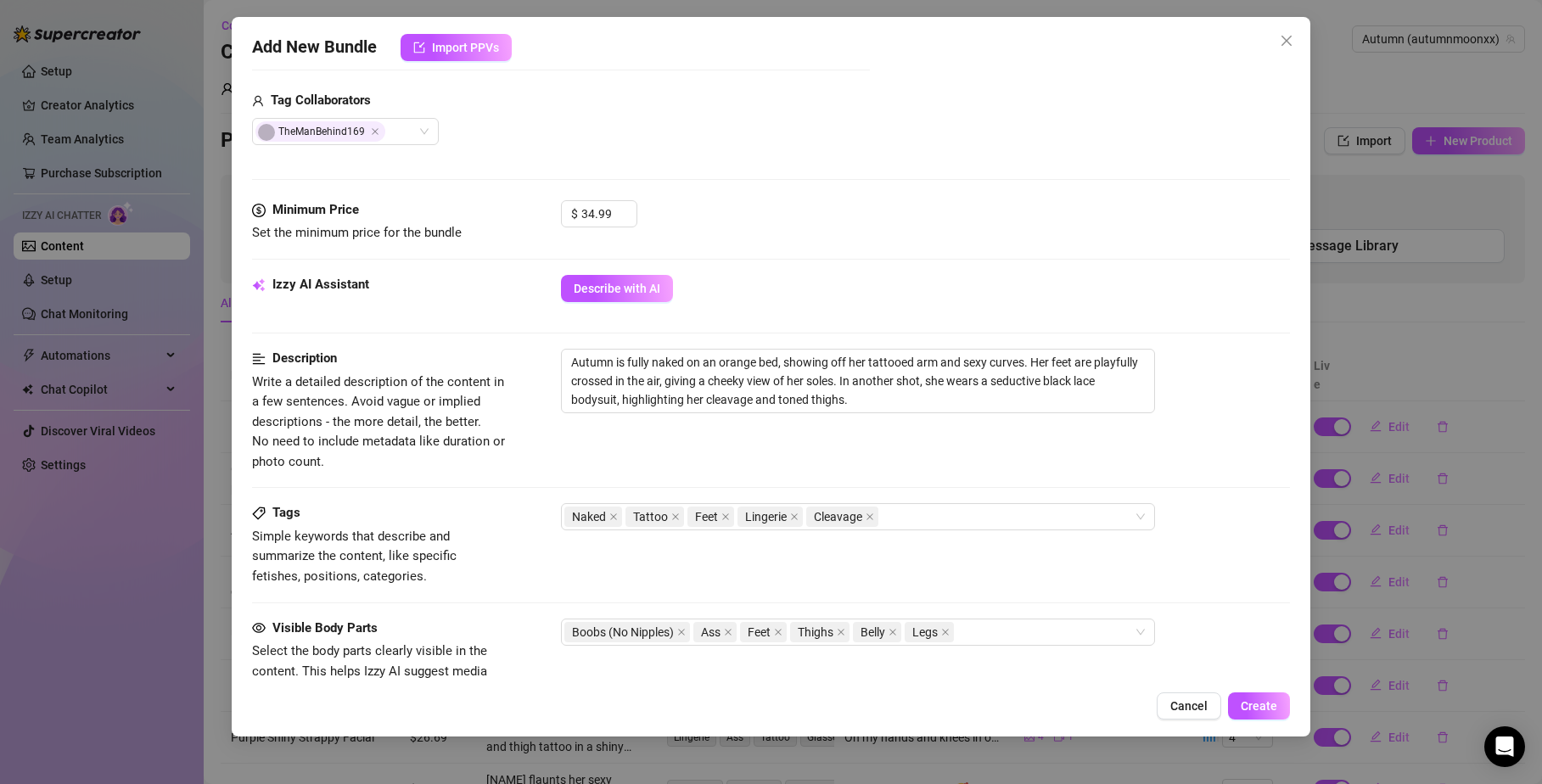 scroll, scrollTop: 751, scrollLeft: 0, axis: vertical 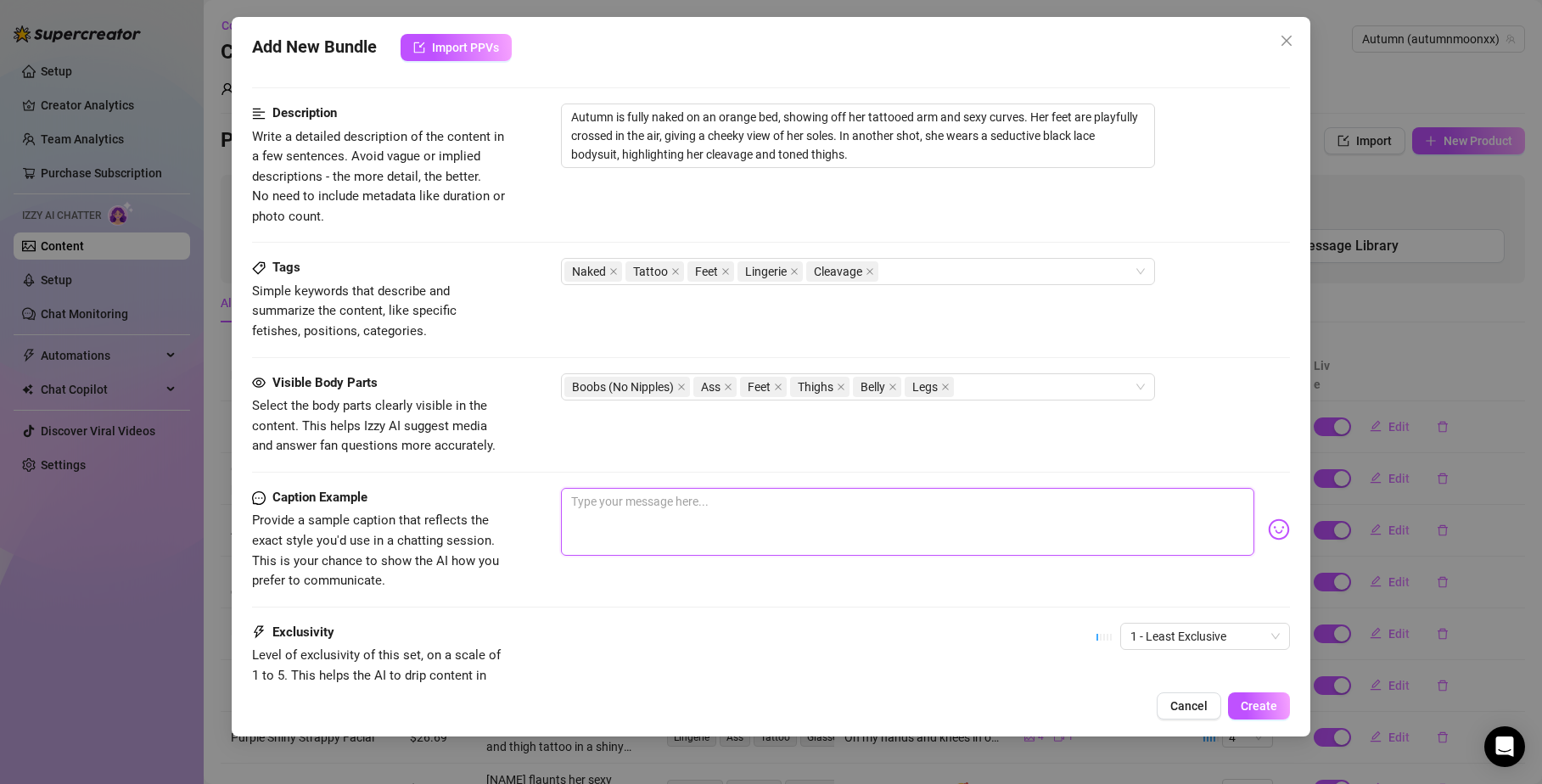 click at bounding box center (908, 522) 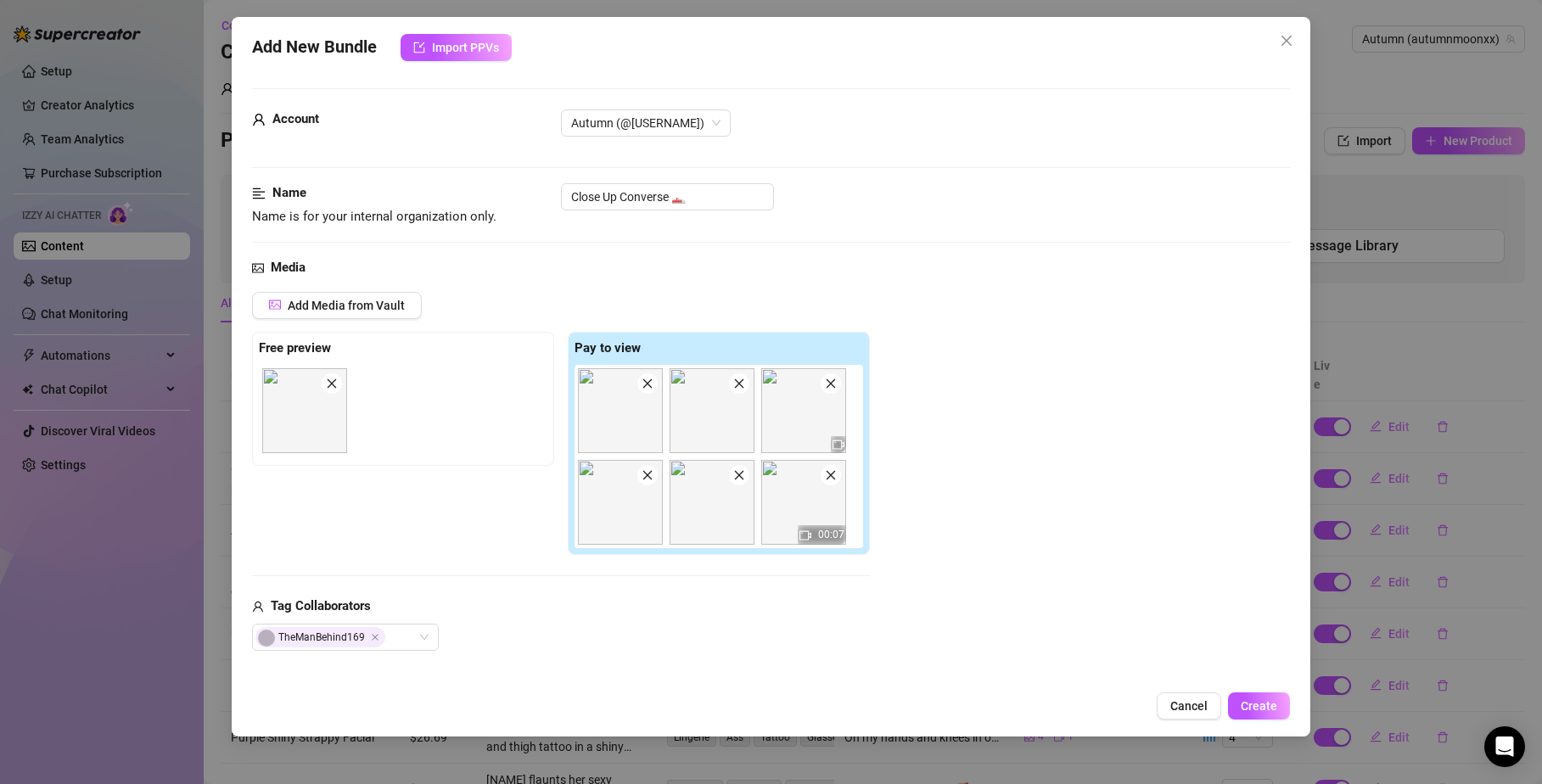 scroll, scrollTop: 819, scrollLeft: 0, axis: vertical 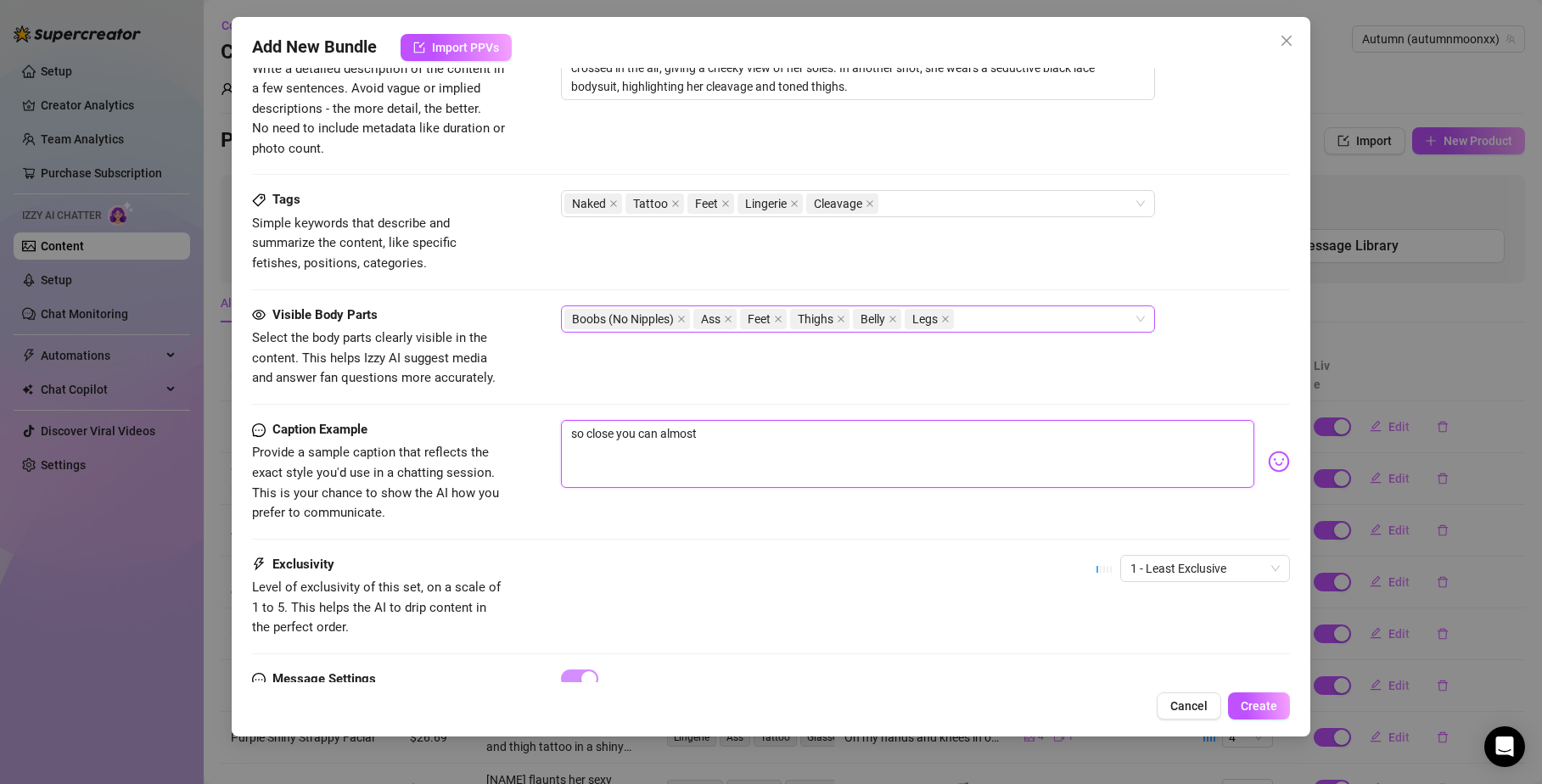click on "Boobs (No Nipples) Ass Feet Thighs Belly Legs" at bounding box center [849, 319] 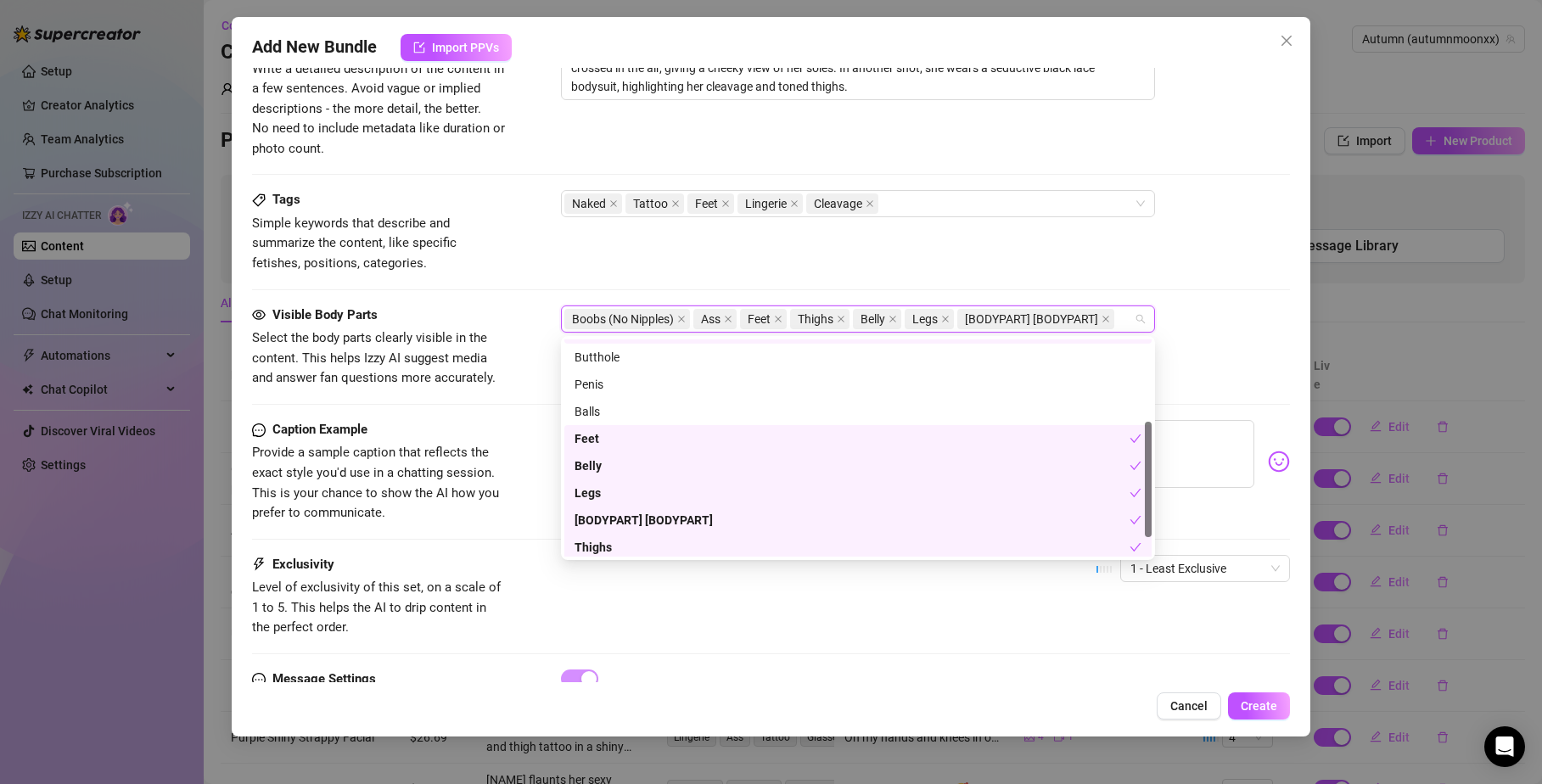 scroll, scrollTop: 154, scrollLeft: 0, axis: vertical 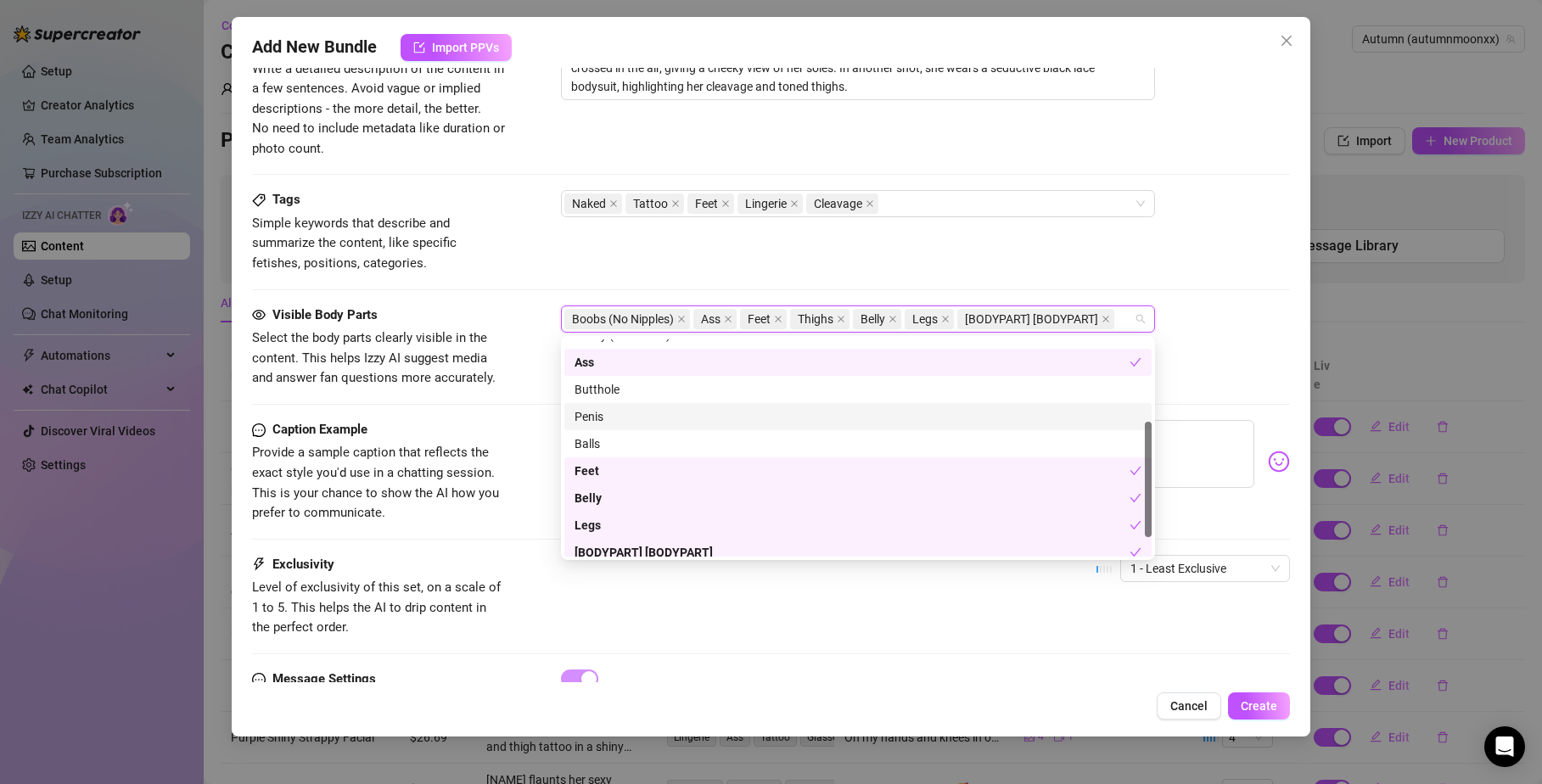 click on "Penis" at bounding box center (858, 417) 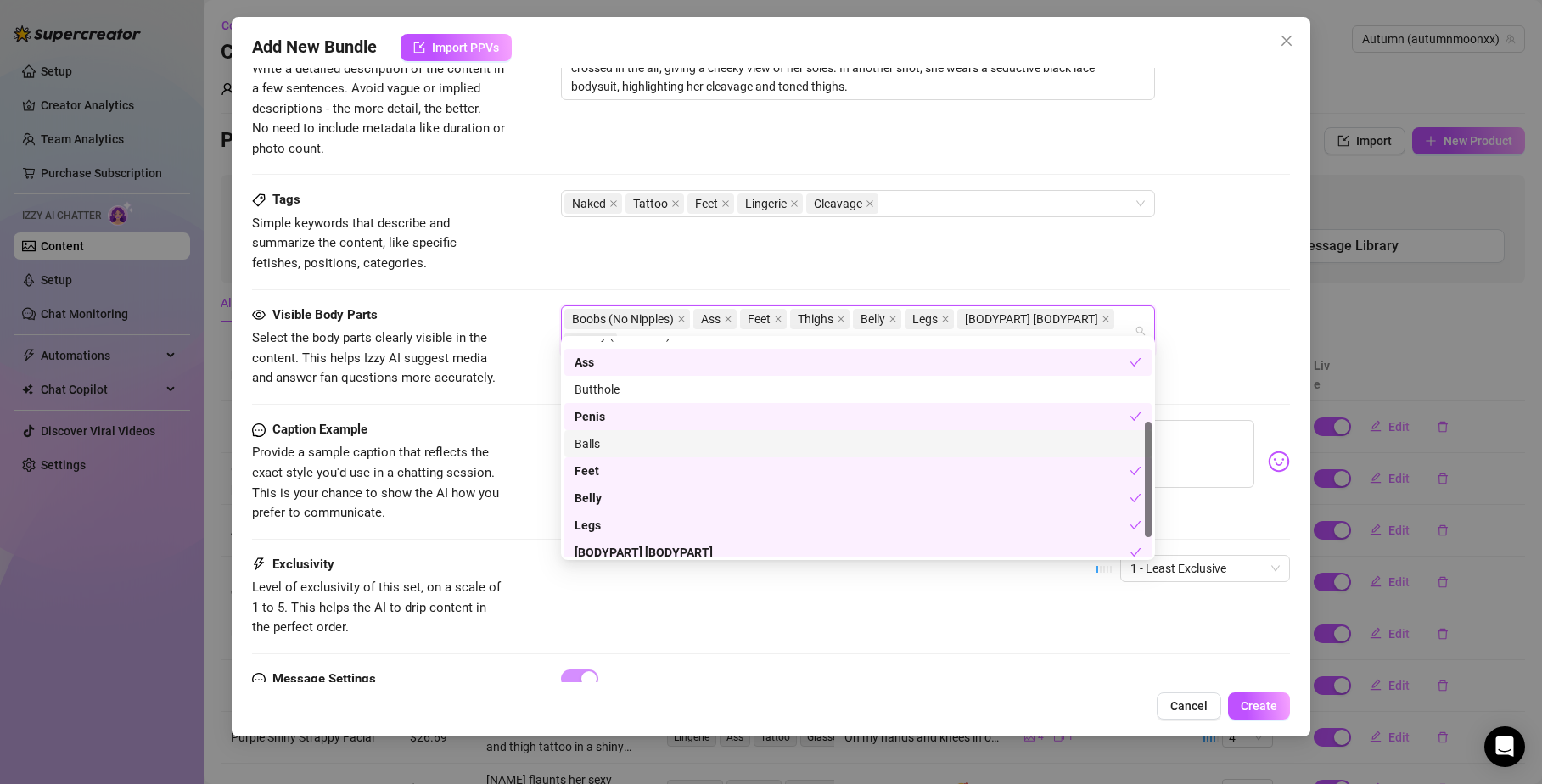 click on "Balls" at bounding box center [858, 444] 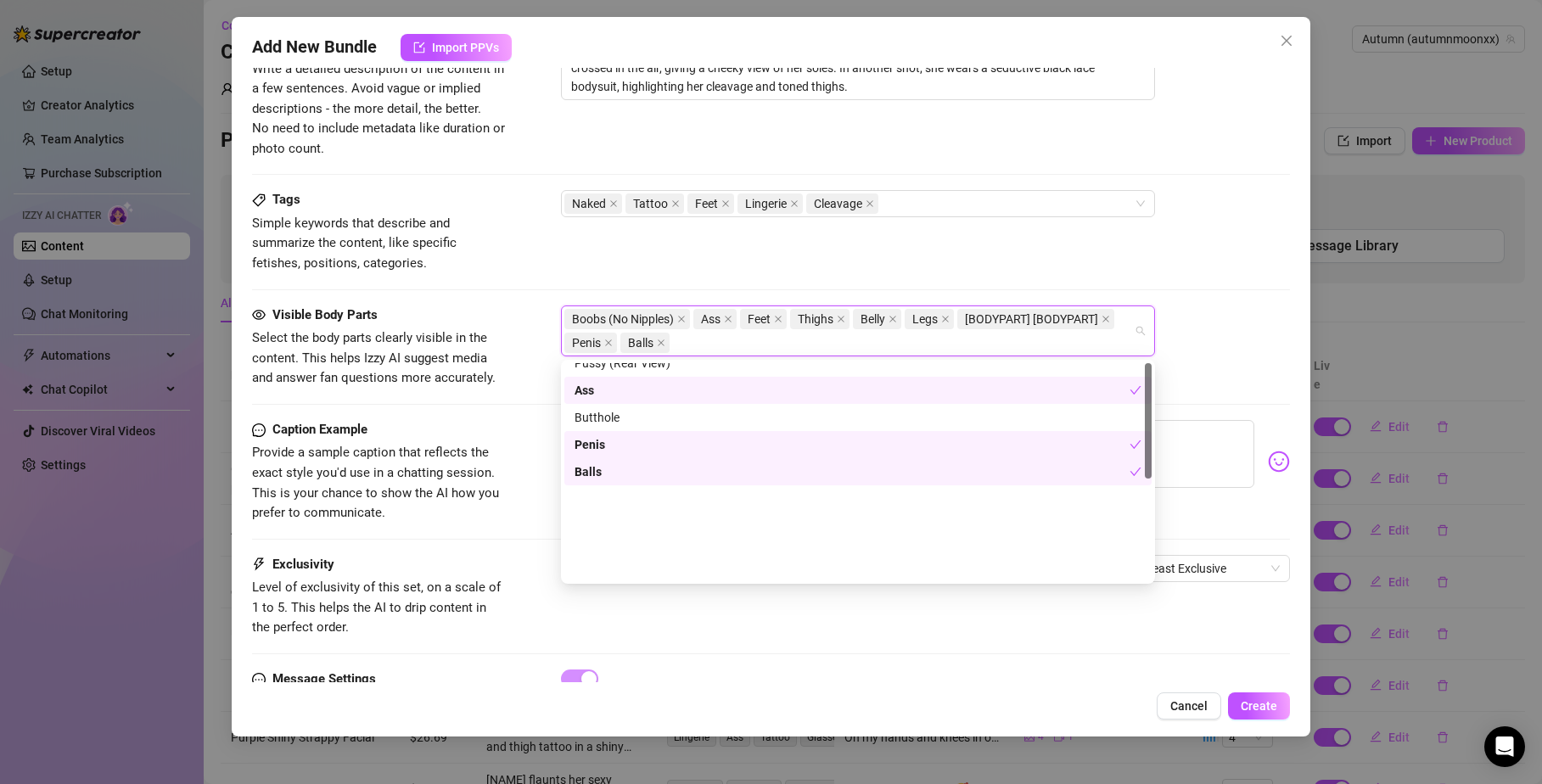 scroll, scrollTop: 0, scrollLeft: 0, axis: both 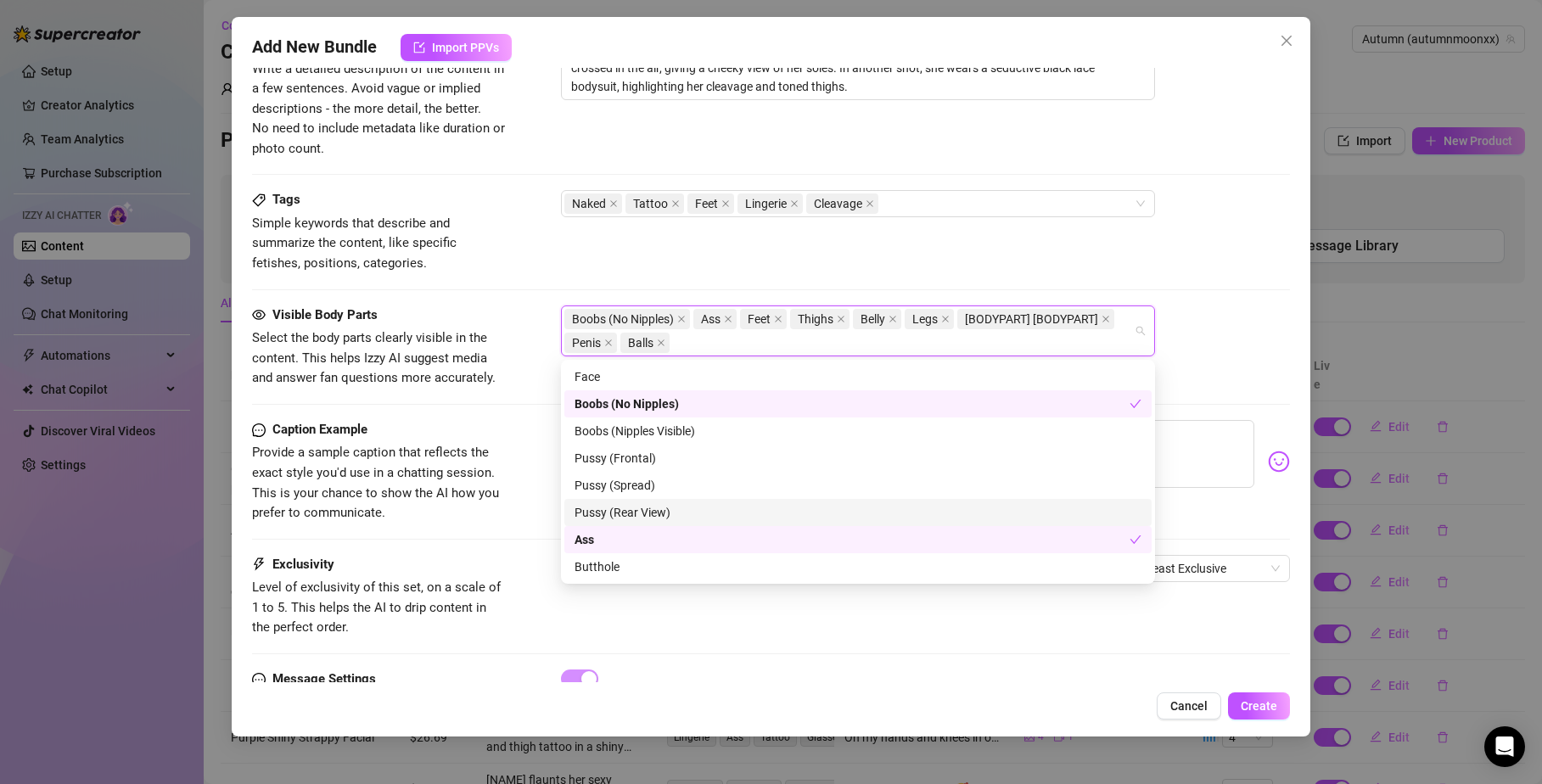 click on "Pussy (Rear View)" at bounding box center [858, 512] 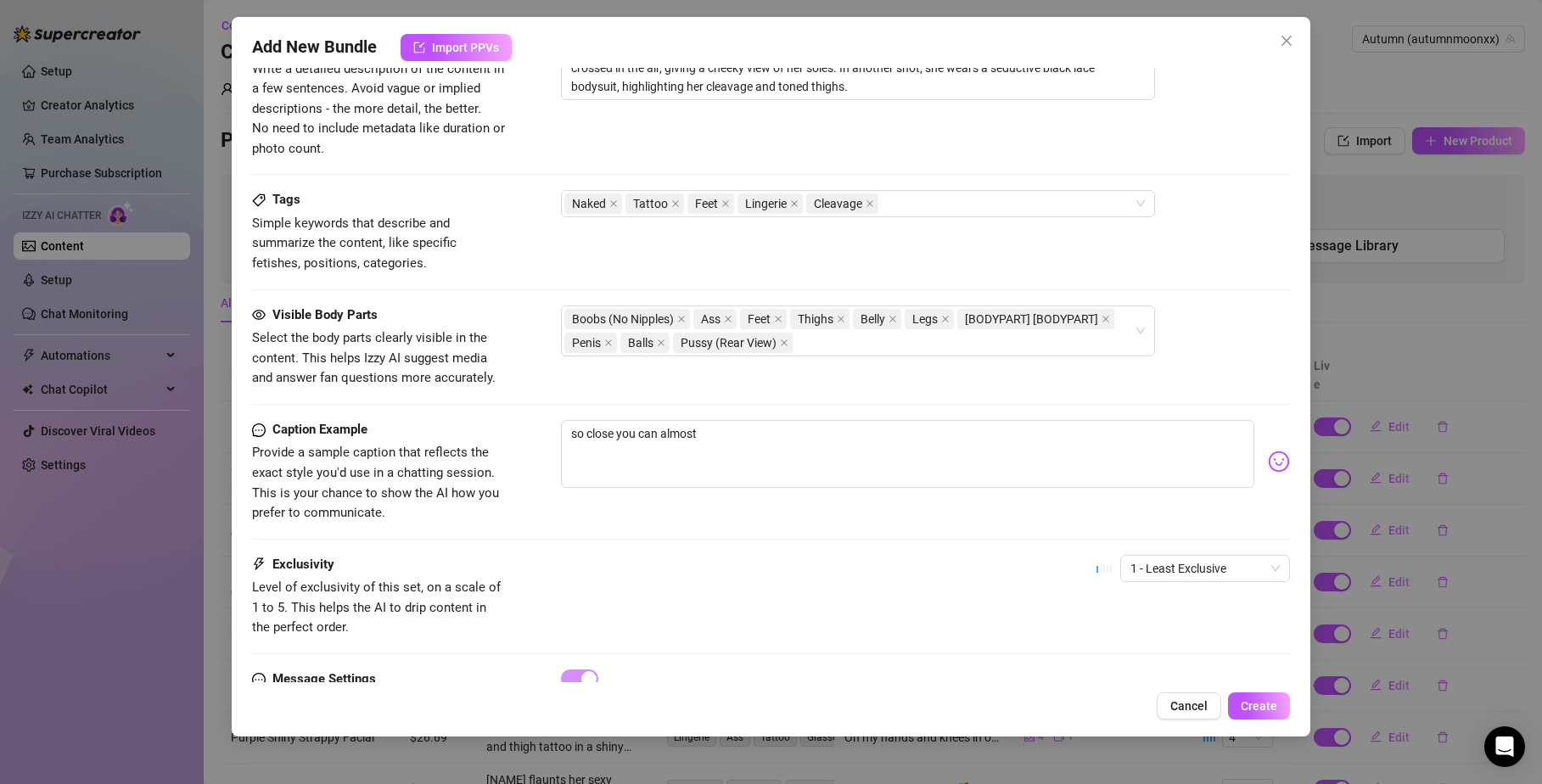 click on "Caption Example" at bounding box center (320, 429) 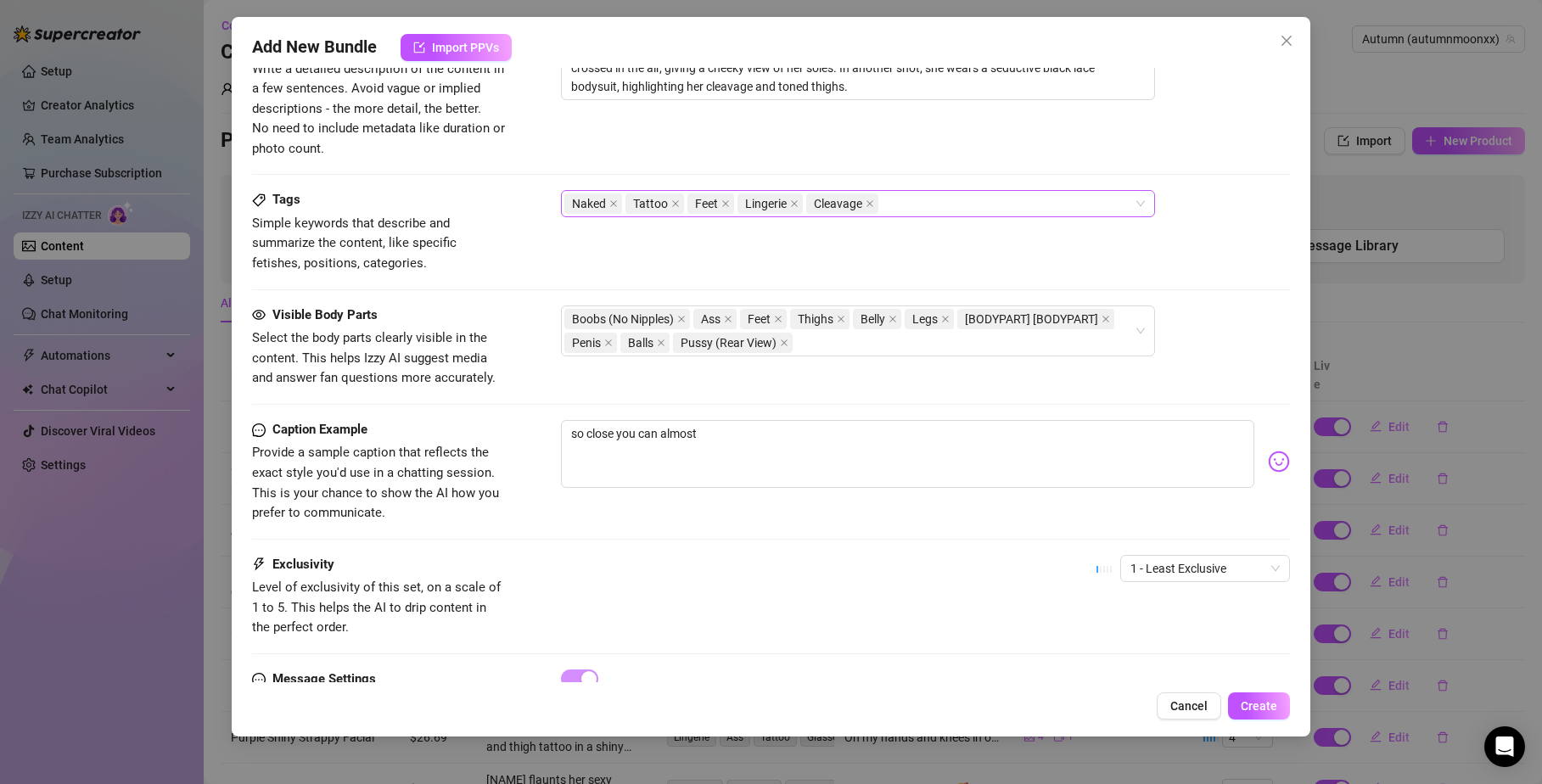 click on "Naked Tattoo Feet Lingerie Cleavage" at bounding box center (849, 204) 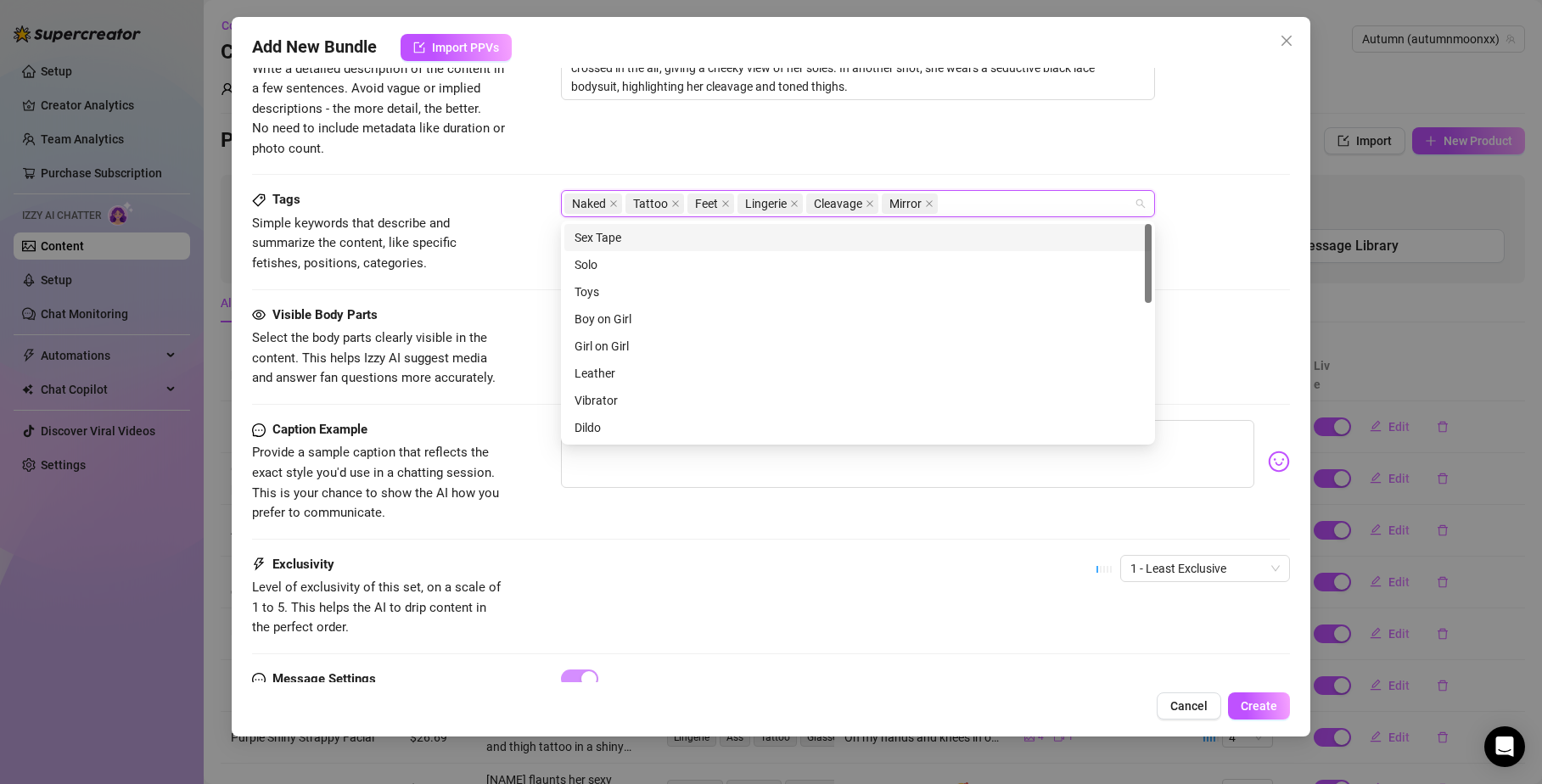 click on "Description Write a detailed description of the content in a few sentences. Avoid vague or implied descriptions - the more detail, the better.  No need to include metadata like duration or photo count. Autumn is fully naked on an orange bed, showing off her tattooed arm and sexy curves. Her feet are playfully crossed in the air, giving a cheeky view of her soles. In another shot, she wears a seductive black lace bodysuit, highlighting her cleavage and toned thighs." at bounding box center (771, 113) 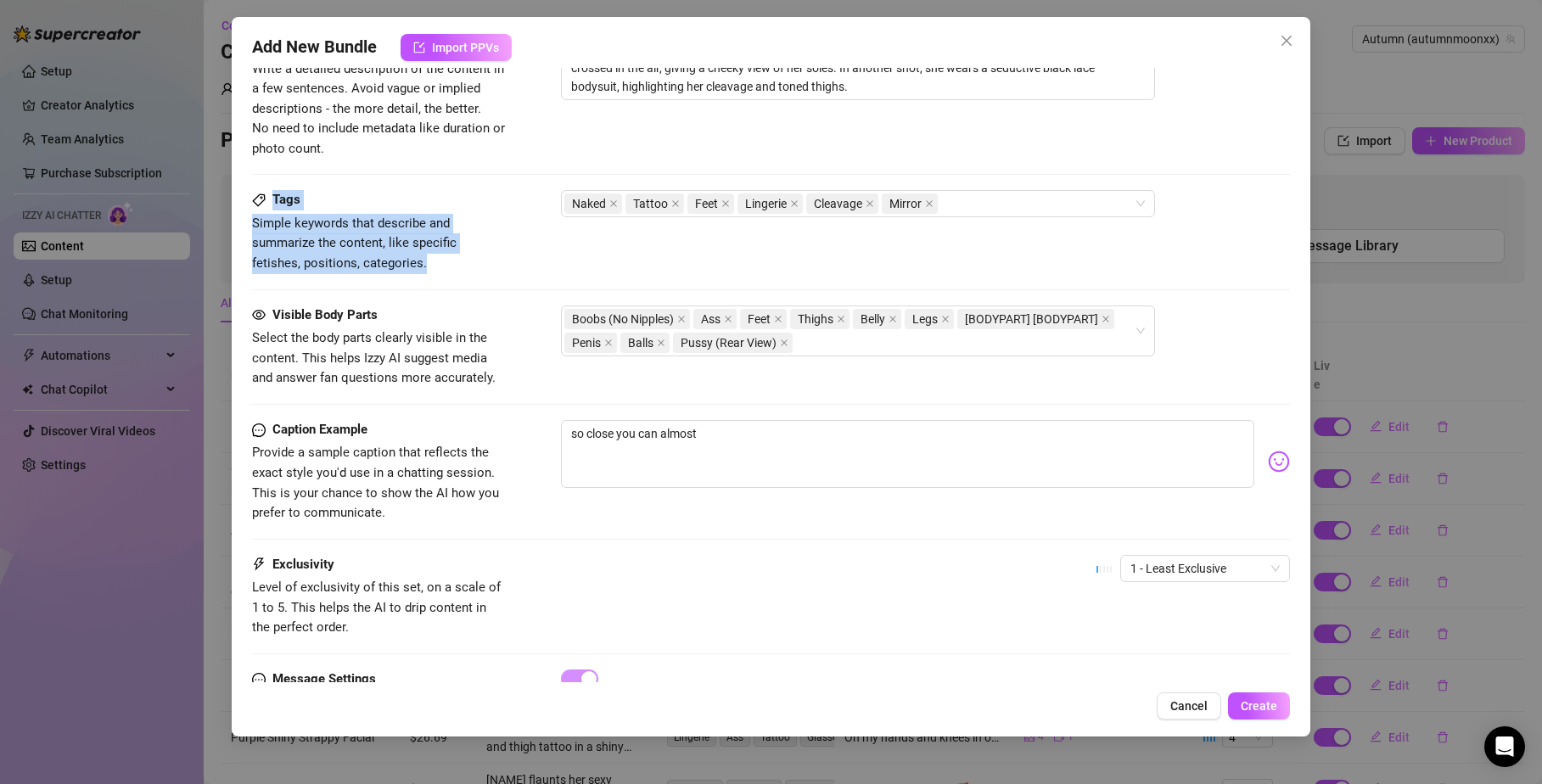 drag, startPoint x: 394, startPoint y: 270, endPoint x: 258, endPoint y: 207, distance: 149.88329 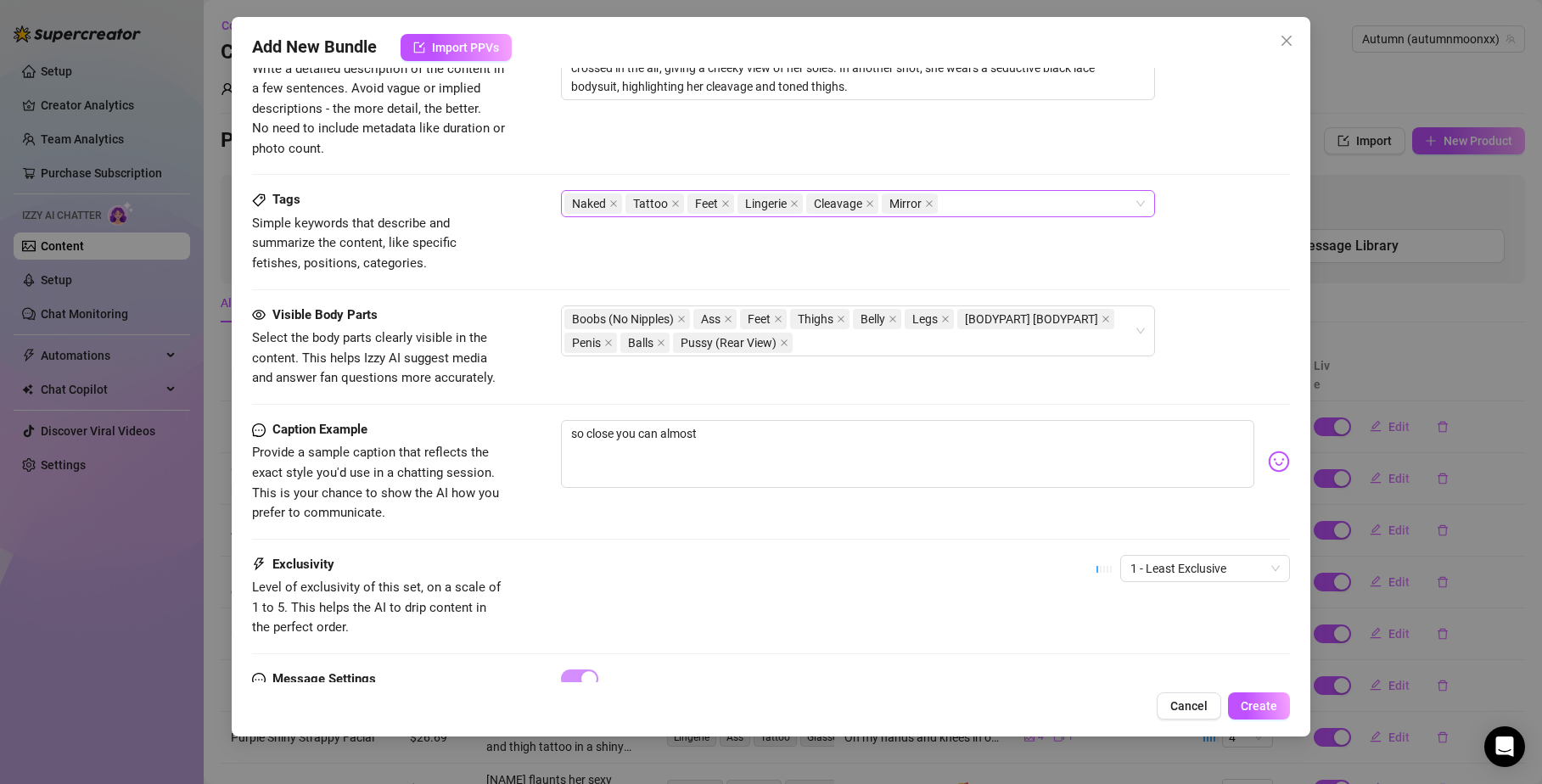 click on "Naked Tattoo Feet Lingerie Cleavage Mirror" at bounding box center [849, 204] 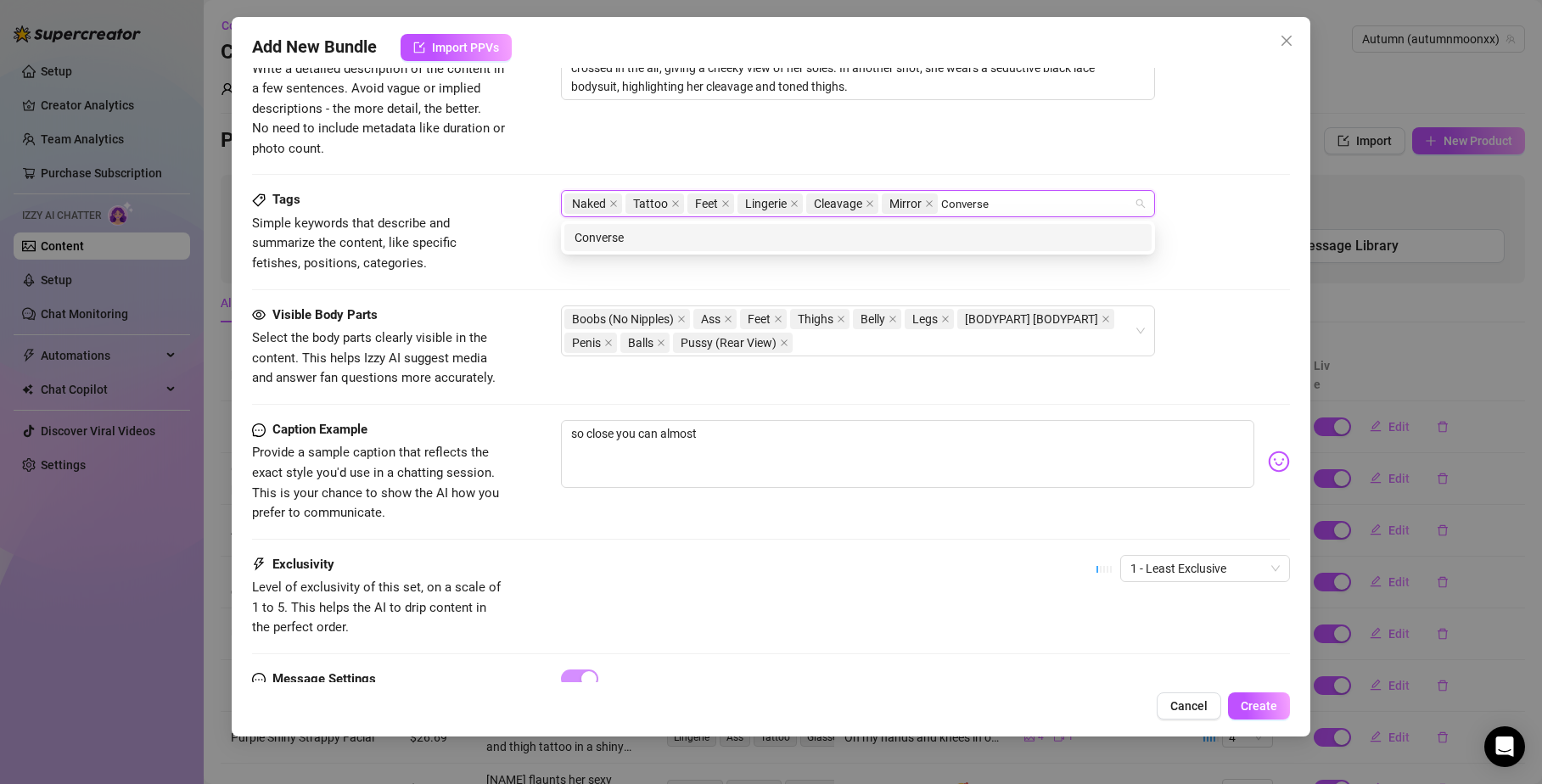 click on "Converse" at bounding box center (858, 238) 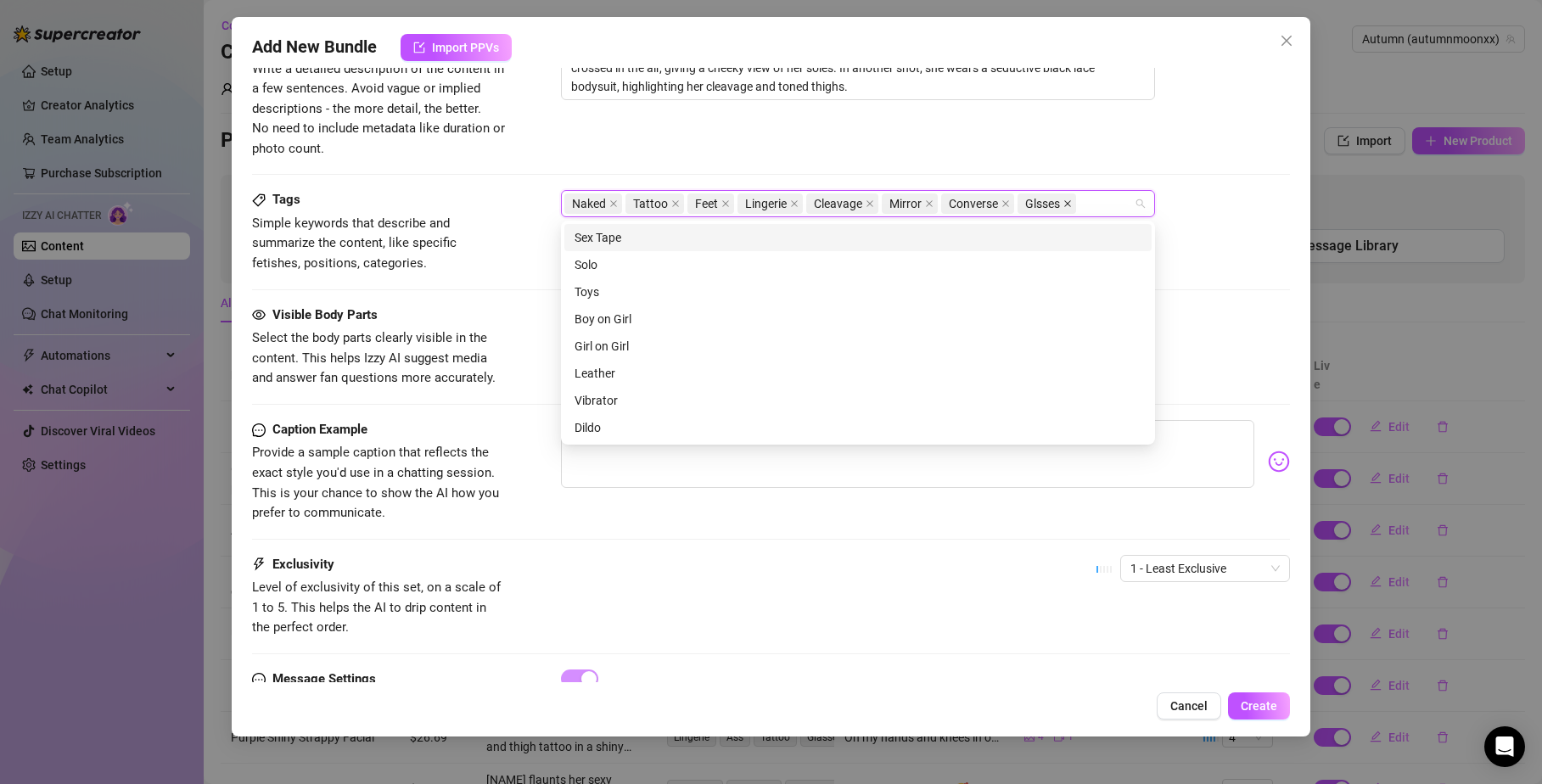 click 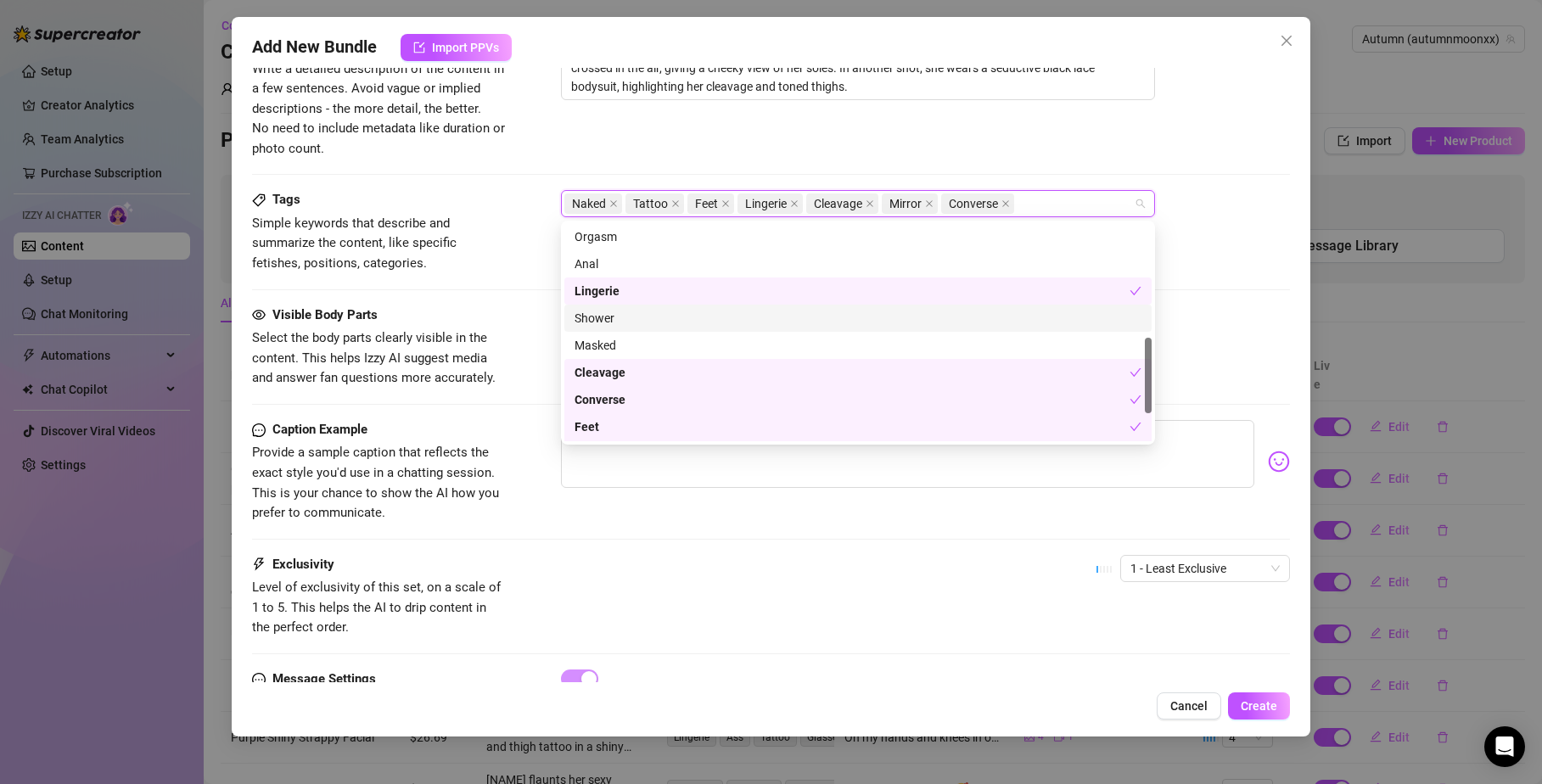 scroll, scrollTop: 297, scrollLeft: 0, axis: vertical 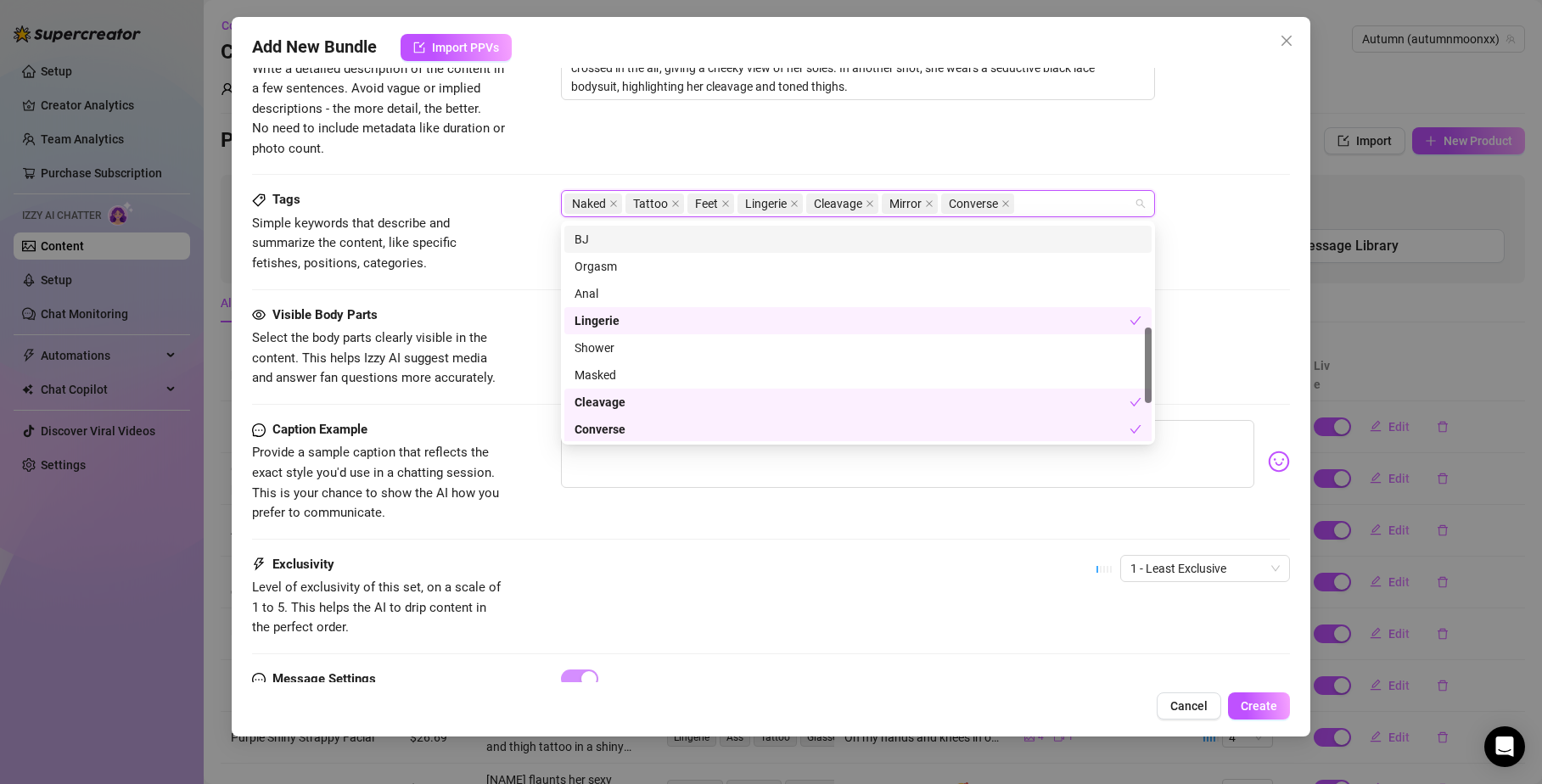 click on "BJ" at bounding box center (858, 239) 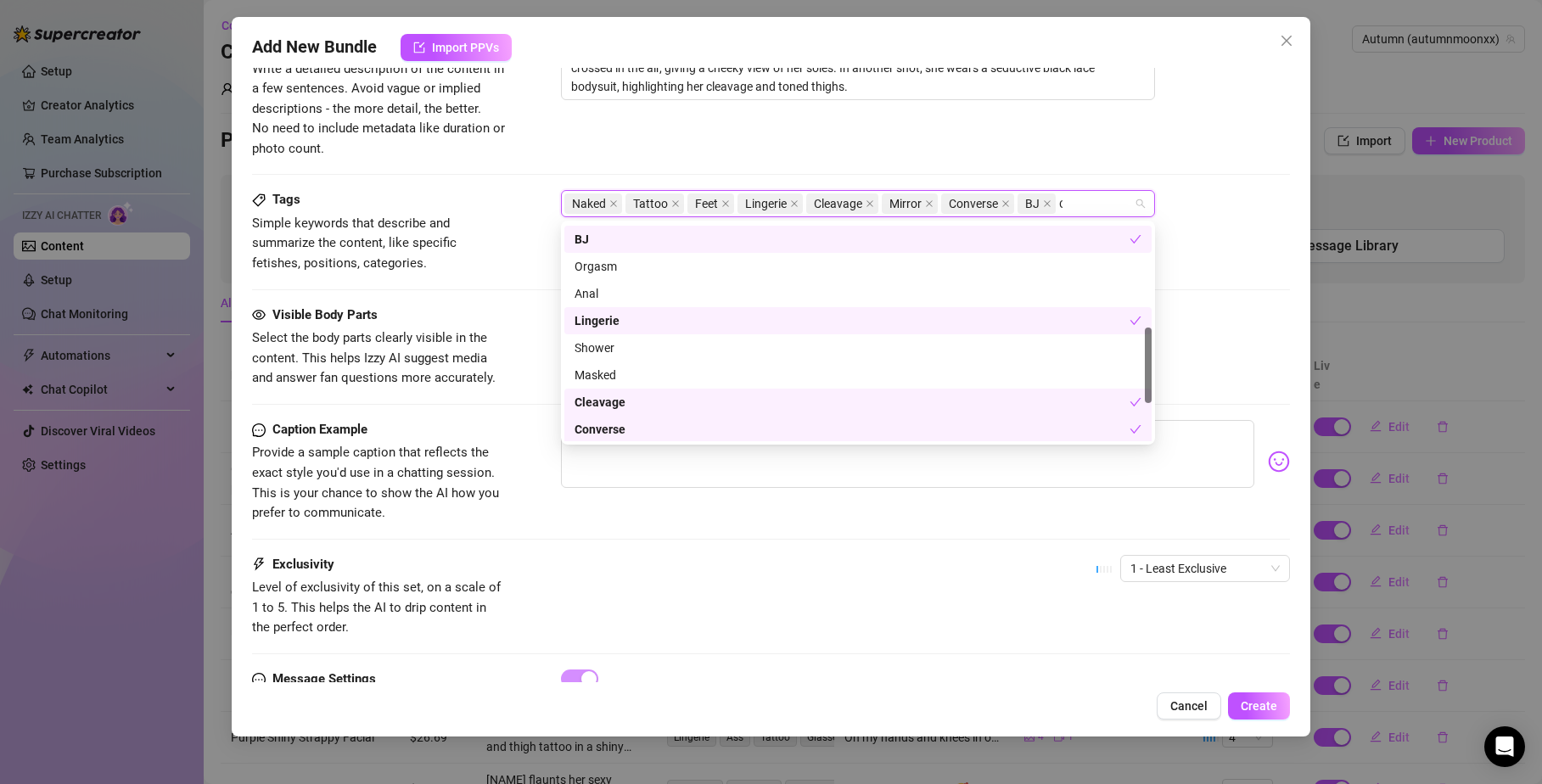scroll, scrollTop: 0, scrollLeft: 0, axis: both 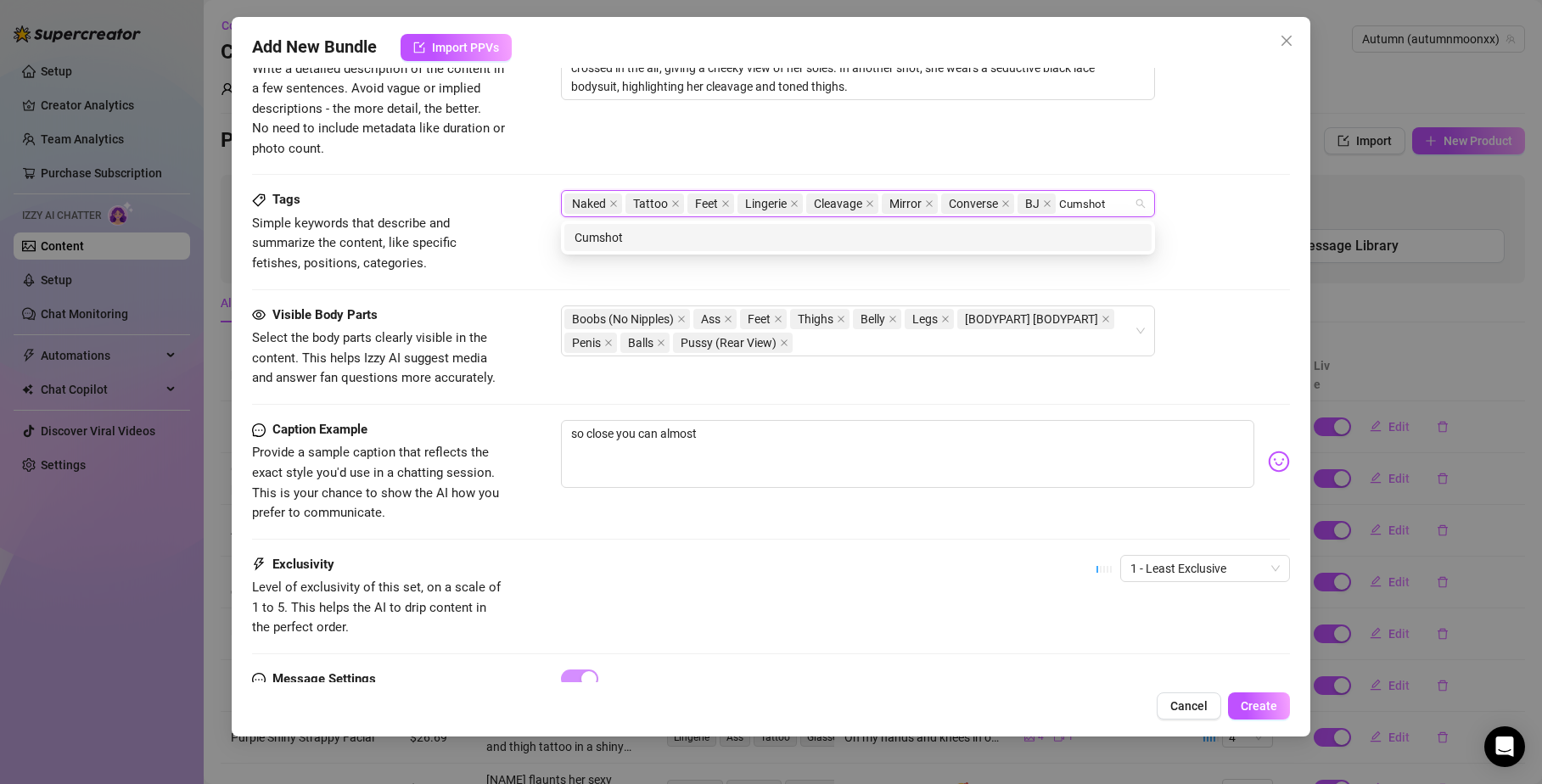 click on "Cumshot" at bounding box center [858, 238] 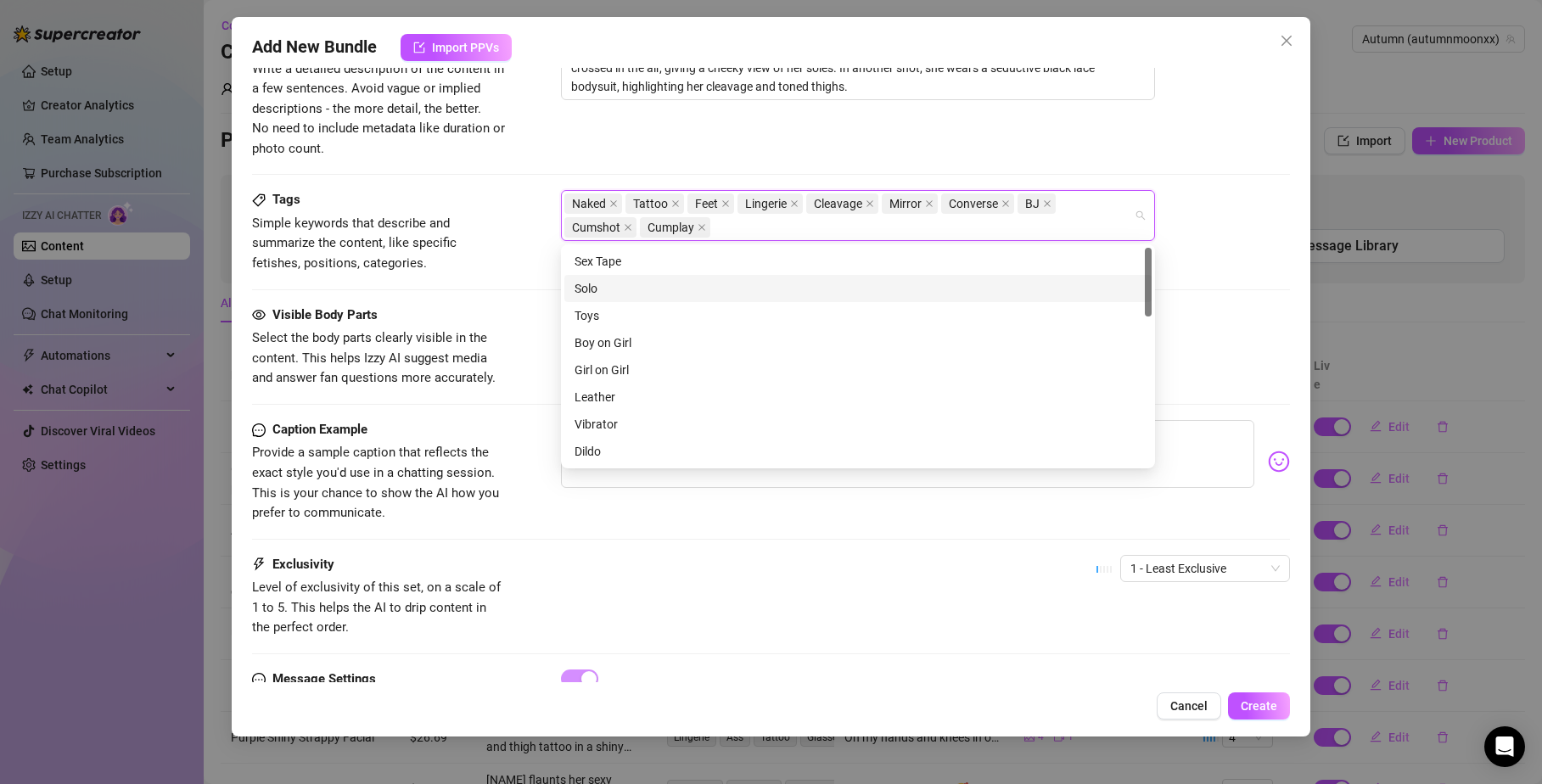 click on "Sex Tape Solo Toys Sex Tape Solo Toys Boy on Girl Girl on Girl Leather Vibrator Dildo Cheap Content Promo" at bounding box center (858, 356) 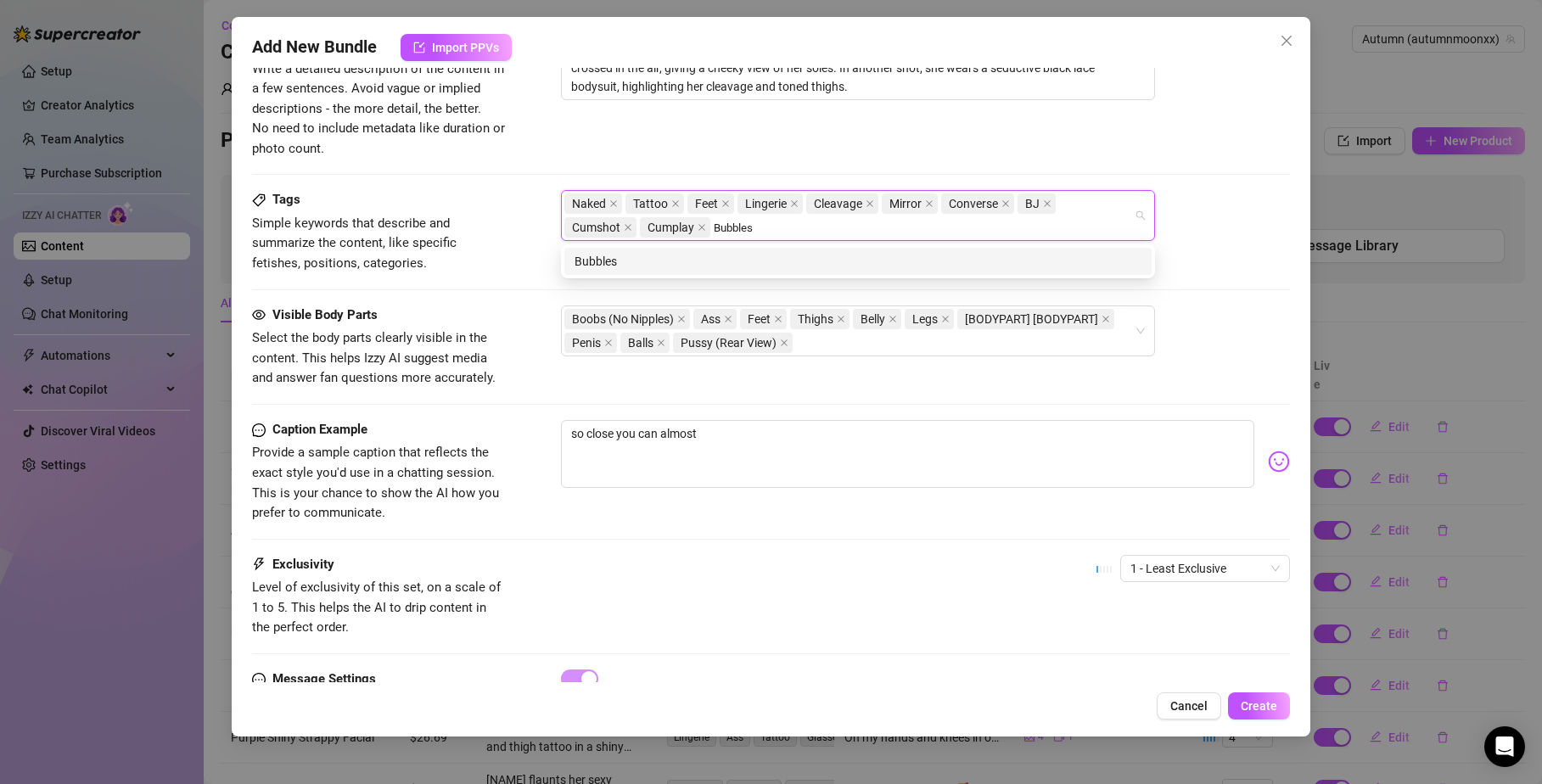 click on "Bubbles" at bounding box center [858, 261] 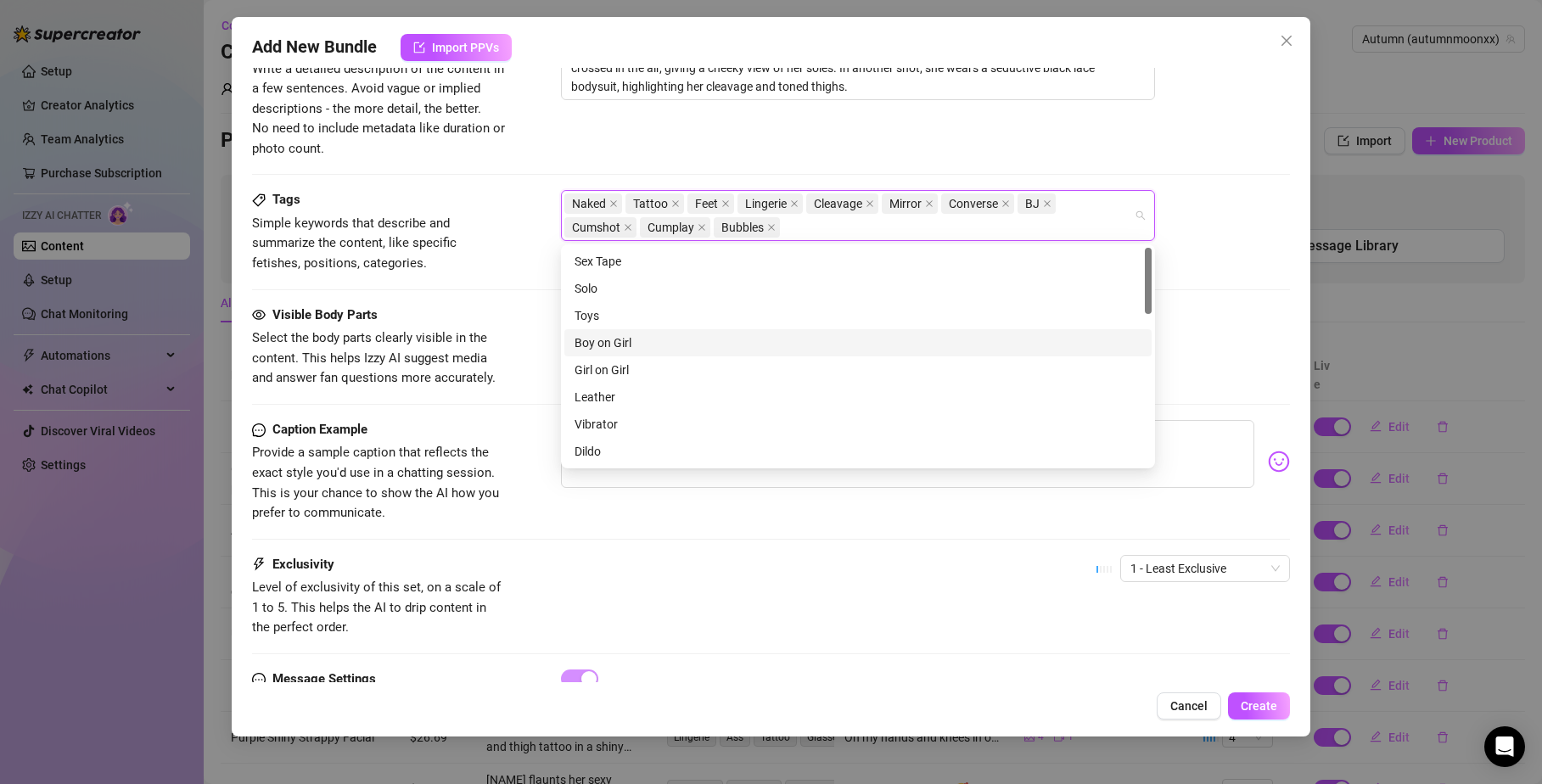 click on "Boy on Girl" at bounding box center [858, 343] 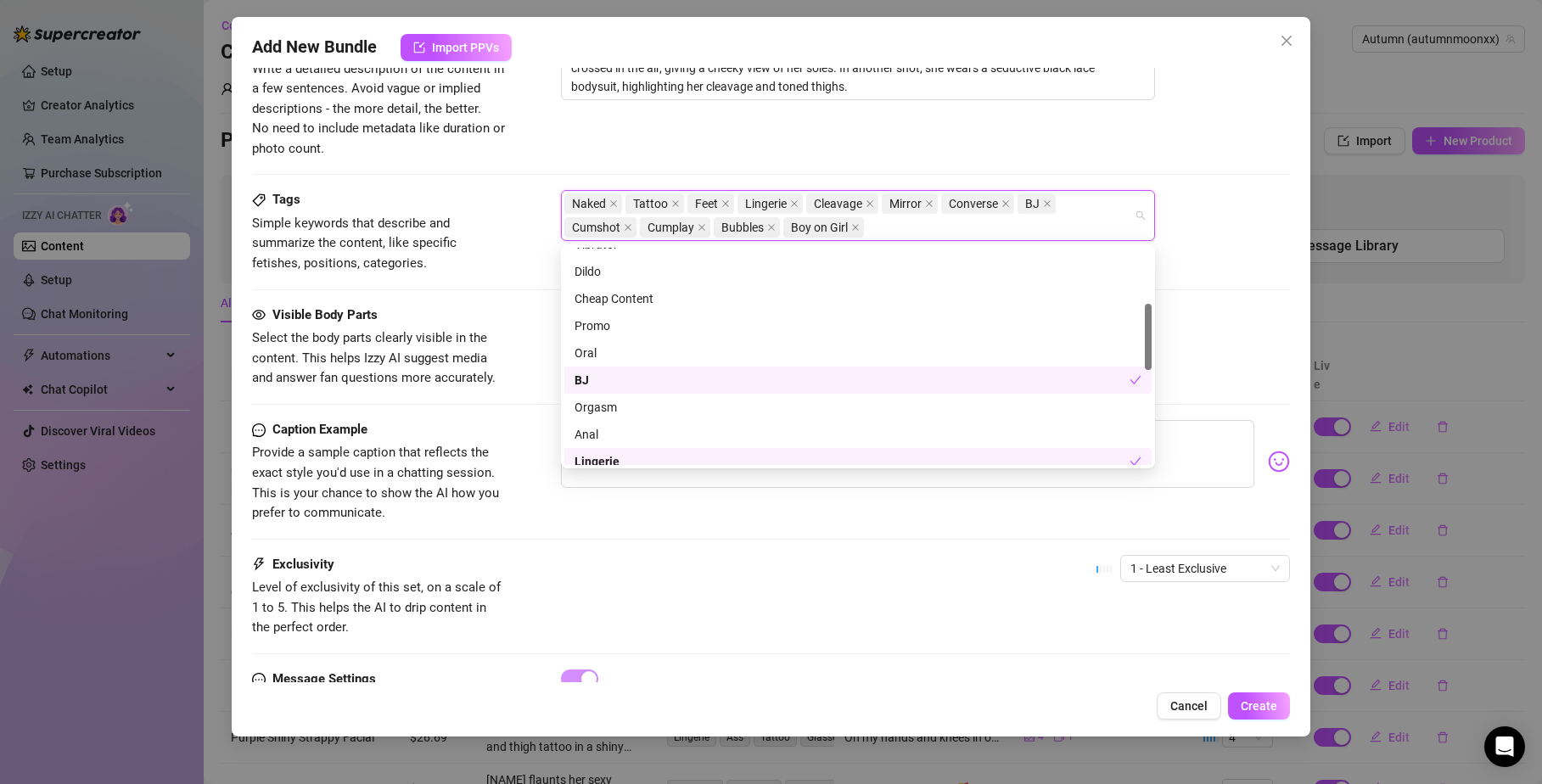scroll, scrollTop: 183, scrollLeft: 0, axis: vertical 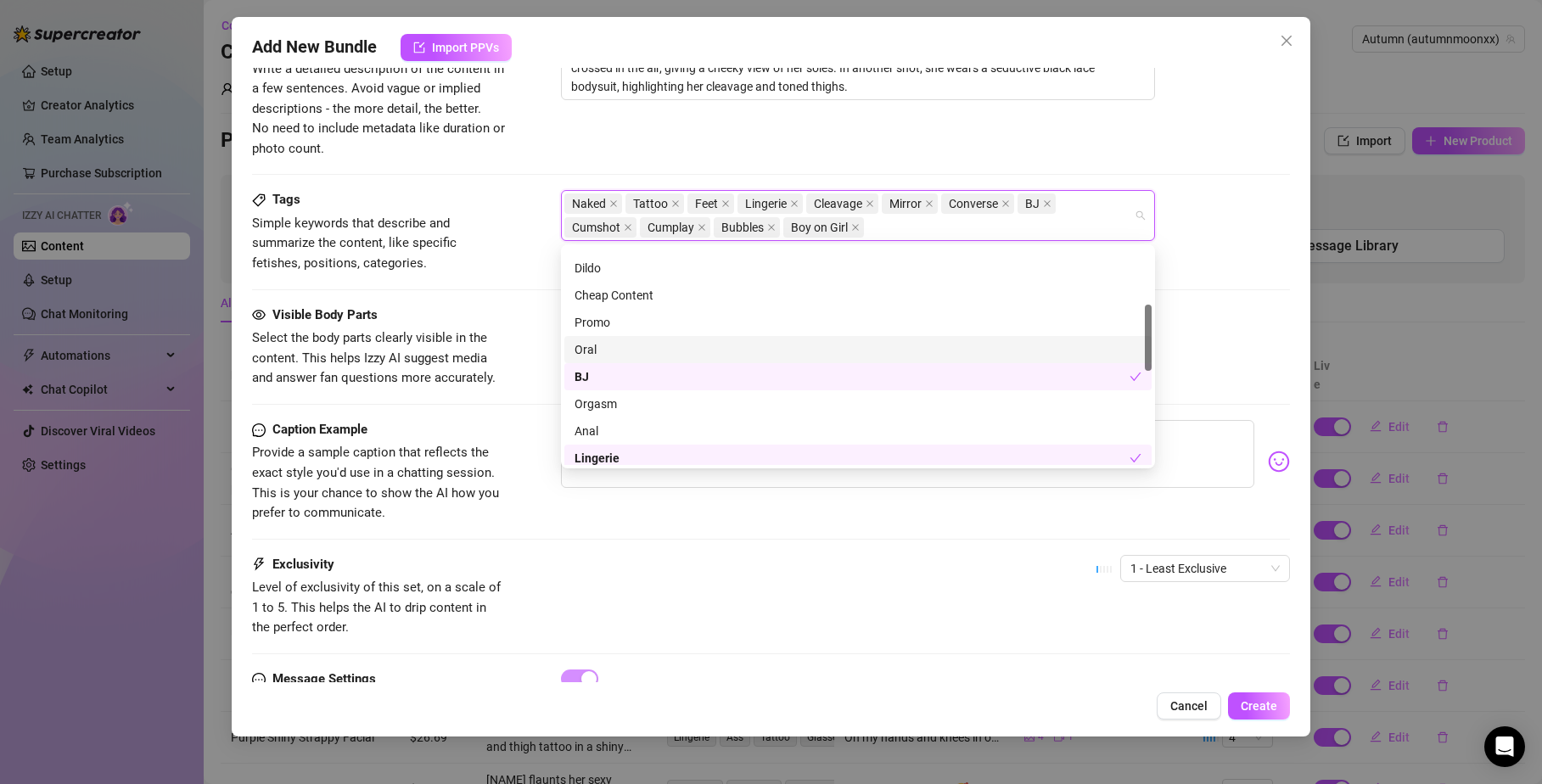 click on "Oral" at bounding box center (858, 350) 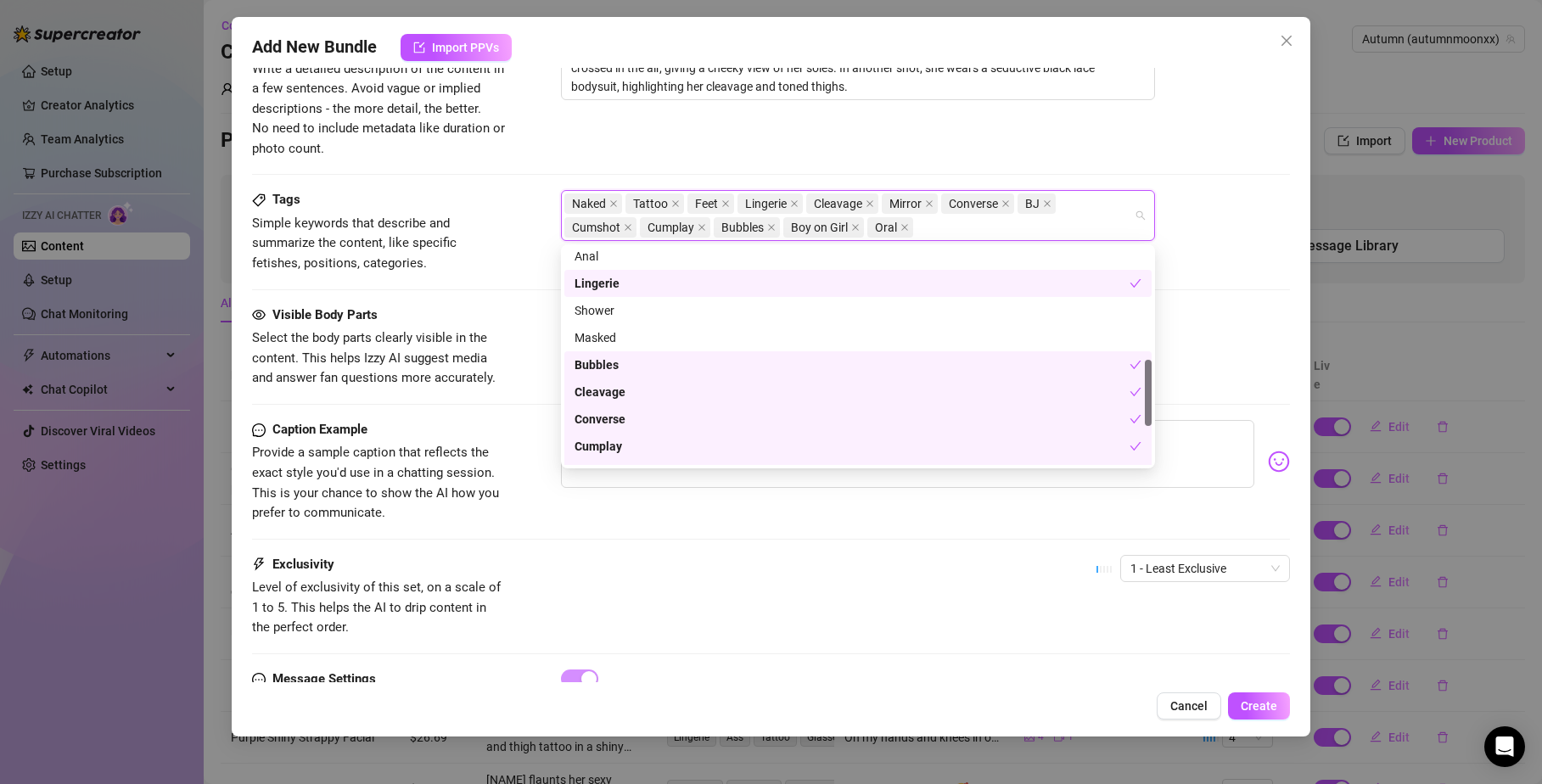 scroll, scrollTop: 361, scrollLeft: 0, axis: vertical 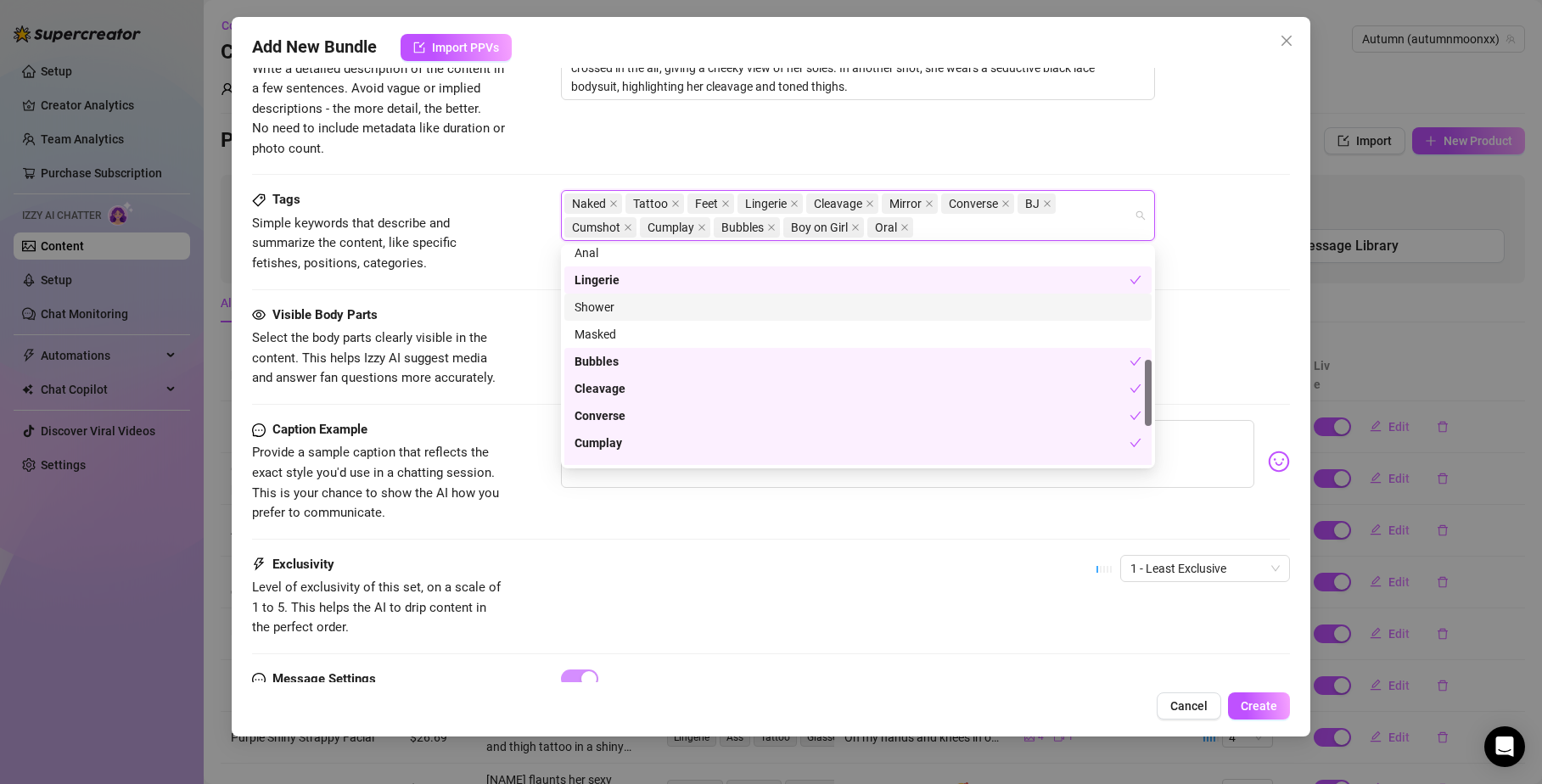click on "Simple keywords that describe and summarize the content, like specific fetishes, positions, categories." at bounding box center (354, 243) 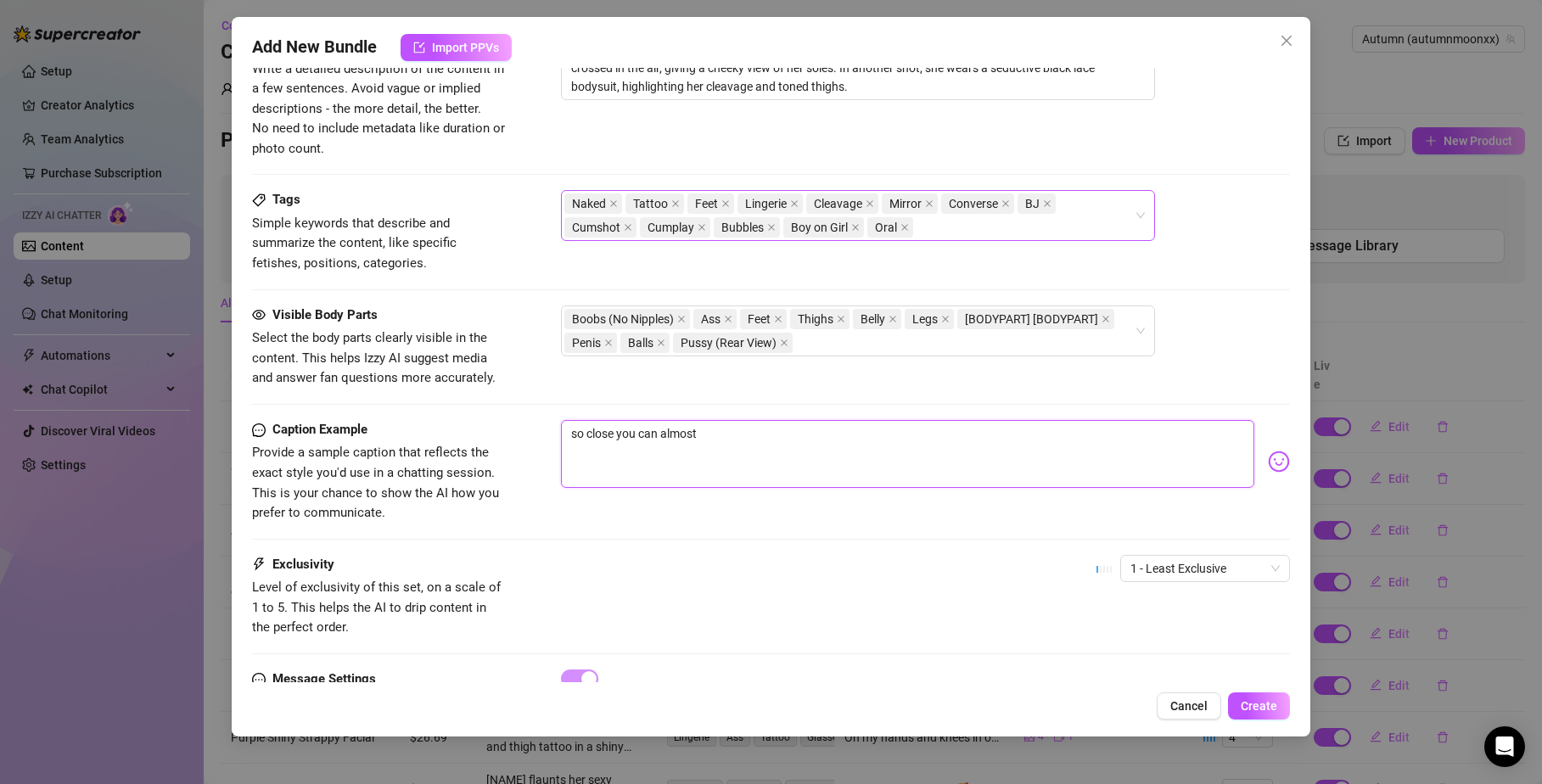 click on "so close you can almost" at bounding box center [908, 454] 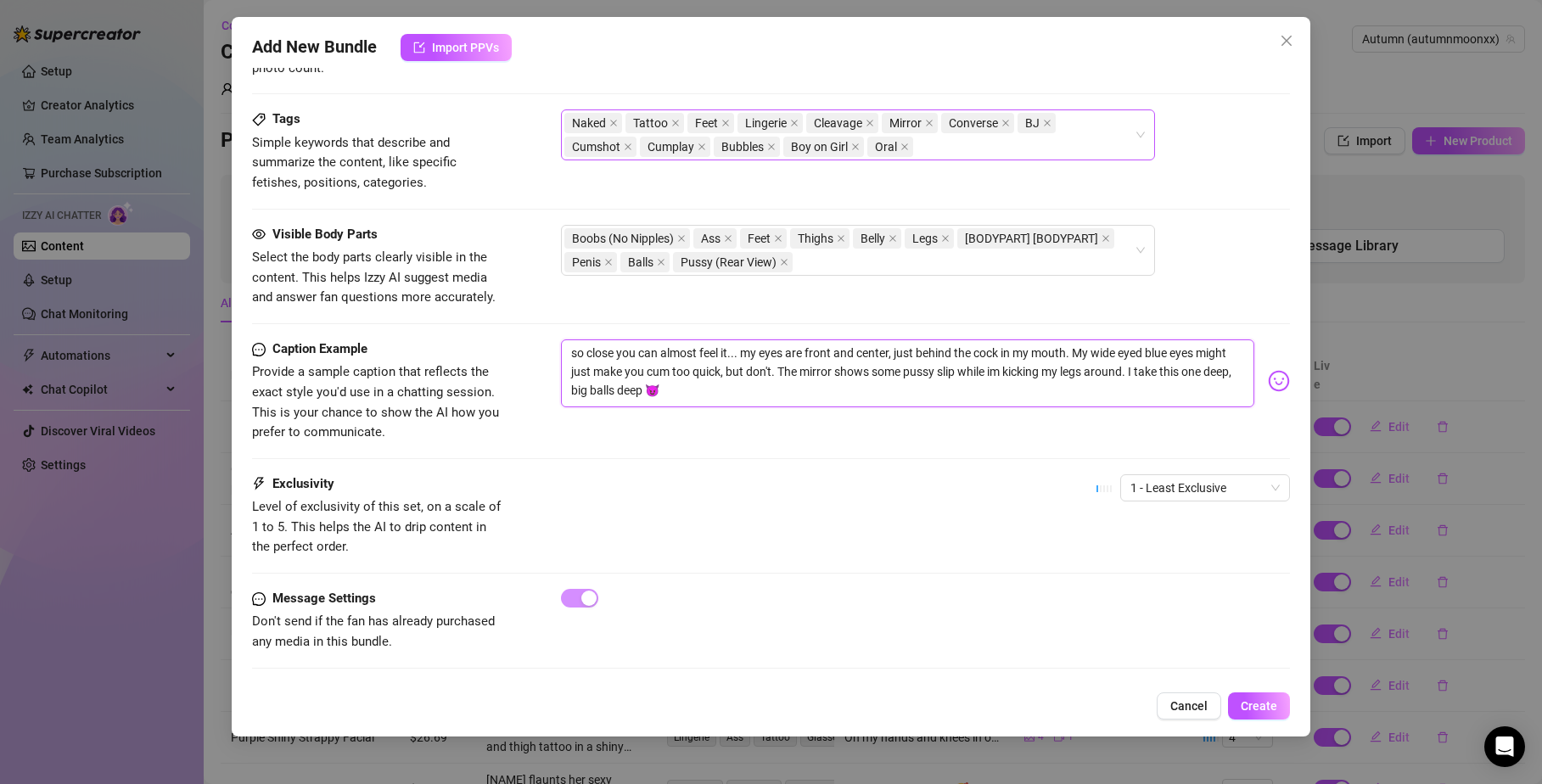 scroll, scrollTop: 901, scrollLeft: 0, axis: vertical 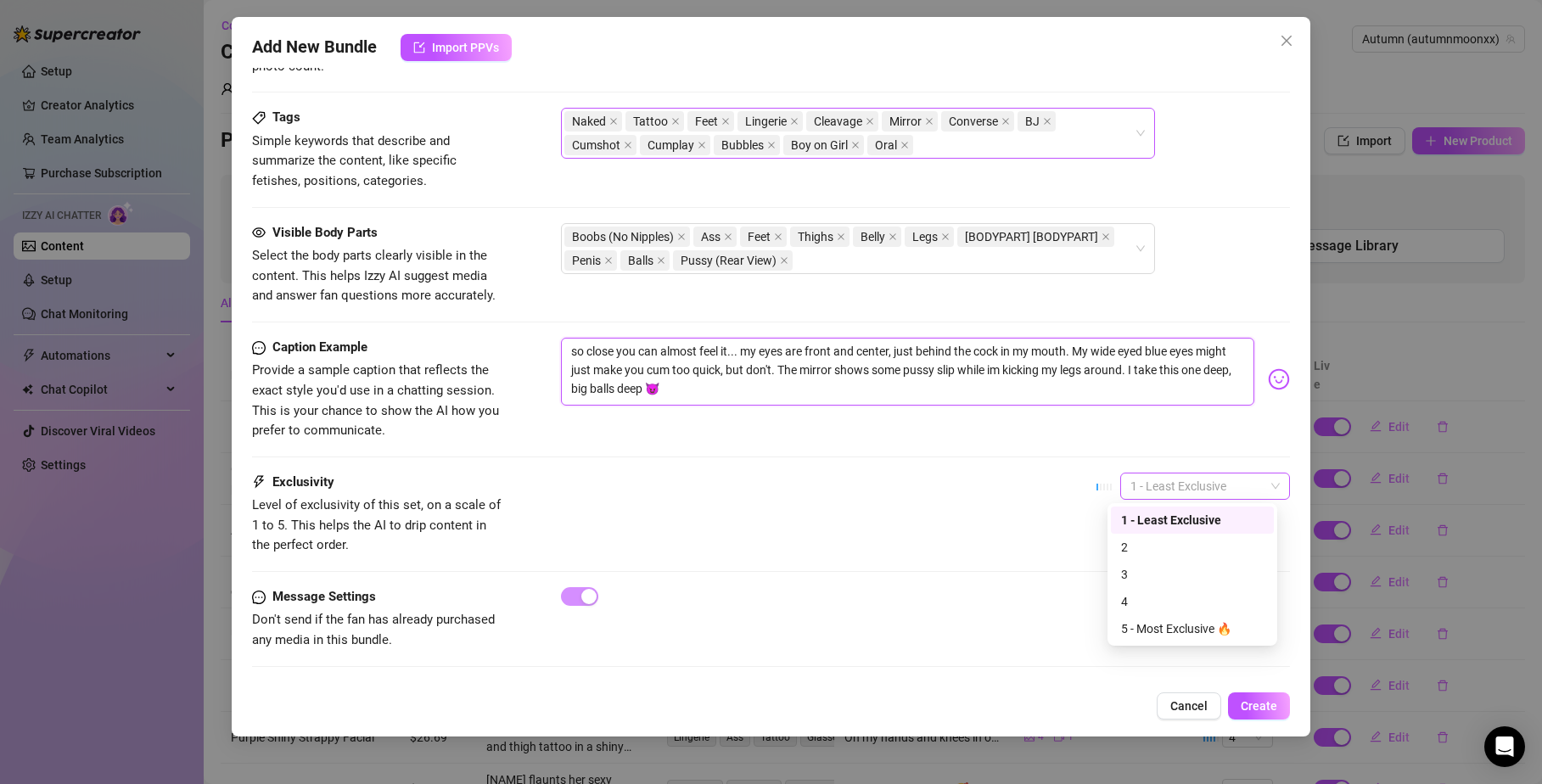 click on "1 - Least Exclusive" at bounding box center [1205, 486] 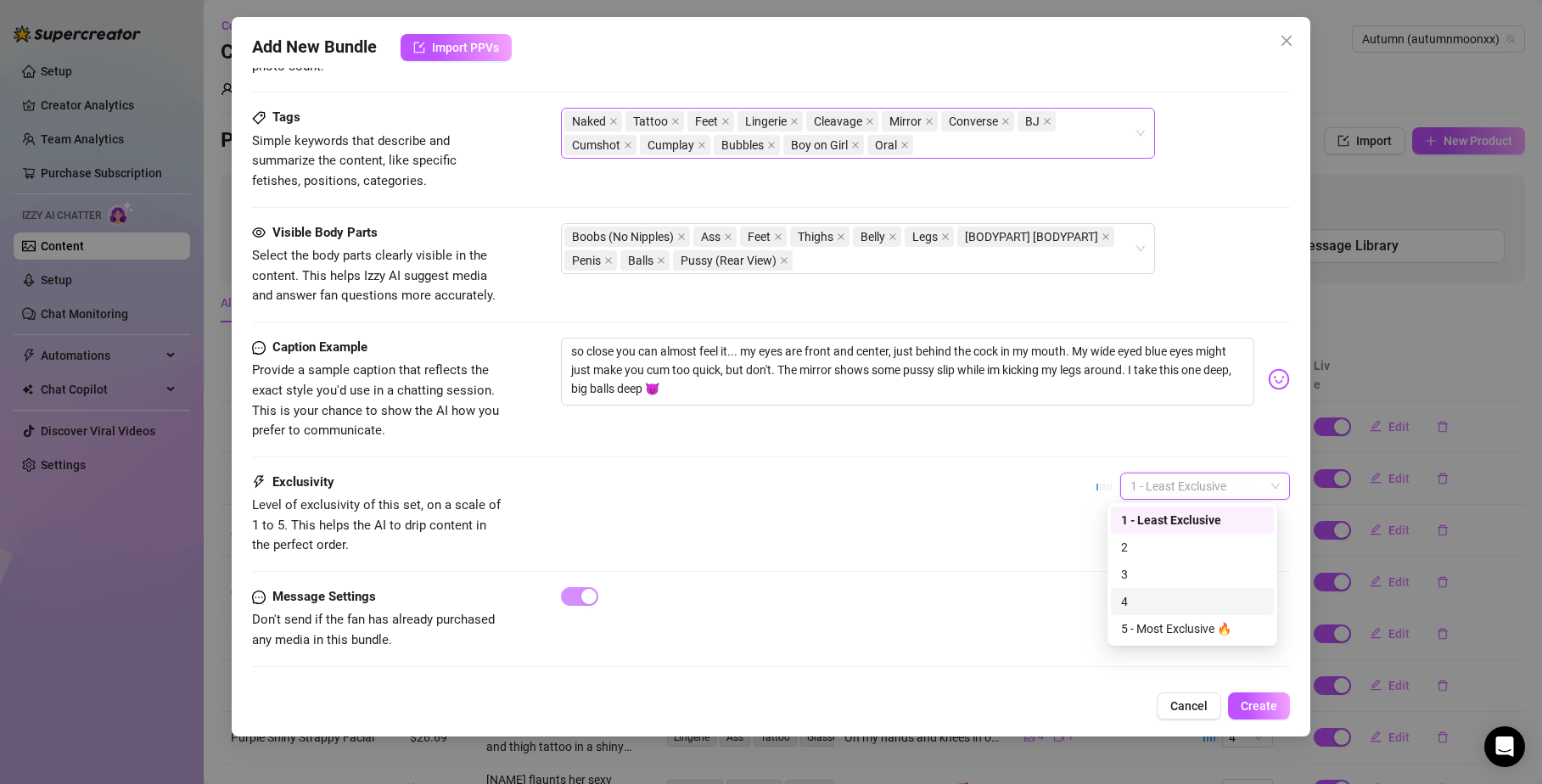 click on "4" at bounding box center (1192, 602) 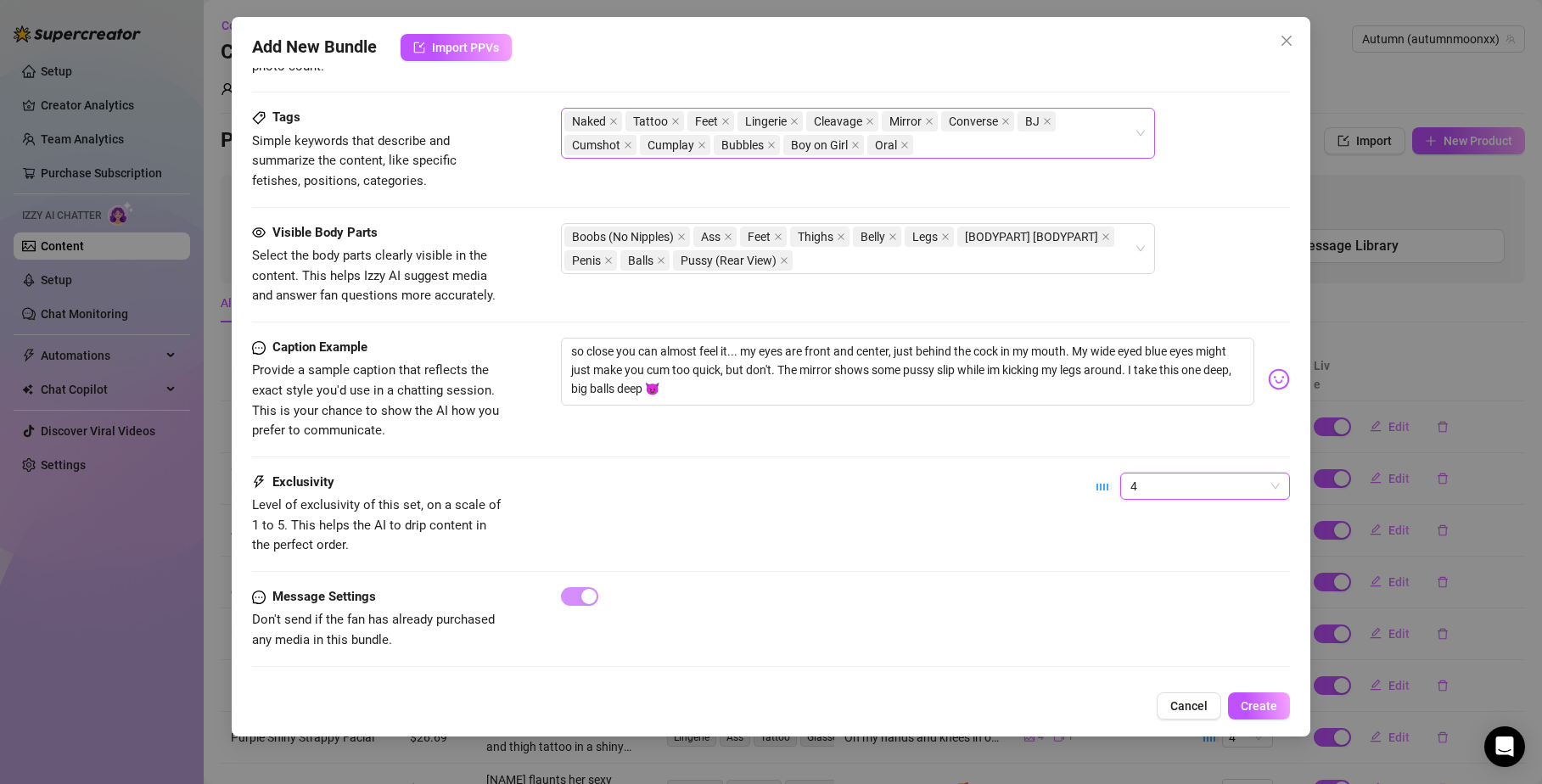 click on "Message Settings Don't send if the fan has already purchased any media in this bundle." at bounding box center [771, 619] 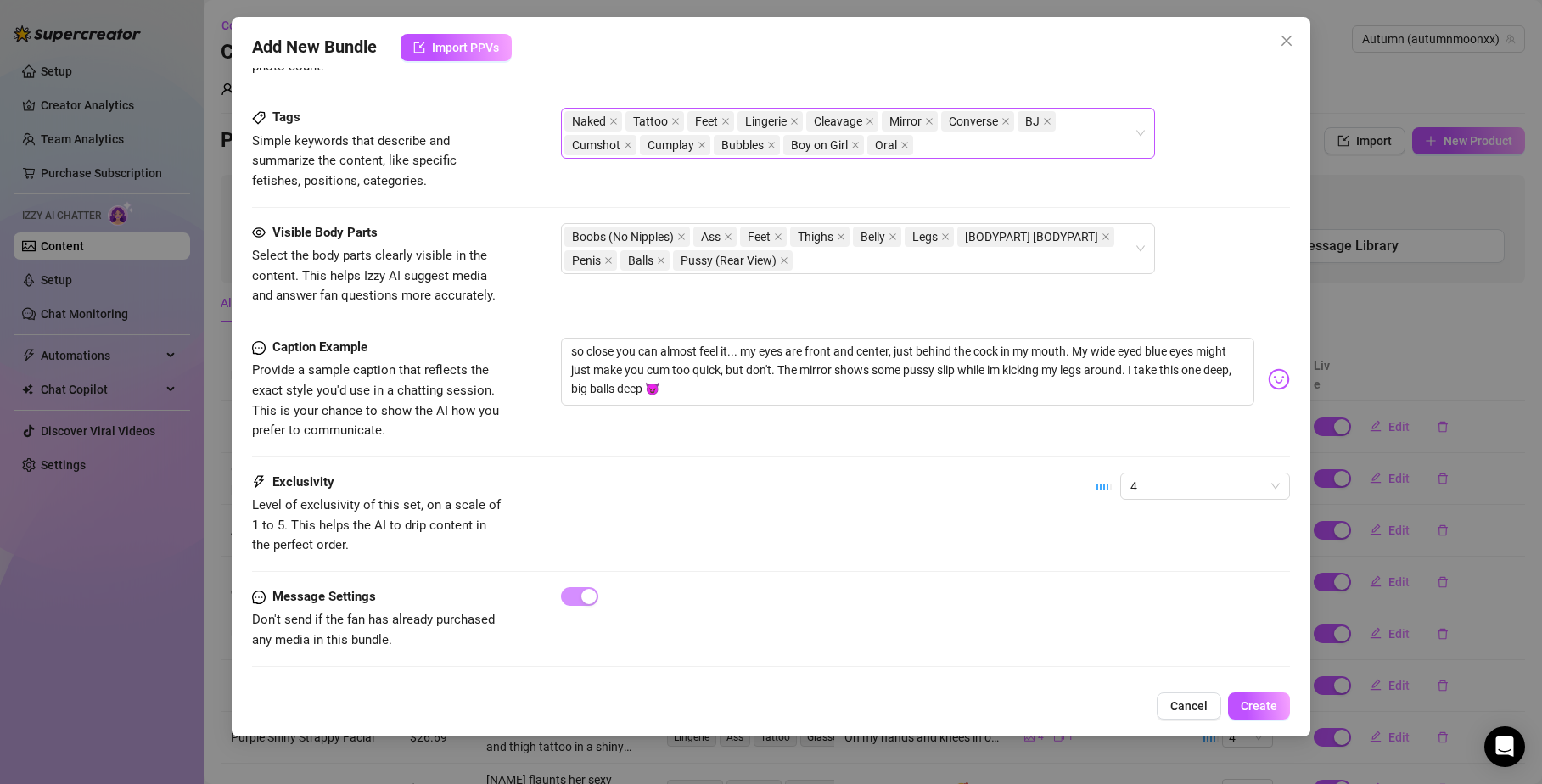 click on "so close you can almost feel it... my eyes are front and center, just behind the cock in my mouth. My wide eyed blue eyes might just make you cum too quick, but don't. The mirror shows some pussy slip while im kicking my legs around. I take this one deep, big balls deep 😈" at bounding box center [926, 379] 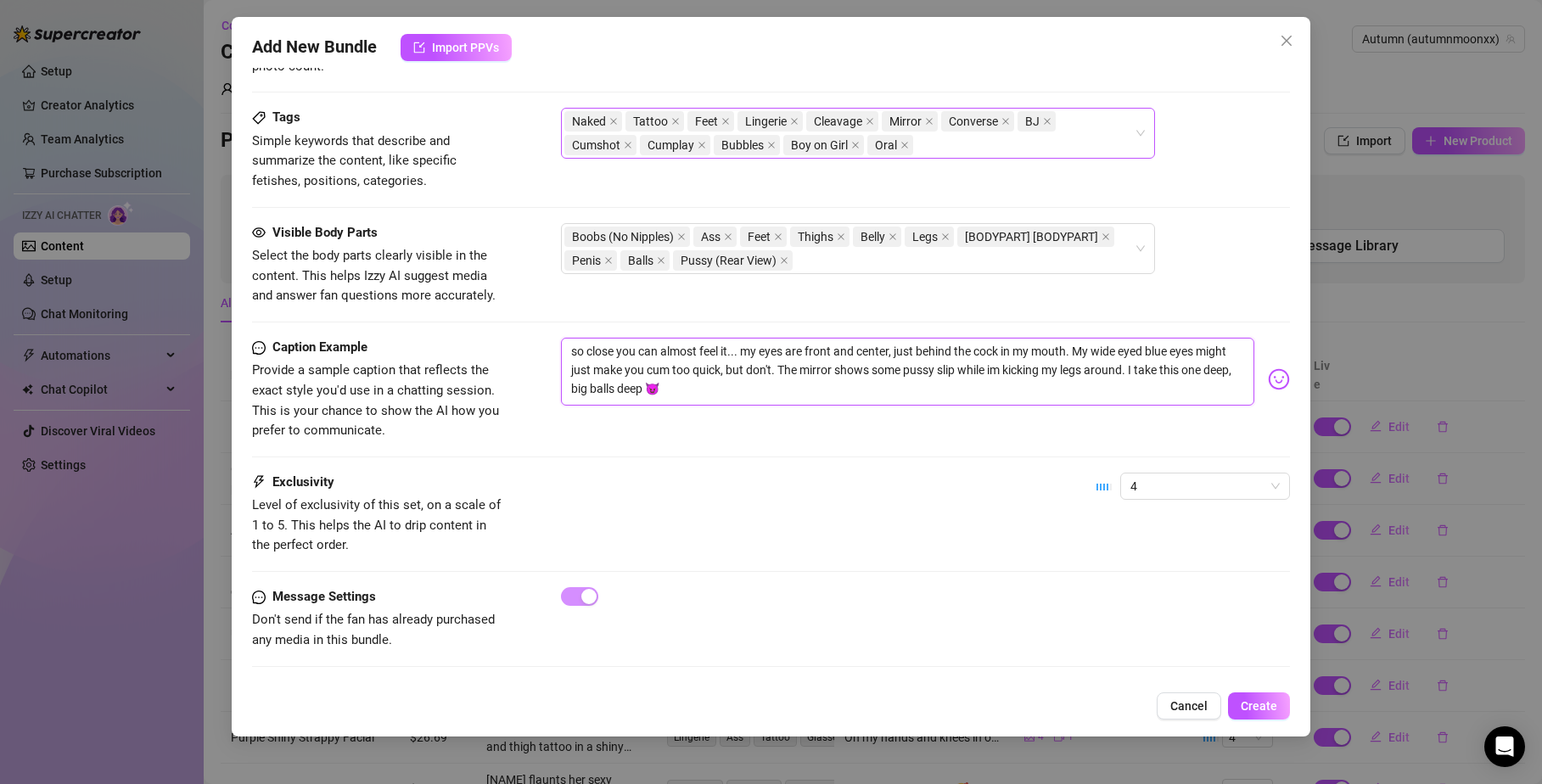 click on "so close you can almost feel it... my eyes are front and center, just behind the cock in my mouth. My wide eyed blue eyes might just make you cum too quick, but don't. The mirror shows some pussy slip while im kicking my legs around. I take this one deep, big balls deep 😈" at bounding box center [908, 372] 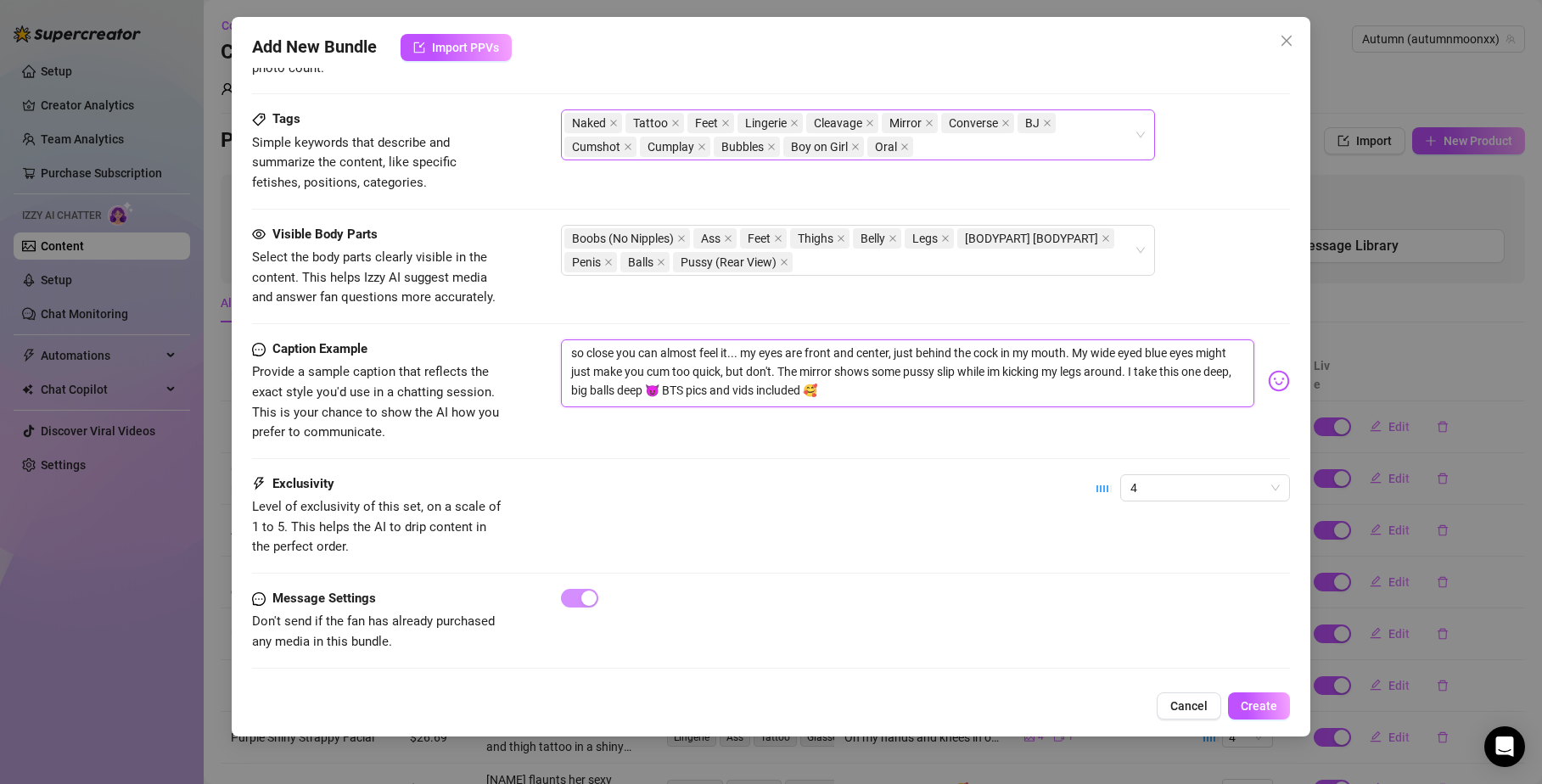 scroll, scrollTop: 901, scrollLeft: 0, axis: vertical 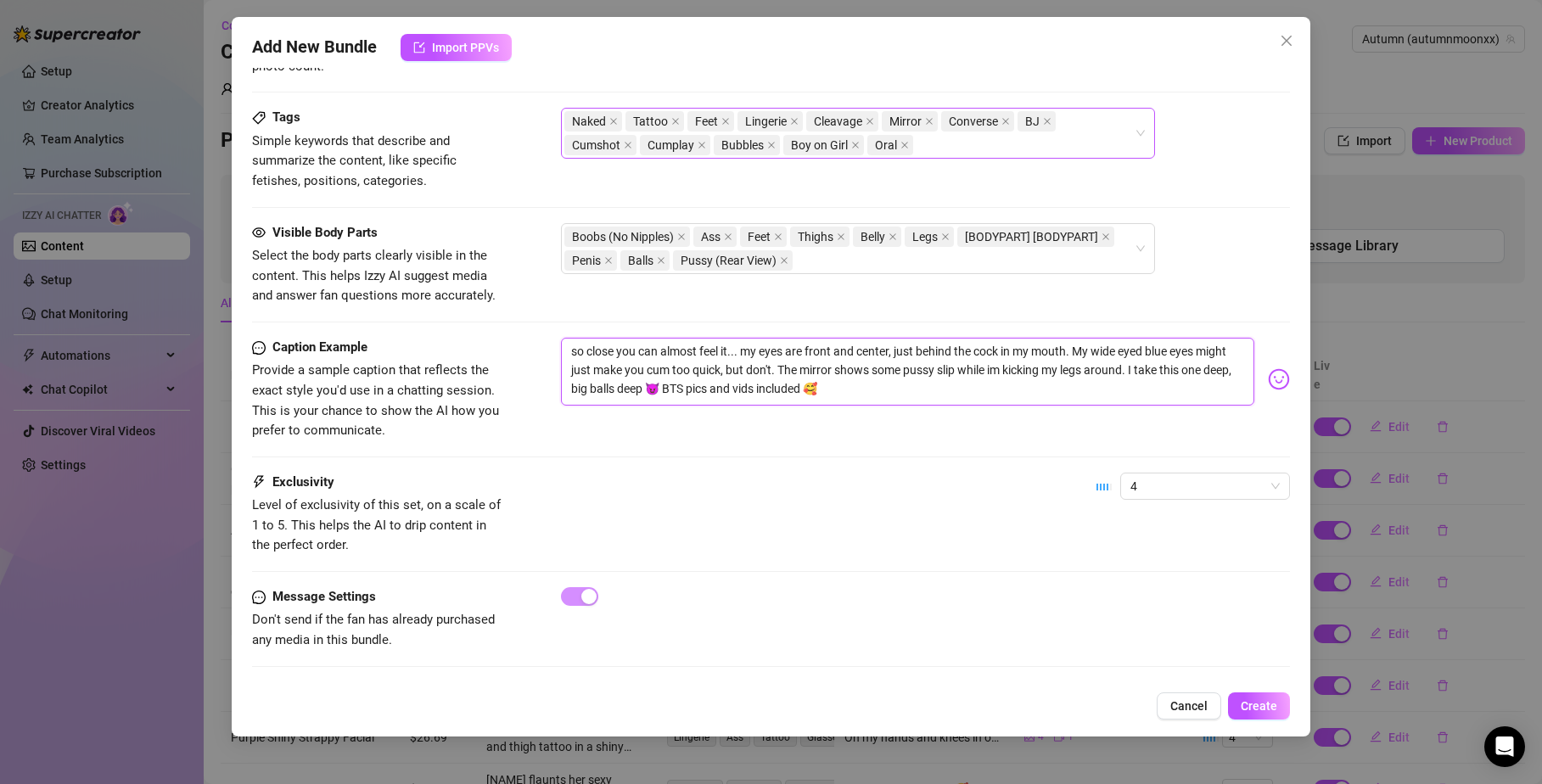 click on "so close you can almost feel it... my eyes are front and center, just behind the cock in my mouth. My wide eyed blue eyes might just make you cum too quick, but don't. The mirror shows some pussy slip while im kicking my legs around. I take this one deep, big balls deep 😈 BTS pics and vids included 🥰" at bounding box center [908, 372] 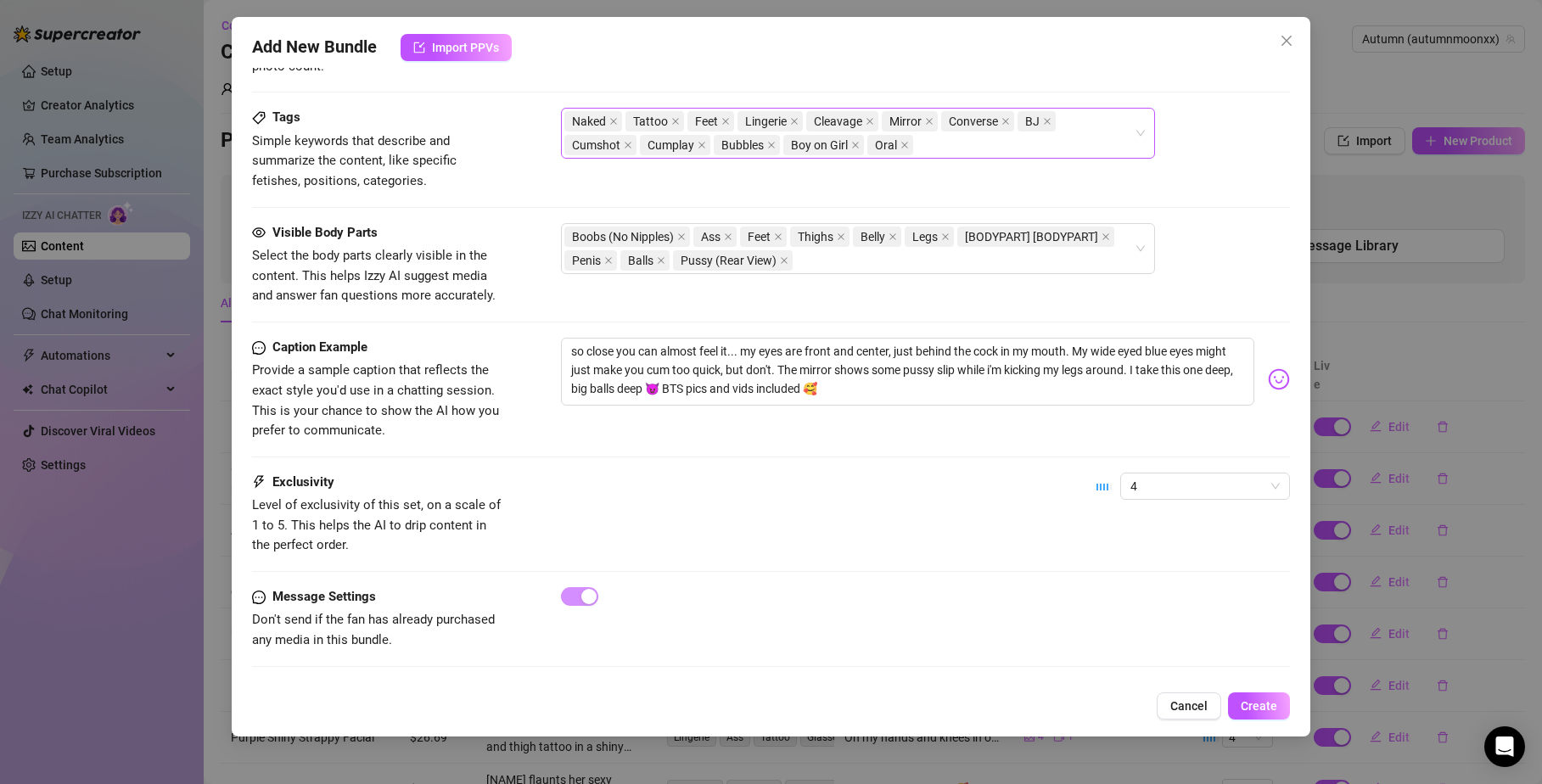 drag, startPoint x: 1234, startPoint y: 605, endPoint x: 1258, endPoint y: 618, distance: 27.294688 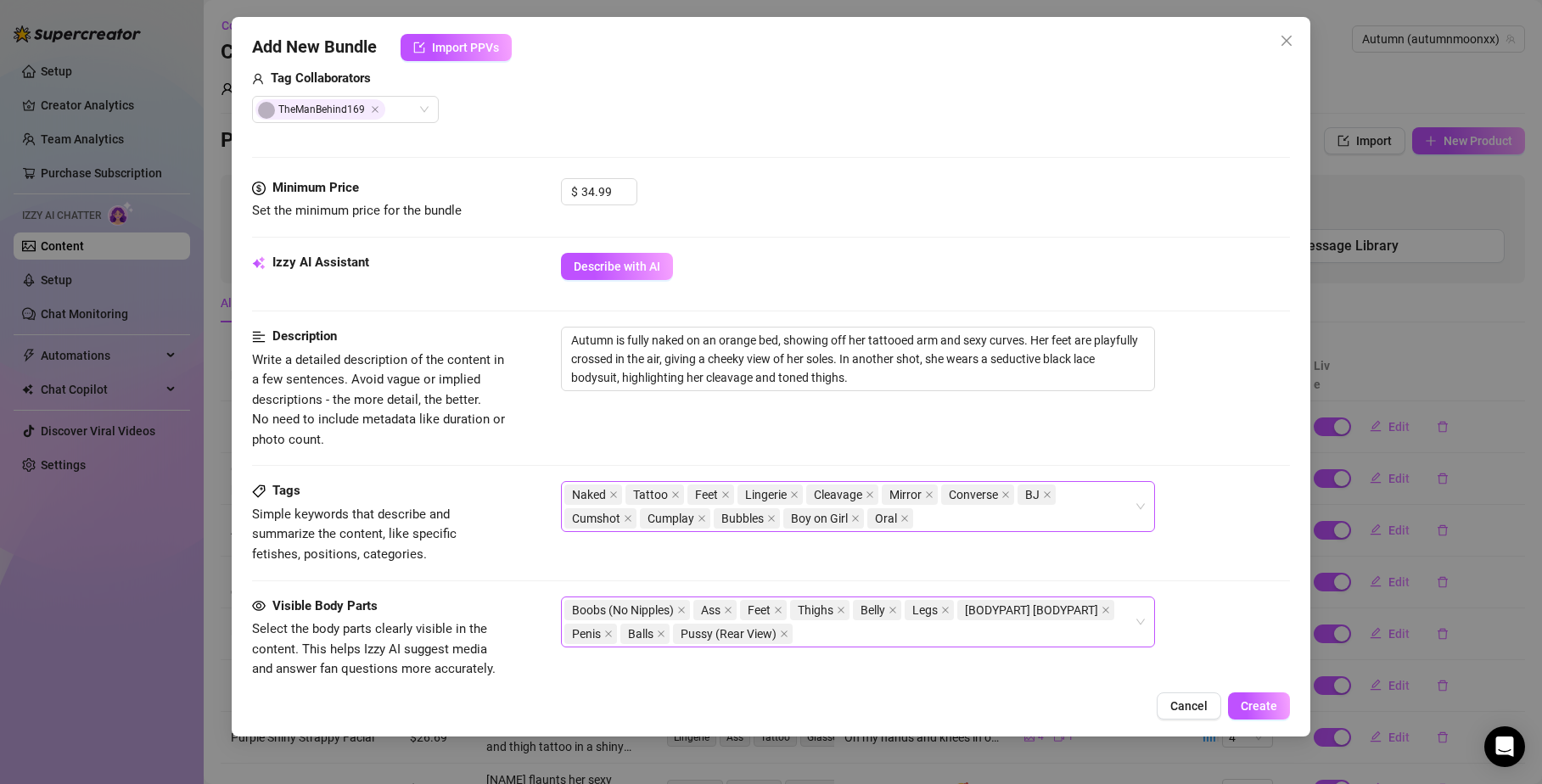 scroll, scrollTop: 69, scrollLeft: 0, axis: vertical 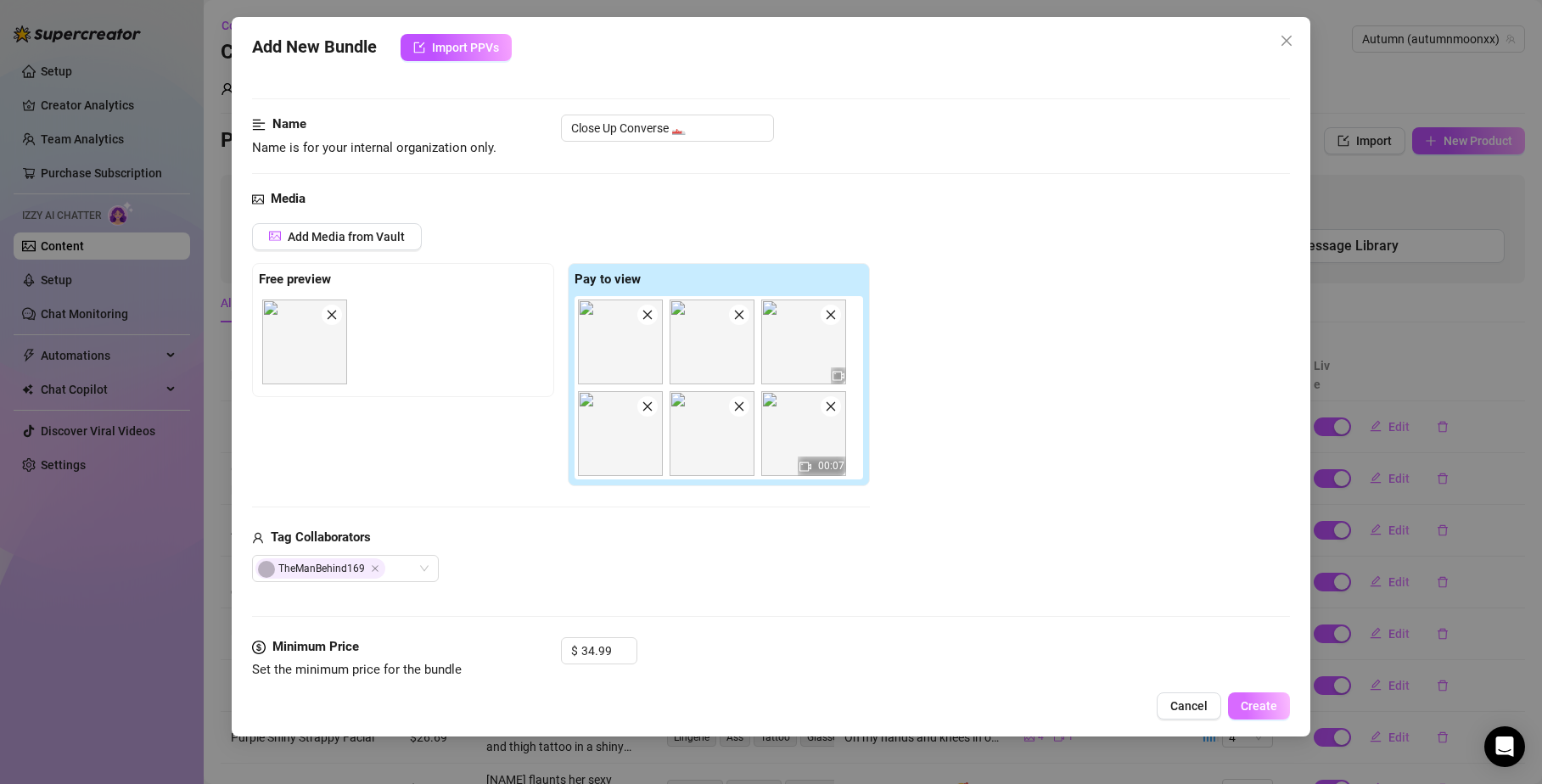 click on "Create" at bounding box center (1259, 706) 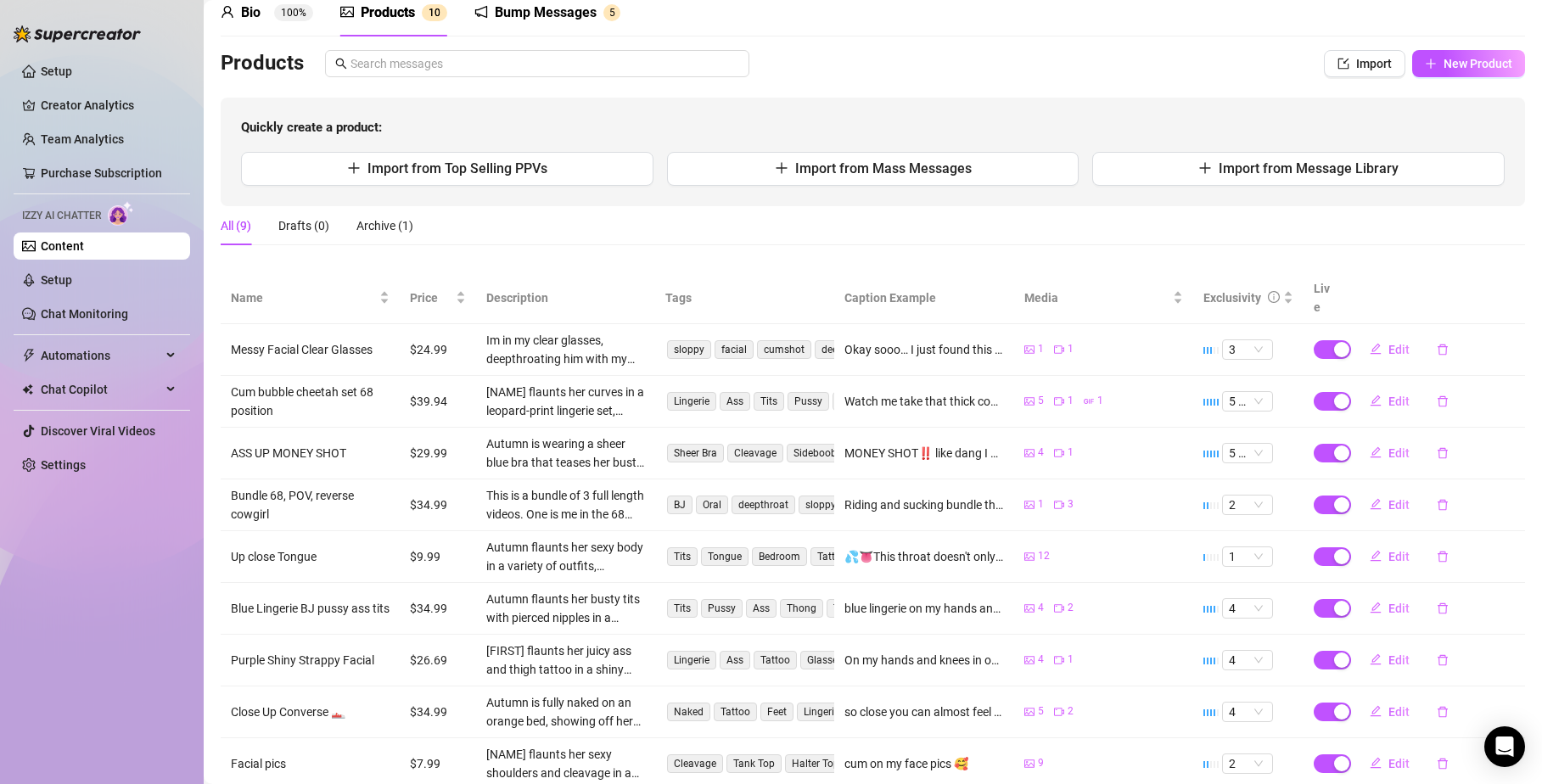 scroll, scrollTop: 0, scrollLeft: 0, axis: both 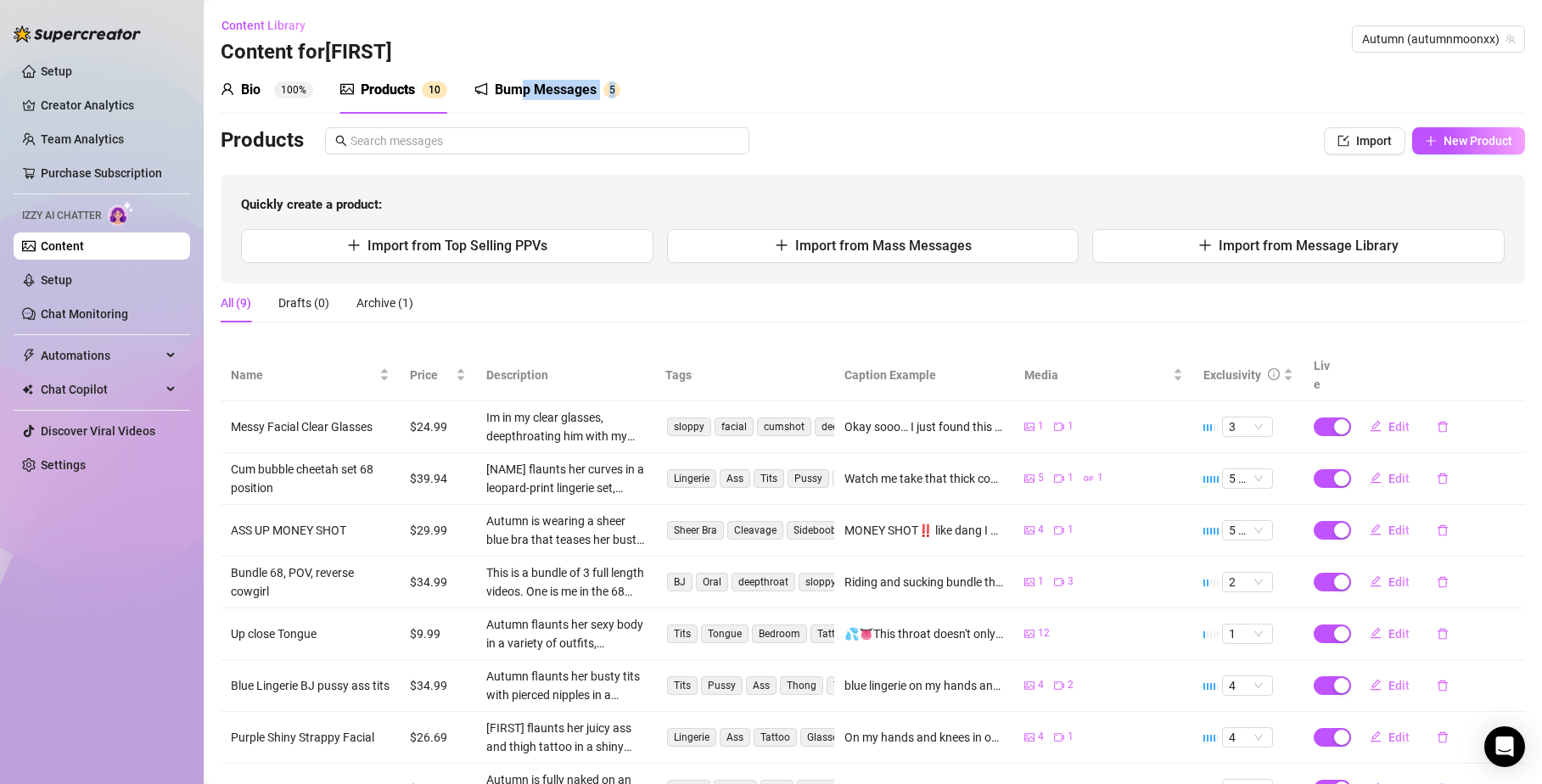 click on "Bump Messages 5" at bounding box center [547, 90] 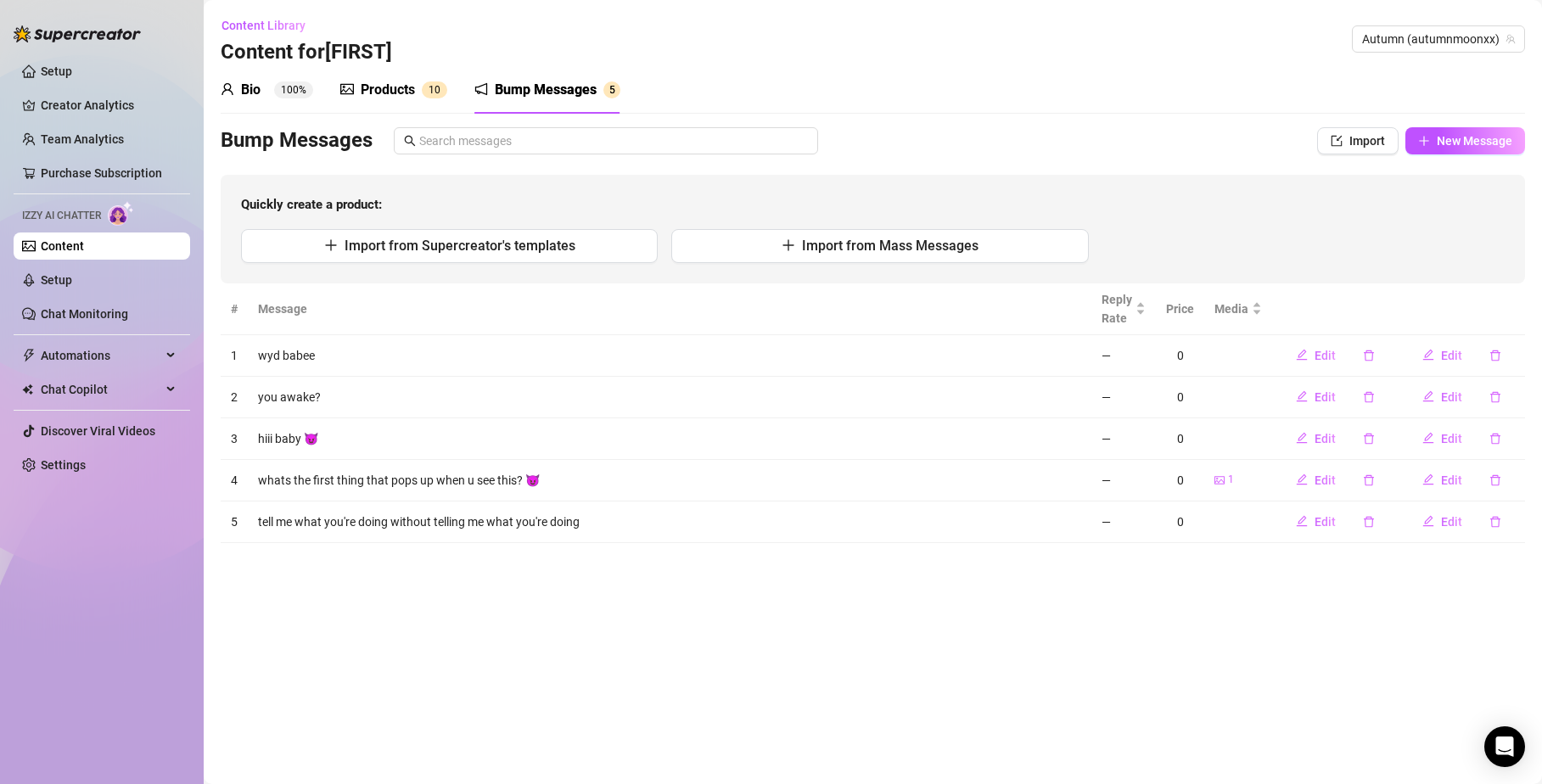 click on "you  awake?" at bounding box center (670, 397) 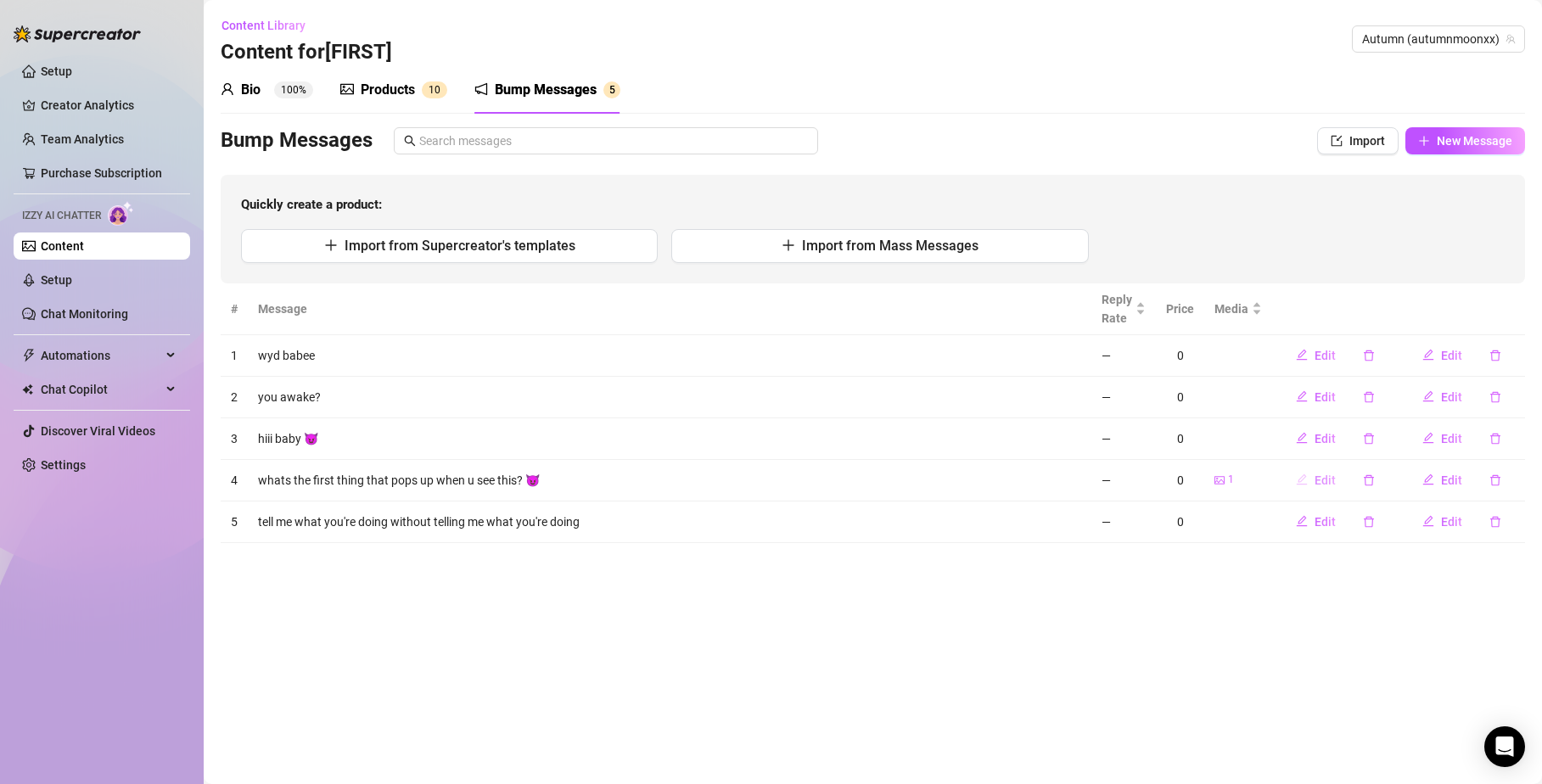 click on "Edit" at bounding box center [1325, 480] 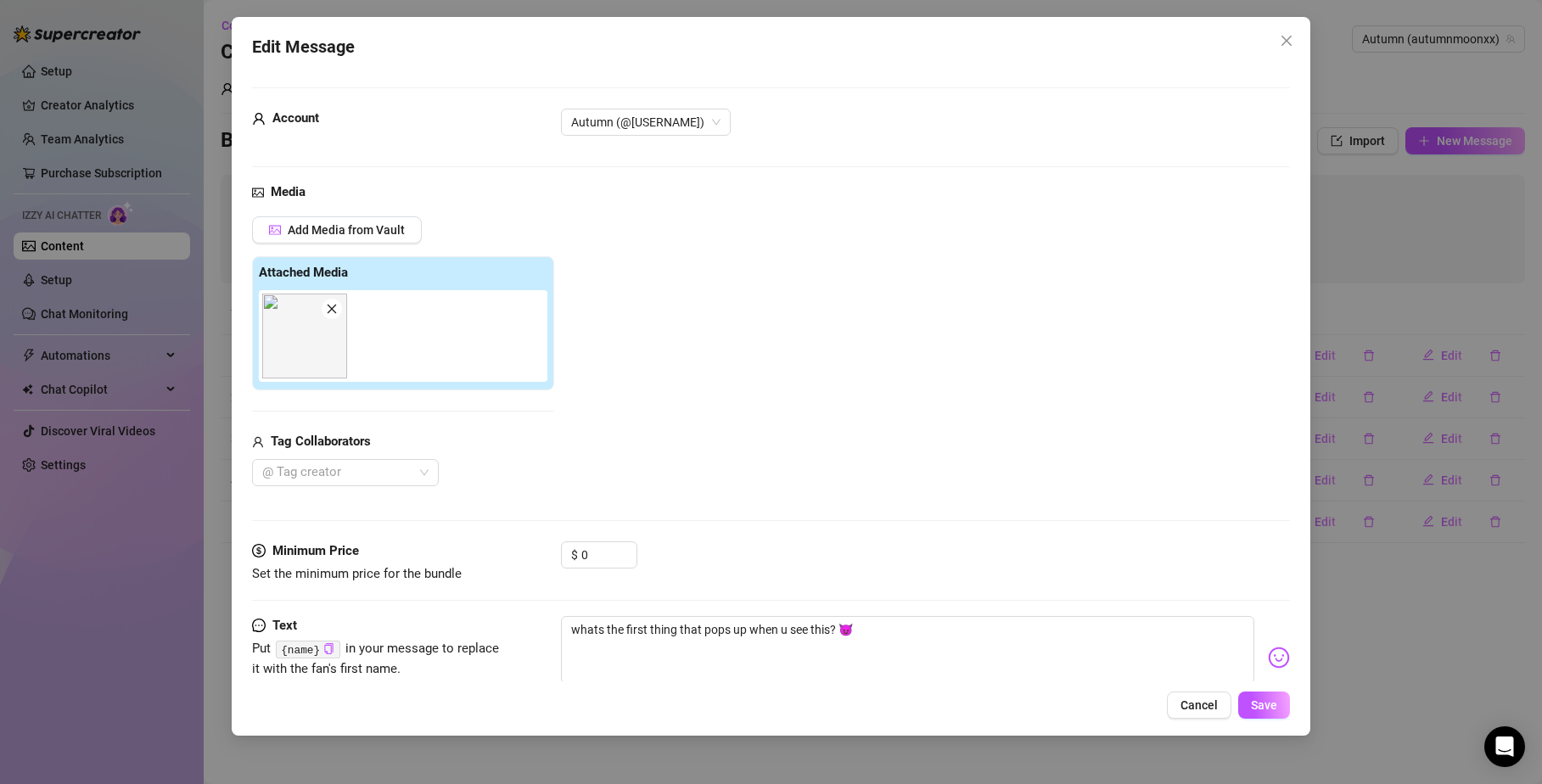 click at bounding box center [332, 309] 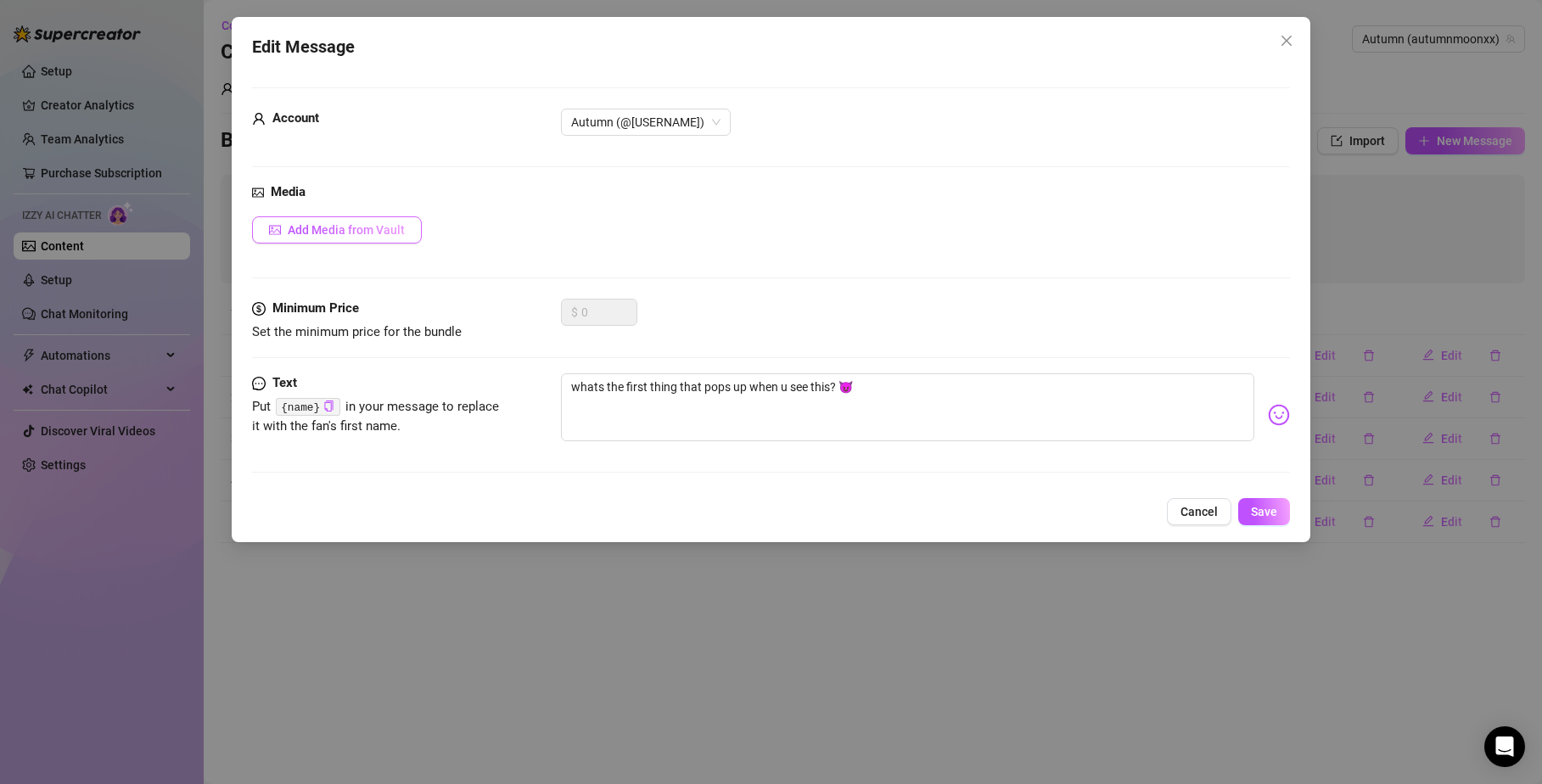 click on "Add Media from Vault" at bounding box center [346, 230] 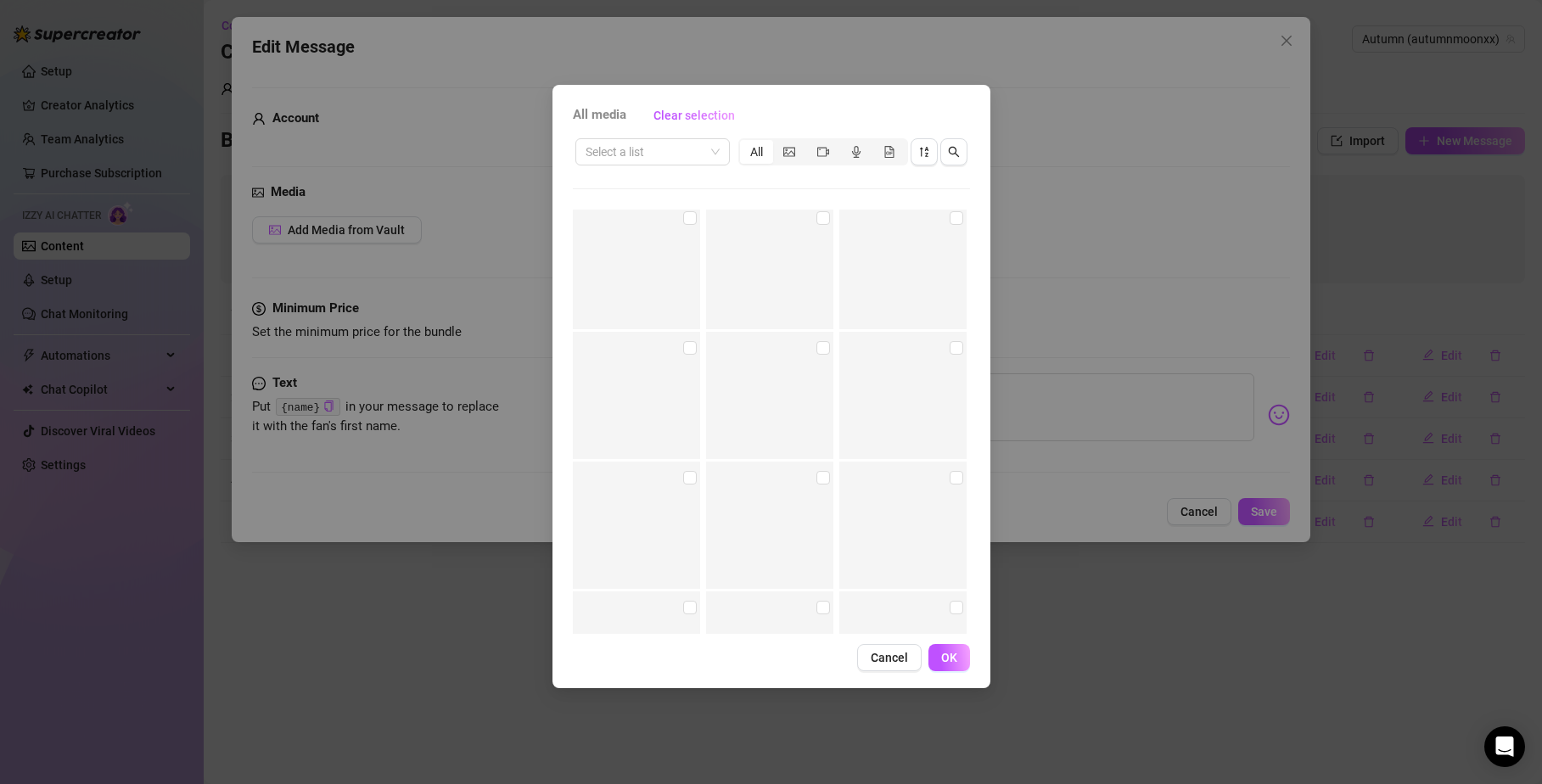 scroll, scrollTop: 7278, scrollLeft: 0, axis: vertical 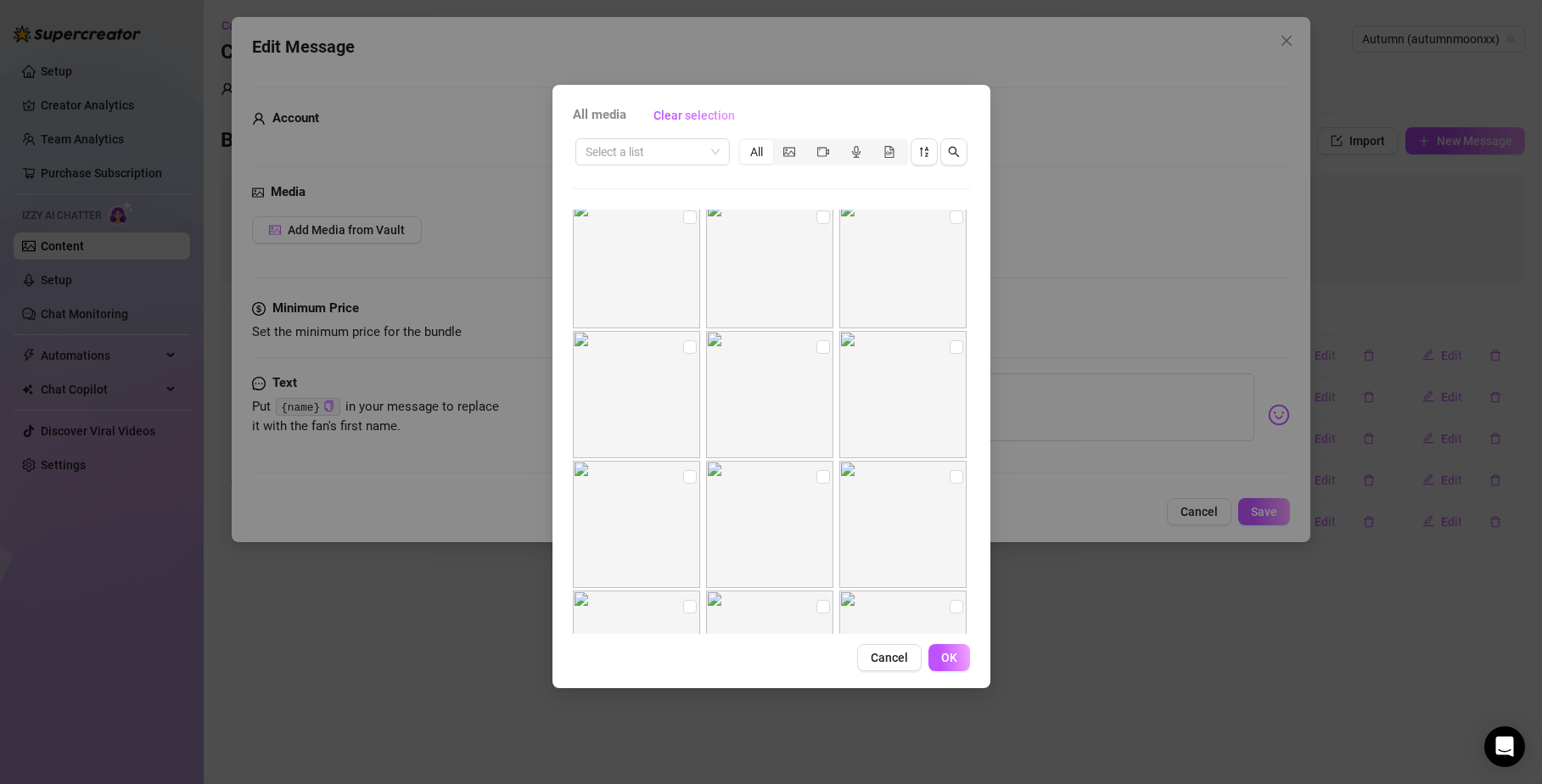 click on "Cancel" at bounding box center (889, 658) 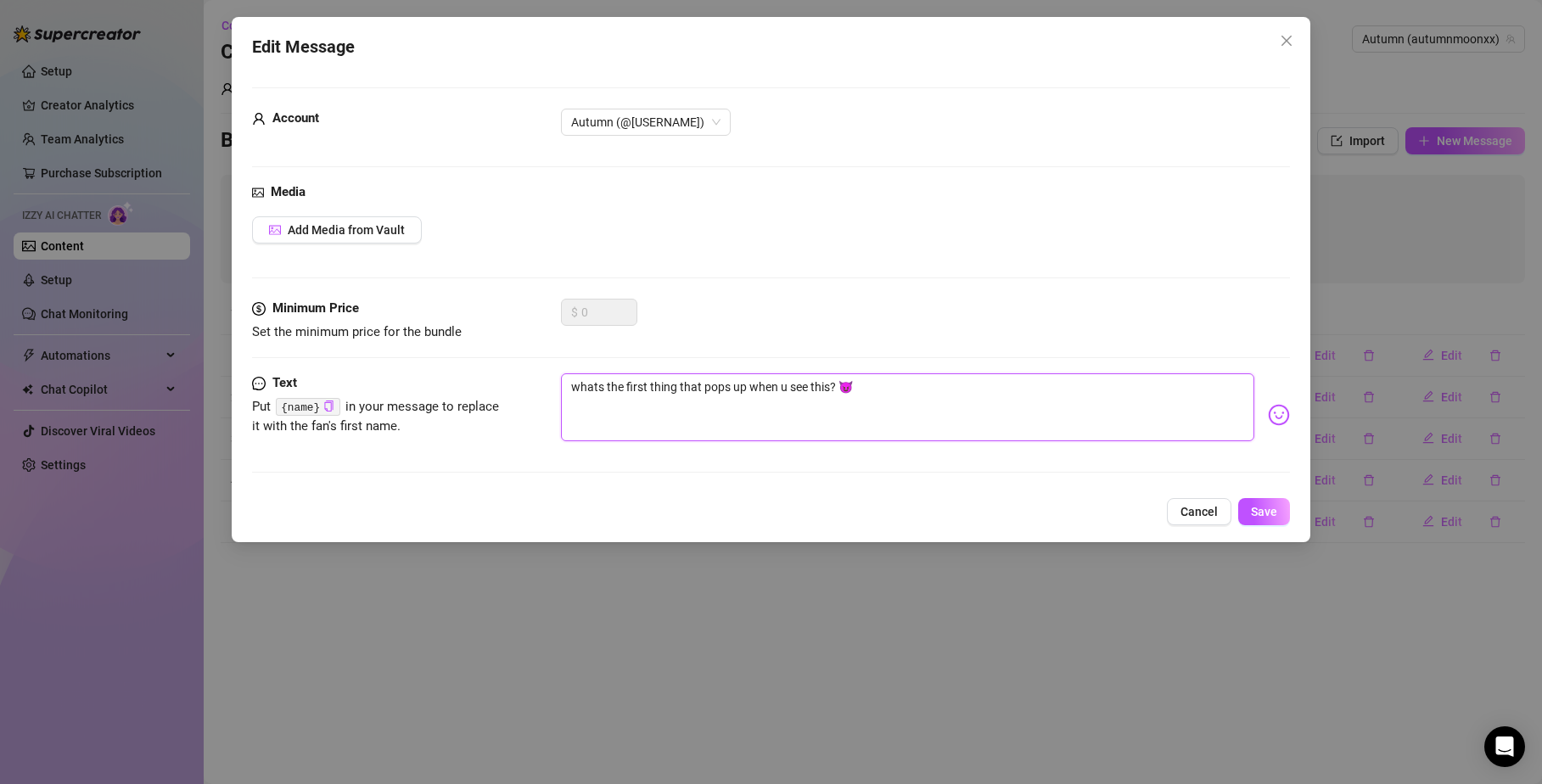 click on "whats the first thing that pops up when u see this? 😈" at bounding box center (908, 407) 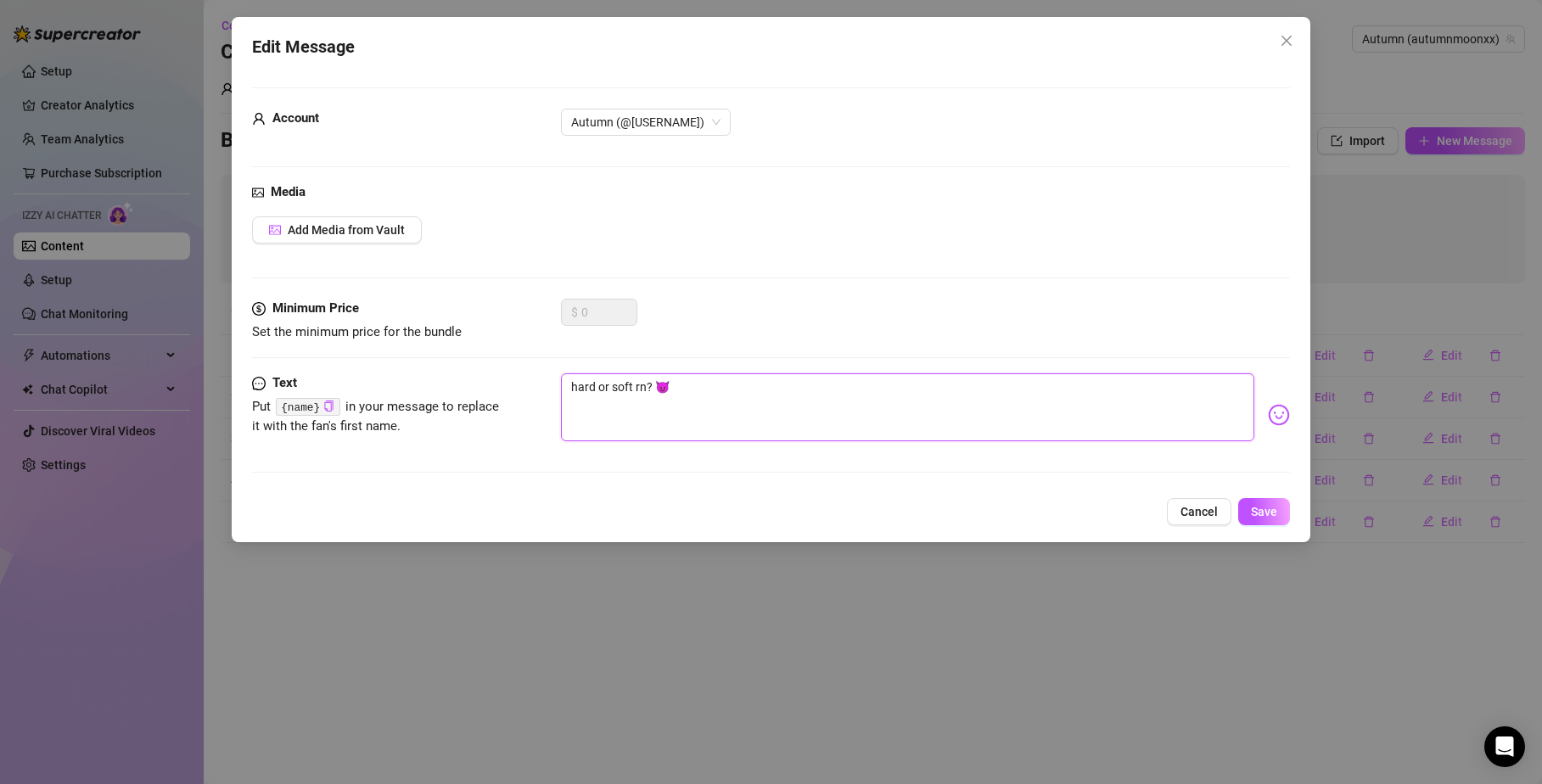 click on "hard or soft rn? 😈" at bounding box center (908, 407) 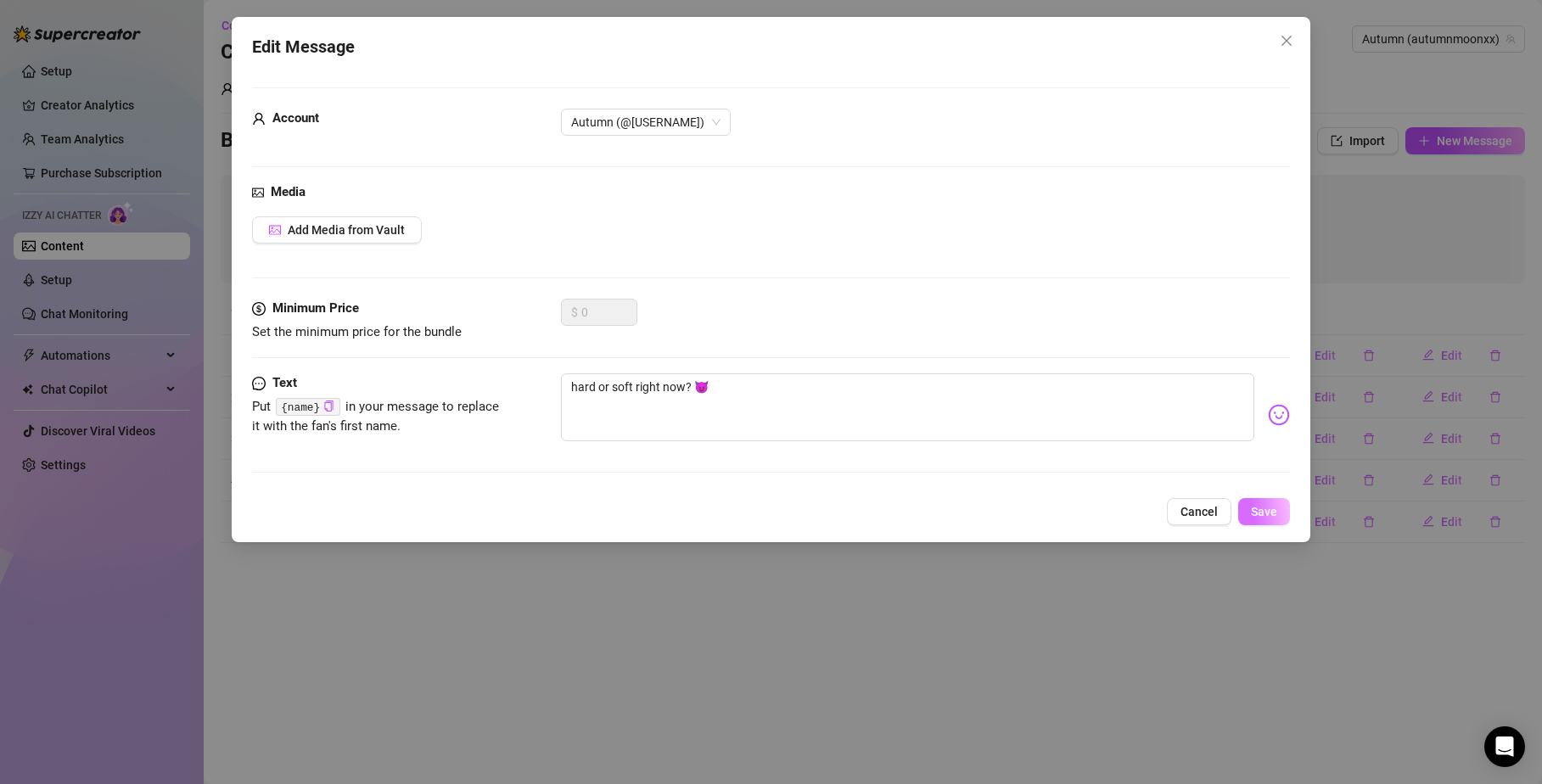 click on "Save" at bounding box center (1264, 512) 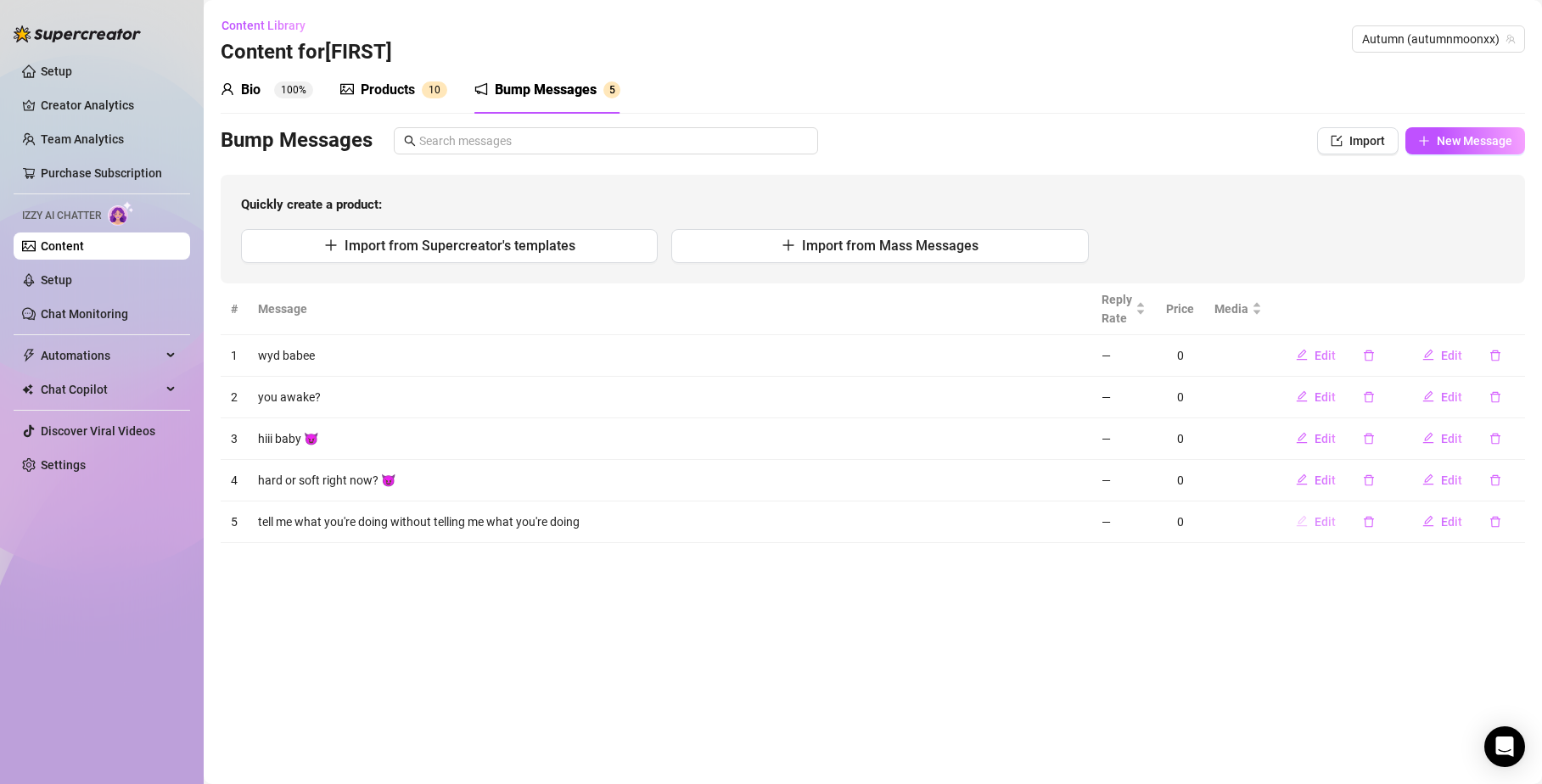 click on "Edit" at bounding box center (1325, 522) 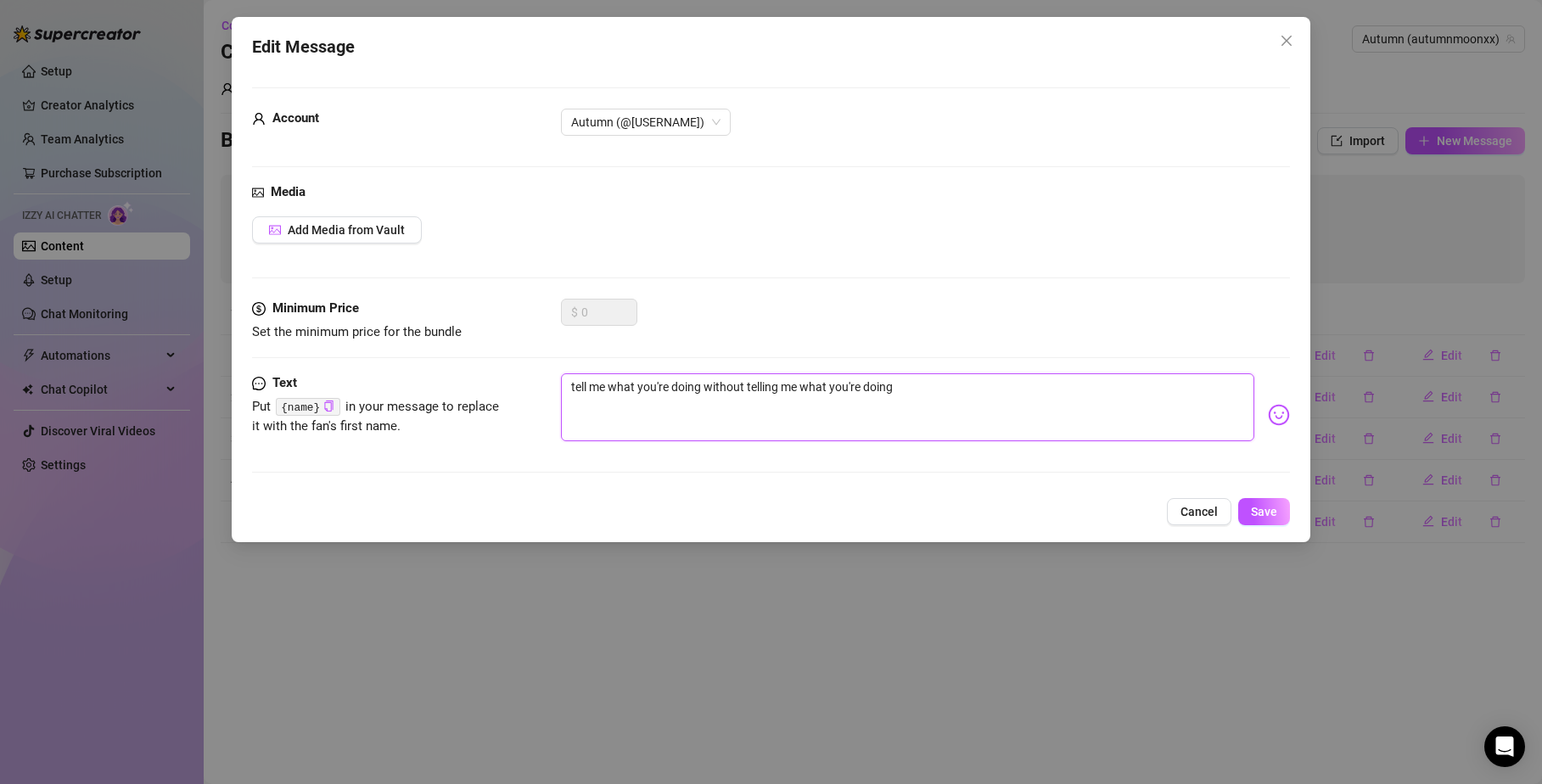 drag, startPoint x: 949, startPoint y: 404, endPoint x: 179, endPoint y: 293, distance: 777.9595 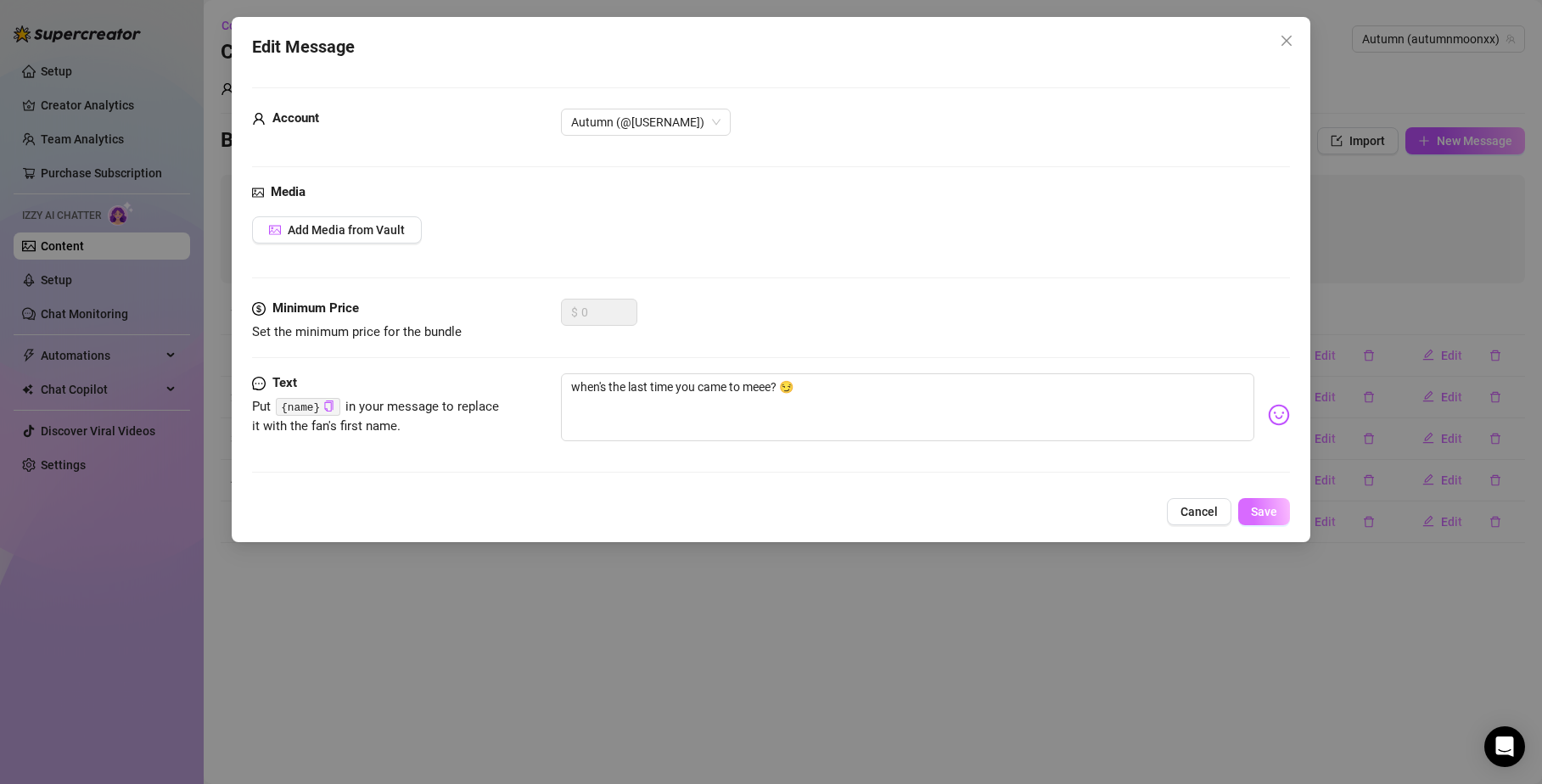 click on "Save" at bounding box center [1264, 512] 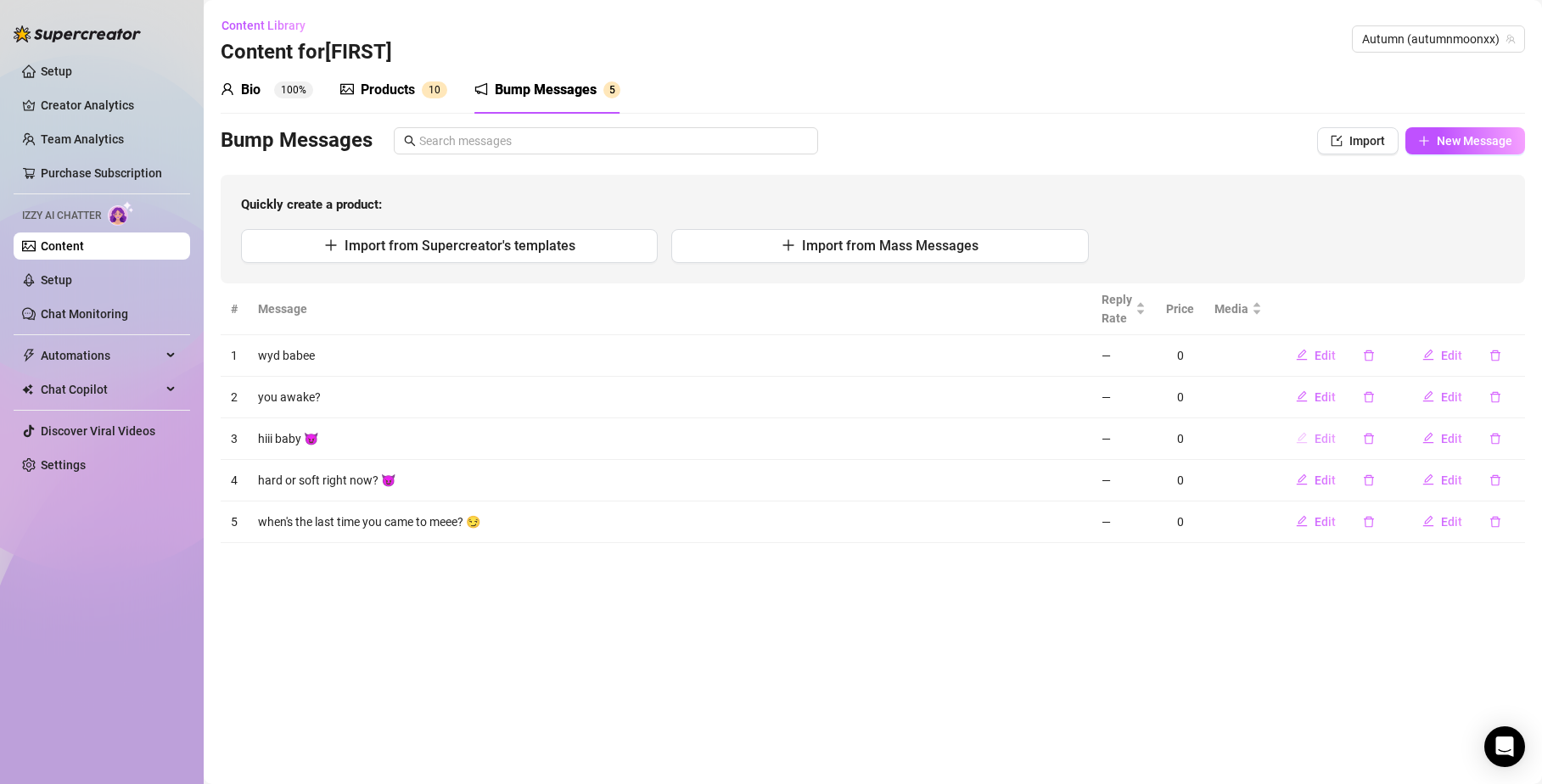 click on "Edit" at bounding box center [1325, 439] 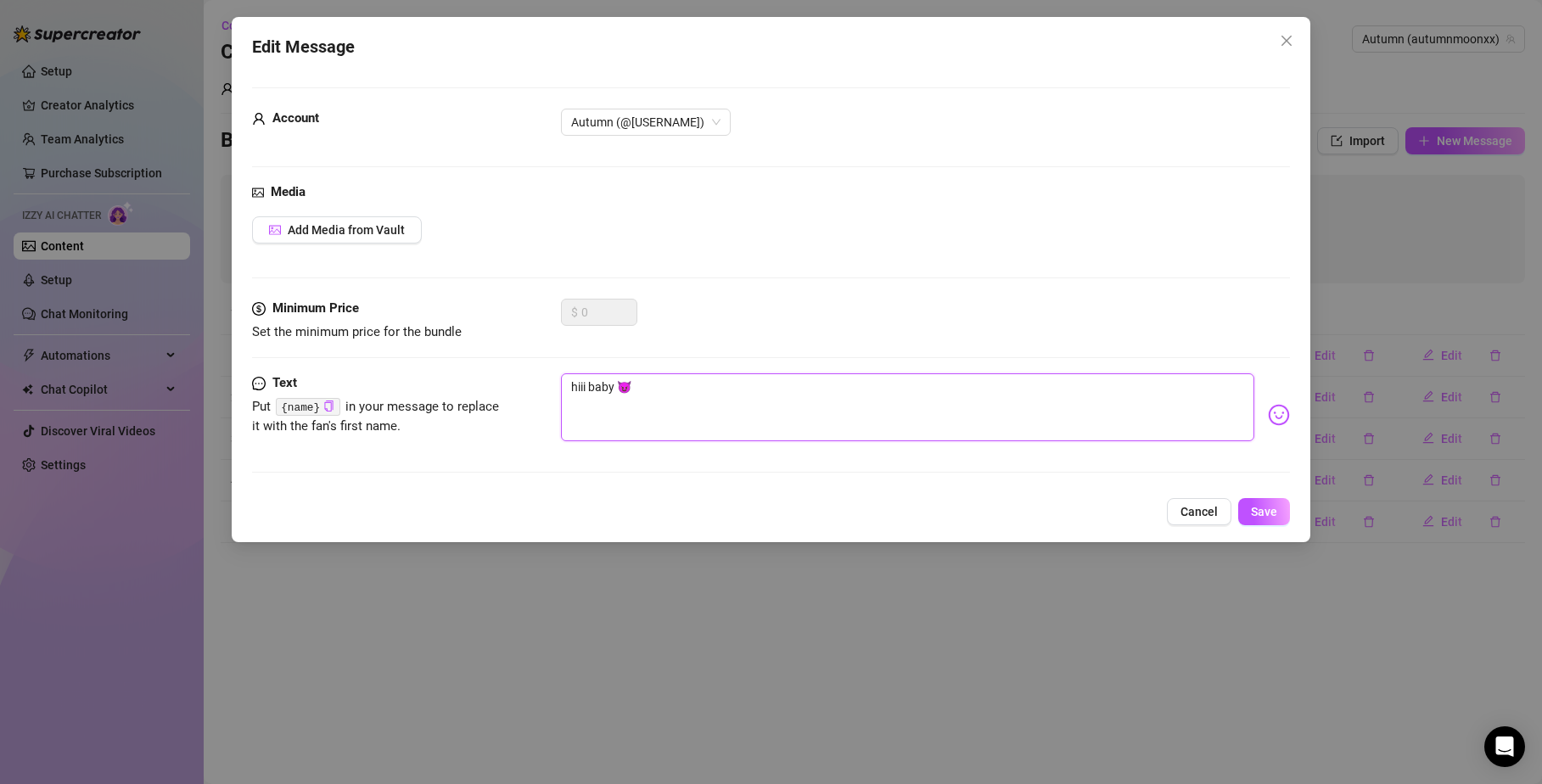 drag, startPoint x: 680, startPoint y: 396, endPoint x: 450, endPoint y: 359, distance: 232.9571 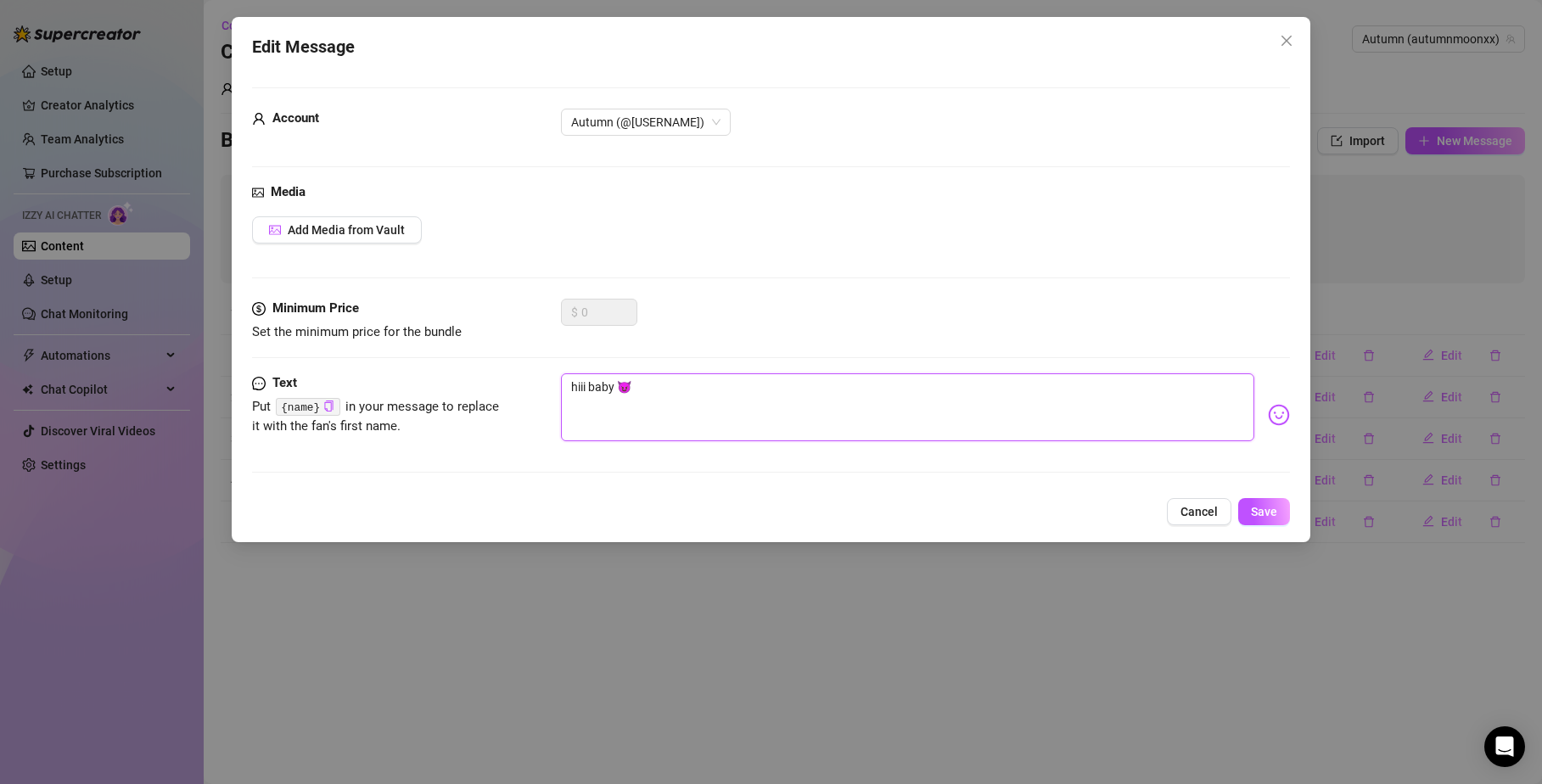 click on "Account Autumn (@autumnmoonxx) Media Add Media from Vault Minimum Price Set the minimum price for the bundle $ 0 Text Put   {name}   in your message to replace it with the fan's first name. hiii baby 😈" at bounding box center (771, 288) 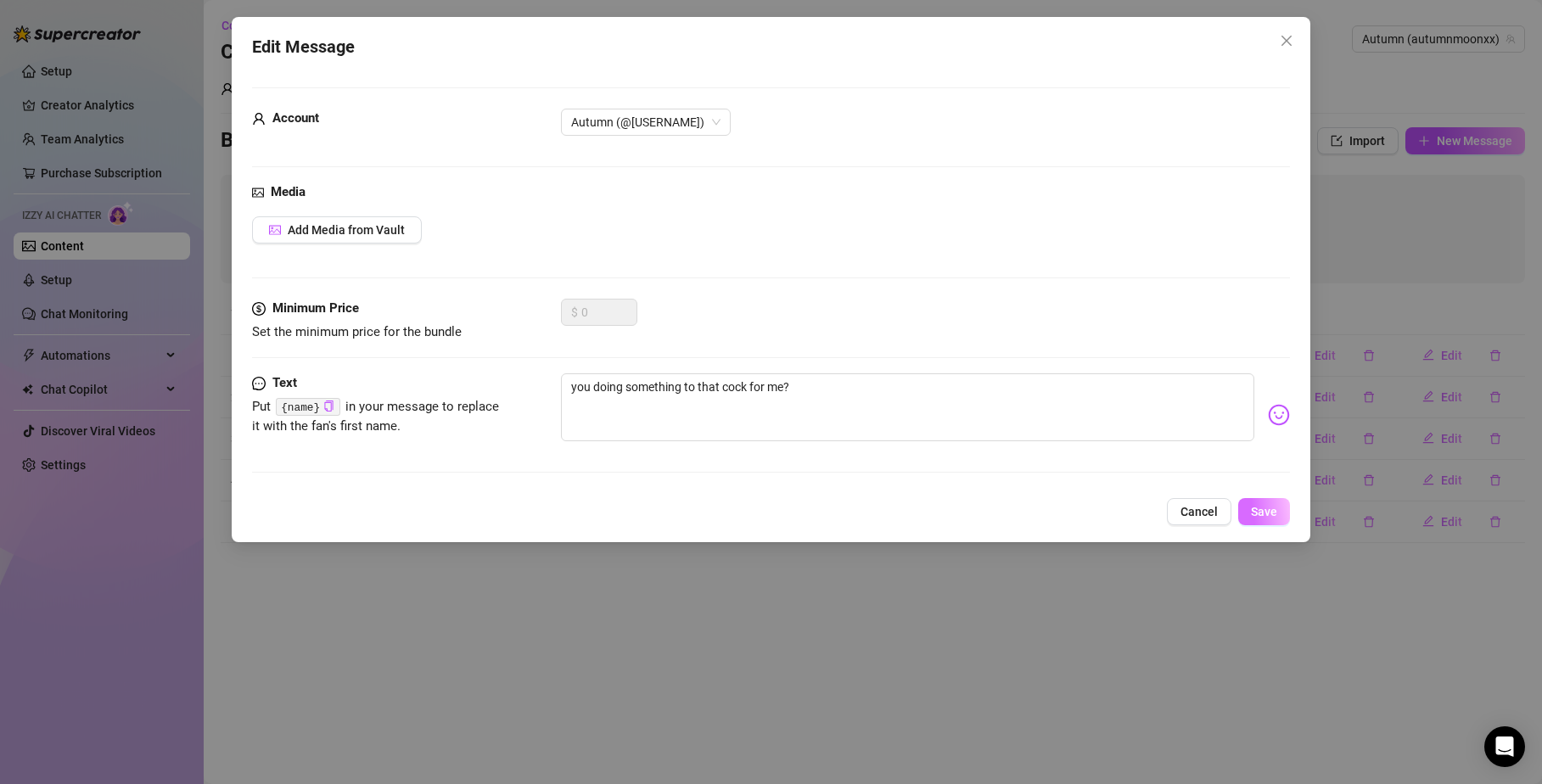 click on "Save" at bounding box center [1264, 512] 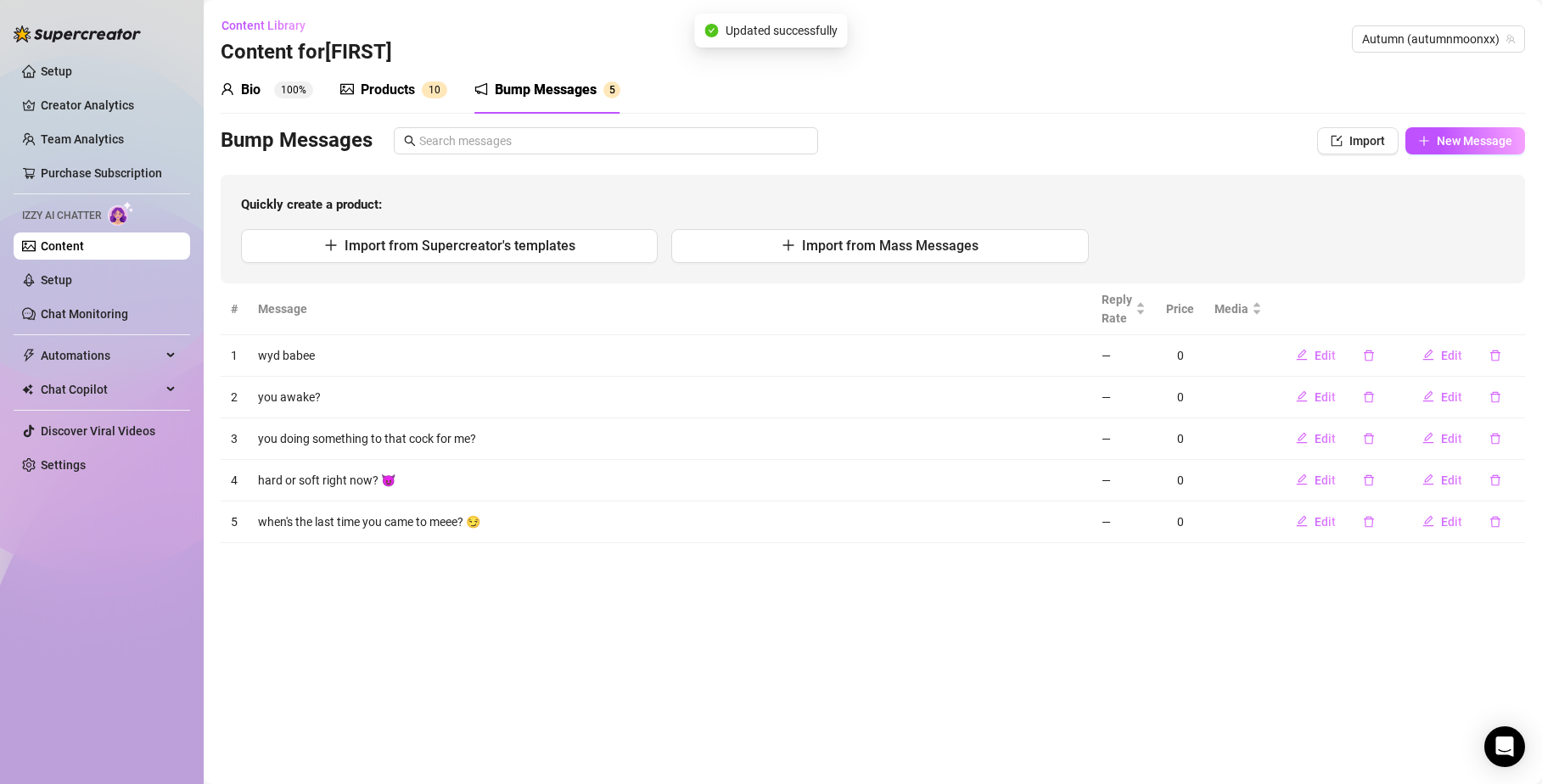 click on "you  awake?" at bounding box center [670, 397] 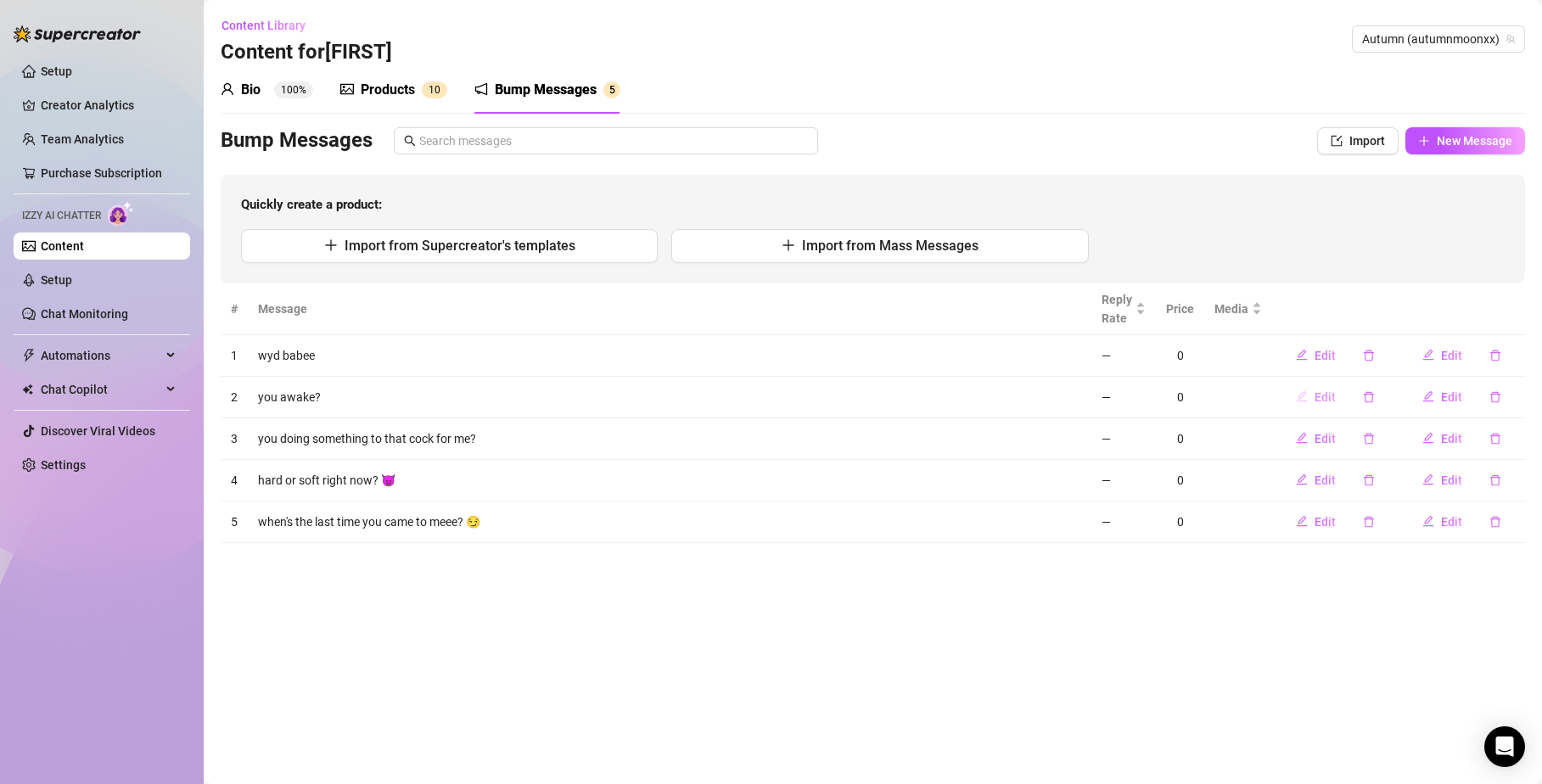 click on "Edit" at bounding box center [1315, 397] 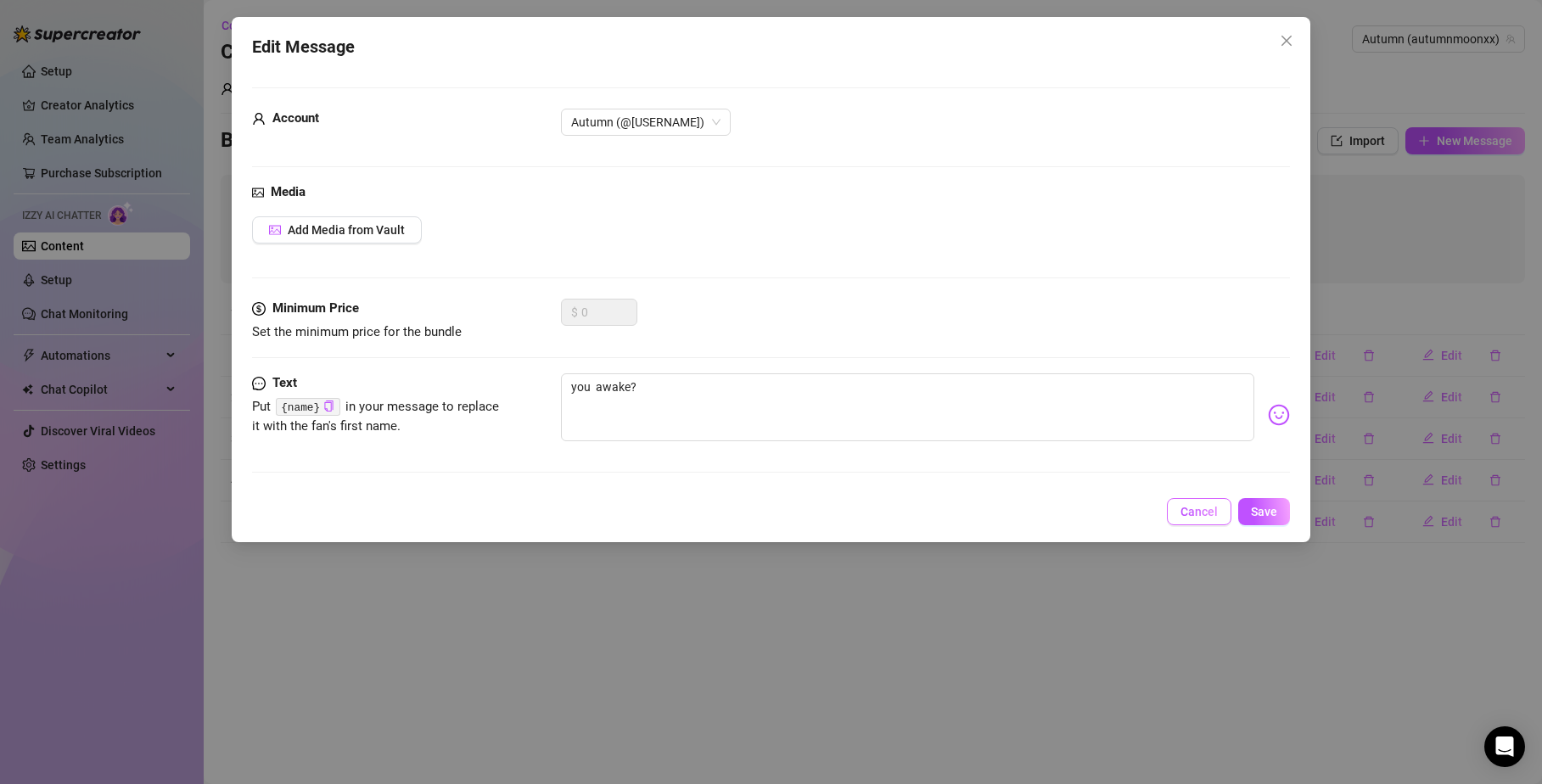 click on "Cancel" at bounding box center (1199, 512) 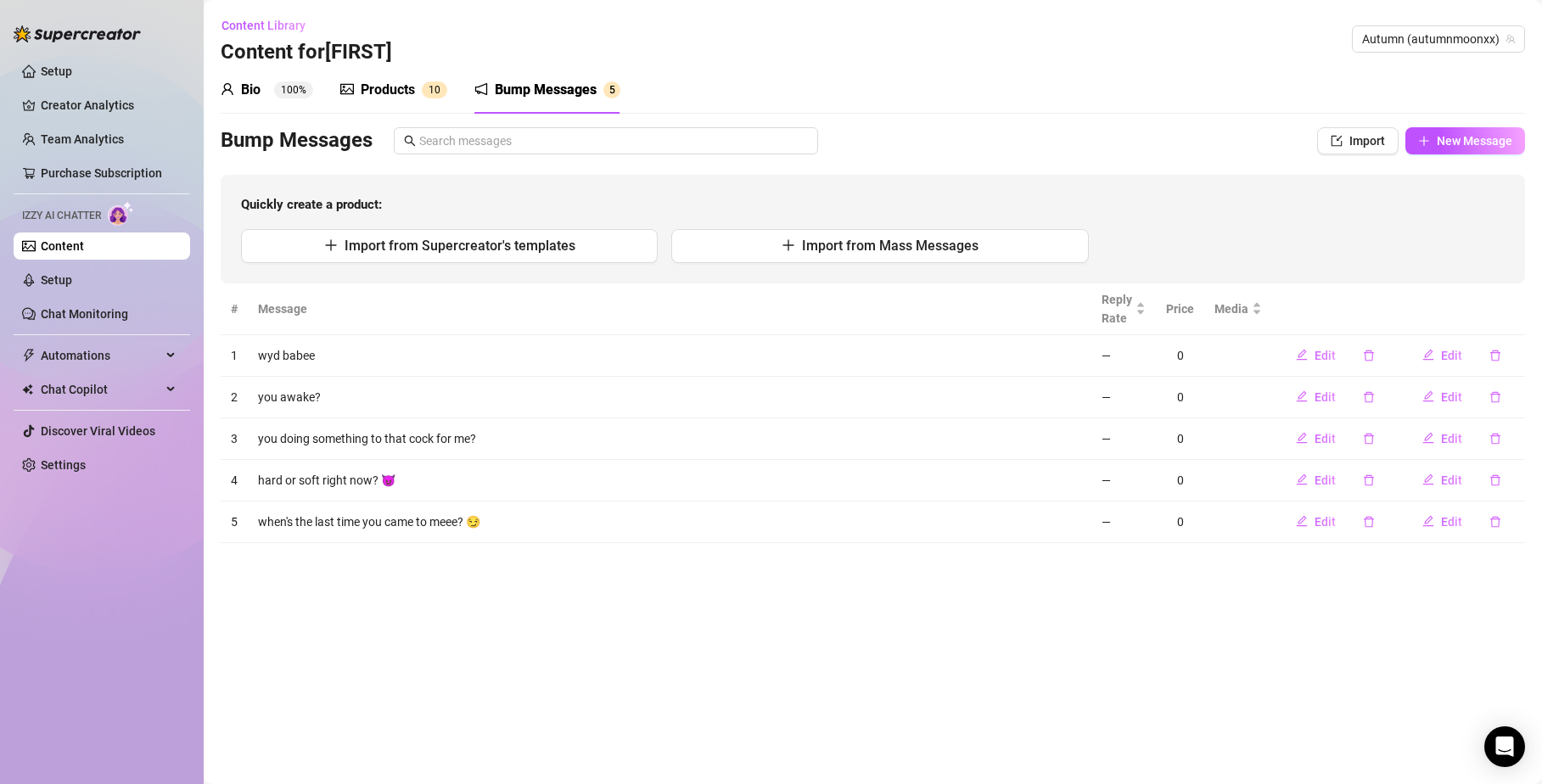 click on "wyd babee" at bounding box center (670, 356) 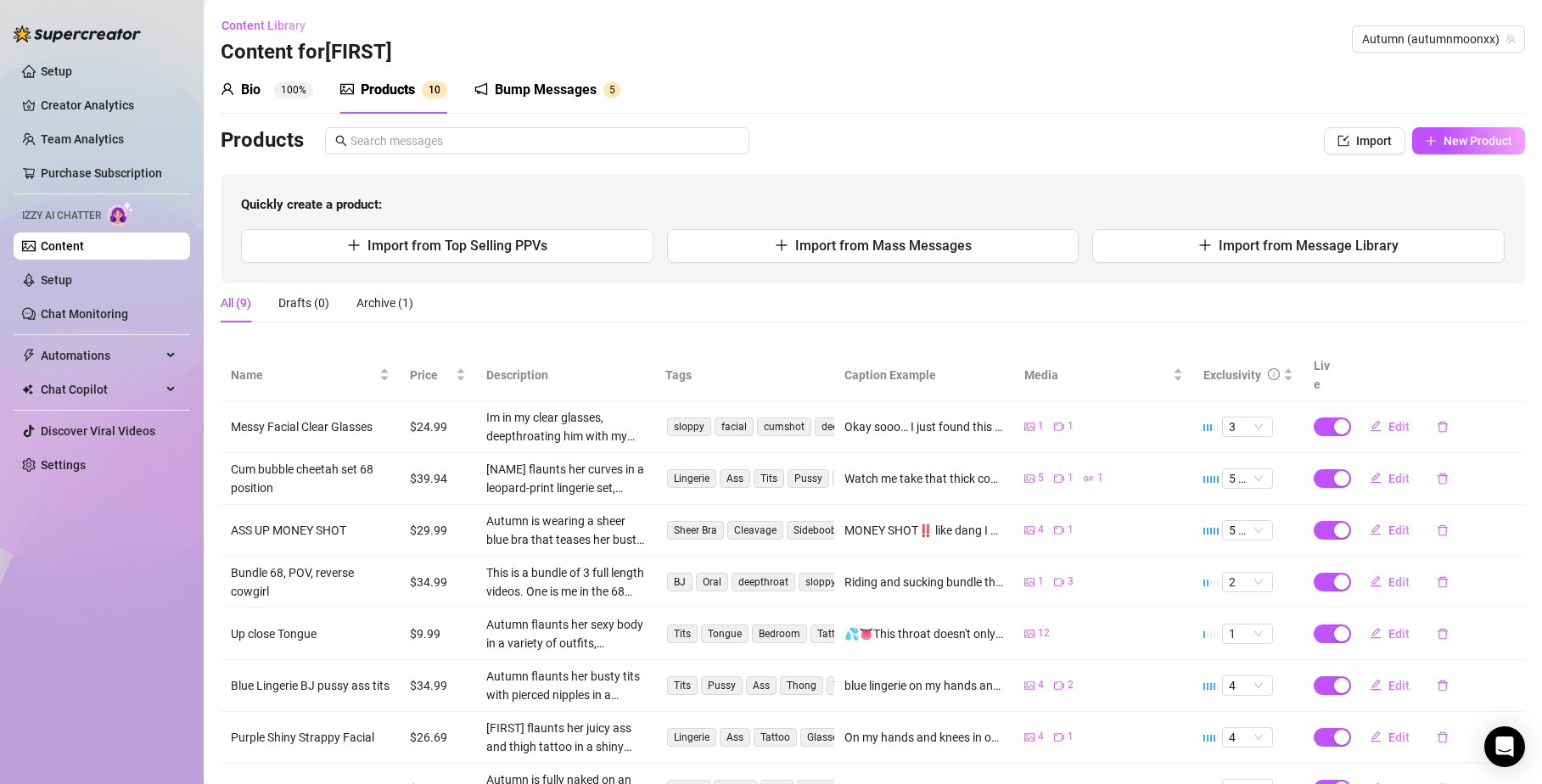 click on "Bio   100% Products 1 0 Bump Messages 5" at bounding box center [420, 90] 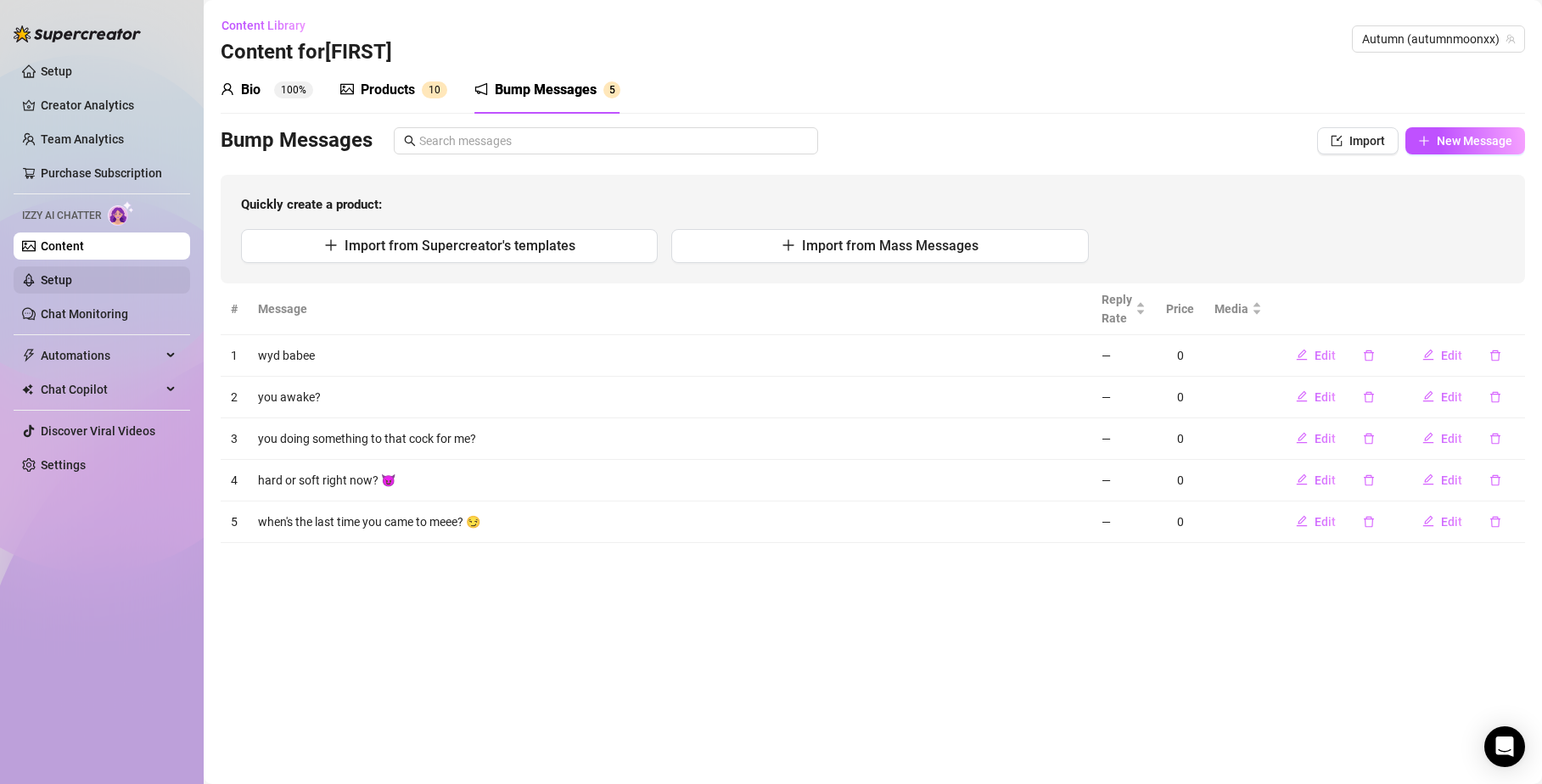 click on "Setup" at bounding box center (56, 280) 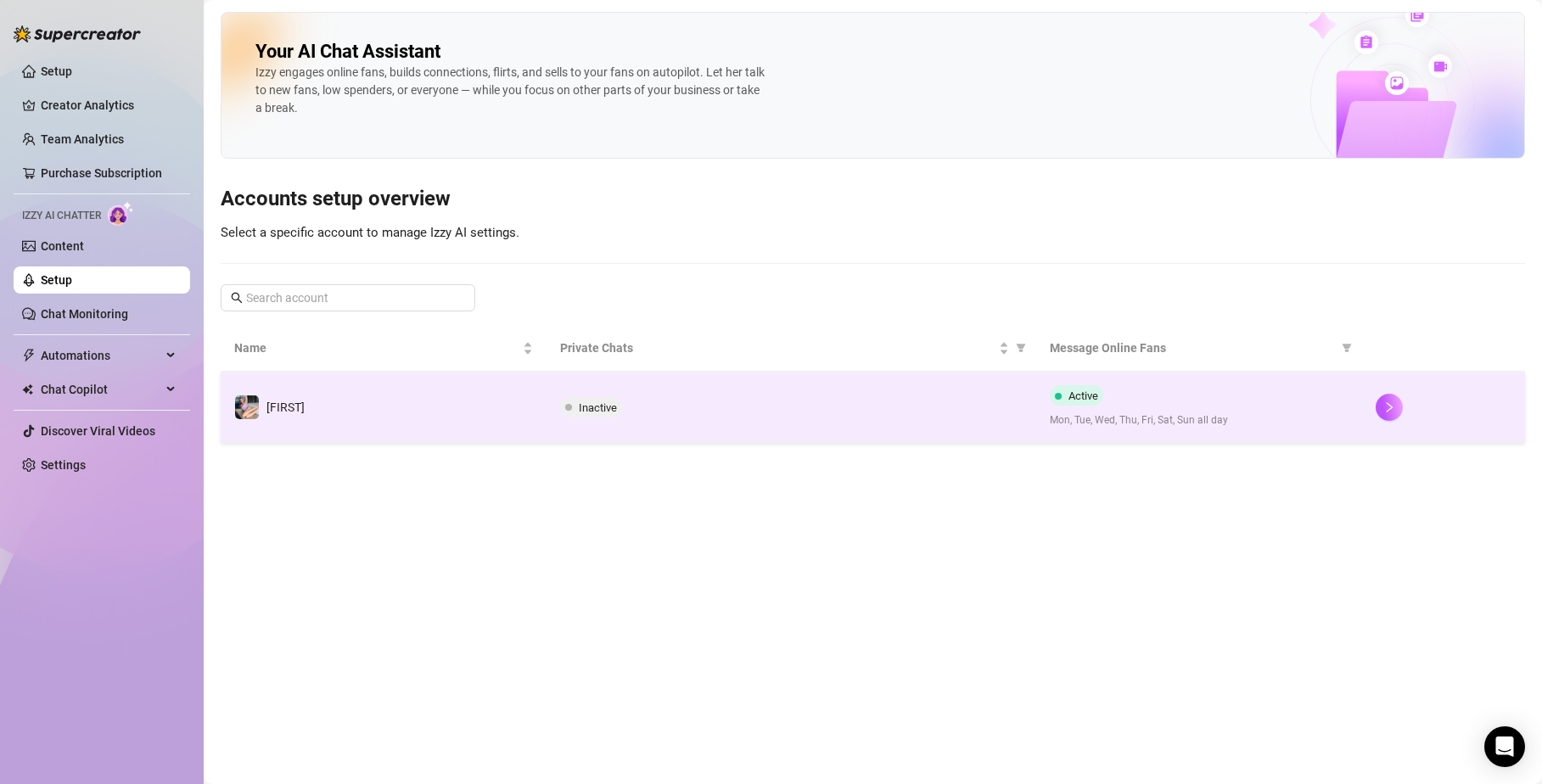 click on "Active Mon, Tue, Wed, Thu, Fri, Sat, Sun all day" at bounding box center [1199, 406] 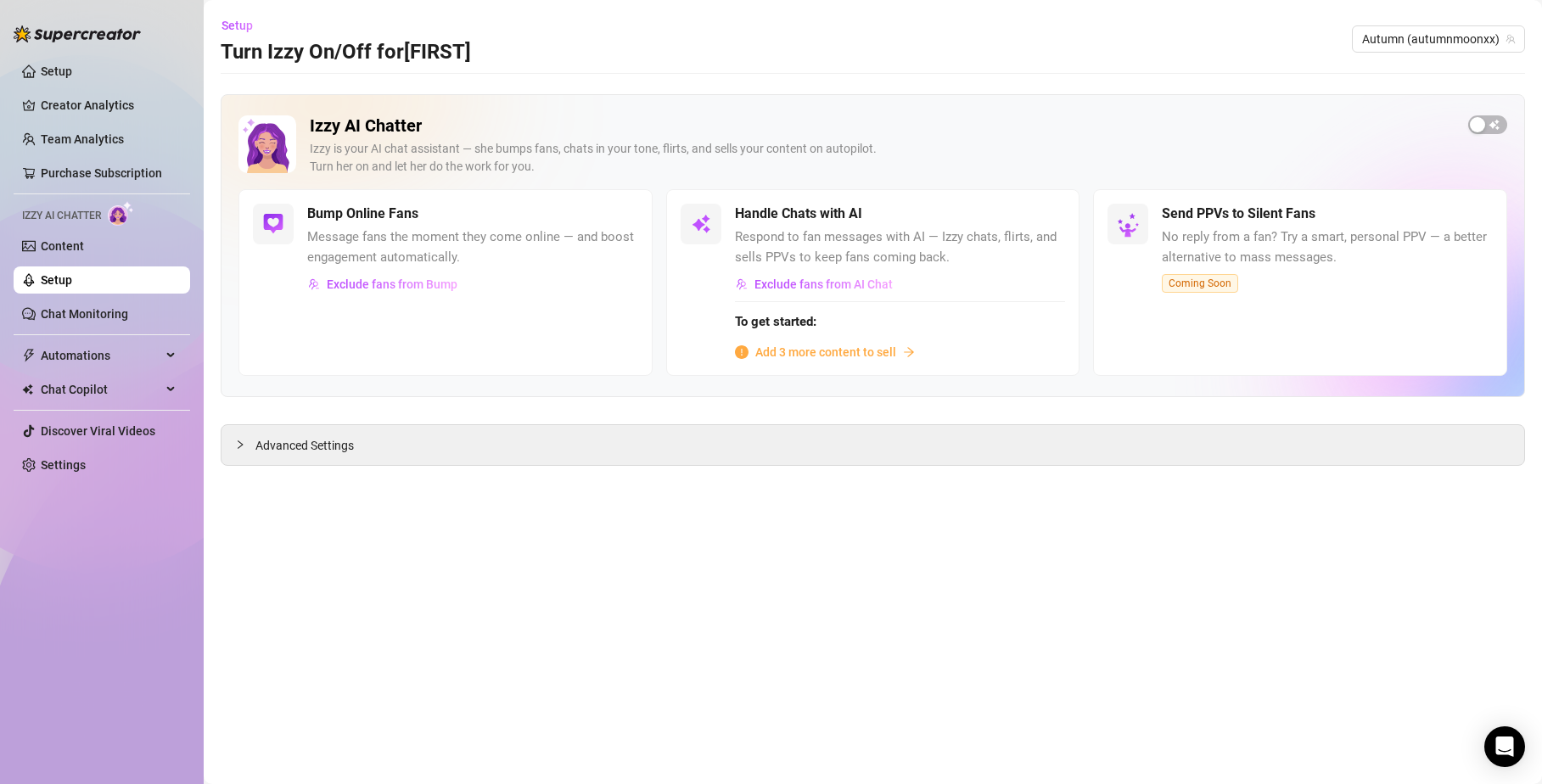 click on "Add 3 more content to sell" at bounding box center (826, 352) 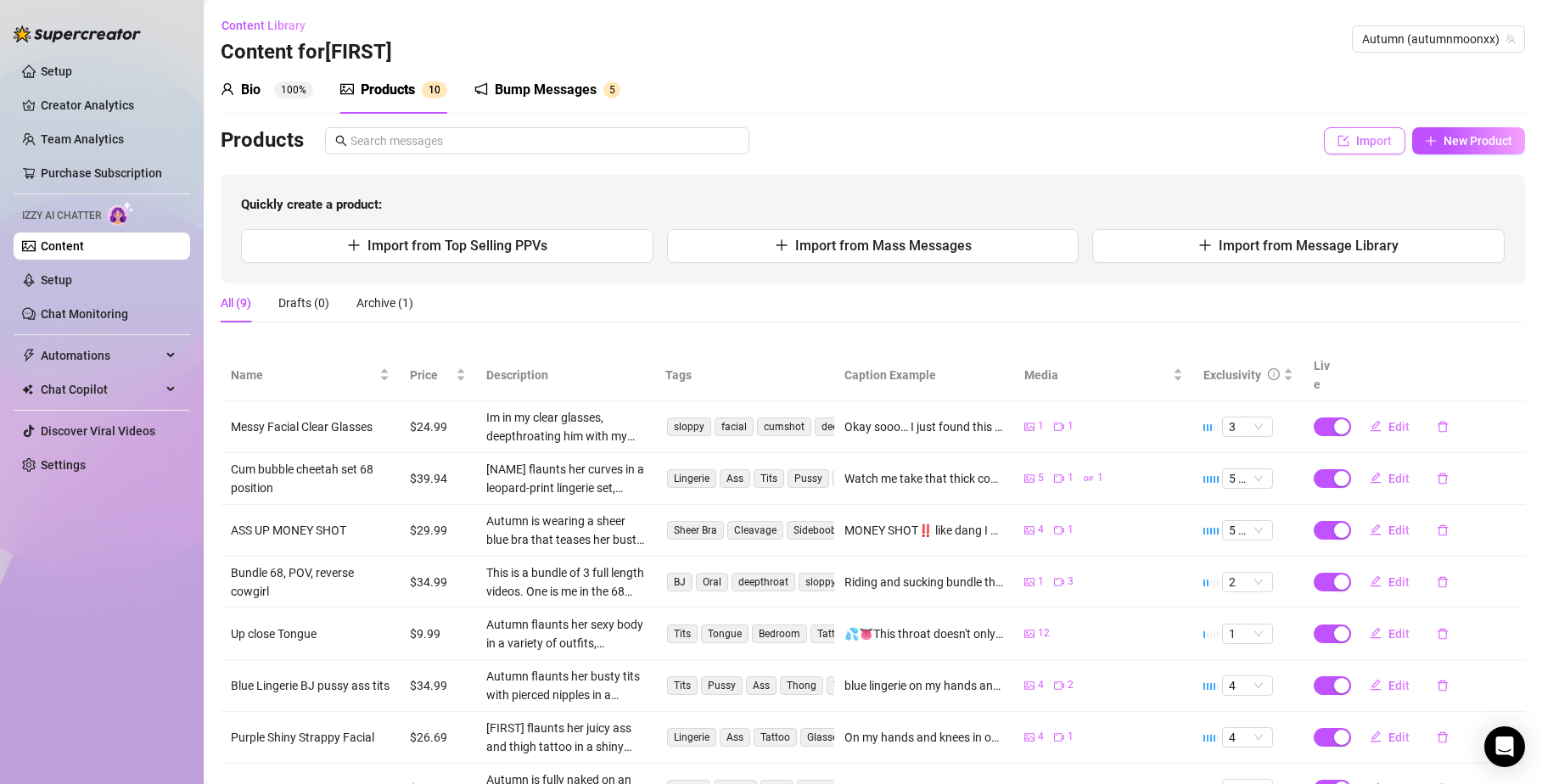 click 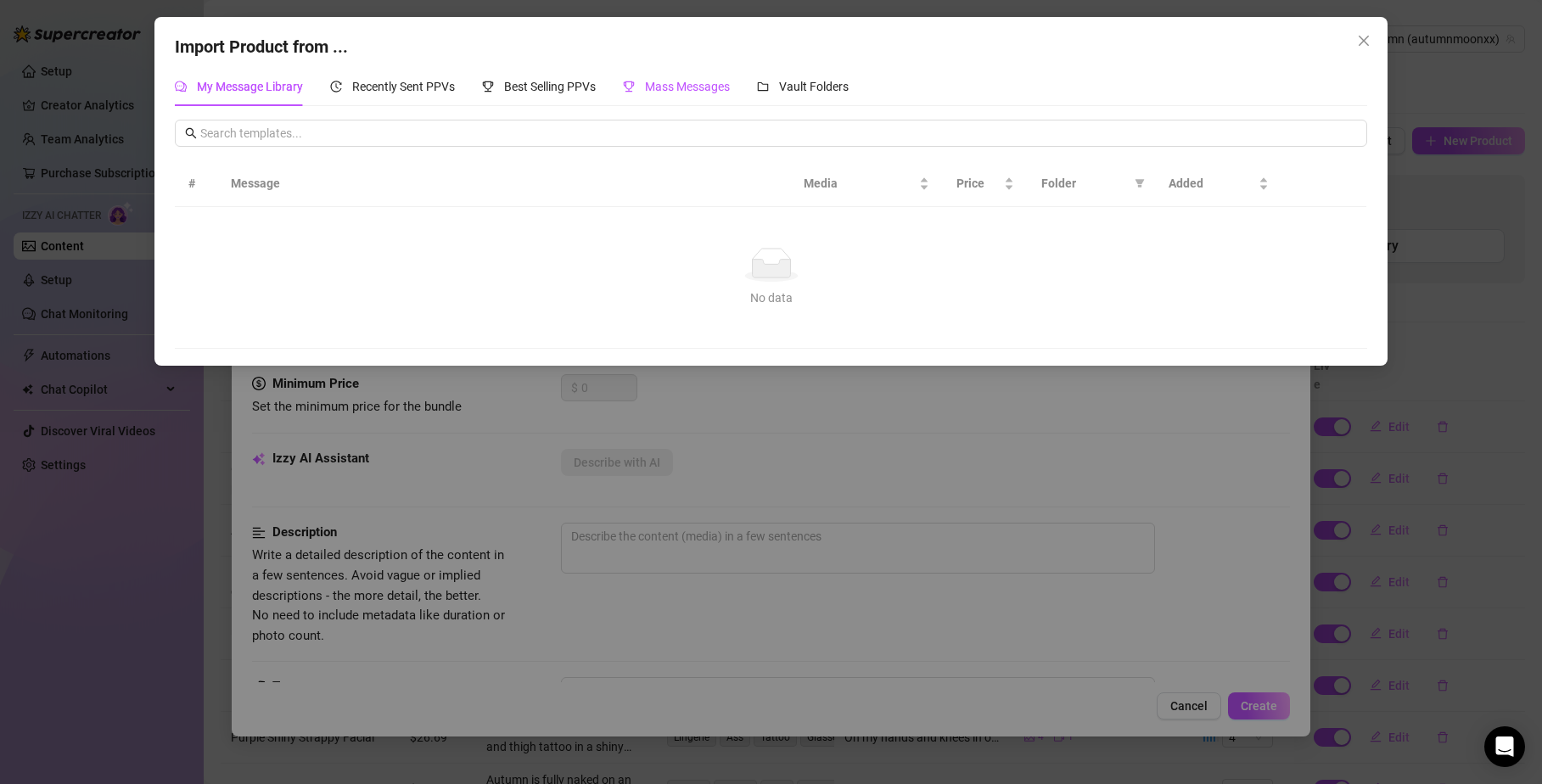 click on "Mass Messages" at bounding box center (687, 87) 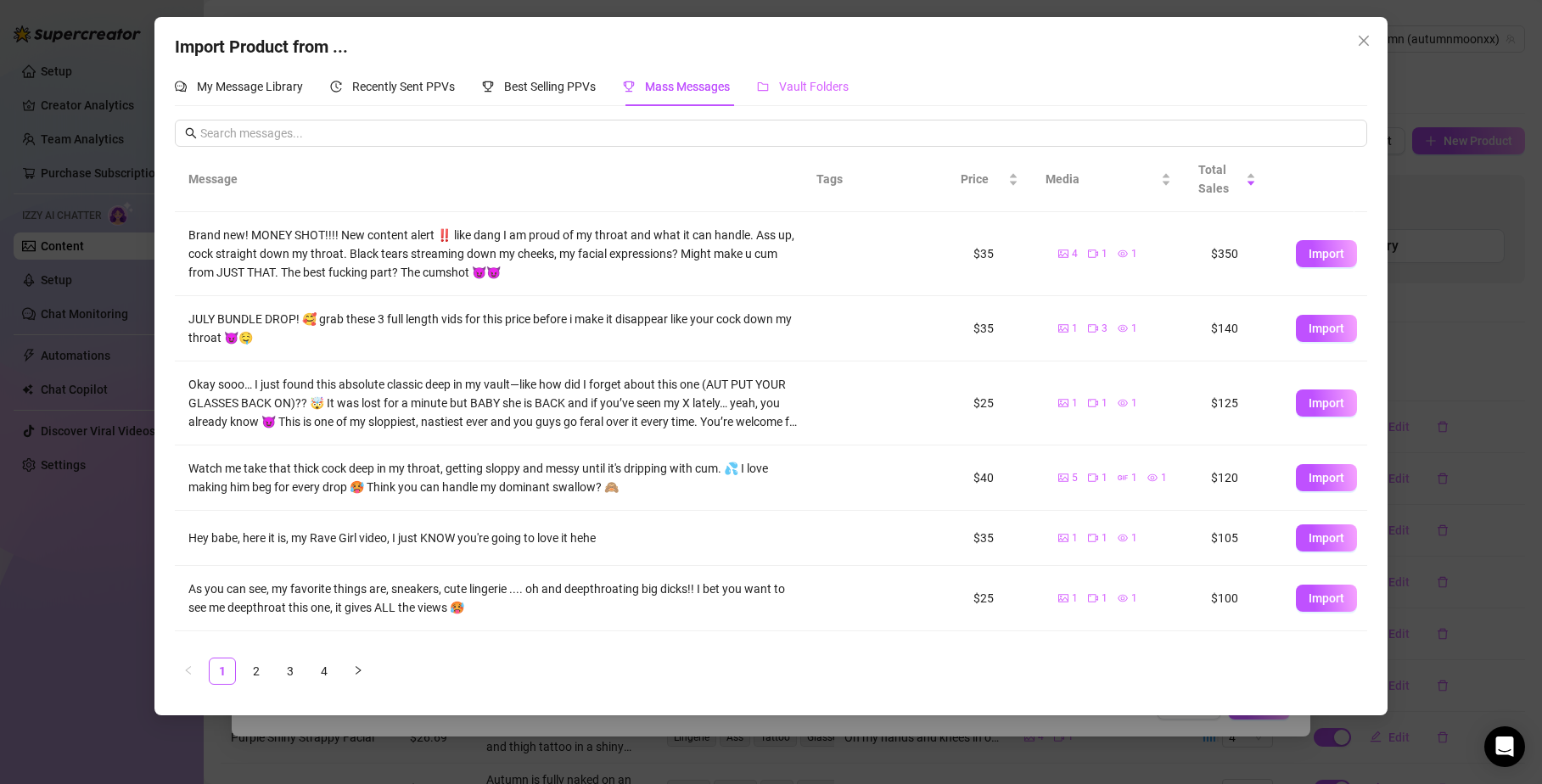 click on "Vault Folders" at bounding box center (803, 87) 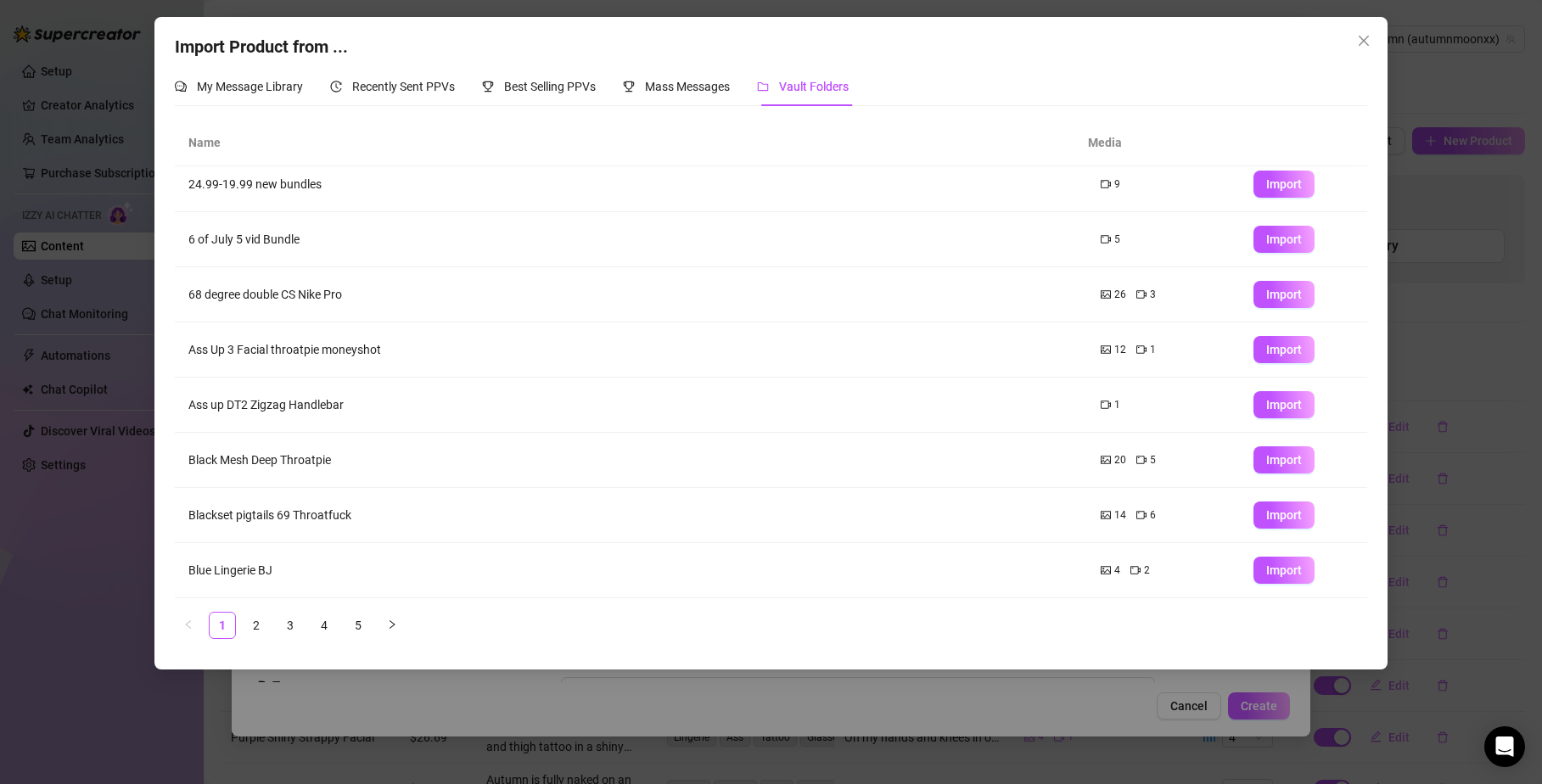 scroll, scrollTop: 120, scrollLeft: 0, axis: vertical 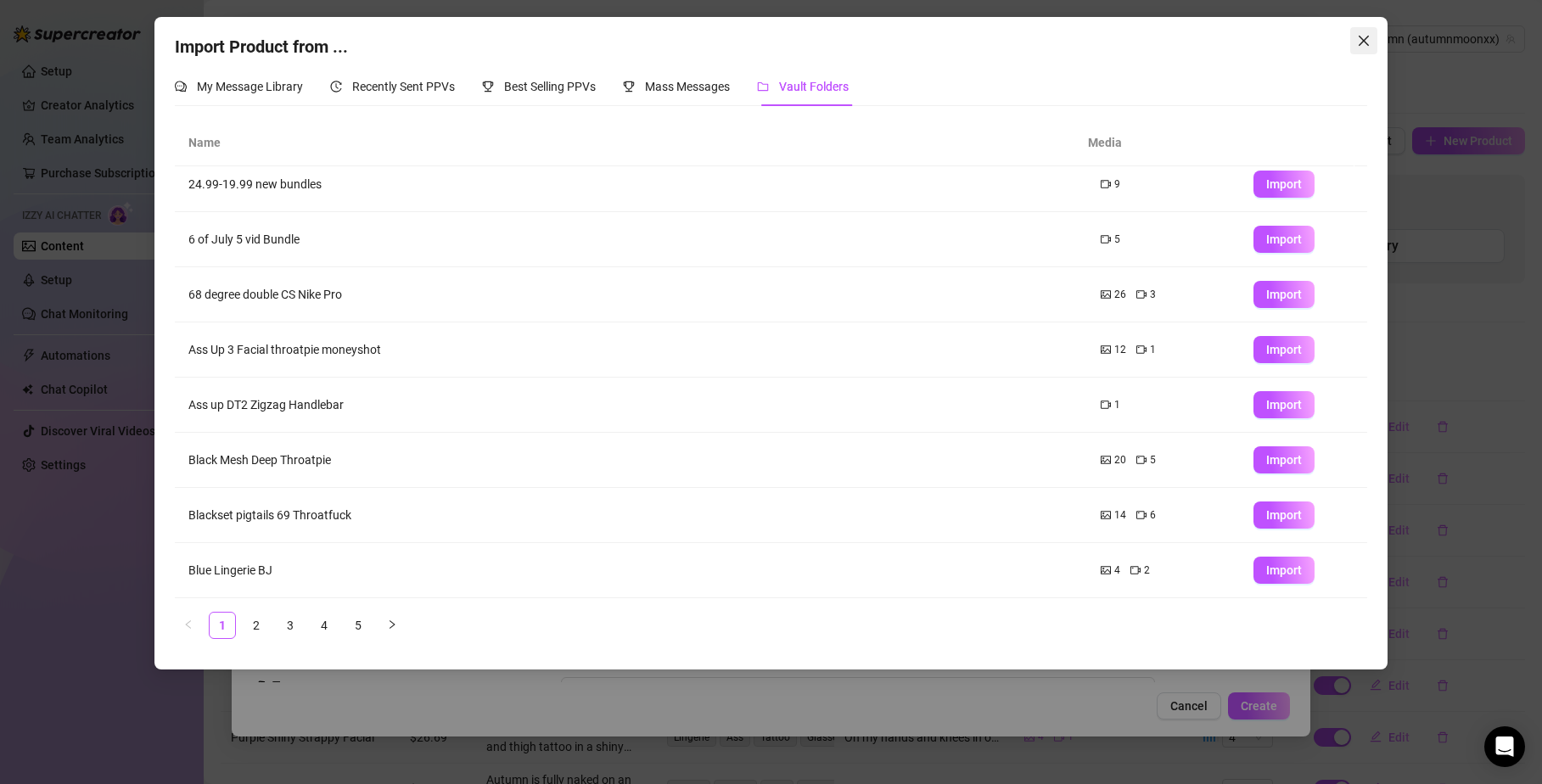 click 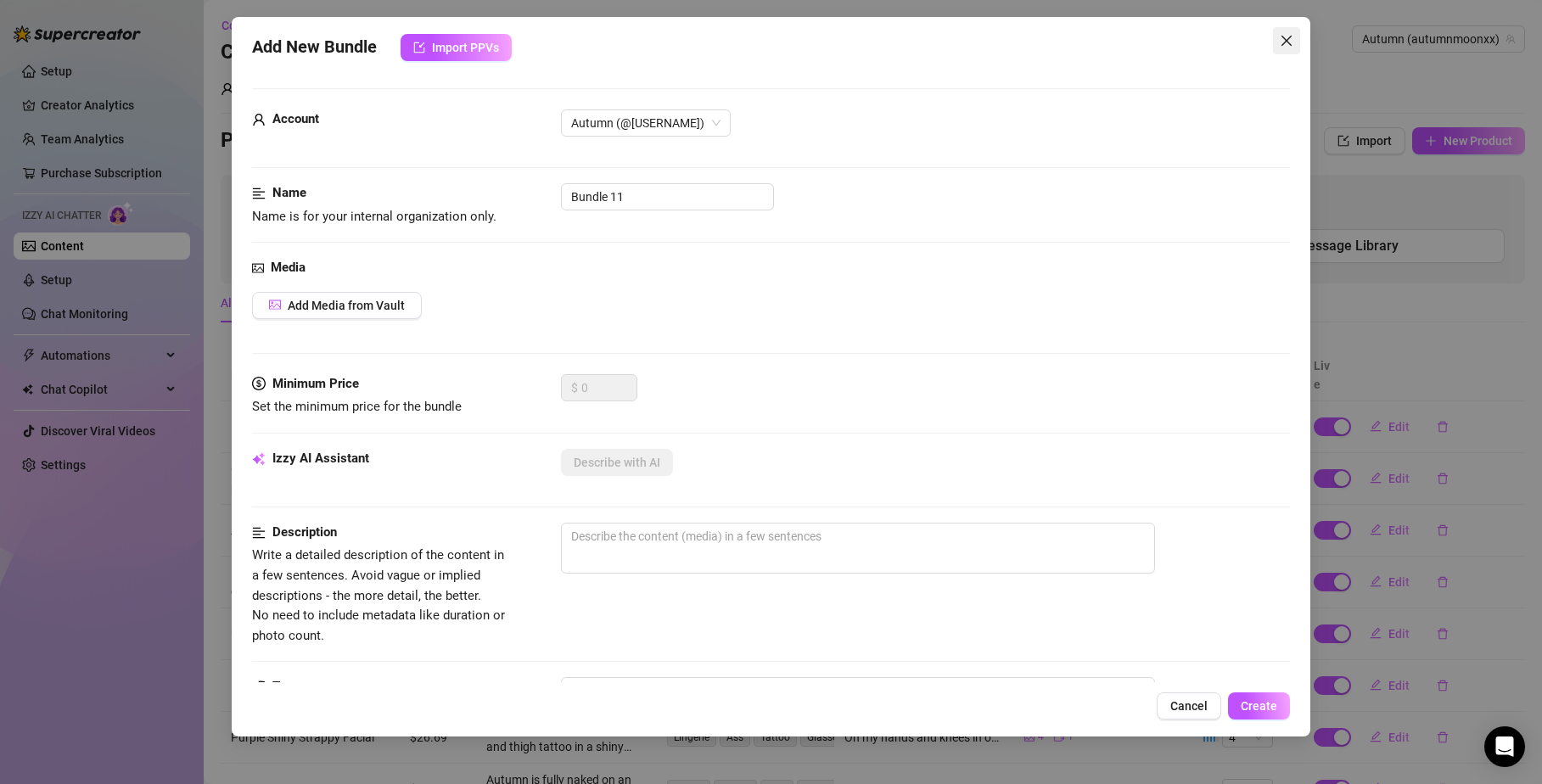 click 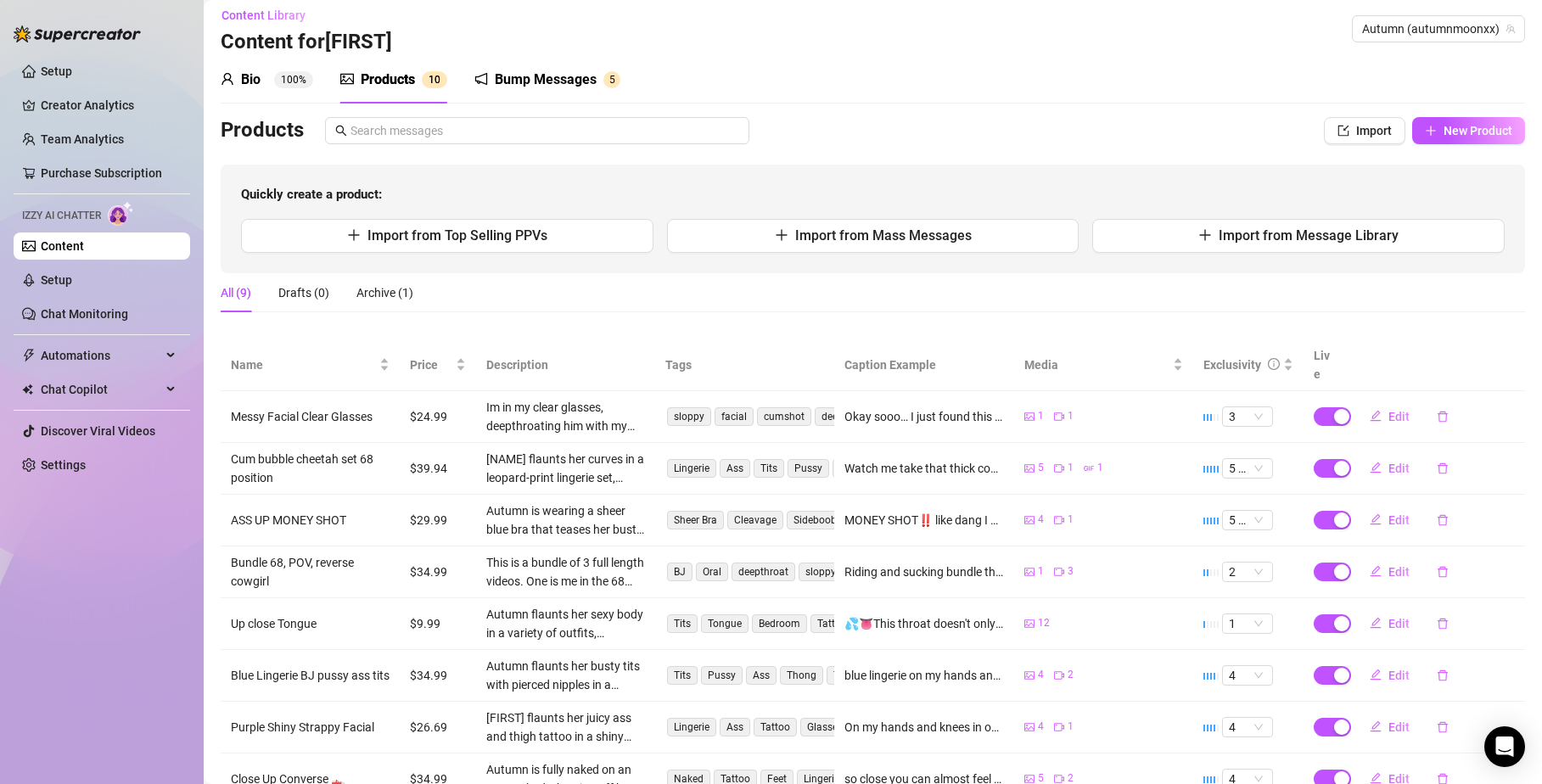 scroll, scrollTop: 0, scrollLeft: 0, axis: both 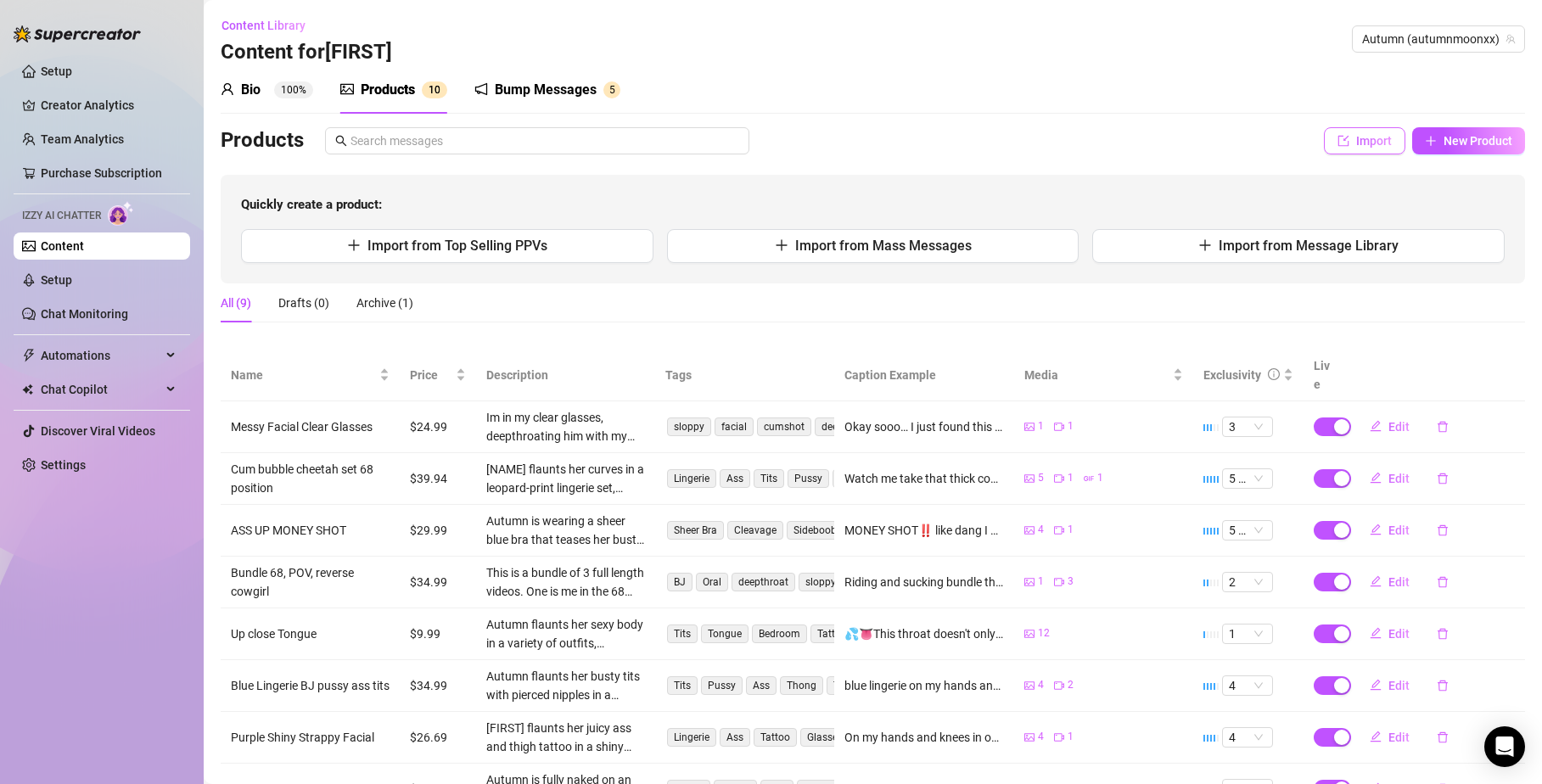 click on "Import" at bounding box center [1365, 141] 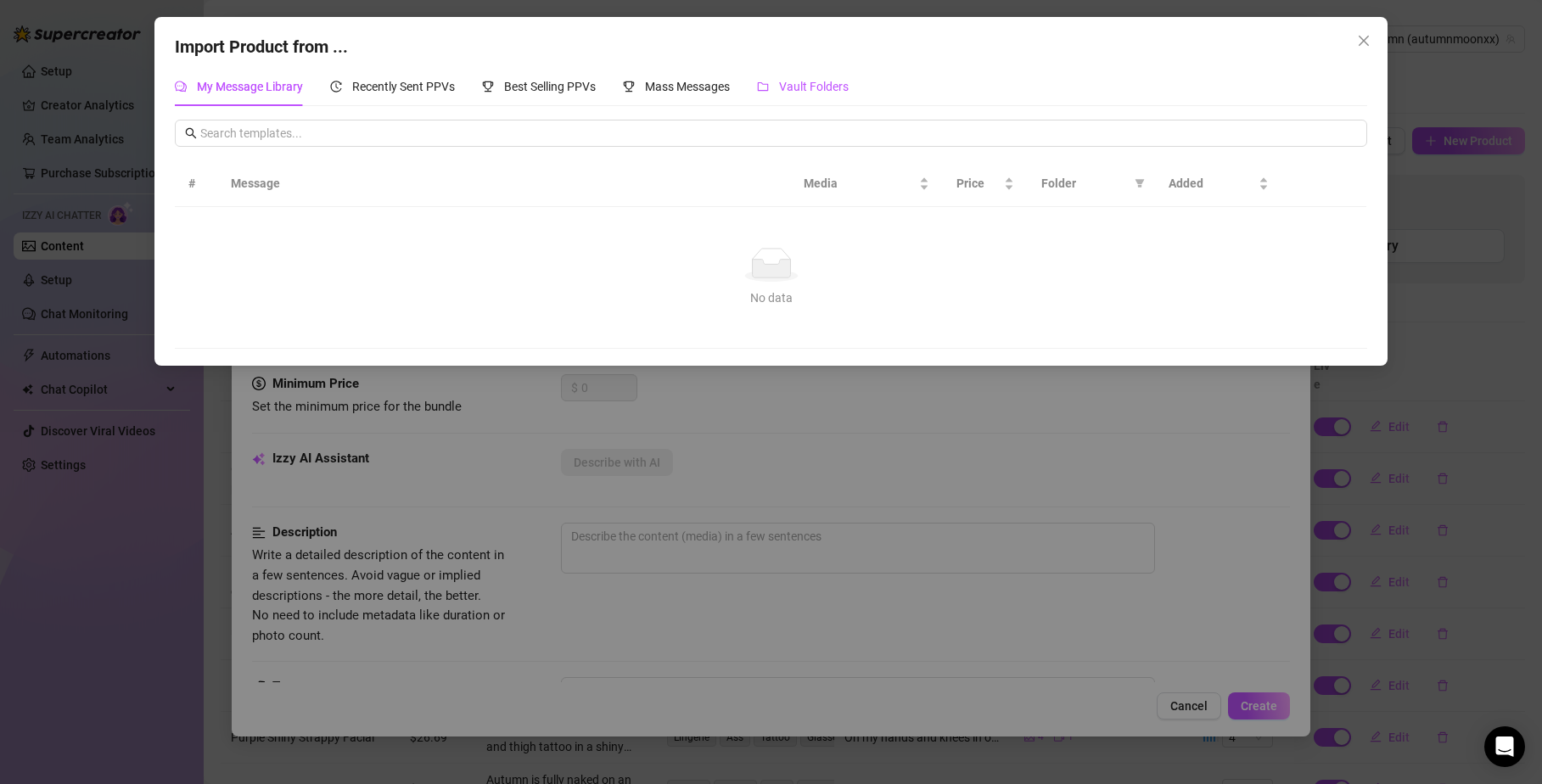 click on "Vault Folders" at bounding box center [803, 87] 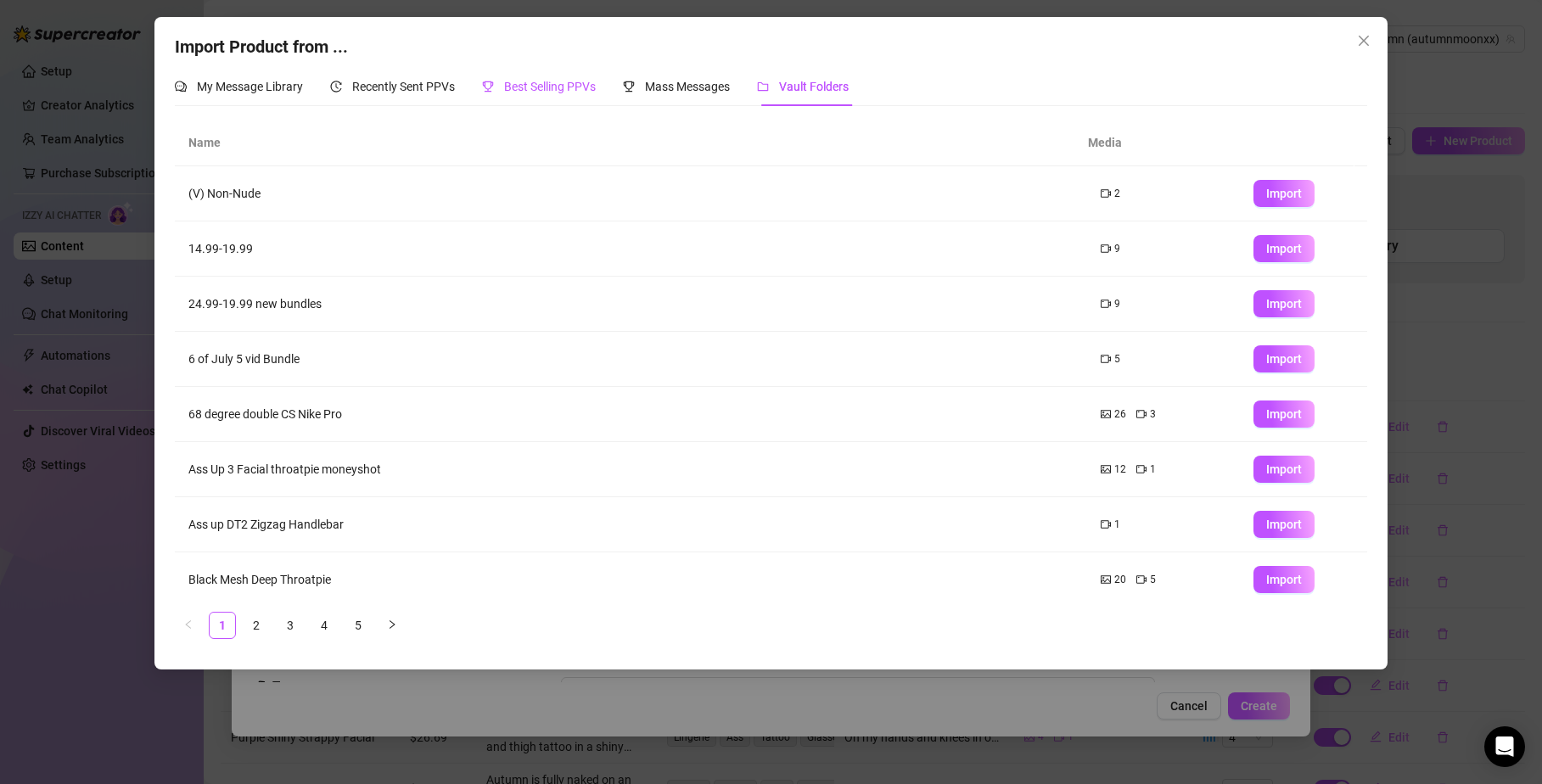 click on "Best Selling PPVs" at bounding box center (550, 87) 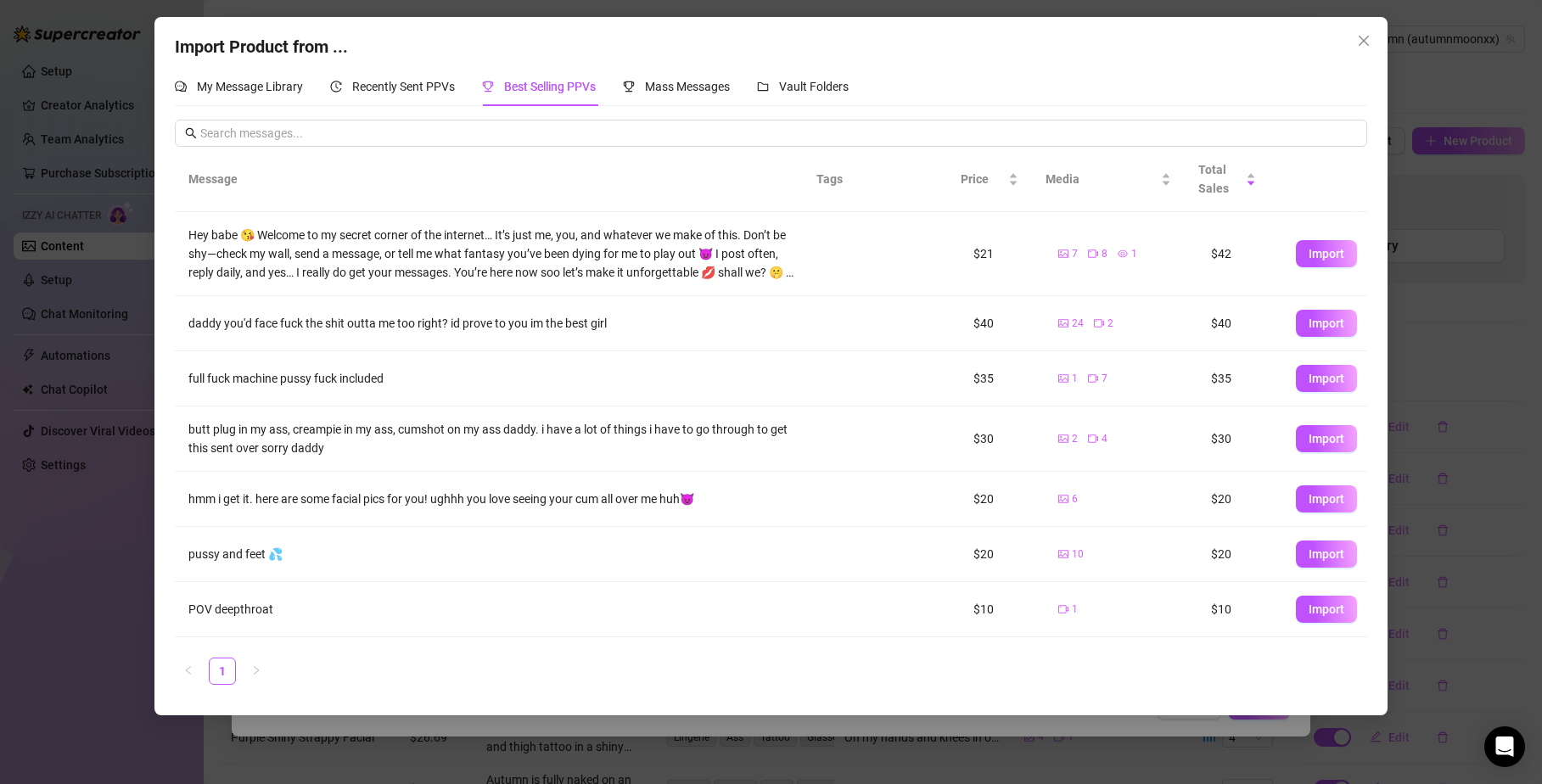 click on "My Message Library Recently Sent PPVs Best Selling PPVs Mass Messages Vault Folders" at bounding box center (771, 87) 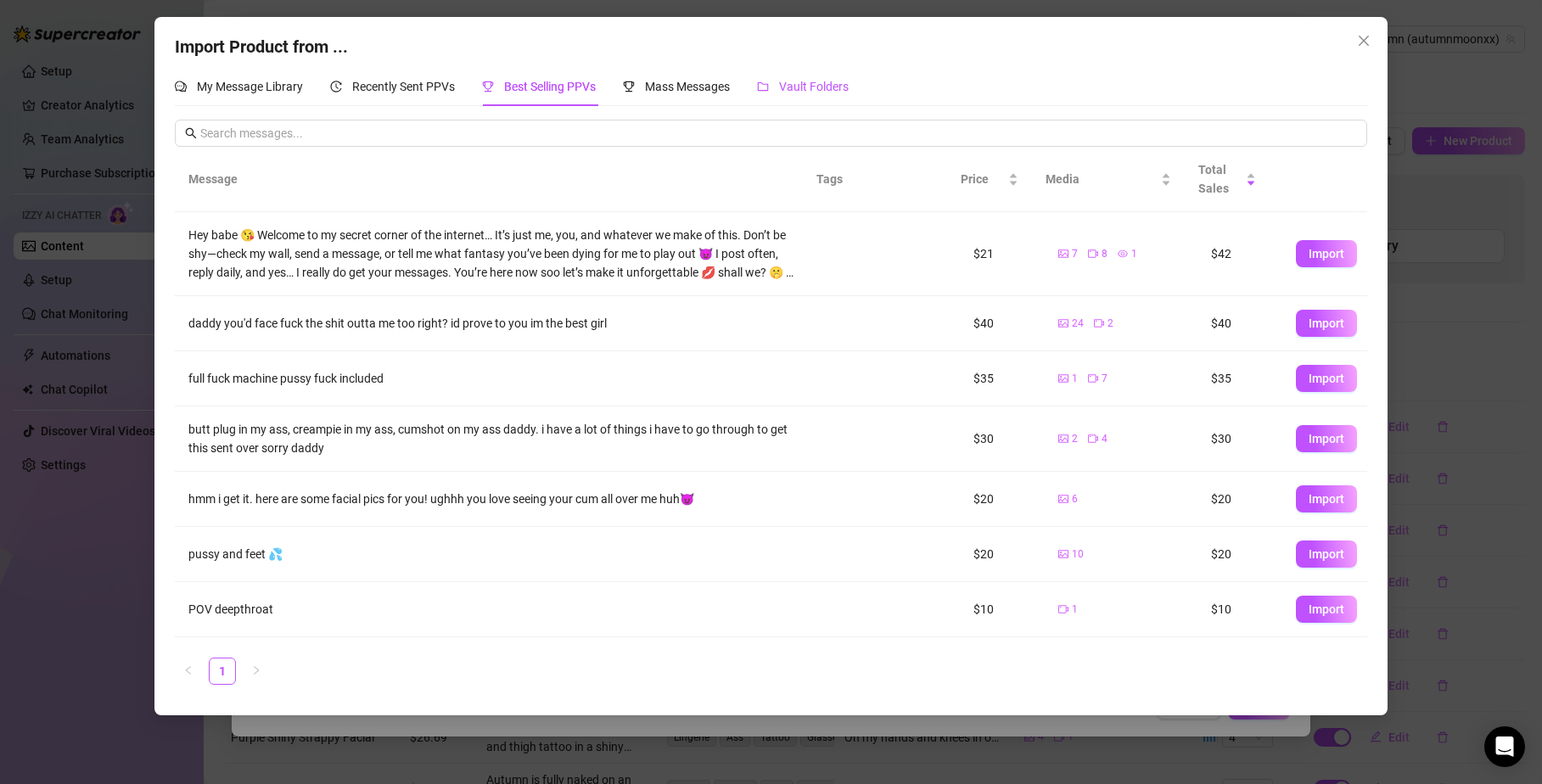 click on "Vault Folders" at bounding box center (814, 87) 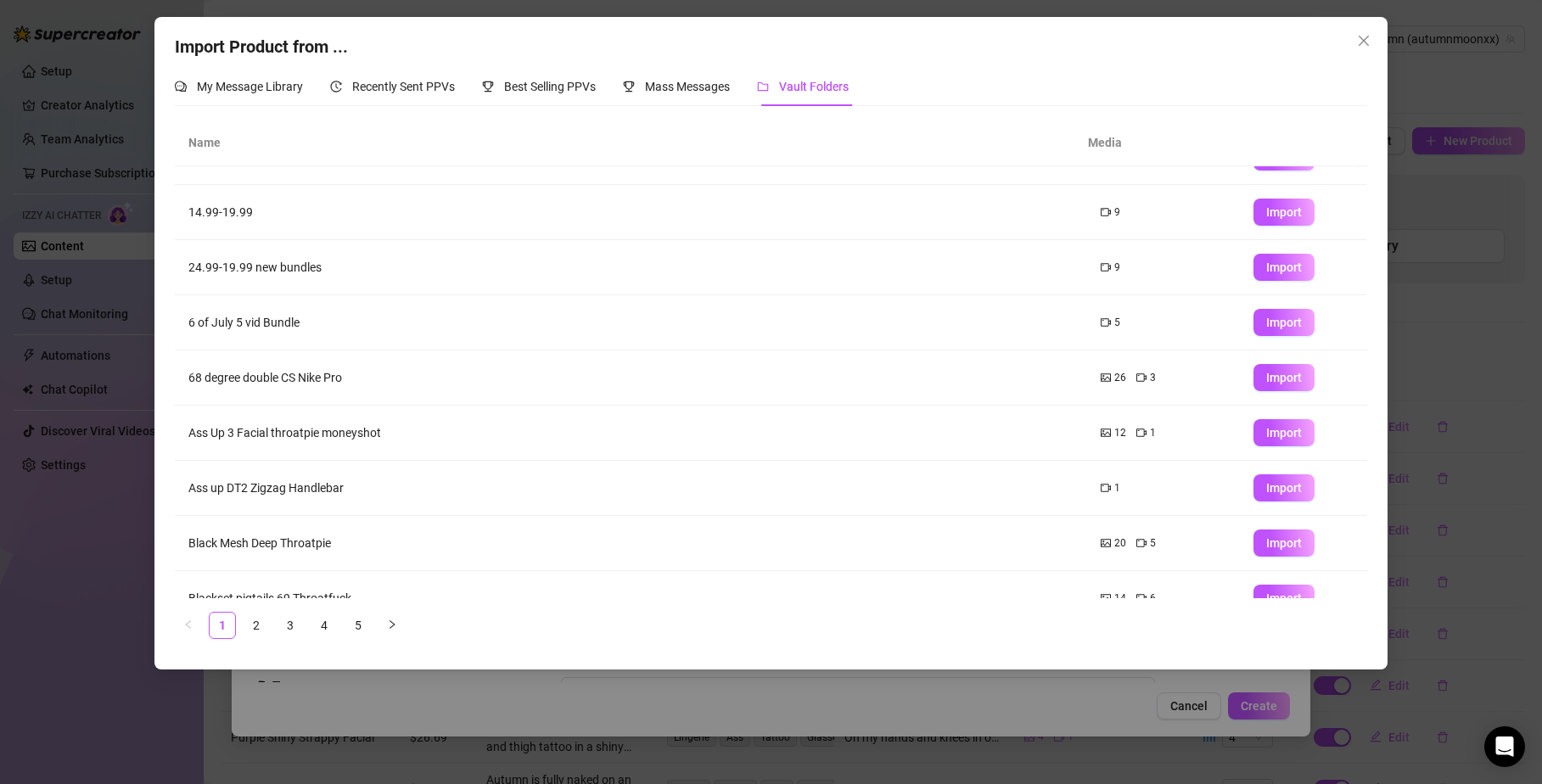 scroll, scrollTop: 120, scrollLeft: 0, axis: vertical 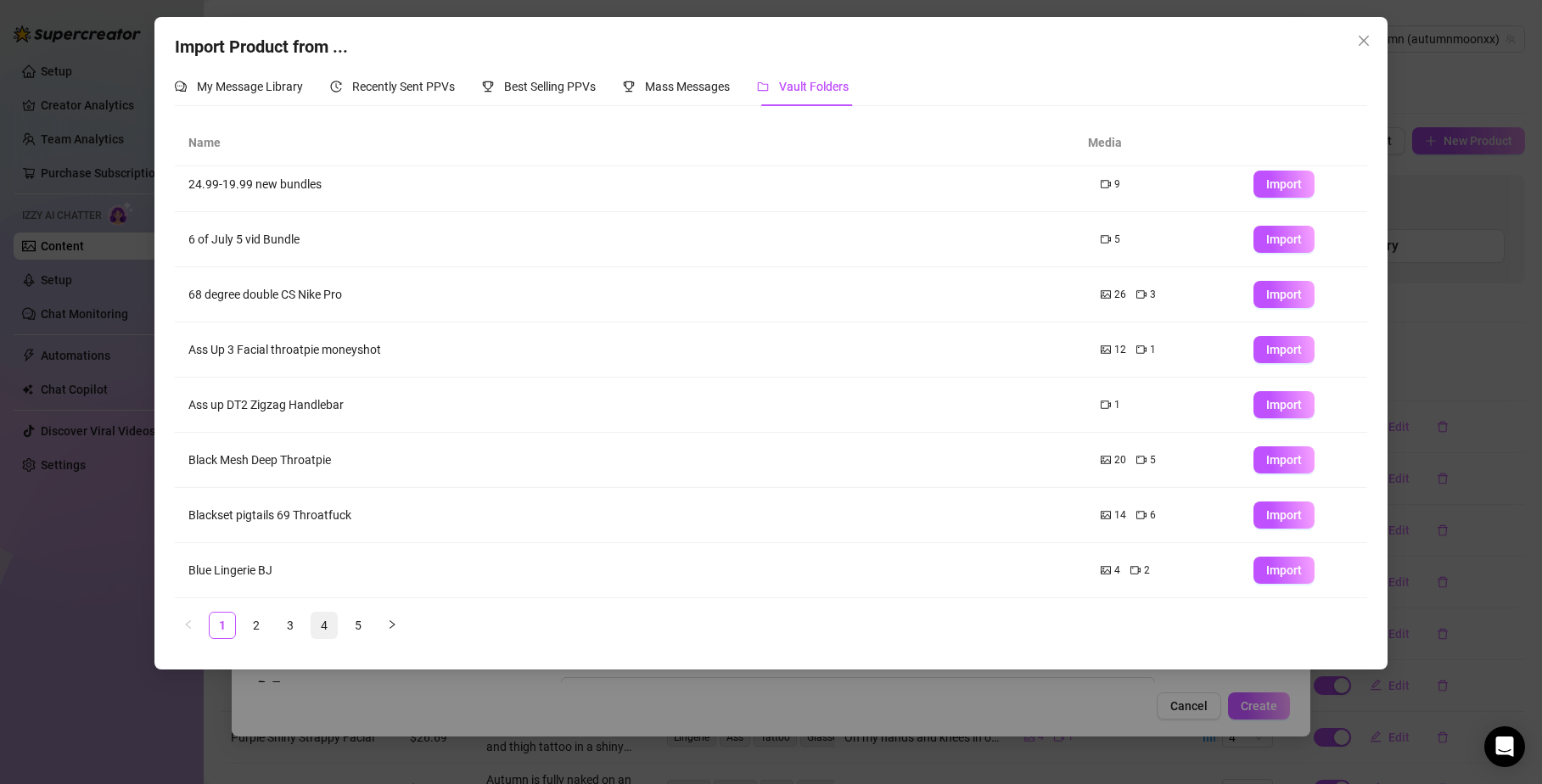 click on "4" at bounding box center [324, 625] 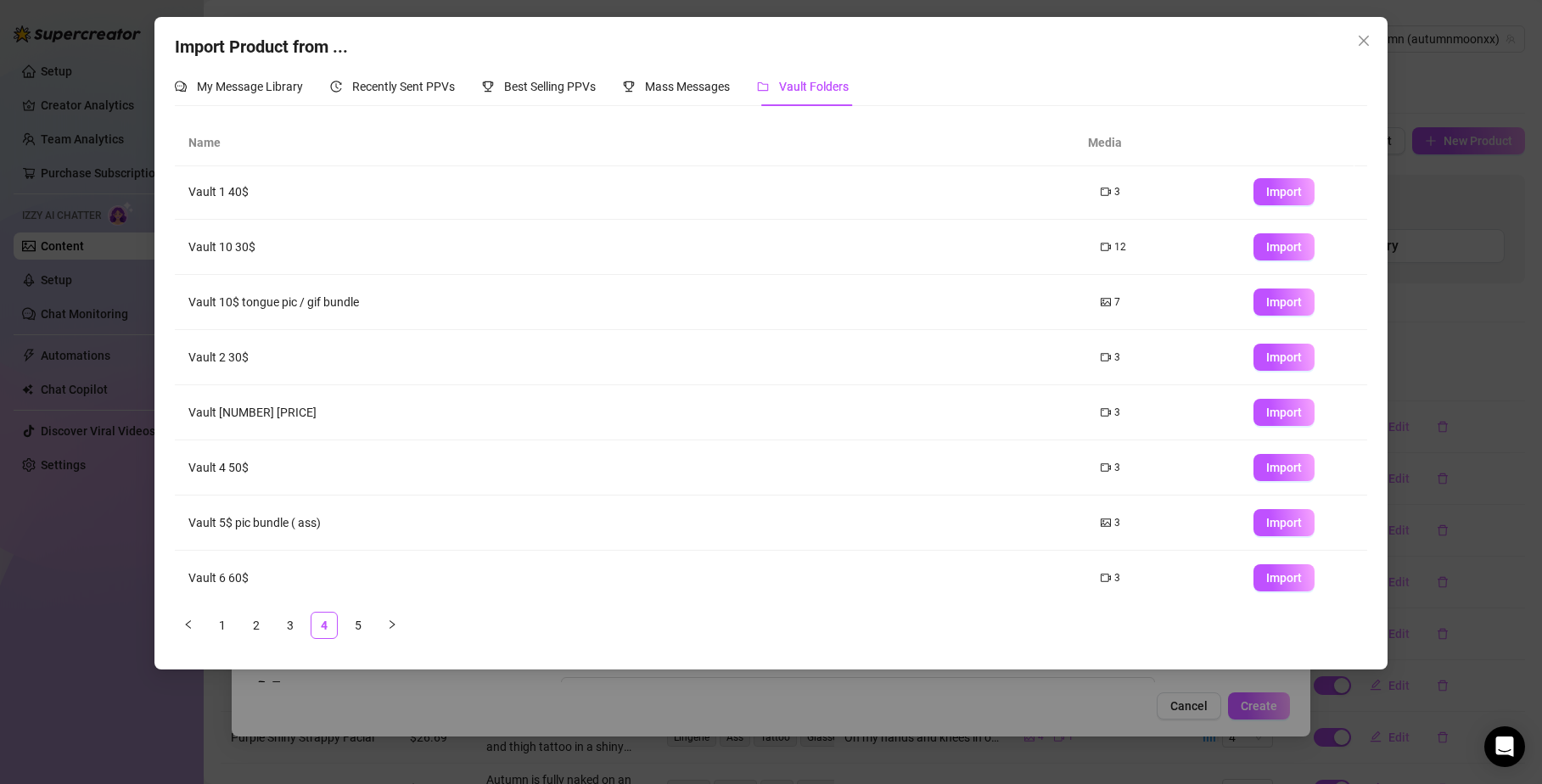 scroll, scrollTop: 0, scrollLeft: 0, axis: both 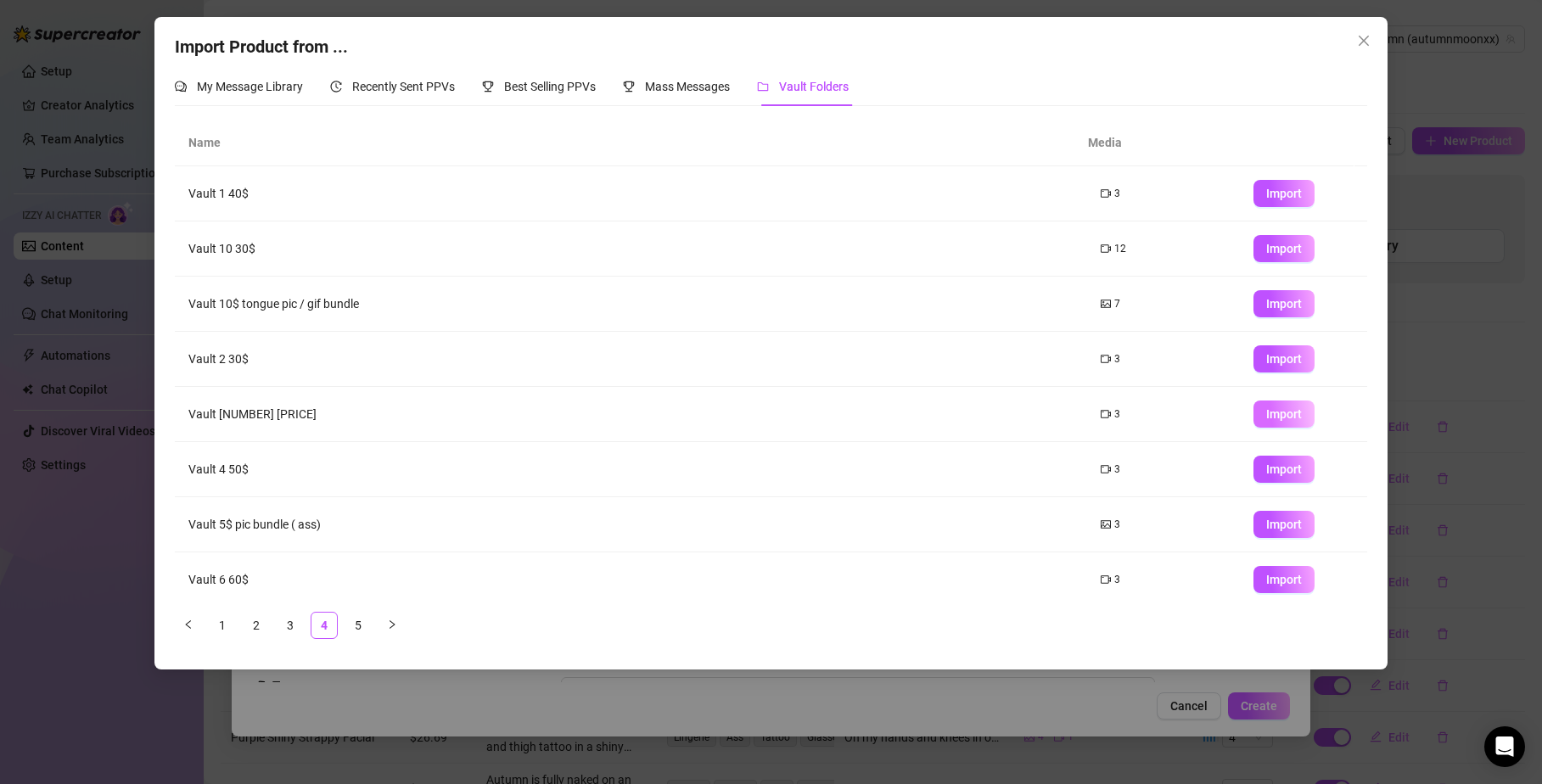 click on "Import" at bounding box center [1284, 414] 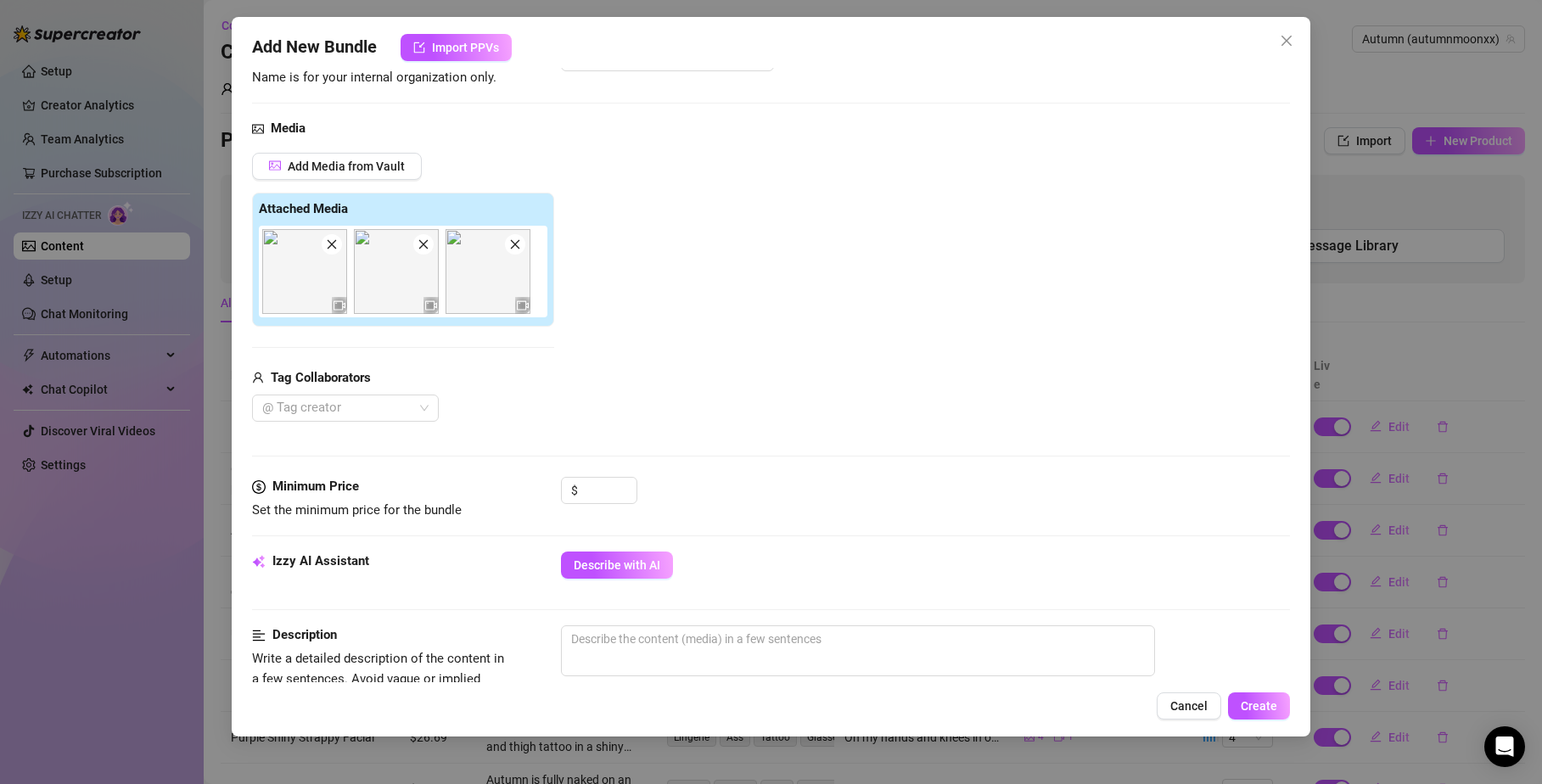 scroll, scrollTop: 140, scrollLeft: 0, axis: vertical 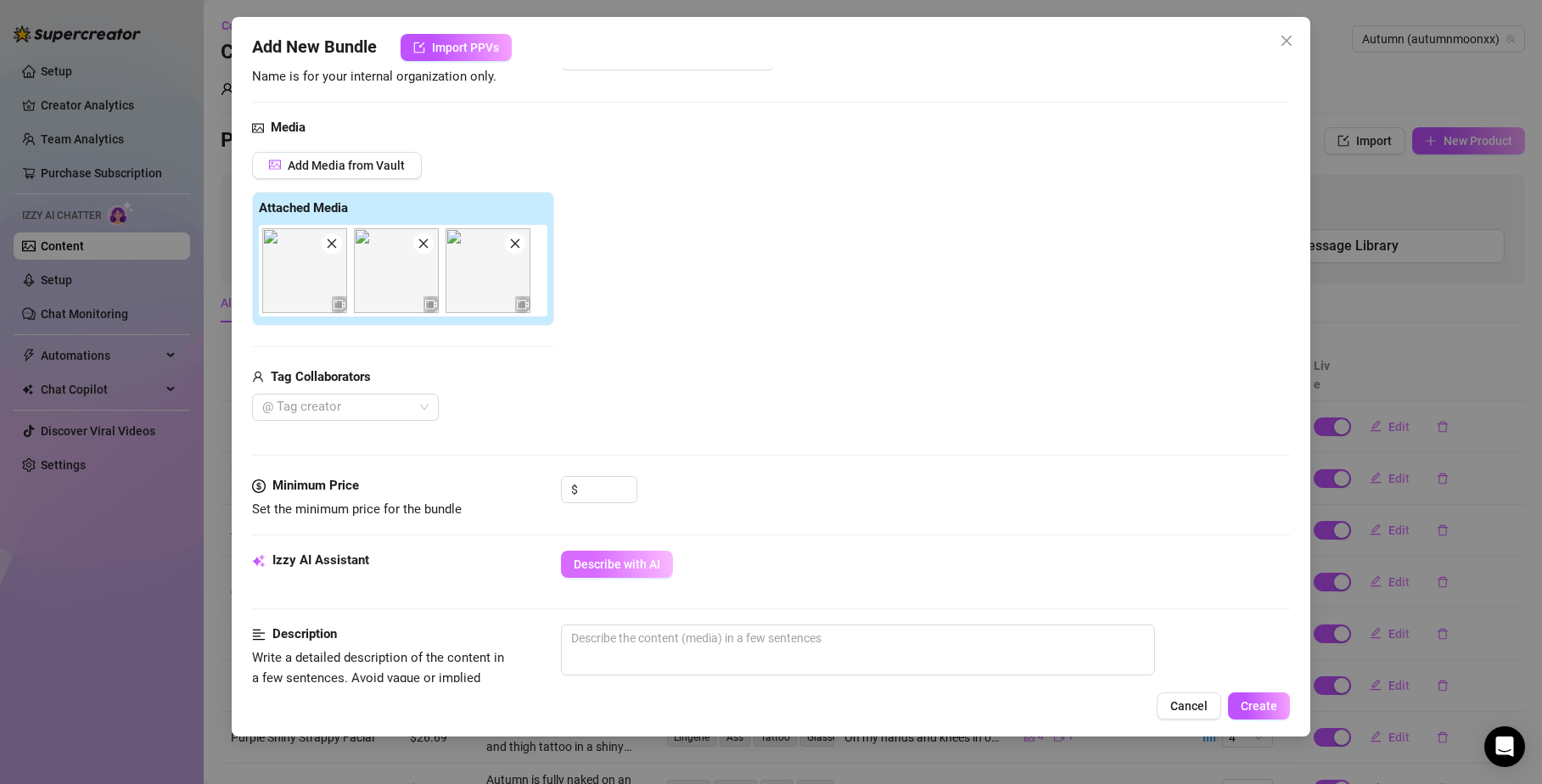click on "Describe with AI" at bounding box center [617, 564] 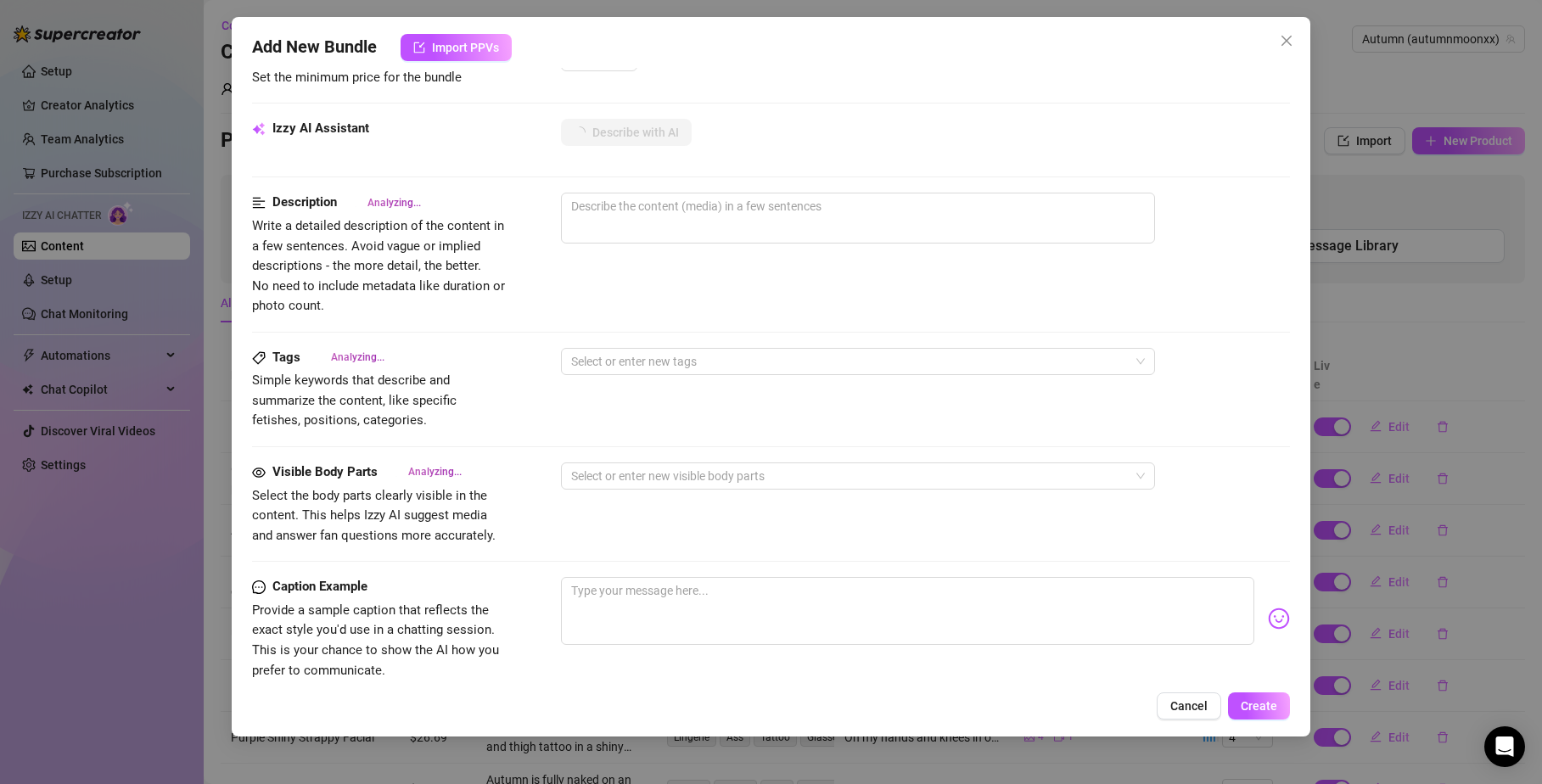 scroll, scrollTop: 585, scrollLeft: 0, axis: vertical 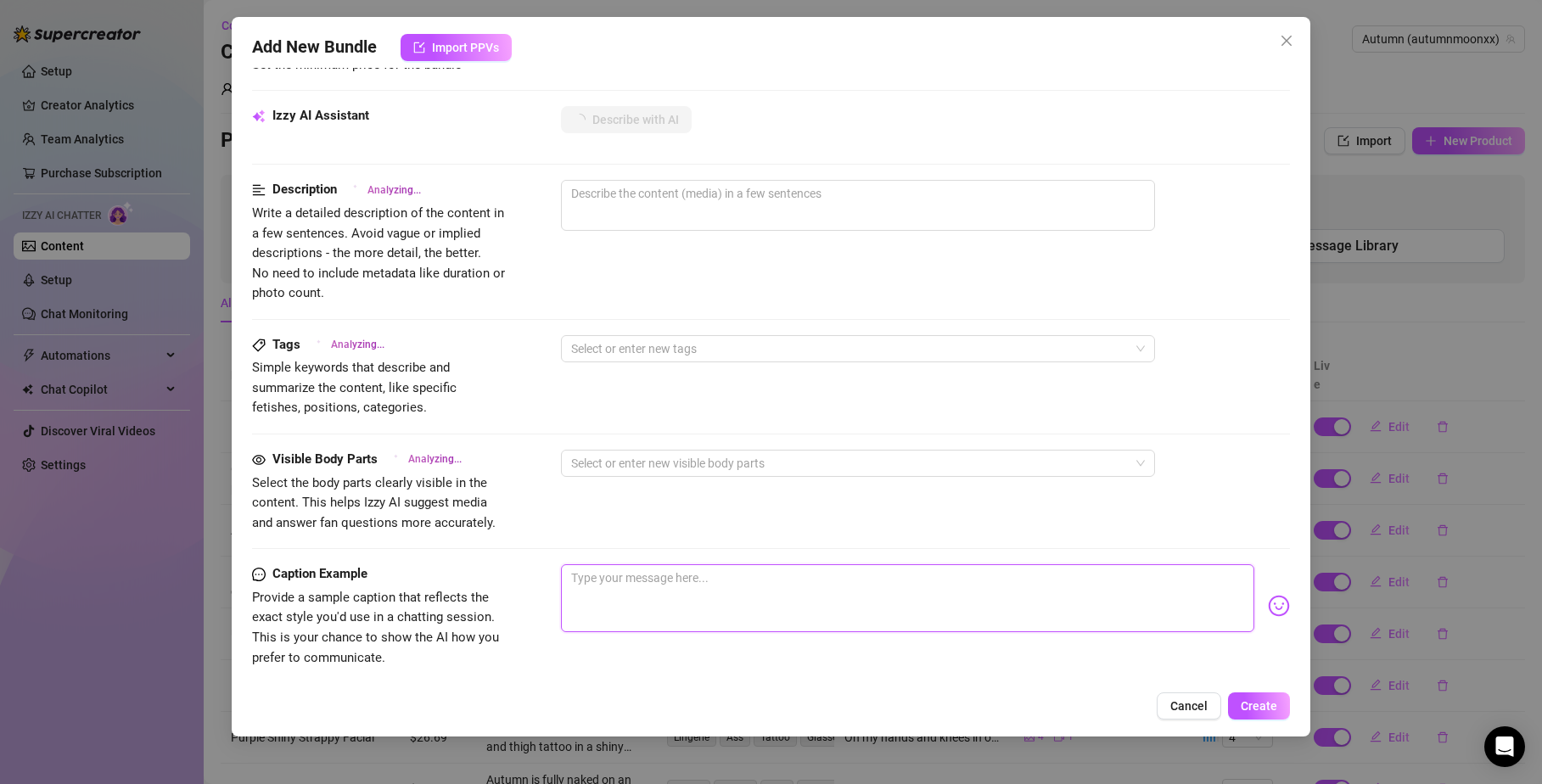 click at bounding box center [908, 598] 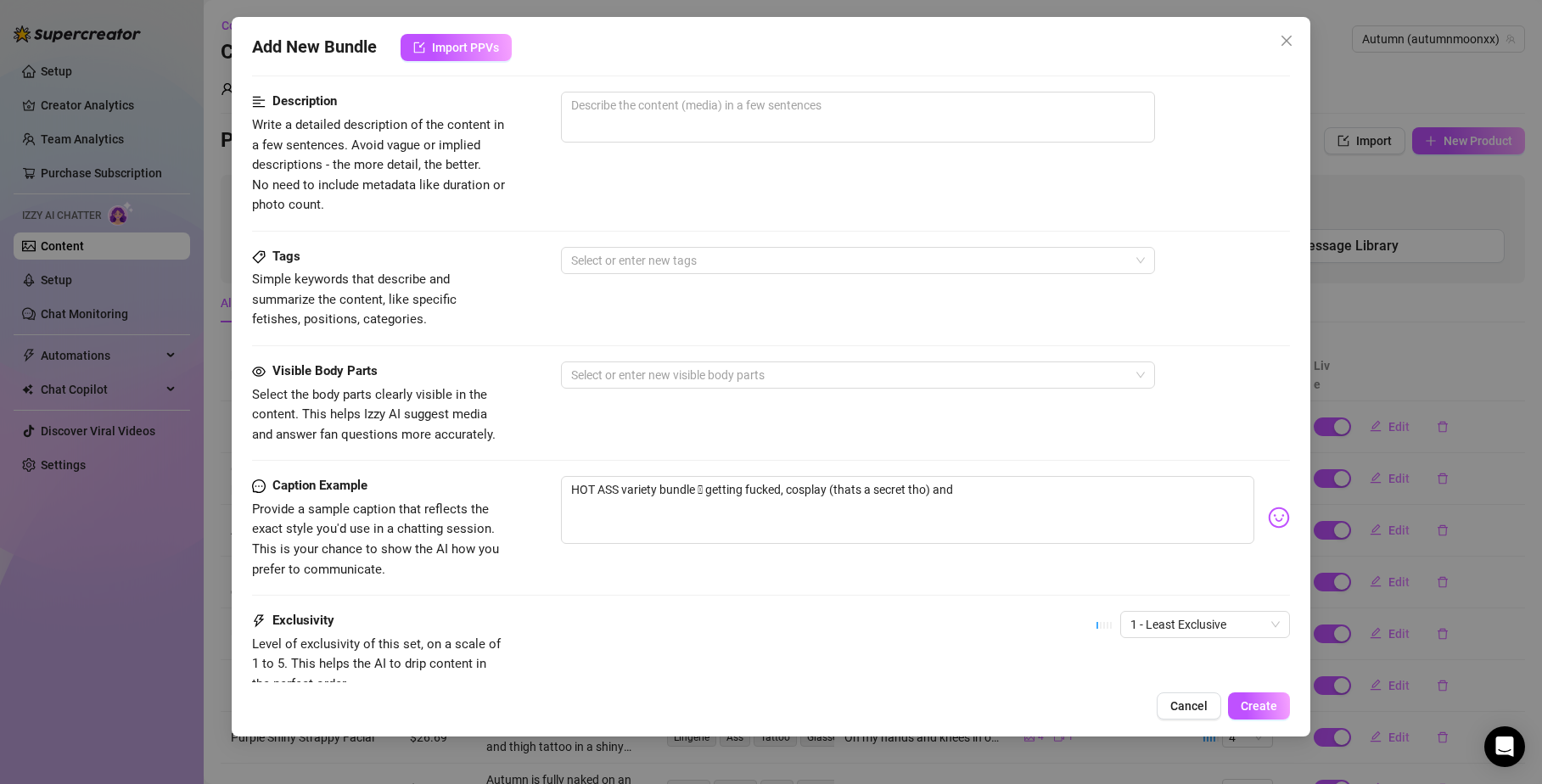 scroll, scrollTop: 811, scrollLeft: 0, axis: vertical 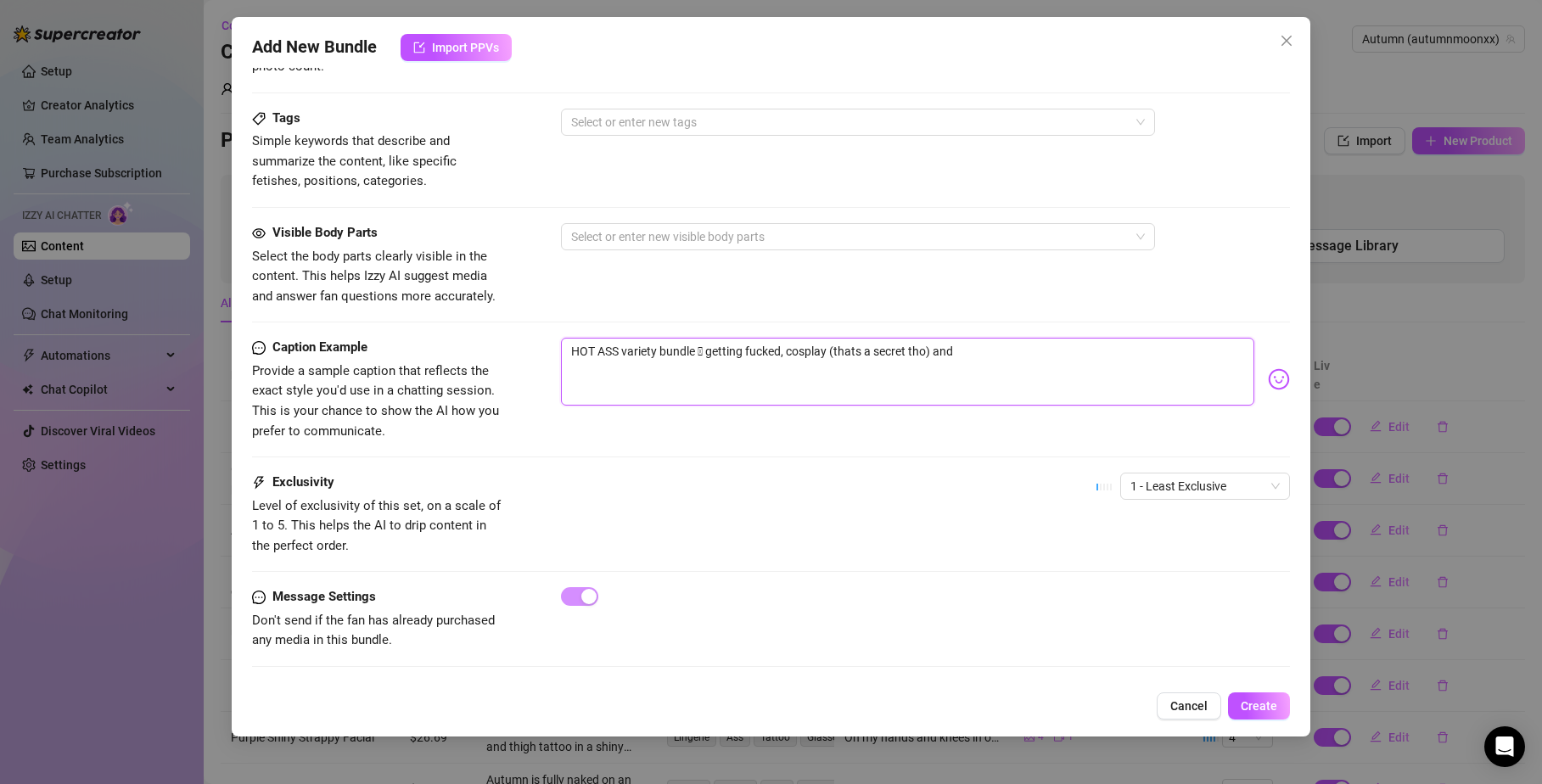 click on "HOT ASS variety bundle 🫣 getting fucked, cosplay (thats a secret tho) and" at bounding box center (908, 372) 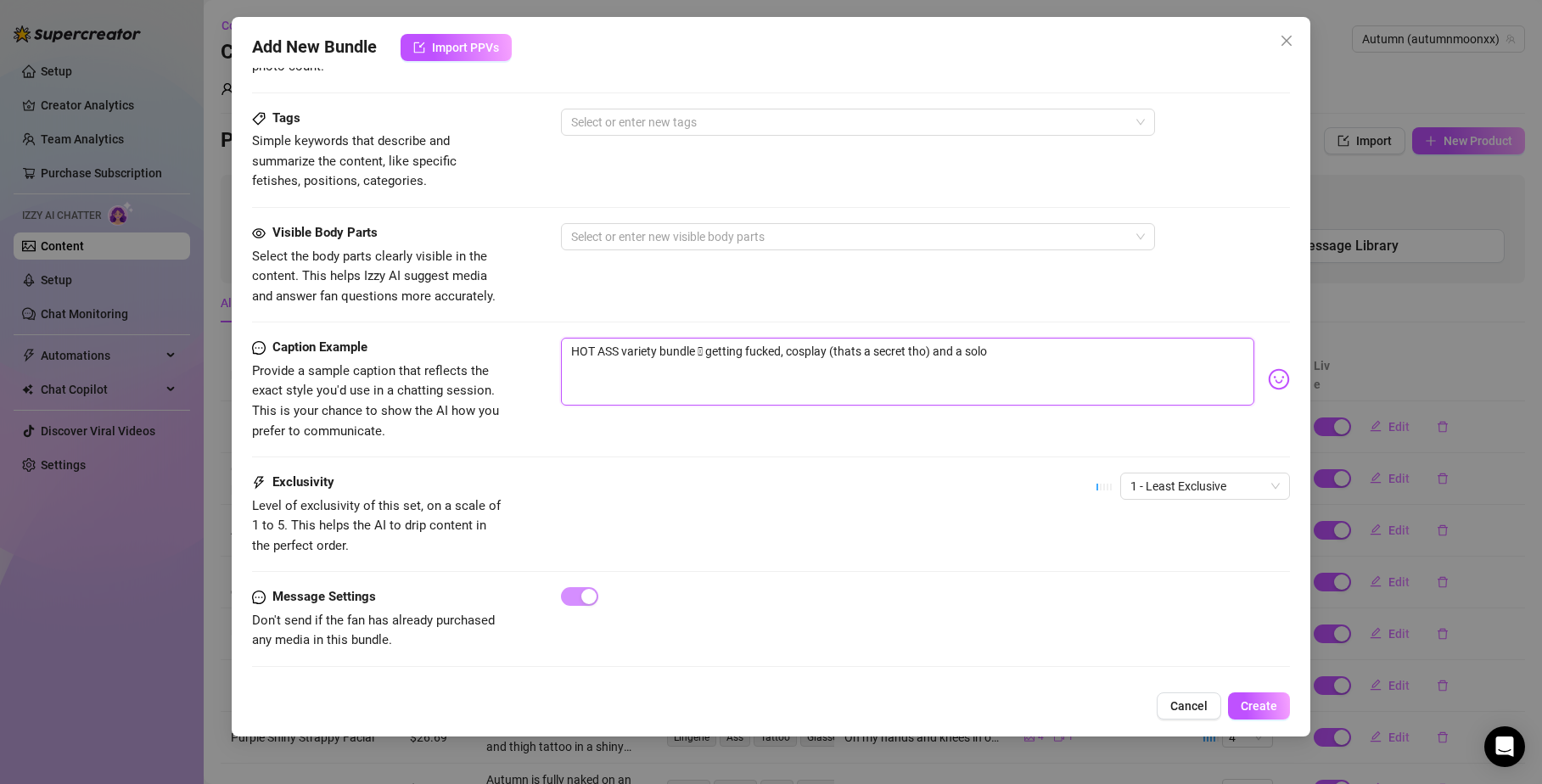 click on "HOT ASS variety bundle 🫣 getting fucked, cosplay (thats a secret tho) and a solo" at bounding box center [908, 372] 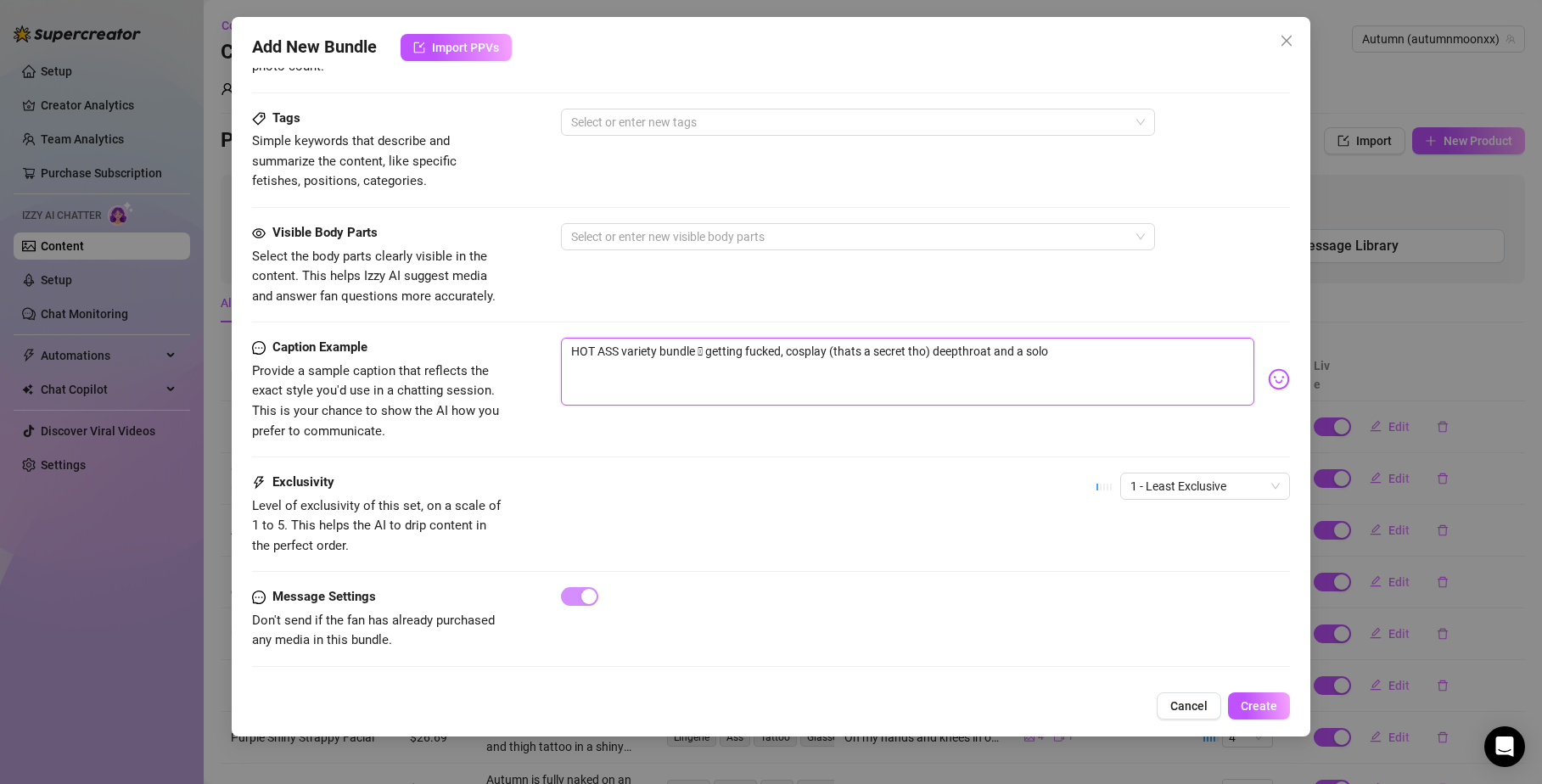 click on "HOT ASS variety bundle 🫣 getting fucked, cosplay (thats a secret tho) deepthroat and a solo" at bounding box center (908, 372) 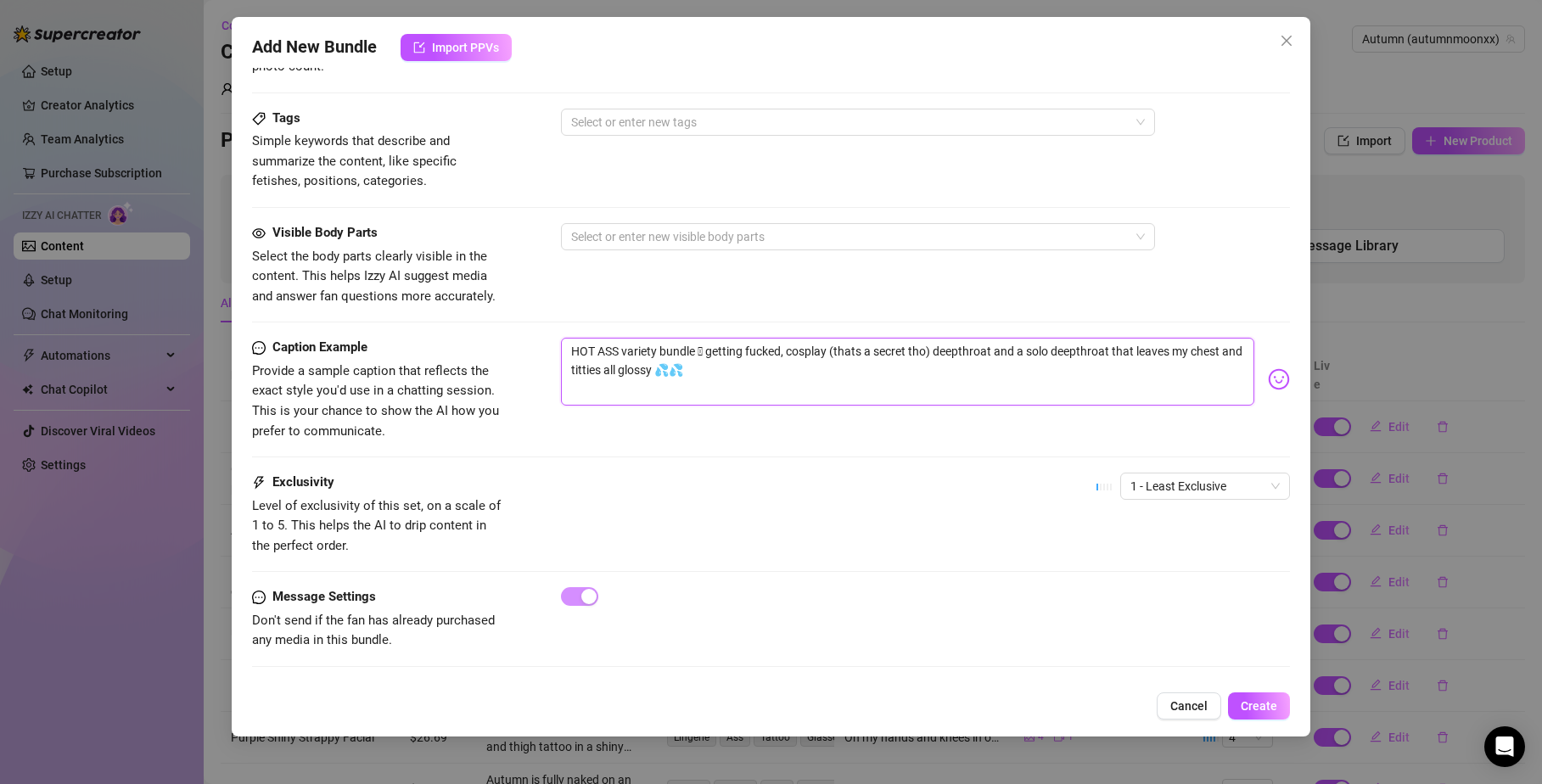 click on "HOT ASS variety bundle 🫣 getting fucked, cosplay (thats a secret tho) deepthroat and a solo deepthroat that leaves my chest and titties all glossy 💦💦" at bounding box center [908, 372] 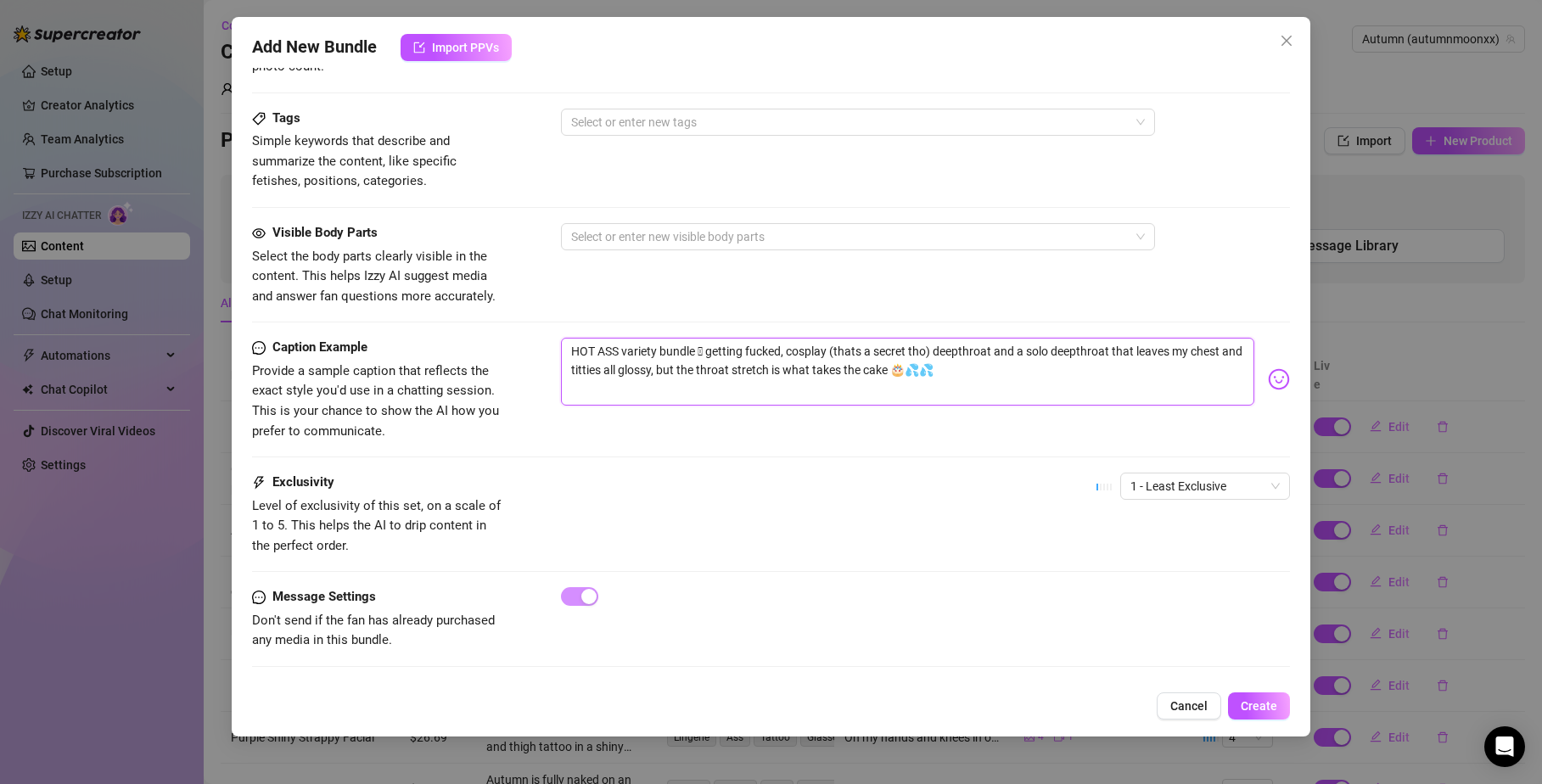 click on "HOT ASS variety bundle 🫣 getting fucked, cosplay (thats a secret tho) deepthroat and a solo deepthroat that leaves my chest and titties all glossy, but the throat stretch is what takes the cake 🎂💦💦" at bounding box center (908, 372) 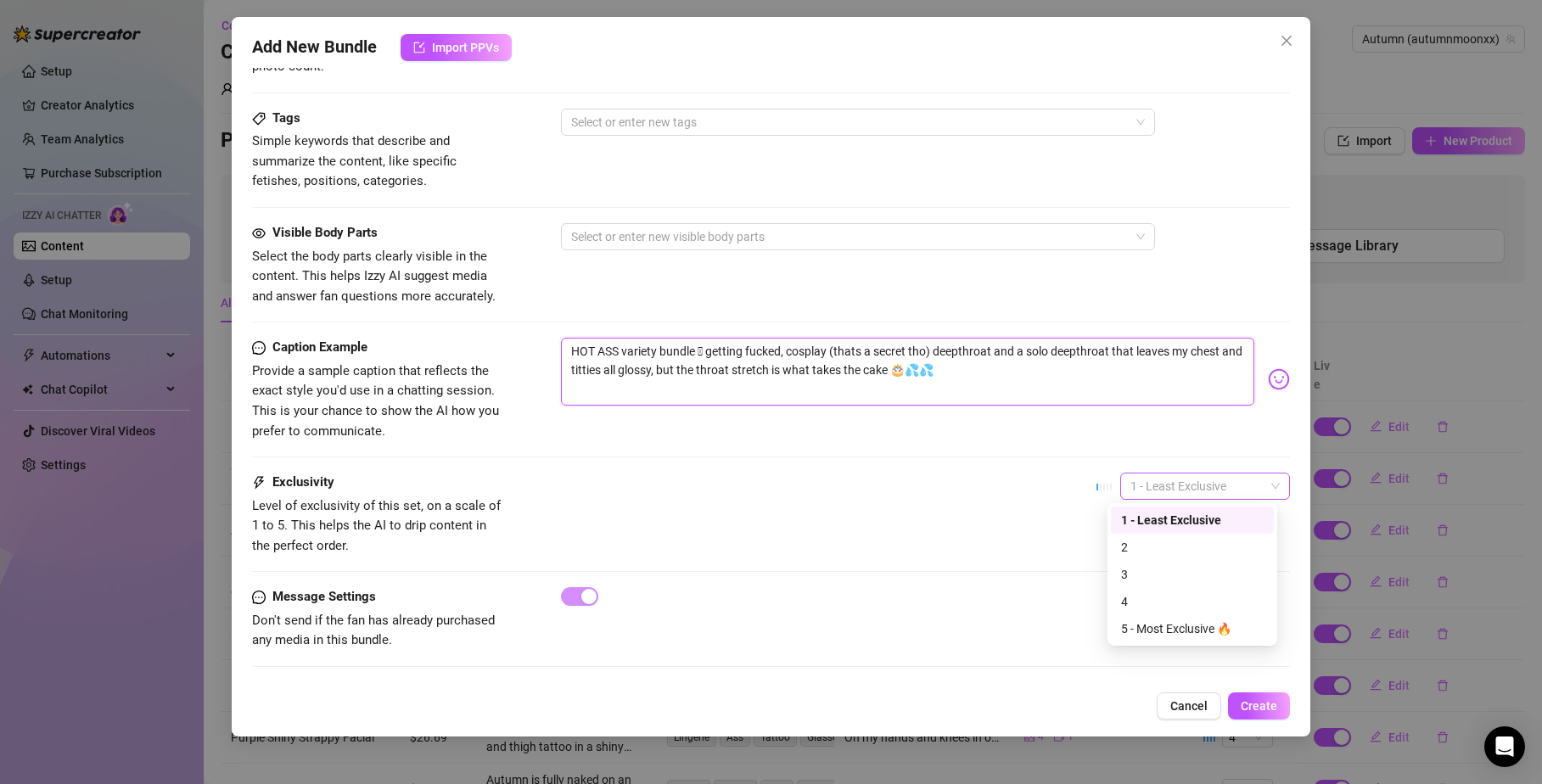 click on "1 - Least Exclusive" at bounding box center [1205, 486] 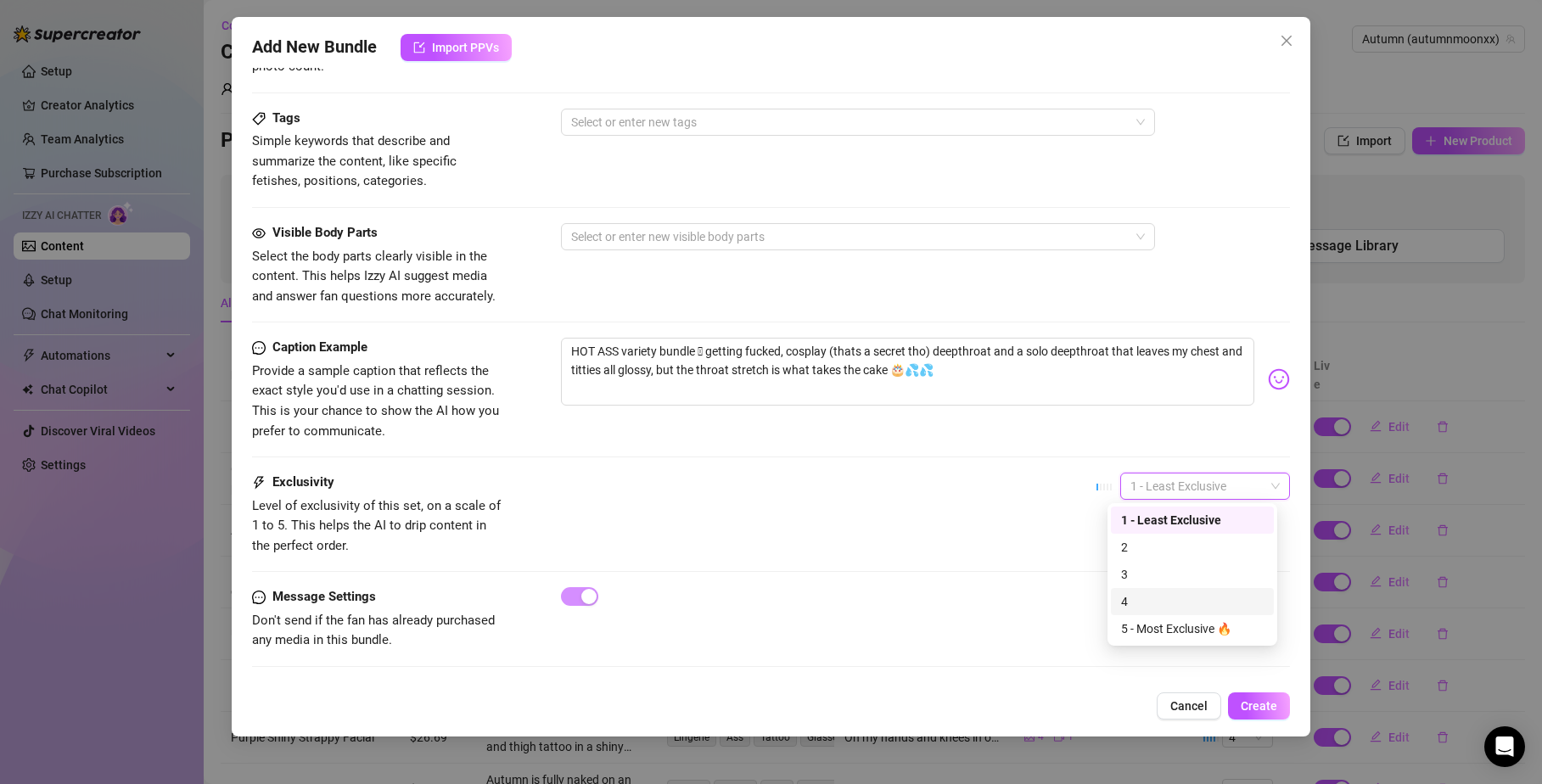 click on "4" at bounding box center [1192, 602] 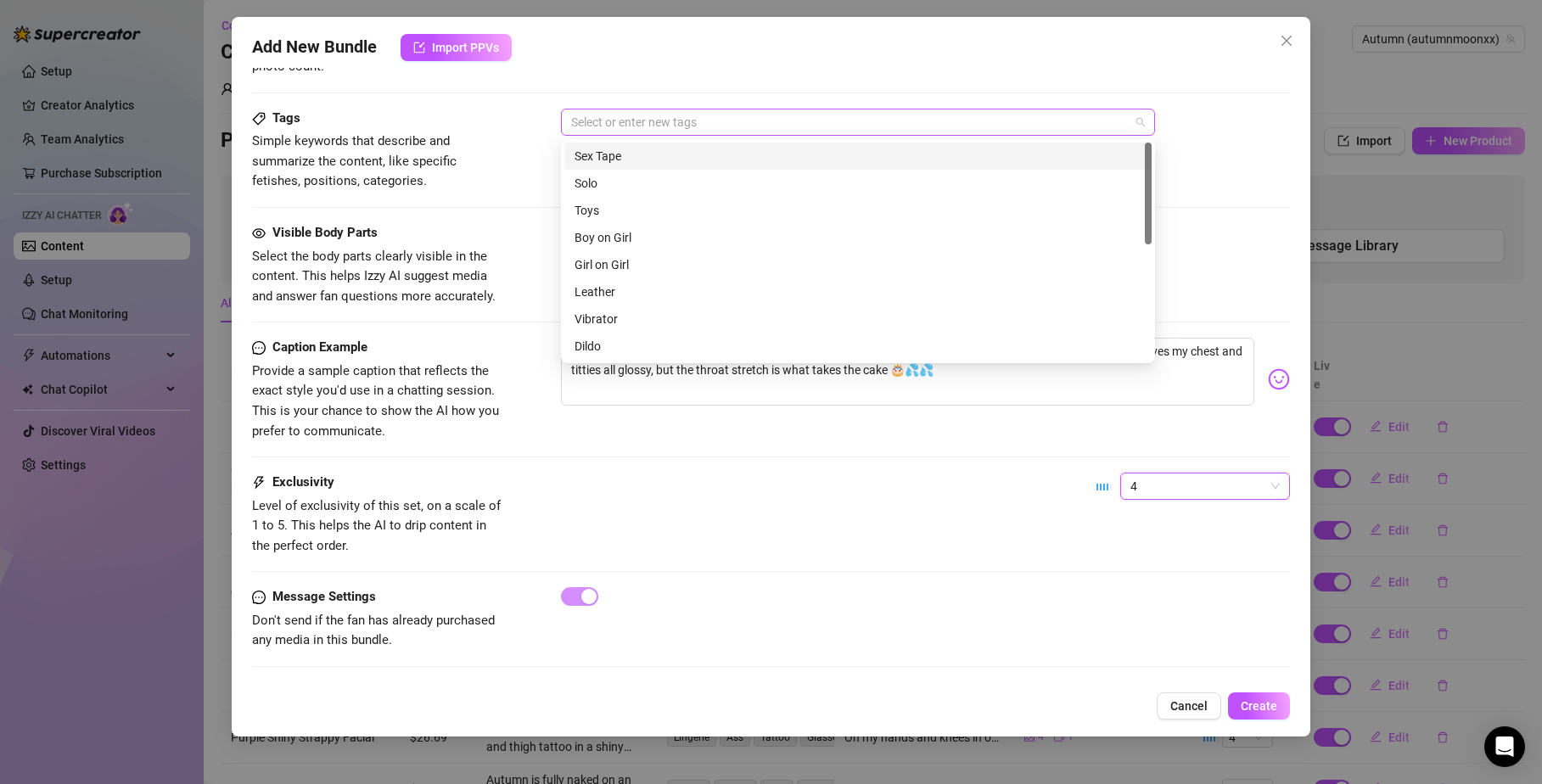 click at bounding box center [849, 122] 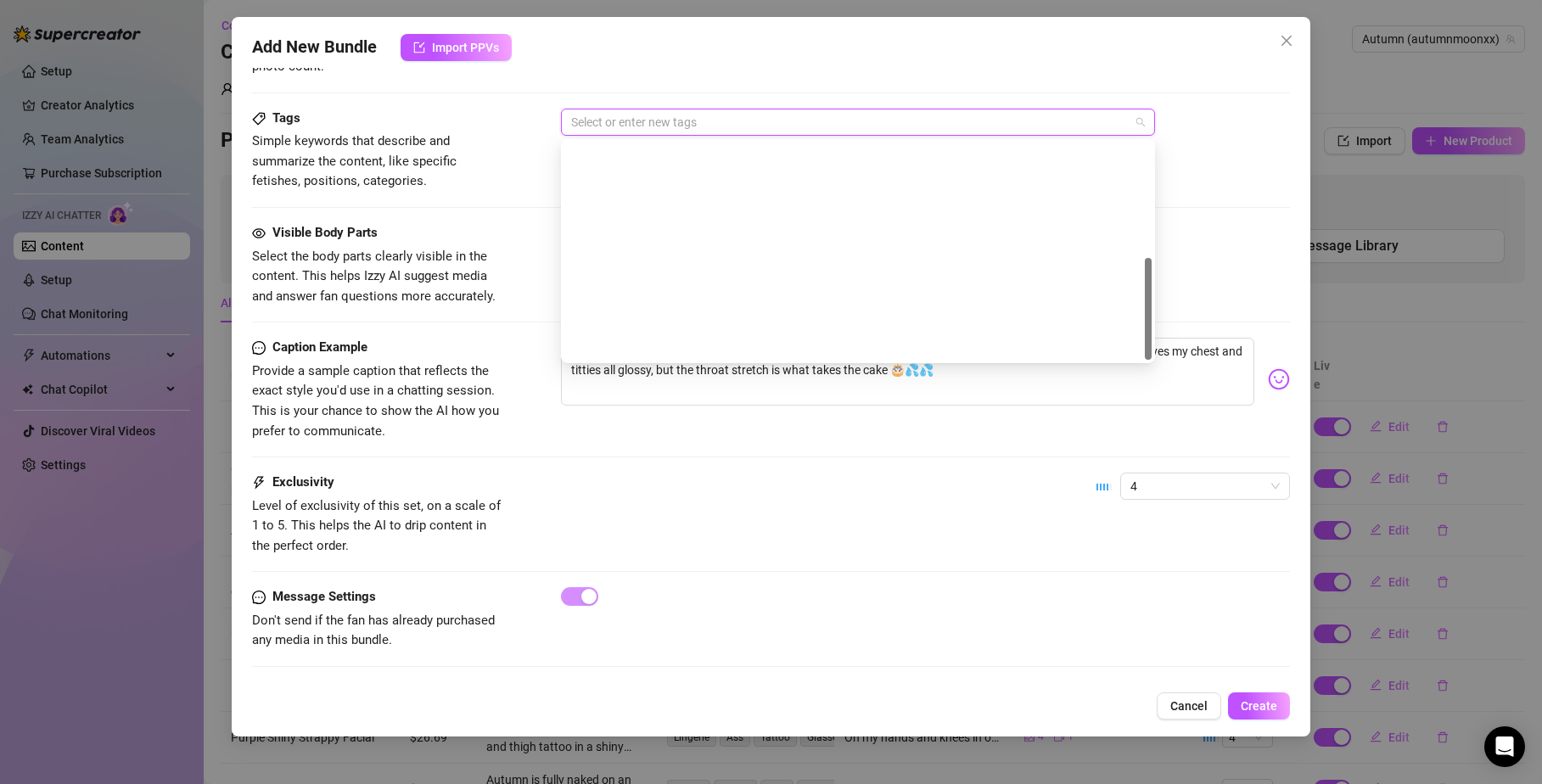 scroll, scrollTop: 244, scrollLeft: 0, axis: vertical 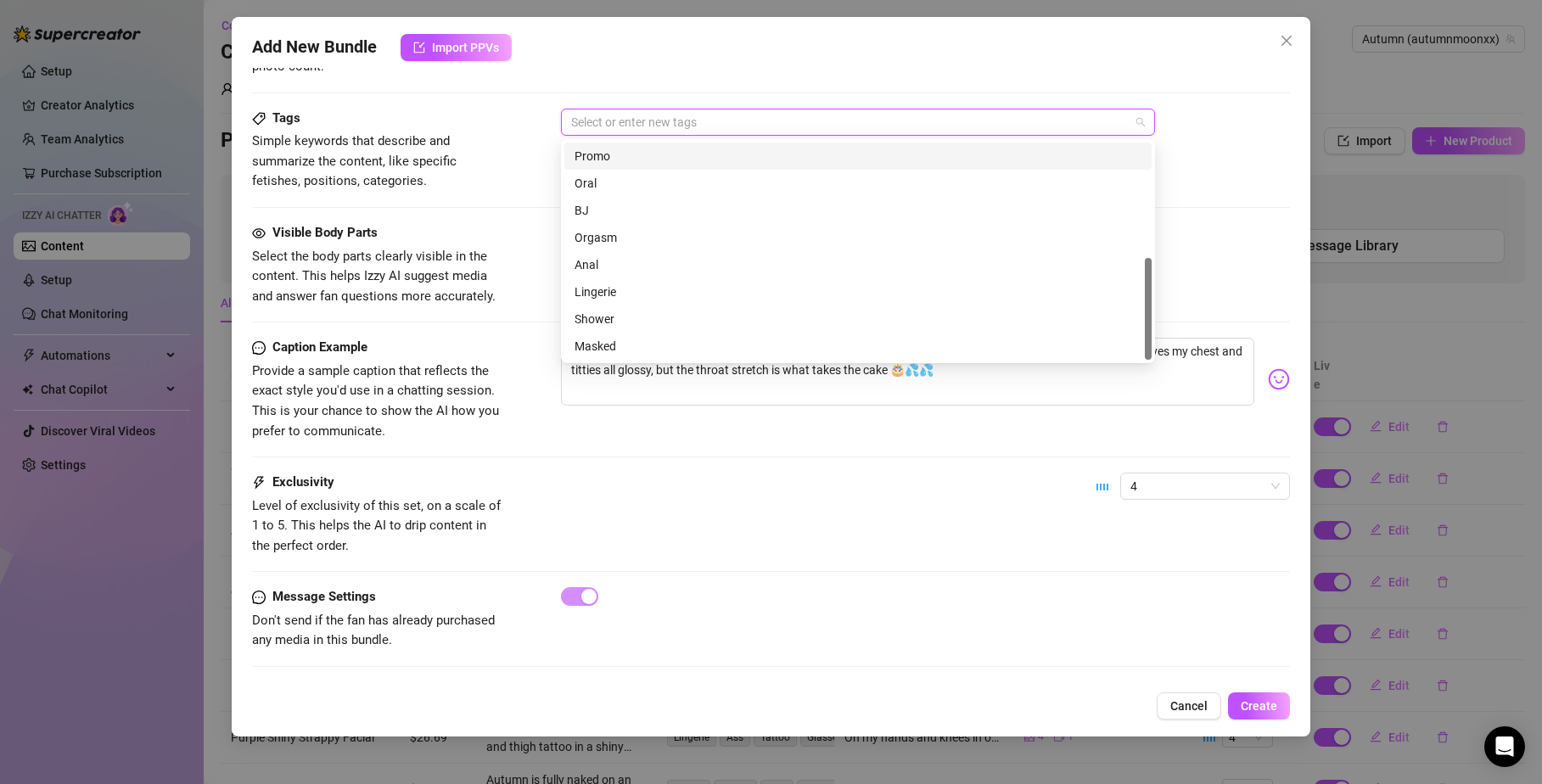 click on "Promo" at bounding box center (858, 156) 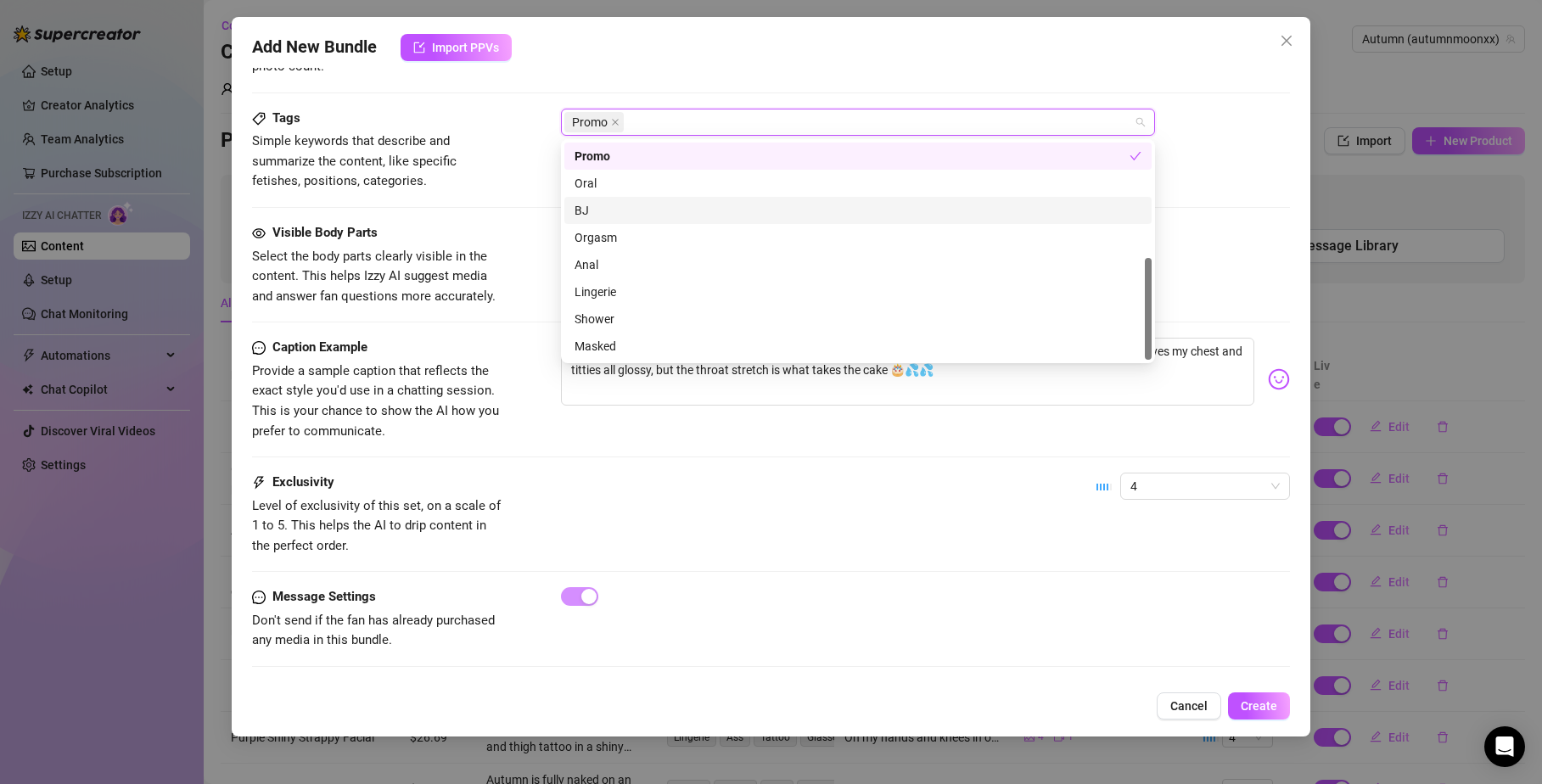click on "BJ" at bounding box center [858, 210] 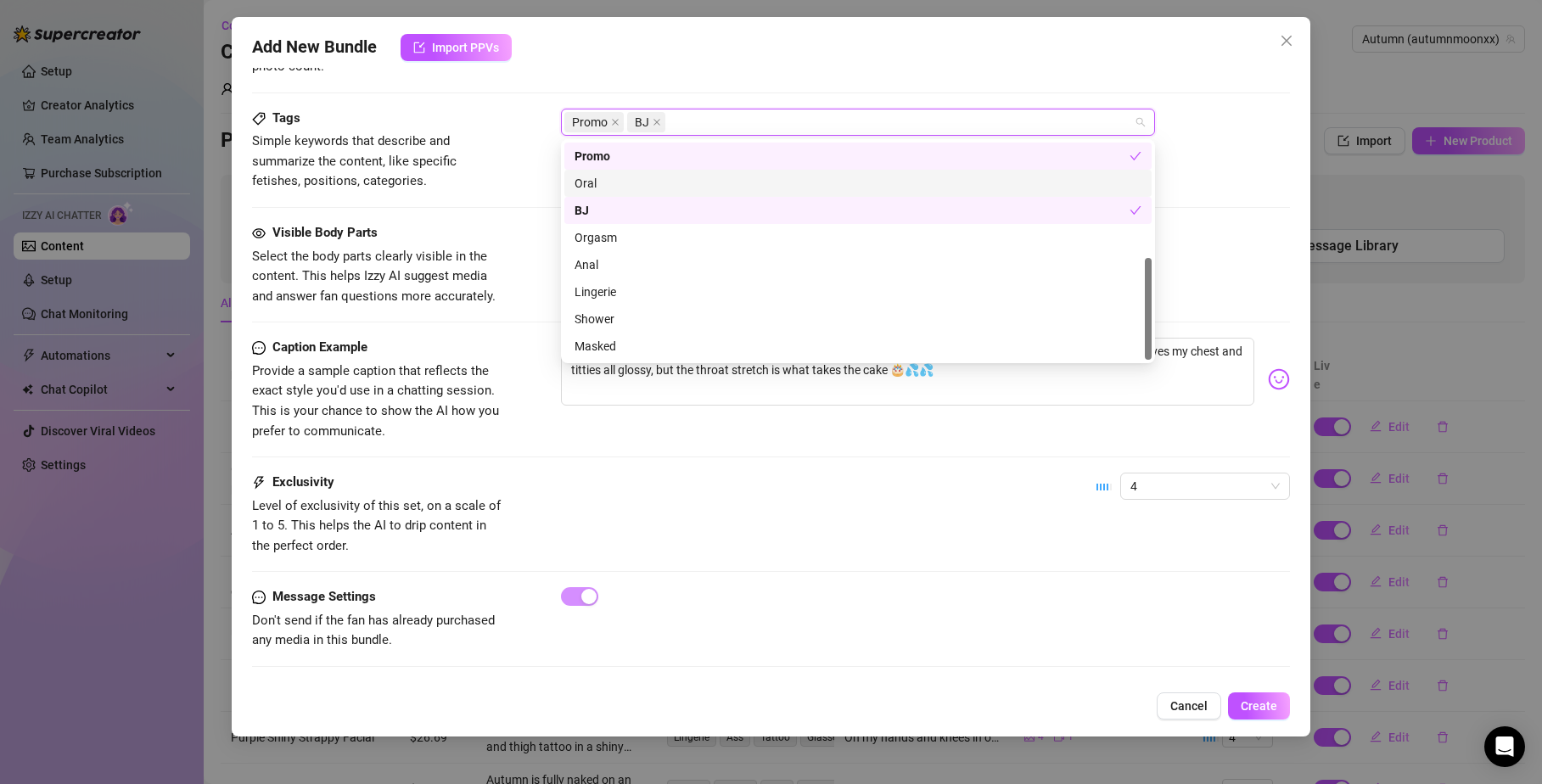 click on "Oral" at bounding box center [858, 183] 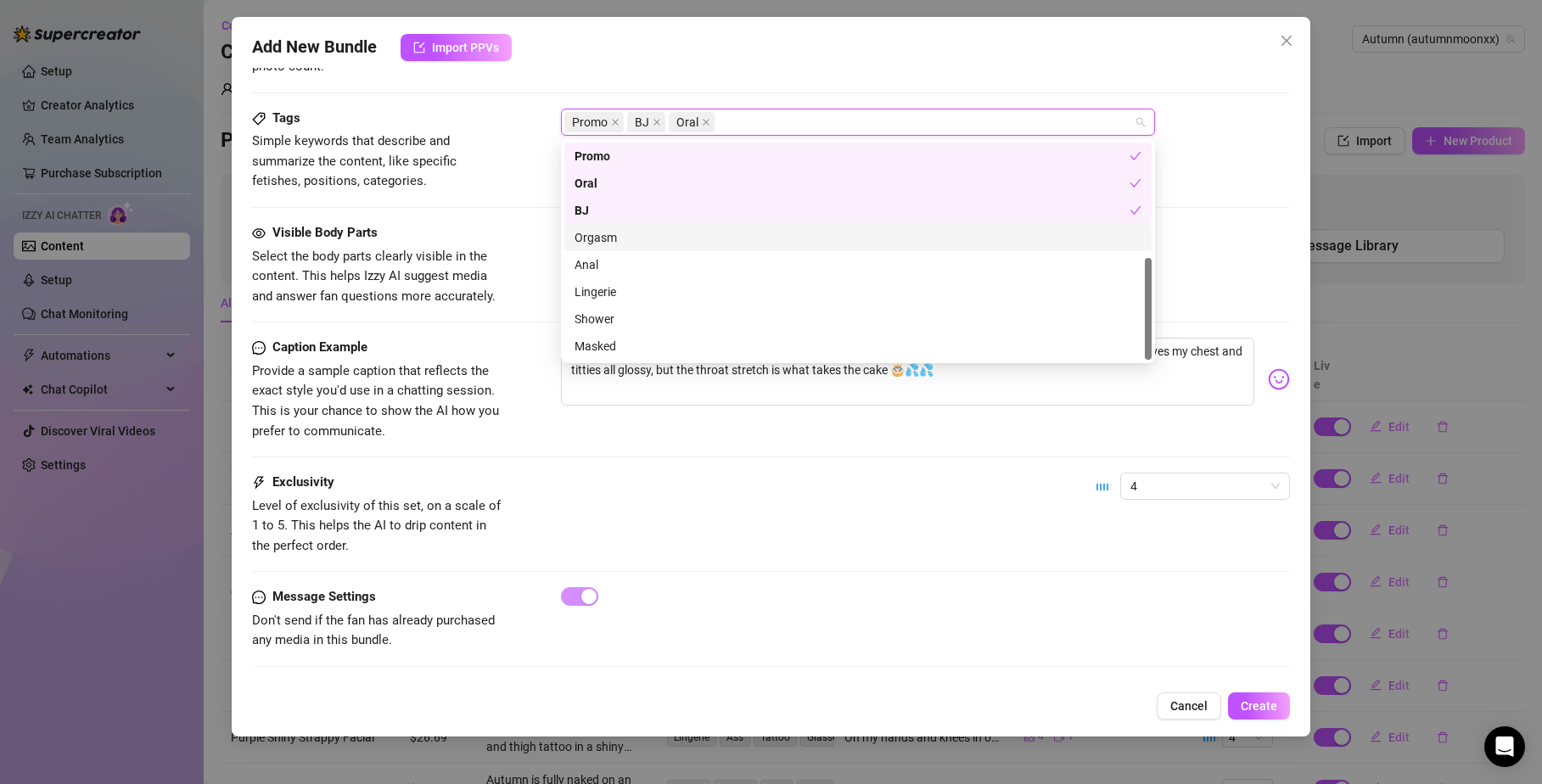 scroll, scrollTop: 0, scrollLeft: 0, axis: both 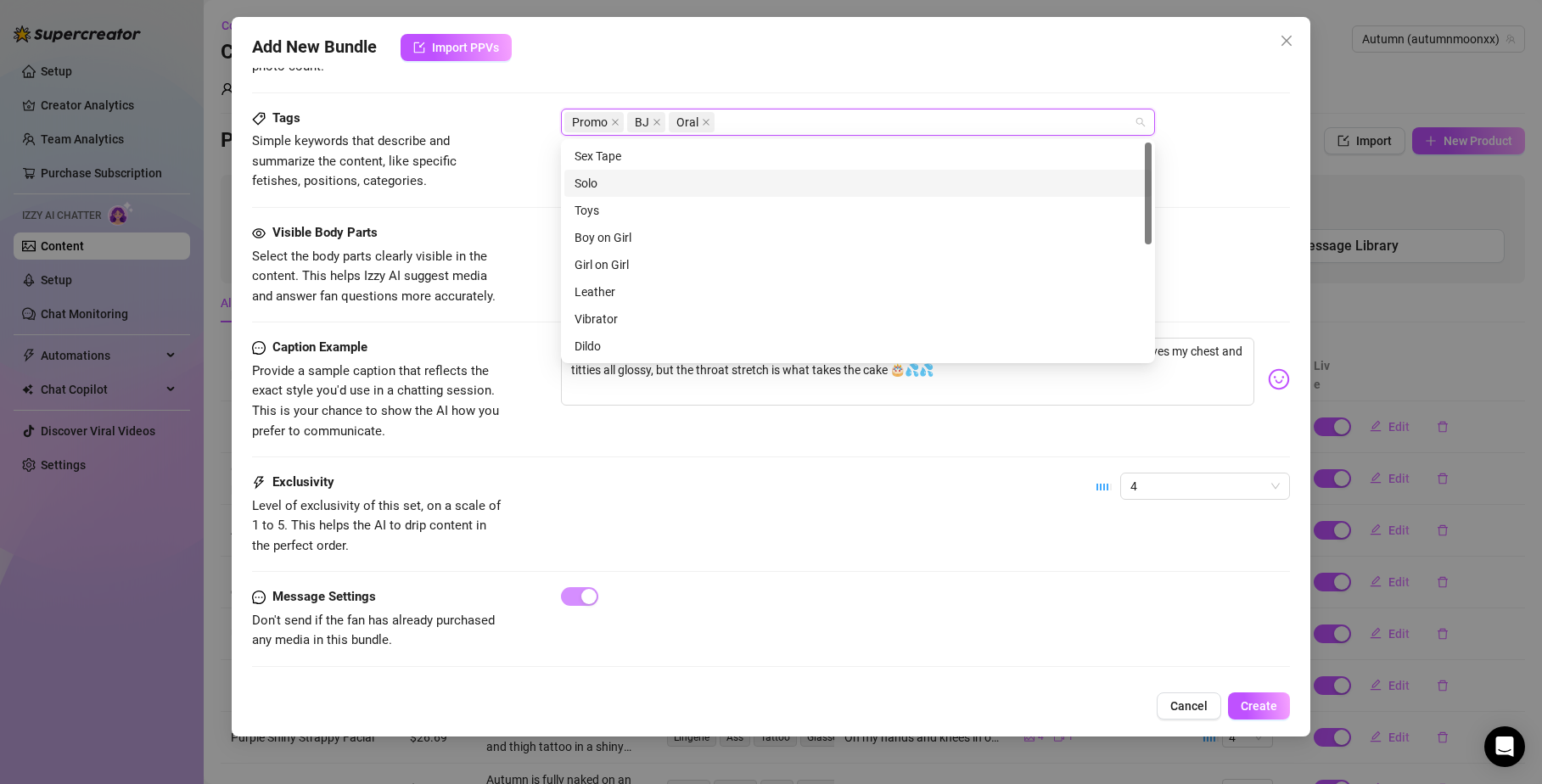 click on "Solo" at bounding box center [858, 183] 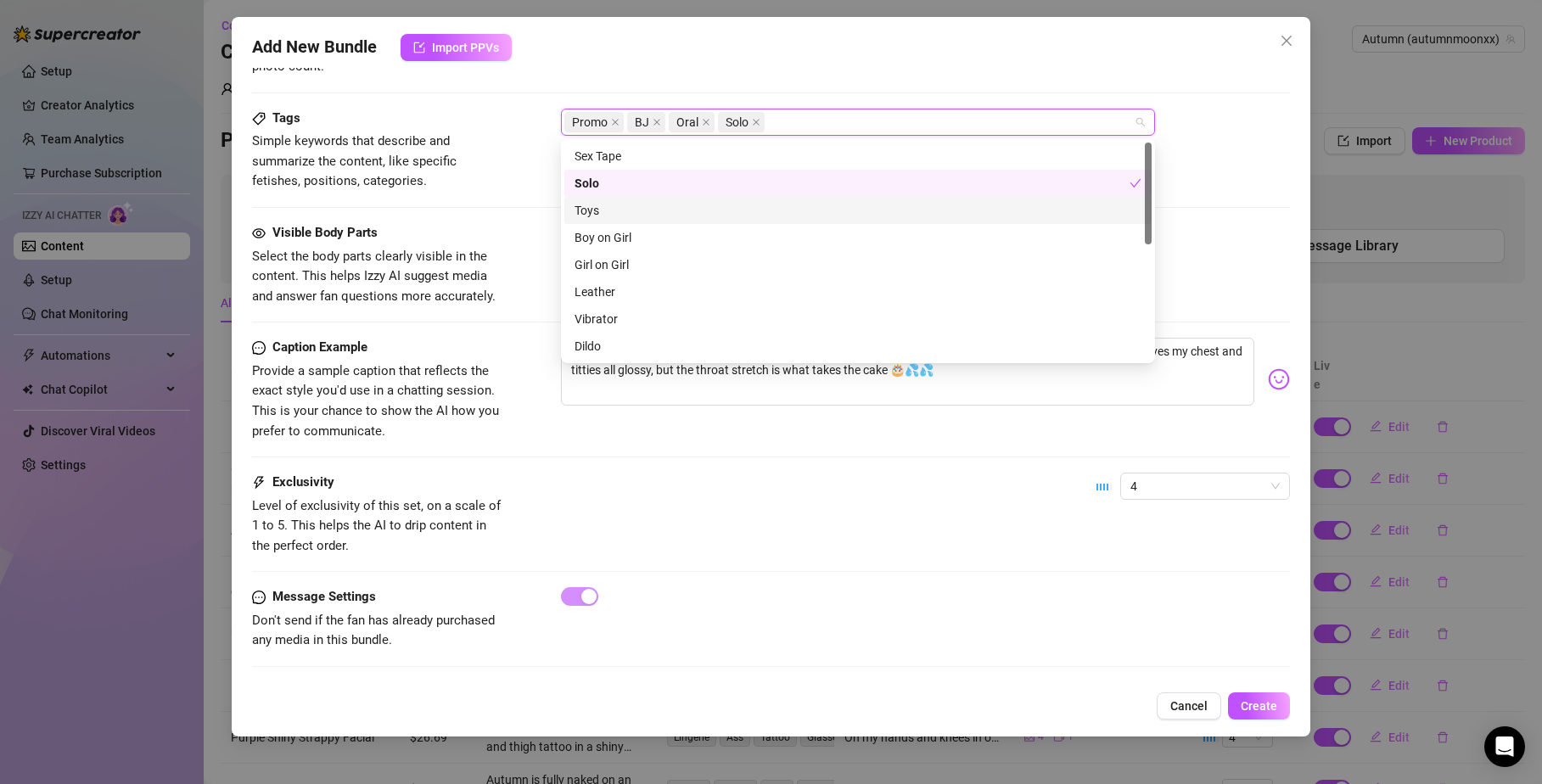 click on "Toys" at bounding box center (858, 210) 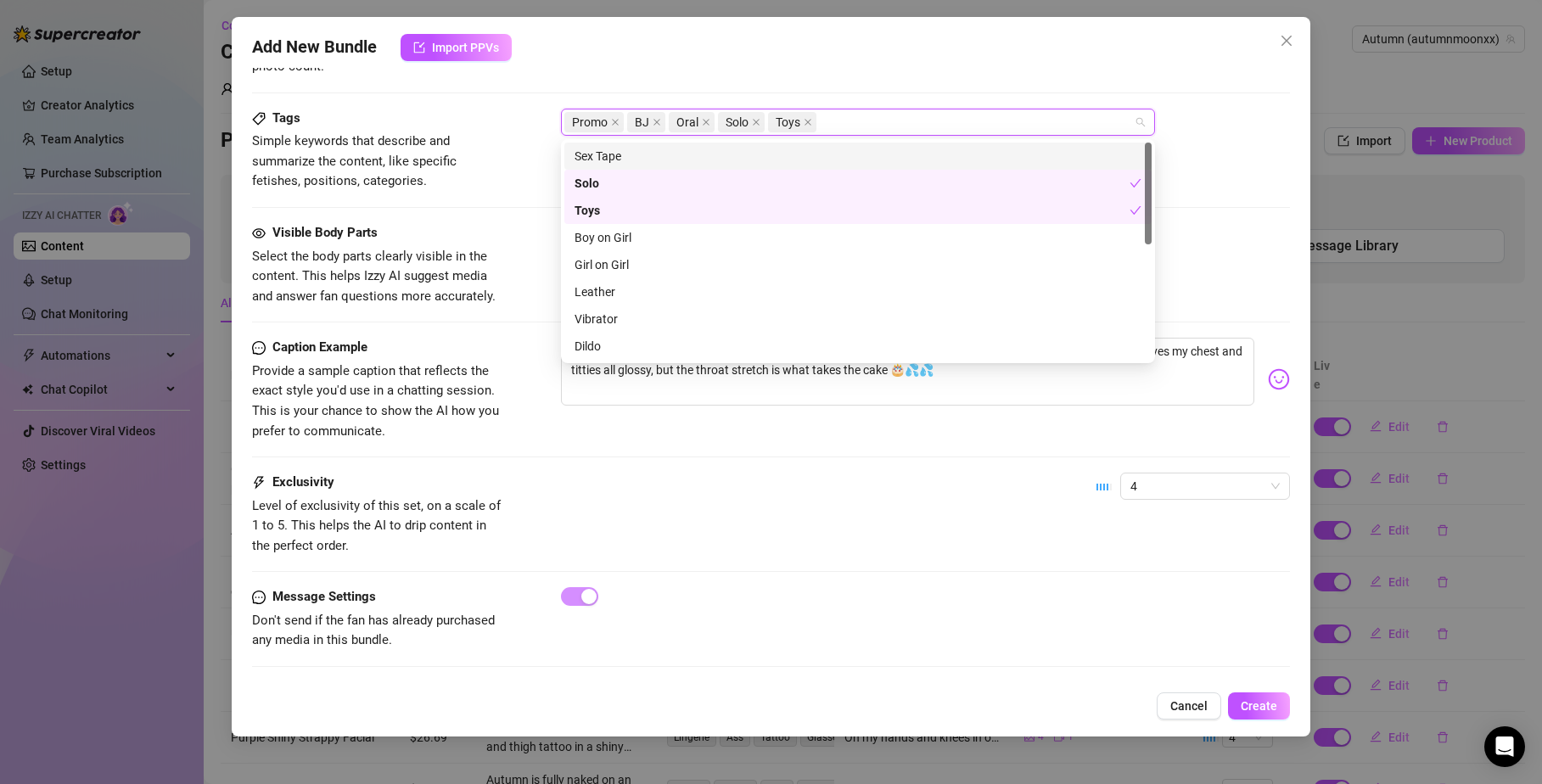 click on "Sex Tape" at bounding box center [858, 156] 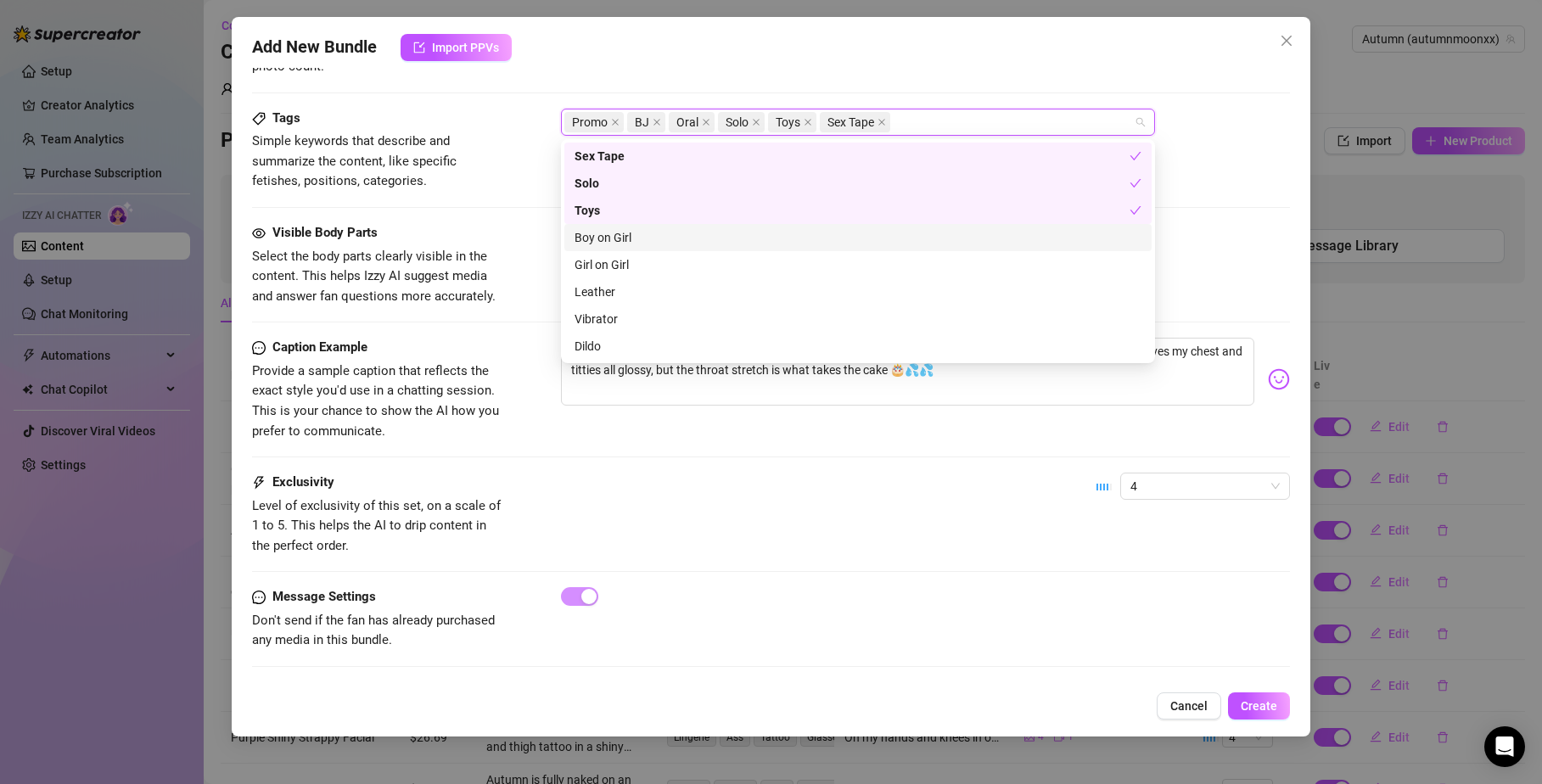 click on "Boy on Girl" at bounding box center [858, 238] 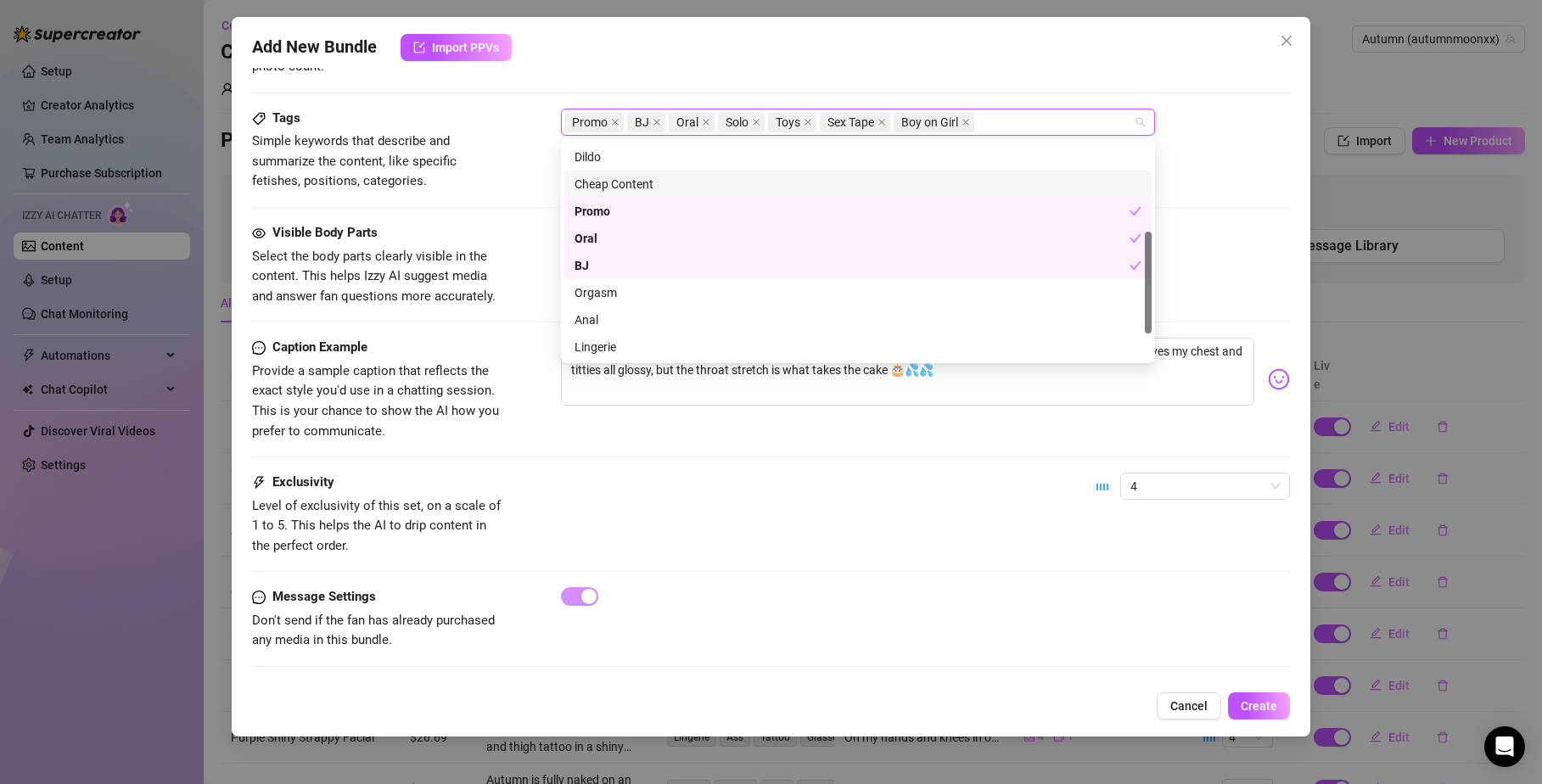 scroll, scrollTop: 171, scrollLeft: 0, axis: vertical 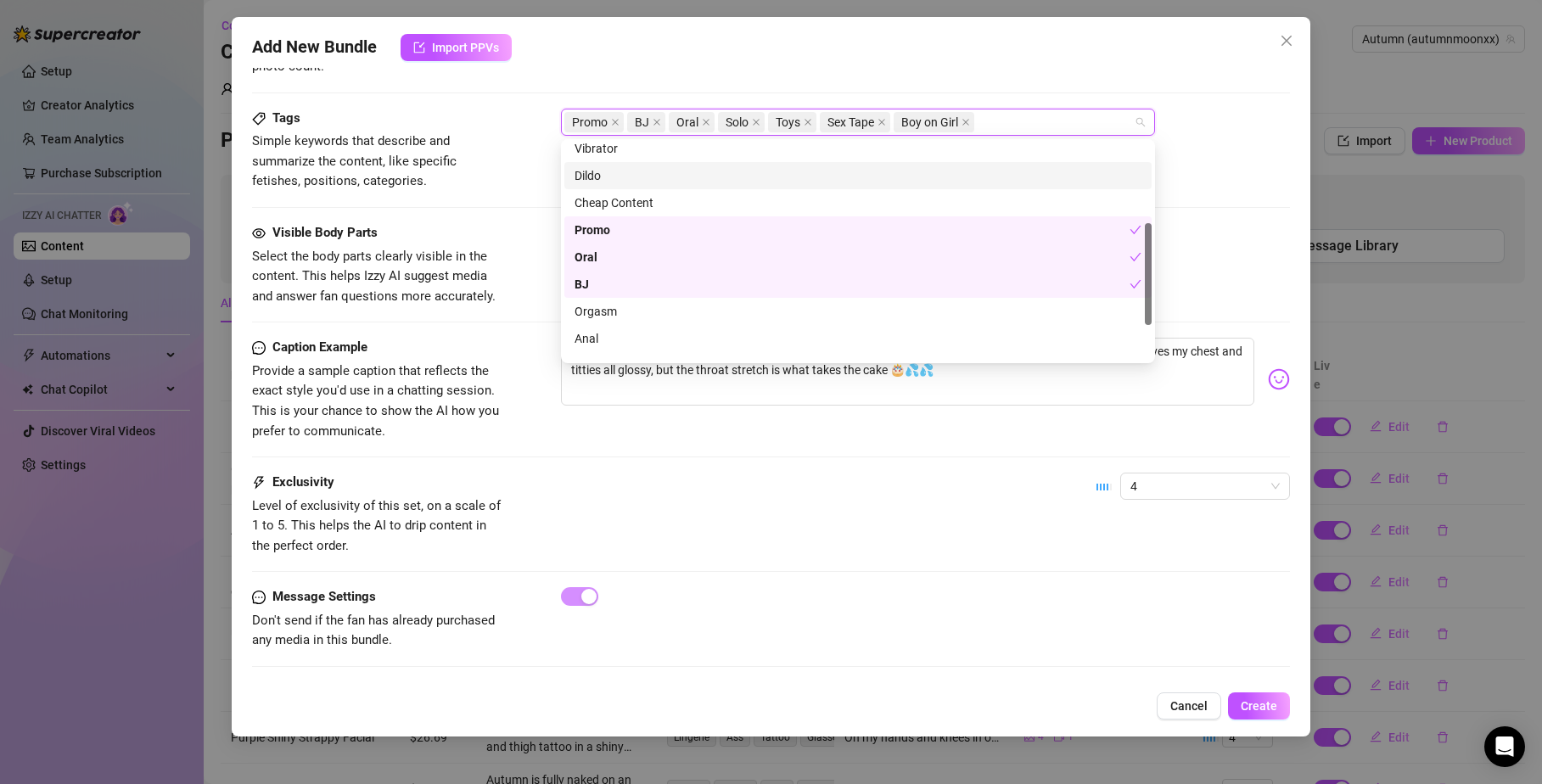 click on "Dildo" at bounding box center (858, 176) 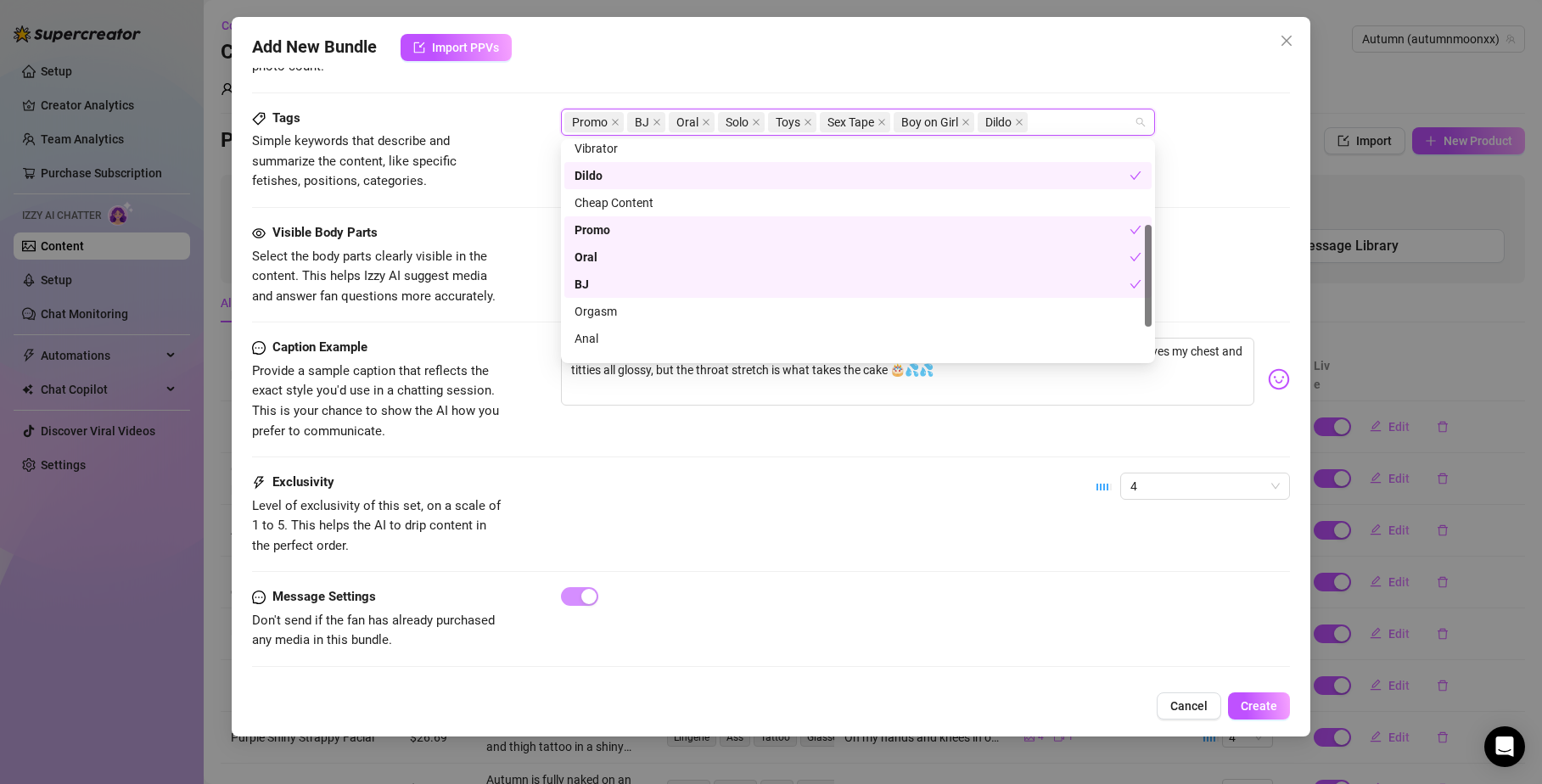 scroll, scrollTop: 244, scrollLeft: 0, axis: vertical 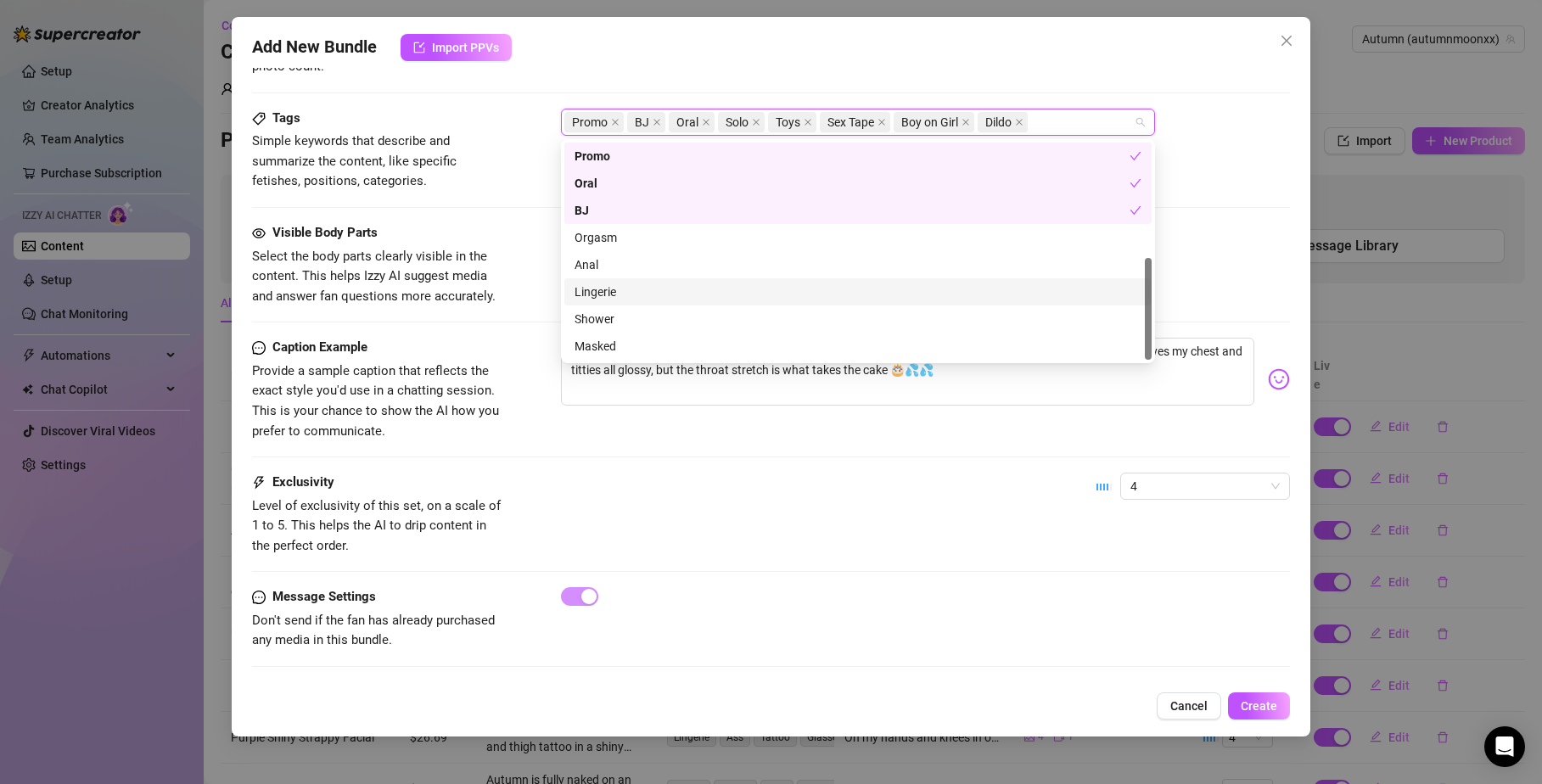 click on "Lingerie" at bounding box center [858, 292] 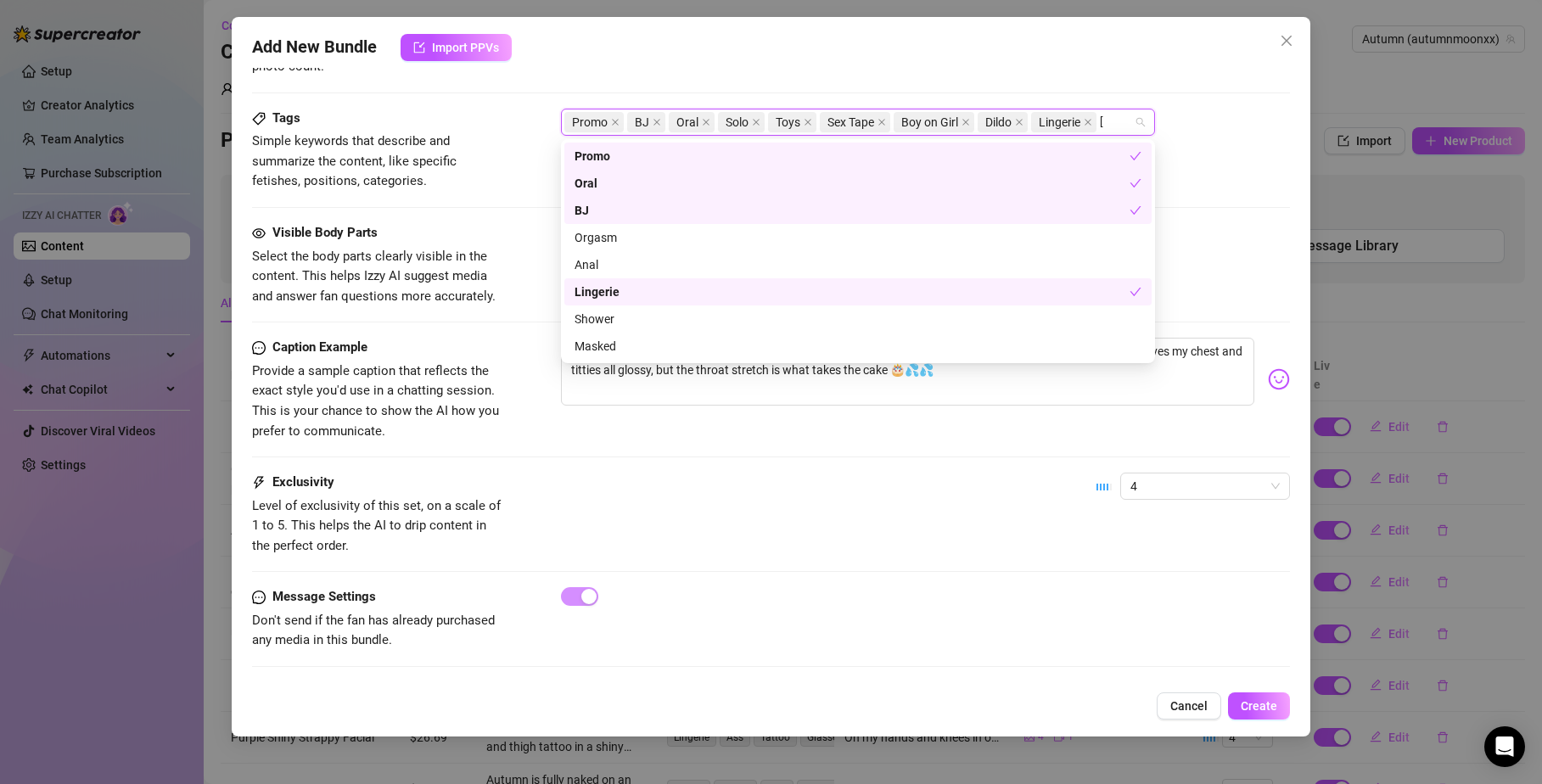 scroll, scrollTop: 0, scrollLeft: 0, axis: both 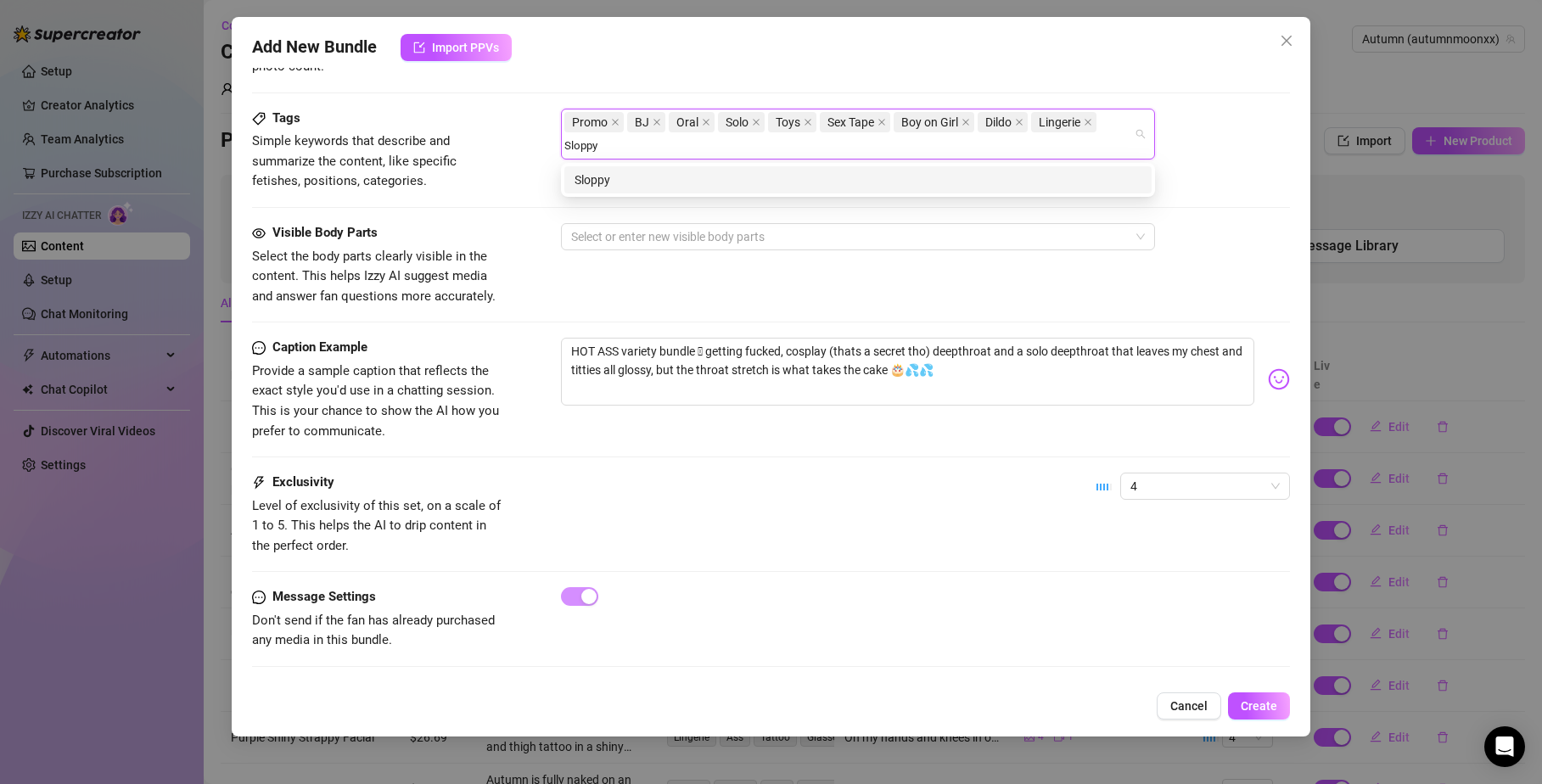click on "Sloppy" at bounding box center (858, 180) 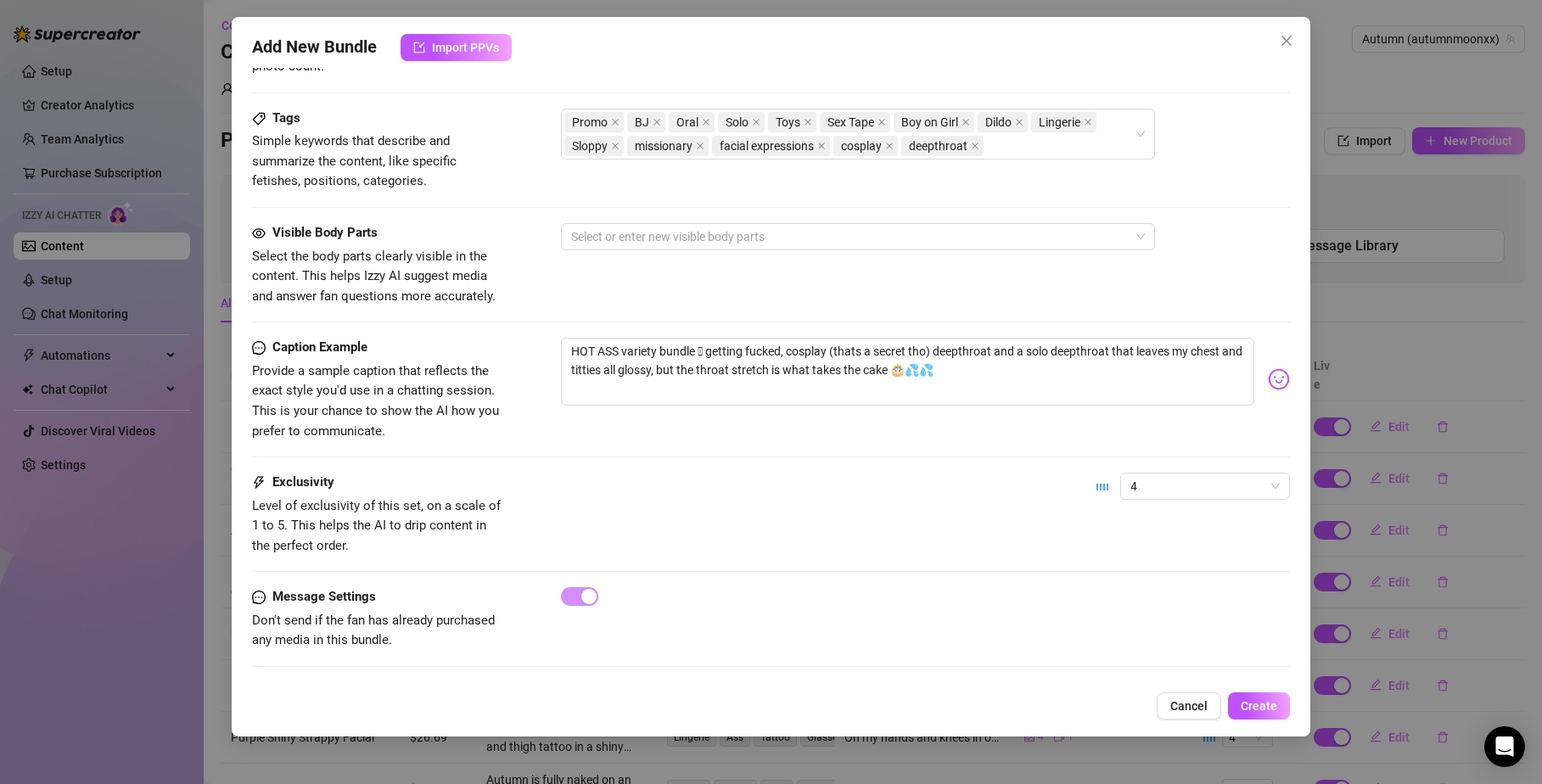 click on "Visible Body Parts" at bounding box center [379, 233] 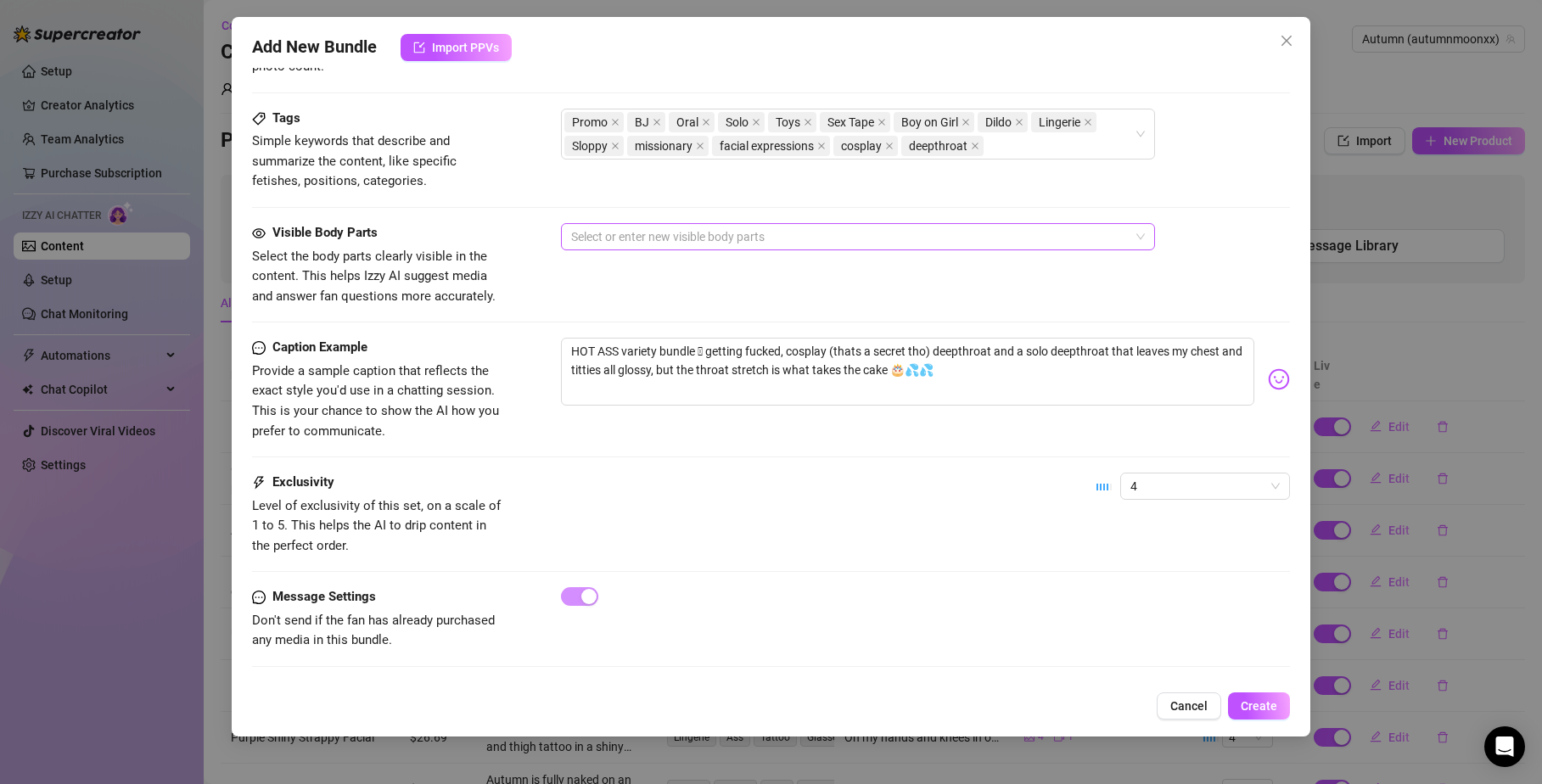 click at bounding box center (849, 237) 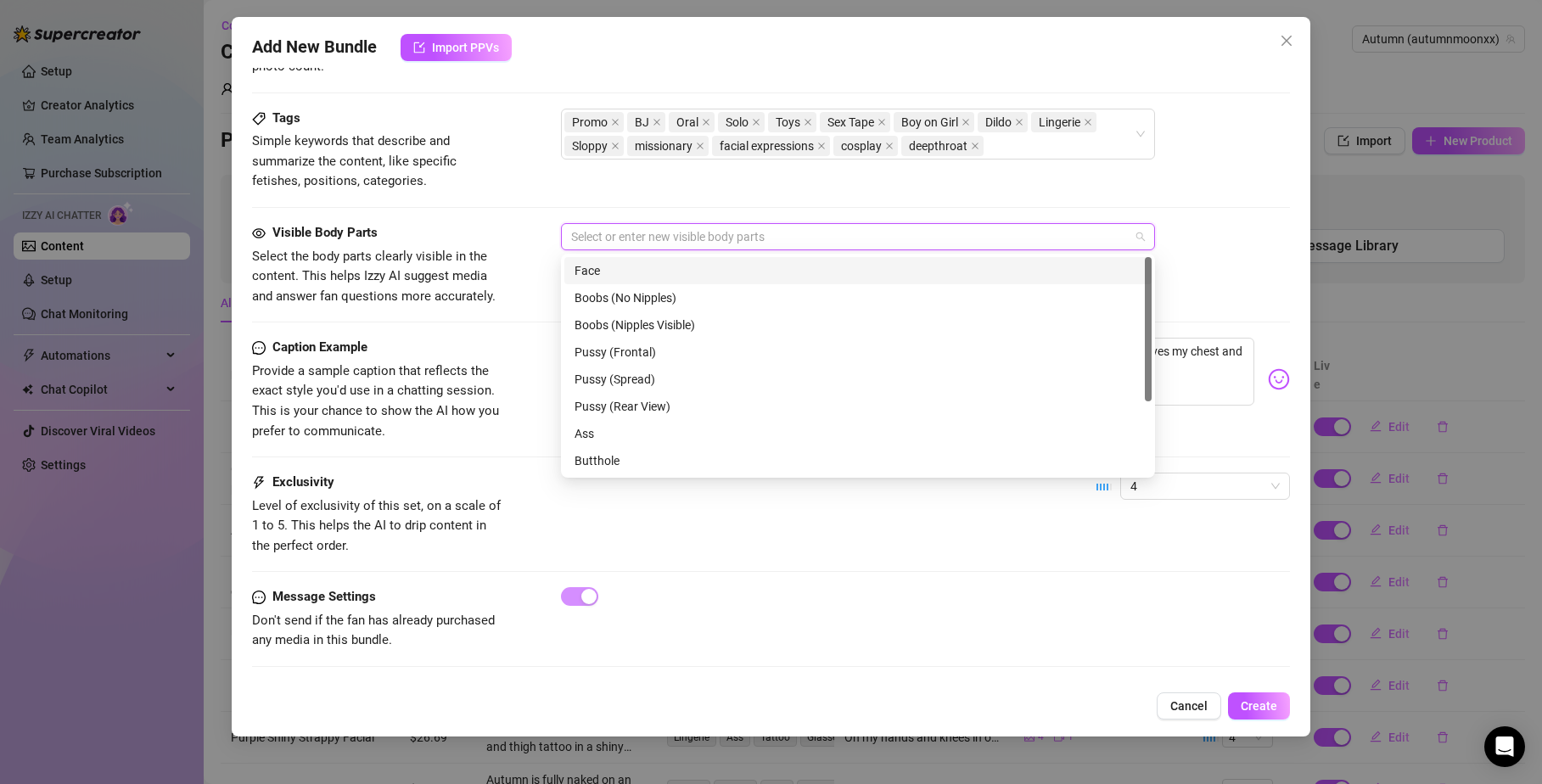 click on "Face" at bounding box center [858, 271] 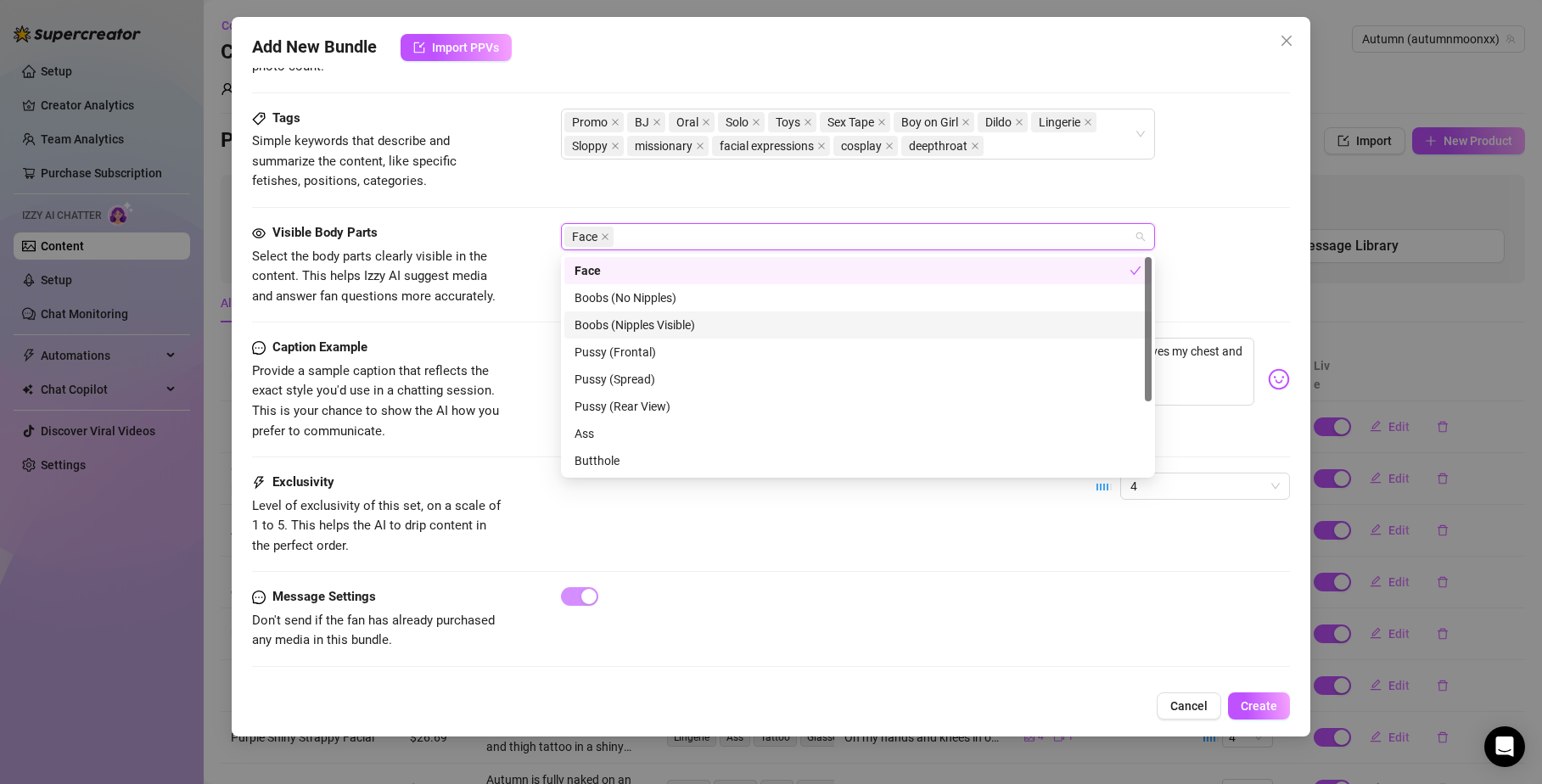 click on "Boobs (Nipples Visible)" at bounding box center [858, 325] 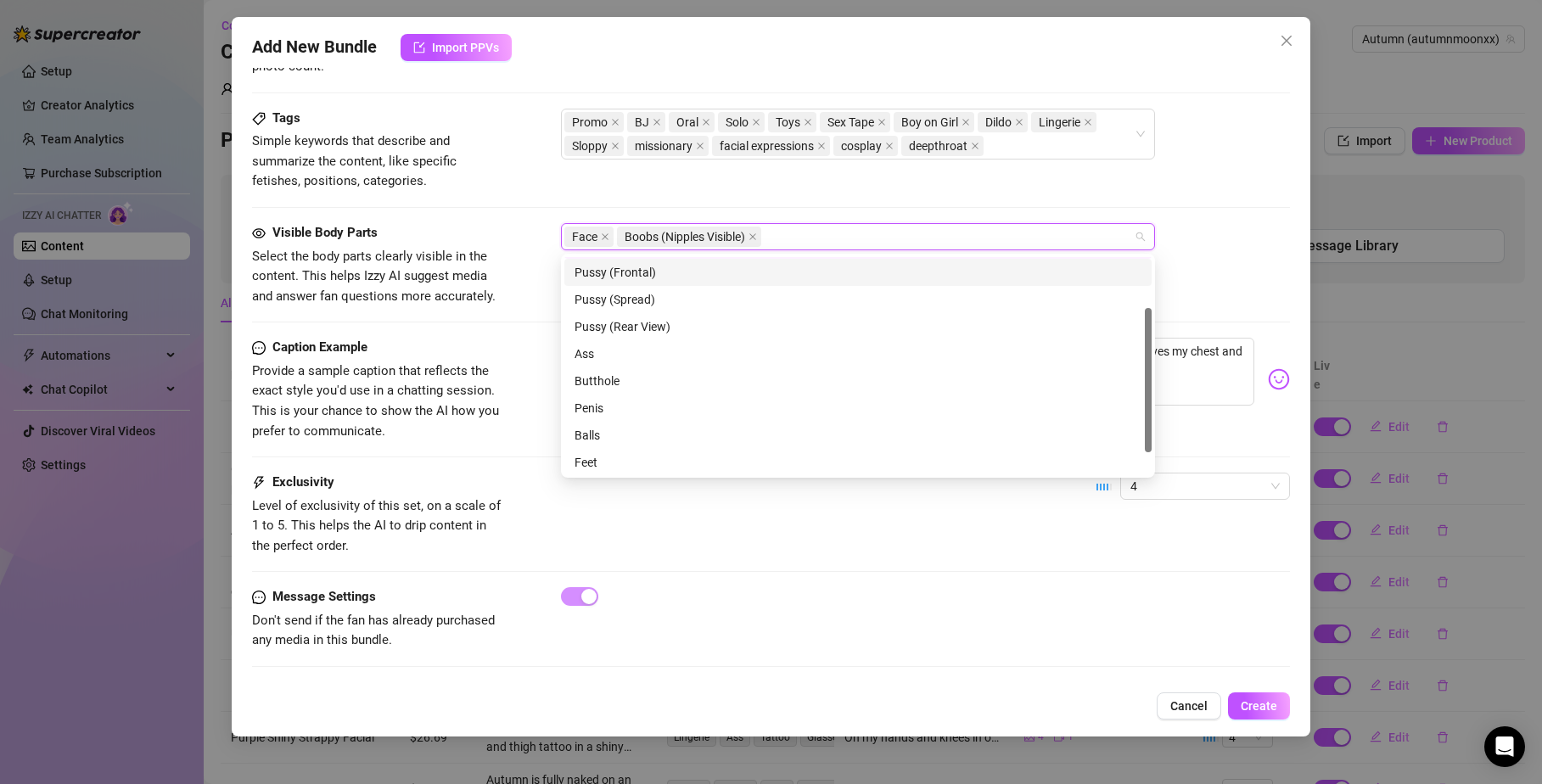 scroll, scrollTop: 0, scrollLeft: 0, axis: both 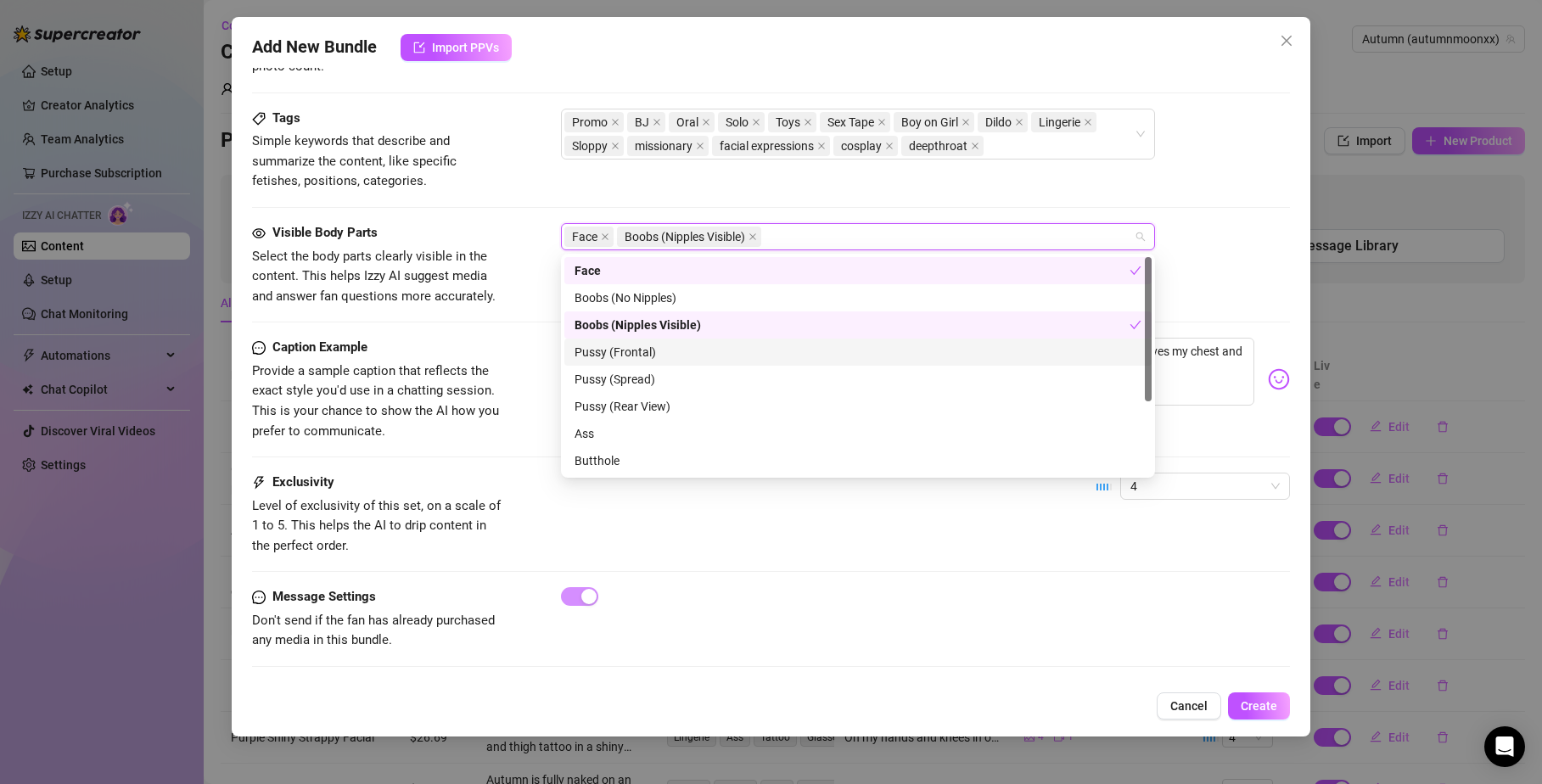 click on "Pussy (Frontal)" at bounding box center [858, 352] 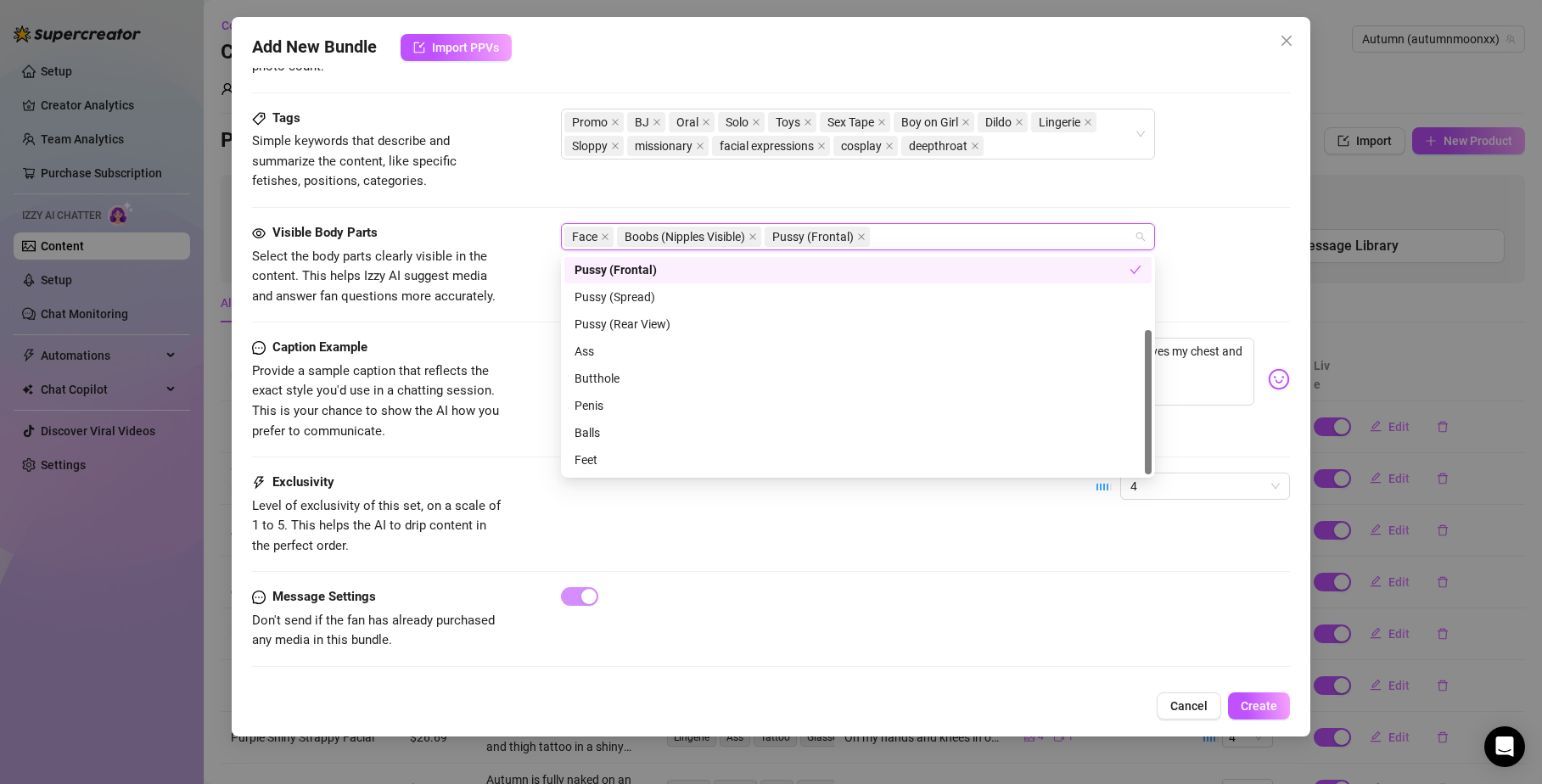 scroll, scrollTop: 109, scrollLeft: 0, axis: vertical 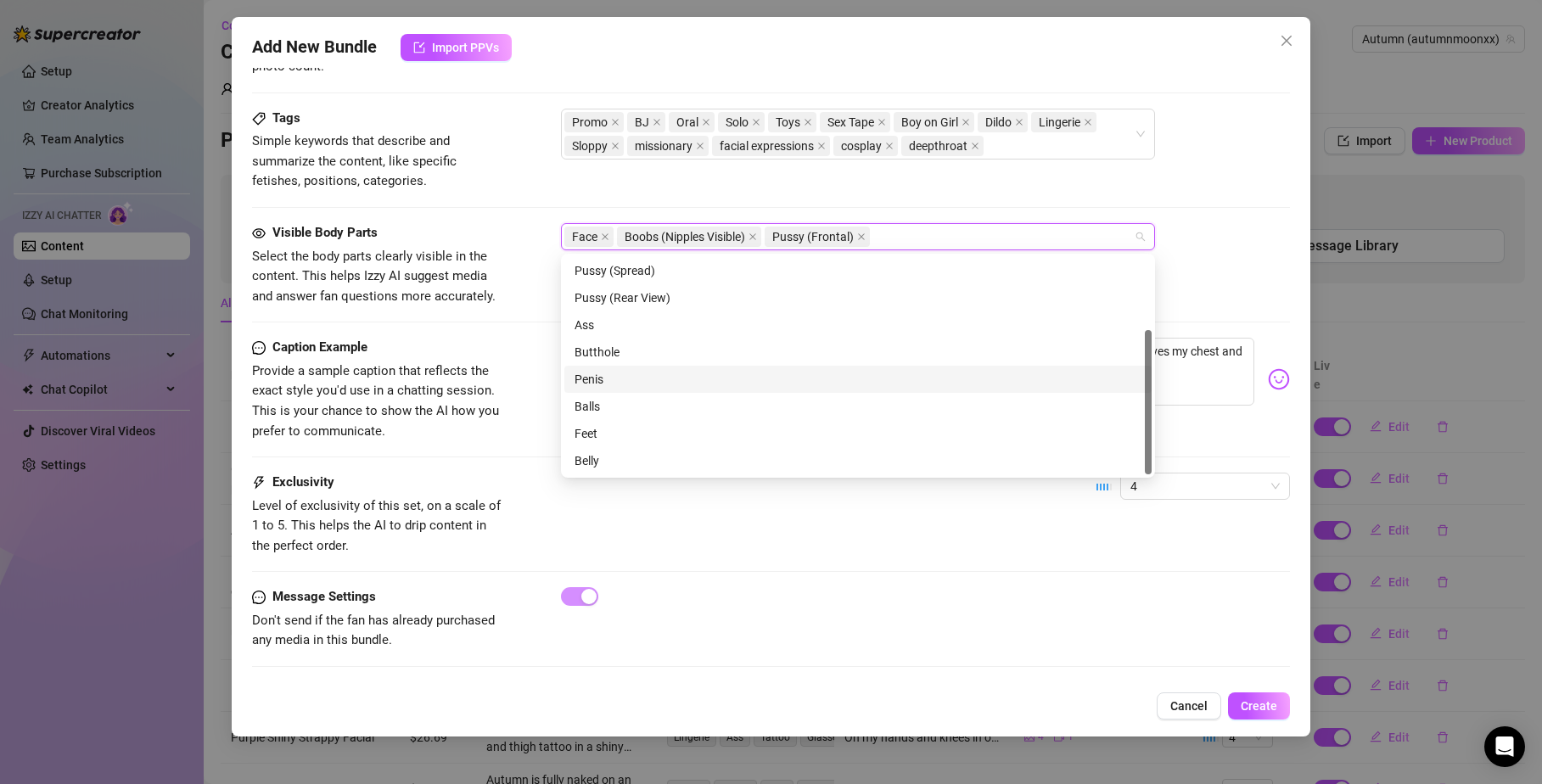 click on "Penis" at bounding box center [858, 379] 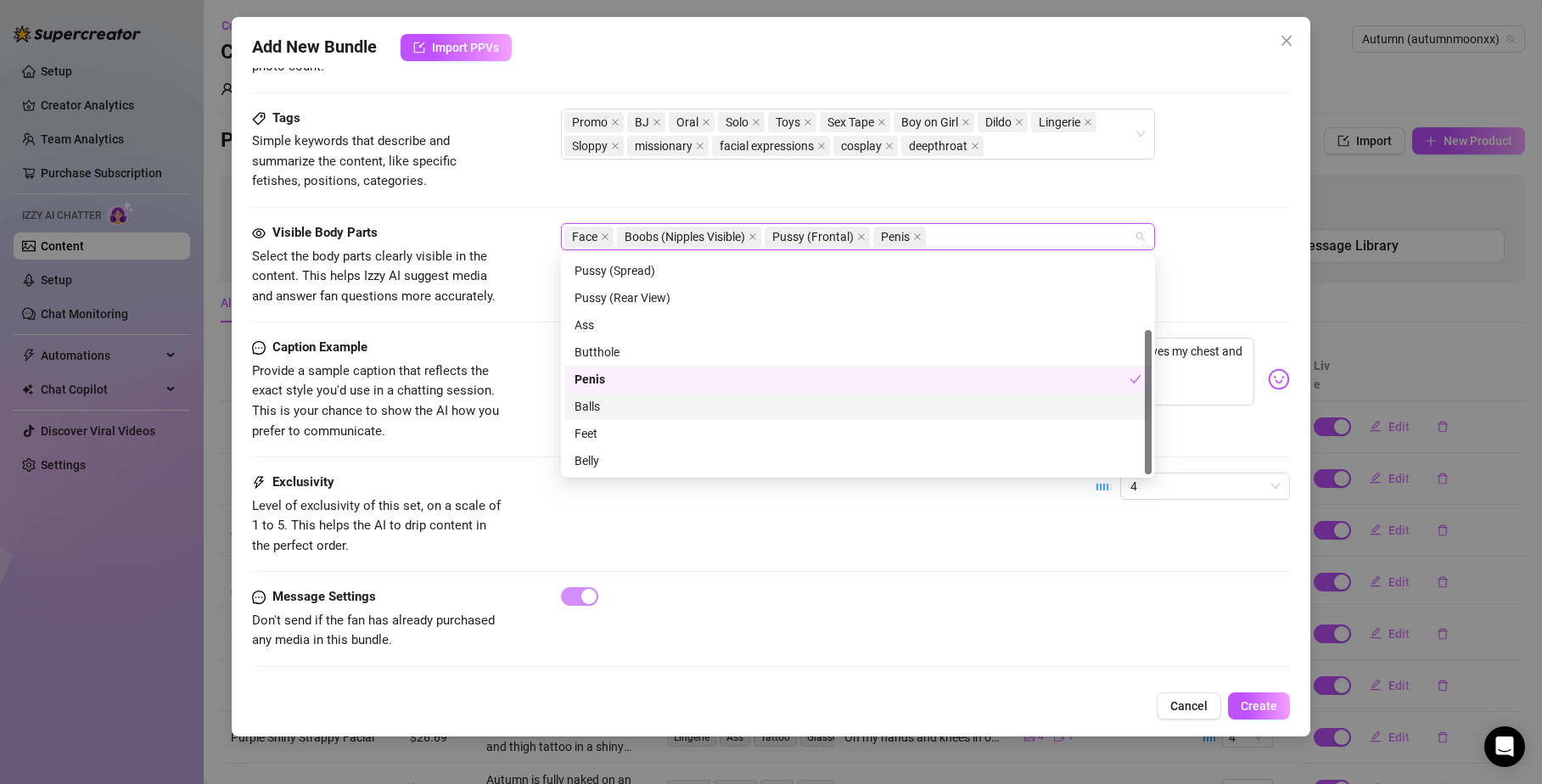 click on "Balls" at bounding box center (858, 406) 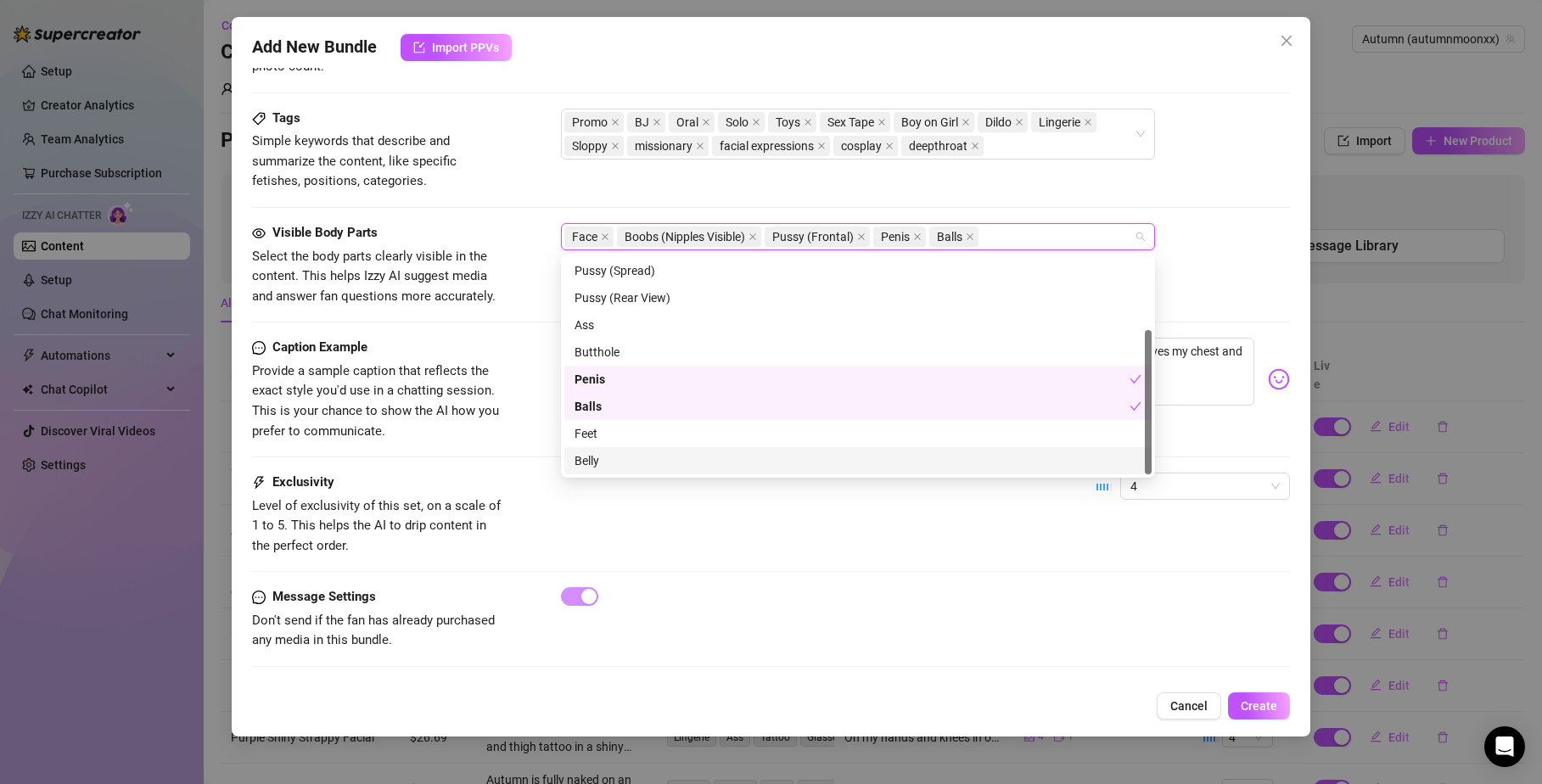 click on "Belly" at bounding box center (858, 461) 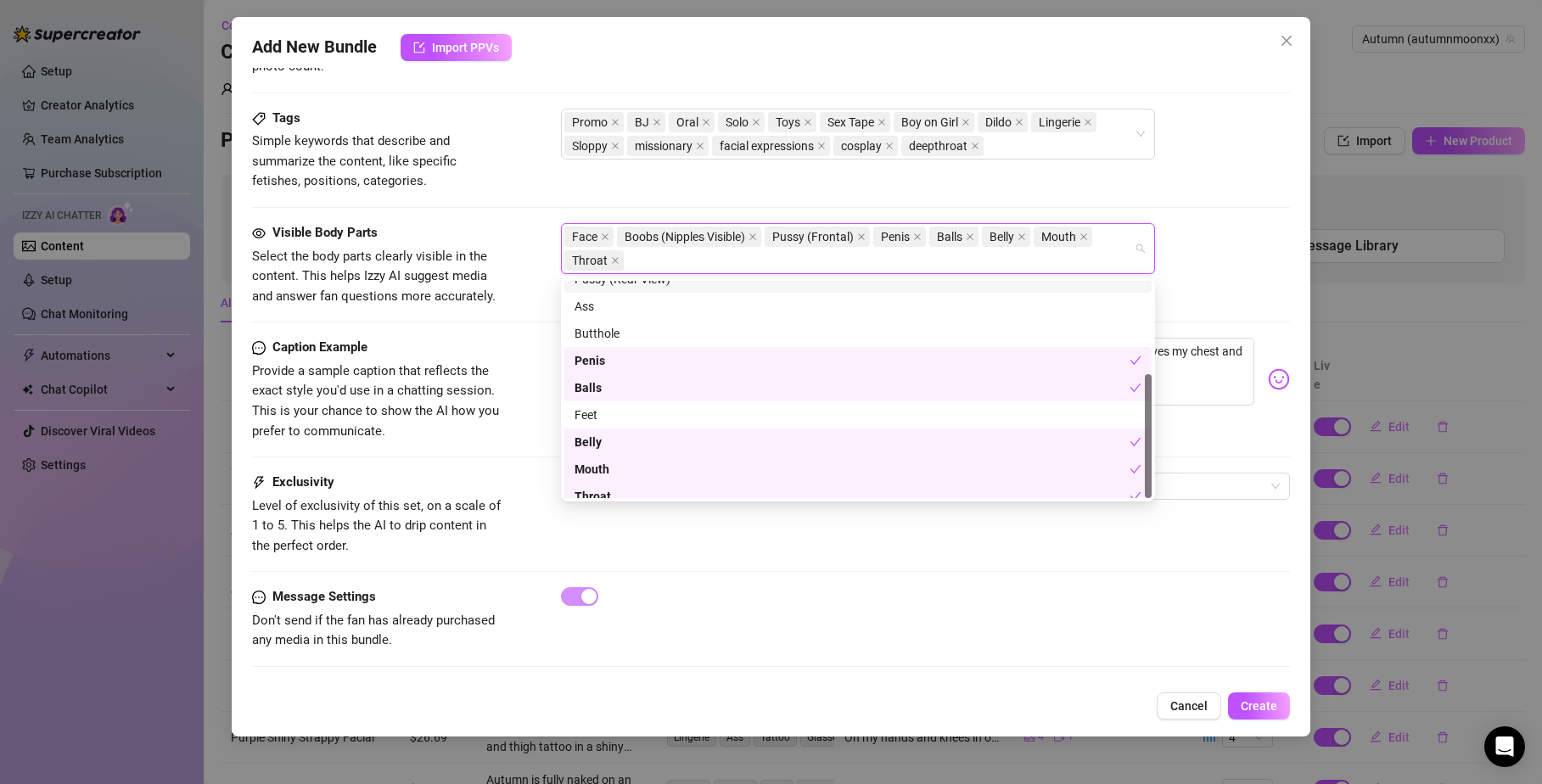 scroll, scrollTop: 163, scrollLeft: 0, axis: vertical 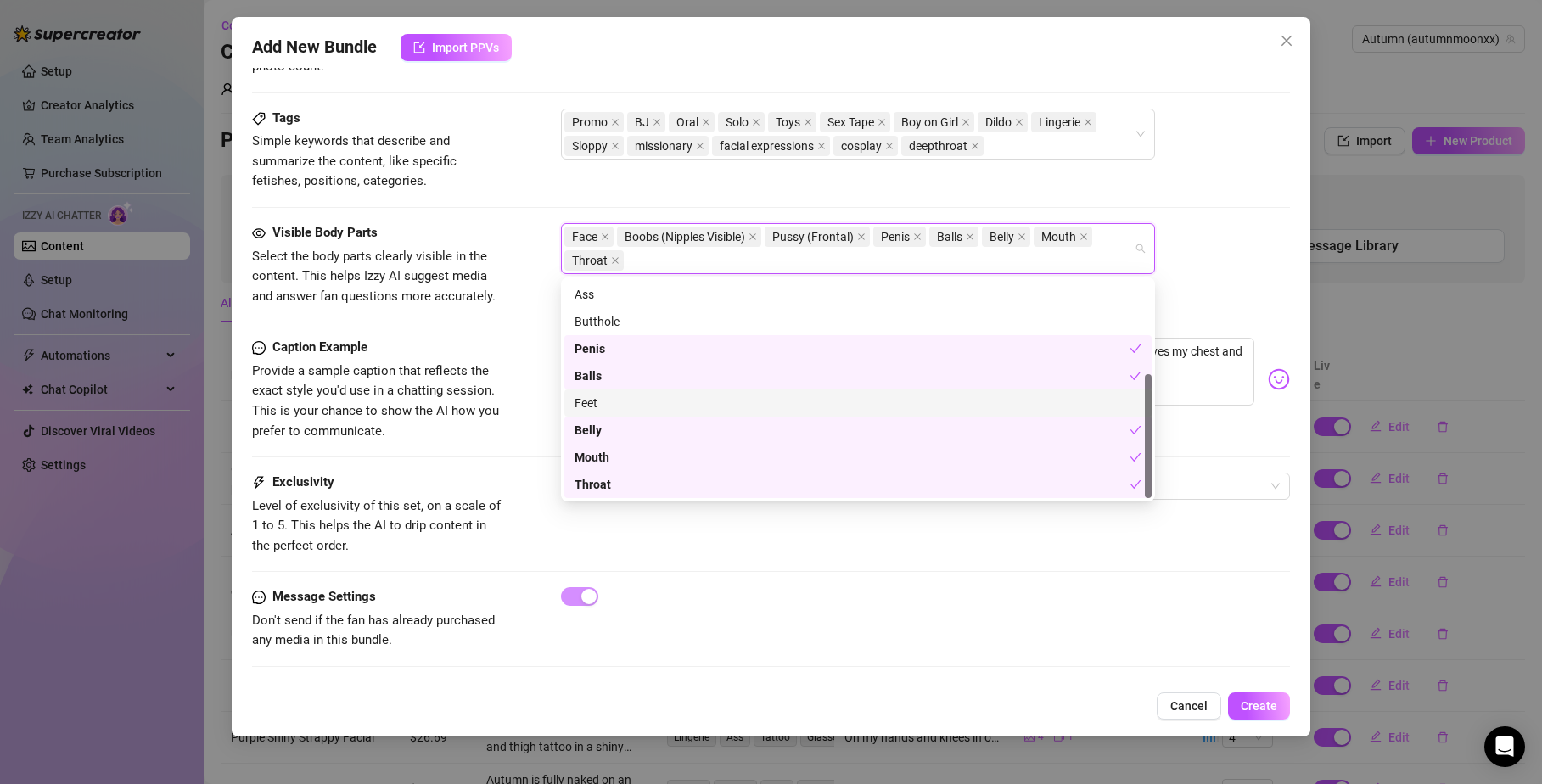 click on "Provide a sample caption that reflects the exact style you'd use in a chatting session. This is your chance to show the AI how you prefer to communicate." at bounding box center (379, 401) 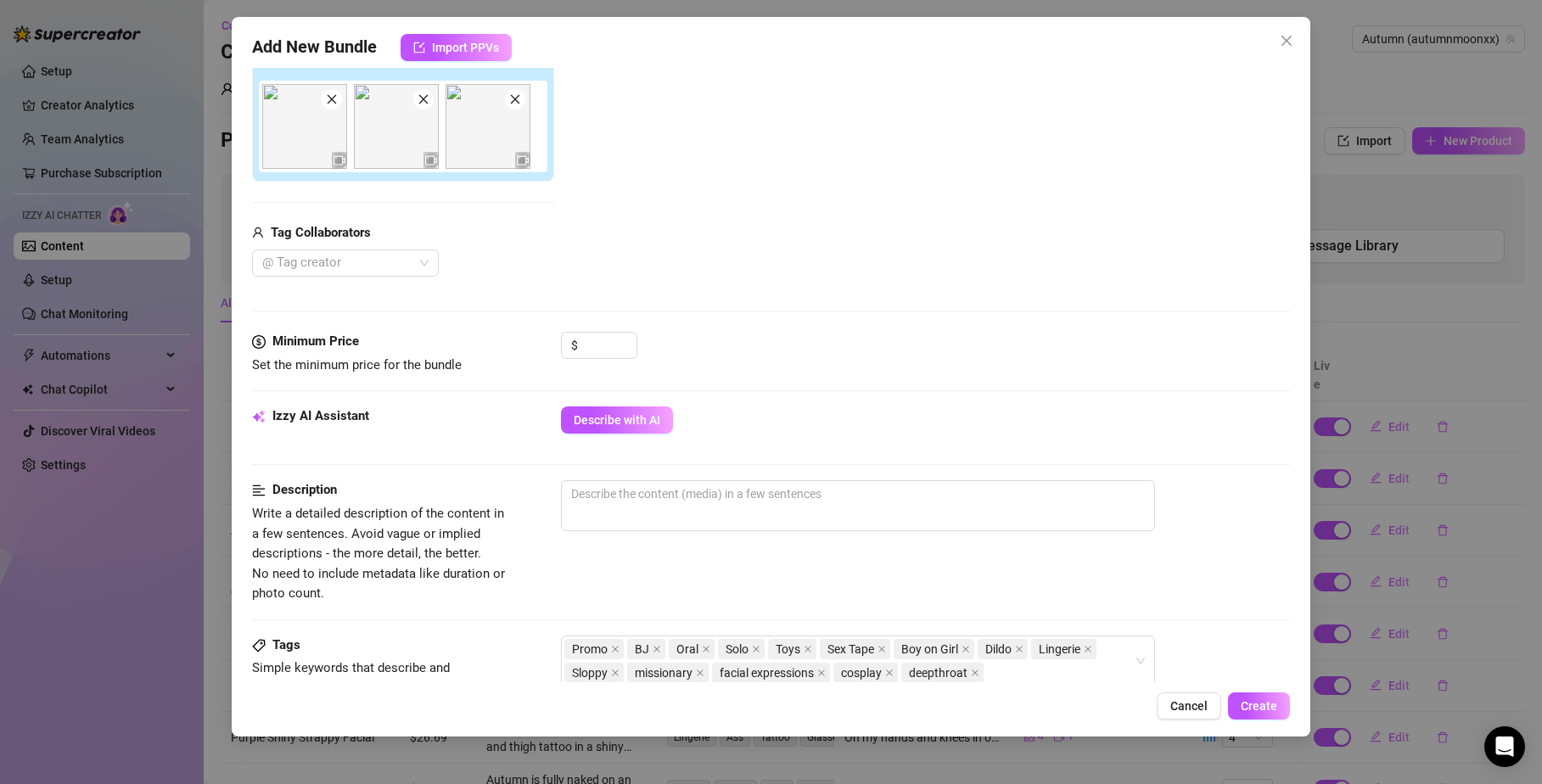 scroll, scrollTop: 811, scrollLeft: 0, axis: vertical 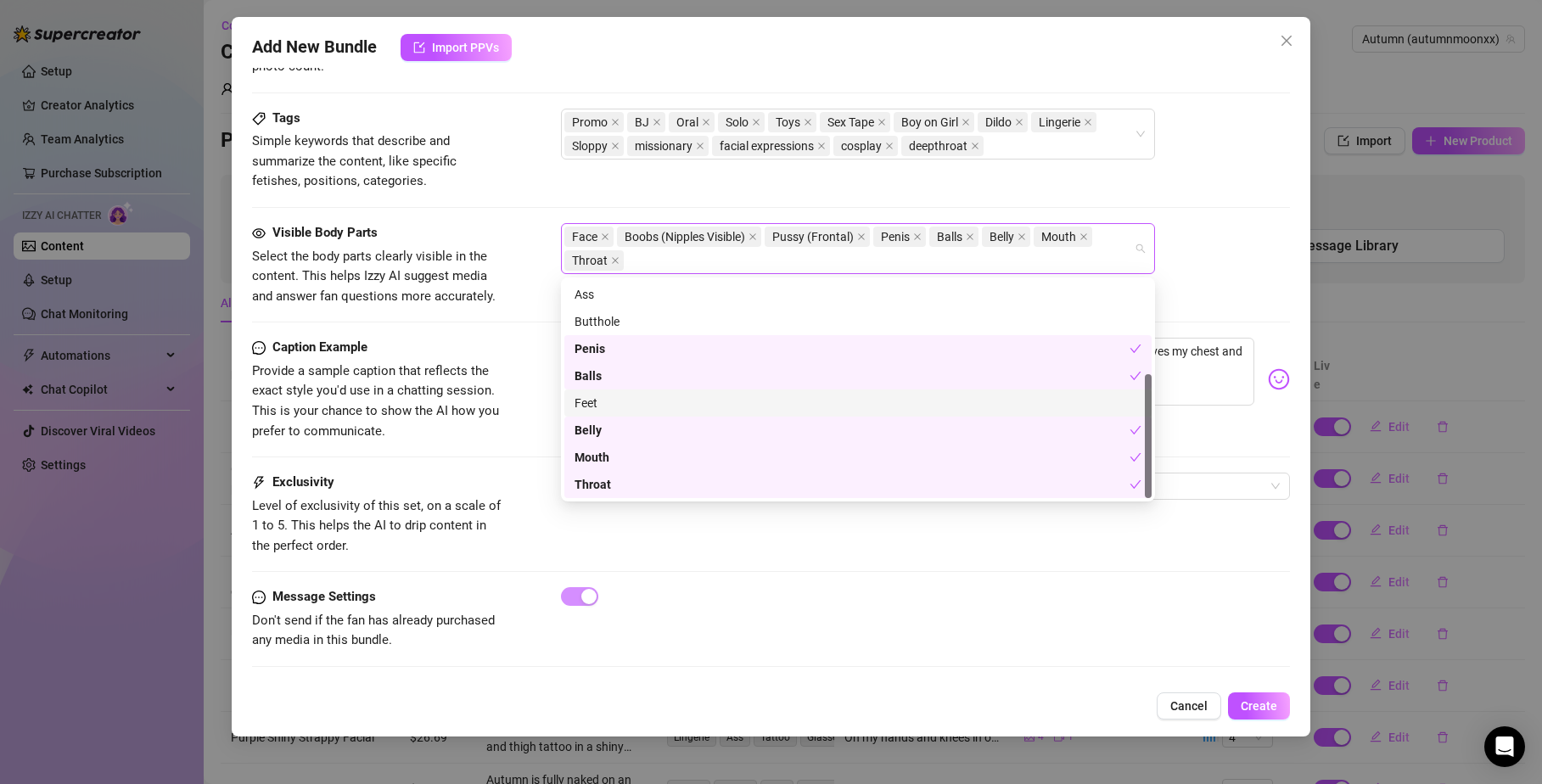 click on "Face Boobs (Nipples Visible) Pussy (Frontal) Penis Balls Belly Mouth Throat" at bounding box center [849, 249] 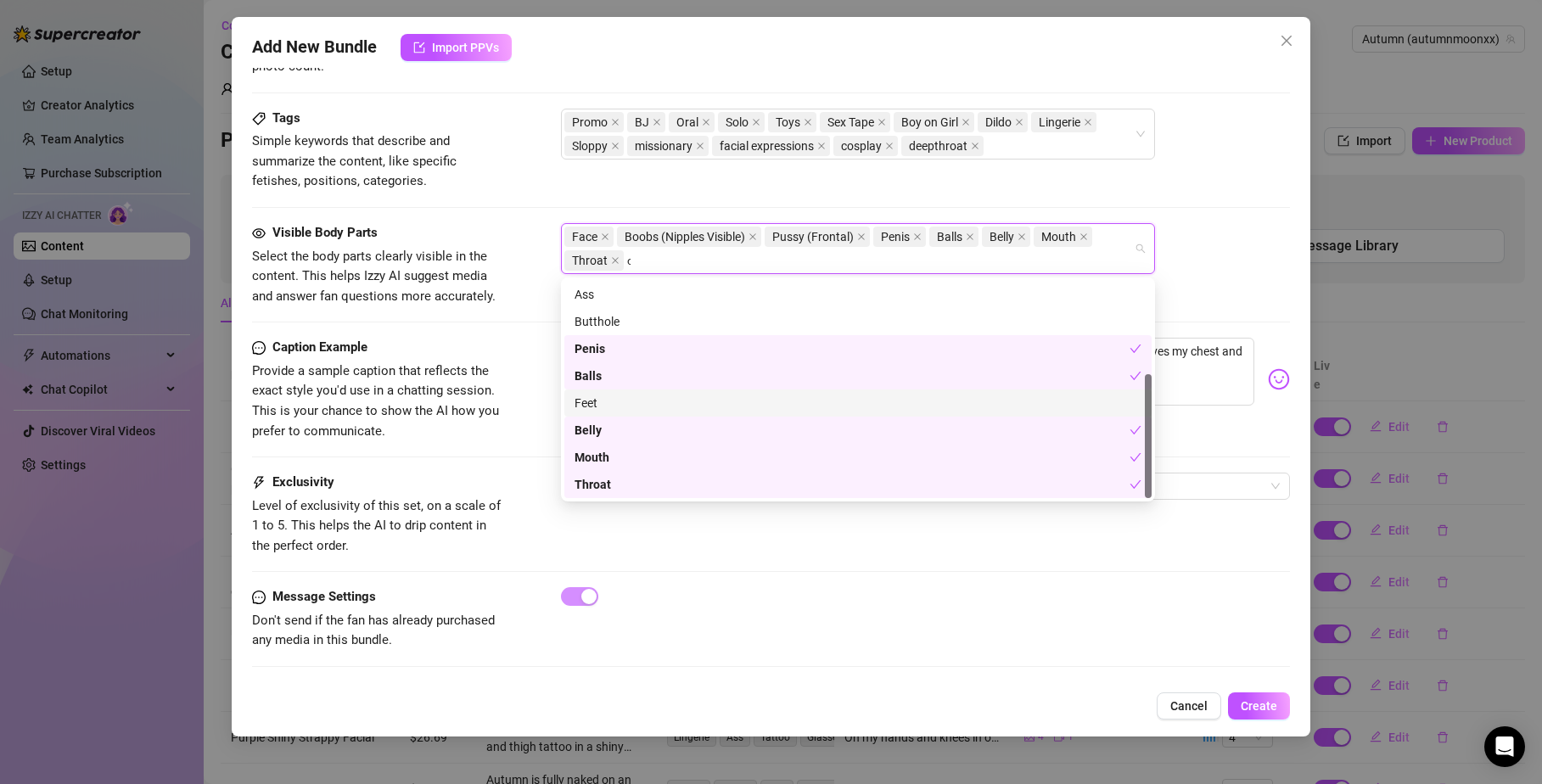 scroll, scrollTop: 0, scrollLeft: 0, axis: both 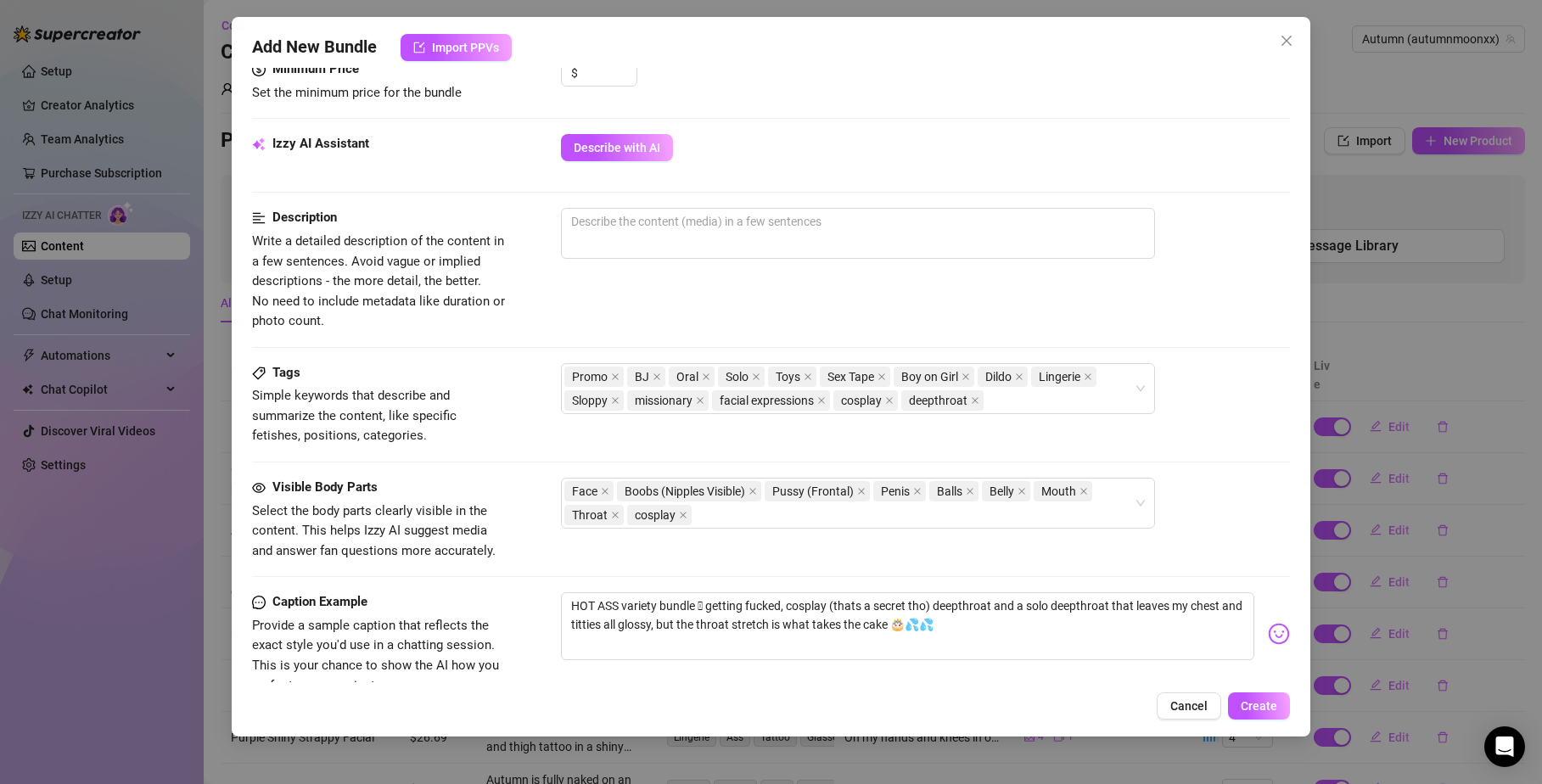 click on "Tags Simple keywords that describe and summarize the content, like specific fetishes, positions, categories. Promo BJ Oral Solo Toys Sex Tape Boy on Girl Dildo Lingerie Sloppy missionary facial expressions cosplay deepthroat" at bounding box center [771, 405] 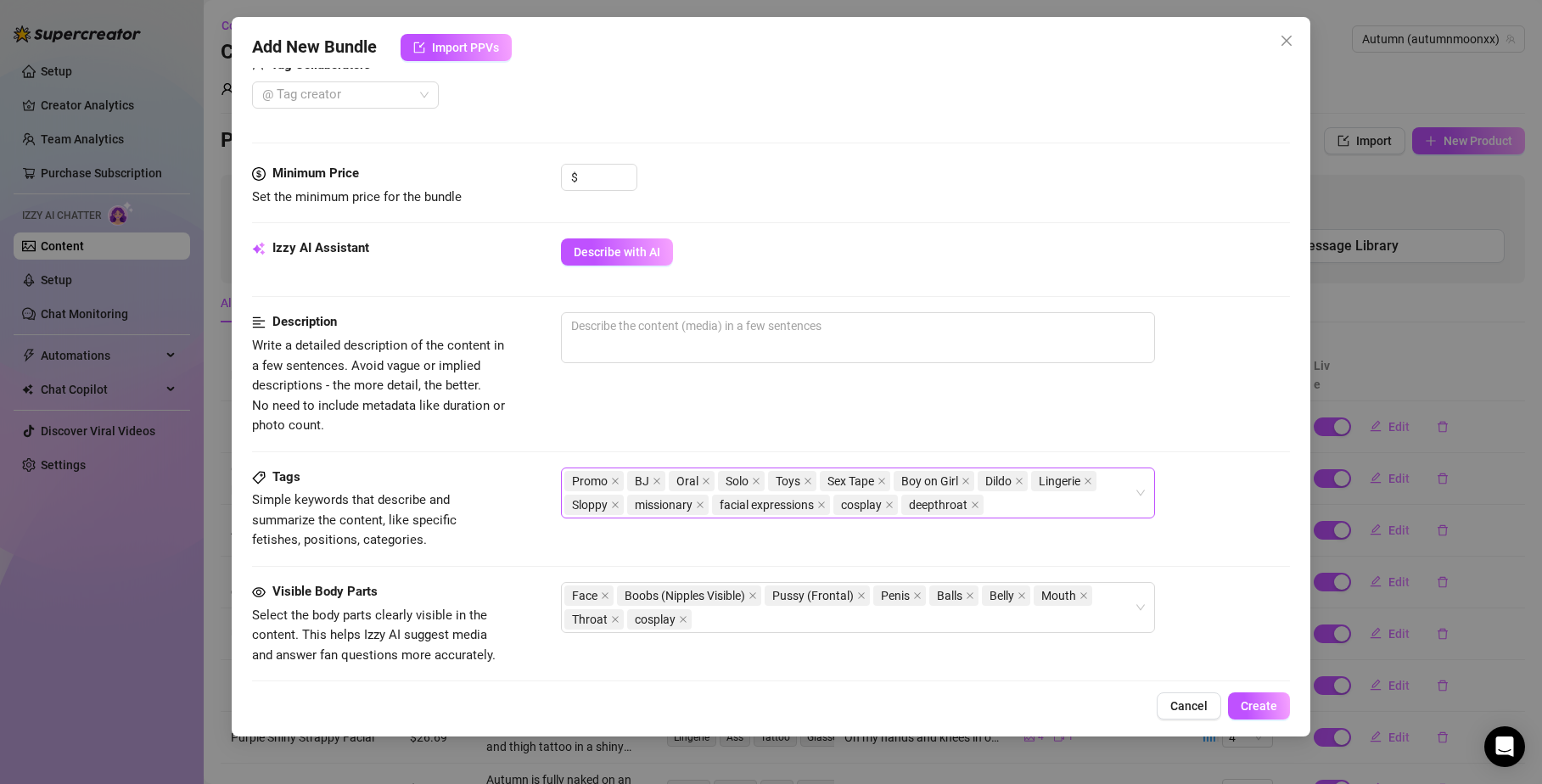 scroll, scrollTop: 198, scrollLeft: 0, axis: vertical 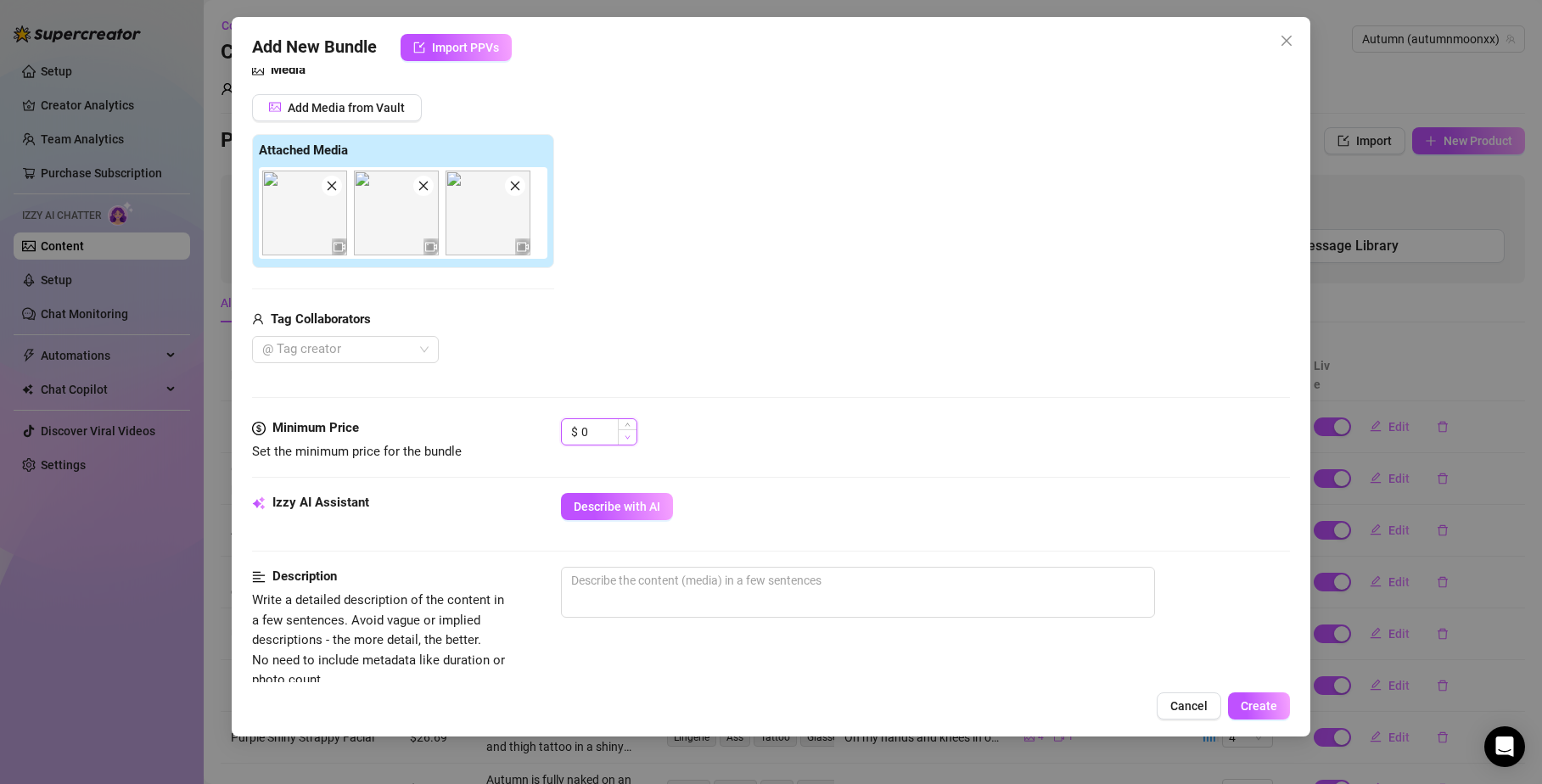 click 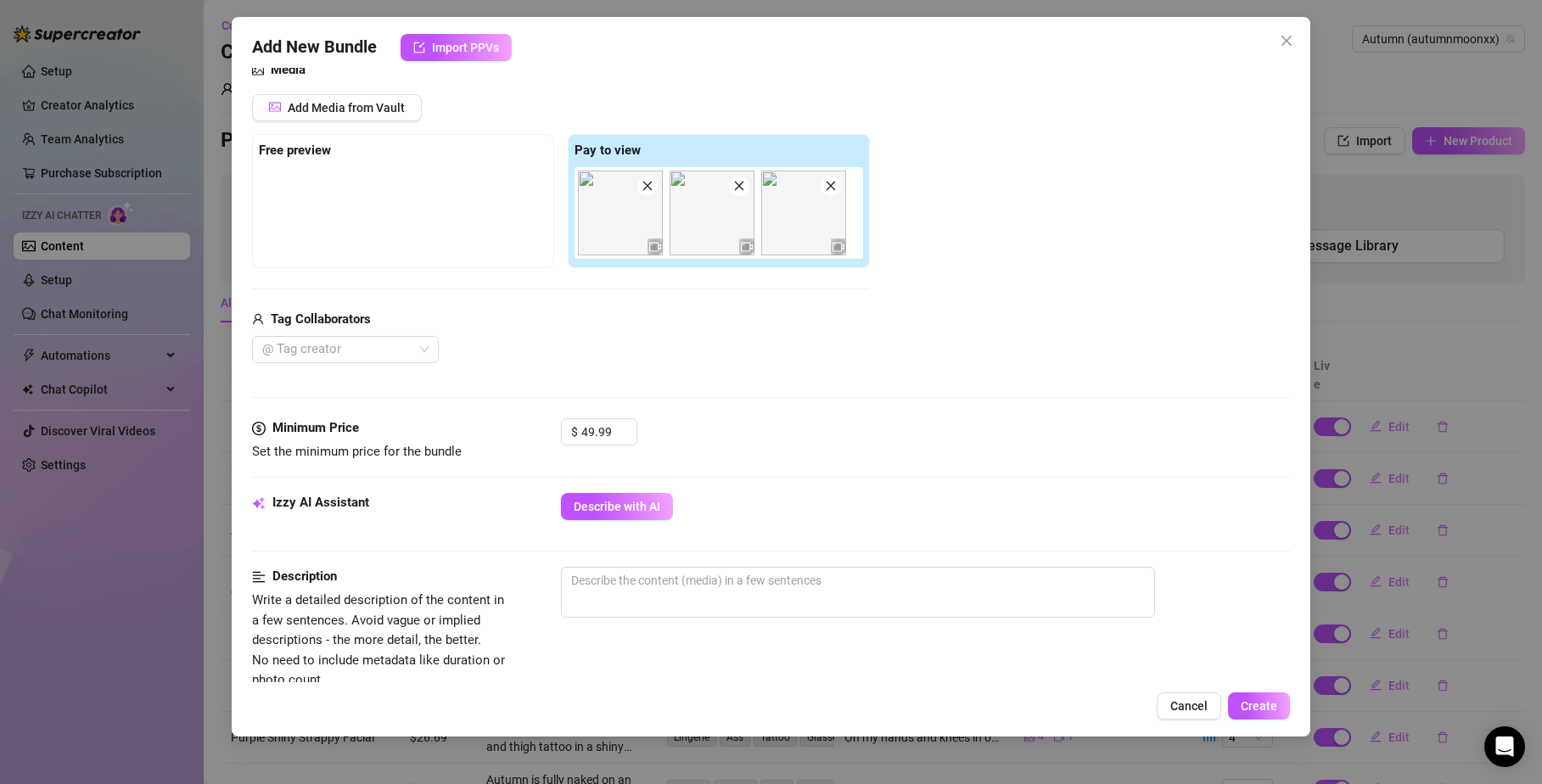 click on "Media Add Media from Vault Free preview Pay to view Tag Collaborators   @ Tag creator" at bounding box center [771, 239] 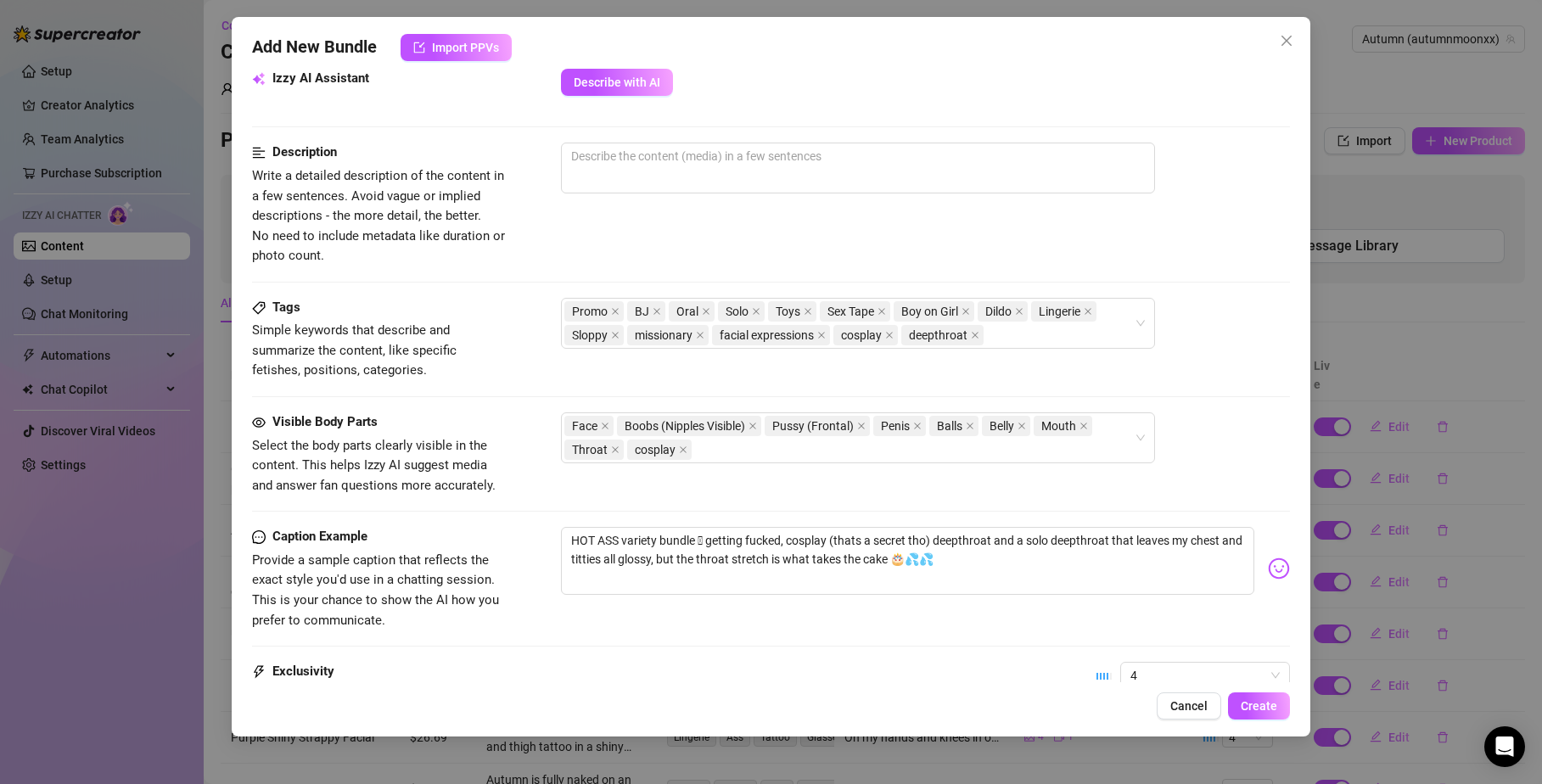 scroll, scrollTop: 577, scrollLeft: 0, axis: vertical 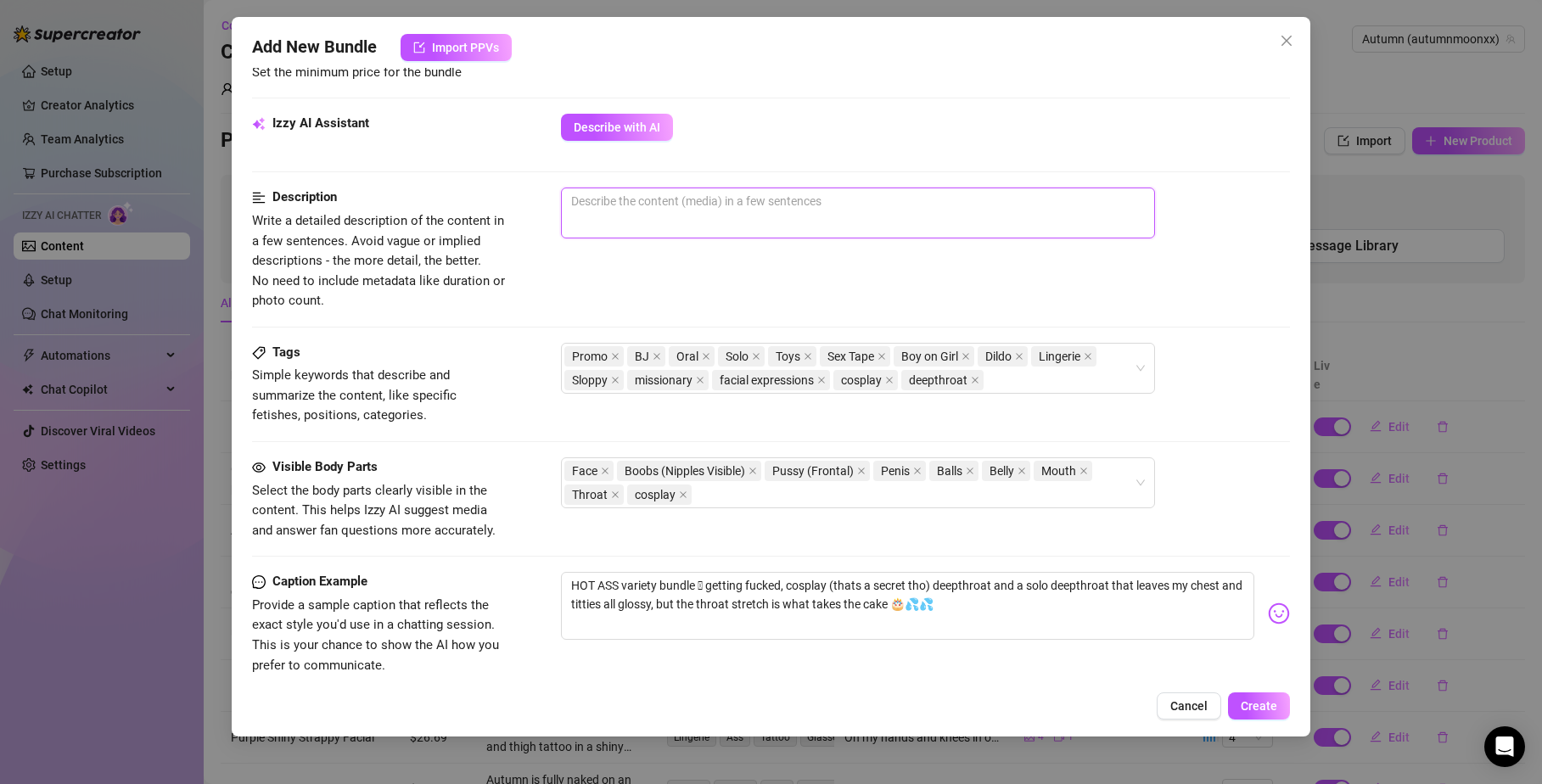 click at bounding box center [858, 213] 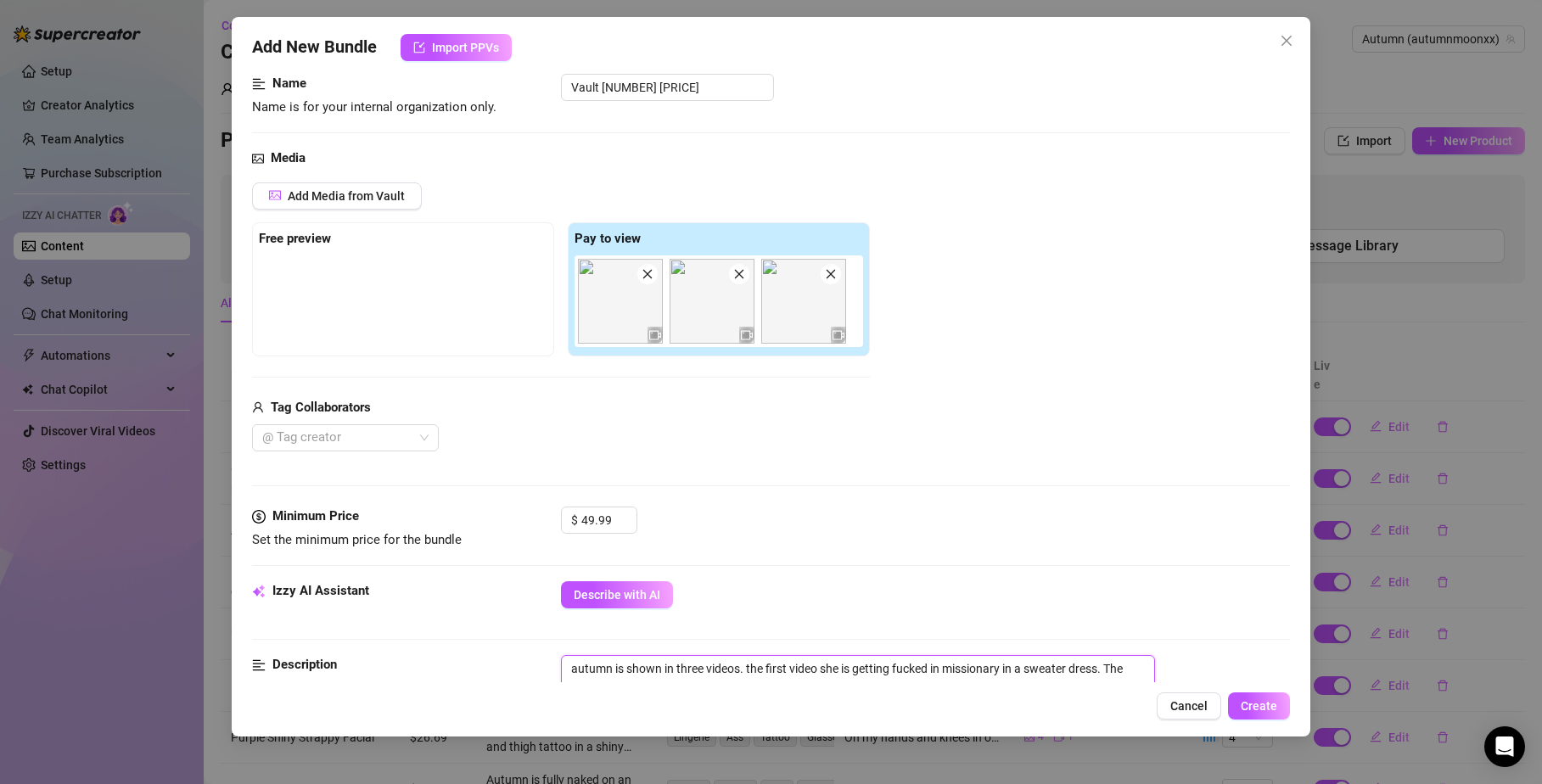 scroll, scrollTop: 122, scrollLeft: 0, axis: vertical 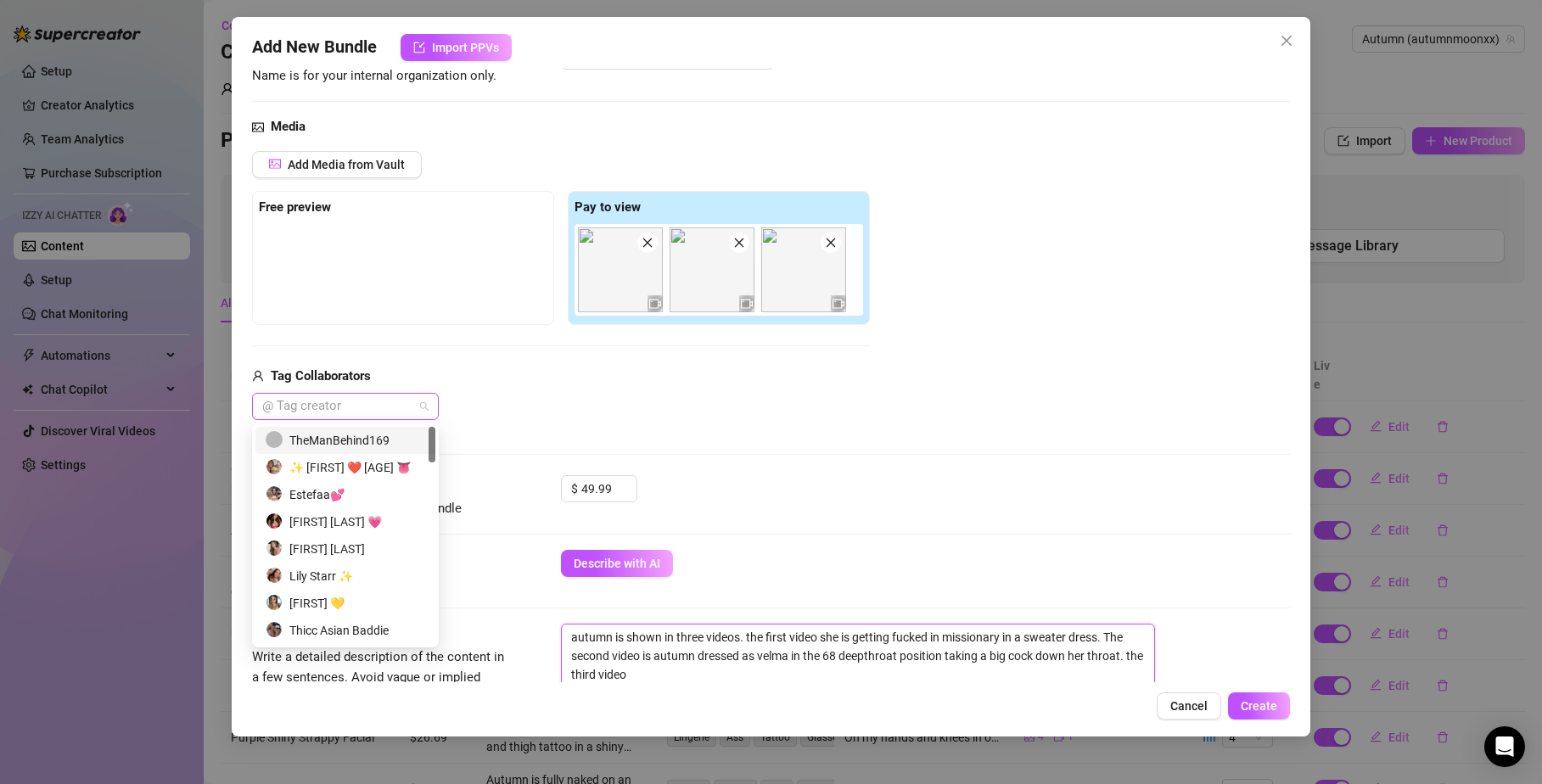 click at bounding box center (336, 406) 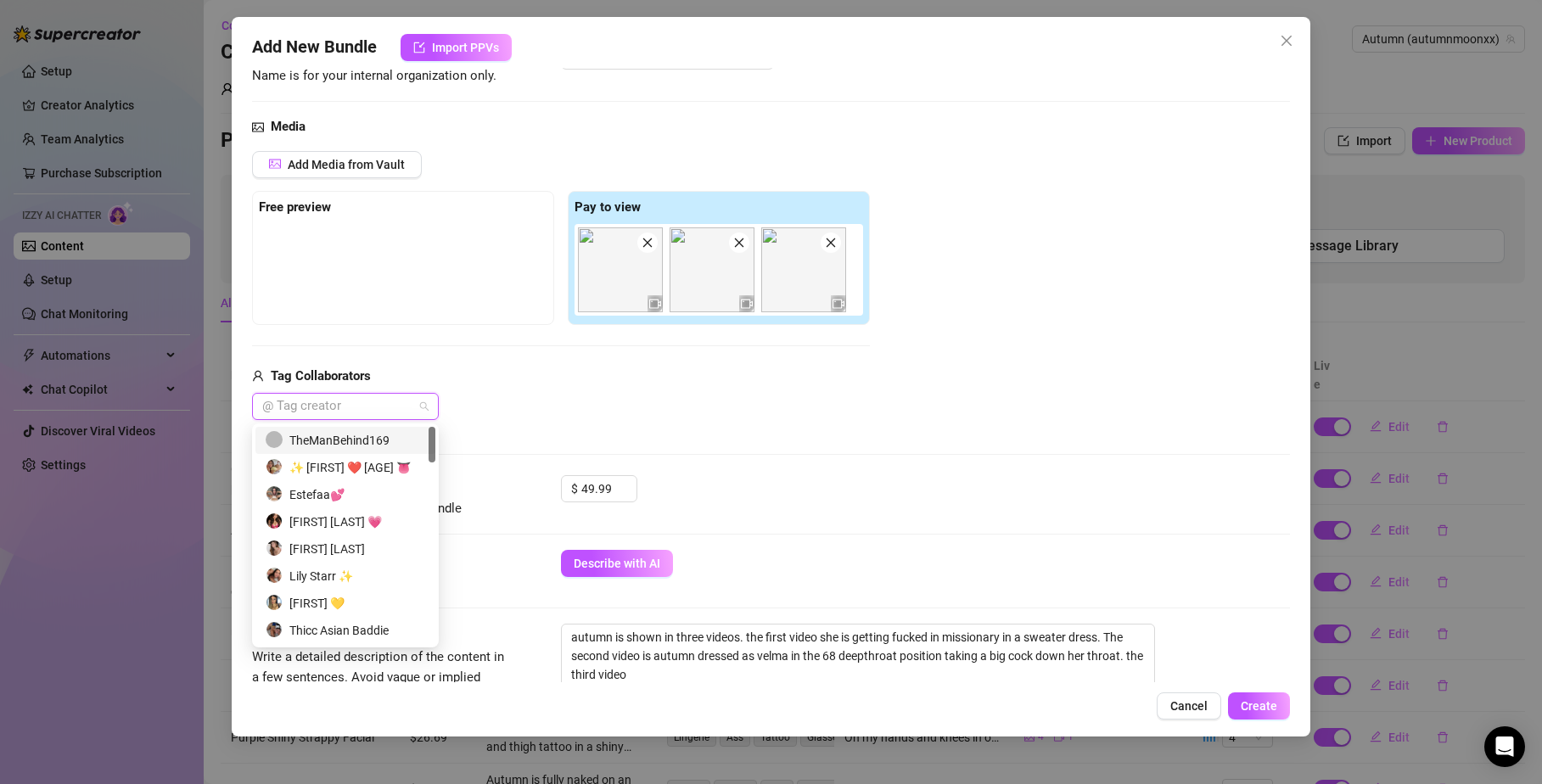 click on "TheManBehind169" at bounding box center (345, 440) 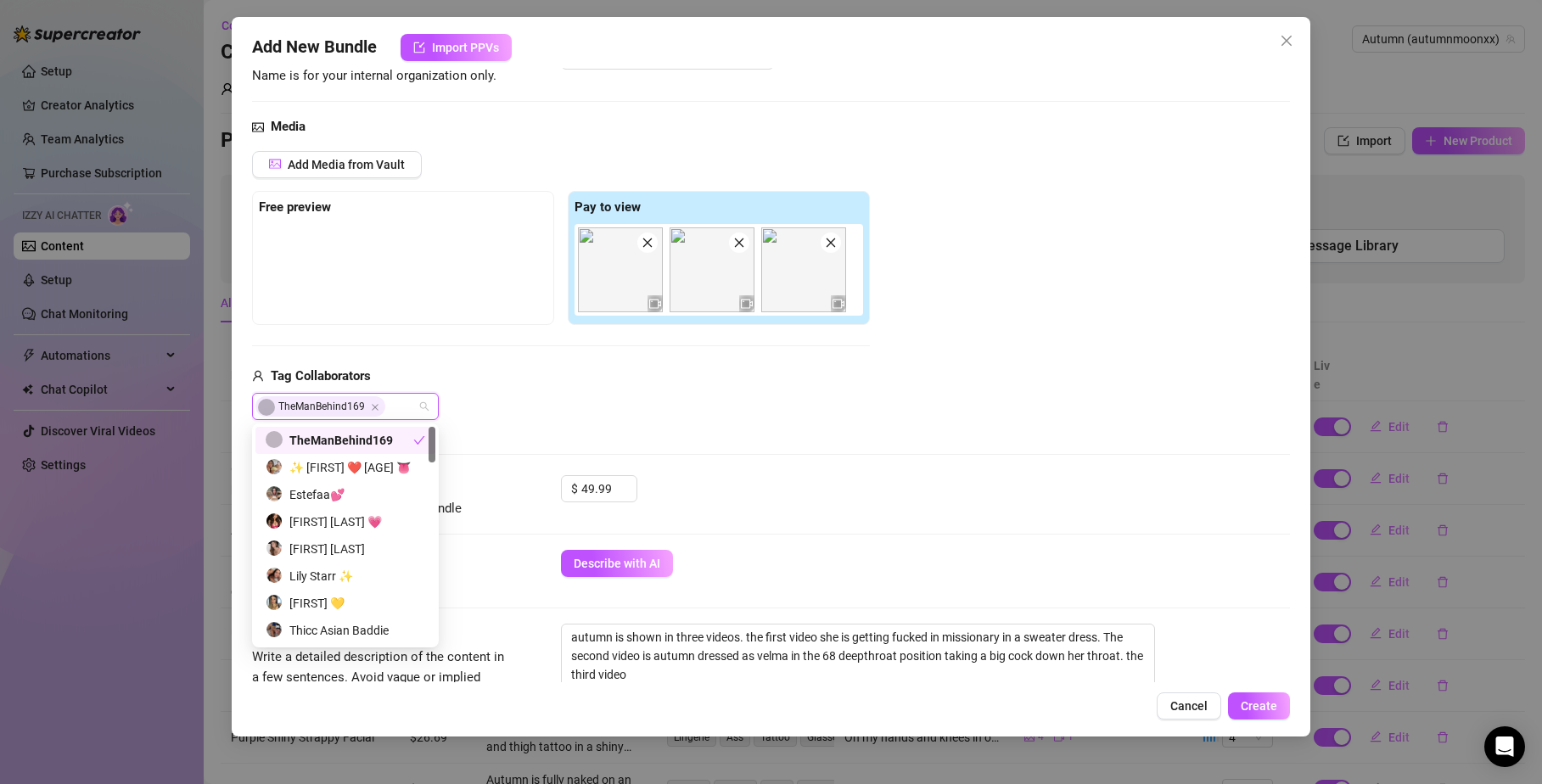 click on "TheManBehind169" at bounding box center (561, 406) 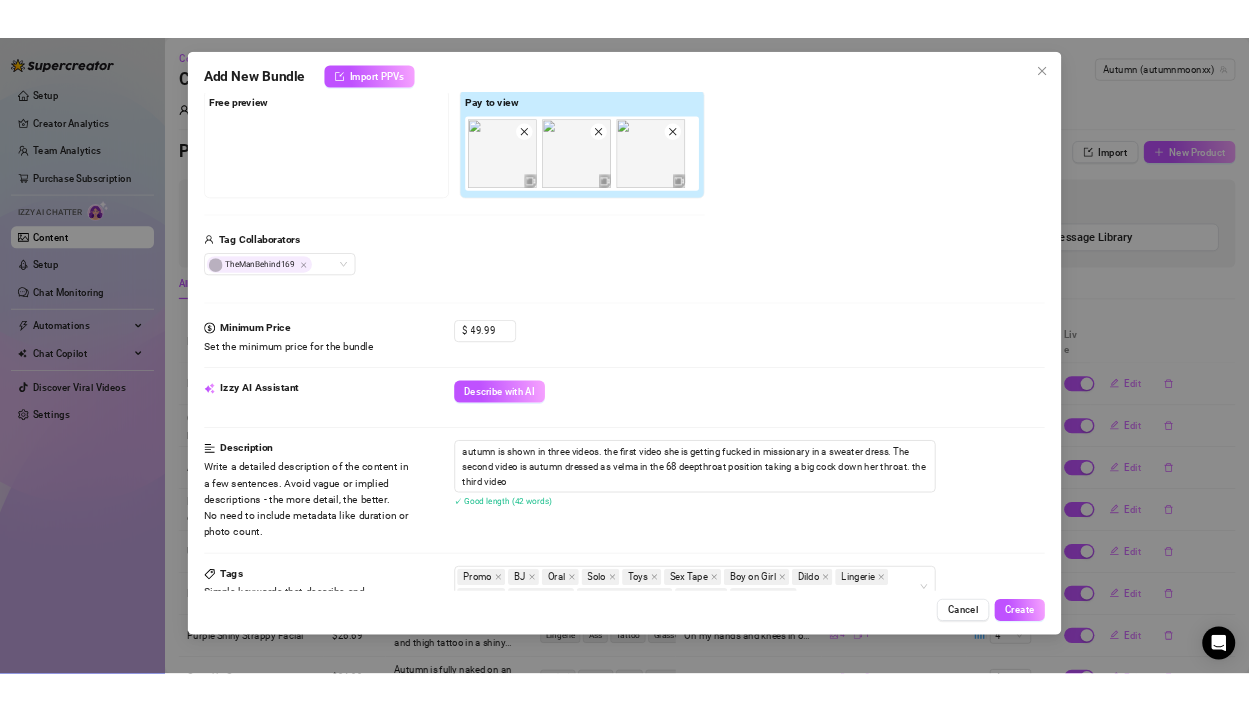 scroll, scrollTop: 327, scrollLeft: 0, axis: vertical 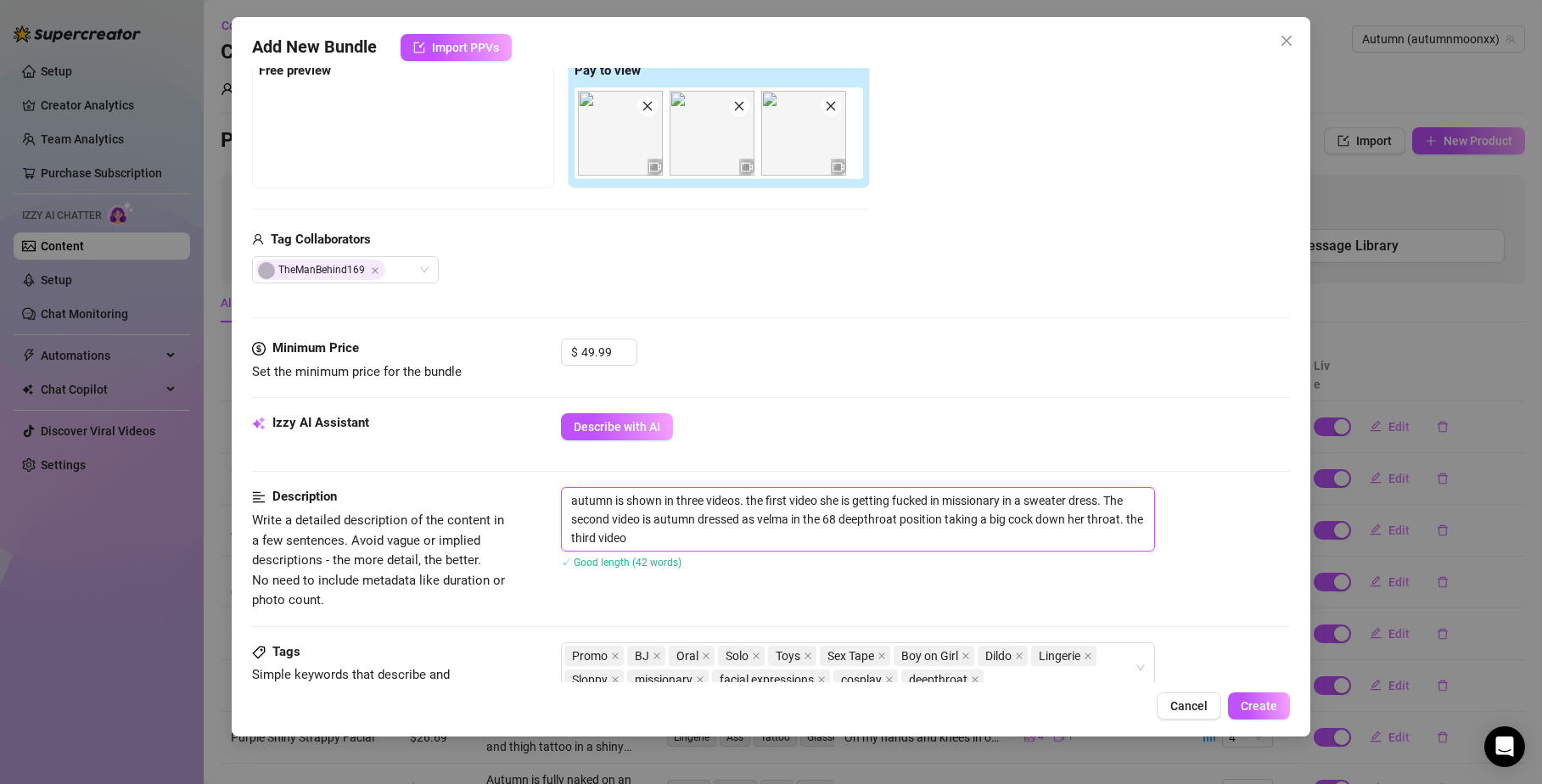 click on "autumn is shown in three videos. the first video she is getting fucked in missionary in a sweater dress. The second video is autumn dressed as velma in the 68 deepthroat position taking a big cock down her throat. the third video" at bounding box center [858, 519] 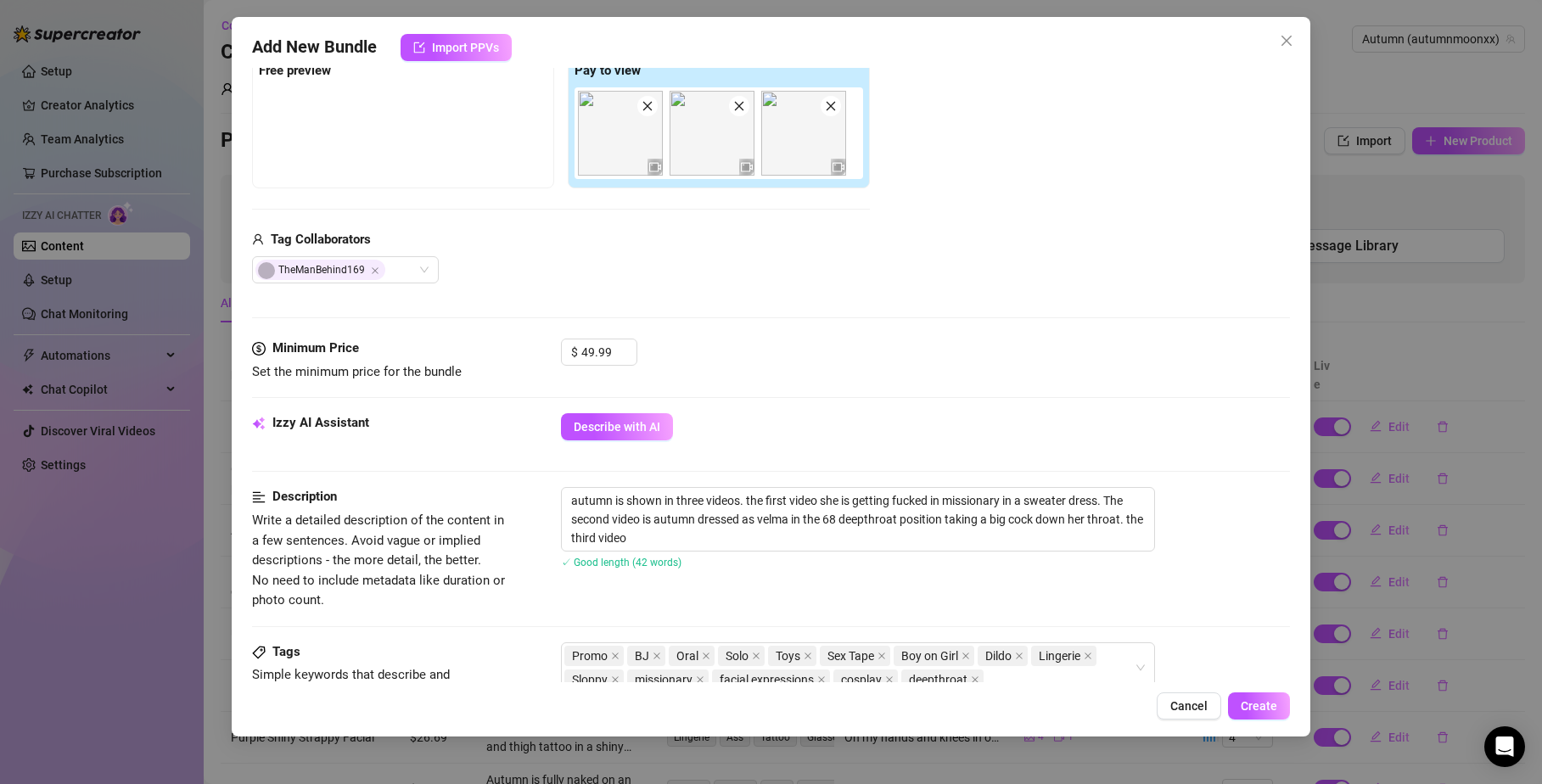 scroll, scrollTop: 277, scrollLeft: 0, axis: vertical 